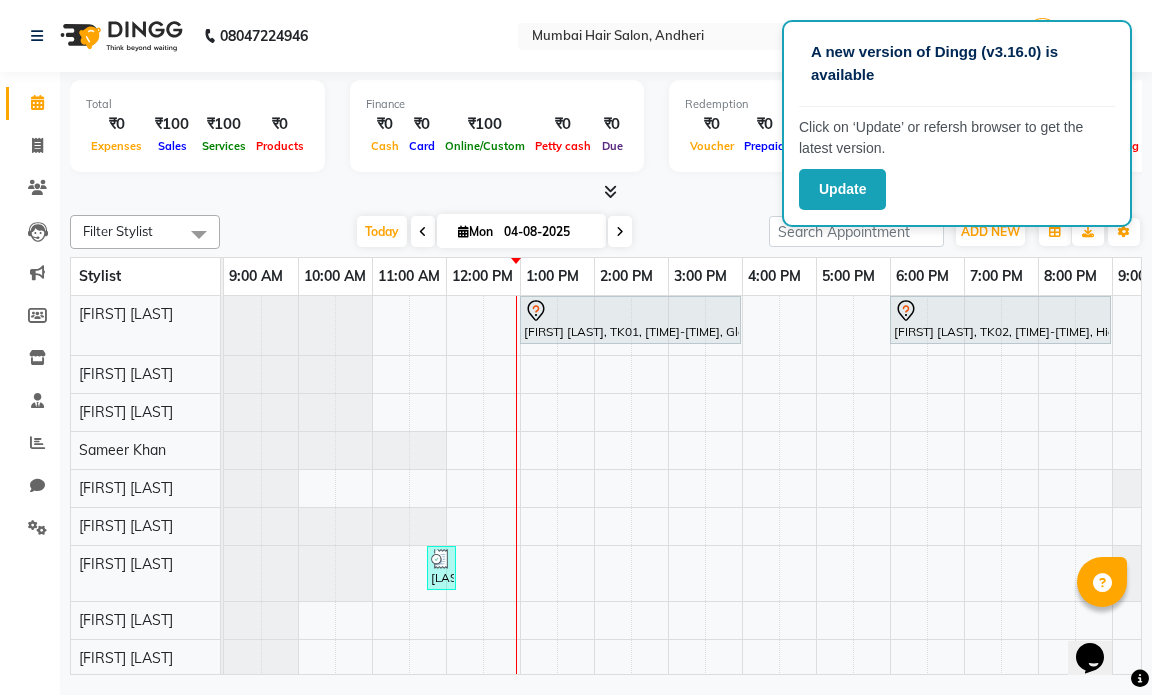scroll, scrollTop: 0, scrollLeft: 0, axis: both 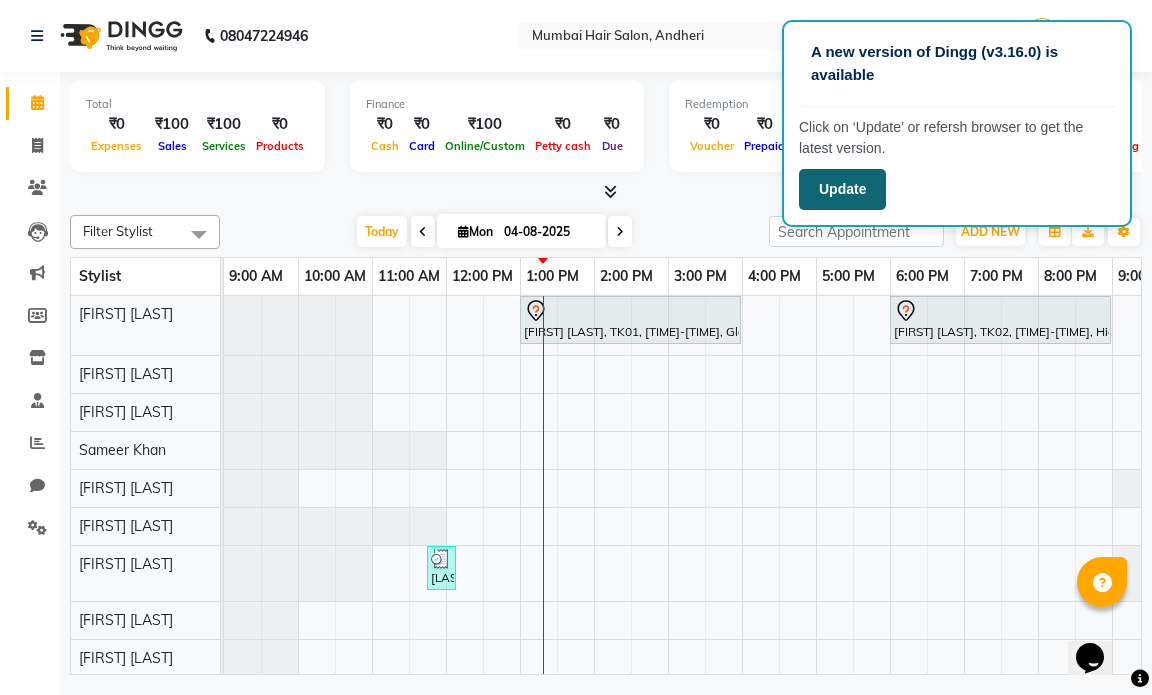 click on "Update" 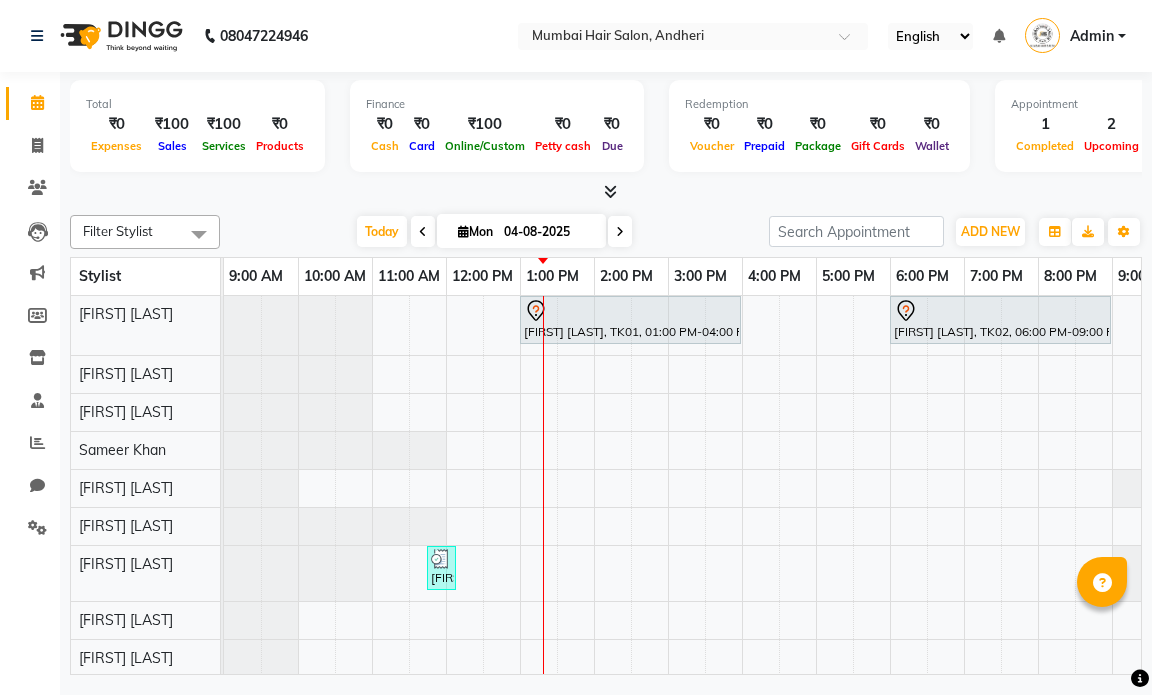scroll, scrollTop: 0, scrollLeft: 0, axis: both 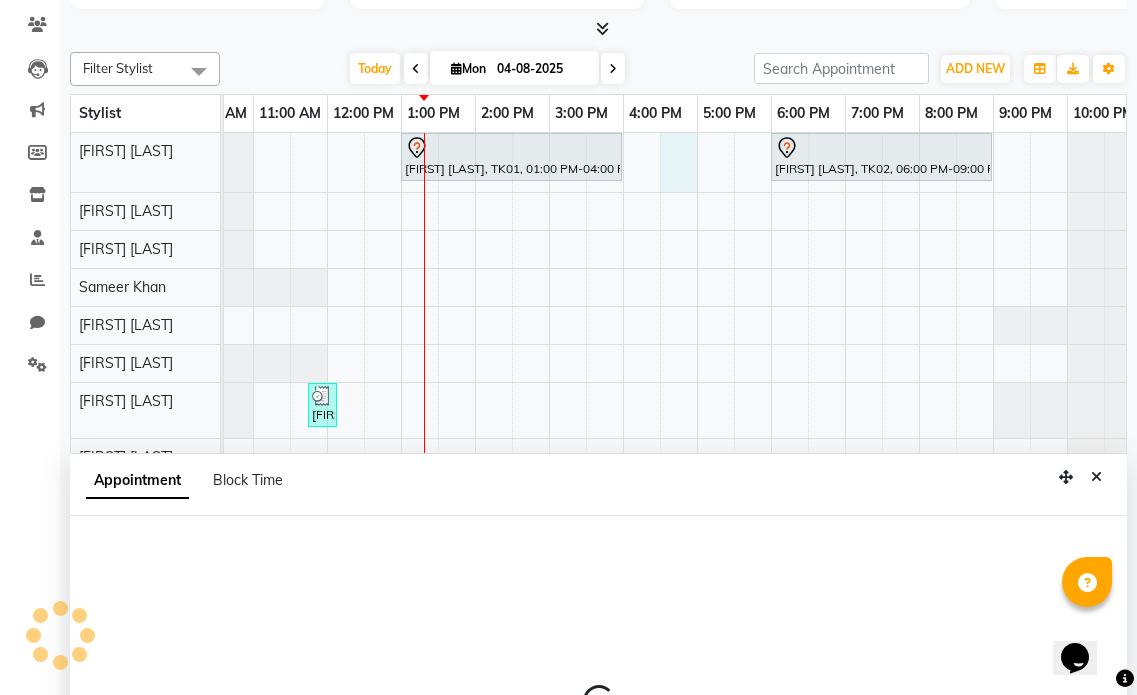 select on "66010" 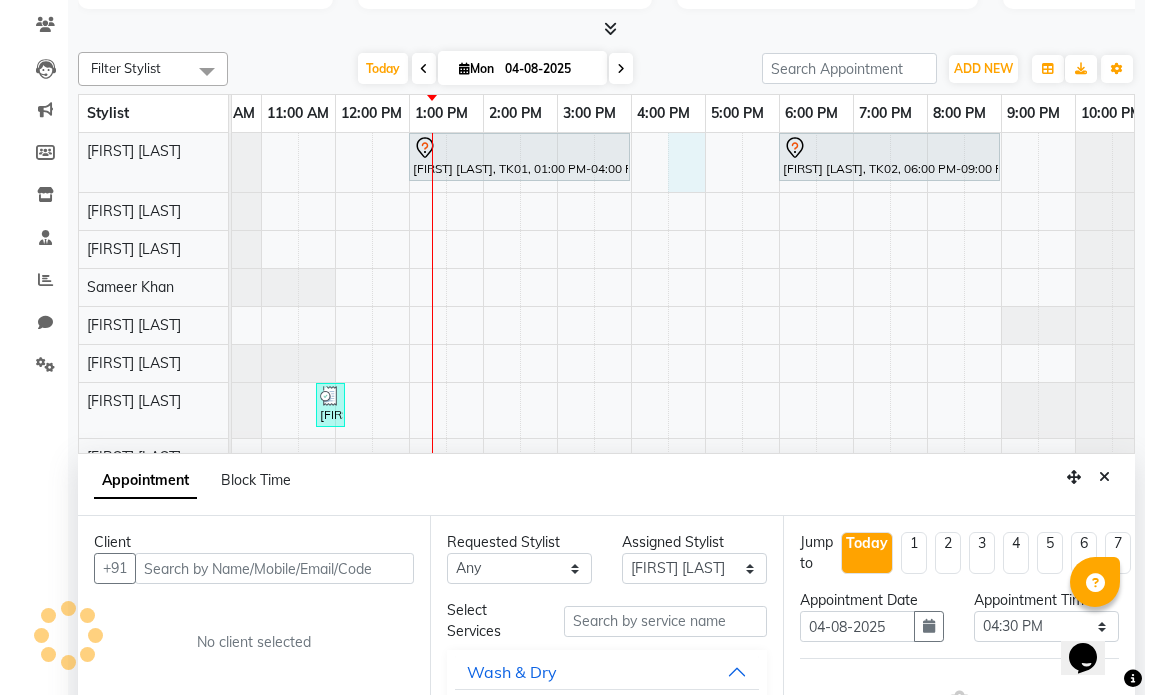 scroll, scrollTop: 377, scrollLeft: 0, axis: vertical 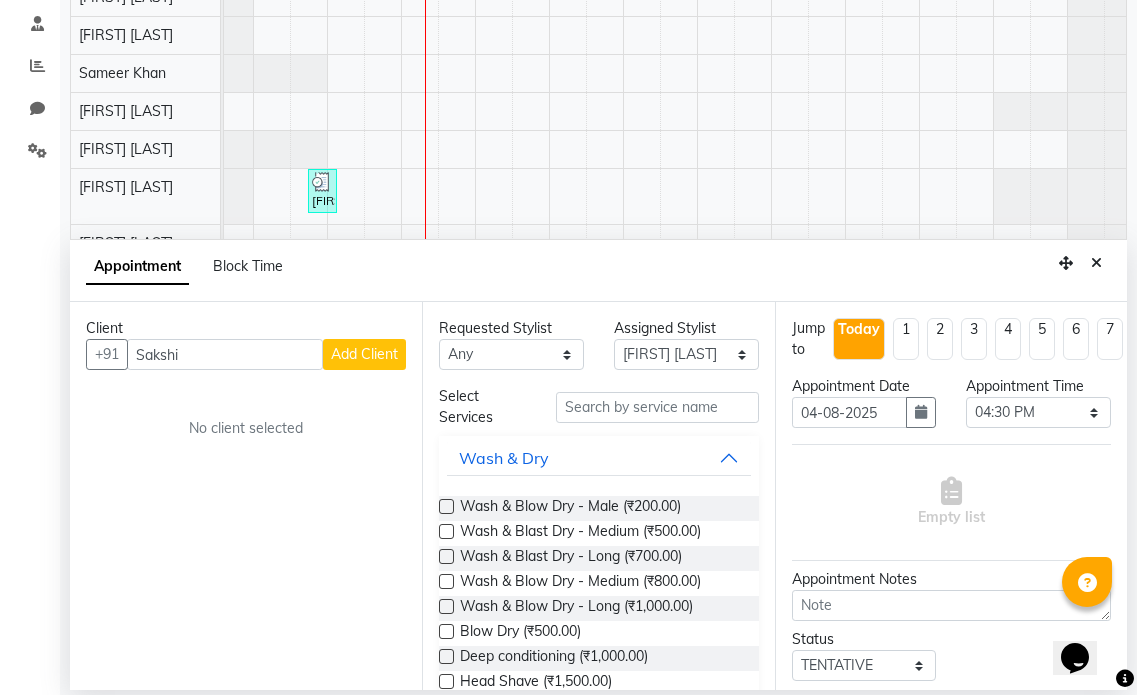 type on "Sakshi" 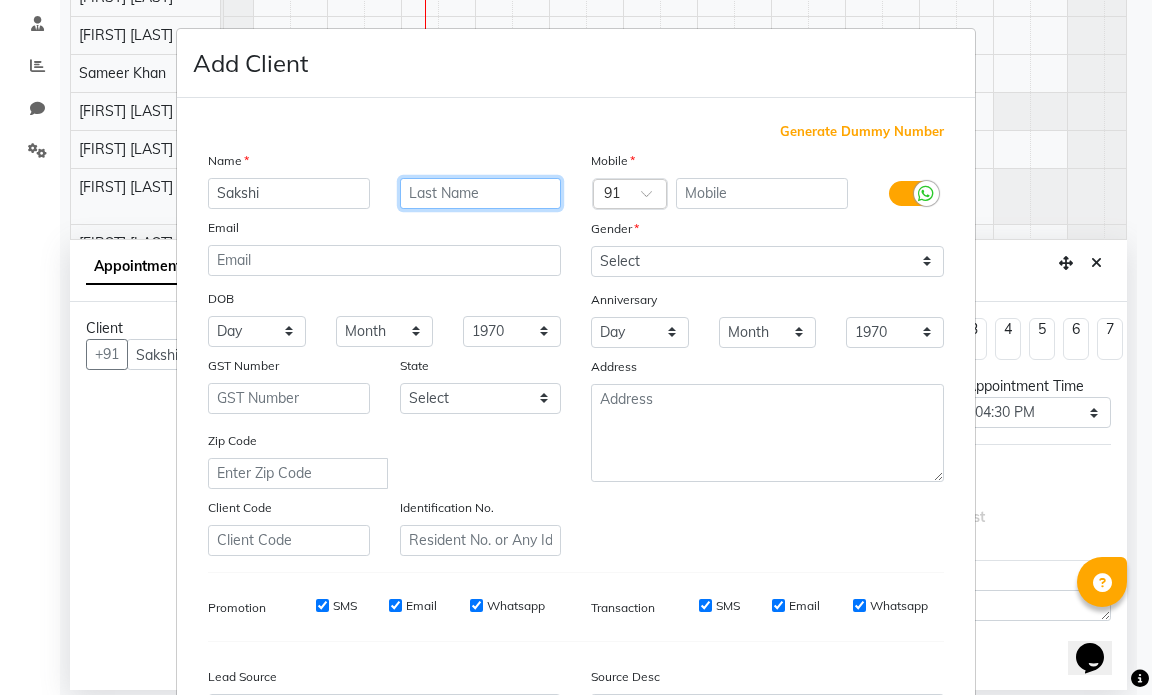 click at bounding box center (481, 193) 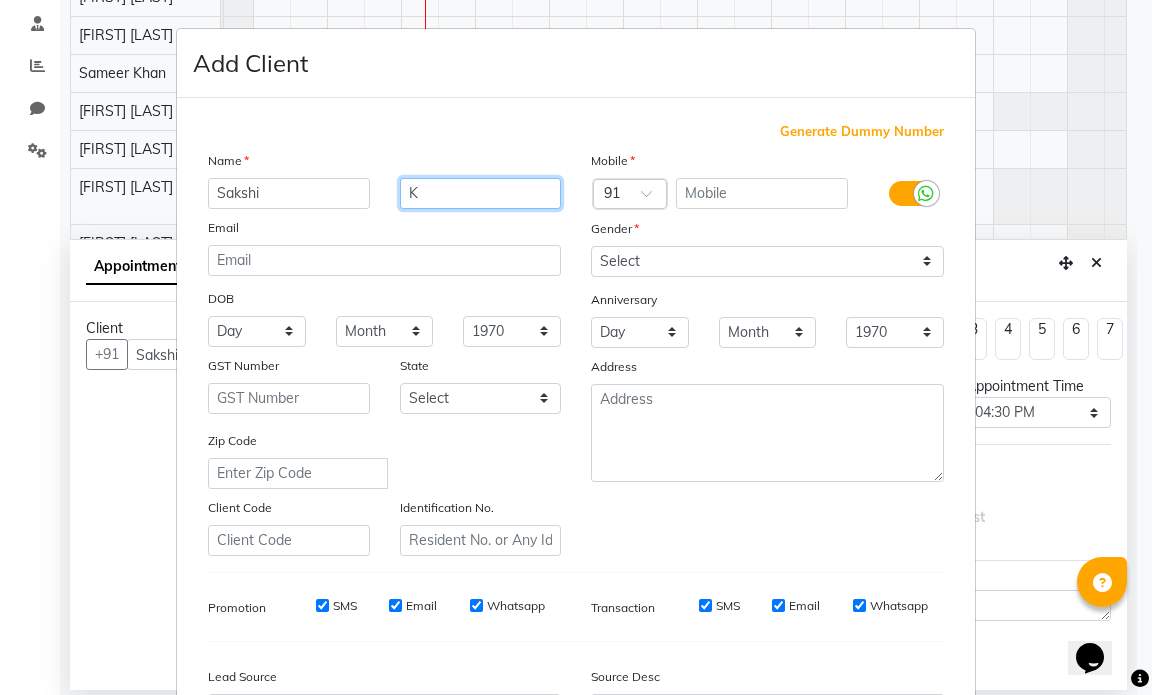 type on "K" 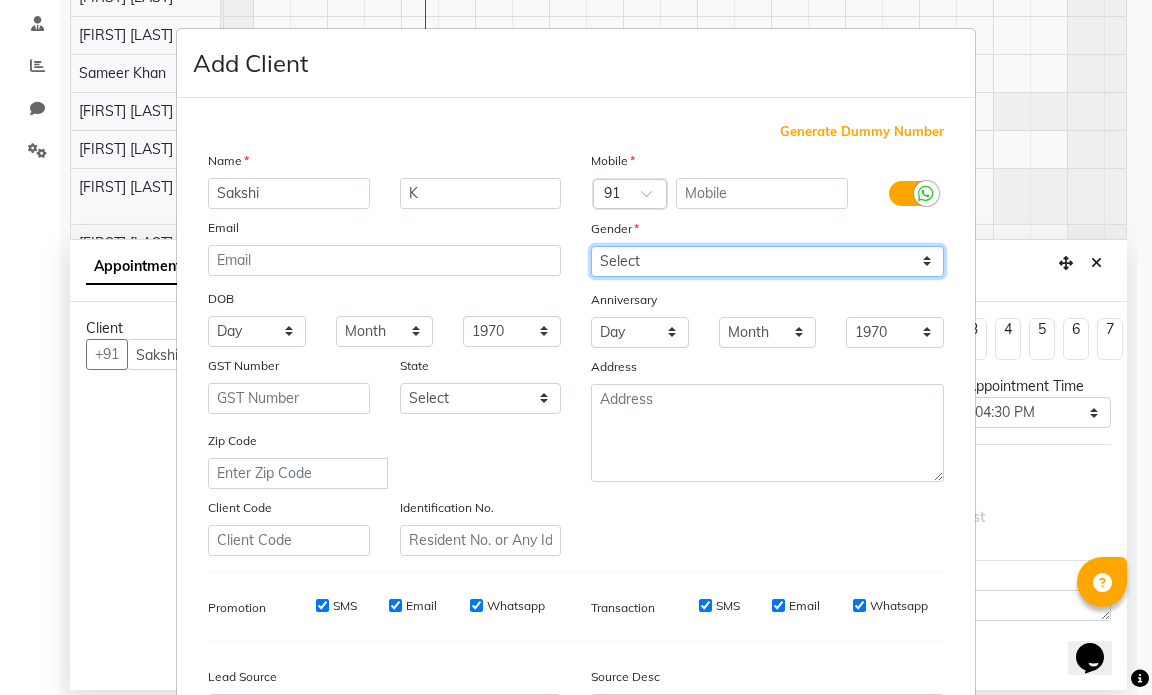 click on "Select Male Female Other Prefer Not To Say" at bounding box center (767, 261) 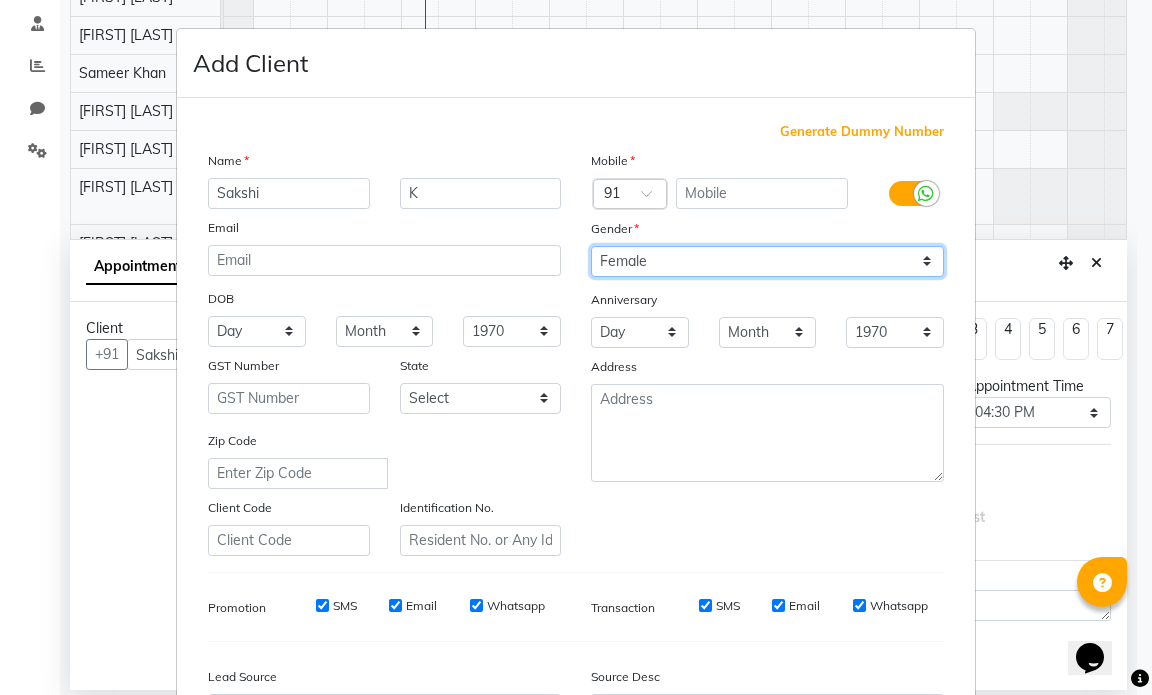 click on "Select Male Female Other Prefer Not To Say" at bounding box center (767, 261) 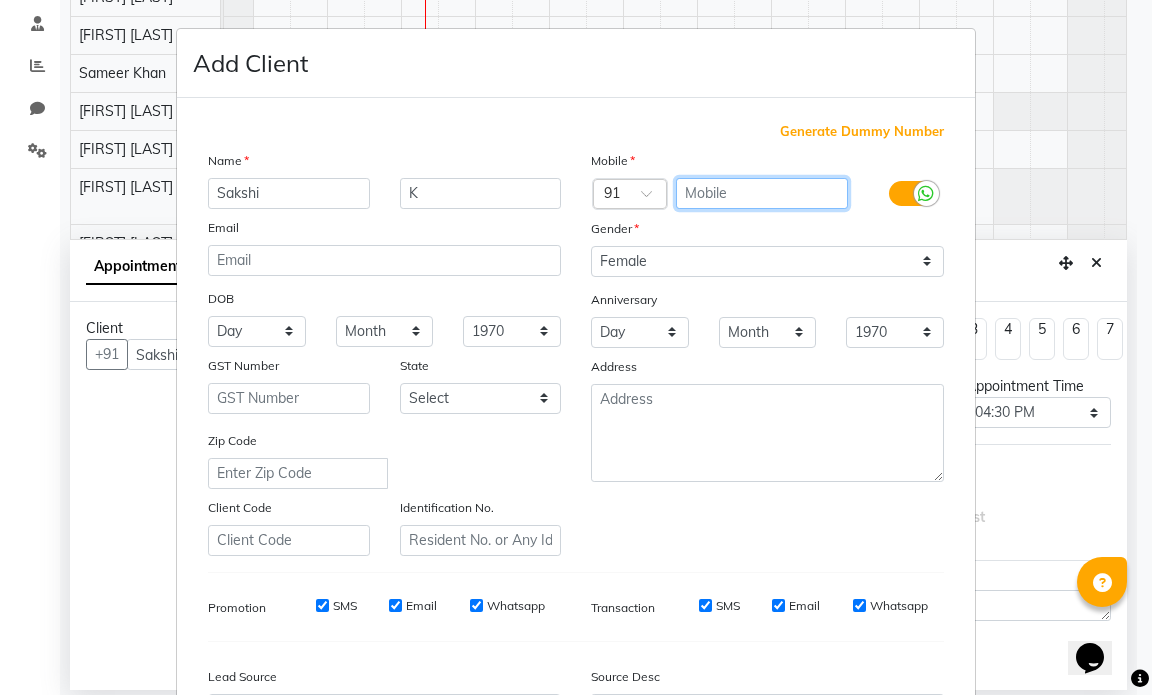 click at bounding box center [762, 193] 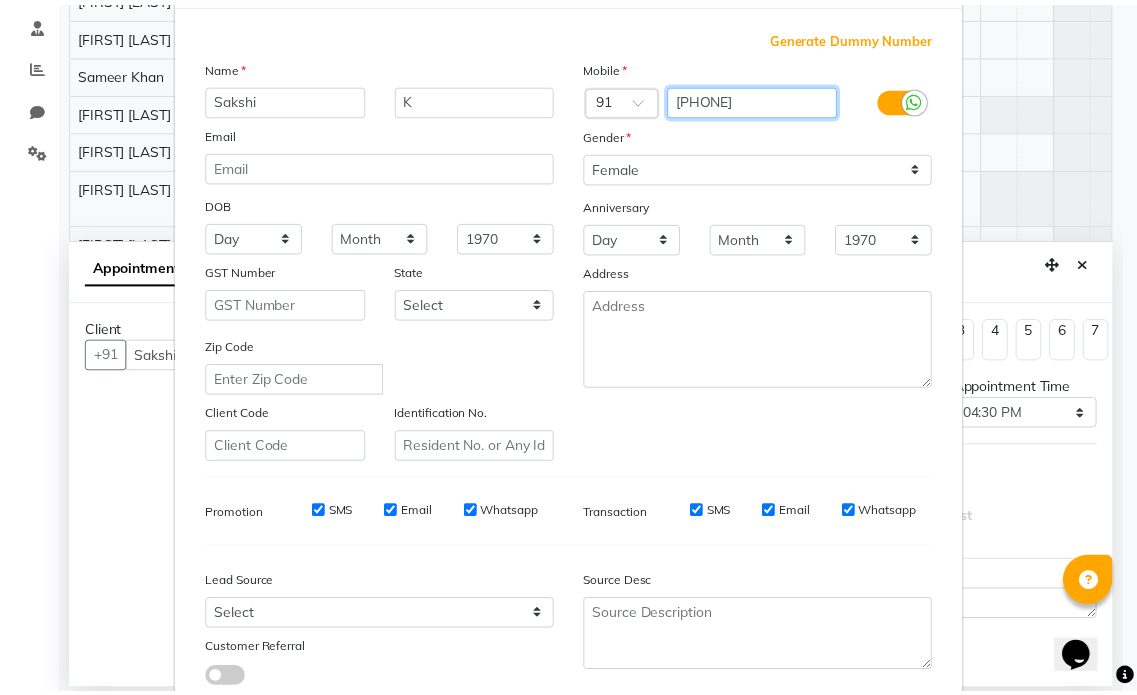 scroll, scrollTop: 228, scrollLeft: 0, axis: vertical 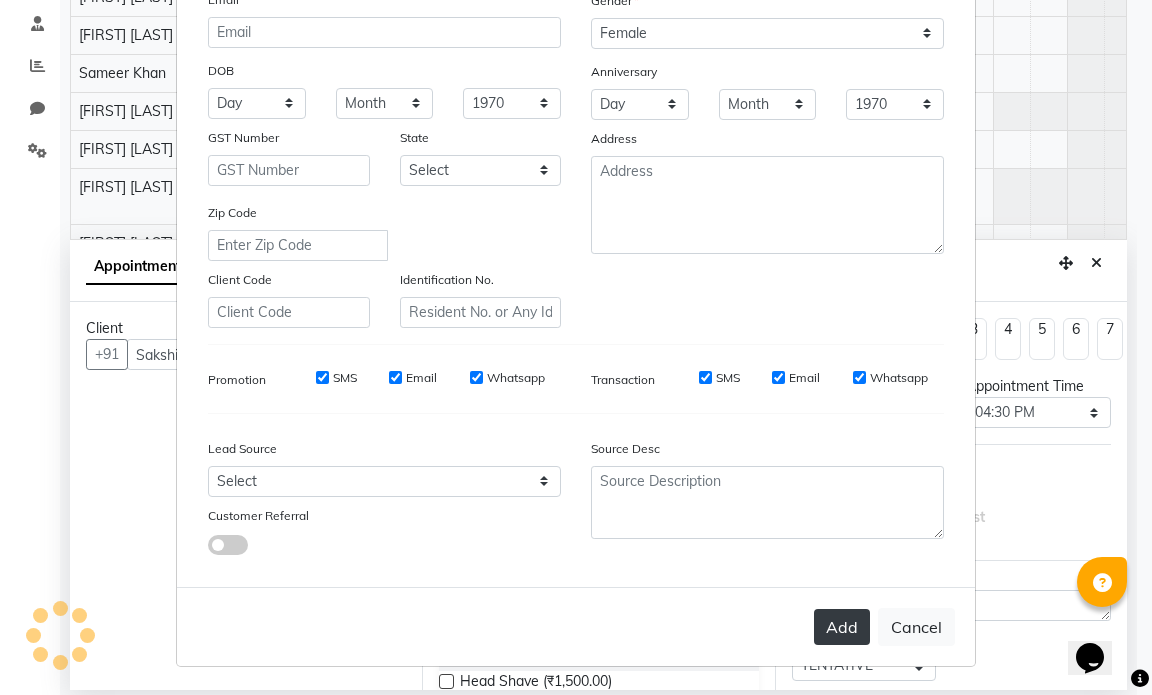 type on "[PHONE]" 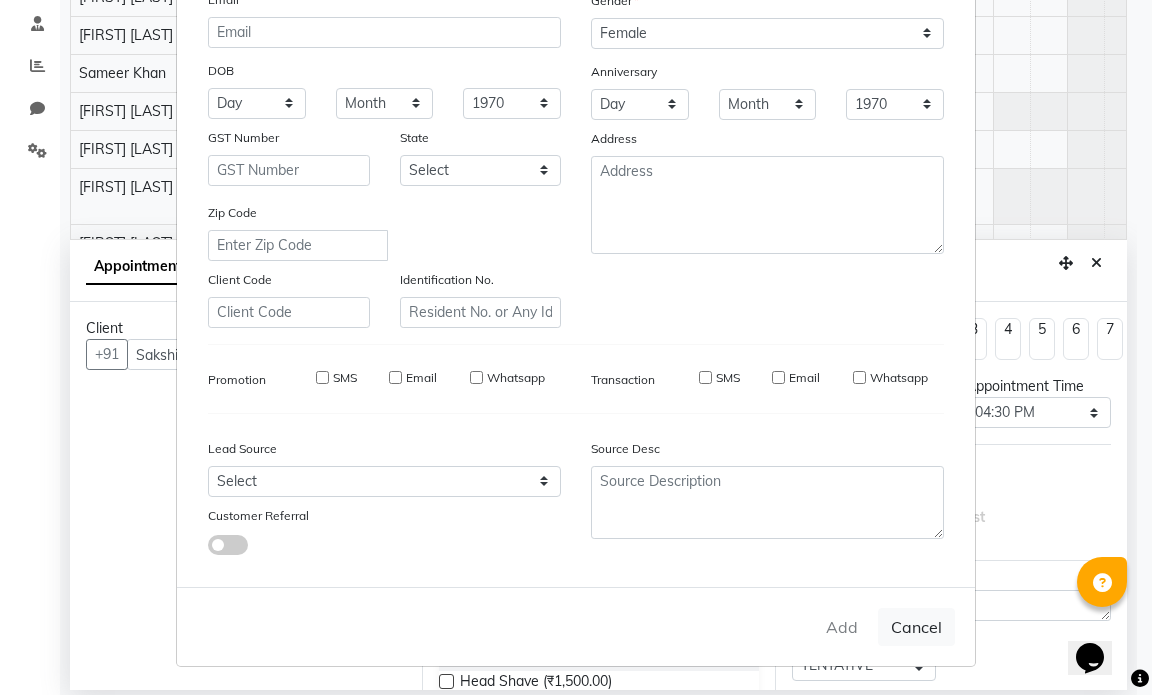 type on "[PHONE]" 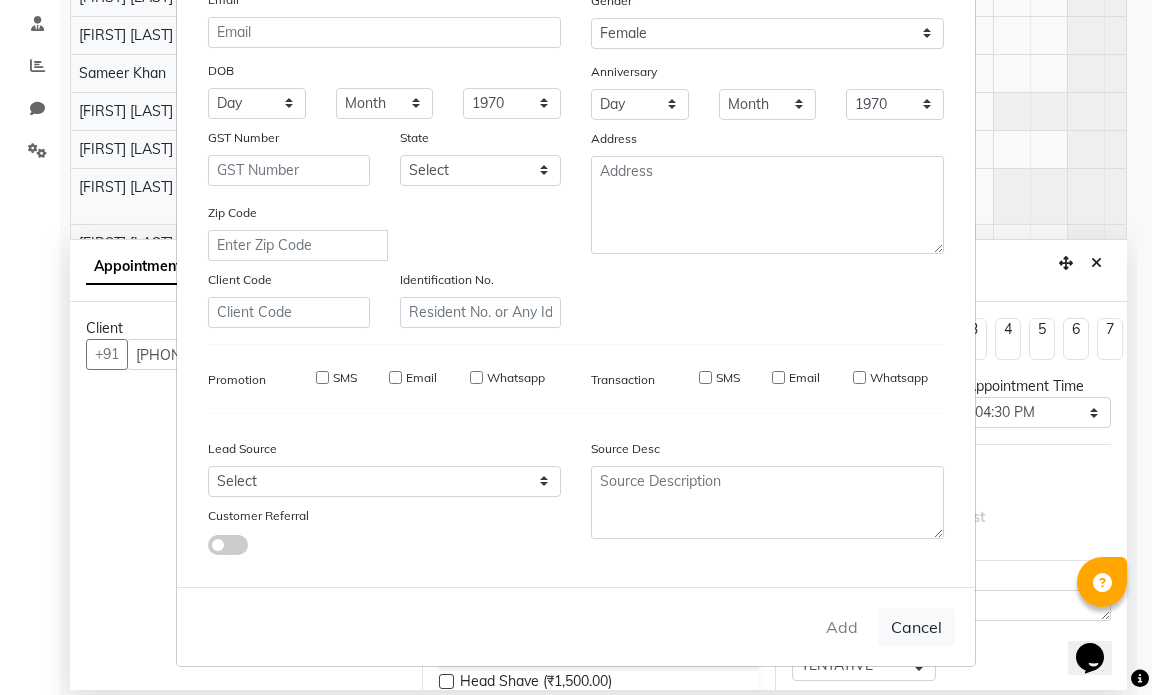 select 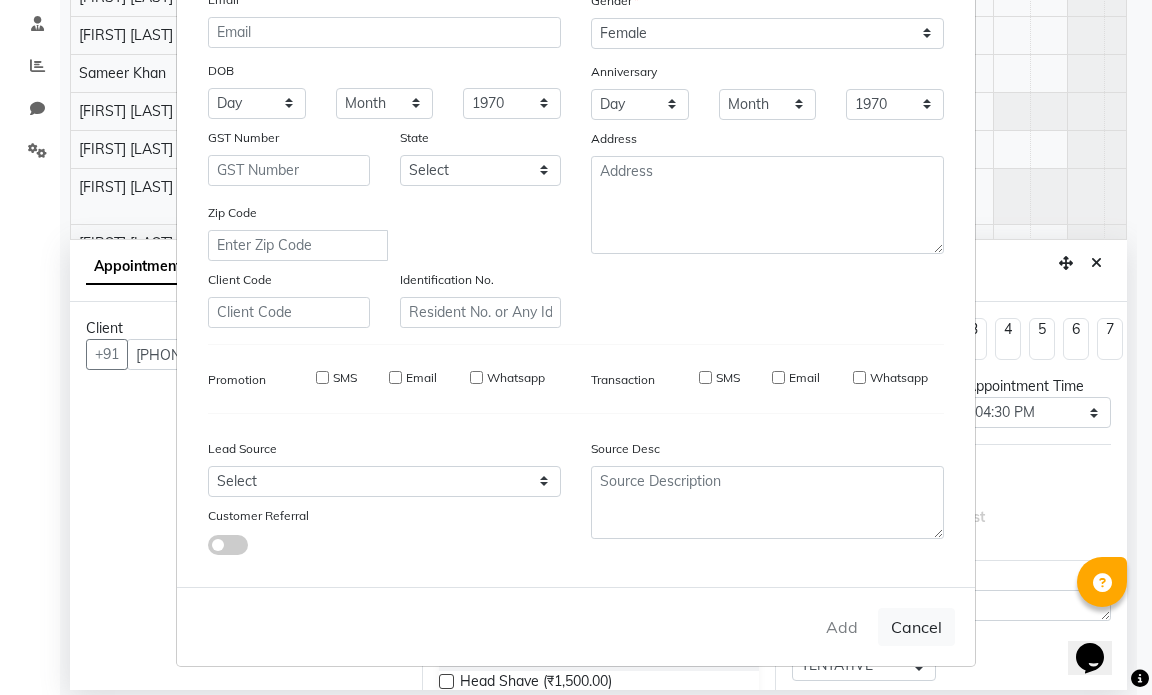 select 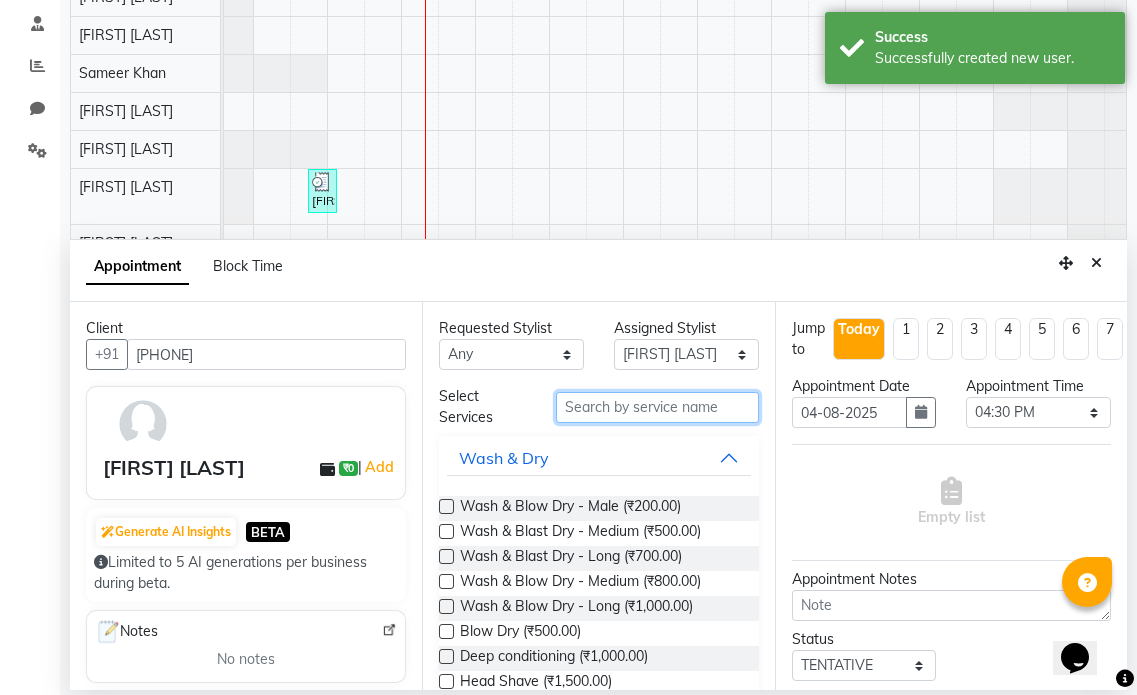 click at bounding box center [657, 407] 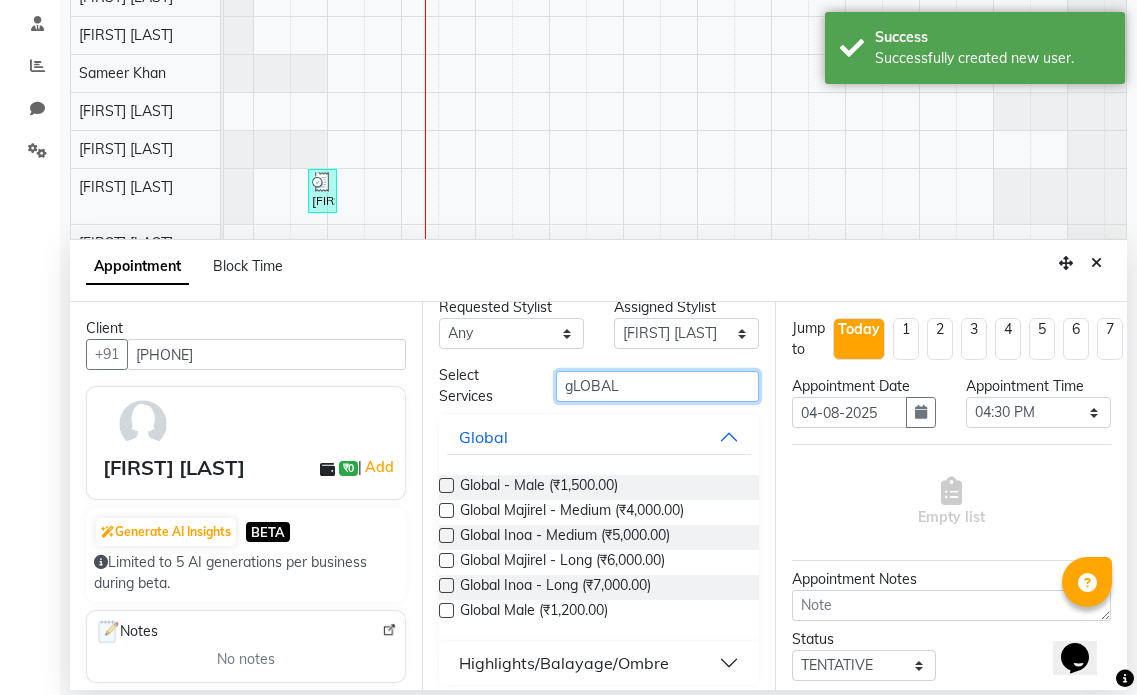 scroll, scrollTop: 32, scrollLeft: 0, axis: vertical 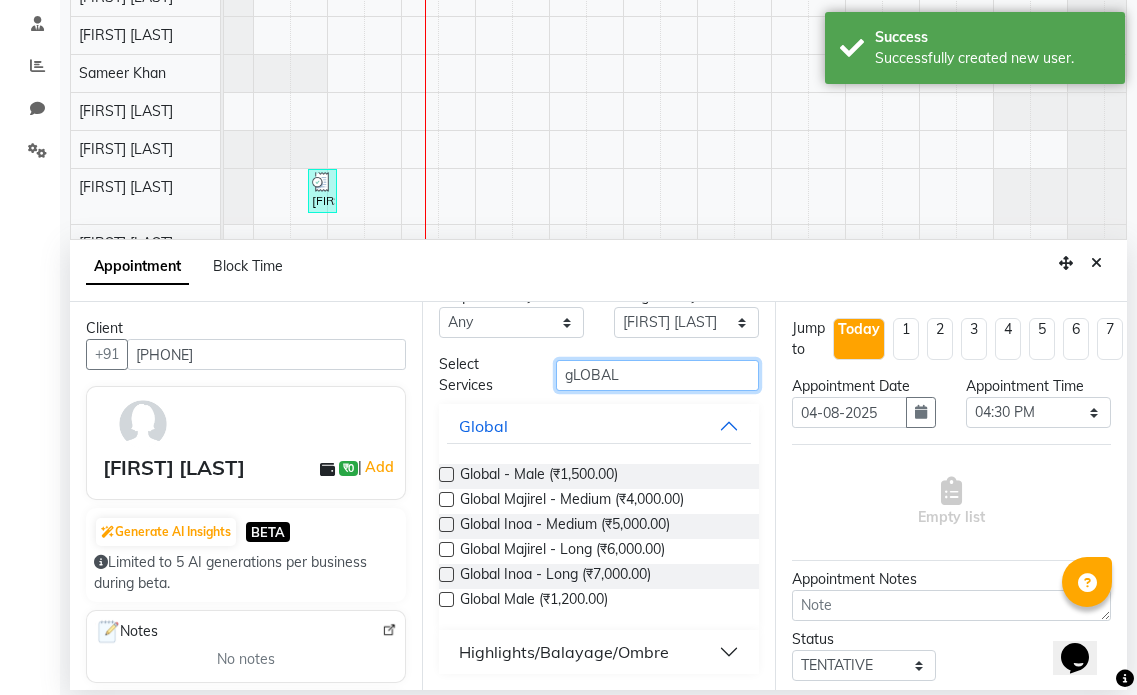 type on "gLOBAL" 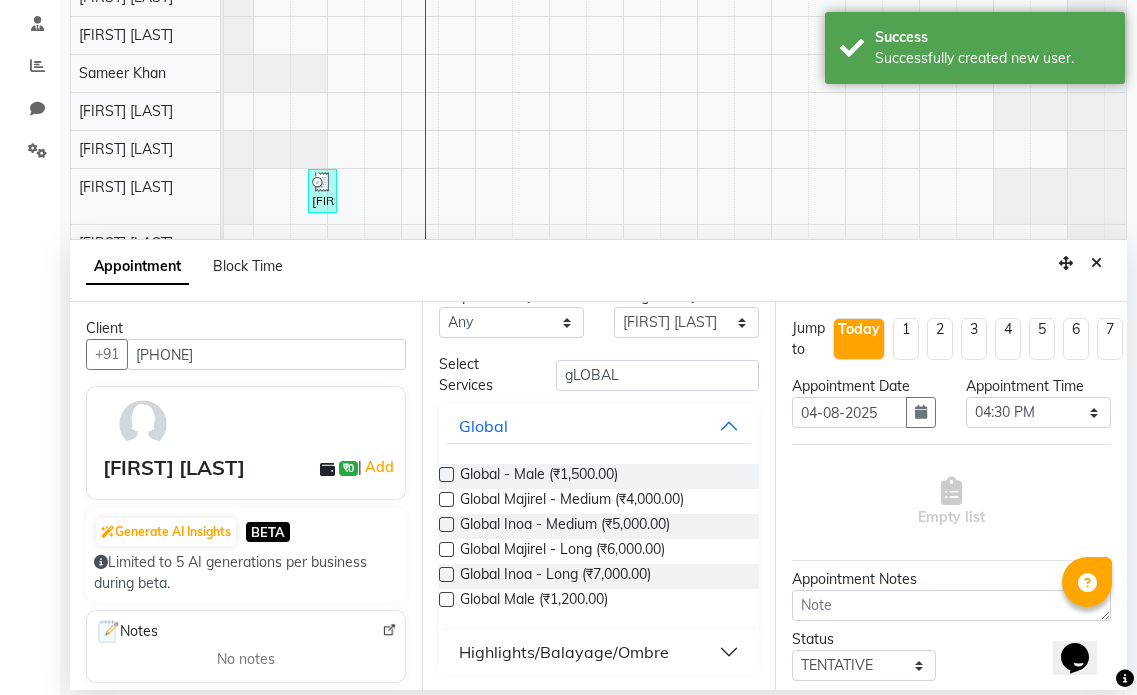 click on "Highlights/Balayage/Ombre" at bounding box center (564, 652) 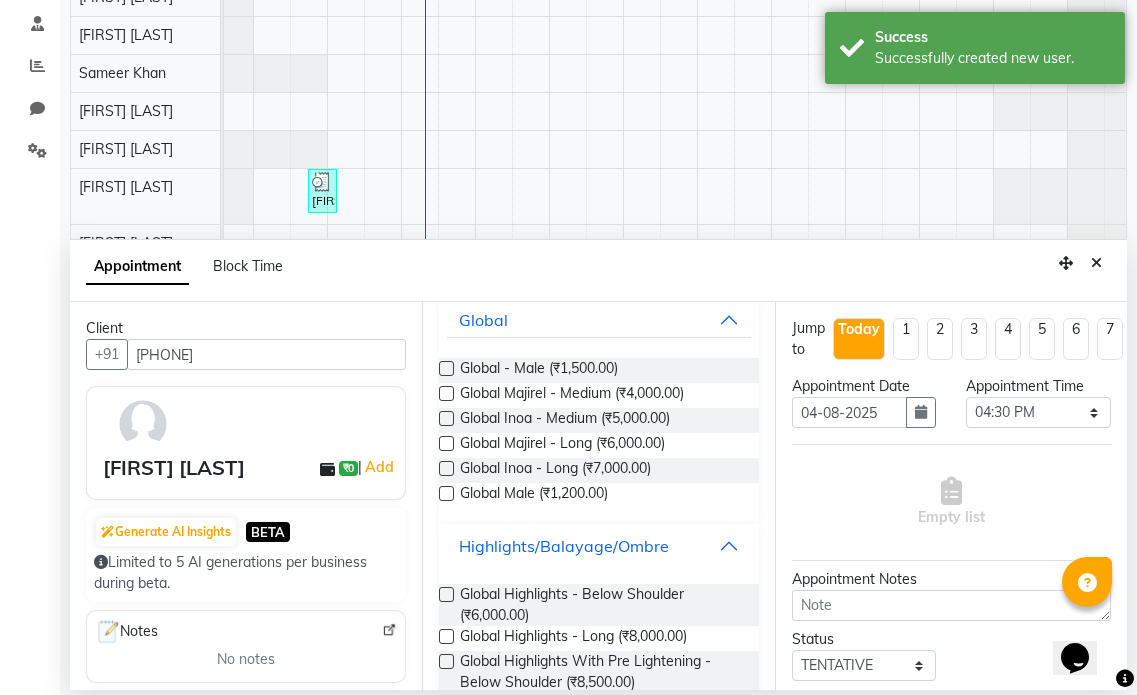 scroll, scrollTop: 232, scrollLeft: 0, axis: vertical 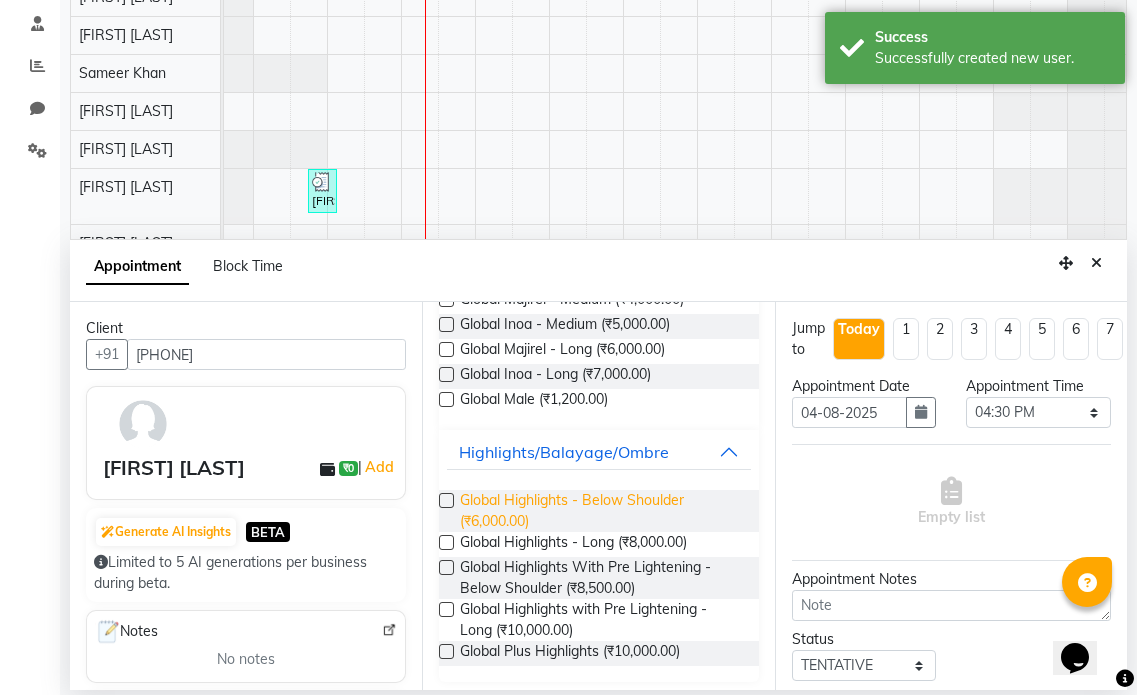 click on "Global Highlights - Below Shoulder  (₹6,000.00)" at bounding box center [601, 511] 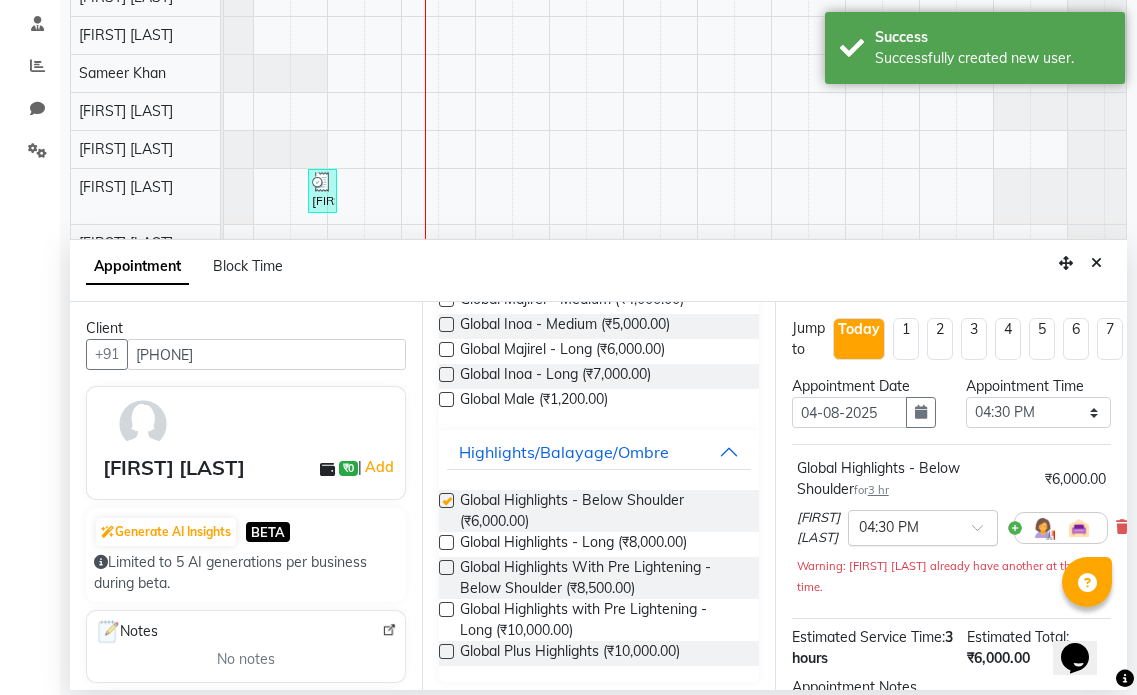 checkbox on "false" 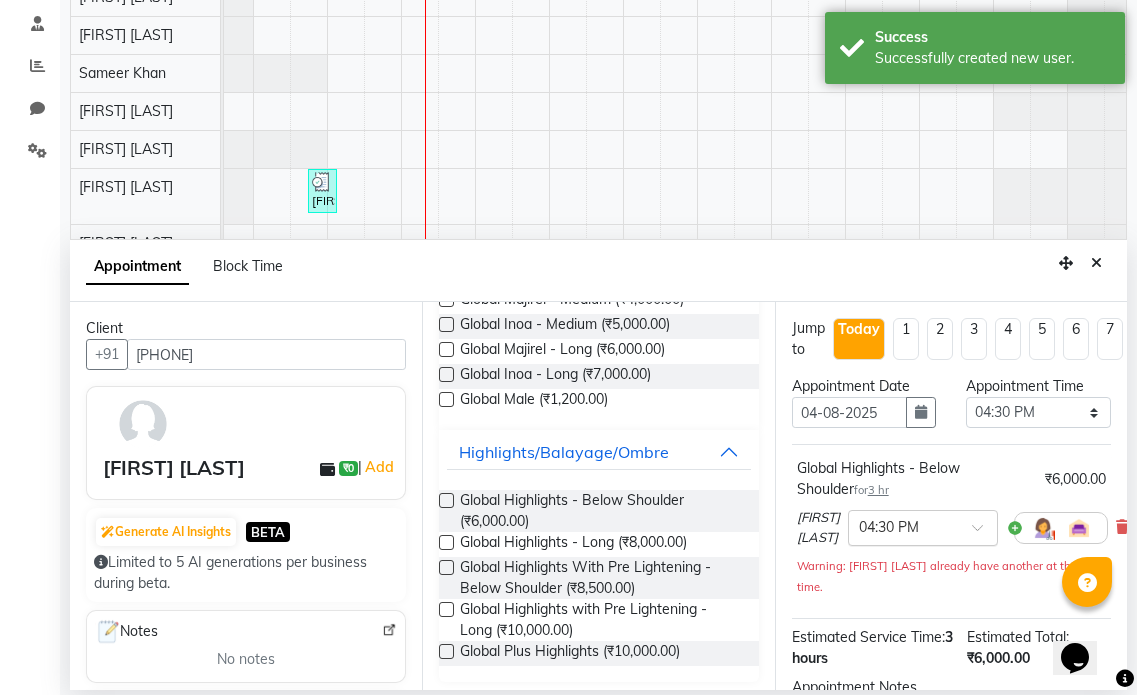 scroll, scrollTop: 257, scrollLeft: 0, axis: vertical 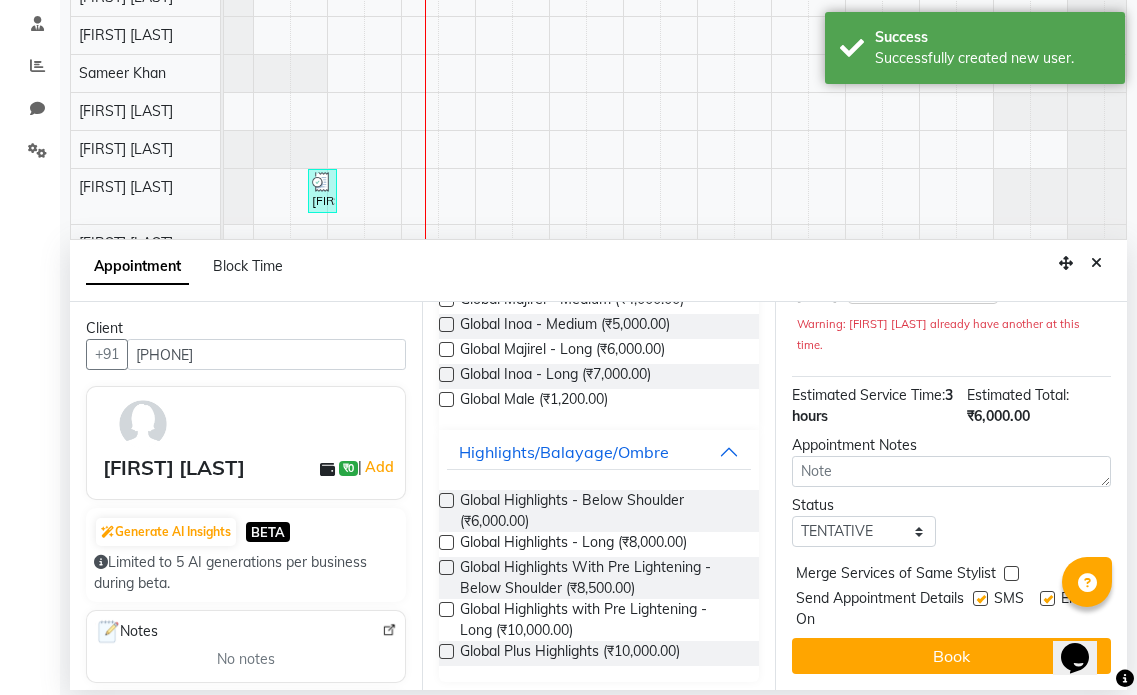 click at bounding box center [1047, 598] 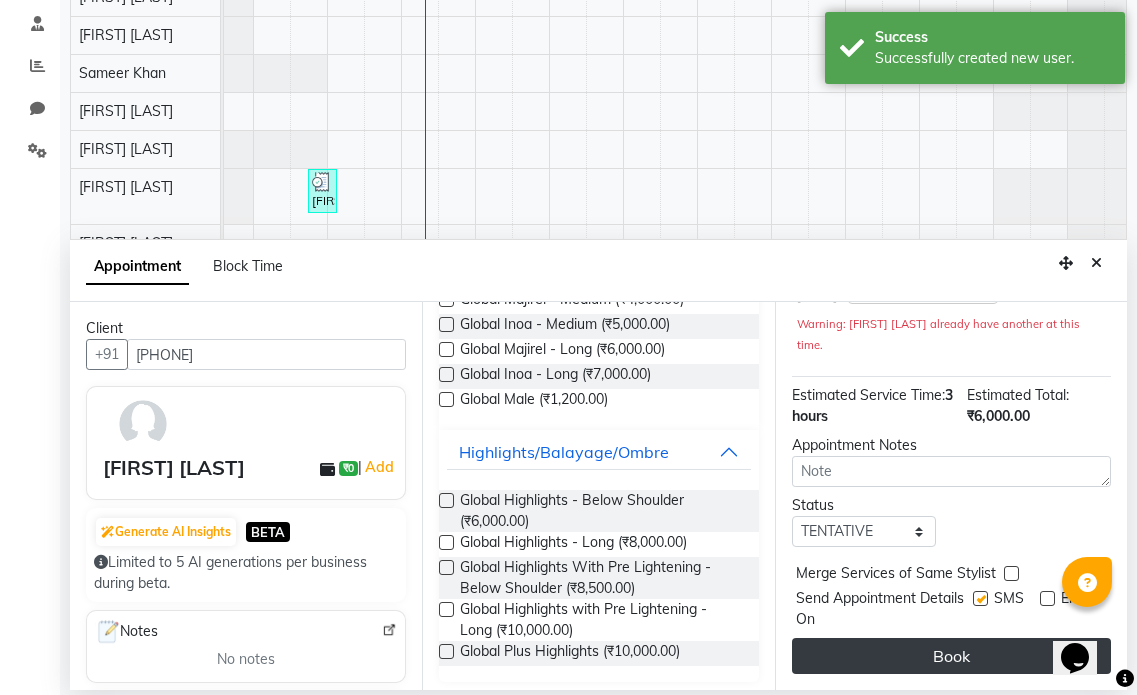 click on "Book" at bounding box center [951, 656] 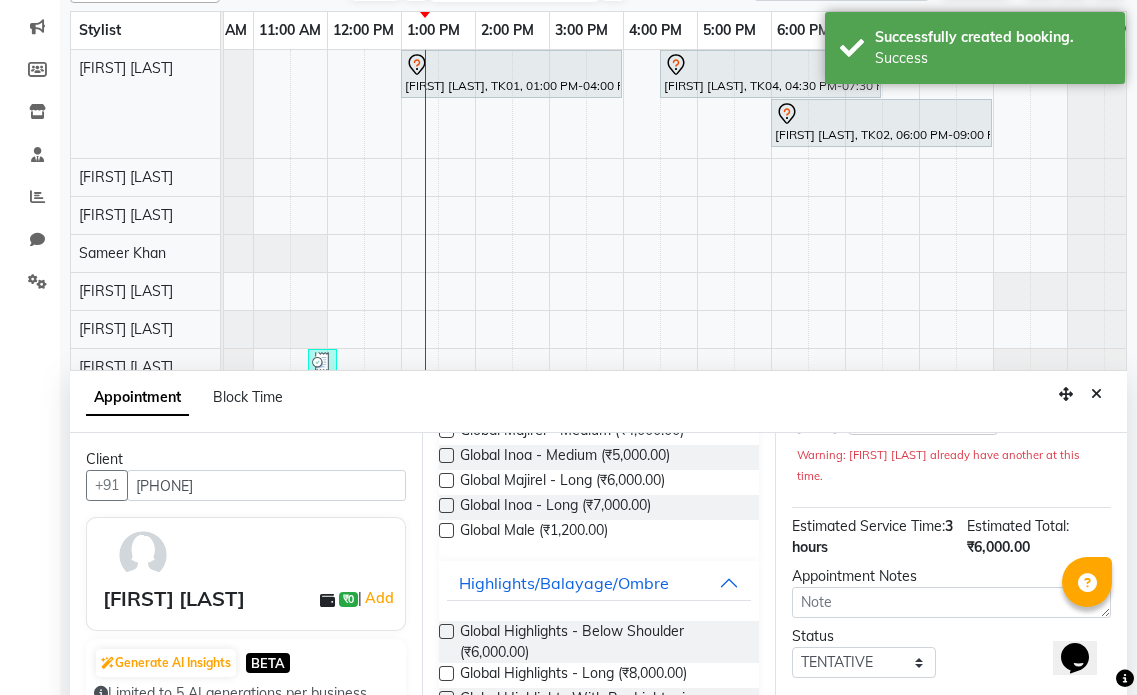 scroll, scrollTop: 300, scrollLeft: 0, axis: vertical 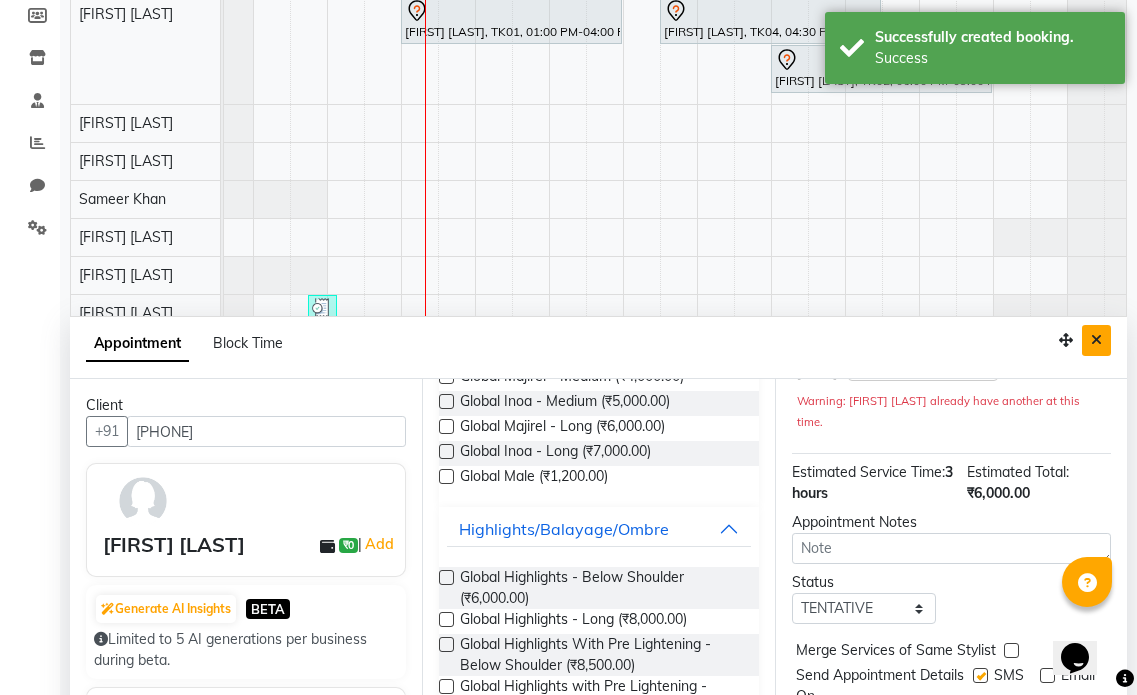 click at bounding box center [1096, 340] 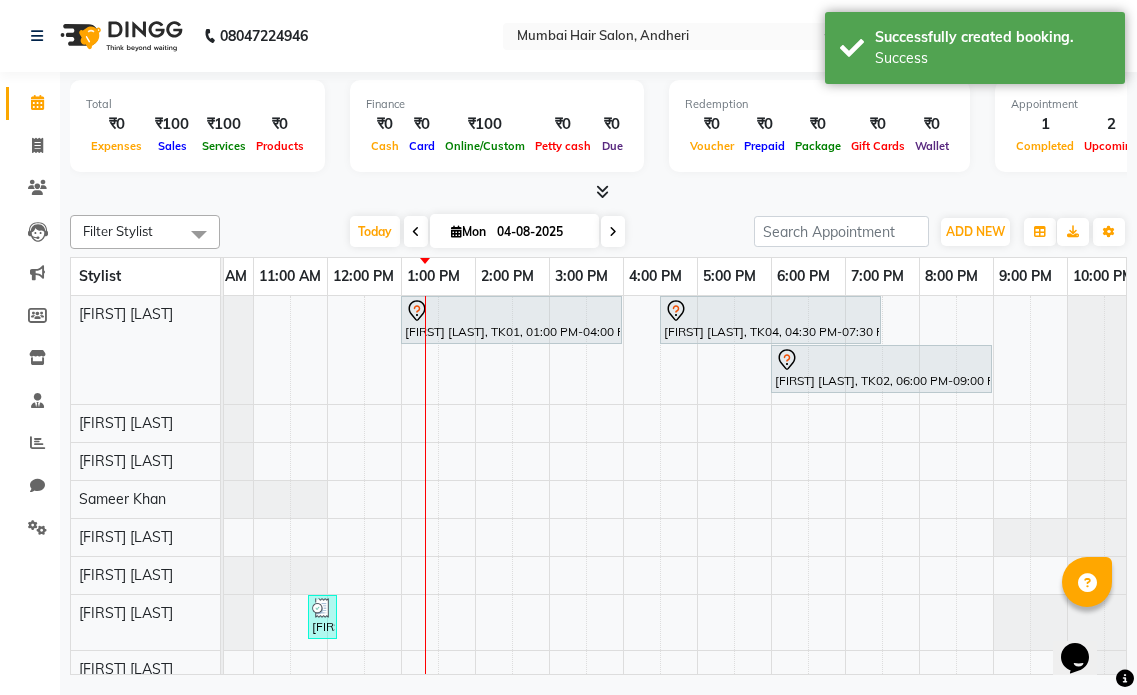 scroll, scrollTop: 0, scrollLeft: 0, axis: both 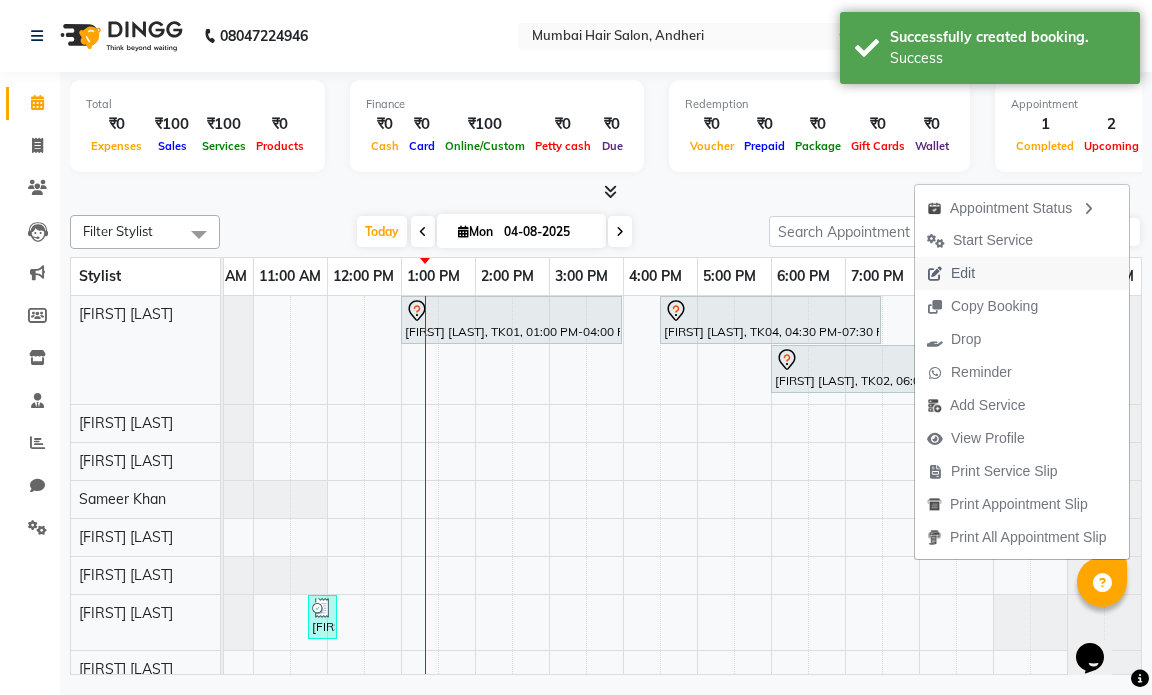 click on "Edit" at bounding box center (963, 273) 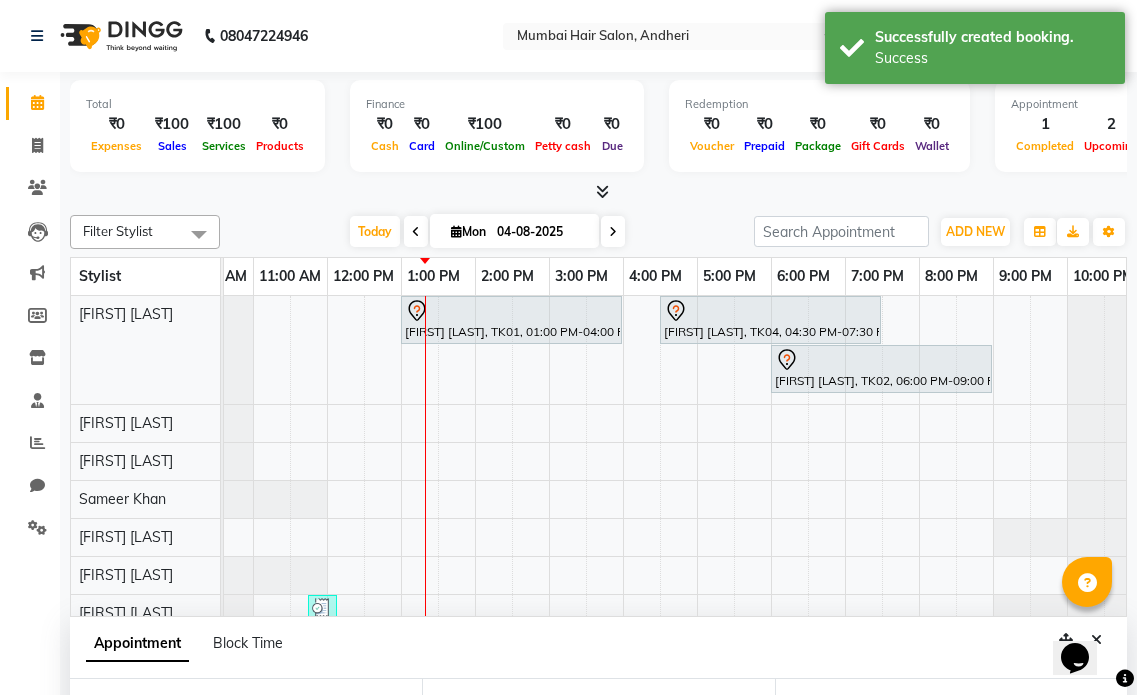 type on "04-08-2025" 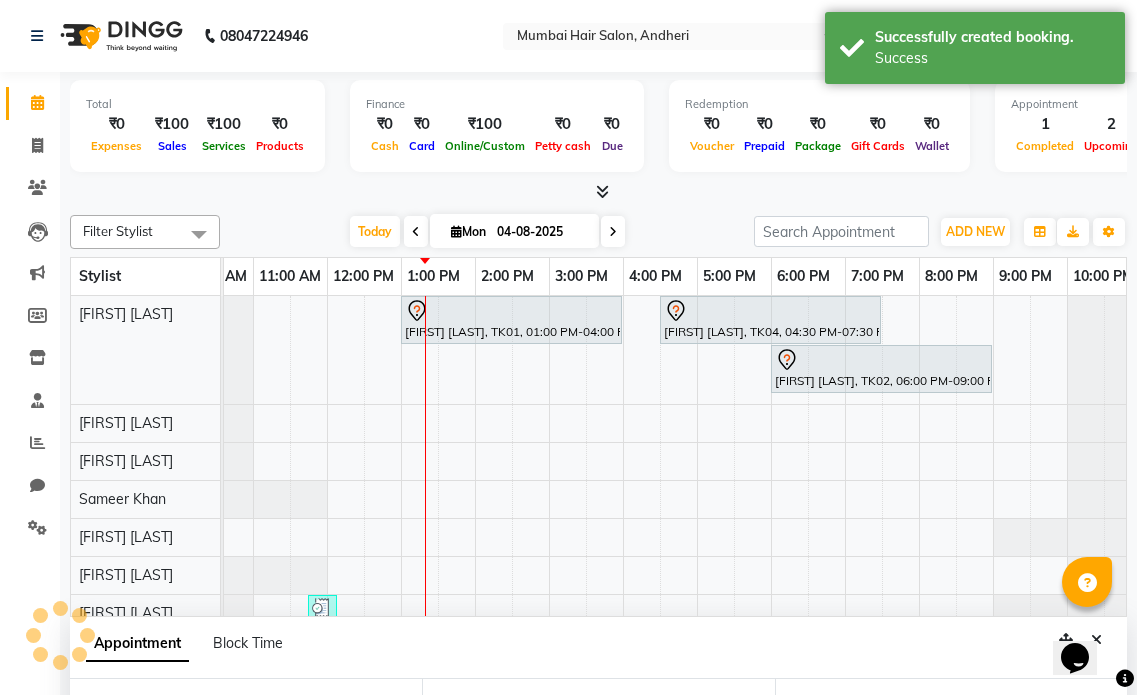 select on "66010" 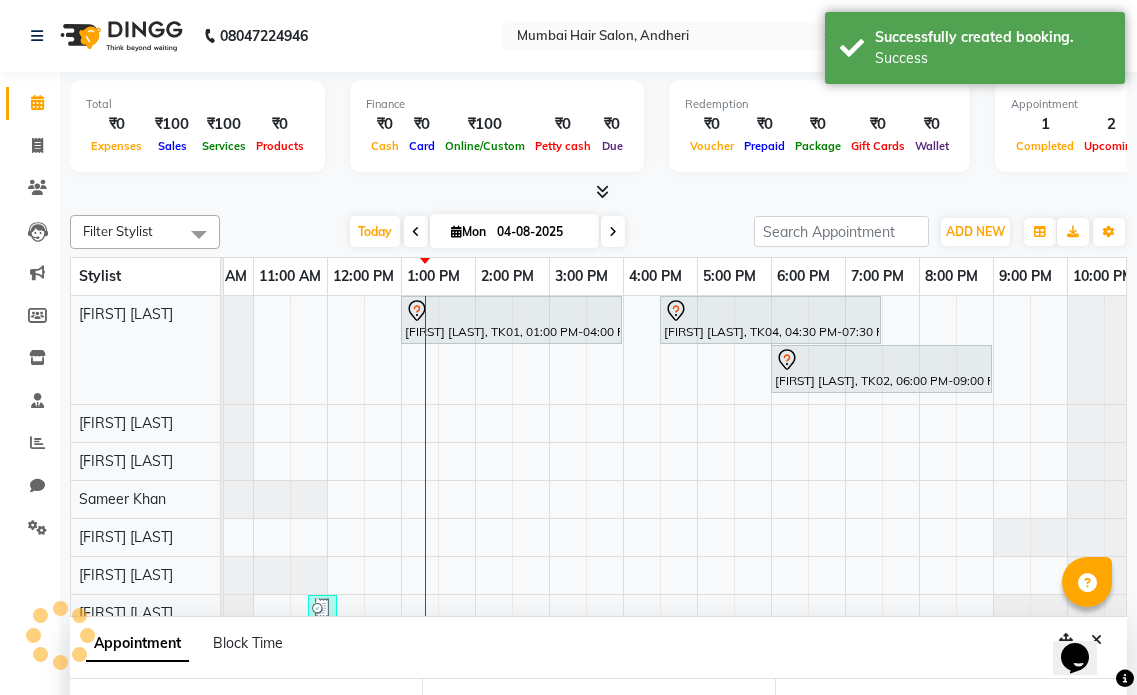 scroll, scrollTop: 0, scrollLeft: 134, axis: horizontal 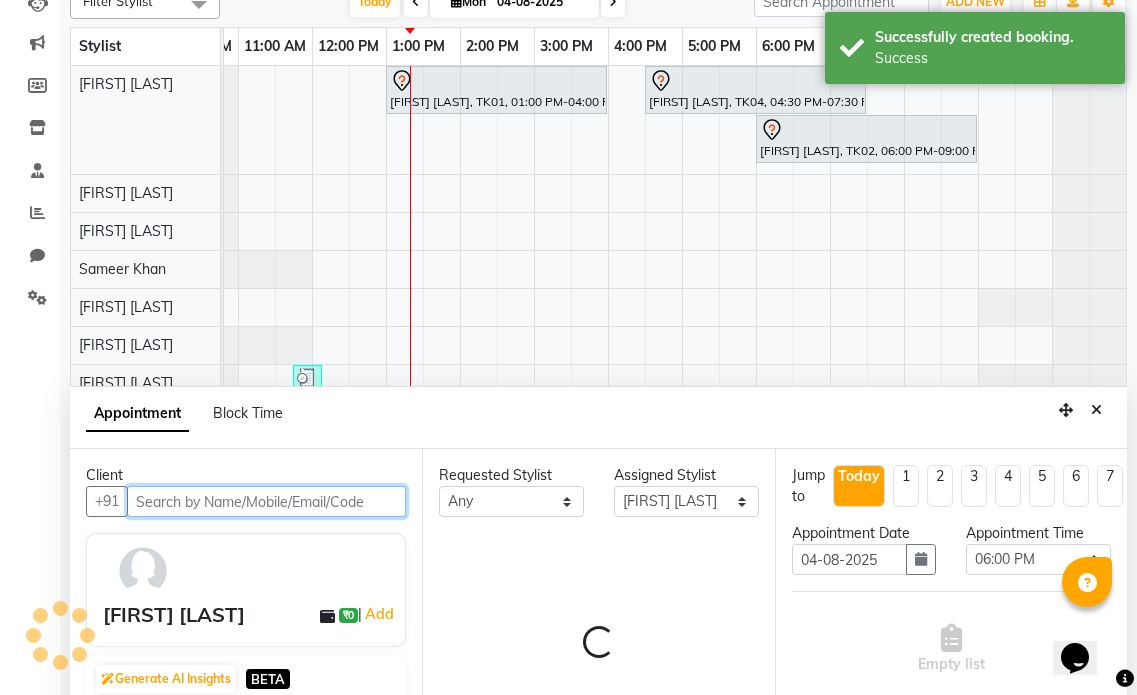 select on "3758" 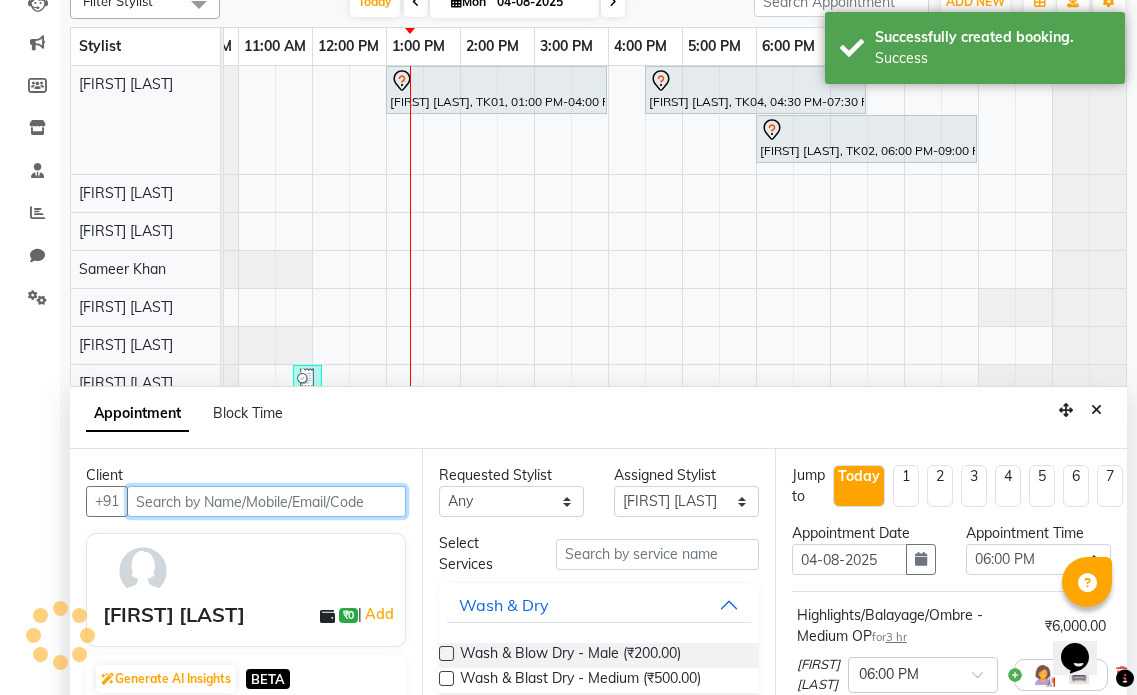 scroll, scrollTop: 377, scrollLeft: 0, axis: vertical 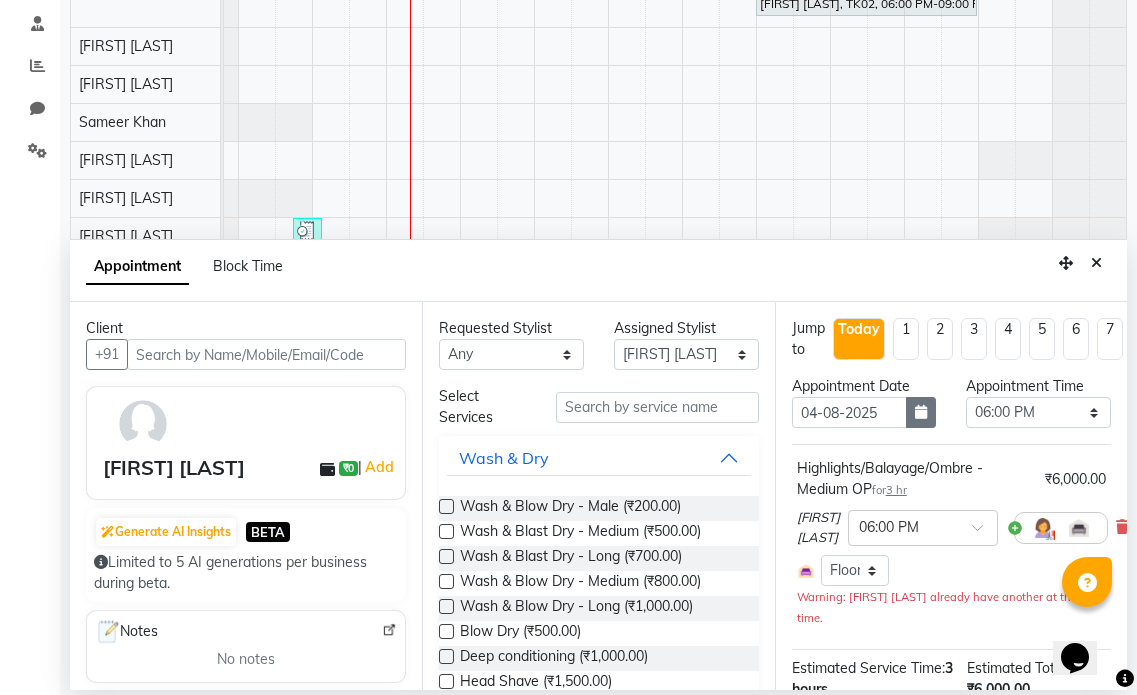 click at bounding box center (921, 412) 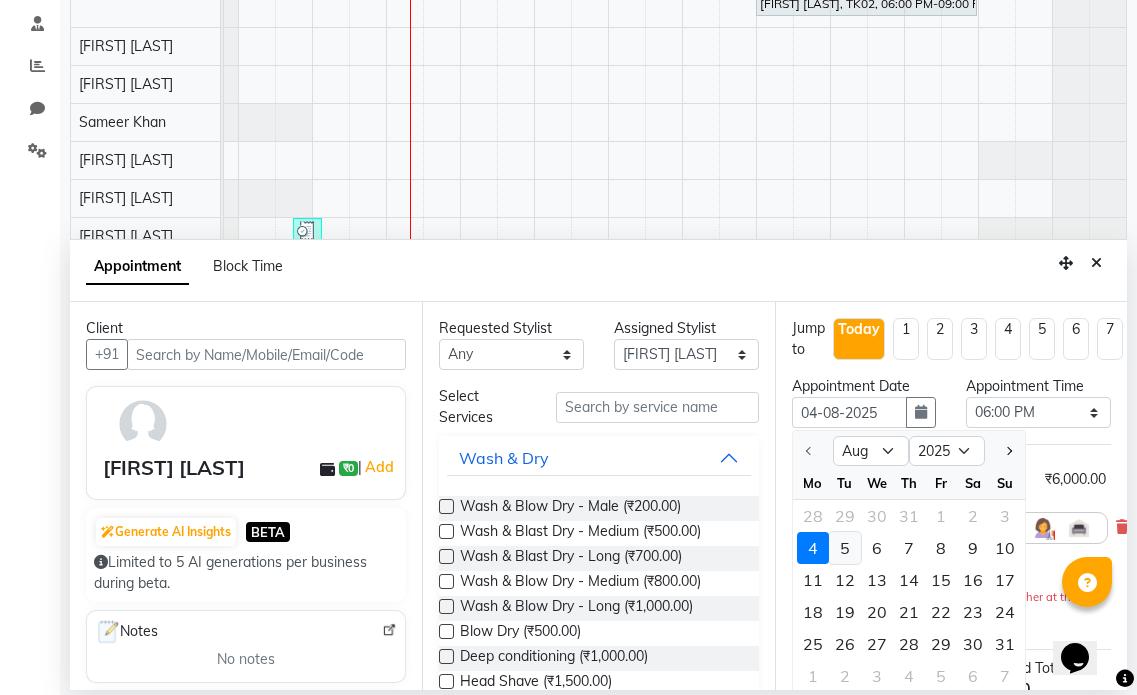 click on "5" at bounding box center [845, 548] 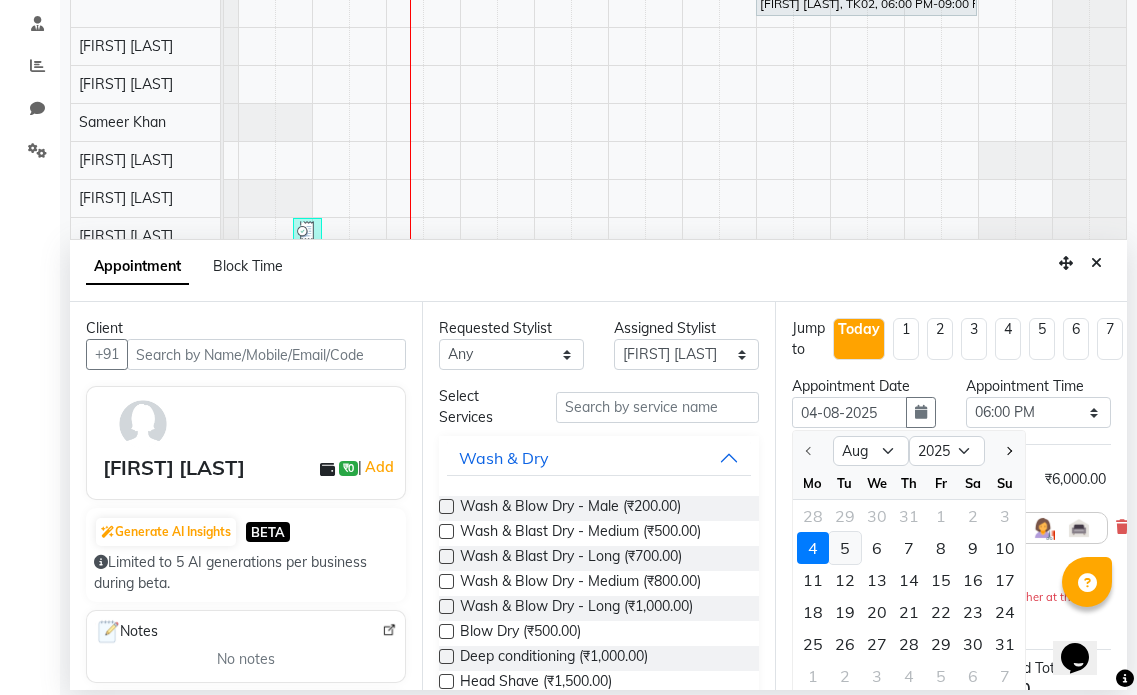 type on "05-08-2025" 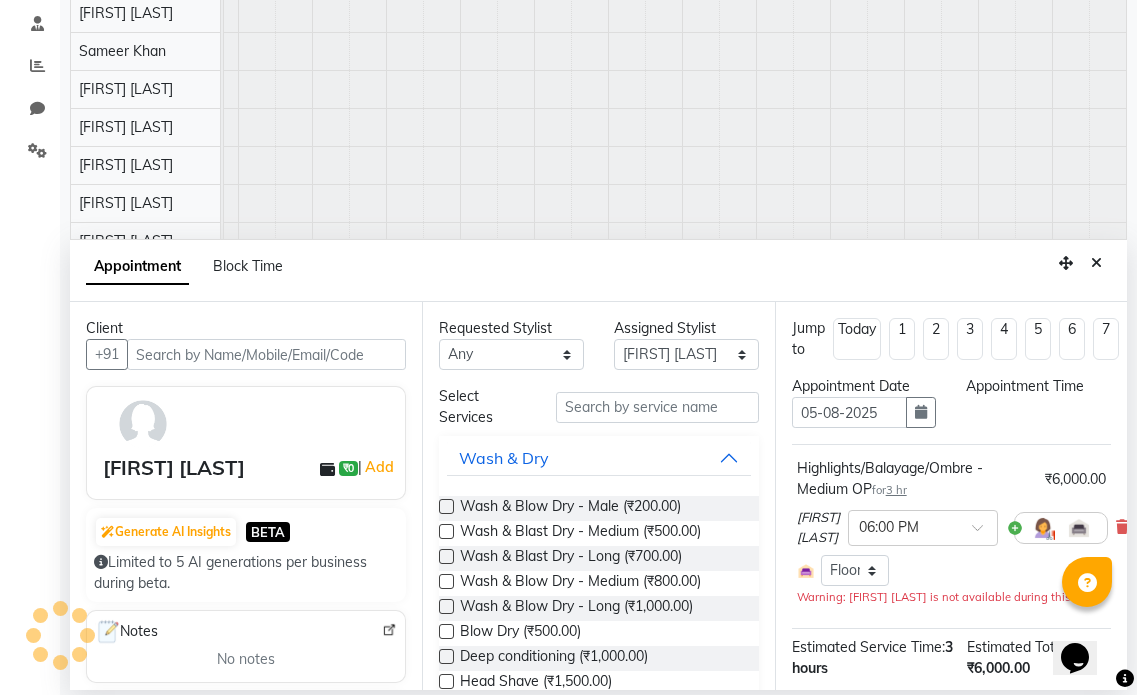 scroll, scrollTop: 0, scrollLeft: 134, axis: horizontal 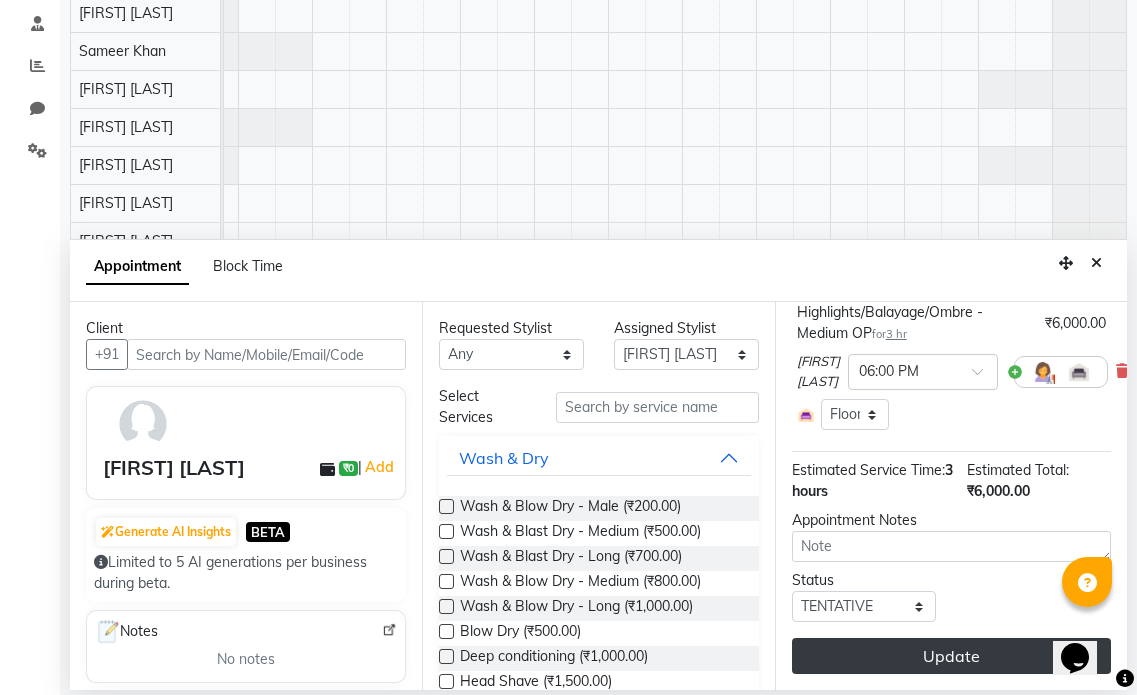 click on "Update" at bounding box center (951, 656) 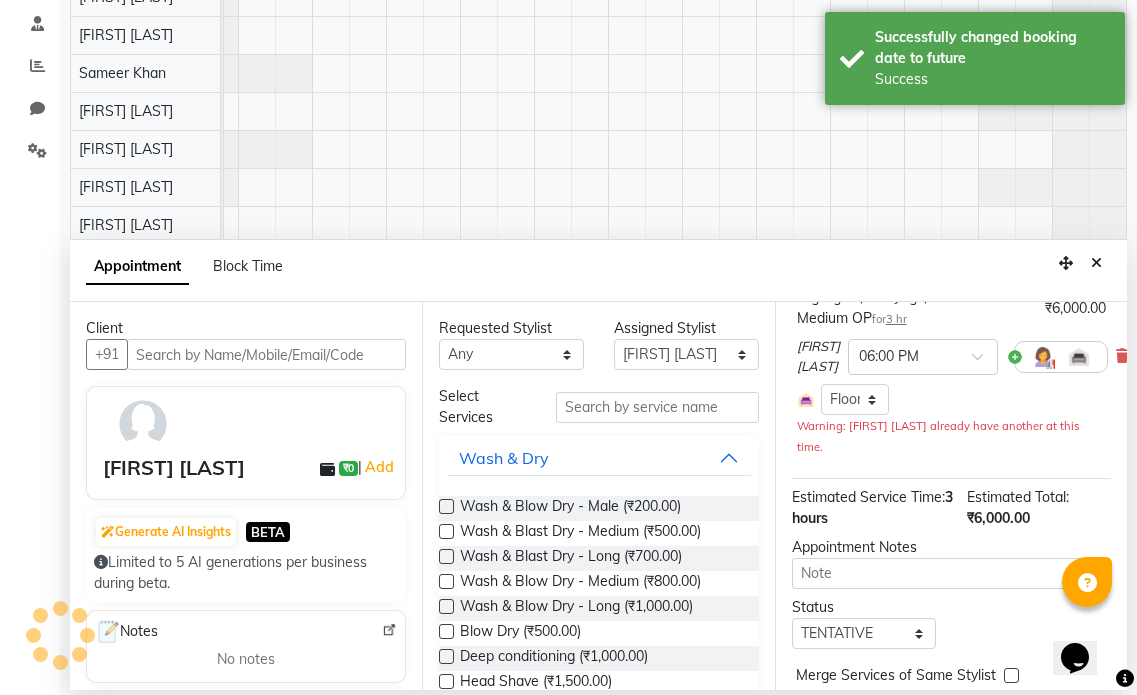 scroll, scrollTop: 88, scrollLeft: 0, axis: vertical 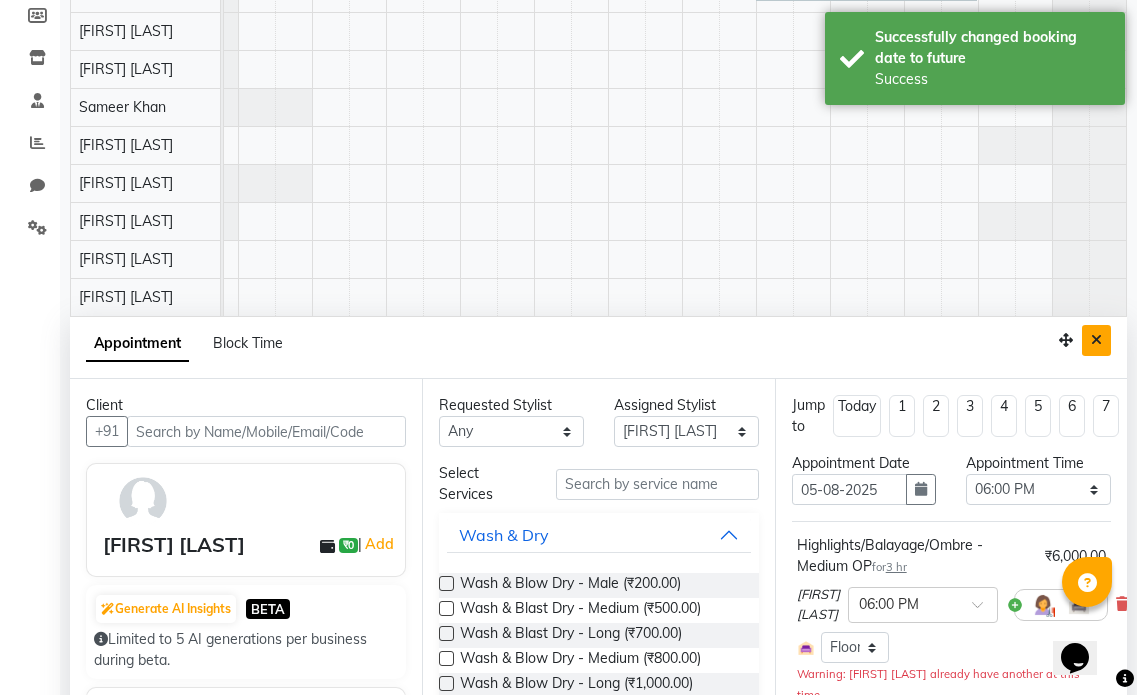click at bounding box center [1096, 340] 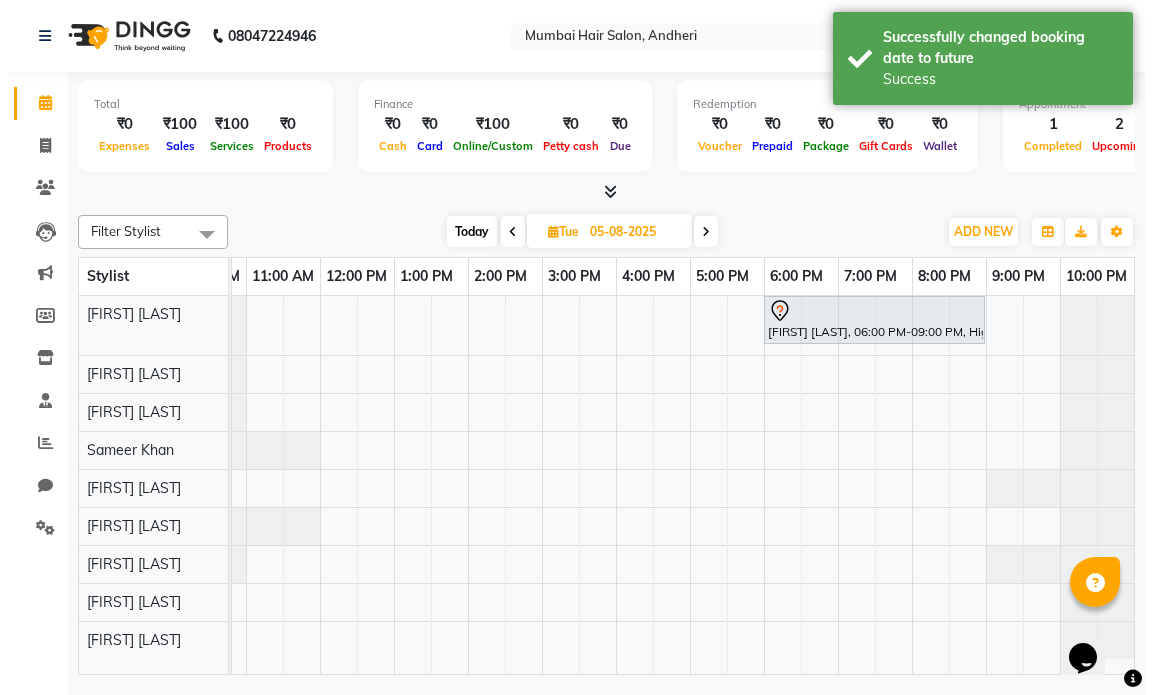 scroll, scrollTop: 0, scrollLeft: 0, axis: both 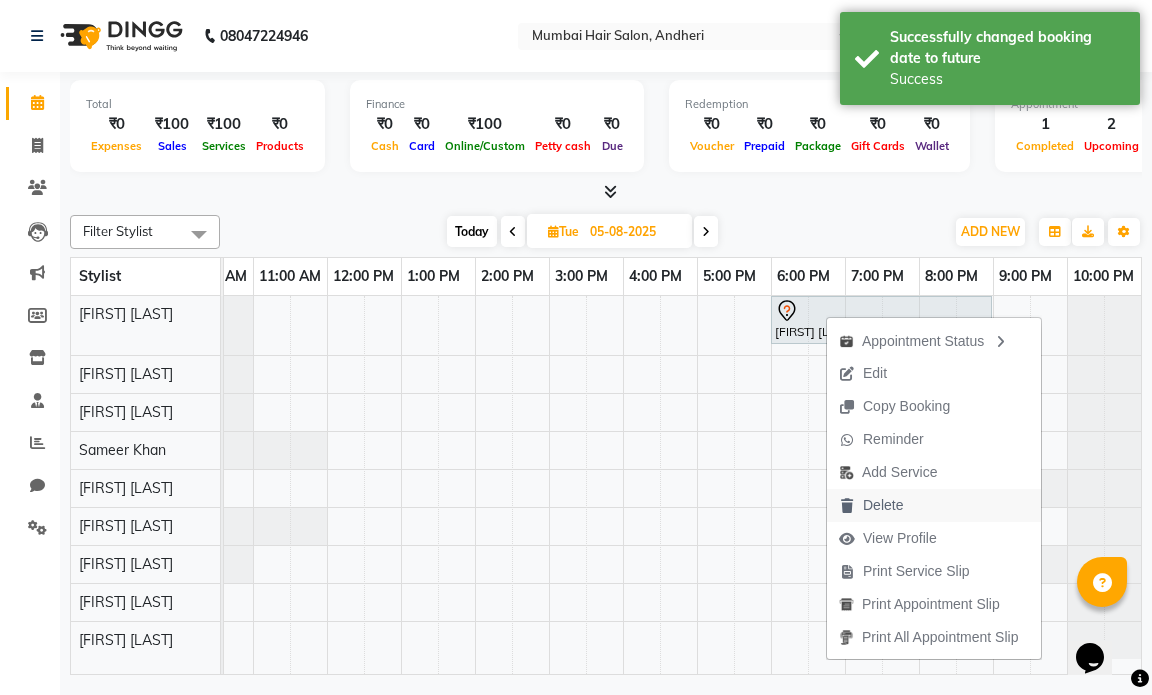 click on "Delete" at bounding box center (883, 505) 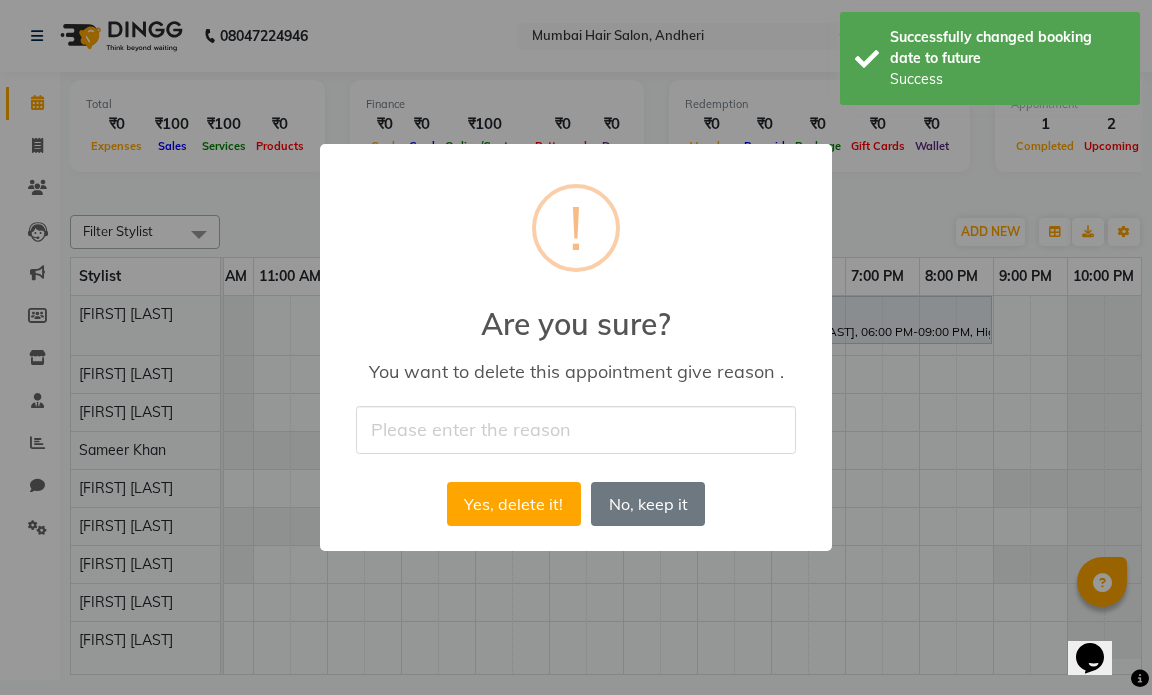 click at bounding box center (576, 429) 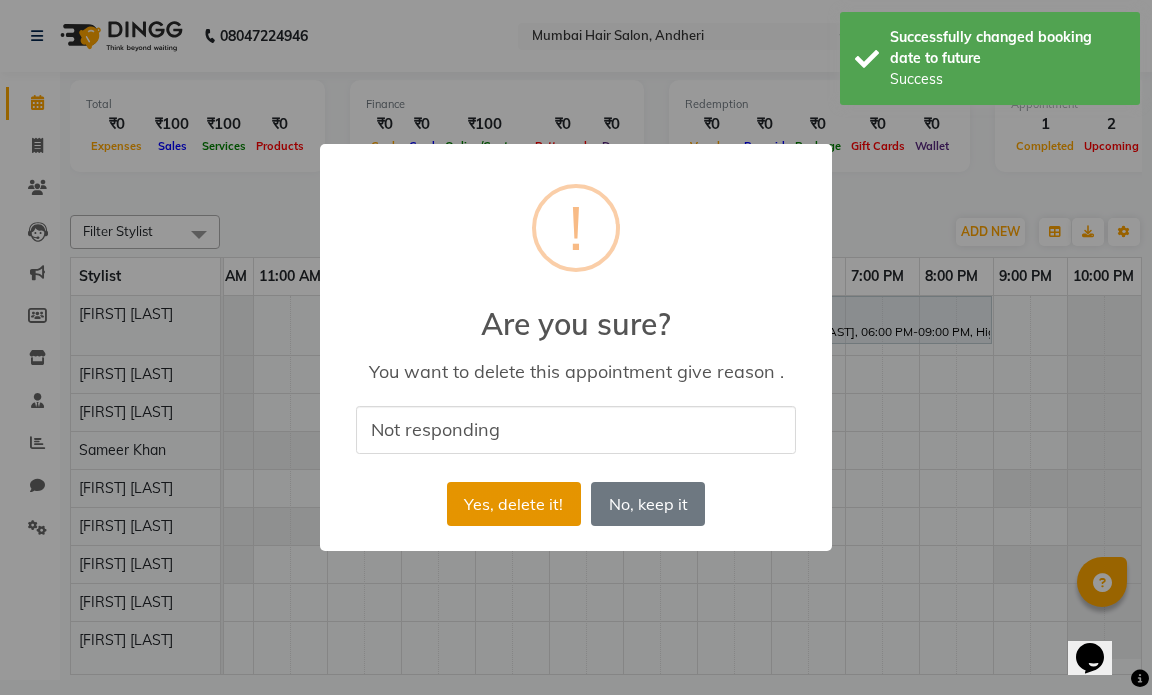 click on "Yes, delete it!" at bounding box center (514, 504) 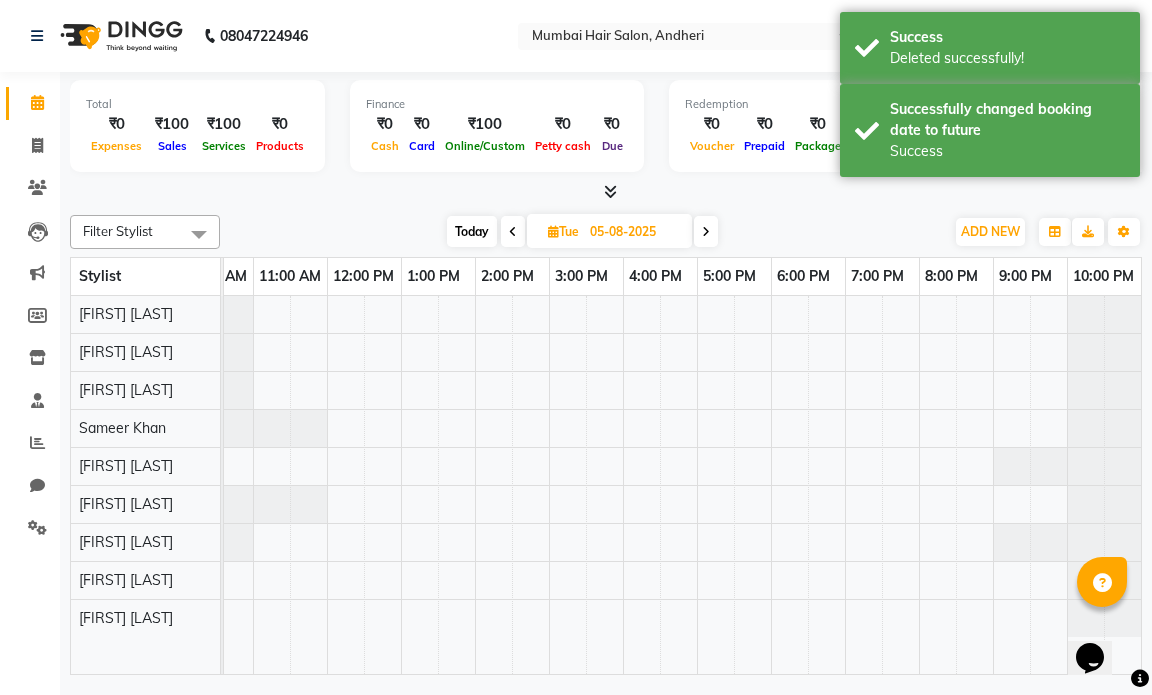 click at bounding box center [706, 231] 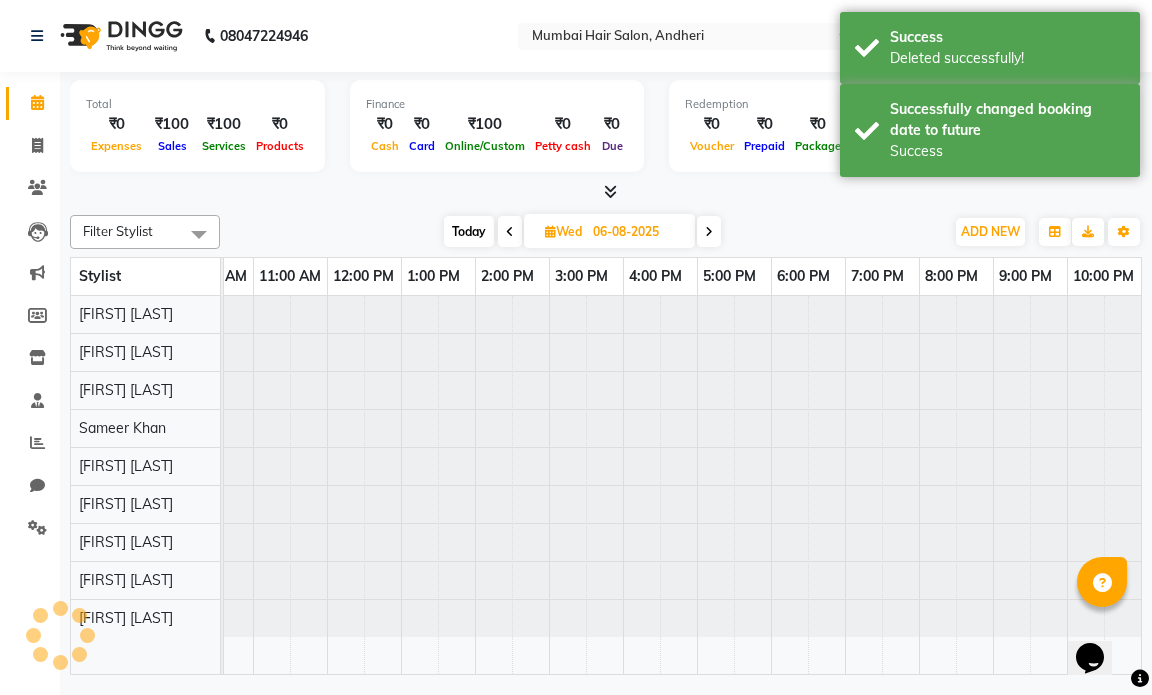 scroll, scrollTop: 0, scrollLeft: 119, axis: horizontal 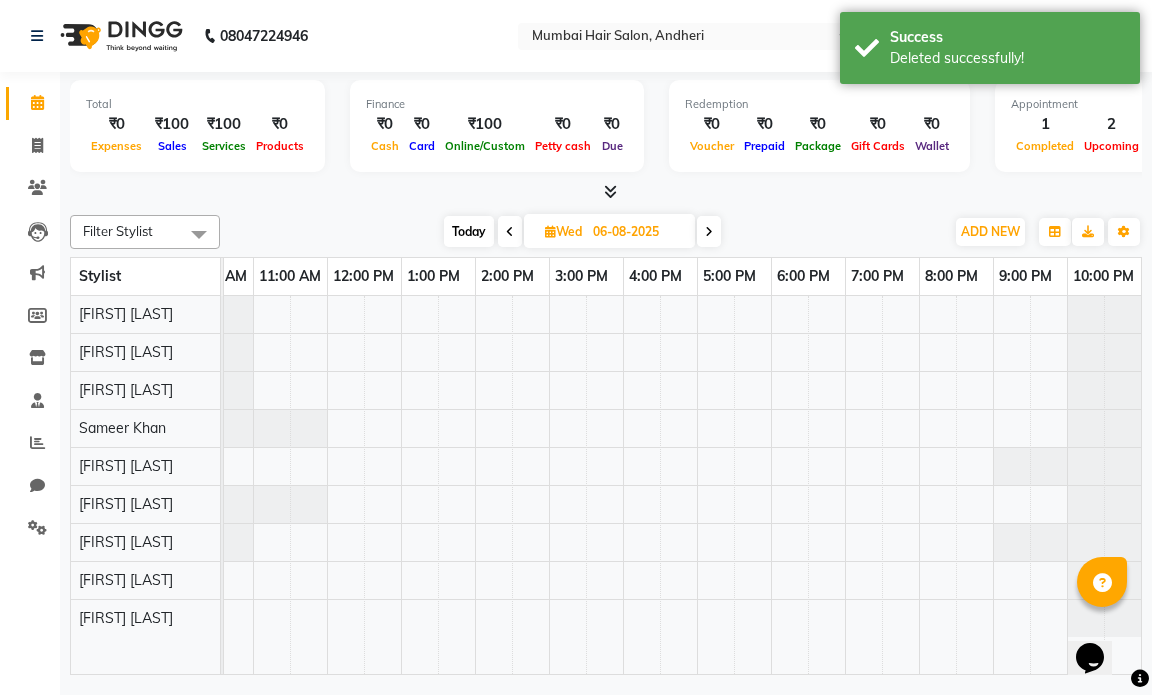 click at bounding box center (709, 231) 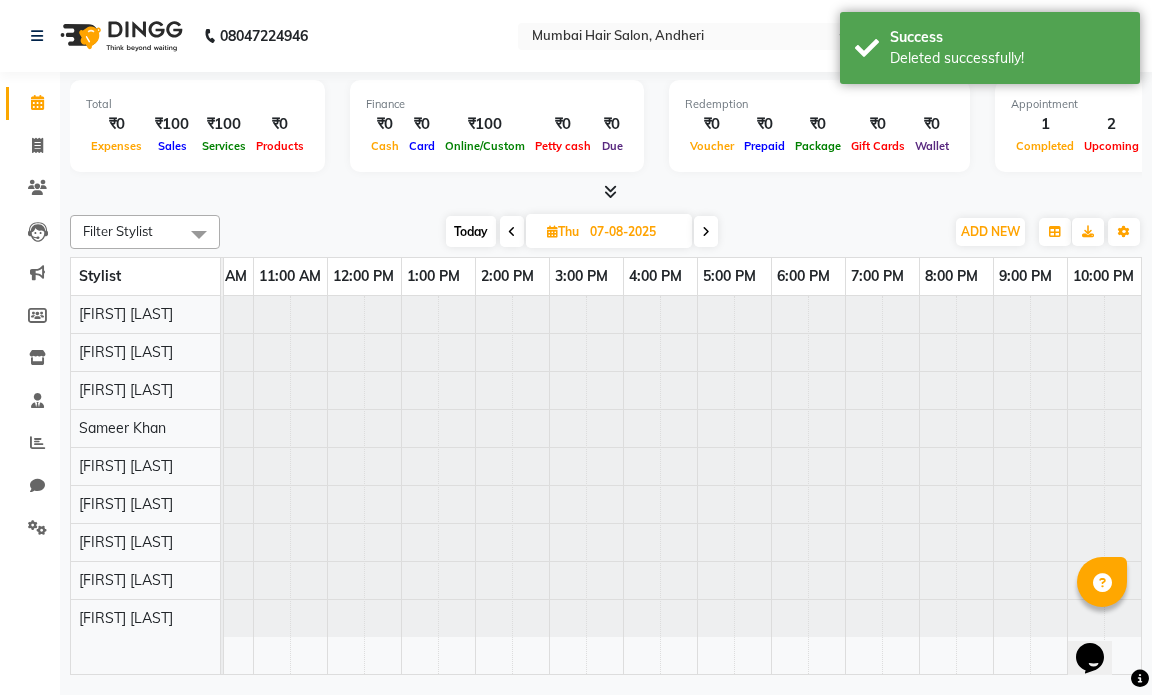 scroll, scrollTop: 0, scrollLeft: 0, axis: both 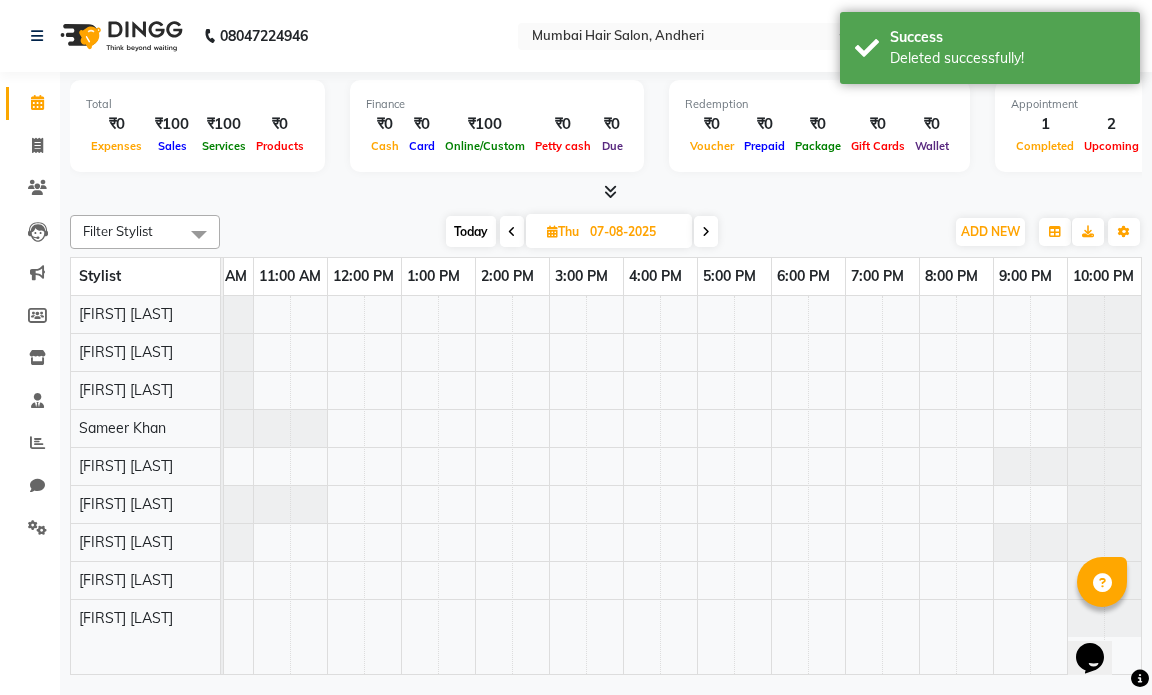 click on "07-08-2025" at bounding box center [634, 232] 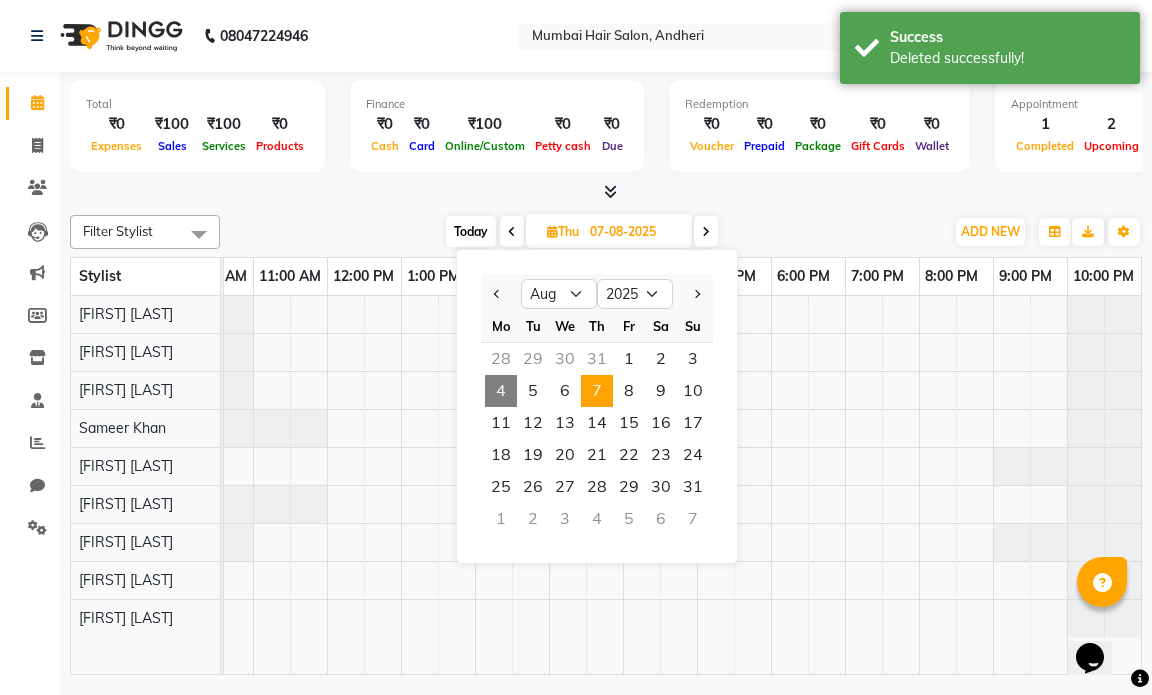 click on "4" at bounding box center [501, 391] 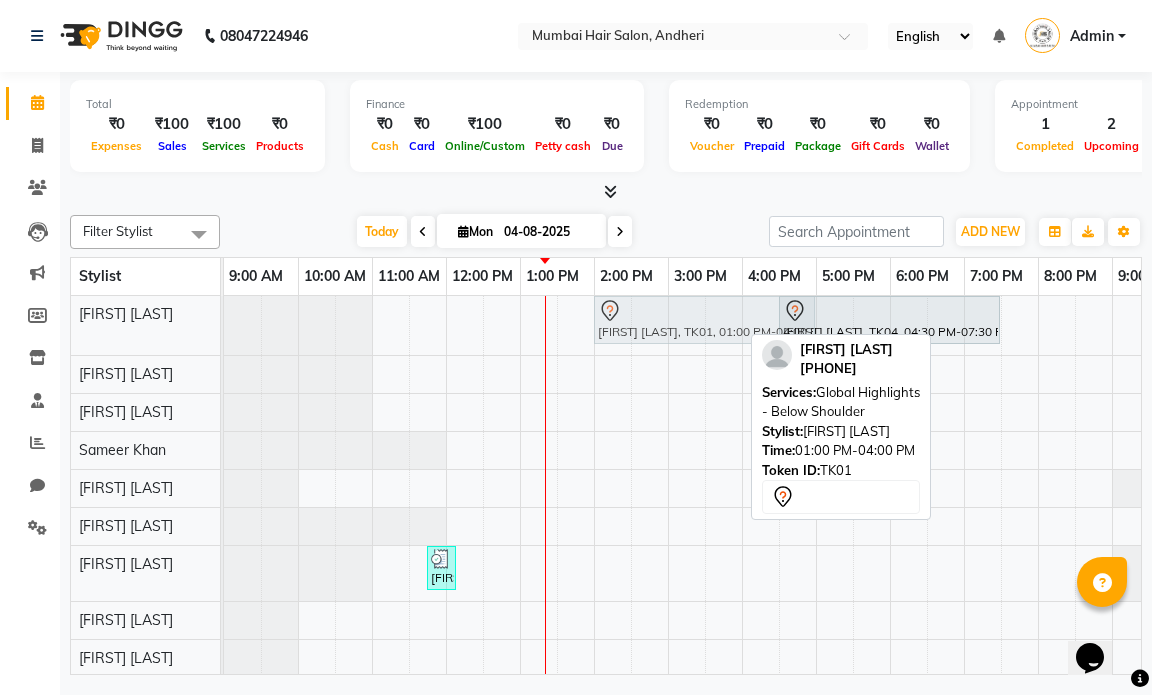 drag, startPoint x: 638, startPoint y: 323, endPoint x: 715, endPoint y: 327, distance: 77.10383 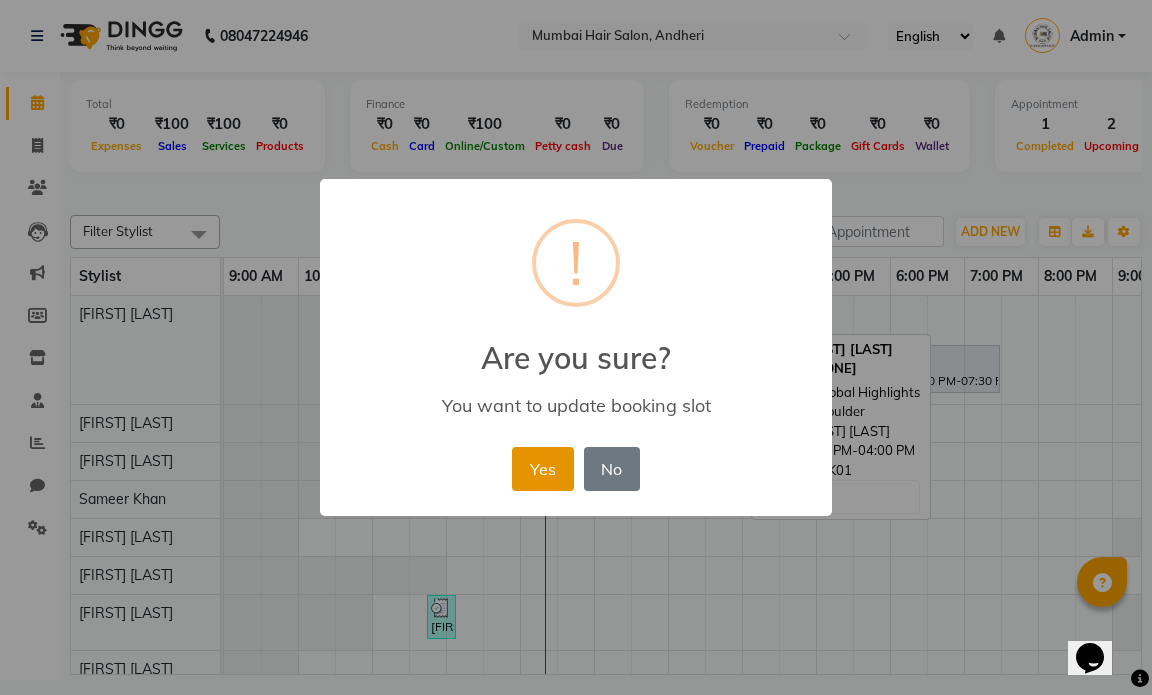 click on "Yes" at bounding box center (542, 469) 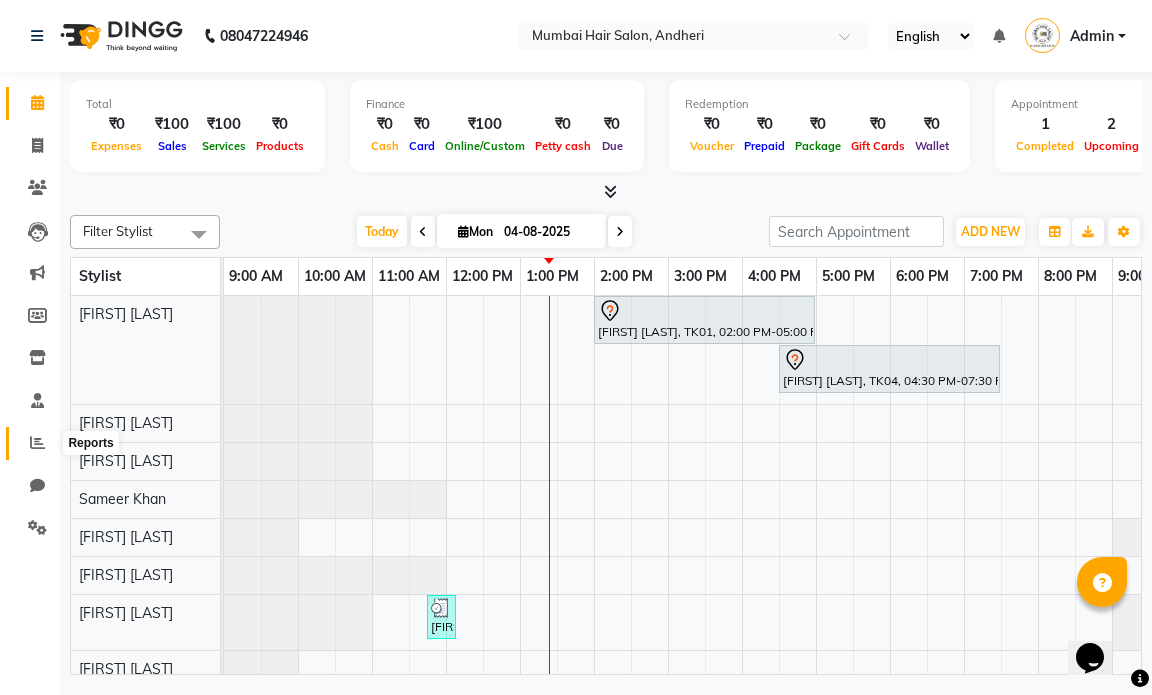 click 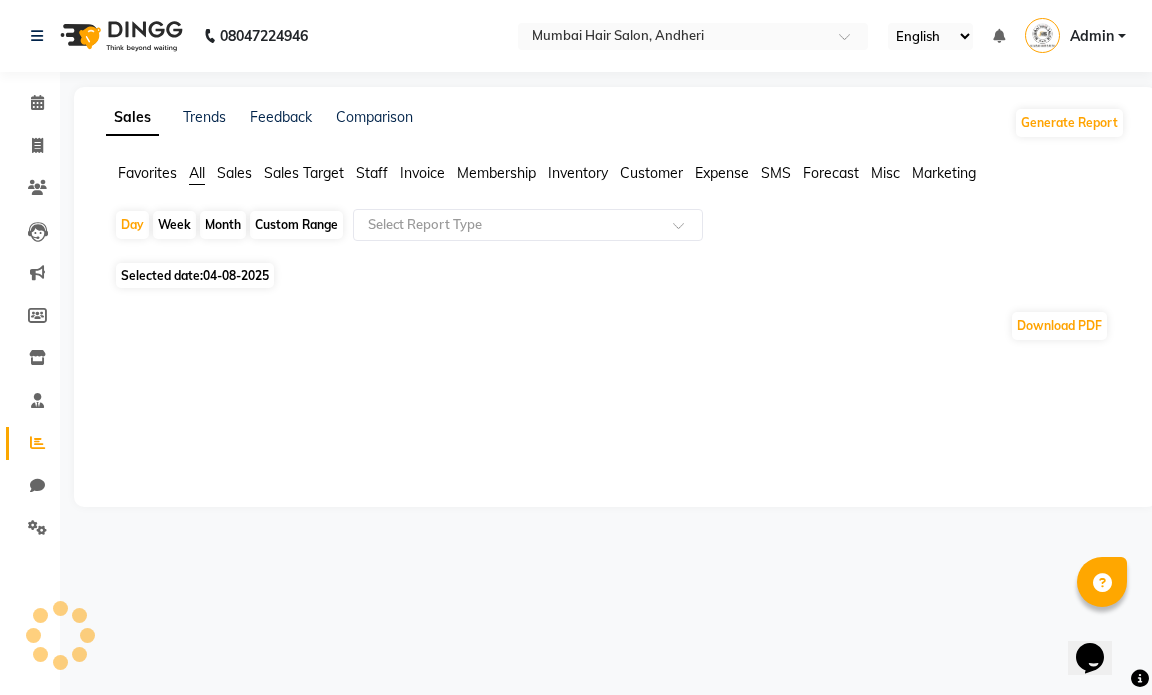click on "Month" 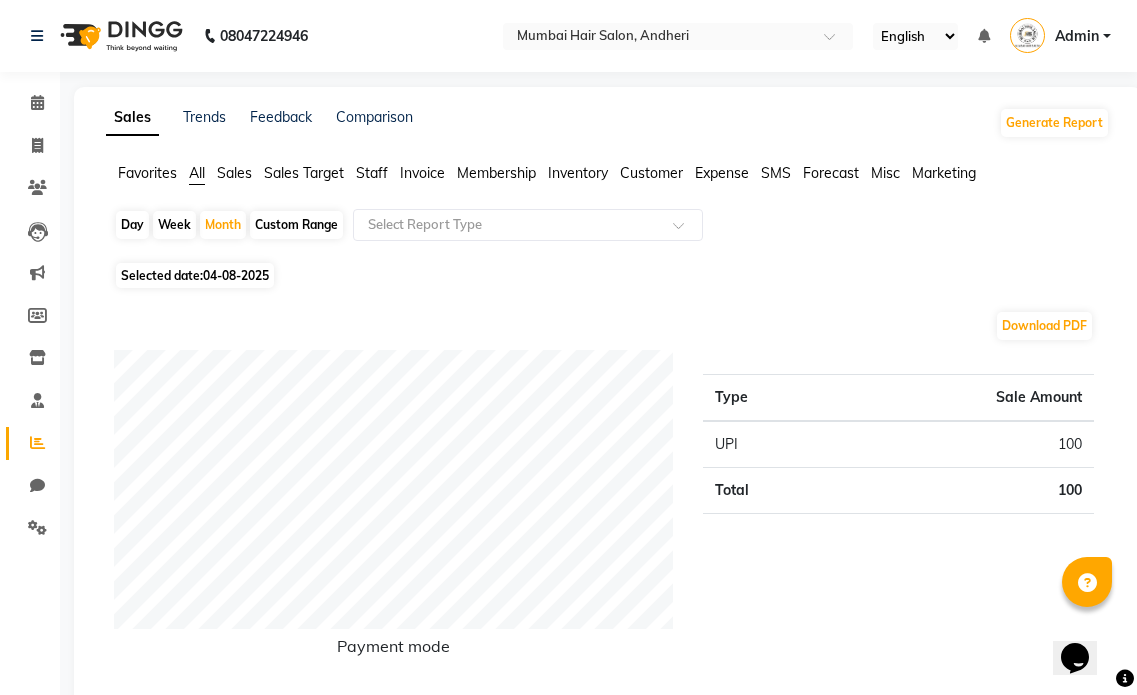 click on "Download PDF" 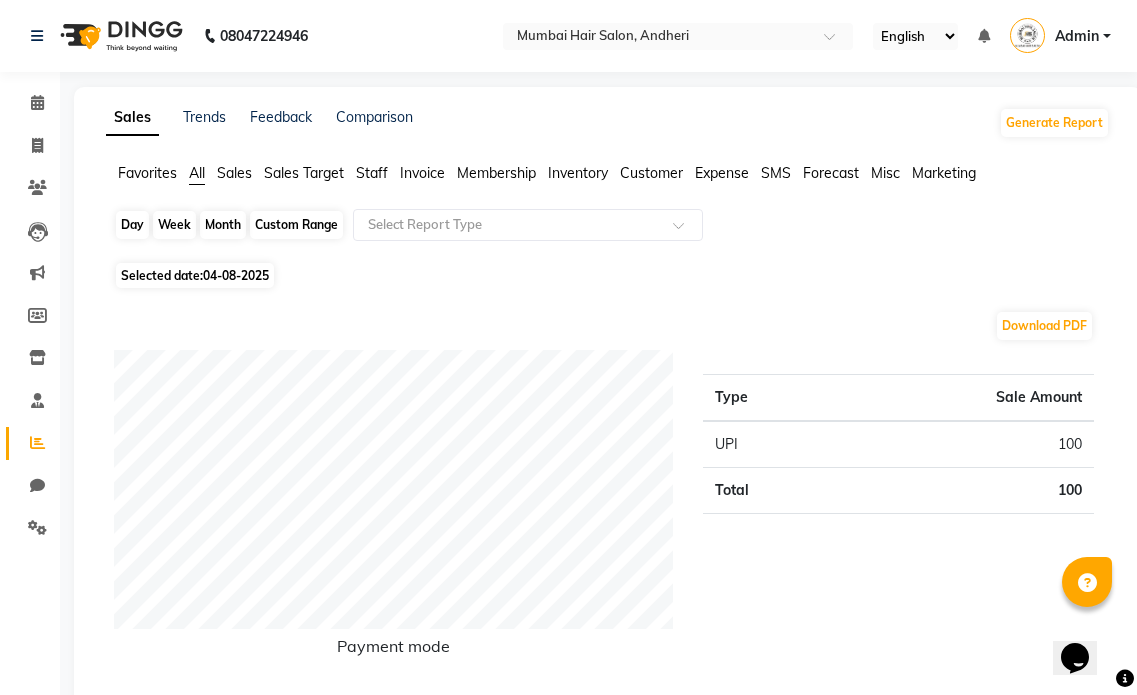 click on "Month" 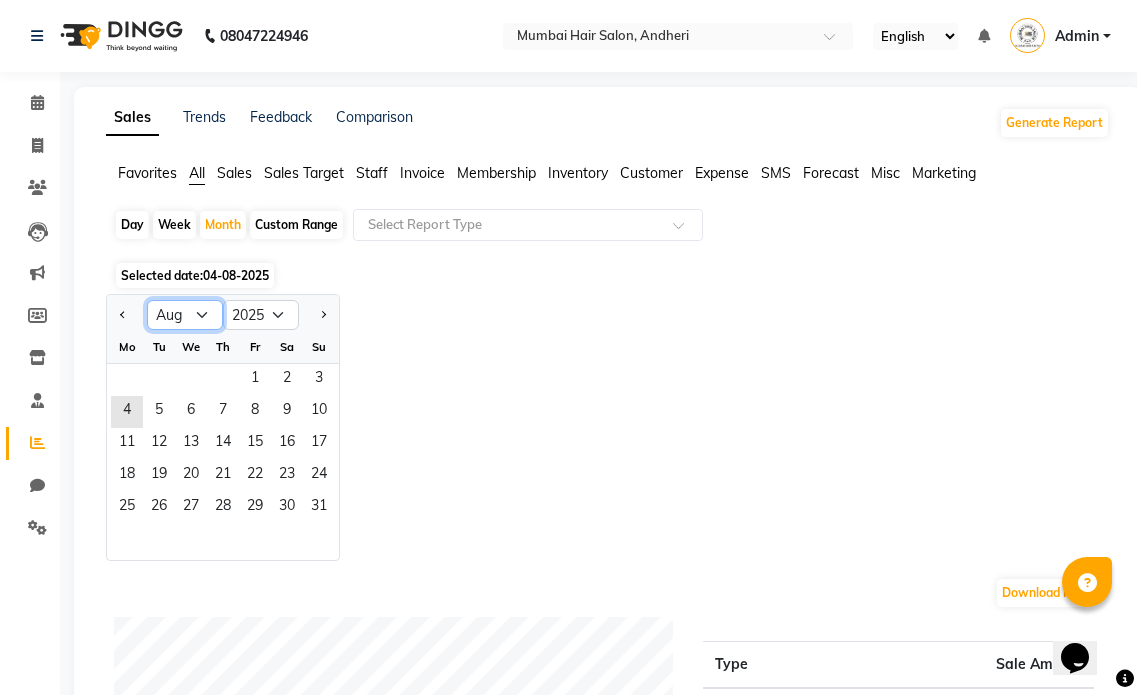 click on "Jan Feb Mar Apr May Jun Jul Aug Sep Oct Nov Dec" 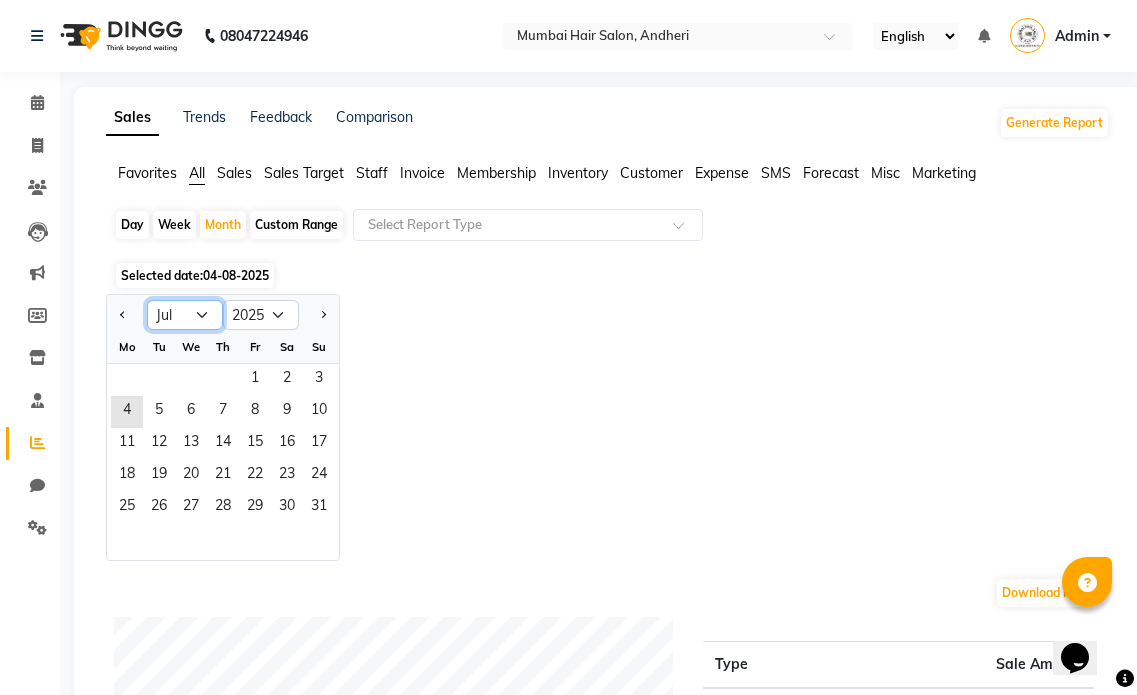 click on "Jan Feb Mar Apr May Jun Jul Aug Sep Oct Nov Dec" 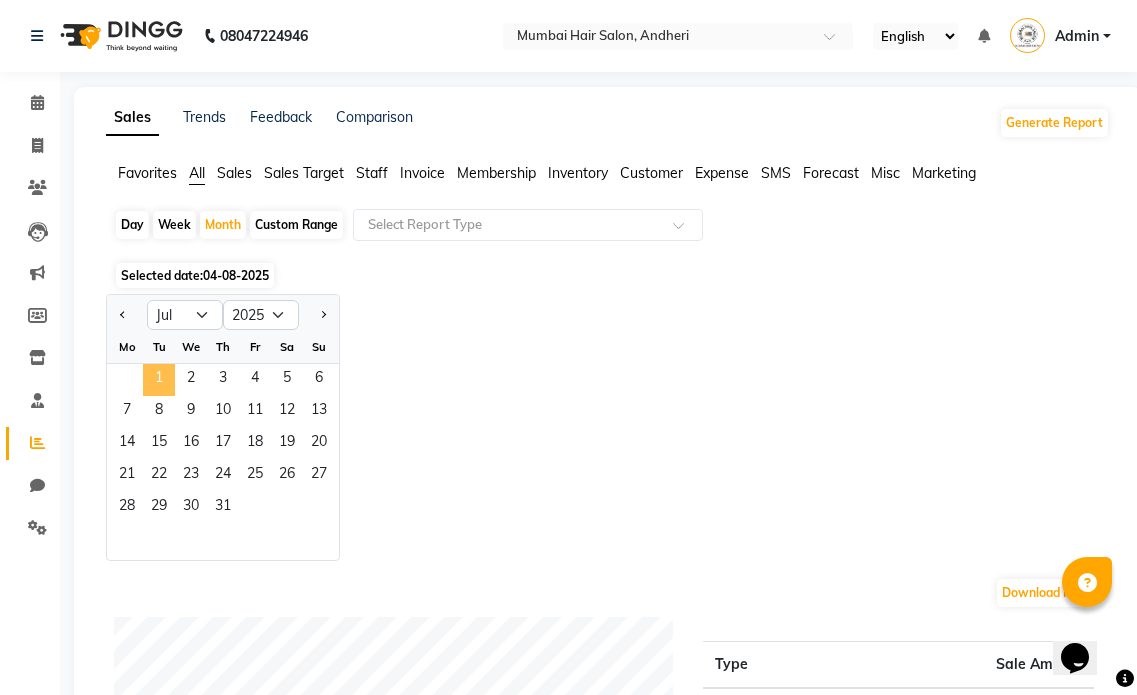click on "1" 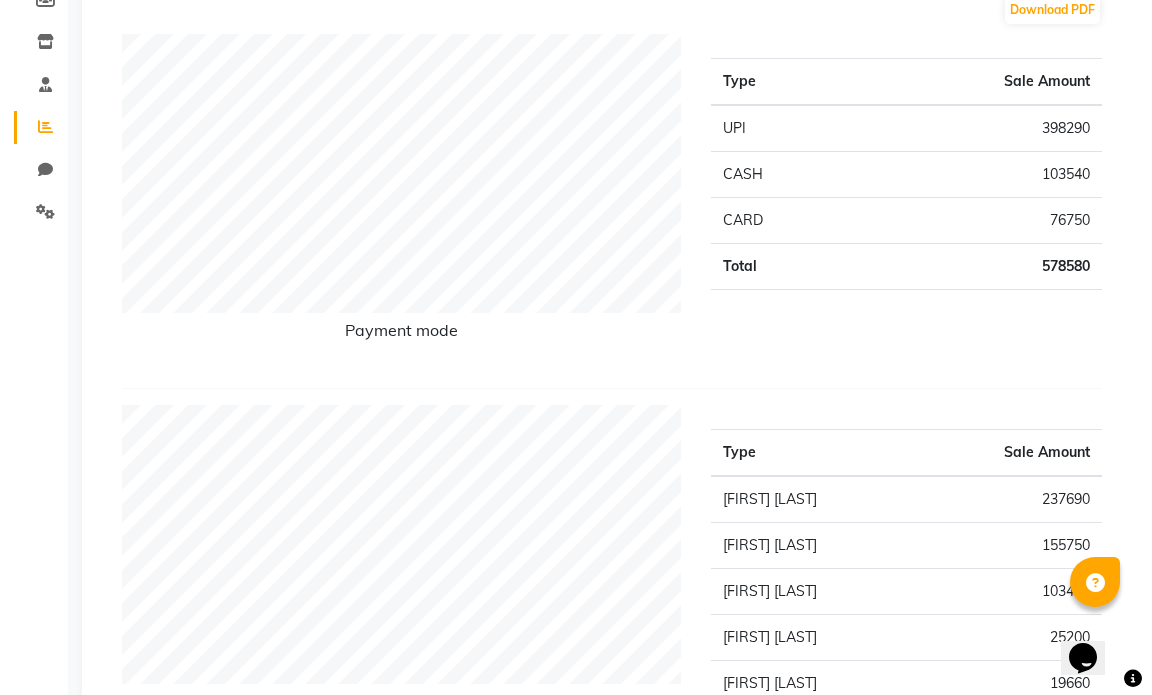 scroll, scrollTop: 0, scrollLeft: 0, axis: both 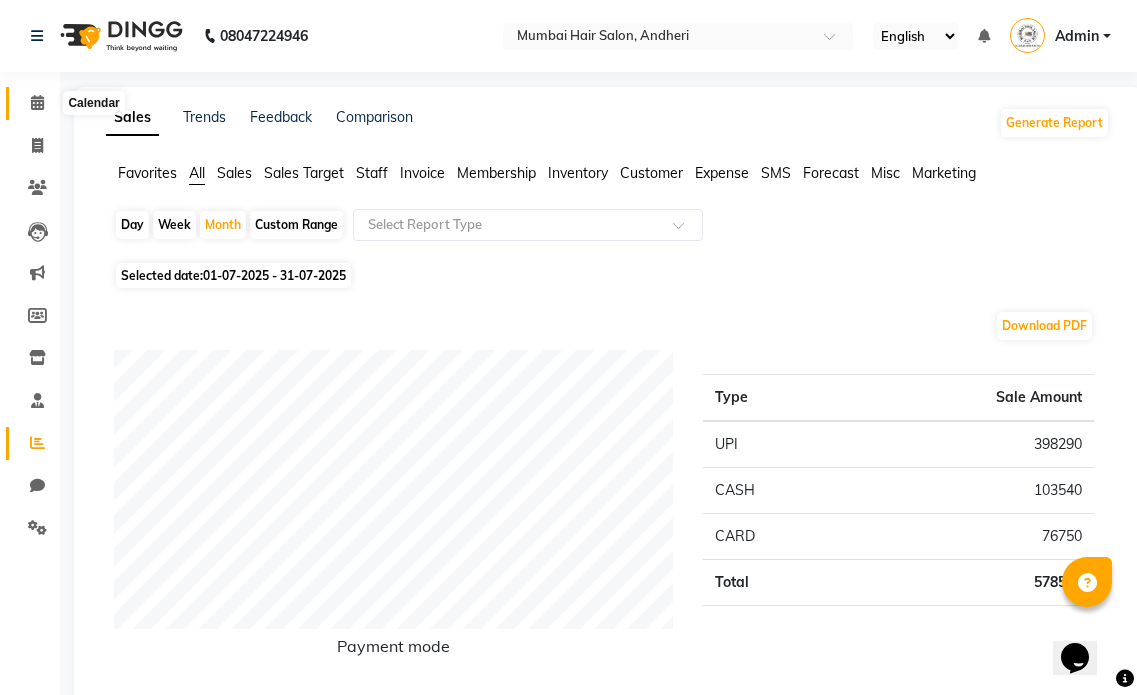 click 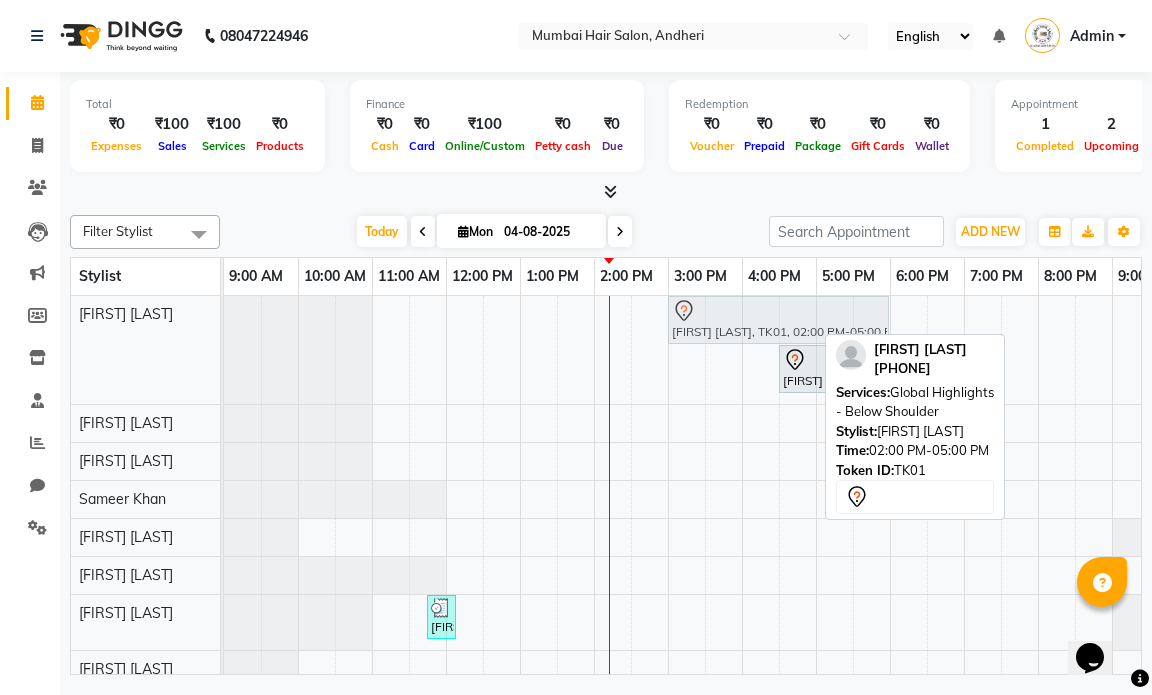 drag, startPoint x: 668, startPoint y: 315, endPoint x: 727, endPoint y: 316, distance: 59.008472 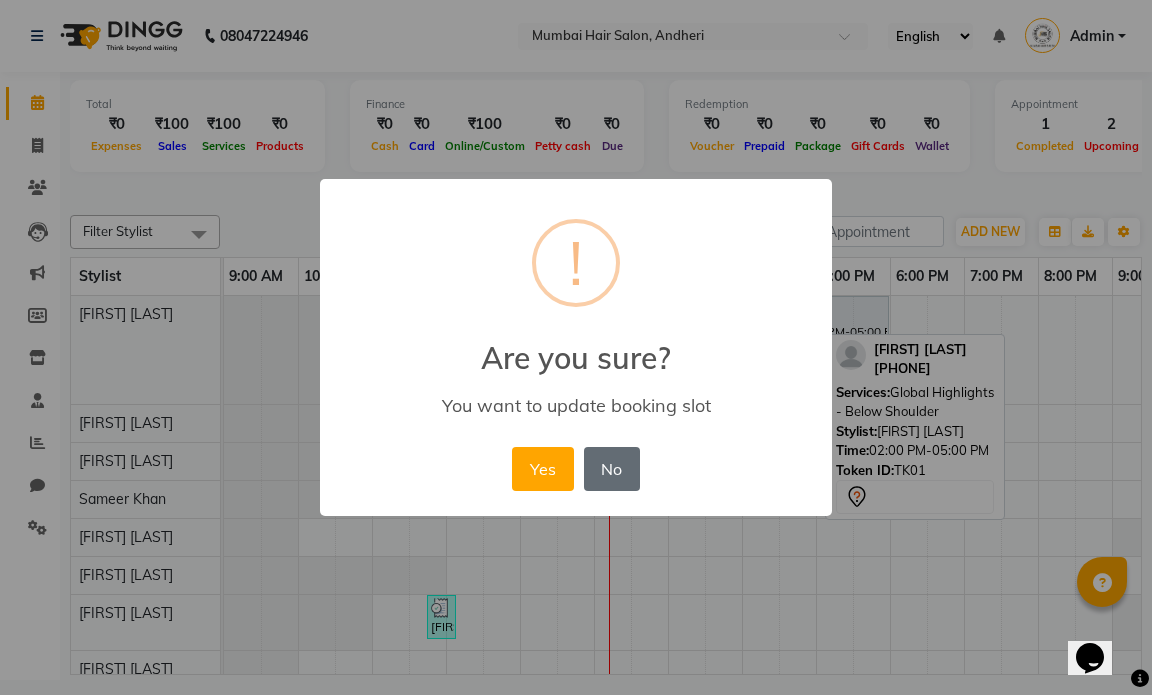 click on "No" at bounding box center (612, 469) 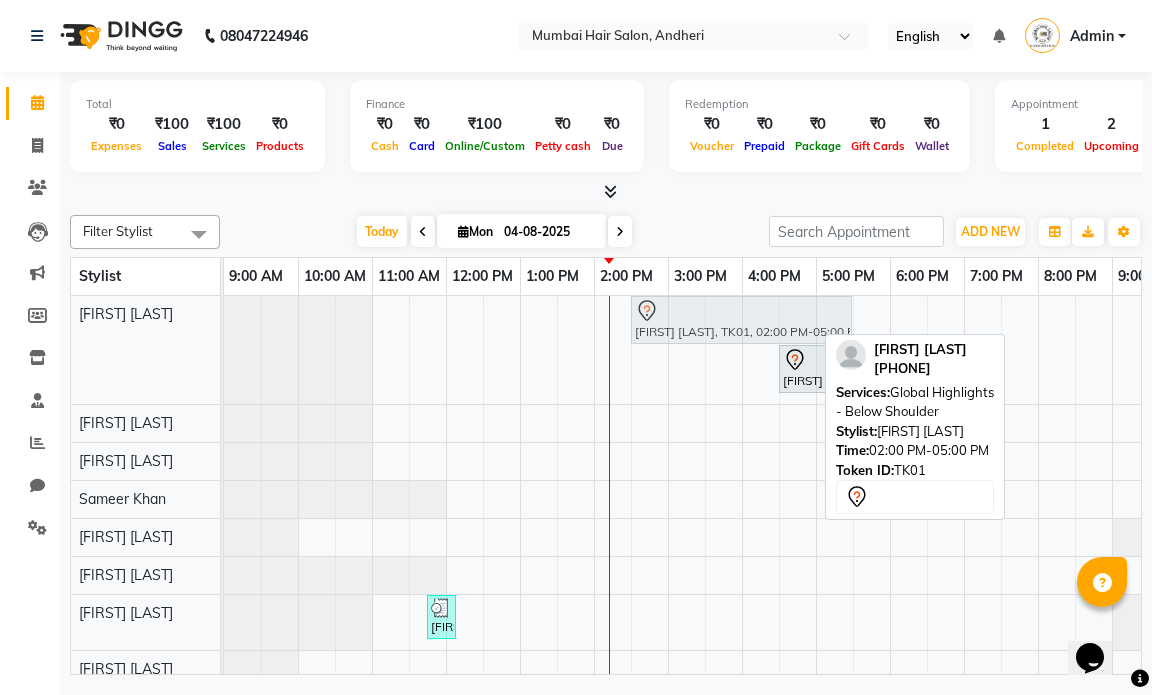 drag, startPoint x: 719, startPoint y: 321, endPoint x: 747, endPoint y: 326, distance: 28.442924 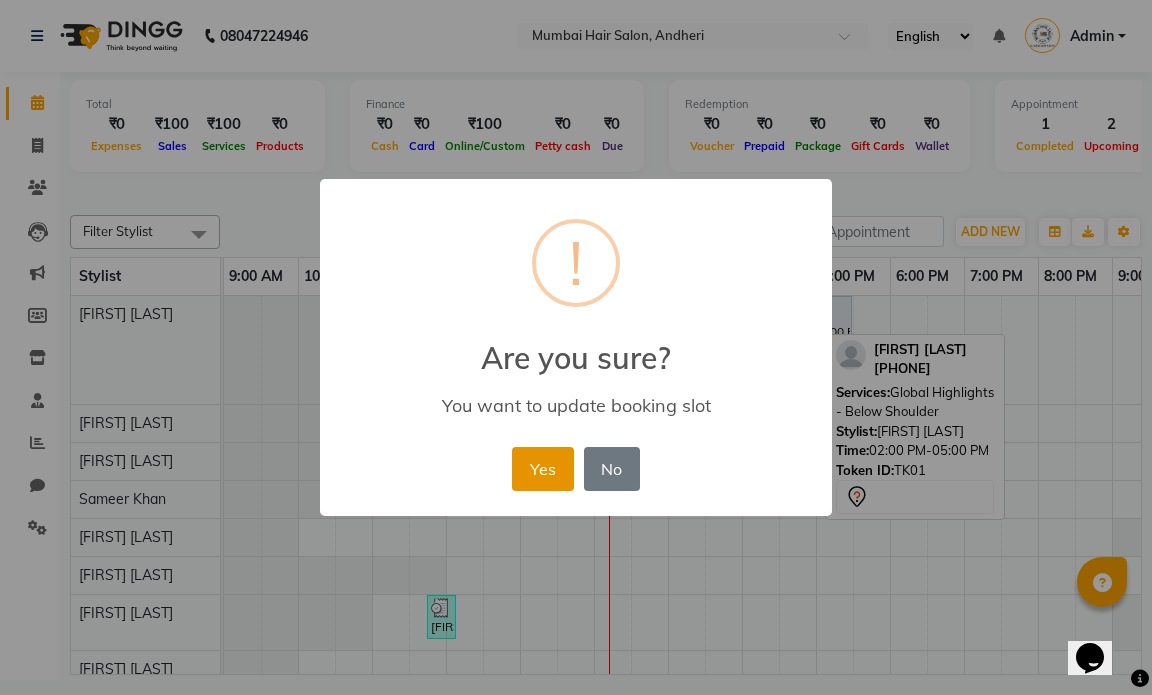 click on "Yes" at bounding box center [542, 469] 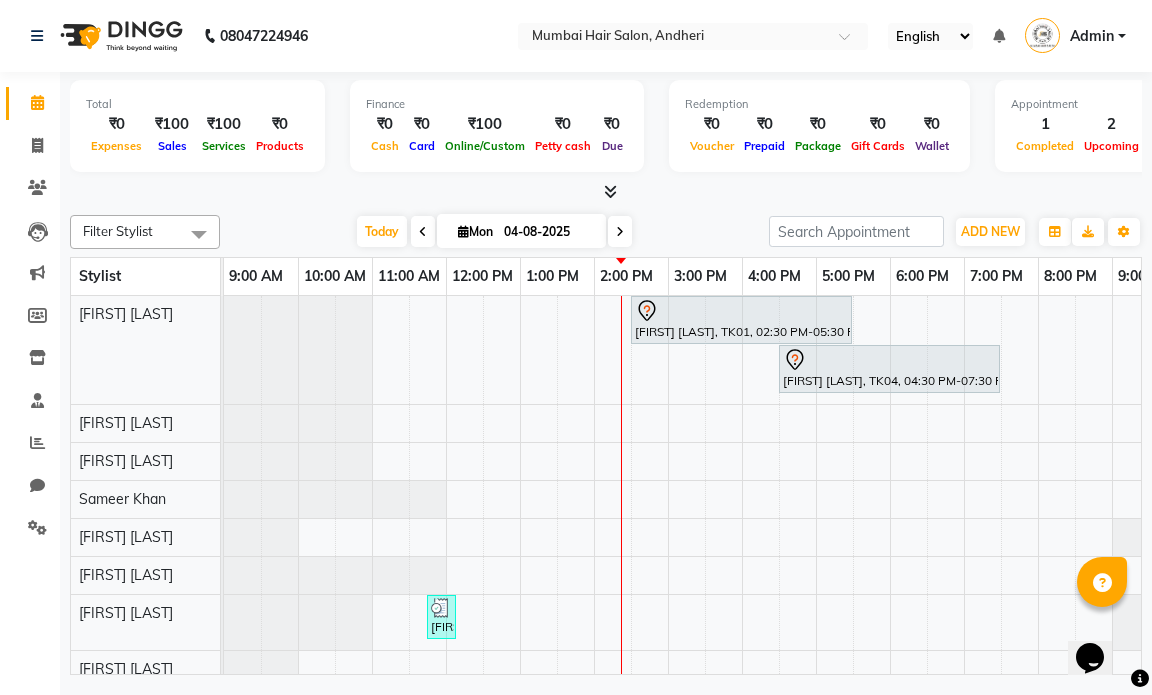 click on "Prachi Mehta, TK01, 02:30 PM-05:30 PM, Global Highlights - Below Shoulder" at bounding box center (741, 320) 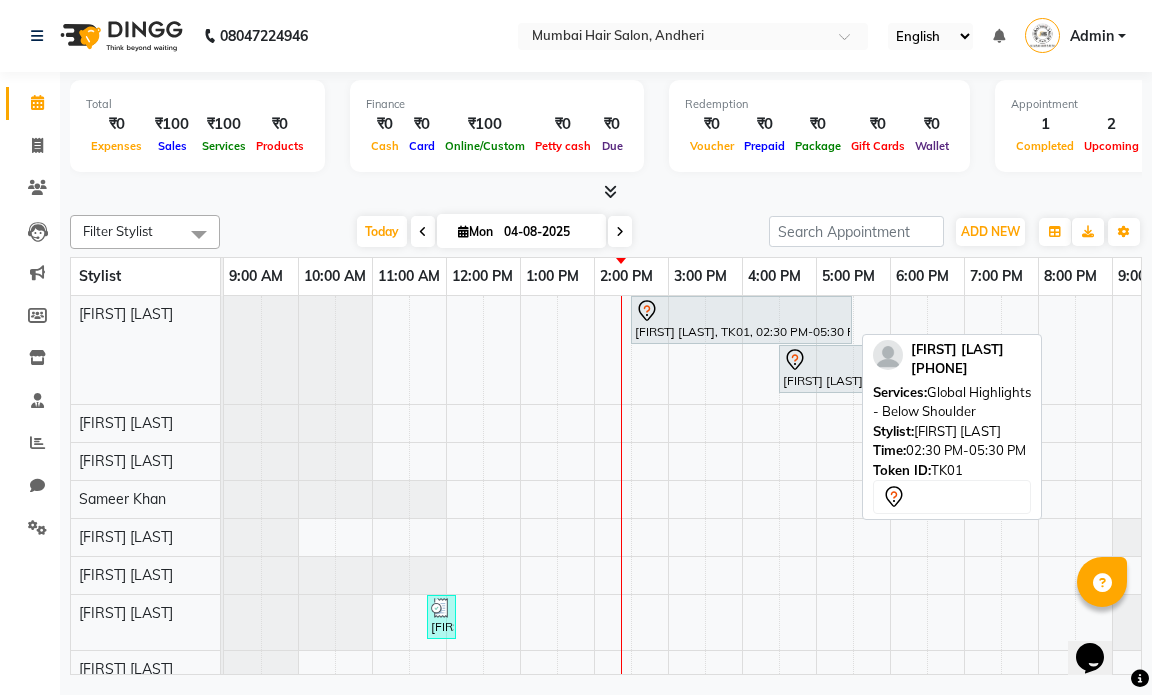 click on "Prachi Mehta, TK01, 02:30 PM-05:30 PM, Global Highlights - Below Shoulder" at bounding box center (741, 320) 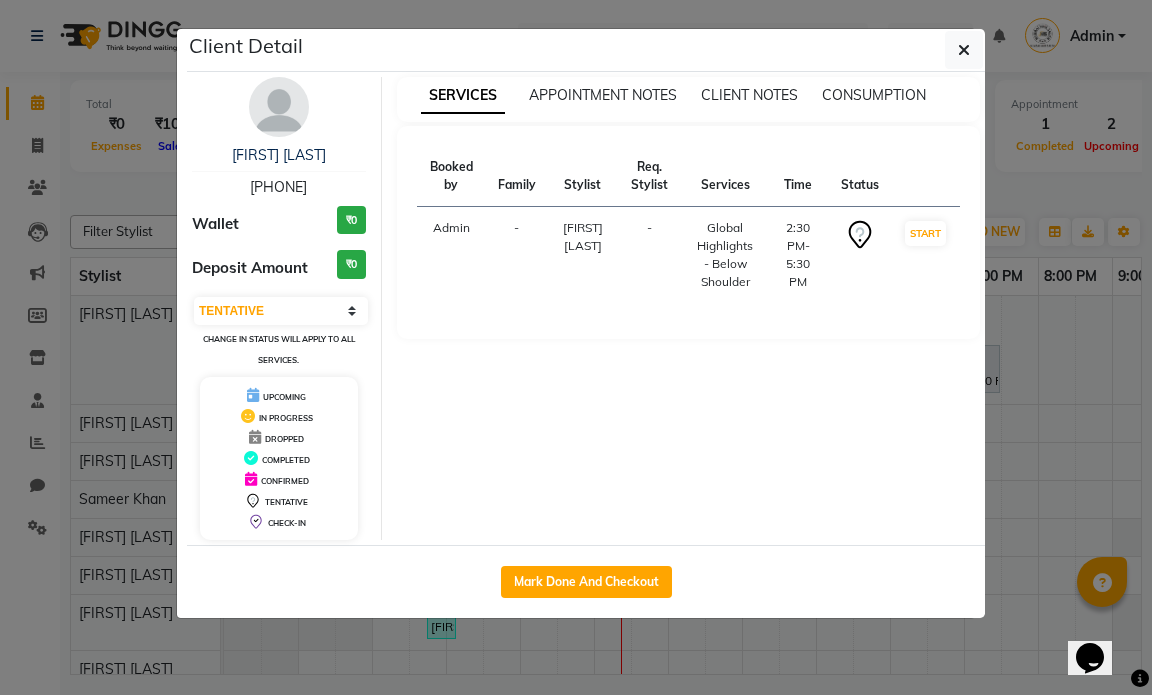 drag, startPoint x: 324, startPoint y: 189, endPoint x: 230, endPoint y: 191, distance: 94.02127 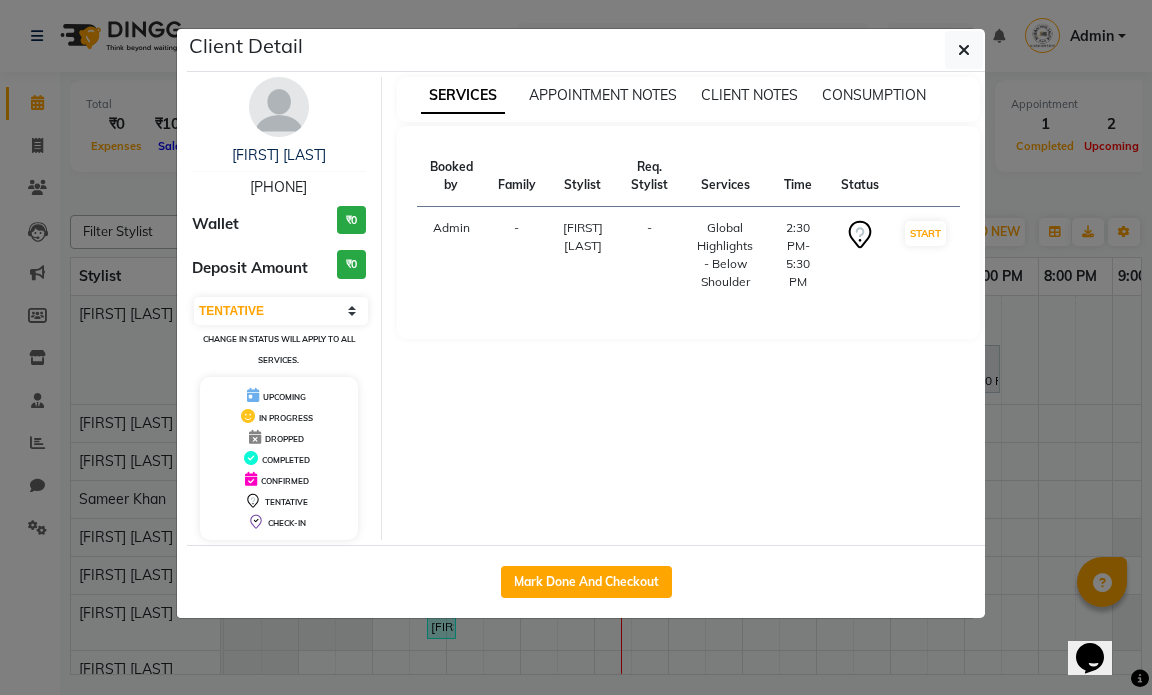 click on "Prachi Mehta   7506212412" at bounding box center [279, 171] 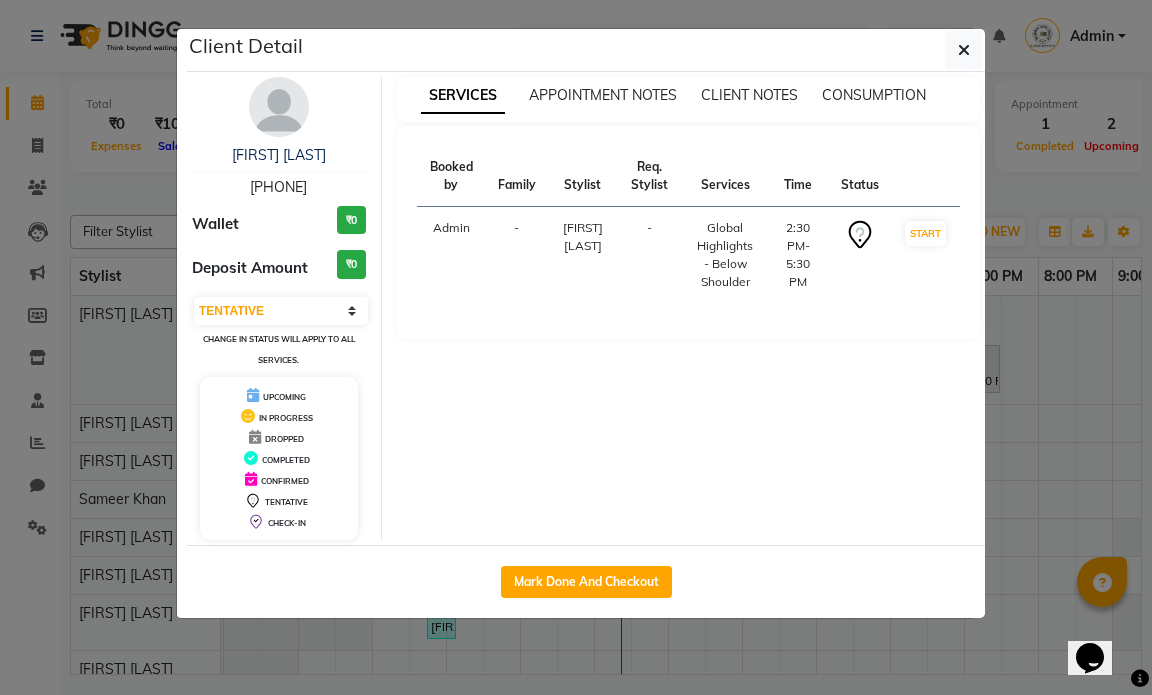 copy on "[PHONE]" 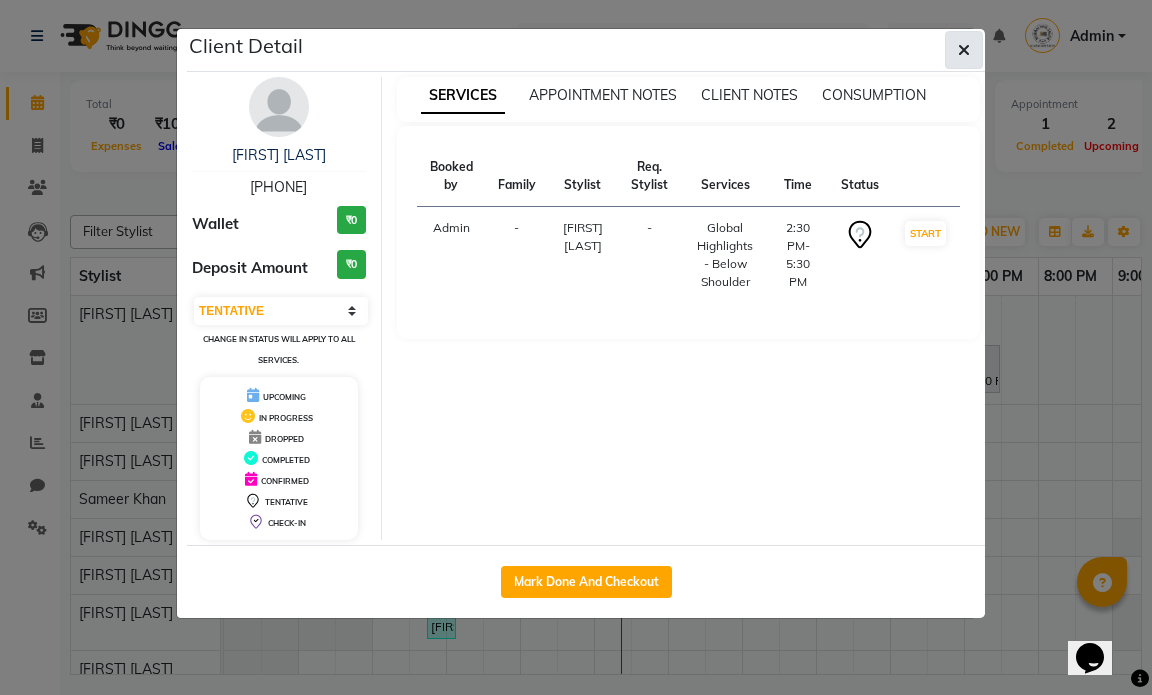 click 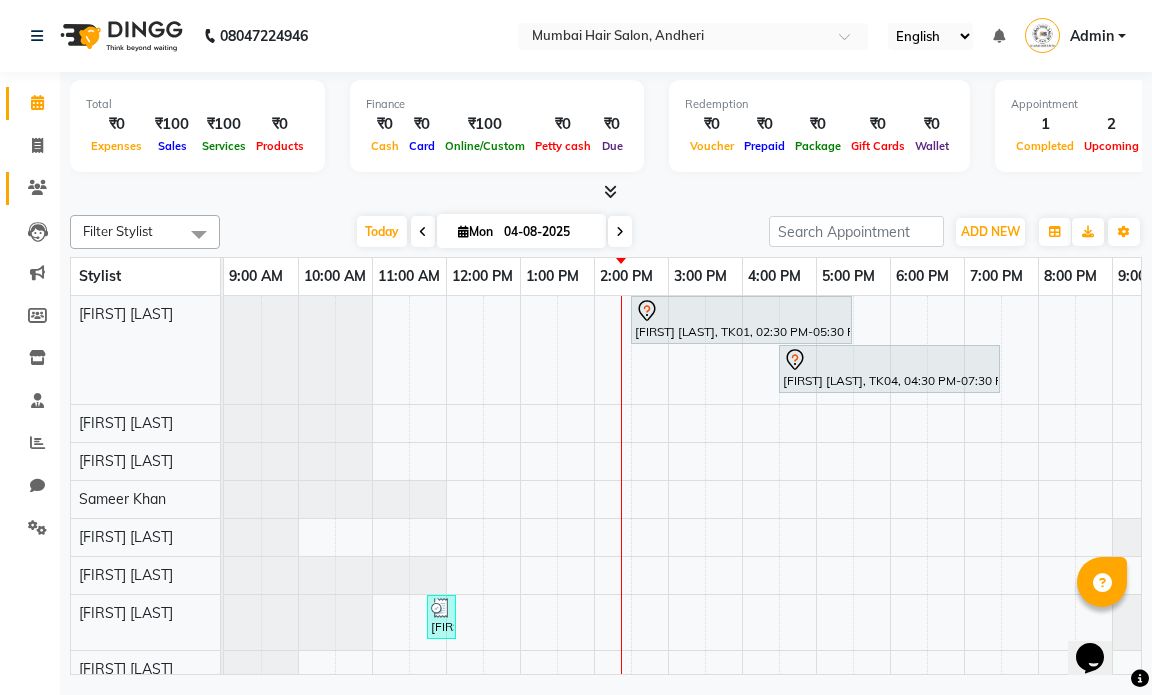 click 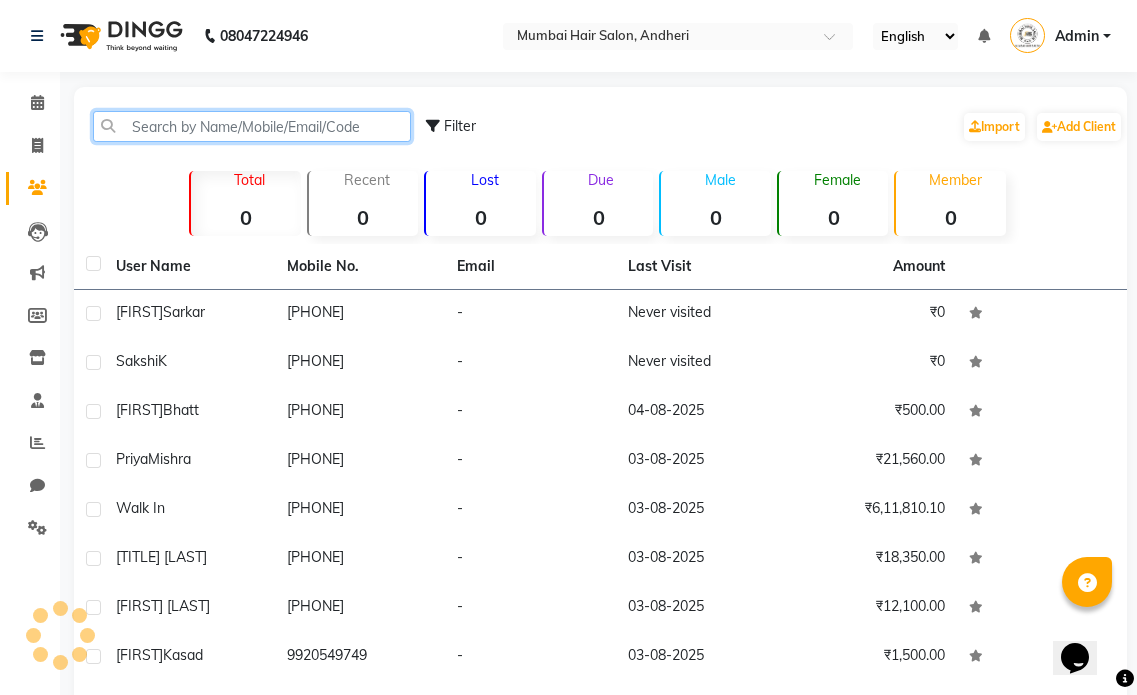 click 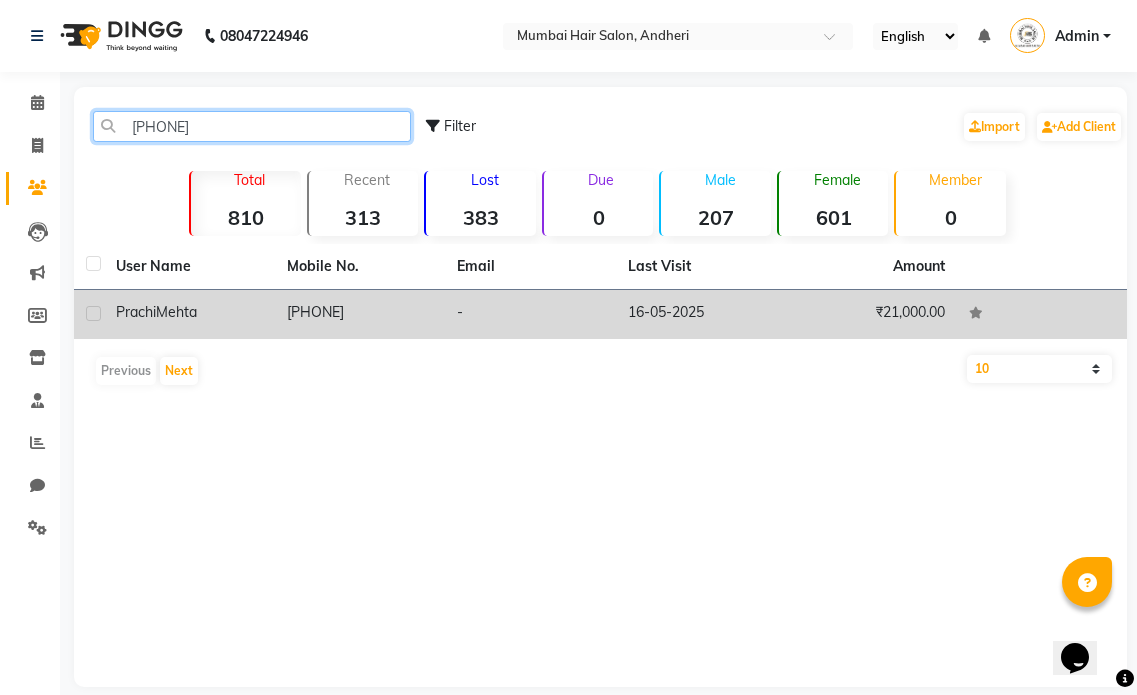 type on "[PHONE]" 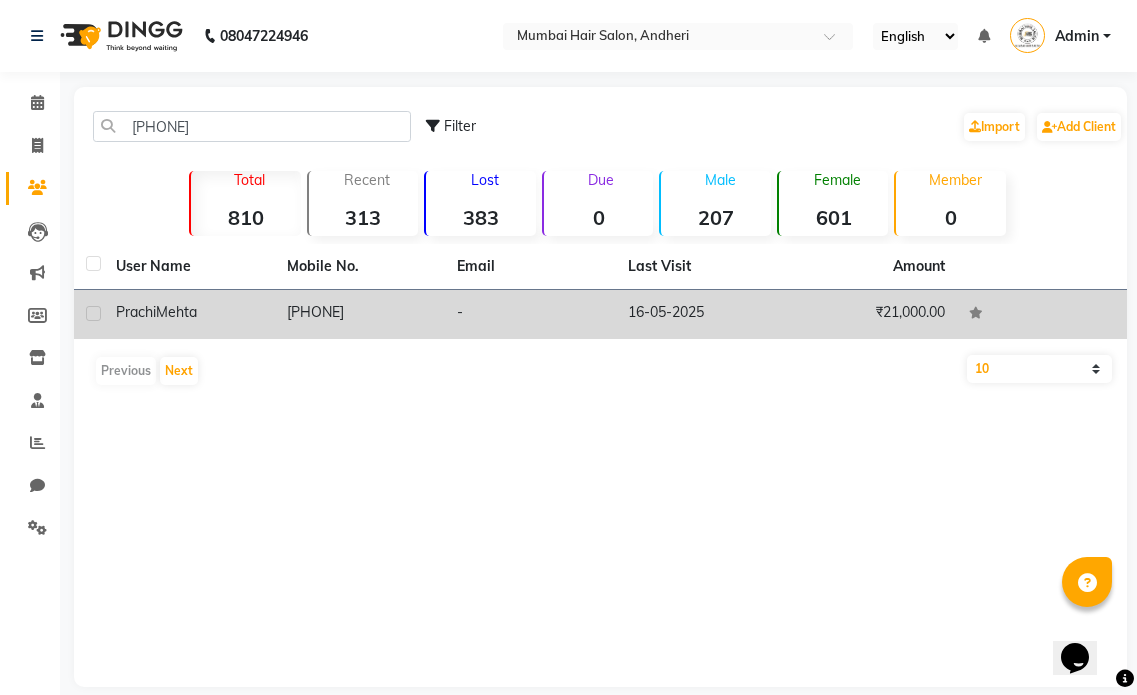 click on "-" 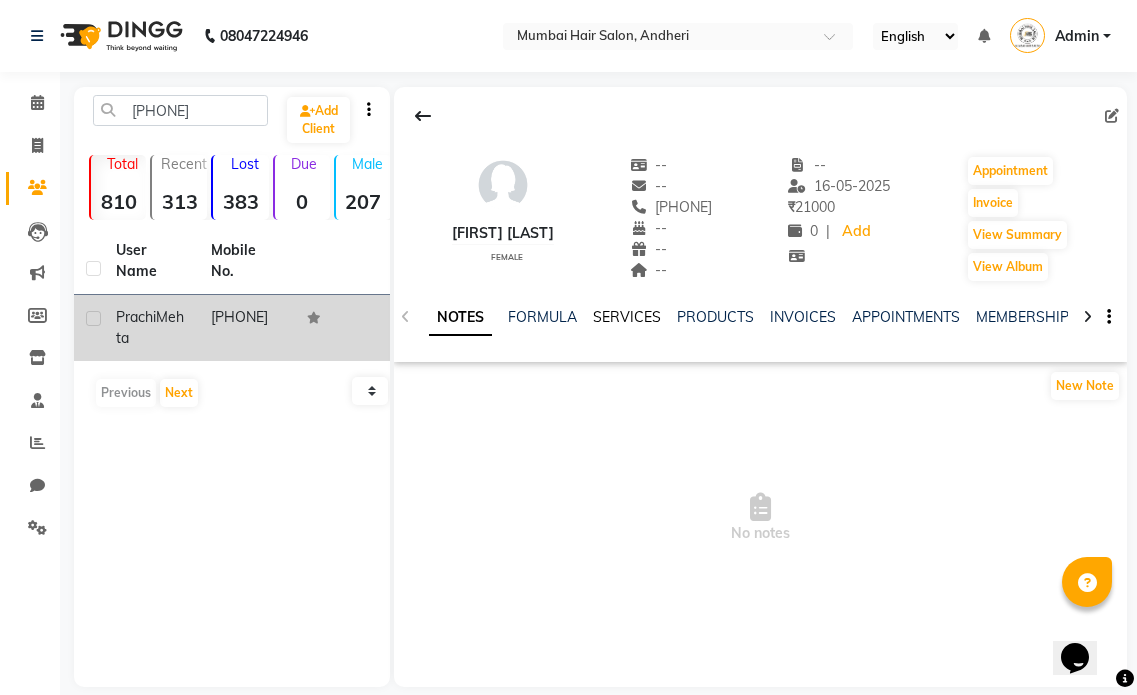 click on "SERVICES" 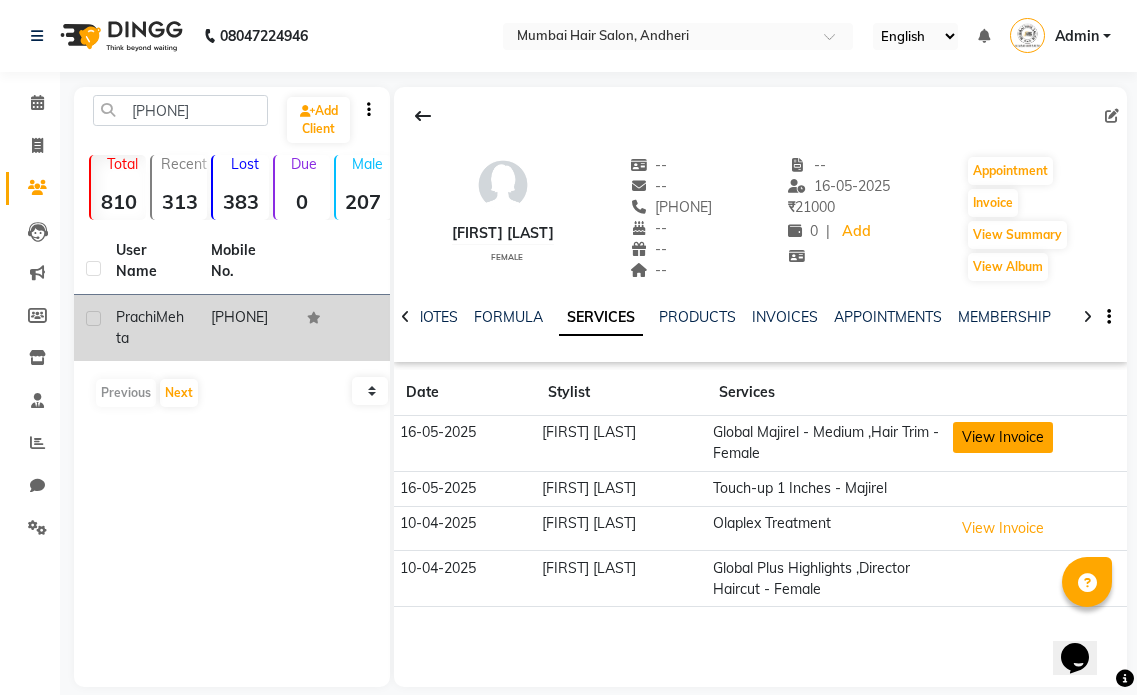 click on "View Invoice" 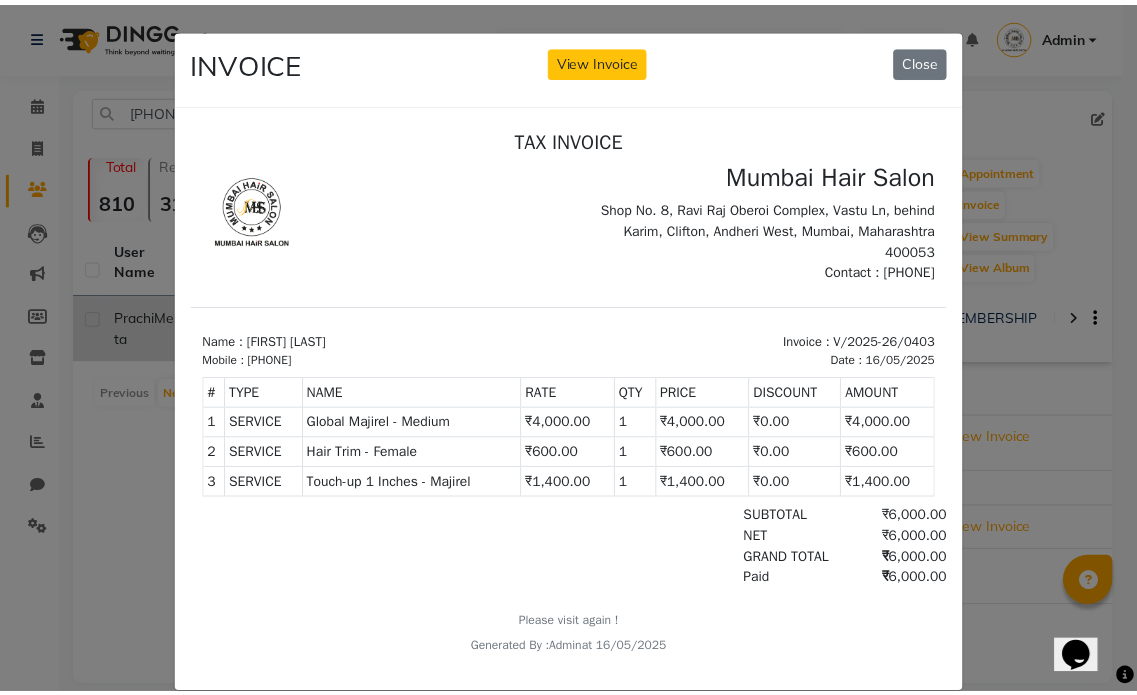 scroll, scrollTop: 0, scrollLeft: 0, axis: both 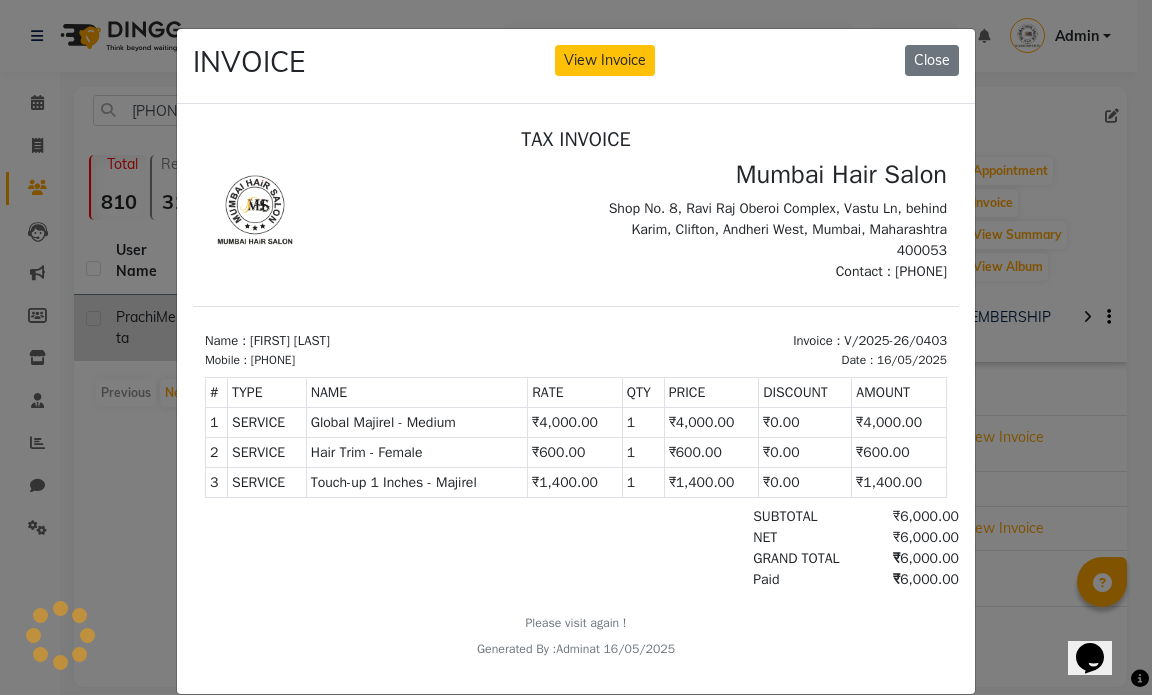 click on "Shop No. 8, Ravi Raj Oberoi Complex, Vastu Ln, behind Karim, Clifton, Andheri West, Mumbai, Maharashtra 400053" at bounding box center [767, 228] 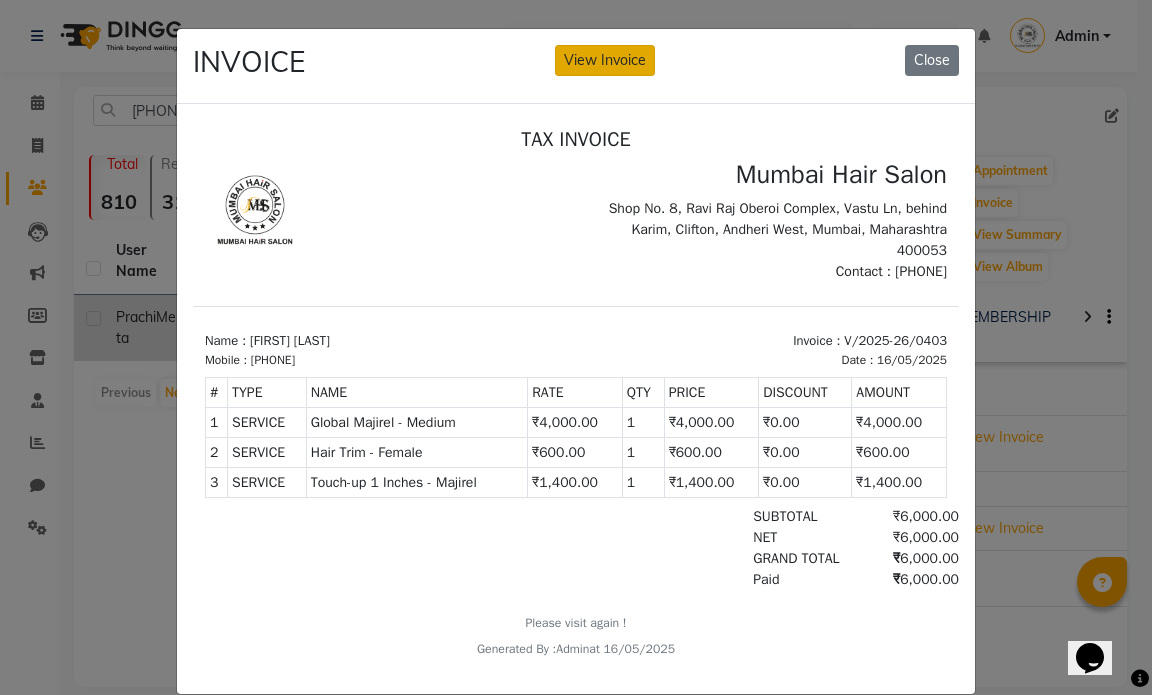 click on "View Invoice" 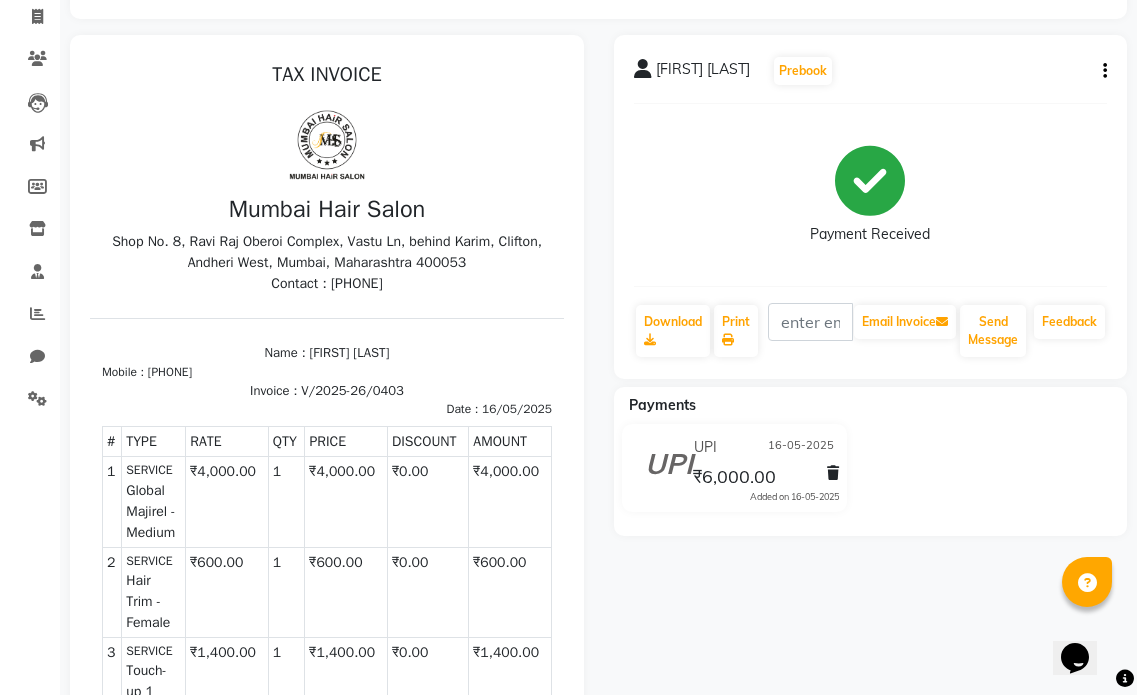 scroll, scrollTop: 0, scrollLeft: 0, axis: both 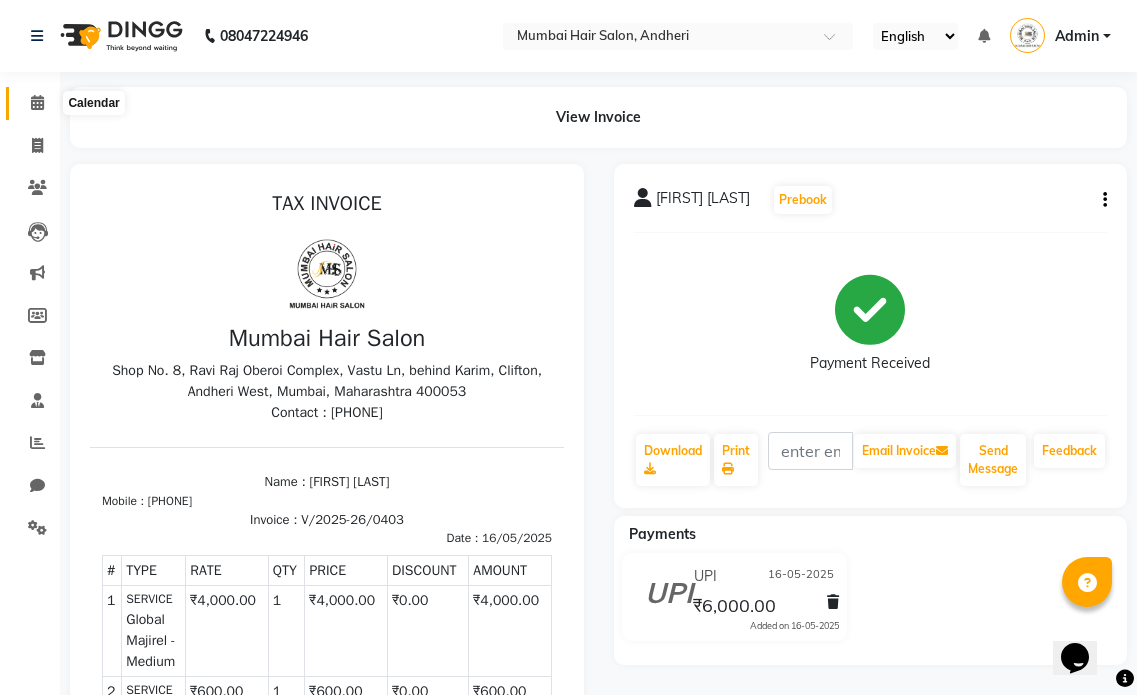 click 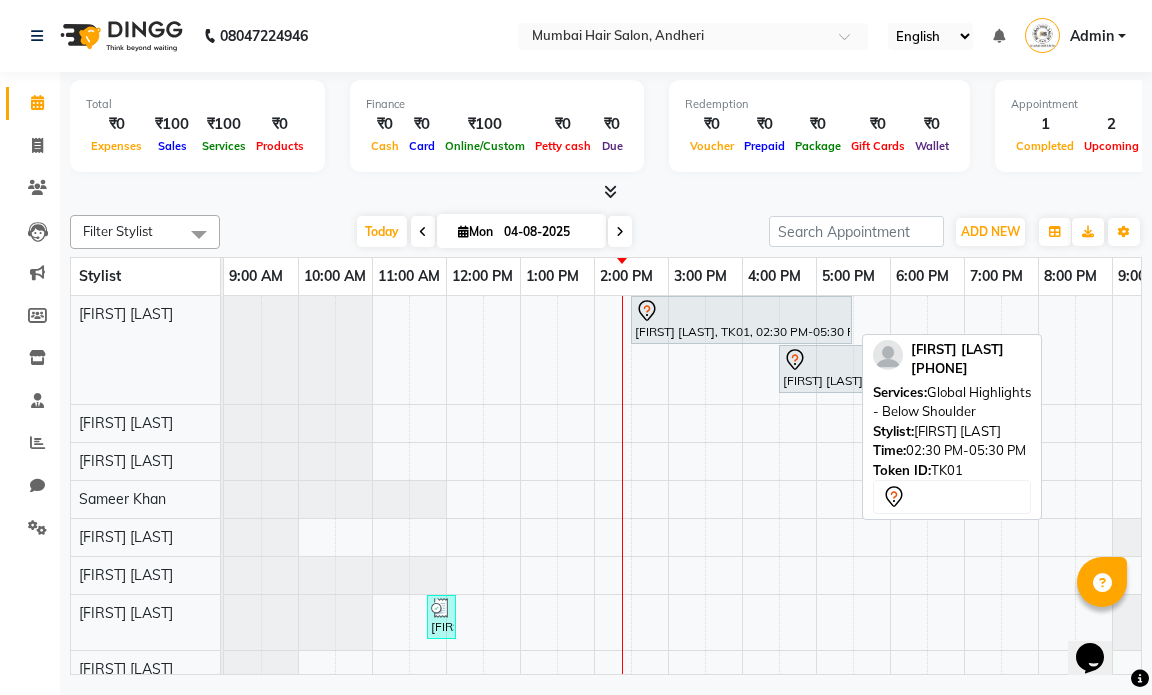 click on "Prachi Mehta, TK01, 02:30 PM-05:30 PM, Global Highlights - Below Shoulder" at bounding box center [741, 320] 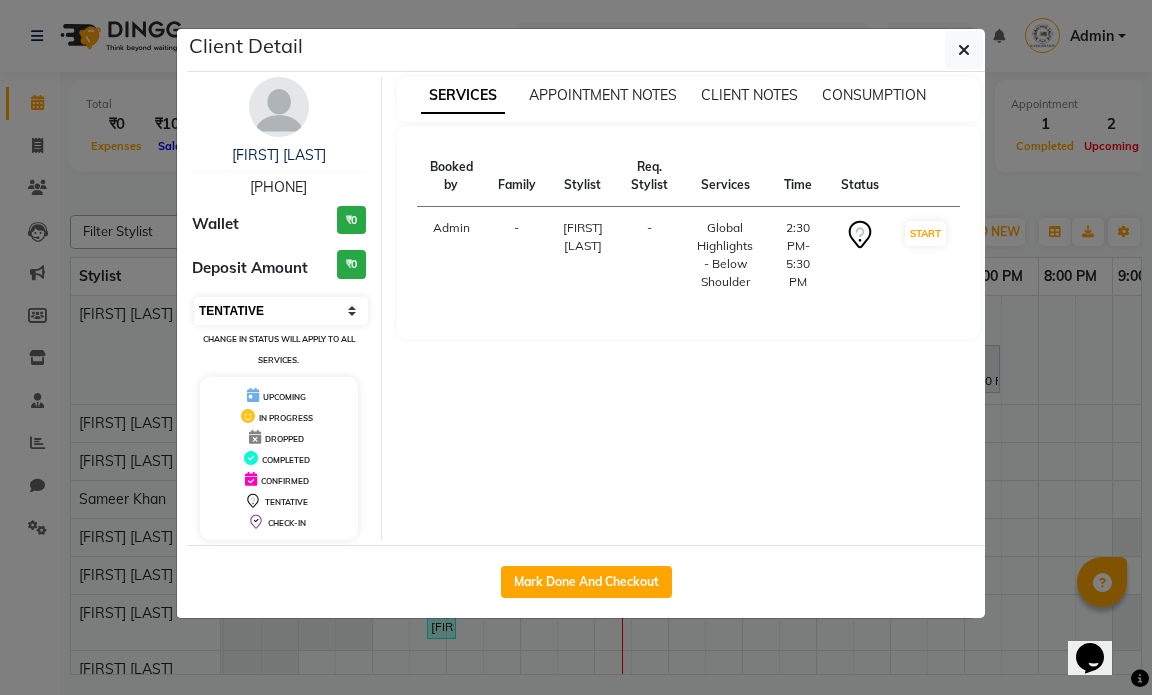 drag, startPoint x: 299, startPoint y: 310, endPoint x: 299, endPoint y: 324, distance: 14 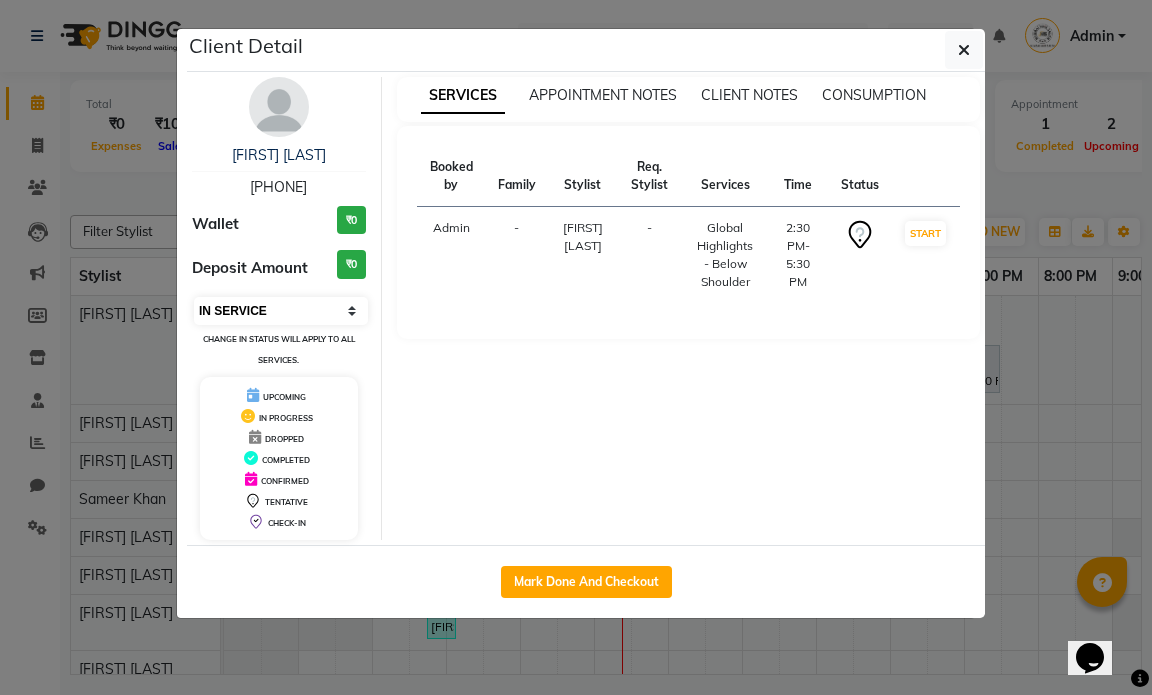click on "Select IN SERVICE CONFIRMED TENTATIVE CHECK IN MARK DONE DROPPED UPCOMING" at bounding box center (281, 311) 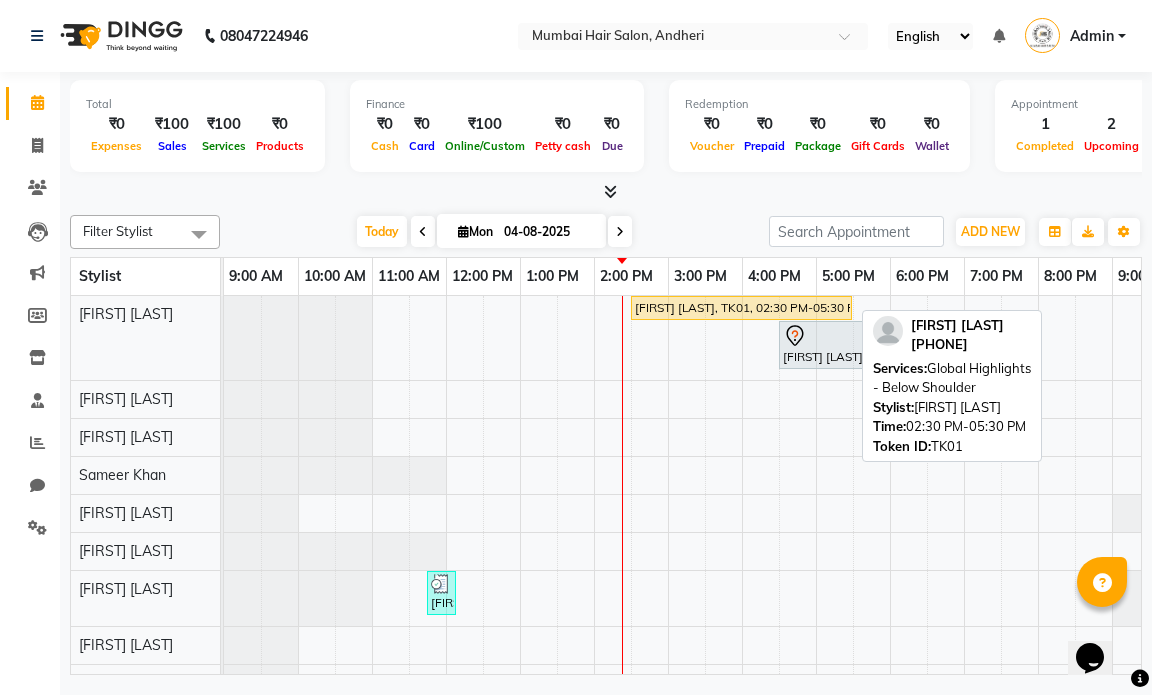 click on "Prachi Mehta, TK01, 02:30 PM-05:30 PM, Global Highlights - Below Shoulder" at bounding box center [741, 308] 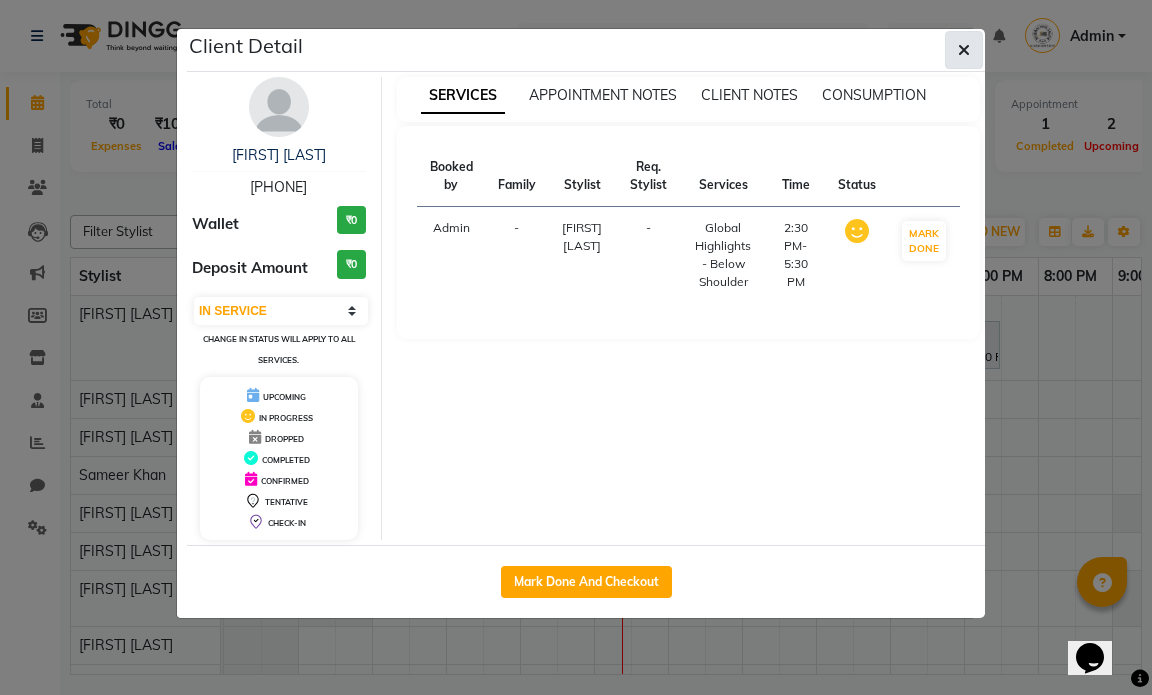 click 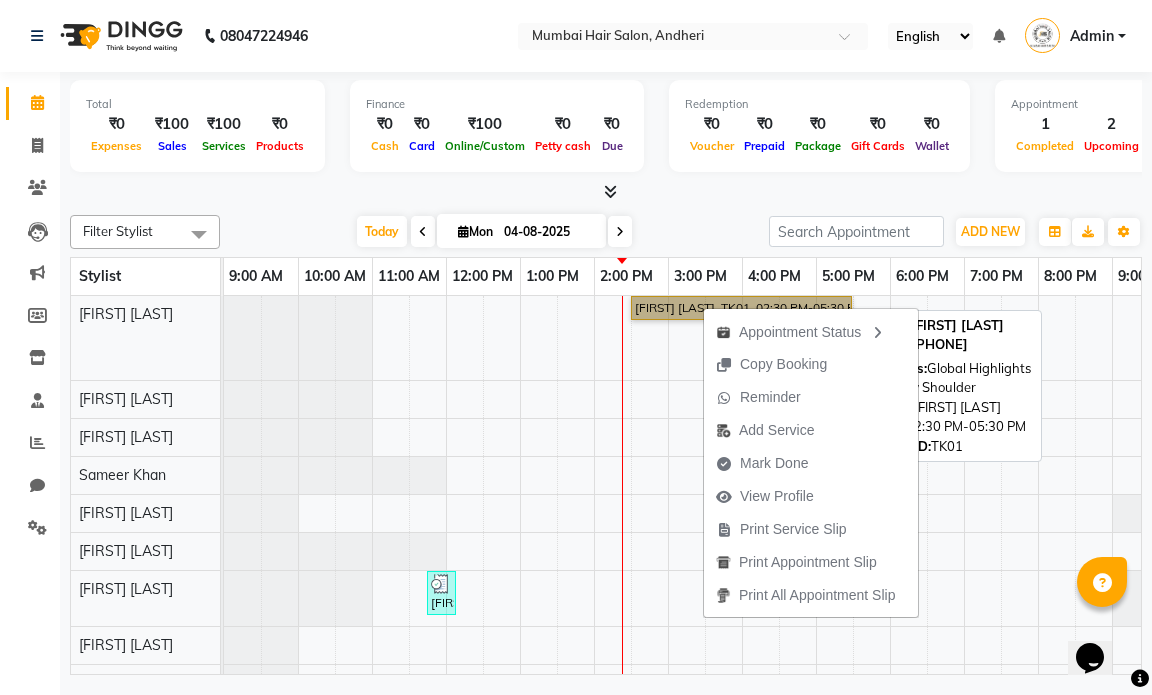 click on "Prachi Mehta, TK01, 02:30 PM-05:30 PM, Global Highlights - Below Shoulder" at bounding box center [741, 308] 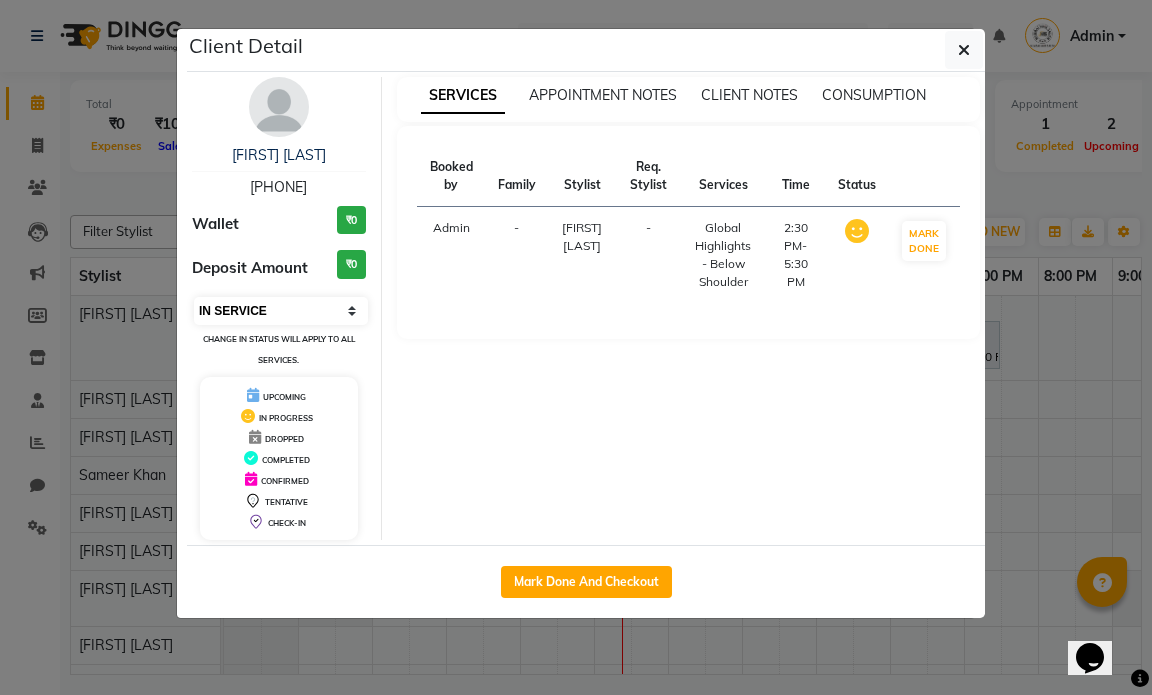 click on "Select IN SERVICE CONFIRMED TENTATIVE CHECK IN MARK DONE DROPPED UPCOMING" at bounding box center [281, 311] 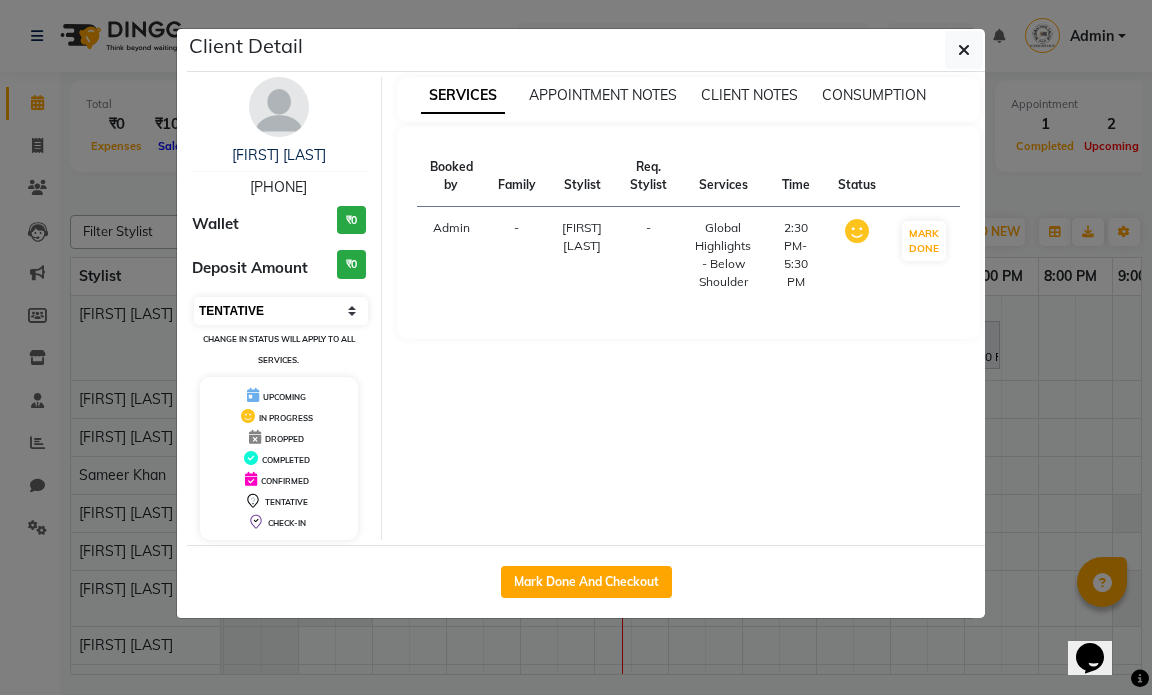 click on "Select IN SERVICE CONFIRMED TENTATIVE CHECK IN MARK DONE DROPPED UPCOMING" at bounding box center [281, 311] 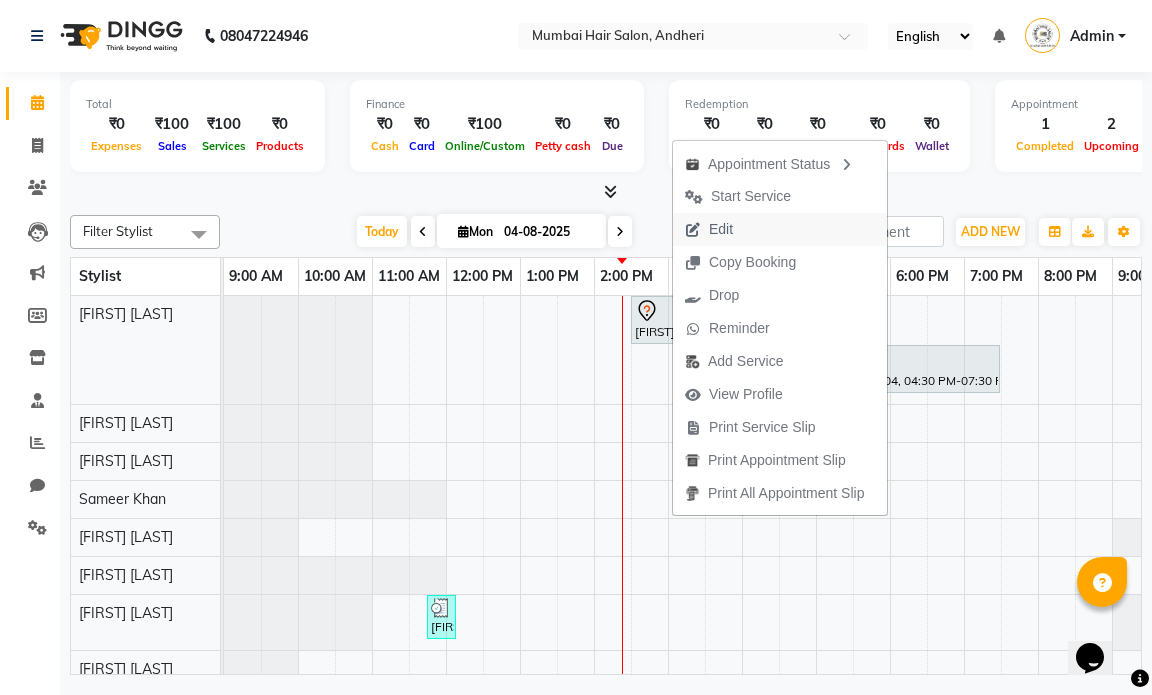 click on "Edit" at bounding box center [721, 229] 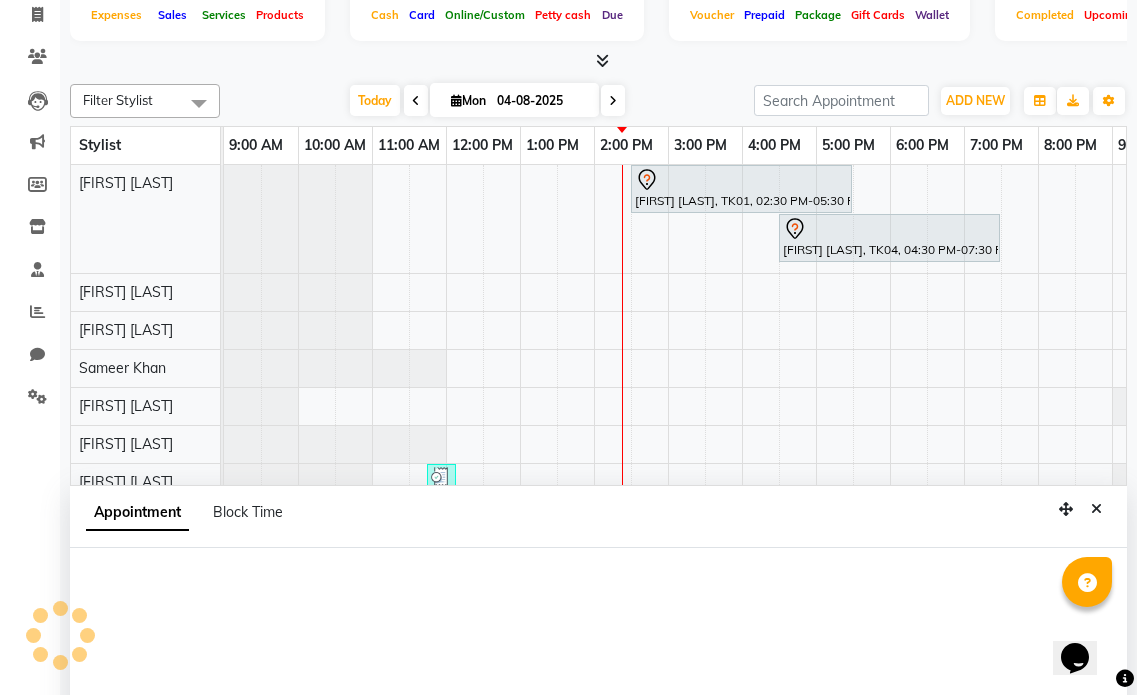 select on "870" 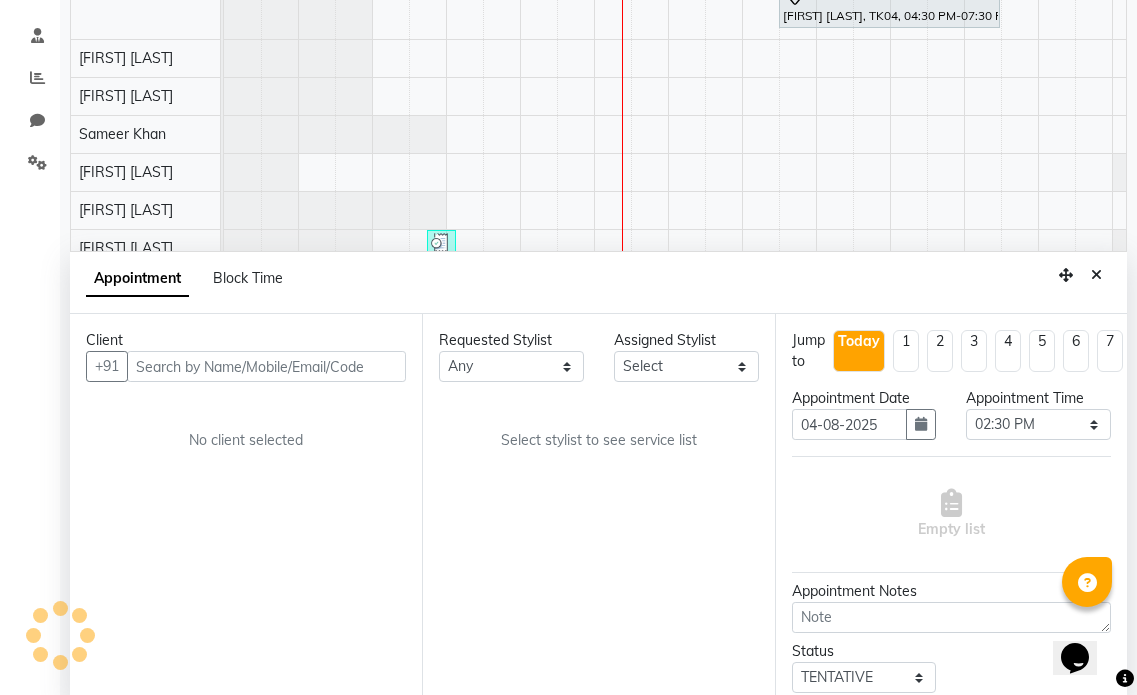 select on "66010" 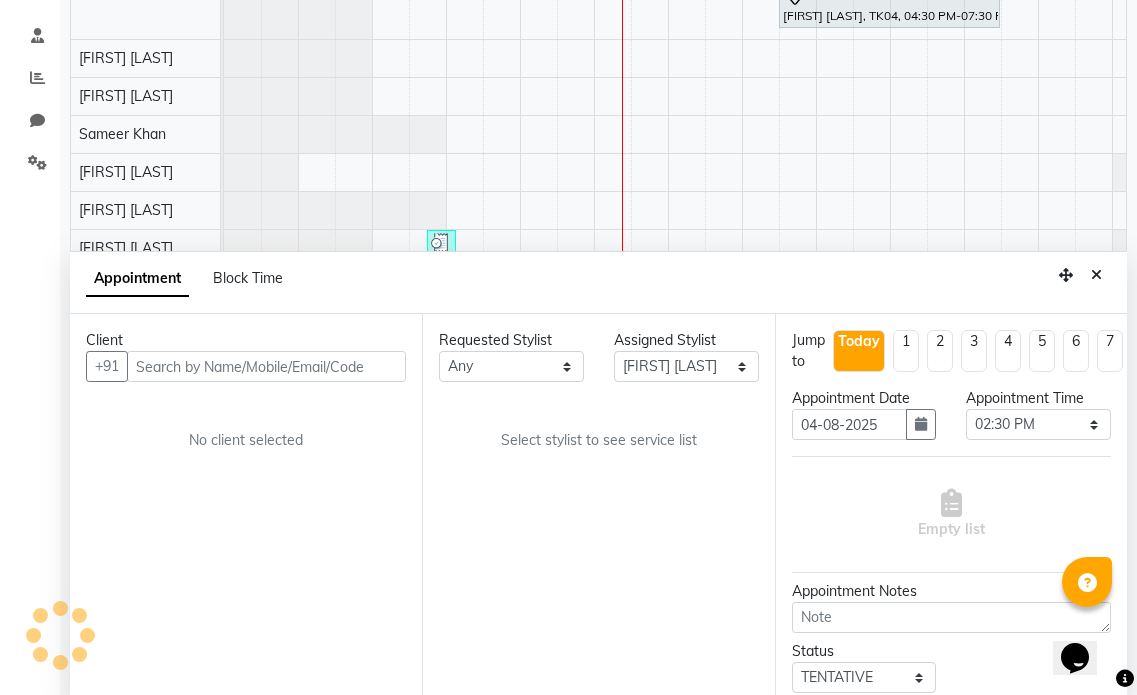 scroll, scrollTop: 377, scrollLeft: 0, axis: vertical 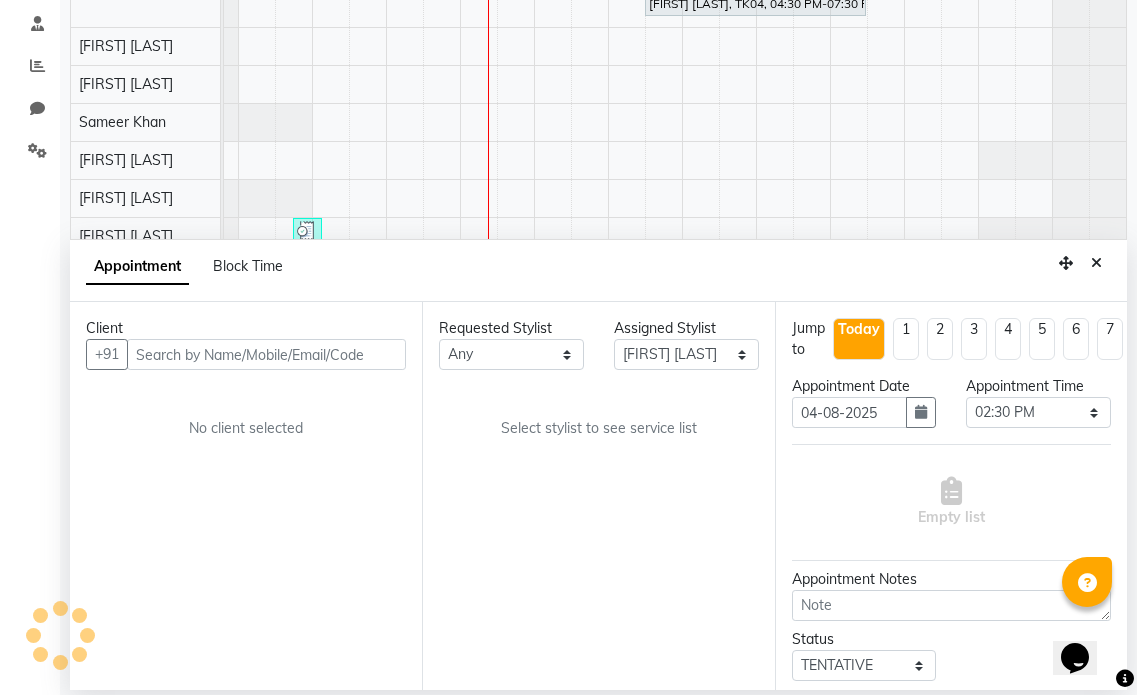 select on "3758" 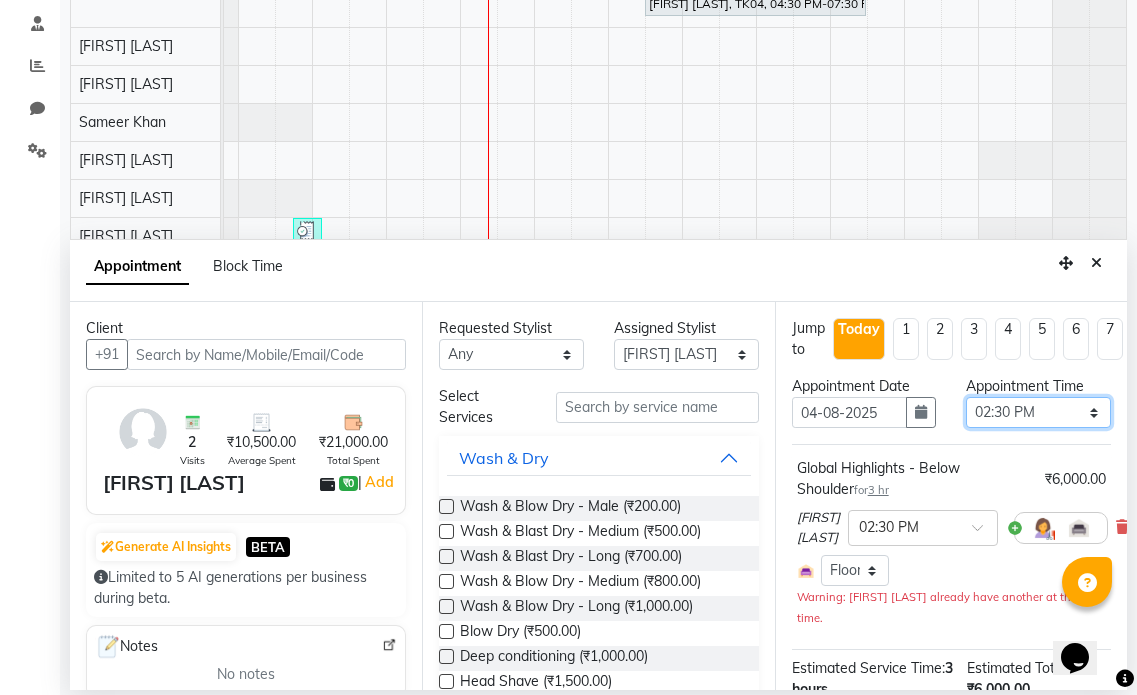 click on "Select 10:00 AM 10:15 AM 10:30 AM 10:45 AM 11:00 AM 11:15 AM 11:30 AM 11:45 AM 12:00 PM 12:15 PM 12:30 PM 12:45 PM 01:00 PM 01:15 PM 01:30 PM 01:45 PM 02:00 PM 02:15 PM 02:30 PM 02:45 PM 03:00 PM 03:15 PM 03:30 PM 03:45 PM 04:00 PM 04:15 PM 04:30 PM 04:45 PM 05:00 PM 05:15 PM 05:30 PM 05:45 PM 06:00 PM 06:15 PM 06:30 PM 06:45 PM 07:00 PM 07:15 PM 07:30 PM 07:45 PM 08:00 PM 08:15 PM 08:30 PM 08:45 PM 09:00 PM 09:15 PM 09:30 PM 09:45 PM 10:00 PM" at bounding box center [1038, 412] 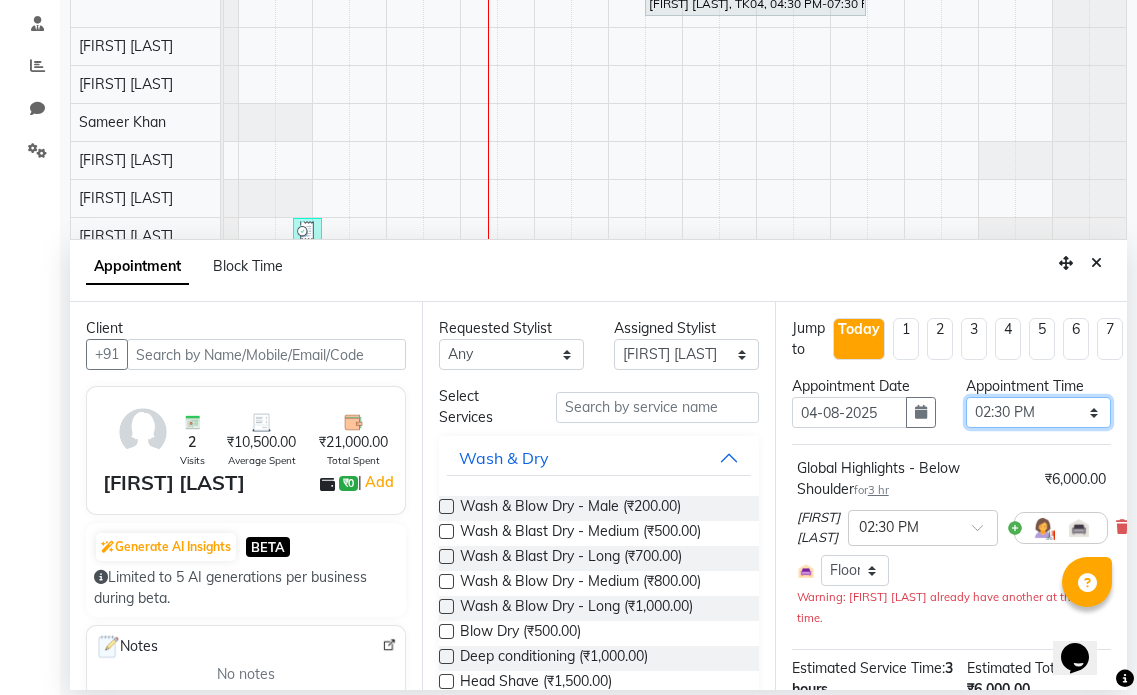 click on "Select 10:00 AM 10:15 AM 10:30 AM 10:45 AM 11:00 AM 11:15 AM 11:30 AM 11:45 AM 12:00 PM 12:15 PM 12:30 PM 12:45 PM 01:00 PM 01:15 PM 01:30 PM 01:45 PM 02:00 PM 02:15 PM 02:30 PM 02:45 PM 03:00 PM 03:15 PM 03:30 PM 03:45 PM 04:00 PM 04:15 PM 04:30 PM 04:45 PM 05:00 PM 05:15 PM 05:30 PM 05:45 PM 06:00 PM 06:15 PM 06:30 PM 06:45 PM 07:00 PM 07:15 PM 07:30 PM 07:45 PM 08:00 PM 08:15 PM 08:30 PM 08:45 PM 09:00 PM 09:15 PM 09:30 PM 09:45 PM 10:00 PM" at bounding box center [1038, 412] 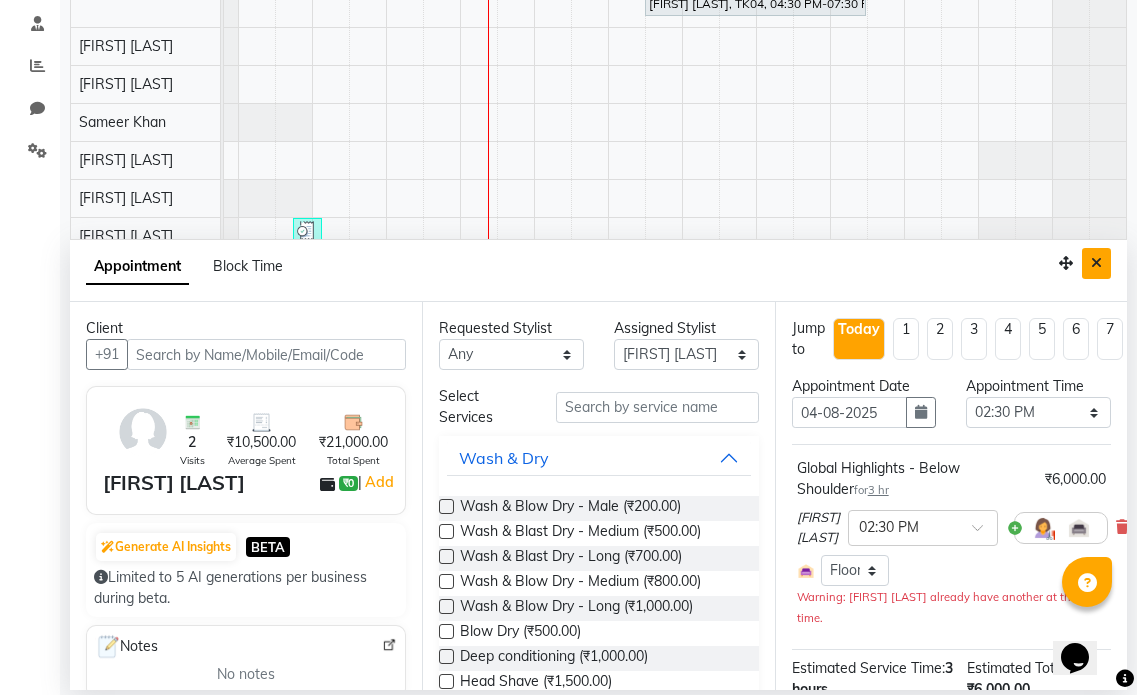 click at bounding box center [1096, 263] 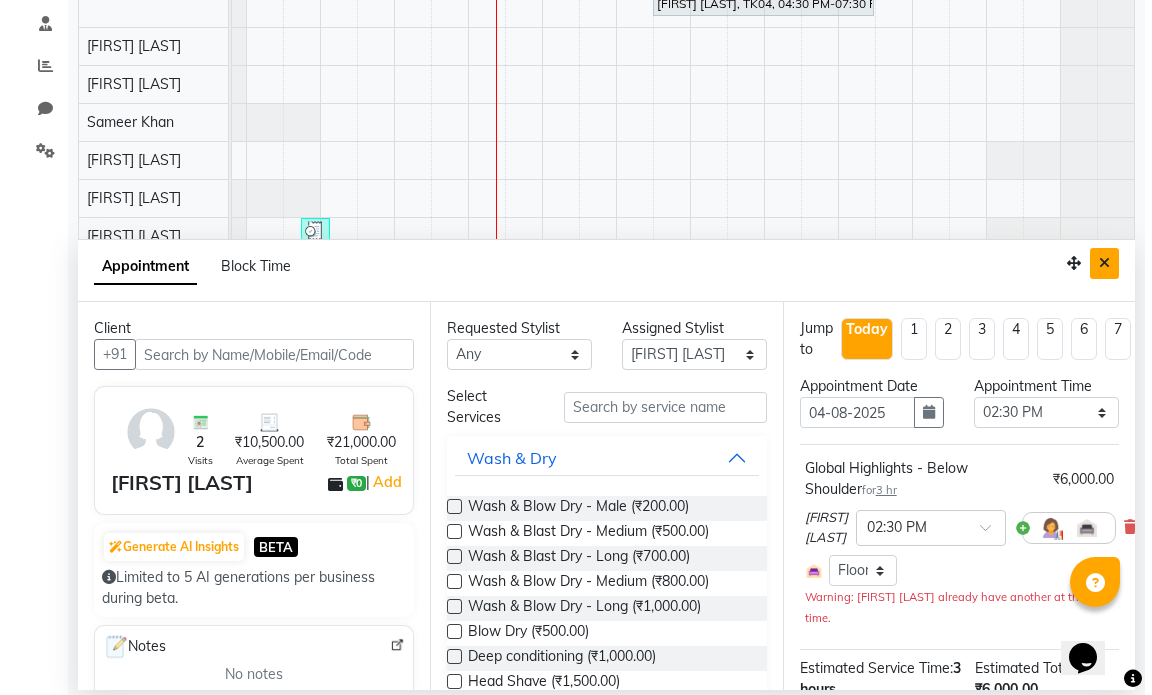 scroll, scrollTop: 0, scrollLeft: 0, axis: both 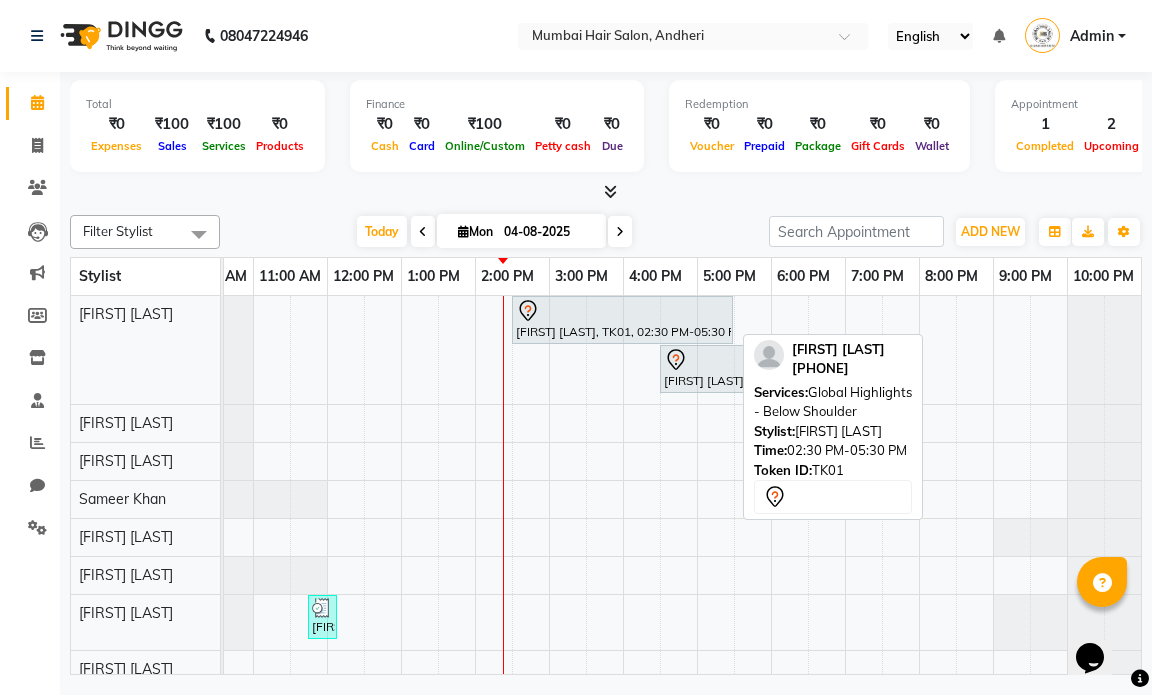 click on "Prachi Mehta, TK01, 02:30 PM-05:30 PM, Global Highlights - Below Shoulder" at bounding box center [622, 320] 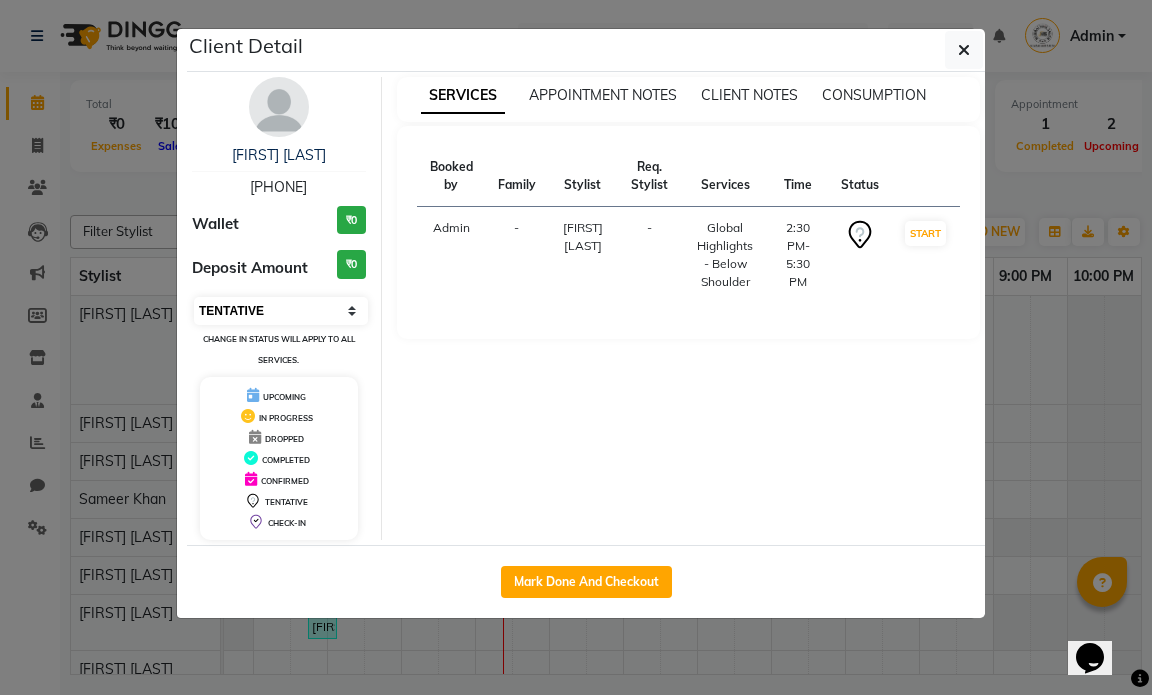 click on "Select IN SERVICE CONFIRMED TENTATIVE CHECK IN MARK DONE DROPPED UPCOMING" at bounding box center [281, 311] 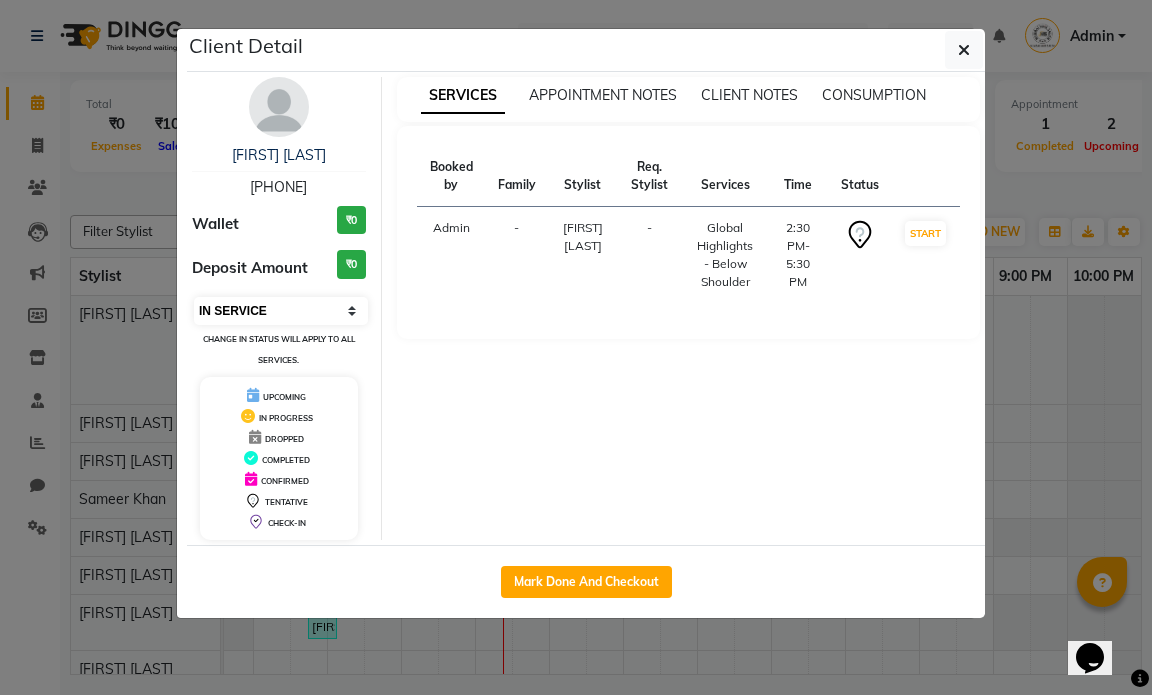 click on "Select IN SERVICE CONFIRMED TENTATIVE CHECK IN MARK DONE DROPPED UPCOMING" at bounding box center (281, 311) 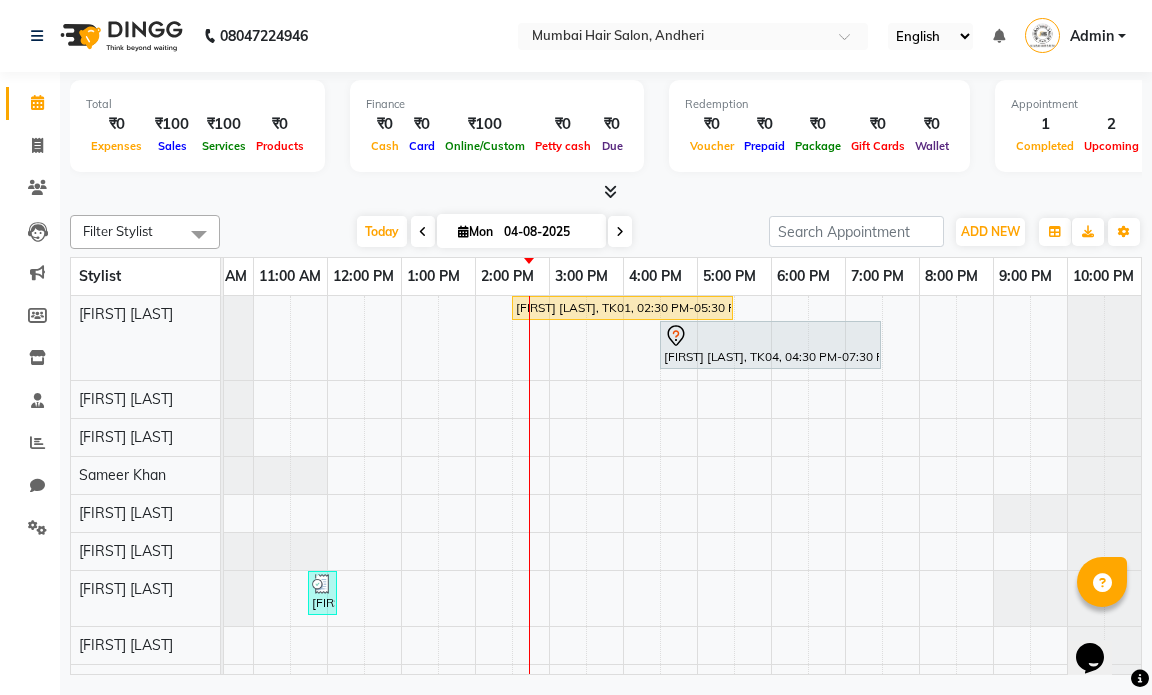 click at bounding box center (620, 232) 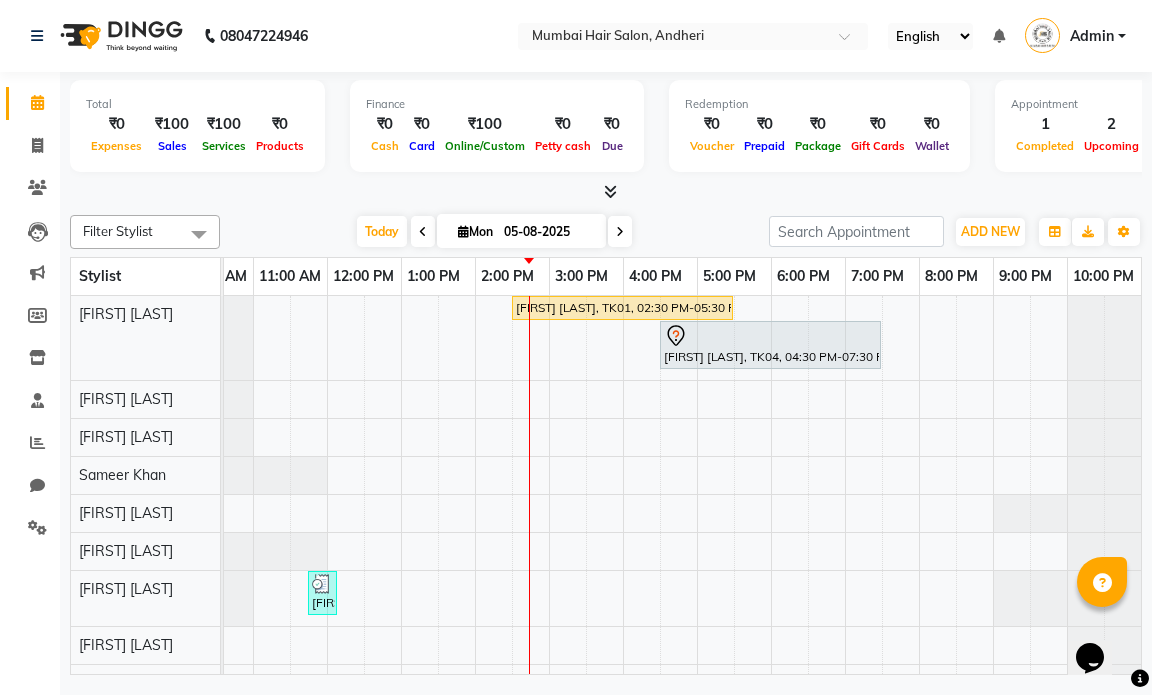 scroll, scrollTop: 0, scrollLeft: 119, axis: horizontal 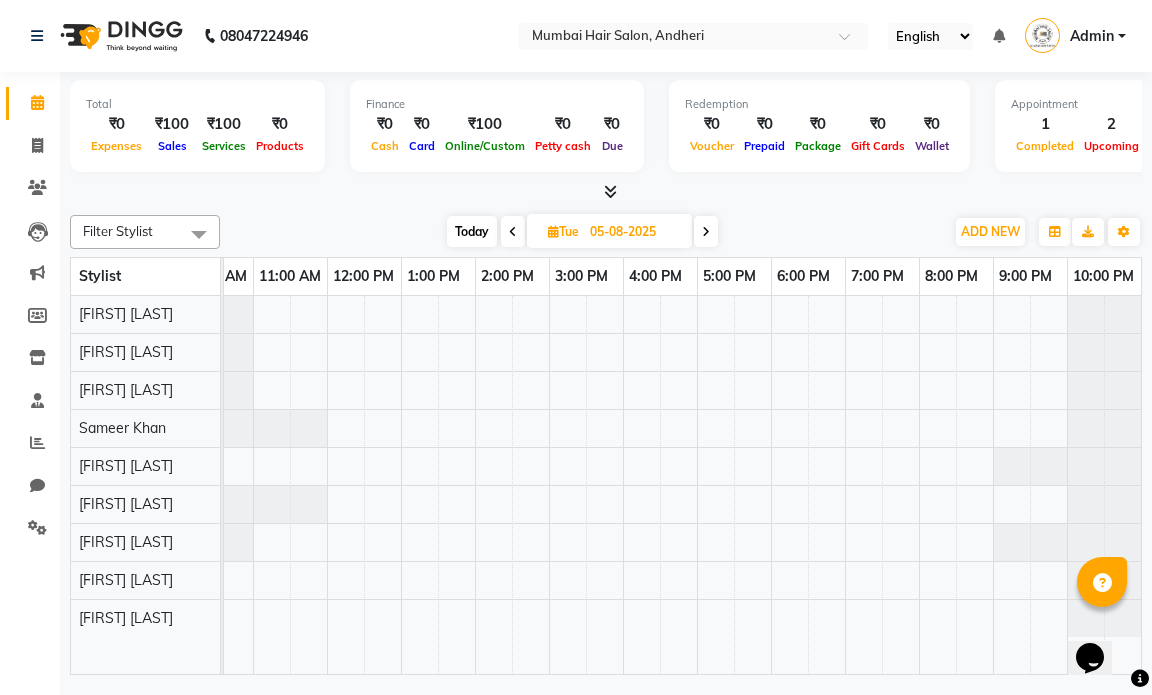 click at bounding box center [706, 232] 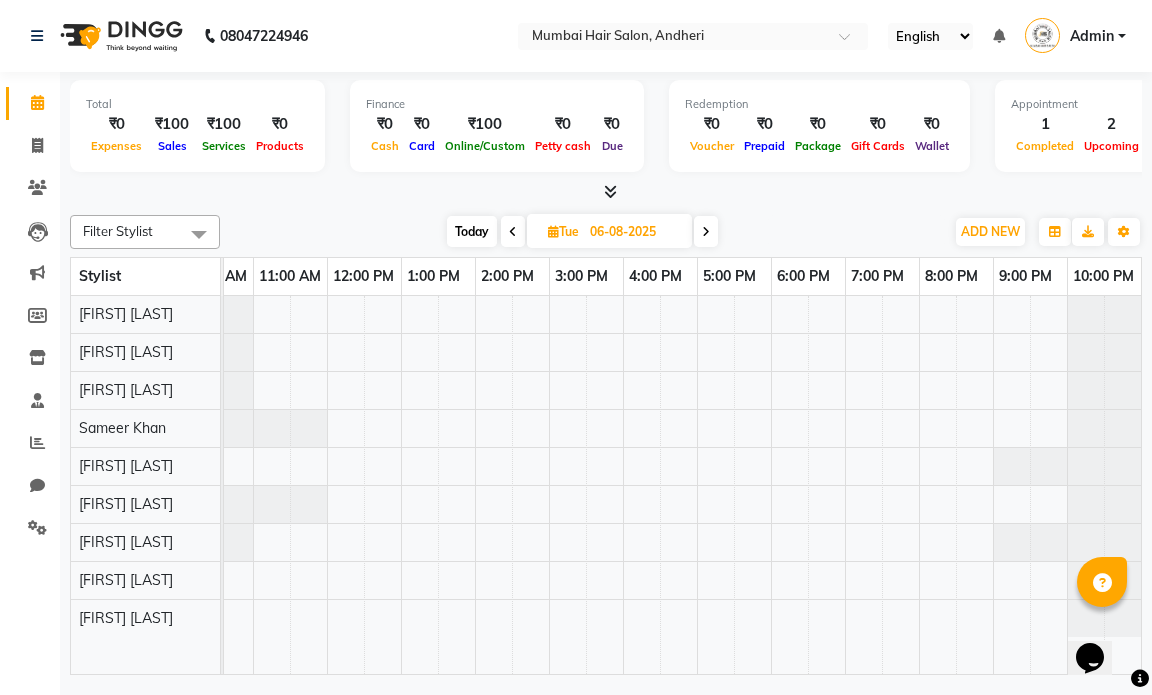 scroll, scrollTop: 0, scrollLeft: 119, axis: horizontal 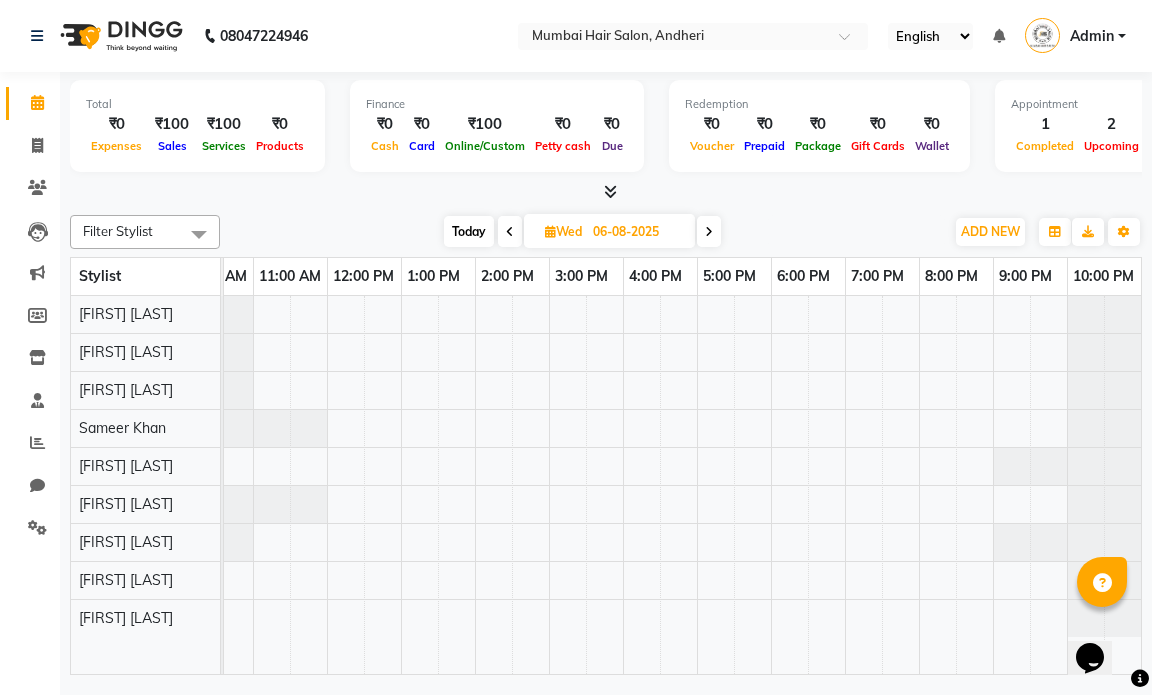 click at bounding box center (709, 231) 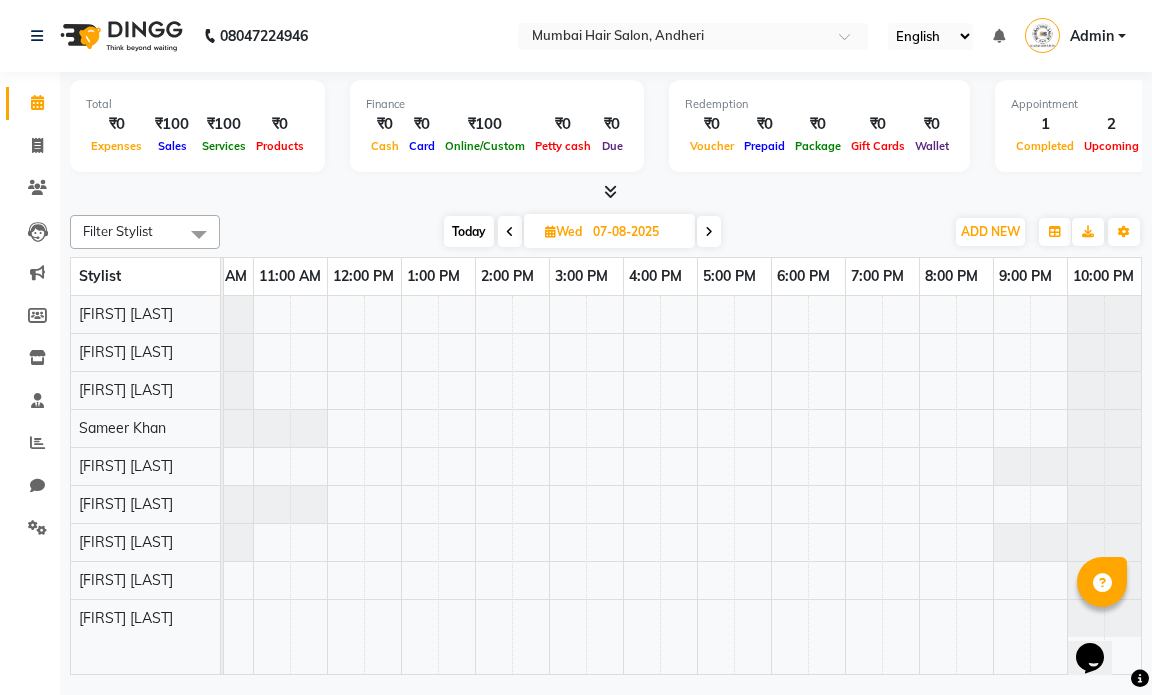 scroll, scrollTop: 0, scrollLeft: 119, axis: horizontal 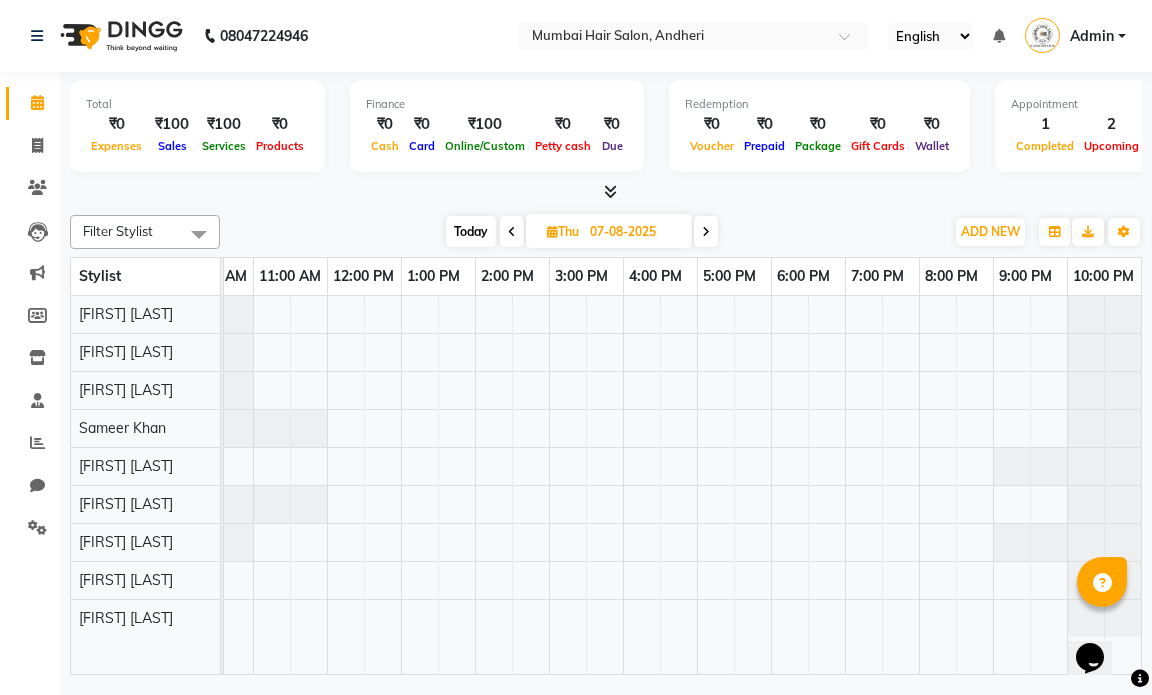 click at bounding box center [706, 231] 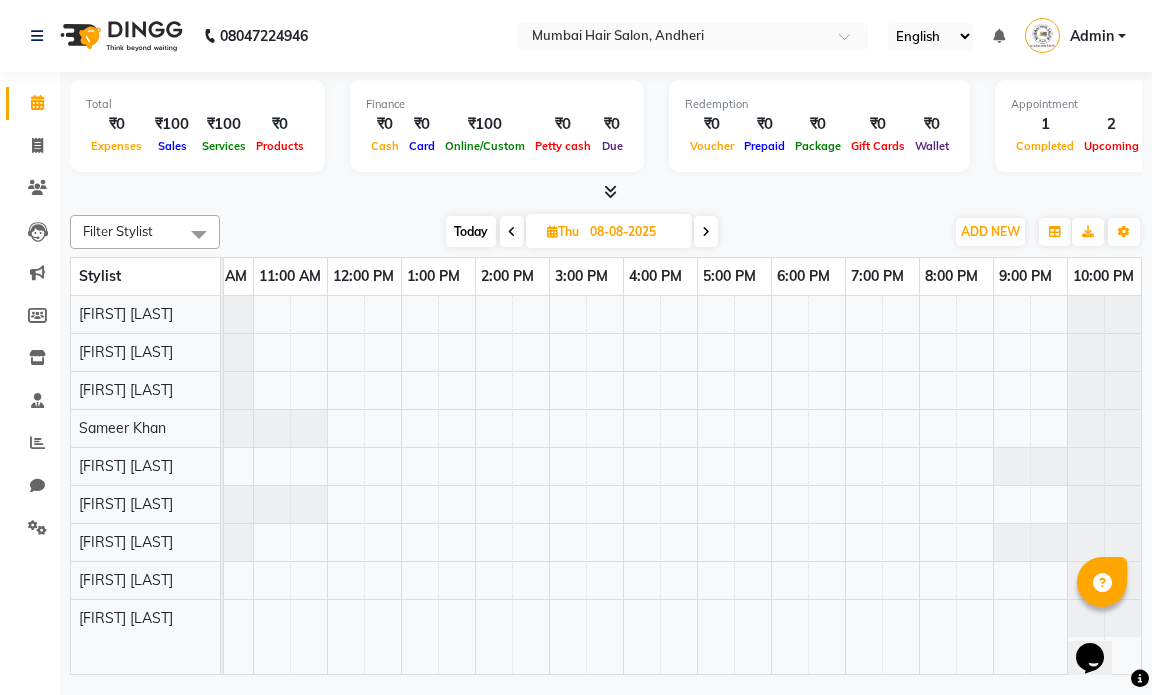scroll, scrollTop: 0, scrollLeft: 119, axis: horizontal 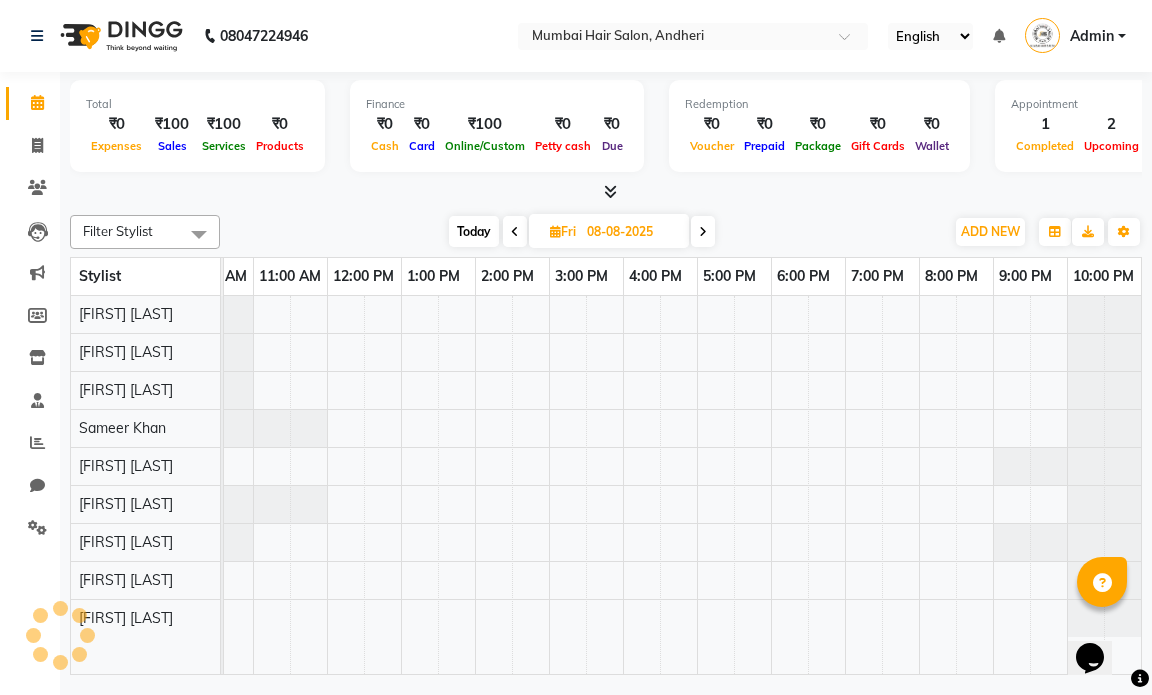 click at bounding box center [703, 231] 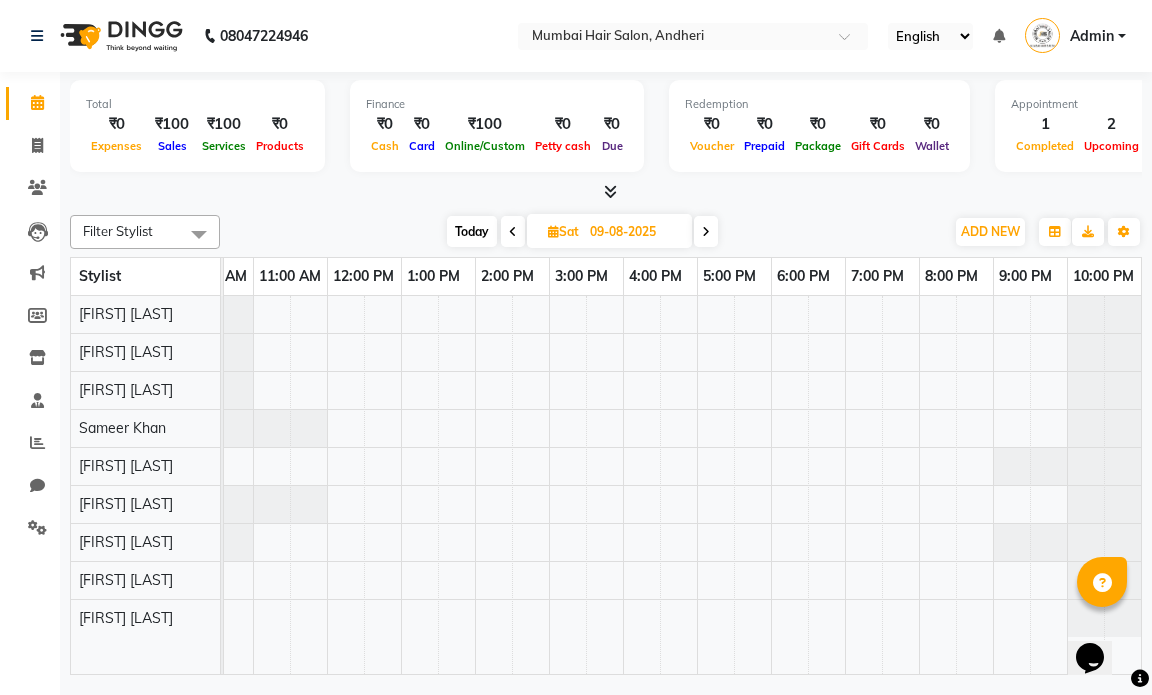 scroll, scrollTop: 0, scrollLeft: 119, axis: horizontal 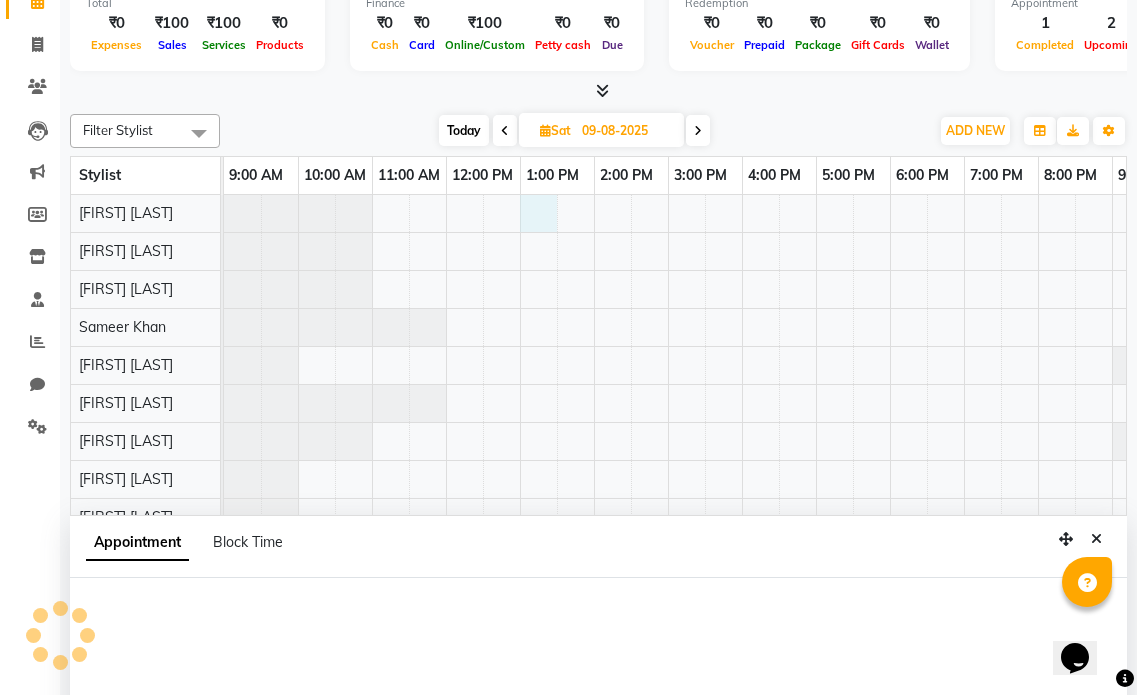 select on "66010" 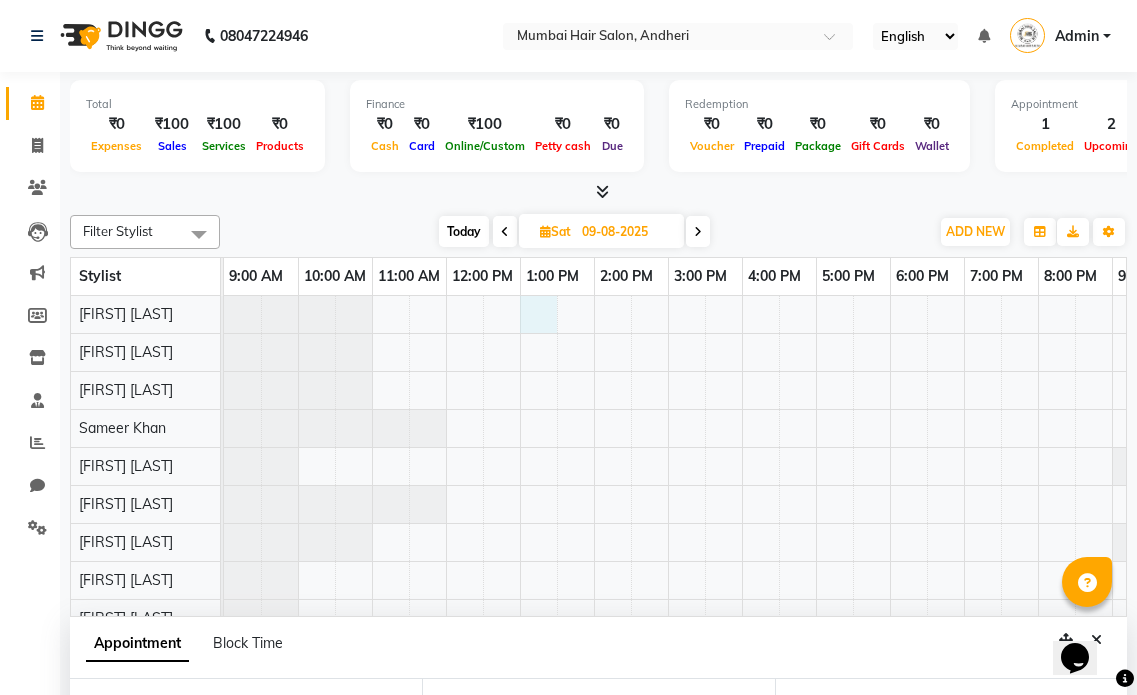scroll, scrollTop: 46, scrollLeft: 0, axis: vertical 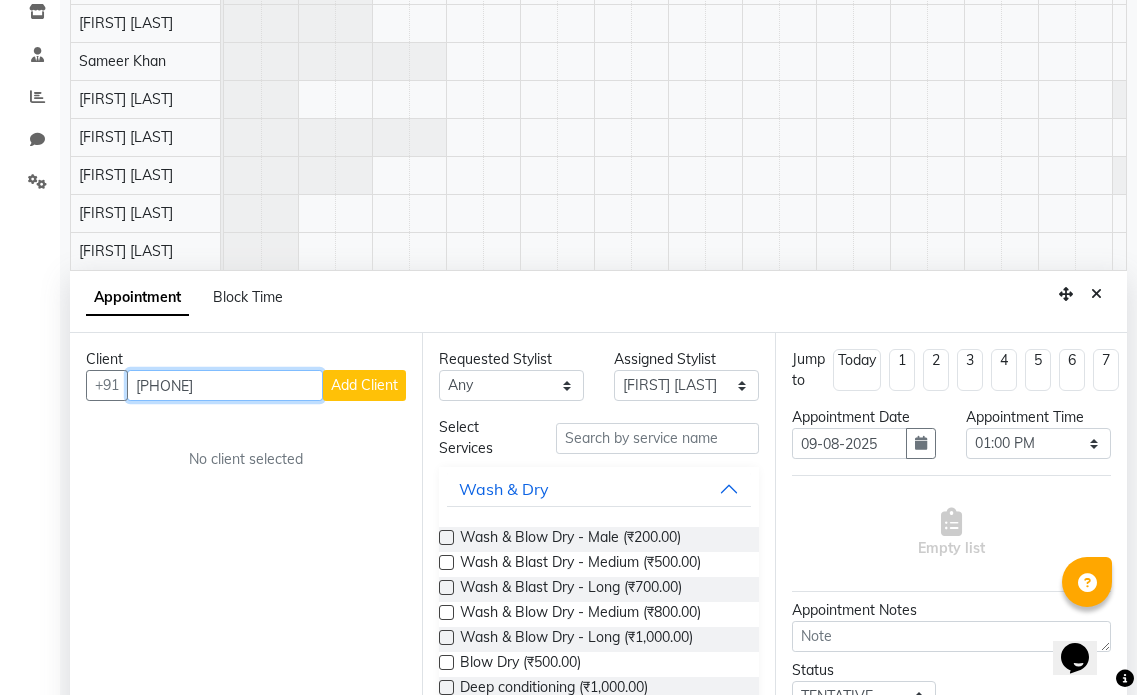 type on "9004515044" 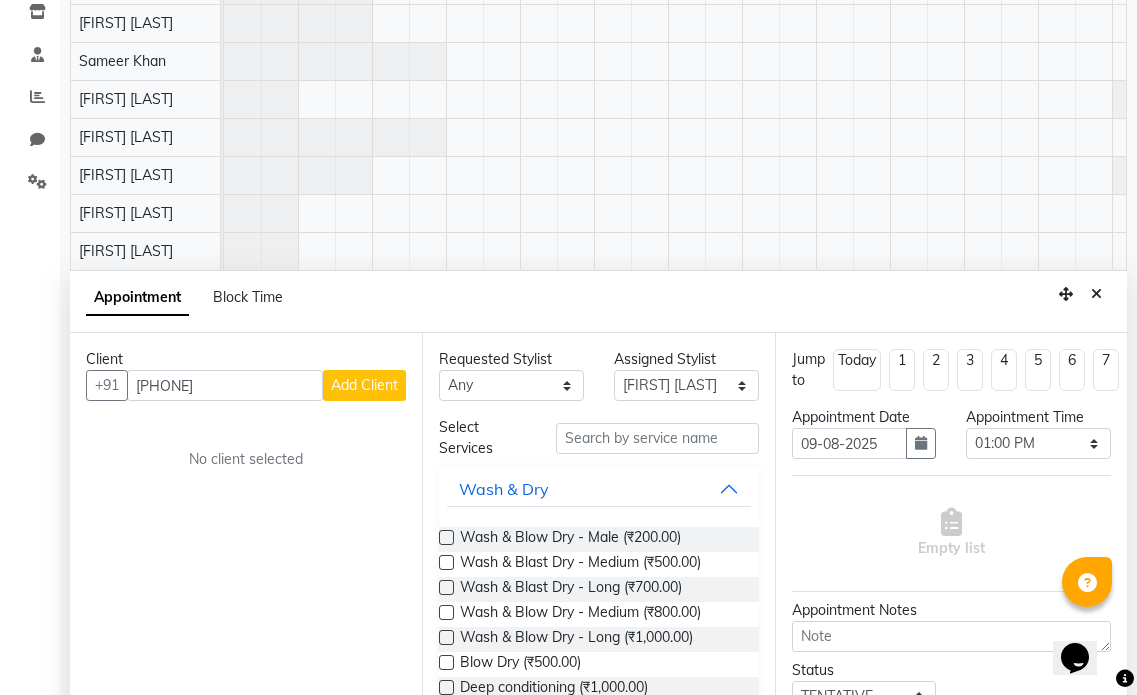 click on "Add Client" at bounding box center (364, 385) 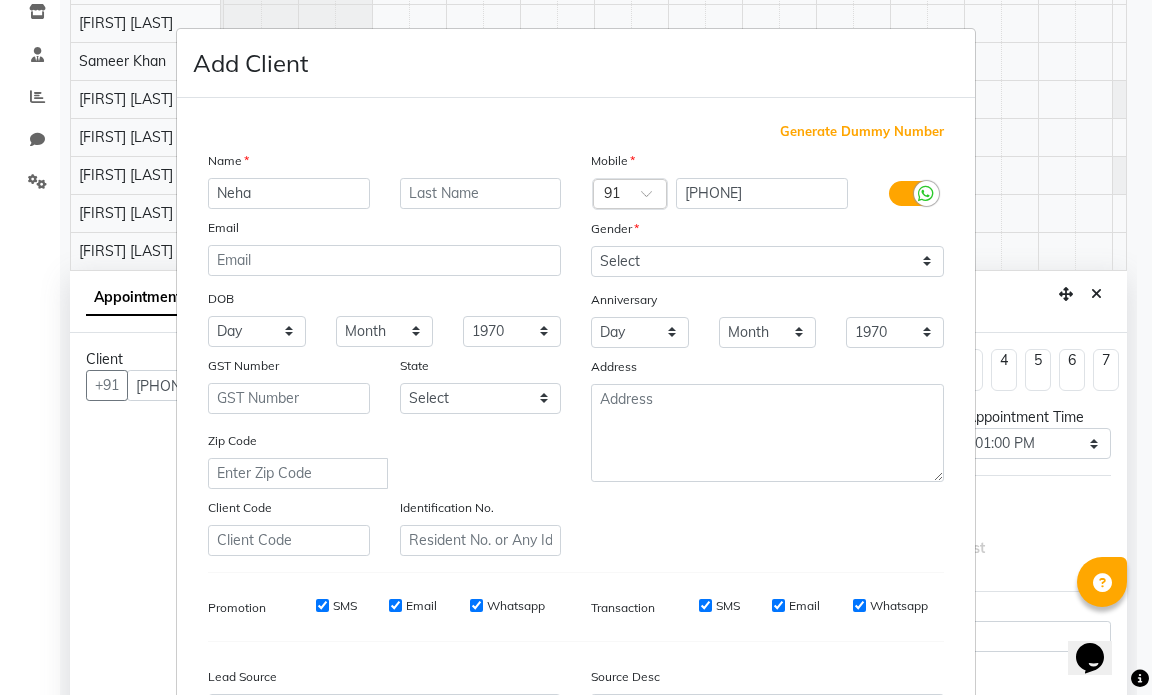 type on "Neha" 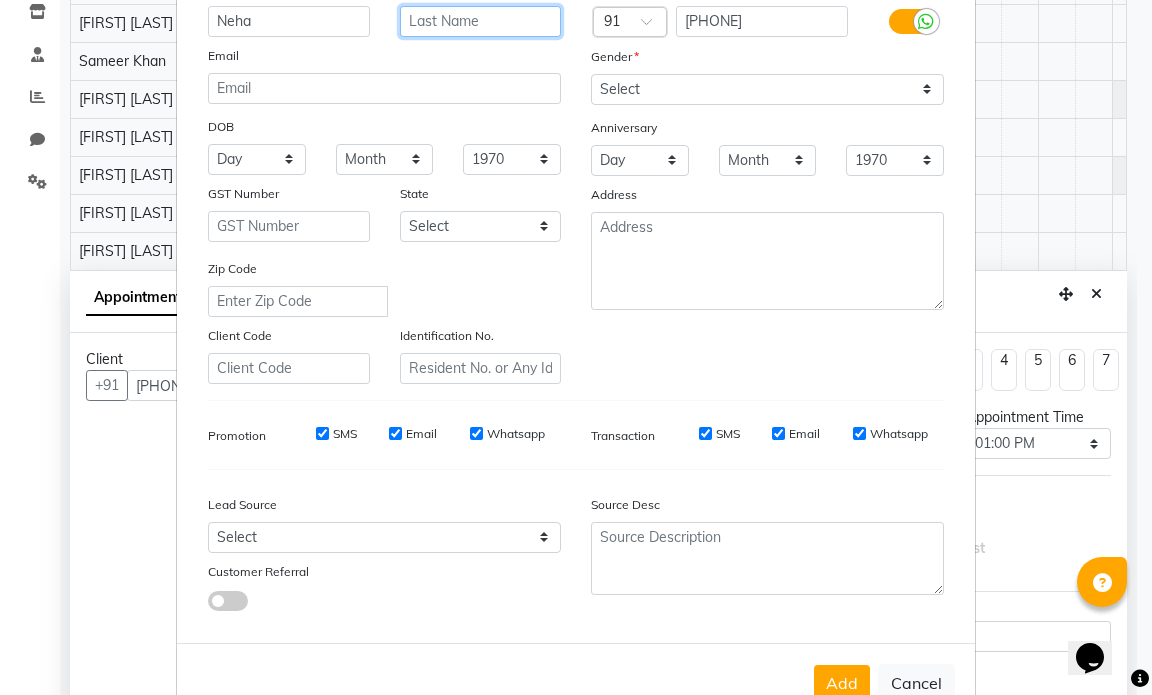 scroll, scrollTop: 200, scrollLeft: 0, axis: vertical 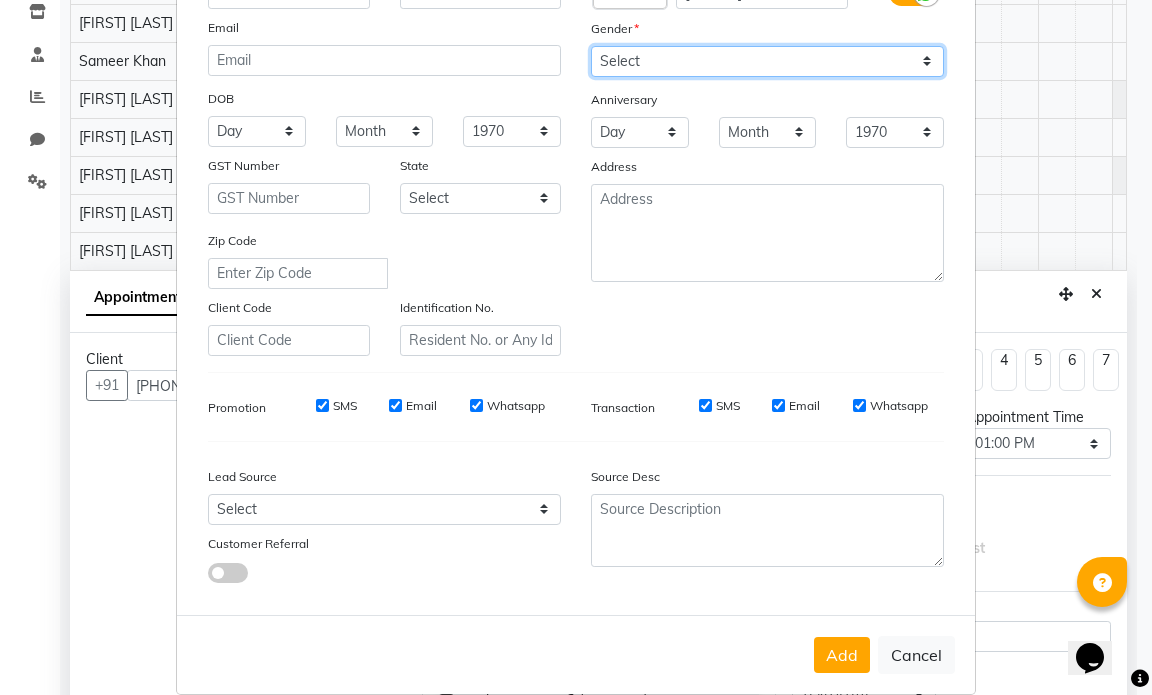 click on "Select Male Female Other Prefer Not To Say" at bounding box center [767, 61] 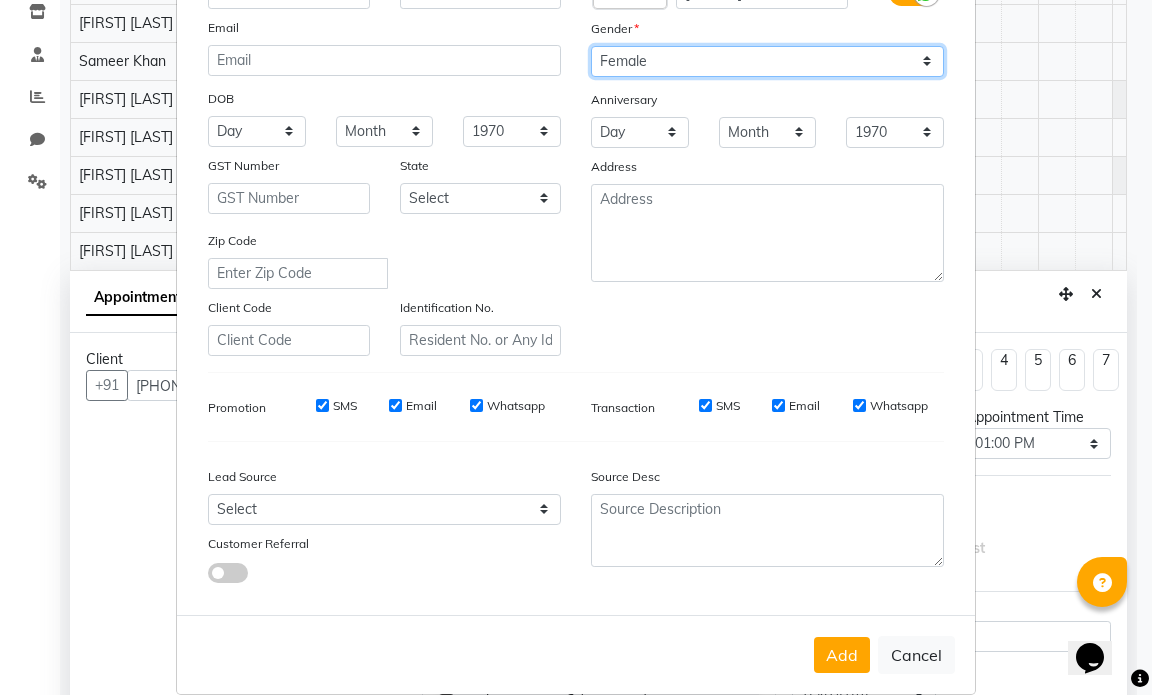 click on "Select Male Female Other Prefer Not To Say" at bounding box center [767, 61] 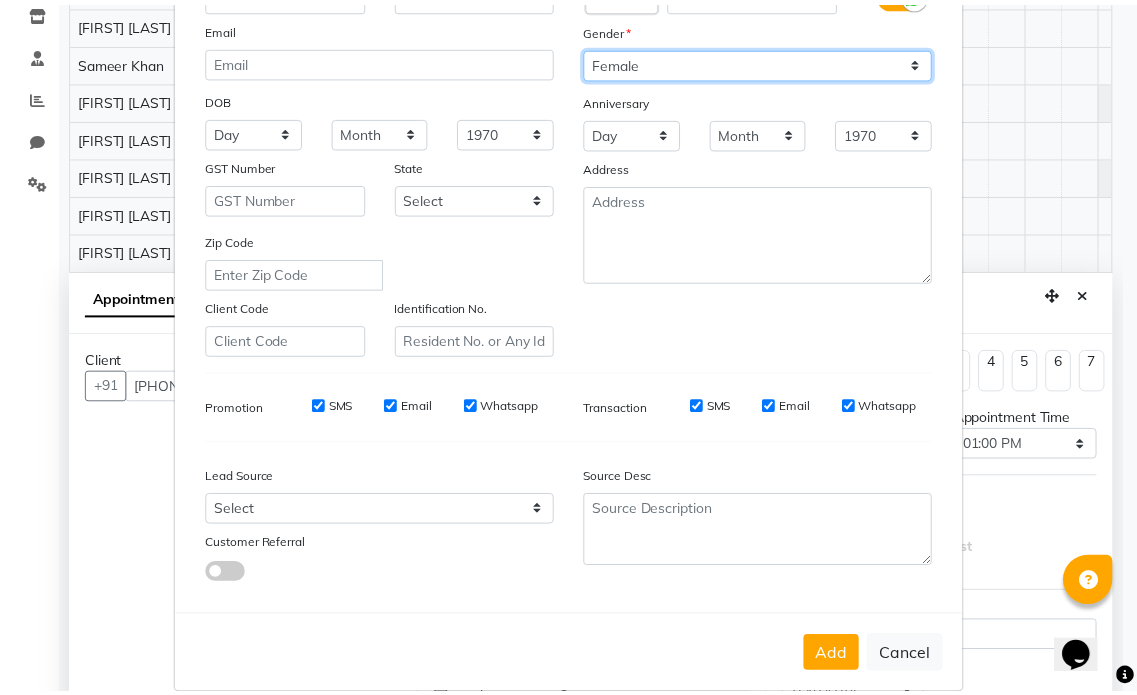scroll, scrollTop: 228, scrollLeft: 0, axis: vertical 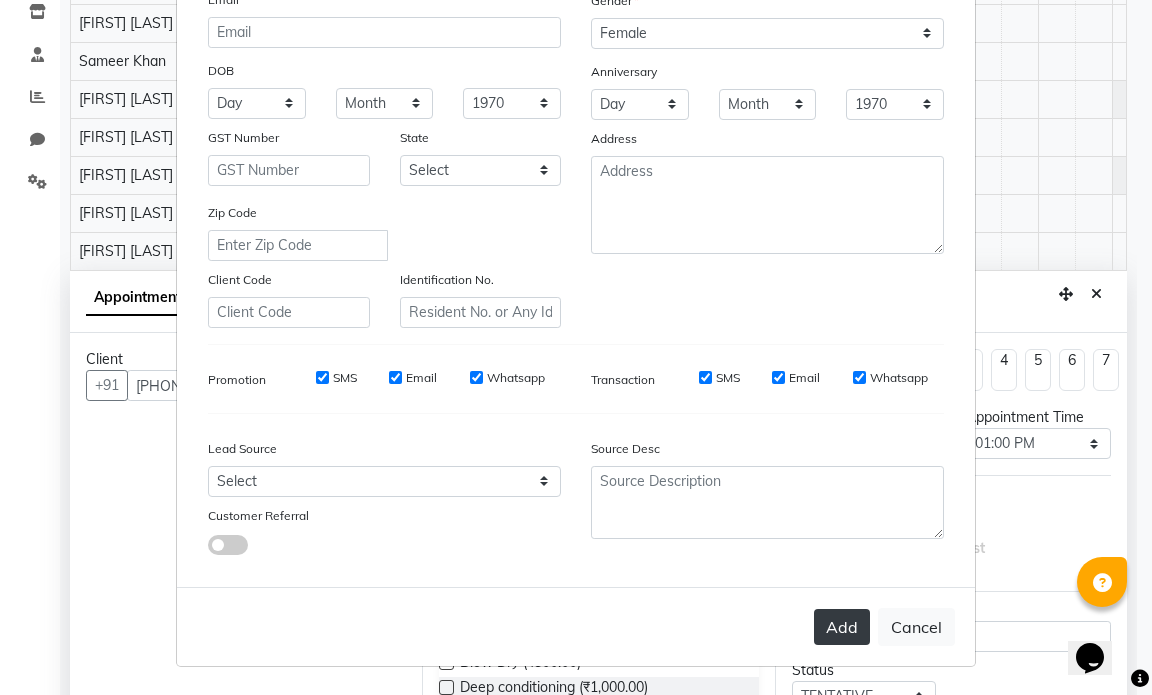 click on "Add" at bounding box center (842, 627) 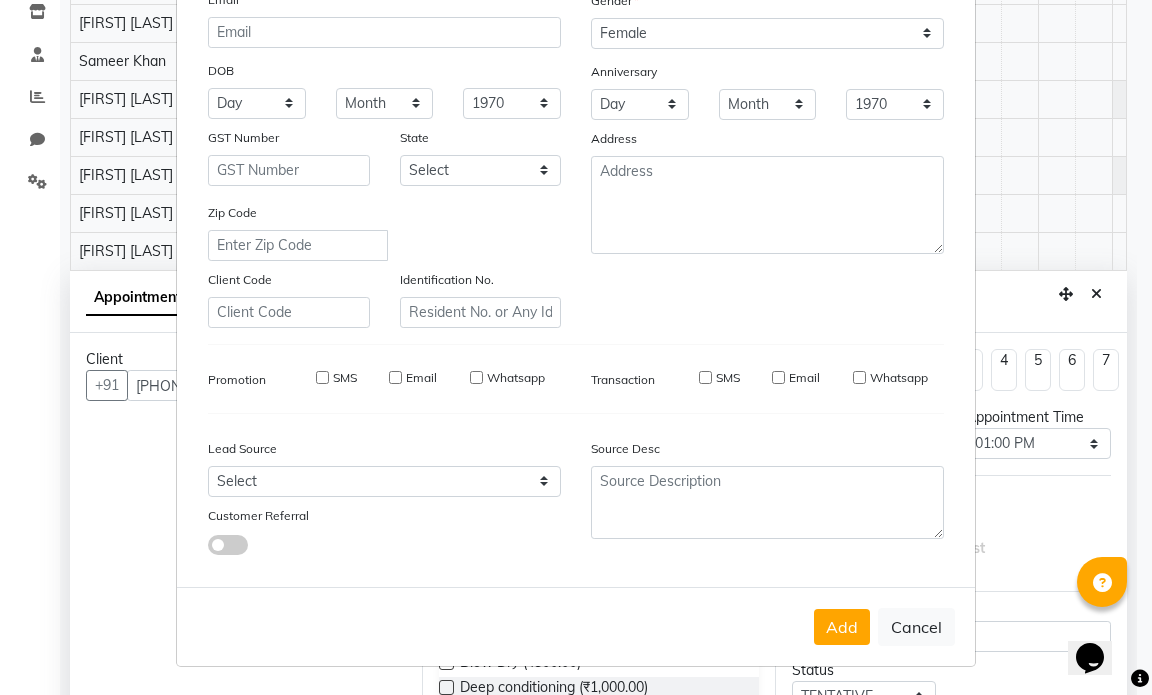 type 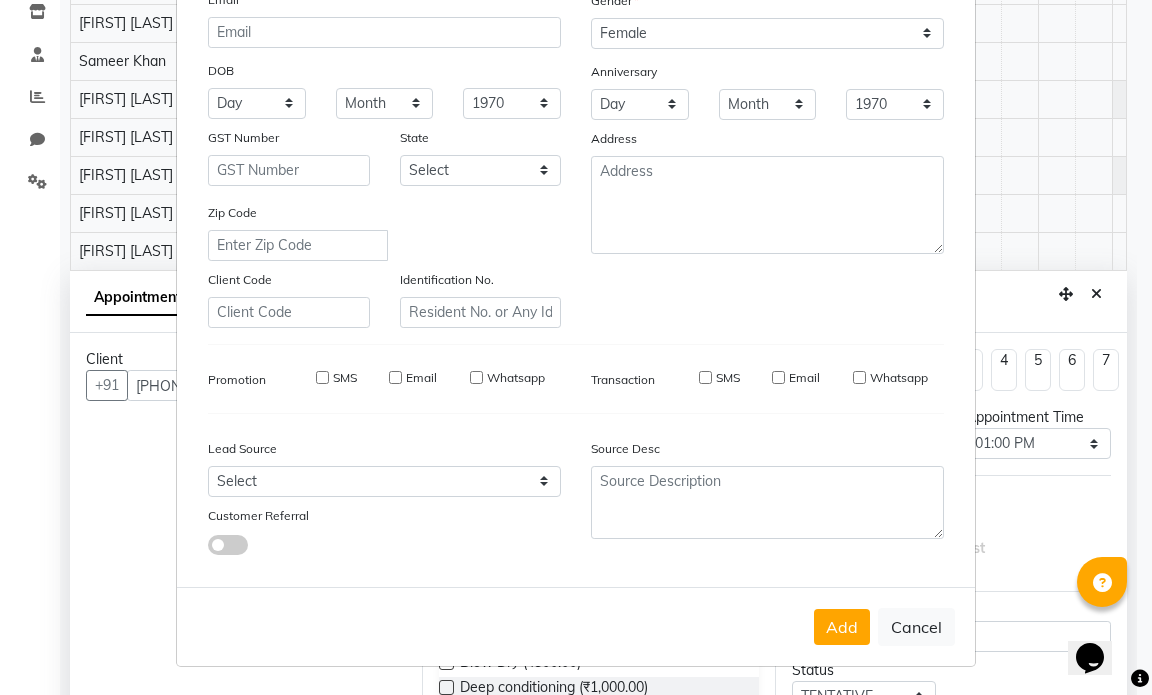 select 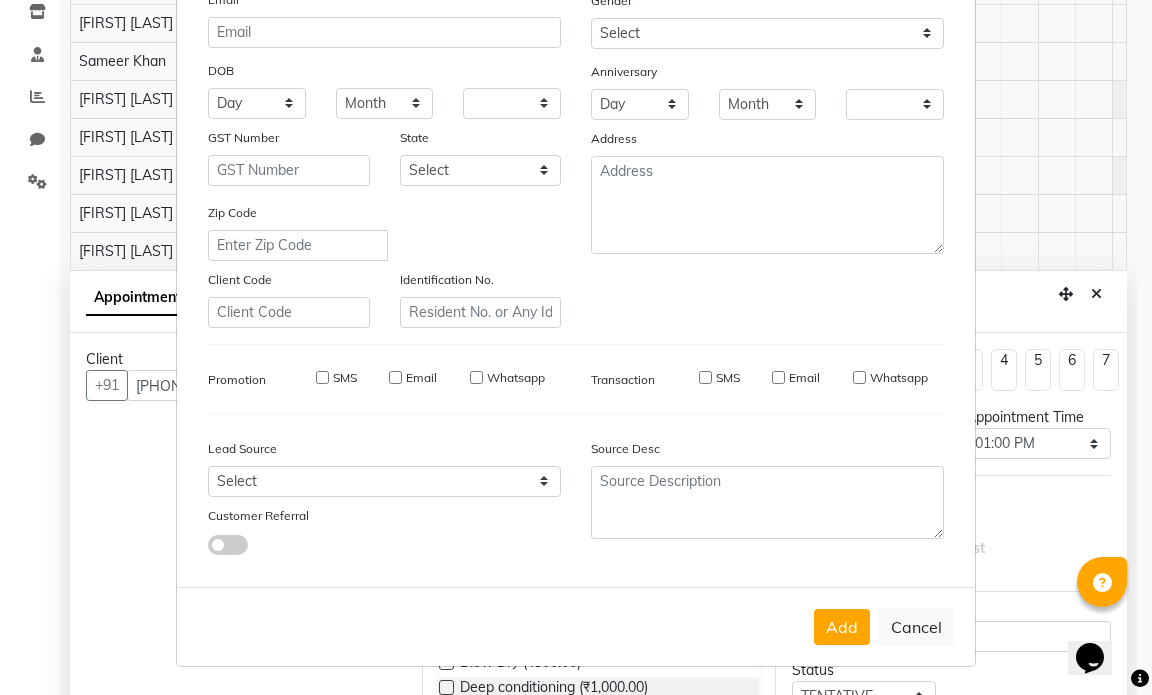 checkbox on "false" 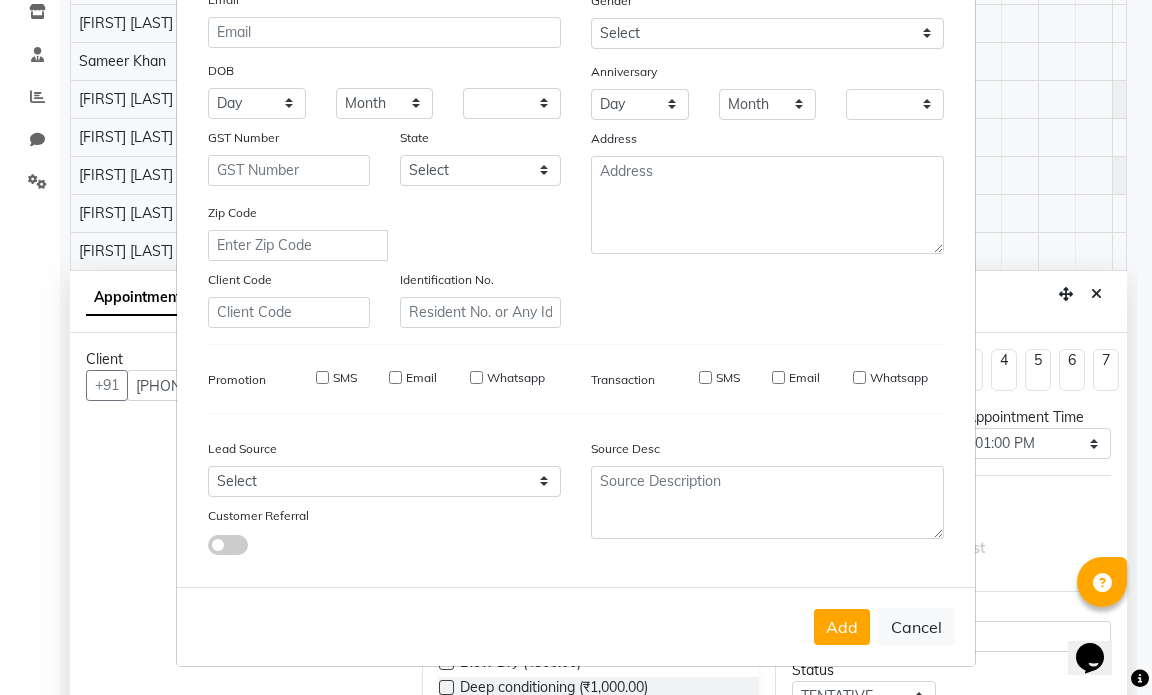 type 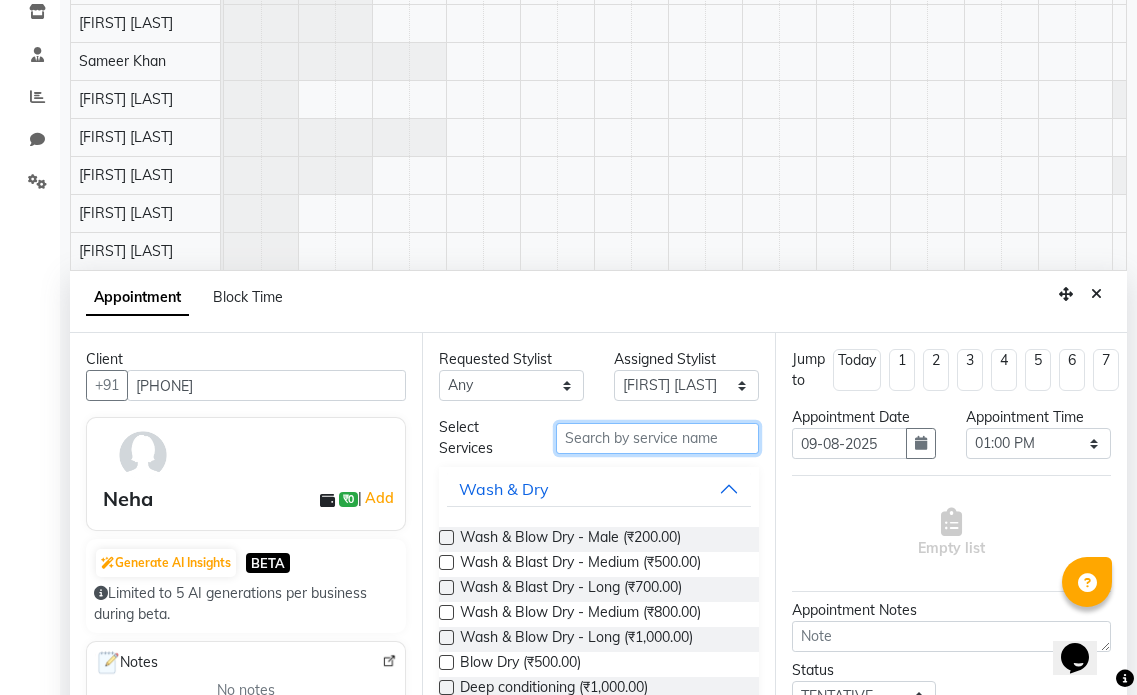click at bounding box center [657, 438] 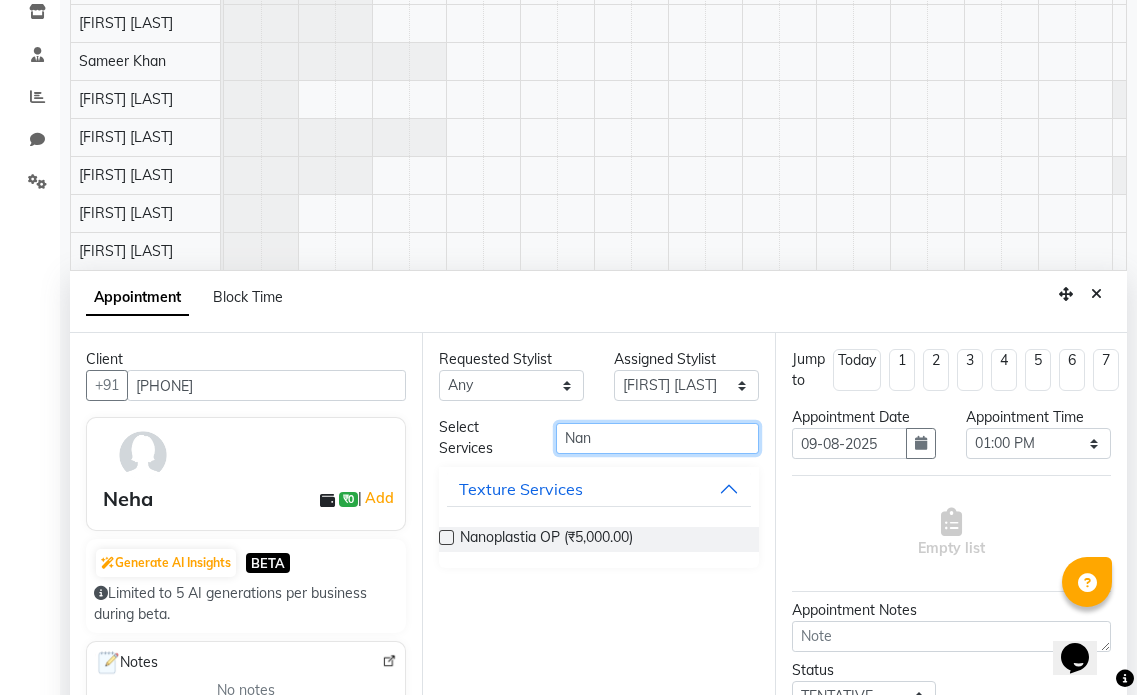 scroll, scrollTop: 377, scrollLeft: 0, axis: vertical 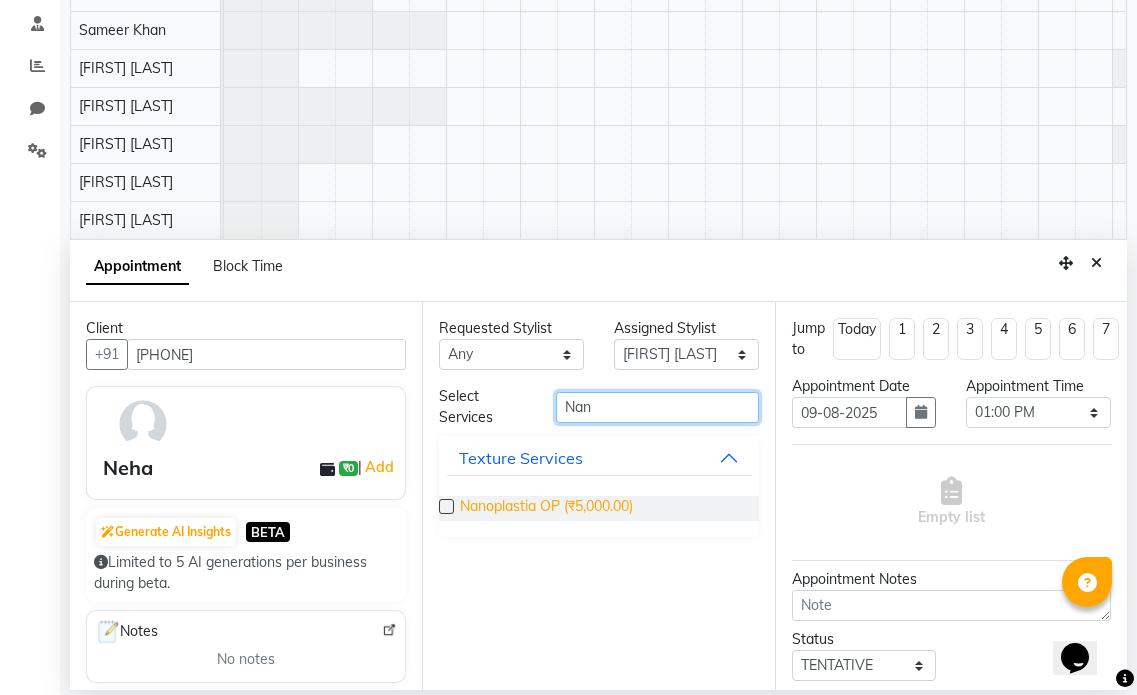 type on "Nan" 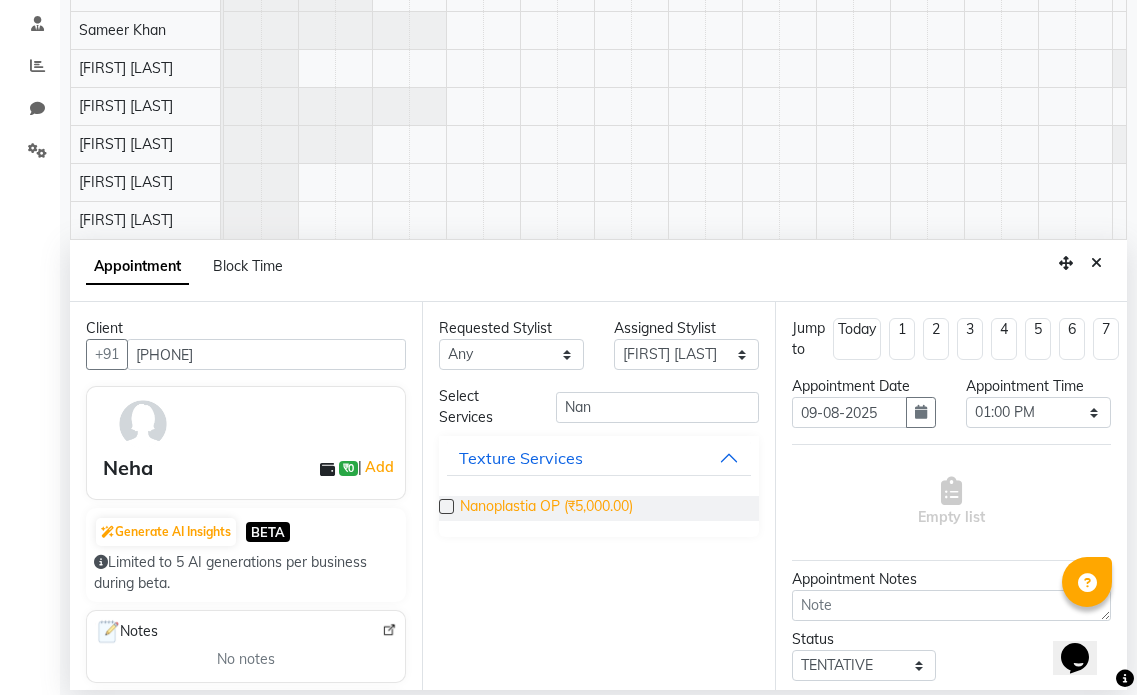 click on "Nanoplastia OP (₹5,000.00)" at bounding box center [546, 508] 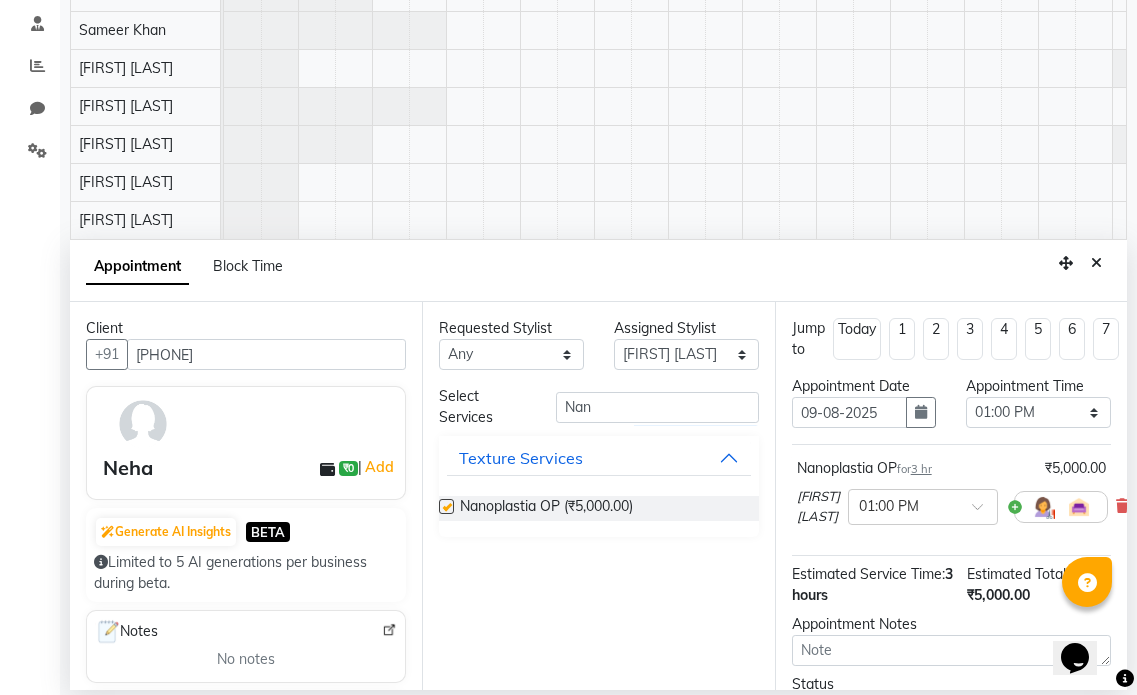 checkbox on "false" 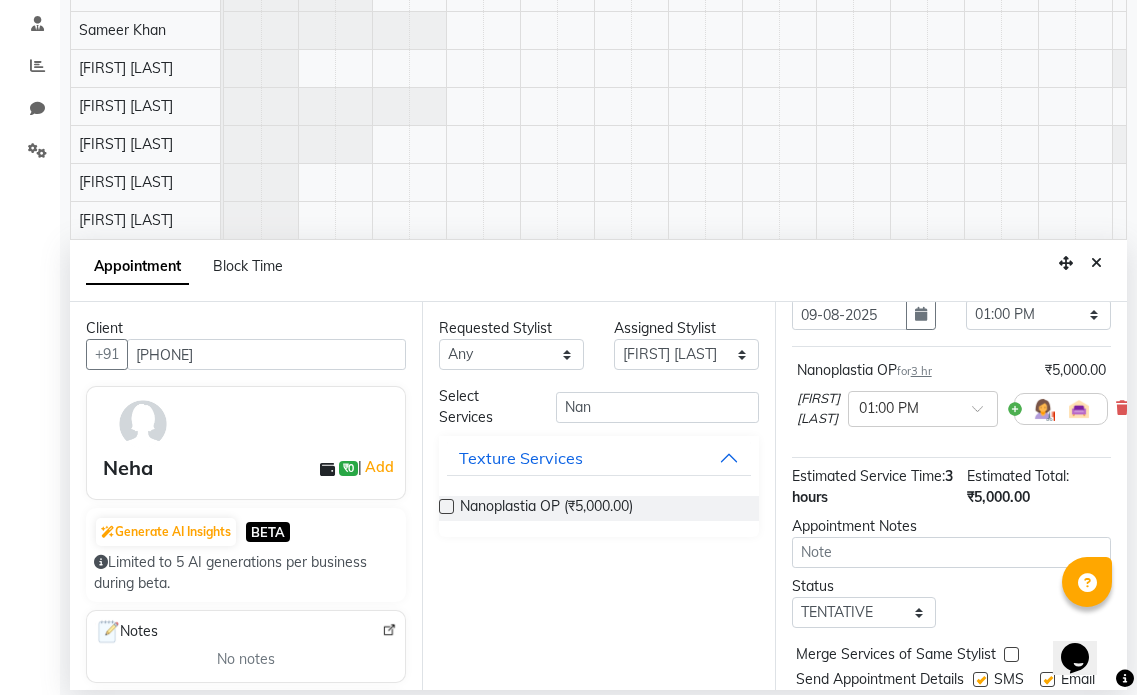 scroll, scrollTop: 194, scrollLeft: 0, axis: vertical 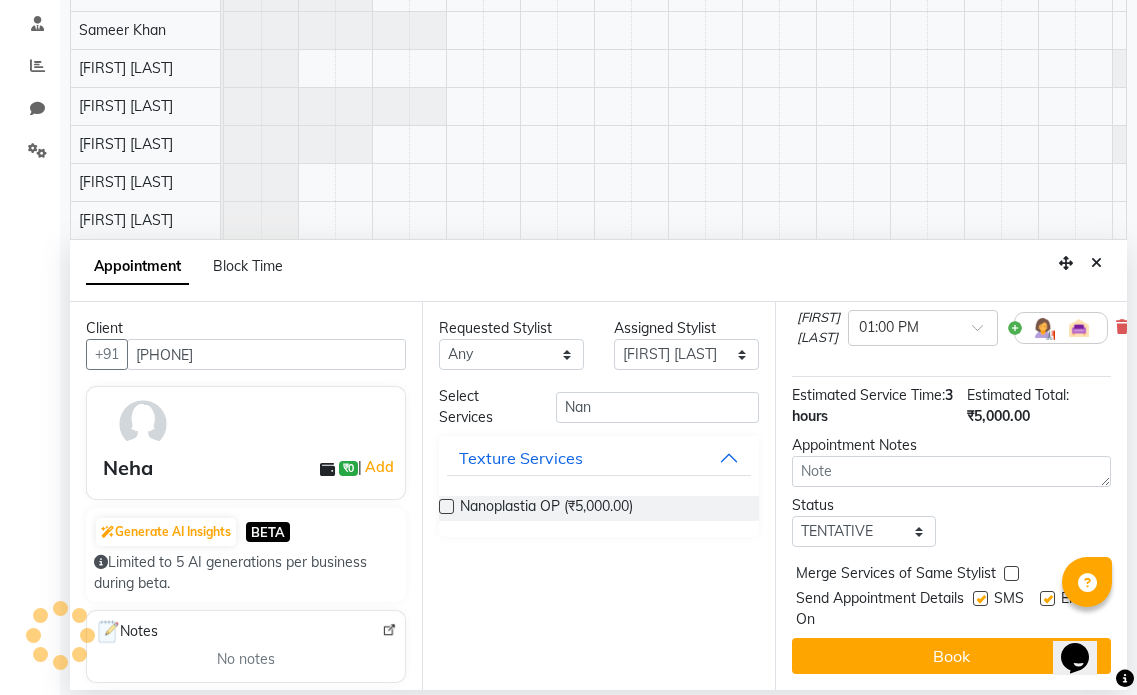 click at bounding box center [1047, 598] 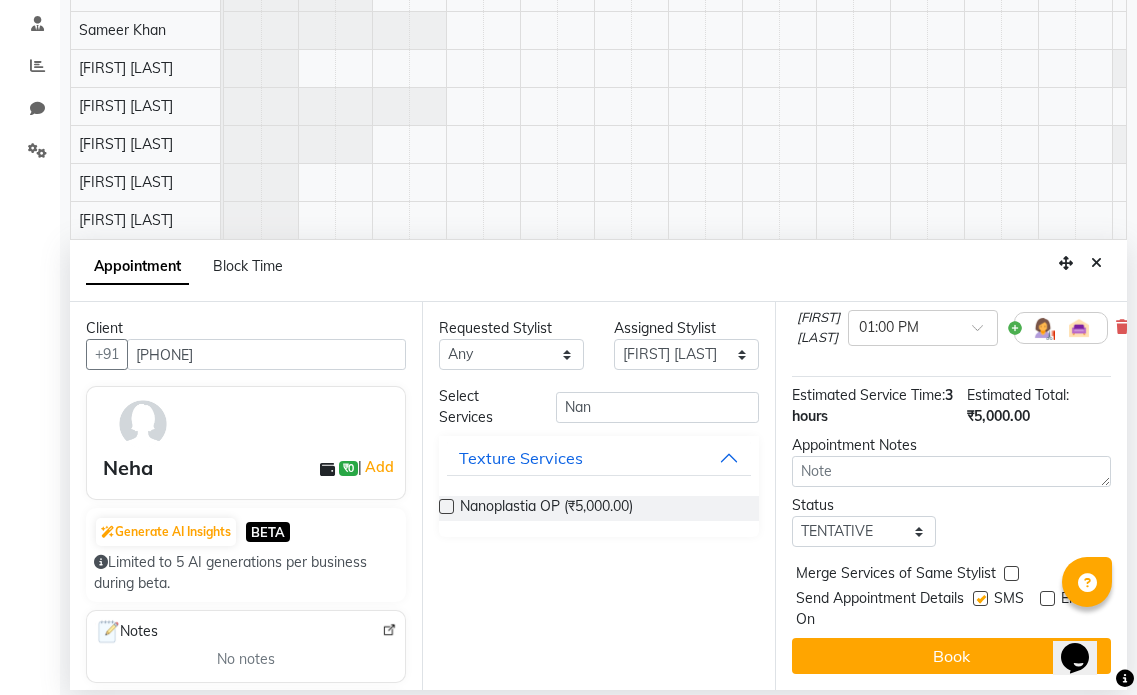 click at bounding box center (980, 598) 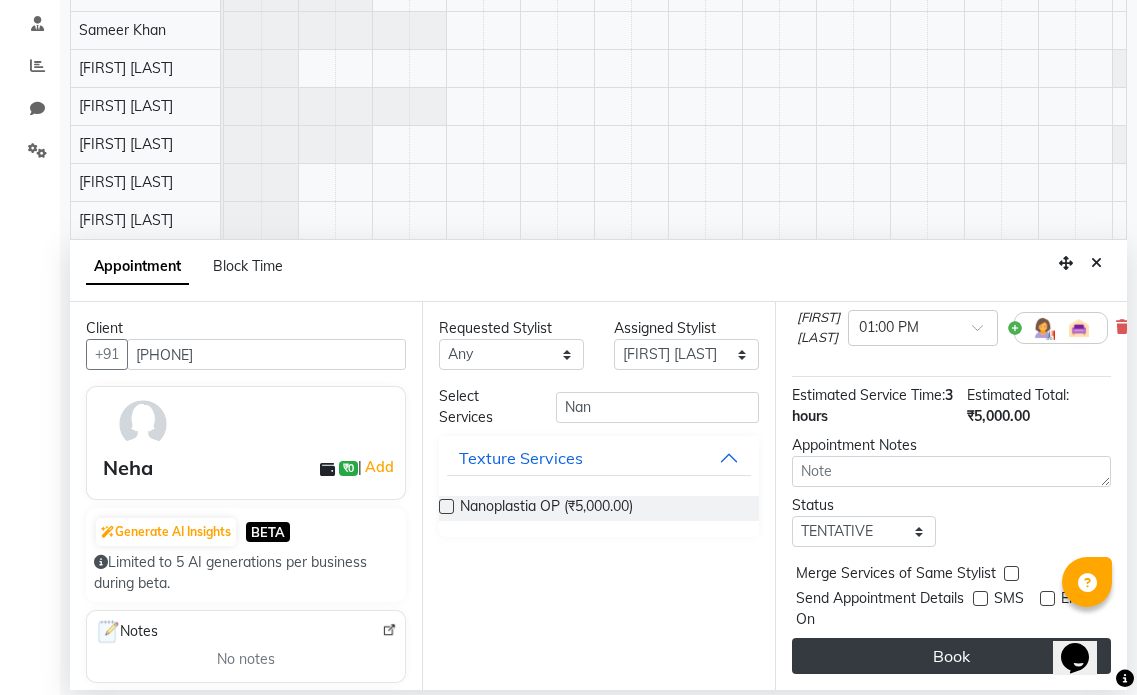 click on "Book" at bounding box center (951, 656) 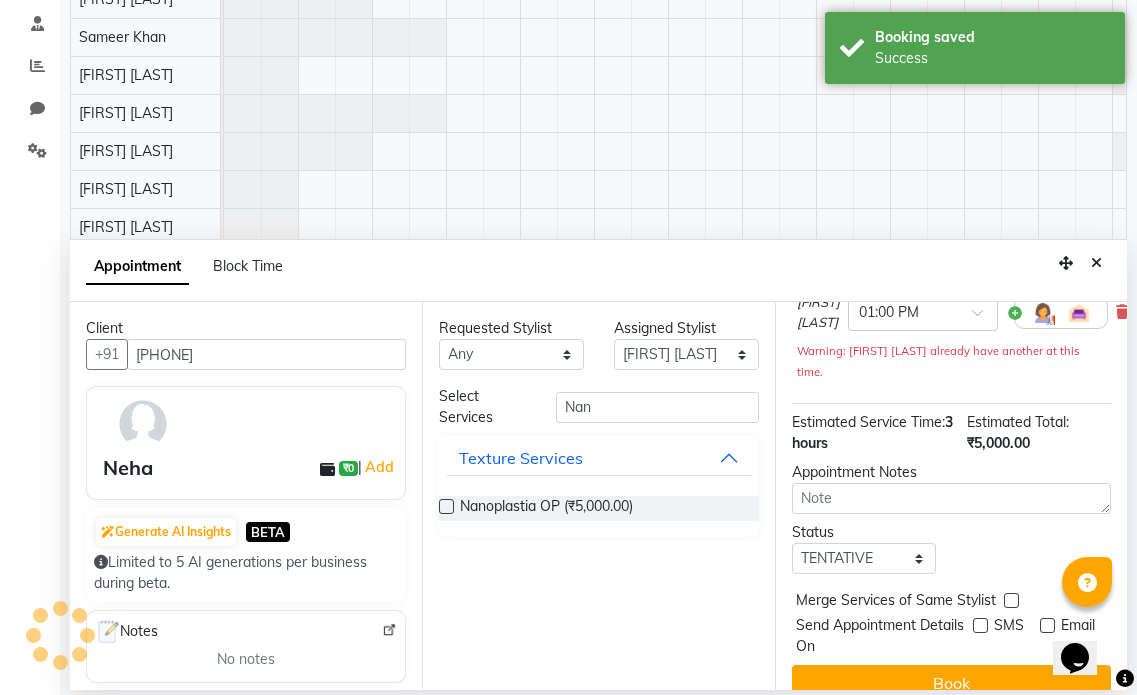 scroll, scrollTop: 58, scrollLeft: 0, axis: vertical 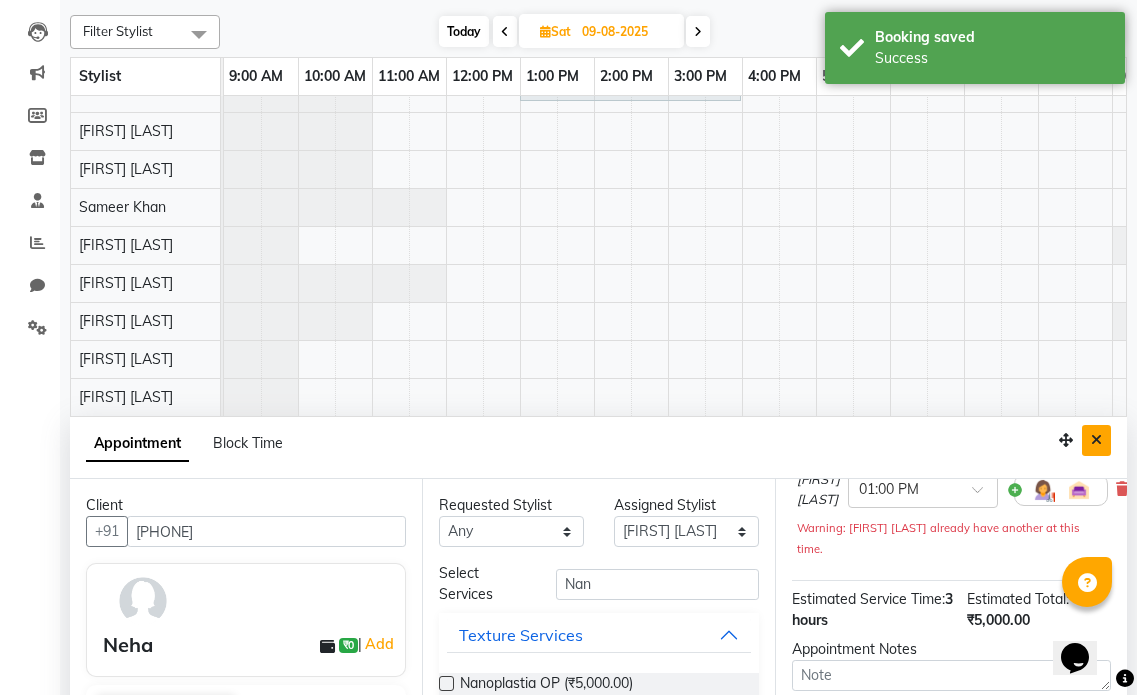 click at bounding box center (1096, 440) 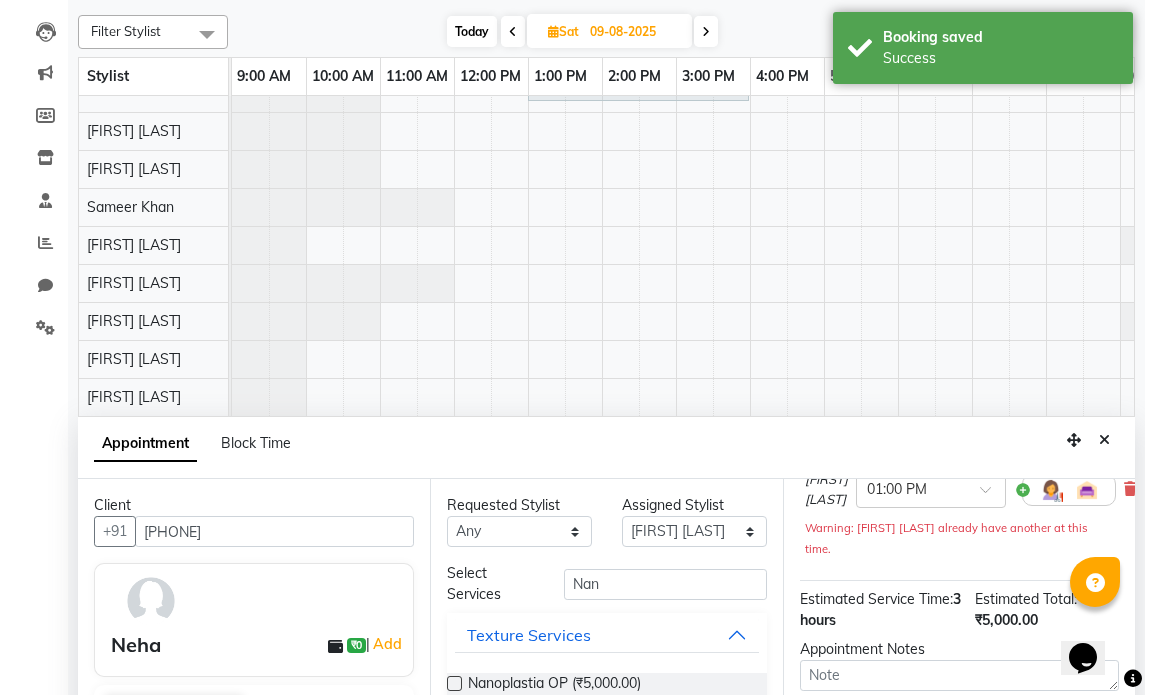 scroll, scrollTop: 0, scrollLeft: 0, axis: both 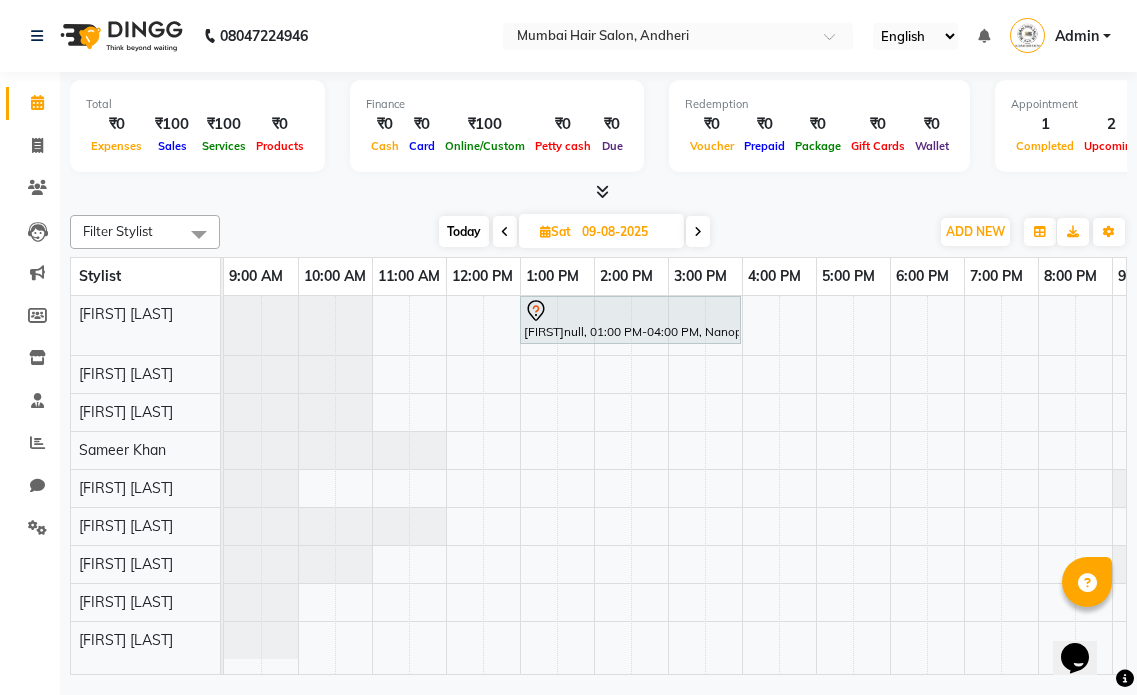 select on "66012" 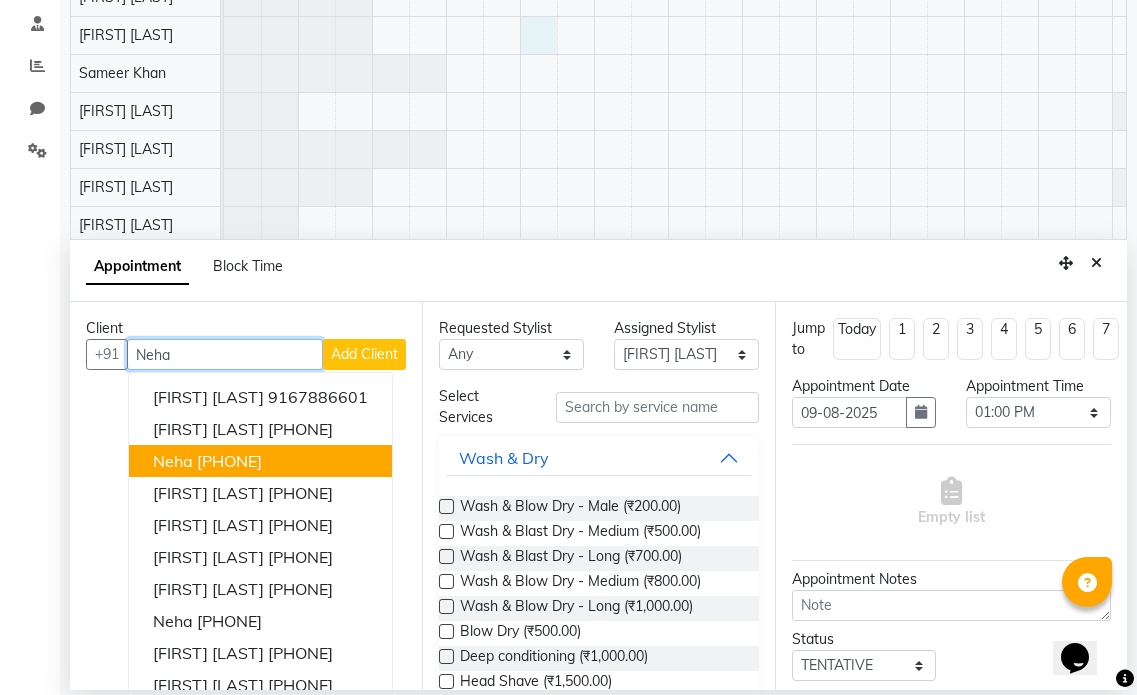 click on "Neha  9004515044" at bounding box center [260, 461] 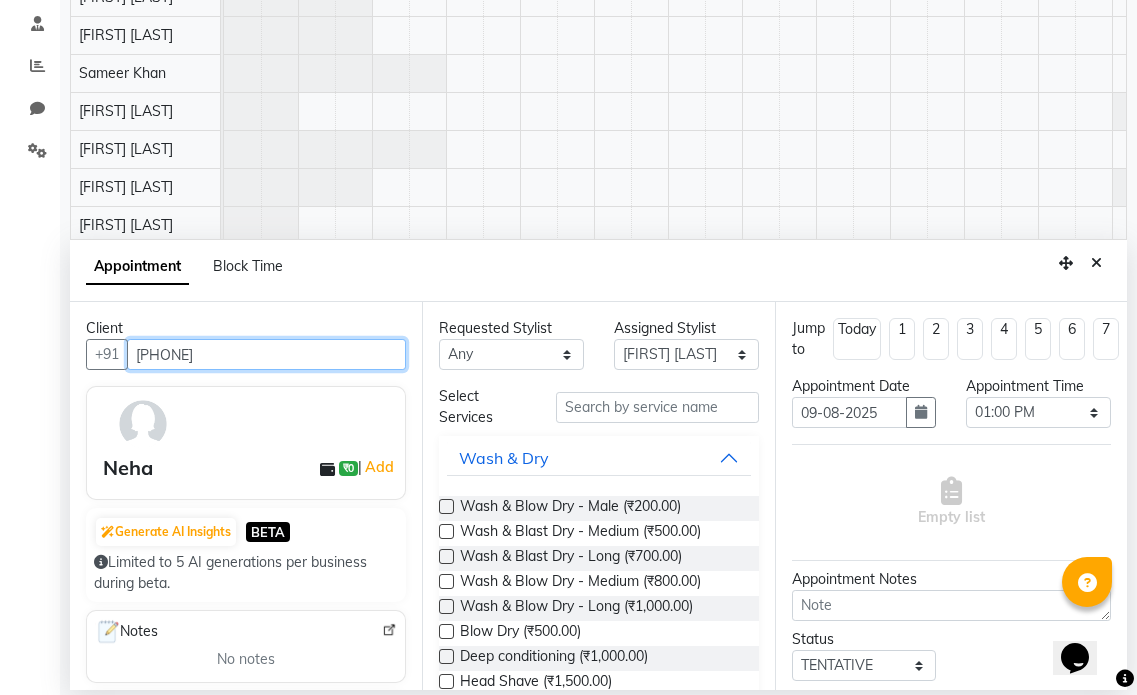 type on "9004515044" 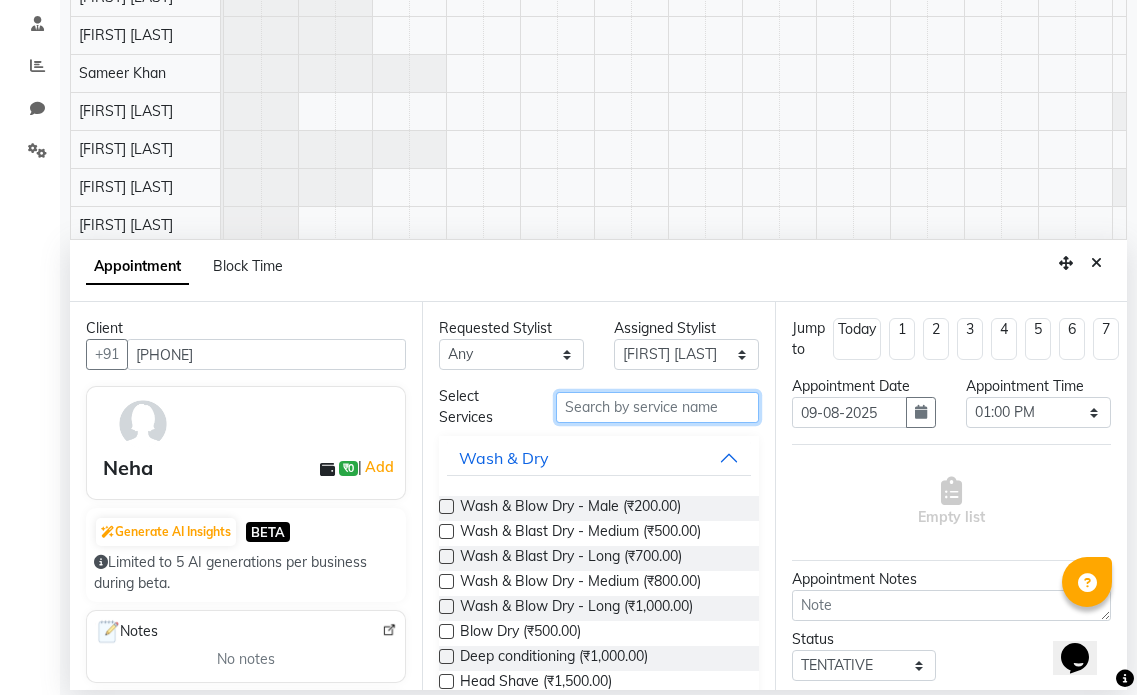 click at bounding box center [657, 407] 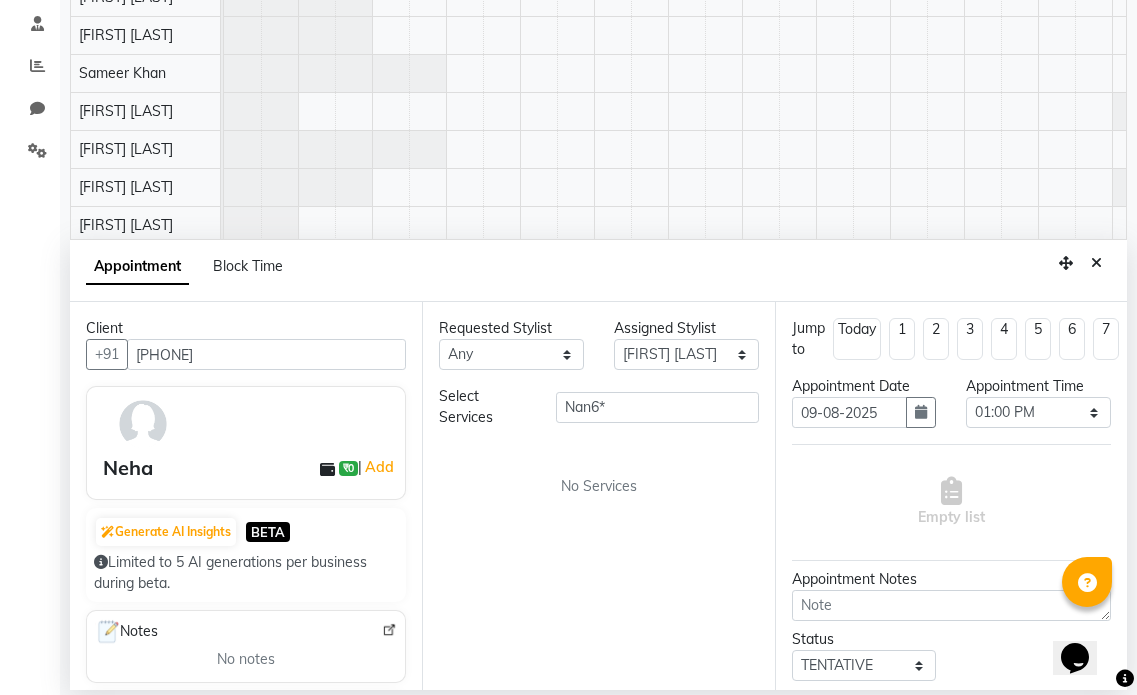 click on "Select Services Nan6*'" at bounding box center (598, 407) 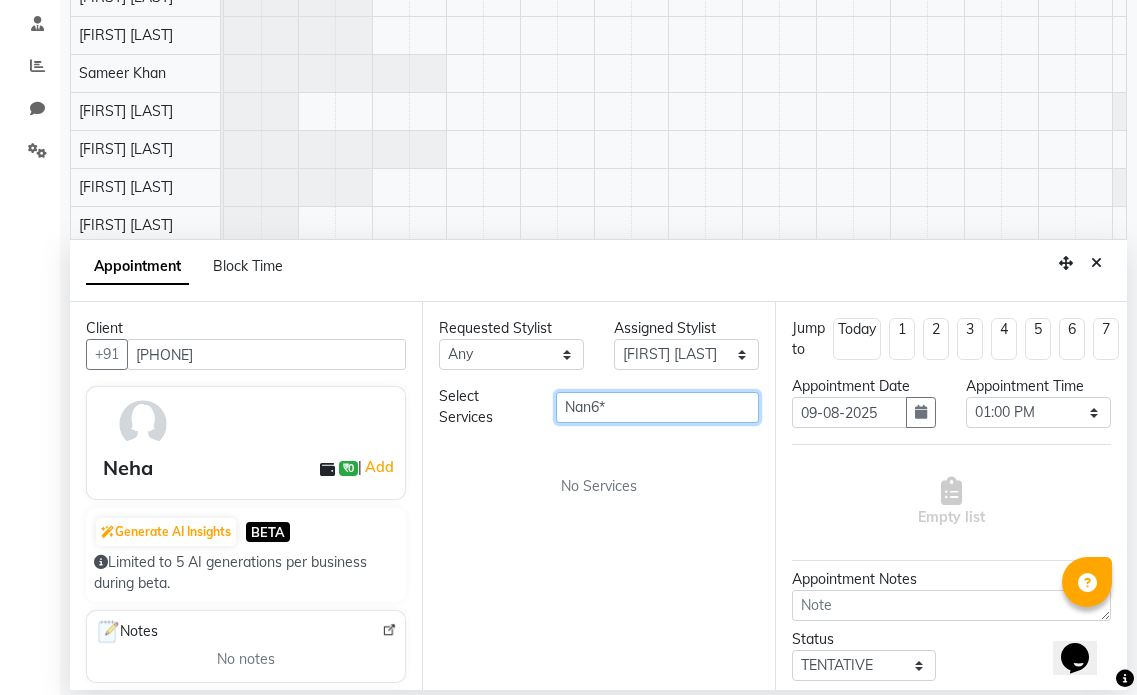 click on "Nan6*'" at bounding box center [657, 407] 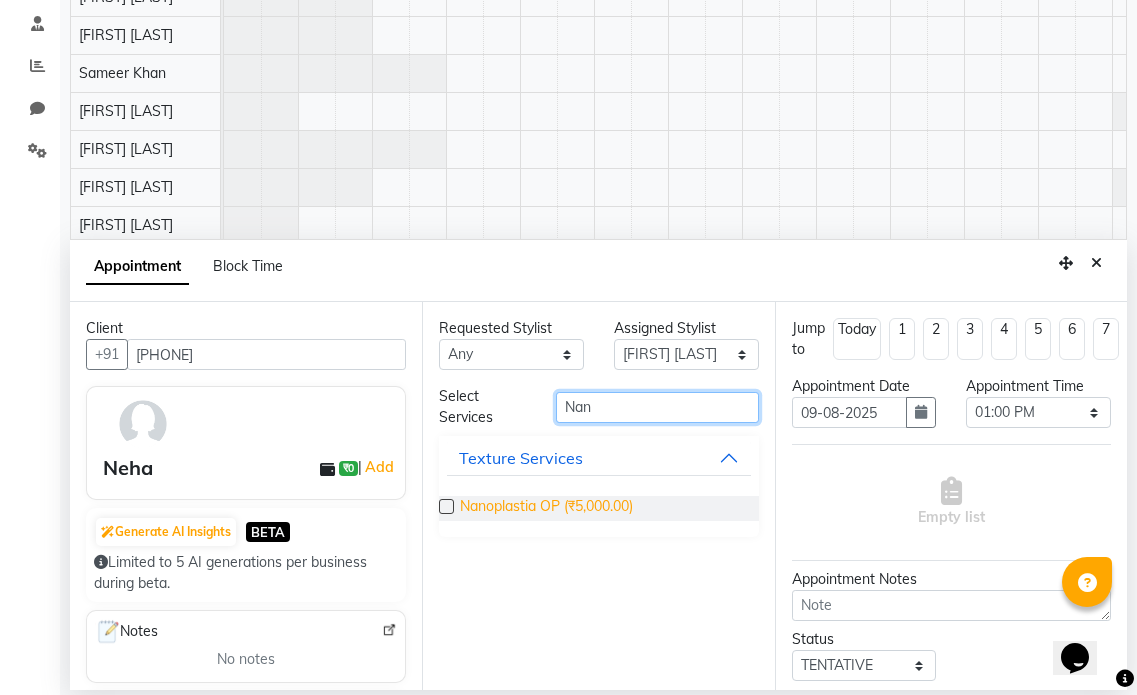 type on "Nan" 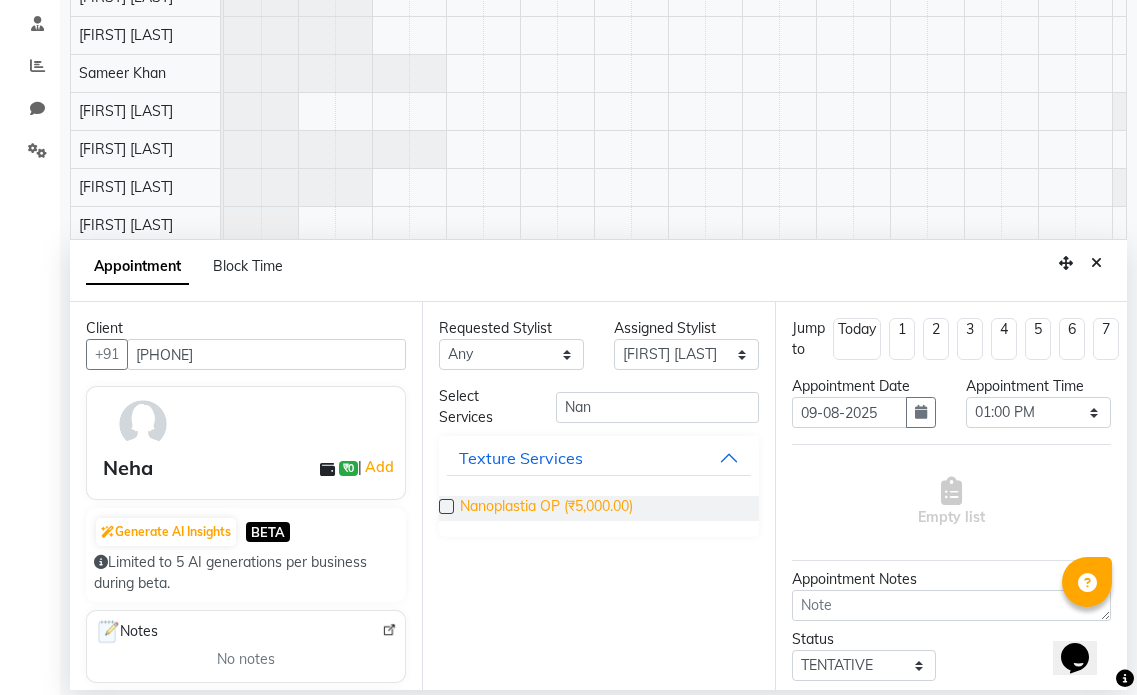 click on "Nanoplastia OP (₹5,000.00)" at bounding box center [546, 508] 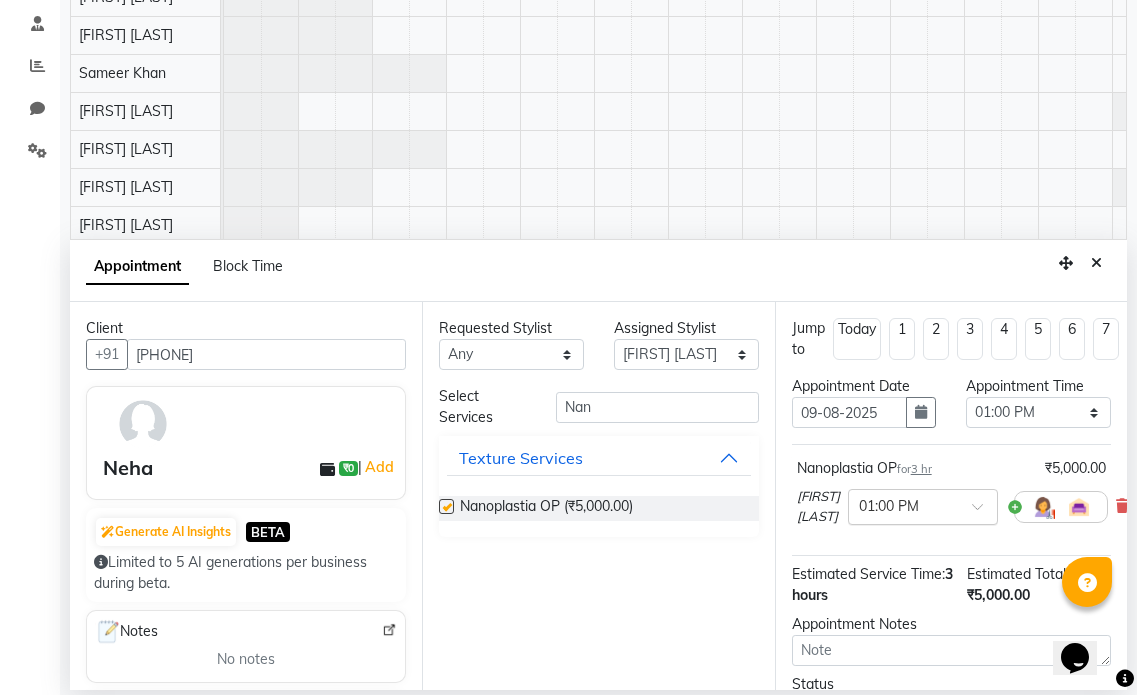 checkbox on "false" 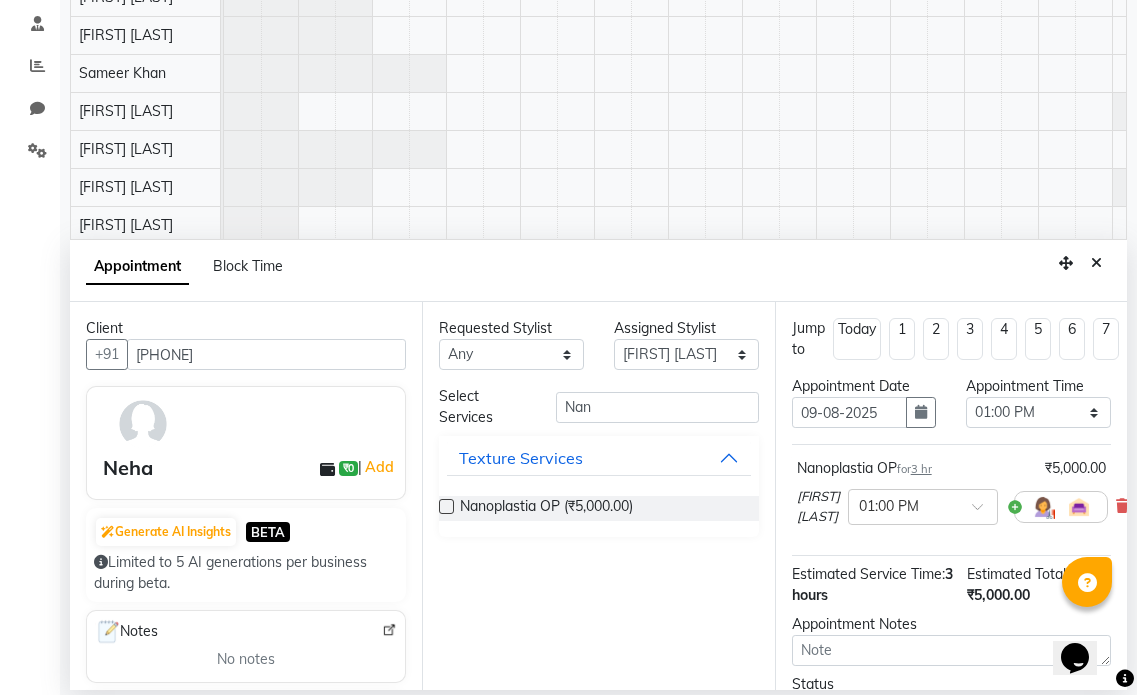 scroll, scrollTop: 194, scrollLeft: 0, axis: vertical 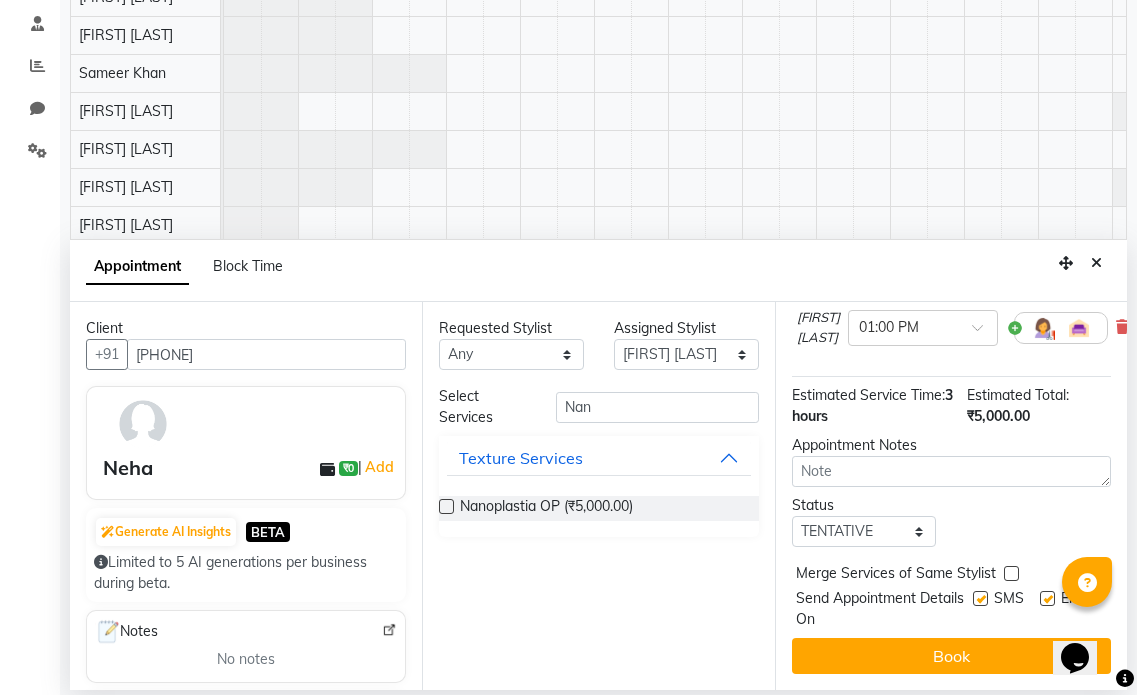 click at bounding box center (1047, 598) 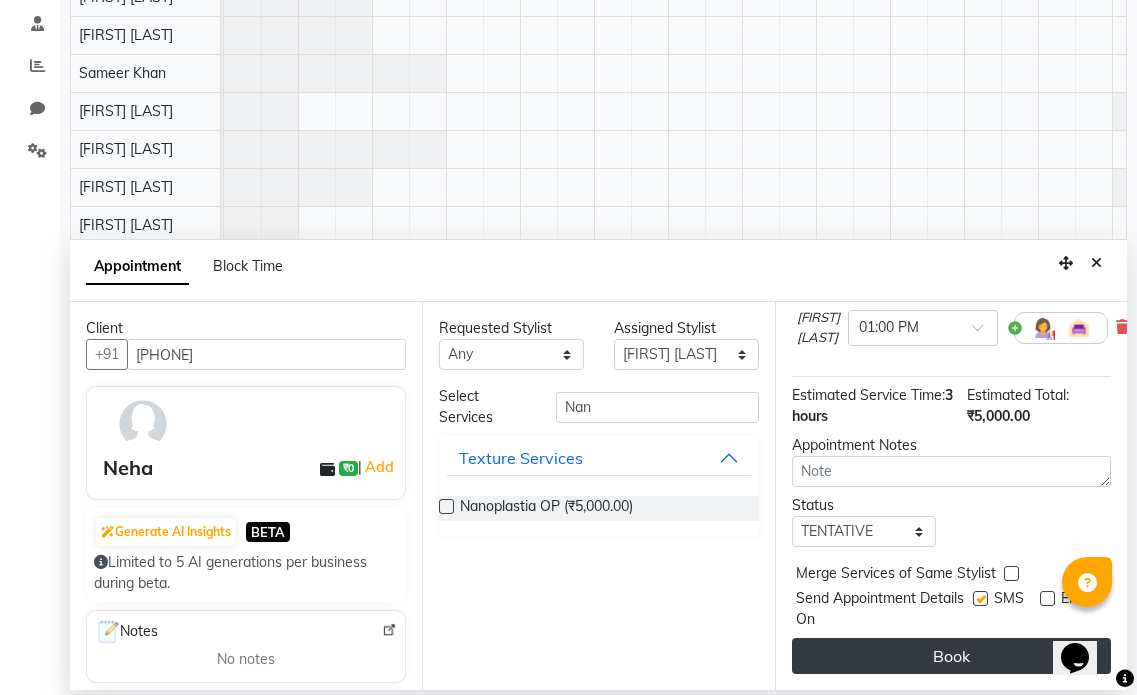 click on "Book" at bounding box center (951, 656) 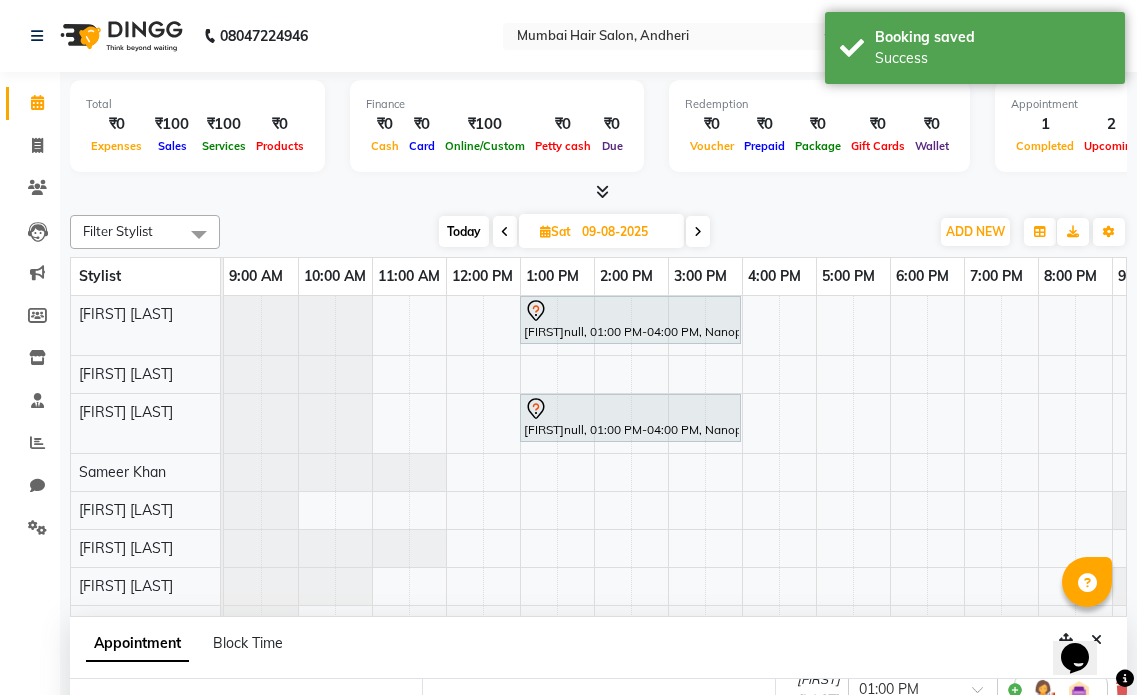 scroll, scrollTop: 200, scrollLeft: 0, axis: vertical 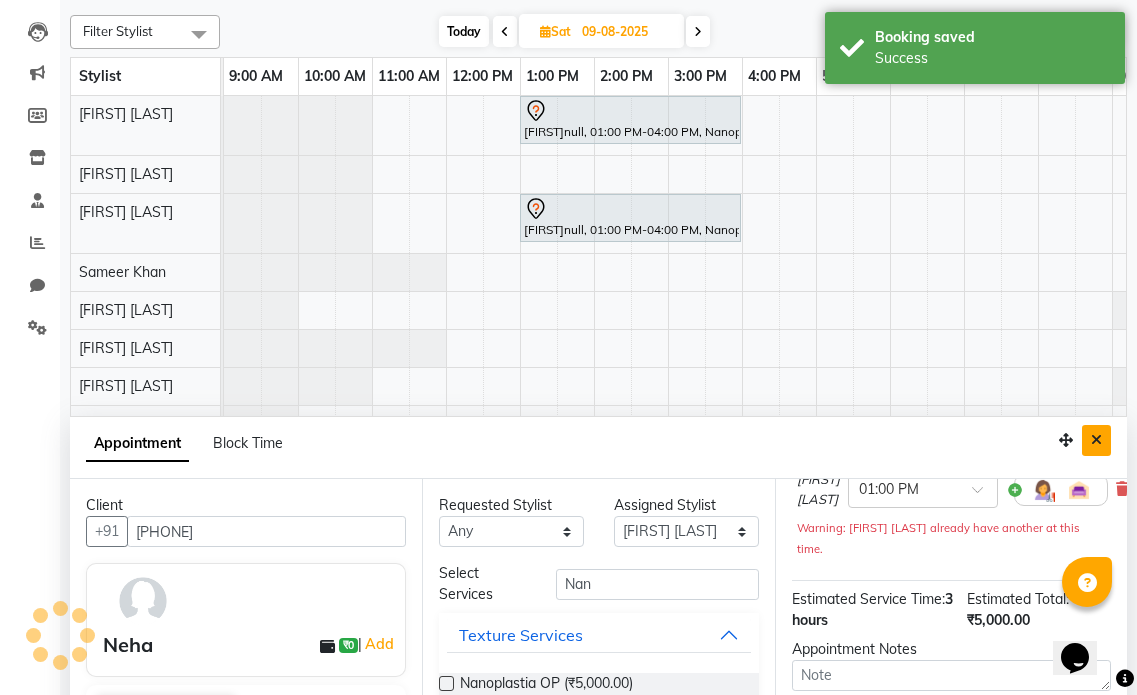 click at bounding box center (1096, 440) 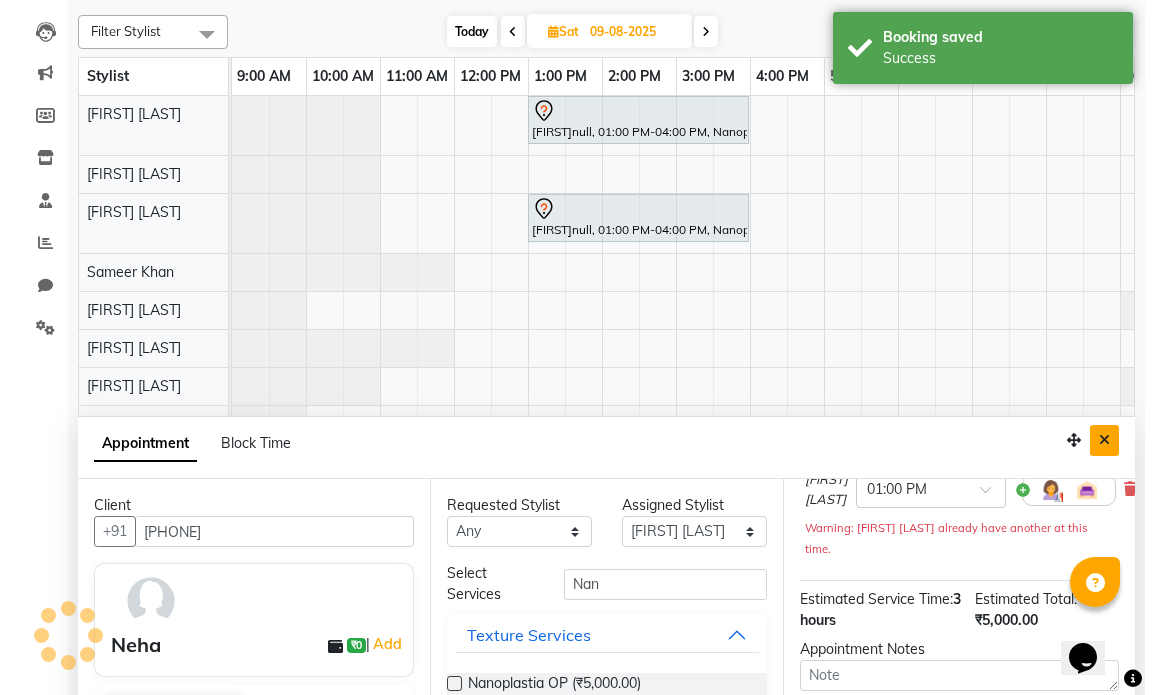scroll, scrollTop: 0, scrollLeft: 0, axis: both 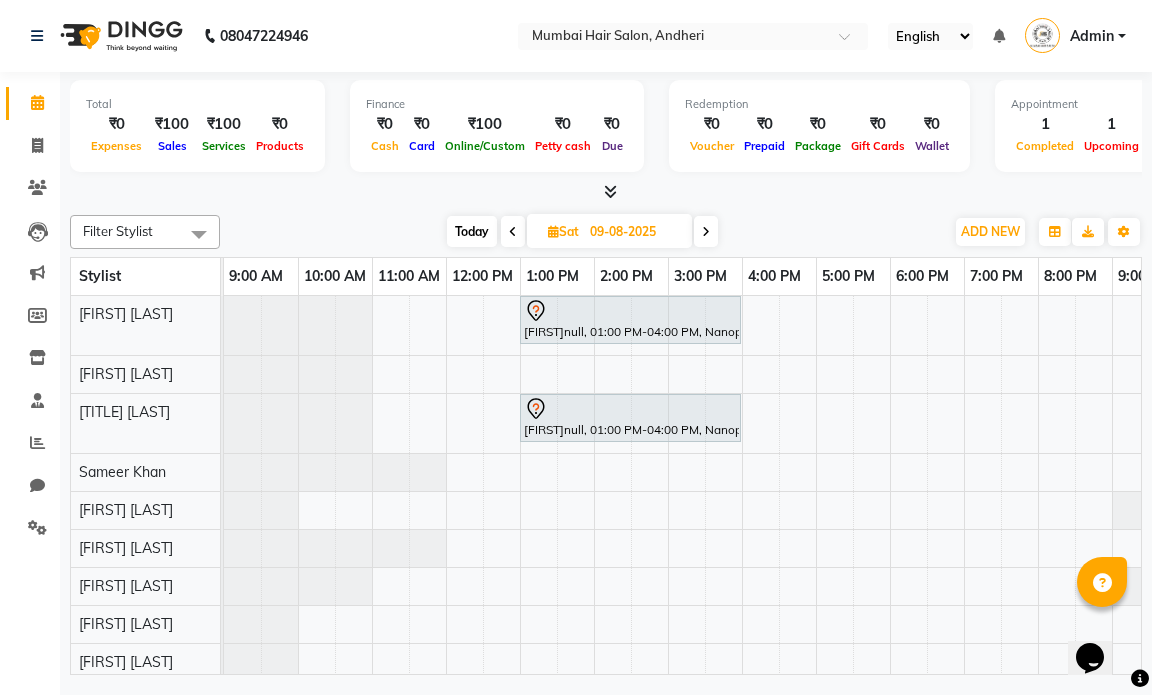 click on "Sat" at bounding box center [563, 231] 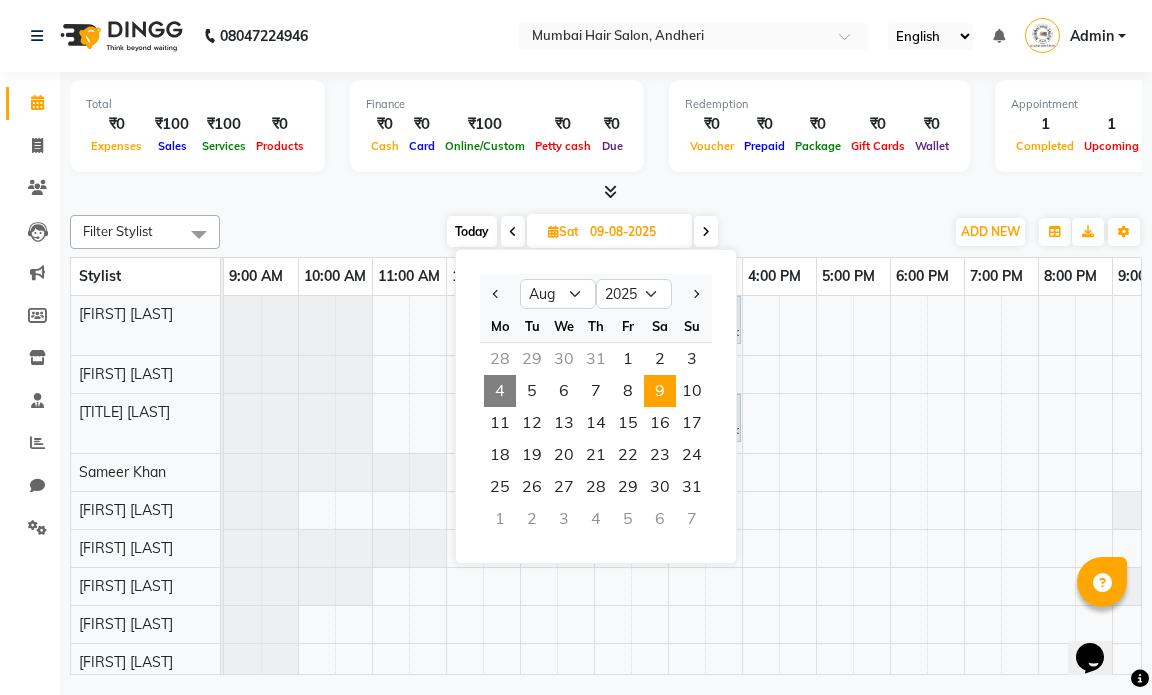 click on "4" at bounding box center [500, 391] 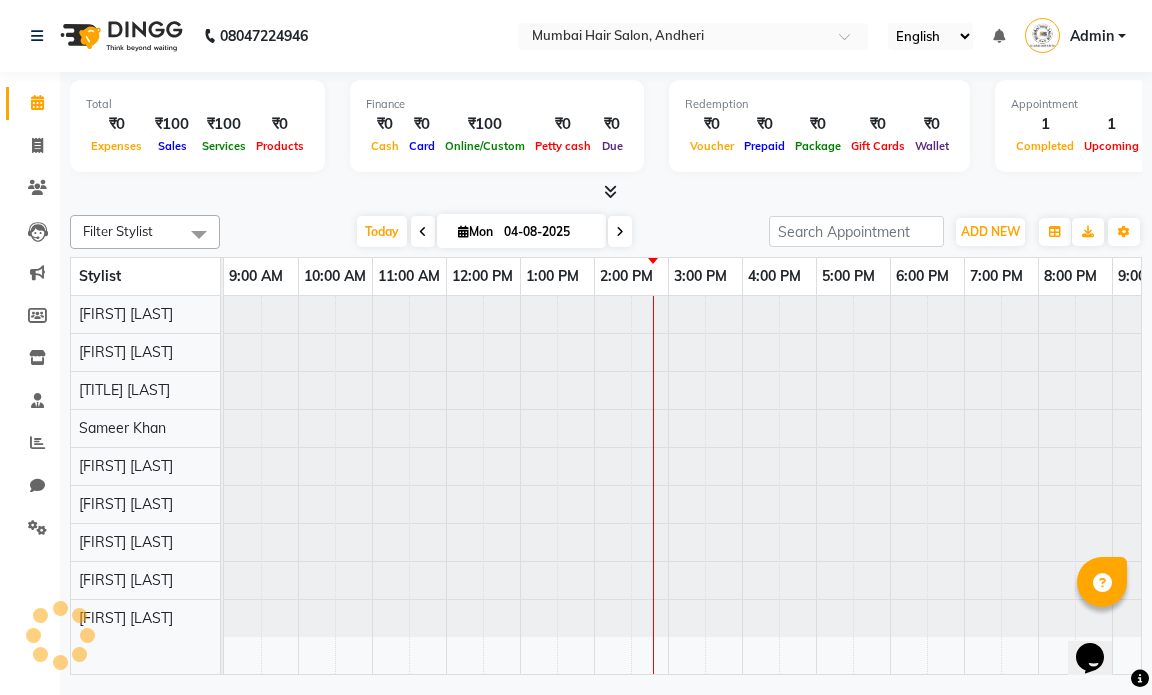scroll, scrollTop: 0, scrollLeft: 119, axis: horizontal 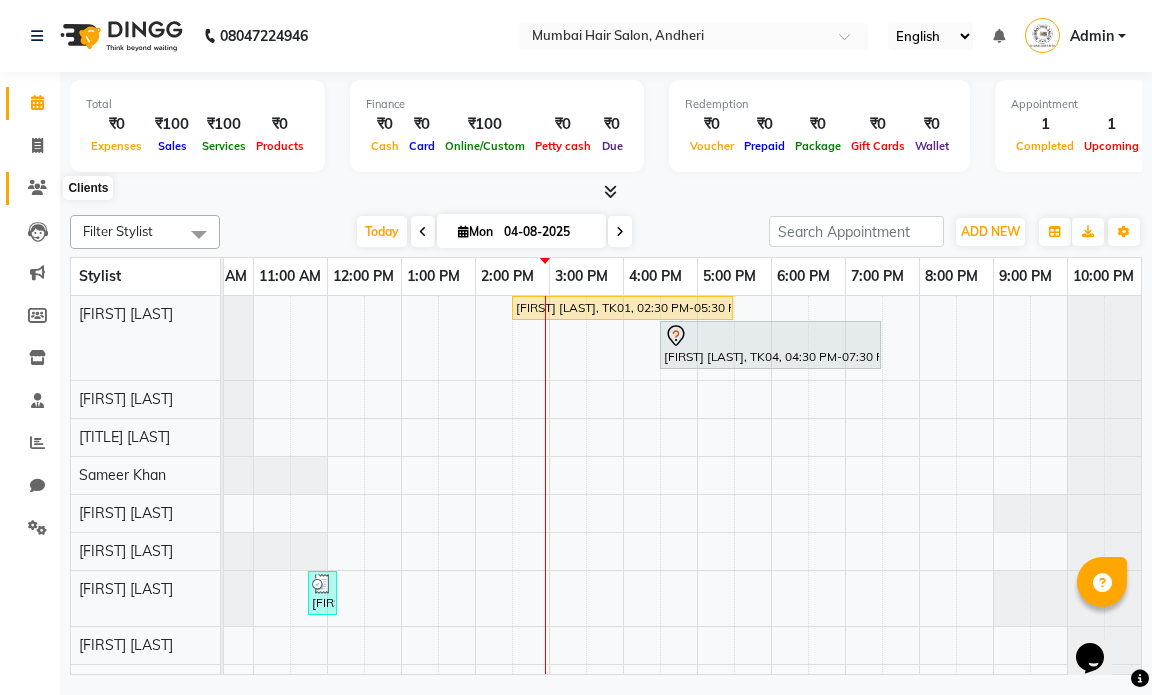 click 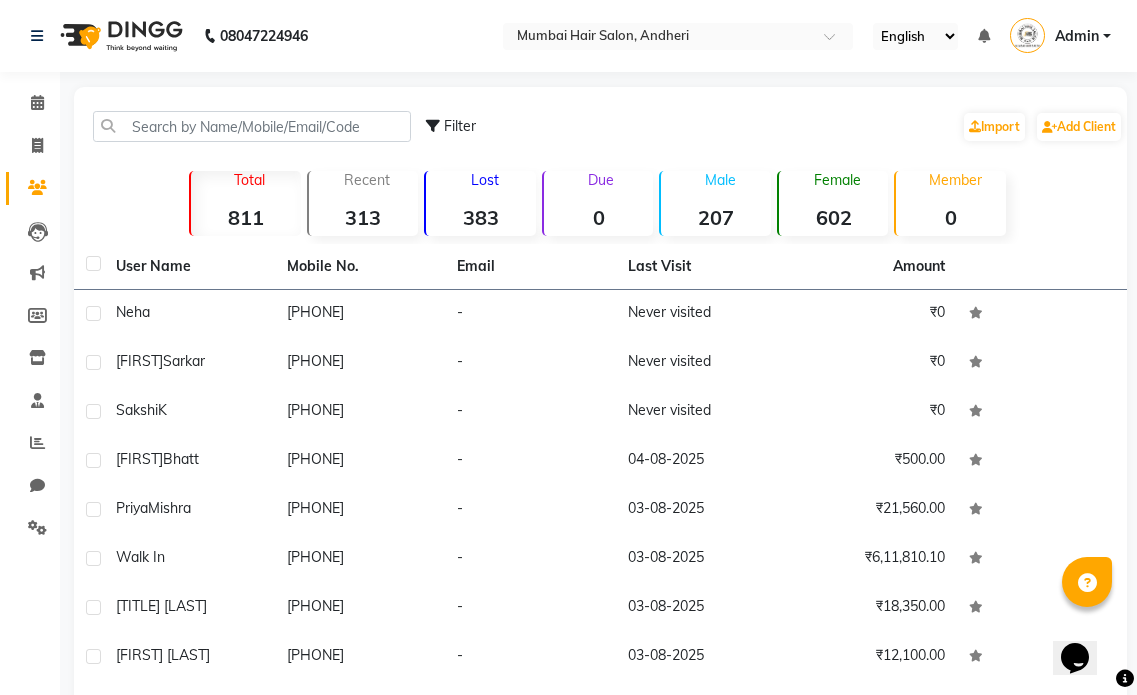 click on "811" 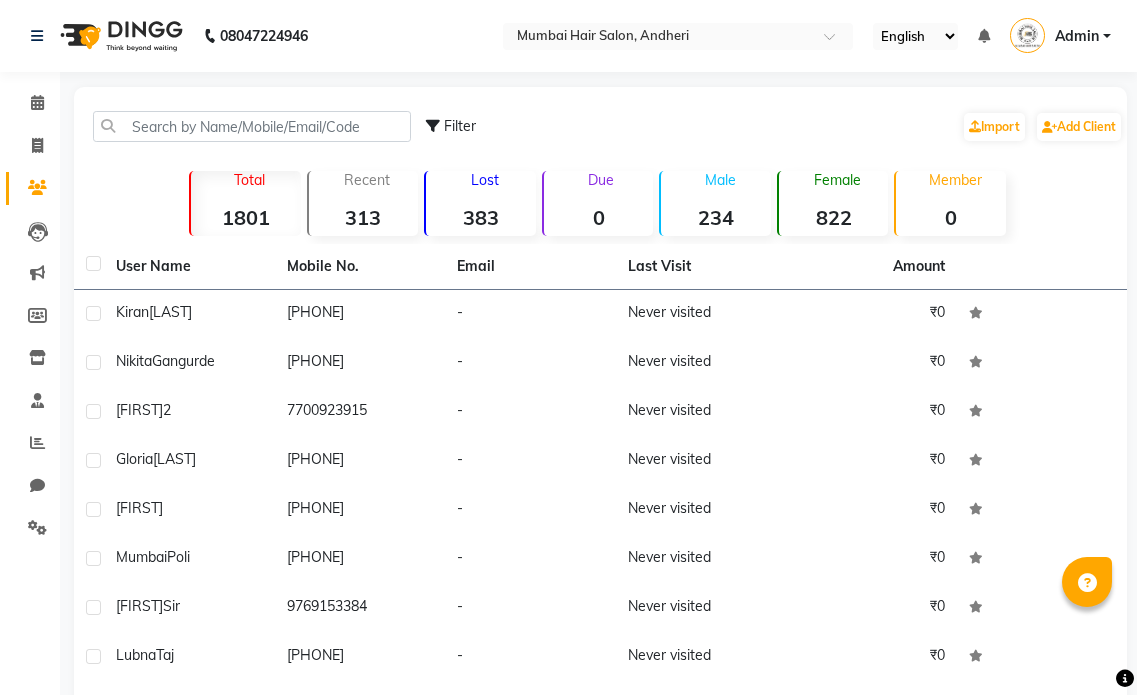scroll, scrollTop: 0, scrollLeft: 0, axis: both 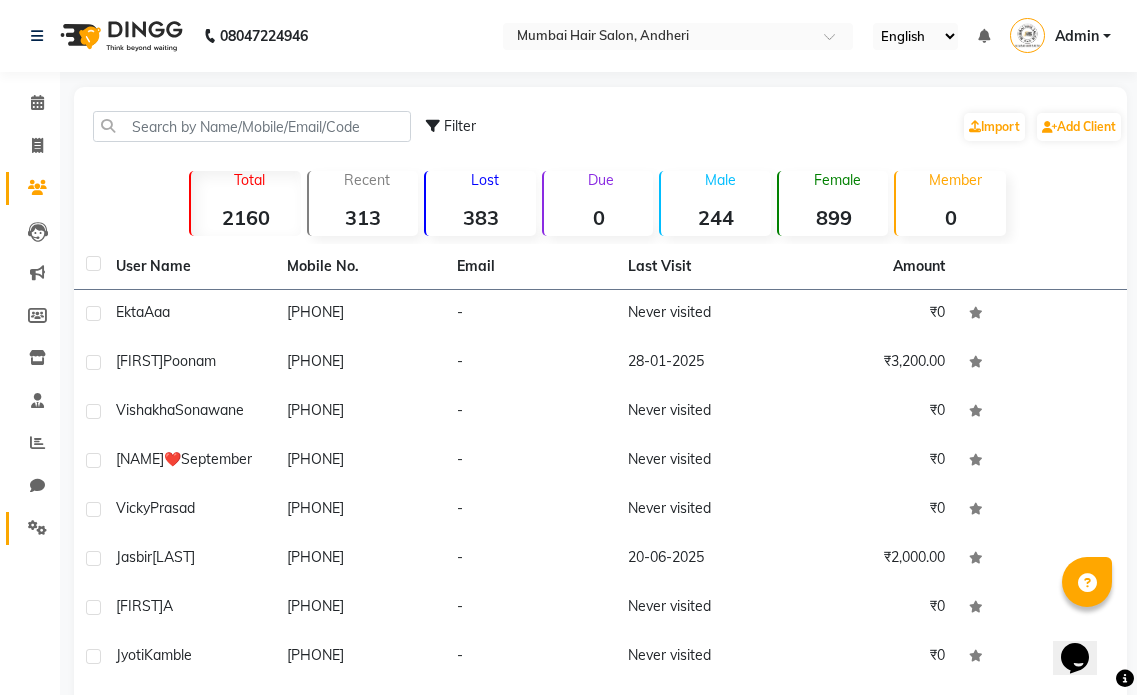 click 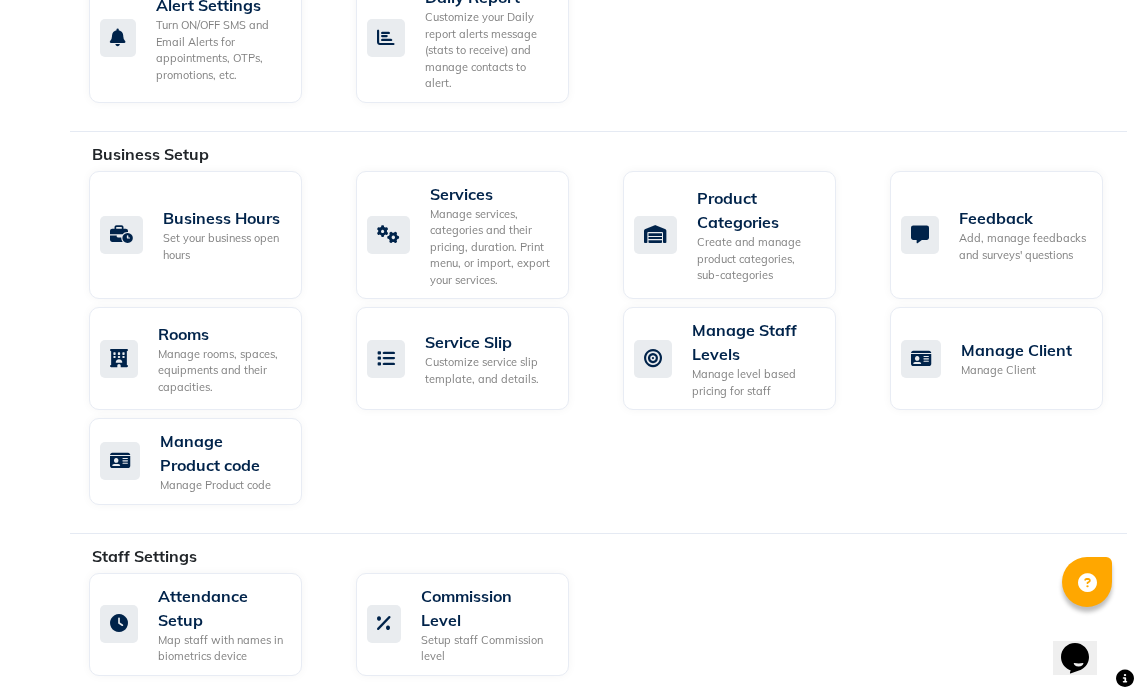 scroll, scrollTop: 1000, scrollLeft: 0, axis: vertical 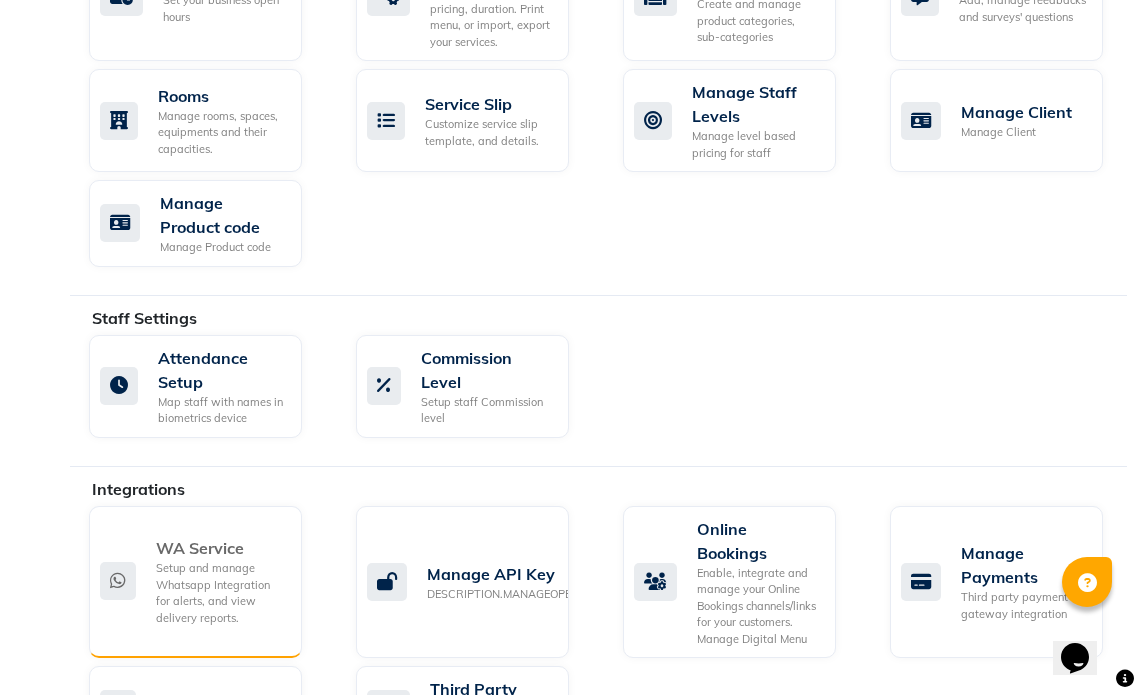 click on "WA Service Setup and manage Whatsapp Integration for alerts, and view delivery reports." 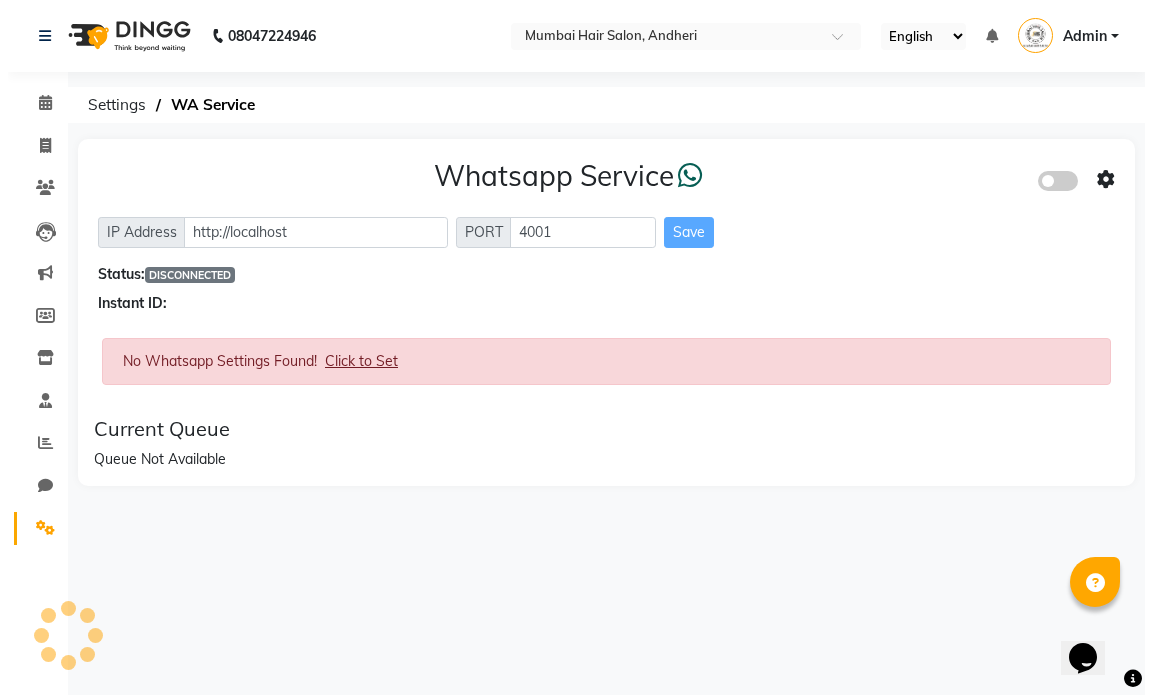 scroll, scrollTop: 0, scrollLeft: 0, axis: both 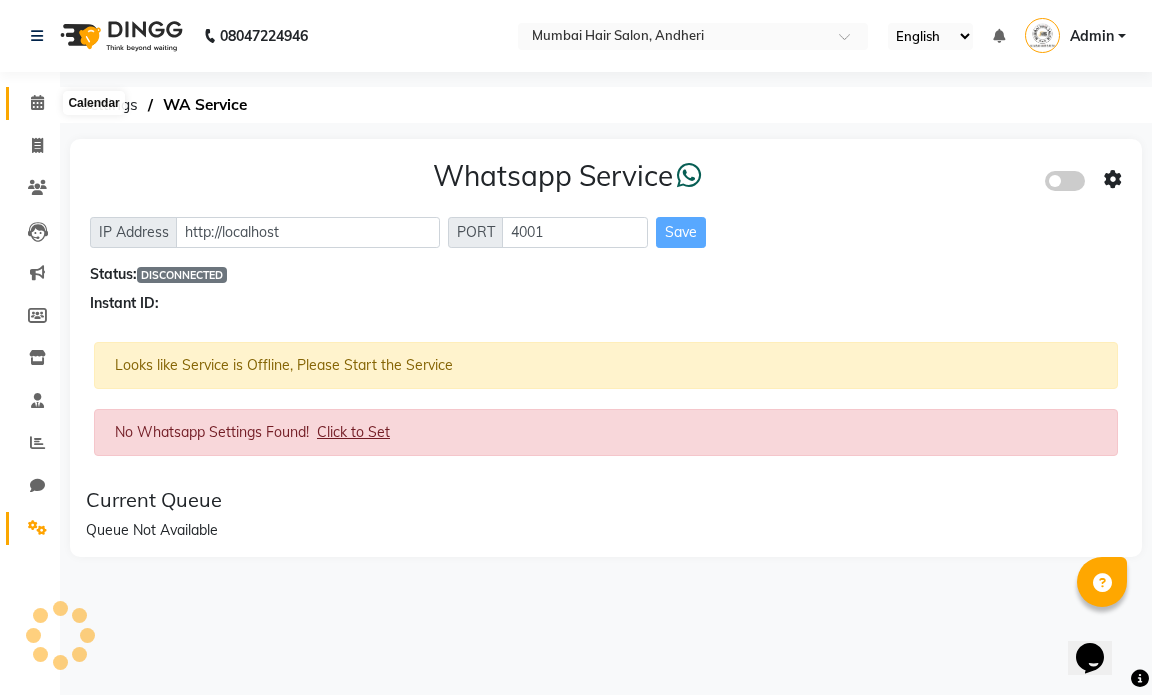 click 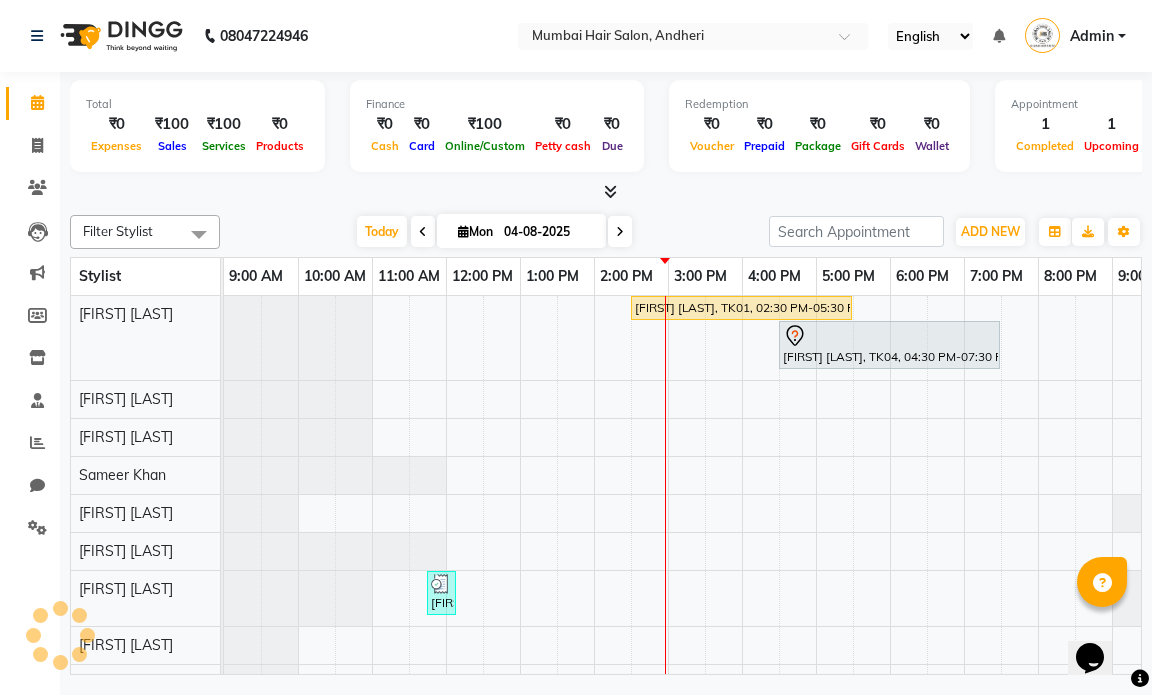 scroll, scrollTop: 0, scrollLeft: 0, axis: both 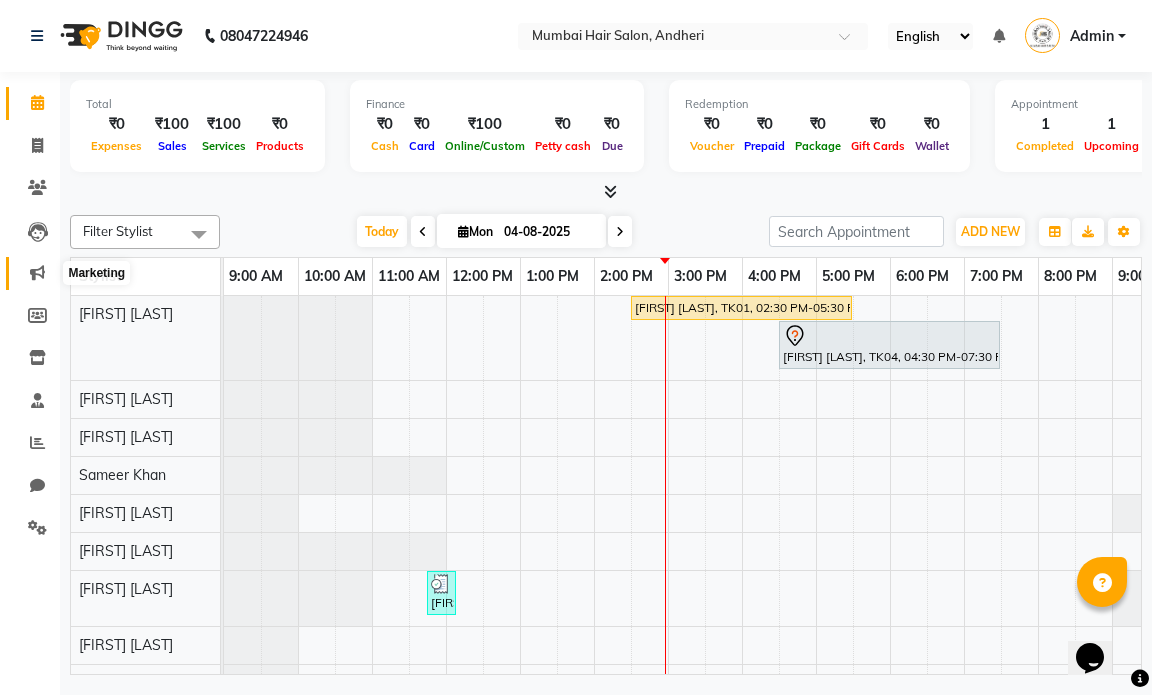 click 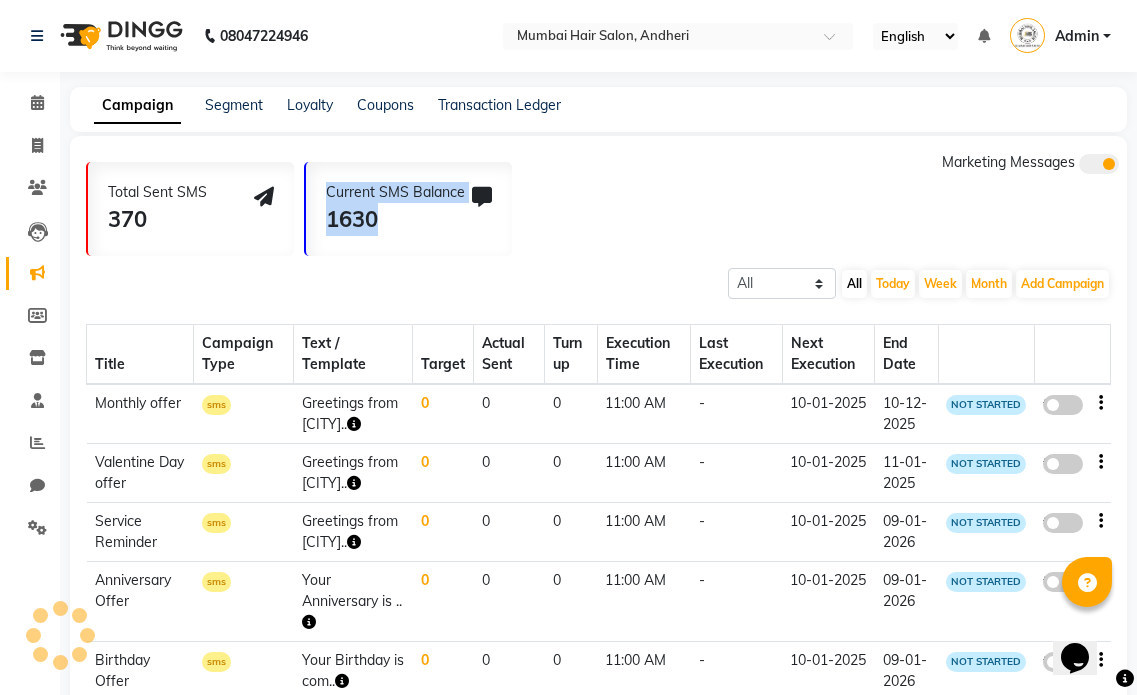 drag, startPoint x: 384, startPoint y: 232, endPoint x: 292, endPoint y: 243, distance: 92.65527 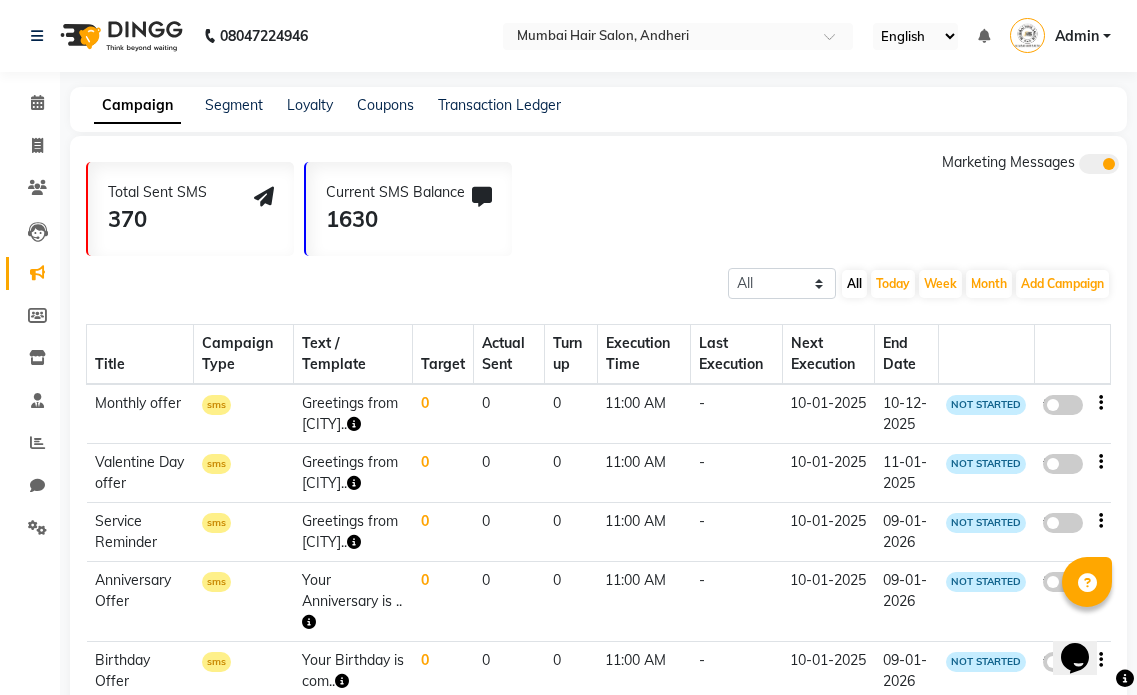 click on "All Scheduled Completed All Today Week Month  Add Campaign  SMS Campaign Email Campaign WhatsApp (Direct)" 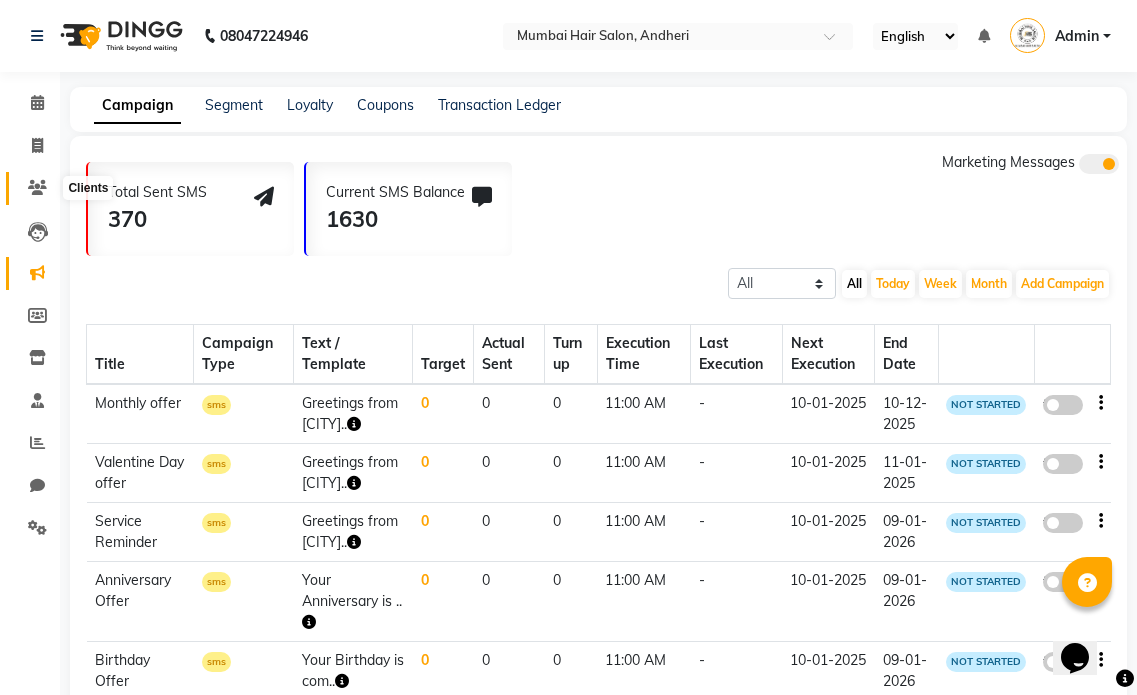 click 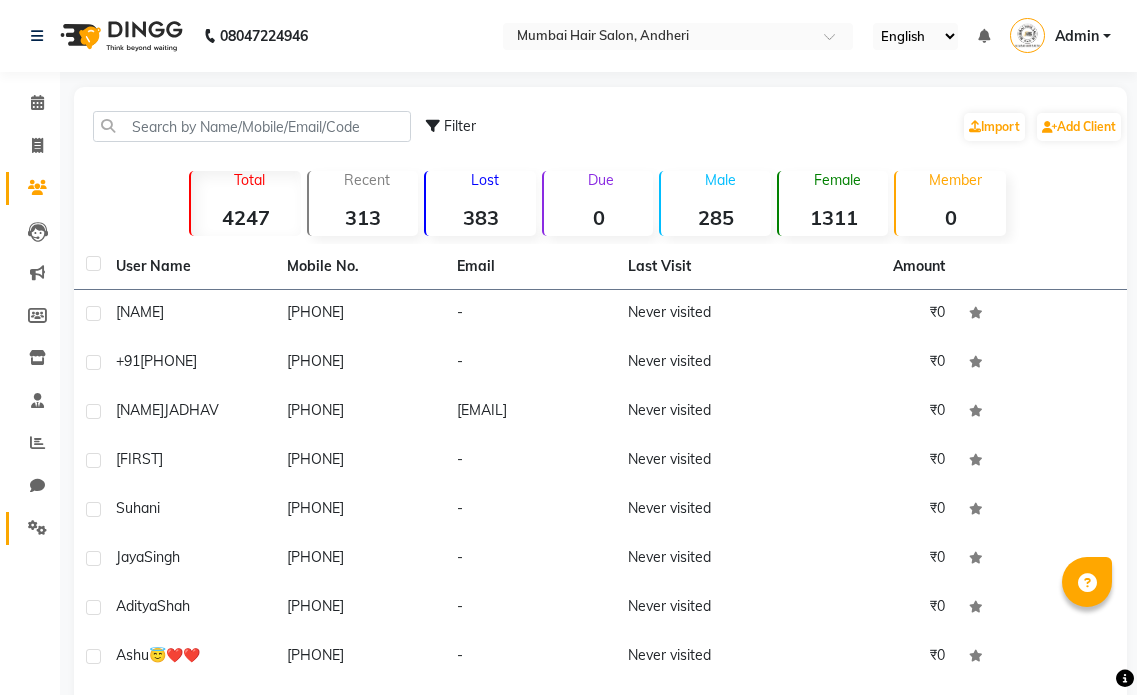 scroll, scrollTop: 0, scrollLeft: 0, axis: both 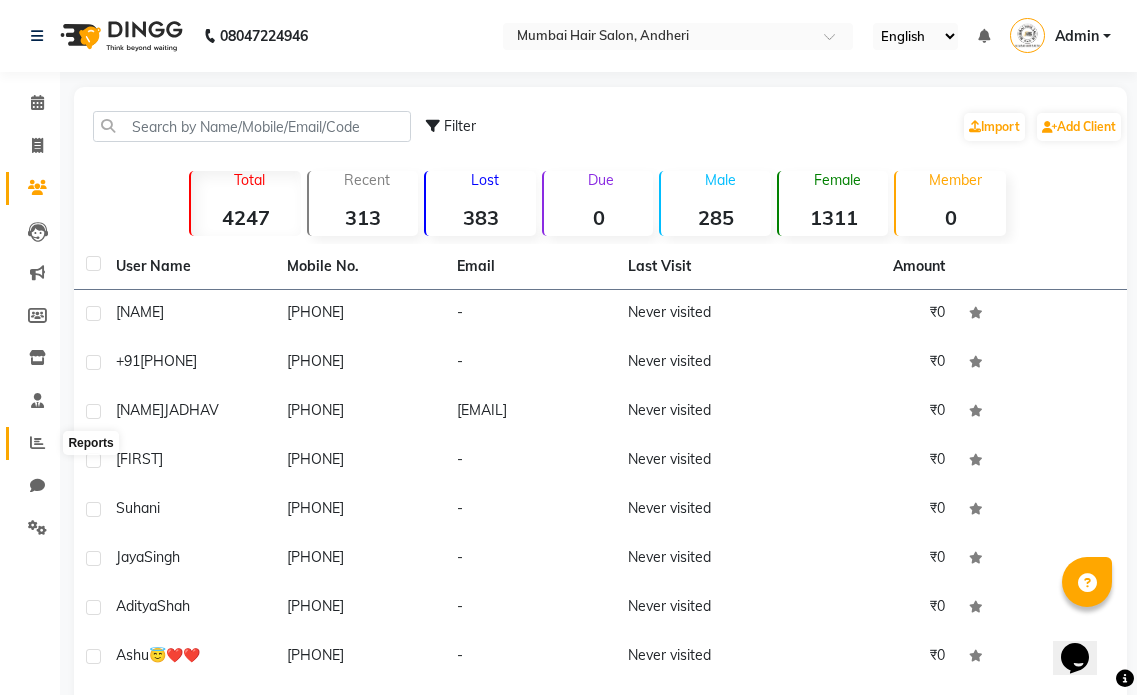 click 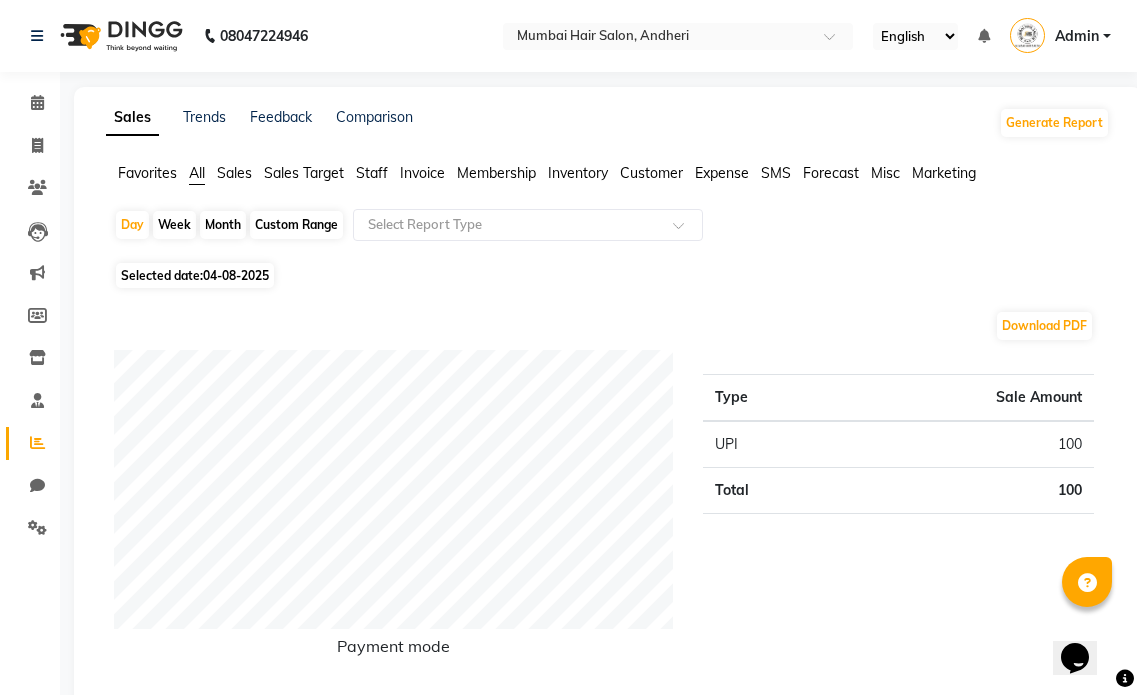 click on "SMS" 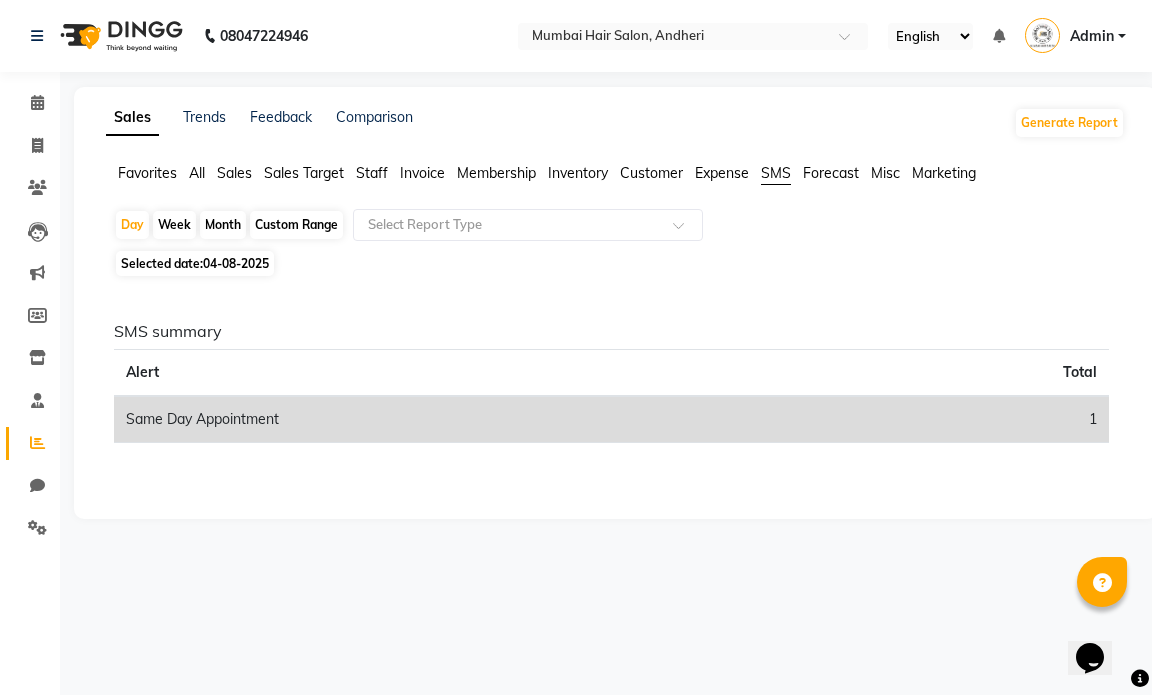click on "Month" 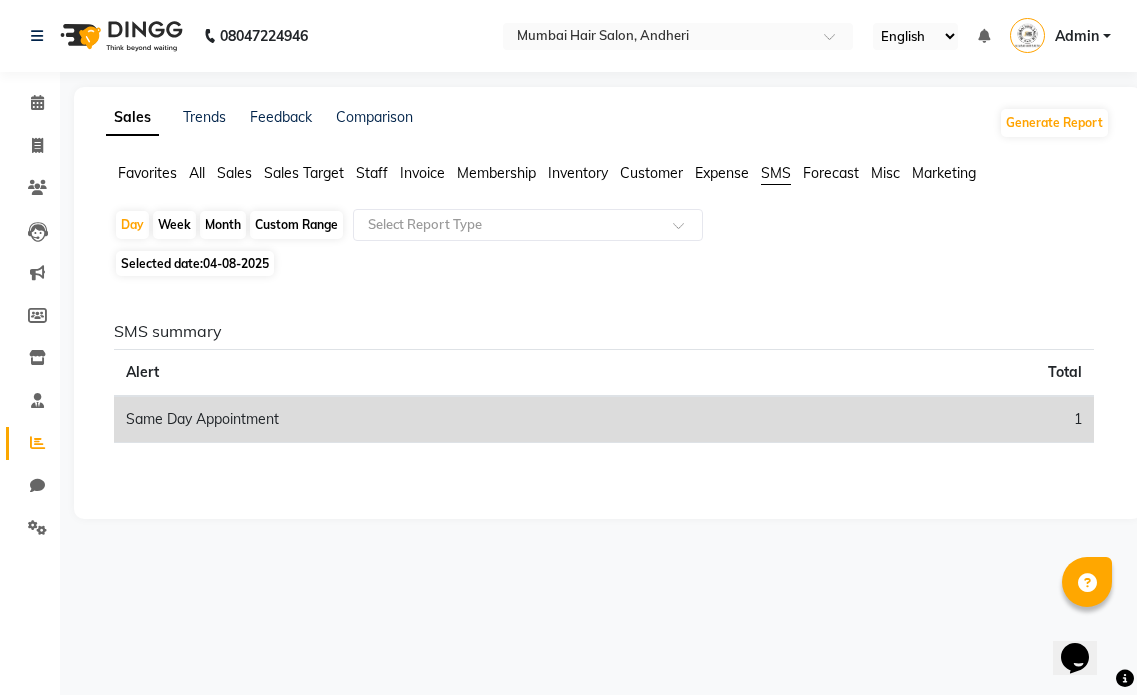 select on "8" 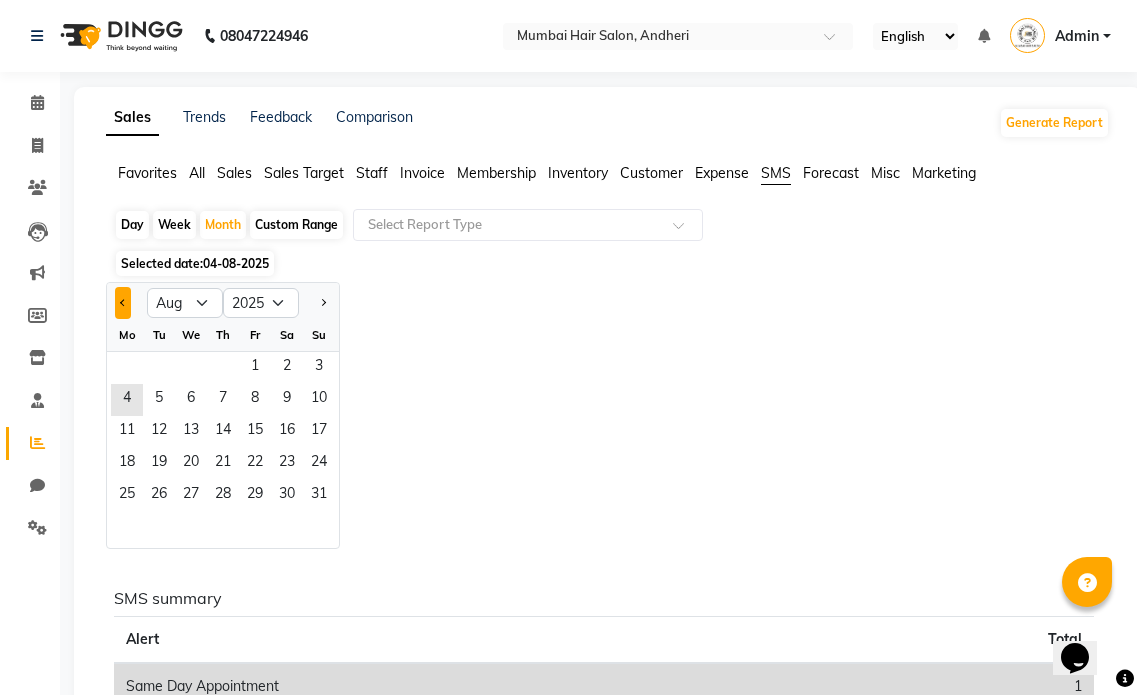 click 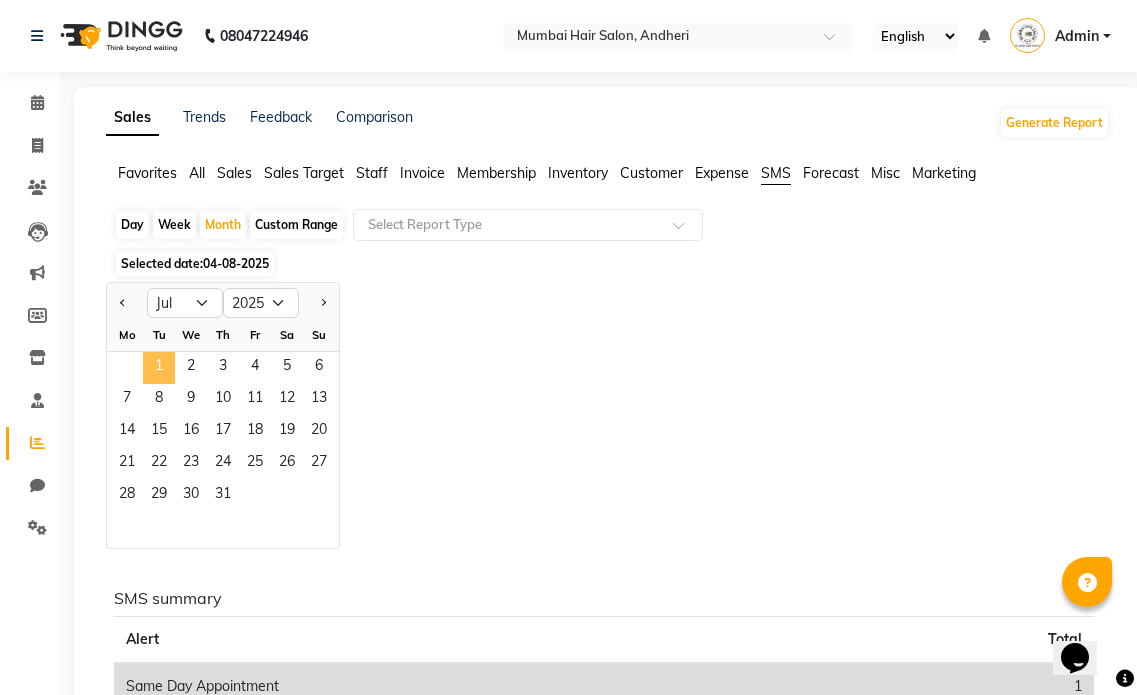 click on "1" 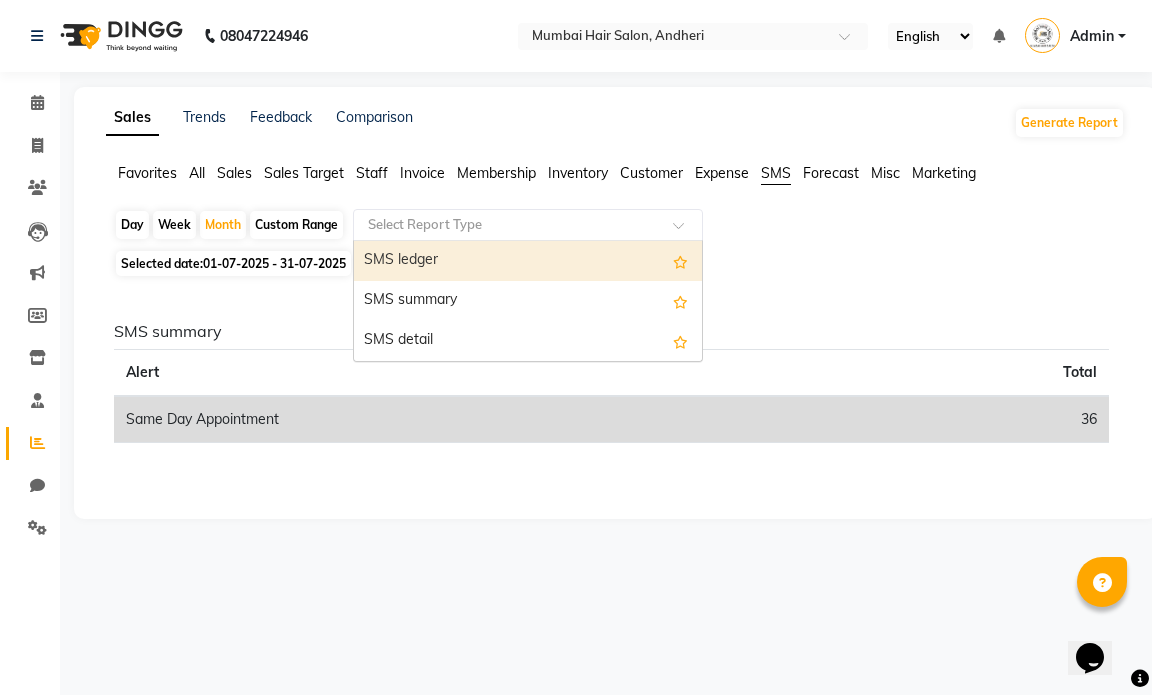 click 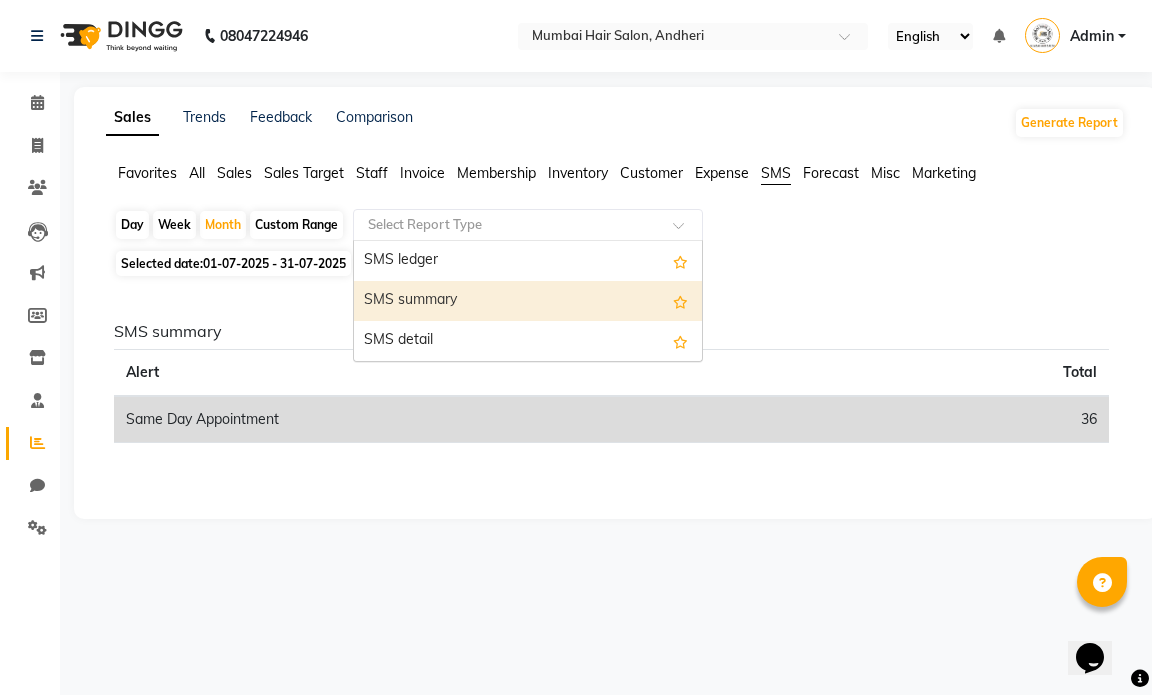 click on "SMS summary" at bounding box center (528, 301) 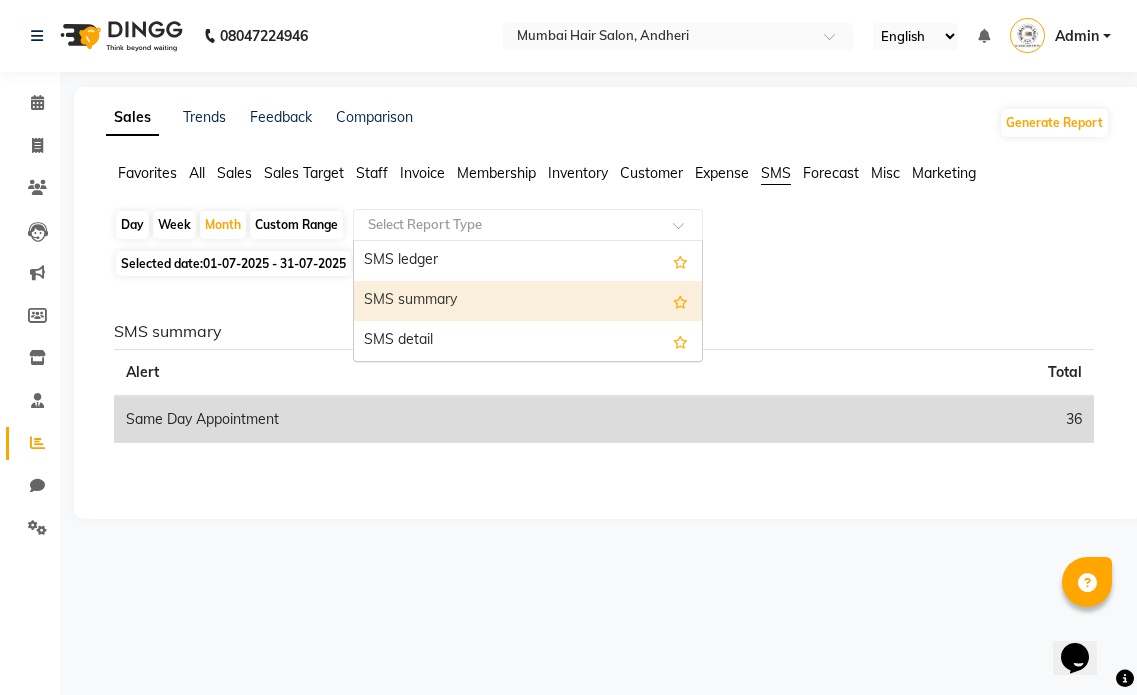 select on "full_report" 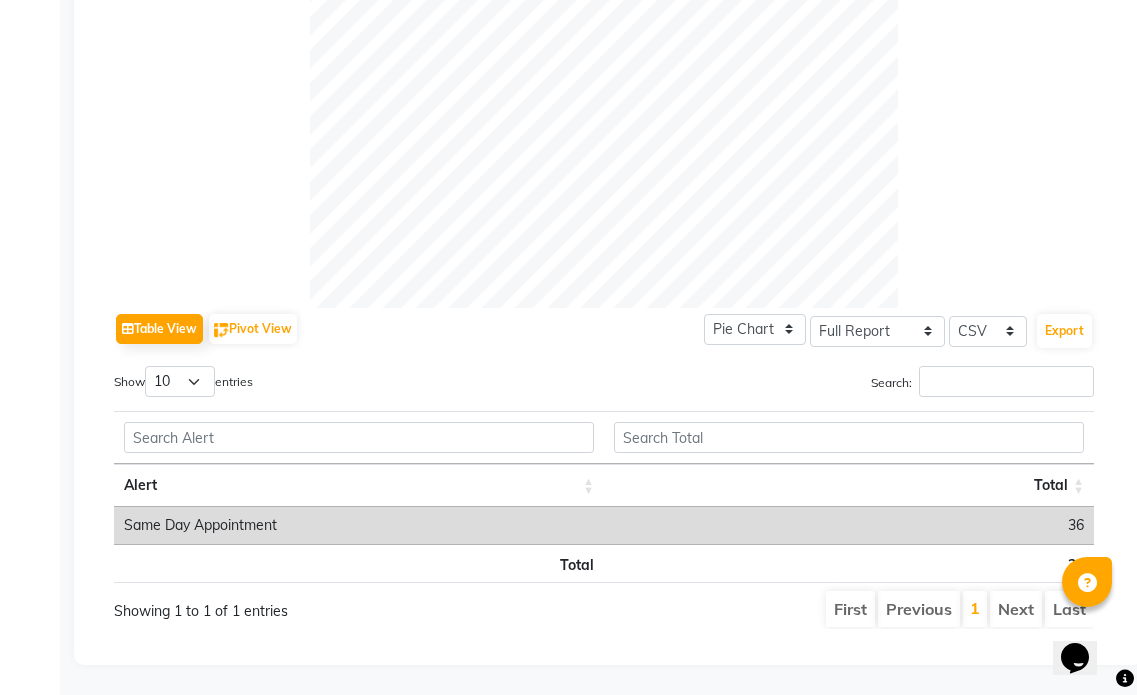 scroll, scrollTop: 617, scrollLeft: 0, axis: vertical 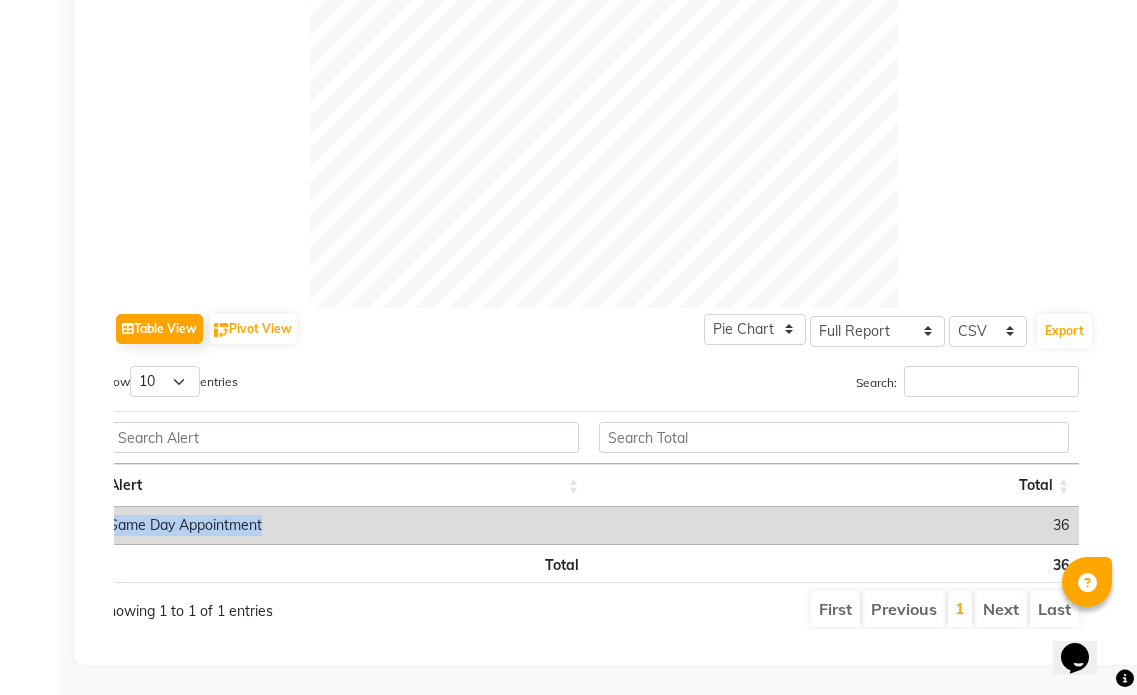 drag, startPoint x: 1054, startPoint y: 516, endPoint x: 1107, endPoint y: 509, distance: 53.460266 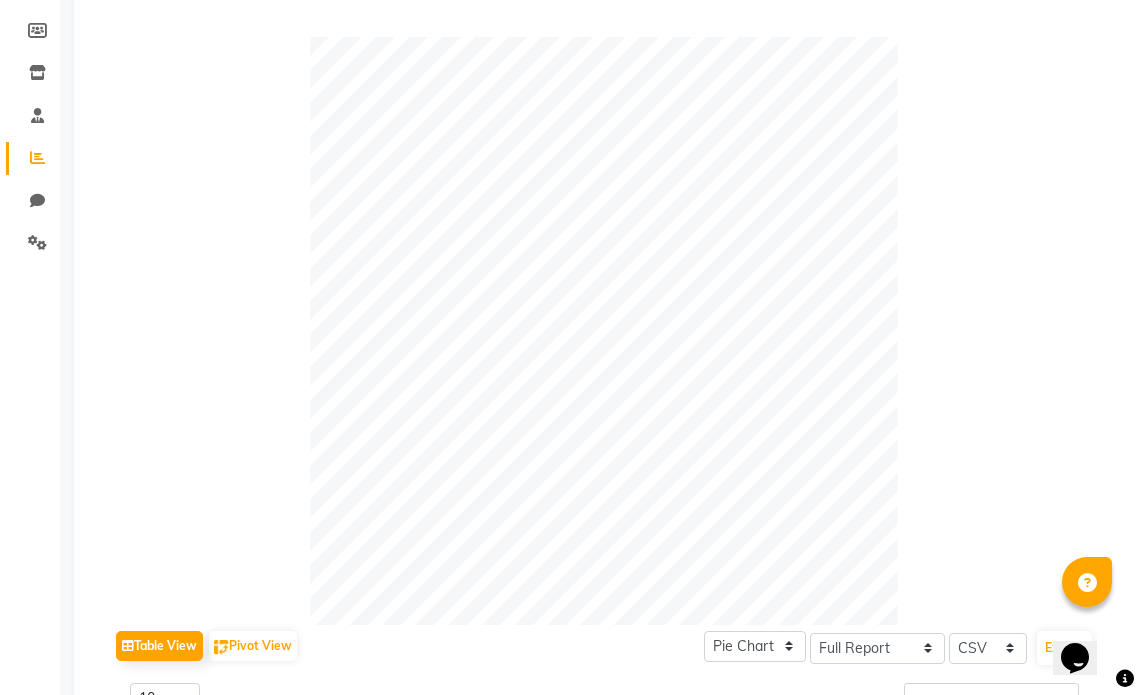 scroll, scrollTop: 117, scrollLeft: 0, axis: vertical 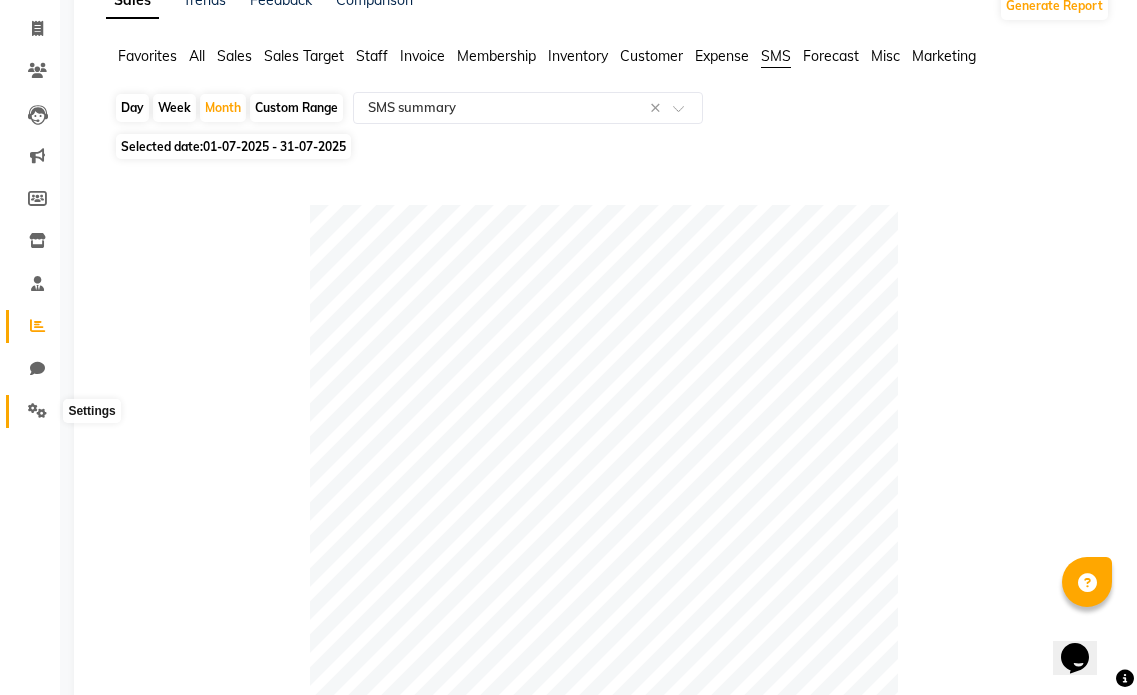 click 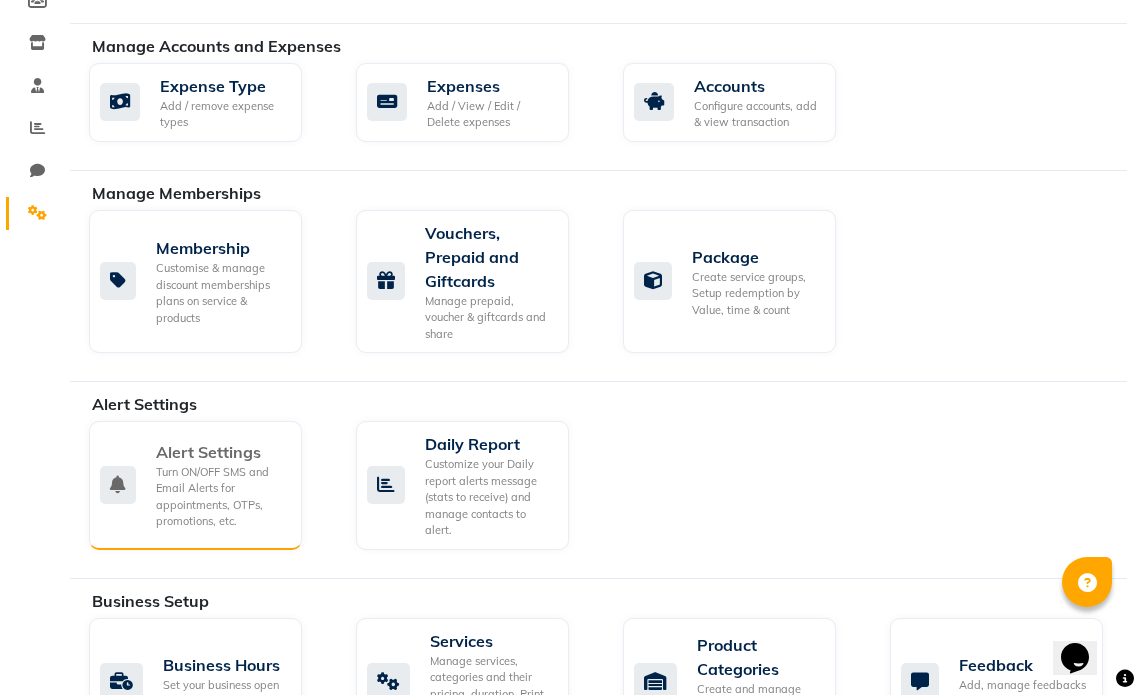 scroll, scrollTop: 317, scrollLeft: 0, axis: vertical 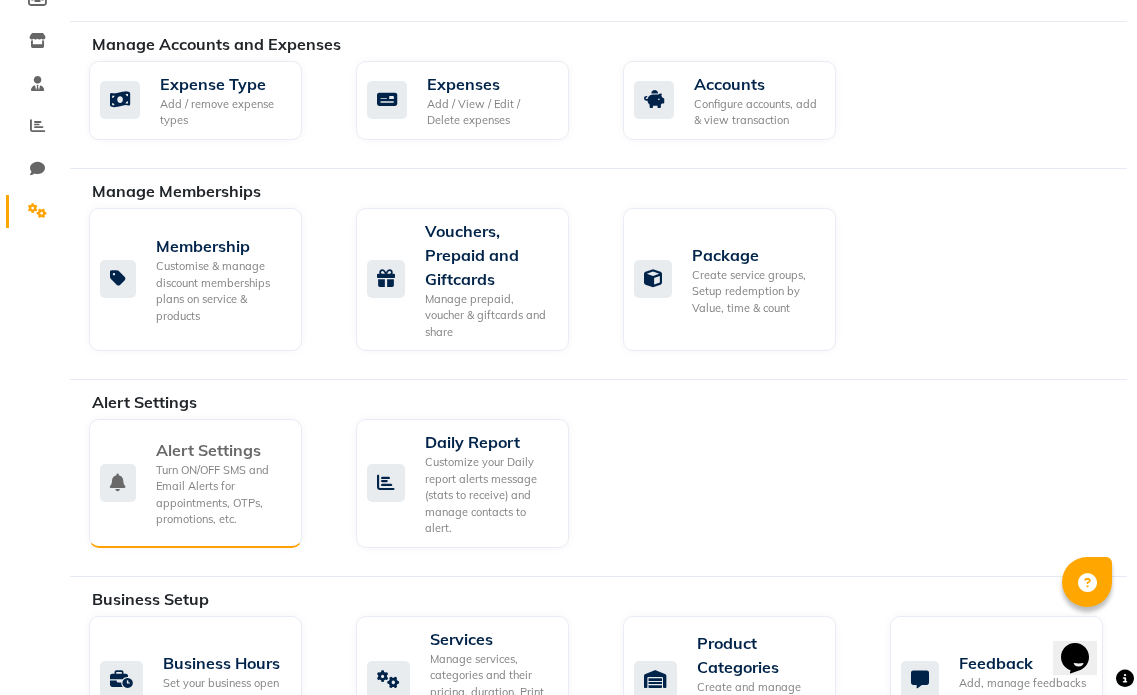 click on "Turn ON/OFF SMS and Email Alerts for appointments, OTPs, promotions, etc." 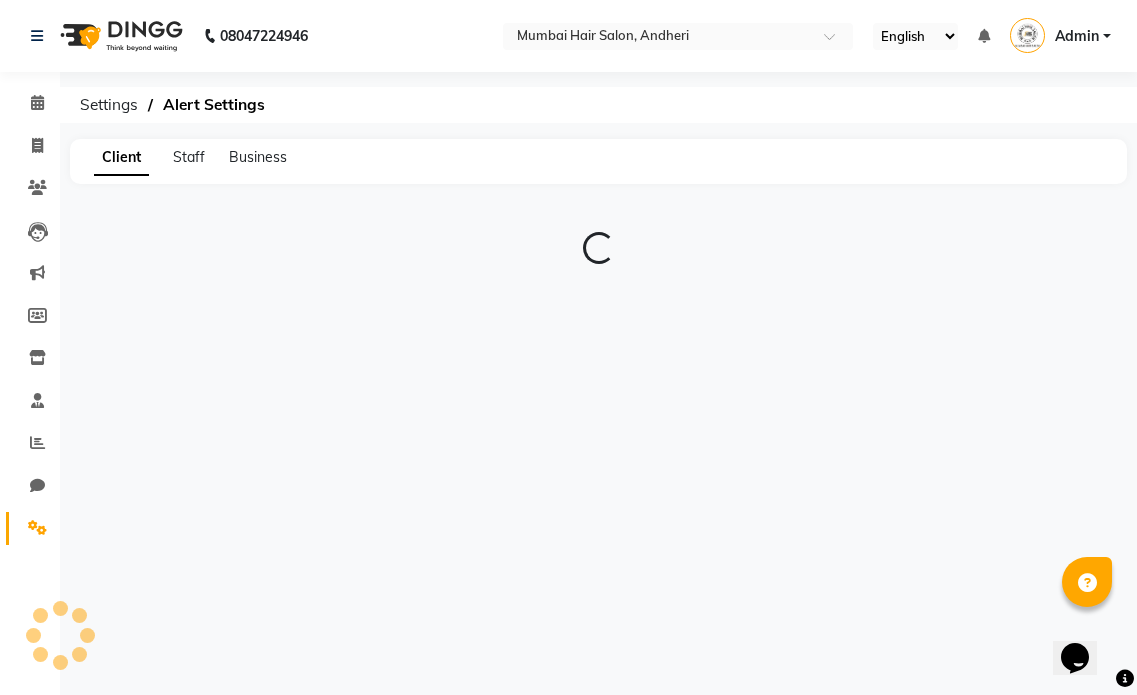 scroll, scrollTop: 0, scrollLeft: 0, axis: both 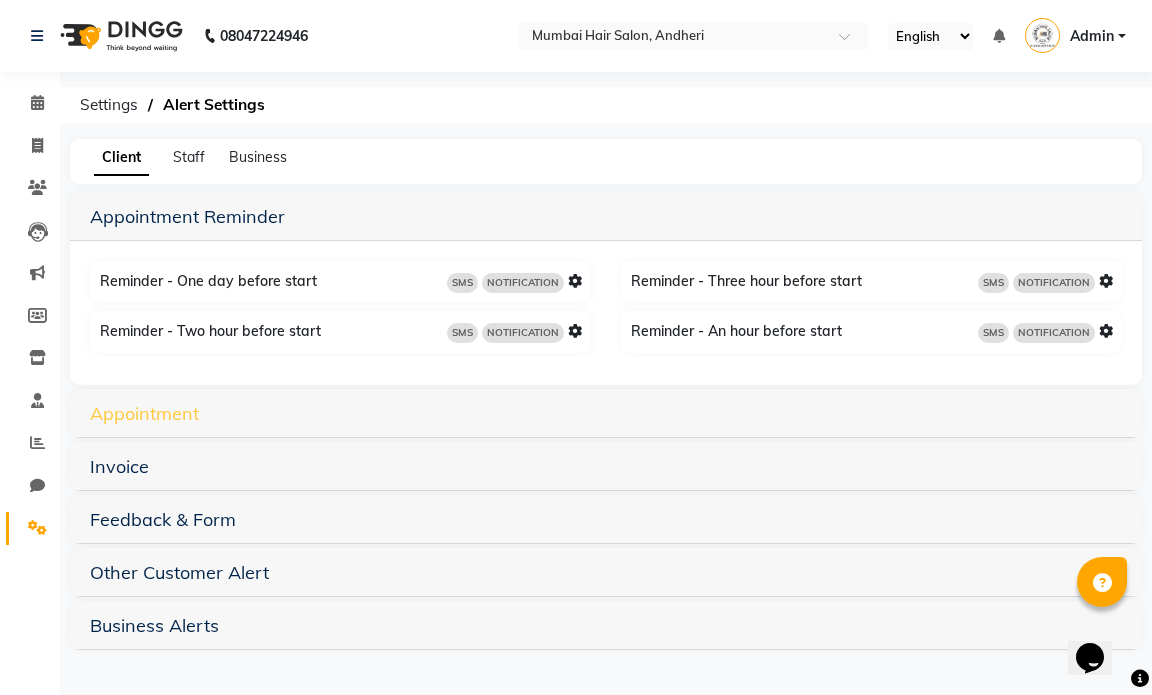 click on "Appointment" at bounding box center (144, 413) 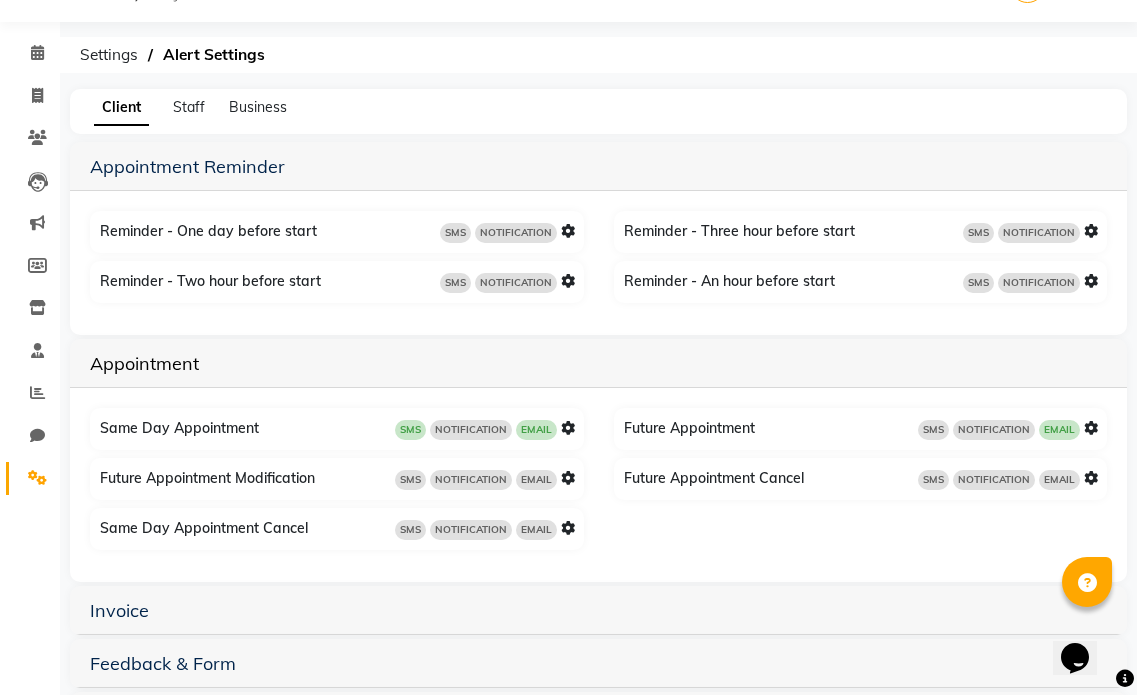 scroll, scrollTop: 183, scrollLeft: 0, axis: vertical 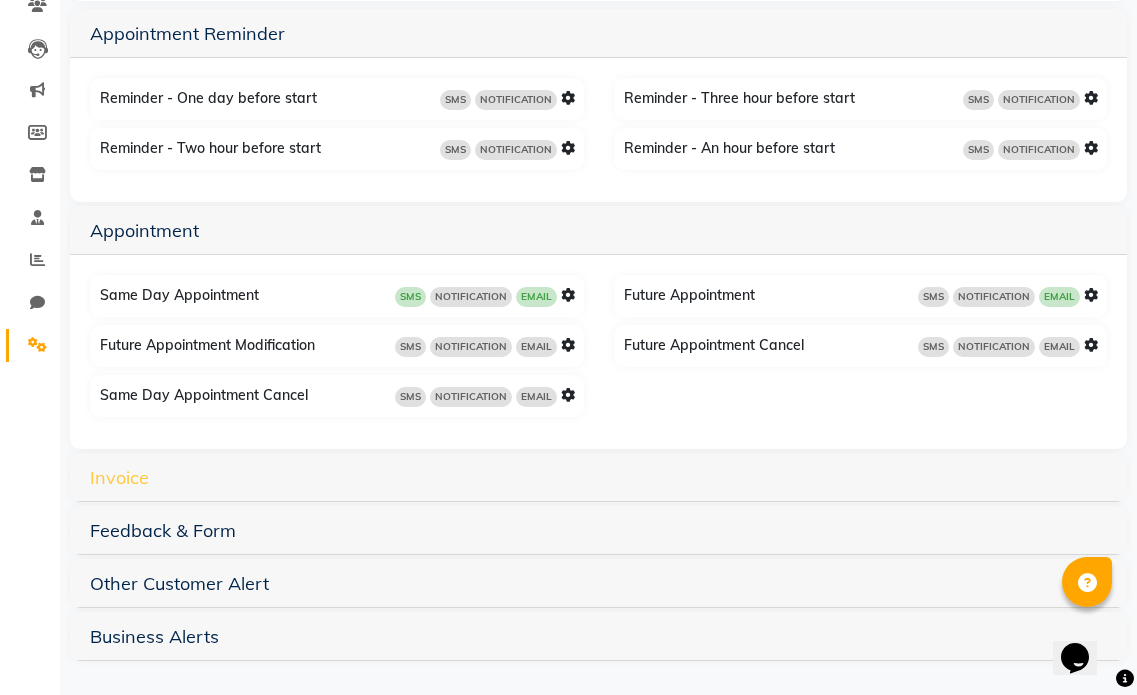 click on "Invoice" at bounding box center [119, 477] 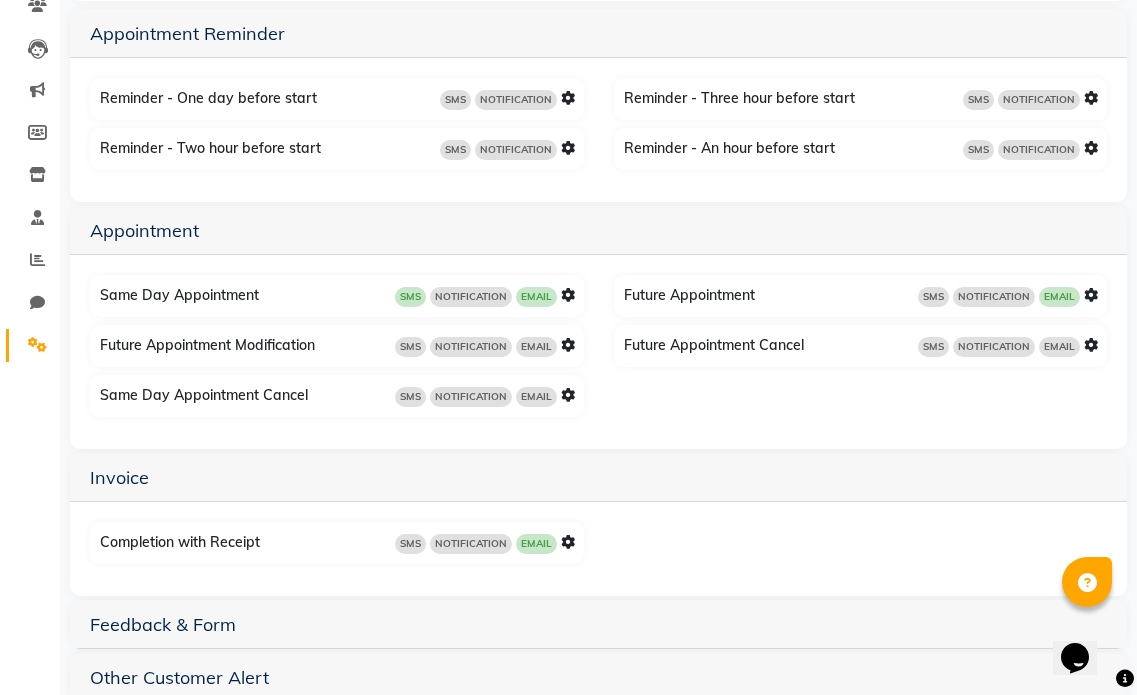 click at bounding box center (568, 542) 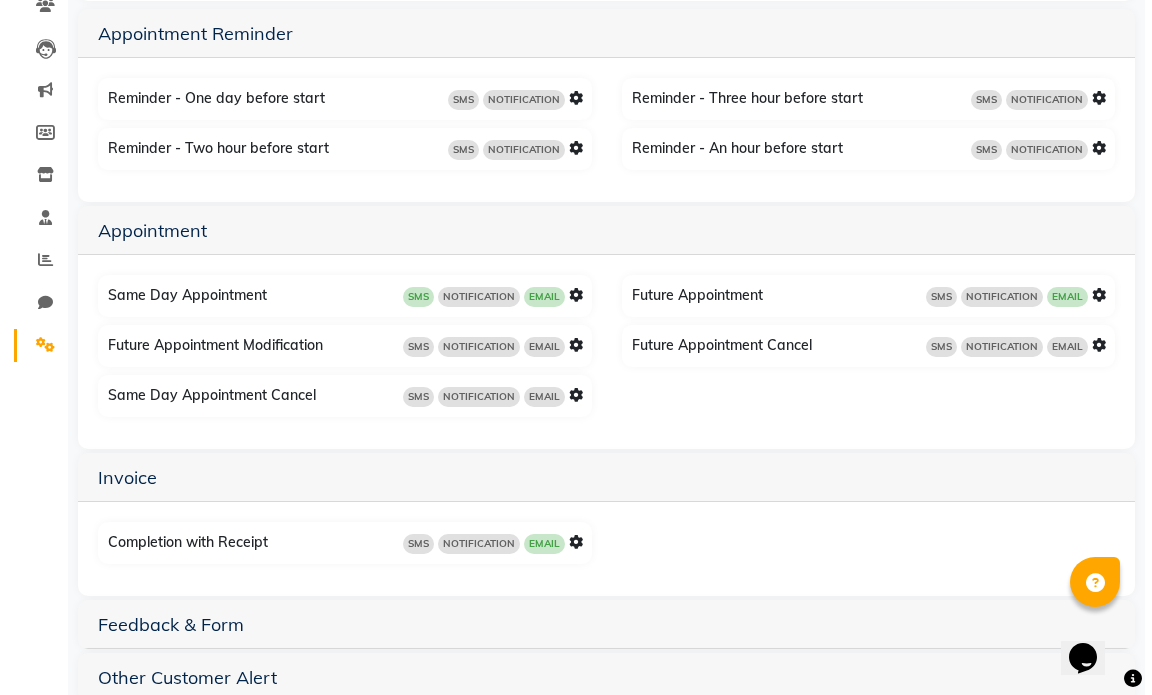 scroll, scrollTop: 133, scrollLeft: 0, axis: vertical 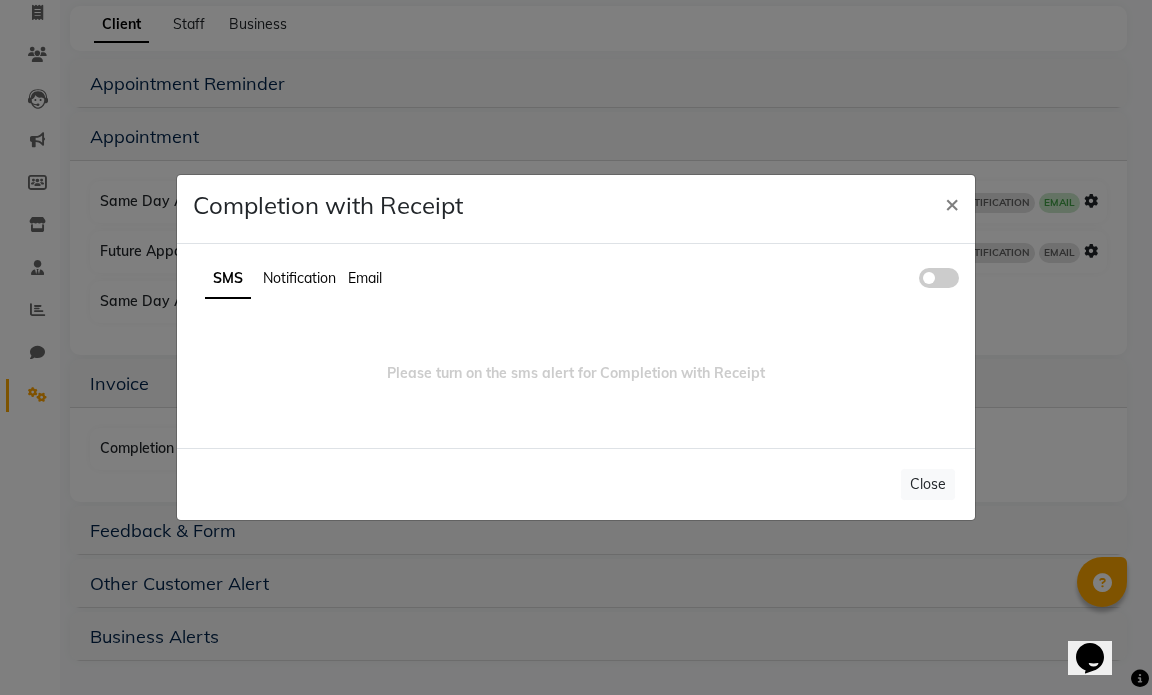click 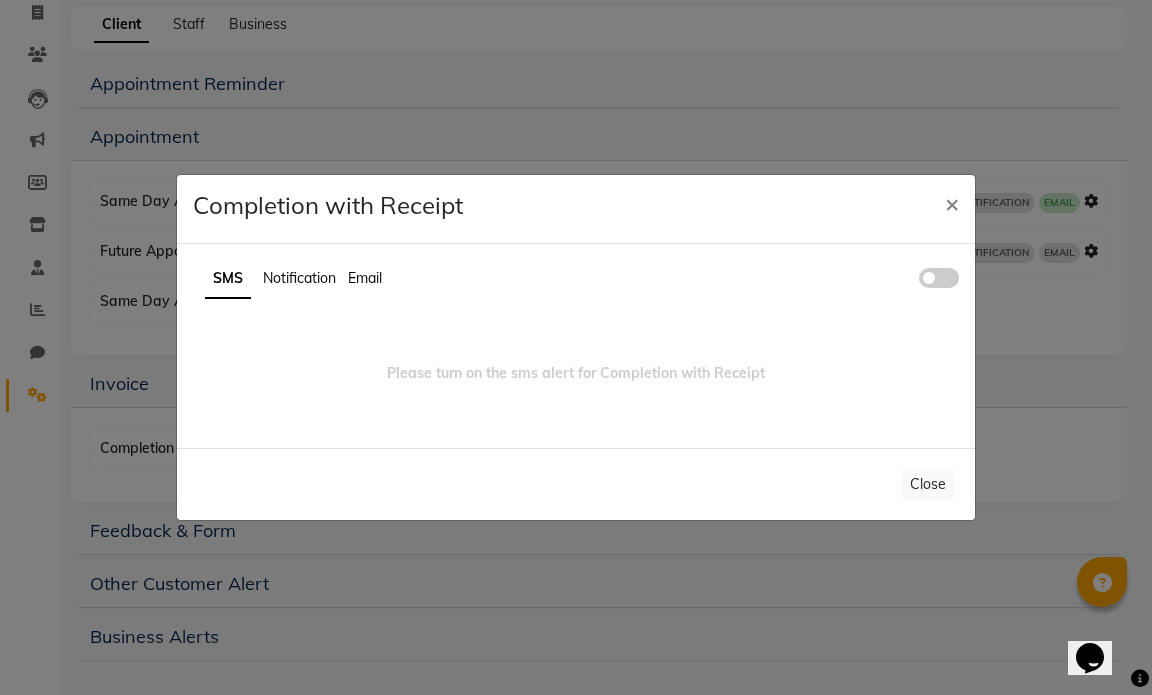 click 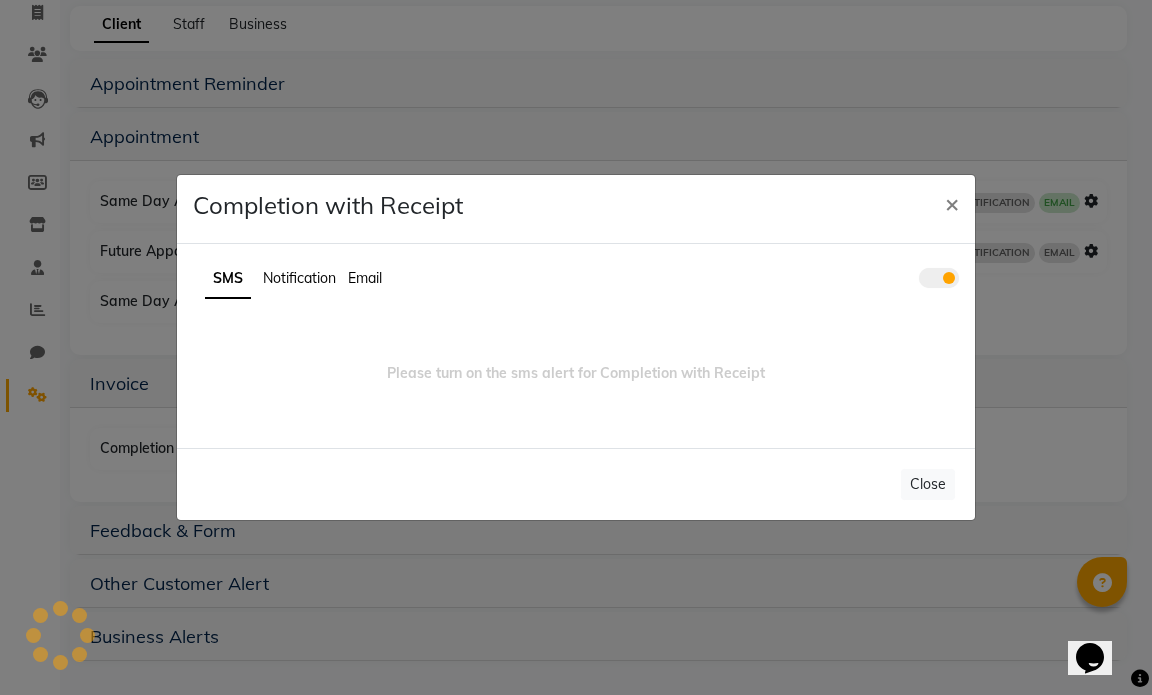 scroll, scrollTop: 0, scrollLeft: 0, axis: both 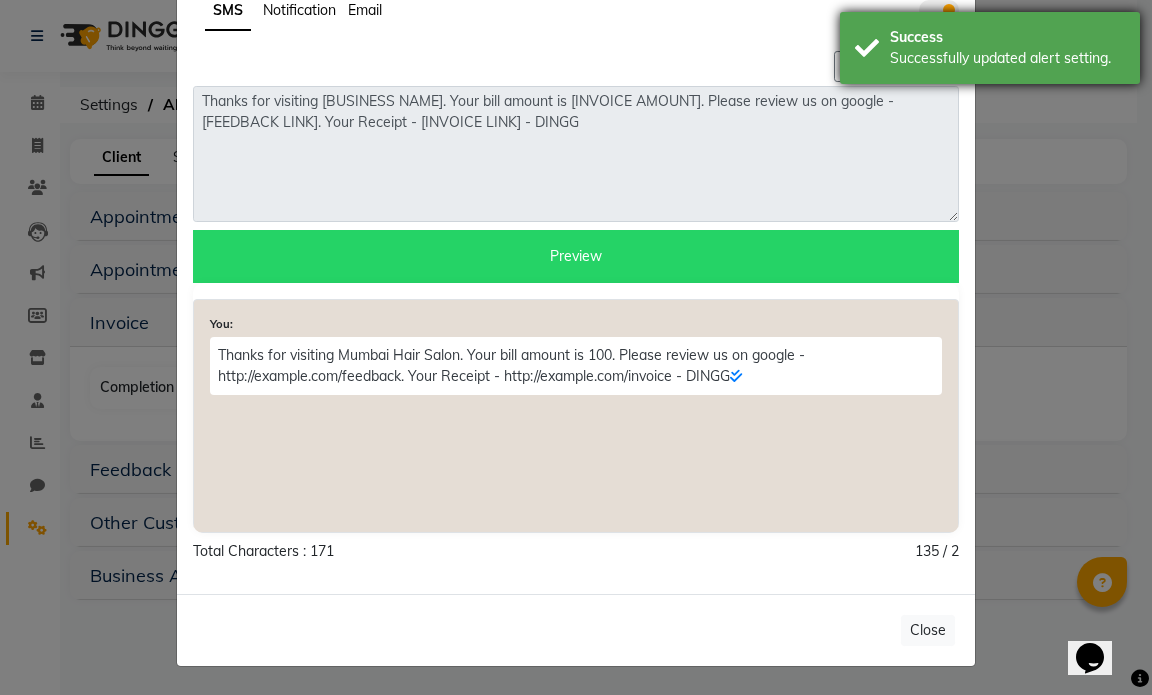 click on "Success   Successfully updated alert setting." at bounding box center (990, 48) 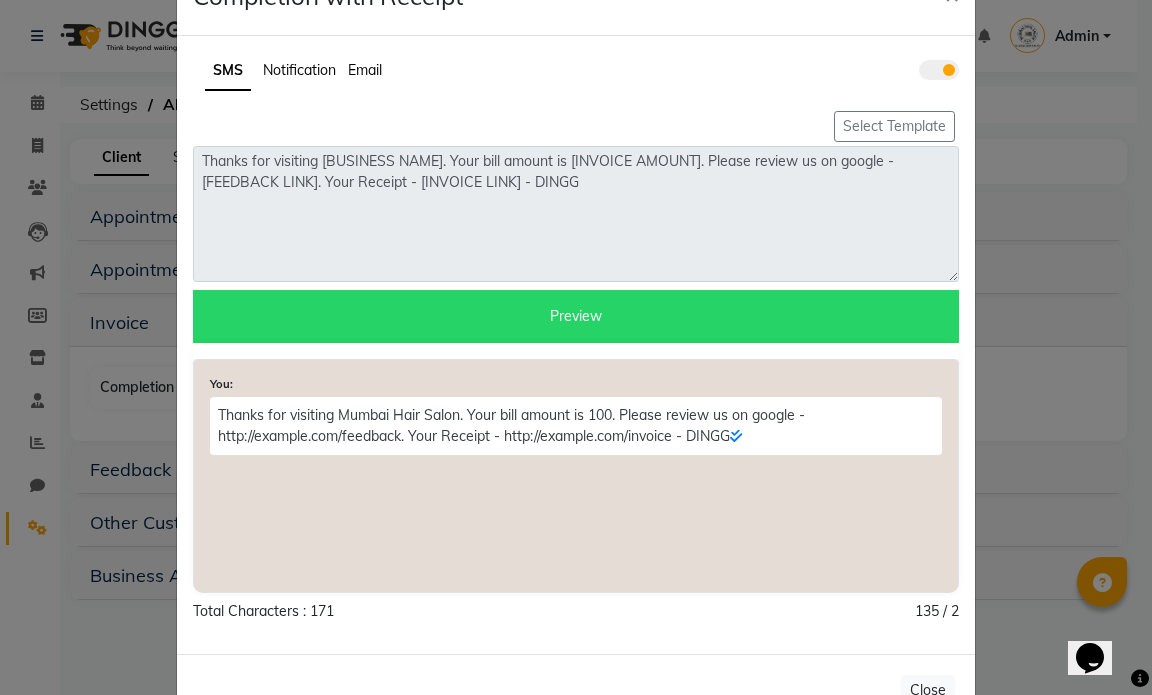 scroll, scrollTop: 0, scrollLeft: 0, axis: both 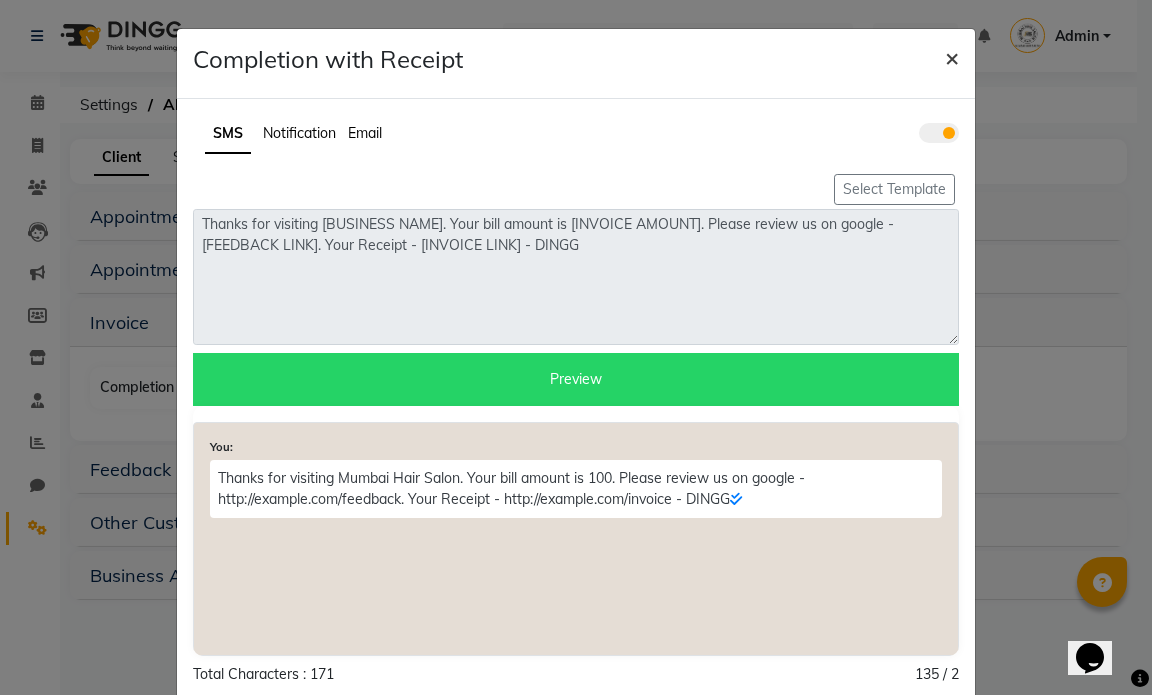 click on "×" 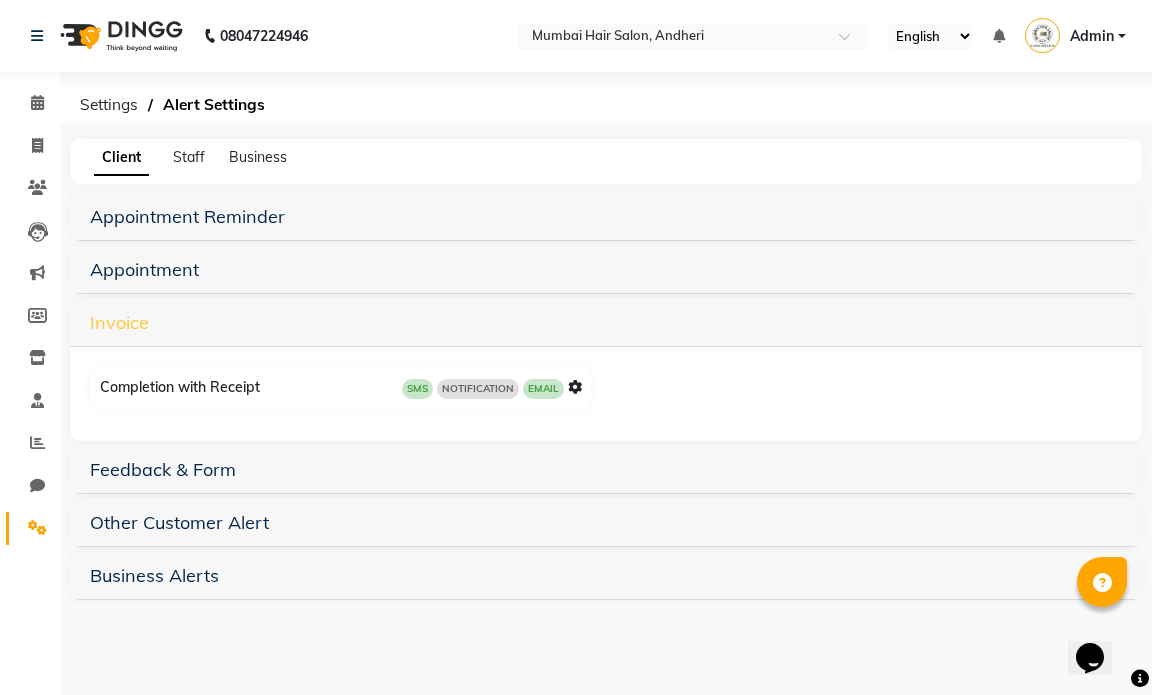click on "Invoice" at bounding box center [119, 322] 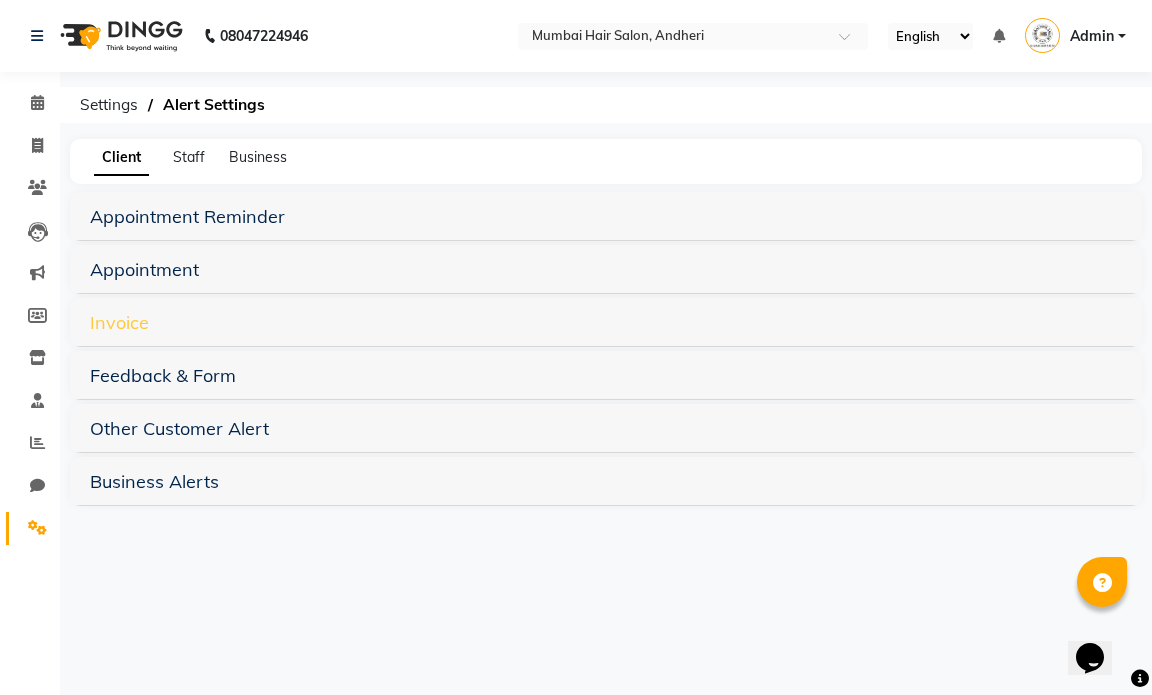 click on "Invoice" at bounding box center [119, 322] 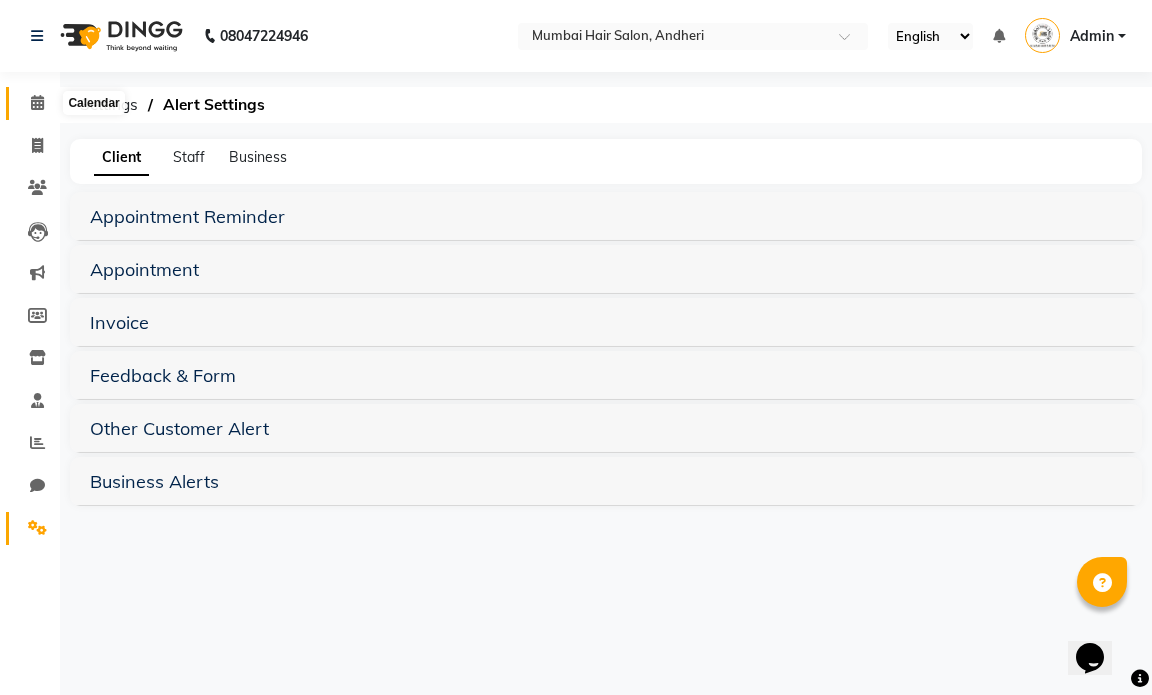 click 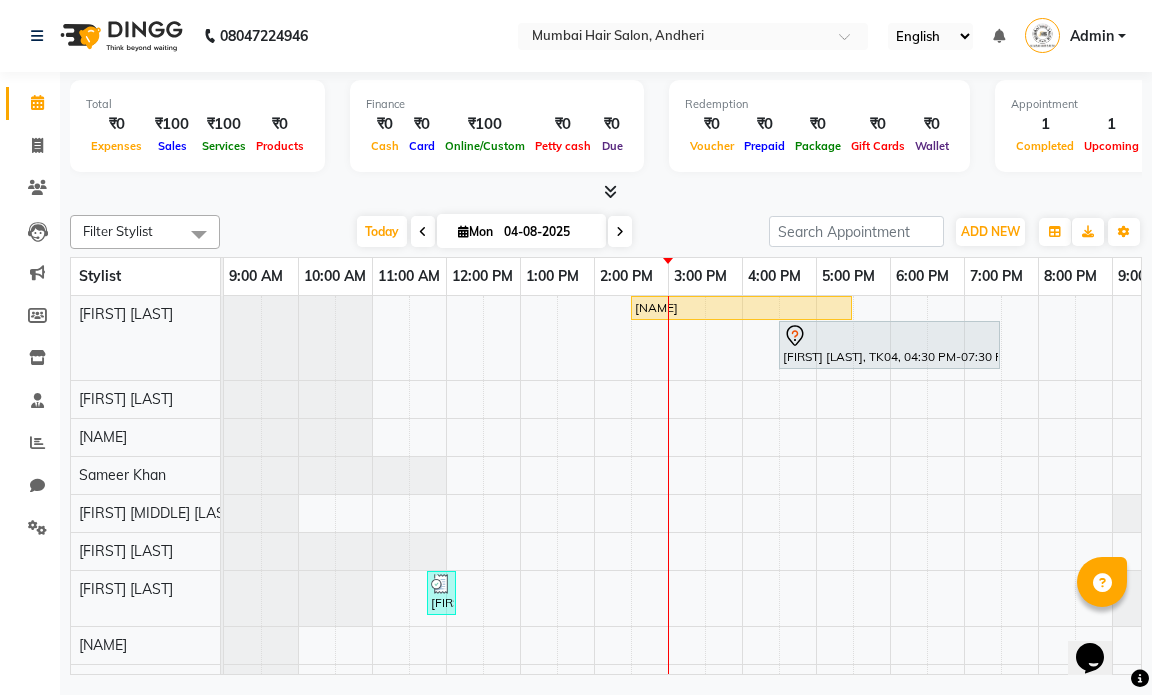 scroll, scrollTop: 28, scrollLeft: 0, axis: vertical 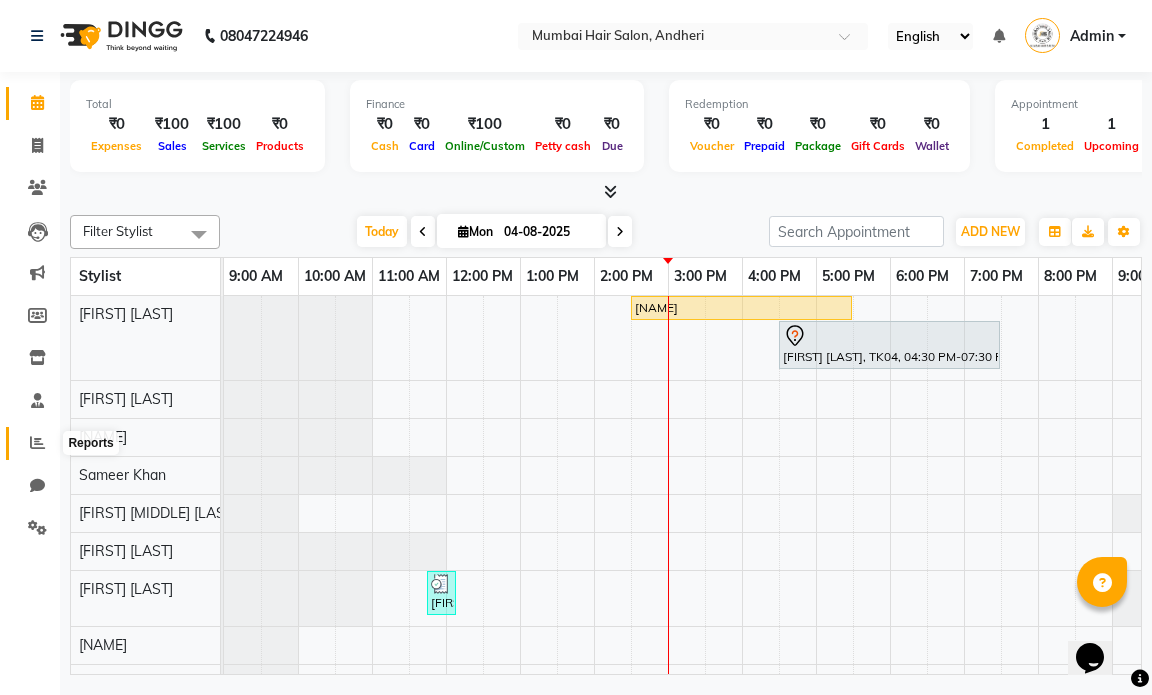 click 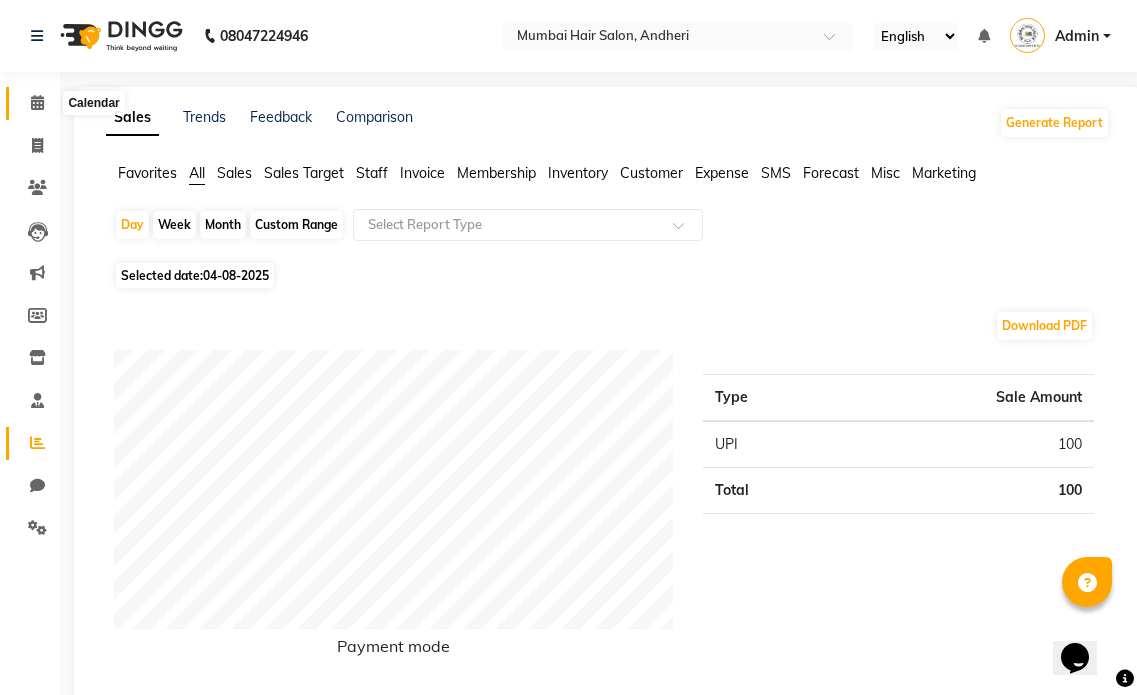 click 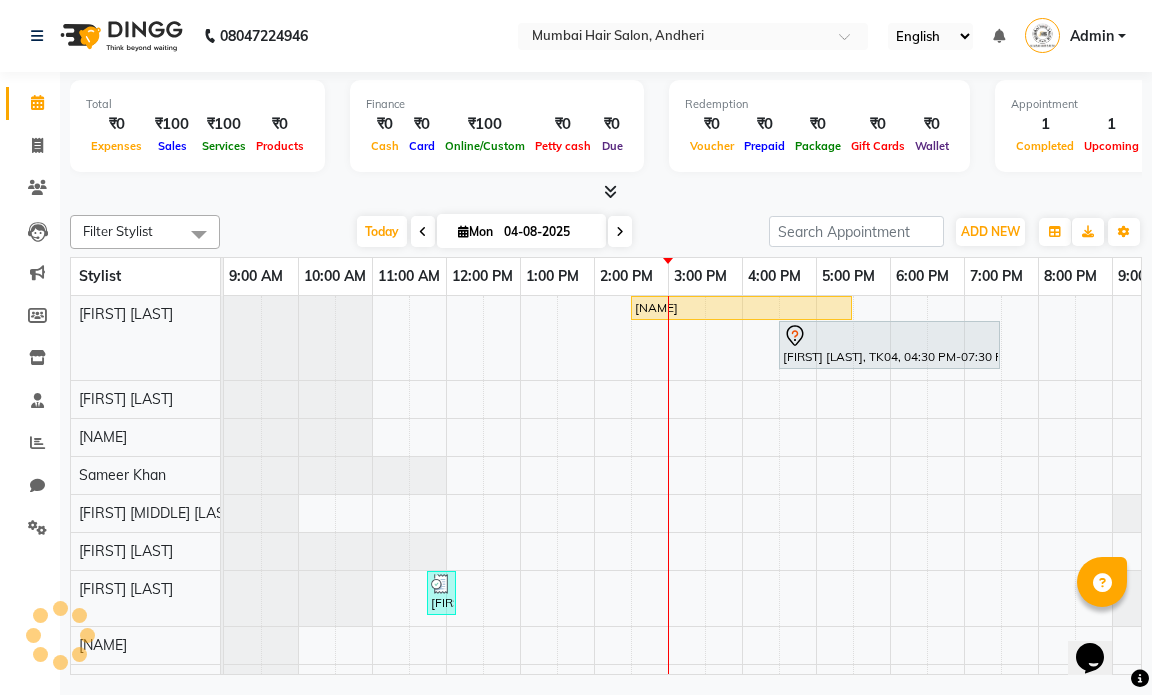 scroll, scrollTop: 0, scrollLeft: 0, axis: both 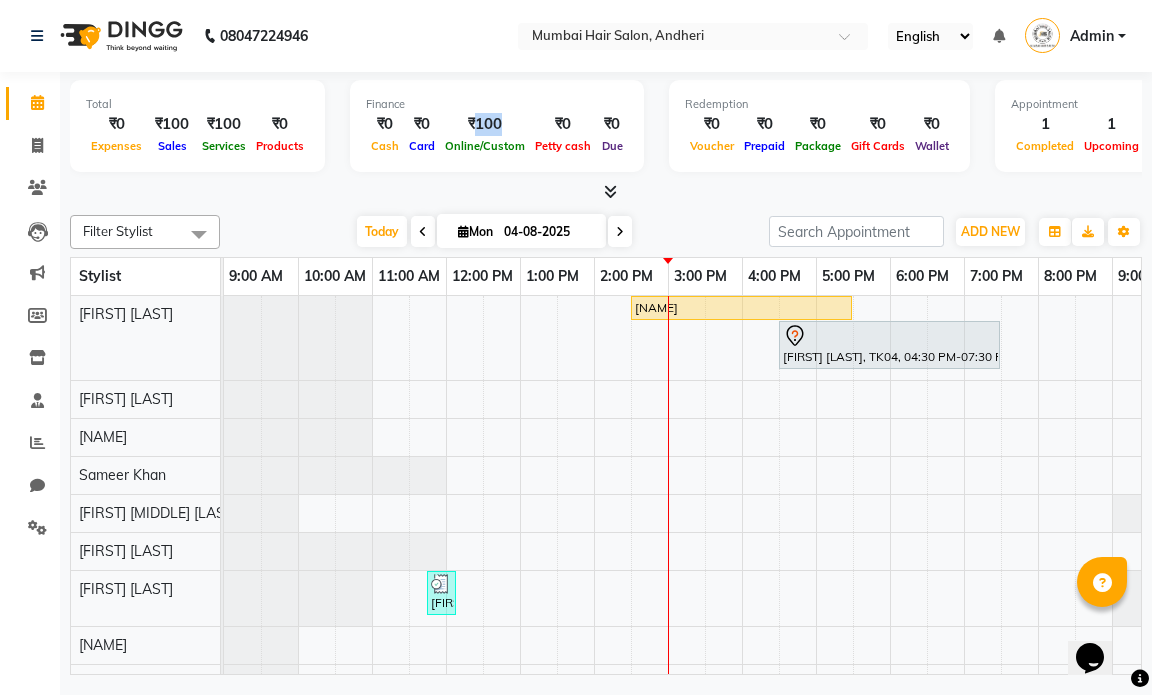 drag, startPoint x: 469, startPoint y: 128, endPoint x: 495, endPoint y: 130, distance: 26.076809 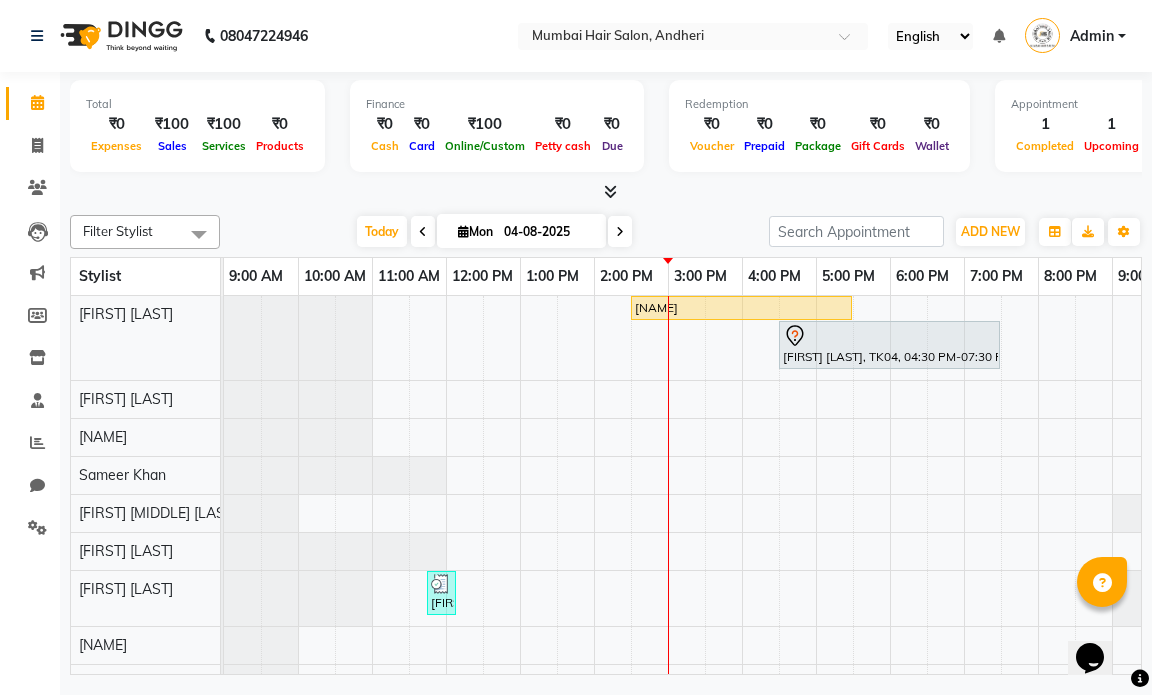 click at bounding box center (610, 191) 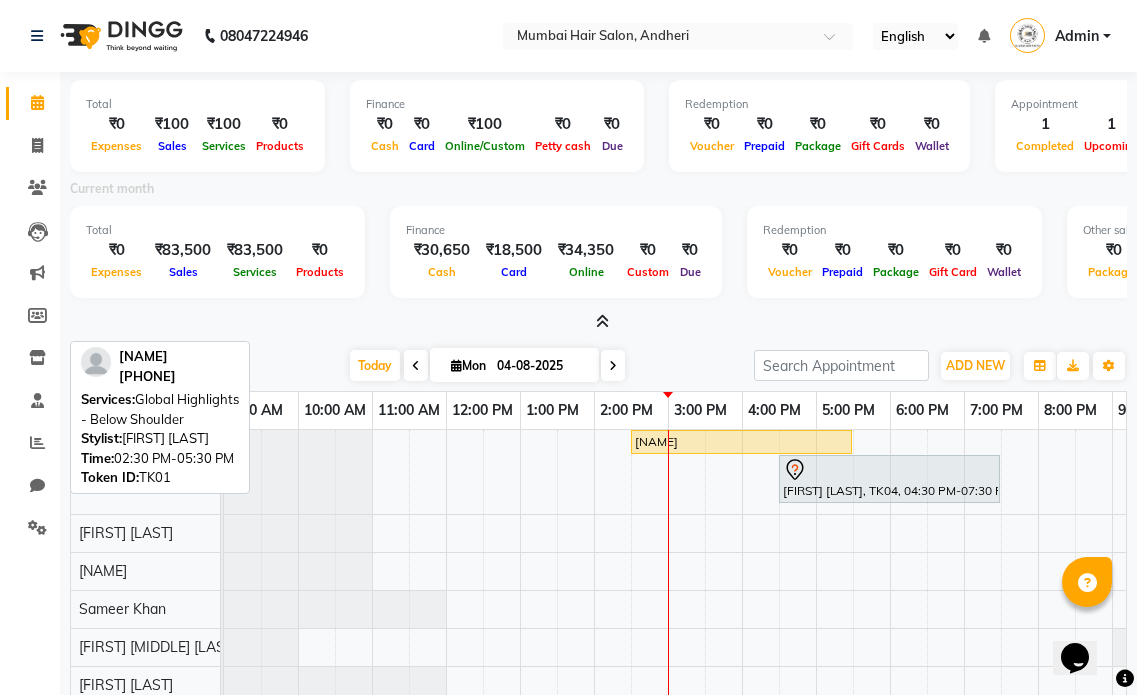 scroll, scrollTop: 28, scrollLeft: 0, axis: vertical 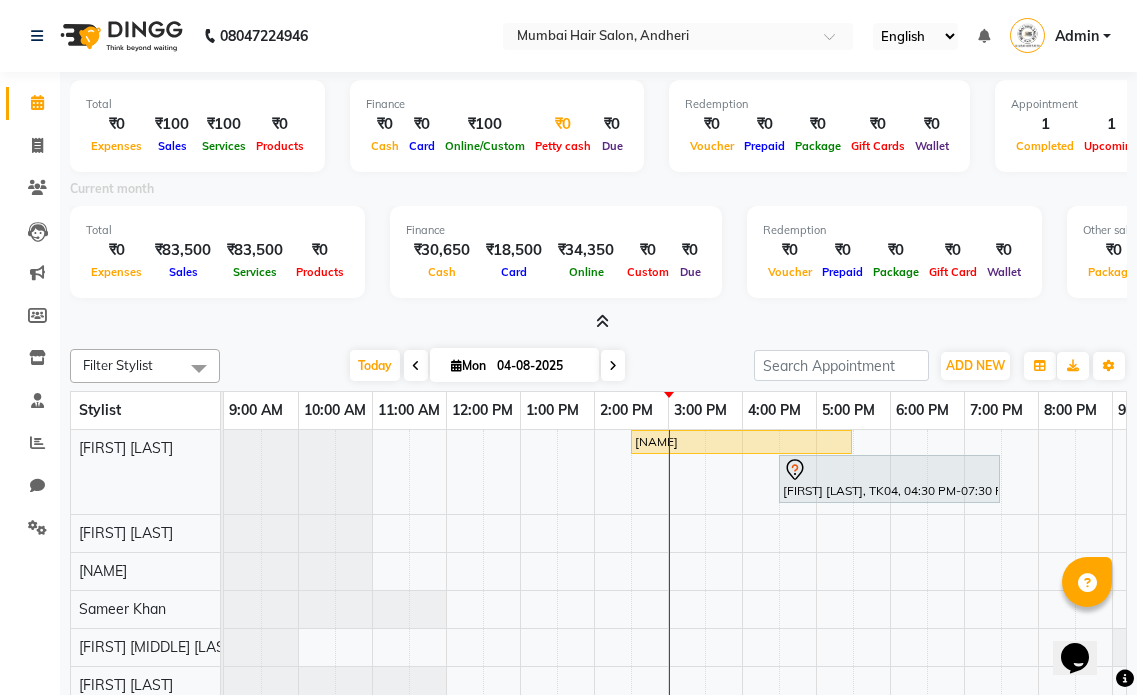 click on "₹0" at bounding box center [563, 124] 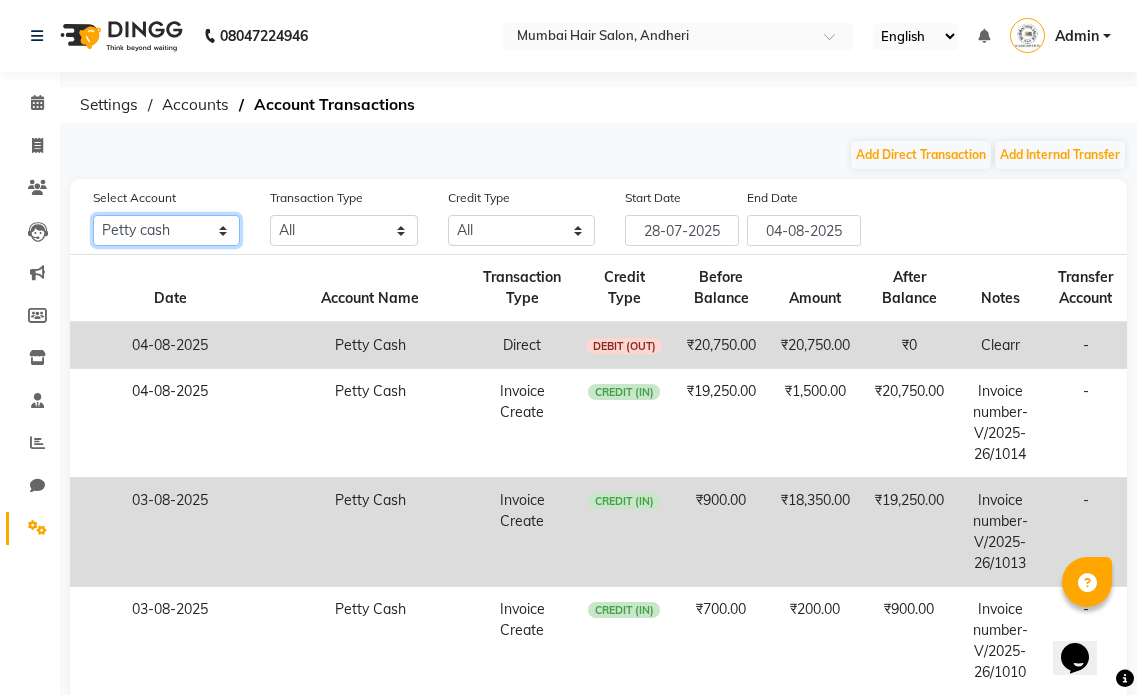 click on "All Petty cash Default account" 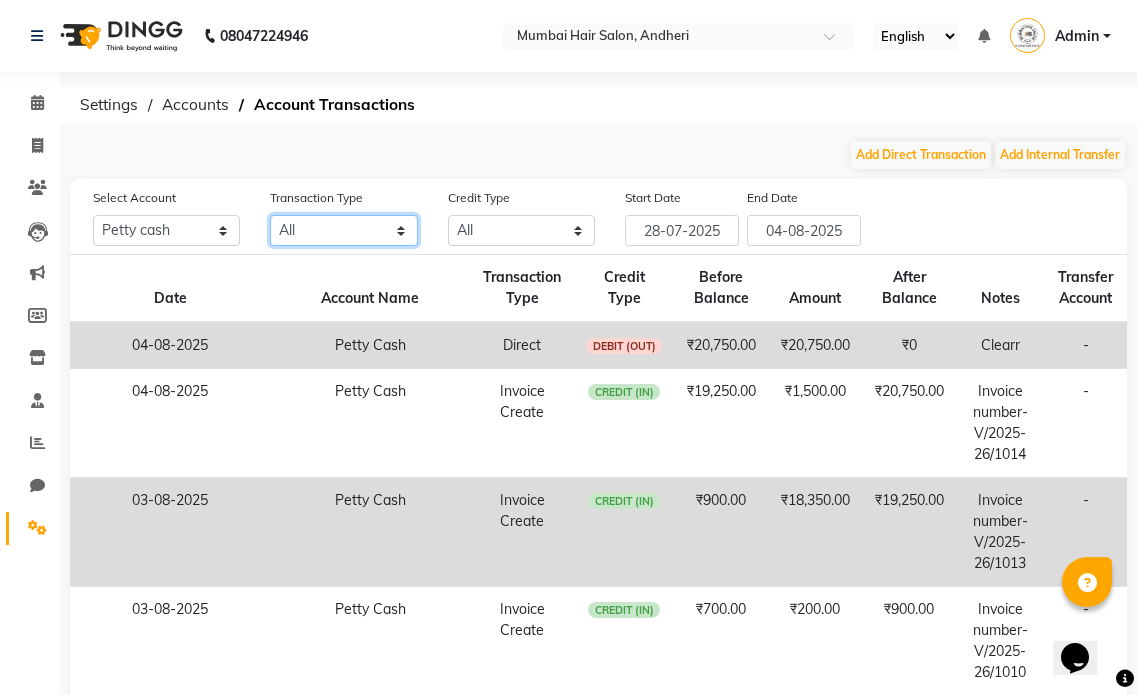 click on "All Direct Internal Transfer Expense Invoice Daily Register" 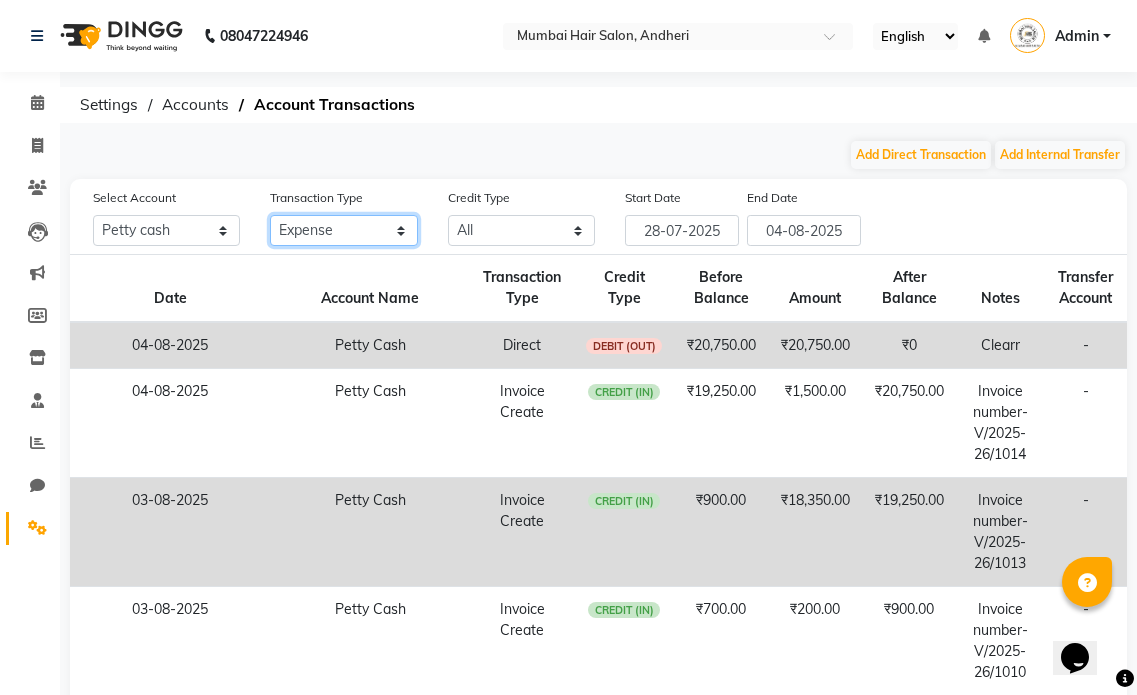 click on "All Direct Internal Transfer Expense Invoice Daily Register" 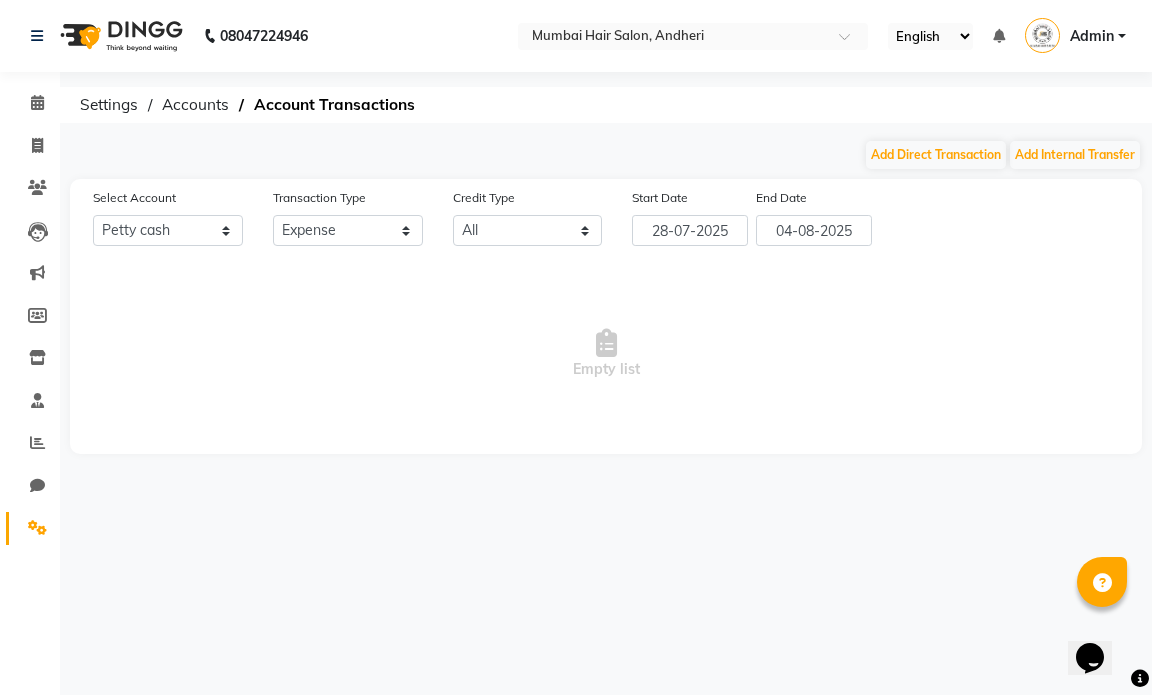 click on "Select Account All Petty cash Default account Transaction Type All Direct Internal Transfer Expense Invoice Daily Register Credit Type All Credit (IN) Debit (OUT) Start Date 28-07-2025 End Date 04-08-2025  Empty list" 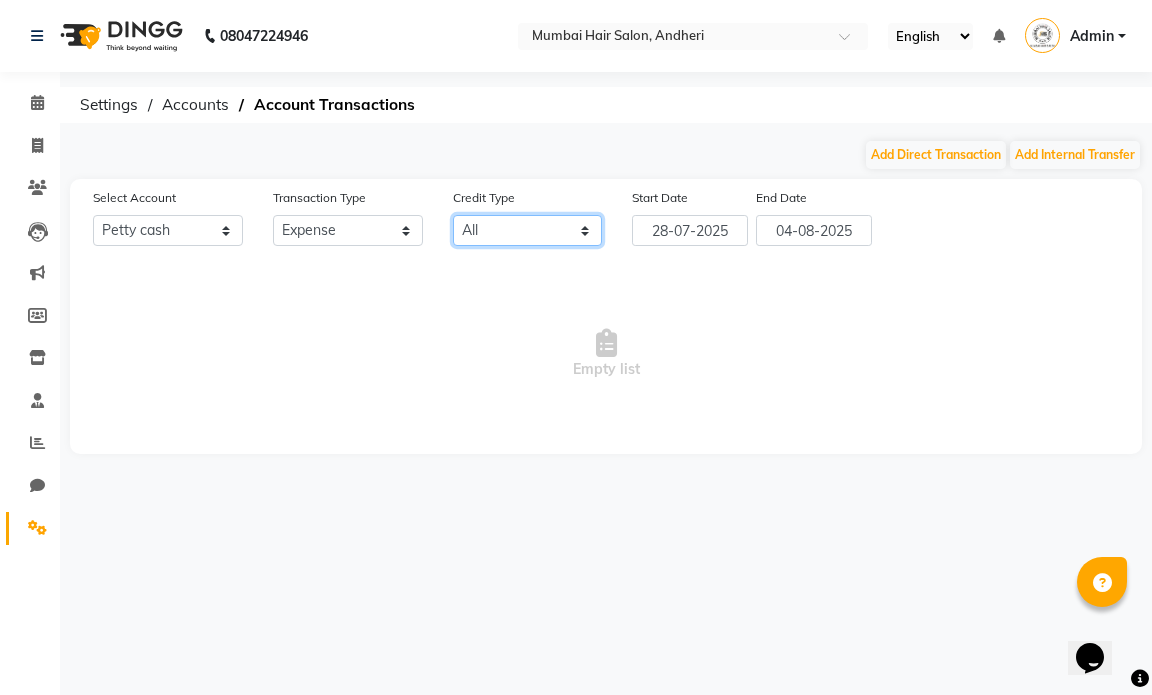 click on "All Credit (IN) Debit (OUT)" 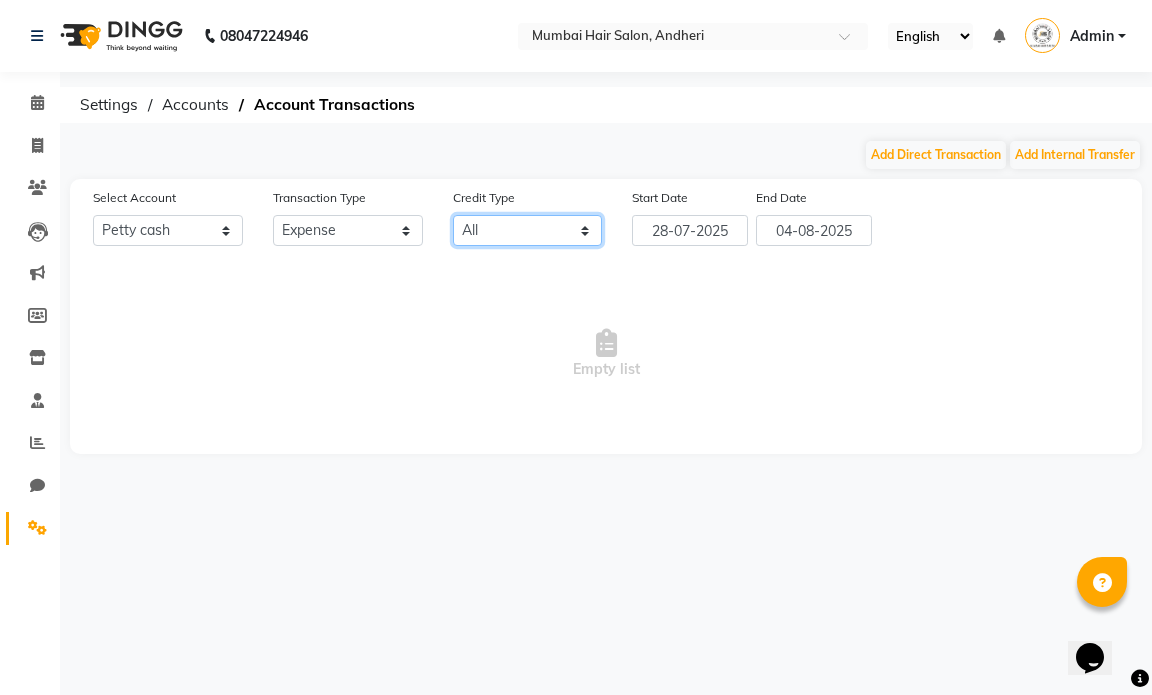 select on "DEBIT" 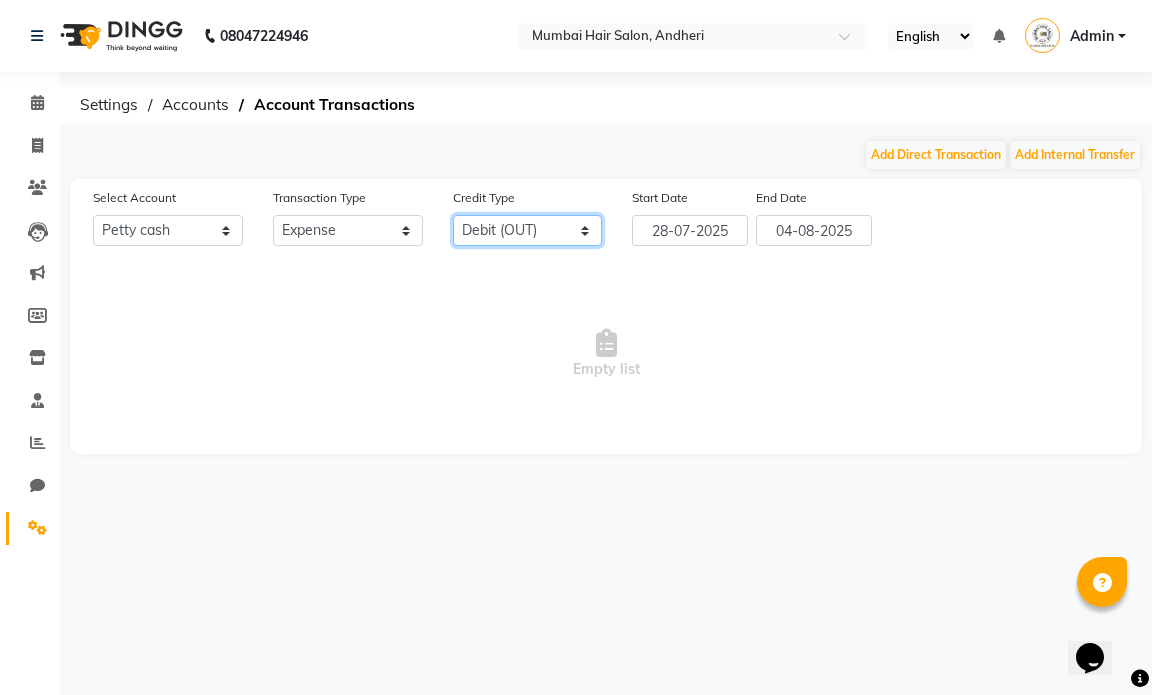 click on "All Credit (IN) Debit (OUT)" 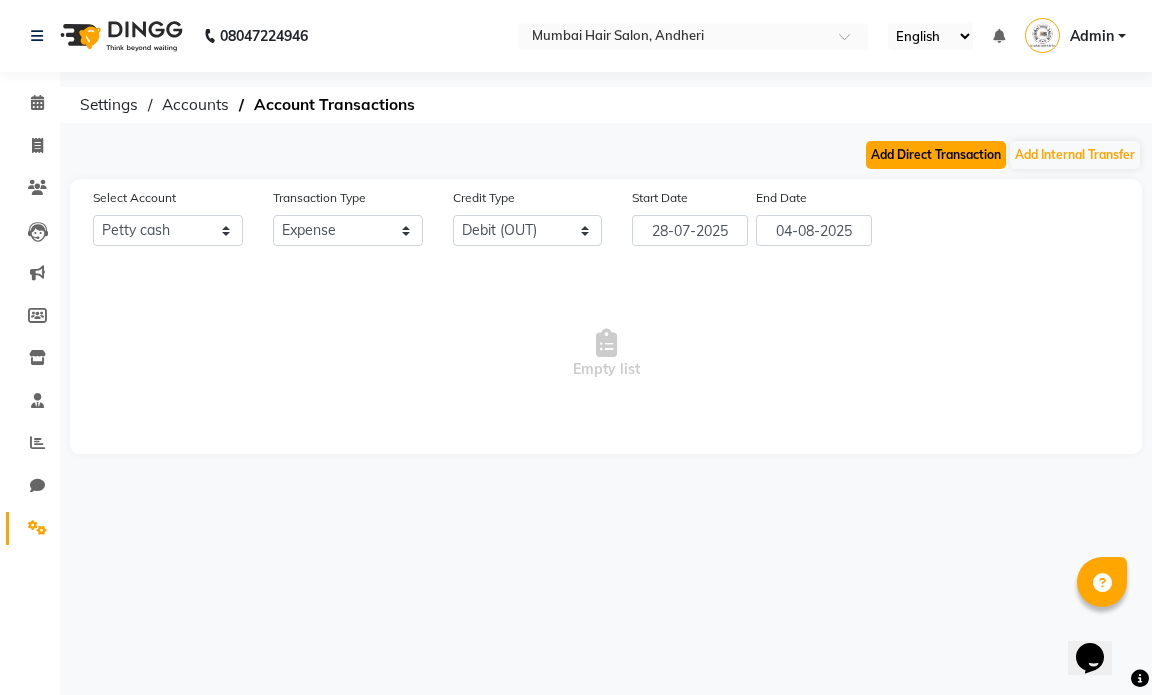 click on "Add Direct Transaction" 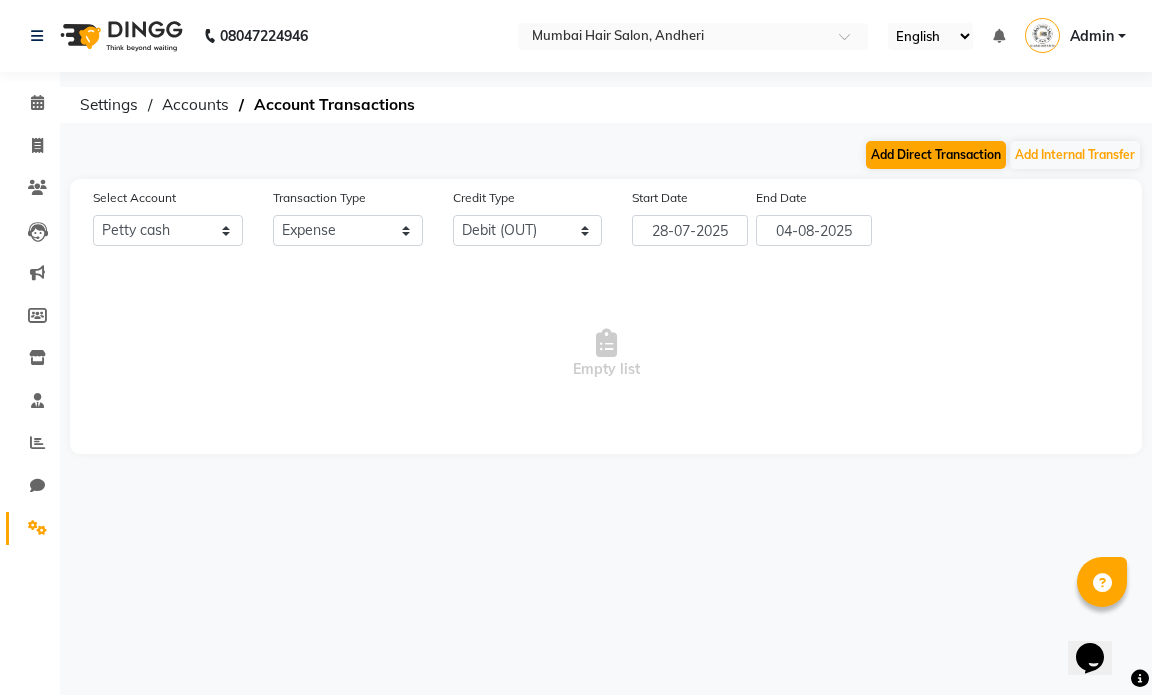 select on "direct" 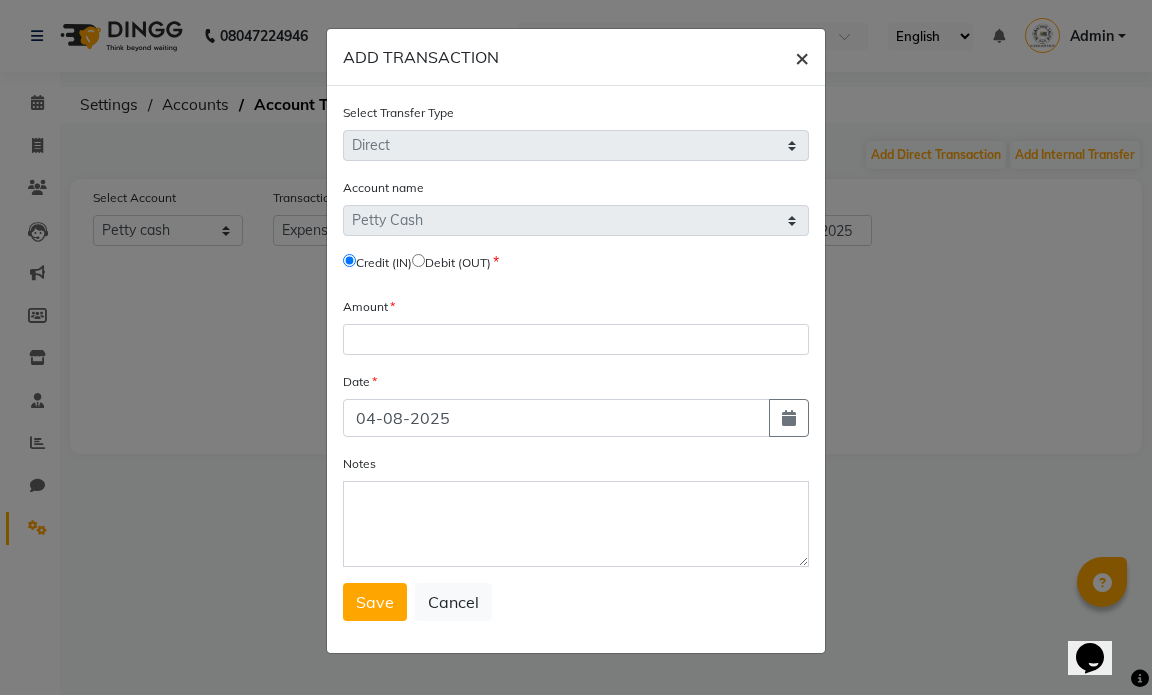 click on "×" 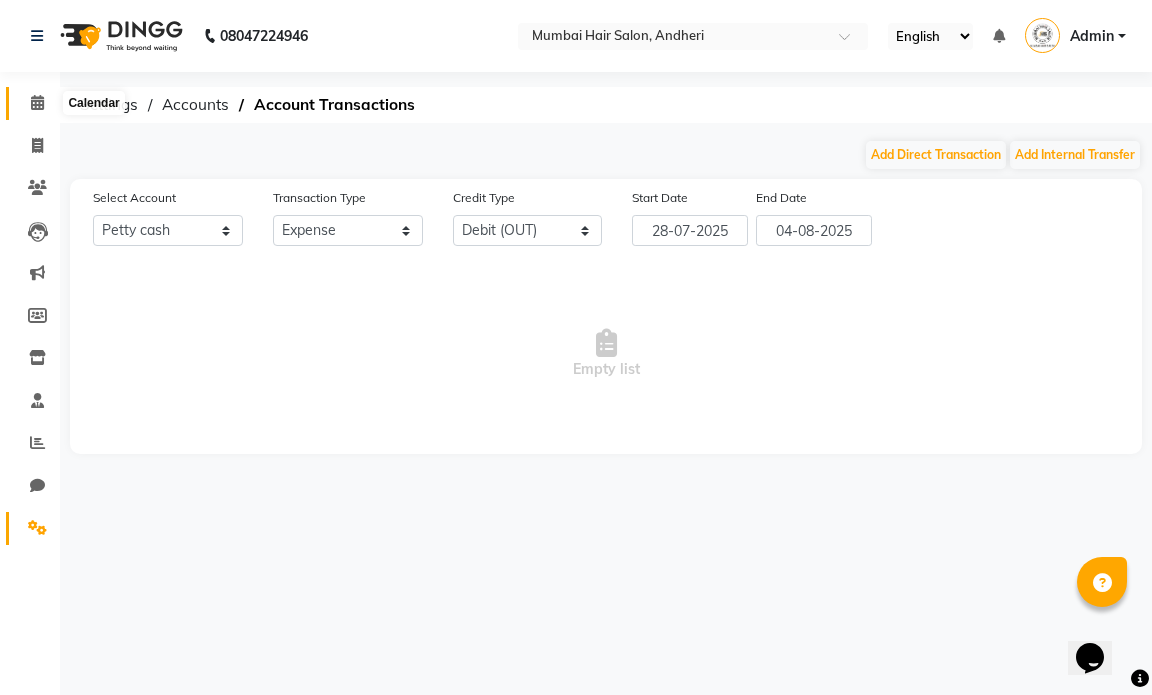 click 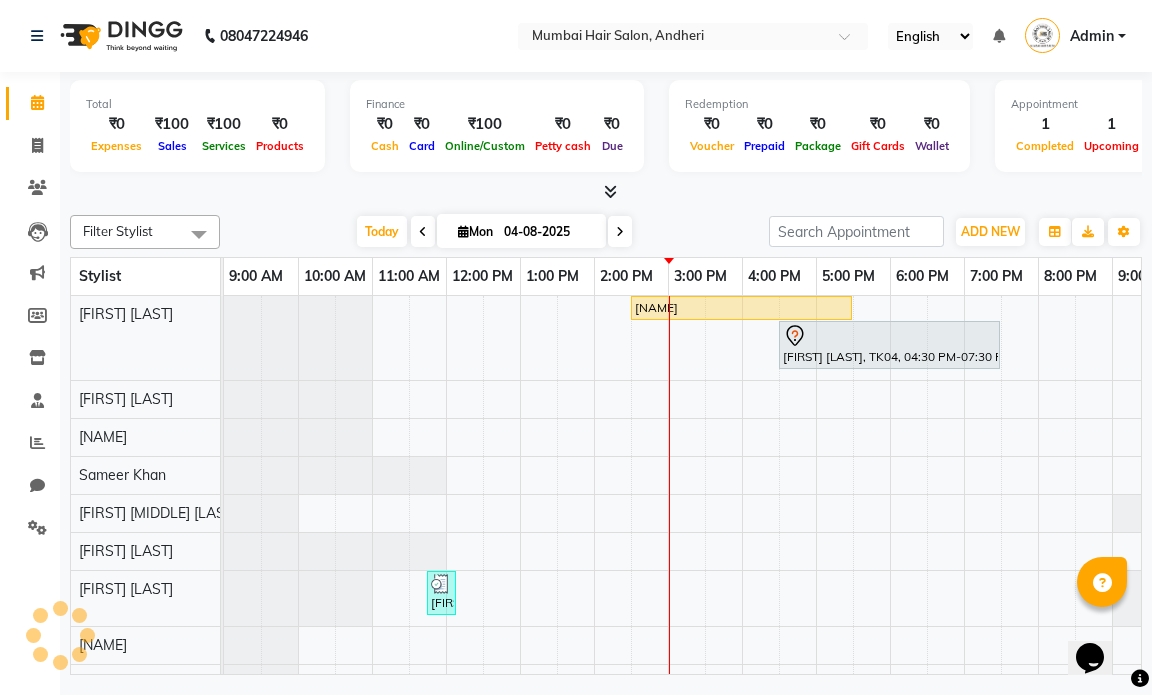 scroll, scrollTop: 0, scrollLeft: 0, axis: both 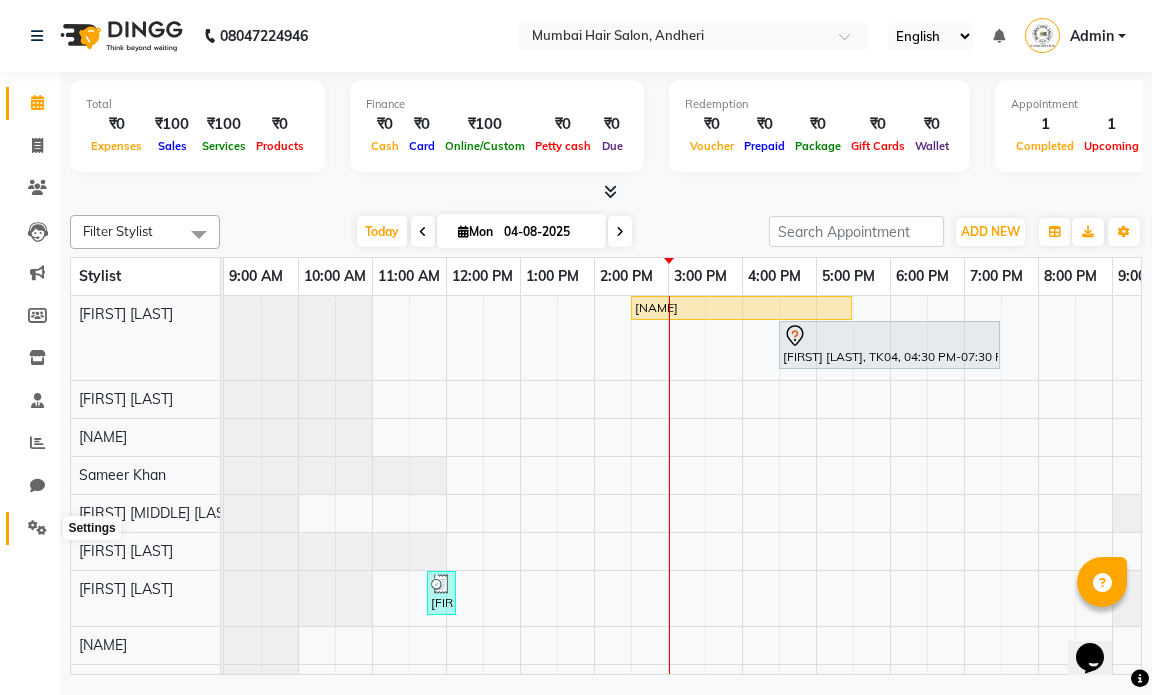 click 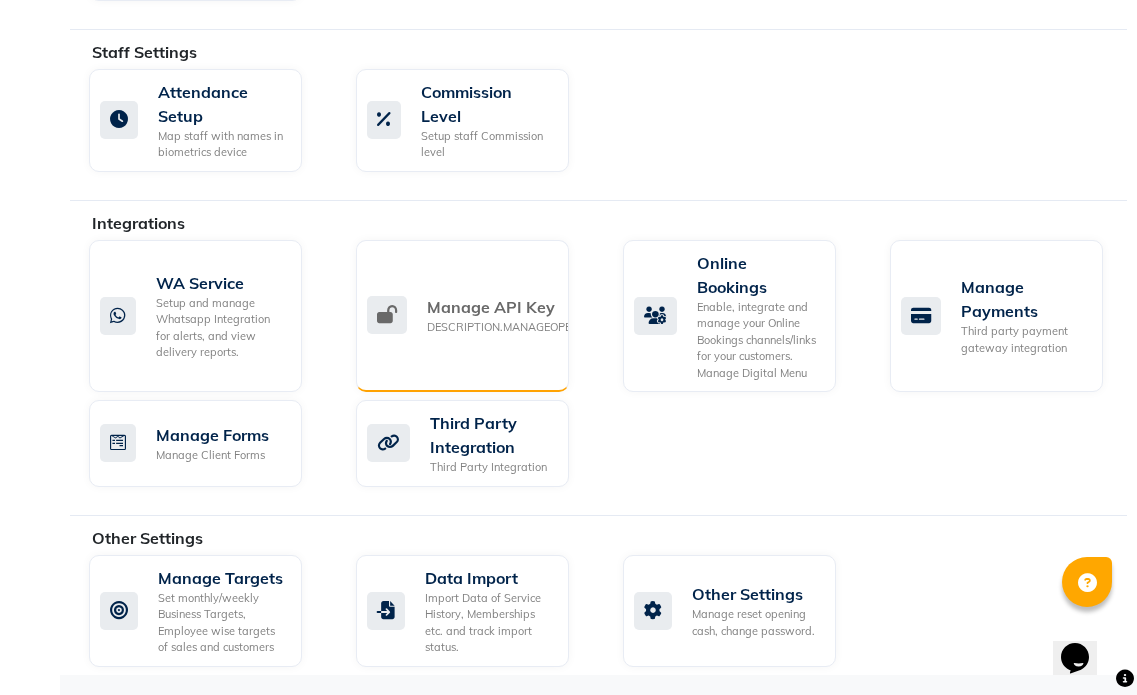 scroll, scrollTop: 866, scrollLeft: 0, axis: vertical 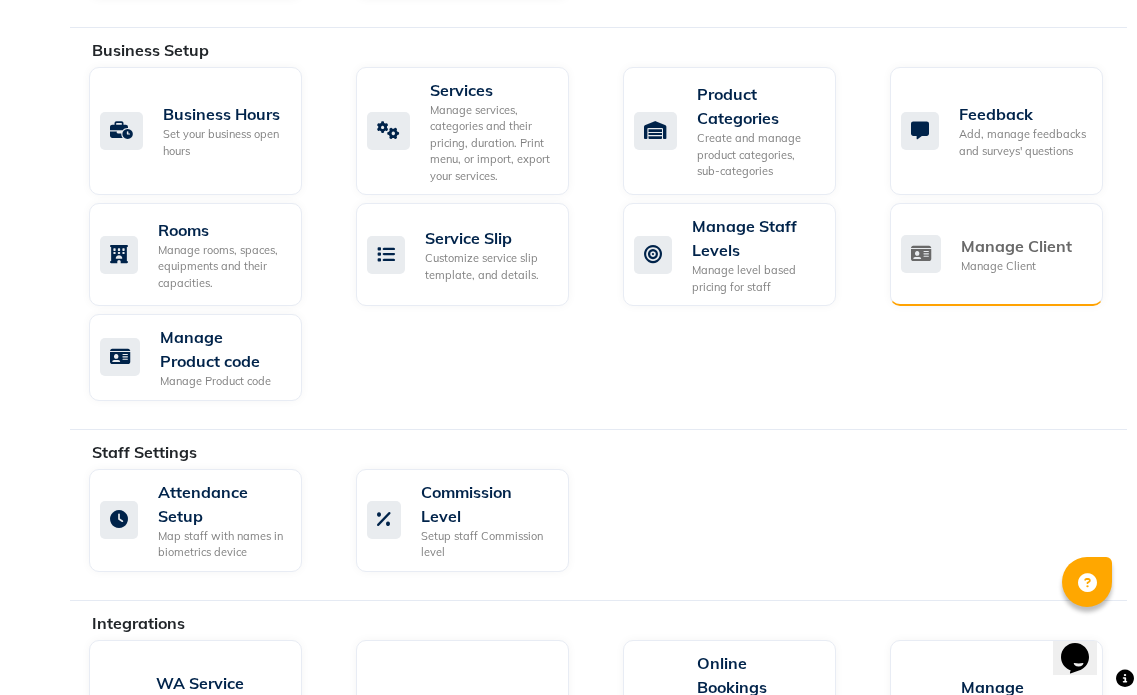 click on "Manage Client" 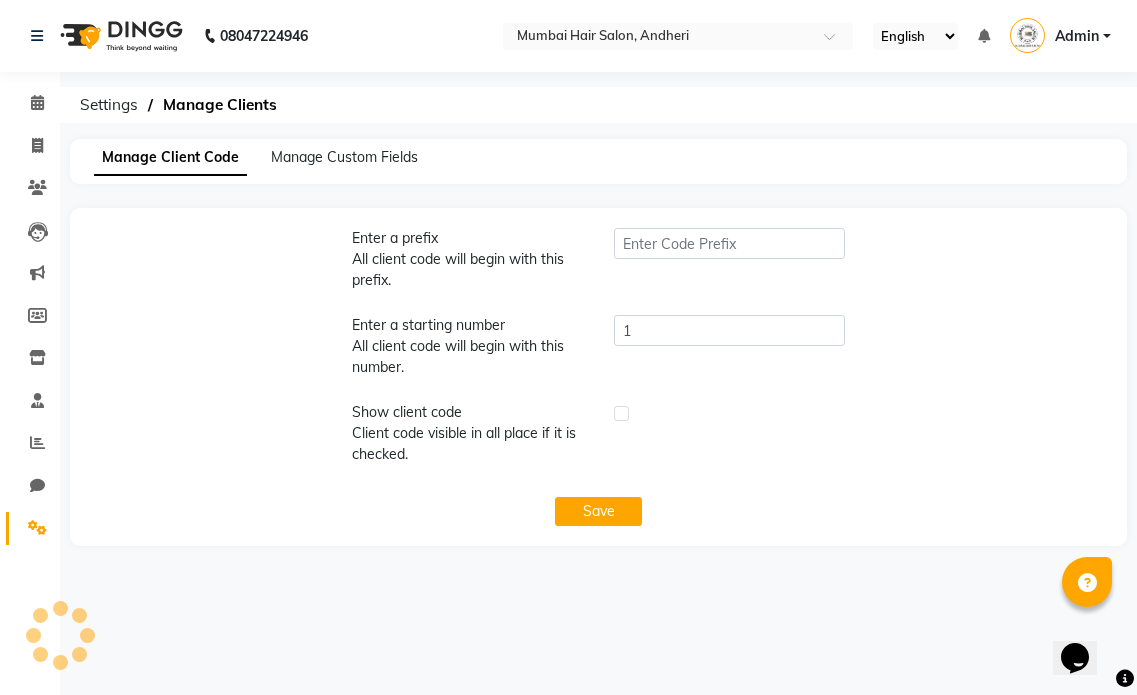type on "MAN" 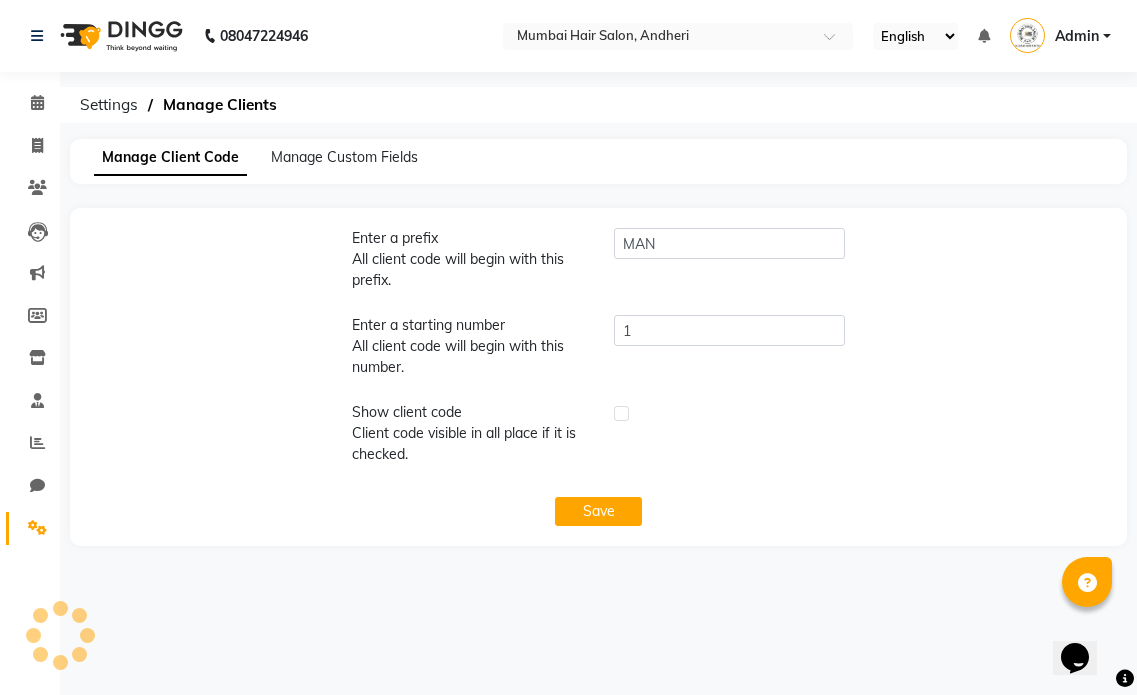 scroll, scrollTop: 0, scrollLeft: 0, axis: both 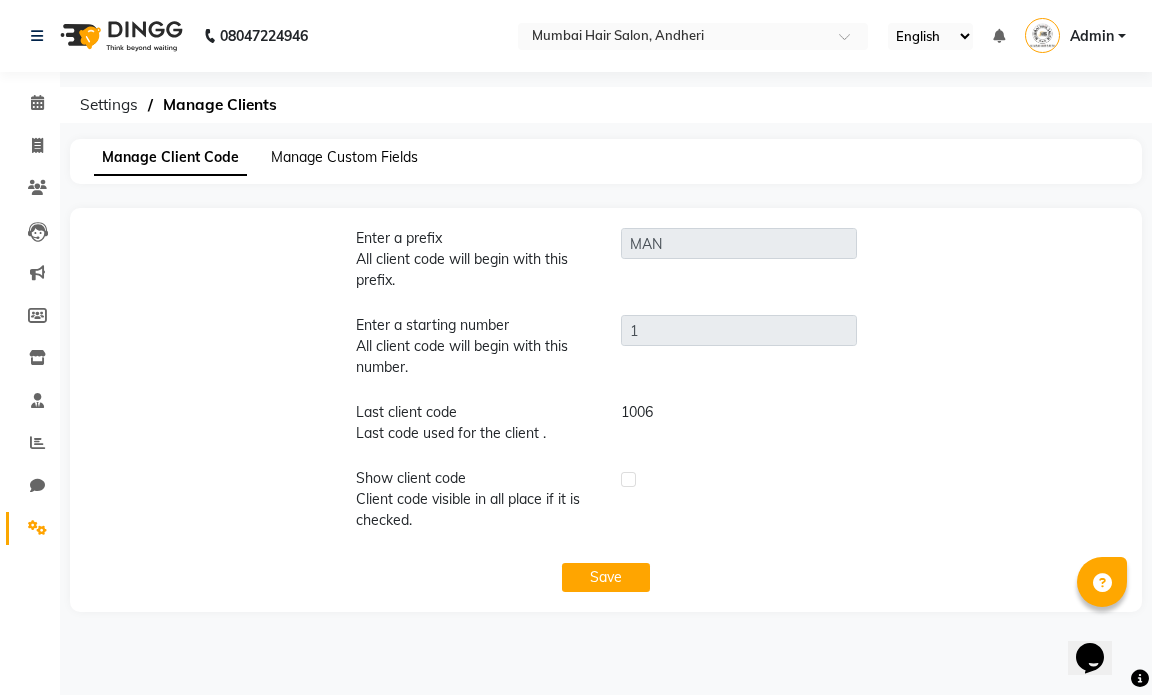 click on "Manage Custom Fields" 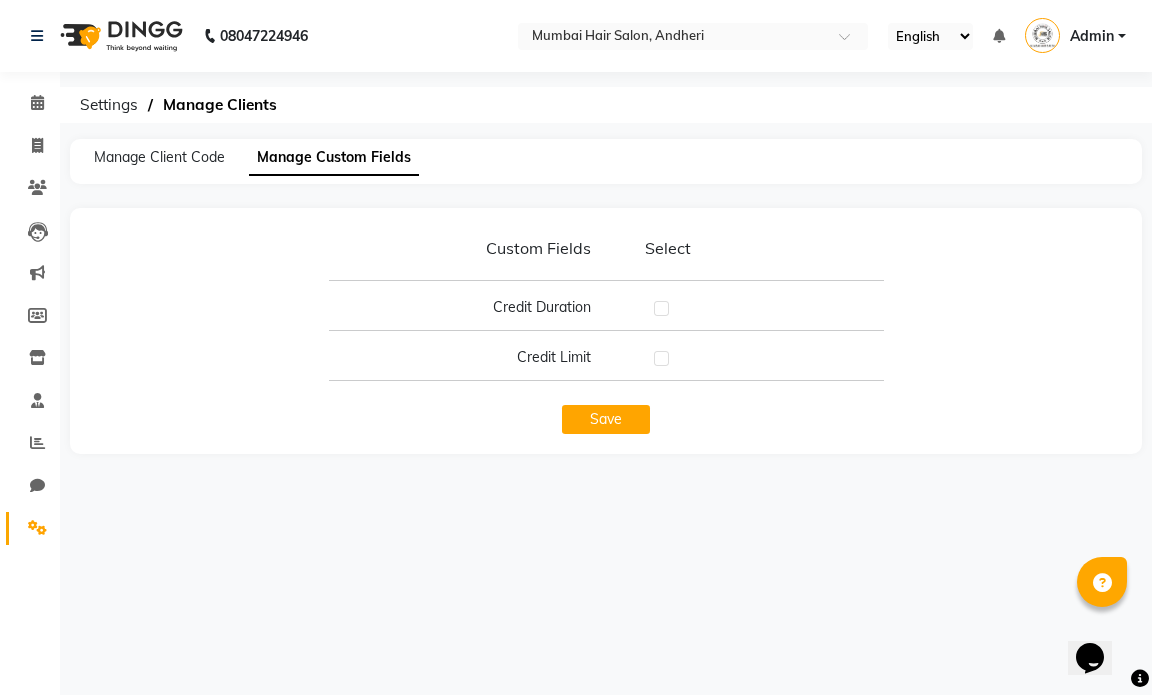 click on "Manage Client Code   Manage Custom Fields" 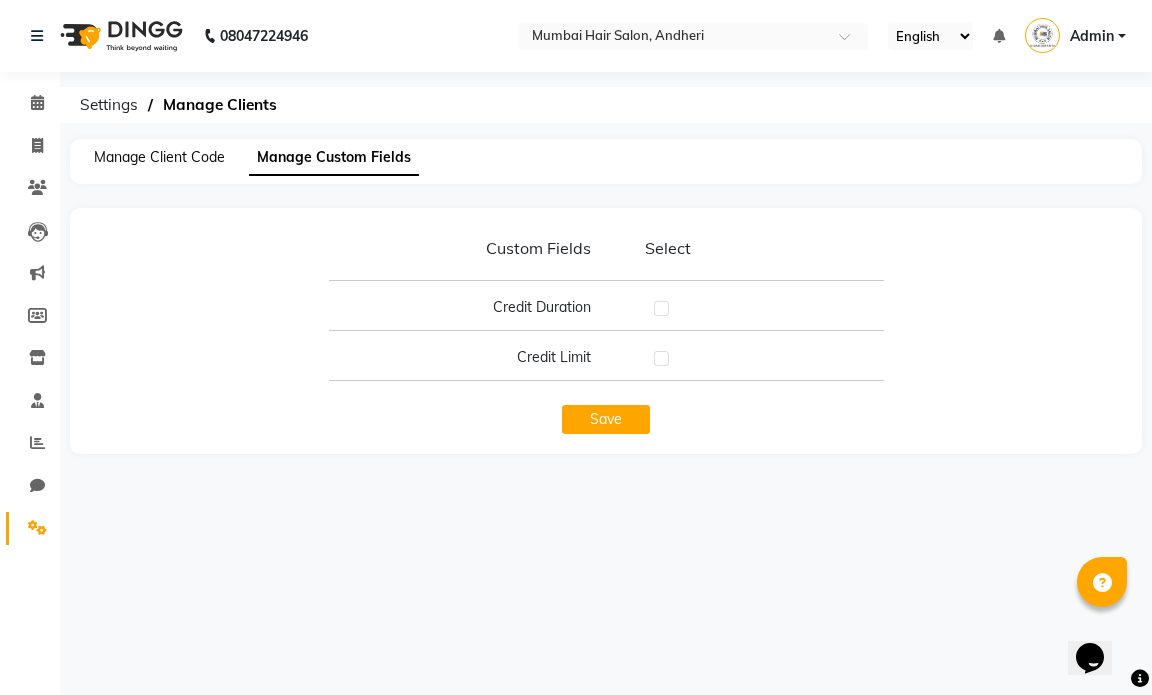 click on "Manage Client Code" 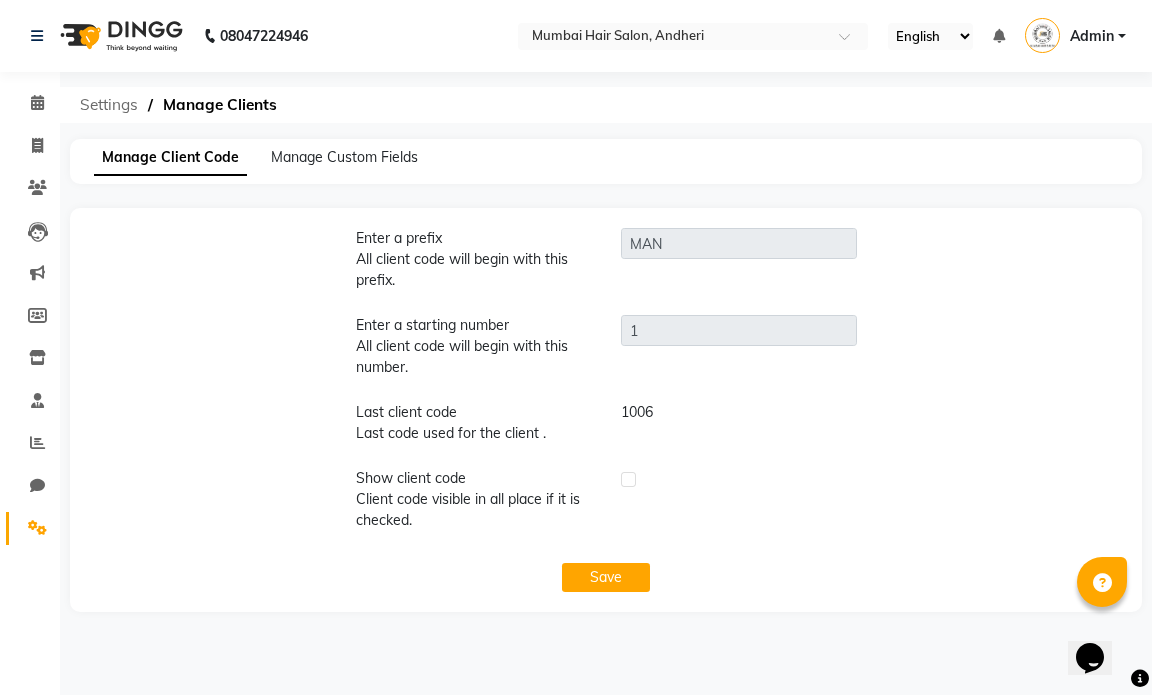 click on "Settings" 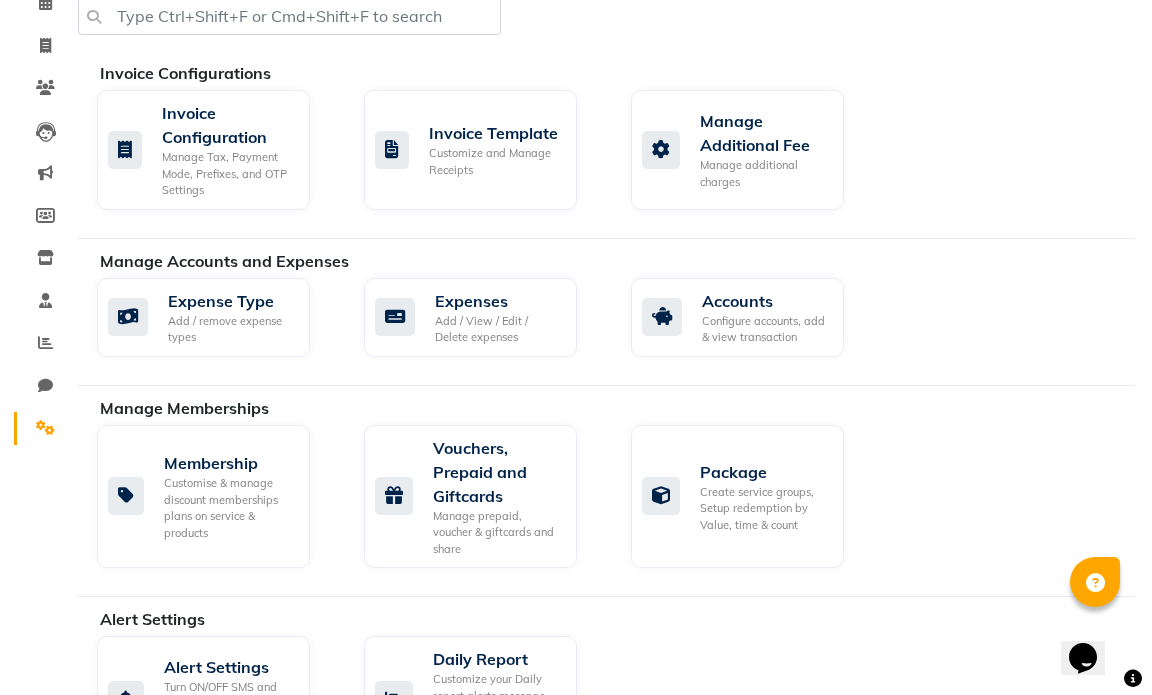 scroll, scrollTop: 0, scrollLeft: 0, axis: both 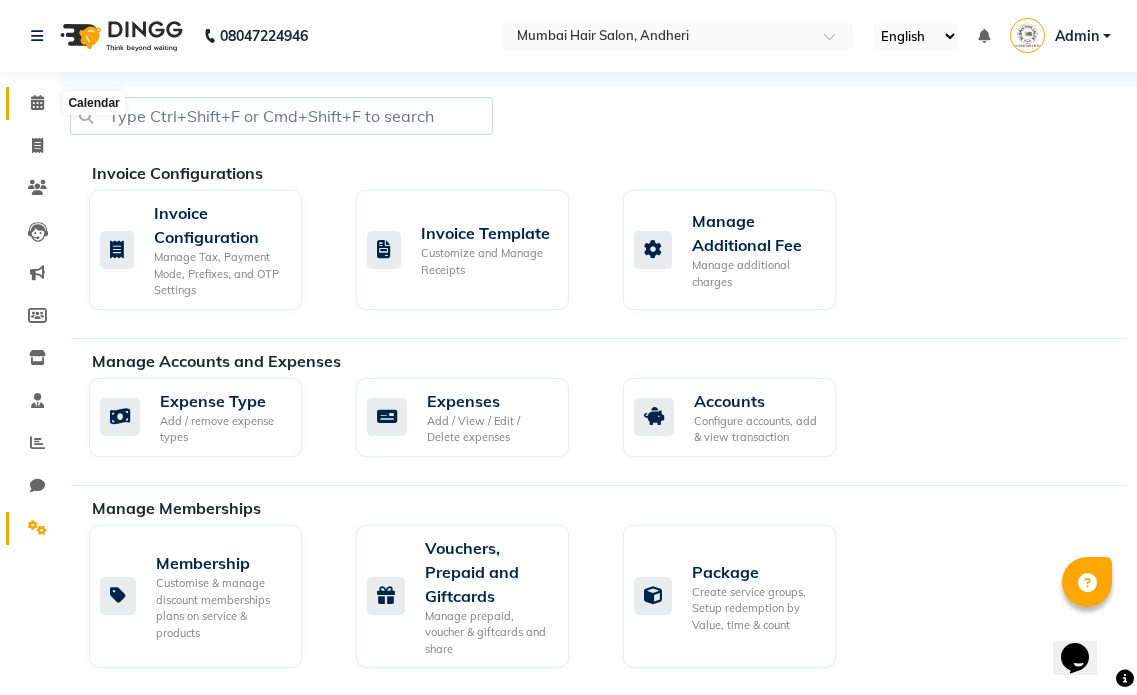 click 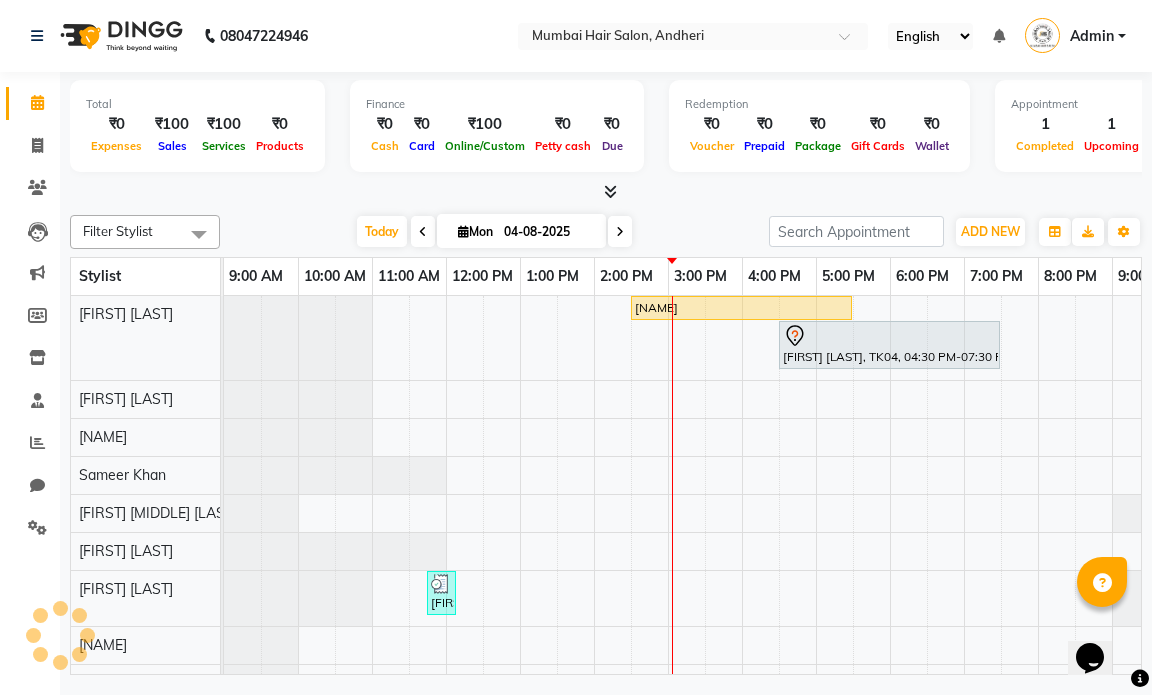 click on "Mon" at bounding box center (475, 231) 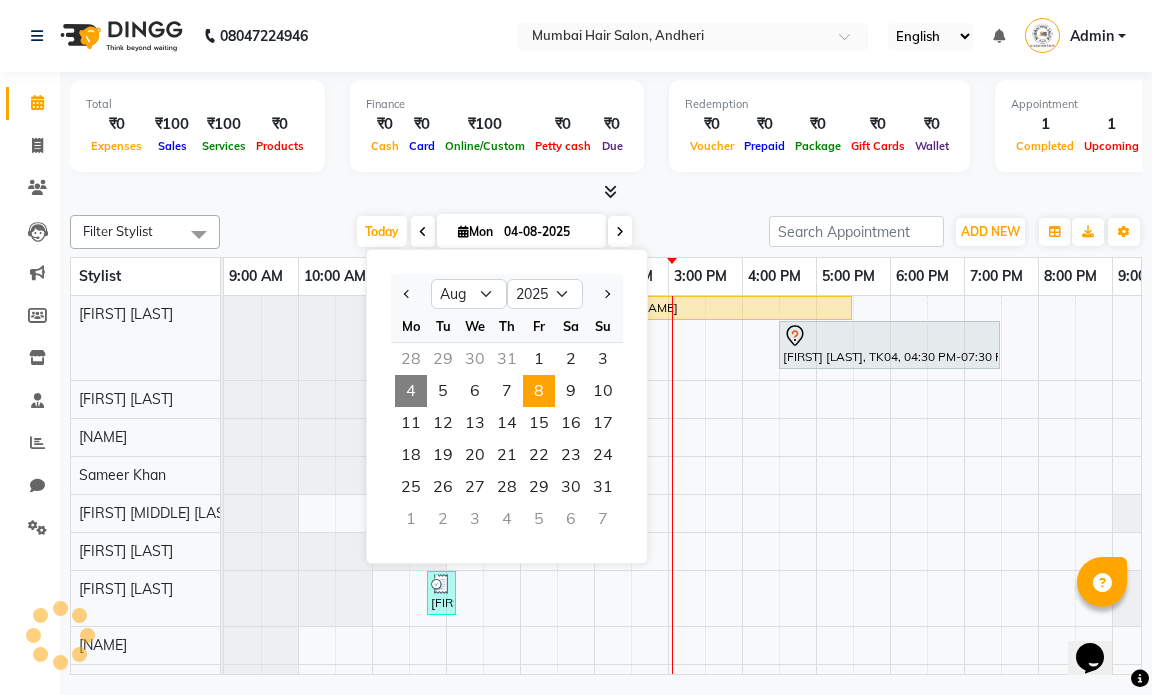 scroll, scrollTop: 0, scrollLeft: 119, axis: horizontal 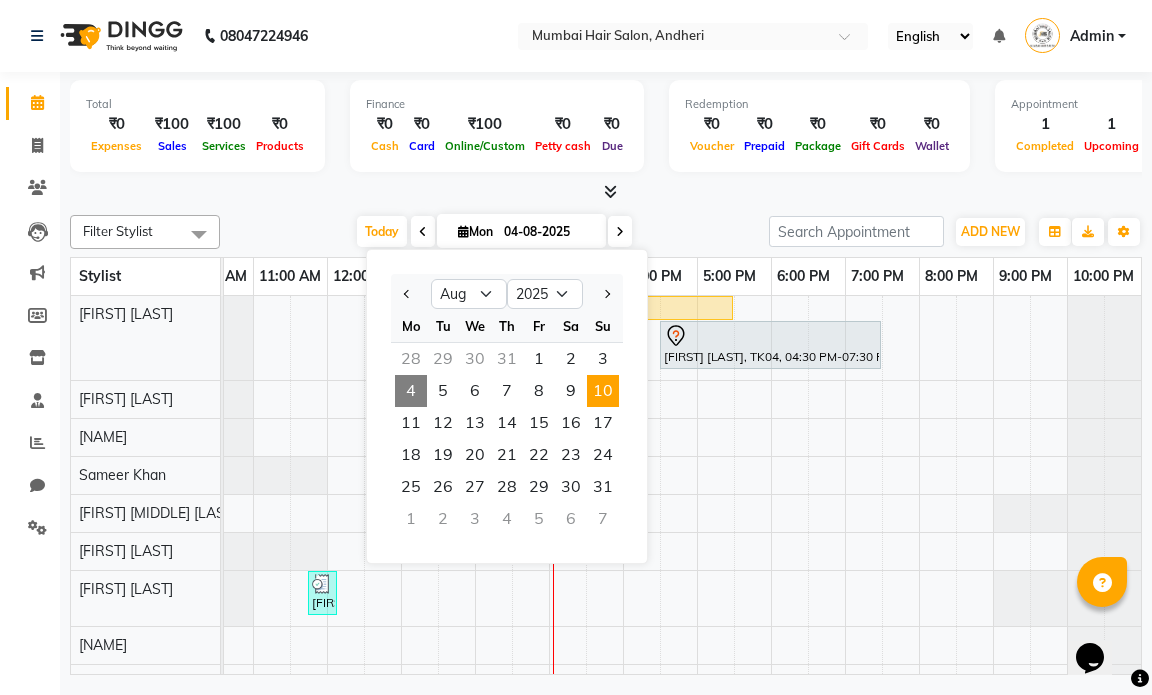 click on "10" at bounding box center (603, 391) 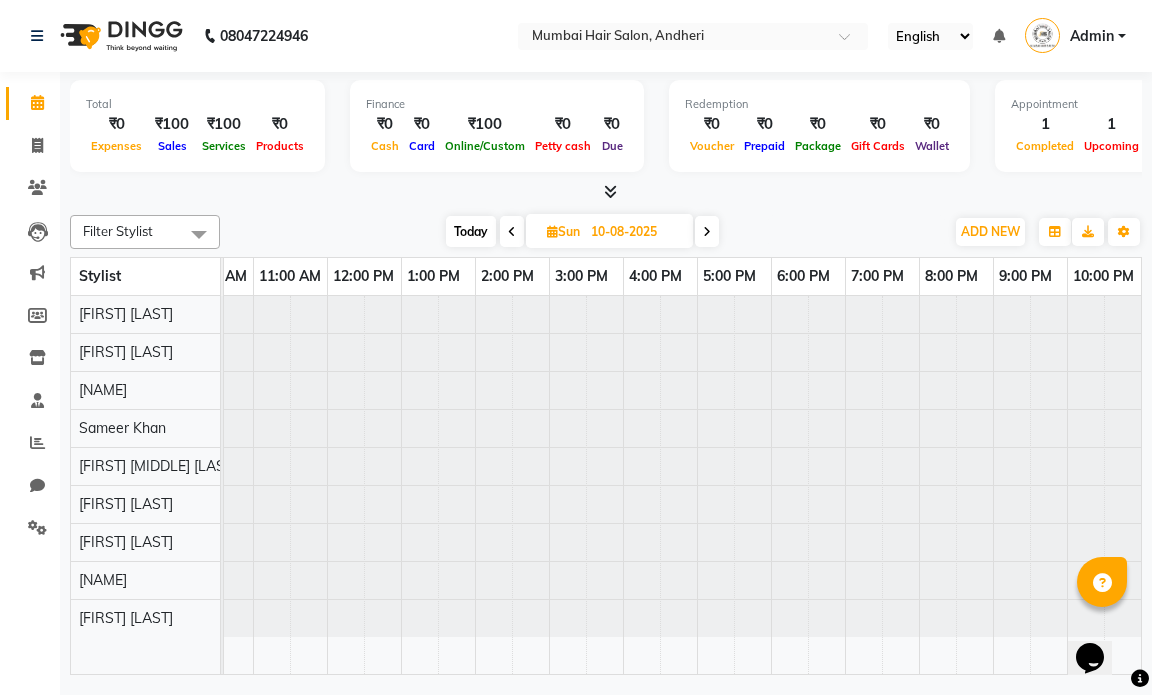 scroll, scrollTop: 0, scrollLeft: 119, axis: horizontal 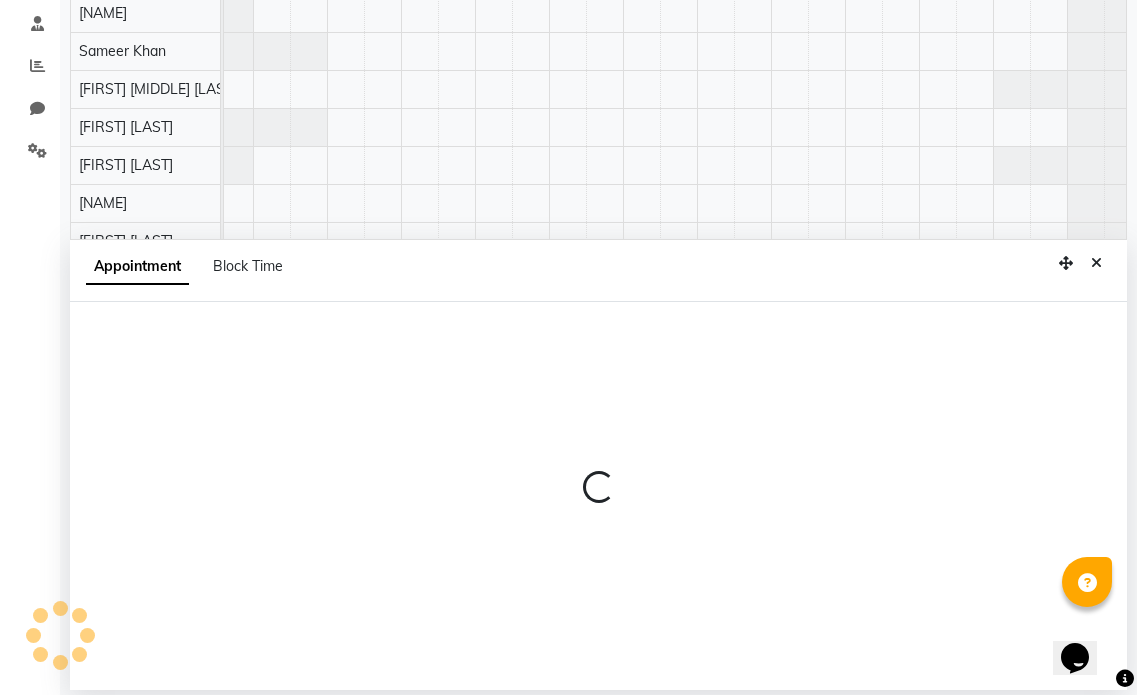 select on "66010" 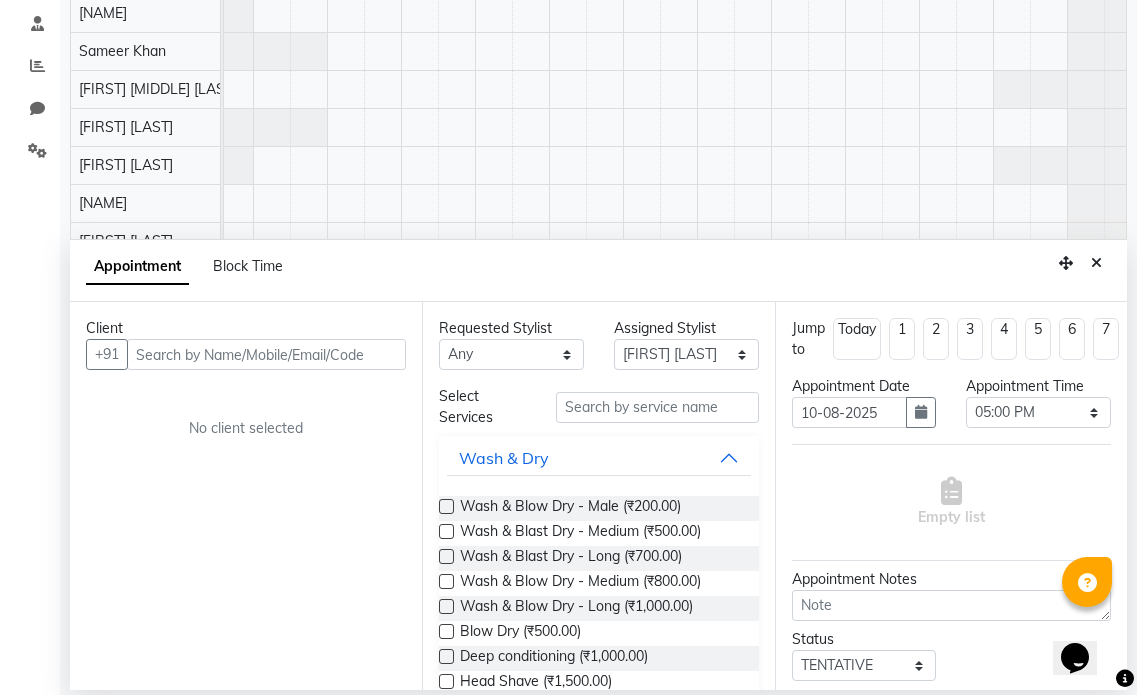 click at bounding box center (266, 354) 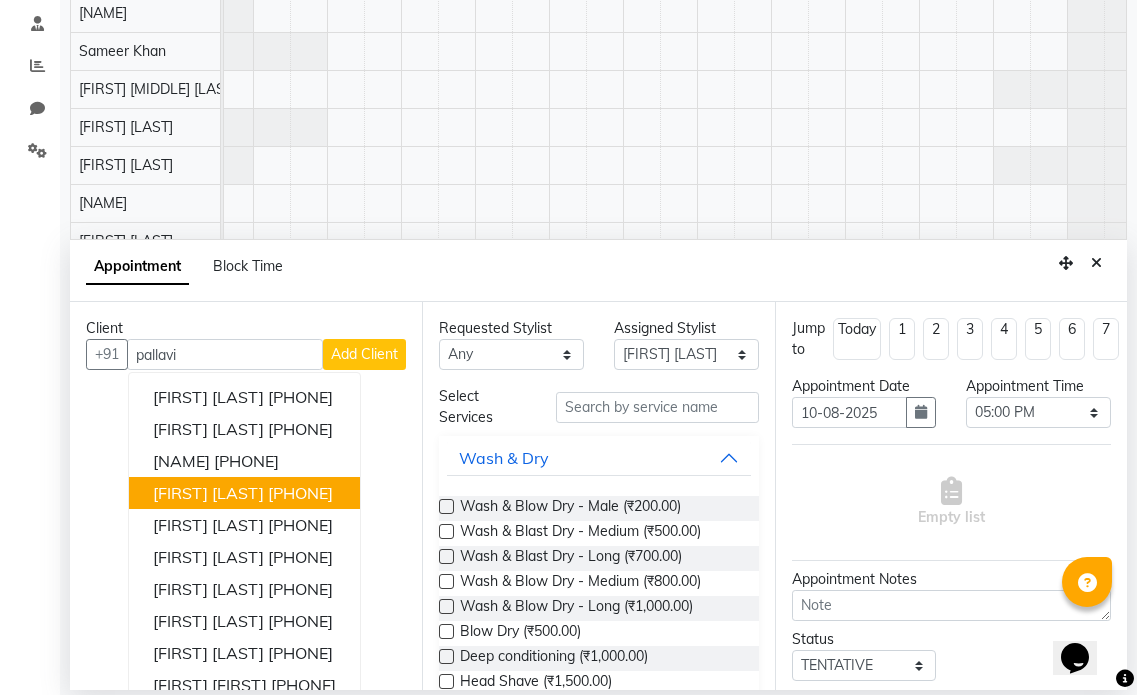click on "[FIRST] [LAST]" at bounding box center (208, 493) 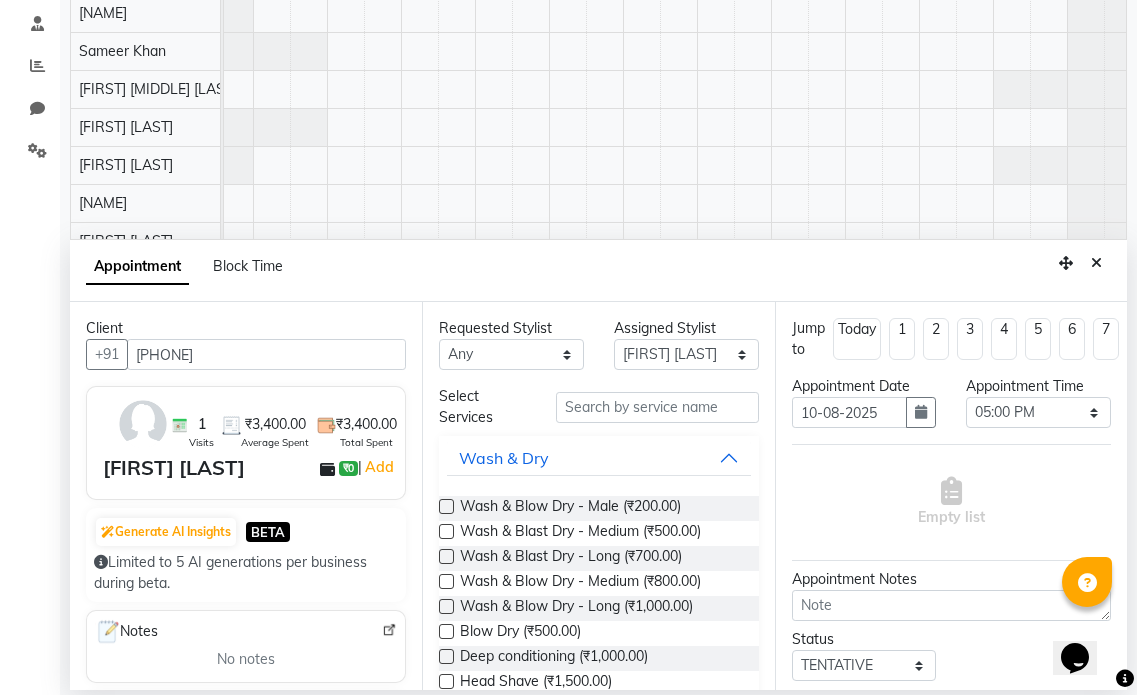 type on "[PHONE]" 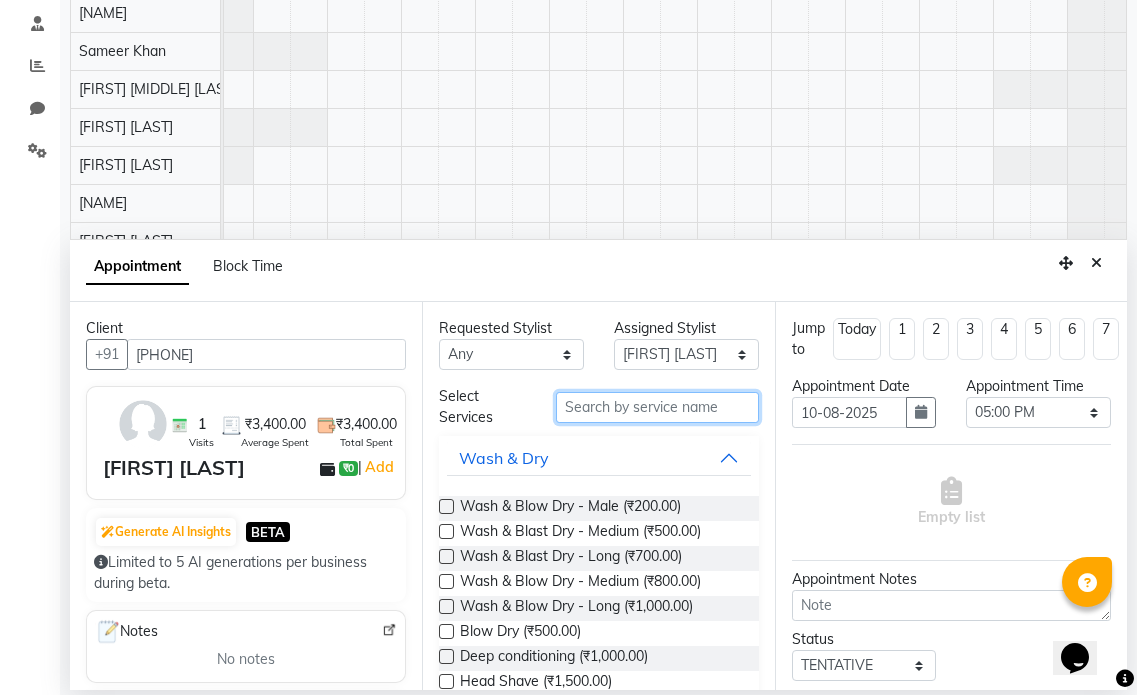 click at bounding box center (657, 407) 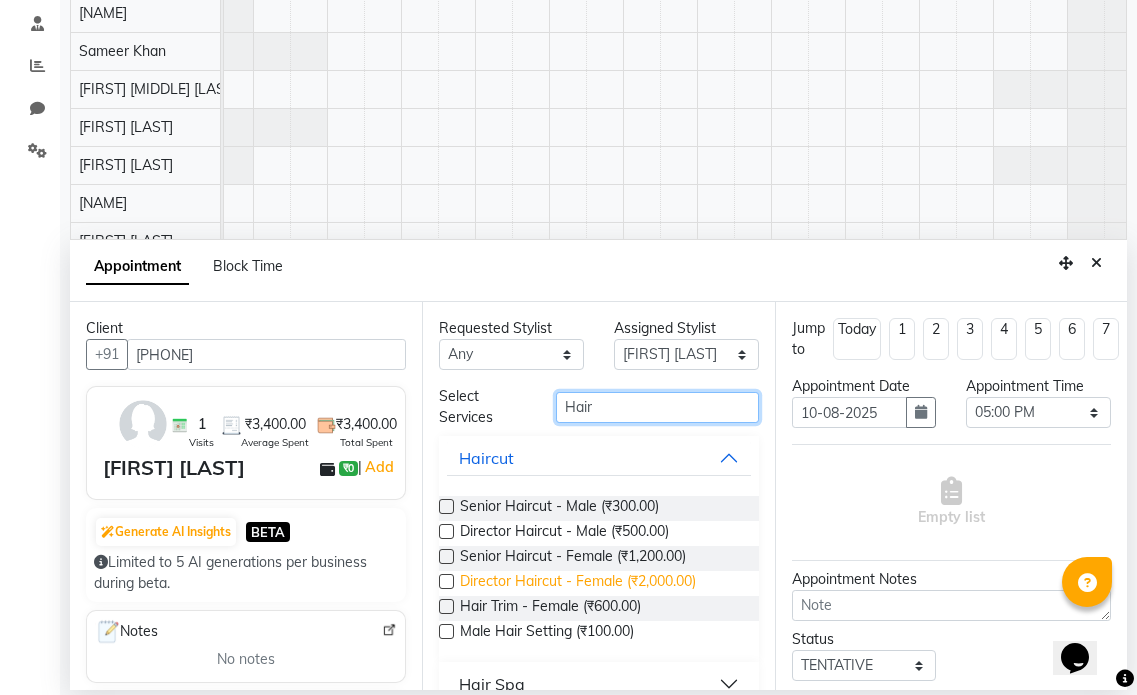 type on "Hair" 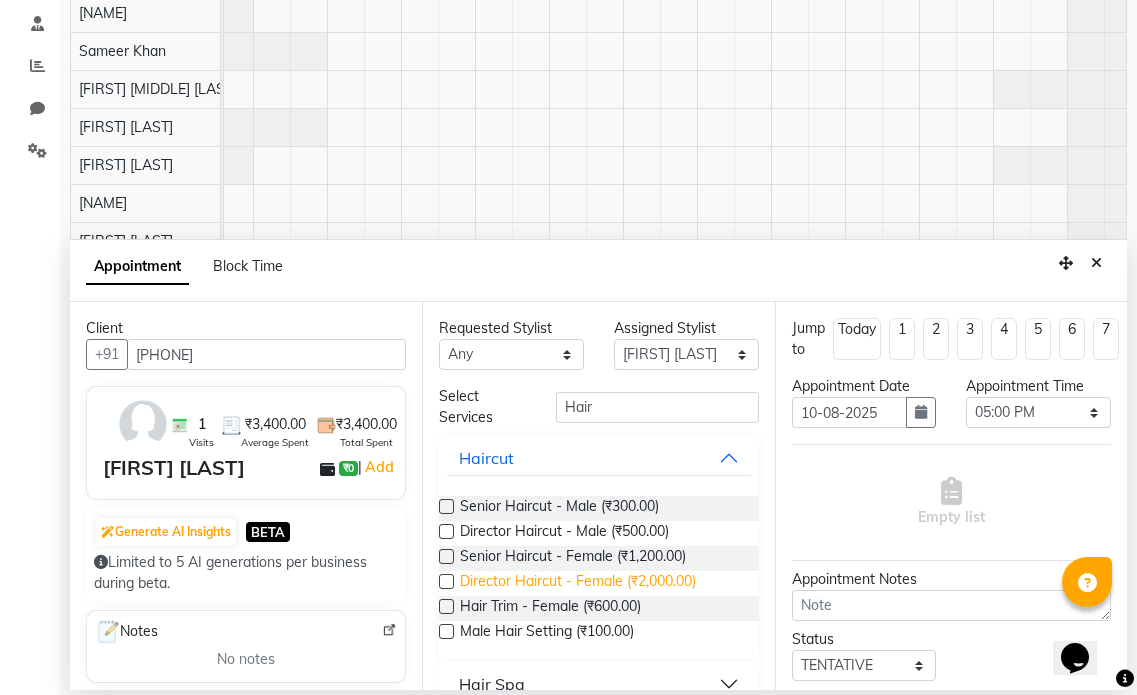 drag, startPoint x: 609, startPoint y: 577, endPoint x: 624, endPoint y: 558, distance: 24.207438 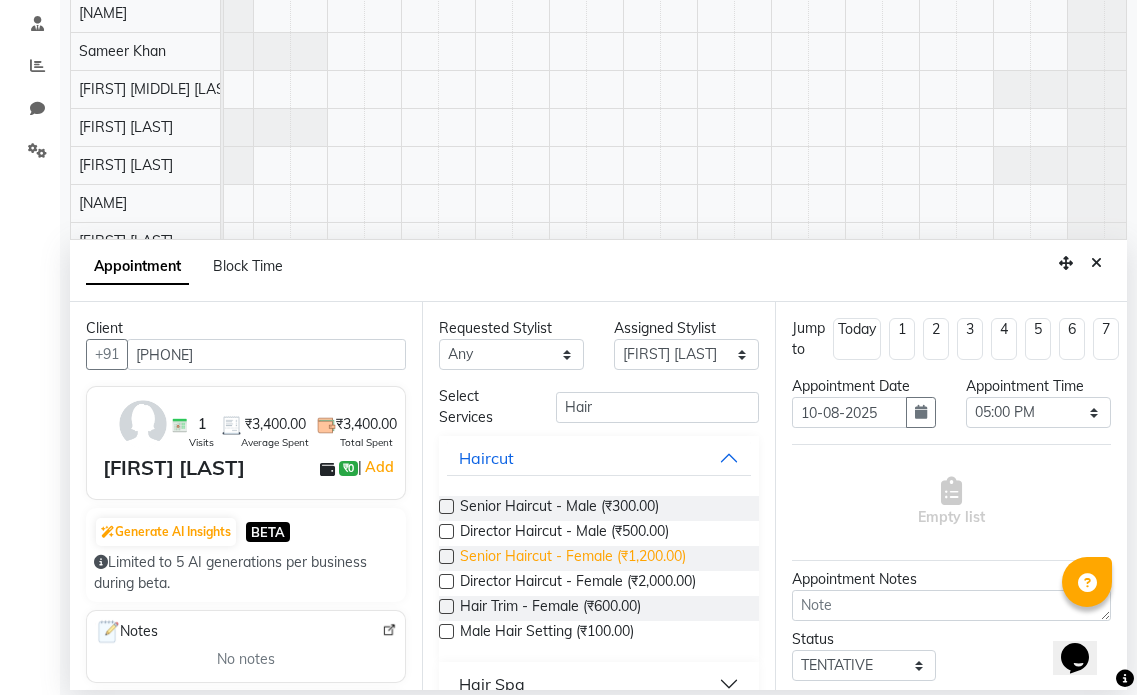 click on "Director Haircut - Female (₹2,000.00)" at bounding box center [578, 583] 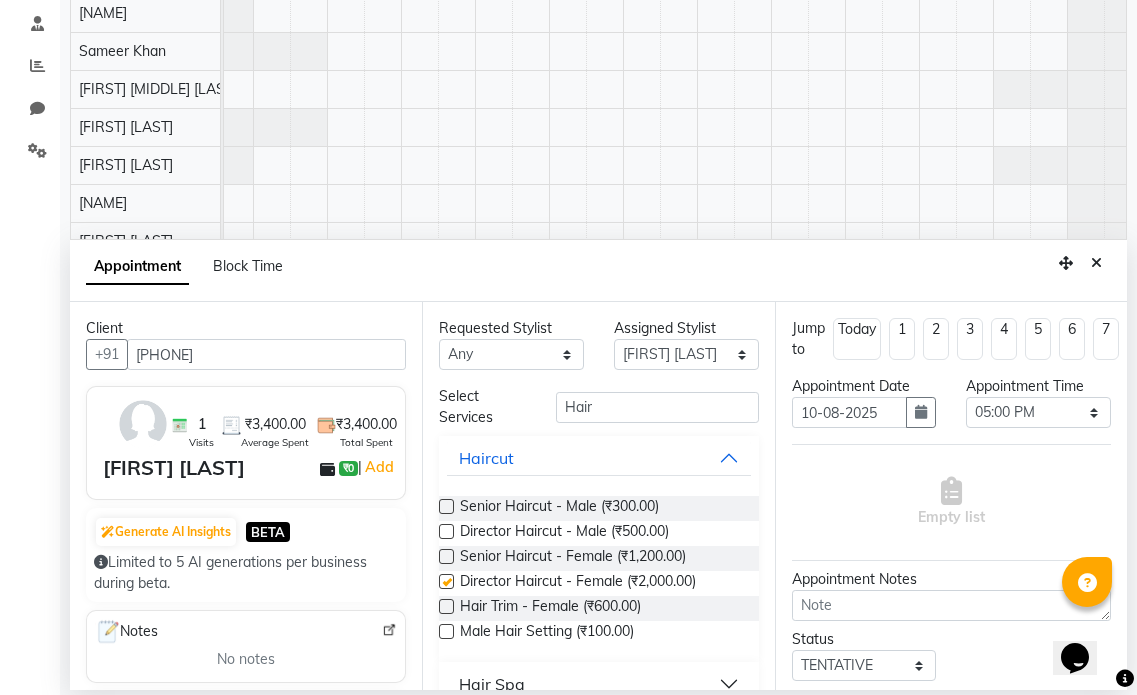 checkbox on "false" 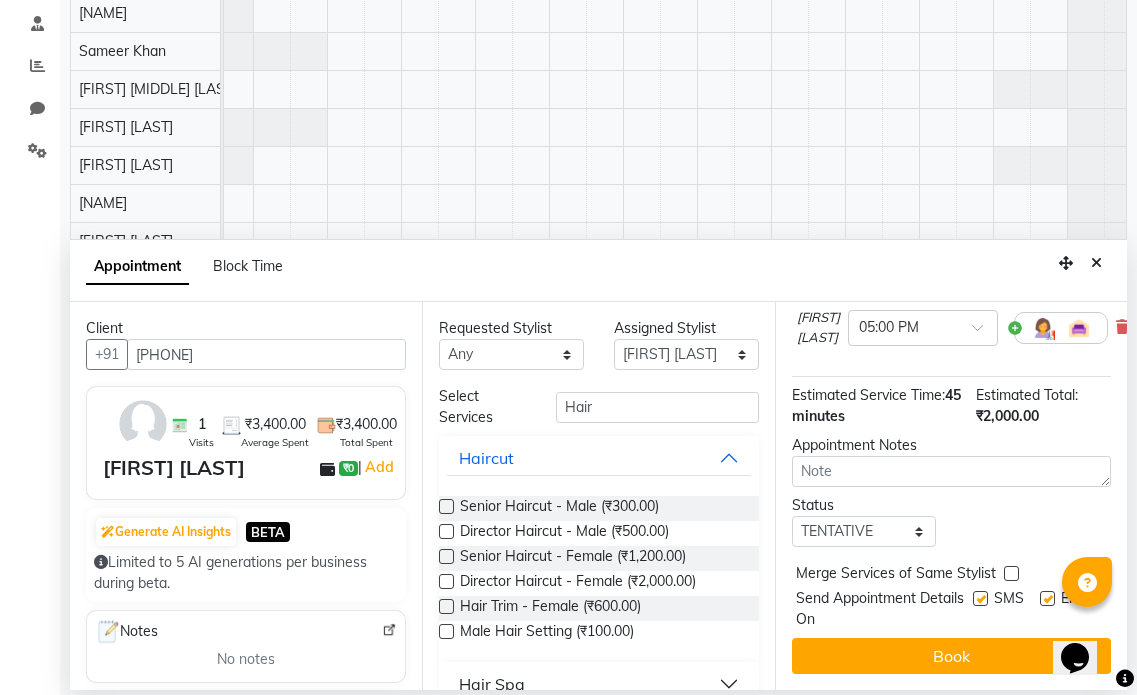 scroll, scrollTop: 194, scrollLeft: 0, axis: vertical 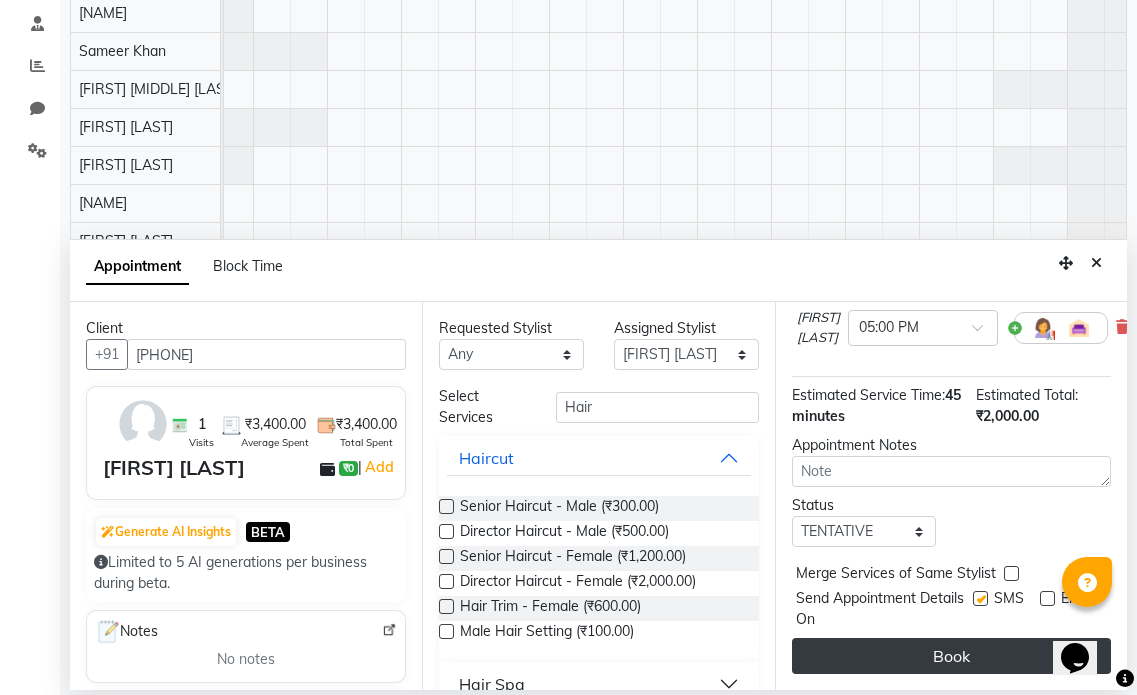 click on "Book" at bounding box center [951, 656] 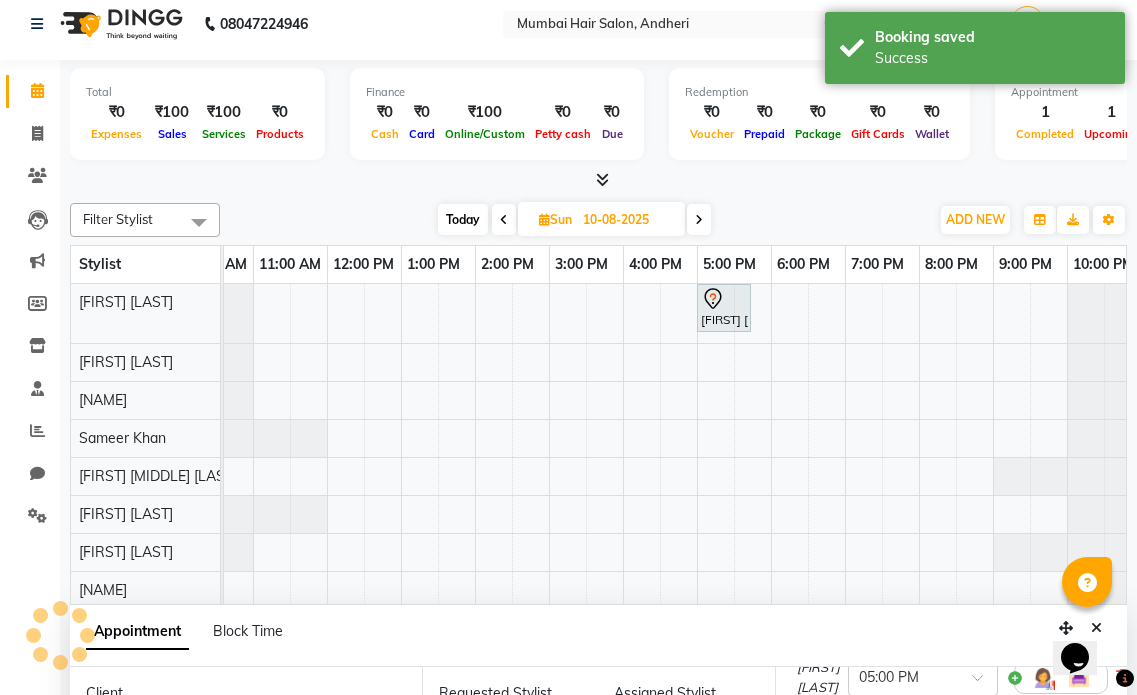 scroll, scrollTop: 0, scrollLeft: 0, axis: both 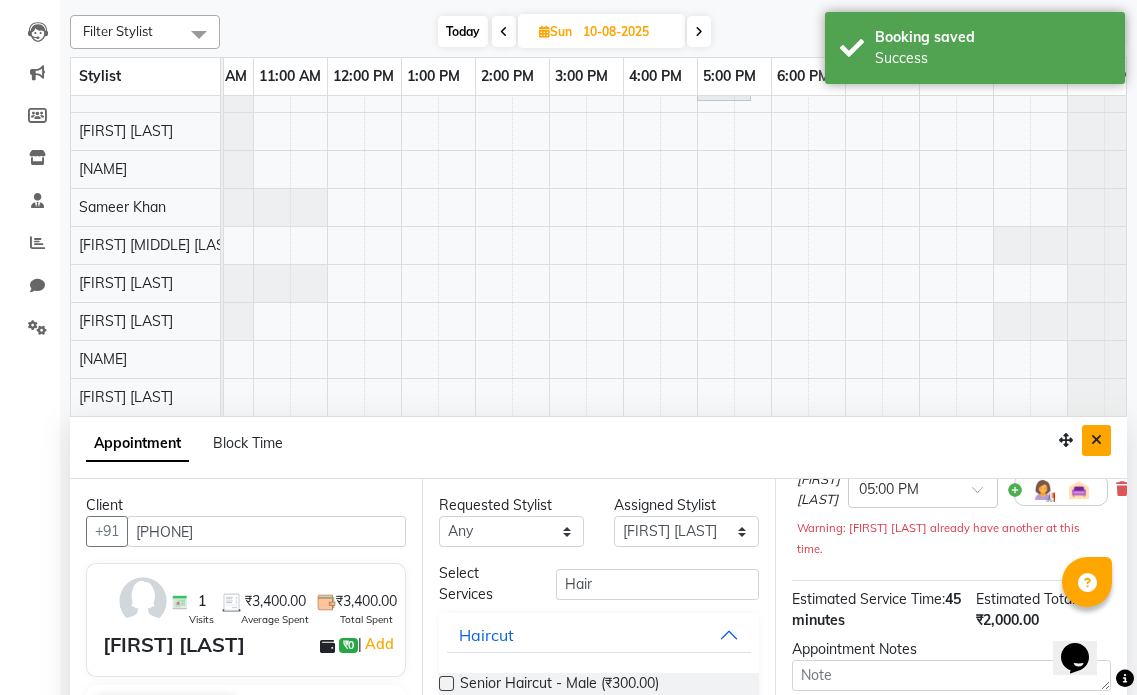 click at bounding box center [1096, 440] 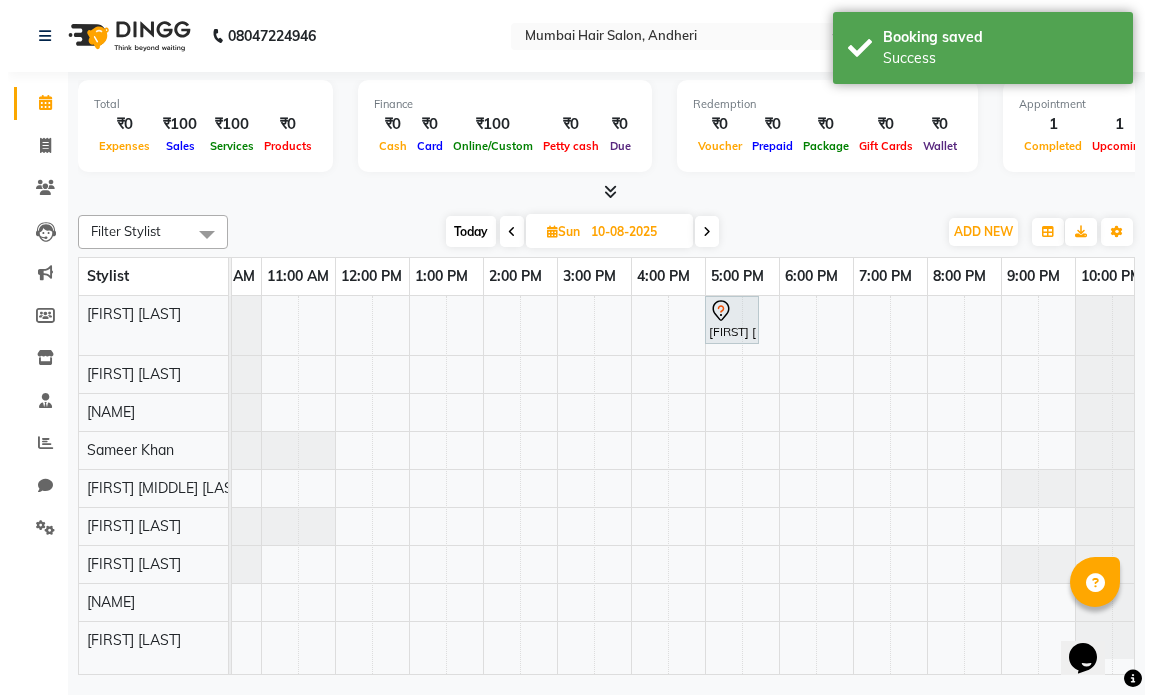 scroll, scrollTop: 0, scrollLeft: 0, axis: both 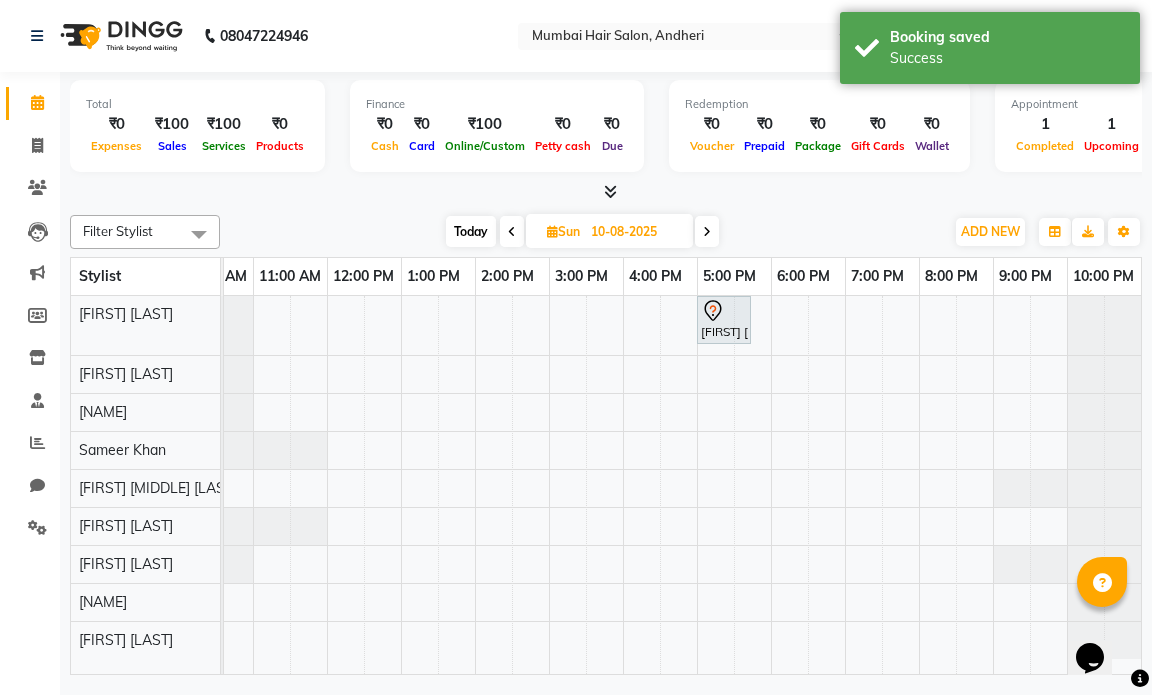 click on "Sun" at bounding box center (563, 231) 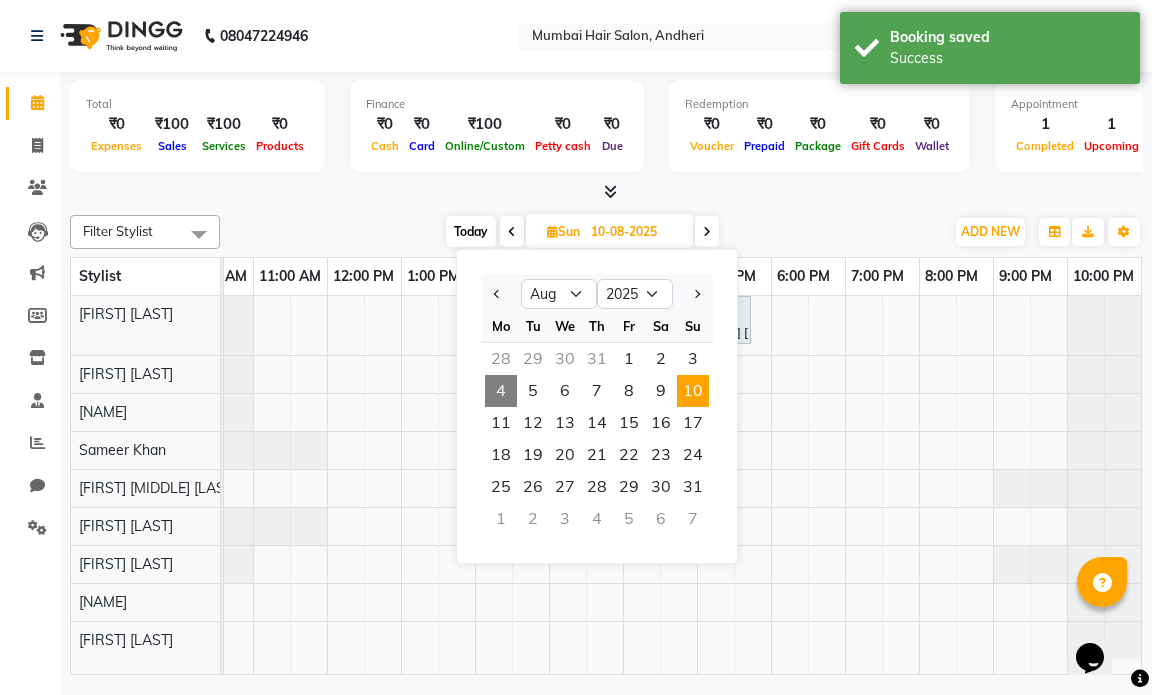 click on "4" at bounding box center (501, 391) 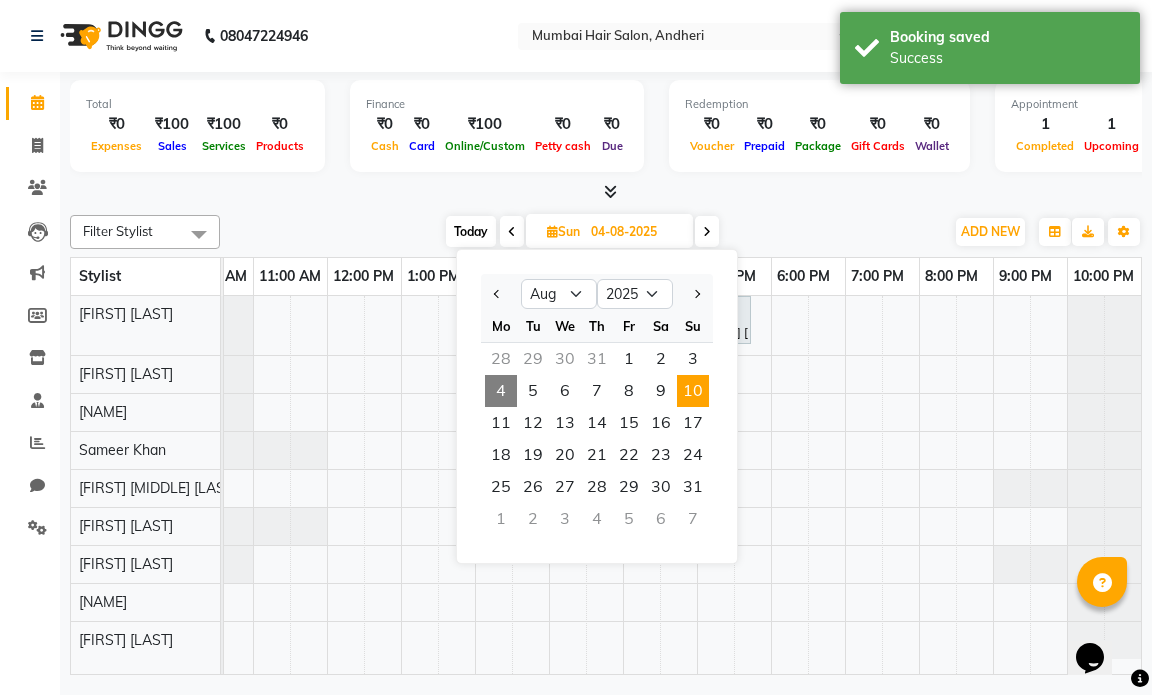 scroll, scrollTop: 0, scrollLeft: 119, axis: horizontal 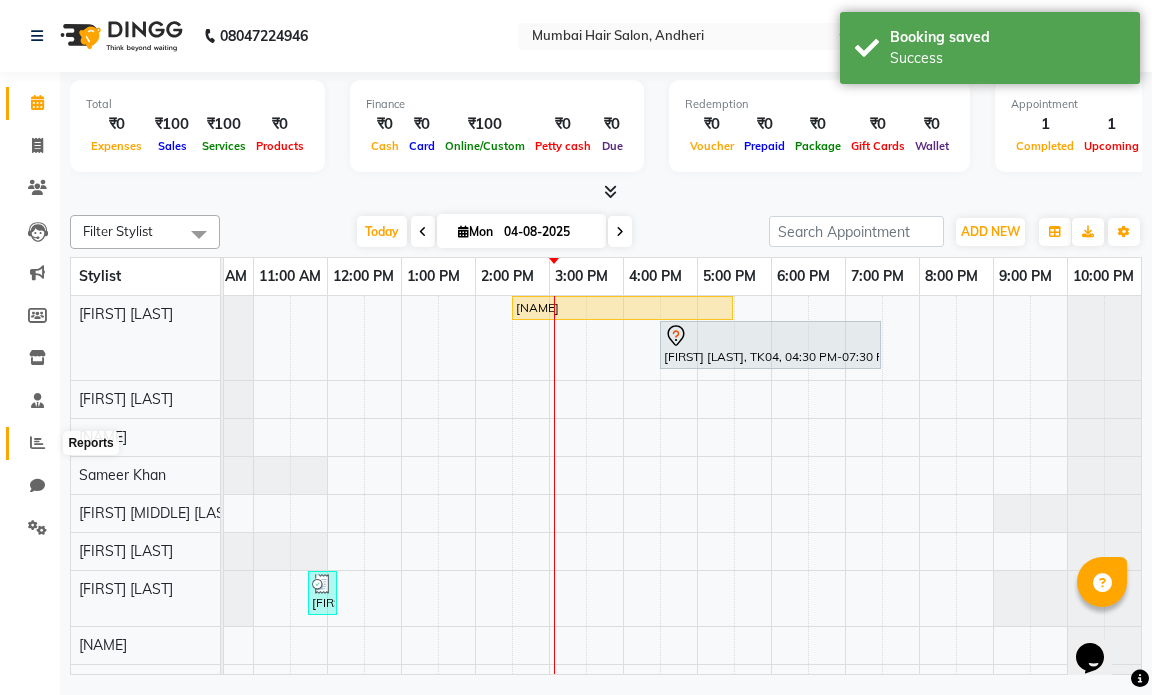 click 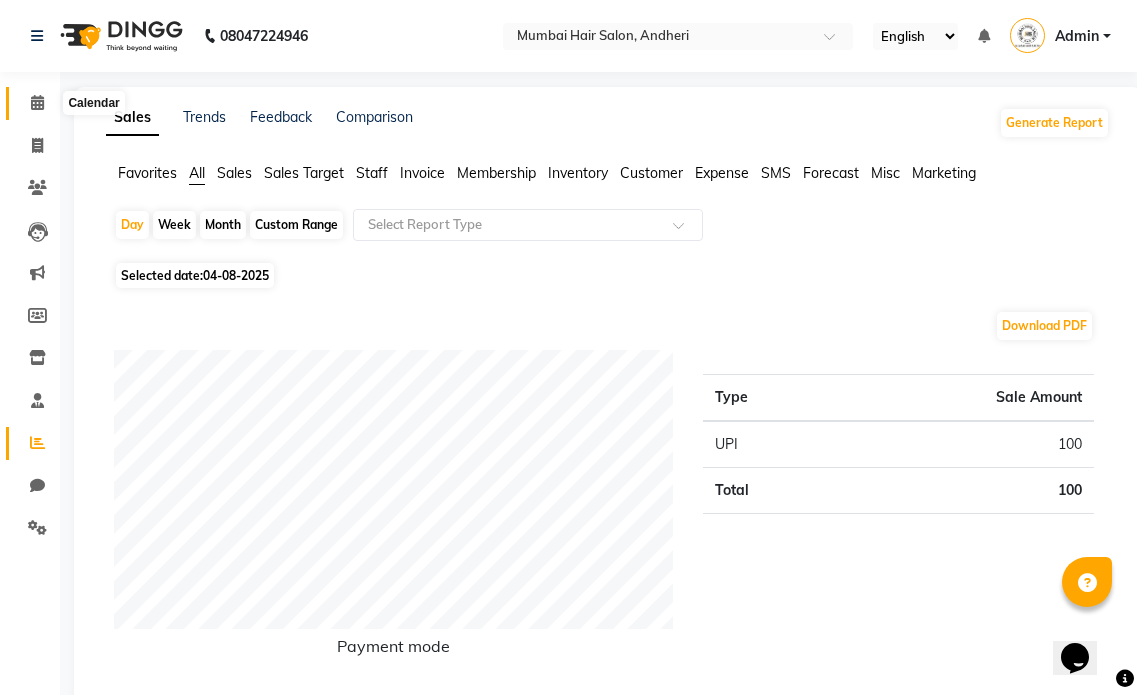 click 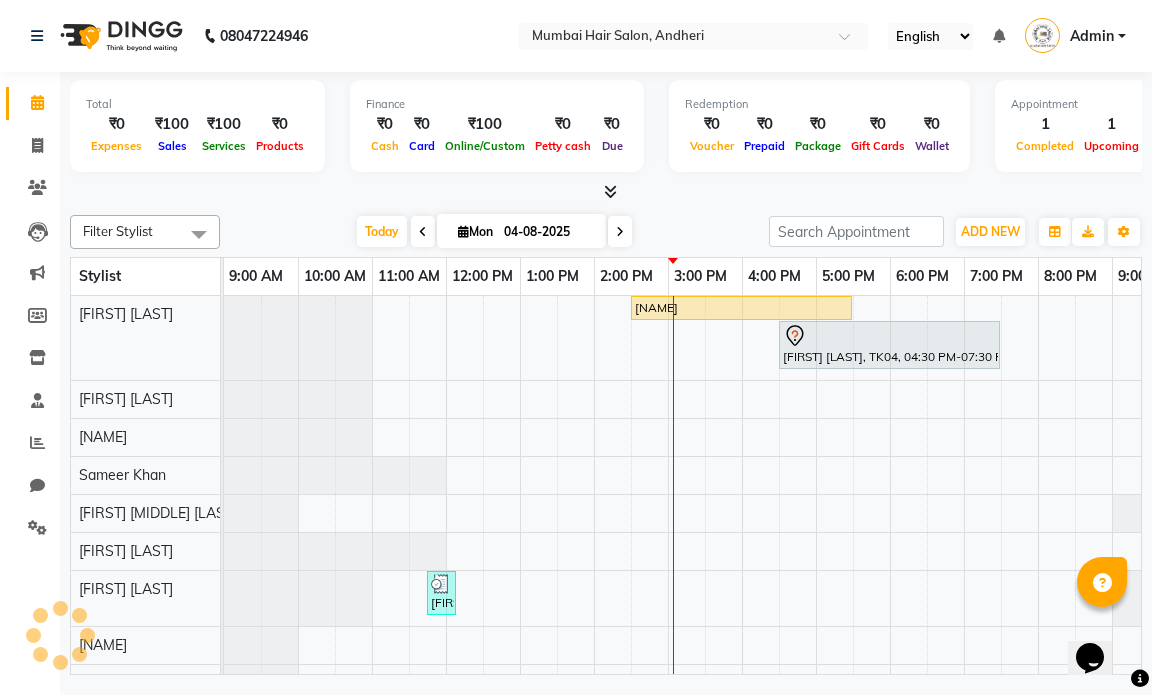 scroll, scrollTop: 0, scrollLeft: 0, axis: both 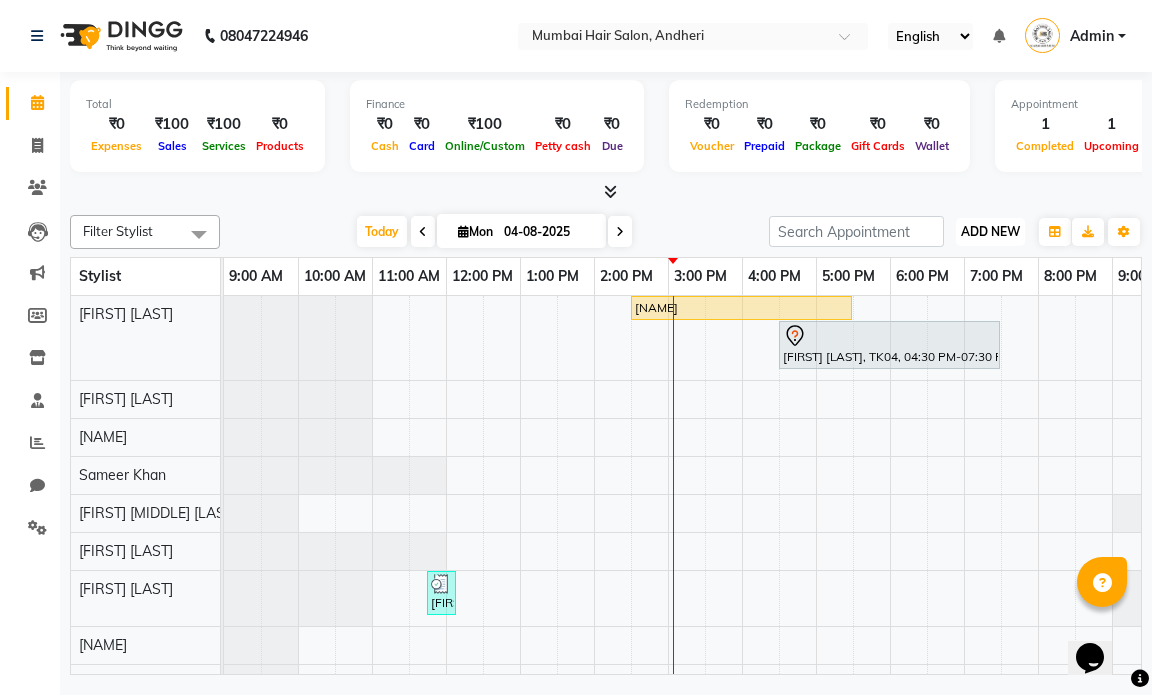 click on "ADD NEW" at bounding box center [990, 231] 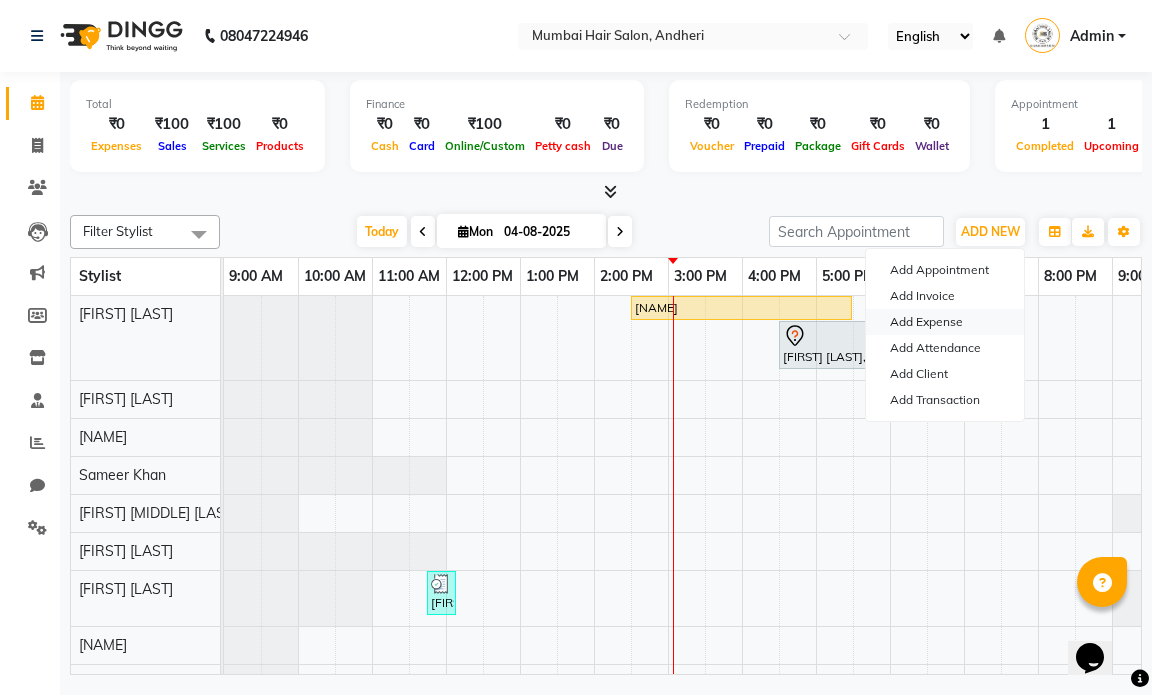 click on "Add Expense" at bounding box center (945, 322) 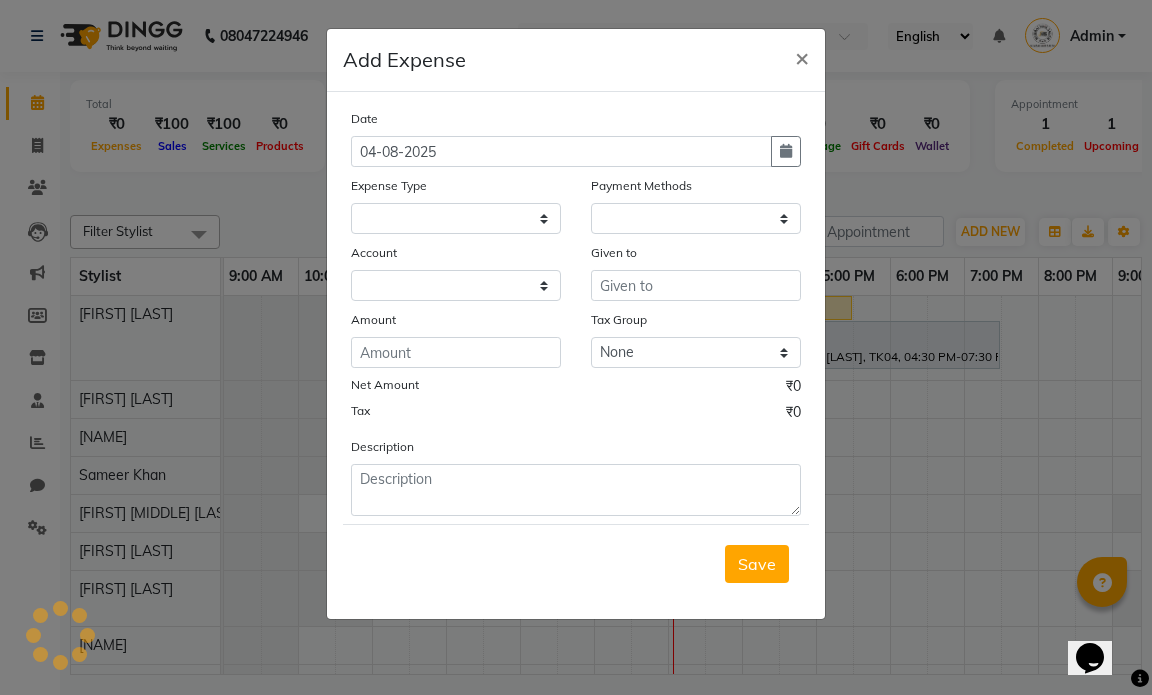 select on "1" 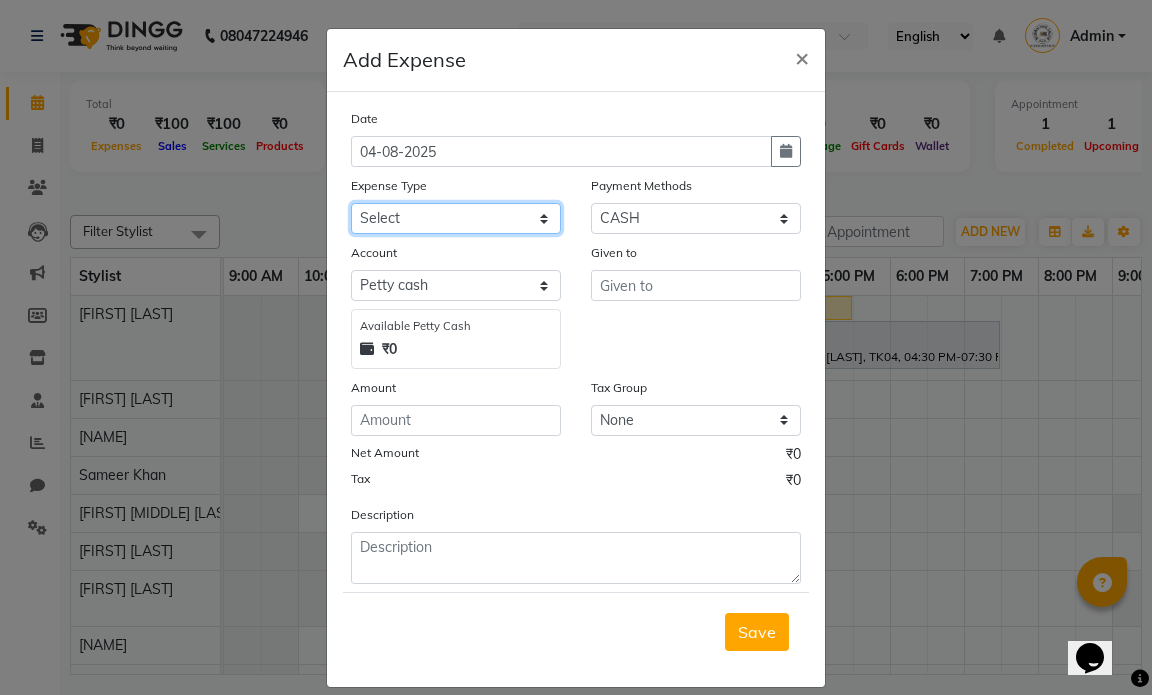 click on "Select Advance Salary Bank charges Car maintenance  Cash transfer to bank Cash transfer to hub Client Snacks Clinical charges Equipment Fuel Govt fee Incentive Insurance International purchase Loan Repayment Maintenance Marketing Miscellaneous MRA Other Pantry Product Rent Salary Staff Snacks Tax Tea & Refreshment Utilities" 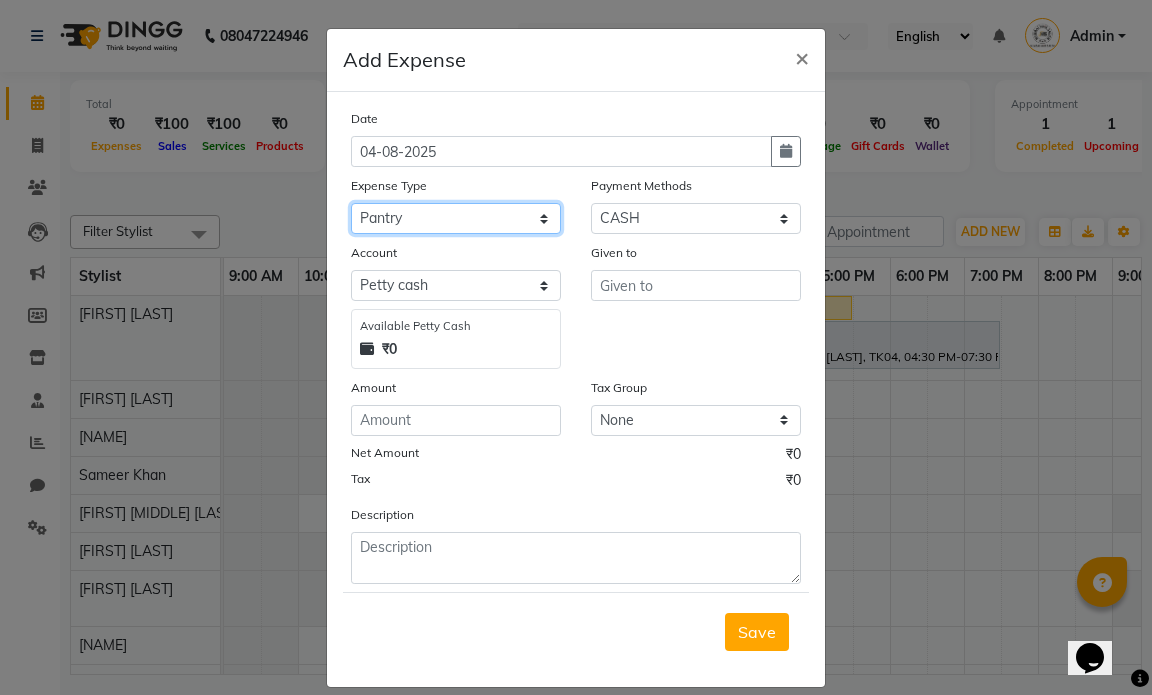 click on "Select Advance Salary Bank charges Car maintenance  Cash transfer to bank Cash transfer to hub Client Snacks Clinical charges Equipment Fuel Govt fee Incentive Insurance International purchase Loan Repayment Maintenance Marketing Miscellaneous MRA Other Pantry Product Rent Salary Staff Snacks Tax Tea & Refreshment Utilities" 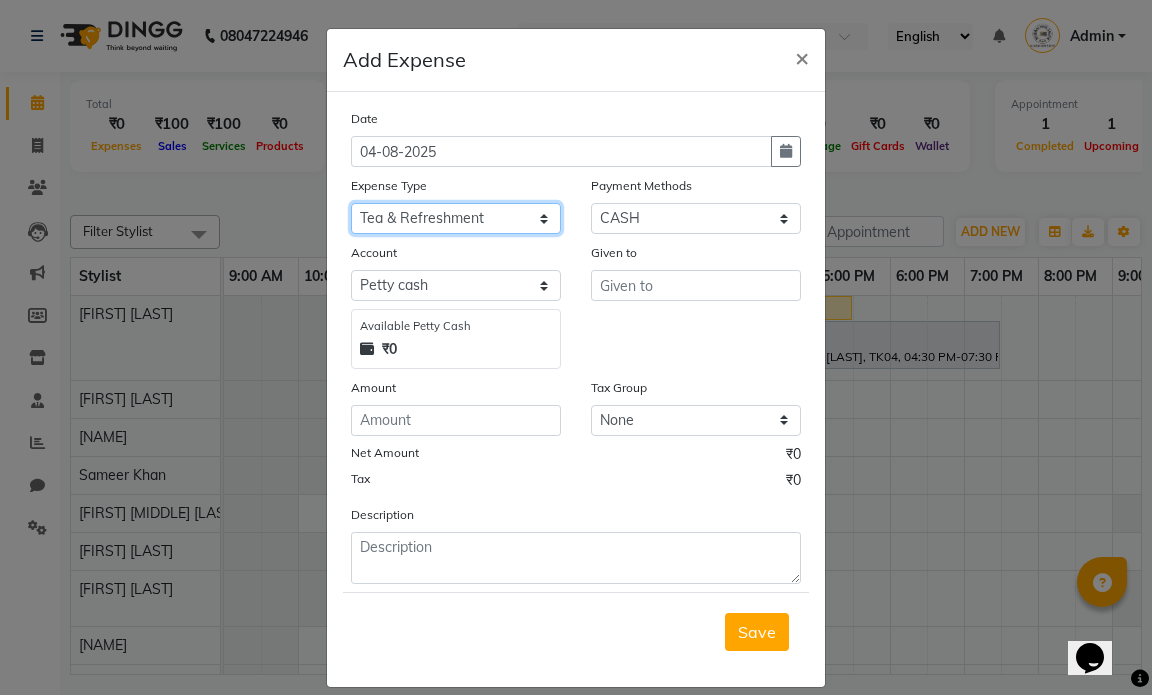 click on "Select Advance Salary Bank charges Car maintenance  Cash transfer to bank Cash transfer to hub Client Snacks Clinical charges Equipment Fuel Govt fee Incentive Insurance International purchase Loan Repayment Maintenance Marketing Miscellaneous MRA Other Pantry Product Rent Salary Staff Snacks Tax Tea & Refreshment Utilities" 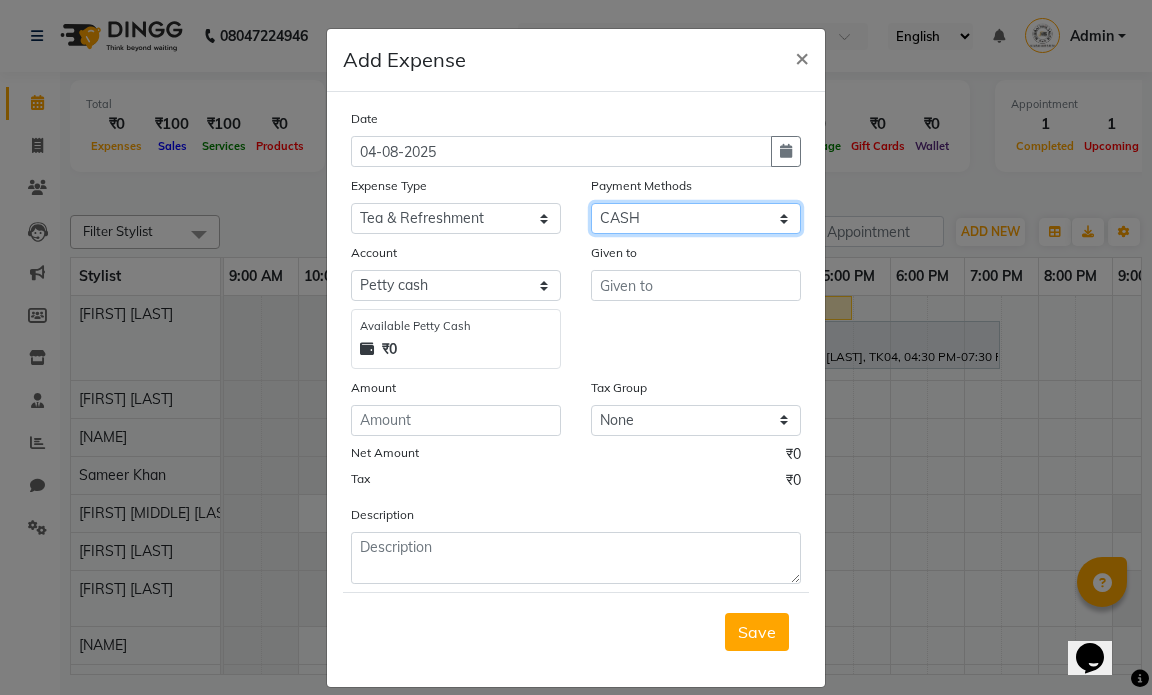click on "Select UPI Voucher CARD CASH Wallet" 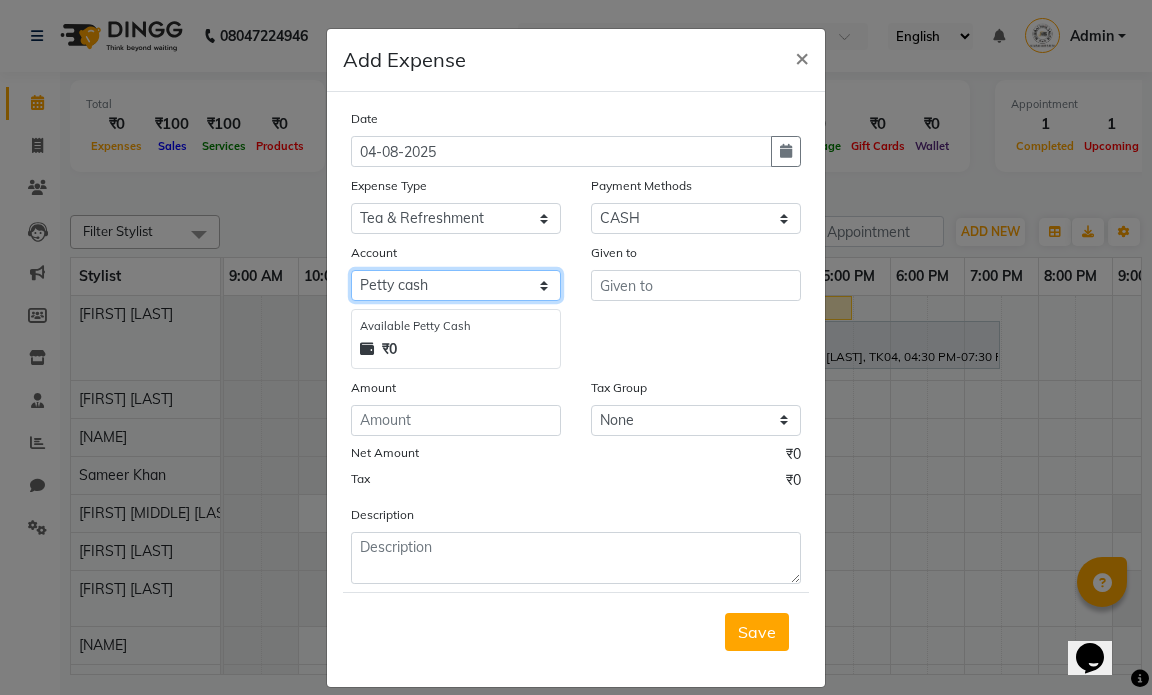 click on "Select Petty cash Default account" 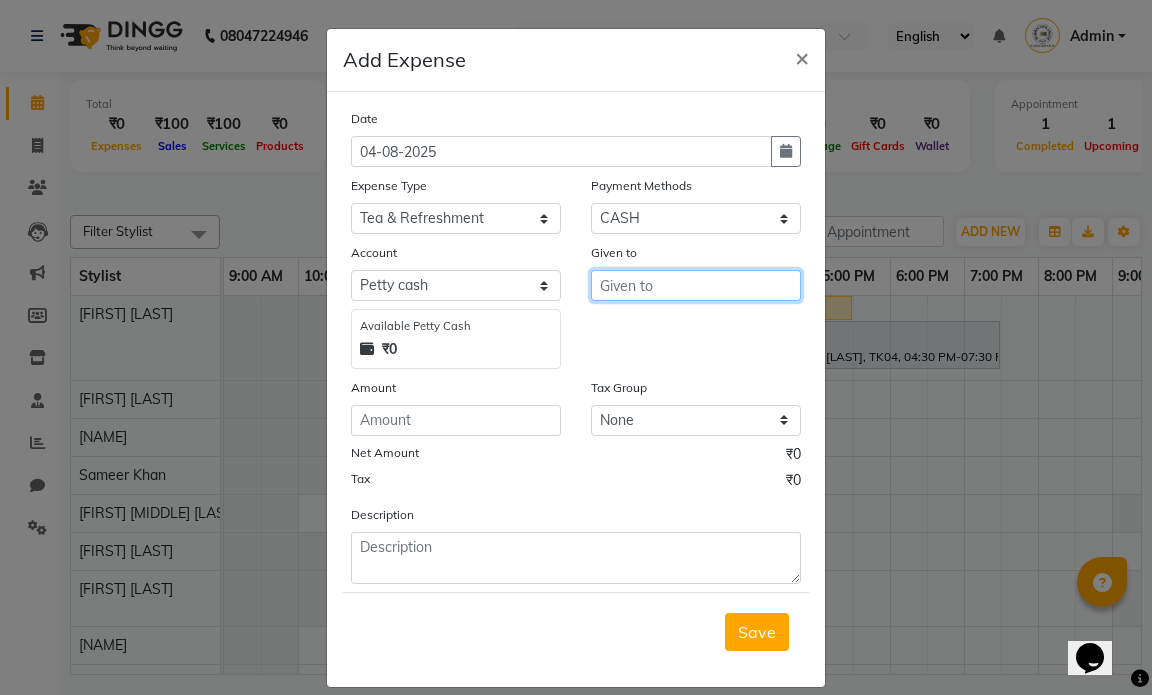click at bounding box center [696, 285] 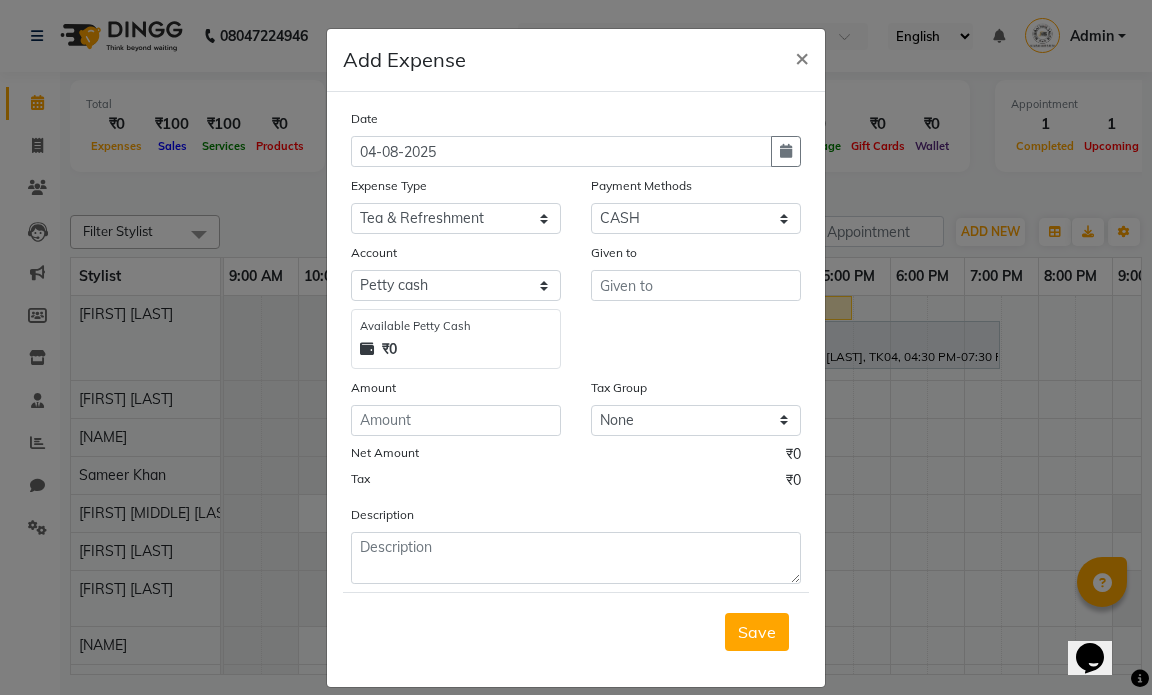 click on "Given to" 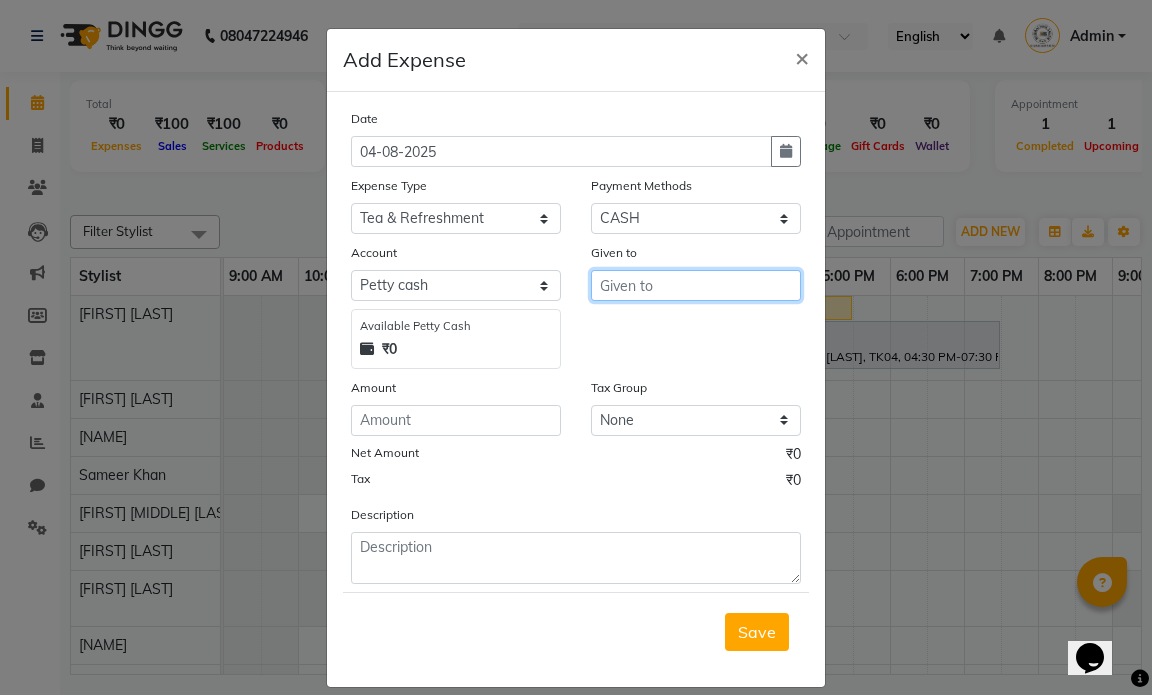 click at bounding box center (696, 285) 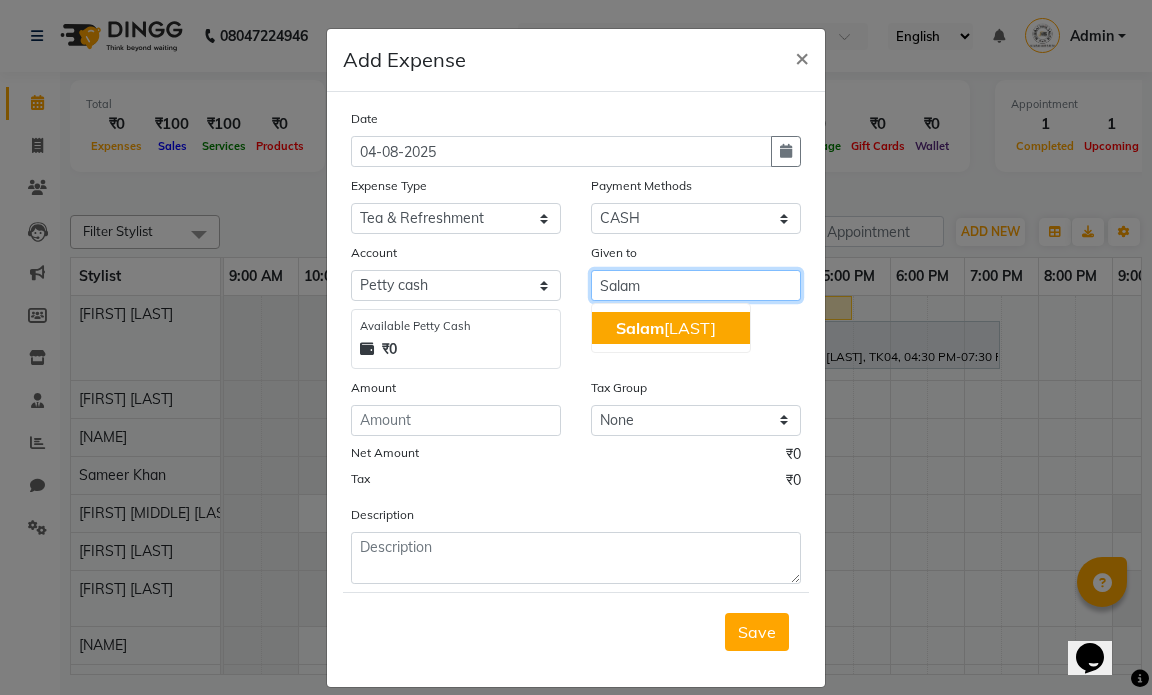 drag, startPoint x: 626, startPoint y: 326, endPoint x: 567, endPoint y: 357, distance: 66.64833 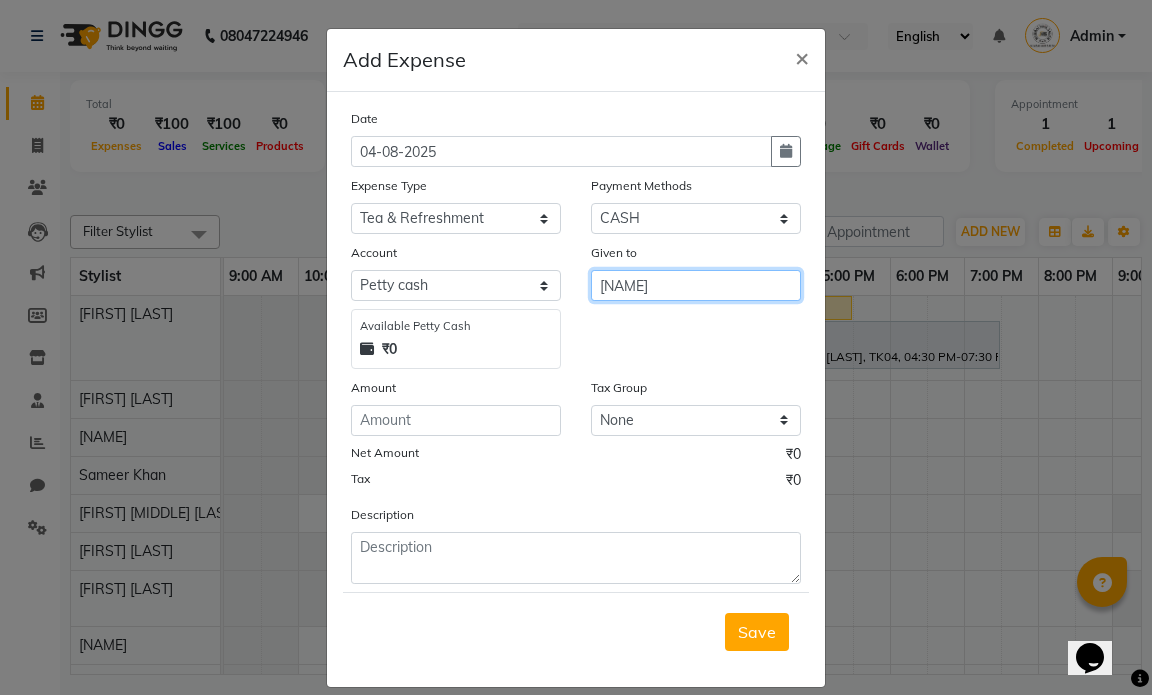 type on "[FIRST] [LAST]" 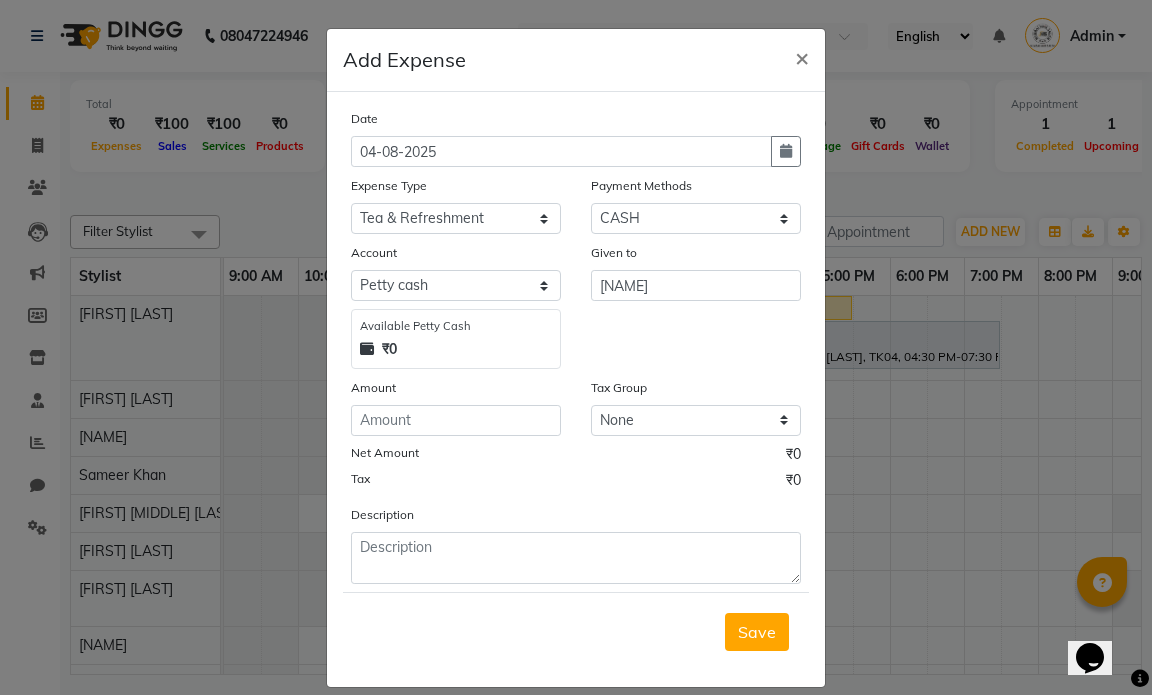 click on "Account Select Petty cash Default account Available Petty Cash ₹0" 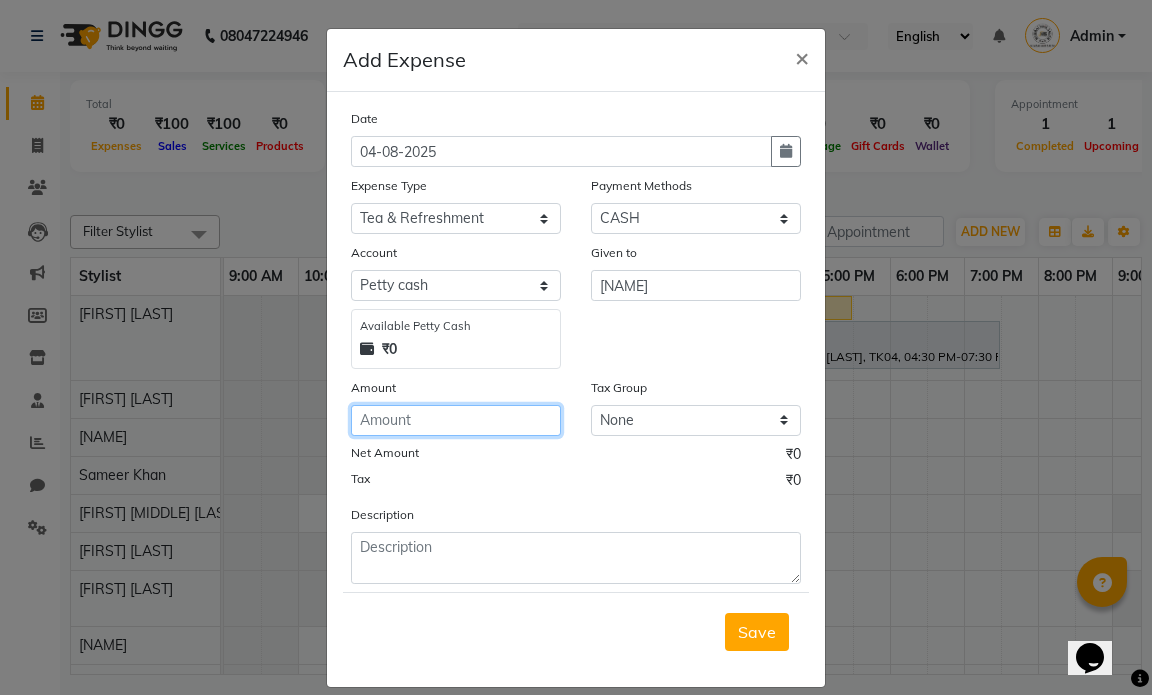 click 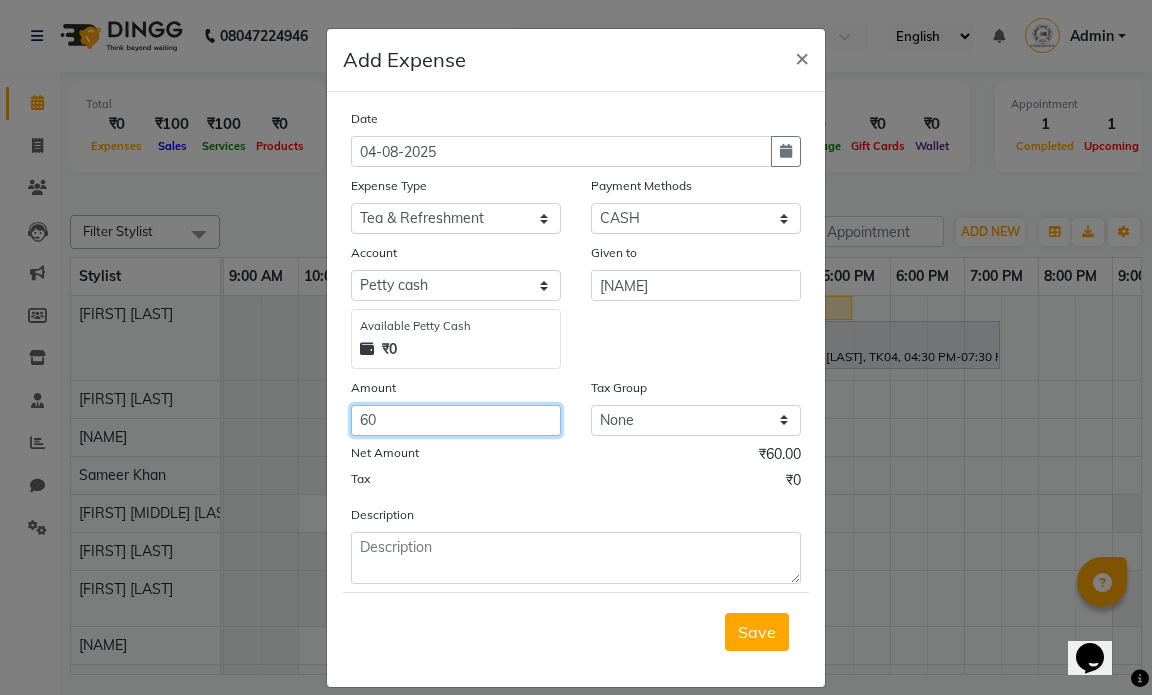 type on "60" 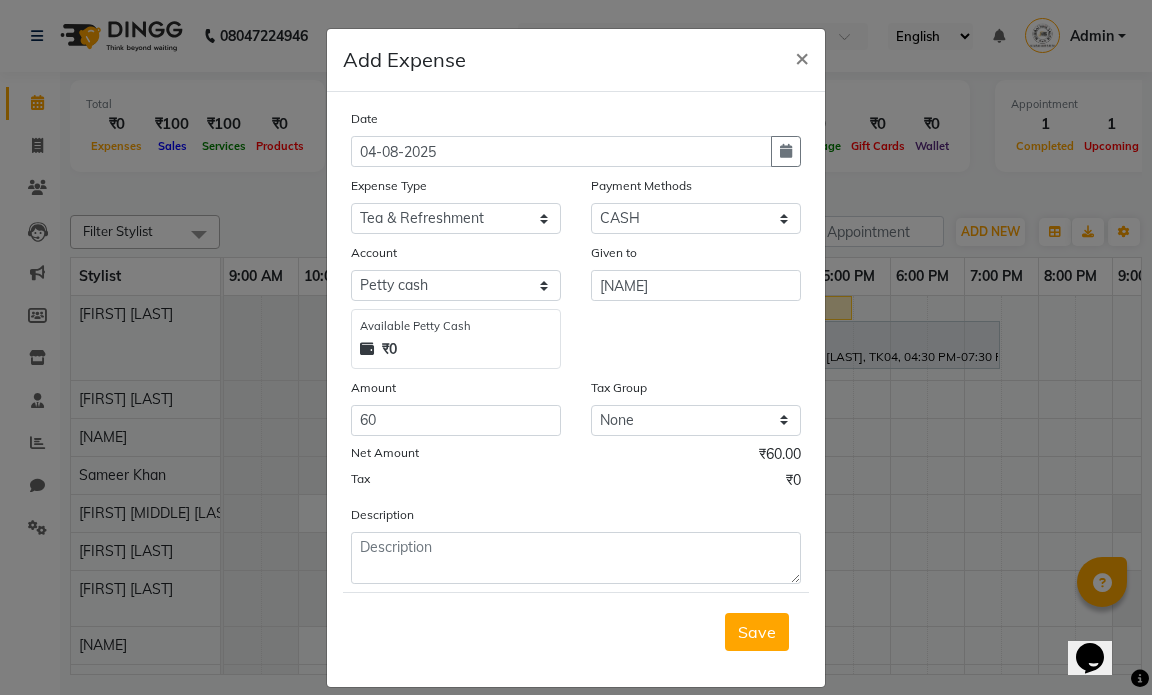 click on "Tax ₹0" 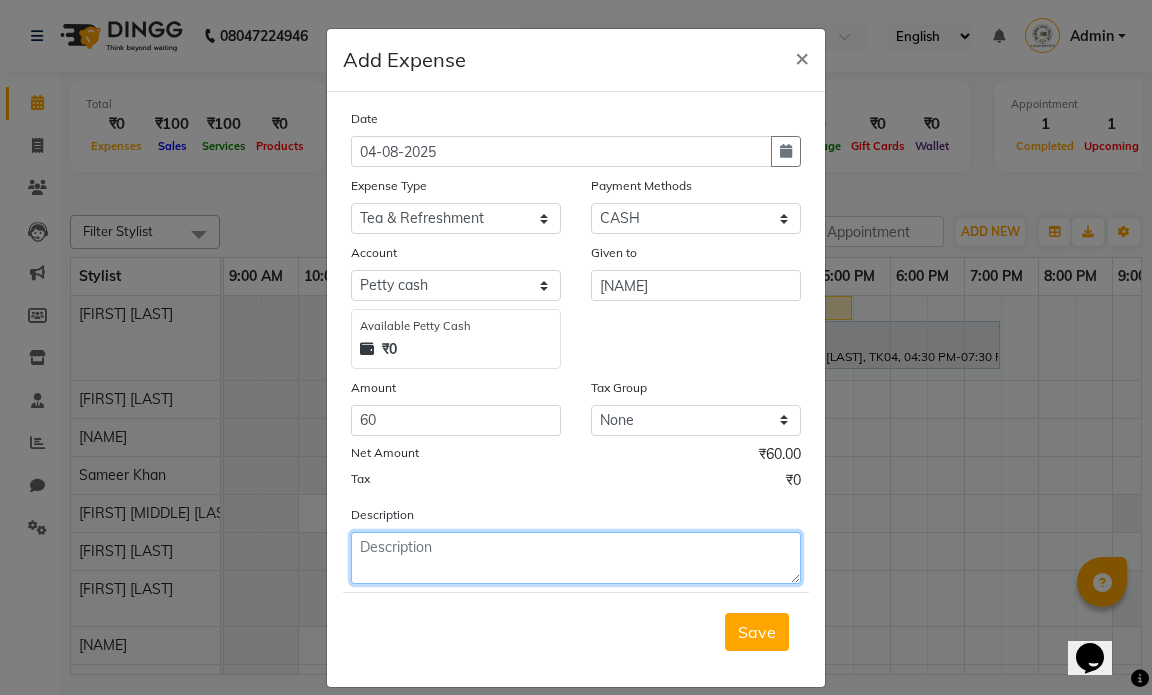 click 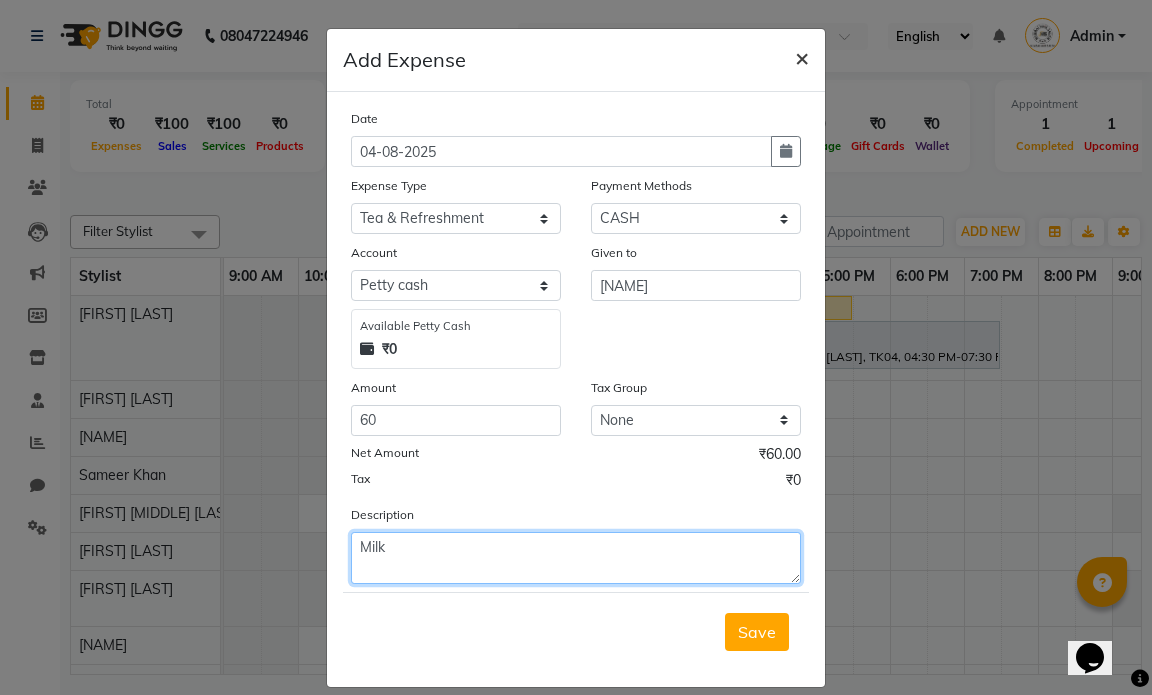 type on "Milk" 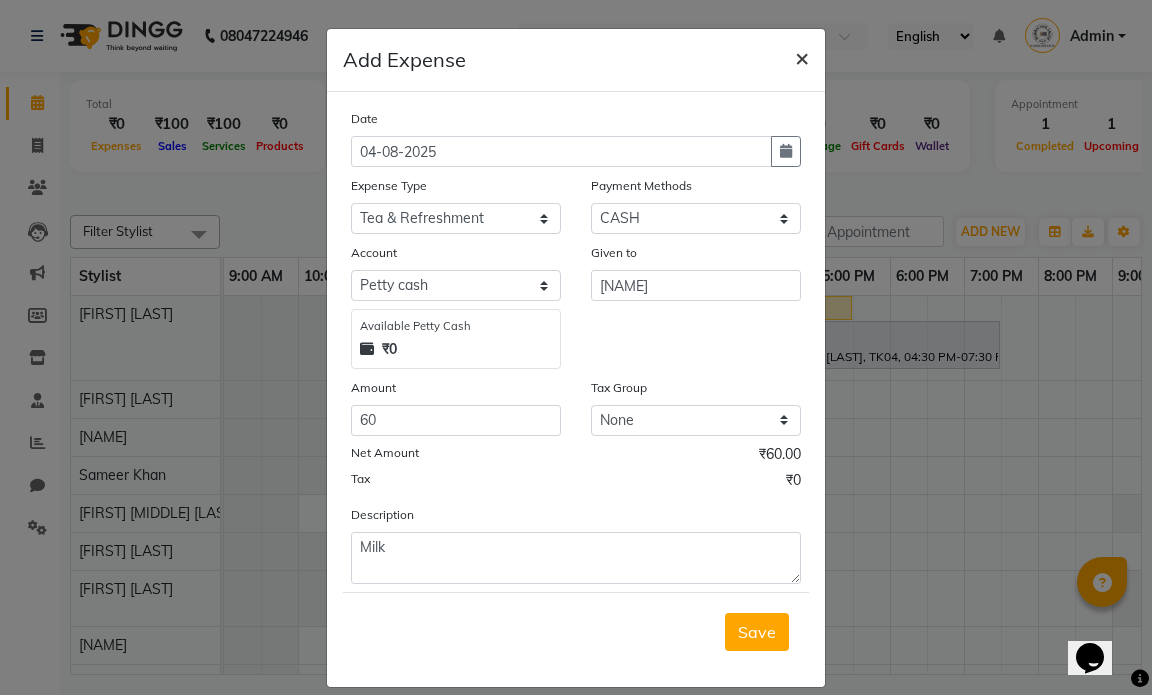 click on "×" 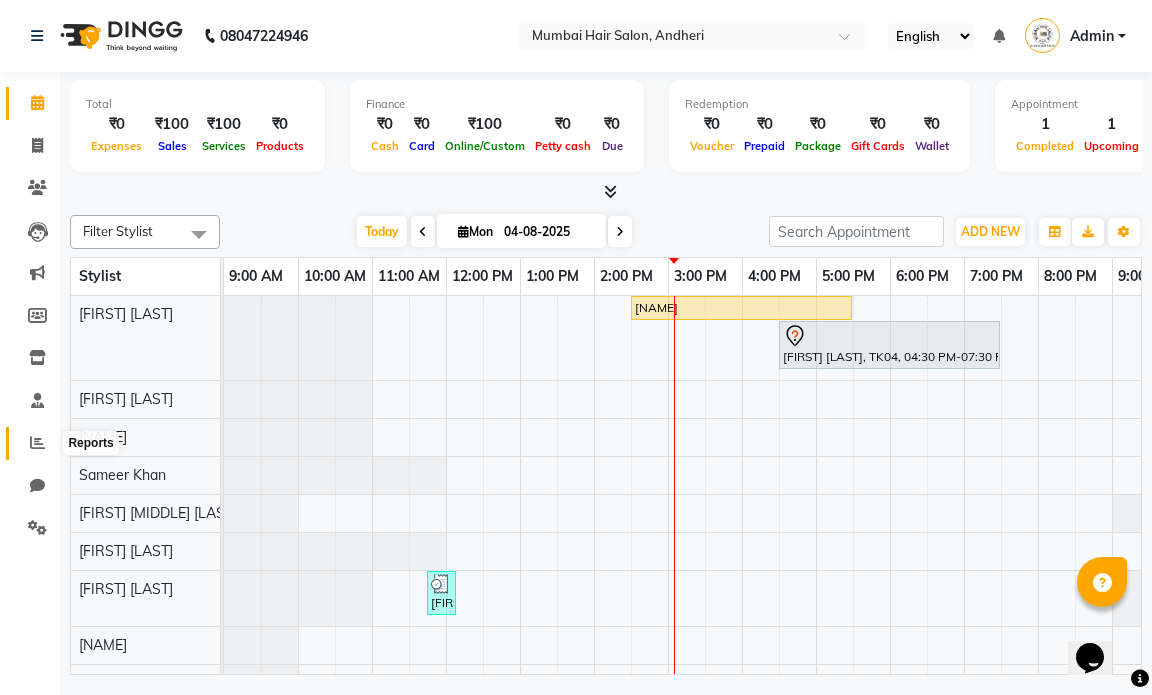 click 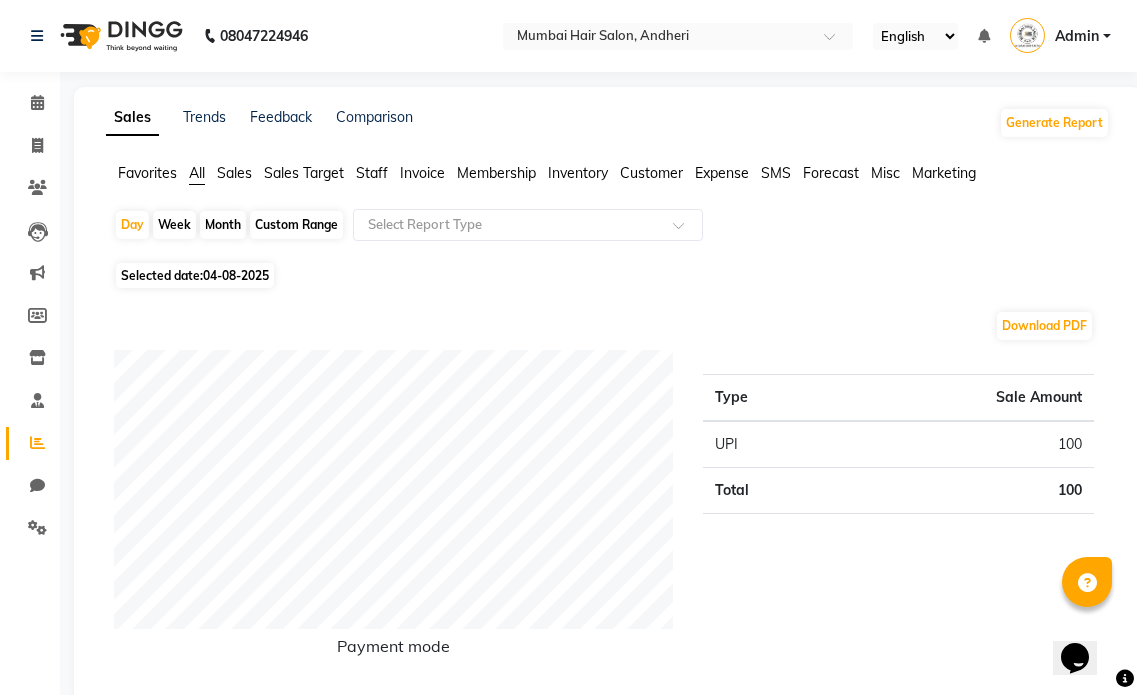 click on "Expense" 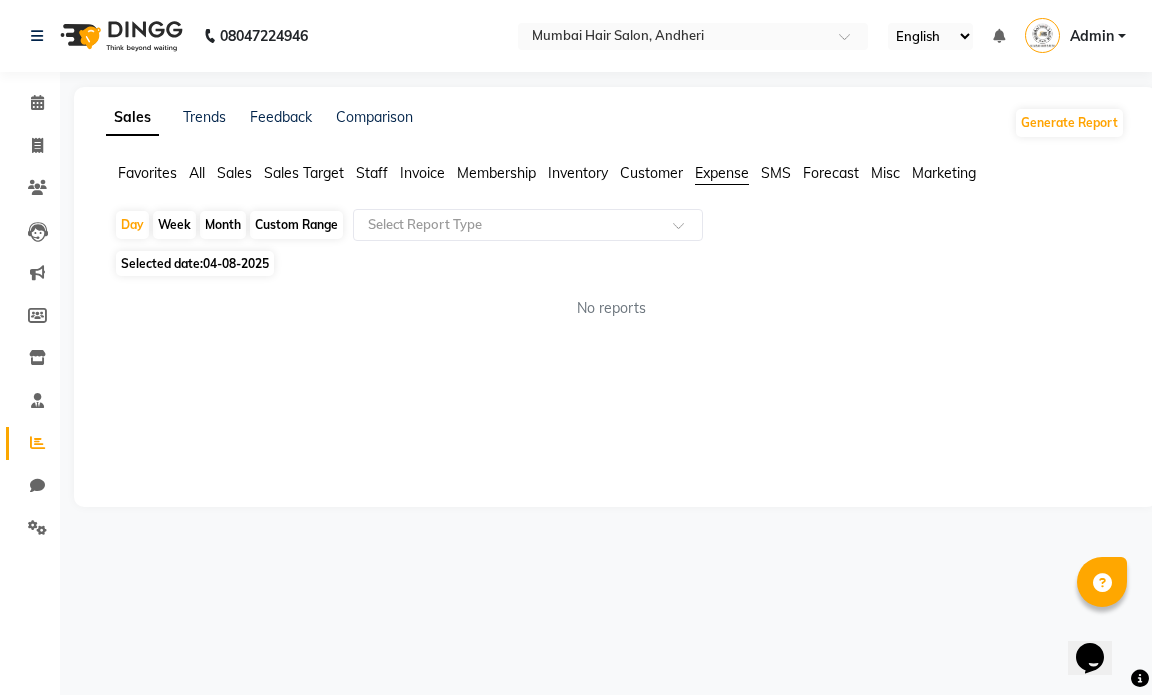click on "Month" 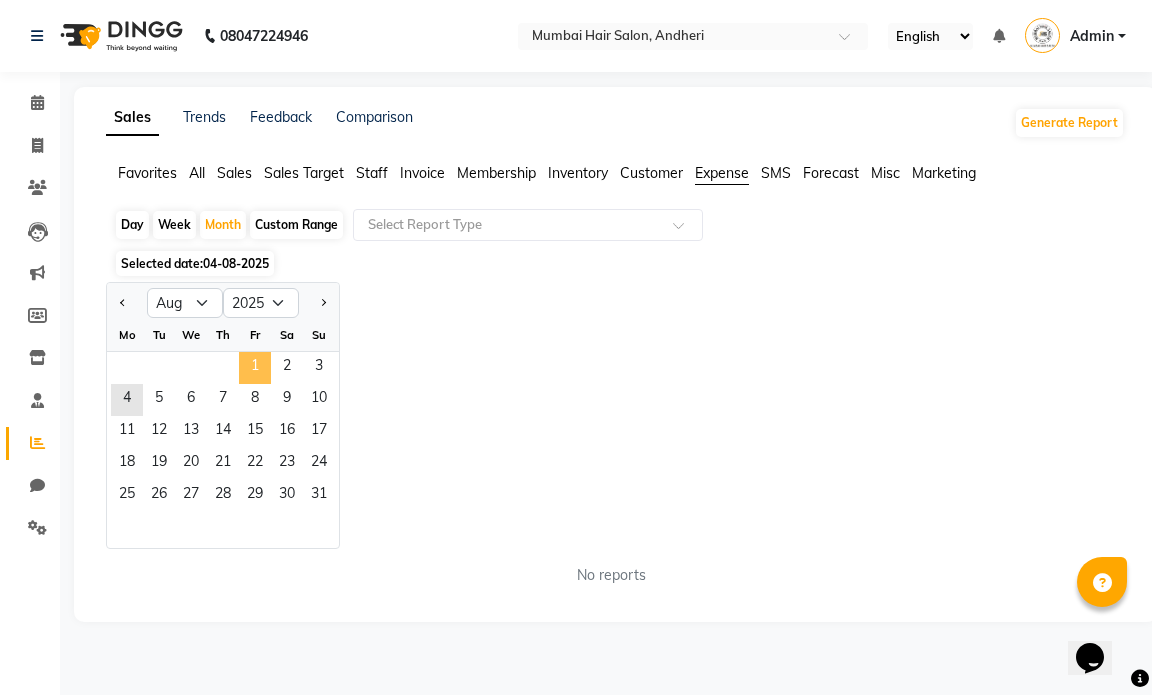 click on "1" 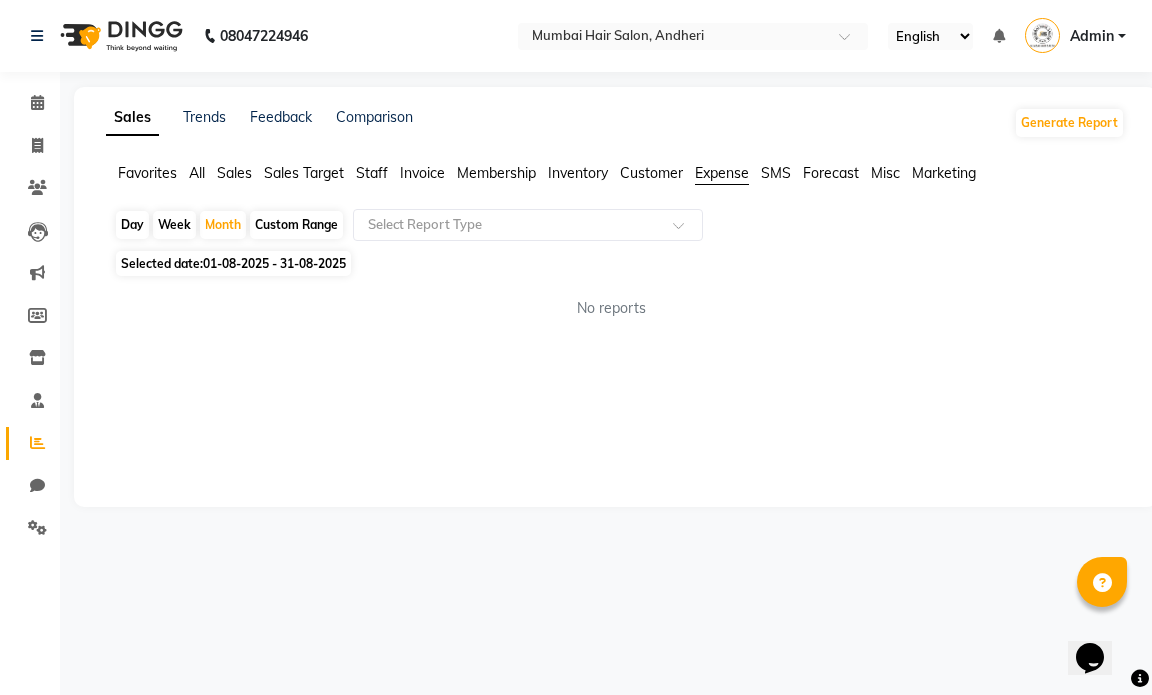 click on "Staff" 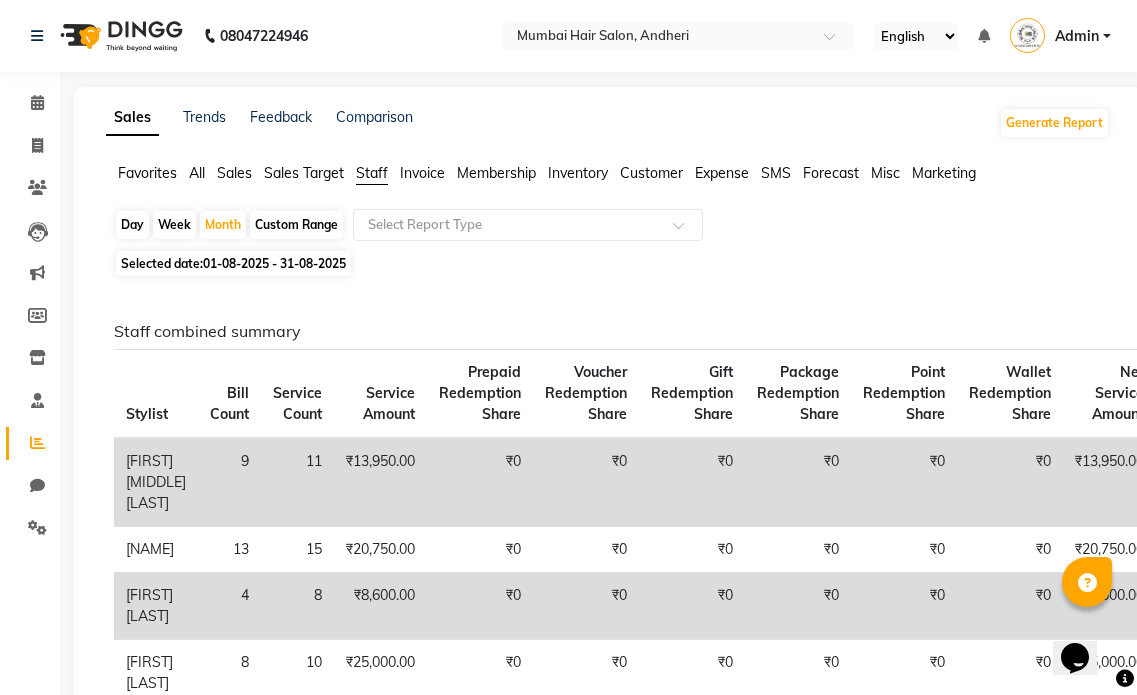click on "Sales Target" 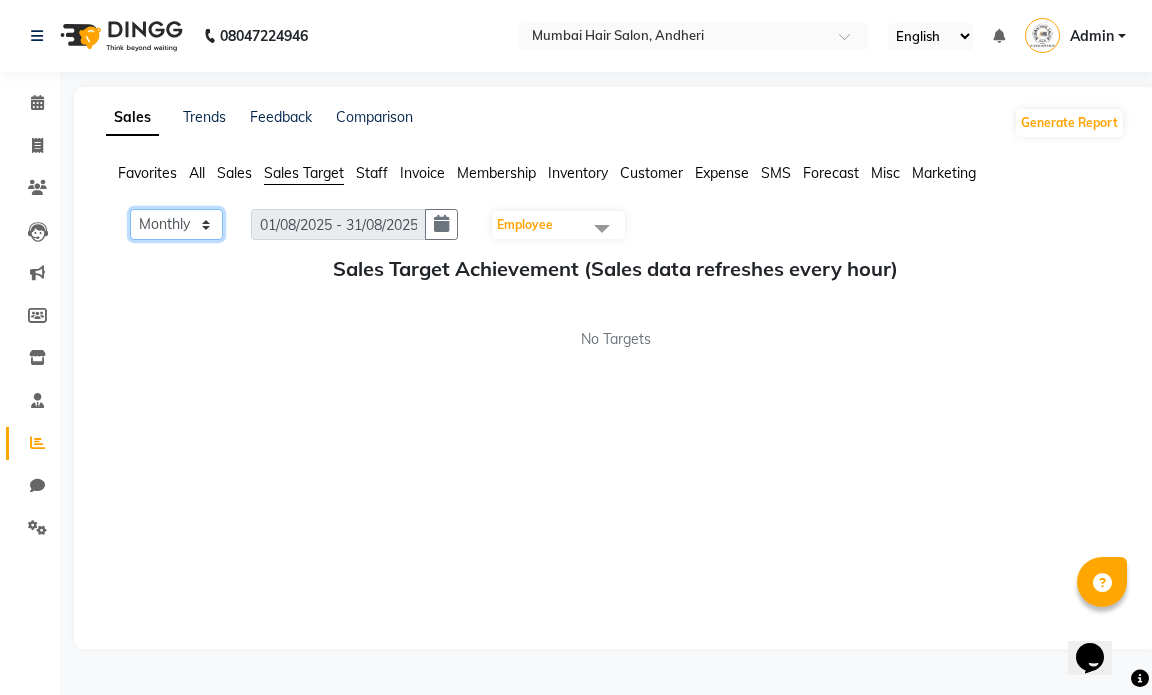click on "Monthly Weekly" 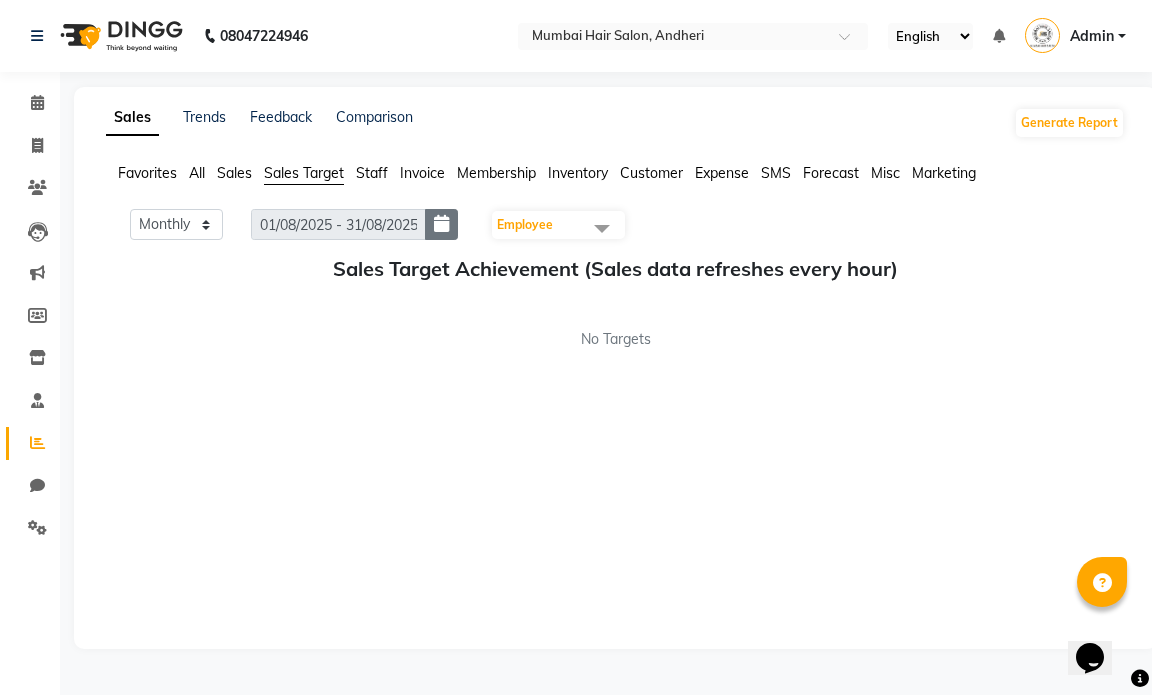 click 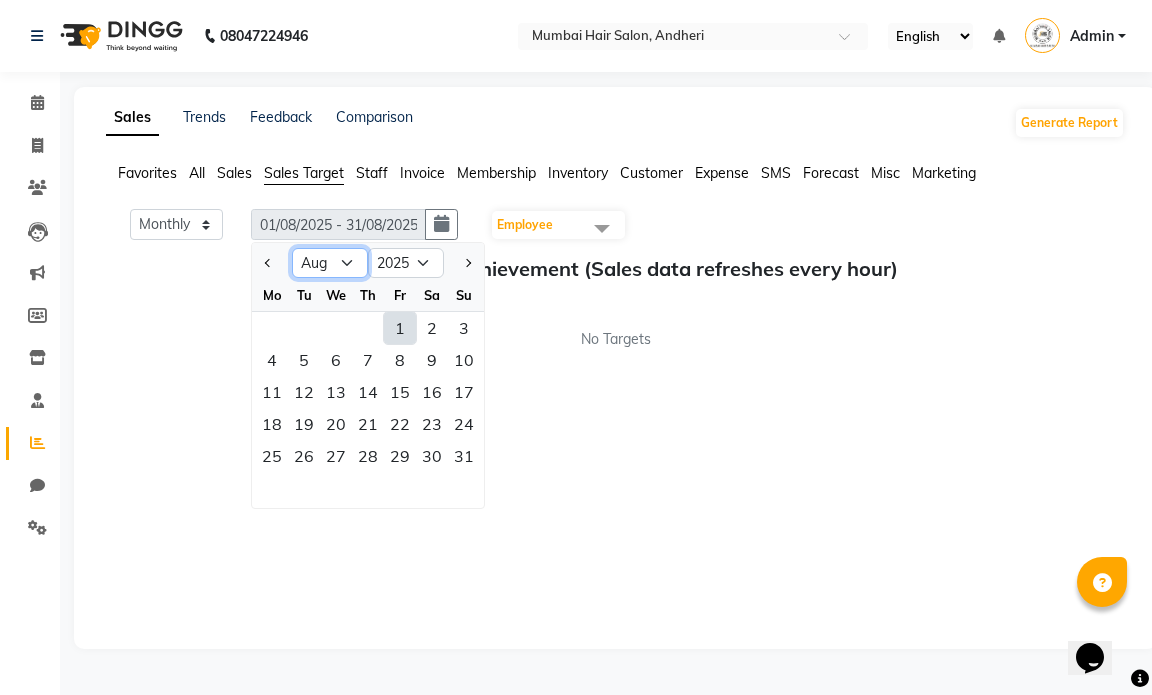 click on "Jan Feb Mar Apr May Jun Jul Aug Sep Oct Nov Dec" 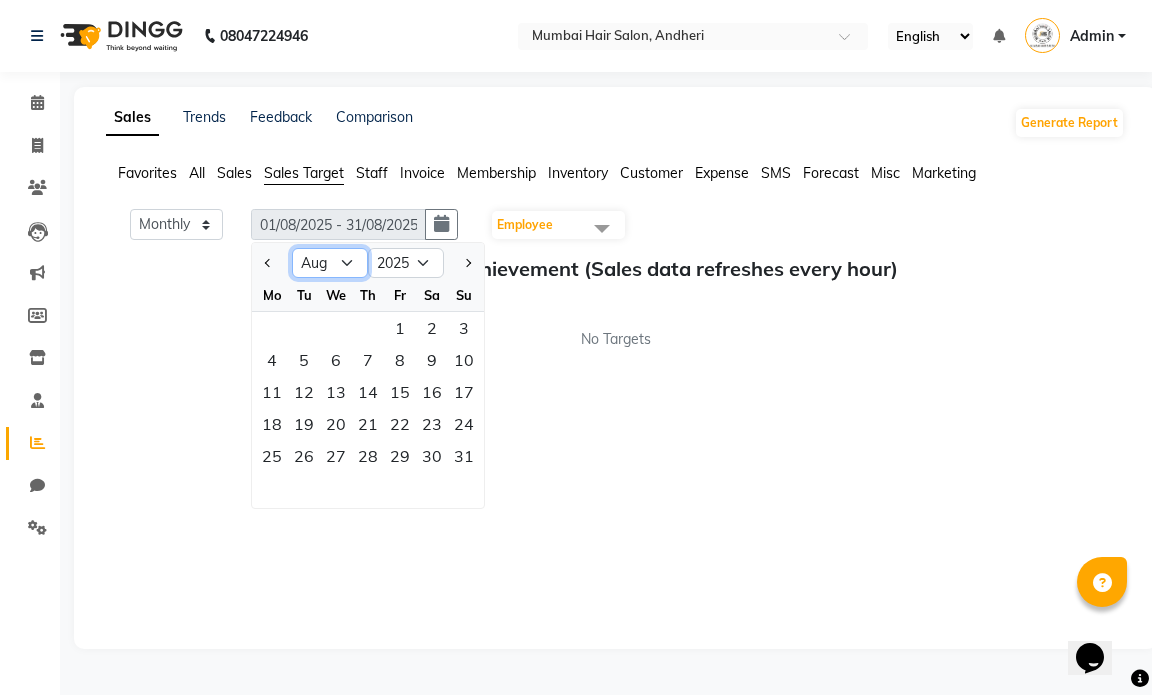 select on "7" 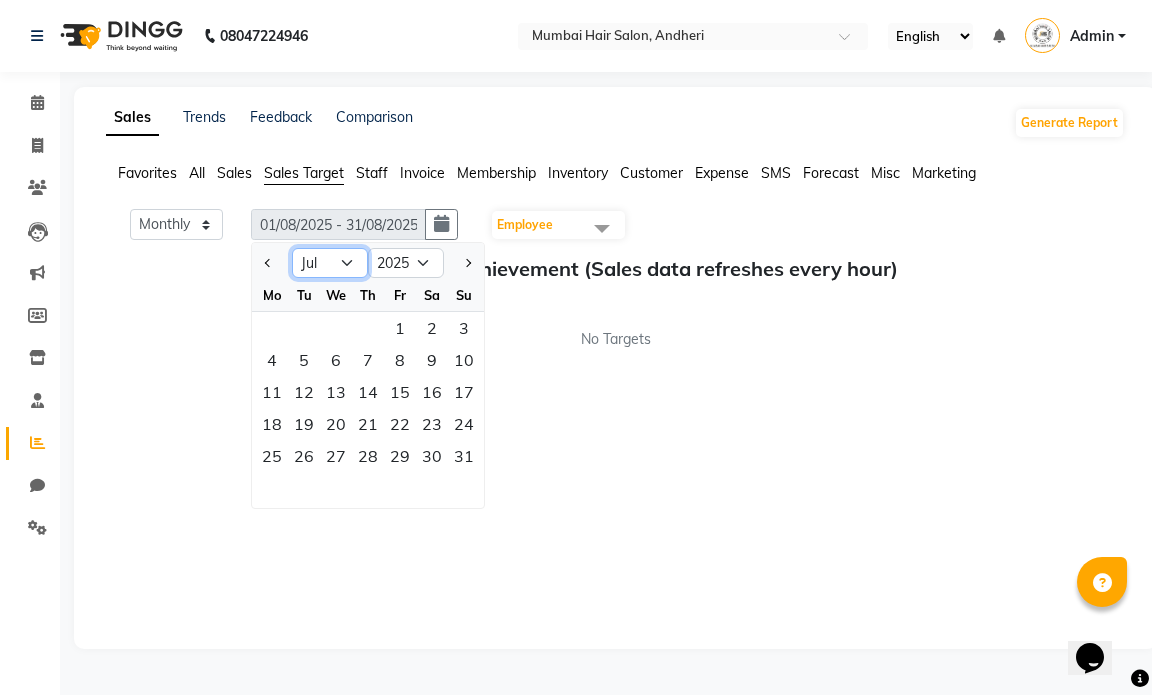 click on "Jan Feb Mar Apr May Jun Jul Aug Sep Oct Nov Dec" 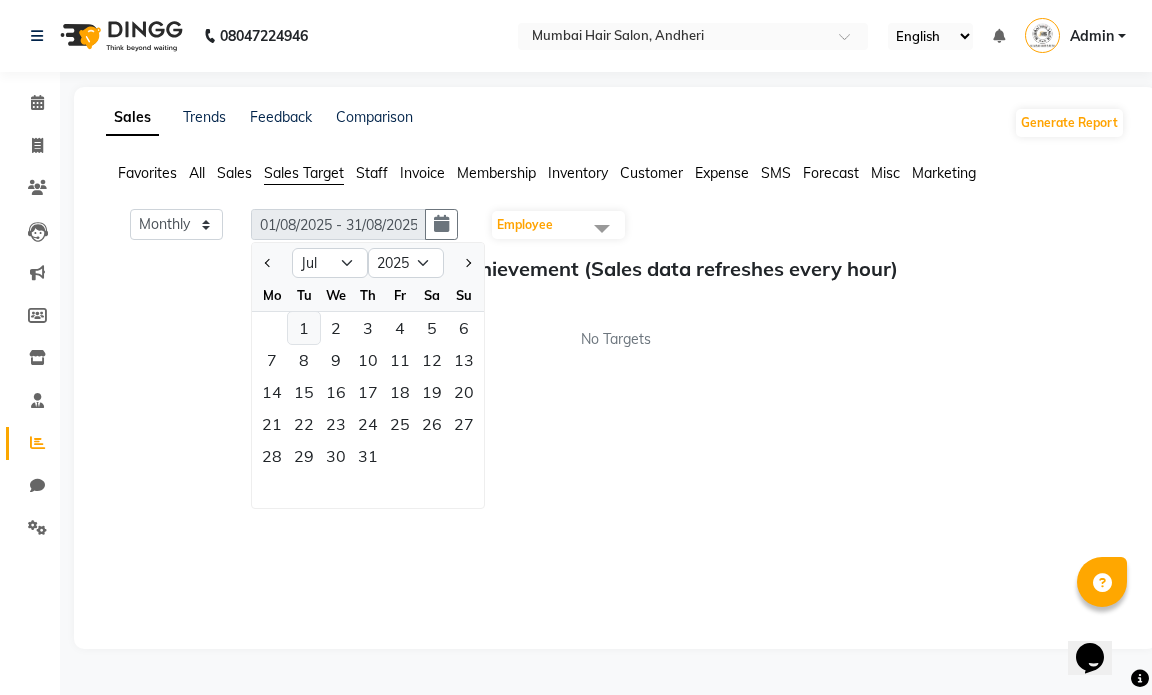click on "1" 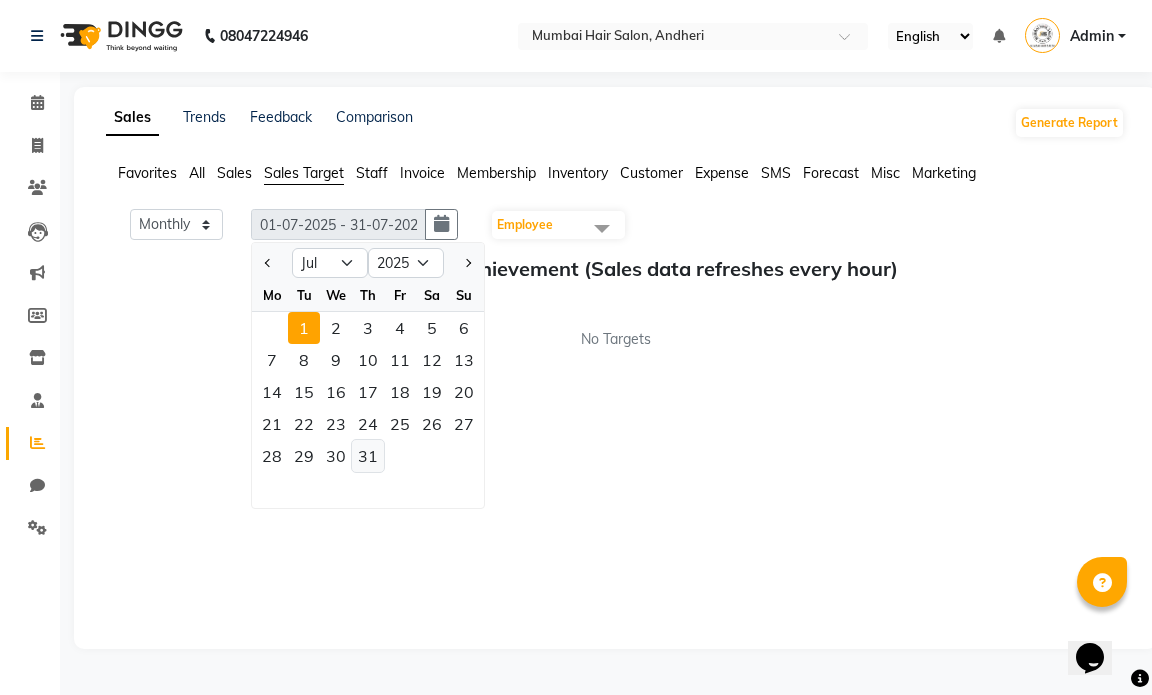 click on "31" 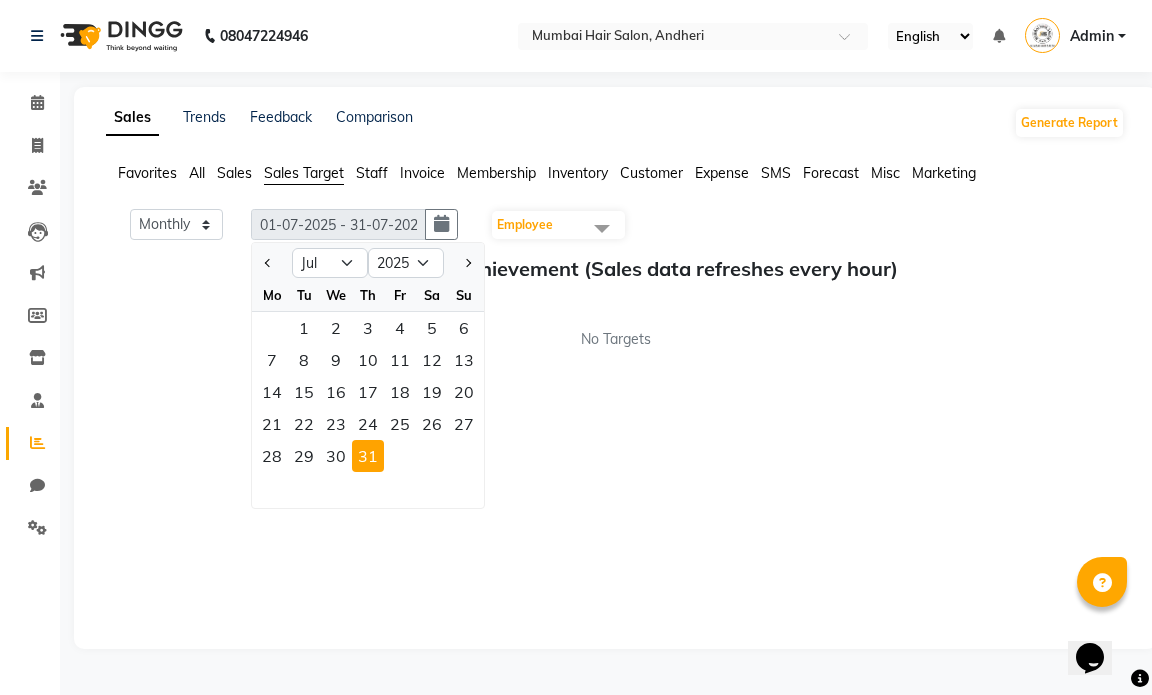 click on "Monthly Weekly 01-07-2025 - 31-07-2025 31-07-2025 Jan Feb Mar Apr May Jun Jul Aug Sep Oct Nov Dec 2015 2016 2017 2018 2019 2020 2021 2022 2023 2024 2025 2026 2027 2028 2029 2030 2031 2032 2033 2034 2035 Mo Tu We Th Fr Sa Su 1 2 3 4 5 6 7 8 9 10 11 12 13 14 15 16 17 18 19 20 21 22 23 24 25 26 27 28 29 30 31 Employee Select All Amol Dinkar Pawar Arman Ansari Atish Kadel Mohd Shamshad  MUMBAI HAIR SALON Payal Kalyan Rehan Ansari Salam Ansari Sameer Khan Swara Bamne Sales Target Achievement (Sales data refreshes every hour) No Targets" 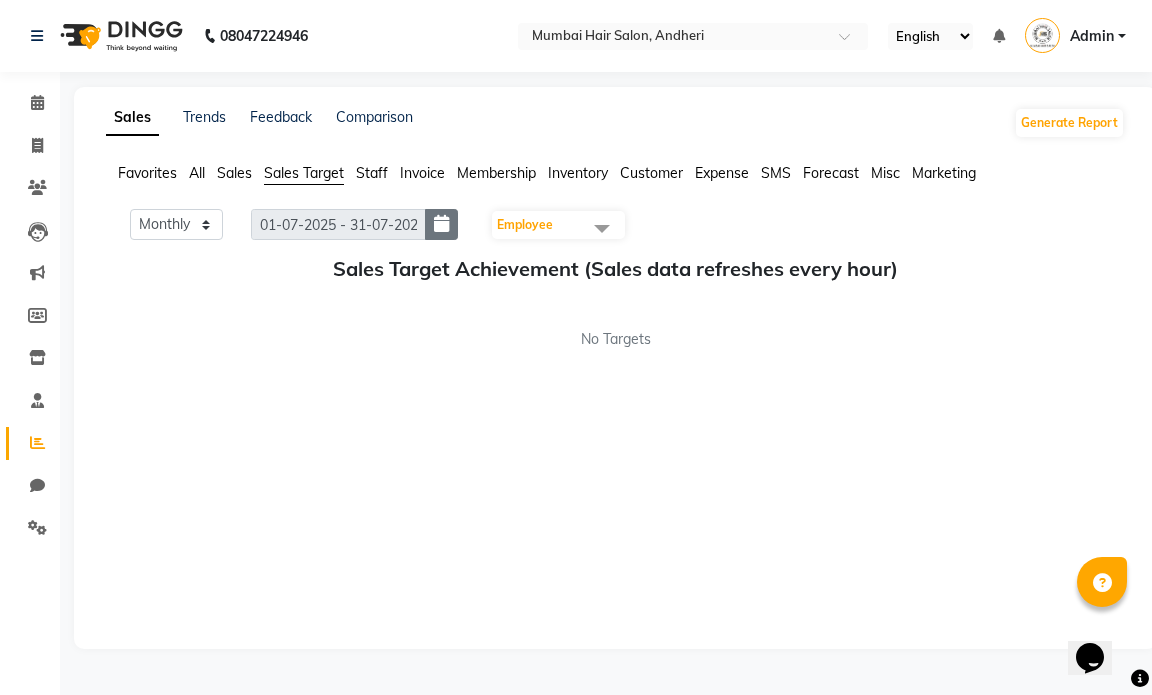 click 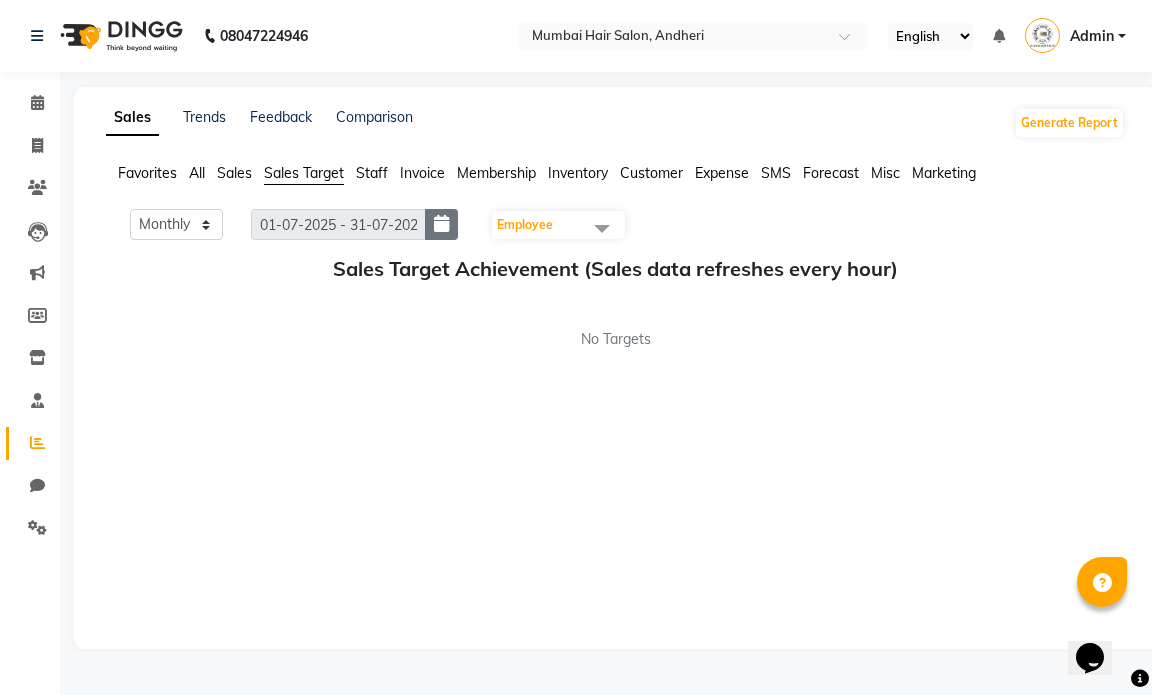 select on "7" 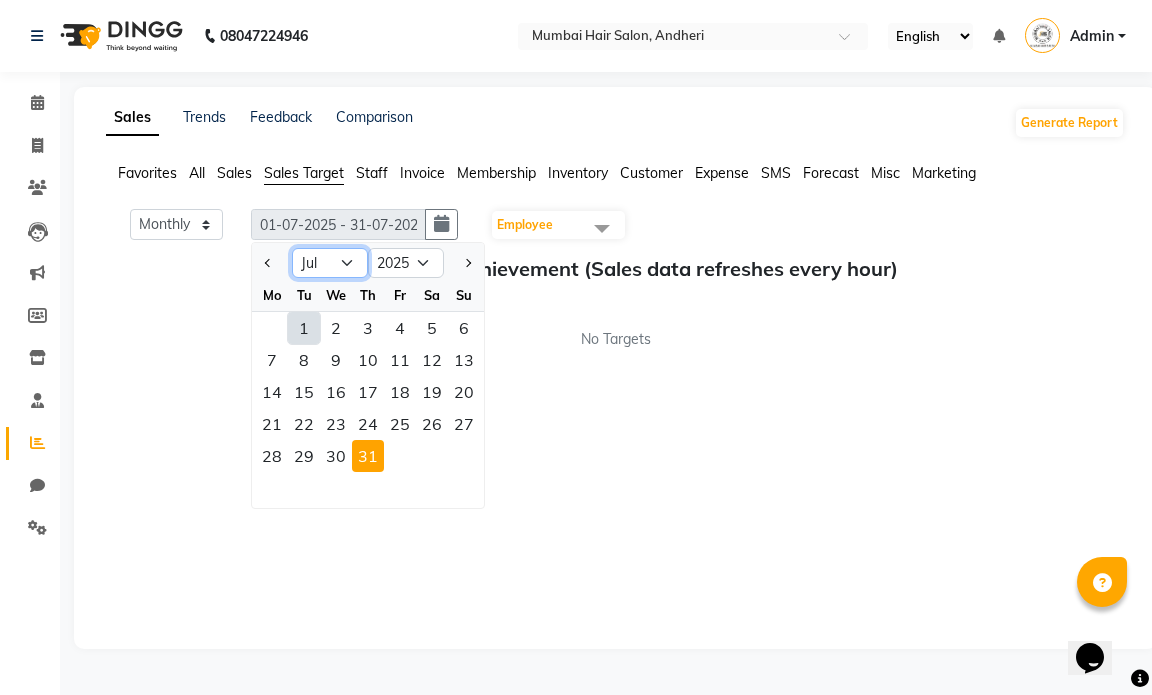 click on "Jan Feb Mar Apr May Jun Jul Aug Sep Oct Nov Dec" 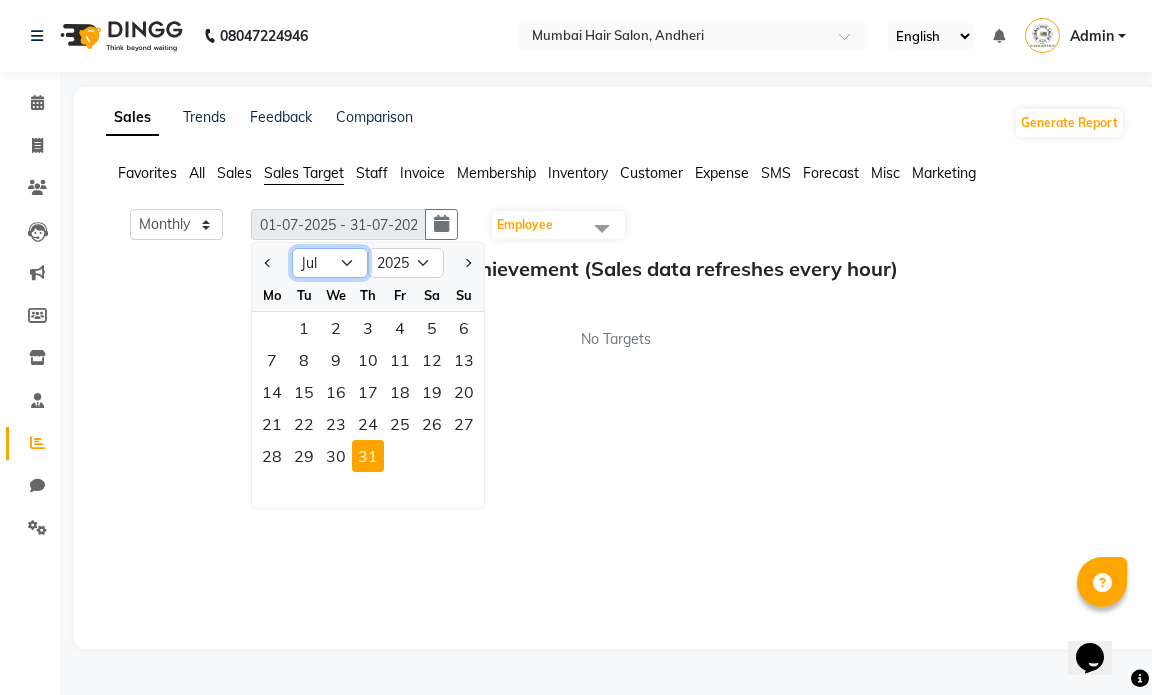 click on "Jan Feb Mar Apr May Jun Jul Aug Sep Oct Nov Dec" 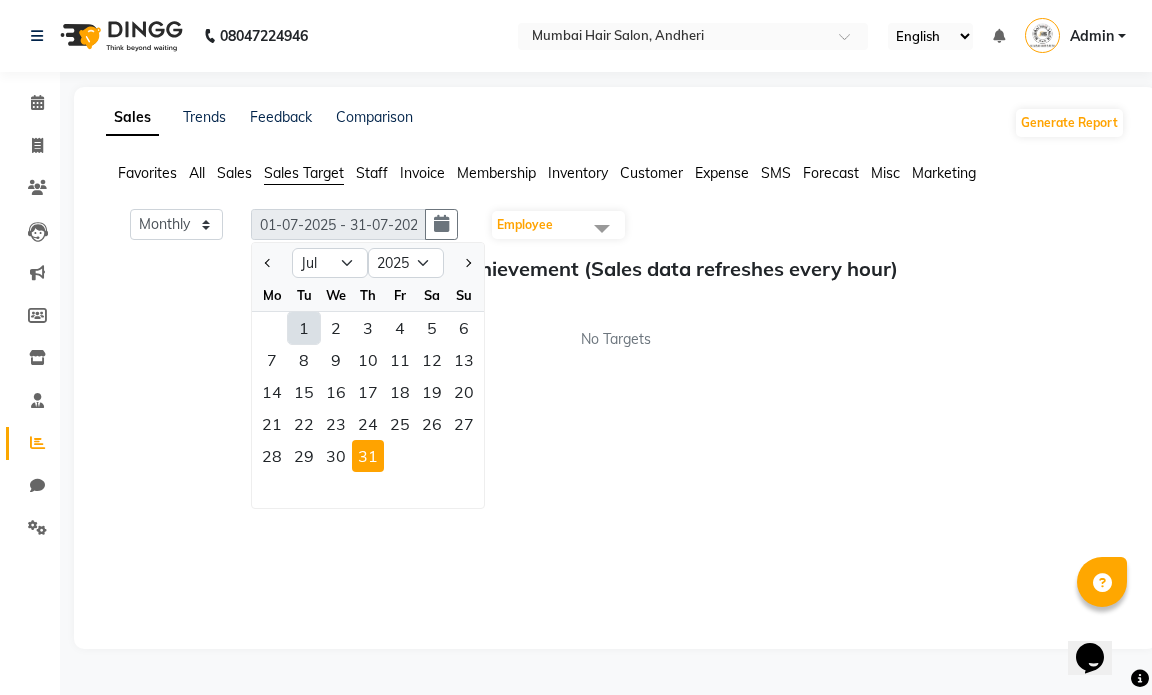 click on "1" 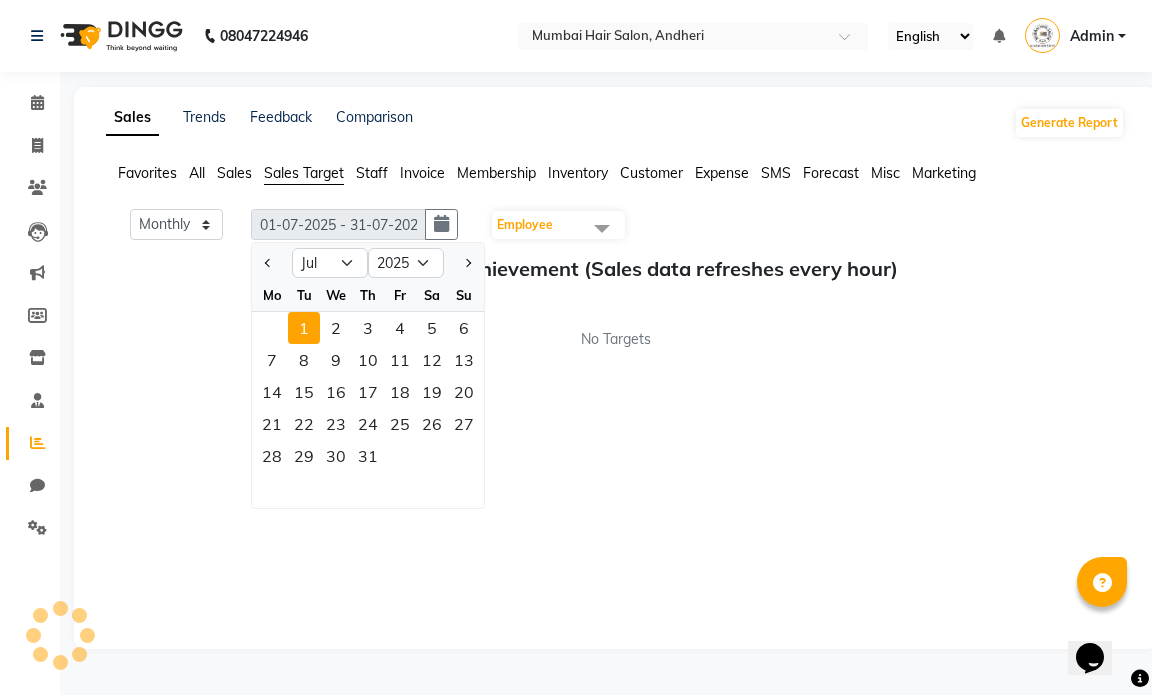 type 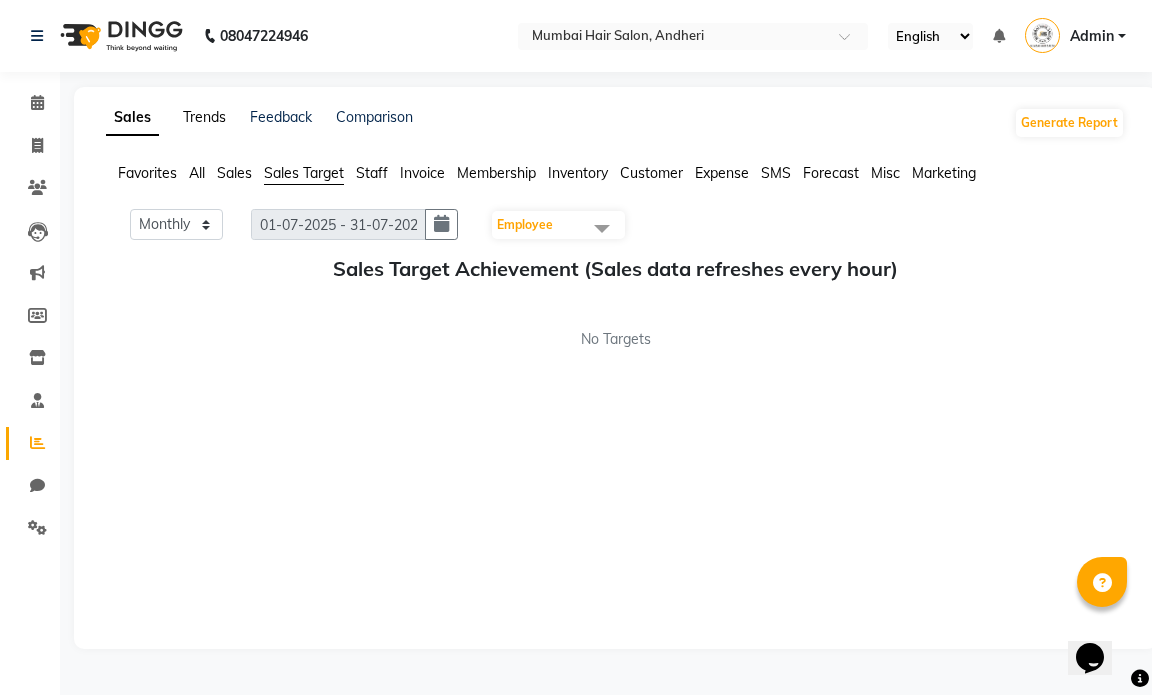 click on "Trends" 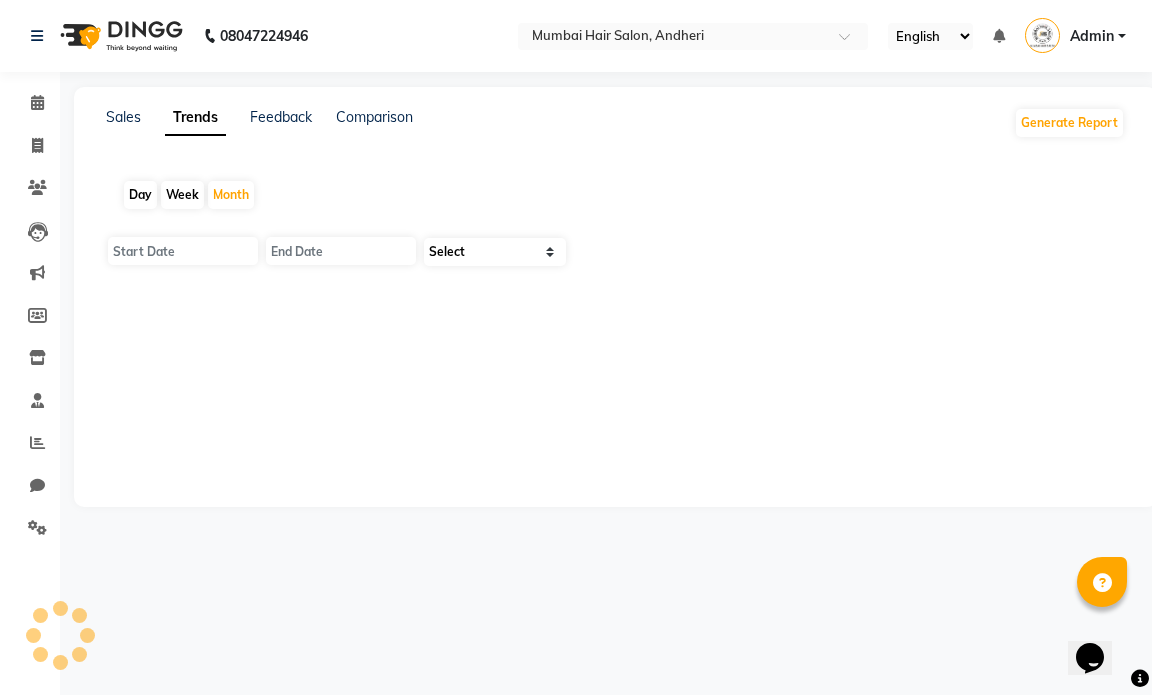 type on "01-08-2025" 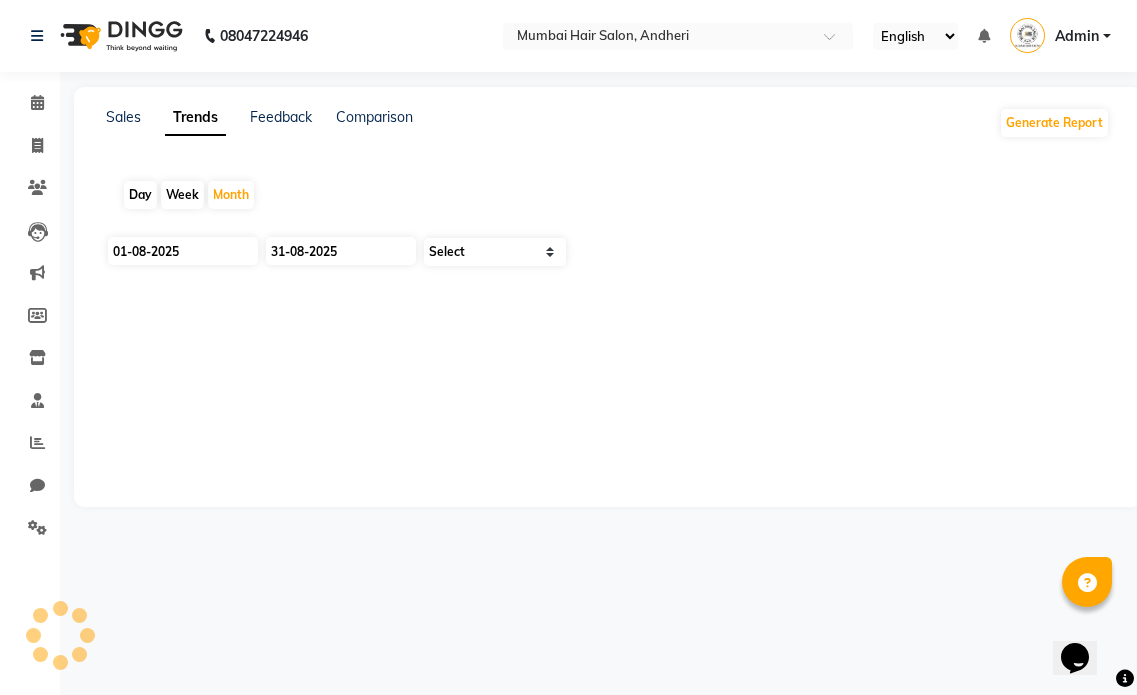 select on "by_client" 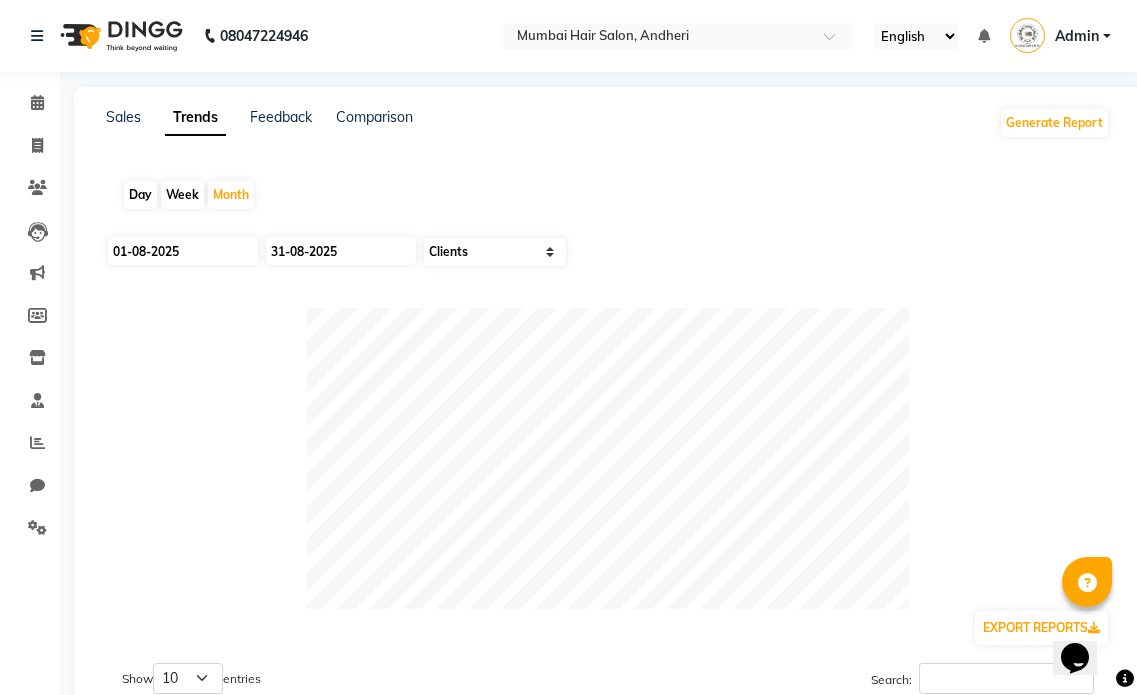 click on "Sales Trends Feedback Comparison Generate Report" 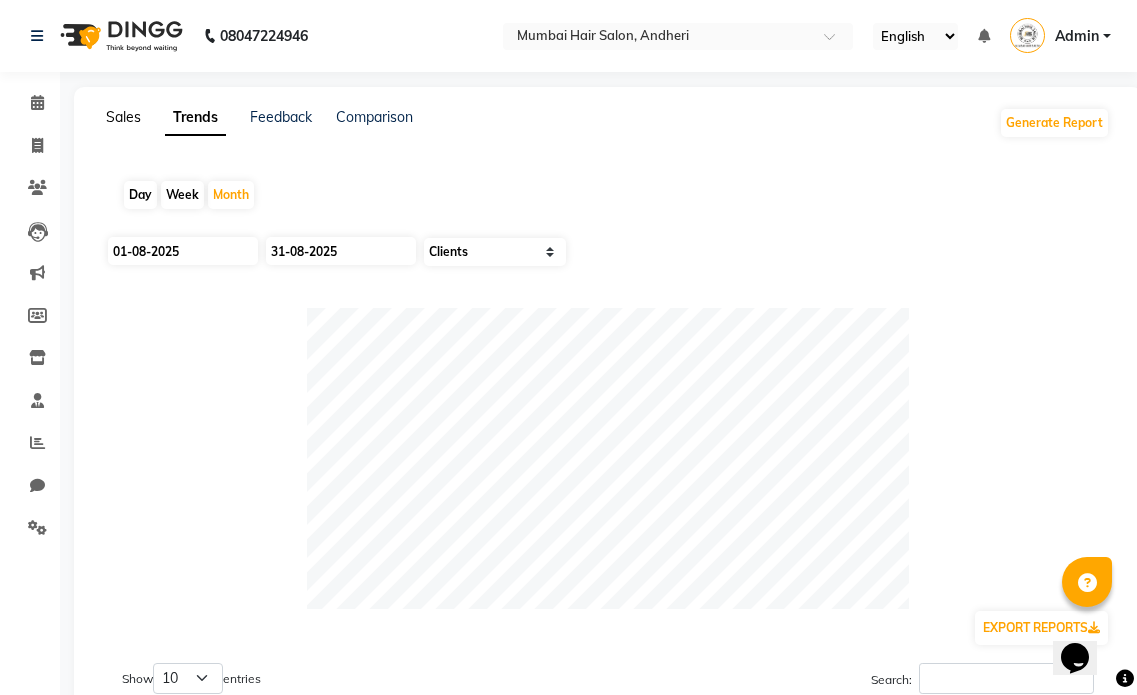 click on "Sales" 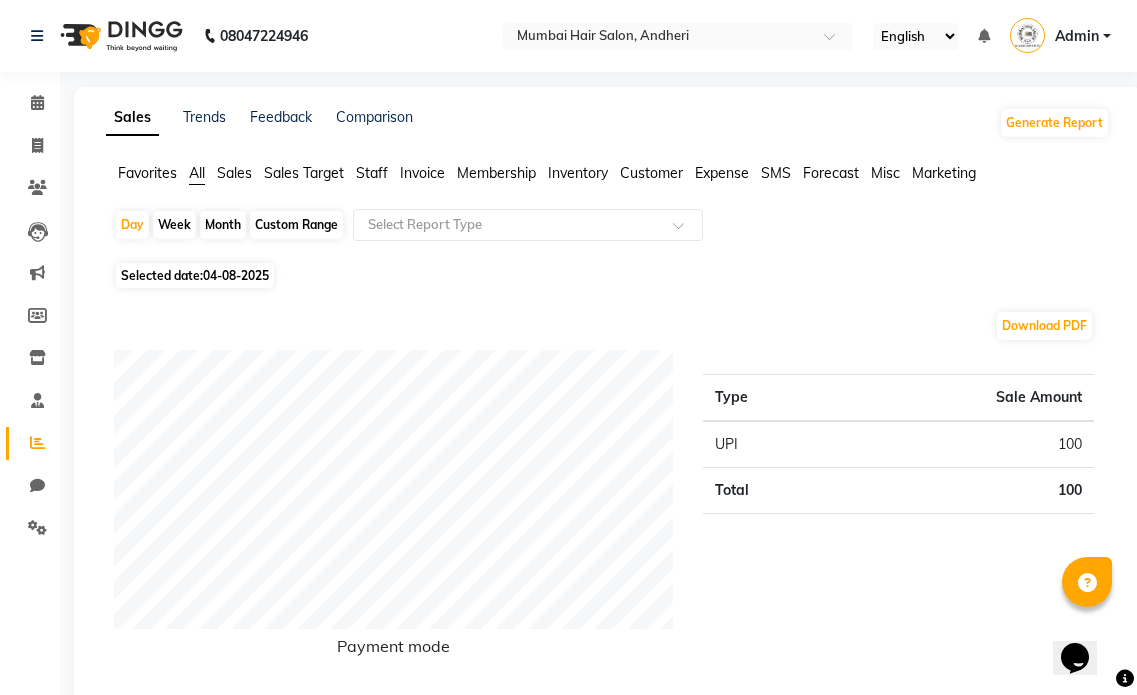 click on "Month" 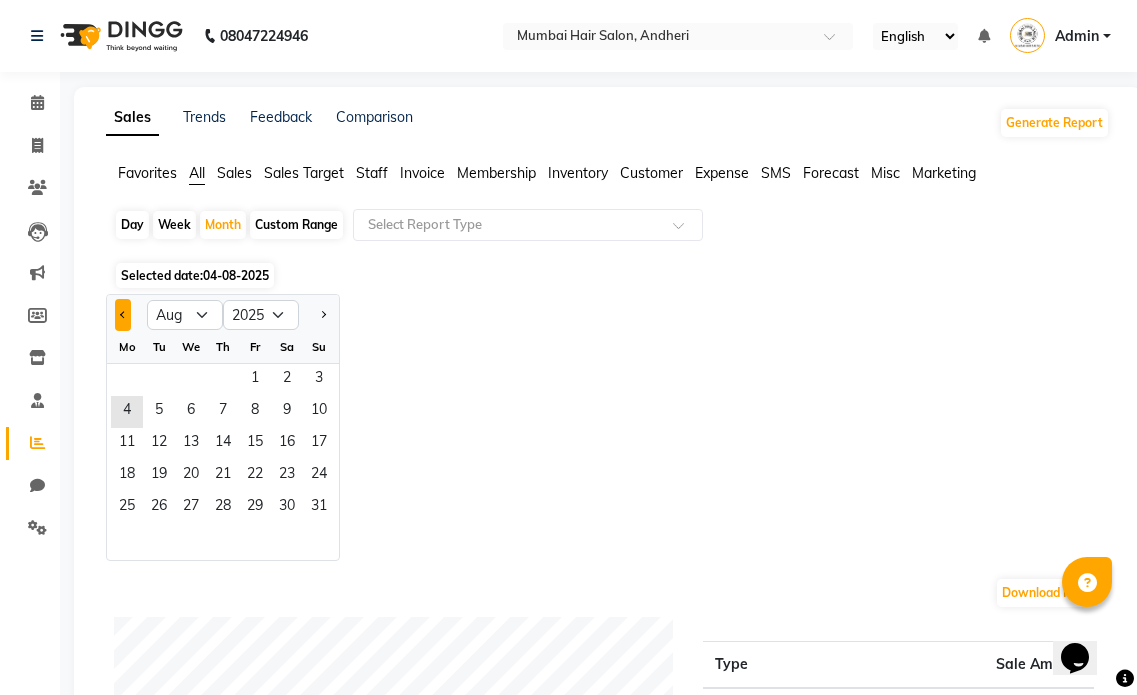 click 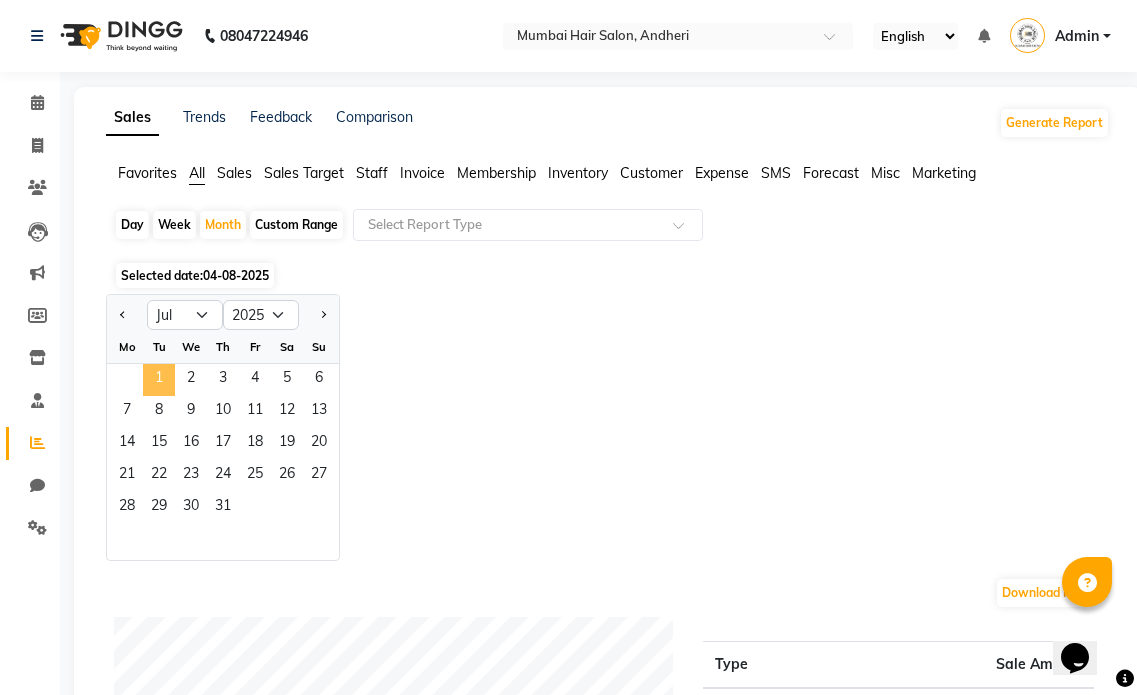 click on "1" 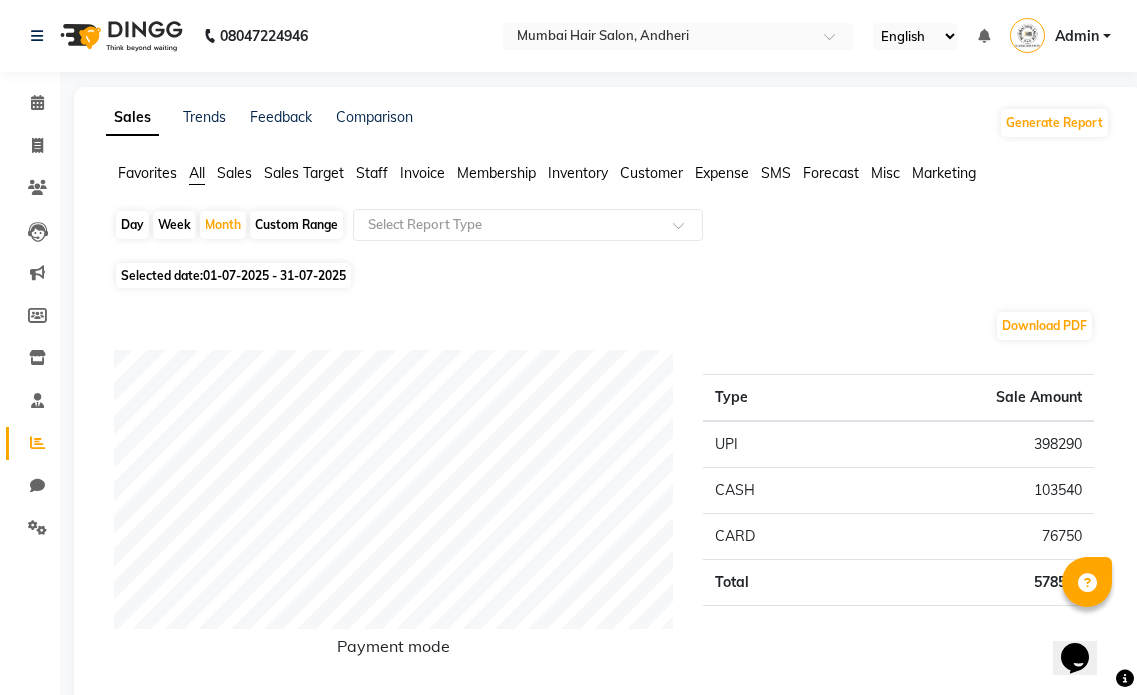 click on "Staff" 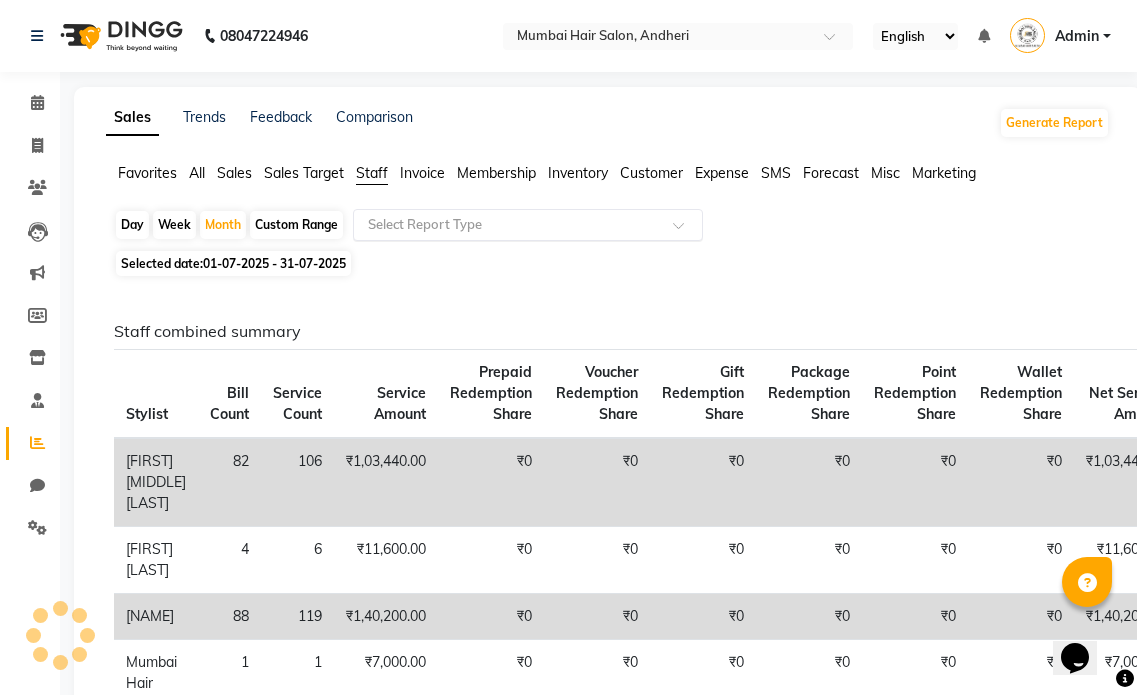 click 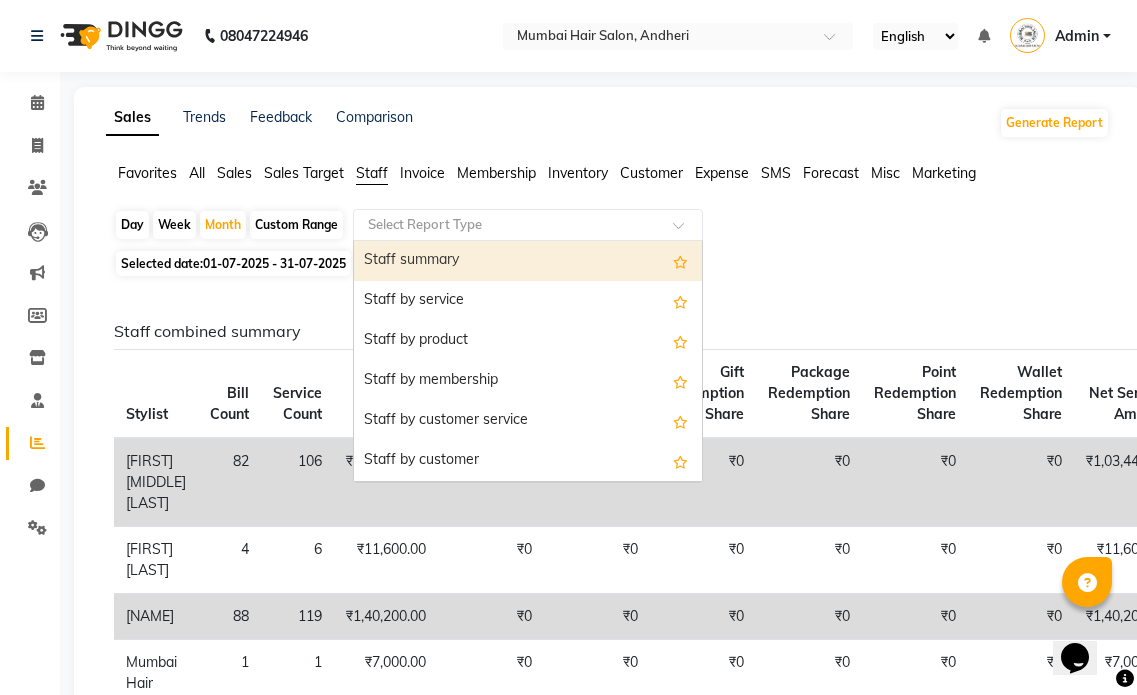 click on "Staff summary" at bounding box center [528, 261] 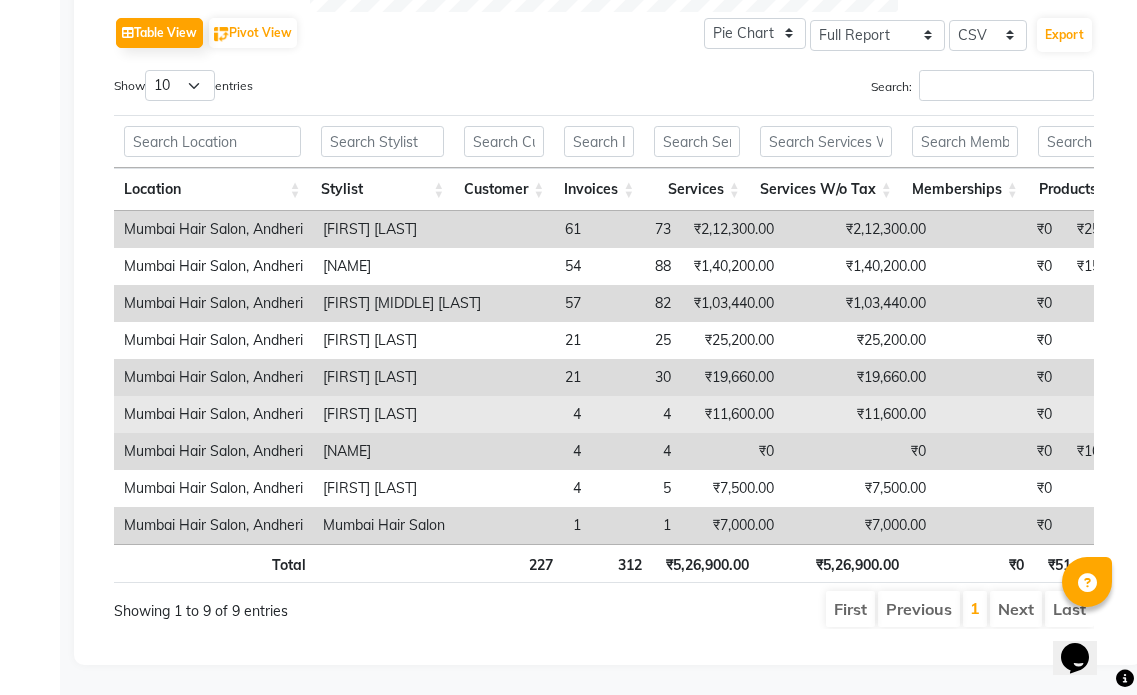 scroll, scrollTop: 900, scrollLeft: 0, axis: vertical 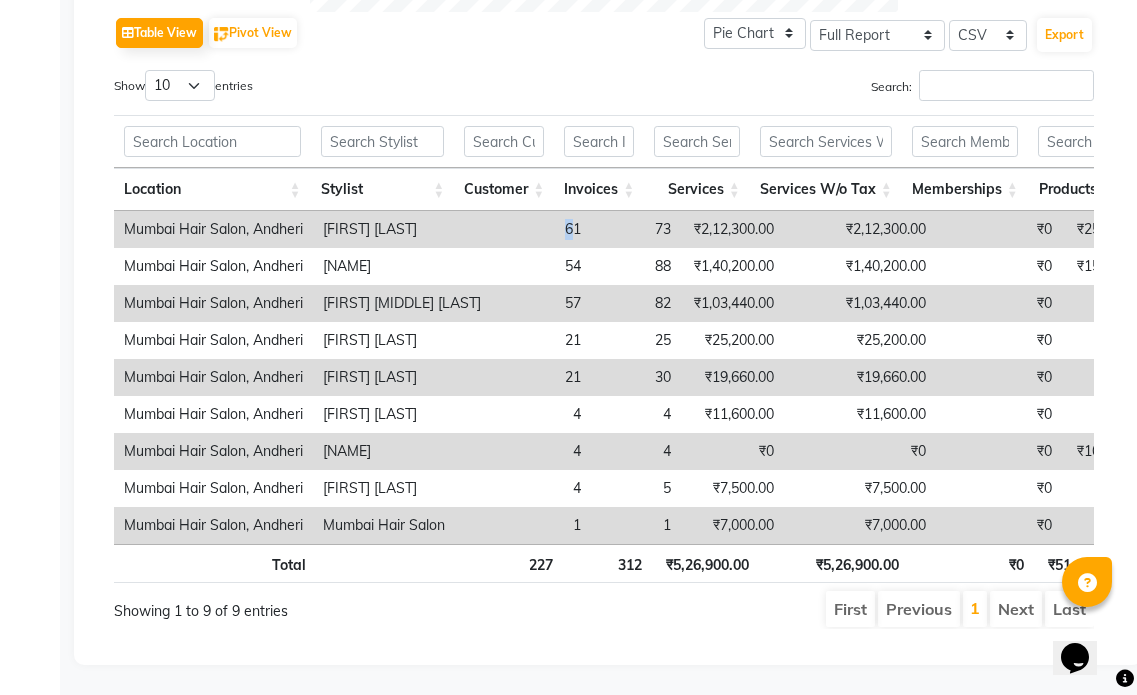 drag, startPoint x: 520, startPoint y: 233, endPoint x: 543, endPoint y: 235, distance: 23.086792 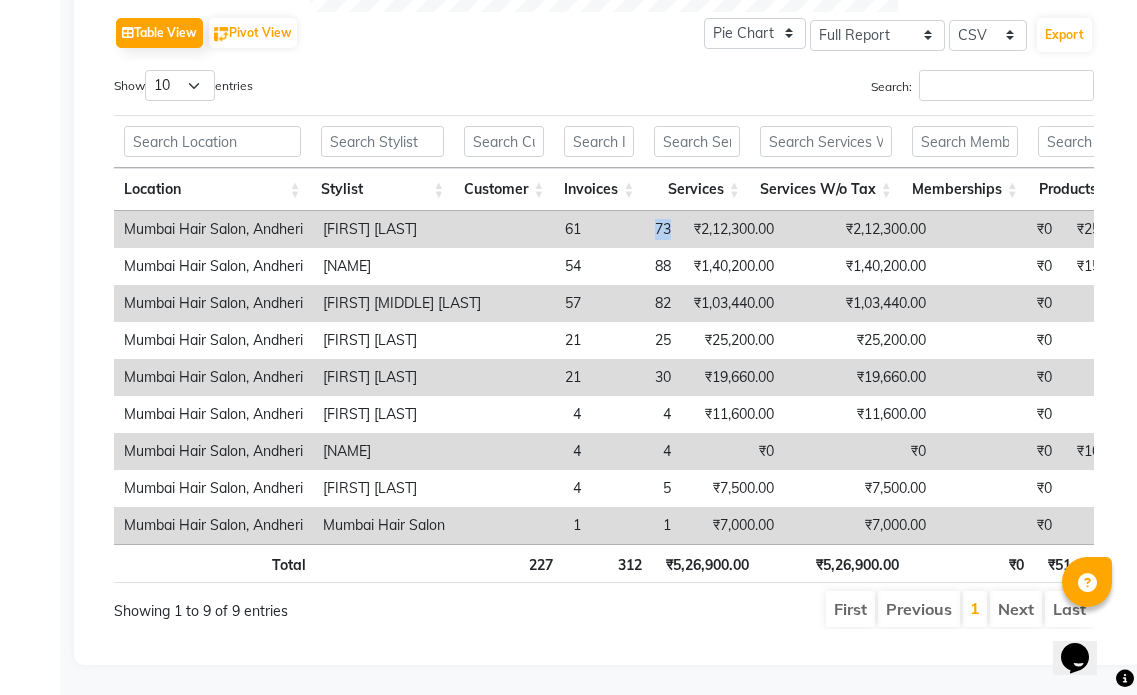 drag, startPoint x: 622, startPoint y: 228, endPoint x: 640, endPoint y: 230, distance: 18.110771 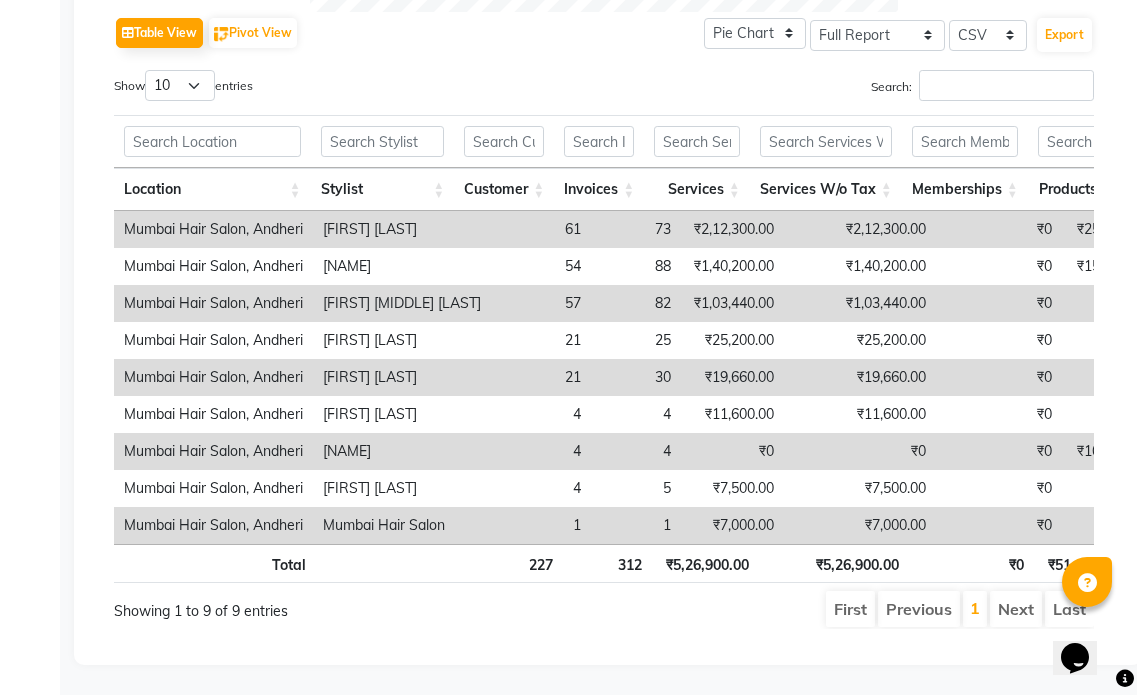 click on "61" at bounding box center (541, 229) 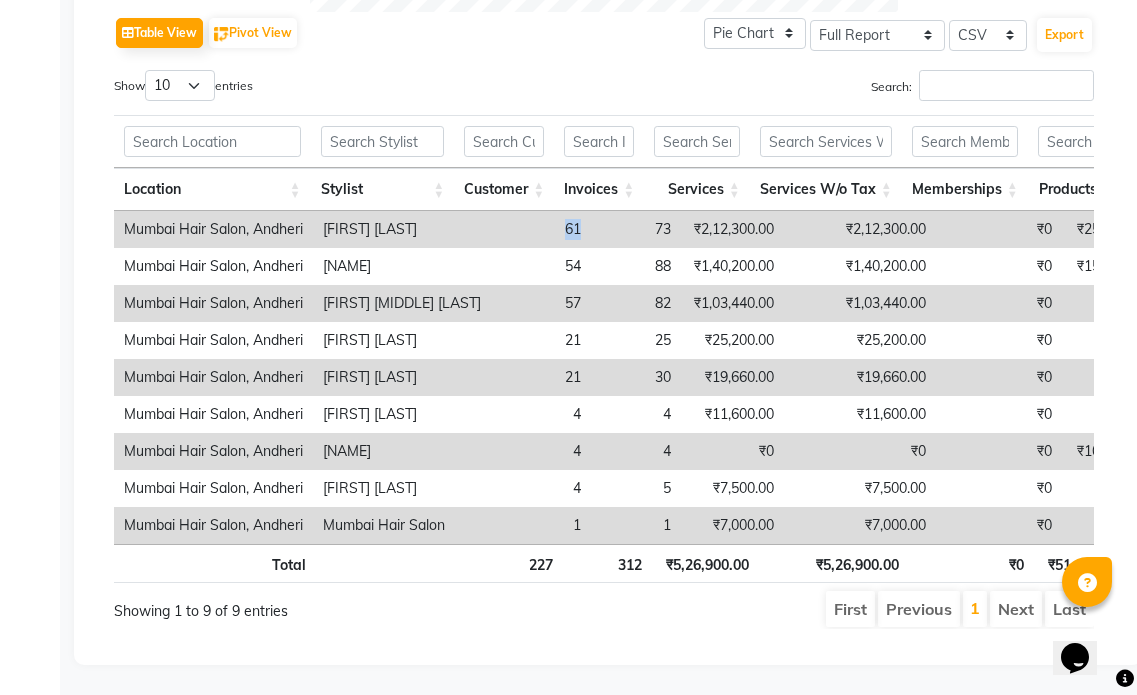click on "61" at bounding box center (541, 229) 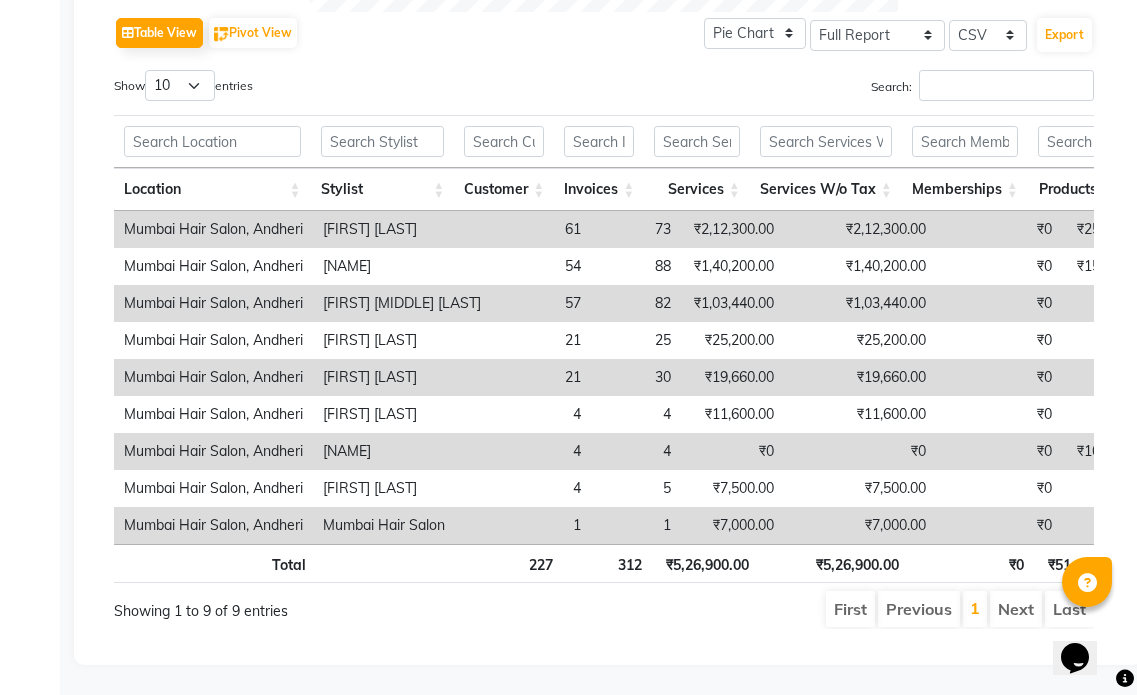 click on "73" at bounding box center (636, 229) 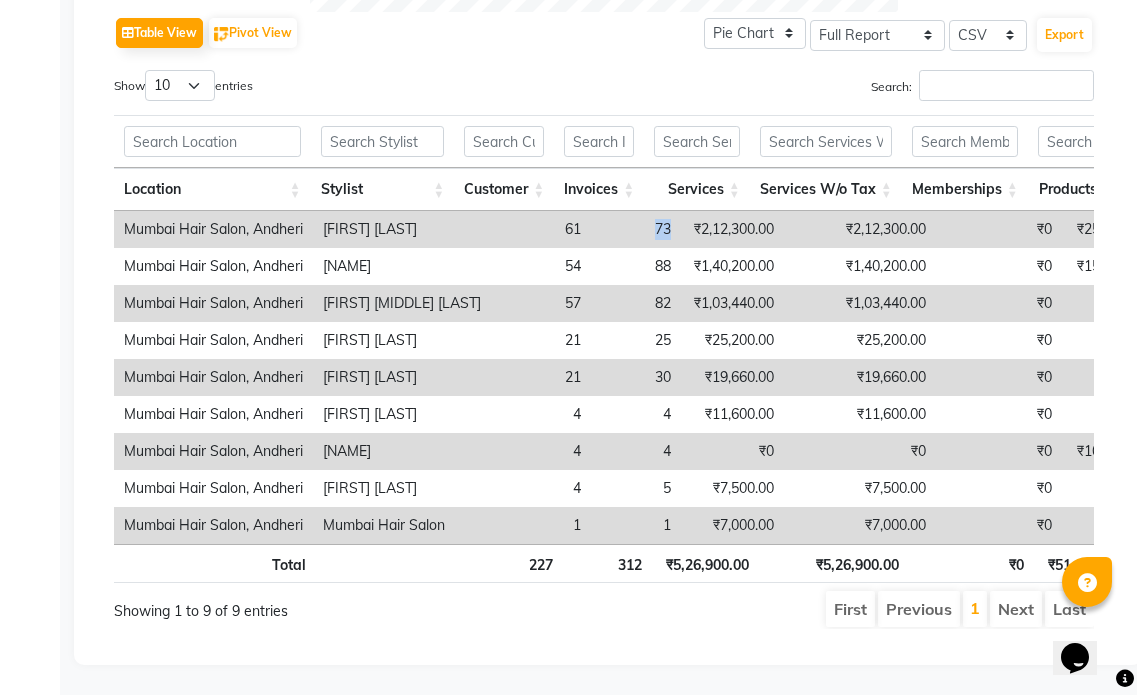click on "73" at bounding box center (636, 229) 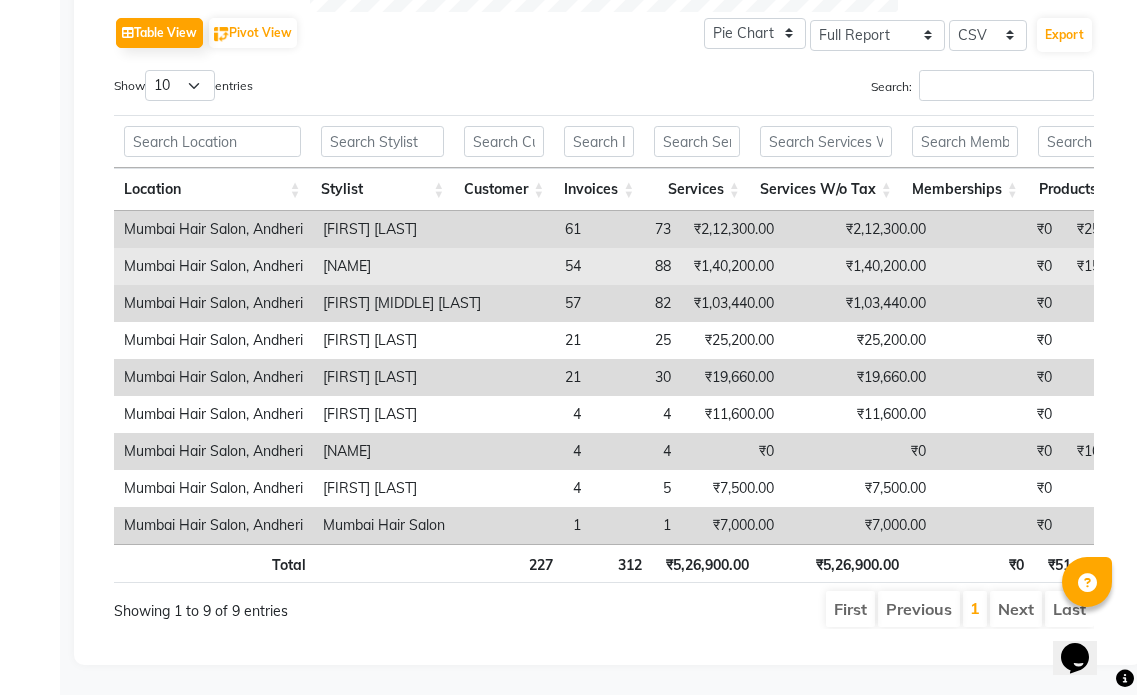 click on "54" at bounding box center (541, 266) 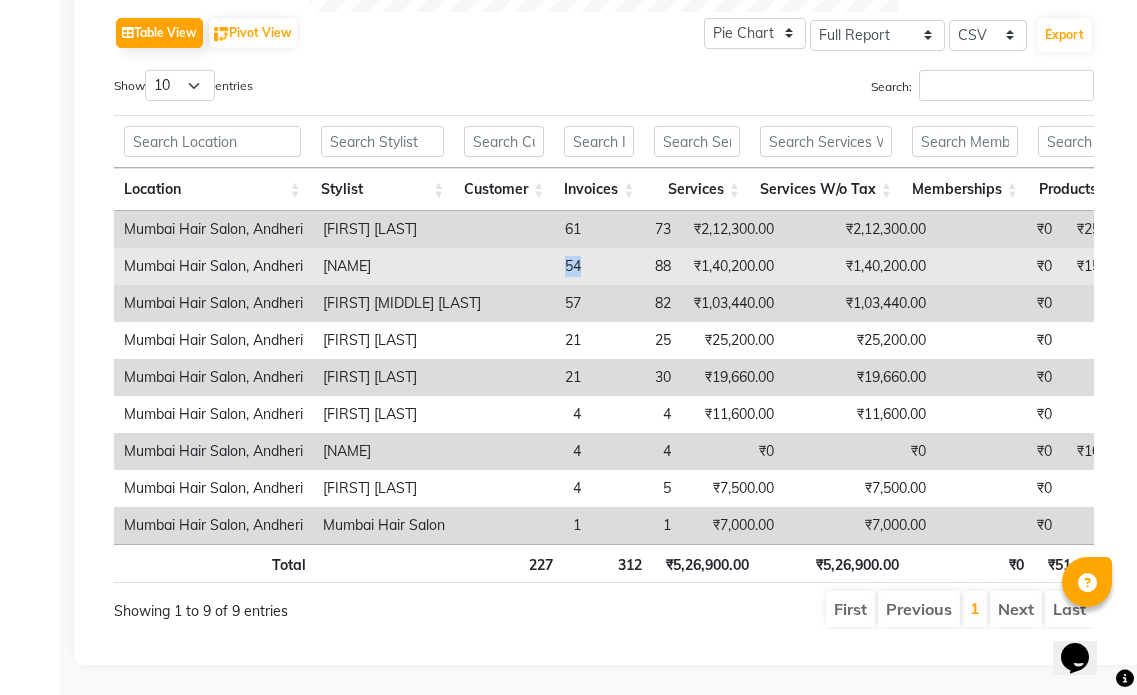 click on "54" at bounding box center [541, 266] 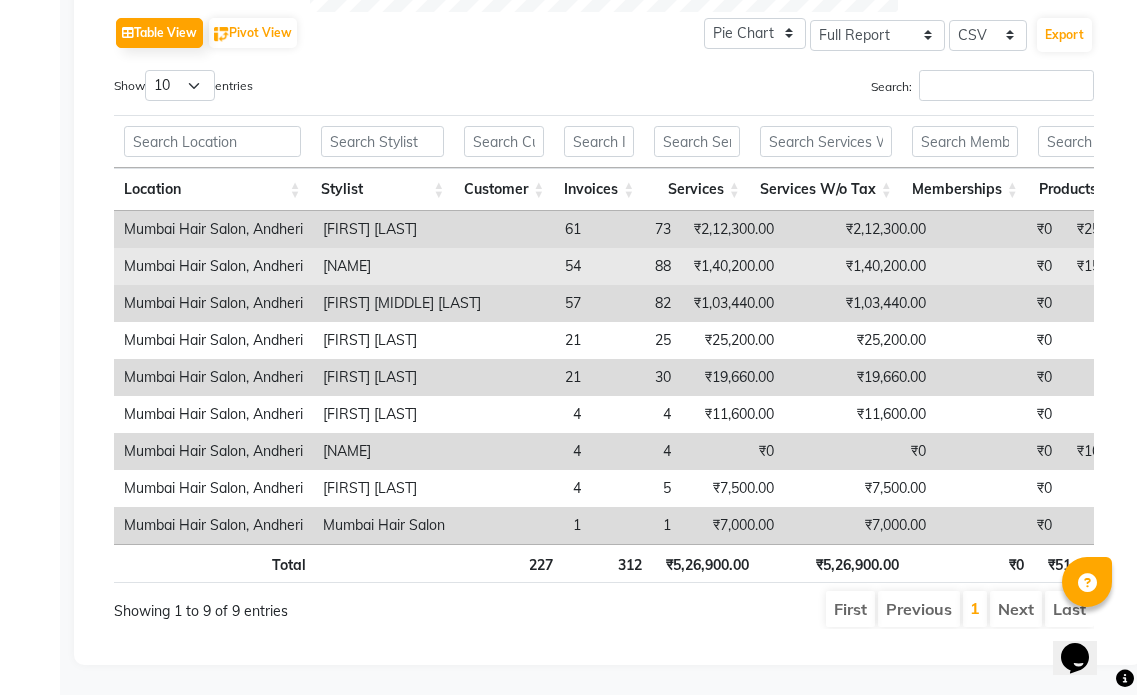 click on "88" at bounding box center [636, 266] 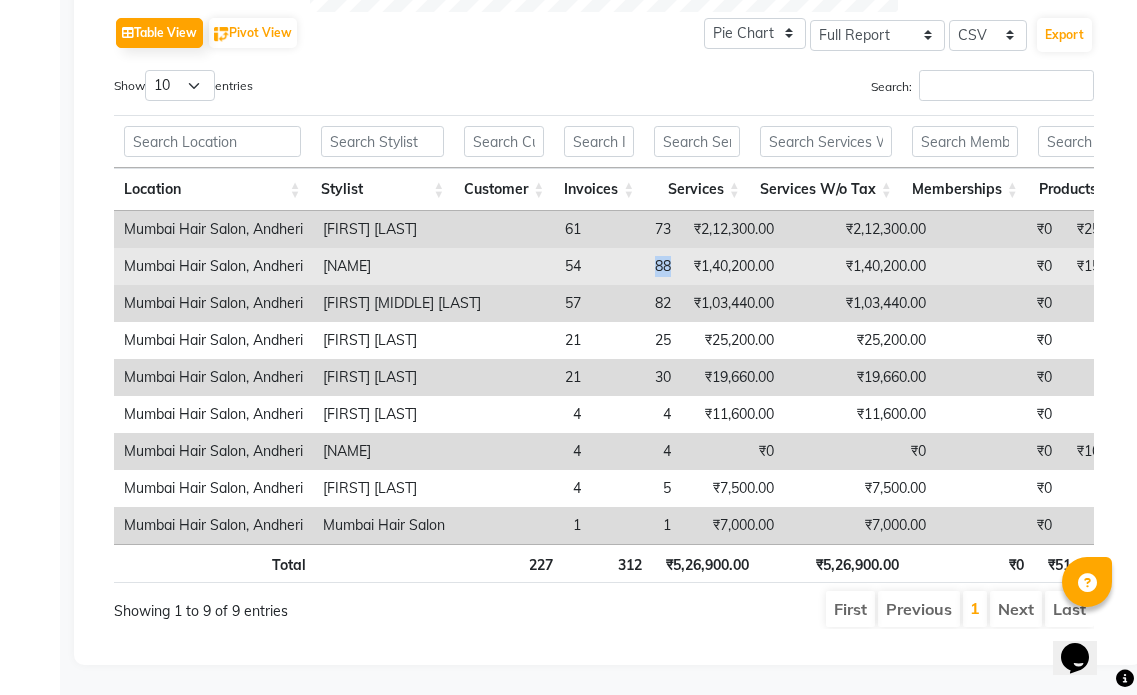 click on "88" at bounding box center [636, 266] 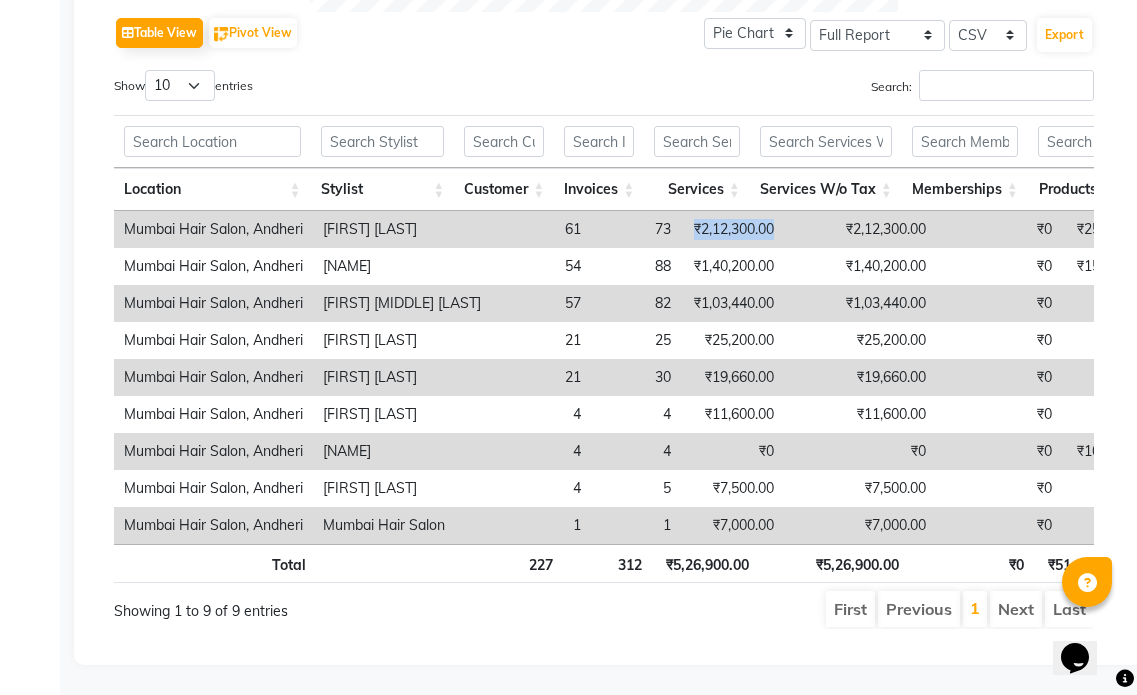 drag, startPoint x: 667, startPoint y: 223, endPoint x: 746, endPoint y: 229, distance: 79.22752 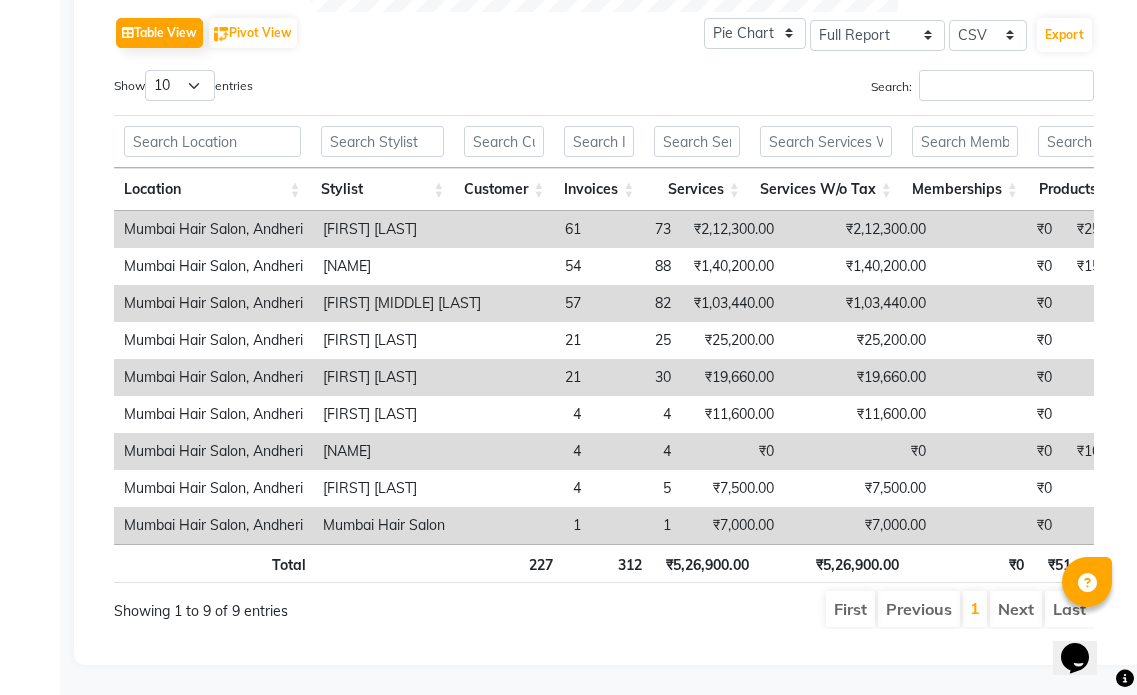 click on "₹2,12,300.00" at bounding box center [860, 229] 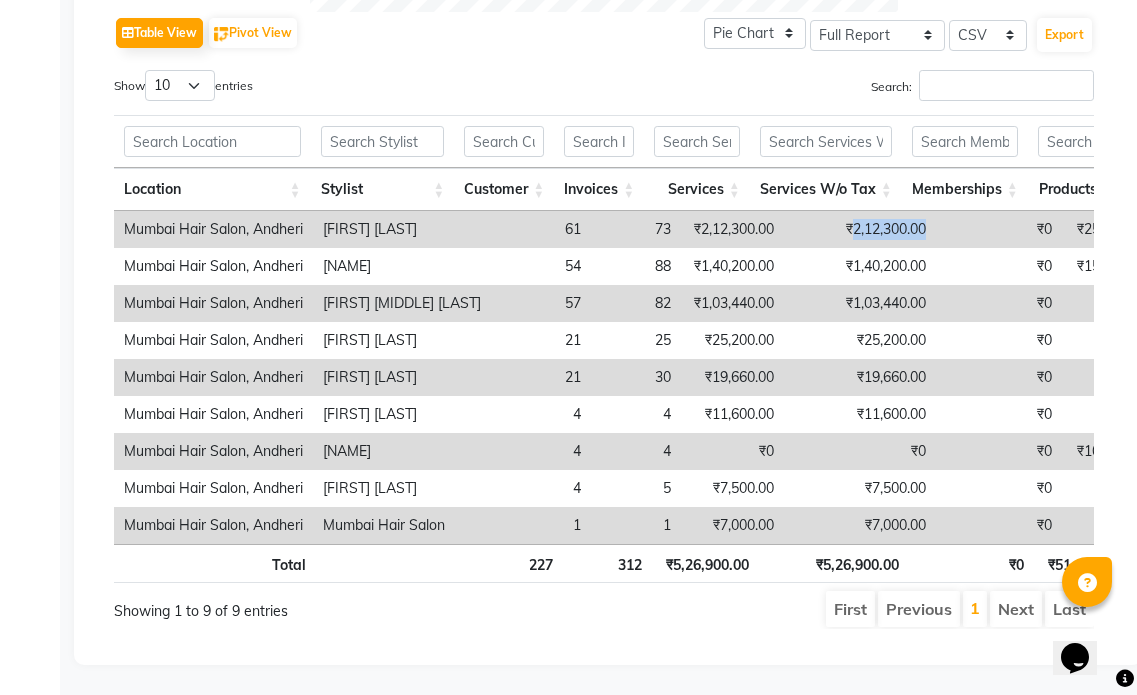 click on "₹2,12,300.00" at bounding box center [860, 229] 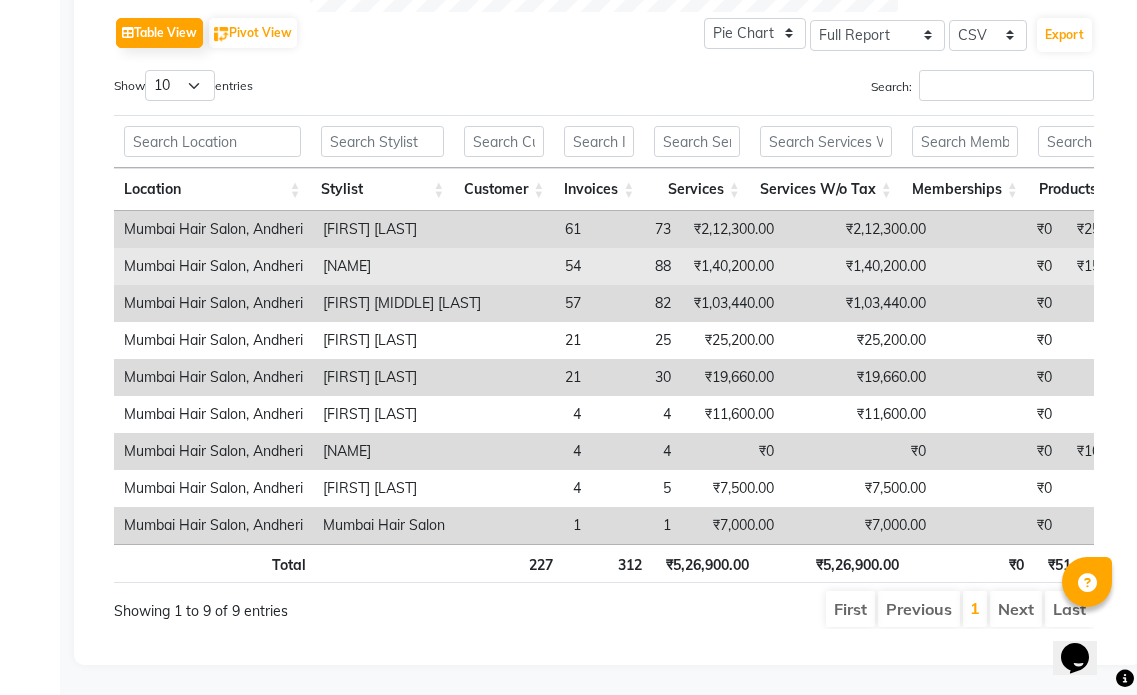 drag, startPoint x: 724, startPoint y: 245, endPoint x: 662, endPoint y: 247, distance: 62.03225 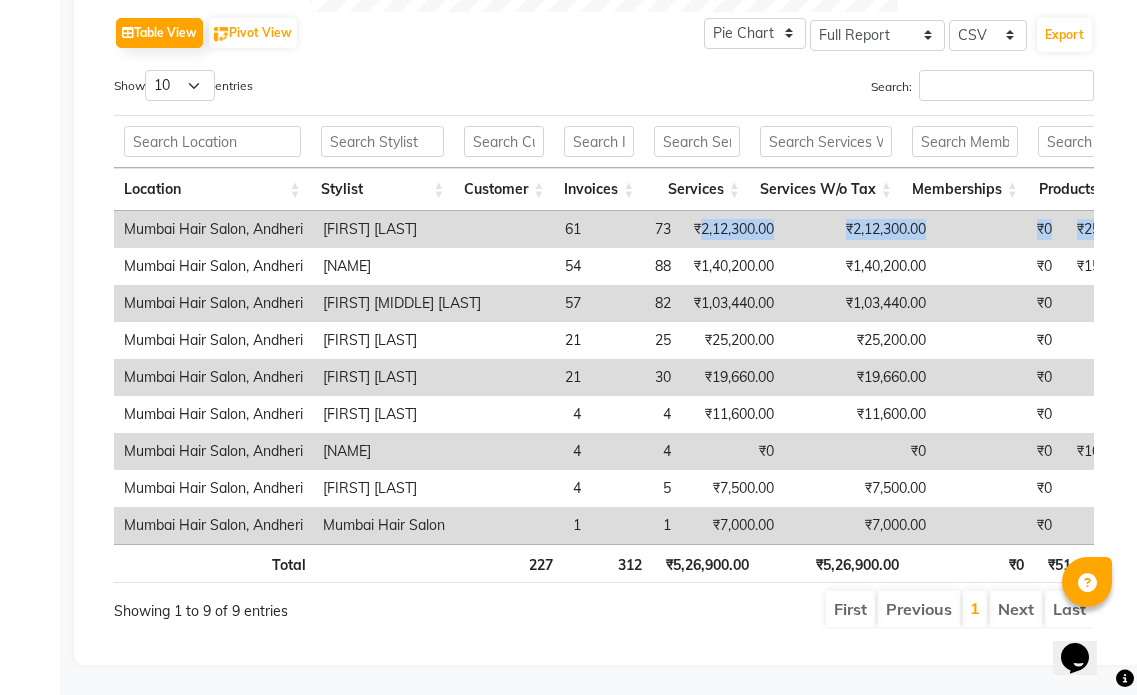 scroll, scrollTop: 0, scrollLeft: 53, axis: horizontal 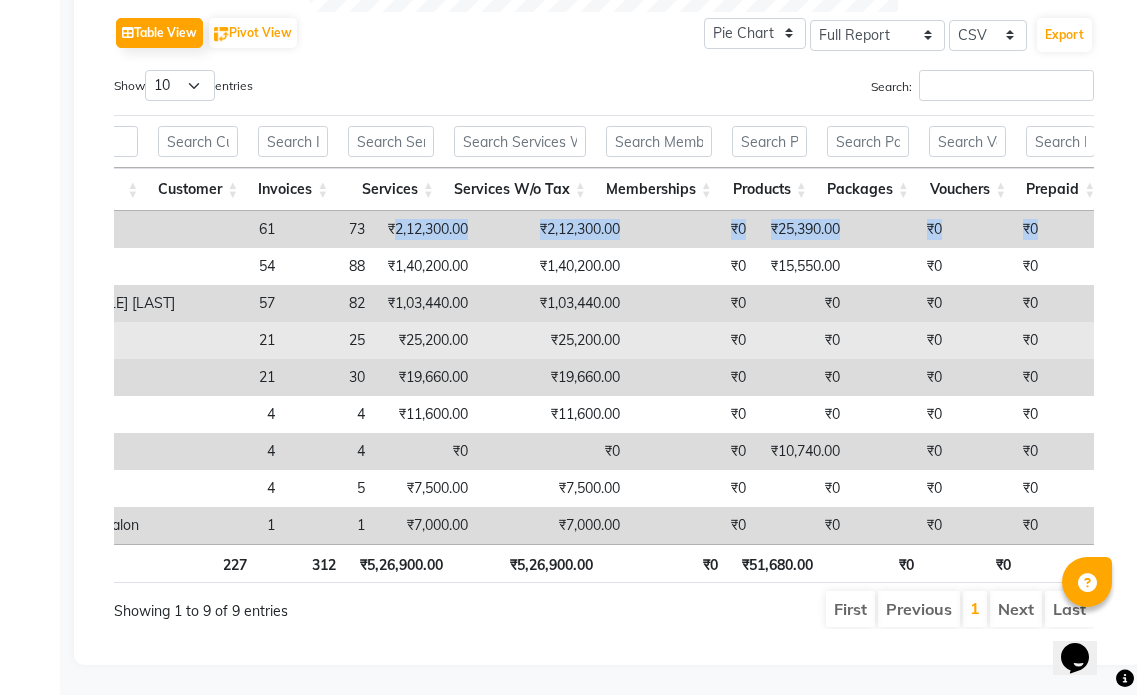 drag, startPoint x: 668, startPoint y: 231, endPoint x: 533, endPoint y: 341, distance: 174.14075 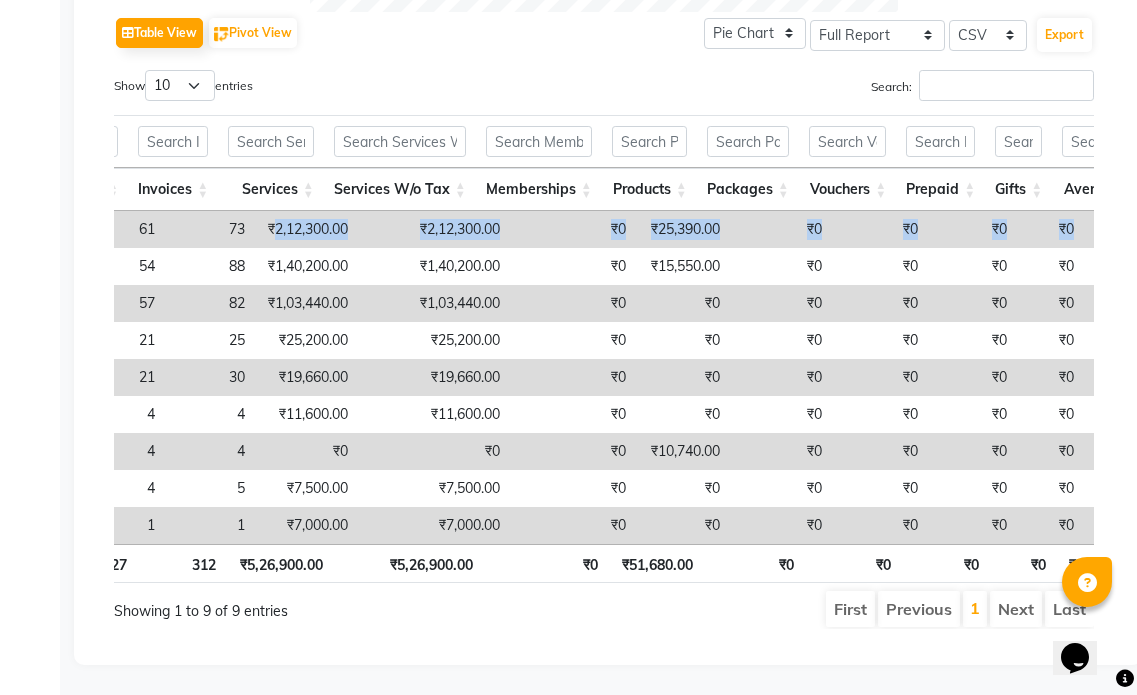 click on "₹25,390.00" at bounding box center [683, 229] 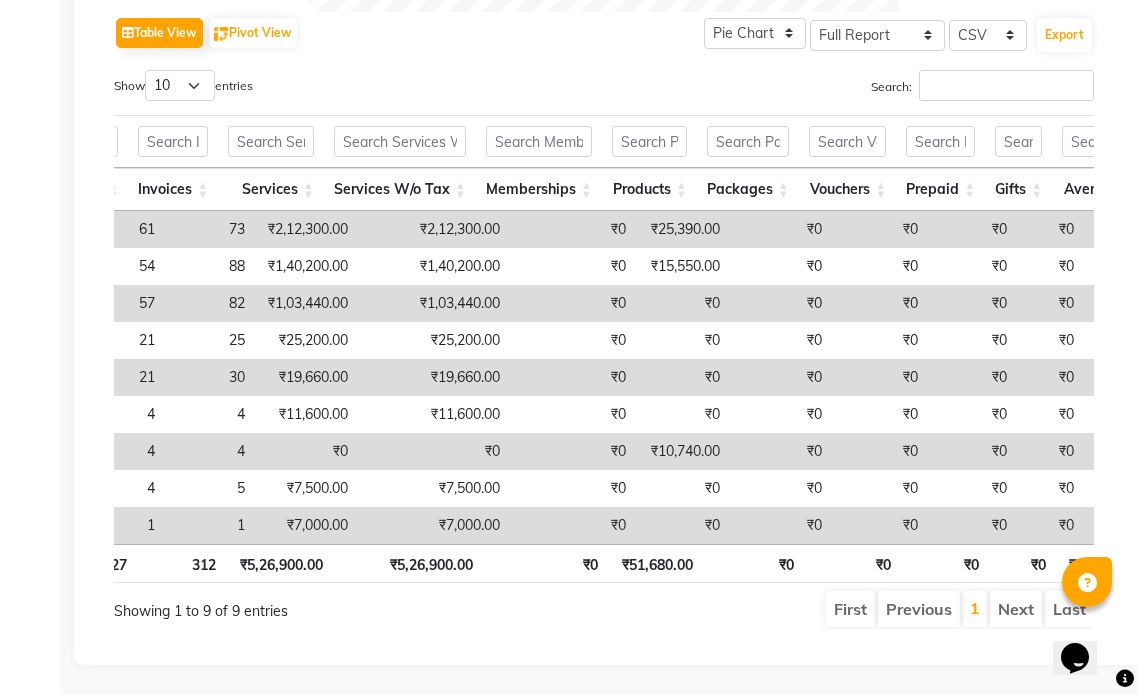 scroll, scrollTop: 0, scrollLeft: 438, axis: horizontal 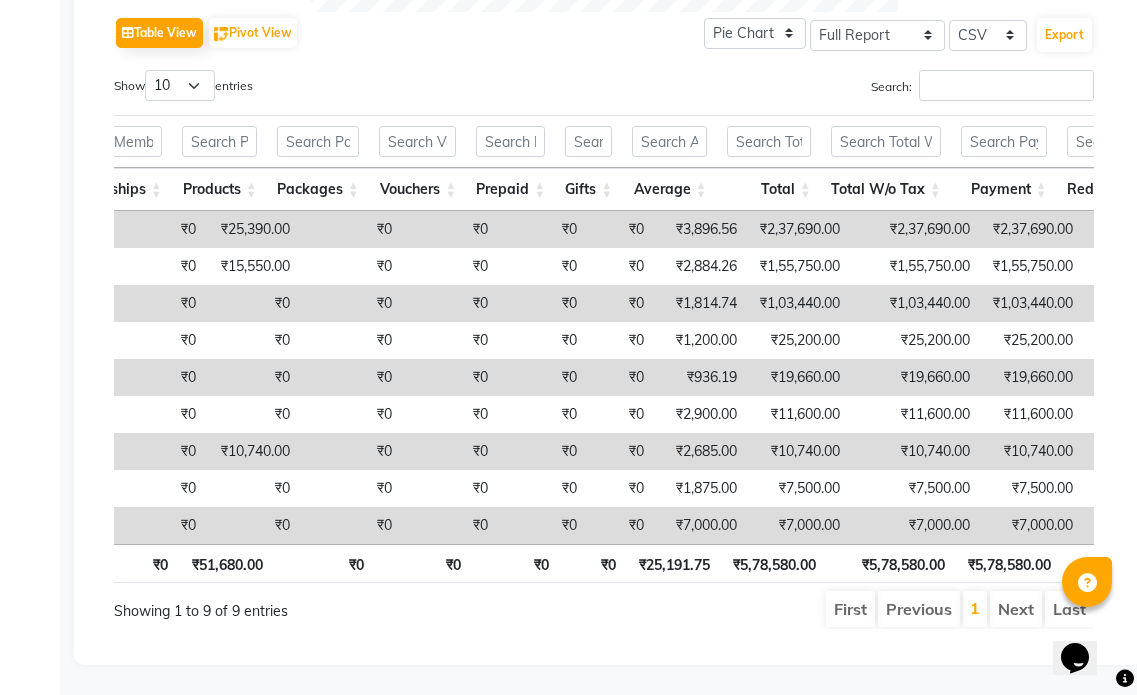drag, startPoint x: 792, startPoint y: 233, endPoint x: 886, endPoint y: 223, distance: 94.53042 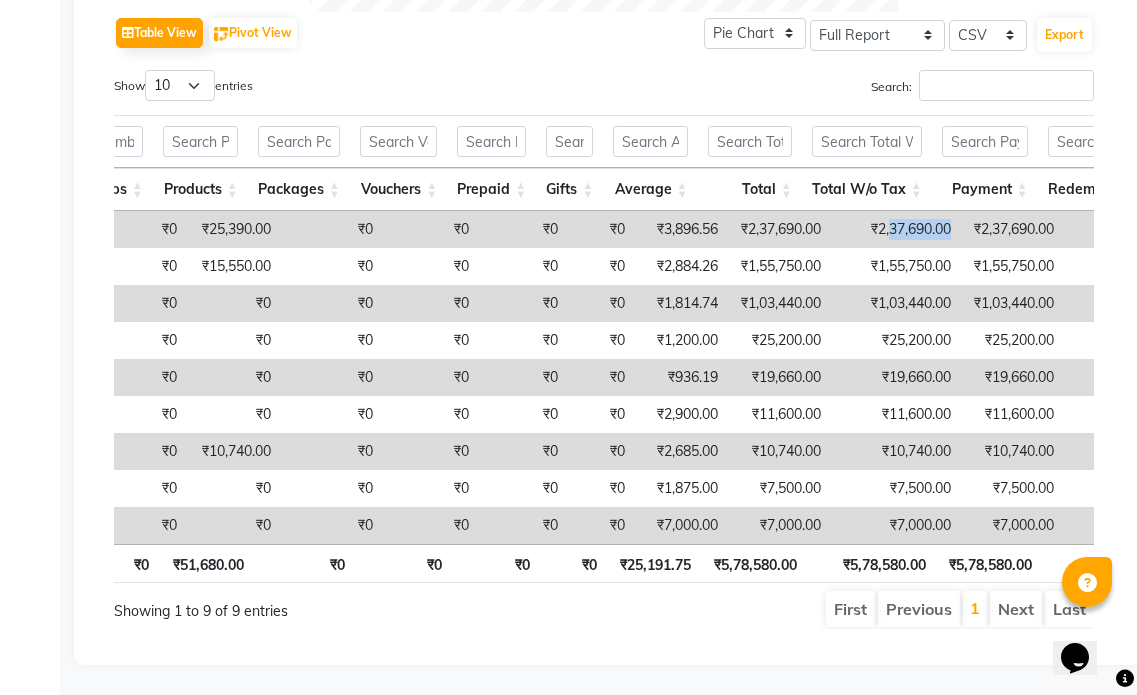drag, startPoint x: 861, startPoint y: 222, endPoint x: 926, endPoint y: 221, distance: 65.00769 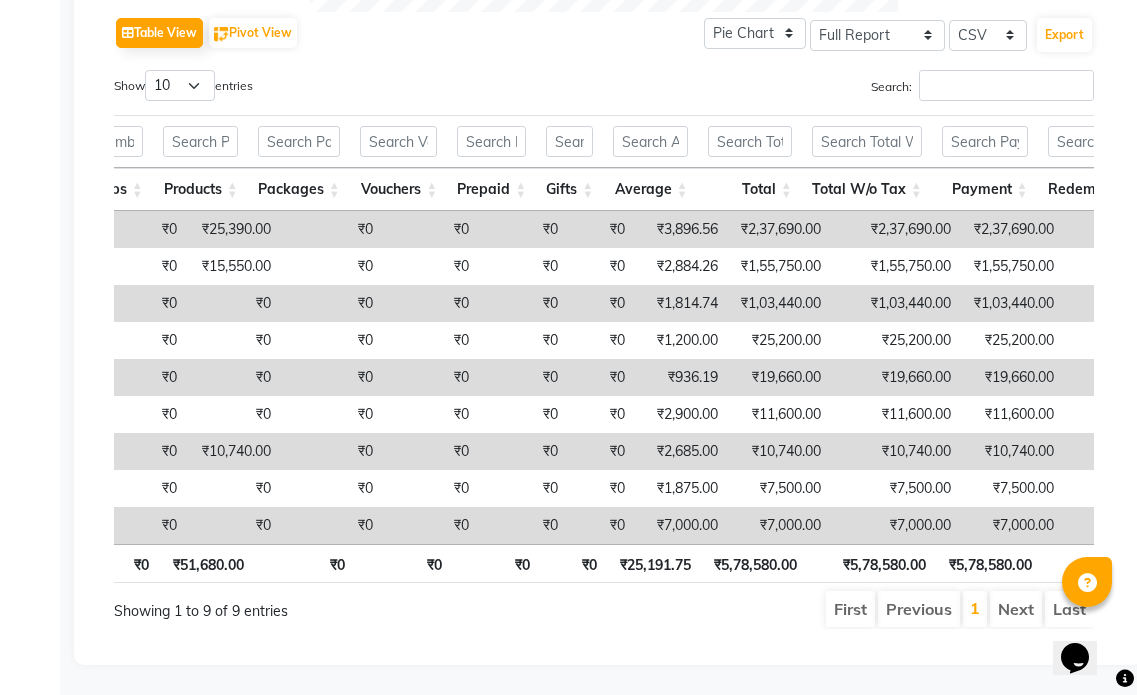 scroll, scrollTop: 0, scrollLeft: 837, axis: horizontal 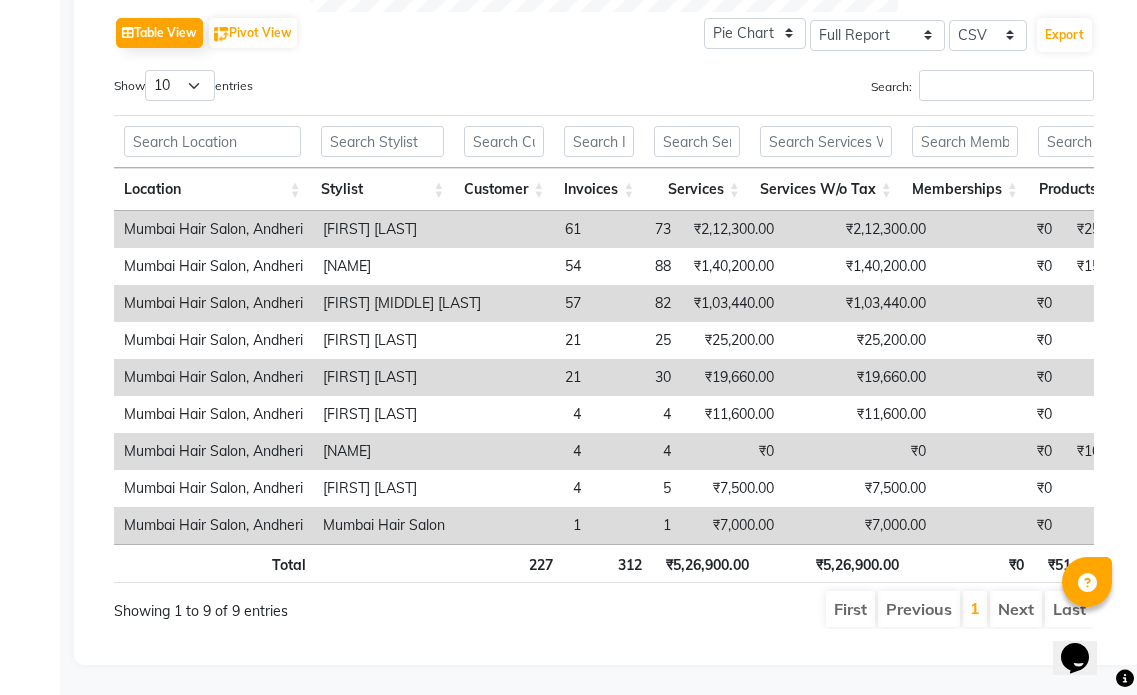 drag, startPoint x: 346, startPoint y: 359, endPoint x: 245, endPoint y: 293, distance: 120.65239 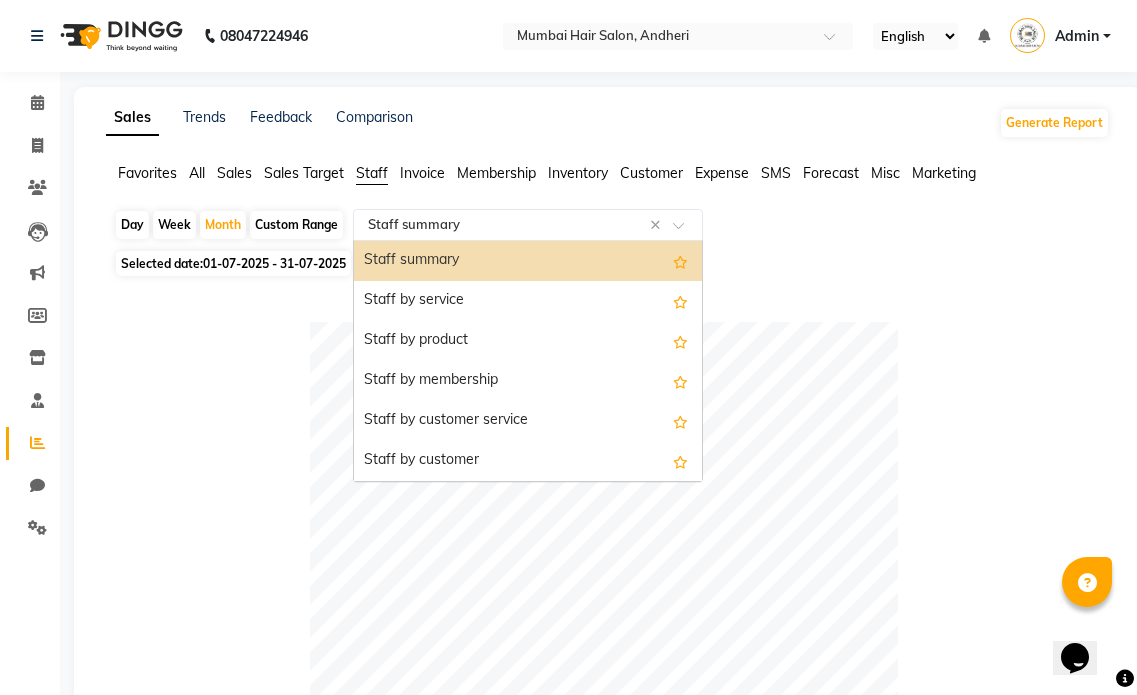 click on "Select Report Type × Staff summary ×" 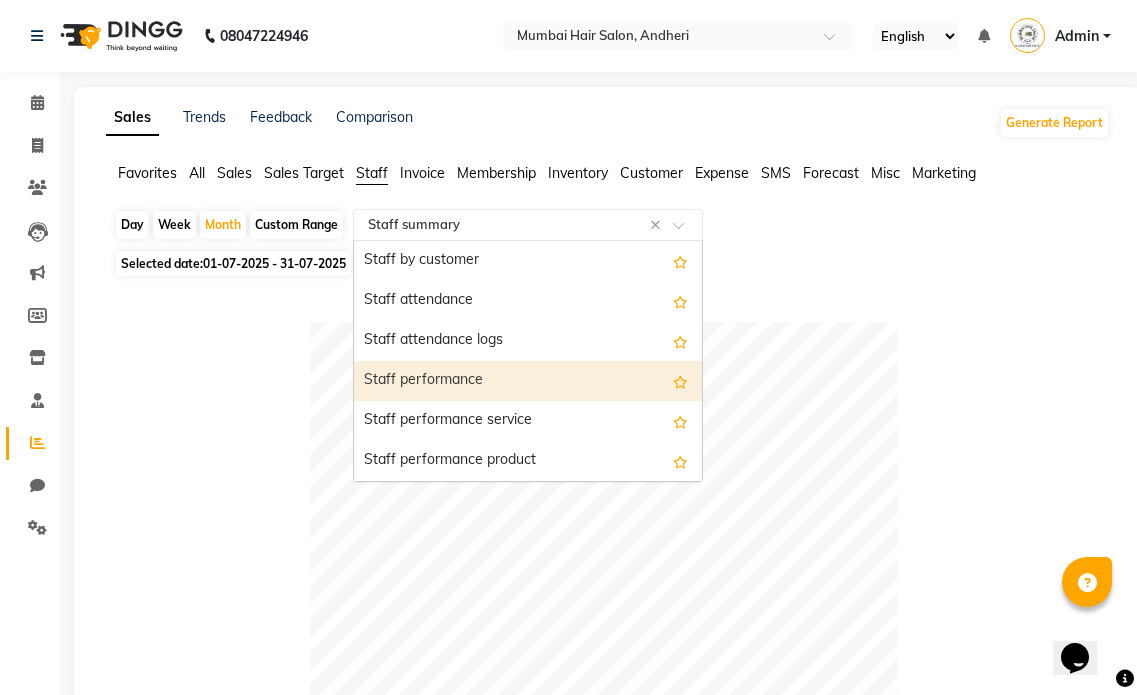 click on "Staff performance" at bounding box center (528, 381) 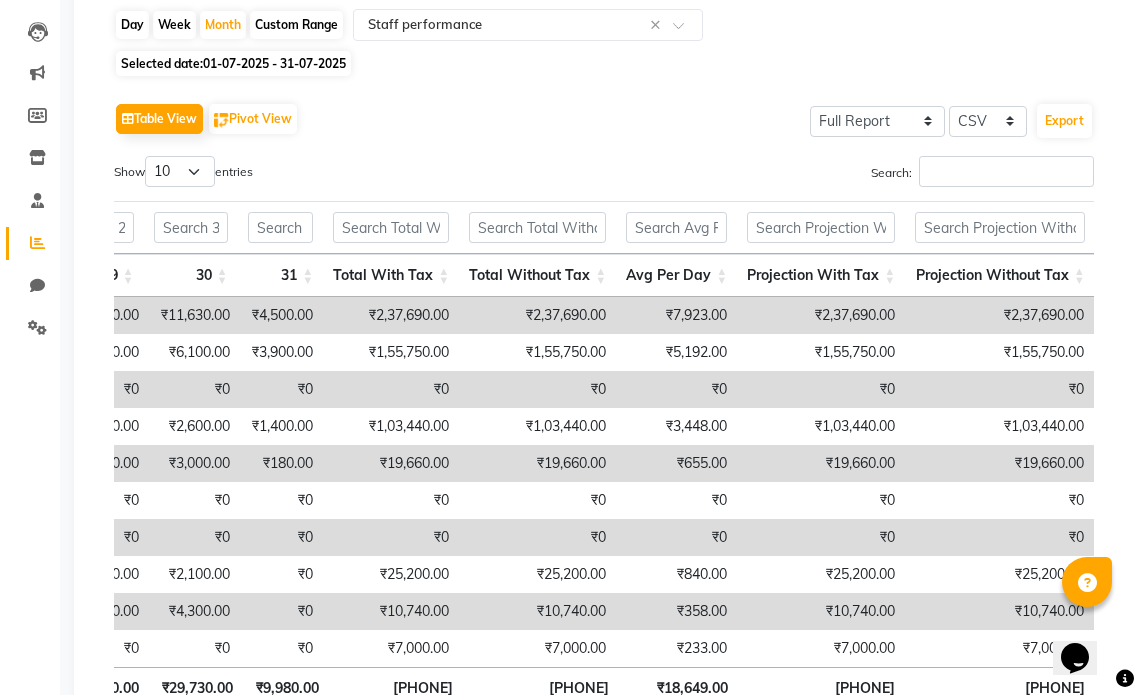 drag, startPoint x: 1001, startPoint y: 312, endPoint x: 1058, endPoint y: 297, distance: 58.940647 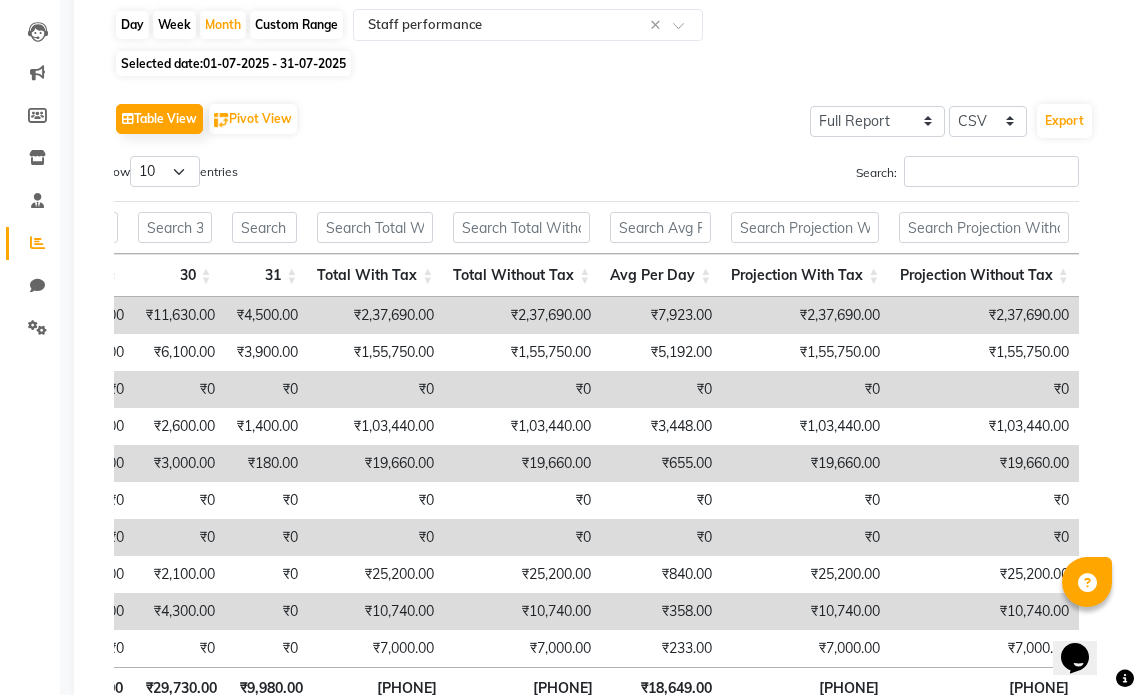 drag, startPoint x: 672, startPoint y: 392, endPoint x: 1041, endPoint y: 333, distance: 373.68704 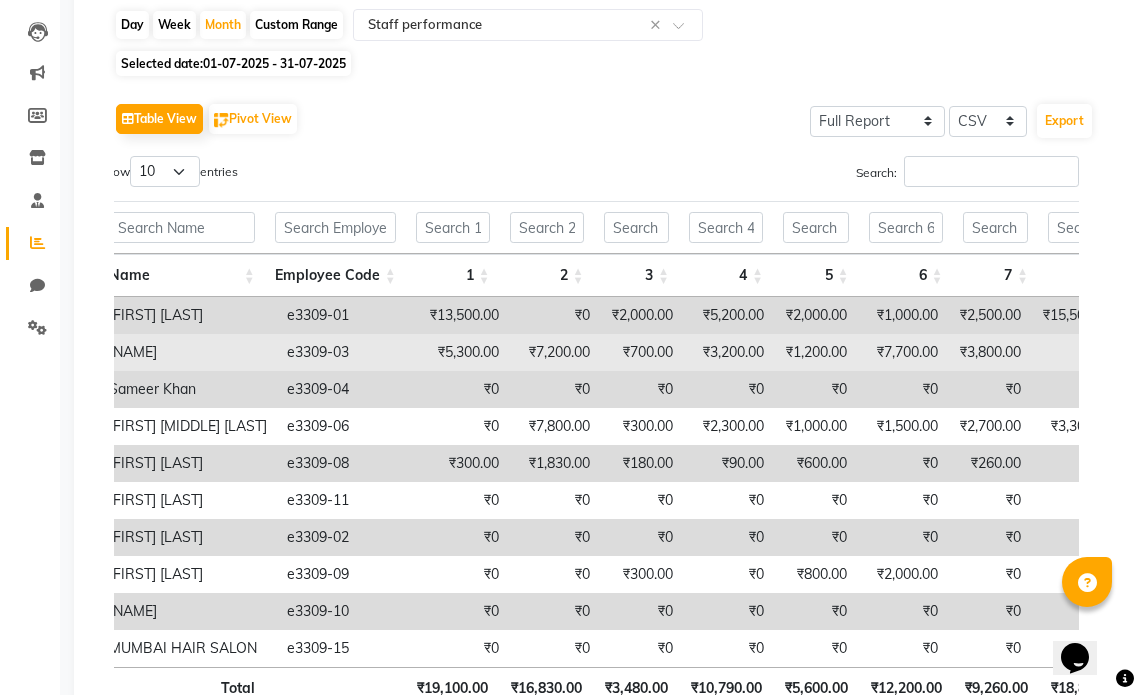 drag, startPoint x: 573, startPoint y: 321, endPoint x: 298, endPoint y: 350, distance: 276.52487 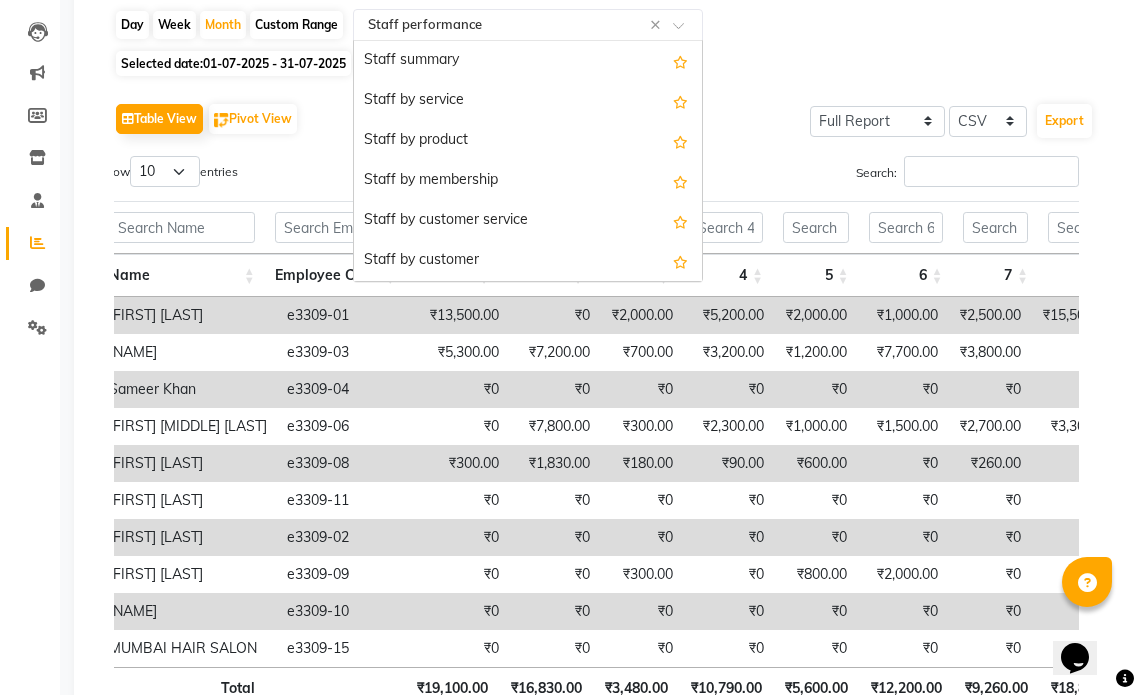 click 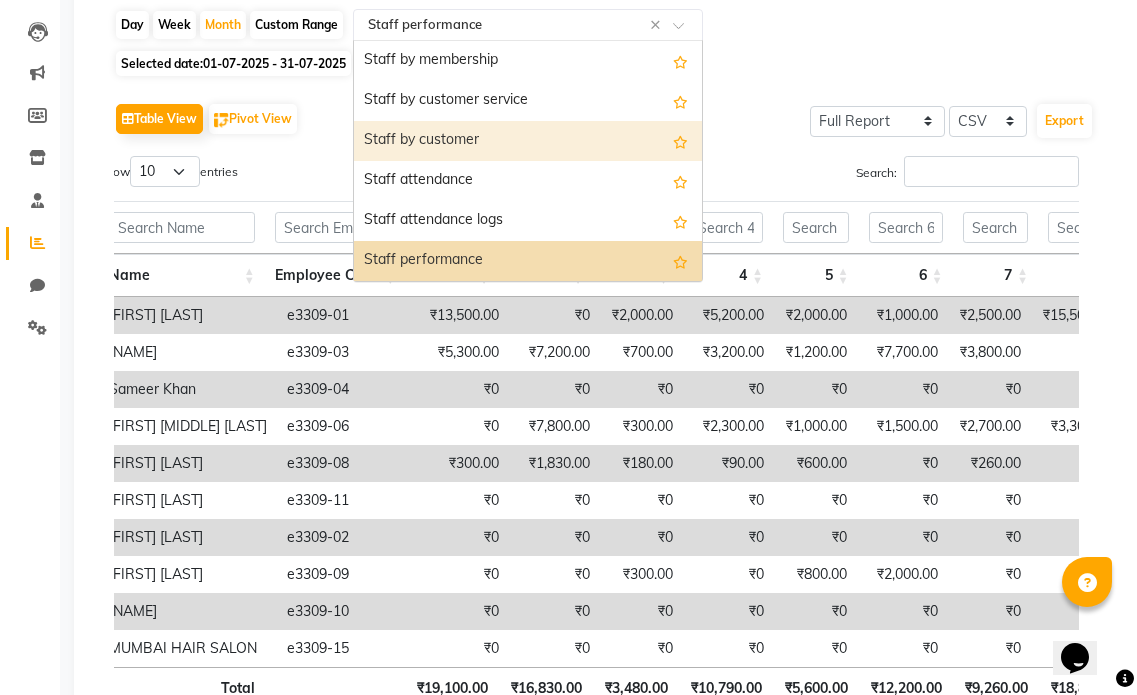click on "Staff by customer" at bounding box center [528, 141] 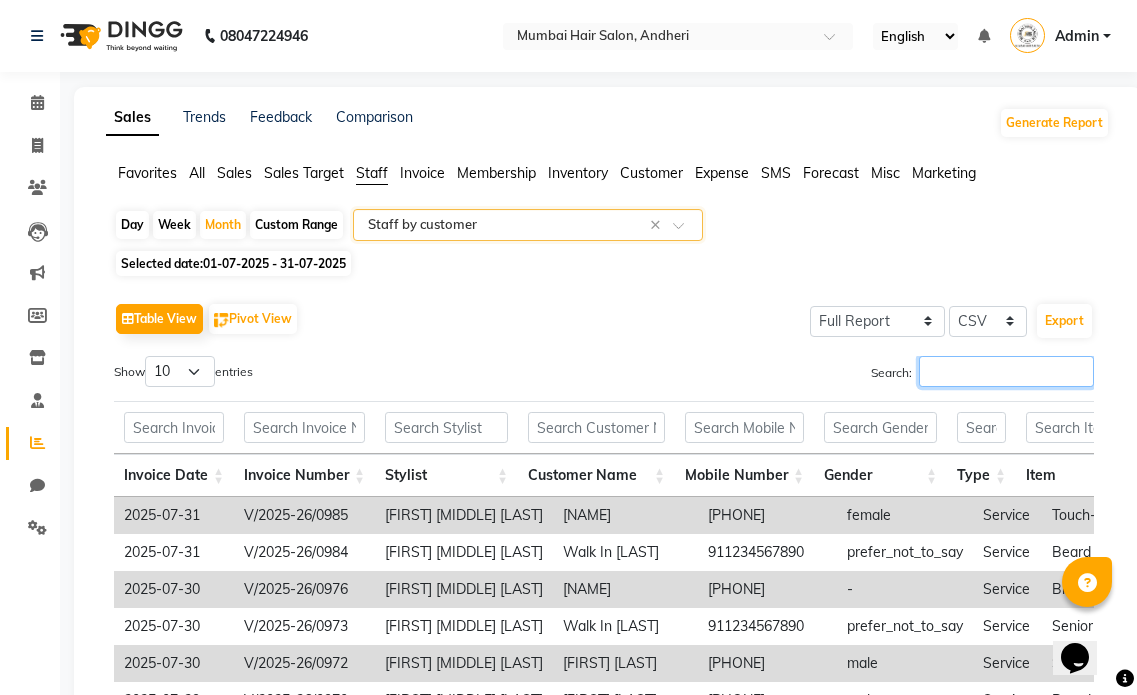 click on "Search:" at bounding box center [1006, 371] 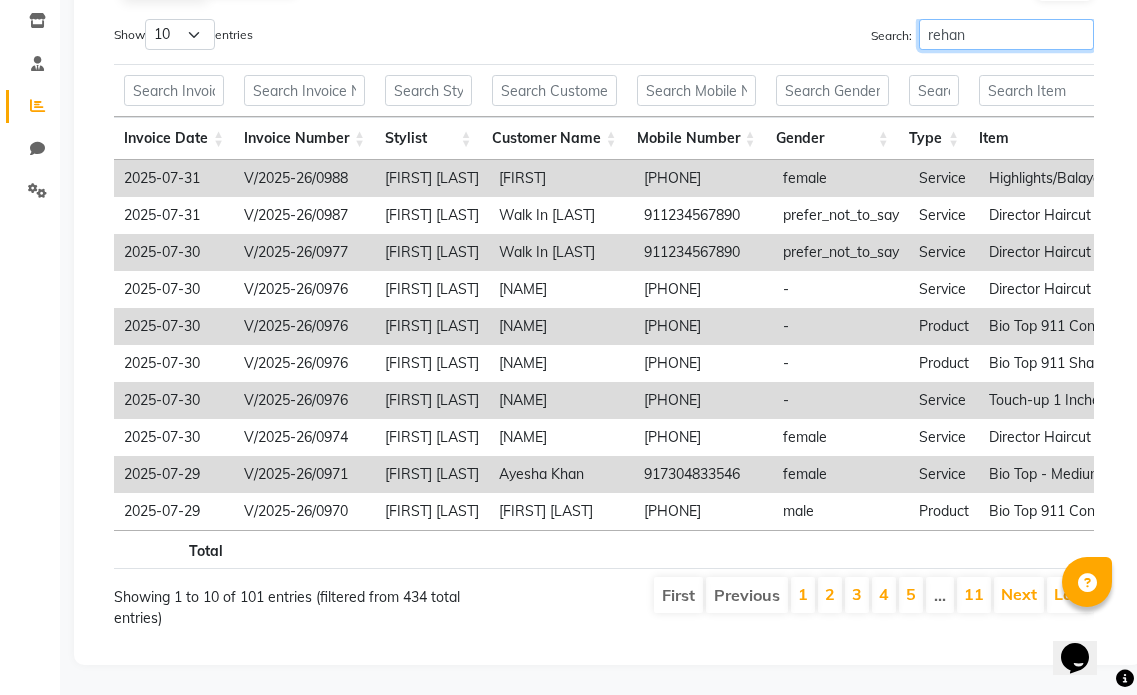 type on "rehan" 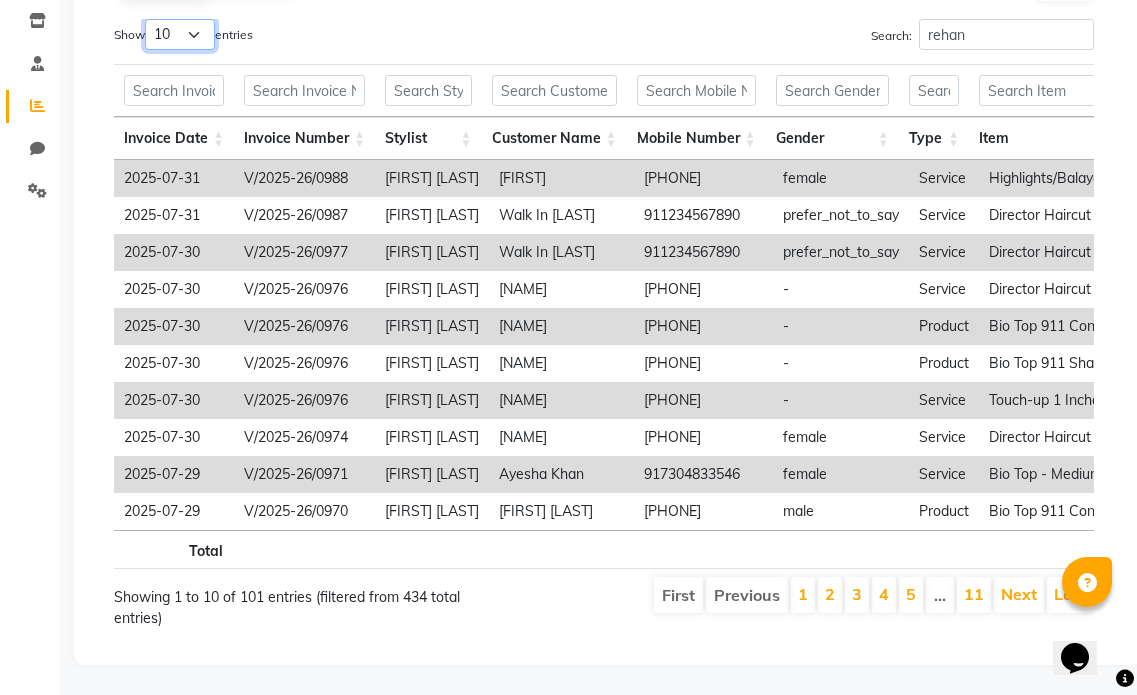 click on "10 25 50 100" at bounding box center (180, 34) 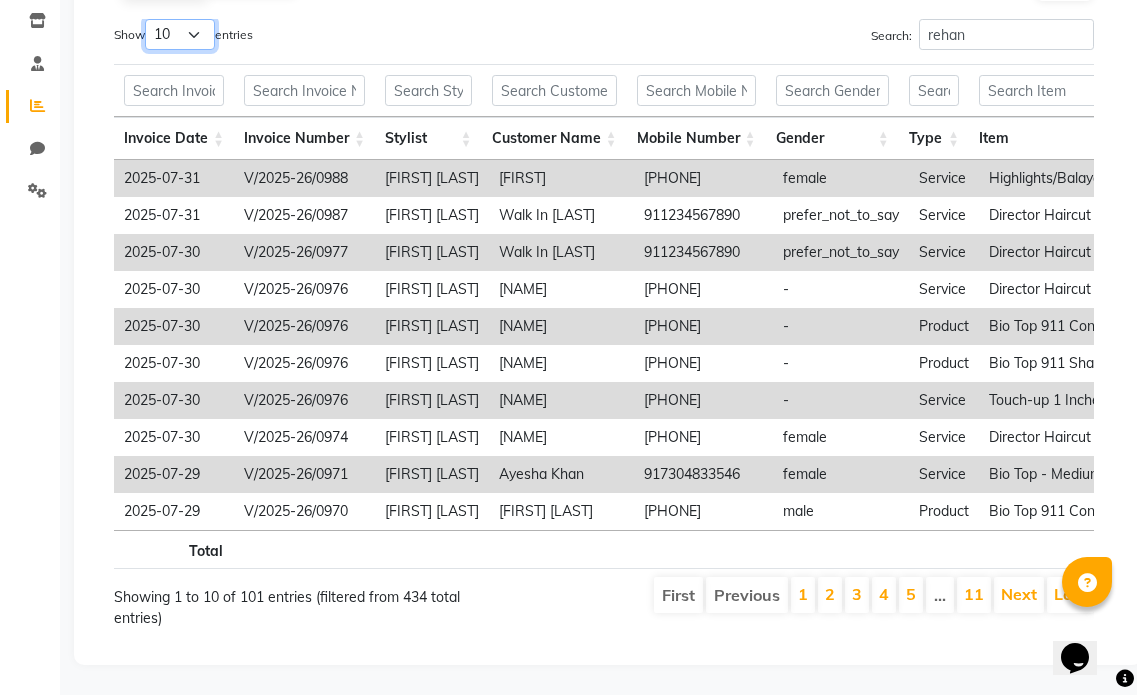 select on "100" 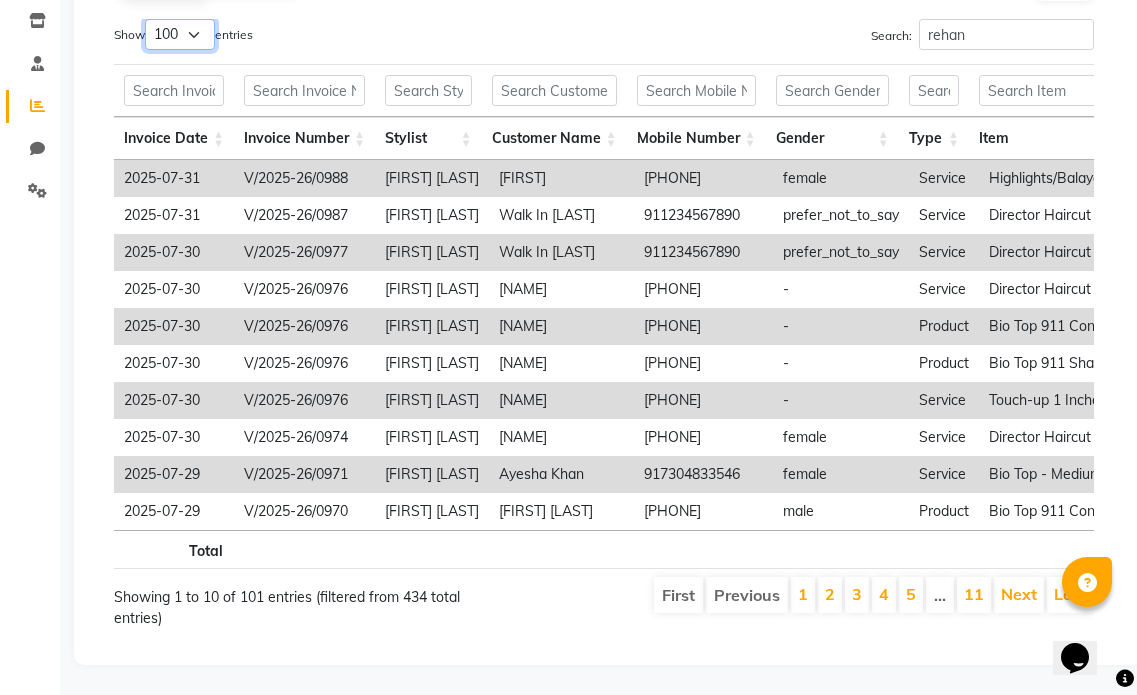 click on "10 25 50 100" at bounding box center [180, 34] 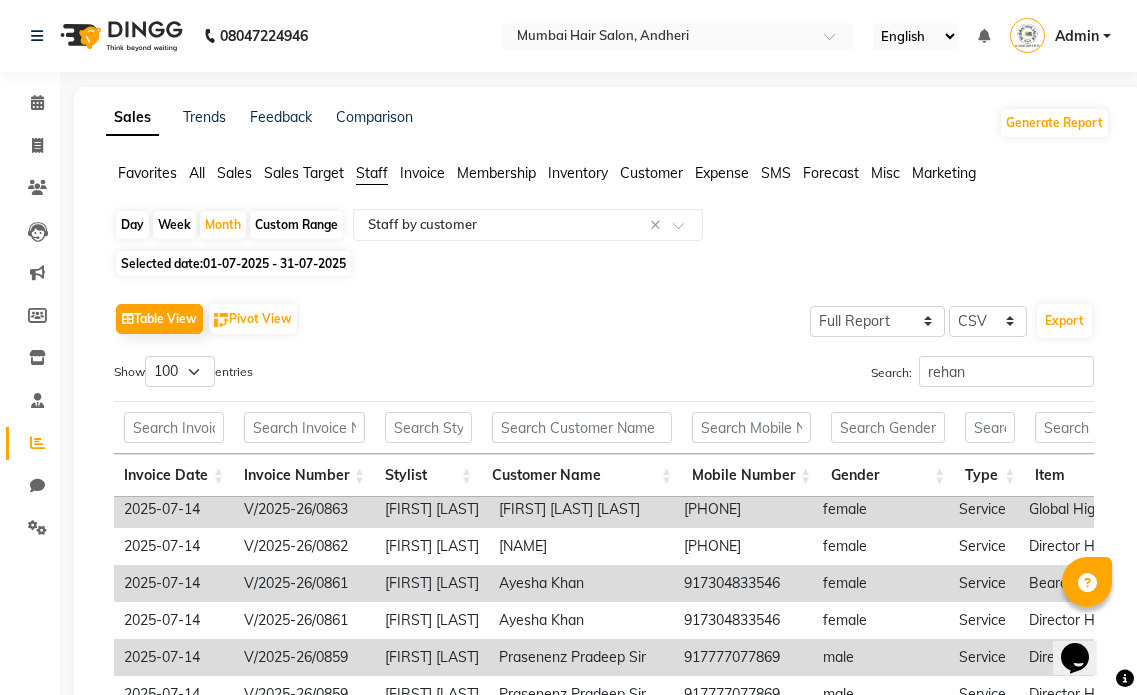 click on "Custom Range" 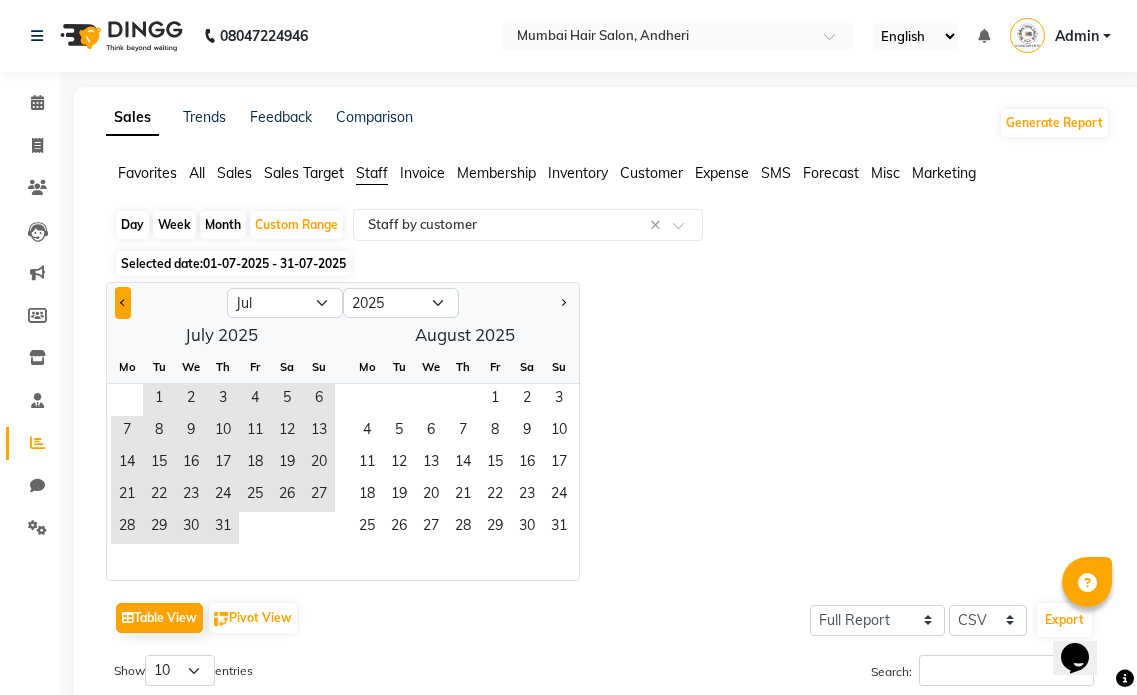 click 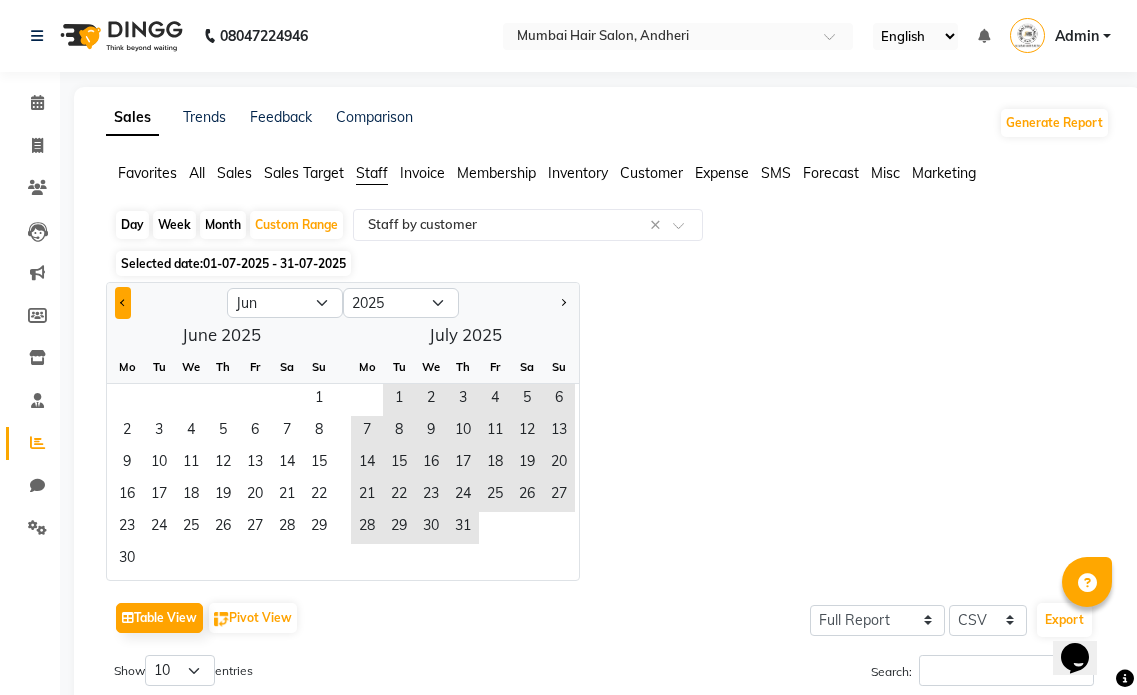 click 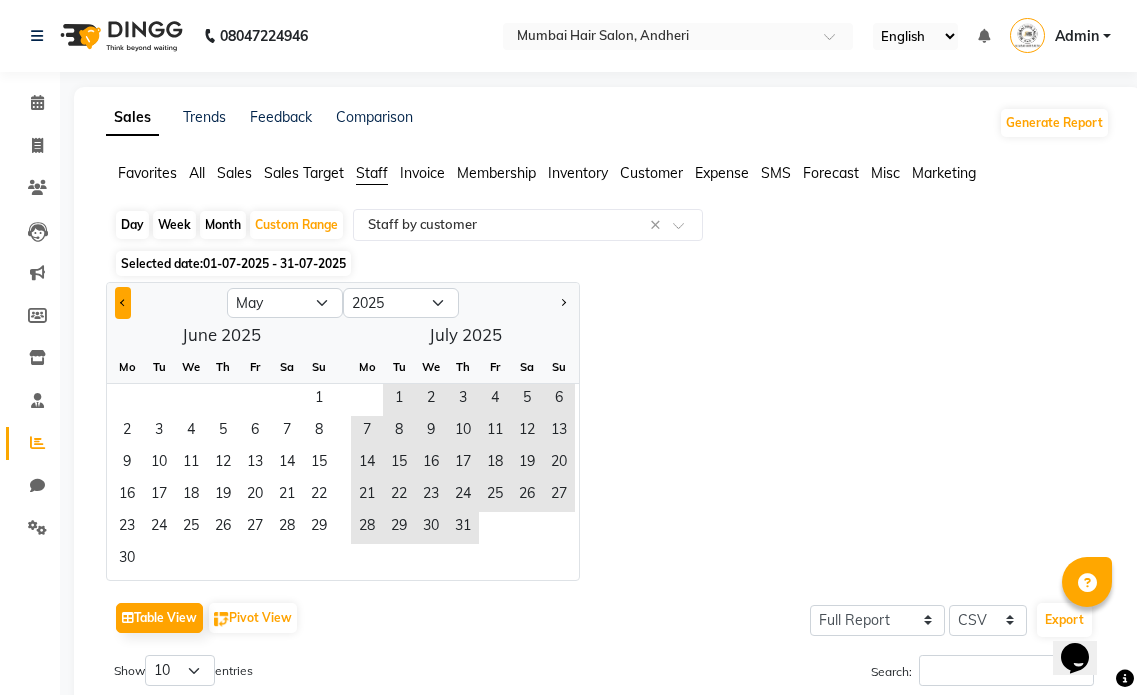 click 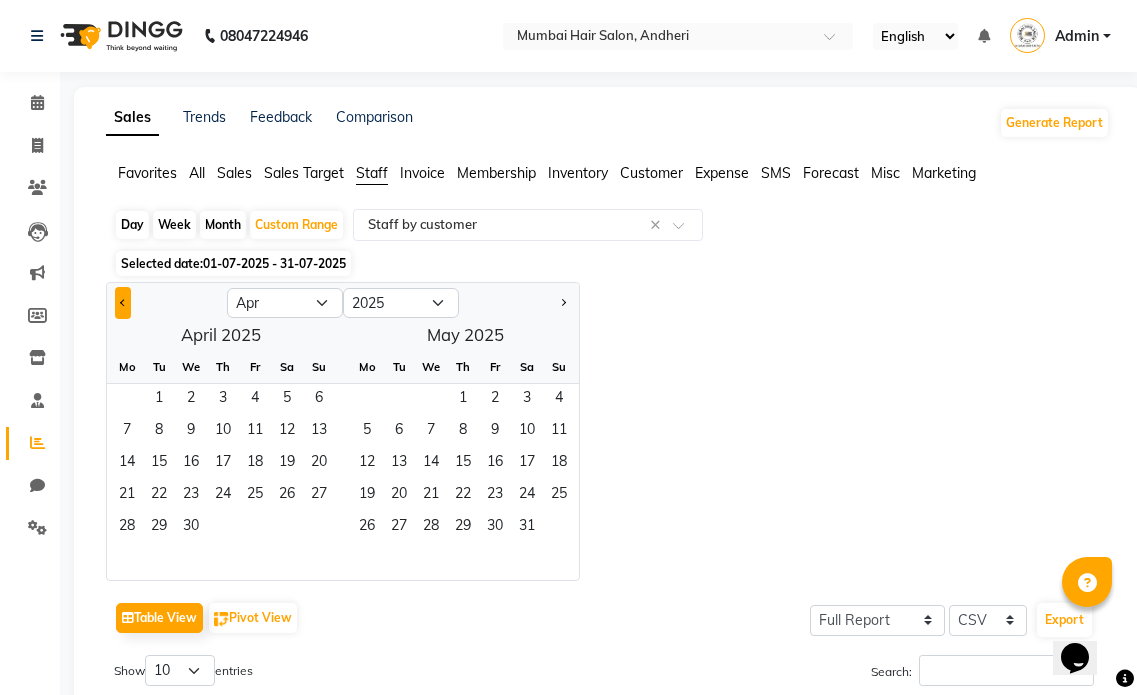 click 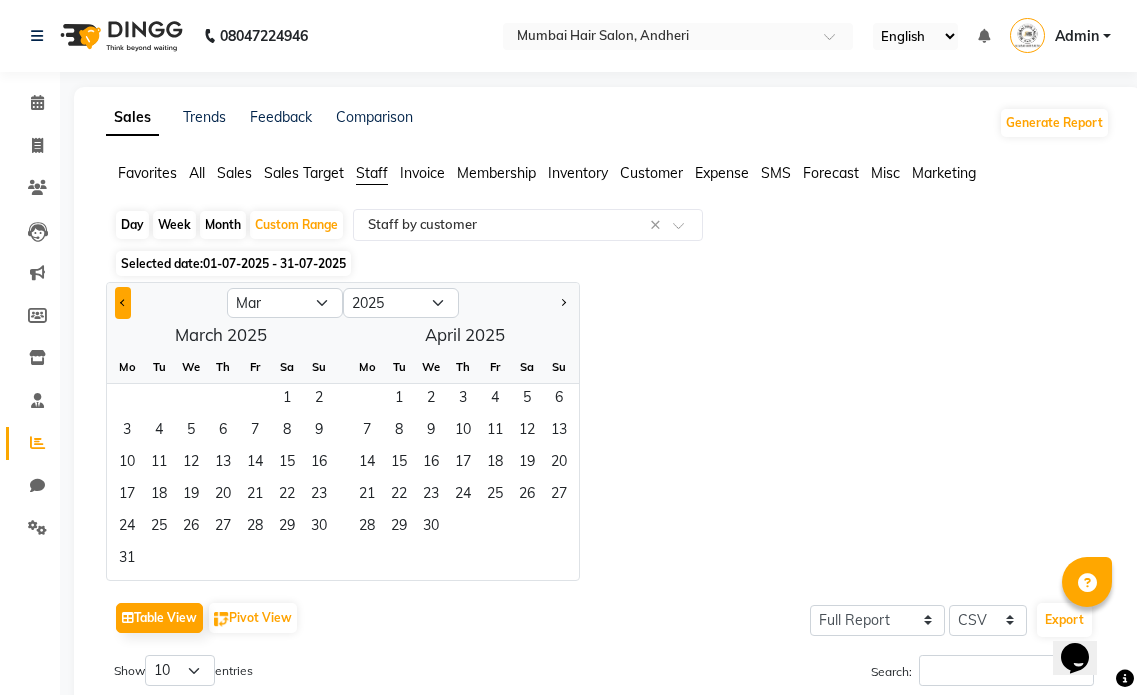 click 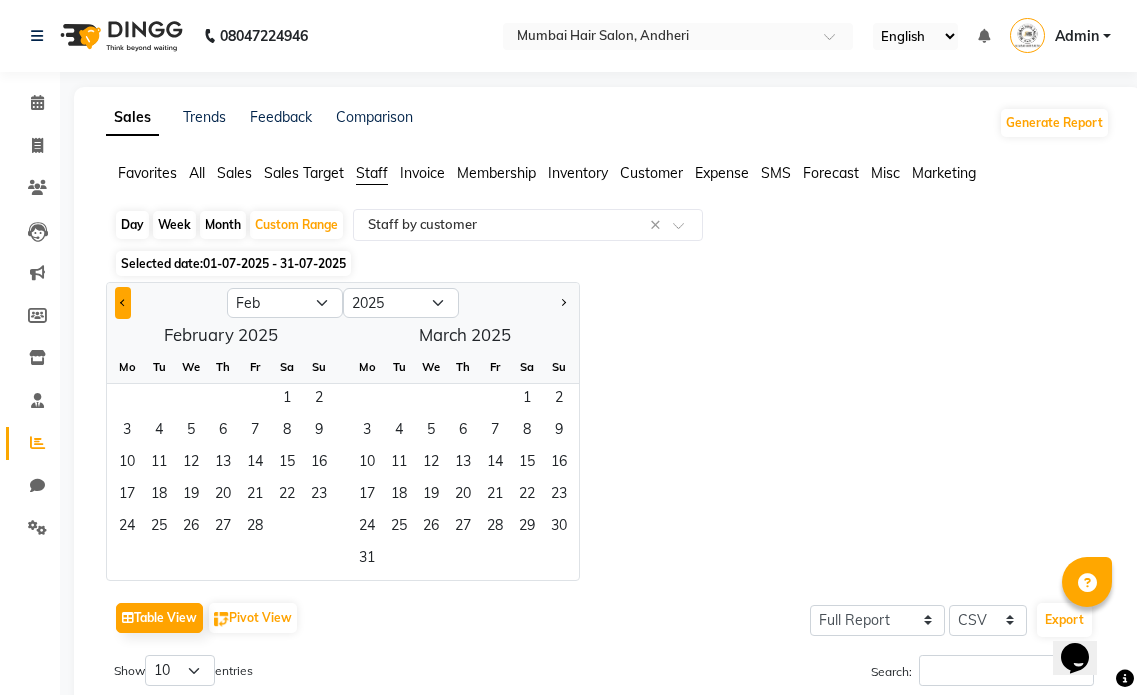 click 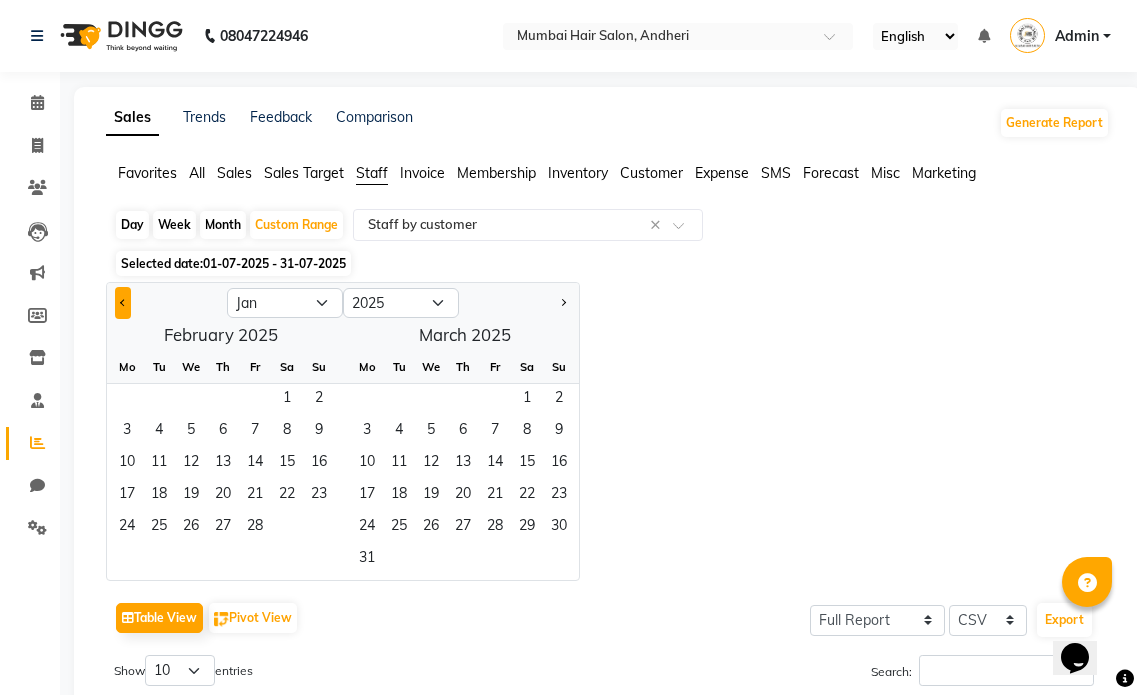 click 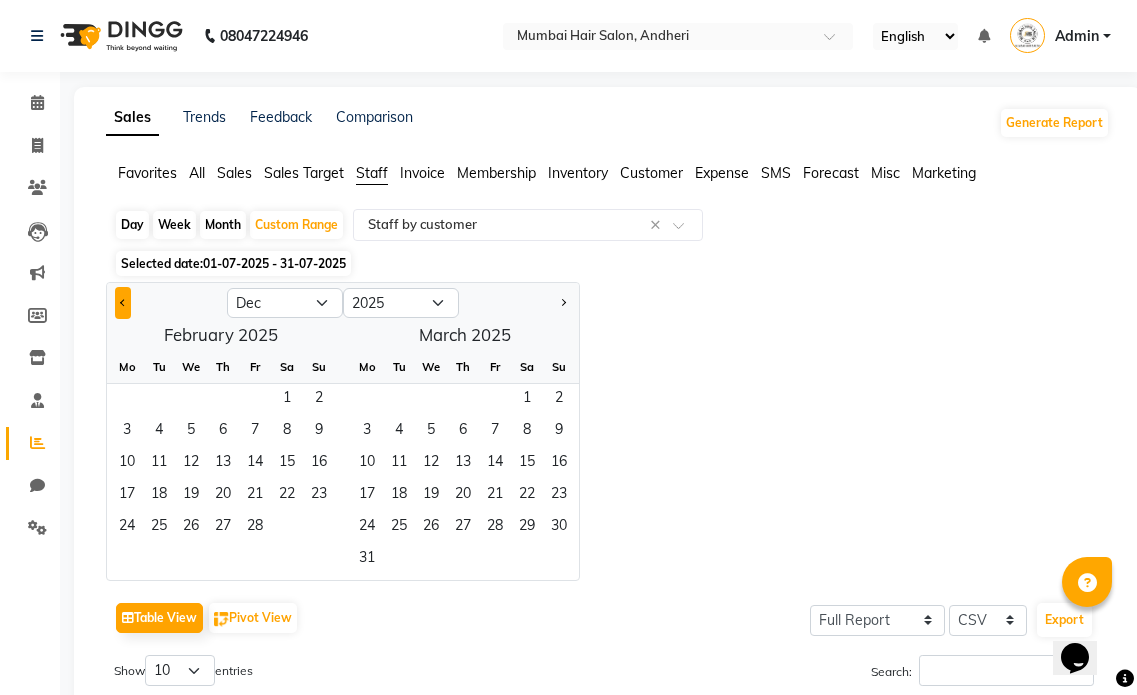 select on "2024" 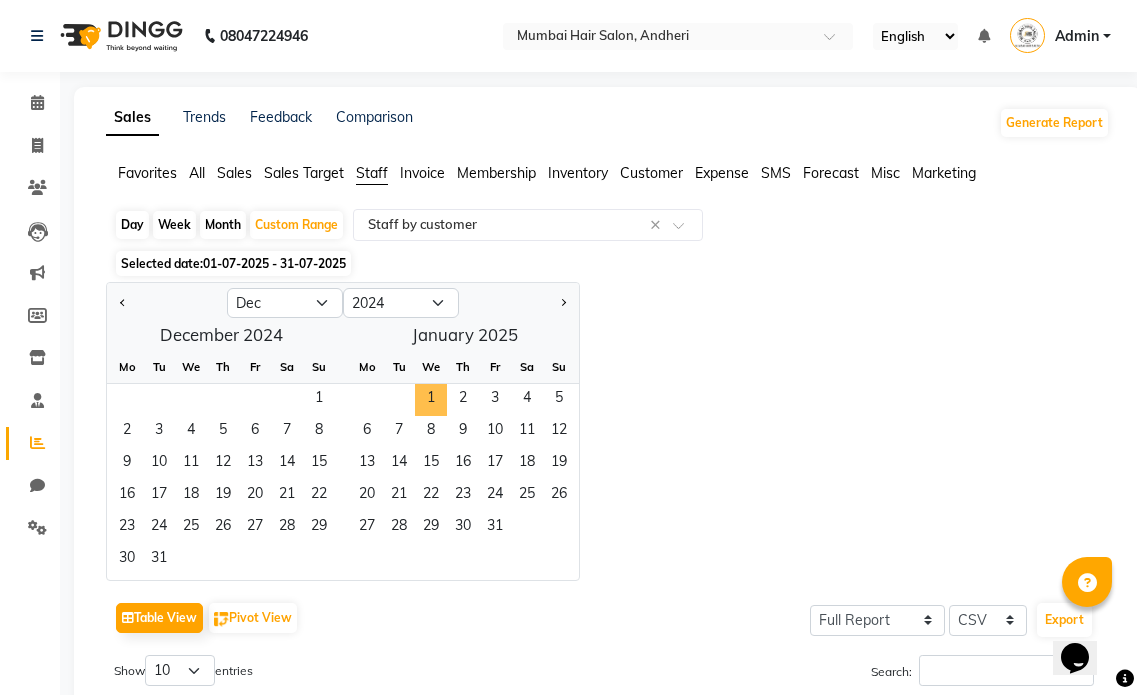 drag, startPoint x: 423, startPoint y: 401, endPoint x: 410, endPoint y: 382, distance: 23.021729 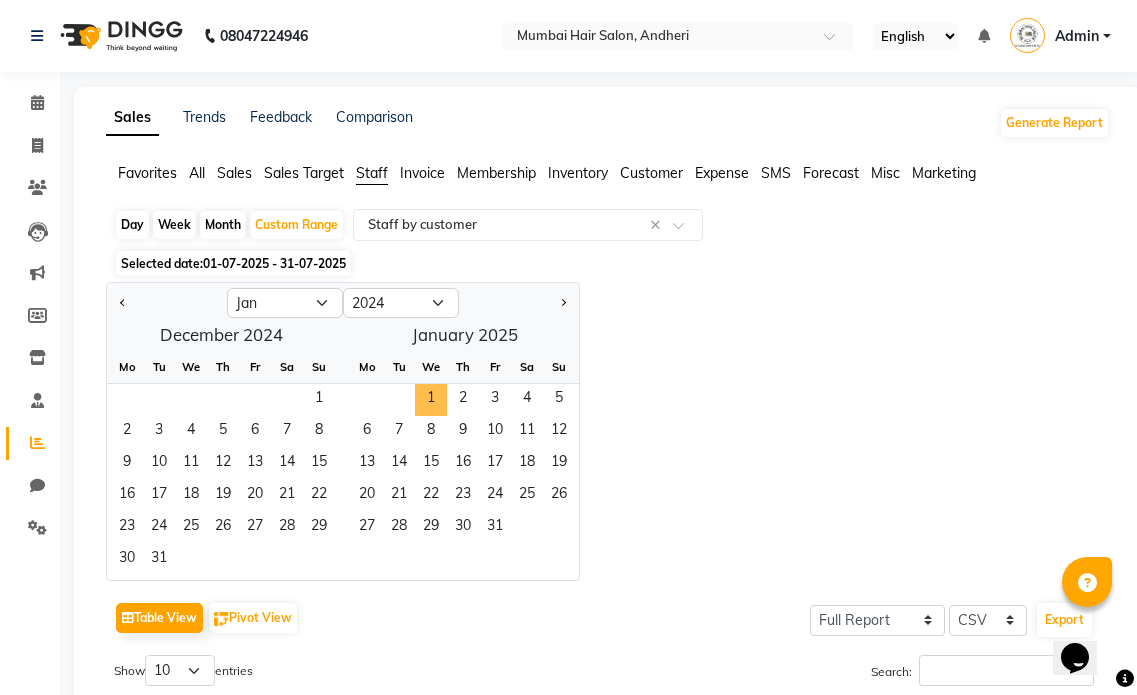 select on "2025" 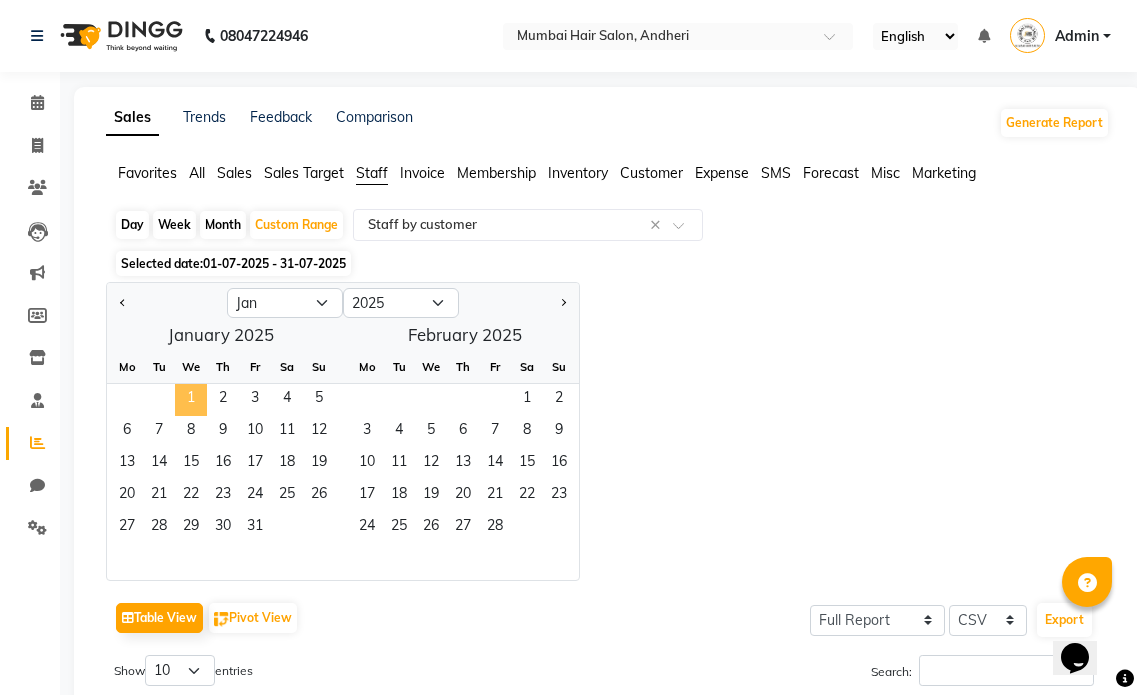 click on "1" 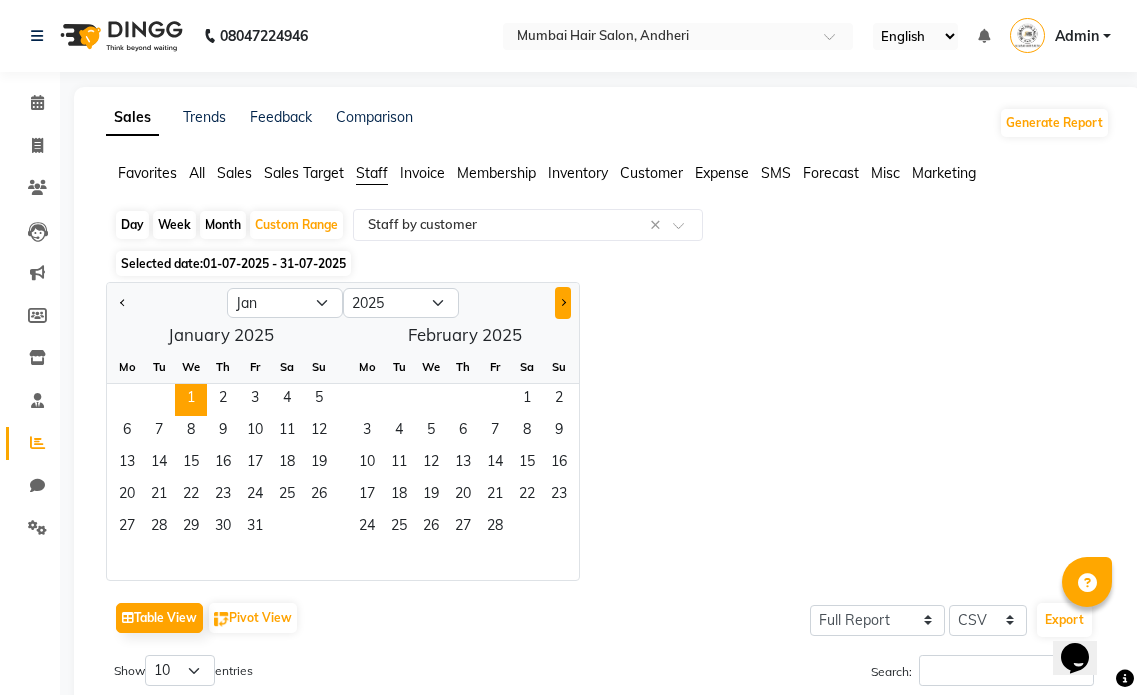click 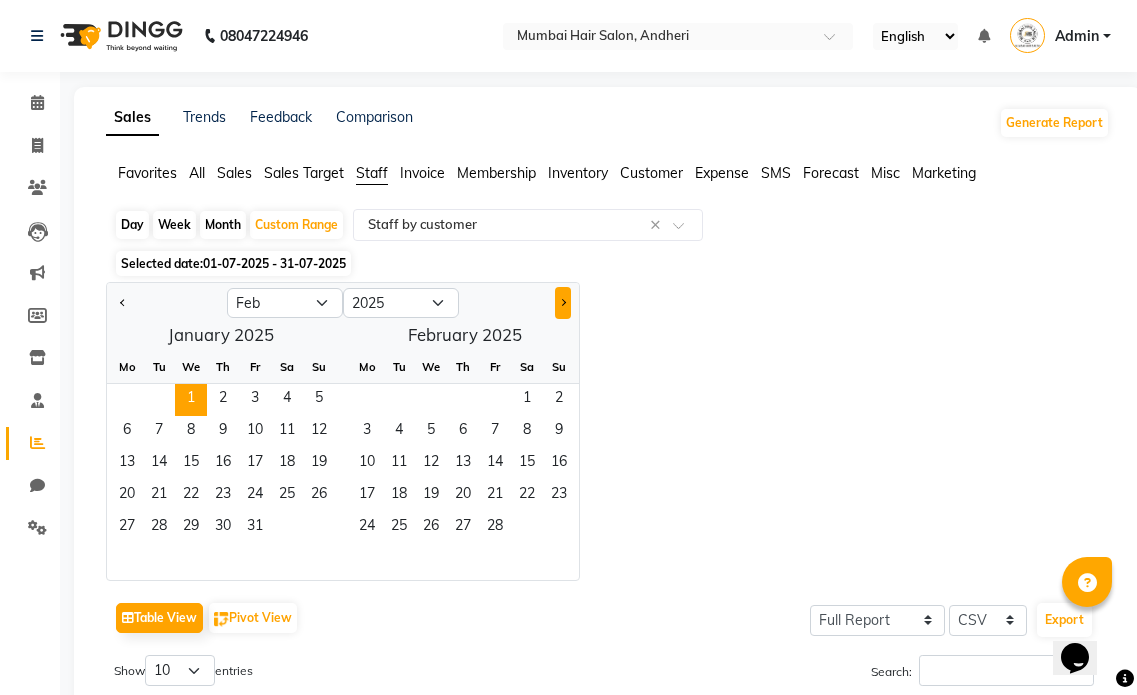 click 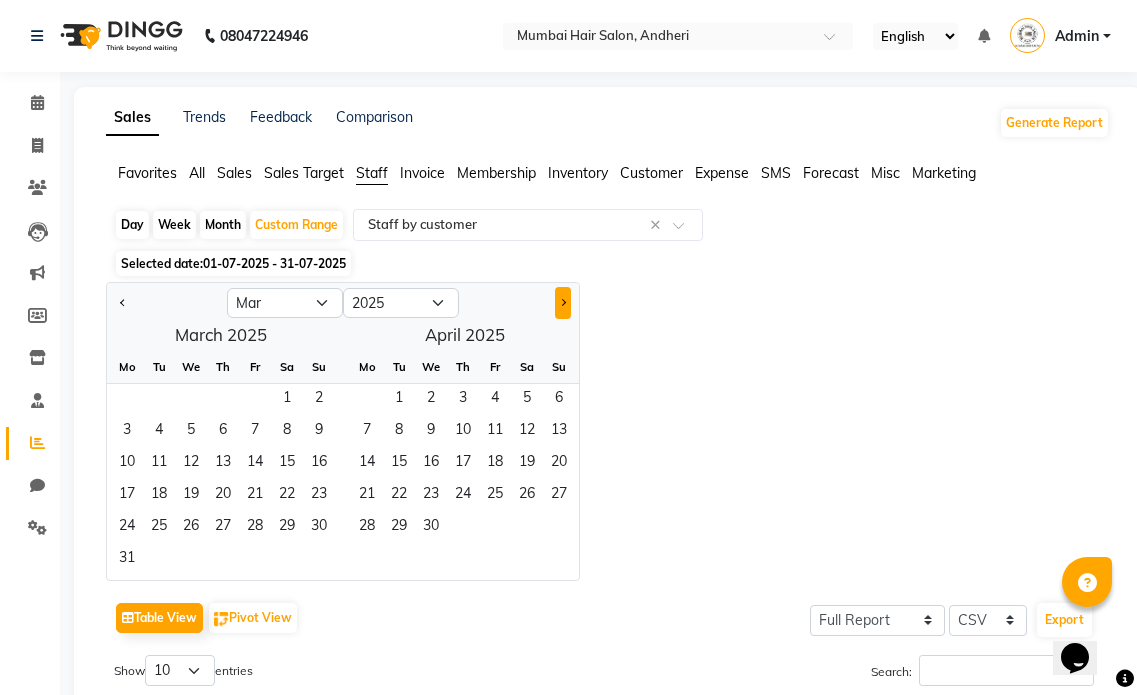 click 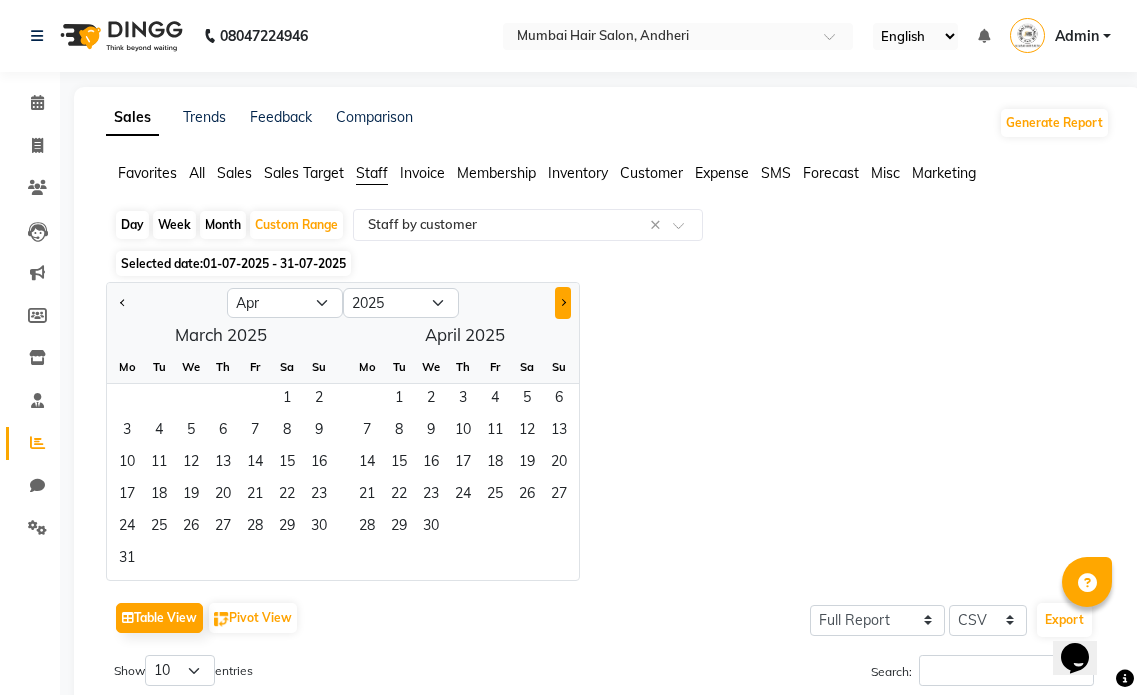 click 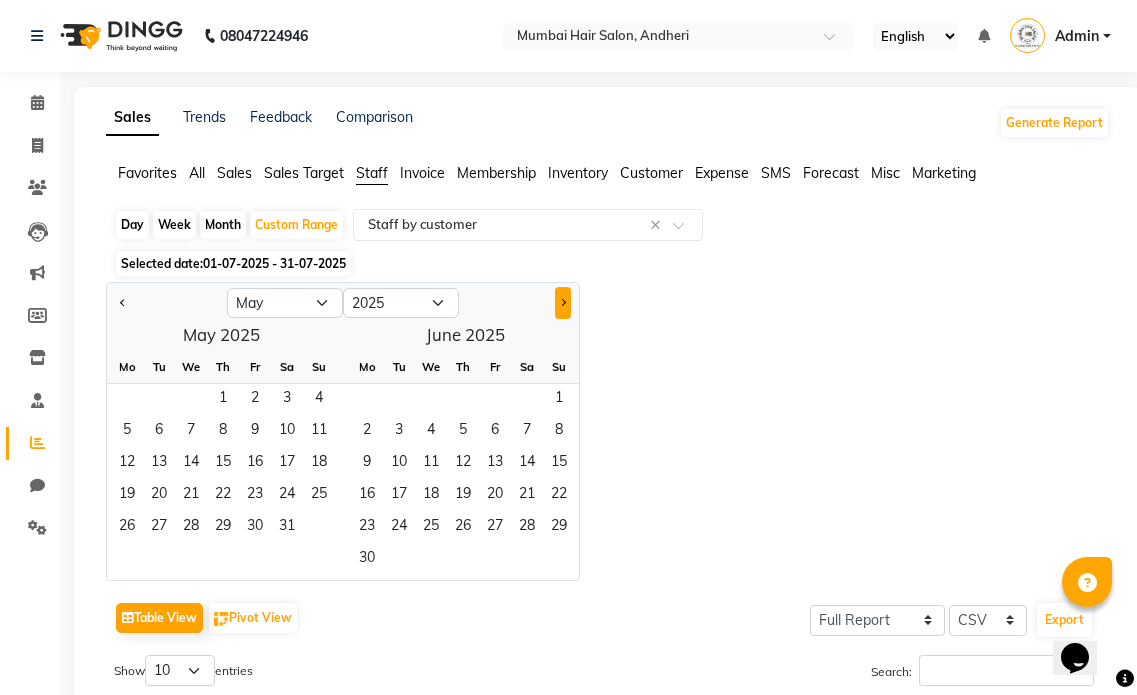 click 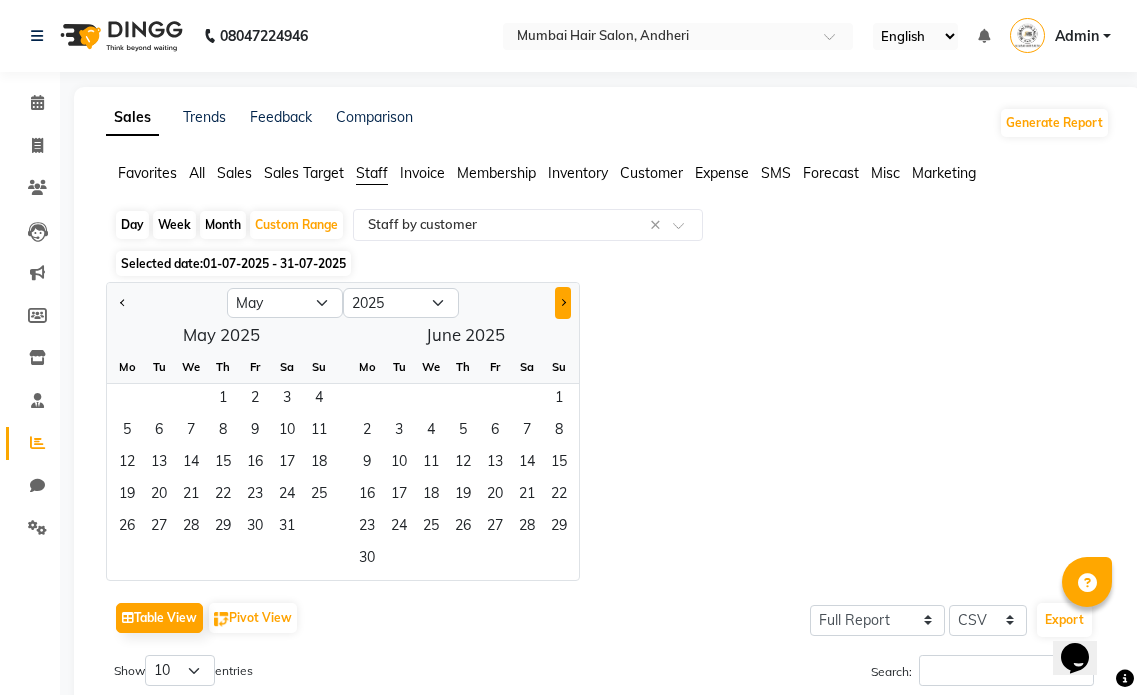 select on "6" 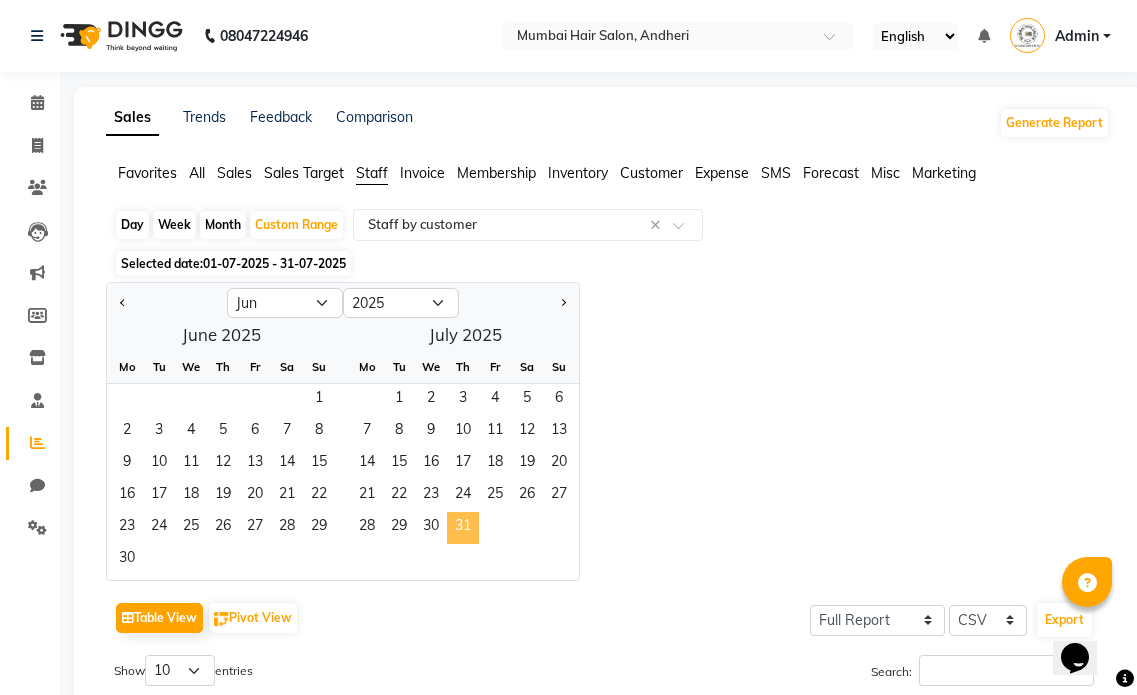 click on "31" 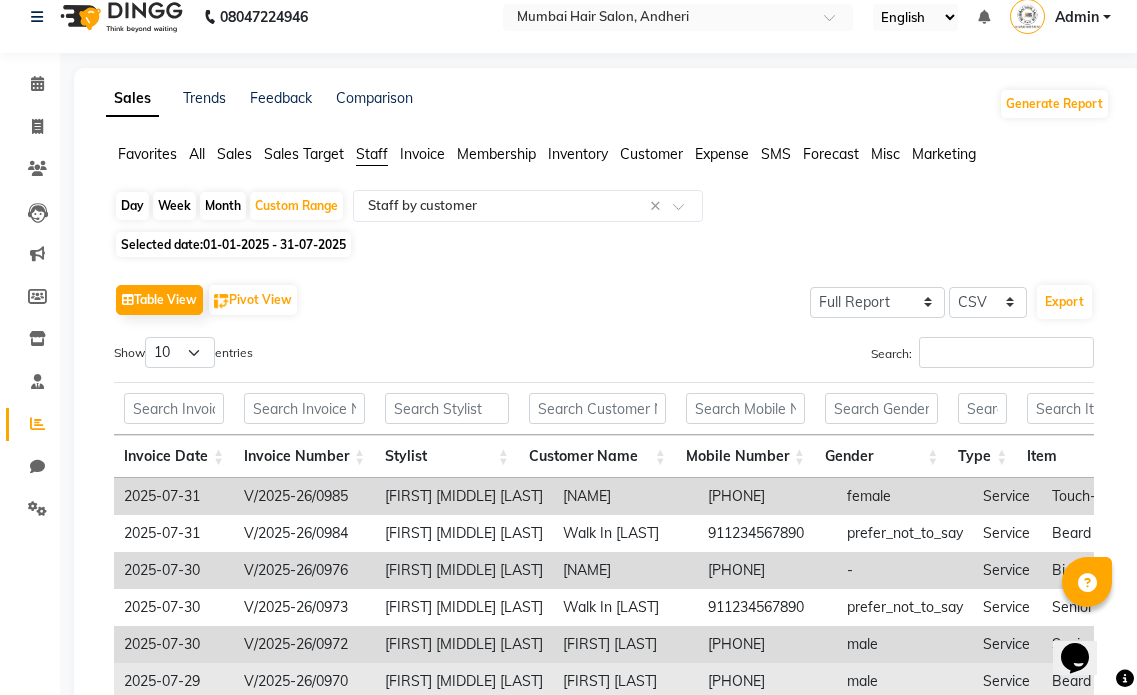 scroll, scrollTop: 0, scrollLeft: 0, axis: both 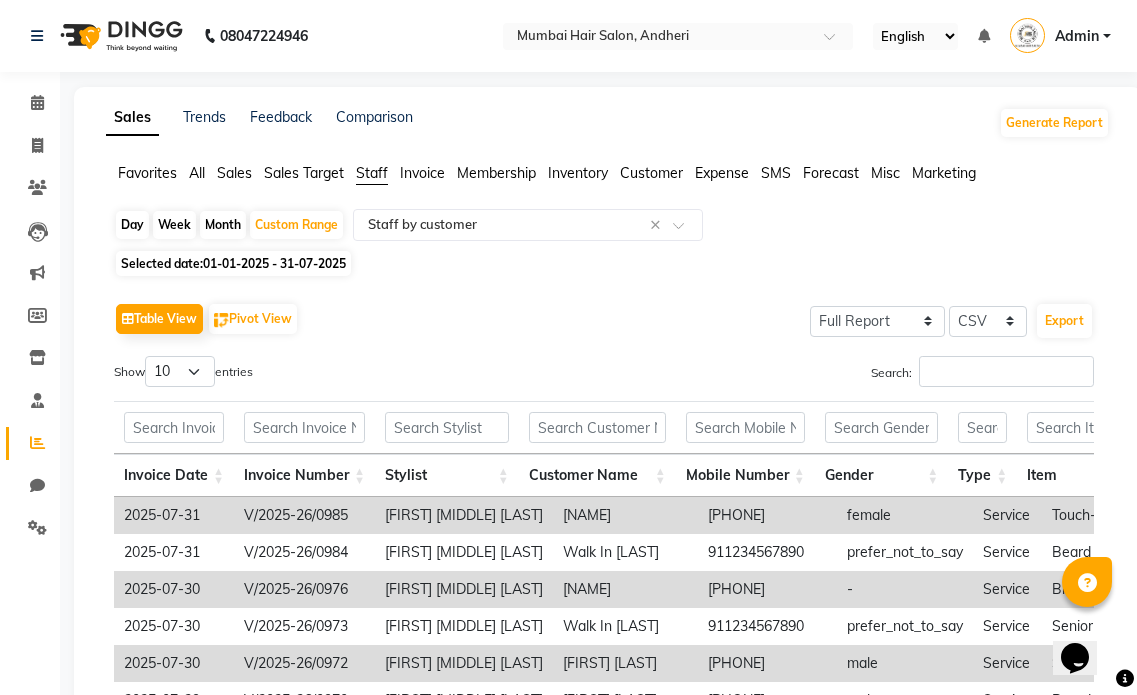 click on "Membership" 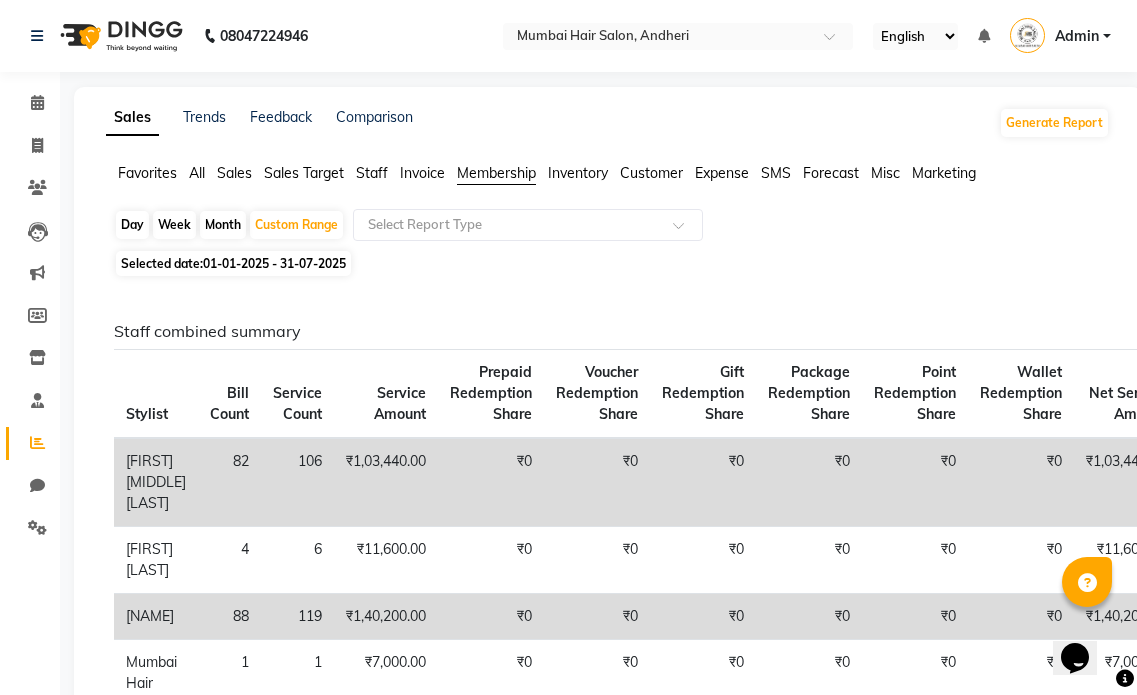 click on "Inventory" 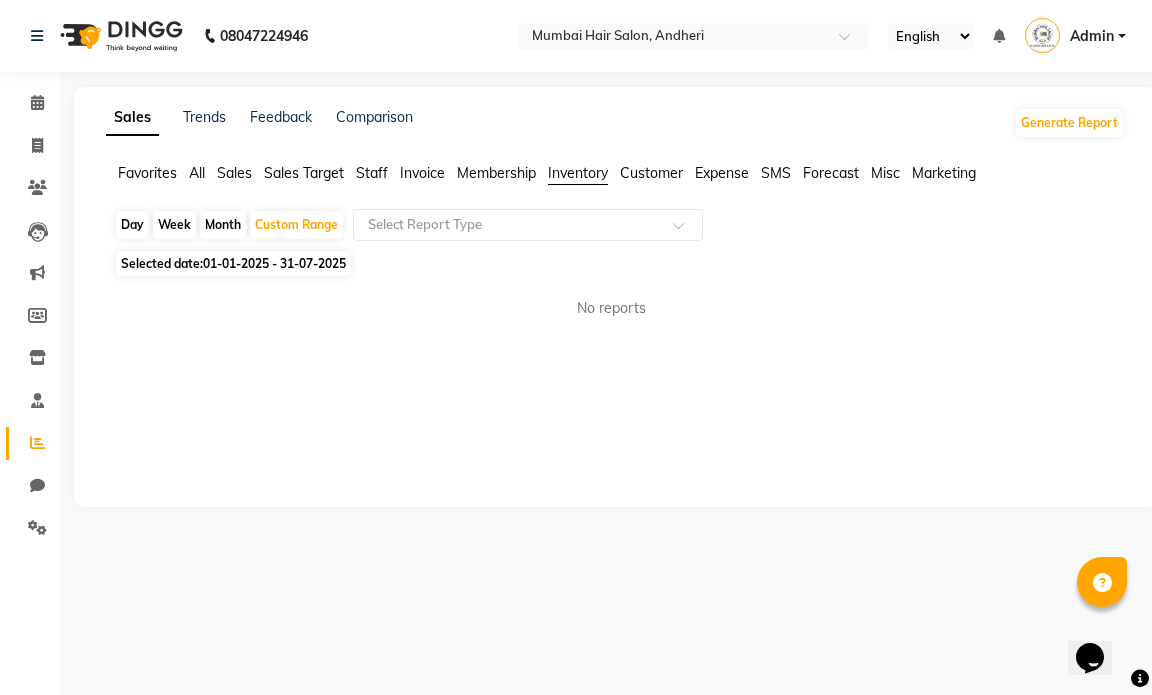 click on "Customer" 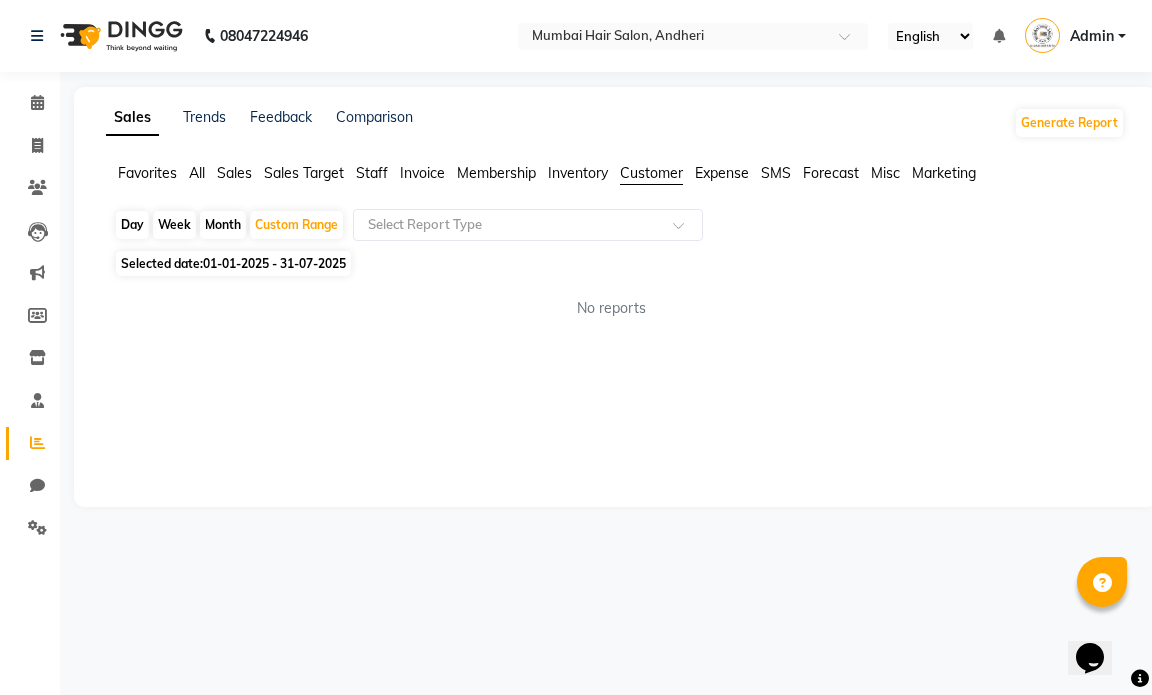 click on "Customer" 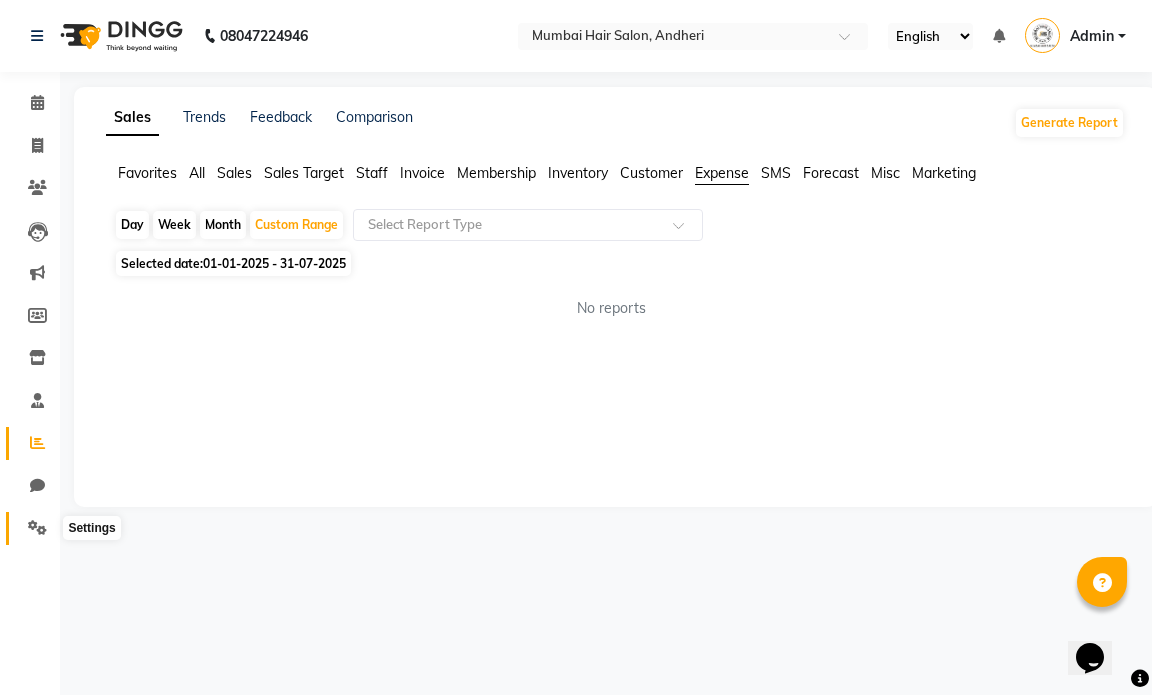 click 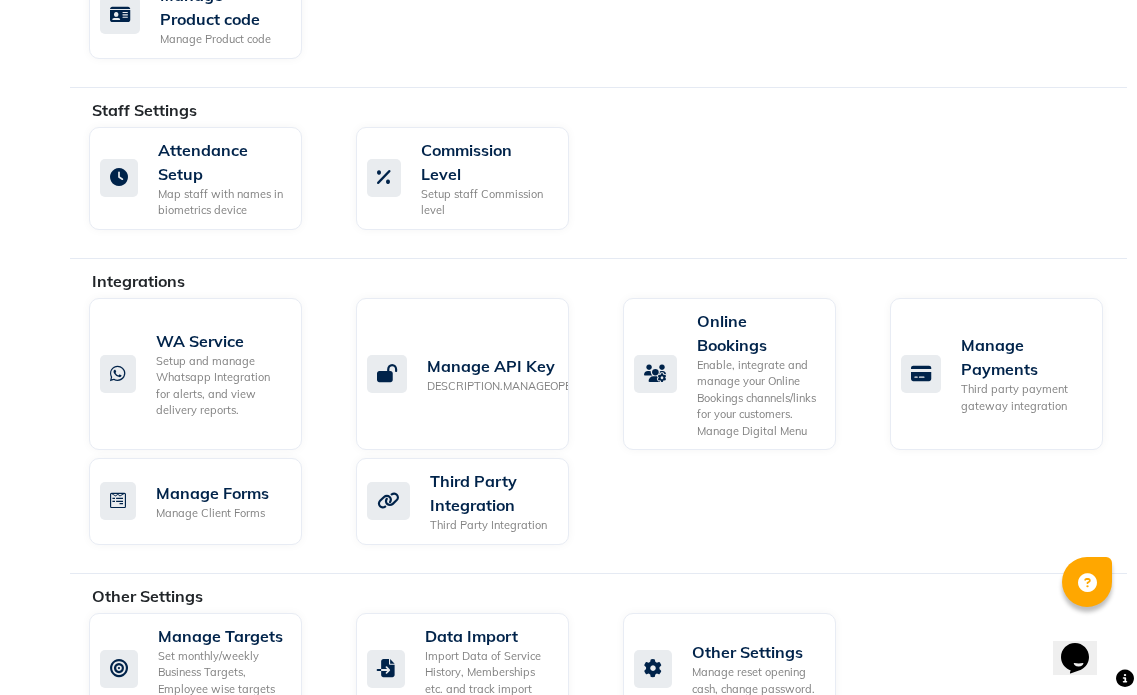 scroll, scrollTop: 1266, scrollLeft: 0, axis: vertical 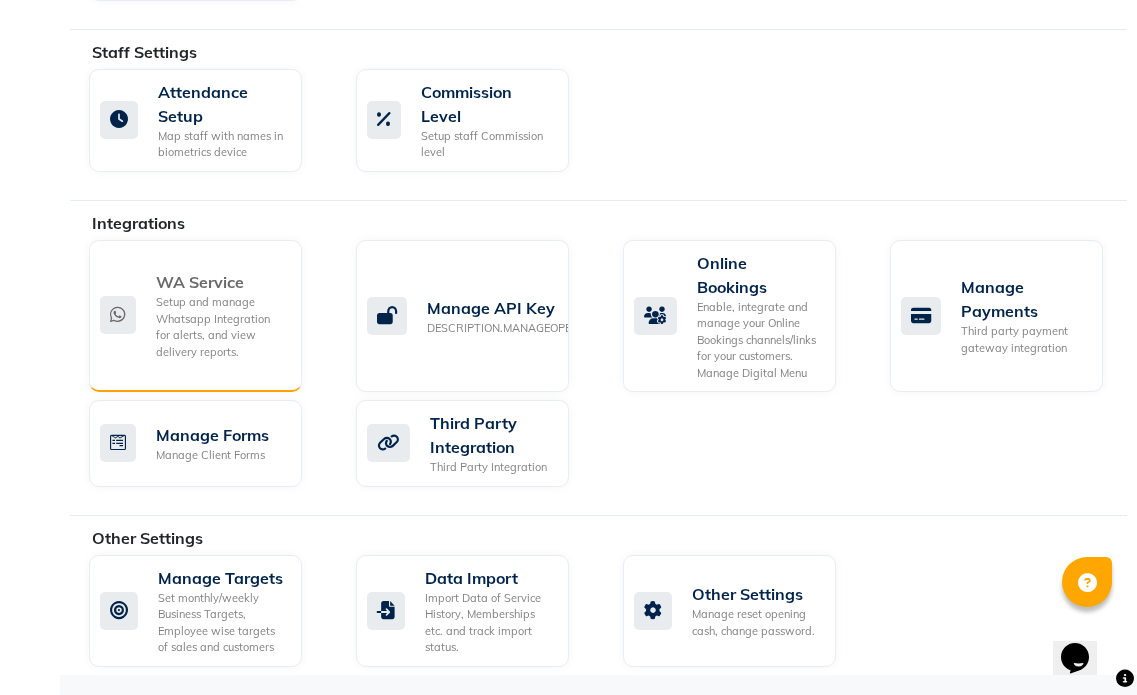 click on "Setup and manage Whatsapp Integration for alerts, and view delivery reports." 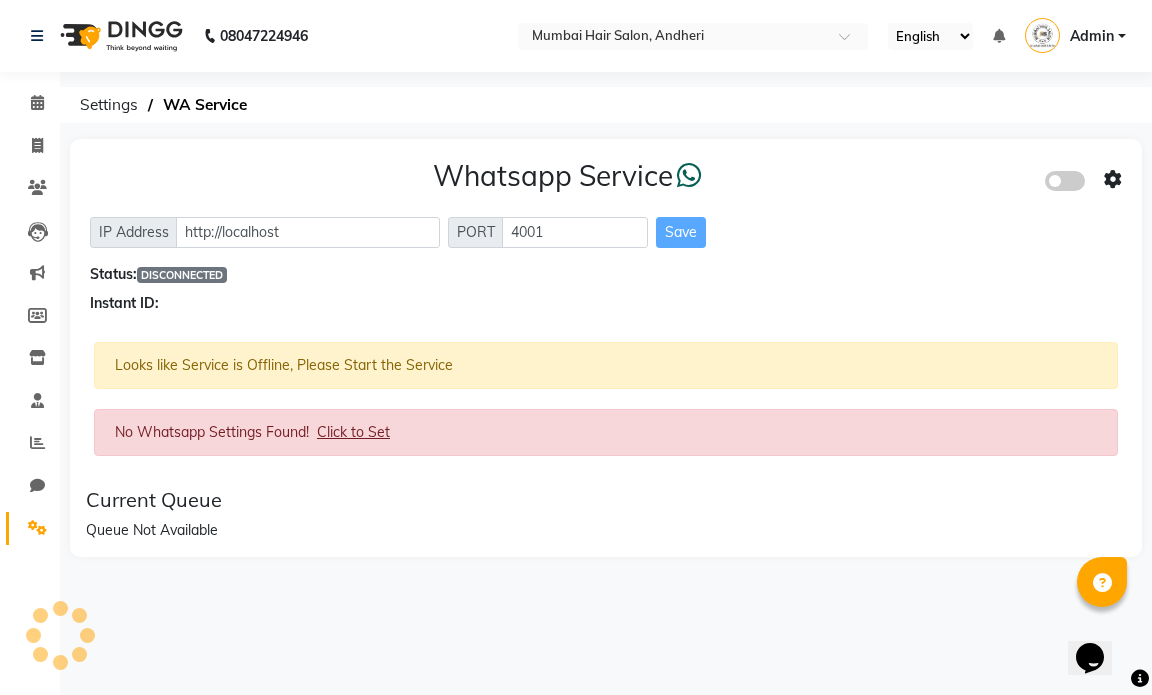 click 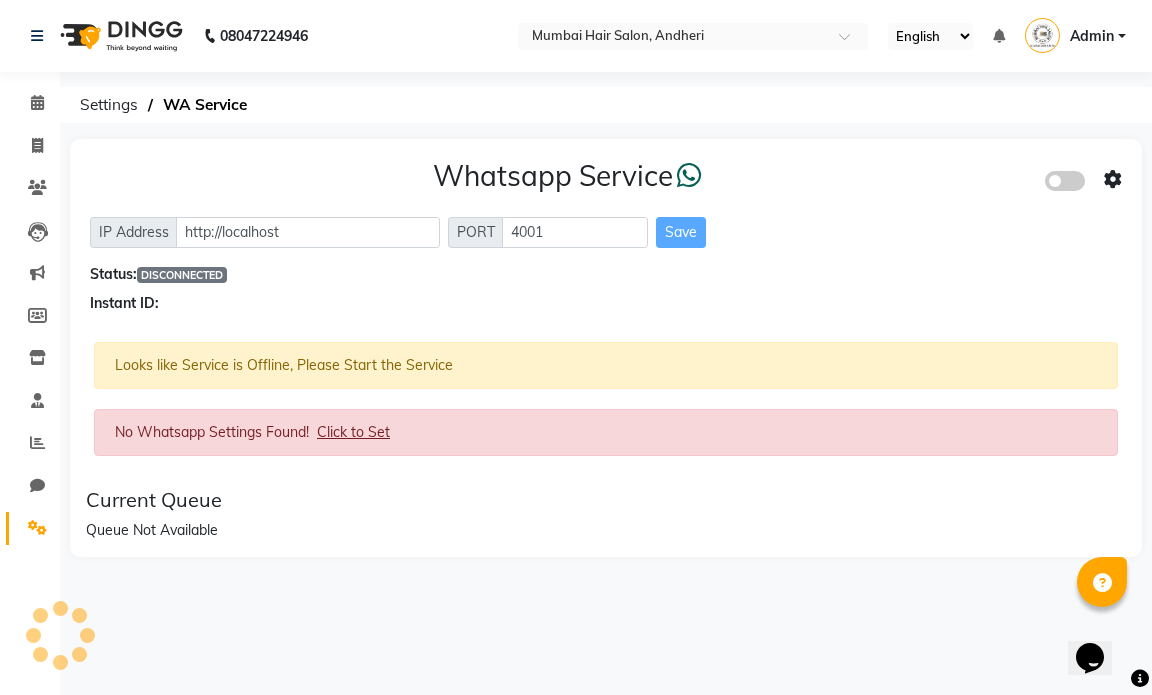 click 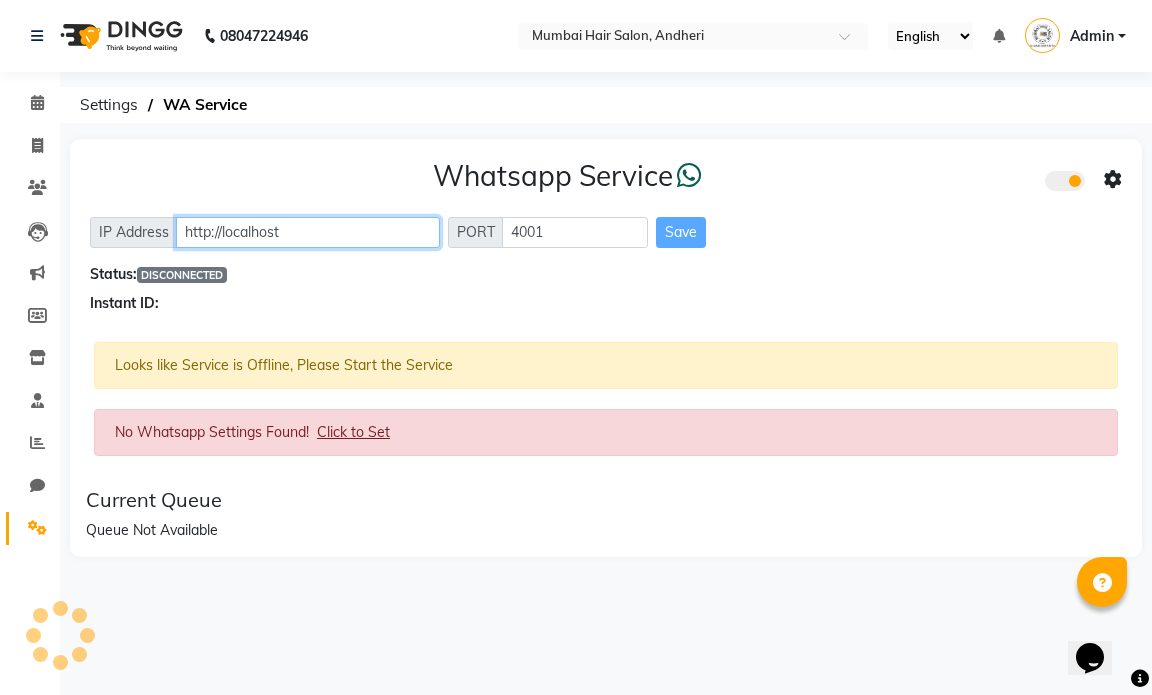 click on "http://localhost" 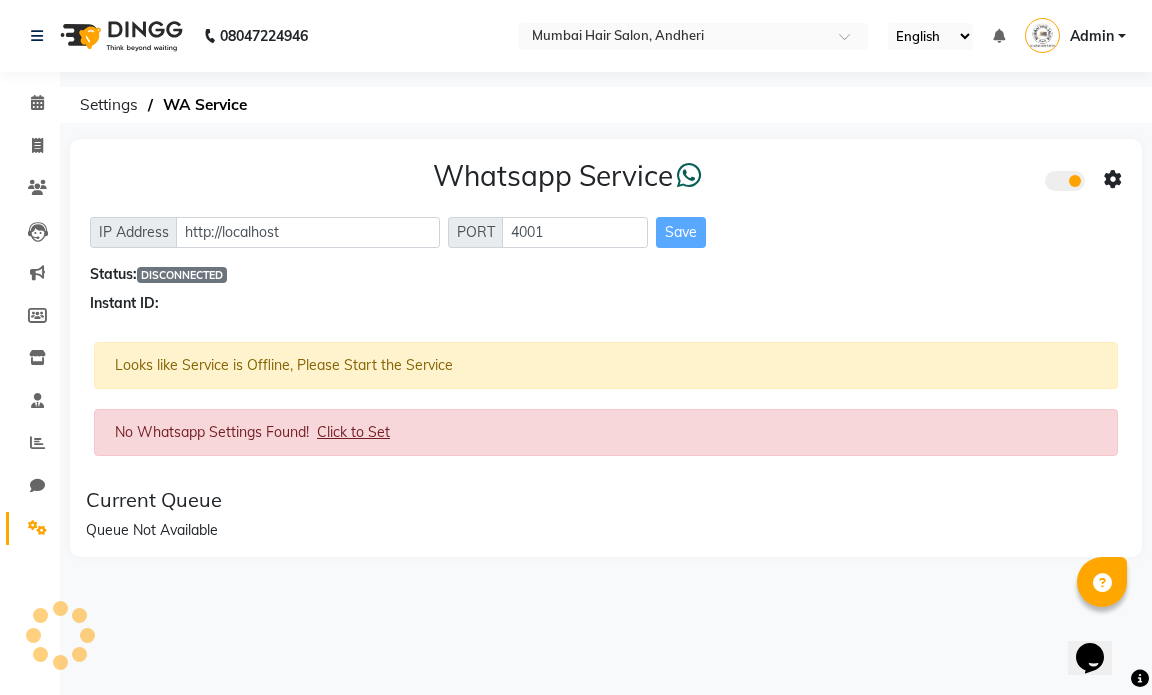 click on "Status:  DISCONNECTED" 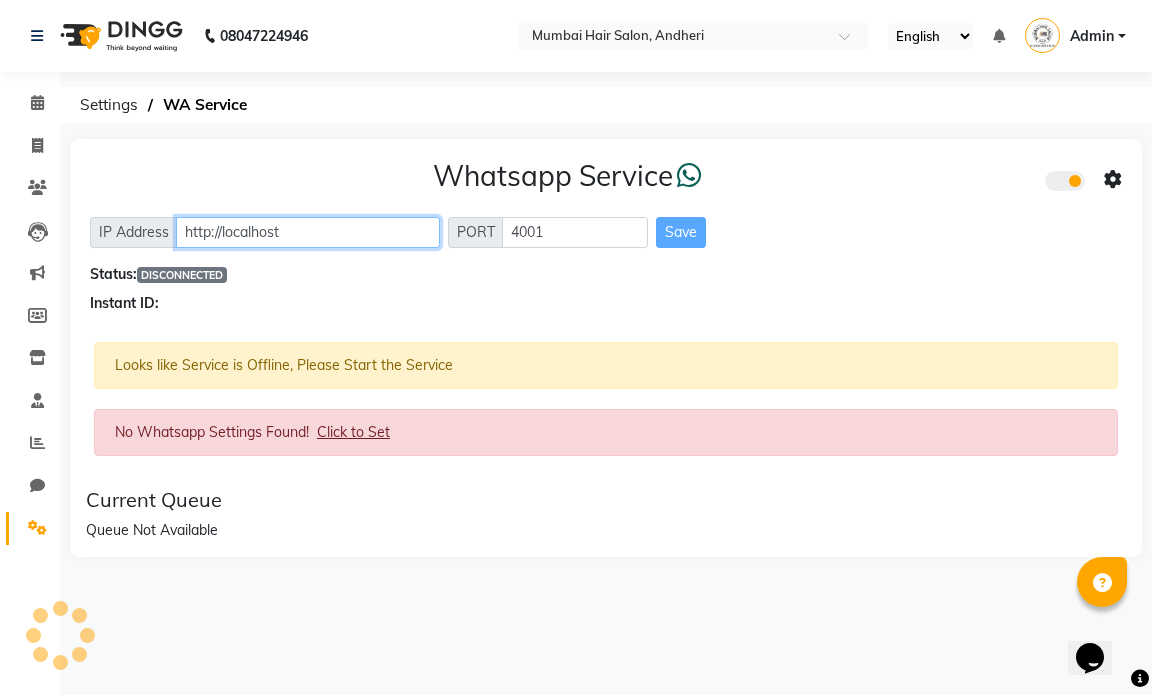 click on "http://localhost" 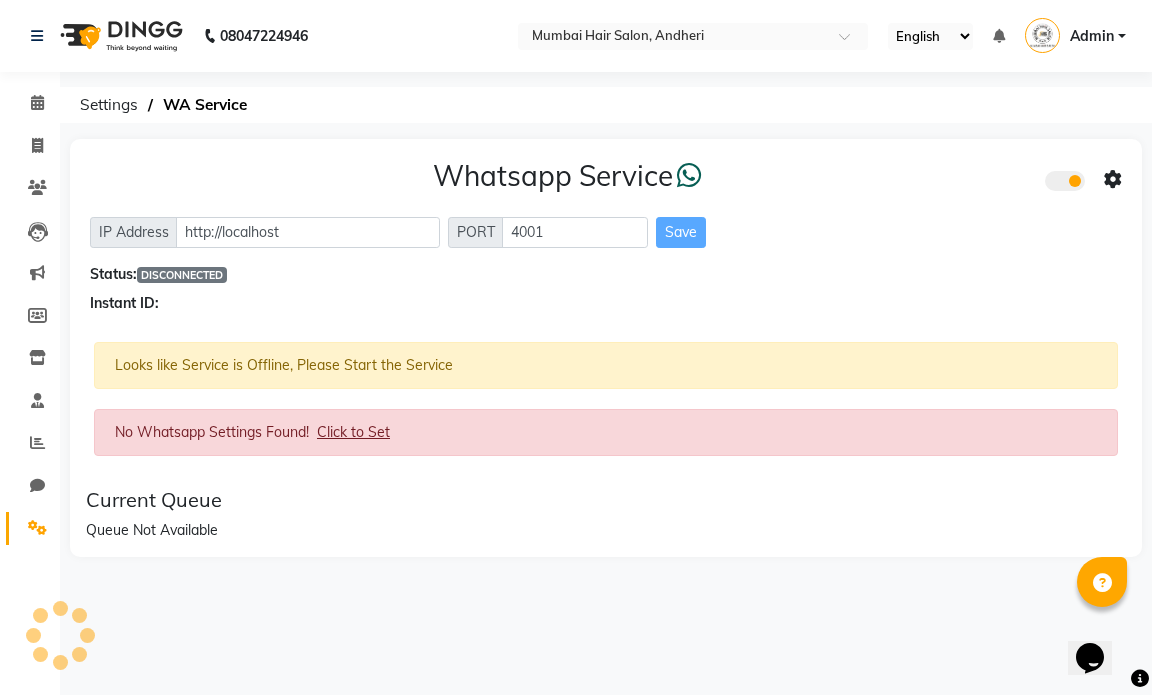 click 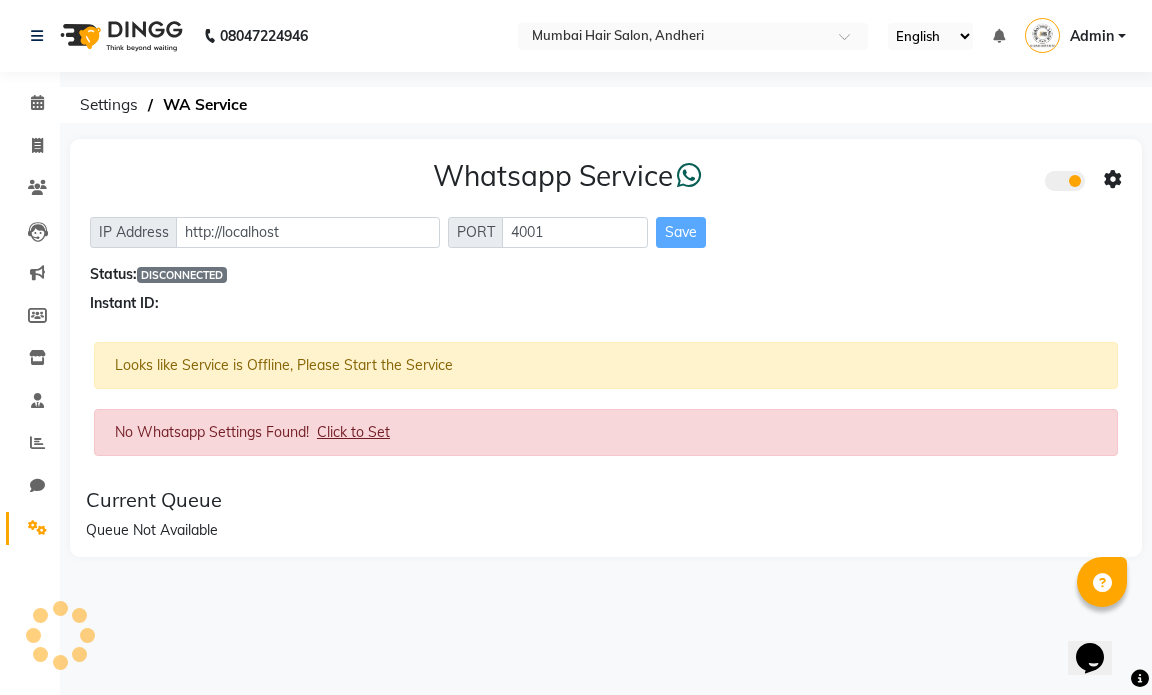 click 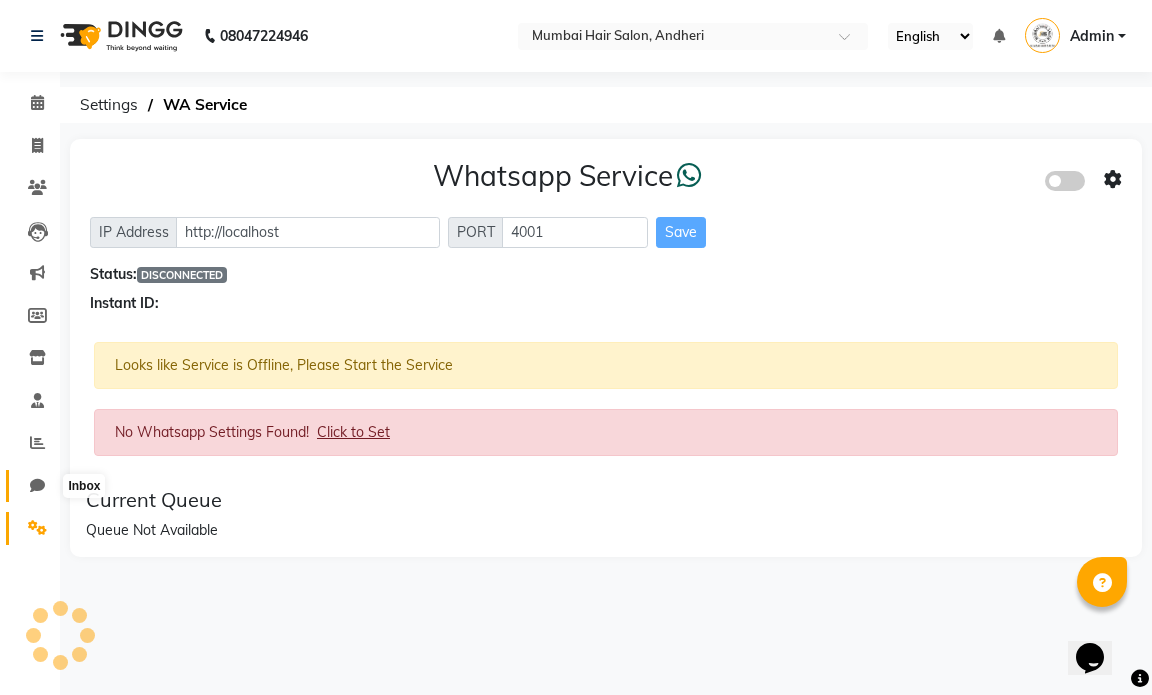 click 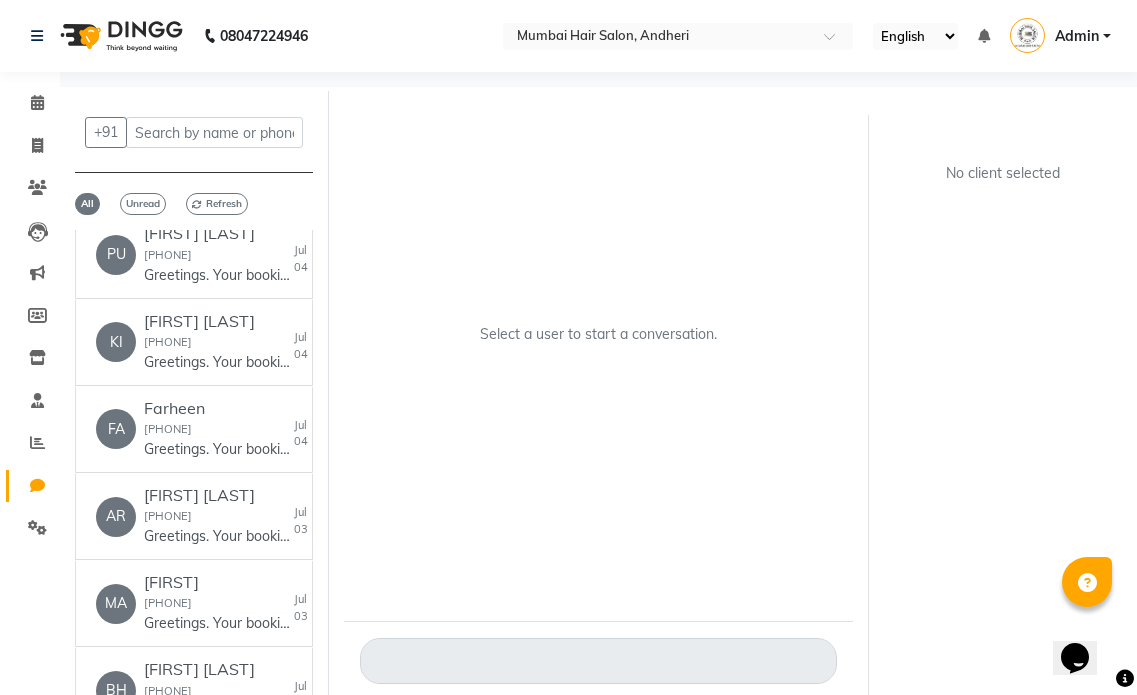 scroll, scrollTop: 2547, scrollLeft: 0, axis: vertical 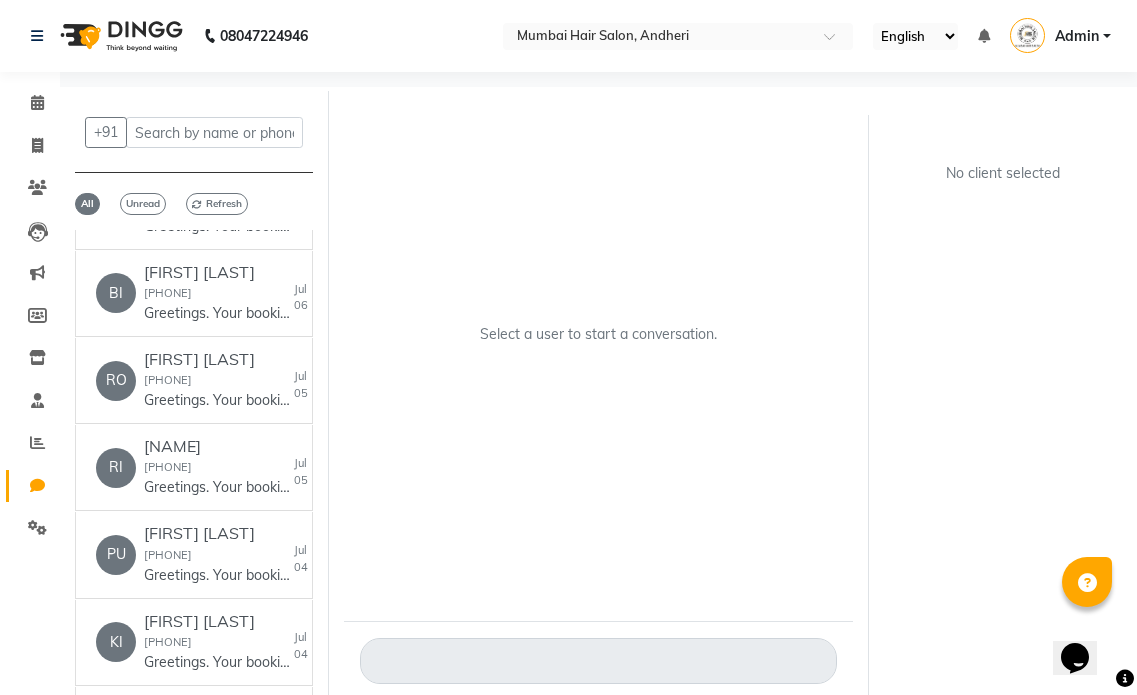 click on "Staff" 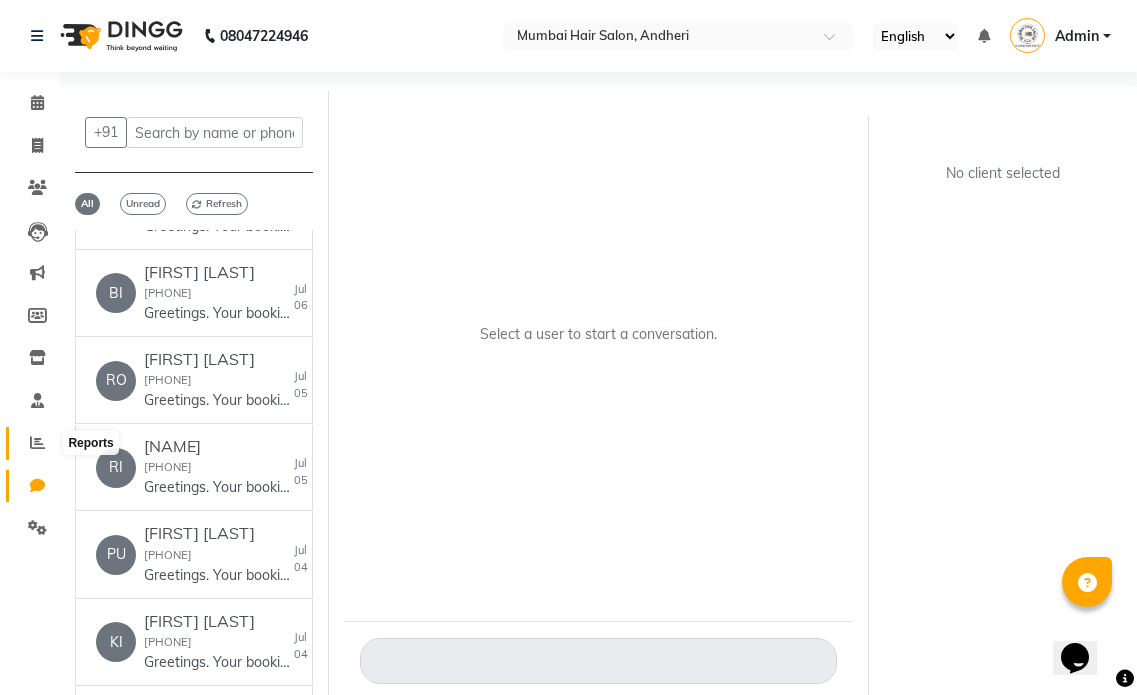 click 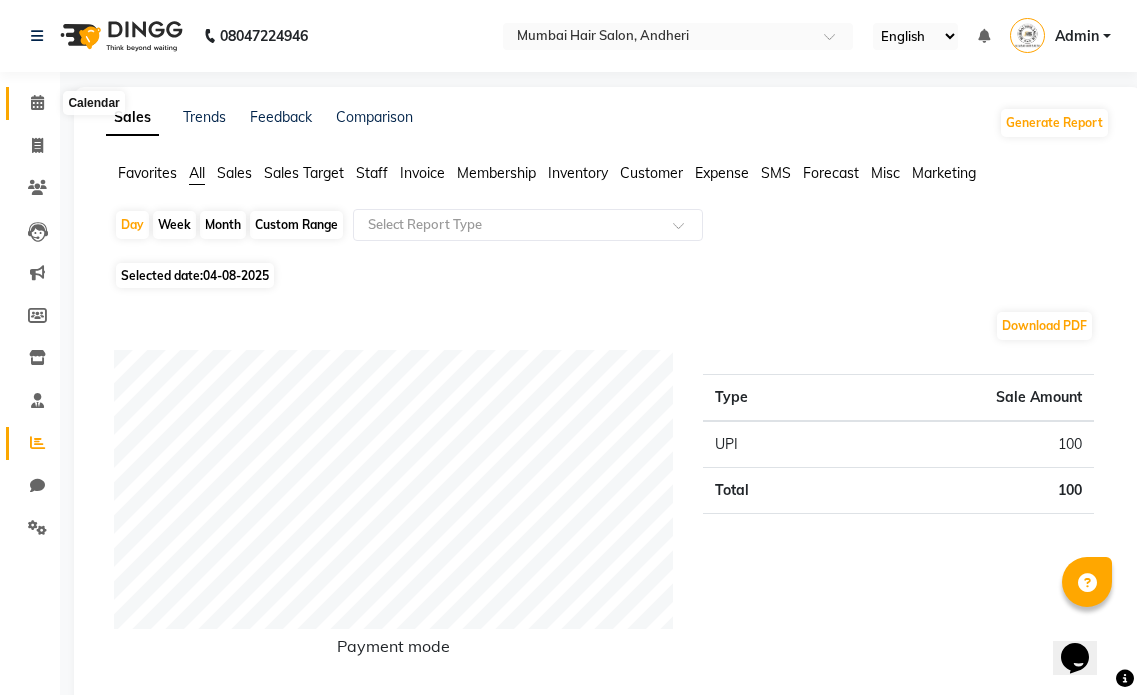 click 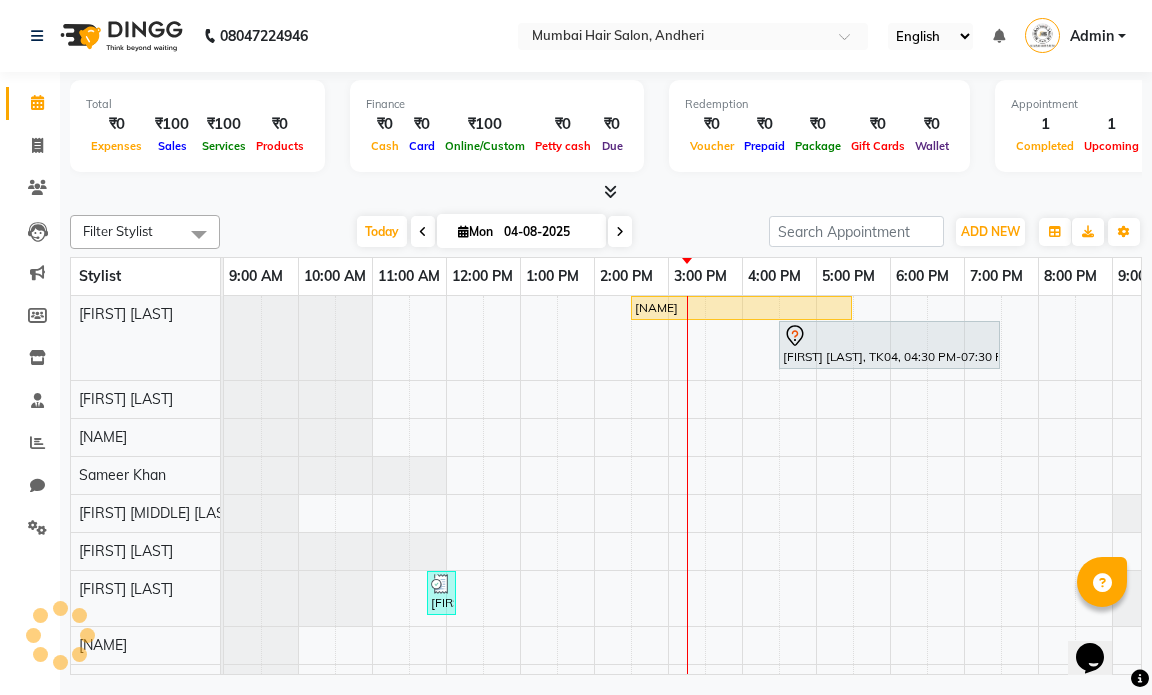 click on "Clients" 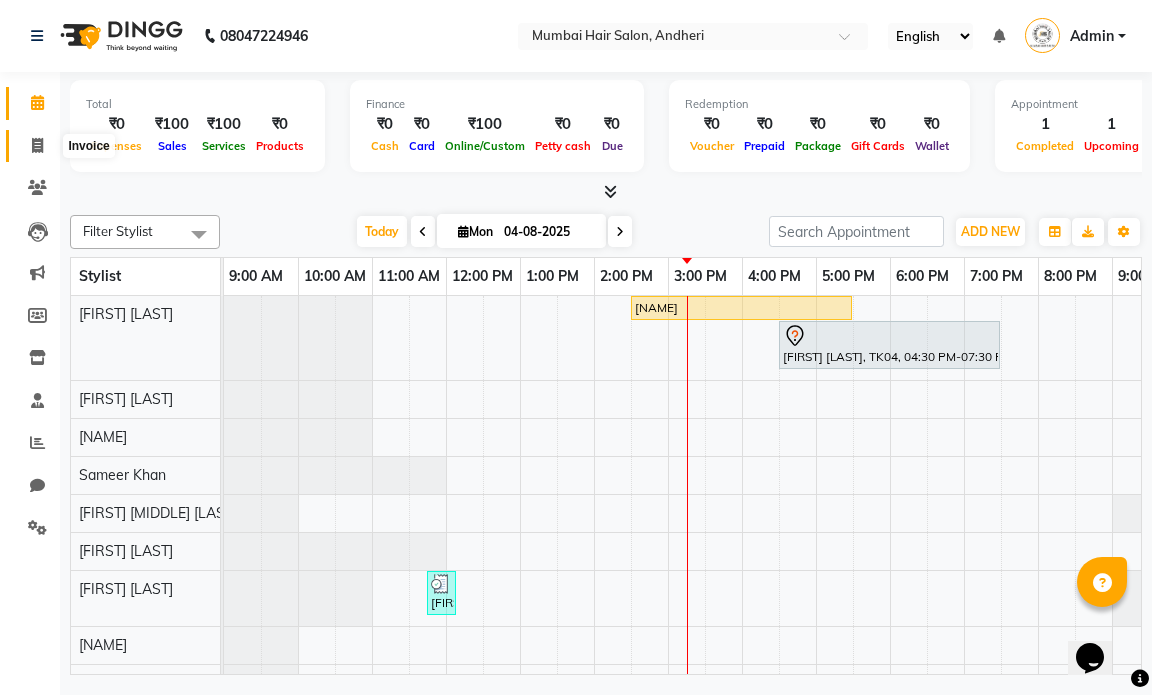 click 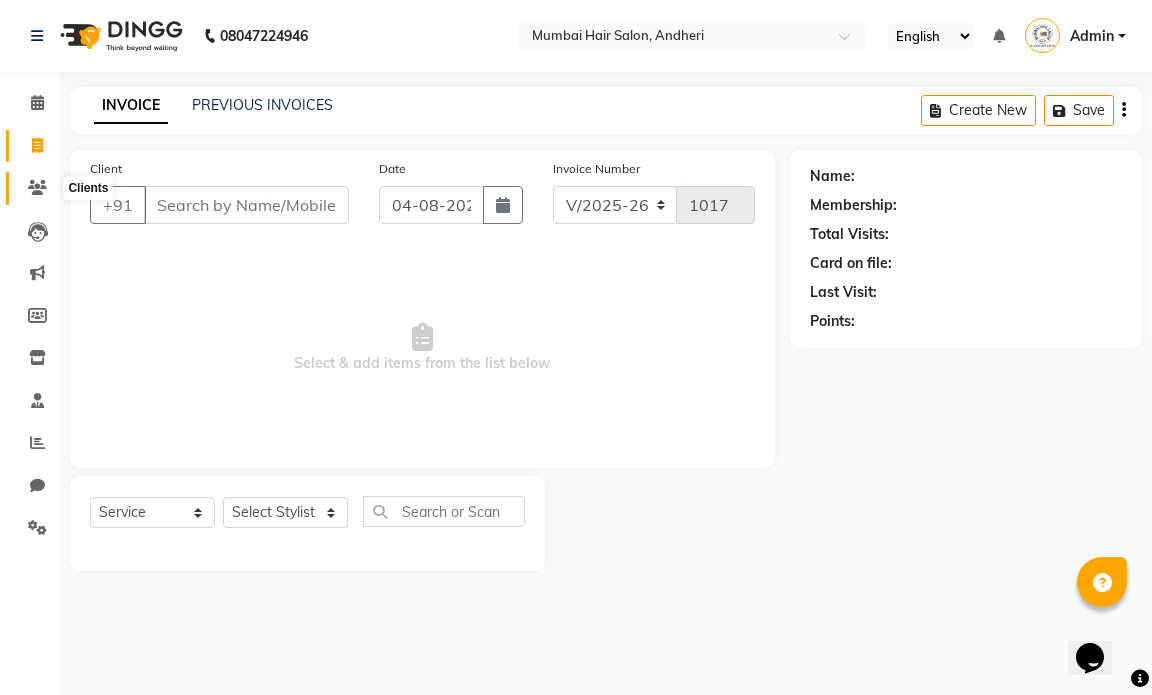 click 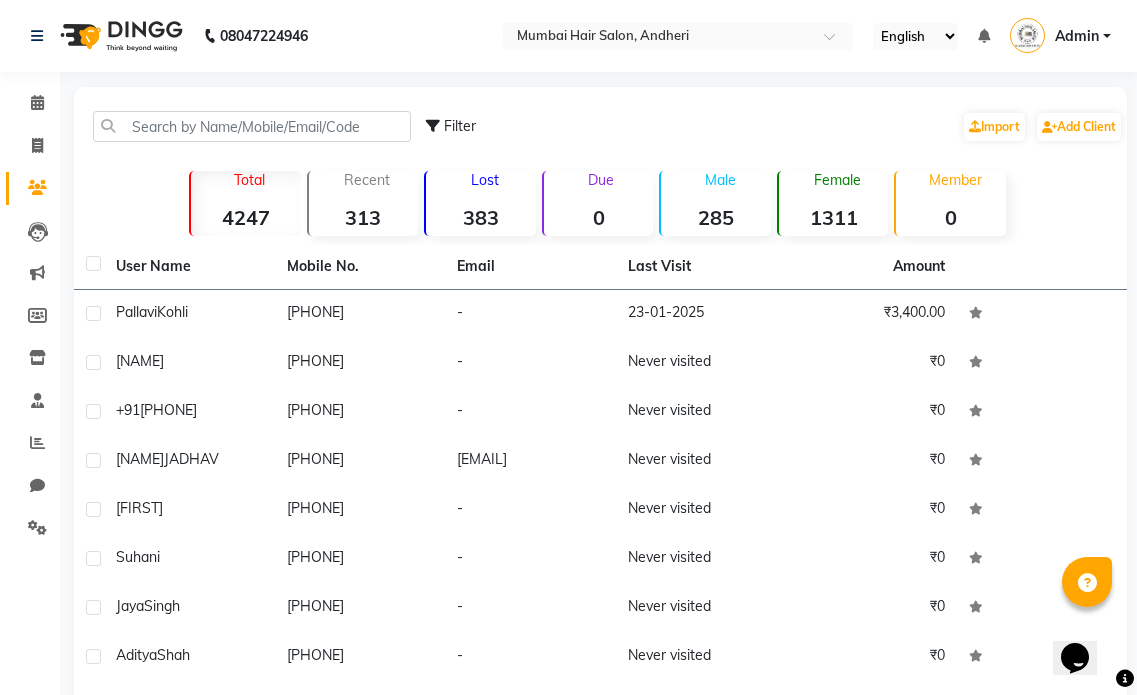 click on "4247" 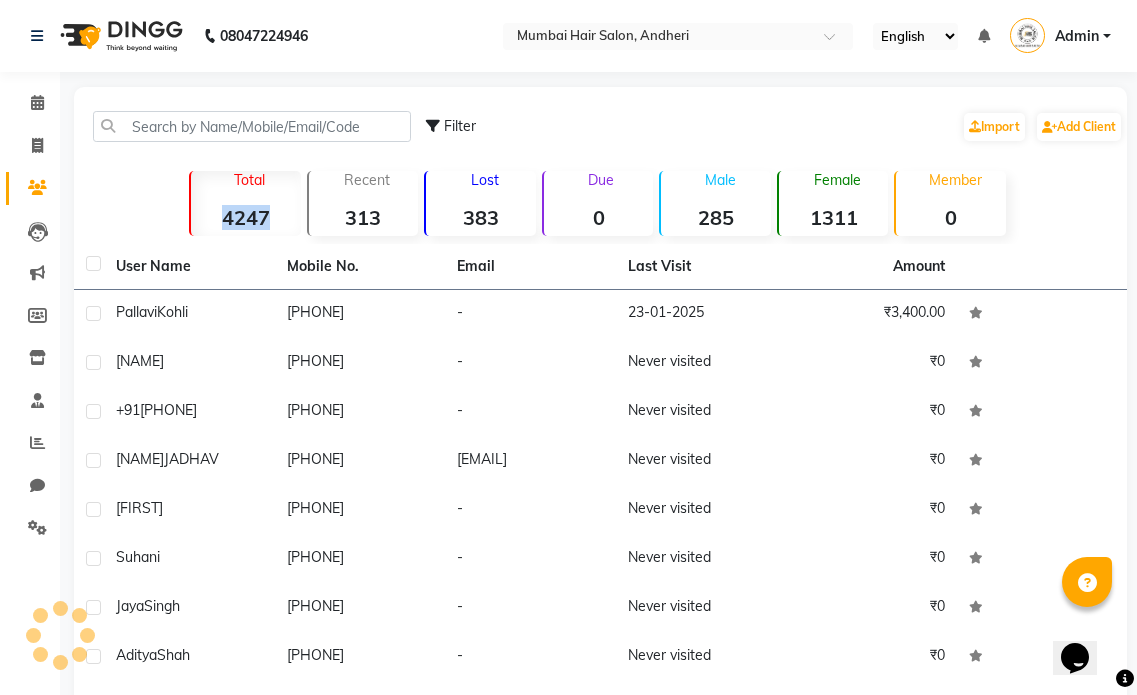 click on "4247" 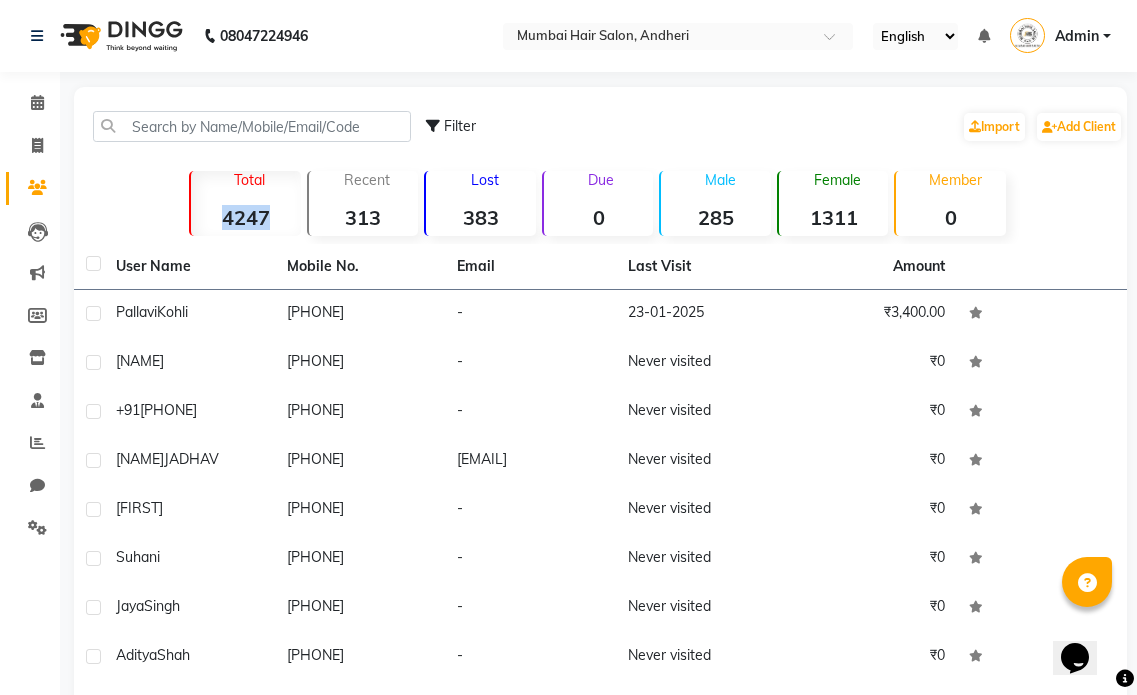 click on "4247" 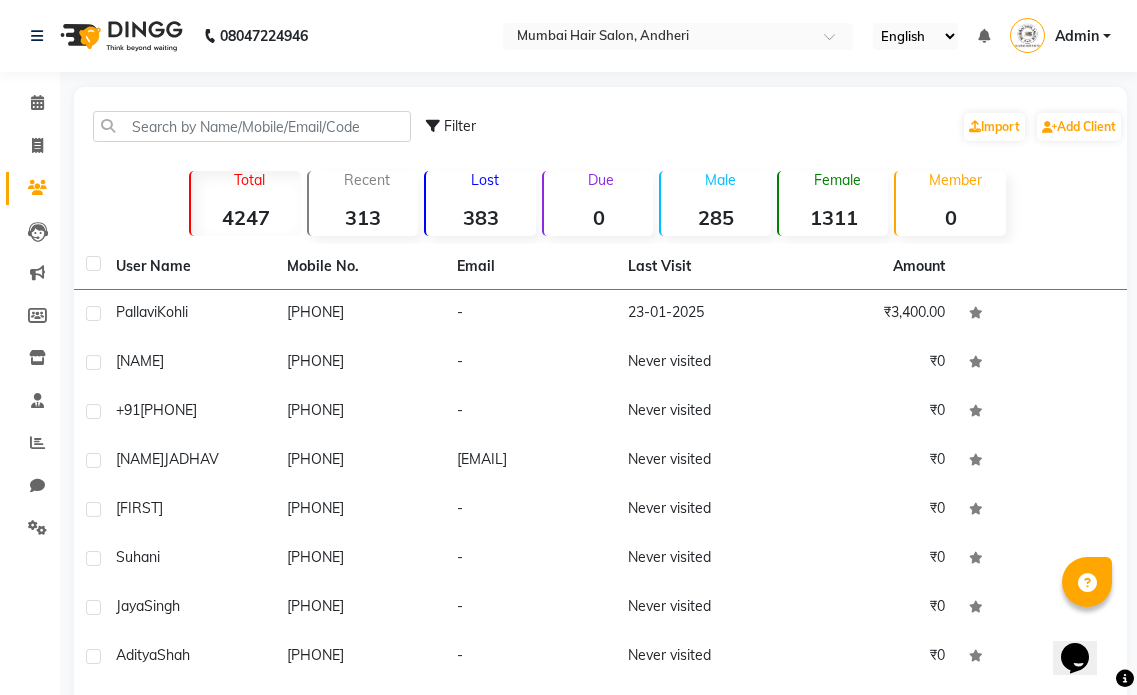 click 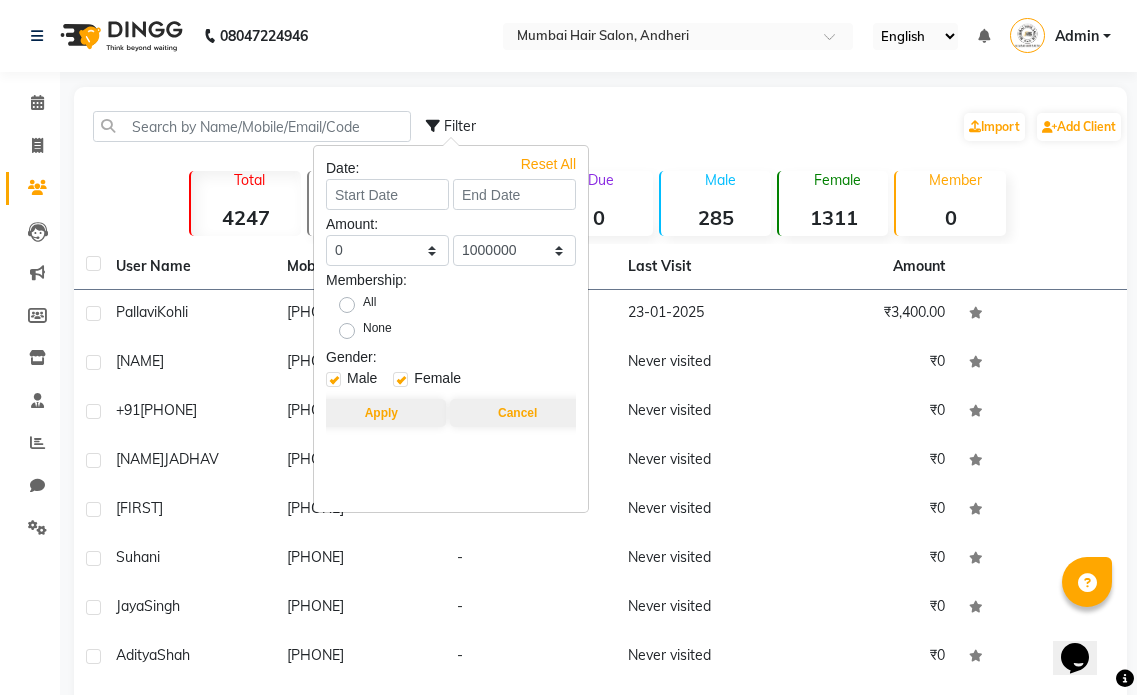 click on "Filter  Import   Add Client" 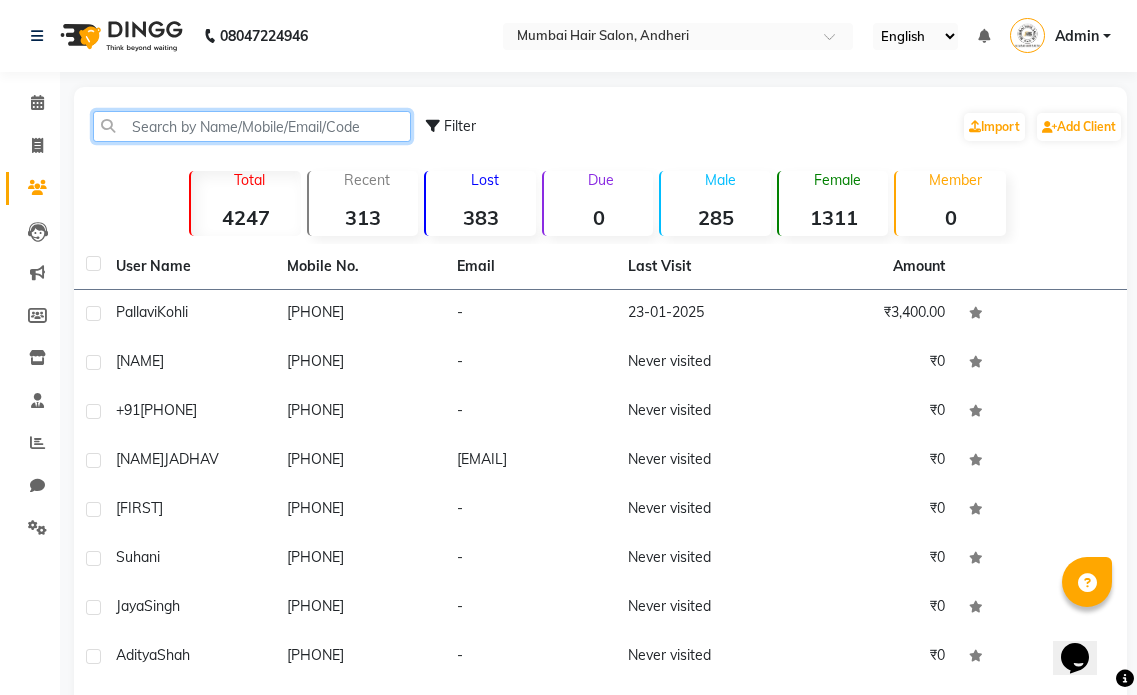 click 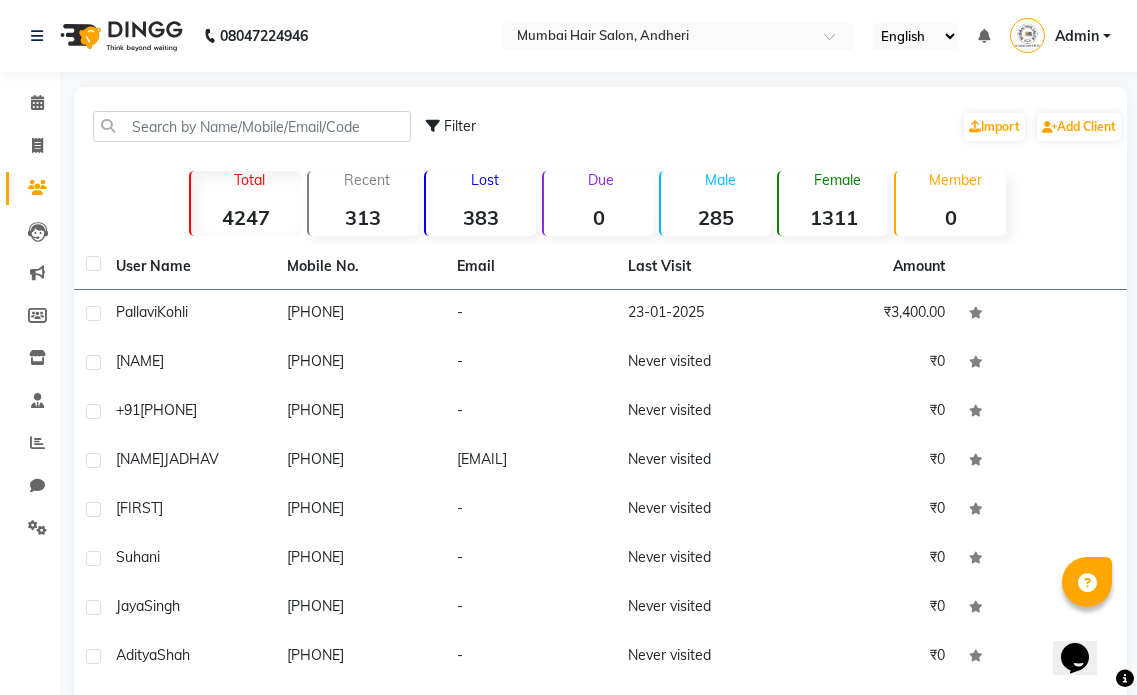 click 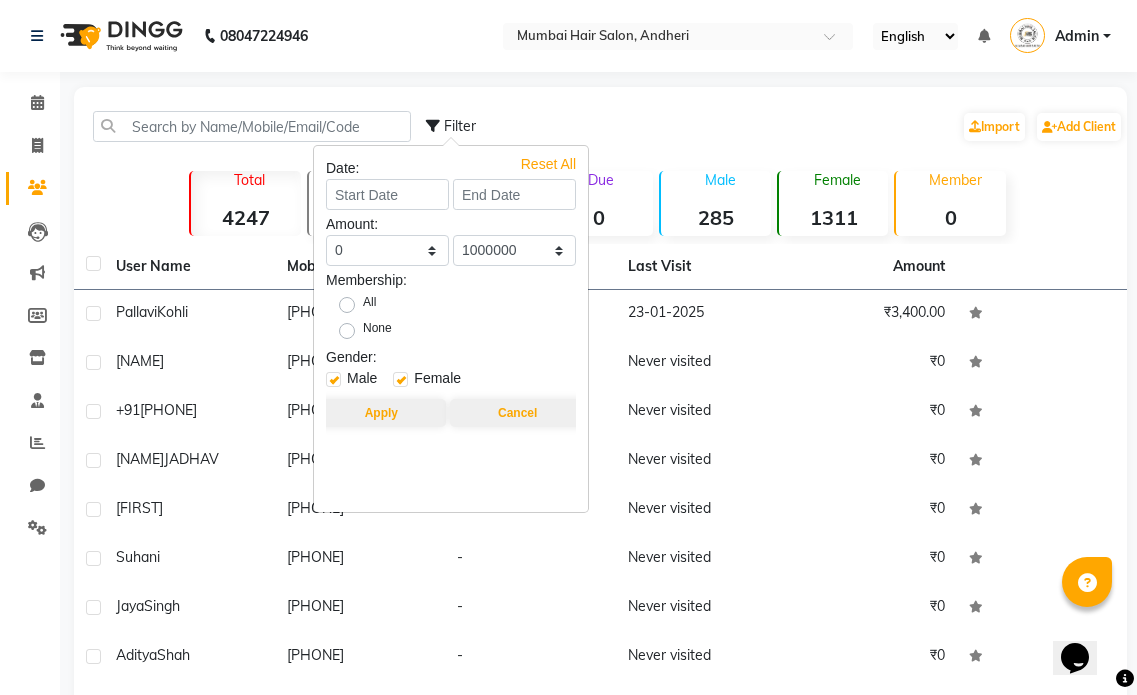 click on "All" at bounding box center [369, 305] 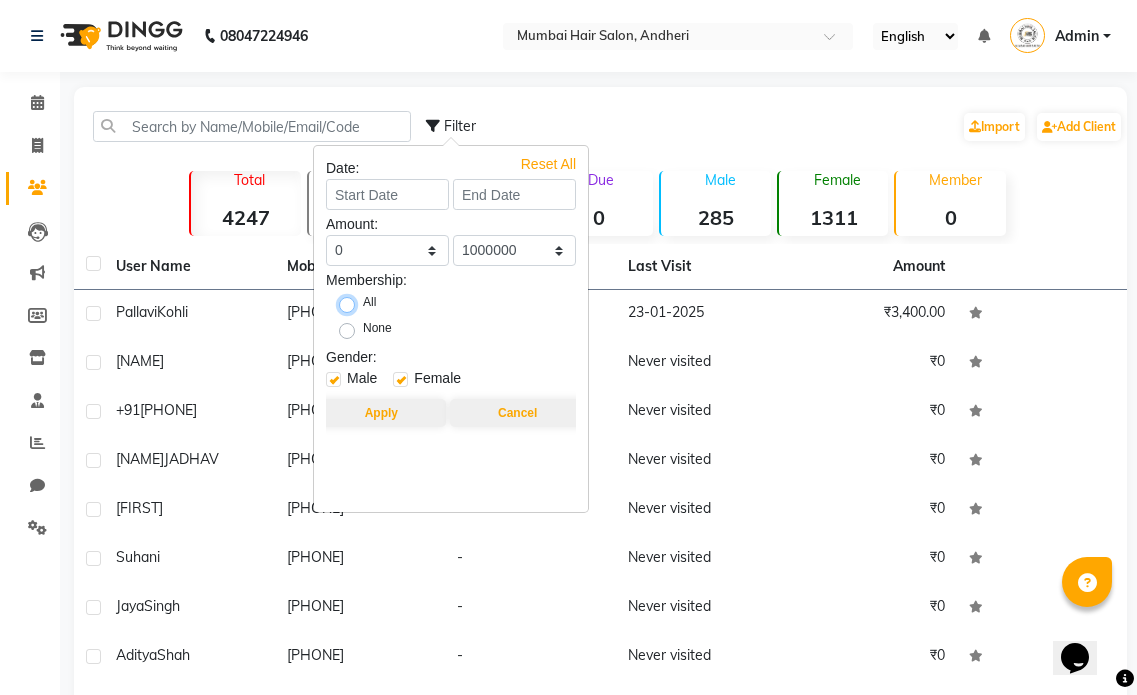 click on "All" at bounding box center [353, 303] 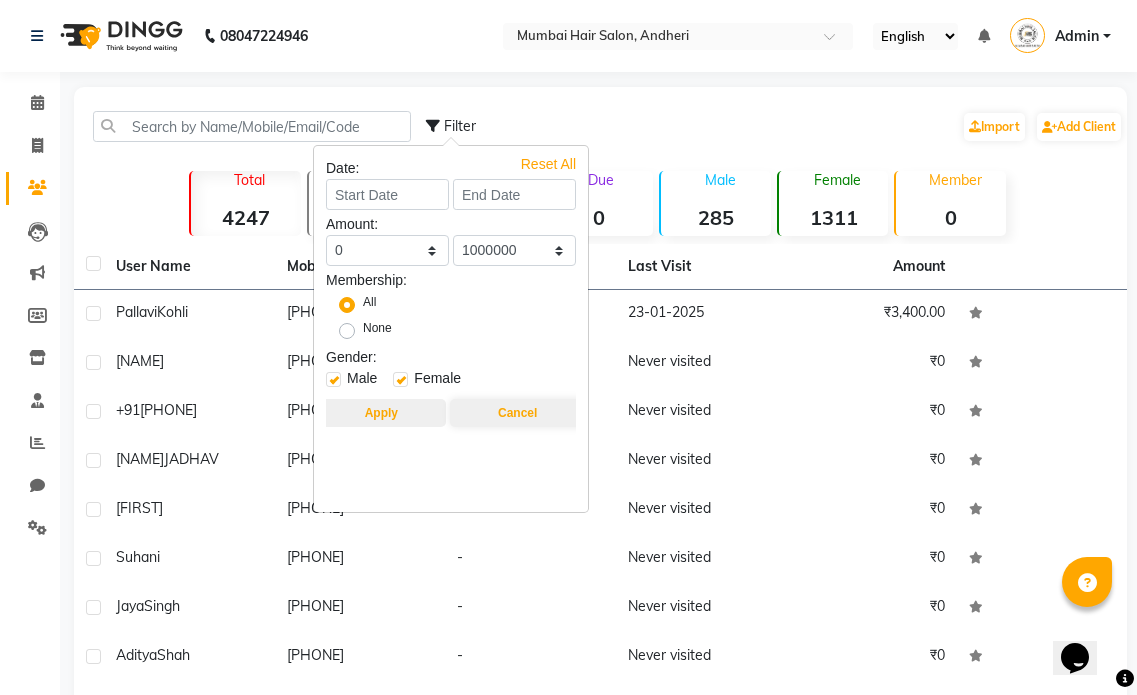 click on "Apply" at bounding box center [381, 413] 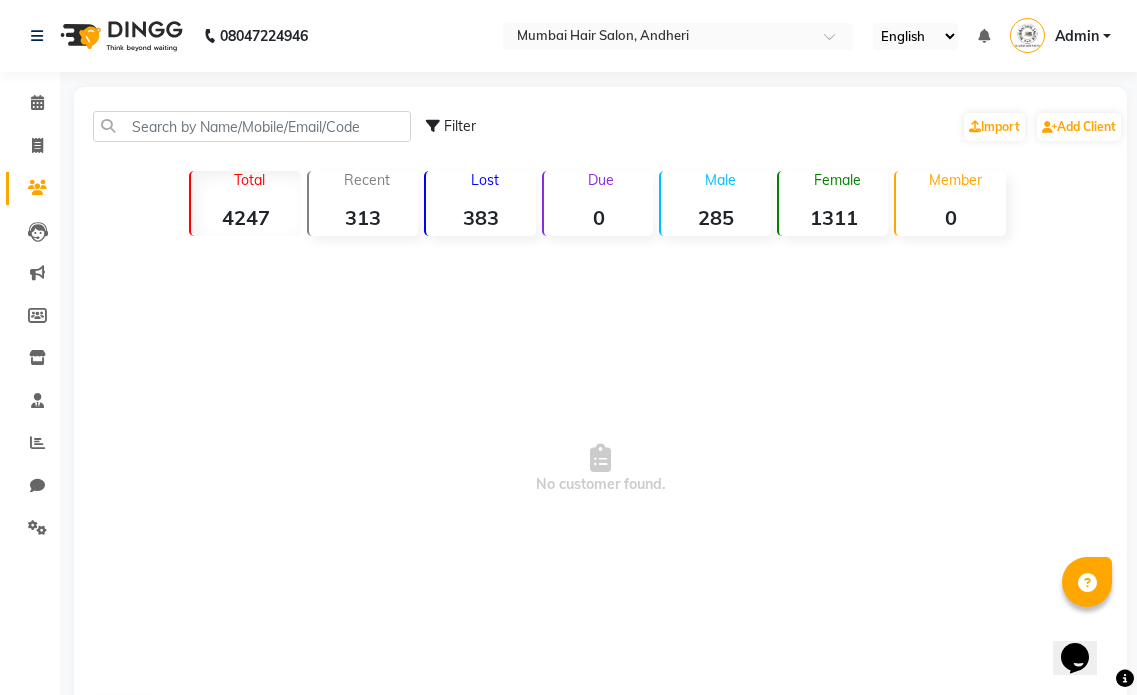 click on "4247" 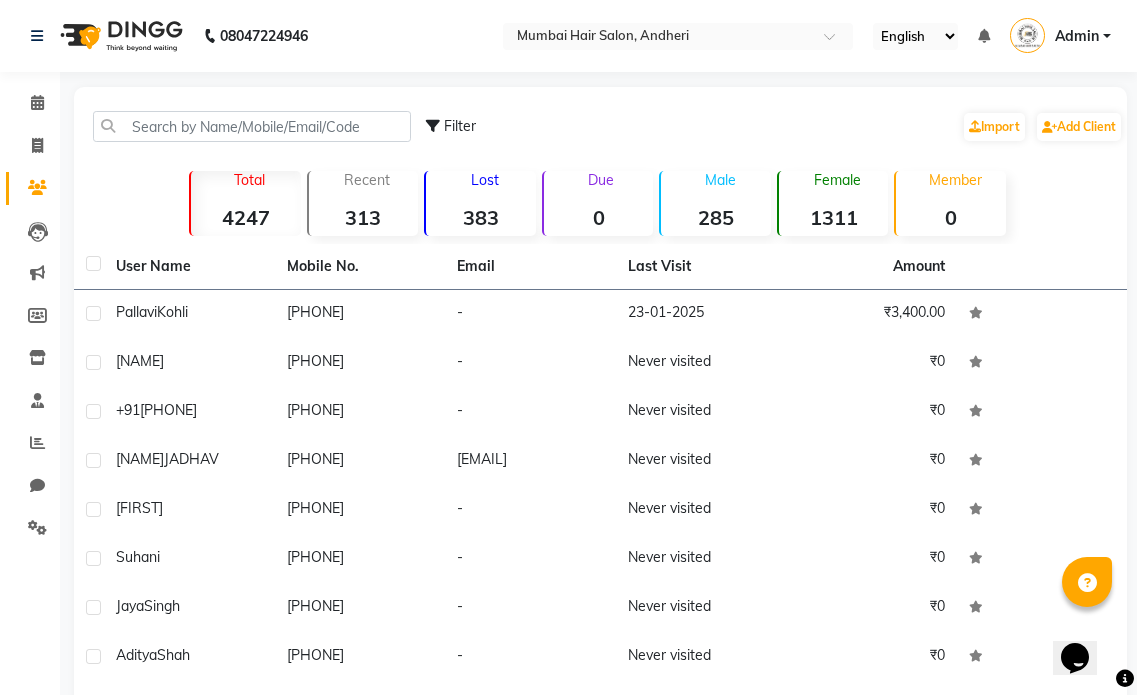 click on "313" 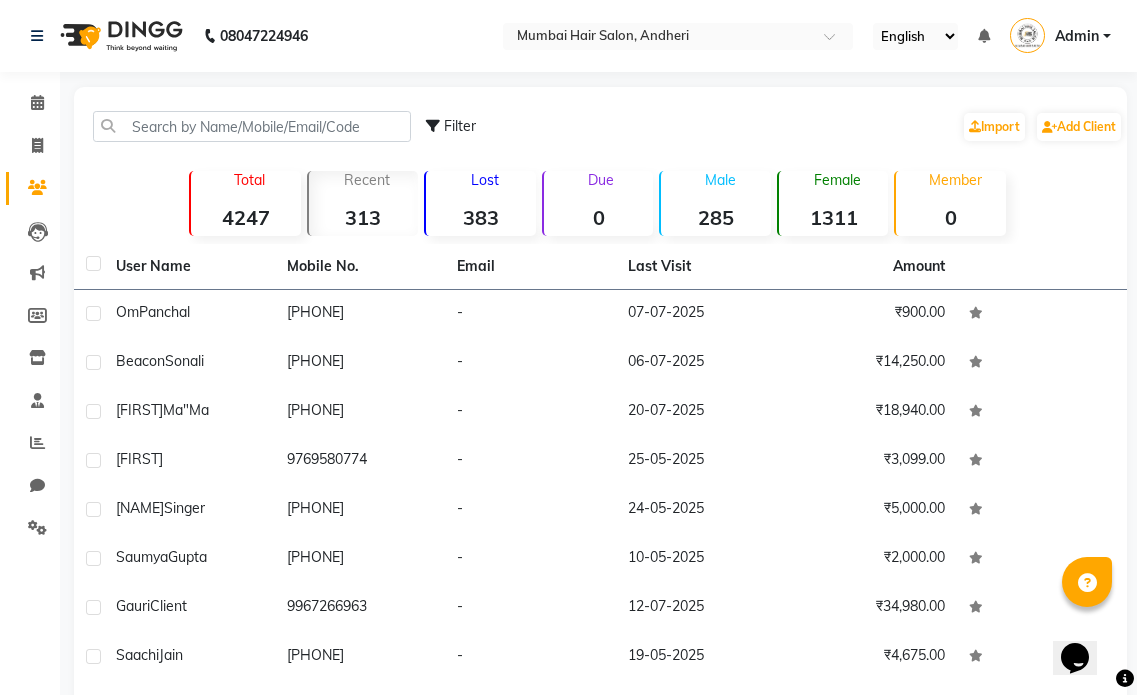 click on "Lost" 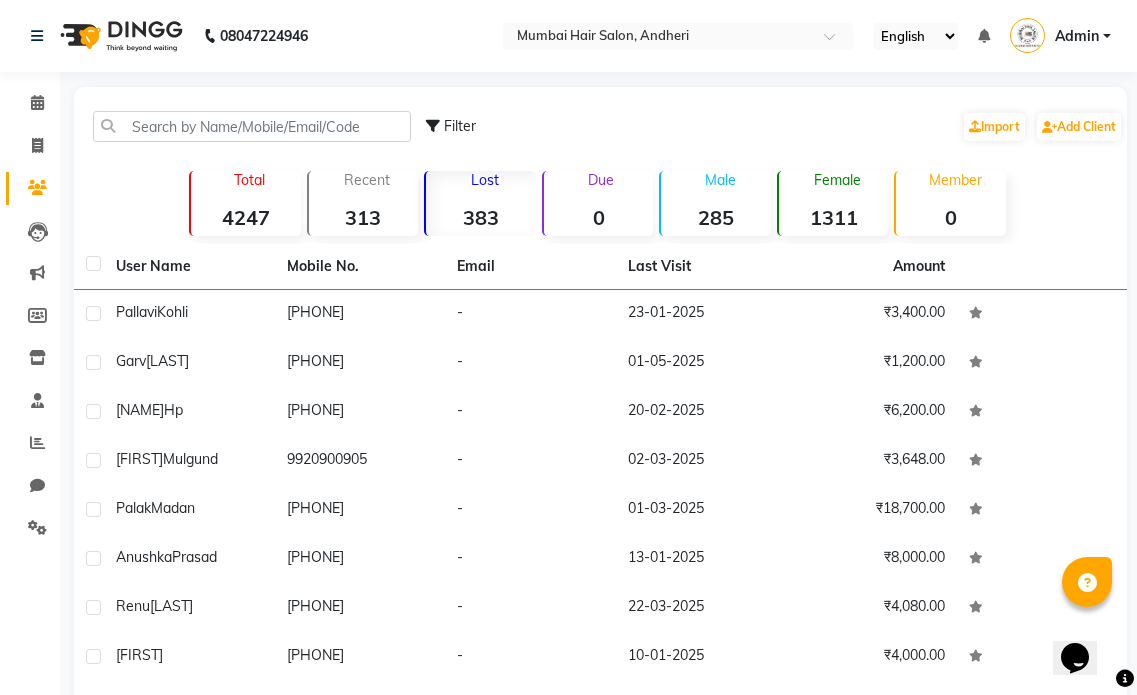 click on "1311" 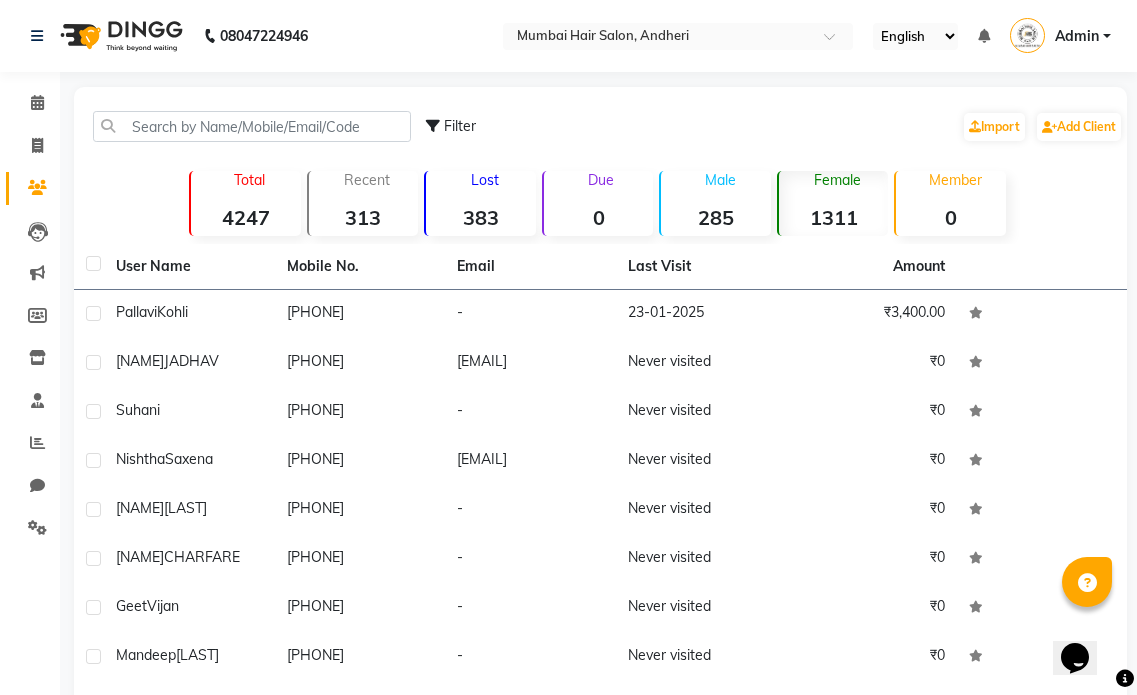 click on "285" 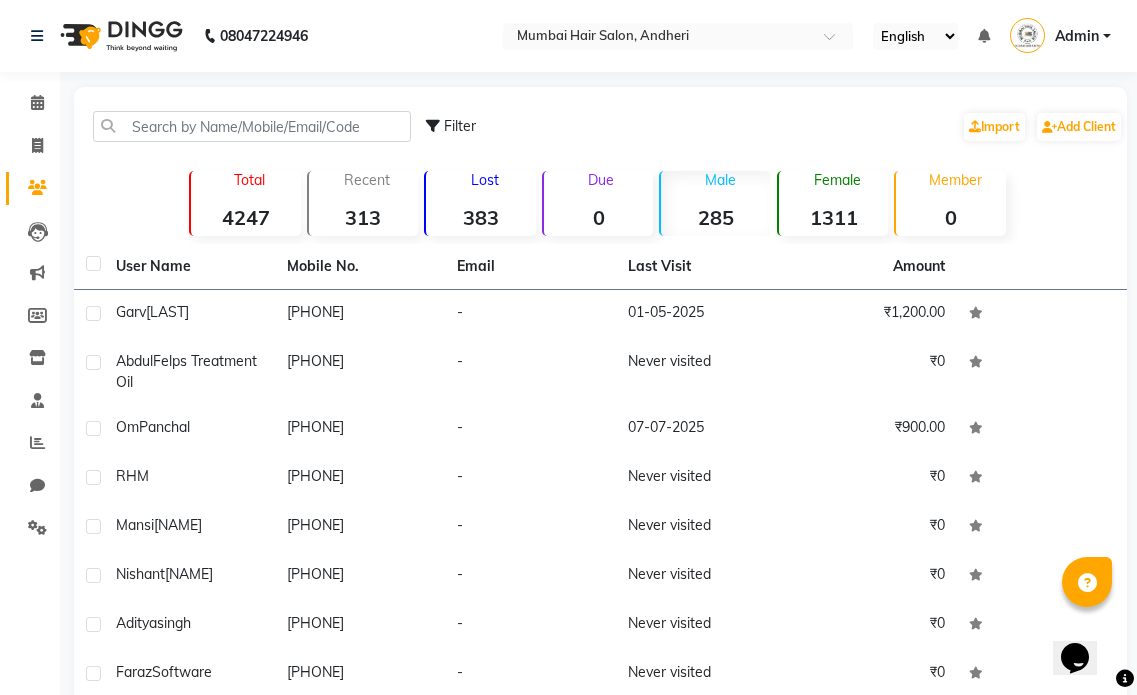 click on "0" 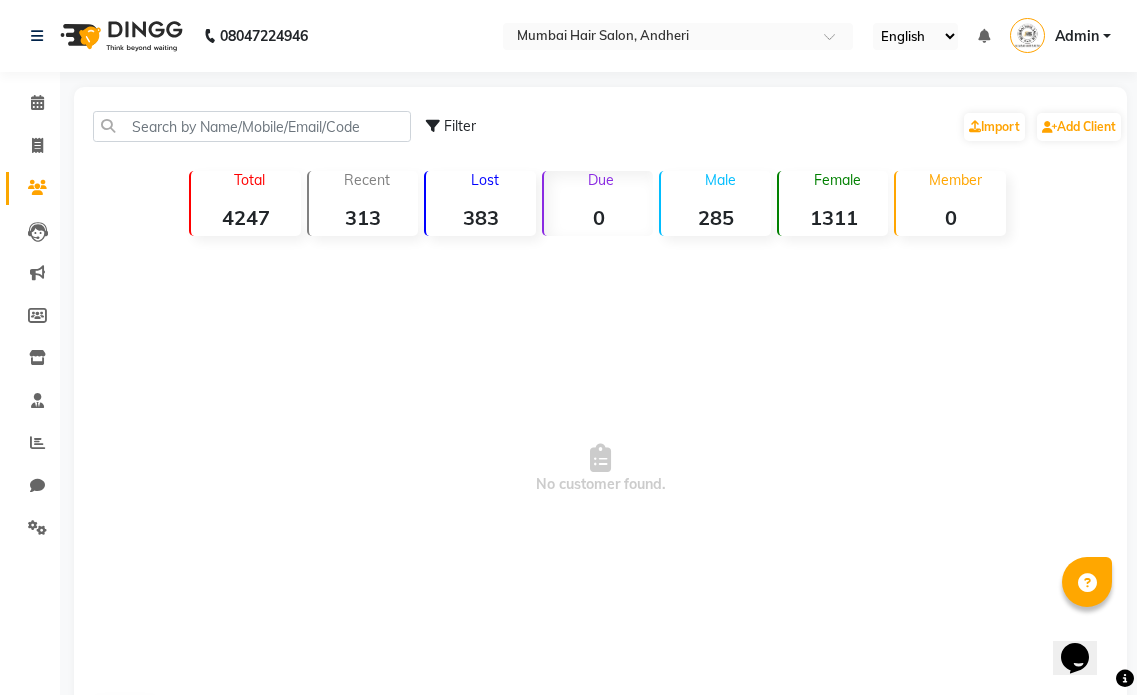 click on "Lost  383" 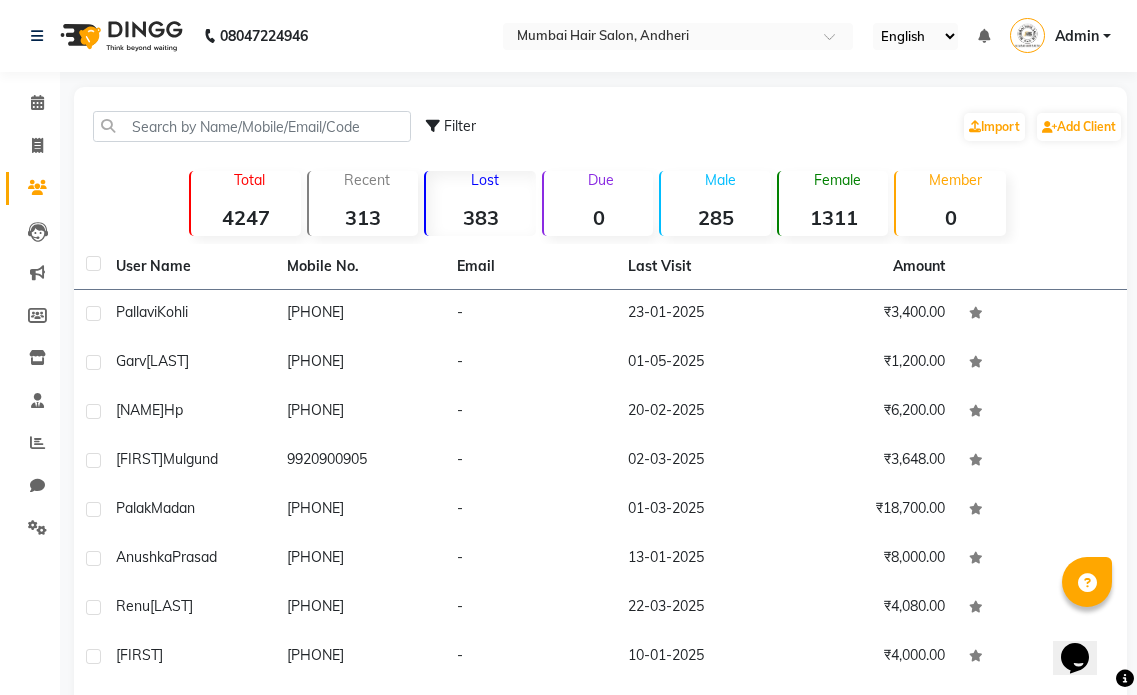 click on "Member  0" 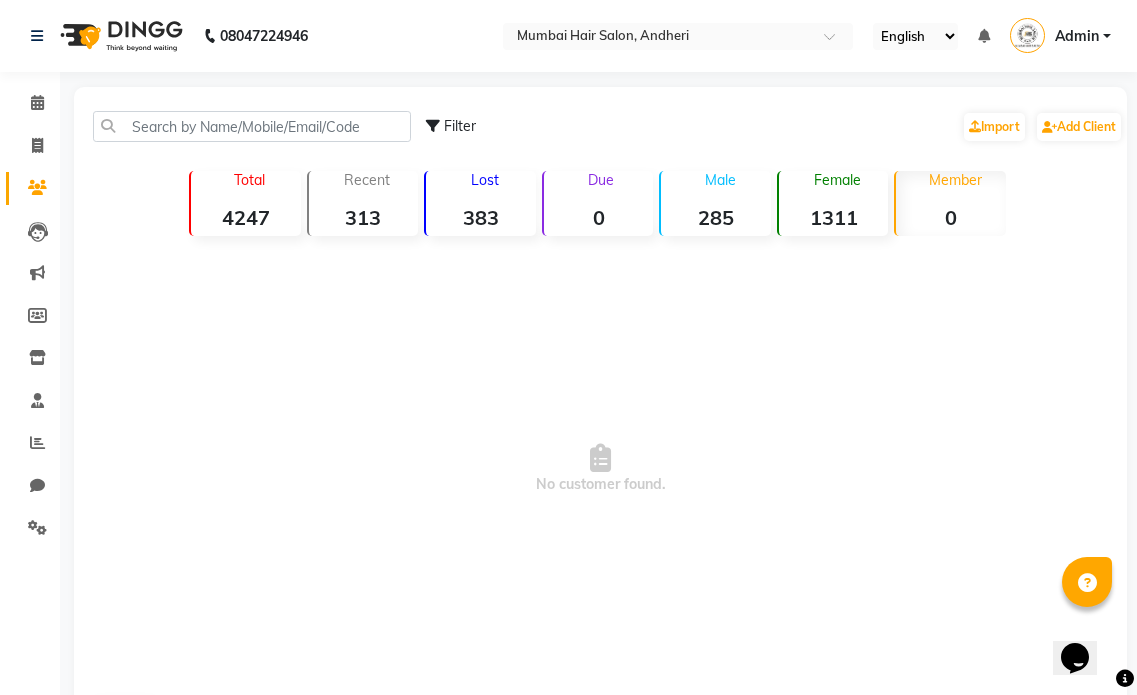 click on "Lost  383" 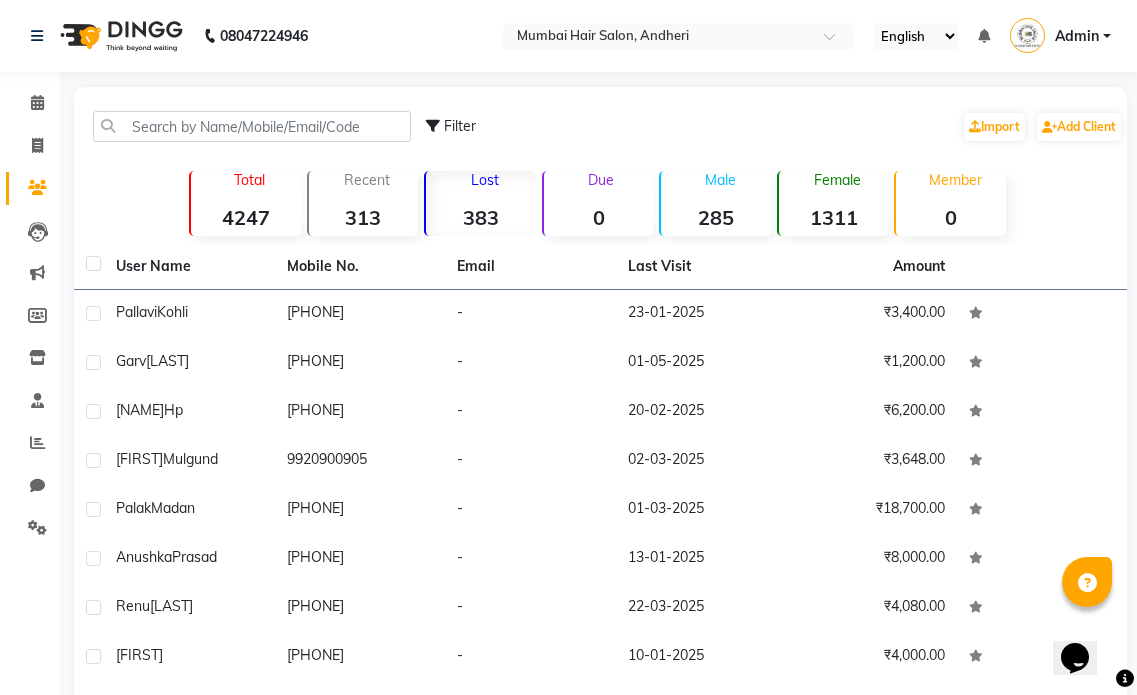 click on "313" 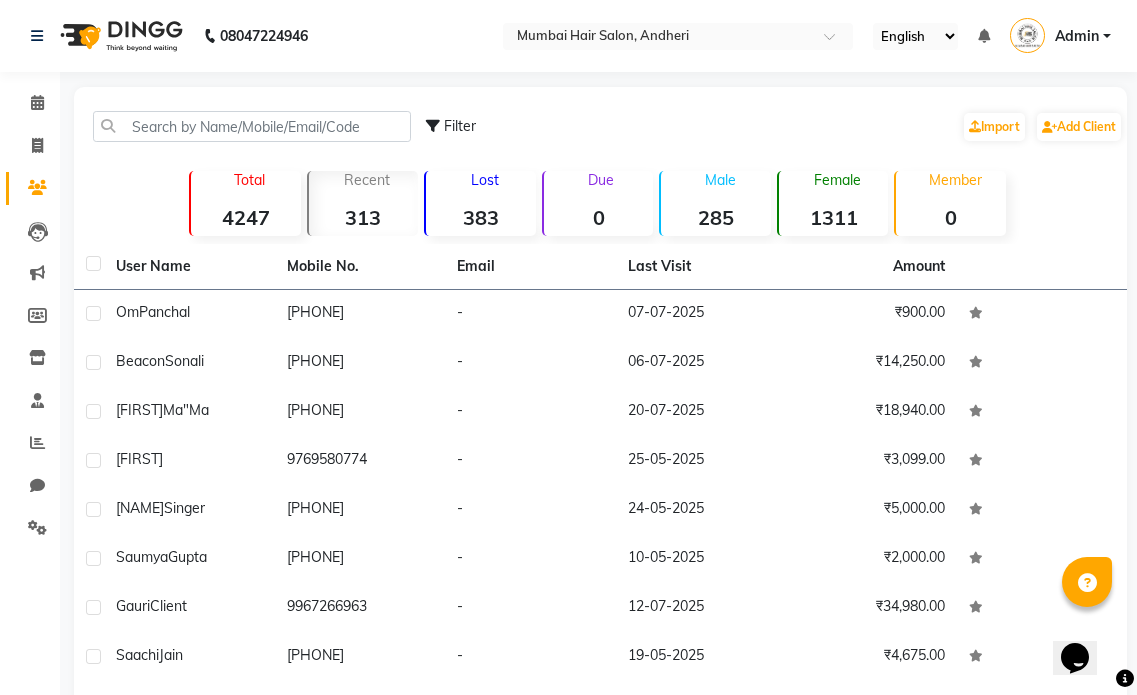 click on "4247" 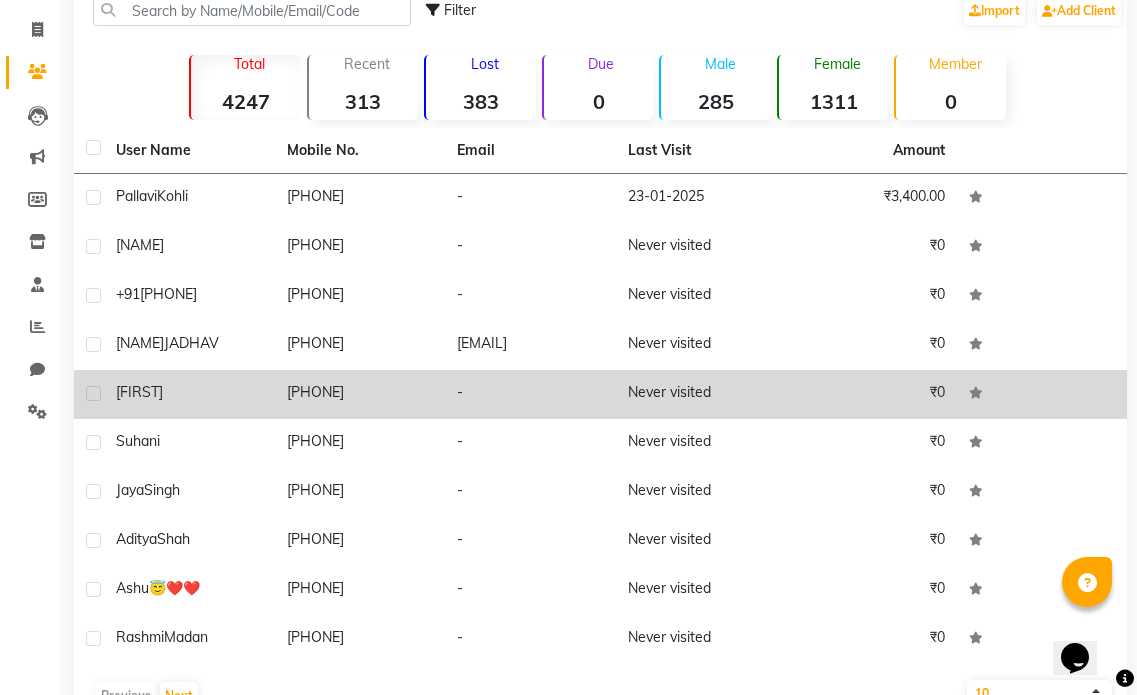 scroll, scrollTop: 188, scrollLeft: 0, axis: vertical 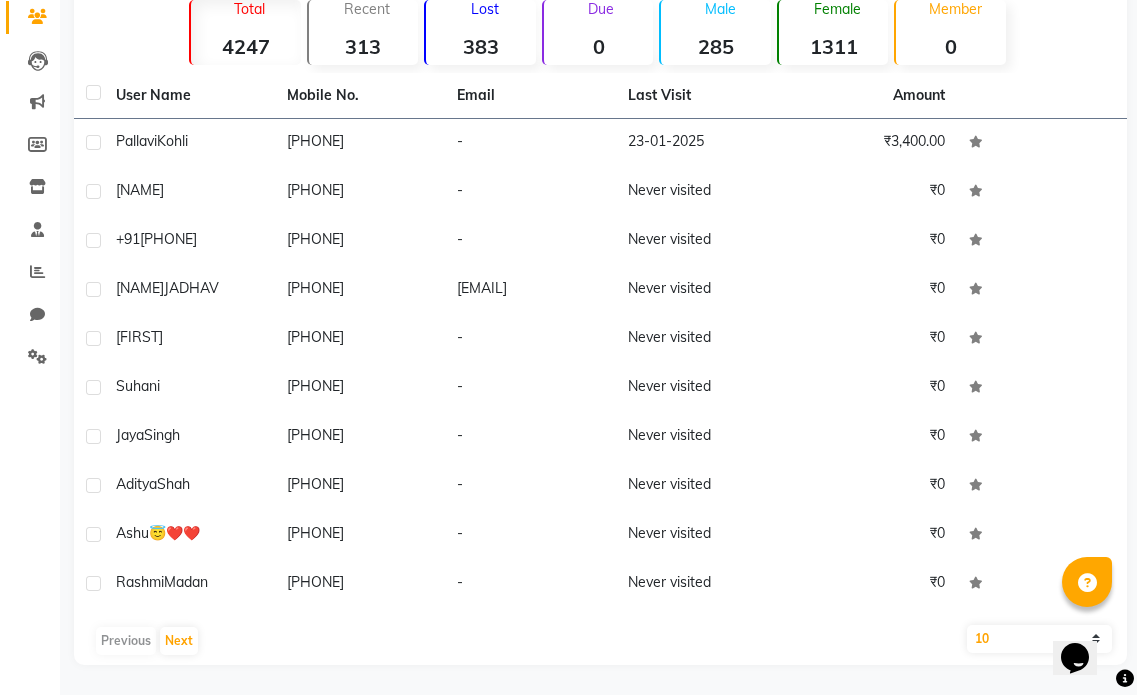 click on "10   50   100" 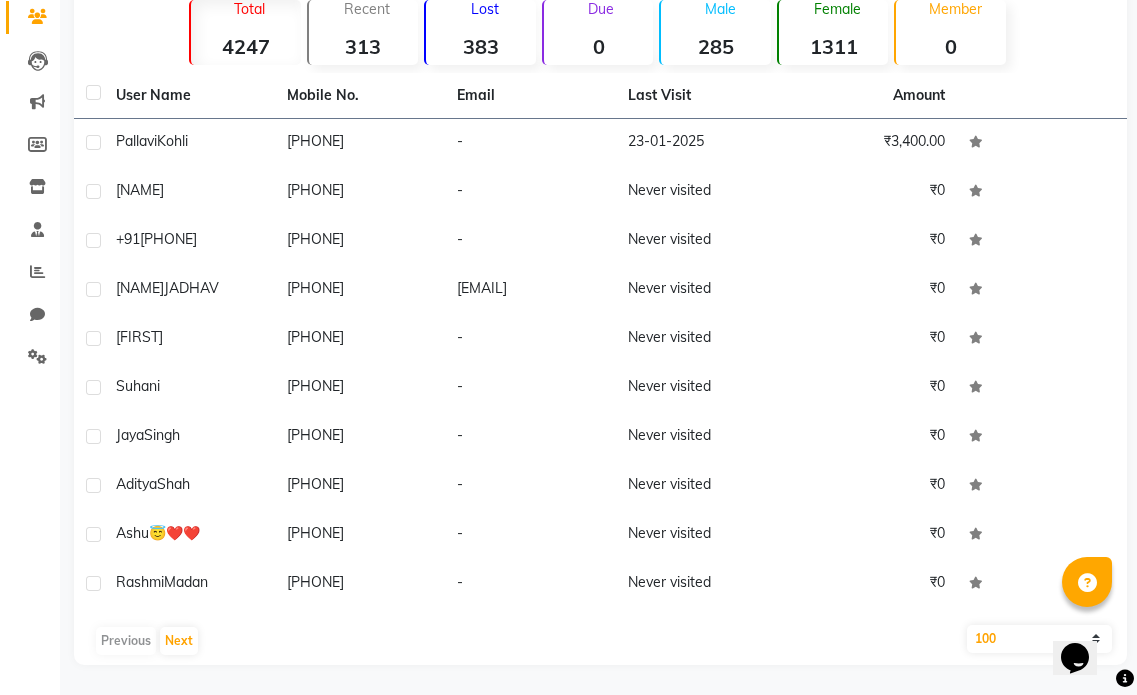 click on "10   50   100" 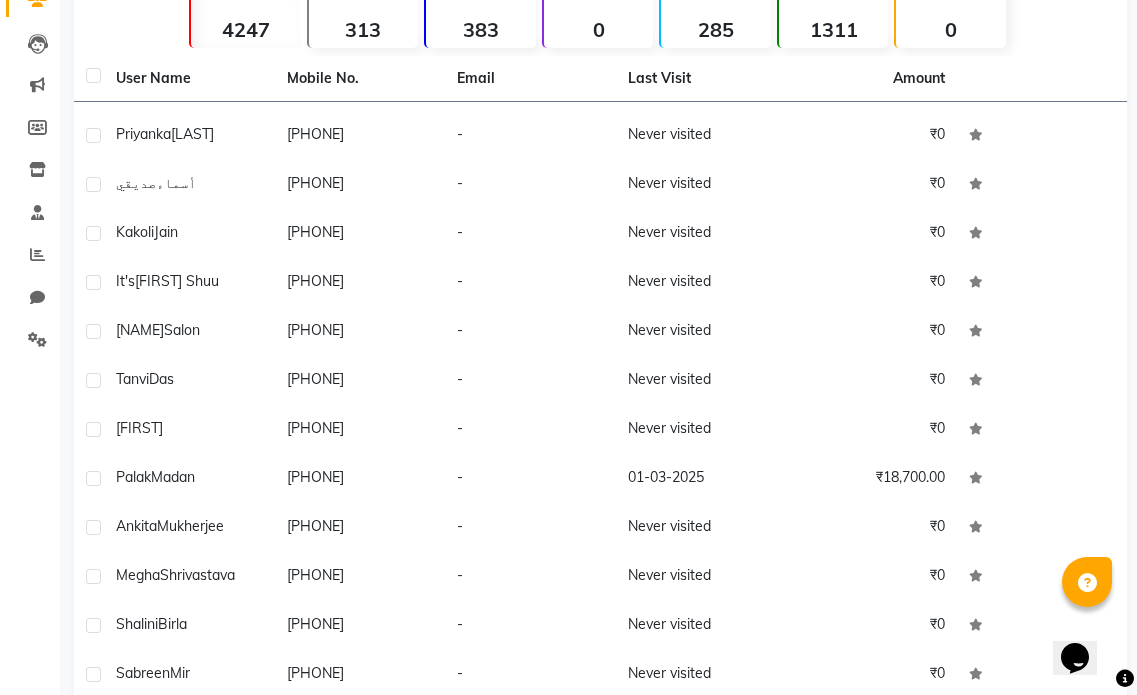 scroll, scrollTop: 3300, scrollLeft: 0, axis: vertical 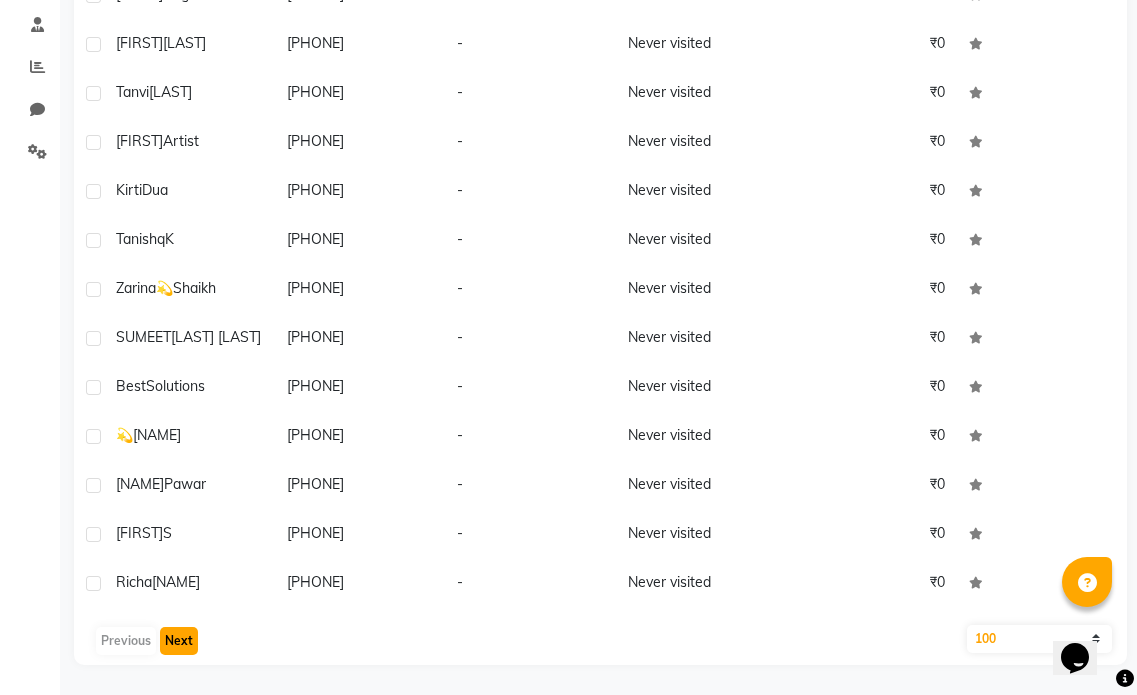 click on "Next" 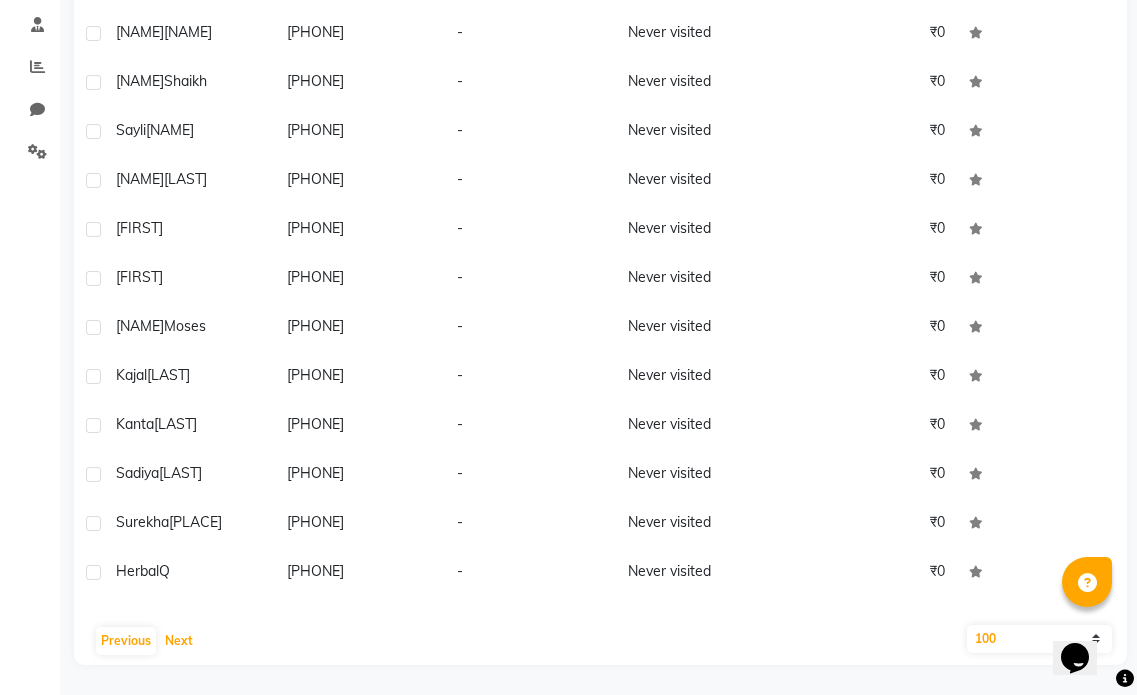 scroll, scrollTop: 0, scrollLeft: 0, axis: both 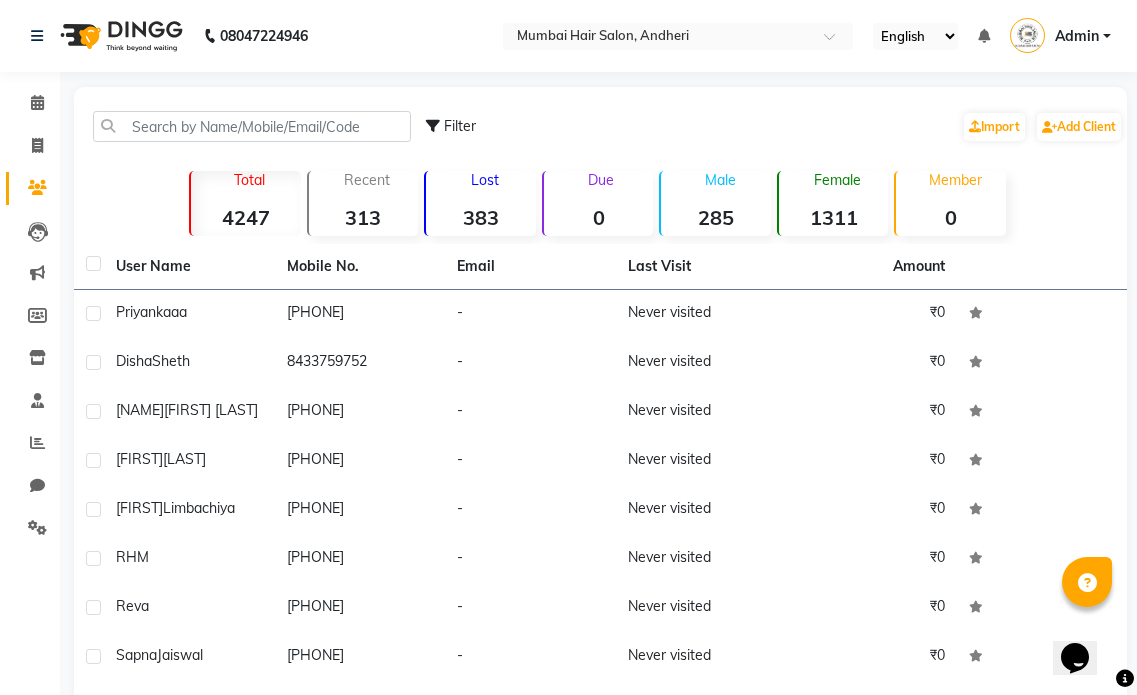 click 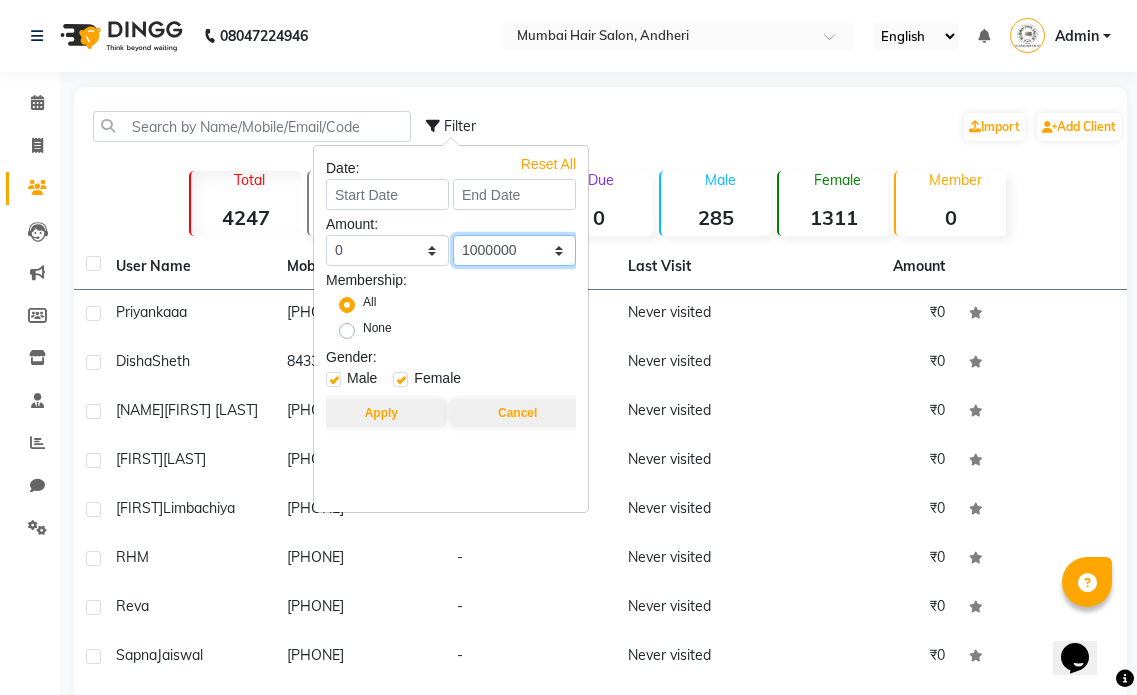 click on "0   500   1000   1500   2000   3000   4000   5000   10000   100000   1000000" at bounding box center (514, 250) 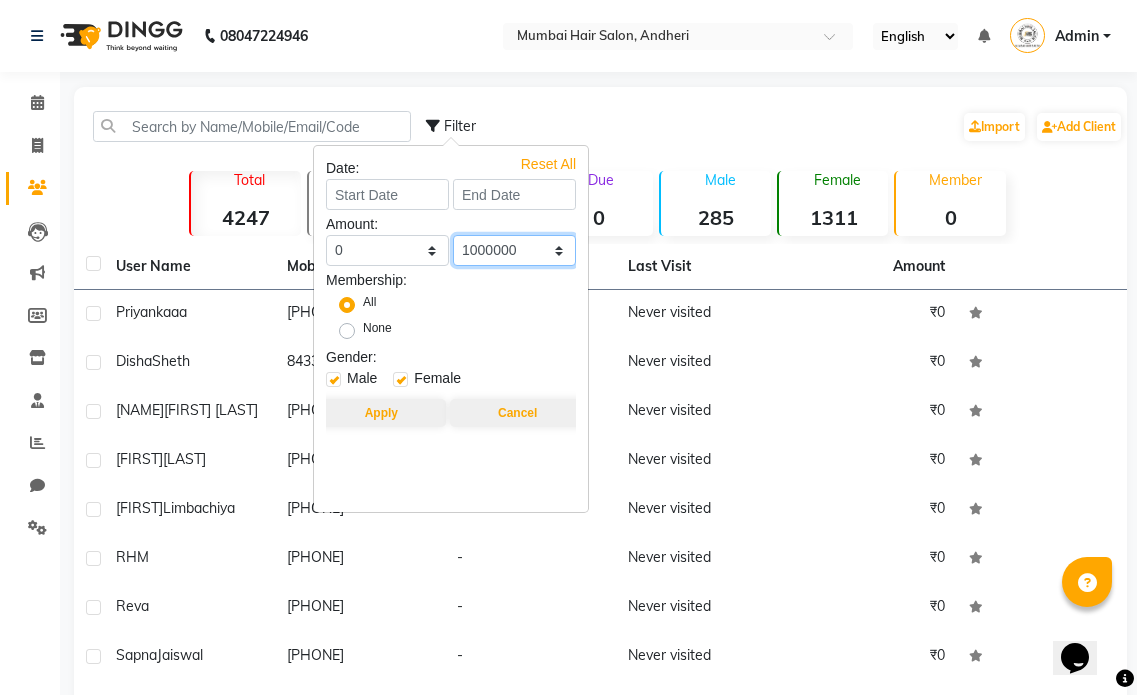 select on "500" 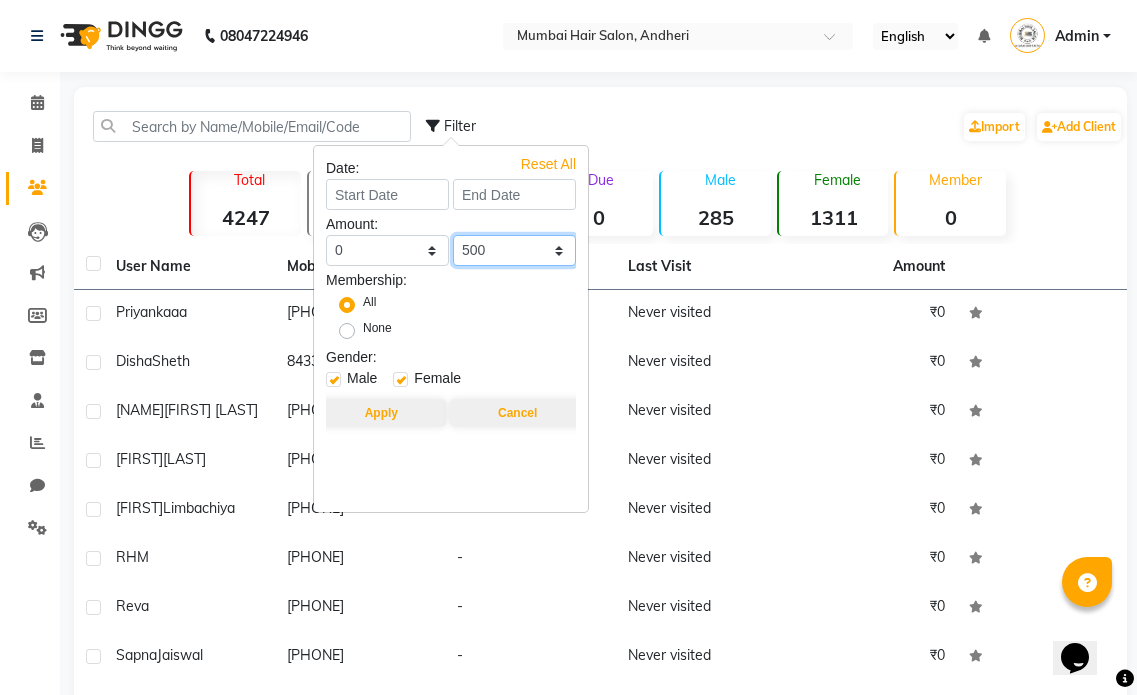 click on "0   500   1000   1500   2000   3000   4000   5000   10000   100000   1000000" at bounding box center (514, 250) 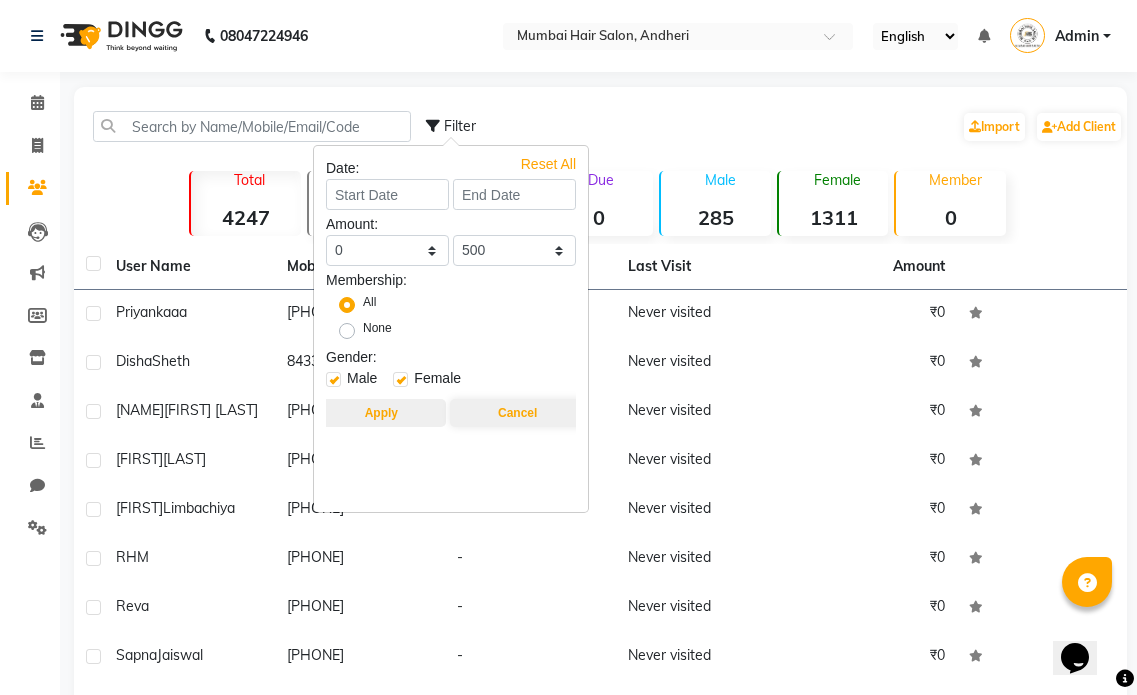 click on "Apply" at bounding box center [381, 413] 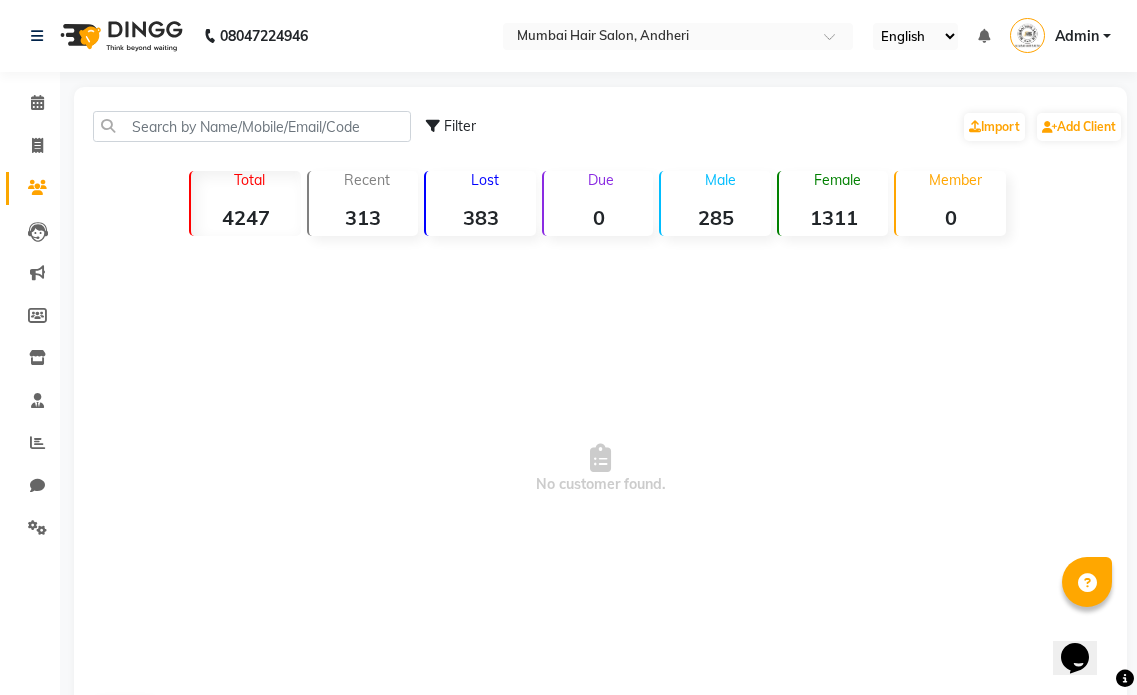 click on "4247" 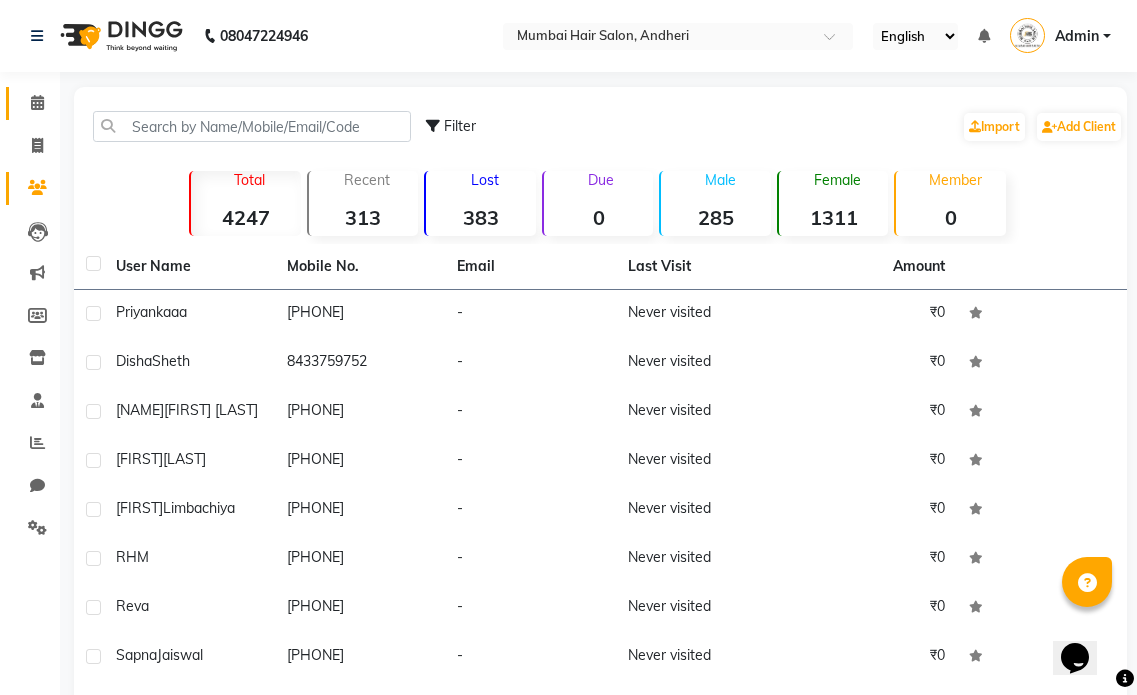 click 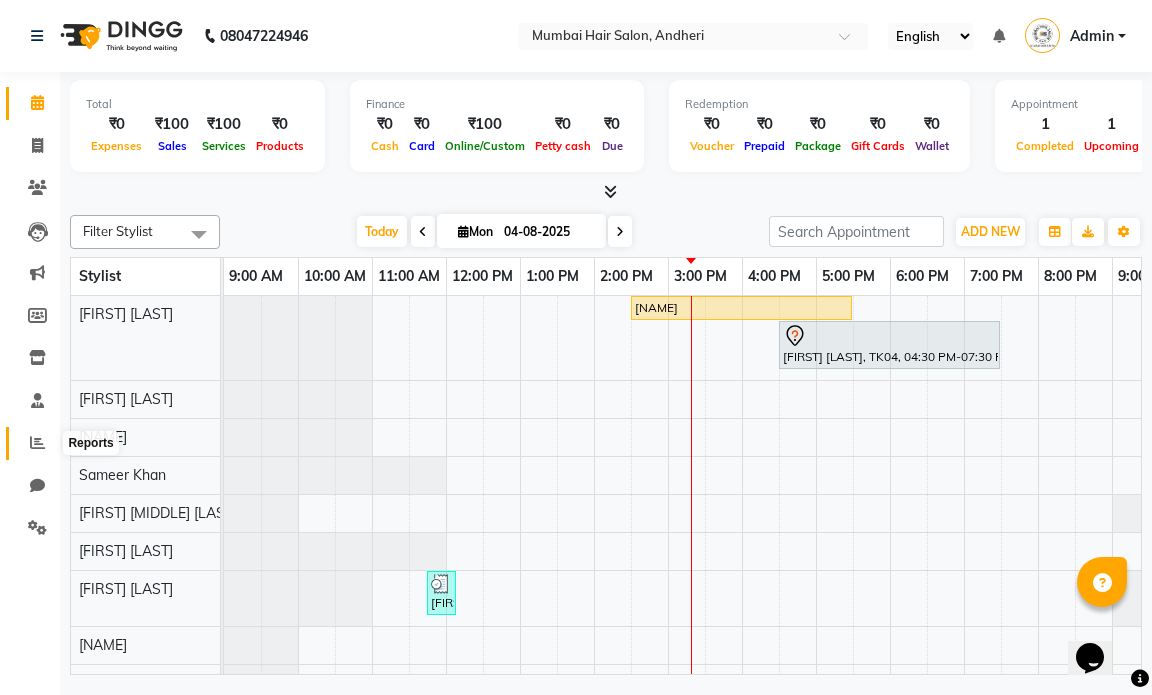 click 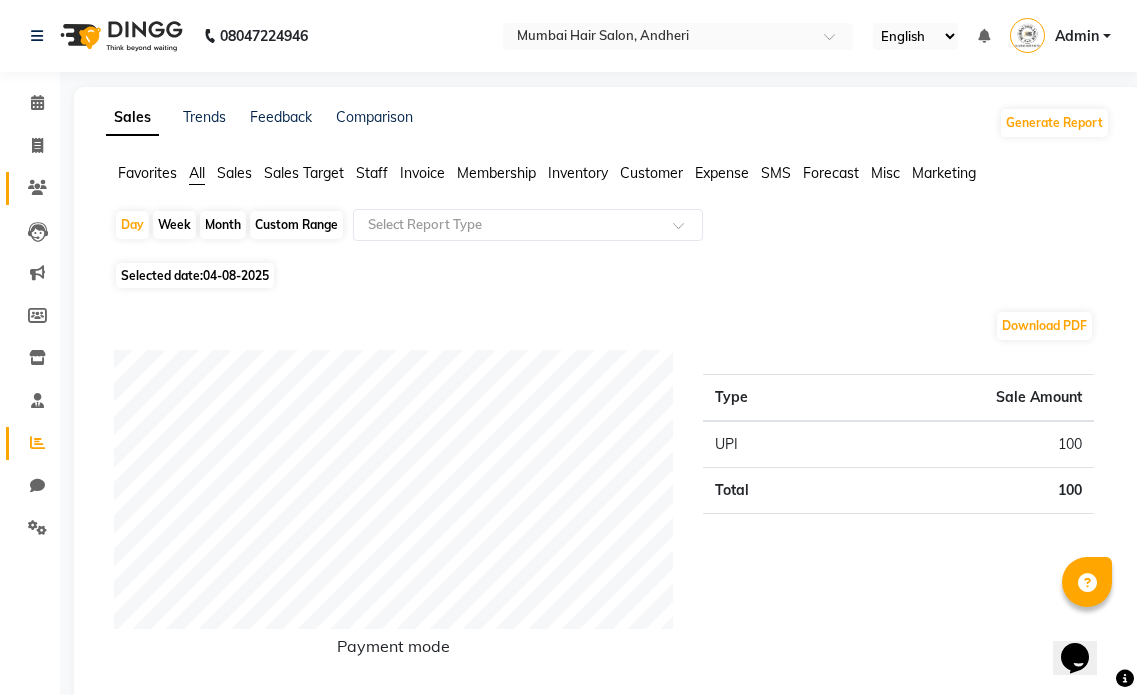 click 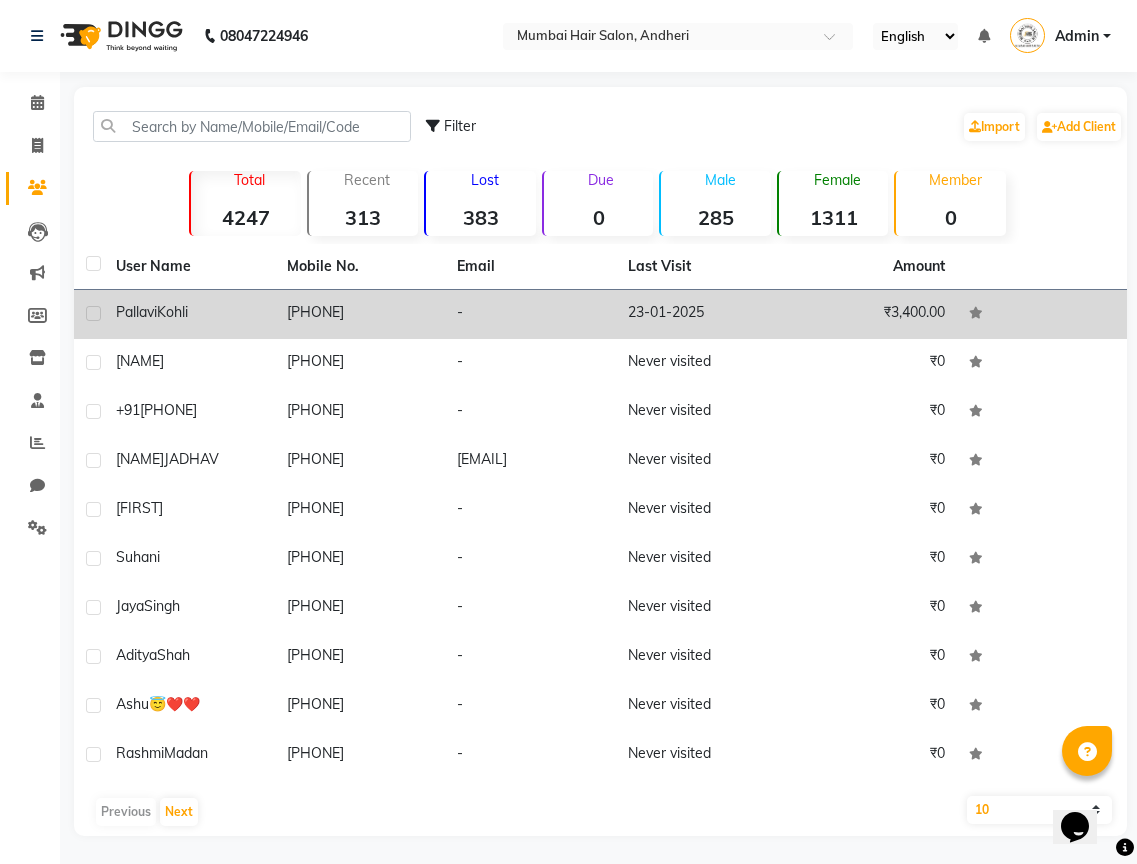 click on "Pallavi  Kohli" 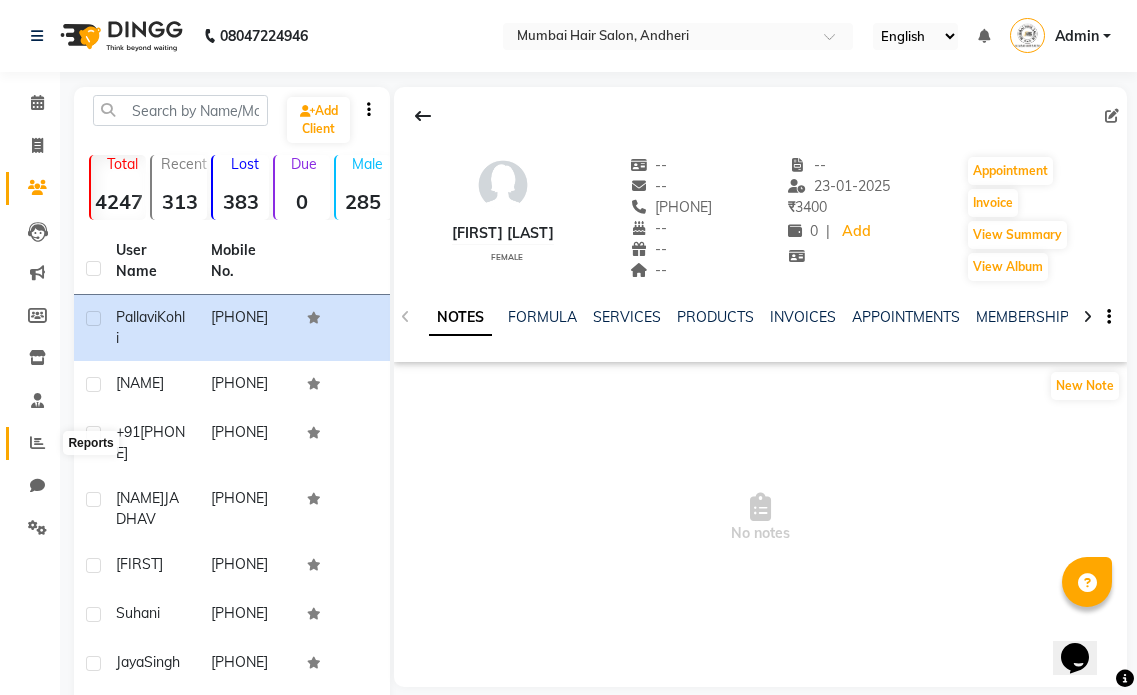 click 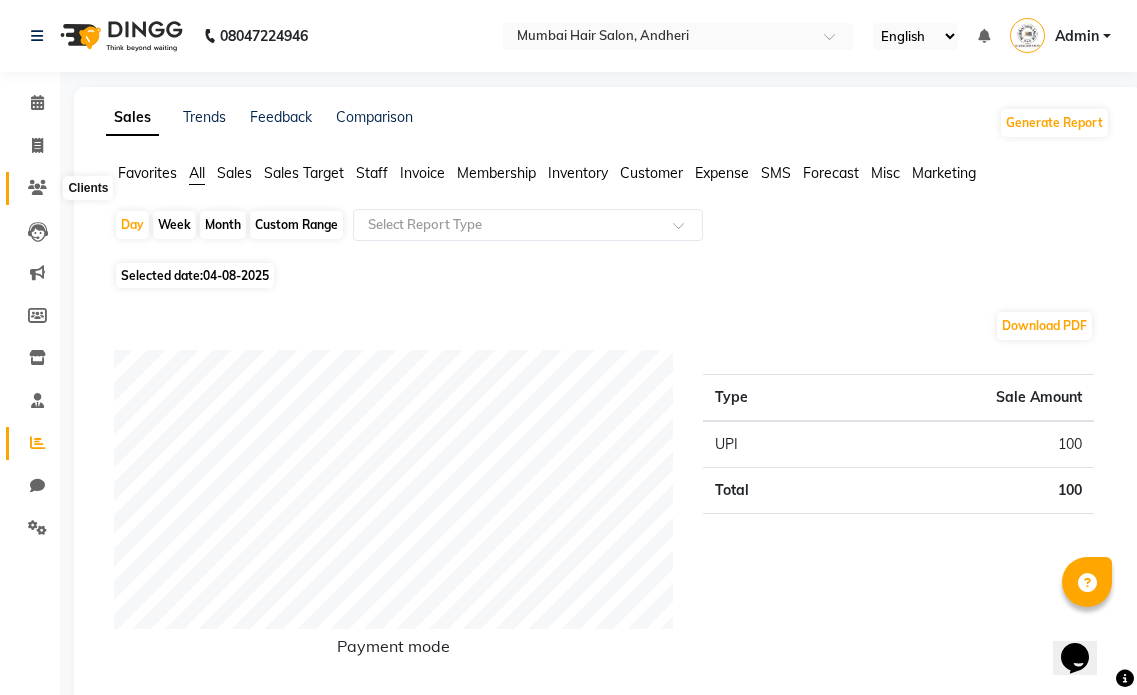 click 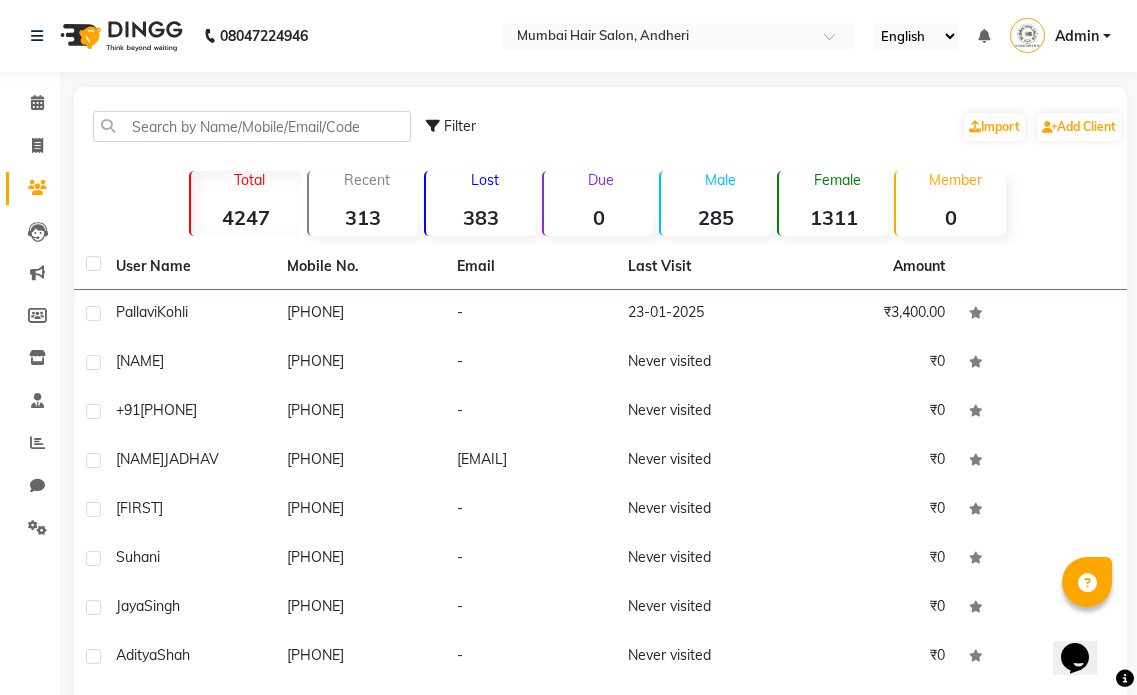 click on "4247" 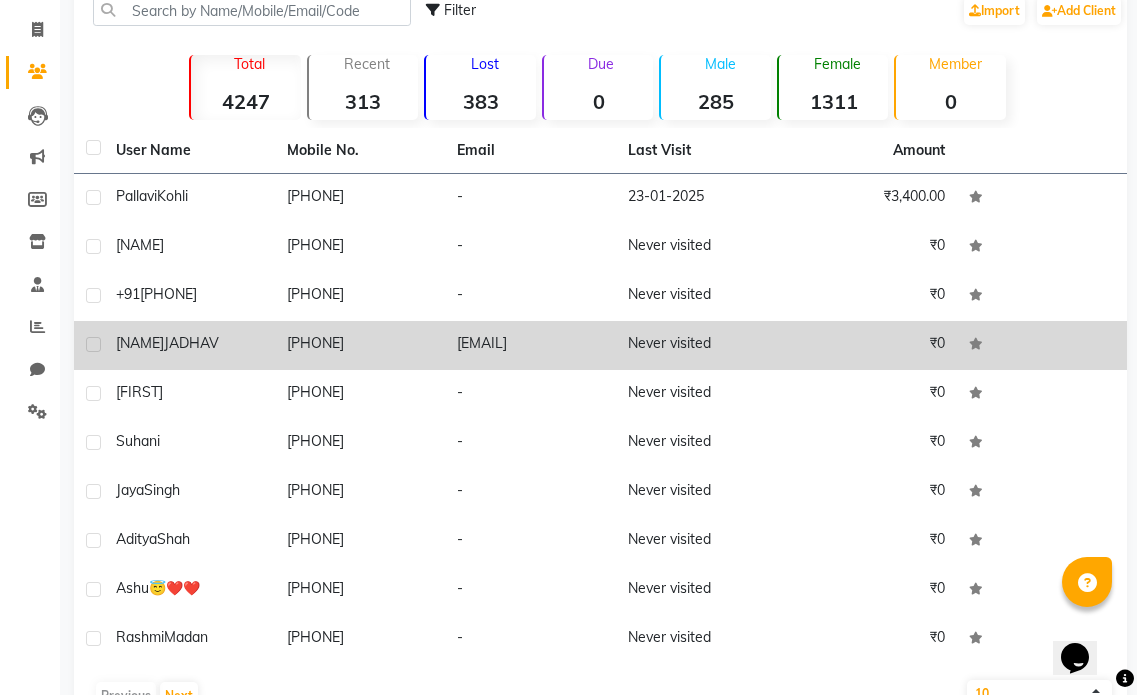 scroll, scrollTop: 188, scrollLeft: 0, axis: vertical 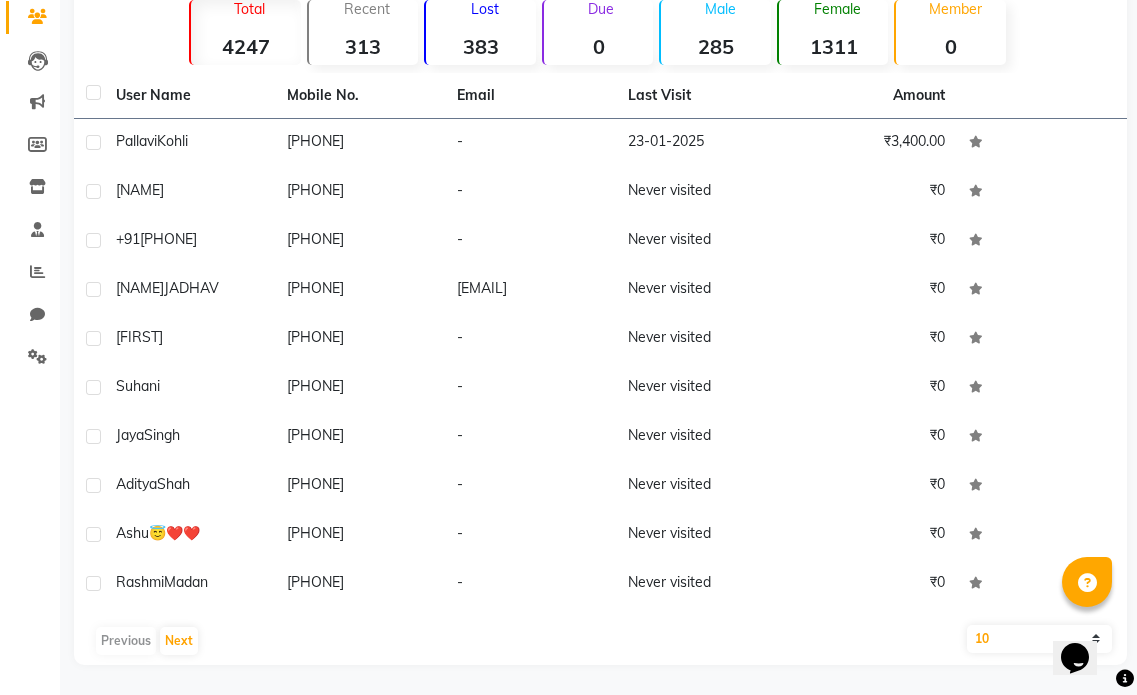click on "10   50   100" 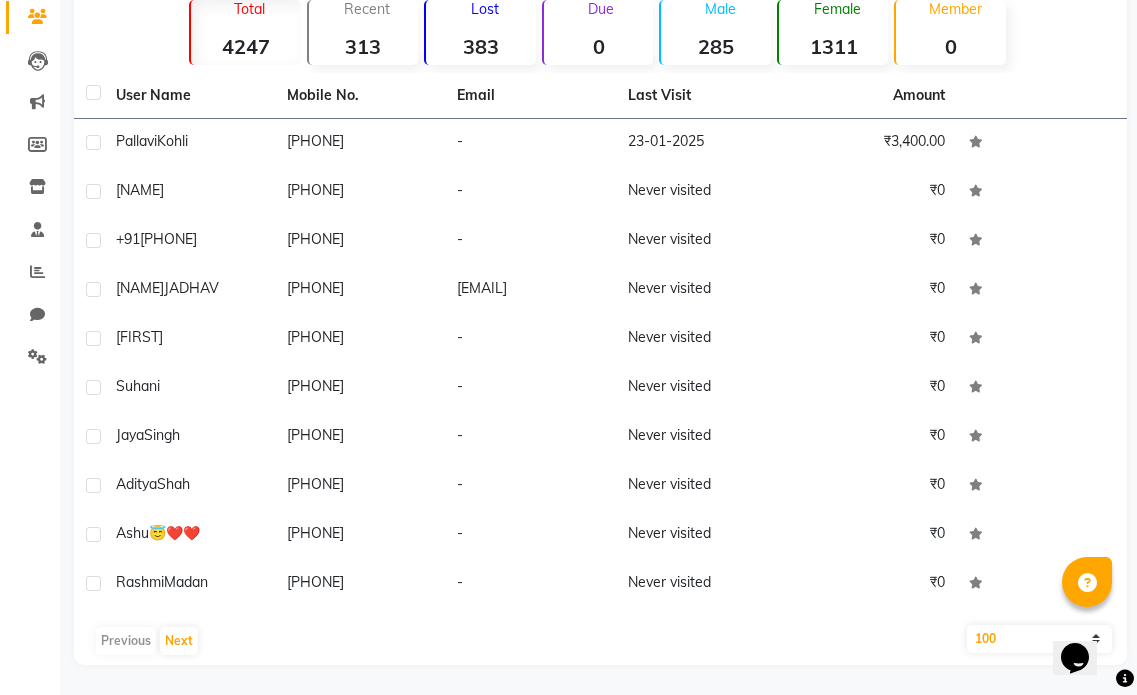 click on "10   50   100" 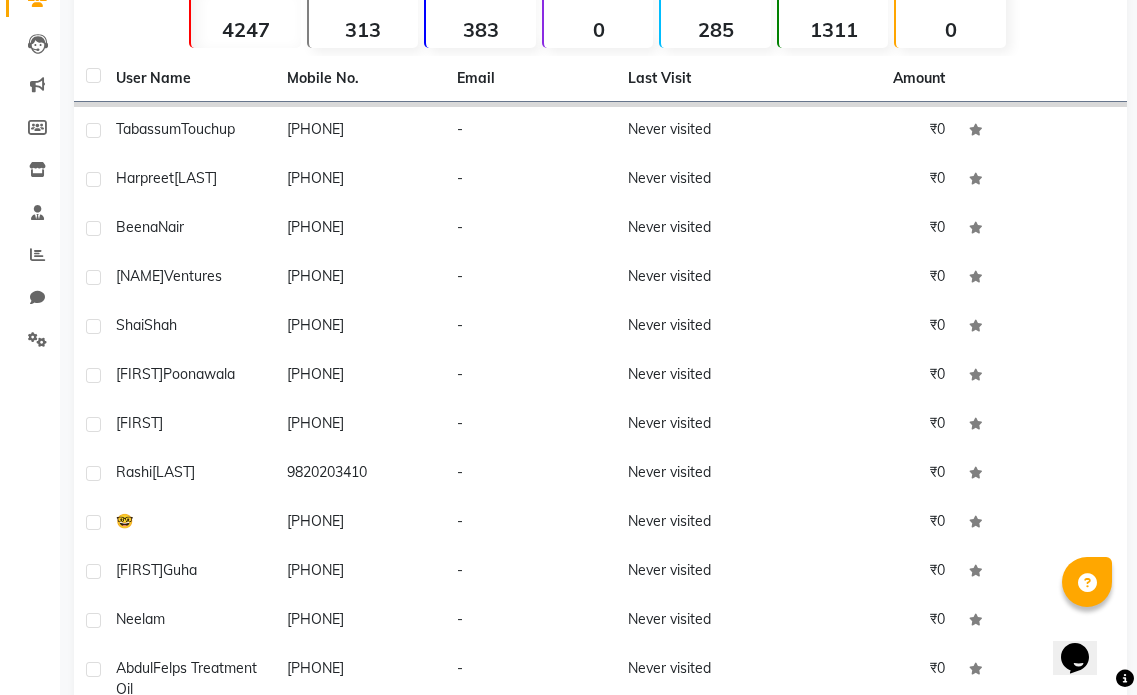 scroll, scrollTop: 1100, scrollLeft: 0, axis: vertical 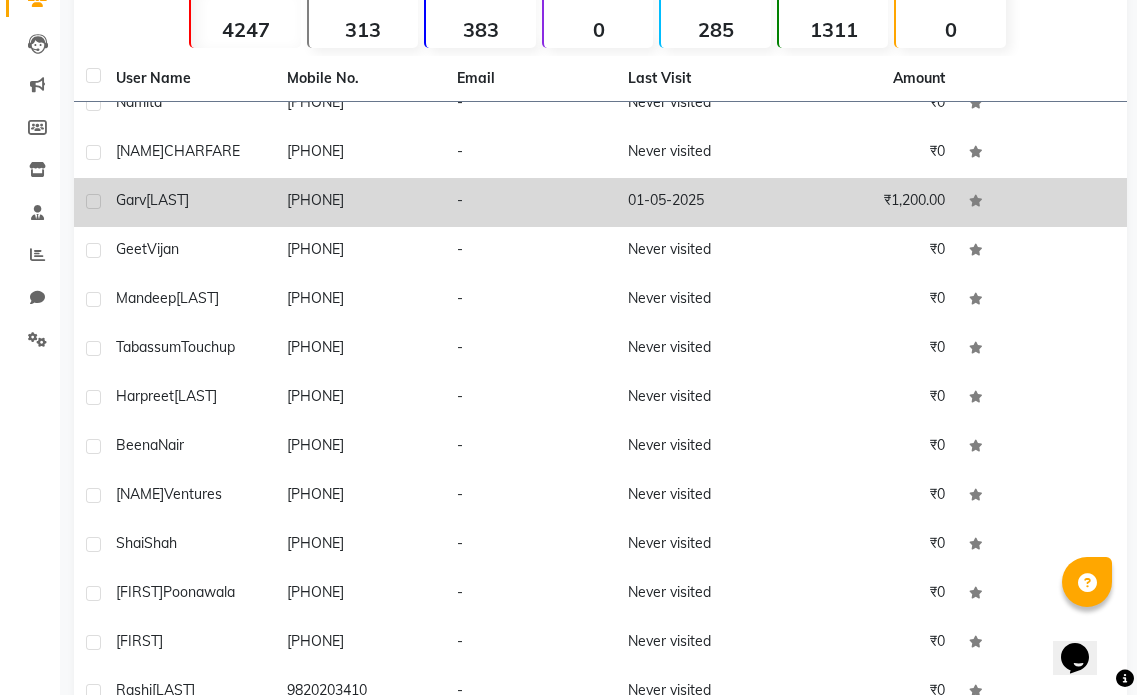 click on "01-05-2025" 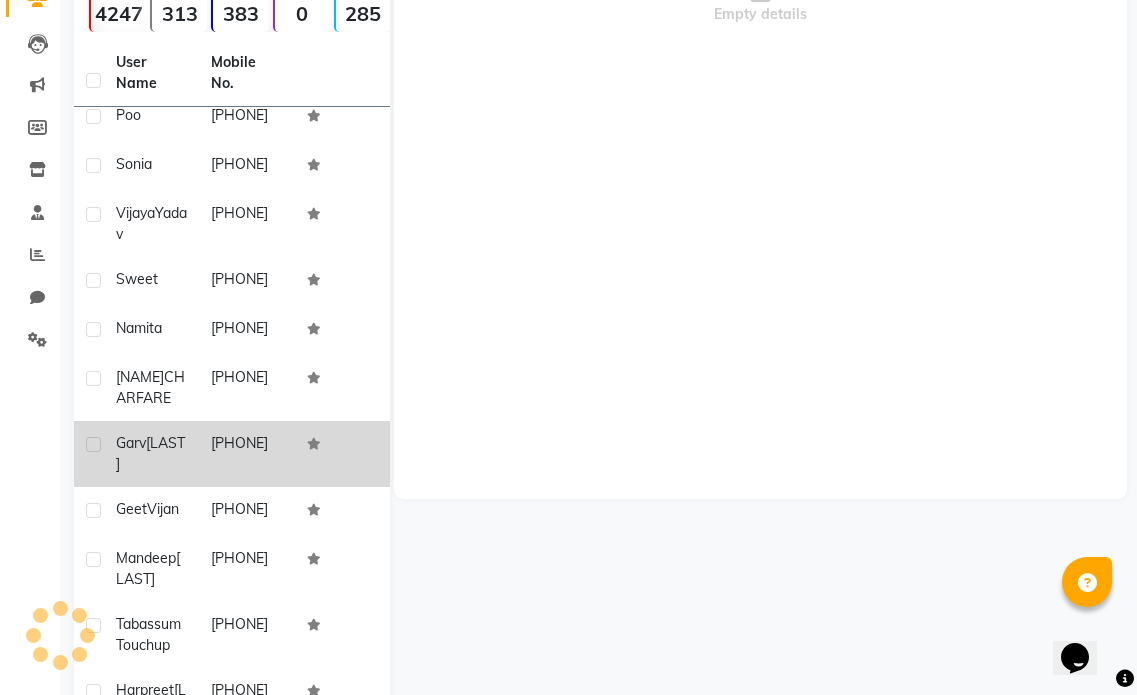 scroll, scrollTop: 1478, scrollLeft: 0, axis: vertical 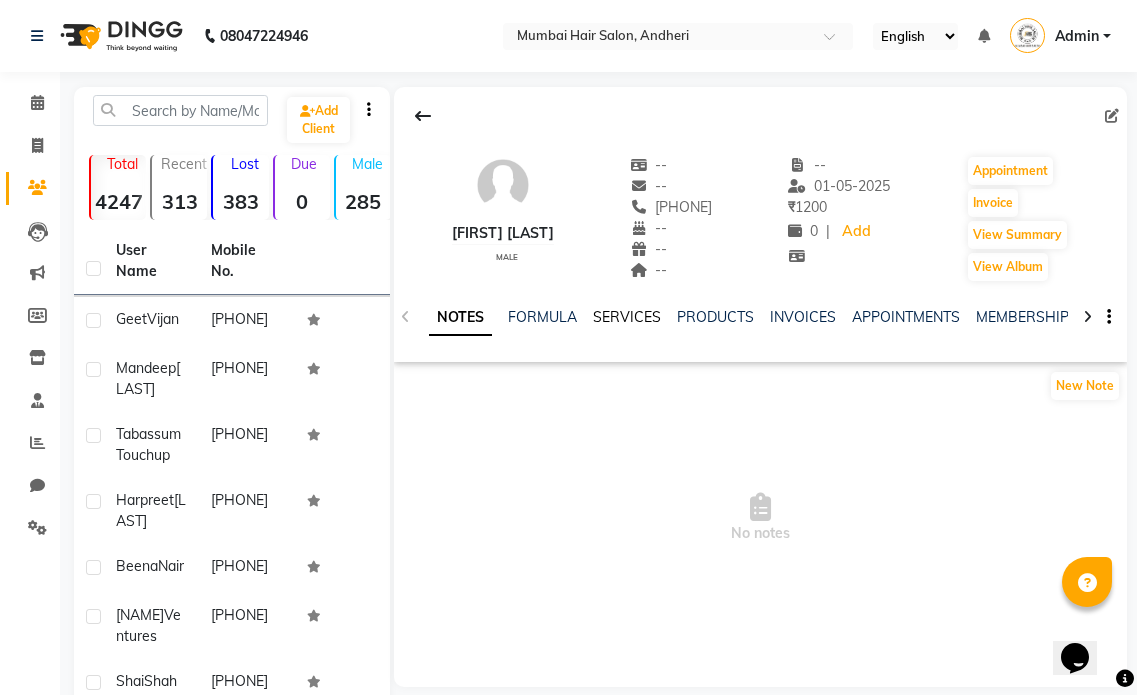 click on "SERVICES" 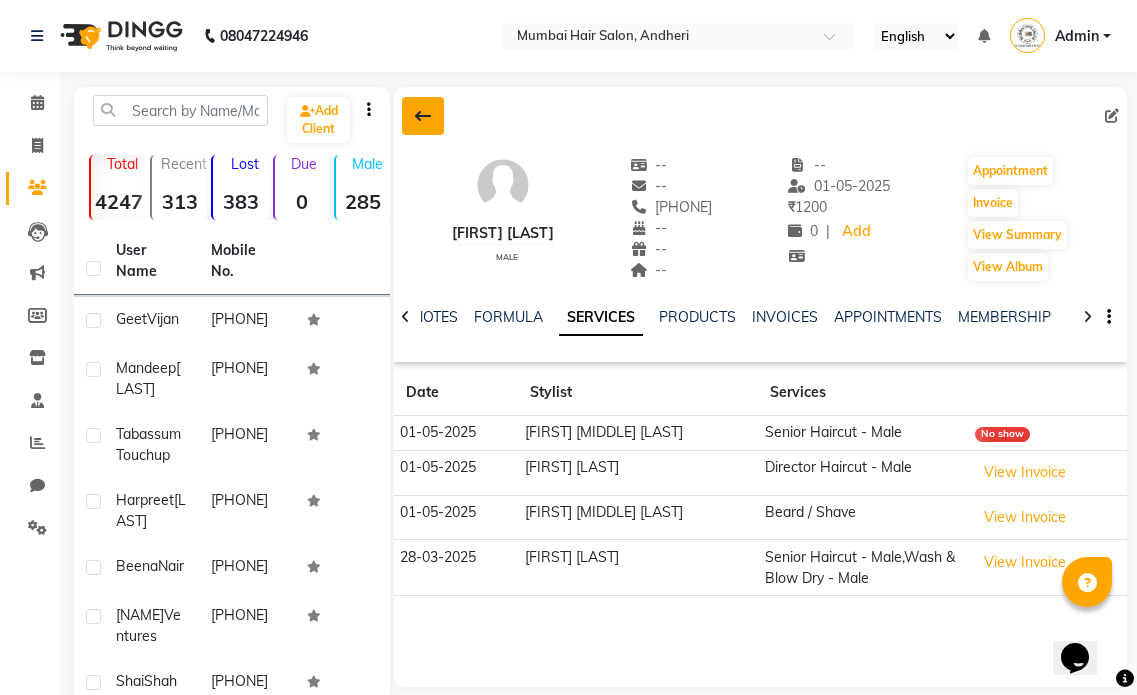 click 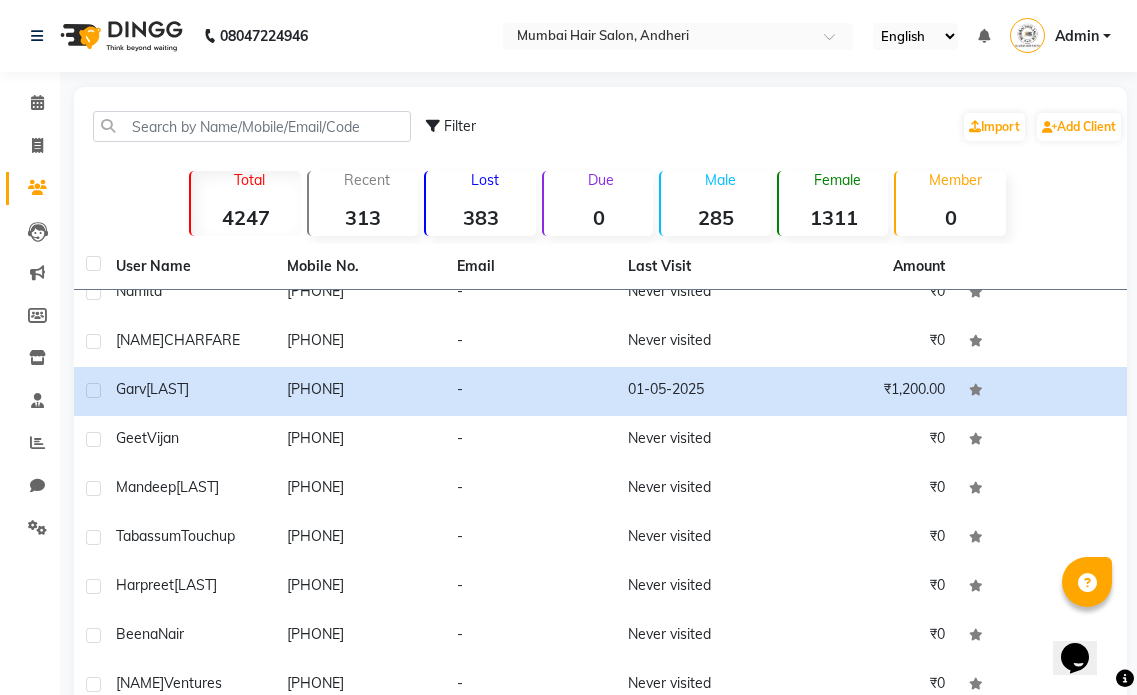 scroll, scrollTop: 1100, scrollLeft: 0, axis: vertical 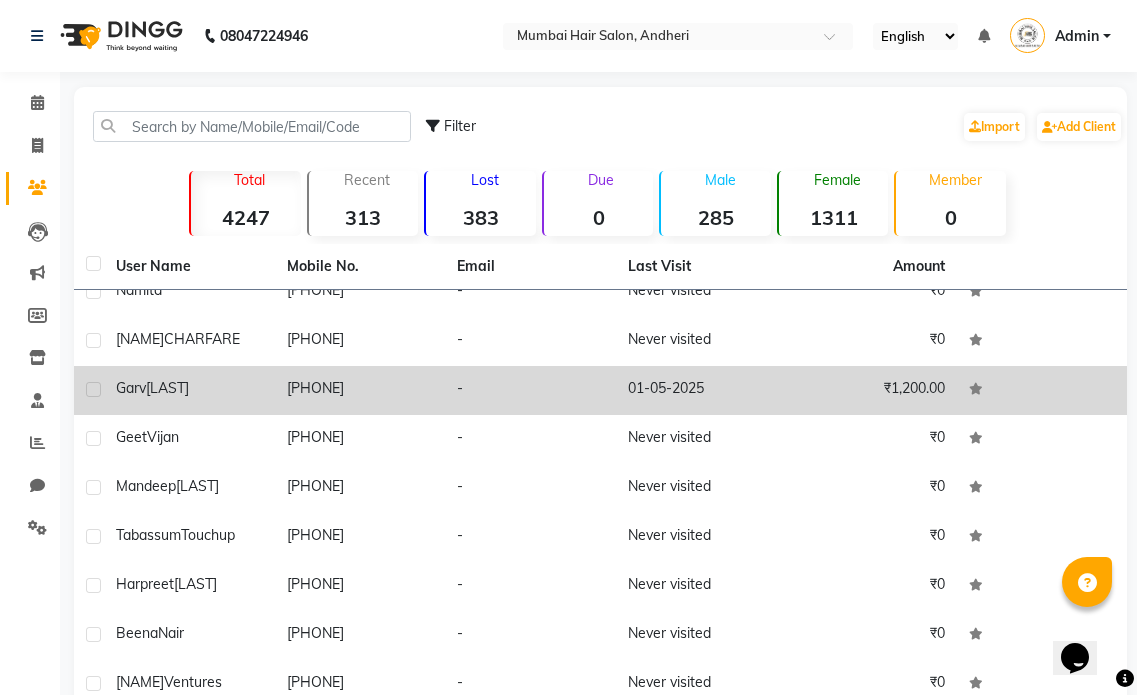 click on "7618900999" 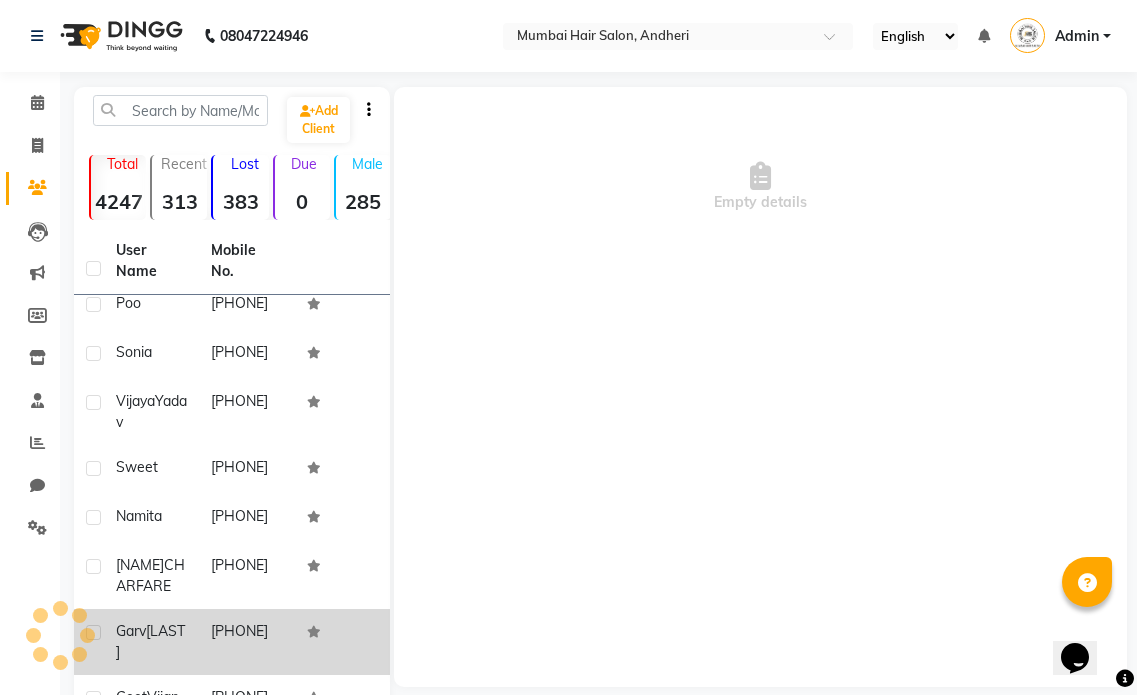 scroll, scrollTop: 1478, scrollLeft: 0, axis: vertical 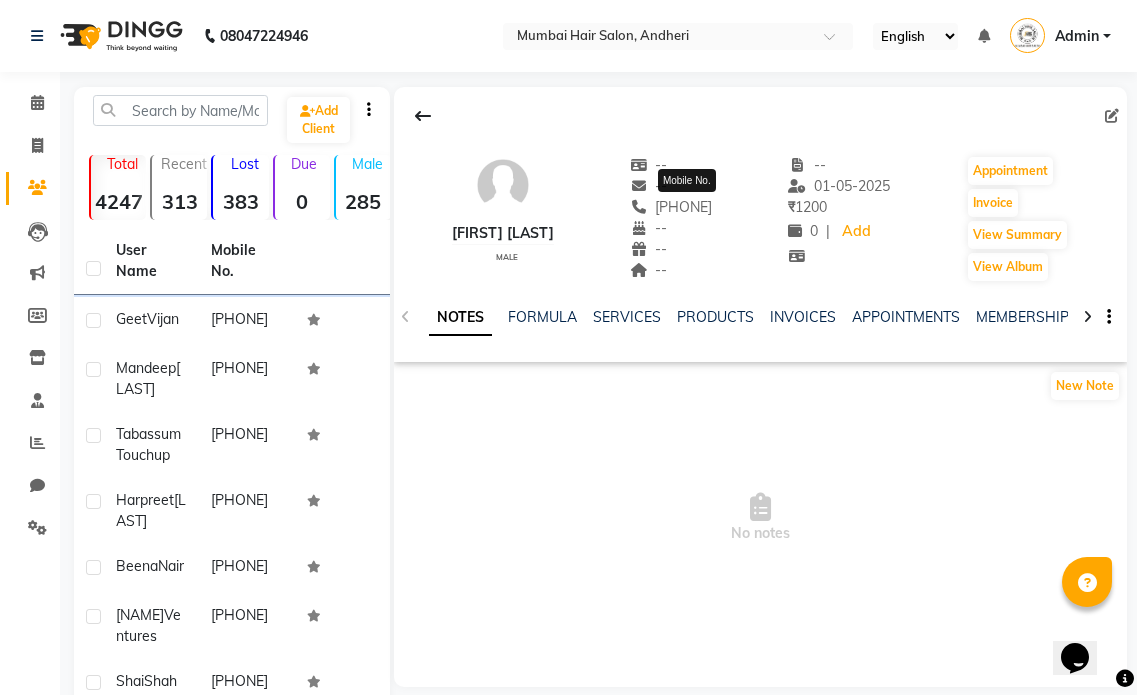 drag, startPoint x: 743, startPoint y: 210, endPoint x: 664, endPoint y: 207, distance: 79.05694 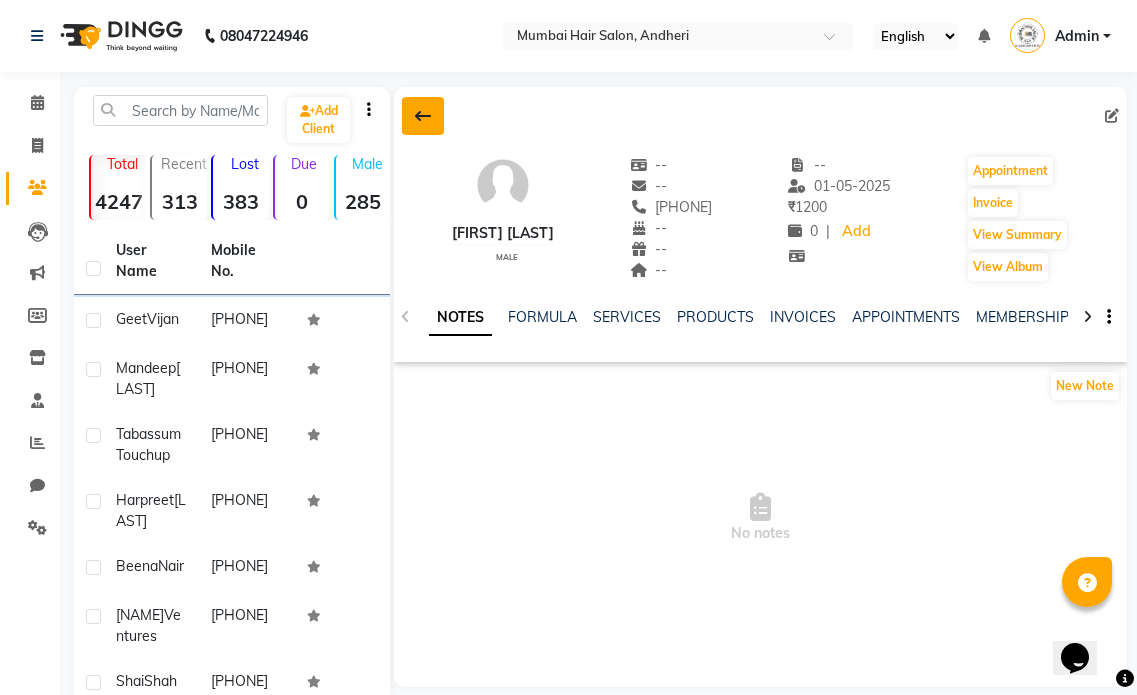 click 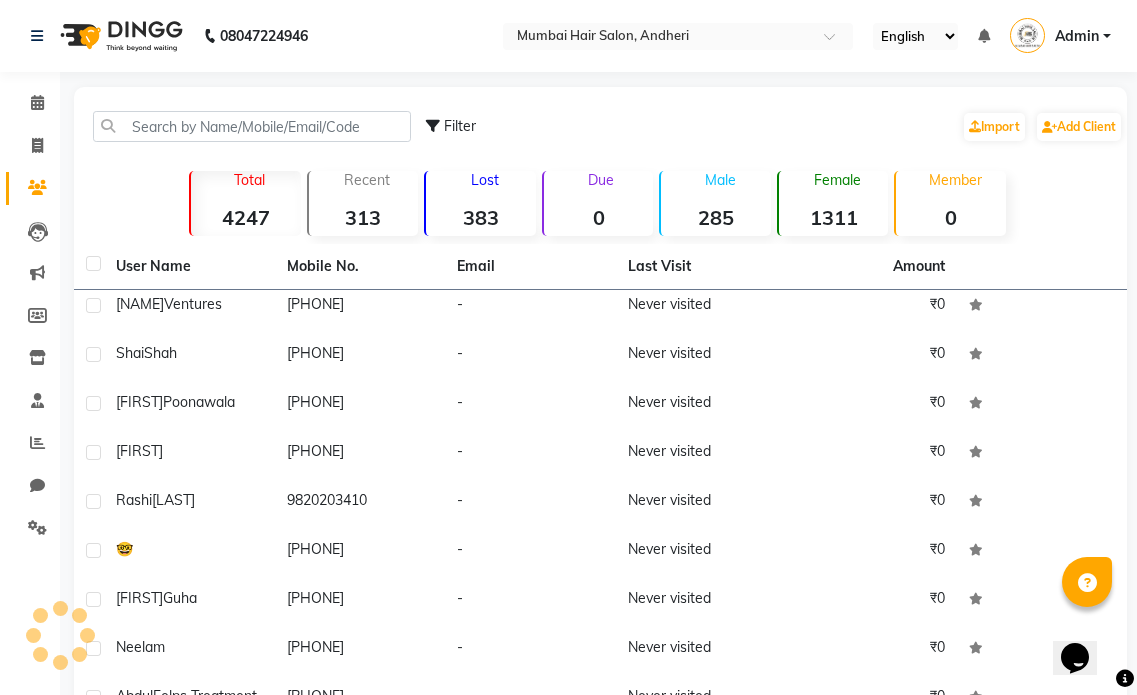 scroll, scrollTop: 1100, scrollLeft: 0, axis: vertical 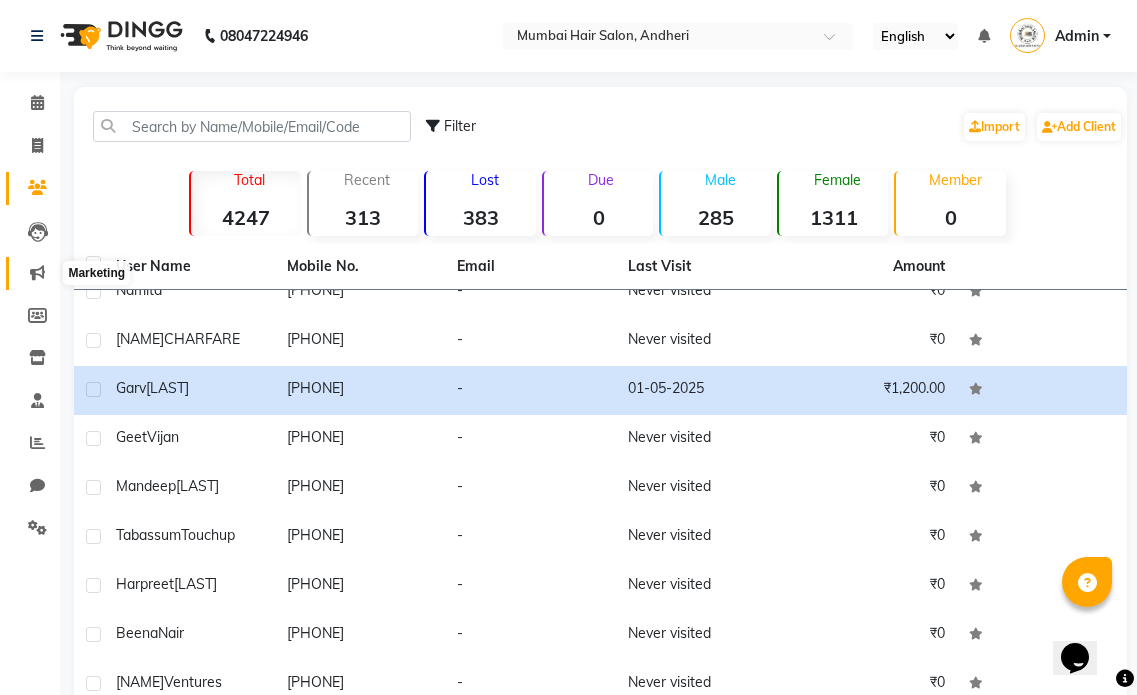 click 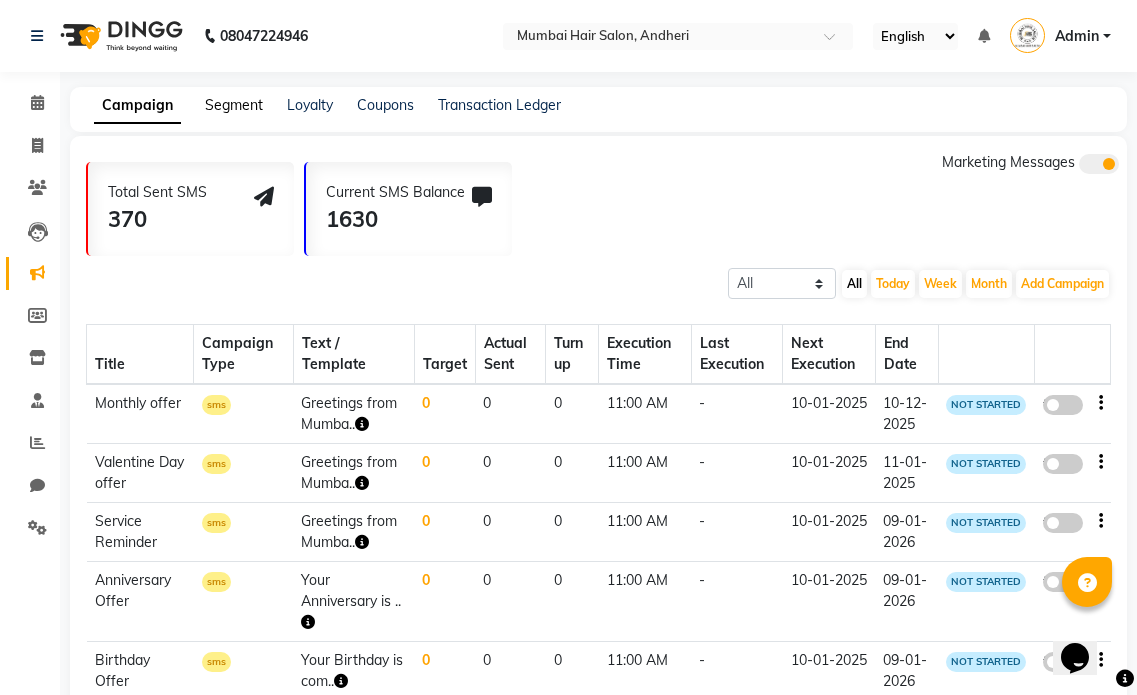 click on "Segment" 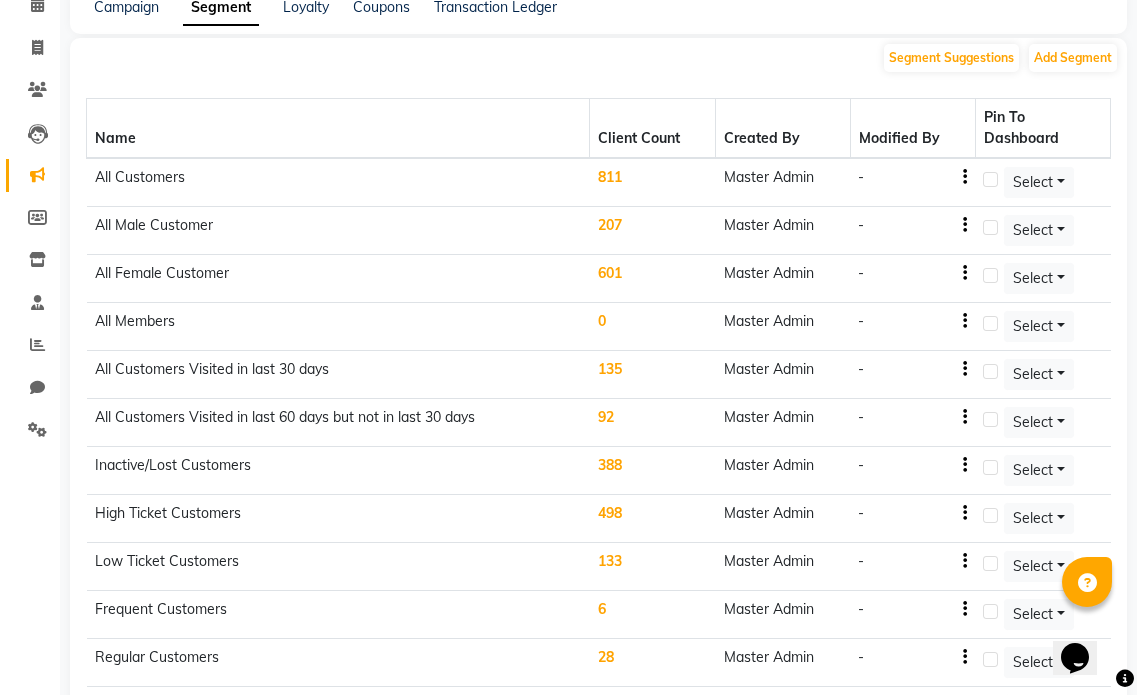 scroll, scrollTop: 0, scrollLeft: 0, axis: both 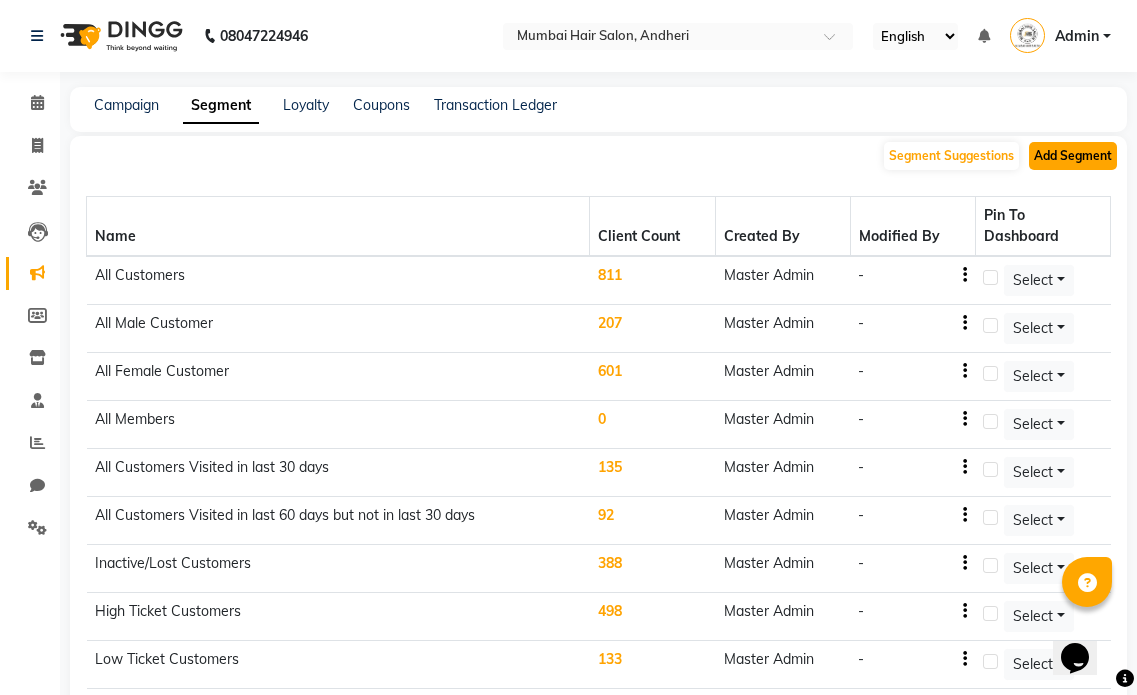 click on "Add Segment" 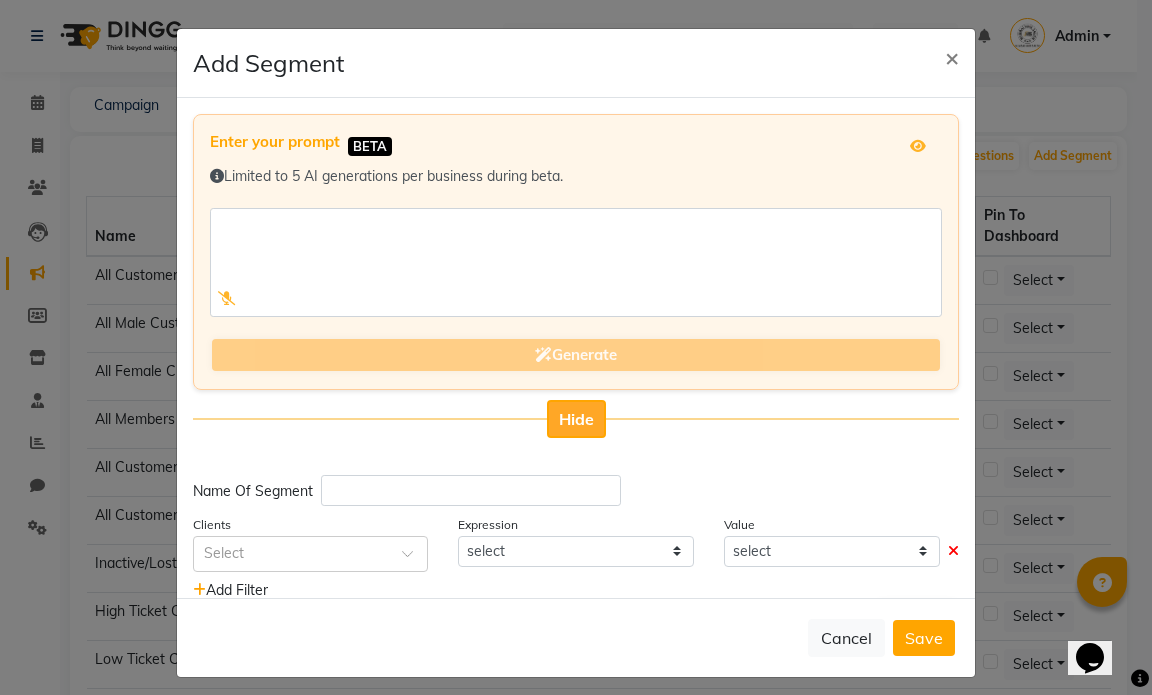 click on "Hide" 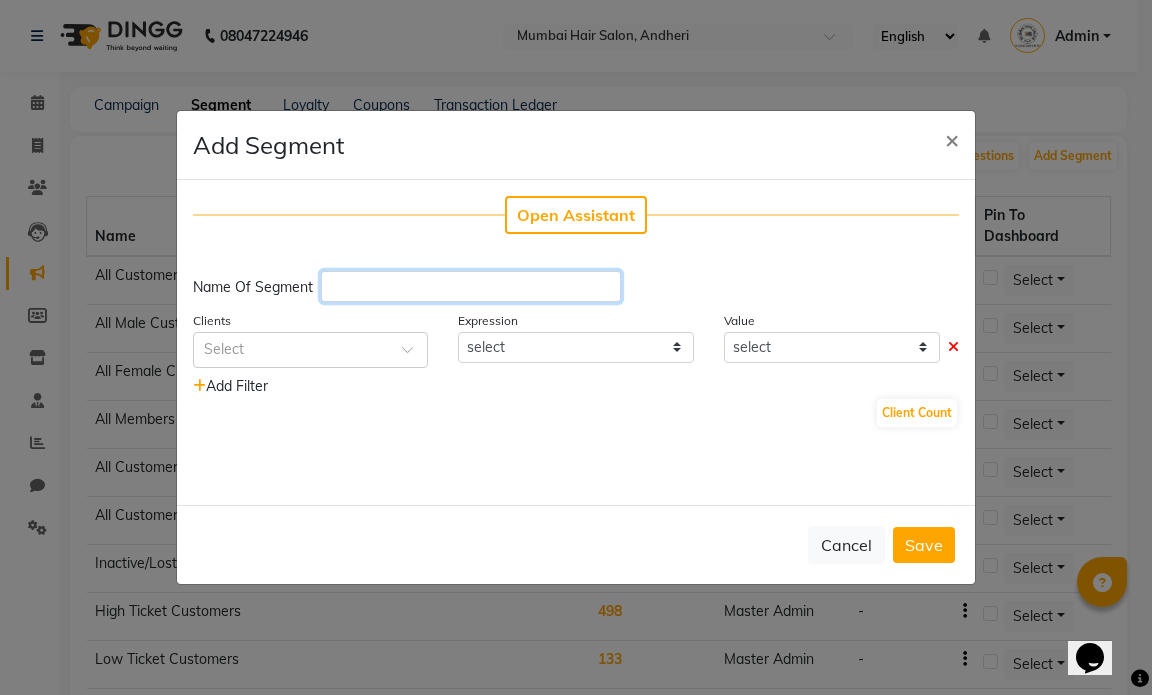 click 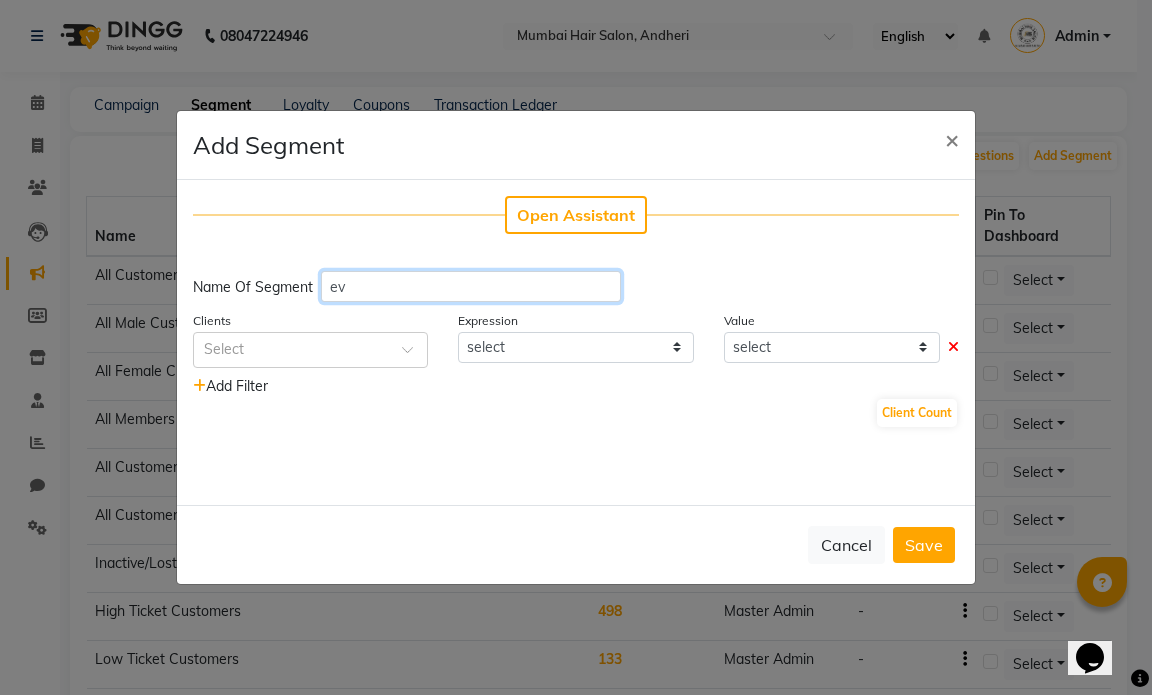 type on "e" 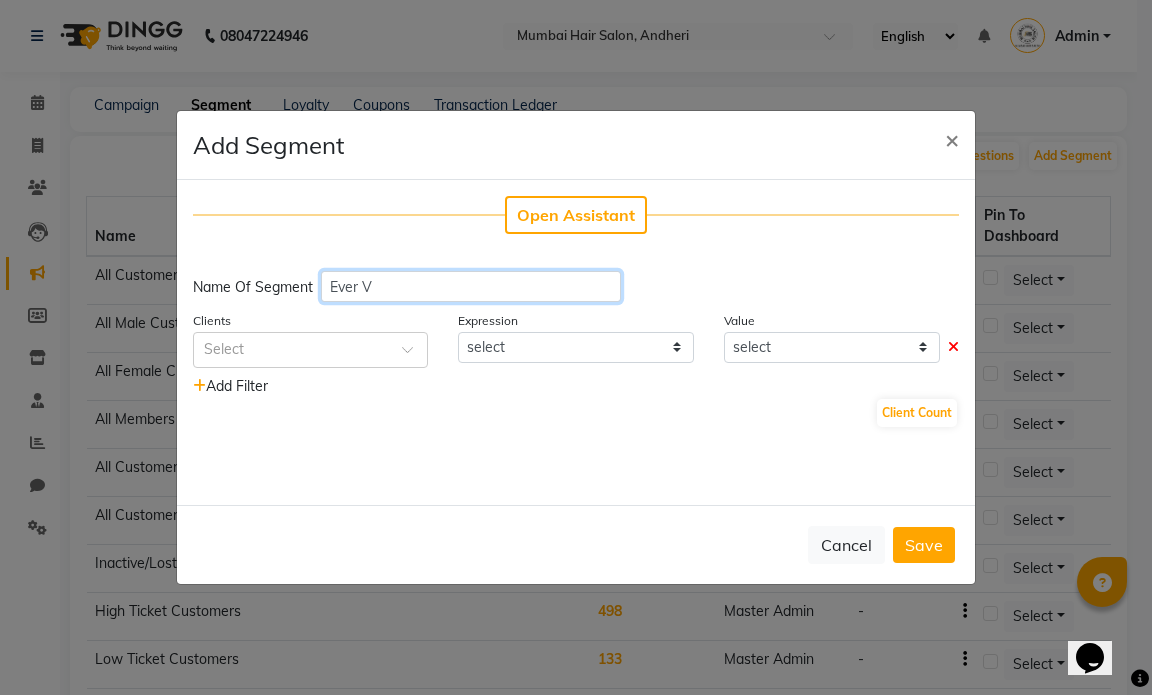 click on "Ever V" 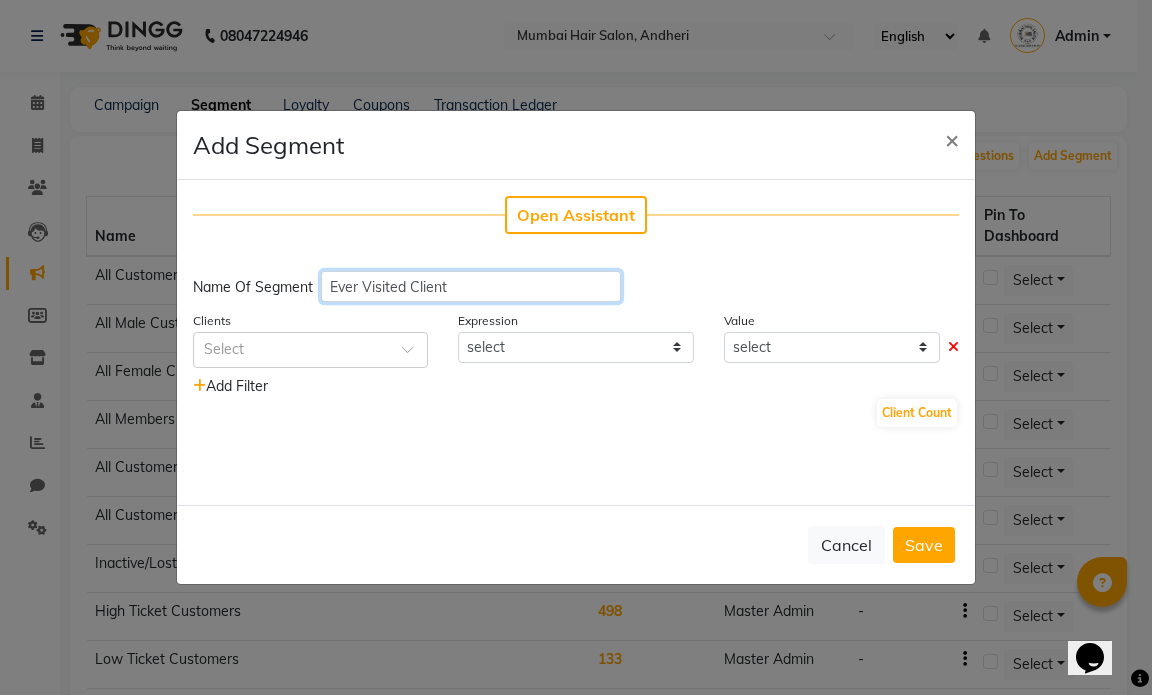 type on "Ever Visited Client" 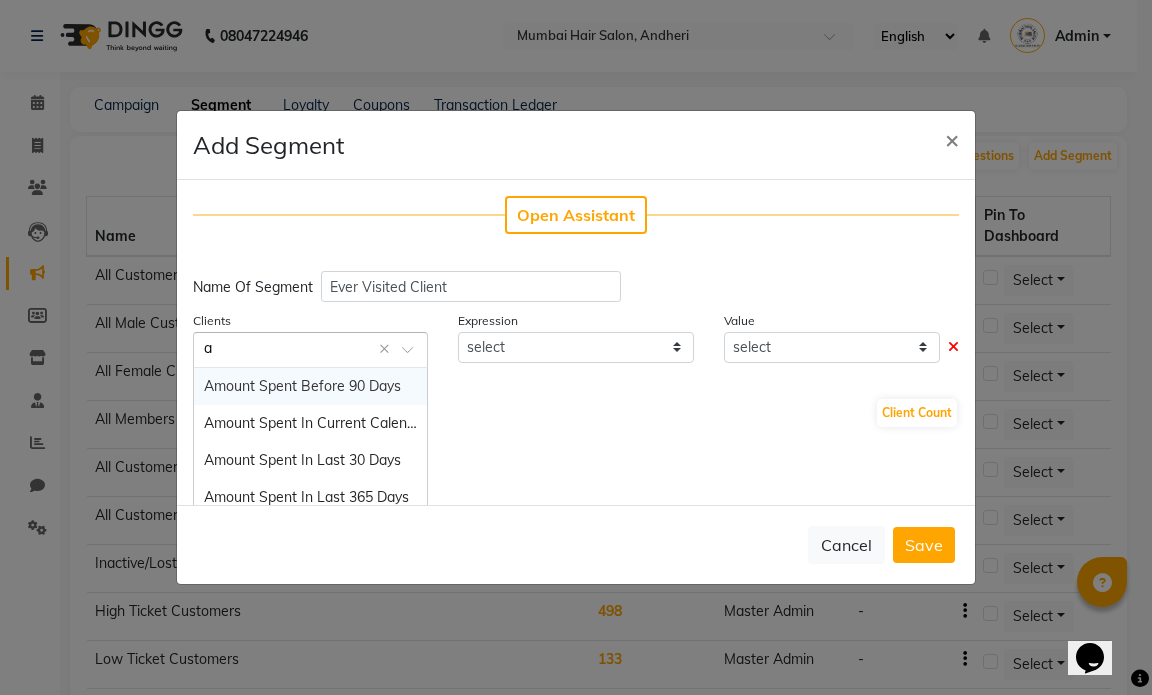 type on "av" 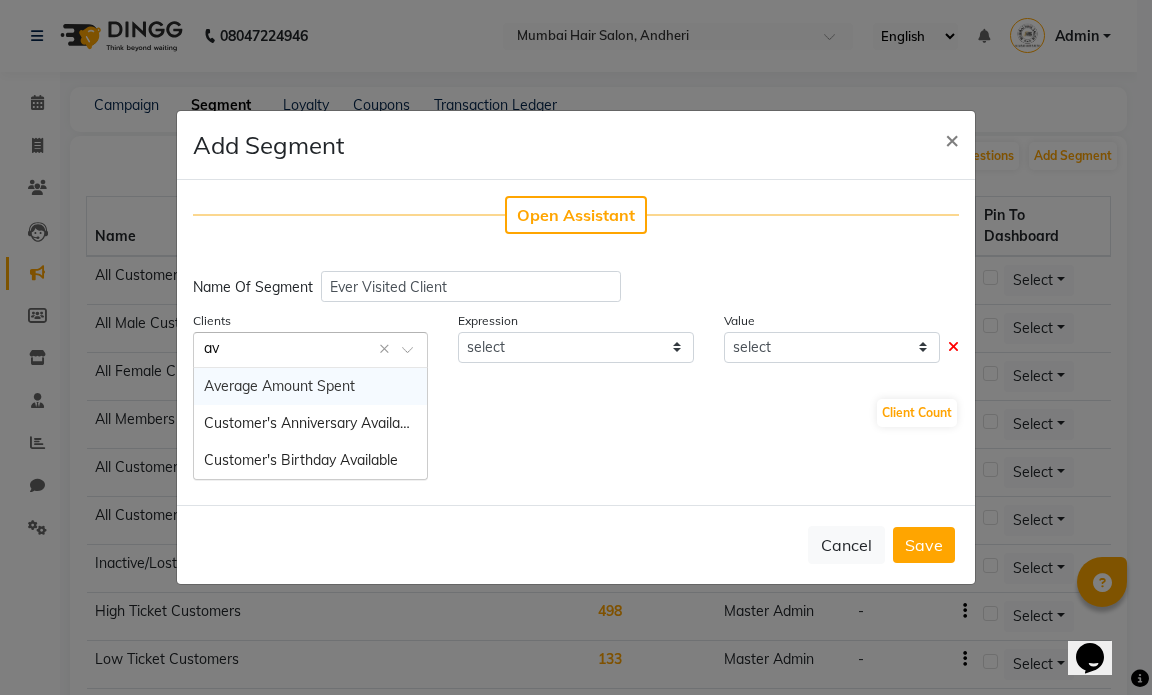 click on "Average Amount Spent" at bounding box center (310, 386) 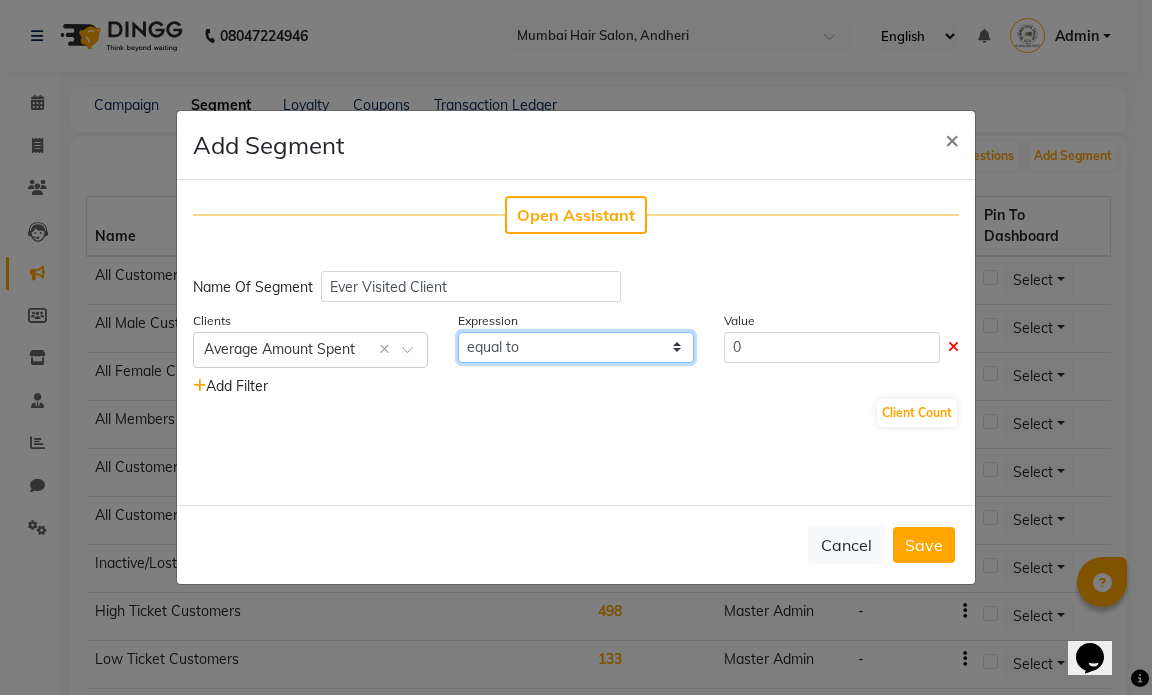 drag, startPoint x: 652, startPoint y: 343, endPoint x: 626, endPoint y: 351, distance: 27.202942 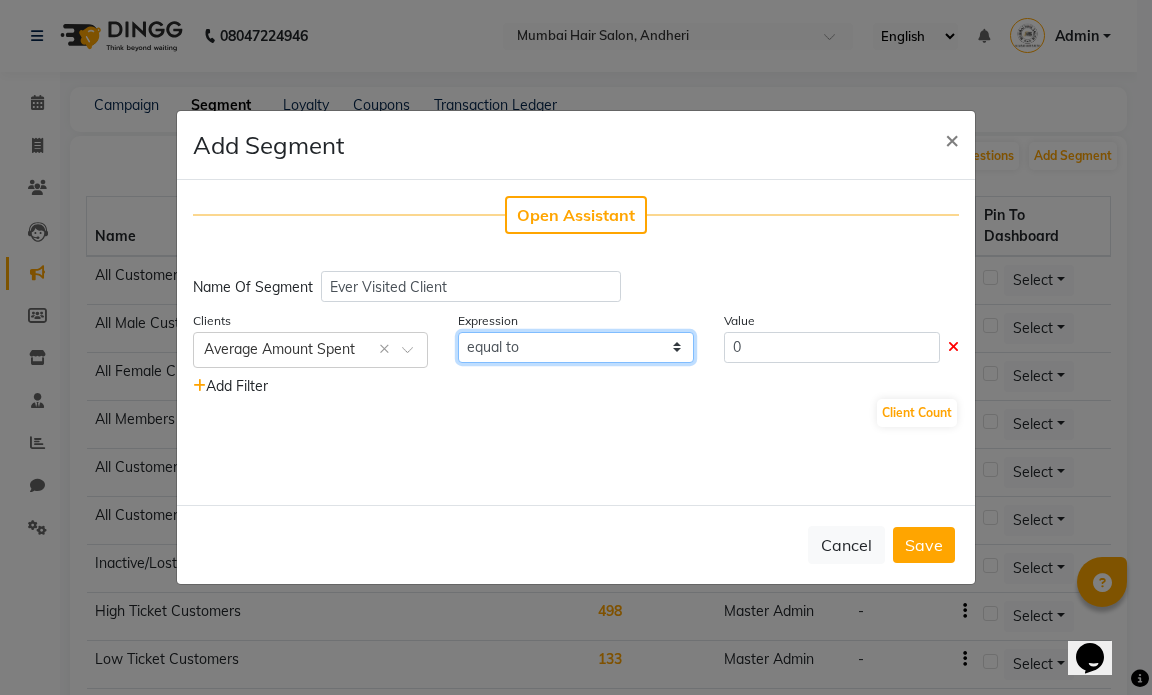 click on "equal to greater than greater than or equal to less than  less than or equal to" 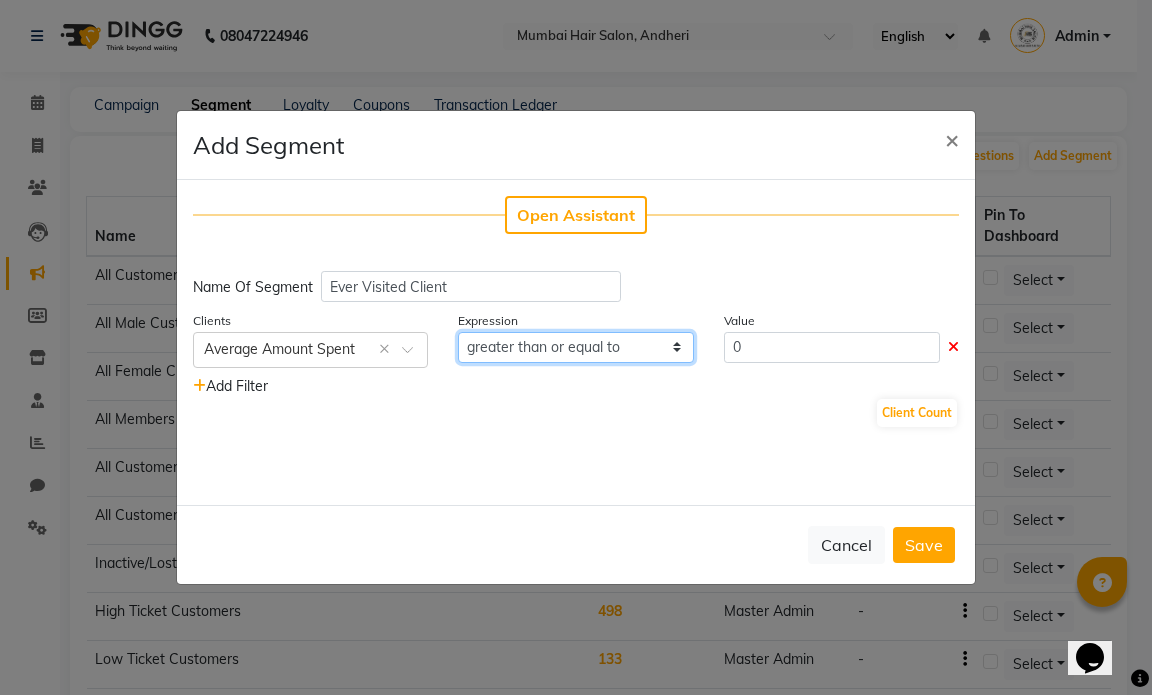 click on "equal to greater than greater than or equal to less than  less than or equal to" 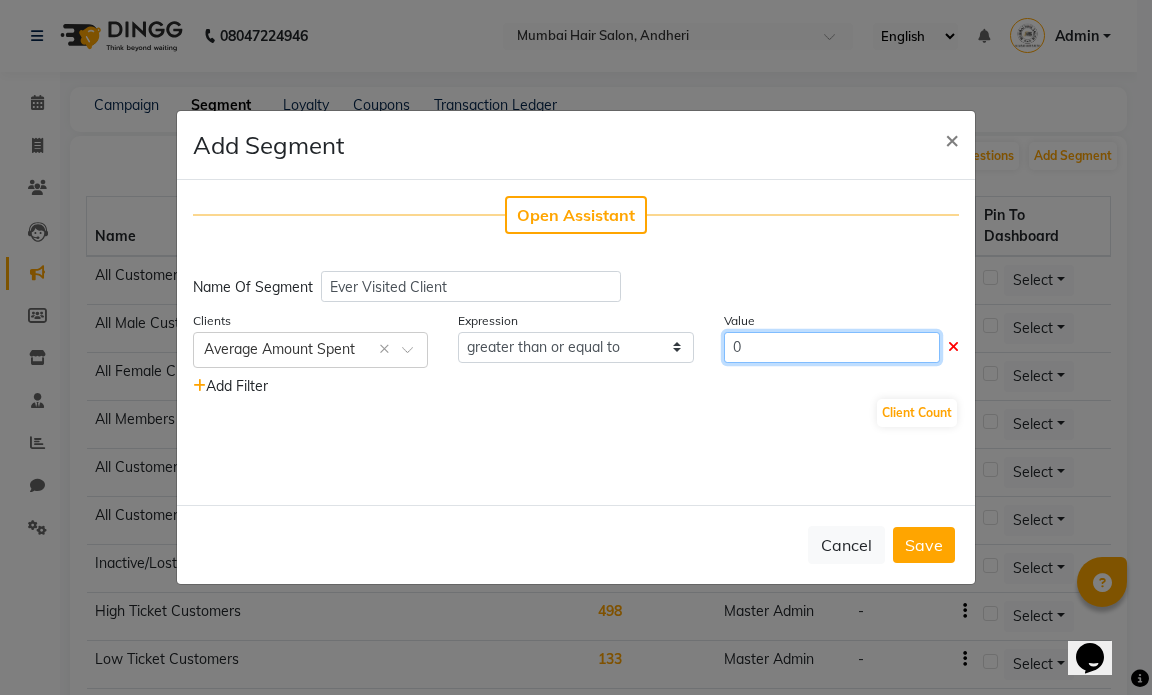 drag, startPoint x: 757, startPoint y: 347, endPoint x: 690, endPoint y: 361, distance: 68.44706 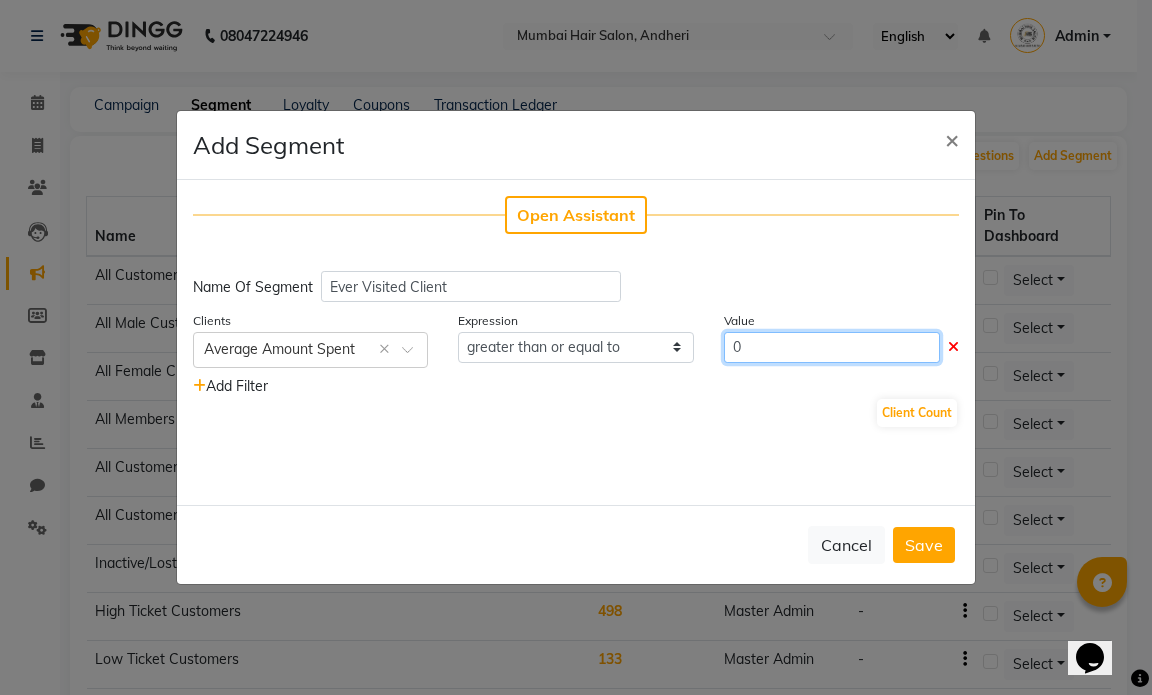 click on "Clients Select × Average Amount Spent × Expression equal to greater than greater than or equal to less than  less than or equal to Value 0" 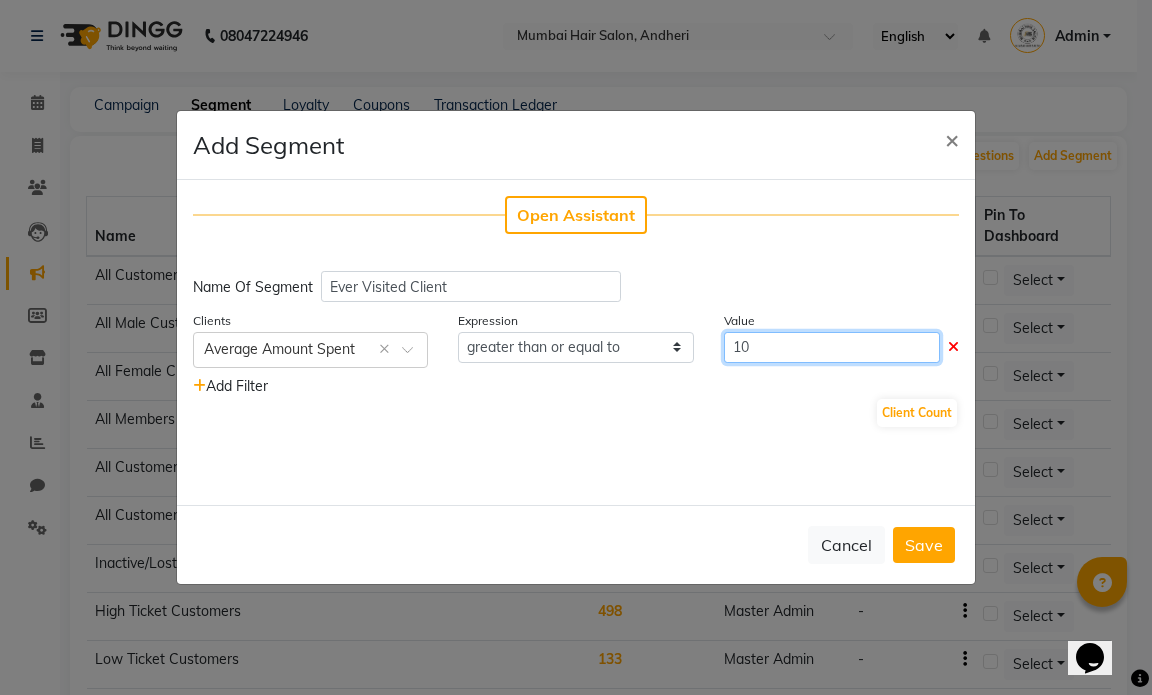 type on "10" 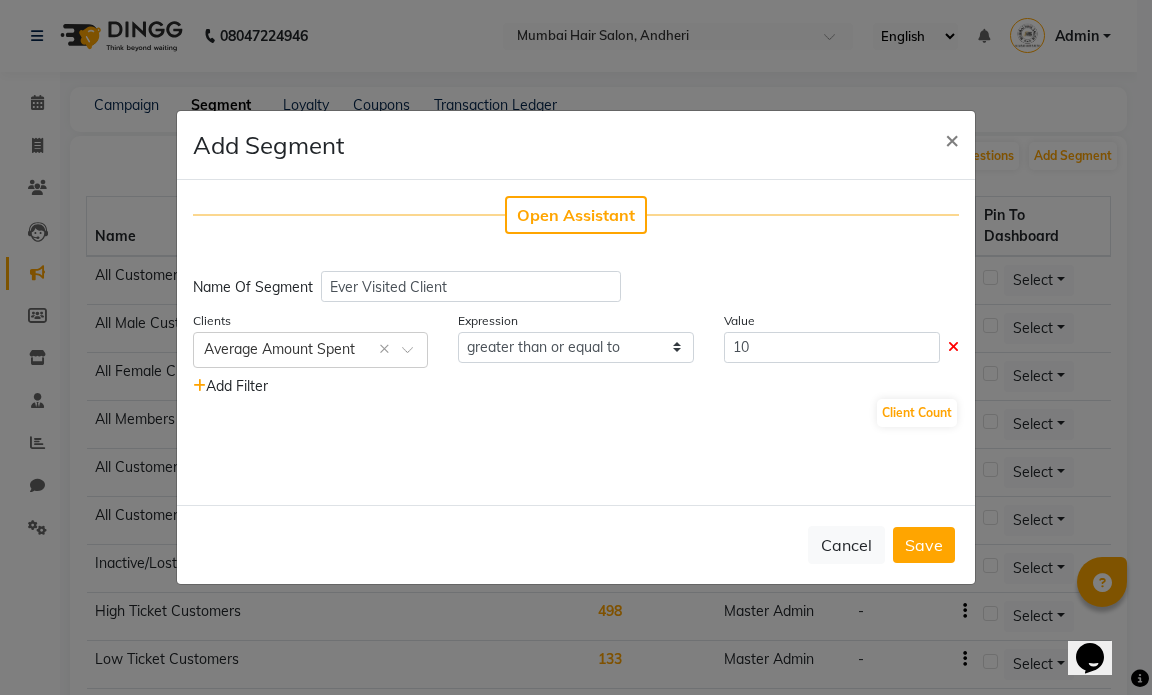 click on "Client Count" 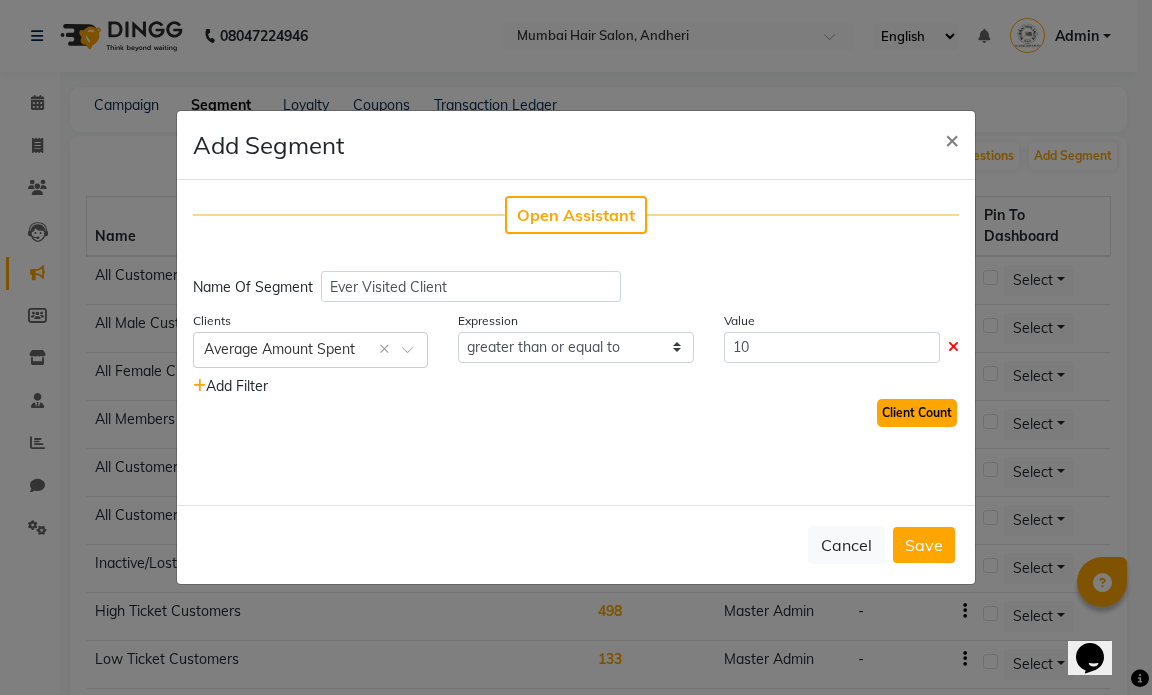 click on "Client Count" 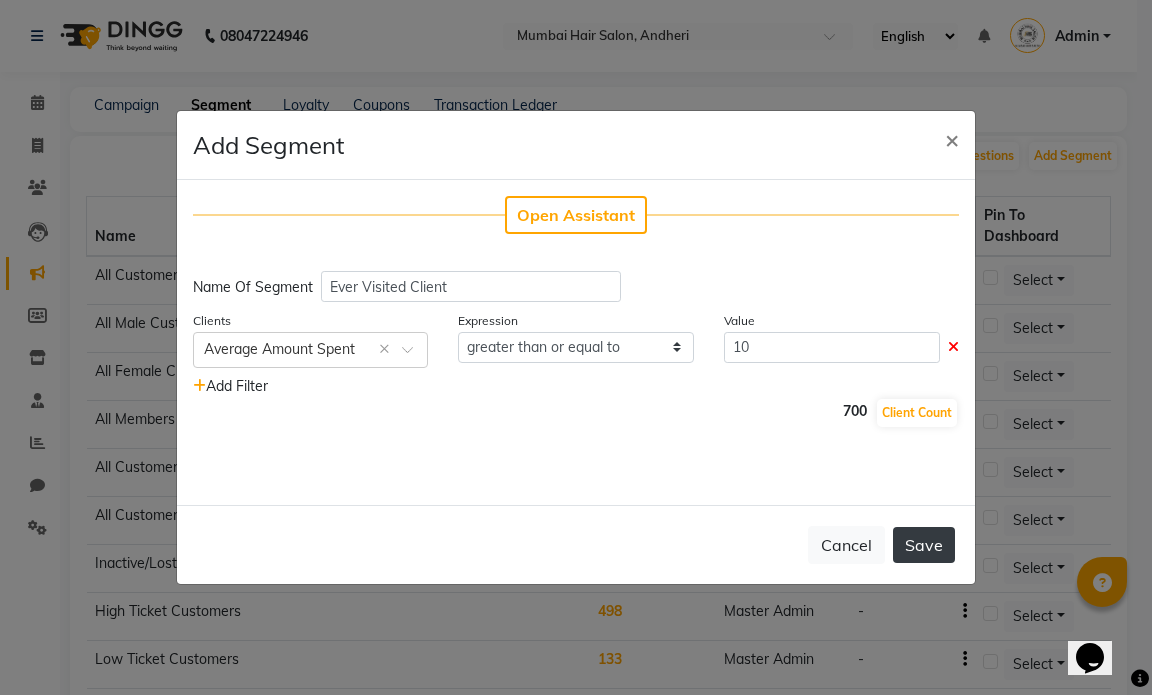 click on "Save" 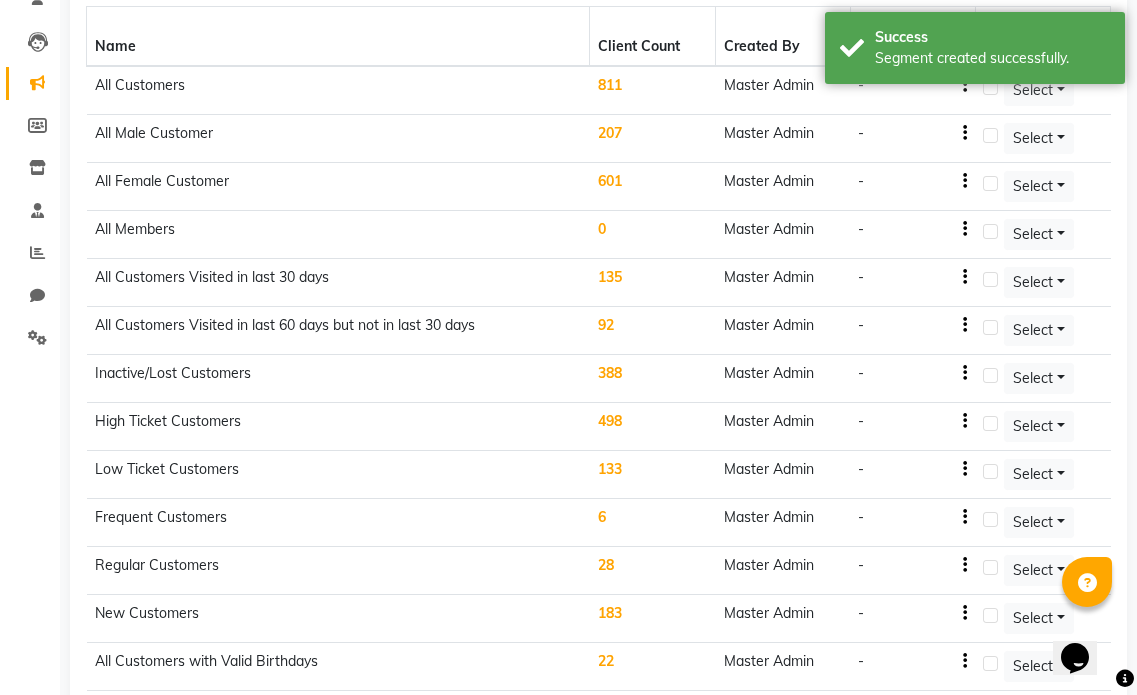 scroll, scrollTop: 376, scrollLeft: 0, axis: vertical 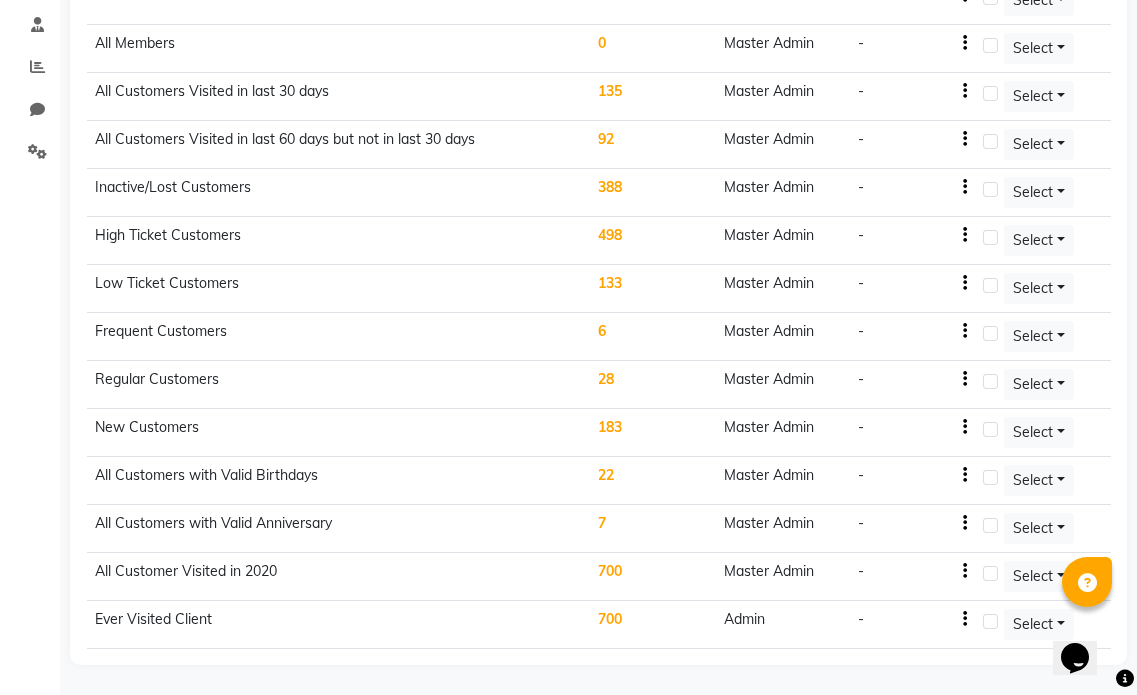 click 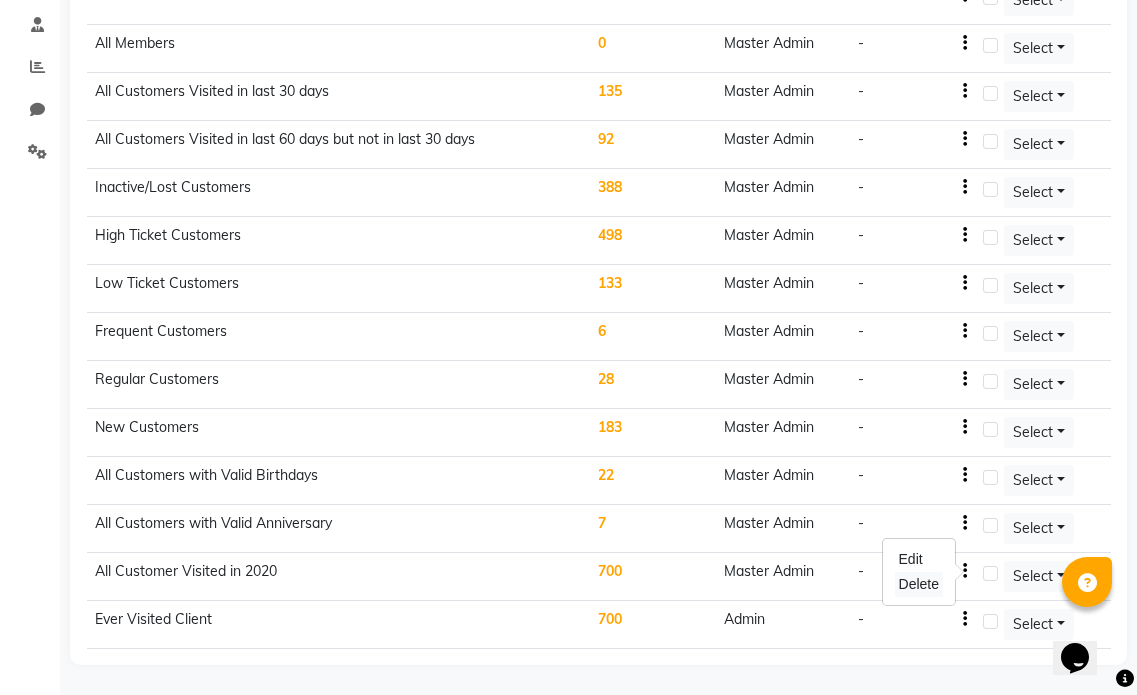 click on "Delete" at bounding box center [919, 584] 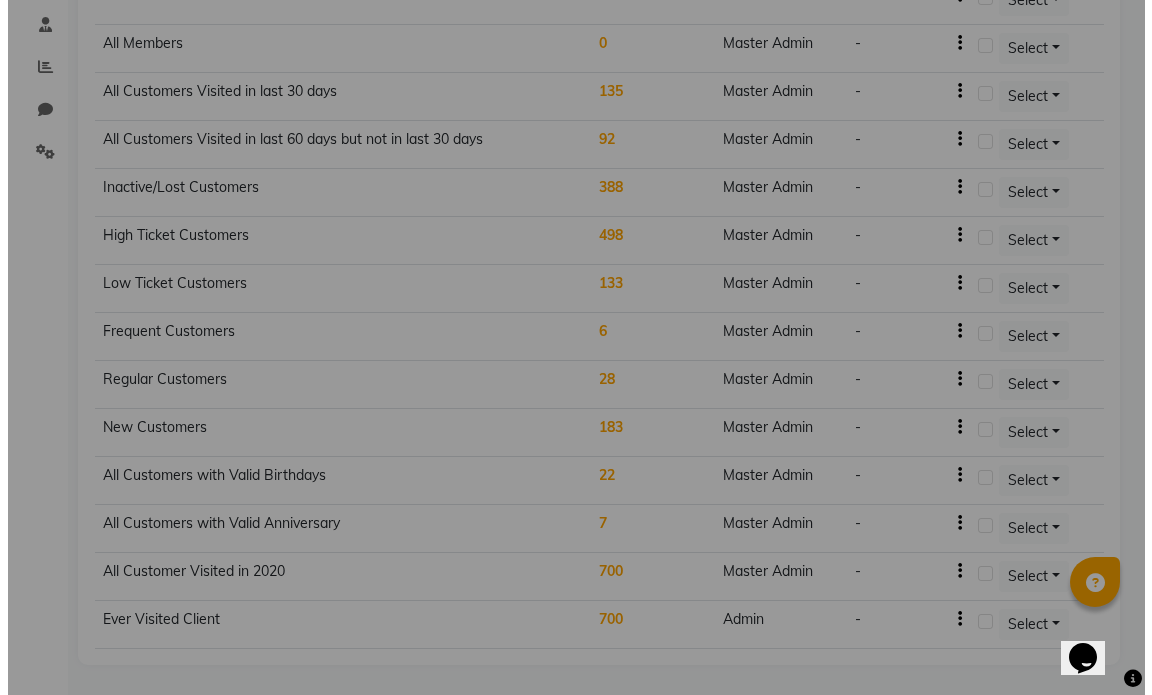 scroll, scrollTop: 355, scrollLeft: 0, axis: vertical 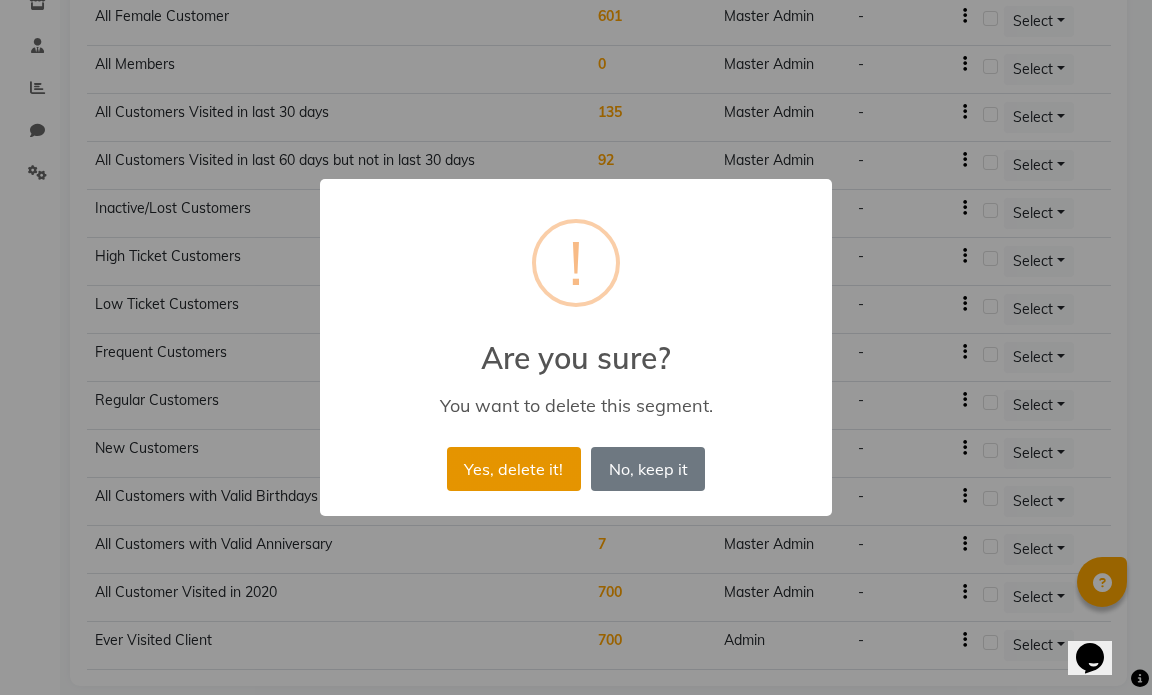 click on "Yes, delete it!" at bounding box center (514, 469) 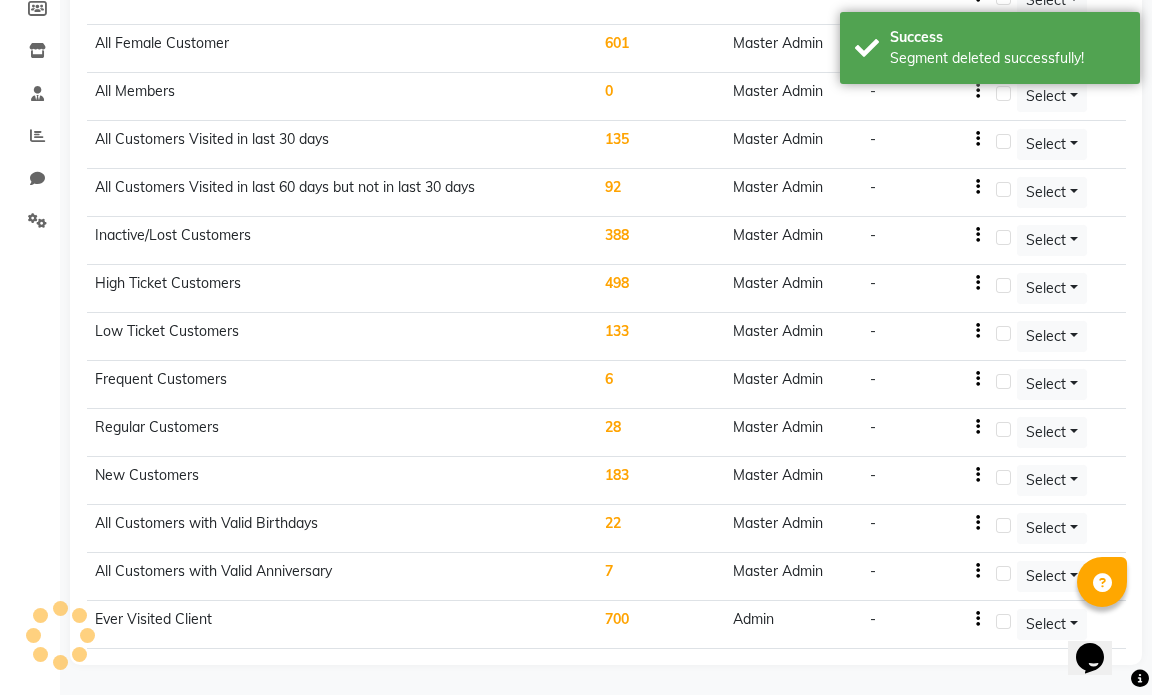 scroll, scrollTop: 307, scrollLeft: 0, axis: vertical 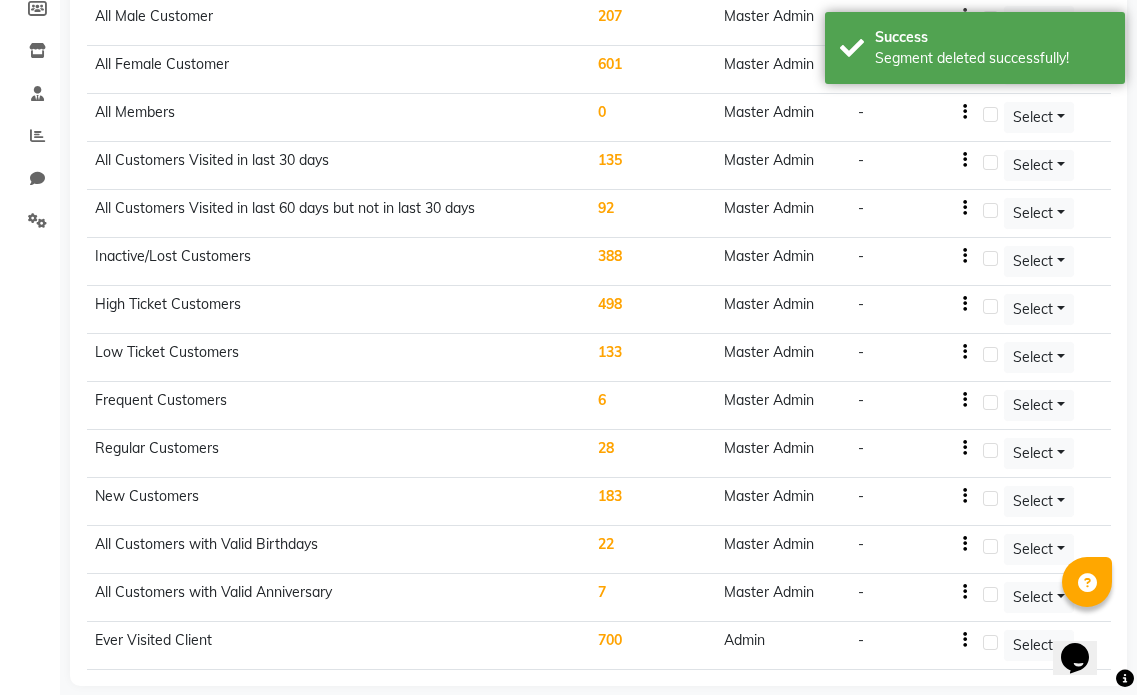 click on "700" 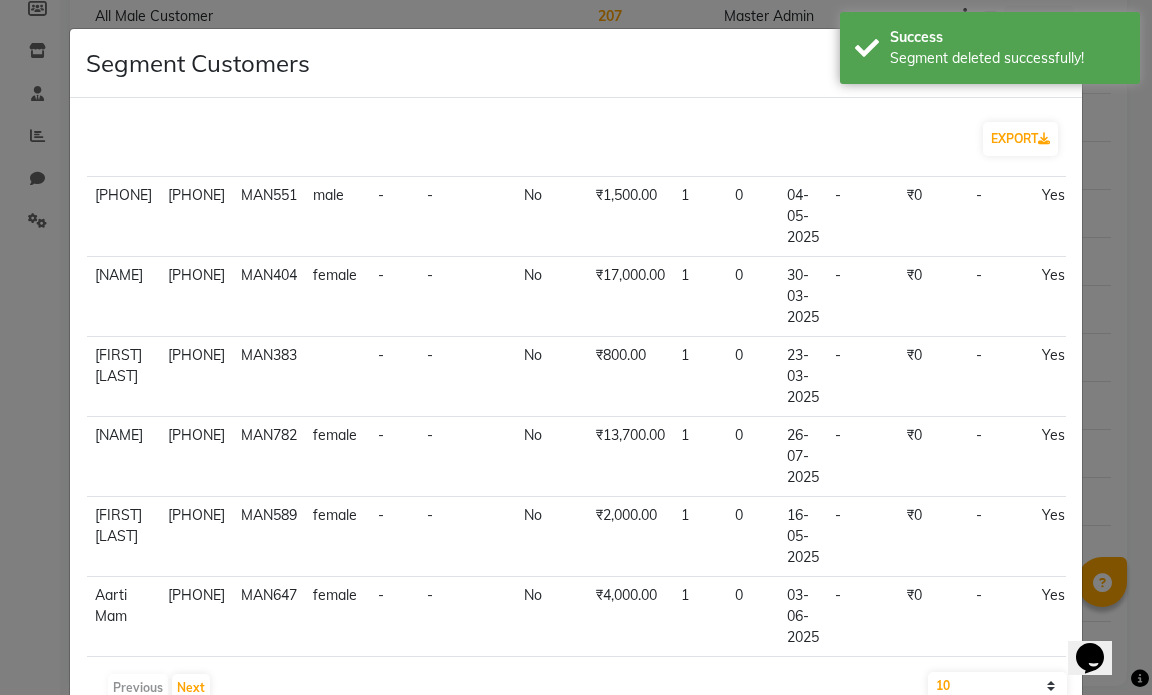 scroll, scrollTop: 392, scrollLeft: 0, axis: vertical 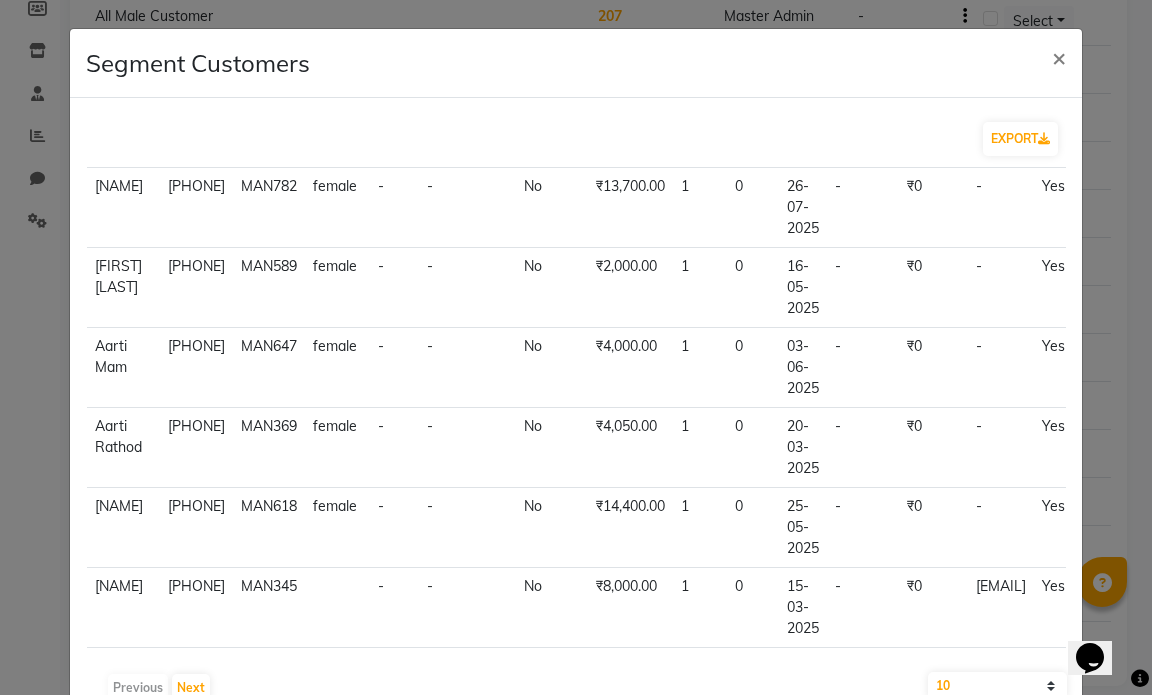 click on "10 50 100" 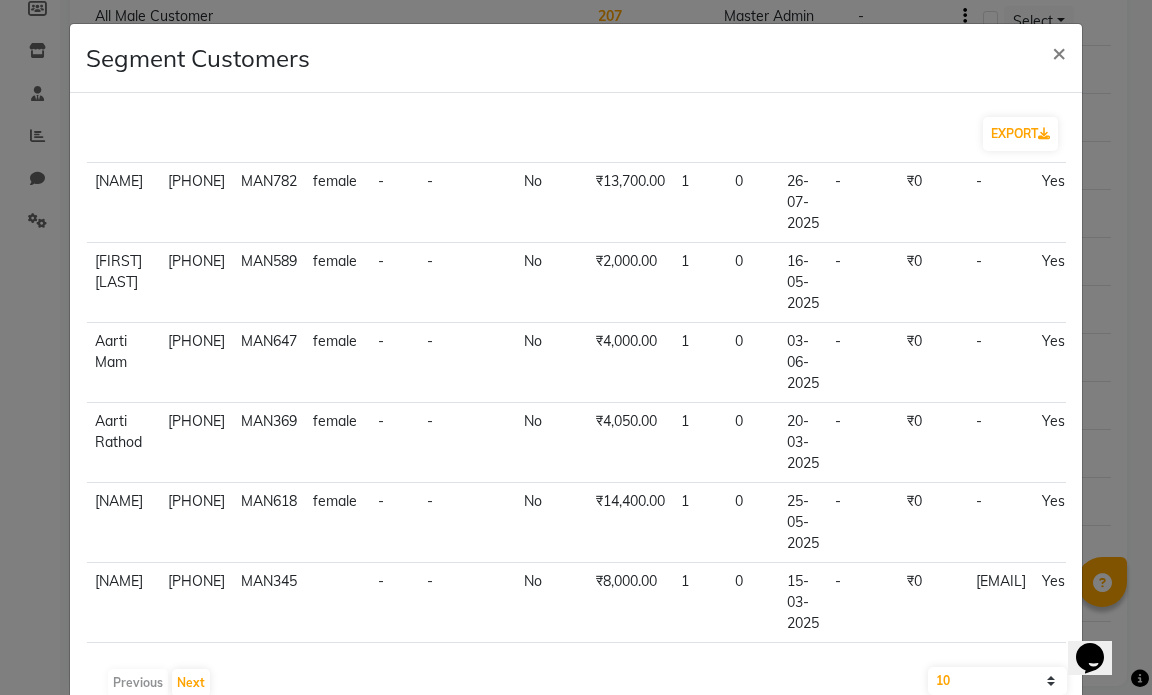 select on "100" 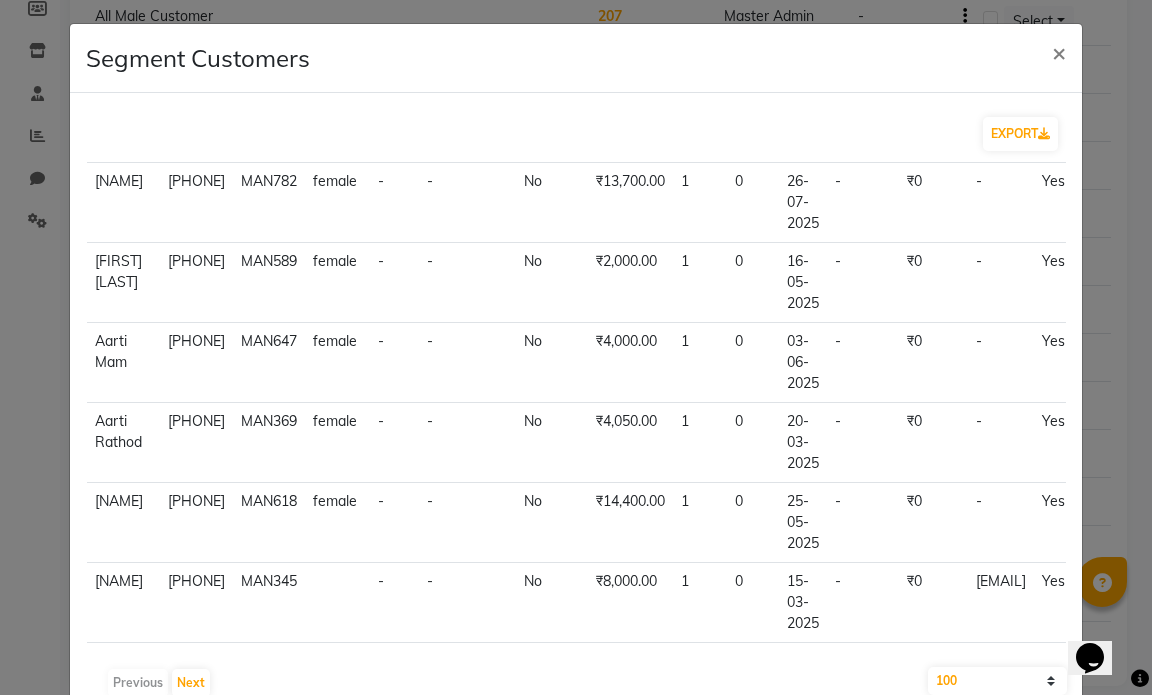 click on "10 50 100" 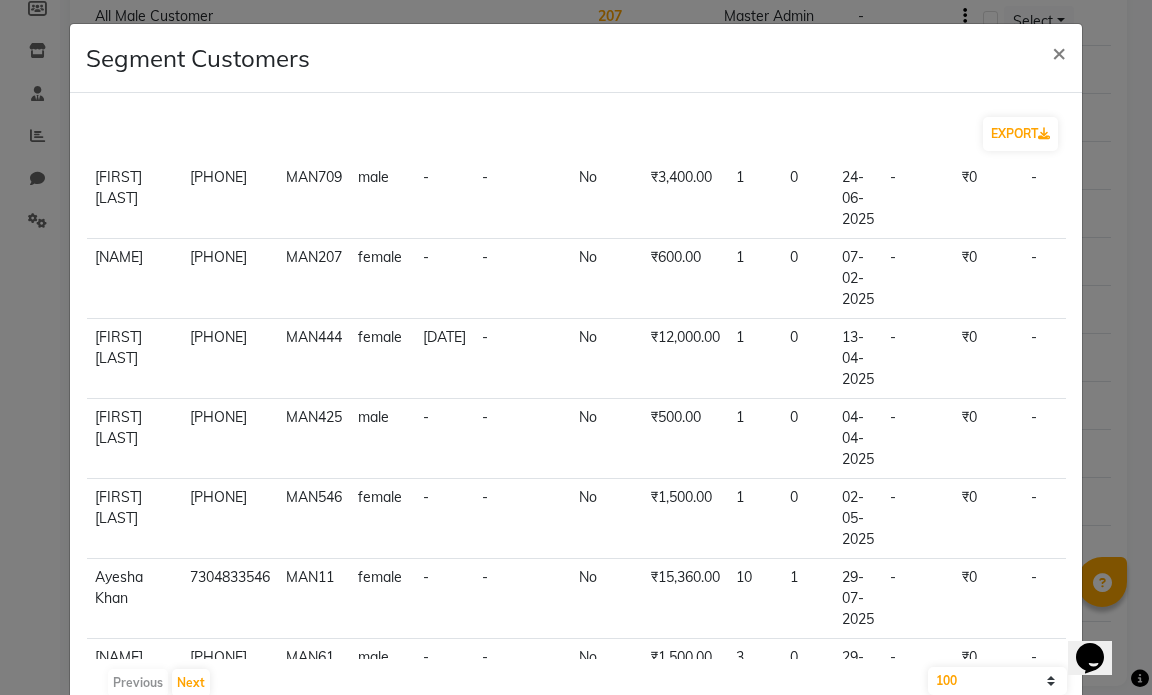 scroll, scrollTop: 7592, scrollLeft: 0, axis: vertical 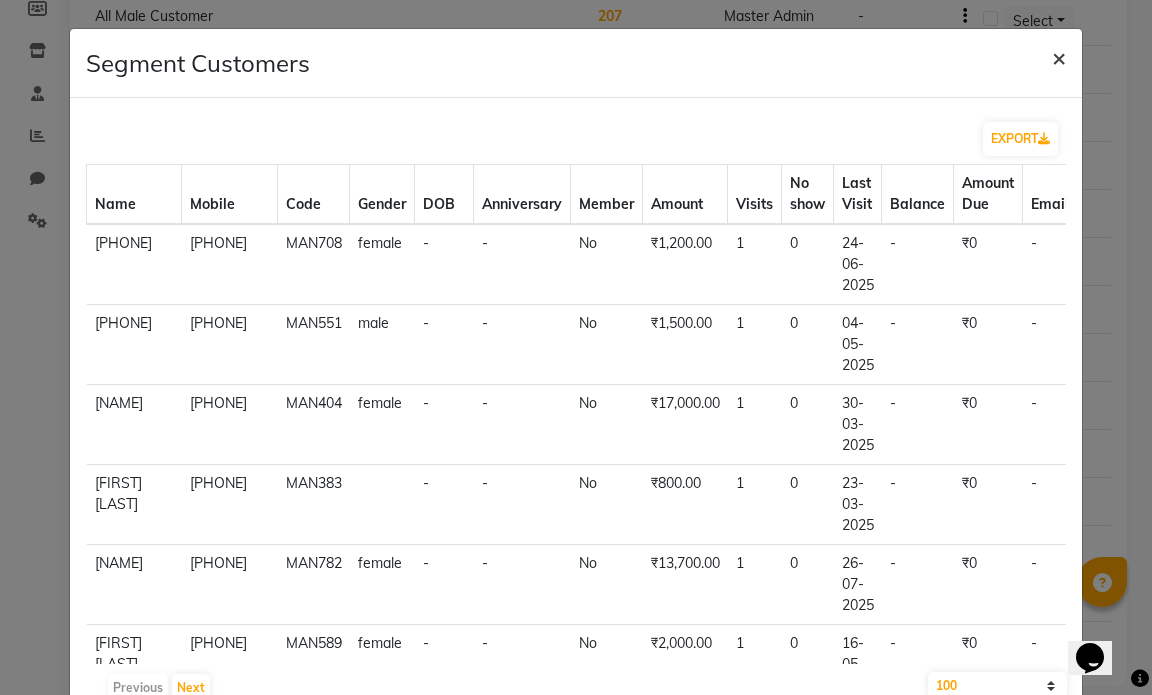 click on "×" 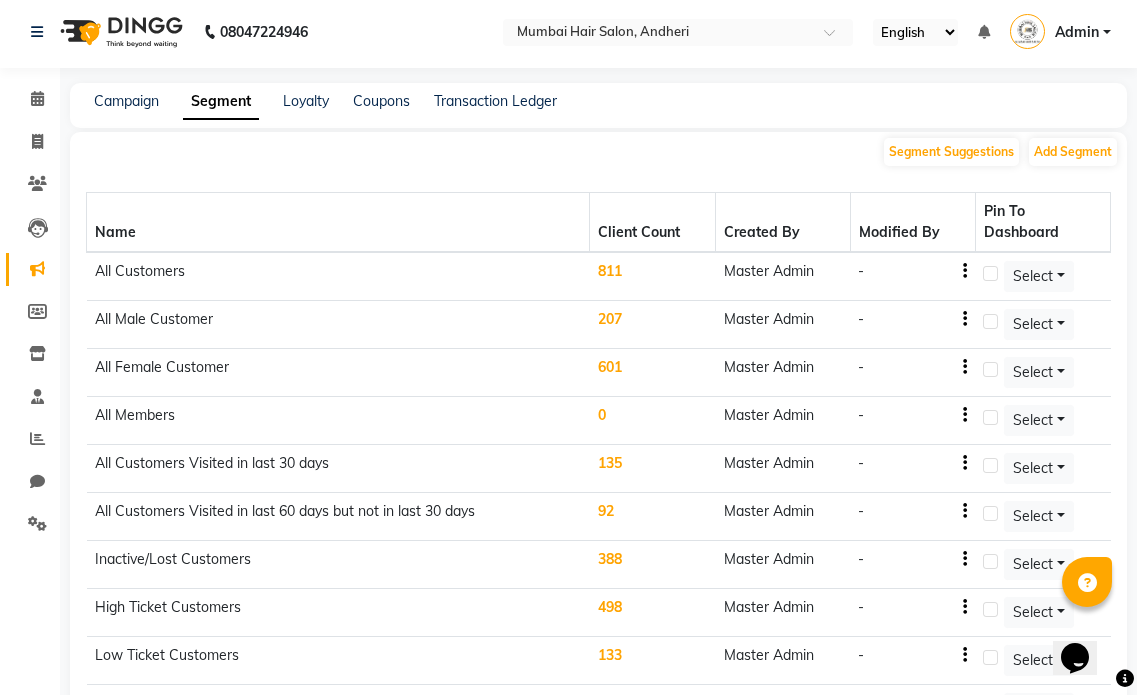 scroll, scrollTop: 0, scrollLeft: 0, axis: both 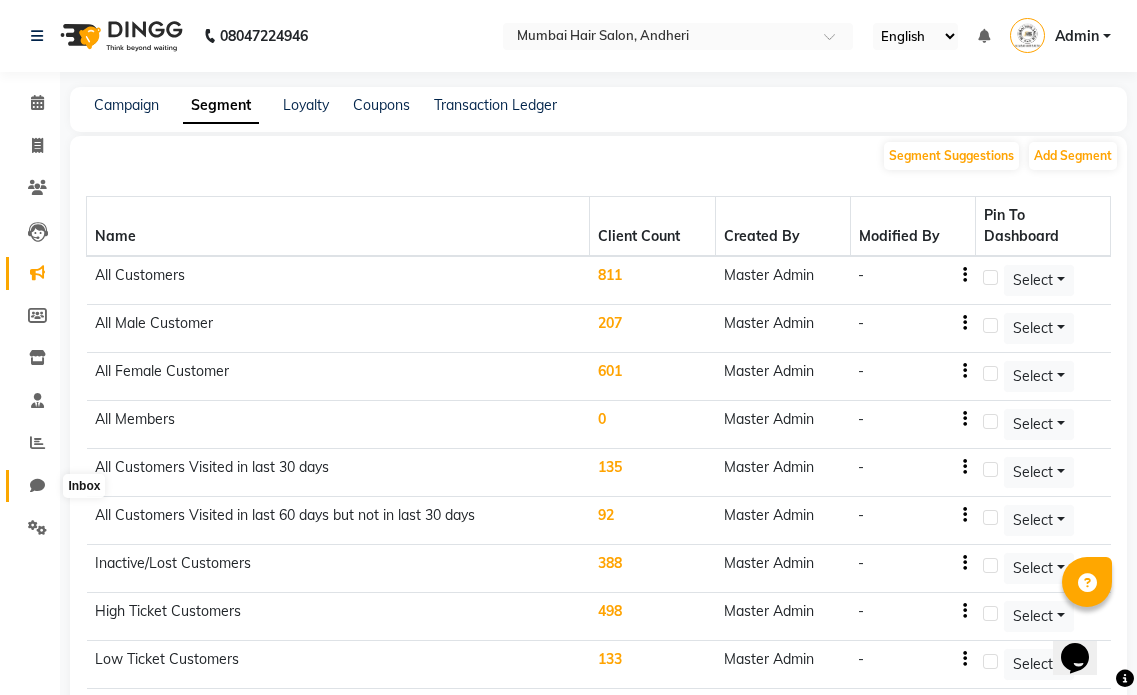 click 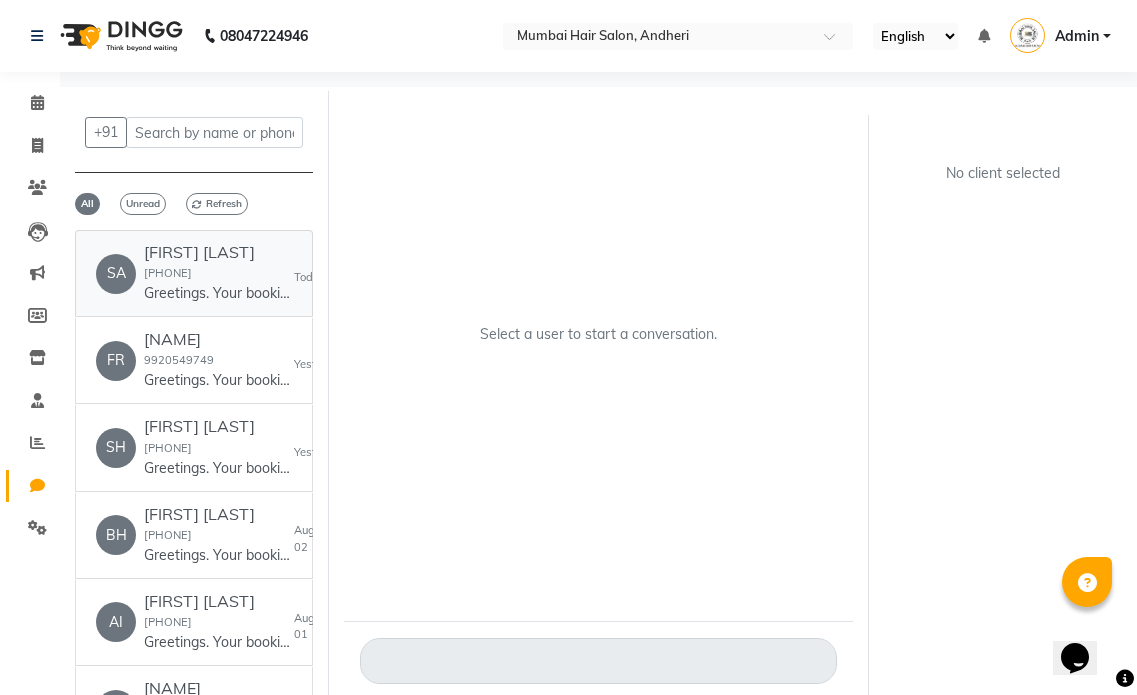 click on "[PHONE]" 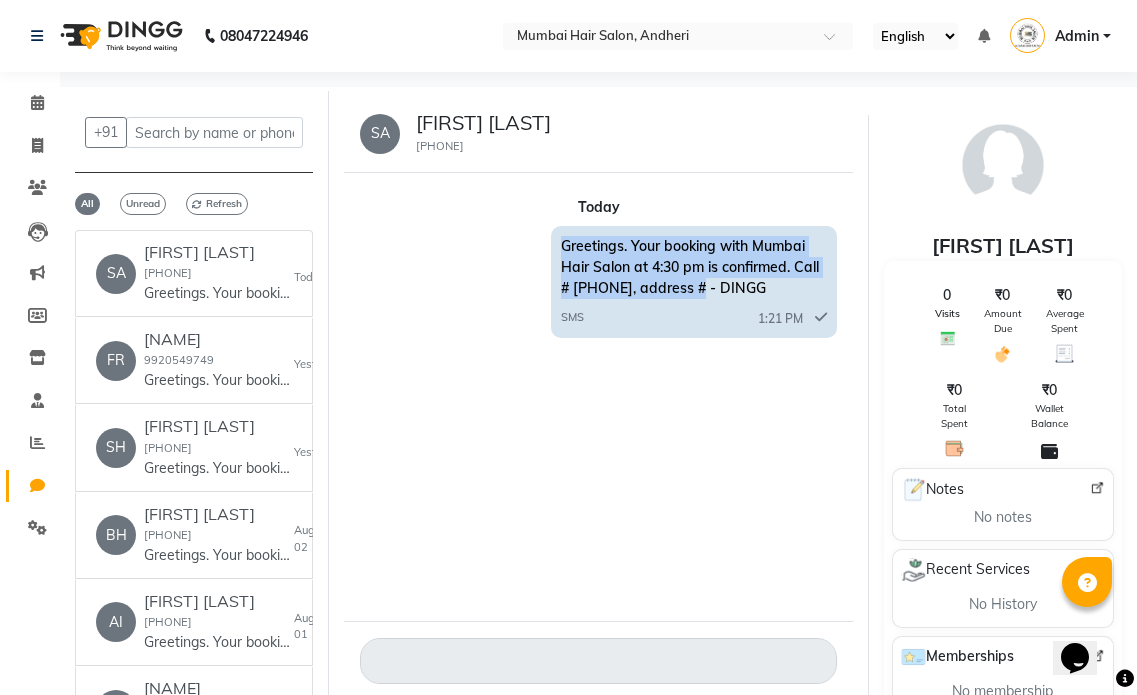 drag, startPoint x: 565, startPoint y: 253, endPoint x: 711, endPoint y: 294, distance: 151.64761 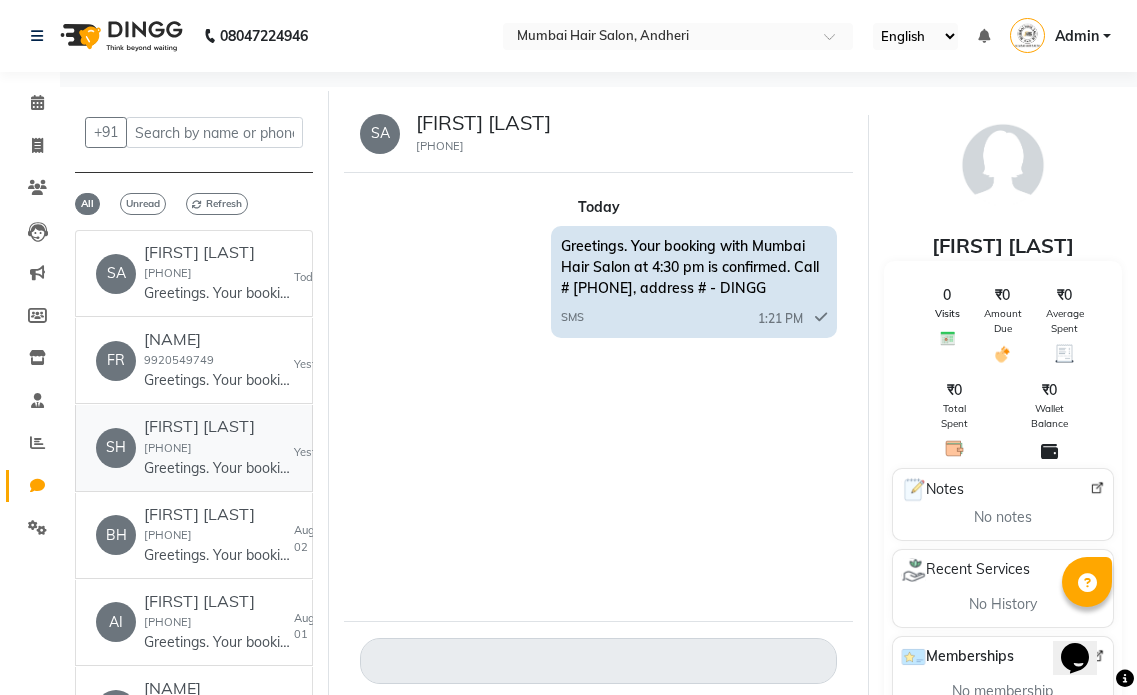 click on "Shreya Sarkar  8918597500  Greetings. Your booking with Mumbai Hair Salon at 5:00 pm is confirmed. Call # 9967341020, address #  - DINGG" 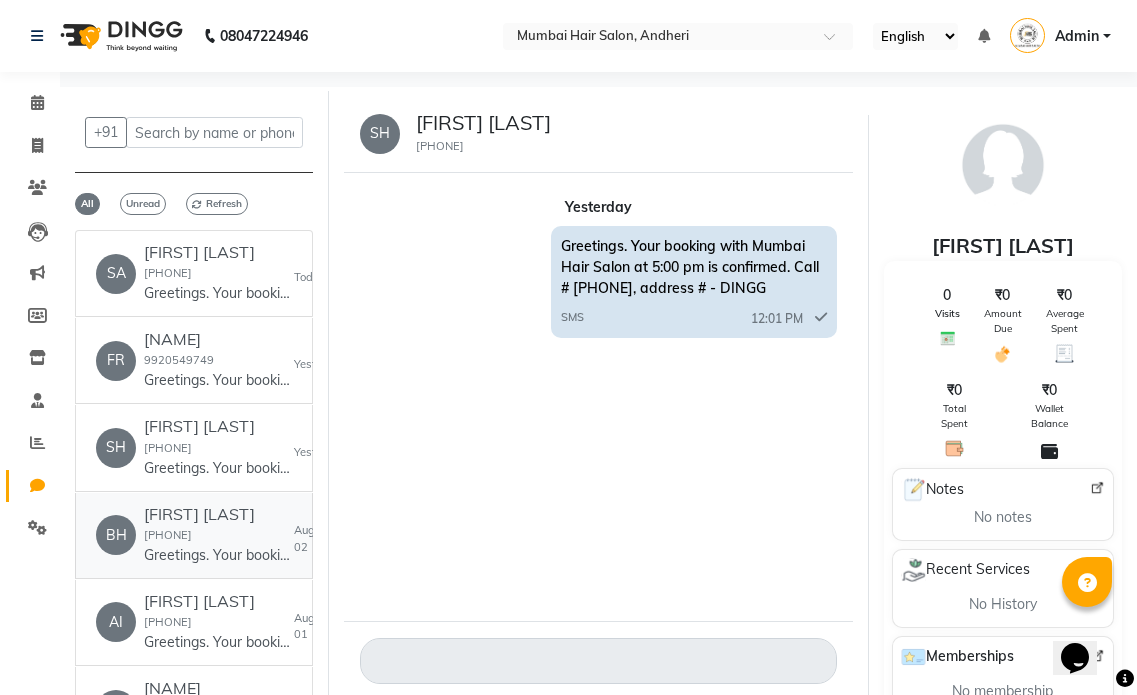click on "Bhavna Patel" 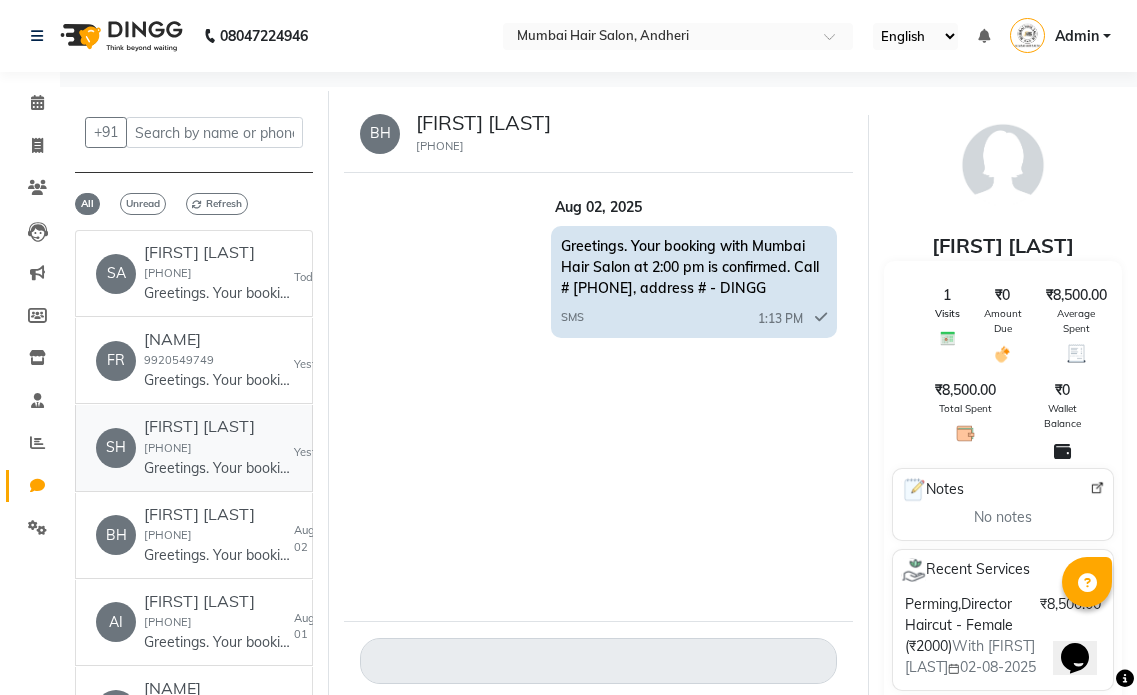 click on "8918597500" 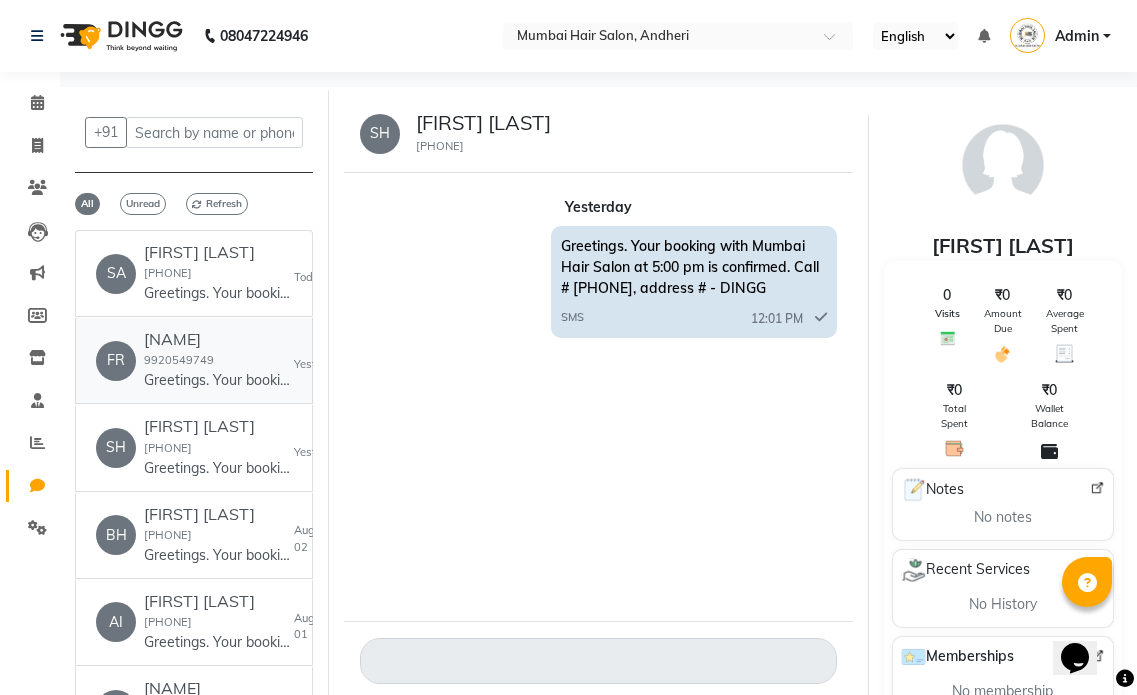 click on "Friyana Kasad  9920549749  Greetings. Your booking with Mumbai Hair Salon at 4:30 pm is confirmed. Call # 9967341020, address #  - DINGG" 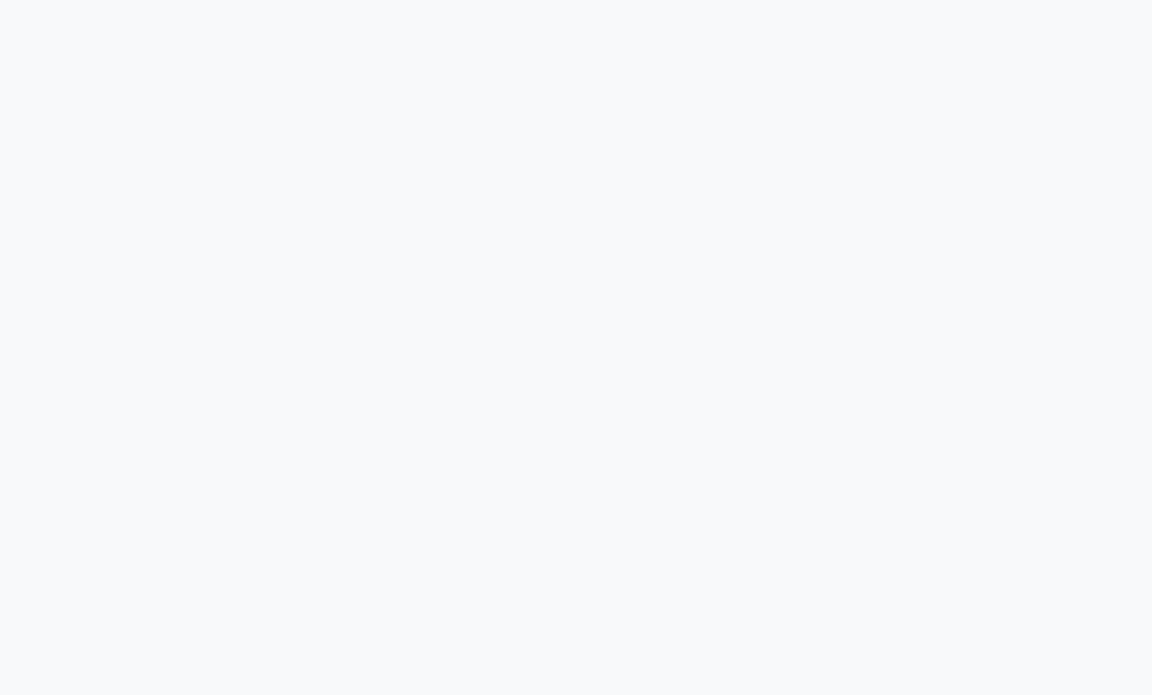scroll, scrollTop: 0, scrollLeft: 0, axis: both 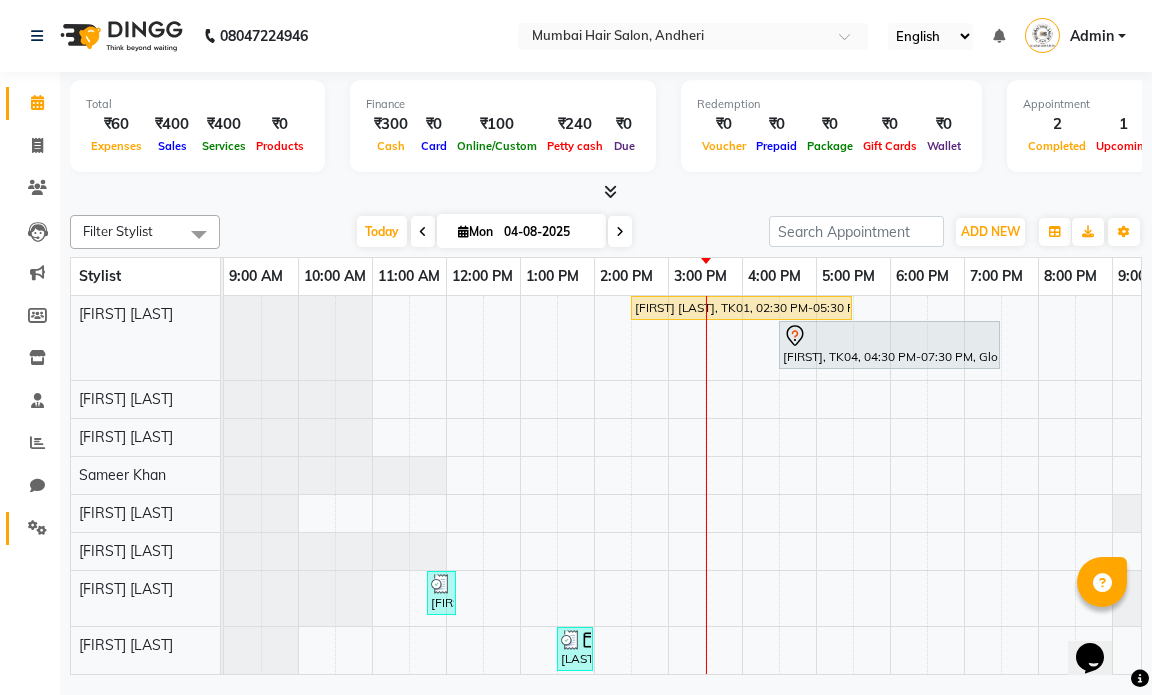 click 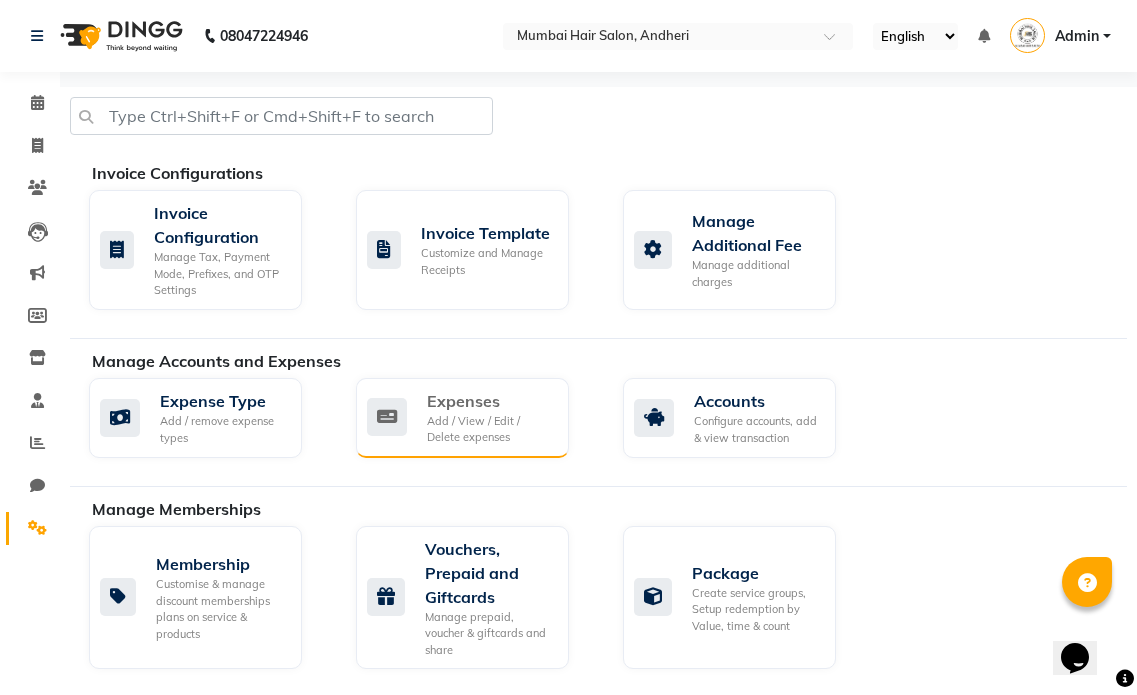 click on "Expenses Add / View / Edit / Delete expenses" 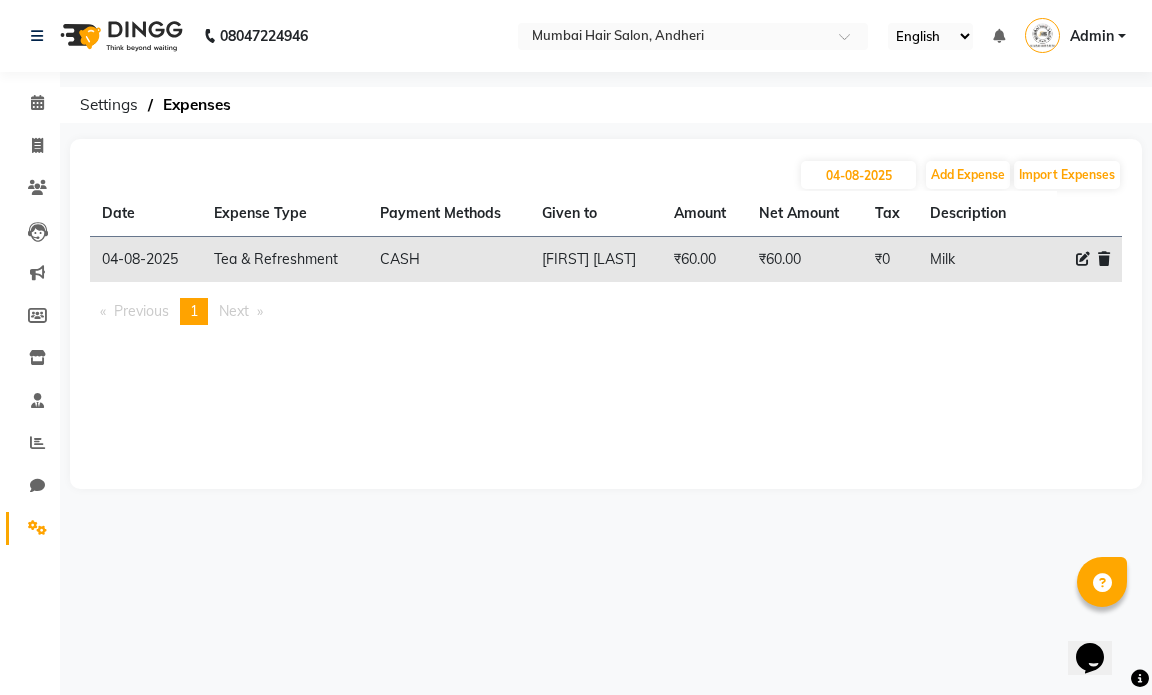 click 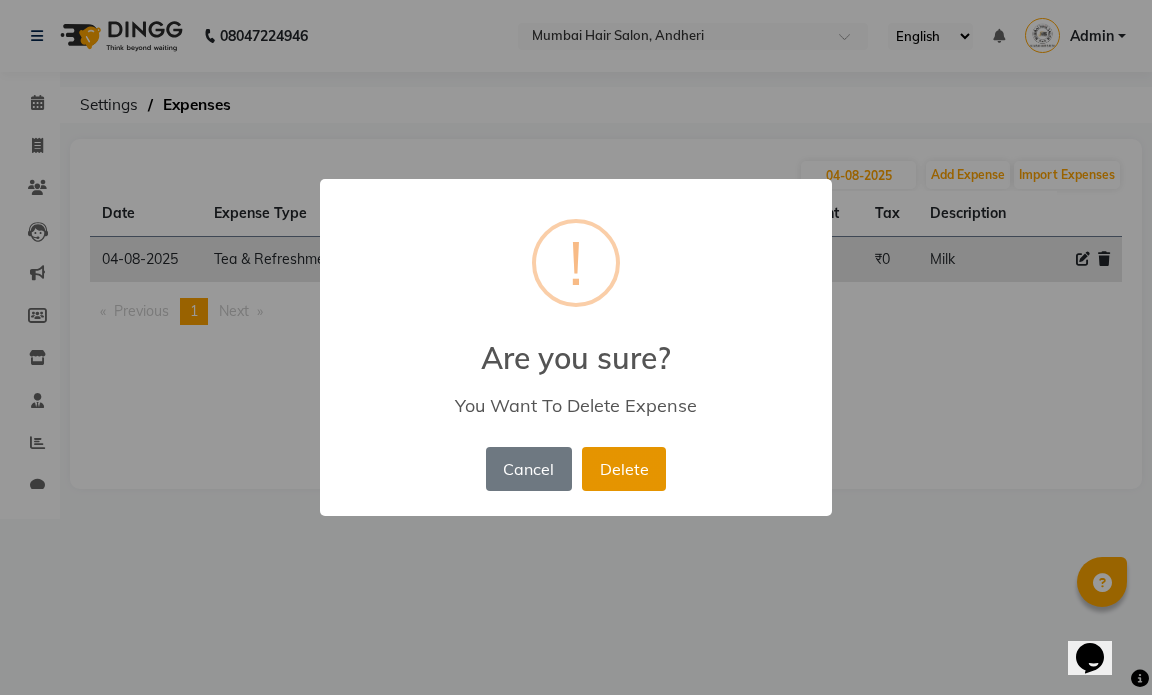 click on "Delete" at bounding box center (624, 469) 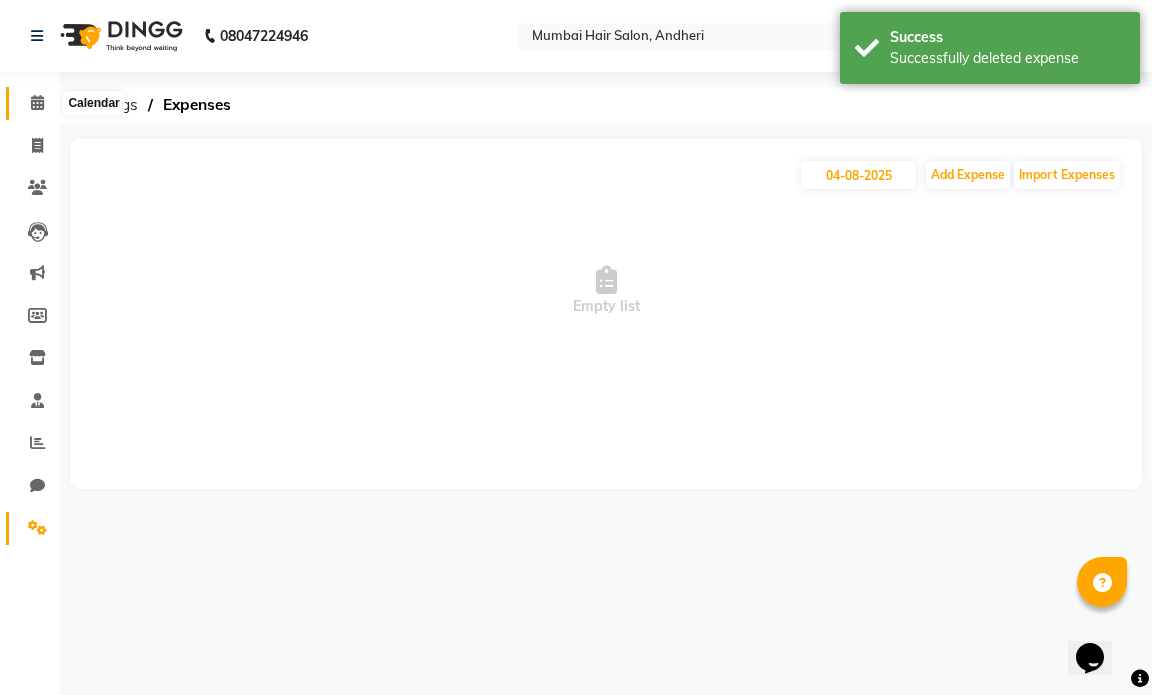 click 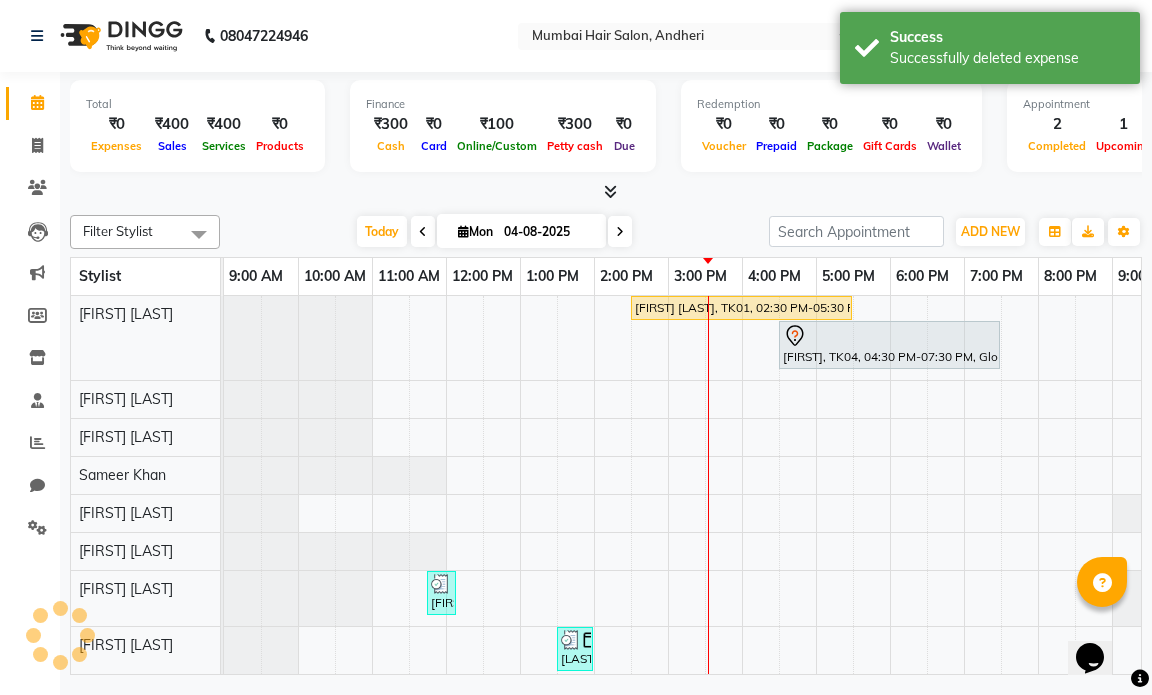 scroll, scrollTop: 0, scrollLeft: 0, axis: both 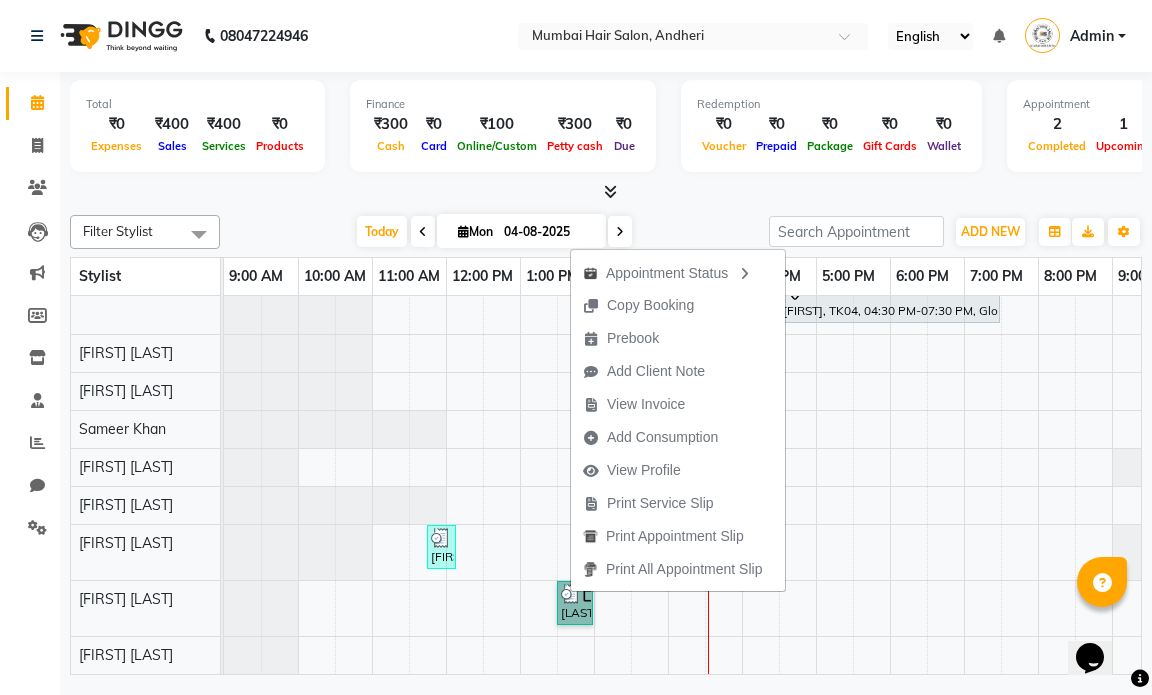 click on "[FIRST] [LAST], TK05, 01:30 PM-02:00 PM, Senior Haircut - Male" at bounding box center (575, 603) 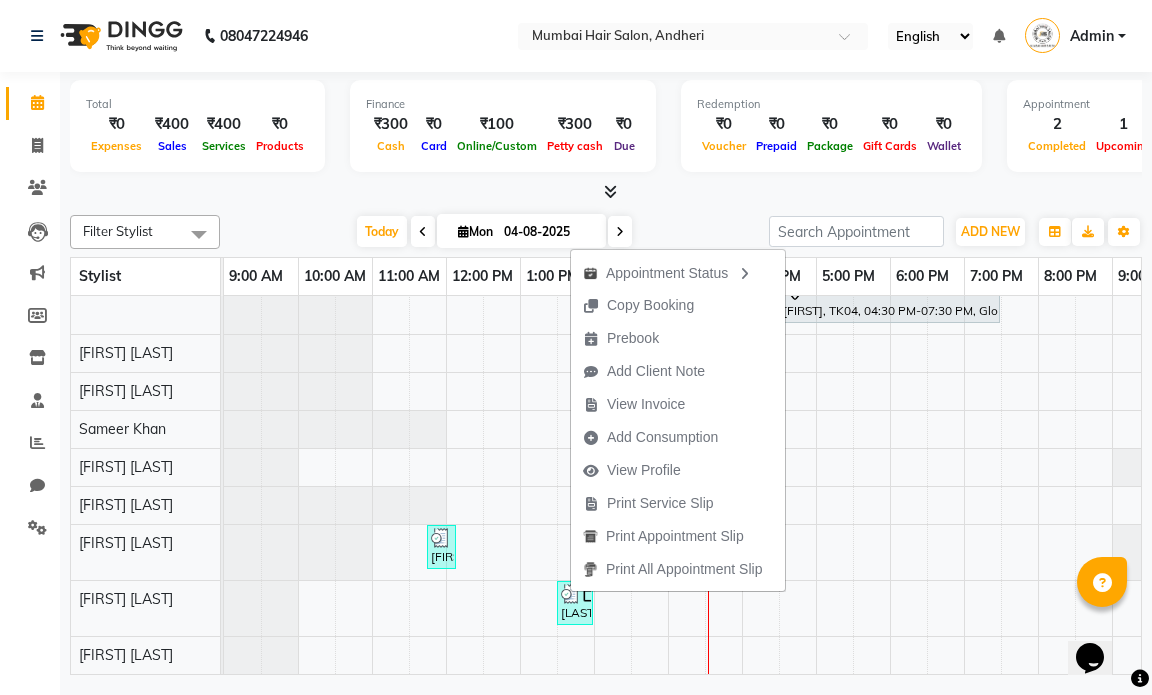 select on "3" 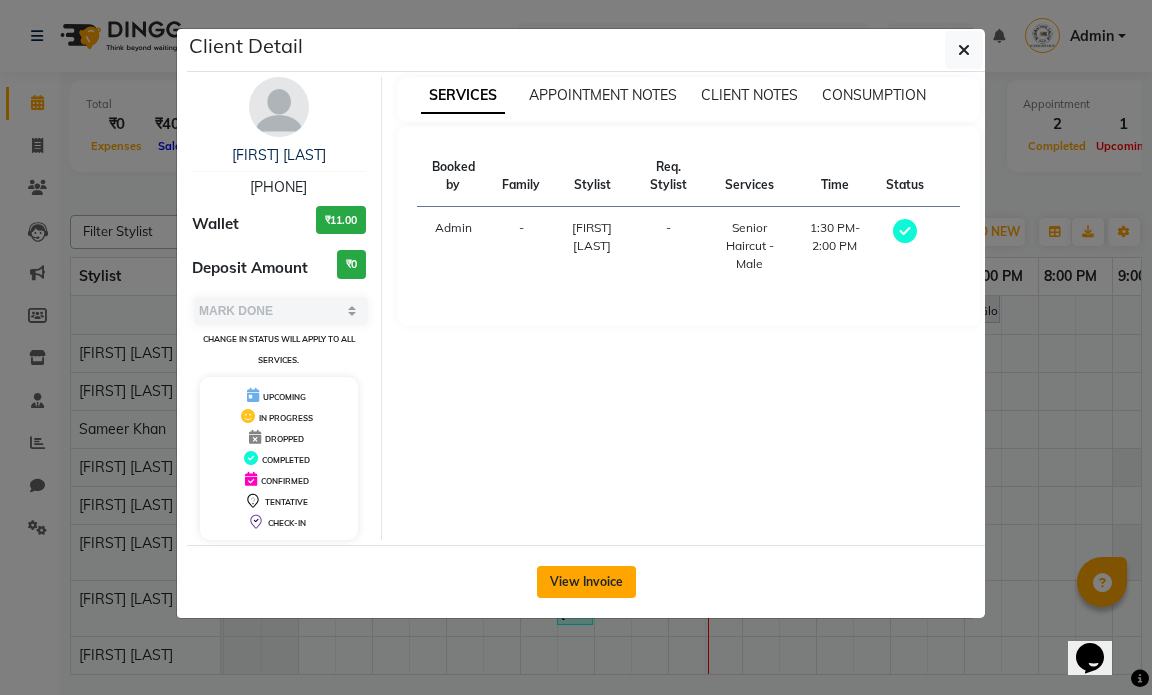 click on "View Invoice" 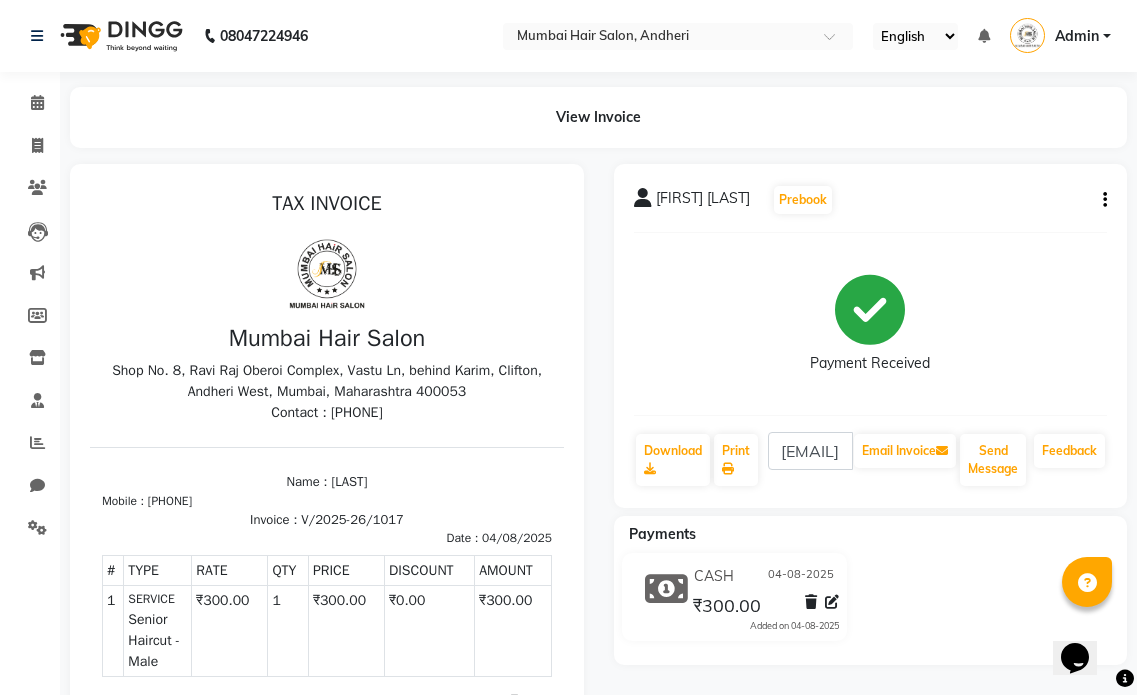 scroll, scrollTop: 0, scrollLeft: 0, axis: both 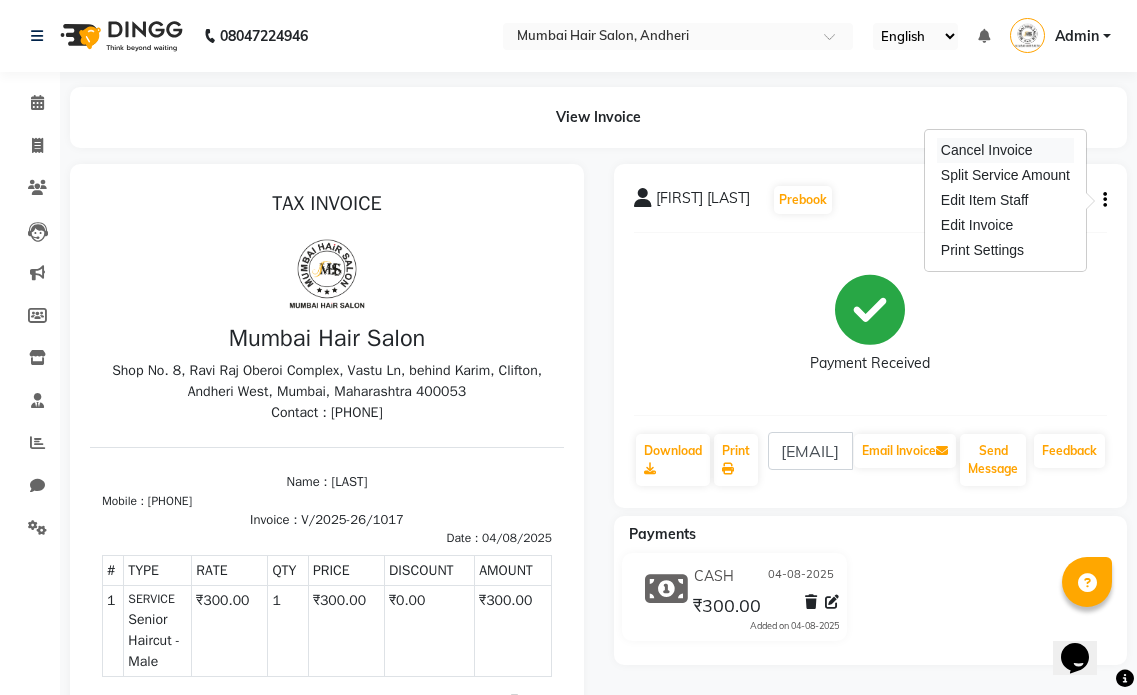 click on "Cancel Invoice" at bounding box center (1005, 150) 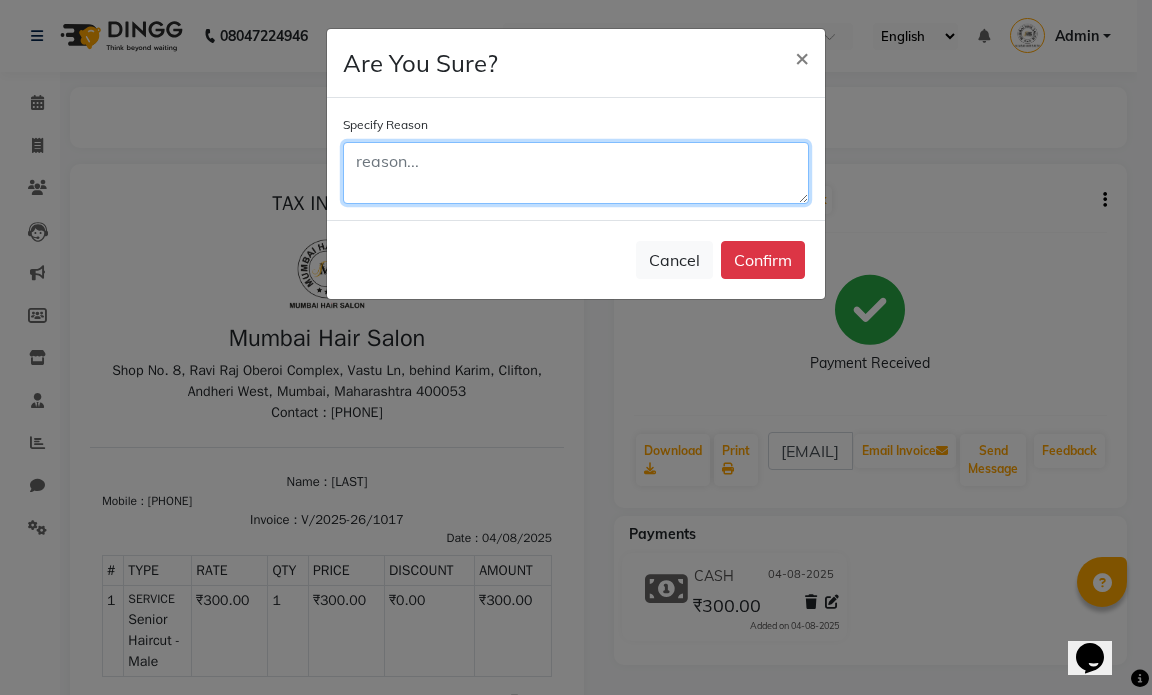 click 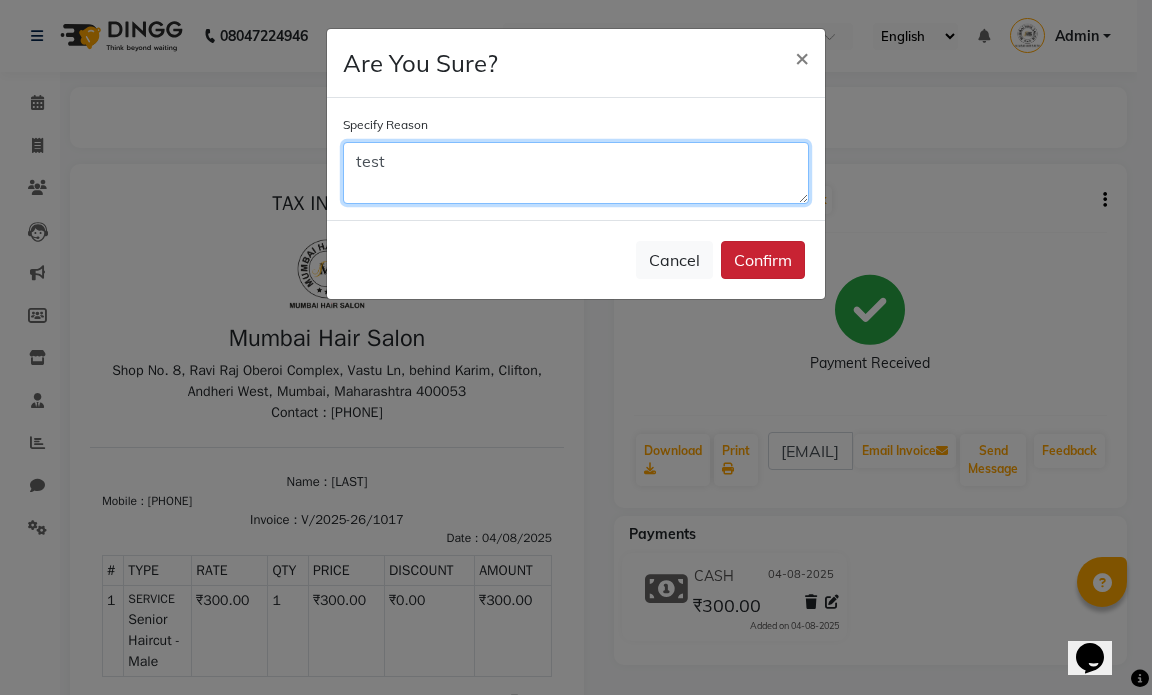 type on "test" 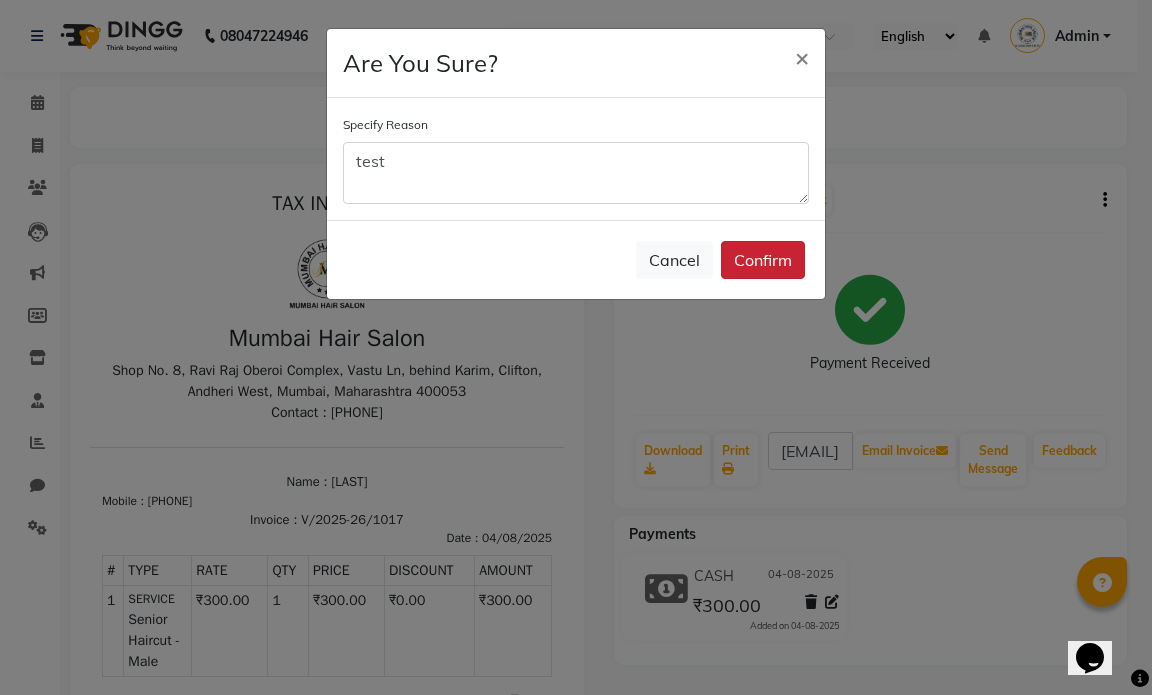 click on "Confirm" 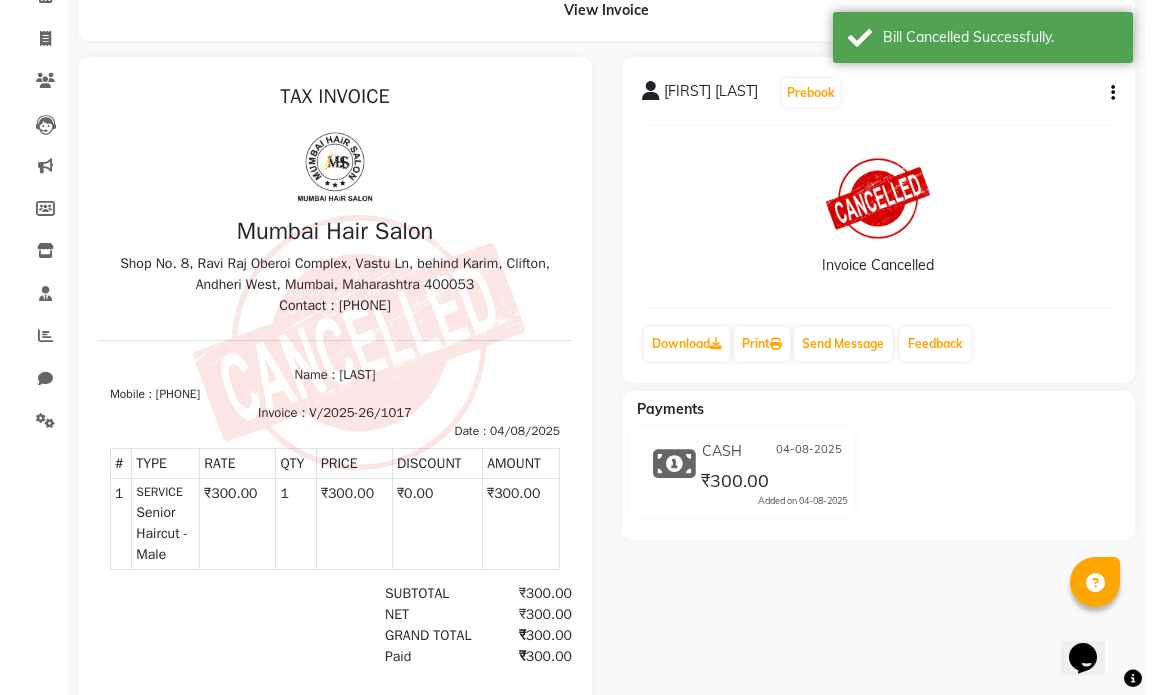 scroll, scrollTop: 0, scrollLeft: 0, axis: both 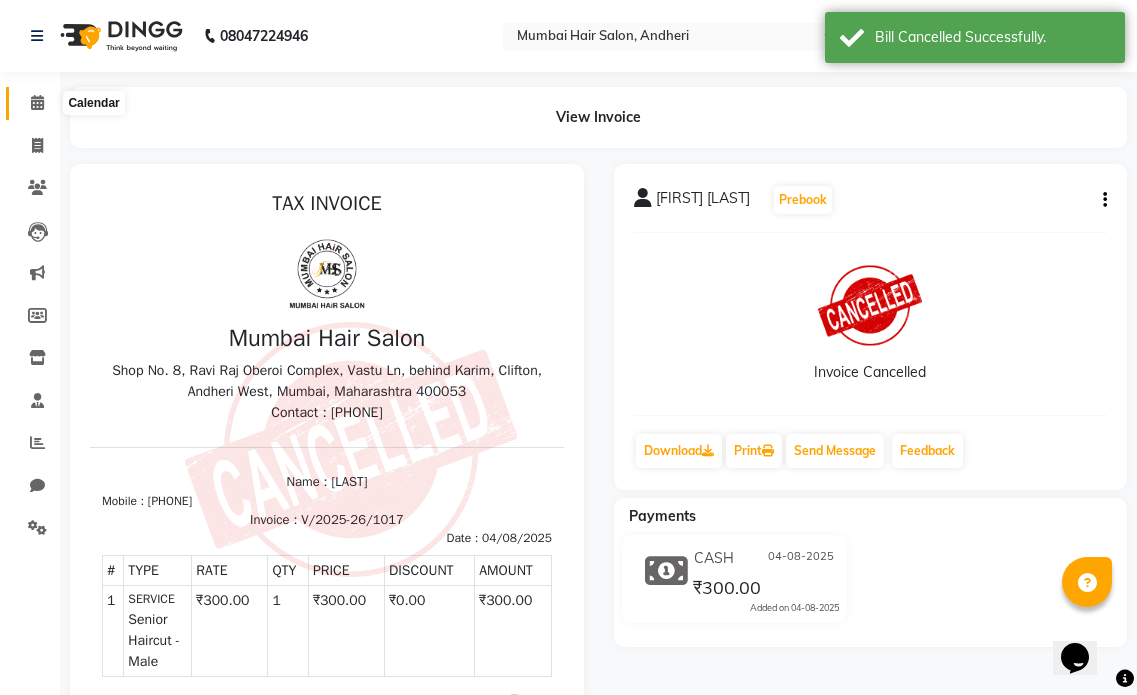 click 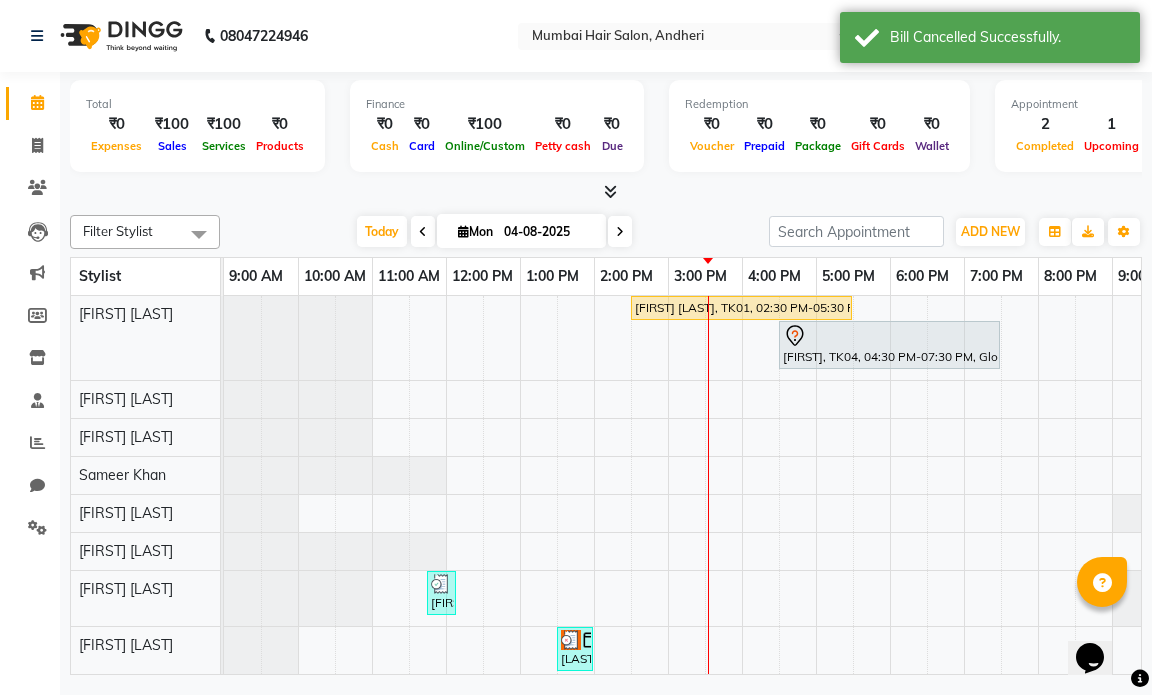 scroll, scrollTop: 44, scrollLeft: 0, axis: vertical 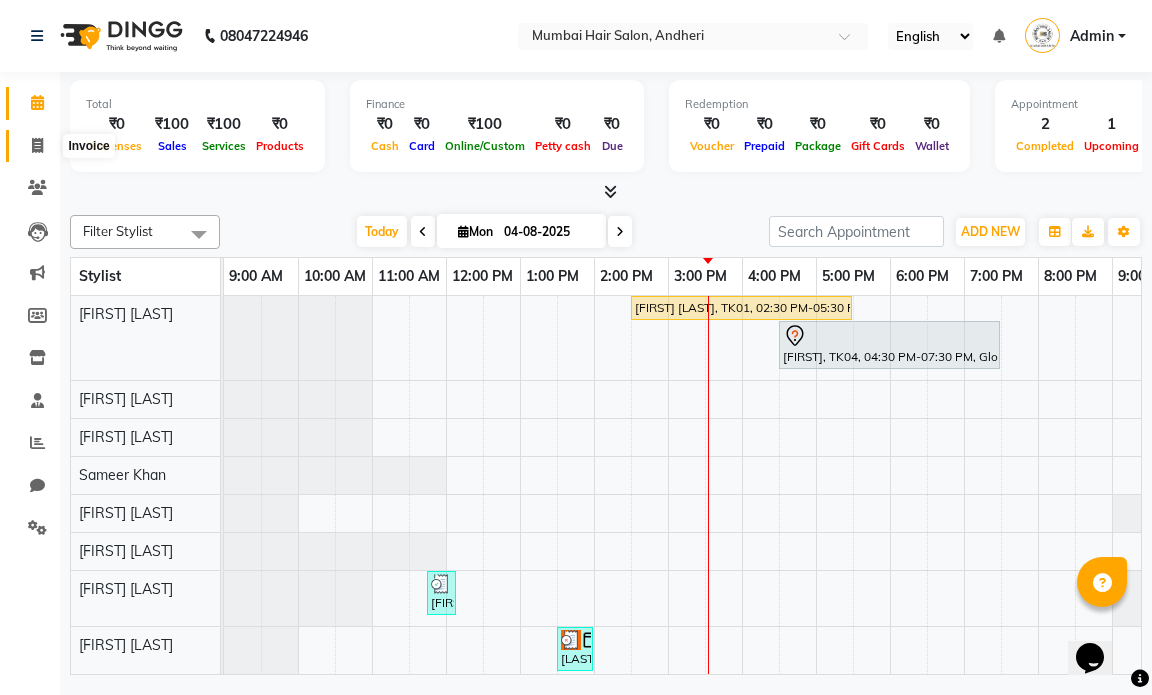 click 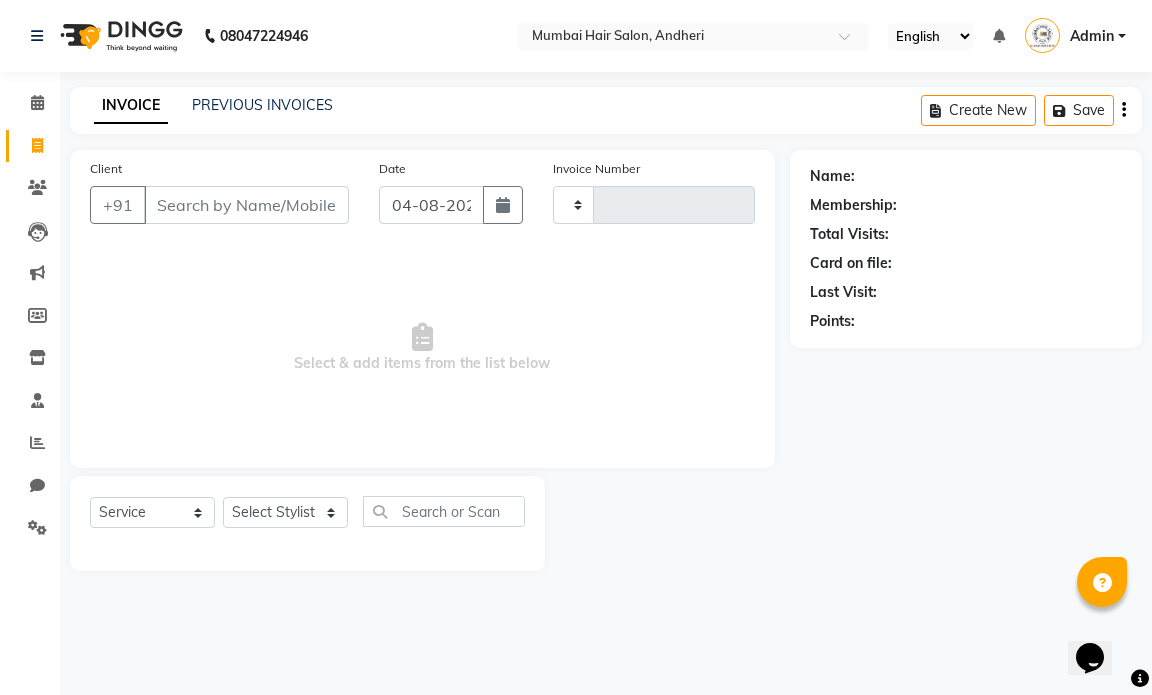 type on "1018" 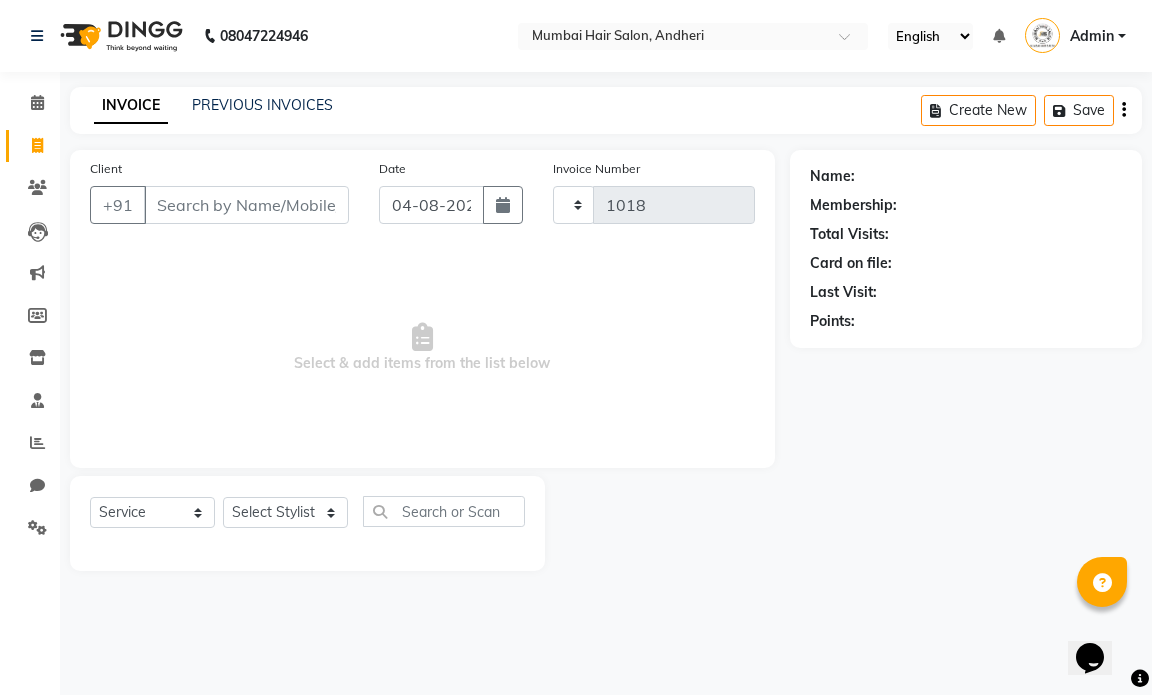 select on "7487" 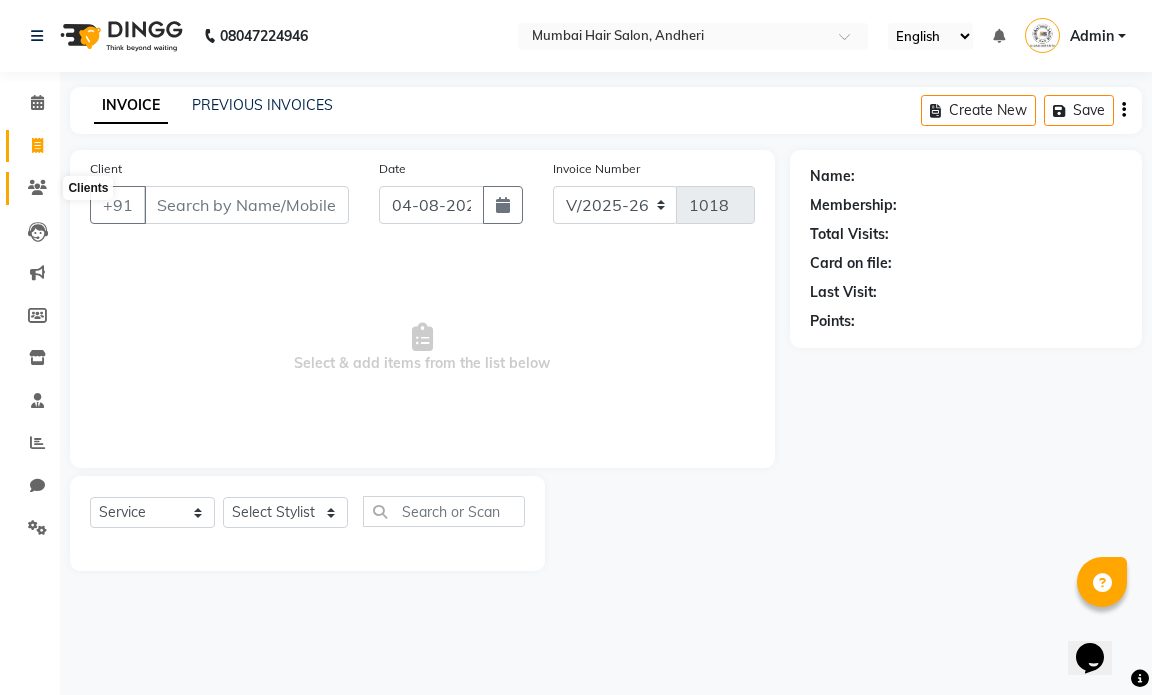 click 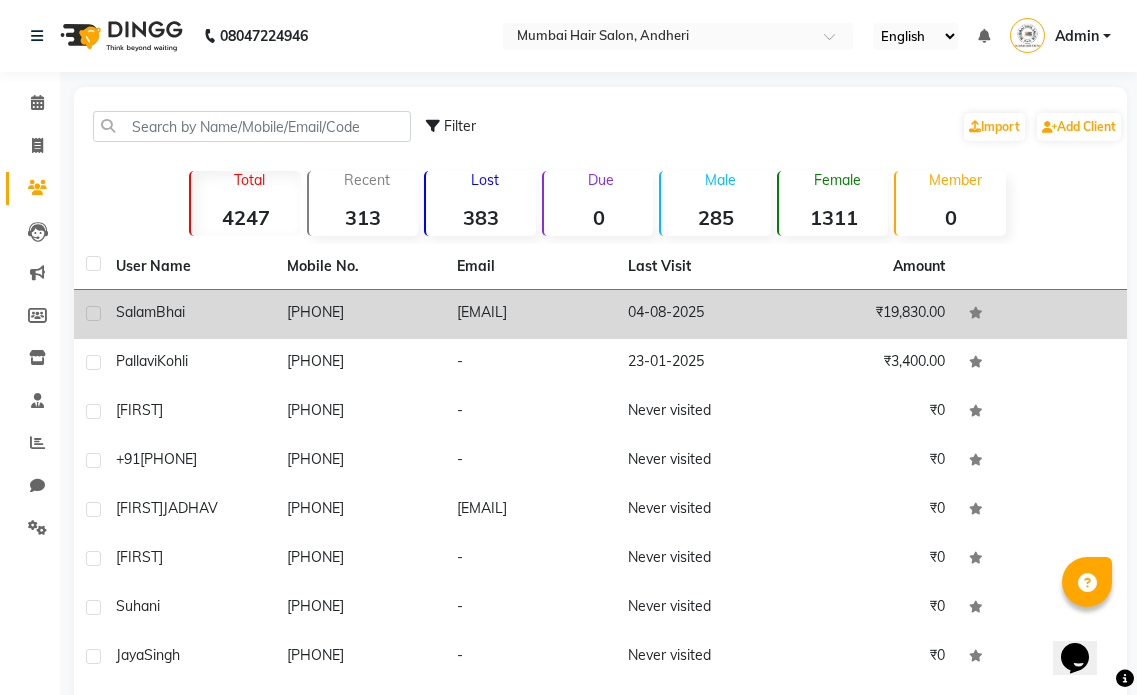 click on "[PHONE]" 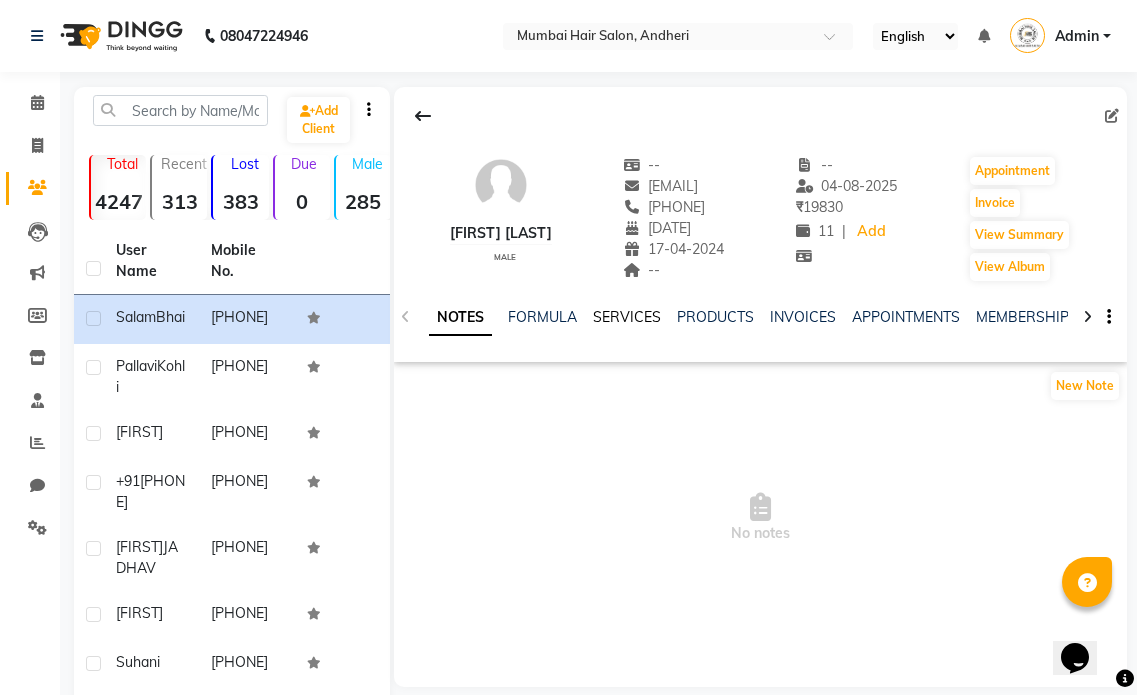 click on "SERVICES" 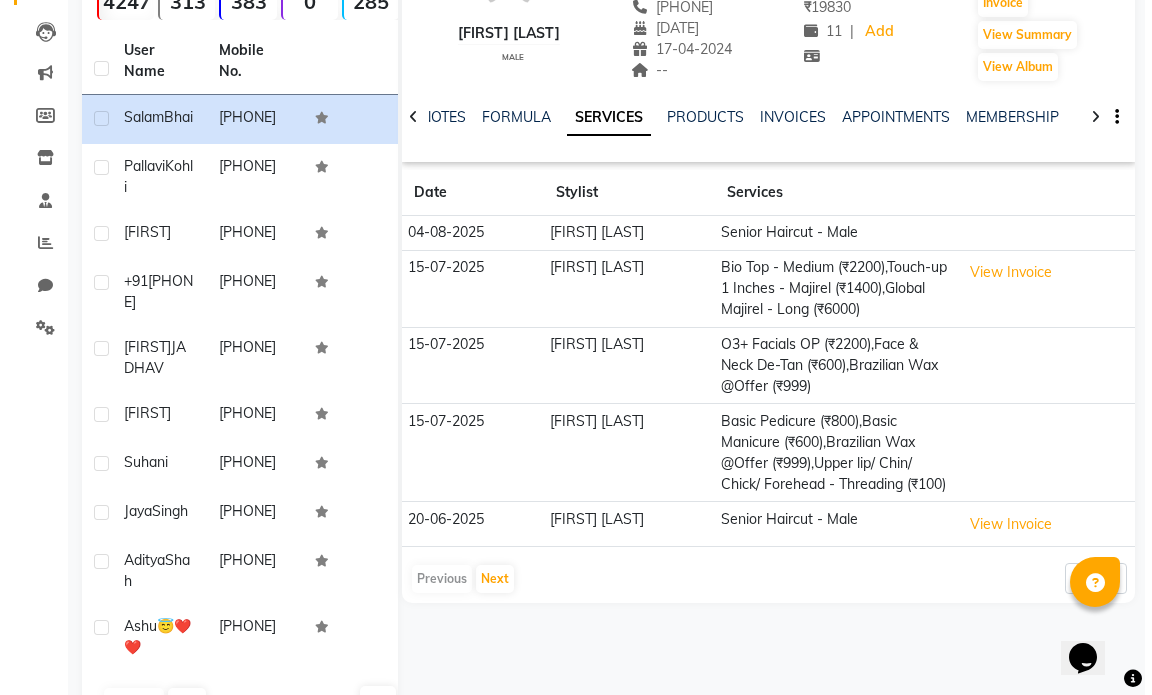 scroll, scrollTop: 0, scrollLeft: 0, axis: both 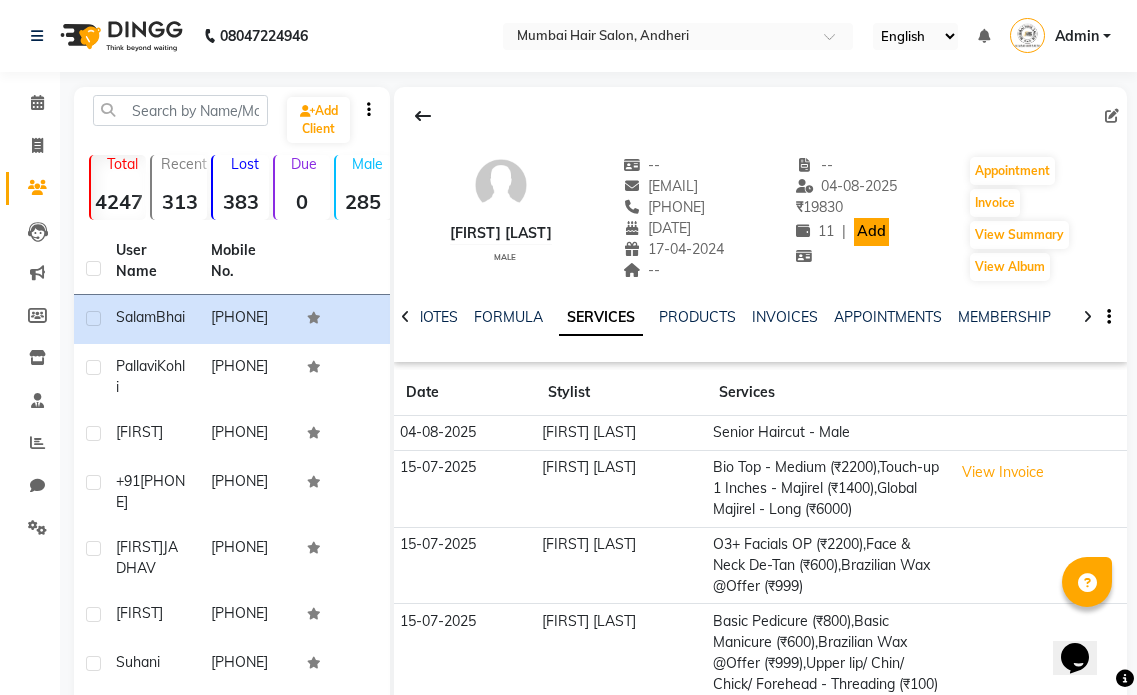 click on "Add" 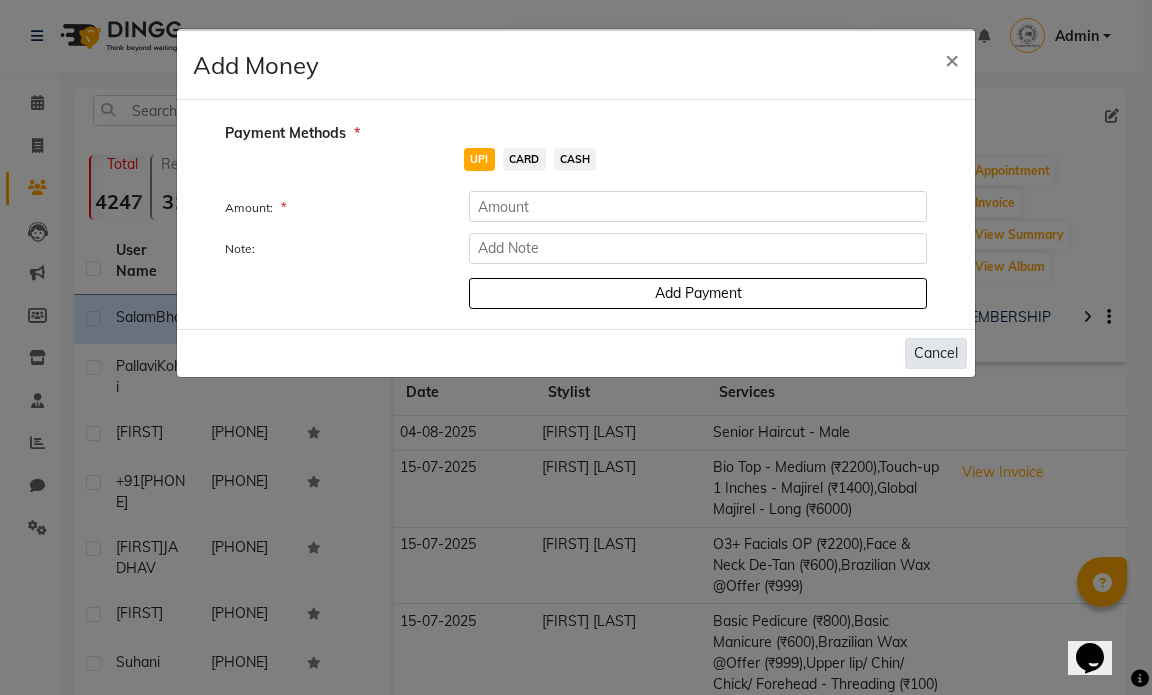 click on "Cancel" 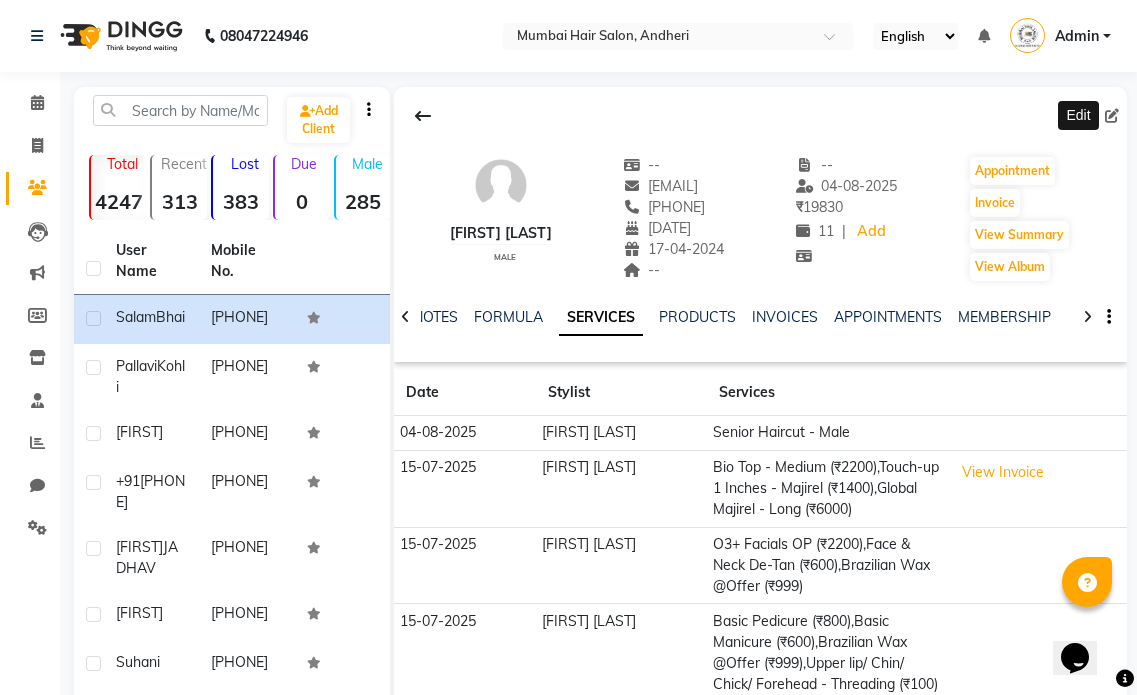 click 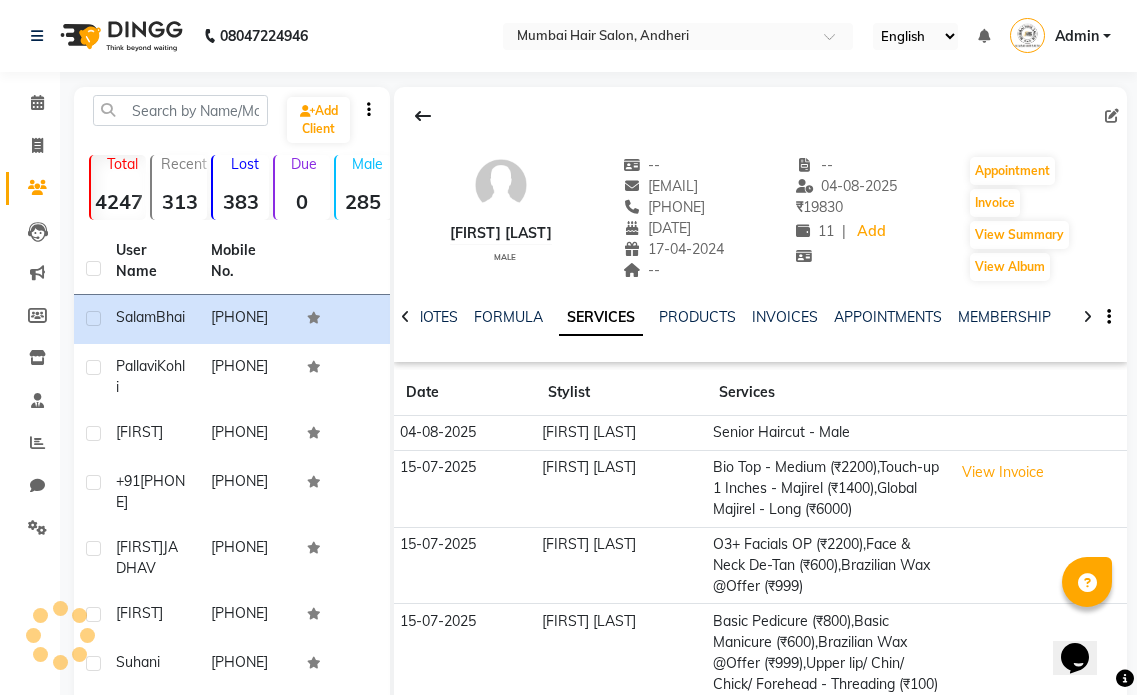 select on "20" 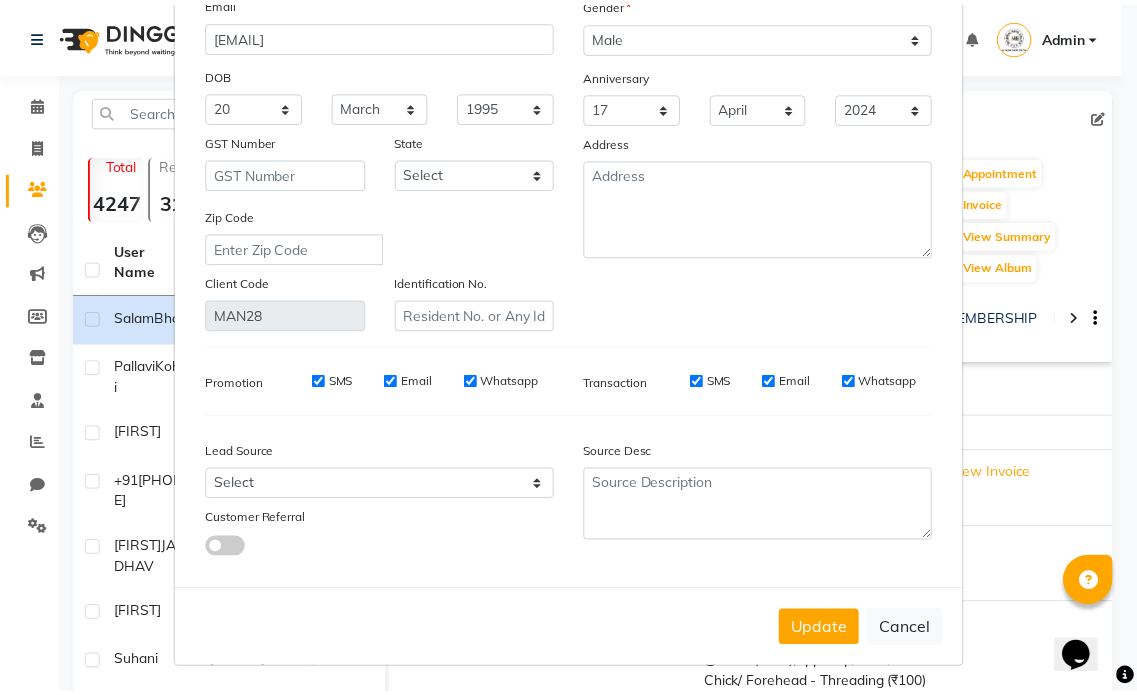 scroll, scrollTop: 192, scrollLeft: 0, axis: vertical 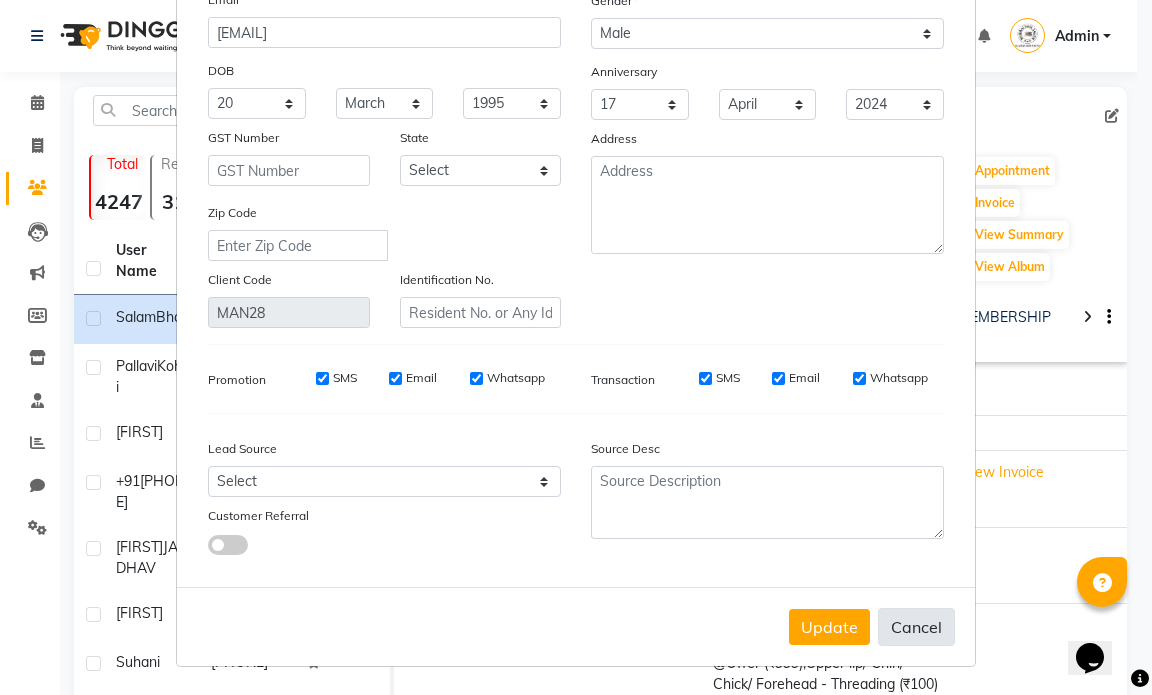 click on "Cancel" at bounding box center (916, 627) 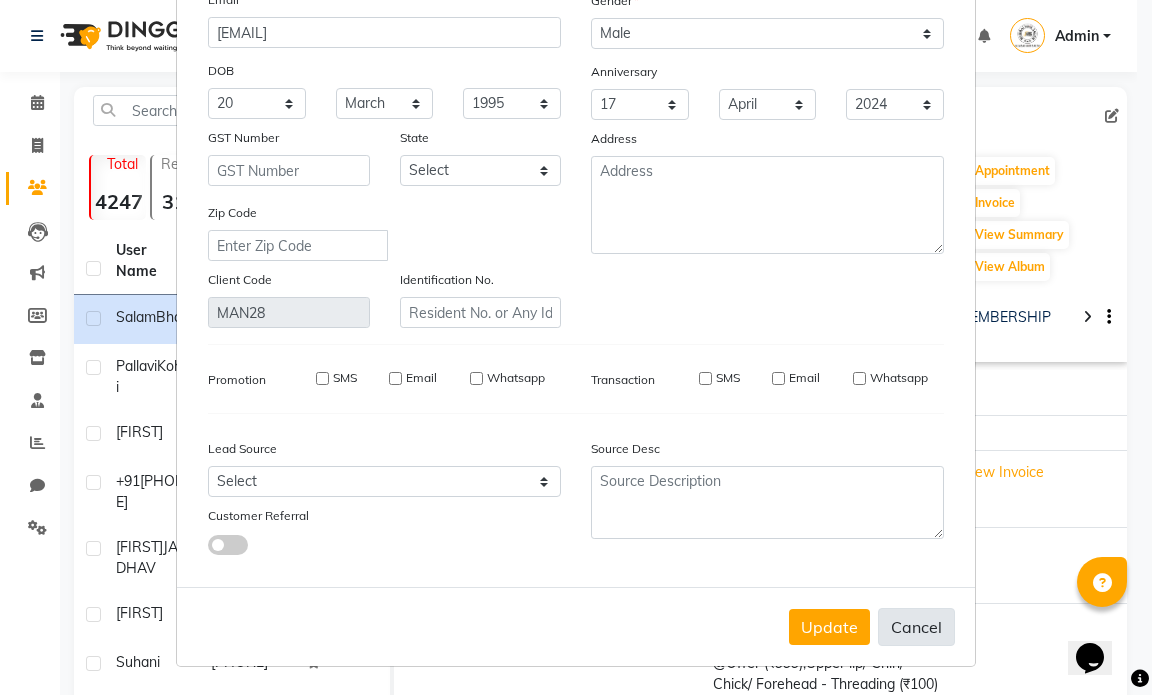 type 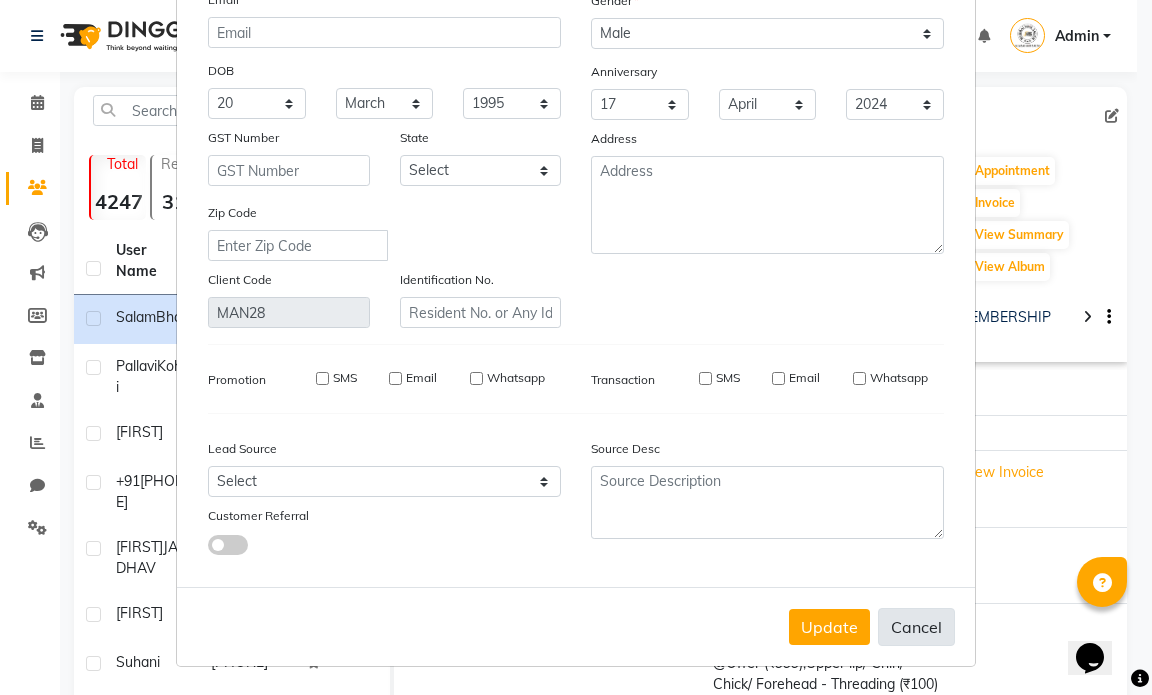 select 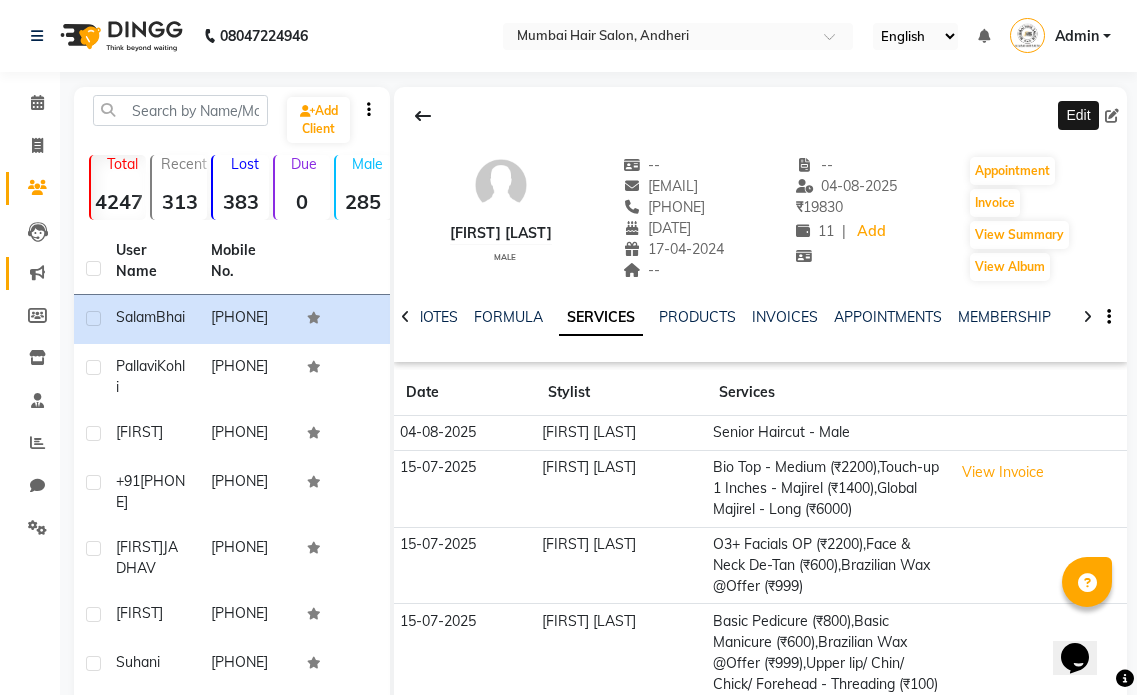 click on "Marketing" 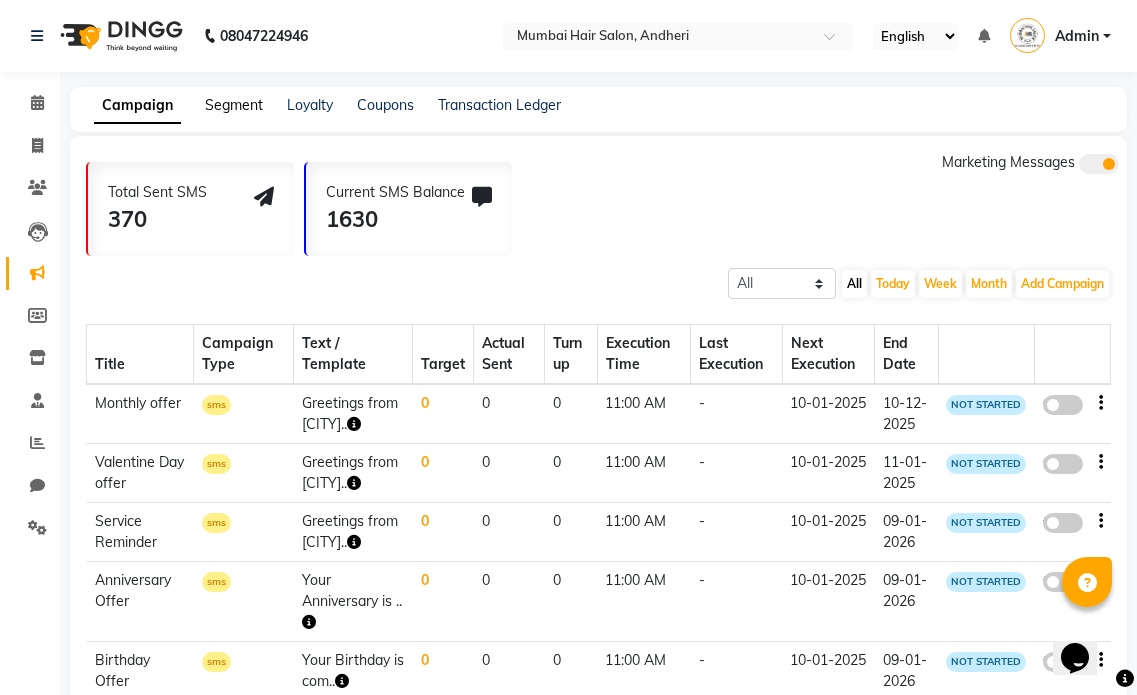 click on "Segment" 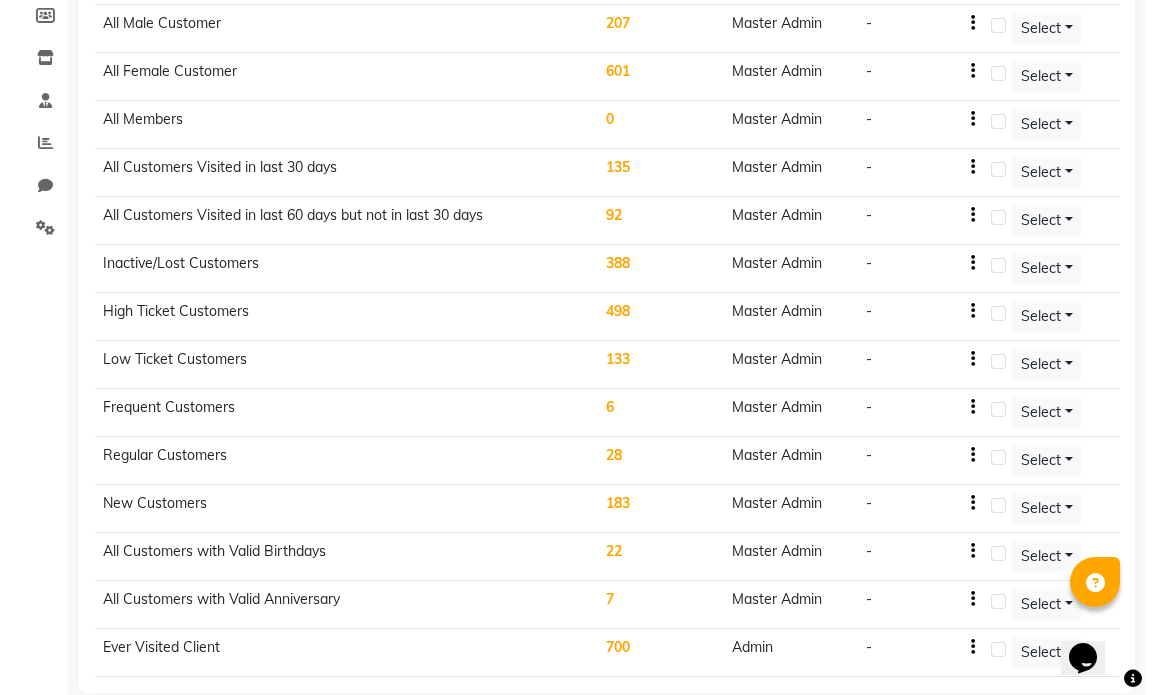 scroll, scrollTop: 0, scrollLeft: 0, axis: both 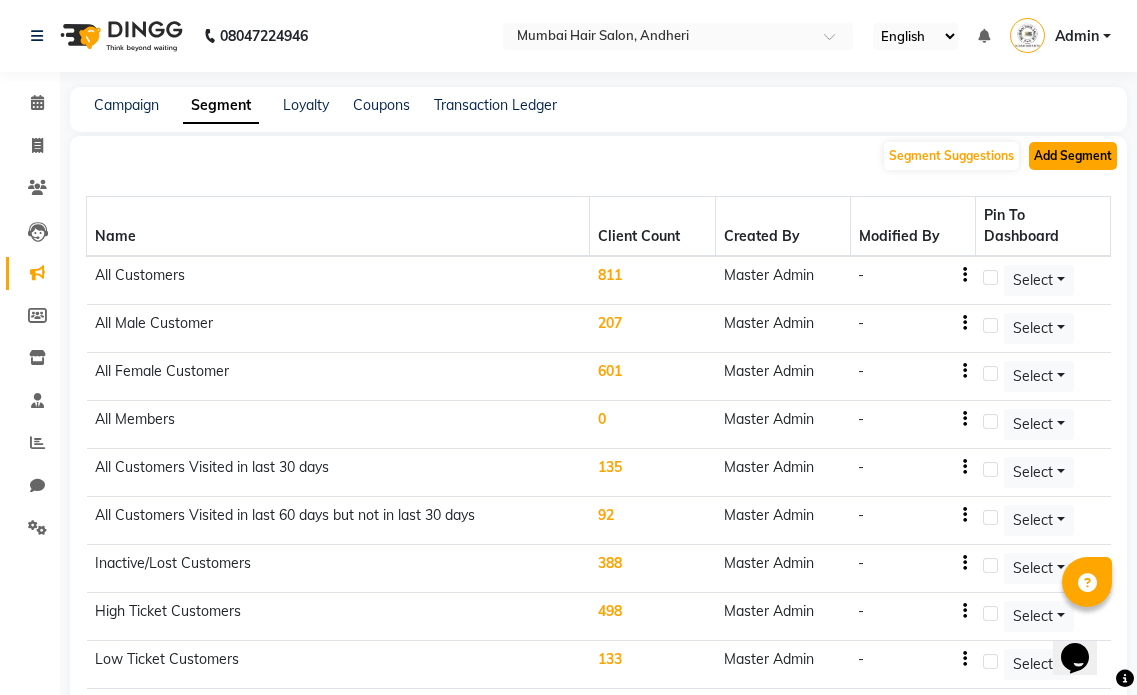 click on "Add Segment" 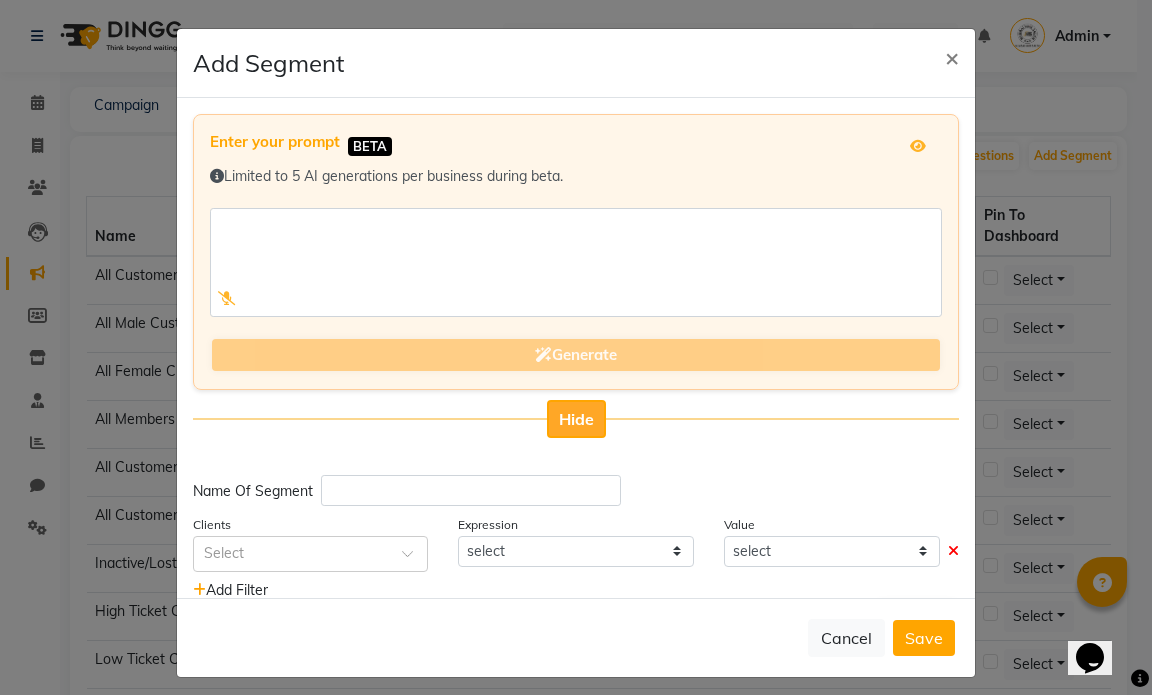 click on "Hide" 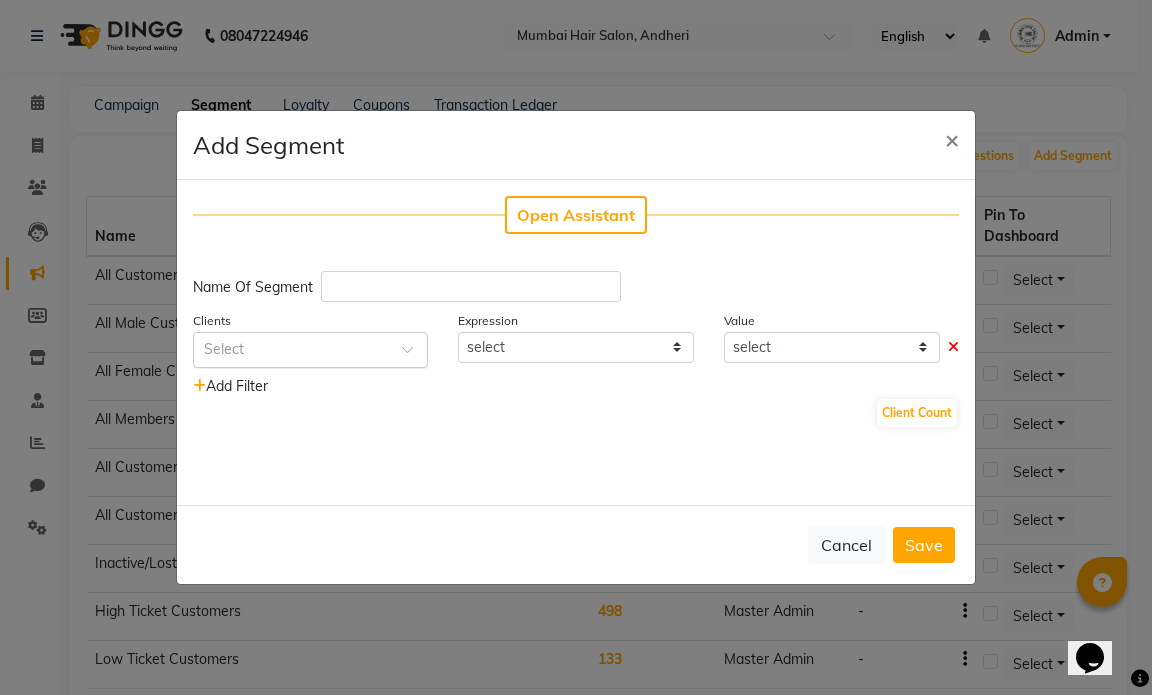 click 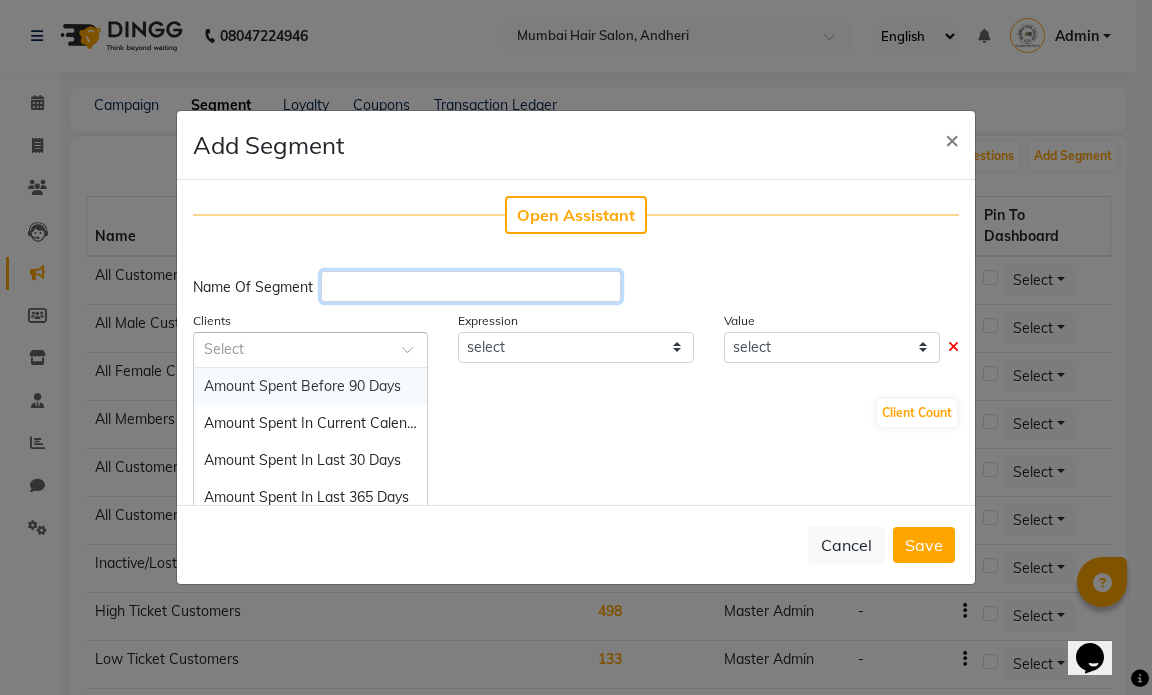 click 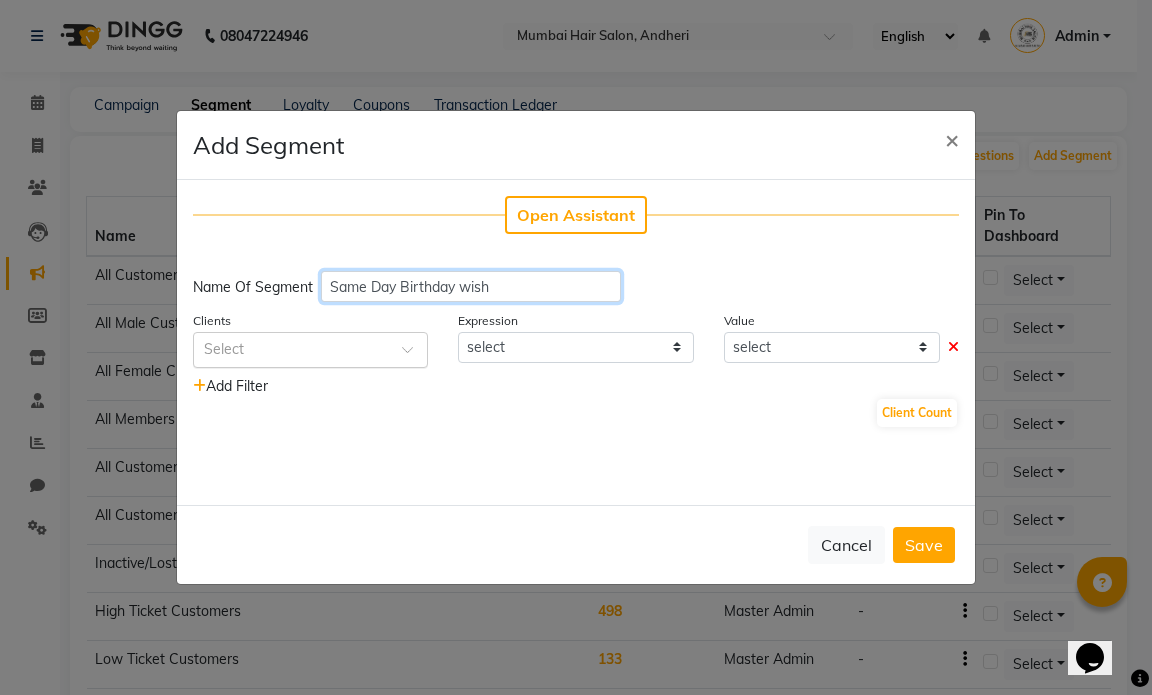 type on "Same Day Birthday wish" 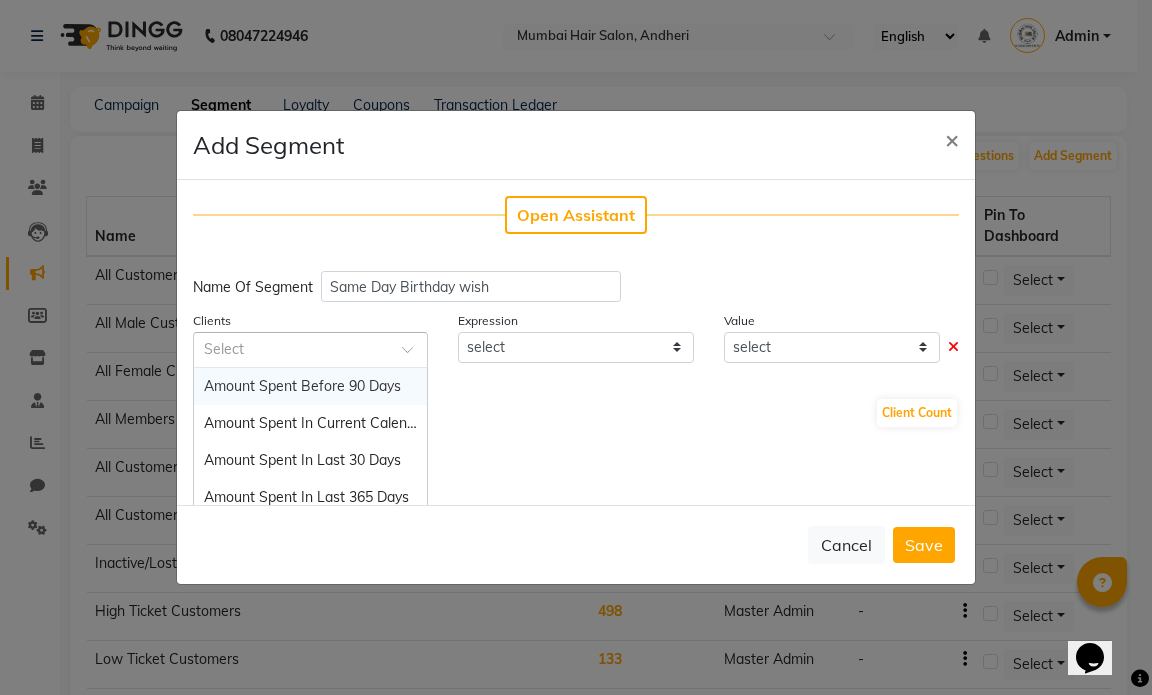 click 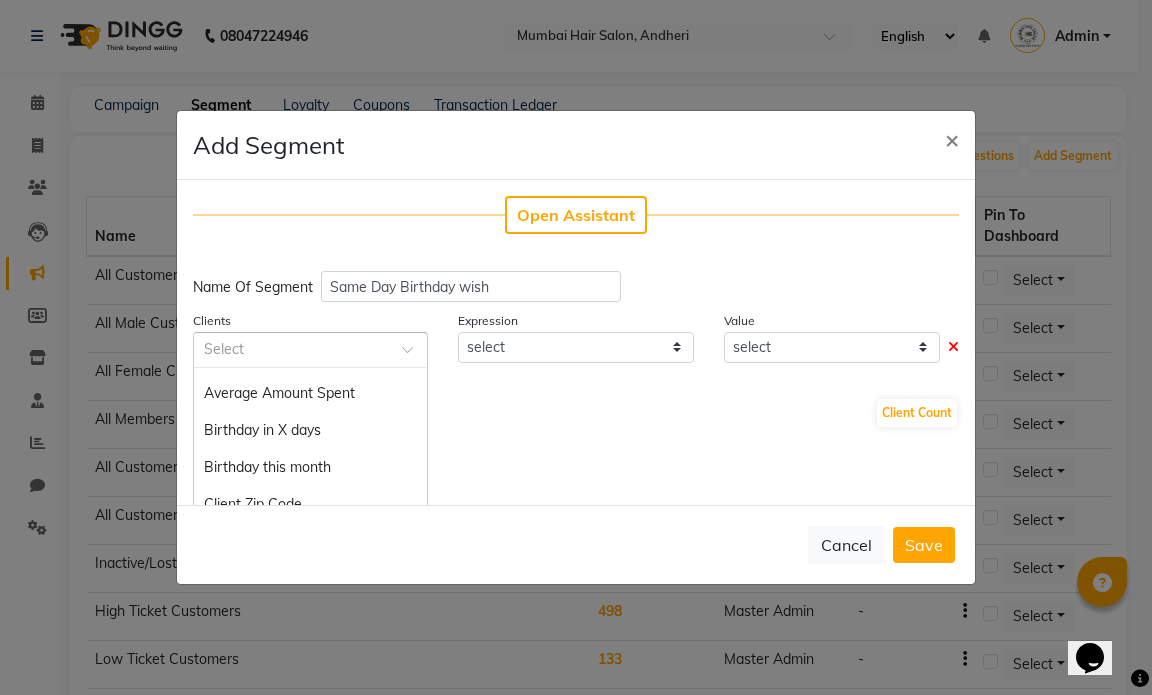 scroll, scrollTop: 300, scrollLeft: 0, axis: vertical 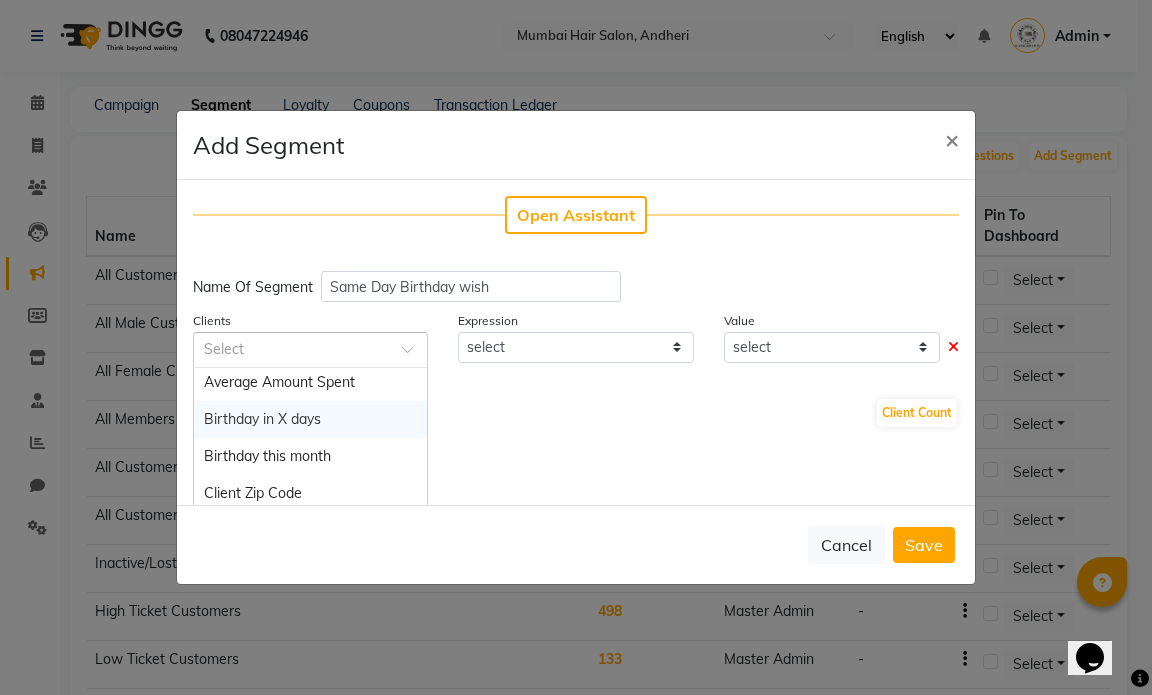 click on "Birthday in X days" at bounding box center (310, 419) 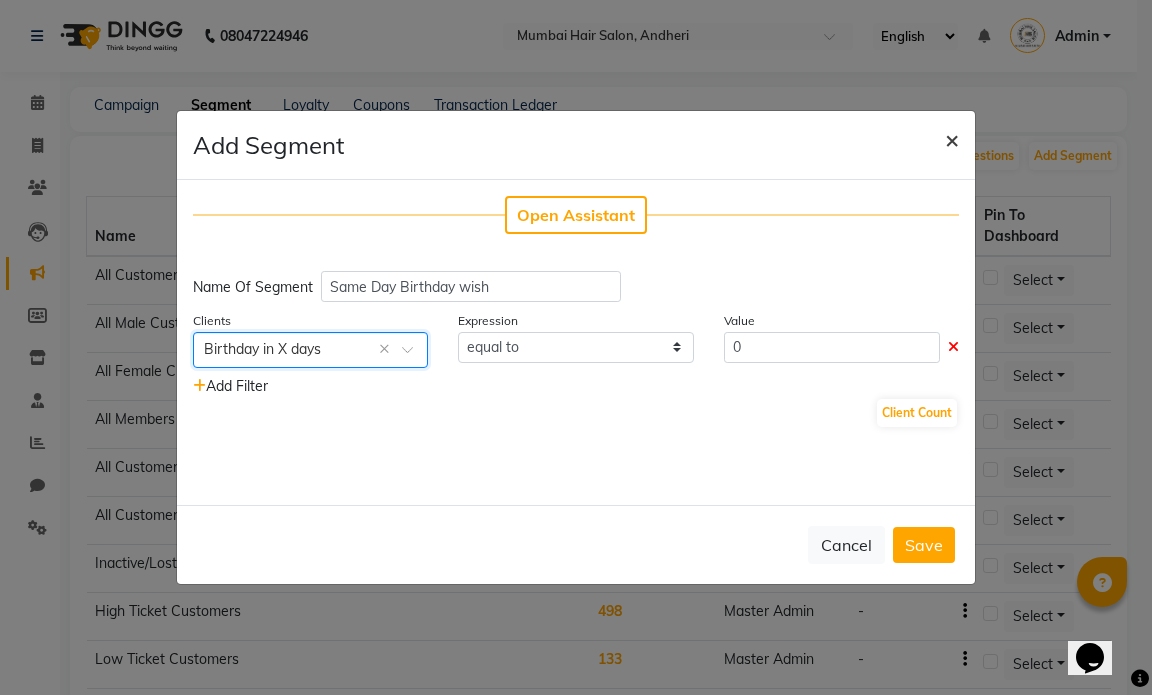 click on "×" 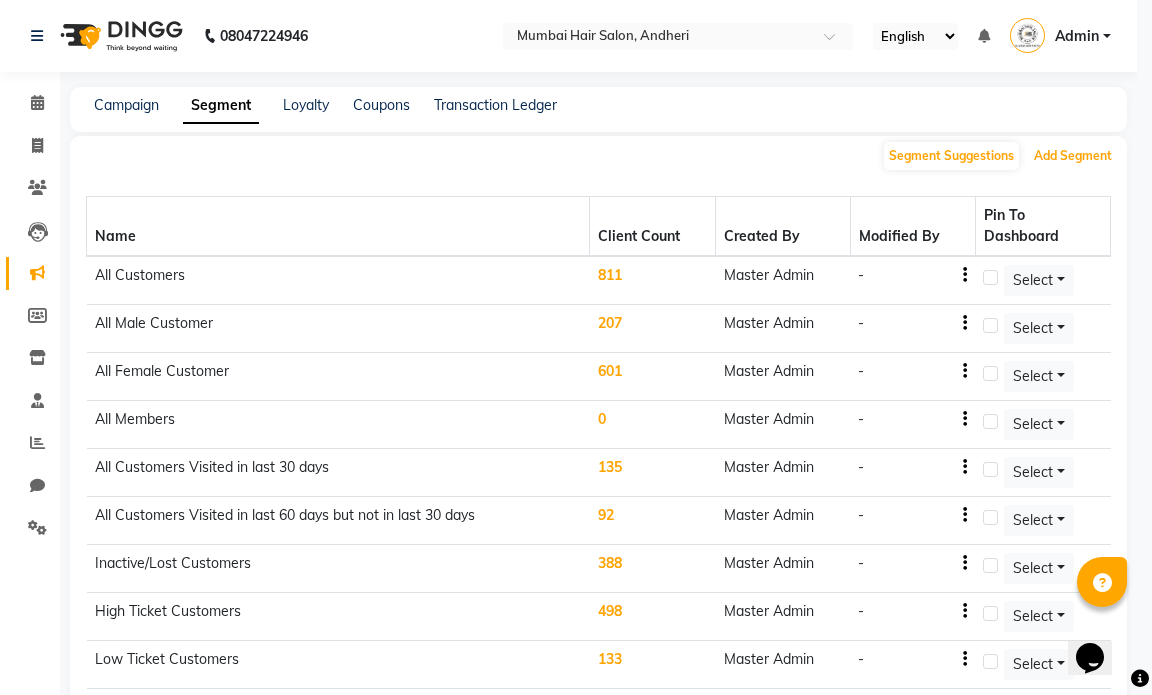 type 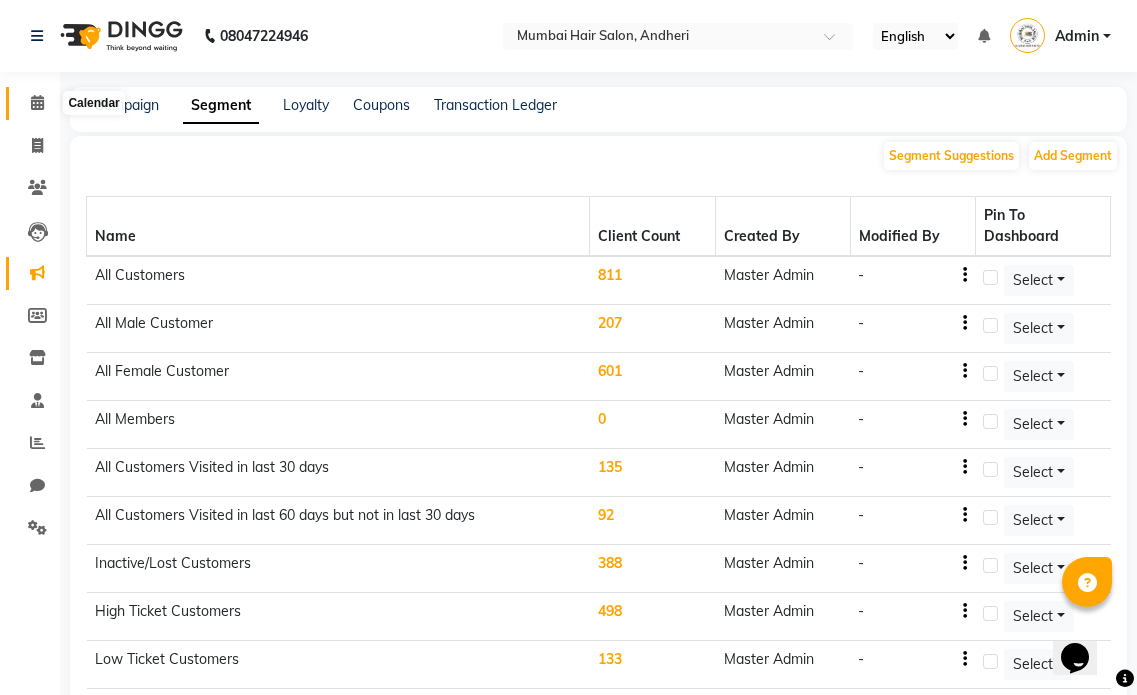 click 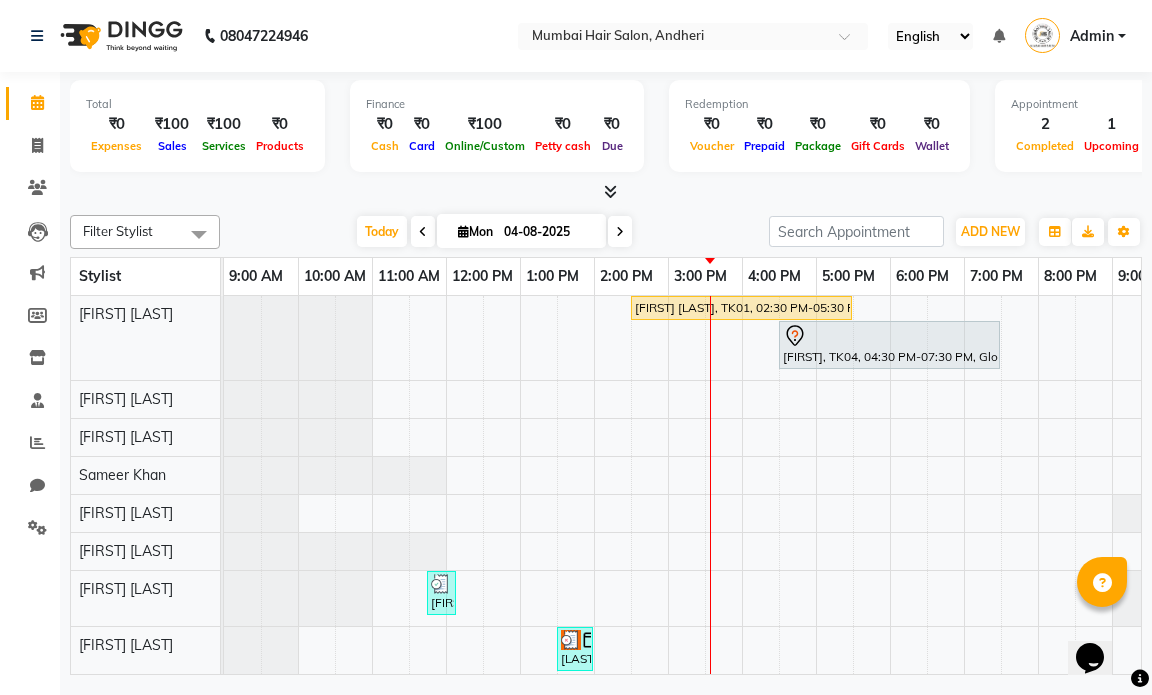 click at bounding box center [620, 232] 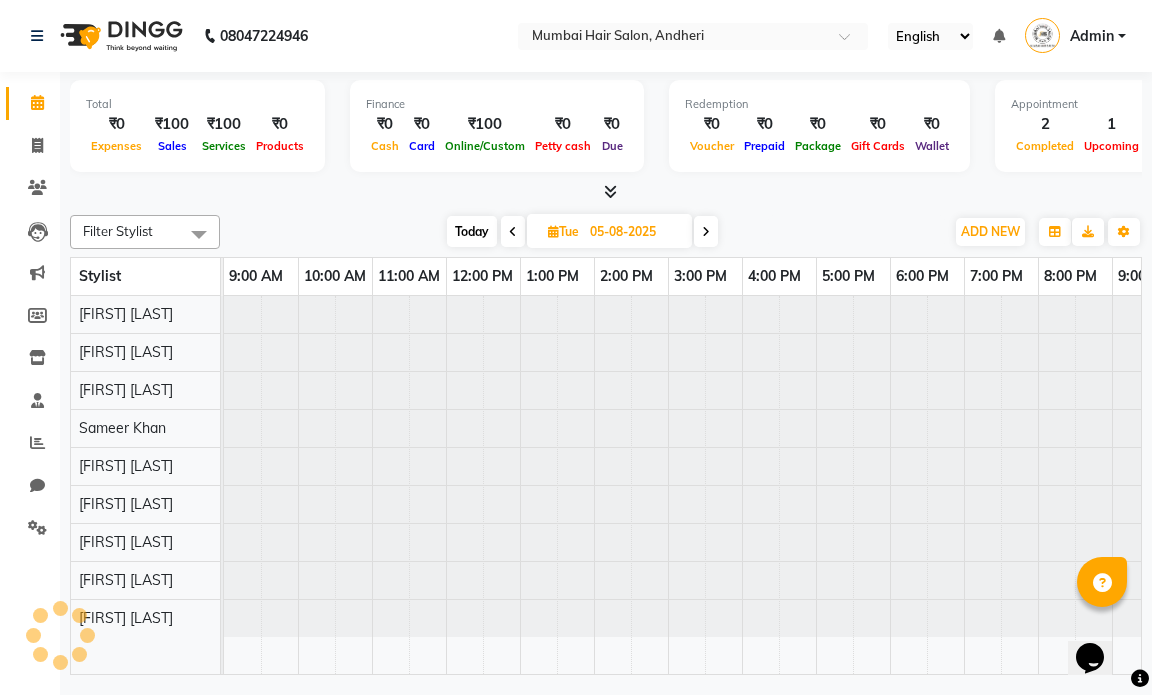 scroll, scrollTop: 0, scrollLeft: 119, axis: horizontal 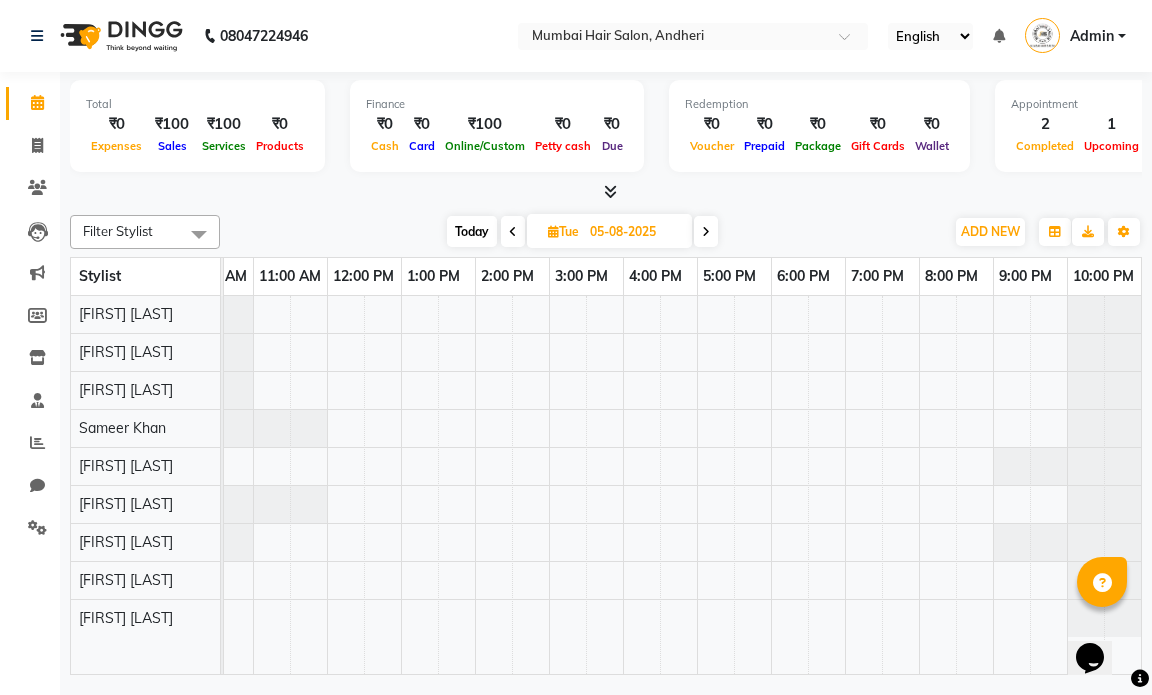 click on "05-08-2025" at bounding box center [634, 232] 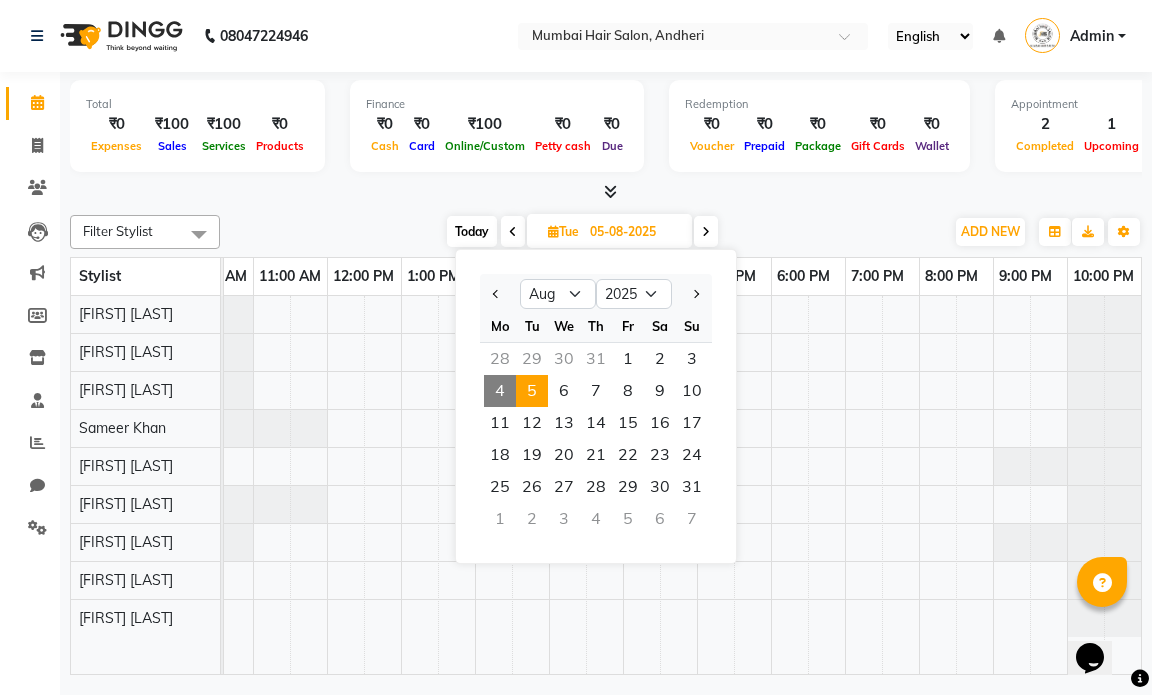 click on "Filter Stylist Select All Amol Dinkar Pawar Arman Ansari Atish Kadel Mohd Shamshad  Payal Kalyan Rehan Ansari Salam Ansari Sameer Khan Swara Bamne Today  Tue 05-08-2025 Jan Feb Mar Apr May Jun Jul Aug Sep Oct Nov Dec 2015 2016 2017 2018 2019 2020 2021 2022 2023 2024 2025 2026 2027 2028 2029 2030 2031 2032 2033 2034 2035 Mo Tu We Th Fr Sa Su  28   29   30   31   1   2   3   4   5   6   7   8   9   10   11   12   13   14   15   16   17   18   19   20   21   22   23   24   25   26   27   28   29   30   31   1   2   3   4   5   6   7  Toggle Dropdown Add Appointment Add Invoice Add Expense Add Attendance Add Client Add Transaction Toggle Dropdown Add Appointment Add Invoice Add Expense Add Attendance Add Client ADD NEW Toggle Dropdown Add Appointment Add Invoice Add Expense Add Attendance Add Client Add Transaction Filter Stylist Select All Amol Dinkar Pawar Arman Ansari Atish Kadel Mohd Shamshad  Payal Kalyan Rehan Ansari Salam Ansari Sameer Khan Swara Bamne Group By  Staff View   Room View  View as Vertical" 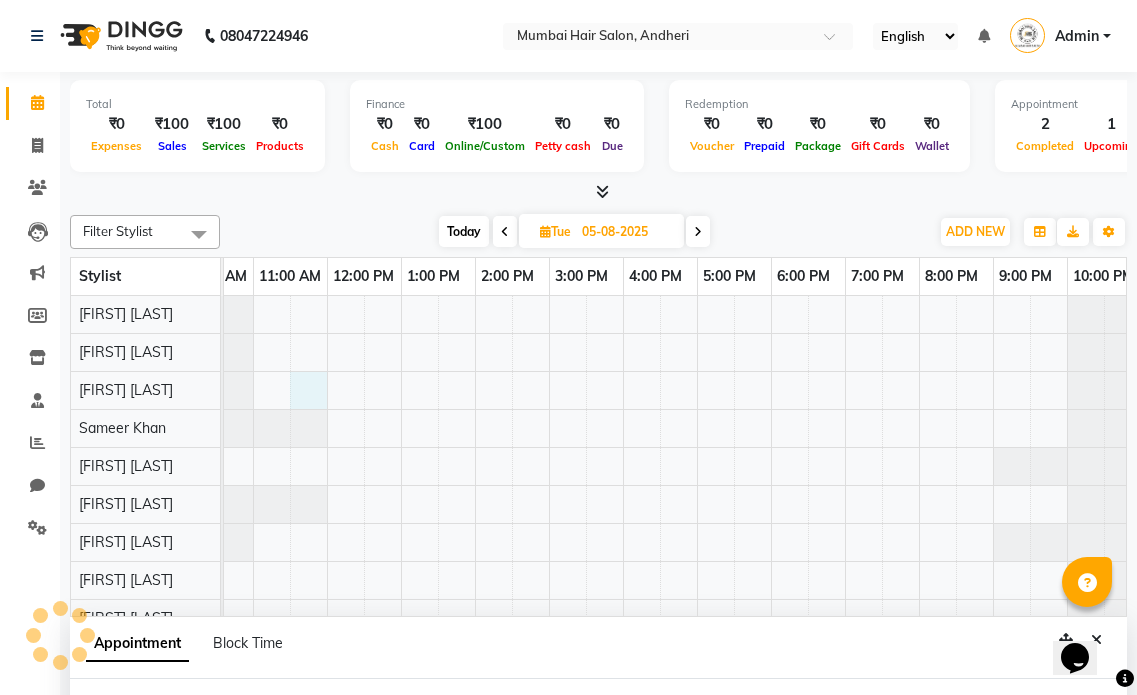 select on "66012" 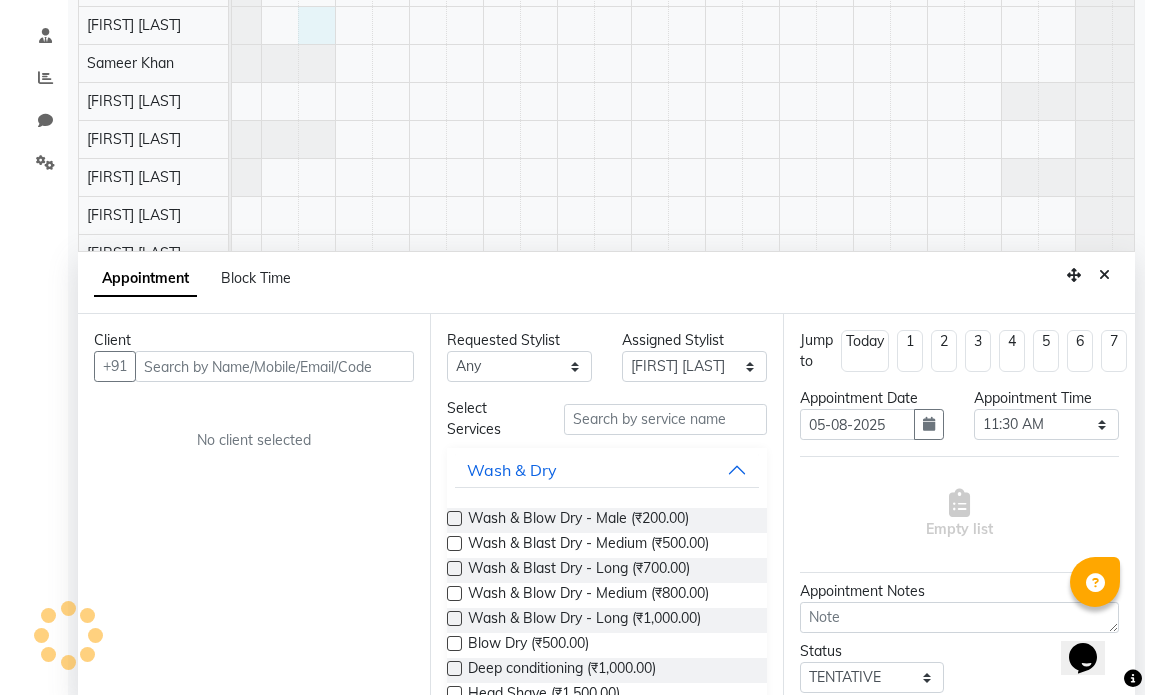 scroll, scrollTop: 377, scrollLeft: 0, axis: vertical 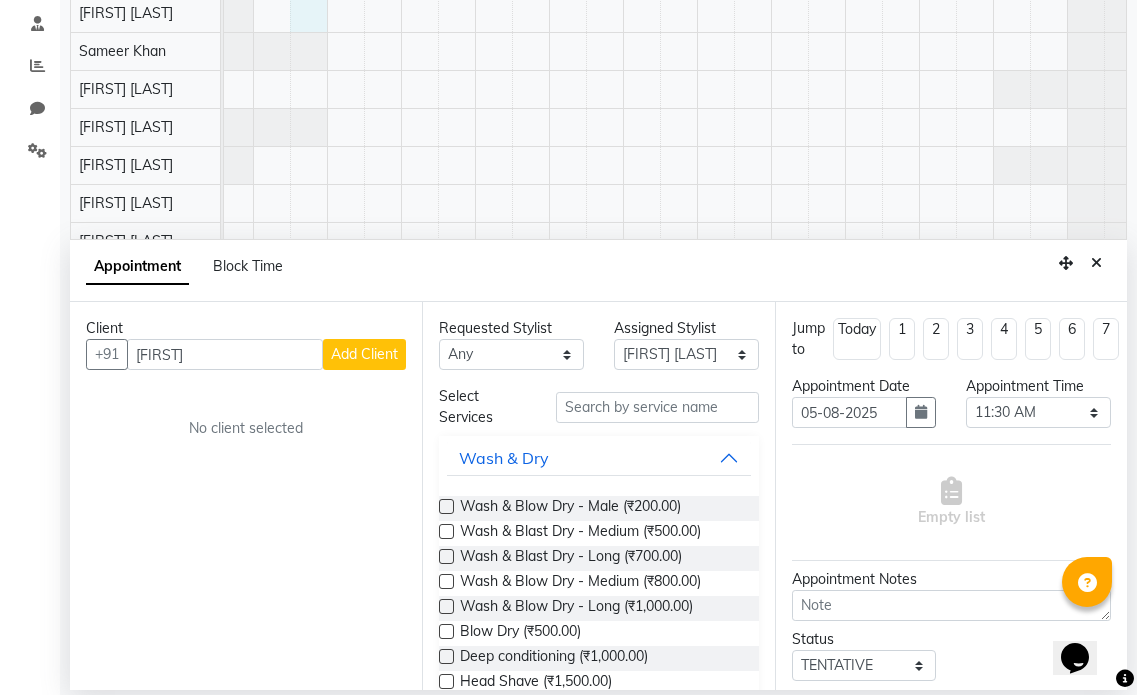 type on "Kaito" 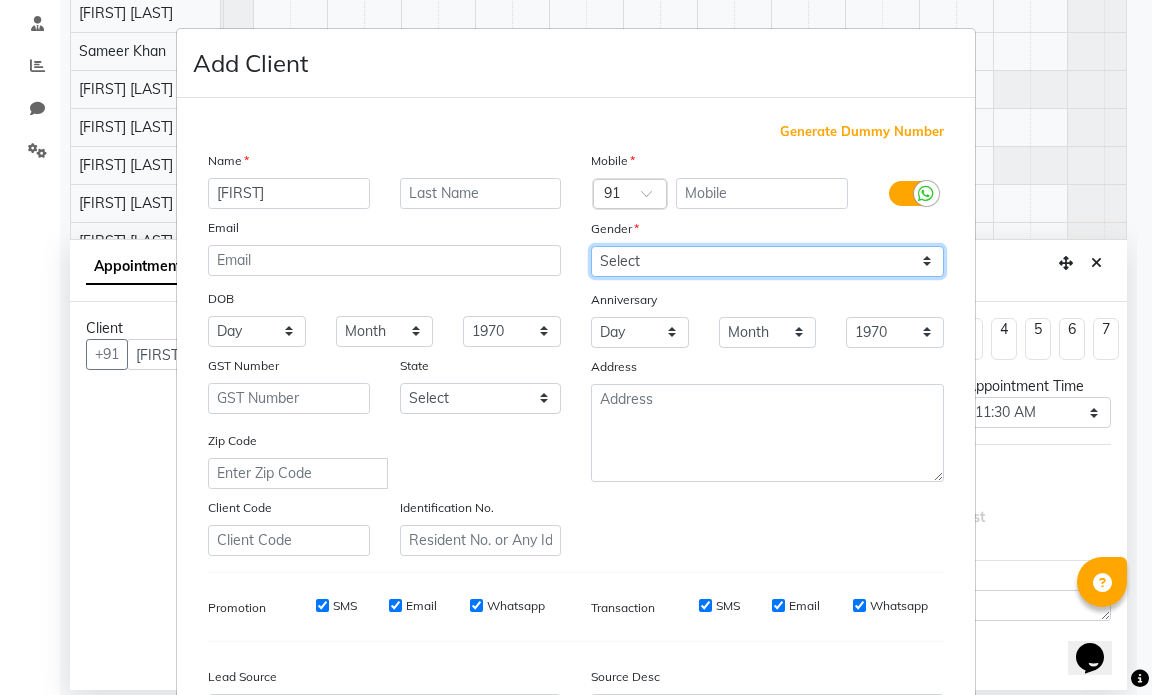 click on "Select Male Female Other Prefer Not To Say" at bounding box center [767, 261] 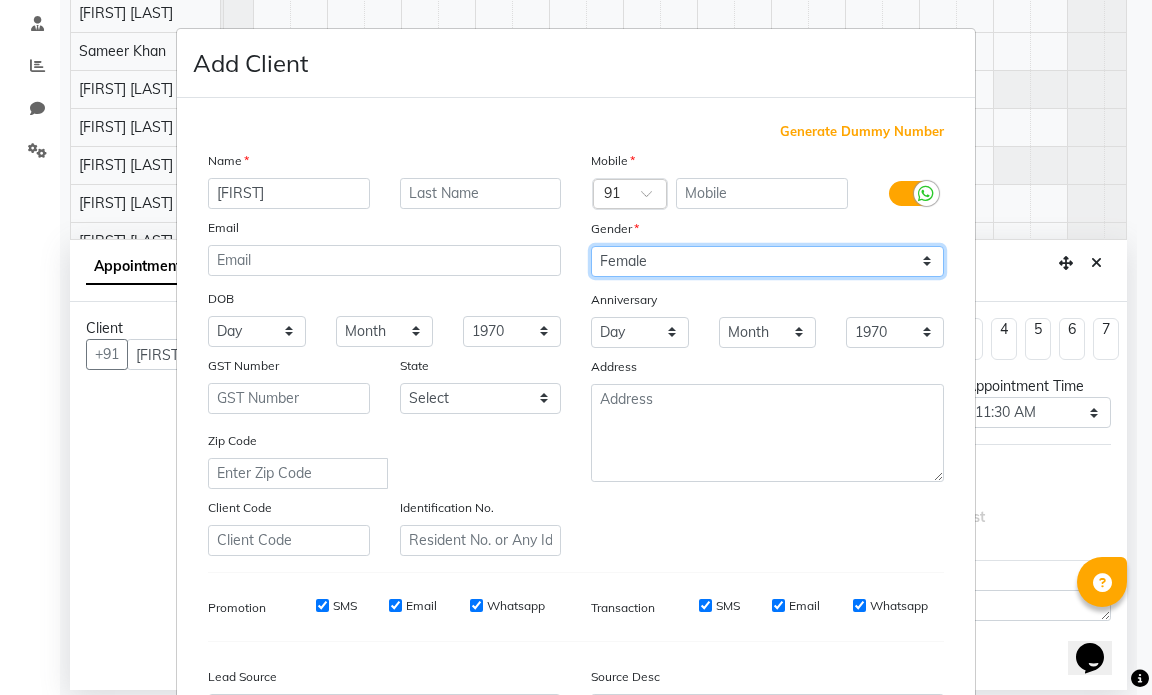 click on "Select Male Female Other Prefer Not To Say" at bounding box center [767, 261] 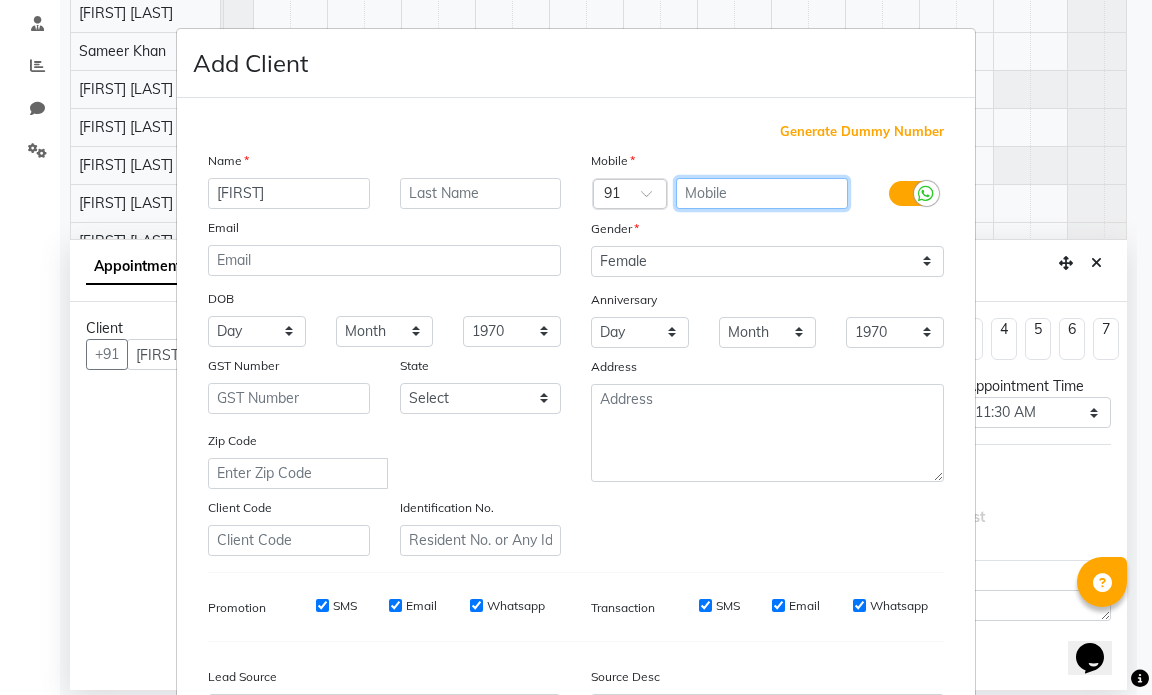click at bounding box center [762, 193] 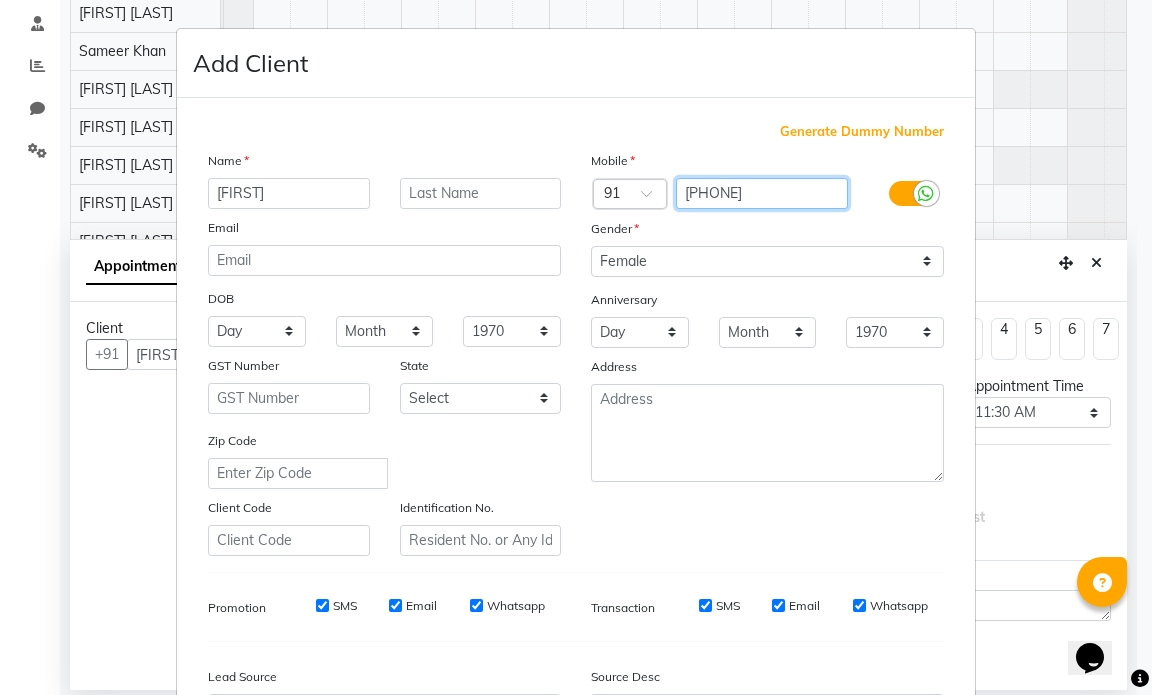 type on "8807501385" 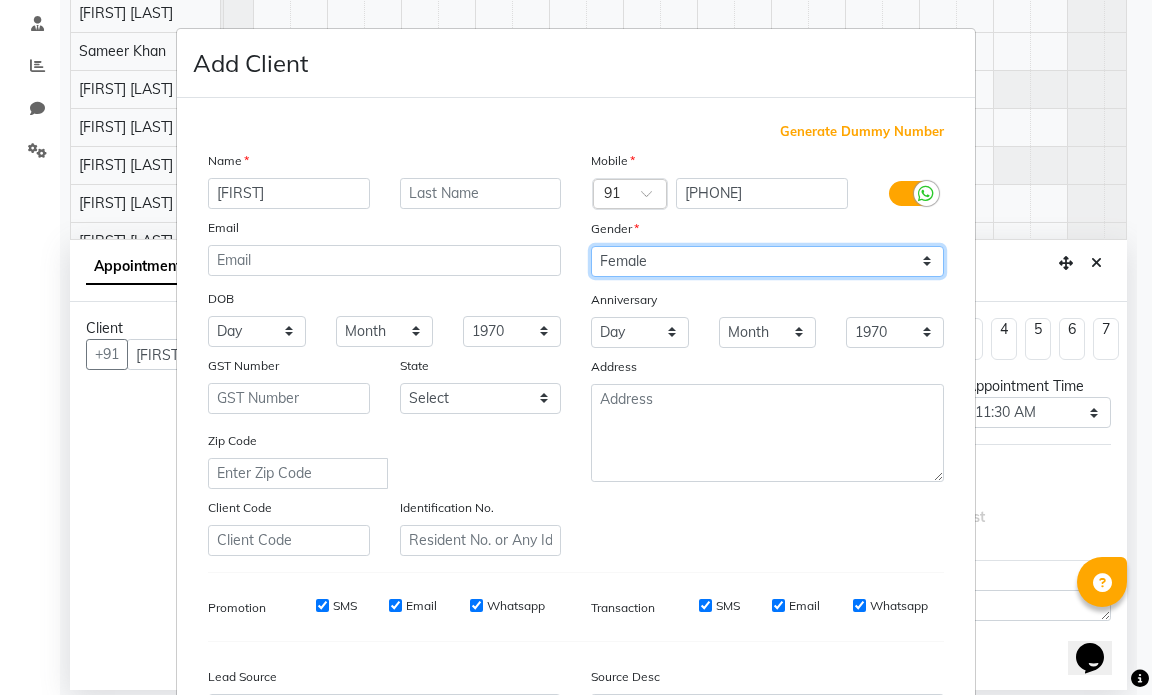 click on "Select Male Female Other Prefer Not To Say" at bounding box center [767, 261] 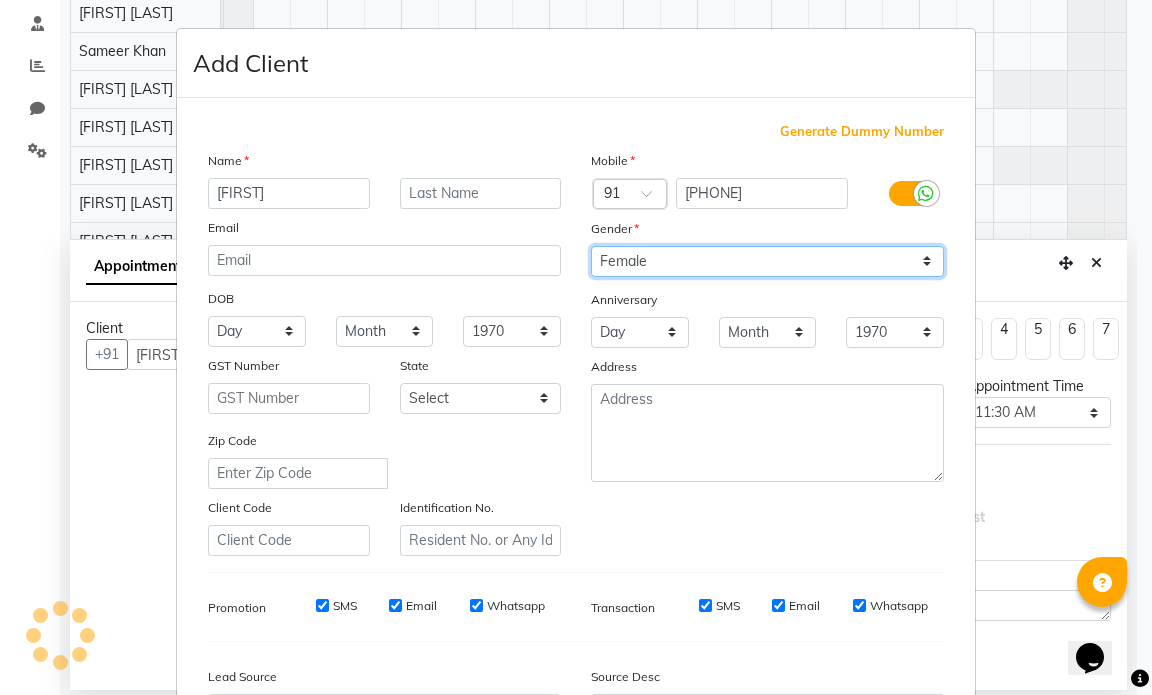 click on "Select Male Female Other Prefer Not To Say" at bounding box center (767, 261) 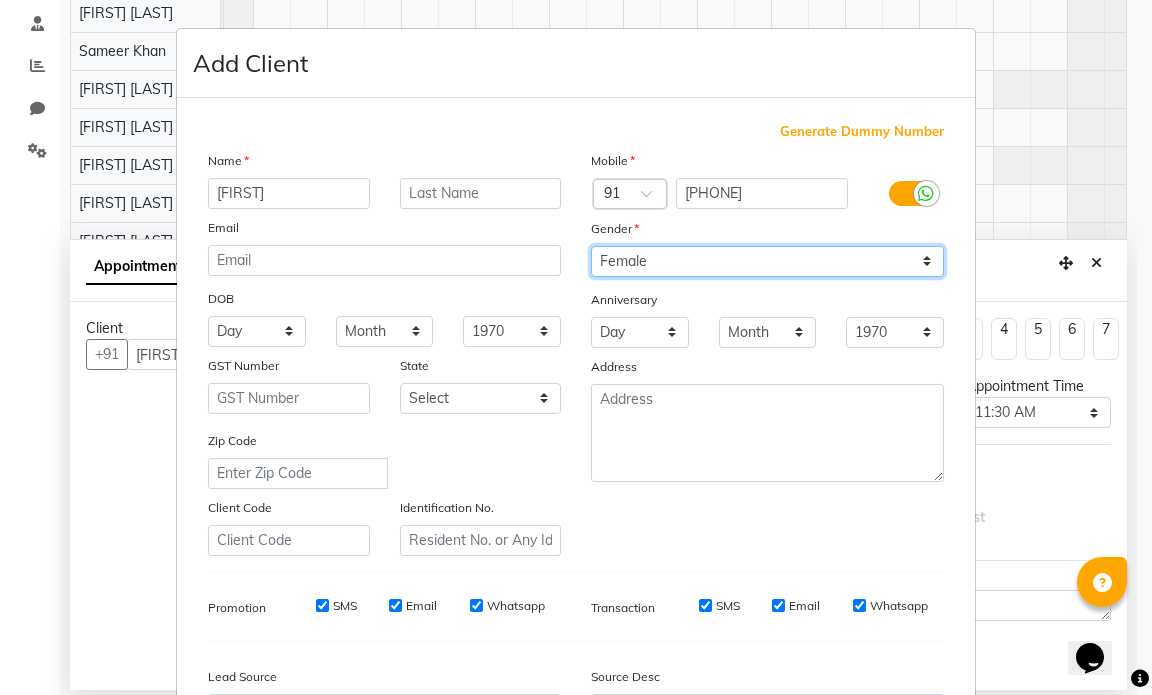 click on "Select Male Female Other Prefer Not To Say" at bounding box center (767, 261) 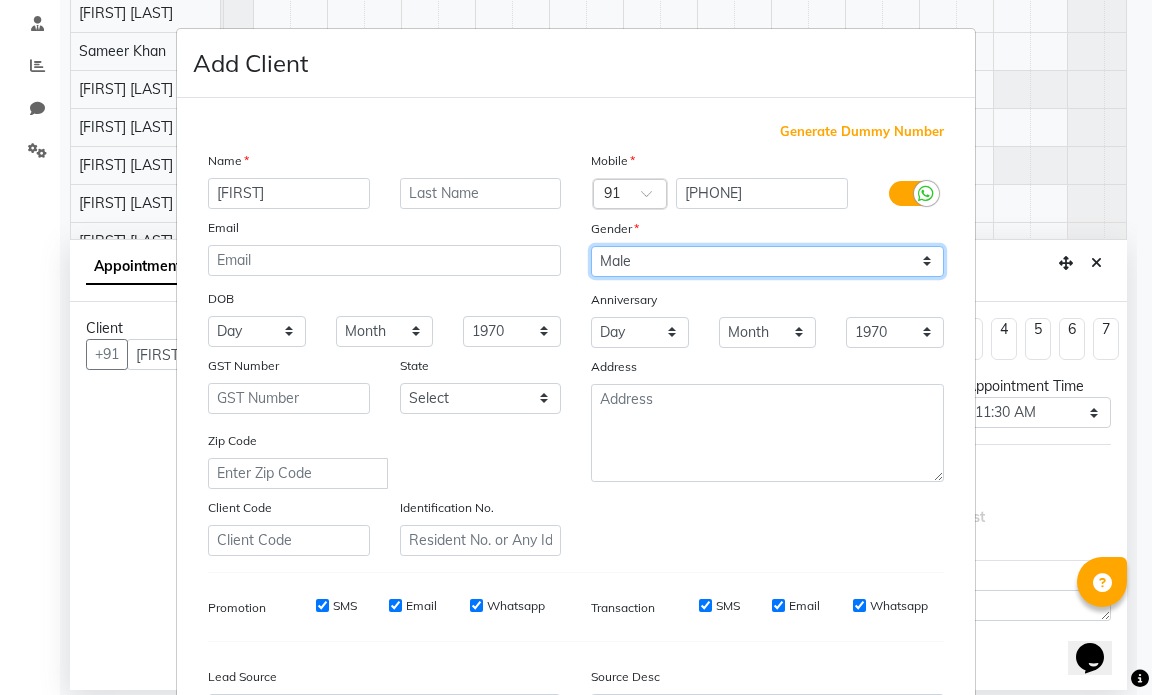 click on "Select Male Female Other Prefer Not To Say" at bounding box center [767, 261] 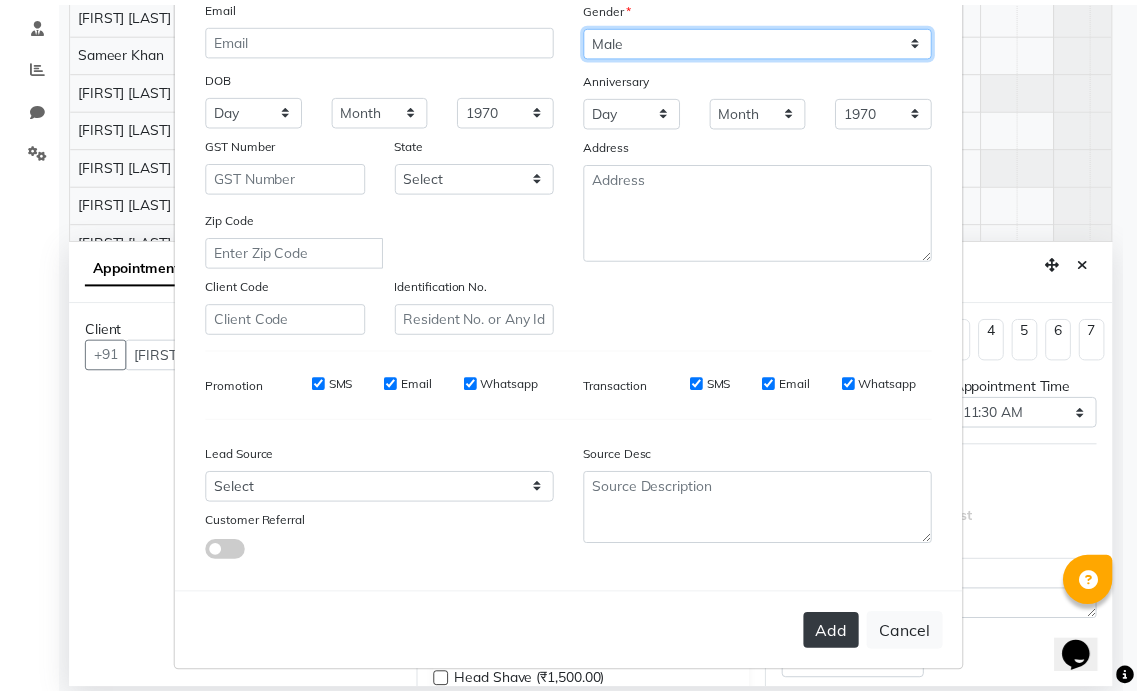 scroll, scrollTop: 228, scrollLeft: 0, axis: vertical 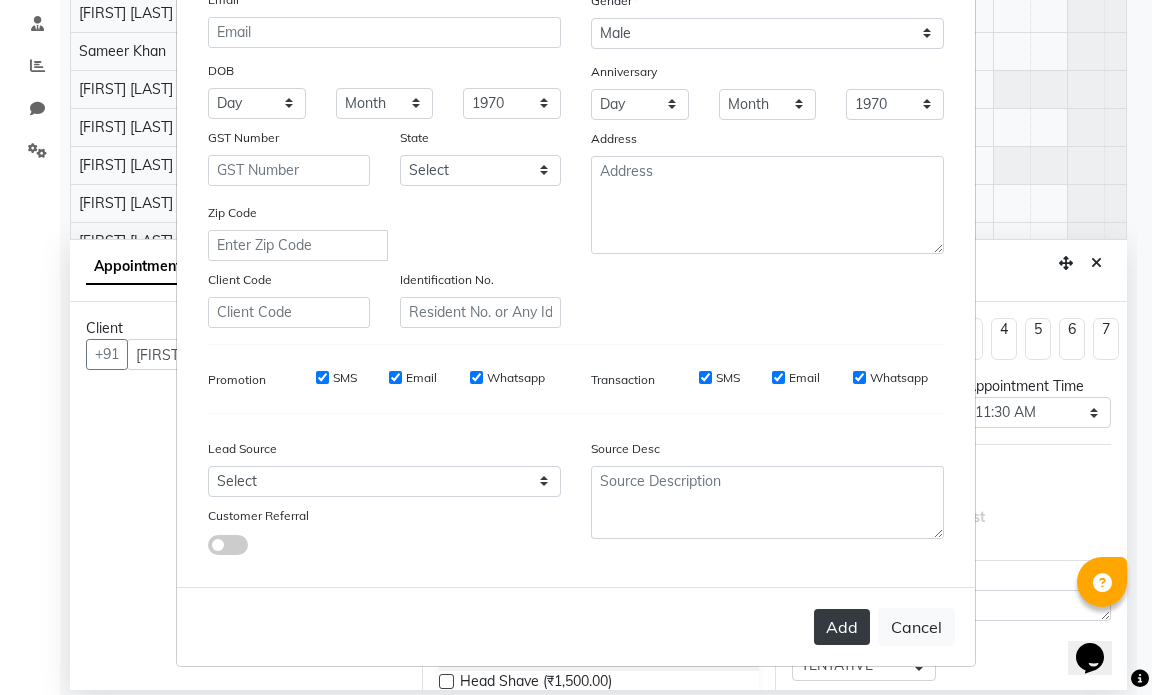 click on "Add" at bounding box center [842, 627] 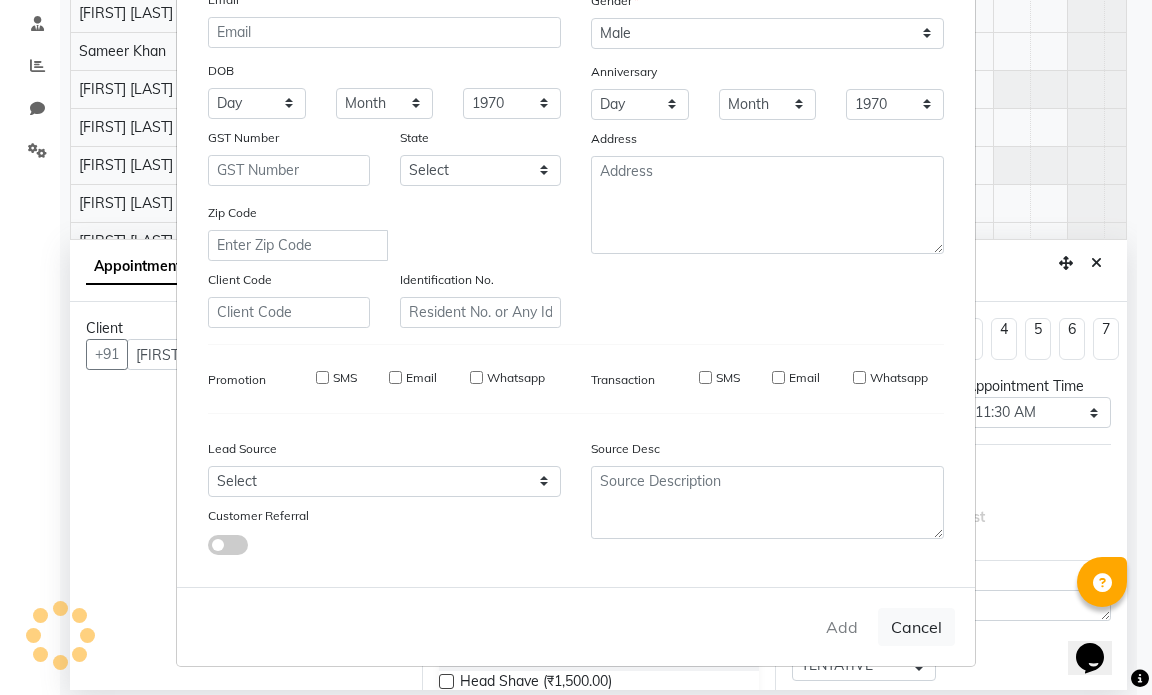 type on "8807501385" 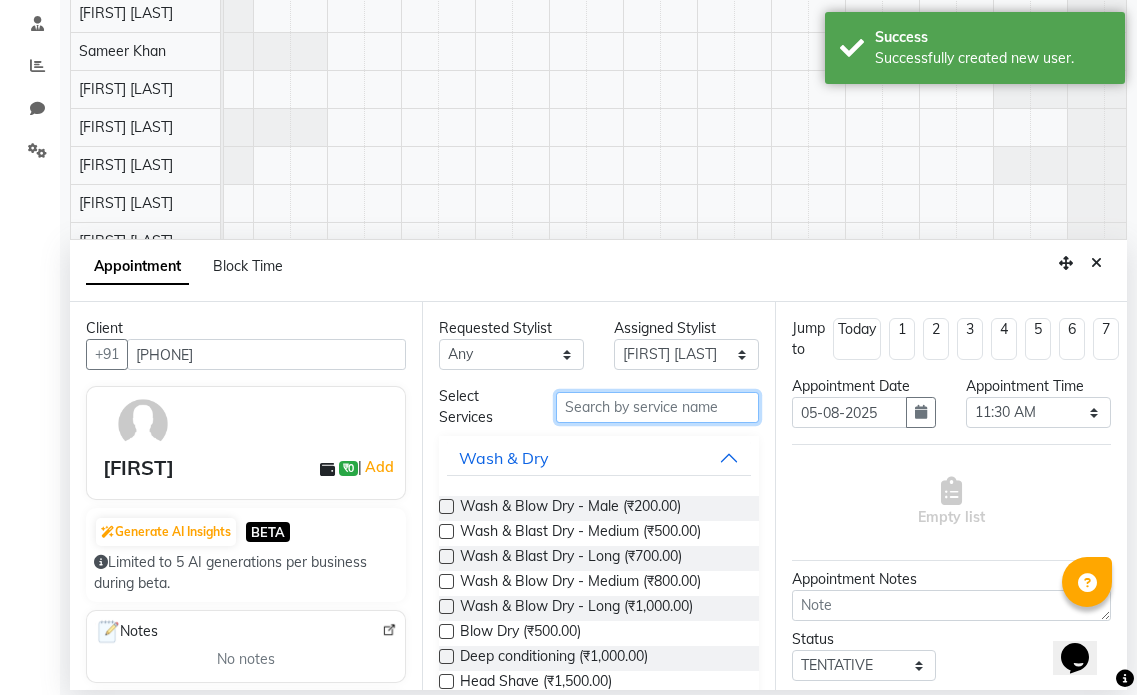 click at bounding box center [657, 407] 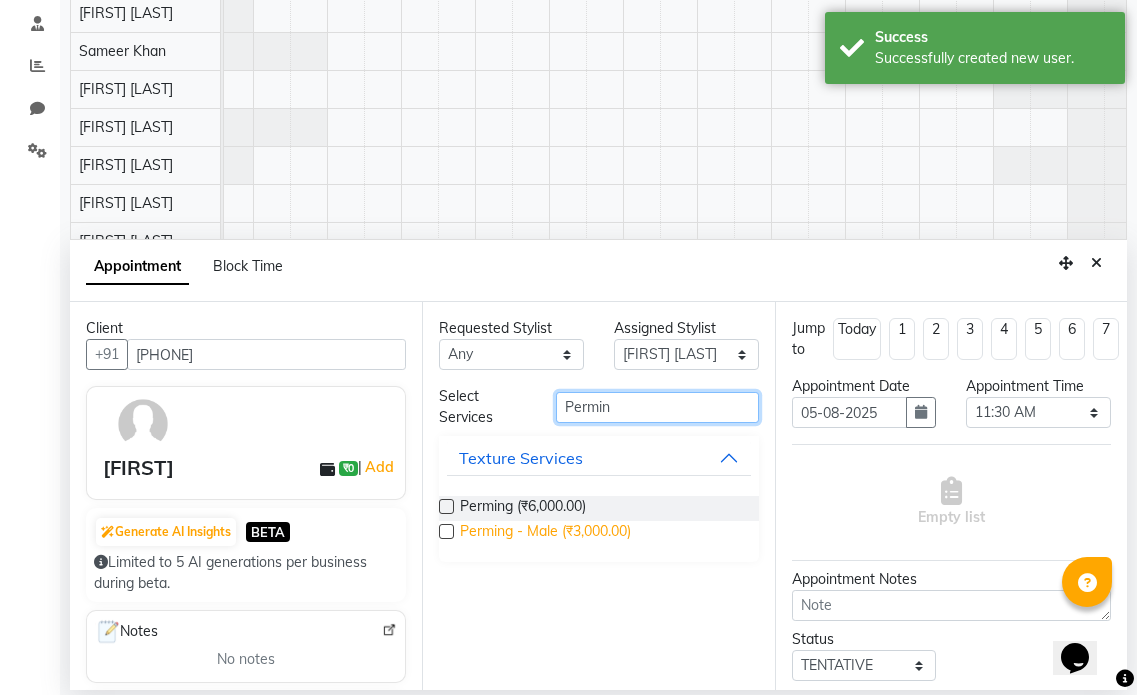 type on "Permin" 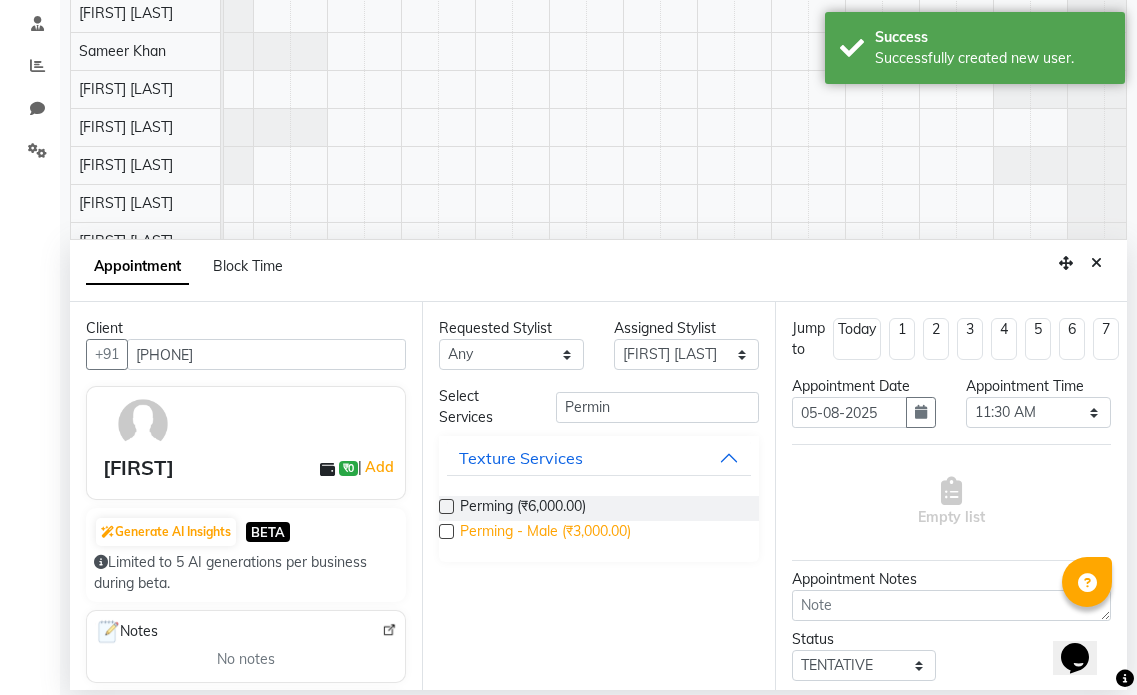 click on "Perming - Male (₹3,000.00)" at bounding box center [545, 533] 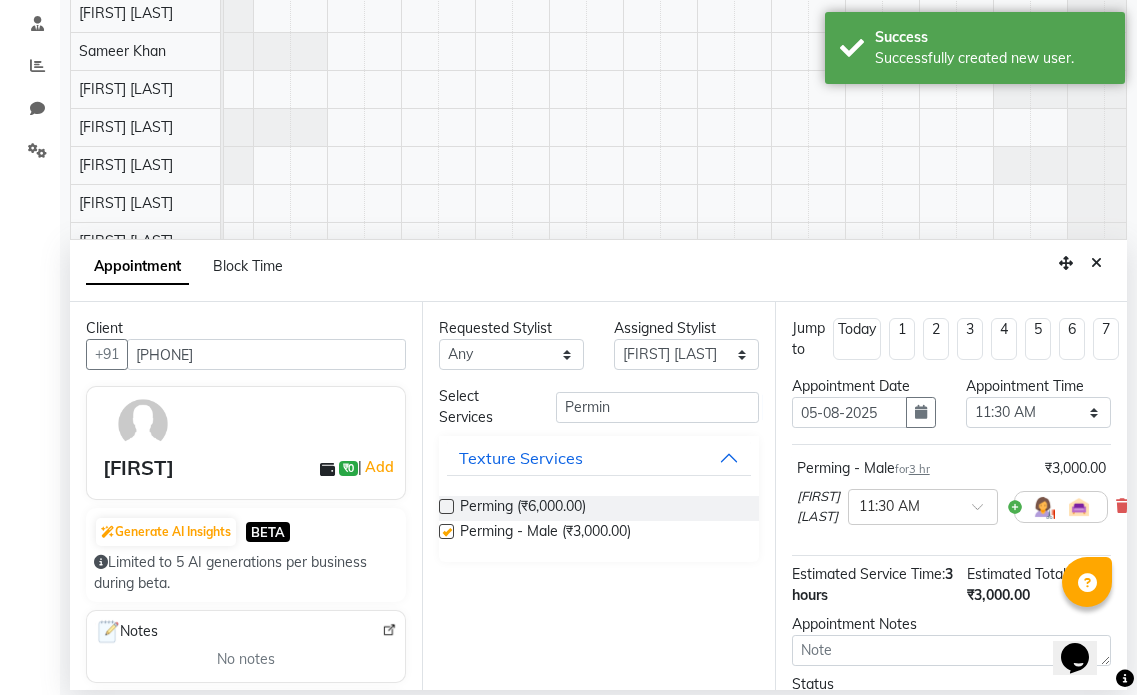 checkbox on "false" 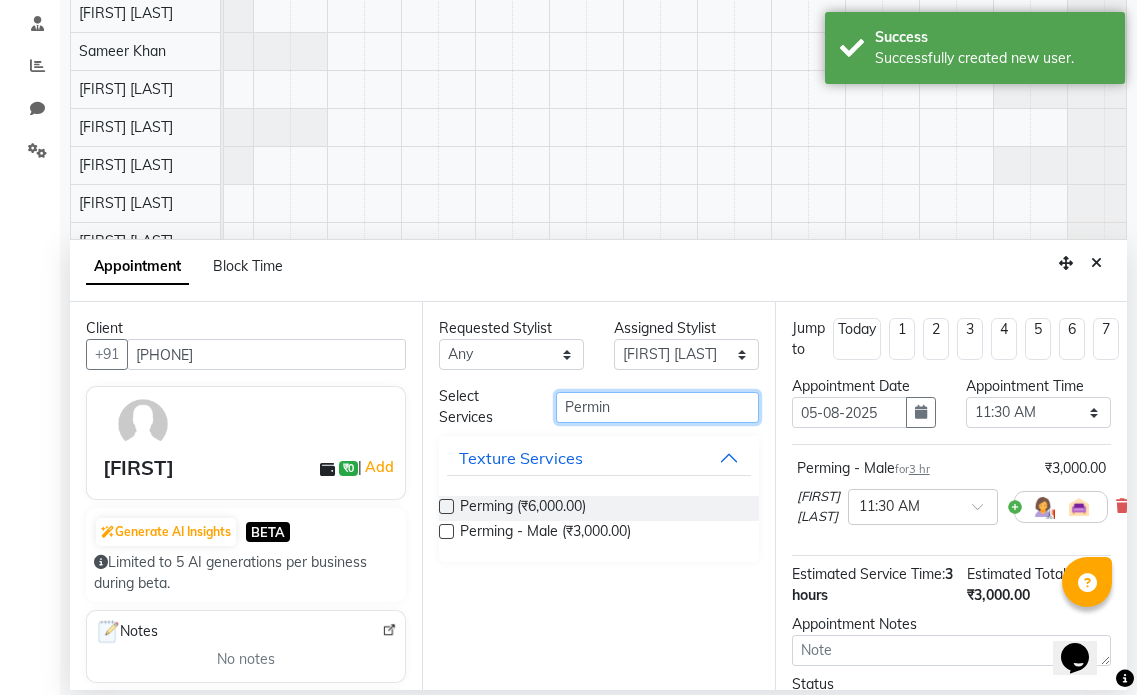 drag, startPoint x: 635, startPoint y: 410, endPoint x: 485, endPoint y: 384, distance: 152.23666 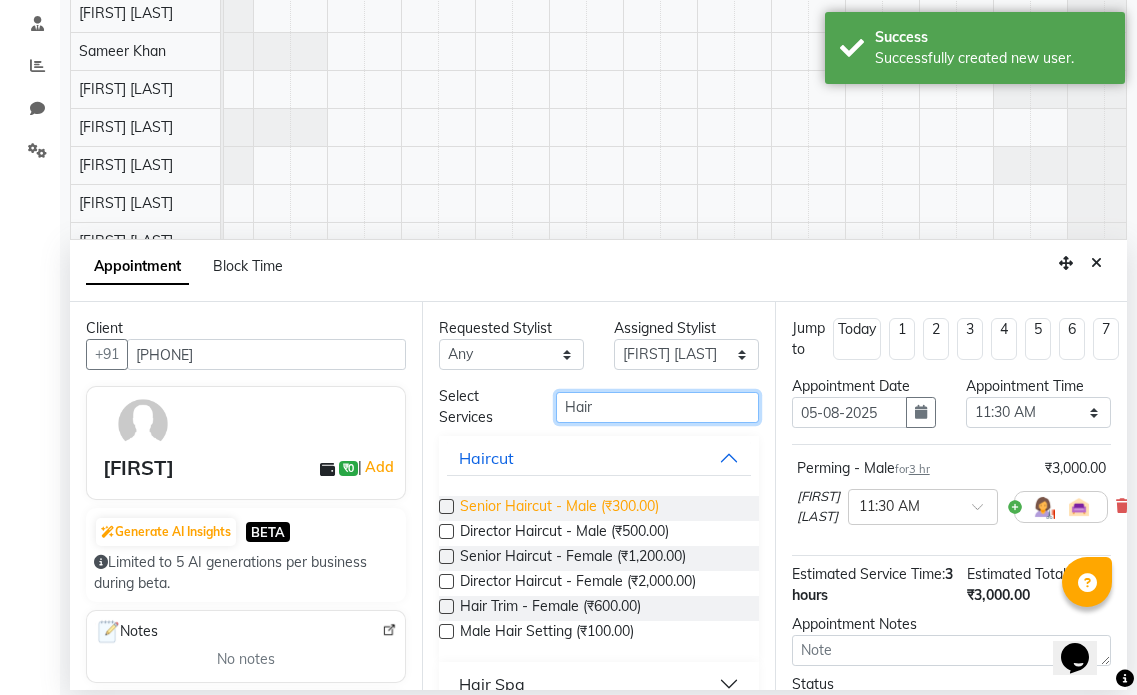 type on "Hair" 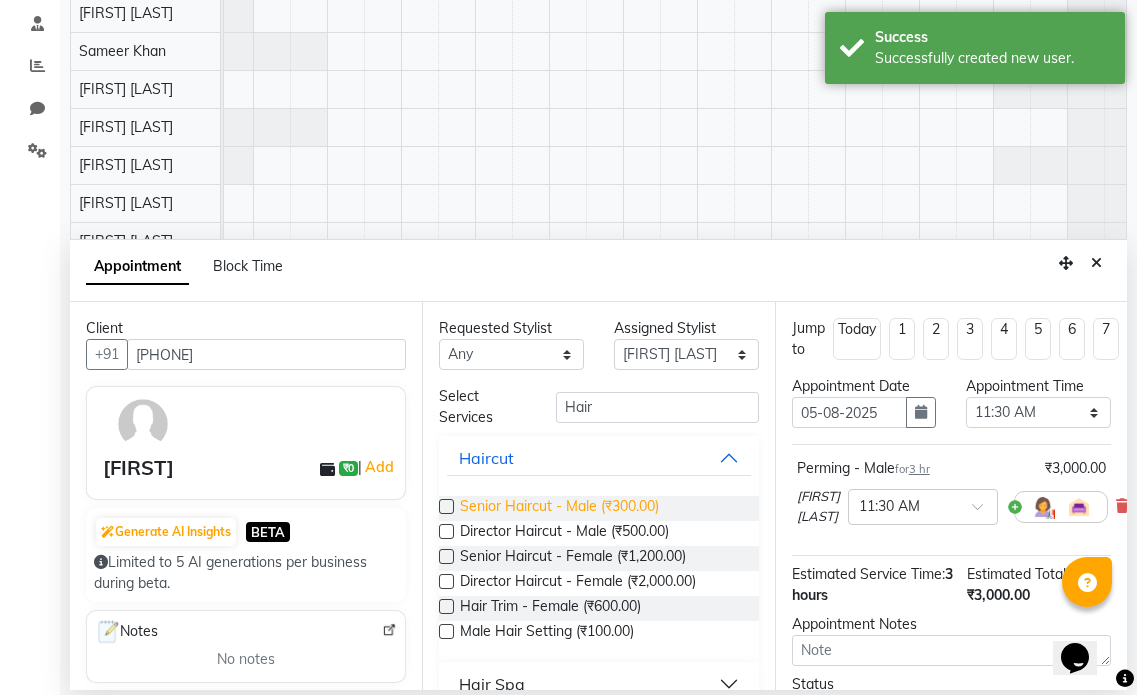 click on "Senior Haircut - Male (₹300.00)" at bounding box center [559, 508] 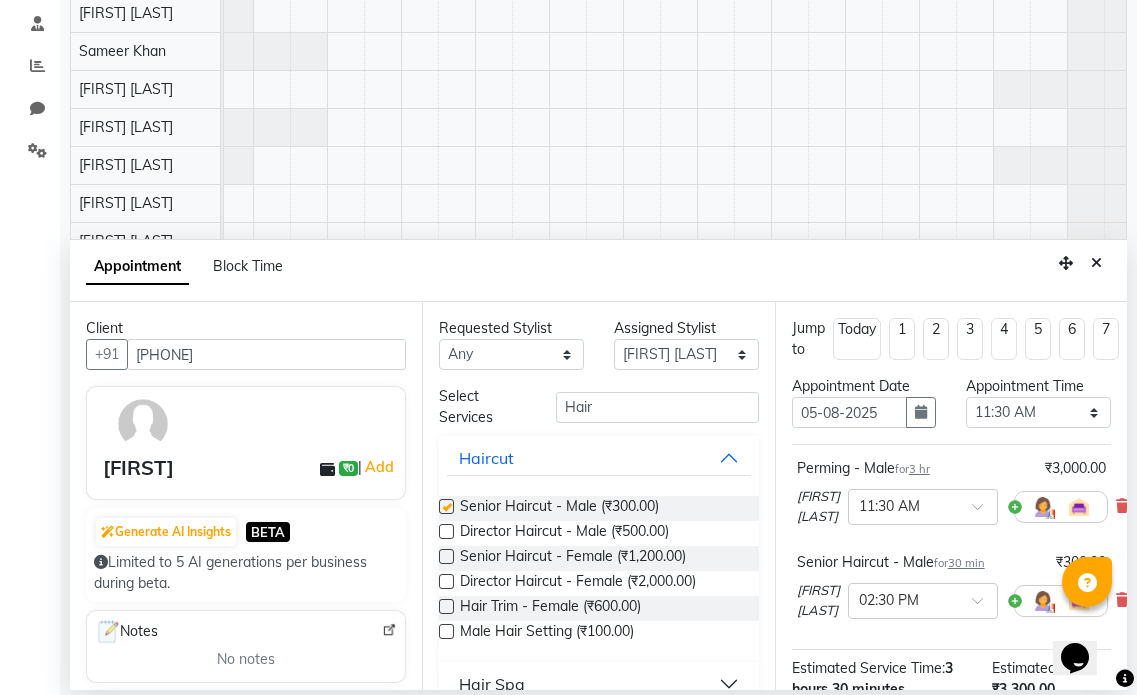 checkbox on "false" 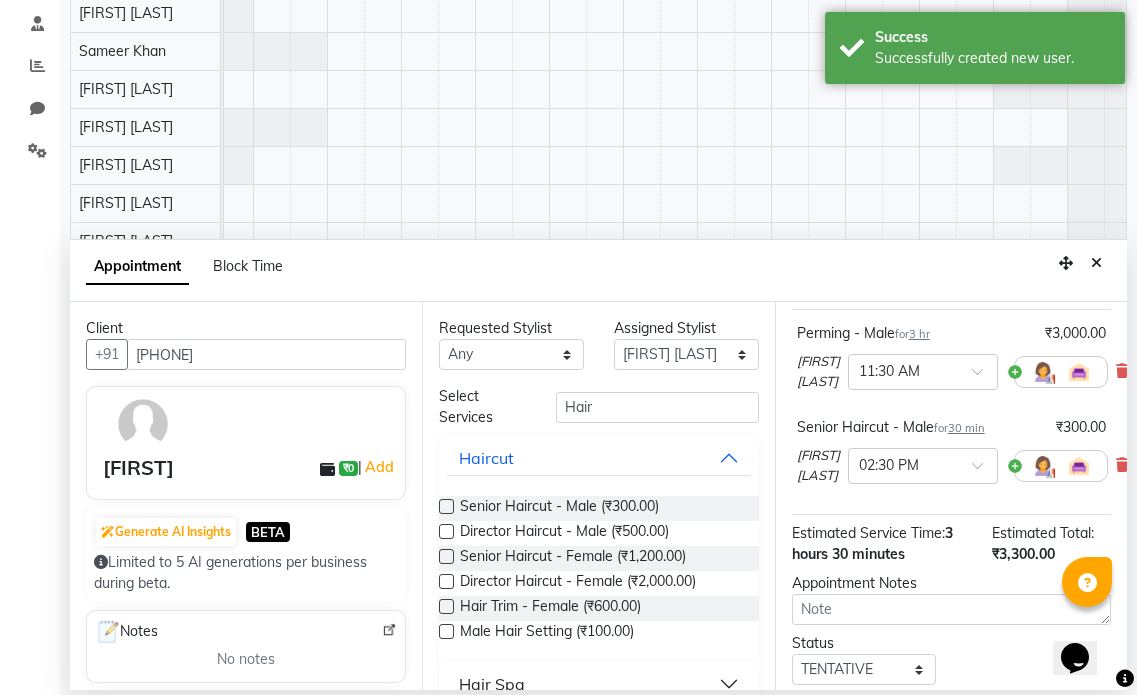 scroll, scrollTop: 288, scrollLeft: 0, axis: vertical 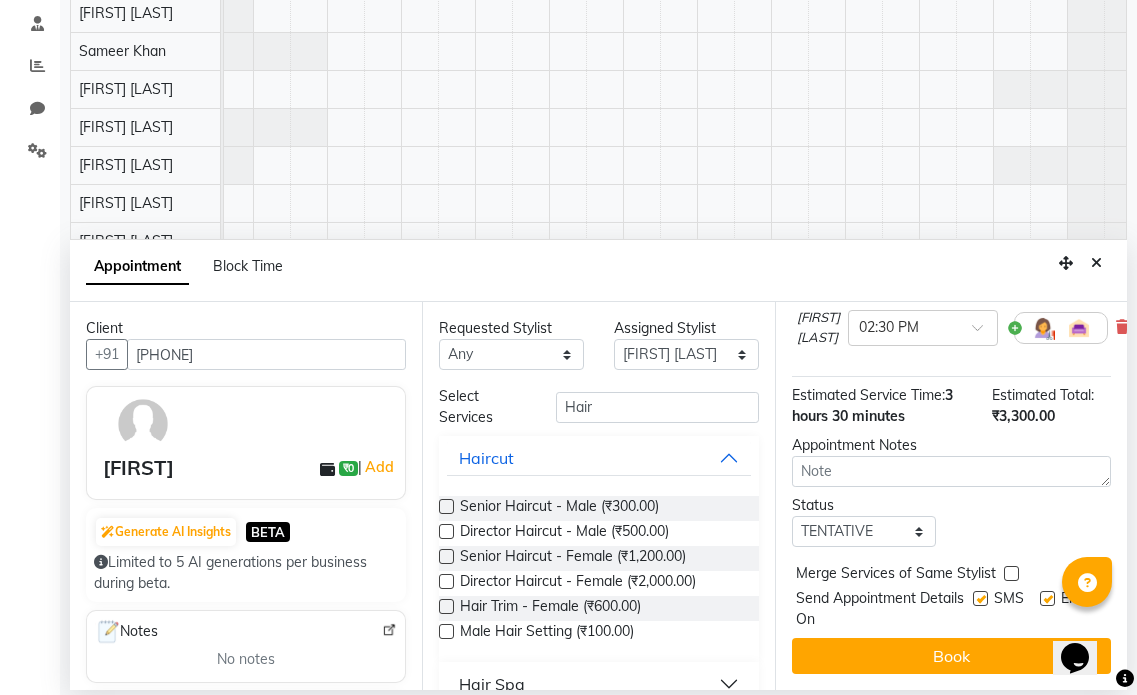 click at bounding box center (1047, 598) 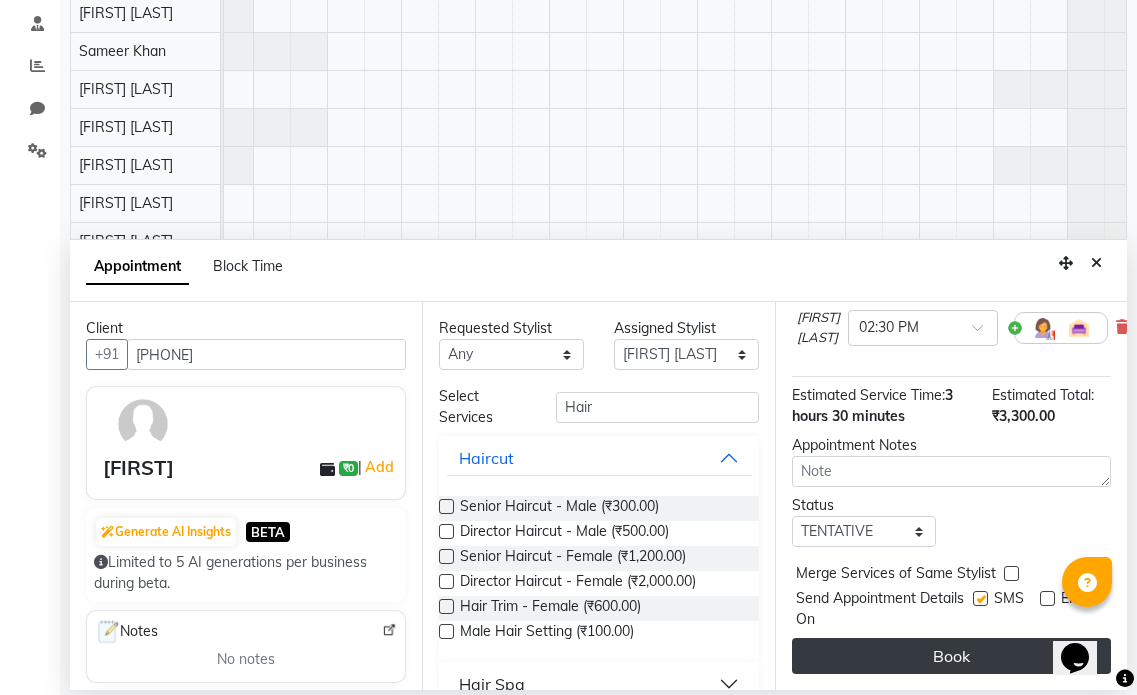 click on "Book" at bounding box center [951, 656] 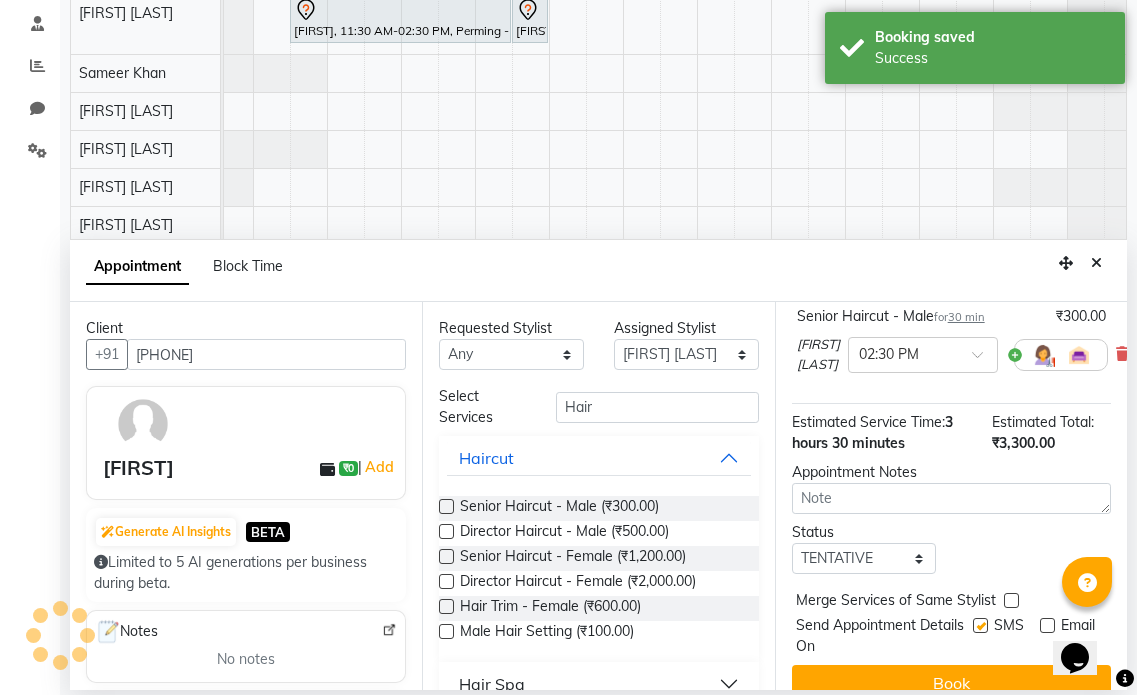 scroll, scrollTop: 326, scrollLeft: 0, axis: vertical 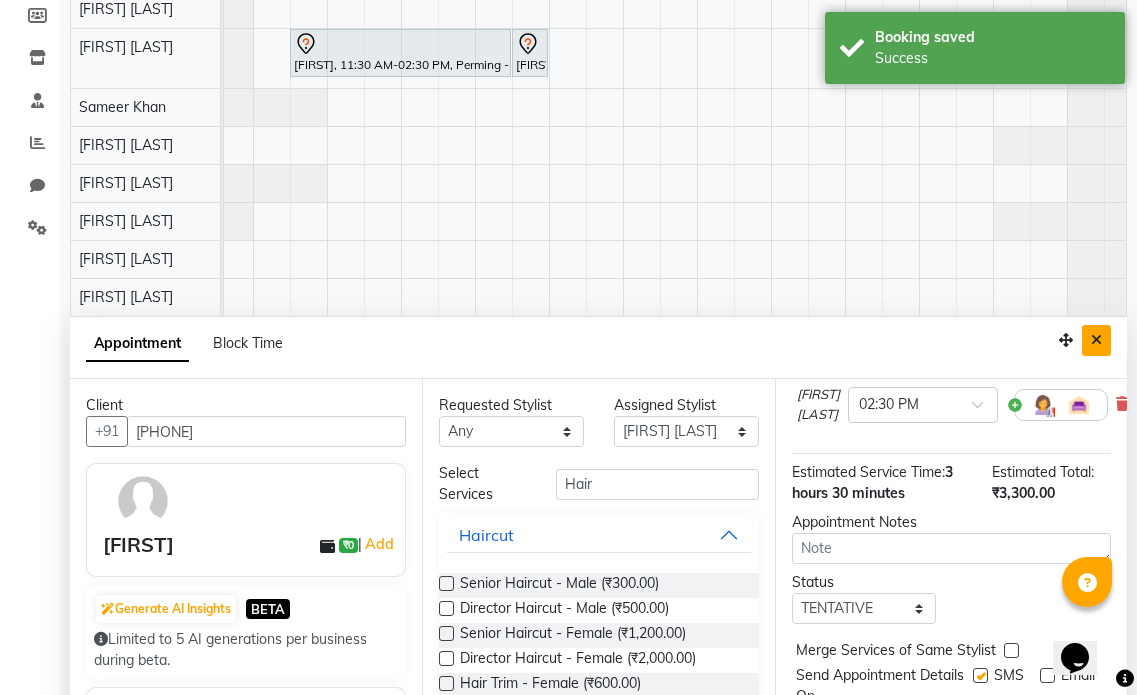 click at bounding box center [1096, 340] 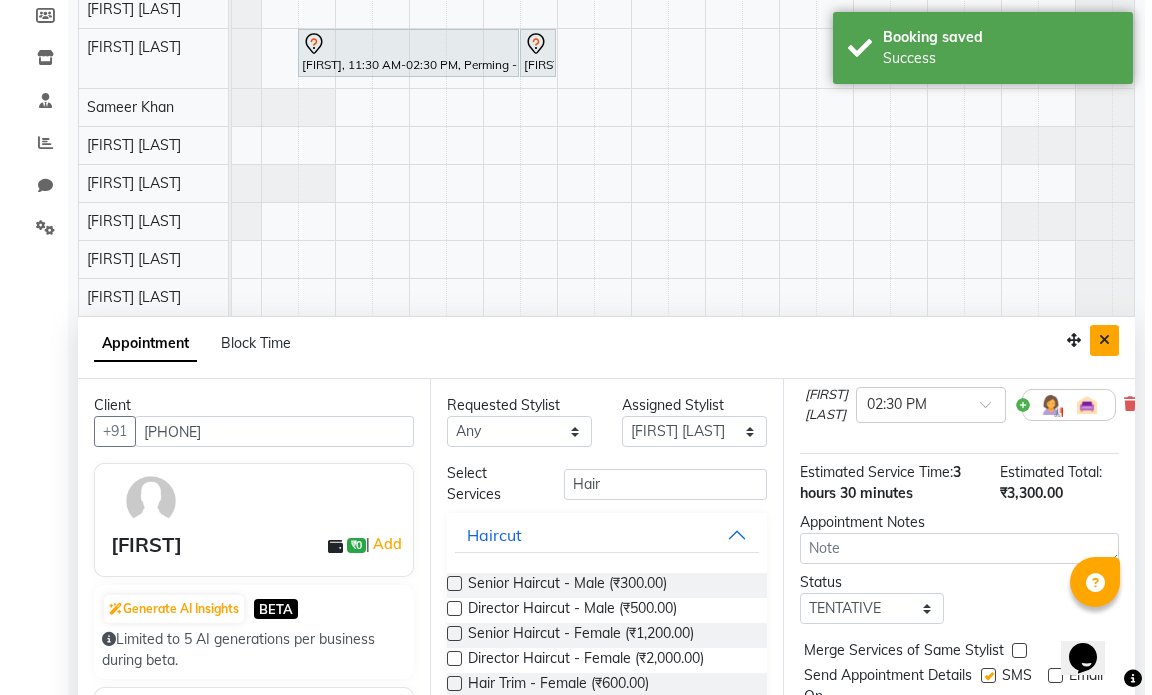 scroll, scrollTop: 0, scrollLeft: 0, axis: both 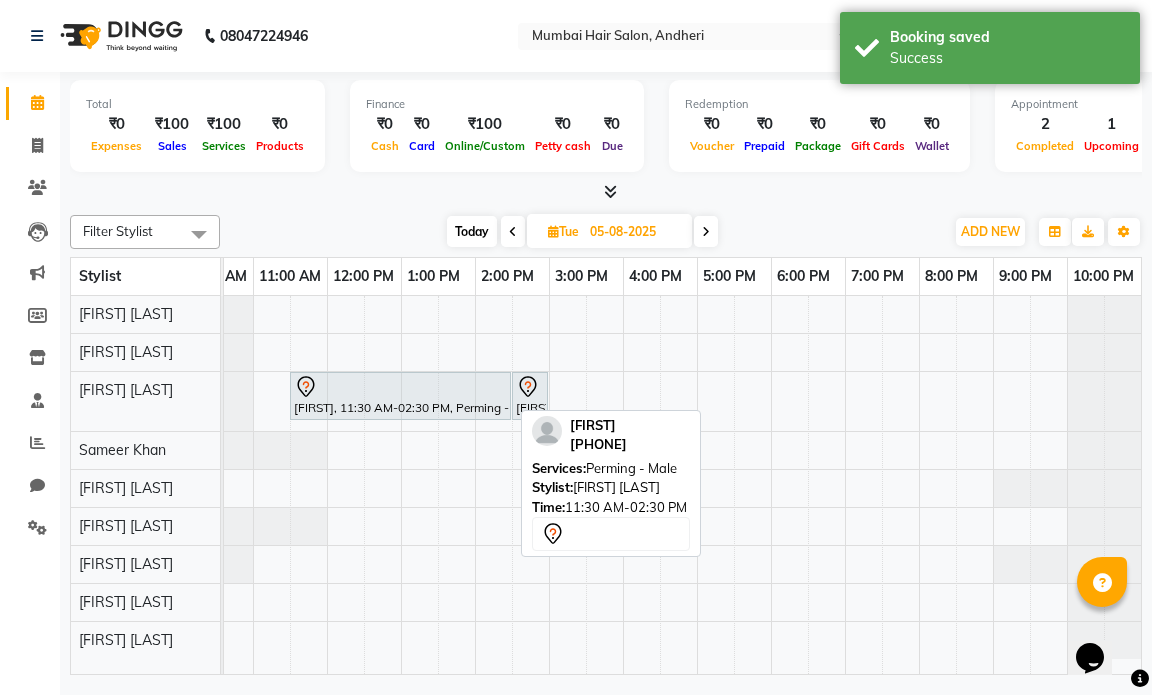 click at bounding box center (400, 387) 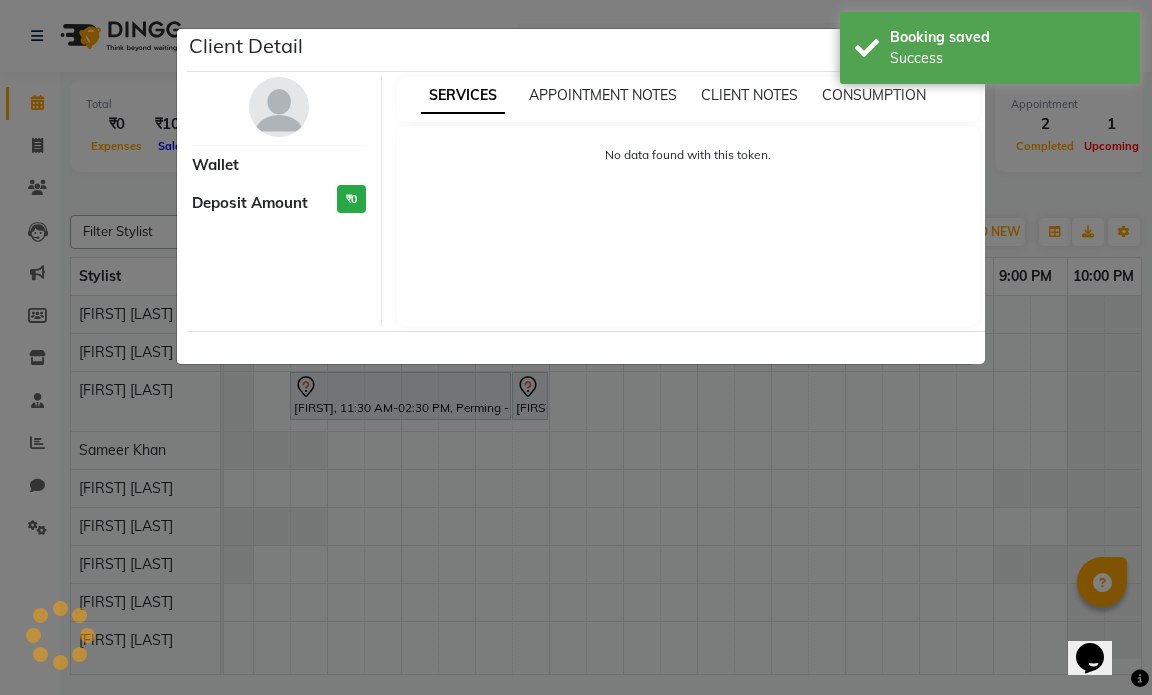 select on "7" 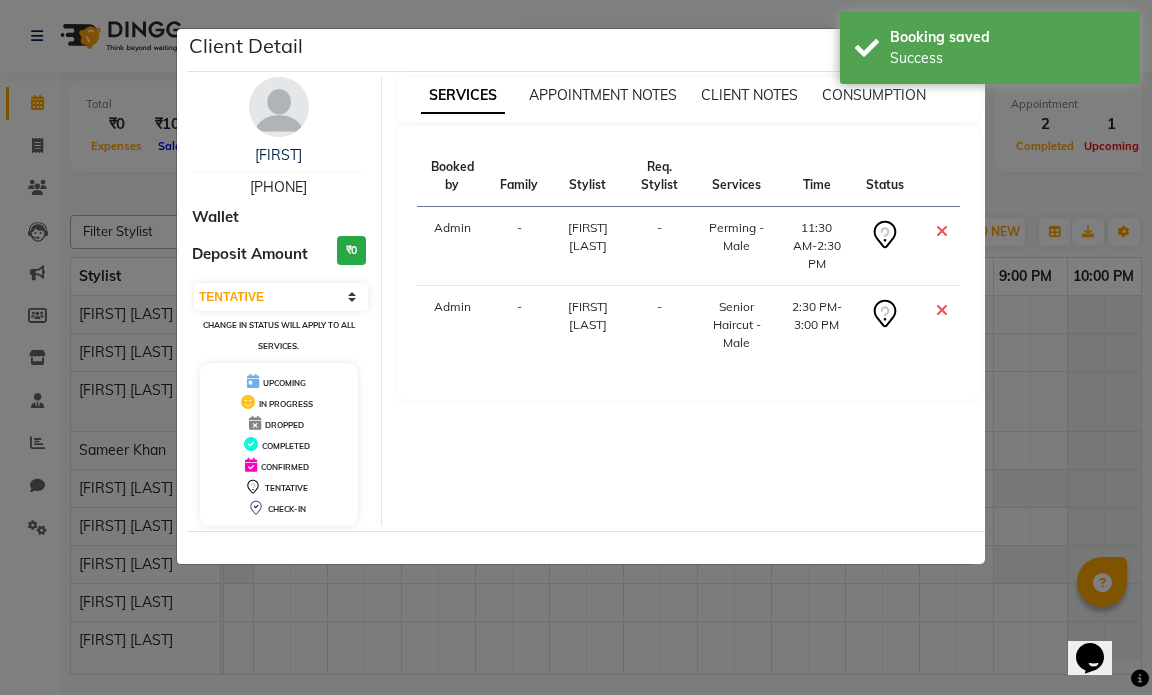 drag, startPoint x: 329, startPoint y: 190, endPoint x: 220, endPoint y: 186, distance: 109.07337 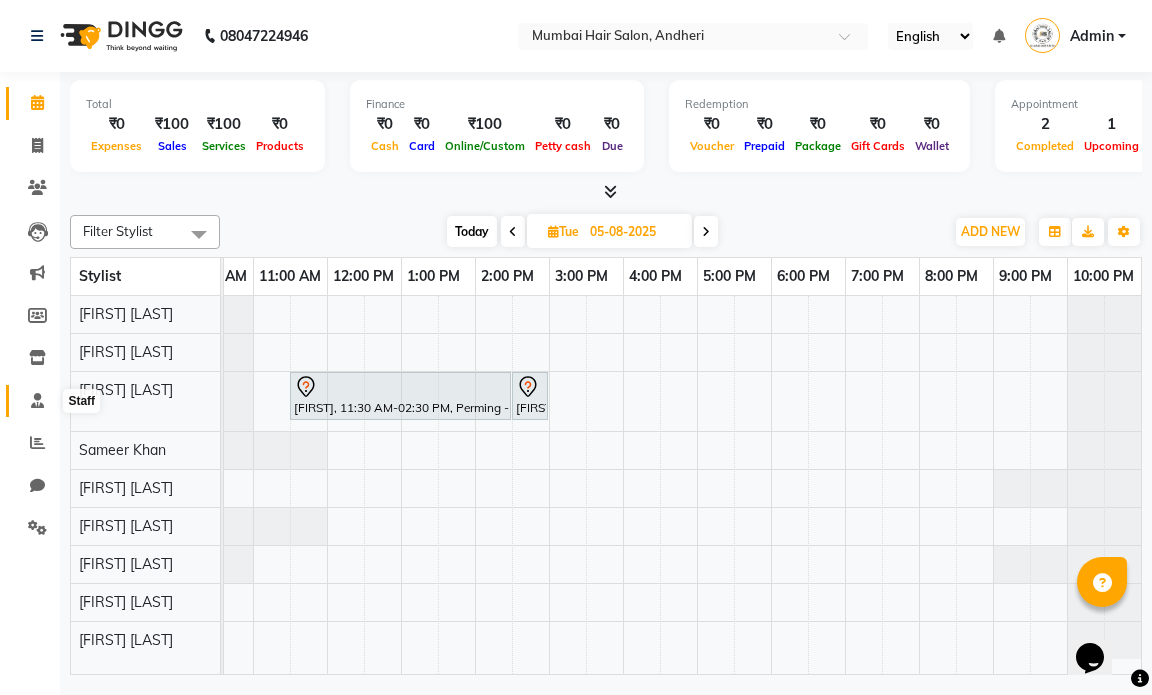 click 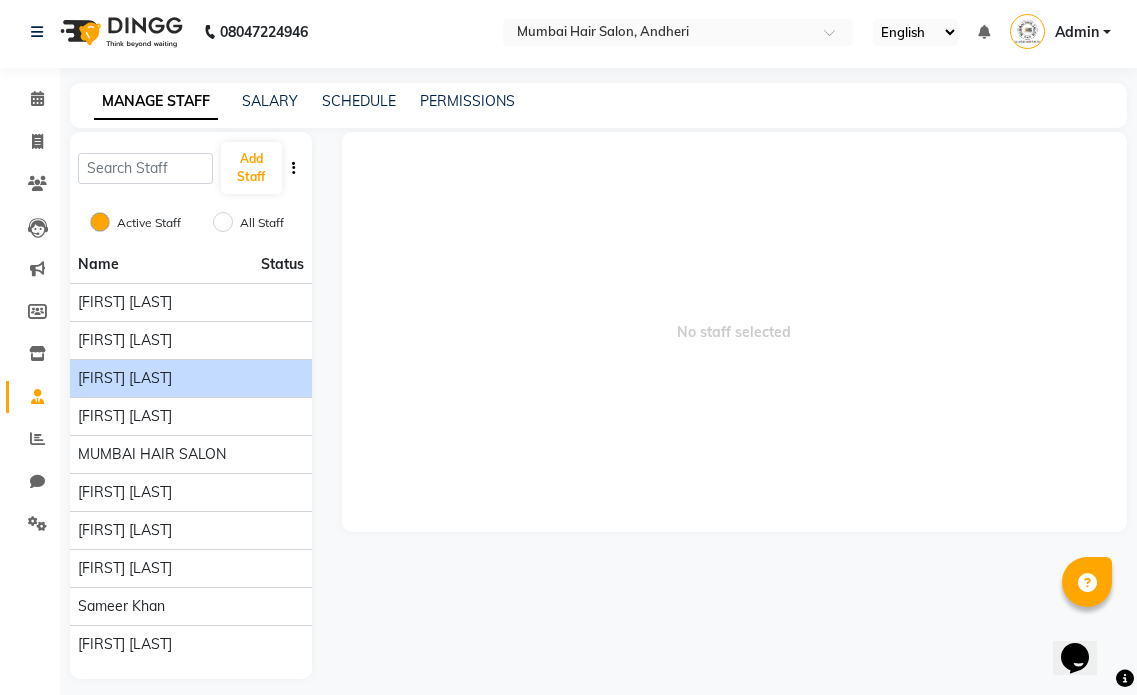 scroll, scrollTop: 18, scrollLeft: 0, axis: vertical 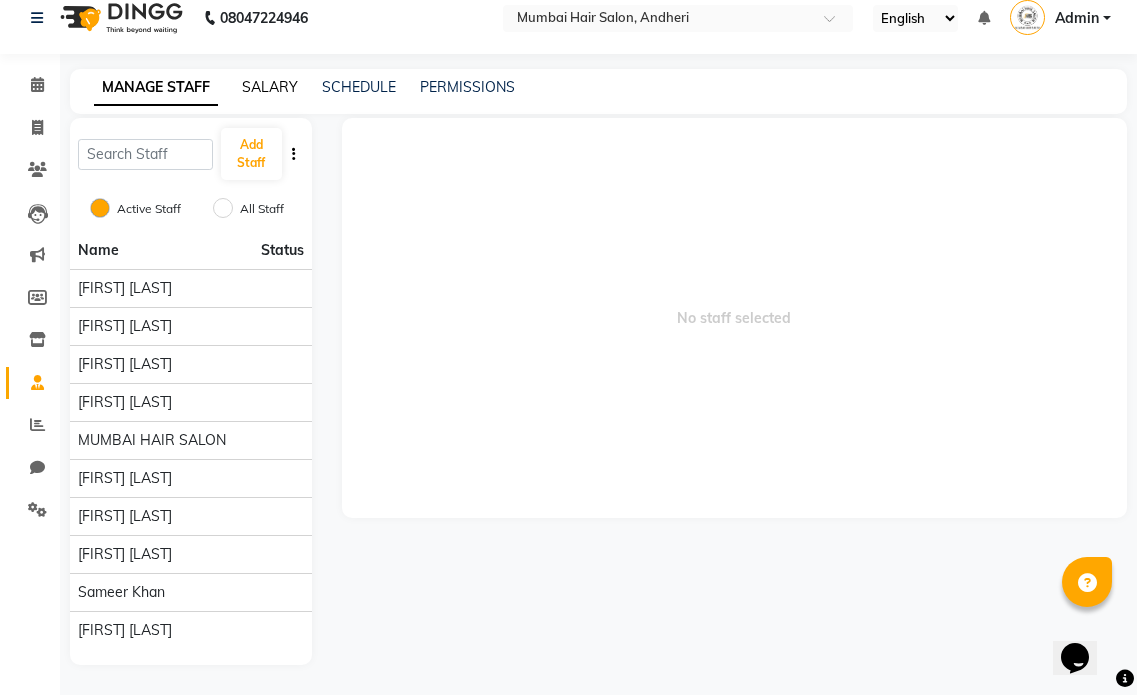 click on "SALARY" 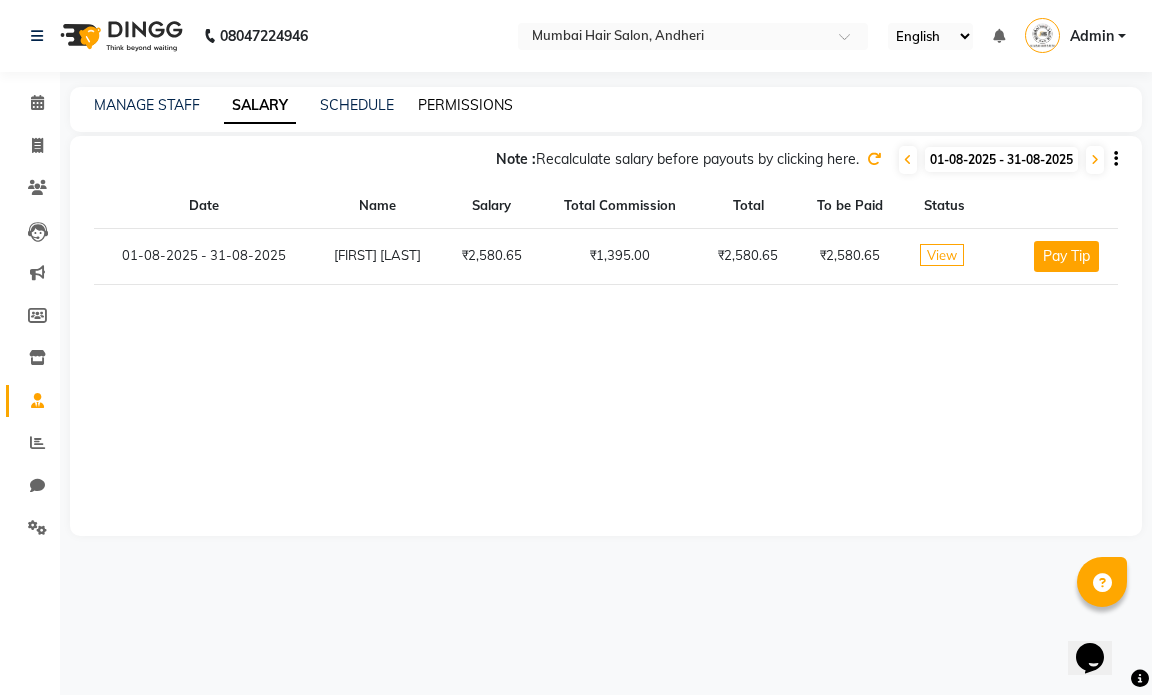 click on "PERMISSIONS" 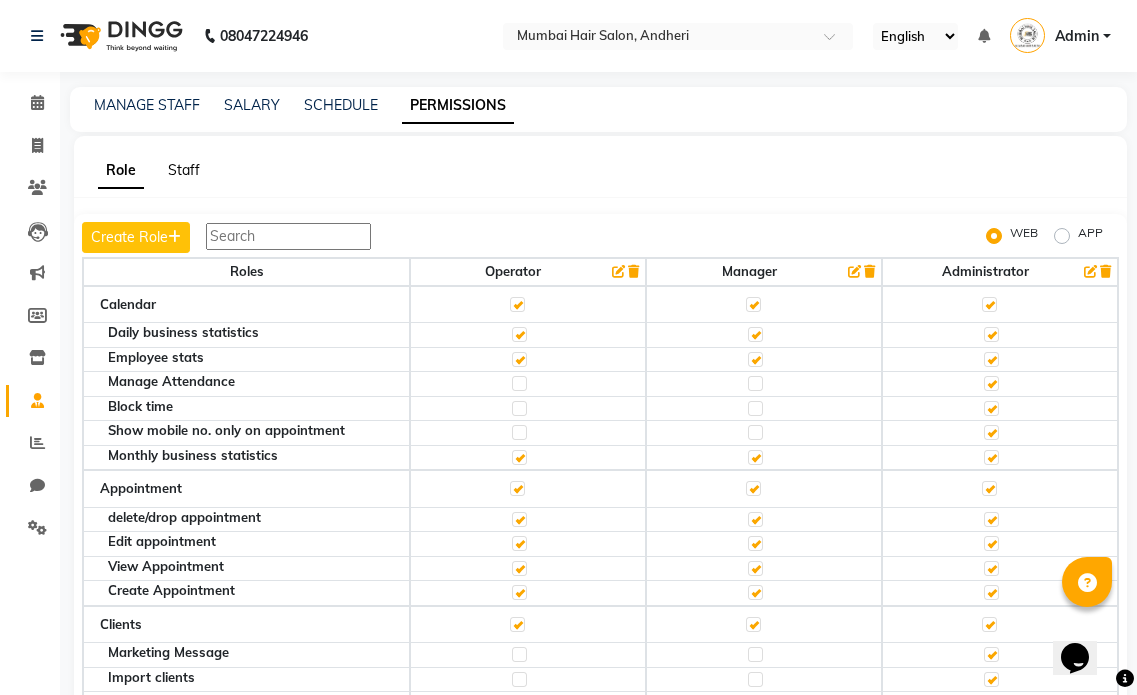 click on "Staff" 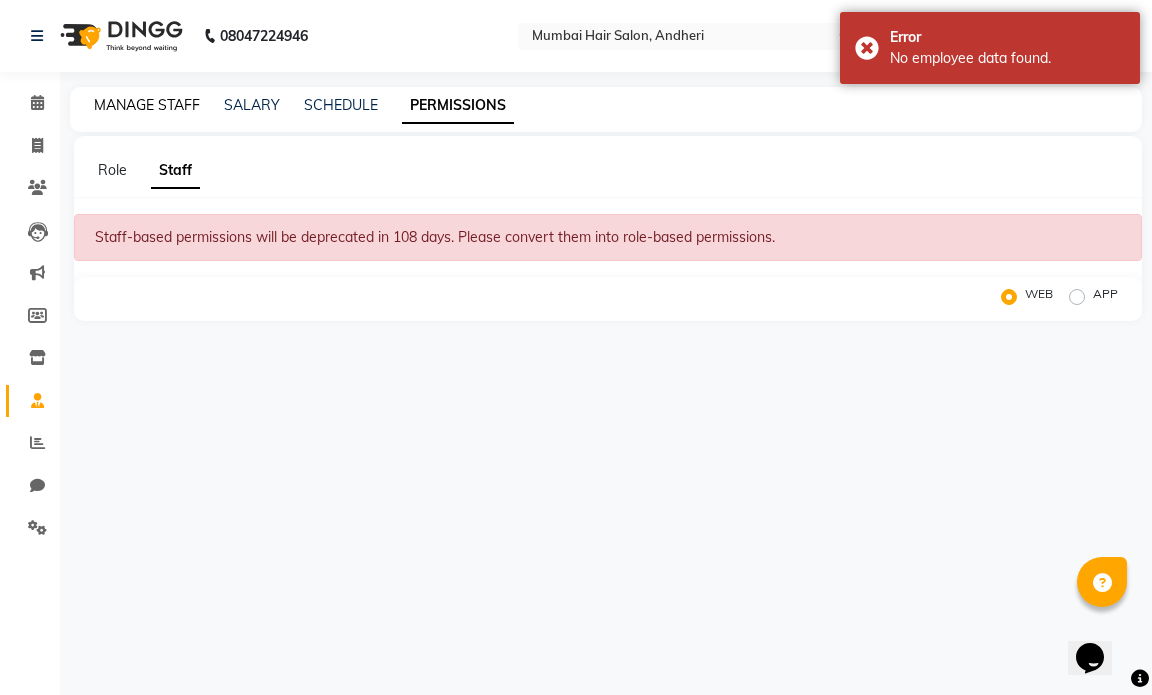 click on "MANAGE STAFF" 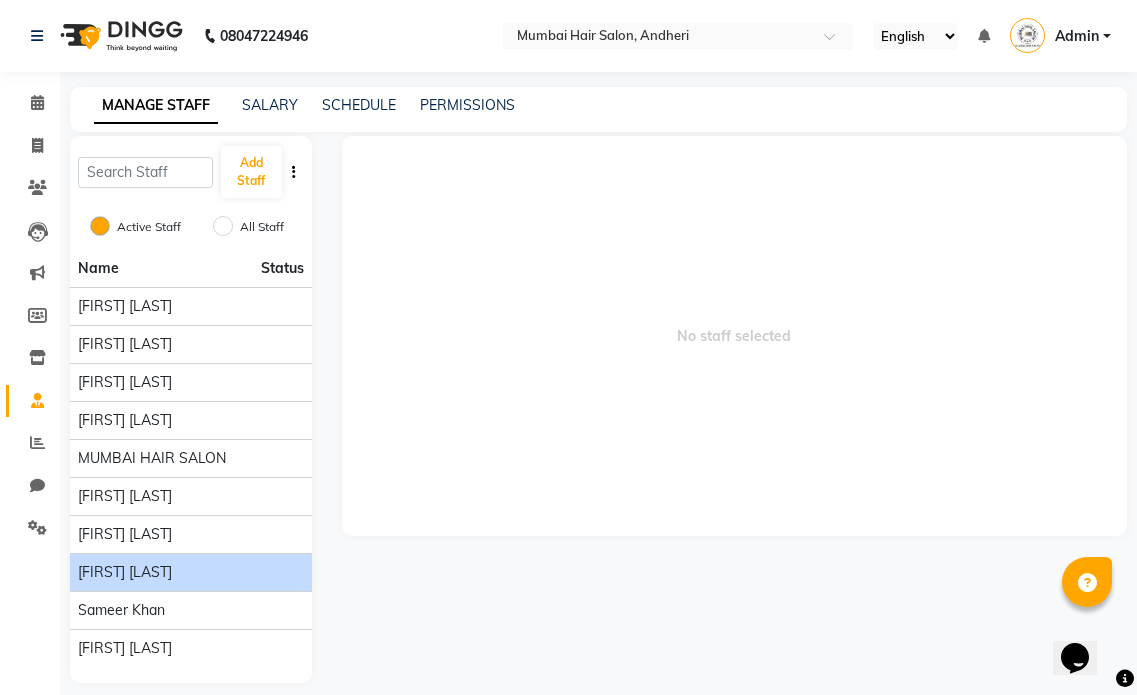 drag, startPoint x: 157, startPoint y: 576, endPoint x: 207, endPoint y: 555, distance: 54.230988 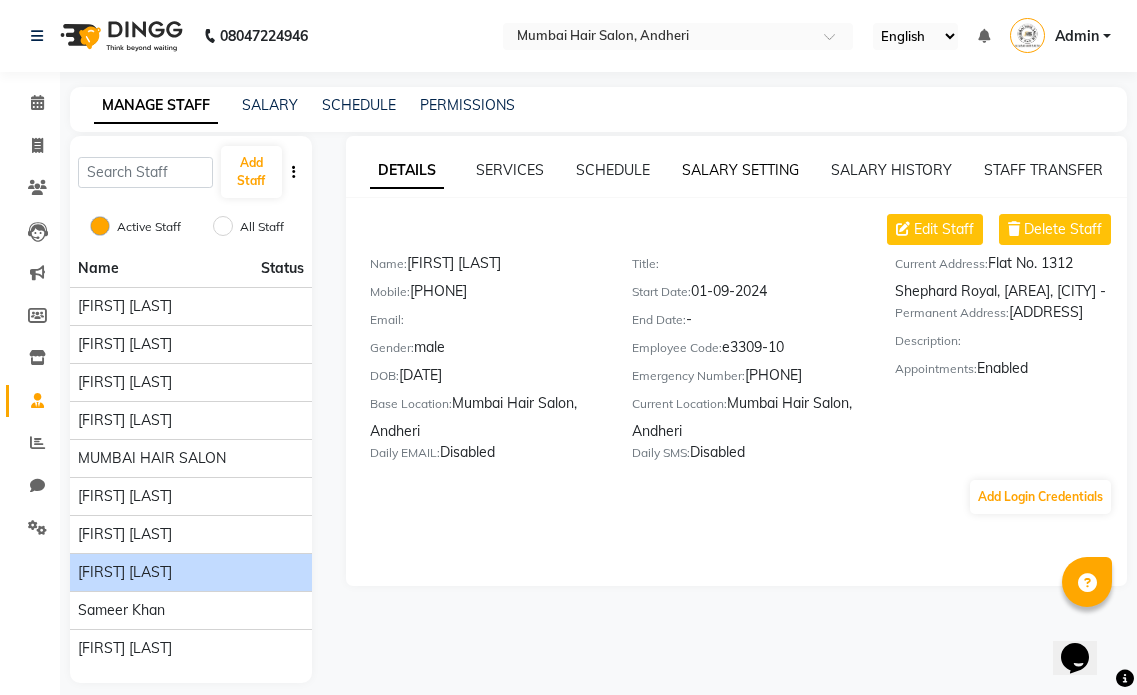 click on "SALARY SETTING" 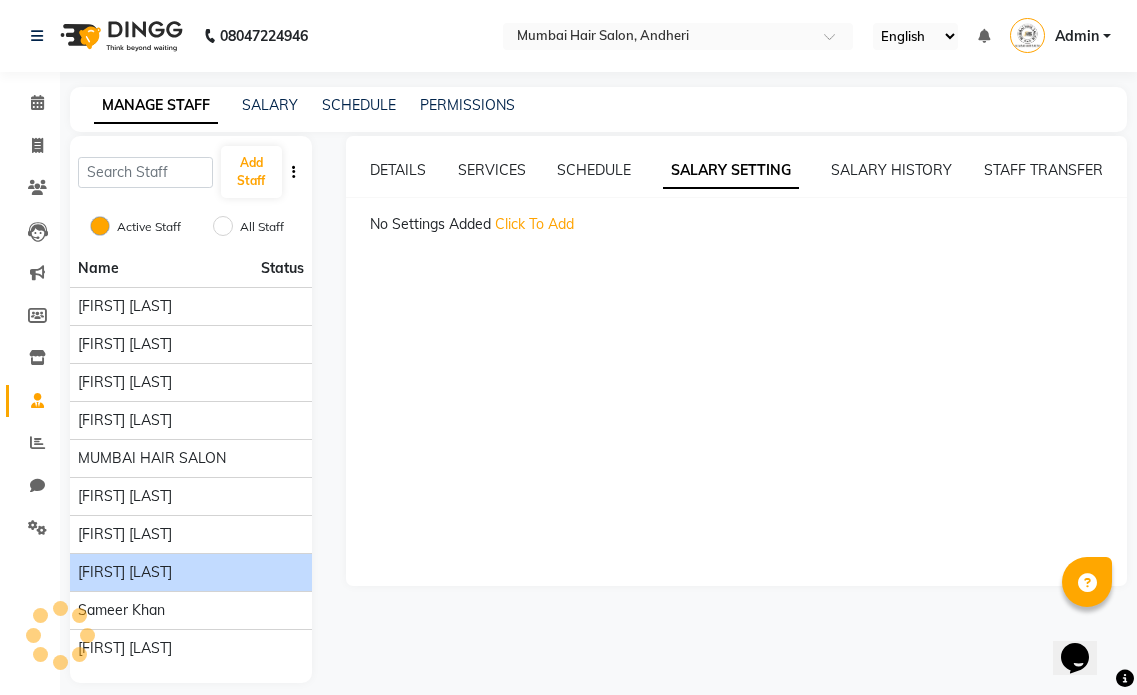click on "Click To Add" 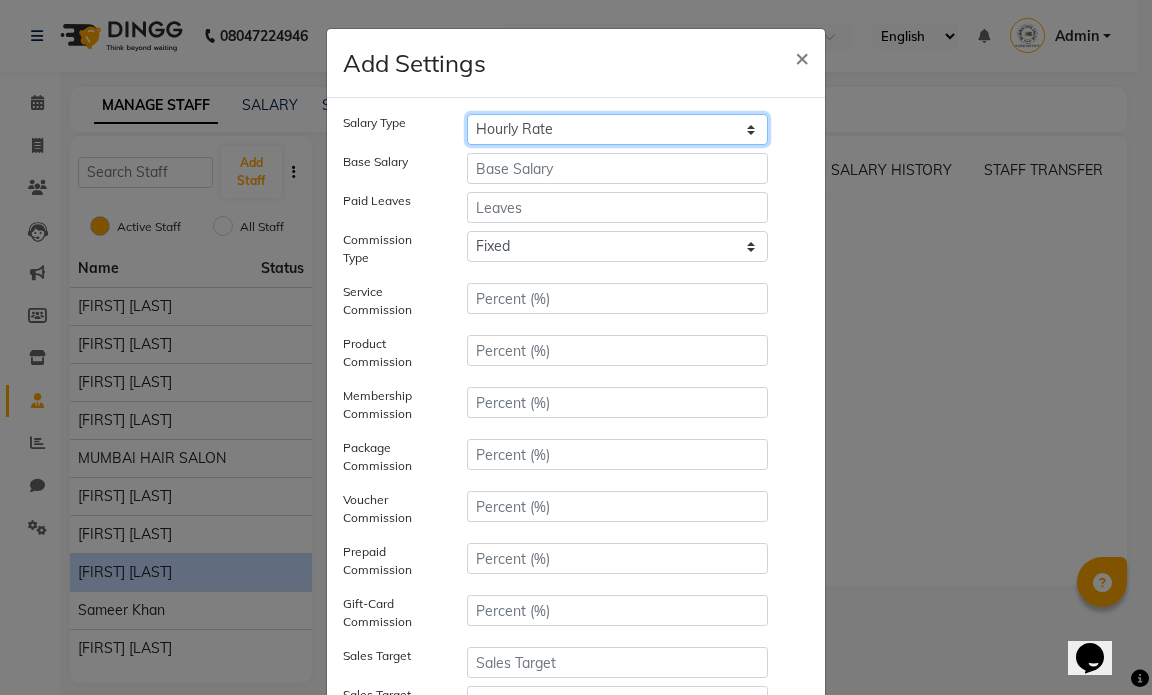 click on "Hourly Rate Bi-Weekly Twice Monthly Monthly Yearly" 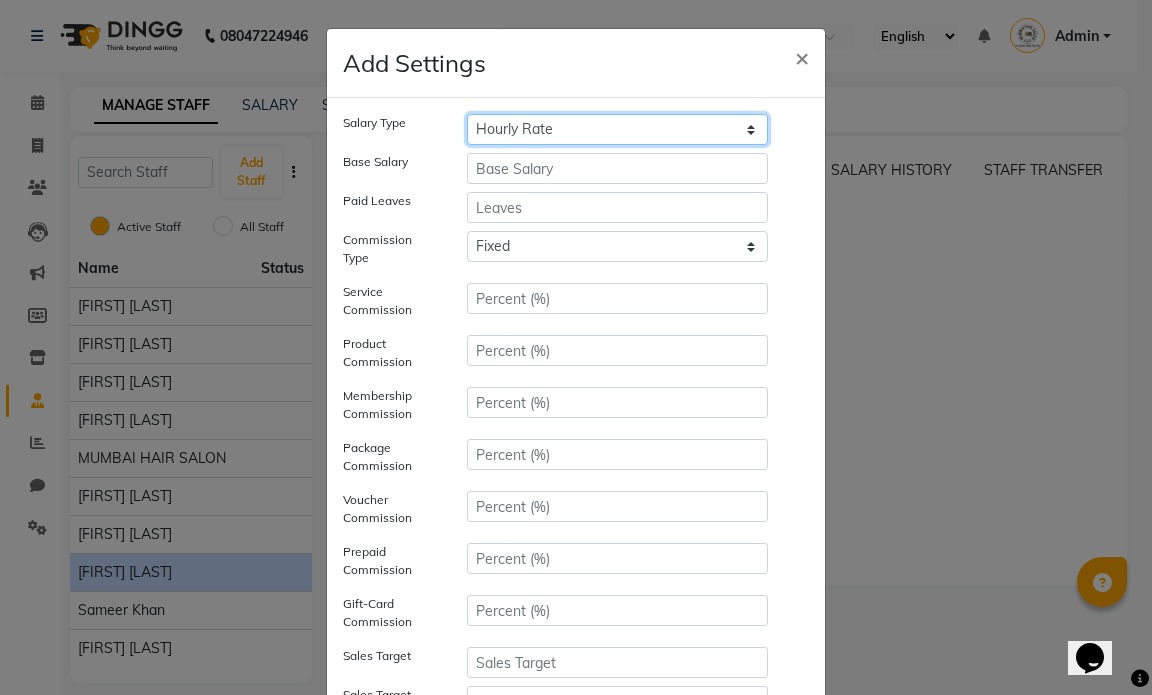 click on "Hourly Rate Bi-Weekly Twice Monthly Monthly Yearly" 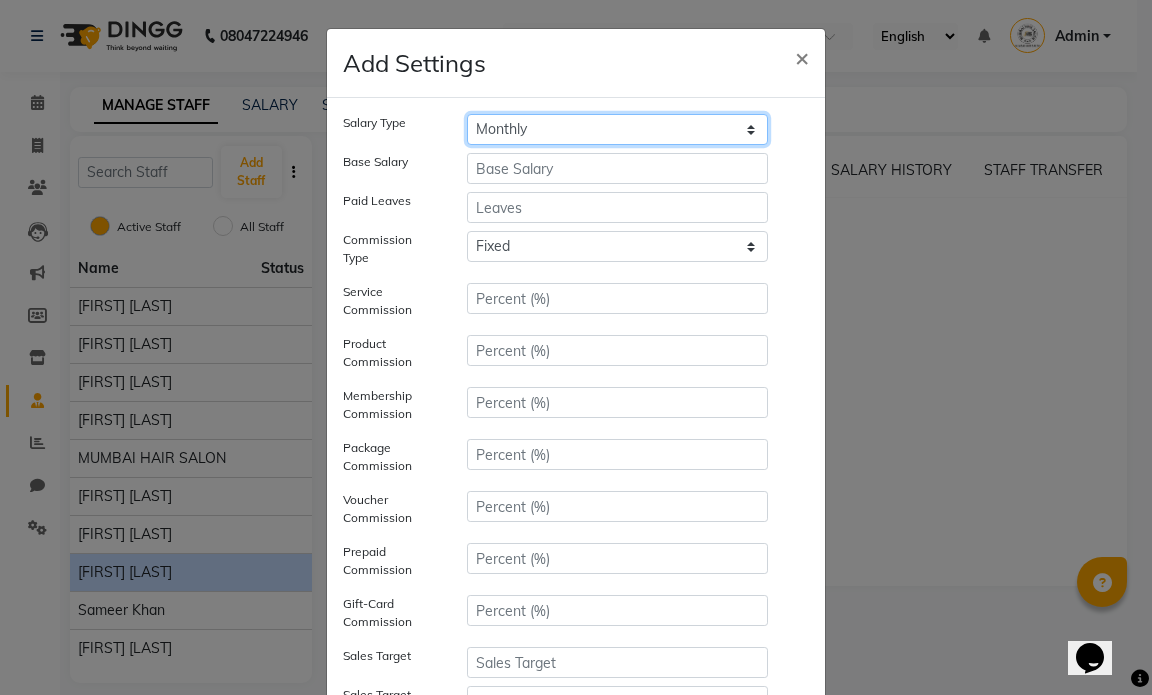 click on "Hourly Rate Bi-Weekly Twice Monthly Monthly Yearly" 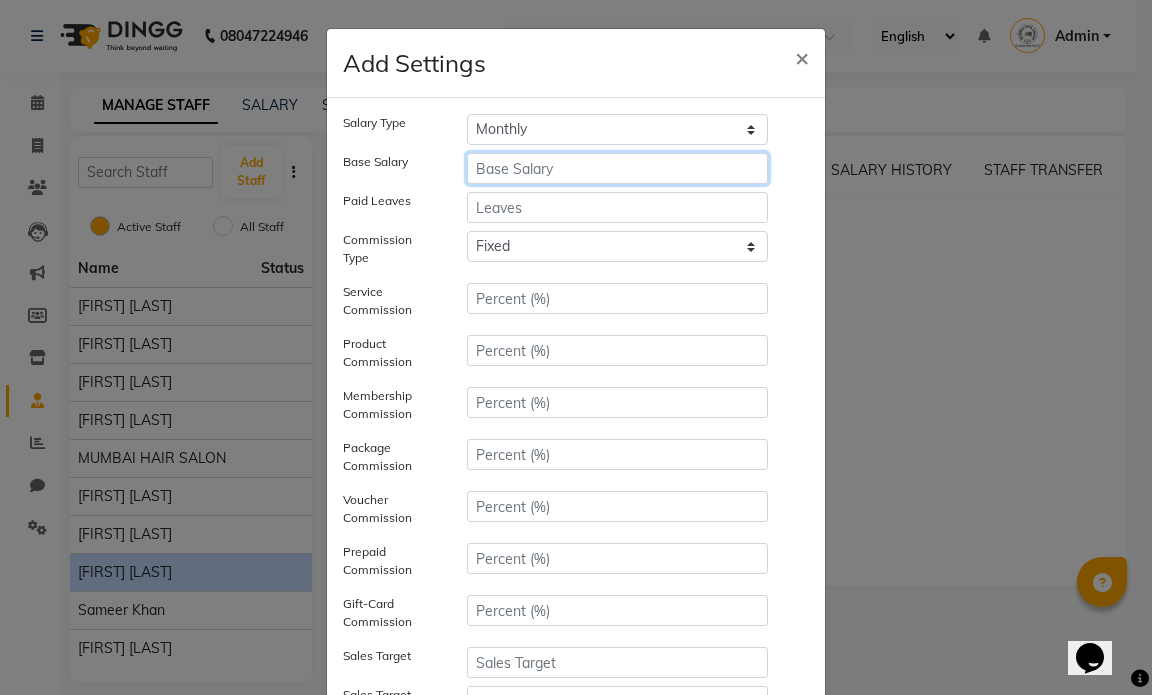 click 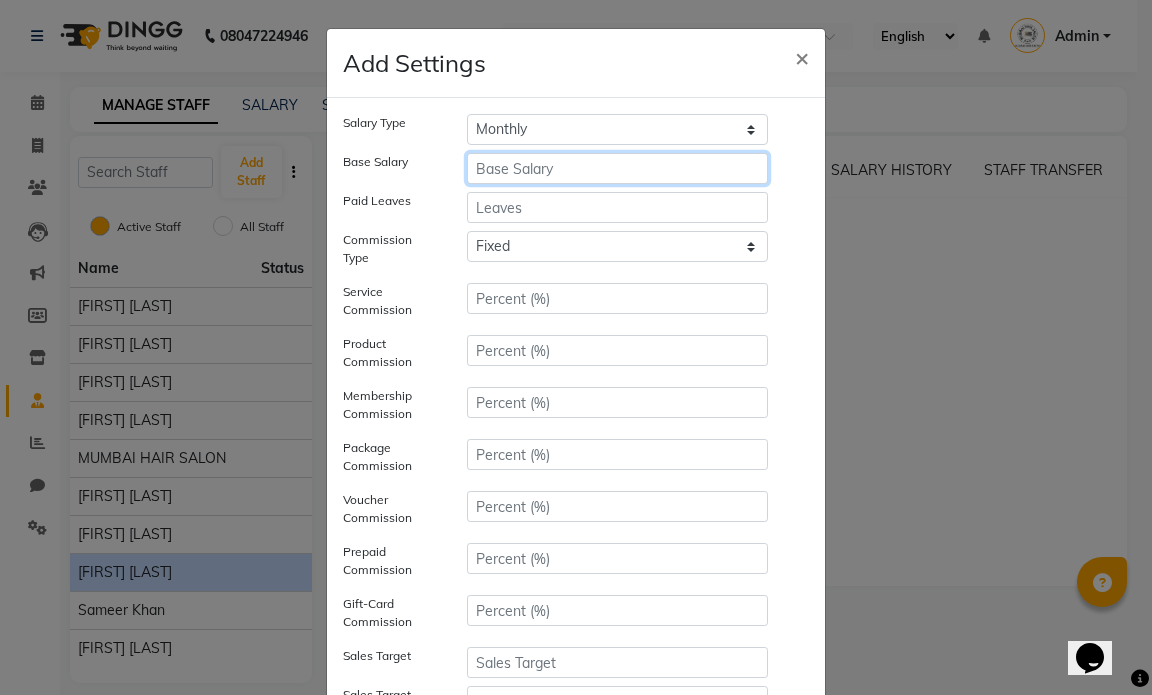 type on "2" 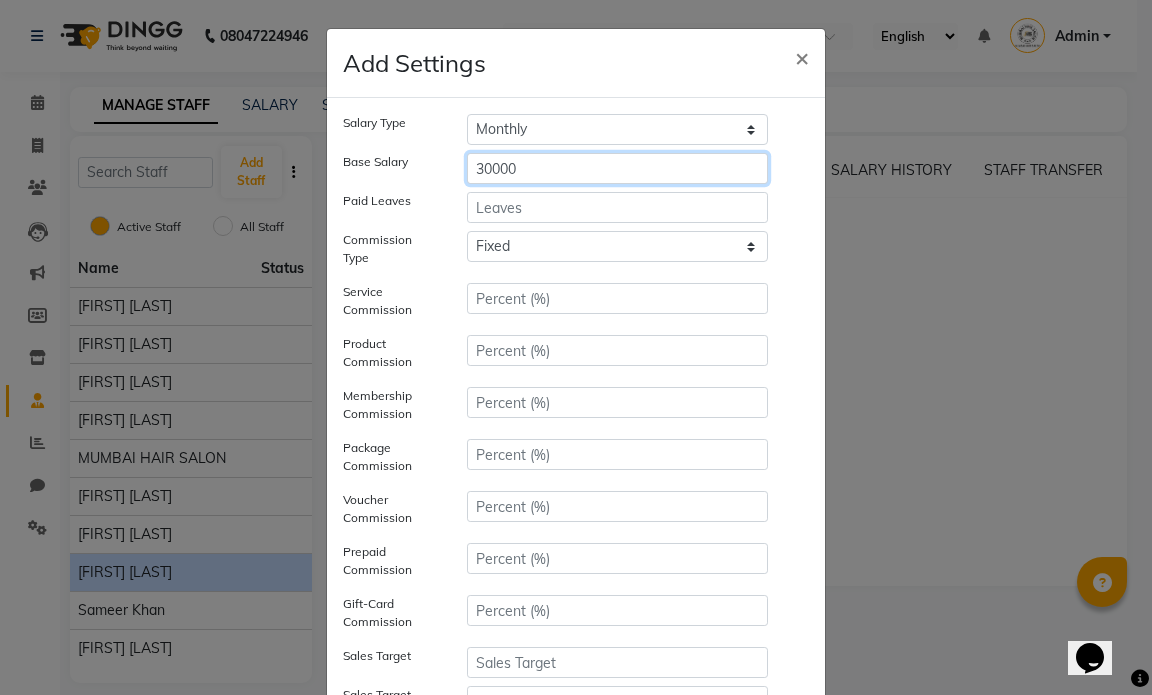 type on "30000" 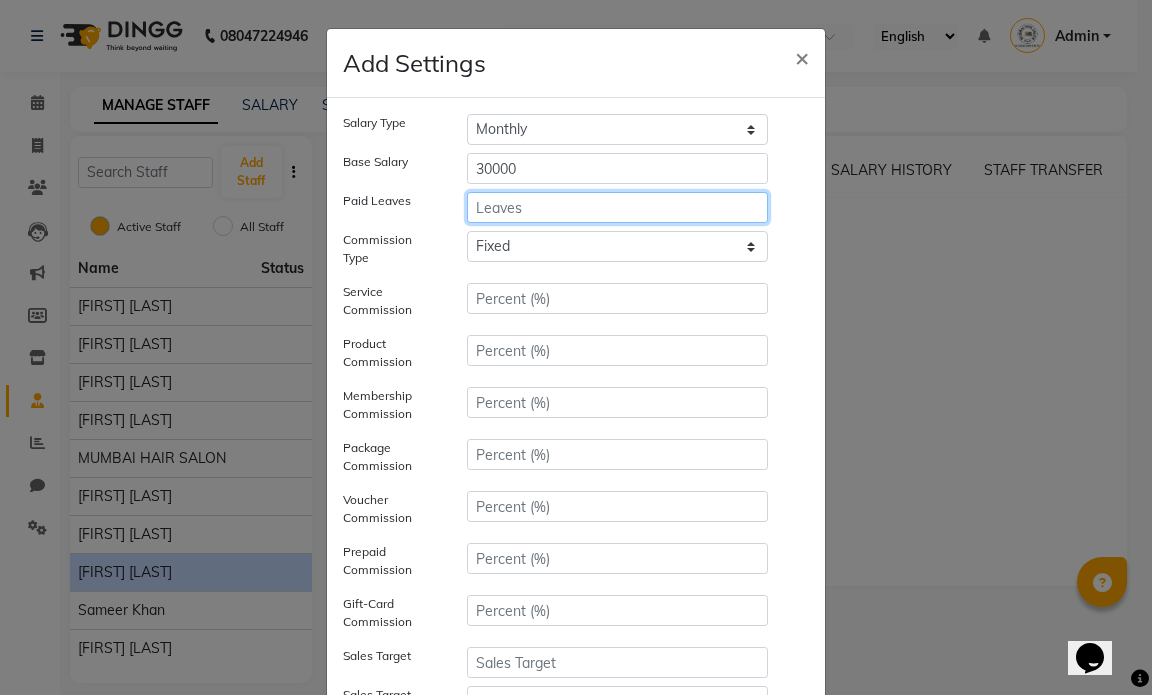click 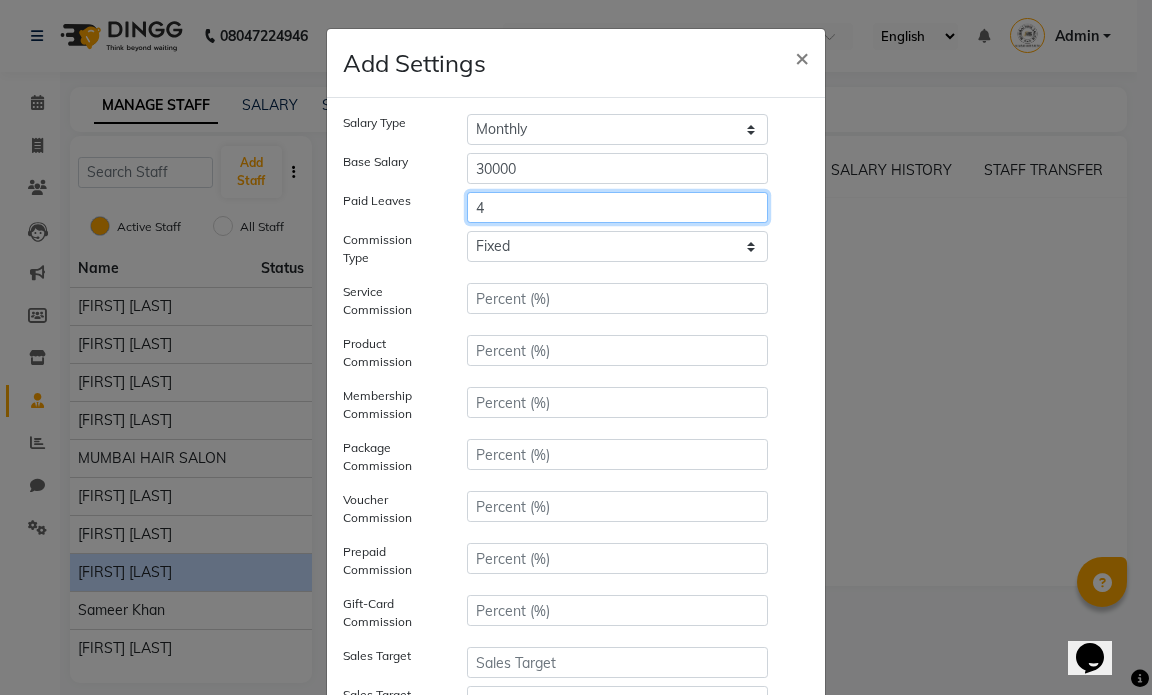type on "4" 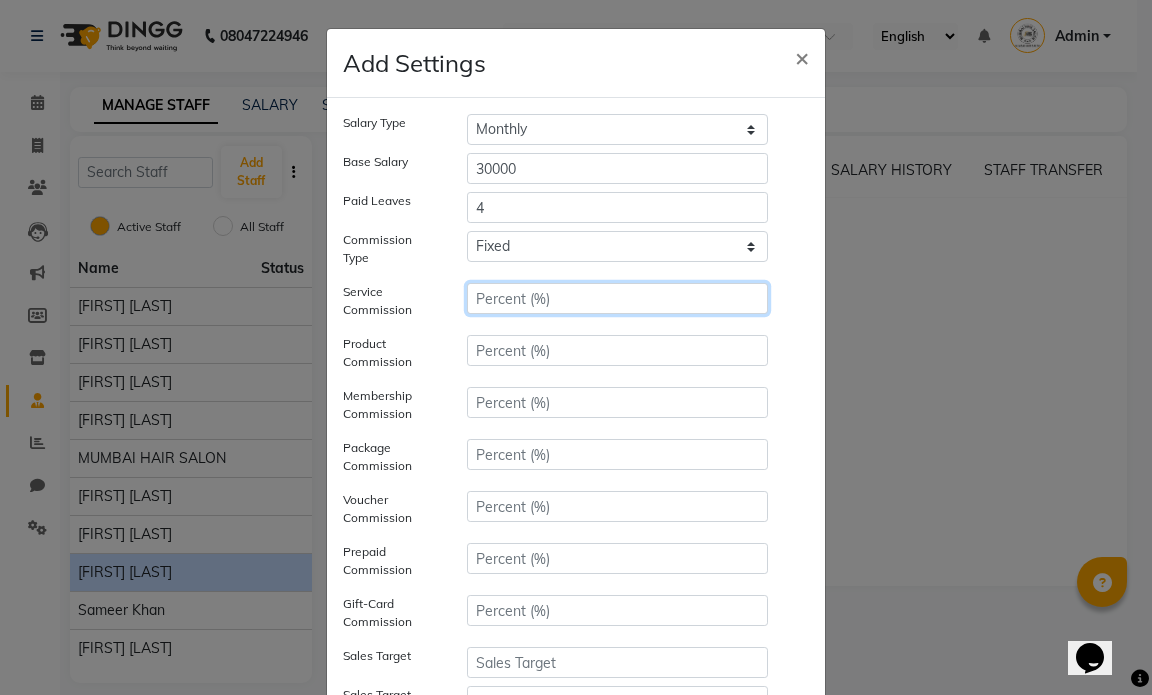 click 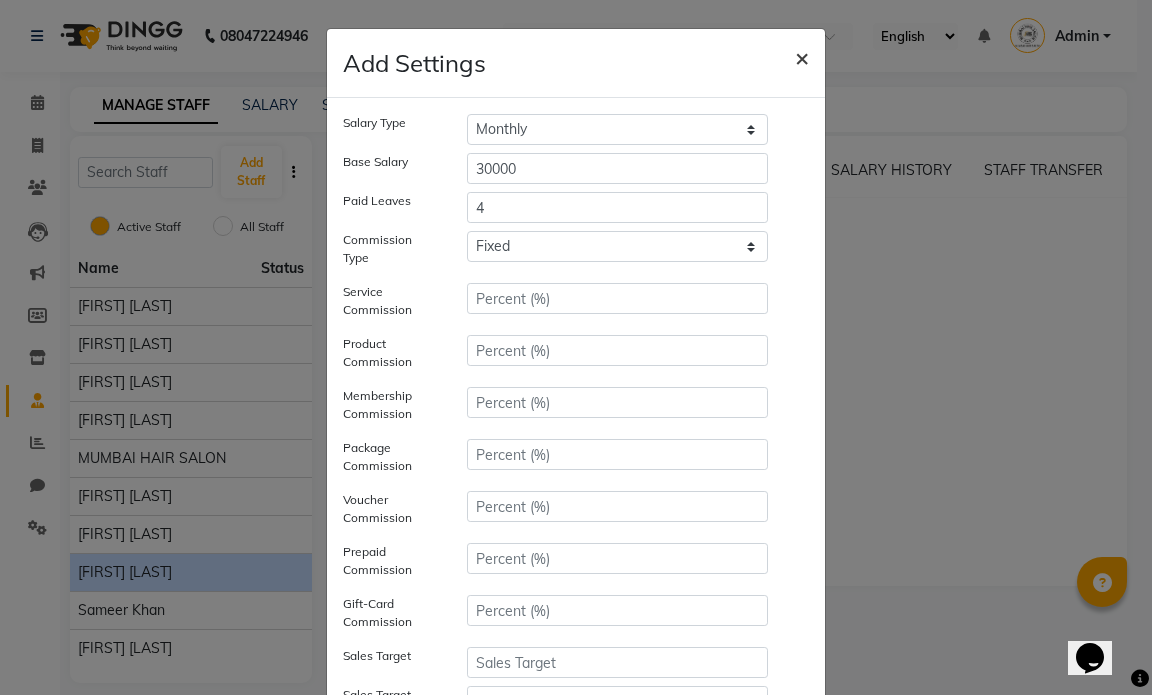 click on "×" 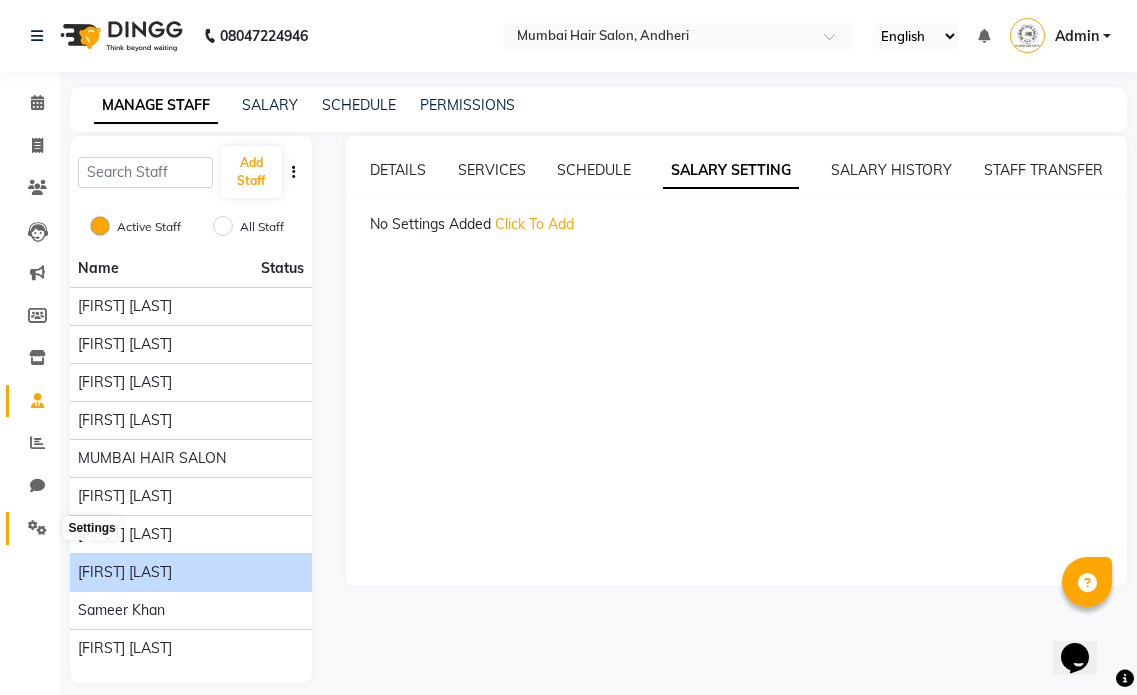 click 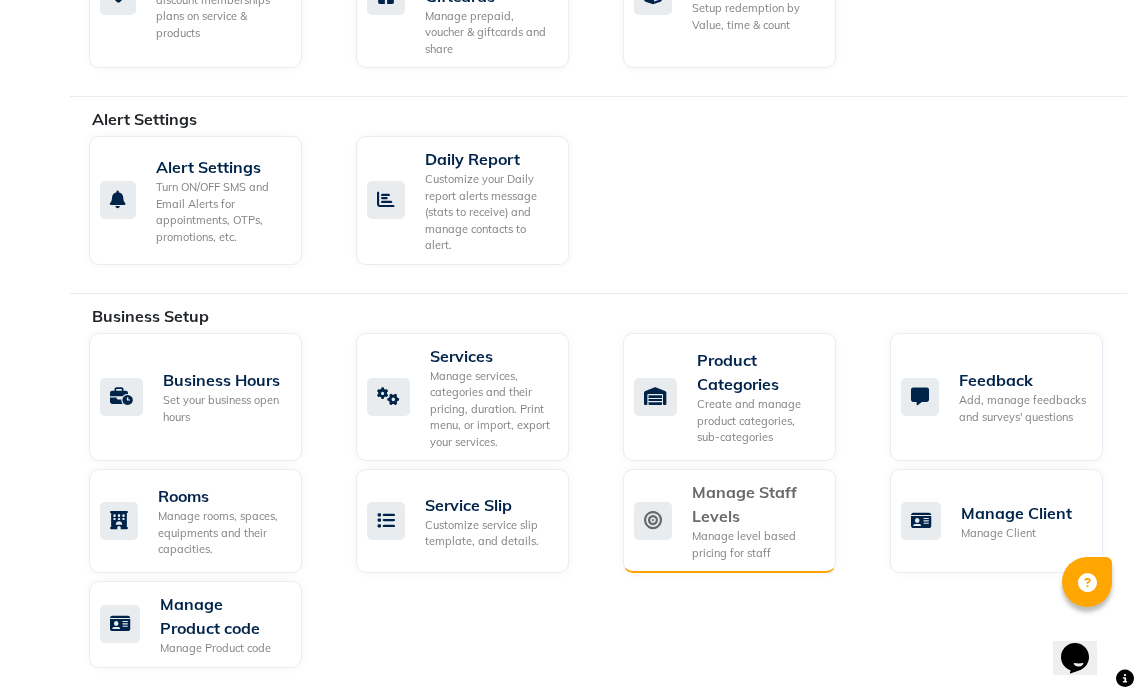 scroll, scrollTop: 700, scrollLeft: 0, axis: vertical 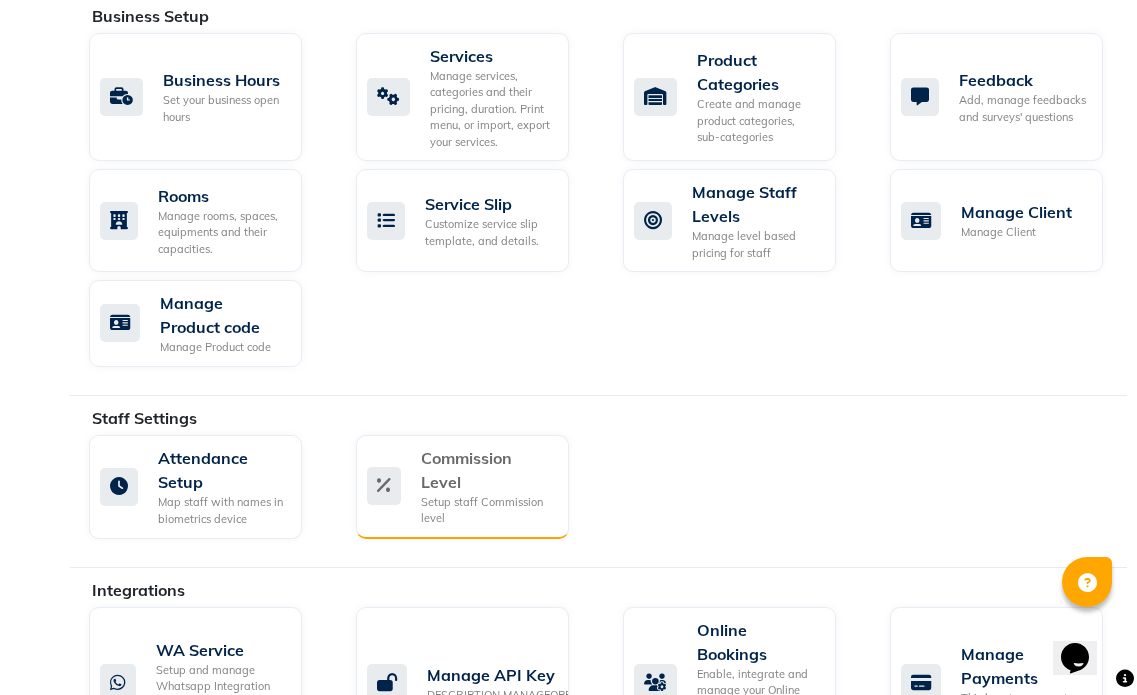 click on "Setup staff Commission level" 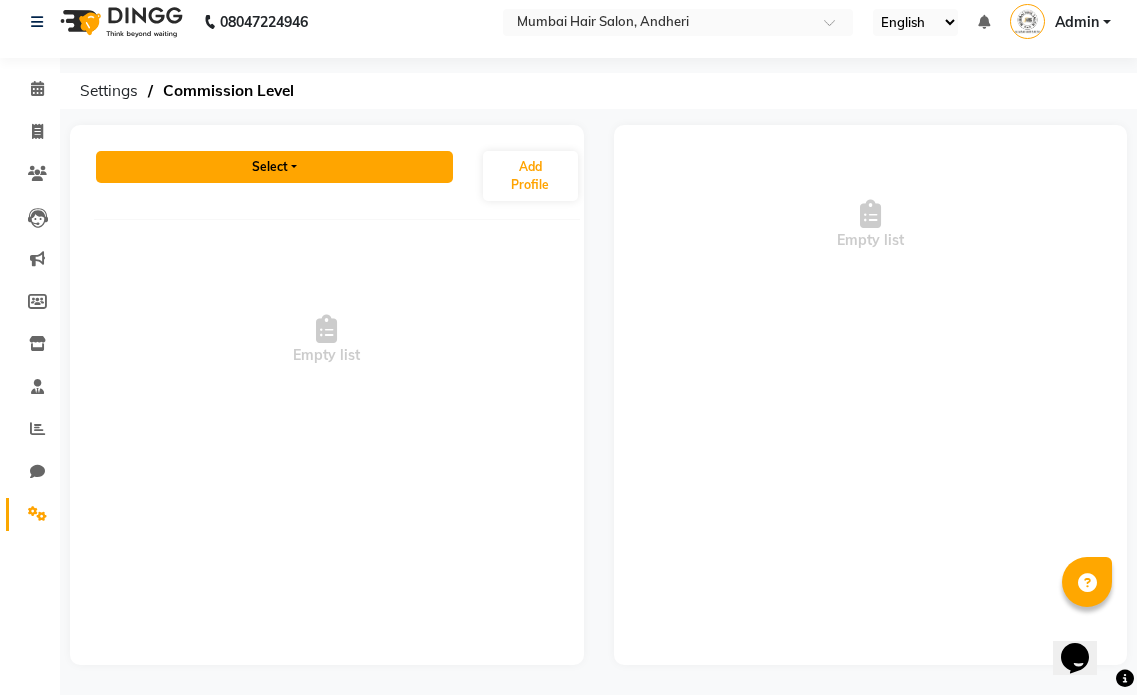click on "Select" at bounding box center (274, 167) 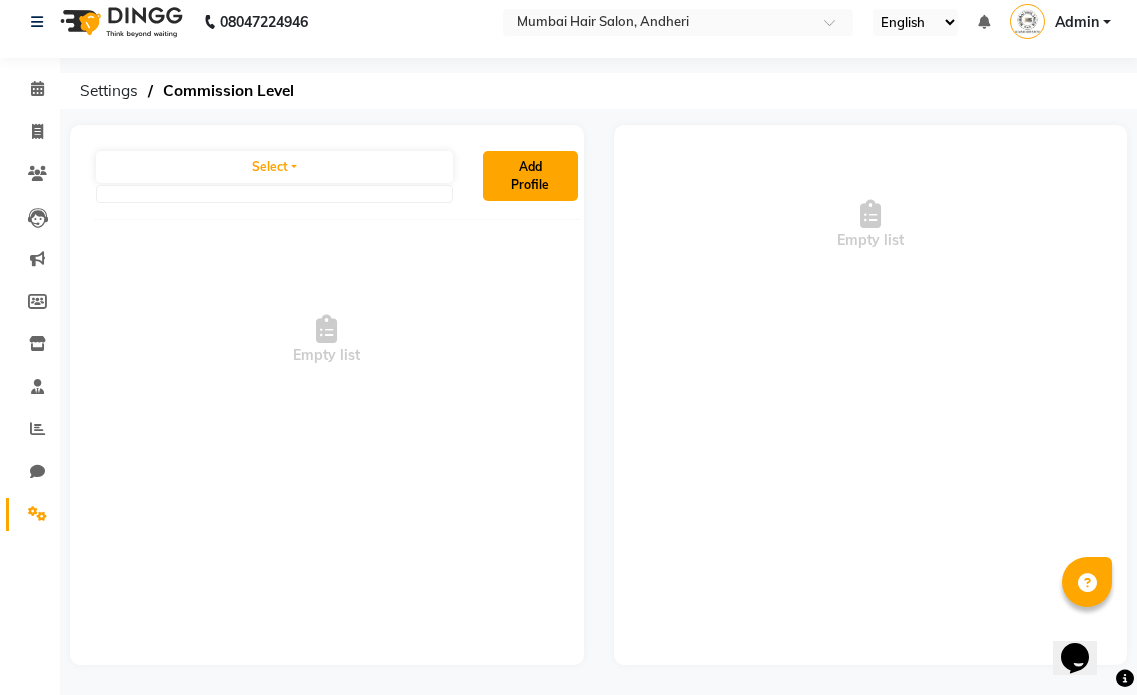click on "Add Profile" at bounding box center (530, 176) 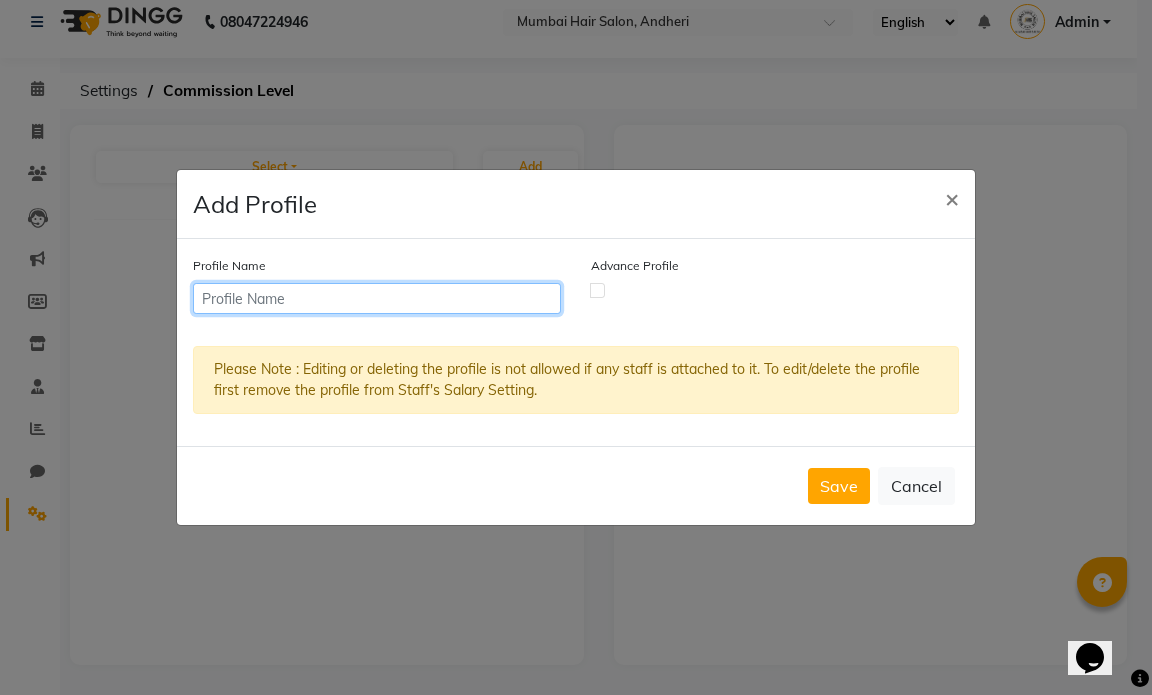 click 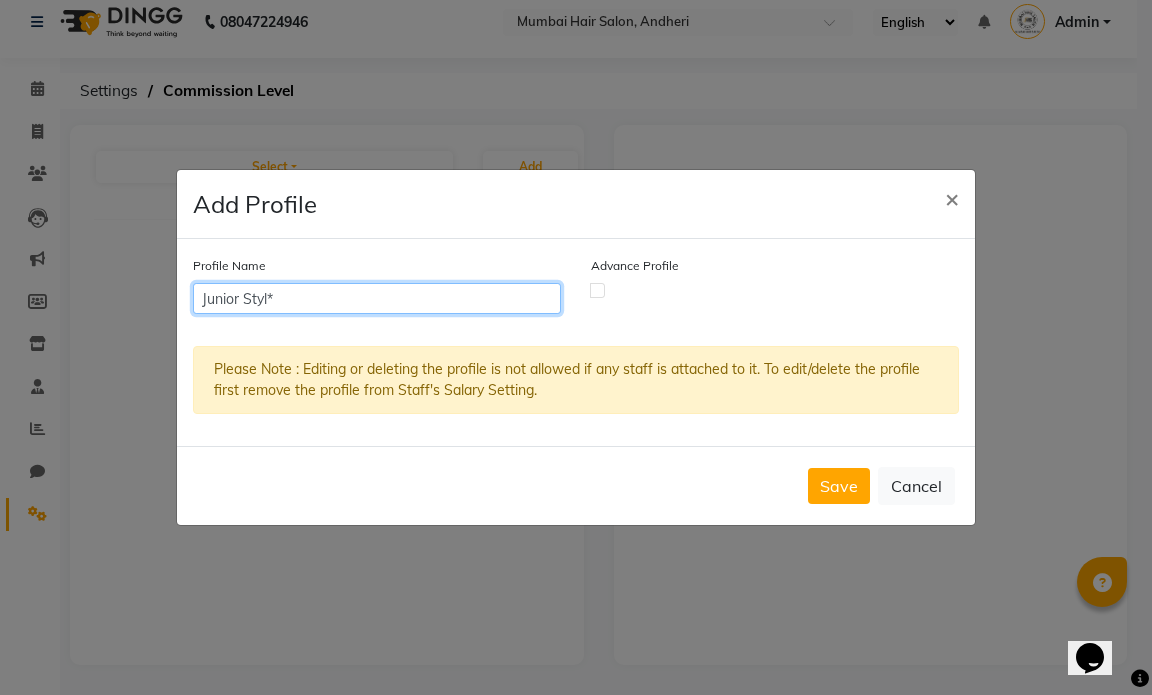 click on "Junior Styl*'" 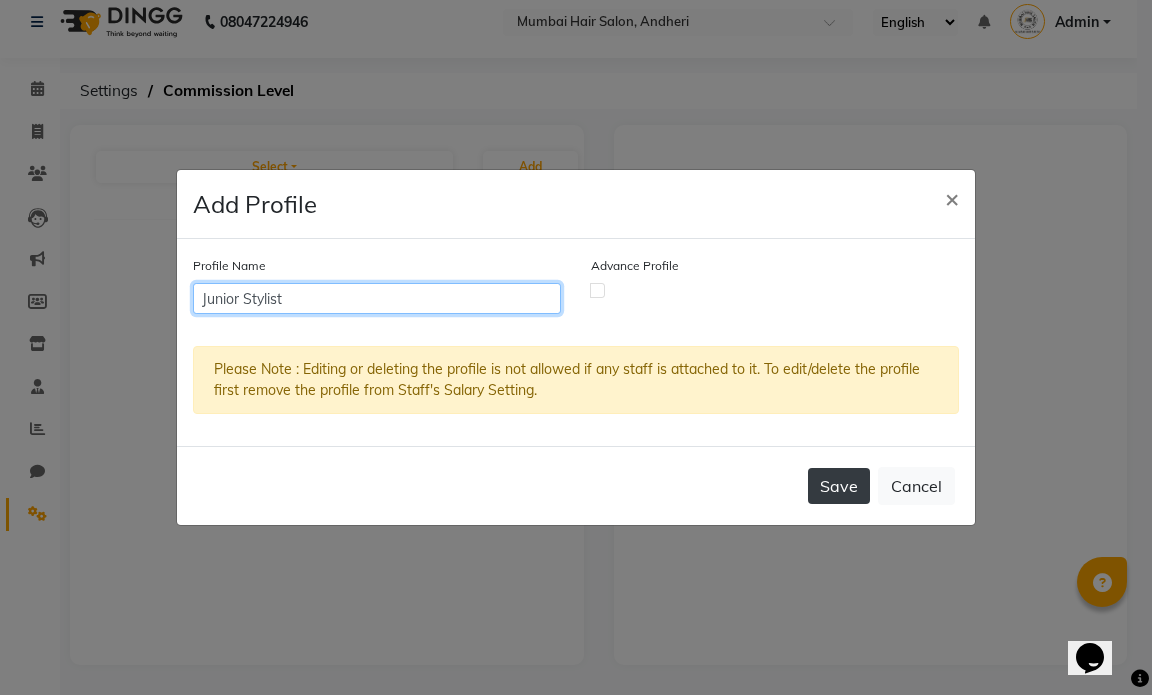 type on "Junior Stylist" 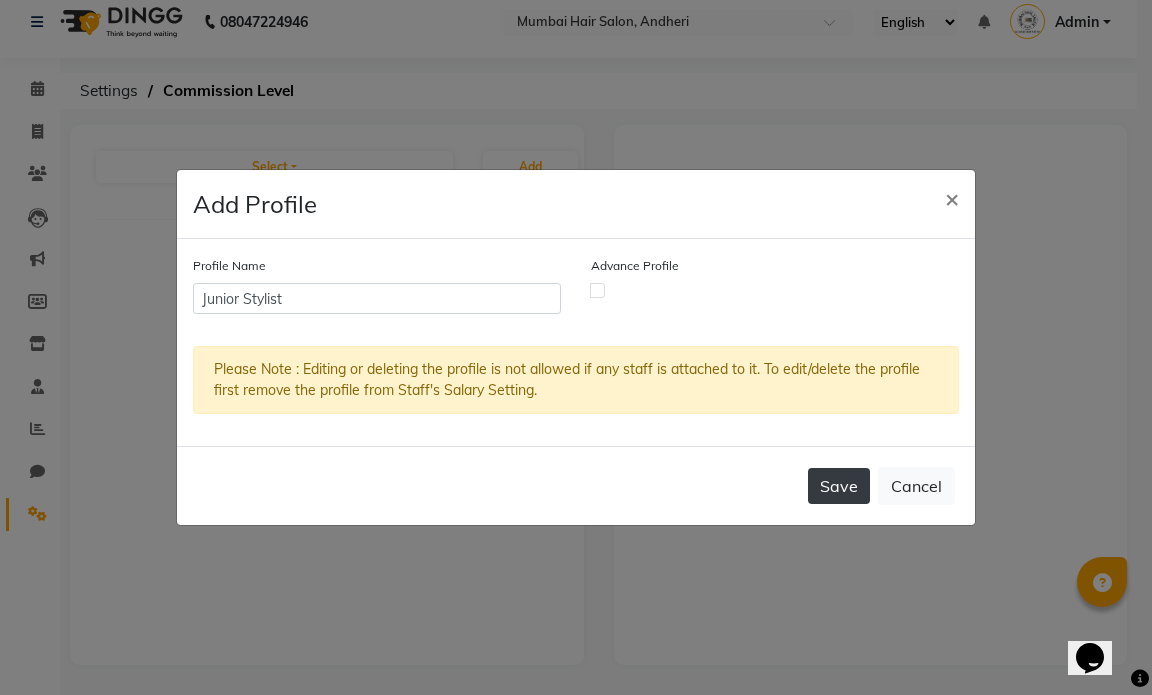 click on "Save" 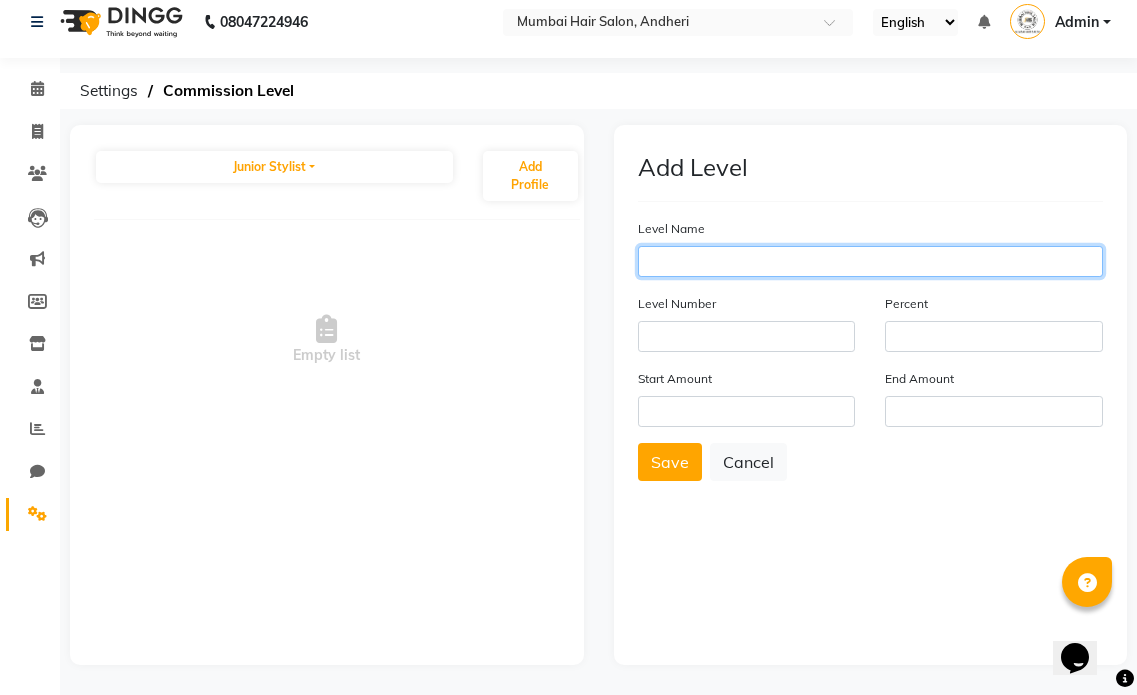 click 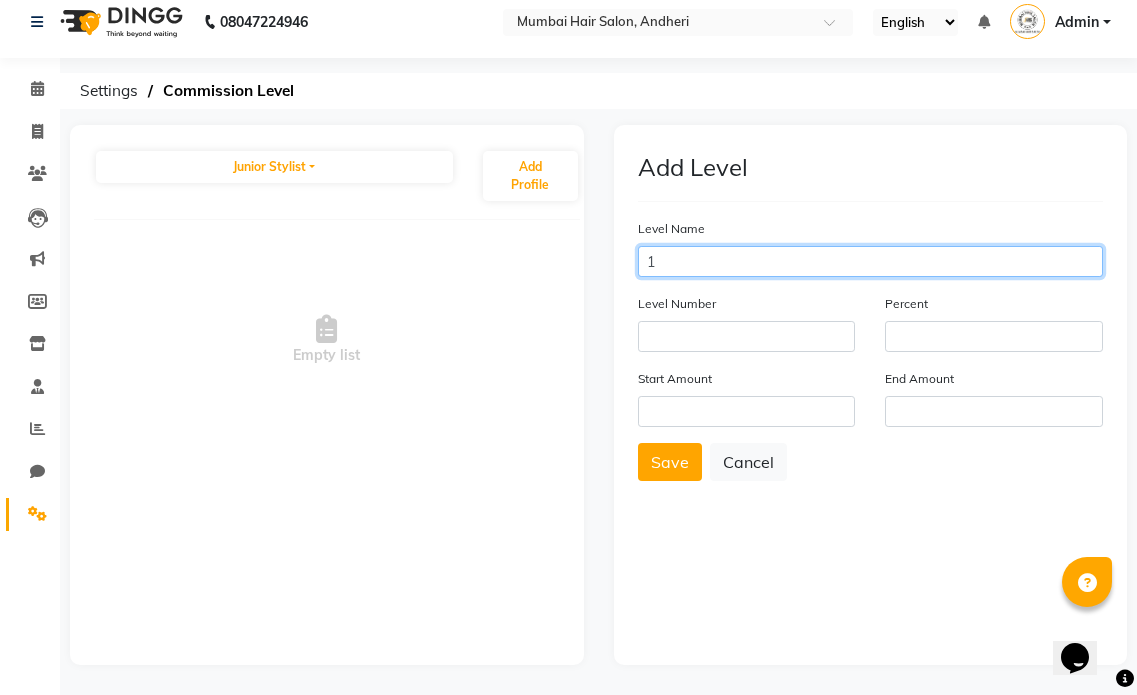 type on "1" 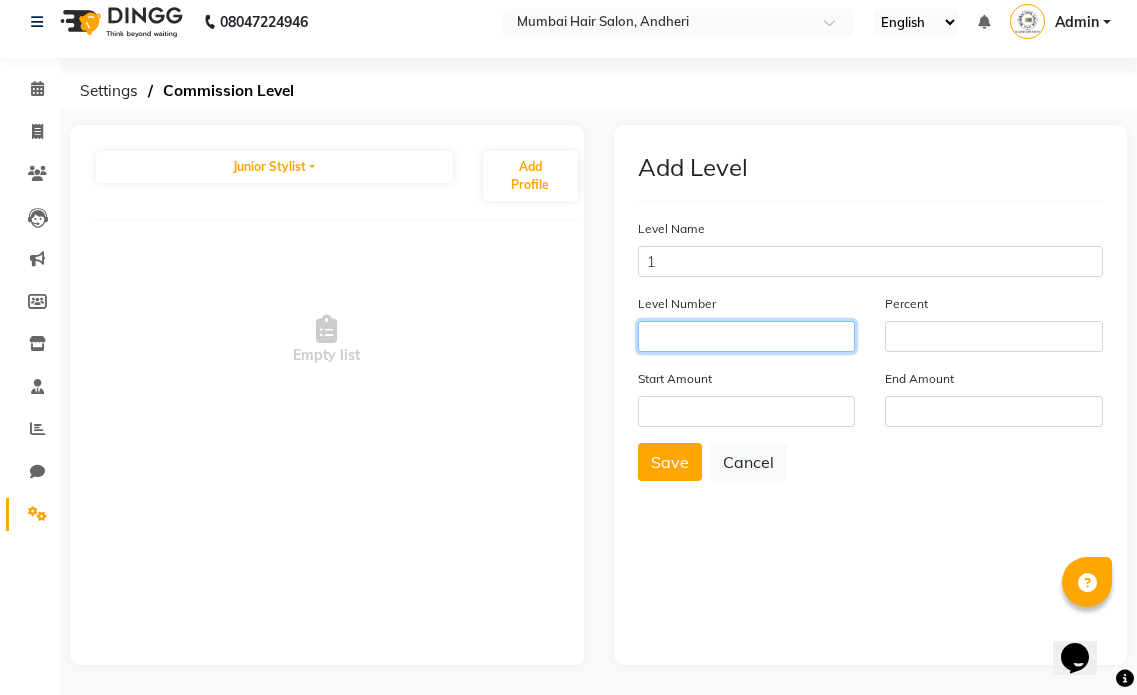 click 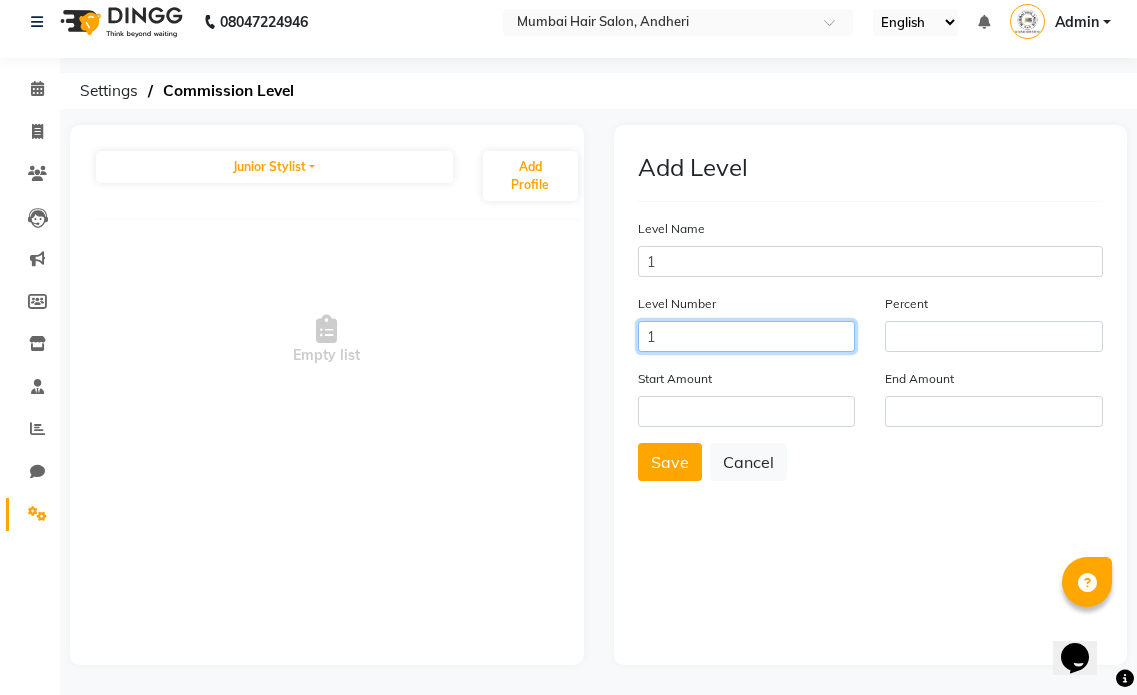 type on "1" 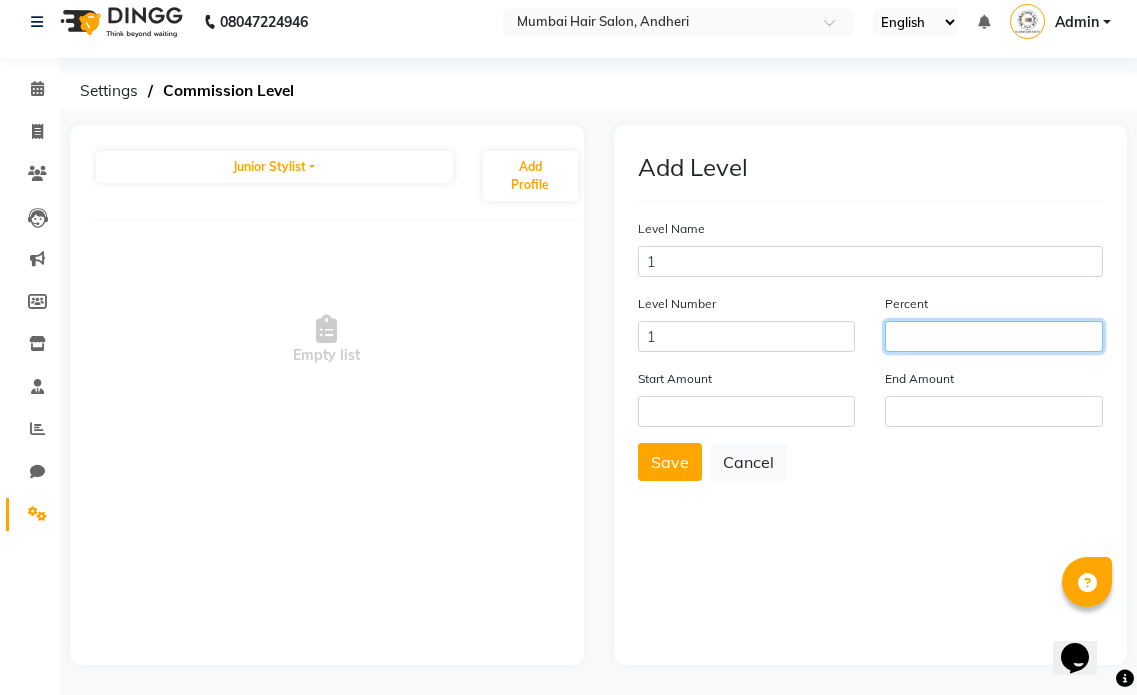 click 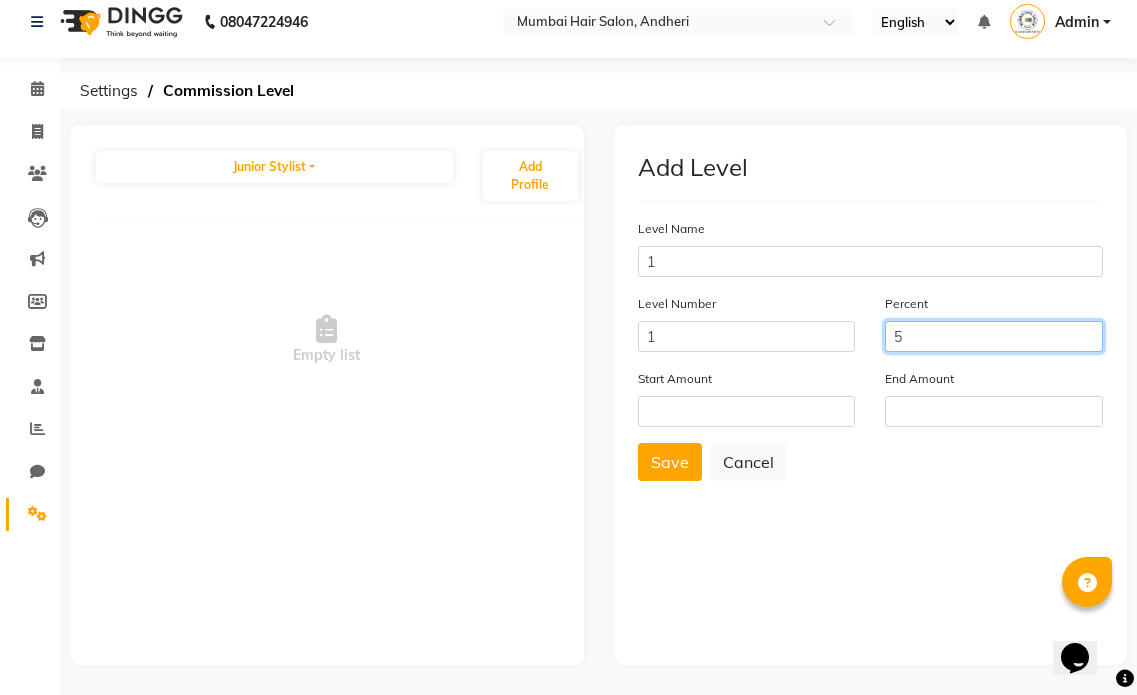 type on "5" 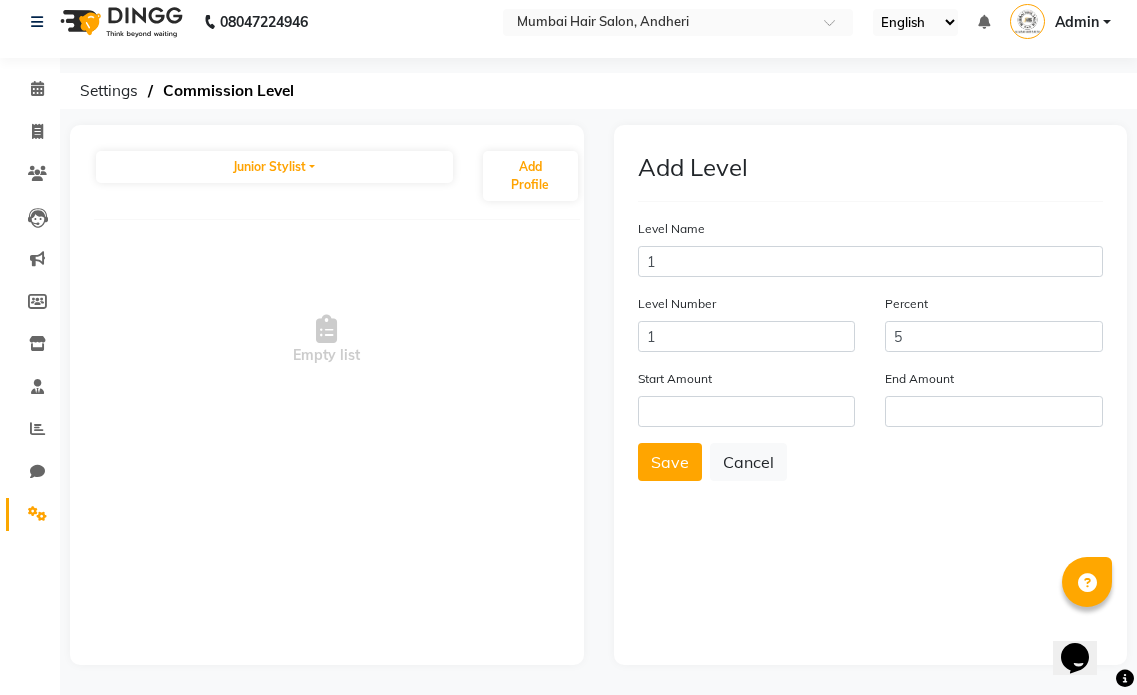 click on "Save   Cancel" 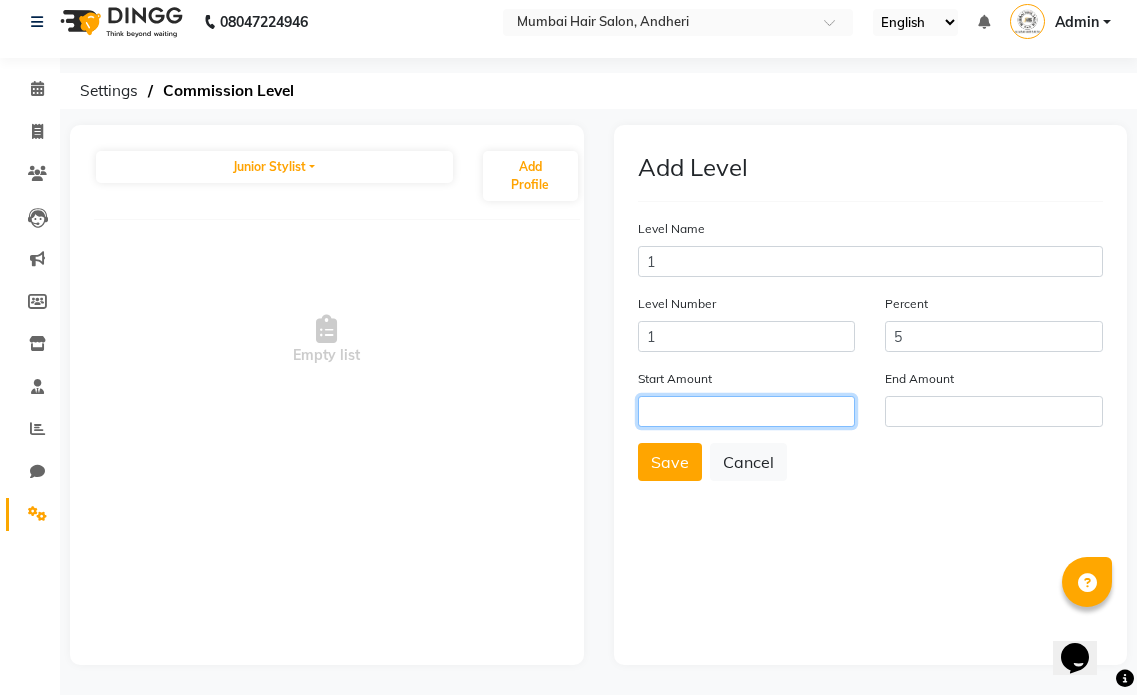 click 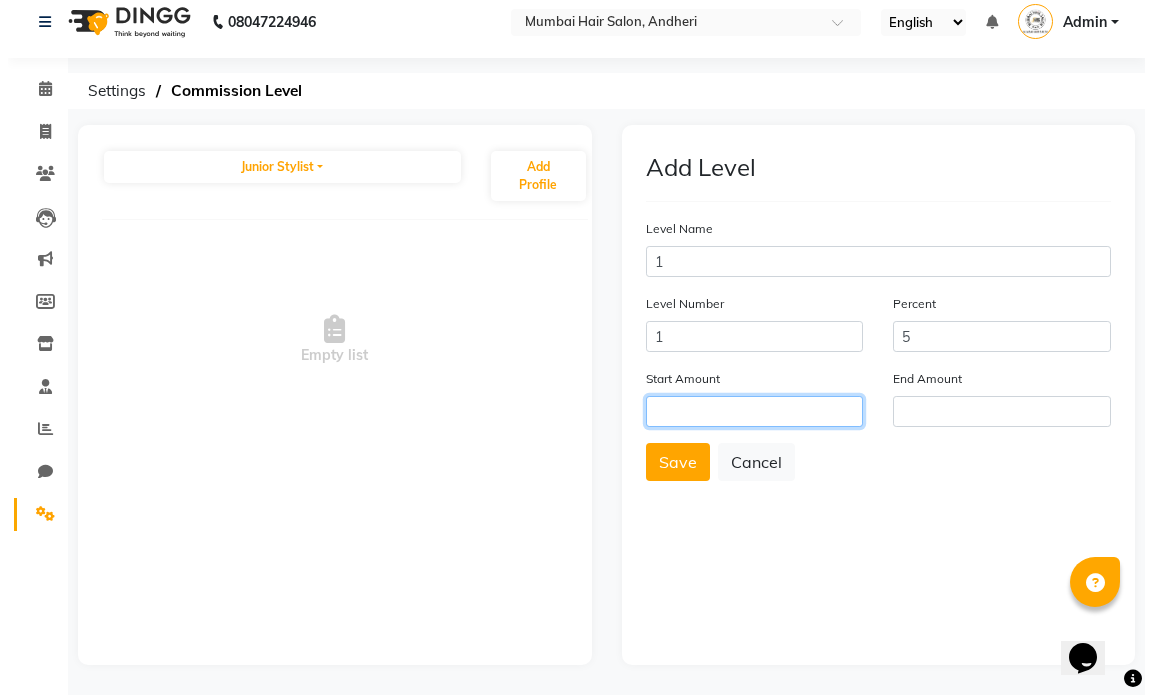 scroll, scrollTop: 0, scrollLeft: 0, axis: both 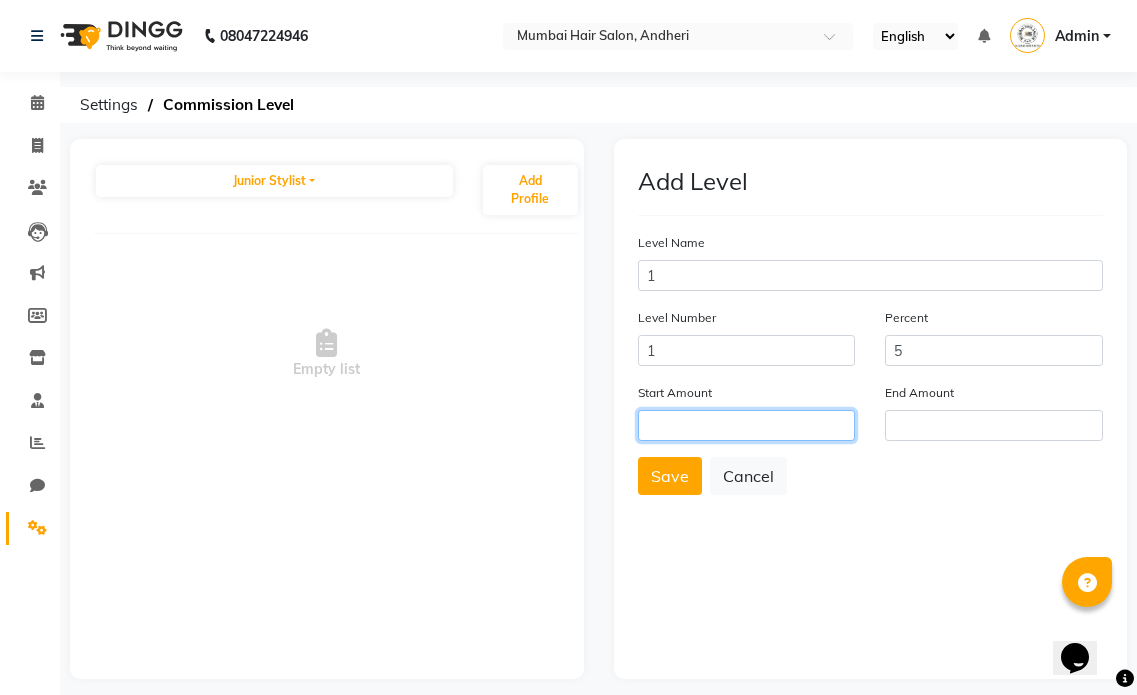 click 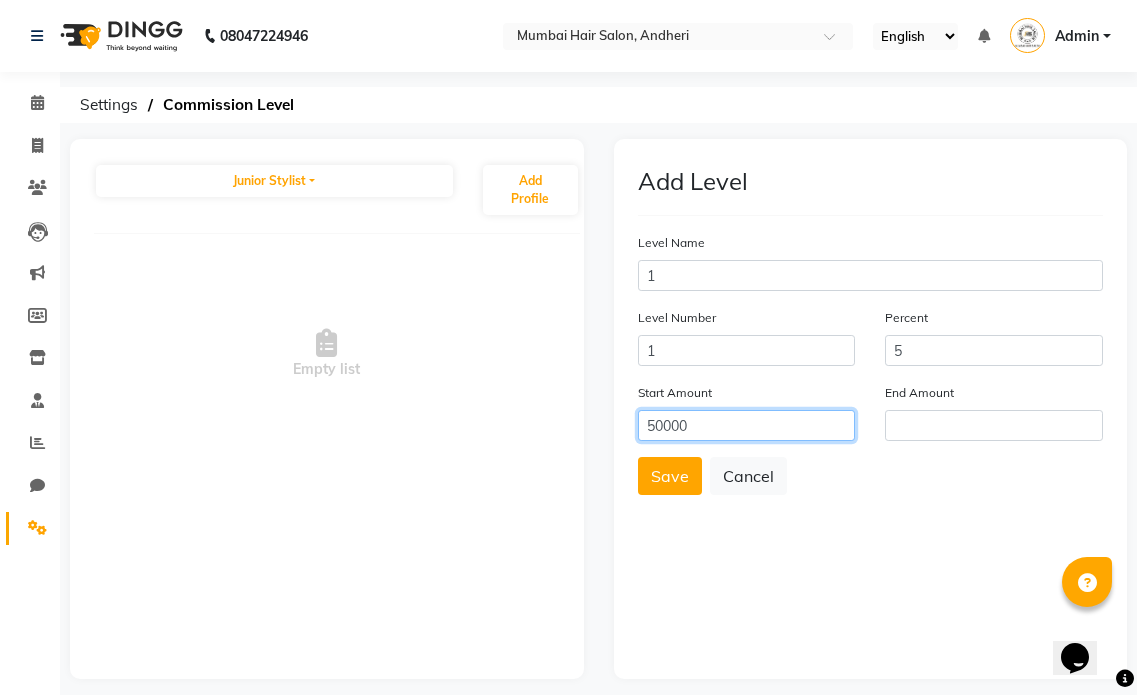 type on "50000" 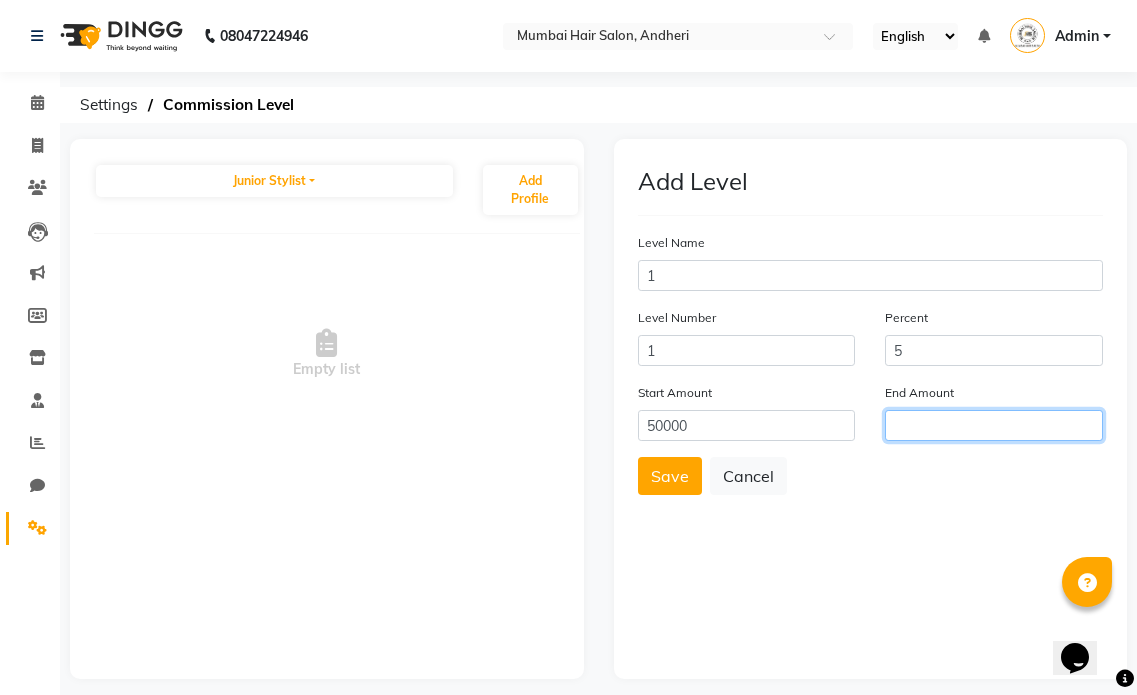 click 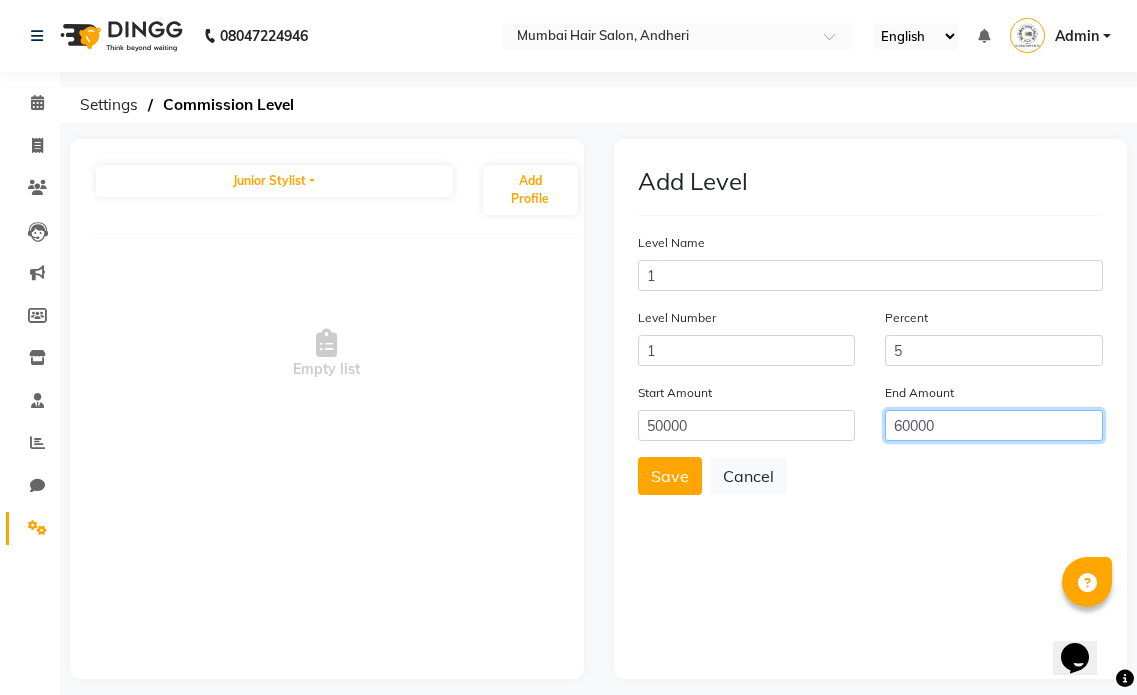 type on "60000" 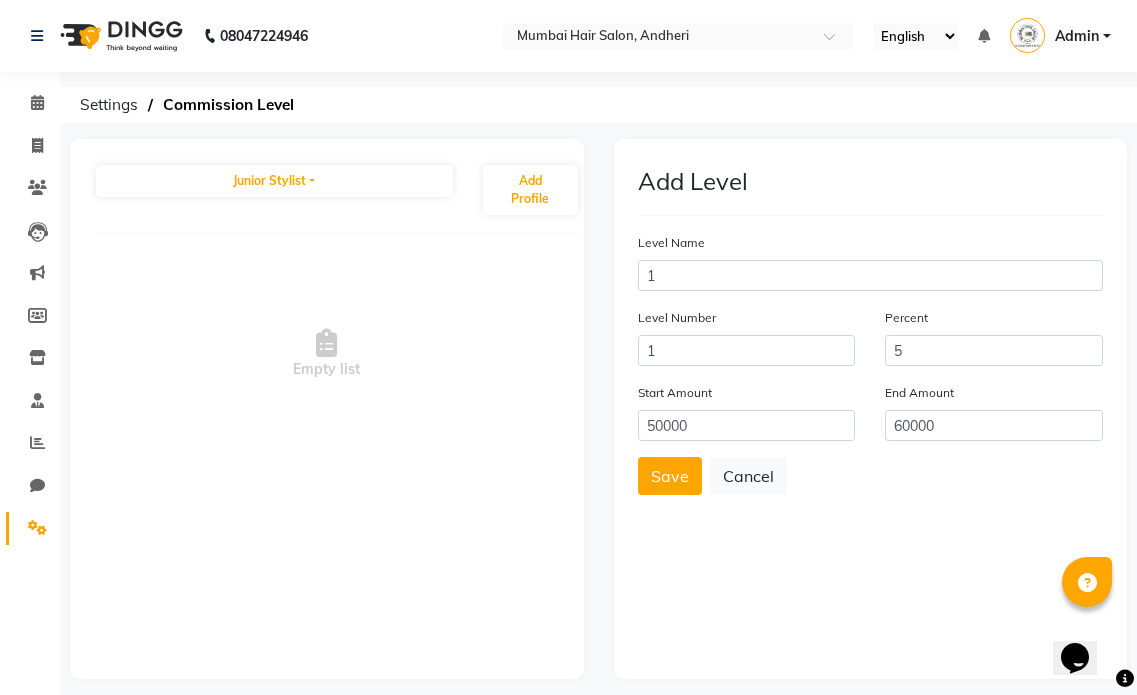 click on "Add Level Level Name 1 Level Number 1 Percent  5 Start Amount  50000 End Amount  60000  Save   Cancel" 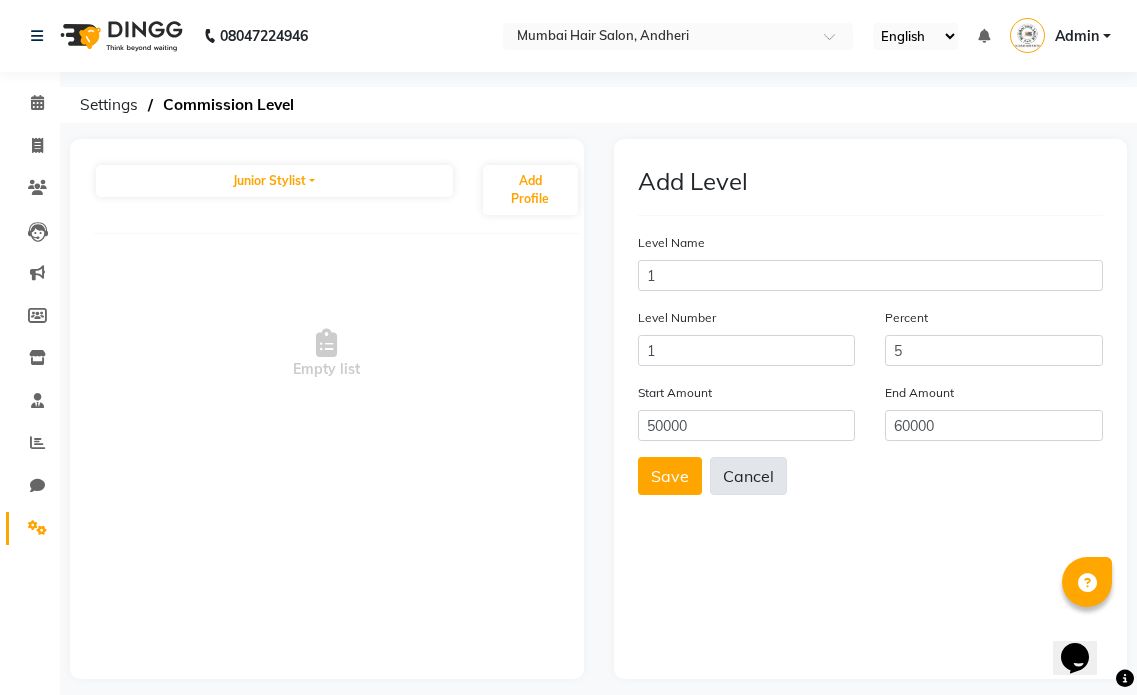 click on "Cancel" 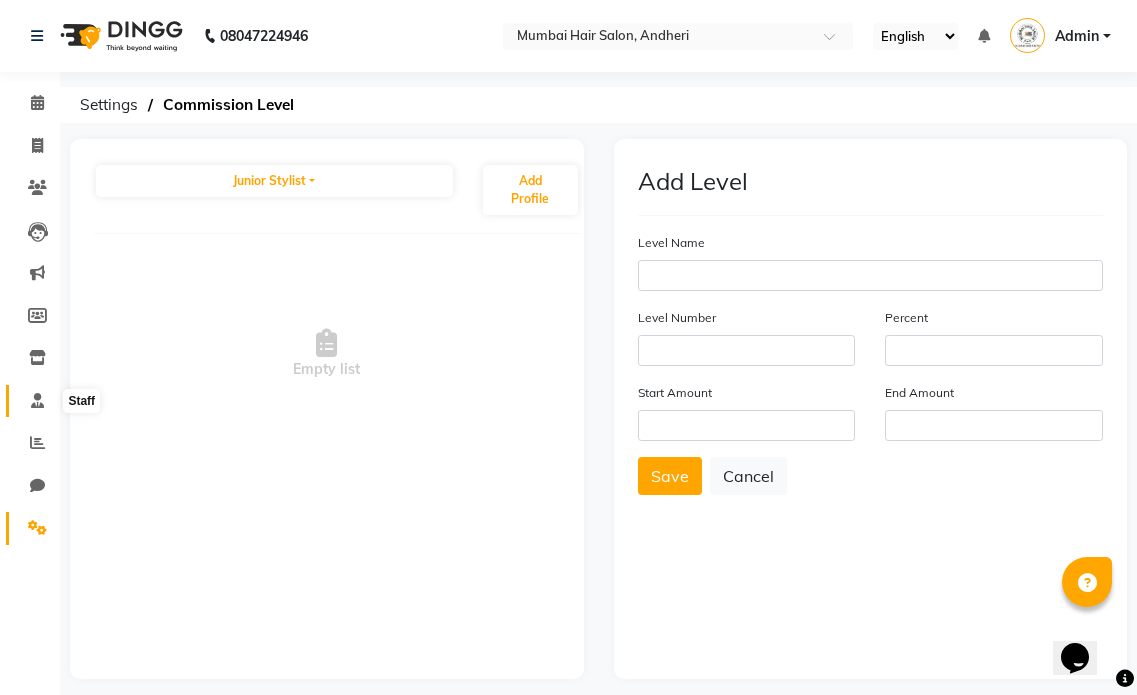 click 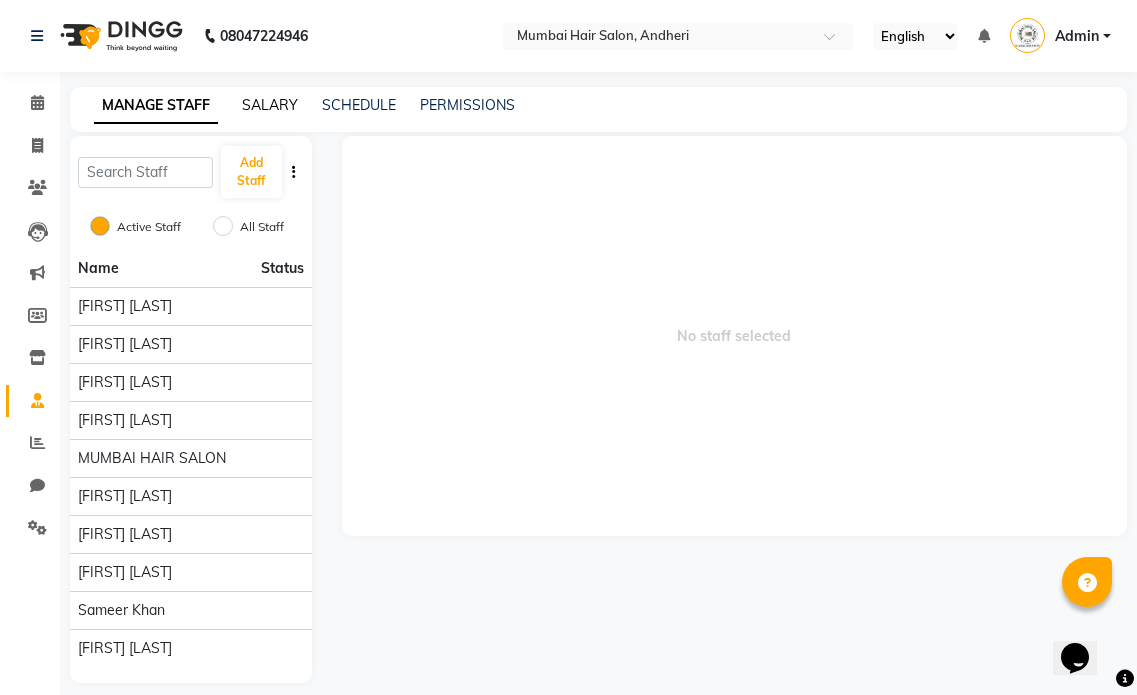 click on "SALARY" 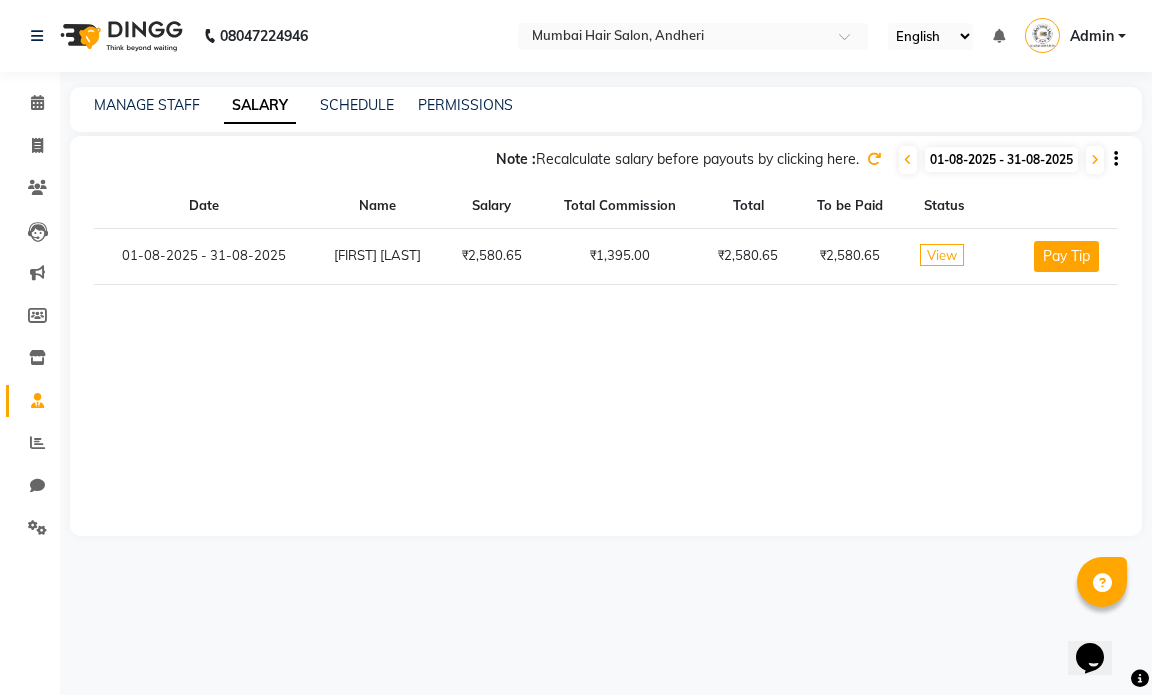 click on "MANAGE STAFF SALARY SCHEDULE PERMISSIONS" 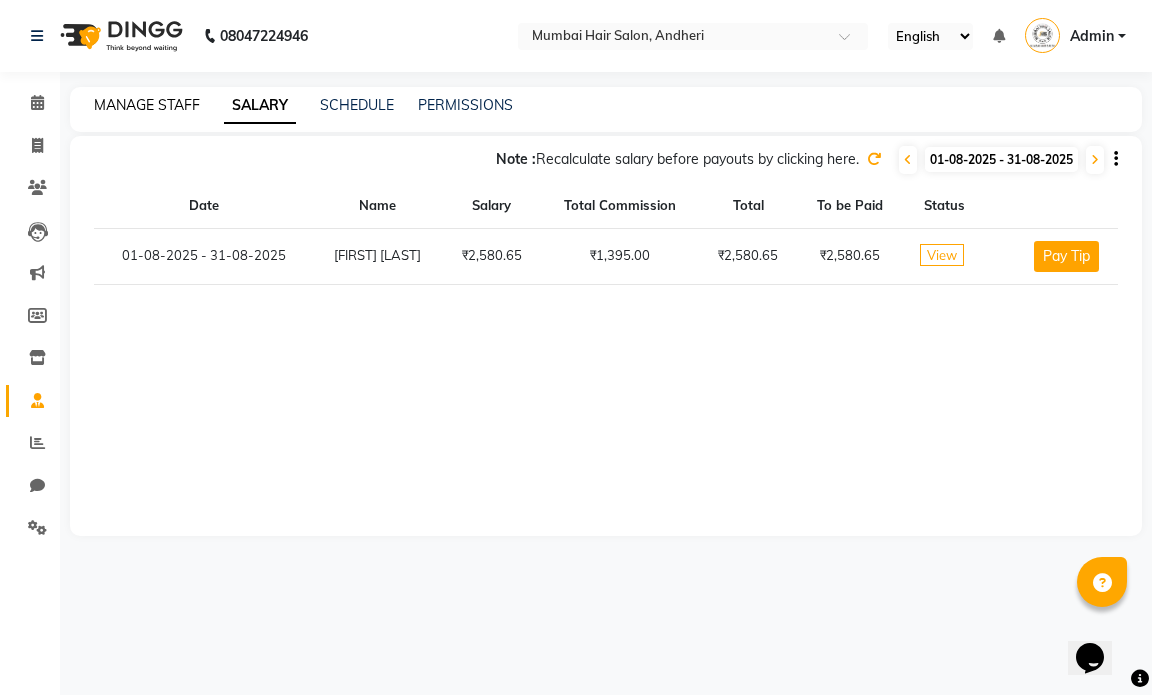 click on "MANAGE STAFF" 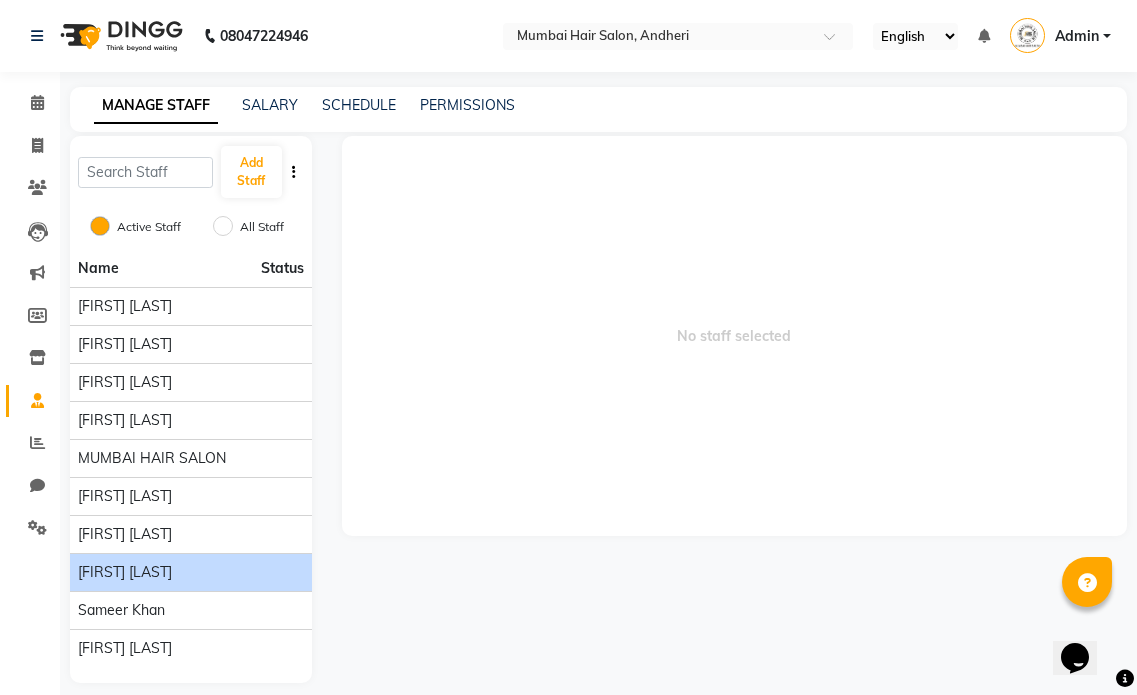 click on "[NAME]" 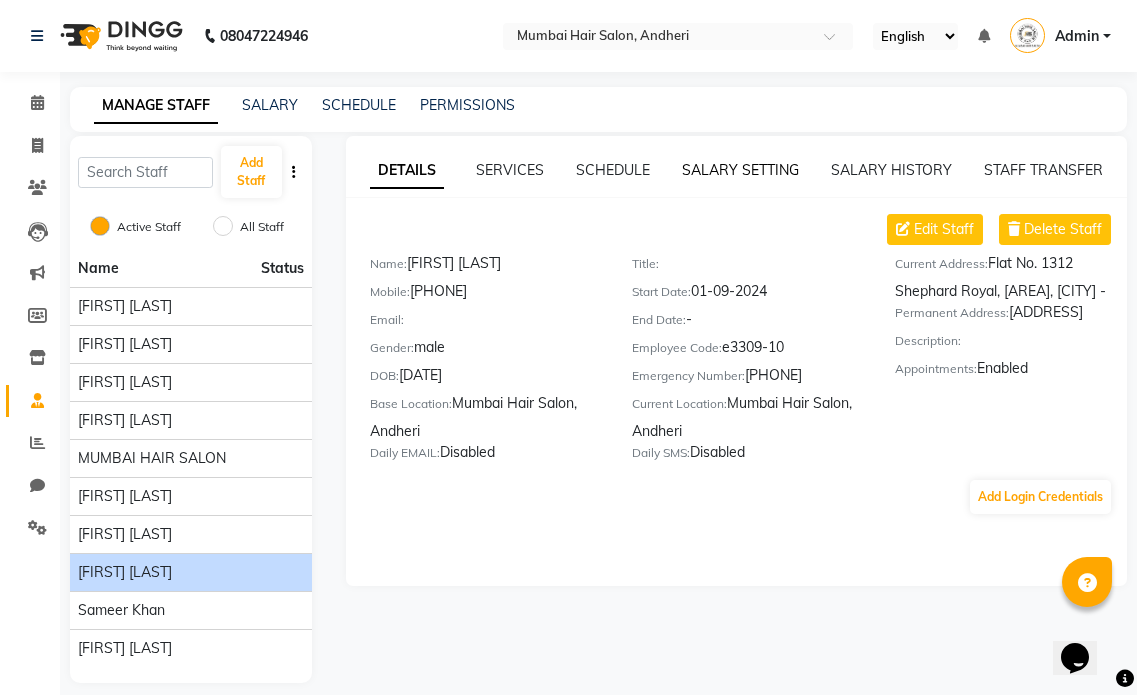 click on "SALARY SETTING" 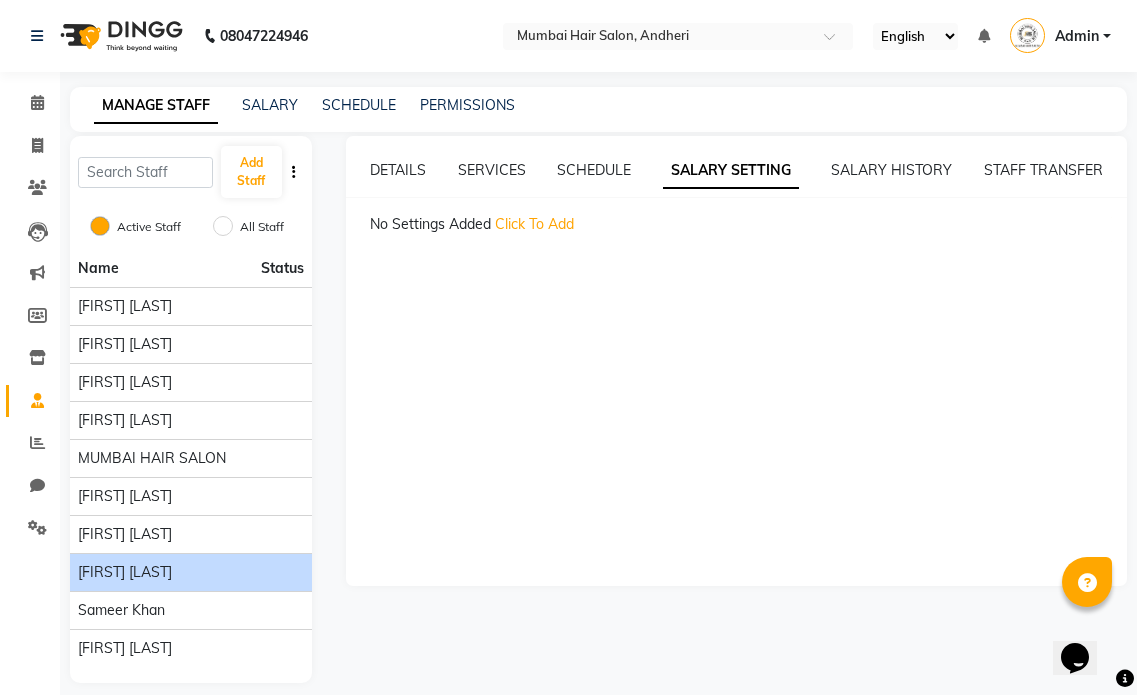 click on "DETAILS SERVICES SCHEDULE SALARY SETTING SALARY HISTORY STAFF TRANSFER No Settings Added Click To Add" 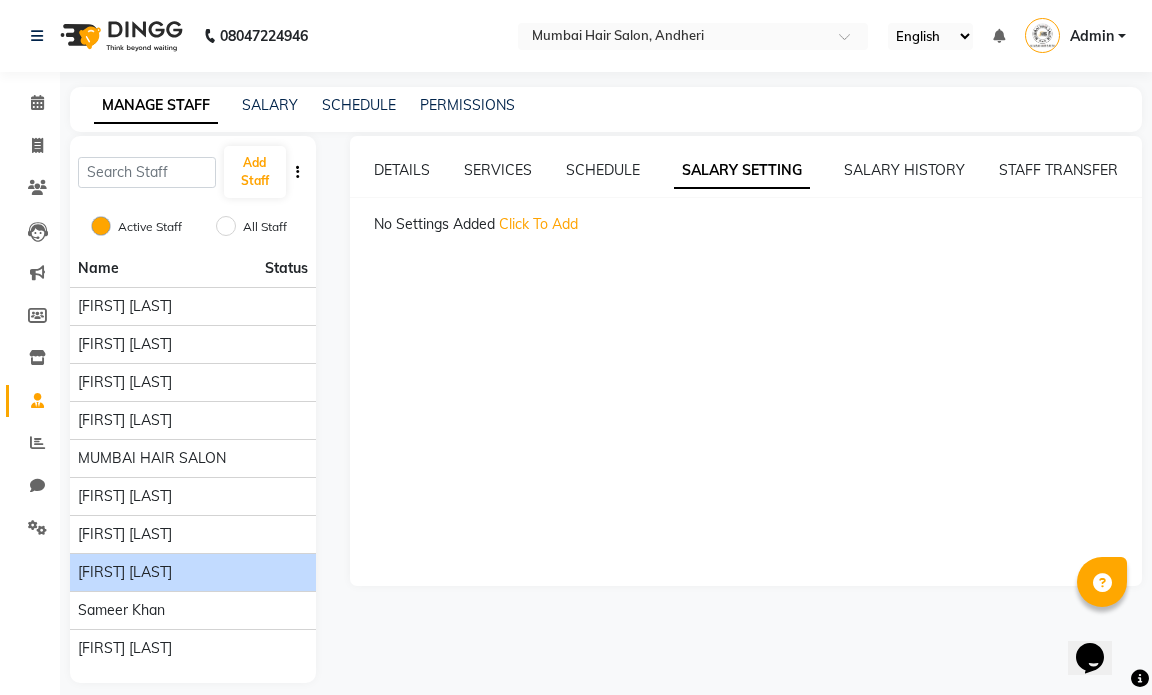 select on "flat" 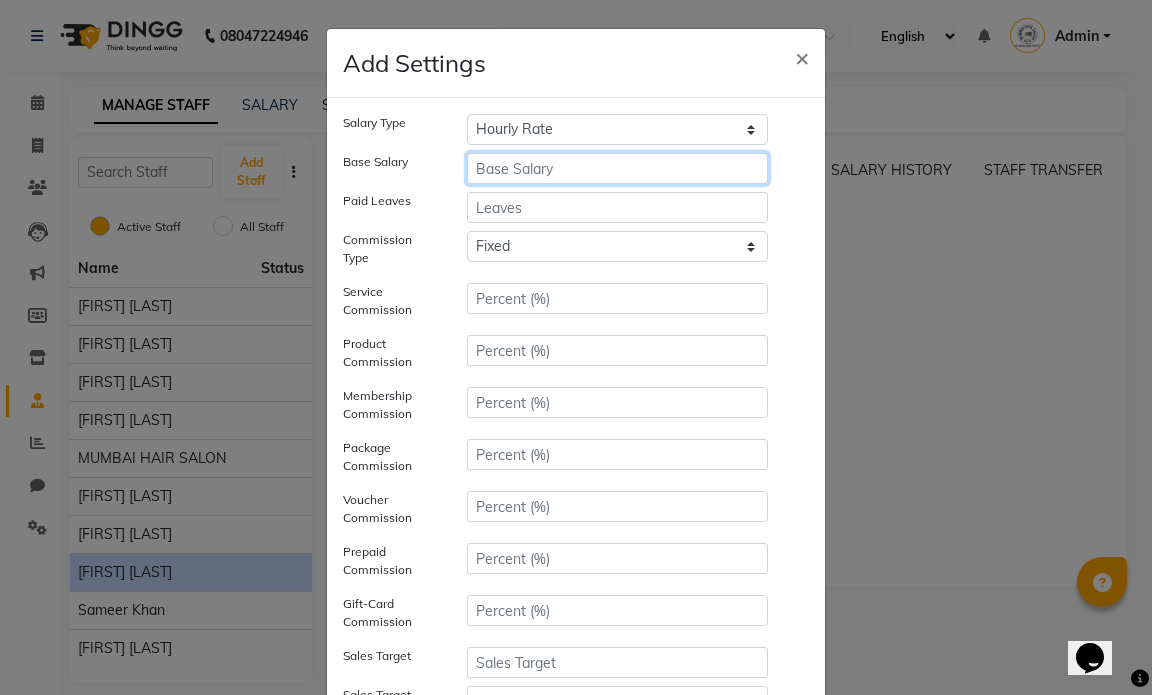click 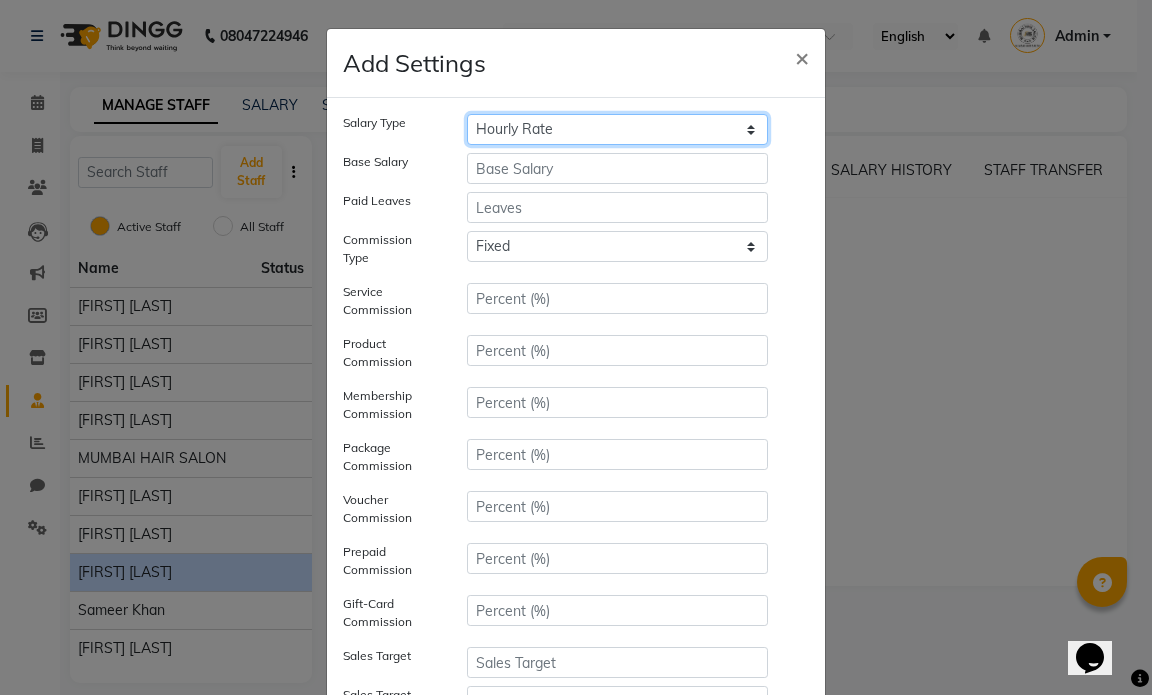 click on "Hourly Rate Bi-Weekly Twice Monthly Monthly Yearly" 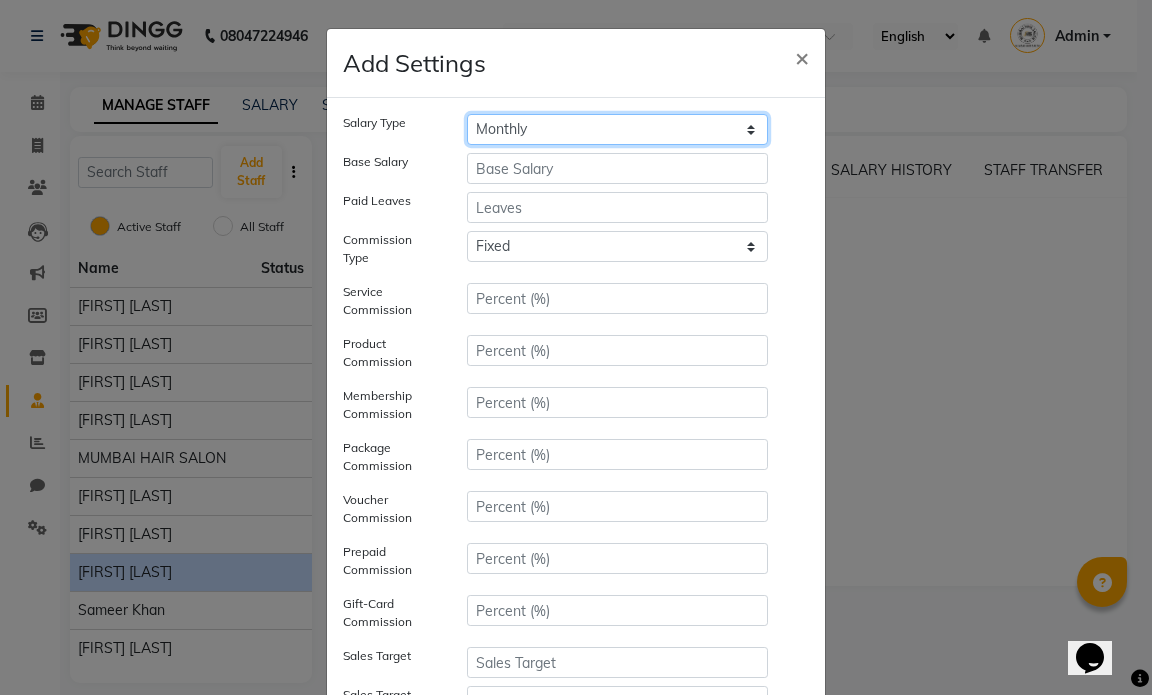 click on "Hourly Rate Bi-Weekly Twice Monthly Monthly Yearly" 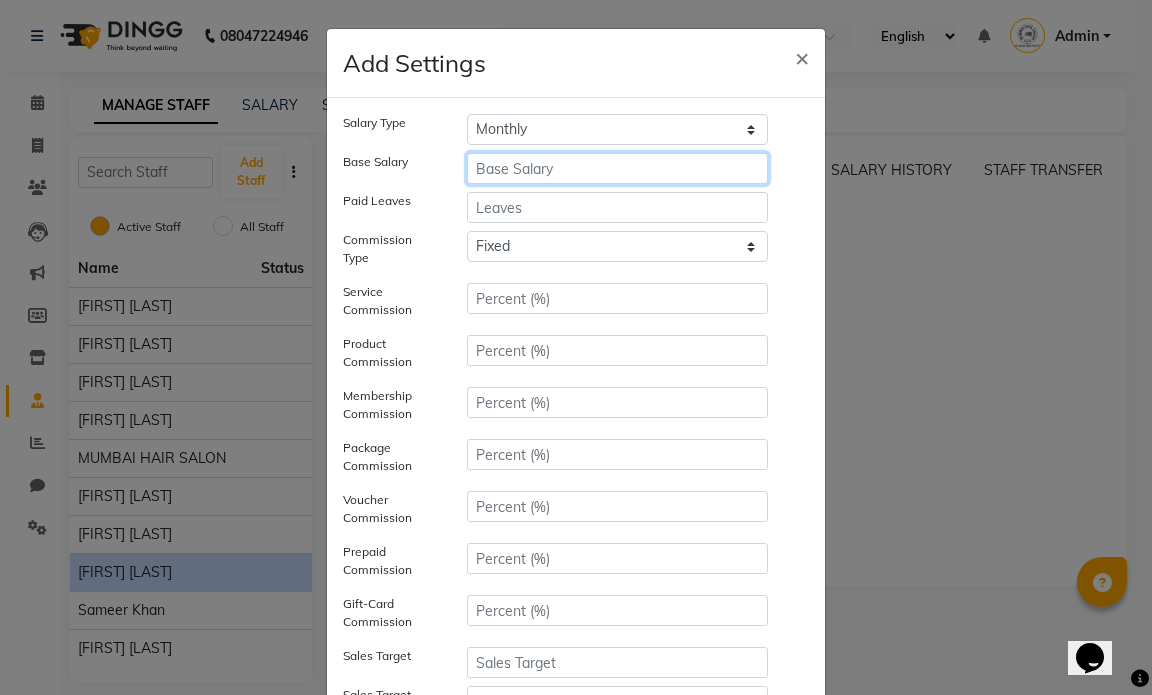 click 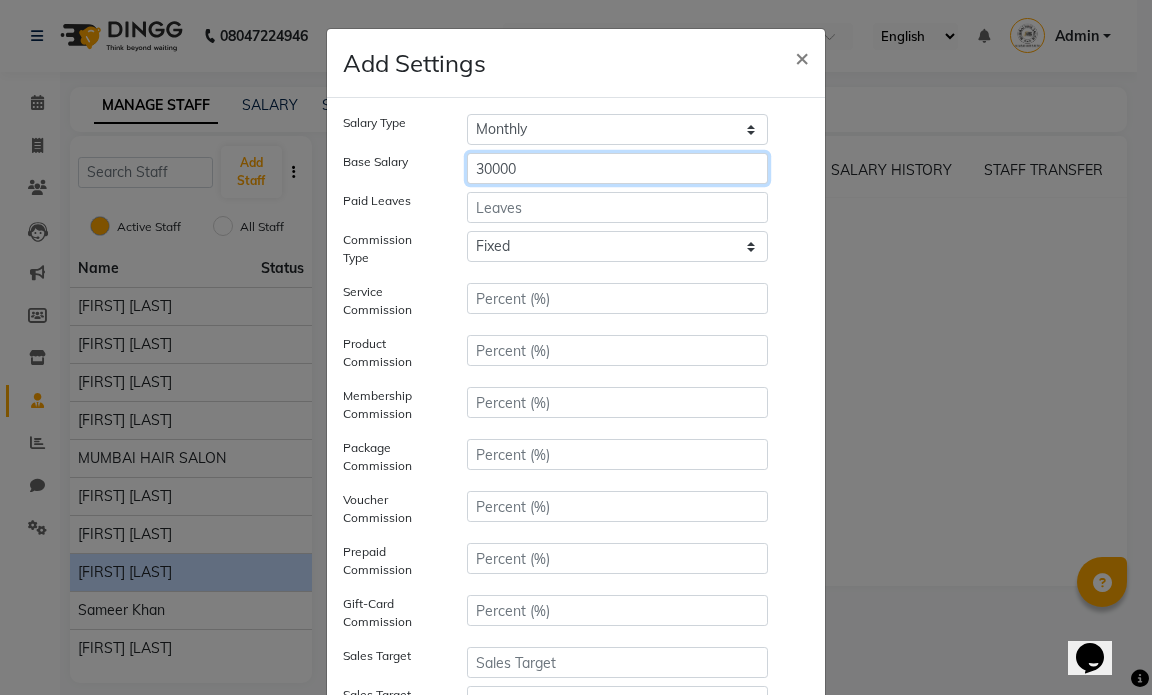type on "30000" 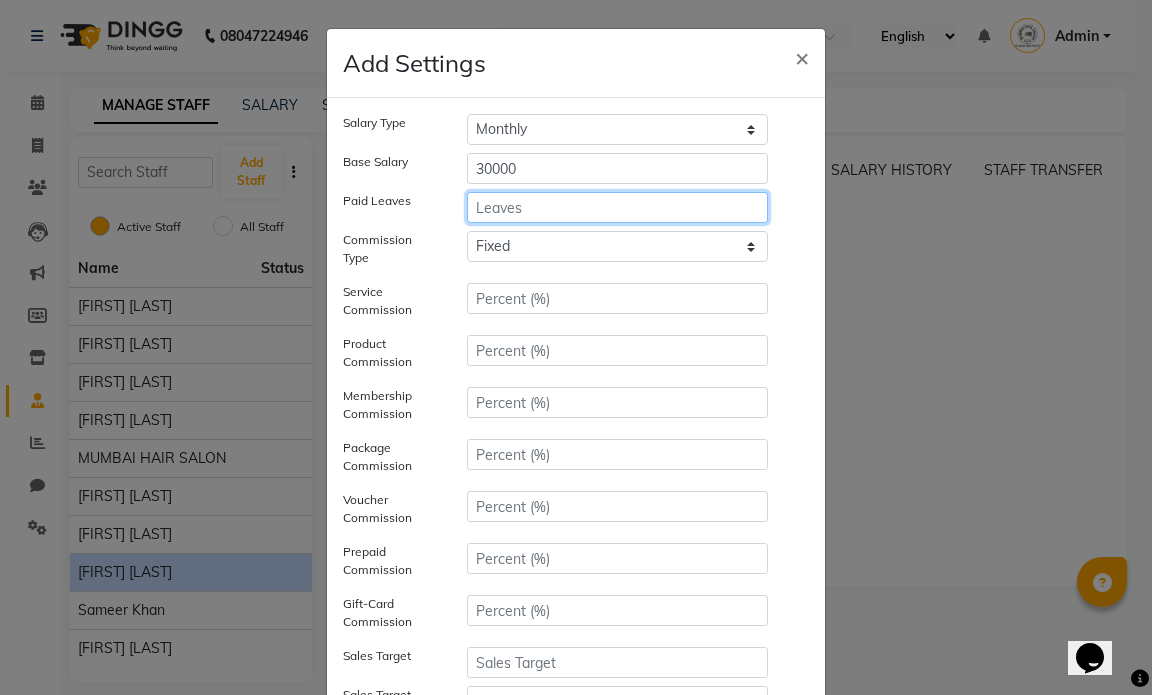 click 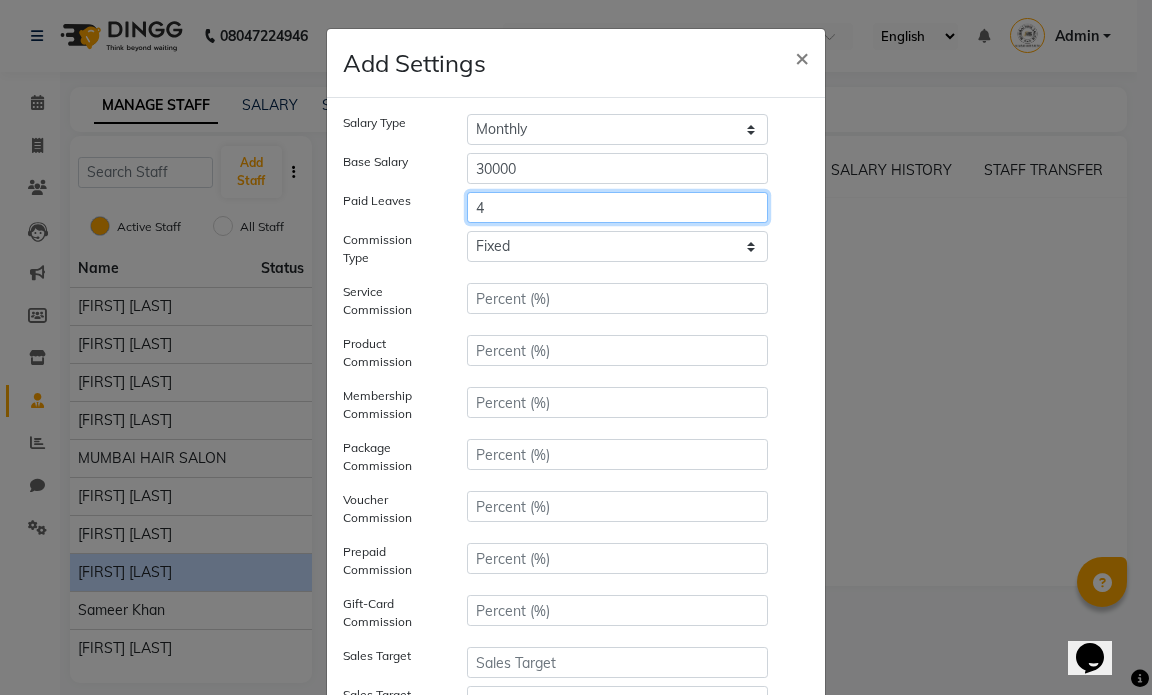 type on "4" 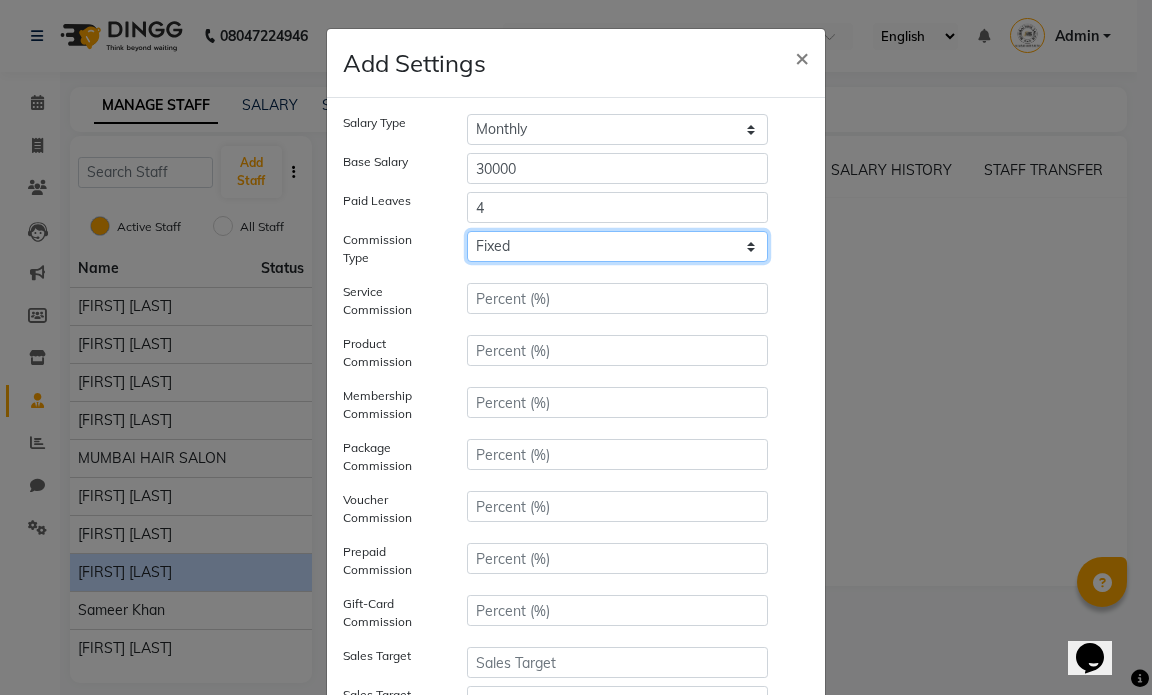 click on "Tiered Fixed" 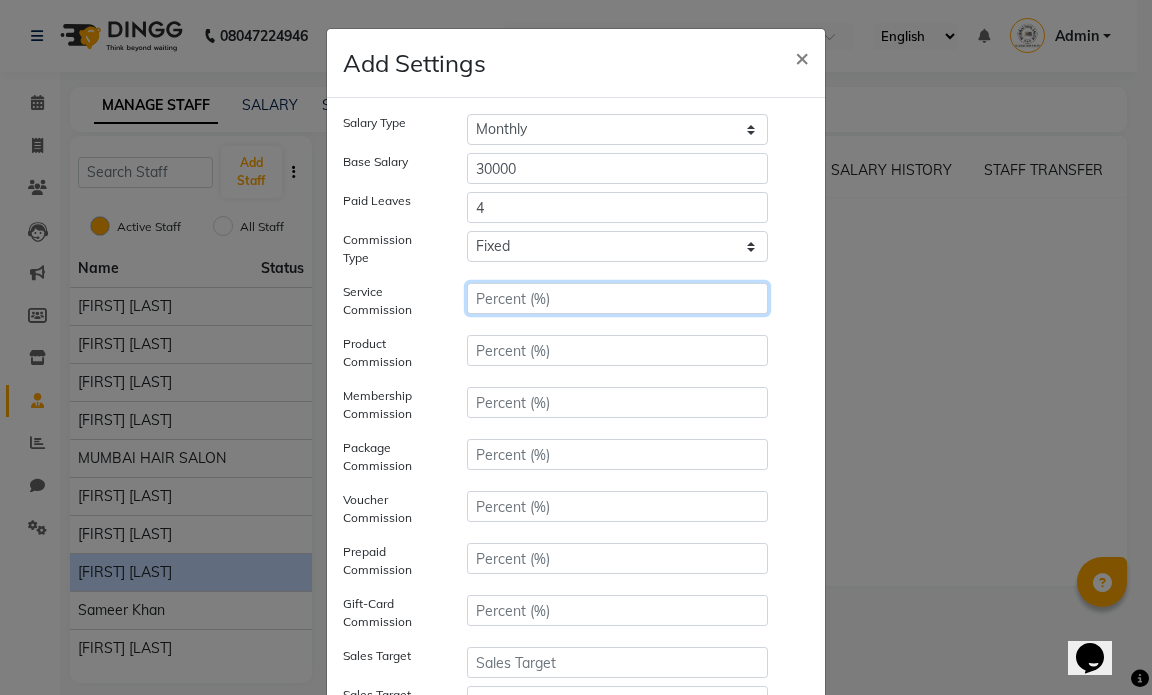 click 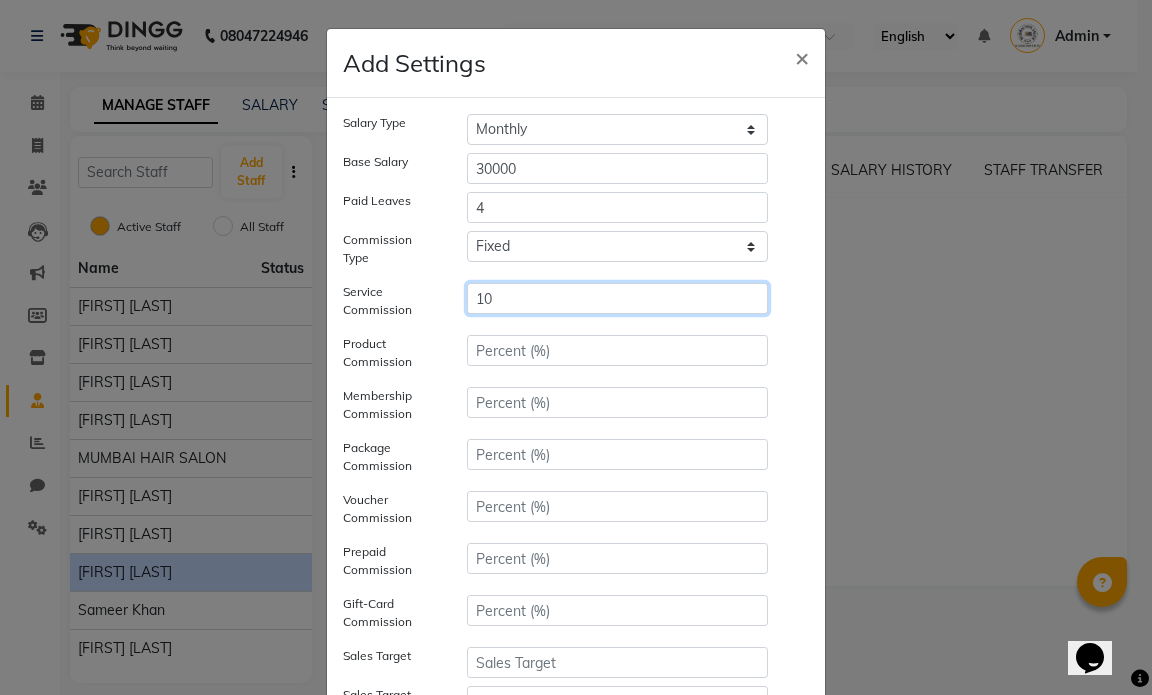 type on "10" 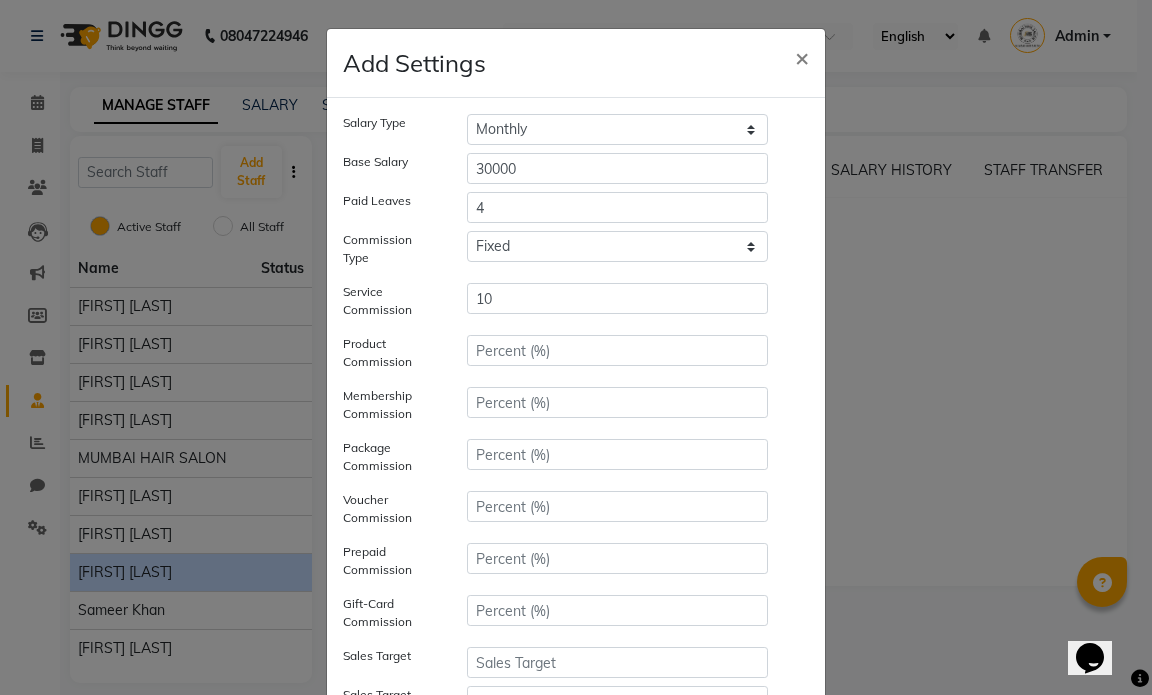 click on "Salary Type Hourly Rate Bi-Weekly Twice Monthly Monthly Yearly Base Salary 30000 Paid Leaves 4 Commission Type  Tiered Fixed Service Commission 10 Product Commission Membership Commission Package Commission Voucher Commission Prepaid Commission Gift-Card Commission Sales Target Sales Target Duration Prev. Balance Pay Greater of Salary or Commission" 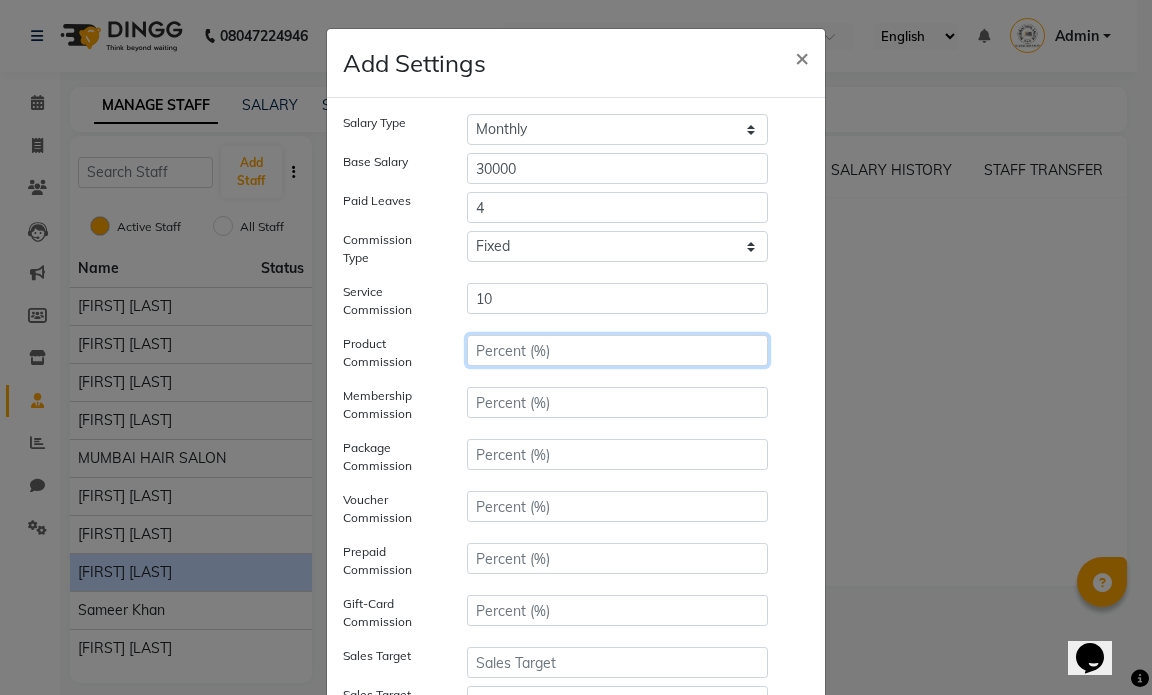 click 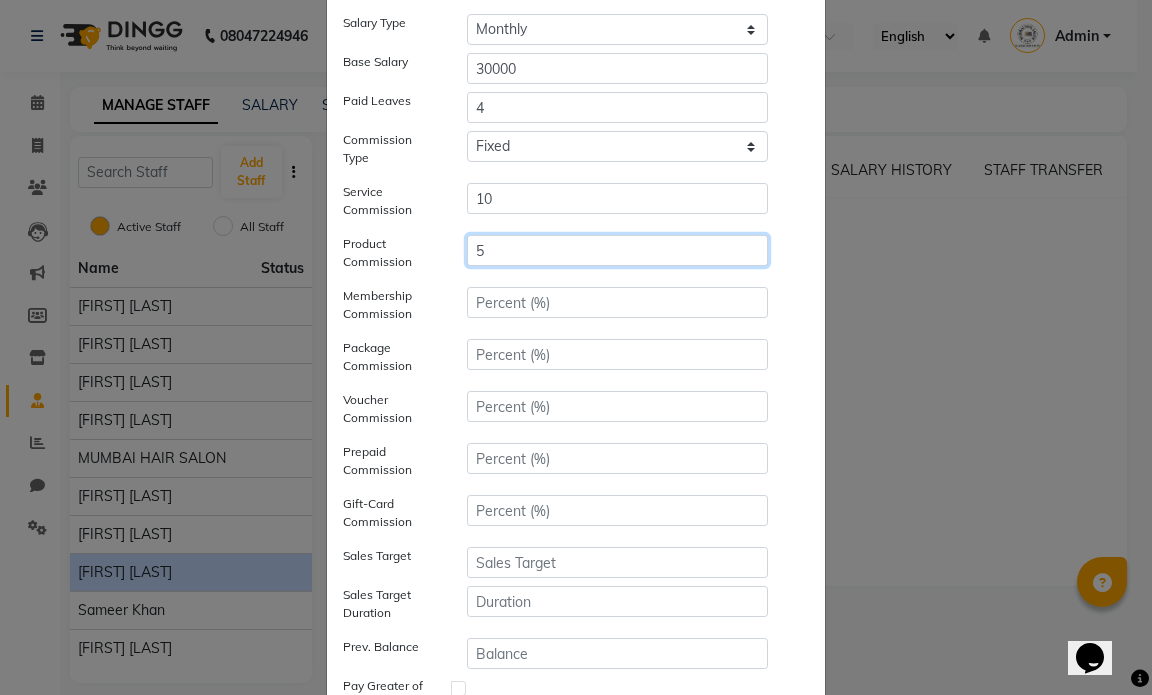 scroll, scrollTop: 200, scrollLeft: 0, axis: vertical 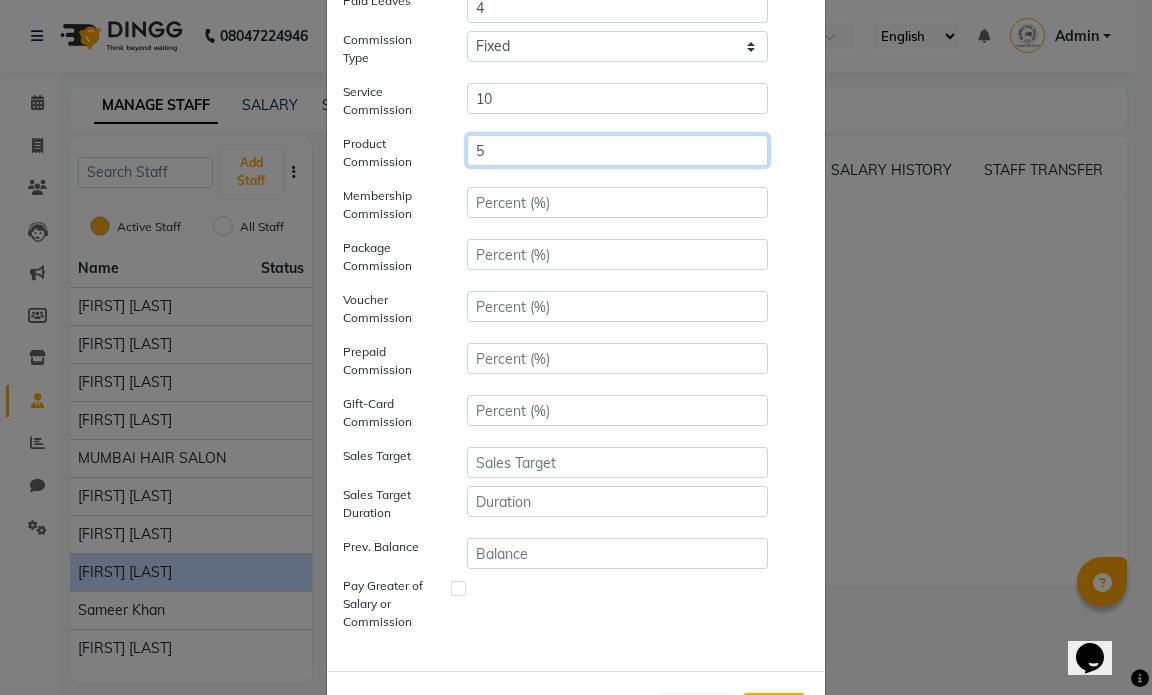 type on "5" 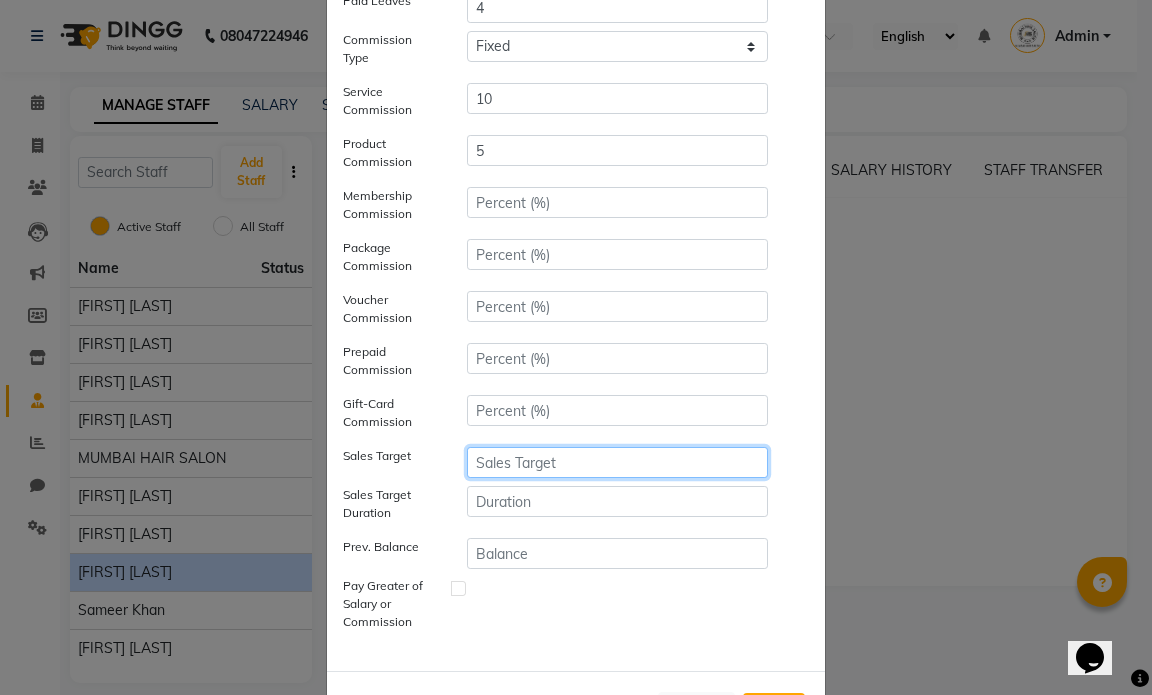 click 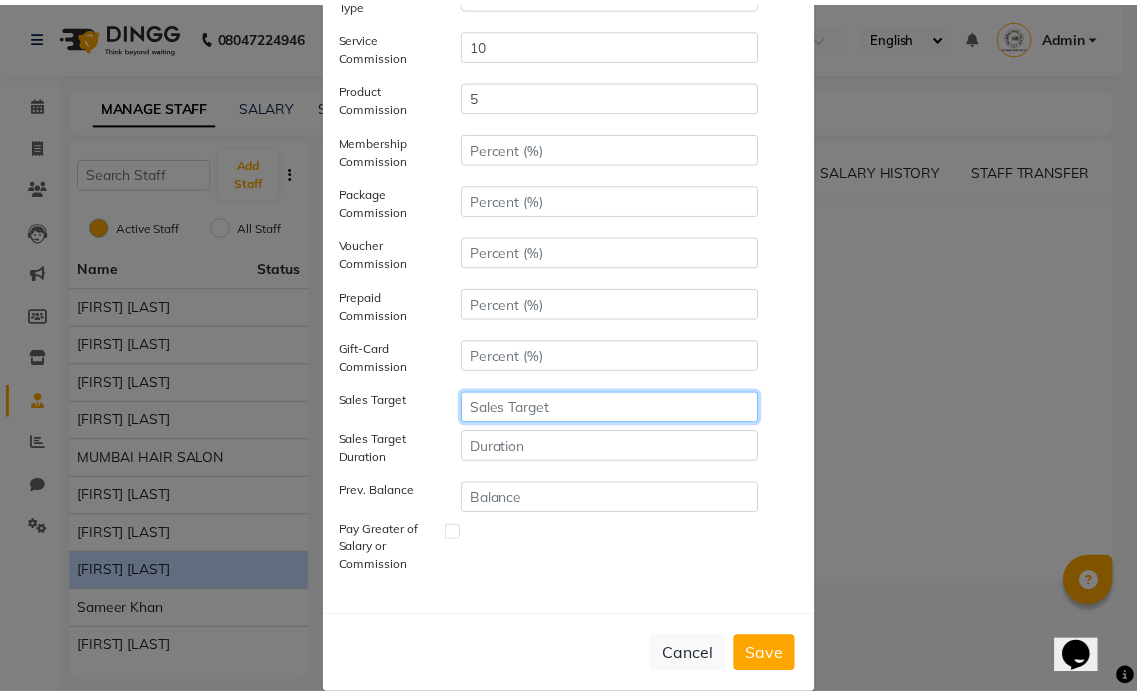 scroll, scrollTop: 284, scrollLeft: 0, axis: vertical 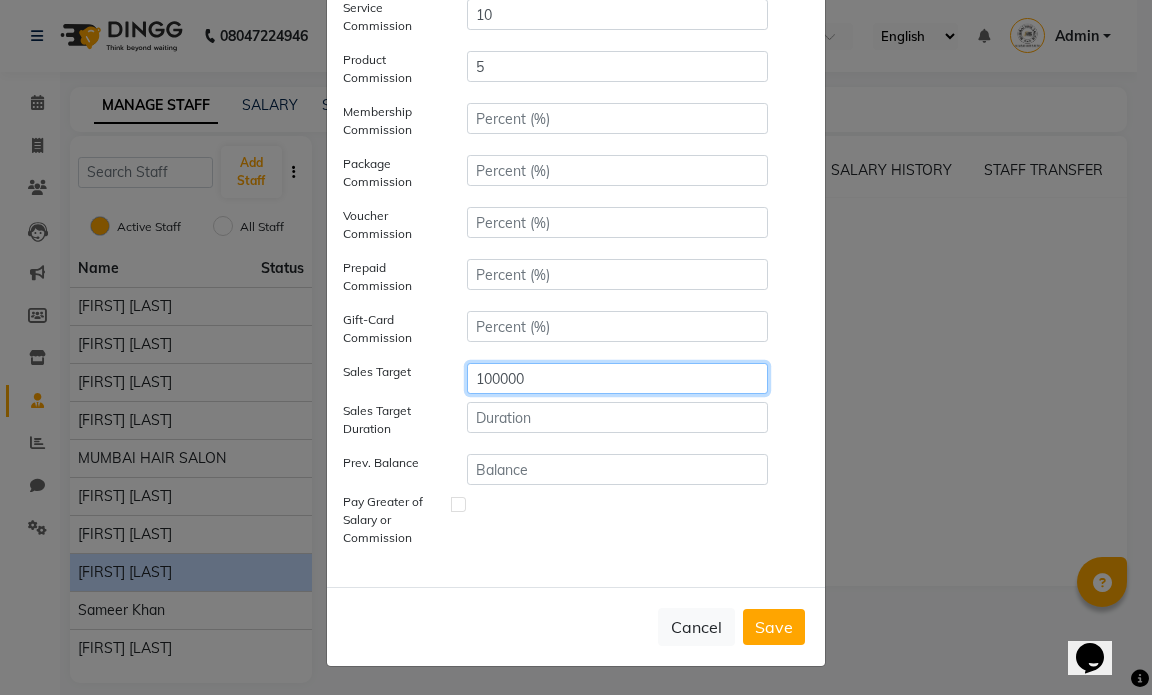 type on "100000" 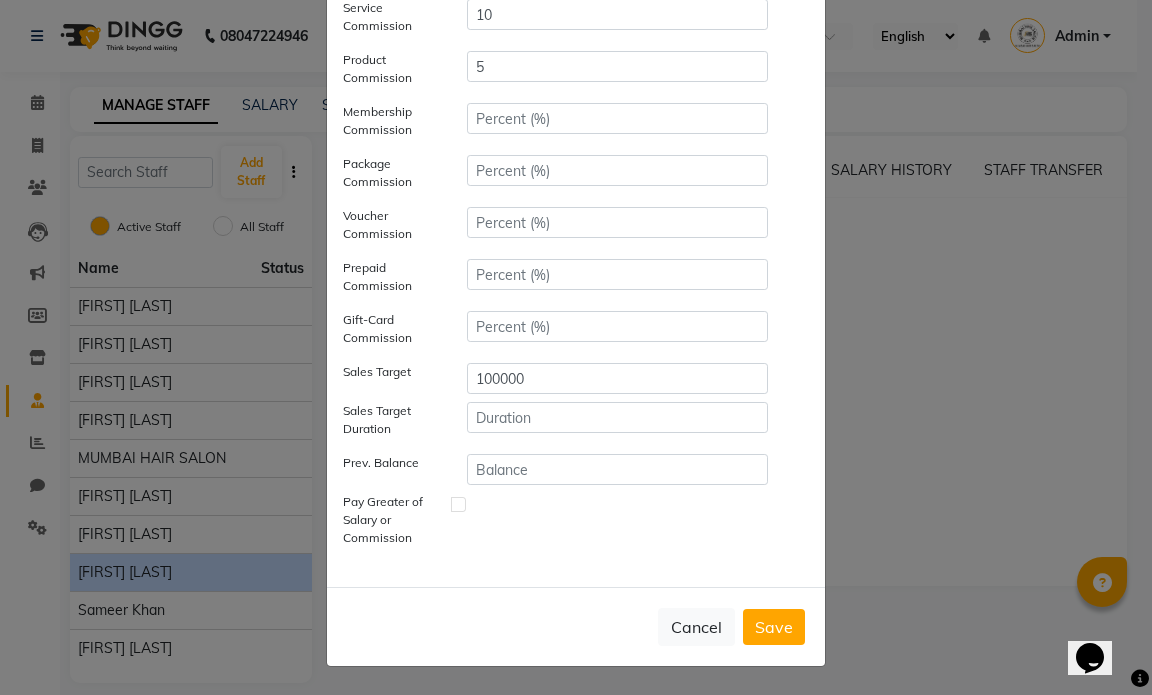 drag, startPoint x: 505, startPoint y: 505, endPoint x: 512, endPoint y: 494, distance: 13.038404 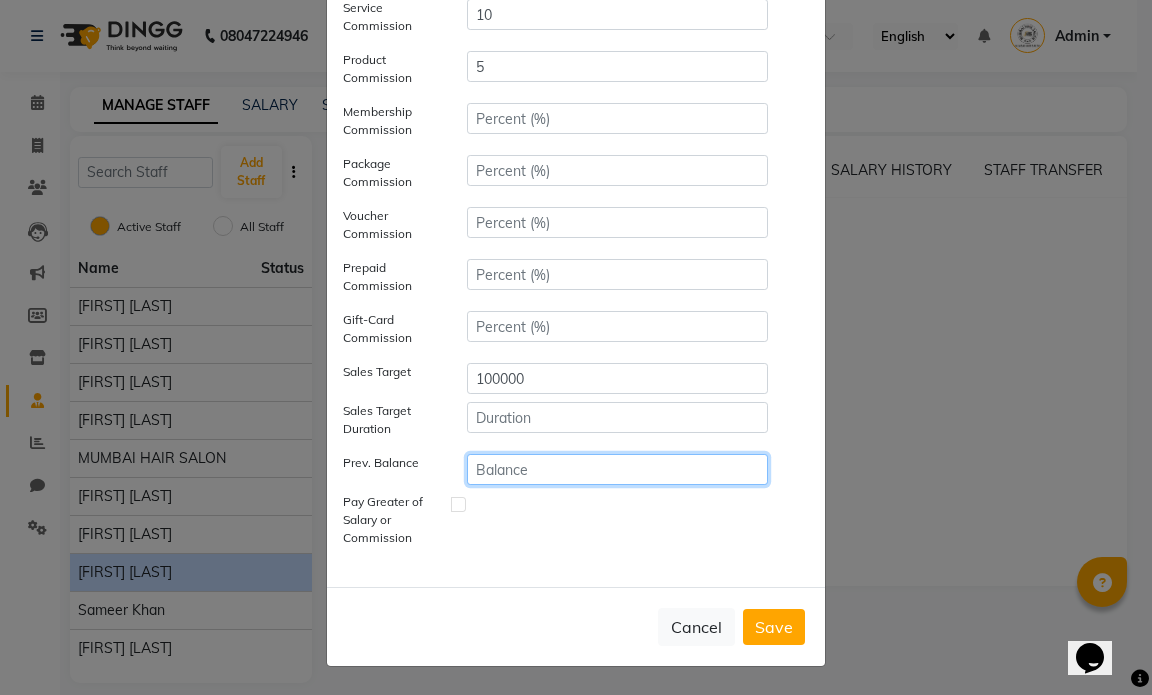 click 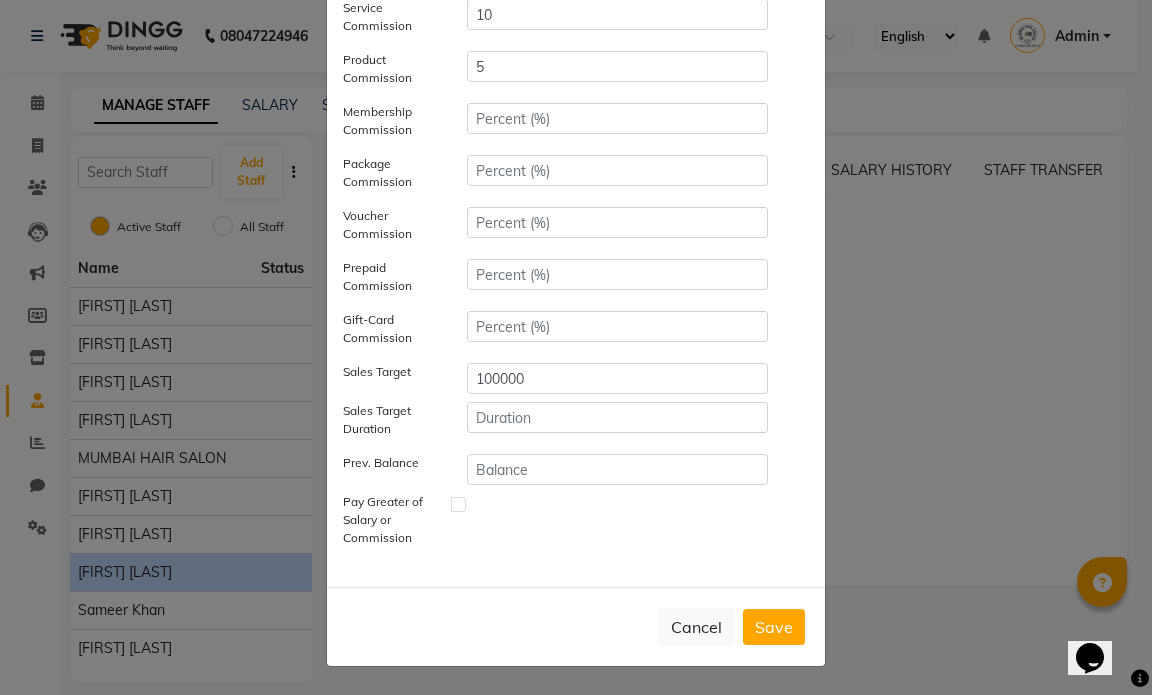 click on "Save" 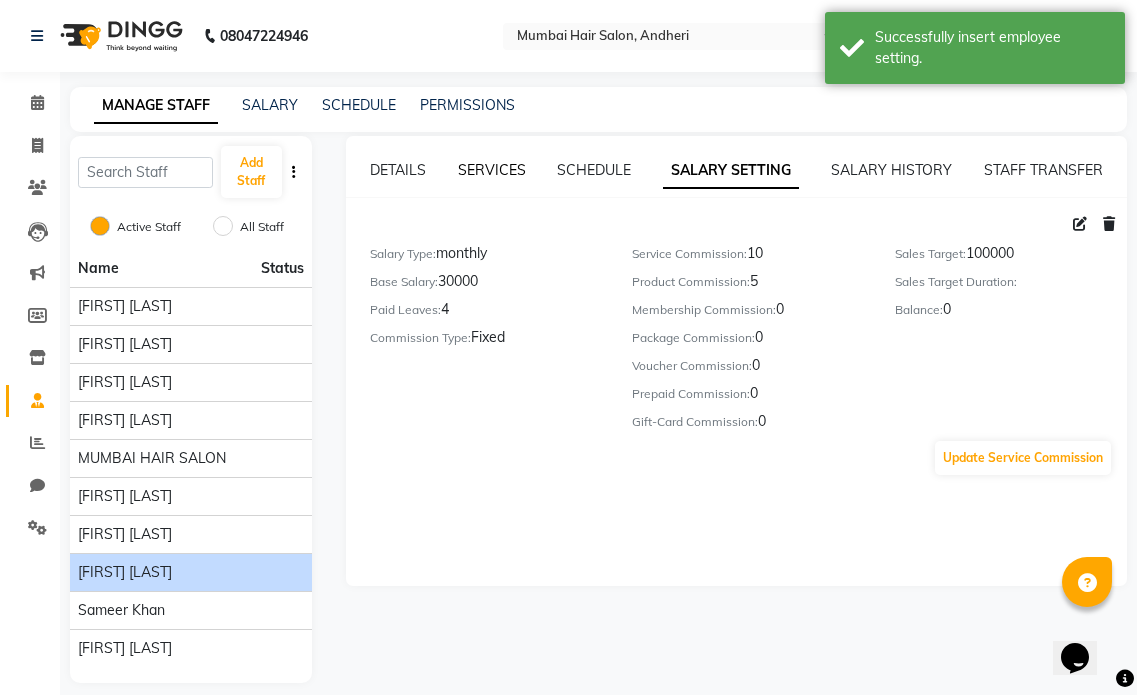 click on "SERVICES" 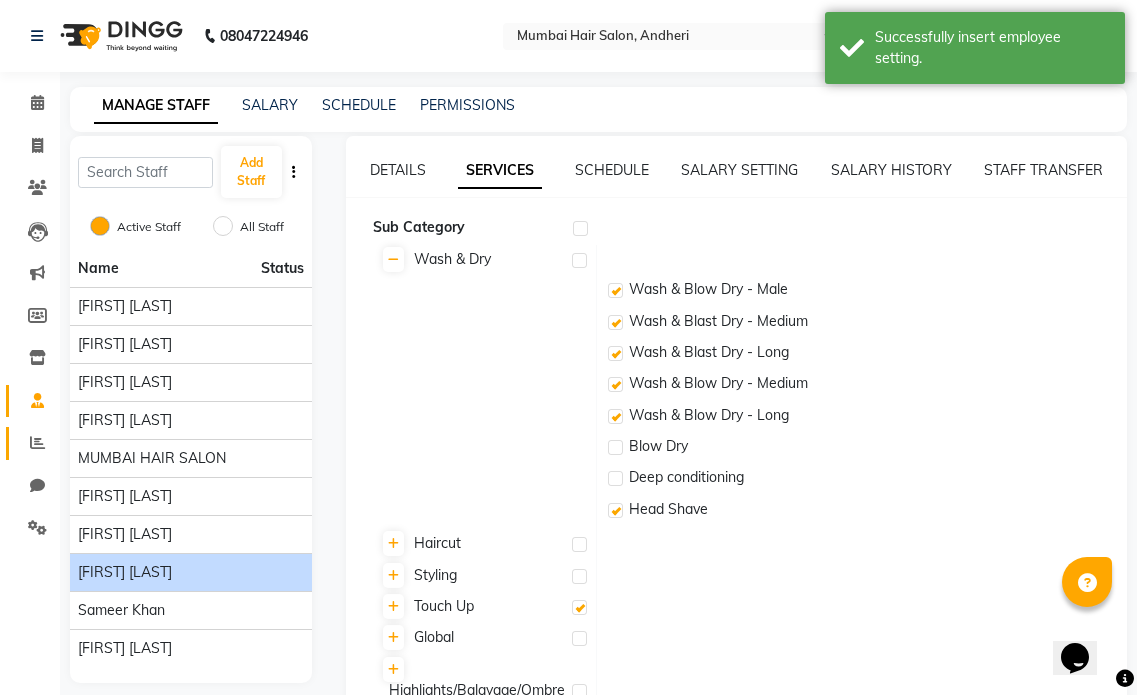 click 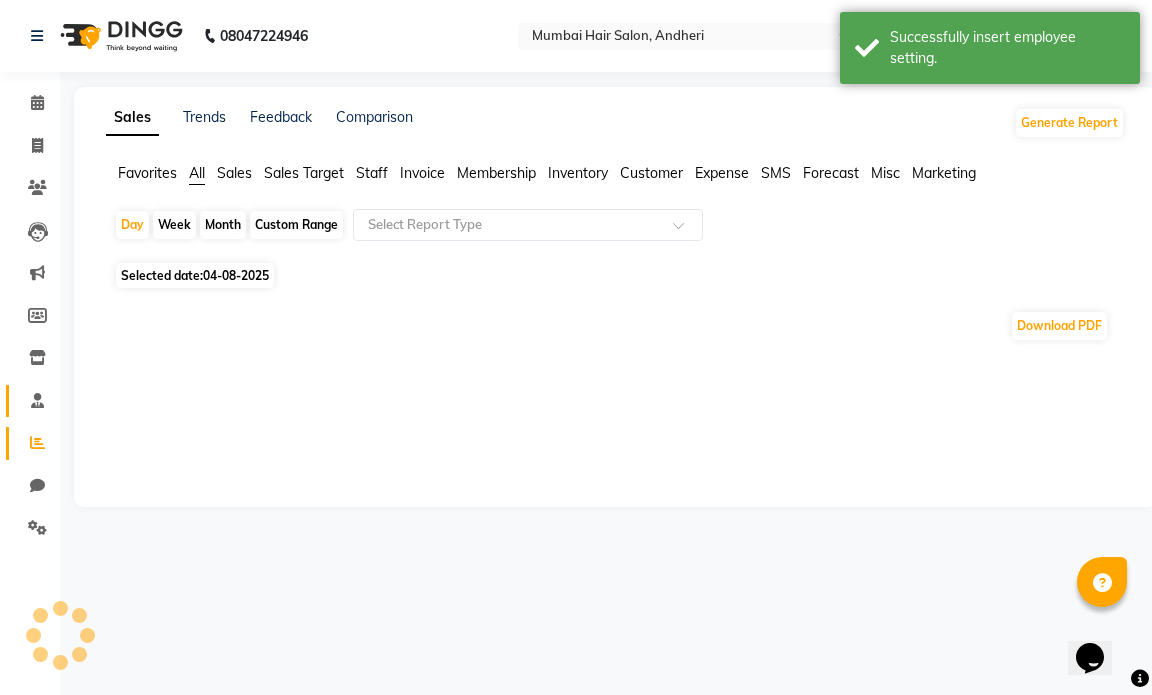 click on "Staff" 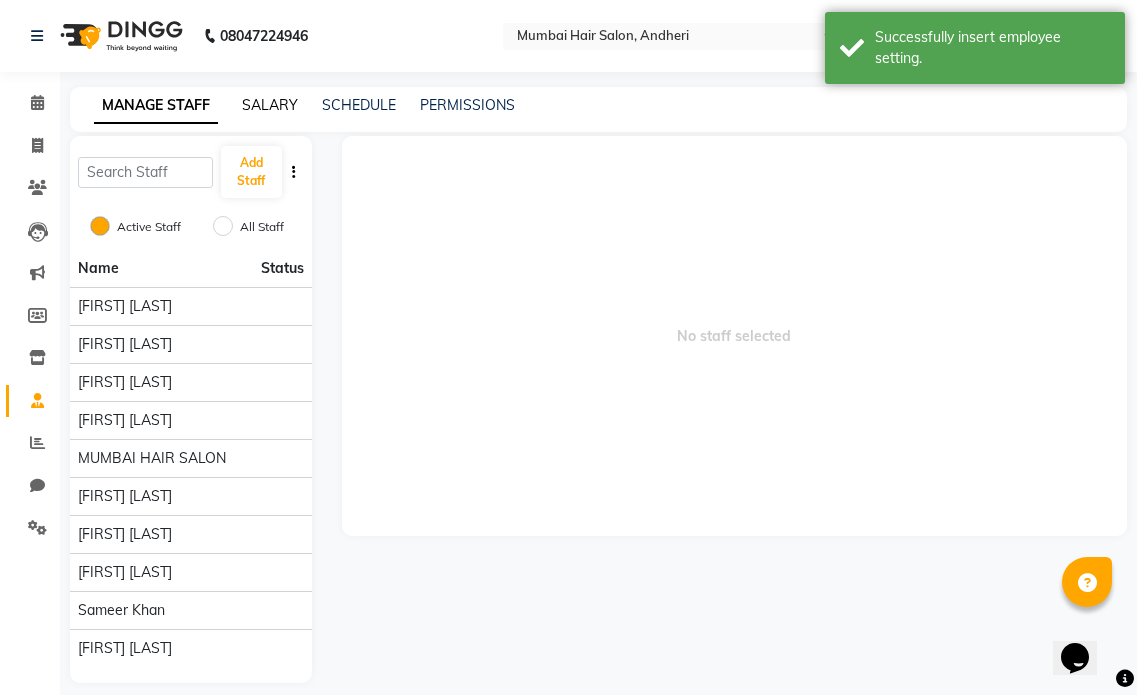 drag, startPoint x: 273, startPoint y: 90, endPoint x: 272, endPoint y: 100, distance: 10.049875 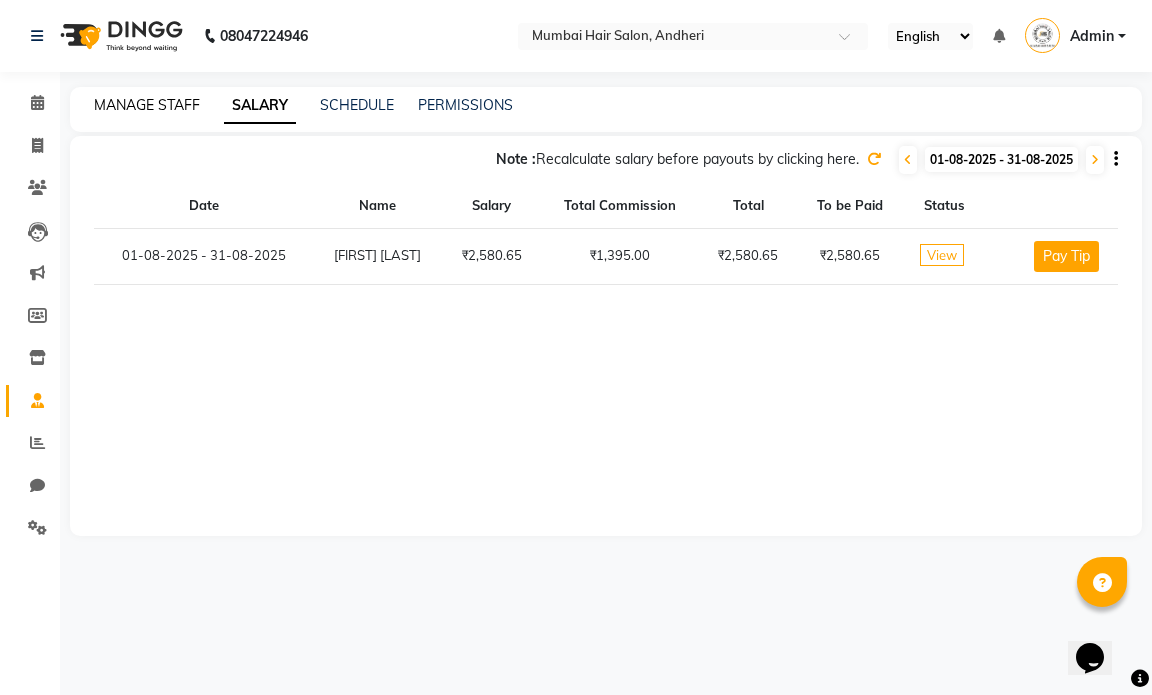 click on "MANAGE STAFF" 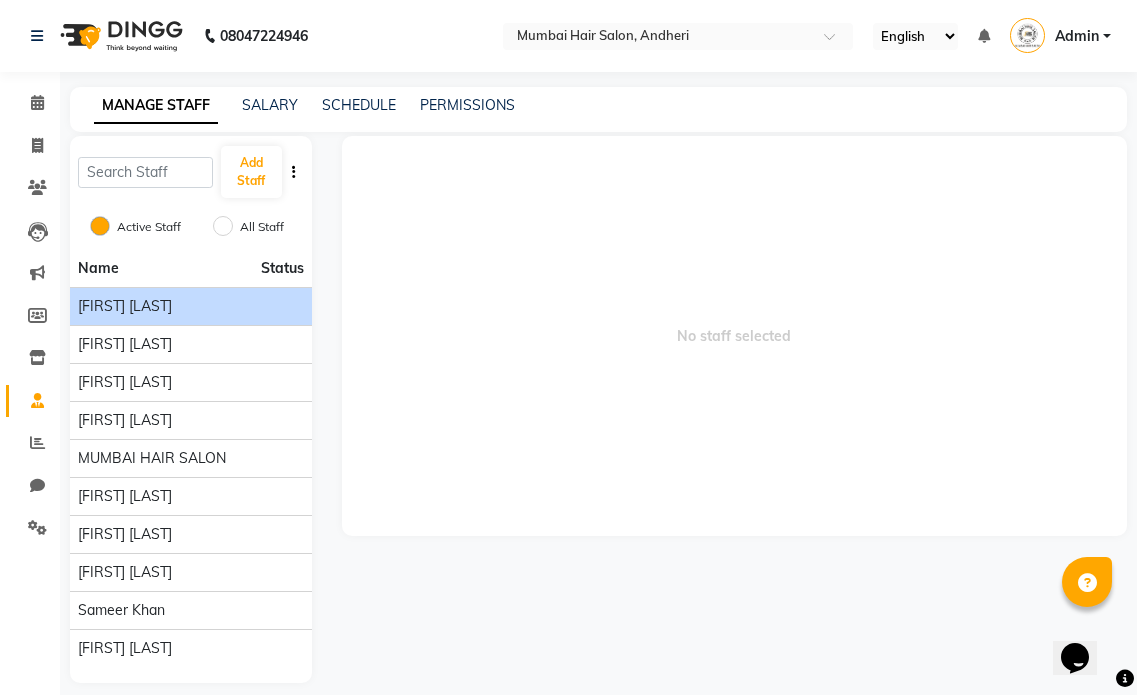 click on "[FIRST] [MIDDLE] [LAST]" 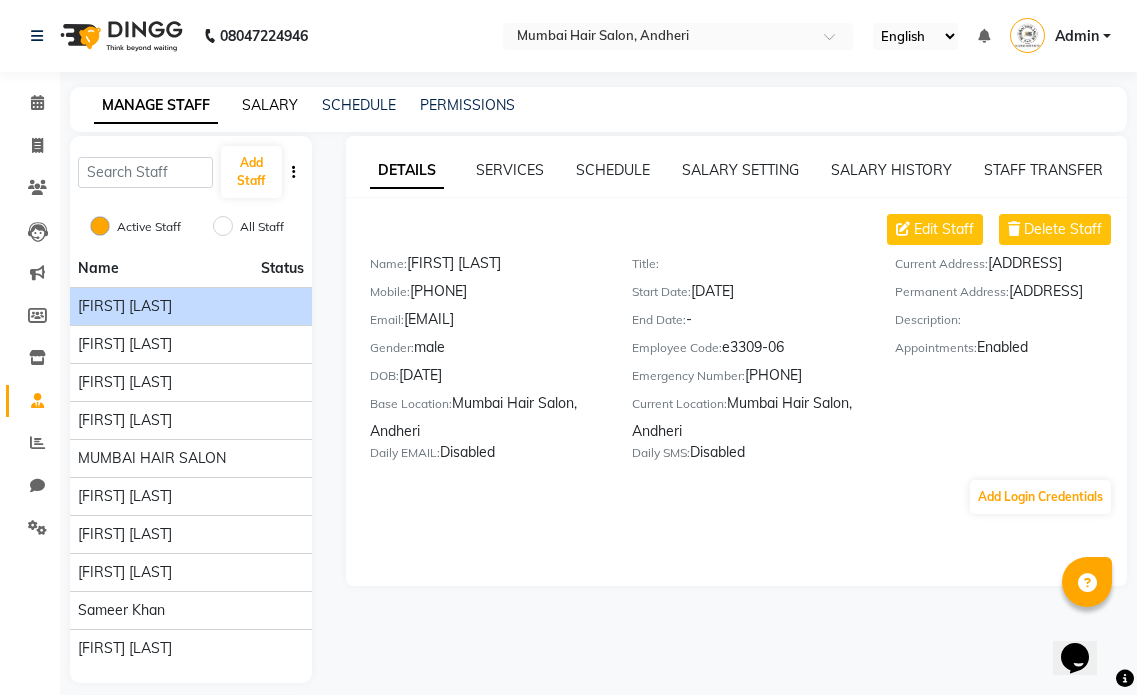 click on "SALARY" 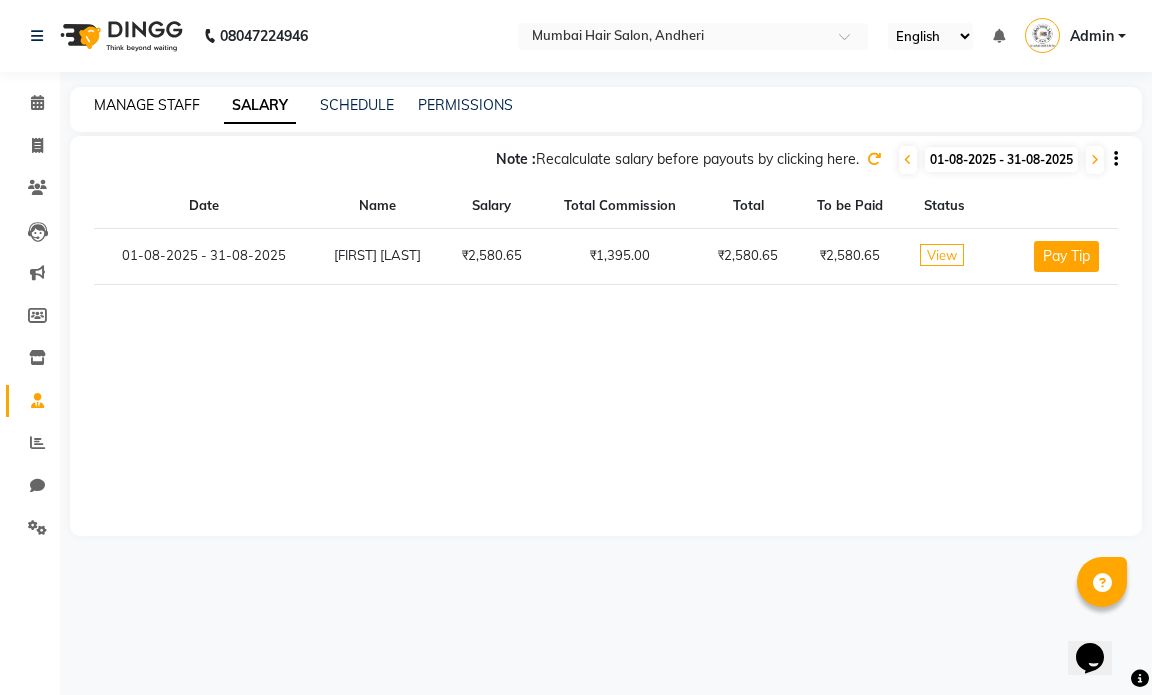click on "MANAGE STAFF" 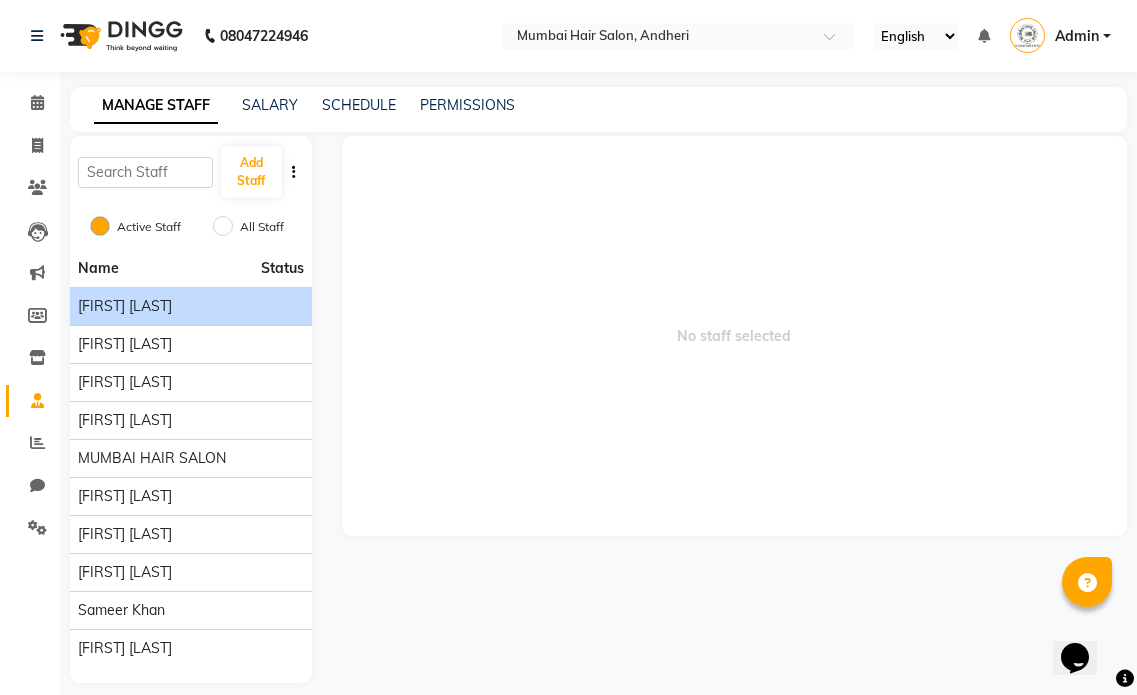 click on "[FIRST] [MIDDLE] [LAST]" 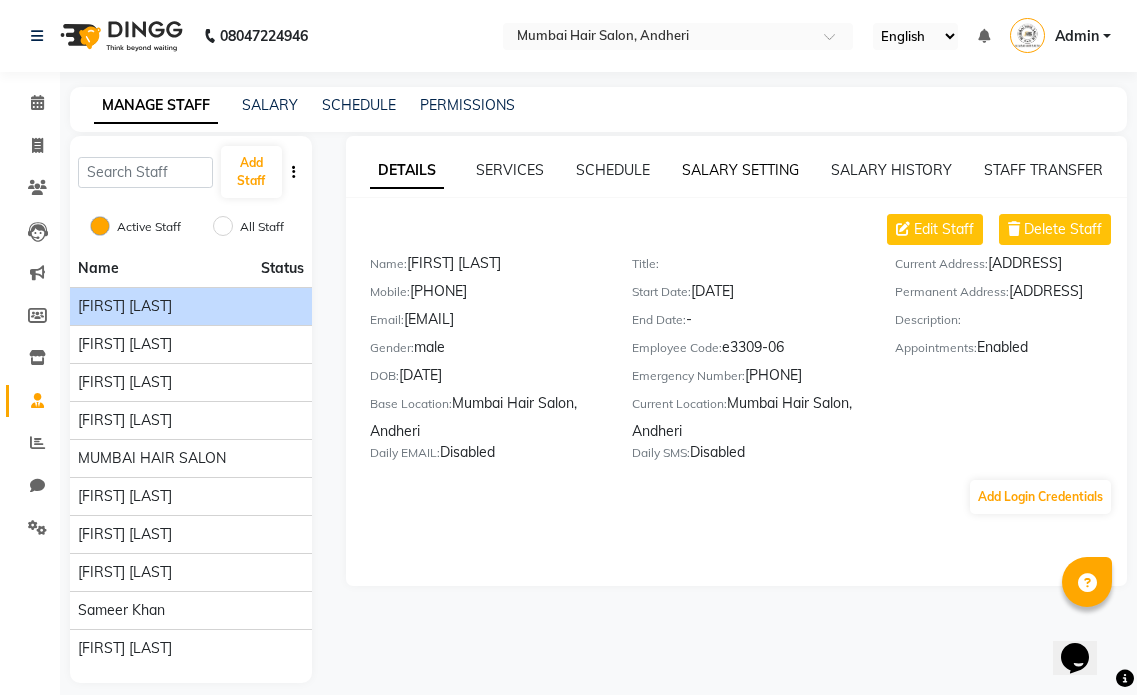 click on "SALARY SETTING" 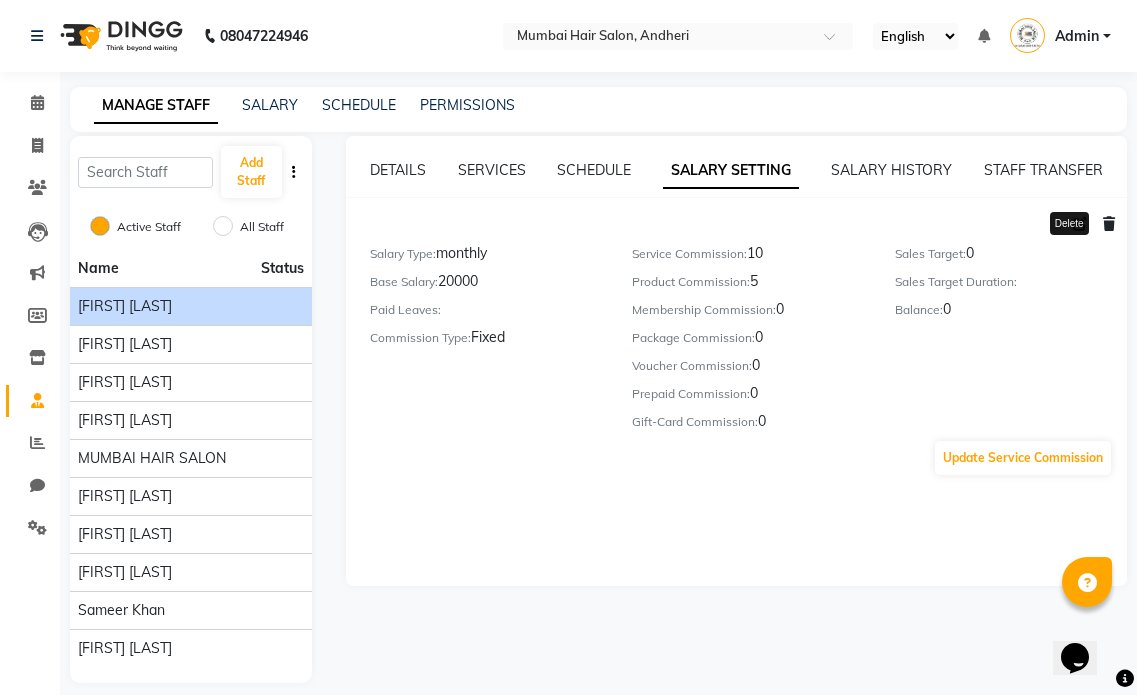 click 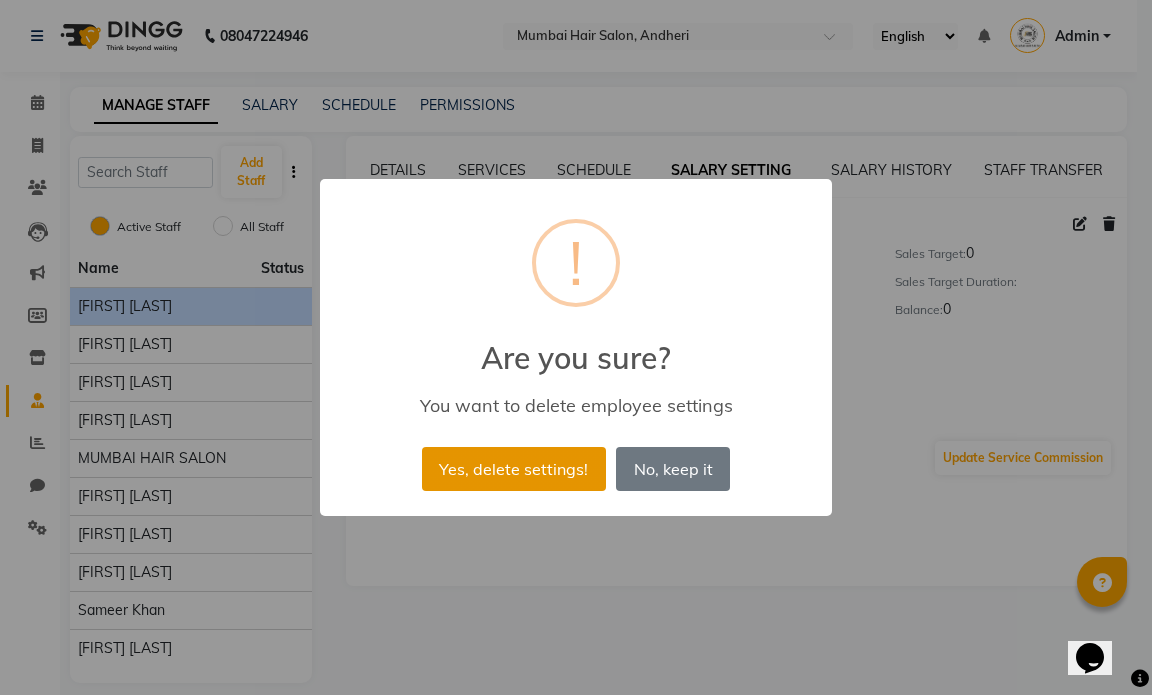 click on "Yes, delete settings!" at bounding box center (514, 469) 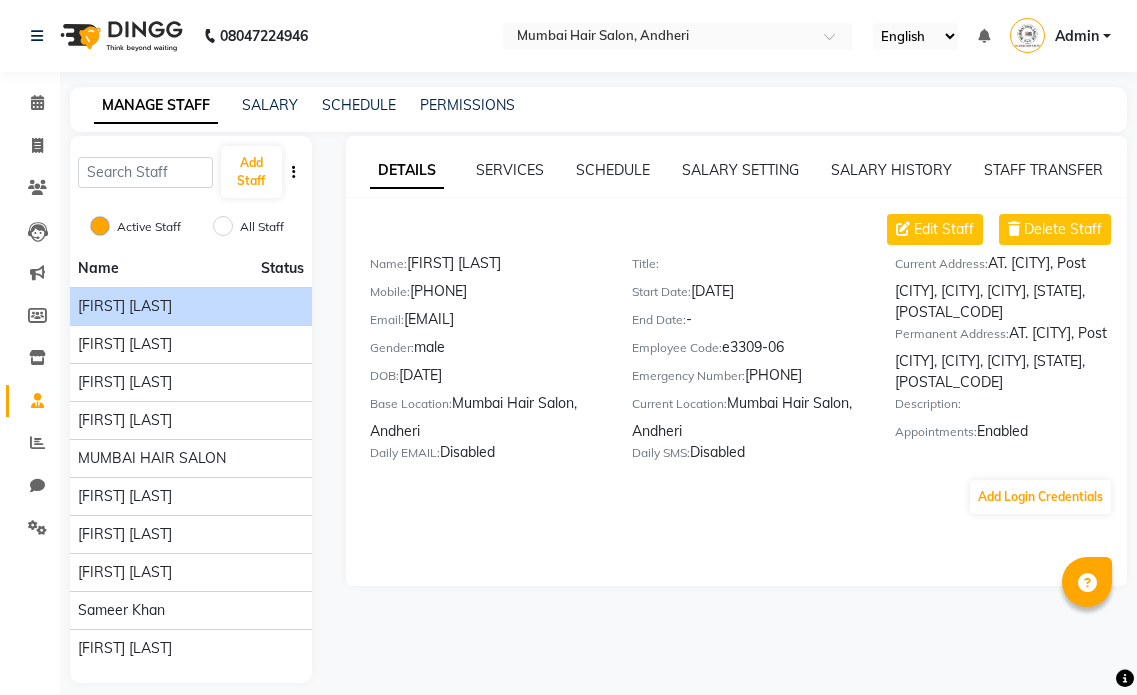 scroll, scrollTop: 0, scrollLeft: 0, axis: both 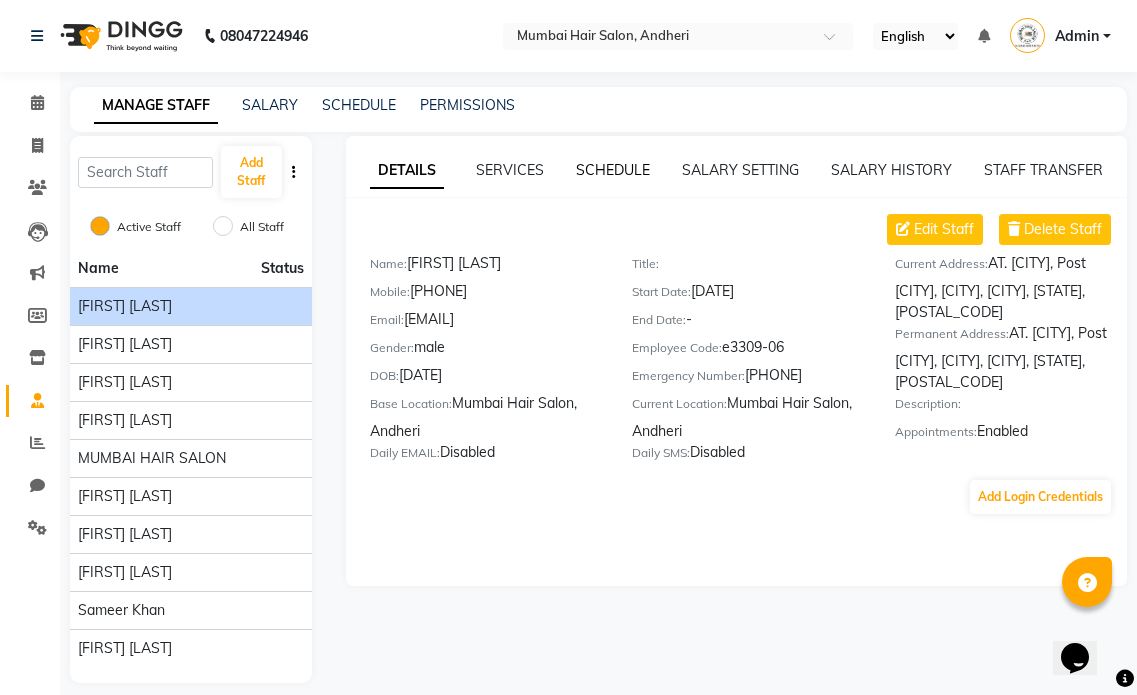 click on "SCHEDULE" 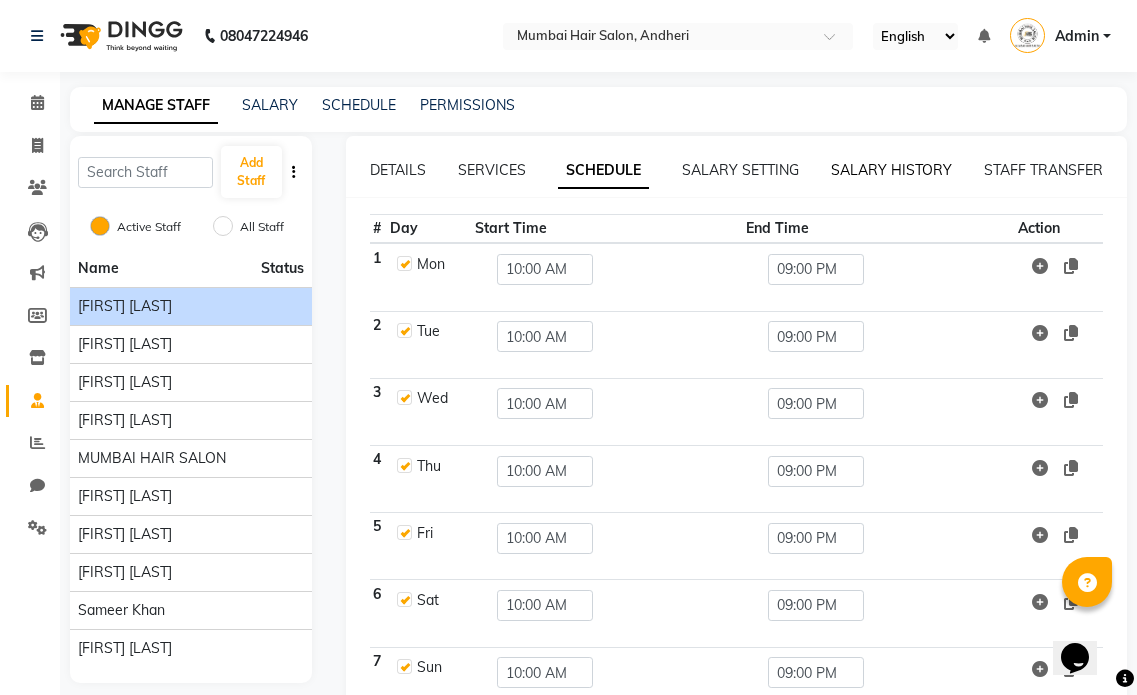 click on "SALARY HISTORY" 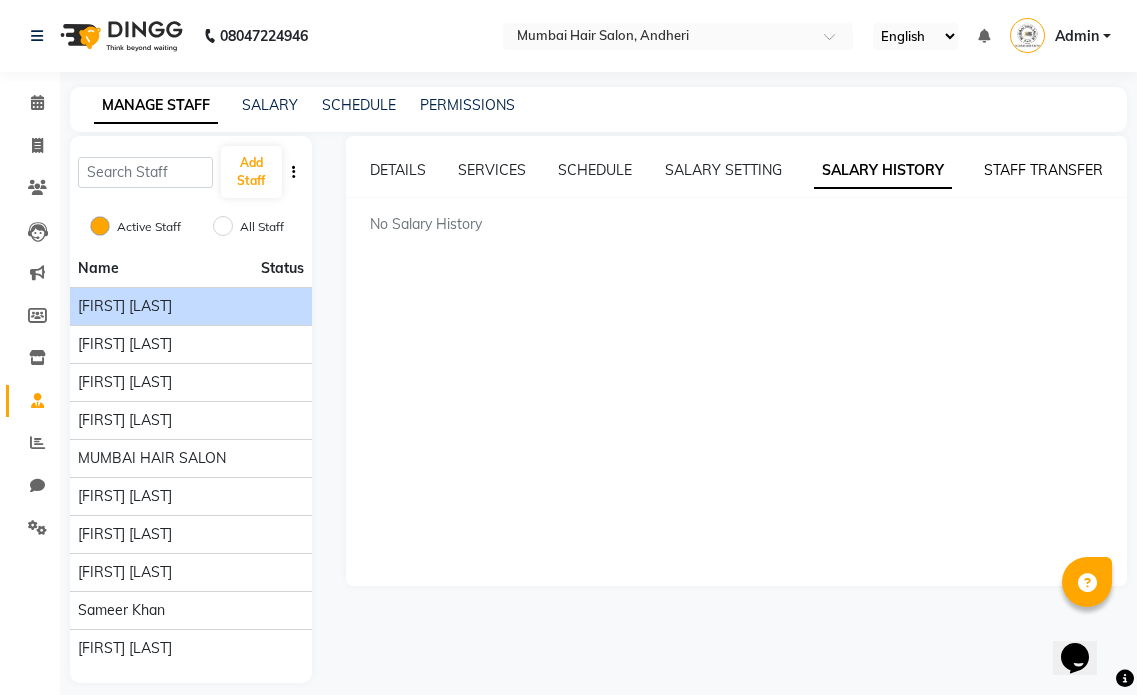 click on "STAFF TRANSFER" 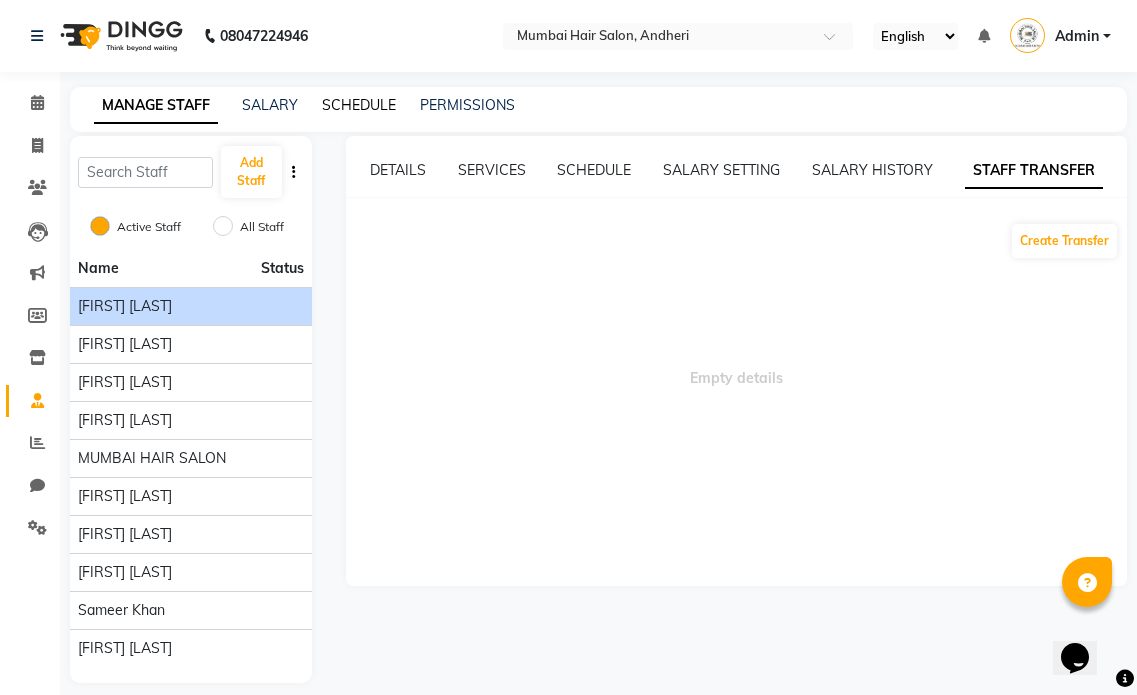 click on "SCHEDULE" 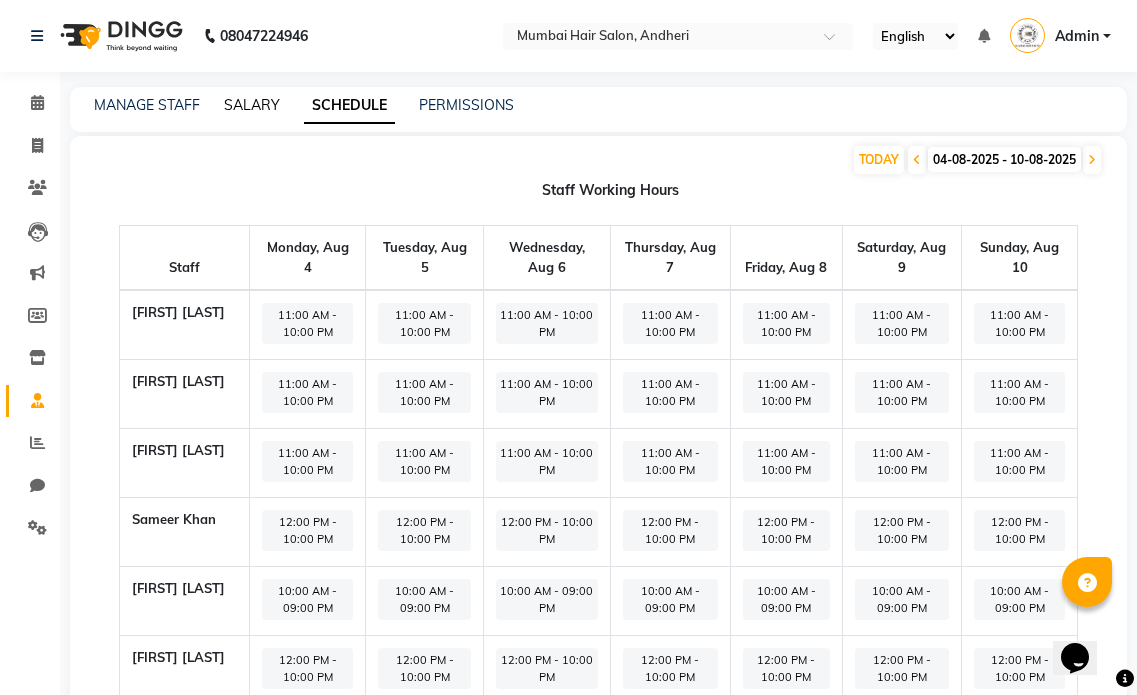 click on "SALARY" 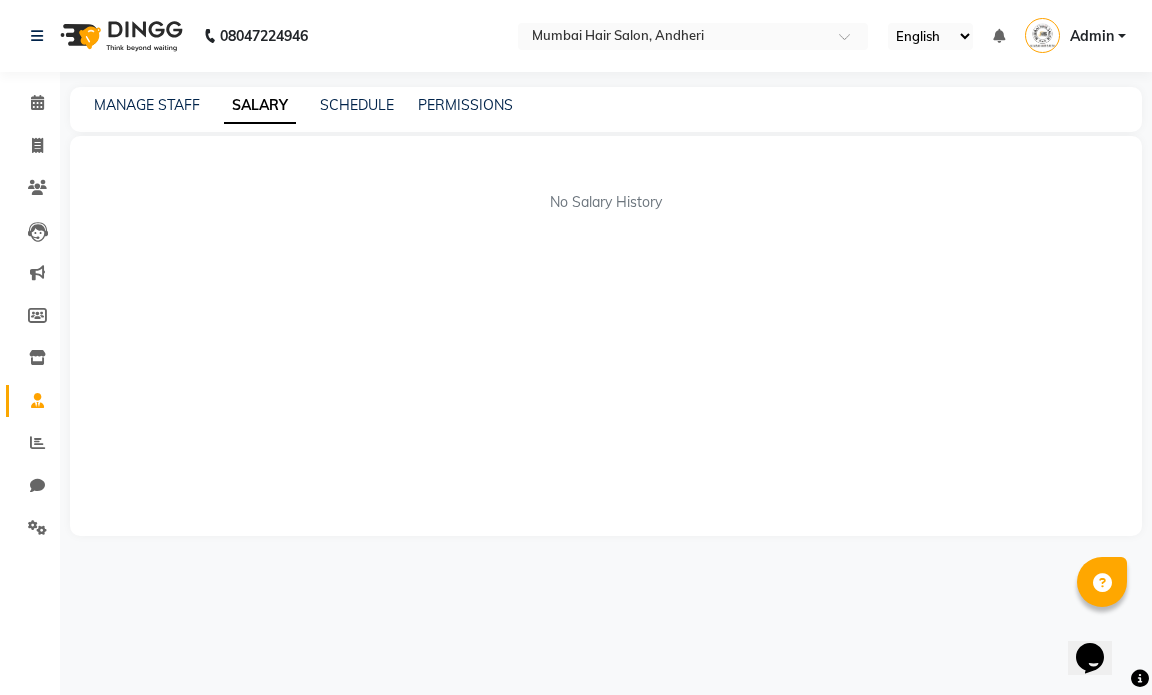 click on "MANAGE STAFF SALARY SCHEDULE PERMISSIONS" 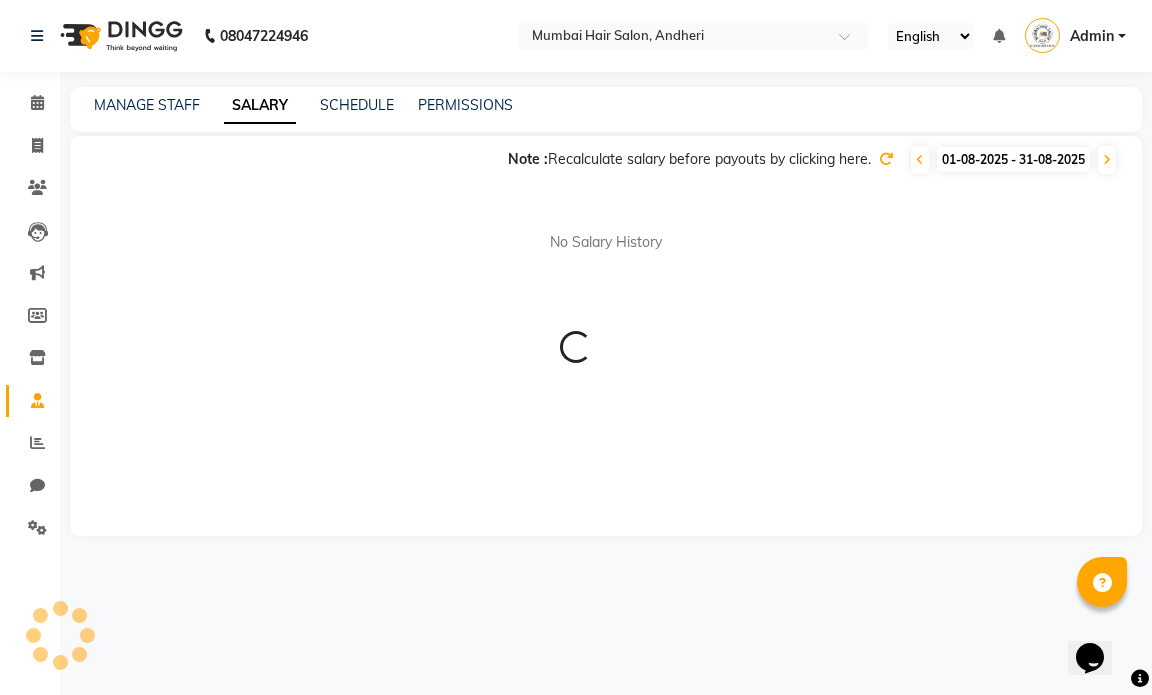 click on "MANAGE STAFF SALARY SCHEDULE PERMISSIONS" 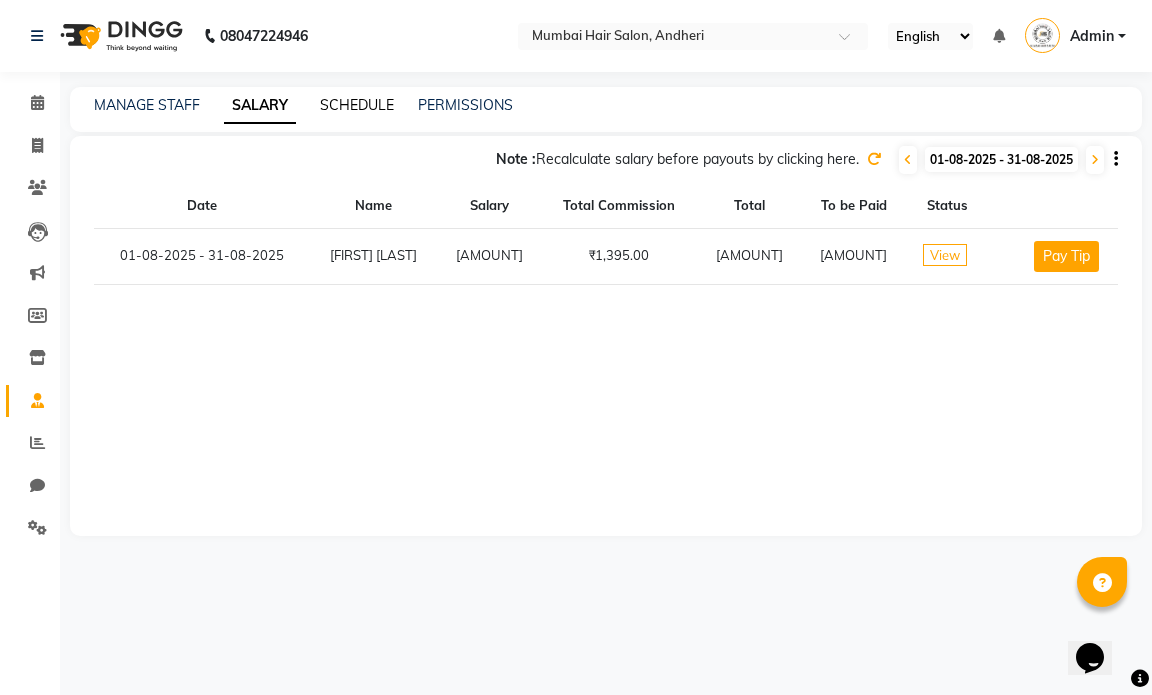 click on "SCHEDULE" 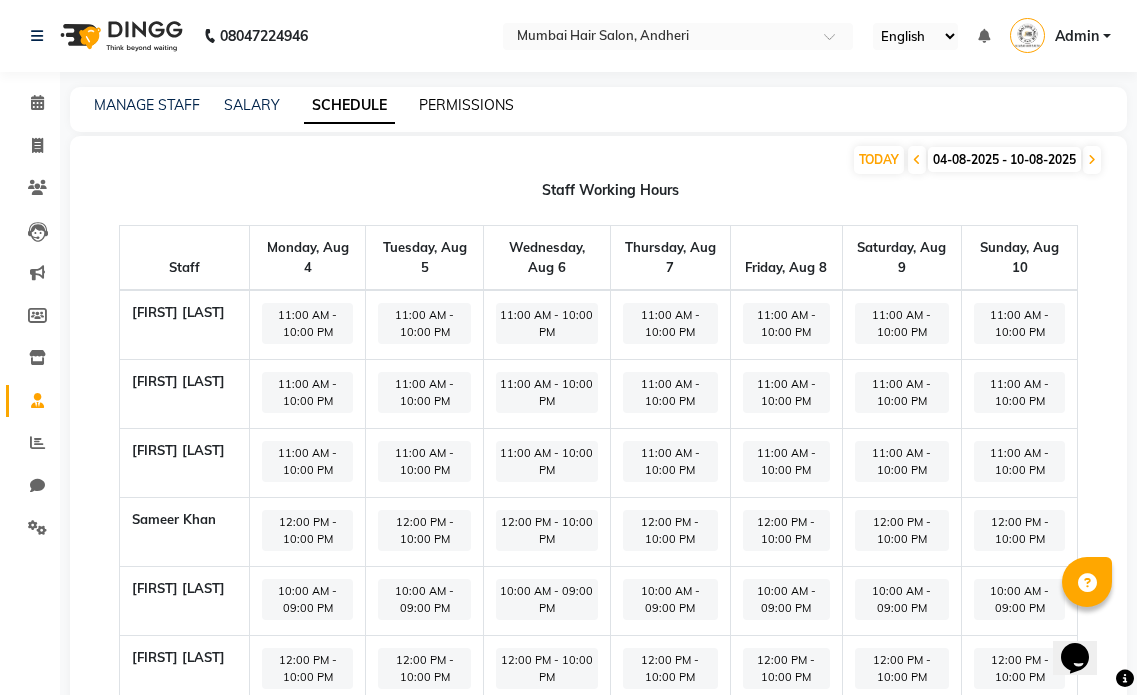 click on "PERMISSIONS" 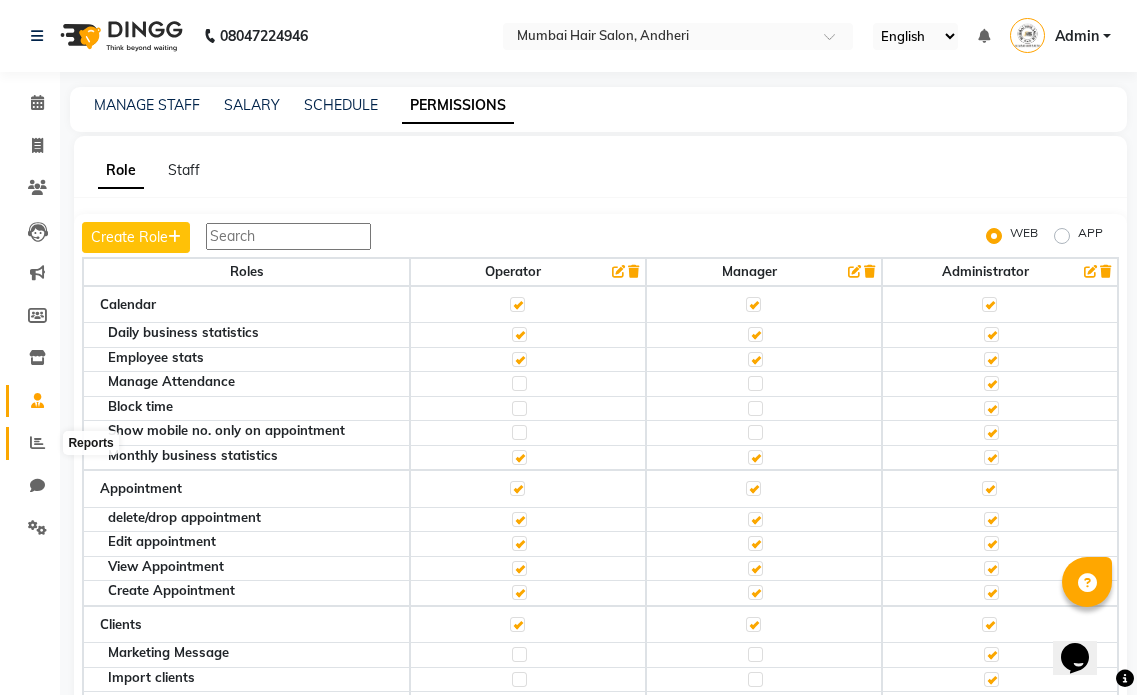 click 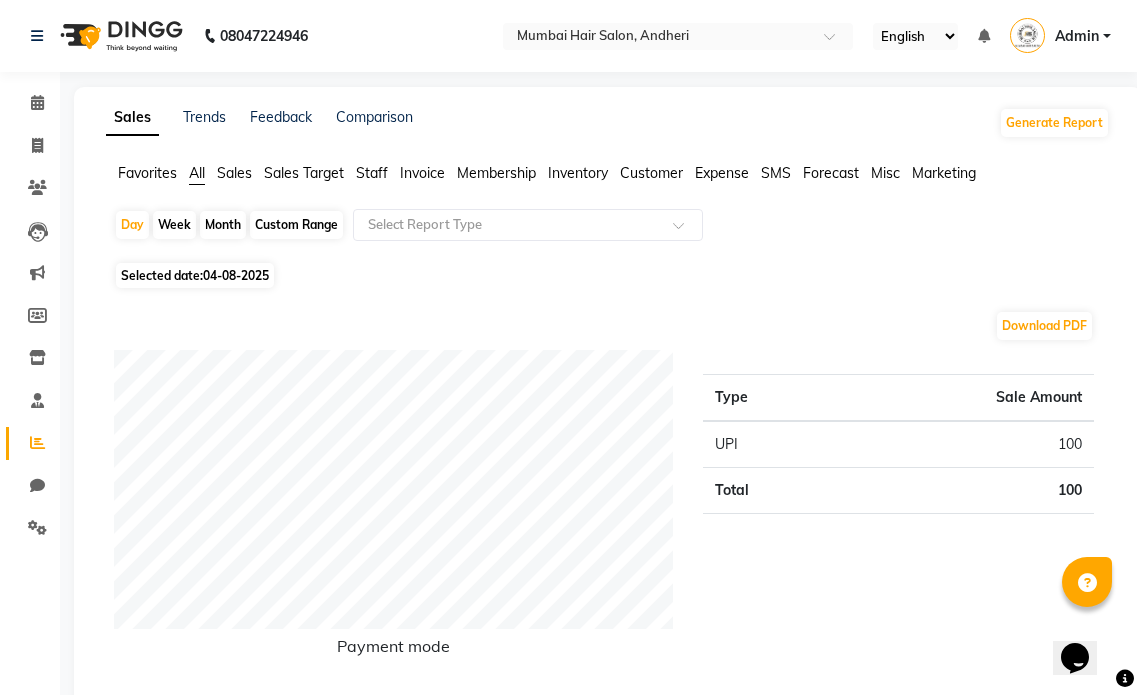 click on "Custom Range" 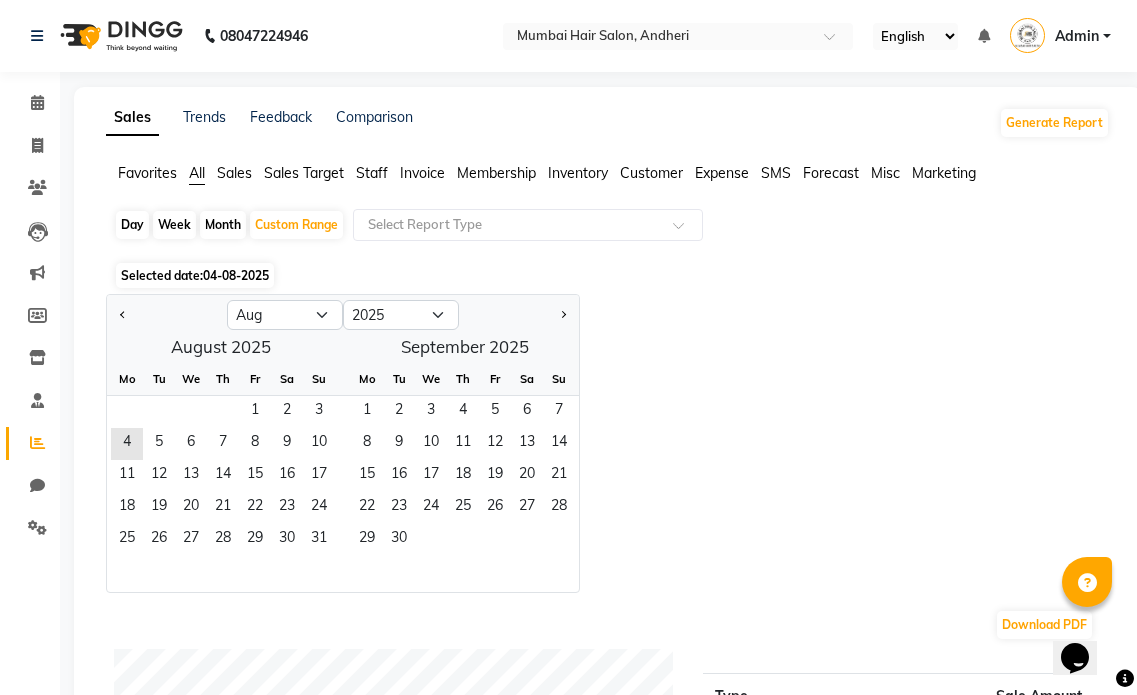 click on "Selected date:  04-08-2025" 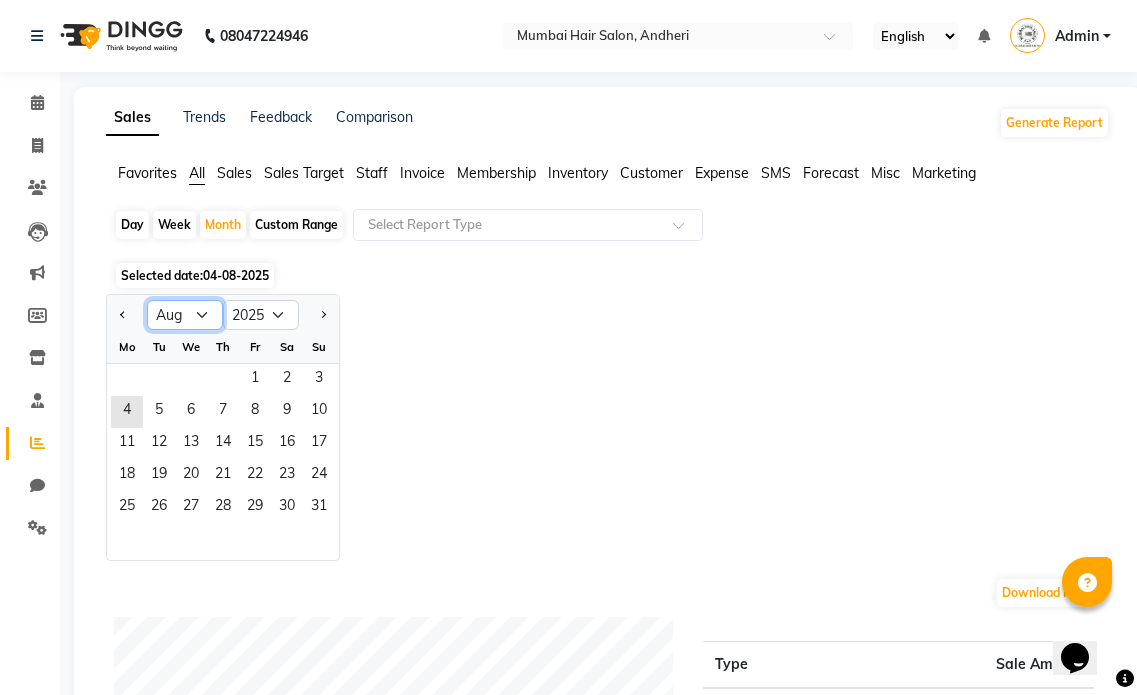 click on "Jan Feb Mar Apr May Jun Jul Aug Sep Oct Nov Dec" 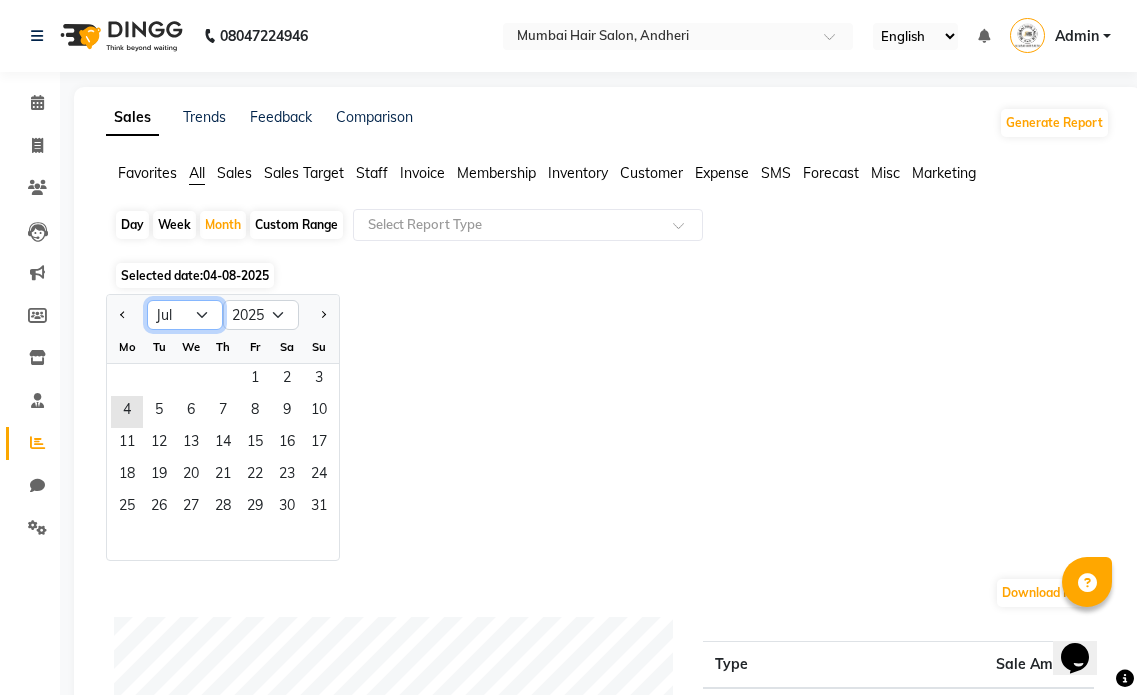 click on "Jan Feb Mar Apr May Jun Jul Aug Sep Oct Nov Dec" 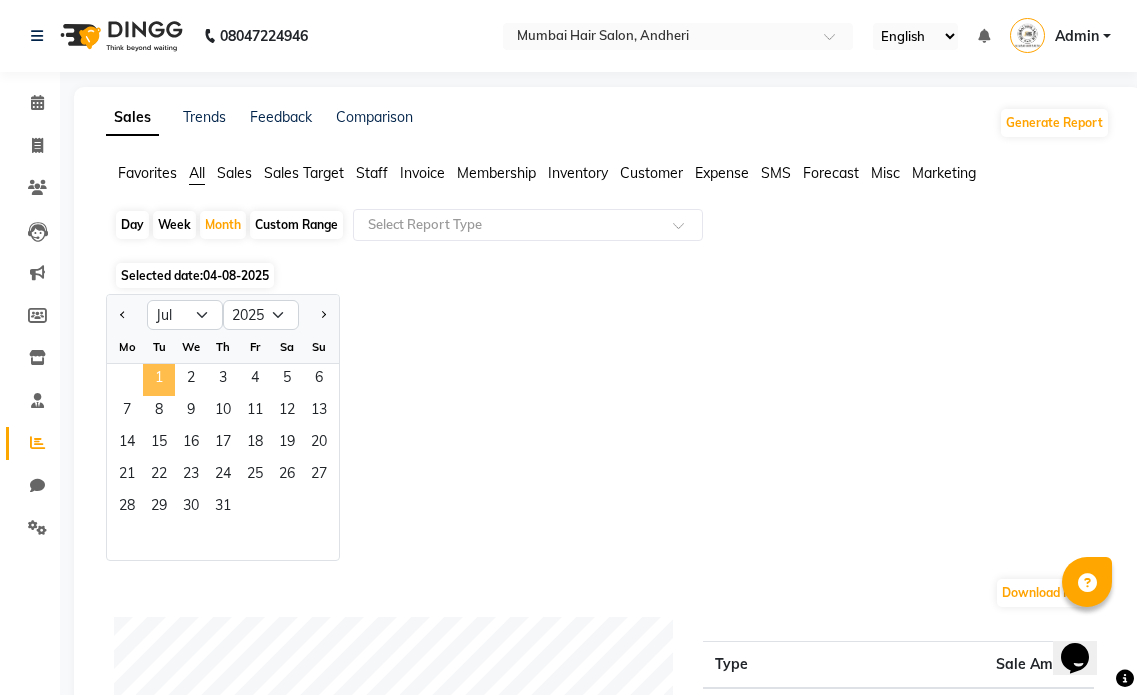 click on "1" 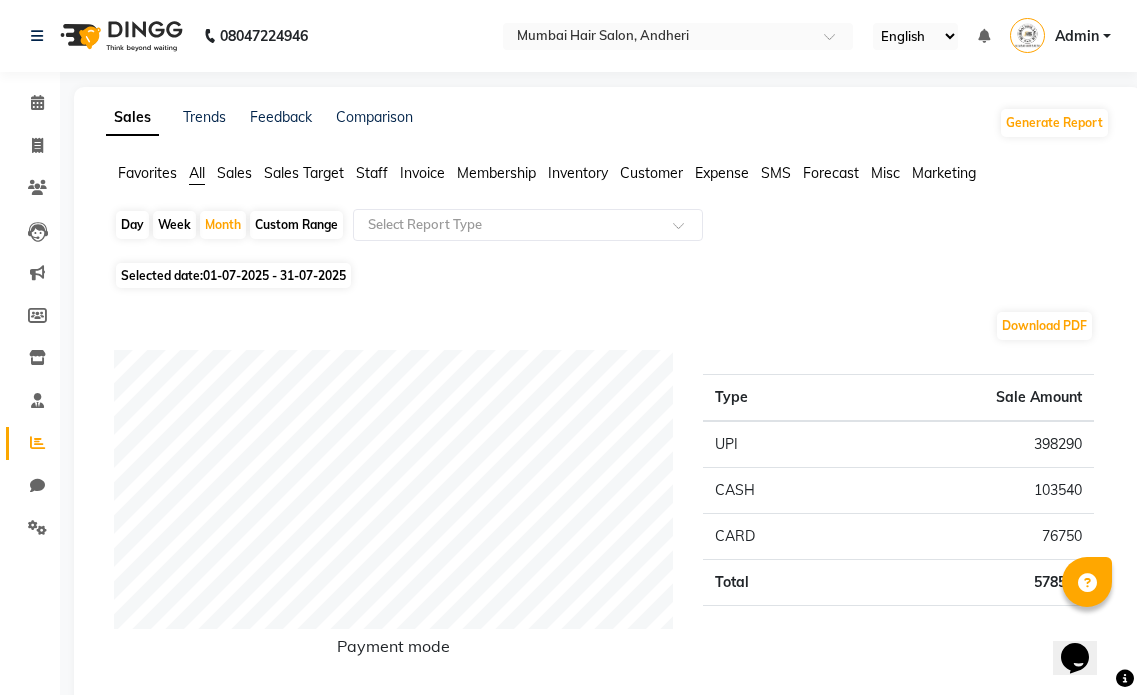 click on "Download PDF Payment mode Type Sale Amount UPI 398290 CASH 103540 CARD 76750 Total 578580 Staff summary Type Sale Amount Rehan Ansari 237690 Mohd Shamshad  155750 Amol Dinkar Pawar 103440 Payal Kalyan 25200 Swara Bamne 19660 Kushal  Suryavenshi 11600 Salam Ansari 10740 Shuab Ansari 7500 Mumbai Hair Salon 7000 Total 578580 Sales summary Type Sale Amount Memberships 0 Tips 0 Prepaid 0 Vouchers 0 Gift card 0 Packages 0 Services 526900 Products 51680 Fee 0 Total 578580 Service by category Type Sale Amount Highlights/Balayage/Ombre  140500 Haircut 109000 Texture Services  103100 Global  73900 Touch Up 28540 Hair Spa  23700 Threading & Waxing  12340 Facial 12120 Wash & Dry  11600 Pedicure / Manicure 11500 Others 600 Total 526900 Service sales Type Sale Amount Global Highlights with Pre Lightening - Long  58000 Director Haircut - Female 55600 Global Majirel - Medium  41000 Botox OP 35000 Highlights/Balayage/Ombre - Medium OP 30000 Perming 30000 Global Highlights - Below Shoulder  29000 Touch-up 1 Inches - Majirel" 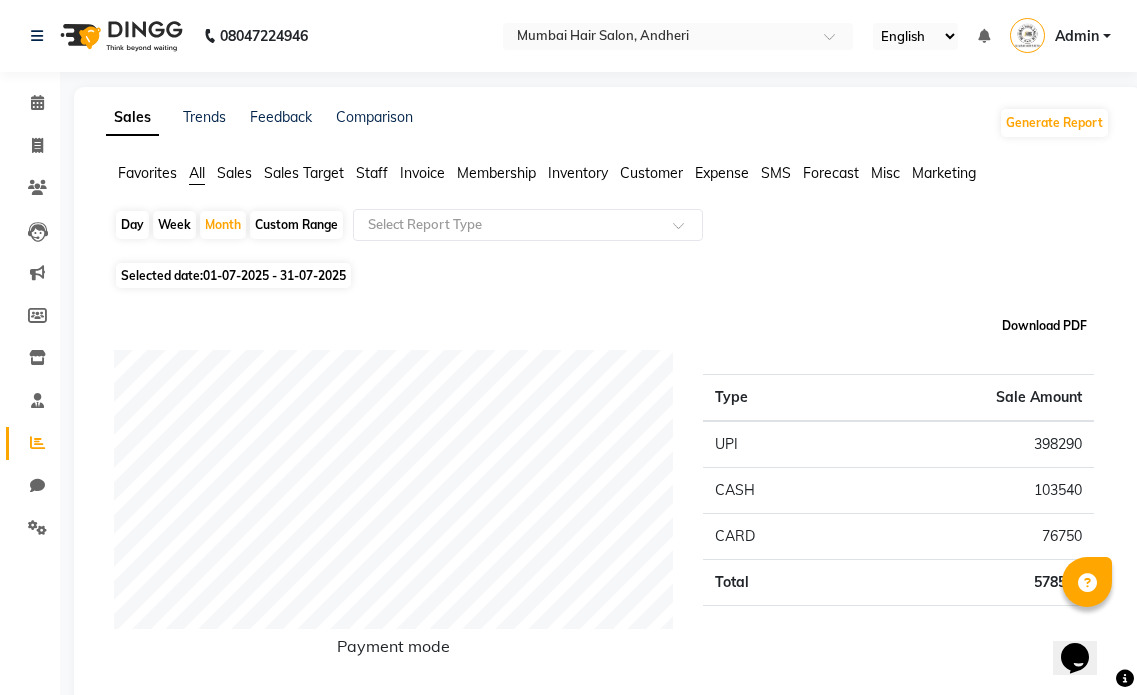 click on "Download PDF" 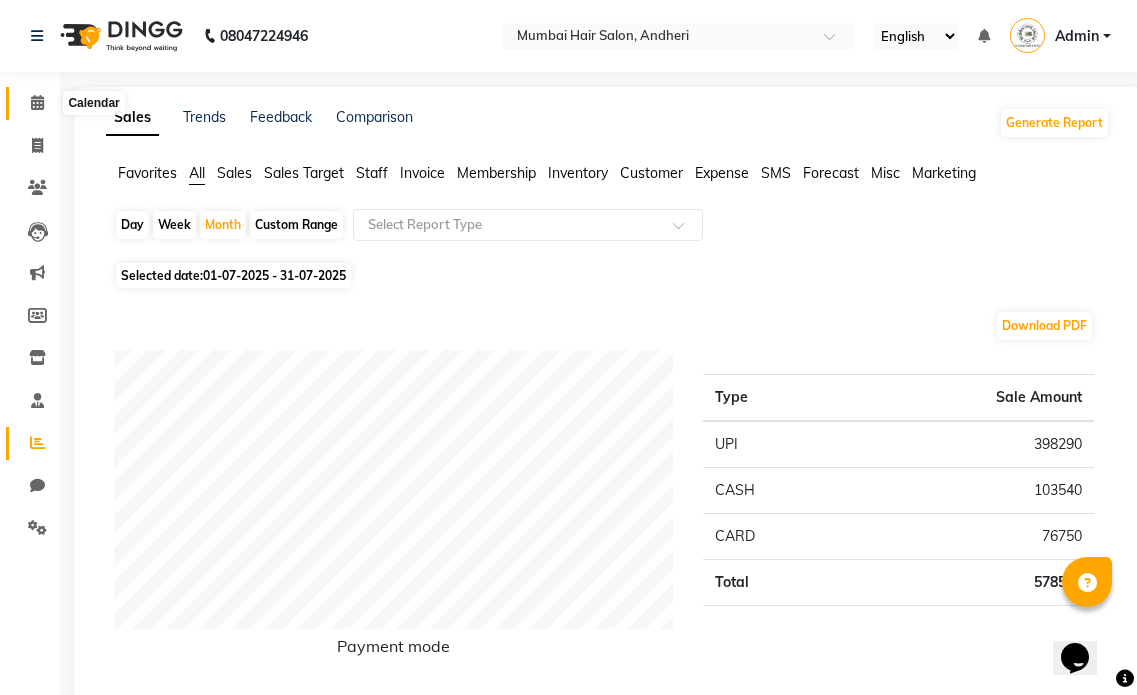 click 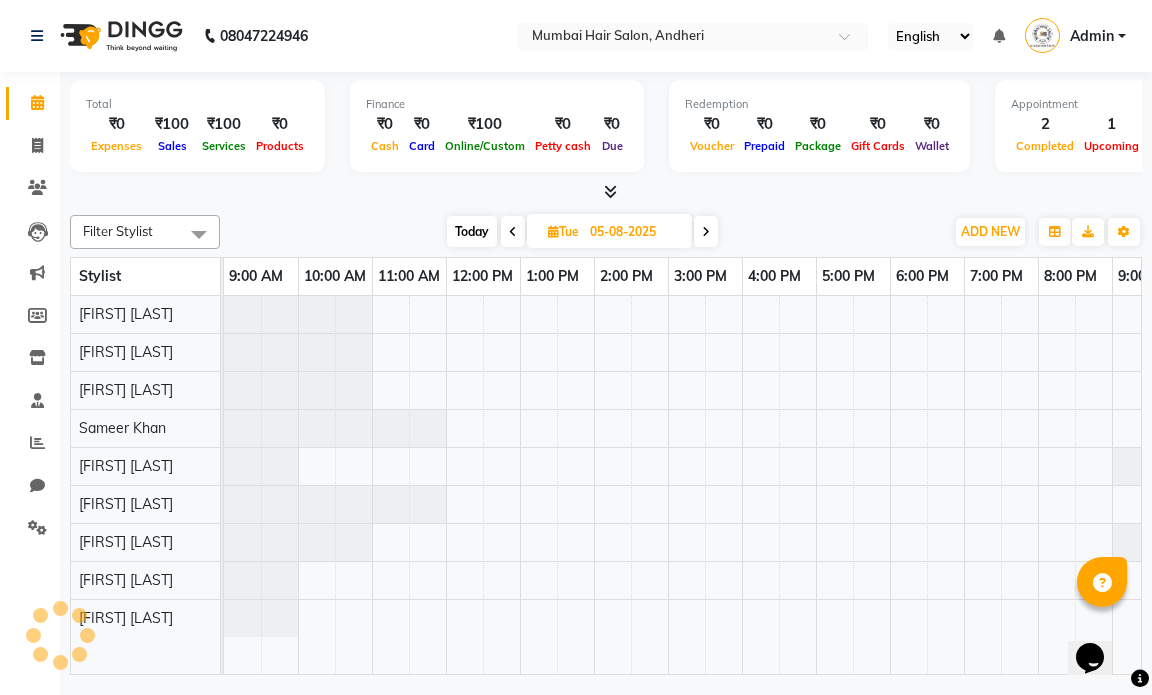 scroll, scrollTop: 0, scrollLeft: 0, axis: both 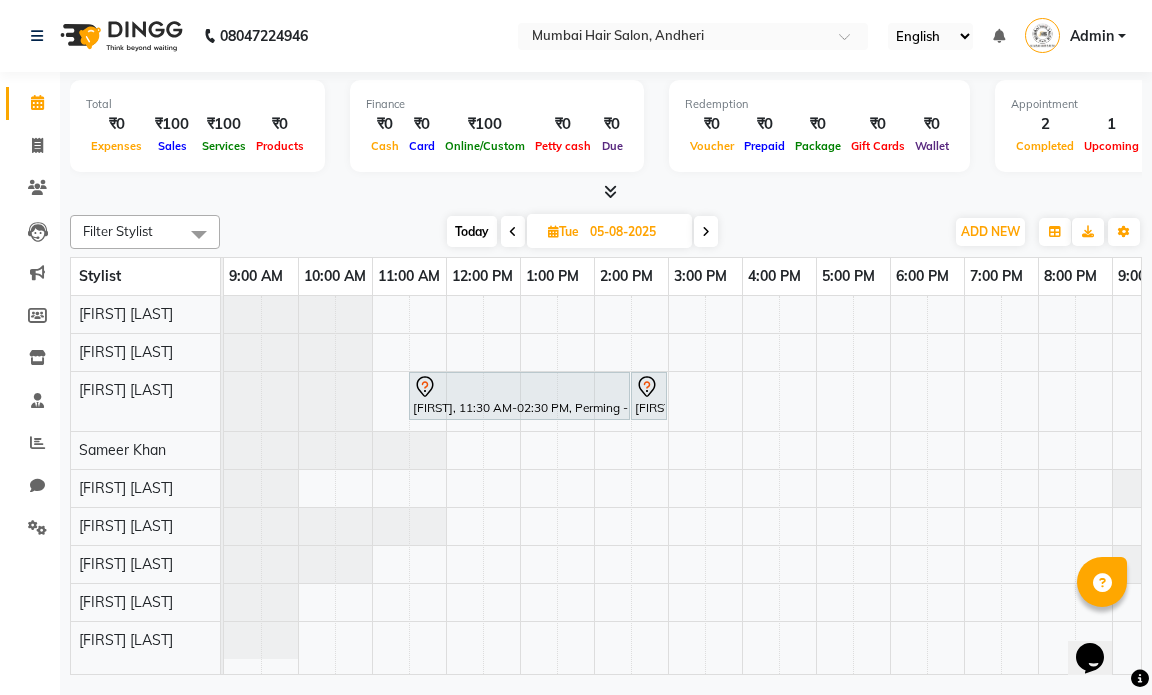 click at bounding box center [513, 232] 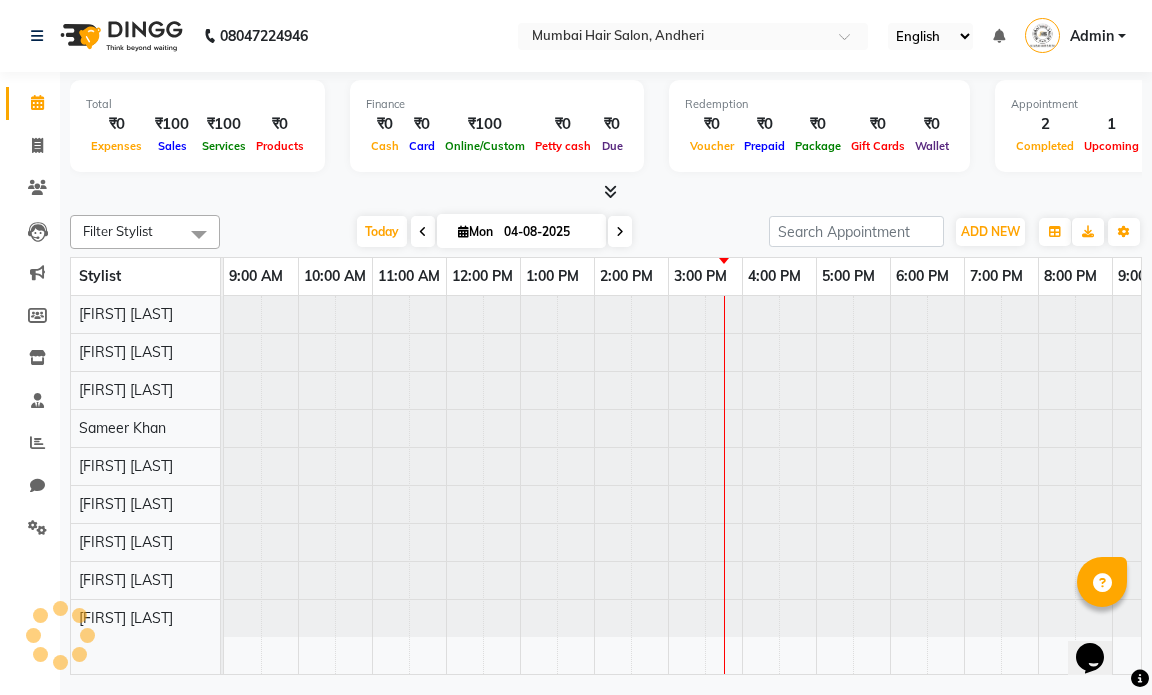 scroll, scrollTop: 0, scrollLeft: 119, axis: horizontal 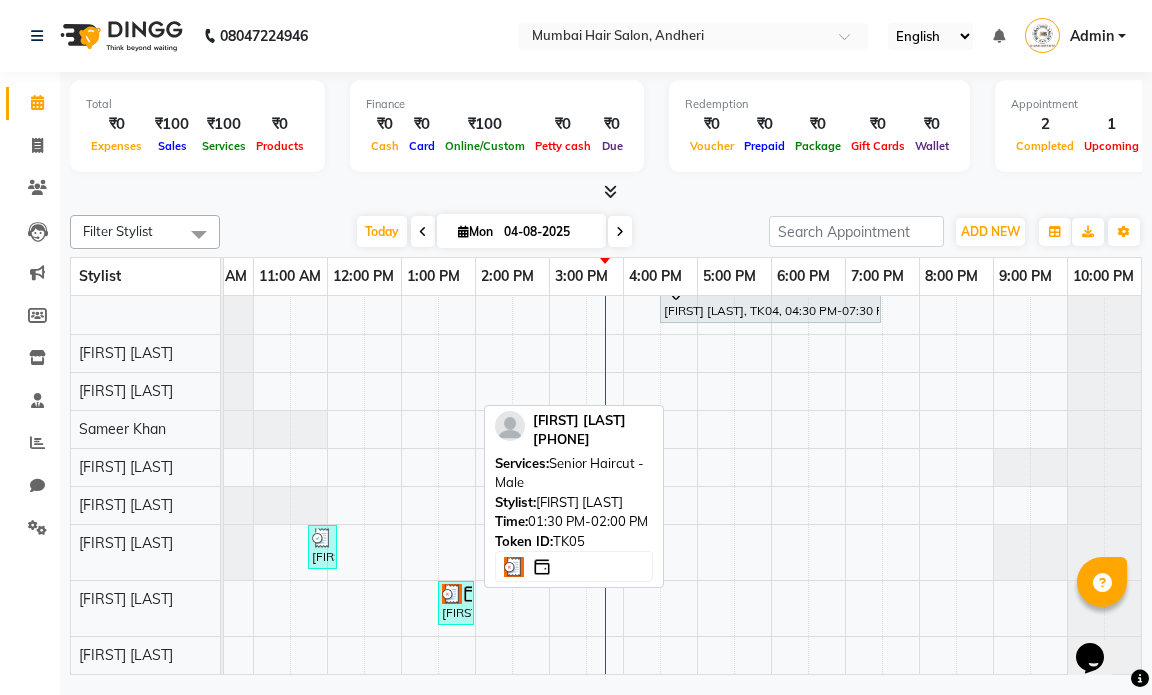 click on "[NAME], TK05, 01:30 PM-02:00 PM, Senior Haircut - Male" at bounding box center (456, 603) 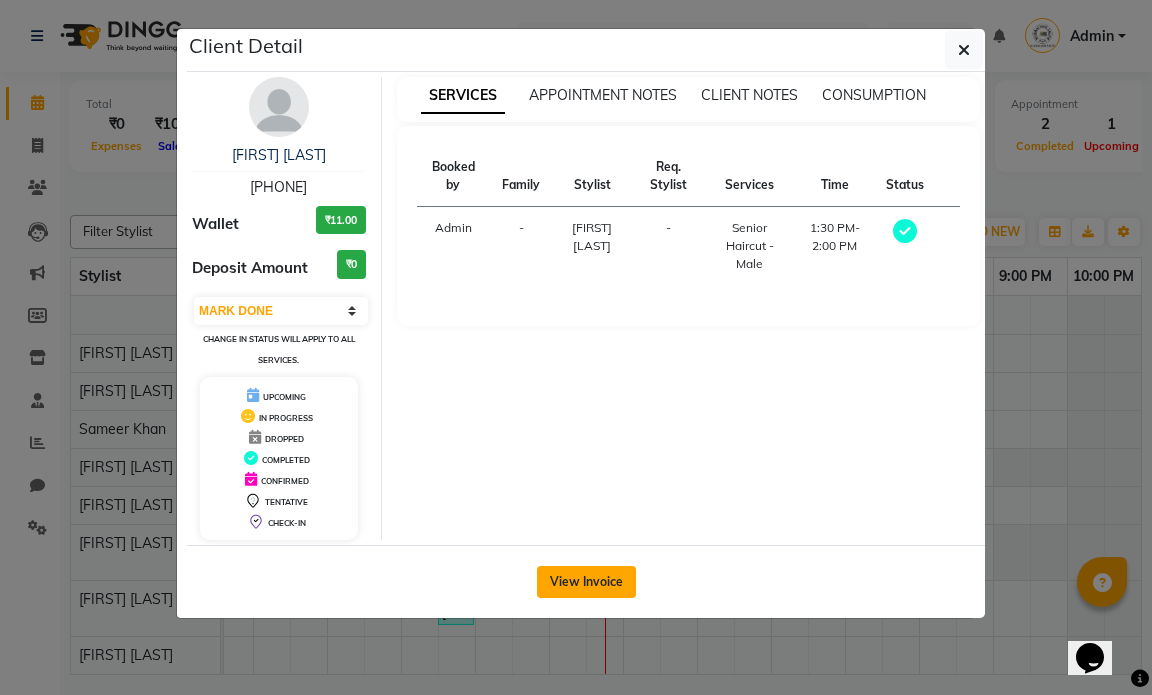 click on "View Invoice" 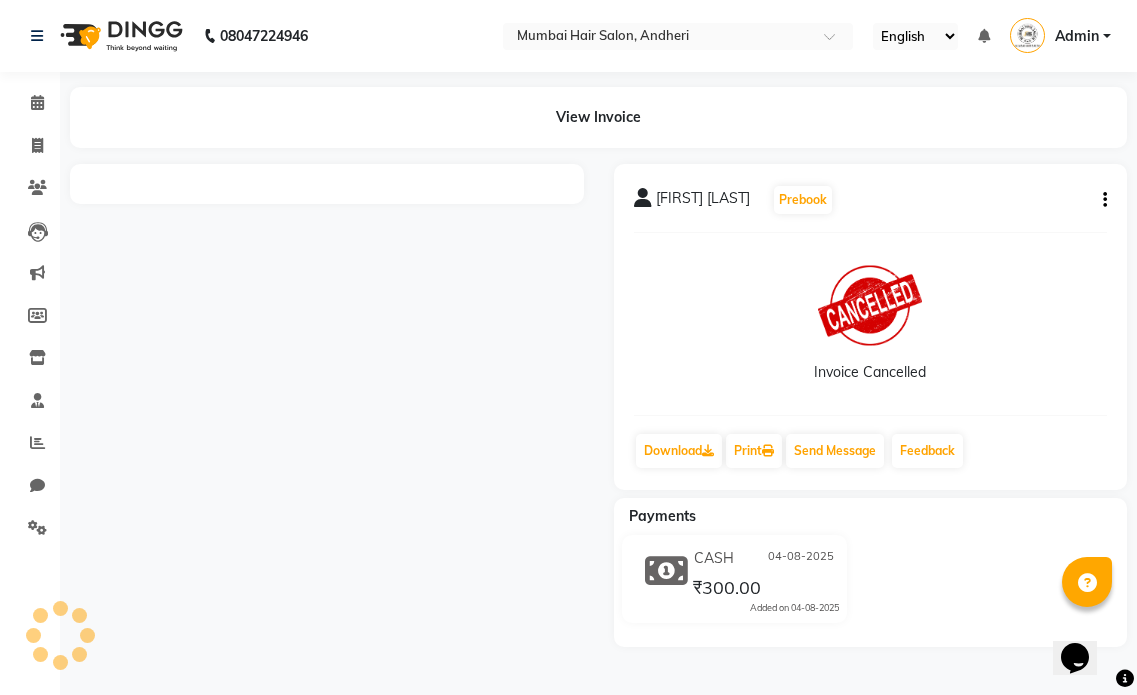 click on "Salam Bhai  Prebook   Invoice Cancelled  Download  Print   Send Message Feedback" 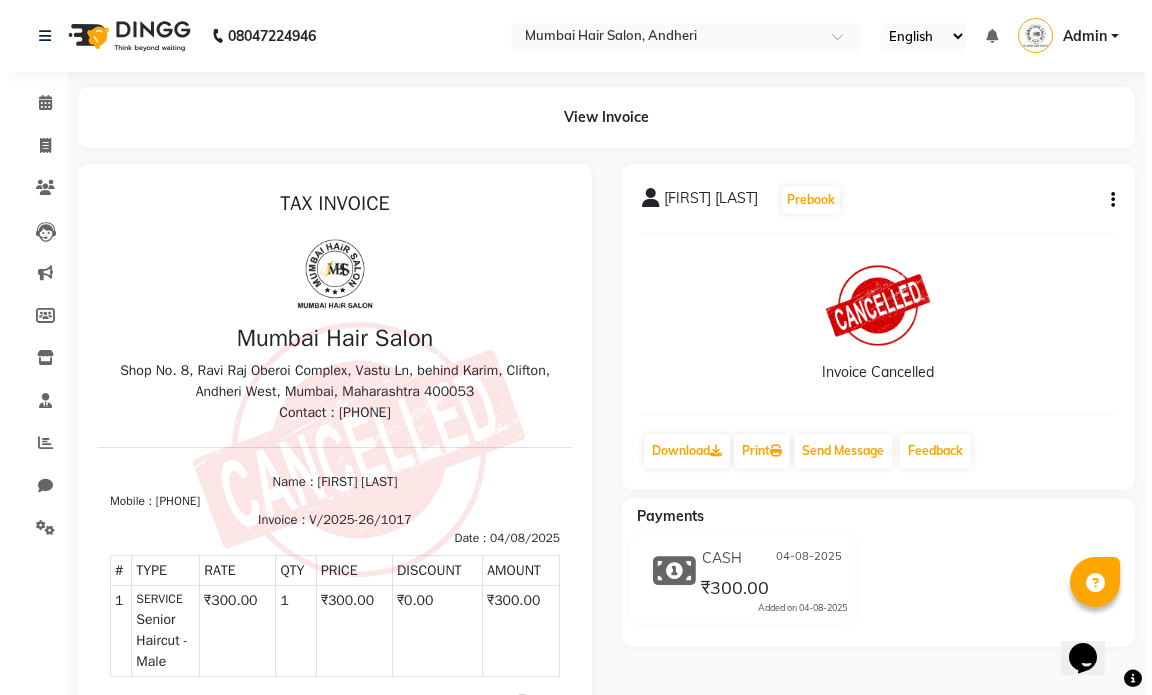 scroll, scrollTop: 0, scrollLeft: 0, axis: both 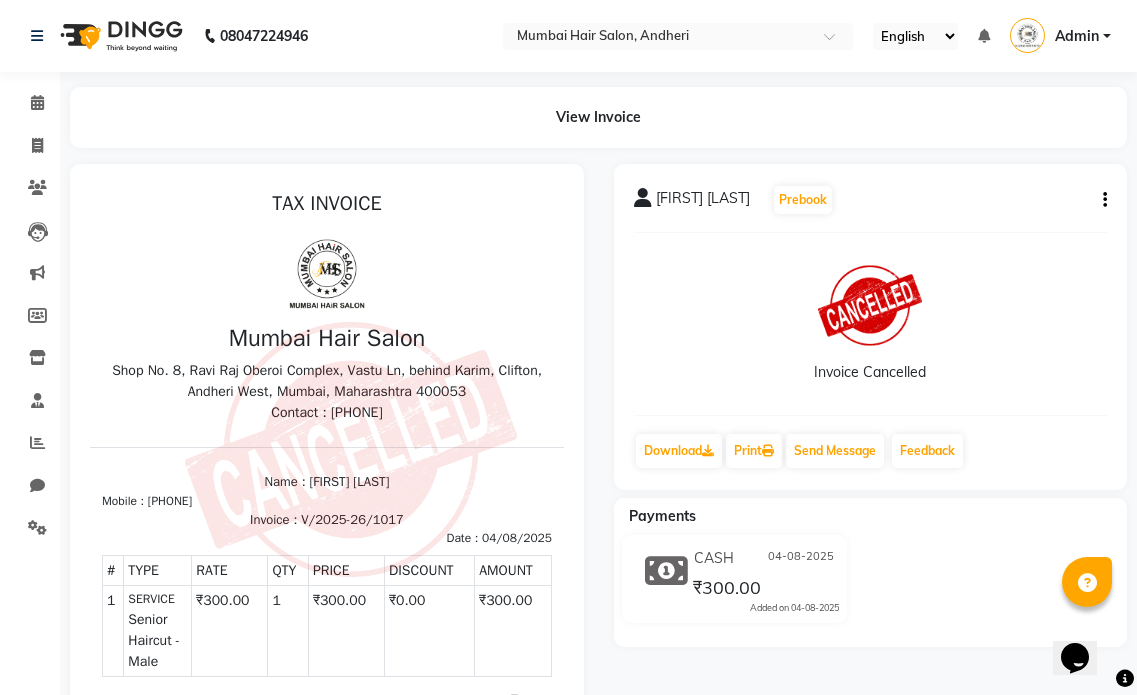 click on "Salam Bhai  Prebook   Invoice Cancelled  Download  Print   Send Message Feedback" 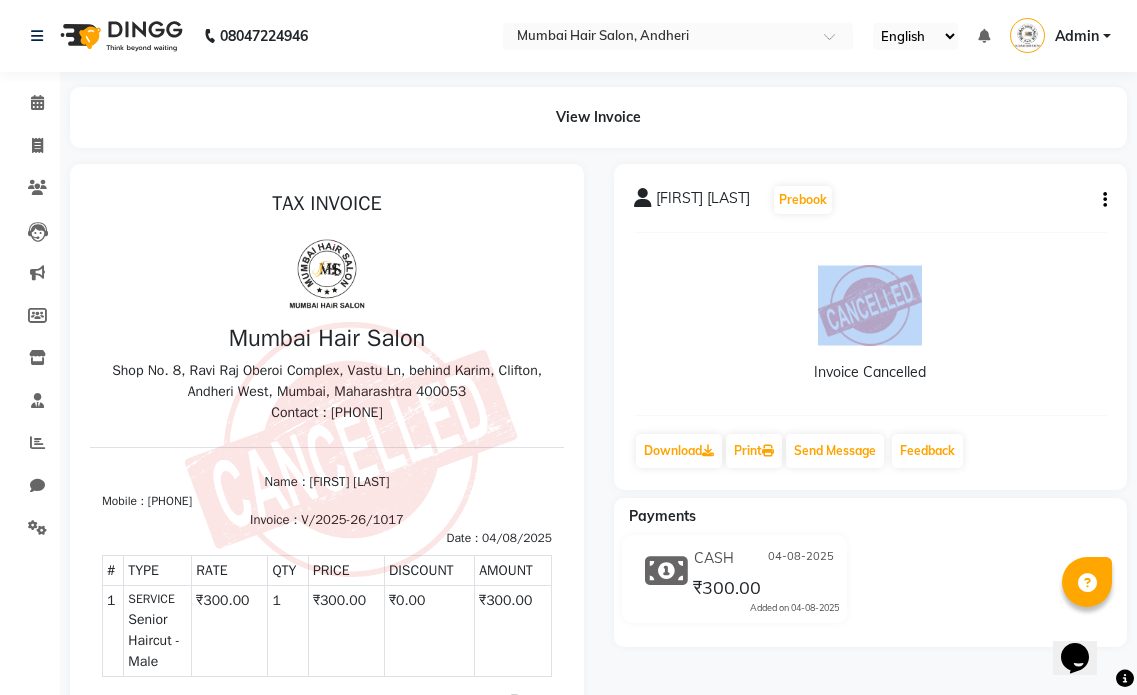 click on "Salam Bhai  Prebook   Invoice Cancelled  Download  Print   Send Message Feedback" 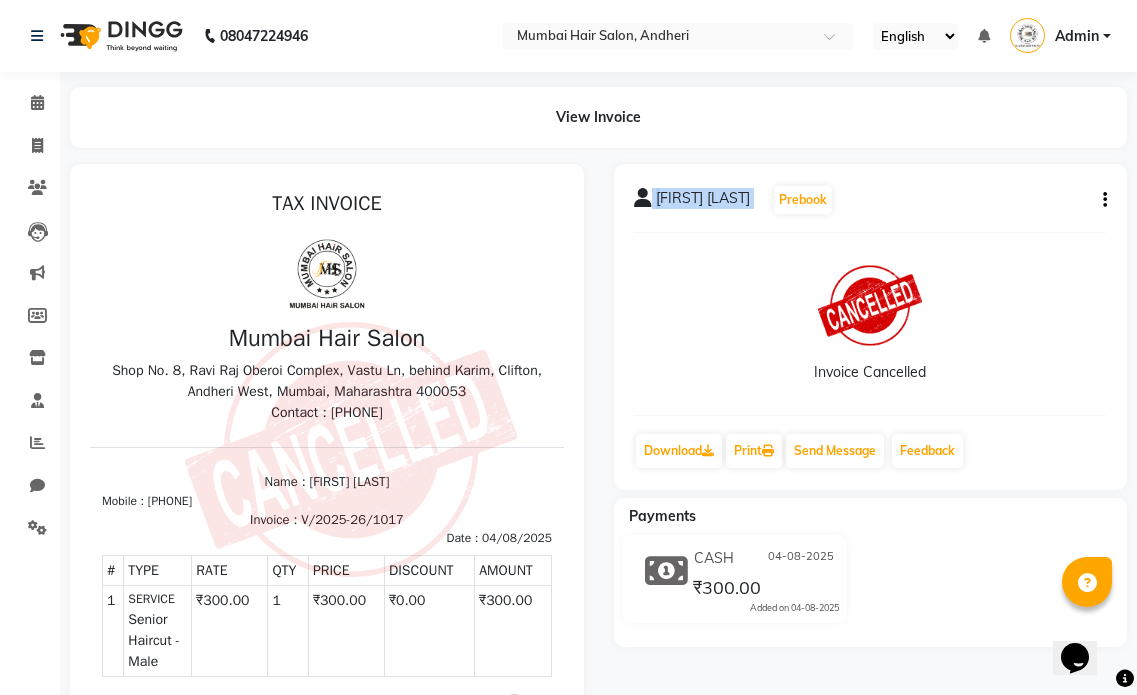 click 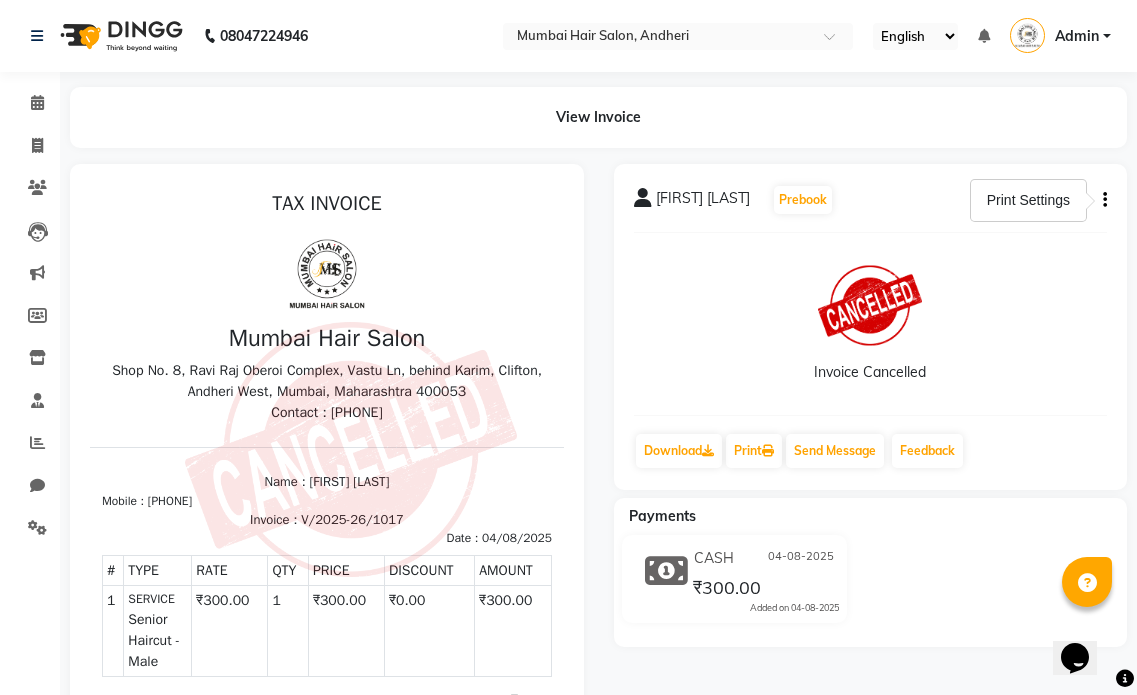 click on "Salam Bhai  Prebook   Invoice Cancelled  Download  Print   Send Message Feedback" 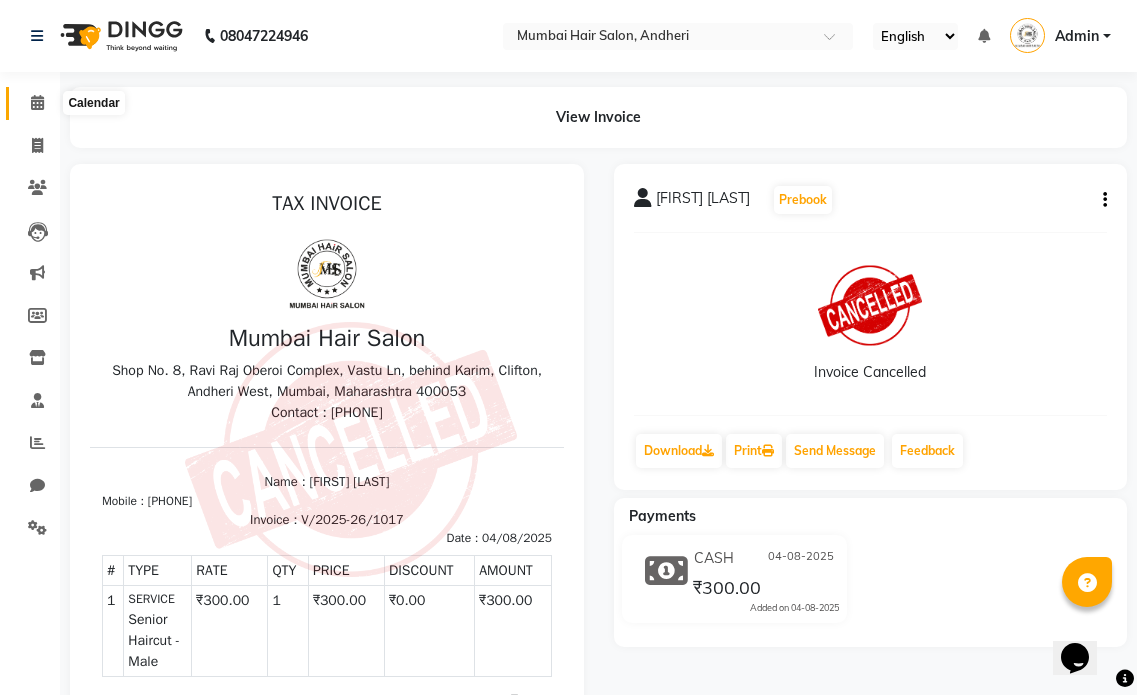 click 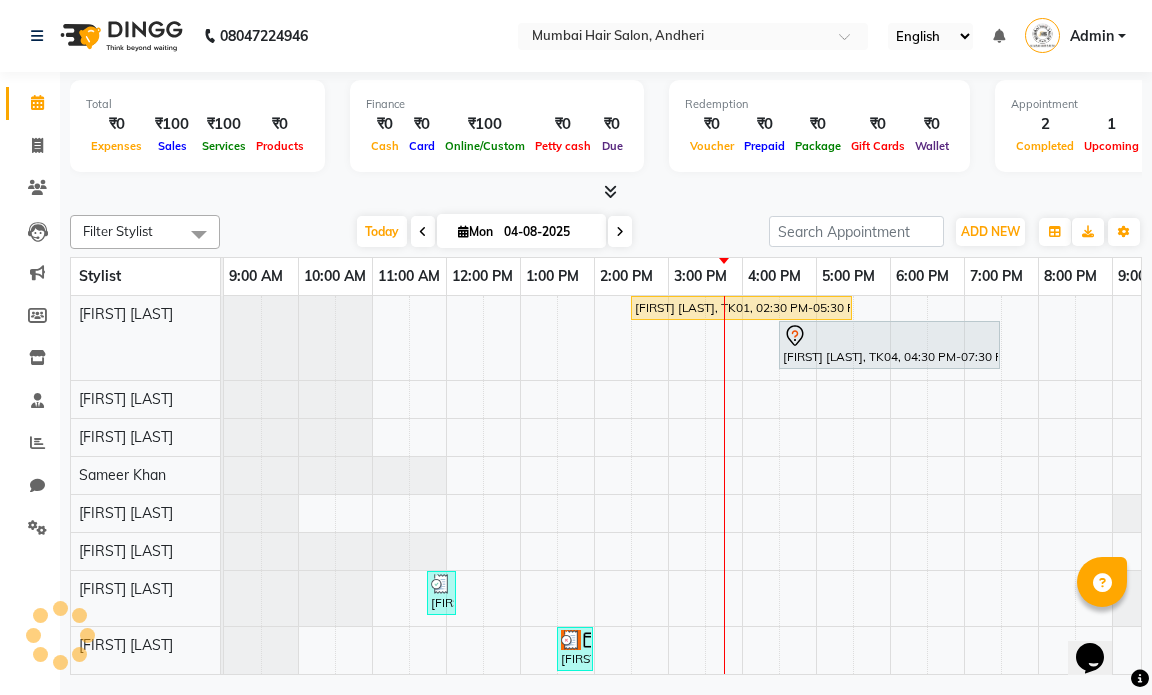scroll, scrollTop: 0, scrollLeft: 0, axis: both 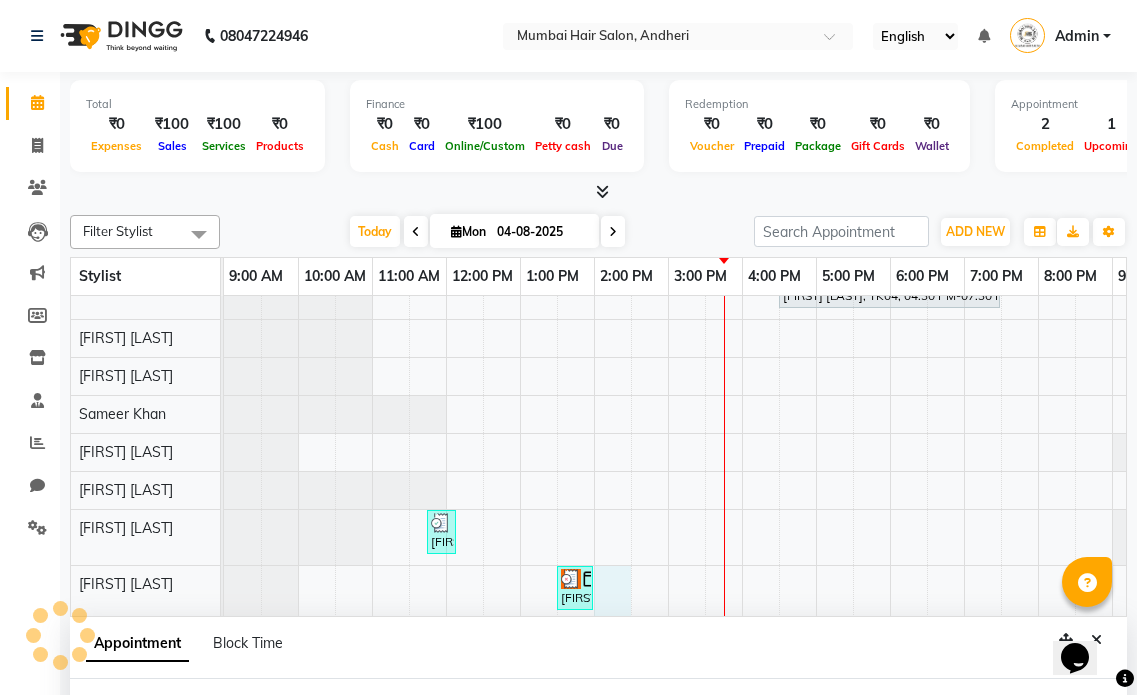 select on "66095" 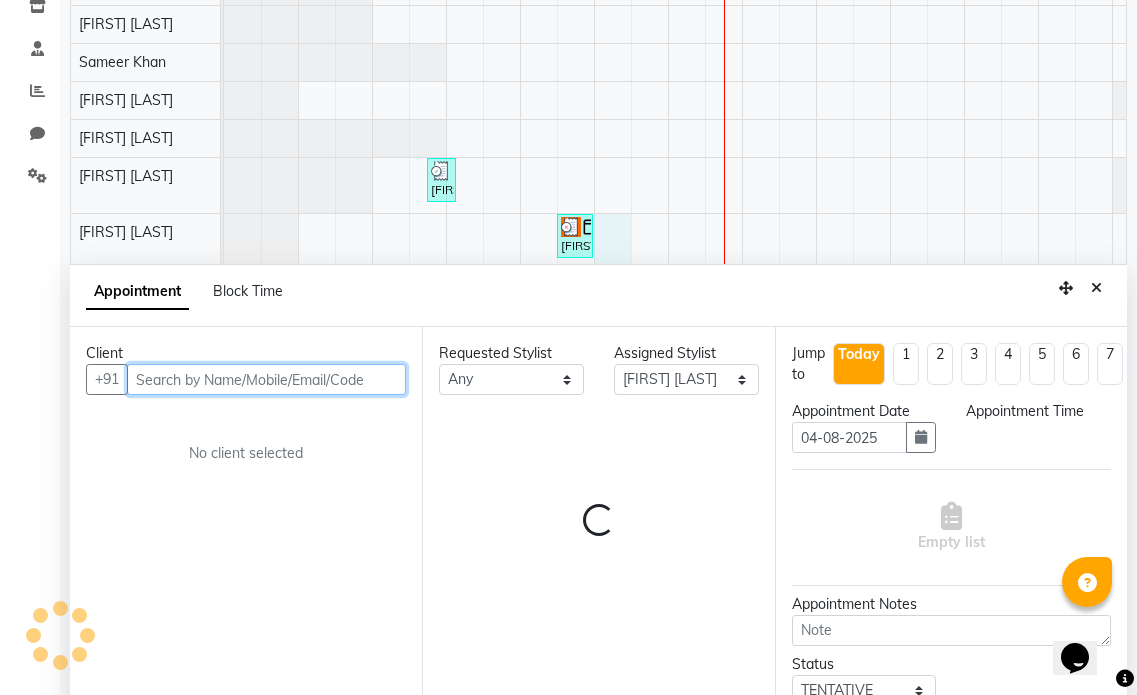 select on "840" 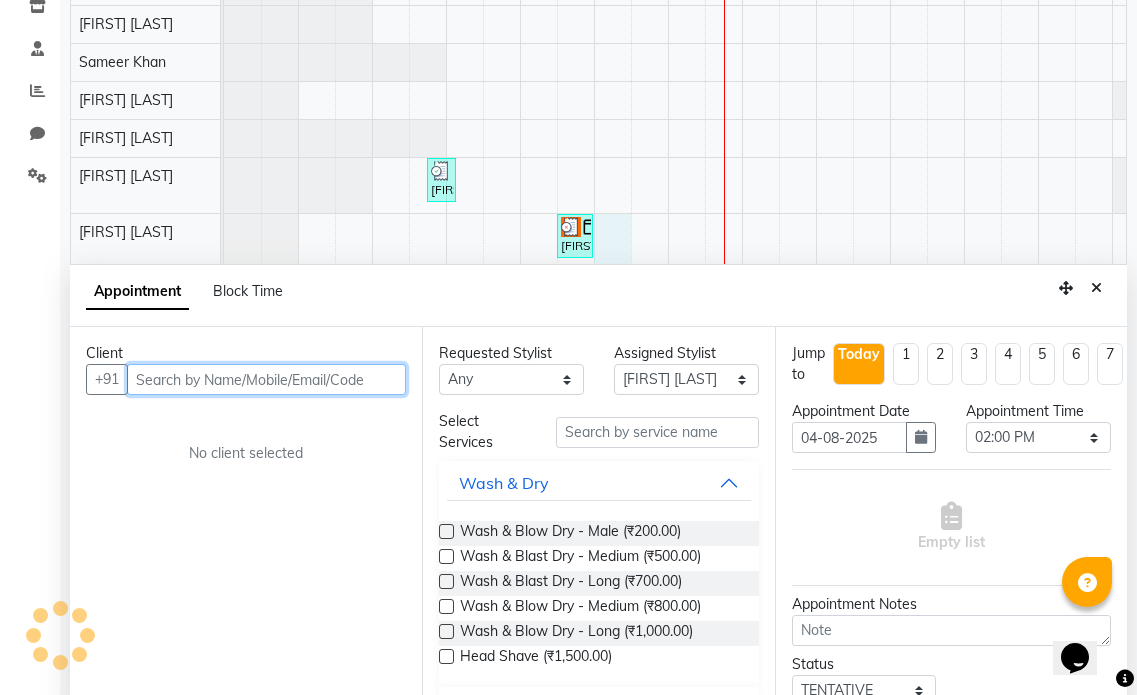 scroll, scrollTop: 377, scrollLeft: 0, axis: vertical 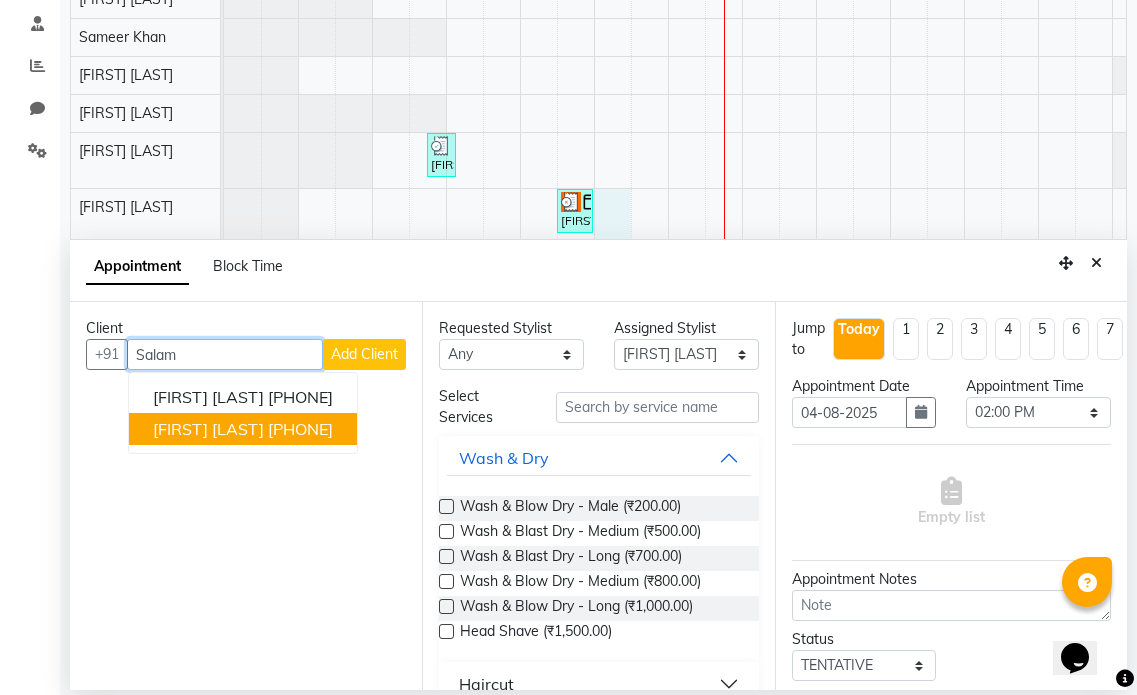 click on "[PHONE]" at bounding box center (300, 429) 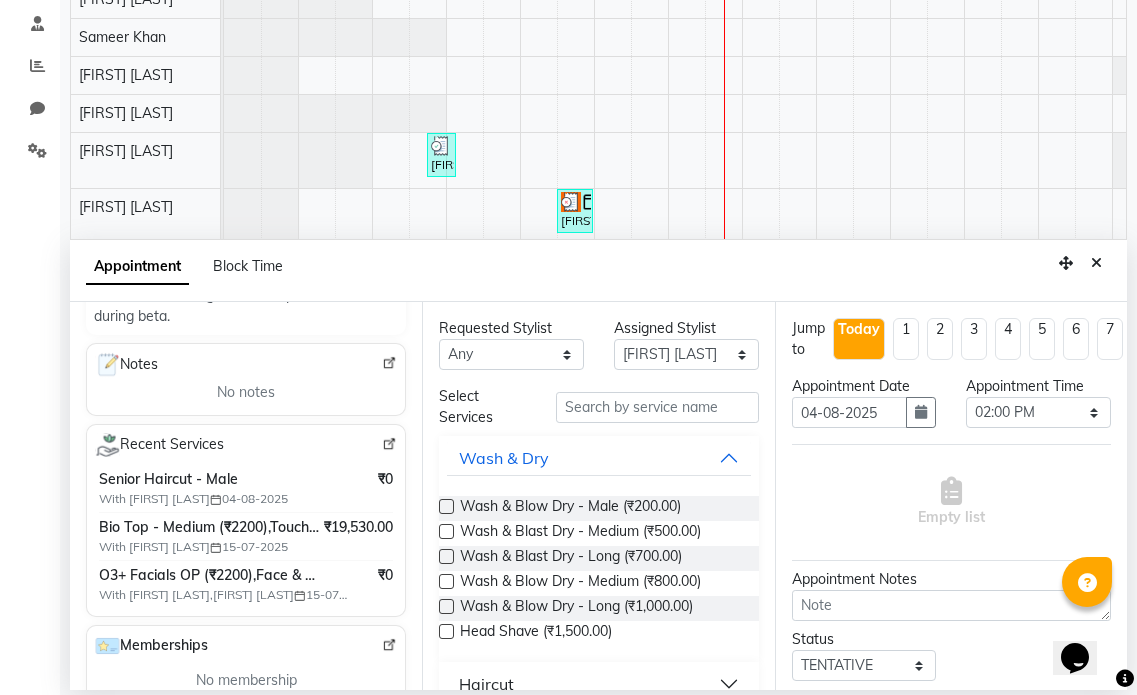 scroll, scrollTop: 300, scrollLeft: 0, axis: vertical 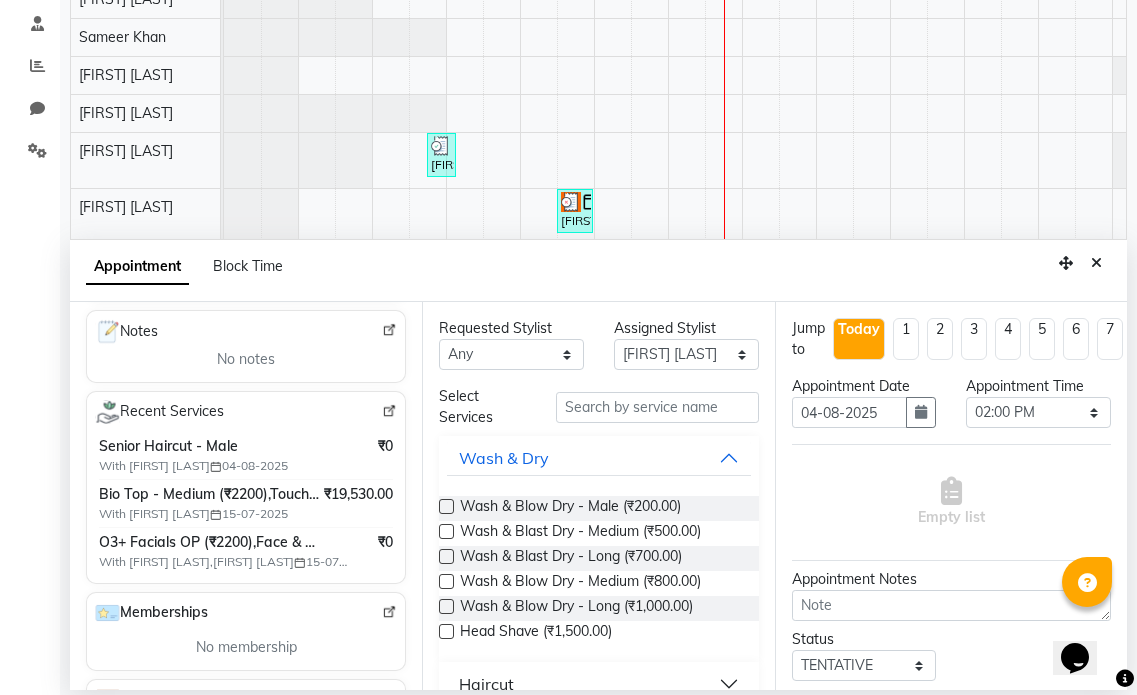 type on "[PHONE]" 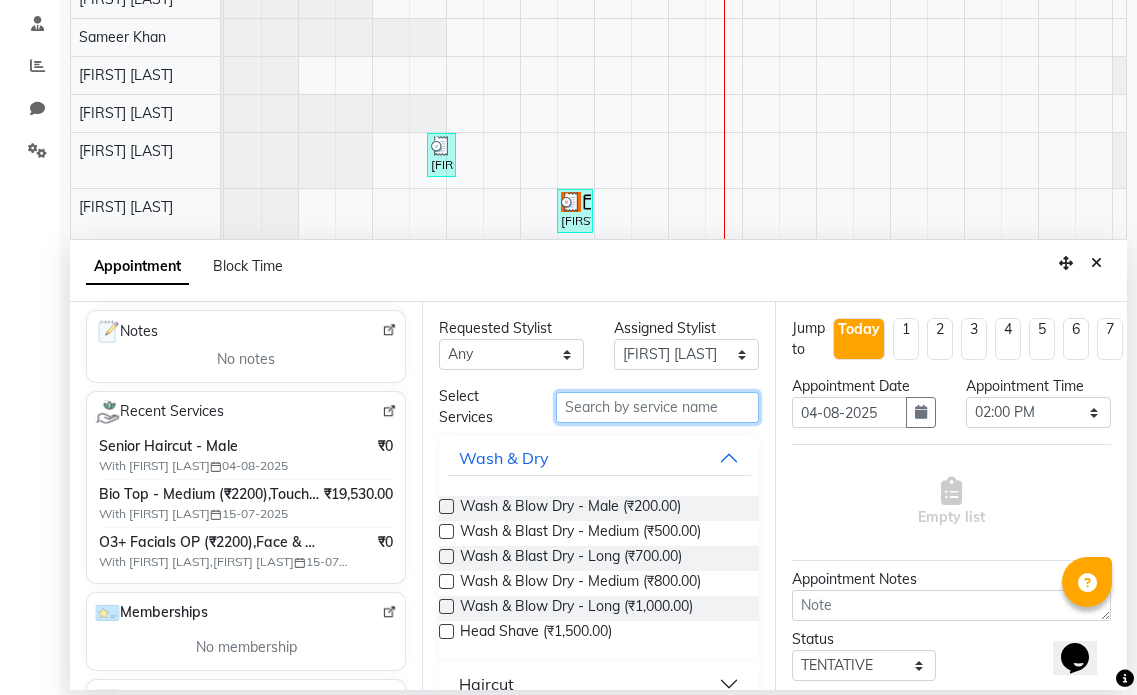 click at bounding box center (657, 407) 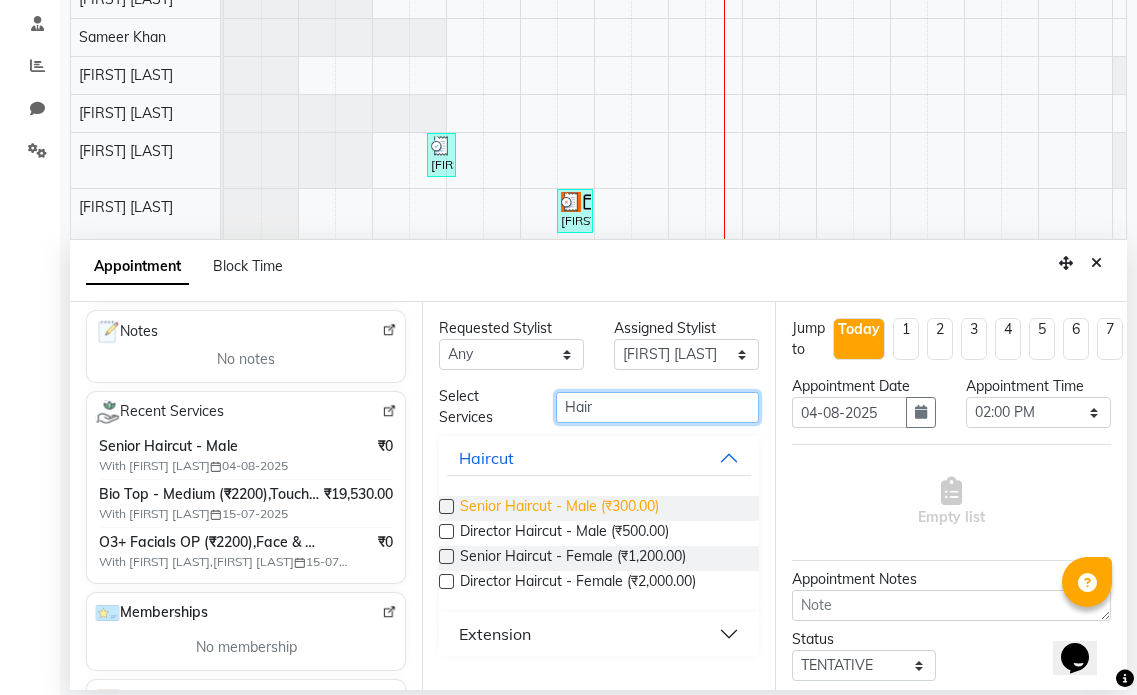 type on "Hair" 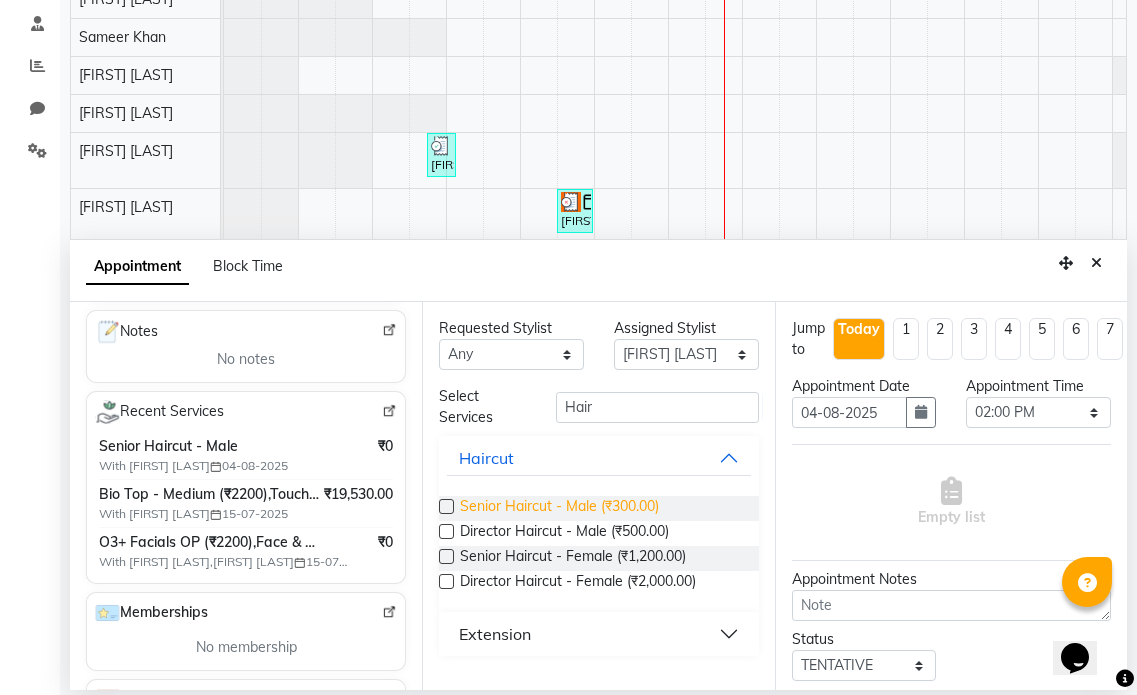 click on "Senior Haircut - Male (₹300.00)" at bounding box center (559, 508) 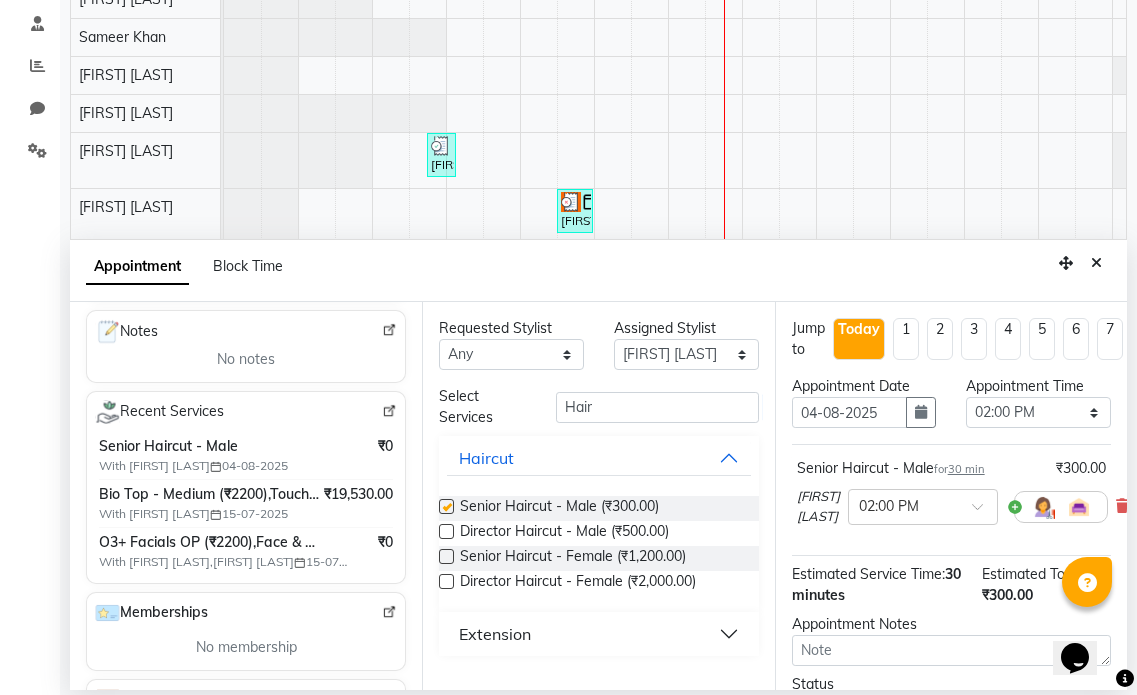 checkbox on "false" 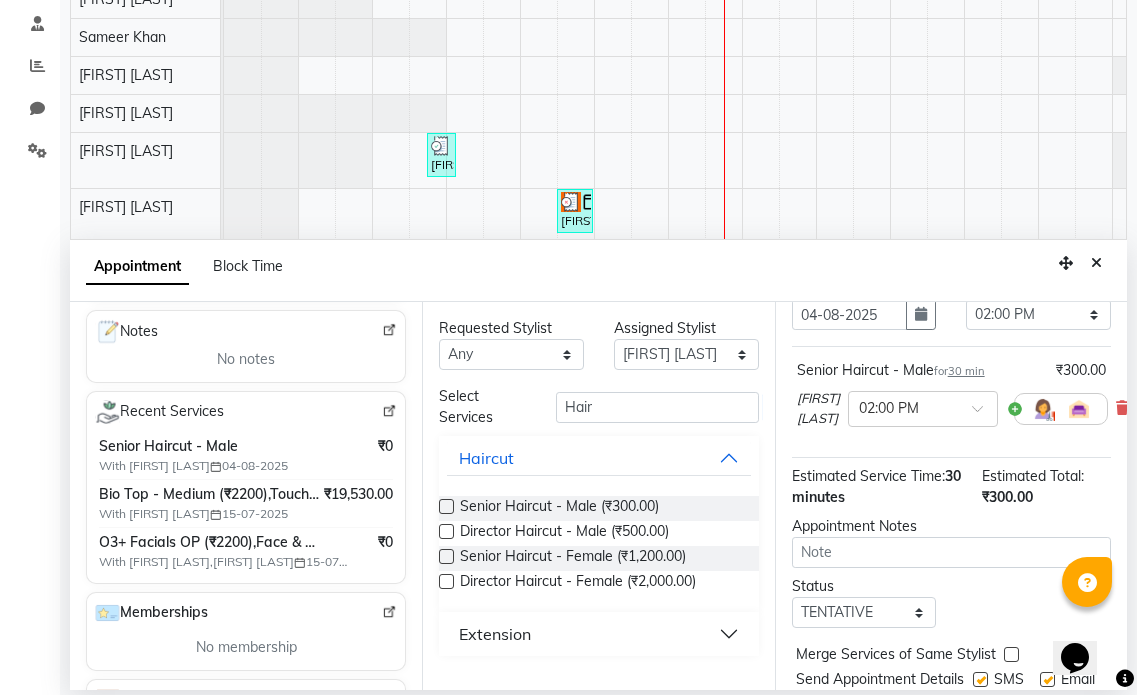 scroll, scrollTop: 194, scrollLeft: 0, axis: vertical 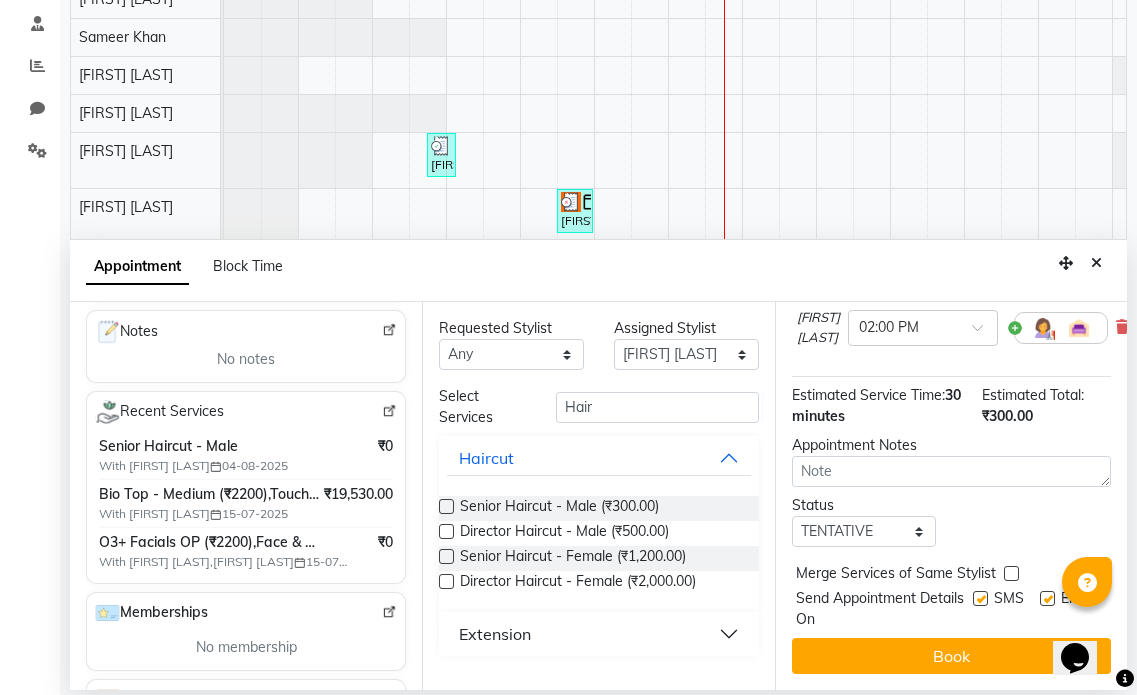 drag, startPoint x: 1032, startPoint y: 587, endPoint x: 1013, endPoint y: 583, distance: 19.416489 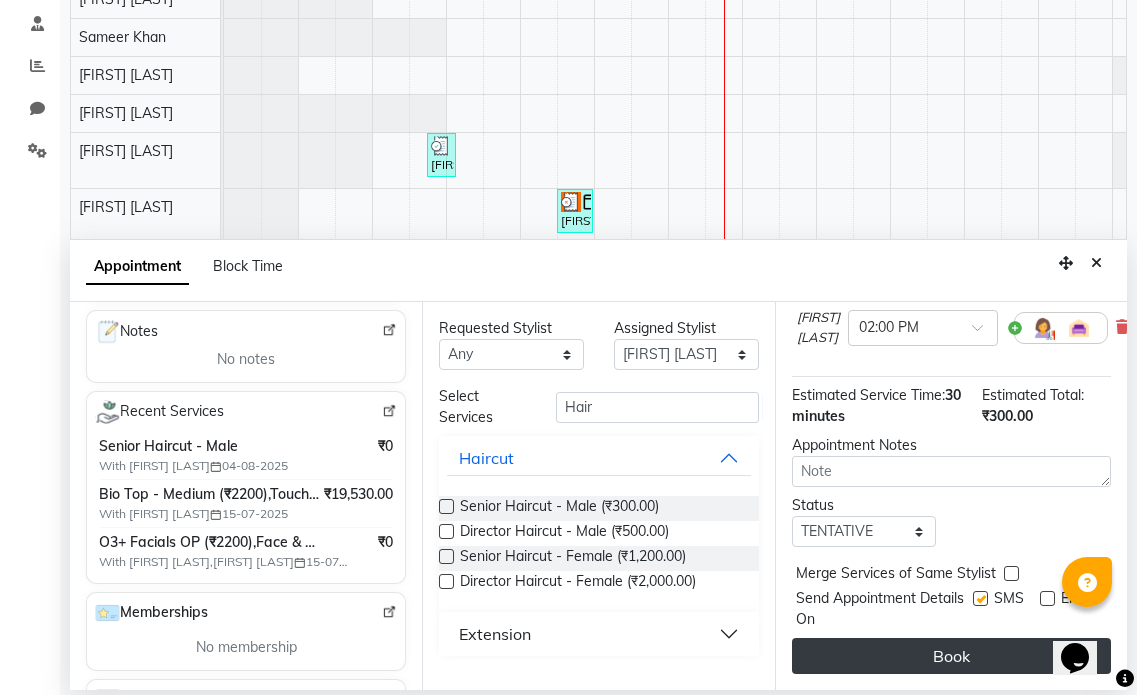 click on "Book" at bounding box center (951, 656) 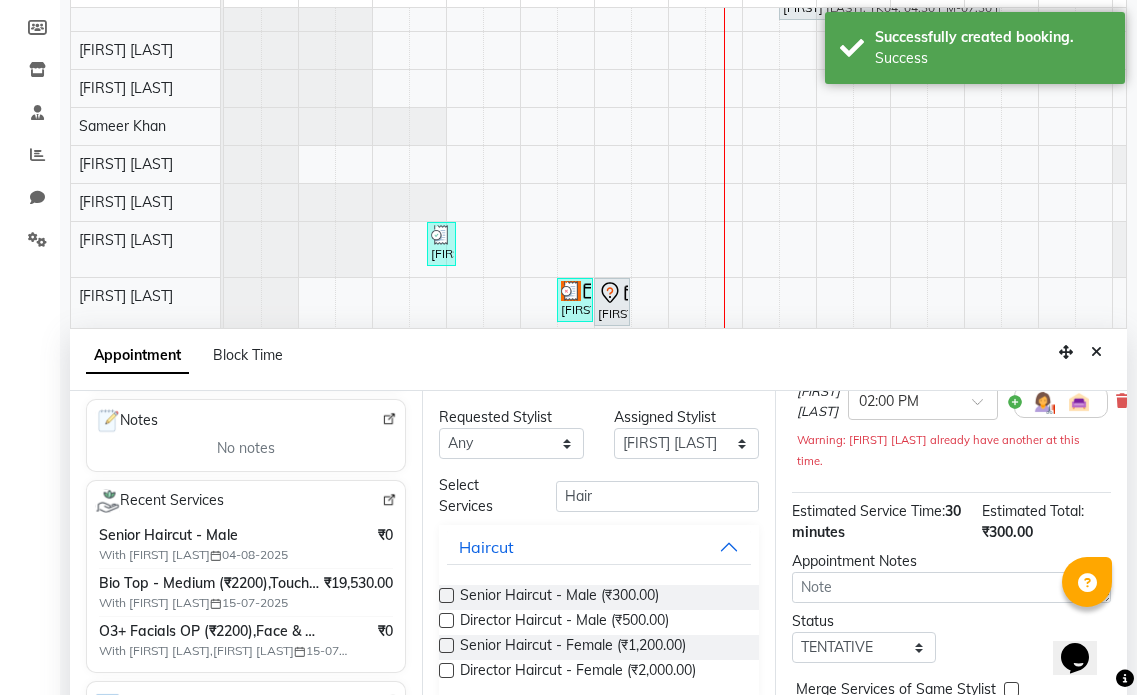 scroll, scrollTop: 300, scrollLeft: 0, axis: vertical 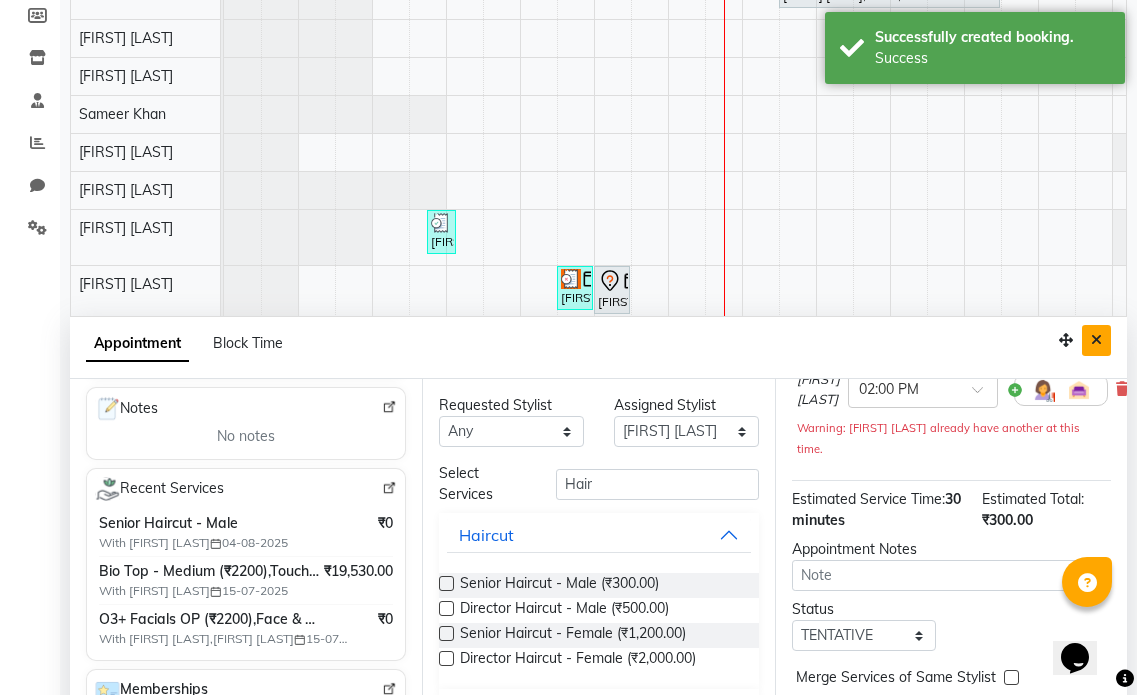 click at bounding box center [1096, 340] 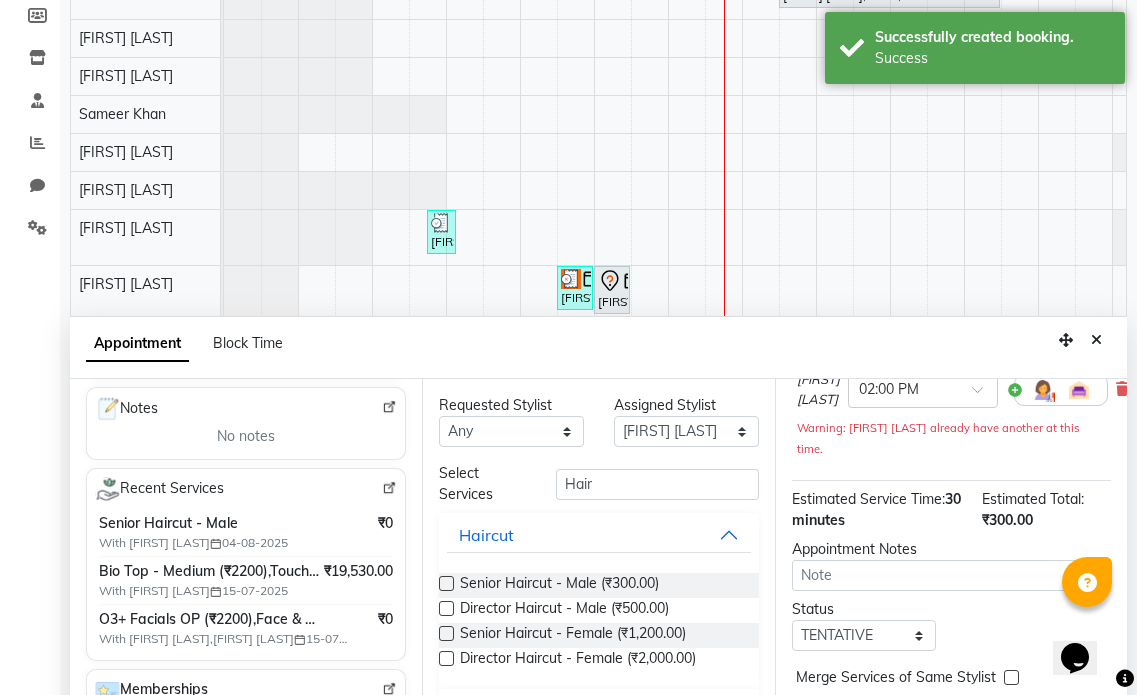 scroll, scrollTop: 0, scrollLeft: 0, axis: both 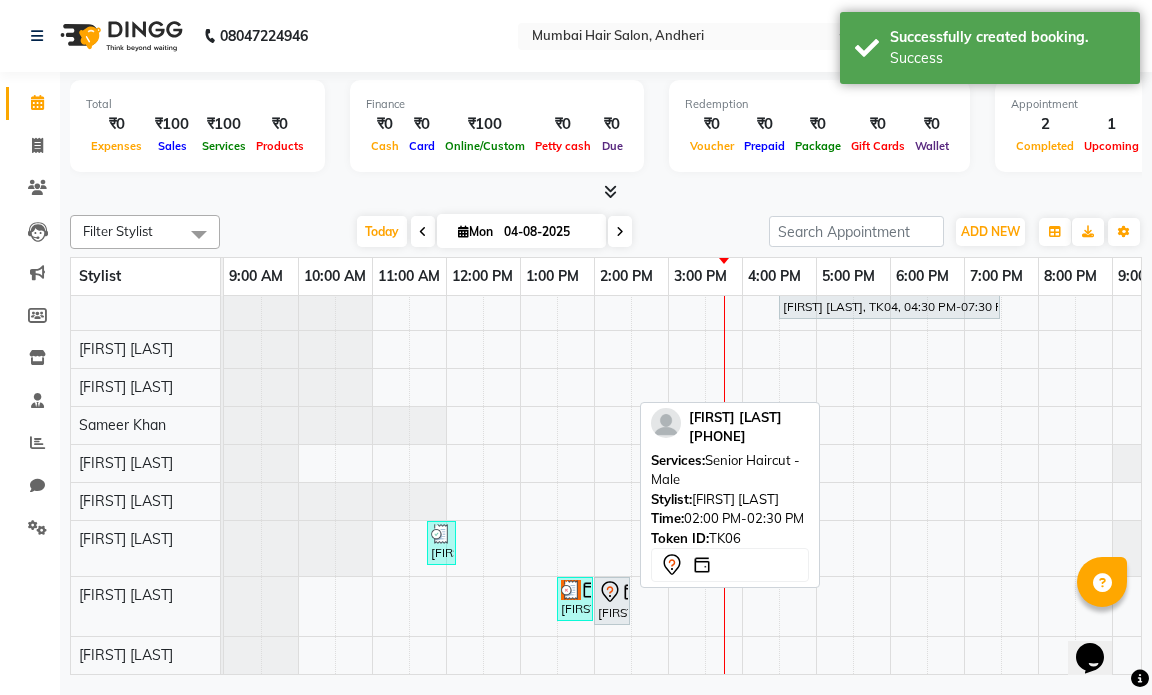 click 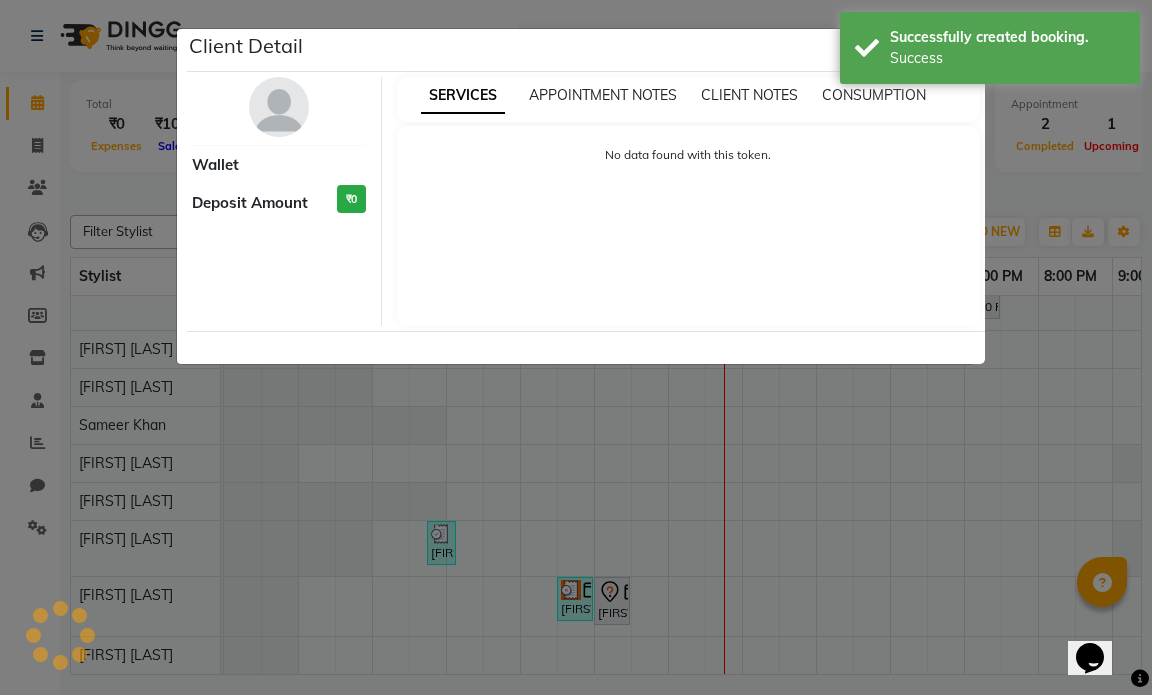 select on "7" 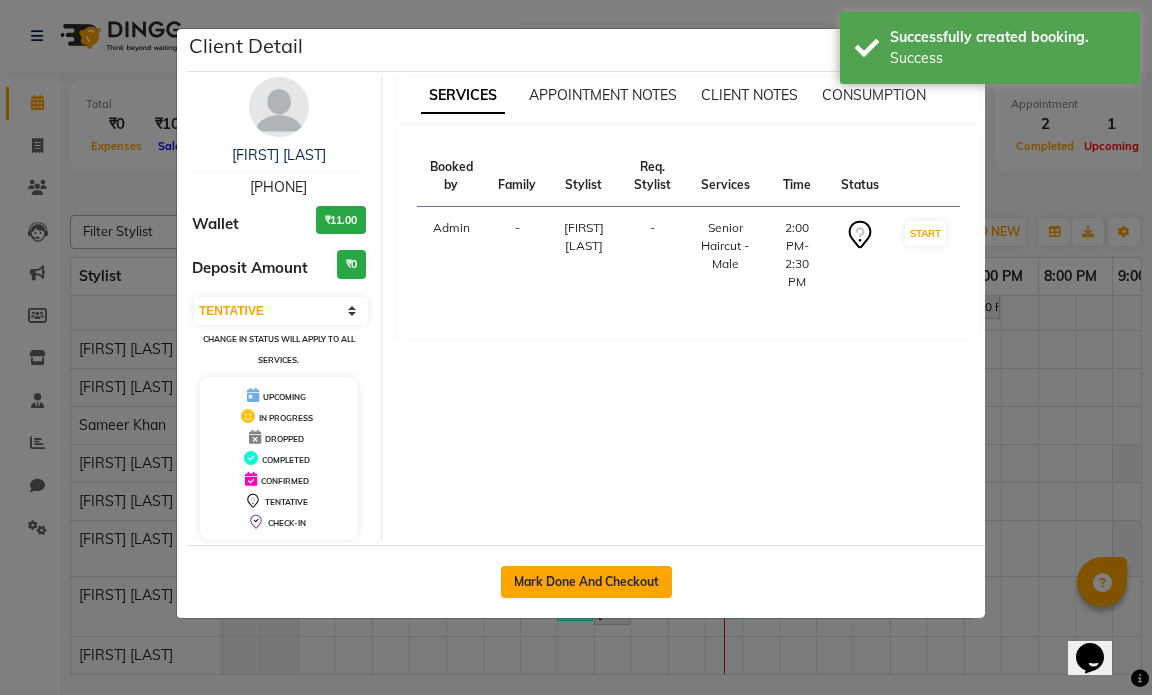 click on "Mark Done And Checkout" 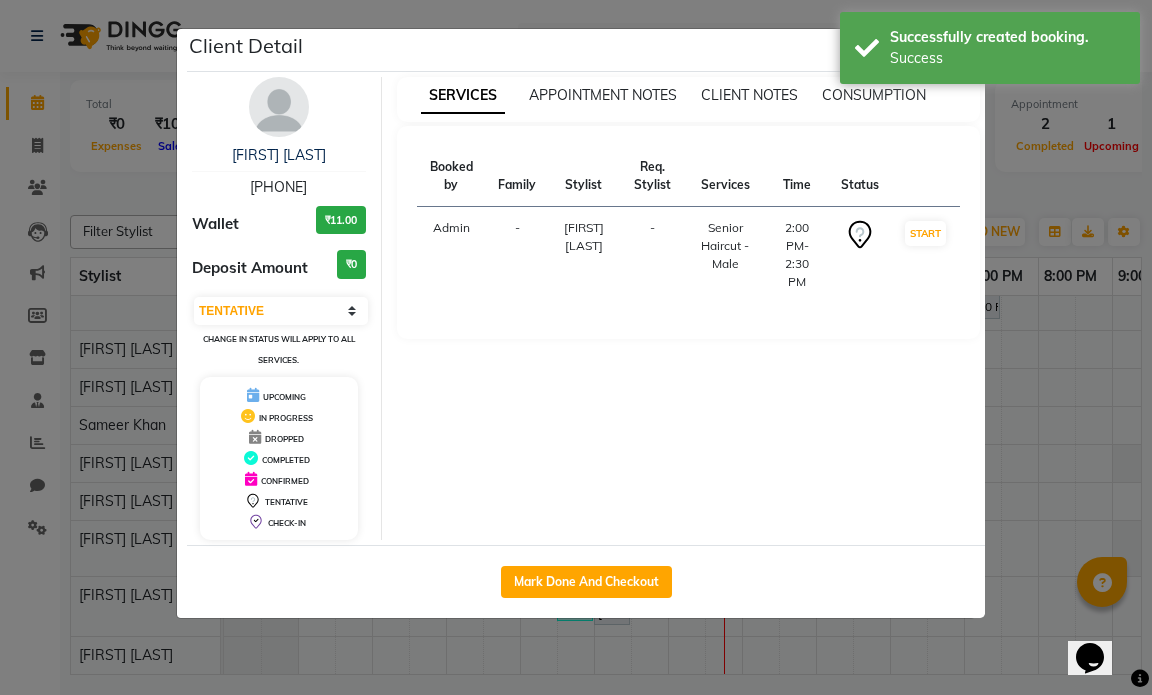 select on "service" 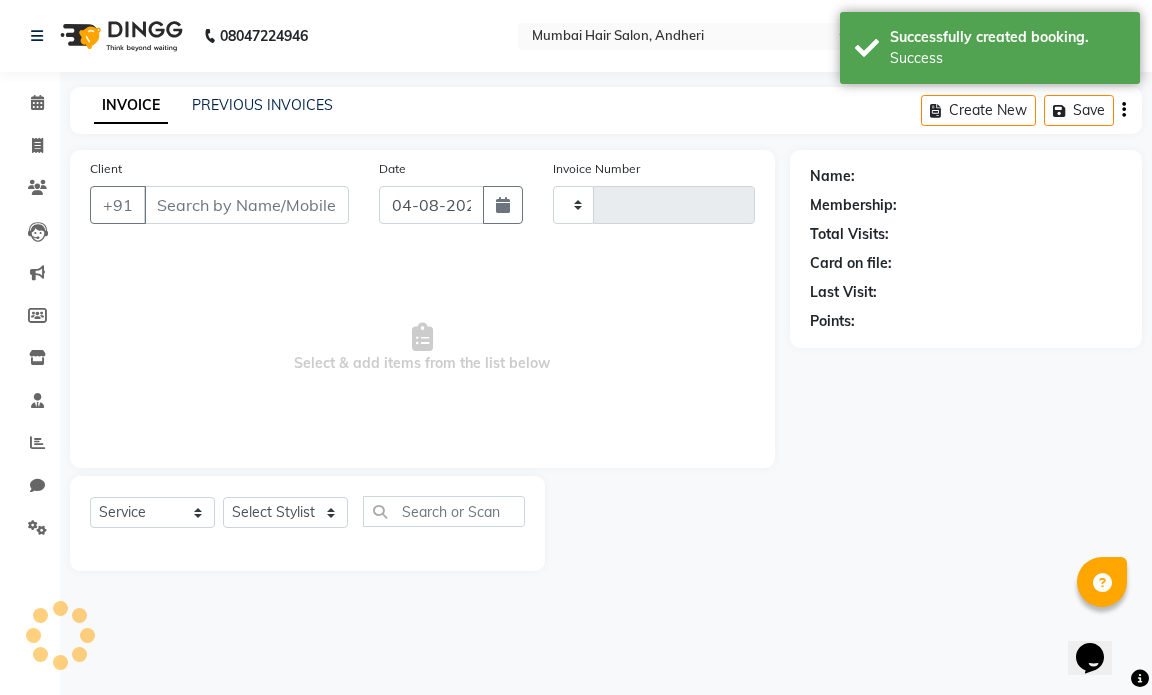 type on "1018" 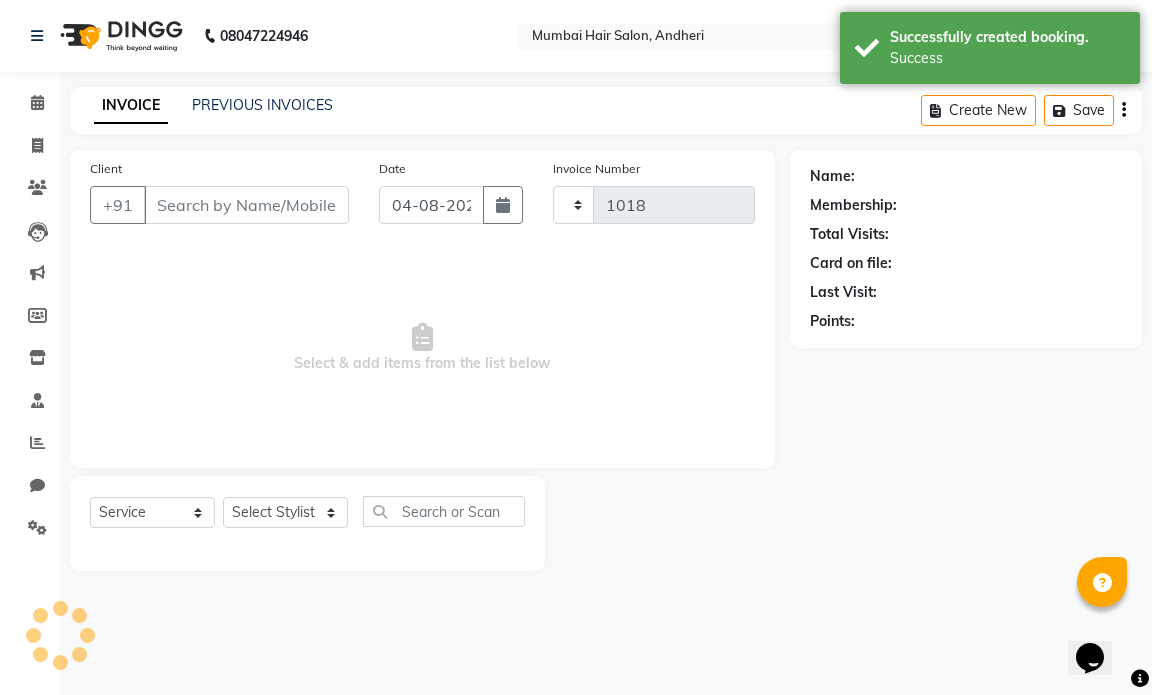 select on "7487" 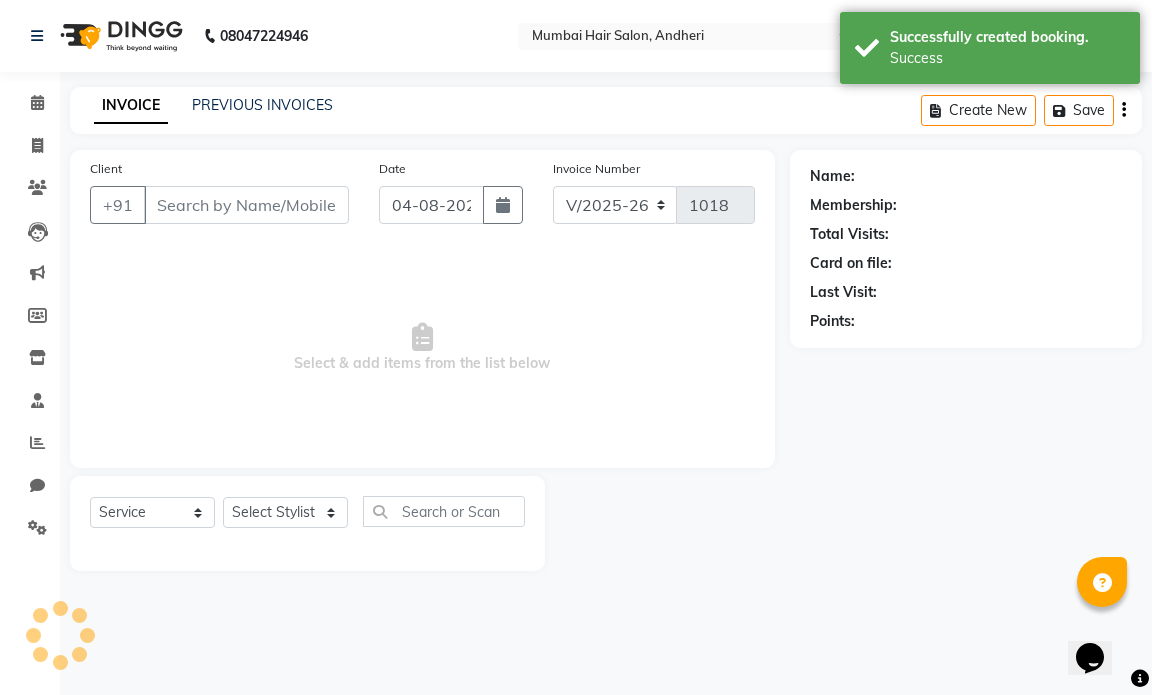 type on "[PHONE]" 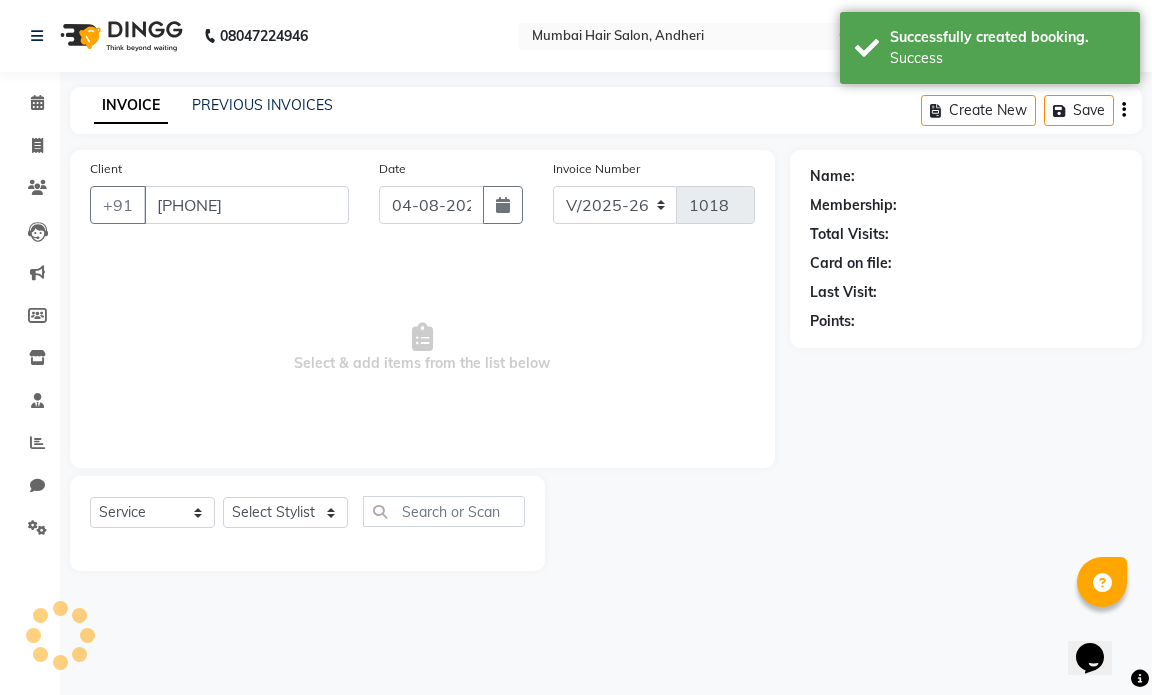 select on "66095" 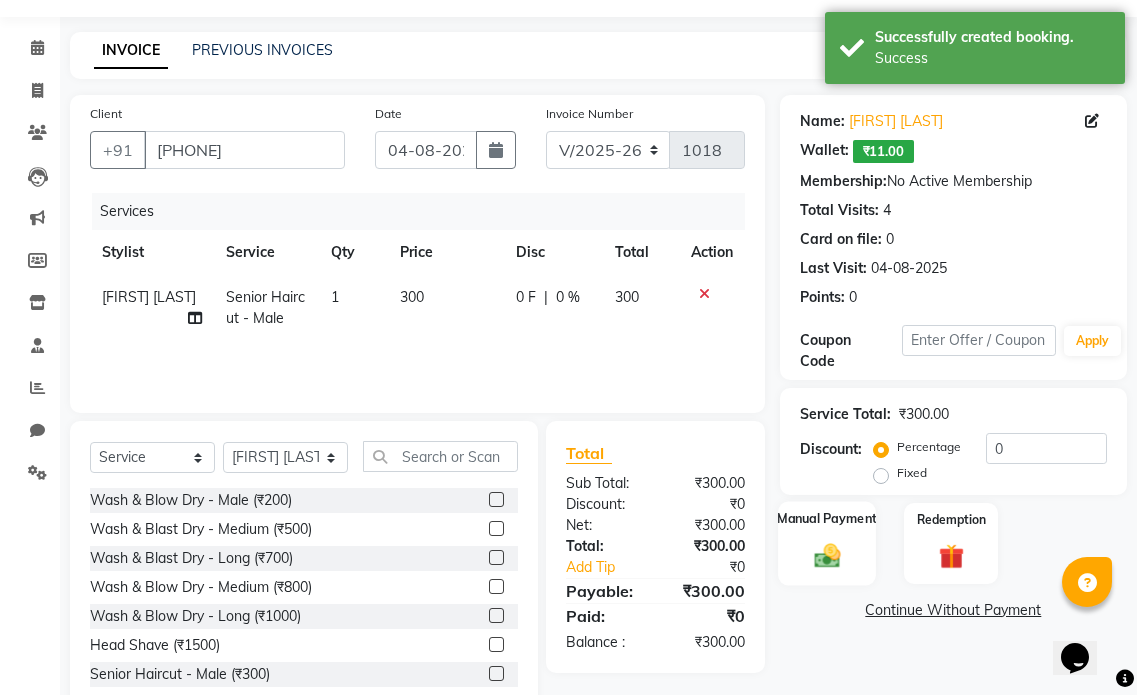 scroll, scrollTop: 106, scrollLeft: 0, axis: vertical 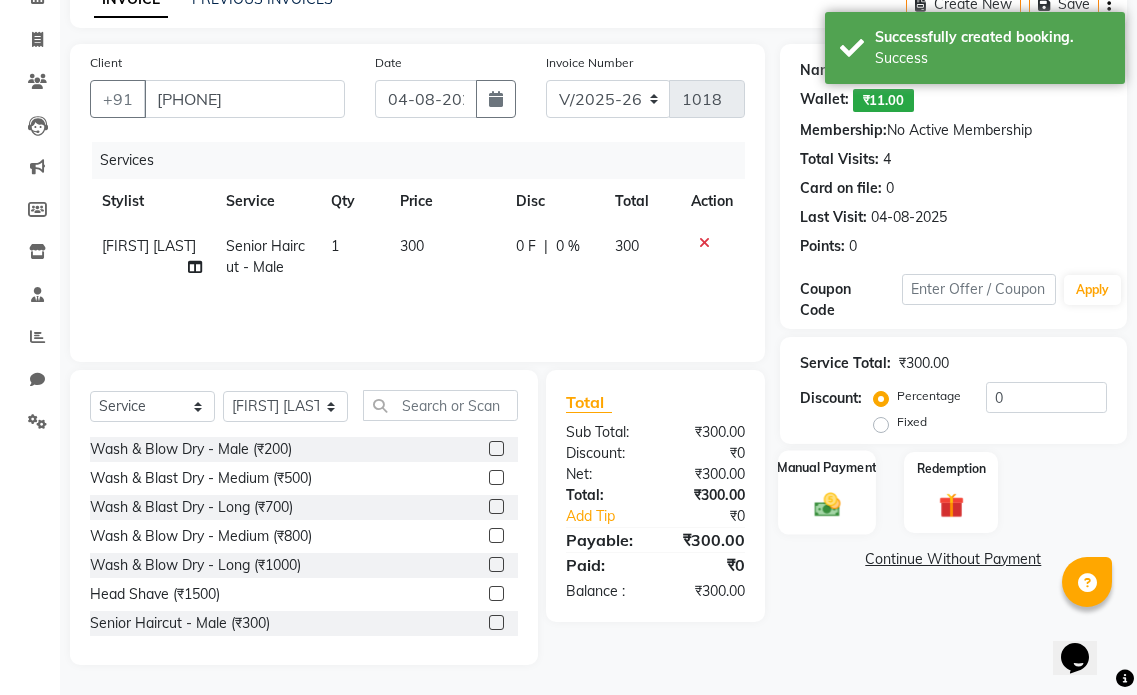 click 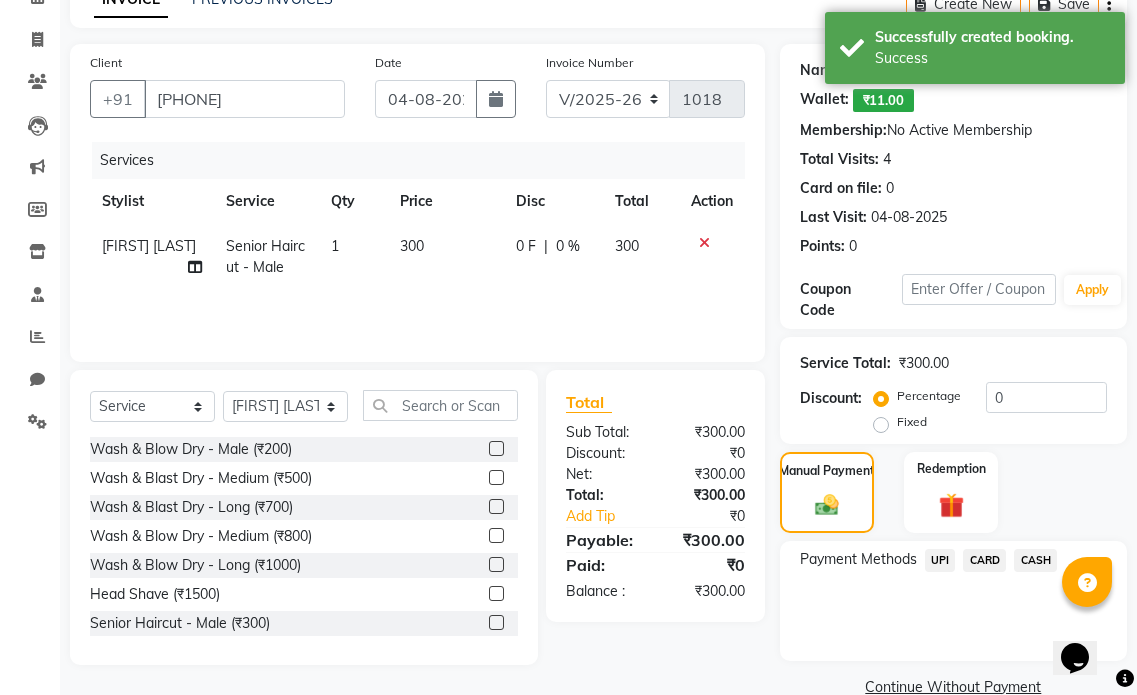 click on "CASH" 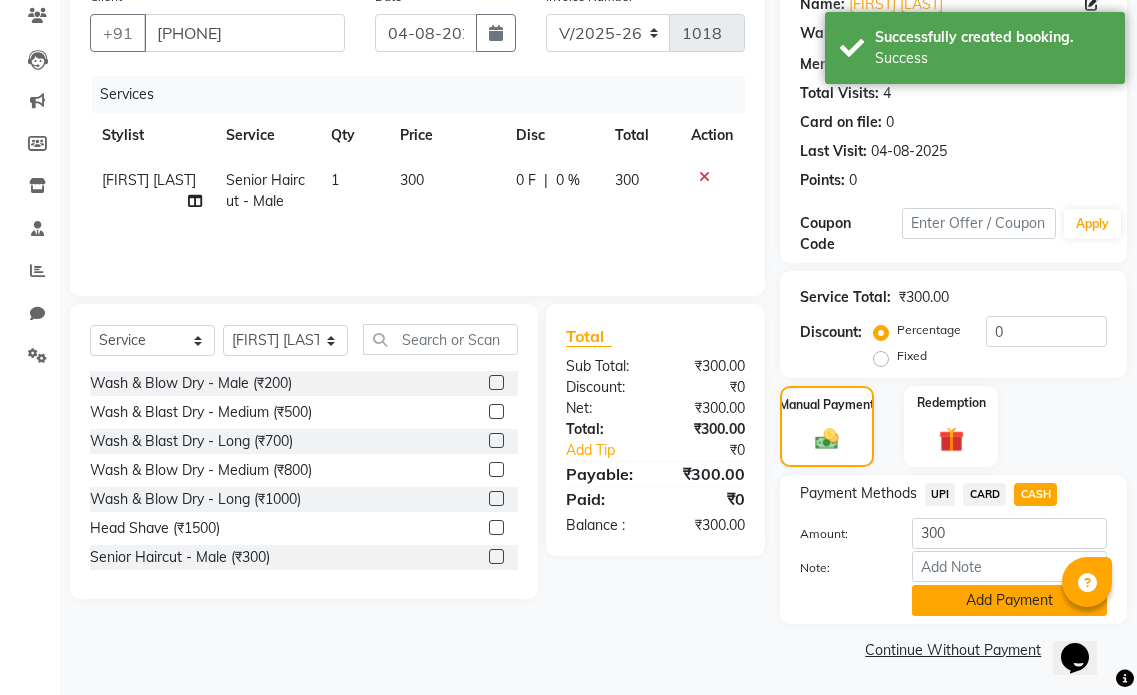 click on "Add Payment" 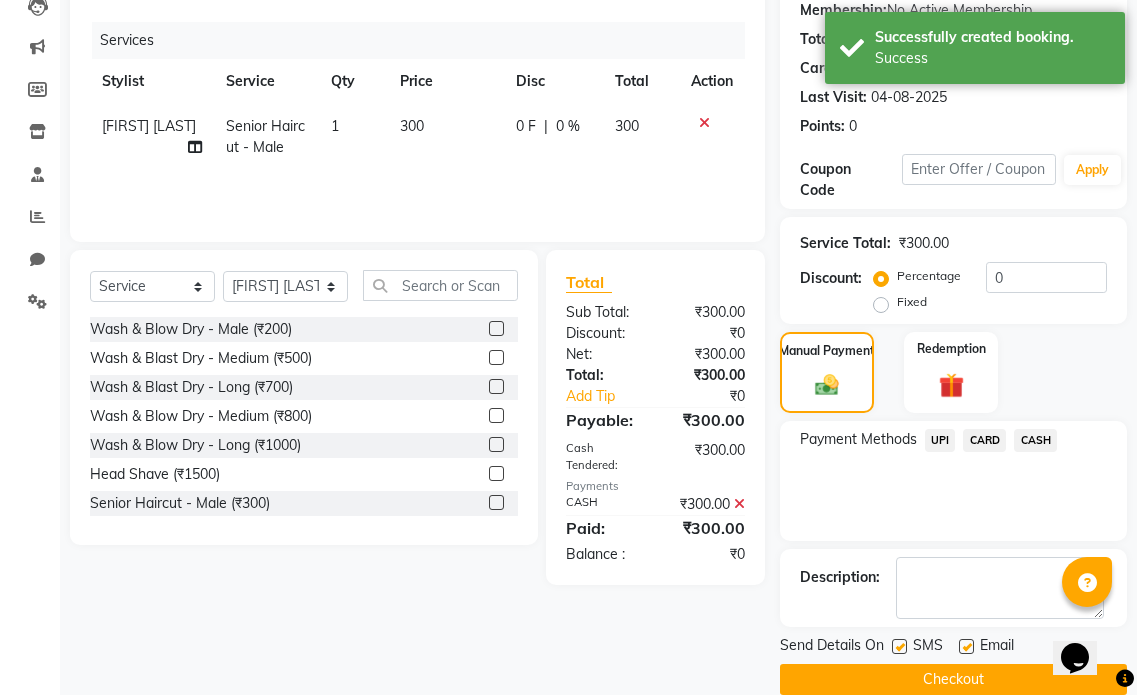 scroll, scrollTop: 256, scrollLeft: 0, axis: vertical 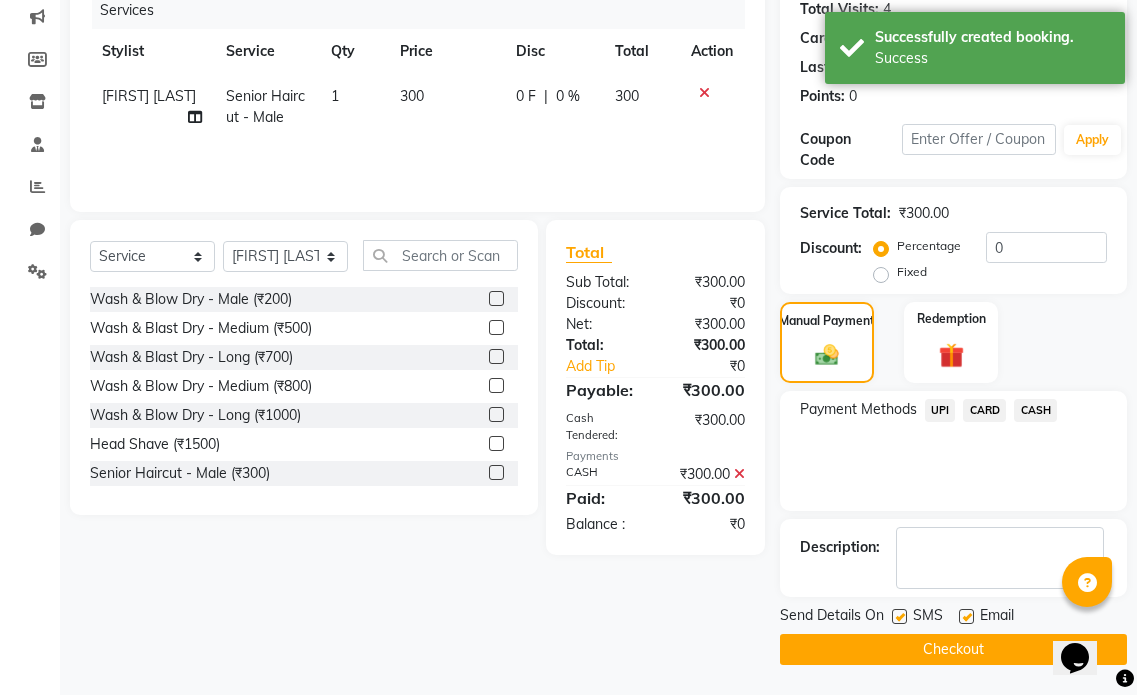 click 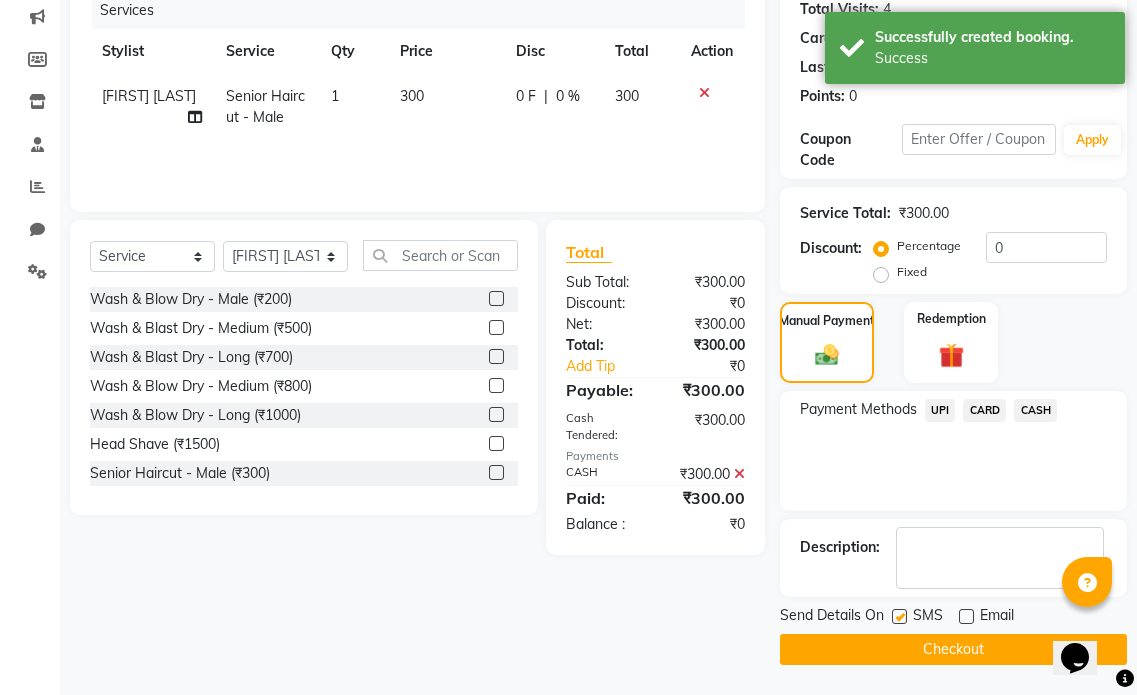 click on "Checkout" 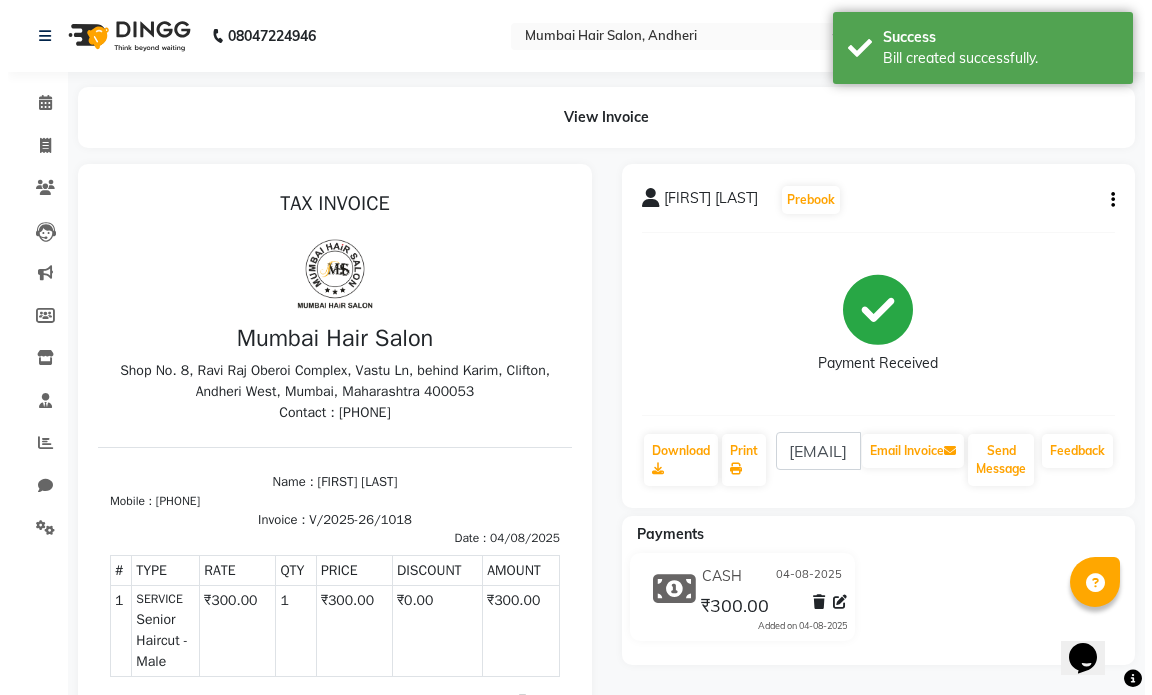 scroll, scrollTop: 0, scrollLeft: 0, axis: both 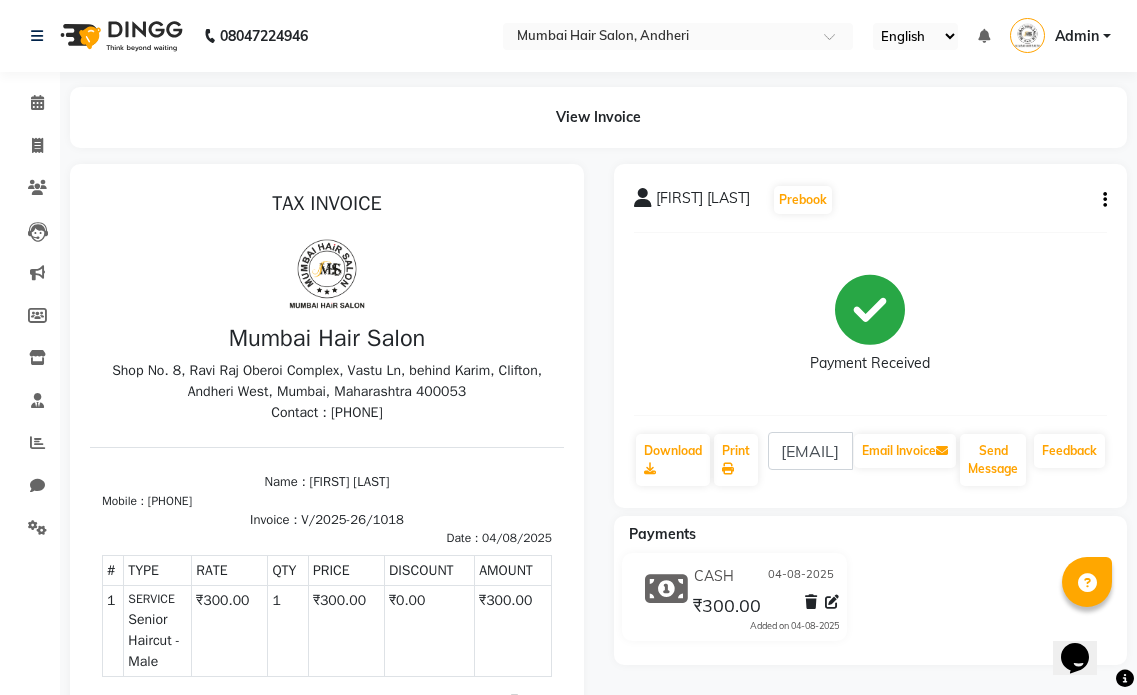 click 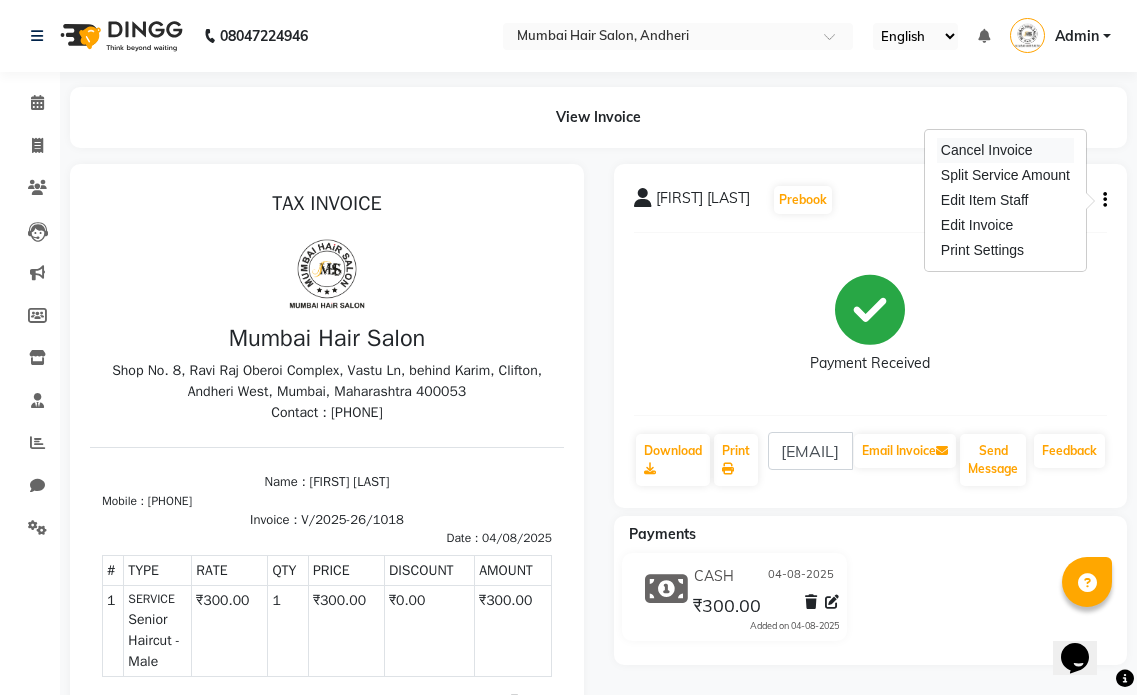click on "Cancel Invoice" at bounding box center (1005, 150) 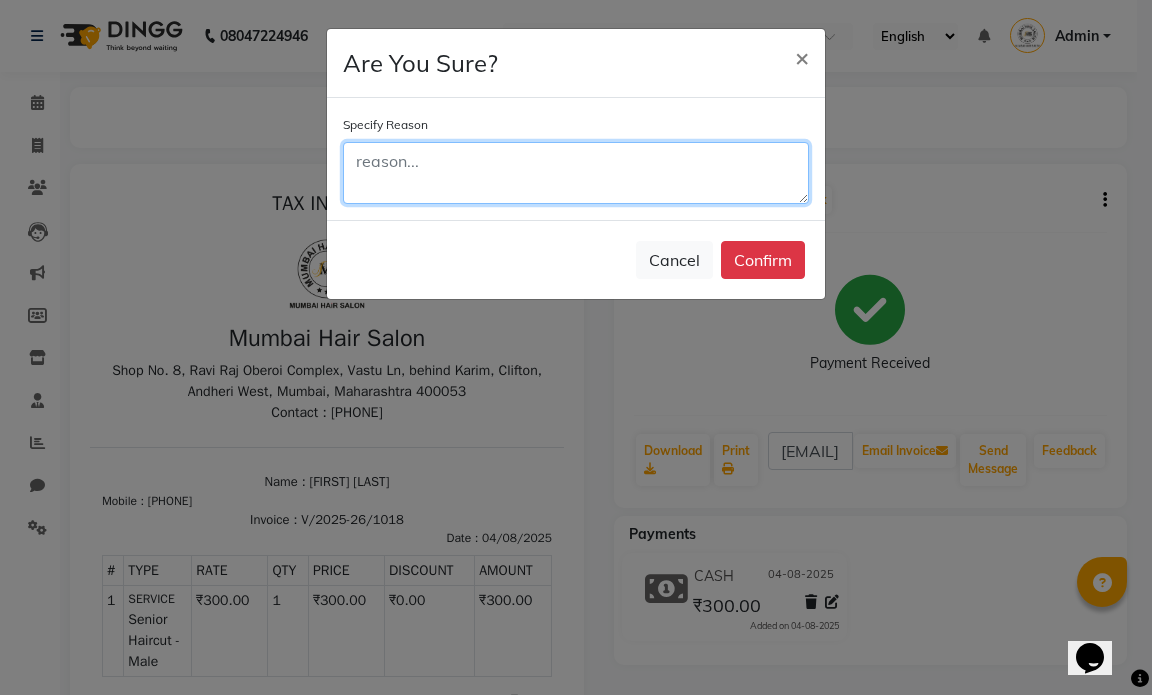 click 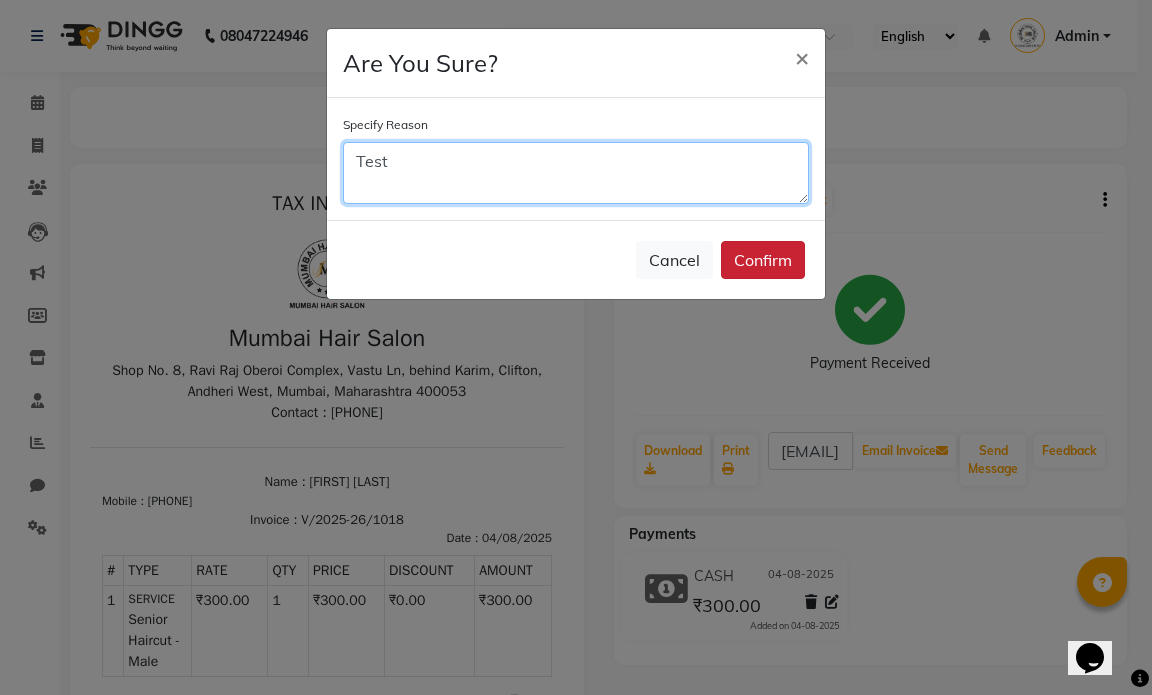 type on "Test" 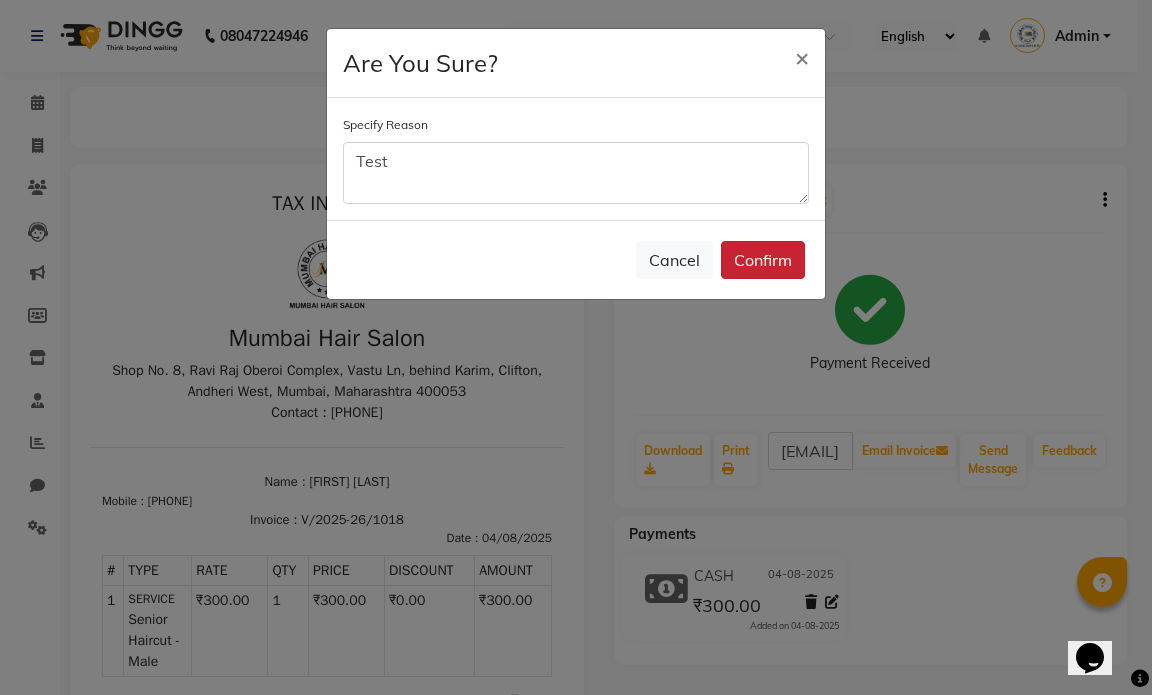 click on "Confirm" 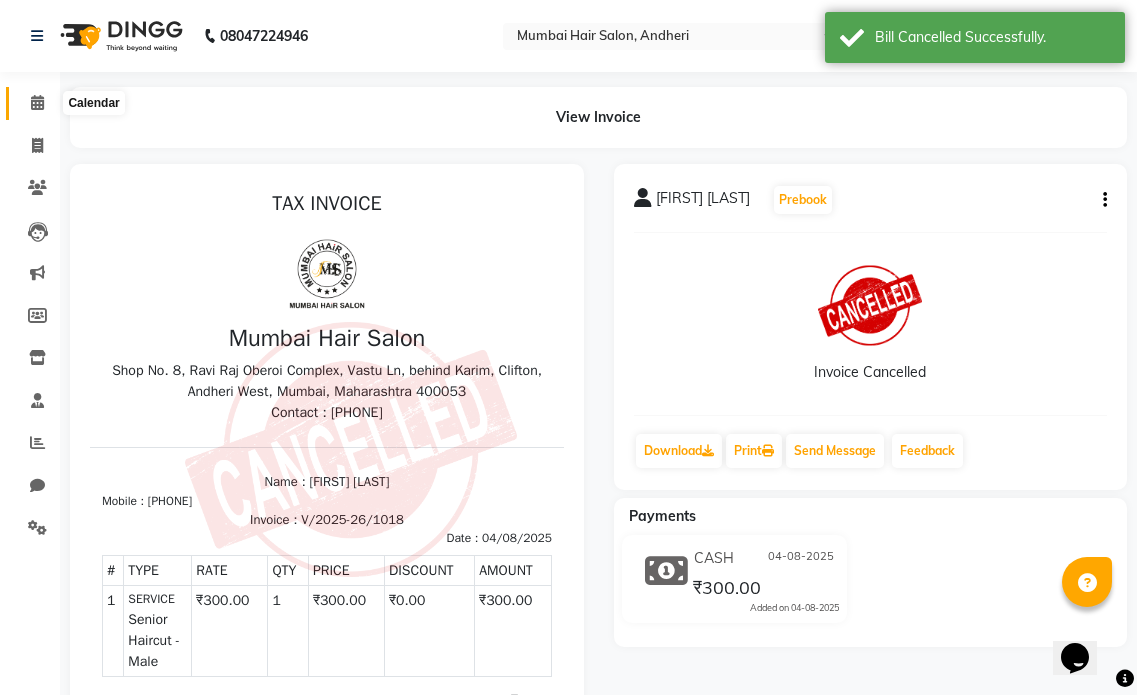 click 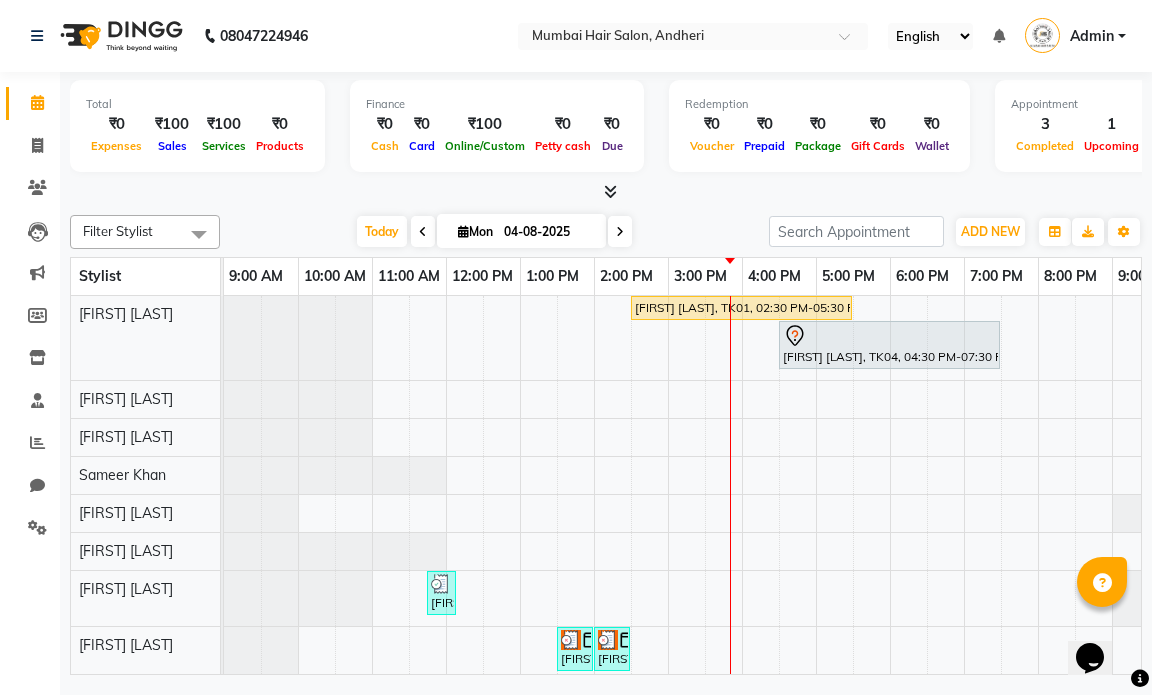 click on "Admin" at bounding box center [1092, 36] 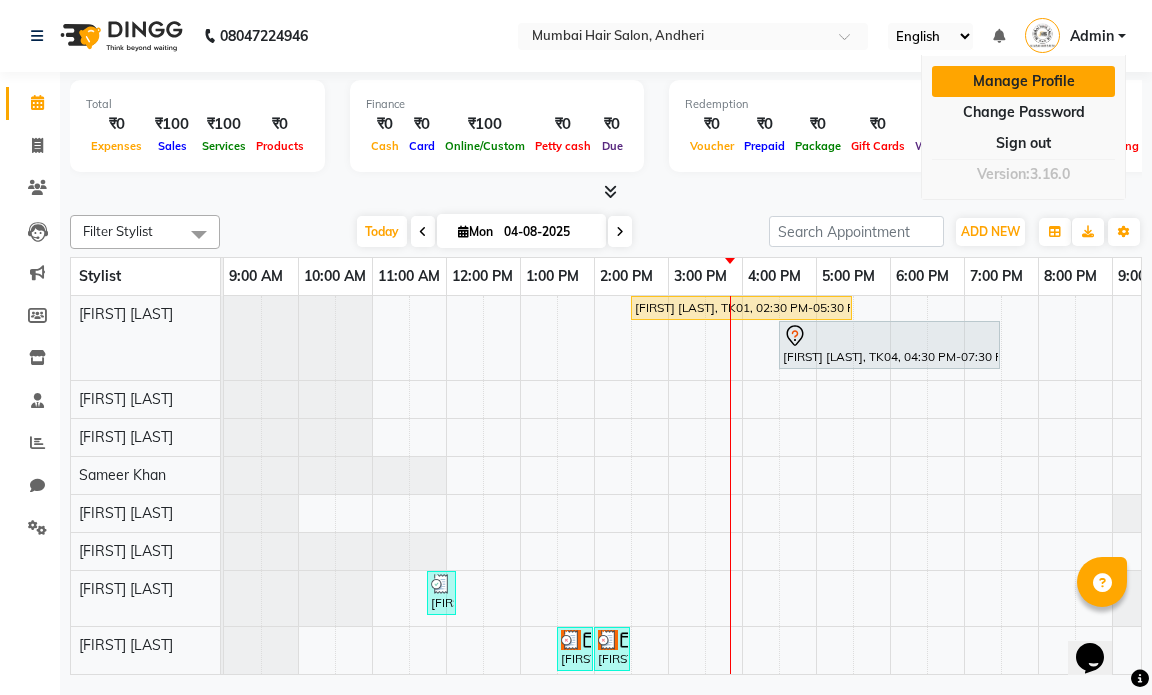 click on "Manage Profile" at bounding box center (1023, 81) 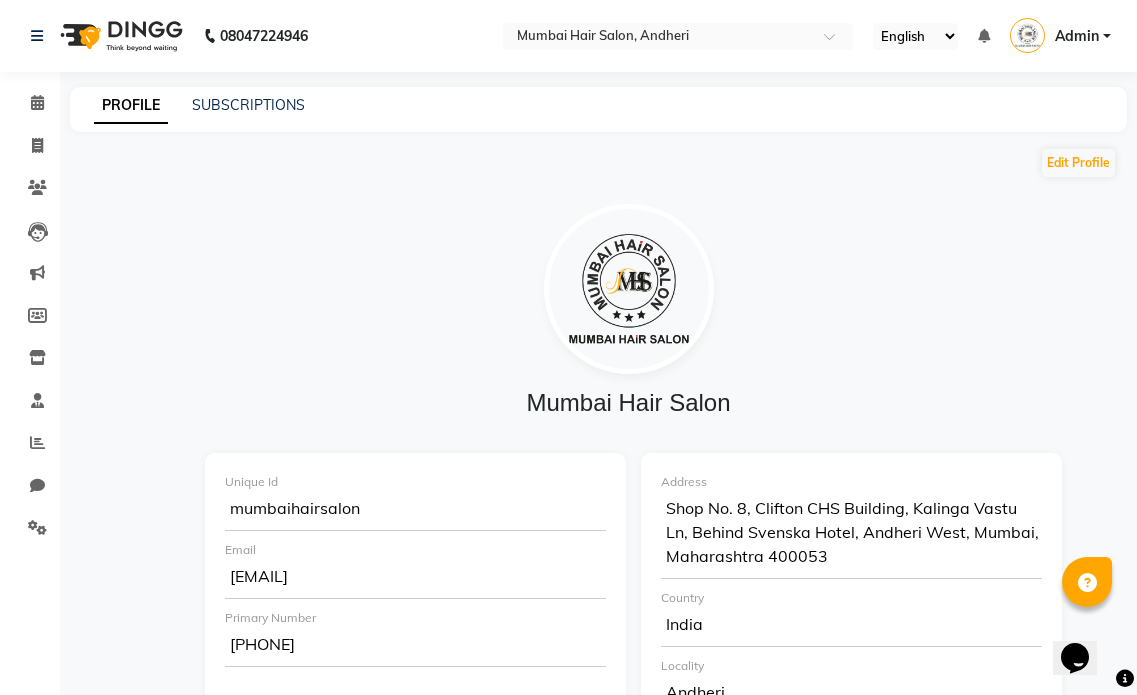 click on "SUBSCRIPTIONS" 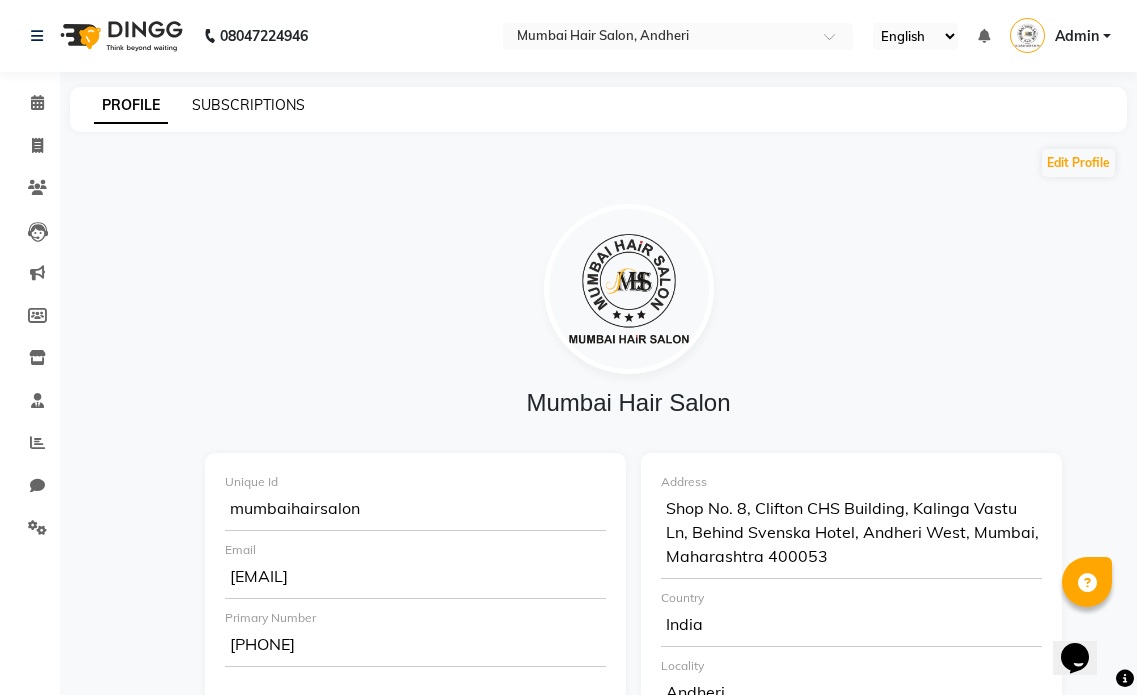 click on "SUBSCRIPTIONS" 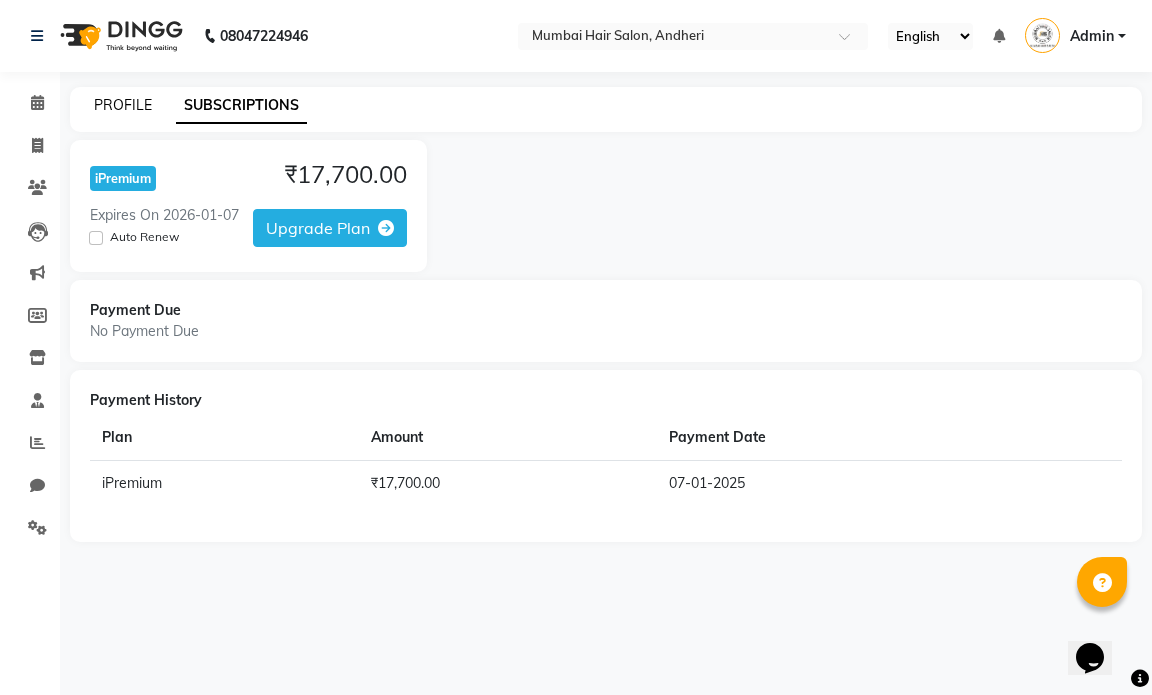 click on "PROFILE" 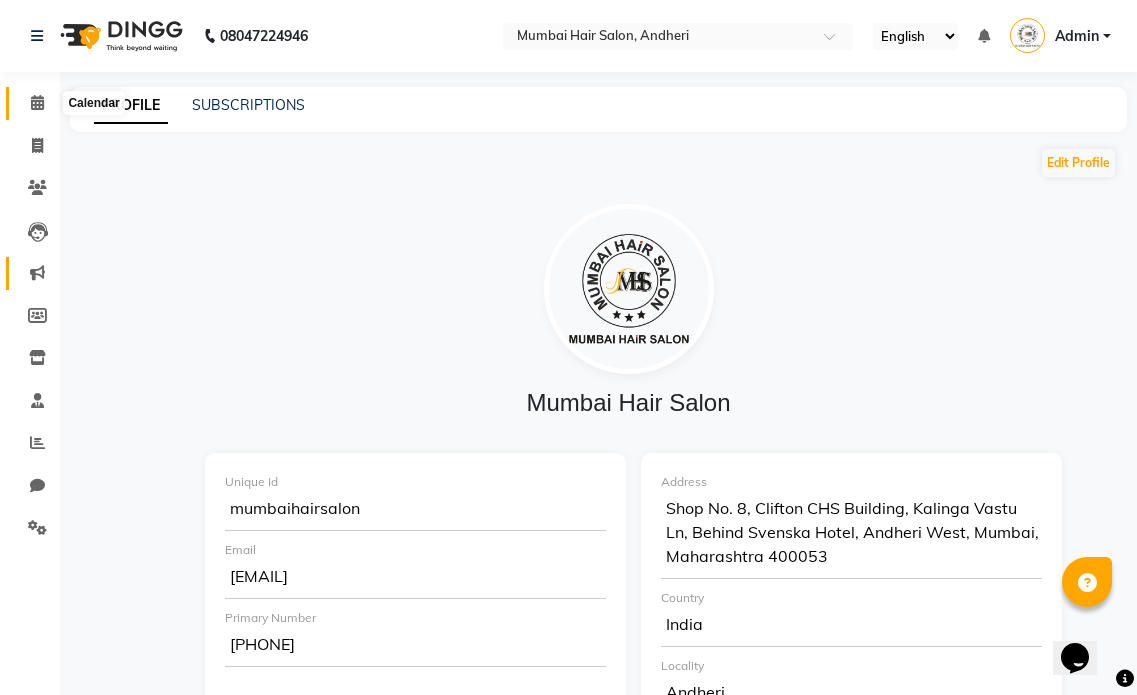 drag, startPoint x: 31, startPoint y: 98, endPoint x: 51, endPoint y: 268, distance: 171.17242 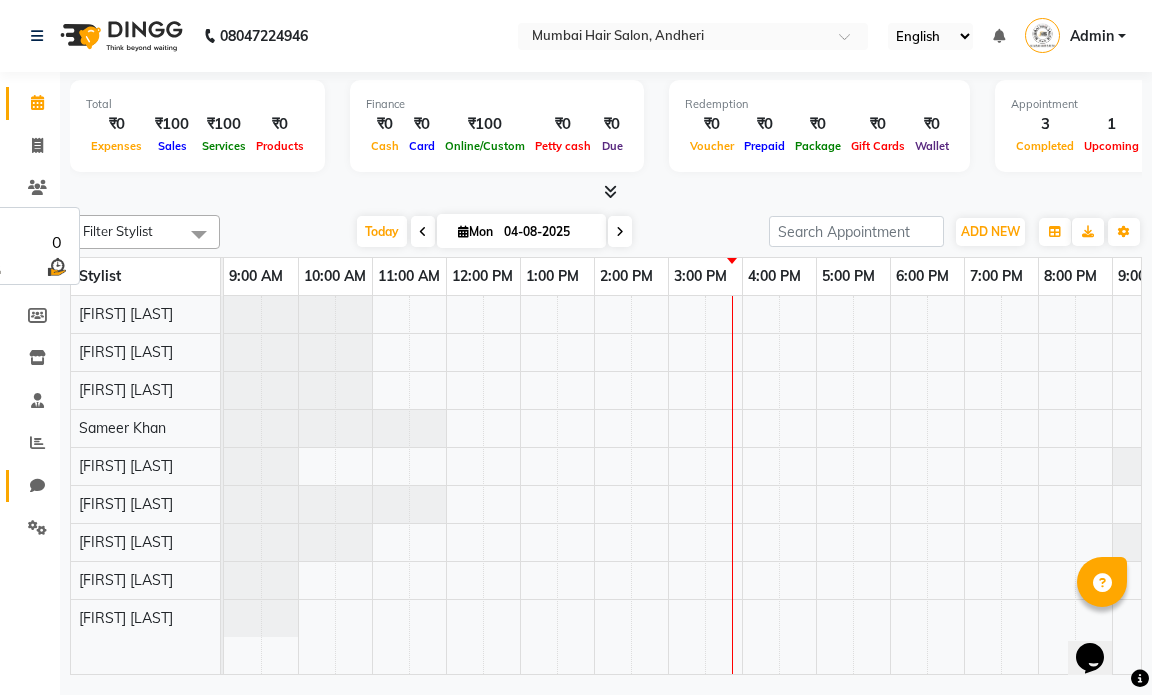 scroll, scrollTop: 0, scrollLeft: 0, axis: both 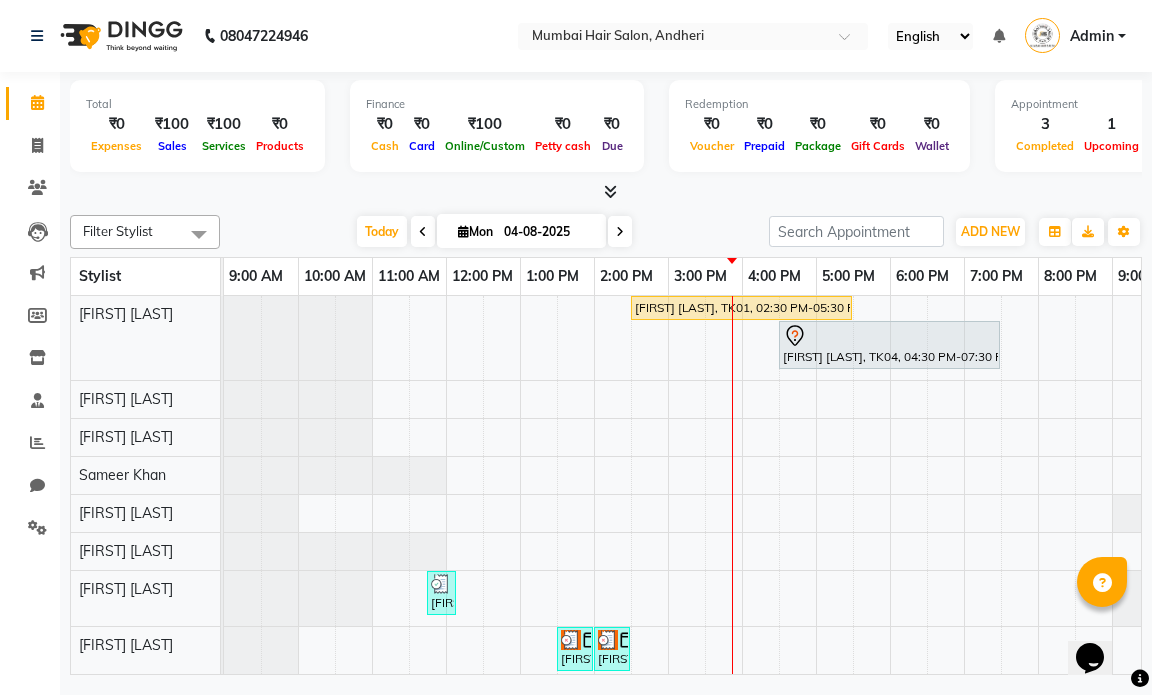 click on "Admin" at bounding box center [1092, 36] 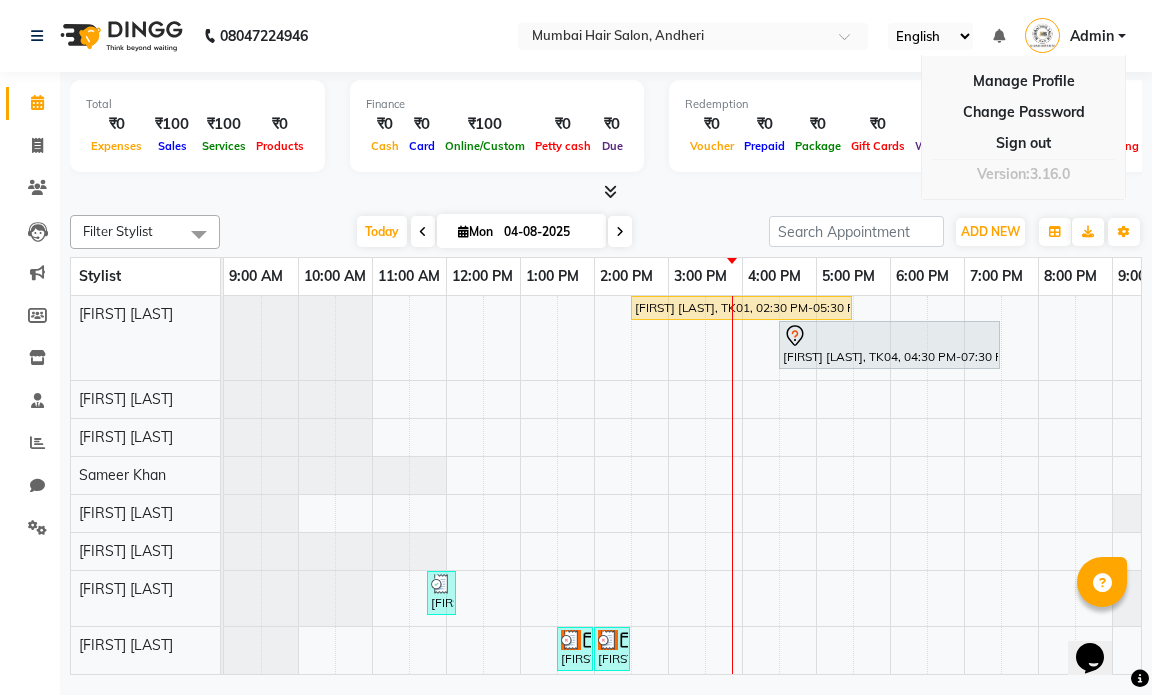 click on "08047224946 Select Location × Mumbai Hair Salon, Andheri English ENGLISH Español العربية मराठी हिंदी ગુજરાતી தமிழ் 中文 Notifications nothing to show Admin Manage Profile Change Password Sign out  Version:3.16.0" 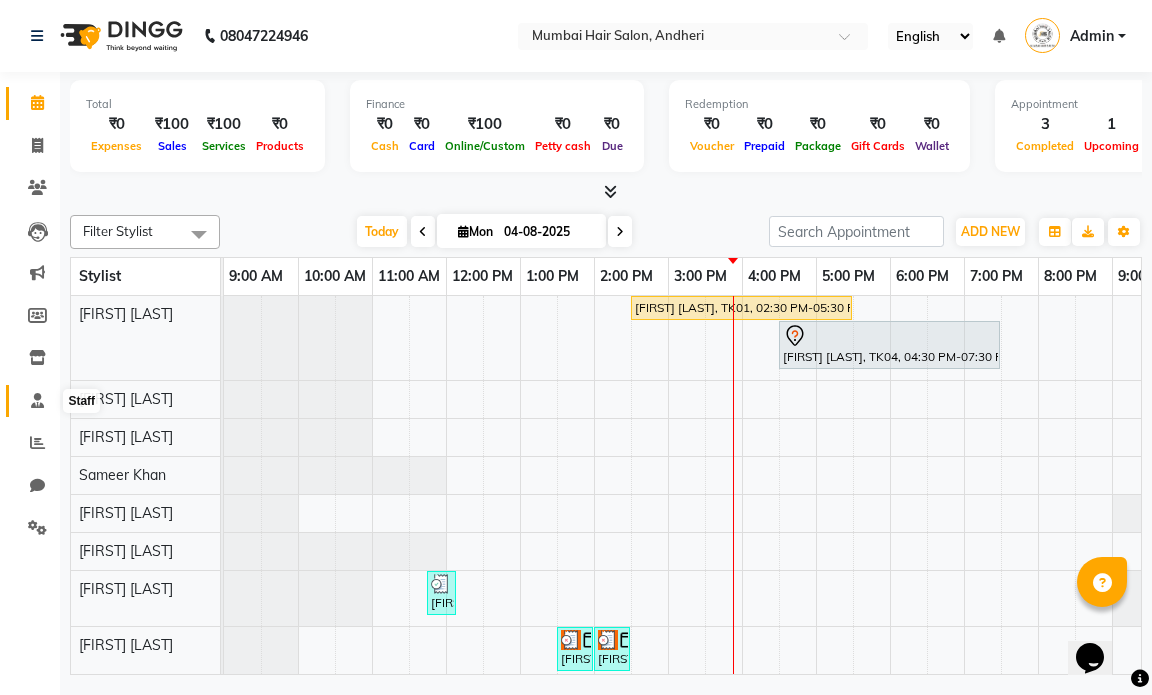 click 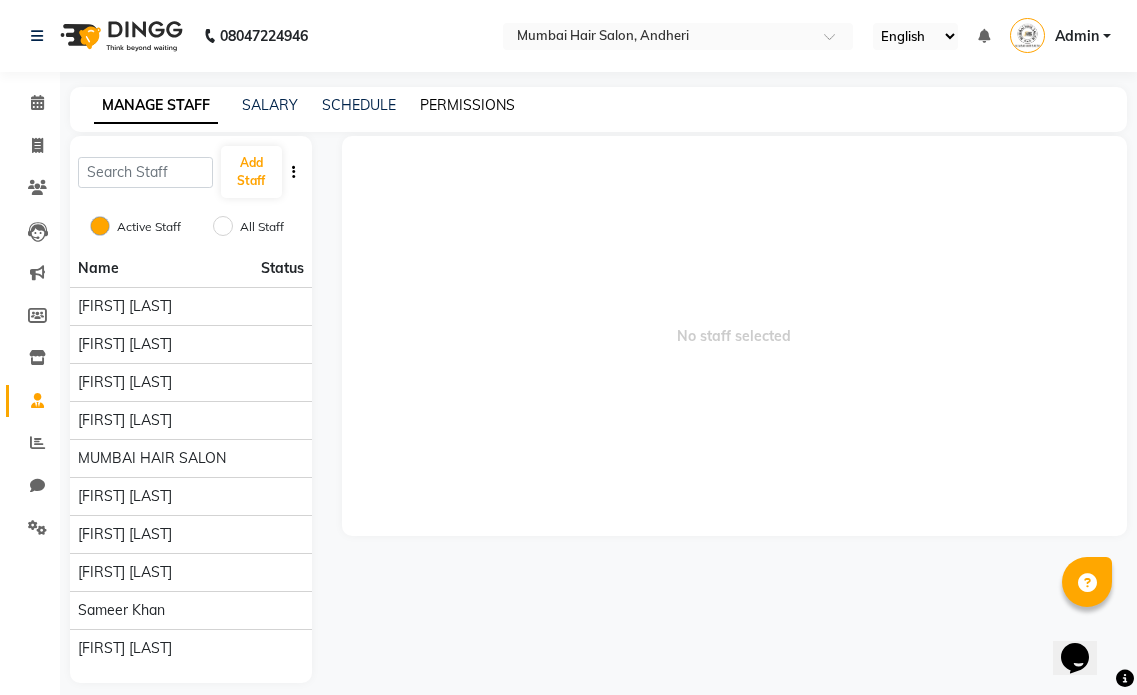click on "PERMISSIONS" 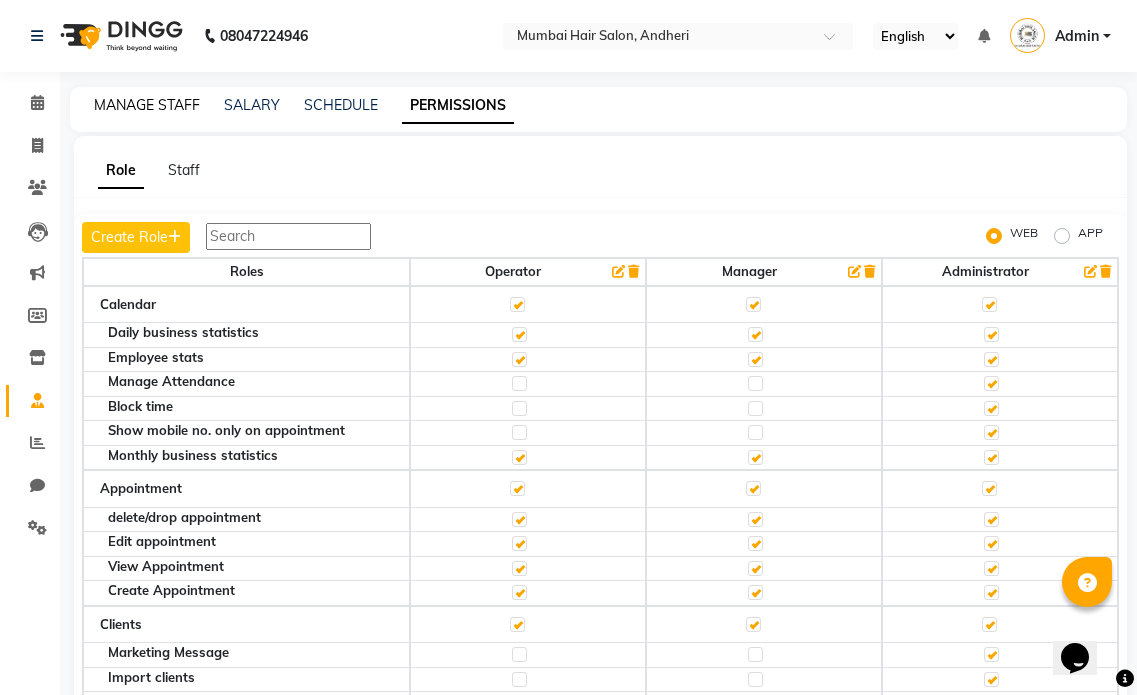 click on "MANAGE STAFF" 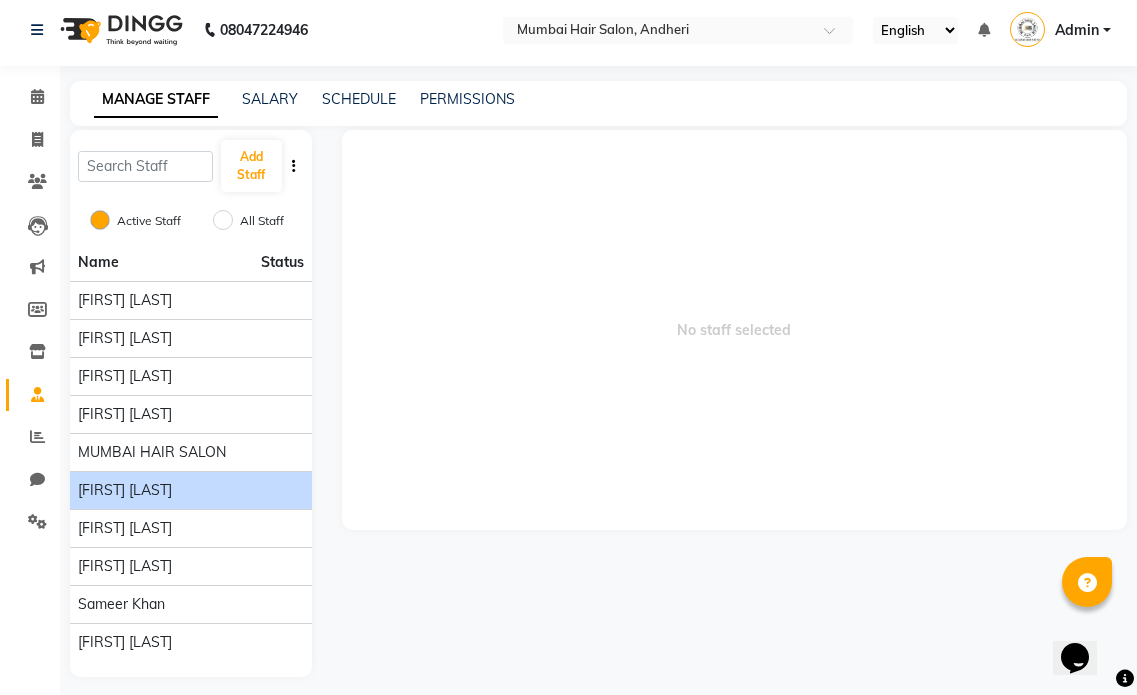 scroll, scrollTop: 18, scrollLeft: 0, axis: vertical 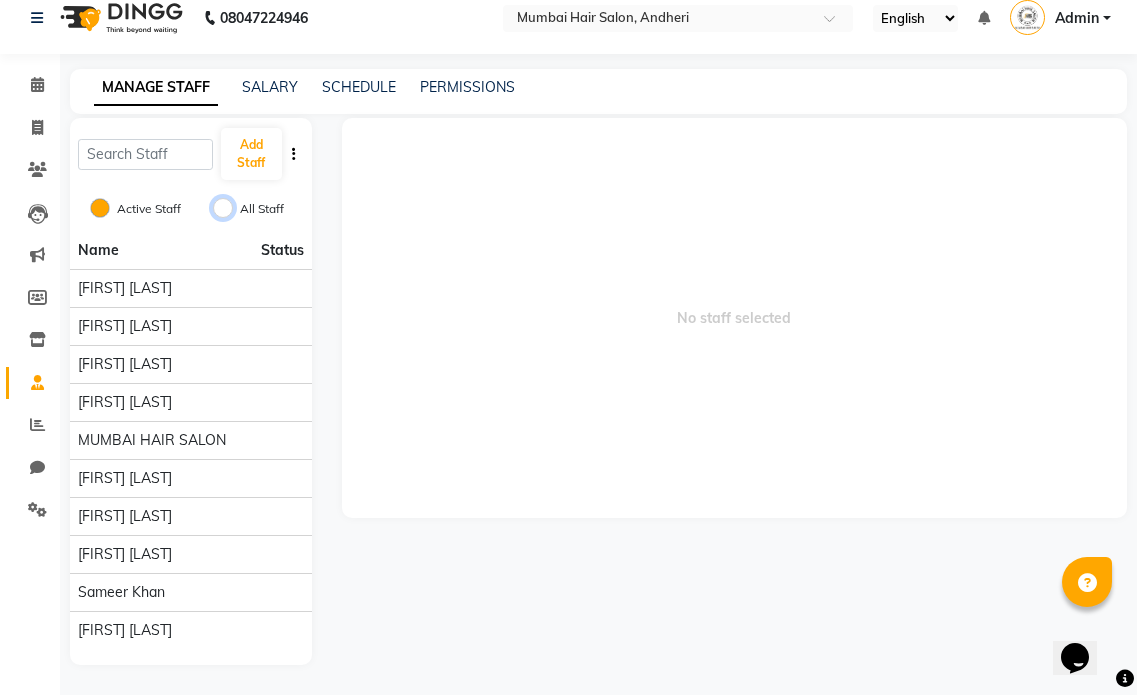 click on "All Staff" at bounding box center [223, 208] 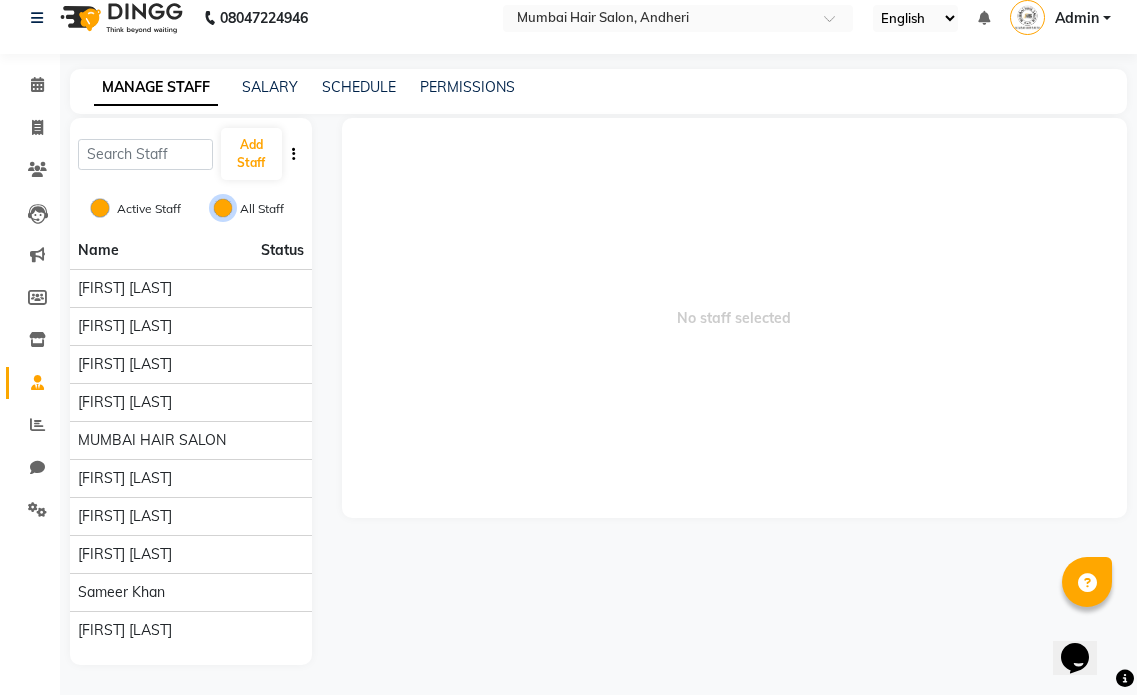 radio on "false" 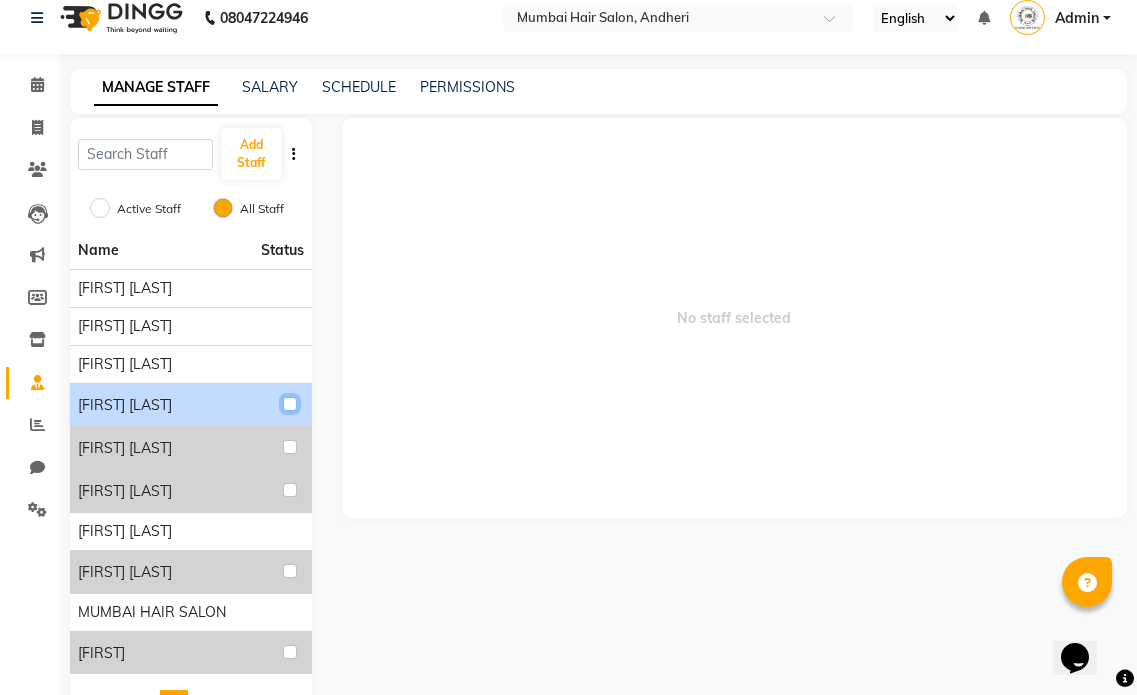 click at bounding box center (290, 404) 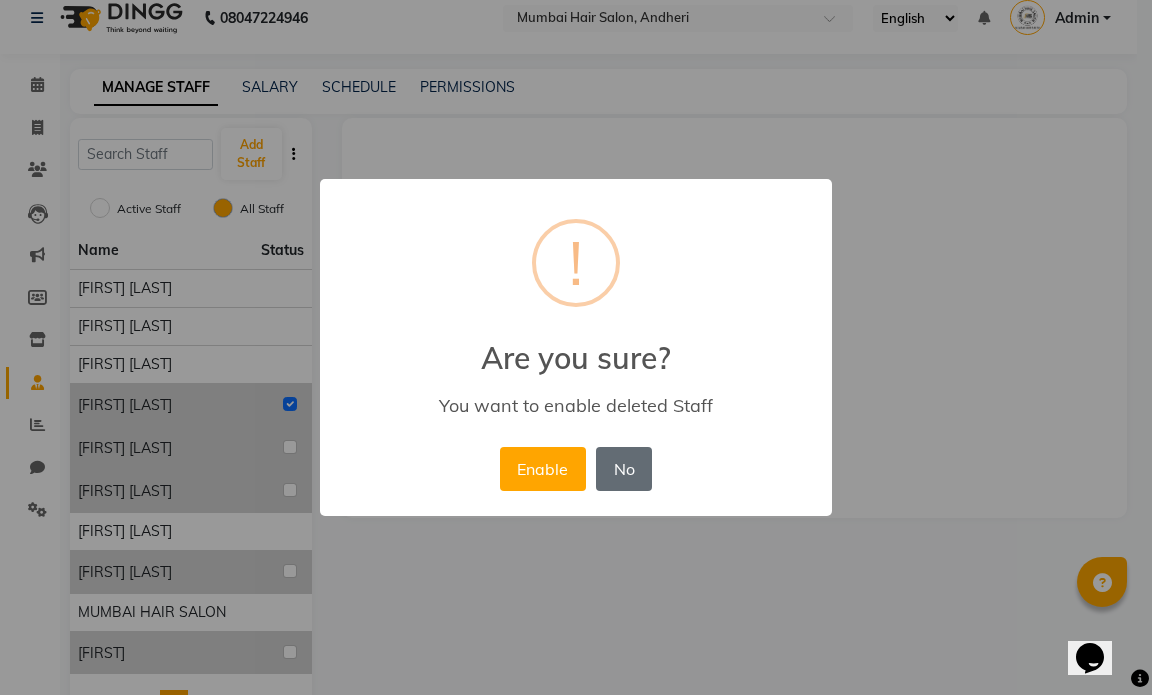 click on "No" at bounding box center [624, 469] 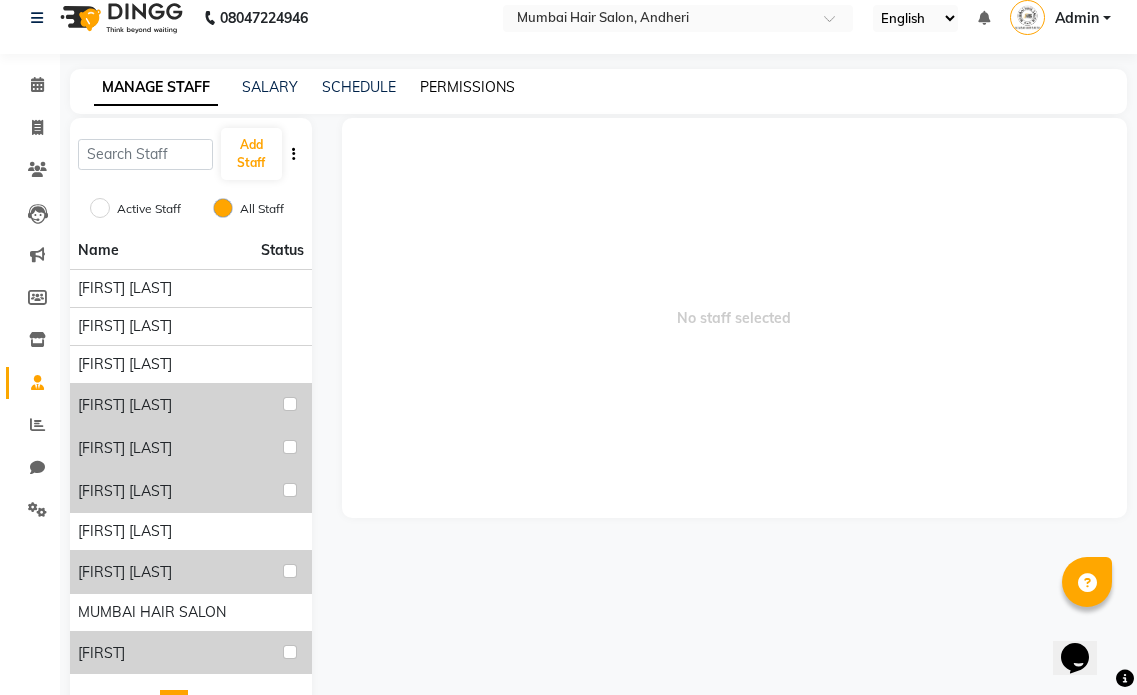 click on "PERMISSIONS" 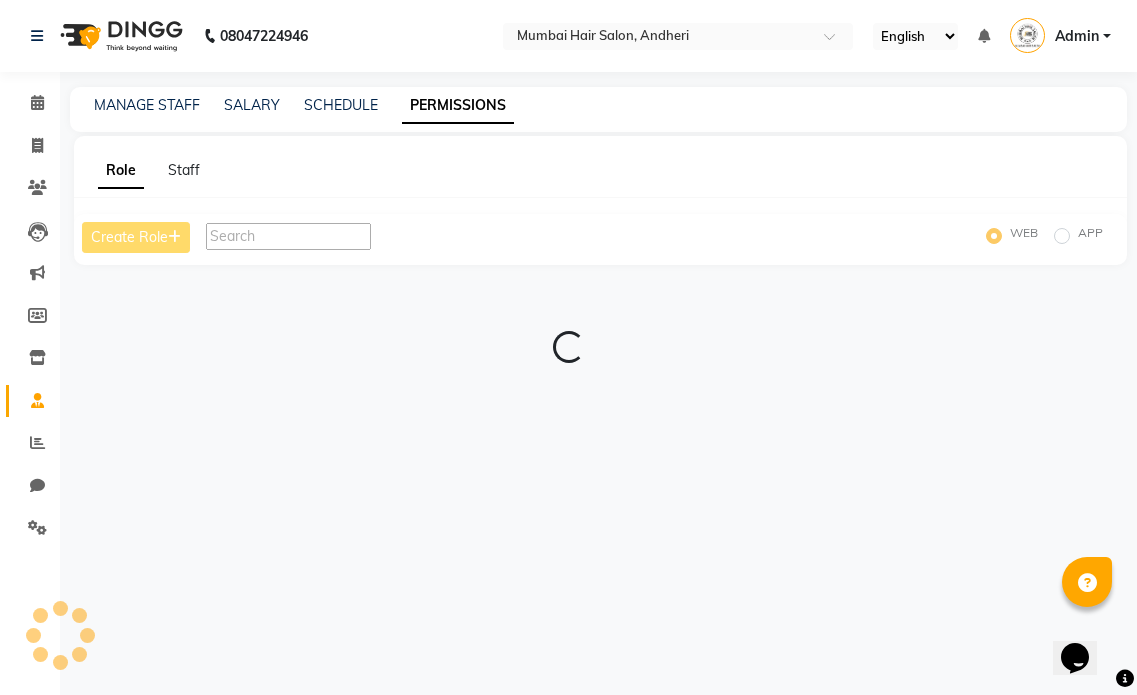 scroll, scrollTop: 0, scrollLeft: 0, axis: both 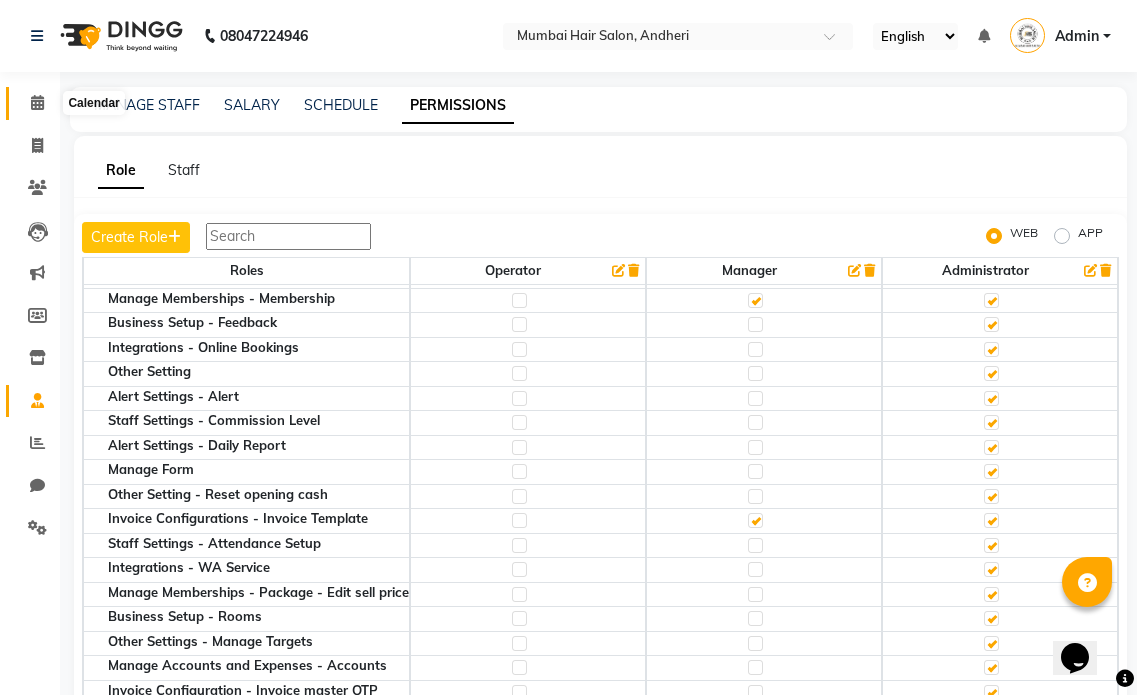 click 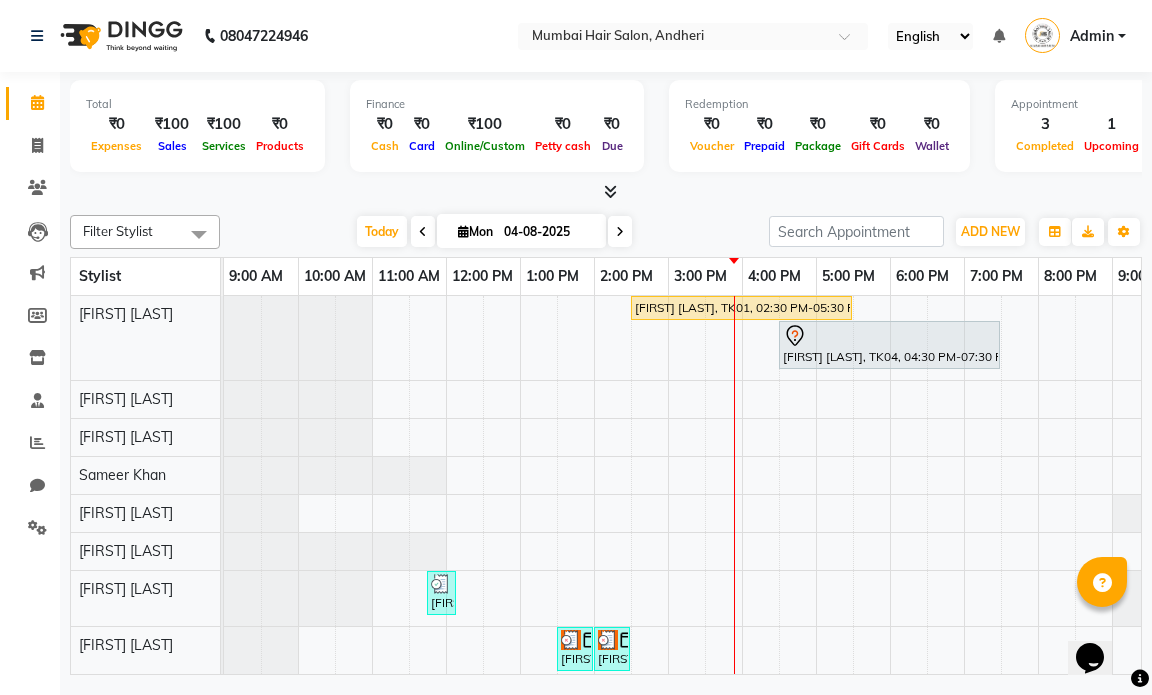 click on "Admin" at bounding box center (1075, 36) 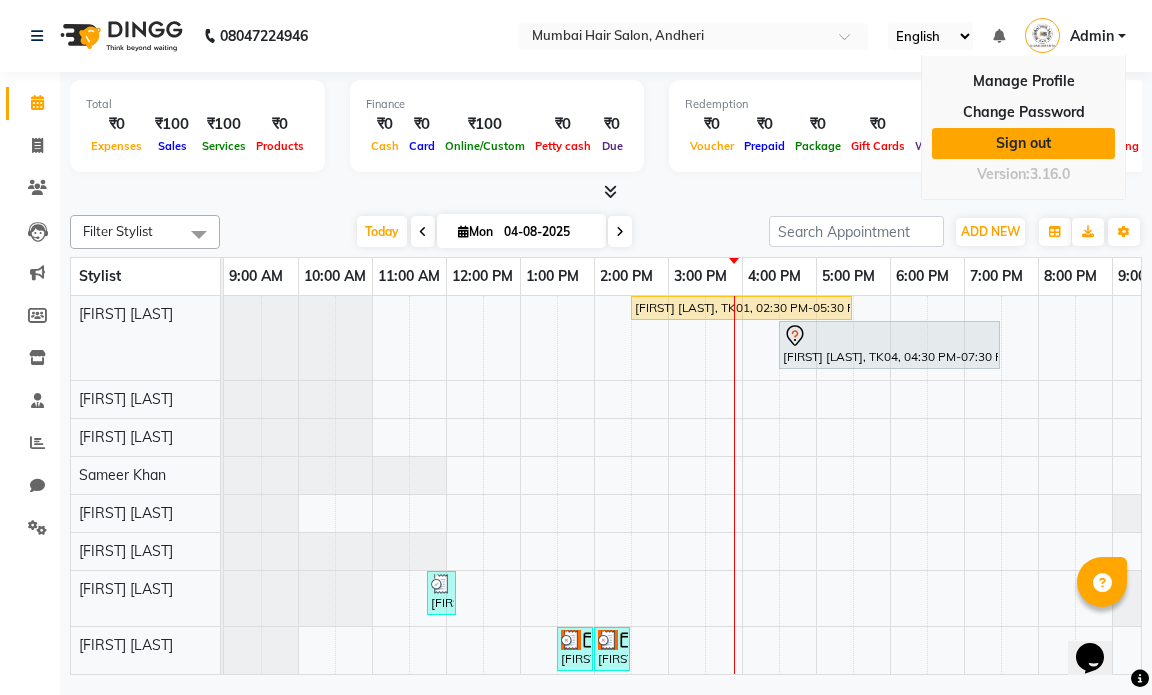 click on "Sign out" at bounding box center (1023, 143) 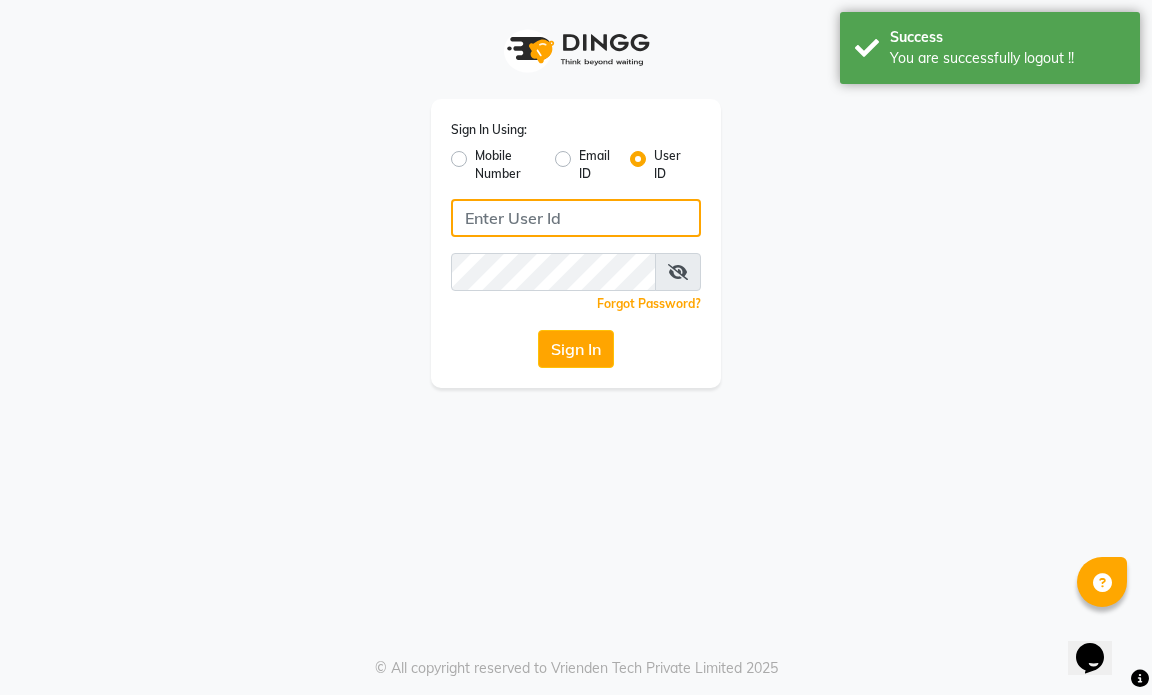 type on "9769153384" 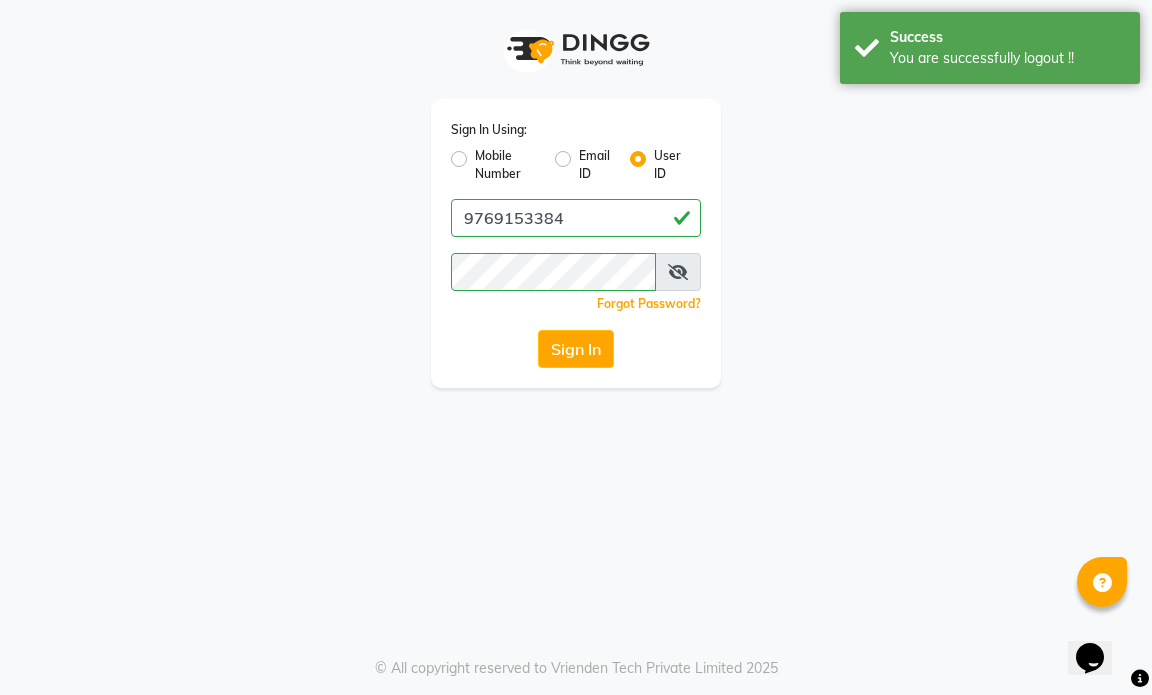 click at bounding box center (678, 272) 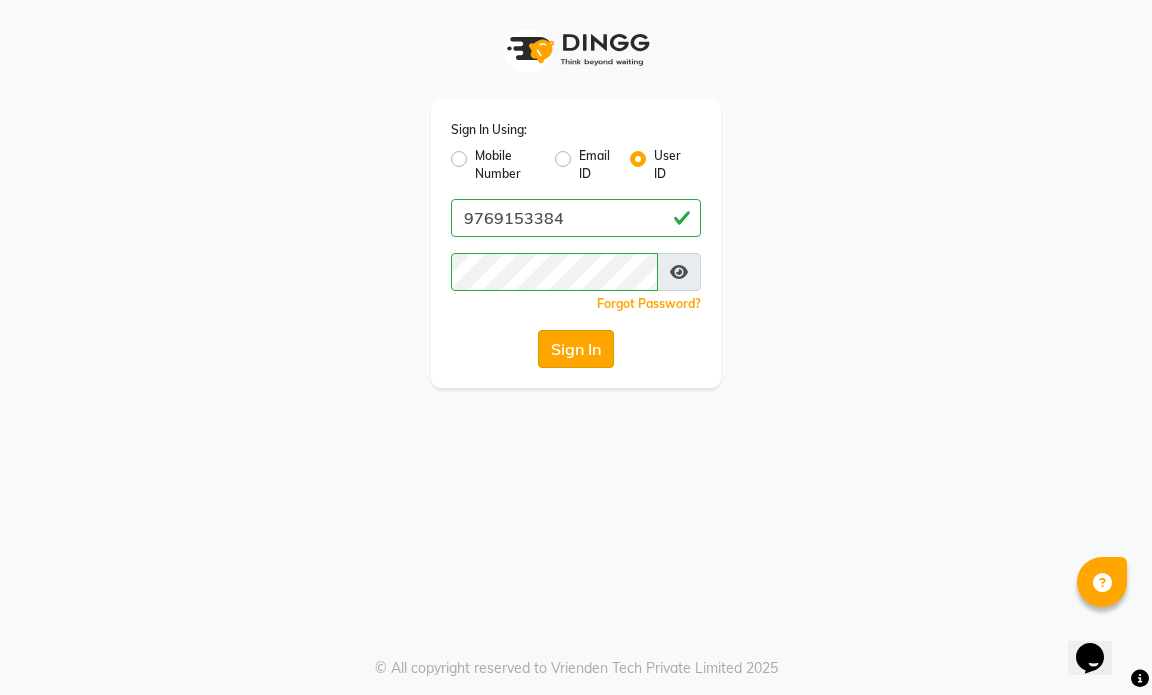 click on "Sign In" 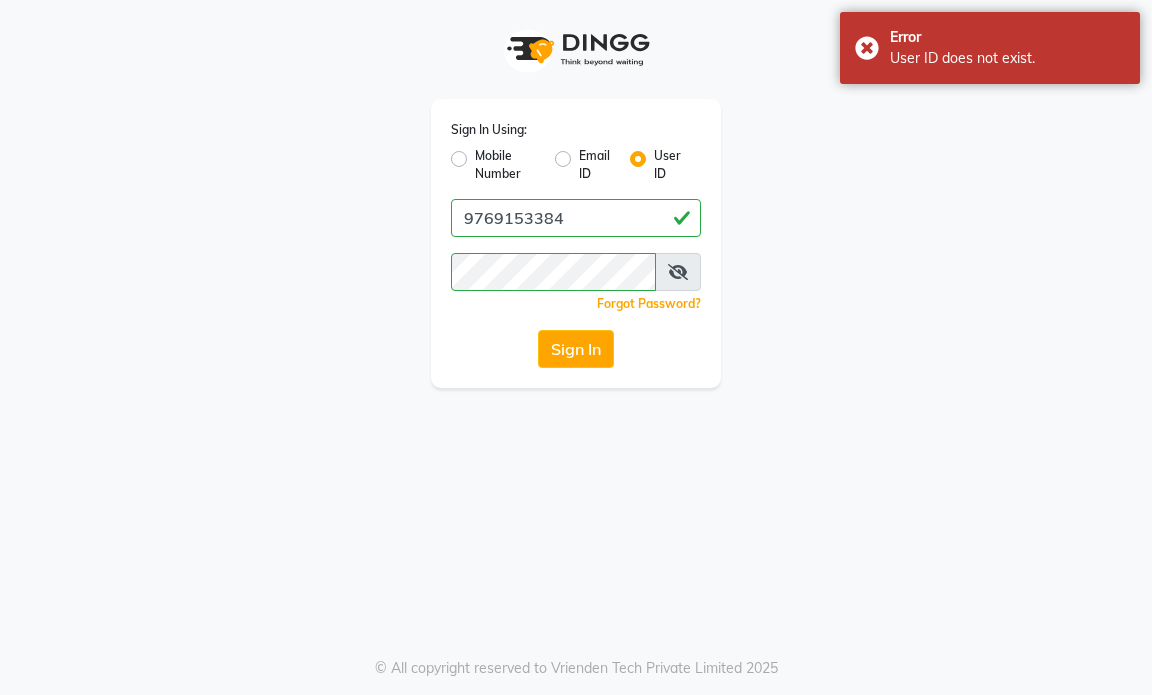 scroll, scrollTop: 0, scrollLeft: 0, axis: both 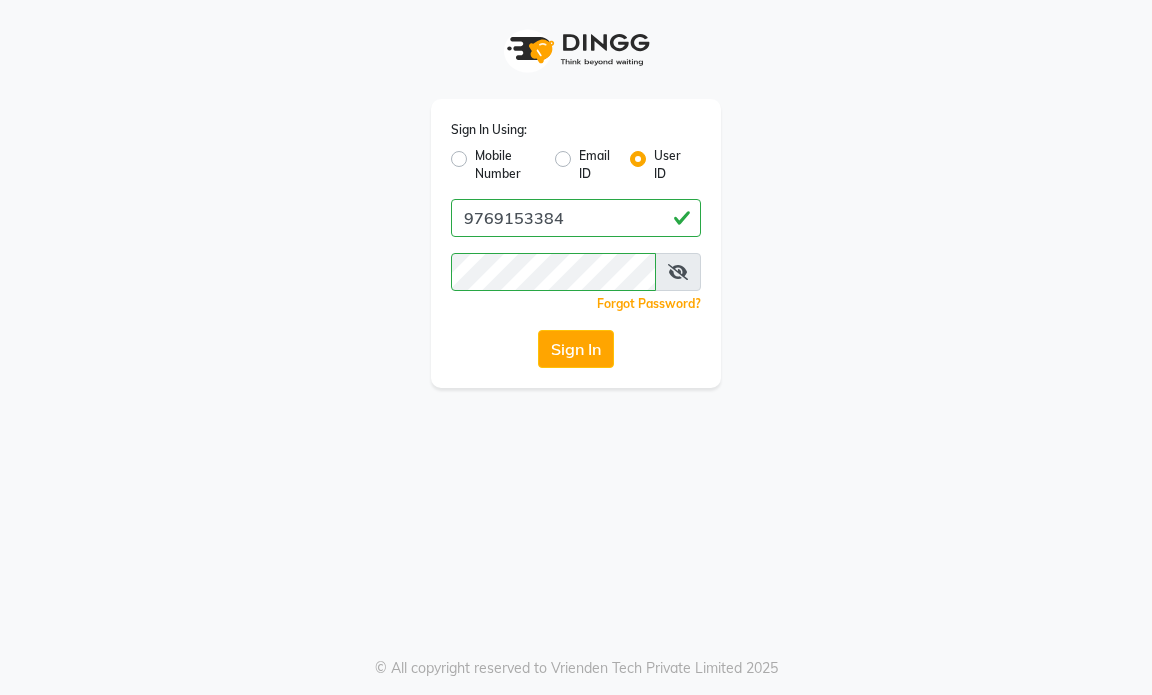 click on "Mobile Number" 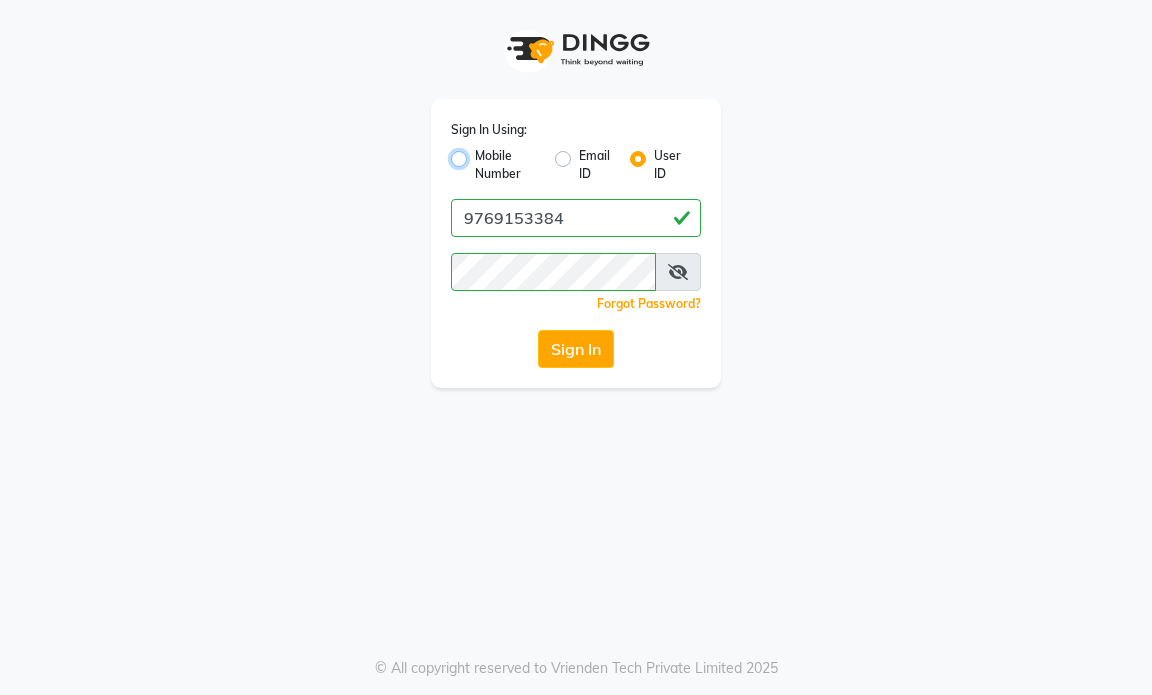 click on "Mobile Number" at bounding box center (481, 153) 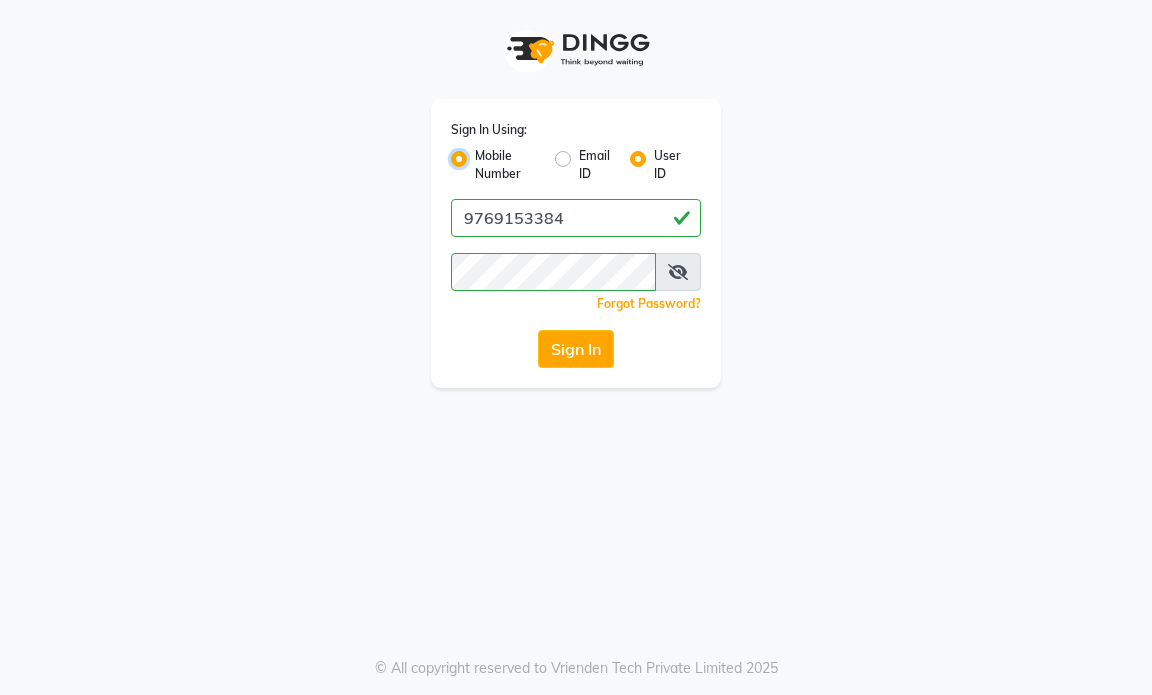 radio on "false" 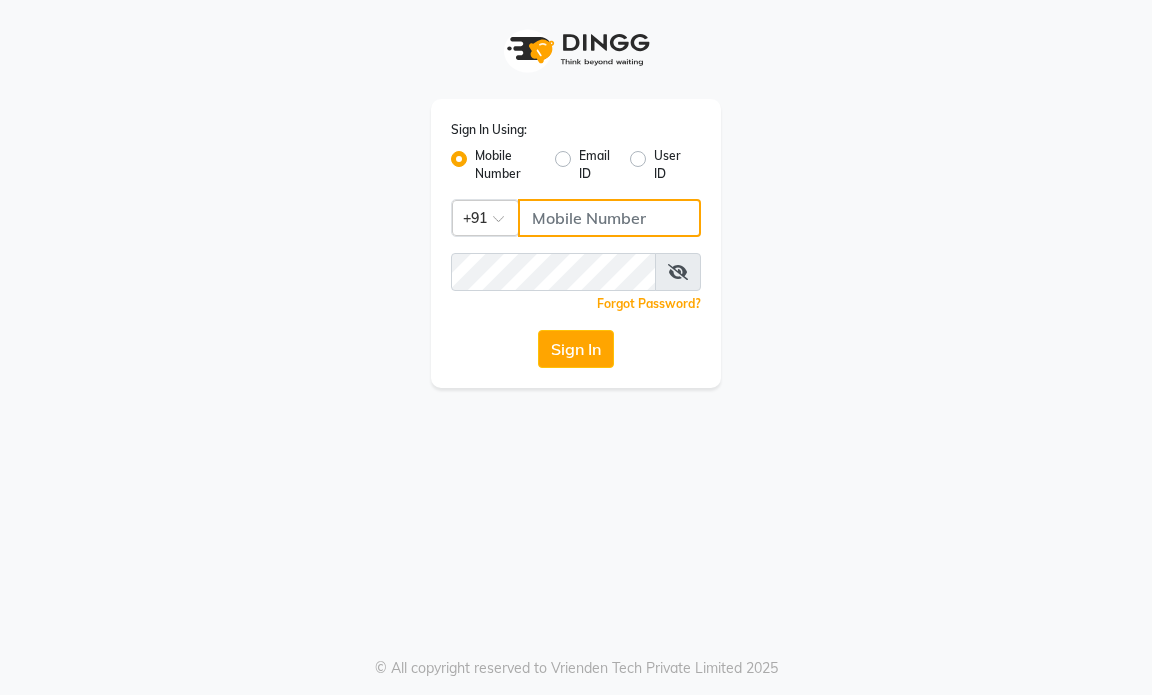 click 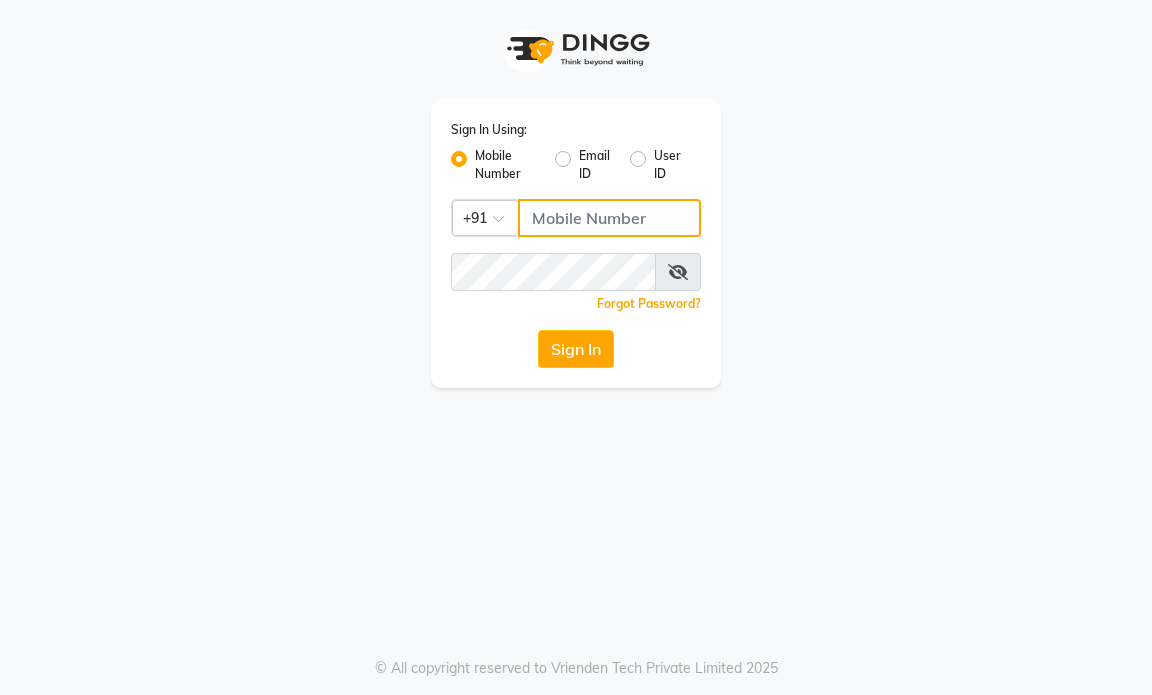 type on "9769153384" 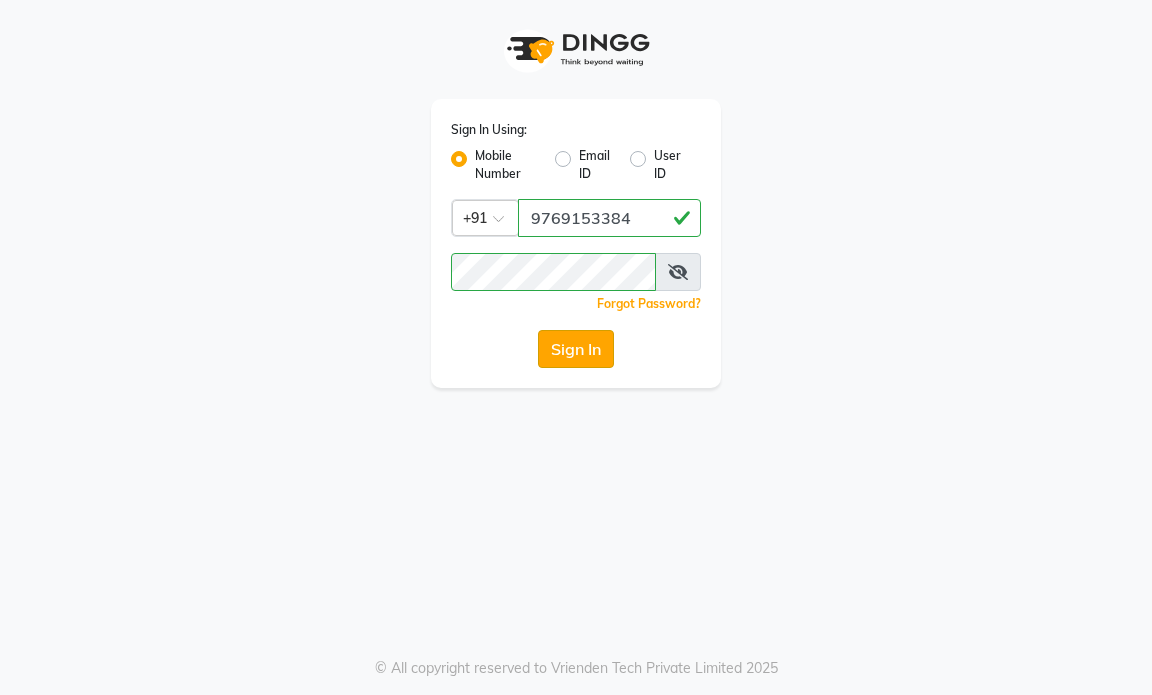 click on "Sign In" 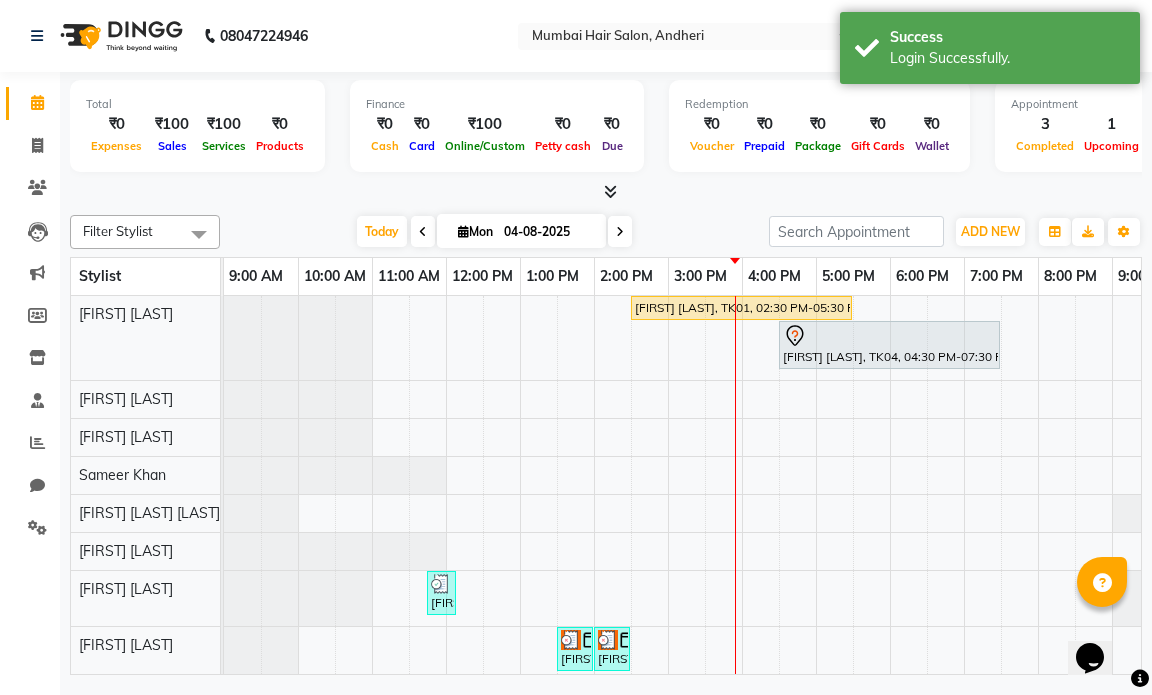 scroll, scrollTop: 0, scrollLeft: 0, axis: both 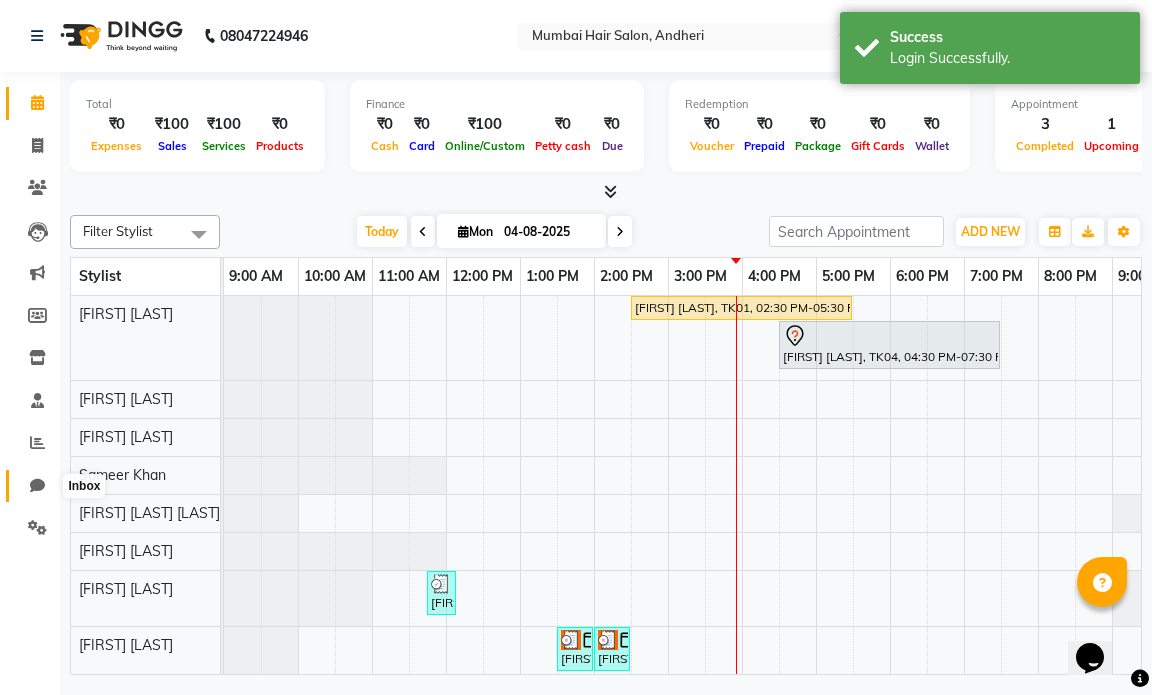 click 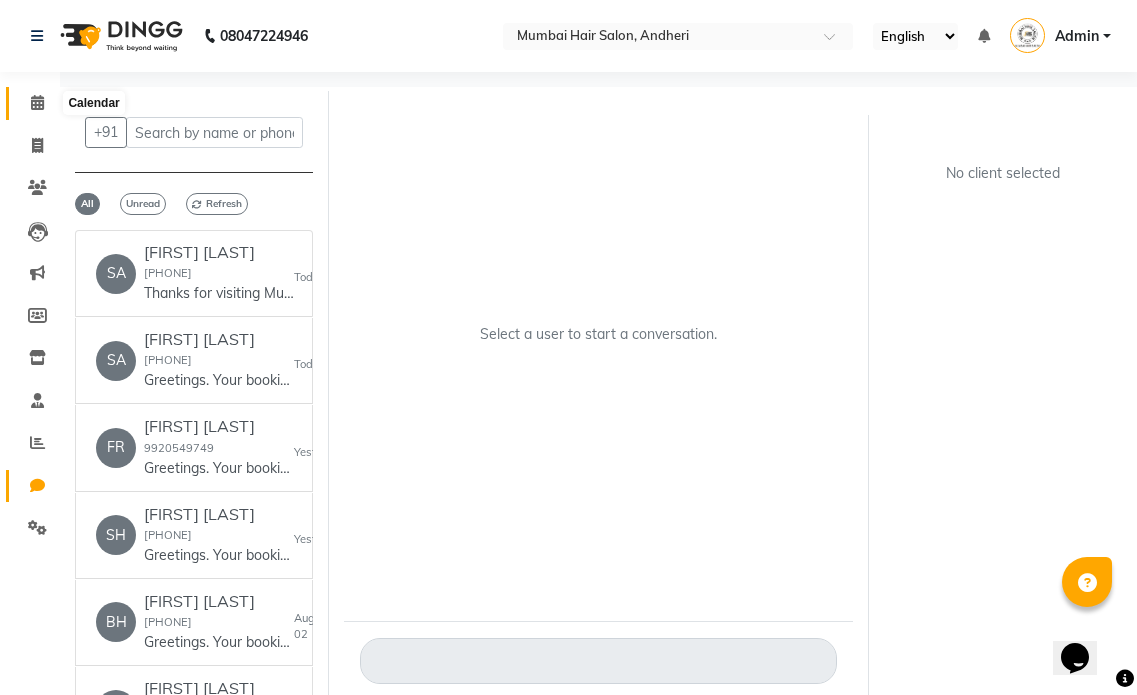 click 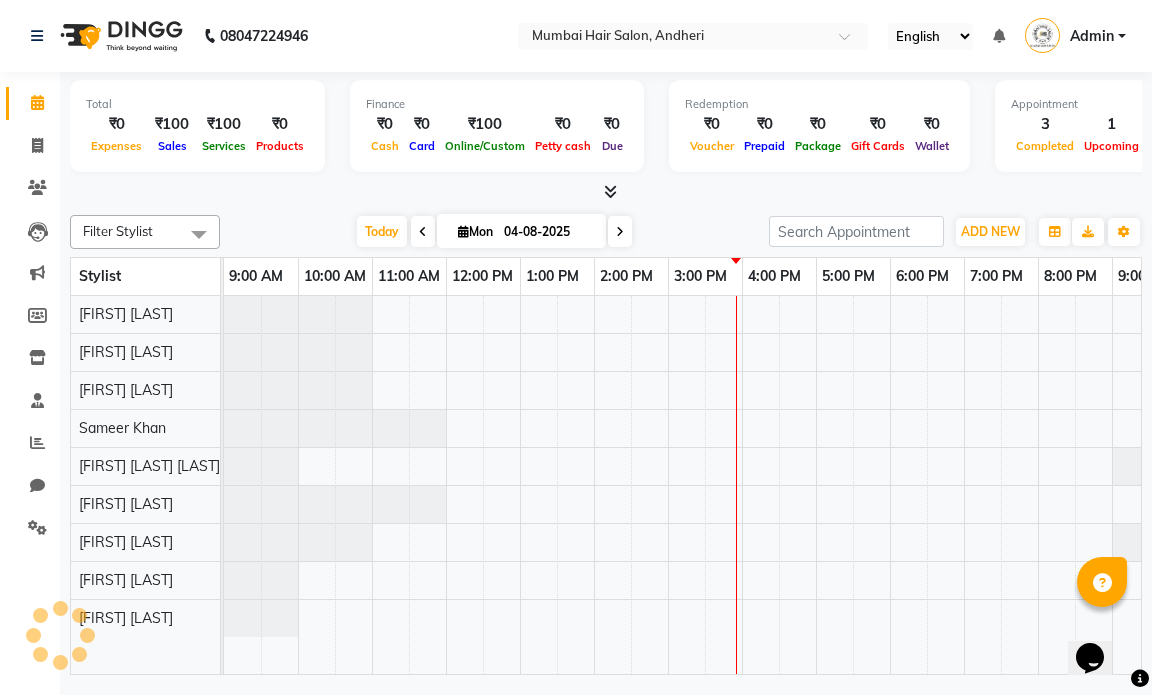 scroll, scrollTop: 0, scrollLeft: 0, axis: both 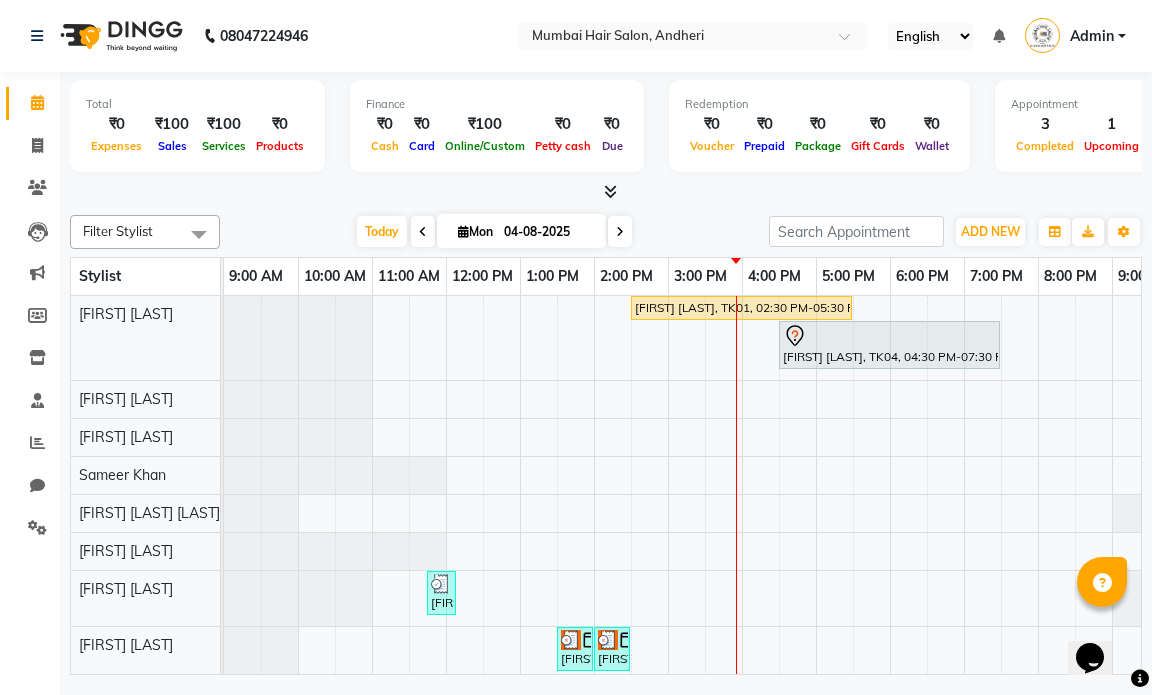 click on "Prachi Mehta, TK01, 02:30 PM-05:30 PM, Global Highlights - Below Shoulder              Sakshi K, TK04, 04:30 PM-07:30 PM, Global Highlights - Below Shoulder      Falguni Bhatt, TK03, 11:45 AM-12:00 PM, Upper lip/ Chin/ Chick/ Forehead - Threading      Salam Bhai, TK05, 01:30 PM-02:00 PM, Senior Haircut - Male     Salam Bhai, TK06, 02:00 PM-02:30 PM, Senior Haircut - Male" at bounding box center [683, 485] 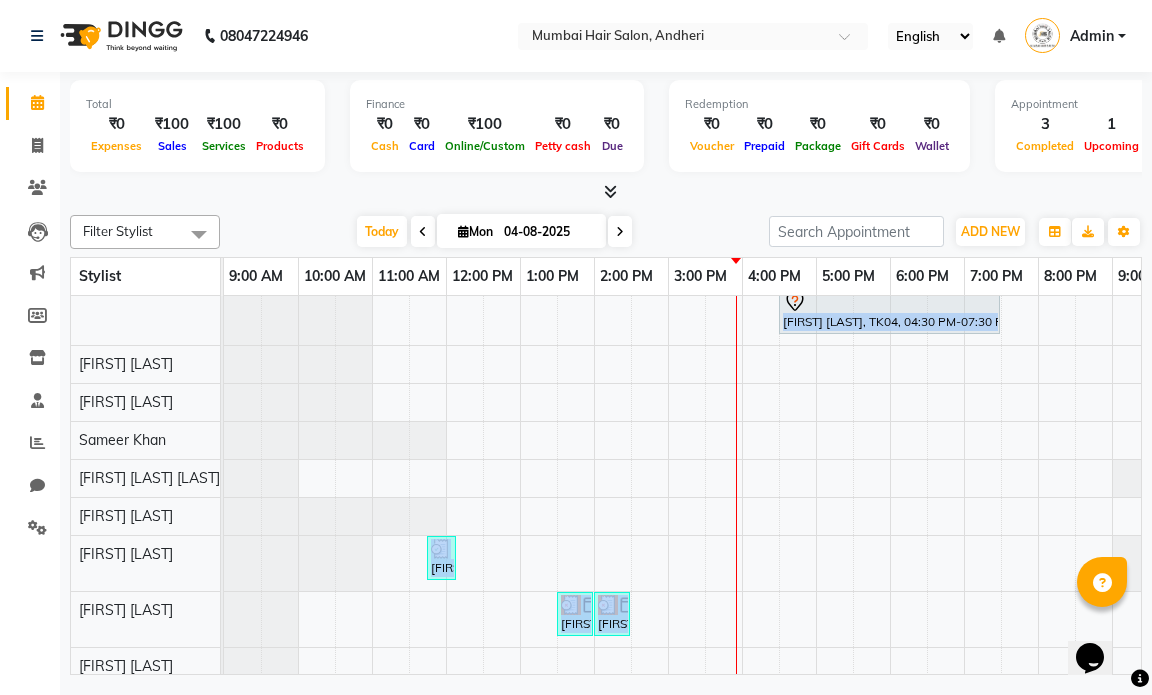 scroll, scrollTop: 35, scrollLeft: 75, axis: both 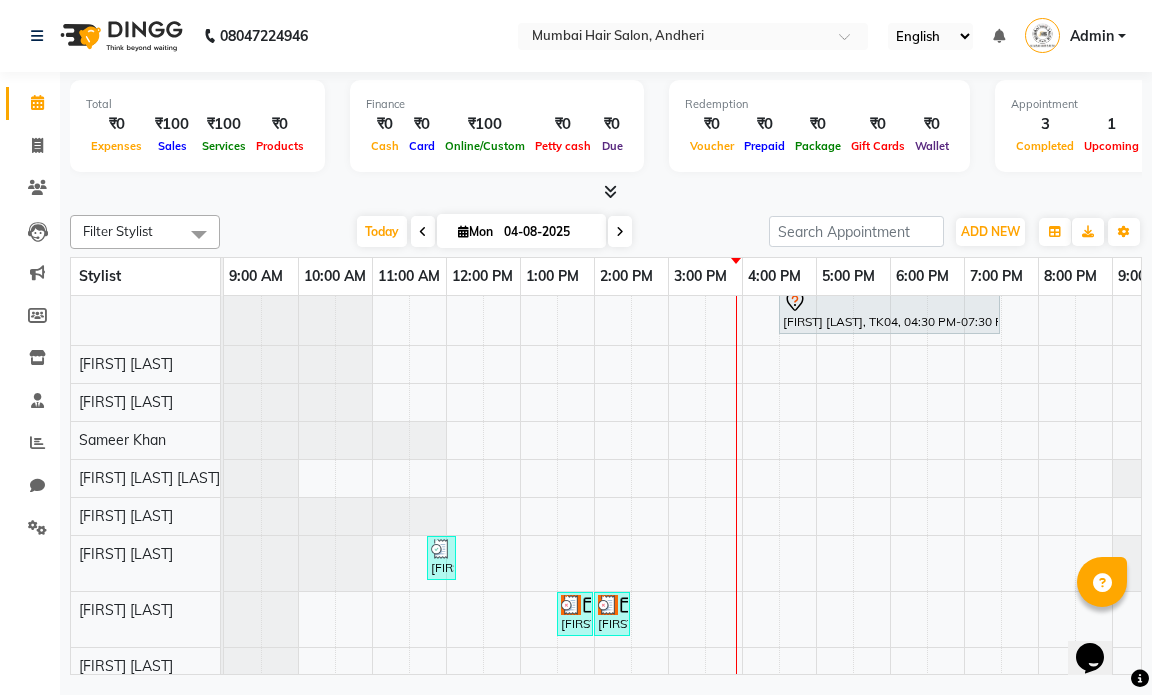 click on "Today  Mon 04-08-2025" at bounding box center [494, 232] 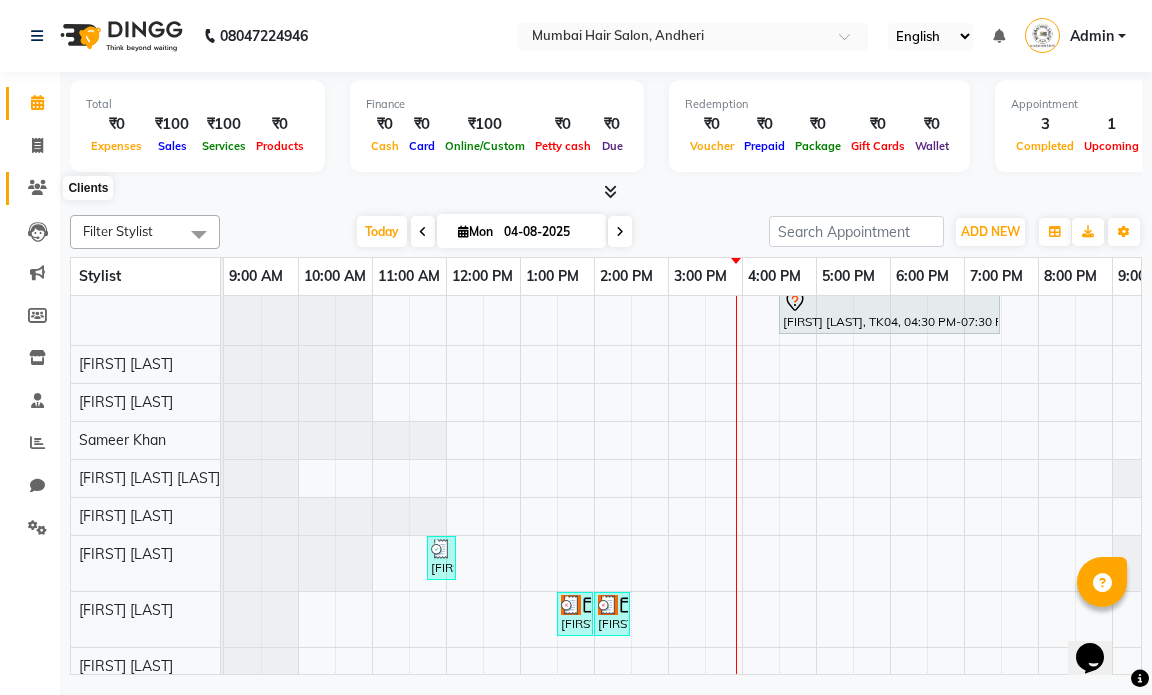click 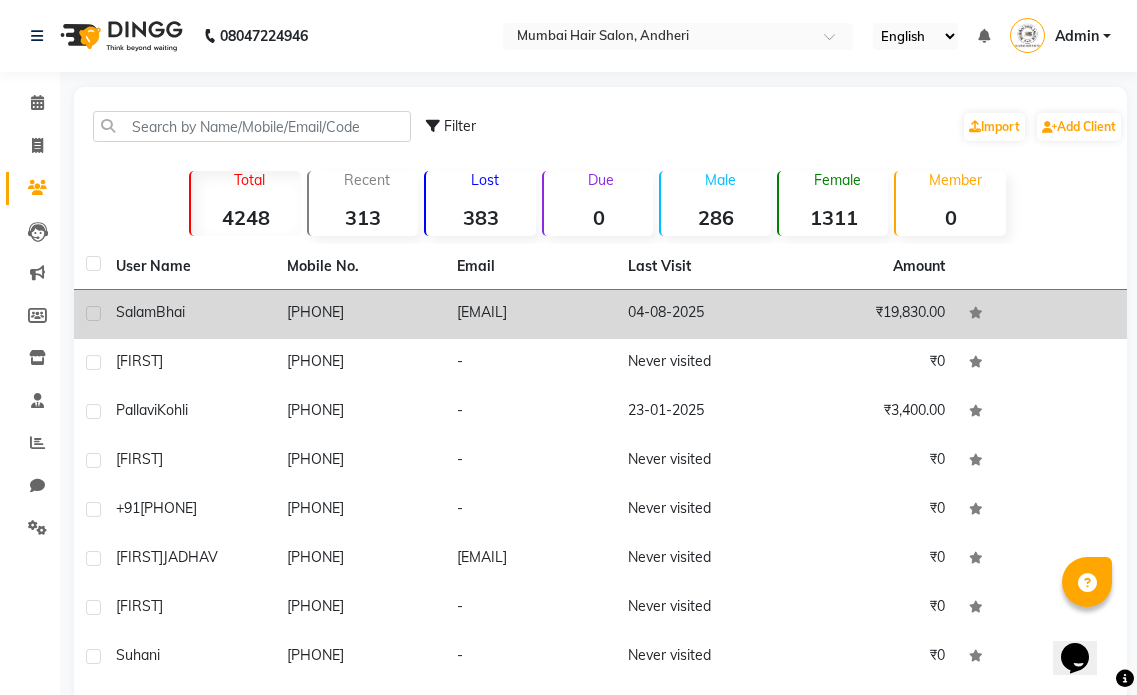 click on "Bhai" 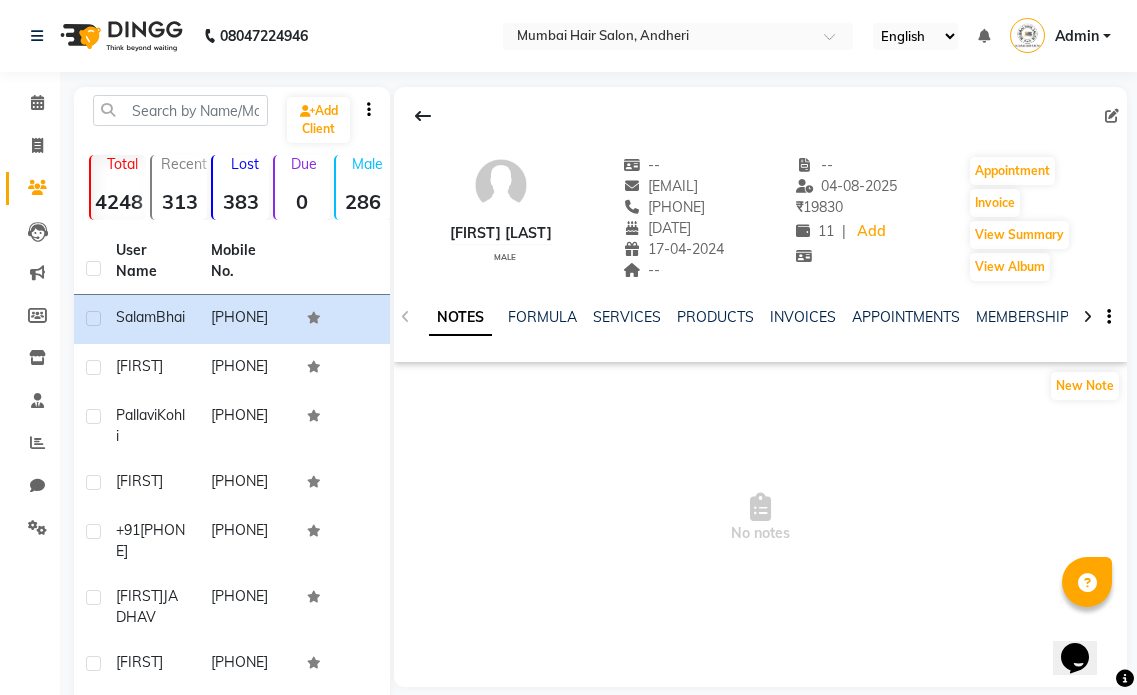 click 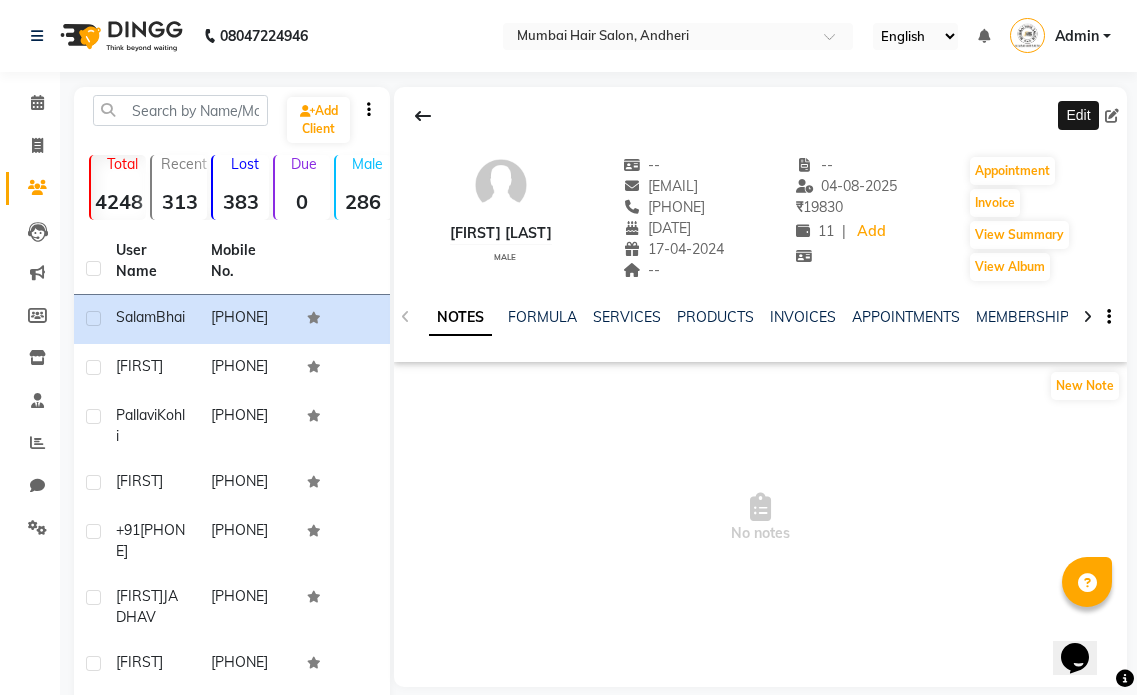 click 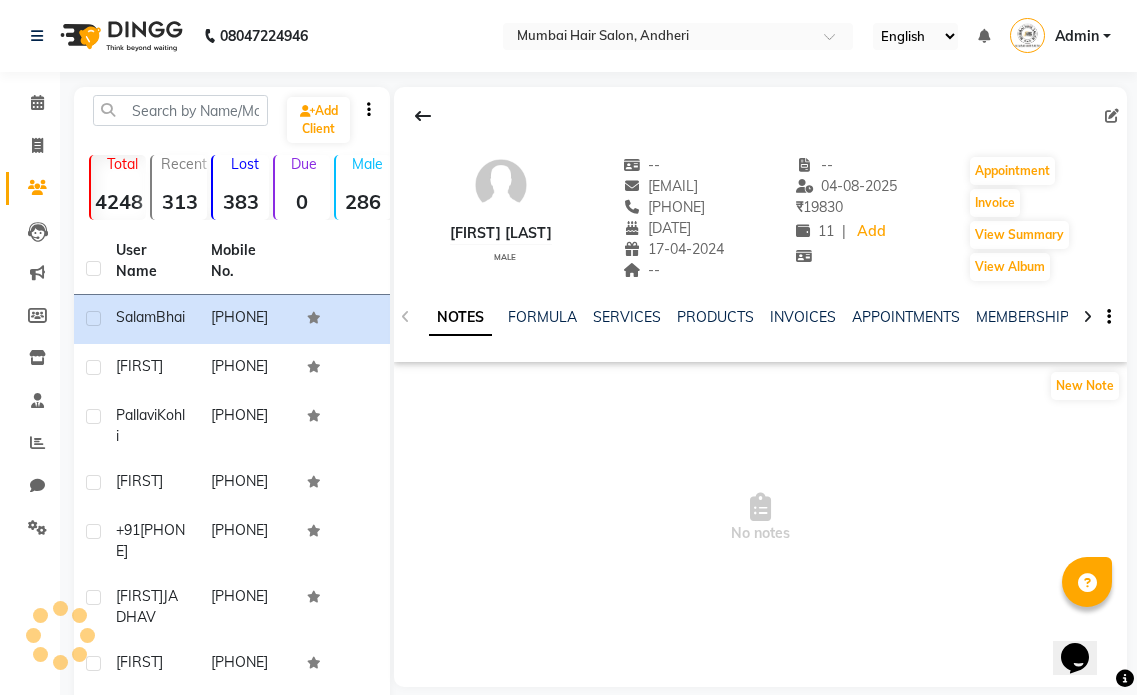 select on "20" 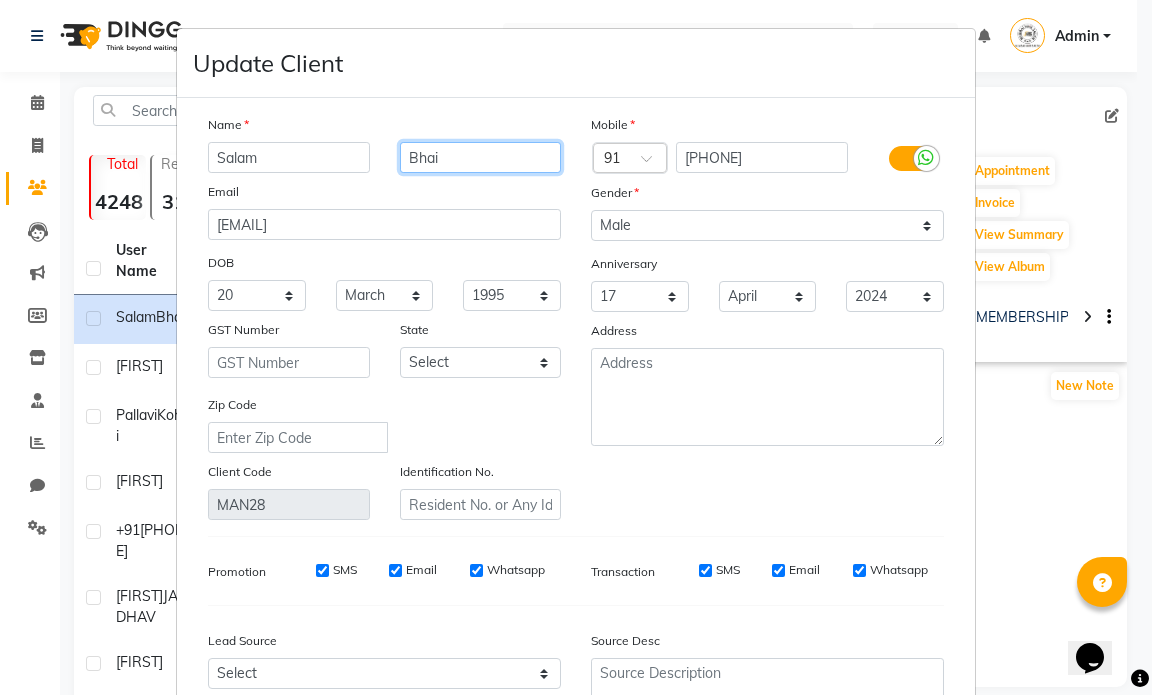 drag, startPoint x: 461, startPoint y: 157, endPoint x: 309, endPoint y: 151, distance: 152.11838 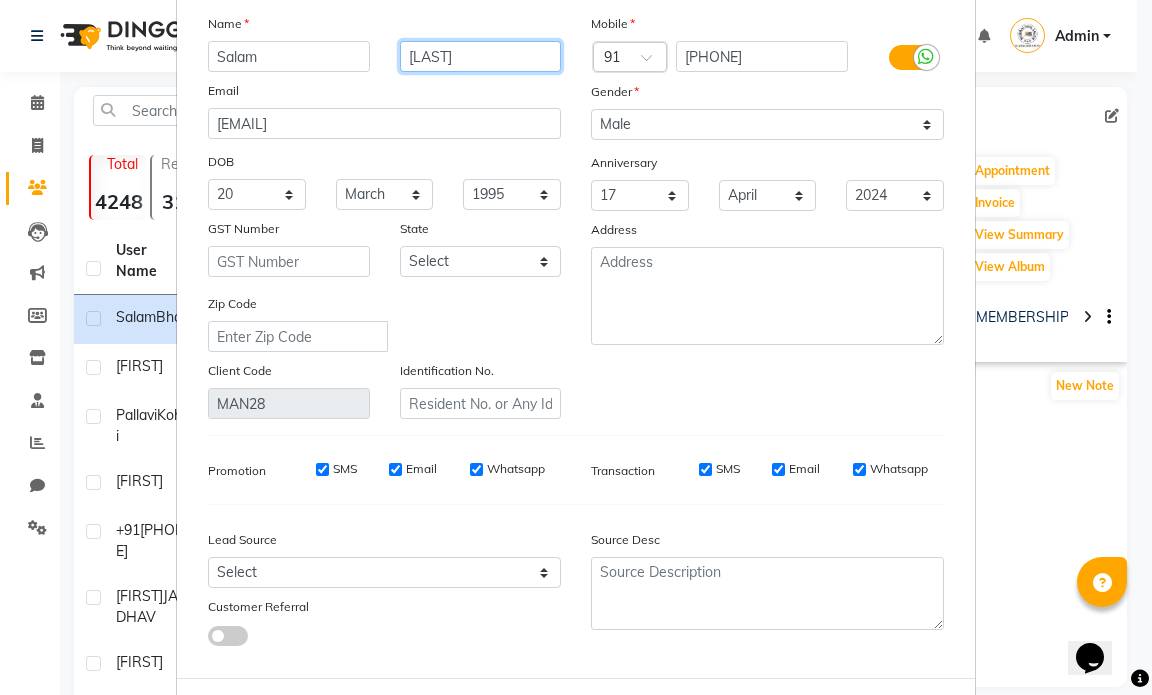 scroll, scrollTop: 192, scrollLeft: 0, axis: vertical 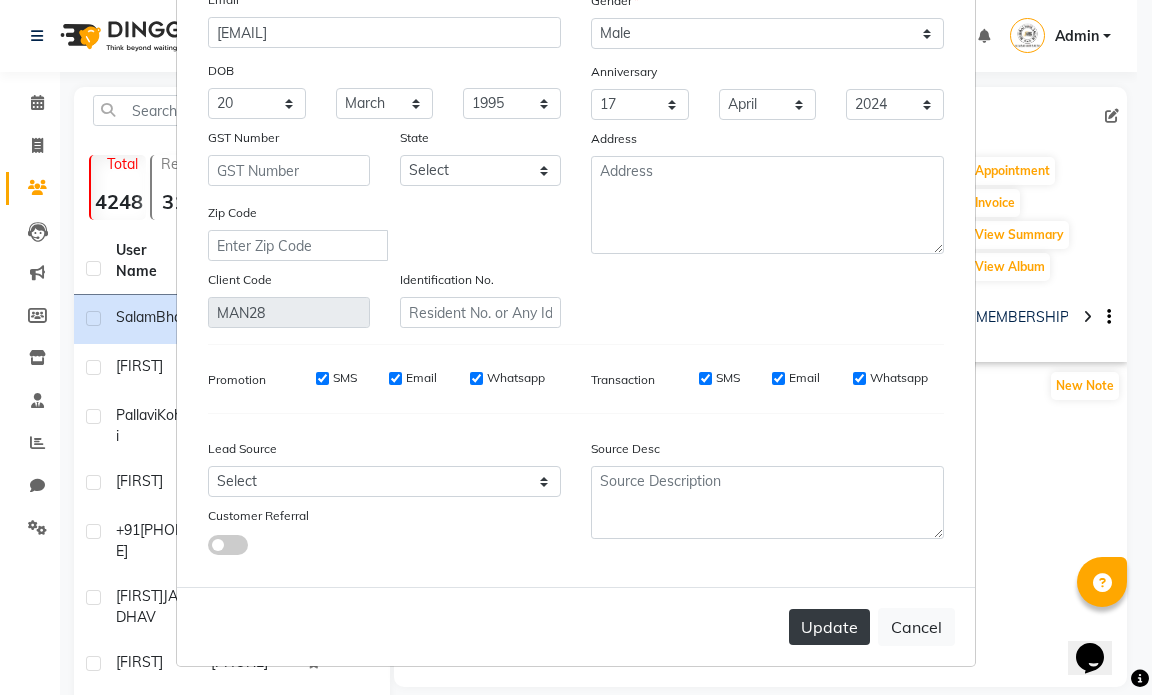 type on "Ansari" 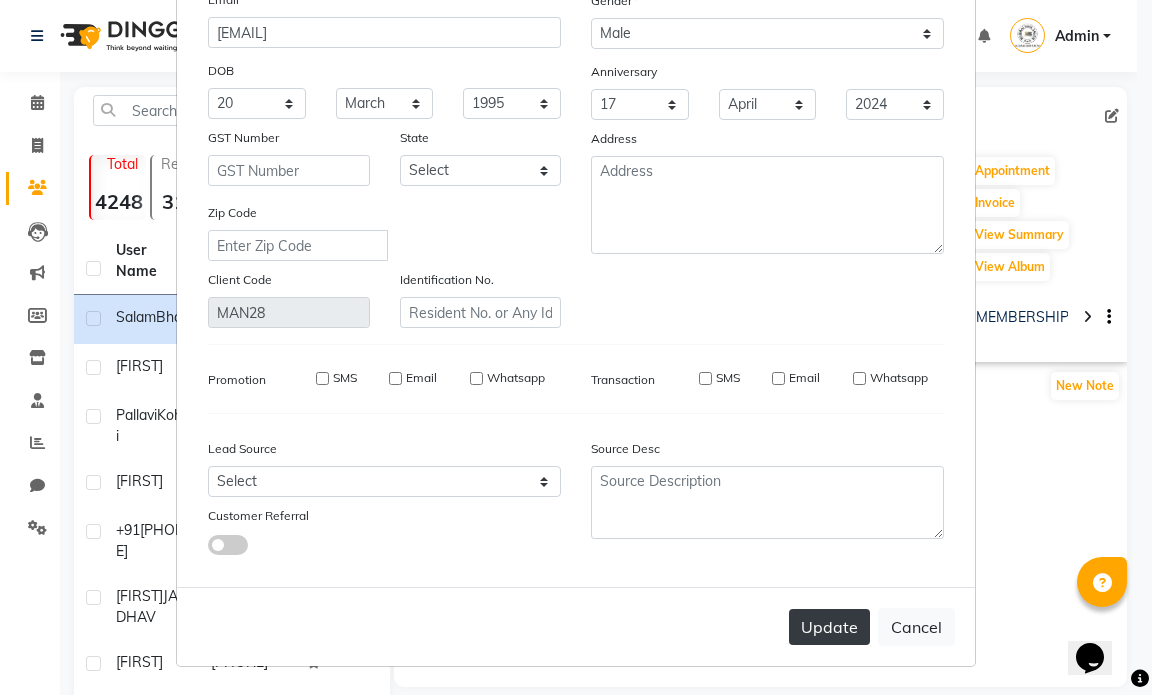type 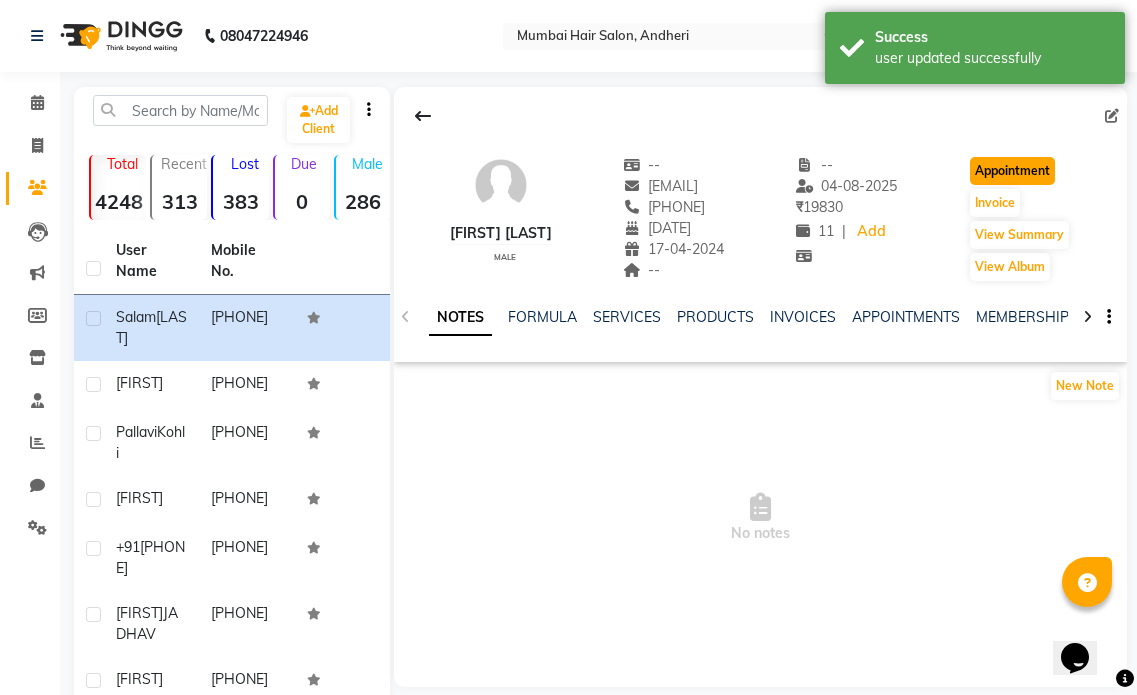 click on "Appointment" 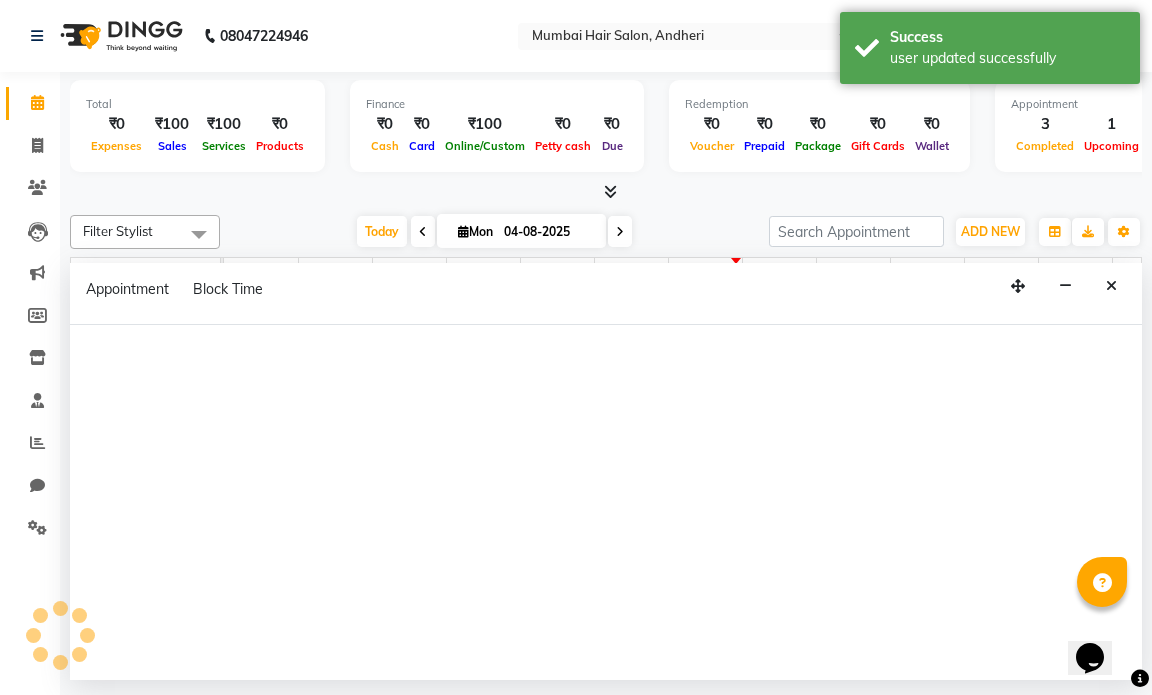 scroll, scrollTop: 0, scrollLeft: 0, axis: both 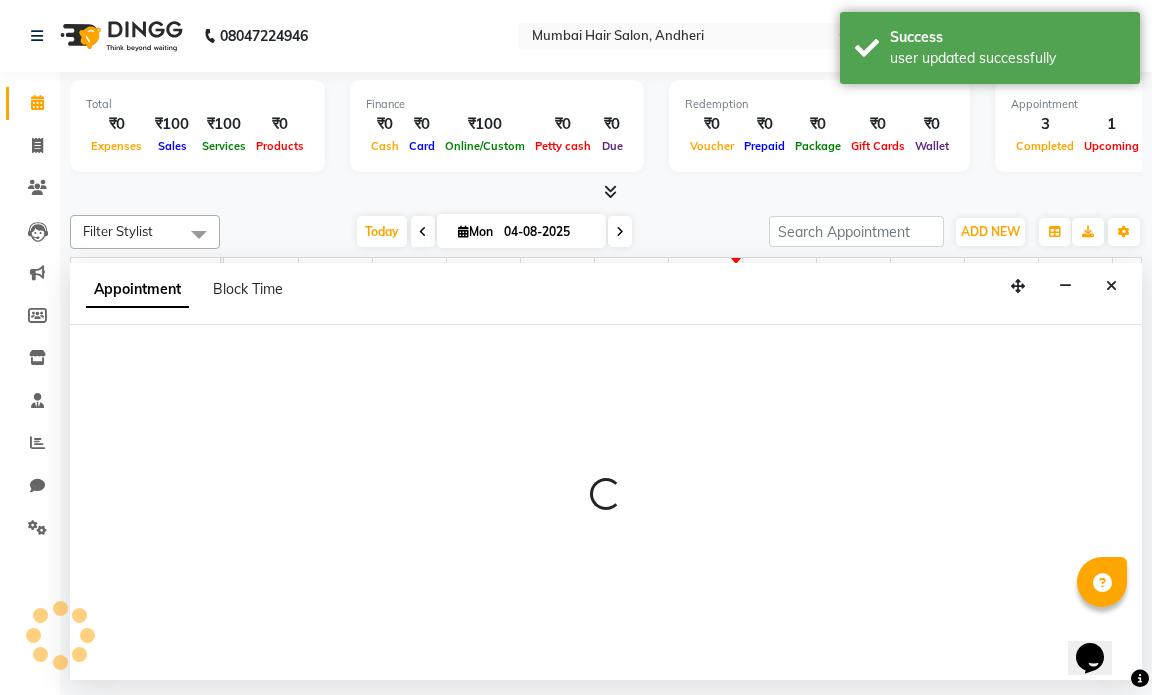select on "600" 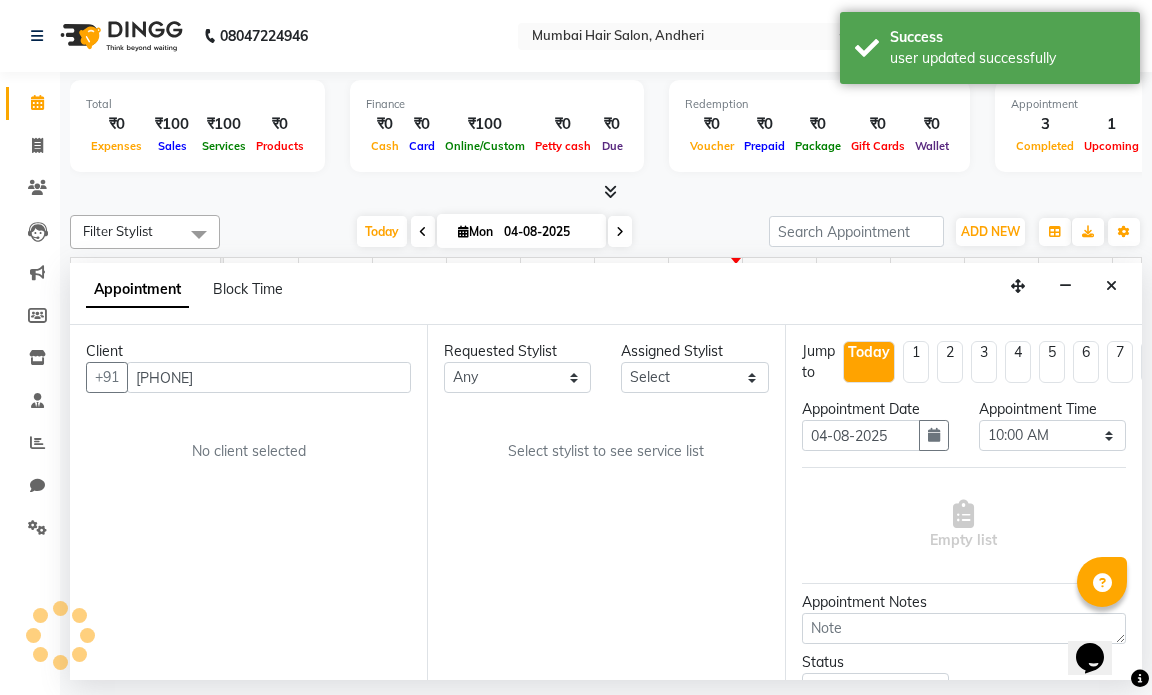 scroll, scrollTop: 0, scrollLeft: 119, axis: horizontal 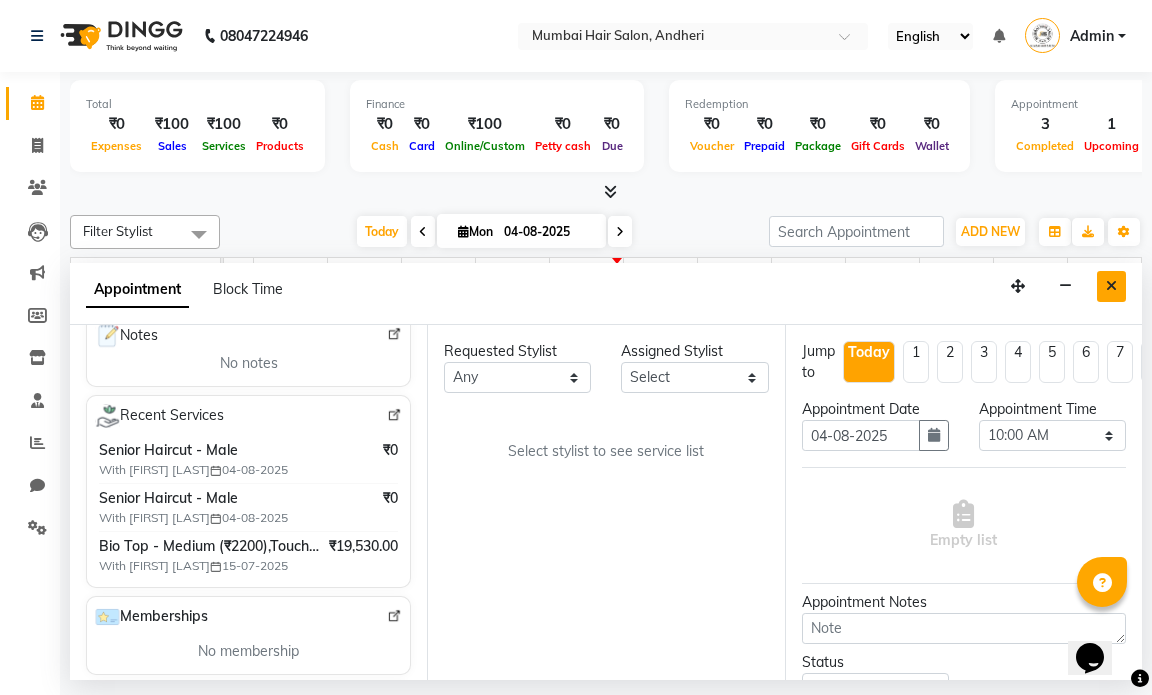 click at bounding box center (1111, 286) 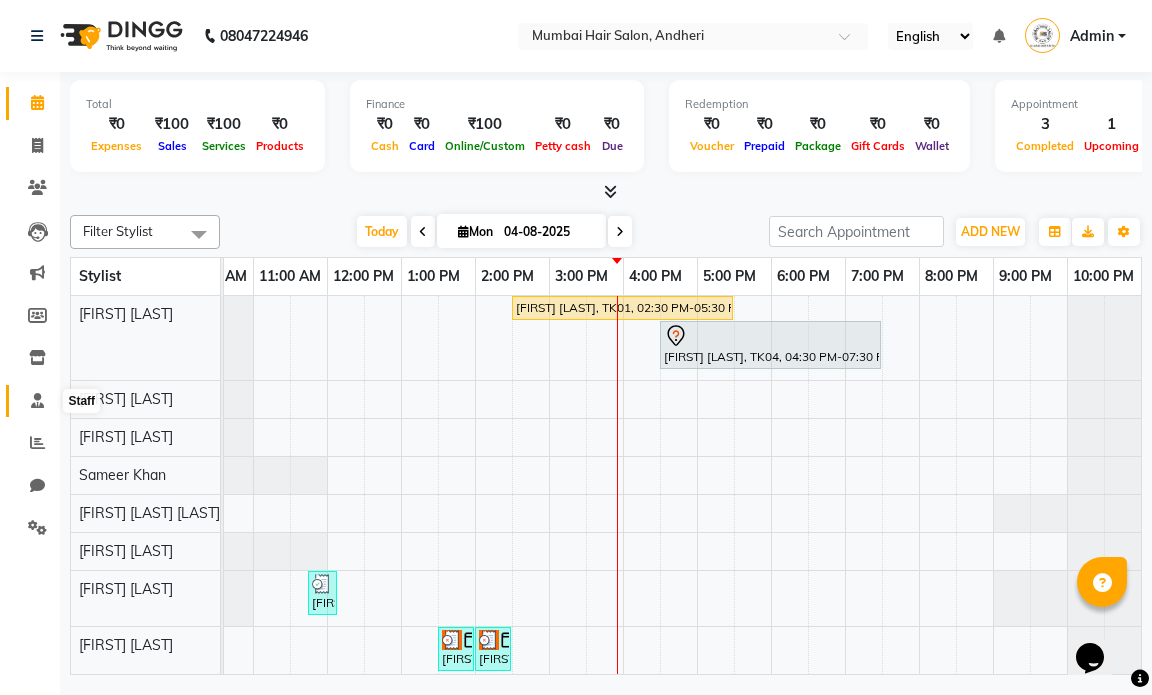 click 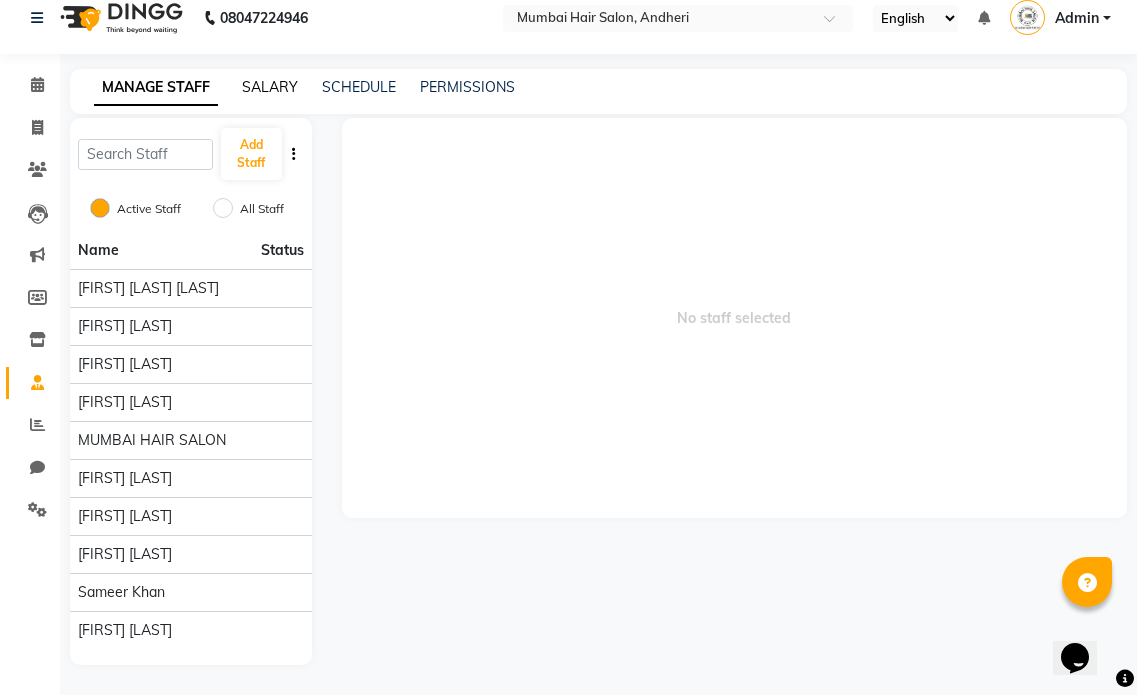 click on "SALARY" 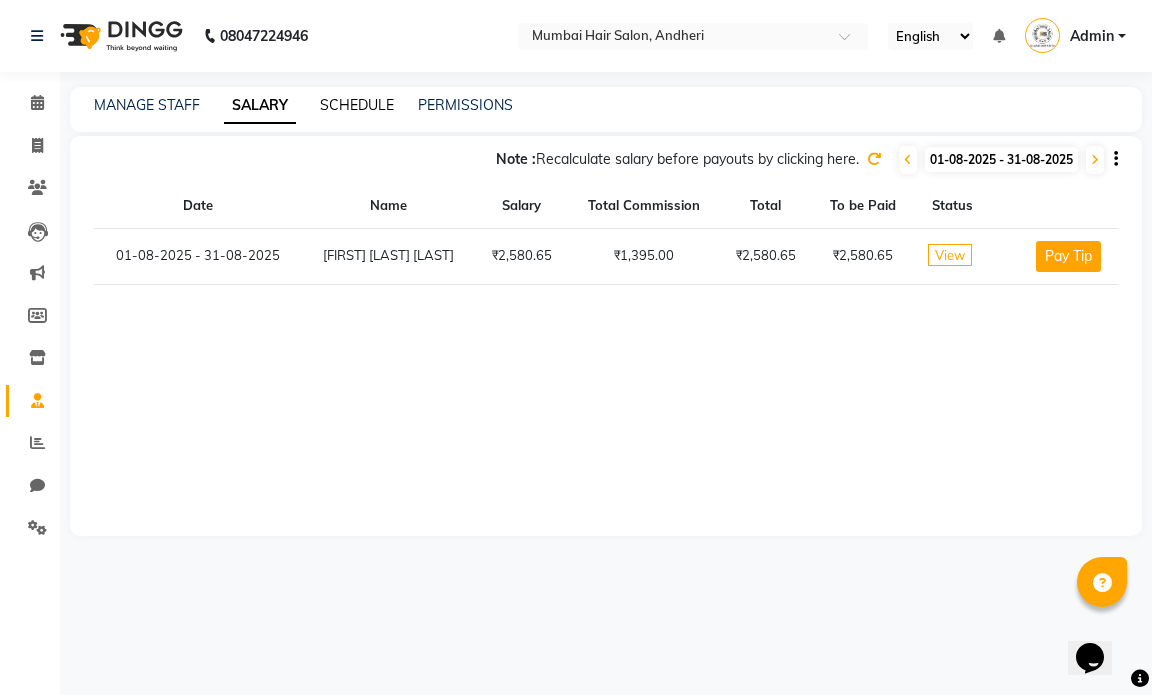 click on "SCHEDULE" 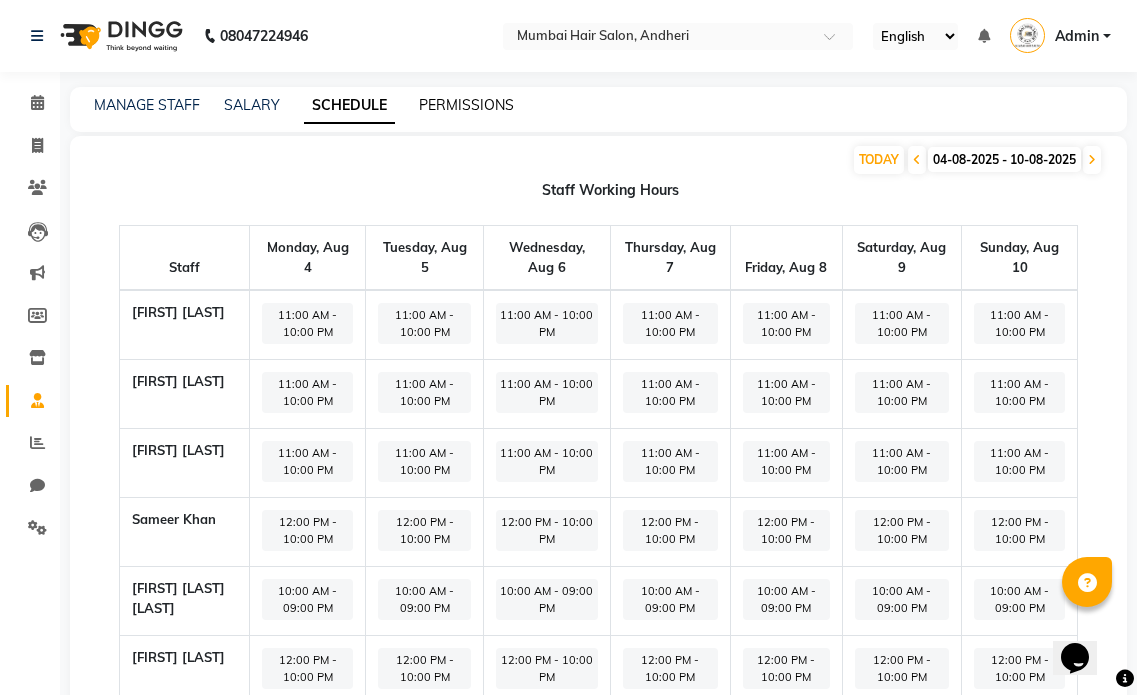 click on "PERMISSIONS" 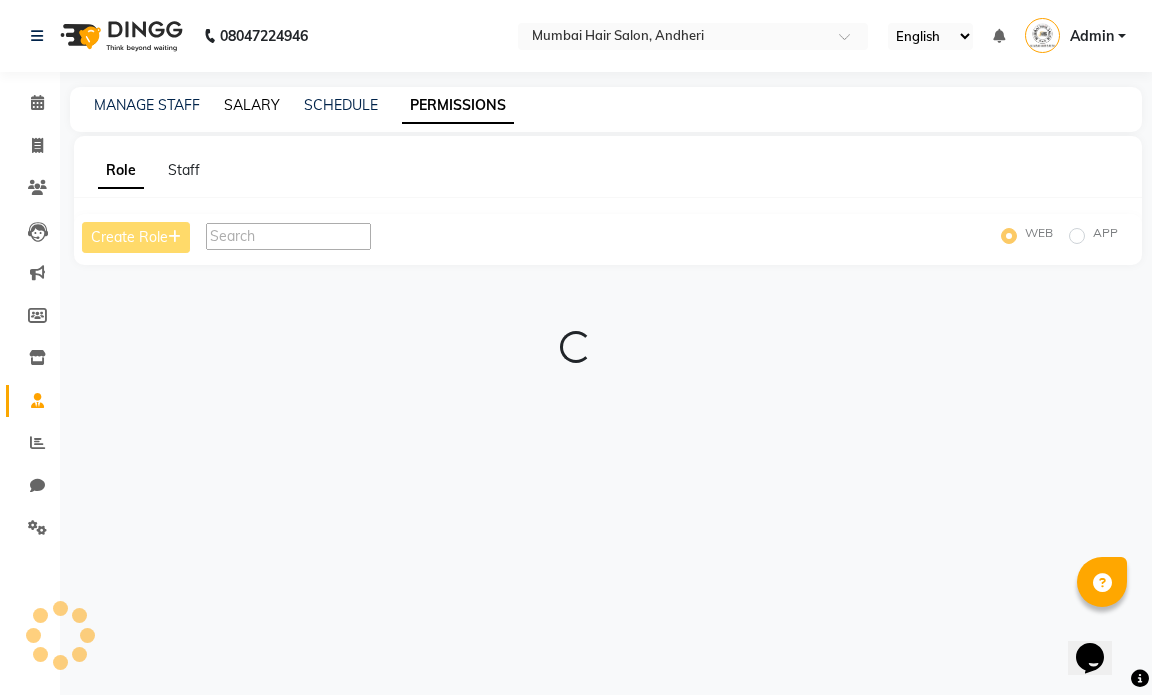 click on "SALARY" 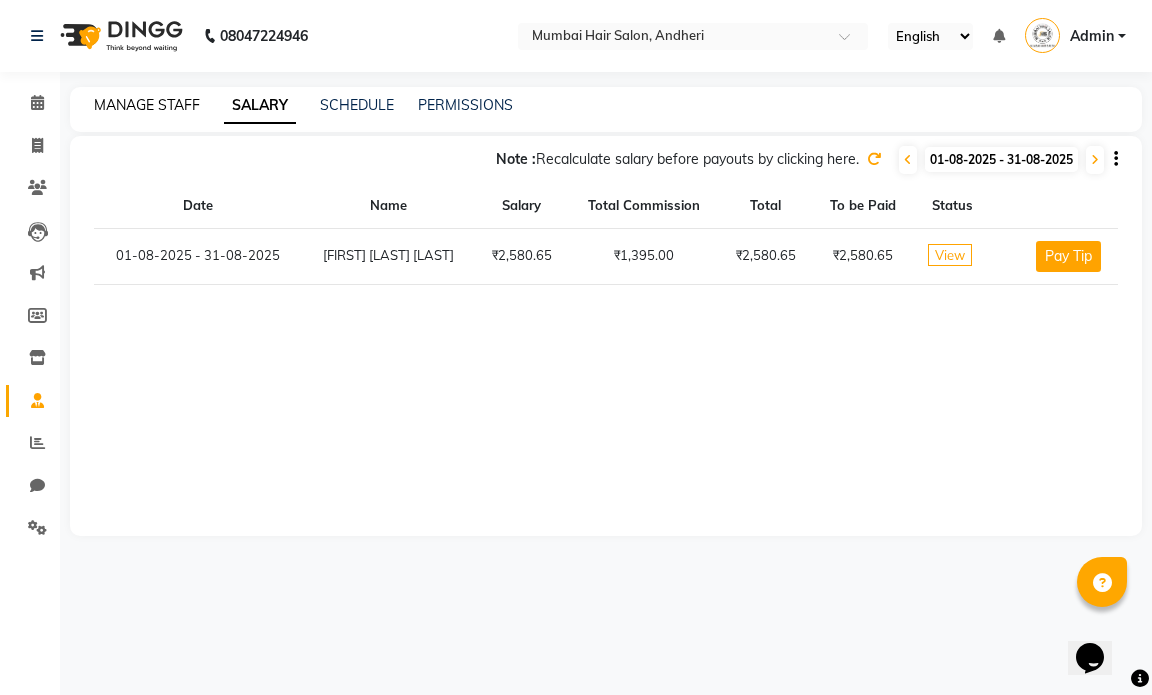 click on "MANAGE STAFF" 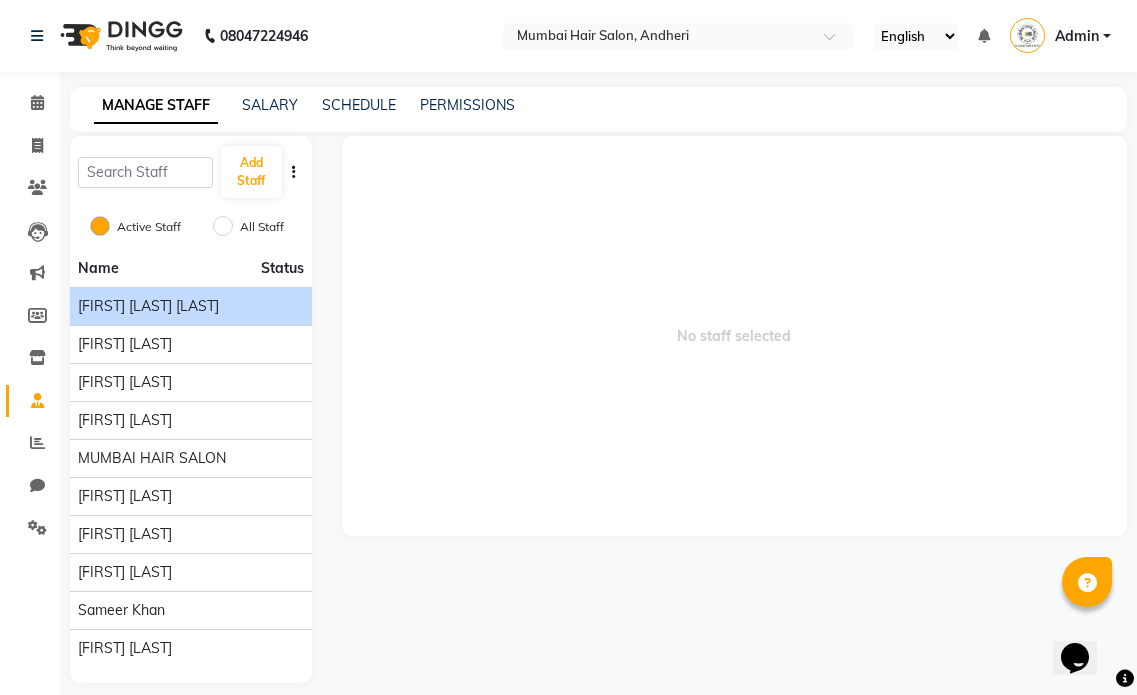 click on "[FIRST] [LAST]" 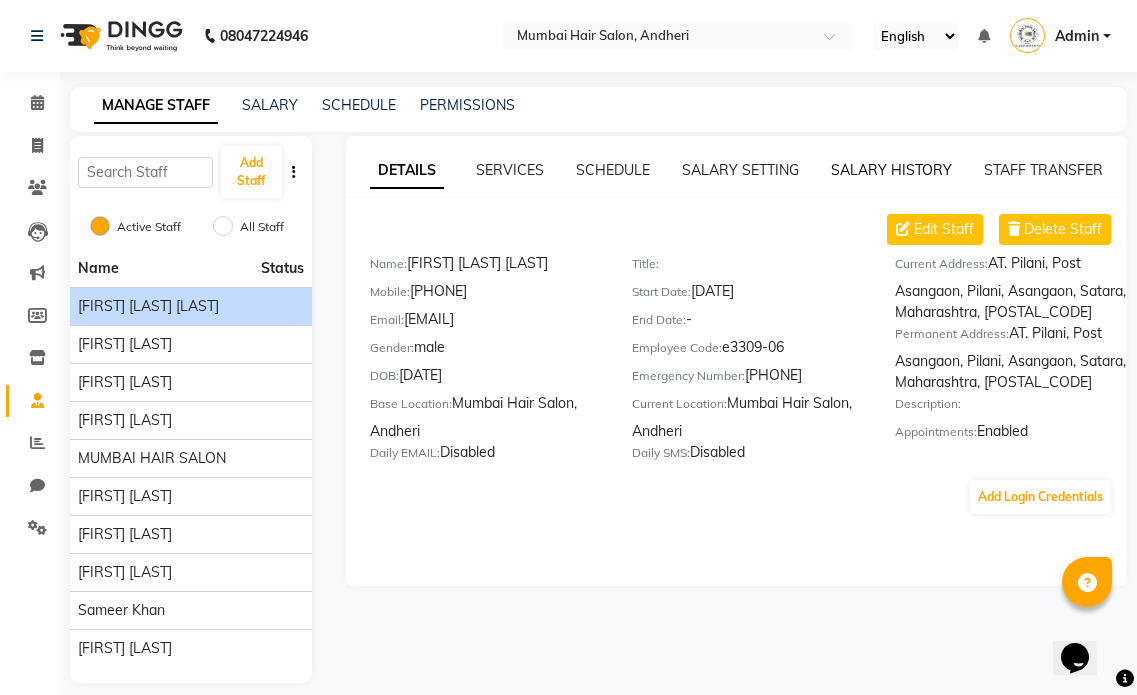 click on "SALARY HISTORY" 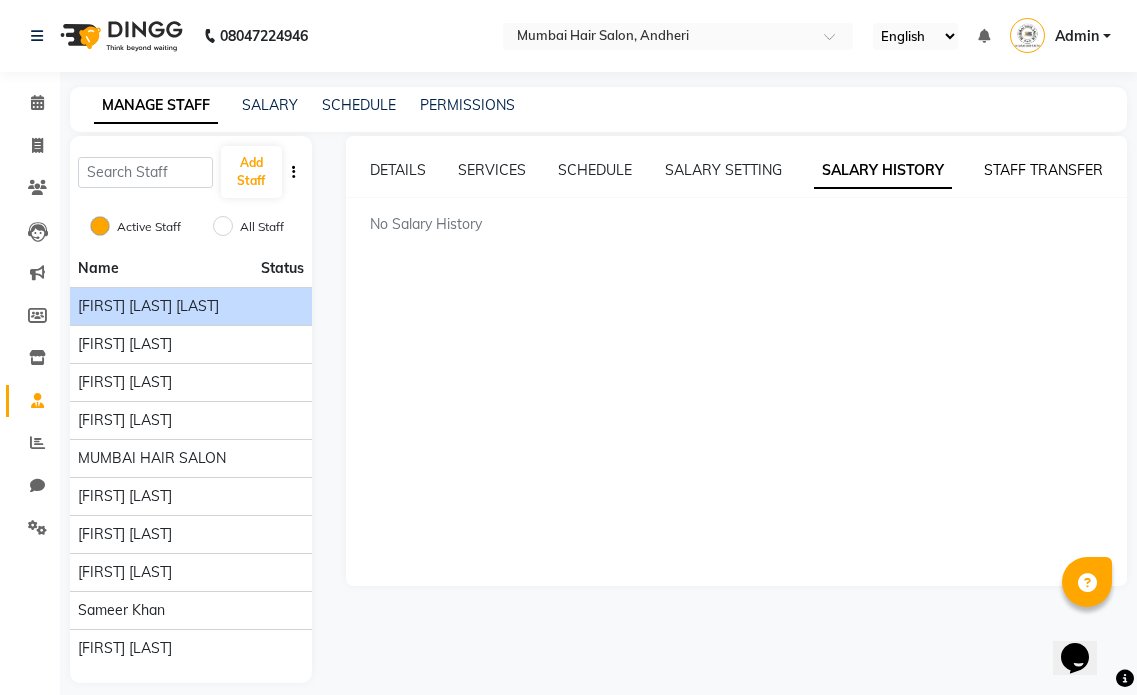 click on "STAFF TRANSFER" 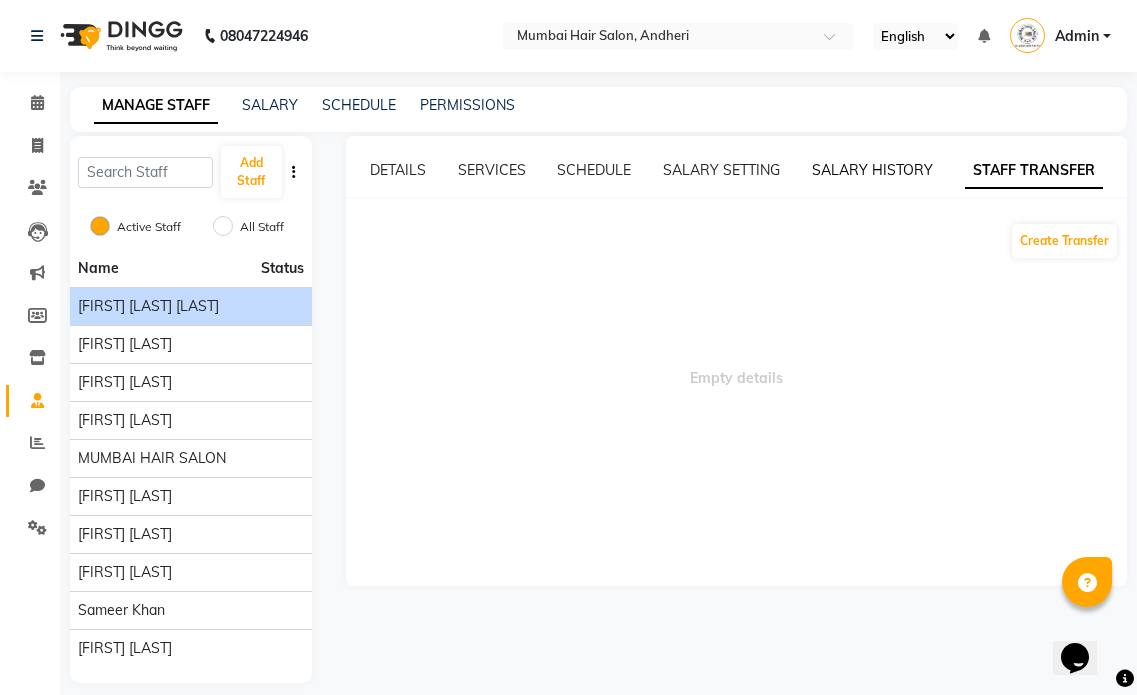 click on "SALARY HISTORY" 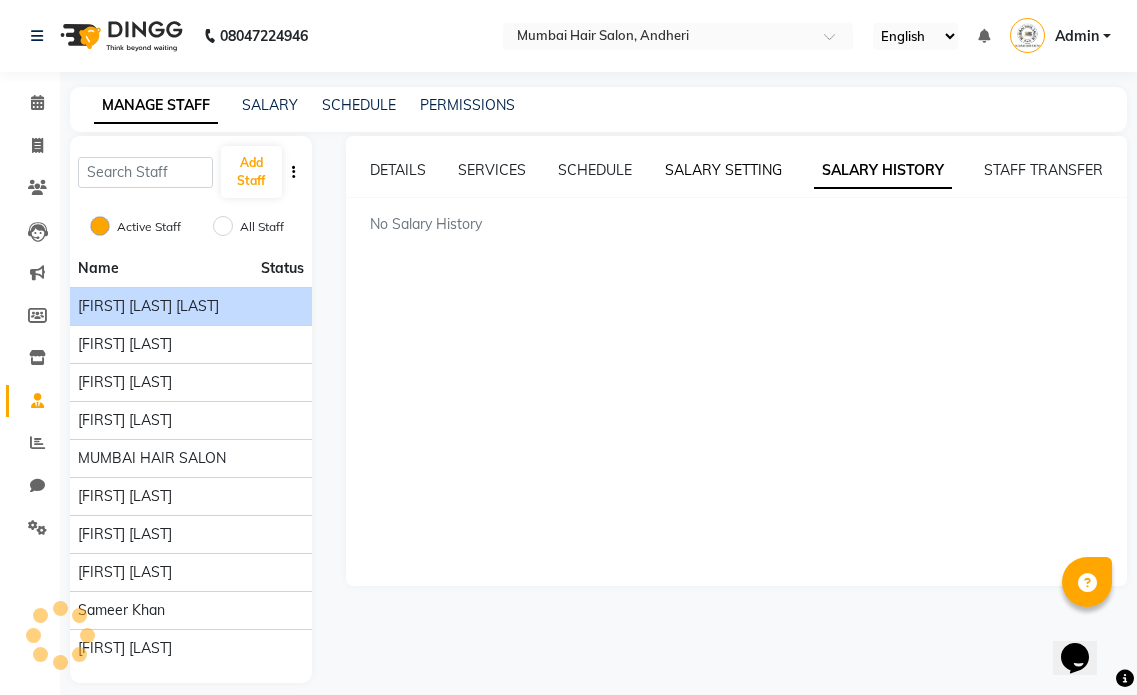 click on "SALARY SETTING" 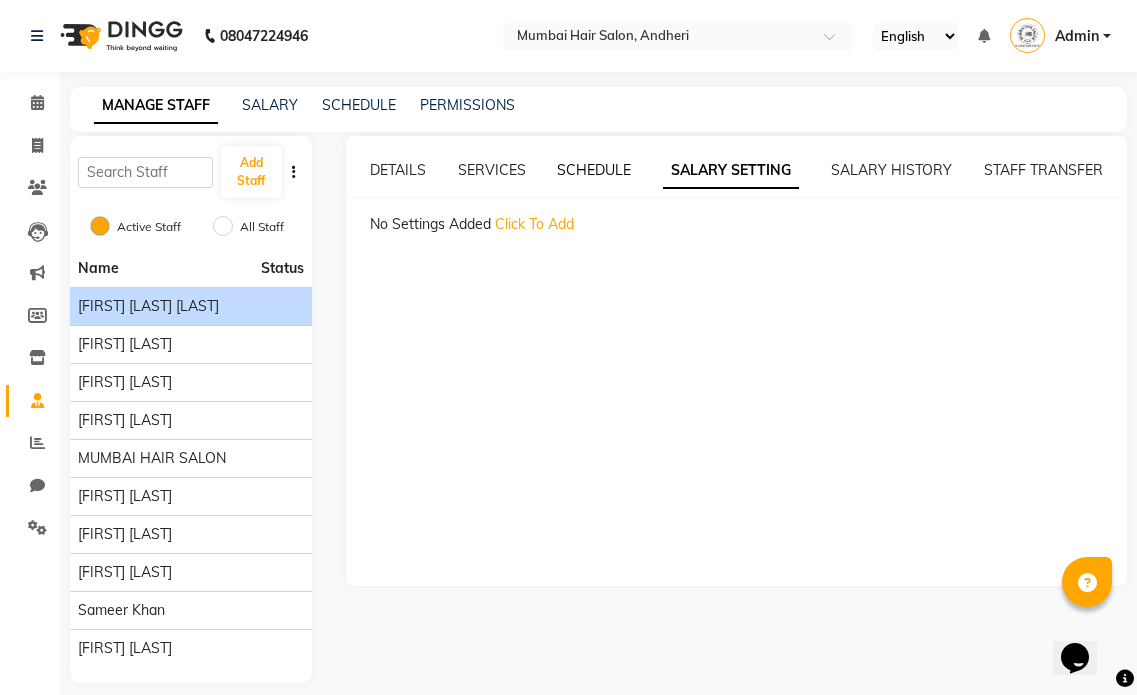 click on "SCHEDULE" 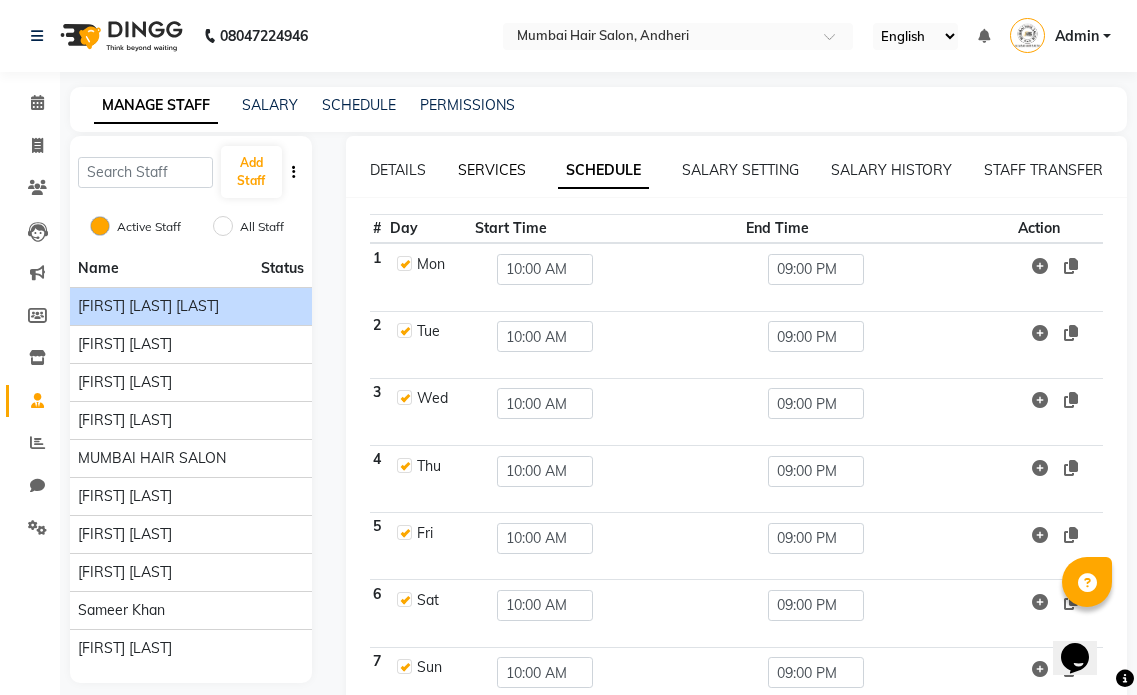 click on "SERVICES" 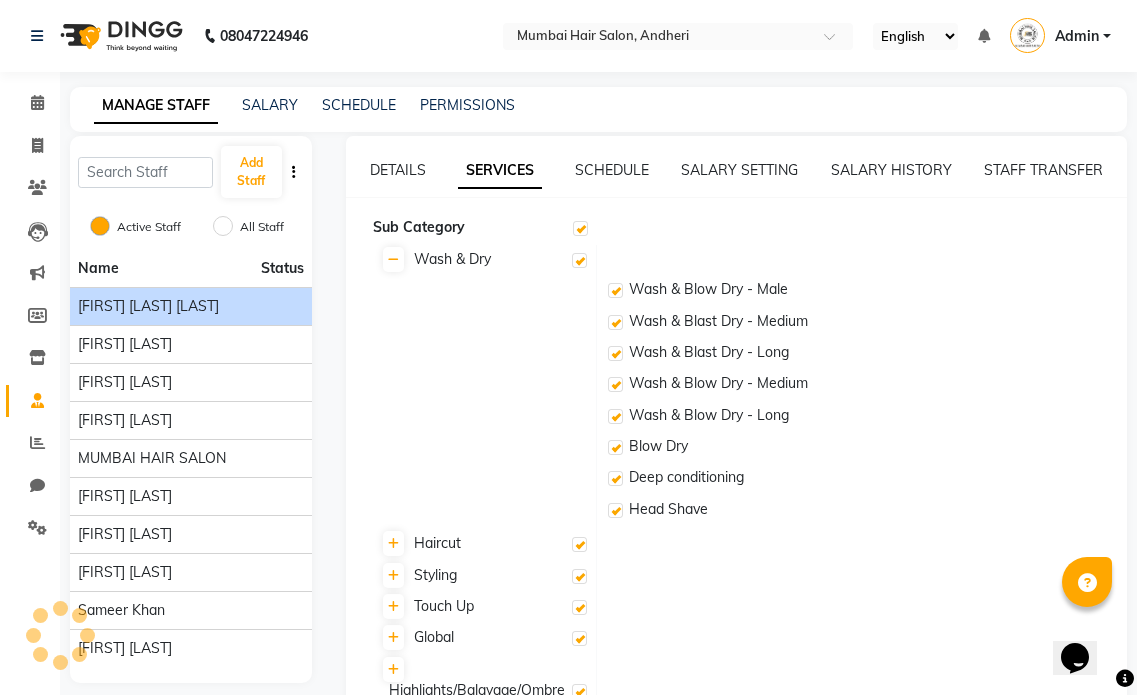 checkbox on "true" 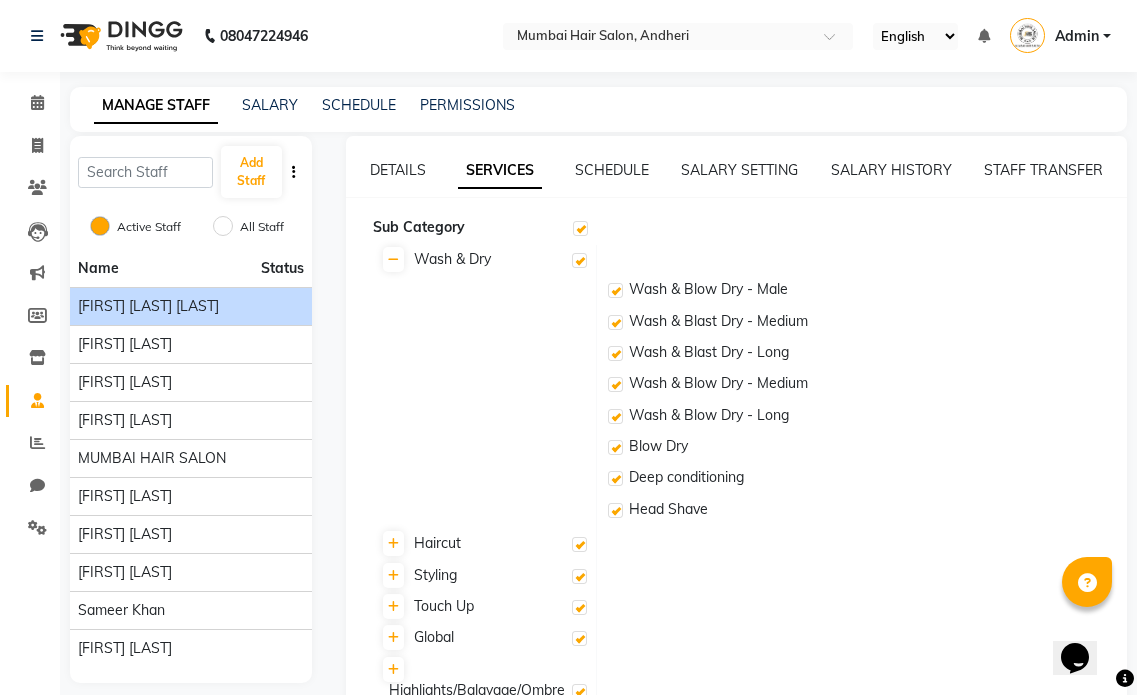 click on "DETAILS SERVICES SCHEDULE SALARY SETTING SALARY HISTORY STAFF TRANSFER  Sub Category  Wash & Dry  Wash & Blow Dry - Male Wash & Blast Dry - Medium  Wash & Blast Dry - Long  Wash & Blow Dry - Medium  Wash & Blow Dry - Long  Blow Dry Deep conditioning  Head Shave Haircut Styling  Touch Up Global  Highlights/Balayage/Ombre  Texture Services  Hair Spa  Threading & Waxing  Pedicure / Manicure Facial Extension" 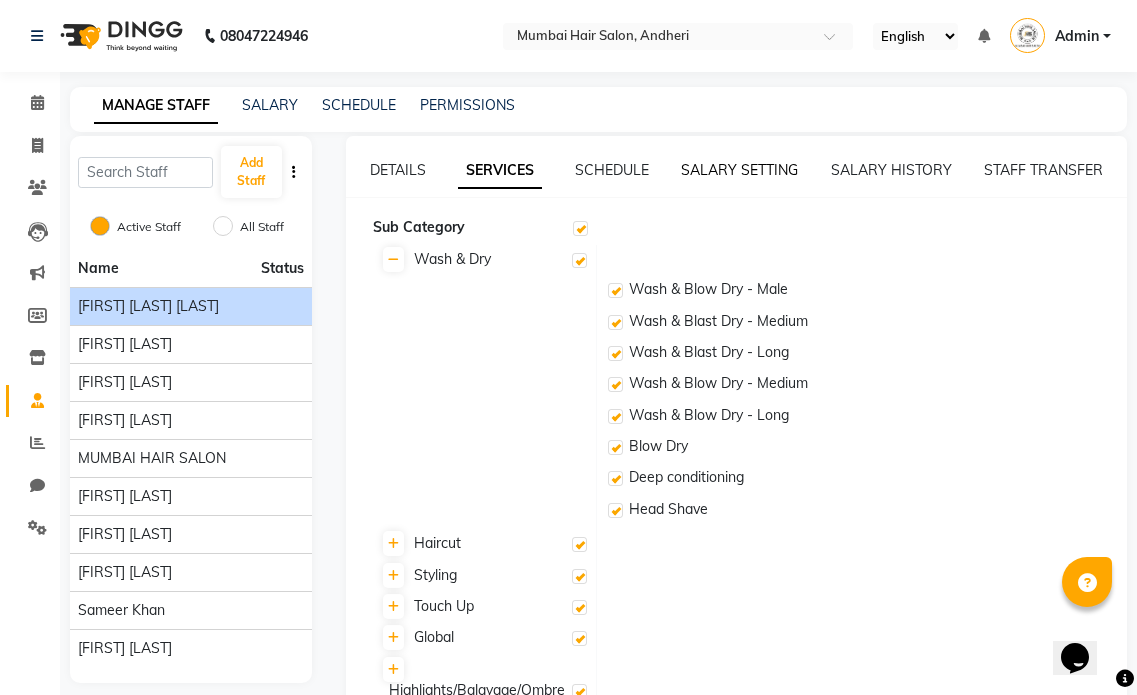 click on "SALARY SETTING" 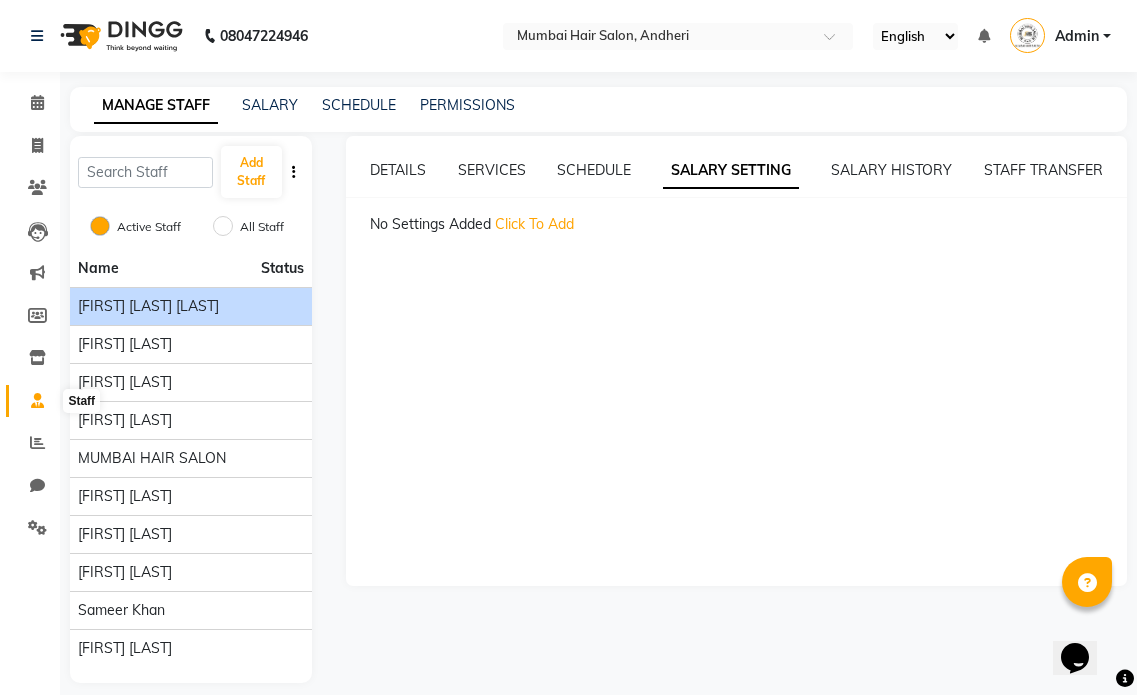 click 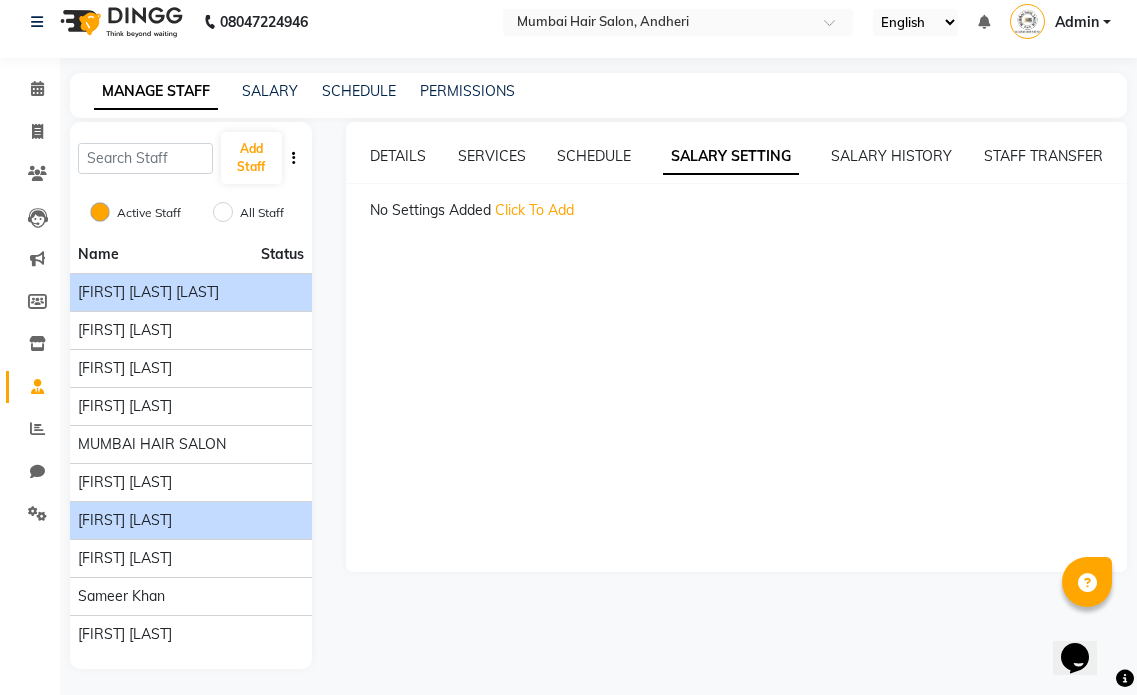 scroll, scrollTop: 18, scrollLeft: 0, axis: vertical 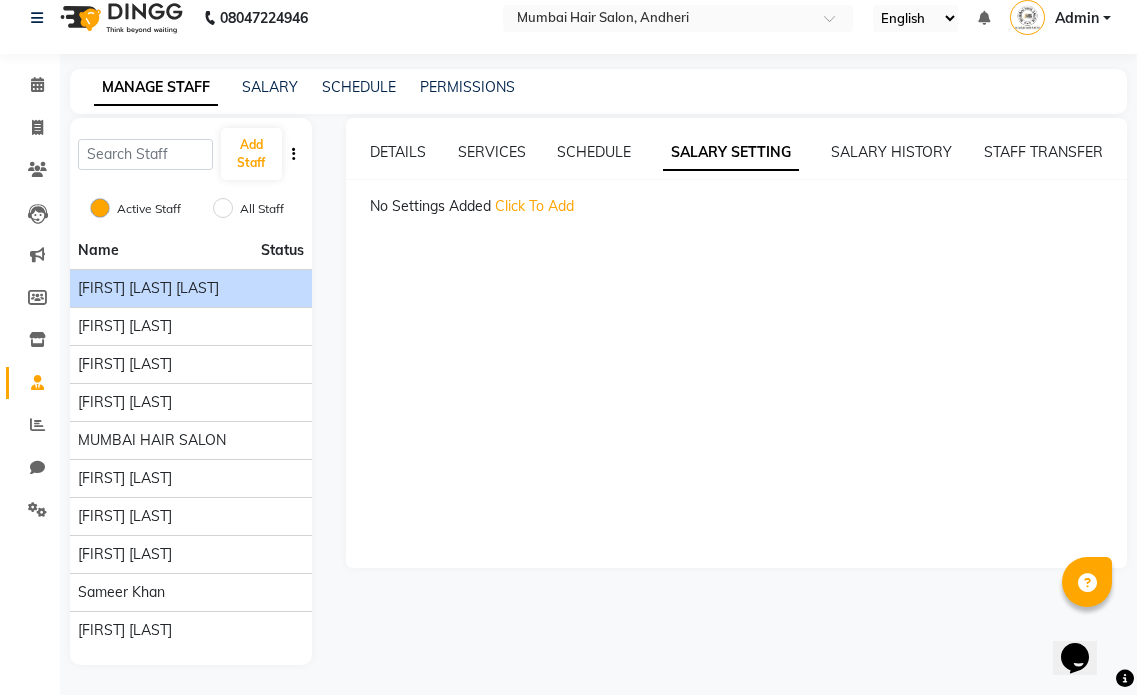 click on "All Staff" 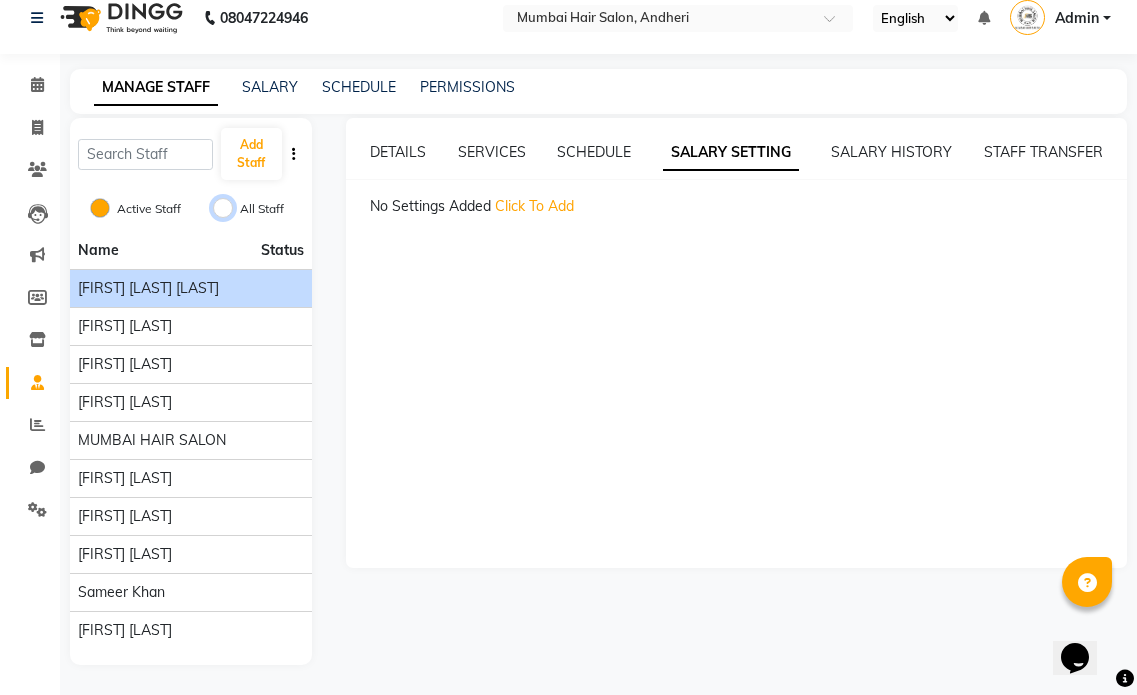 click on "All Staff" at bounding box center [223, 208] 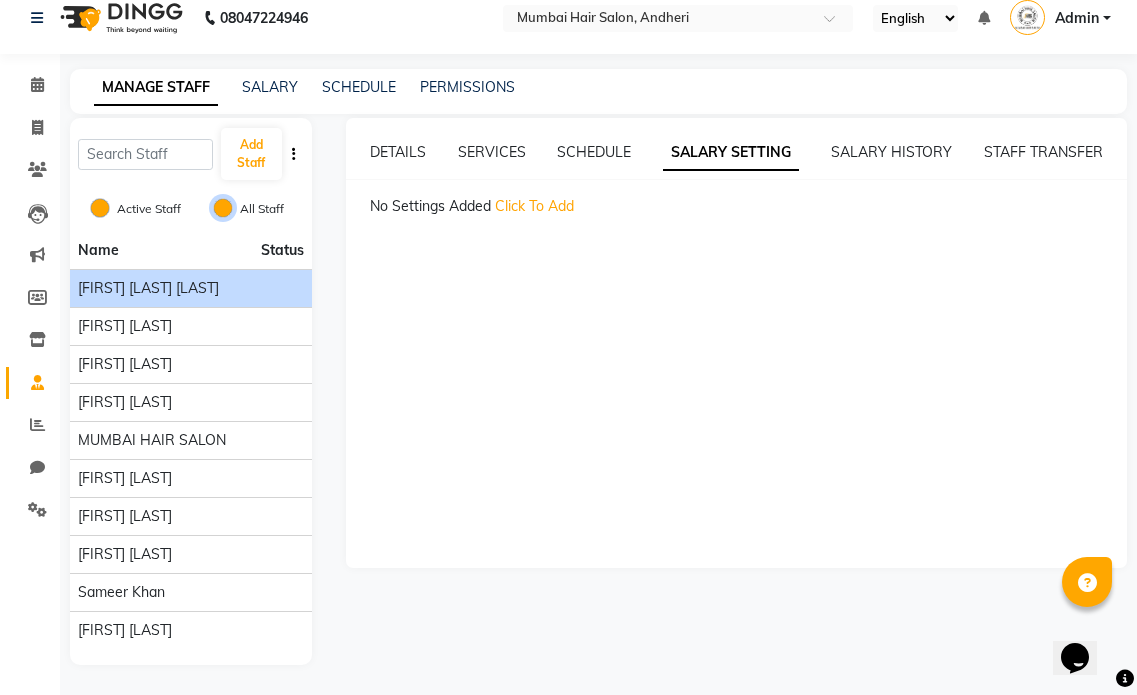 radio on "false" 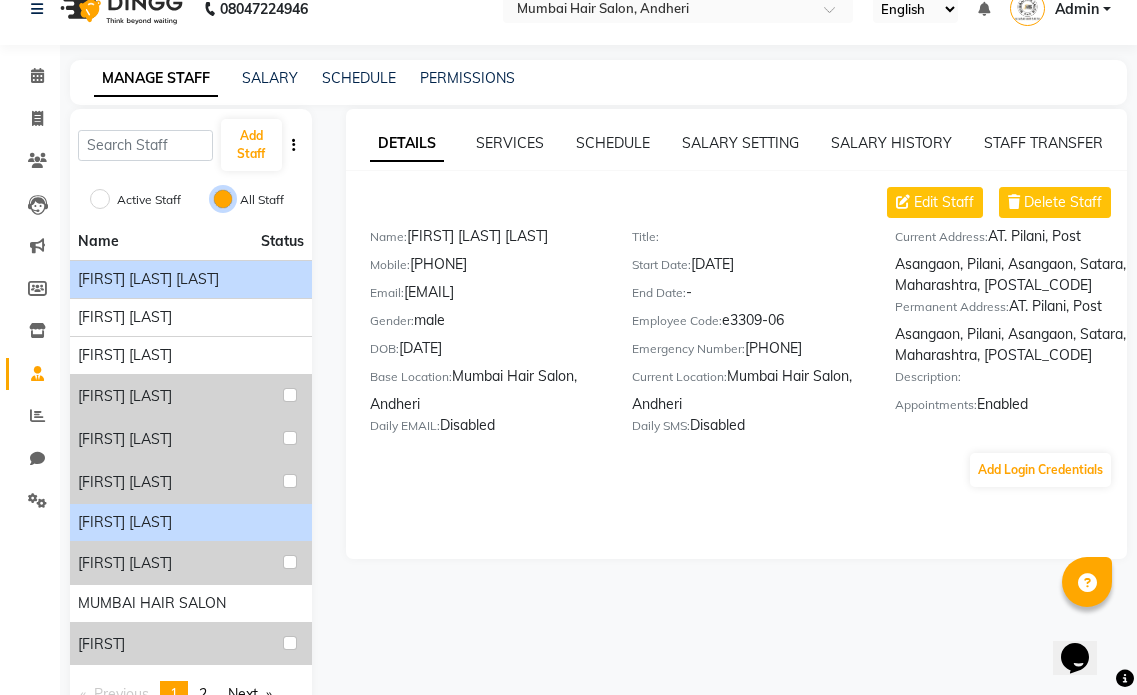 scroll, scrollTop: 86, scrollLeft: 0, axis: vertical 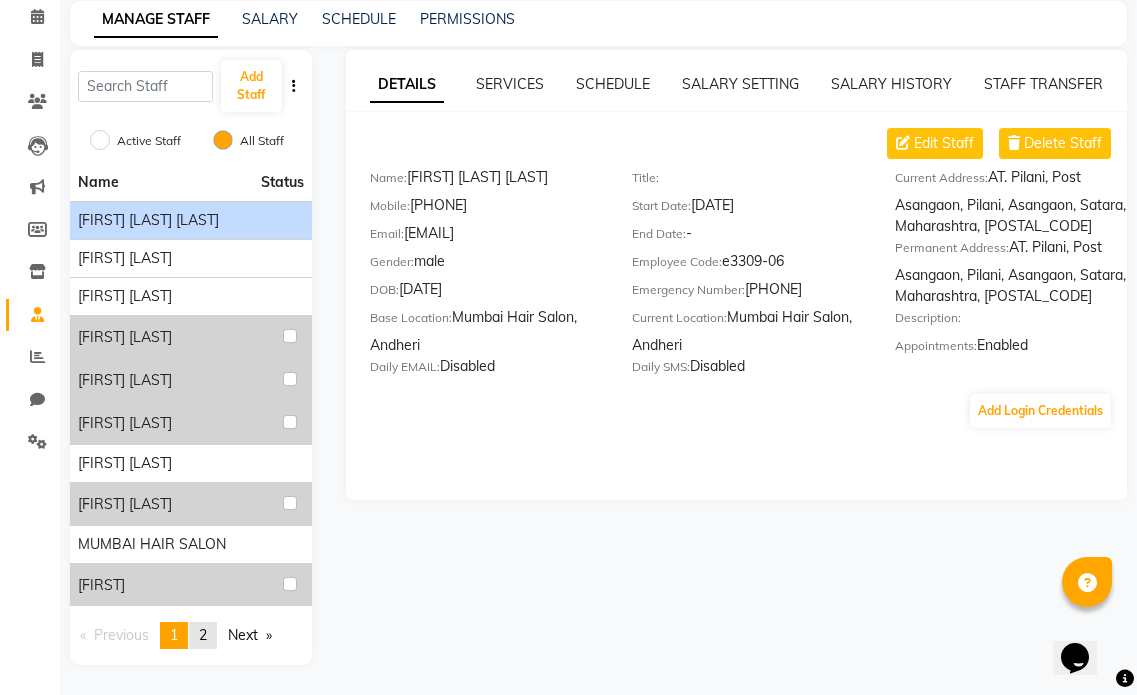 click on "page  2" at bounding box center [203, 635] 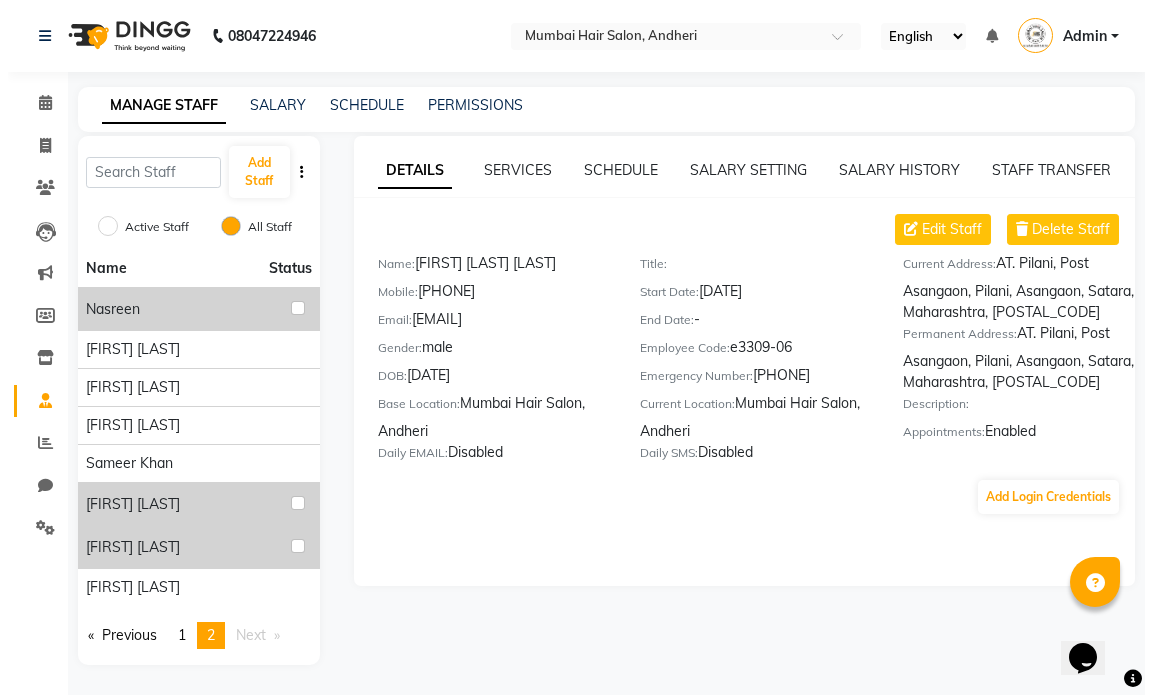 scroll, scrollTop: 0, scrollLeft: 0, axis: both 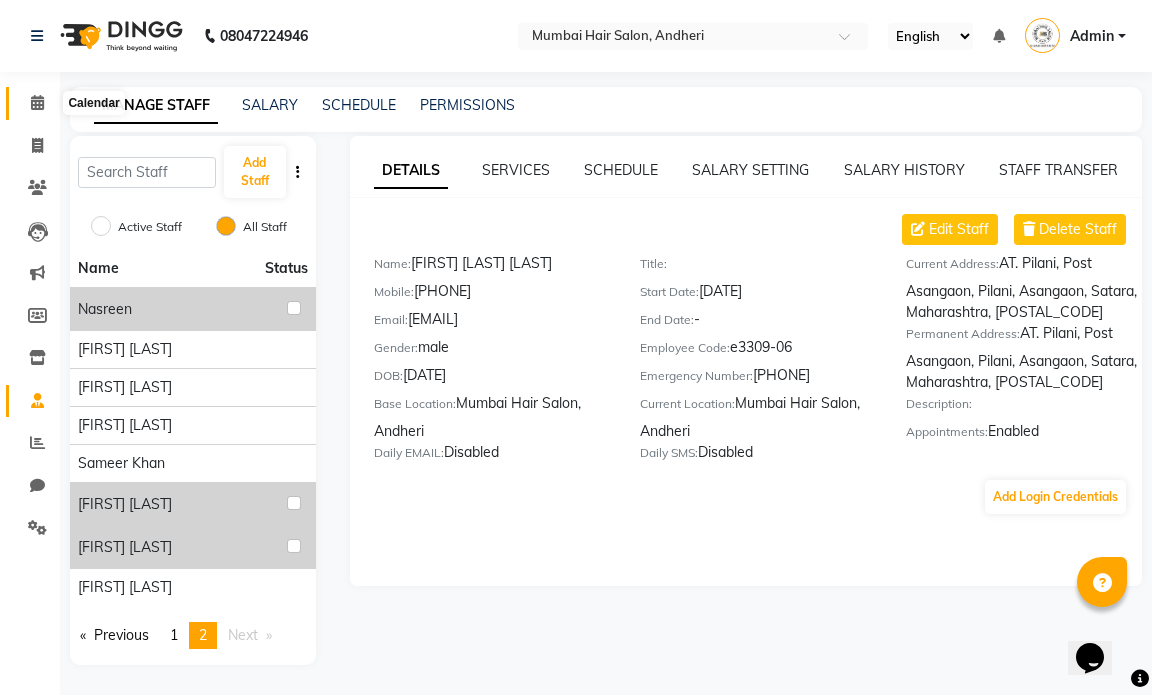click 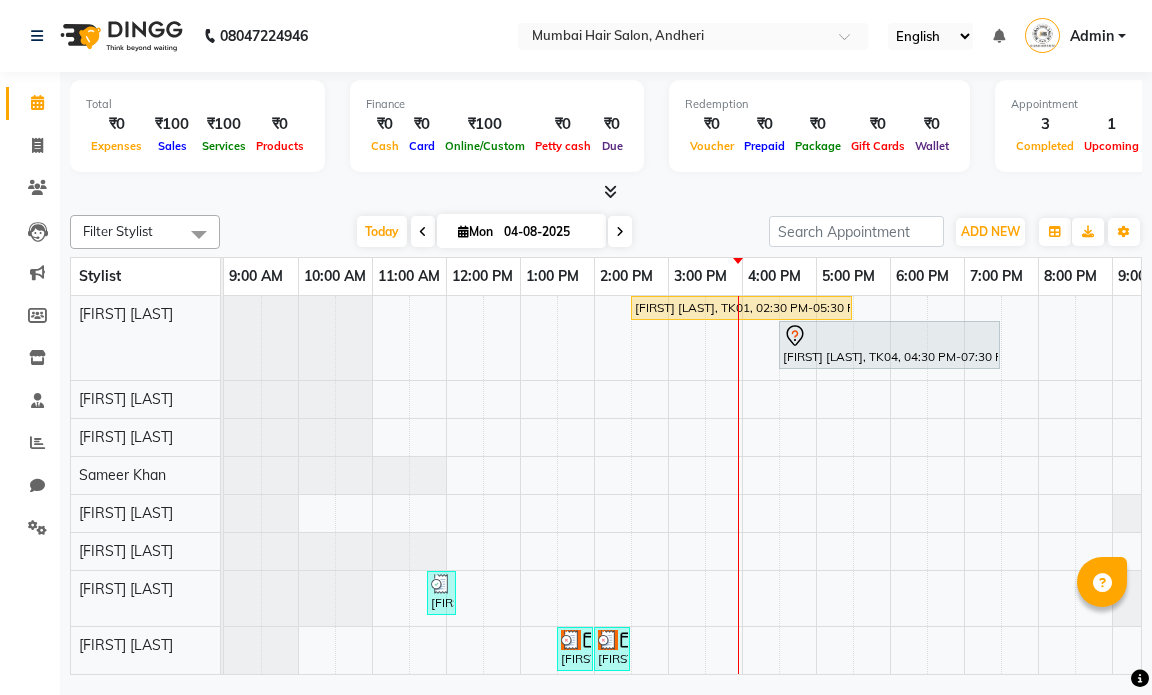 scroll, scrollTop: 0, scrollLeft: 0, axis: both 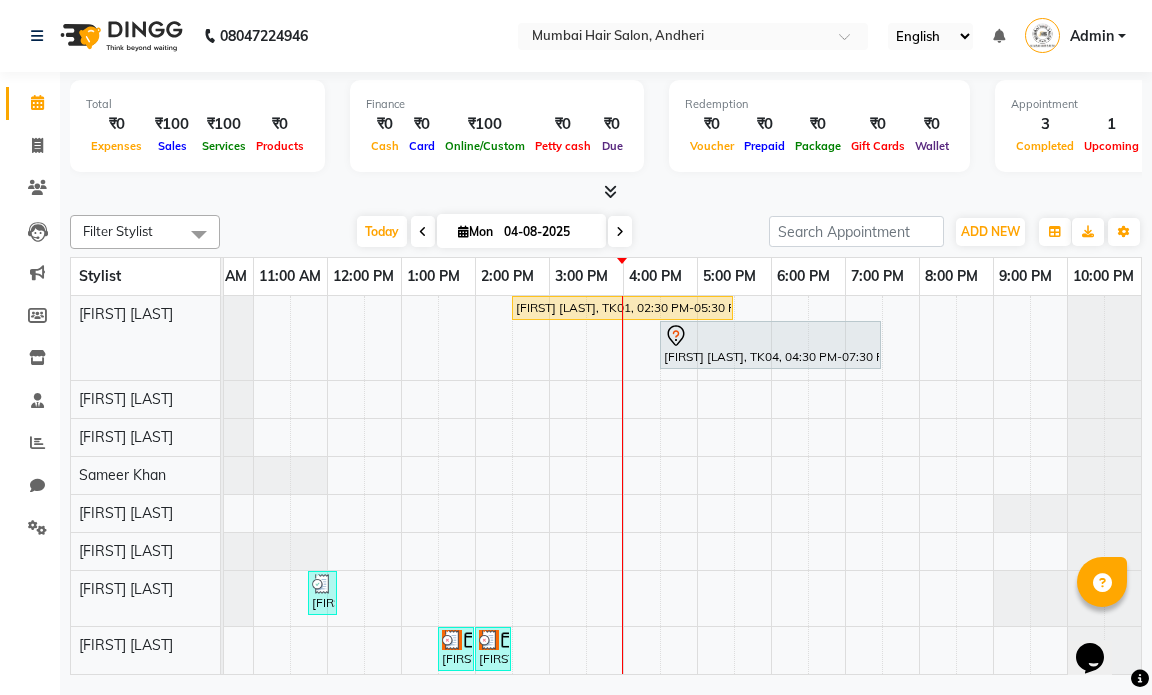 click on "Voucher" at bounding box center [712, 146] 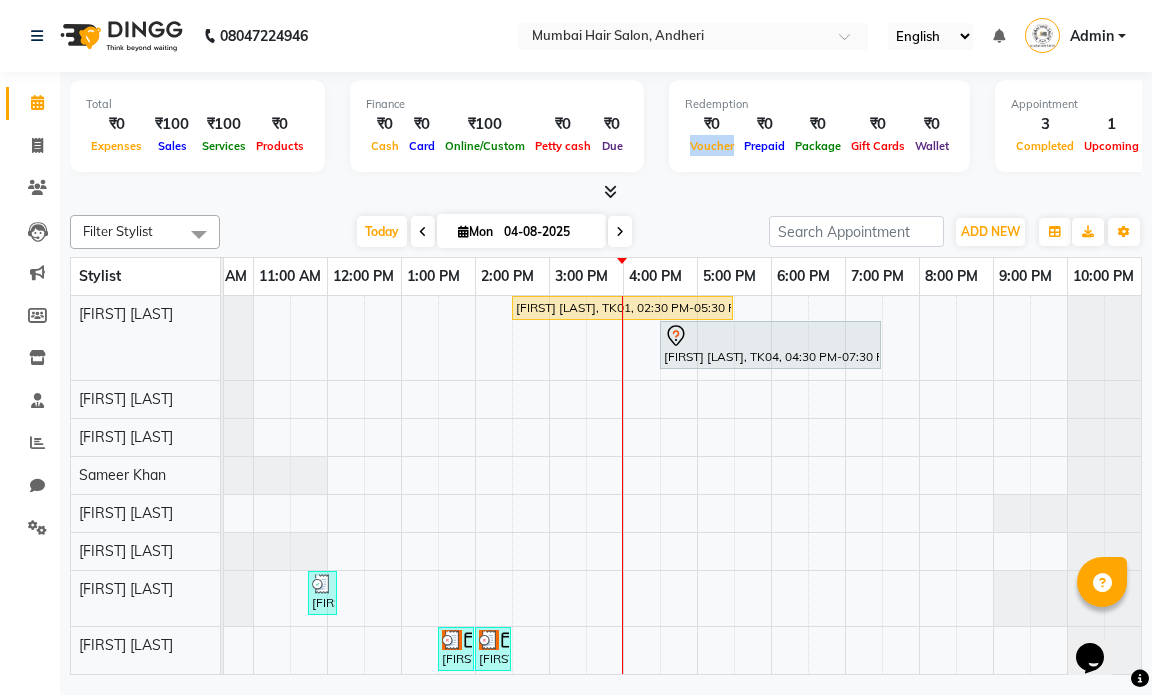 click on "Voucher" at bounding box center [712, 145] 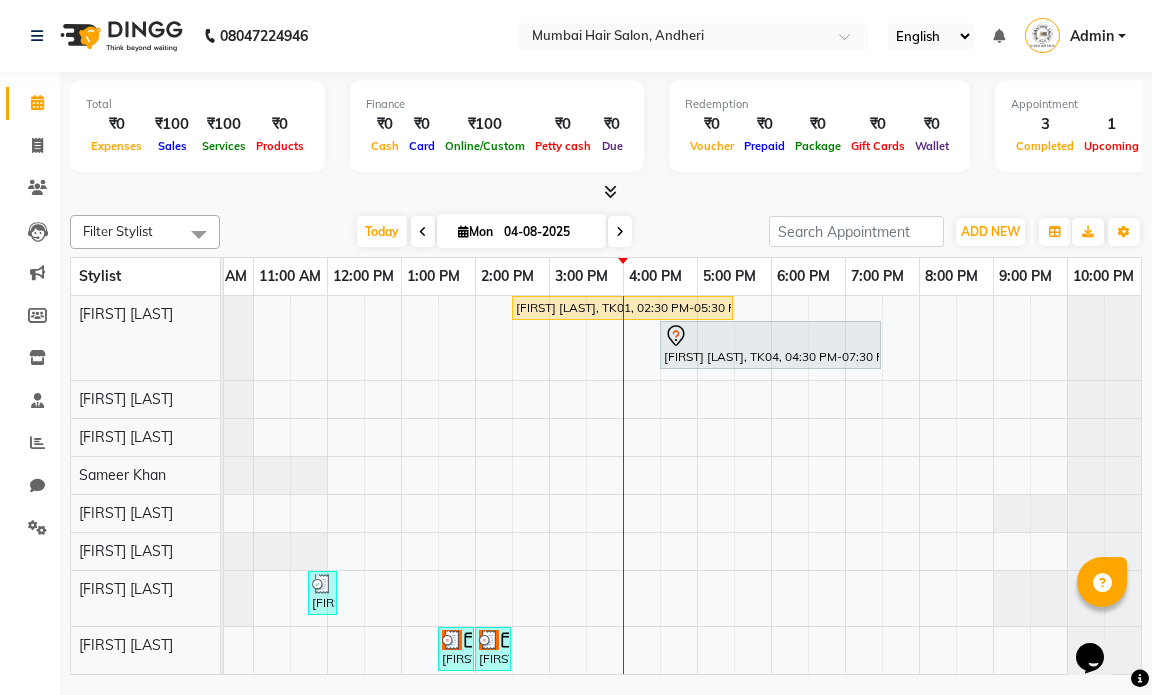 scroll, scrollTop: 0, scrollLeft: 0, axis: both 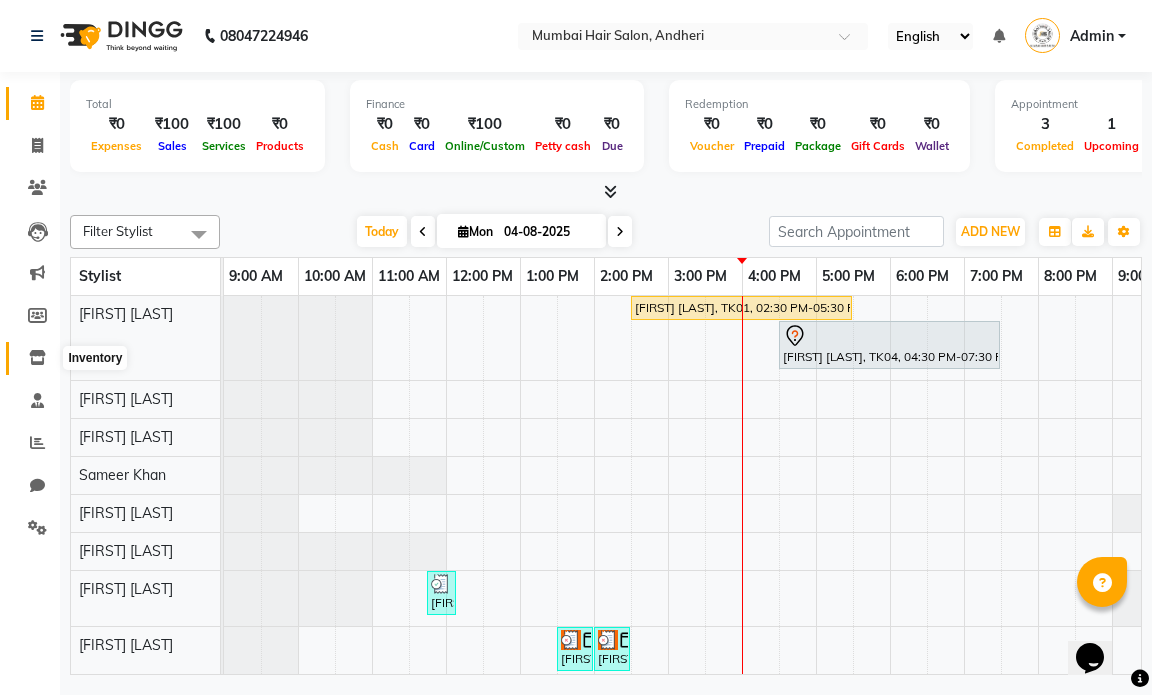 click 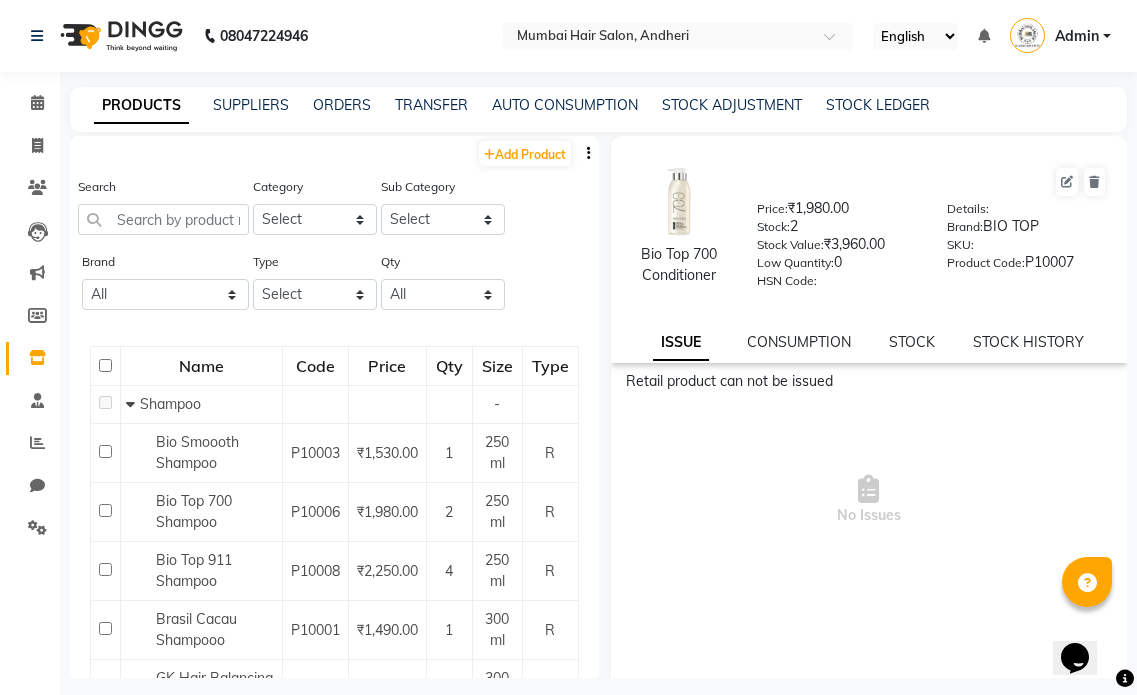 scroll, scrollTop: 0, scrollLeft: 0, axis: both 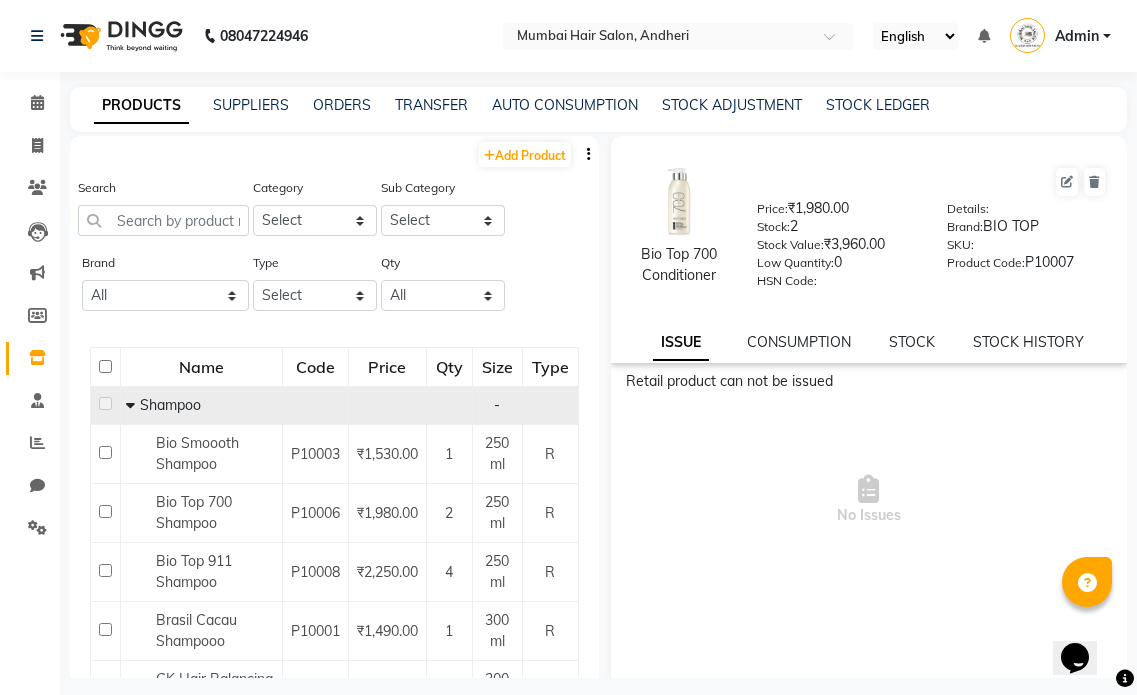 click 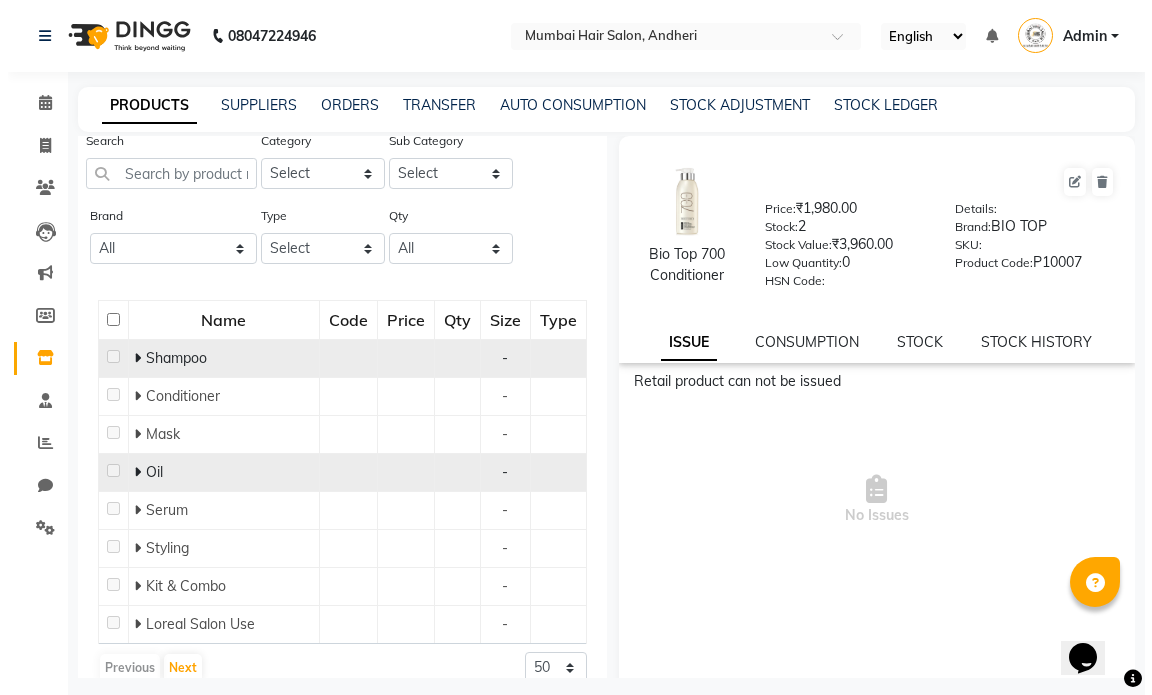 scroll, scrollTop: 73, scrollLeft: 0, axis: vertical 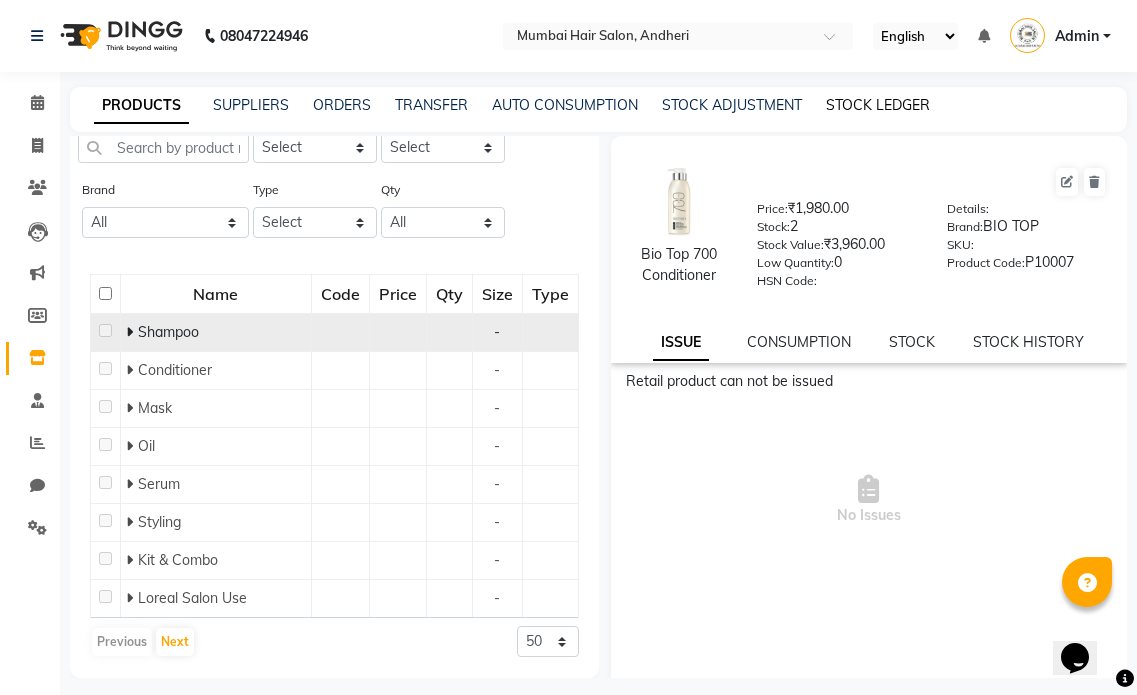click on "STOCK LEDGER" 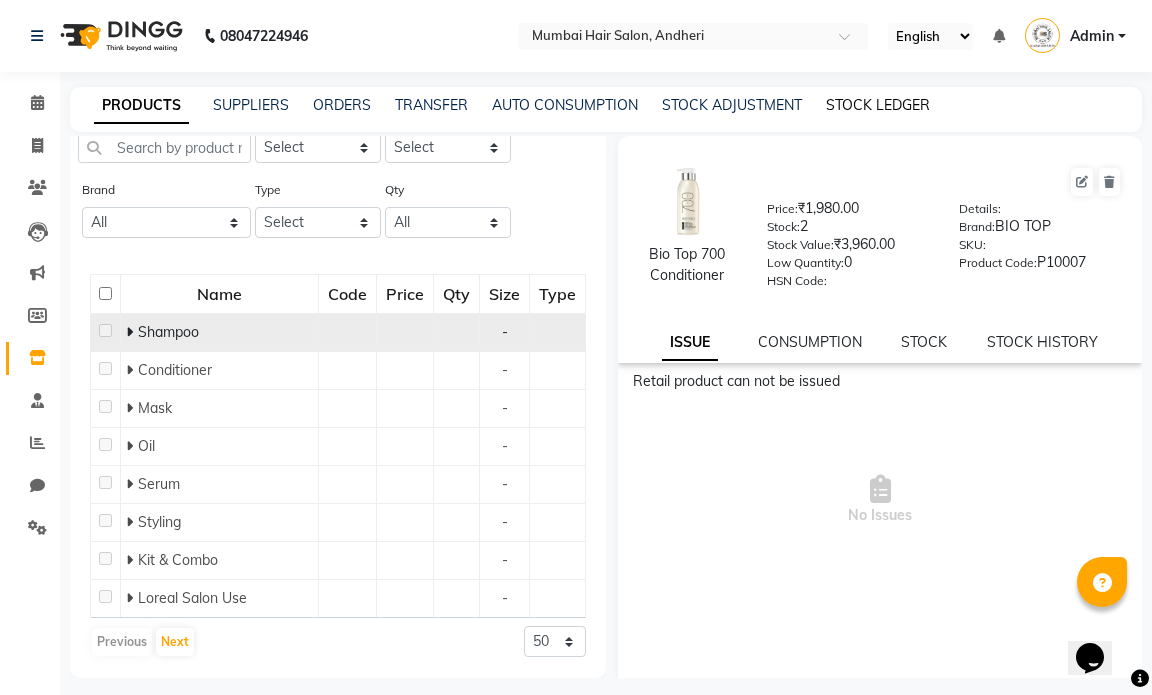 select on "all" 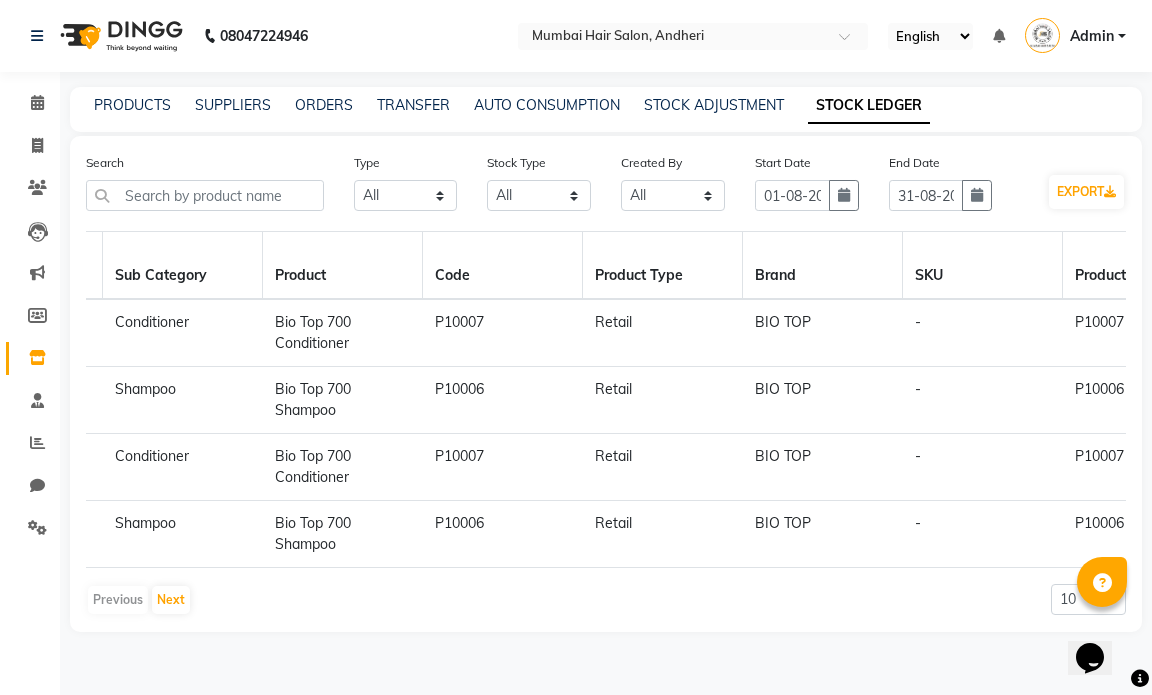 scroll, scrollTop: 0, scrollLeft: 0, axis: both 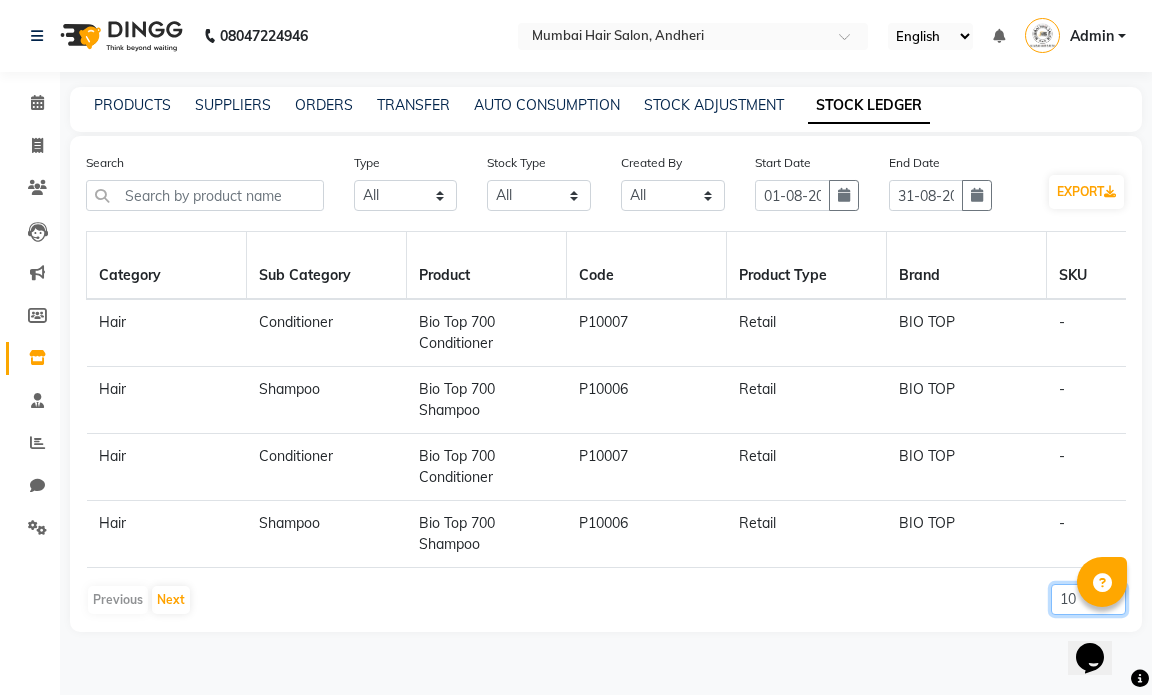 click on "10 20 50" 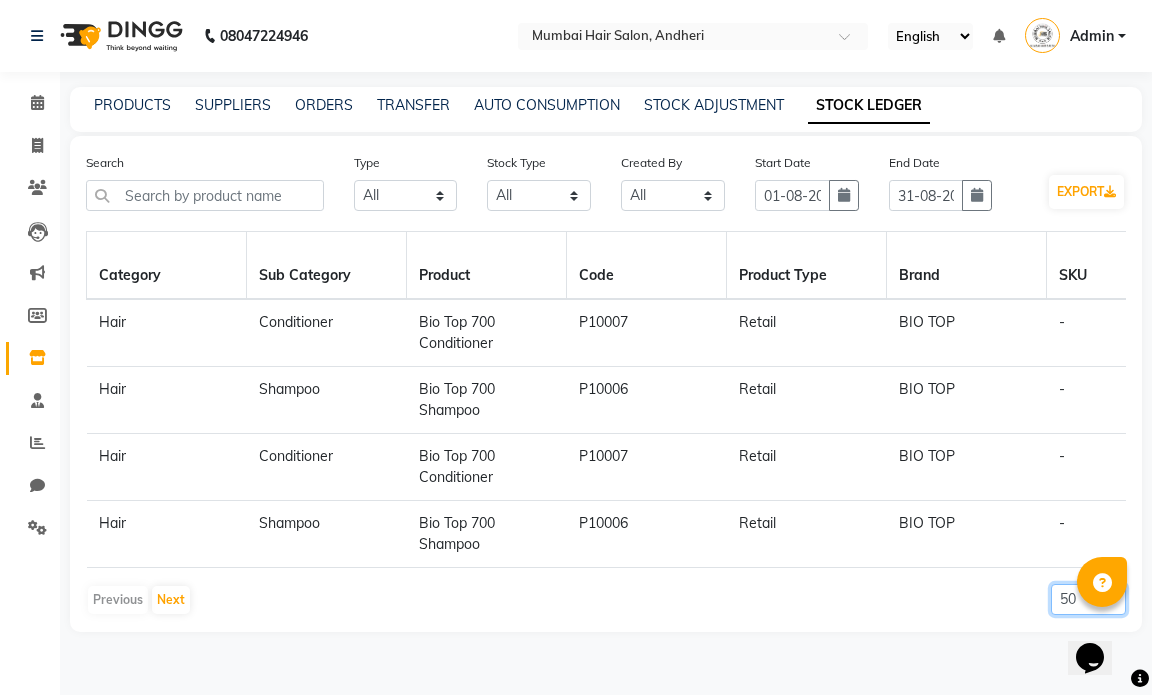 click on "10 20 50" 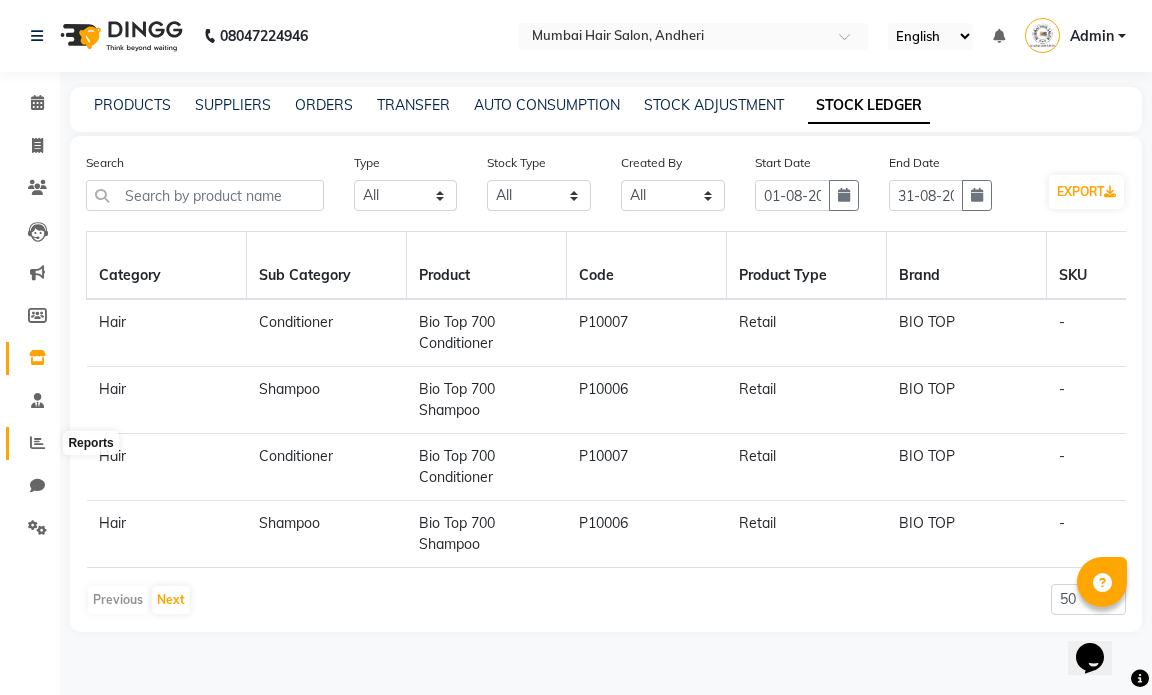 click 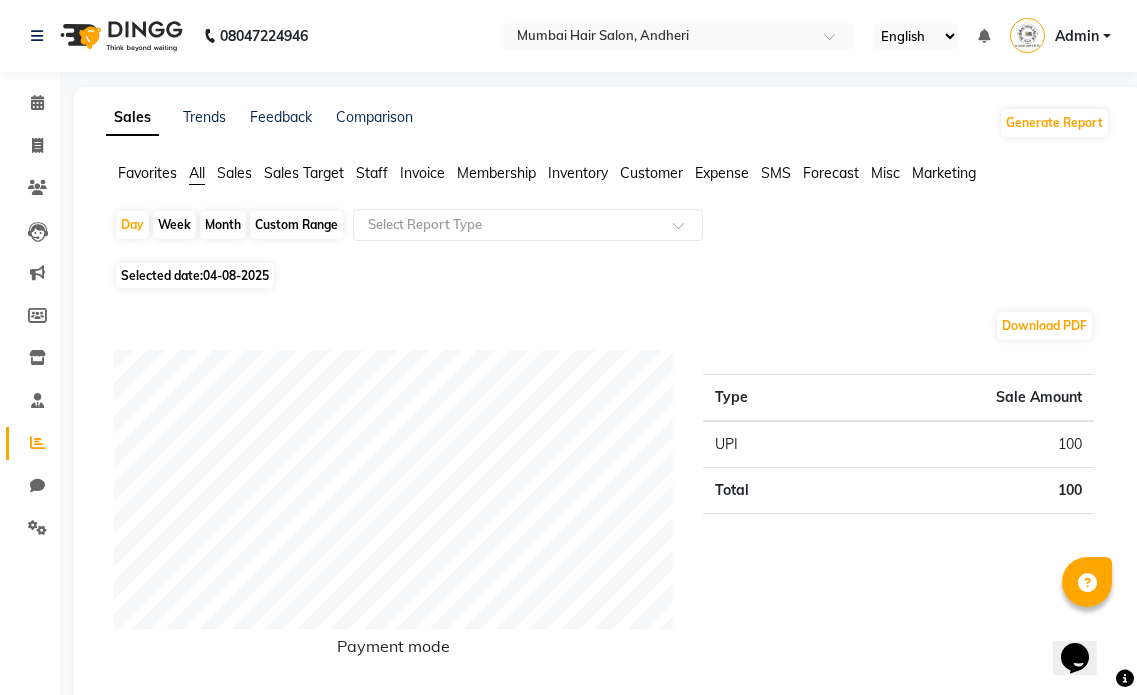 click on "Inventory" 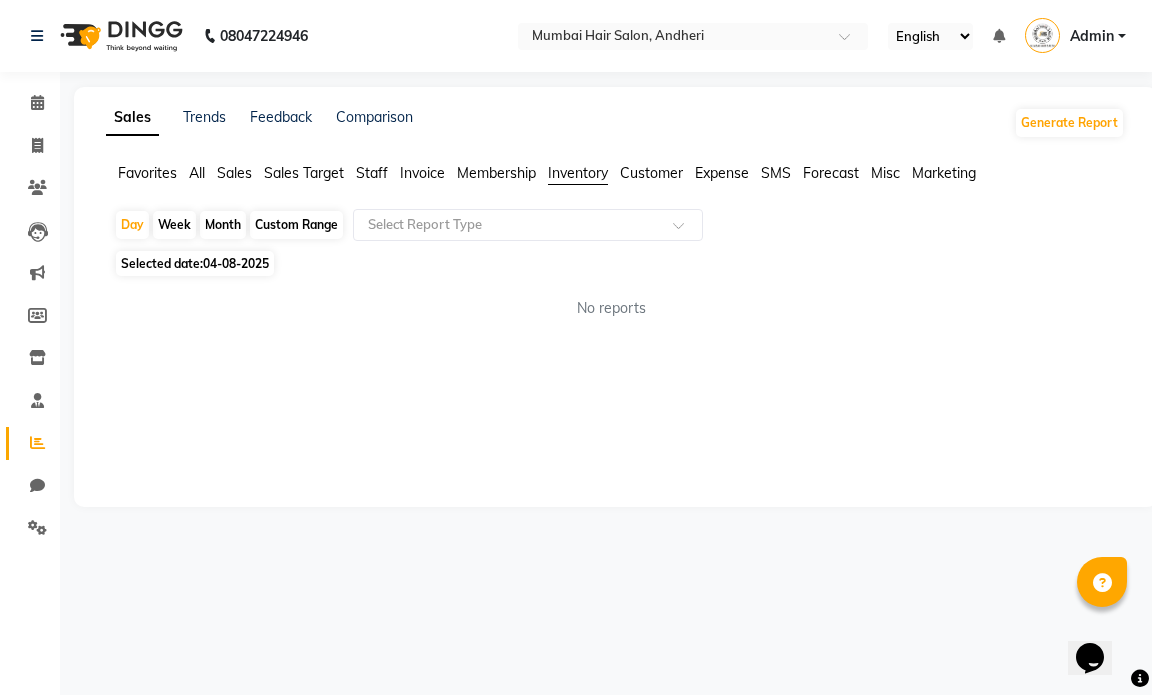 click on "Month" 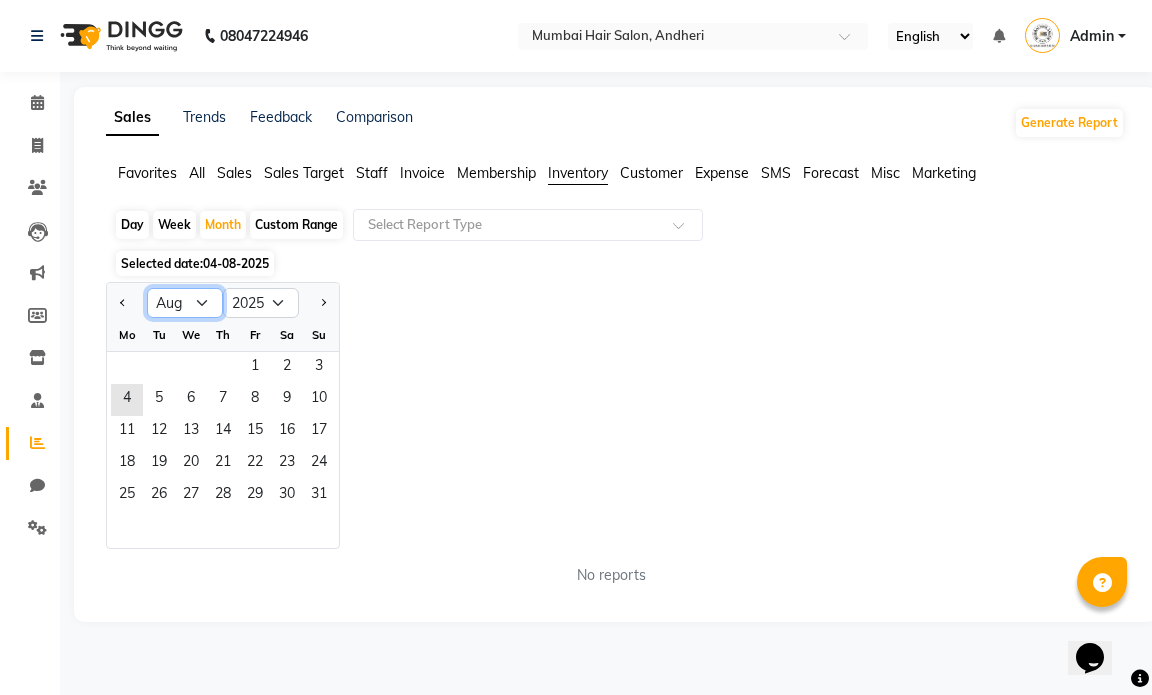 click on "Jan Feb Mar Apr May Jun Jul Aug Sep Oct Nov Dec" 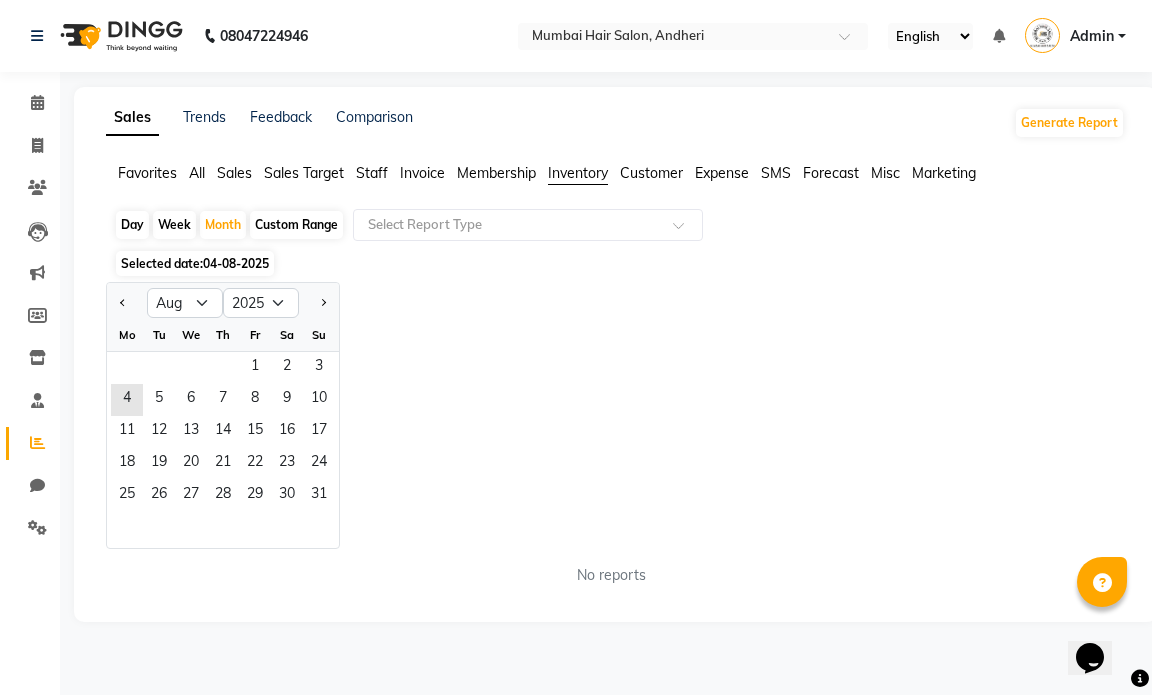 click on "Day   Week   Month   Custom Range  Select Report Type Selected date:  04-08-2025  Jan Feb Mar Apr May Jun Jul Aug Sep Oct Nov Dec 2015 2016 2017 2018 2019 2020 2021 2022 2023 2024 2025 2026 2027 2028 2029 2030 2031 2032 2033 2034 2035 Mo Tu We Th Fr Sa Su  1   2   3   4   5   6   7   8   9   10   11   12   13   14   15   16   17   18   19   20   21   22   23   24   25   26   27   28   29   30   31  No reports ★ Mark as Favorite  Choose how you'd like to save "" report to favorites  Save to Personal Favorites:   Only you can see this report in your favorites tab. Share with Organization:   Everyone in your organization can see this report in their favorites tab.  Save to Favorites" 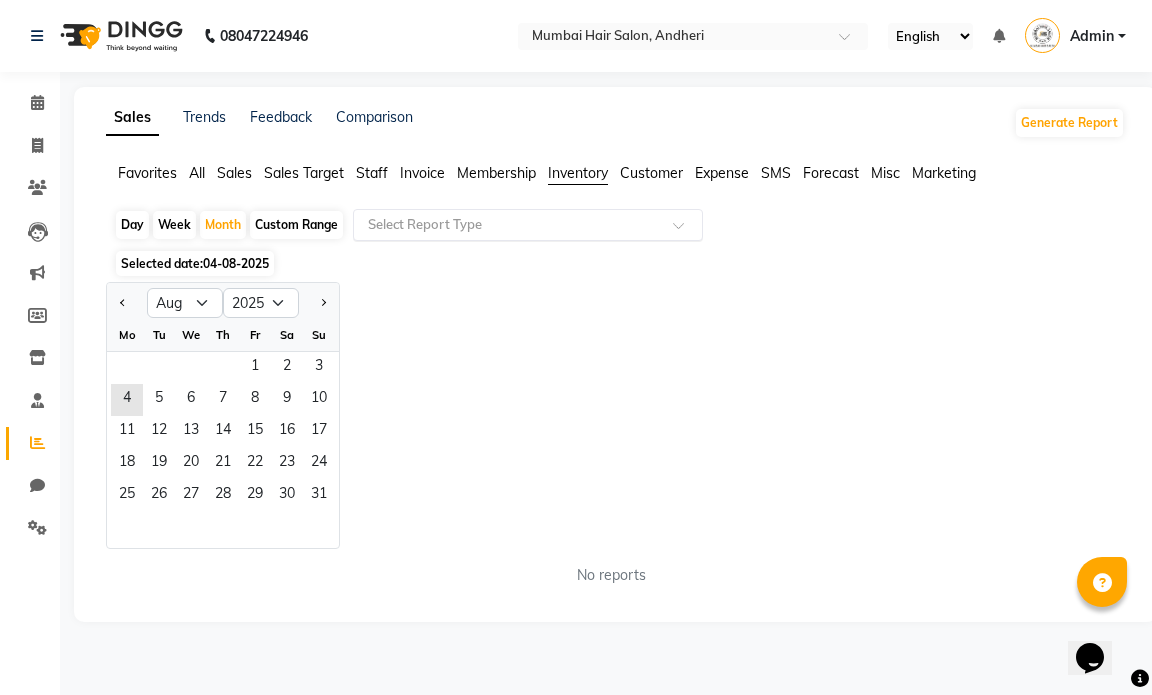 click 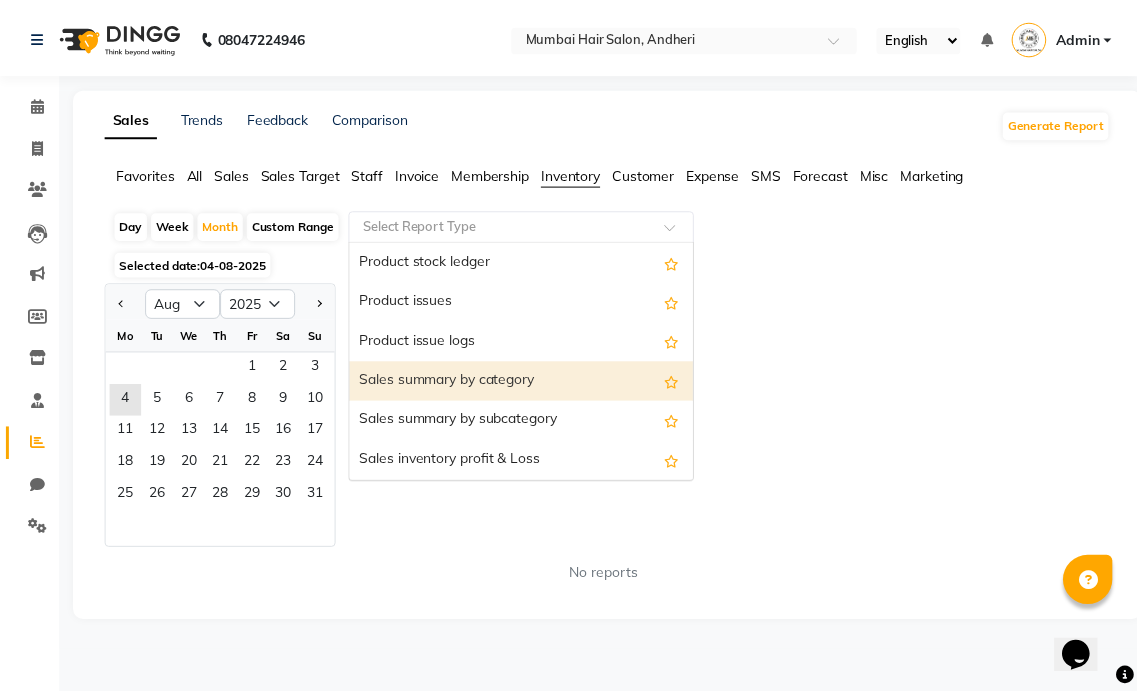 scroll, scrollTop: 0, scrollLeft: 0, axis: both 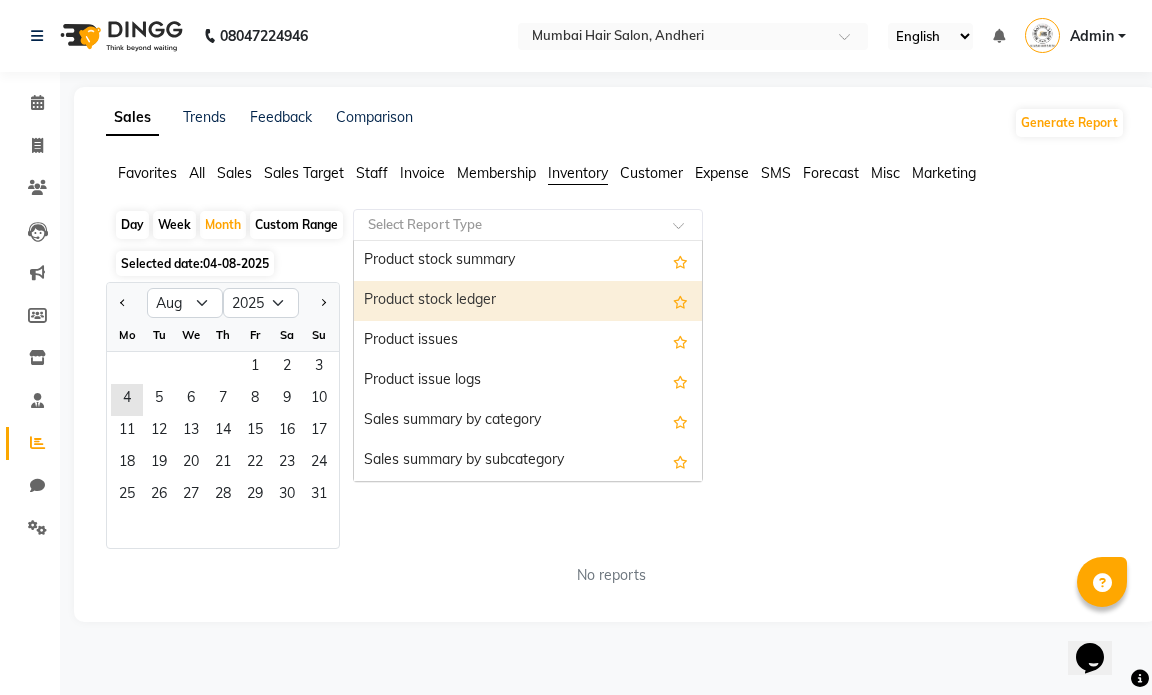 click on "Product stock ledger" at bounding box center [528, 301] 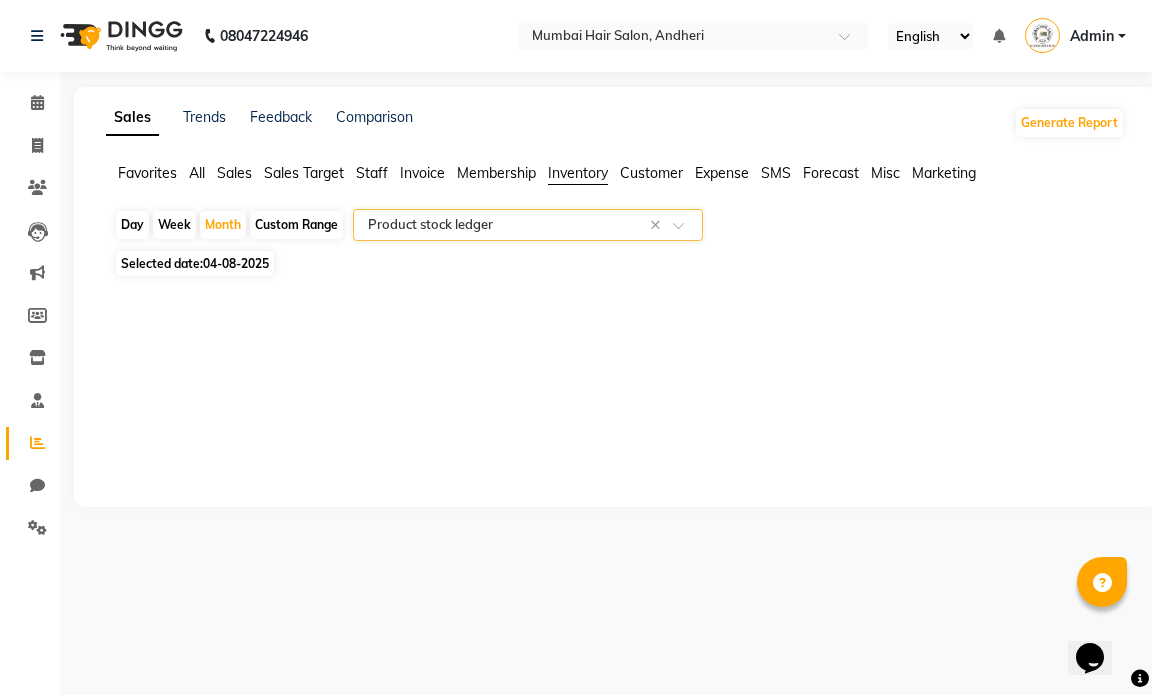 click on "Sales Trends Feedback Comparison Generate Report Favorites All Sales Sales Target Staff Invoice Membership Inventory Customer Expense SMS Forecast Misc Marketing  Day   Week   Month   Custom Range  Select Report Type × Product stock ledger × Selected date:  04-08-2025  ★ Mark as Favorite  Choose how you'd like to save "" report to favorites  Save to Personal Favorites:   Only you can see this report in your favorites tab. Share with Organization:   Everyone in your organization can see this report in their favorites tab.  Save to Favorites" 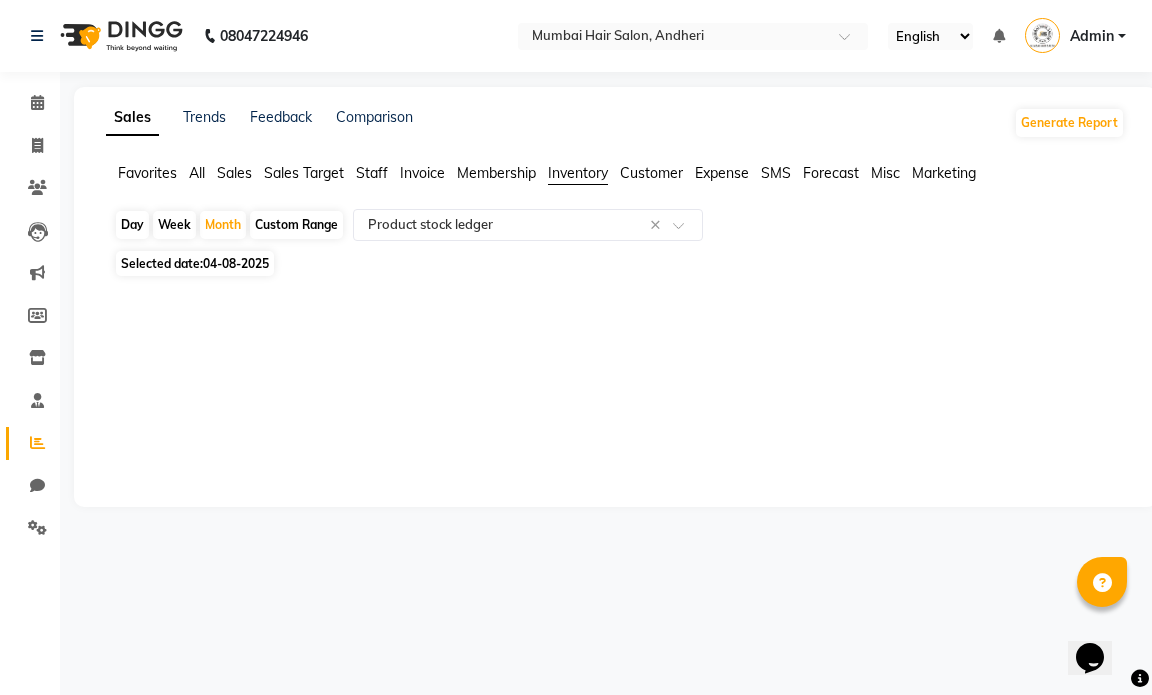 click on "Custom Range" 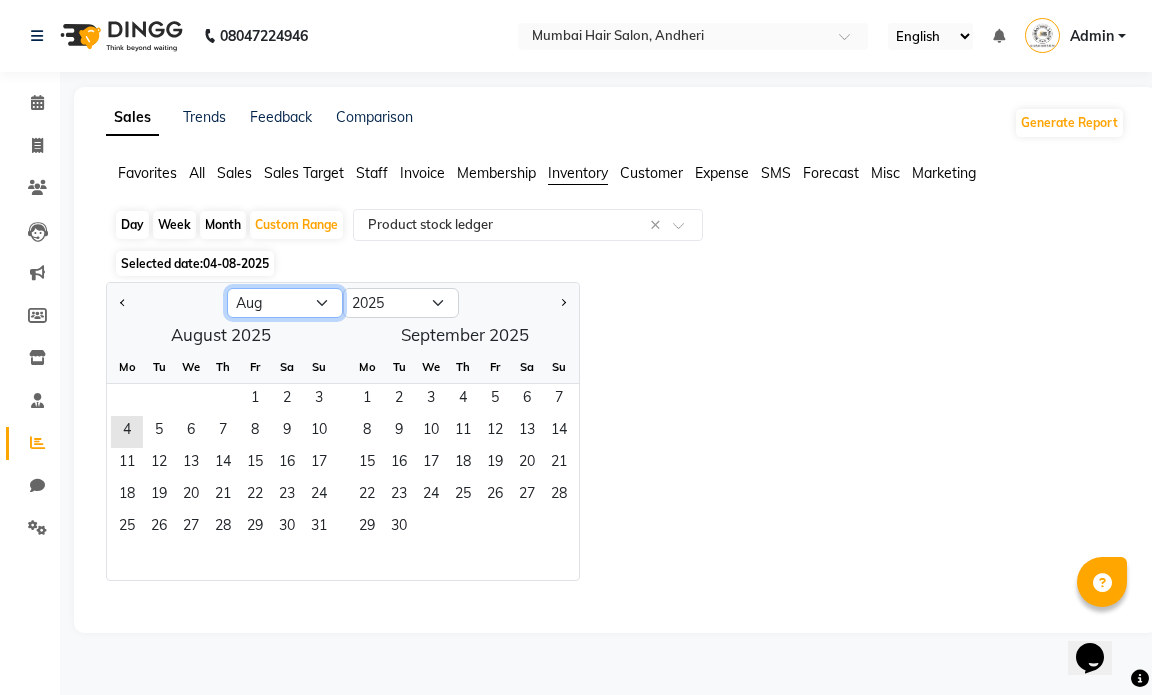 click on "Jan Feb Mar Apr May Jun Jul Aug Sep Oct Nov Dec" 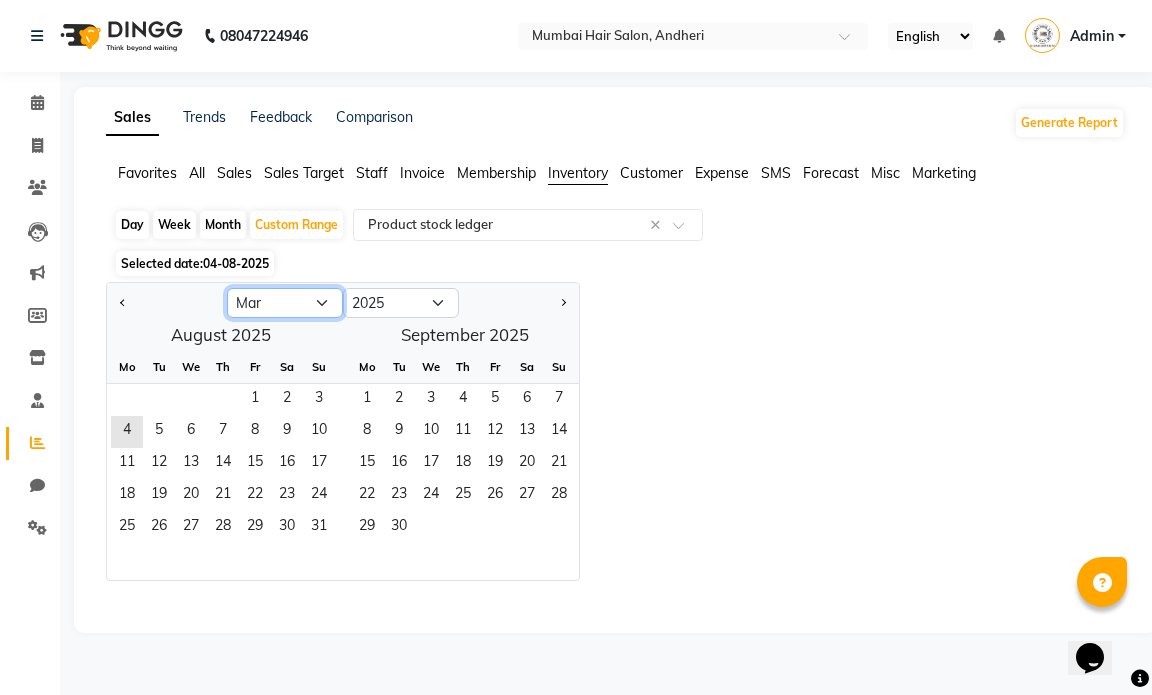 click on "Jan Feb Mar Apr May Jun Jul Aug Sep Oct Nov Dec" 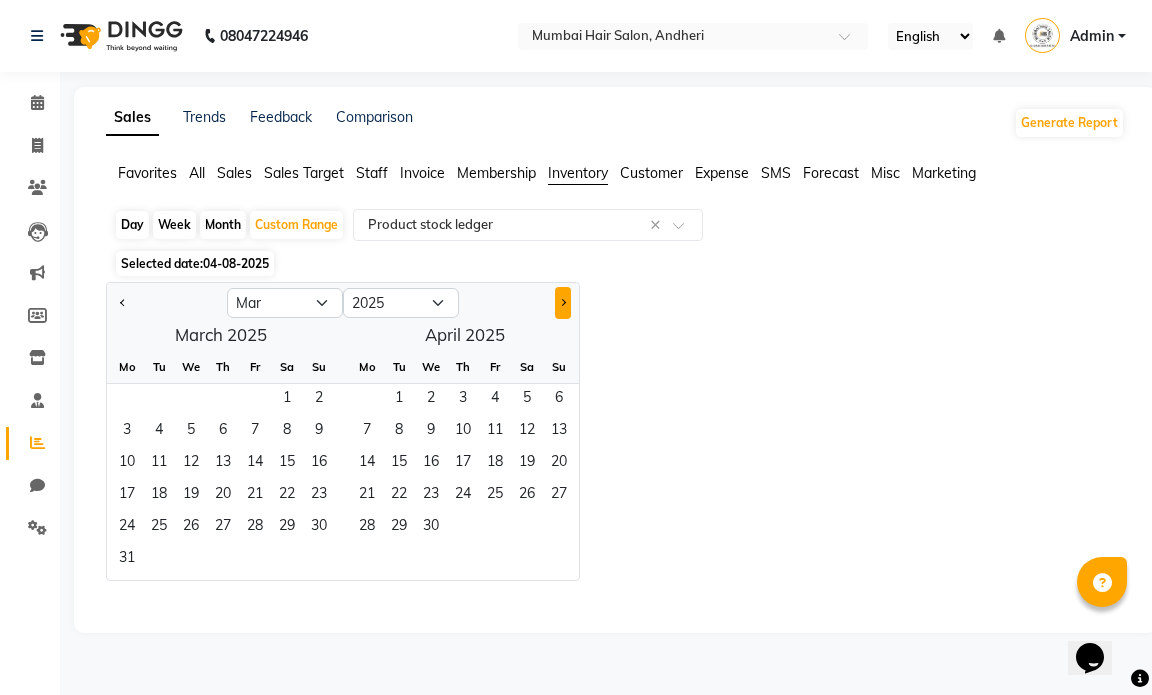 click 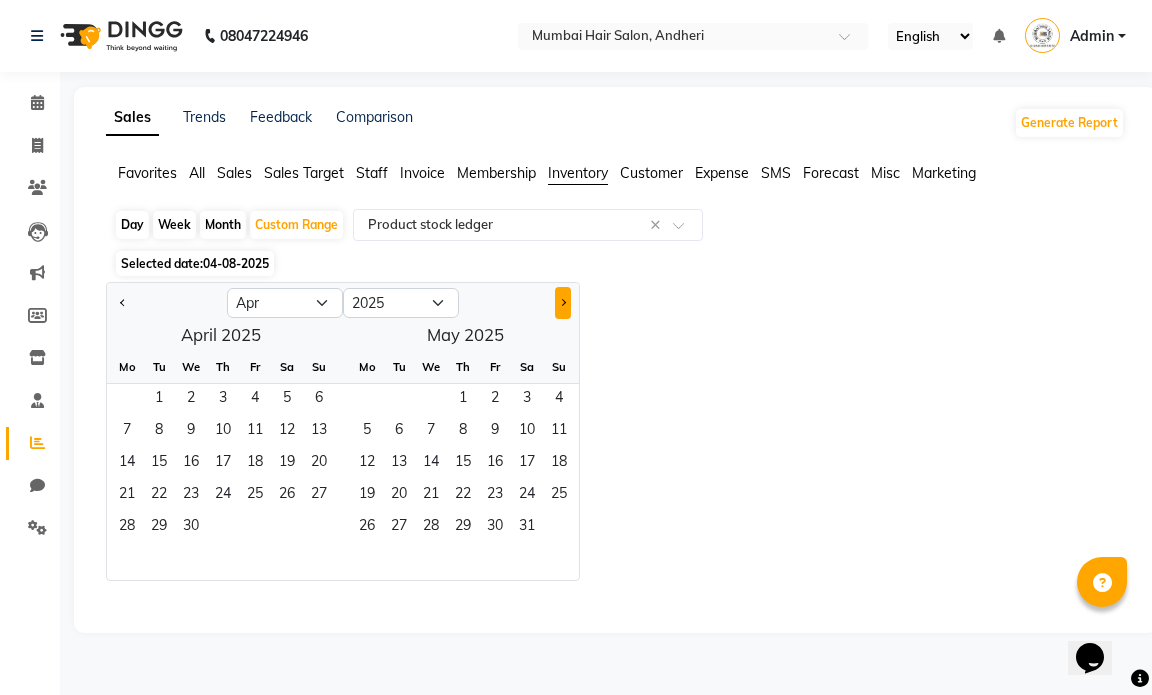 click 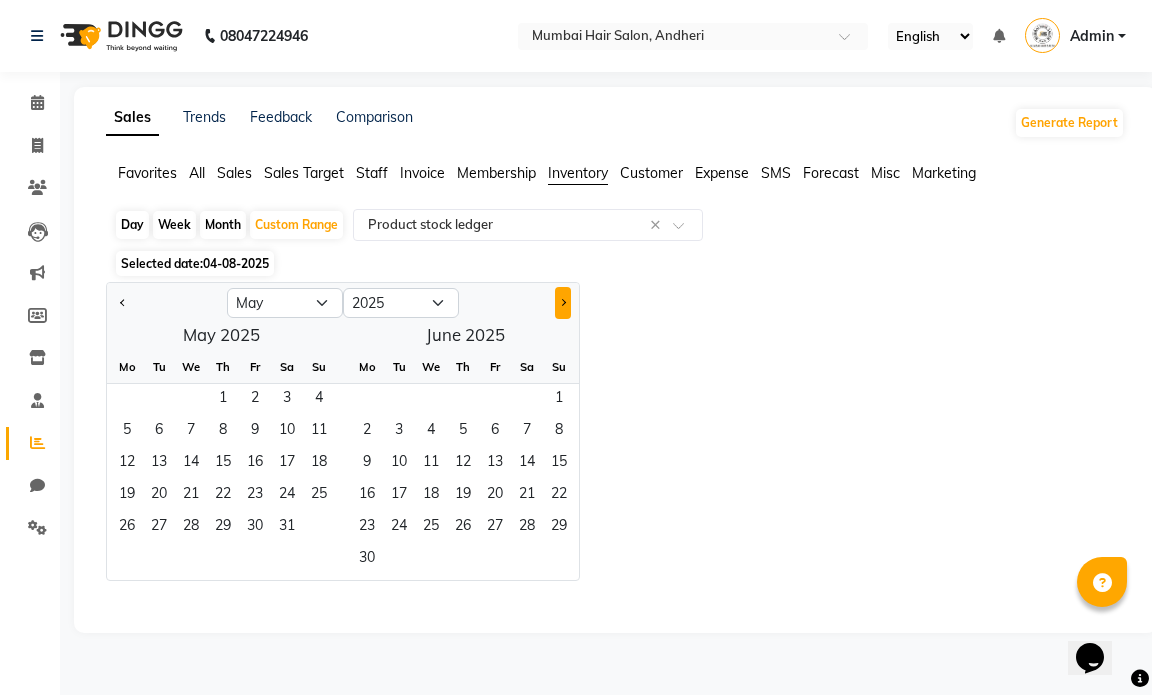 click 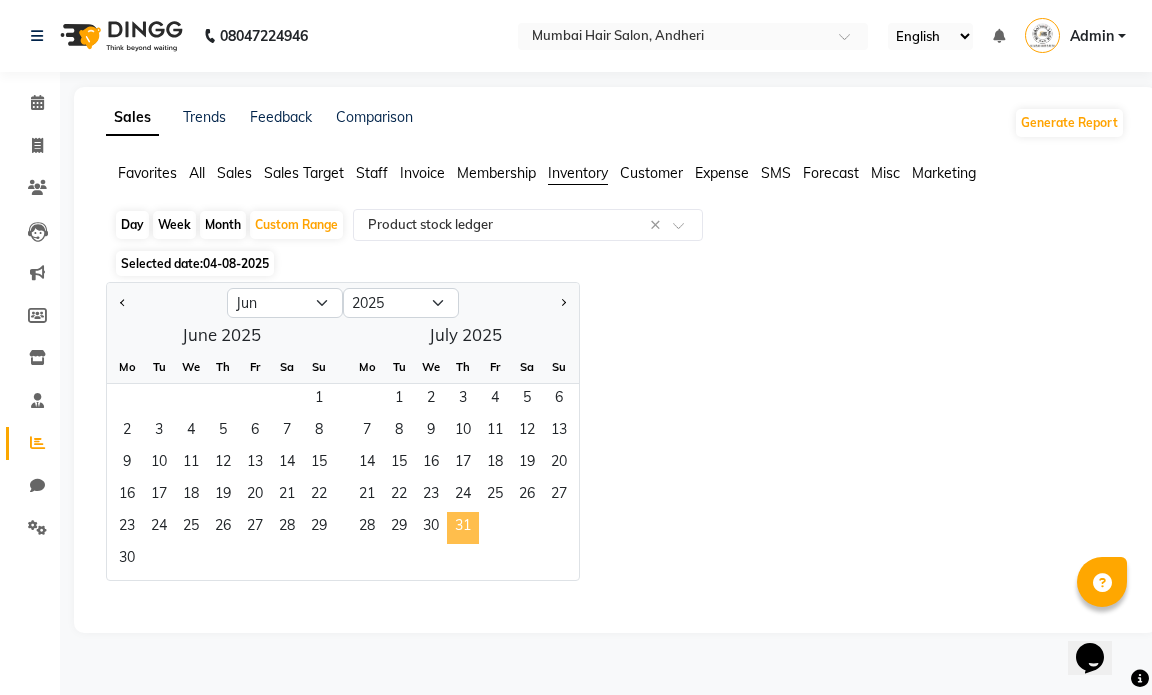 click on "31" 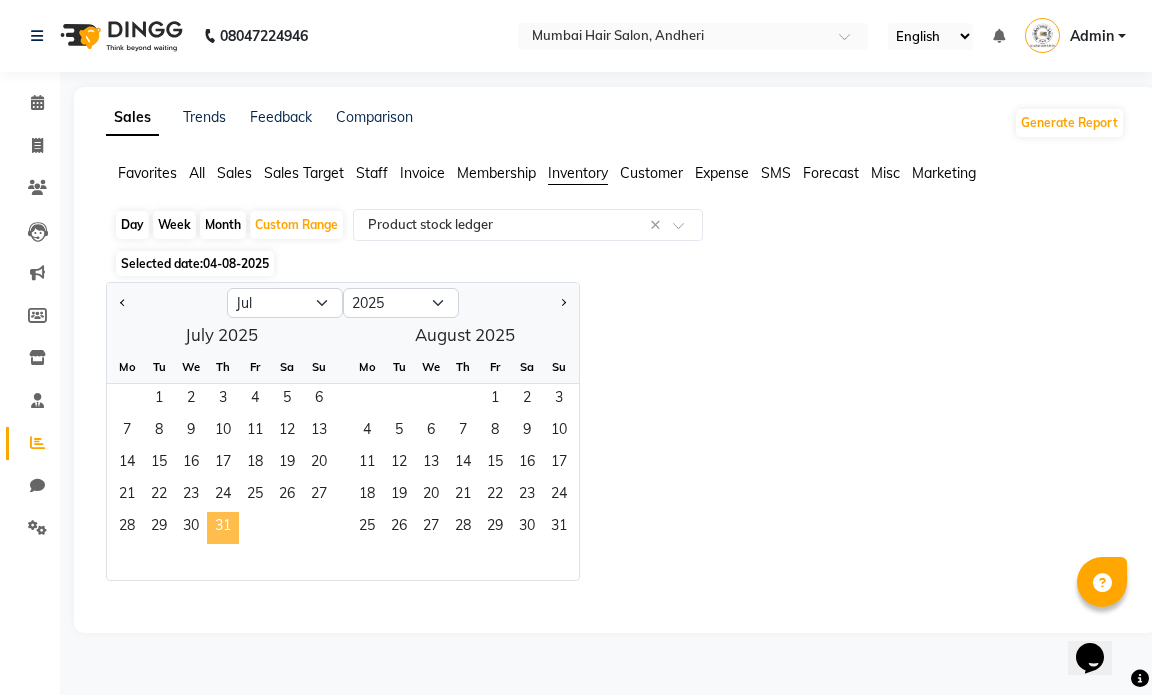 click on "31" 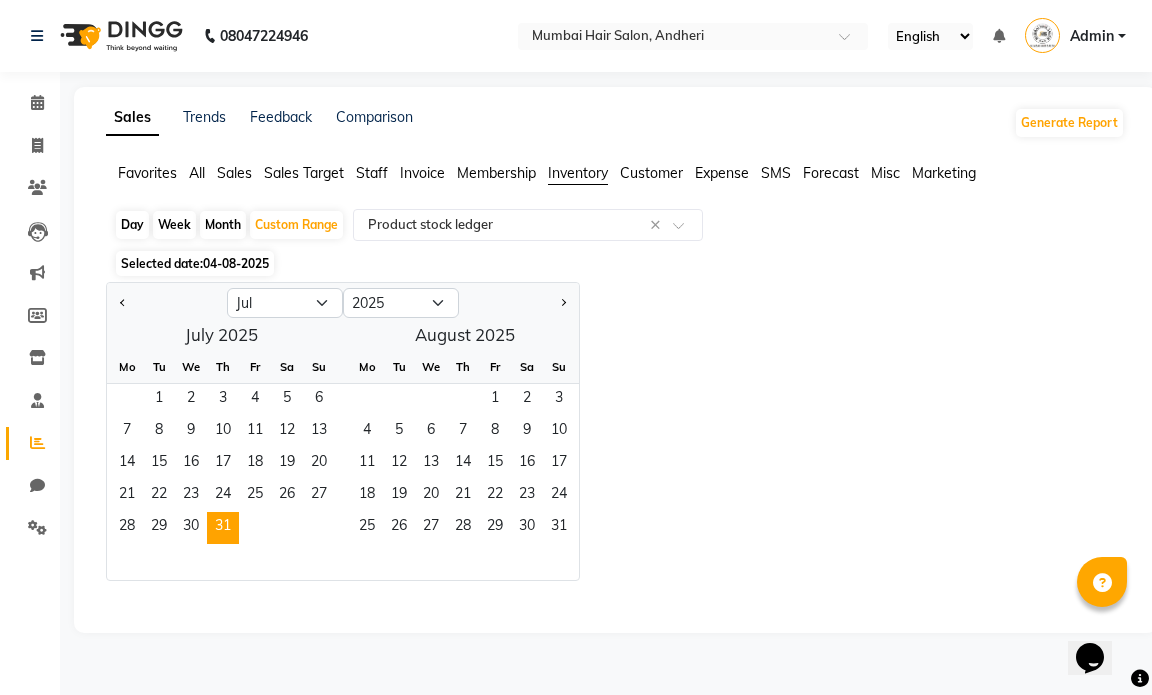 click on "Jan Feb Mar Apr May Jun Jul Aug Sep Oct Nov Dec 2015 2016 2017 2018 2019 2020 2021 2022 2023 2024 2025 2026 2027 2028 2029 2030 2031 2032 2033 2034 2035  July 2025  Mo Tu We Th Fr Sa Su  1   2   3   4   5   6   7   8   9   10   11   12   13   14   15   16   17   18   19   20   21   22   23   24   25   26   27   28   29   30   31   August 2025  Mo Tu We Th Fr Sa Su  1   2   3   4   5   6   7   8   9   10   11   12   13   14   15   16   17   18   19   20   21   22   23   24   25   26   27   28   29   30   31" 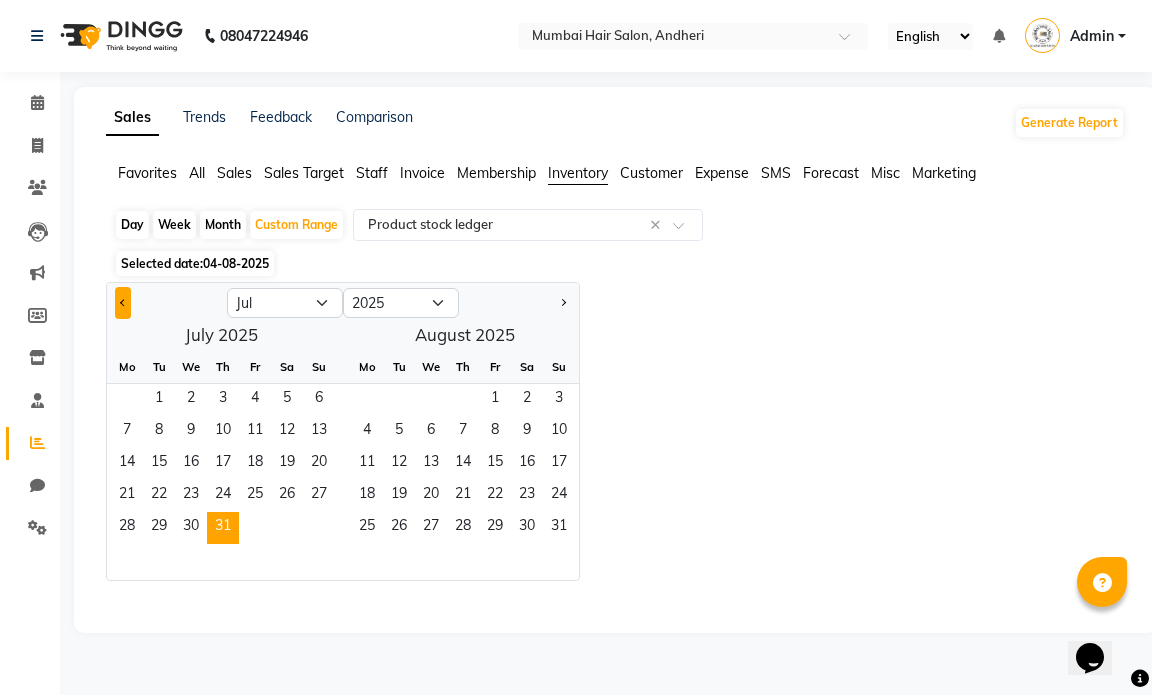 click 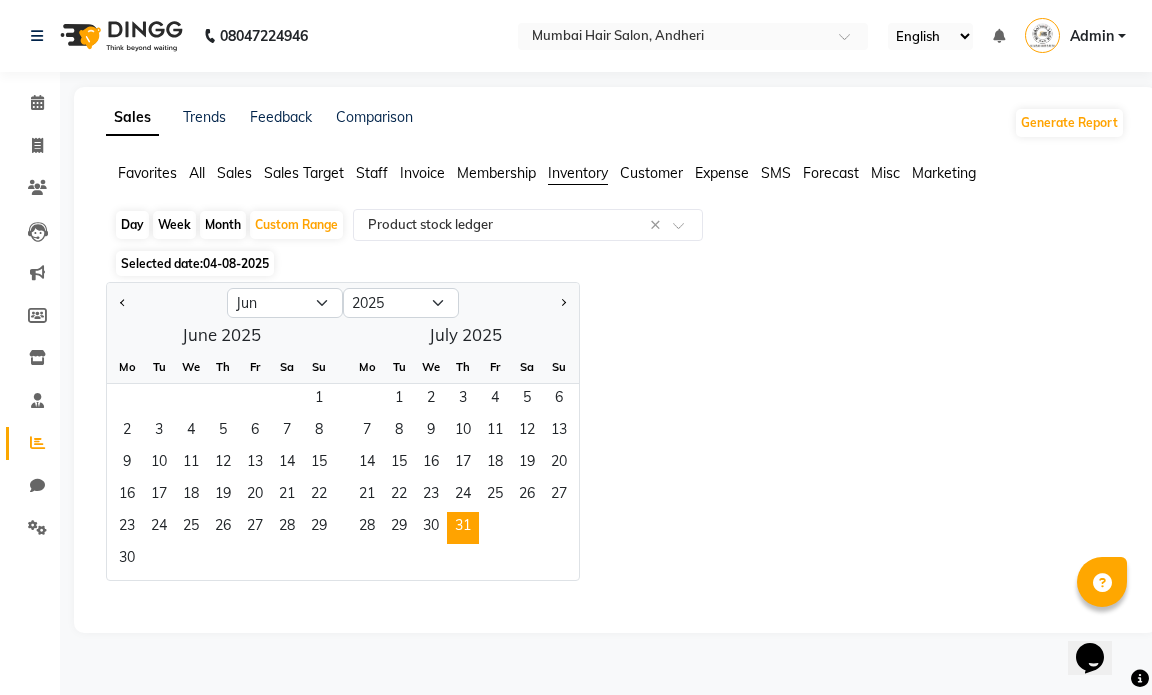 click on "Jan Feb Mar Apr May Jun Jul Aug Sep Oct Nov Dec 2015 2016 2017 2018 2019 2020 2021 2022 2023 2024 2025 2026 2027 2028 2029 2030 2031 2032 2033 2034 2035  June 2025  Mo Tu We Th Fr Sa Su  1   2   3   4   5   6   7   8   9   10   11   12   13   14   15   16   17   18   19   20   21   22   23   24   25   26   27   28   29   30   July 2025  Mo Tu We Th Fr Sa Su  1   2   3   4   5   6   7   8   9   10   11   12   13   14   15   16   17   18   19   20   21   22   23   24   25   26   27   28   29   30   31" 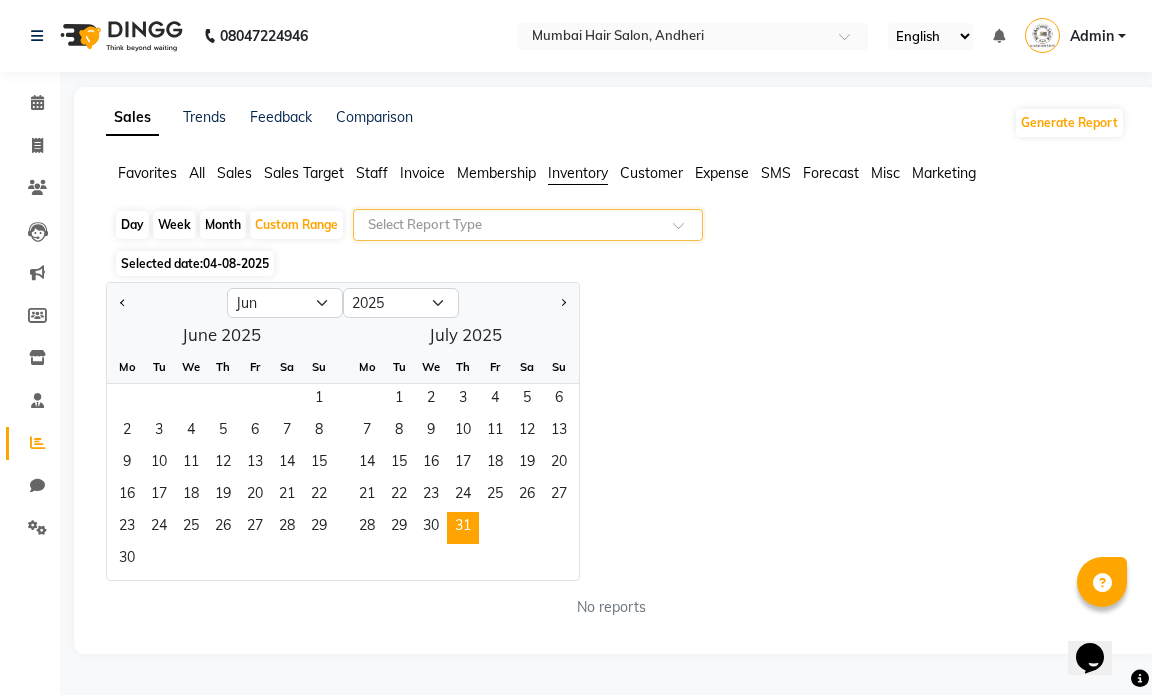 click on "Jan Feb Mar Apr May Jun Jul Aug Sep Oct Nov Dec 2015 2016 2017 2018 2019 2020 2021 2022 2023 2024 2025 2026 2027 2028 2029 2030 2031 2032 2033 2034 2035  June 2025  Mo Tu We Th Fr Sa Su  1   2   3   4   5   6   7   8   9   10   11   12   13   14   15   16   17   18   19   20   21   22   23   24   25   26   27   28   29   30   July 2025  Mo Tu We Th Fr Sa Su  1   2   3   4   5   6   7   8   9   10   11   12   13   14   15   16   17   18   19   20   21   22   23   24   25   26   27   28   29   30   31" 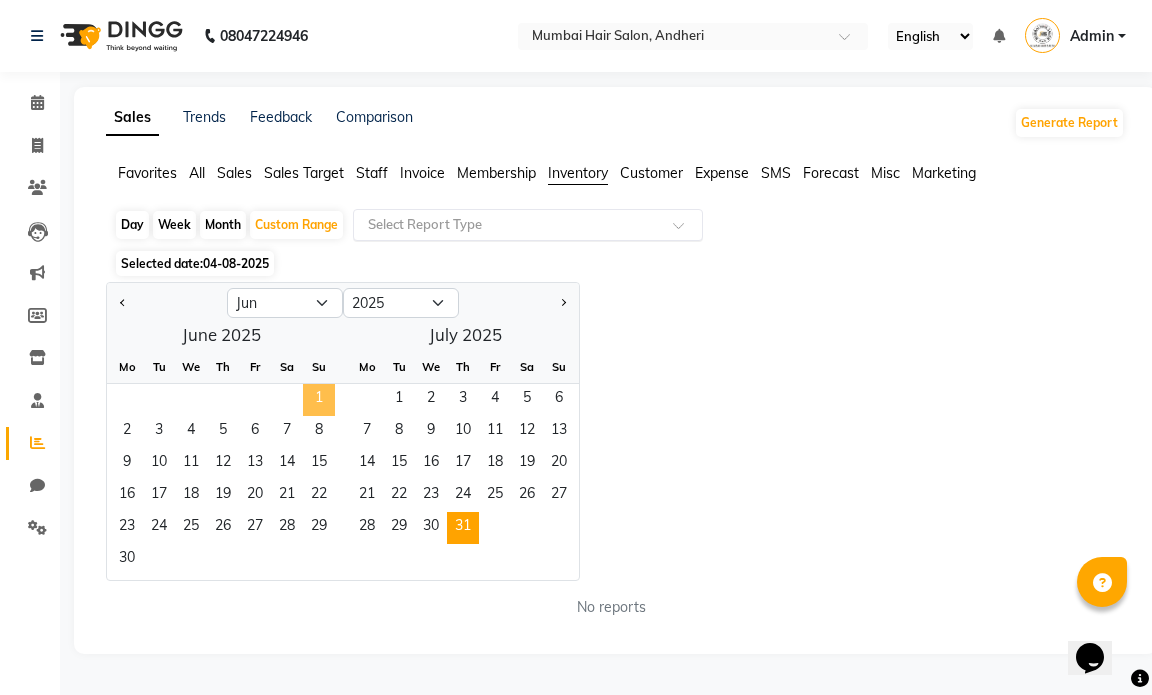 click on "1" 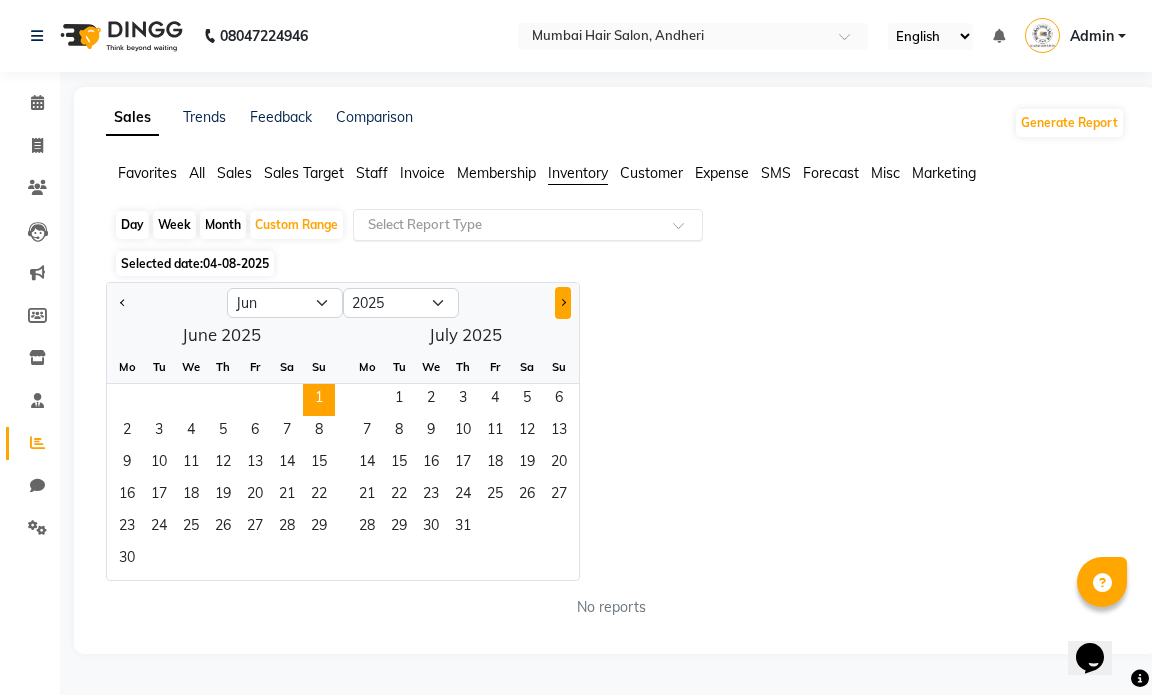 click 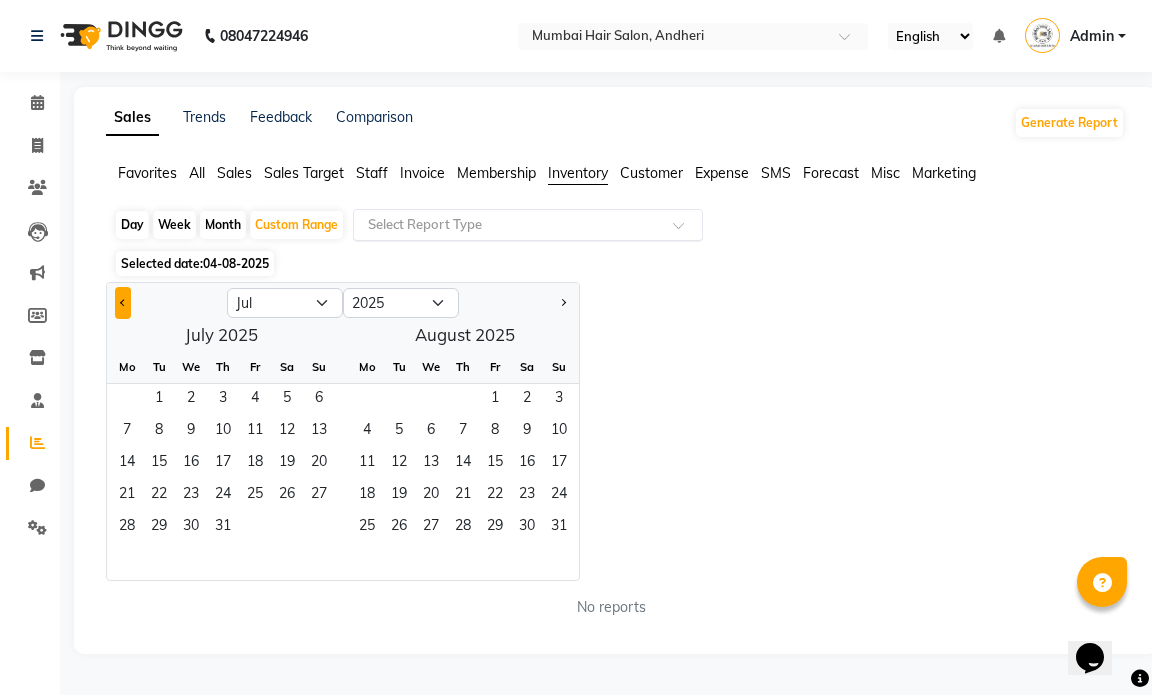 click 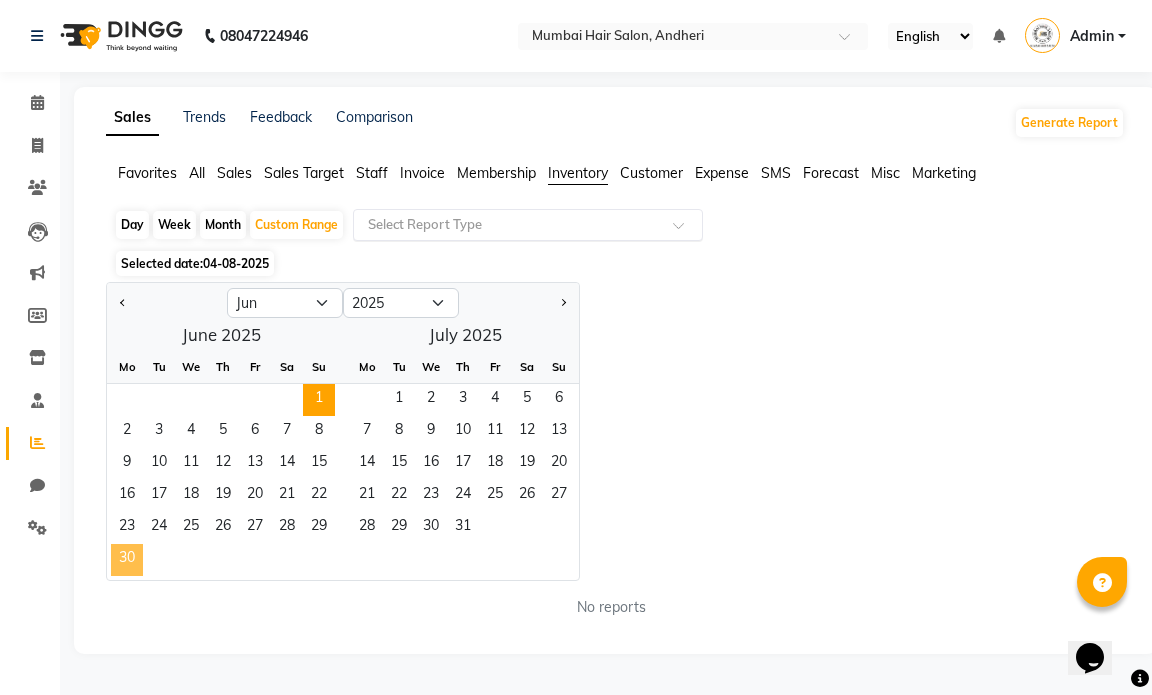 click on "30" 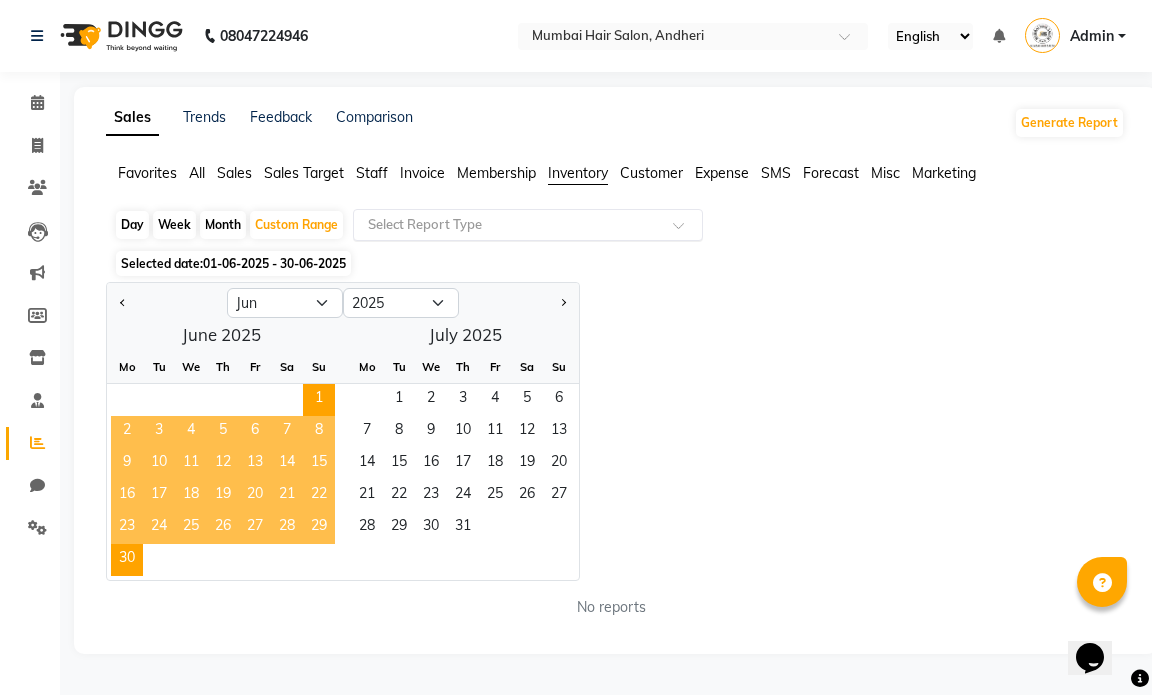 click on "Selected date:  01-06-2025 - 30-06-2025" 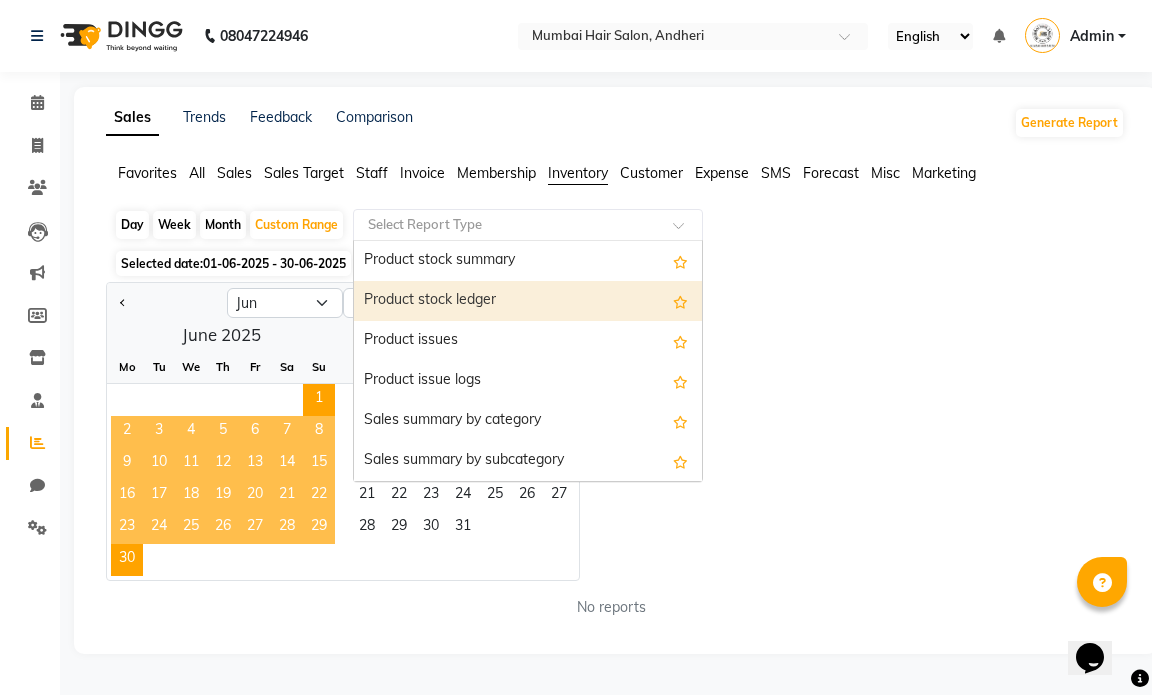 click on "Product stock ledger" at bounding box center (528, 301) 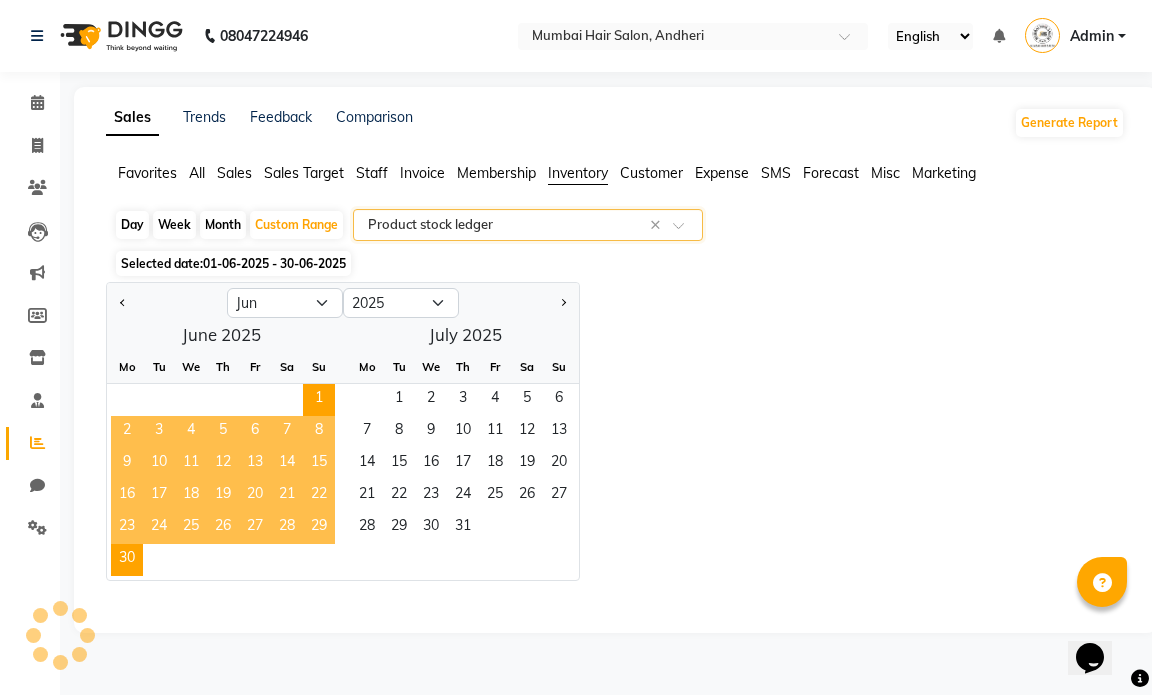 select on "full_report" 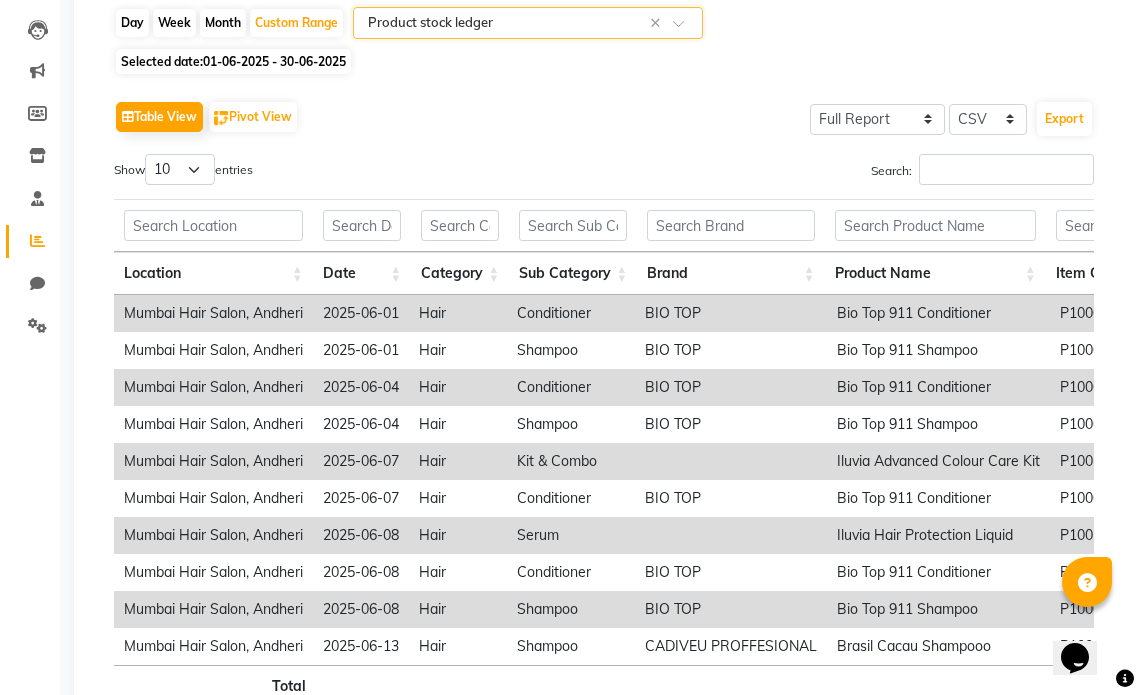 scroll, scrollTop: 0, scrollLeft: 0, axis: both 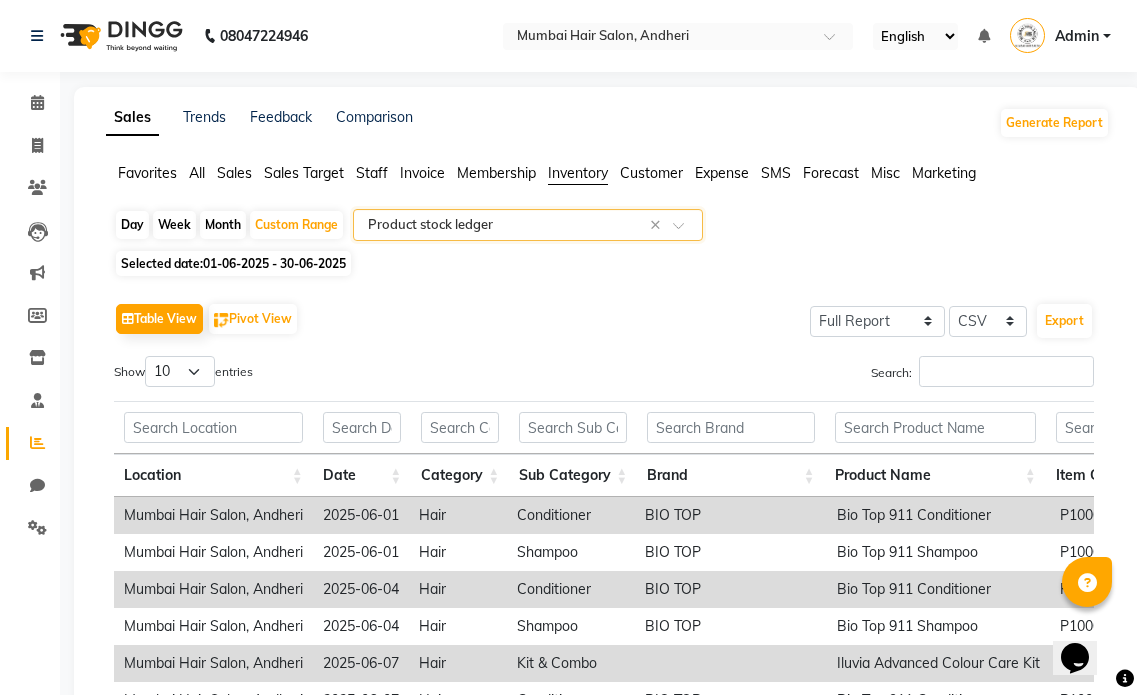 click on "Select Report Type × Product stock ledger ×" 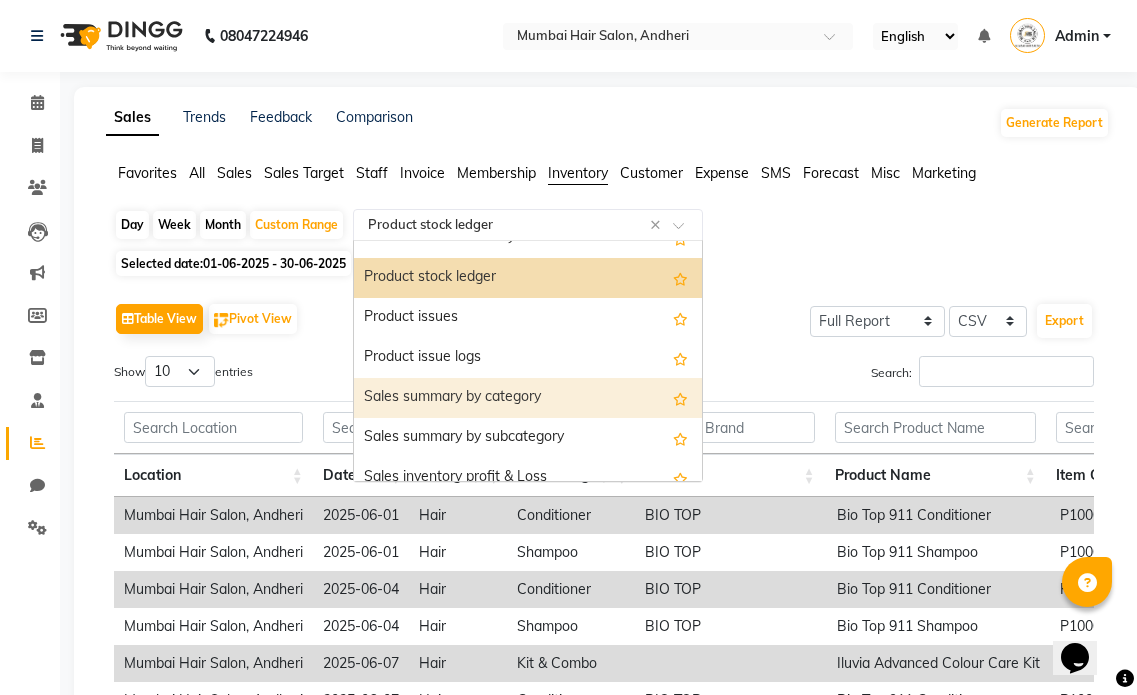 scroll, scrollTop: 0, scrollLeft: 0, axis: both 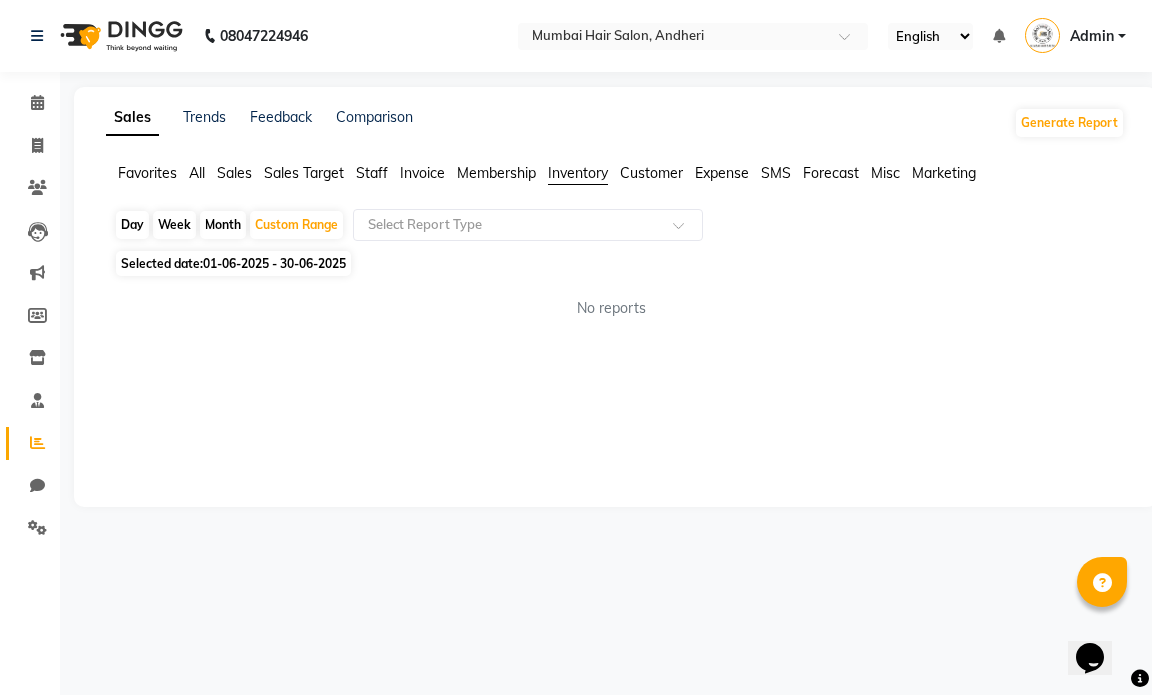 click on "All" 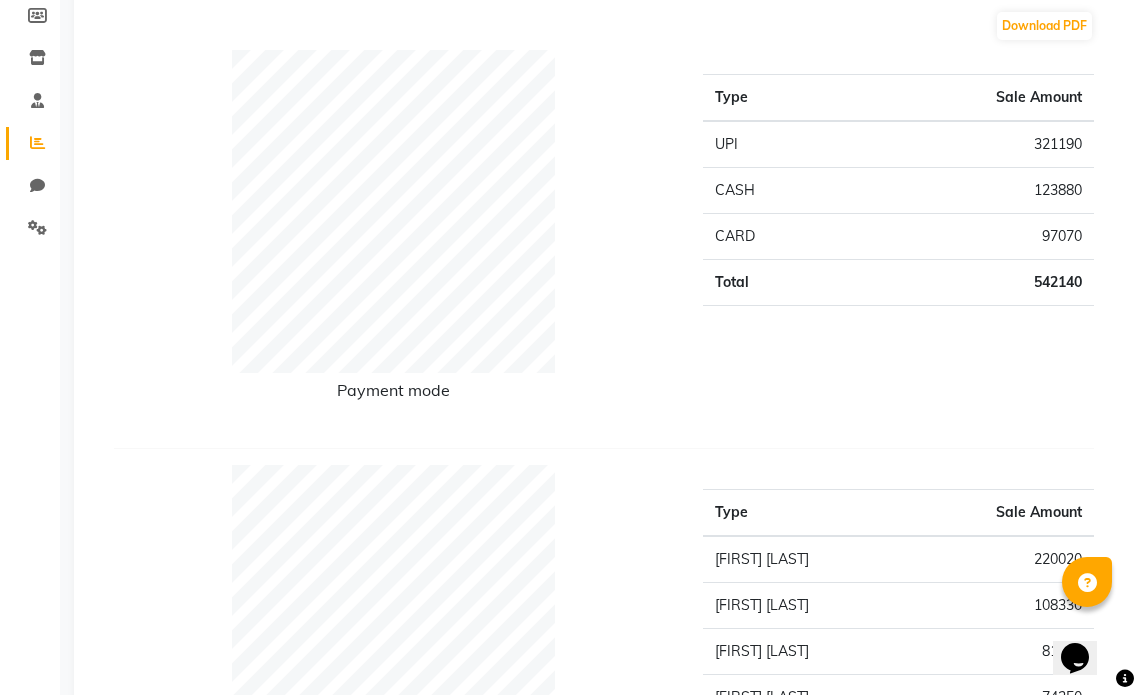 scroll, scrollTop: 0, scrollLeft: 0, axis: both 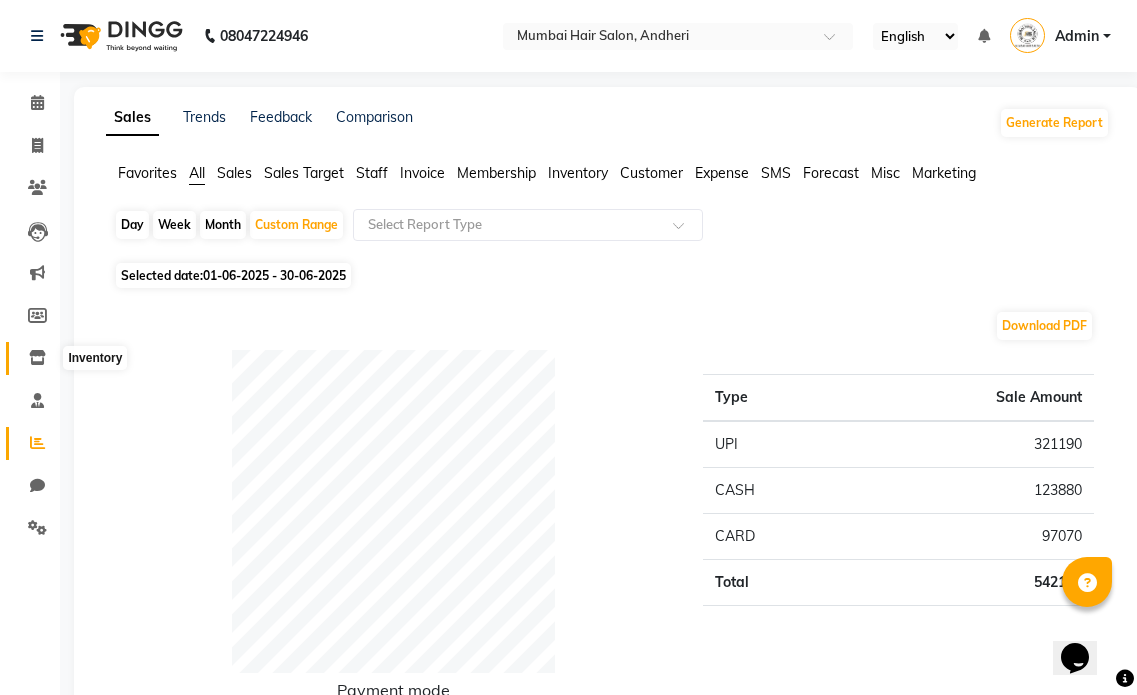 click 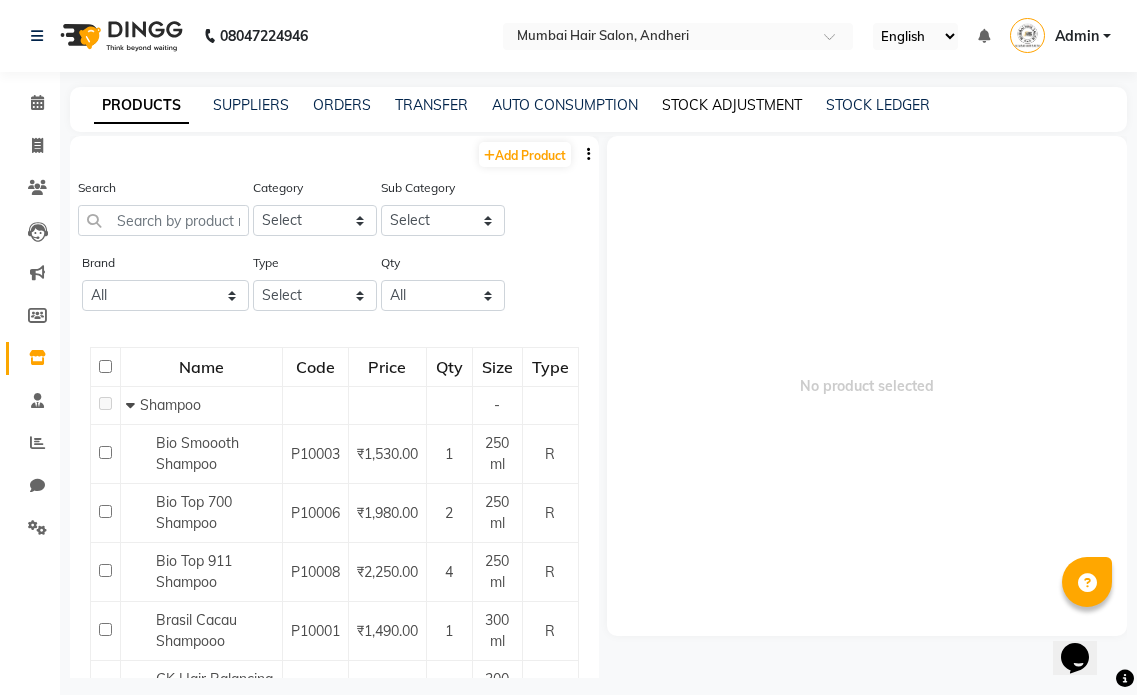 click on "STOCK ADJUSTMENT" 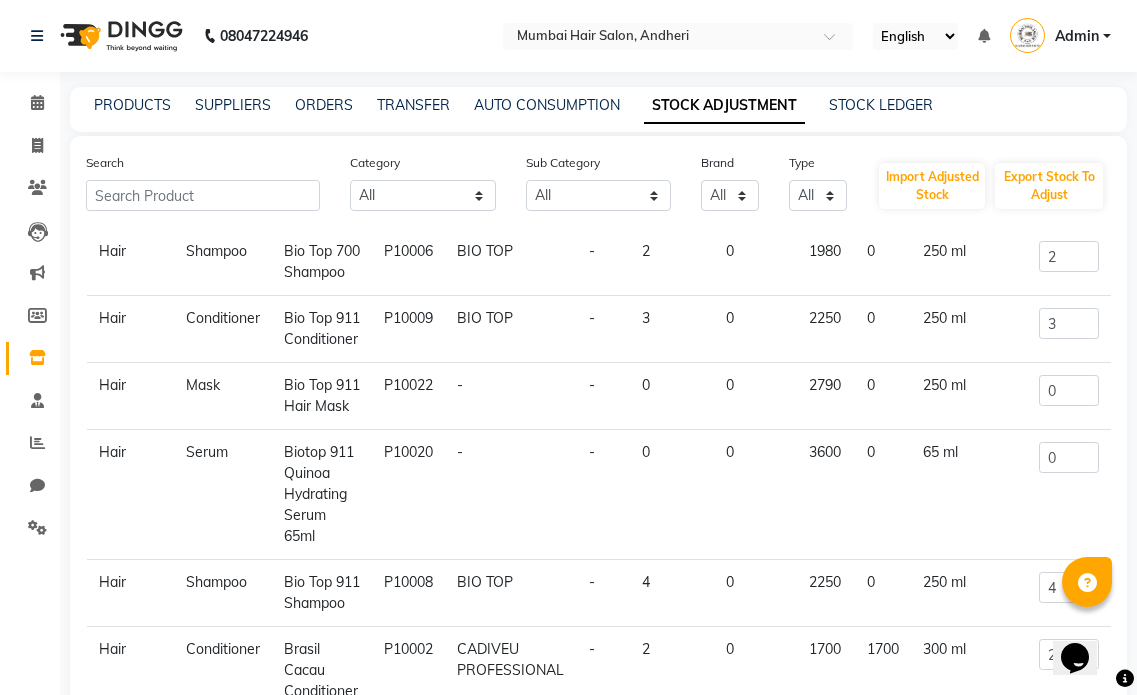 scroll, scrollTop: 486, scrollLeft: 0, axis: vertical 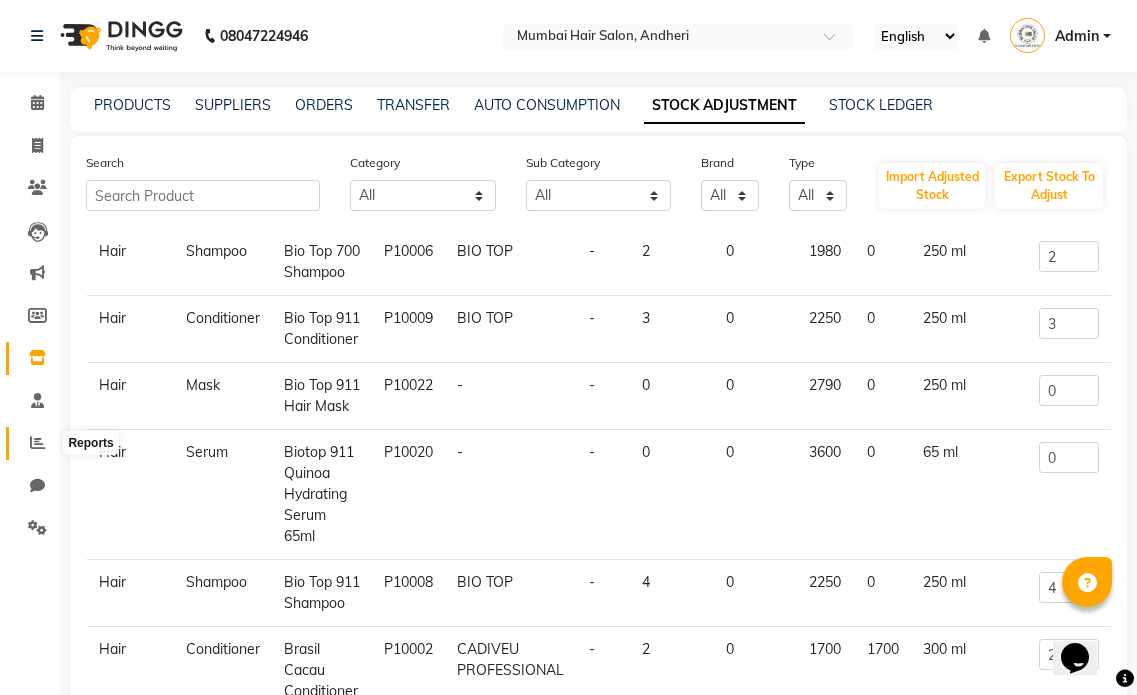 click 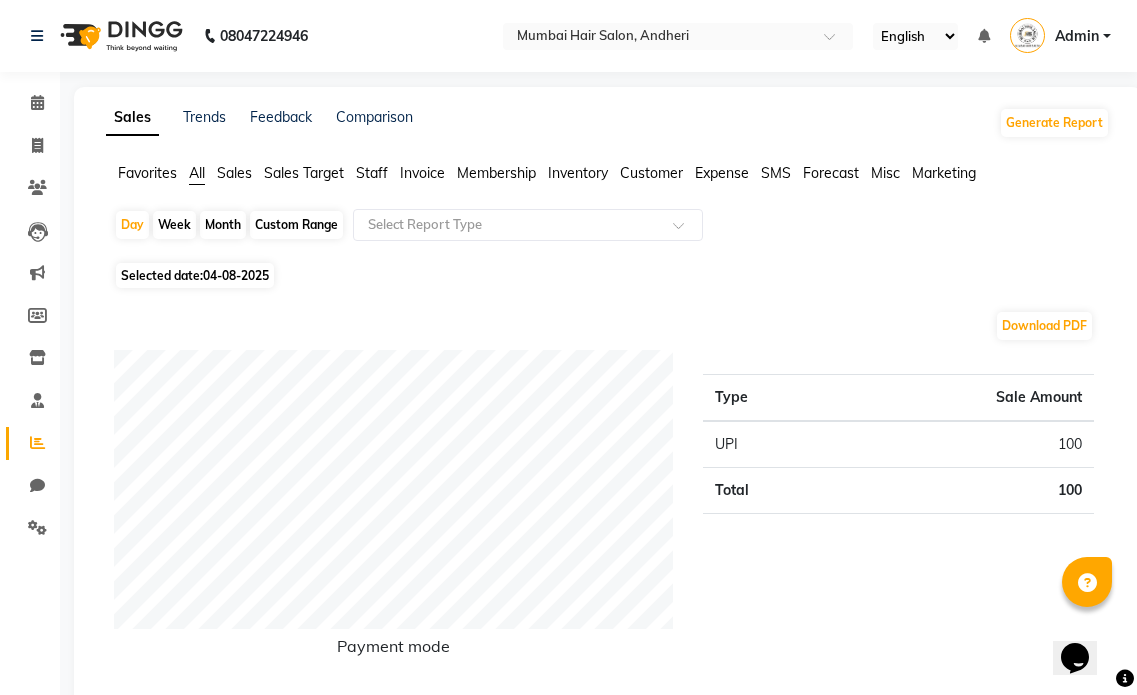 click on "Inventory" 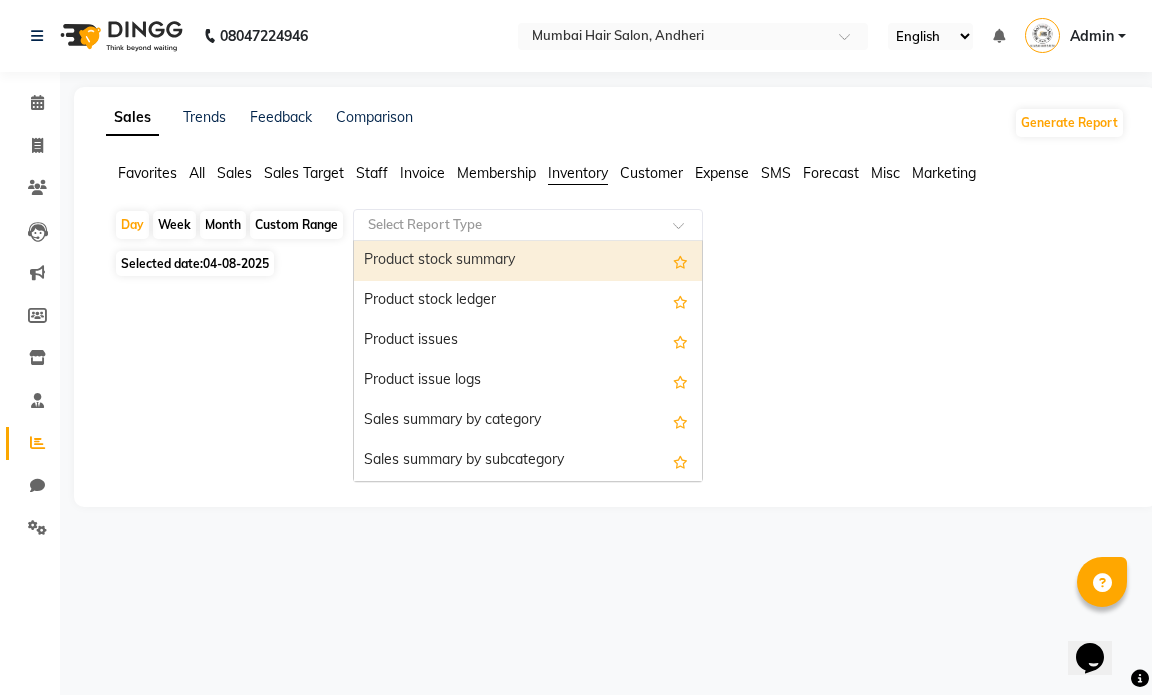 click 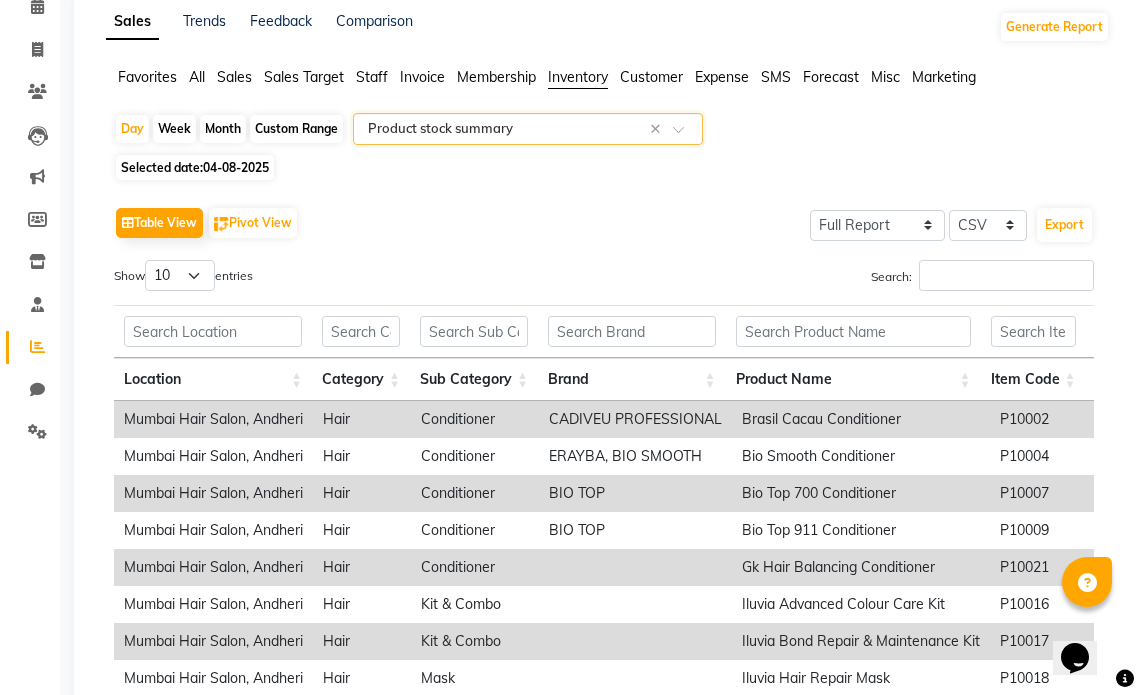 scroll, scrollTop: 0, scrollLeft: 0, axis: both 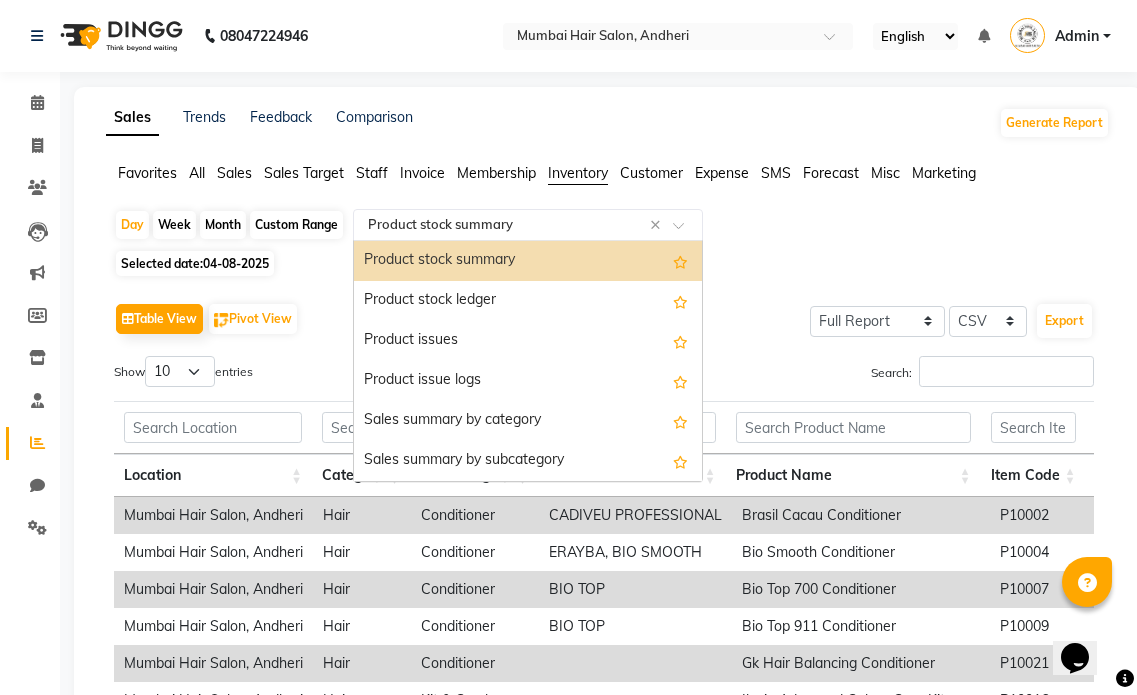 click on "Select Report Type × Product stock summary ×" 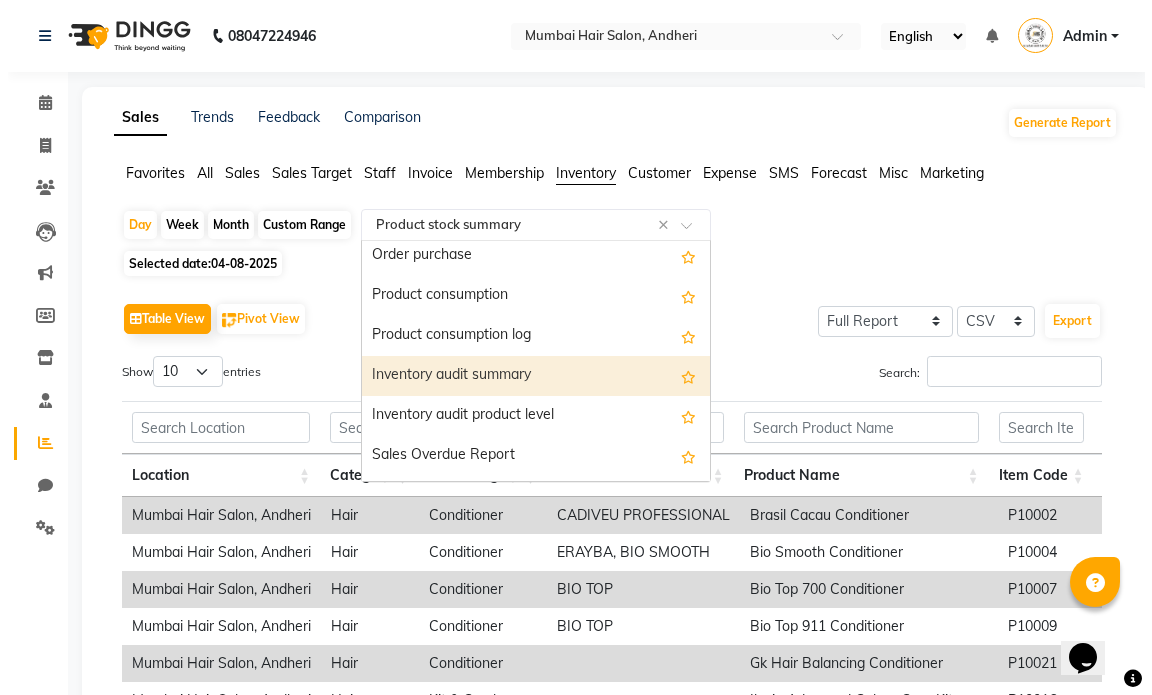 scroll, scrollTop: 600, scrollLeft: 0, axis: vertical 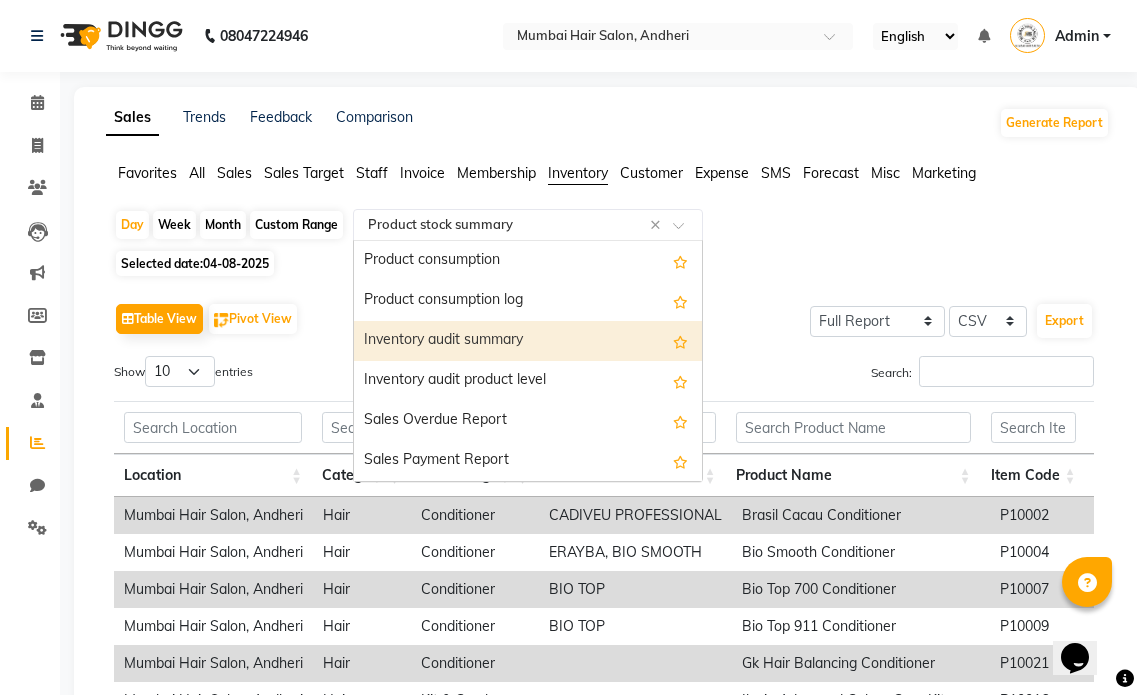 click on "Inventory audit summary" at bounding box center [528, 341] 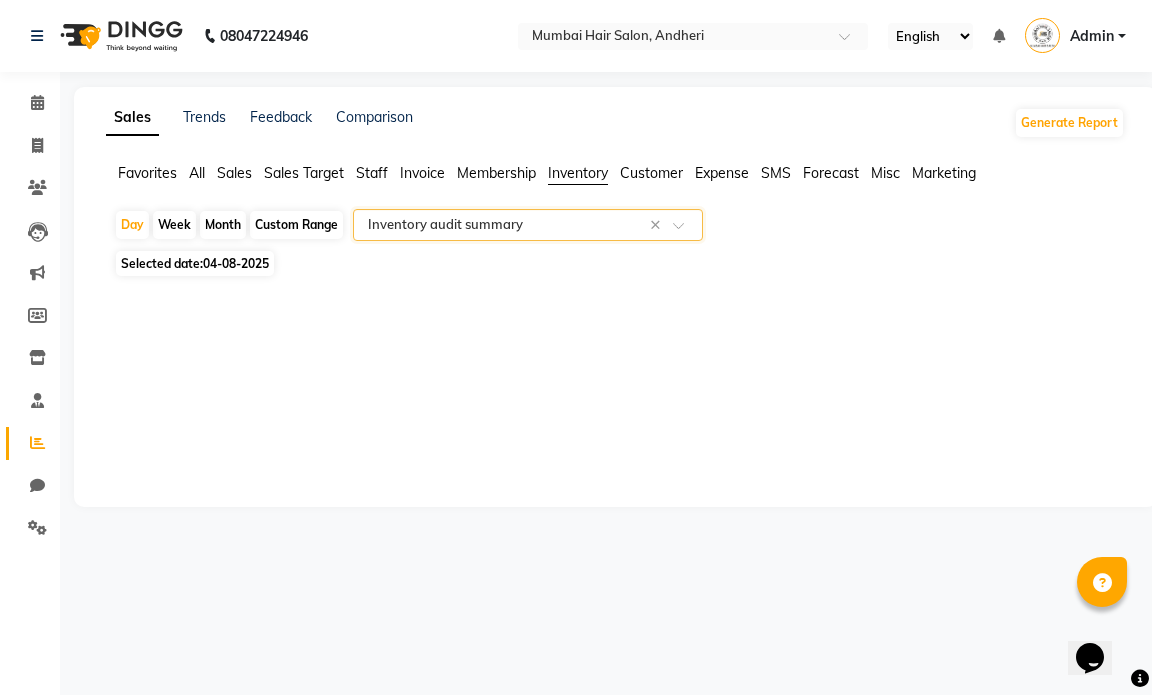 click on "Custom Range" 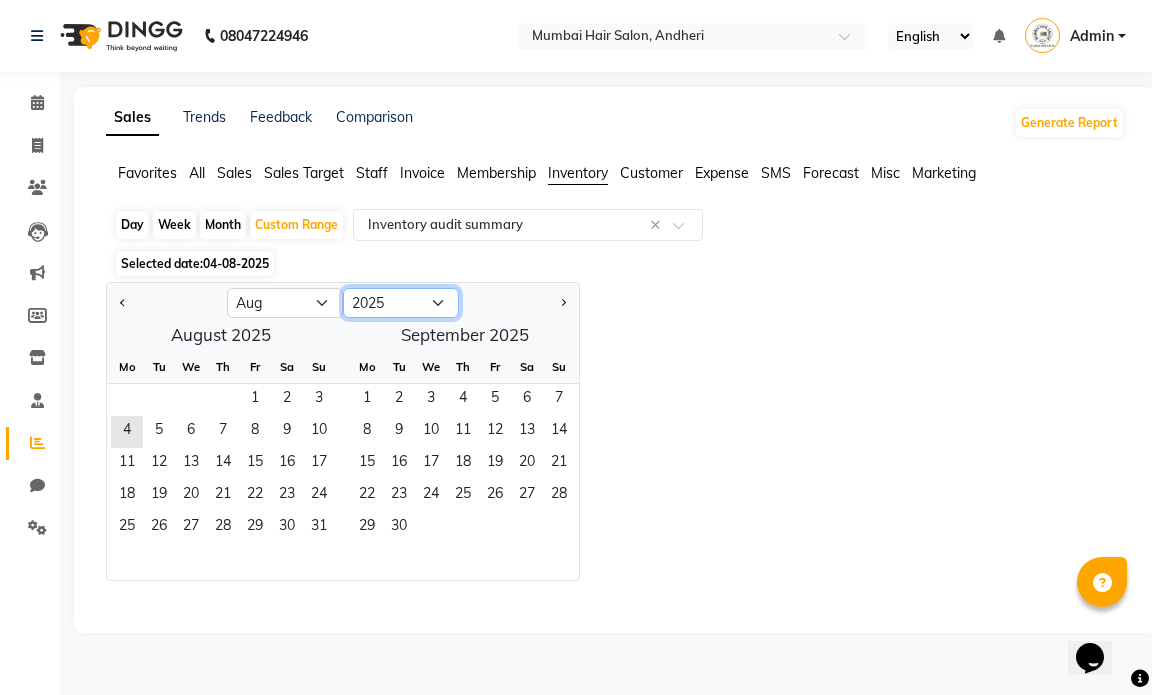 click on "2015 2016 2017 2018 2019 2020 2021 2022 2023 2024 2025 2026 2027 2028 2029 2030 2031 2032 2033 2034 2035" 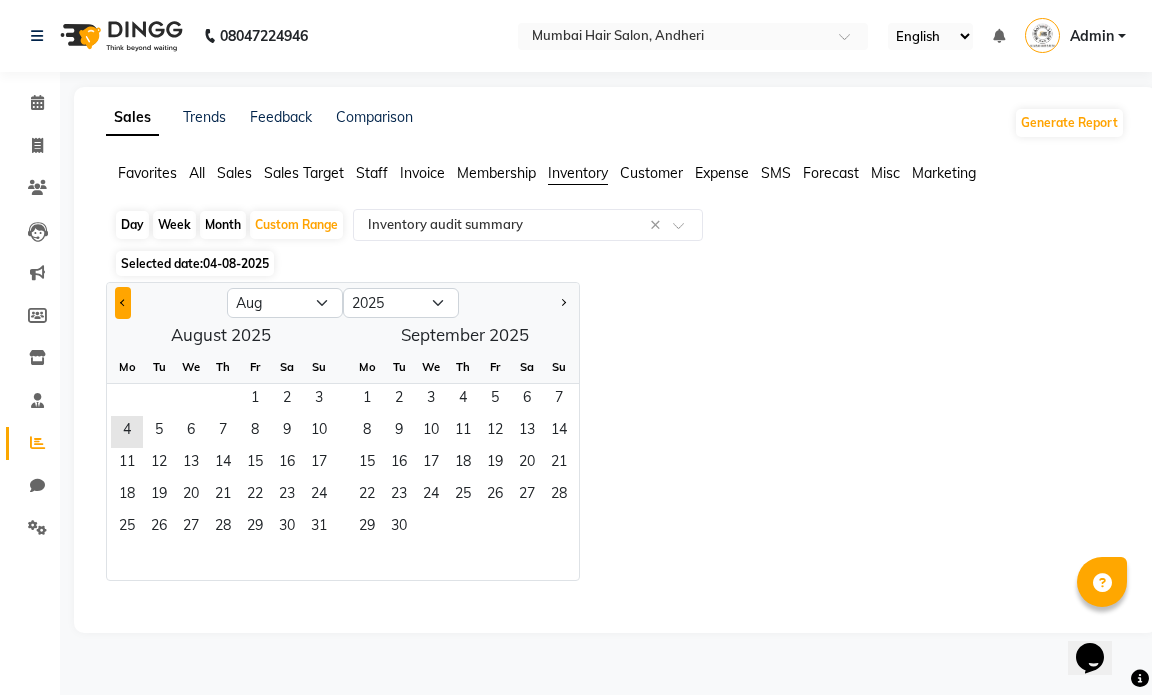 click 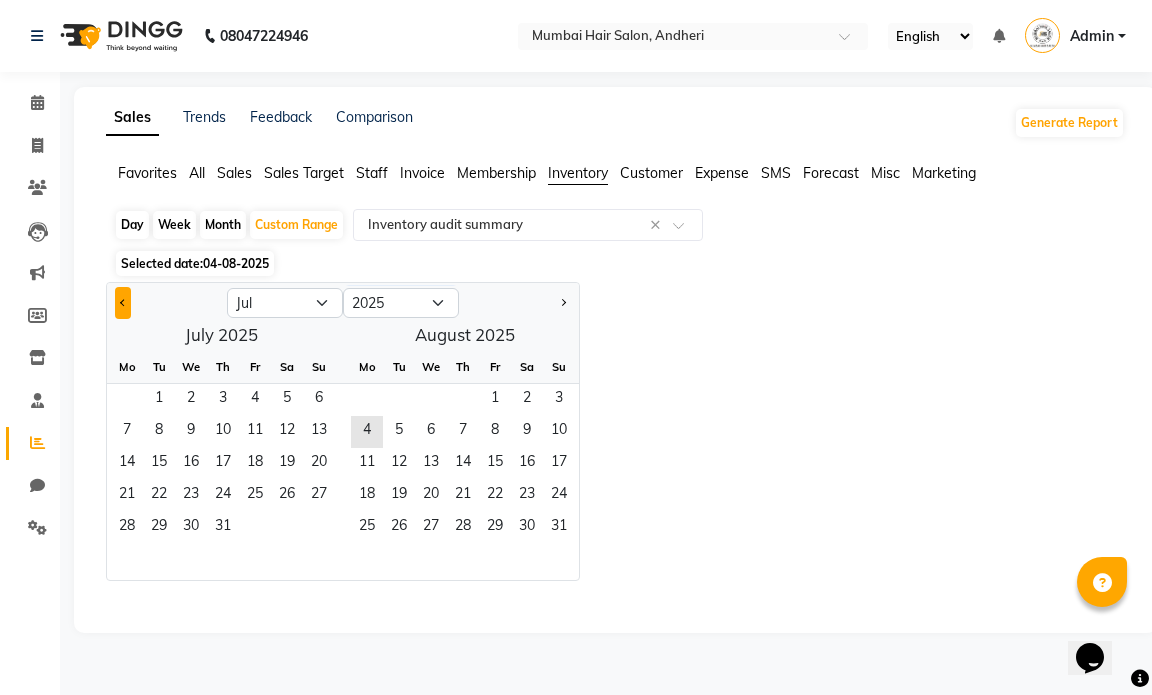 click 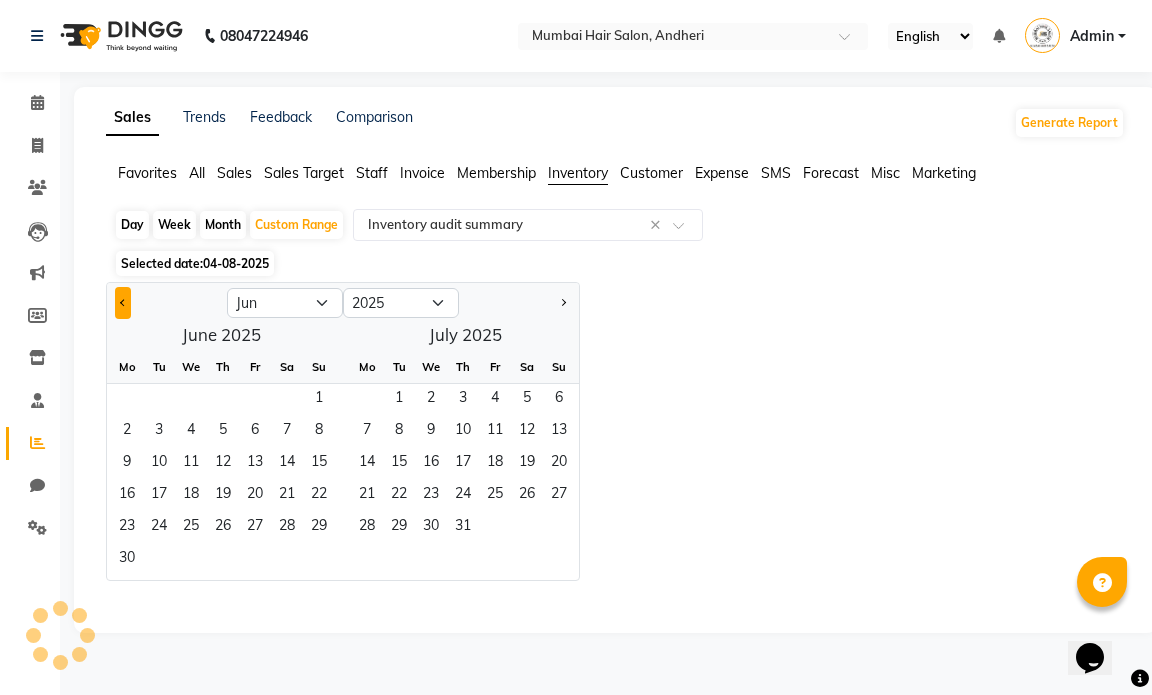 click 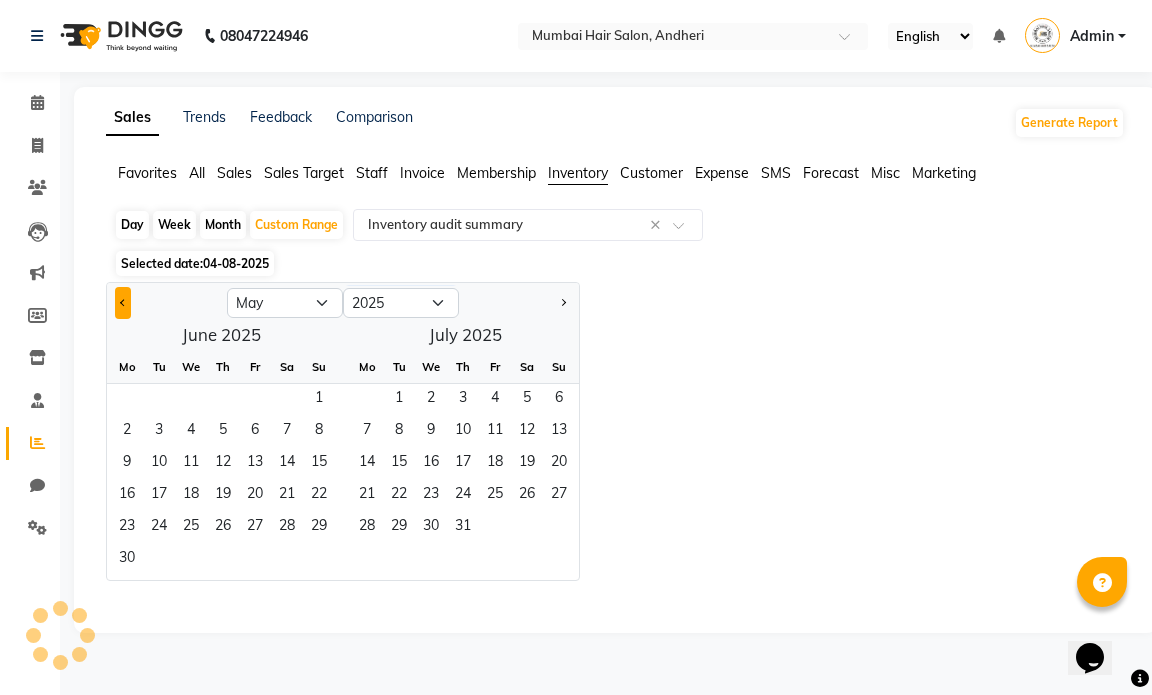click 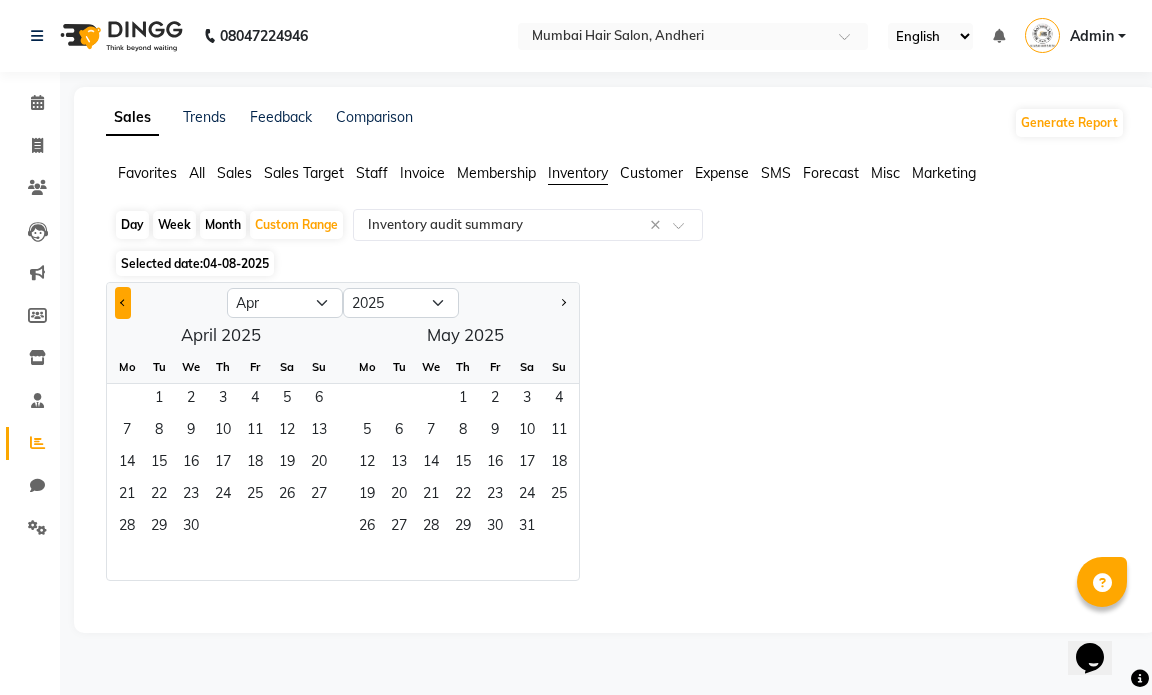 click 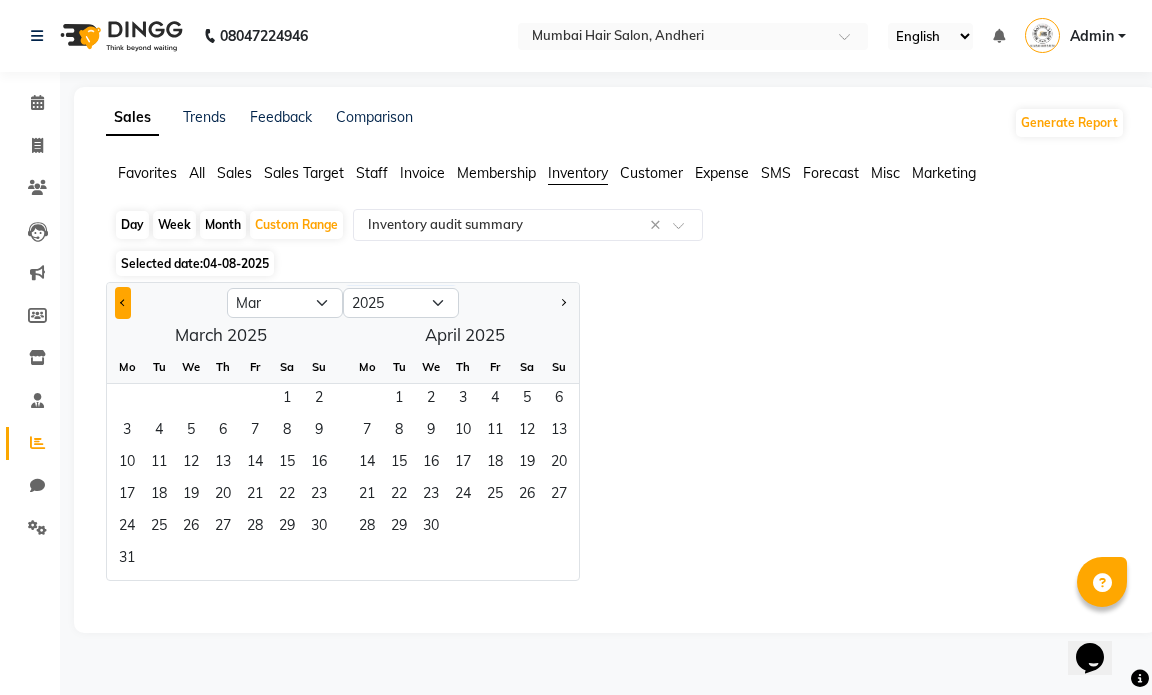 click 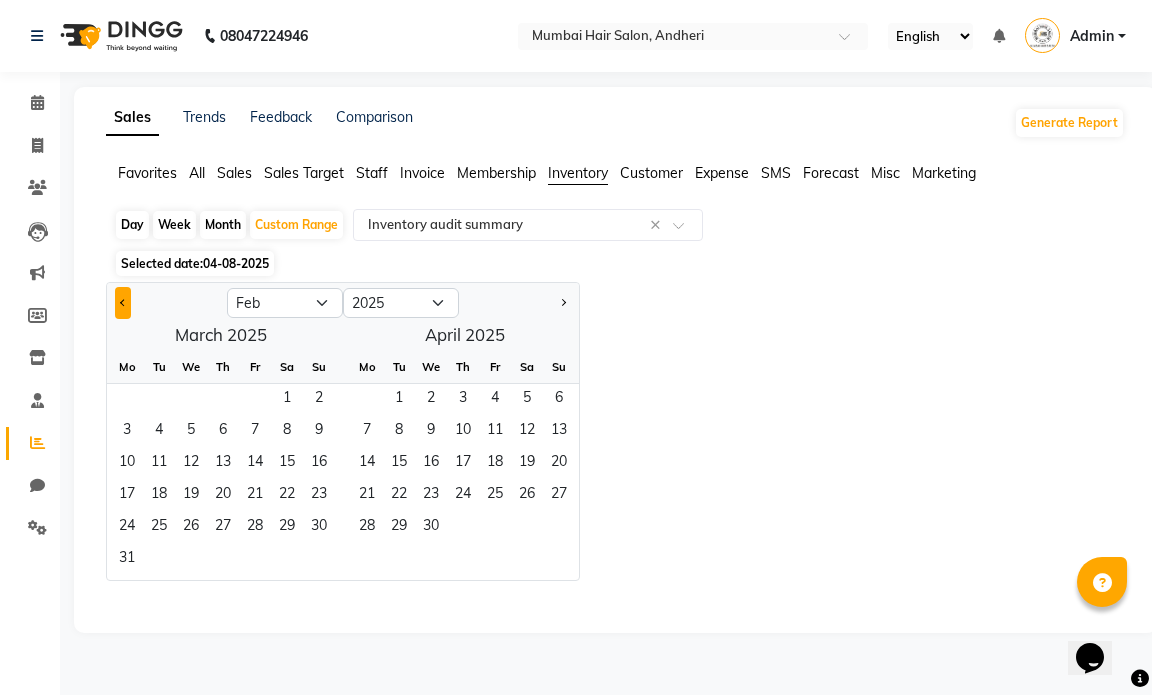 click 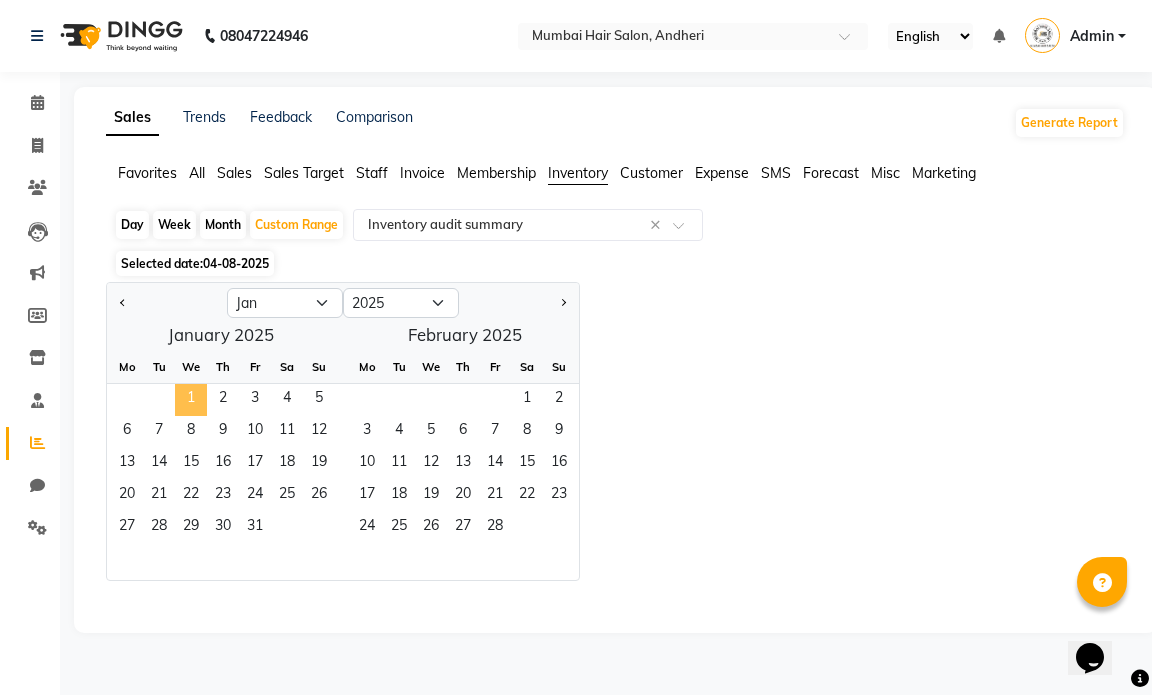 click on "1" 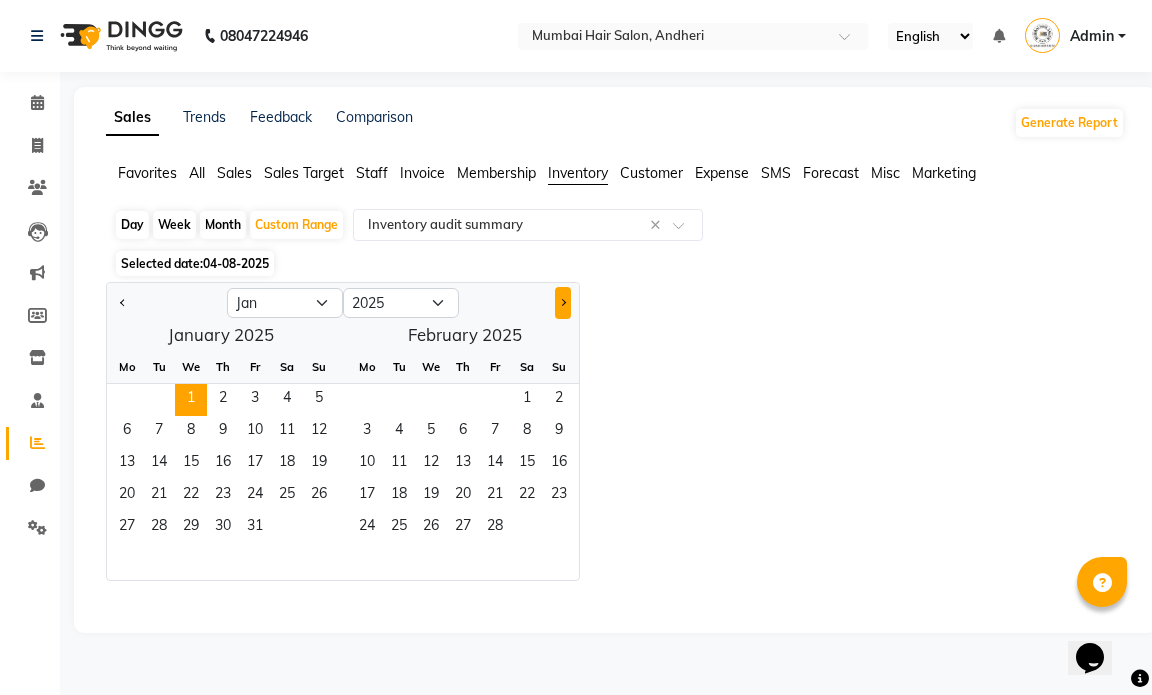 click 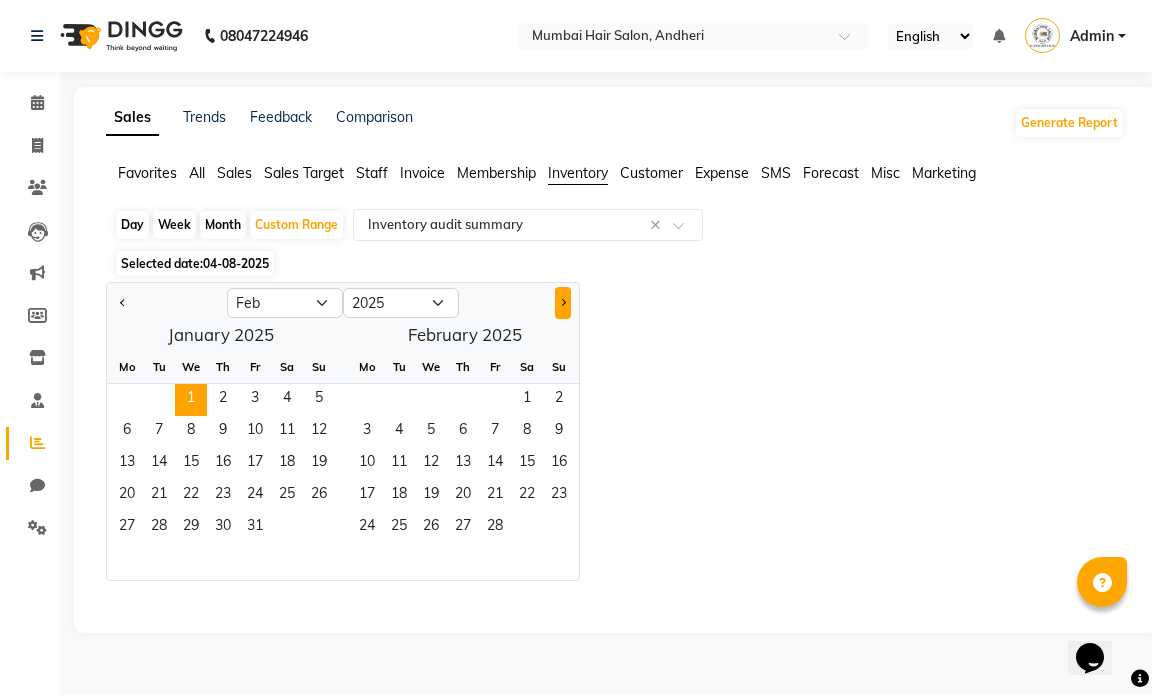 click 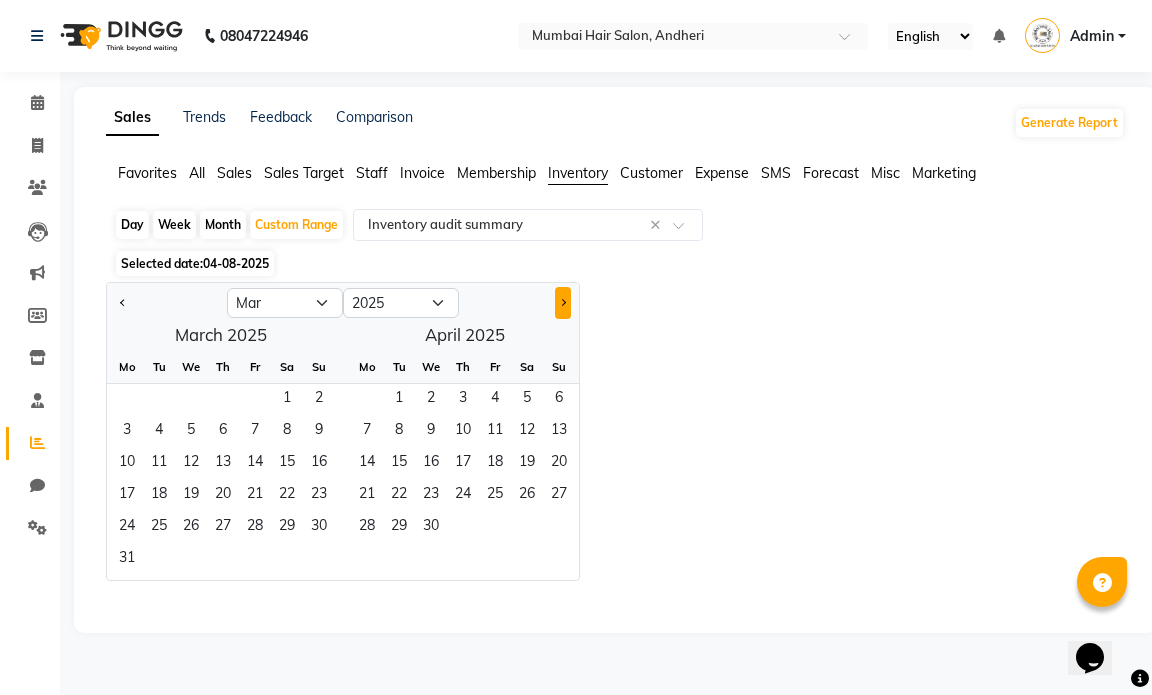 click 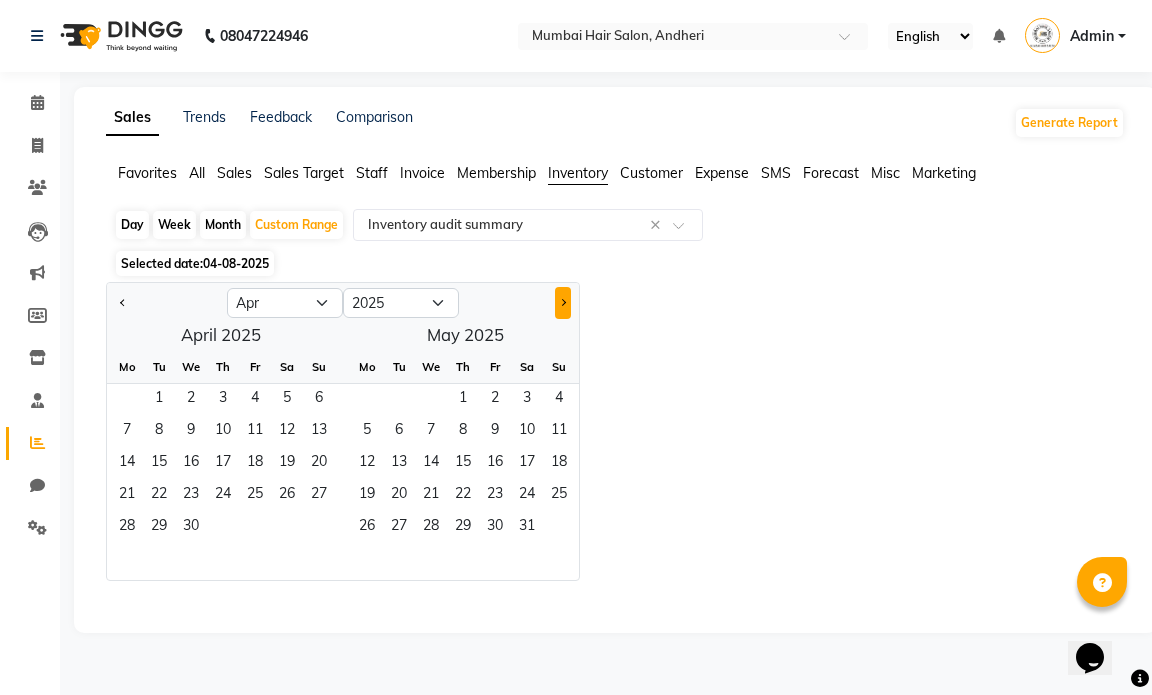 click 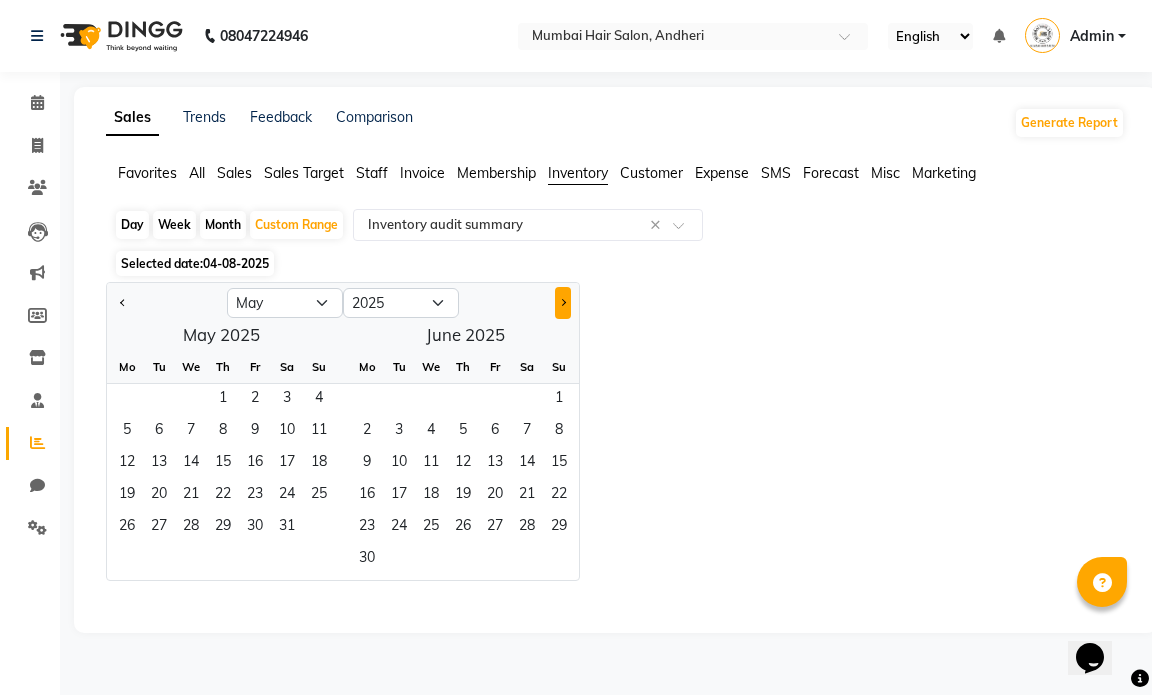 click 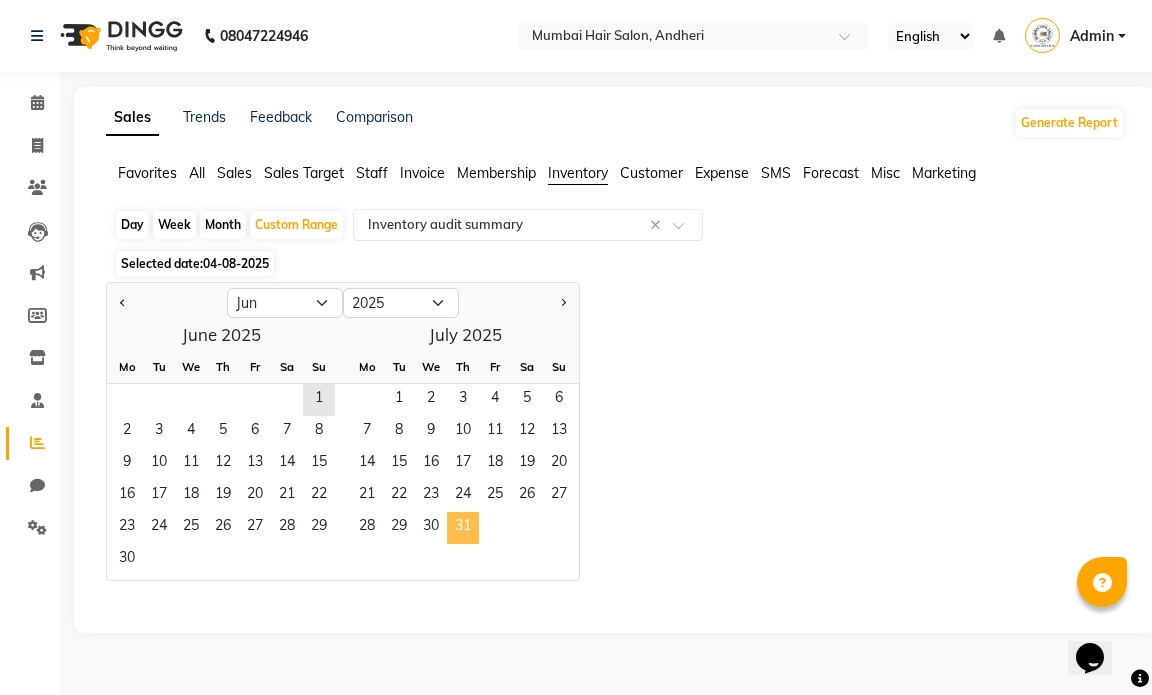 click on "31" 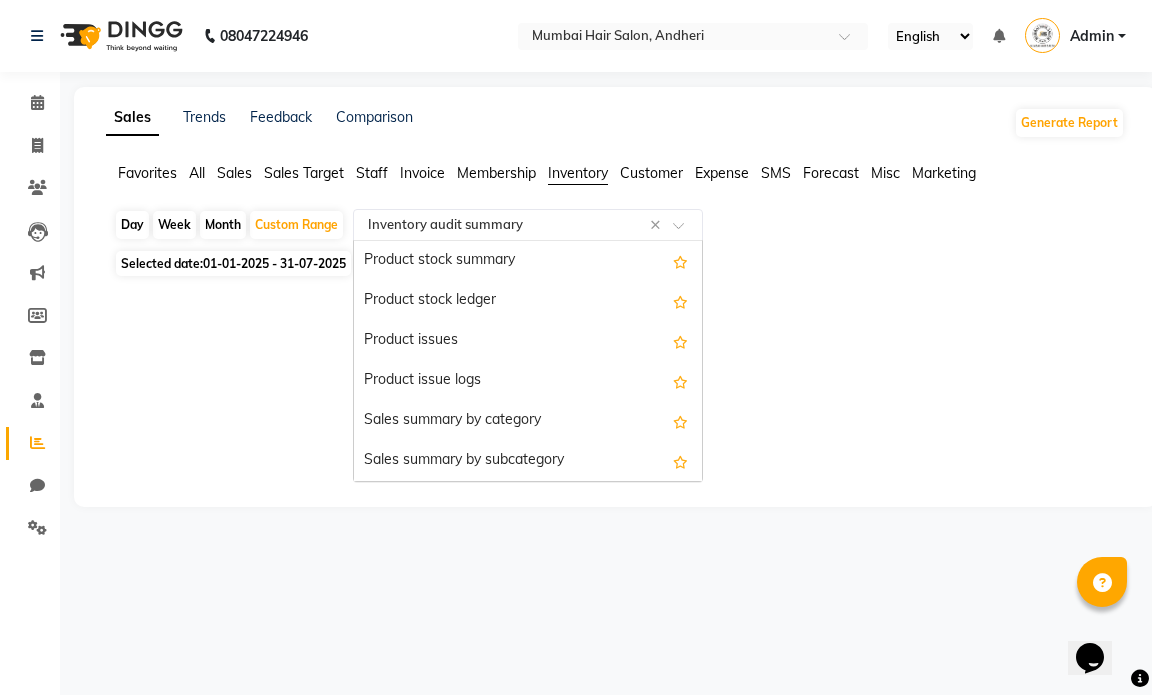 click 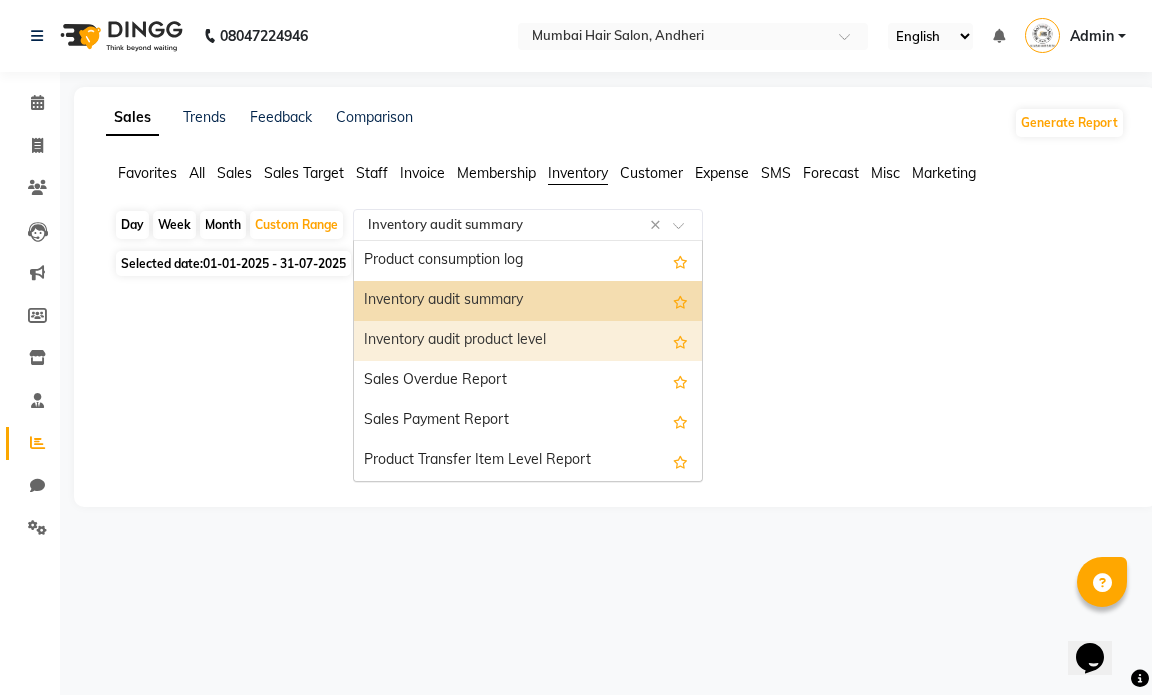 click on "Inventory audit product level" at bounding box center [528, 341] 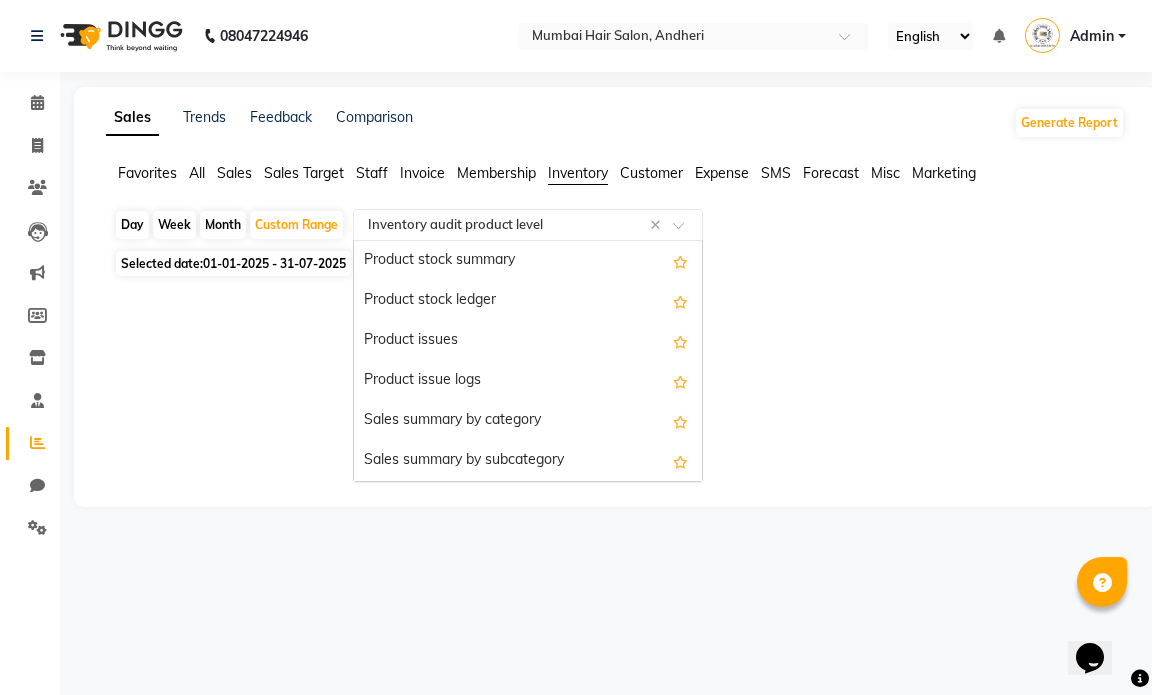 click 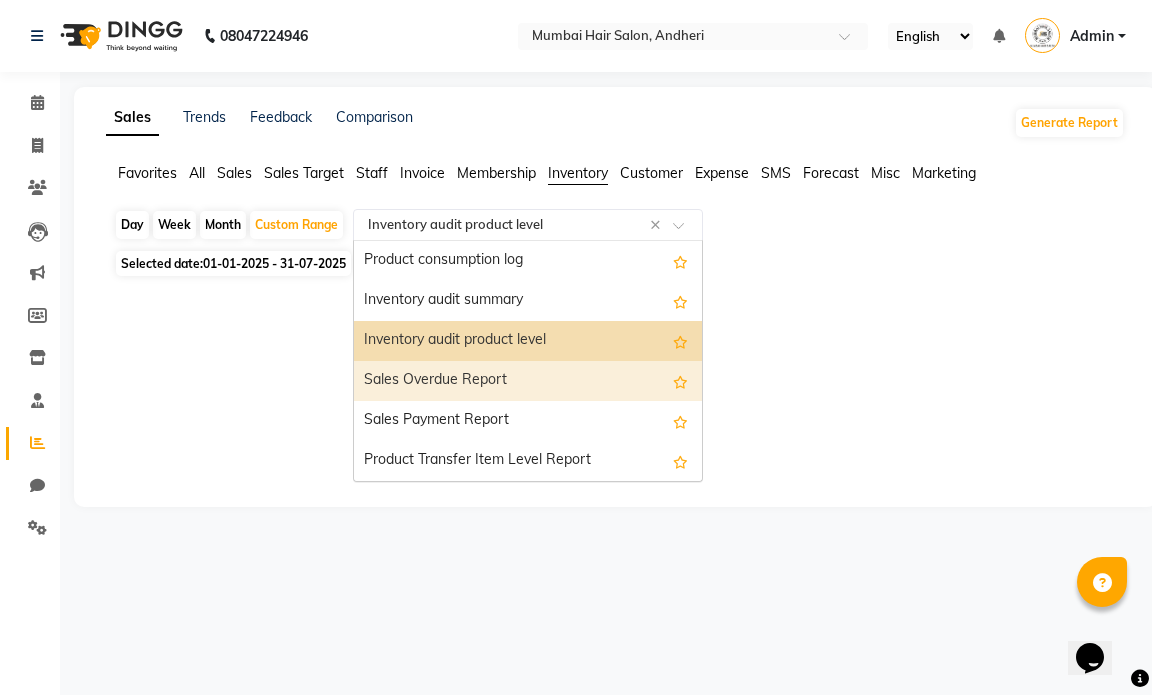 click on "Sales Overdue Report" at bounding box center (528, 381) 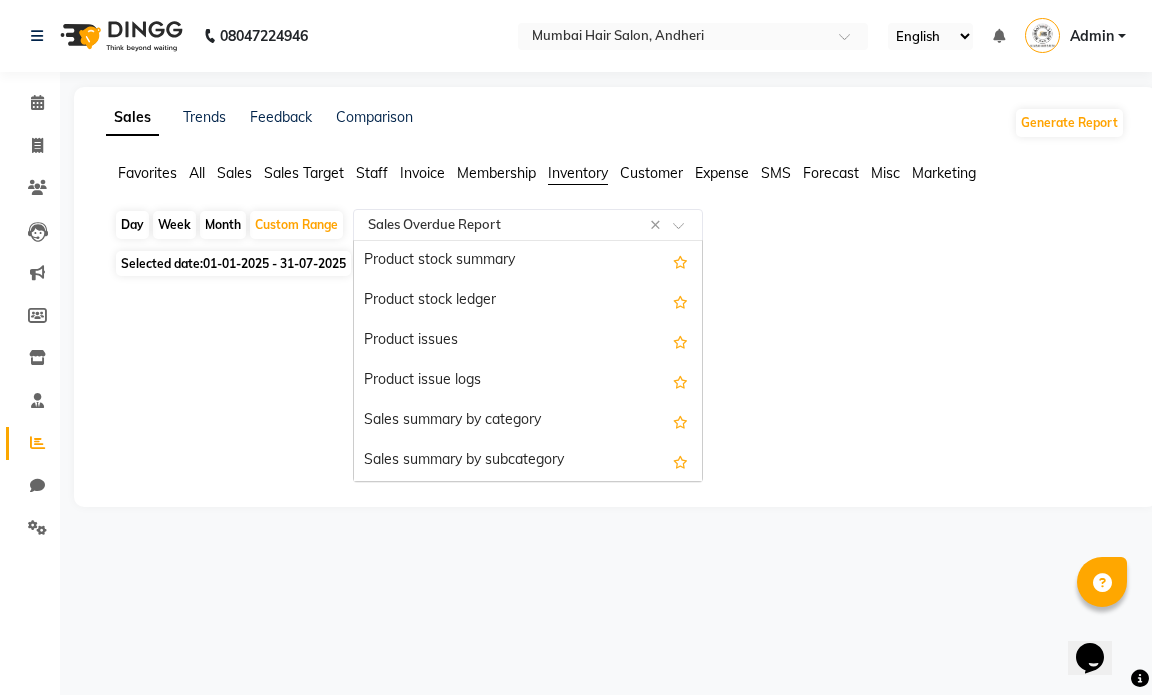 click 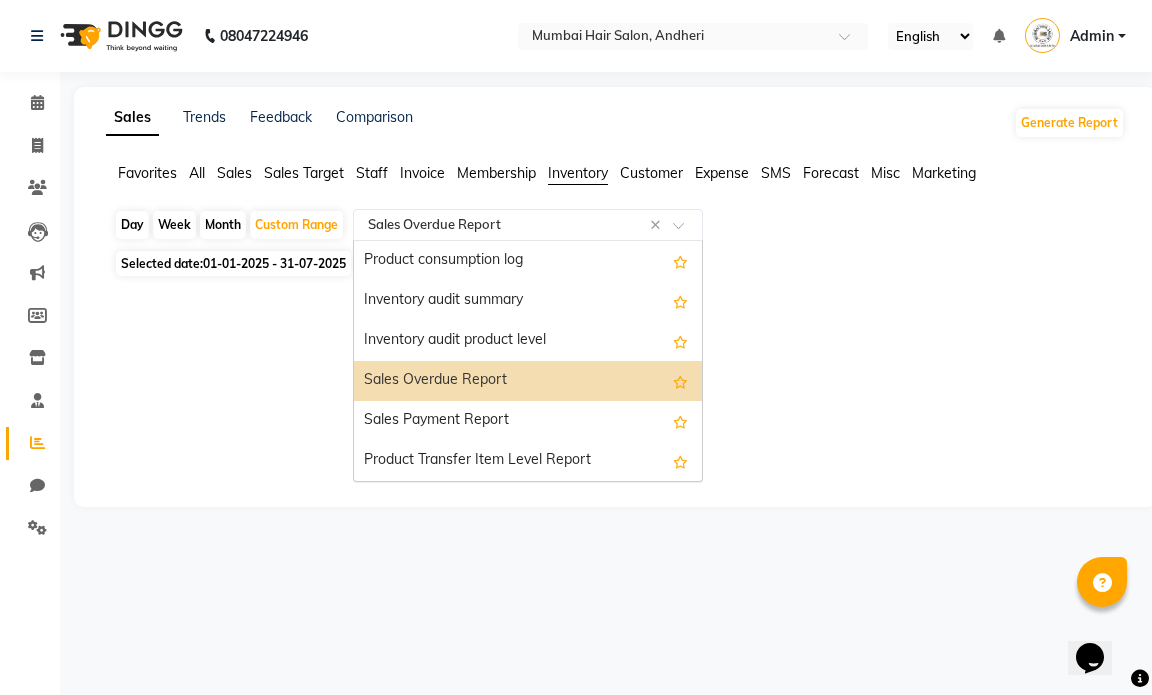 click on "Sales Payment Report" at bounding box center (528, 421) 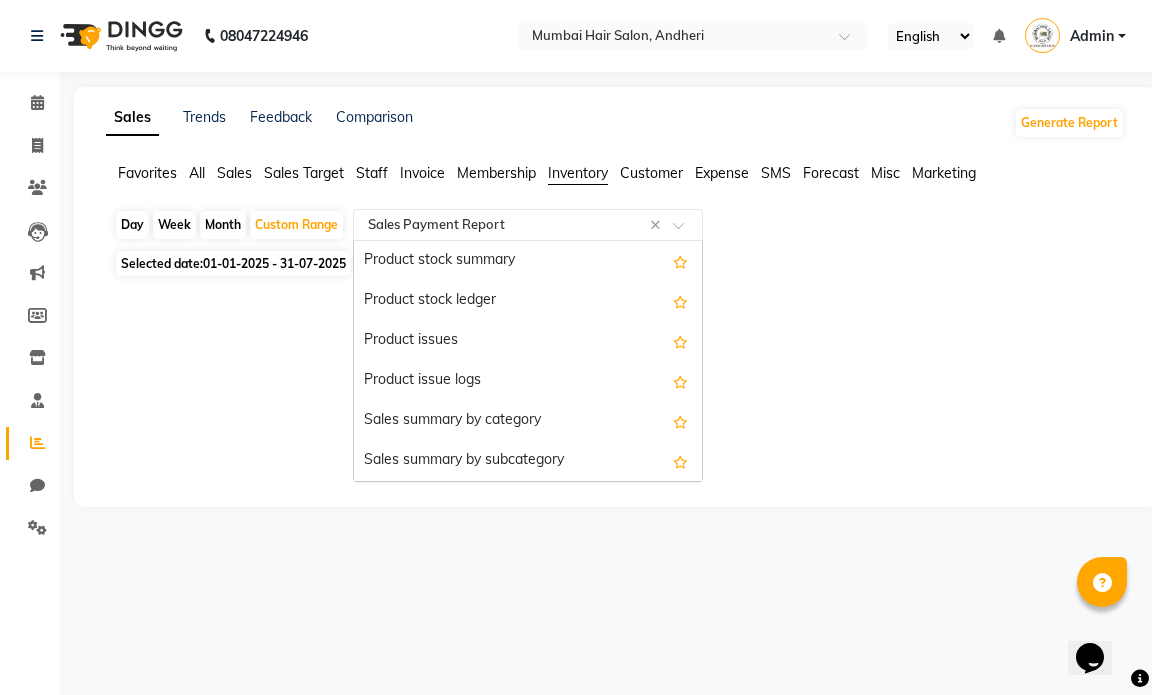 click 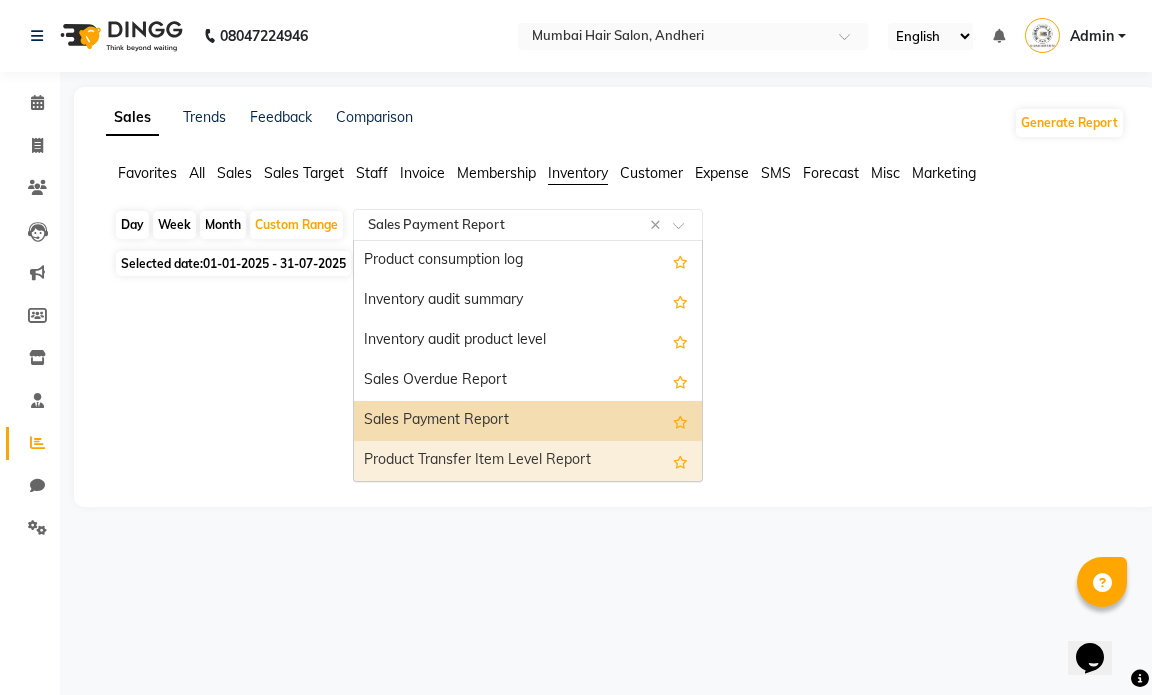 click on "Product Transfer Item Level Report" at bounding box center [528, 461] 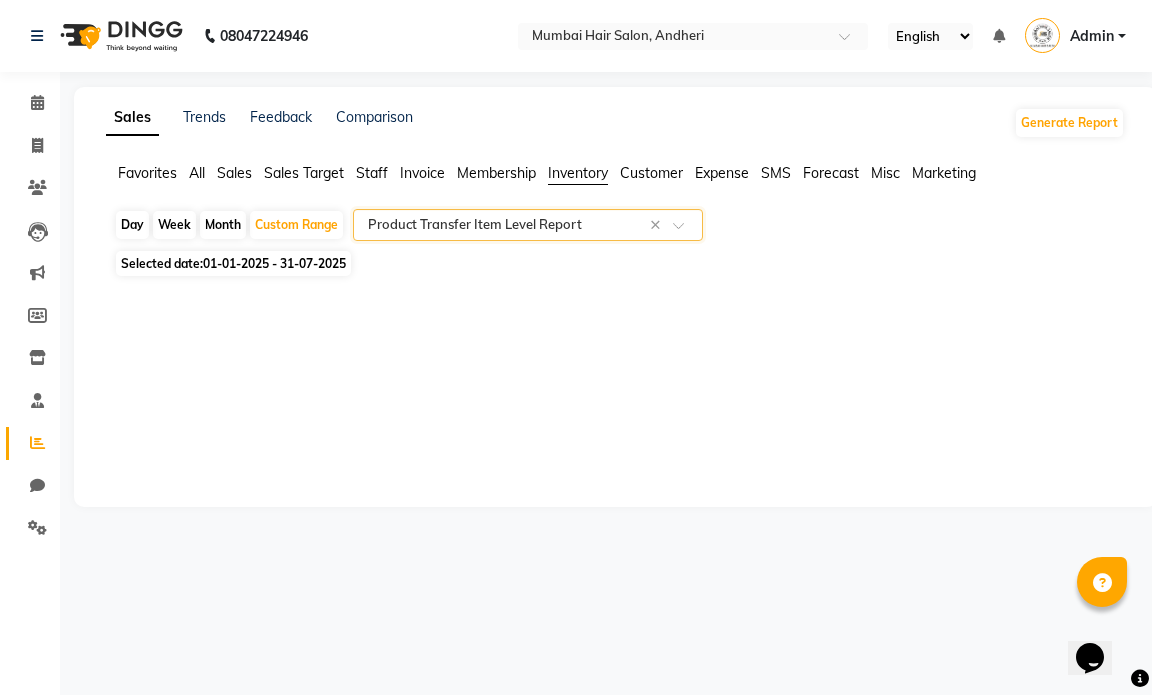click 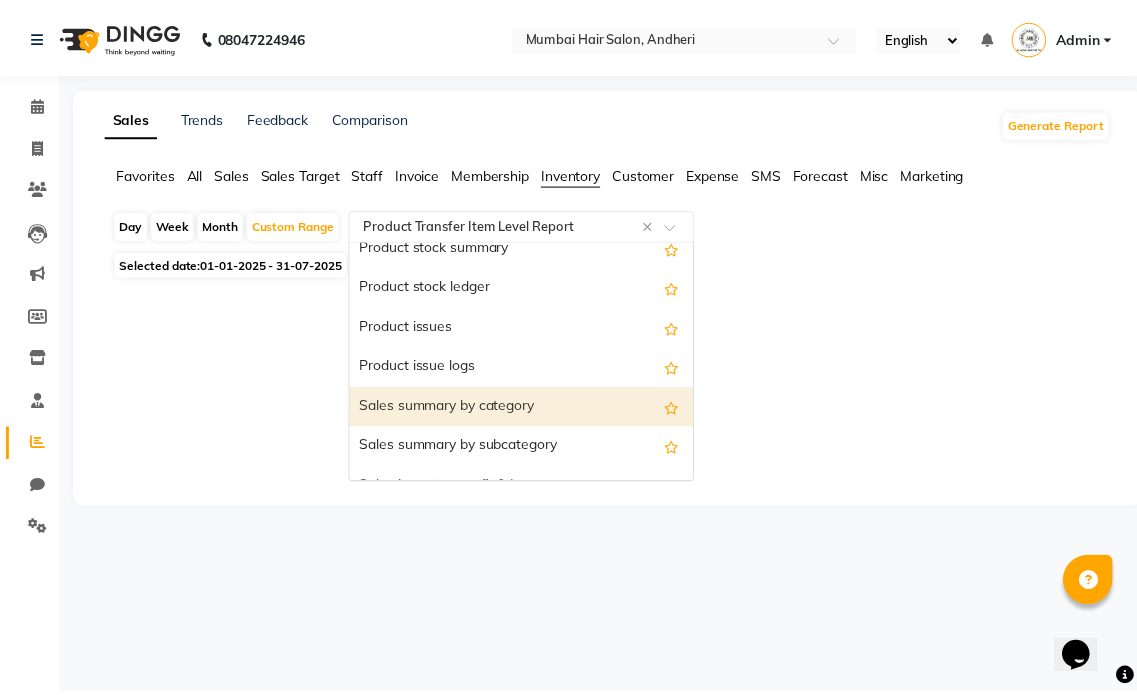 scroll, scrollTop: 0, scrollLeft: 0, axis: both 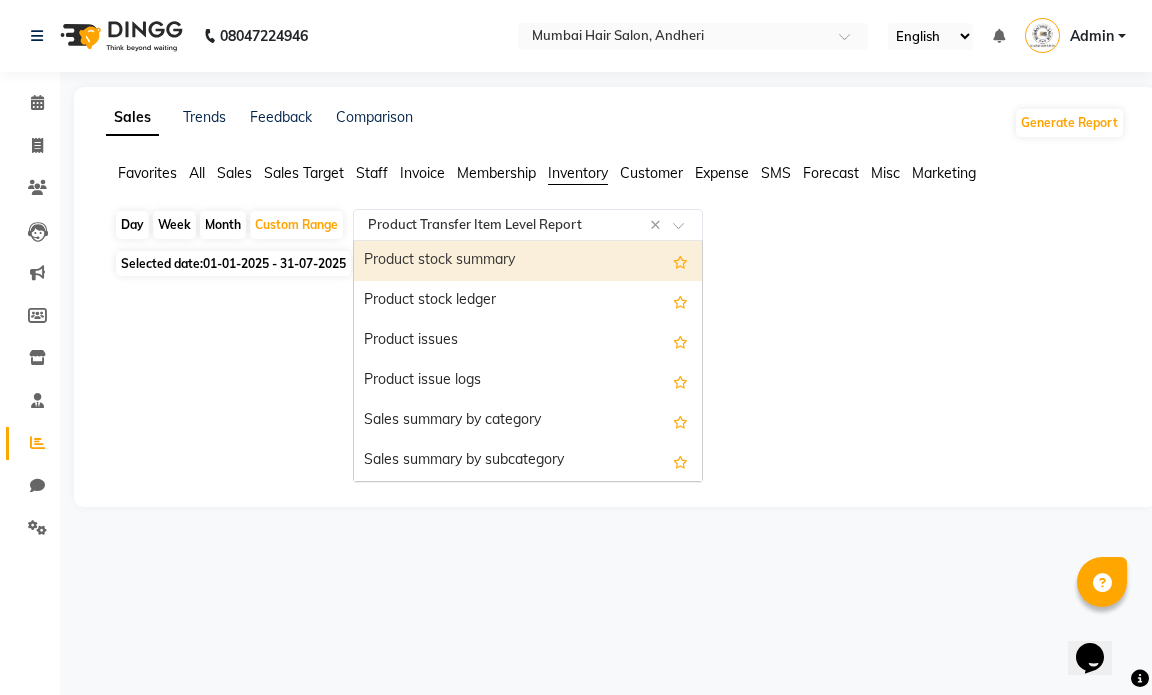 click on "Product stock summary" at bounding box center (528, 261) 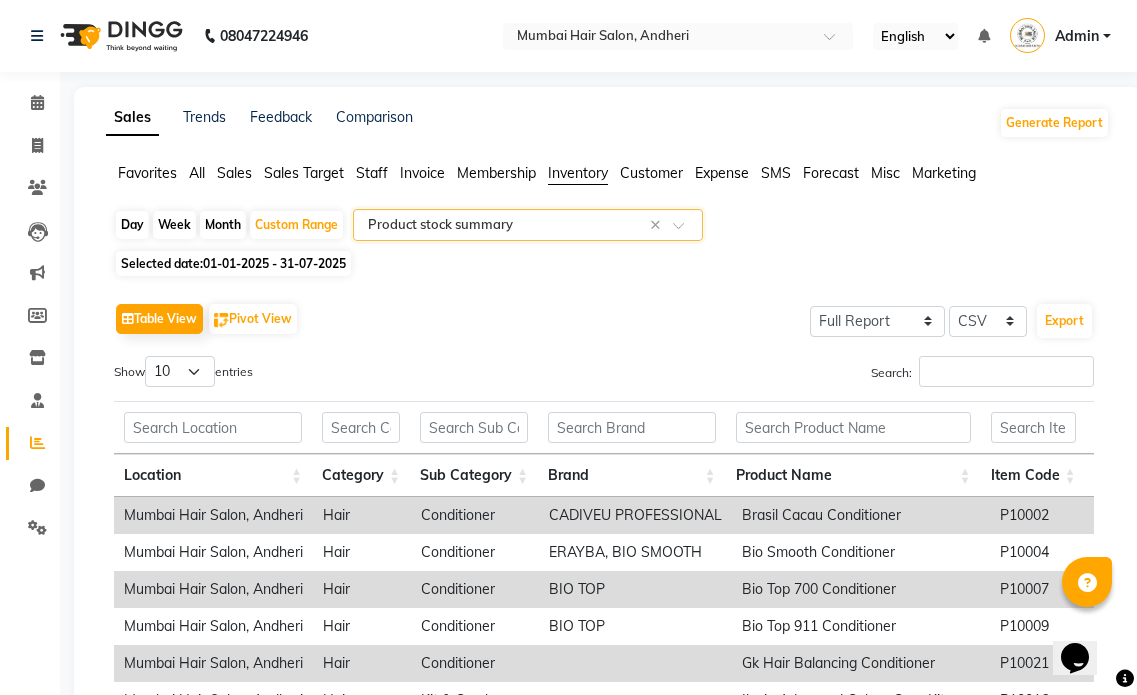 click 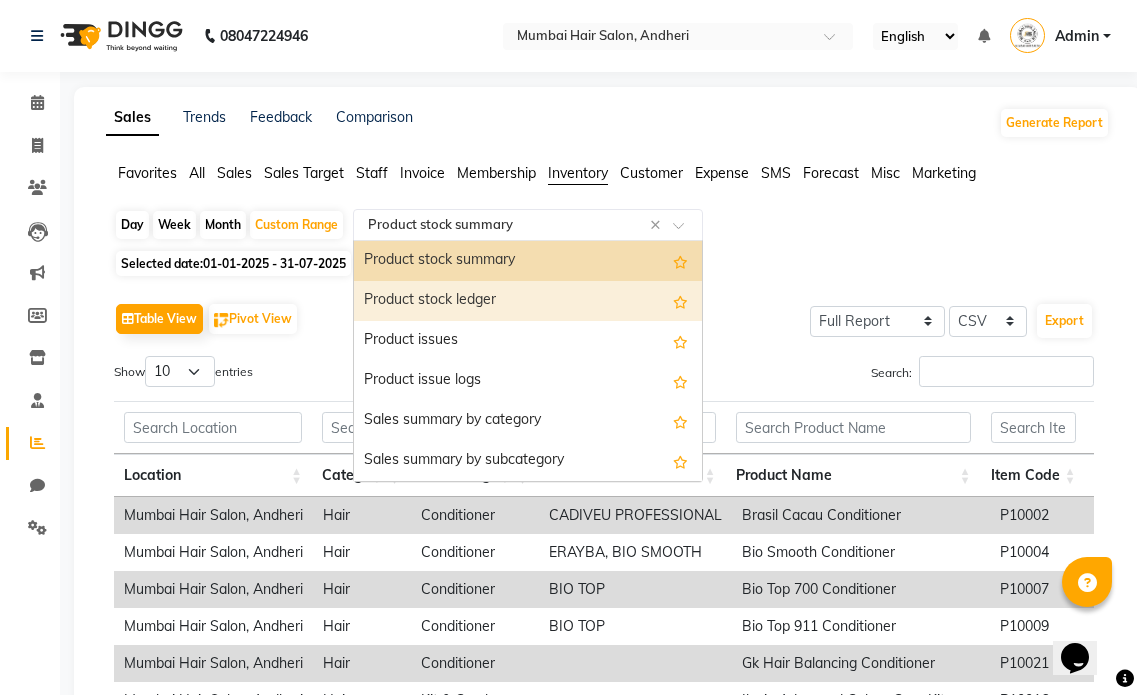 click on "Product stock ledger" at bounding box center (528, 301) 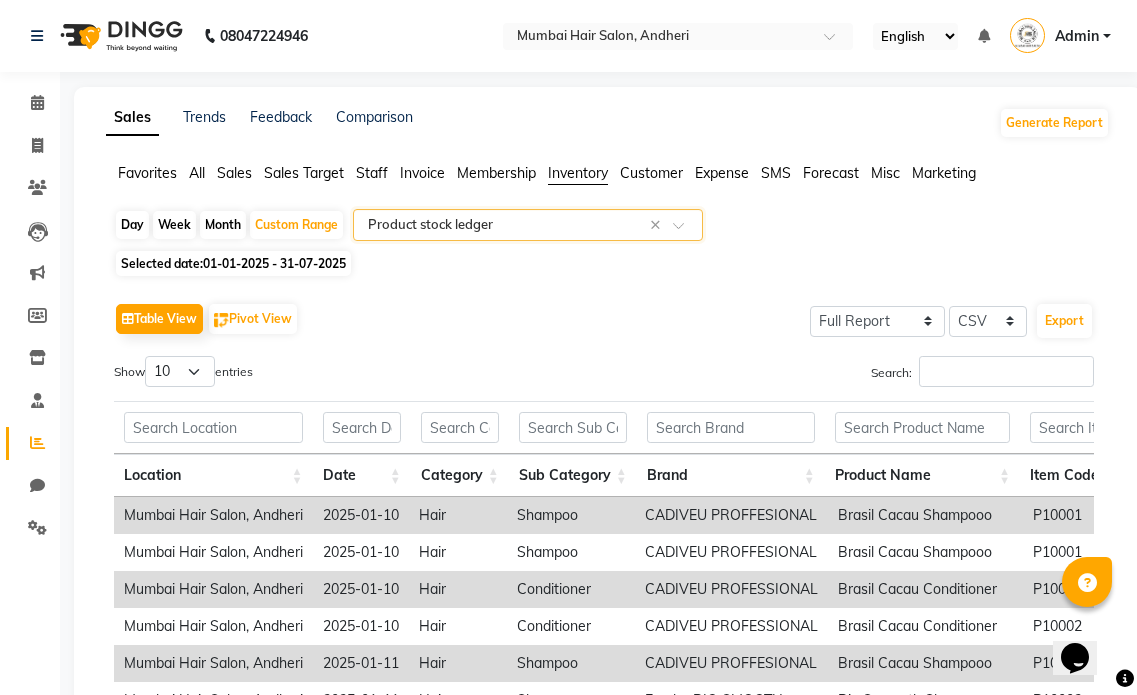 click on "Select Report Type × Product stock ledger ×" 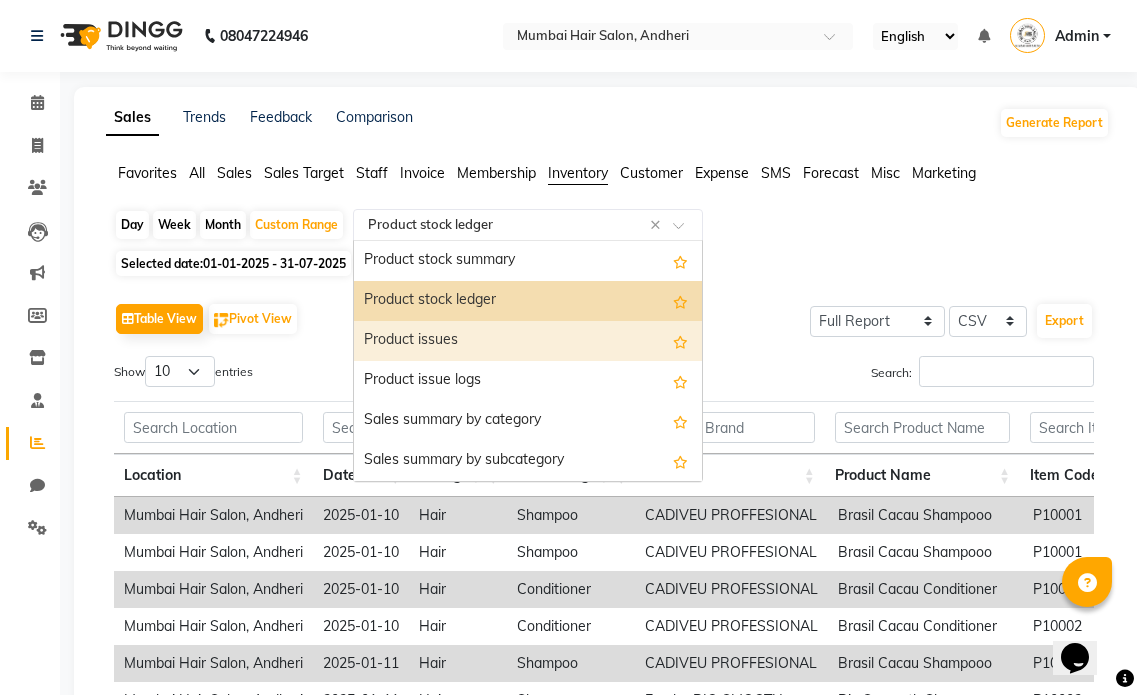 click on "Product issues" at bounding box center (528, 341) 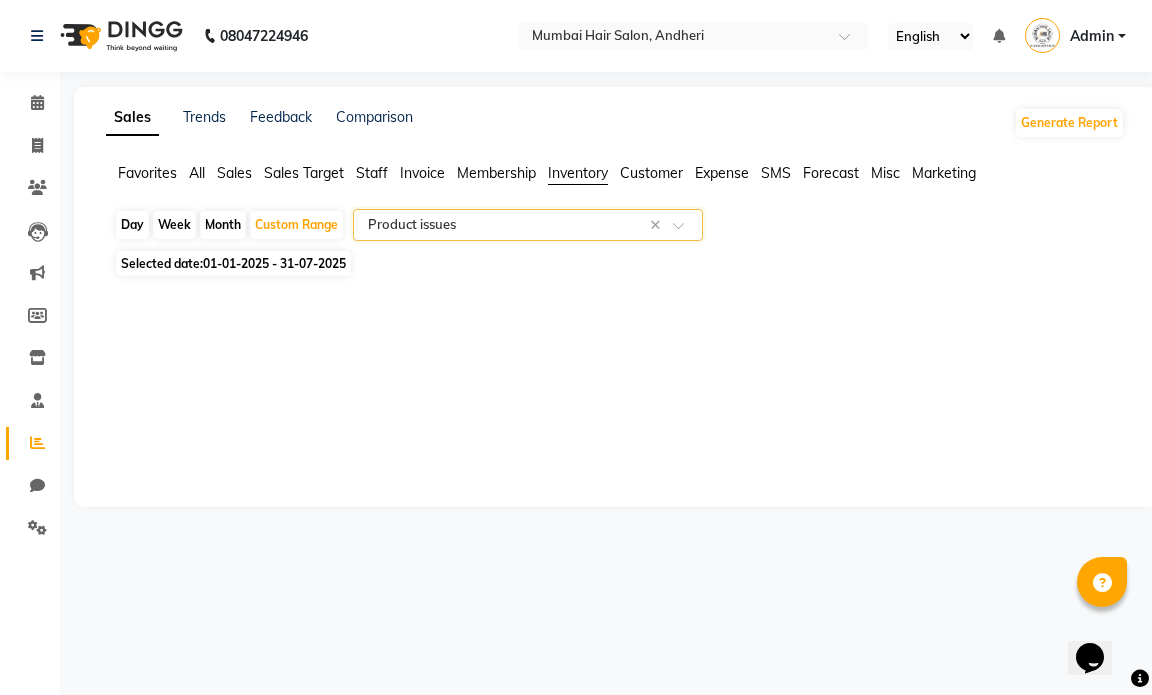 click on "Select Report Type × Product issues ×" 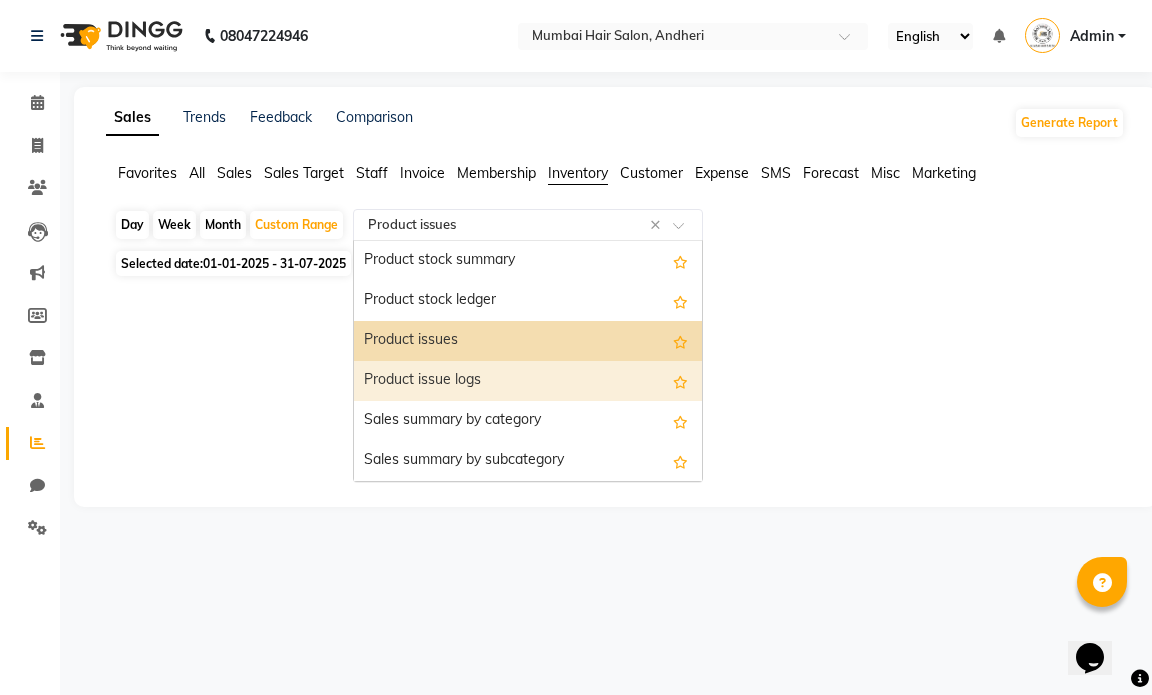 click on "Product issue logs" at bounding box center [528, 381] 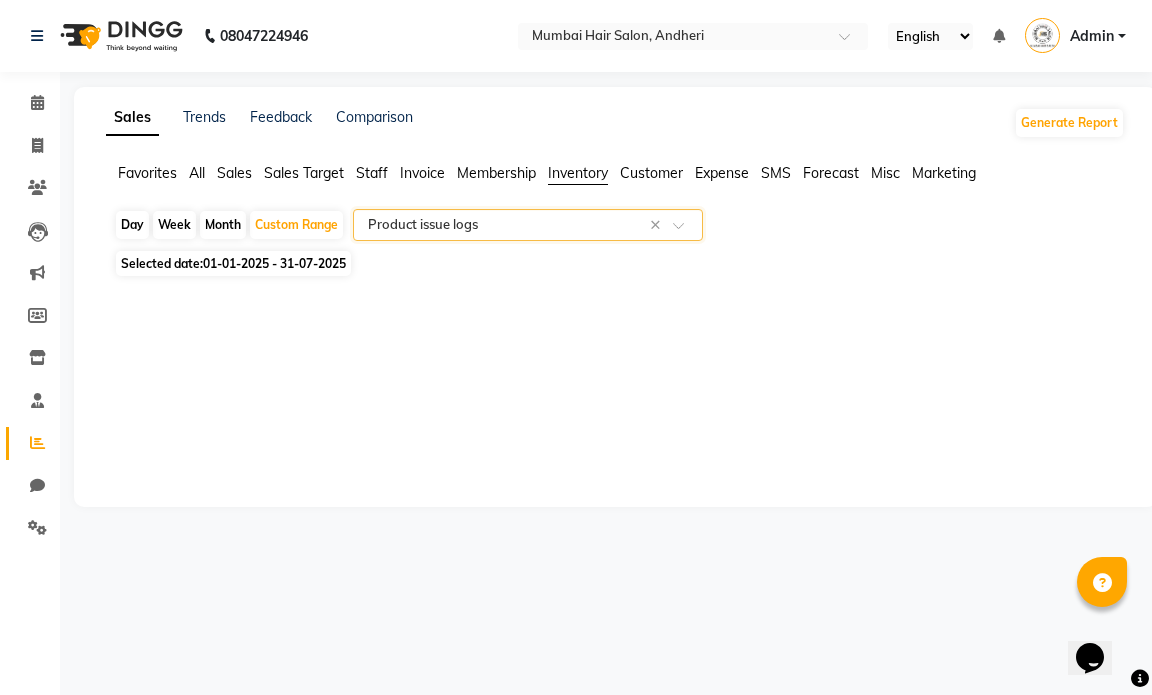 click 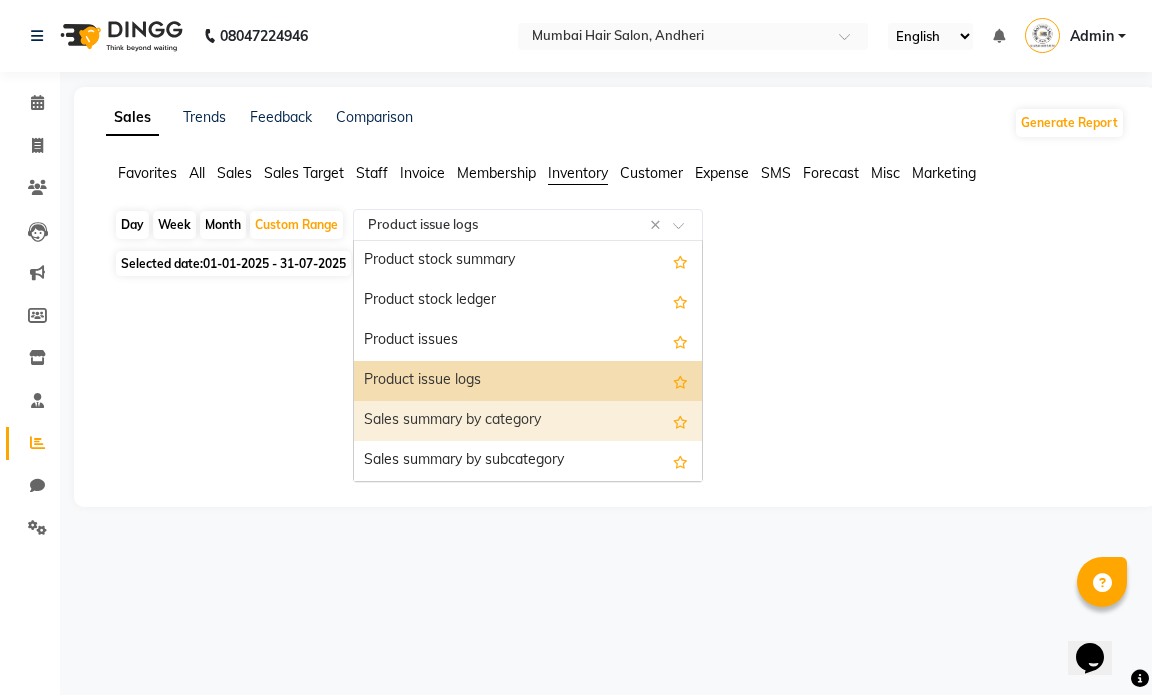 click on "Sales summary by category" at bounding box center [528, 421] 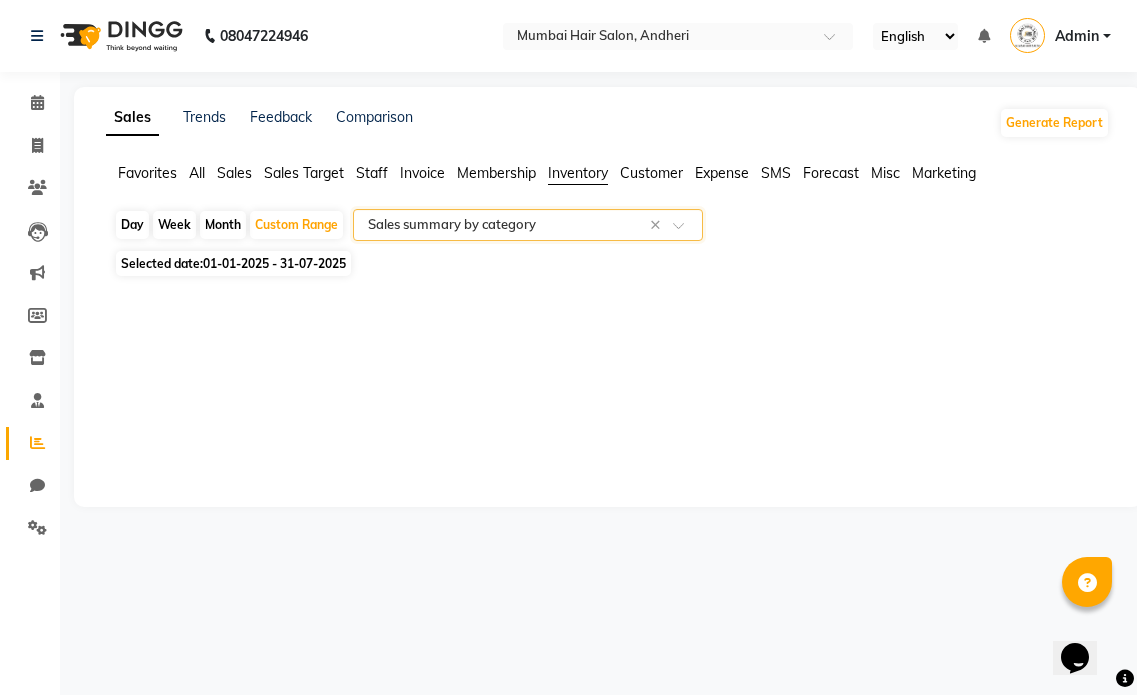 select on "full_report" 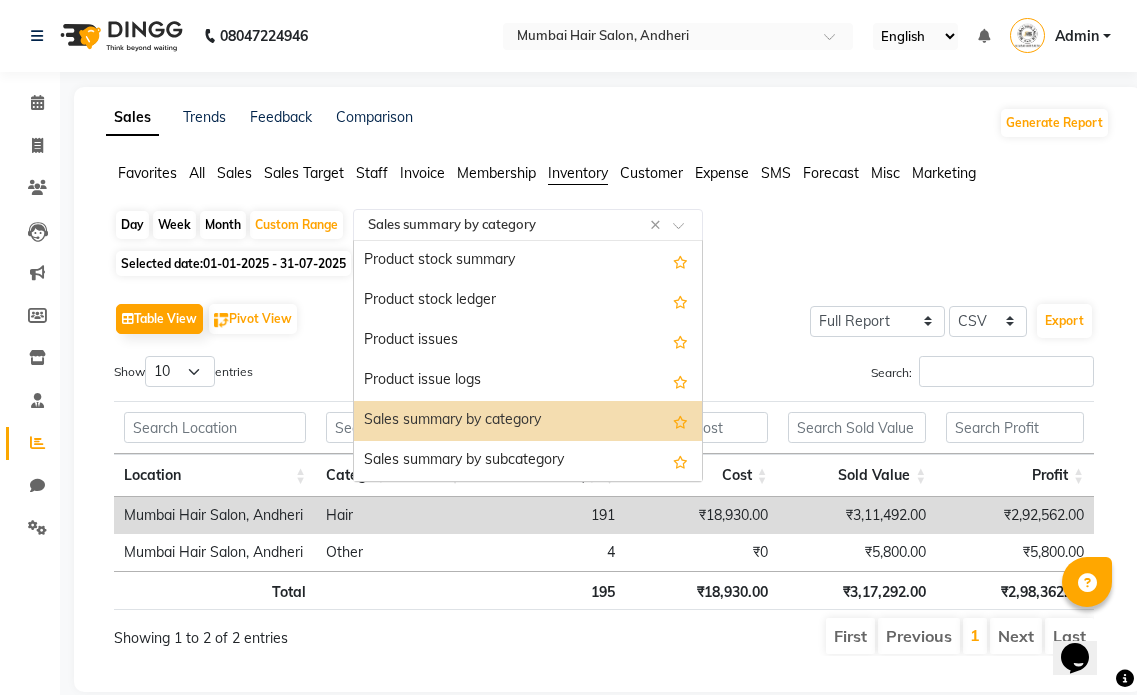 click 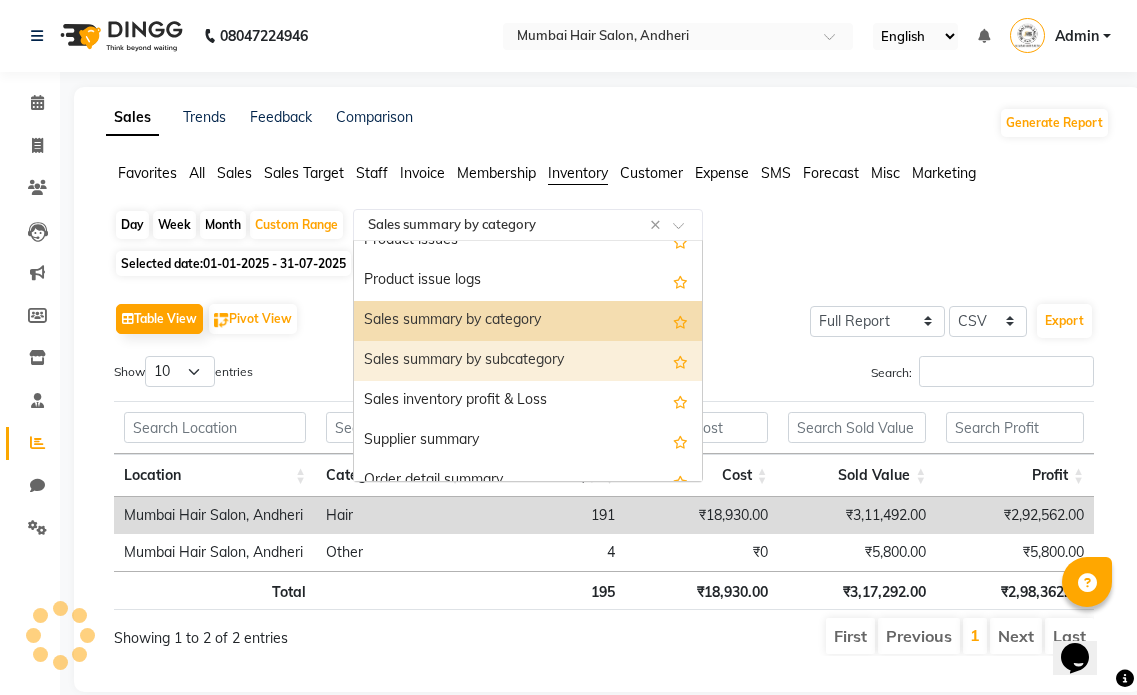 click on "Sales summary by subcategory" at bounding box center (528, 361) 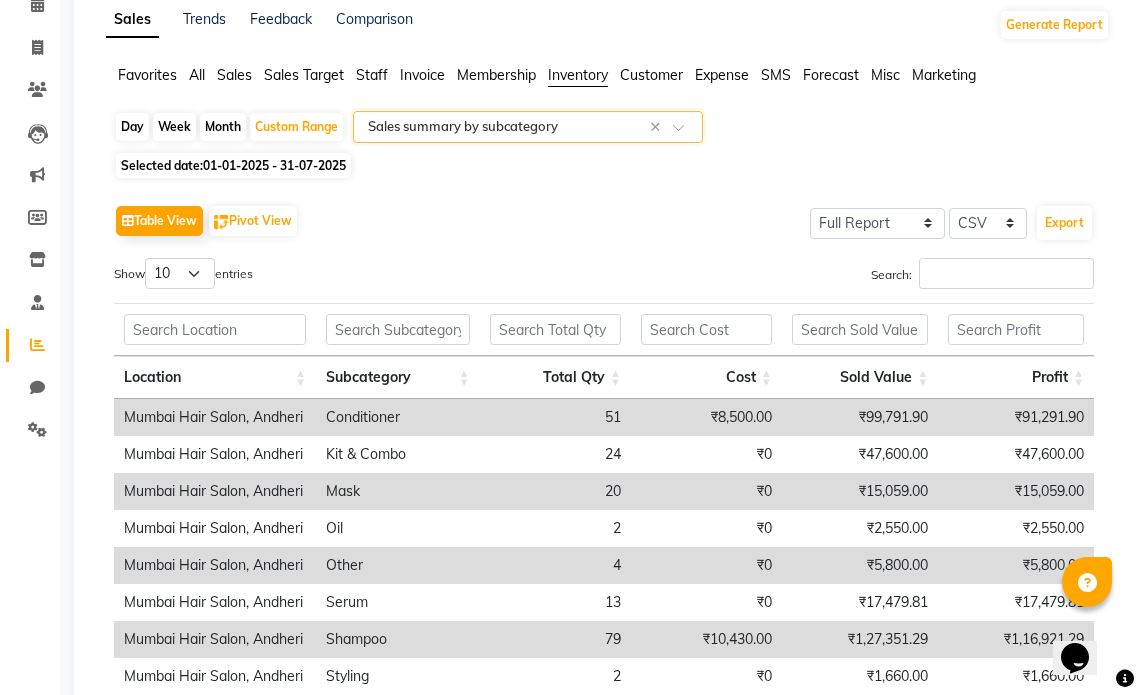 scroll, scrollTop: 0, scrollLeft: 0, axis: both 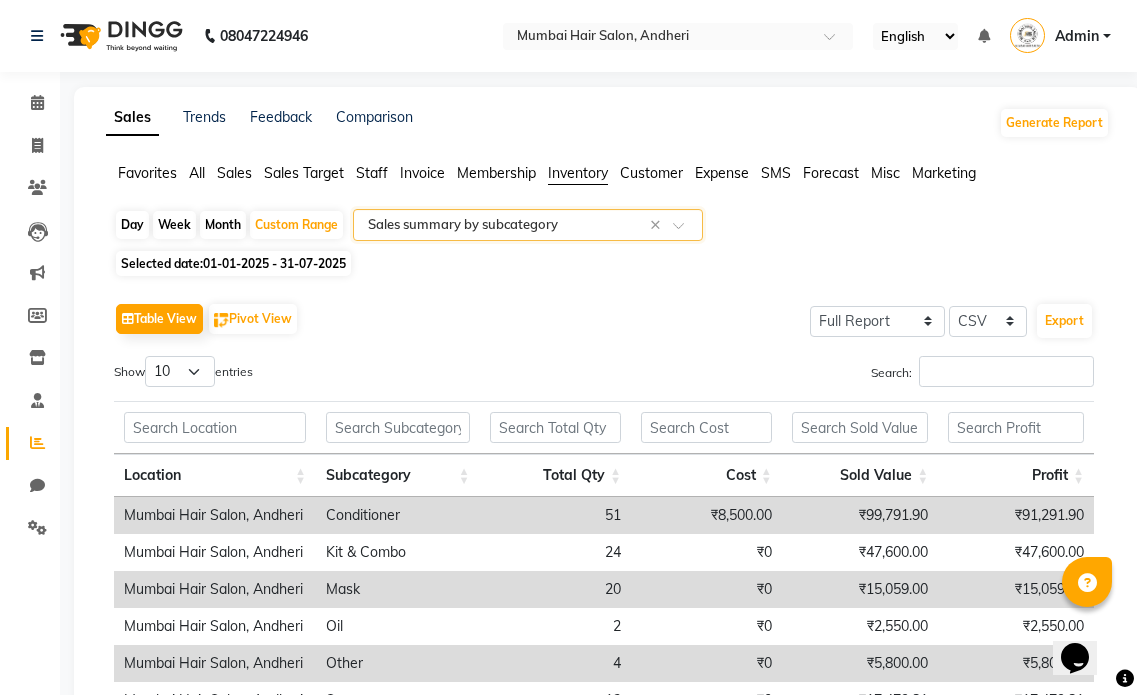 click 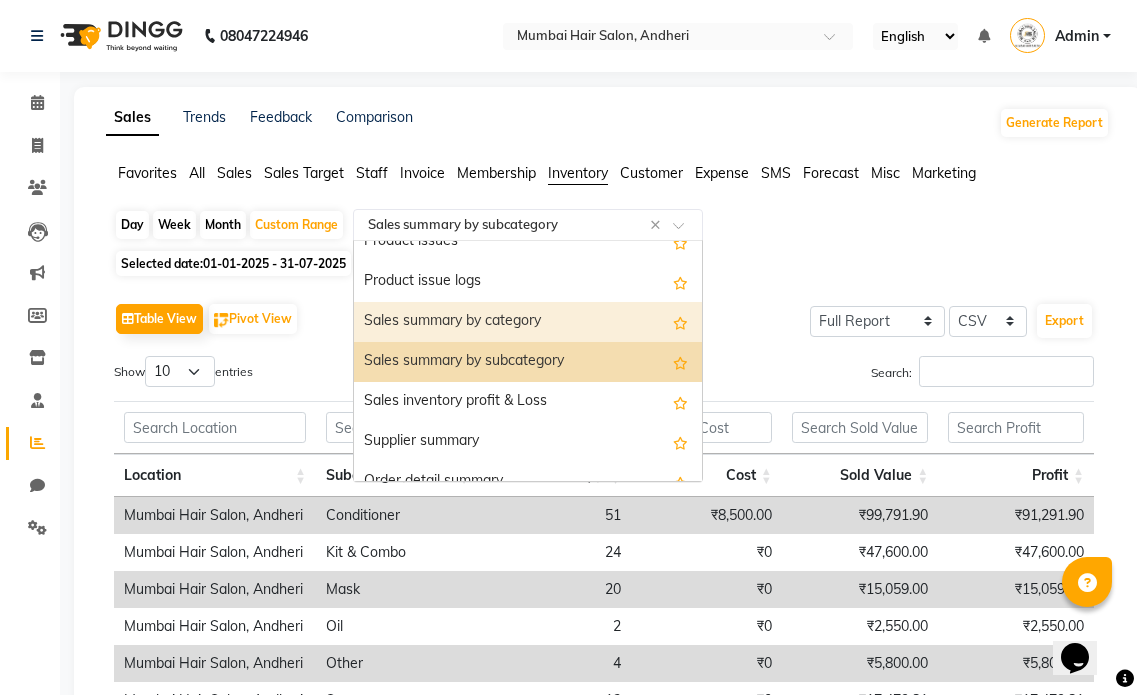 scroll, scrollTop: 100, scrollLeft: 0, axis: vertical 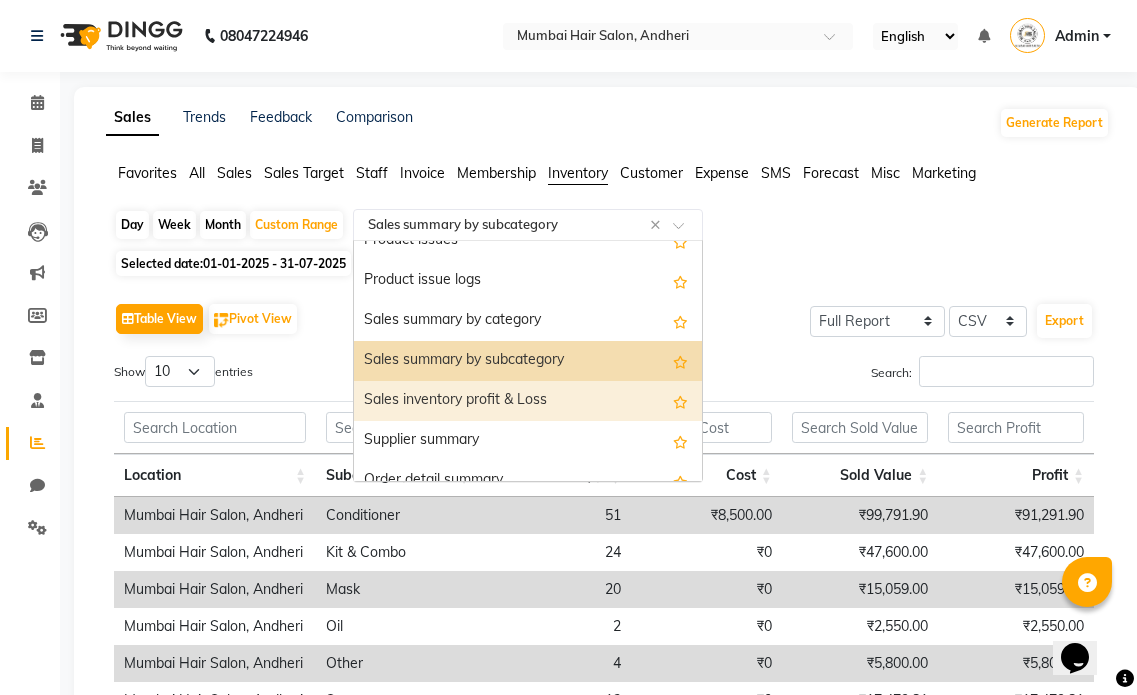 click on "Sales inventory profit & Loss" at bounding box center (528, 401) 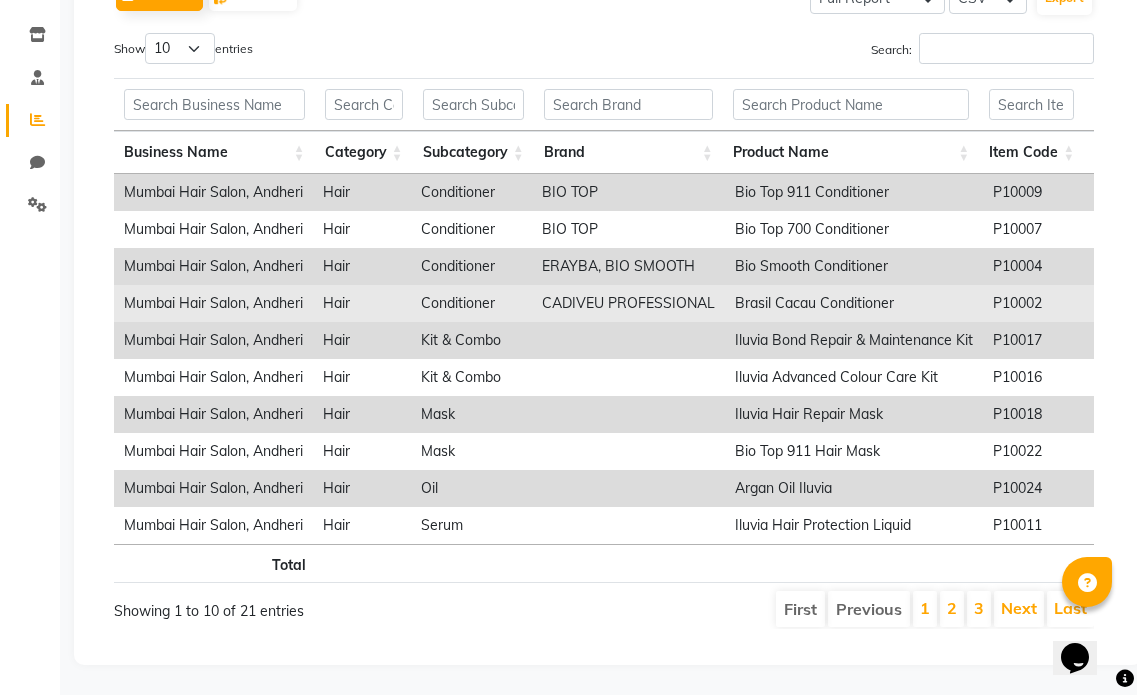 scroll, scrollTop: 353, scrollLeft: 0, axis: vertical 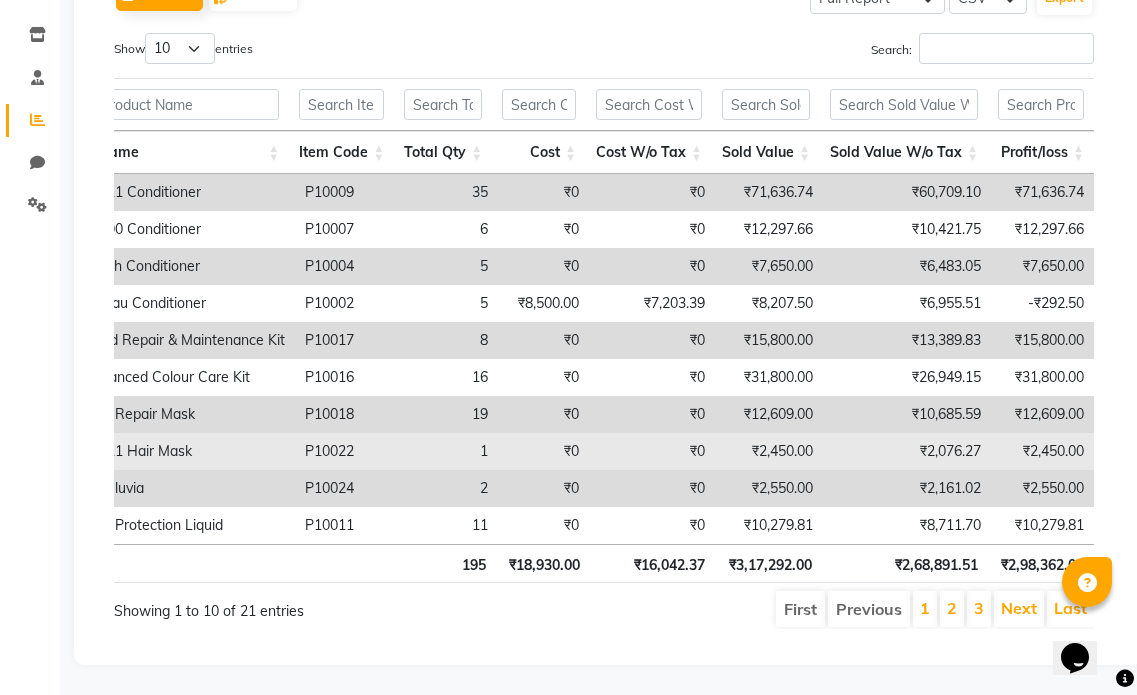 drag, startPoint x: 767, startPoint y: 470, endPoint x: 1055, endPoint y: 406, distance: 295.02542 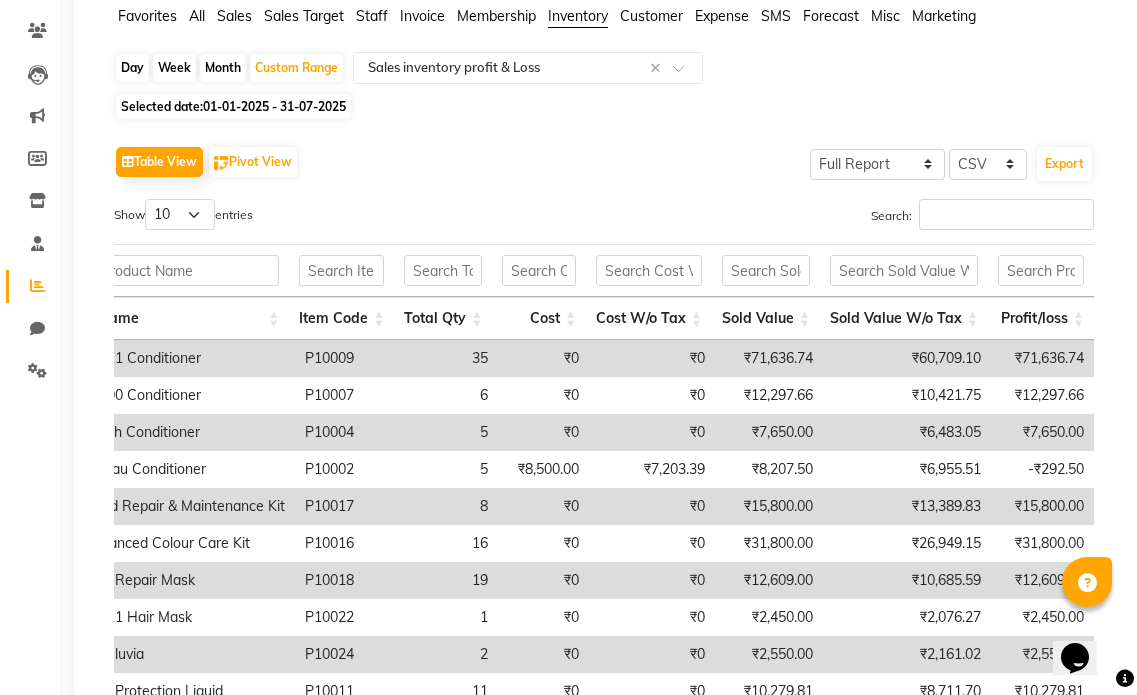 scroll, scrollTop: 0, scrollLeft: 0, axis: both 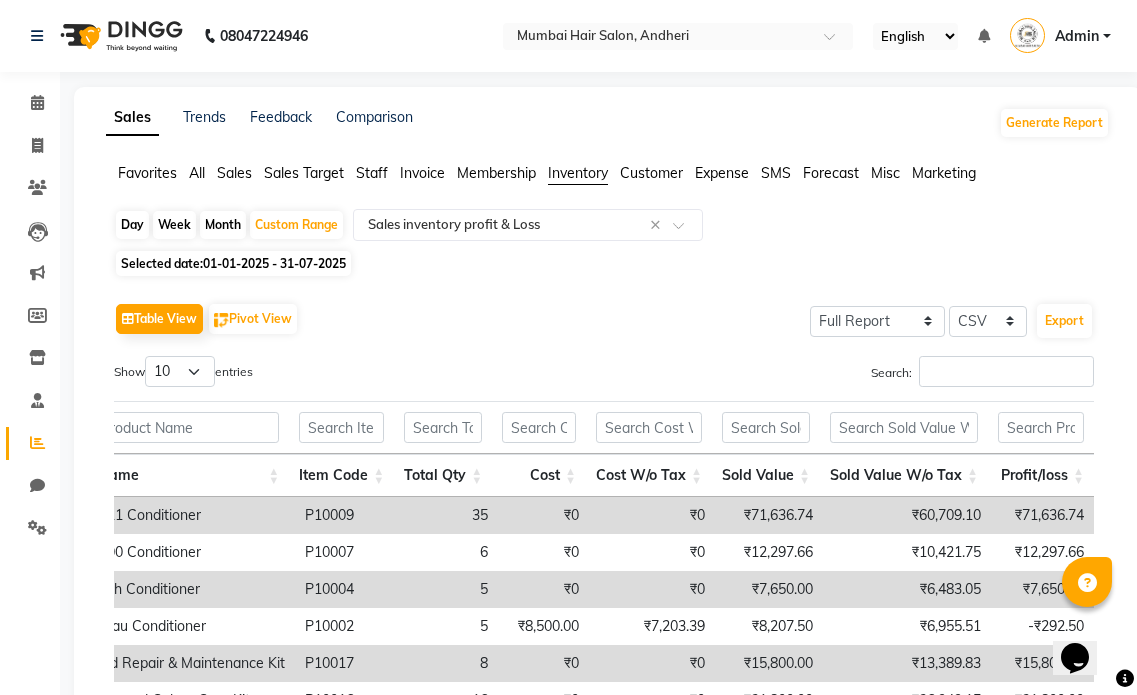 click on "Reports" 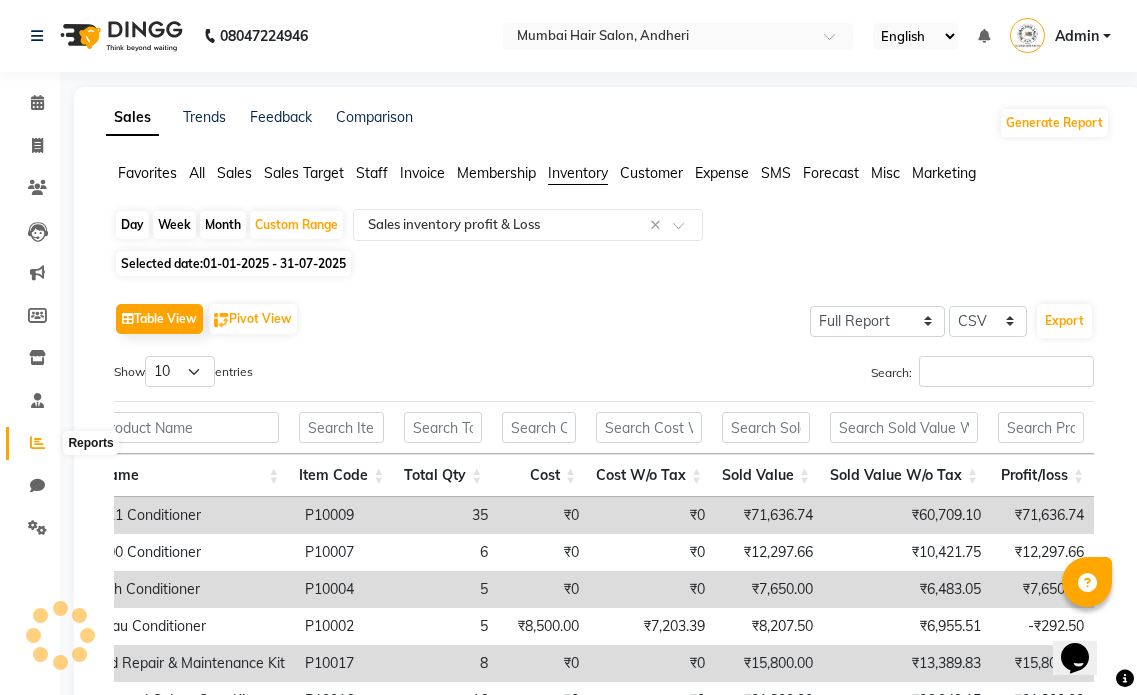 click 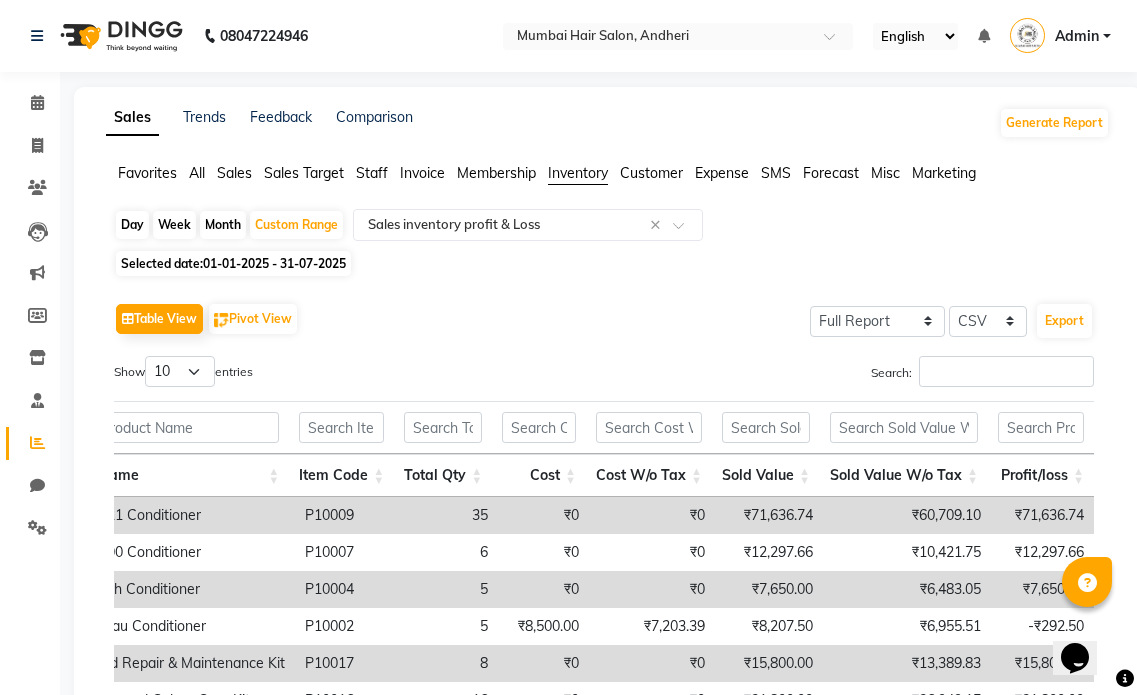 click on "All" 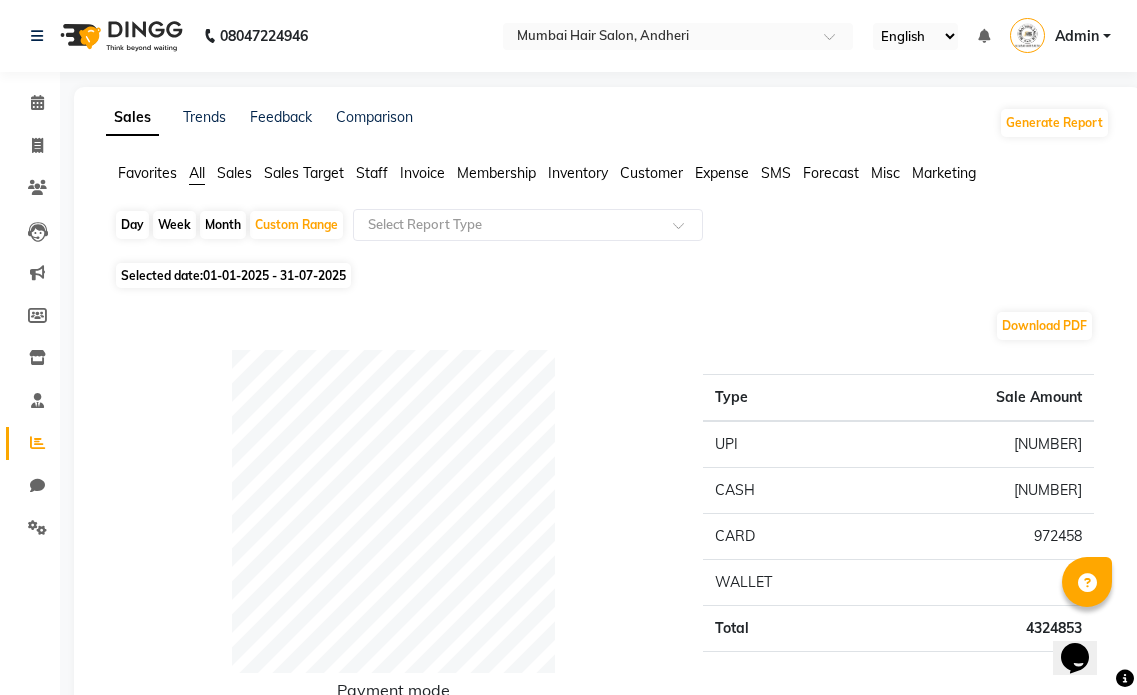 click on "Month" 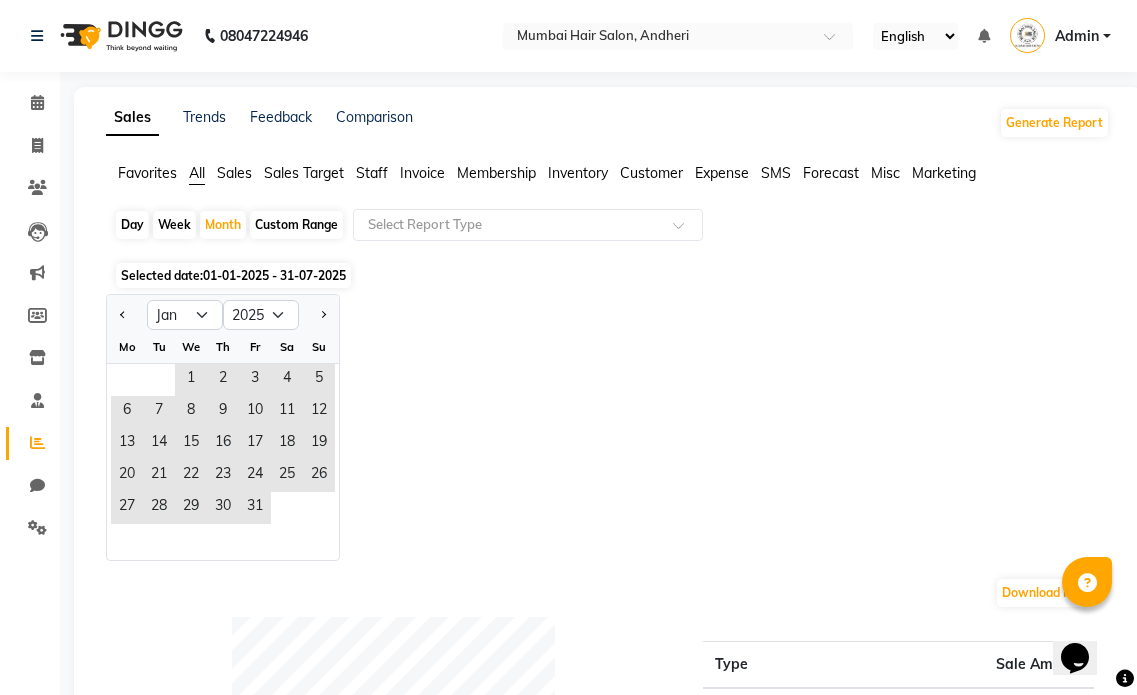click on "Custom Range" 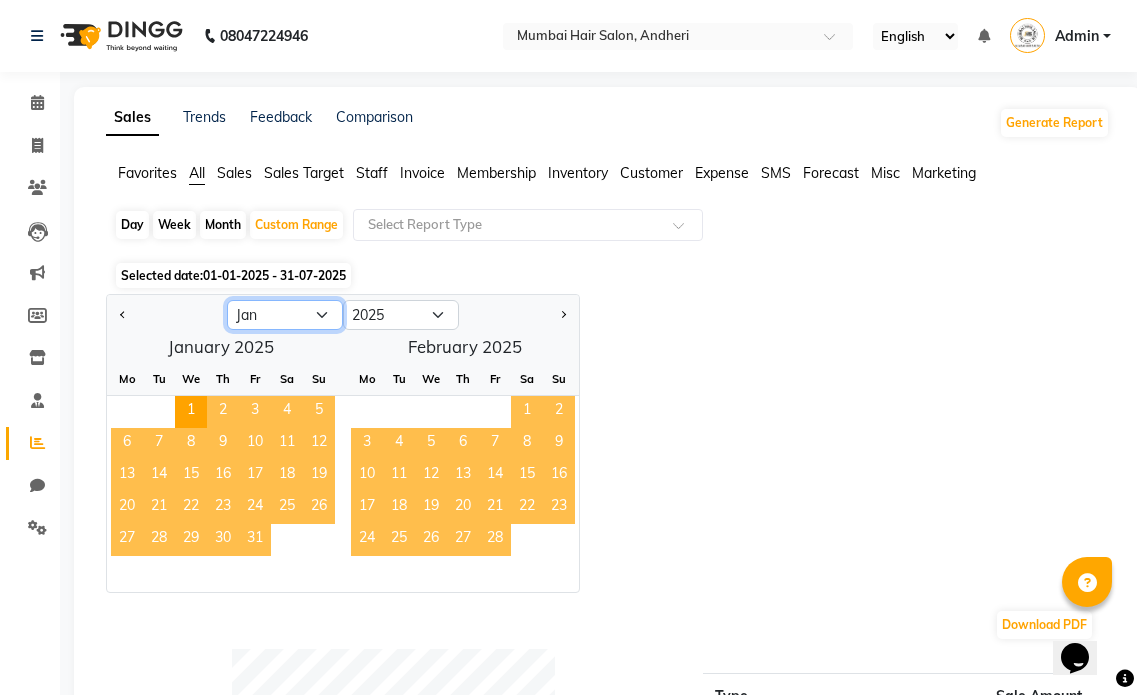 click on "Jan Feb Mar Apr May Jun Jul Aug Sep Oct Nov Dec" 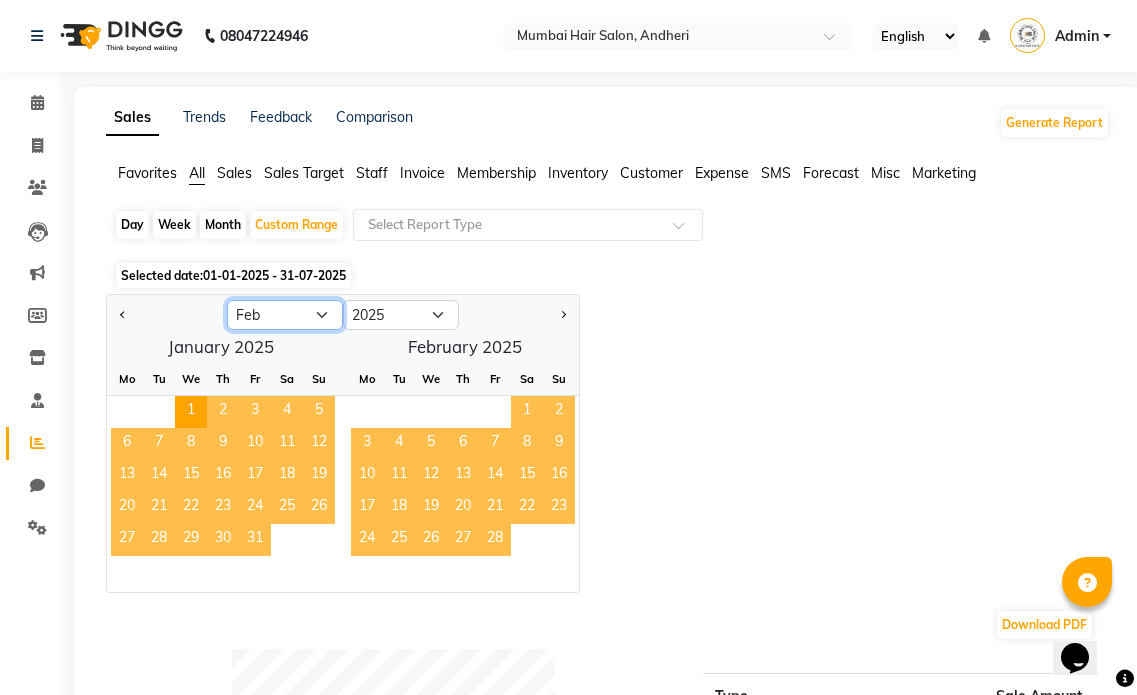 click on "Jan Feb Mar Apr May Jun Jul Aug Sep Oct Nov Dec" 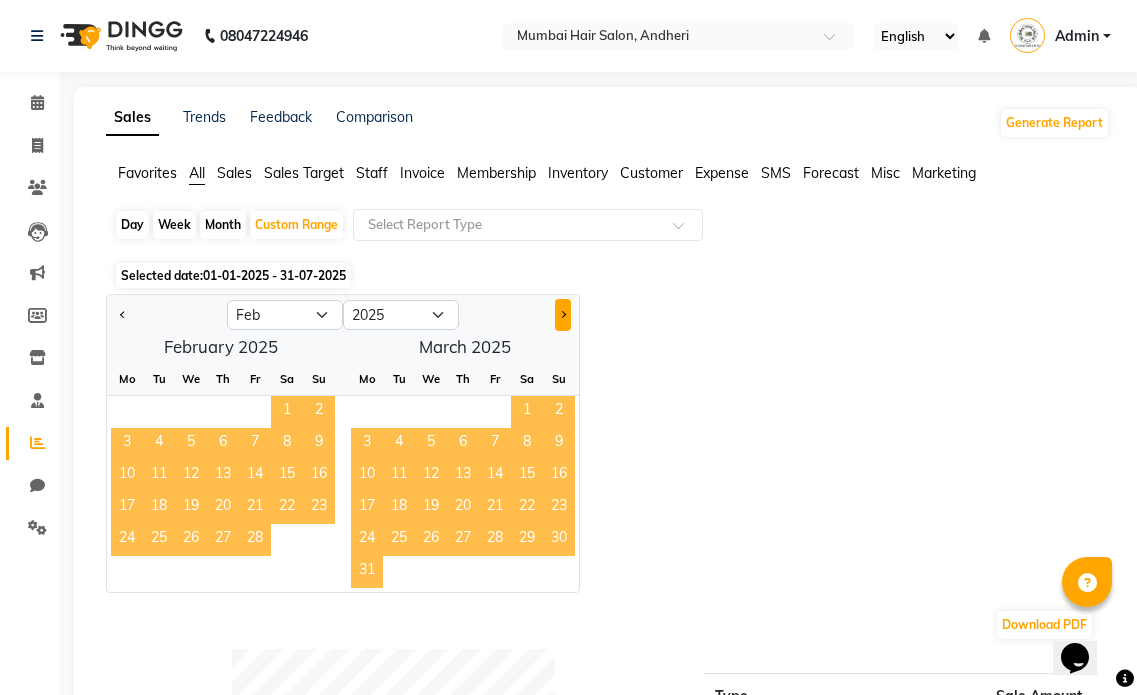 click 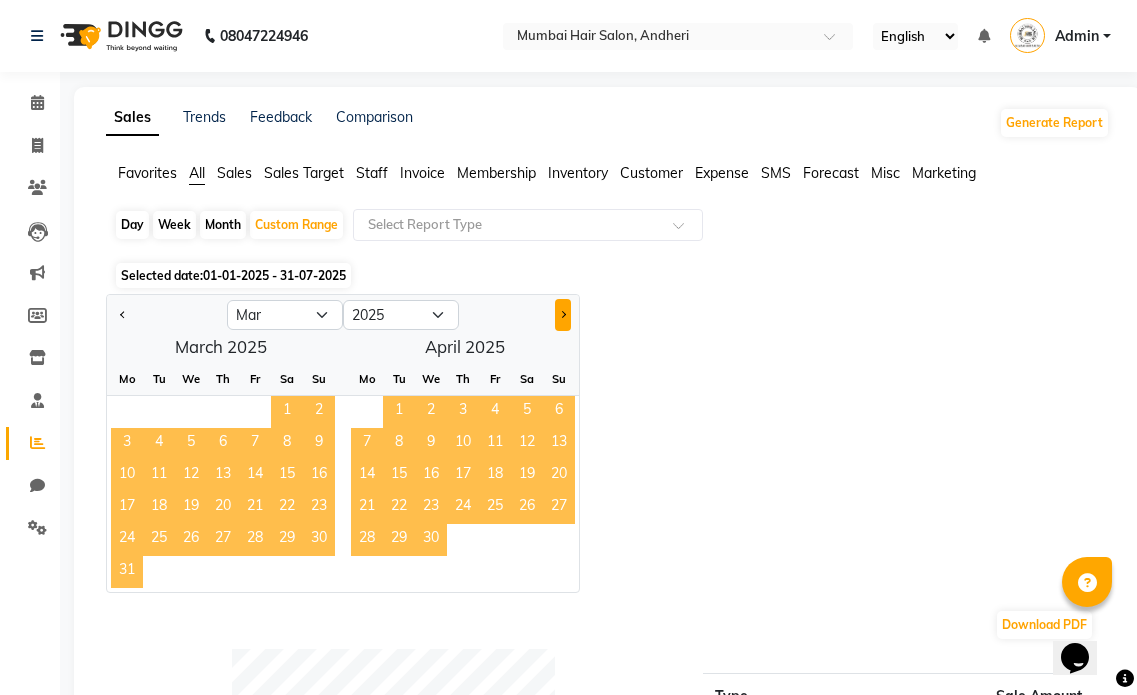 click 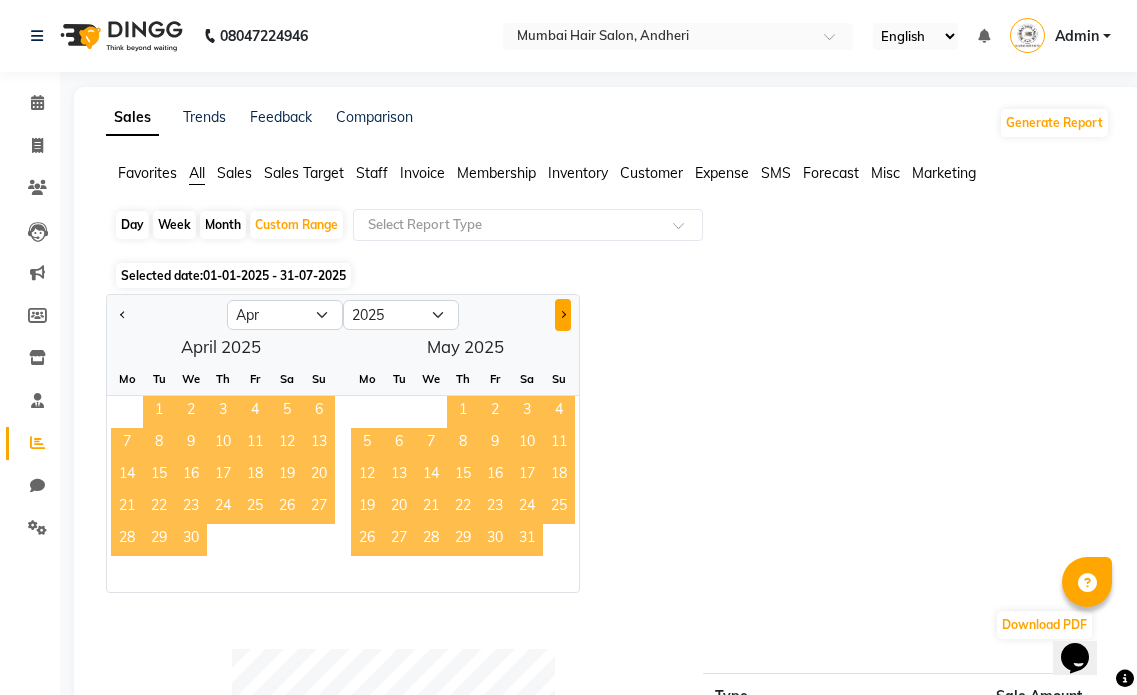 click 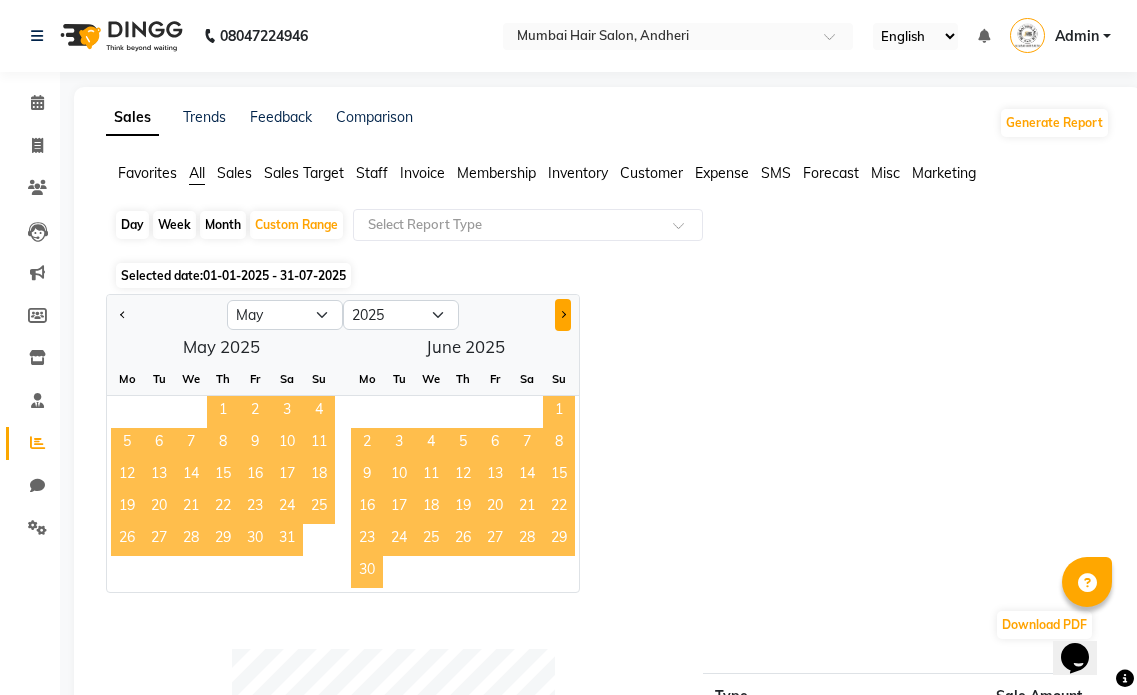click 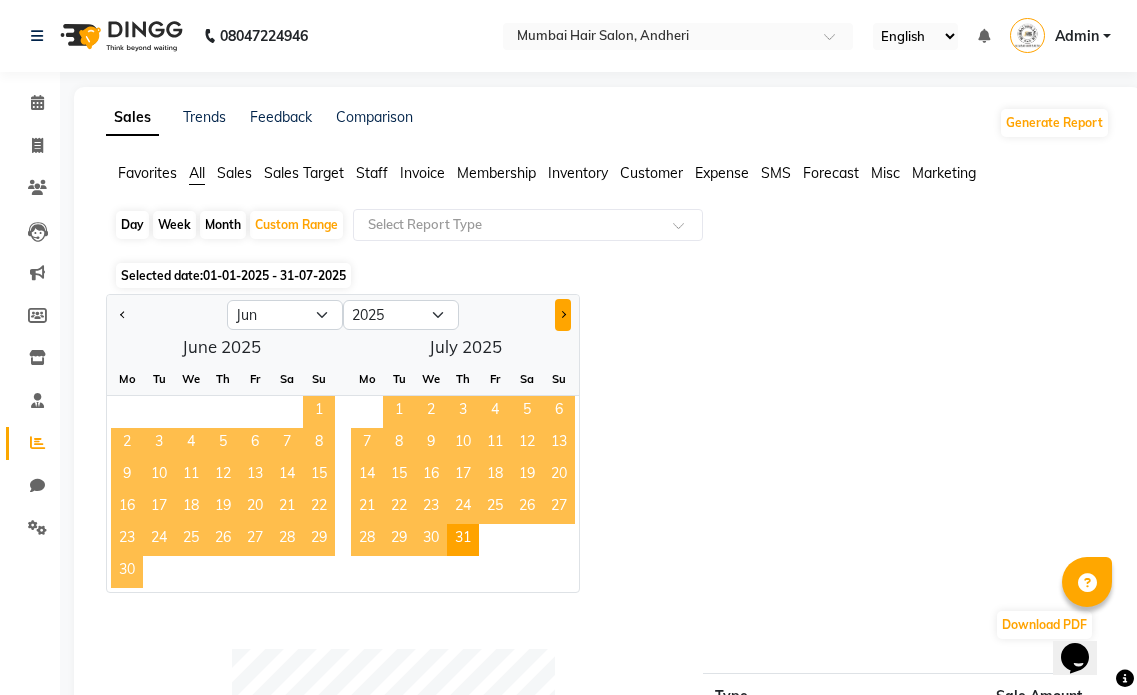 click 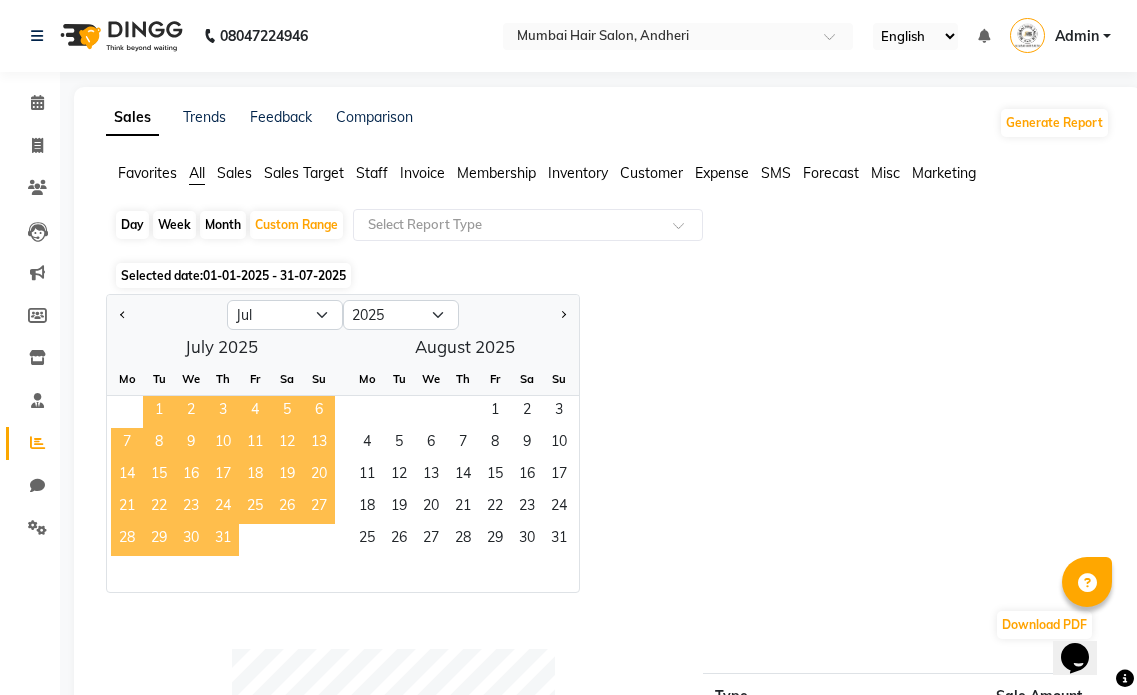 click on "31" 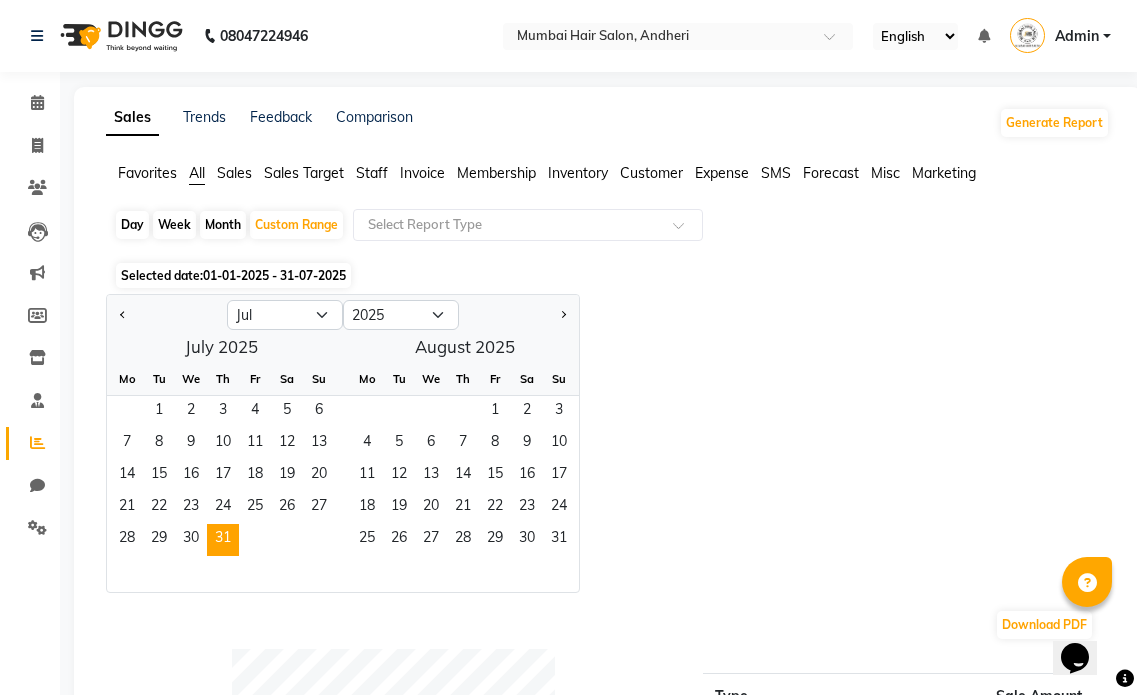 click on "Jan Feb Mar Apr May Jun Jul Aug Sep Oct Nov Dec 2015 2016 2017 2018 2019 2020 2021 2022 2023 2024 2025 2026 2027 2028 2029 2030 2031 2032 2033 2034 2035  July 2025  Mo Tu We Th Fr Sa Su  1   2   3   4   5   6   7   8   9   10   11   12   13   14   15   16   17   18   19   20   21   22   23   24   25   26   27   28   29   30   31   August 2025  Mo Tu We Th Fr Sa Su  1   2   3   4   5   6   7   8   9   10   11   12   13   14   15   16   17   18   19   20   21   22   23   24   25   26   27   28   29   30   31" 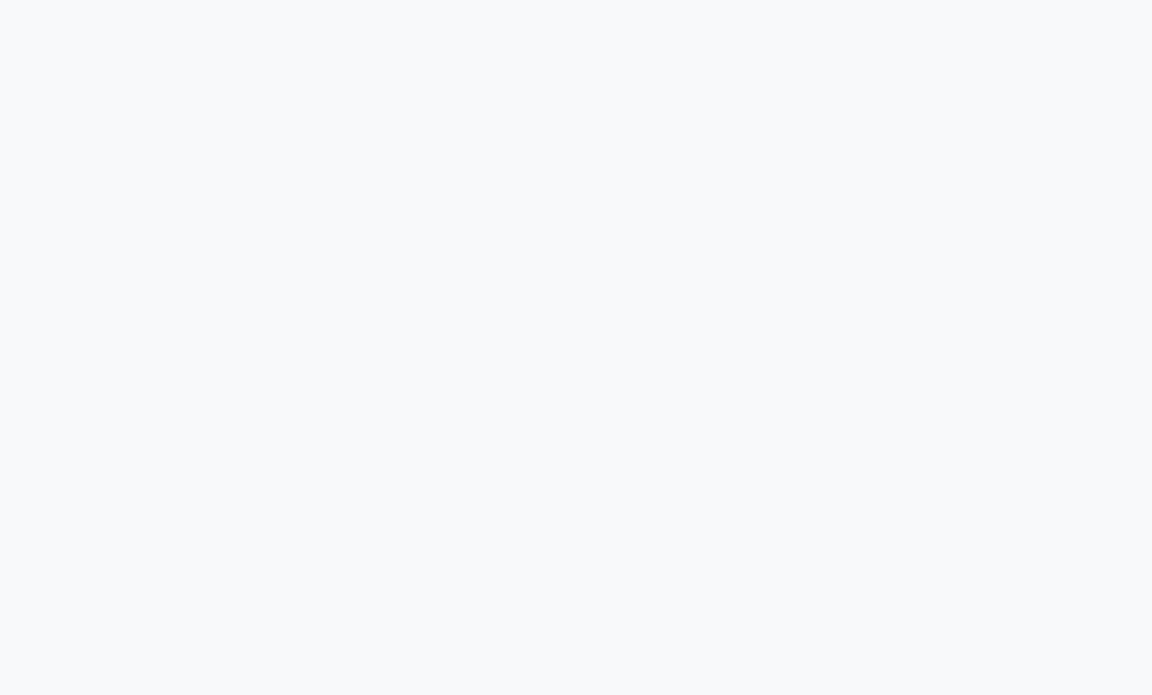 scroll, scrollTop: 0, scrollLeft: 0, axis: both 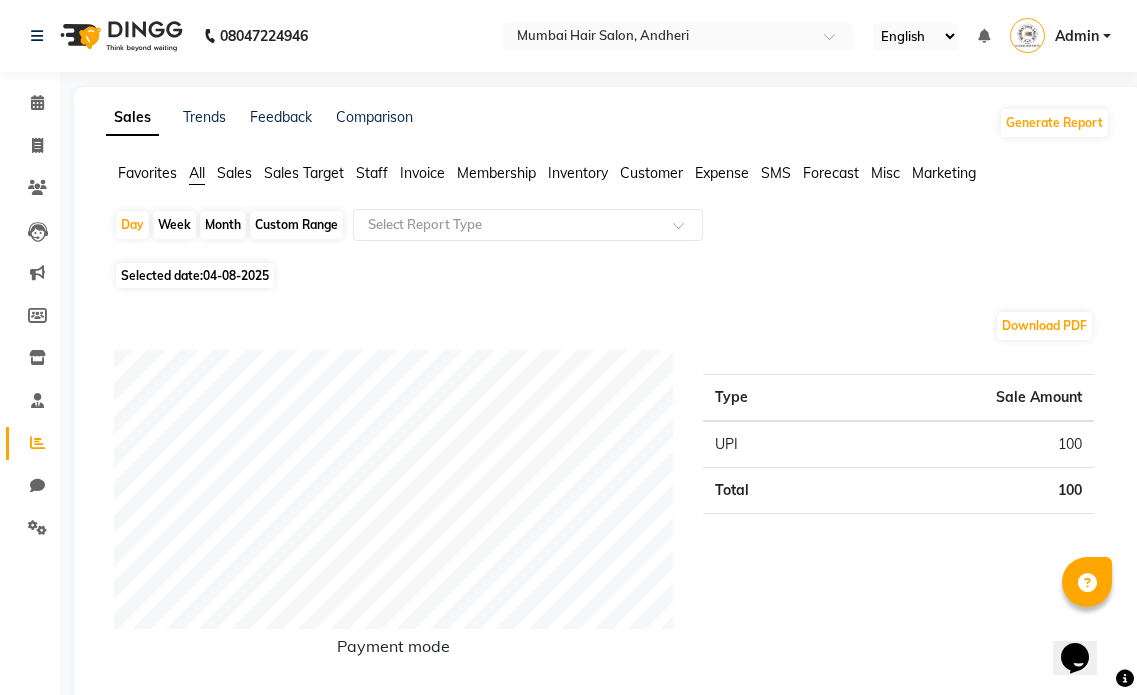 click on "Month" 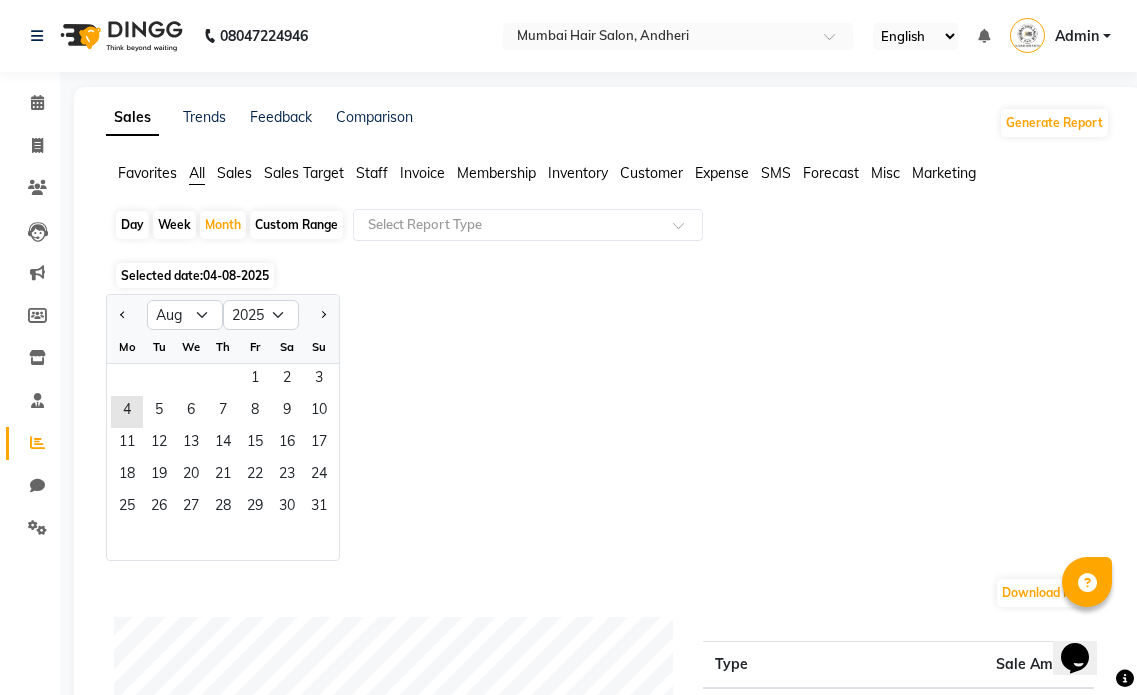 click on "Custom Range" 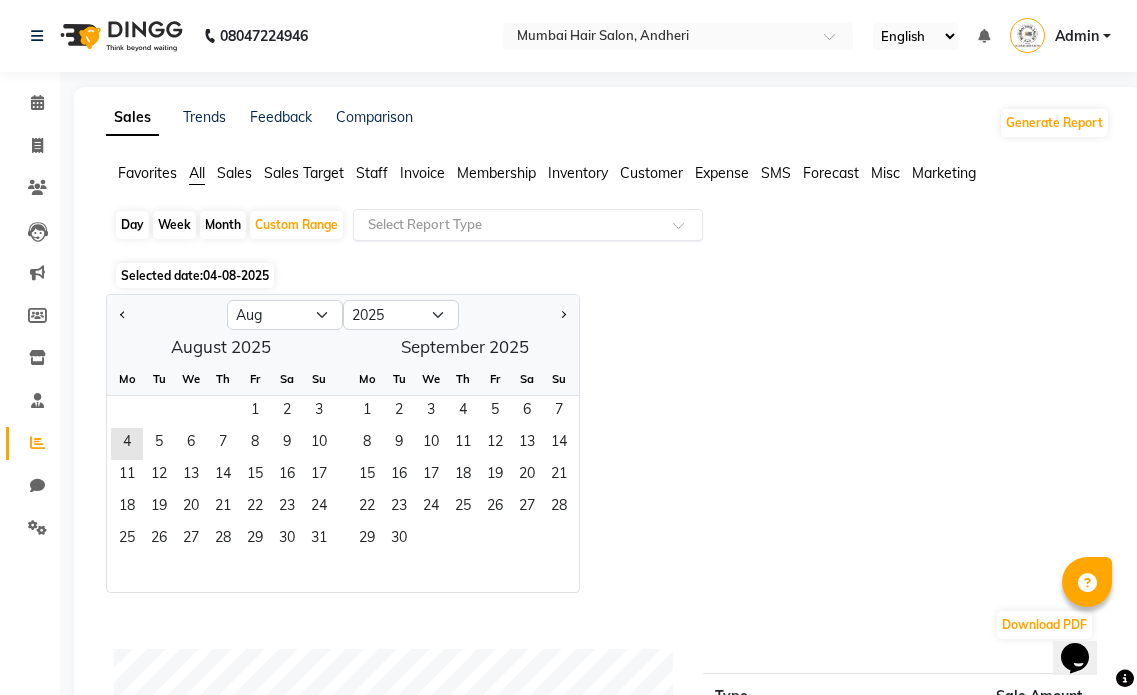 click on "Select Report Type" 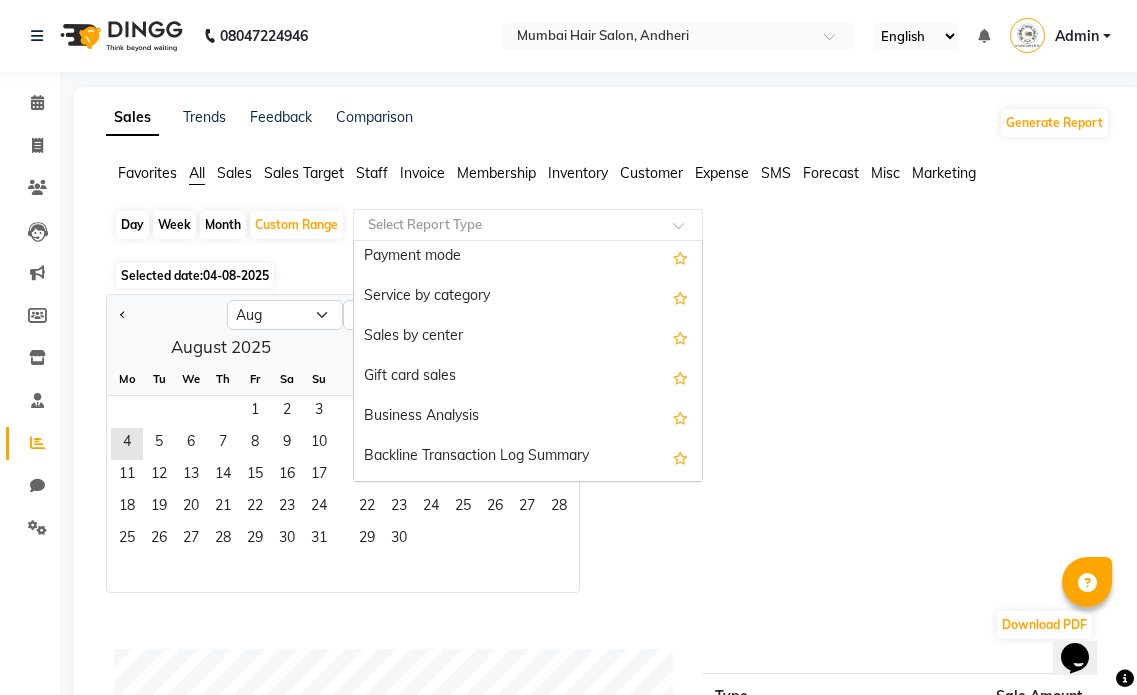 scroll, scrollTop: 500, scrollLeft: 0, axis: vertical 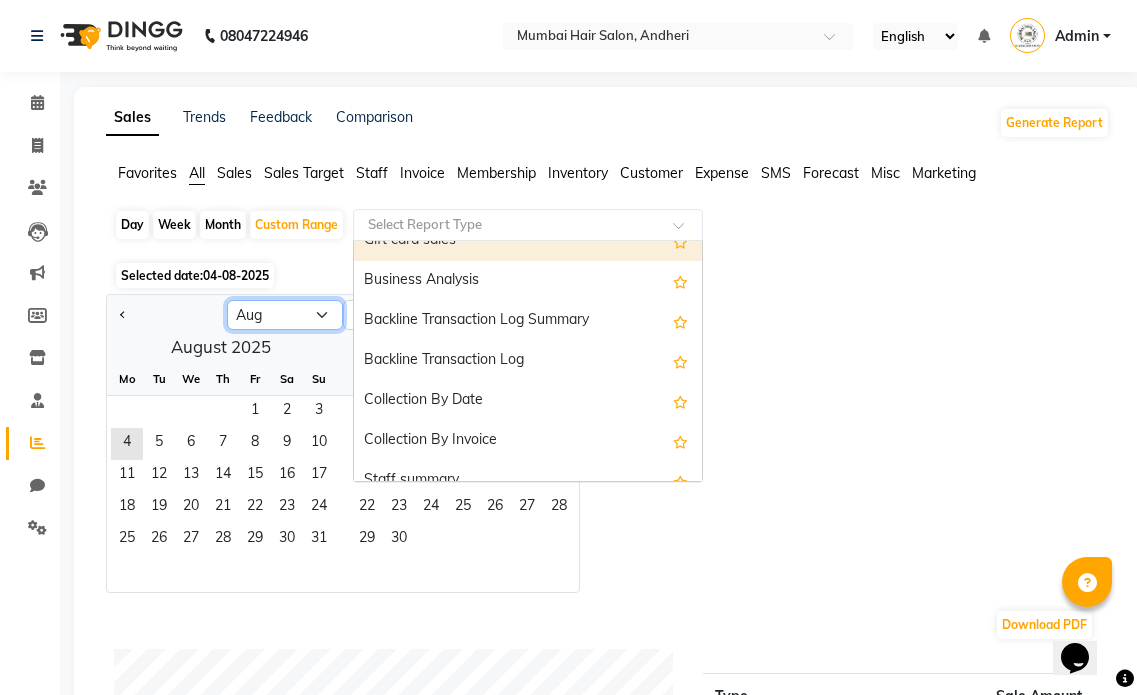 click on "Jan Feb Mar Apr May Jun Jul Aug Sep Oct Nov Dec" 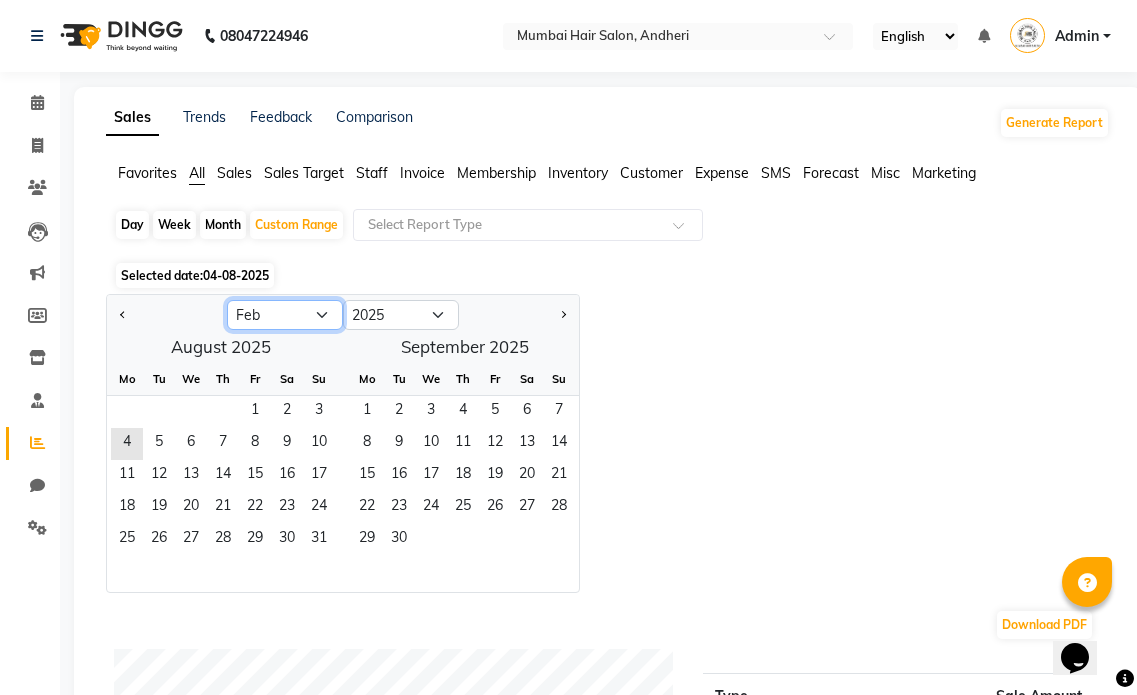 click on "Jan Feb Mar Apr May Jun Jul Aug Sep Oct Nov Dec" 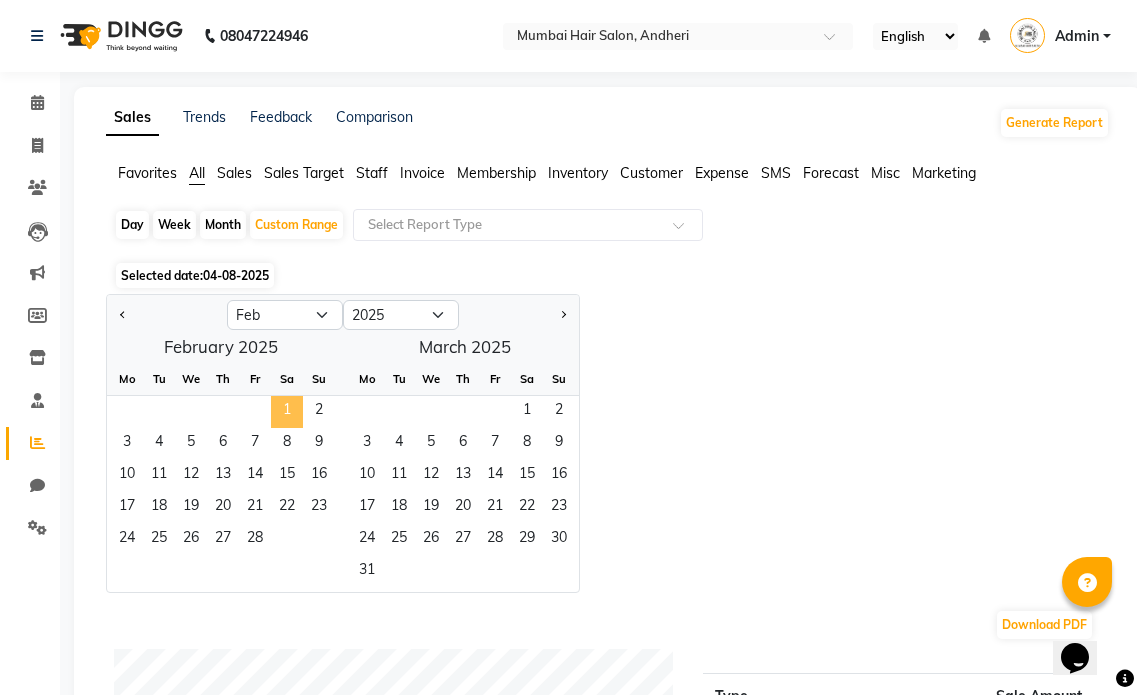 click on "1" 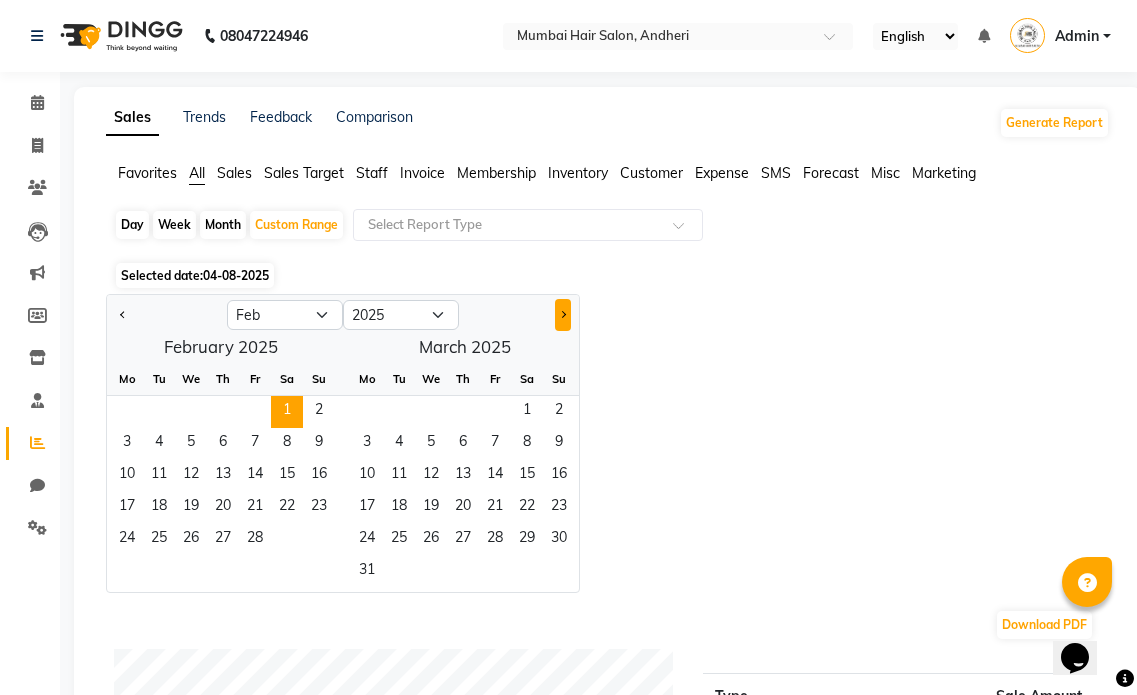 click 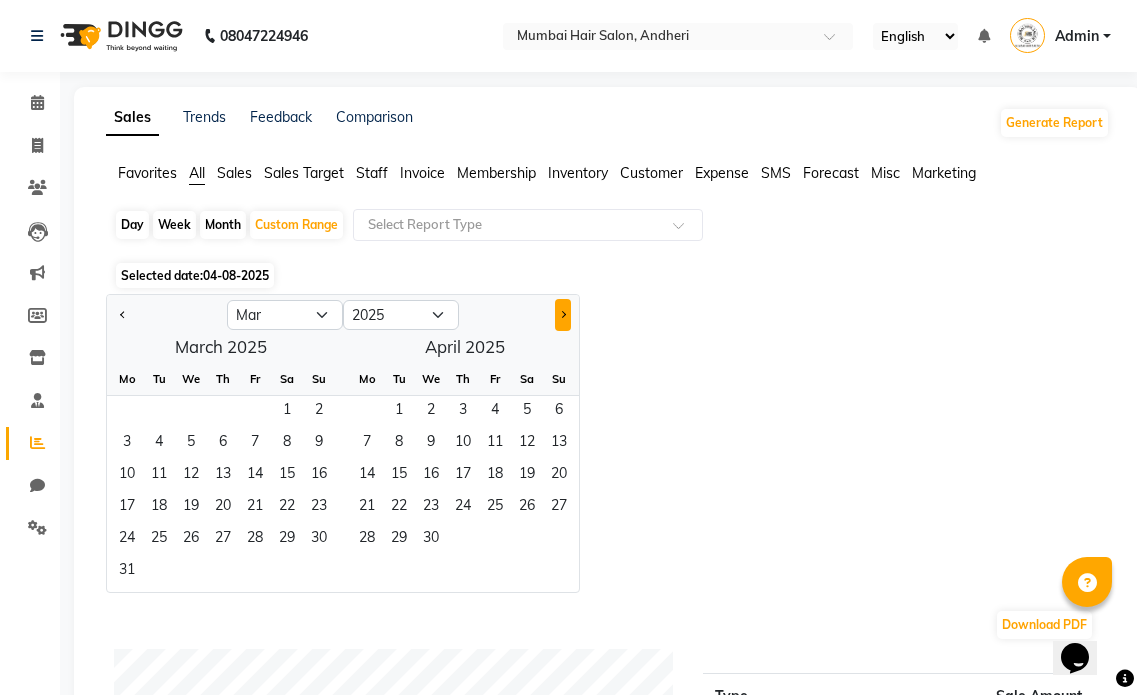 click 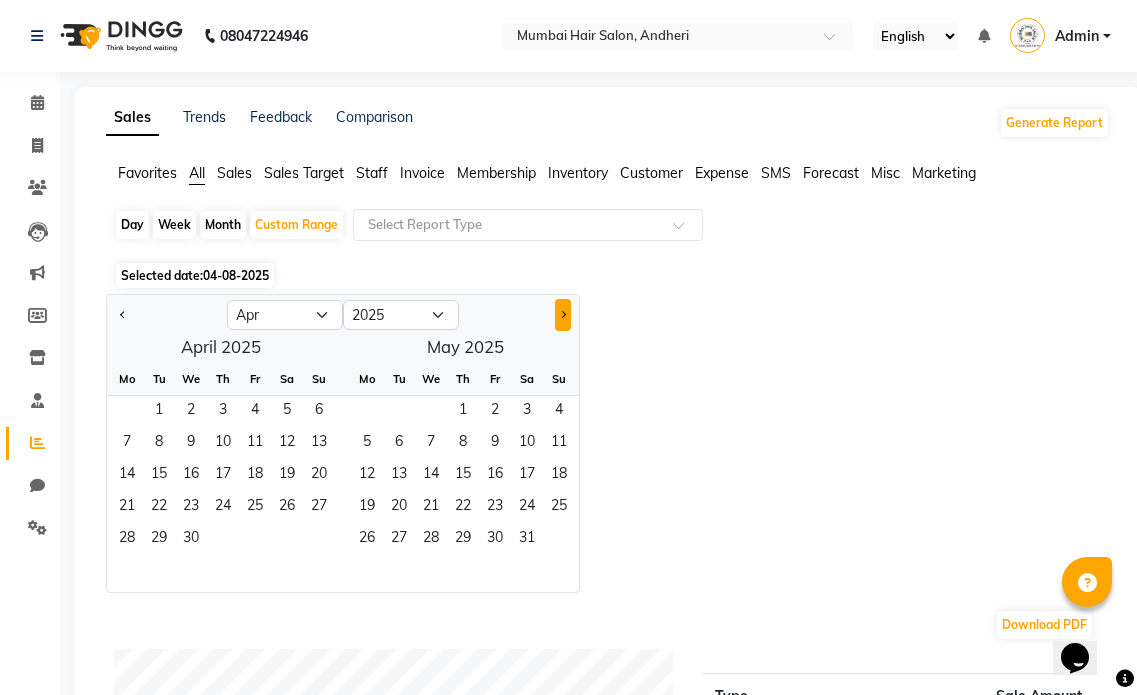 click 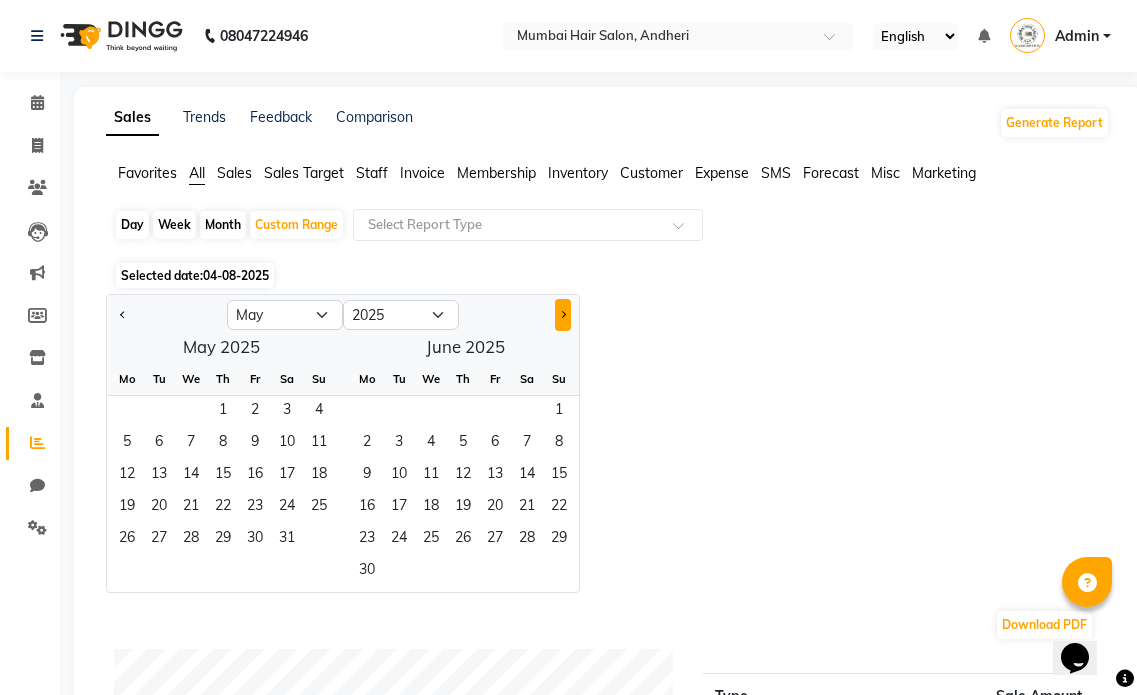click 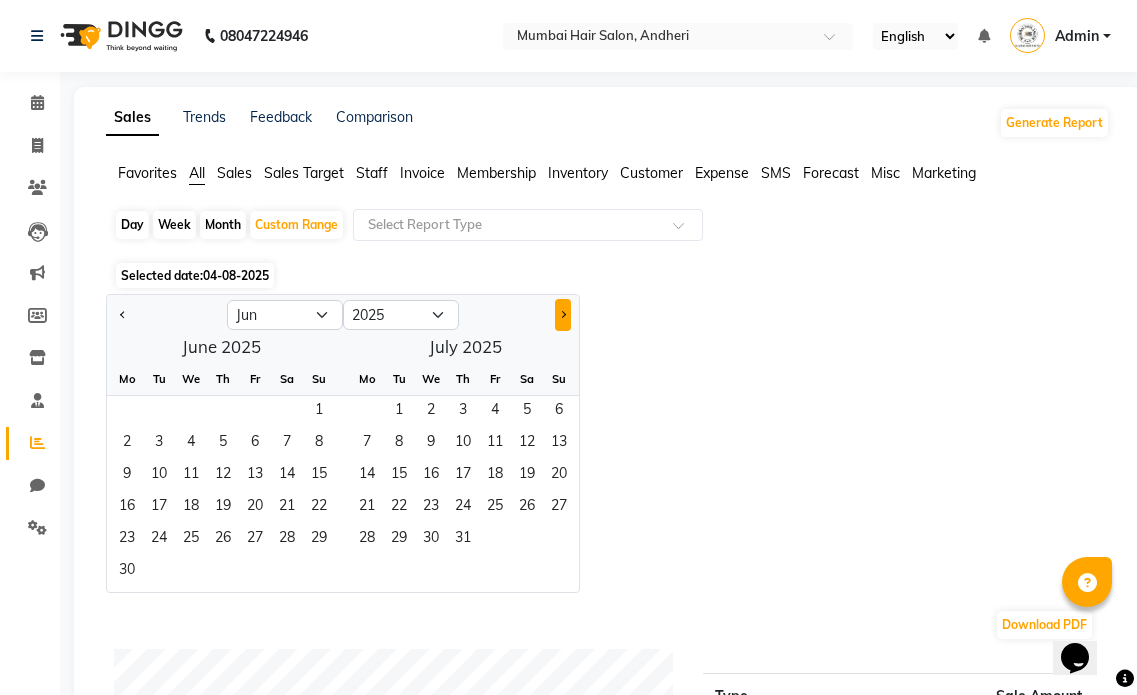 click 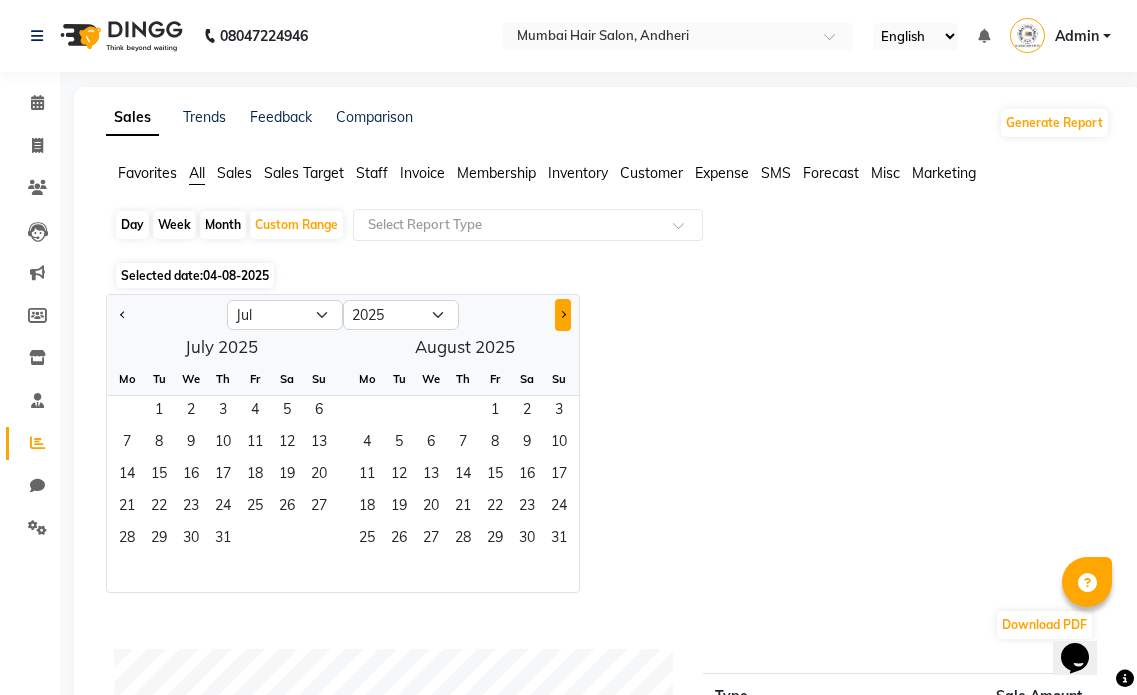 click 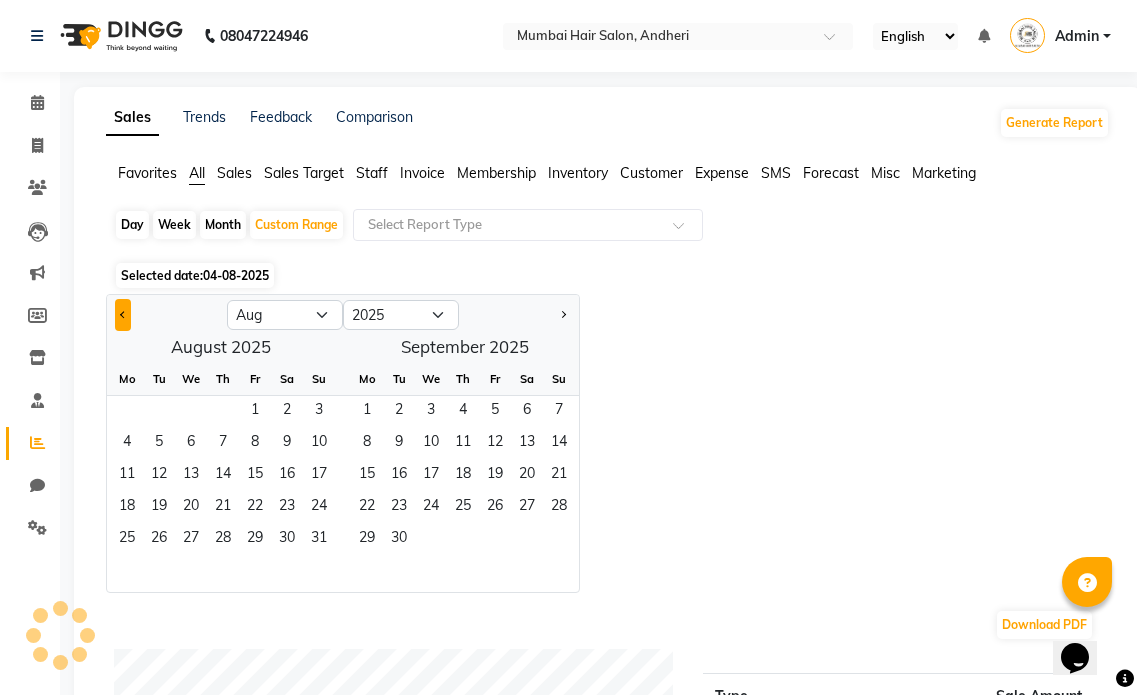 click 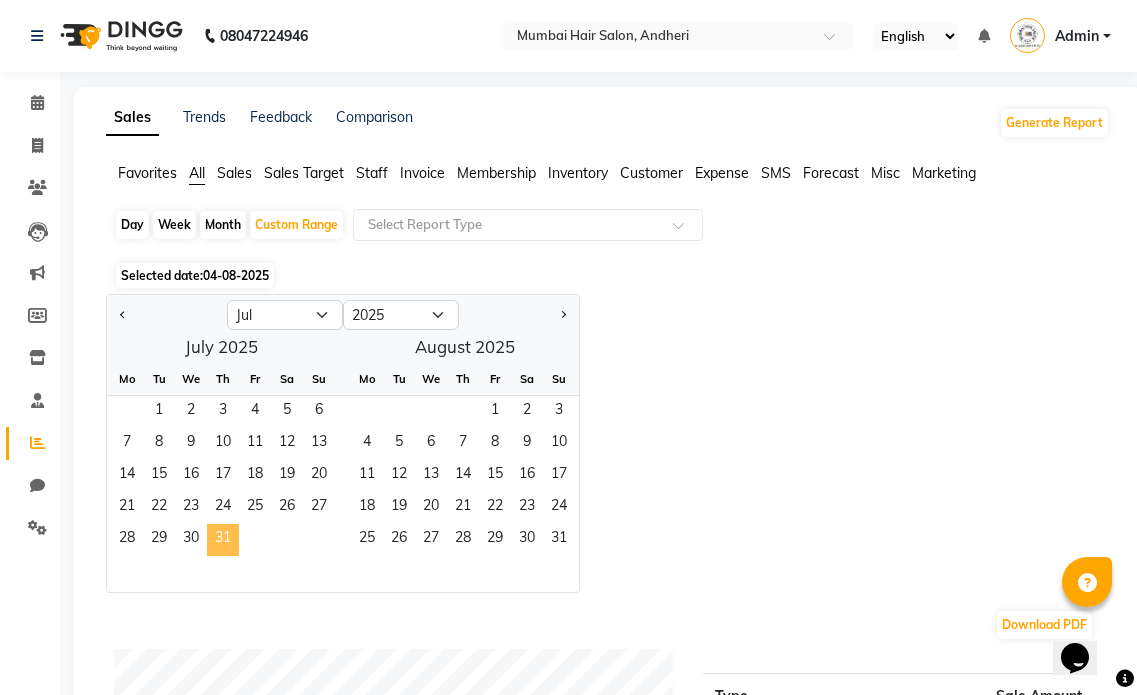 click on "31" 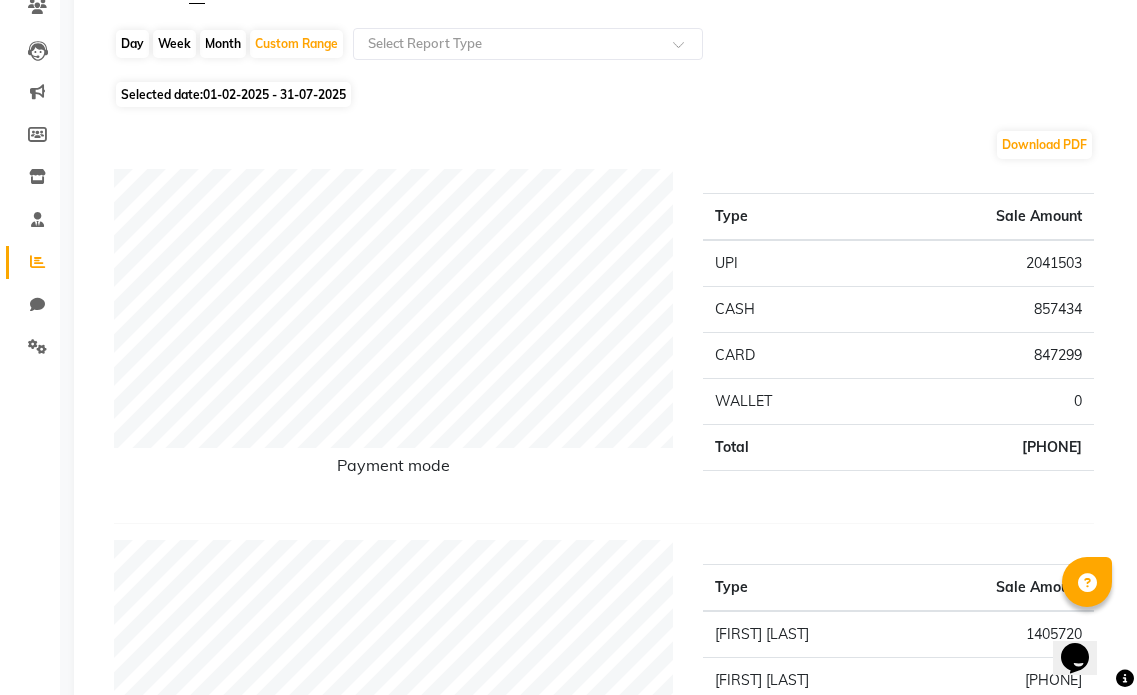 scroll, scrollTop: 0, scrollLeft: 0, axis: both 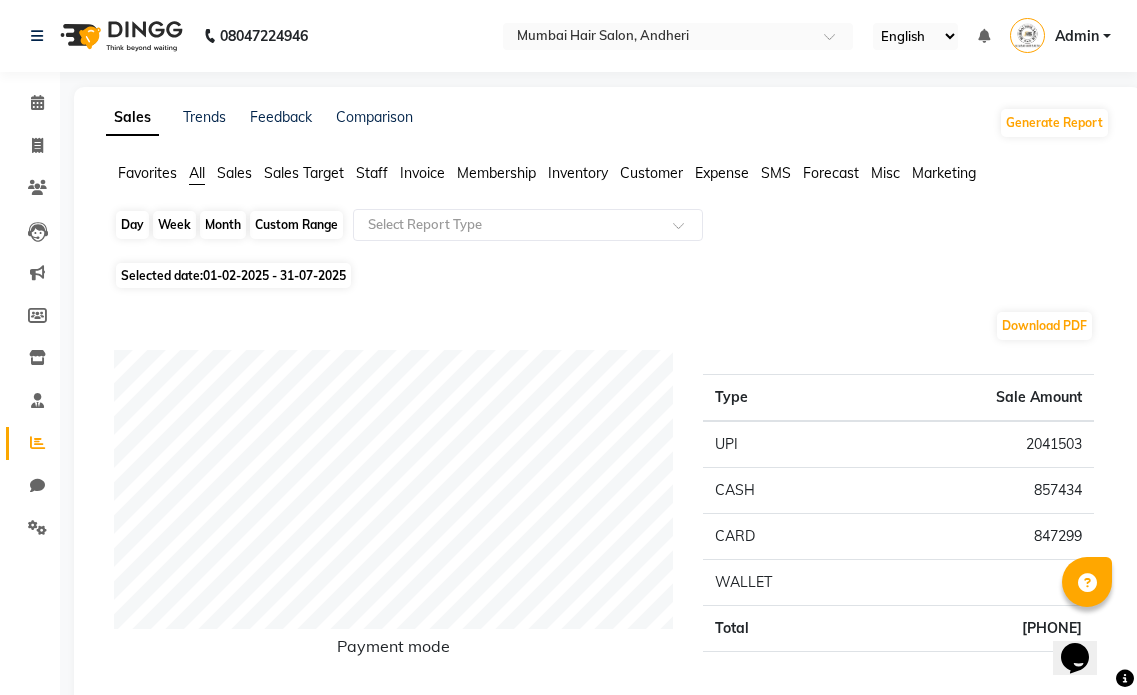 click on "Custom Range" 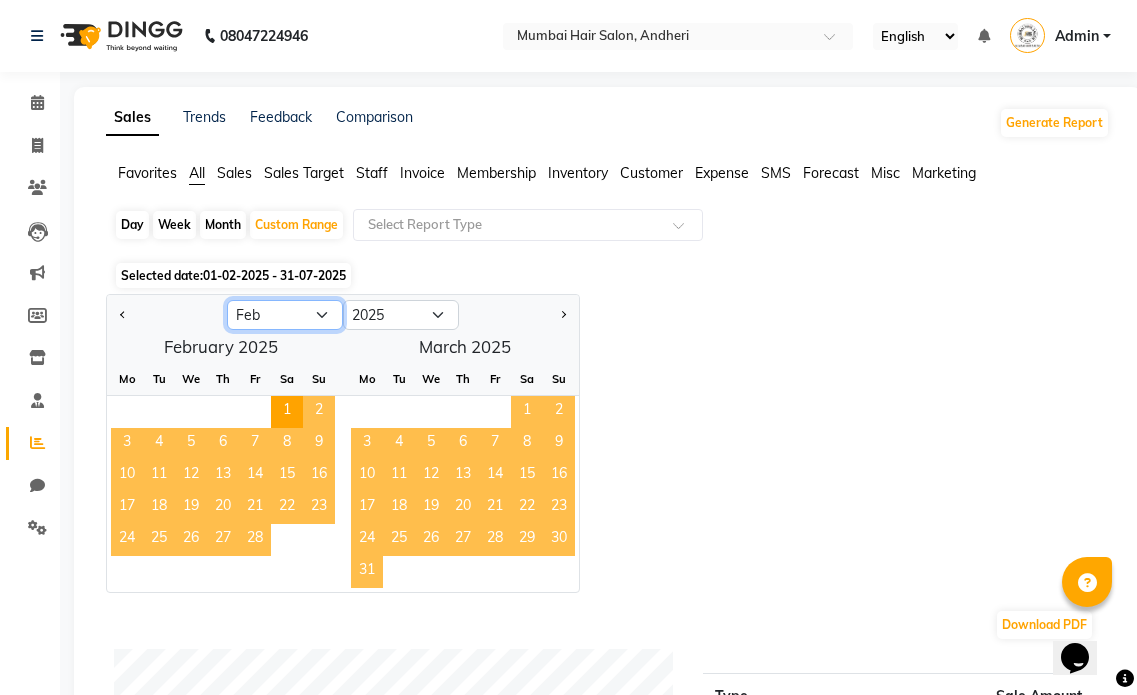 click on "Jan Feb Mar Apr May Jun Jul Aug Sep Oct Nov Dec" 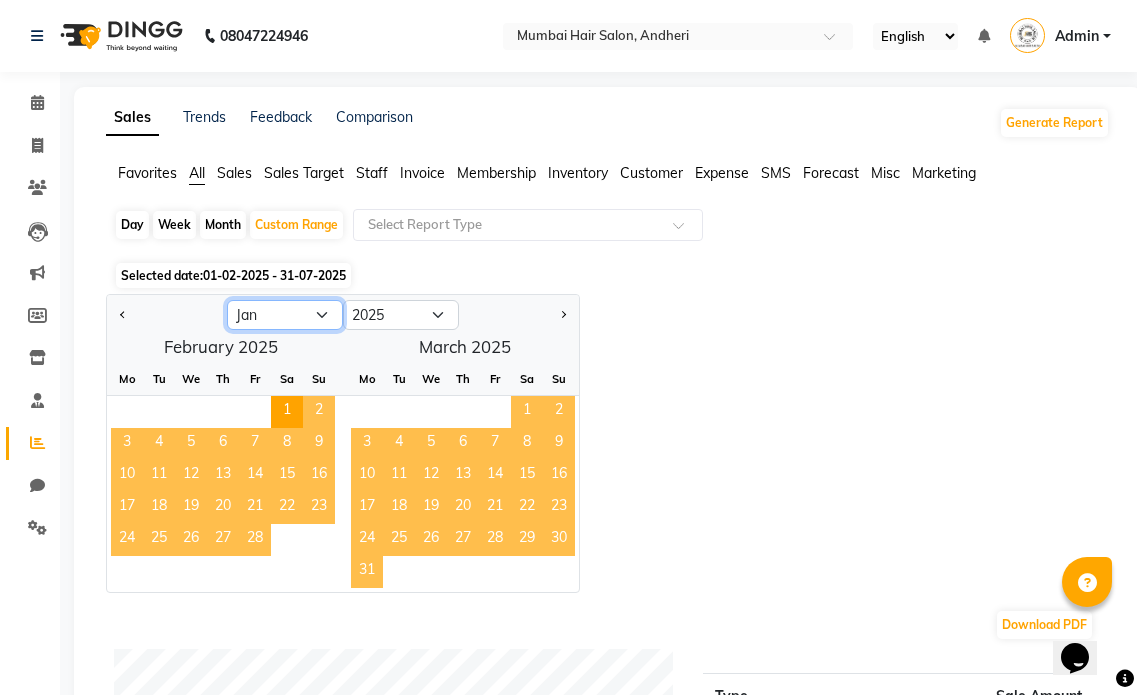 click on "Jan Feb Mar Apr May Jun Jul Aug Sep Oct Nov Dec" 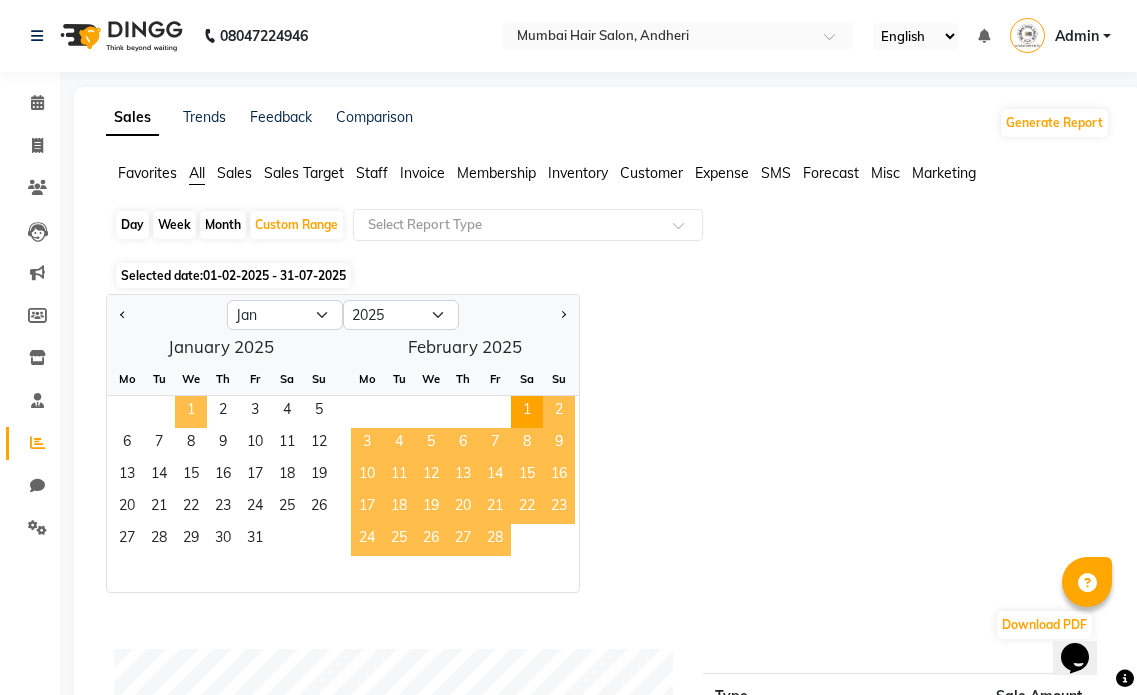 click on "1" 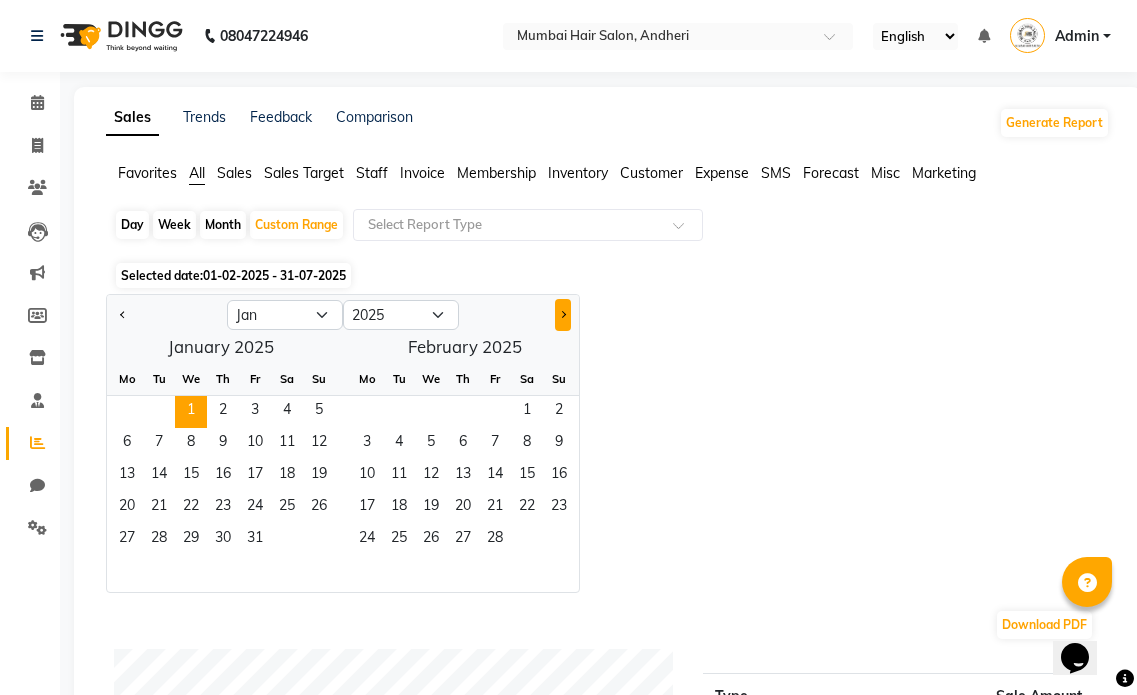 click 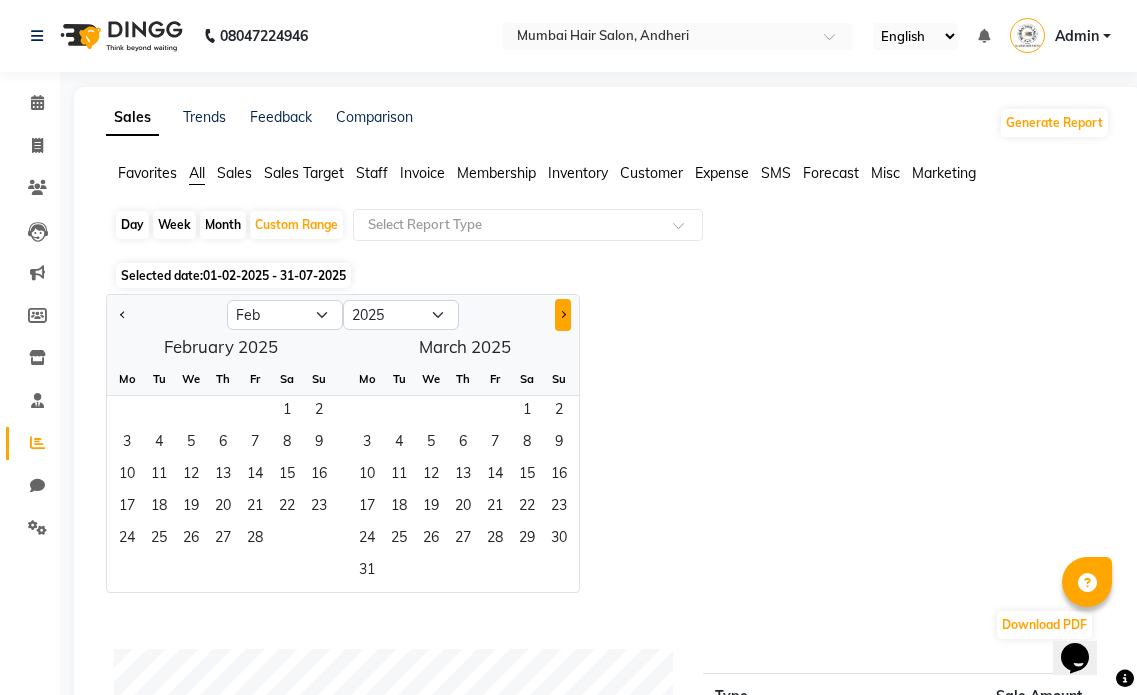 click 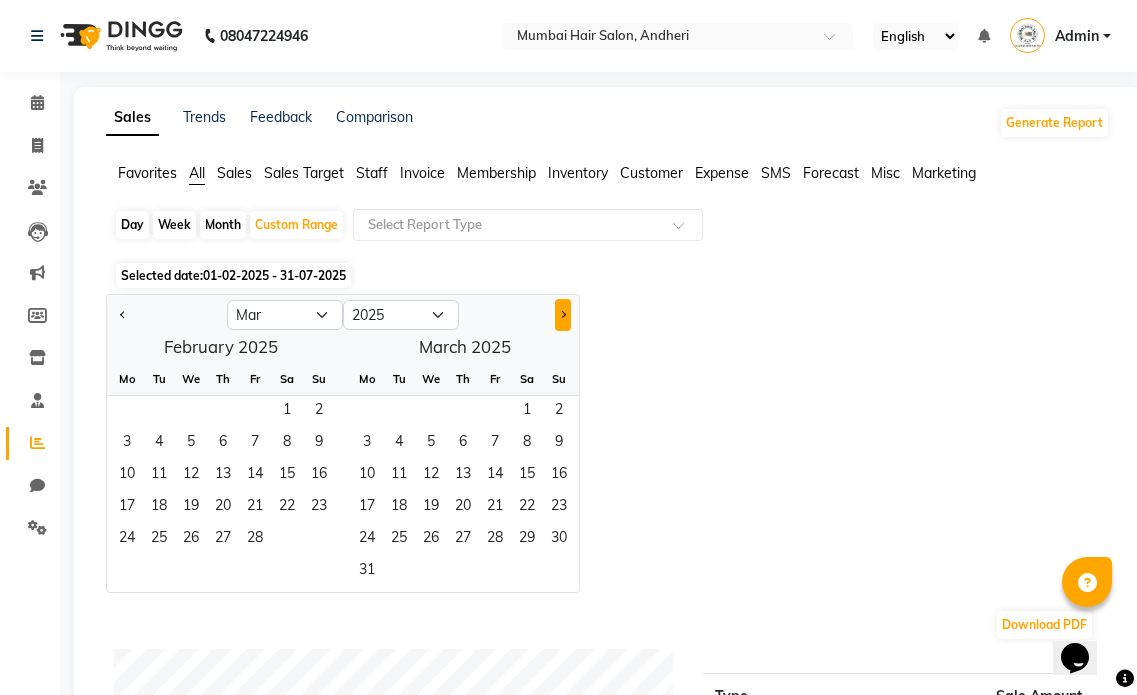 click 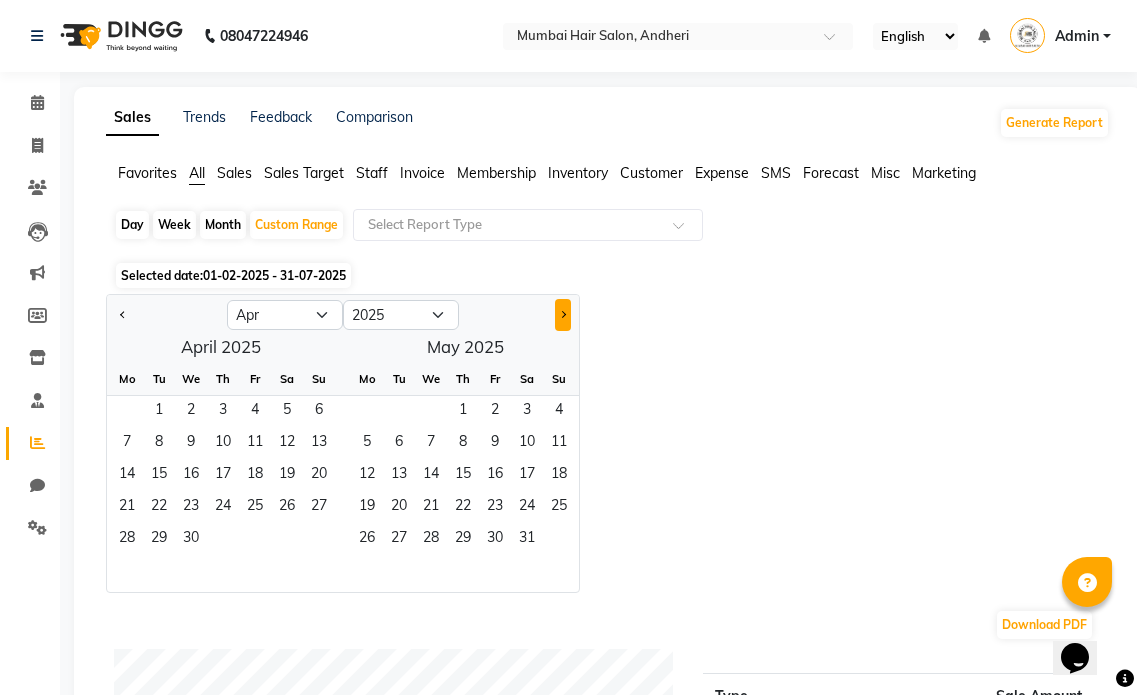 click 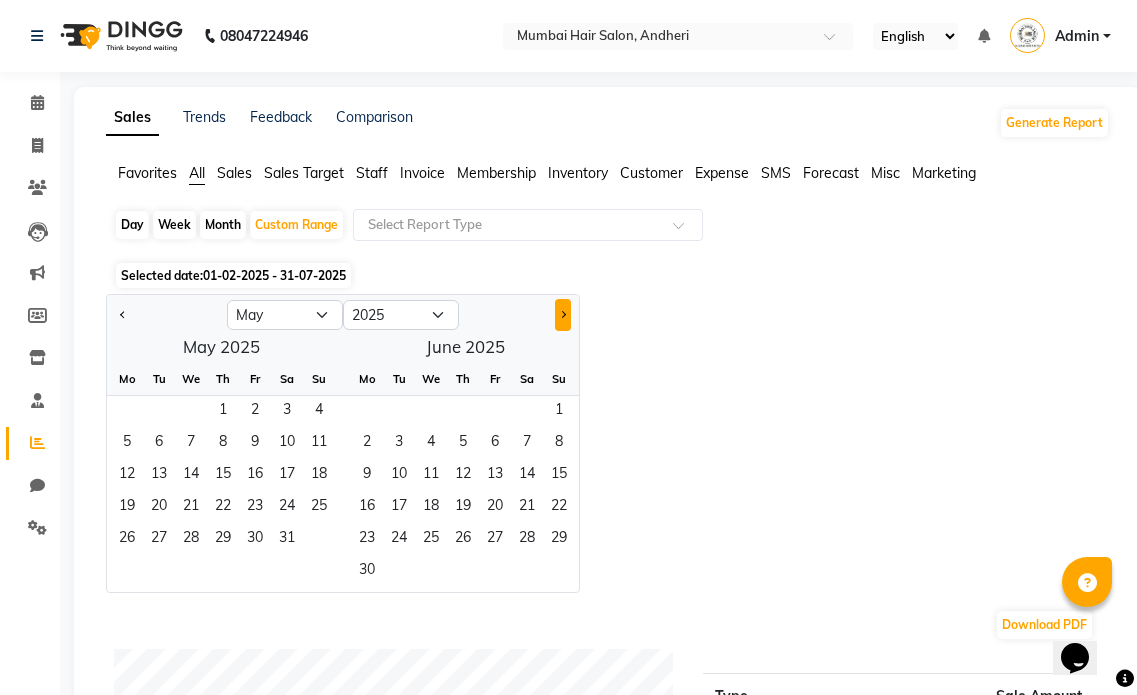 click 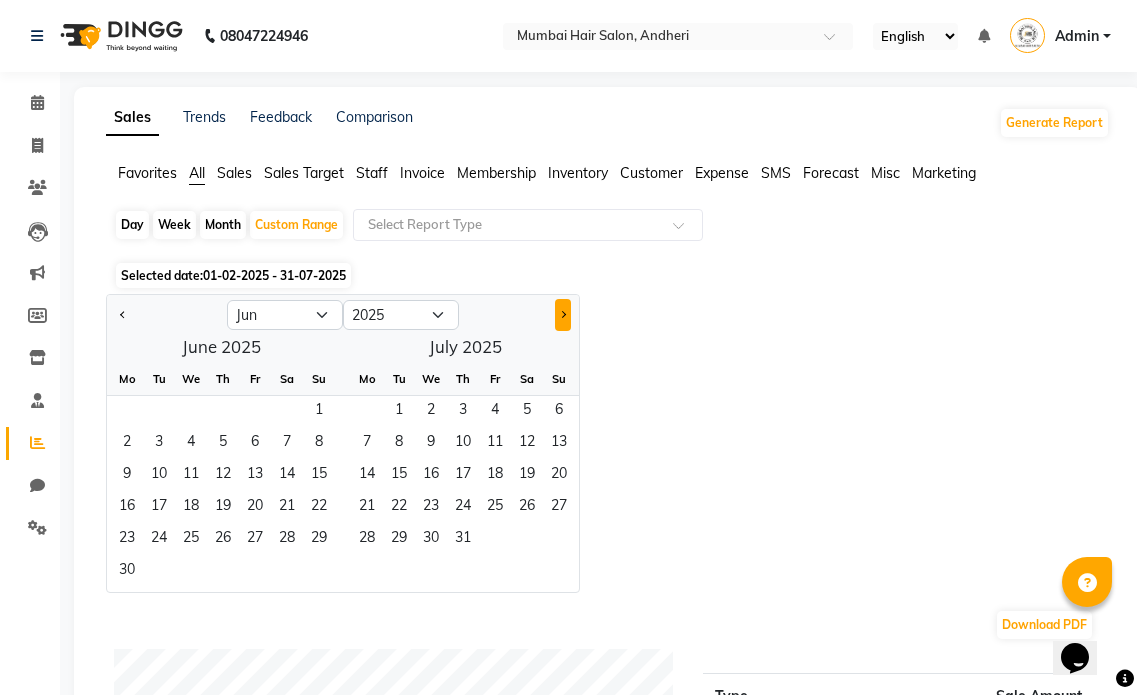 click 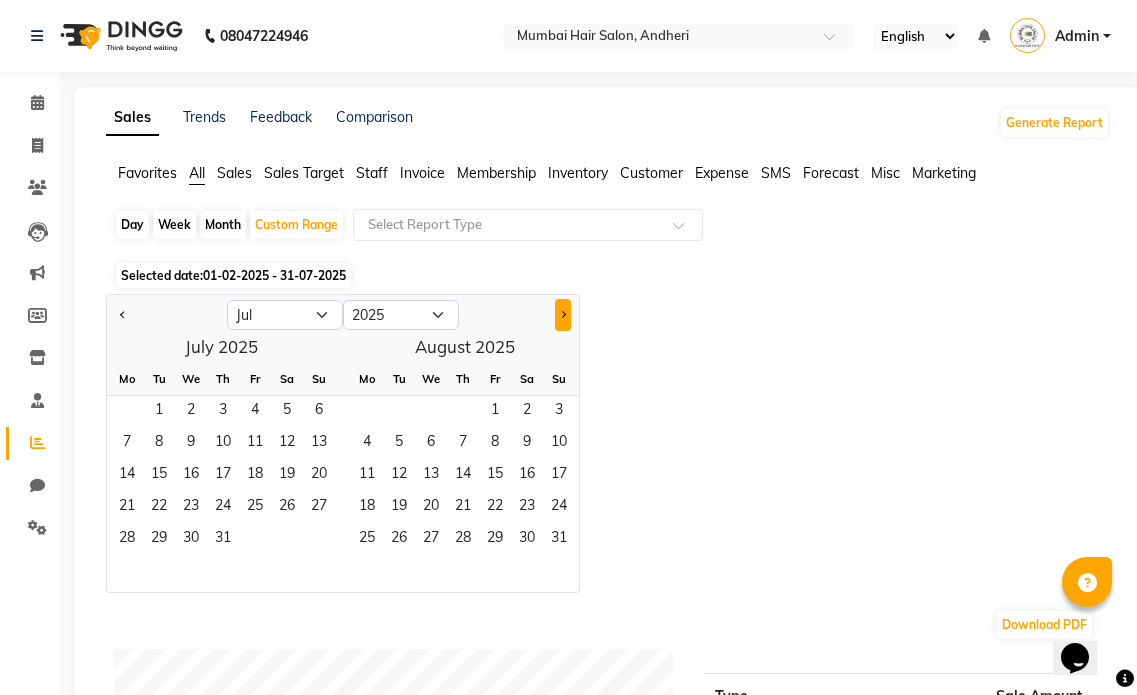 click 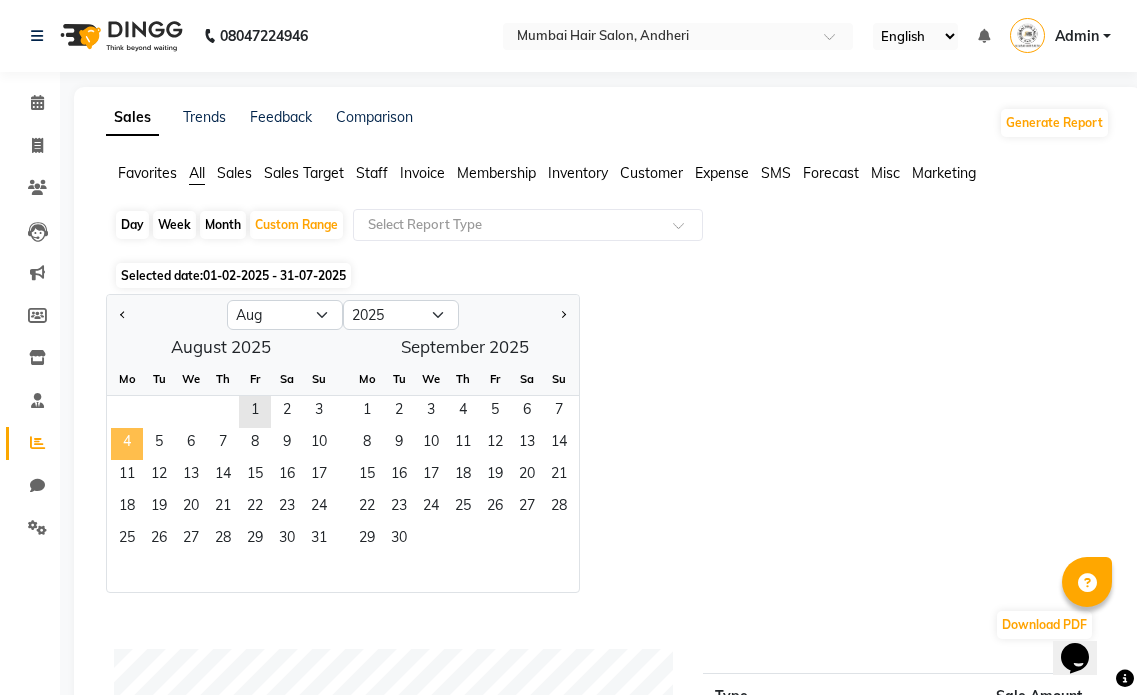 click on "4" 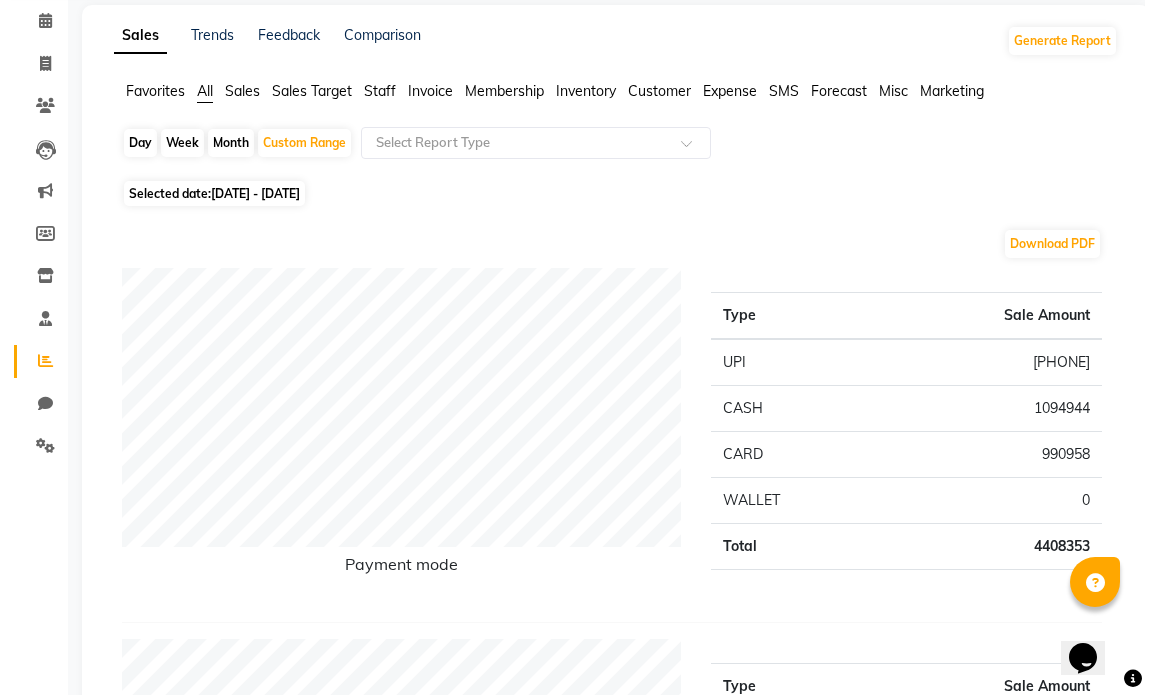 scroll, scrollTop: 0, scrollLeft: 0, axis: both 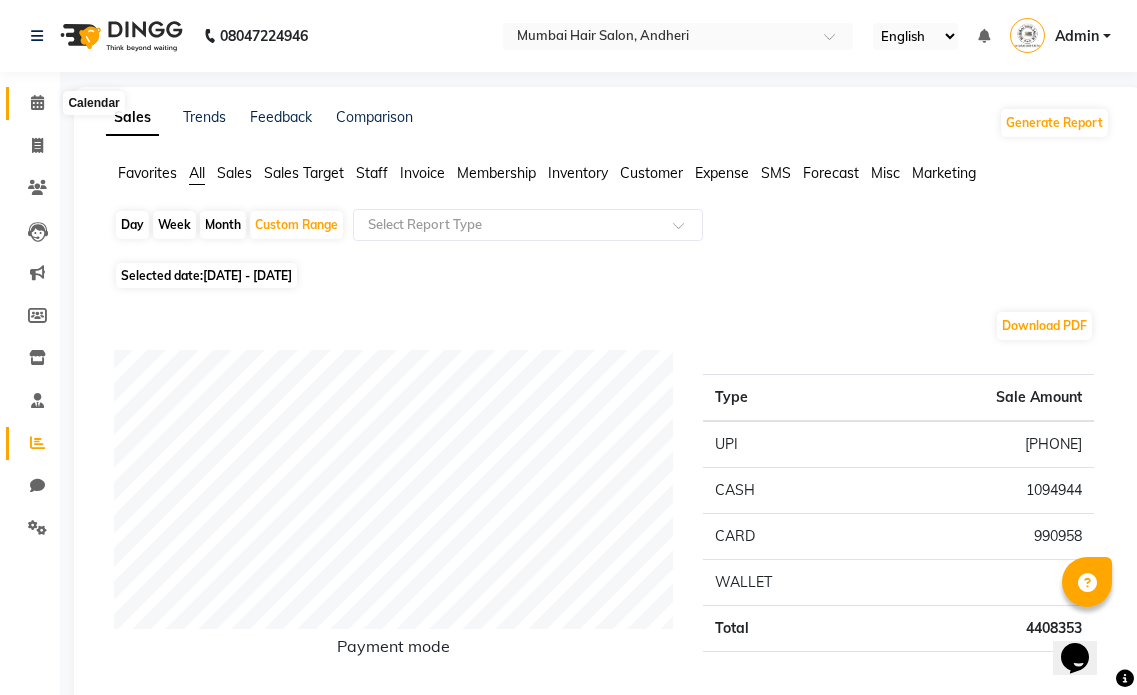 click 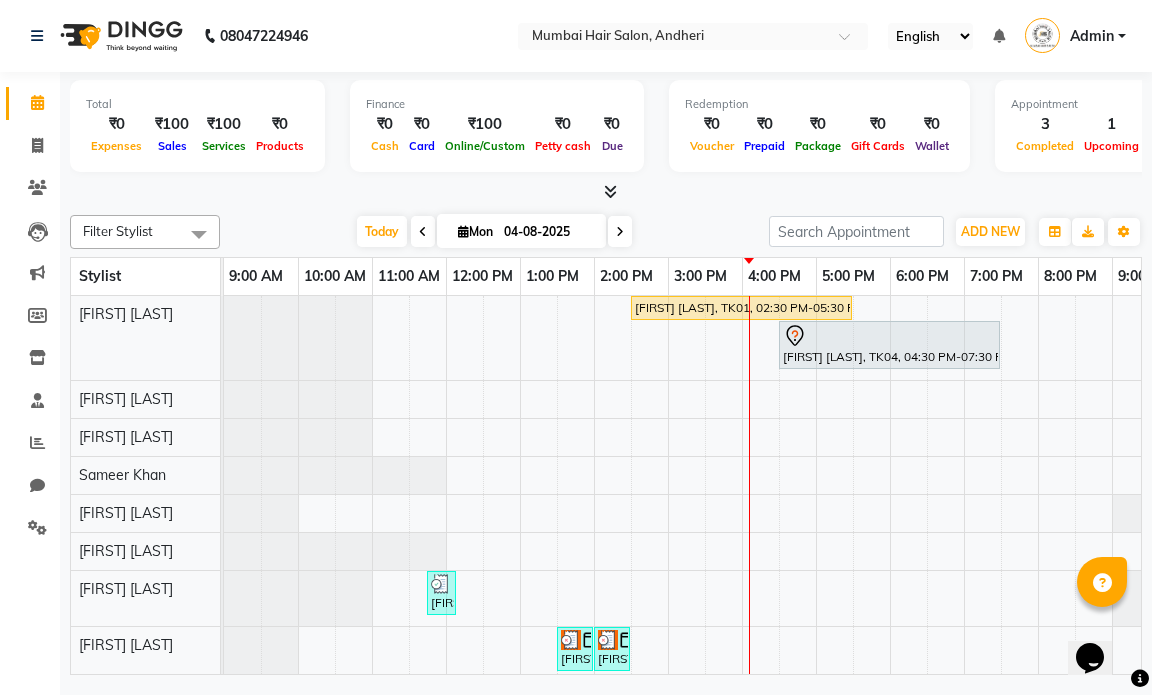 scroll, scrollTop: 42, scrollLeft: 0, axis: vertical 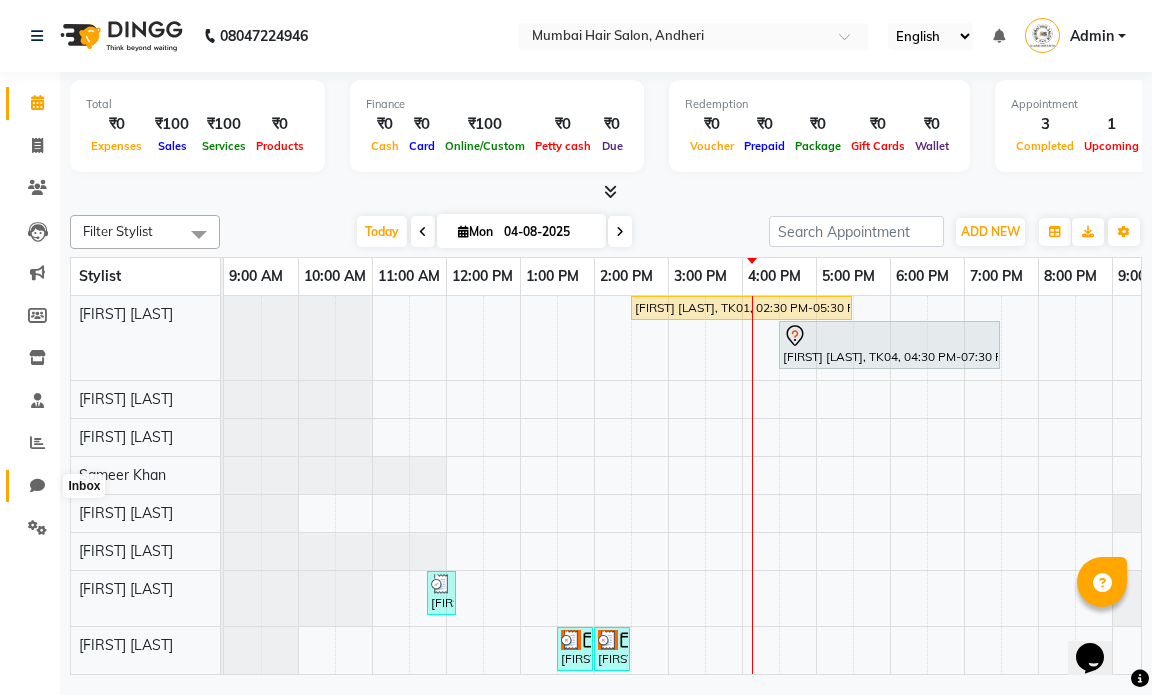 click 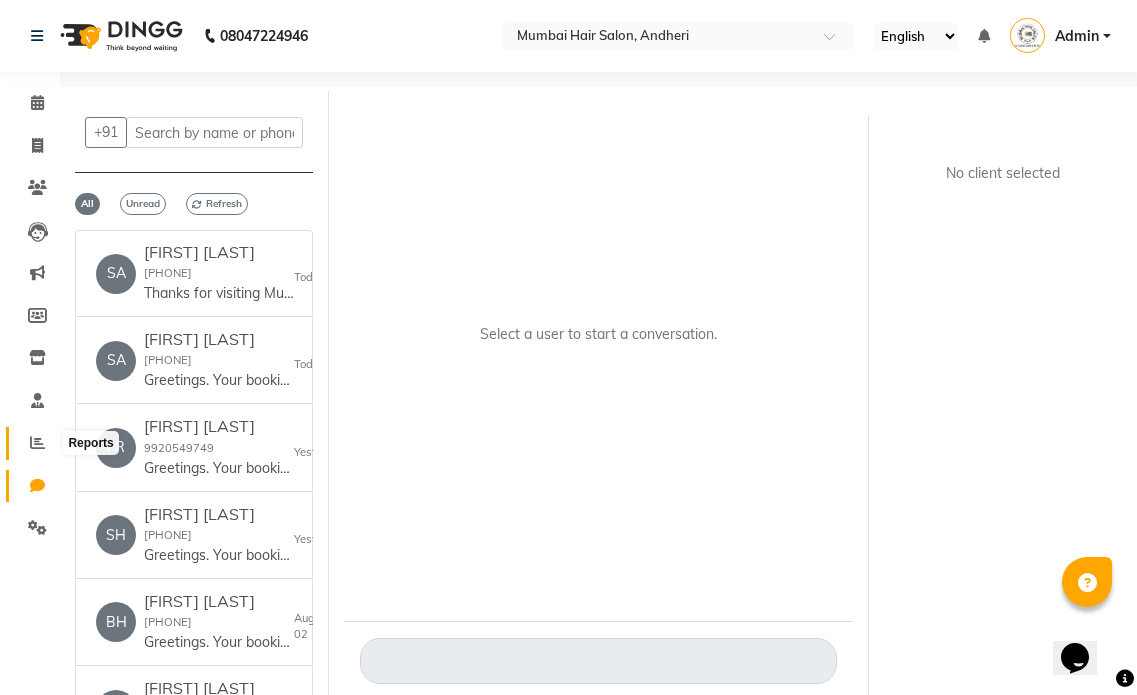 click 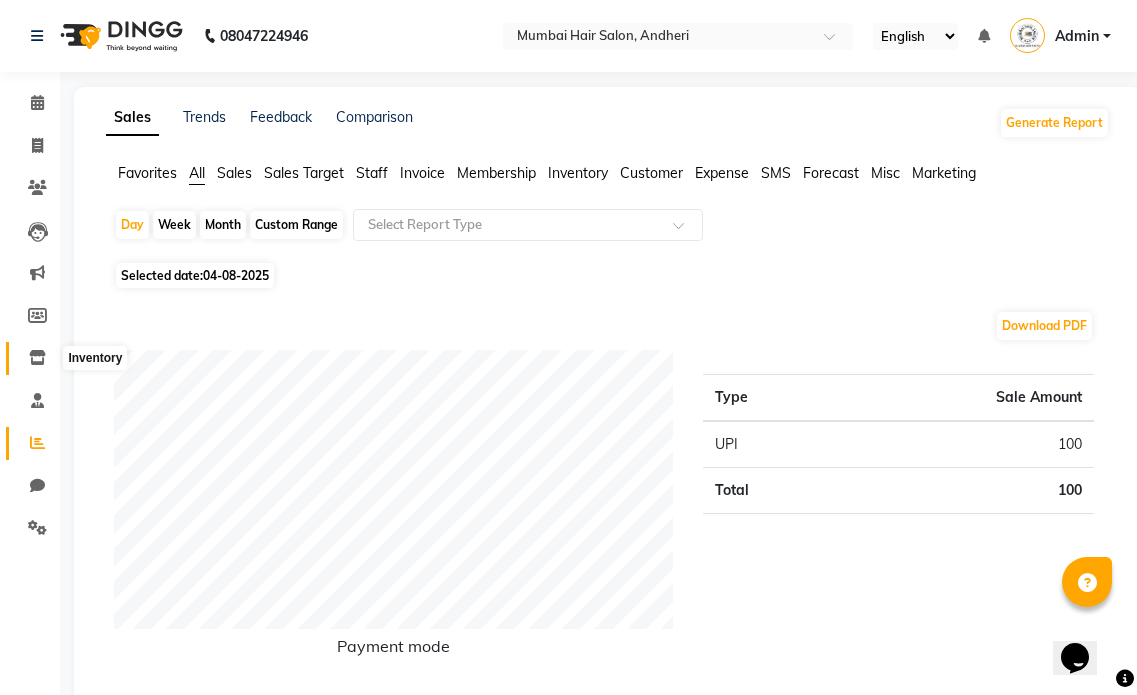 click 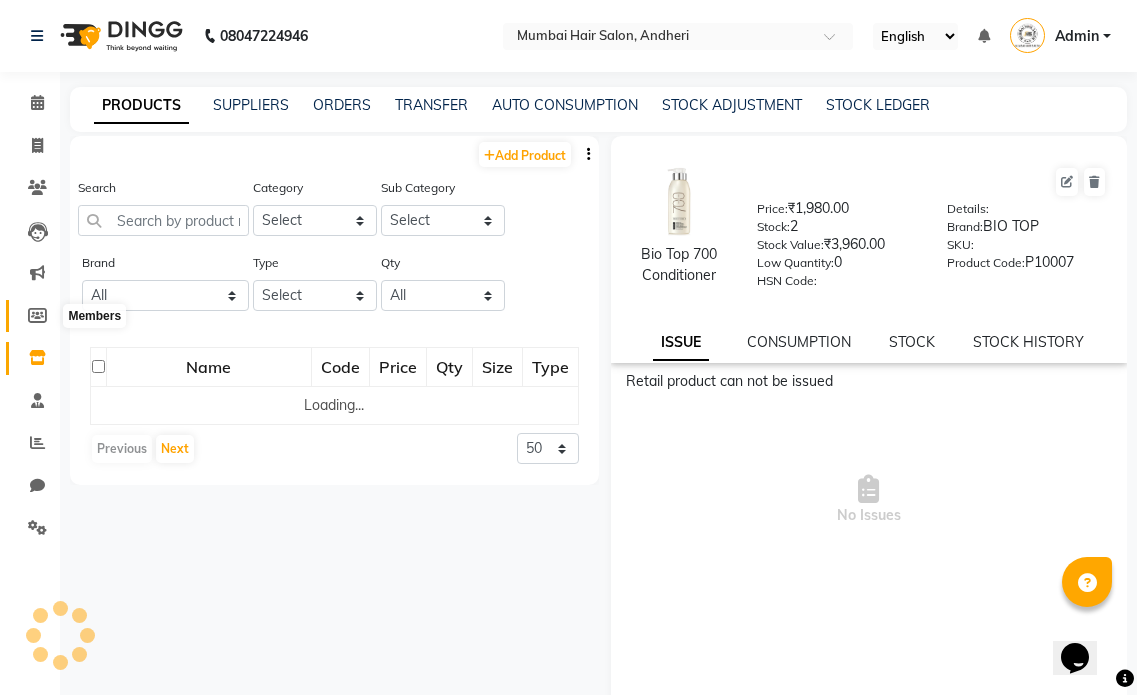 click 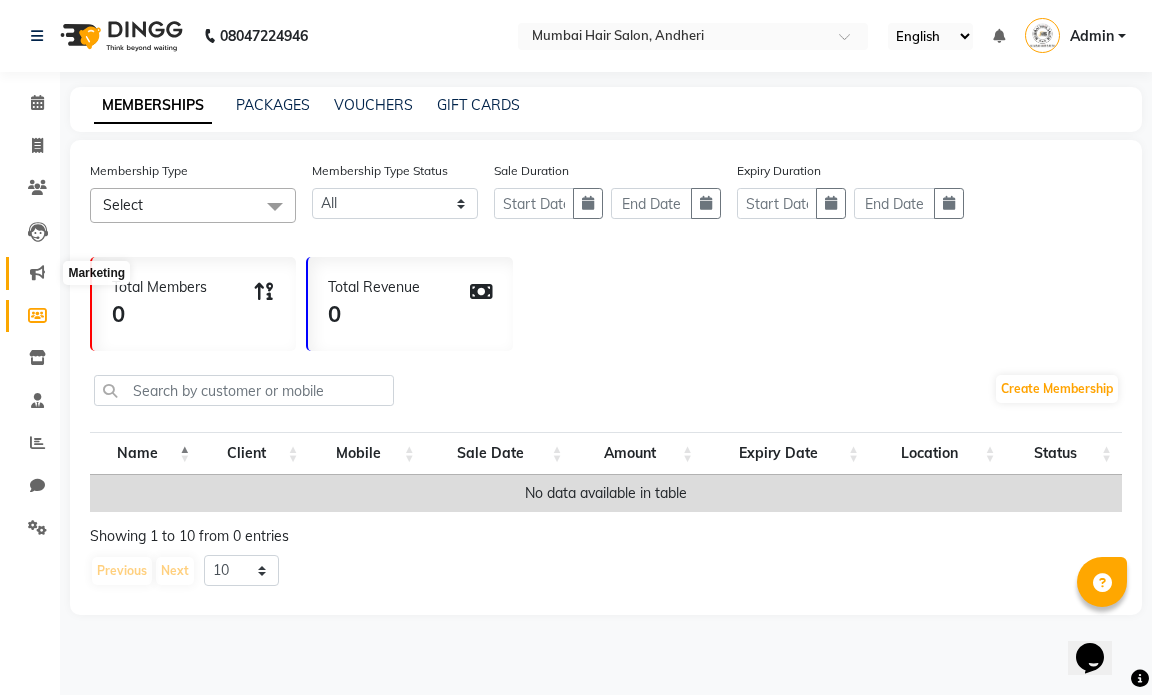 click 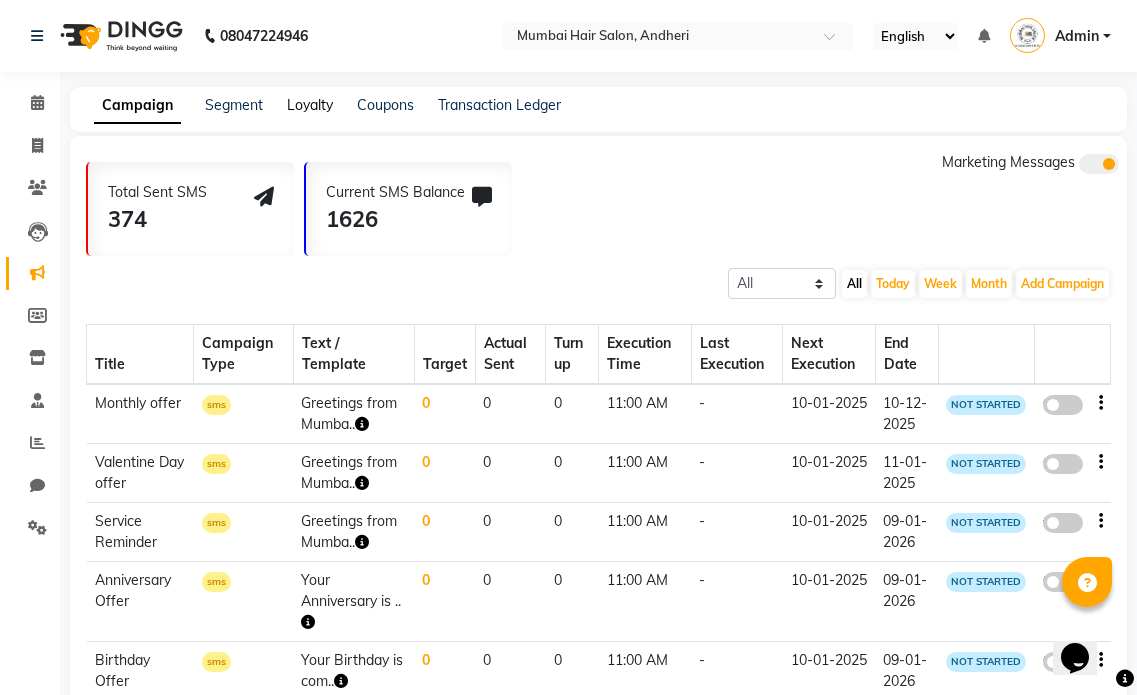 click on "Loyalty" 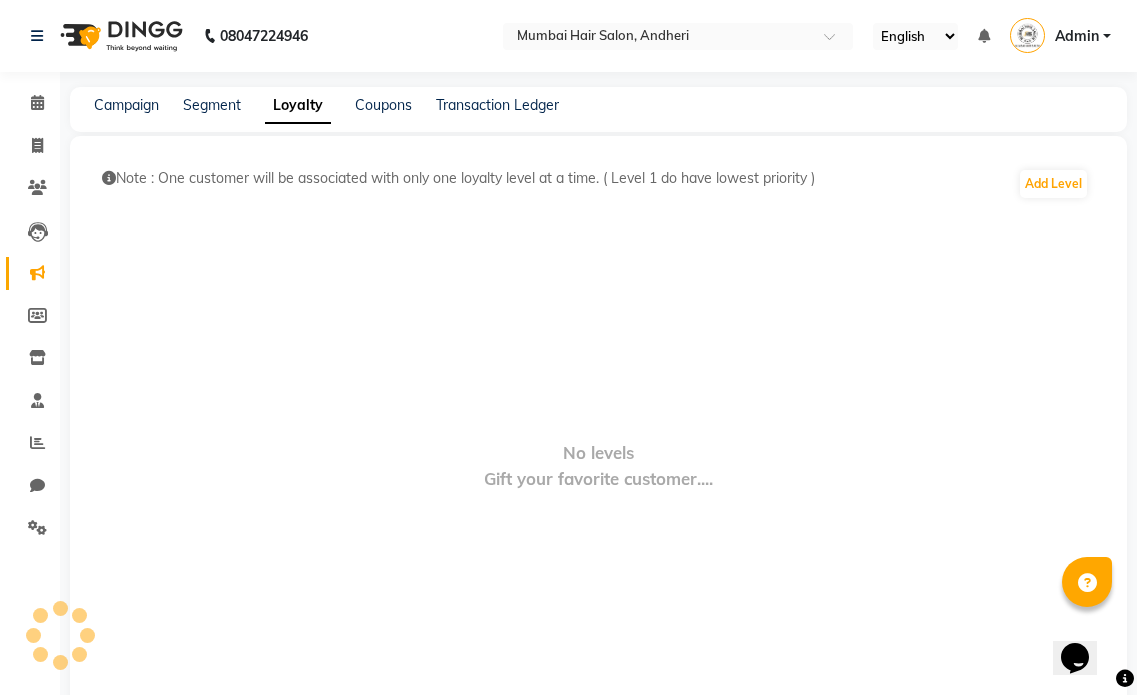 click on "Campaign Segment Loyalty Coupons Transaction Ledger" 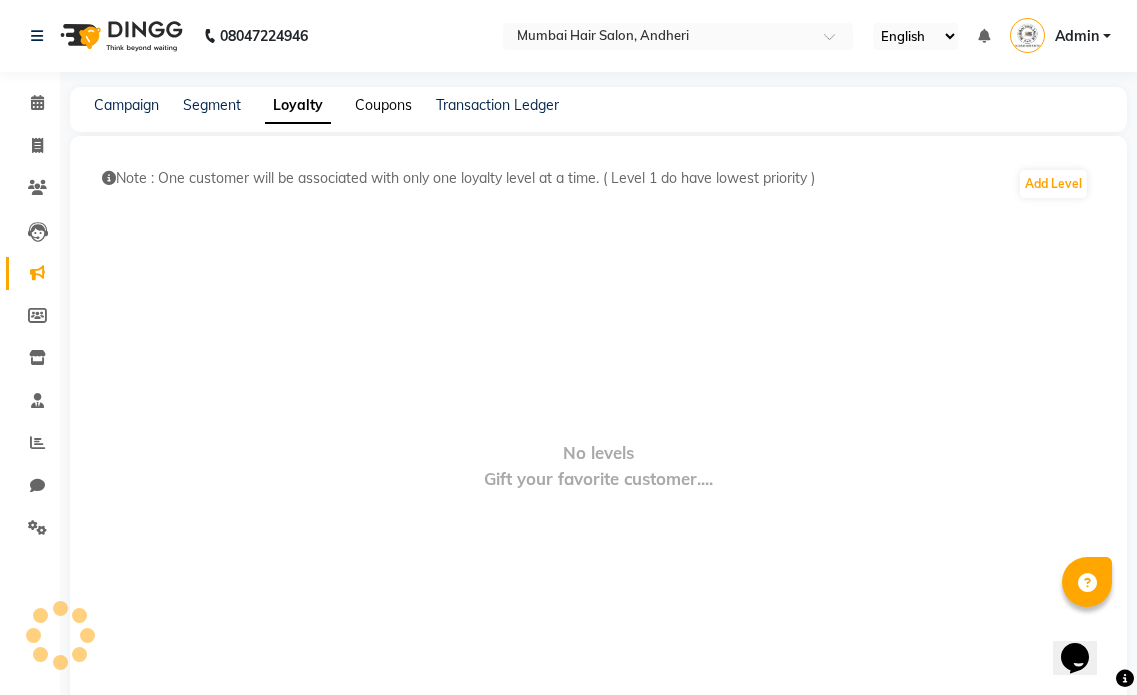 click on "Coupons" 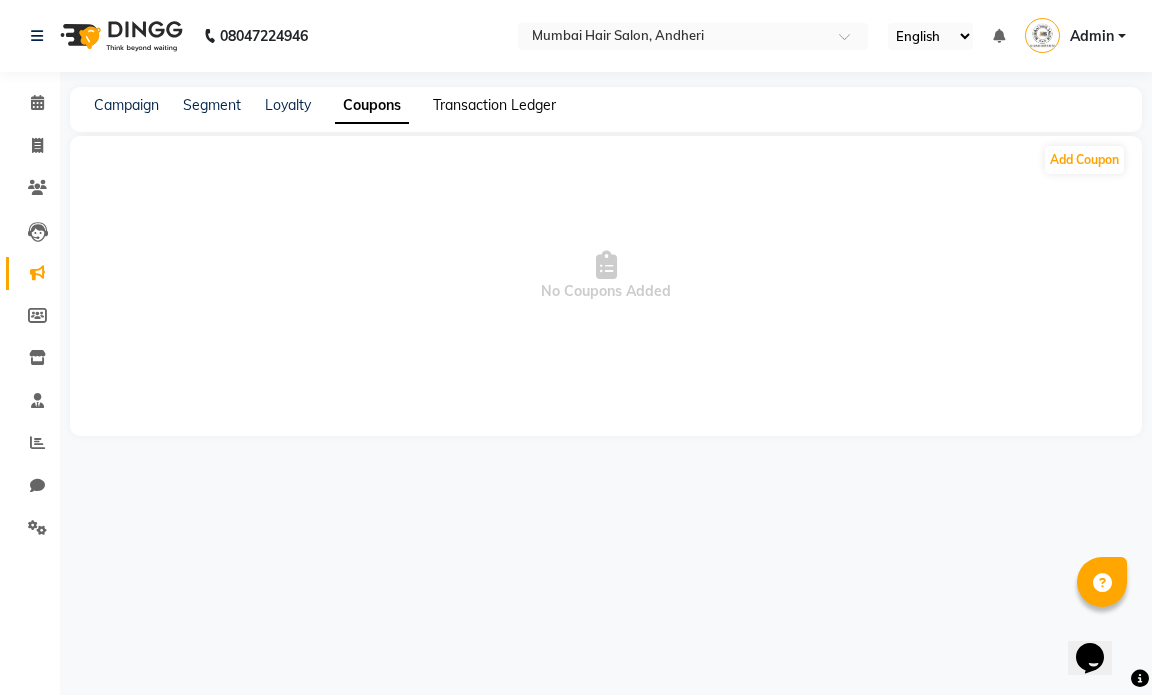 click on "Transaction Ledger" 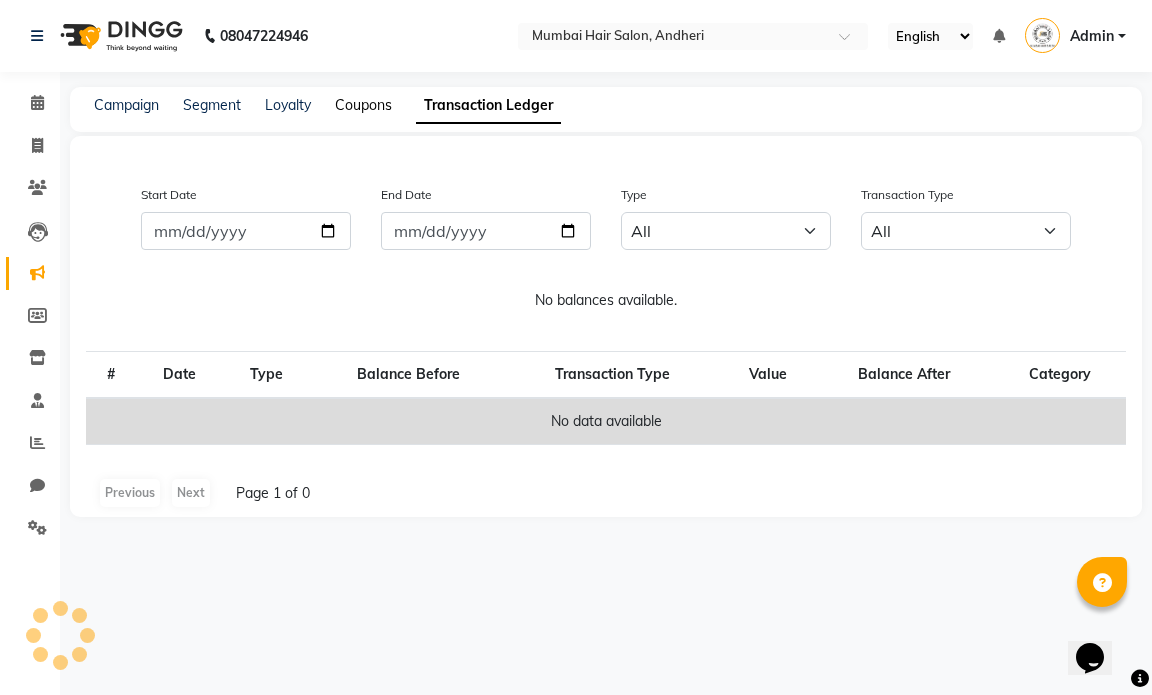 drag, startPoint x: 381, startPoint y: 101, endPoint x: 1151, endPoint y: 230, distance: 780.7311 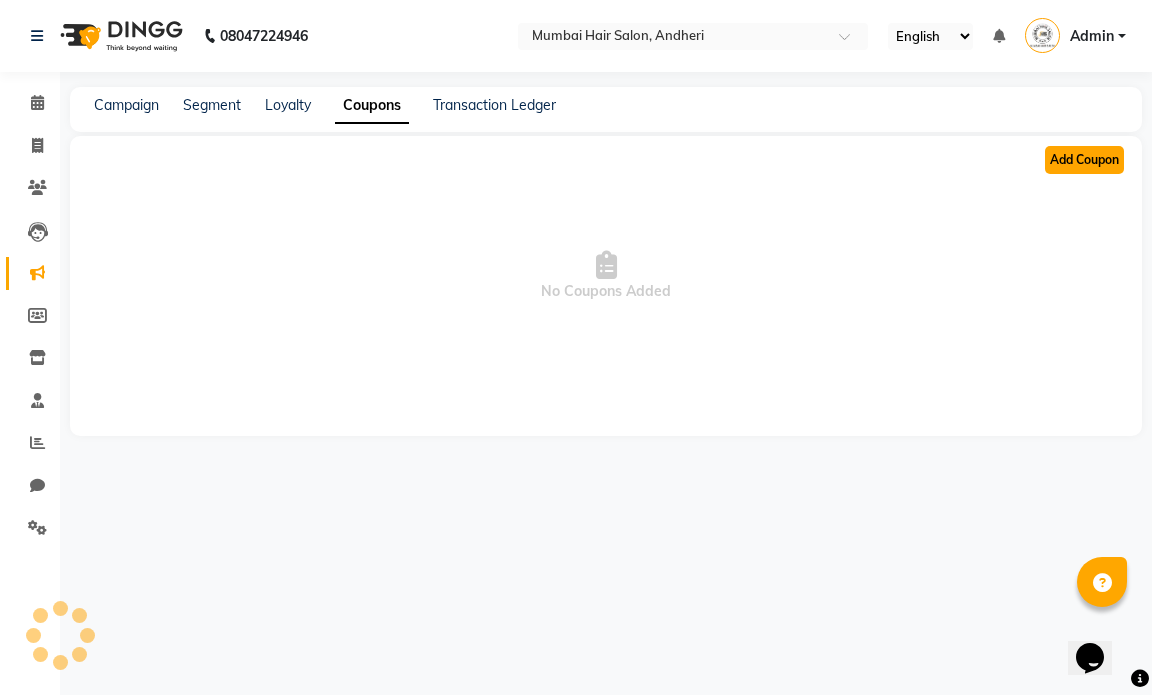 click on "Add Coupon" 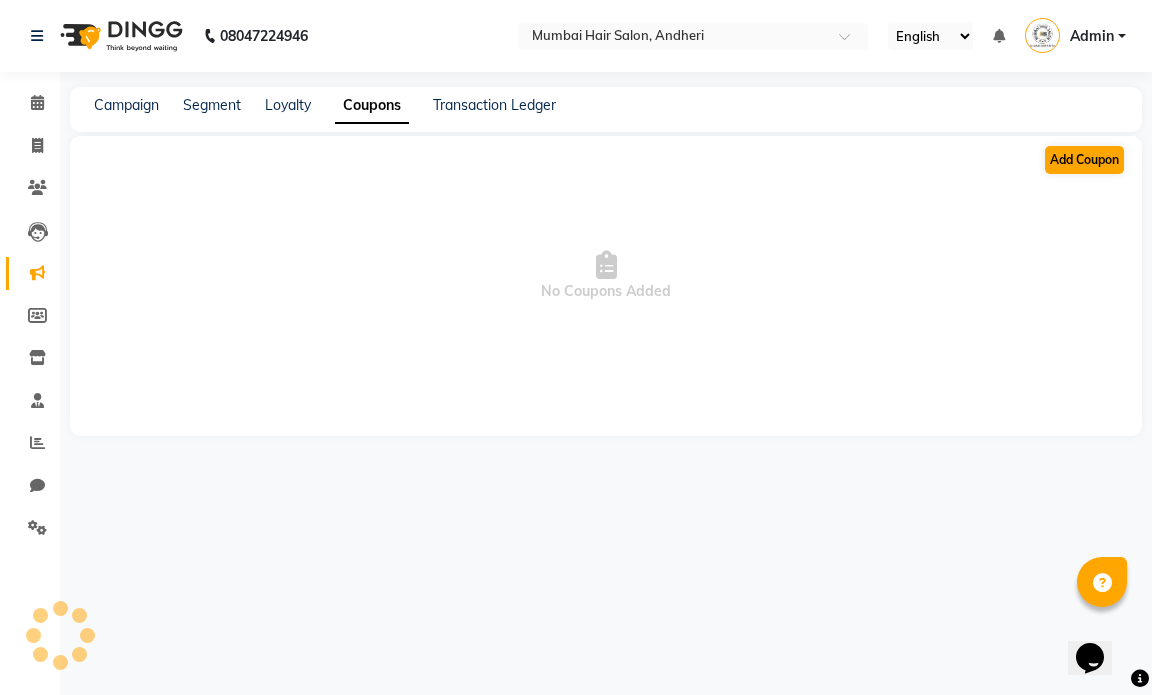 select on "ALL" 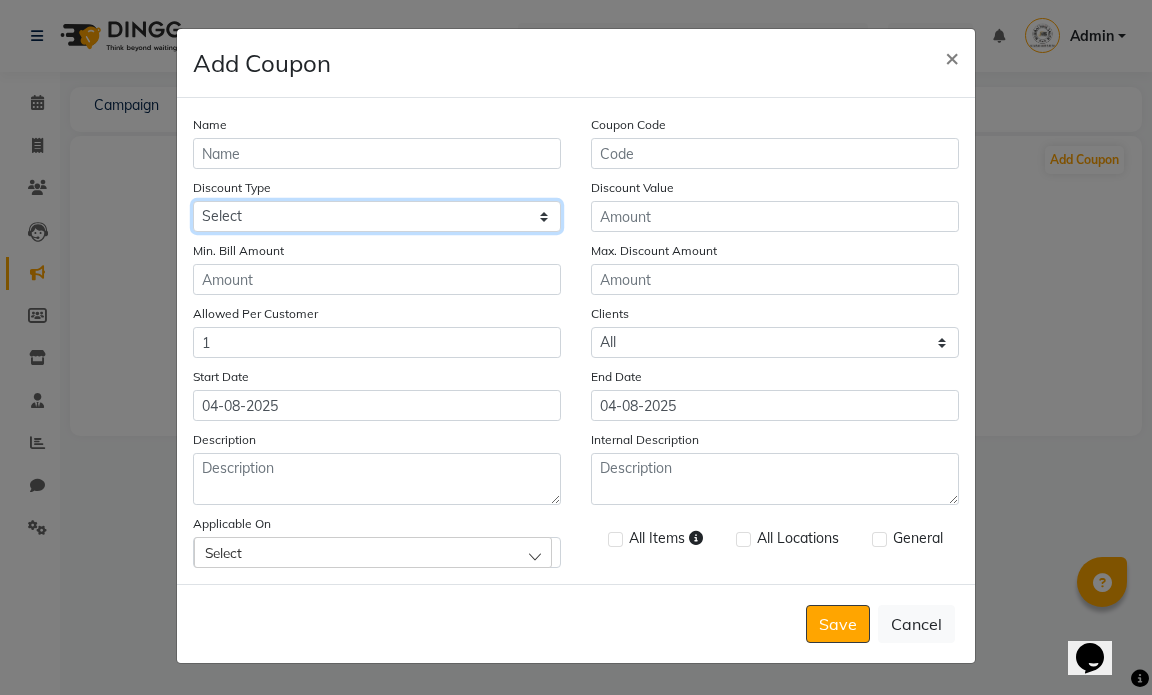 click on "Select Percentage Fixed" at bounding box center [377, 216] 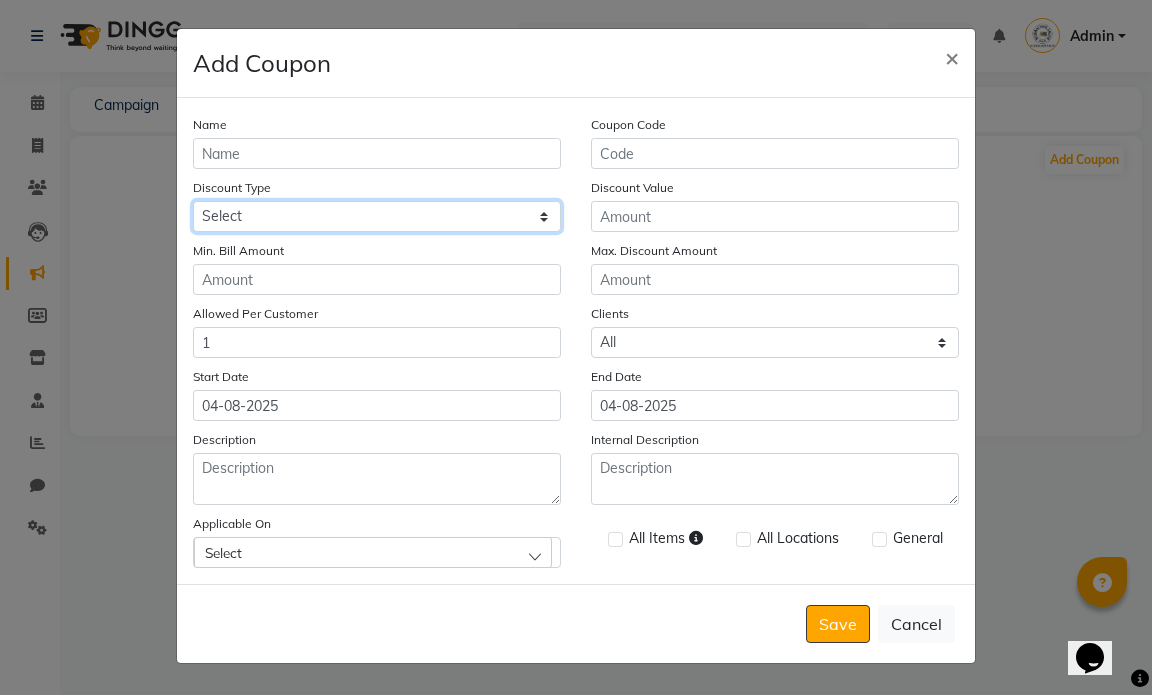 click on "Select Percentage Fixed" at bounding box center [377, 216] 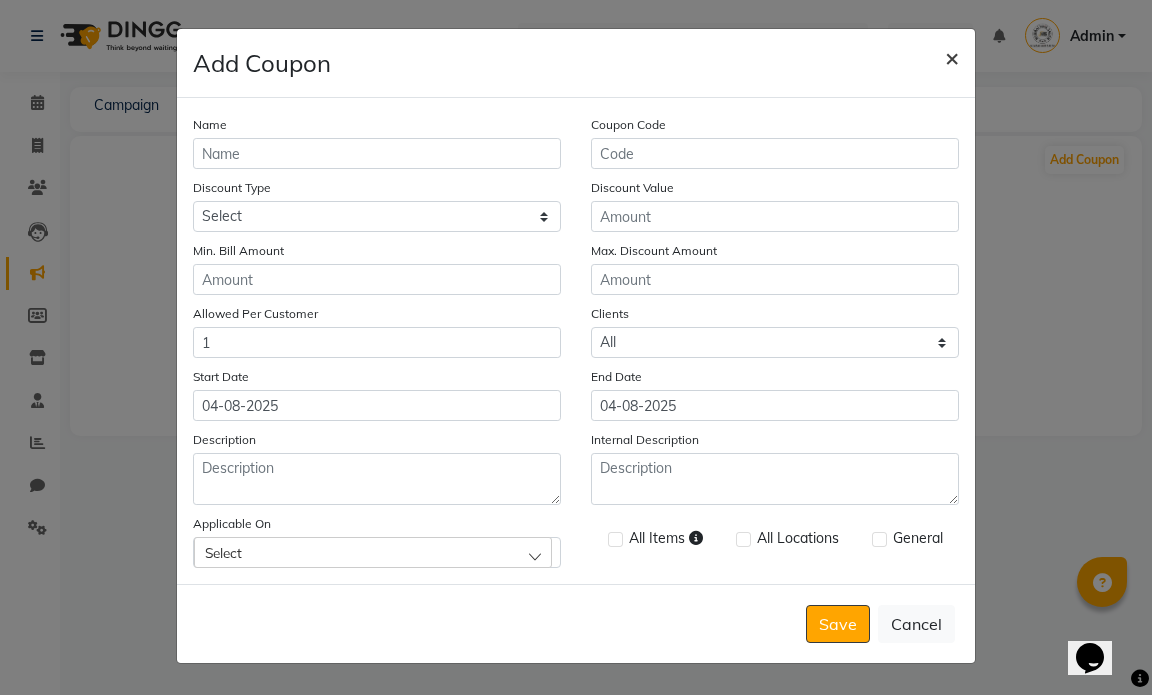 click on "×" 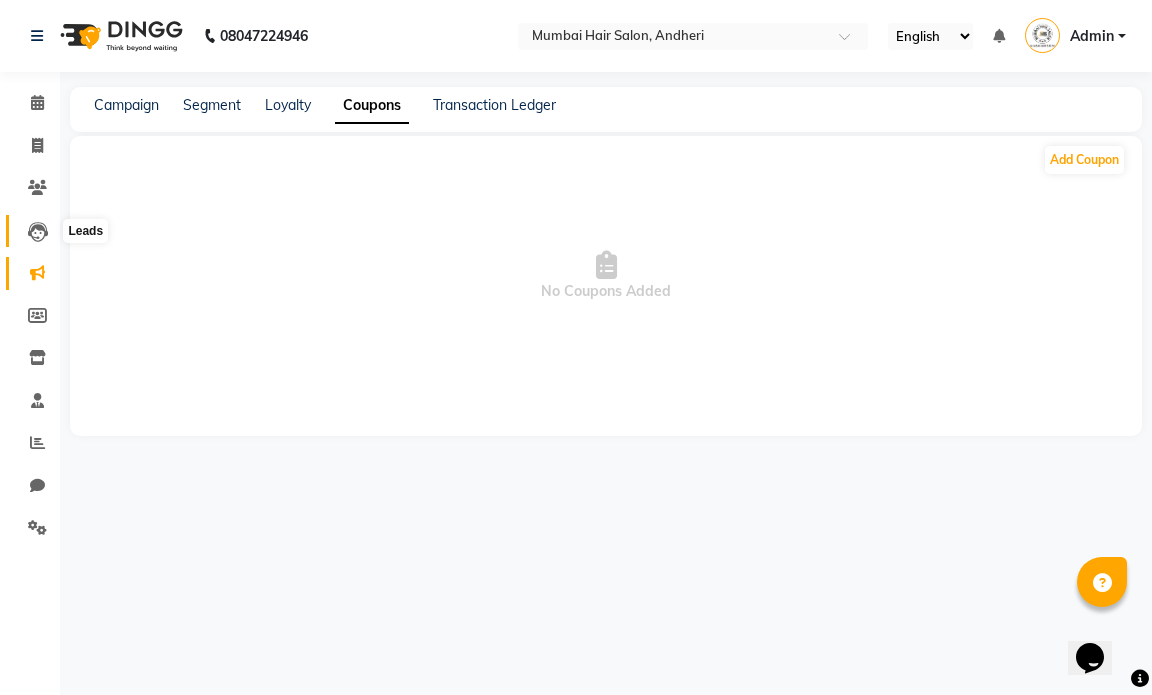 click 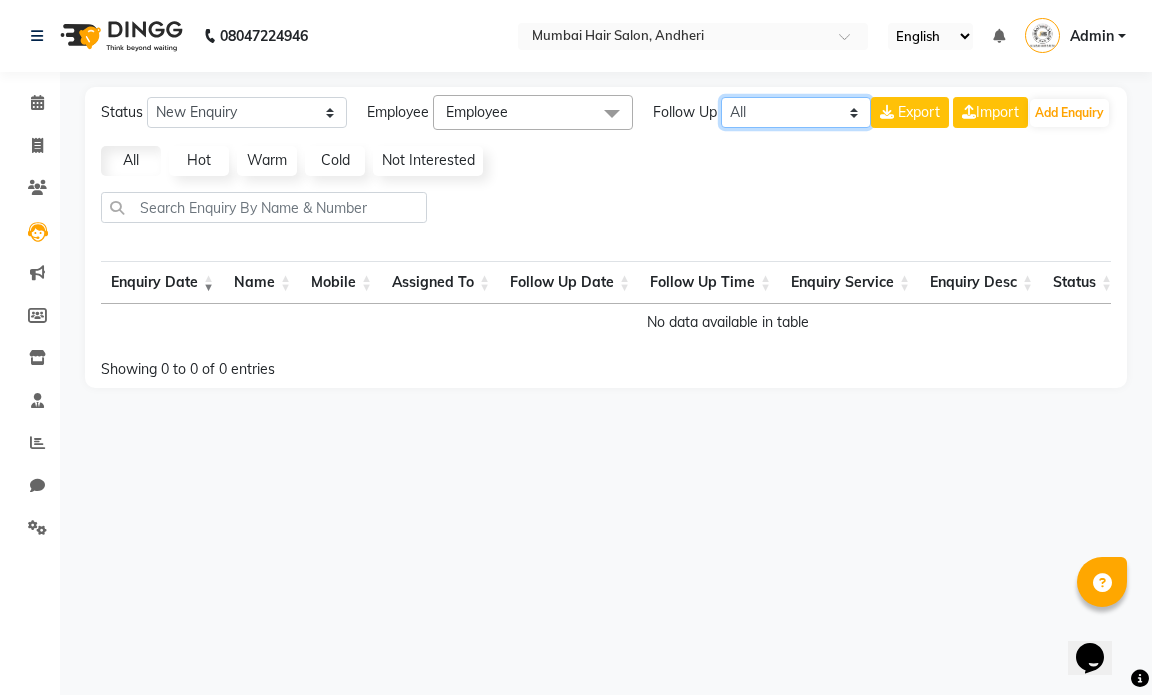 click on "All Today Tomorrow This Week This Month Custom" 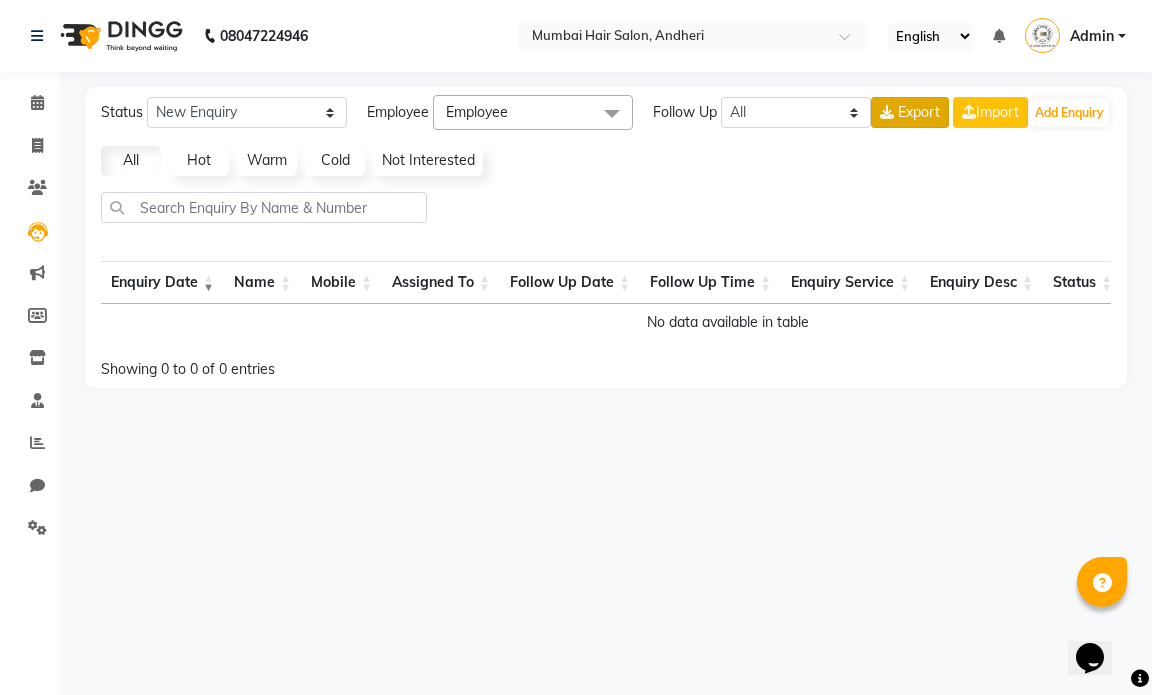 click on "Export" 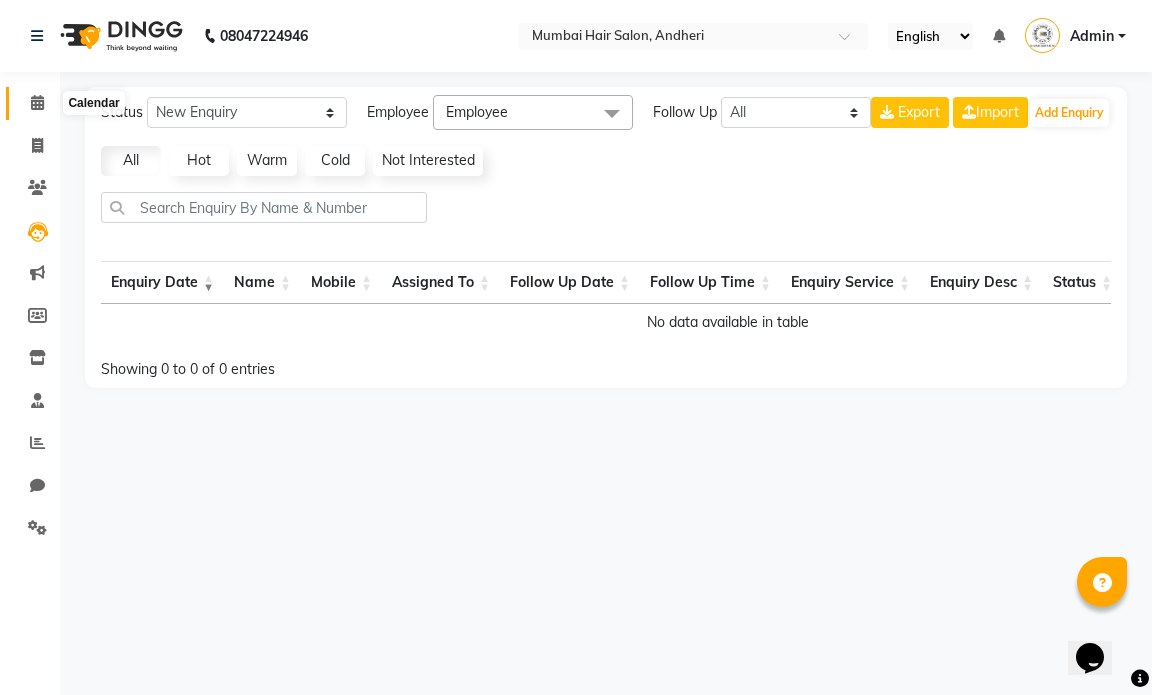 click 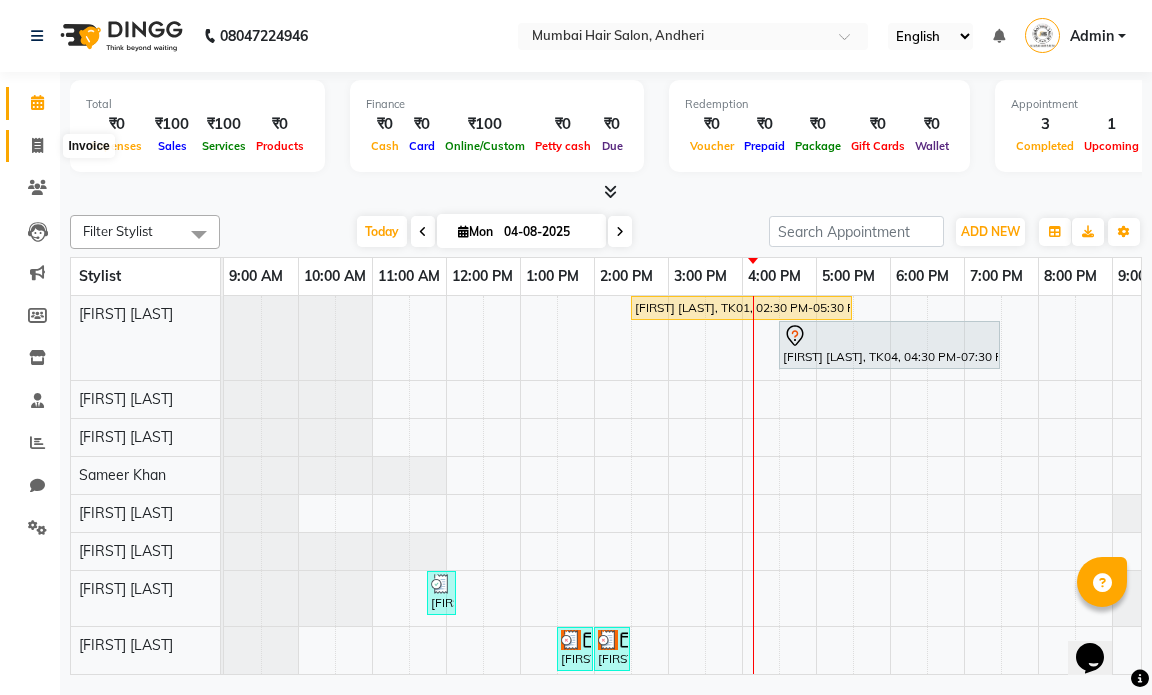 click 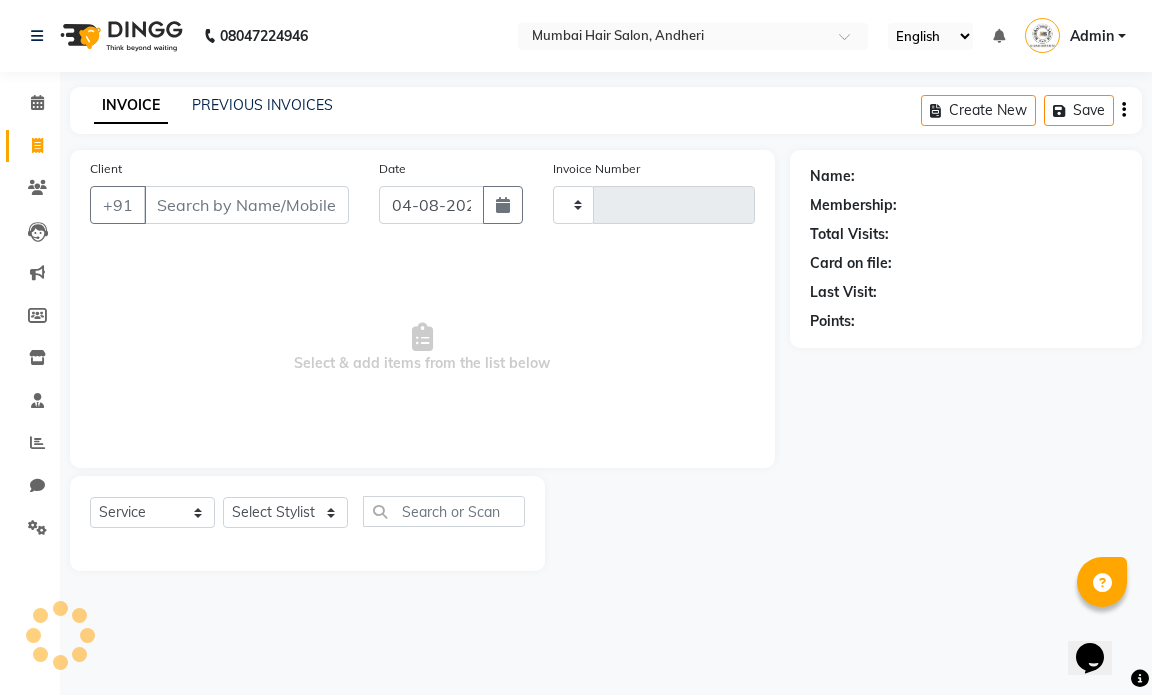 type on "1019" 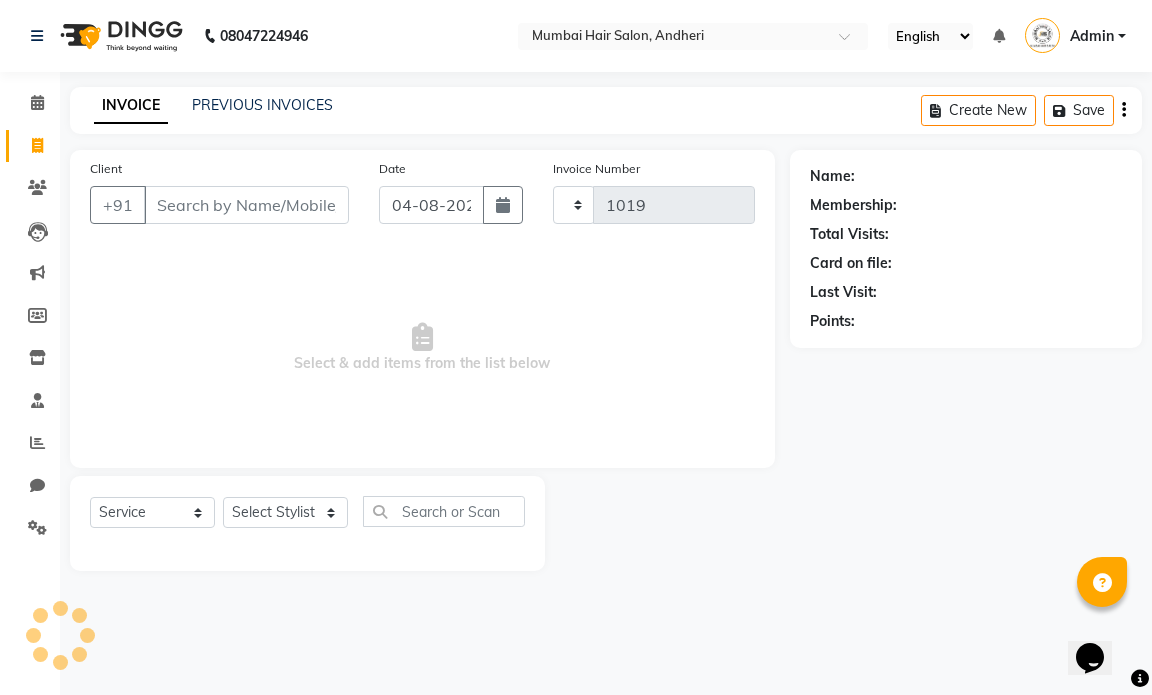 select on "7487" 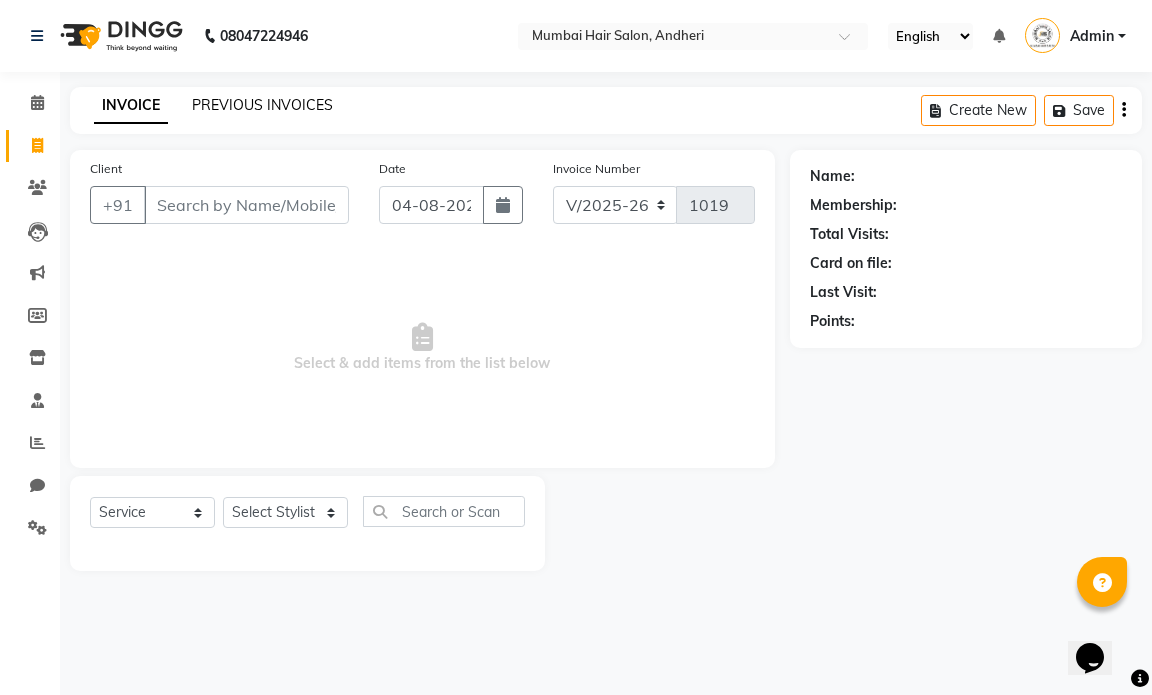click on "PREVIOUS INVOICES" 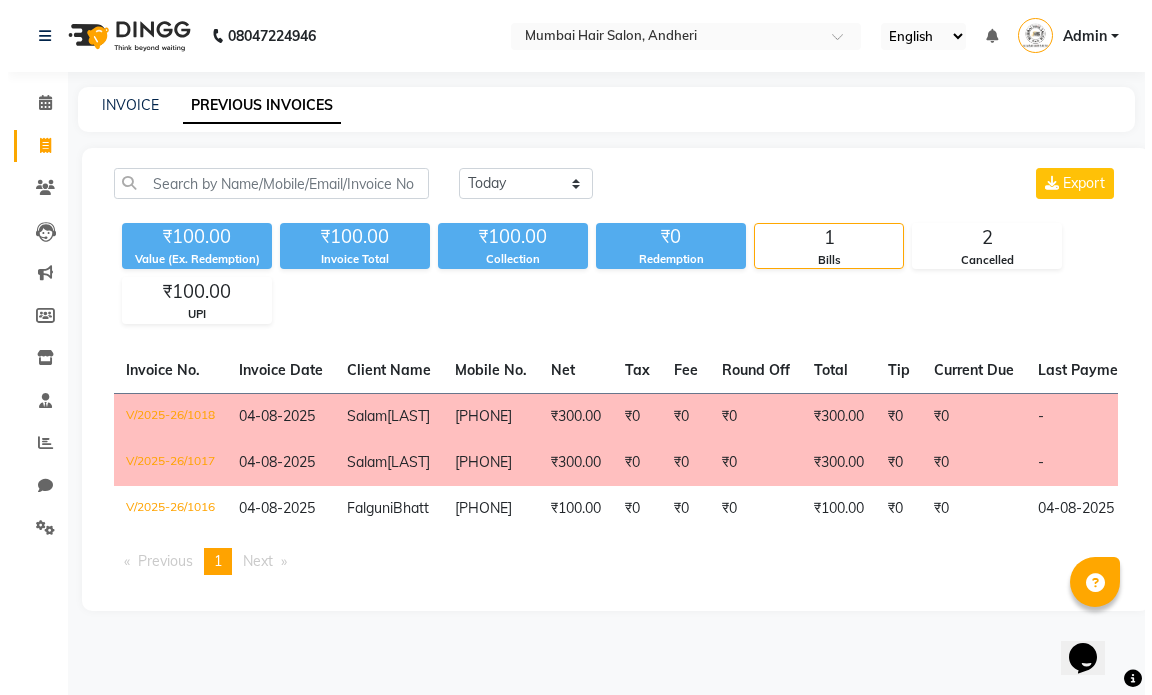 scroll, scrollTop: 0, scrollLeft: 0, axis: both 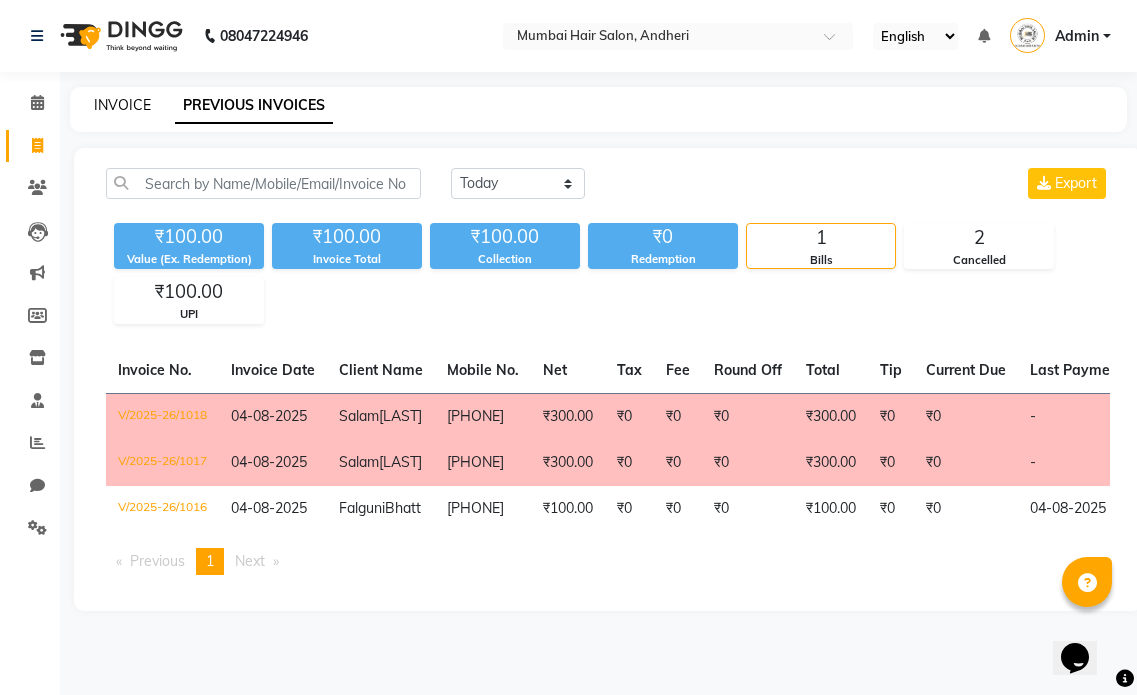 click on "INVOICE" 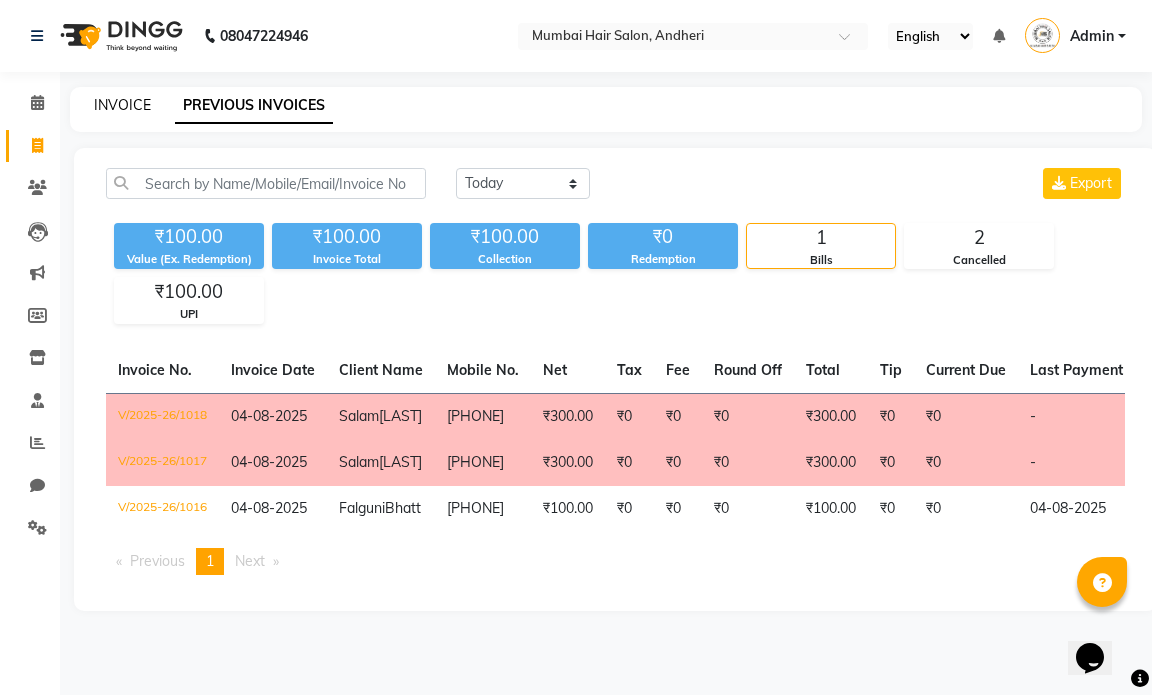 select on "service" 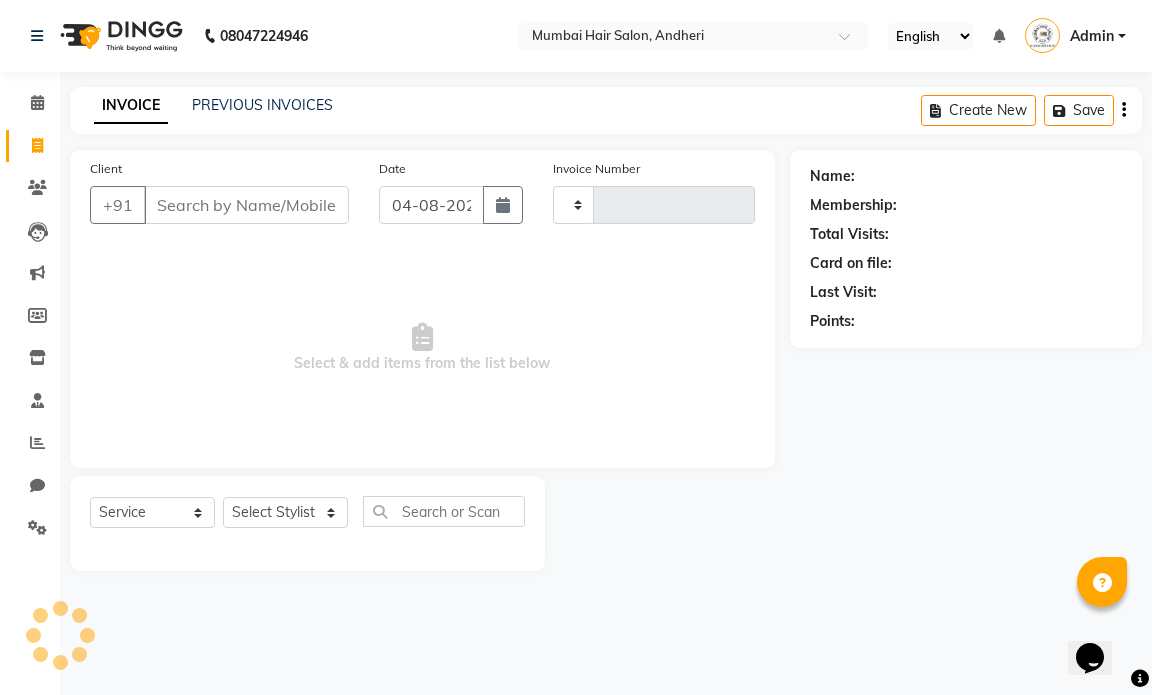type on "1019" 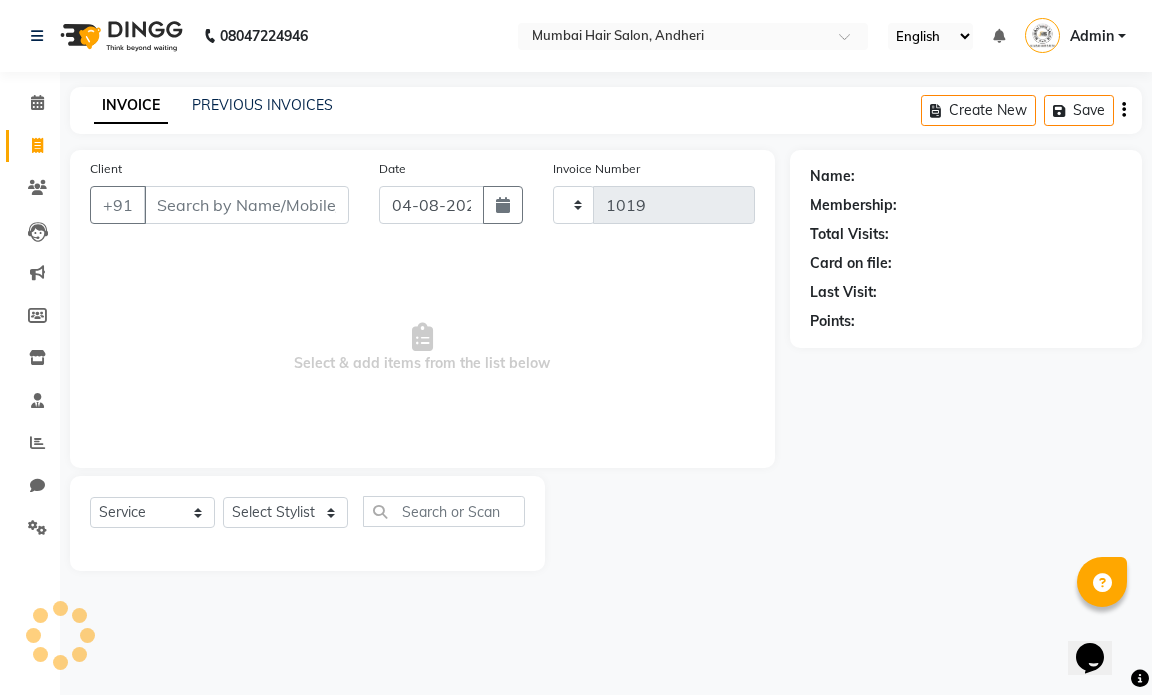 select on "7487" 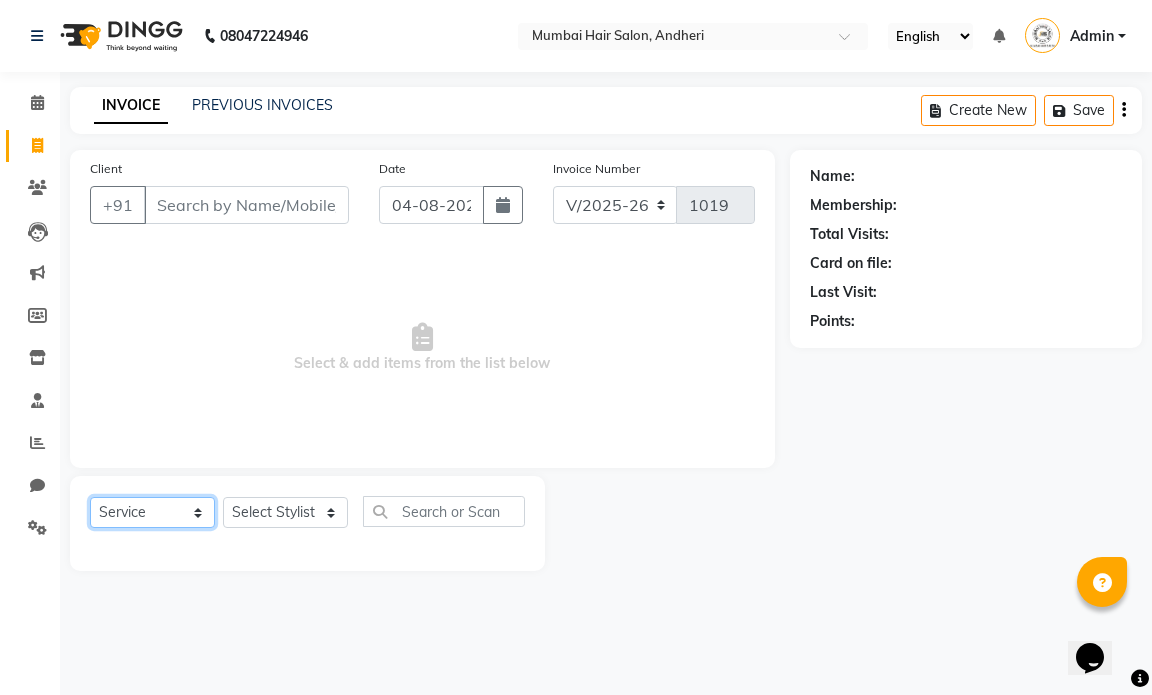 click on "Select  Service  Product  Membership  Package Voucher Prepaid Gift Card" 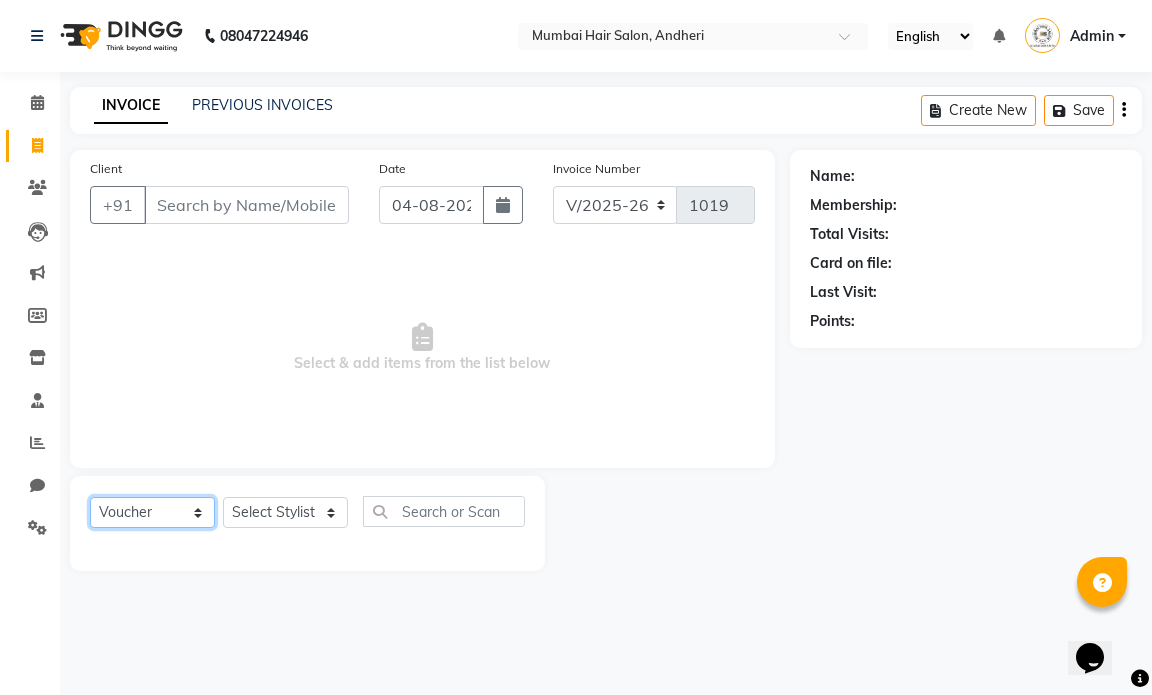 click on "Select  Service  Product  Membership  Package Voucher Prepaid Gift Card" 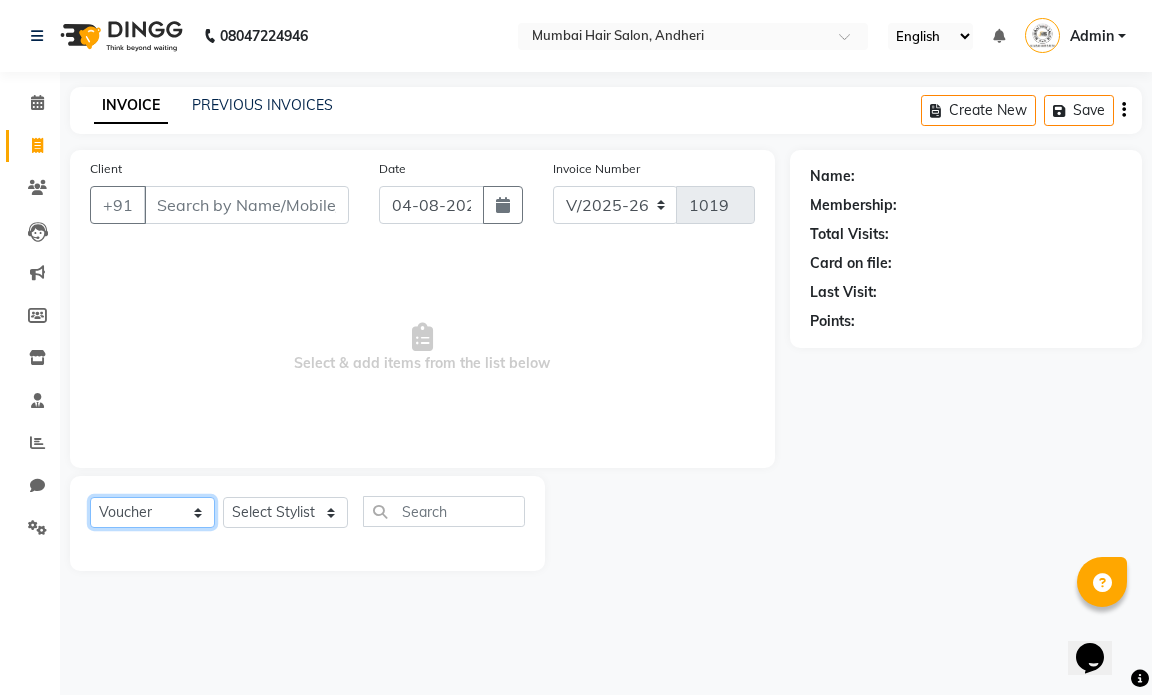 click on "Select  Service  Product  Membership  Package Voucher Prepaid Gift Card" 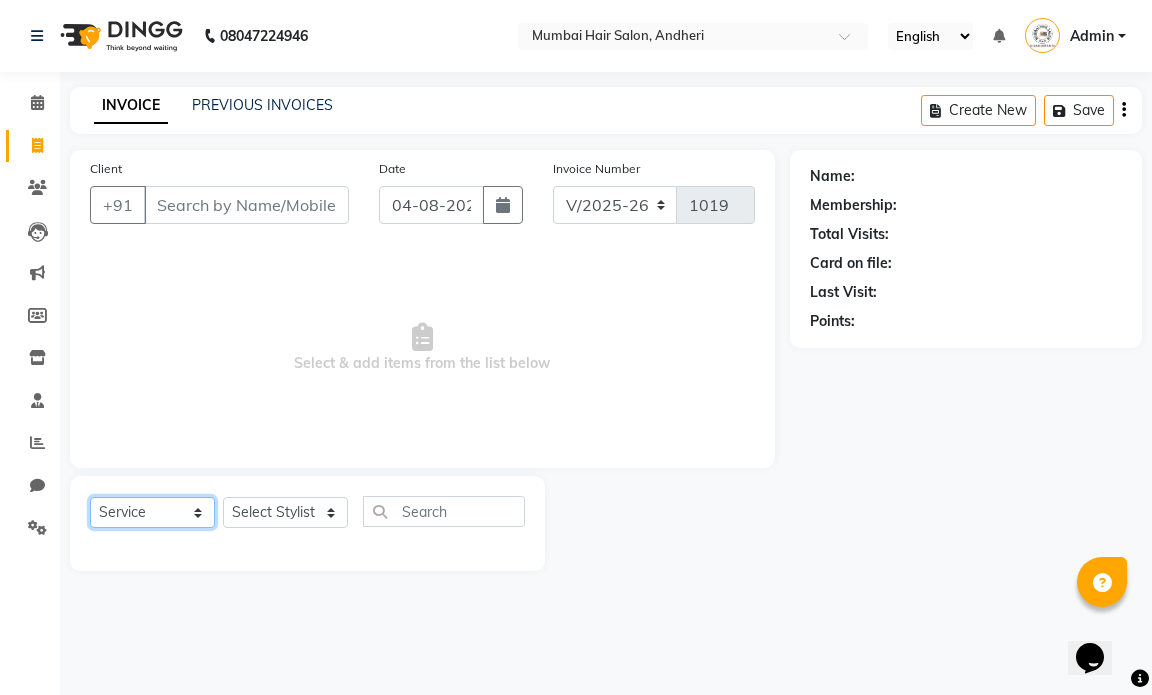 click on "Select  Service  Product  Membership  Package Voucher Prepaid Gift Card" 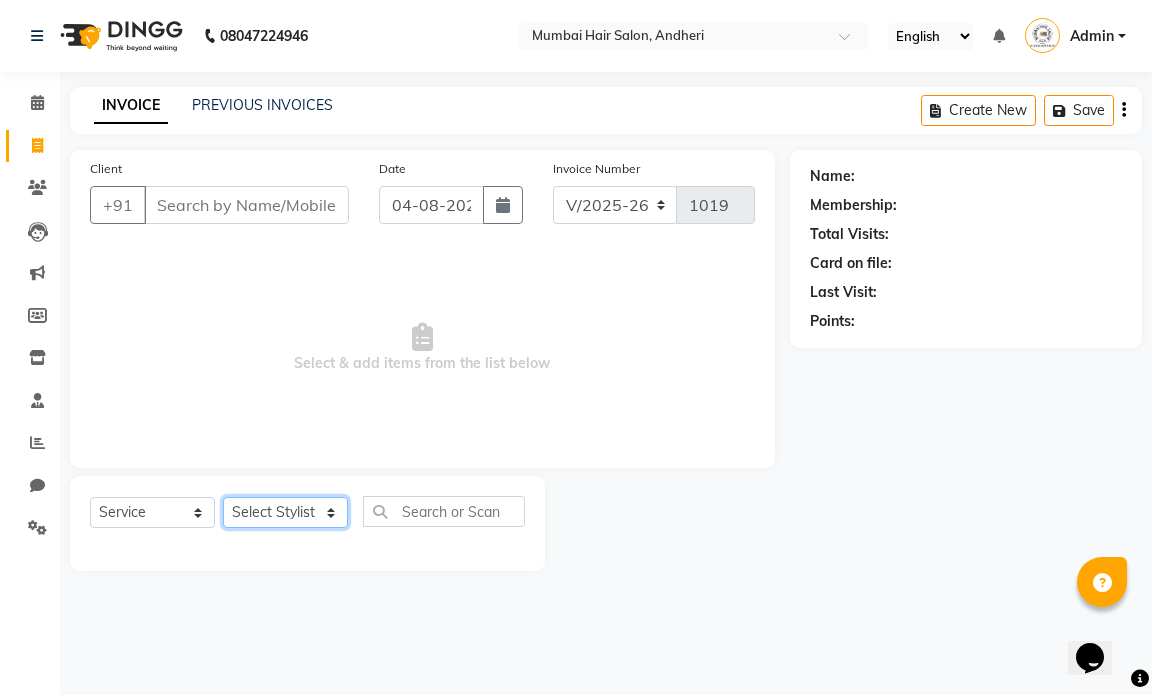 click on "Select Stylist Amol Dinkar Pawar Arman Ansari Atish Kadel Mohd Shamshad  MUMBAI HAIR SALON Payal Kalyan Rehan Ansari Salam Ansari Sameer Khan Swara Bamne" 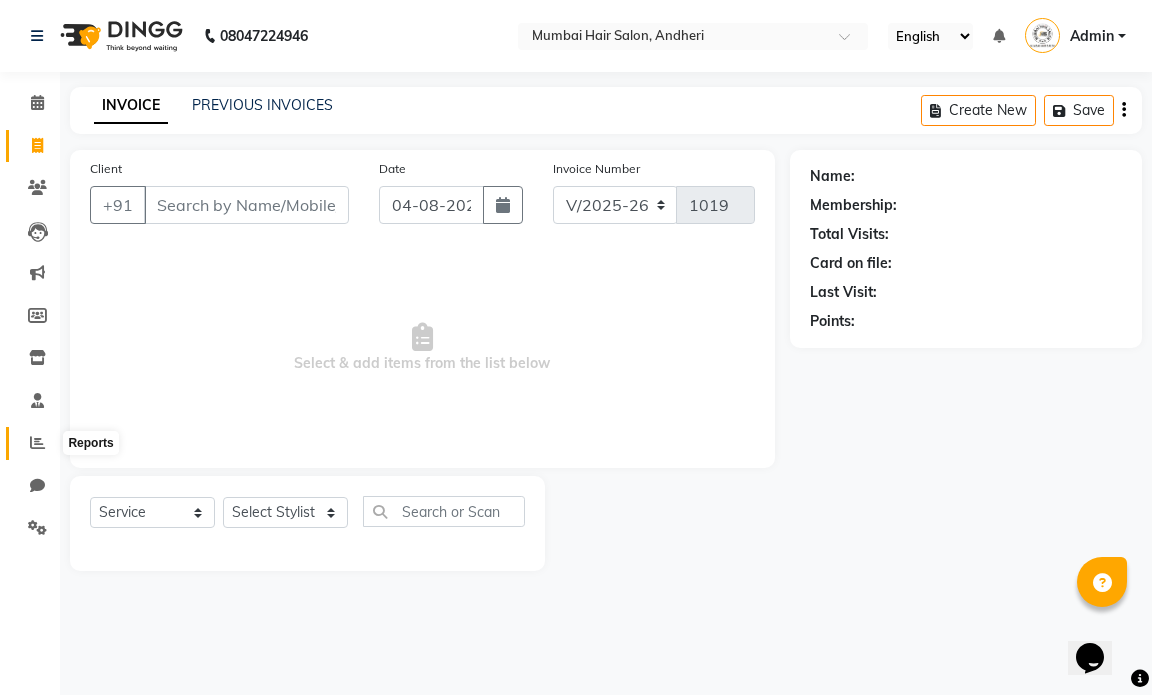 click 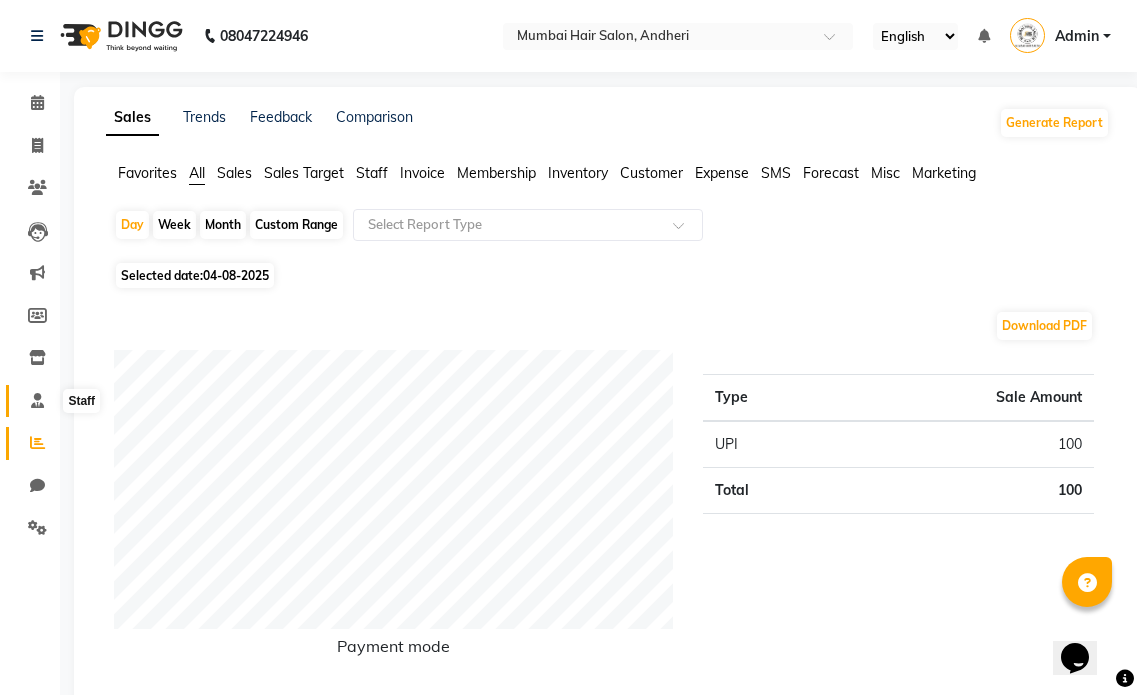 click 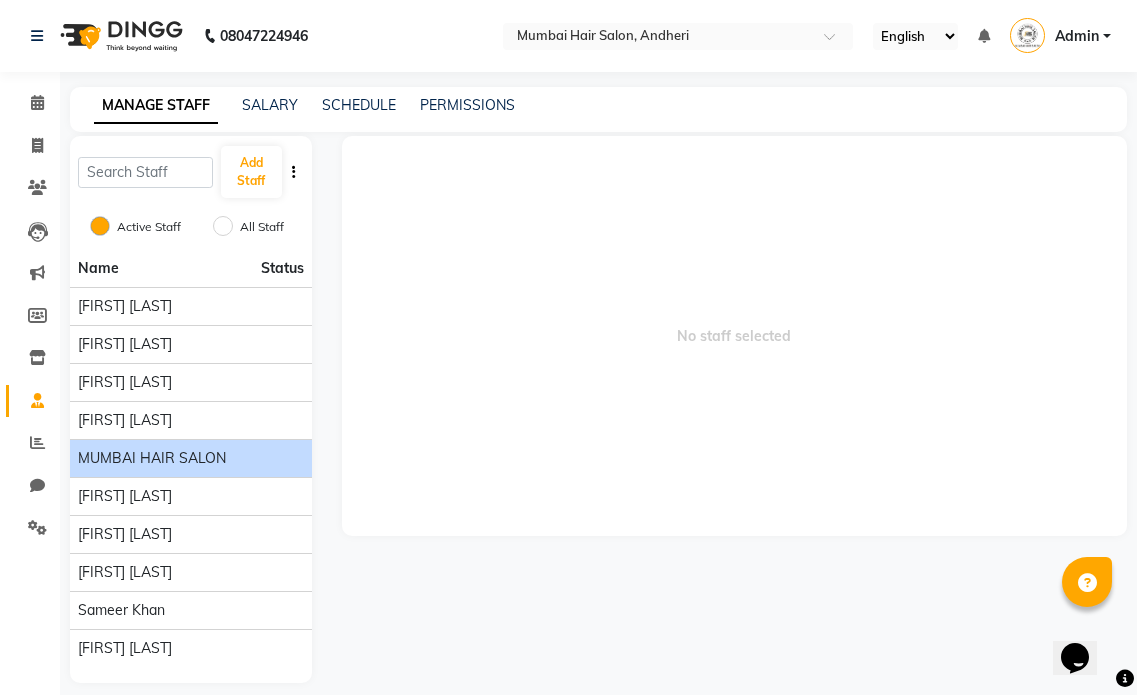 click on "MUMBAI HAIR SALON" 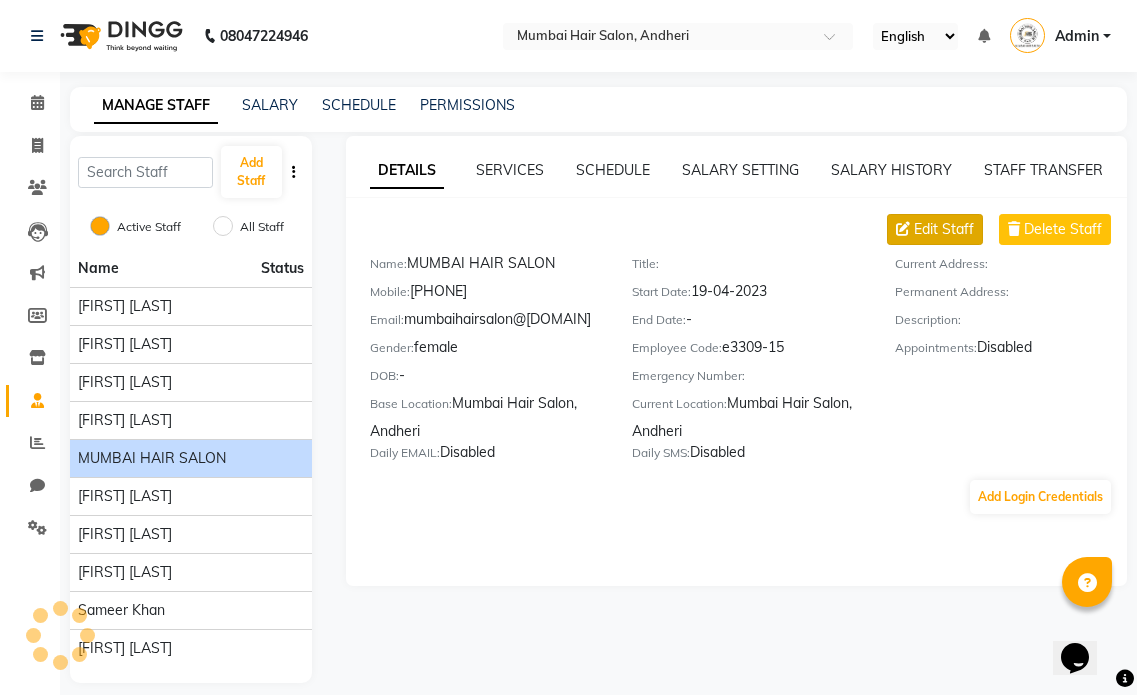 click on "Edit Staff" 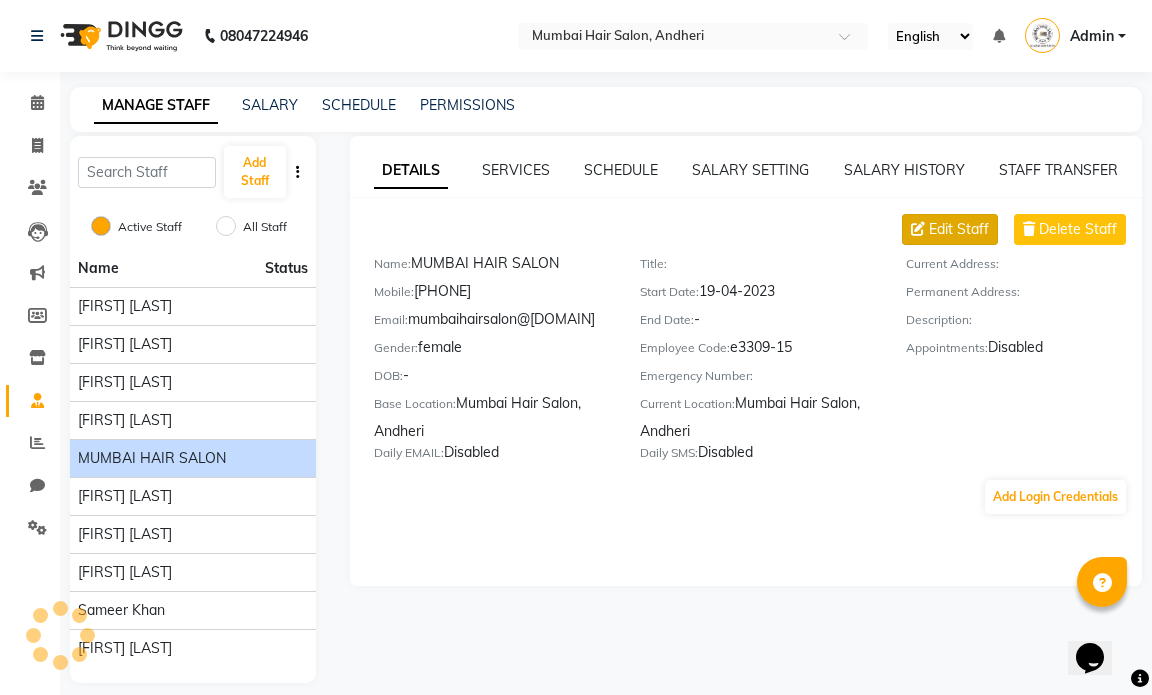 select on "female" 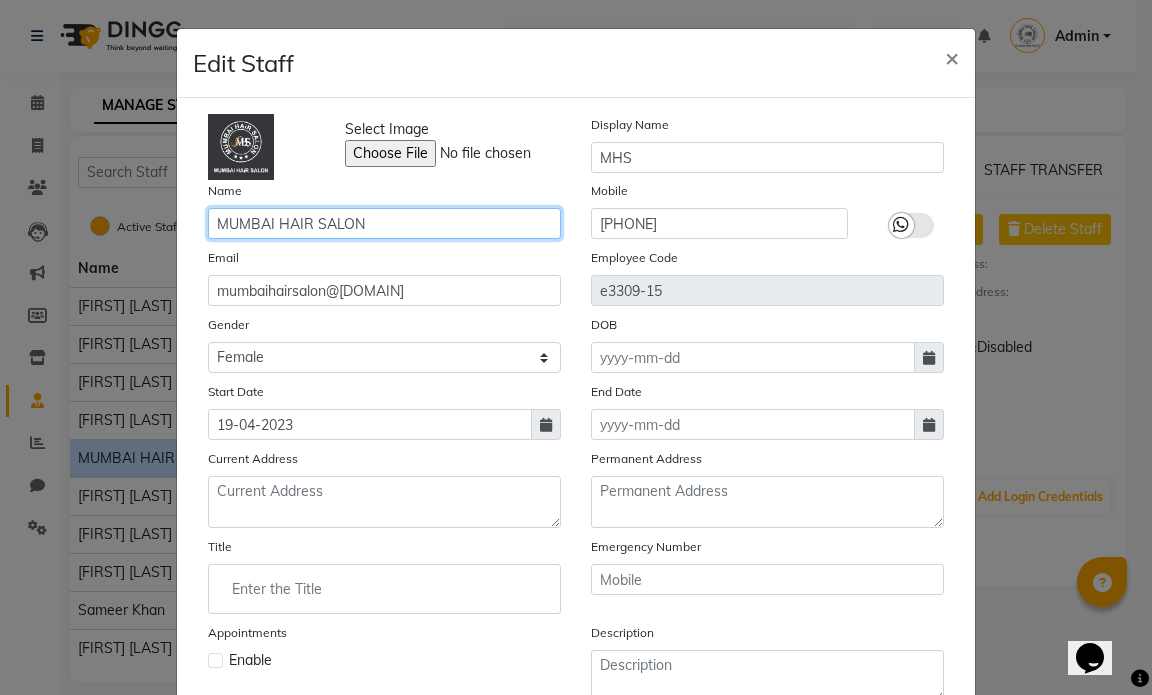 drag, startPoint x: 440, startPoint y: 229, endPoint x: 212, endPoint y: 223, distance: 228.07893 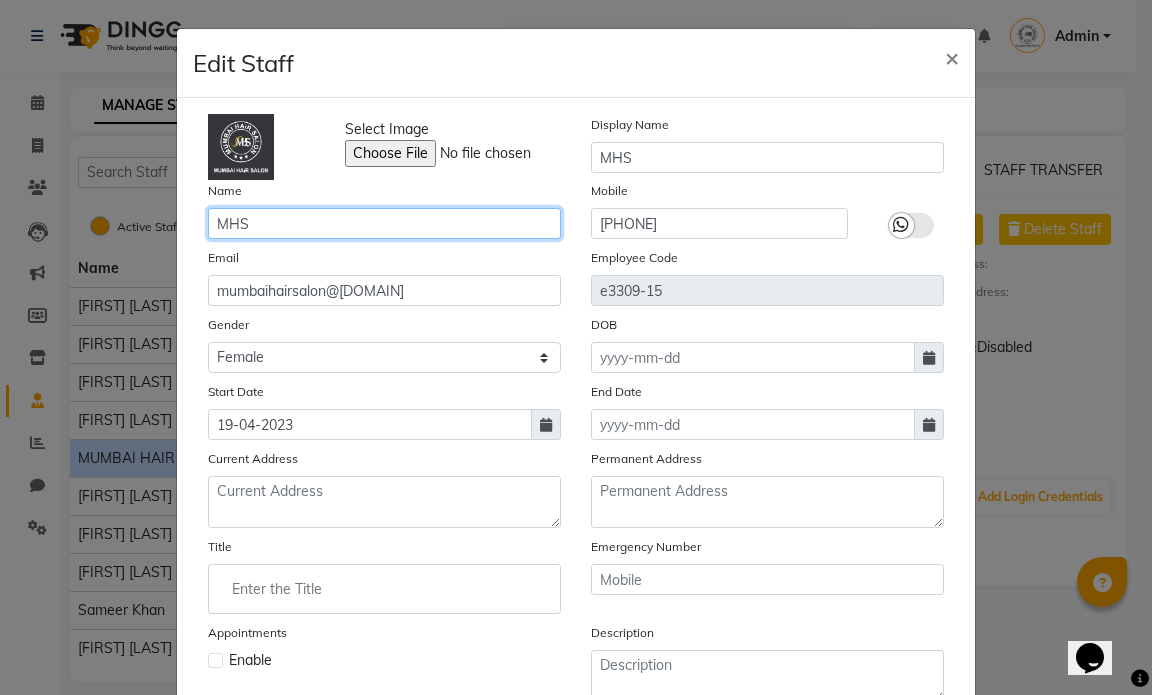 type on "MHS" 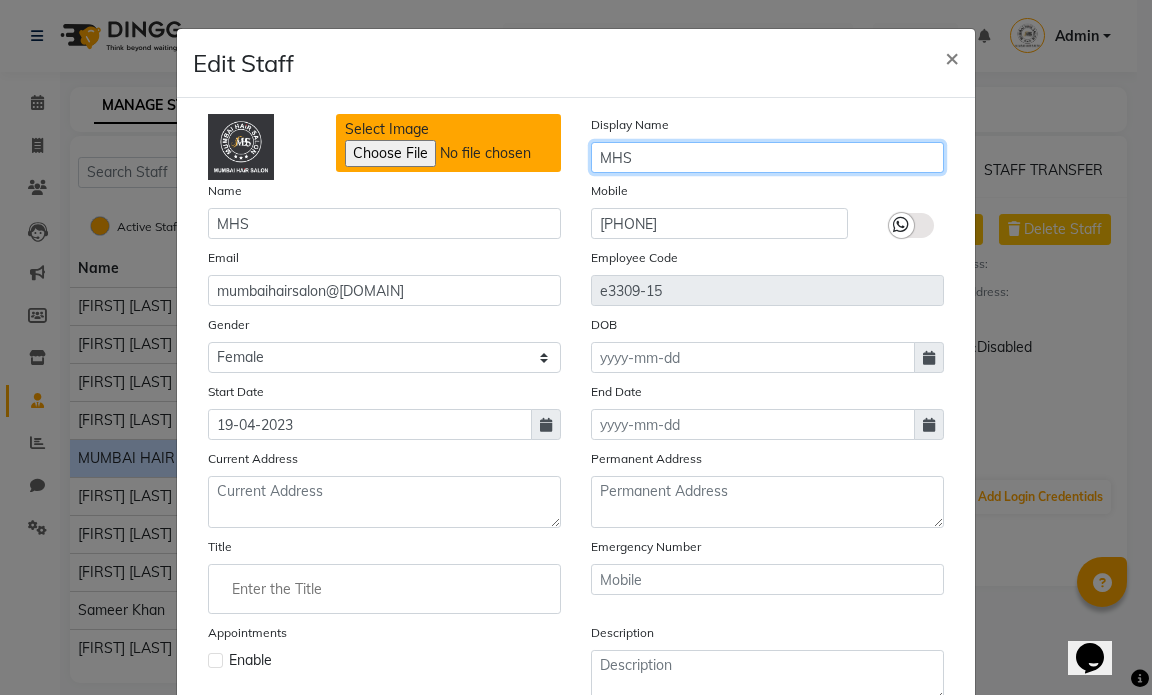 drag, startPoint x: 669, startPoint y: 156, endPoint x: 508, endPoint y: 152, distance: 161.04968 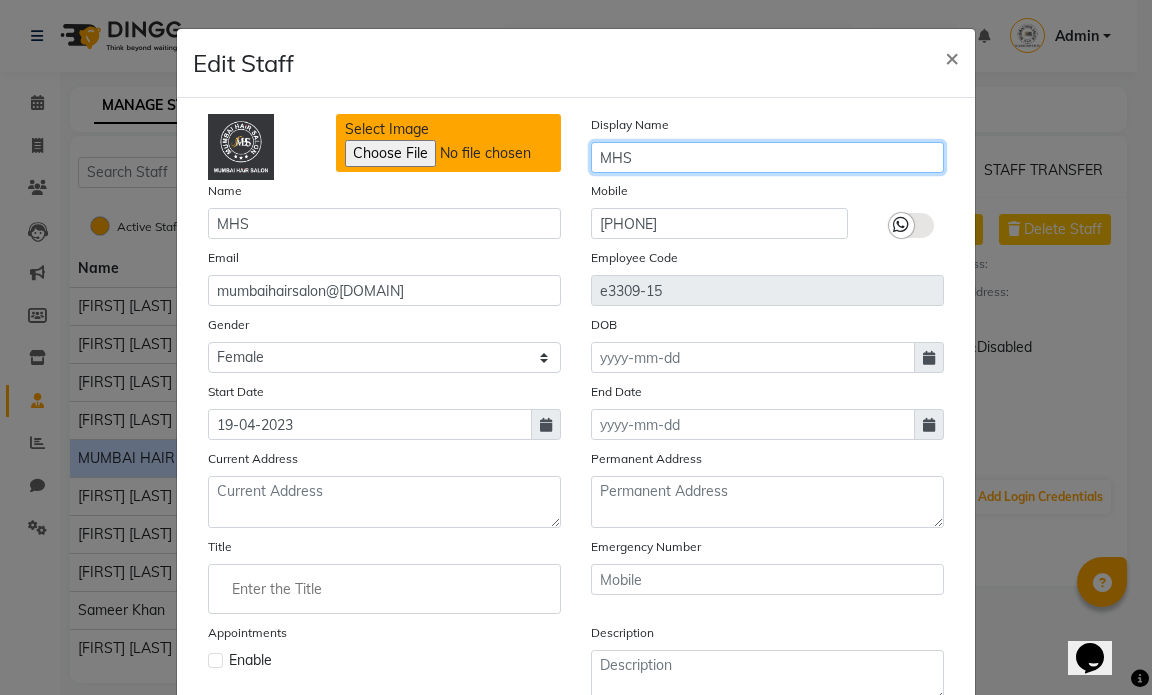 click on "Select Image  Display Name MHS" 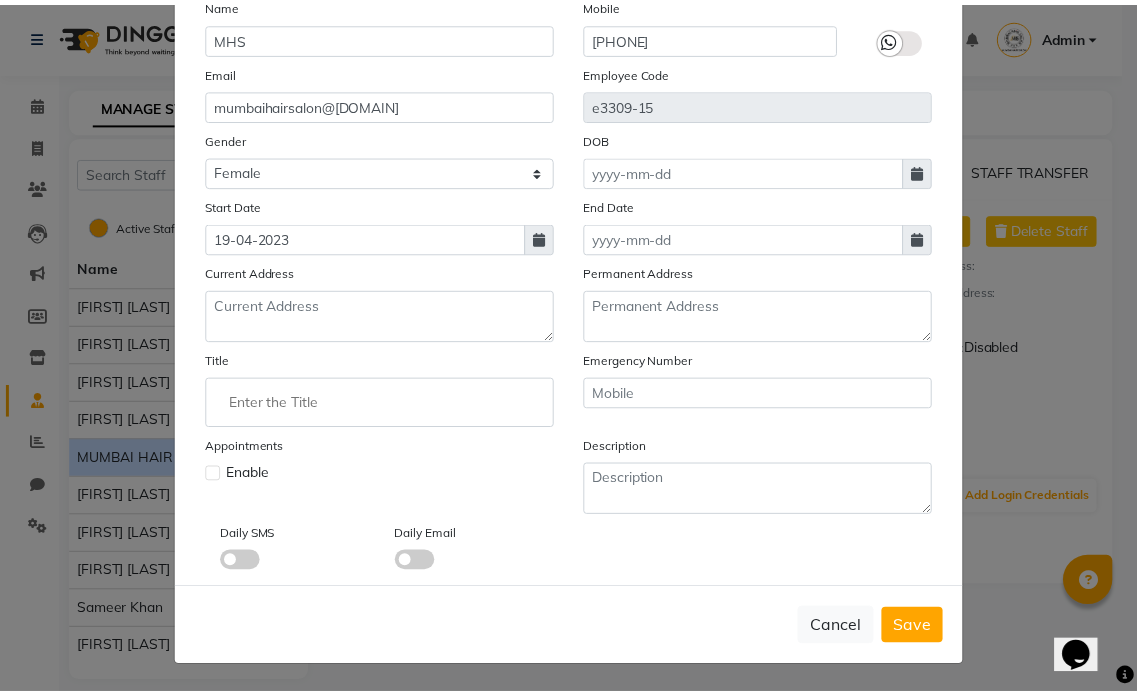 scroll, scrollTop: 187, scrollLeft: 0, axis: vertical 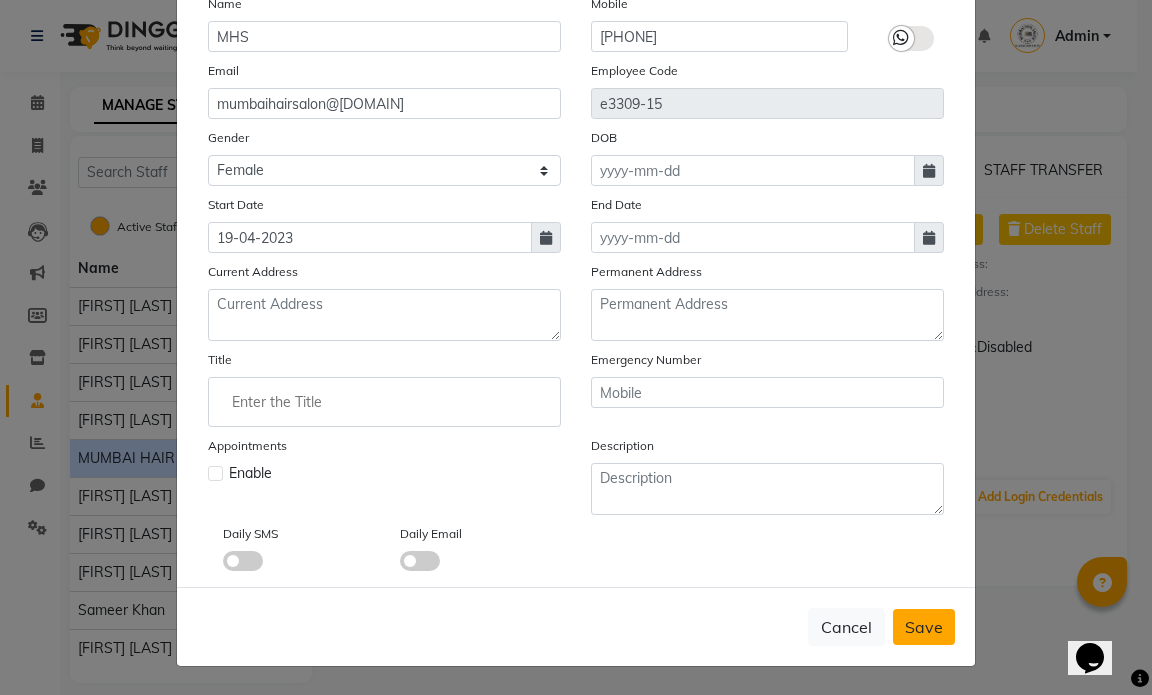 type on "Mumbai Hair Salon" 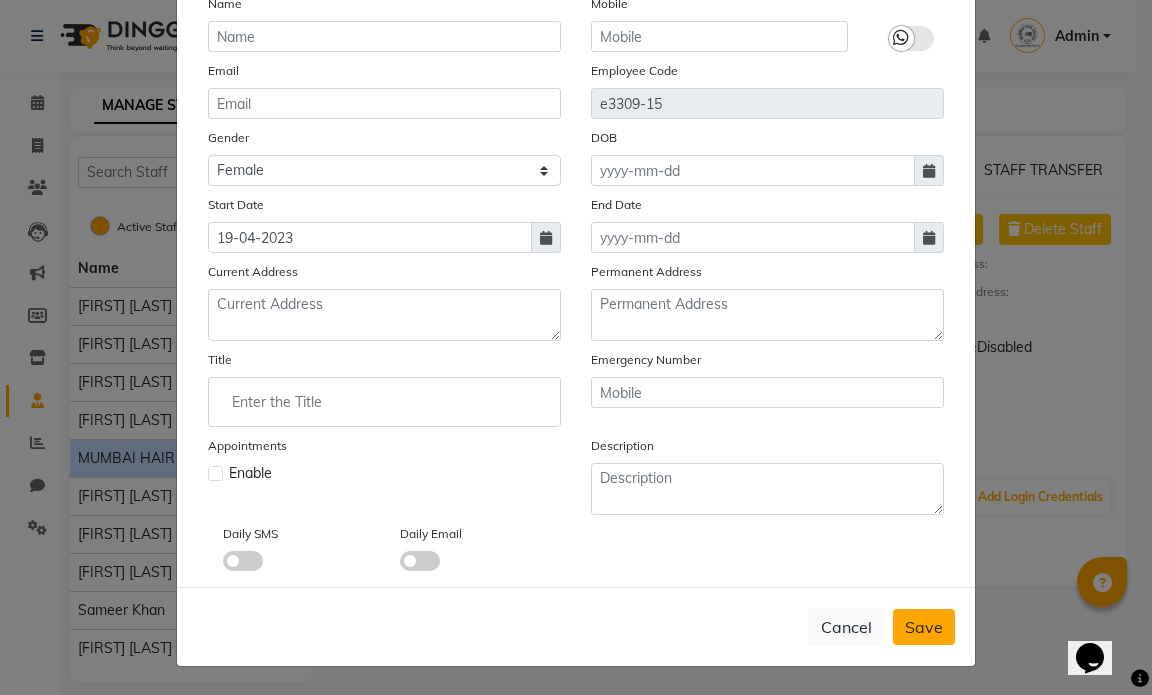 type 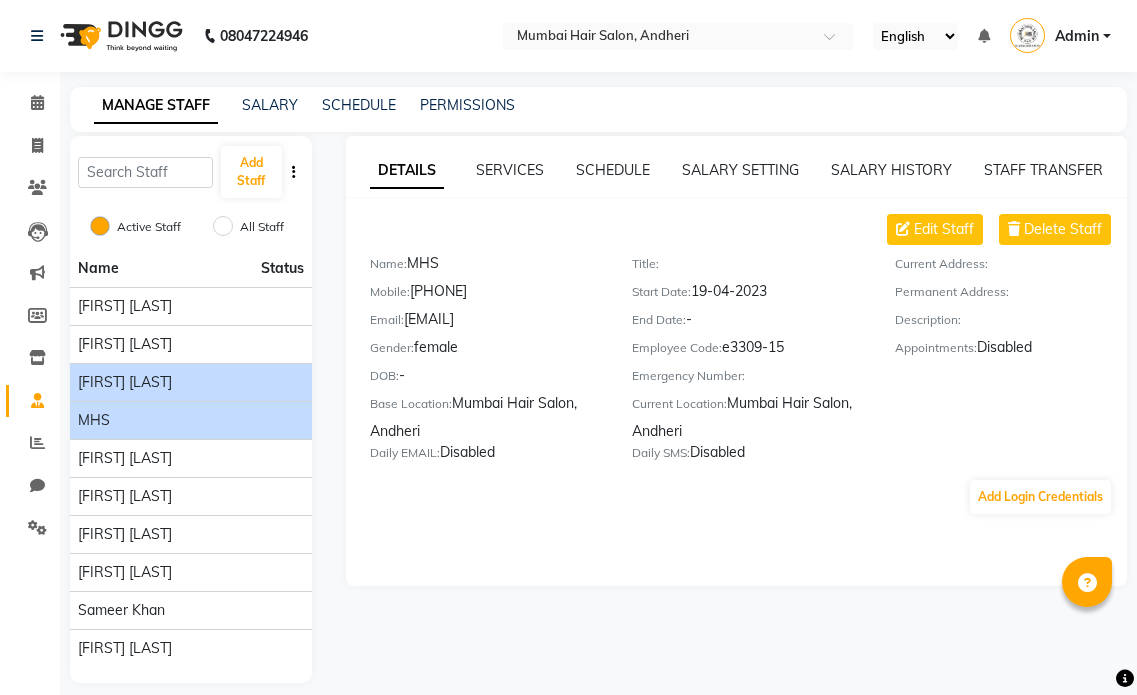 scroll, scrollTop: 0, scrollLeft: 0, axis: both 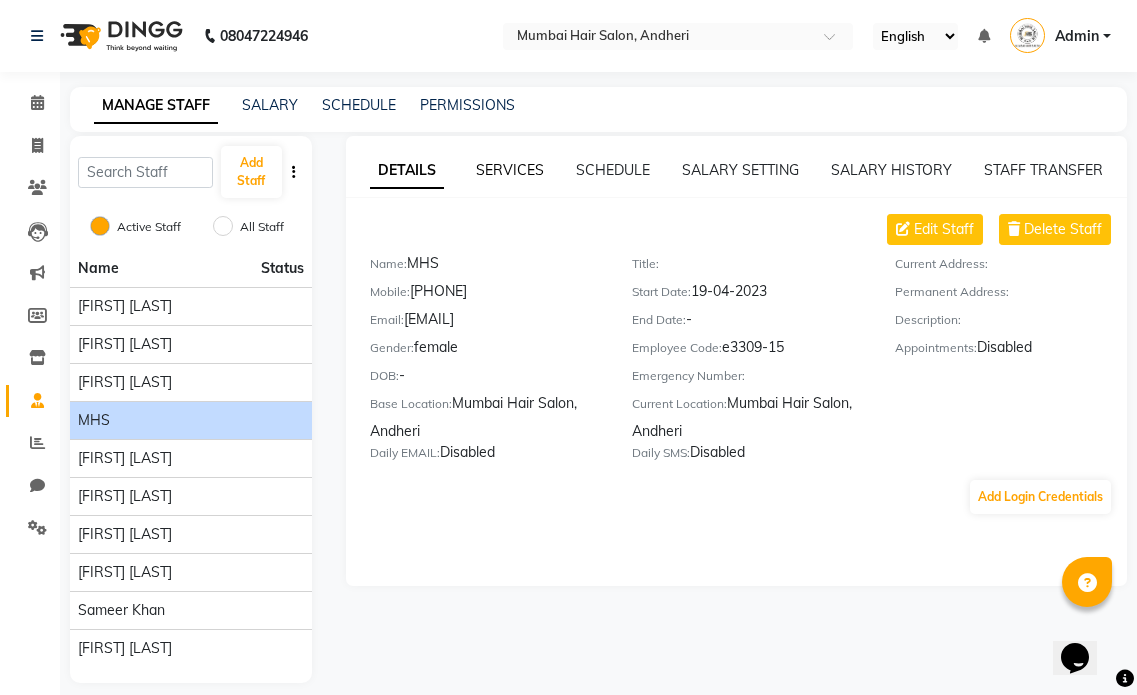 click on "SERVICES" 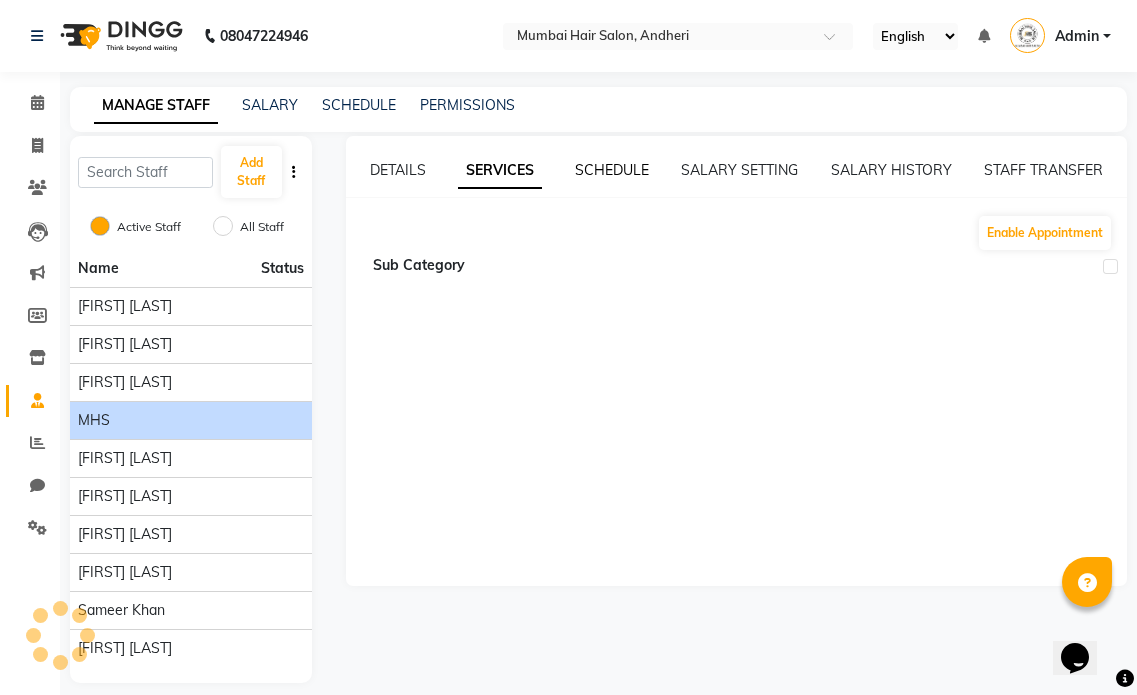 click on "SCHEDULE" 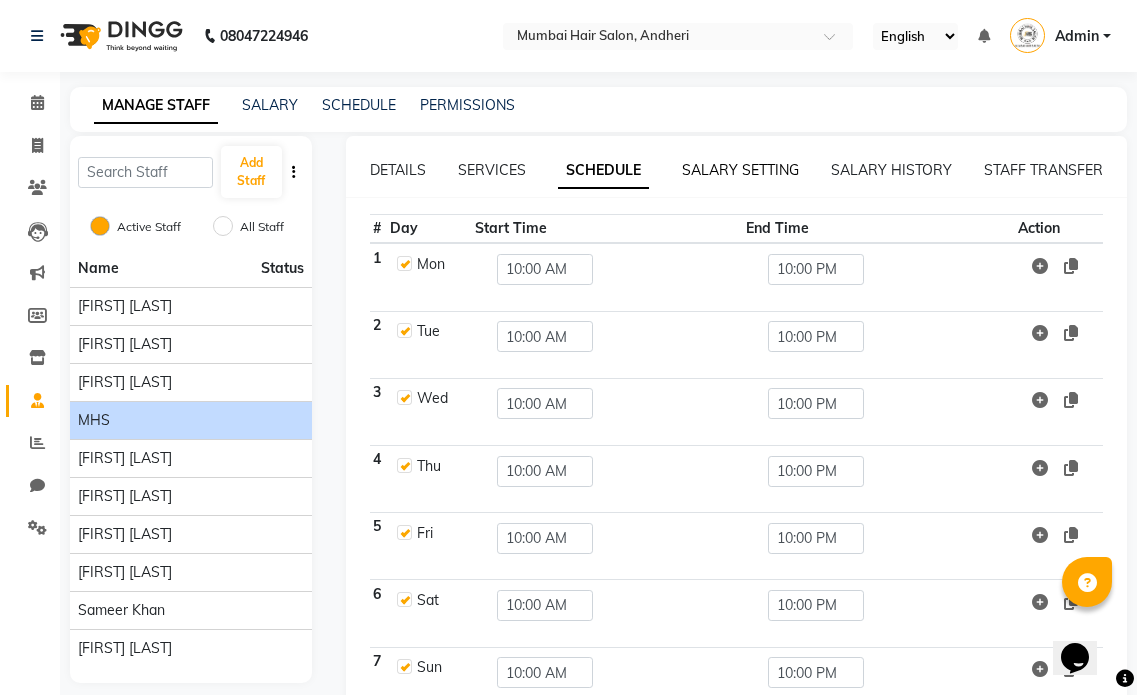 click on "SALARY SETTING" 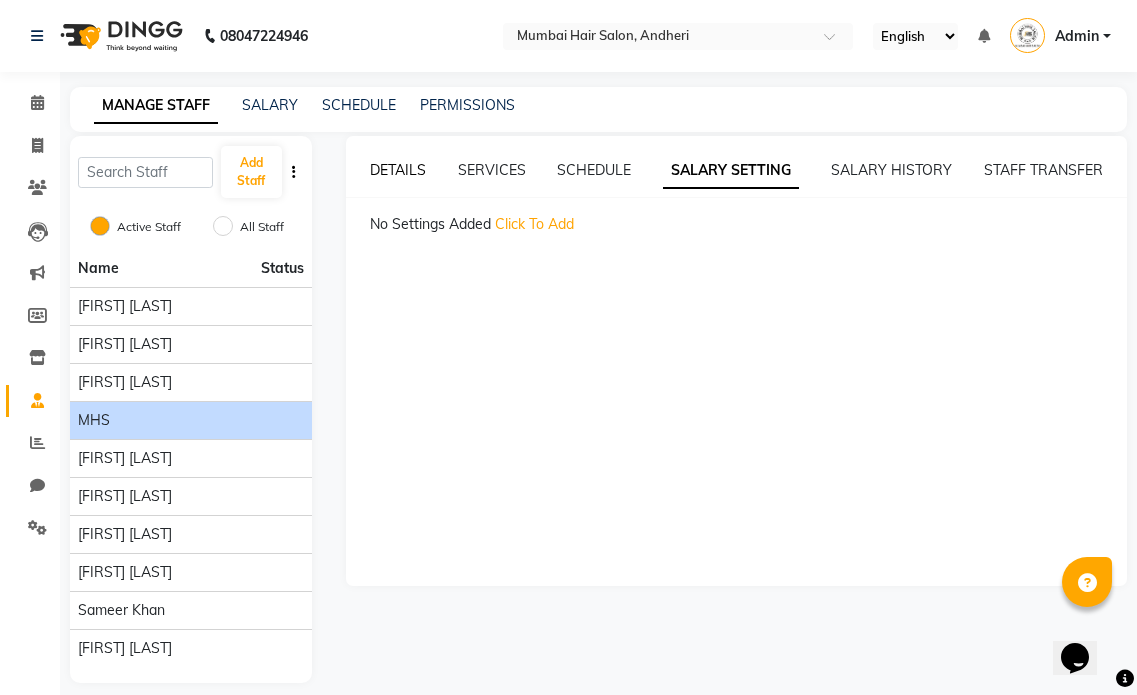 click on "DETAILS" 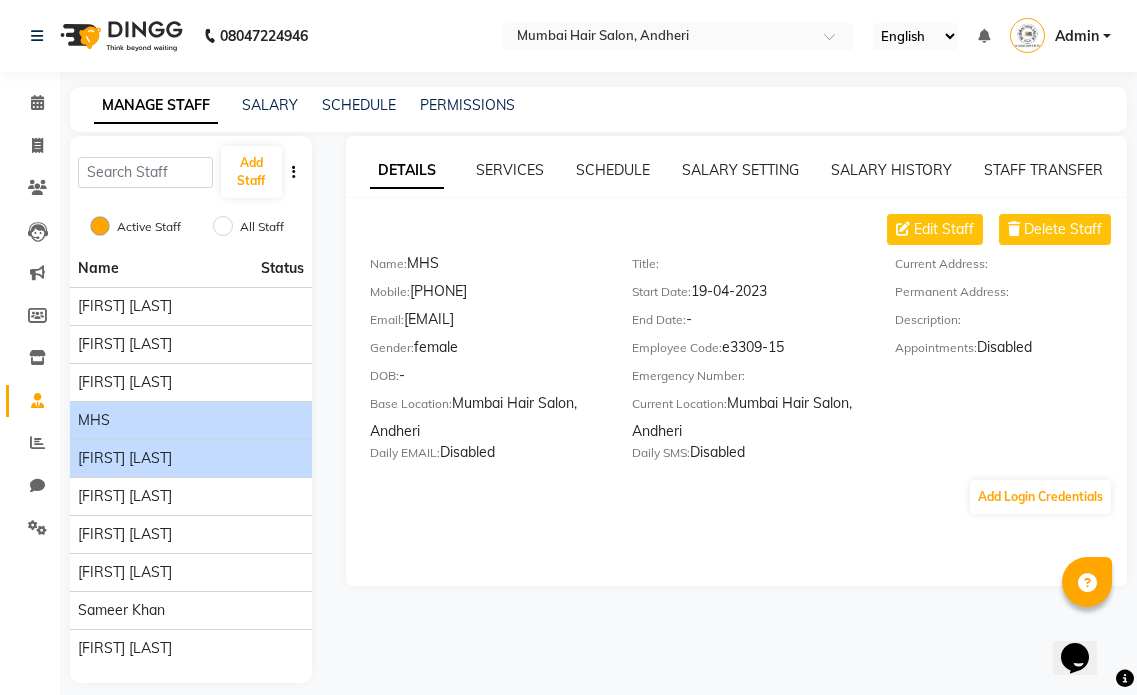 scroll, scrollTop: 18, scrollLeft: 0, axis: vertical 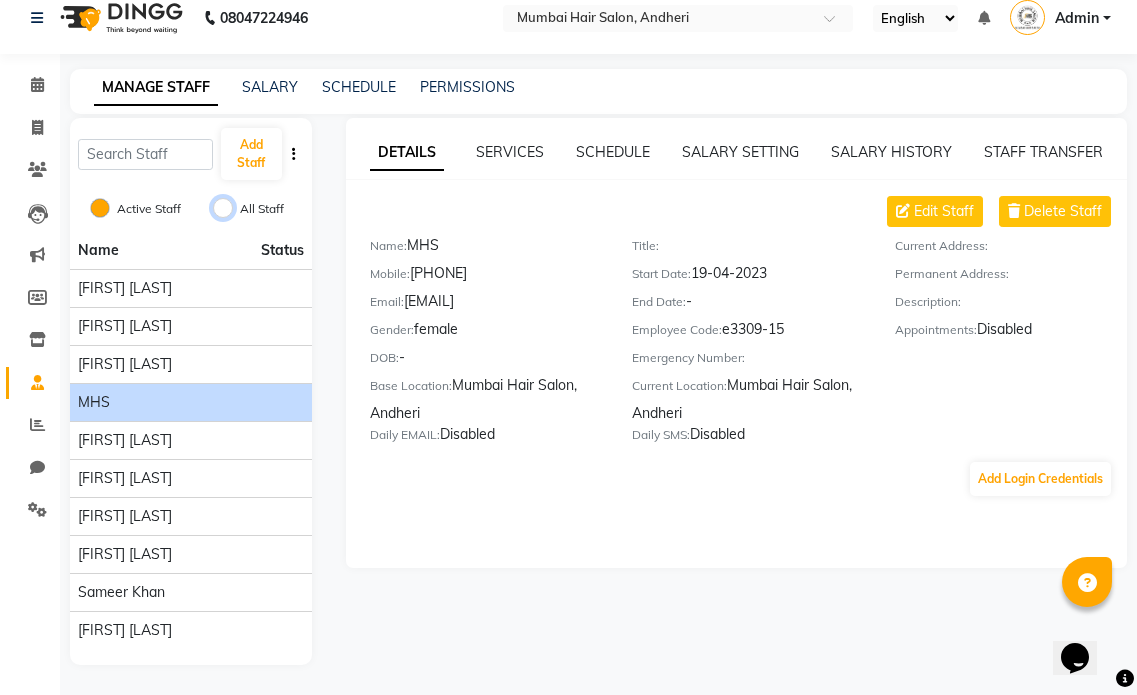 click on "All Staff" at bounding box center (223, 208) 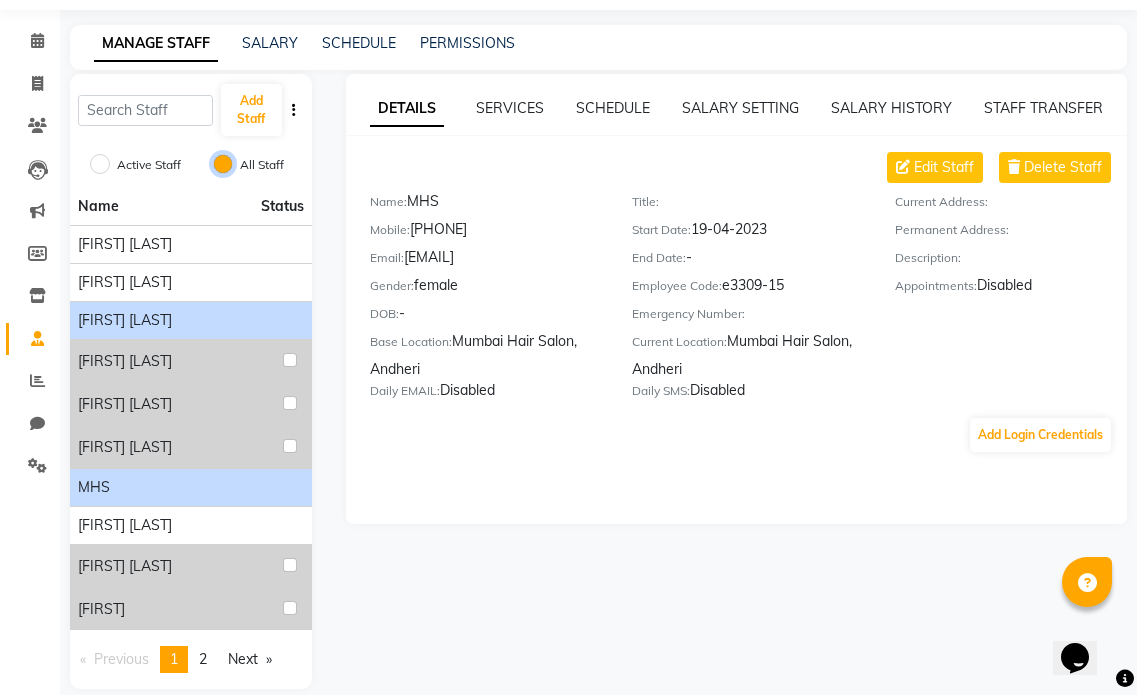 scroll, scrollTop: 86, scrollLeft: 0, axis: vertical 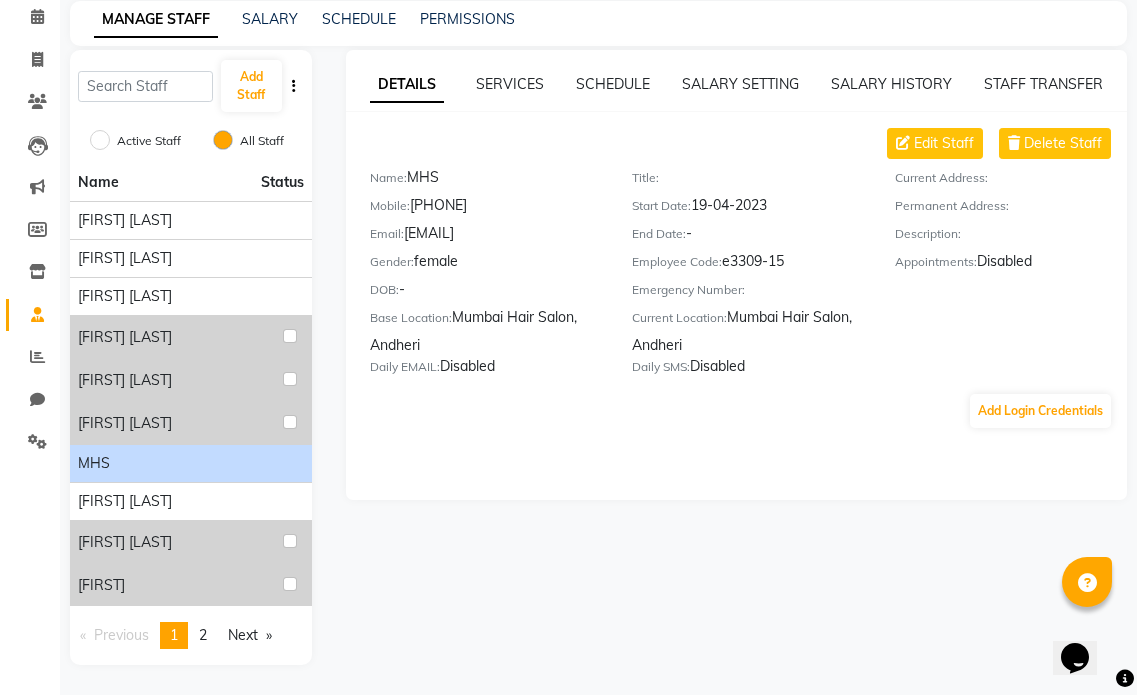 click on "MHS" 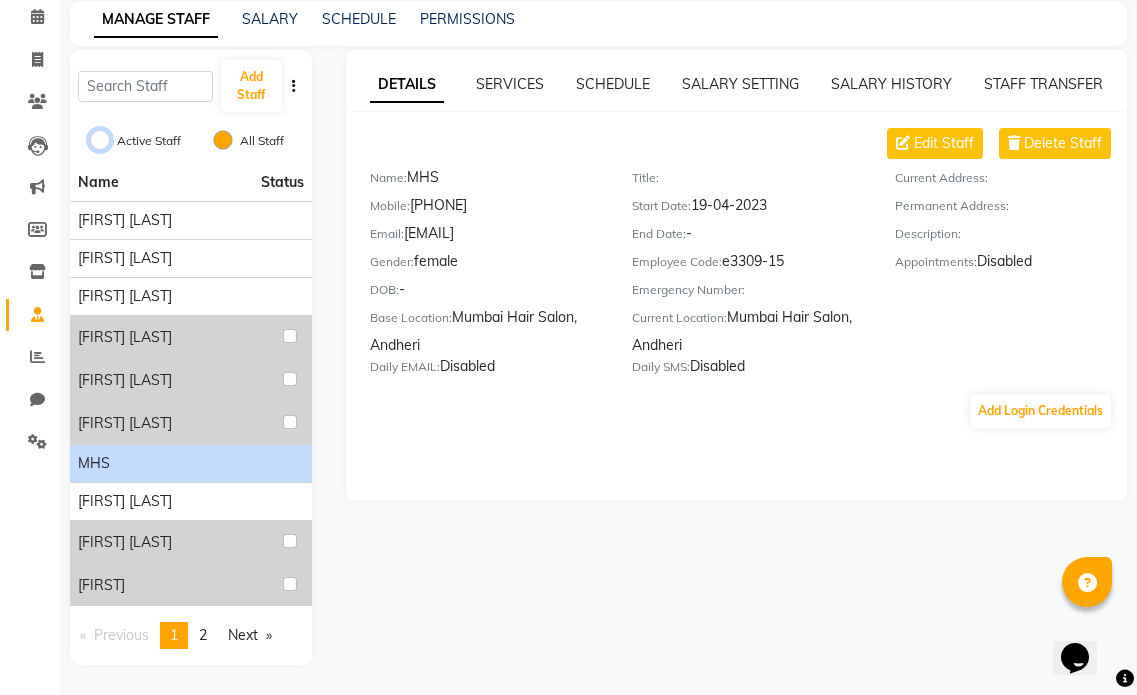 click on "Active Staff" at bounding box center [100, 140] 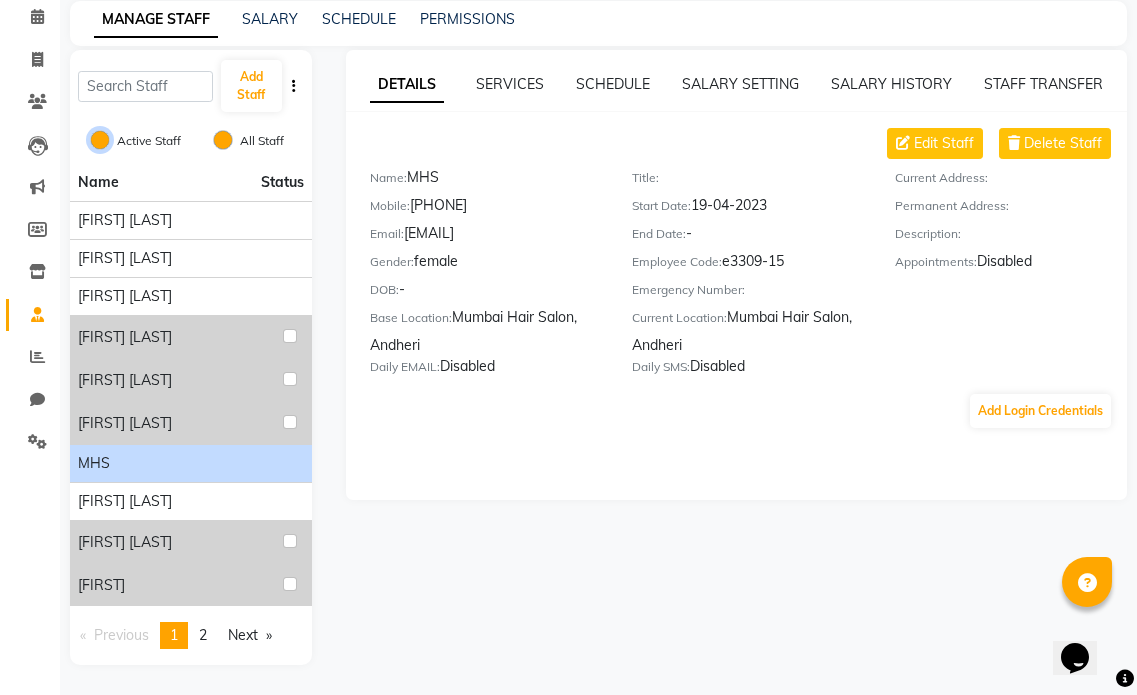radio on "false" 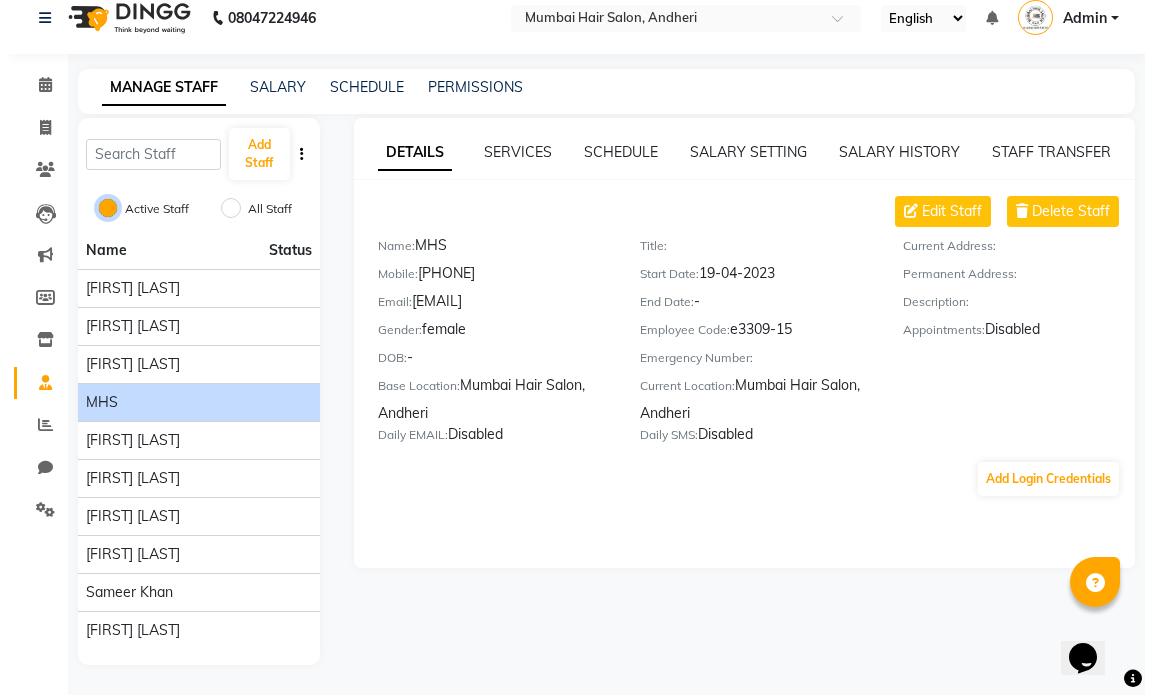 scroll, scrollTop: 18, scrollLeft: 0, axis: vertical 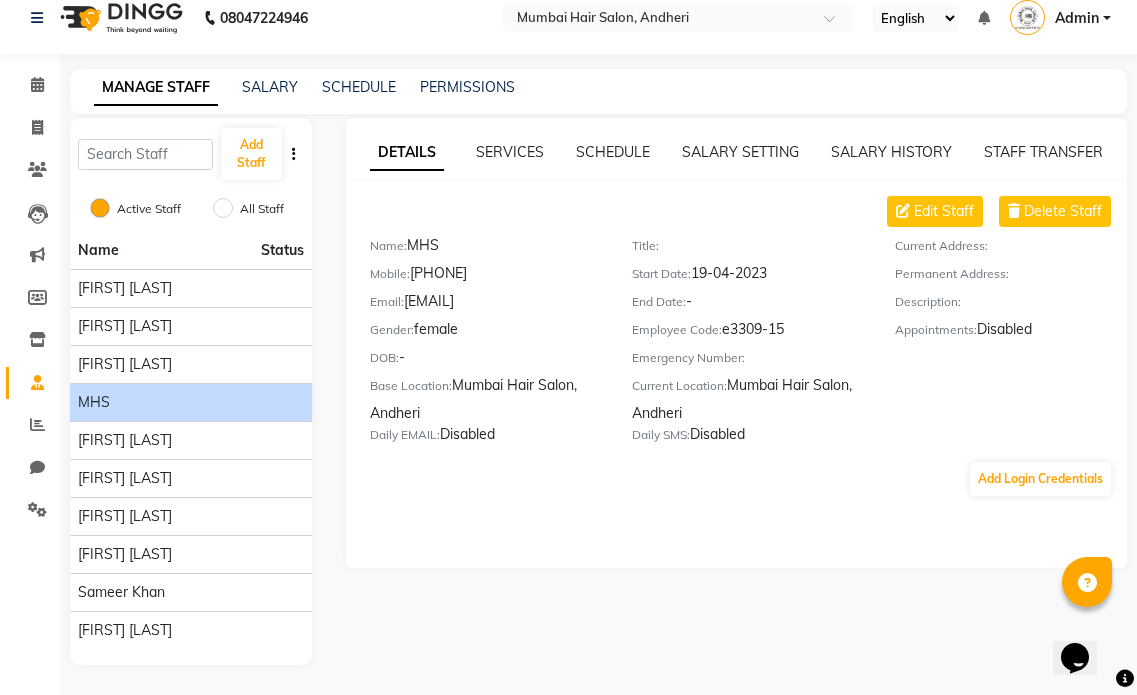 click on "MHS" 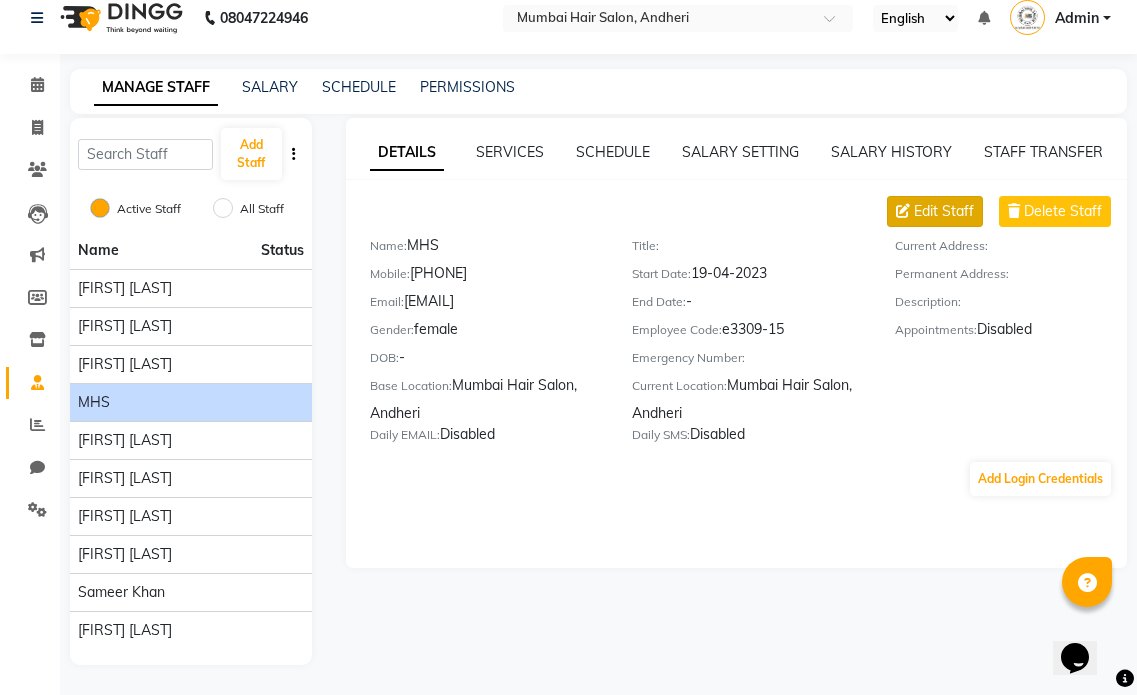 click on "Edit Staff" 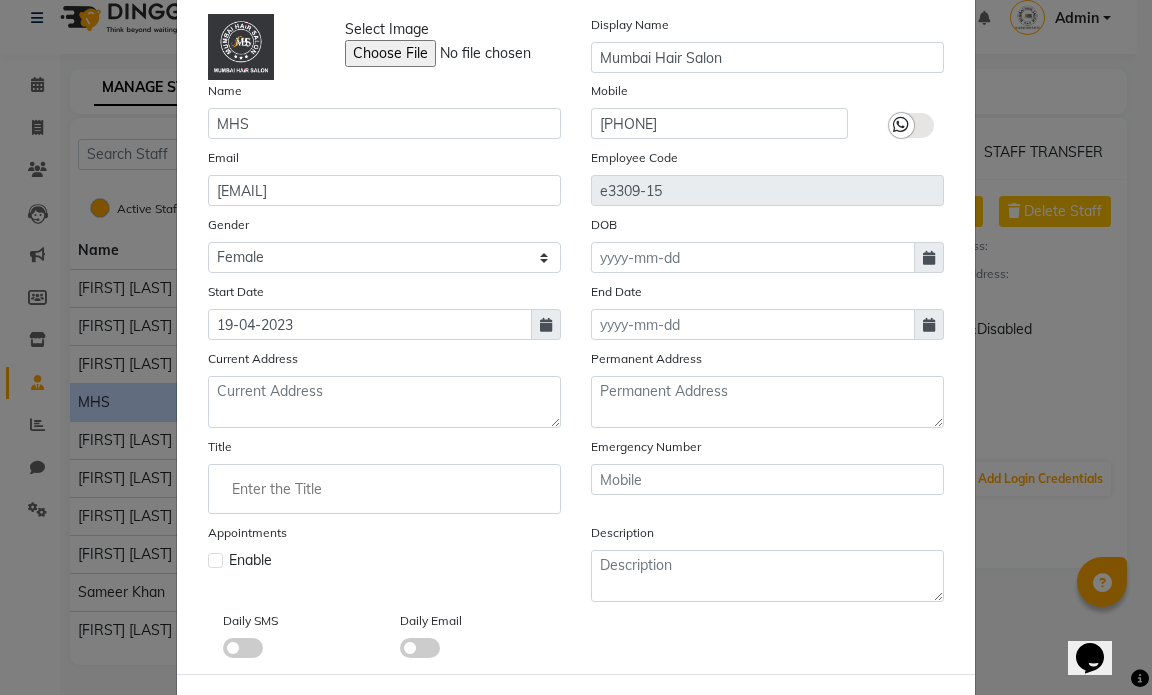 scroll, scrollTop: 187, scrollLeft: 0, axis: vertical 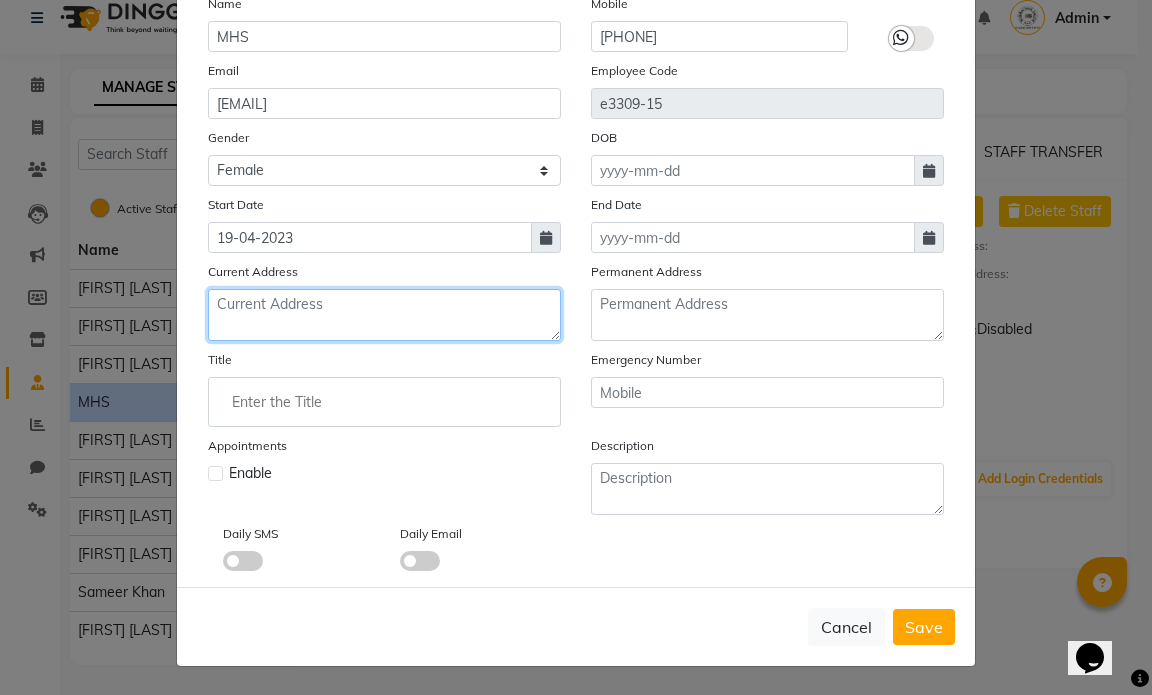 click 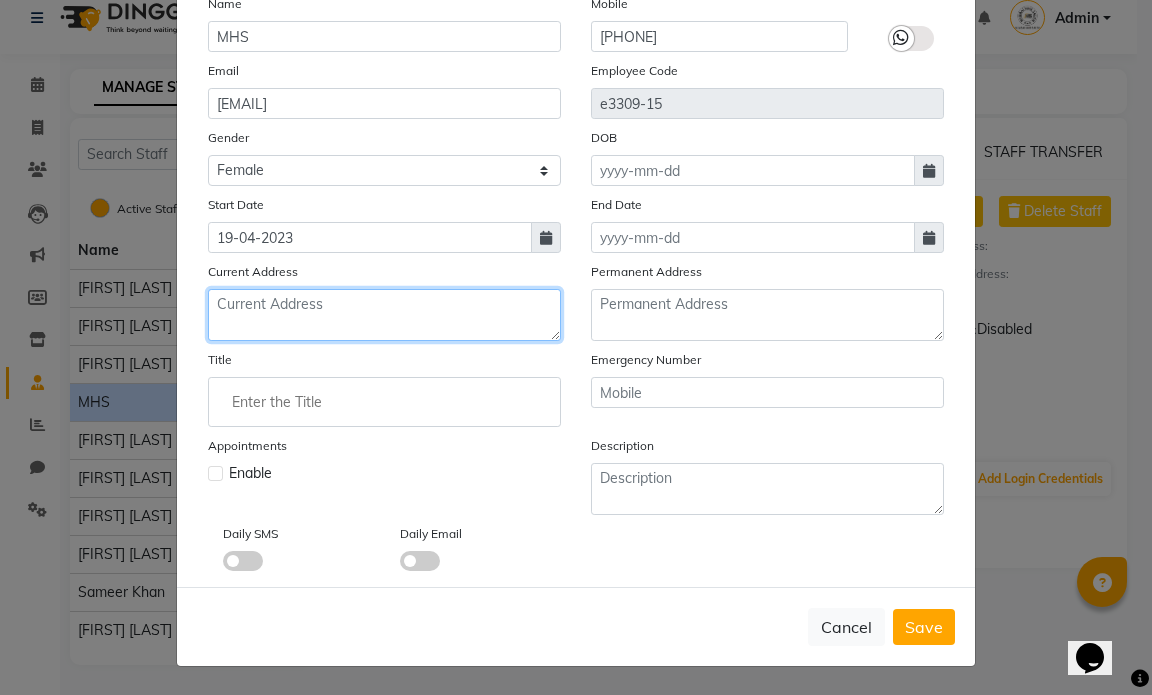 paste on "[NUMBER], [STREET], [STREET], Behind [BRAND] Hotel, [AREA], [CITY] [POSTAL_CODE]." 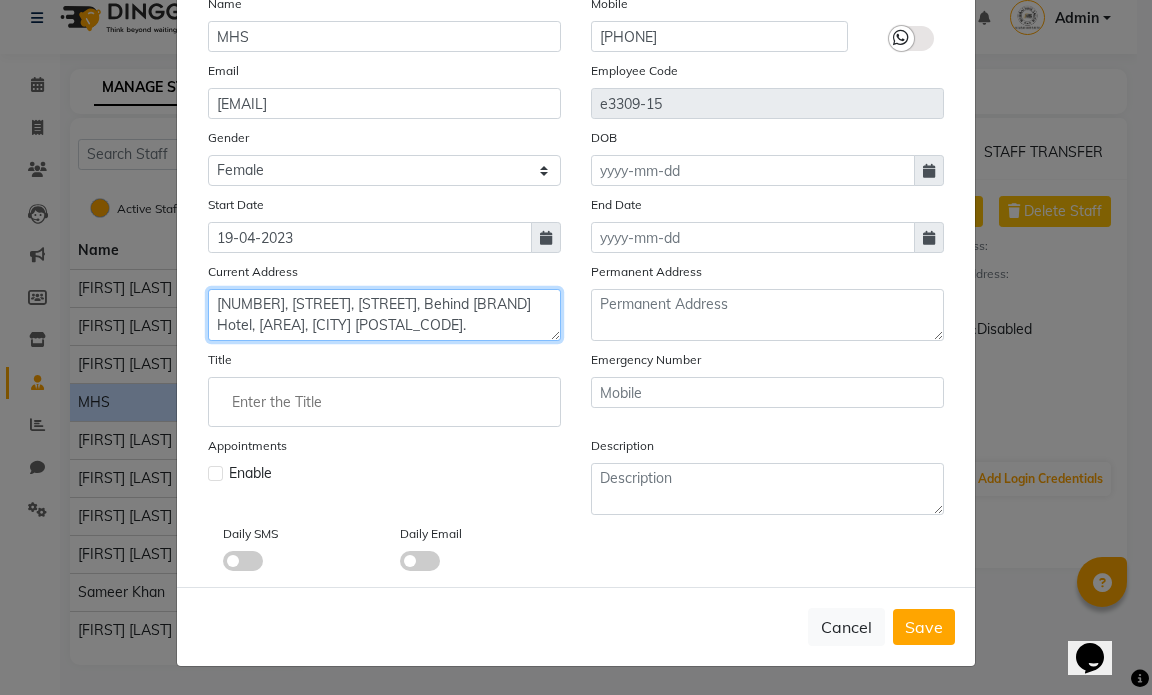click on "[NUMBER], [STREET], [STREET], Behind [BRAND] Hotel, [AREA], [CITY] [POSTAL_CODE]." 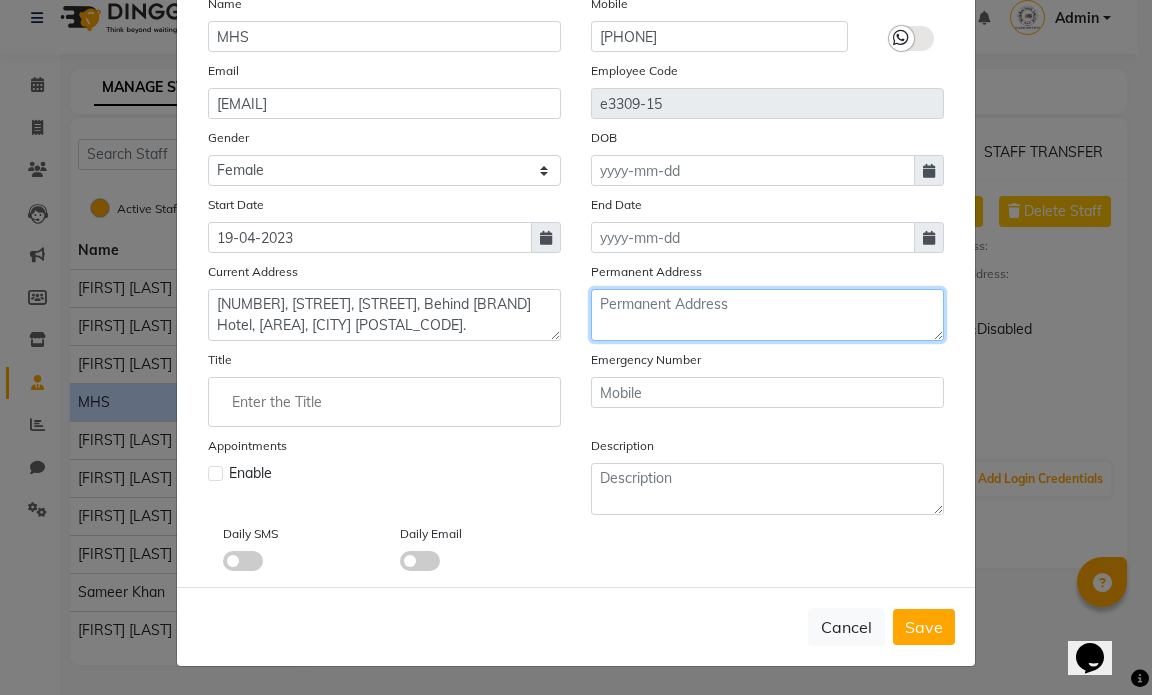 click 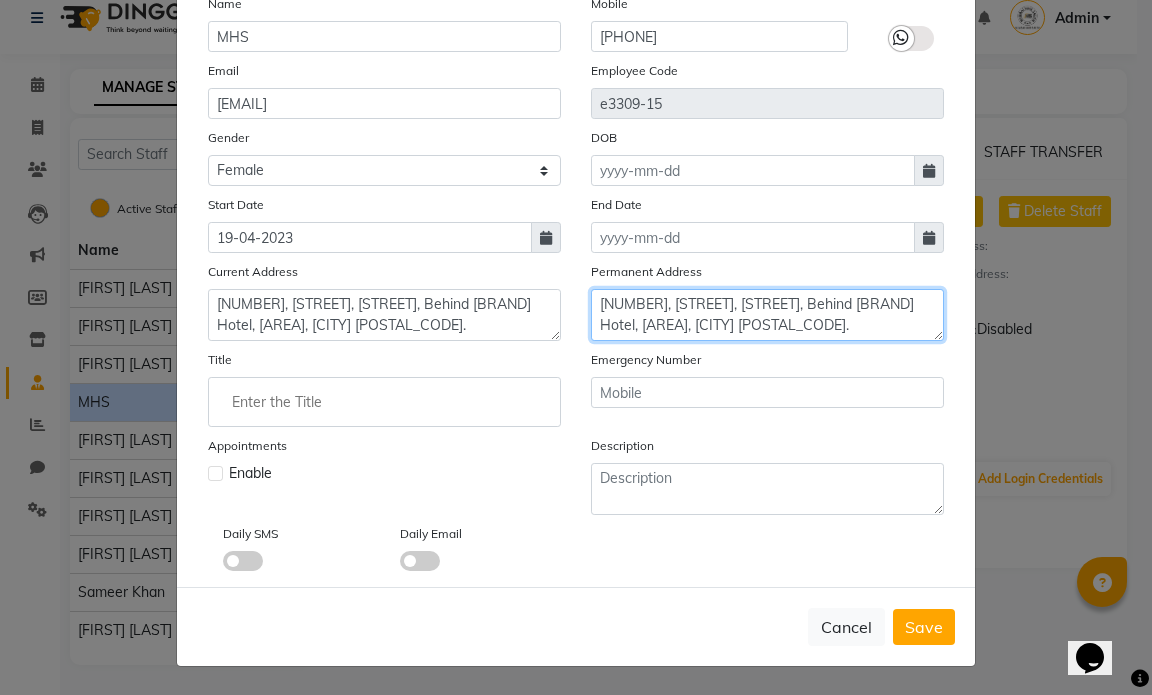 scroll, scrollTop: 15, scrollLeft: 0, axis: vertical 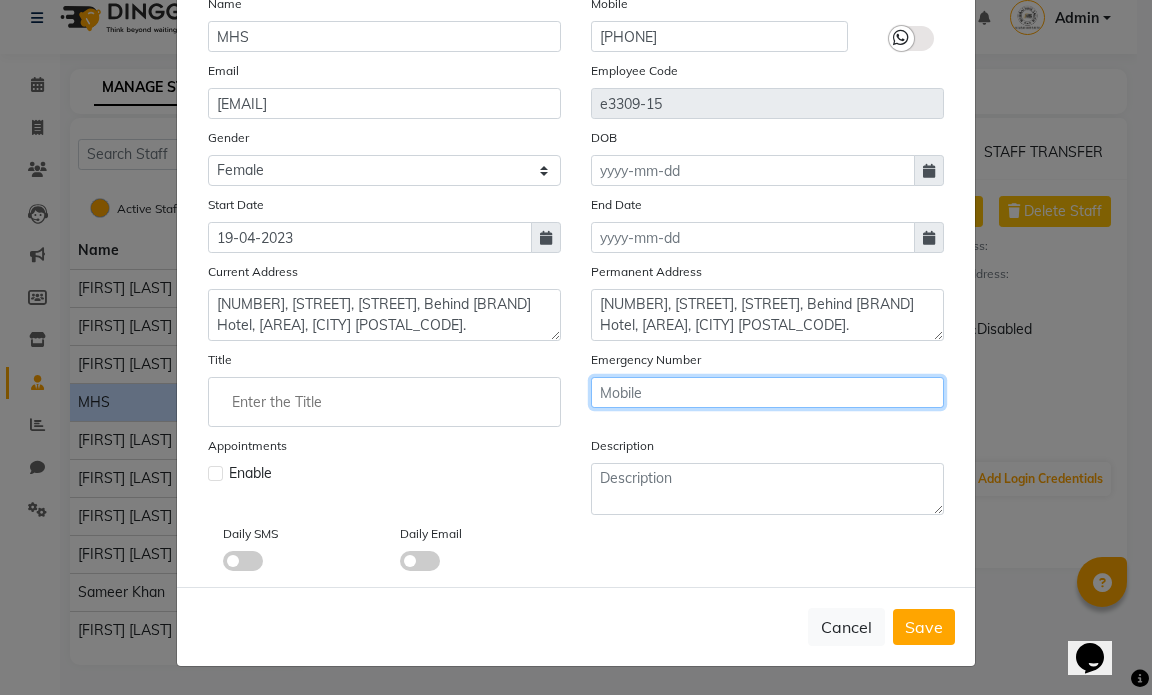 click 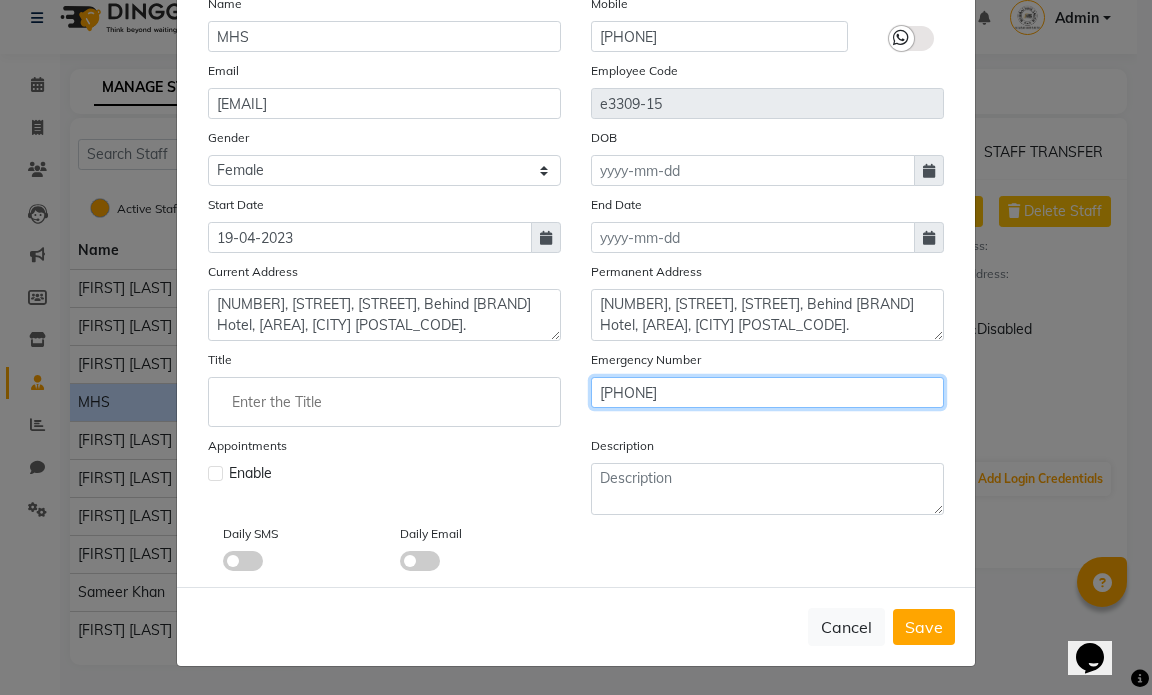 scroll, scrollTop: 87, scrollLeft: 0, axis: vertical 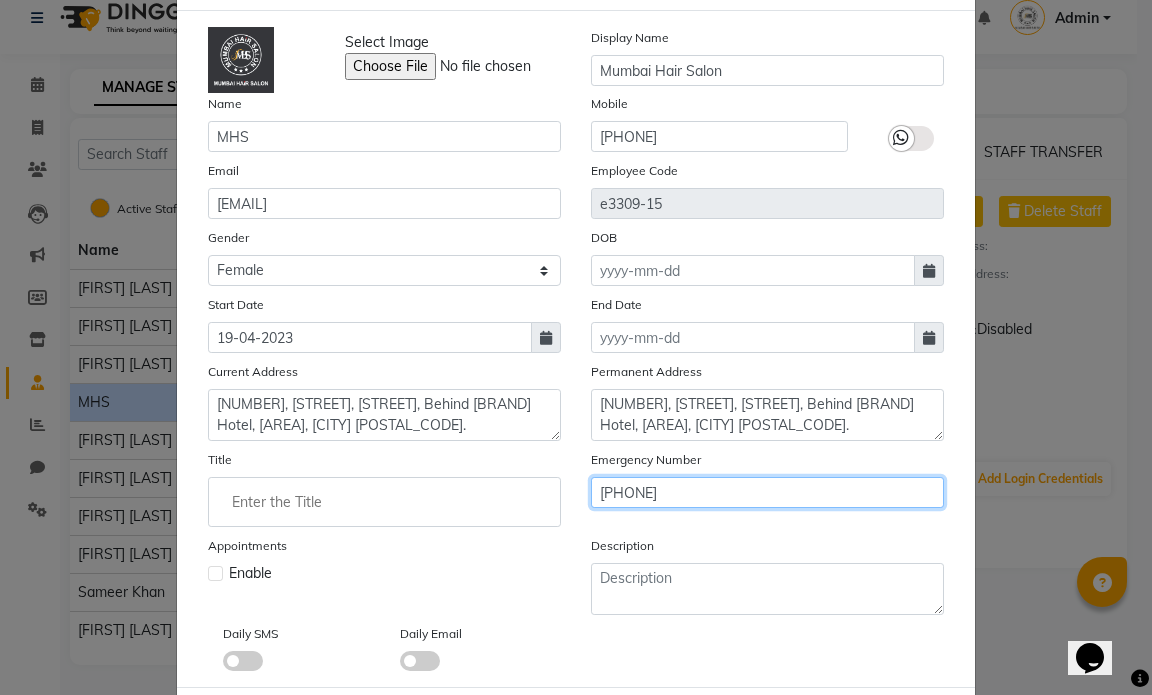 type on "[PHONE]" 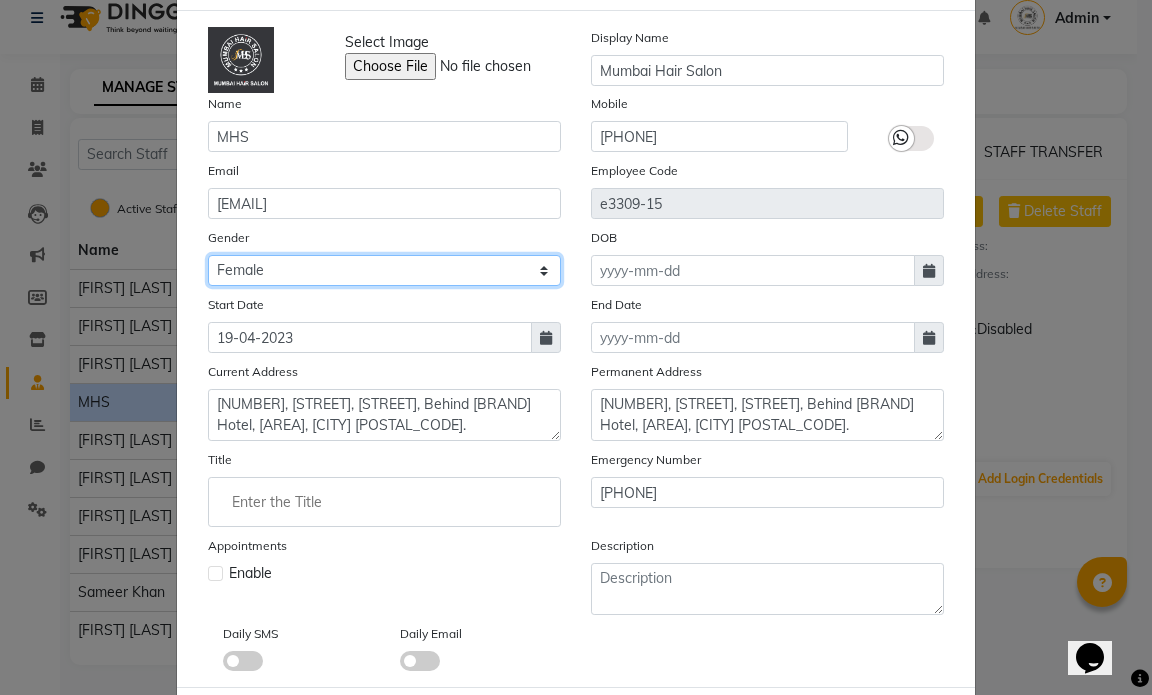 click on "Select Male Female Other Prefer Not To Say" 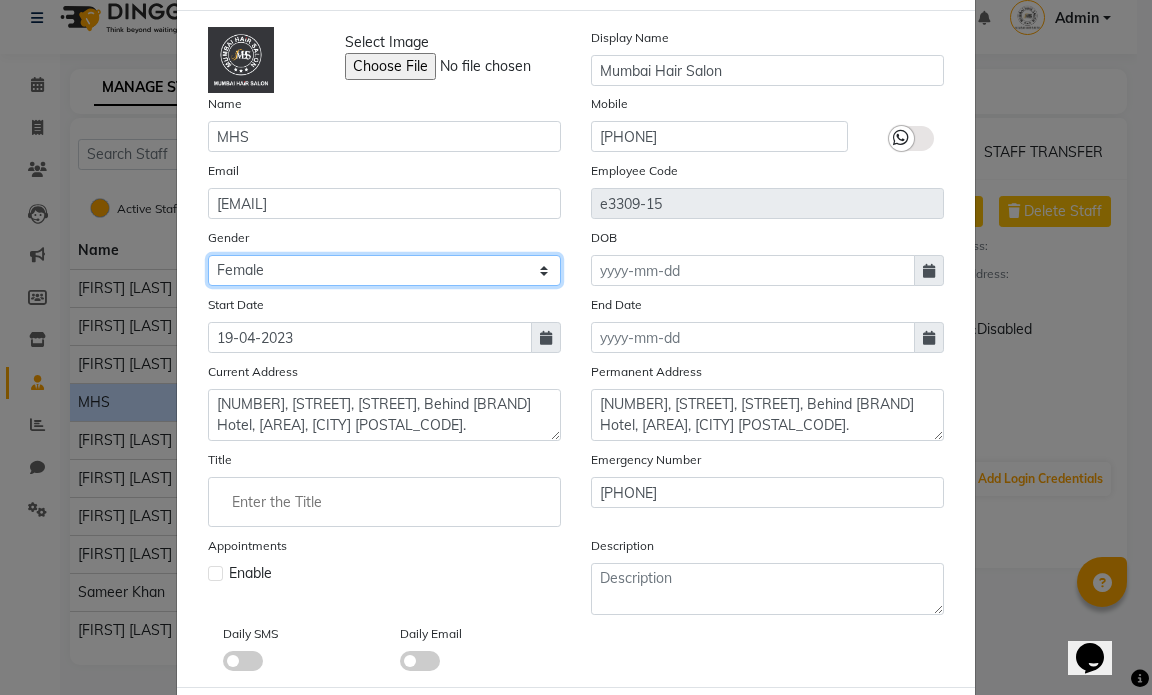 select on "other" 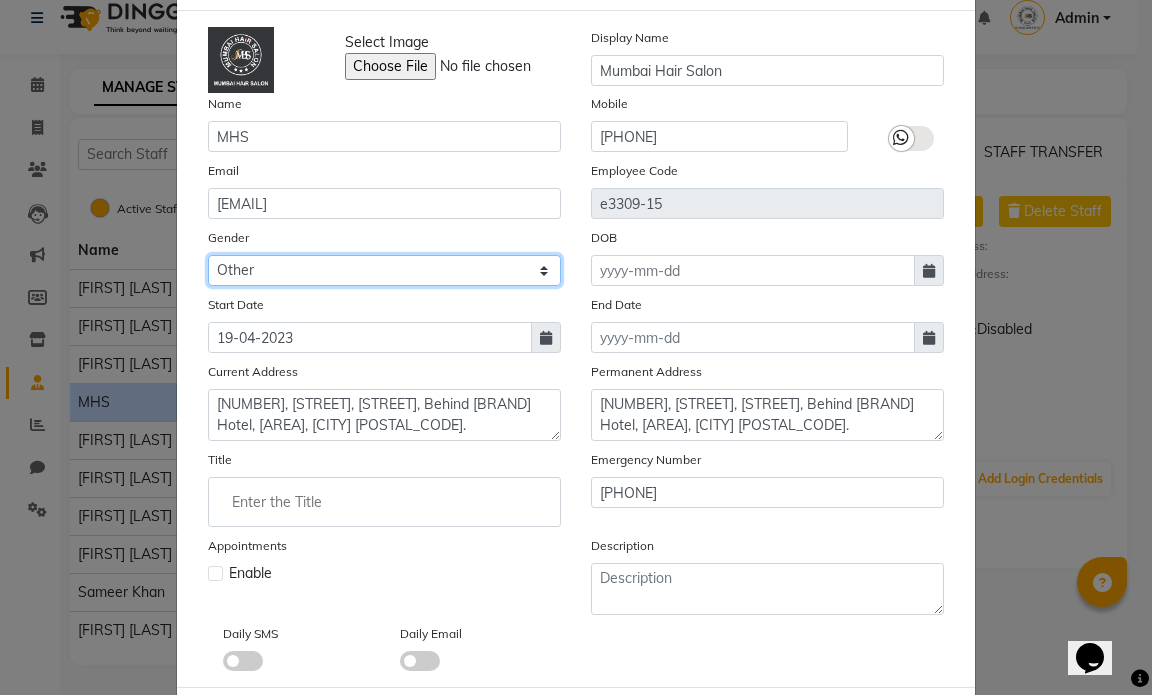 click on "Select Male Female Other Prefer Not To Say" 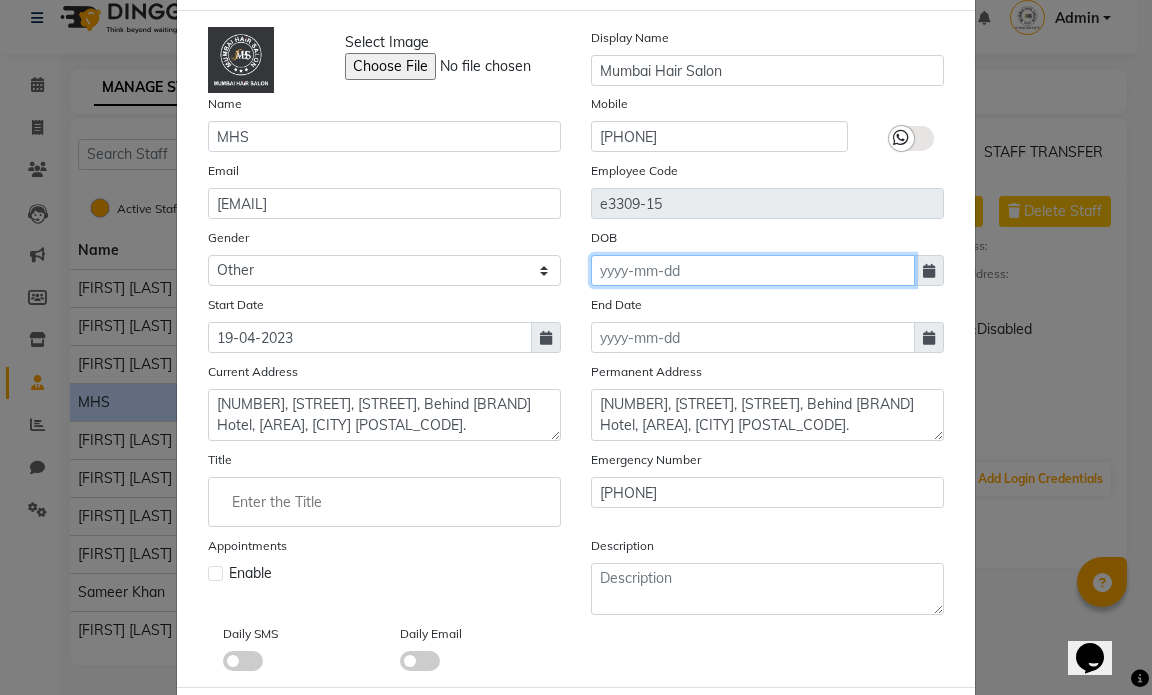click 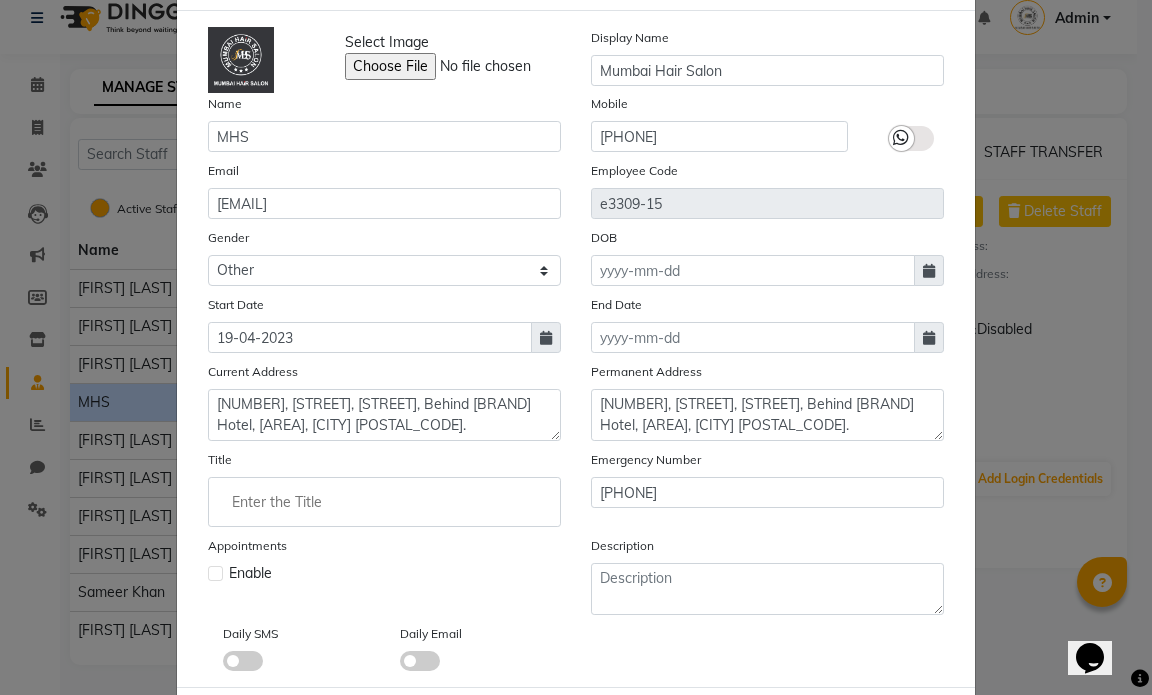 select on "8" 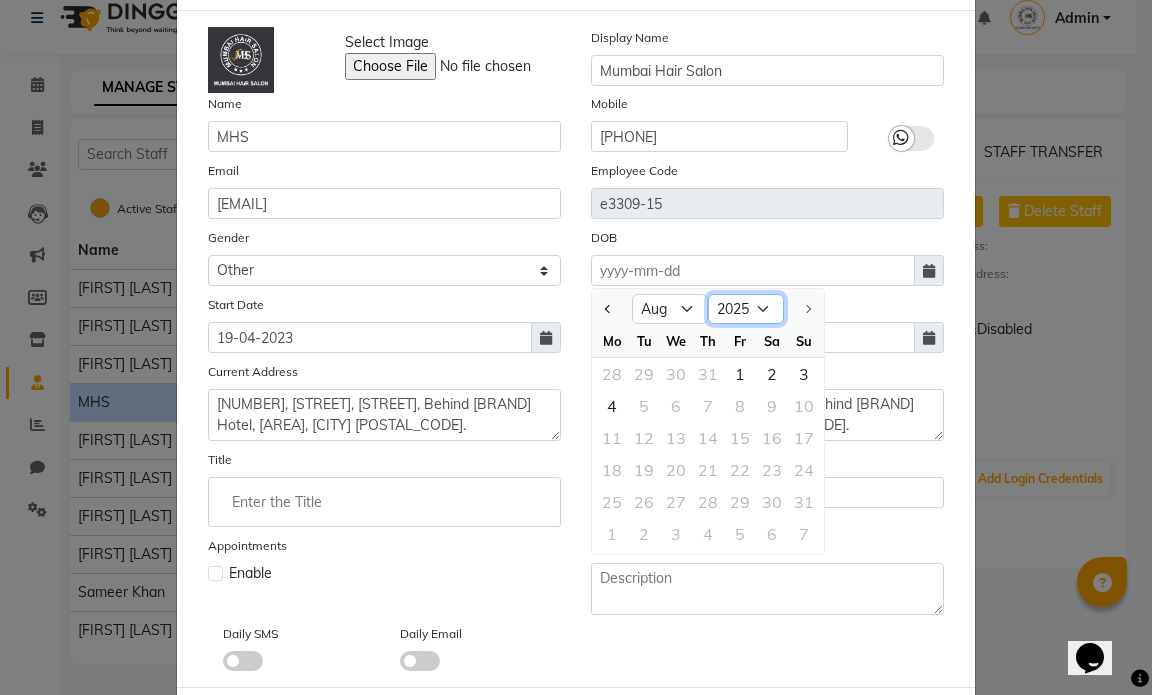 click on "1920 1921 1922 1923 1924 1925 1926 1927 1928 1929 1930 1931 1932 1933 1934 1935 1936 1937 1938 1939 1940 1941 1942 1943 1944 1945 1946 1947 1948 1949 1950 1951 1952 1953 1954 1955 1956 1957 1958 1959 1960 1961 1962 1963 1964 1965 1966 1967 1968 1969 1970 1971 1972 1973 1974 1975 1976 1977 1978 1979 1980 1981 1982 1983 1984 1985 1986 1987 1988 1989 1990 1991 1992 1993 1994 1995 1996 1997 1998 1999 2000 2001 2002 2003 2004 2005 2006 2007 2008 2009 2010 2011 2012 2013 2014 2015 2016 2017 2018 2019 2020 2021 2022 2023 2024 2025" 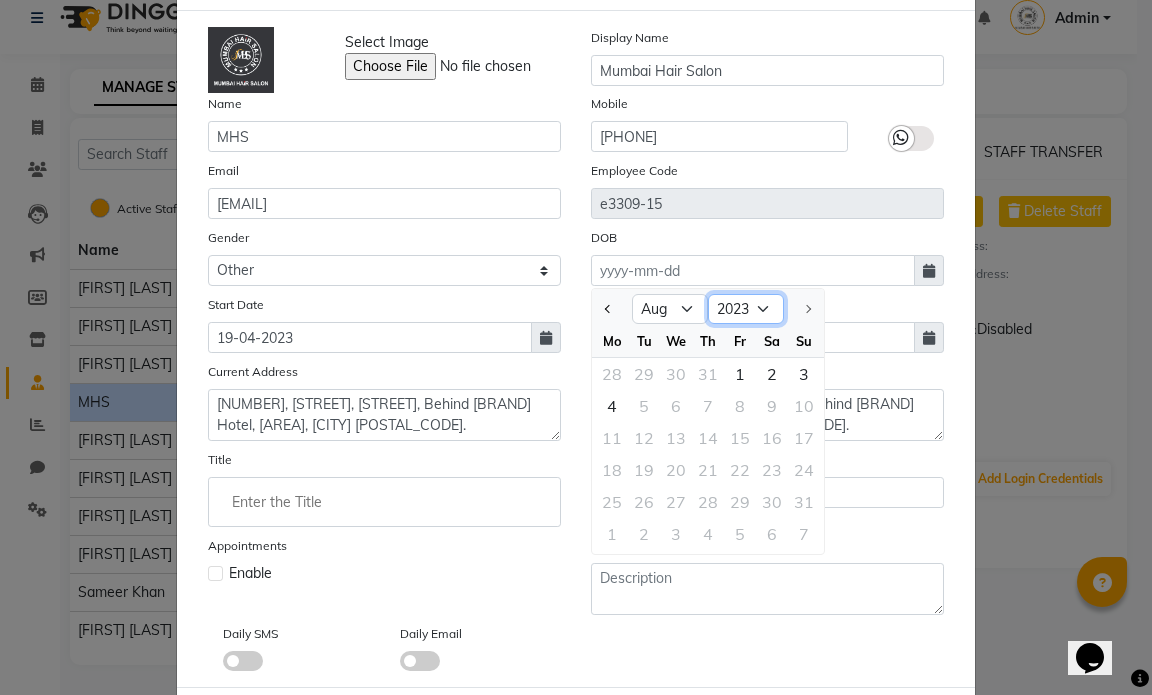 click on "1920 1921 1922 1923 1924 1925 1926 1927 1928 1929 1930 1931 1932 1933 1934 1935 1936 1937 1938 1939 1940 1941 1942 1943 1944 1945 1946 1947 1948 1949 1950 1951 1952 1953 1954 1955 1956 1957 1958 1959 1960 1961 1962 1963 1964 1965 1966 1967 1968 1969 1970 1971 1972 1973 1974 1975 1976 1977 1978 1979 1980 1981 1982 1983 1984 1985 1986 1987 1988 1989 1990 1991 1992 1993 1994 1995 1996 1997 1998 1999 2000 2001 2002 2003 2004 2005 2006 2007 2008 2009 2010 2011 2012 2013 2014 2015 2016 2017 2018 2019 2020 2021 2022 2023 2024 2025" 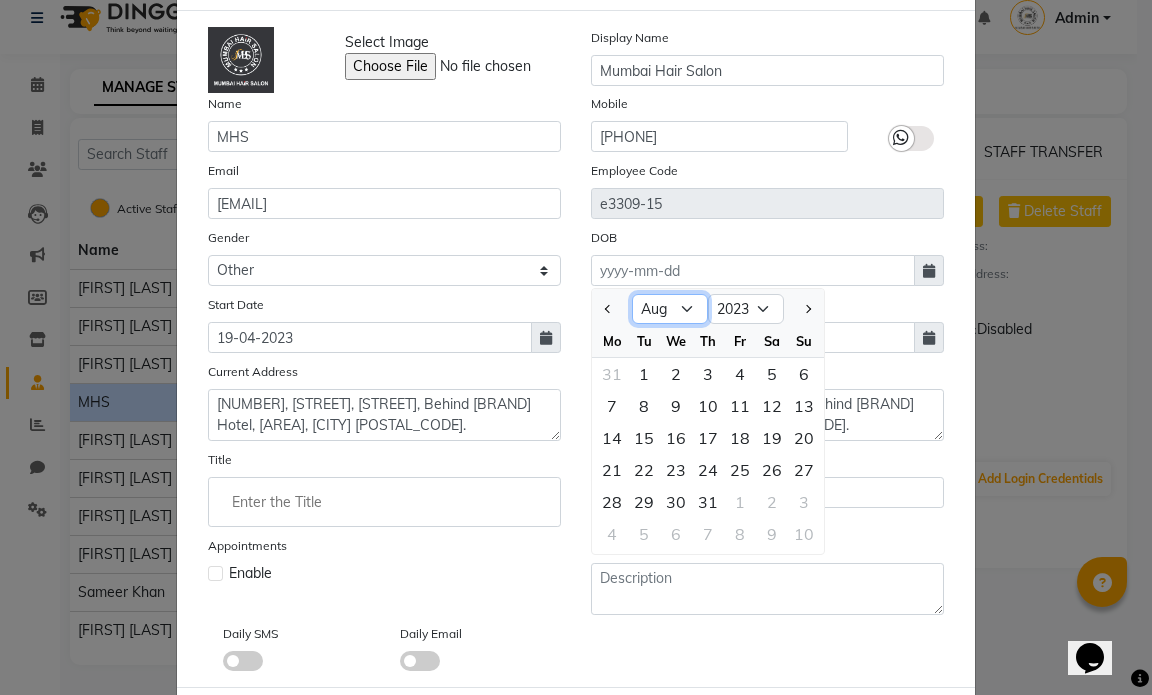 click on "Jan Feb Mar Apr May Jun Jul Aug Sep Oct Nov Dec" 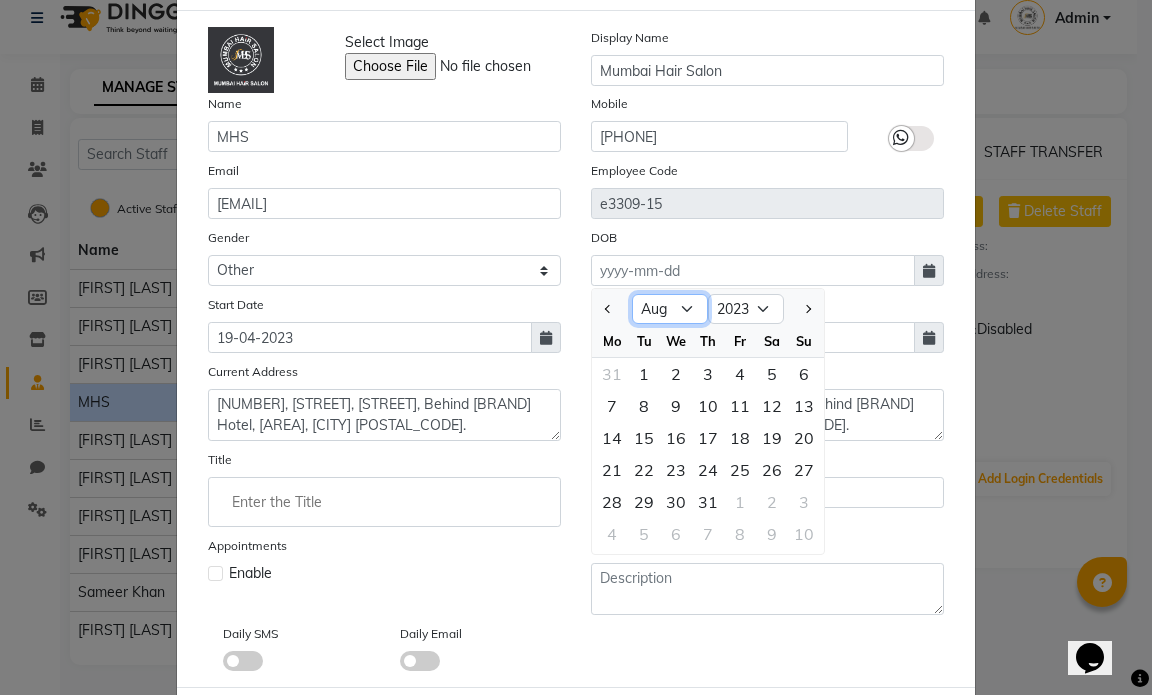 select on "4" 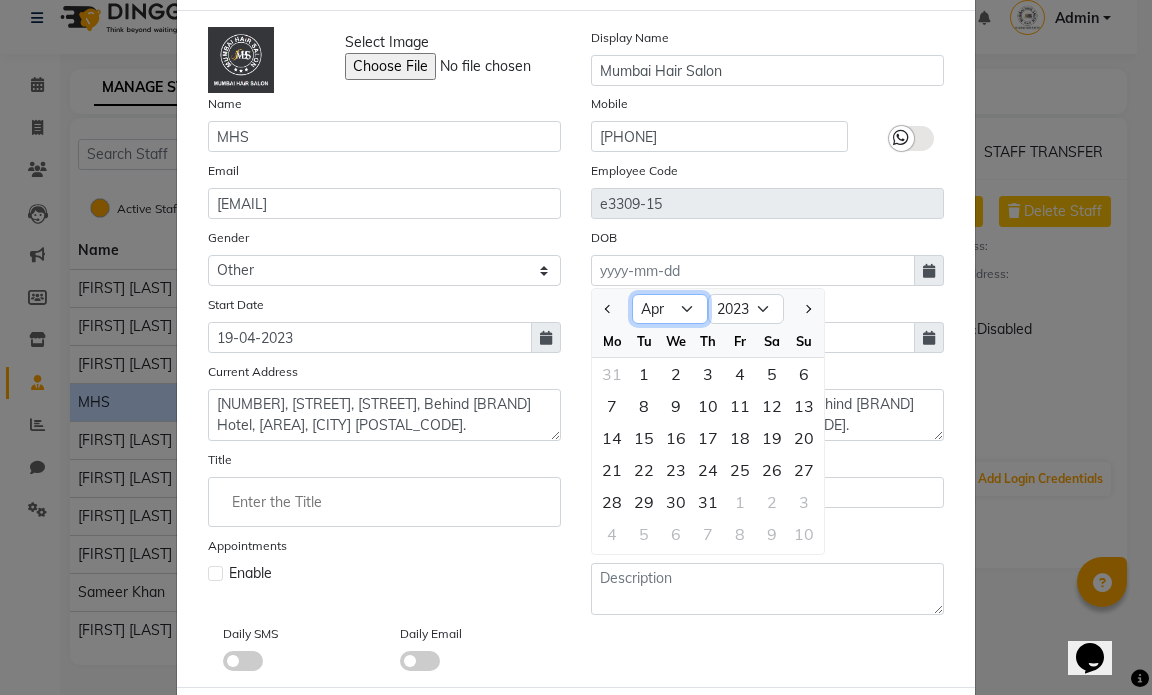 click on "Jan Feb Mar Apr May Jun Jul Aug Sep Oct Nov Dec" 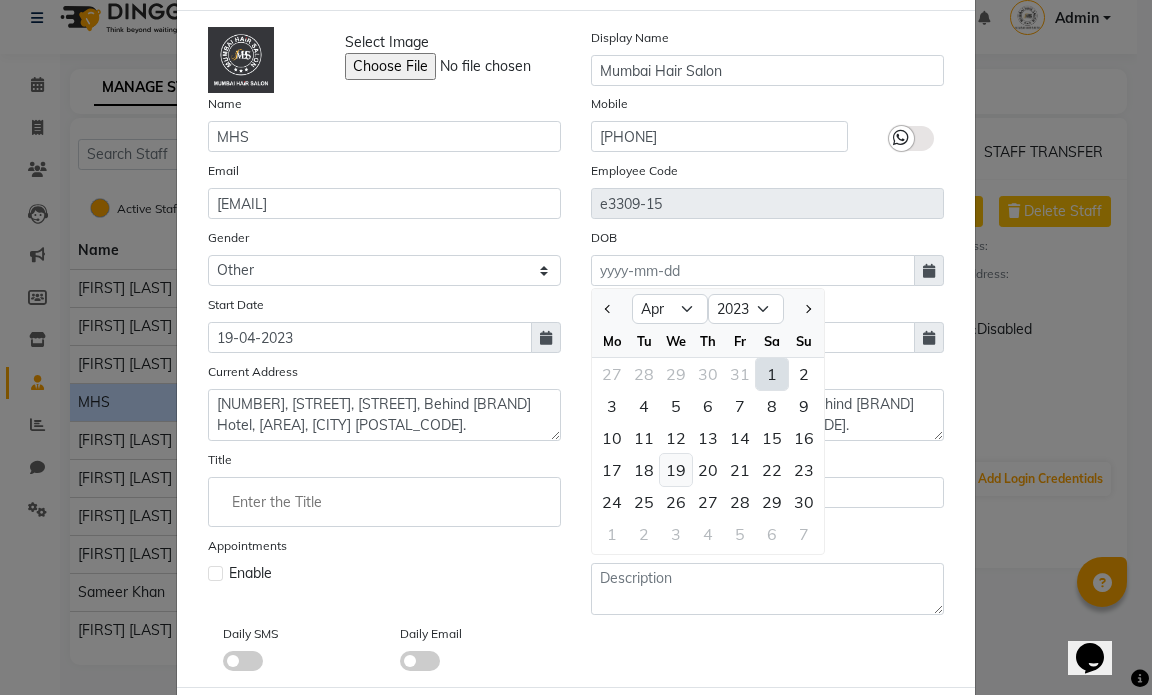 click on "19" 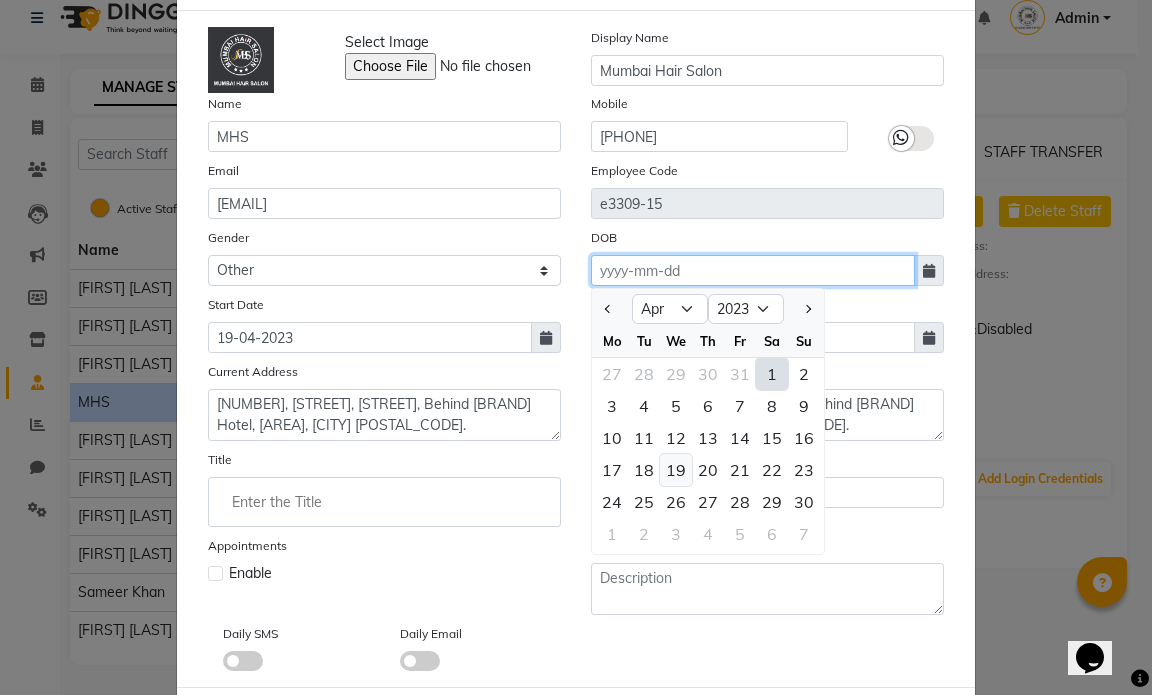 type on "19-04-2023" 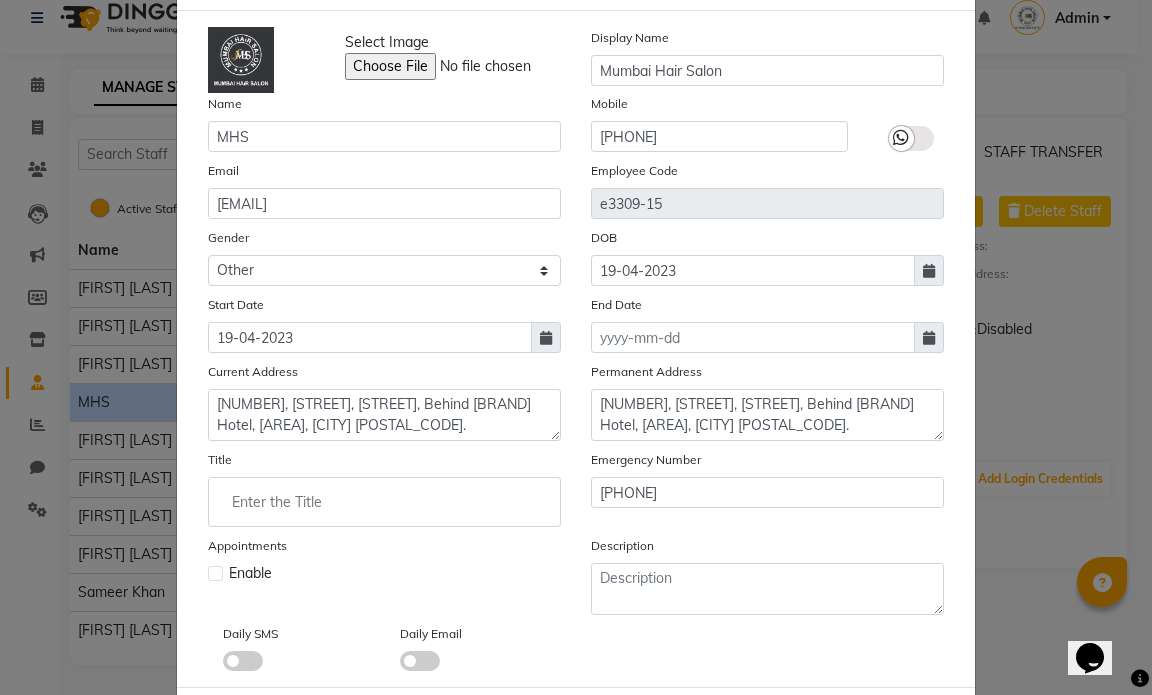 click on "DOB [DATE]" 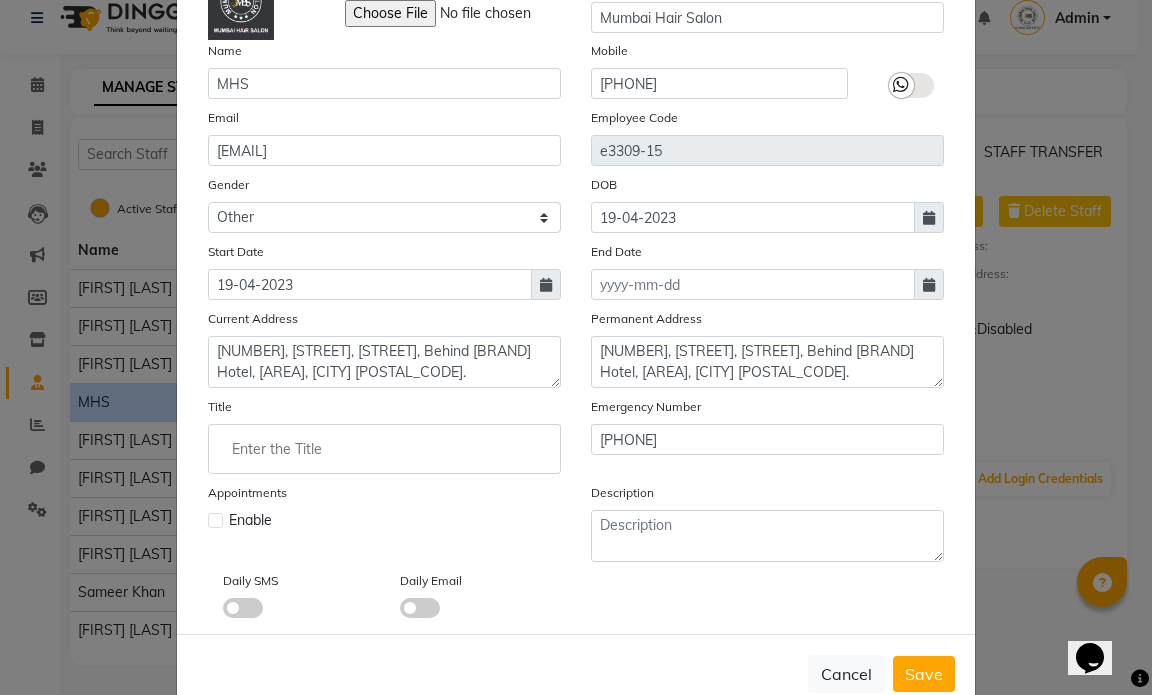 scroll, scrollTop: 187, scrollLeft: 0, axis: vertical 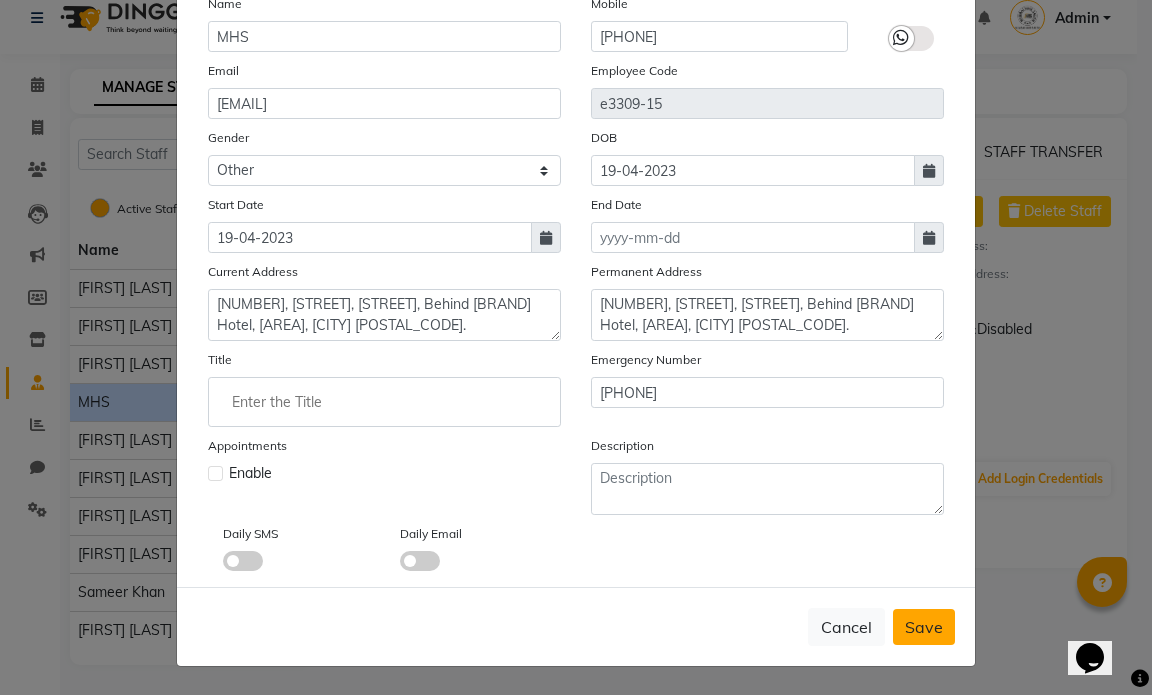 click on "Save" at bounding box center (924, 627) 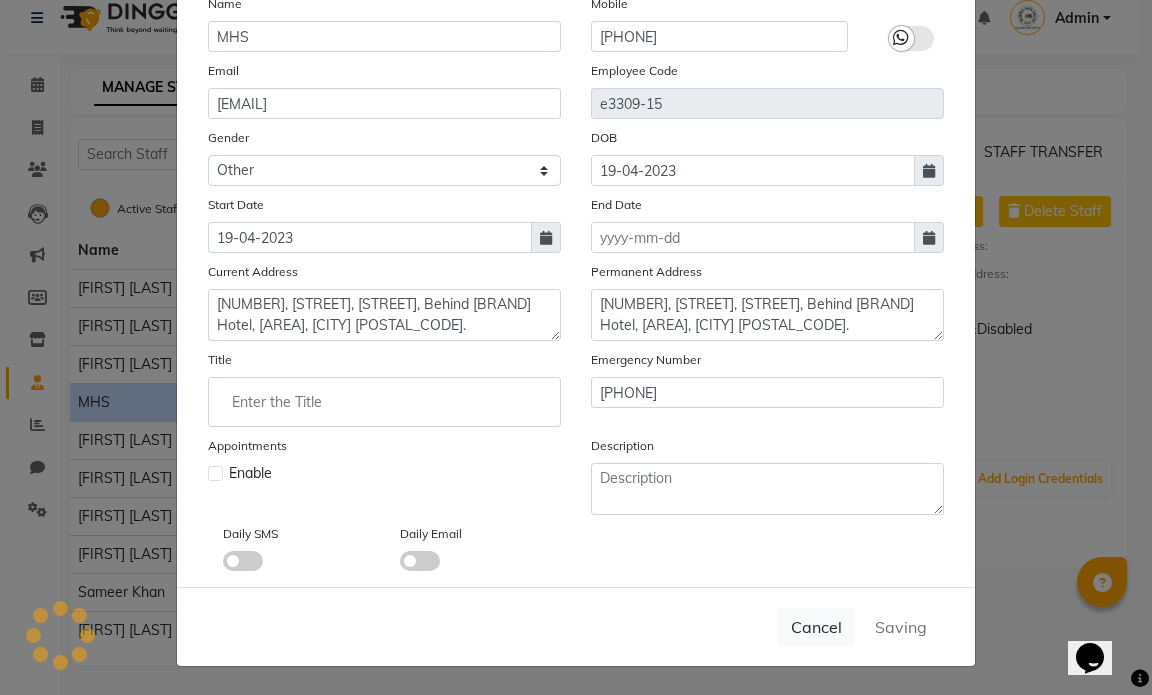type 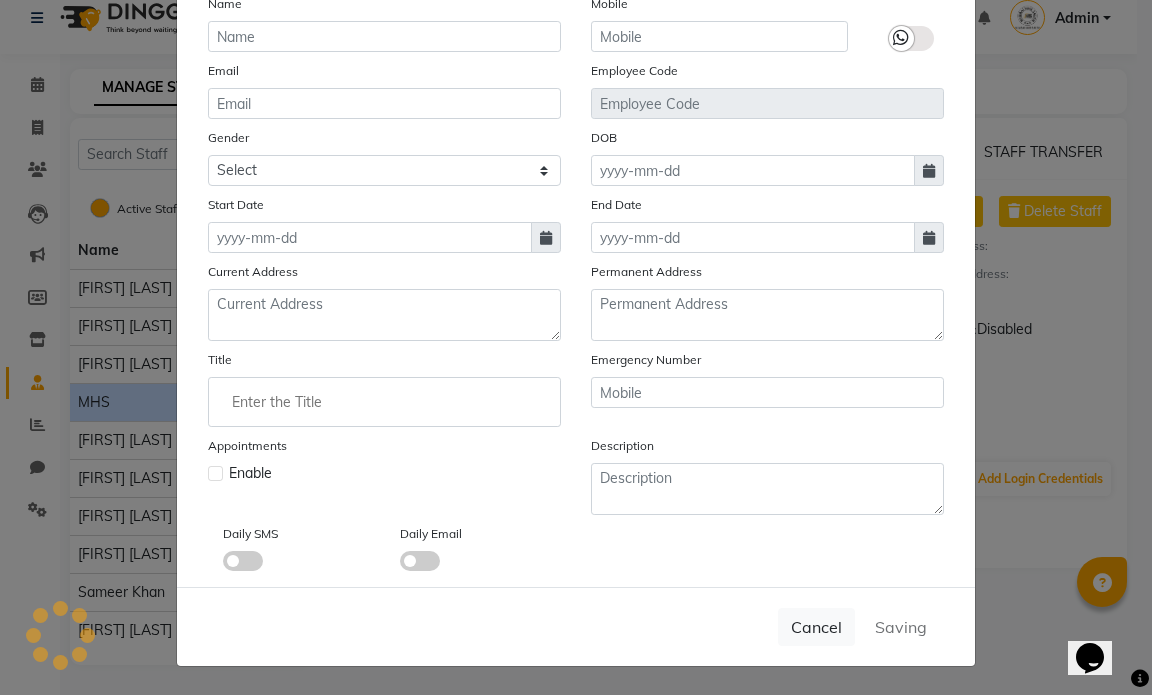 scroll, scrollTop: 0, scrollLeft: 0, axis: both 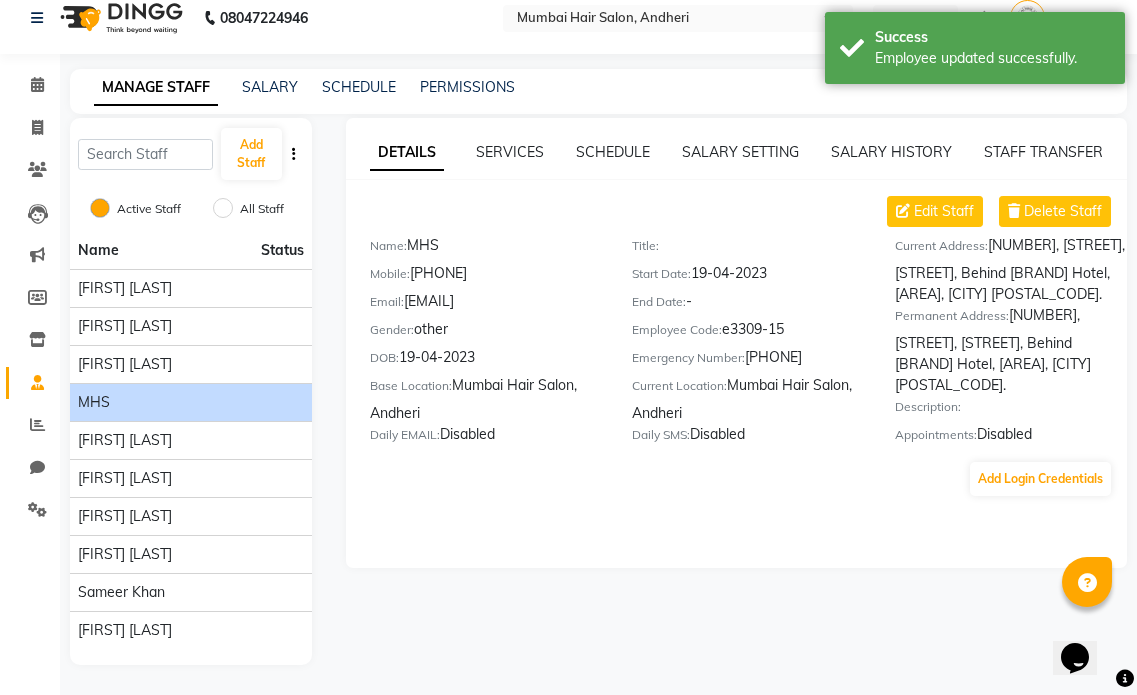click on "Employee Code:   e3309-15" 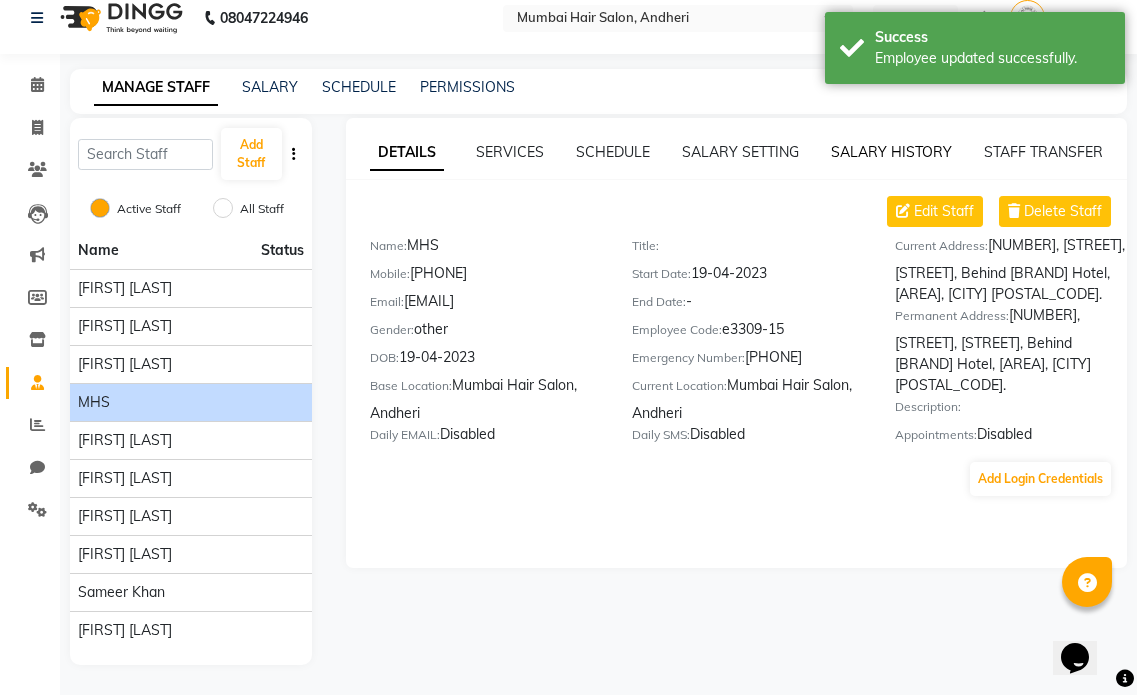 click on "SALARY HISTORY" 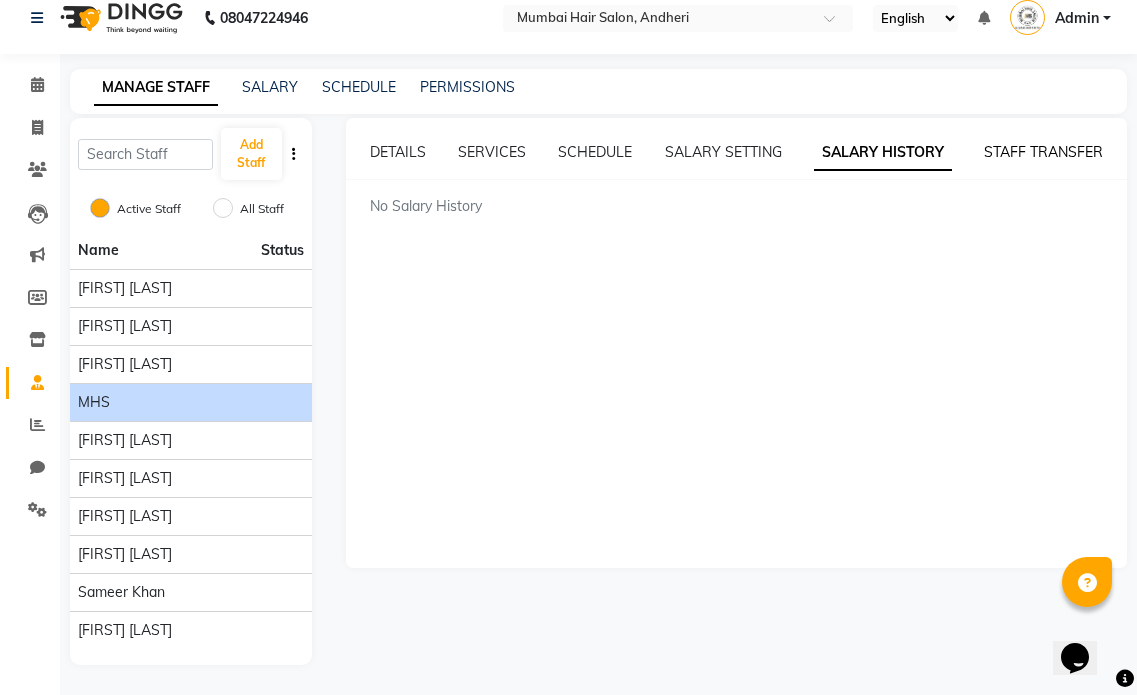 click on "STAFF TRANSFER" 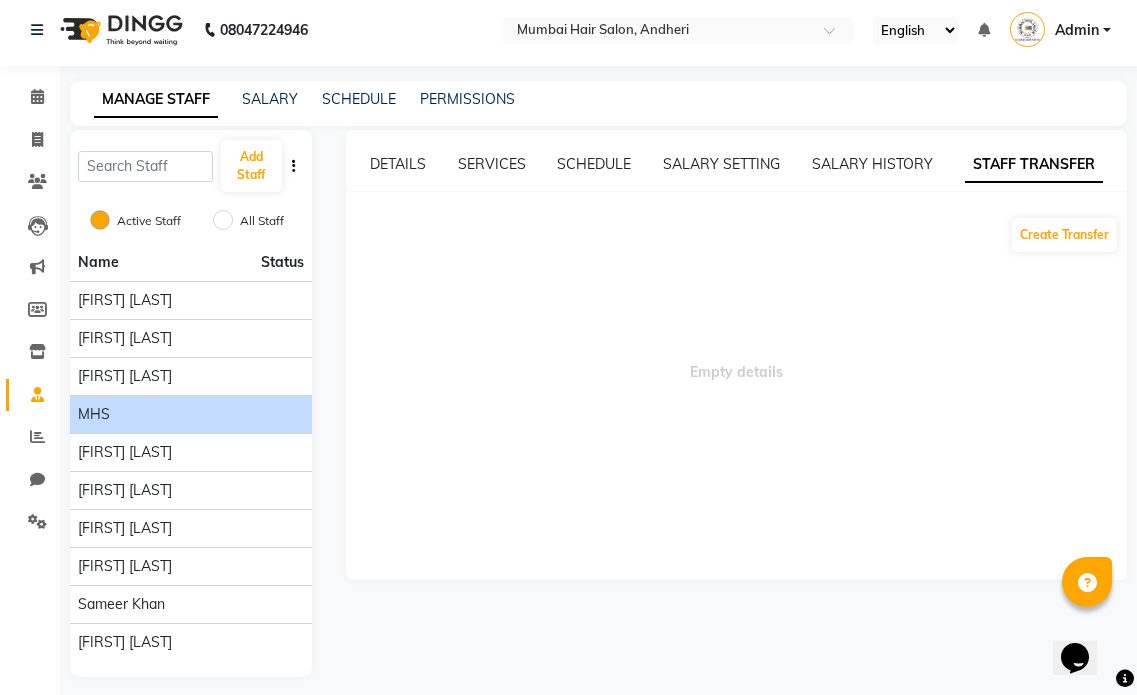 scroll, scrollTop: 0, scrollLeft: 0, axis: both 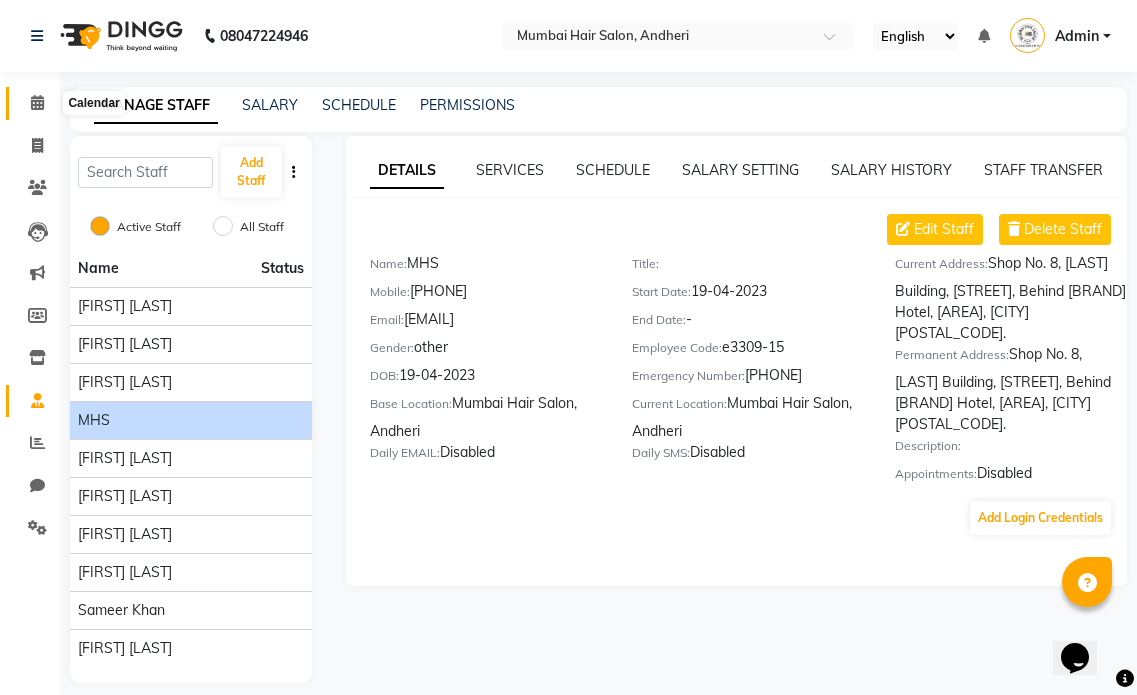 click 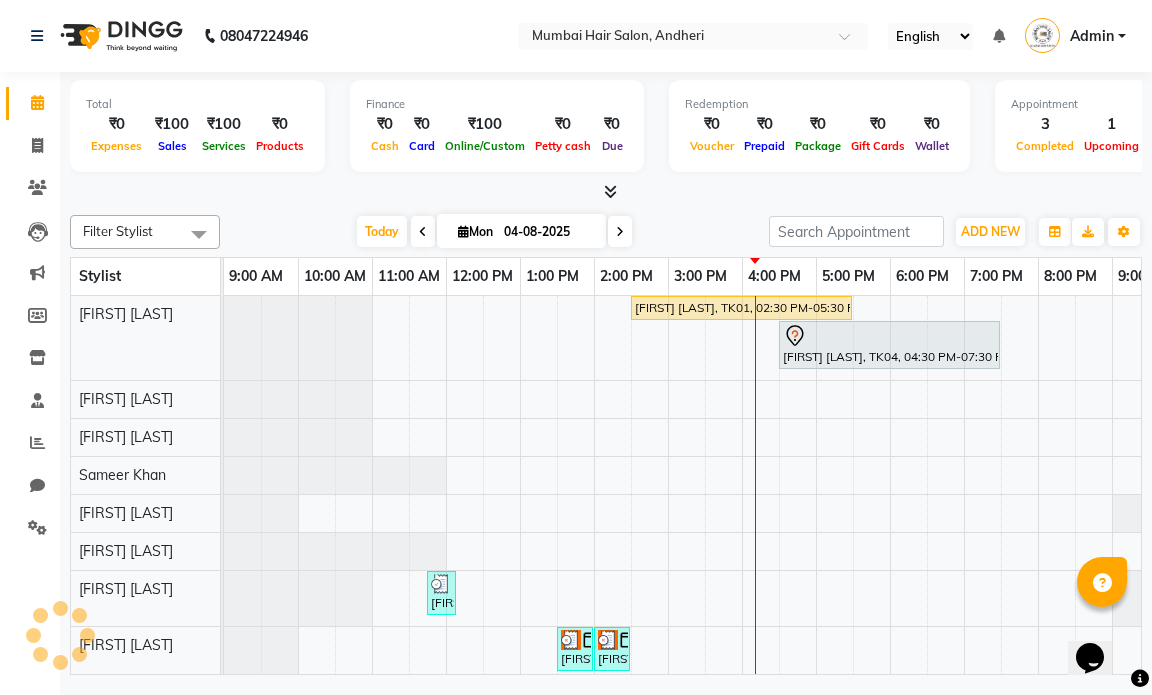scroll, scrollTop: 0, scrollLeft: 0, axis: both 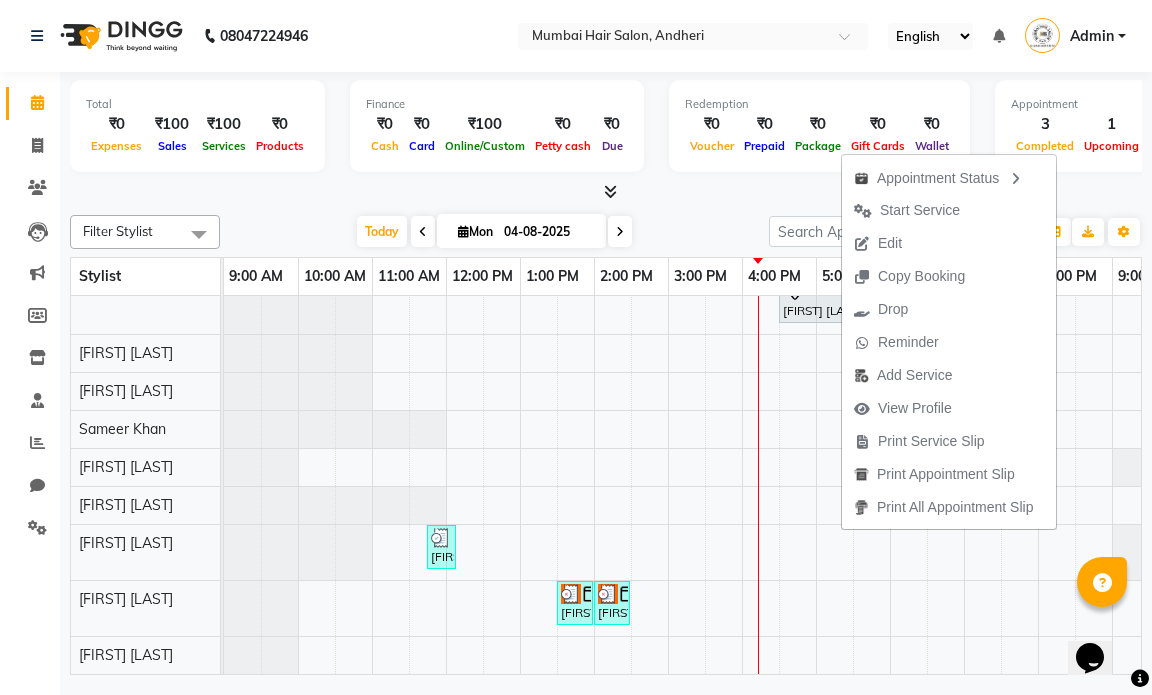 click on "Total  ₹0  Expenses ₹100  Sales ₹100  Services ₹0  Products Finance  ₹0  Cash ₹0  Card ₹100  Online/Custom ₹0 Petty cash ₹0 Due  Redemption  ₹0 Voucher ₹0 Prepaid ₹0 Package ₹0  Gift Cards ₹0  Wallet  Appointment  3 Completed 1 Upcoming 1 Ongoing 0 No show  Other sales  ₹0  Packages ₹0  Memberships ₹0  Vouchers ₹0  Prepaids ₹0  Gift Cards Filter Stylist Select All [FIRST] [LAST] [FIRST] [LAST] [FIRST] [LAST] [FIRST] [LAST]  [FIRST] [LAST] [FIRST] [LAST] [FIRST] [LAST] [FIRST] [LAST] Today  Mon 04-08-2025 Toggle Dropdown Add Appointment Add Invoice Add Expense Add Attendance Add Client Add Transaction Toggle Dropdown Add Appointment Add Invoice Add Expense Add Attendance Add Client ADD NEW Toggle Dropdown Add Appointment Add Invoice Add Expense Add Attendance Add Client Add Transaction Filter Stylist Select All [FIRST] [LAST] [FIRST] [LAST] [FIRST] [LAST] [FIRST] [LAST]  [FIRST] [LAST] [FIRST] [LAST] [FIRST] [LAST] [FIRST] [LAST] Group By  Staff View   Room View  View as" 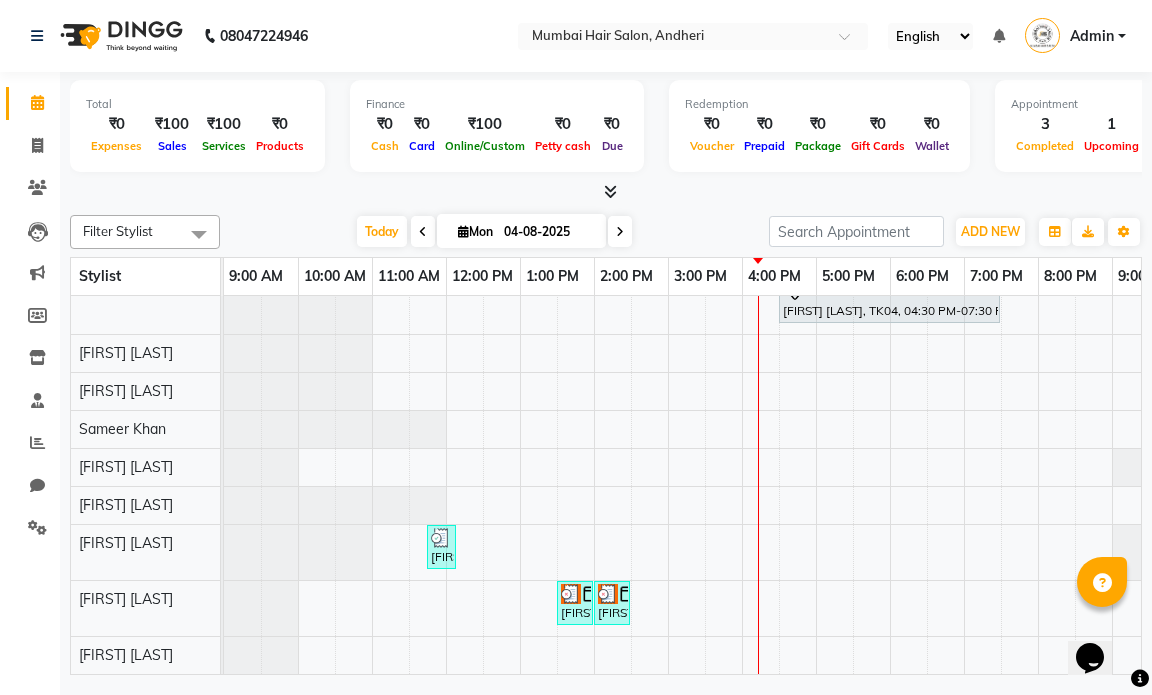 click at bounding box center [423, 232] 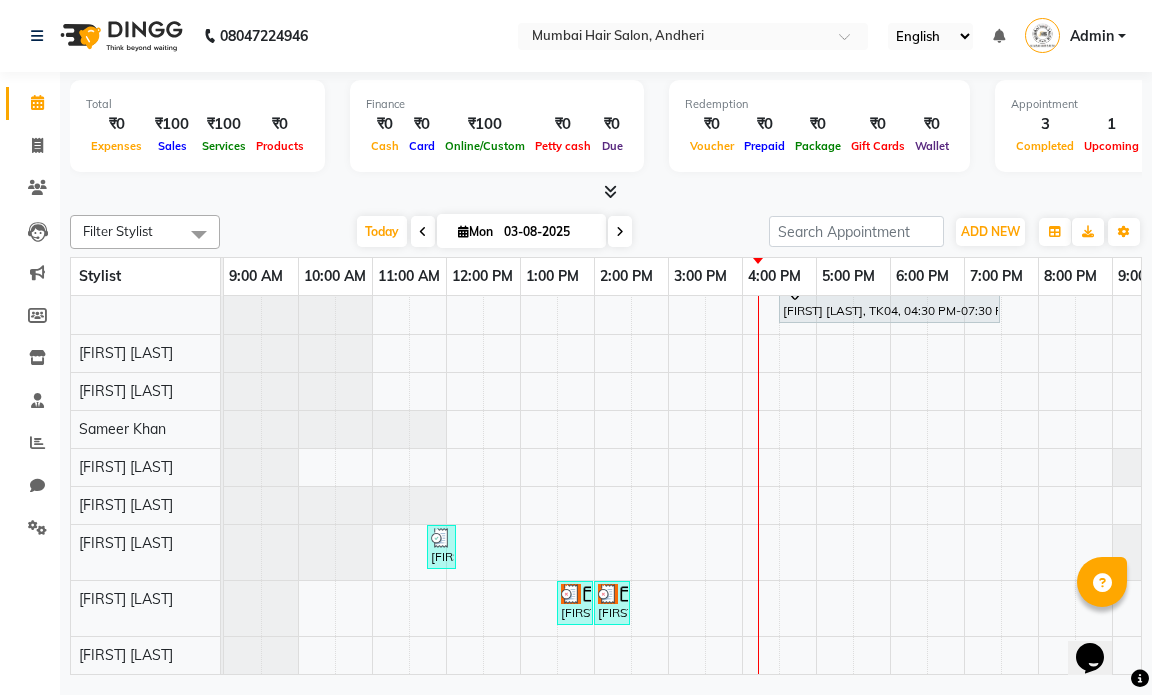 scroll, scrollTop: 0, scrollLeft: 0, axis: both 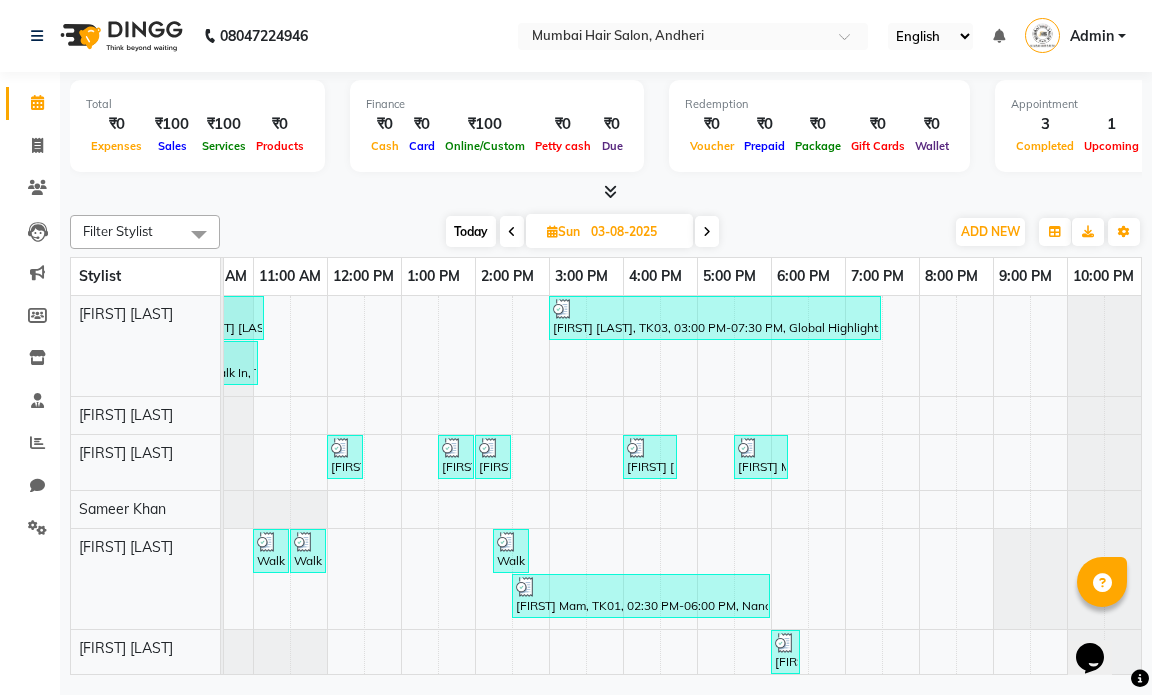 click at bounding box center [512, 232] 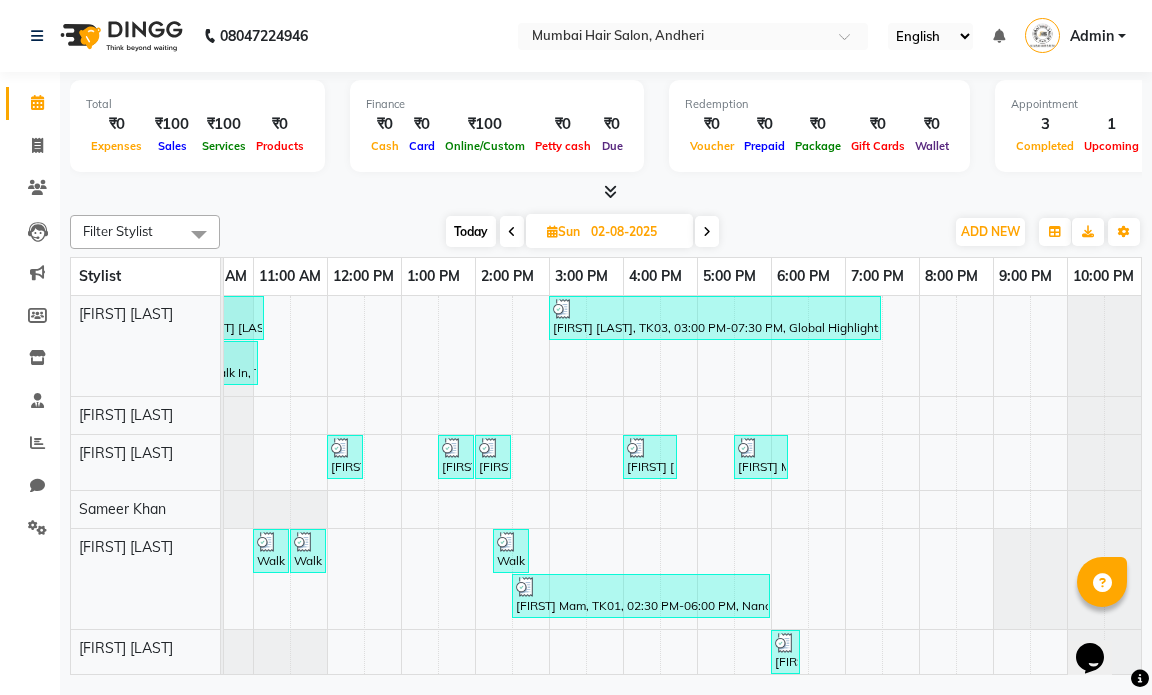 scroll, scrollTop: 0, scrollLeft: 119, axis: horizontal 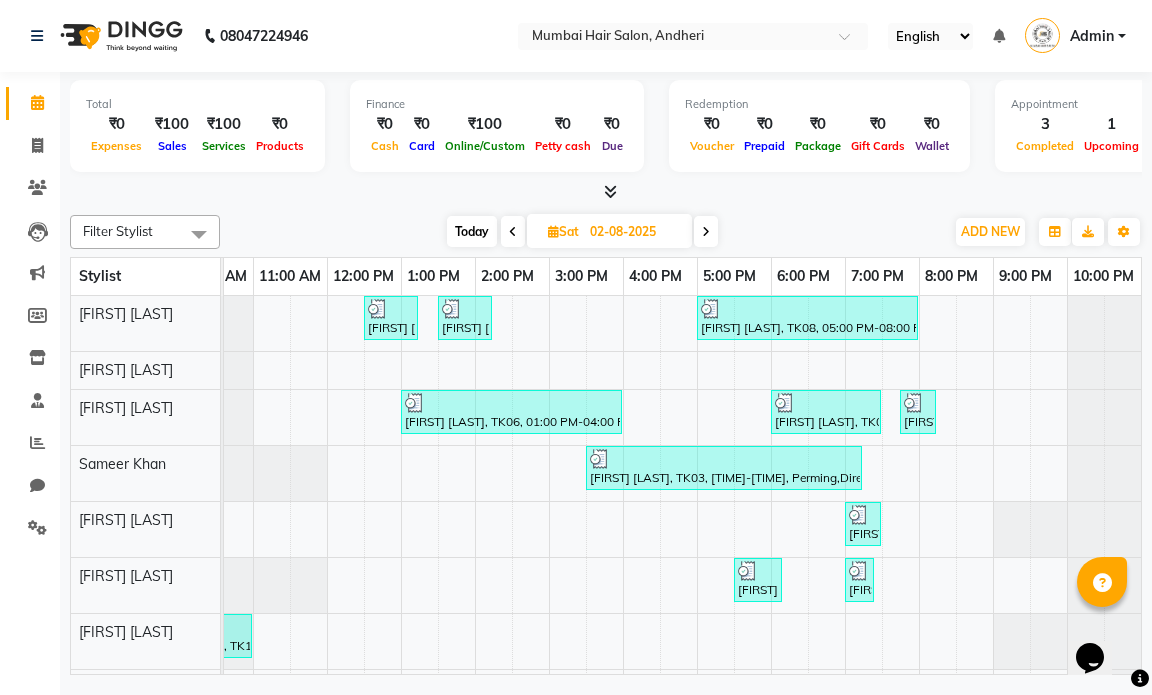 click at bounding box center (513, 231) 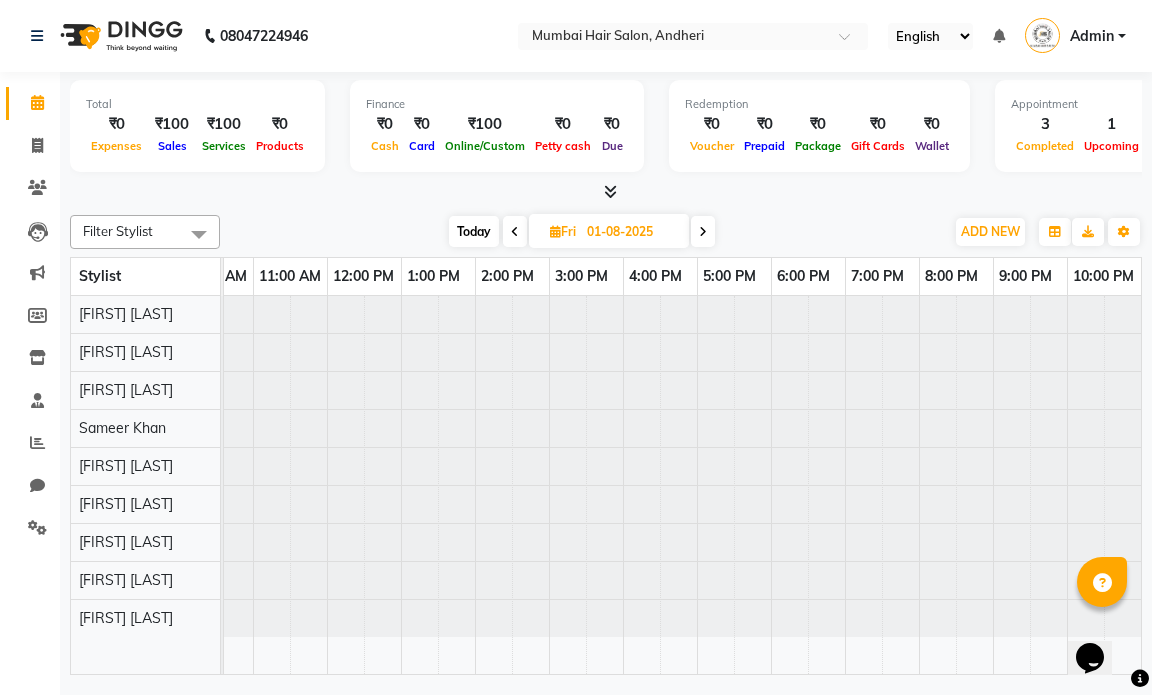 scroll, scrollTop: 0, scrollLeft: 119, axis: horizontal 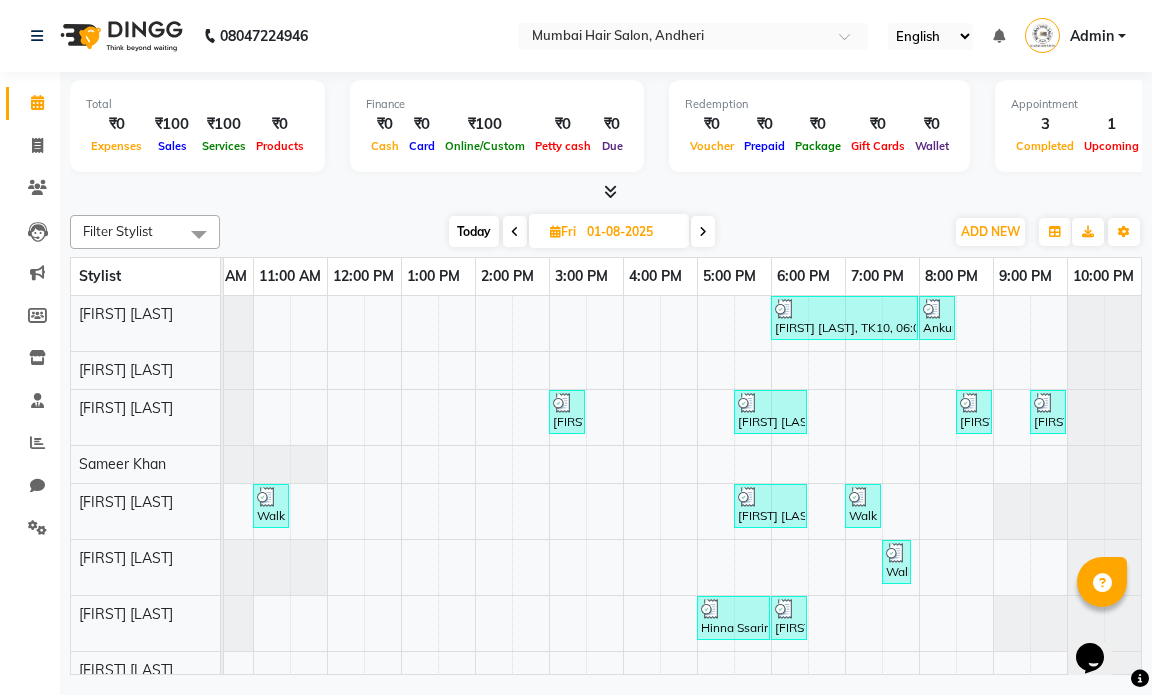 click at bounding box center (515, 231) 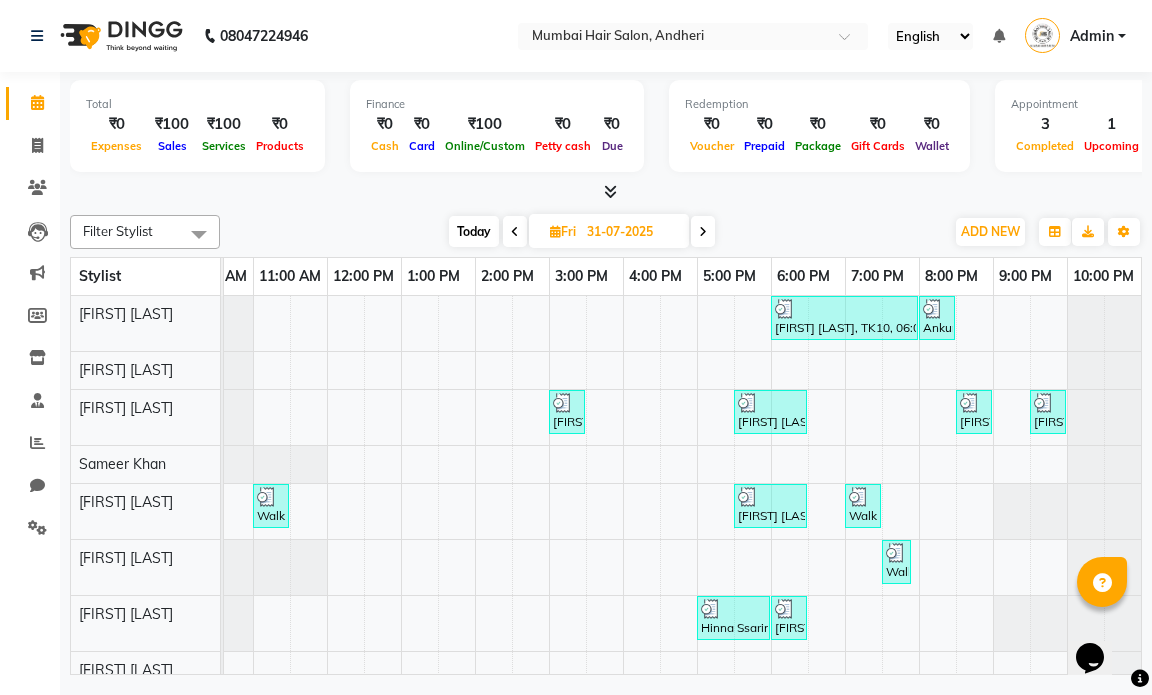 scroll, scrollTop: 0, scrollLeft: 119, axis: horizontal 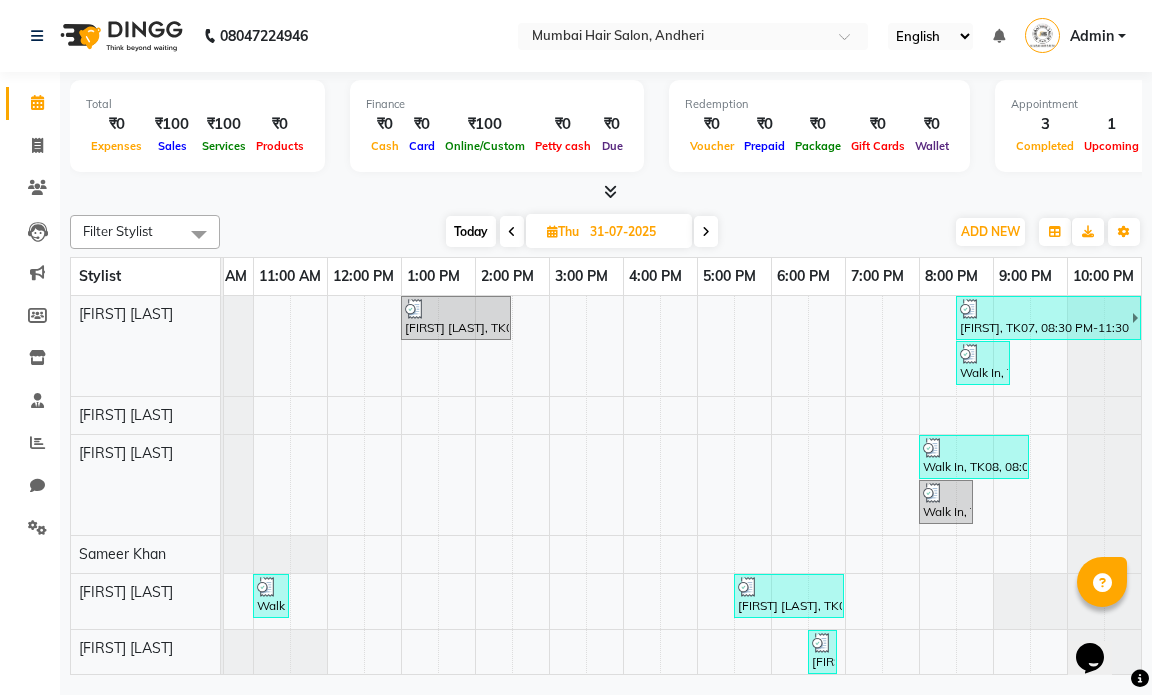 click at bounding box center [512, 231] 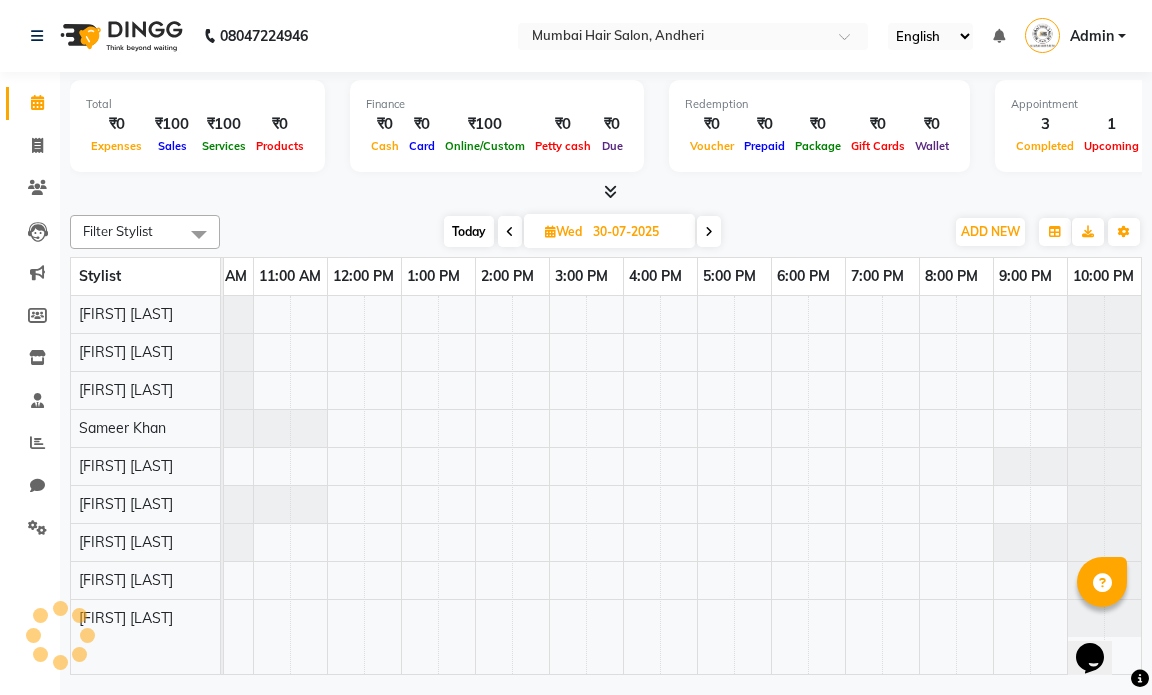 scroll, scrollTop: 0, scrollLeft: 119, axis: horizontal 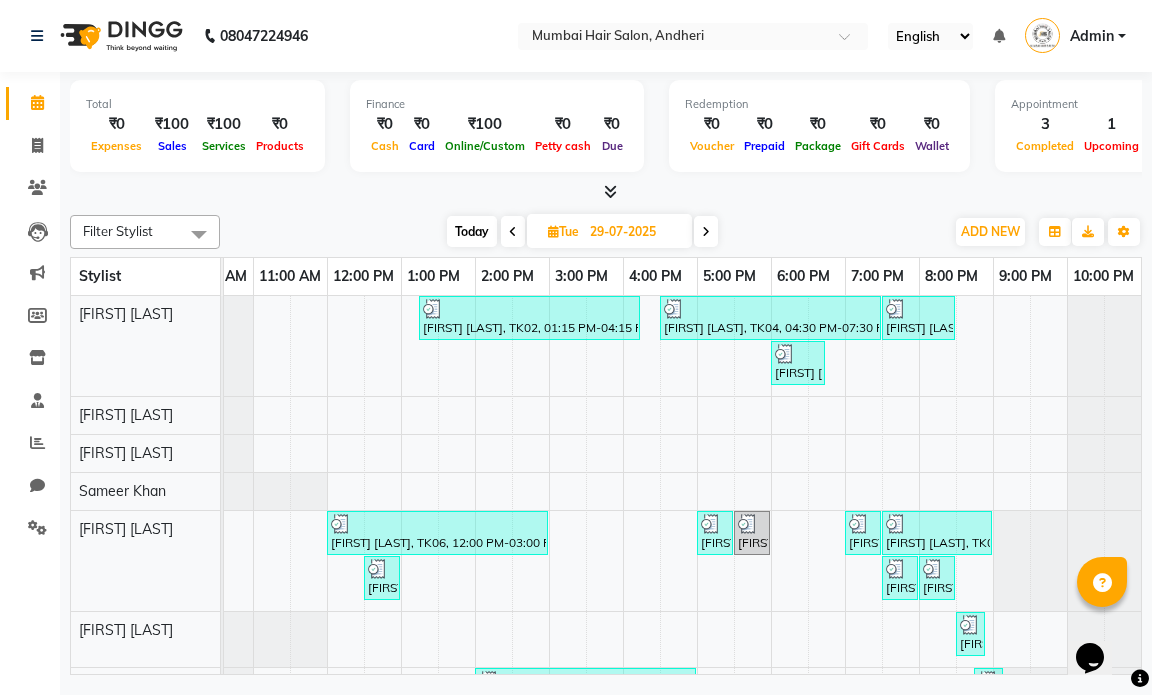 click at bounding box center [513, 231] 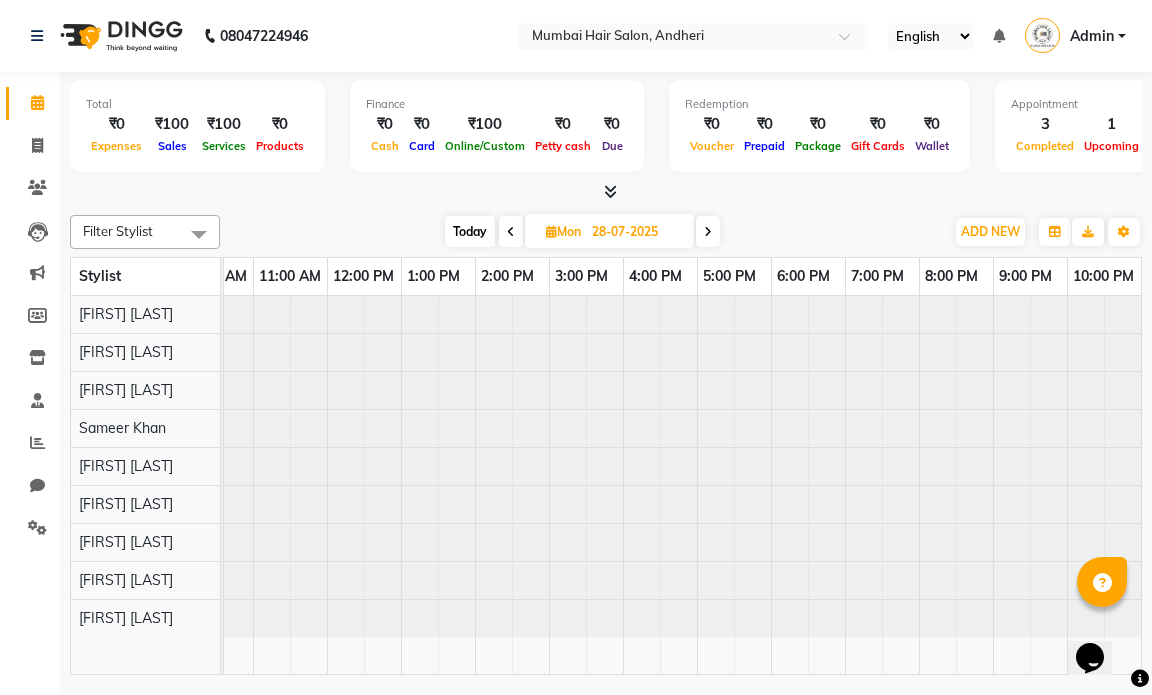 scroll, scrollTop: 0, scrollLeft: 0, axis: both 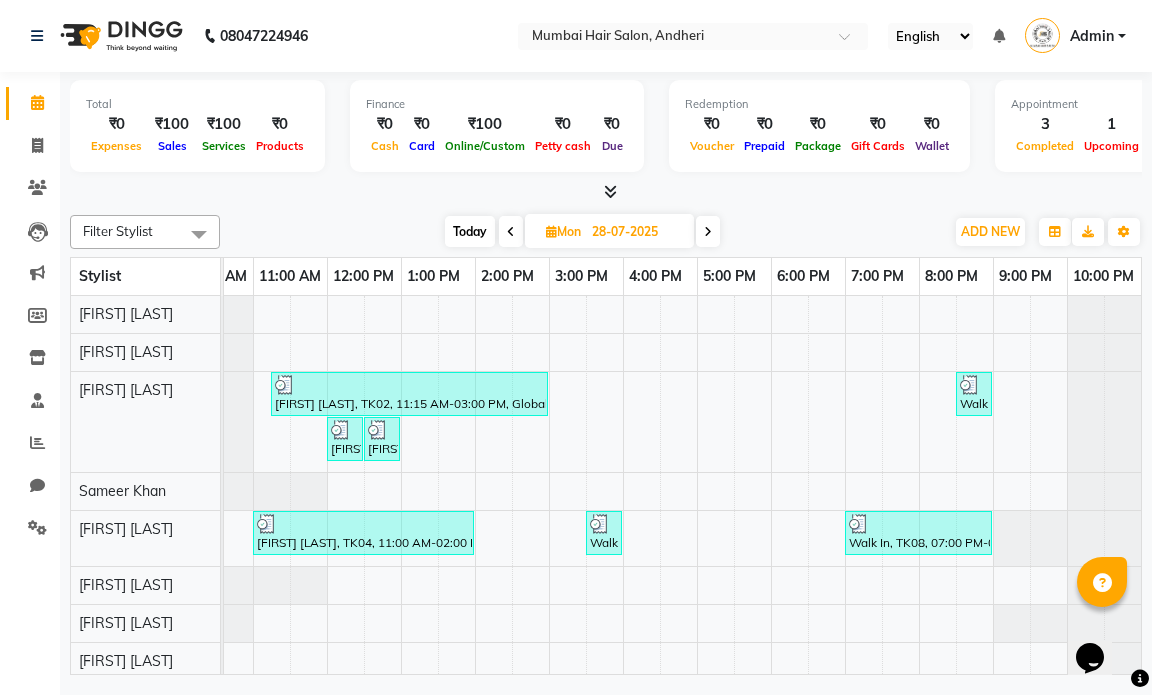 click at bounding box center (511, 231) 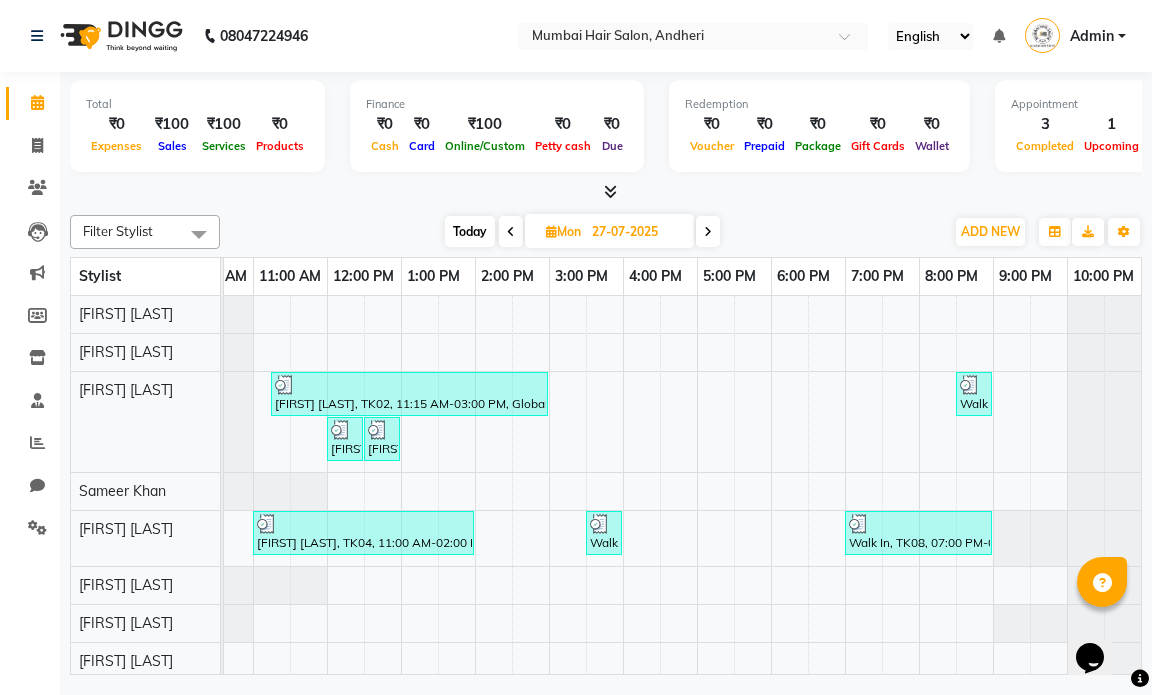 scroll, scrollTop: 0, scrollLeft: 119, axis: horizontal 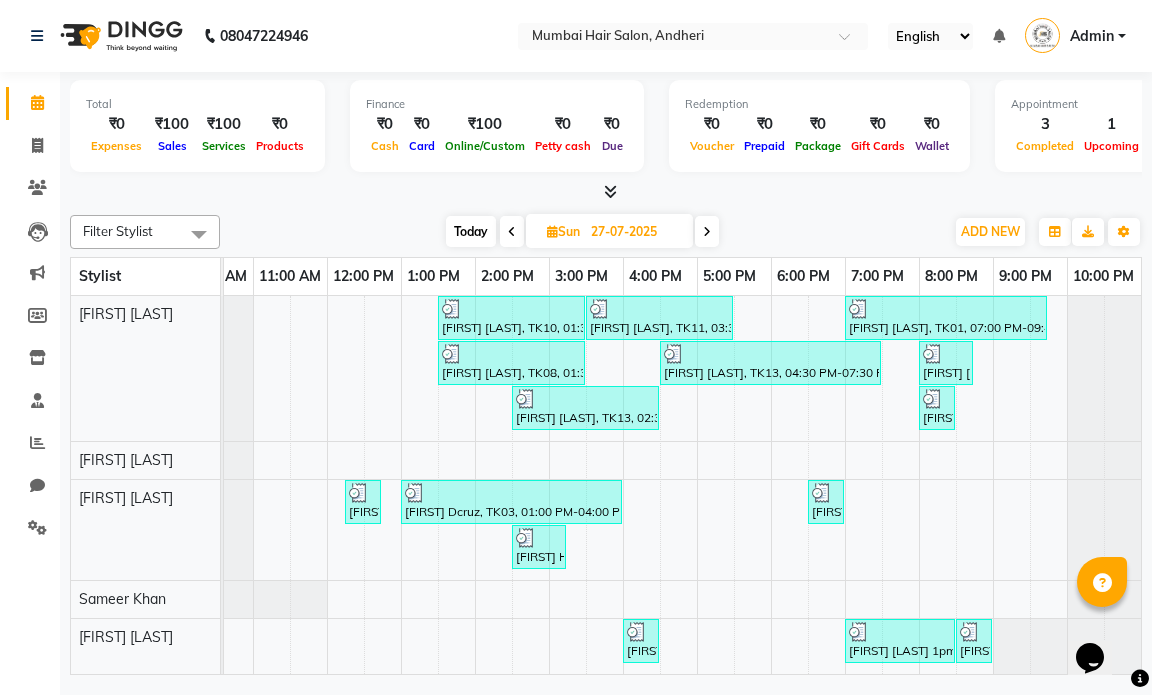 click at bounding box center (512, 231) 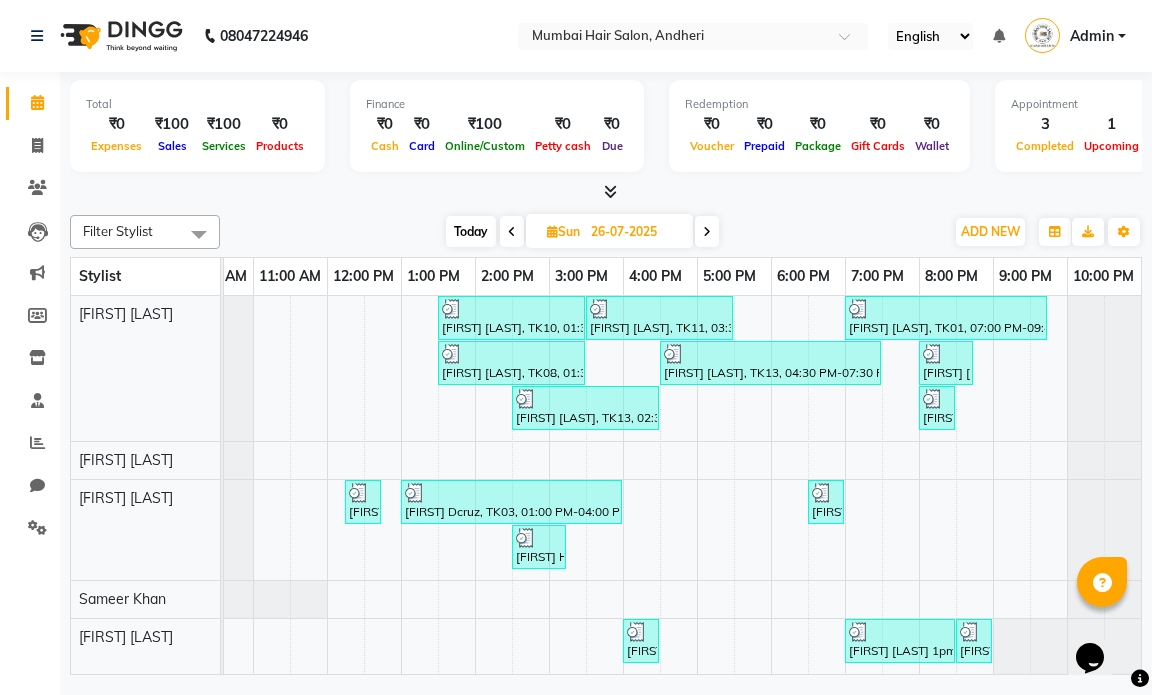 scroll, scrollTop: 0, scrollLeft: 119, axis: horizontal 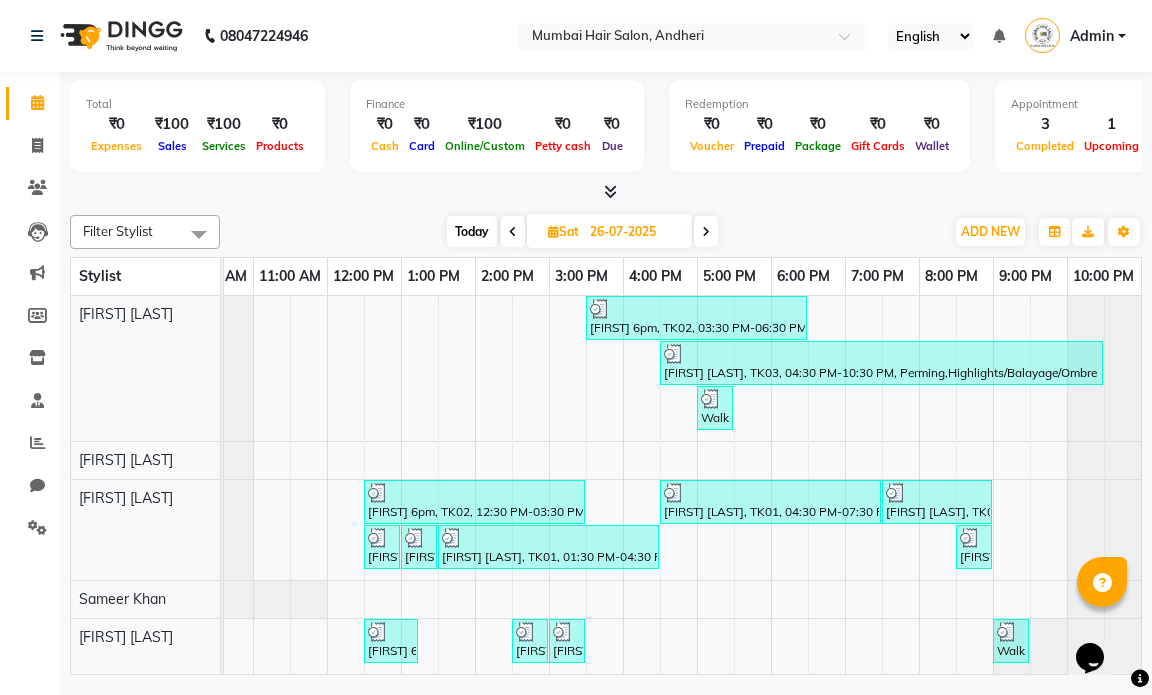click at bounding box center (513, 231) 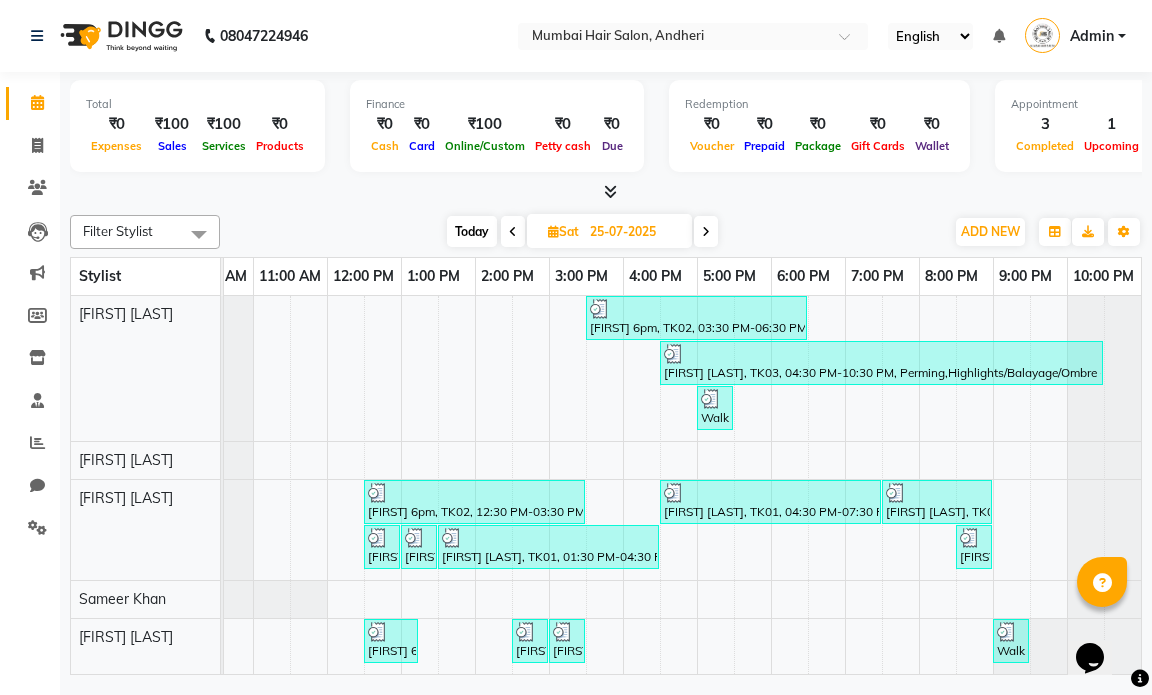 scroll, scrollTop: 0, scrollLeft: 119, axis: horizontal 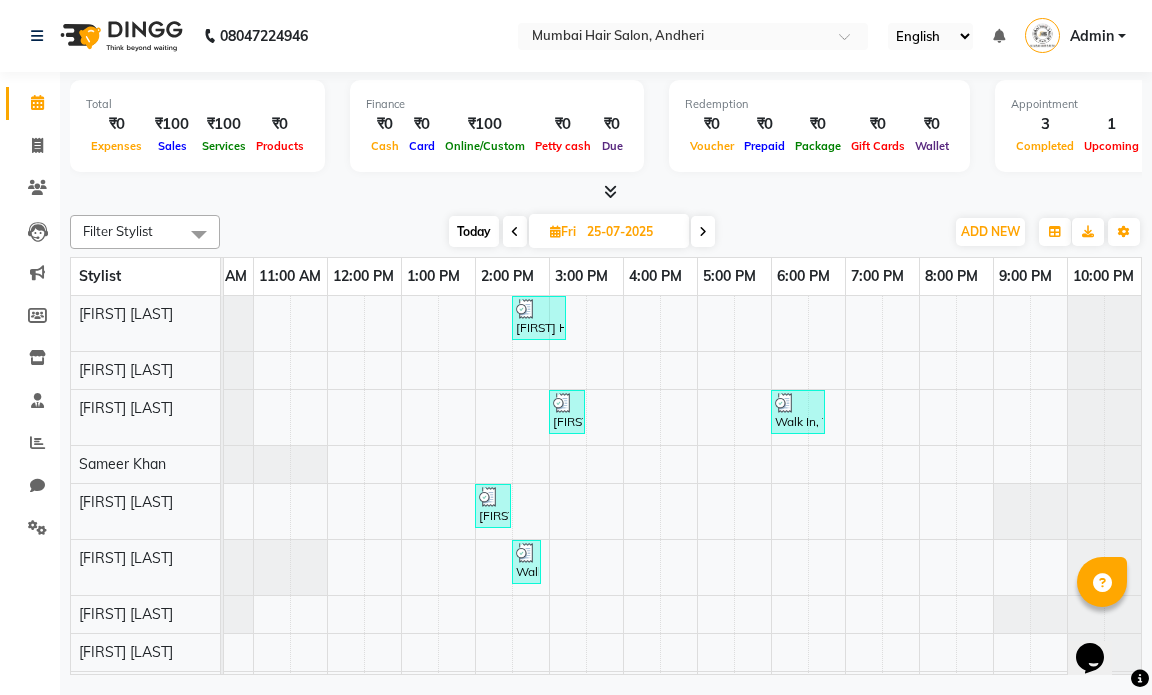 click at bounding box center [515, 231] 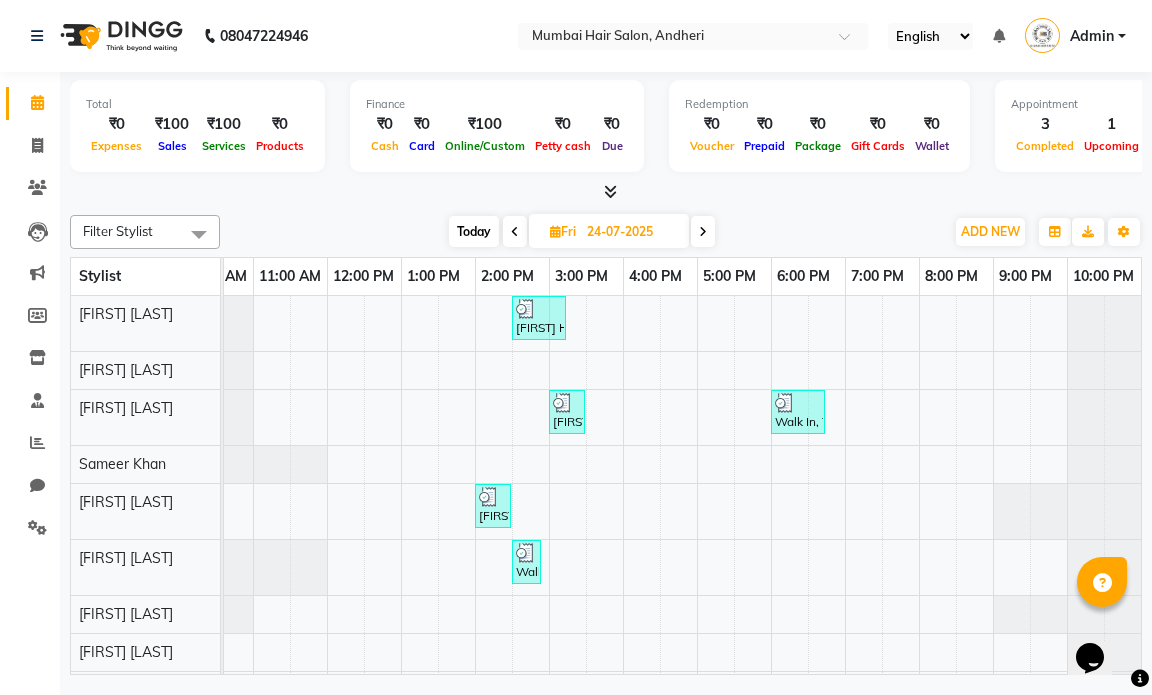 scroll, scrollTop: 0, scrollLeft: 119, axis: horizontal 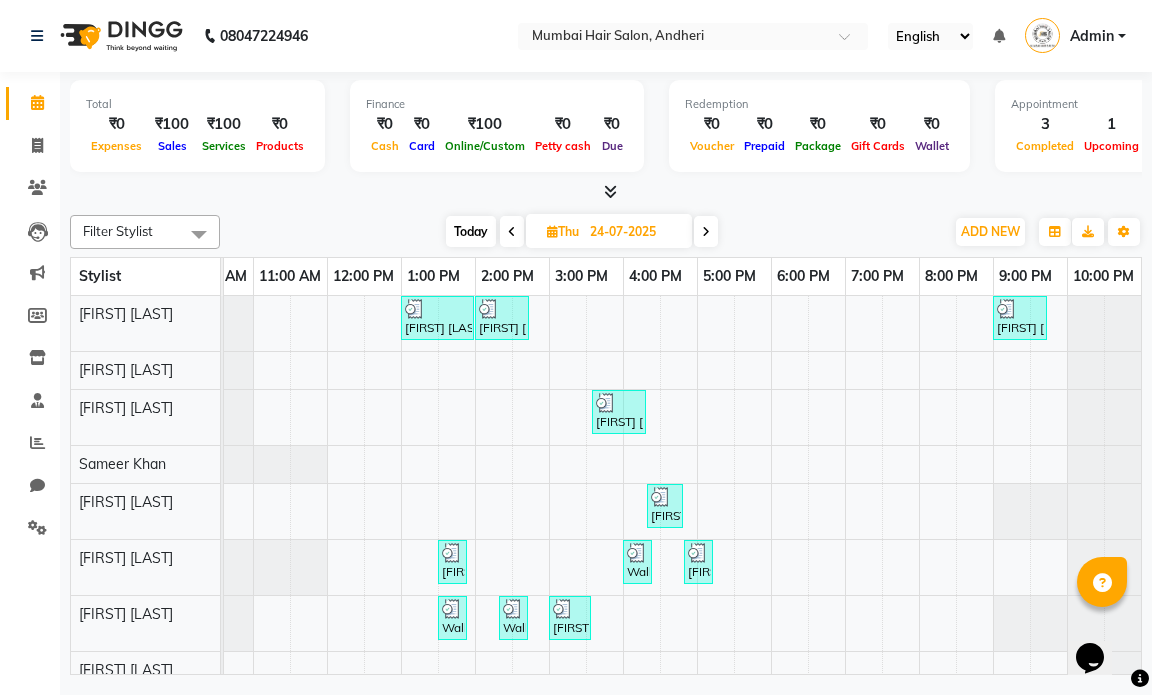 click at bounding box center (512, 231) 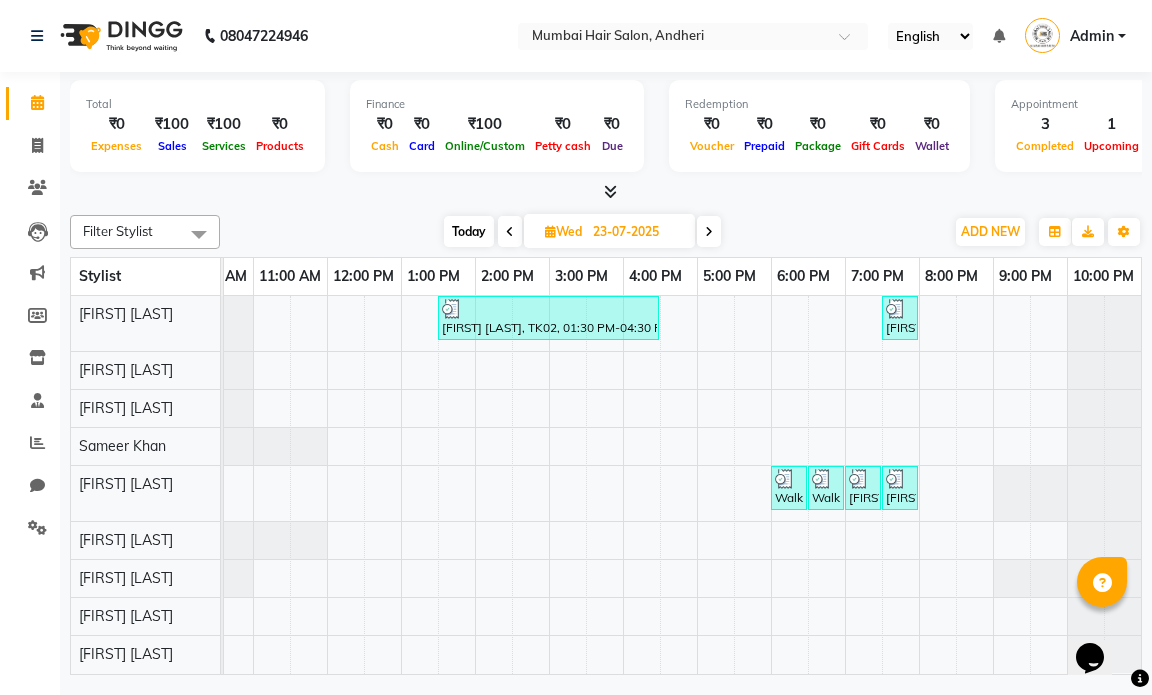 click at bounding box center [510, 231] 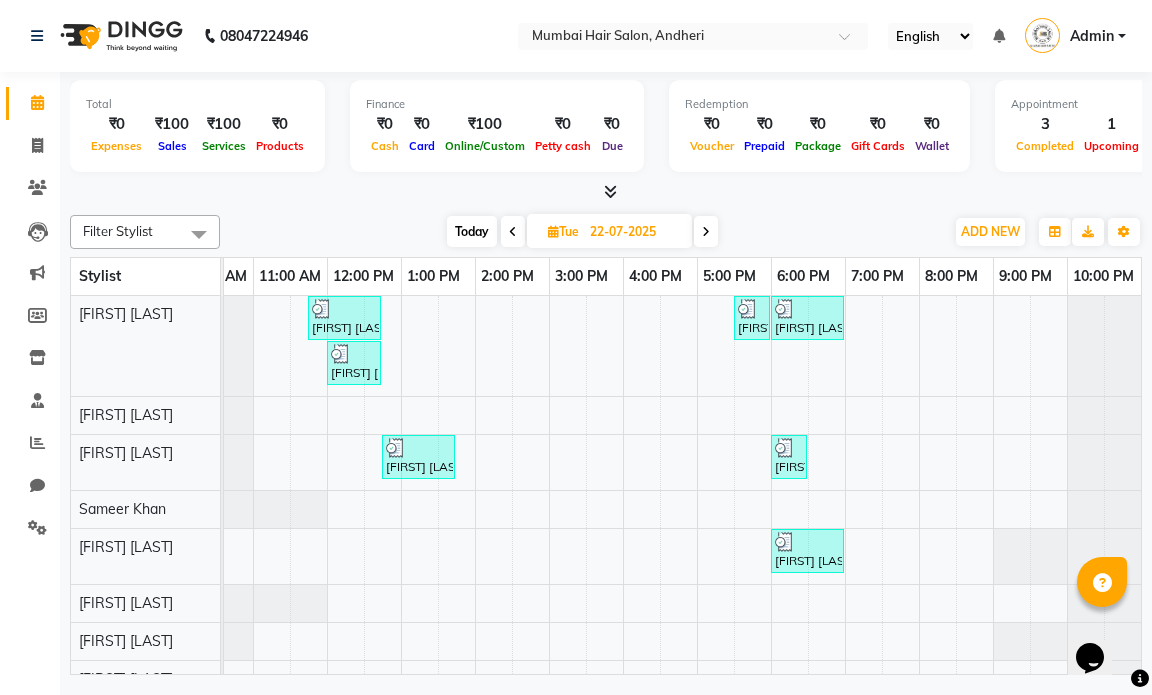 click at bounding box center (513, 231) 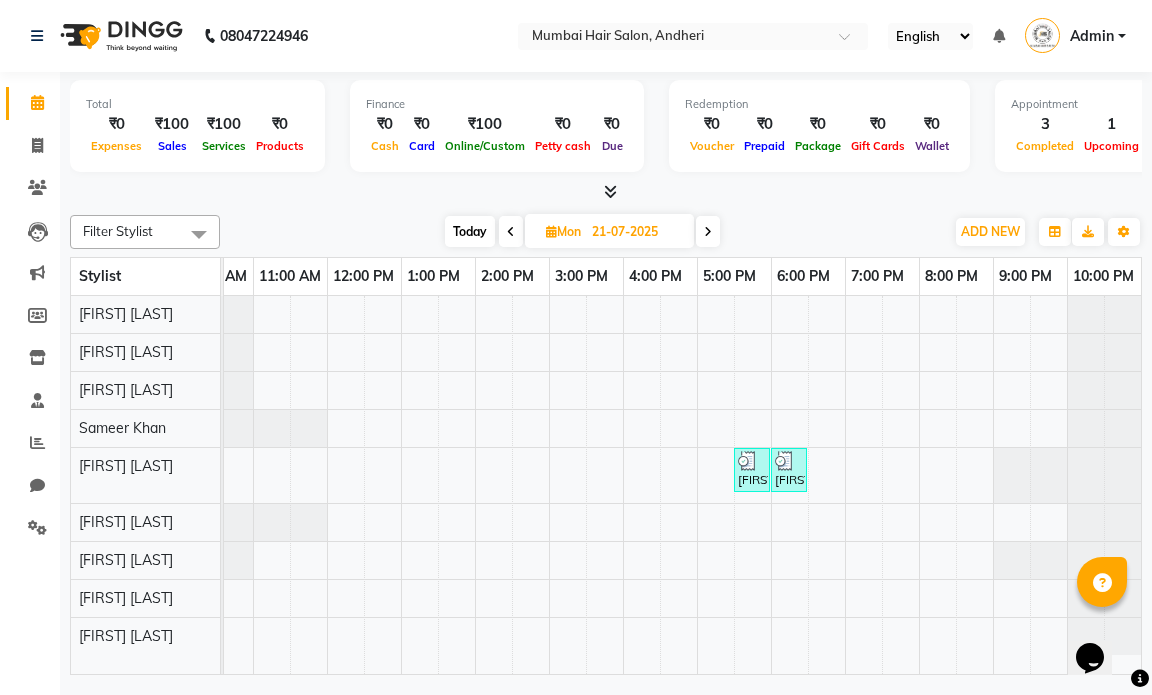 click at bounding box center [511, 231] 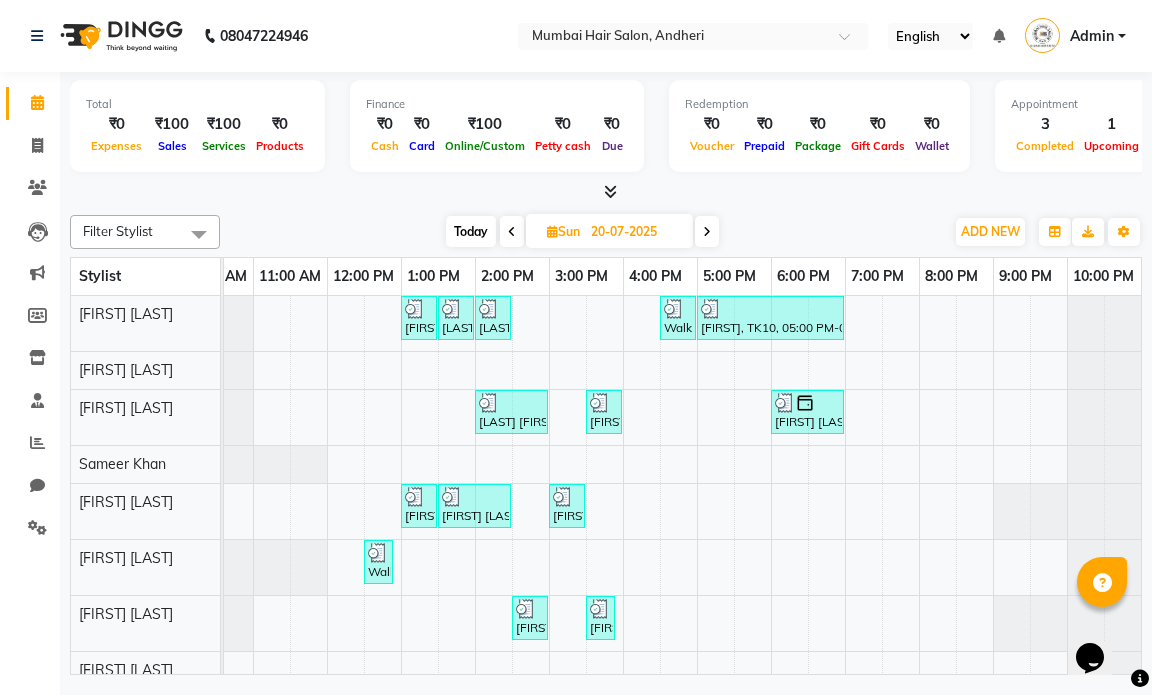 click at bounding box center [512, 231] 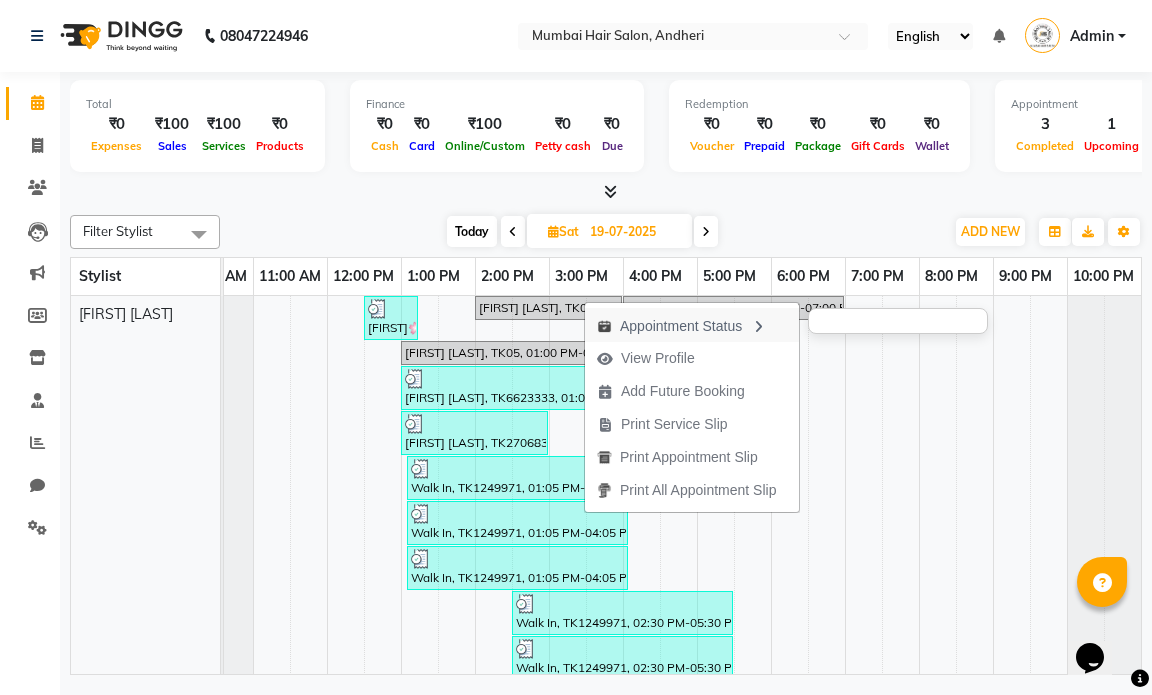 click on "Appointment Status" at bounding box center (692, 325) 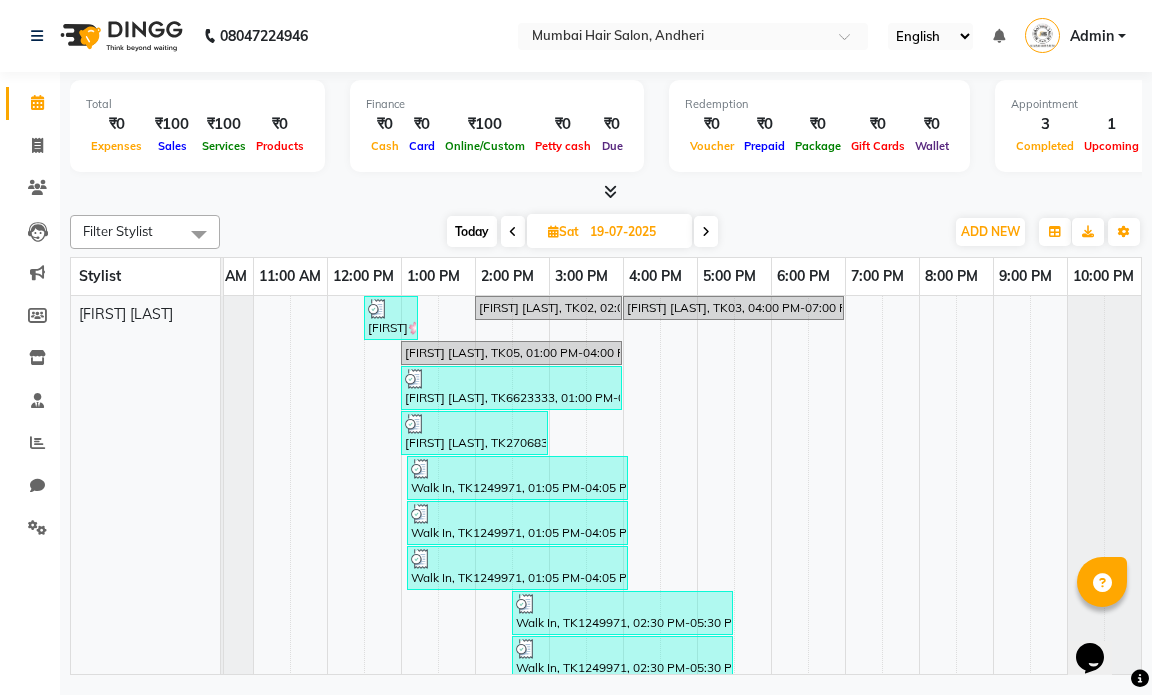 click on "19-07-2025" at bounding box center (634, 232) 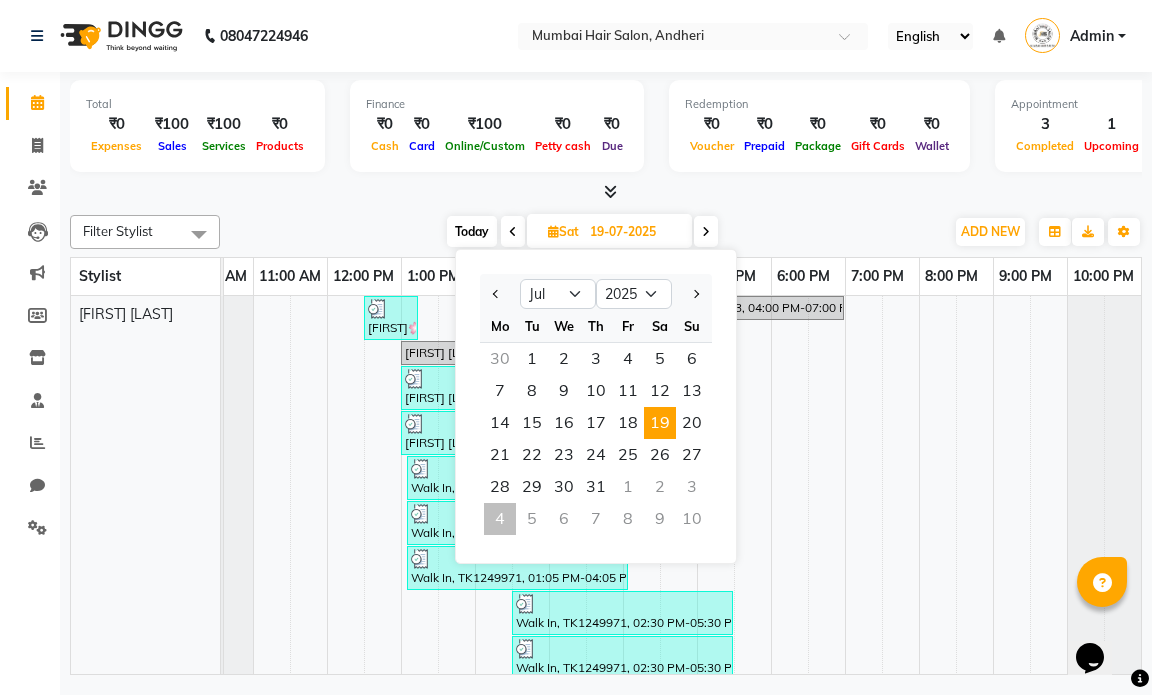 click on "4" at bounding box center (500, 519) 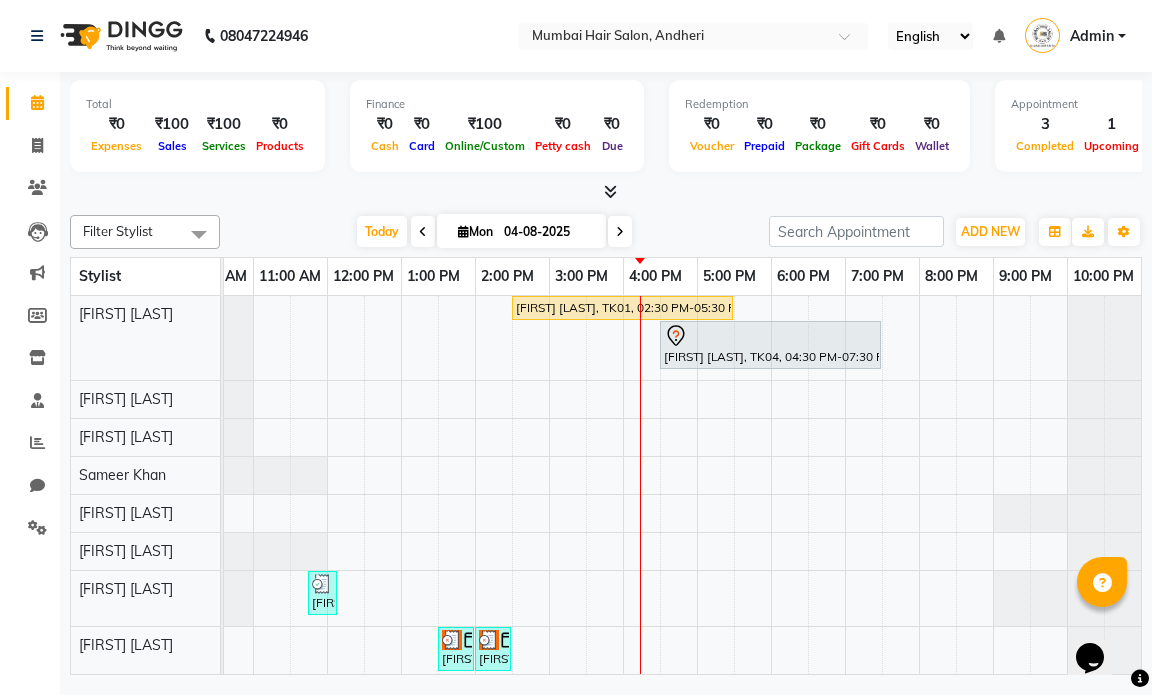click on "Today  Mon 04-08-2025" at bounding box center [494, 232] 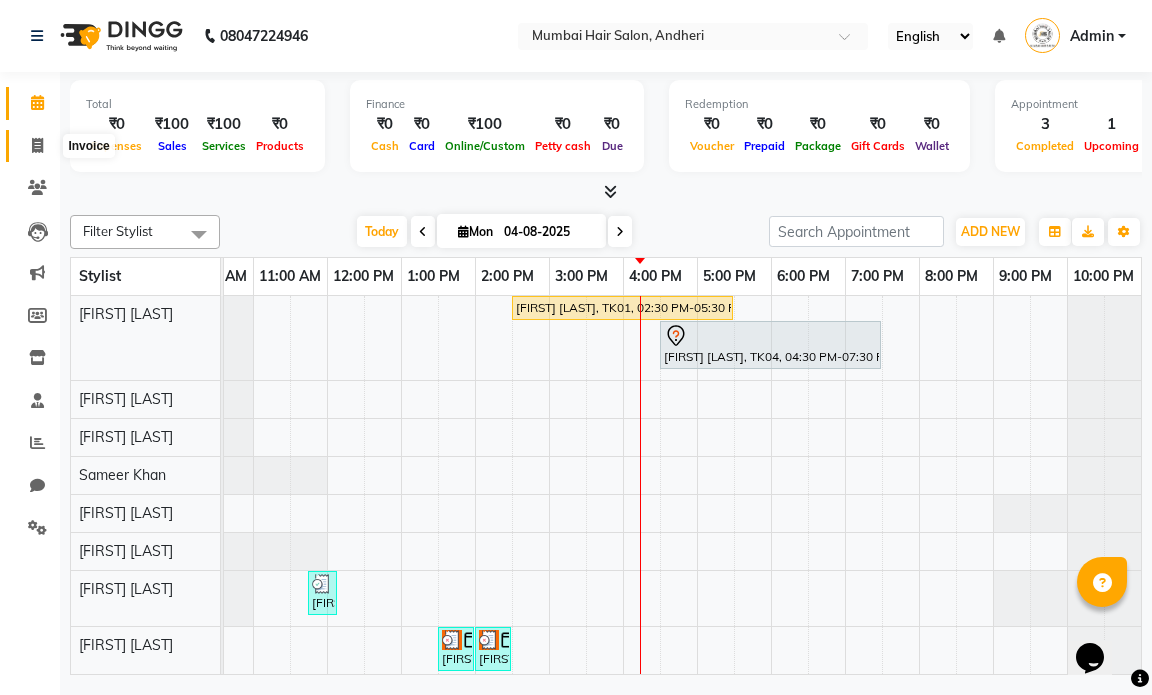 click 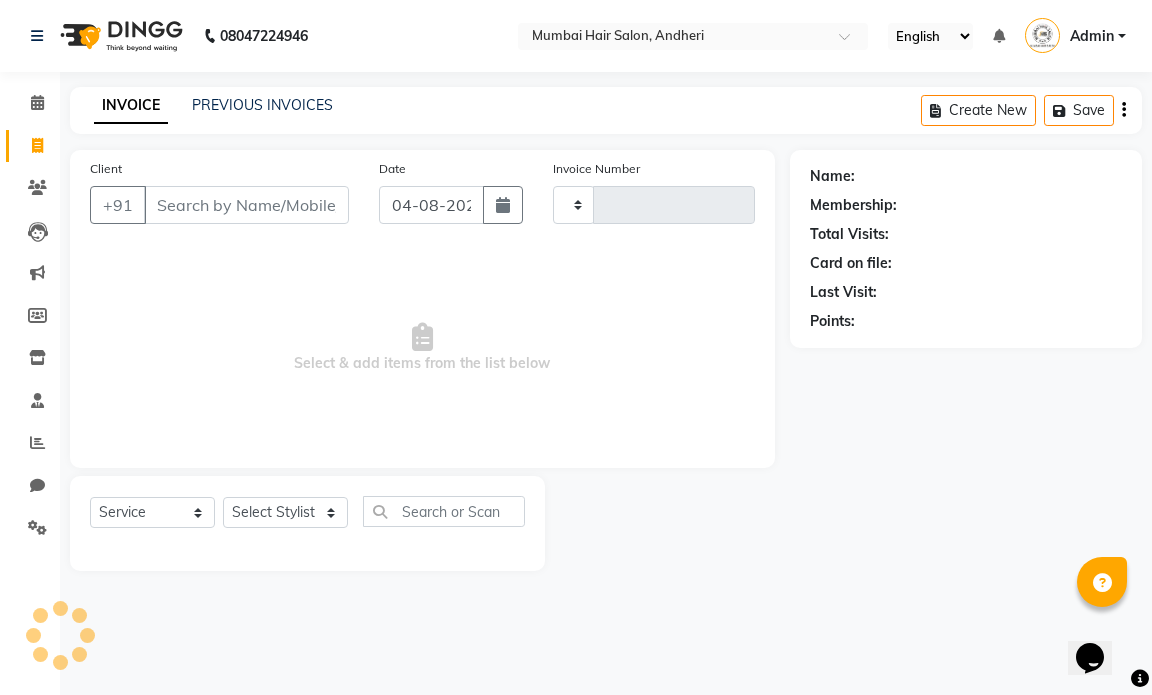 type on "1019" 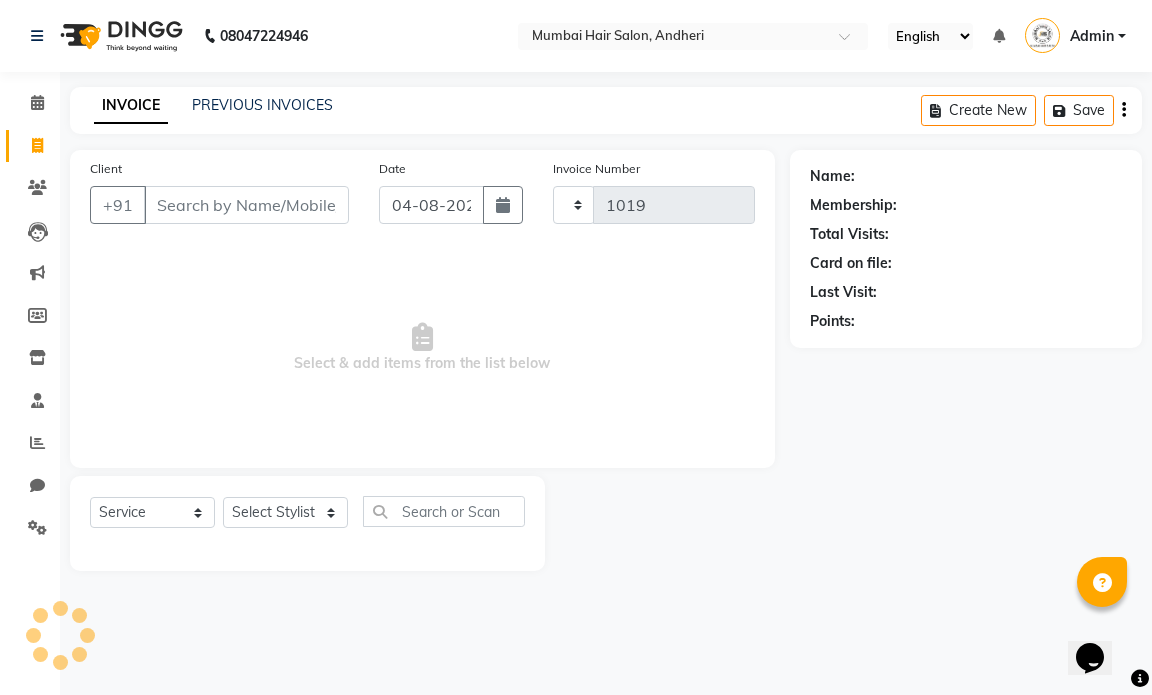 select on "7487" 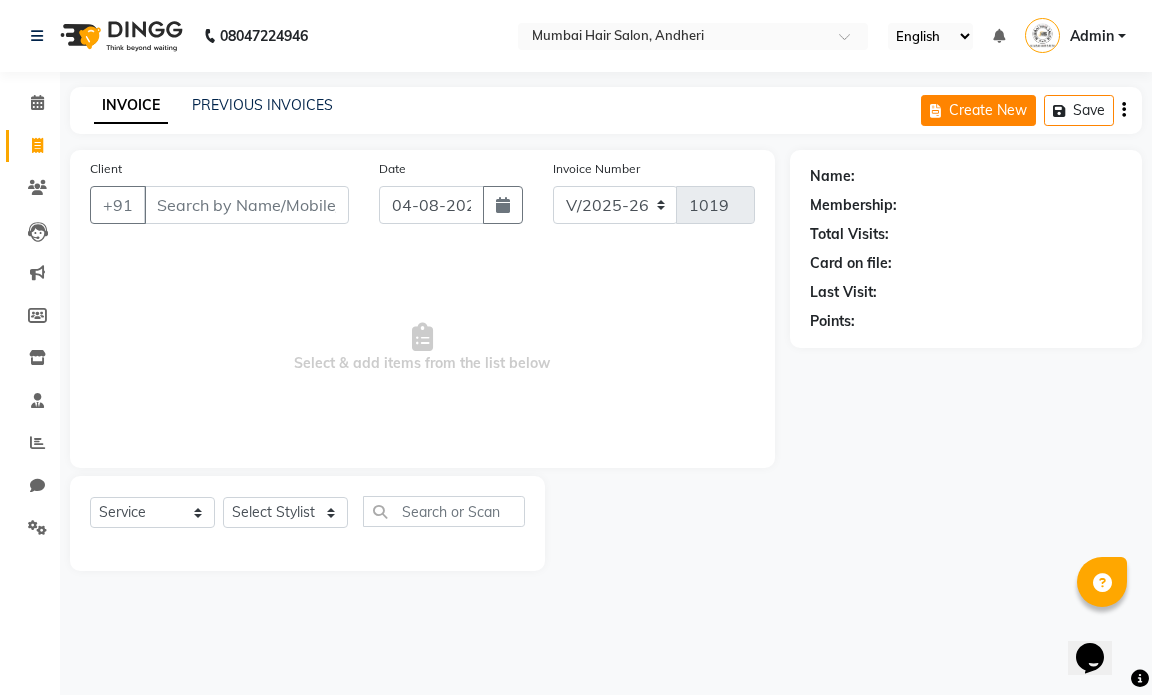 click 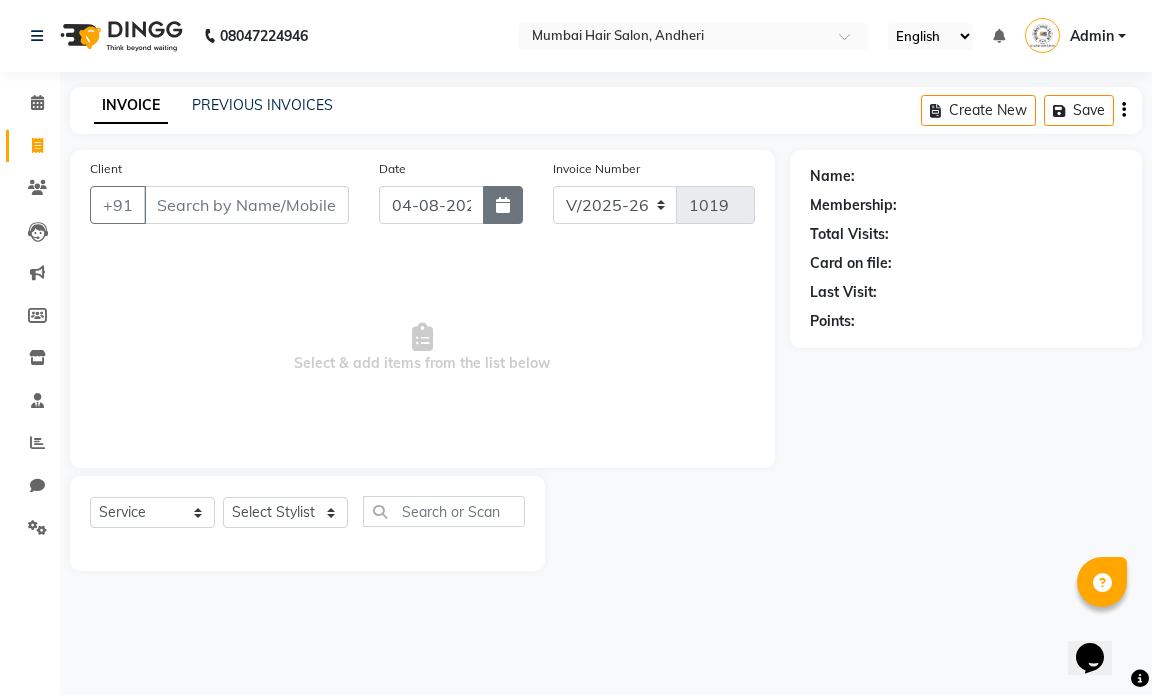 click 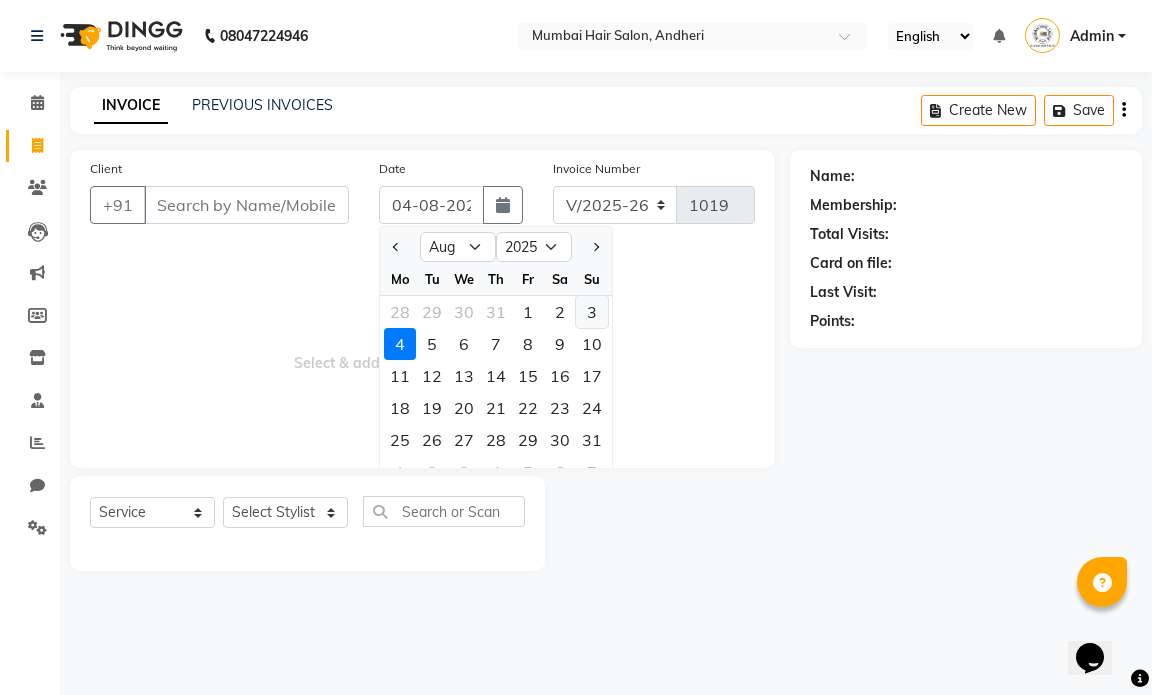 click on "3" 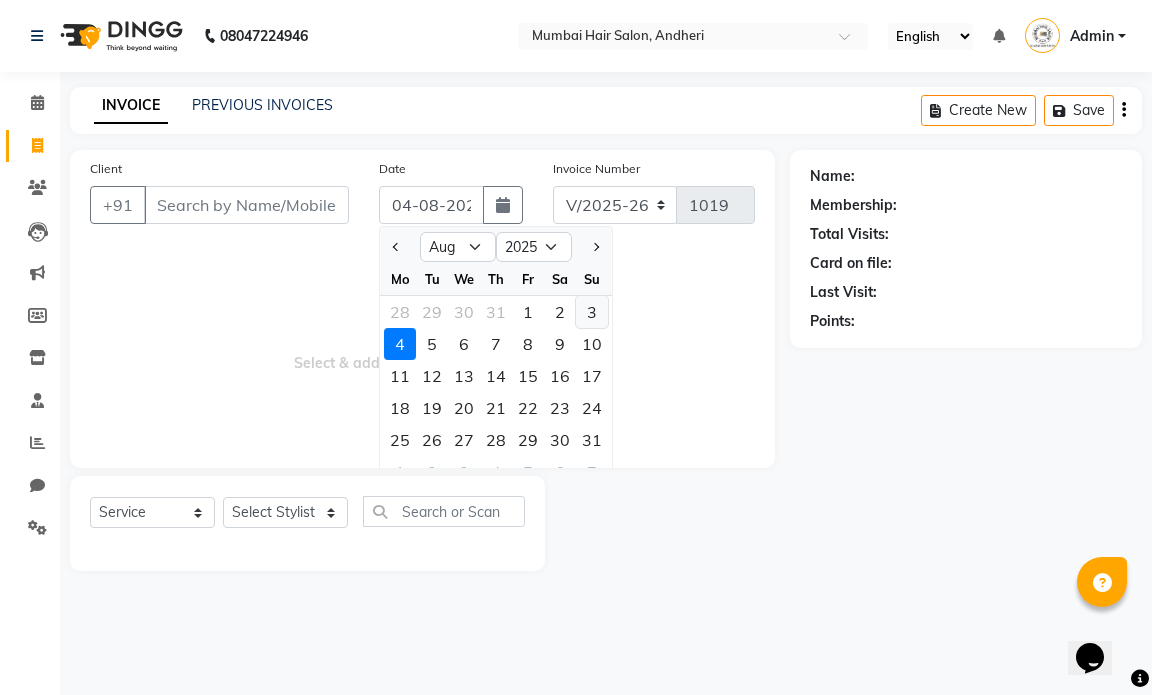 type on "03-08-2025" 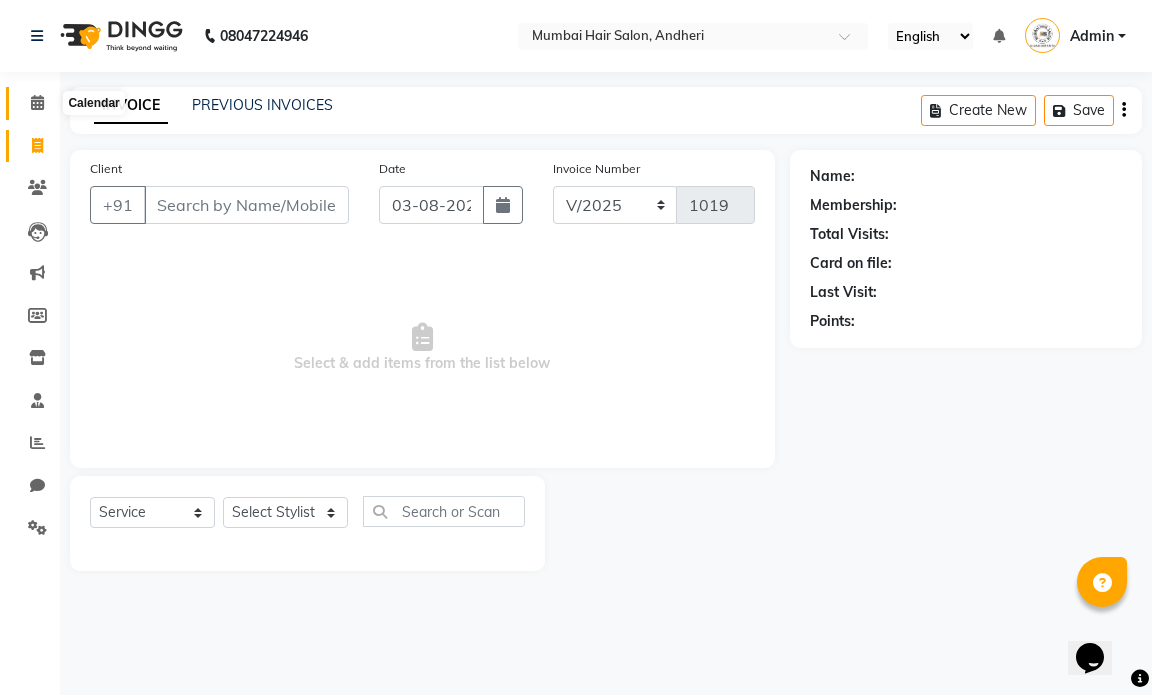 click 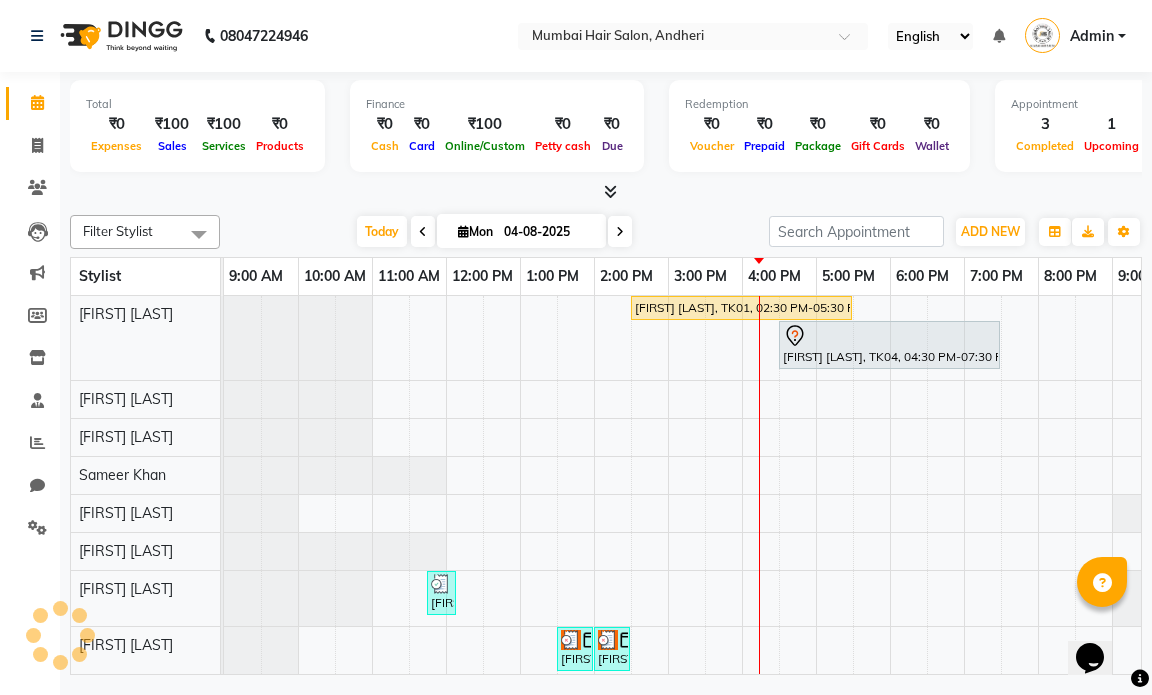 scroll, scrollTop: 0, scrollLeft: 119, axis: horizontal 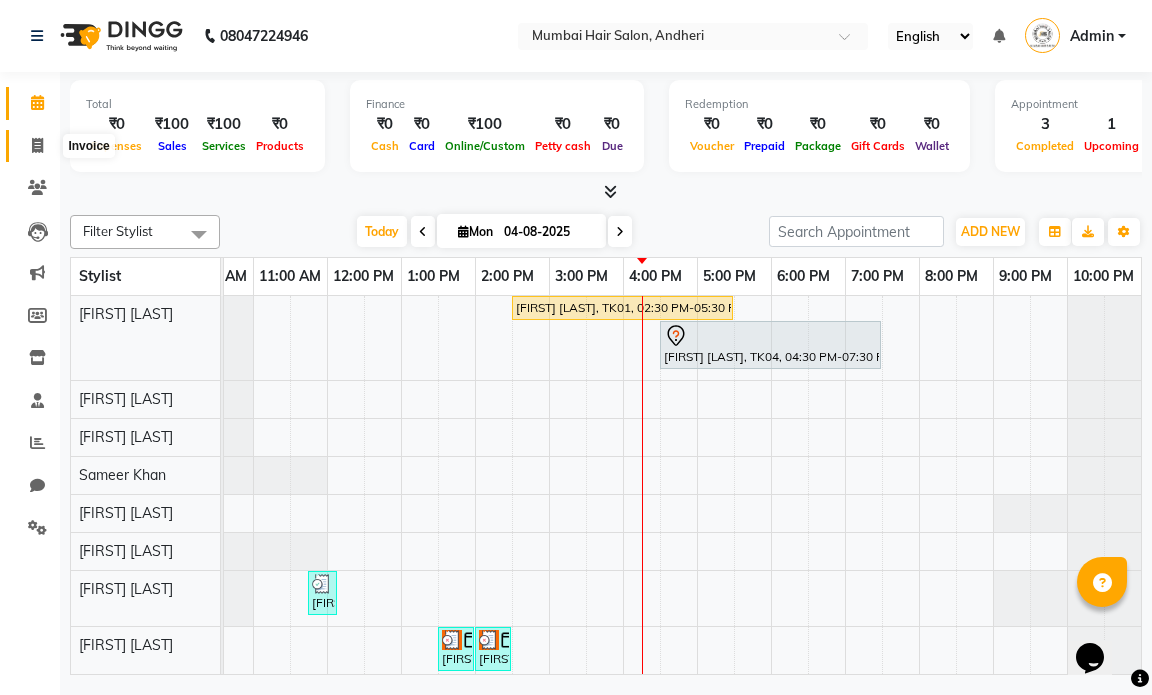 click 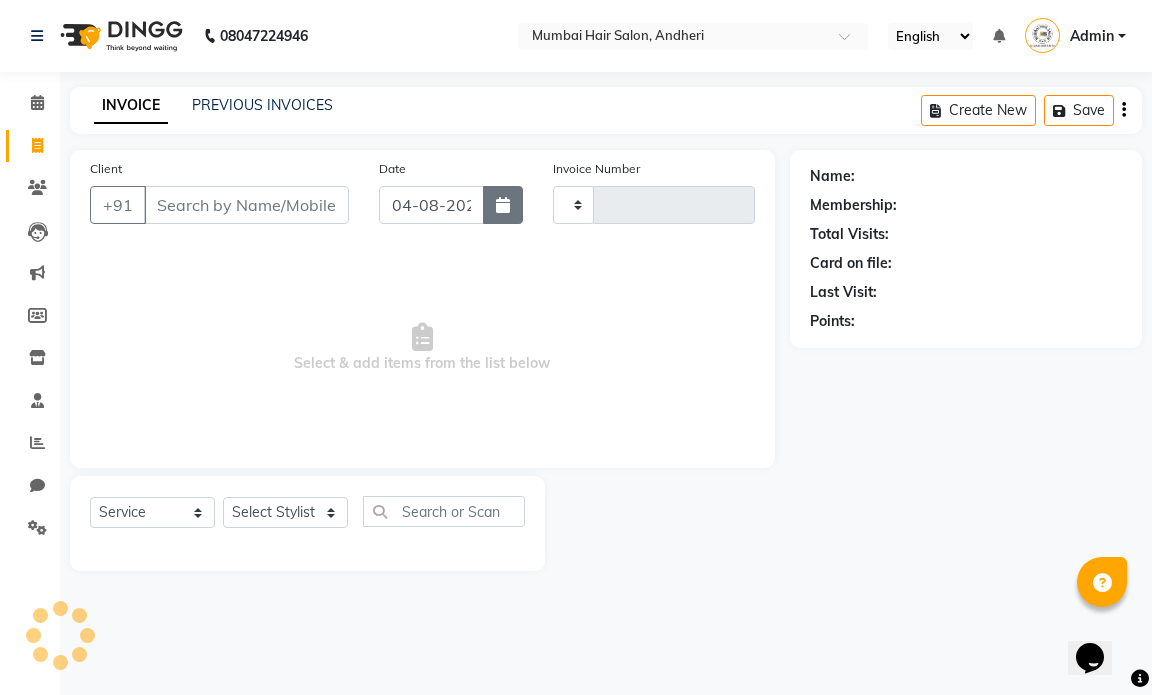 type on "1019" 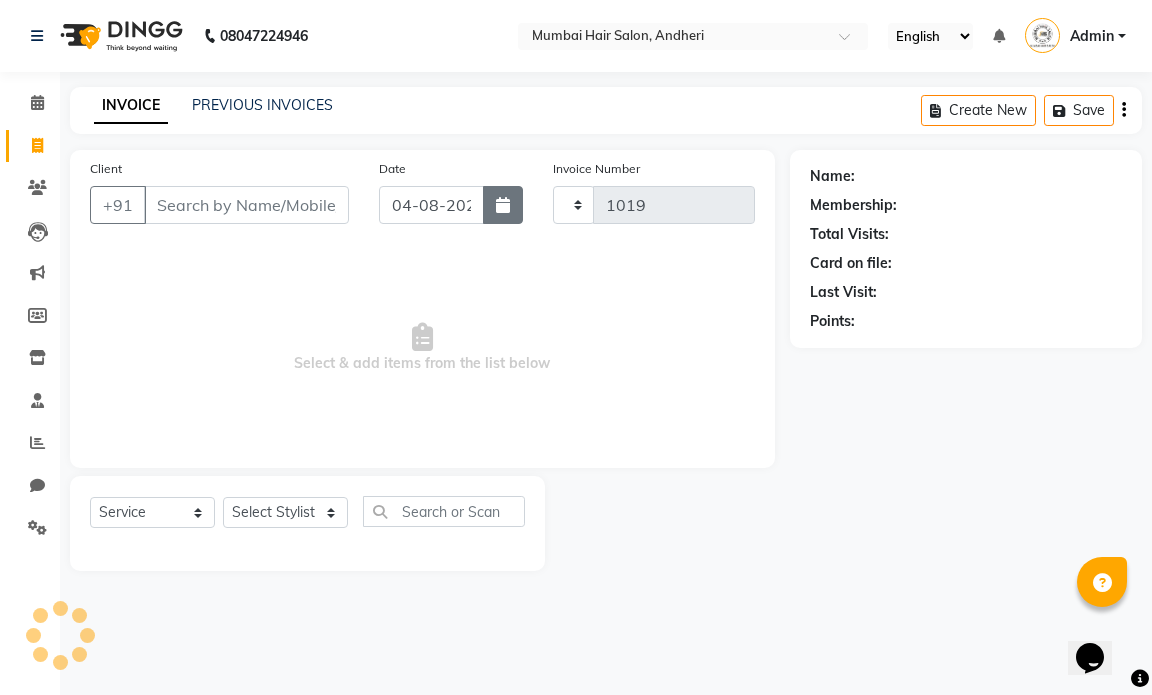 select on "7487" 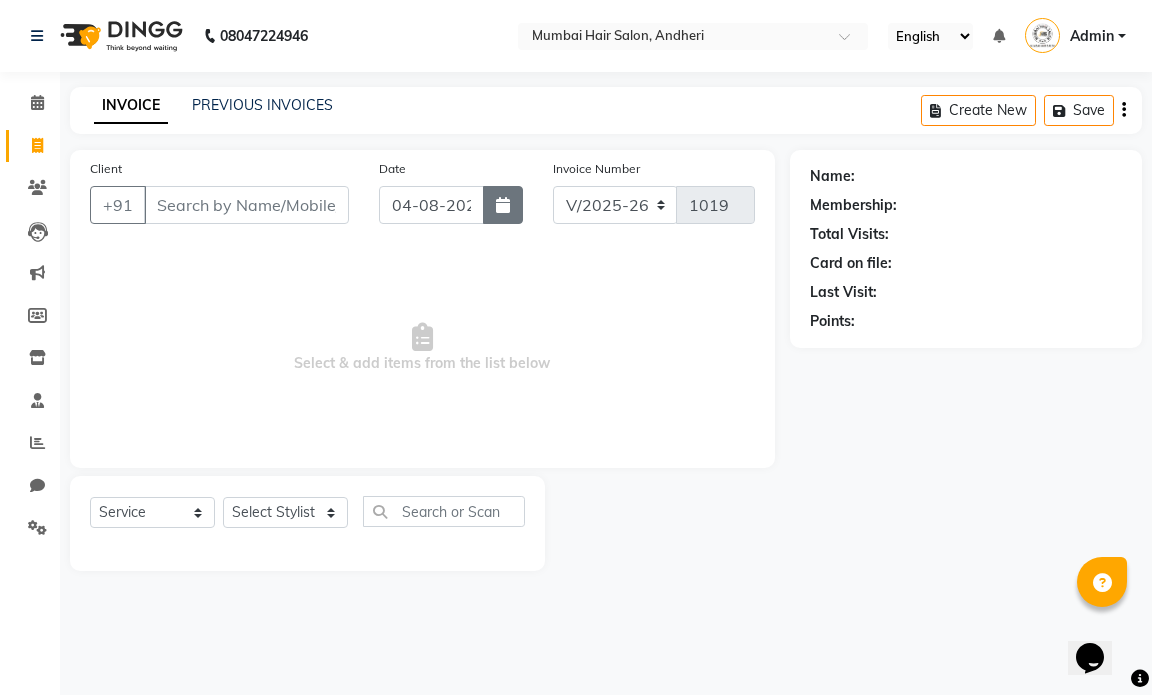click 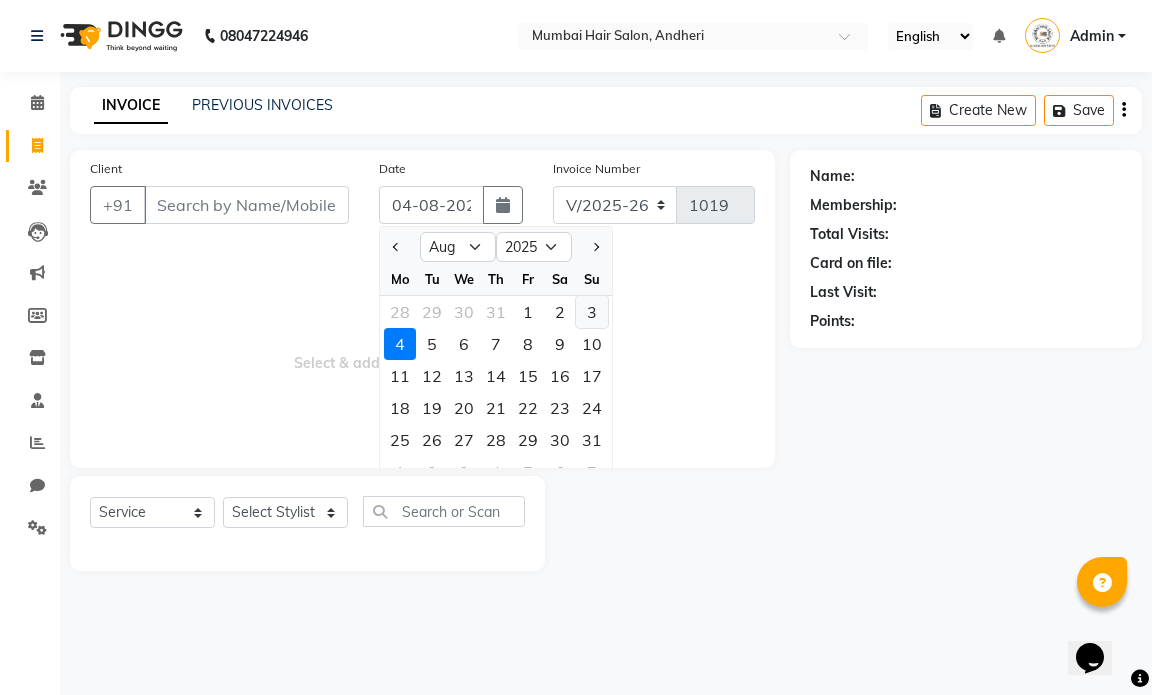 click on "3" 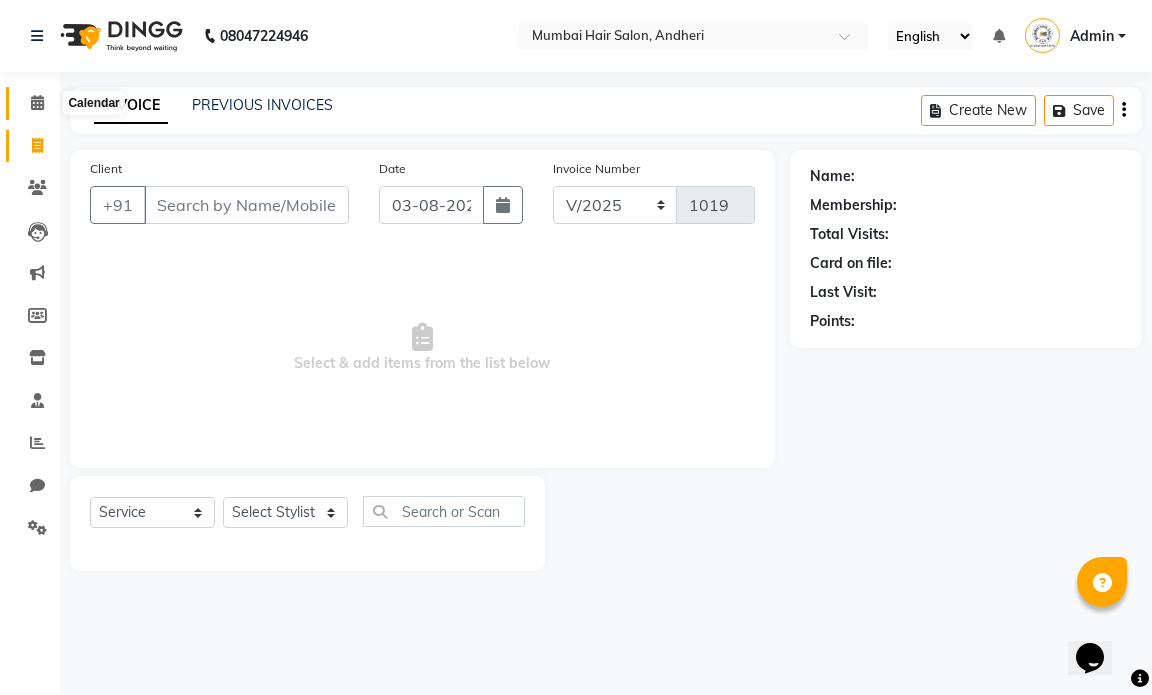 drag, startPoint x: 35, startPoint y: 100, endPoint x: 54, endPoint y: 106, distance: 19.924858 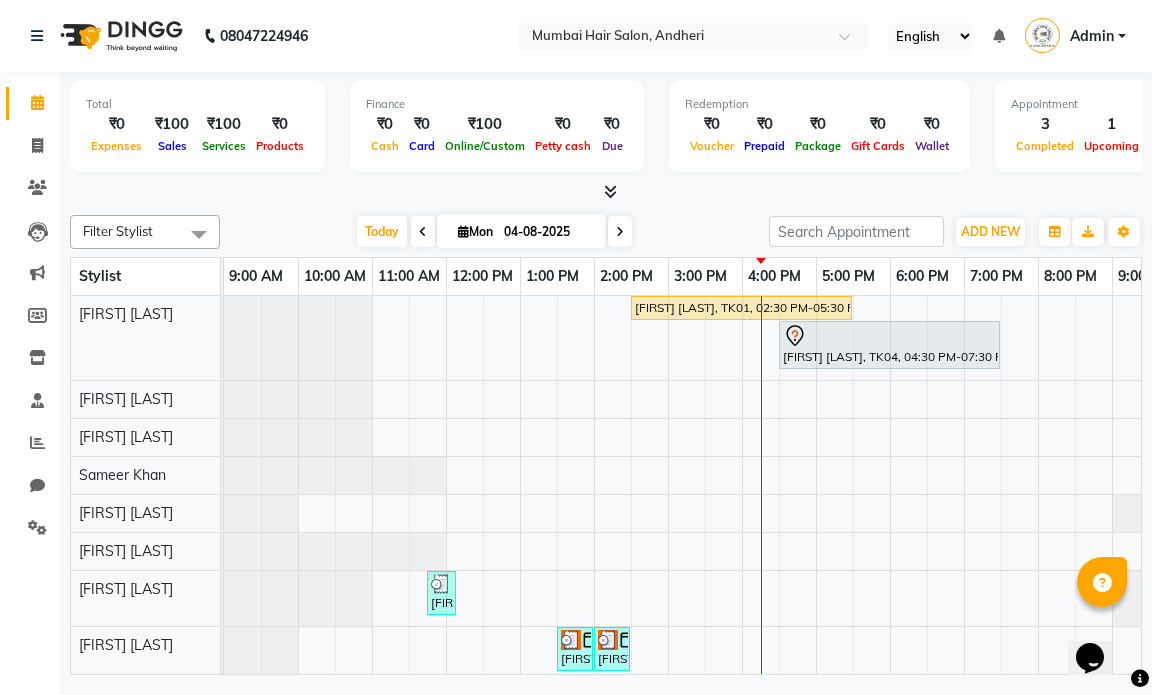 click on "Mon" at bounding box center [475, 231] 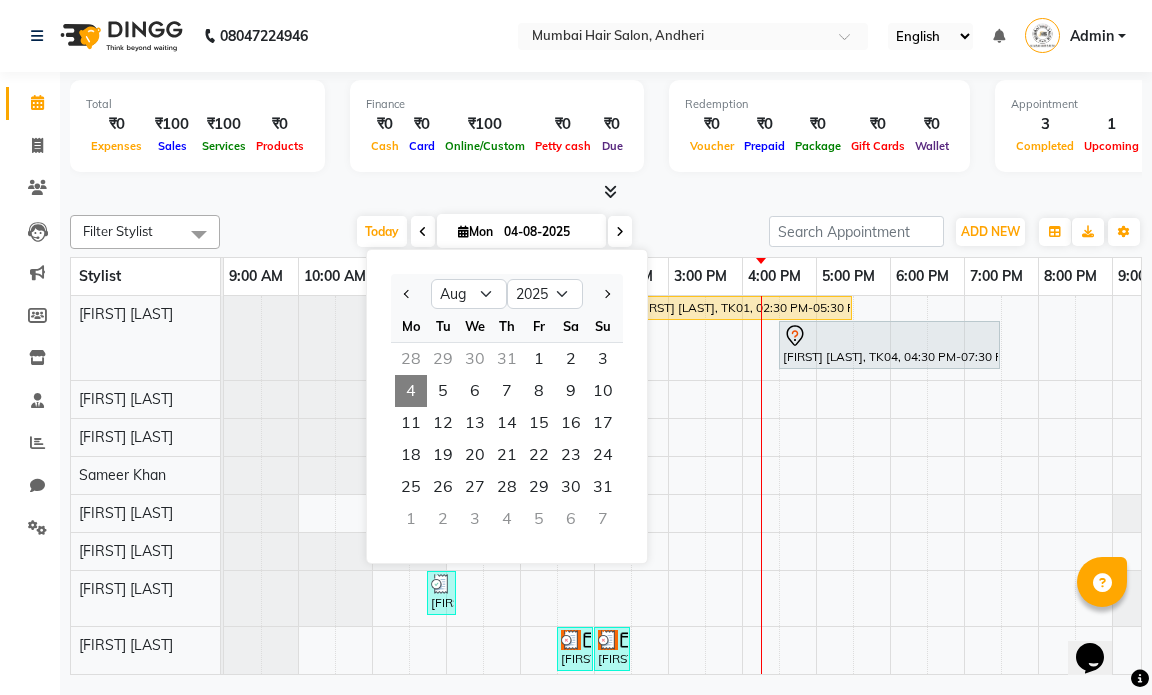 click on "Total  ₹0  Expenses ₹100  Sales ₹100  Services ₹0  Products Finance  ₹0  Cash ₹0  Card ₹100  Online/Custom ₹0 Petty cash ₹0 Due  Redemption  ₹0 Voucher ₹0 Prepaid ₹0 Package ₹0  Gift Cards ₹0  Wallet  Appointment  3 Completed 1 Upcoming 1 Ongoing 0 No show  Other sales  ₹0  Packages ₹0  Memberships ₹0  Vouchers ₹0  Prepaids ₹0  Gift Cards" at bounding box center (606, 129) 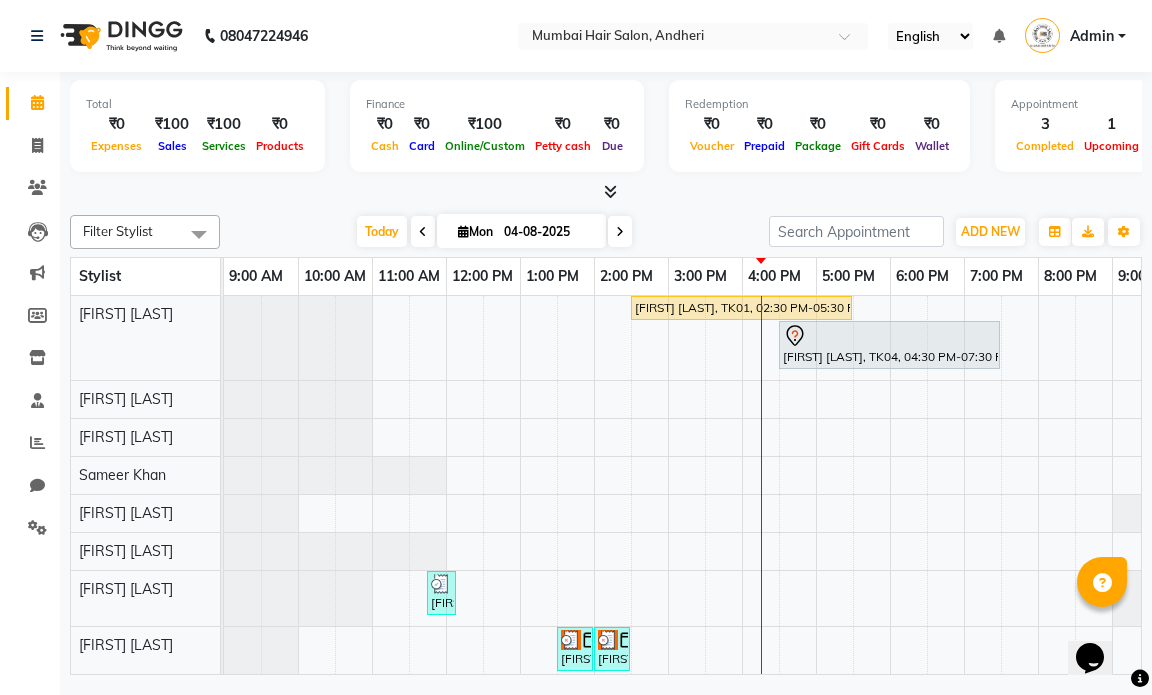 click at bounding box center [423, 232] 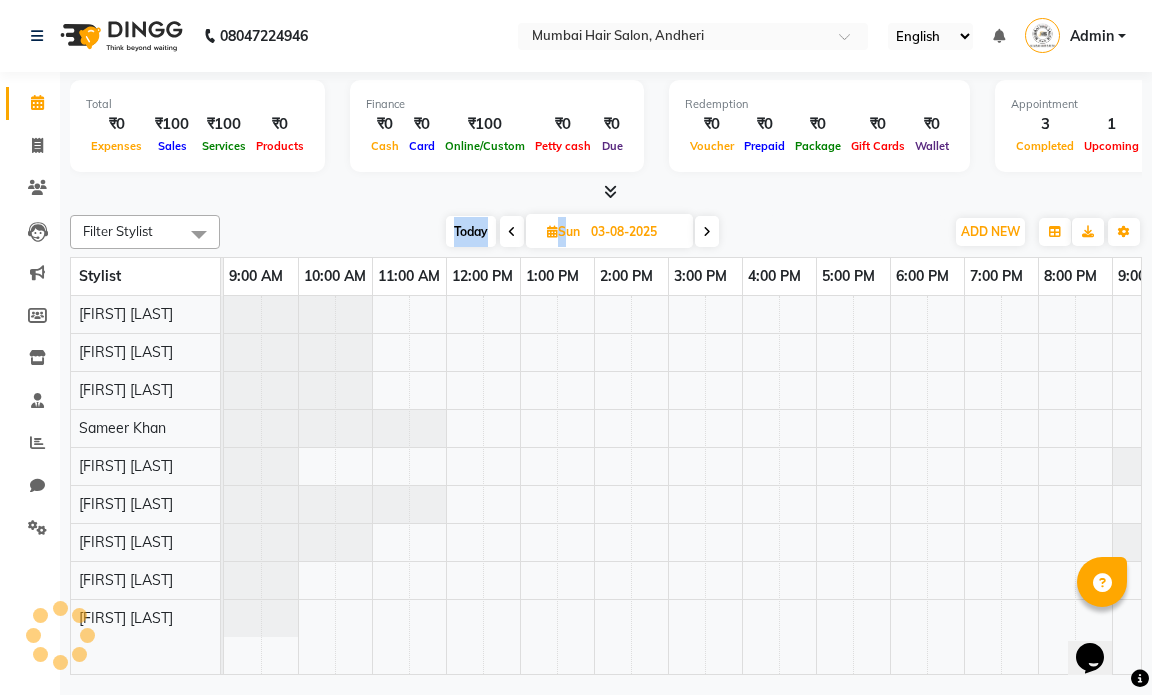 click on "Today  Sun 03-08-2025" at bounding box center (582, 232) 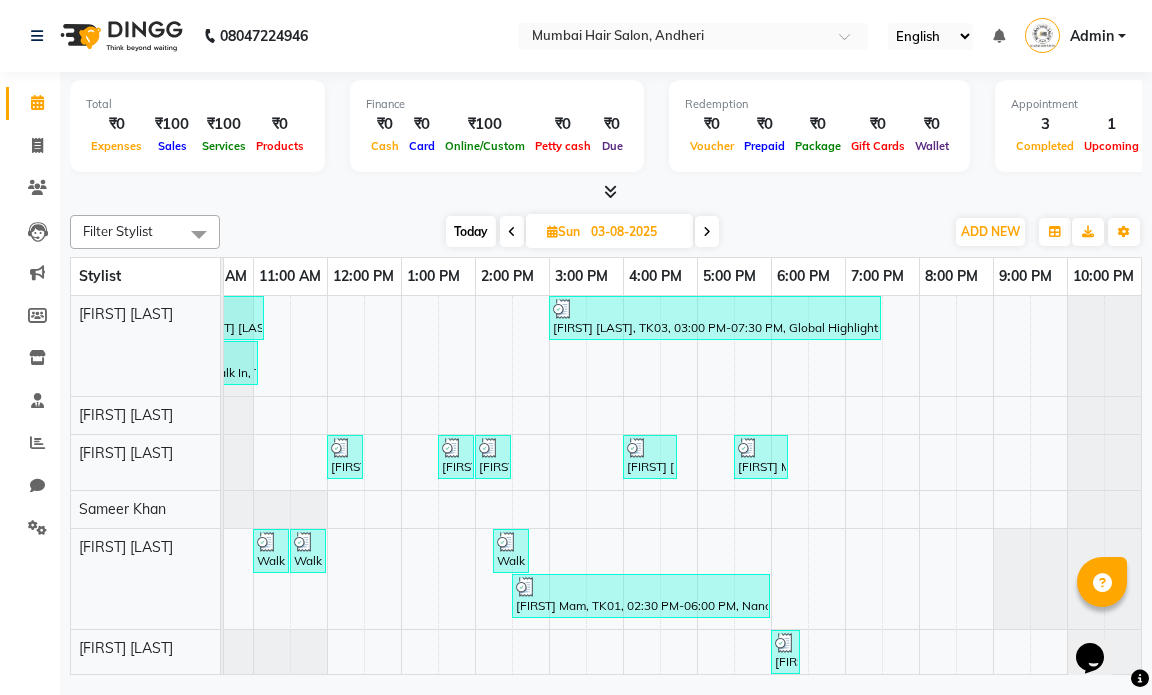 click at bounding box center (606, 192) 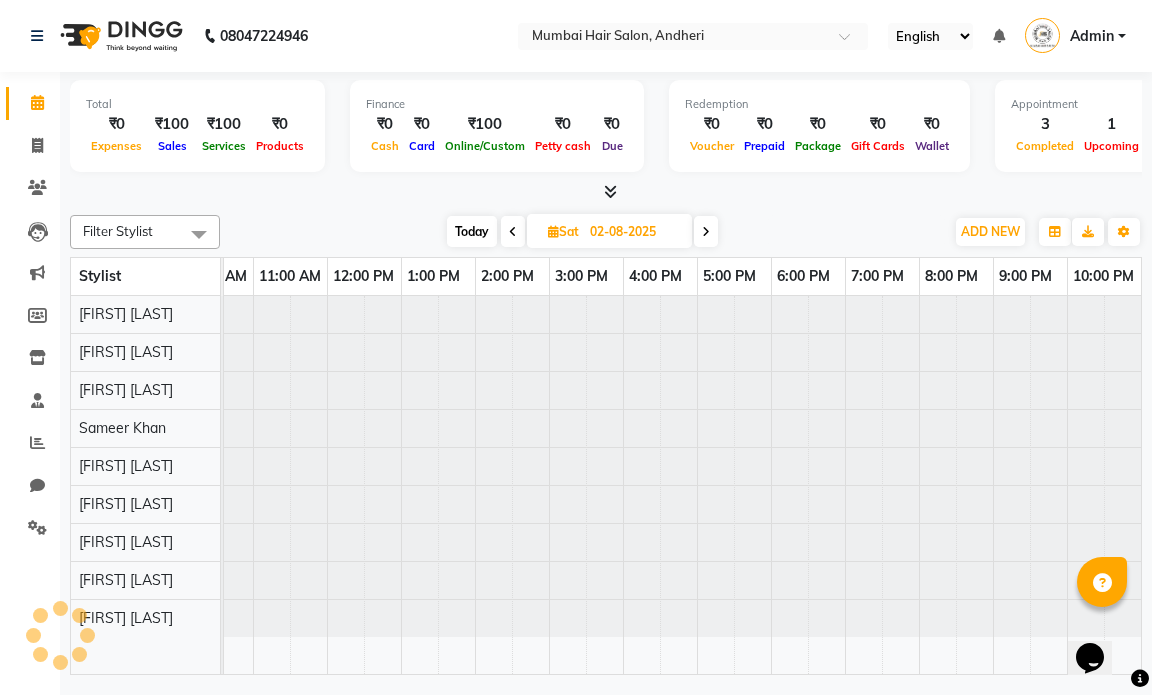 scroll, scrollTop: 0, scrollLeft: 0, axis: both 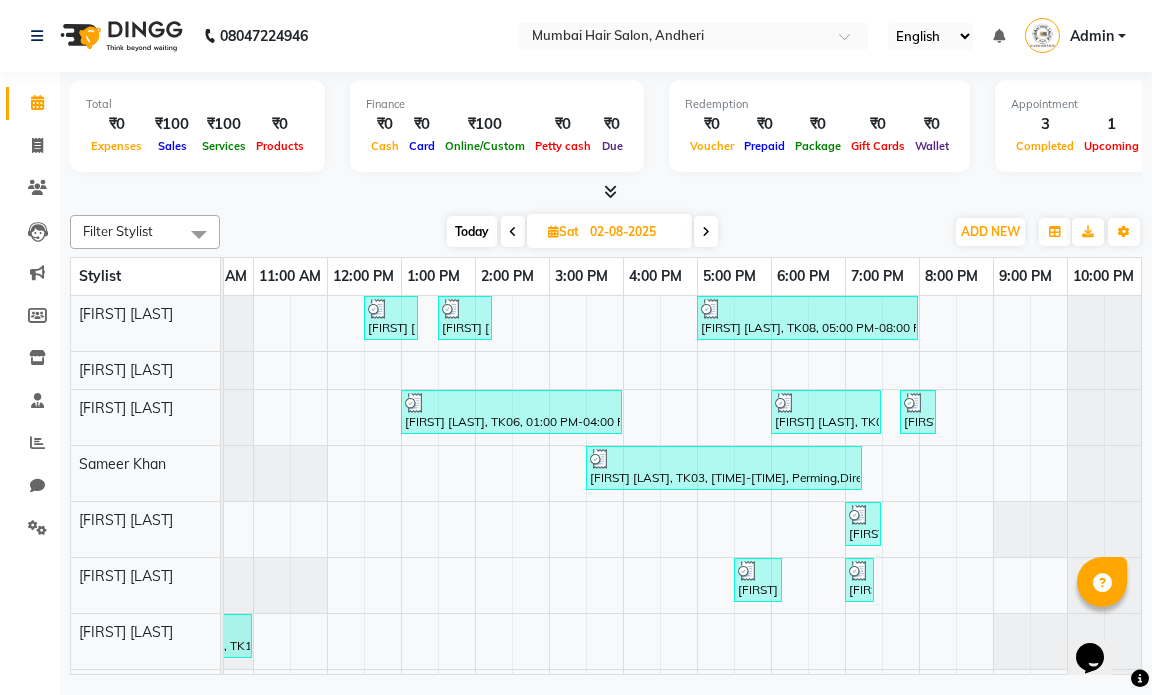click at bounding box center [513, 232] 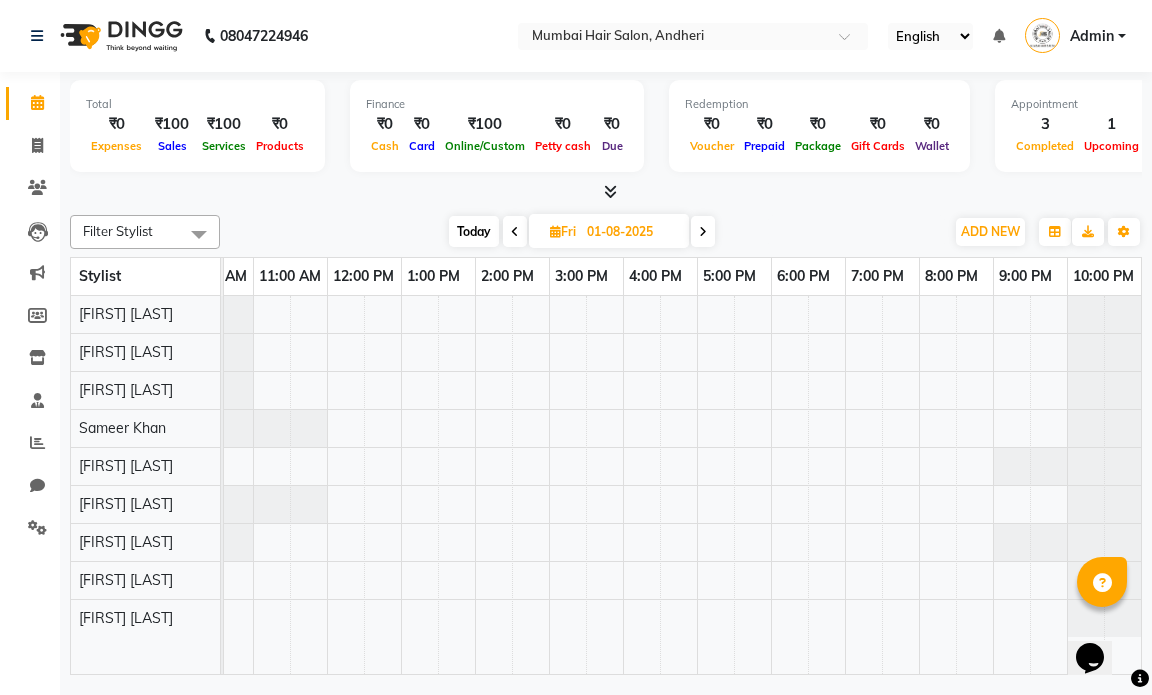 scroll, scrollTop: 0, scrollLeft: 119, axis: horizontal 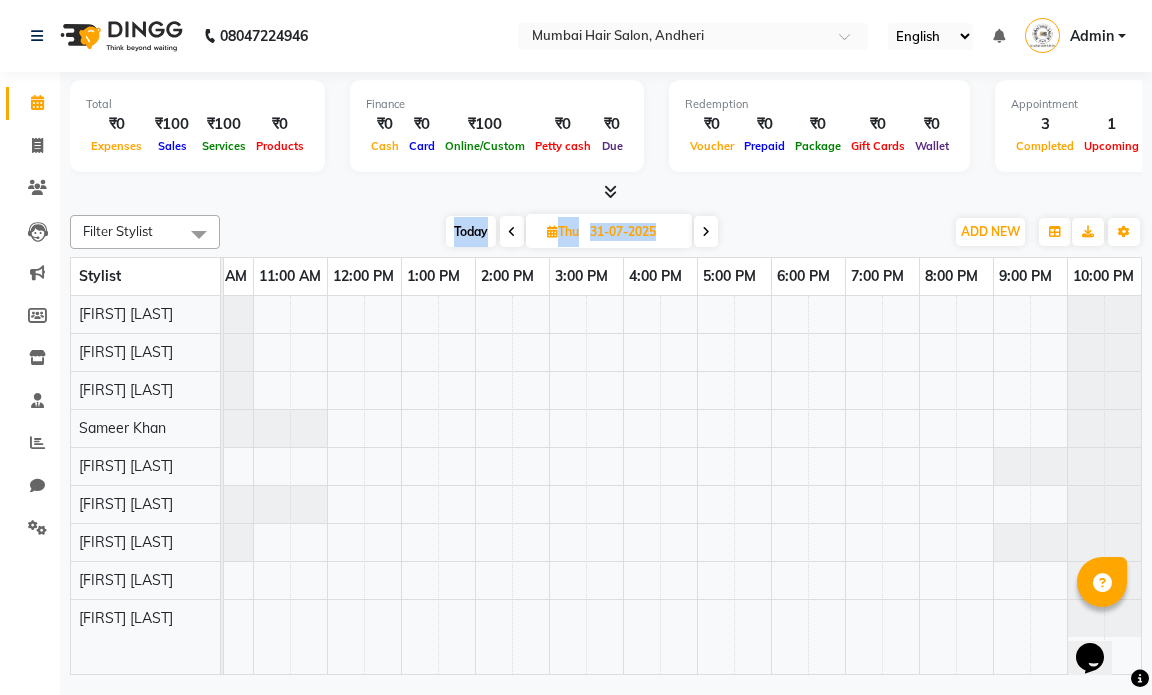click at bounding box center (512, 232) 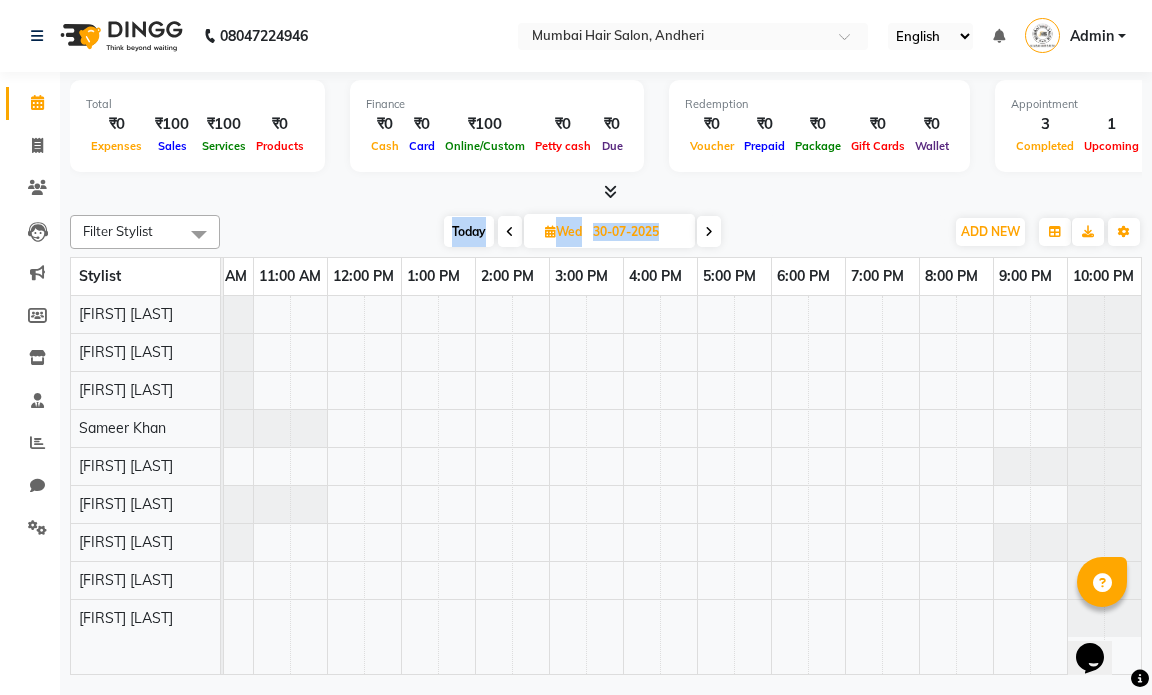 scroll, scrollTop: 0, scrollLeft: 119, axis: horizontal 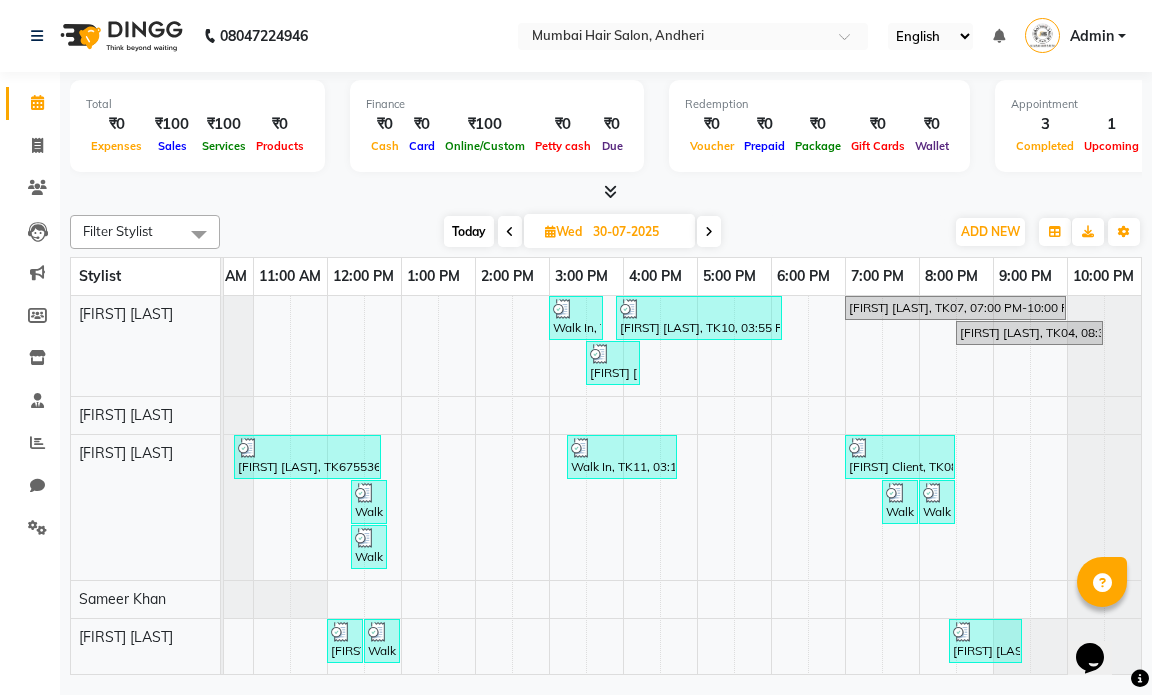 click at bounding box center (606, 192) 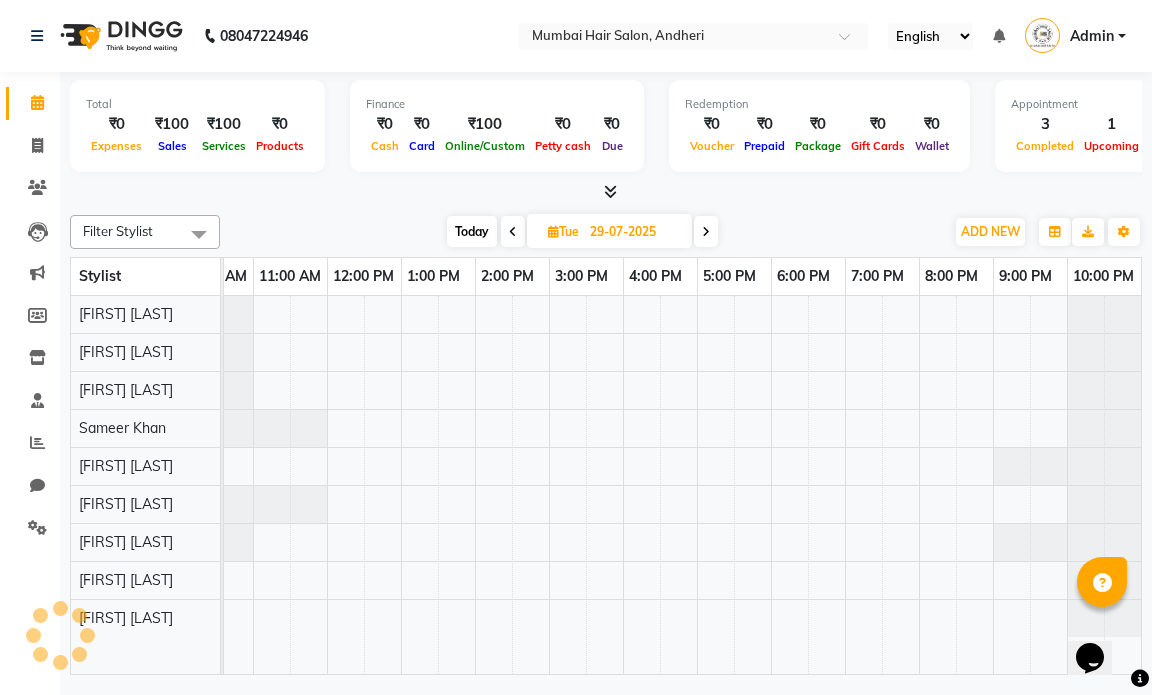 scroll, scrollTop: 0, scrollLeft: 119, axis: horizontal 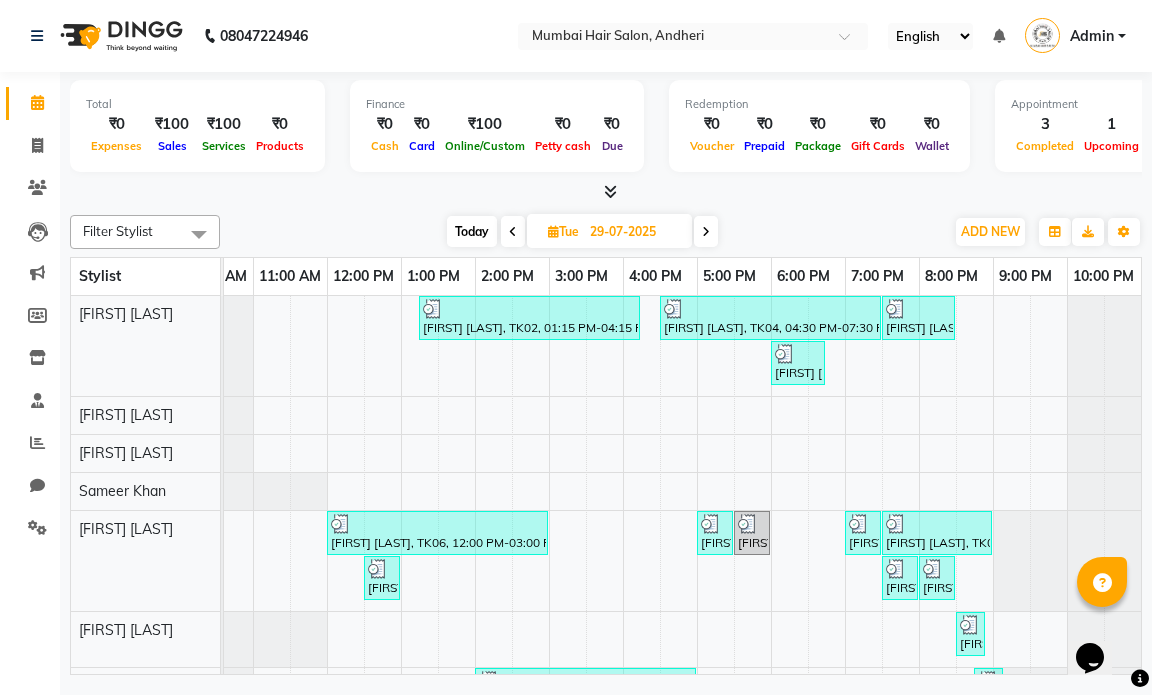 click at bounding box center [513, 232] 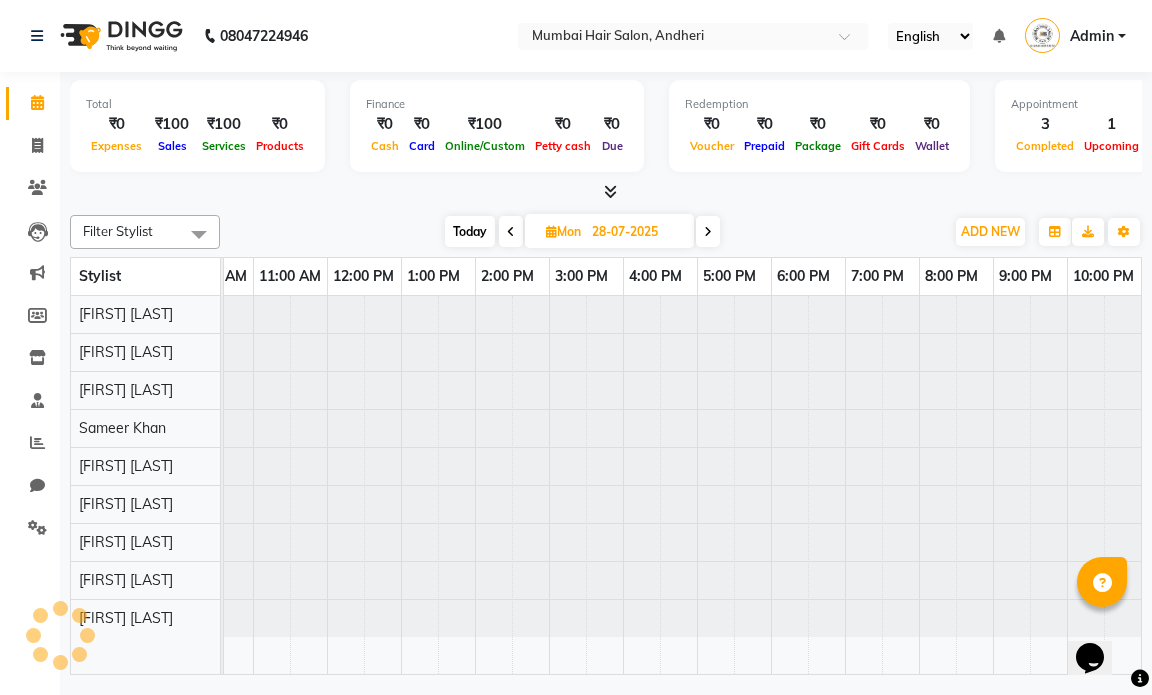 scroll, scrollTop: 0, scrollLeft: 119, axis: horizontal 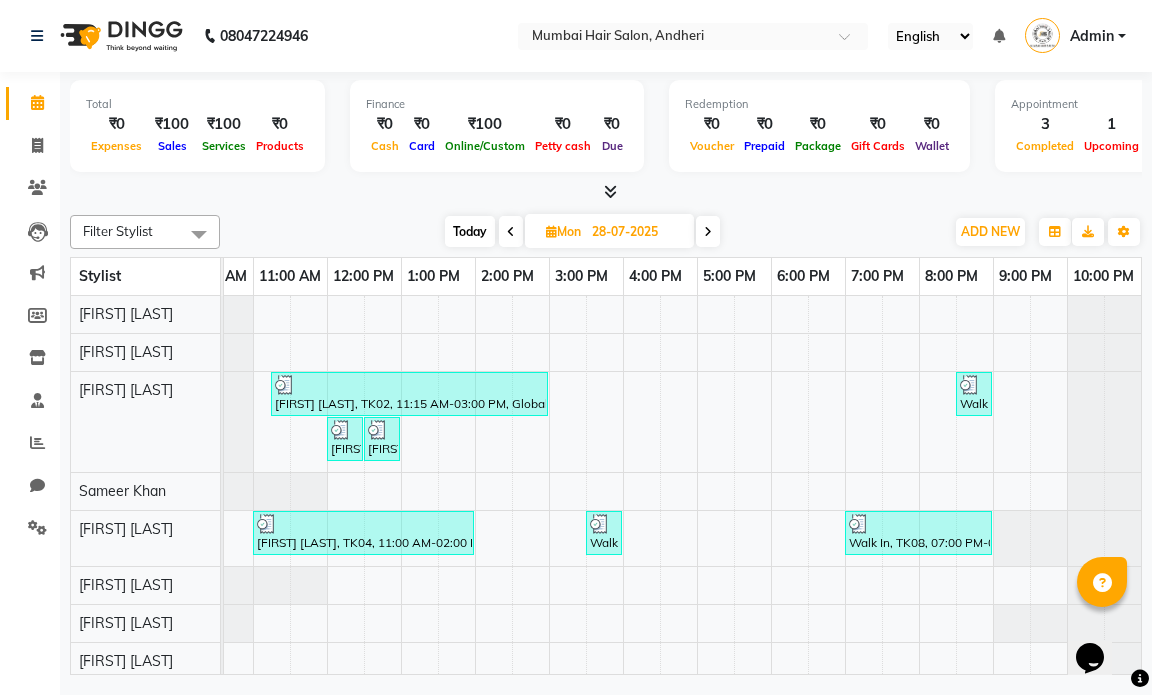 click at bounding box center (511, 231) 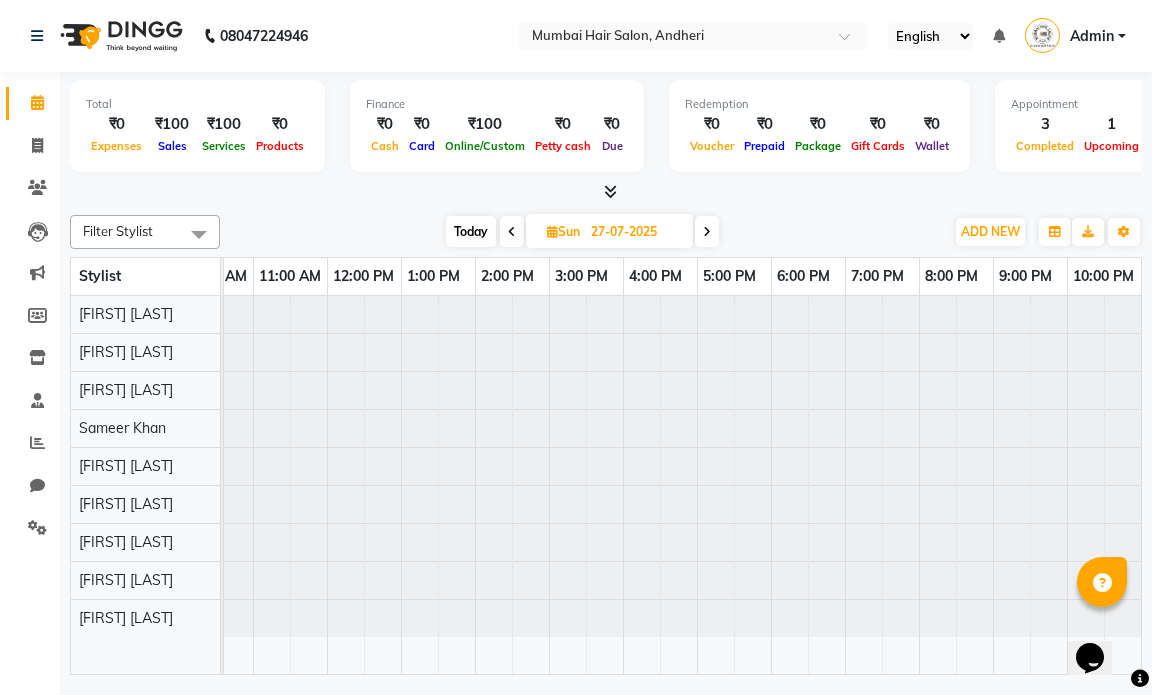 scroll, scrollTop: 0, scrollLeft: 119, axis: horizontal 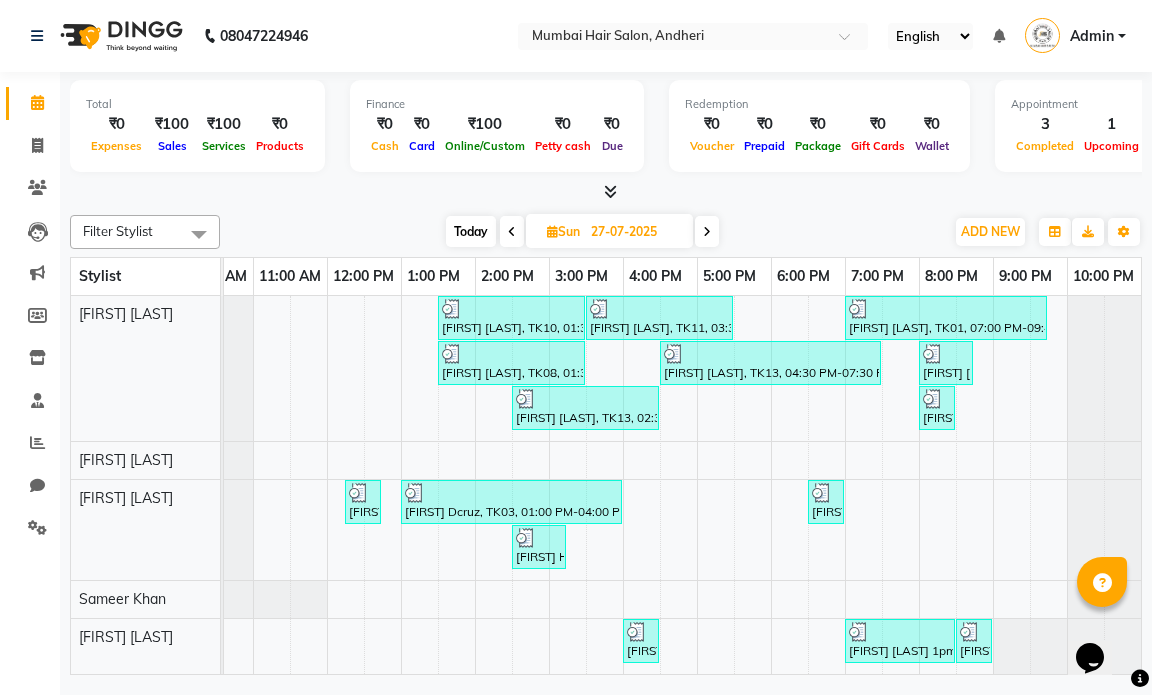click at bounding box center (512, 232) 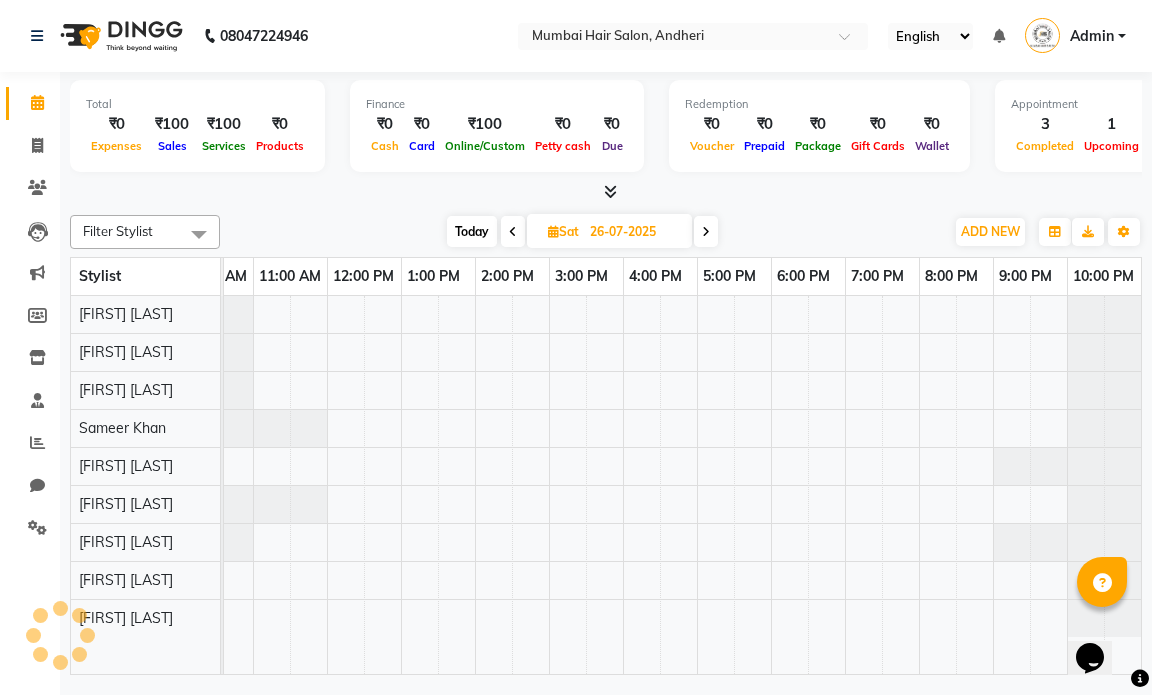 scroll, scrollTop: 0, scrollLeft: 119, axis: horizontal 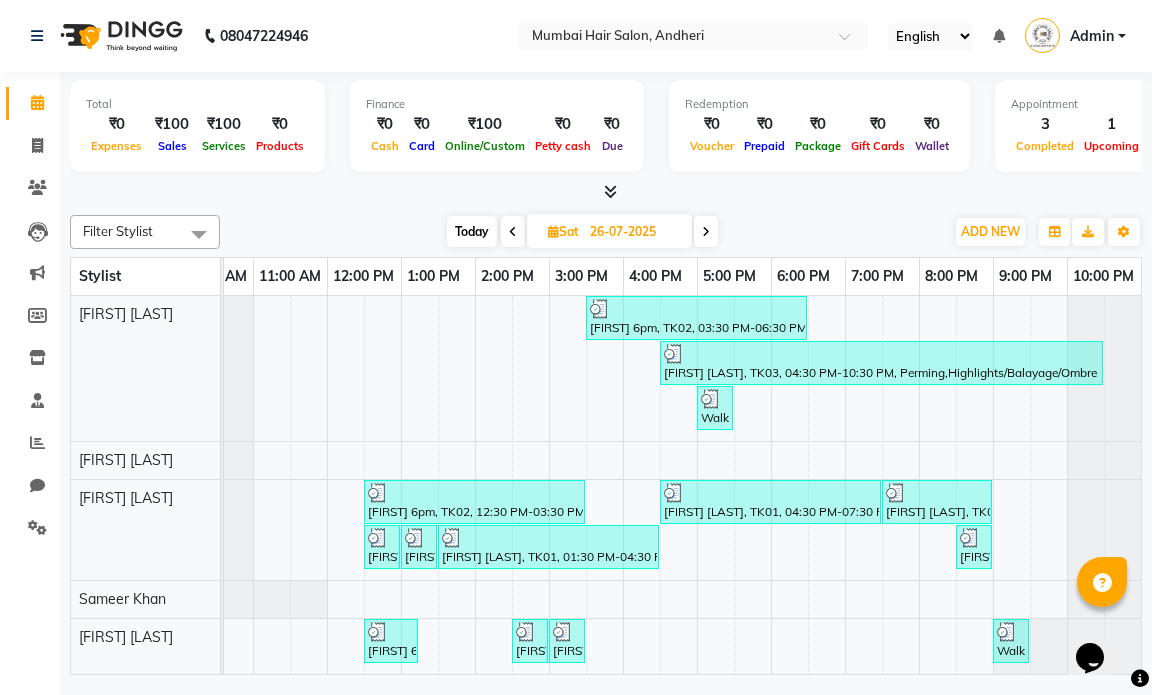 click at bounding box center (513, 231) 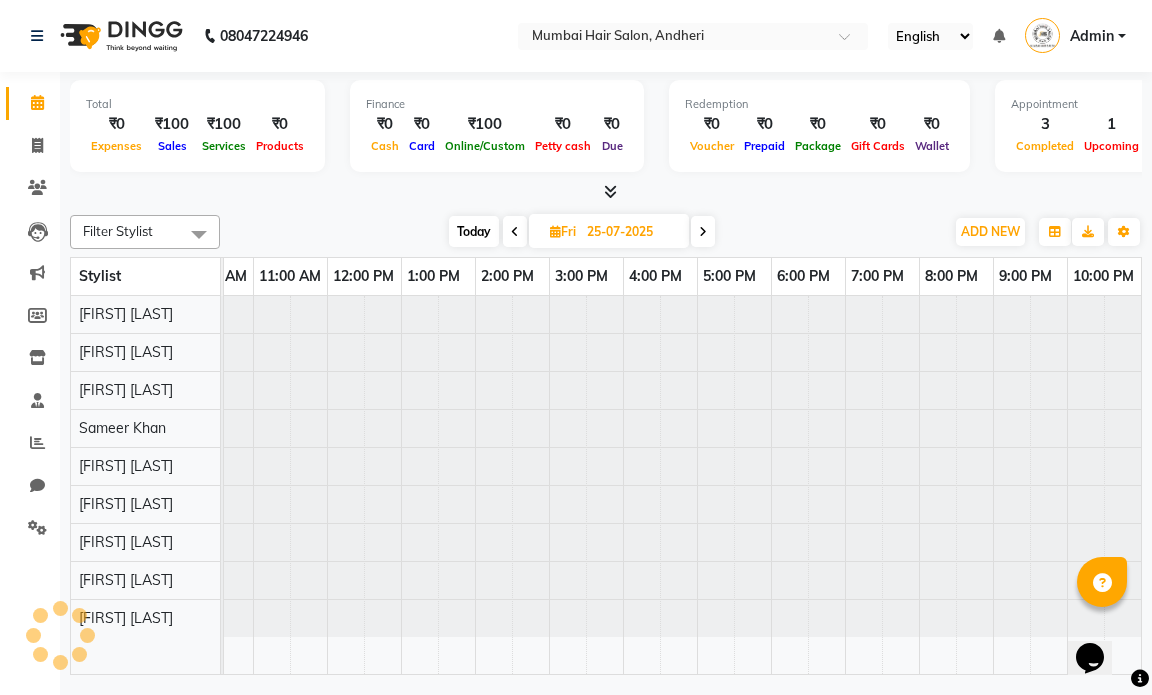 scroll, scrollTop: 0, scrollLeft: 119, axis: horizontal 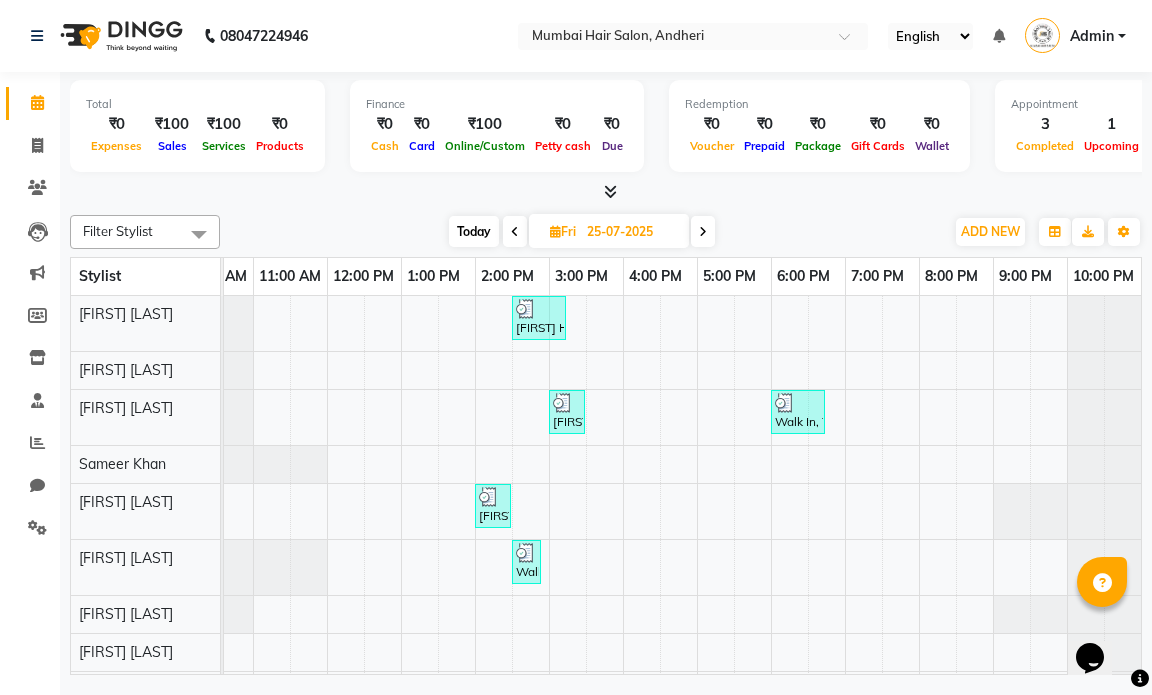 click at bounding box center (515, 231) 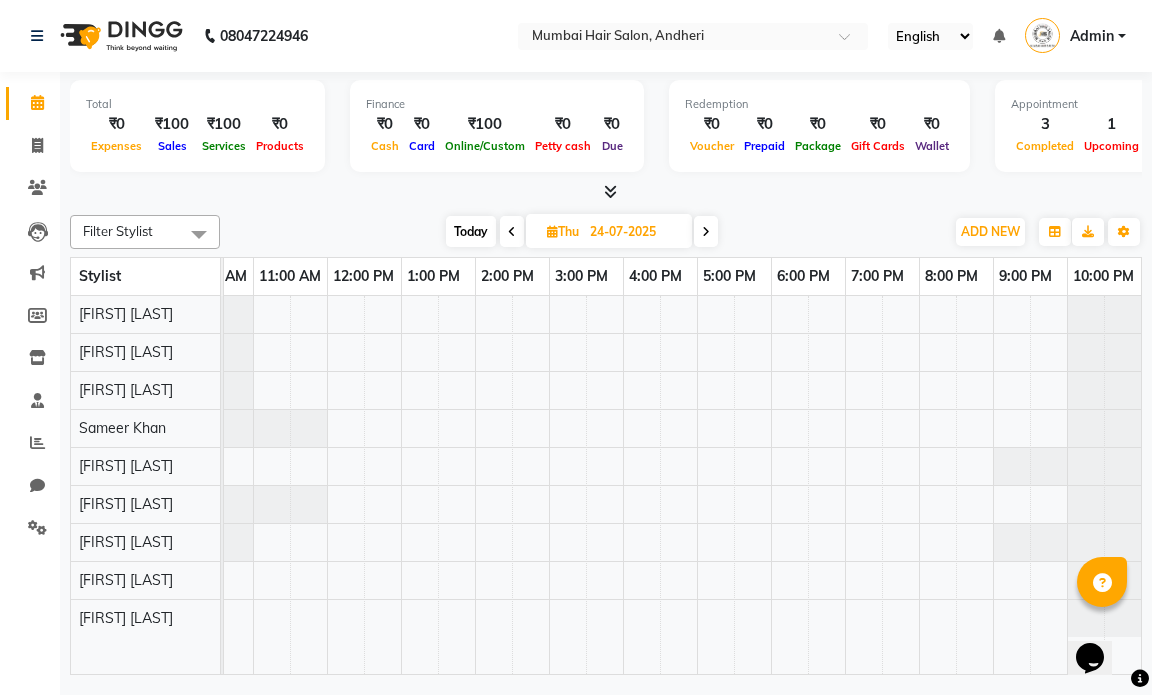 scroll, scrollTop: 0, scrollLeft: 119, axis: horizontal 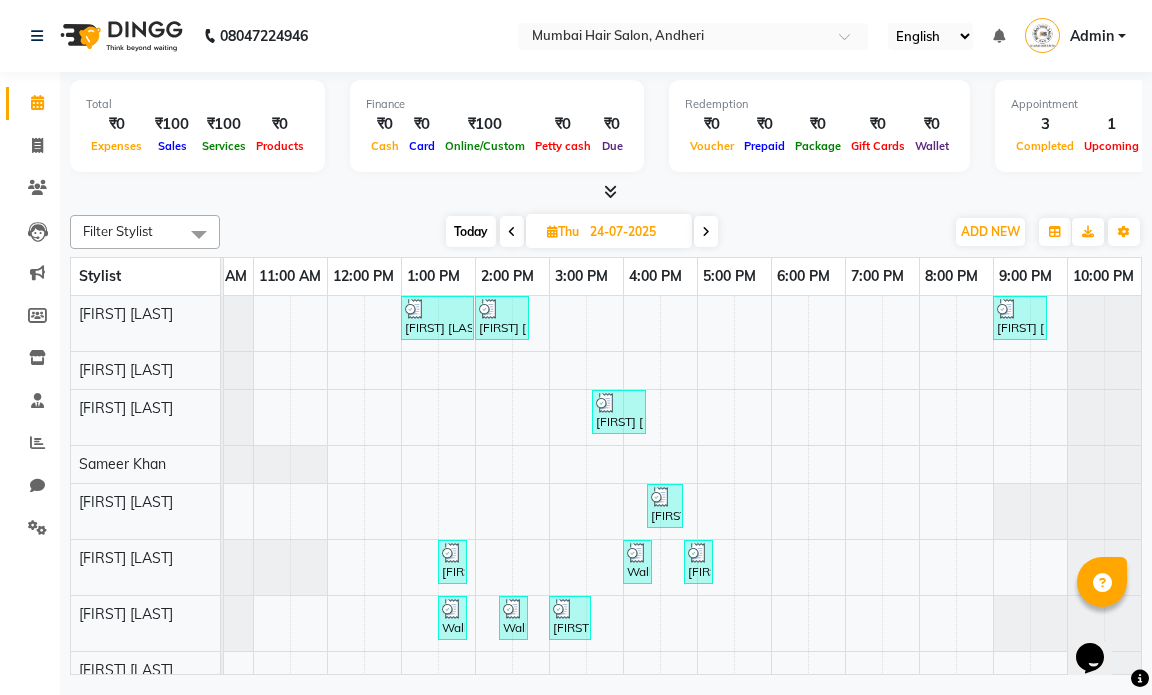 click at bounding box center (512, 231) 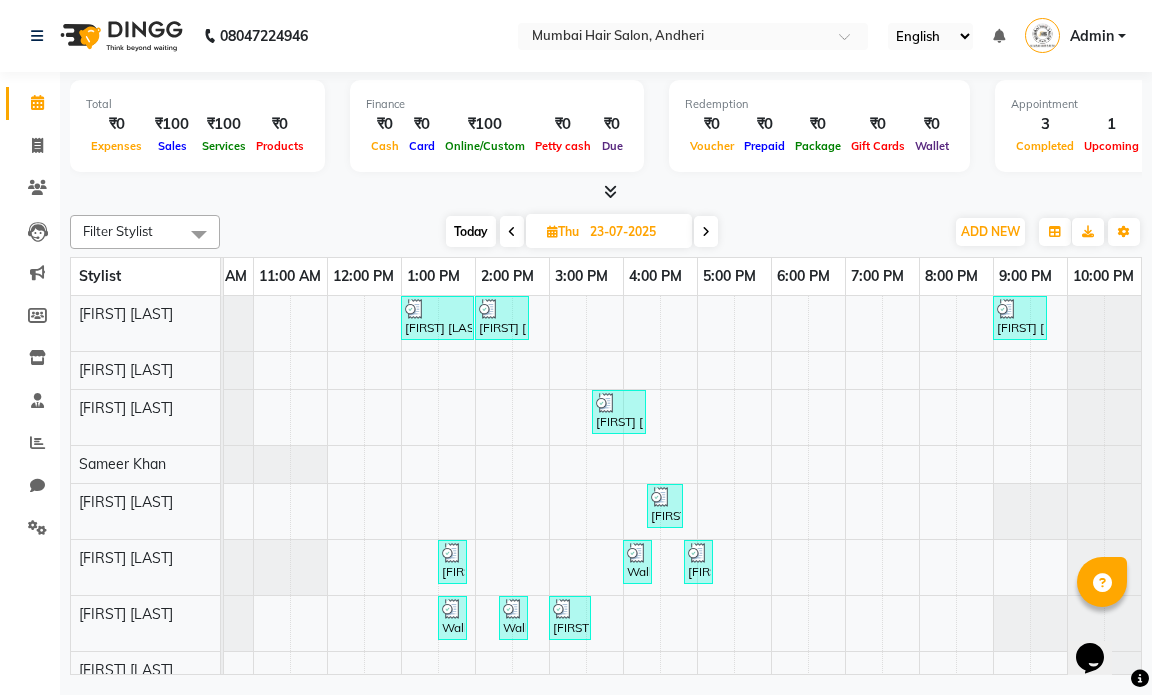 scroll, scrollTop: 0, scrollLeft: 119, axis: horizontal 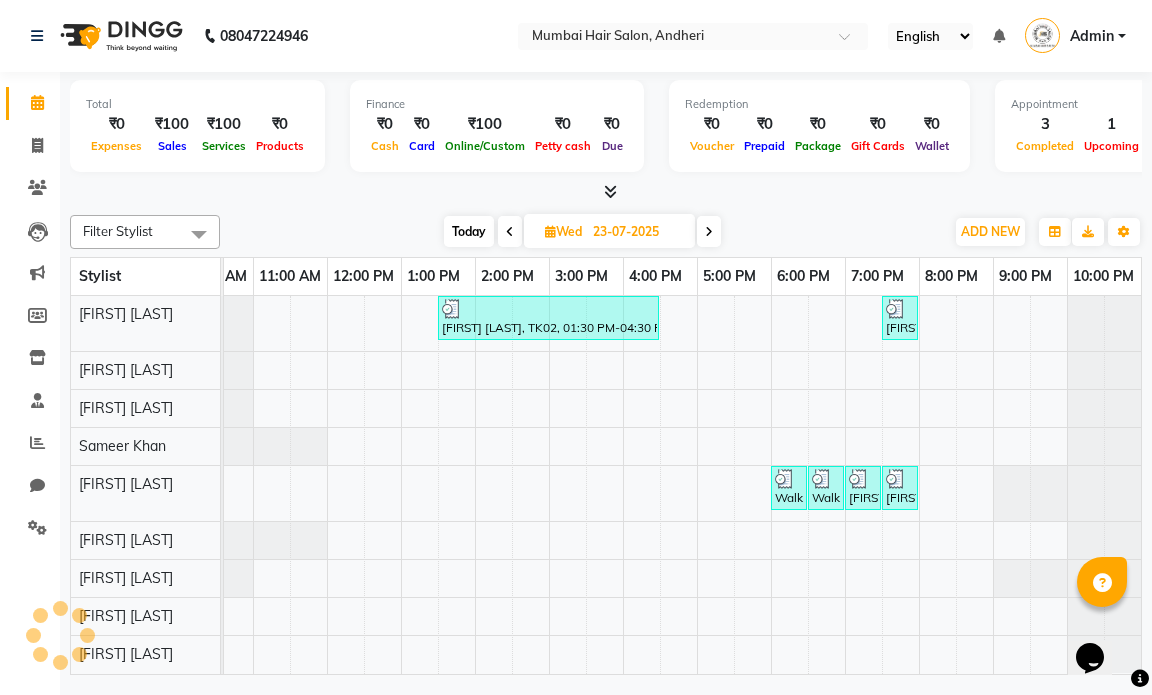 click at bounding box center [510, 231] 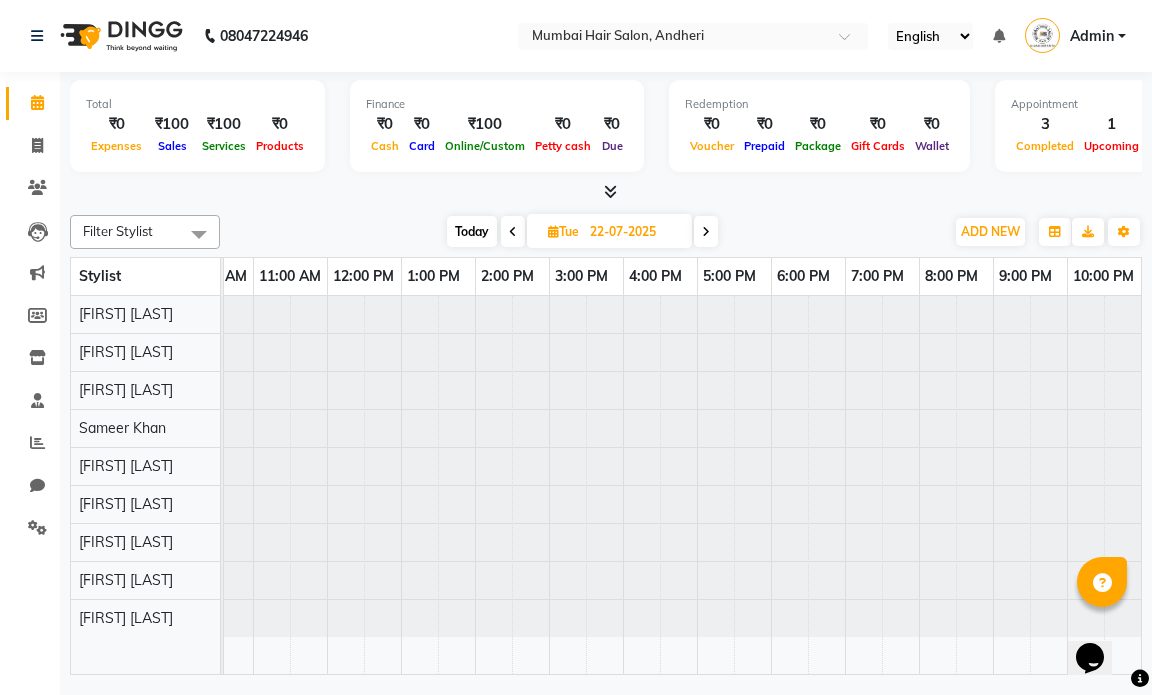 scroll, scrollTop: 0, scrollLeft: 119, axis: horizontal 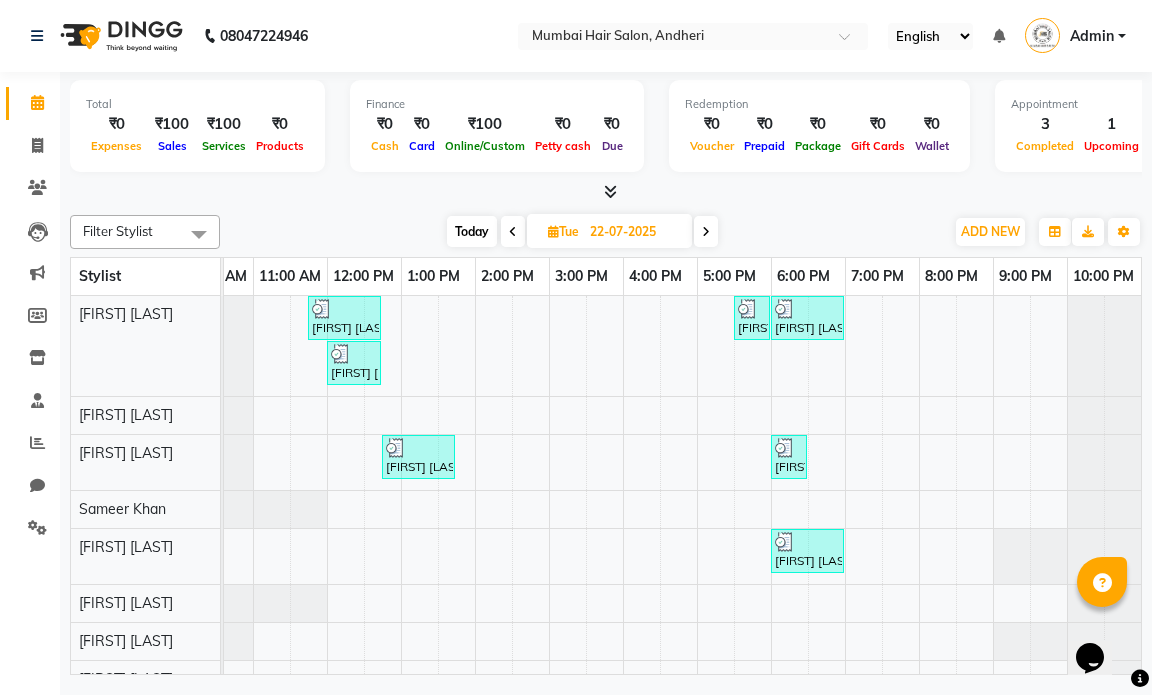 click at bounding box center [513, 231] 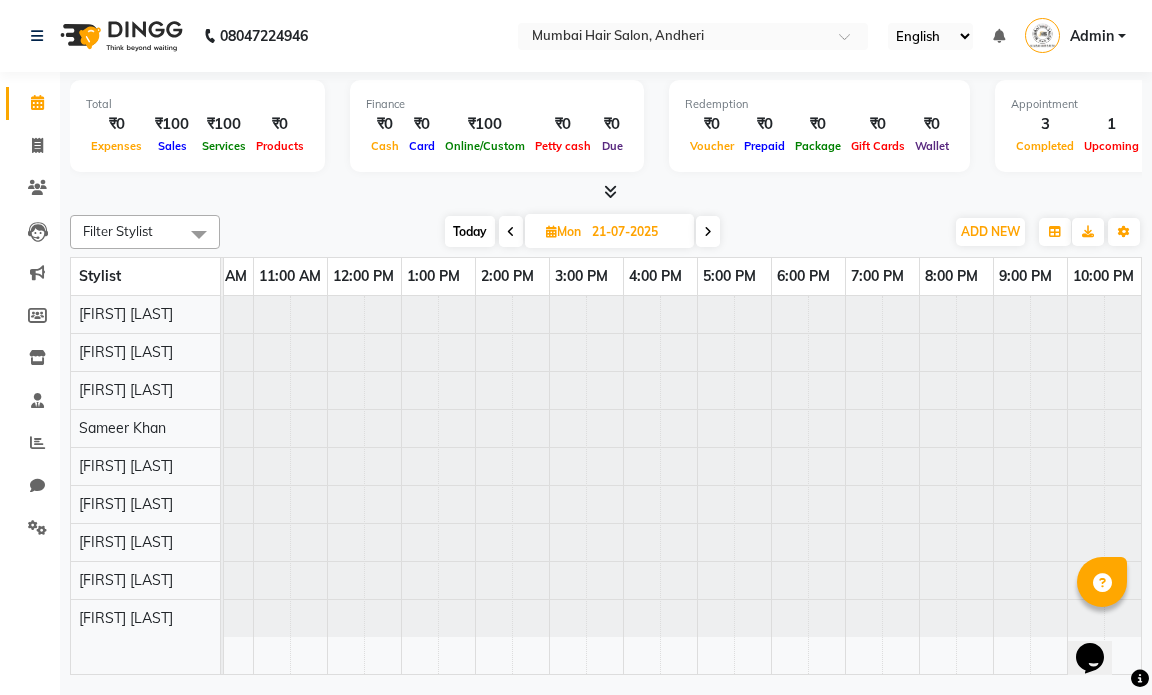 scroll, scrollTop: 0, scrollLeft: 0, axis: both 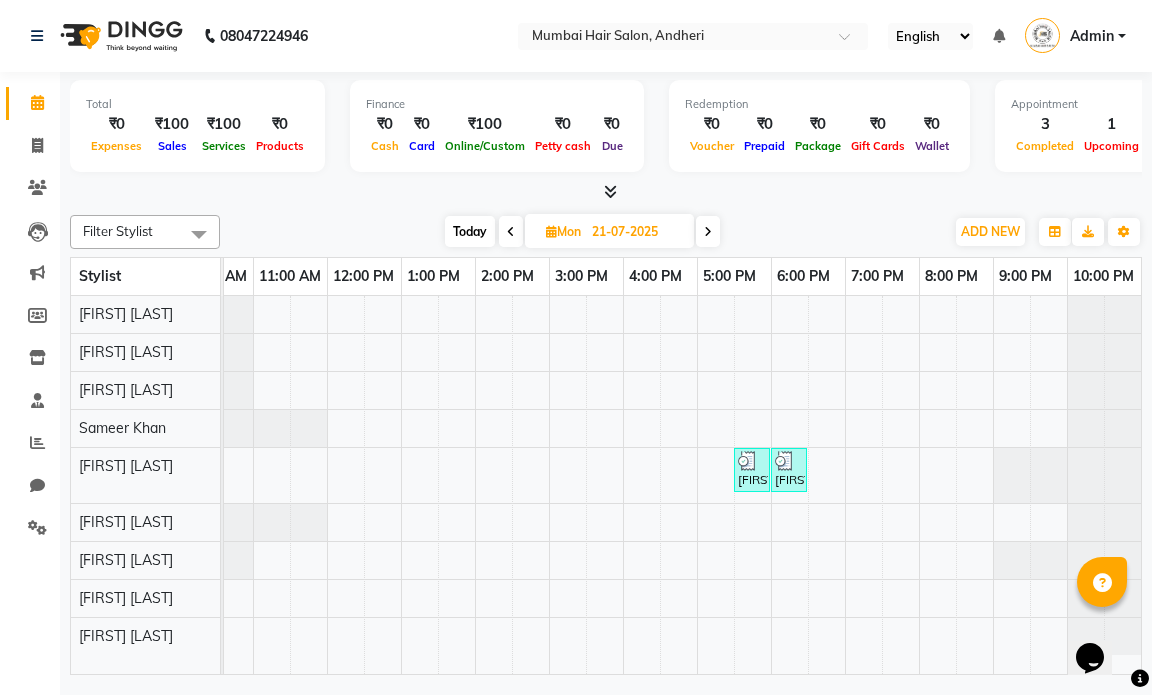 click at bounding box center [511, 231] 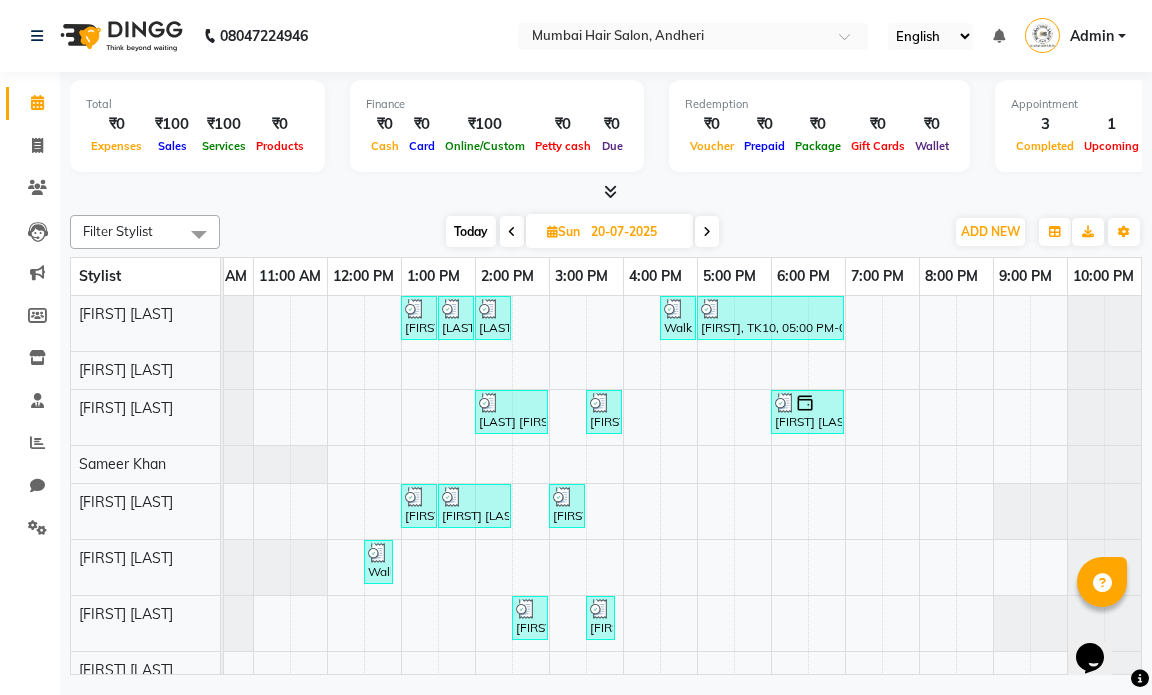 click at bounding box center [512, 231] 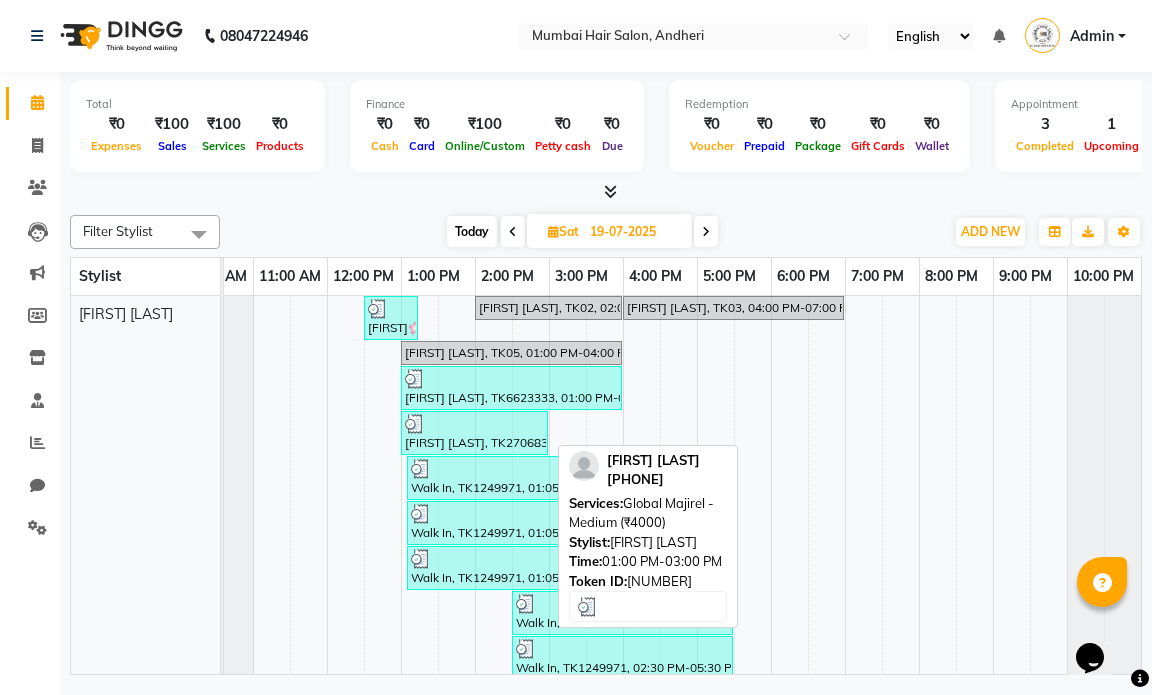 drag, startPoint x: 454, startPoint y: 440, endPoint x: 426, endPoint y: 439, distance: 28.01785 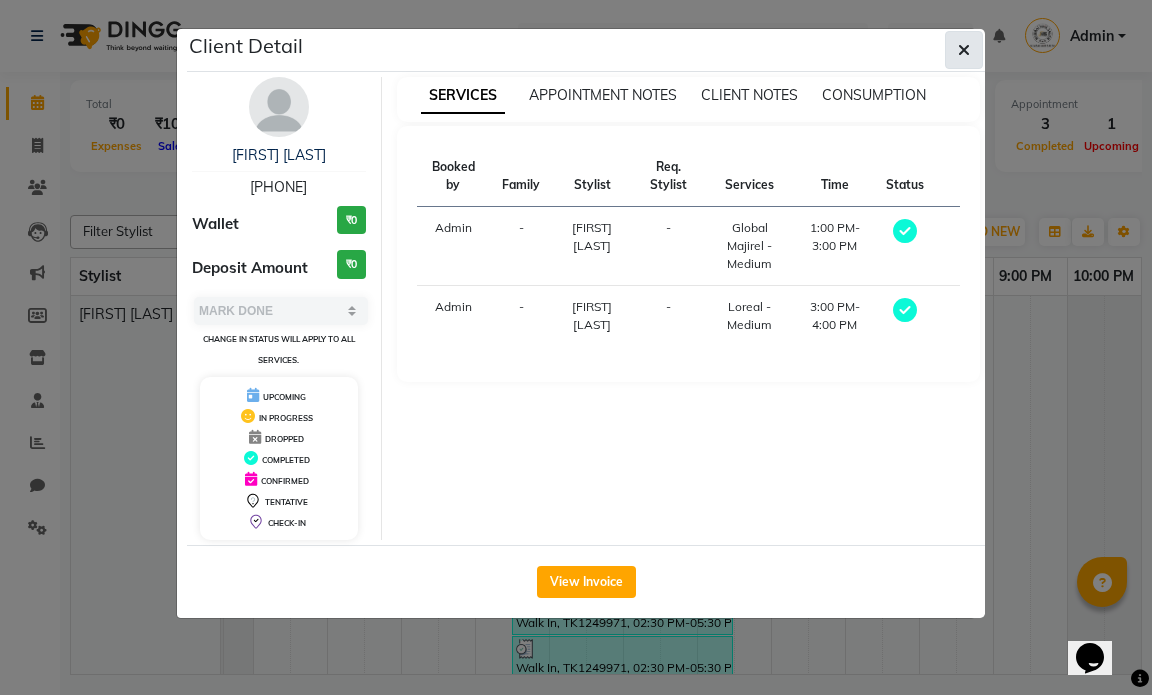 click 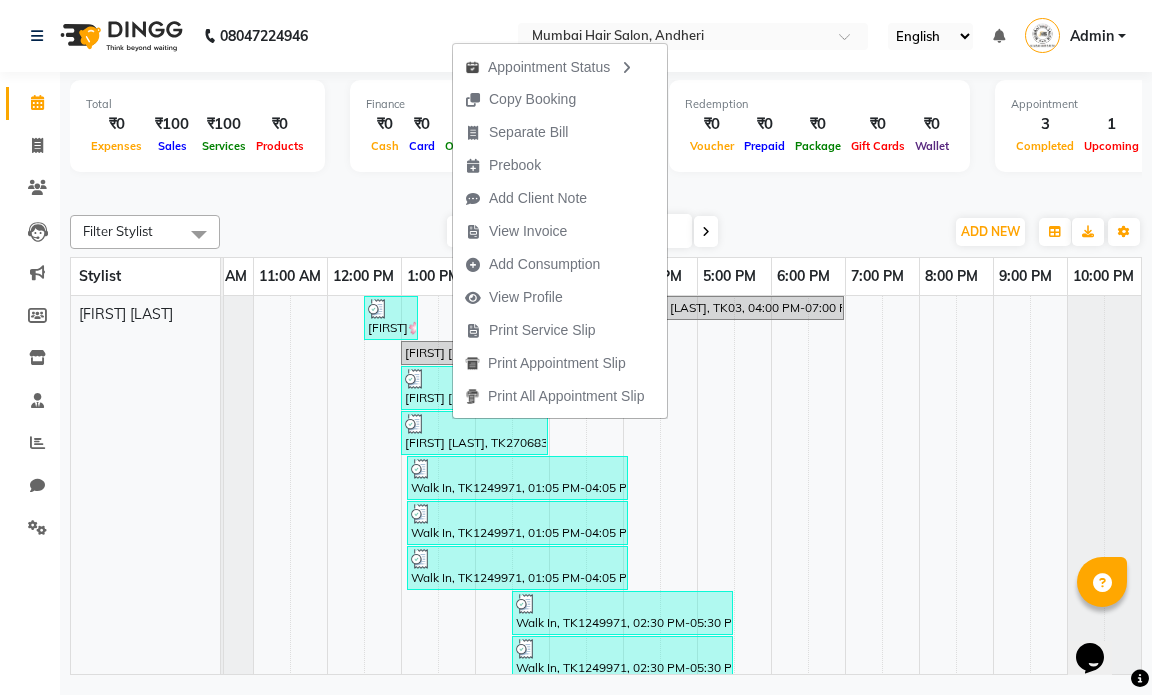 click on "Today  Sat 19-07-2025" at bounding box center (582, 232) 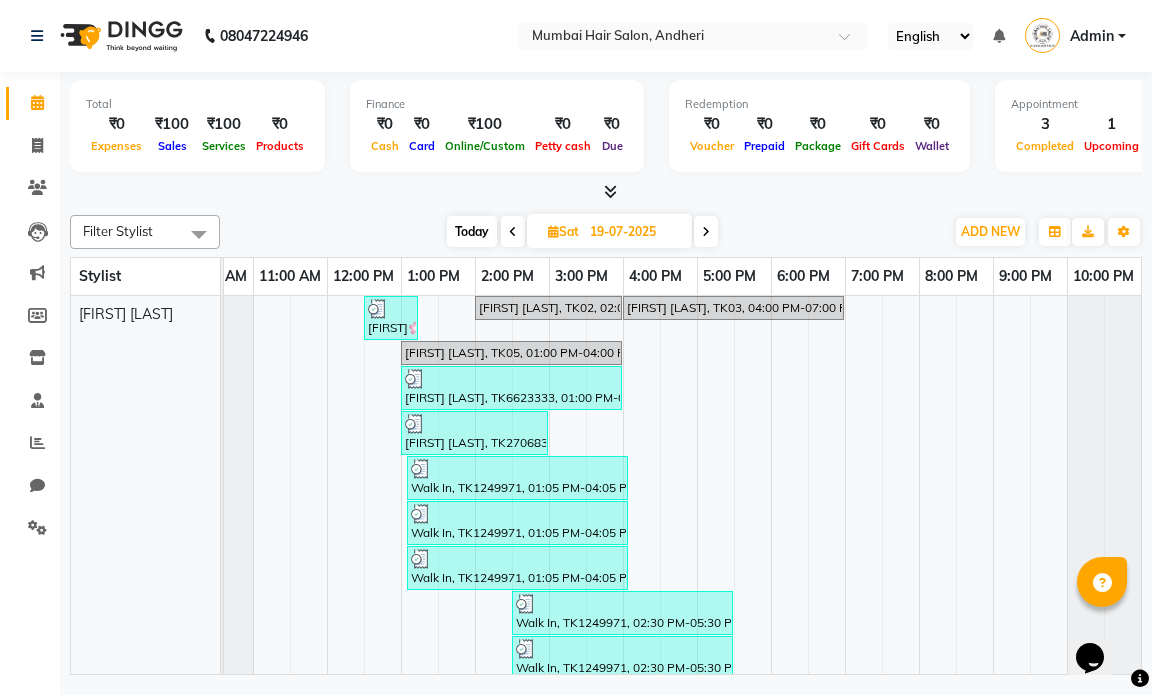drag, startPoint x: 425, startPoint y: 383, endPoint x: 697, endPoint y: 365, distance: 272.59494 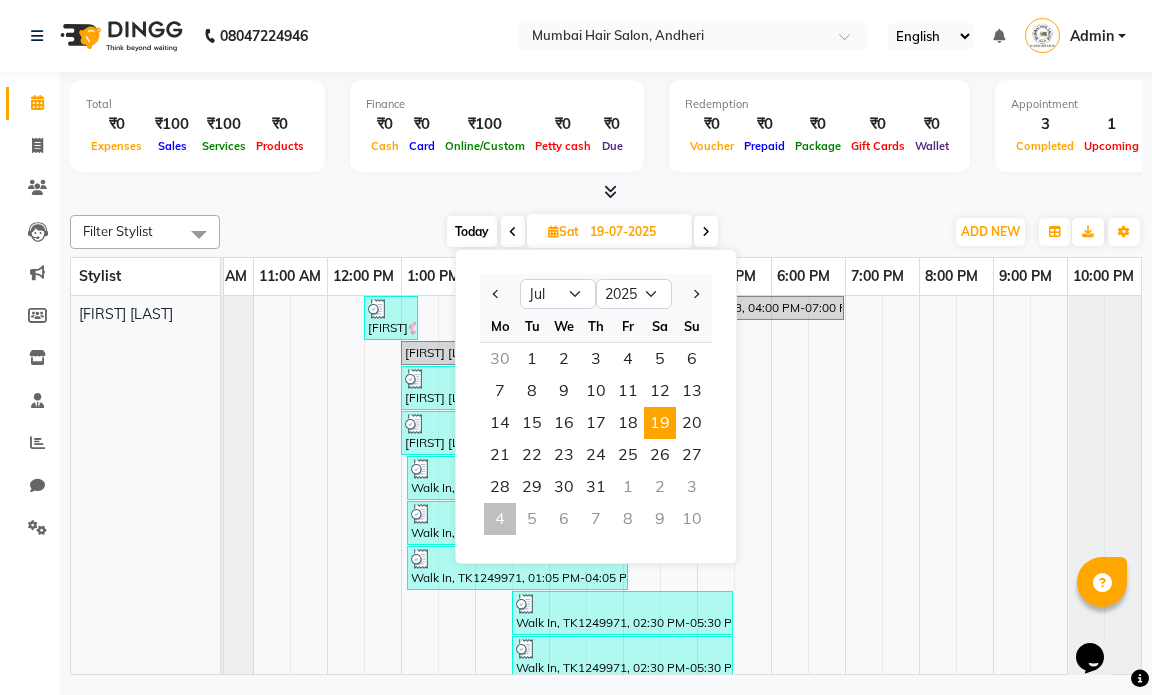 click on "4" at bounding box center [500, 519] 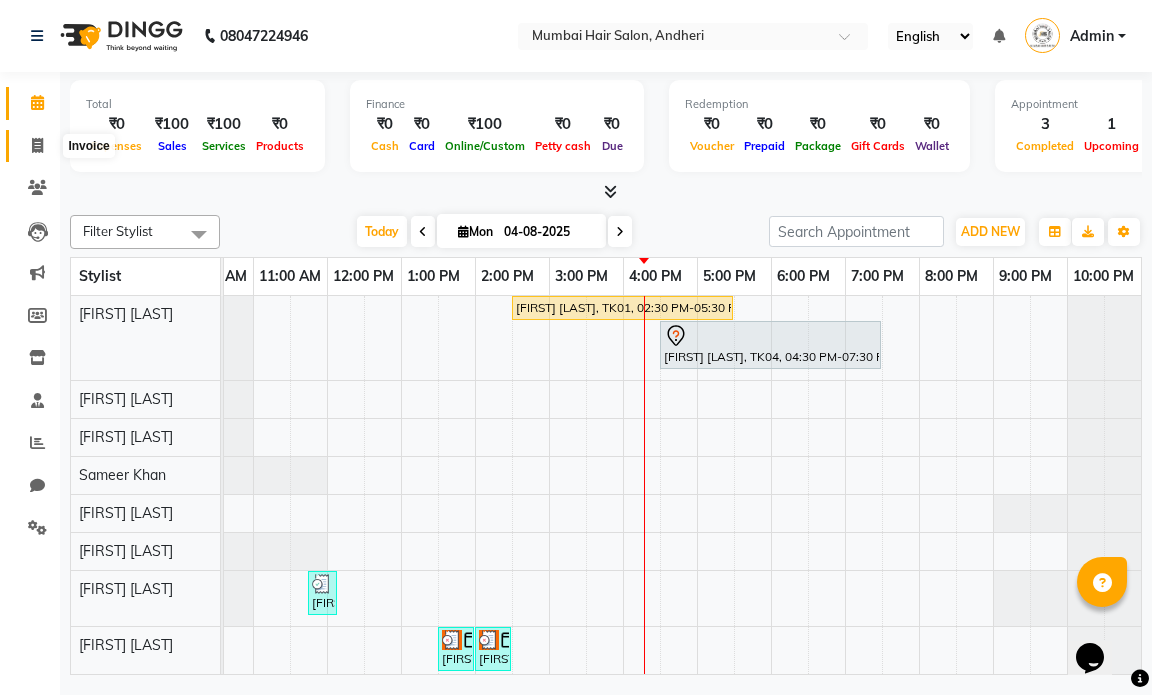 click 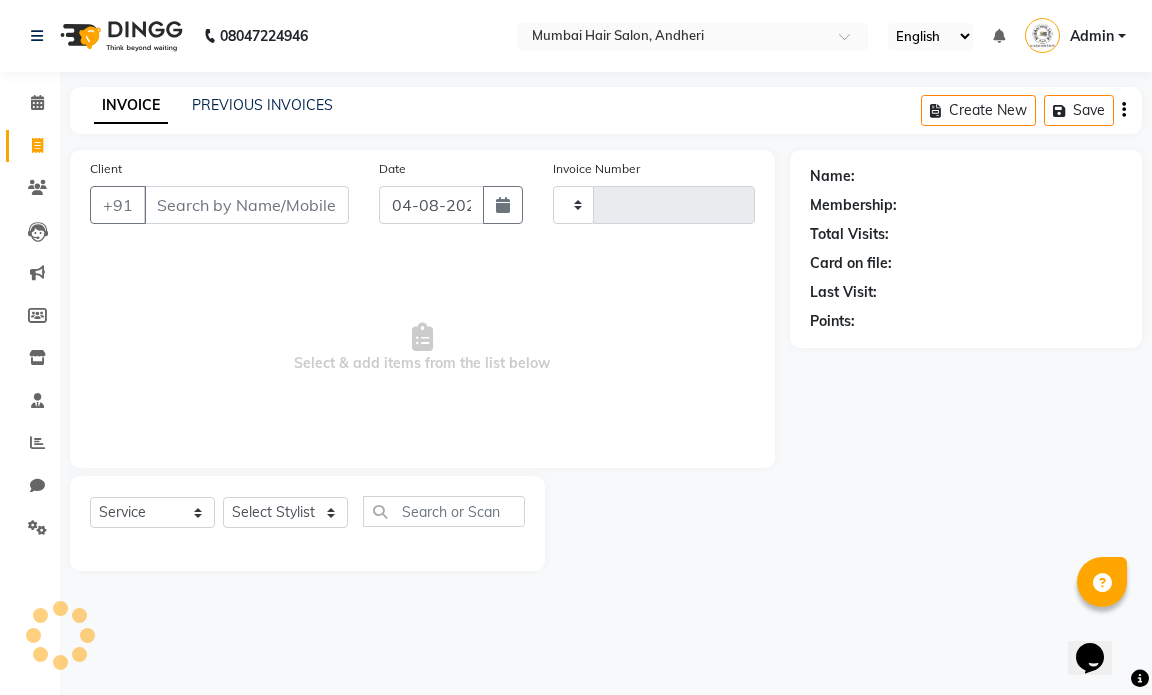 type on "1019" 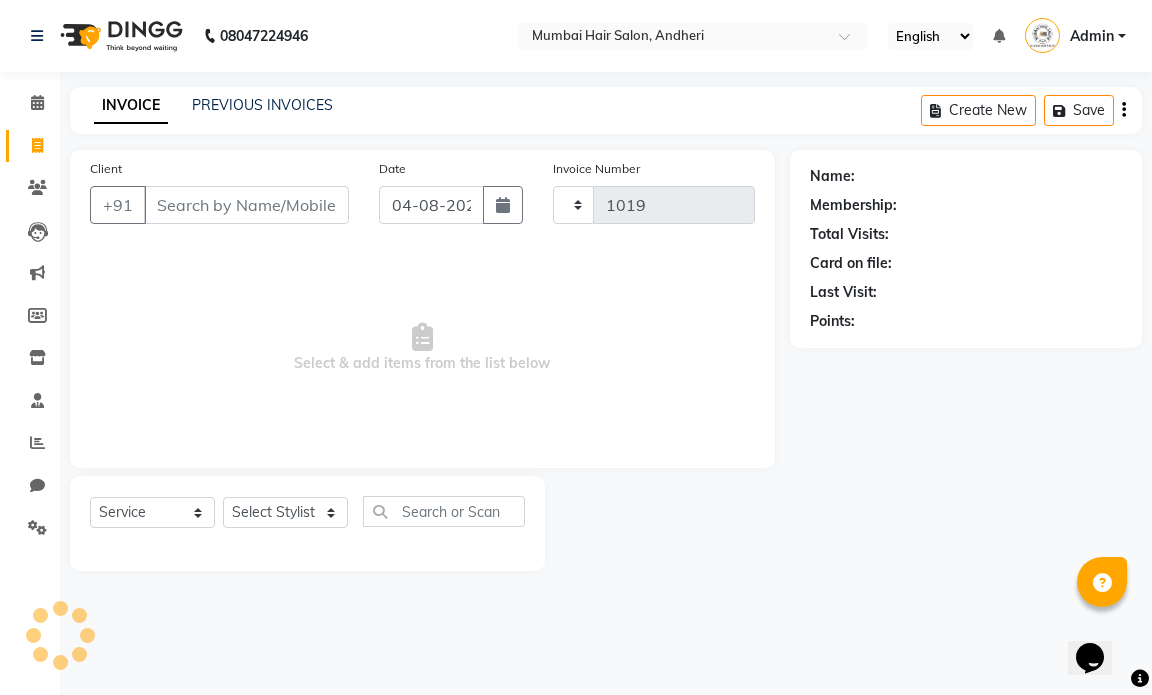 select on "7487" 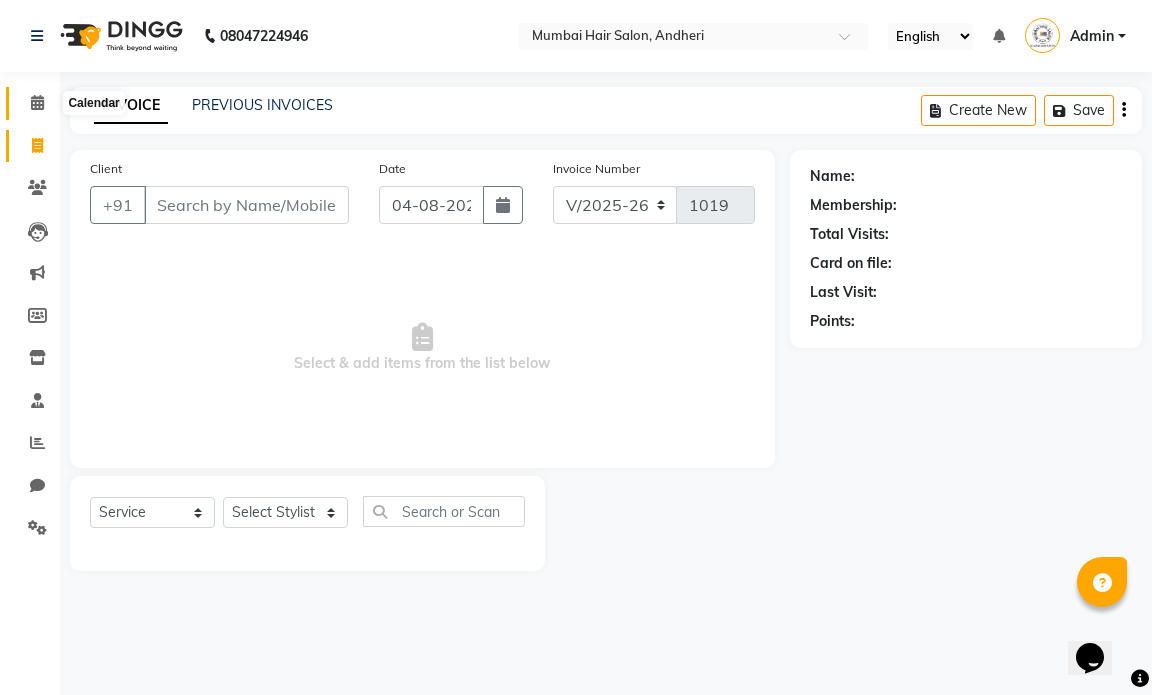 click 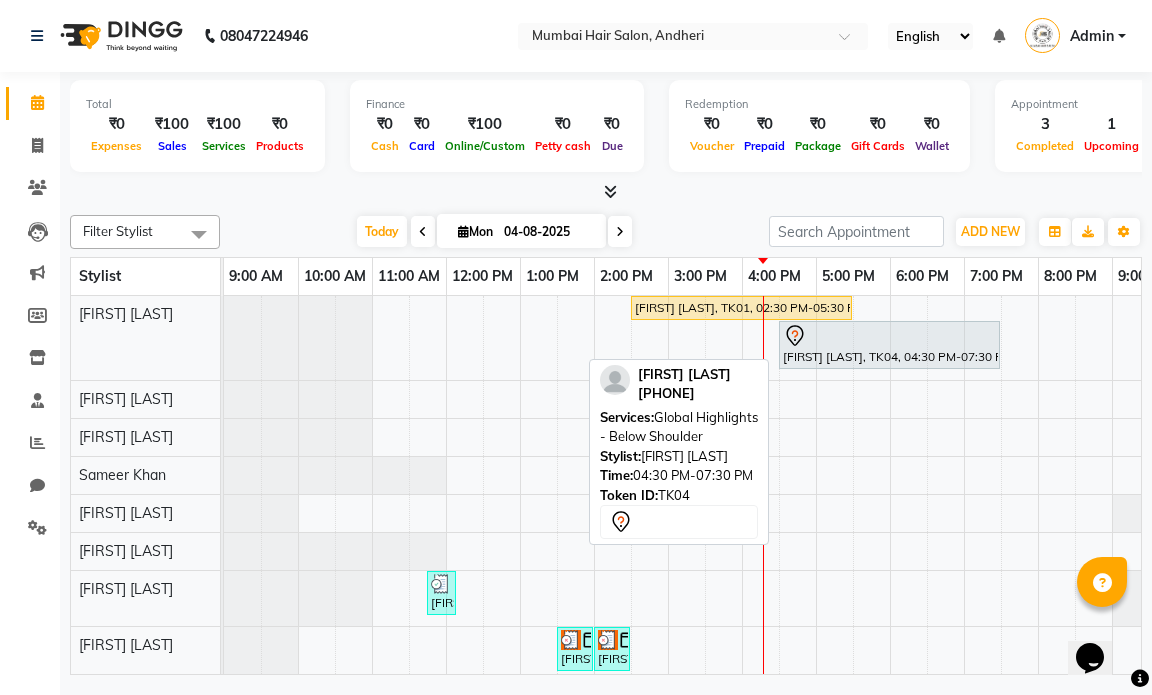 click on "[FIRST] [LAST], TK04, 04:30 PM-07:30 PM, Global Highlights - Below Shoulder" at bounding box center [889, 345] 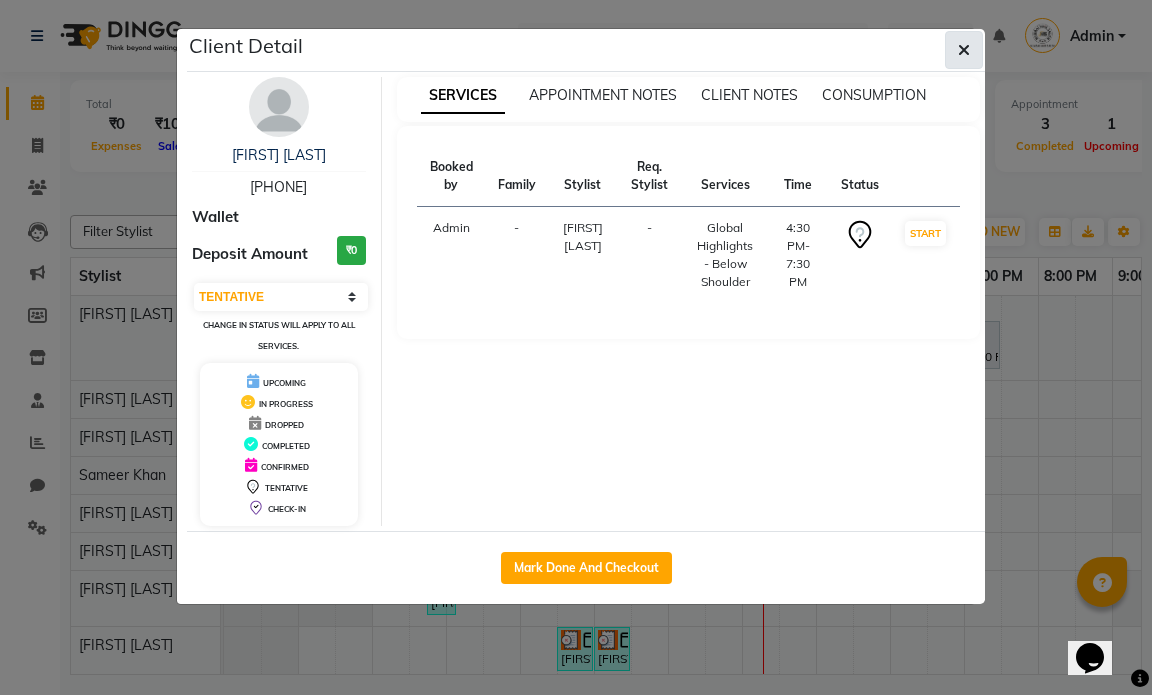 click 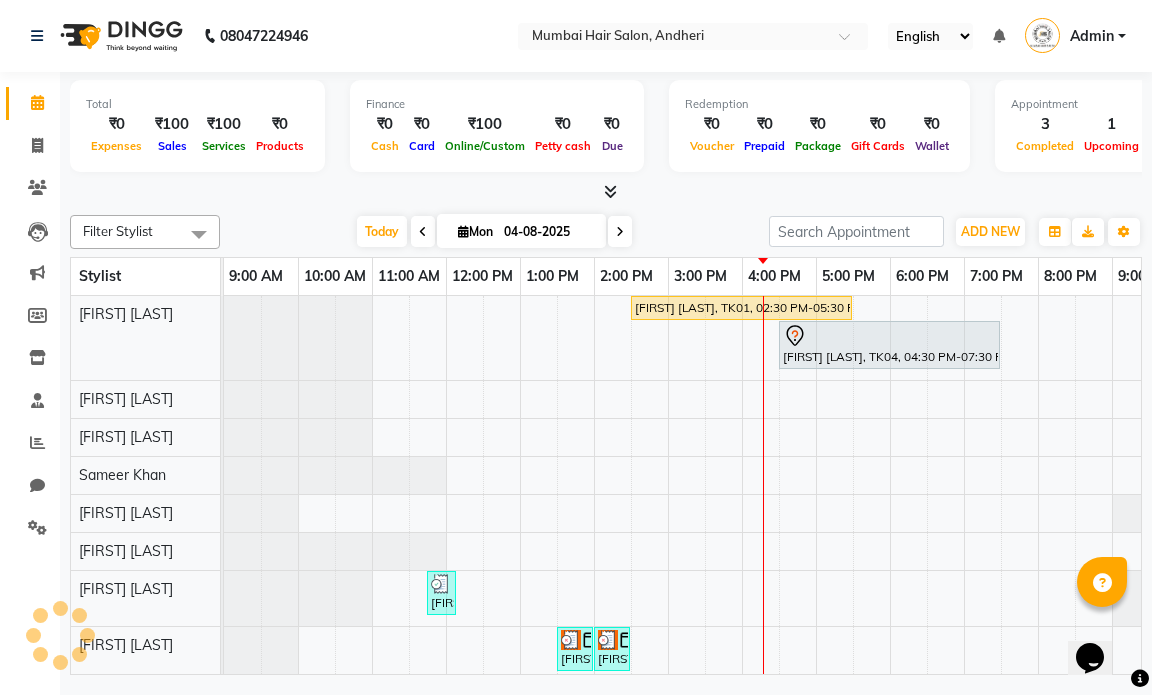 click at bounding box center [423, 231] 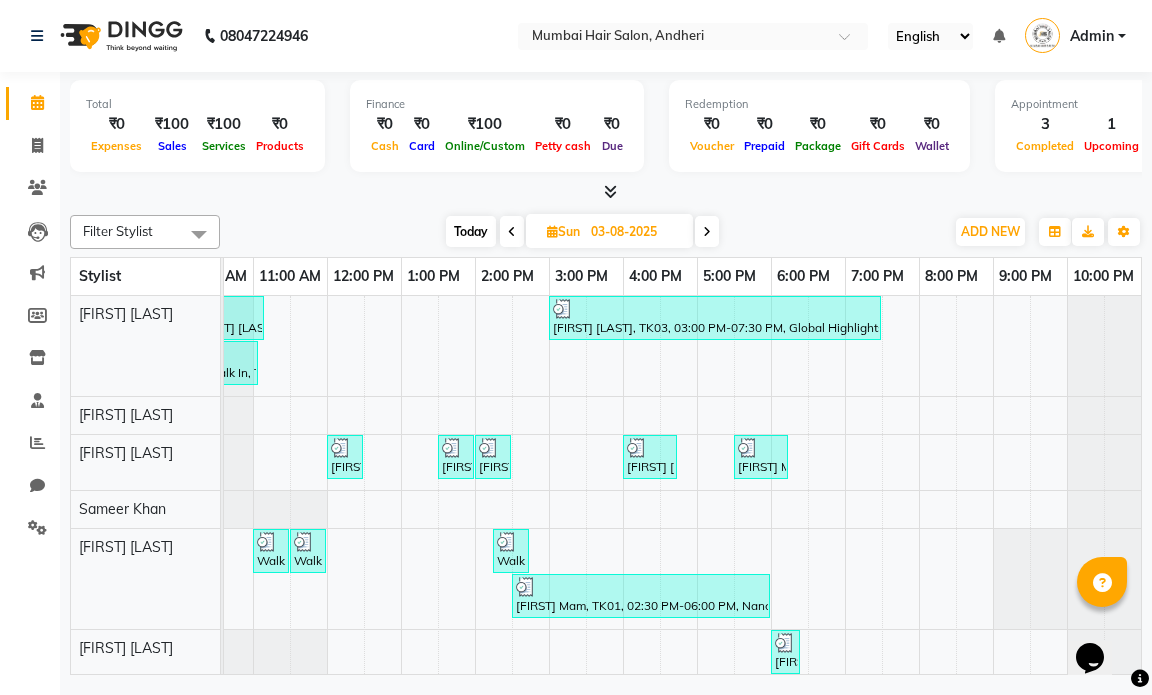 click at bounding box center [512, 232] 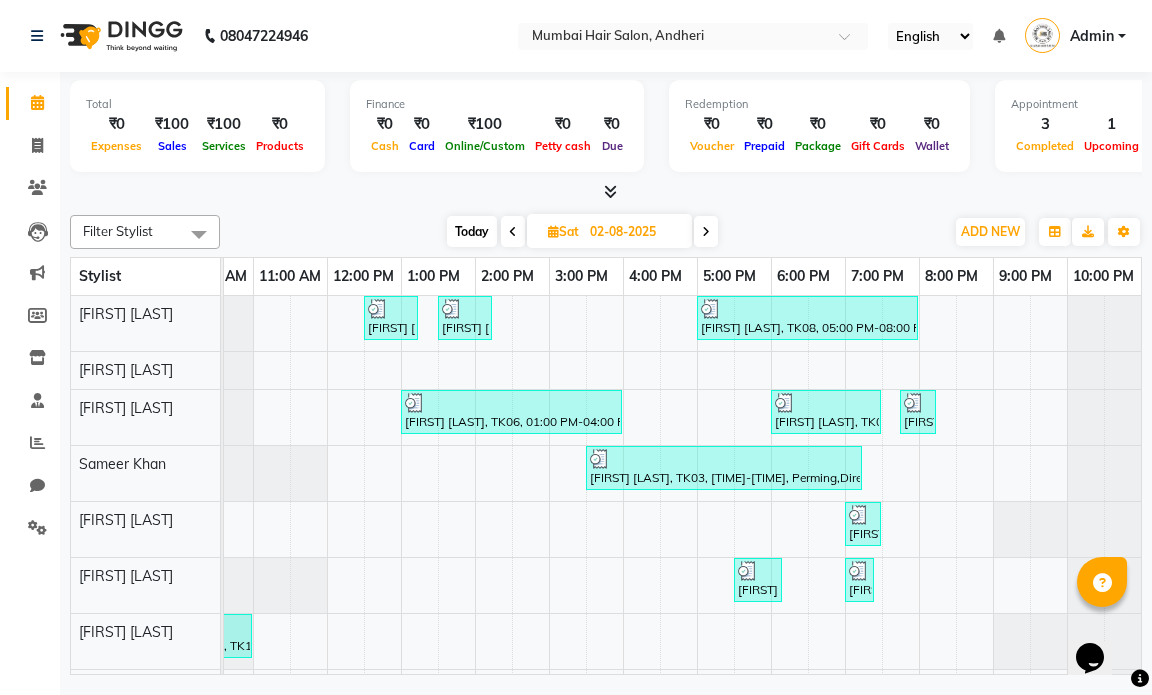 click at bounding box center [513, 232] 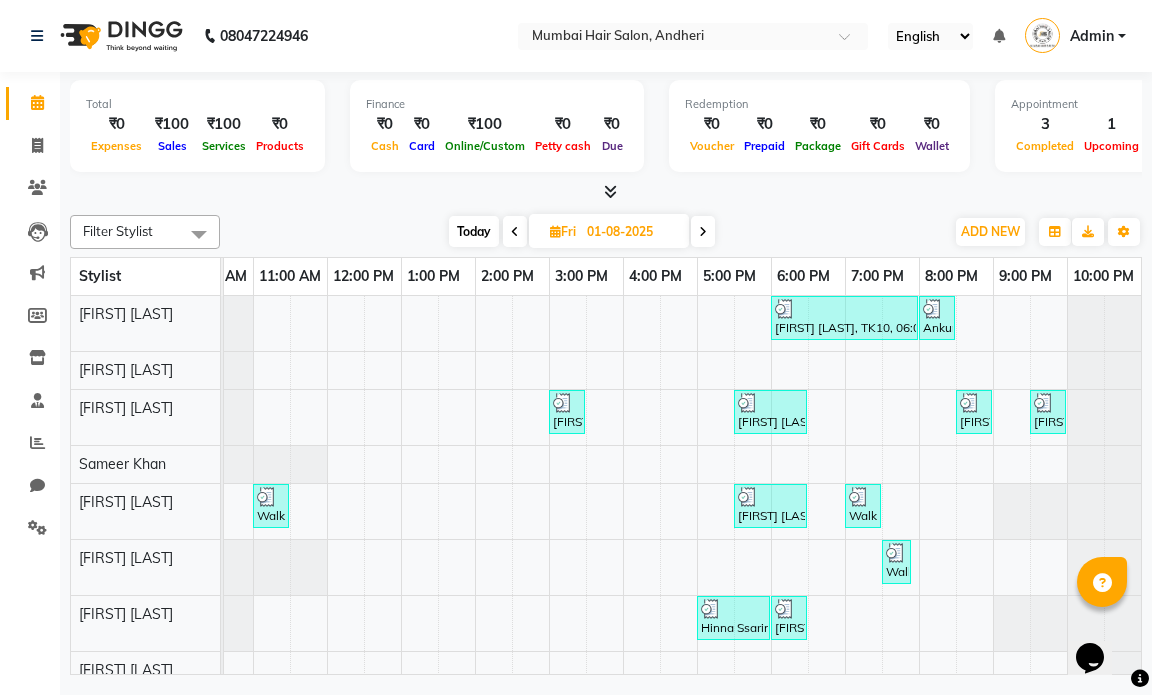 click at bounding box center [515, 231] 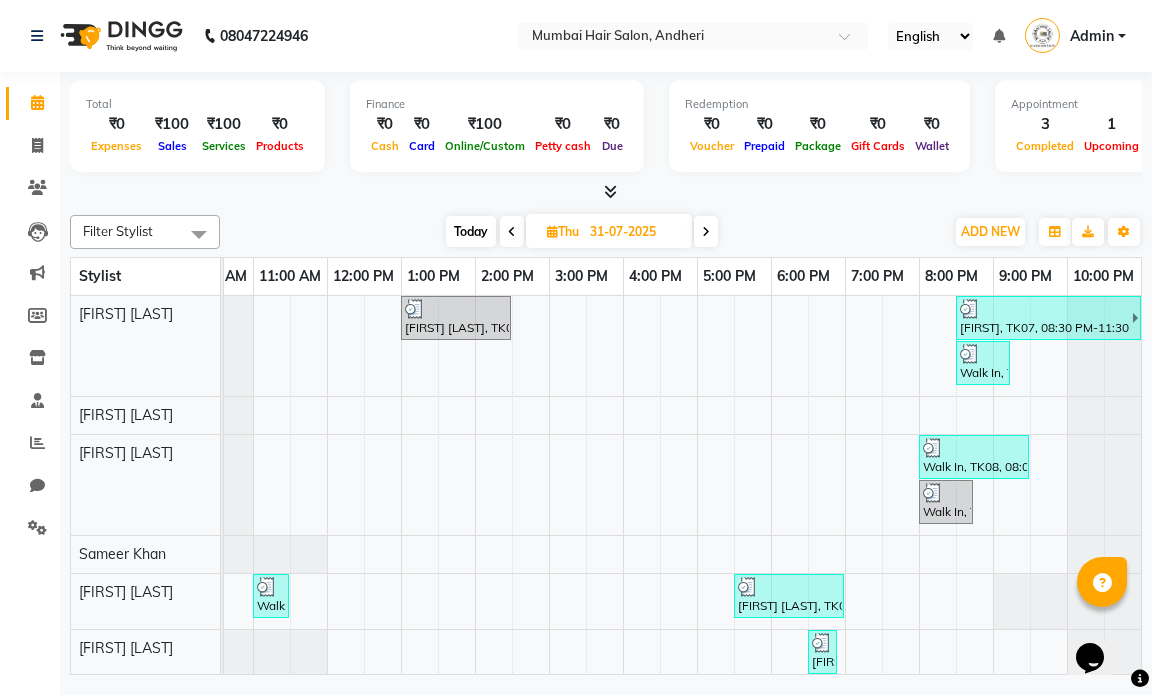 click at bounding box center (512, 232) 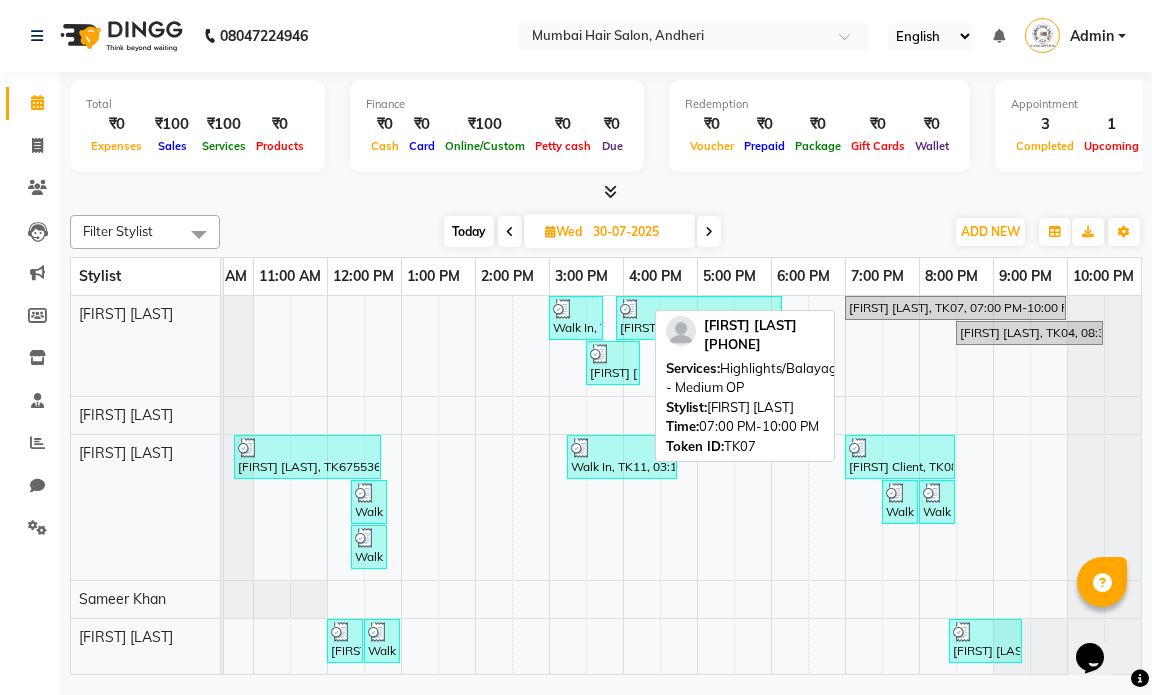 click on "Priyanka Repair, TK07, 07:00 PM-10:00 PM, Highlights/Balayage/Ombre - Medium OP" at bounding box center (955, 308) 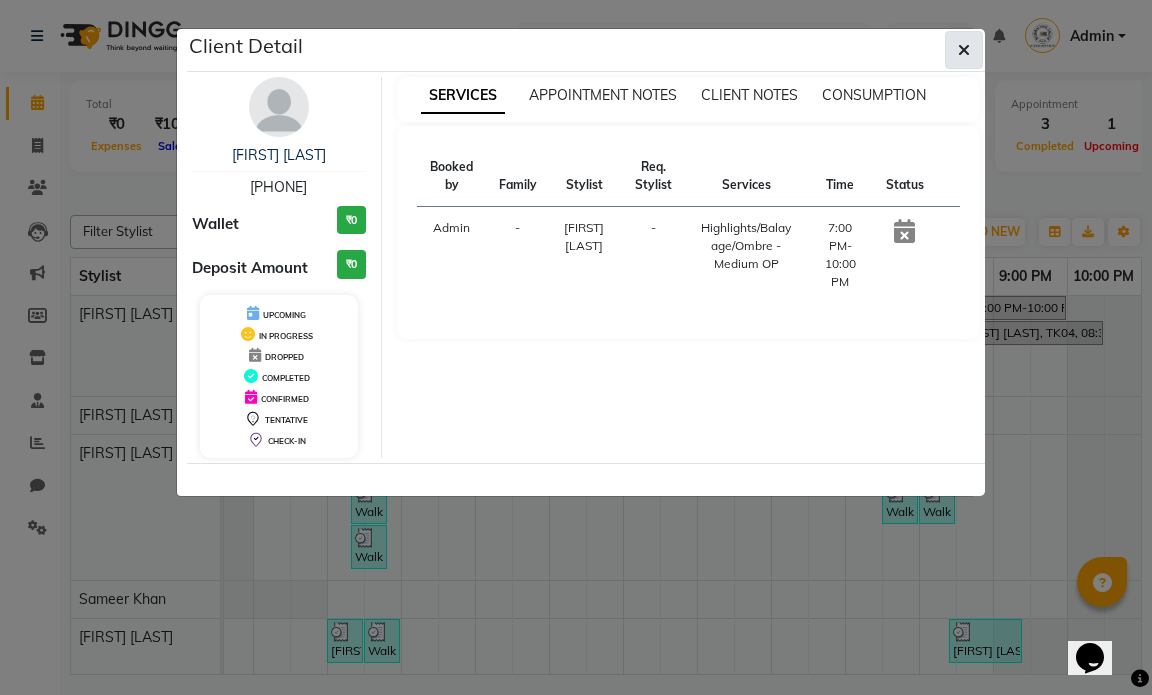 click 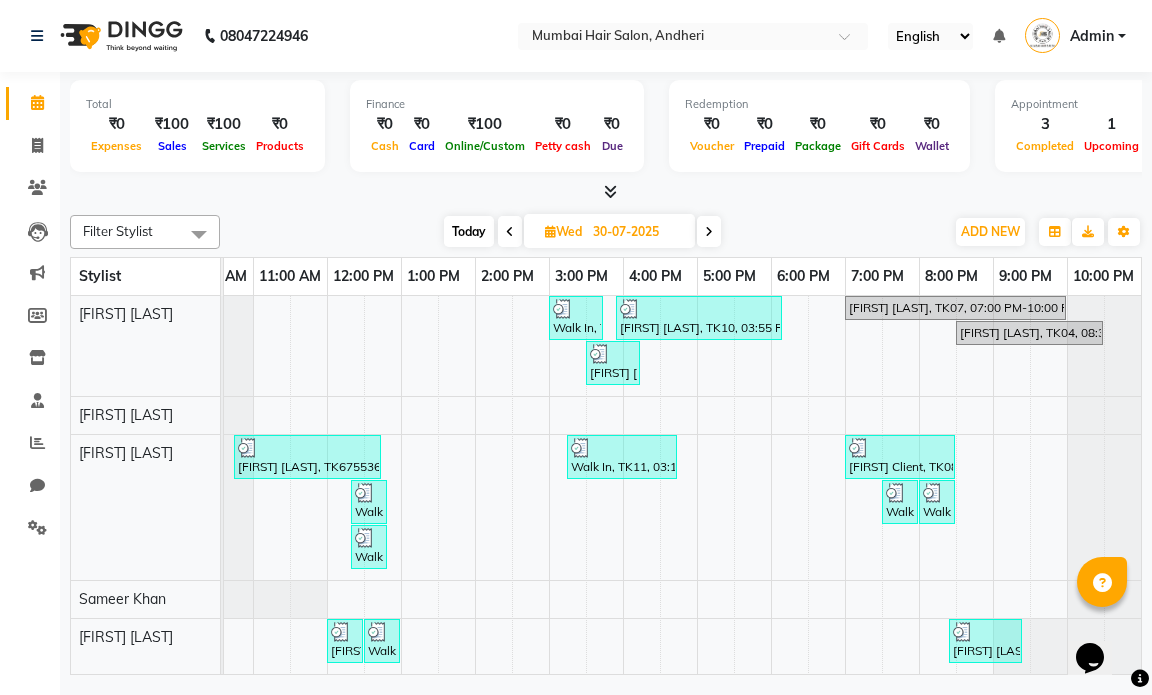 click on "30-07-2025" at bounding box center [637, 232] 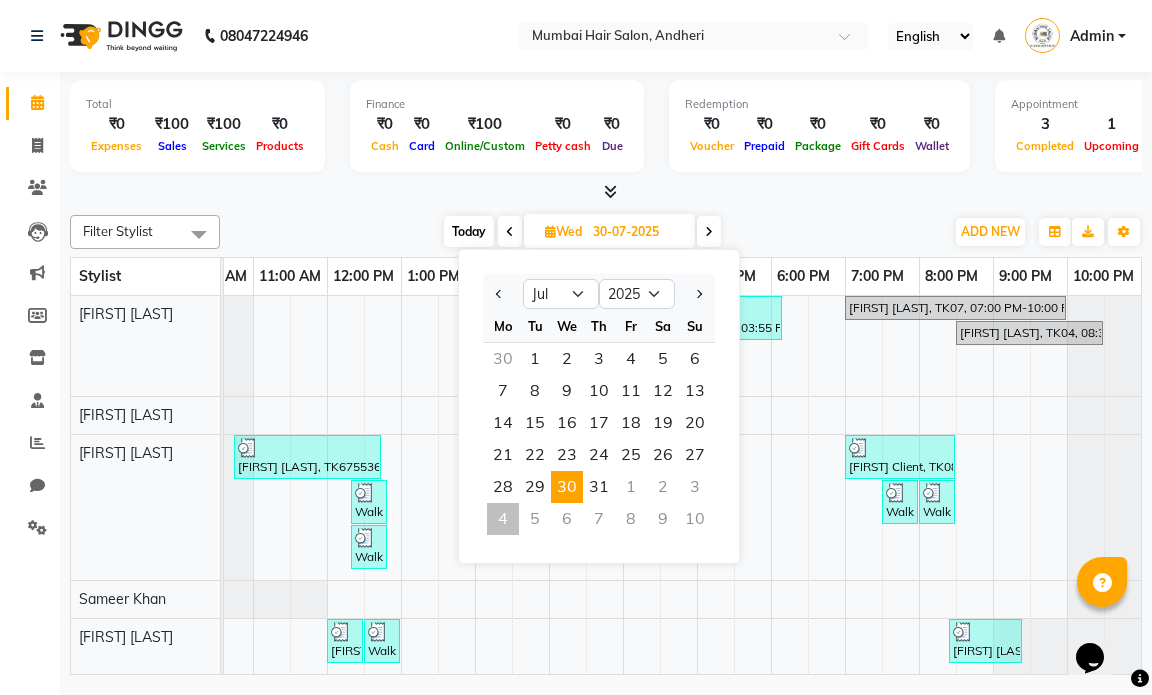 click on "4" at bounding box center (503, 519) 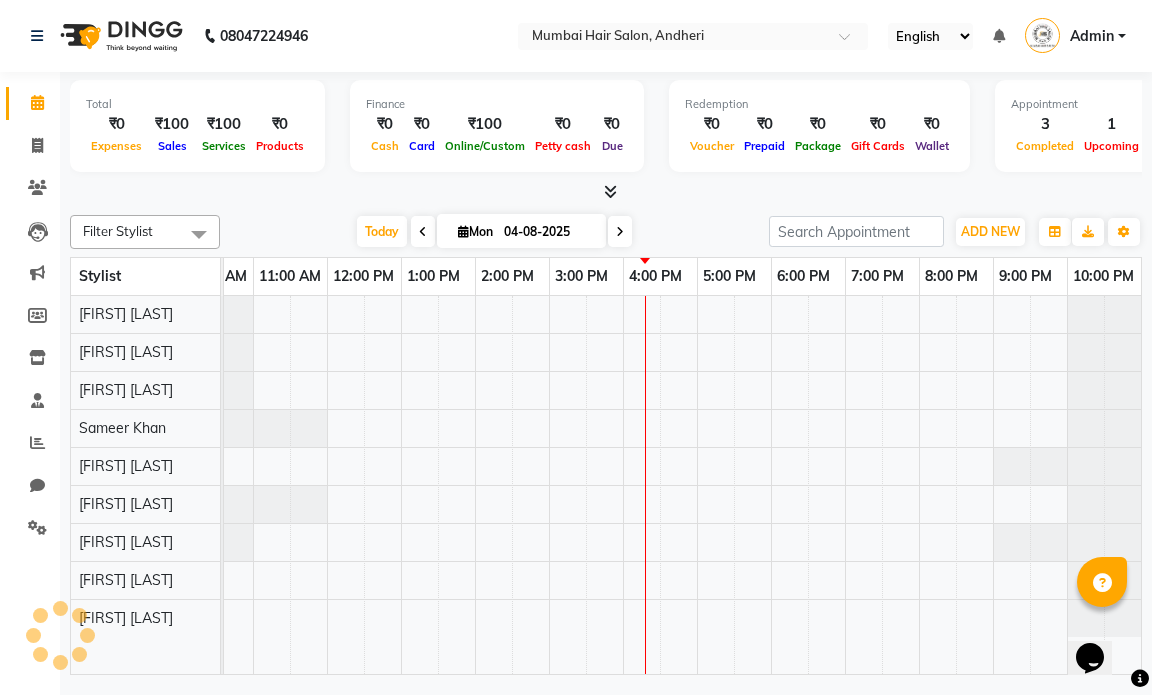 scroll, scrollTop: 0, scrollLeft: 119, axis: horizontal 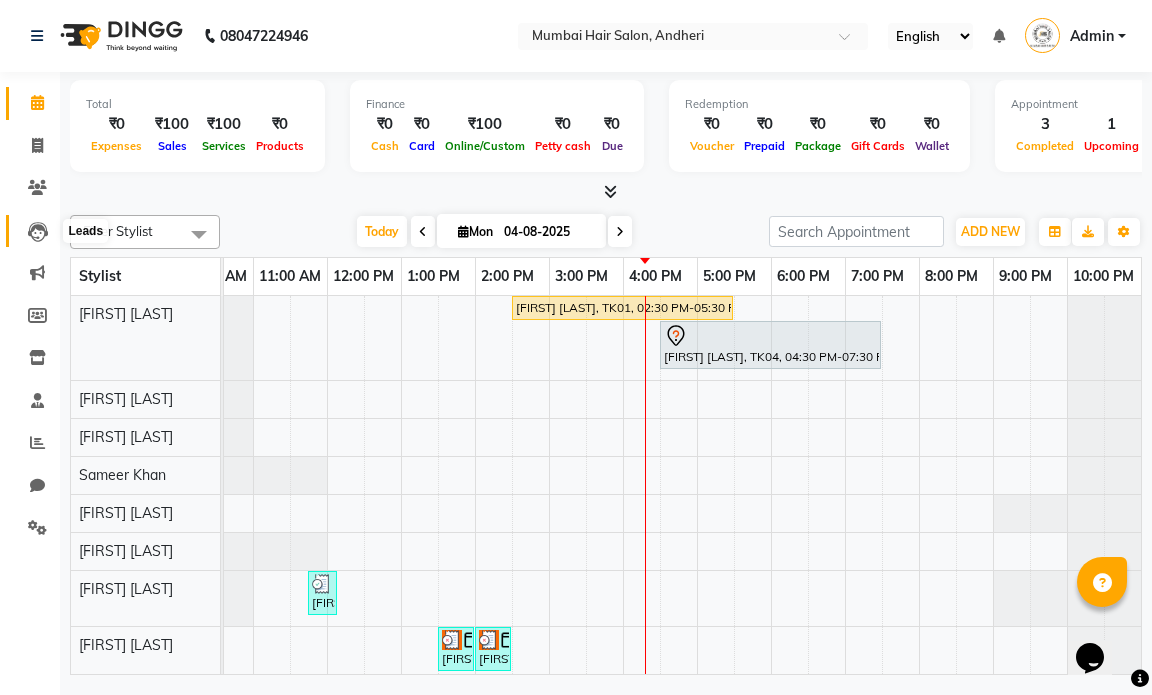 click 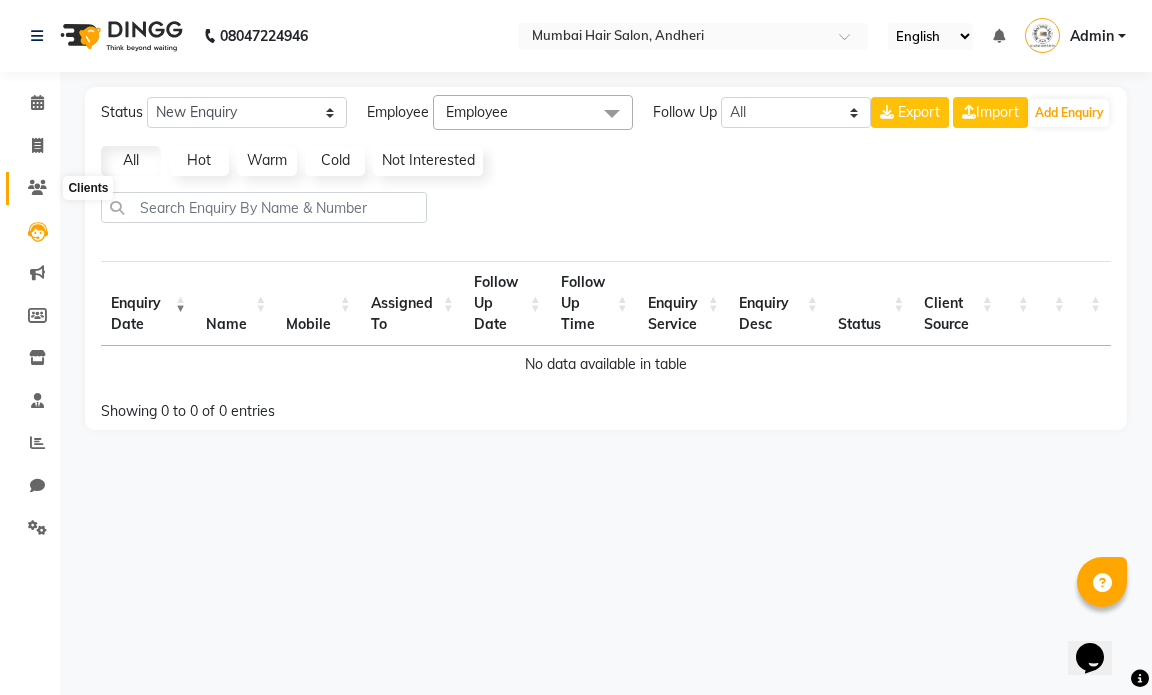 click 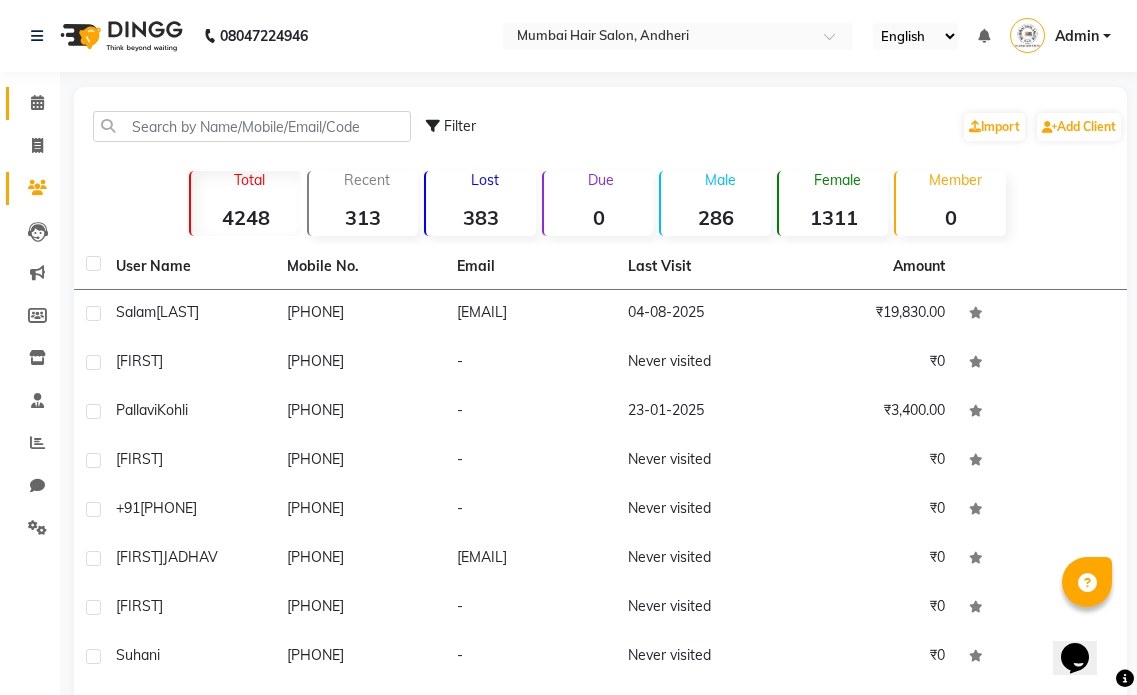 click 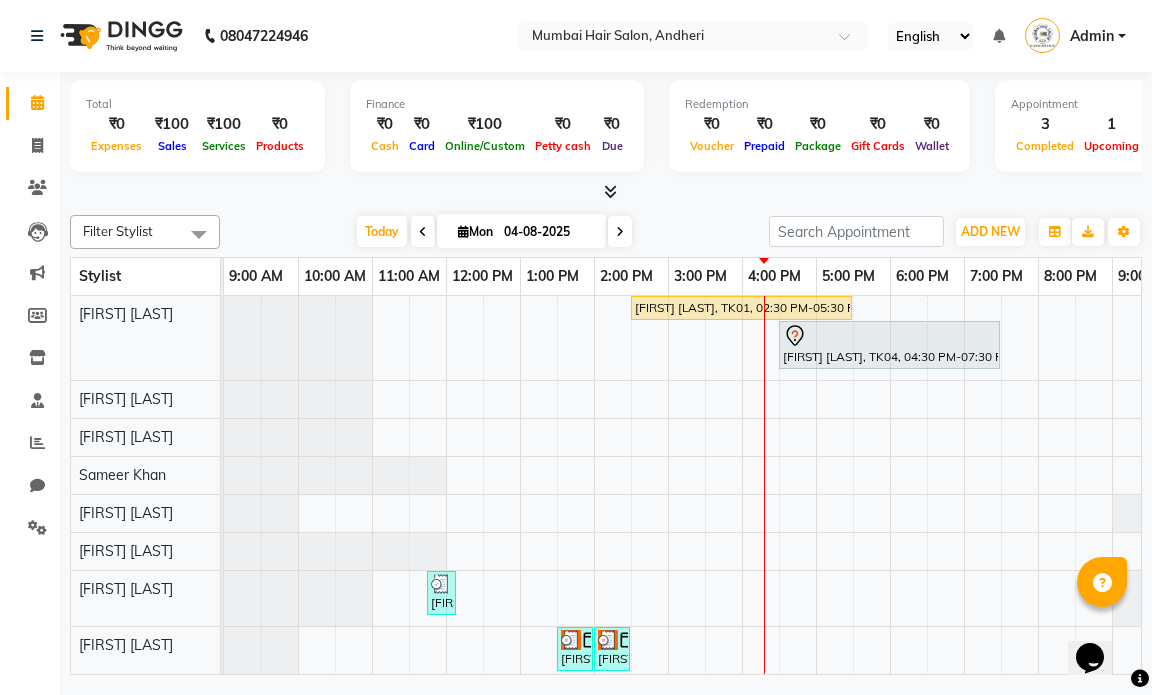 click at bounding box center [620, 231] 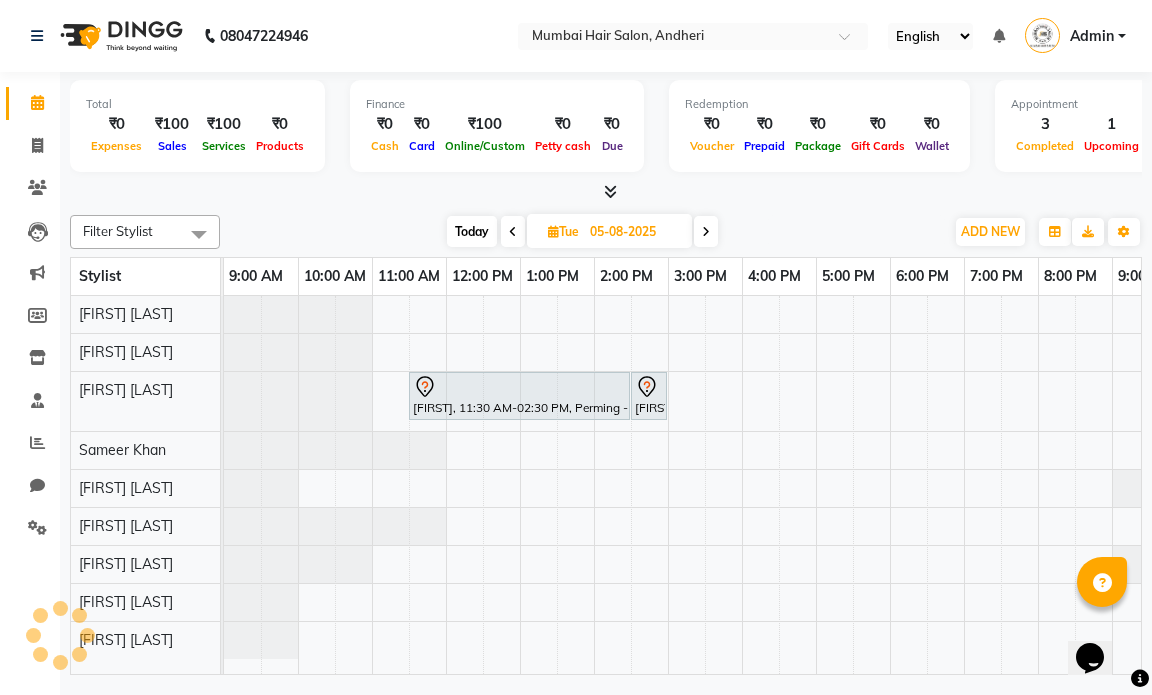 scroll, scrollTop: 0, scrollLeft: 119, axis: horizontal 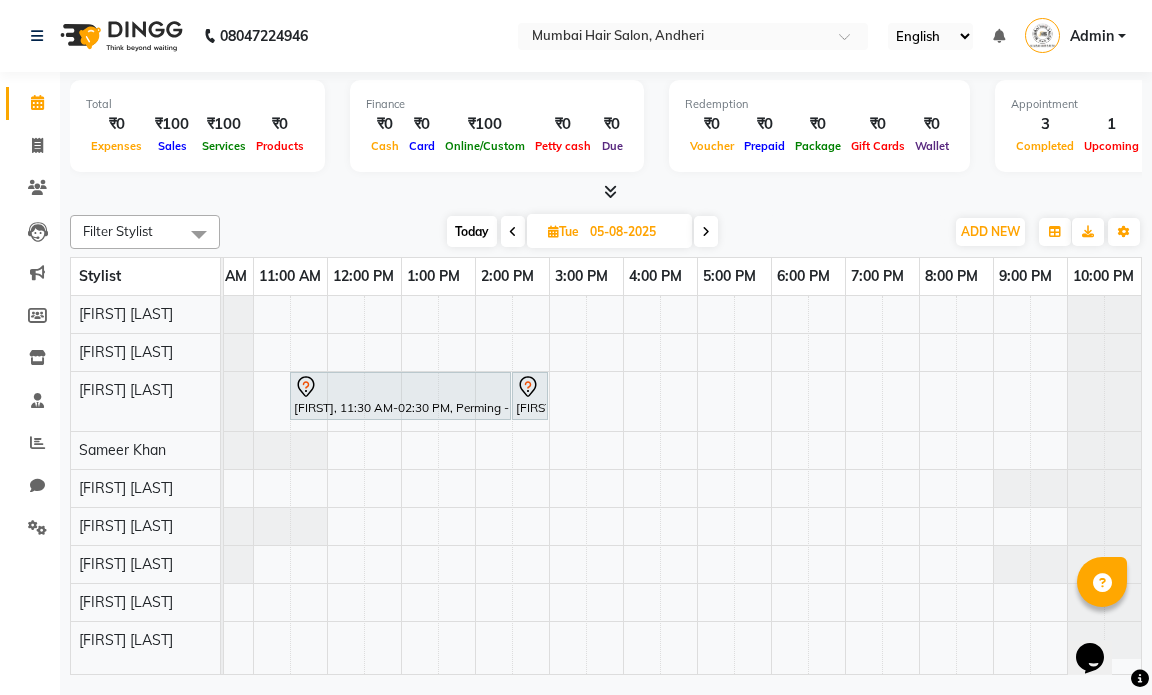click at bounding box center [706, 232] 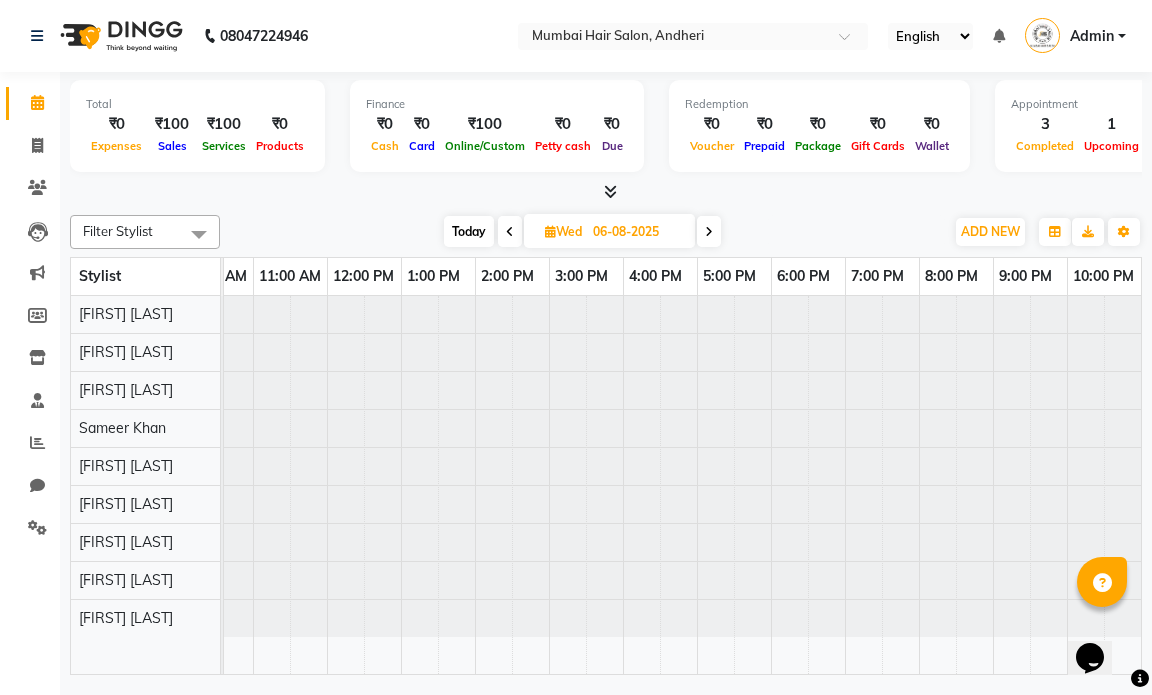 scroll, scrollTop: 0, scrollLeft: 119, axis: horizontal 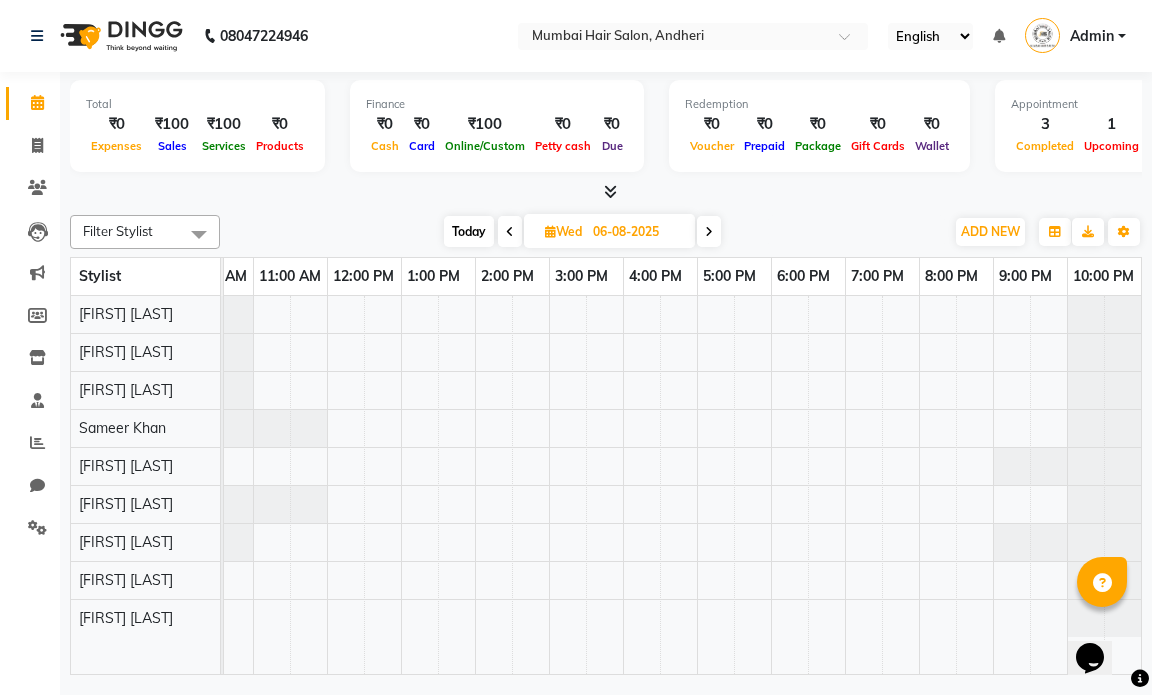 click at bounding box center (709, 232) 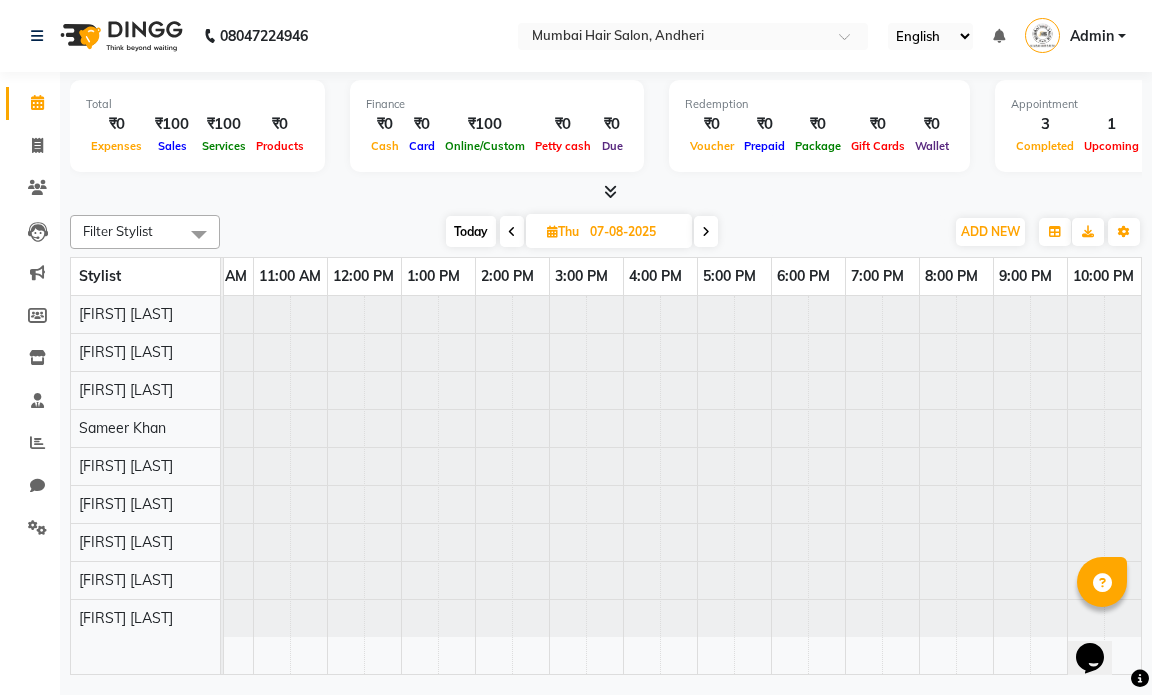 scroll, scrollTop: 0, scrollLeft: 119, axis: horizontal 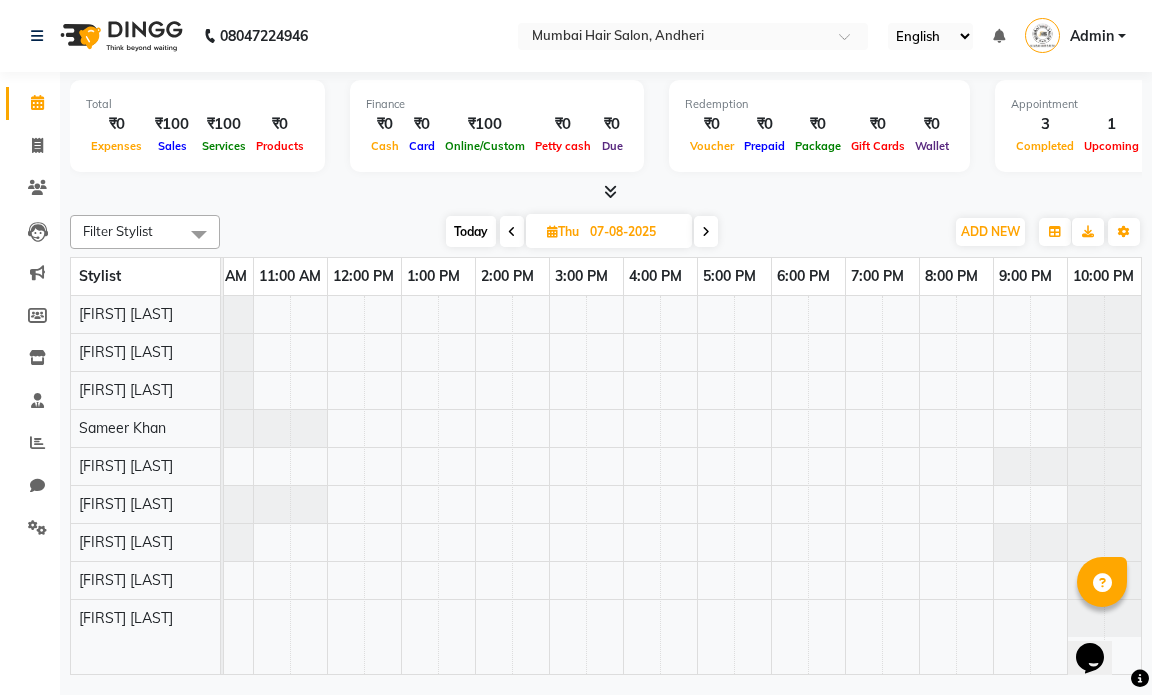 click at bounding box center [706, 231] 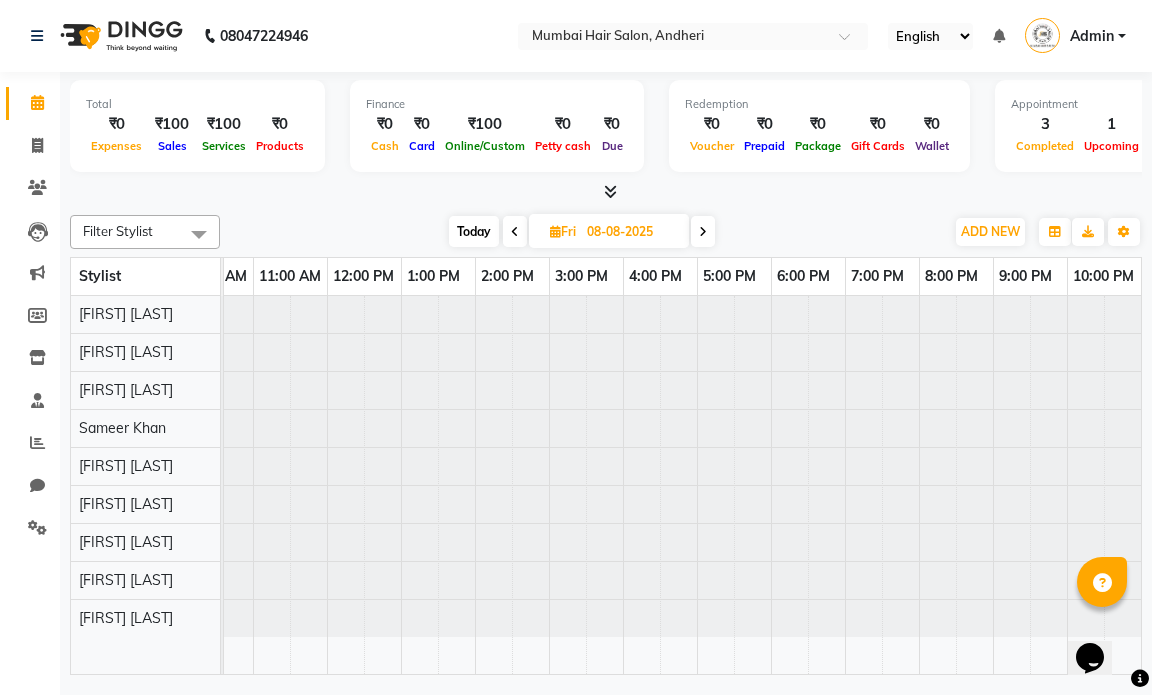 scroll, scrollTop: 0, scrollLeft: 119, axis: horizontal 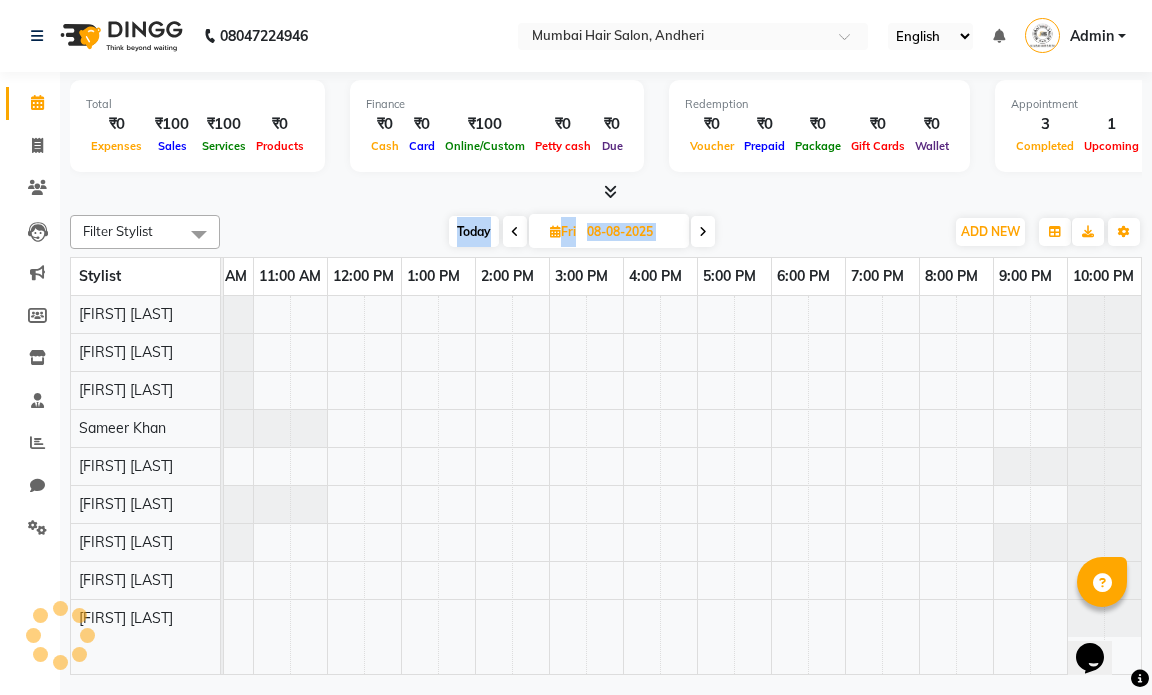 click at bounding box center [703, 231] 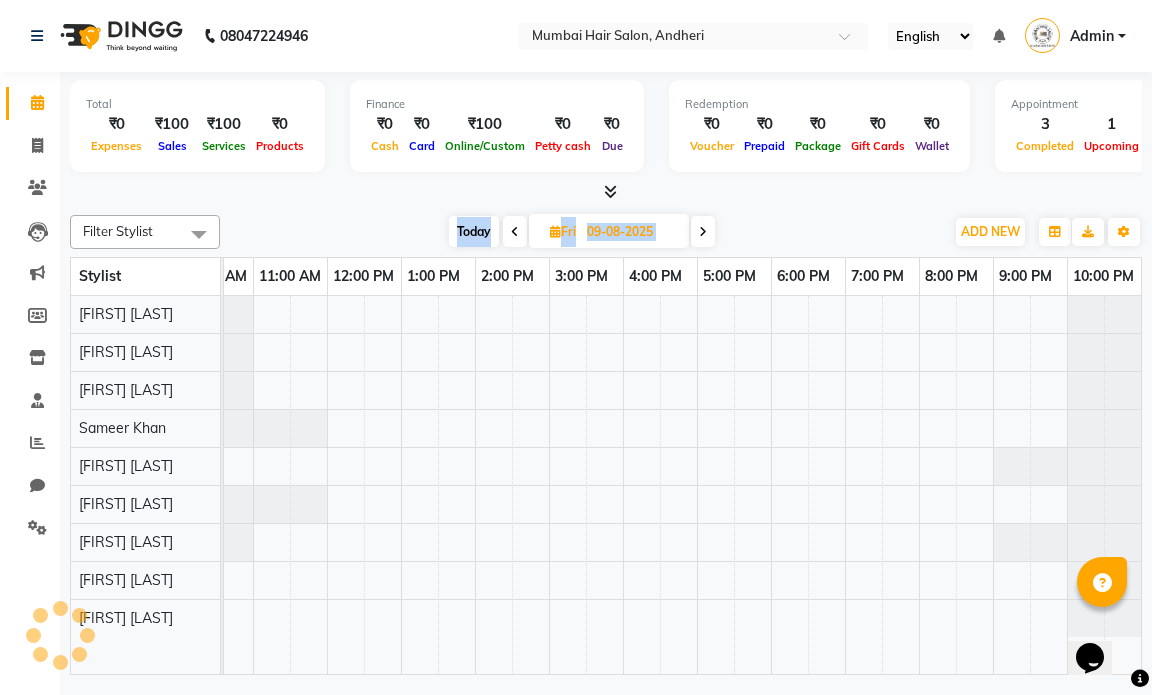 scroll, scrollTop: 0, scrollLeft: 0, axis: both 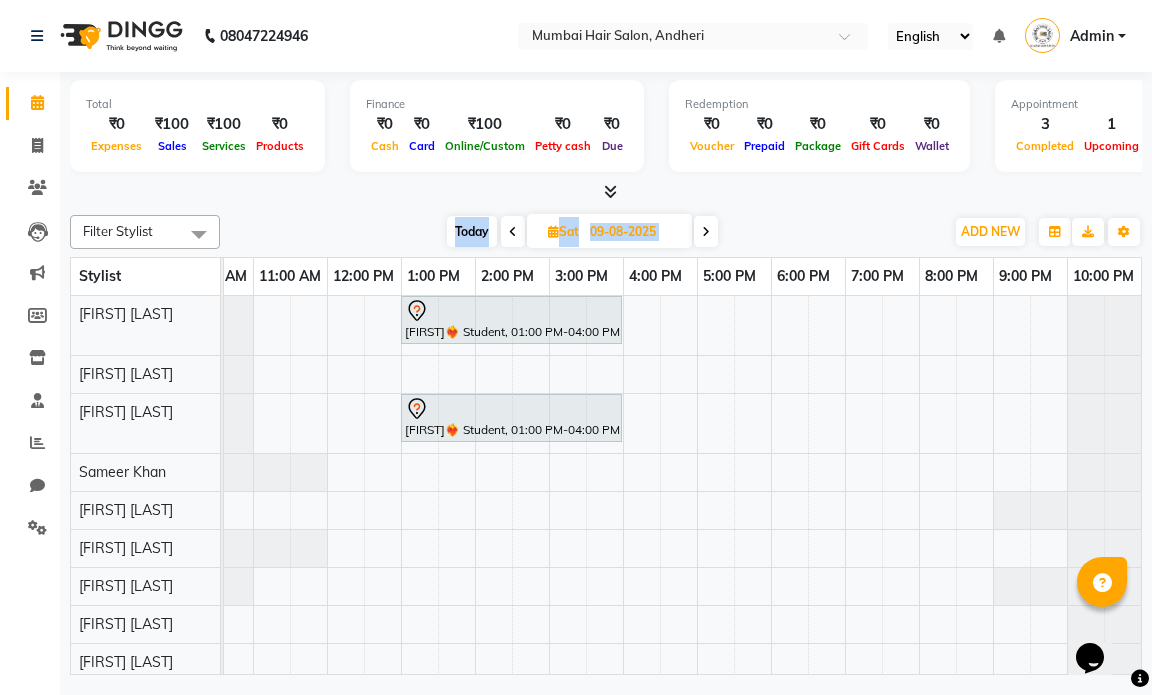 click on "Today  Sat 09-08-2025" at bounding box center (582, 232) 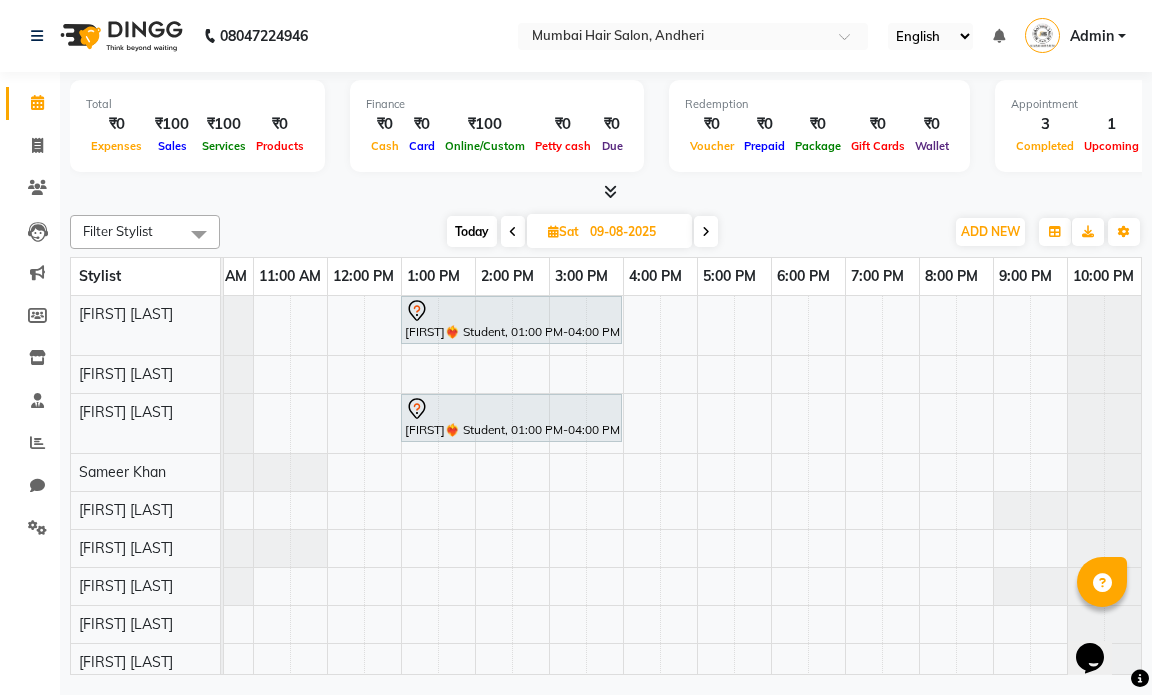 click on "Today  Sat 09-08-2025" at bounding box center (582, 232) 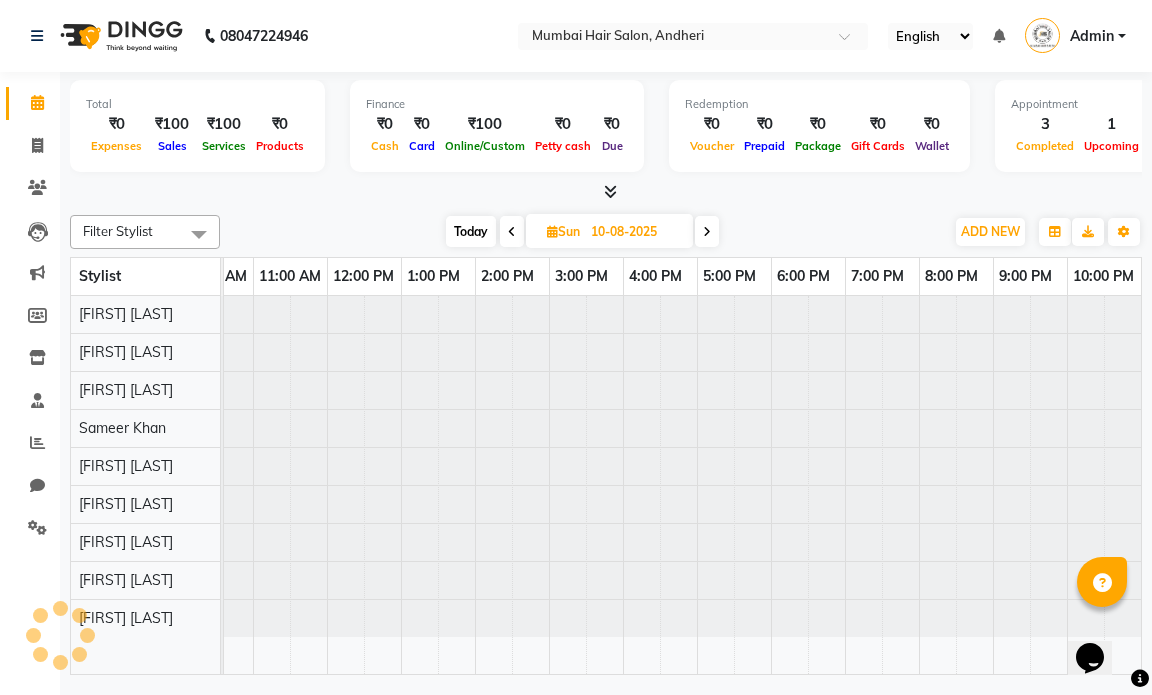scroll, scrollTop: 0, scrollLeft: 119, axis: horizontal 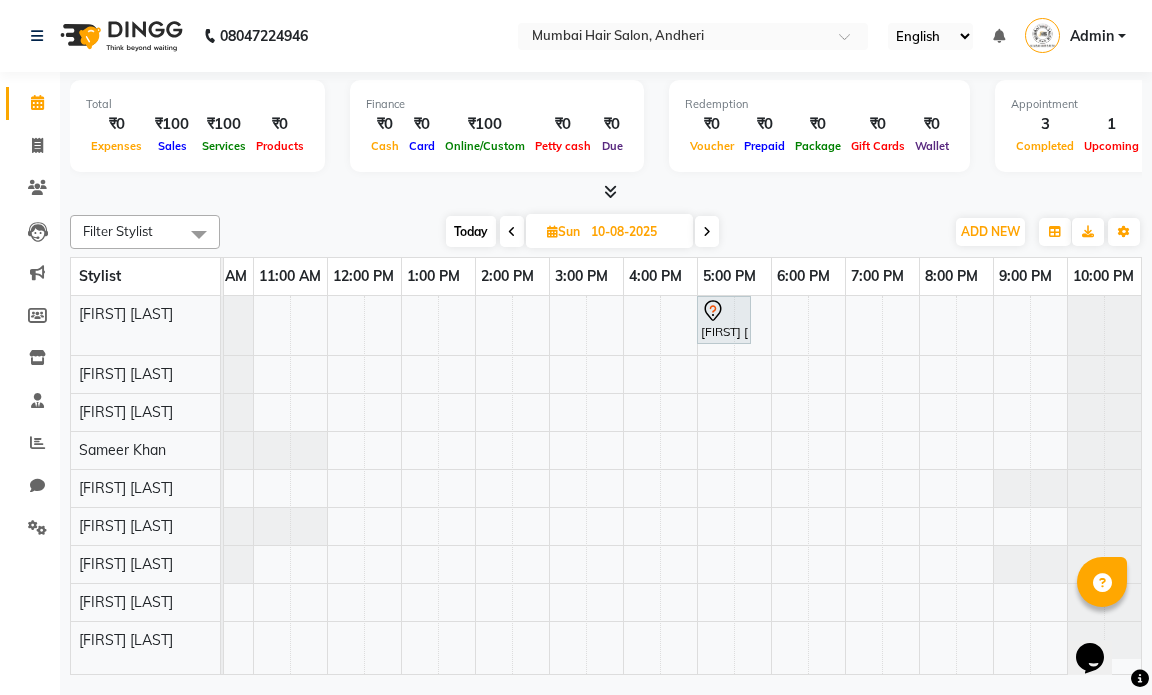 click at bounding box center [512, 232] 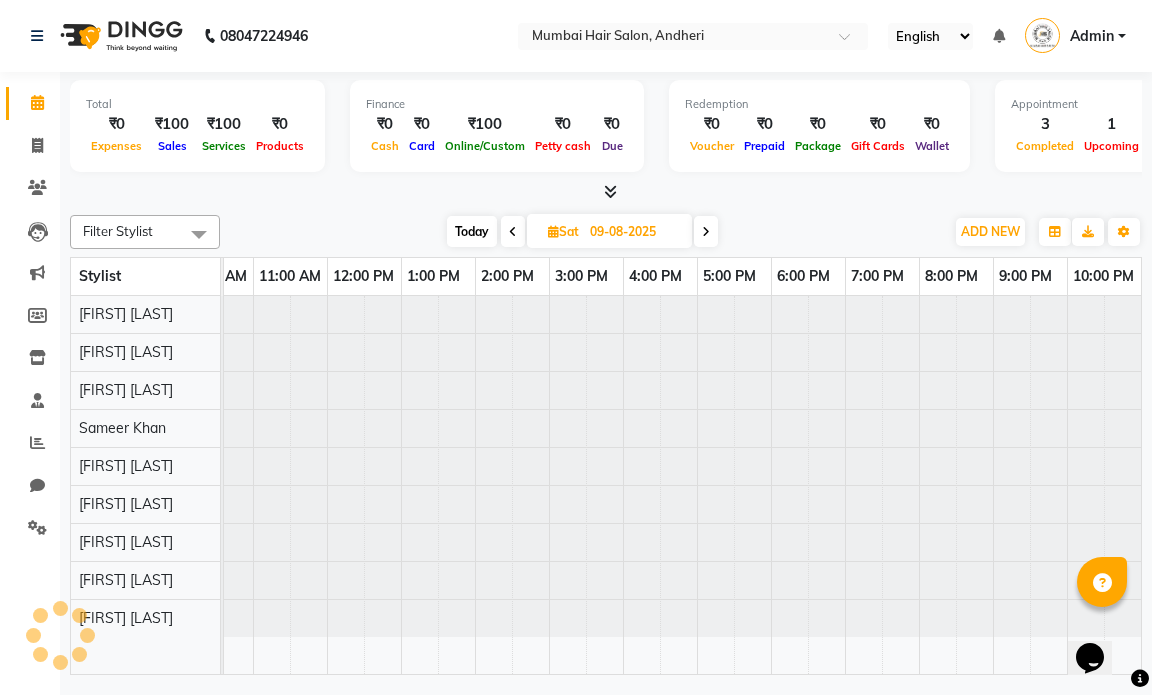 scroll, scrollTop: 0, scrollLeft: 119, axis: horizontal 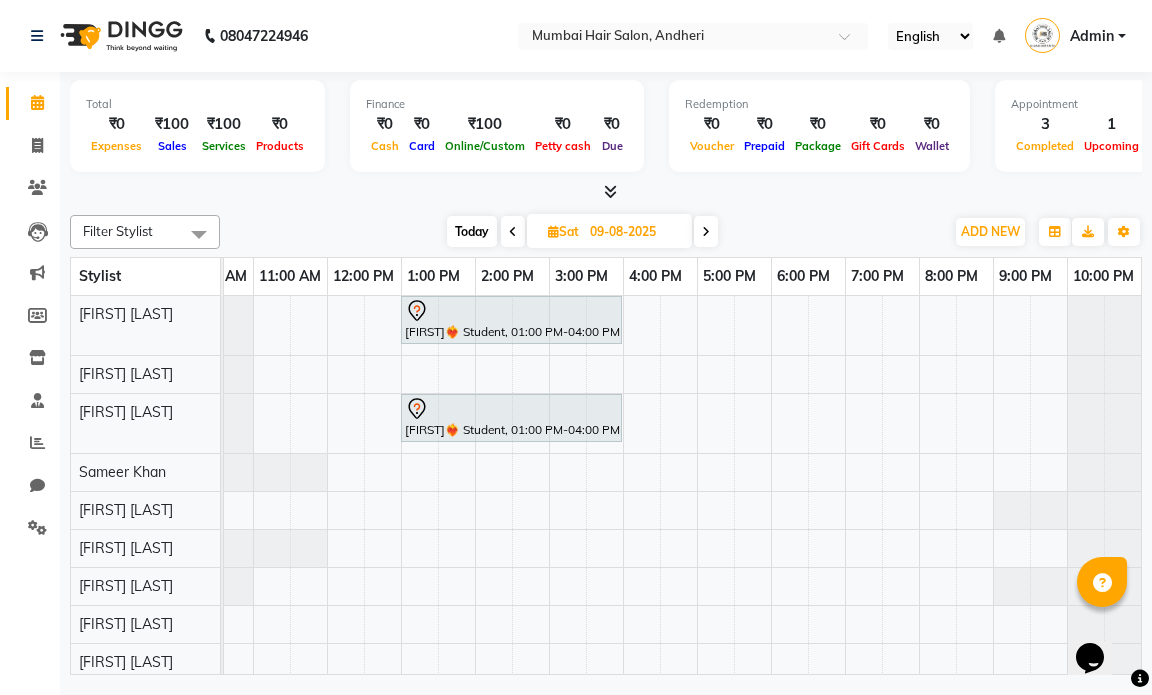 click at bounding box center [513, 232] 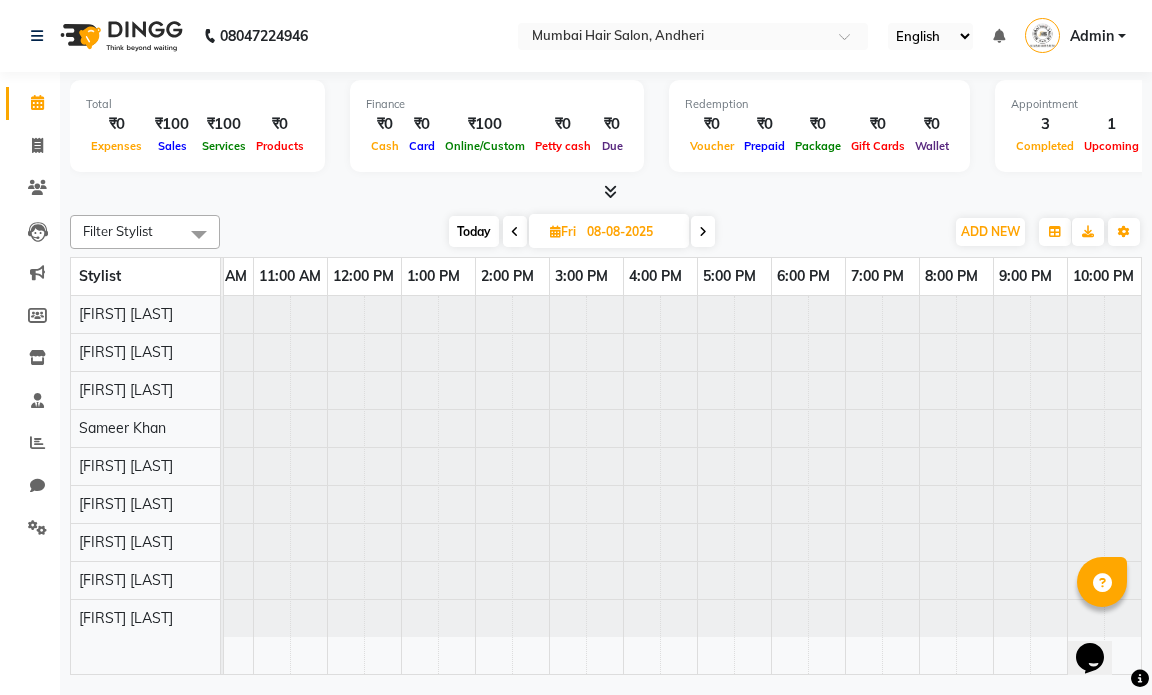 scroll, scrollTop: 0, scrollLeft: 119, axis: horizontal 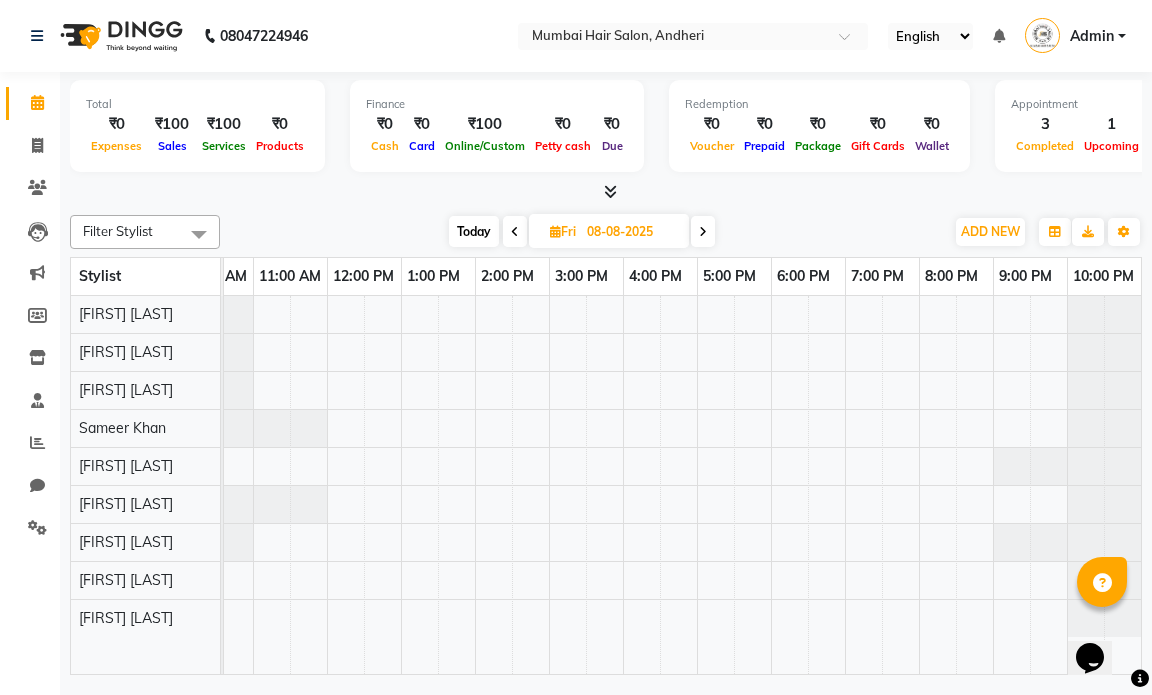 click at bounding box center (703, 231) 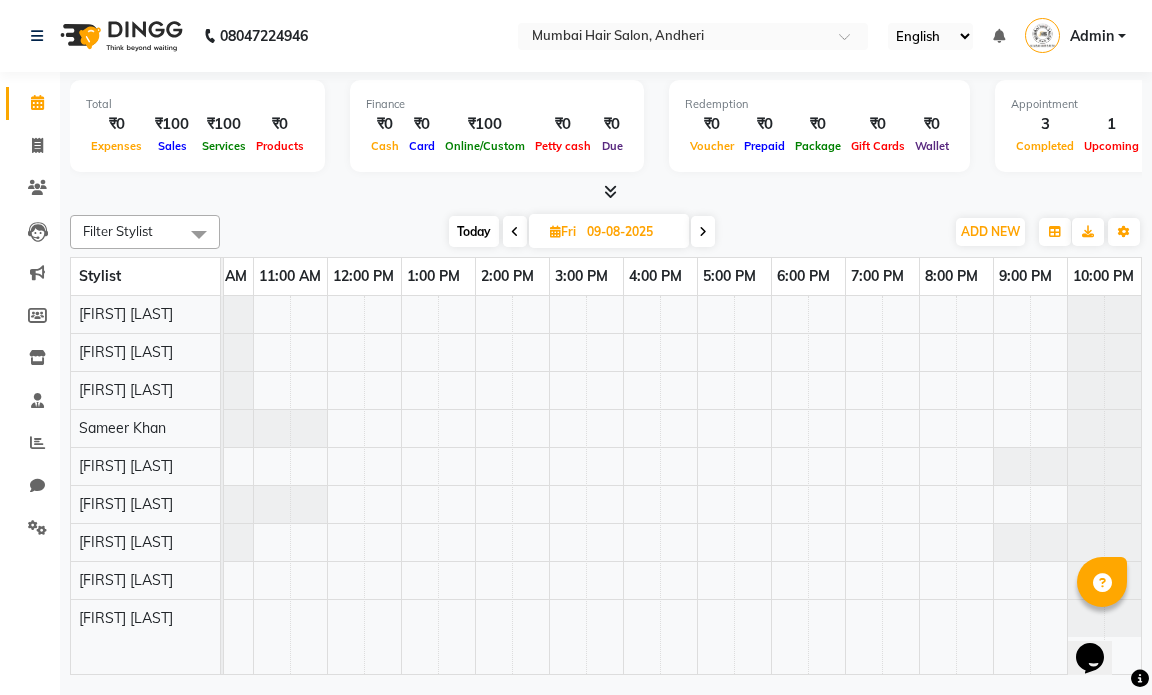 scroll, scrollTop: 0, scrollLeft: 119, axis: horizontal 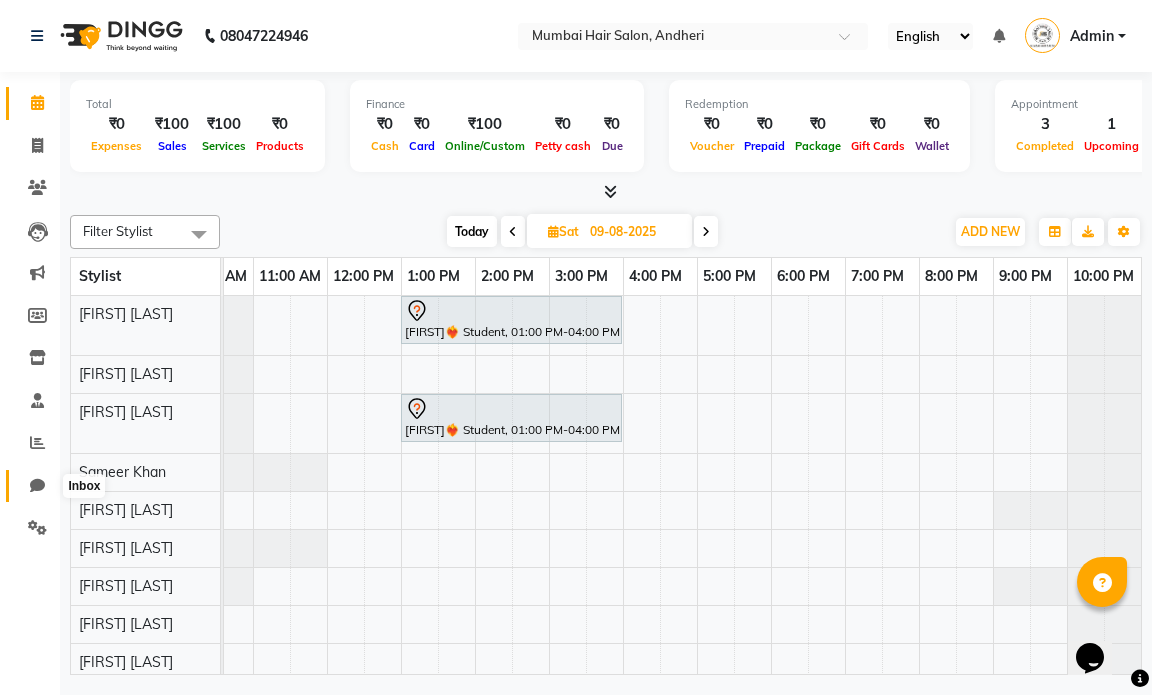 click 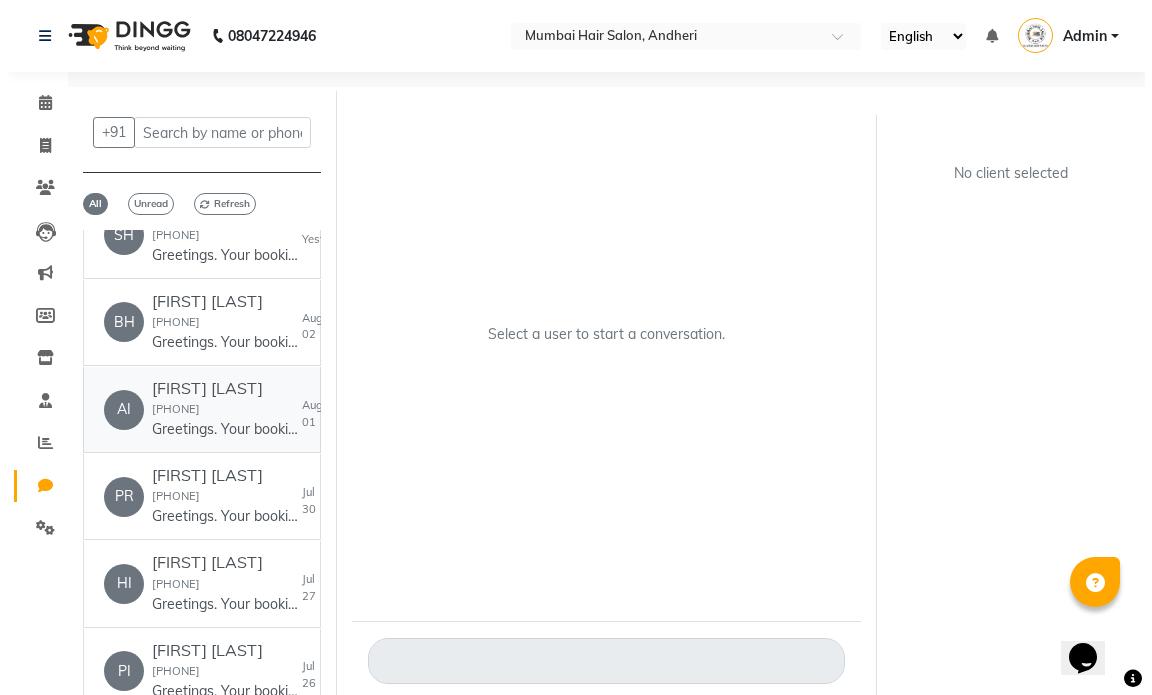 scroll, scrollTop: 0, scrollLeft: 0, axis: both 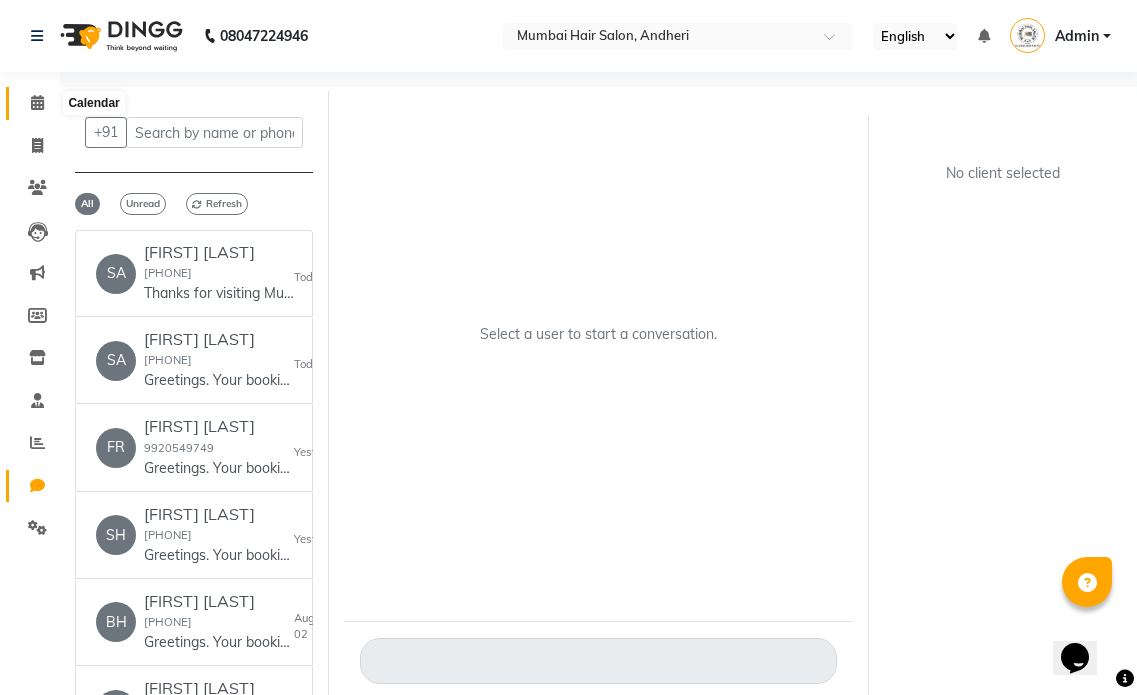 click 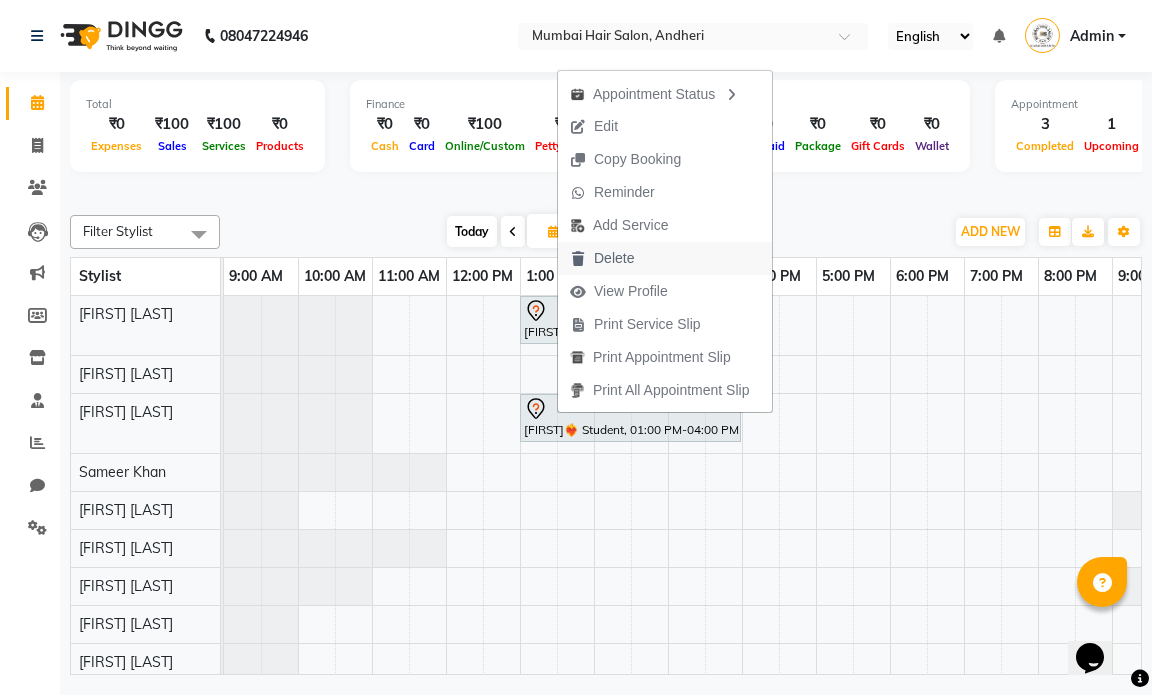 click on "Delete" at bounding box center [614, 258] 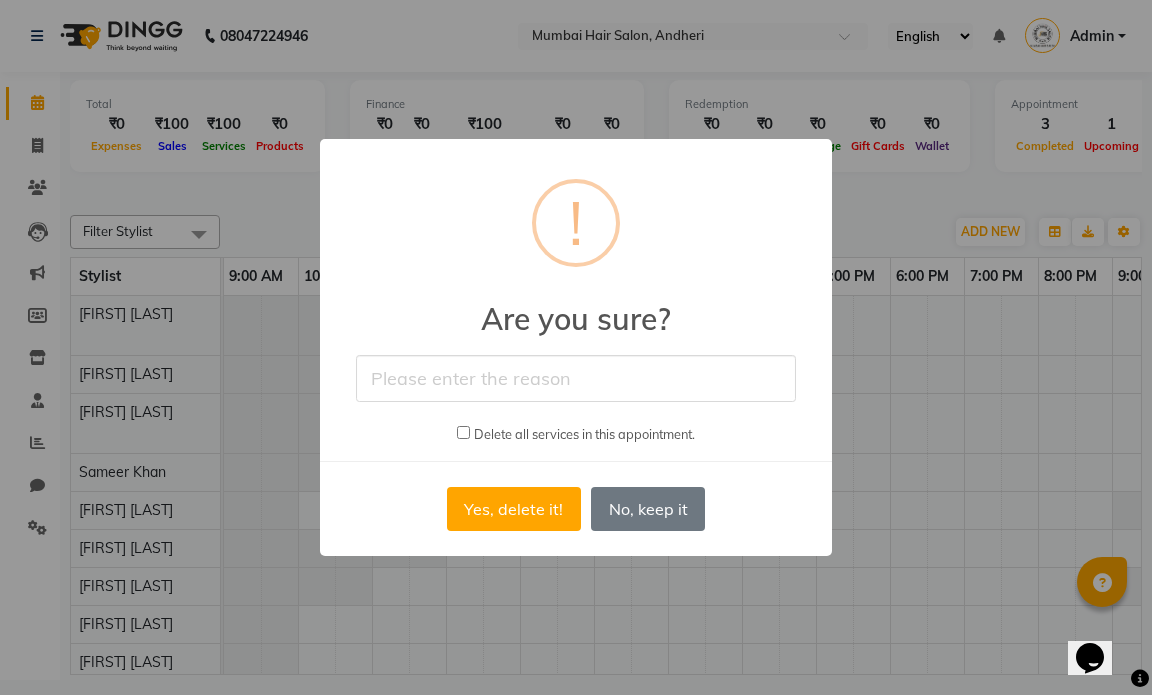 click at bounding box center (576, 378) 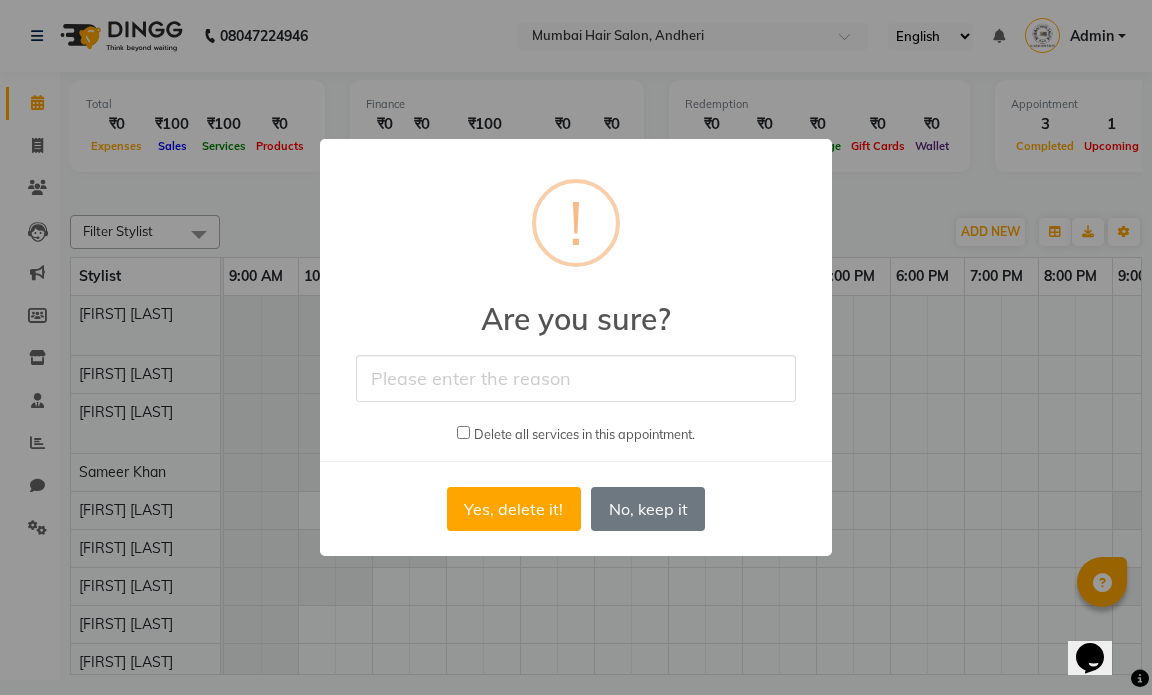 type on "Duplicate" 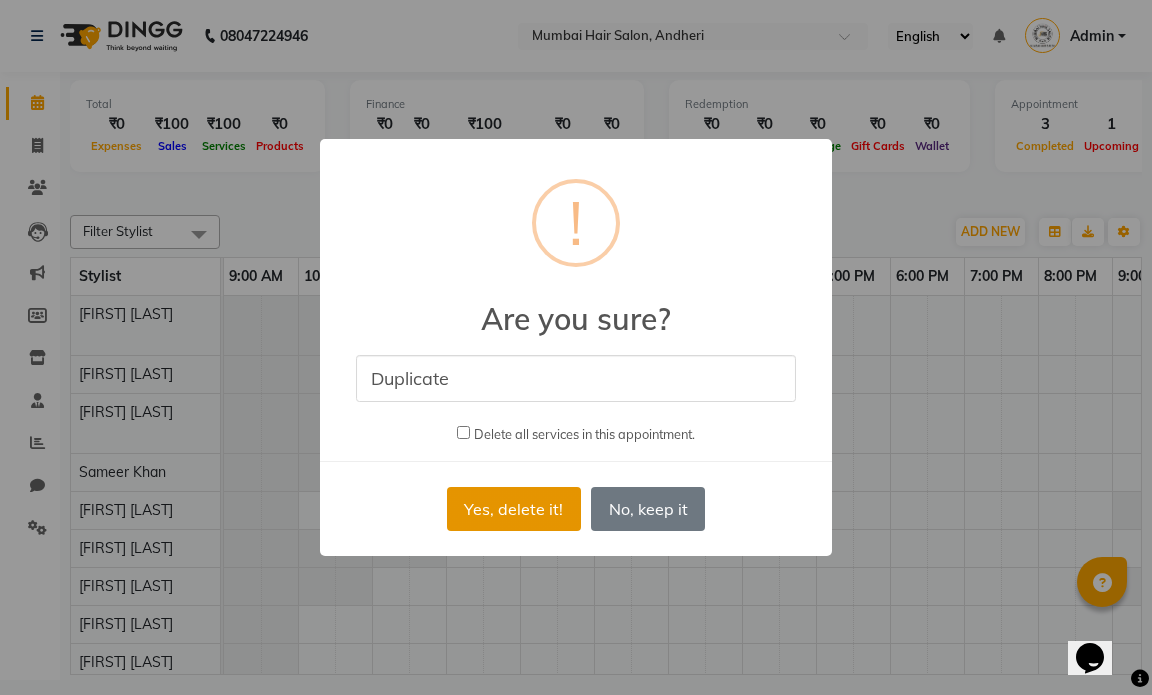 click on "Yes, delete it!" at bounding box center [514, 509] 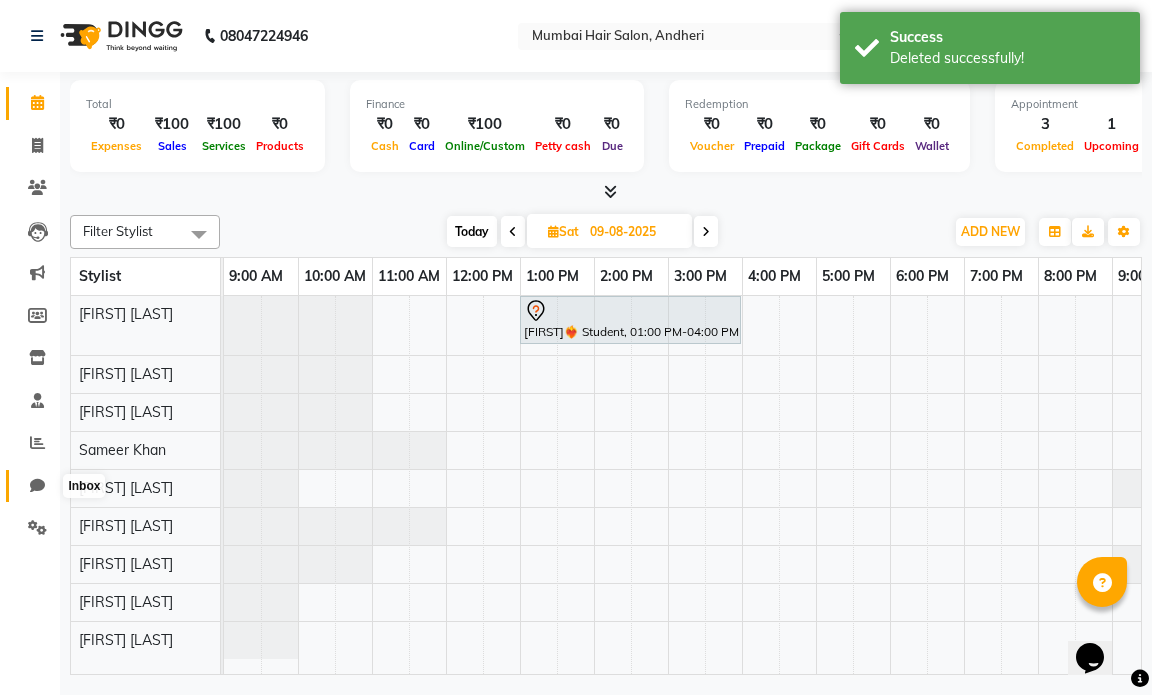 click 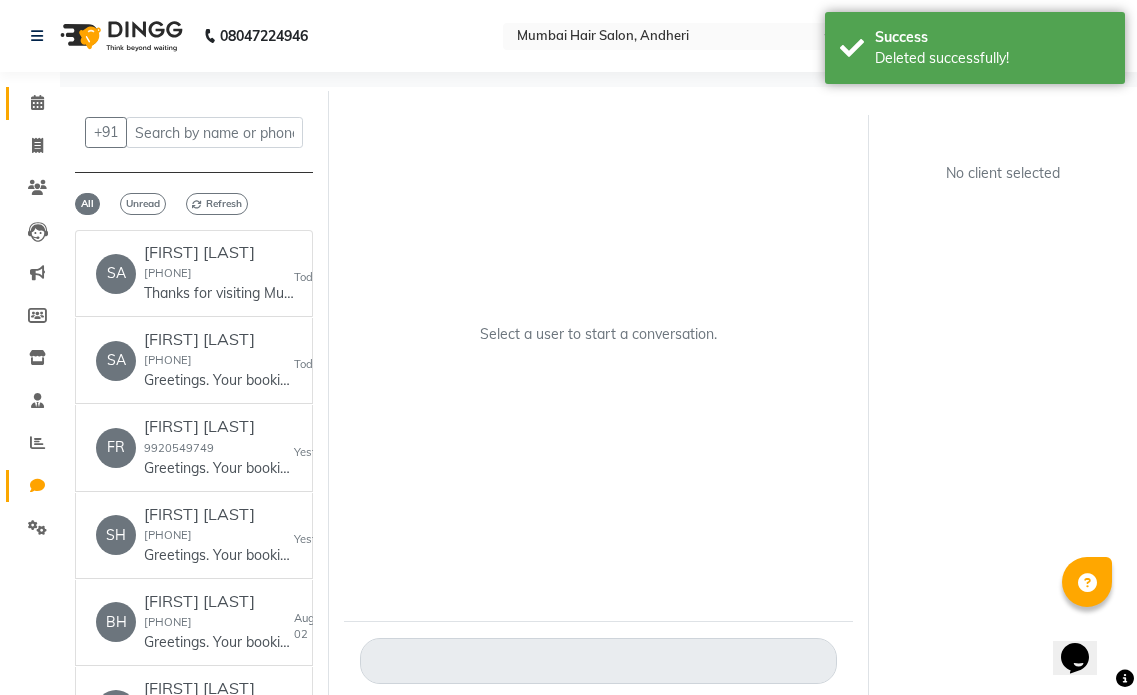 click 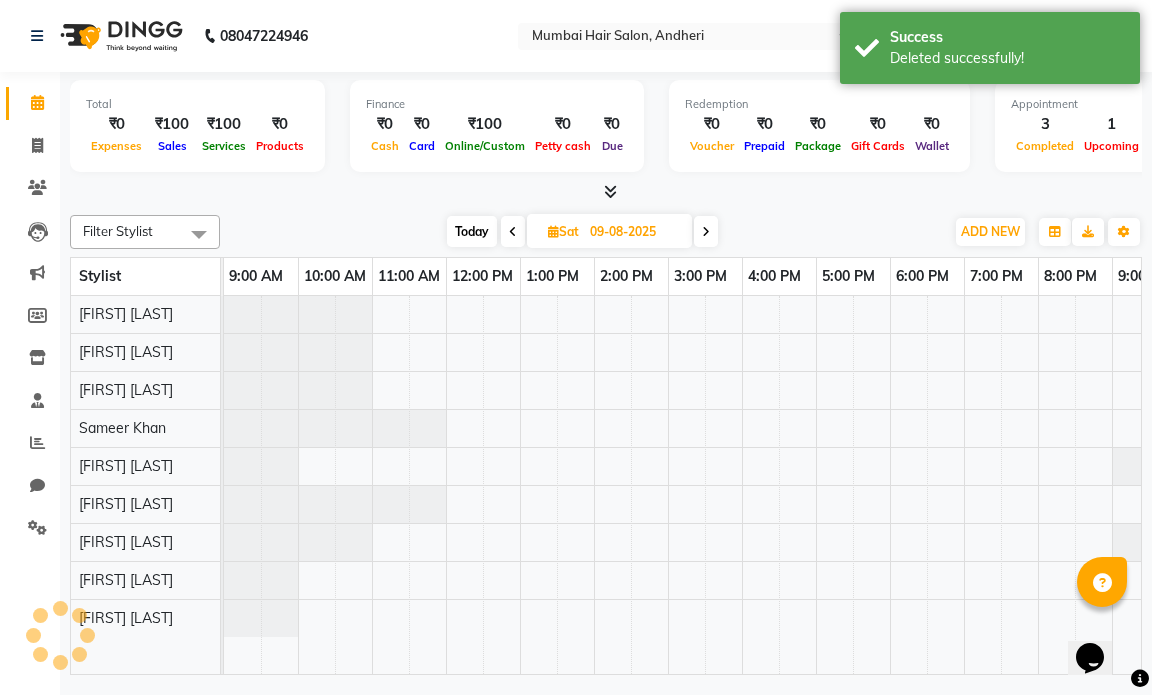 scroll, scrollTop: 0, scrollLeft: 0, axis: both 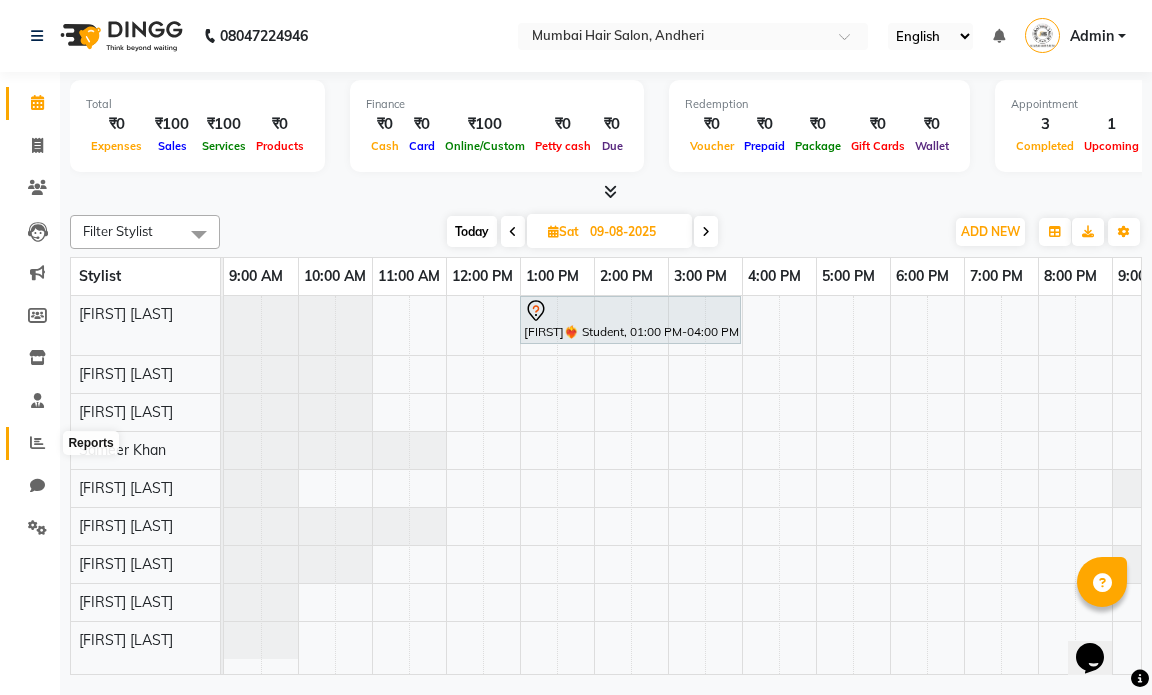 click 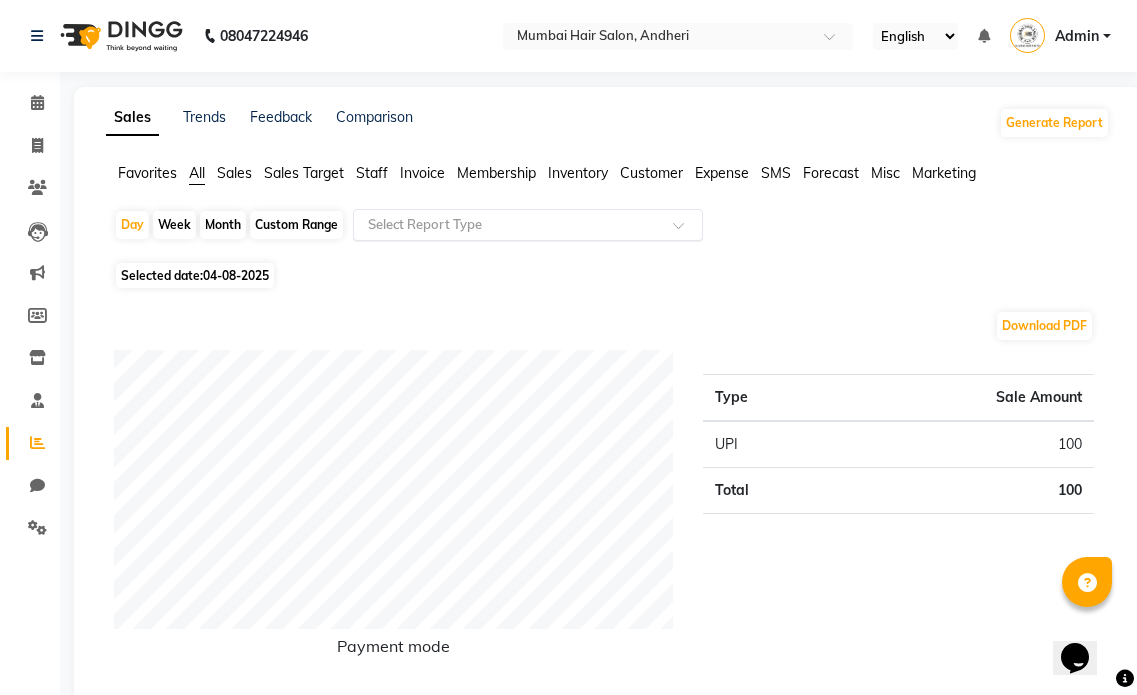 click 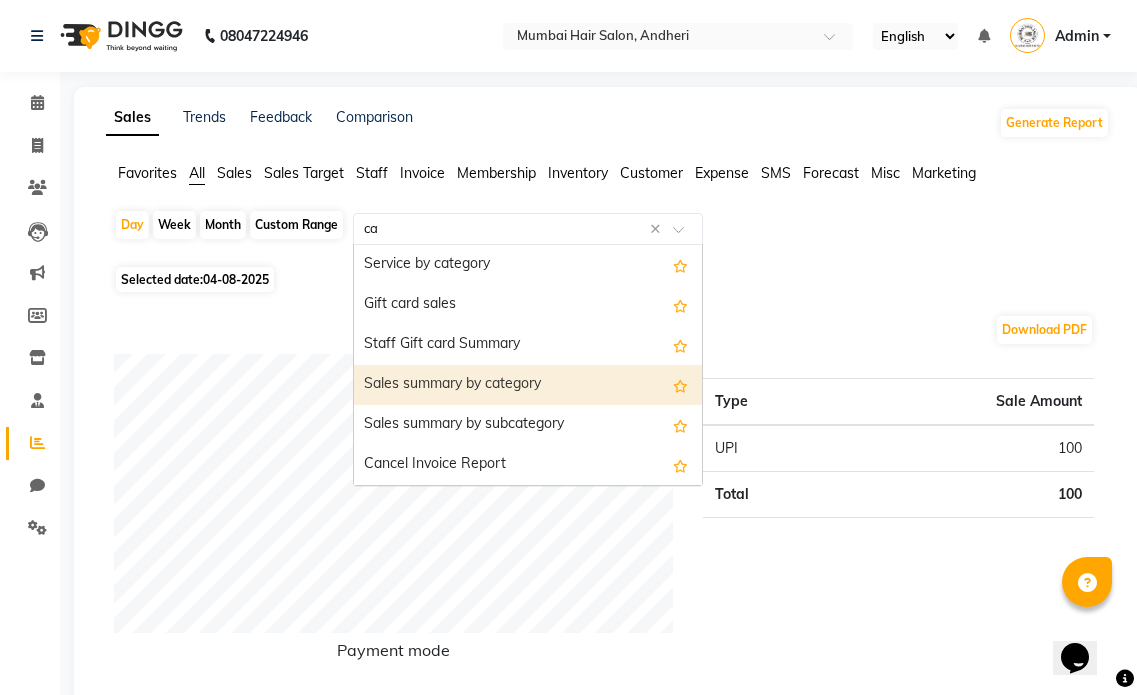 type on "can" 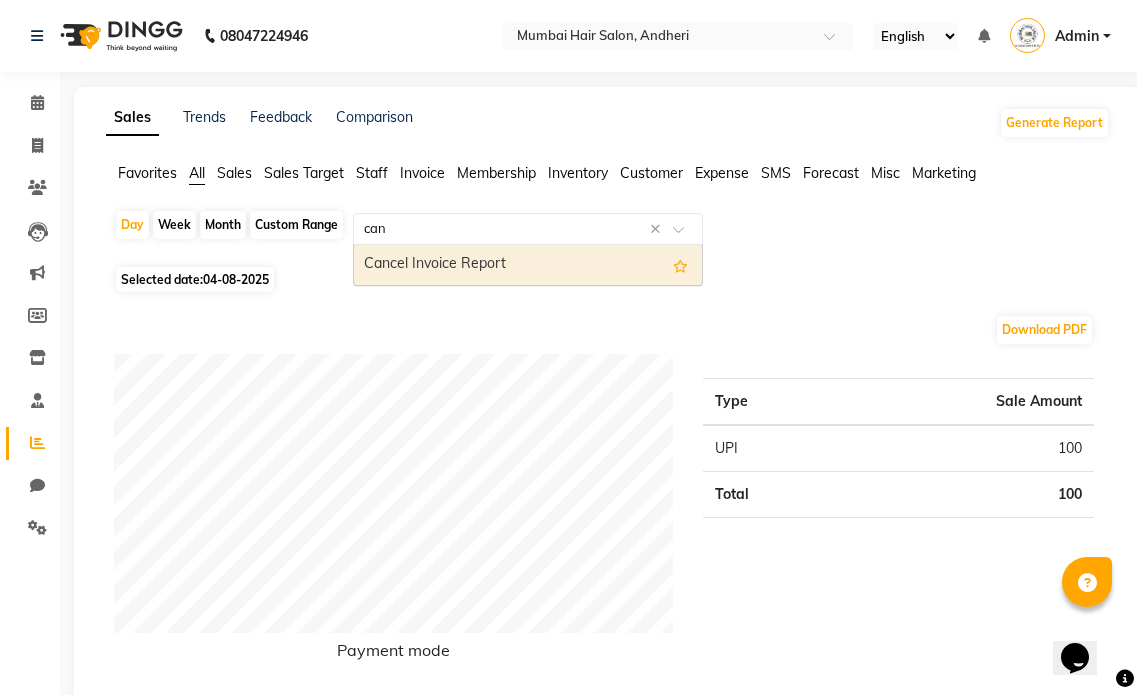 click on "Cancel Invoice Report" at bounding box center [528, 265] 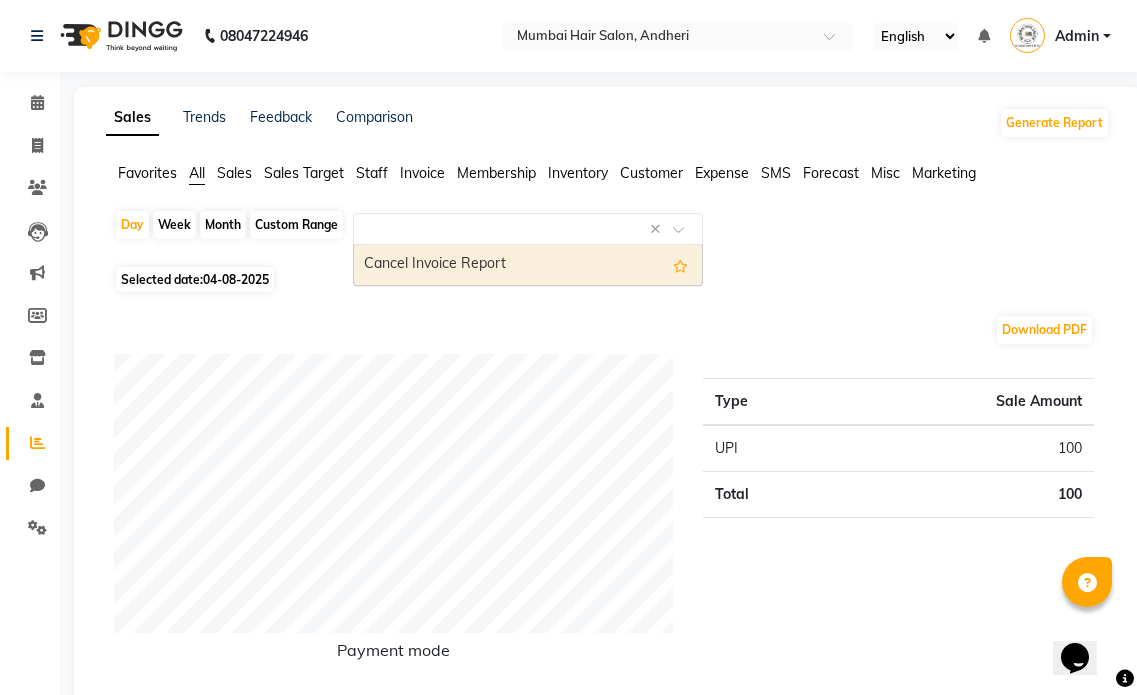 select on "full_report" 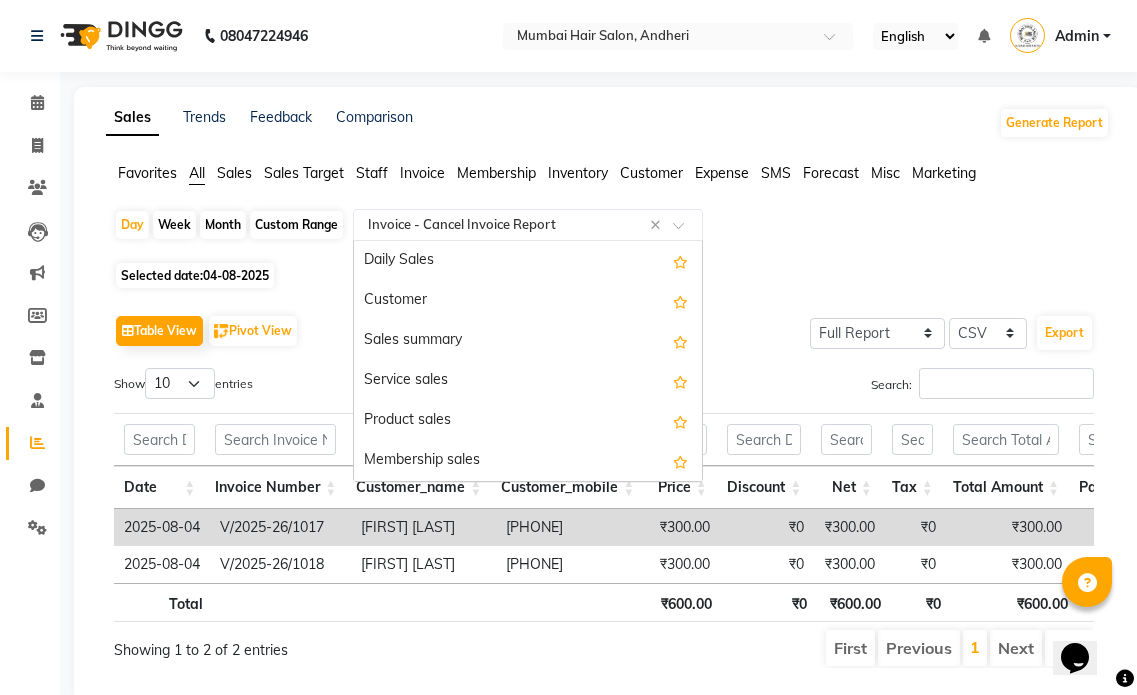 click on "Select Report Type × Invoice -  Cancel Invoice Report ×" 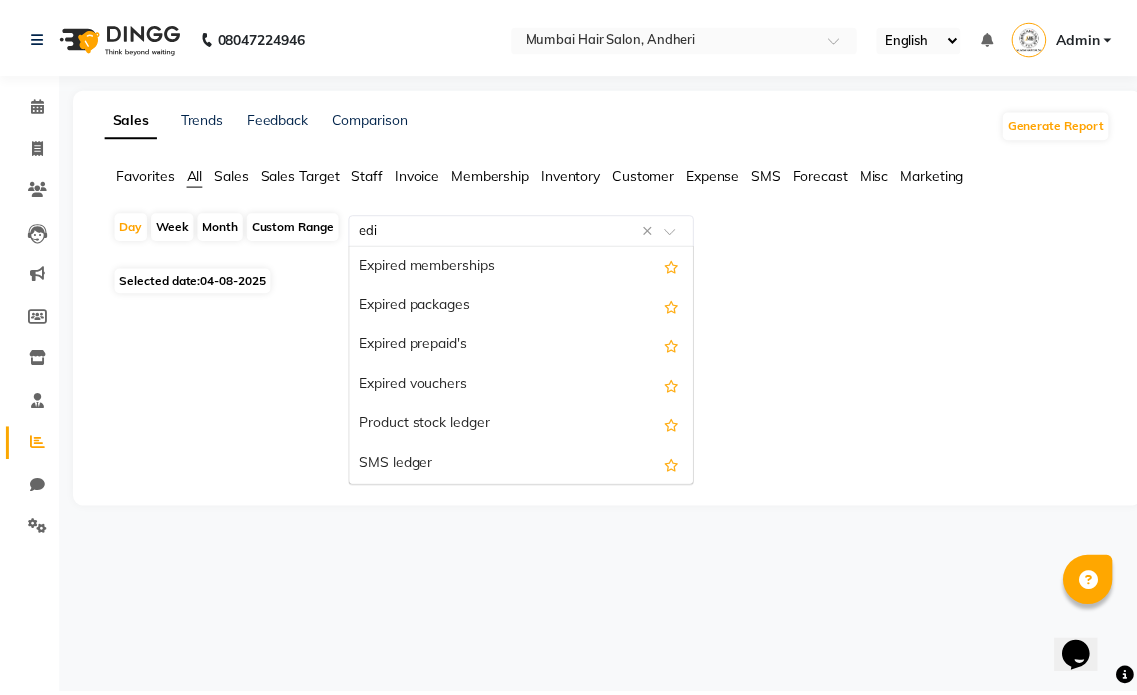 scroll, scrollTop: 0, scrollLeft: 0, axis: both 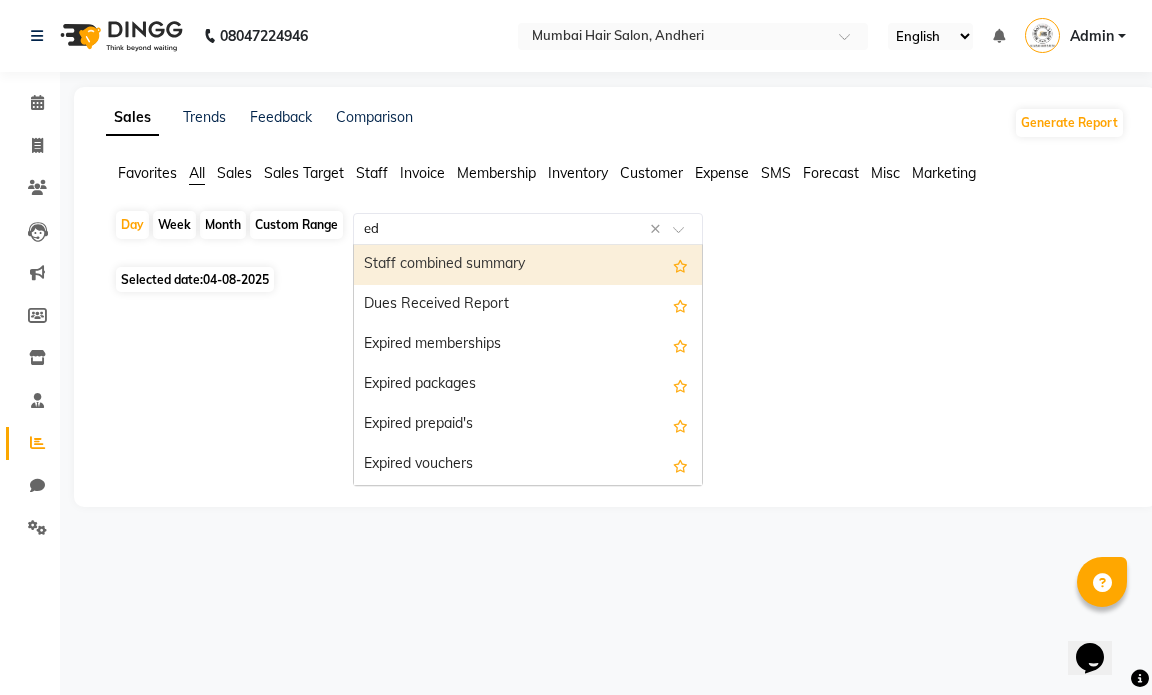 type on "e" 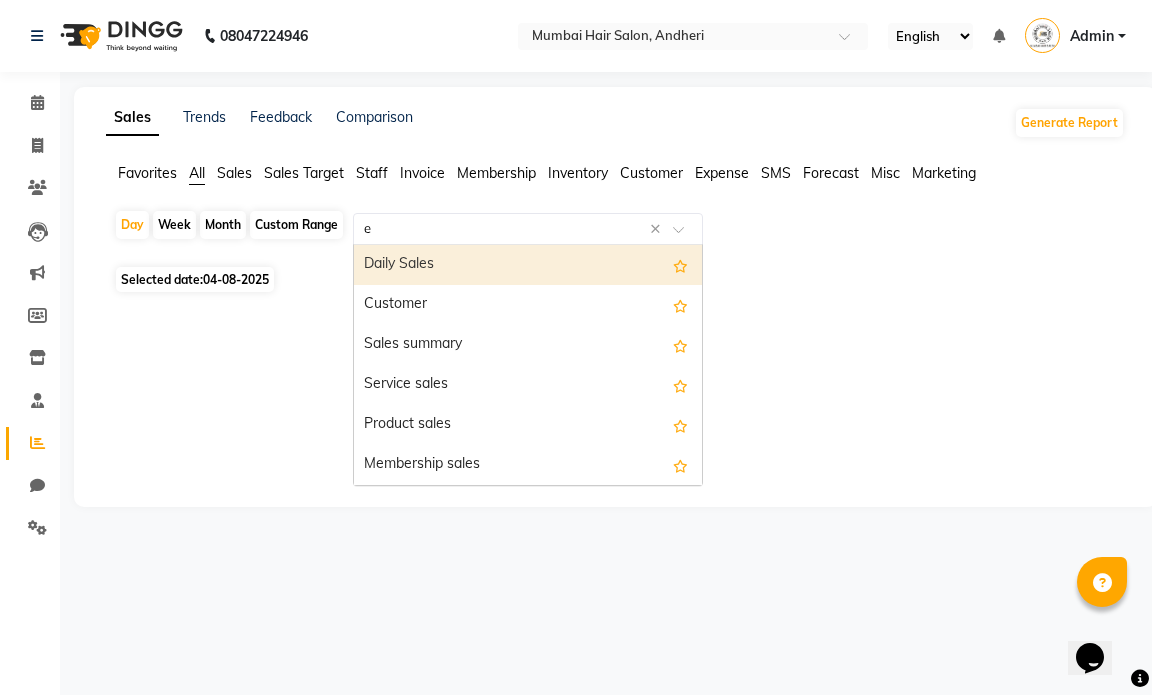 type 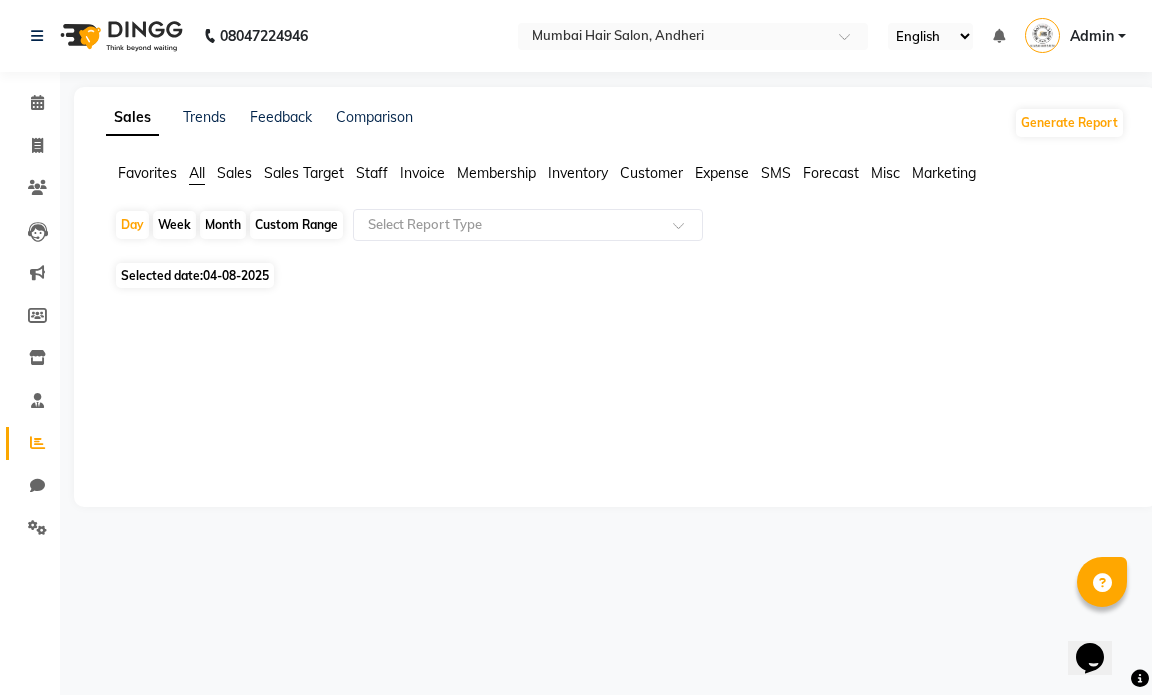 click on "Customer" 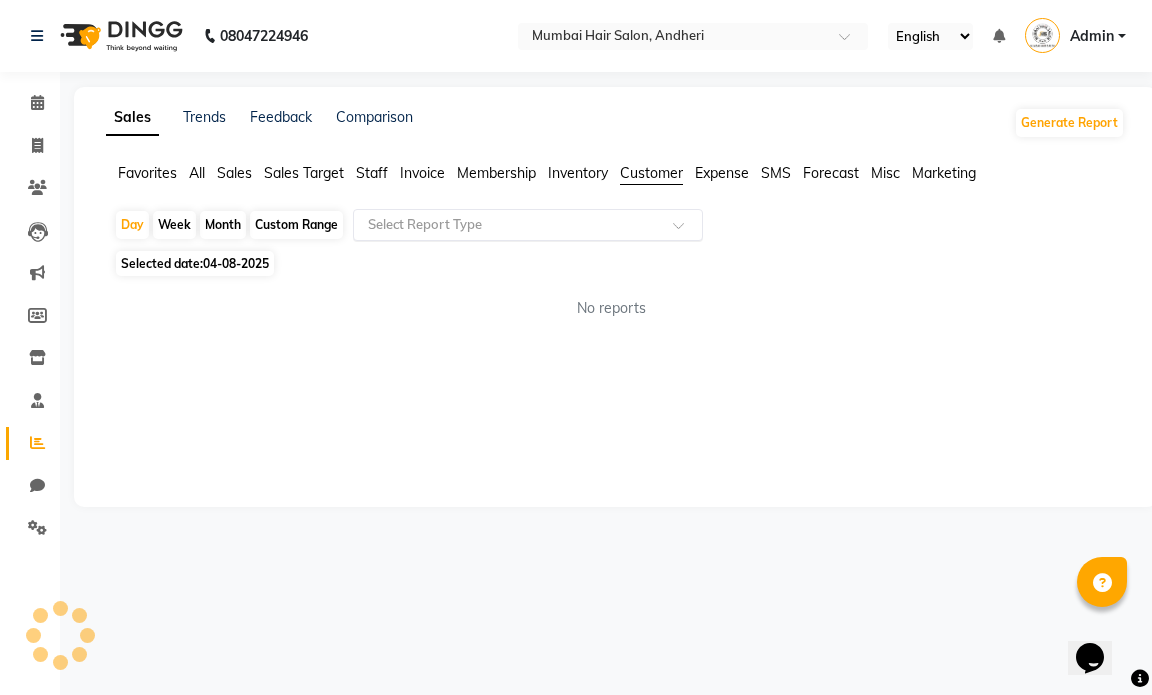 click 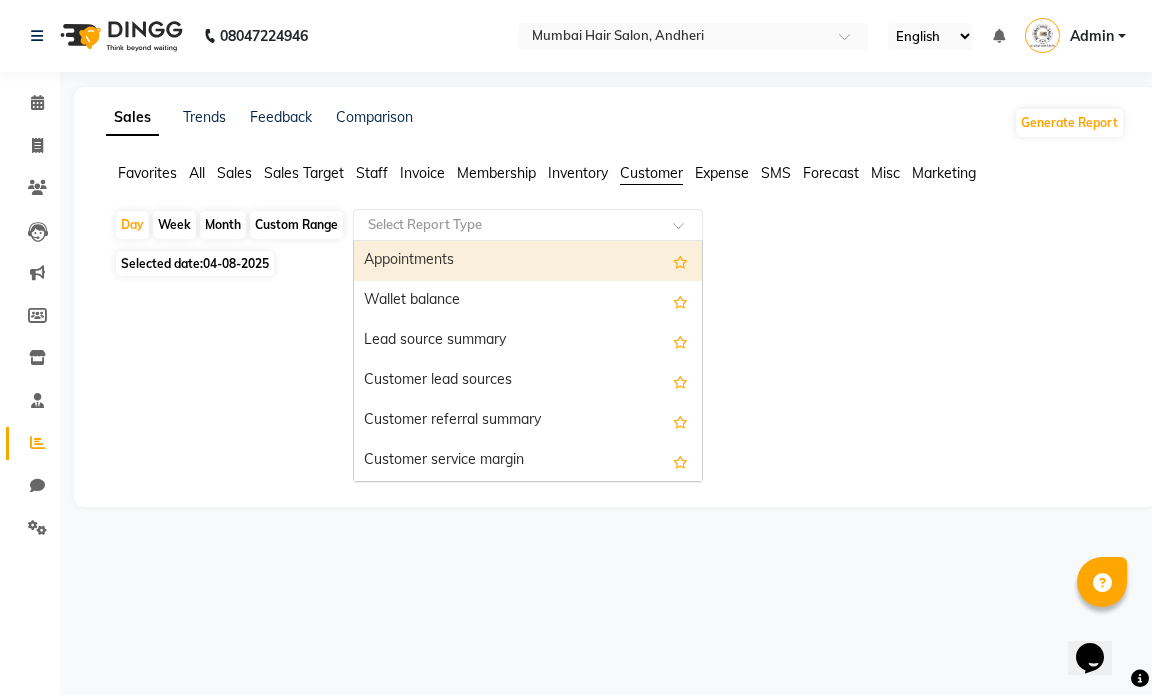 click on "Appointments" at bounding box center (528, 261) 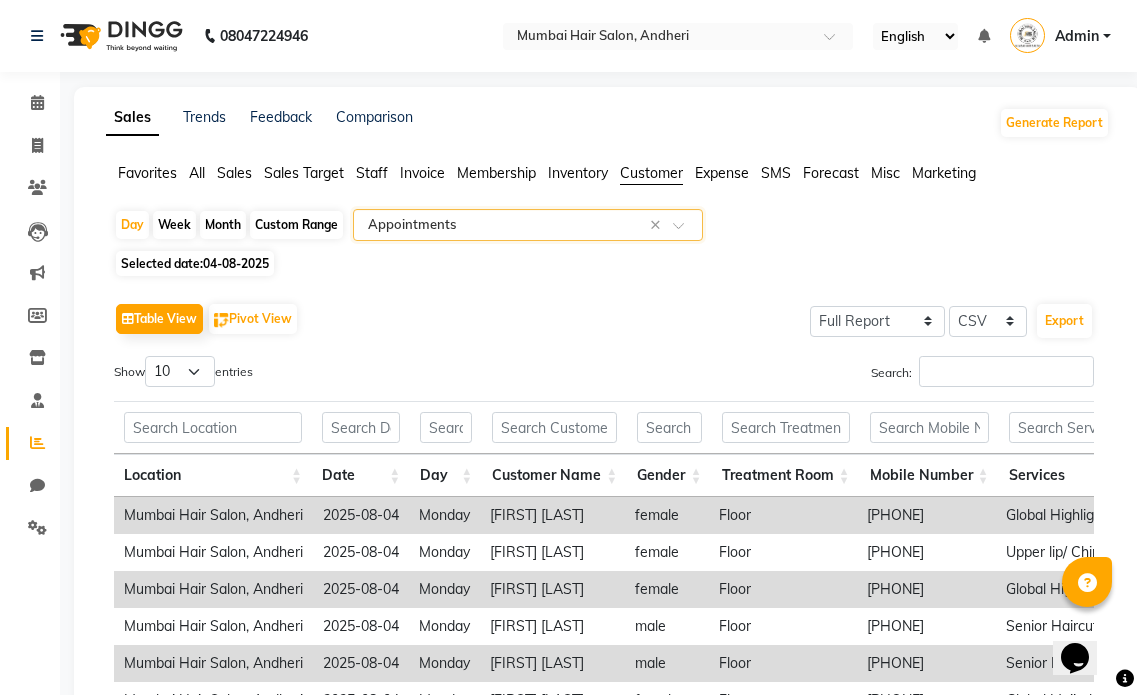 click on "04-08-2025" 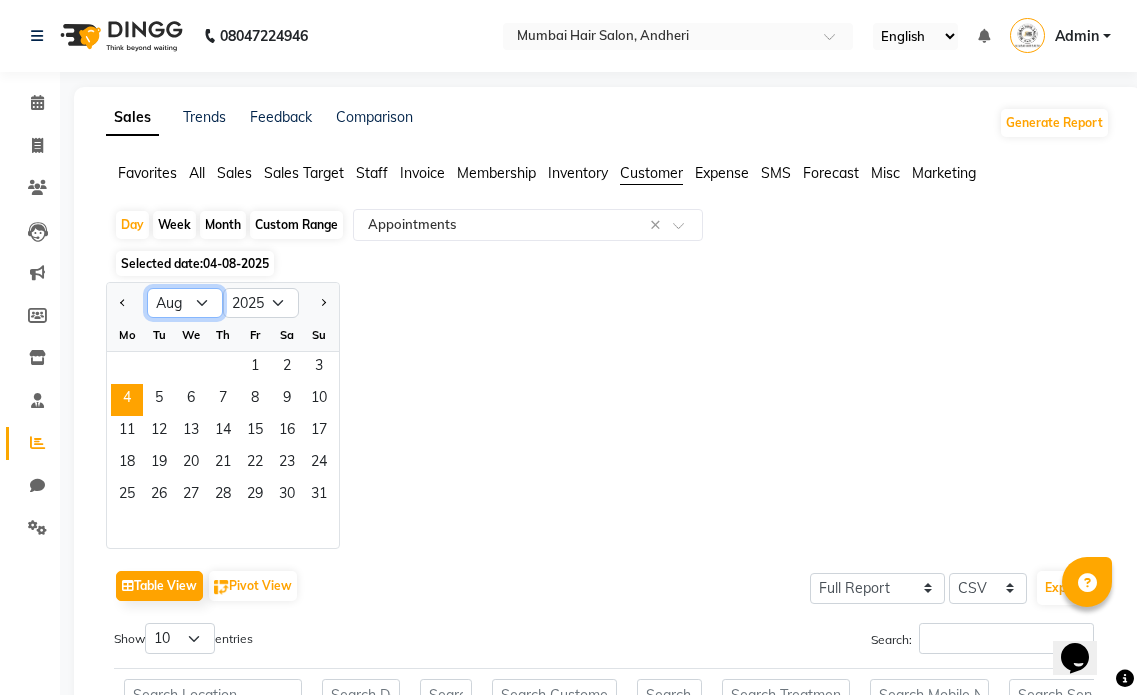 click on "Jan Feb Mar Apr May Jun Jul Aug Sep Oct Nov Dec" 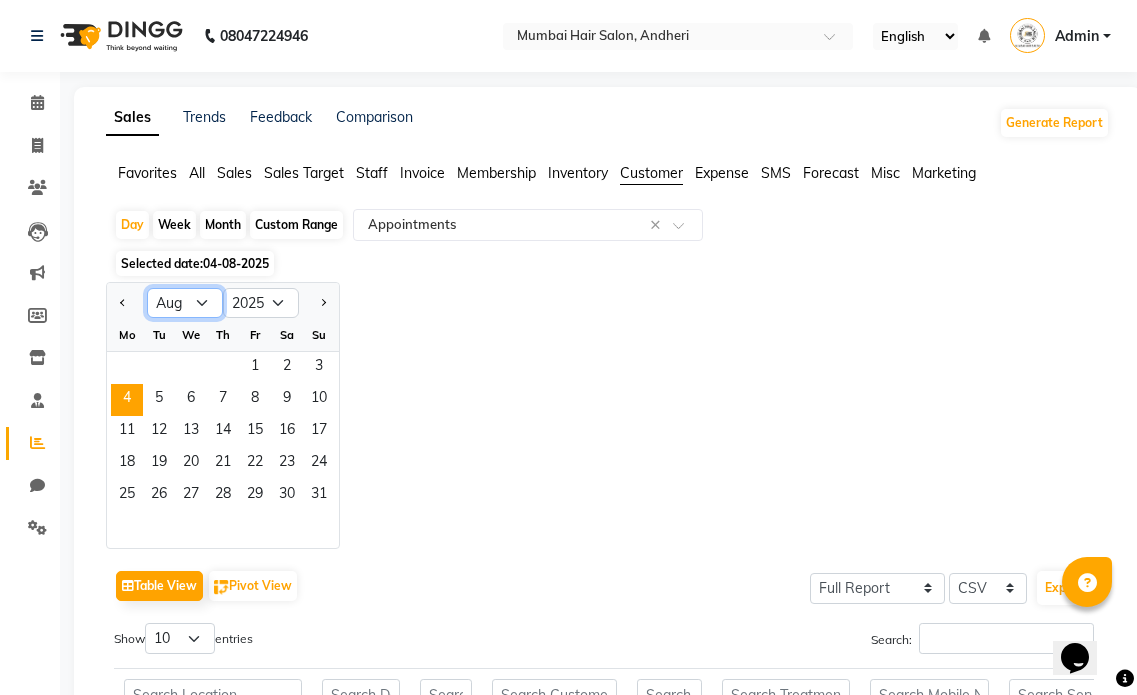 click on "Jan Feb Mar Apr May Jun Jul Aug Sep Oct Nov Dec" 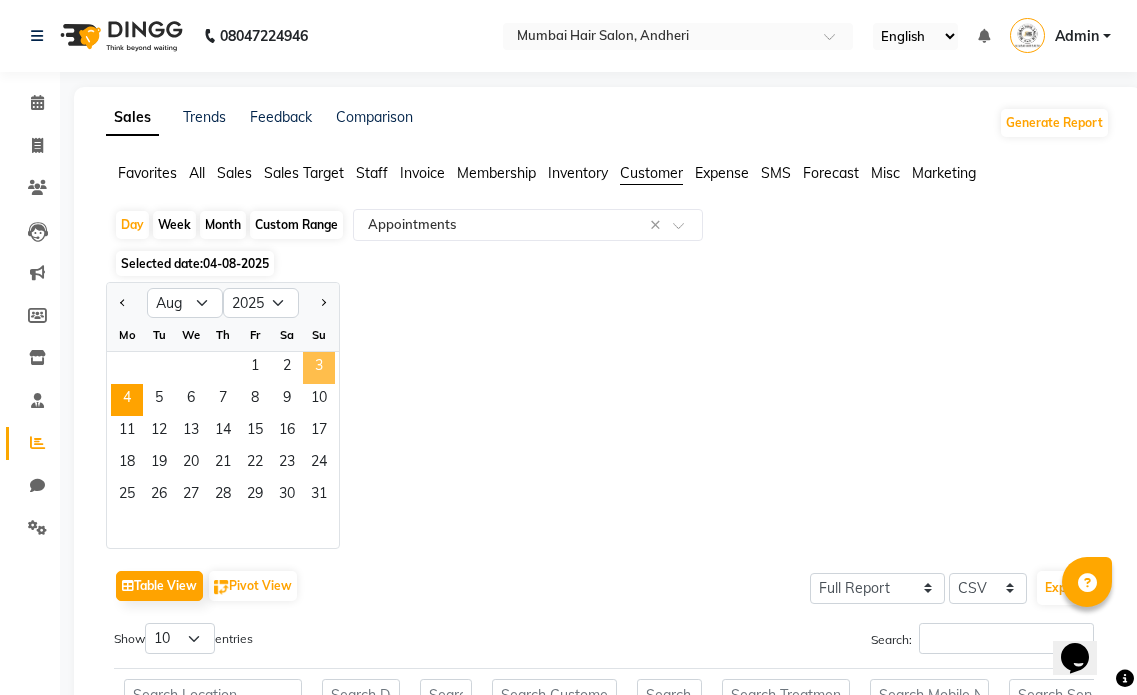 click on "3" 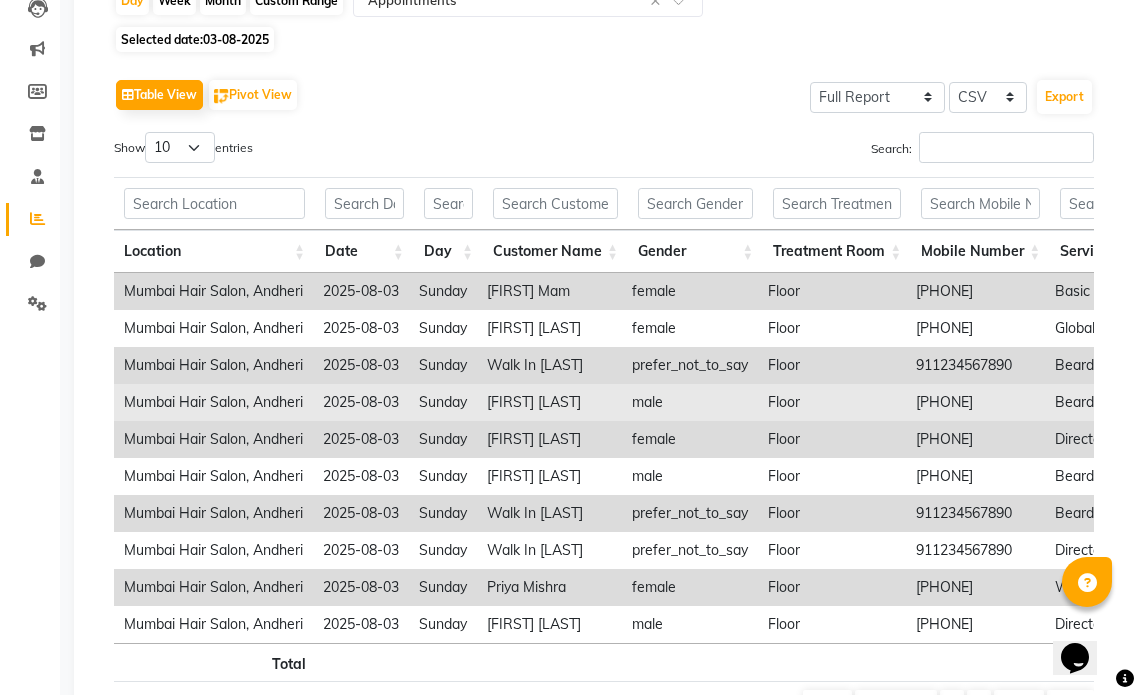 scroll, scrollTop: 300, scrollLeft: 0, axis: vertical 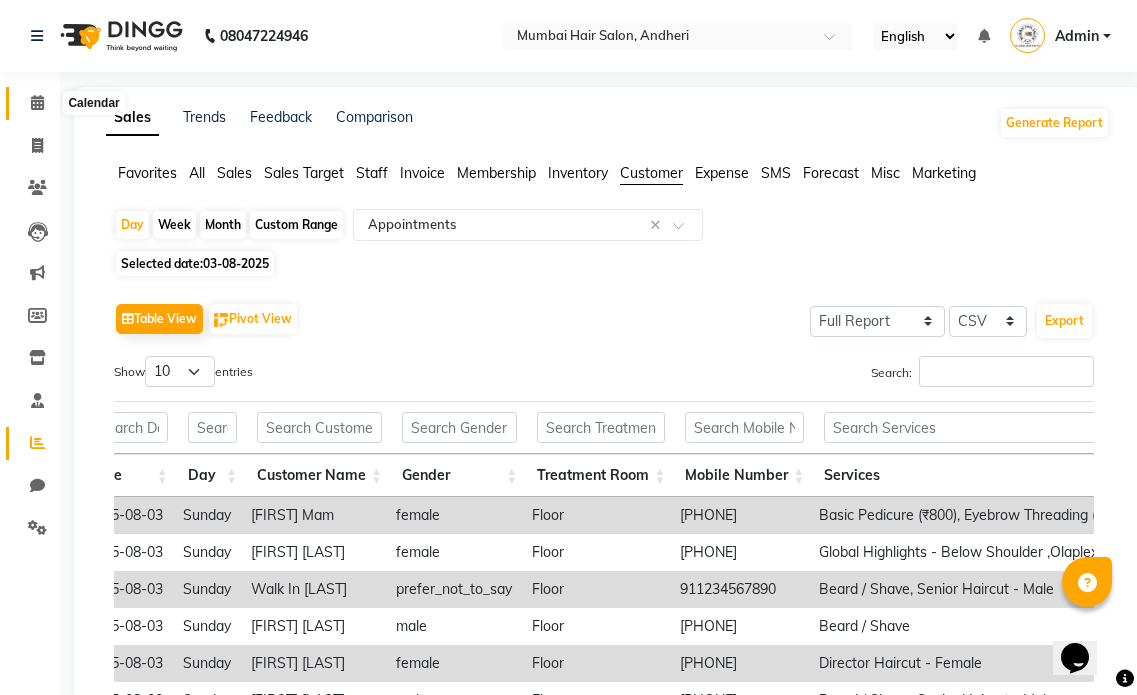 click 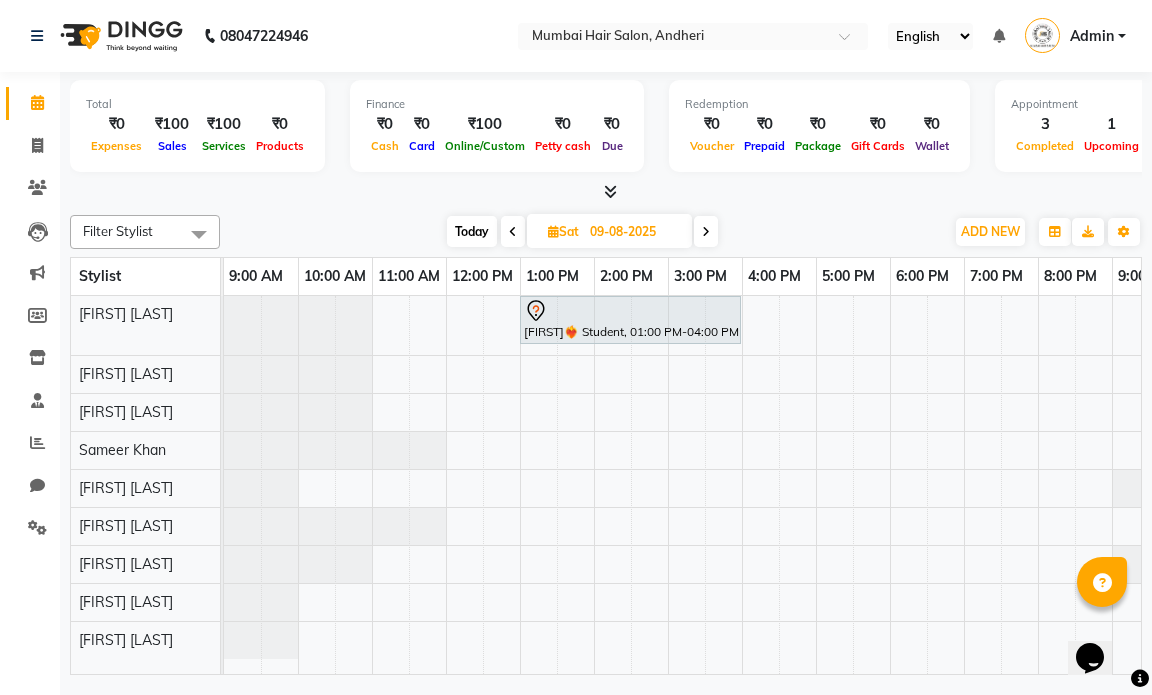 click at bounding box center [513, 231] 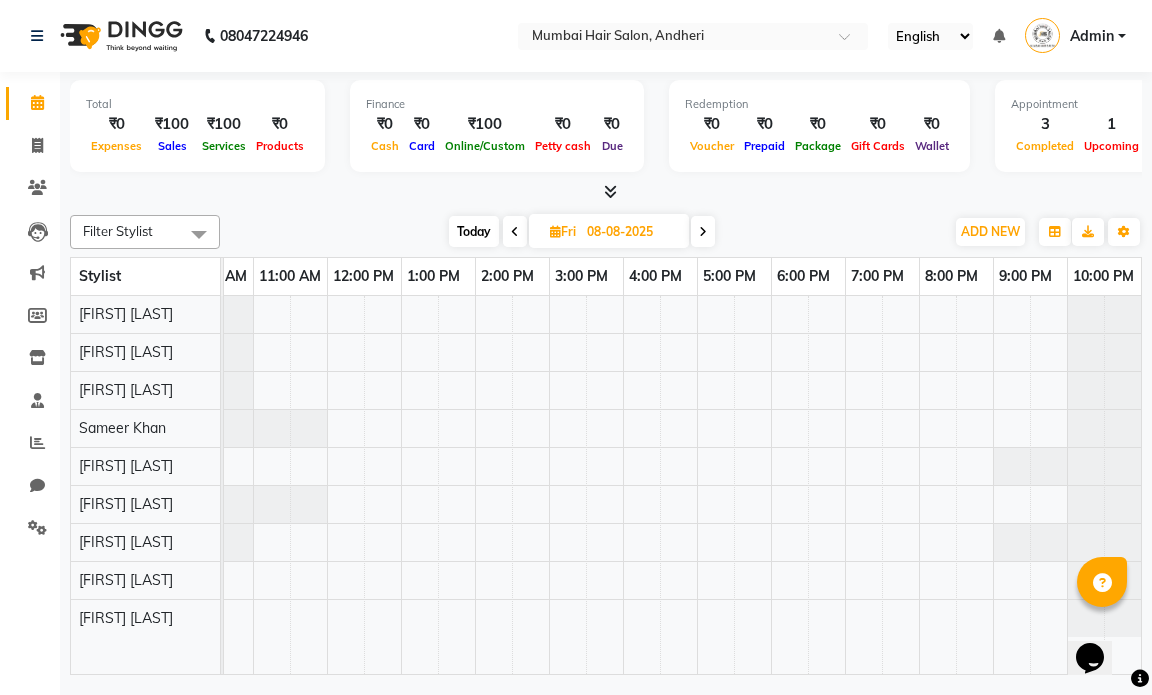 click on "Fri 08-08-2025" at bounding box center [609, 231] 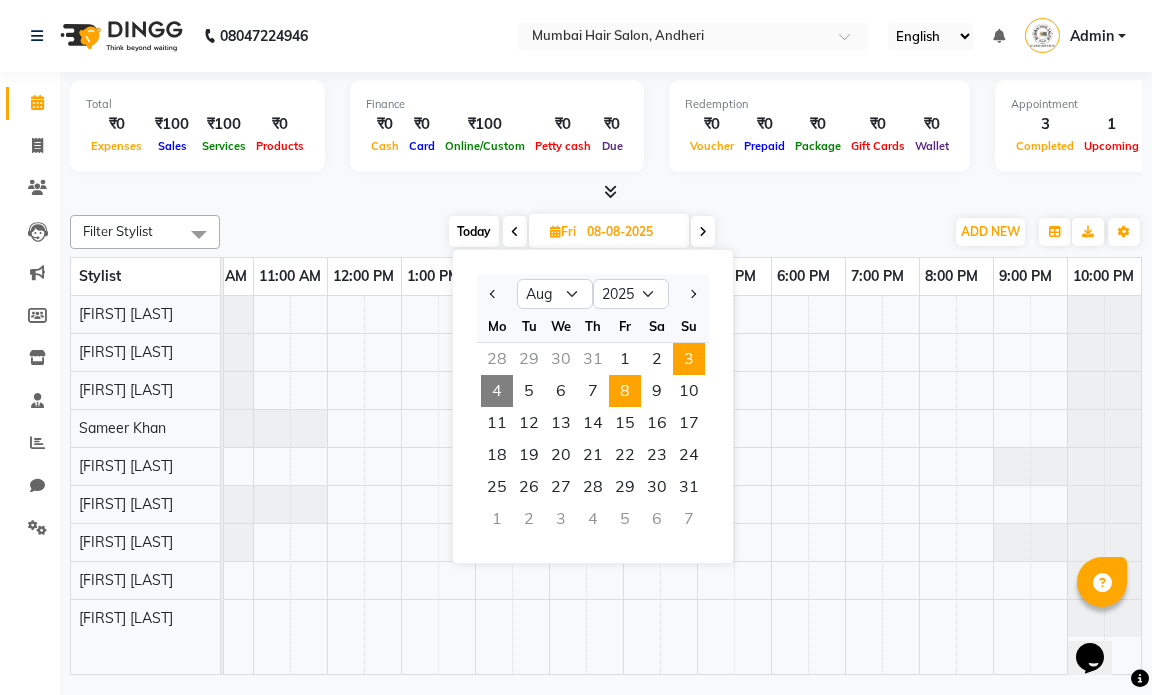 click on "3" at bounding box center [689, 359] 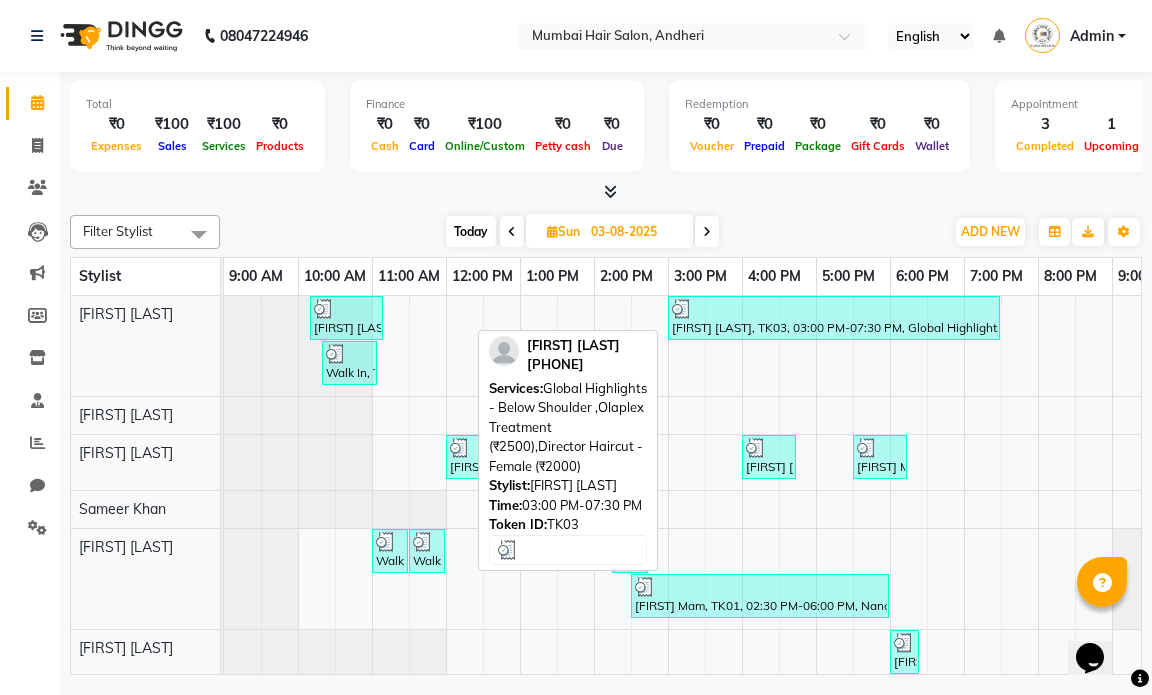 click on "Shreya Agnihotri, TK03, 03:00 PM-07:30 PM, Global Highlights - Below Shoulder ,Olaplex Treatment  (₹2500),Director Haircut - Female (₹2000)" at bounding box center [834, 318] 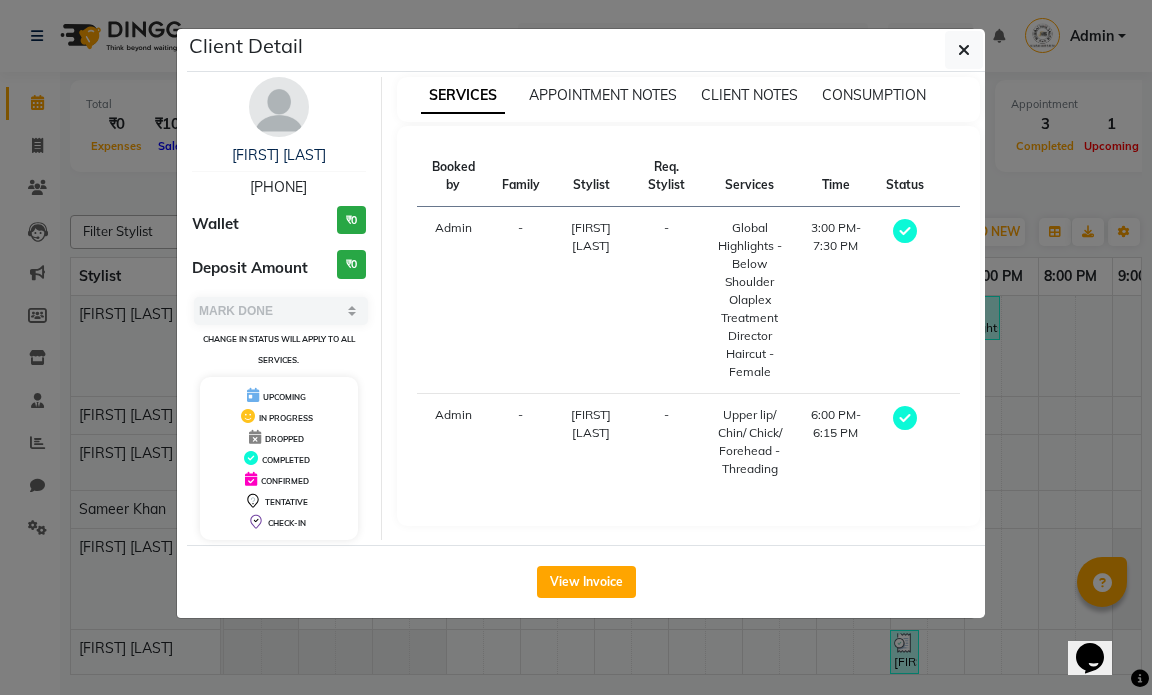 drag, startPoint x: 239, startPoint y: 186, endPoint x: 329, endPoint y: 188, distance: 90.02222 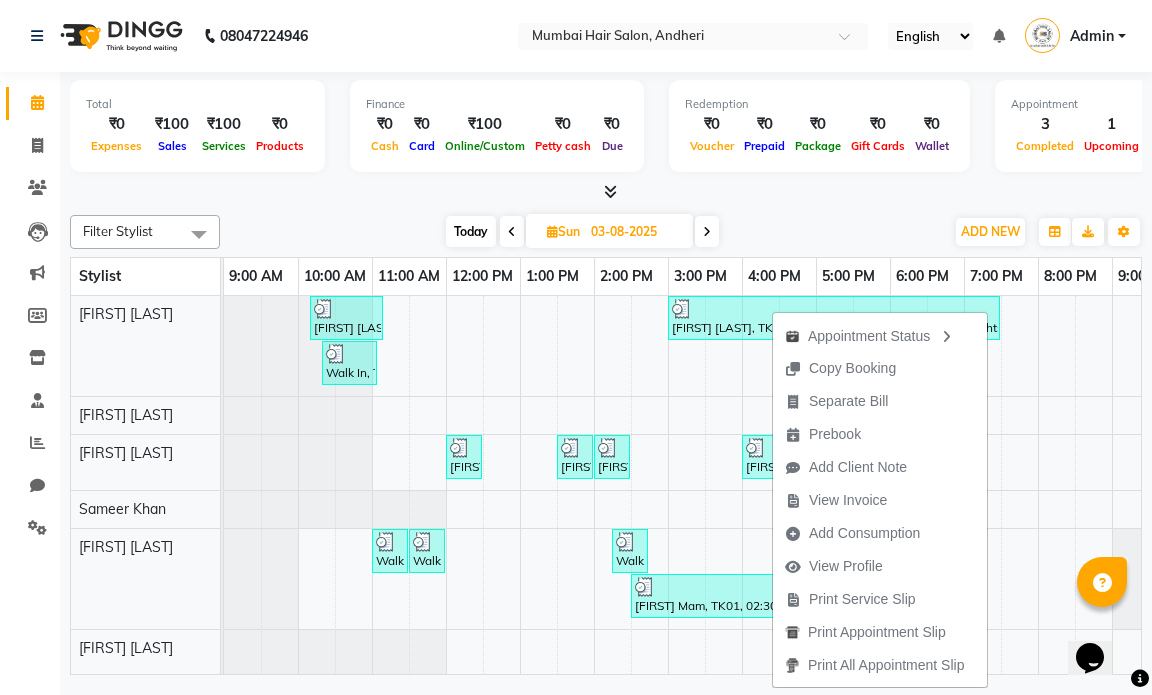 click at bounding box center (606, 192) 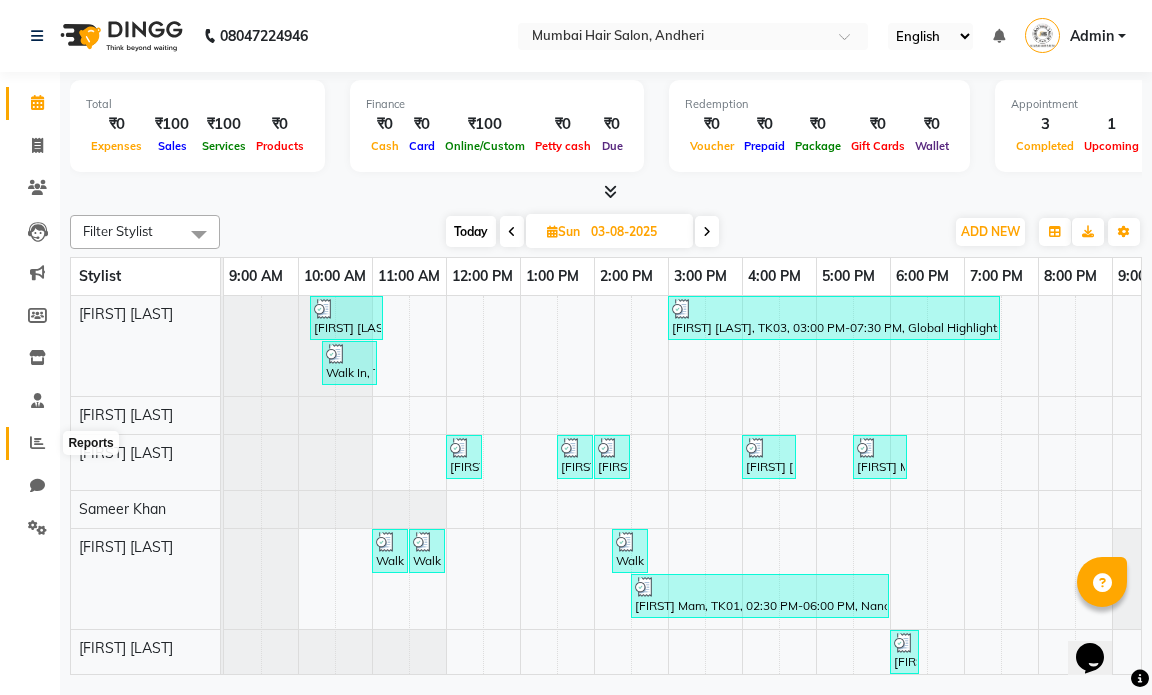 click 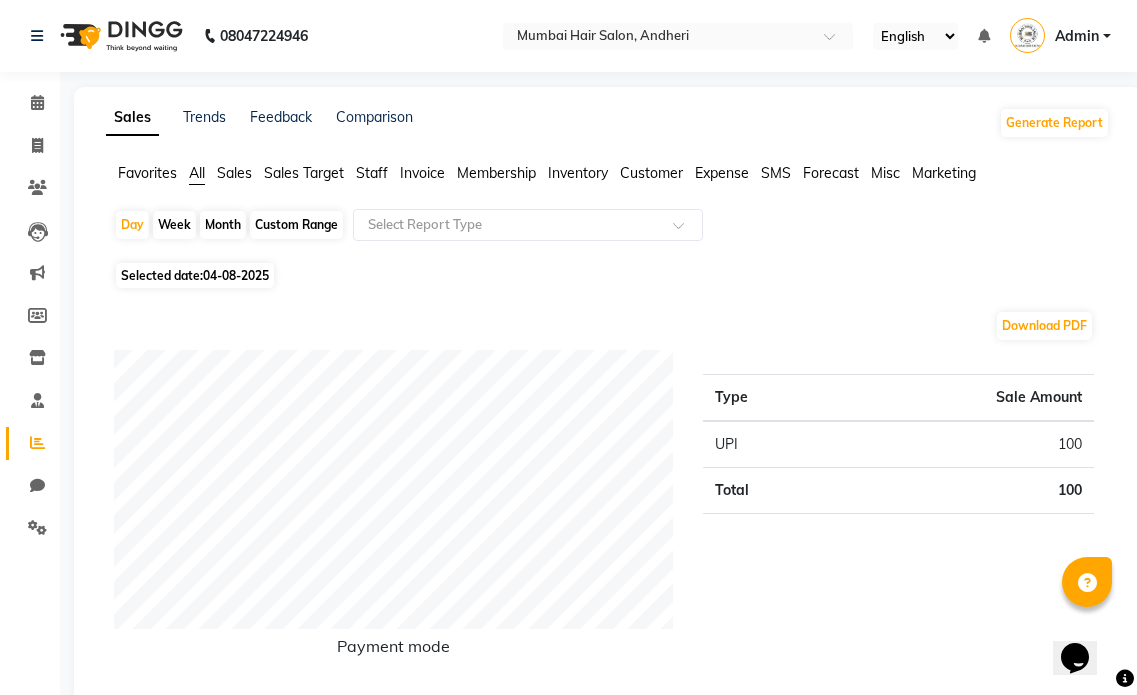 click on "SMS" 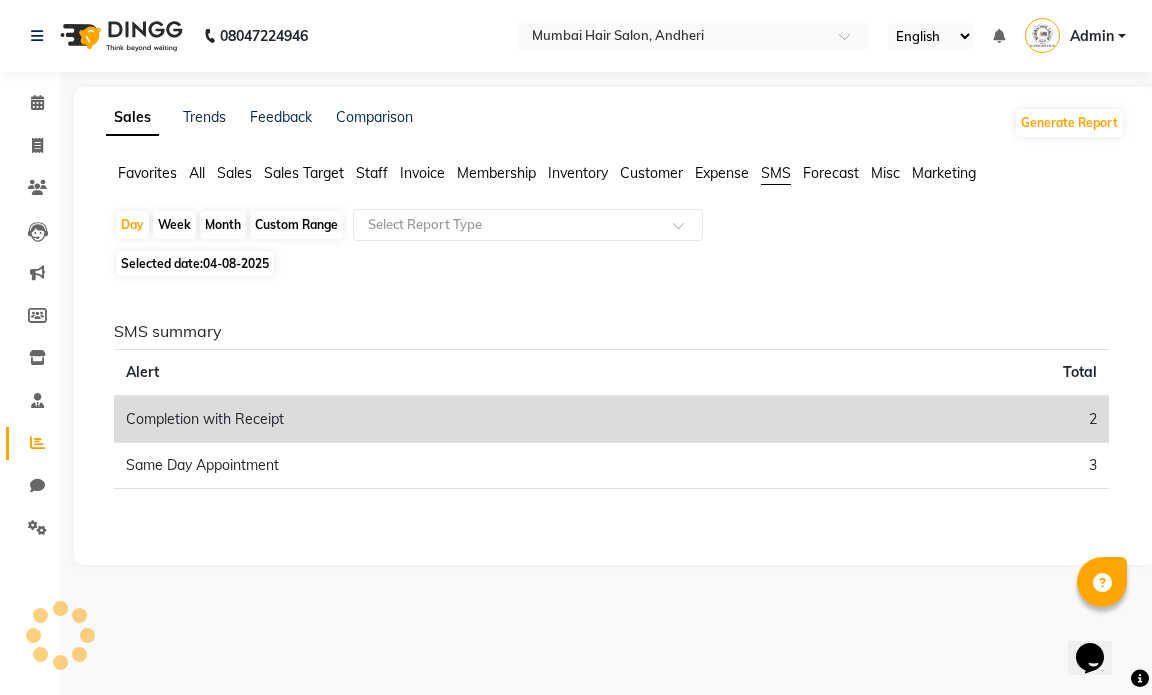 click on "Month" 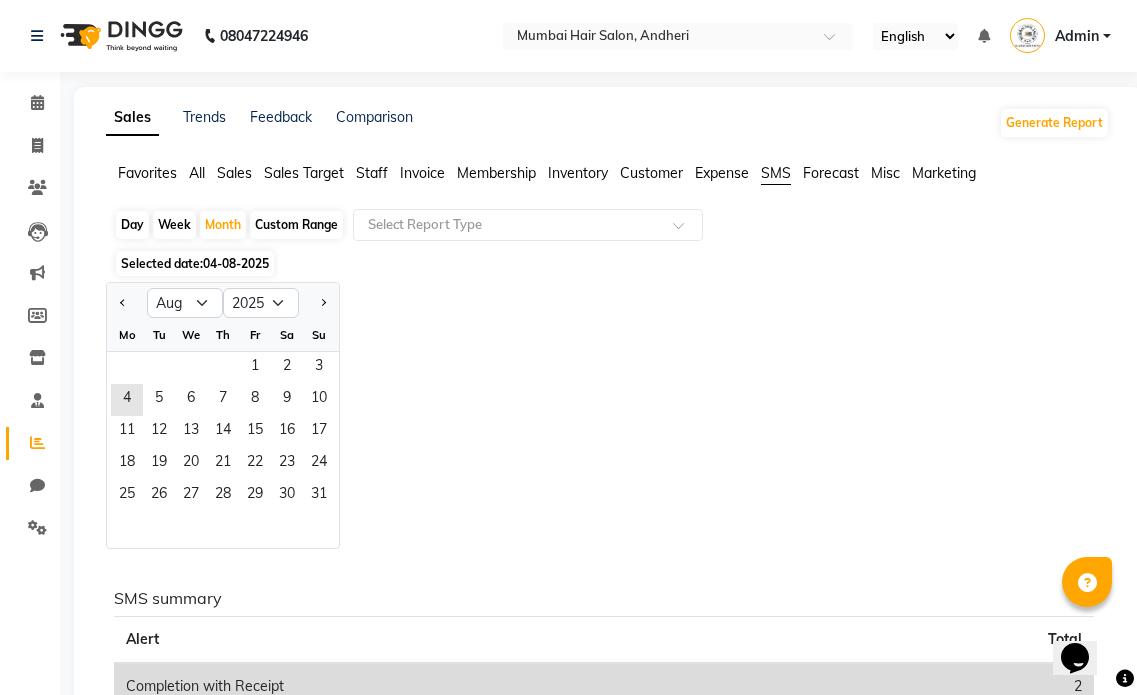 click on "Week" 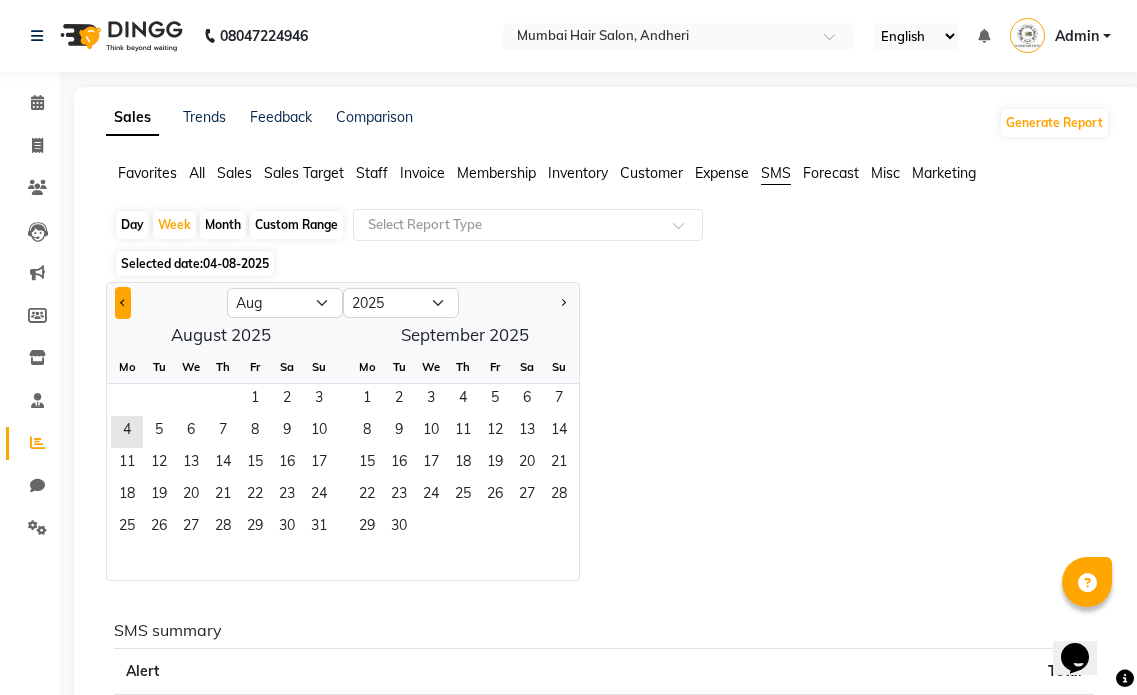 click 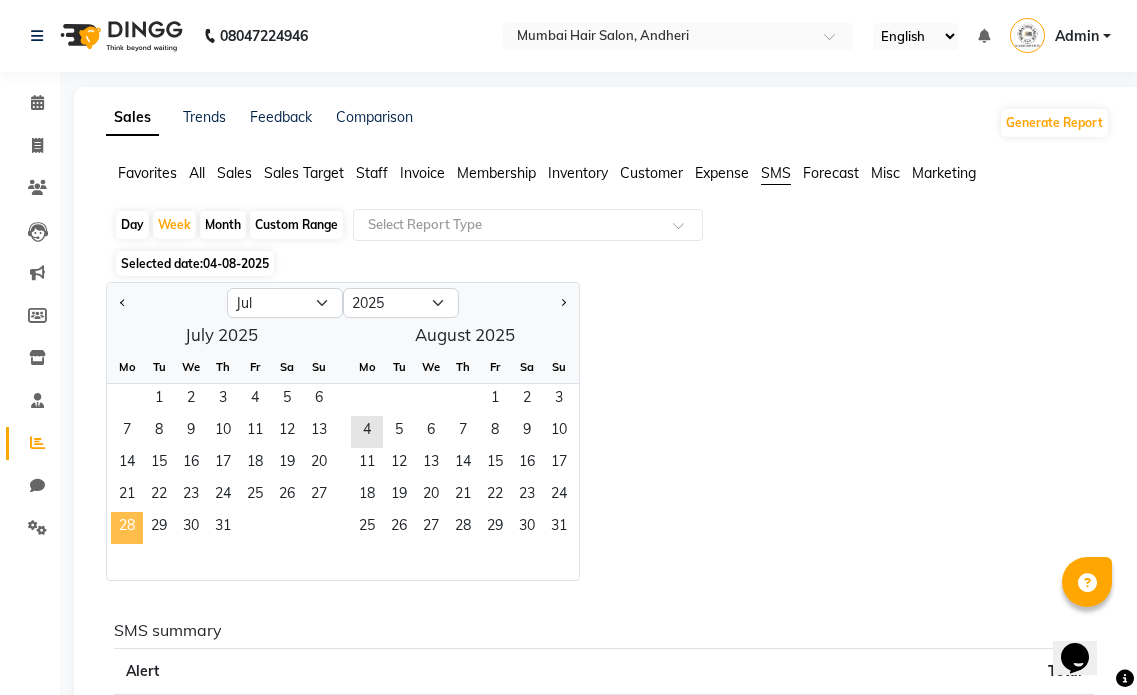 click on "28" 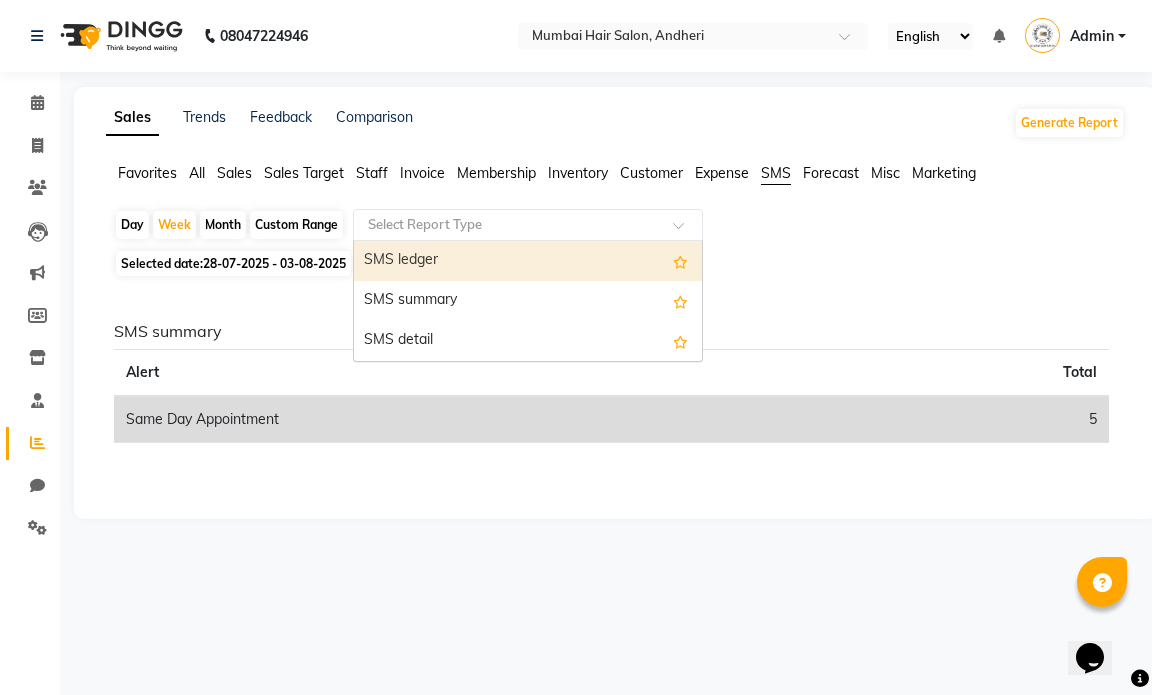 click 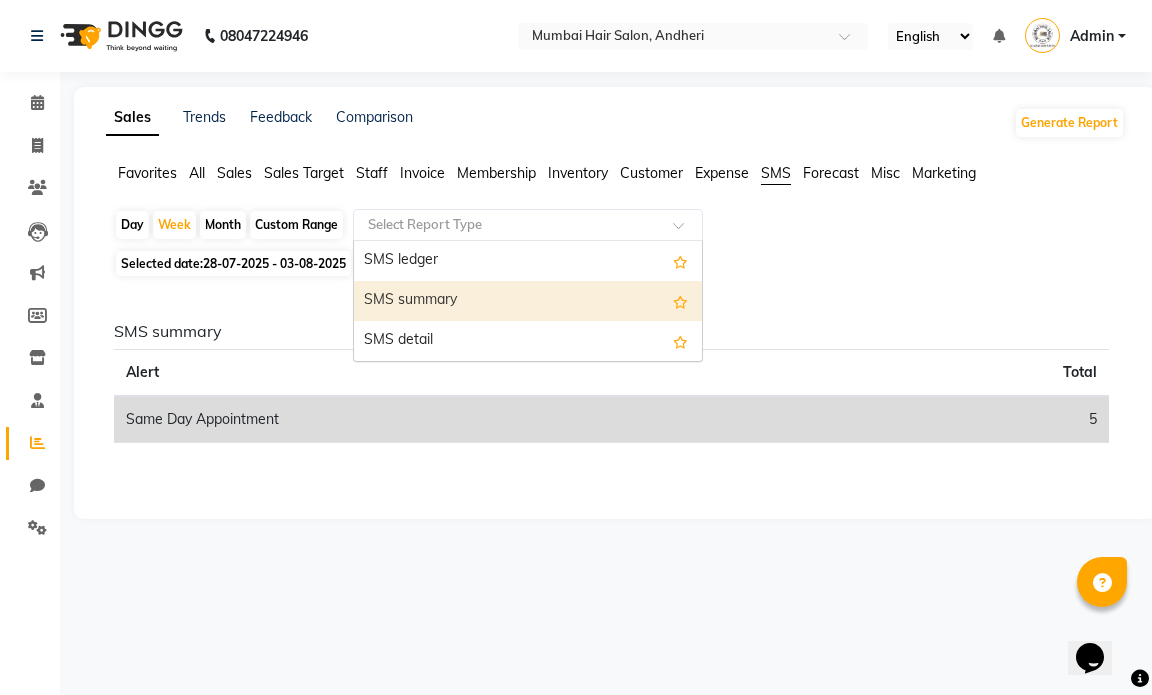 click on "SMS summary" at bounding box center [528, 301] 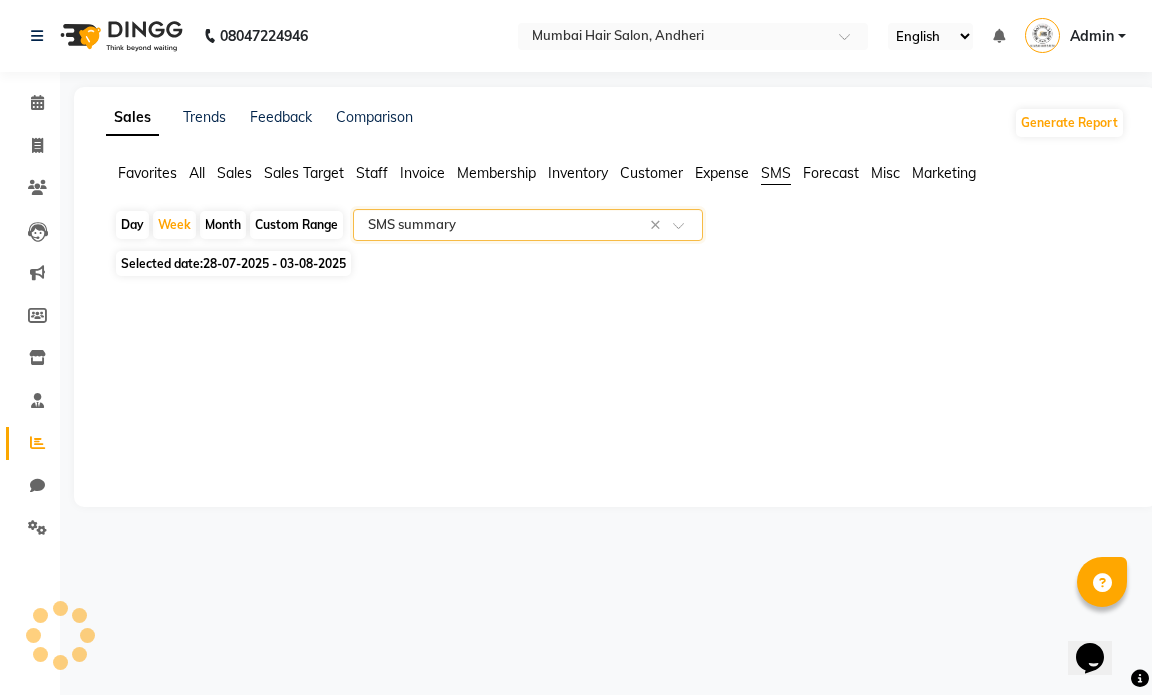 select on "full_report" 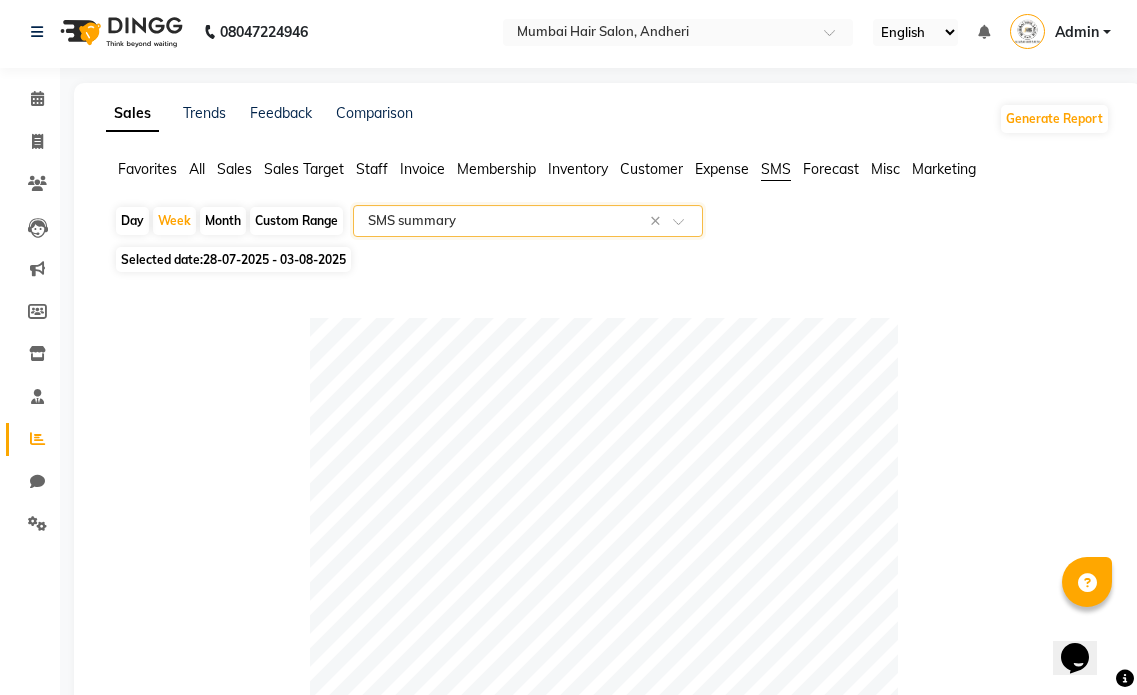 scroll, scrollTop: 0, scrollLeft: 0, axis: both 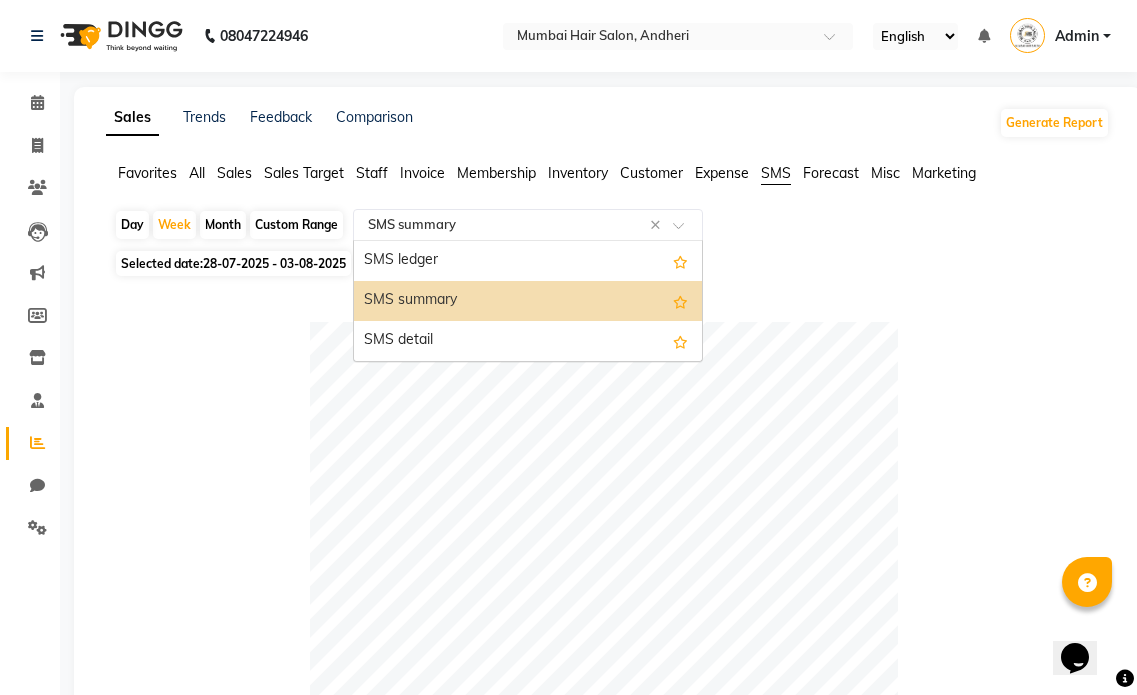 click 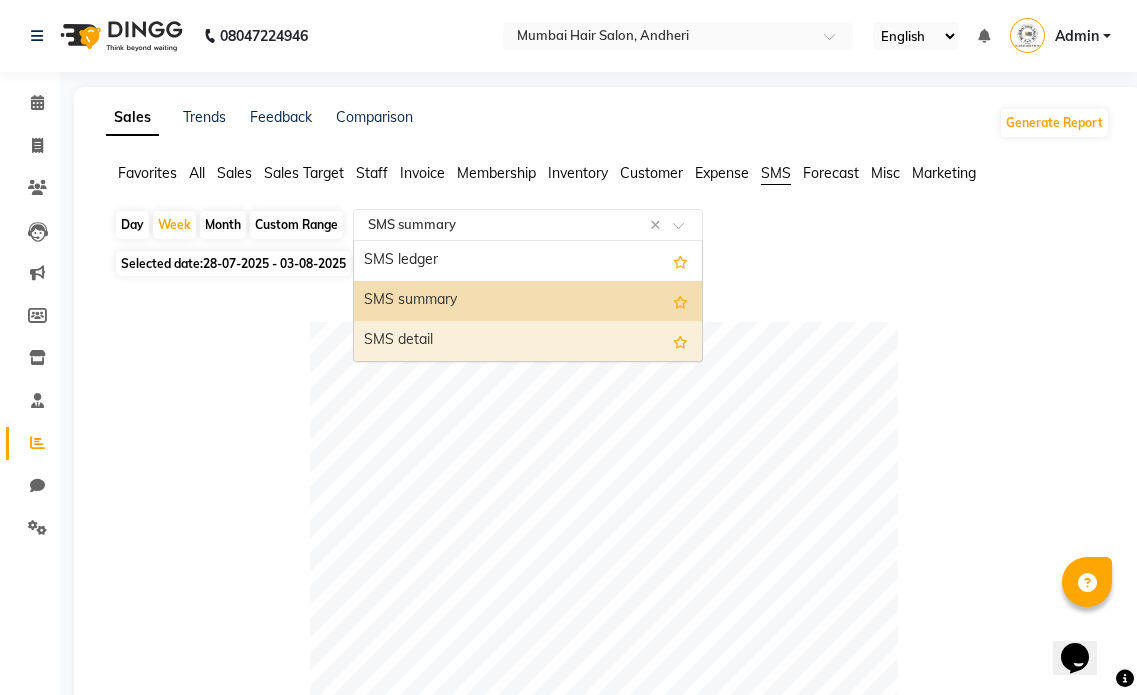 click on "SMS detail" at bounding box center (528, 341) 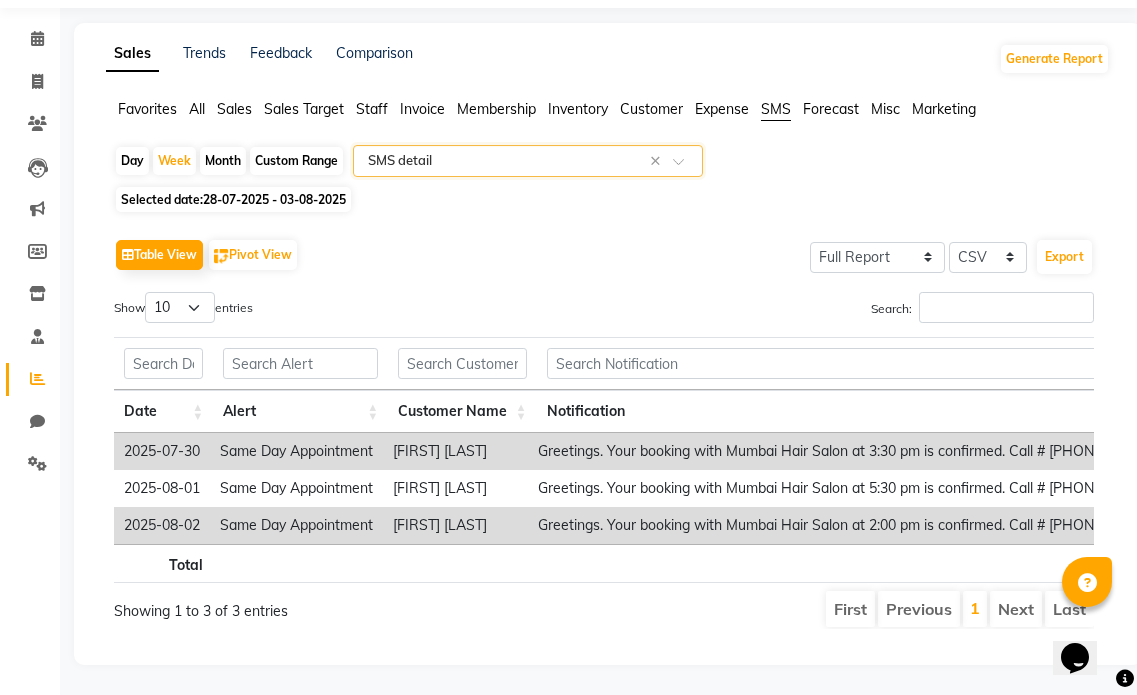 scroll, scrollTop: 94, scrollLeft: 0, axis: vertical 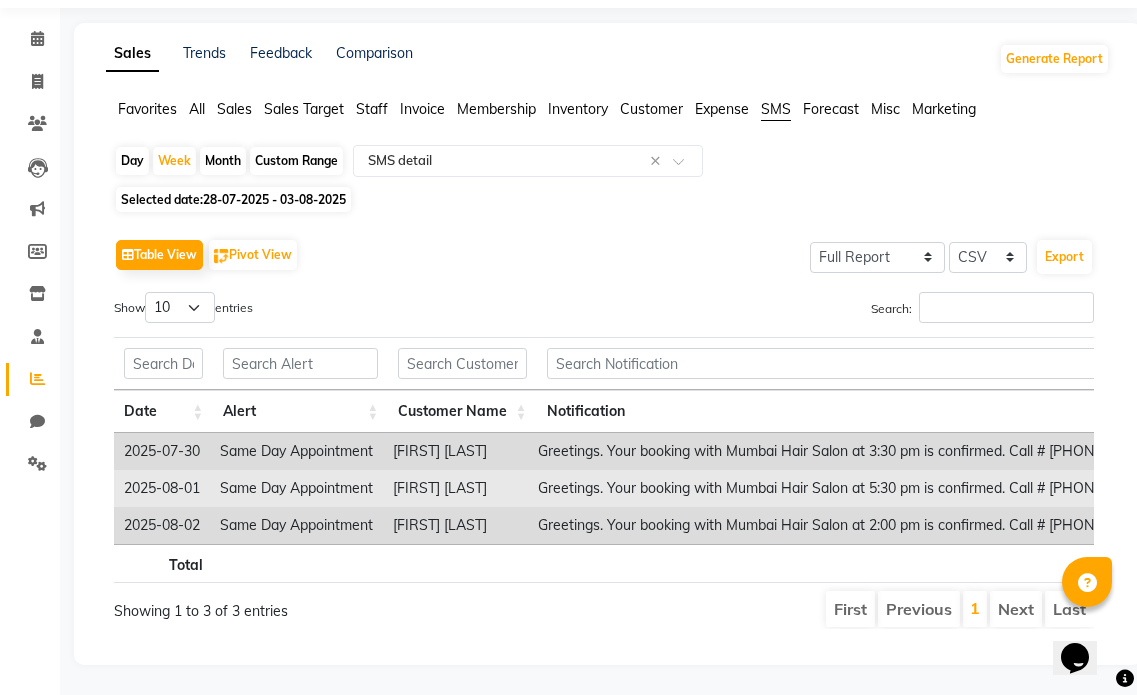 drag, startPoint x: 400, startPoint y: 461, endPoint x: 529, endPoint y: 463, distance: 129.0155 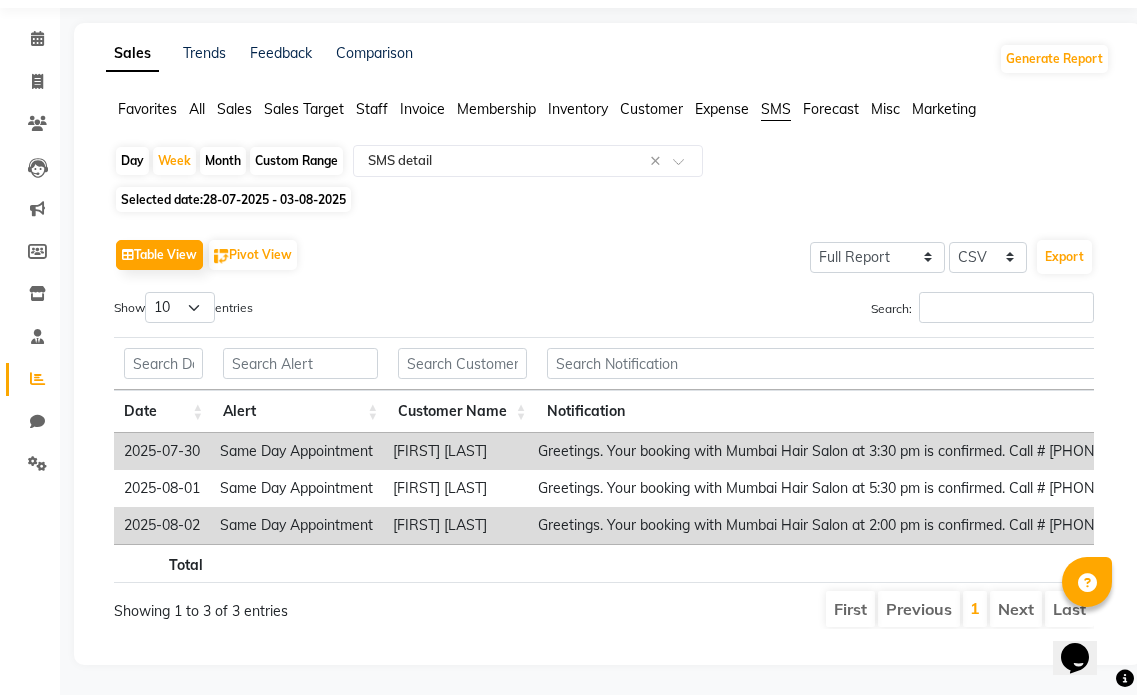 copy on "Aishwarya Suvarna" 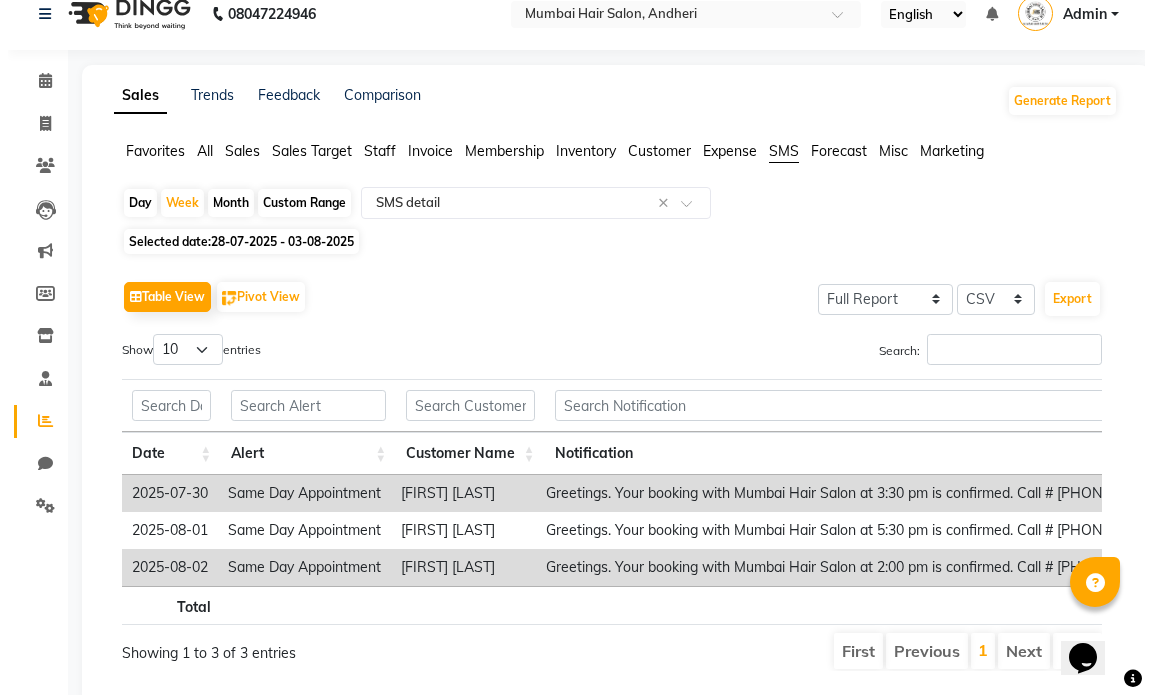 scroll, scrollTop: 0, scrollLeft: 0, axis: both 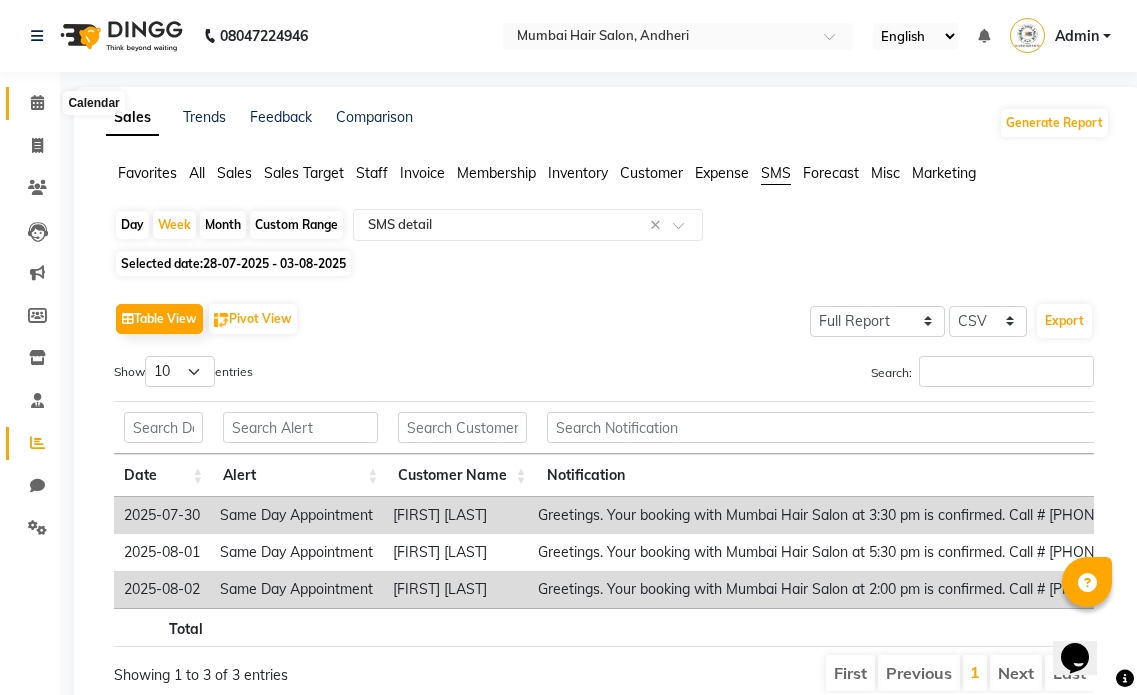 click 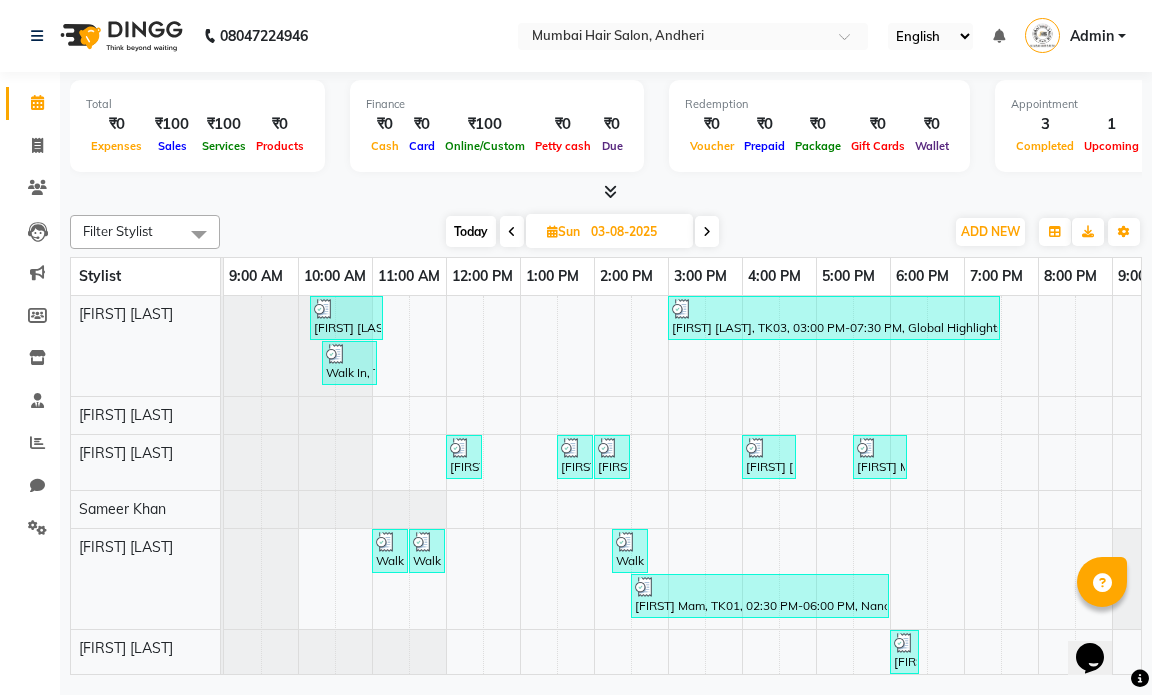 click at bounding box center (707, 231) 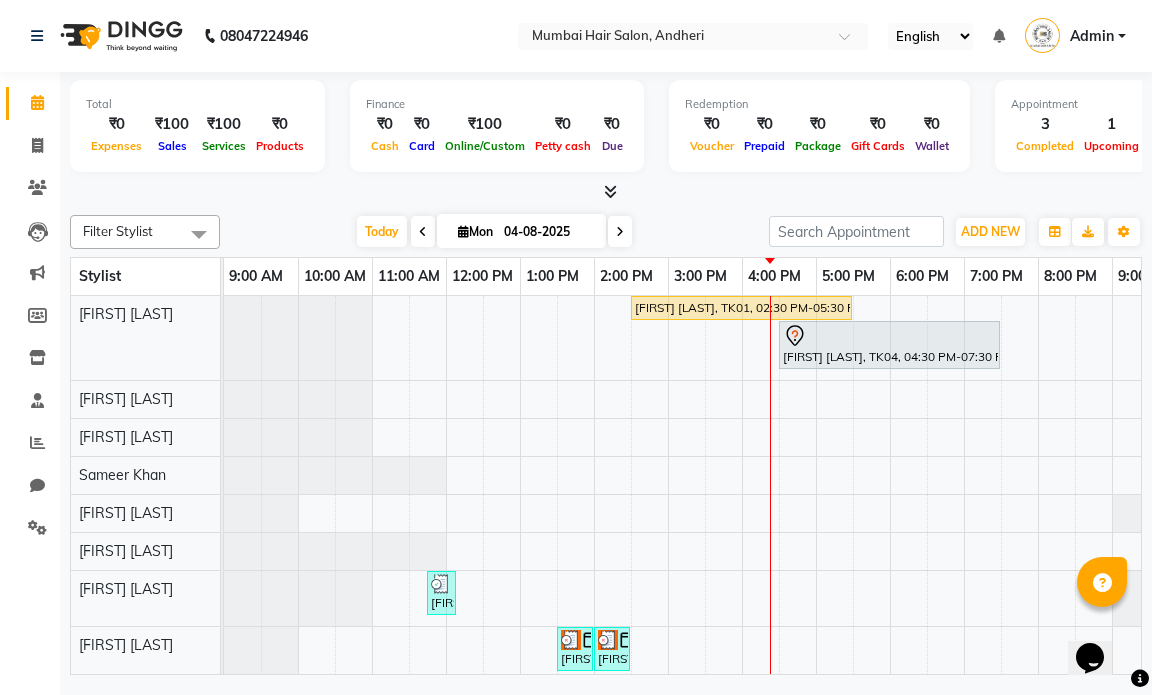 scroll, scrollTop: 0, scrollLeft: 119, axis: horizontal 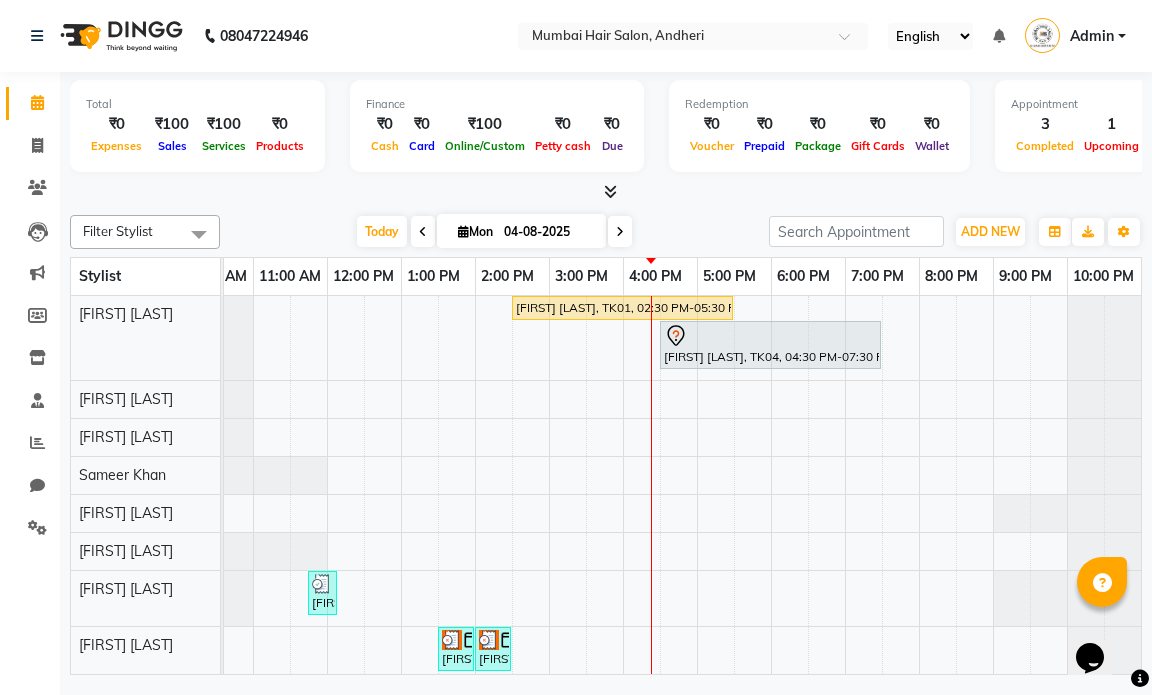 click at bounding box center [620, 231] 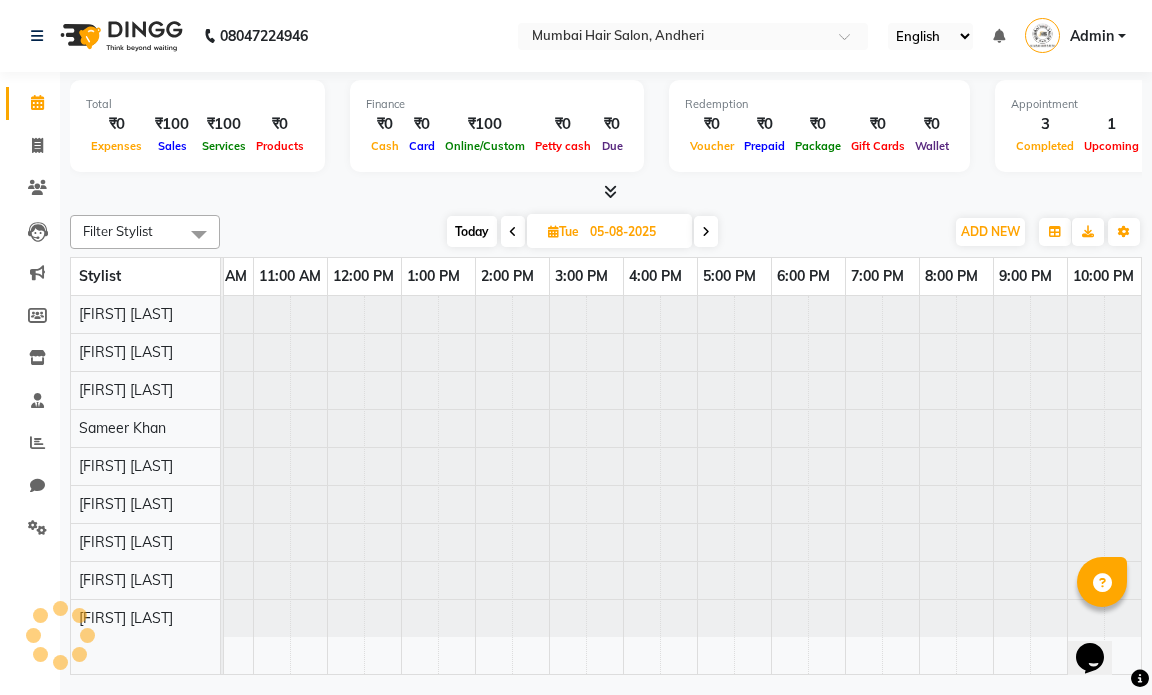 scroll, scrollTop: 0, scrollLeft: 0, axis: both 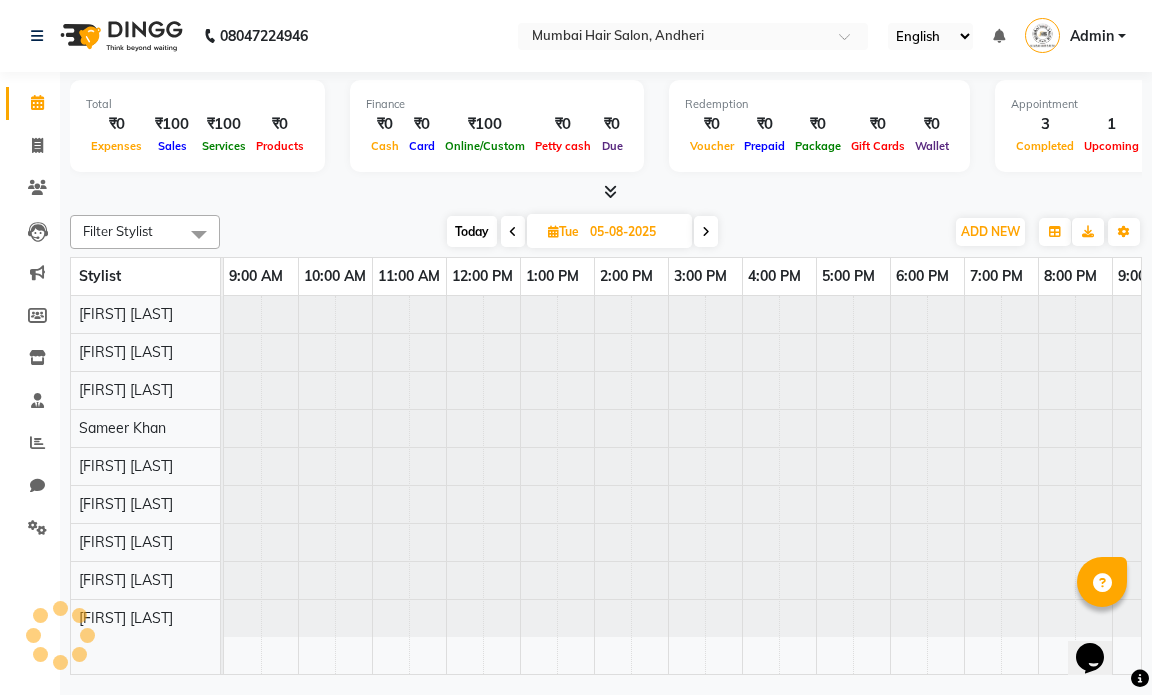 click on "Today  Tue 05-08-2025" at bounding box center (582, 232) 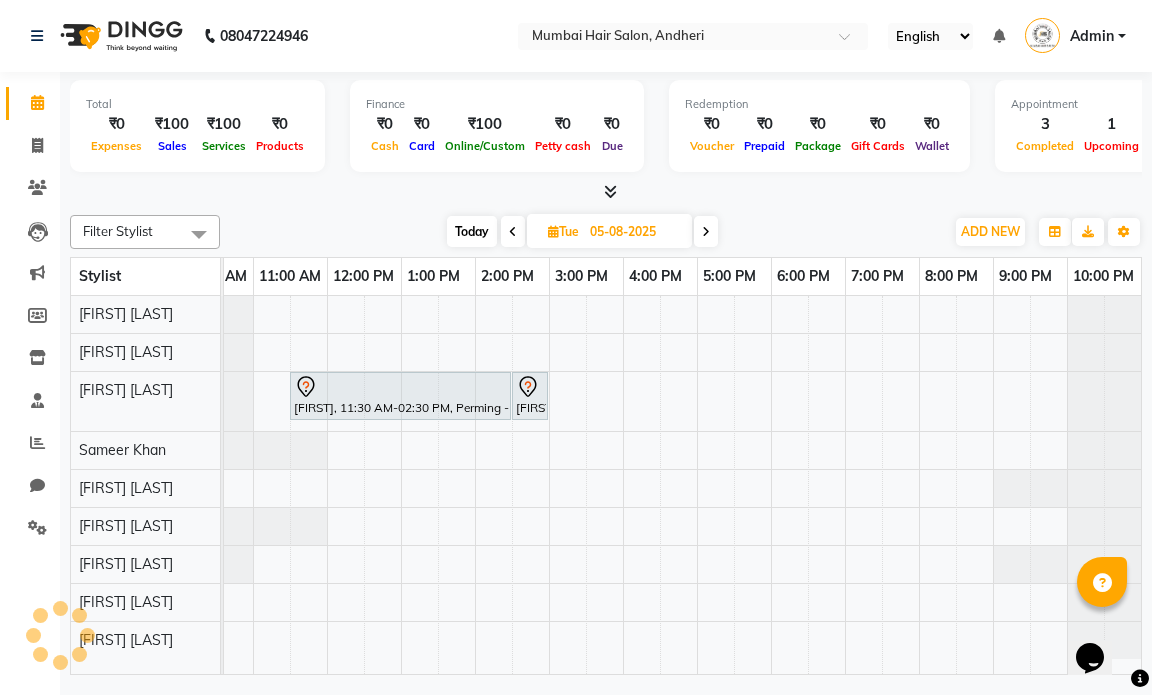 click at bounding box center [706, 232] 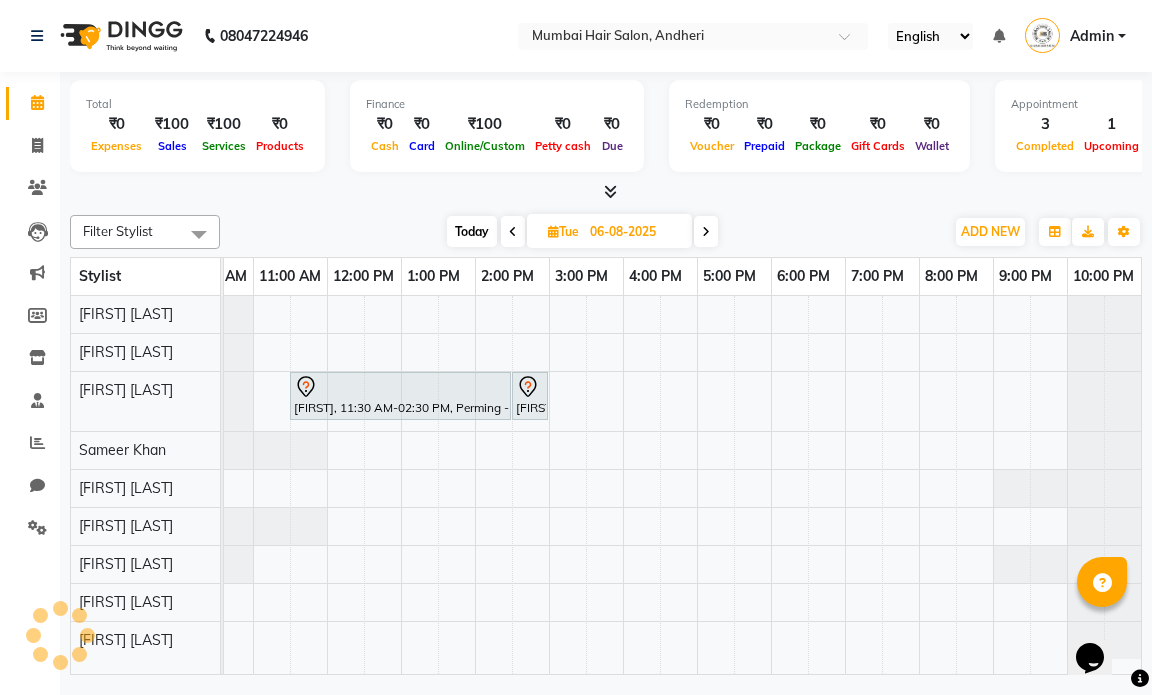 scroll, scrollTop: 0, scrollLeft: 119, axis: horizontal 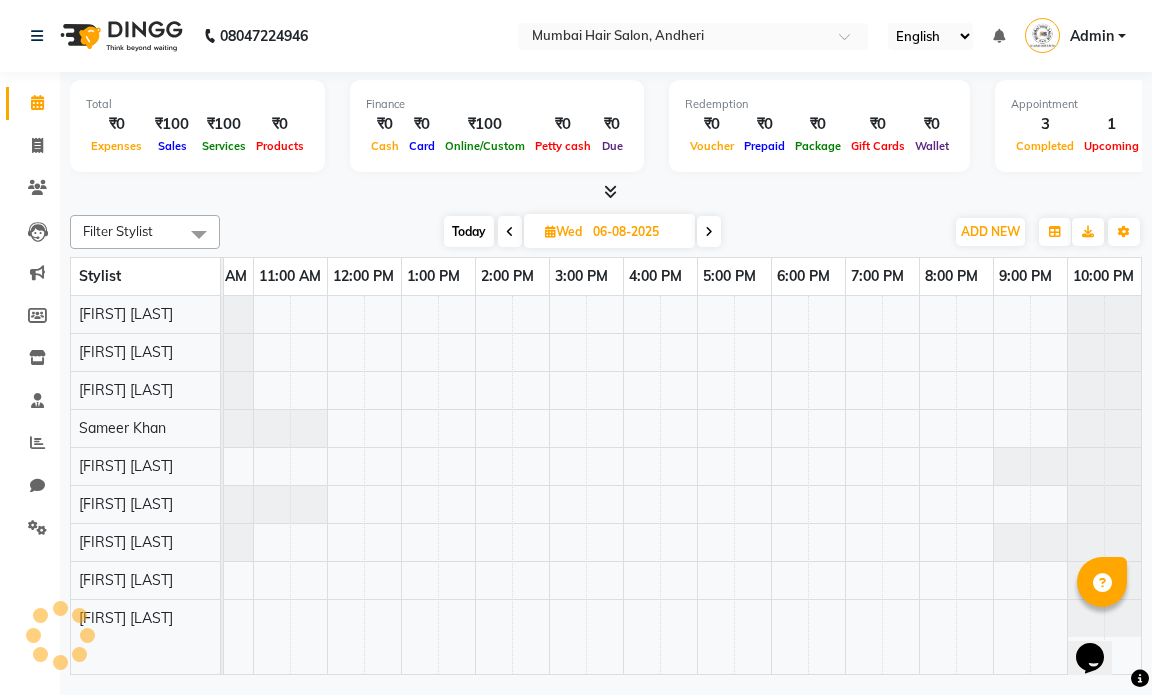 click at bounding box center [709, 232] 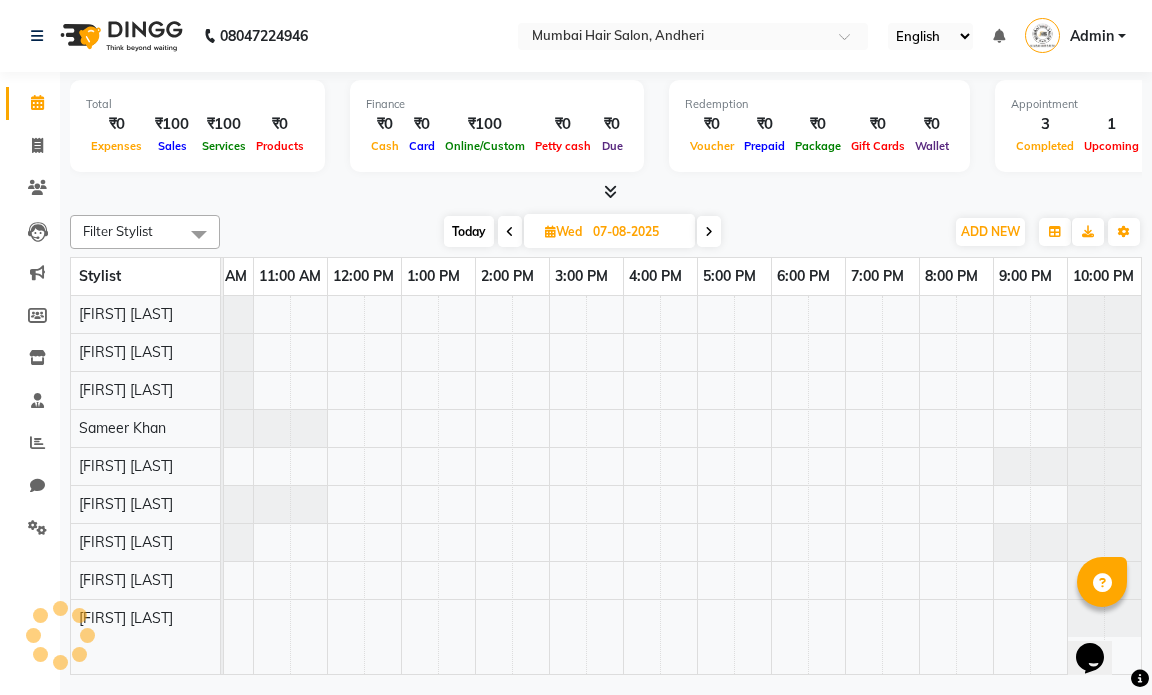 scroll, scrollTop: 0, scrollLeft: 119, axis: horizontal 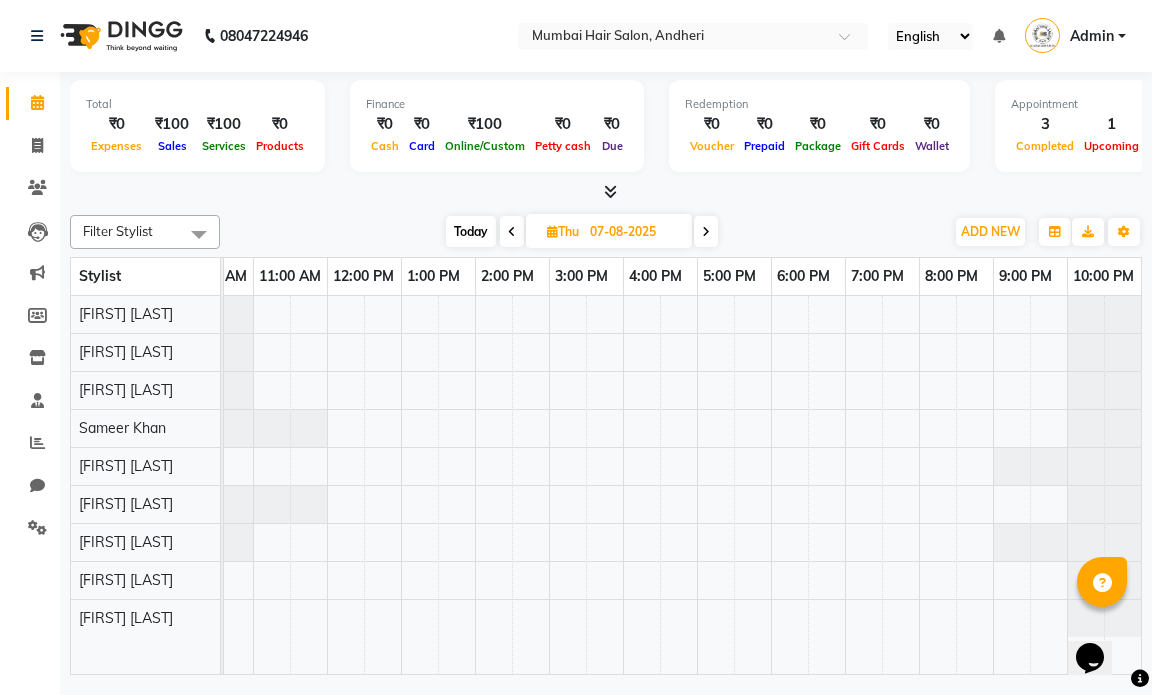 click at bounding box center (706, 232) 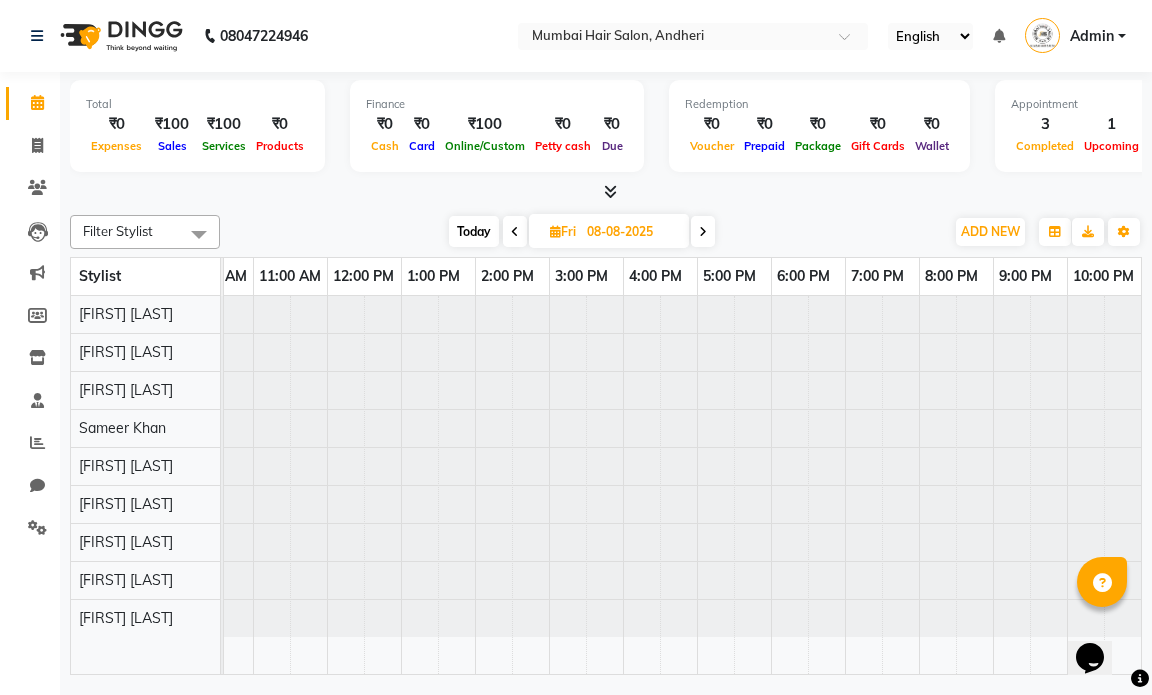scroll, scrollTop: 0, scrollLeft: 119, axis: horizontal 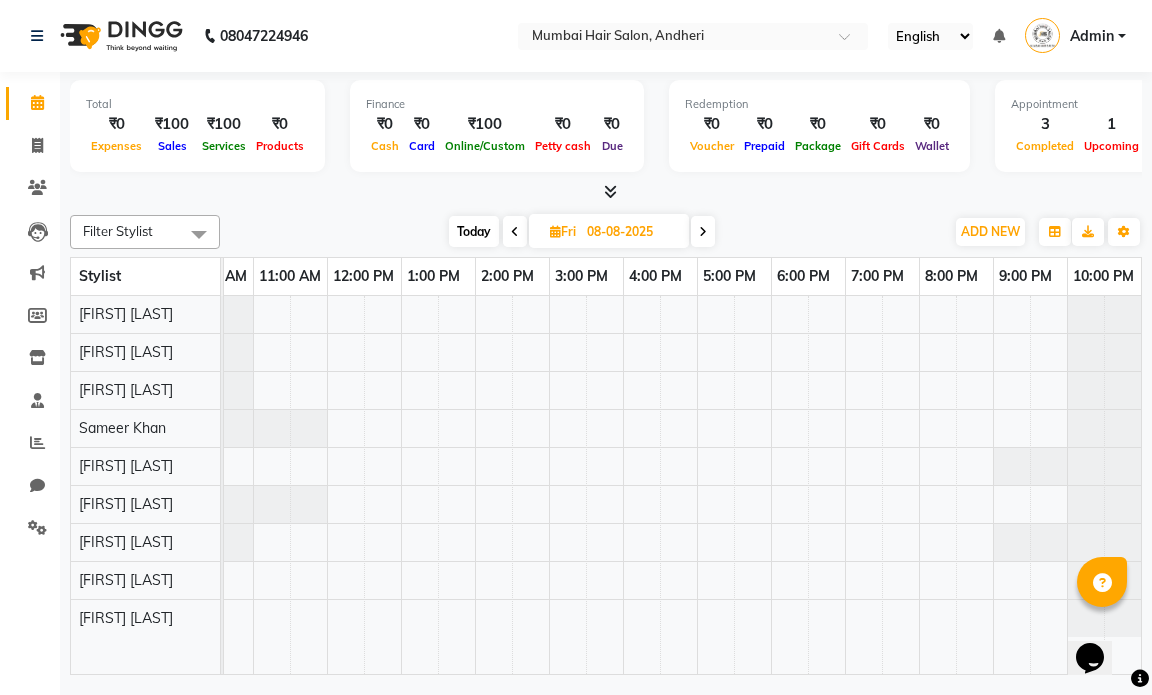 click at bounding box center [703, 232] 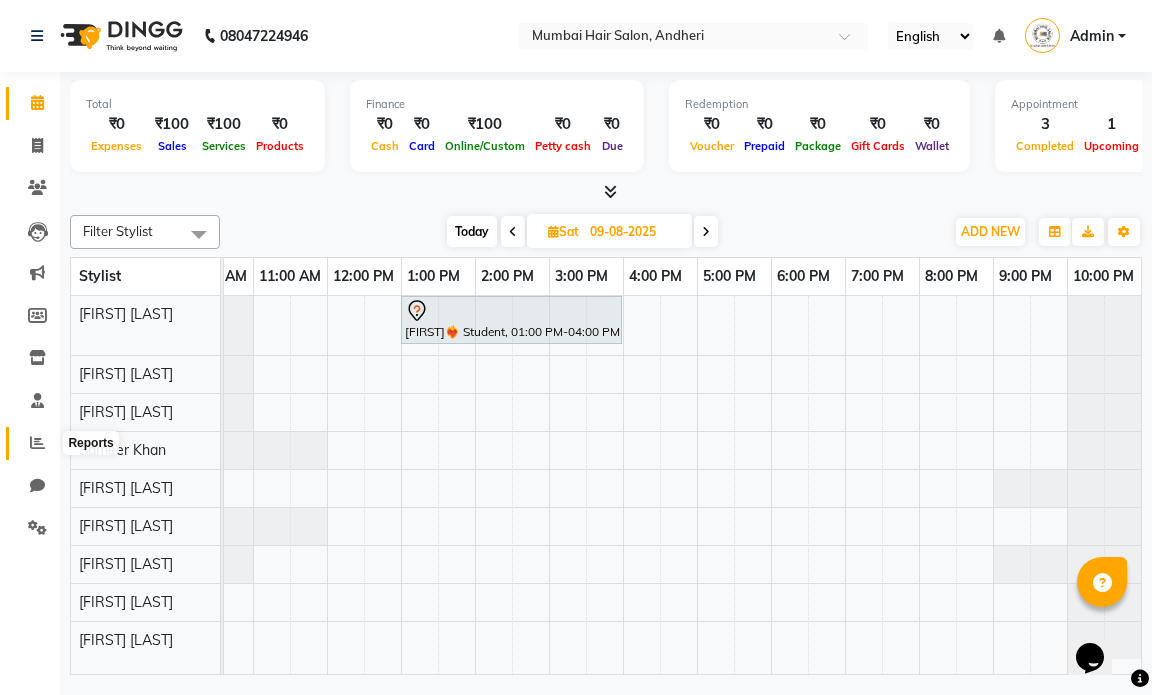 click 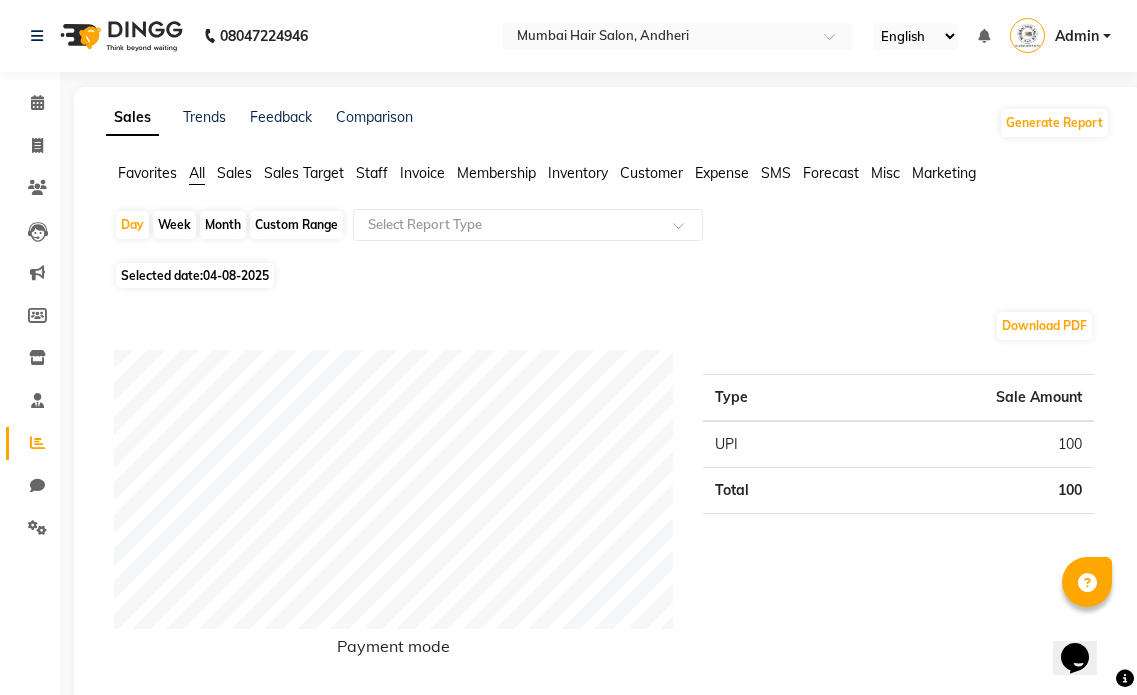 click on "Customer" 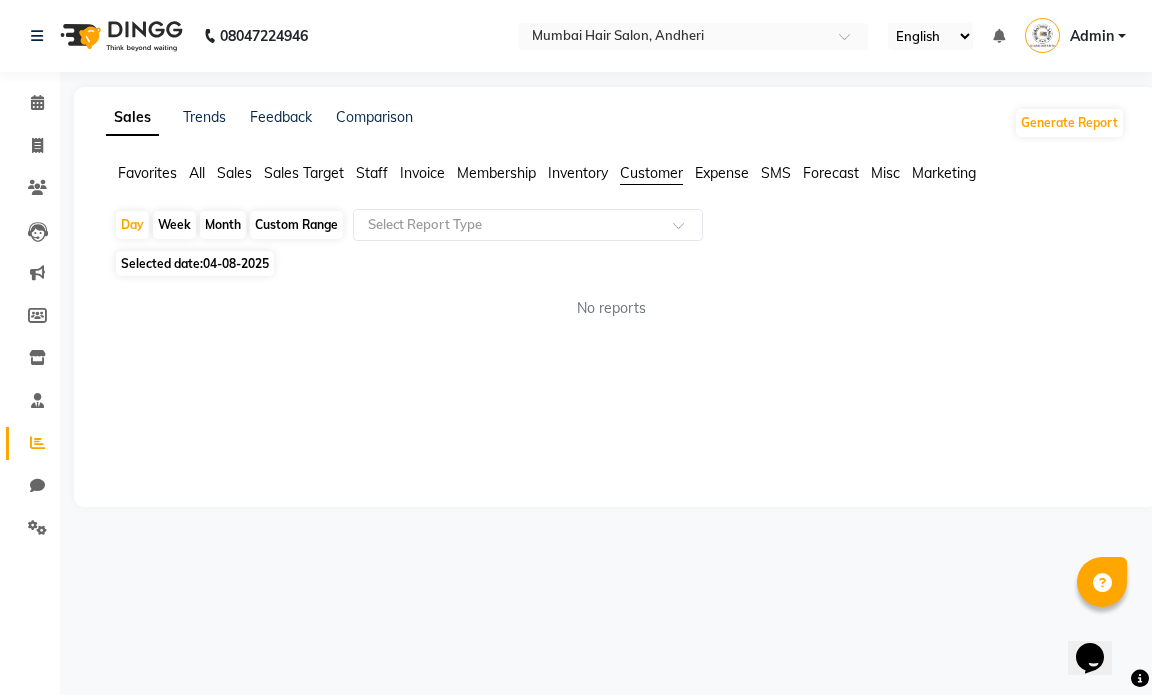 click on "Custom Range" 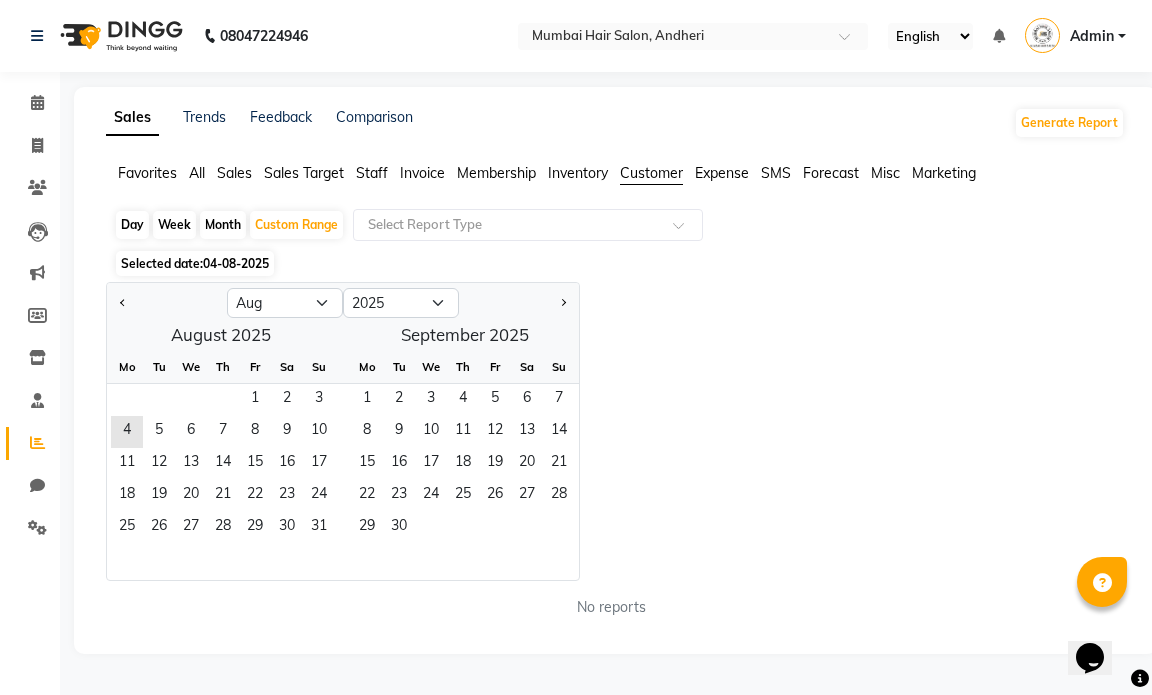 click on "Month" 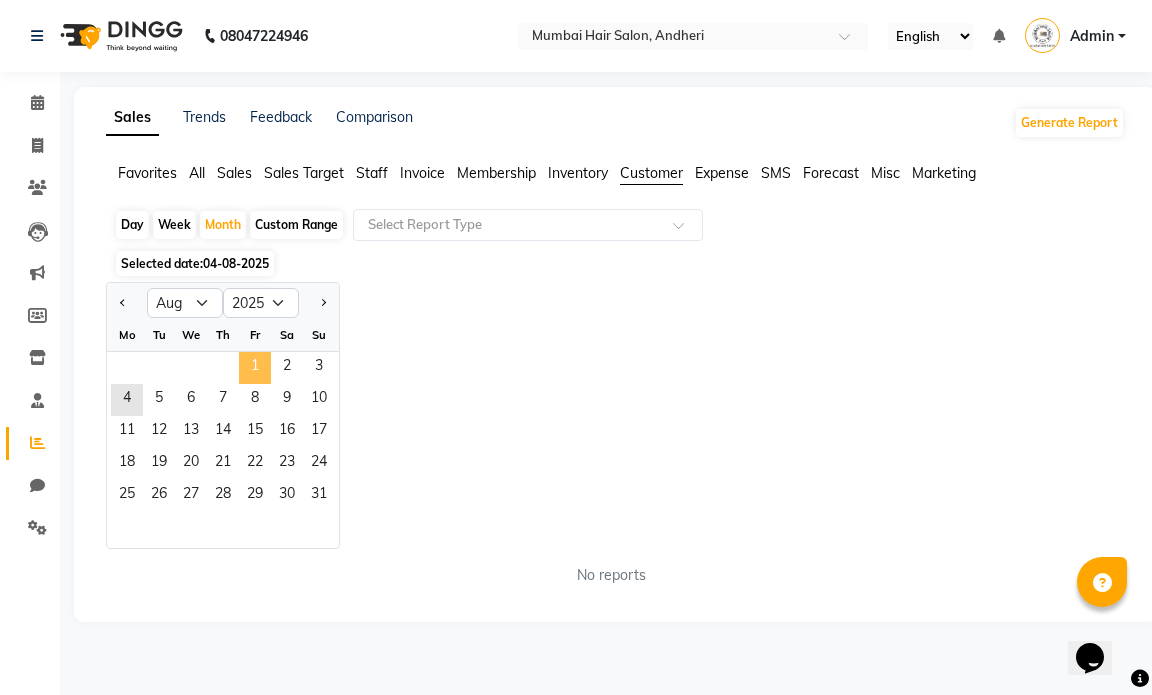click on "1" 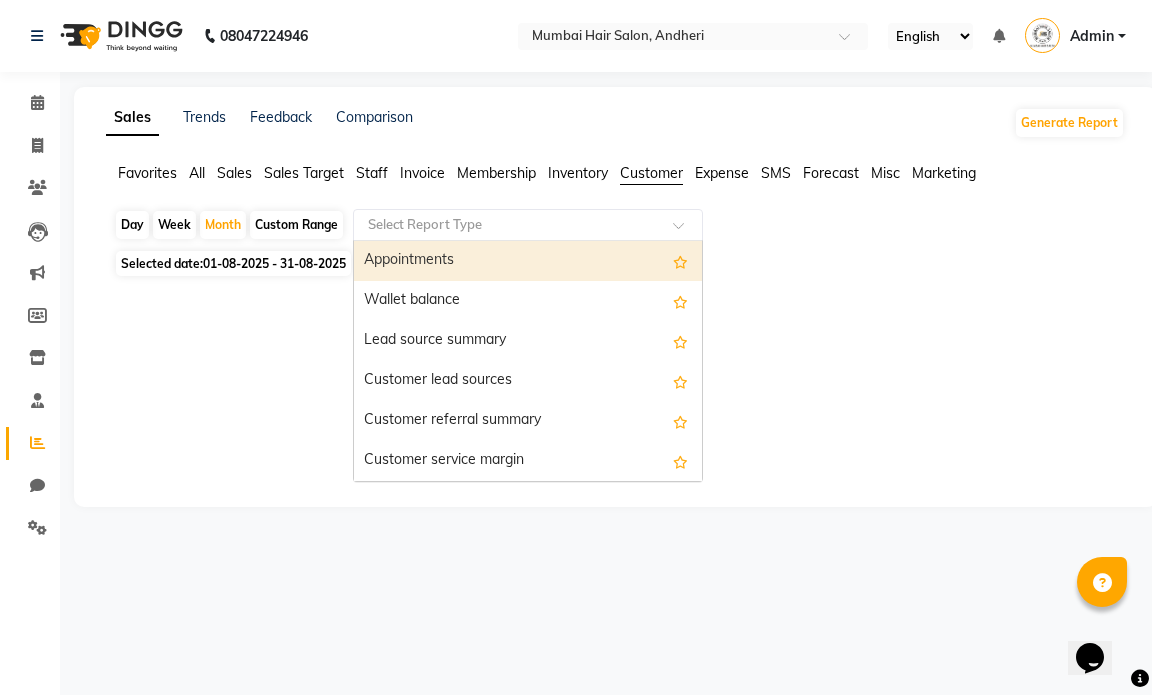 click on "Select Report Type" 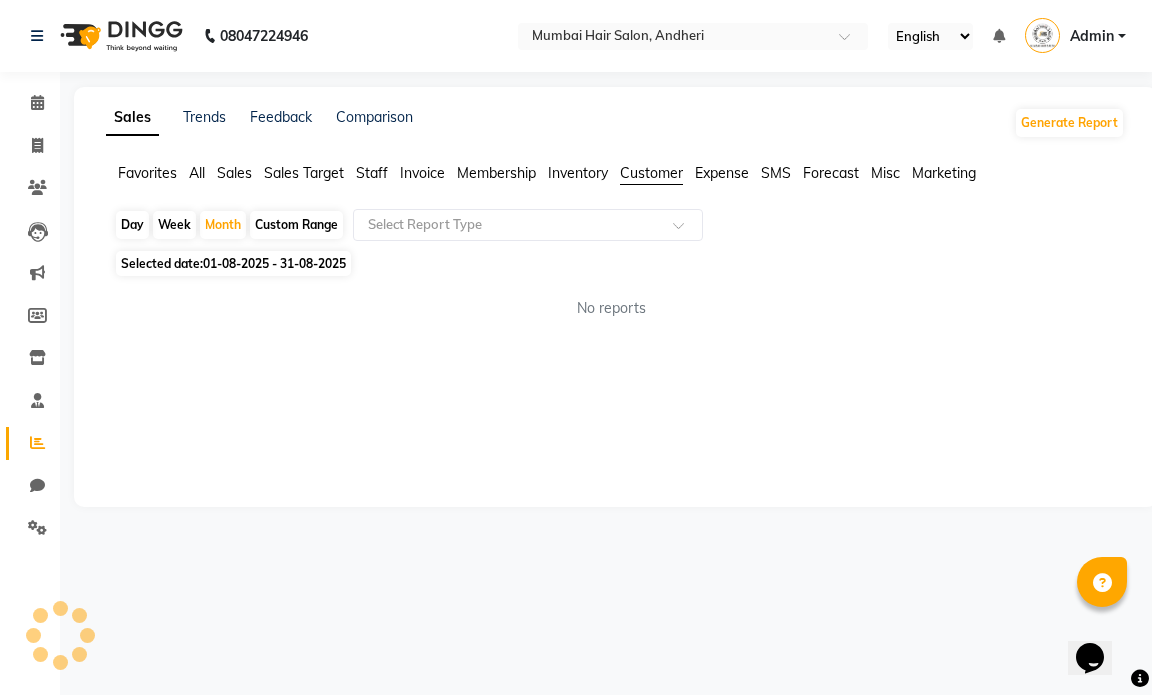 click on "No reports" 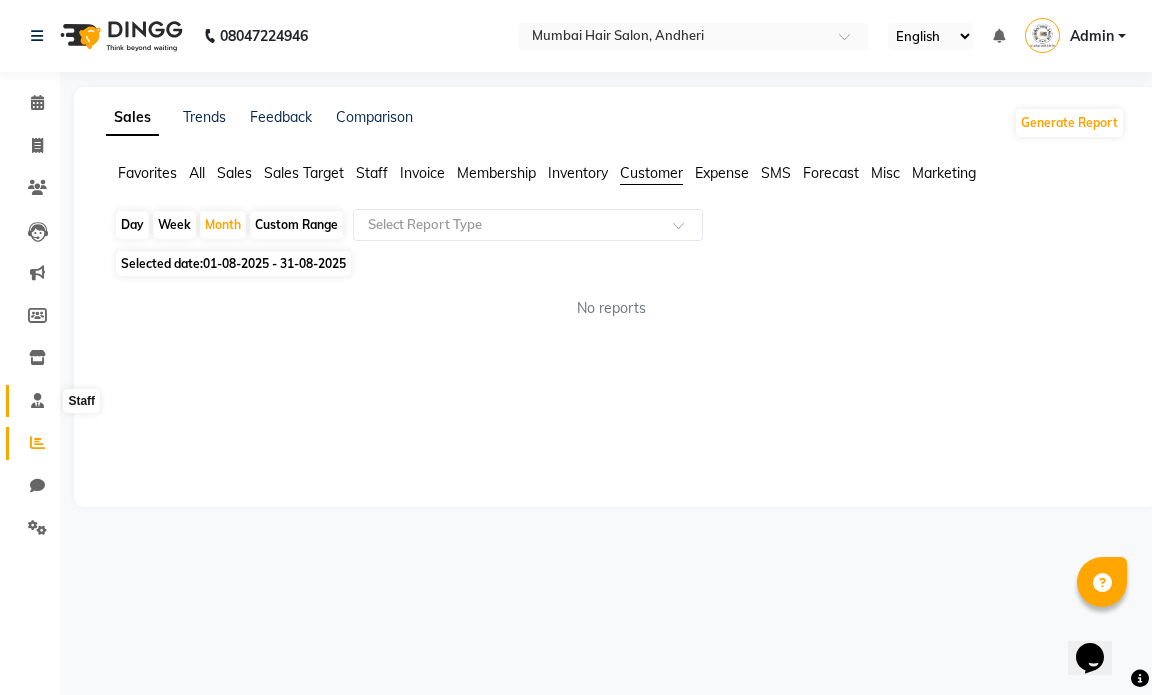 click 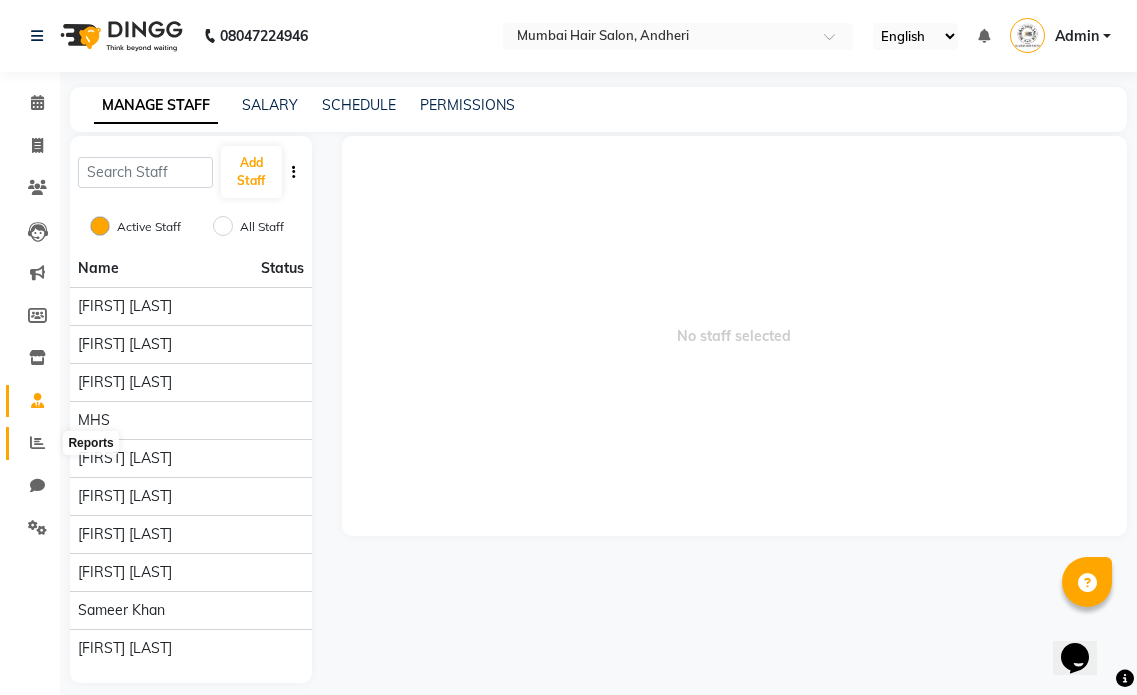 click 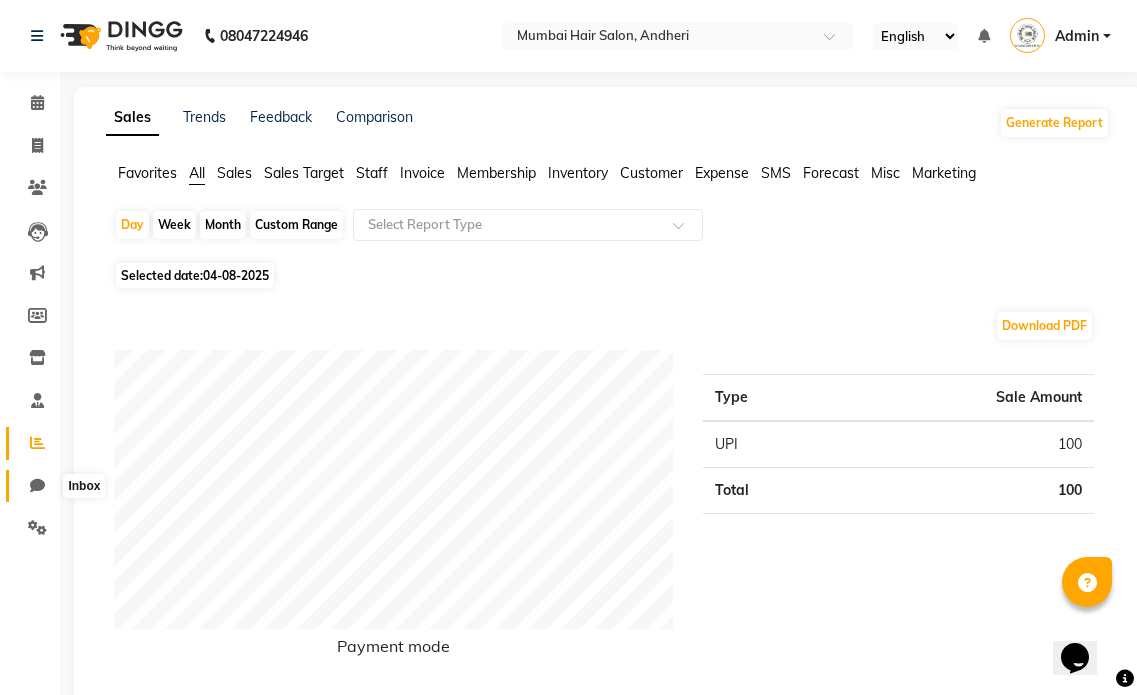 click 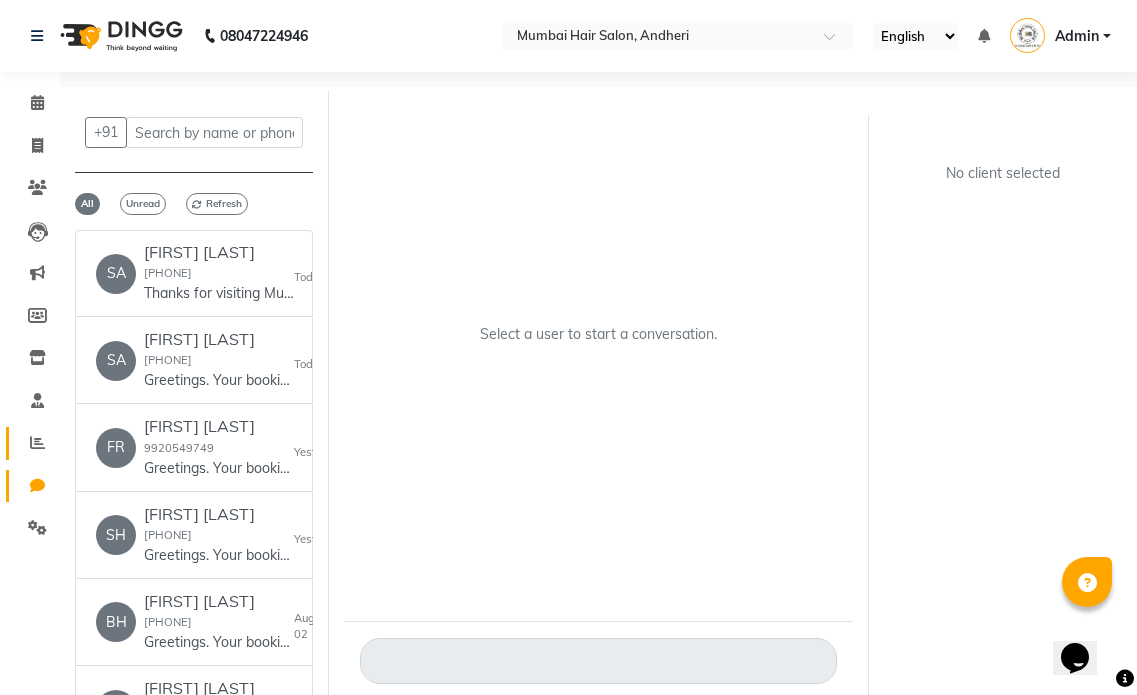 click on "Reports" 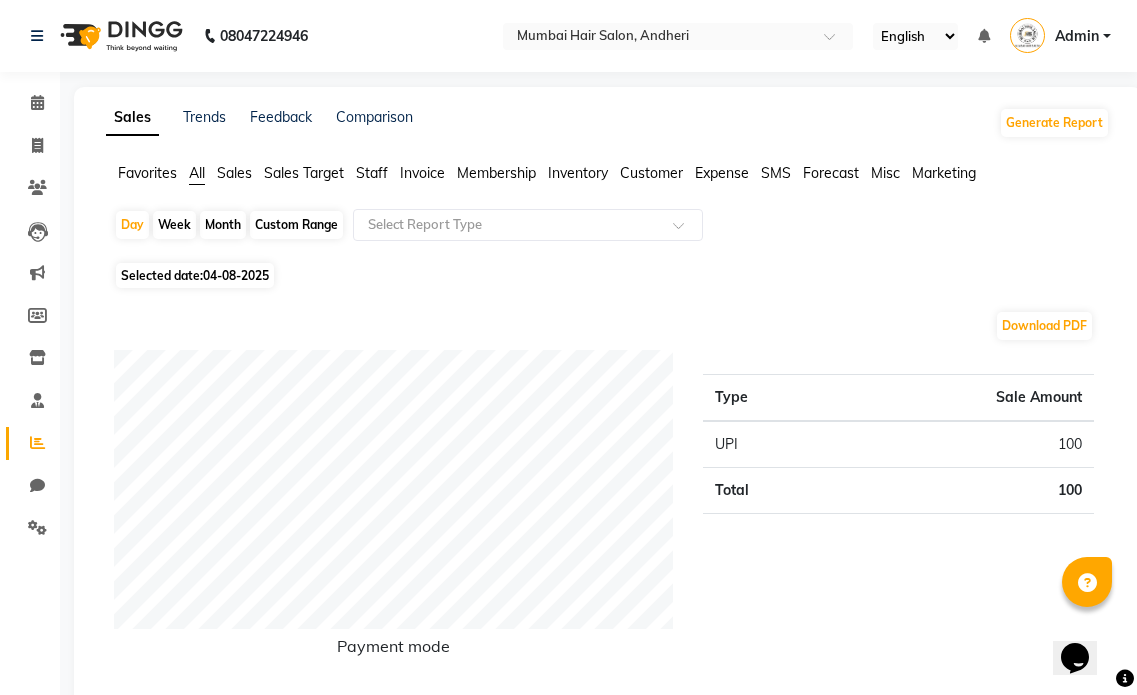 click on "Customer" 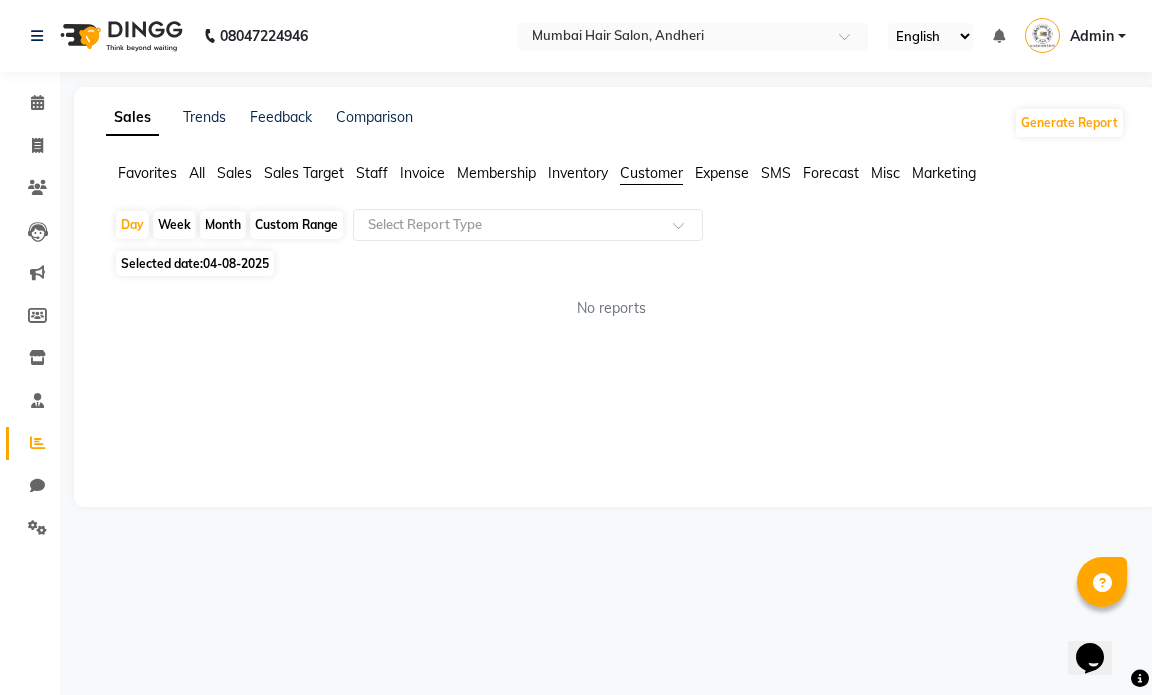 click on "Expense" 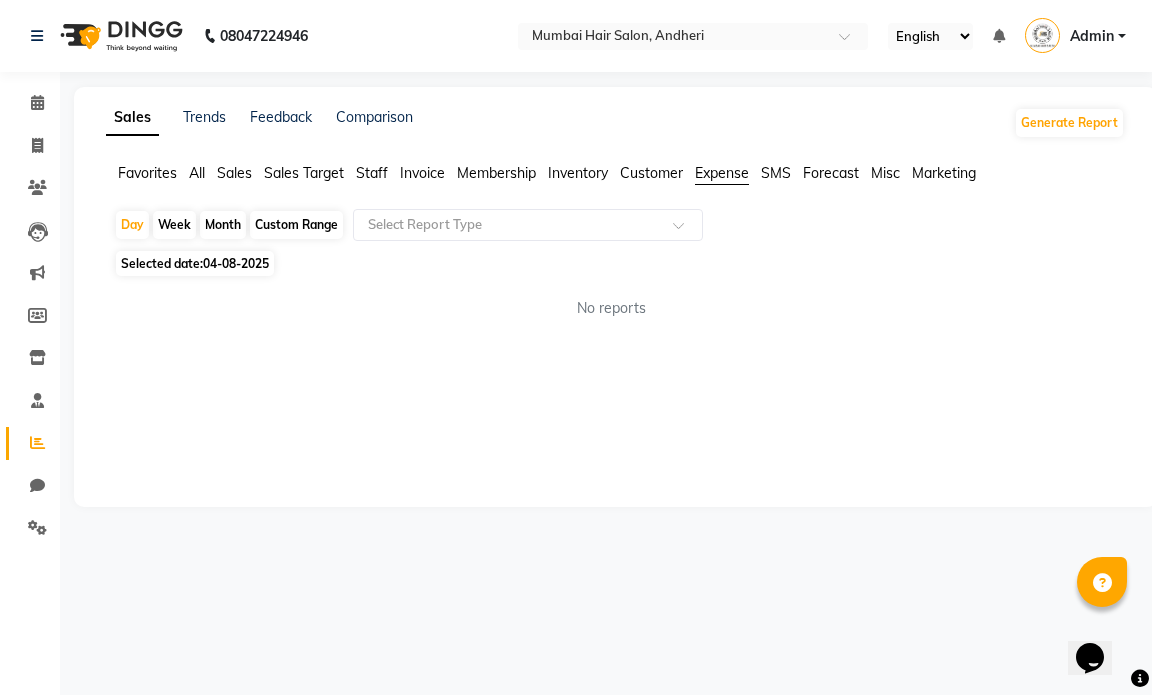 click on "Customer" 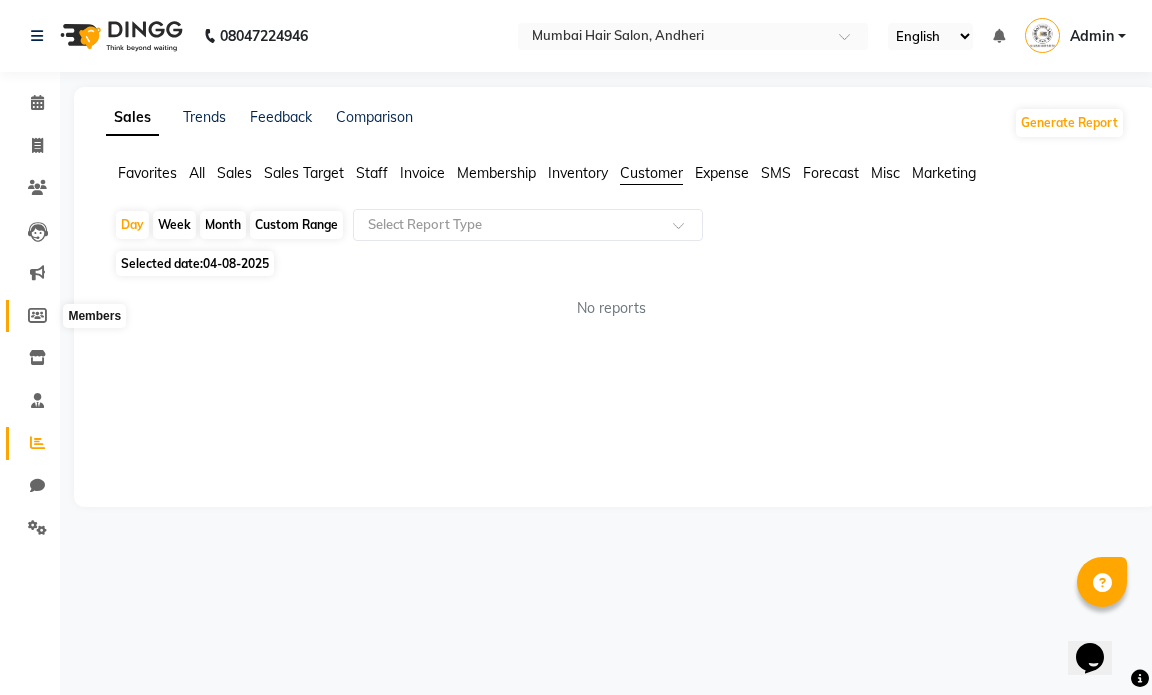 click 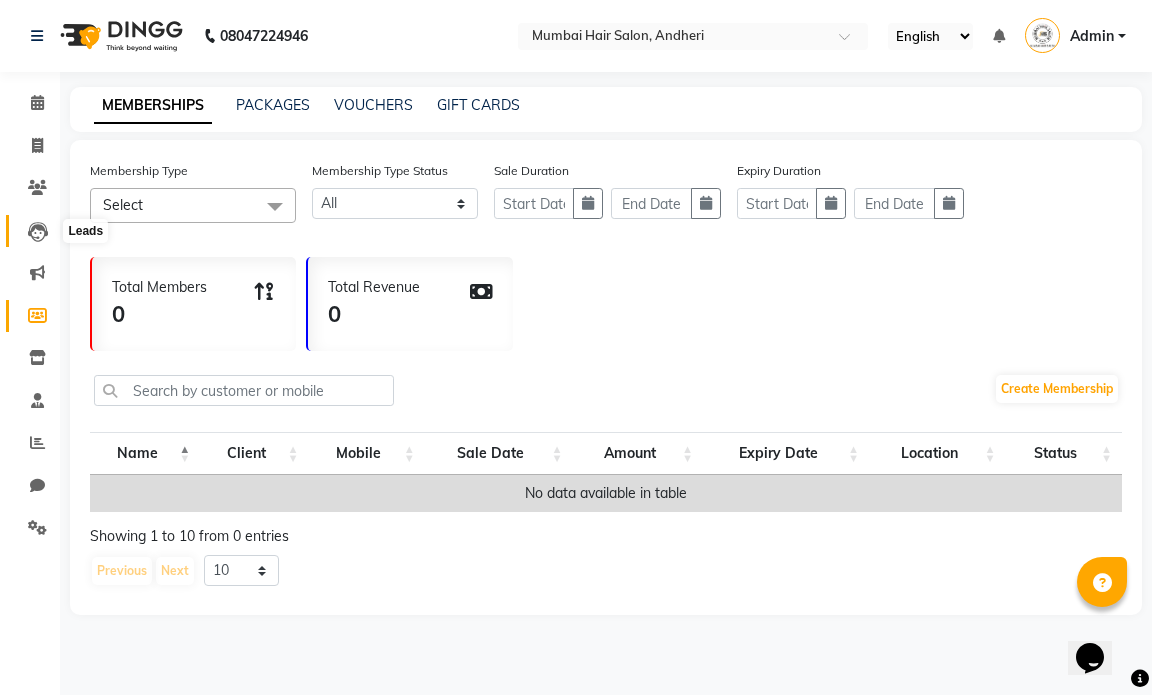 click 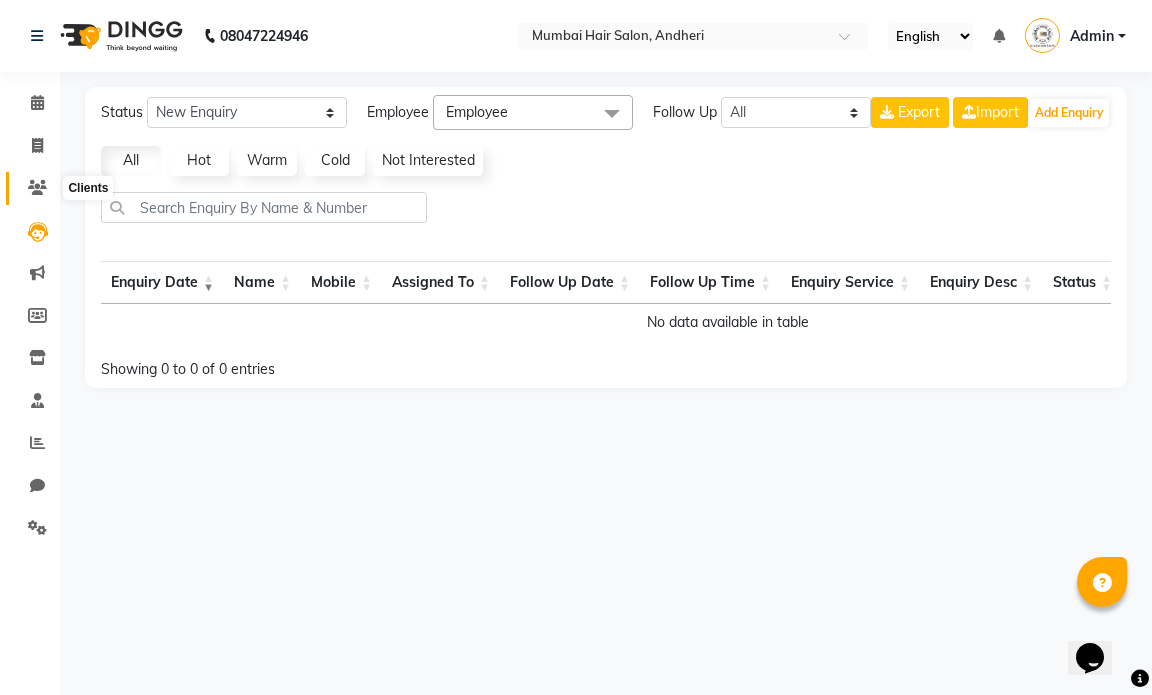 click 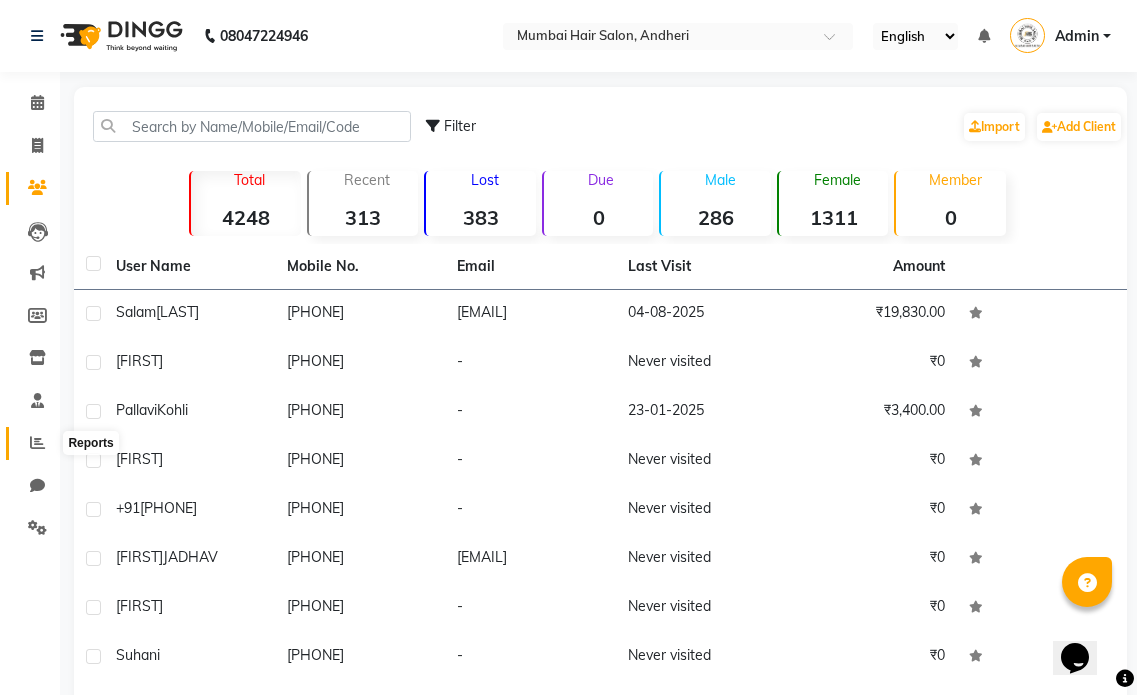 click 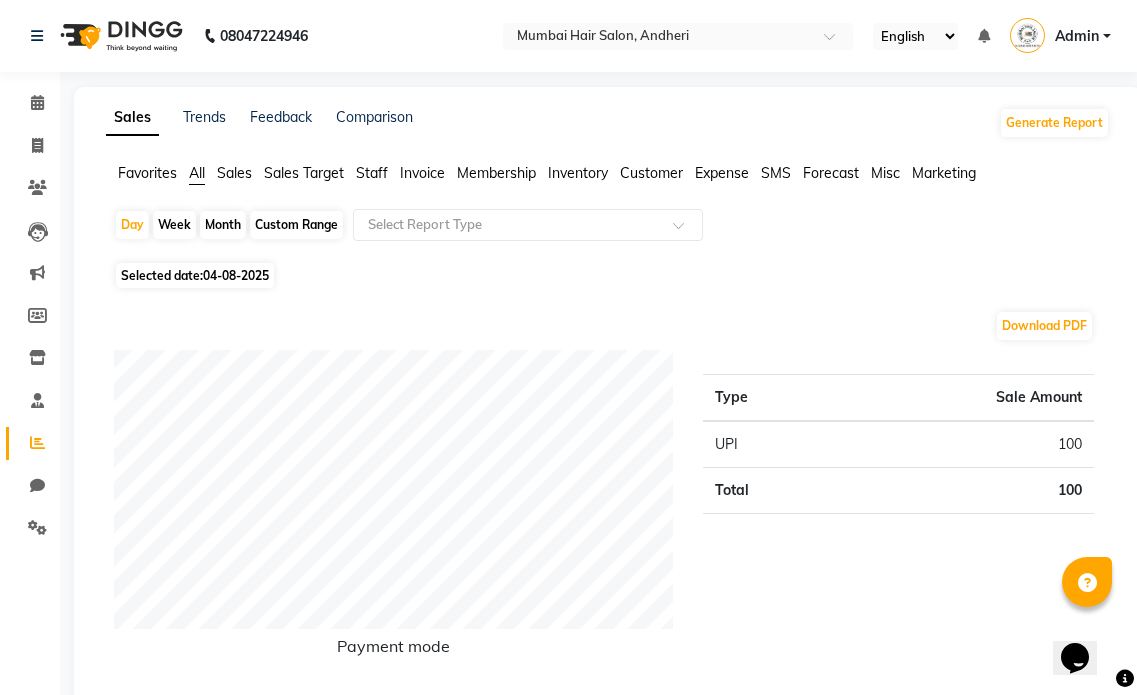 click on "Expense" 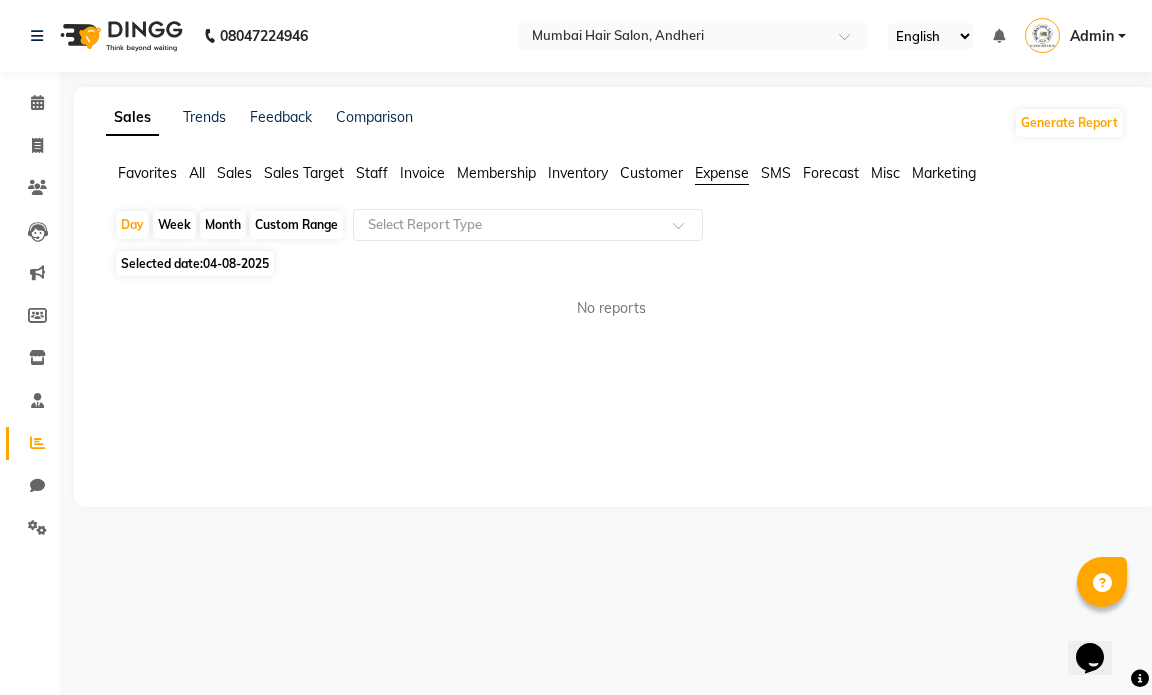 click on "Favorites All Sales Sales Target Staff Invoice Membership Inventory Customer Expense SMS Forecast Misc Marketing" 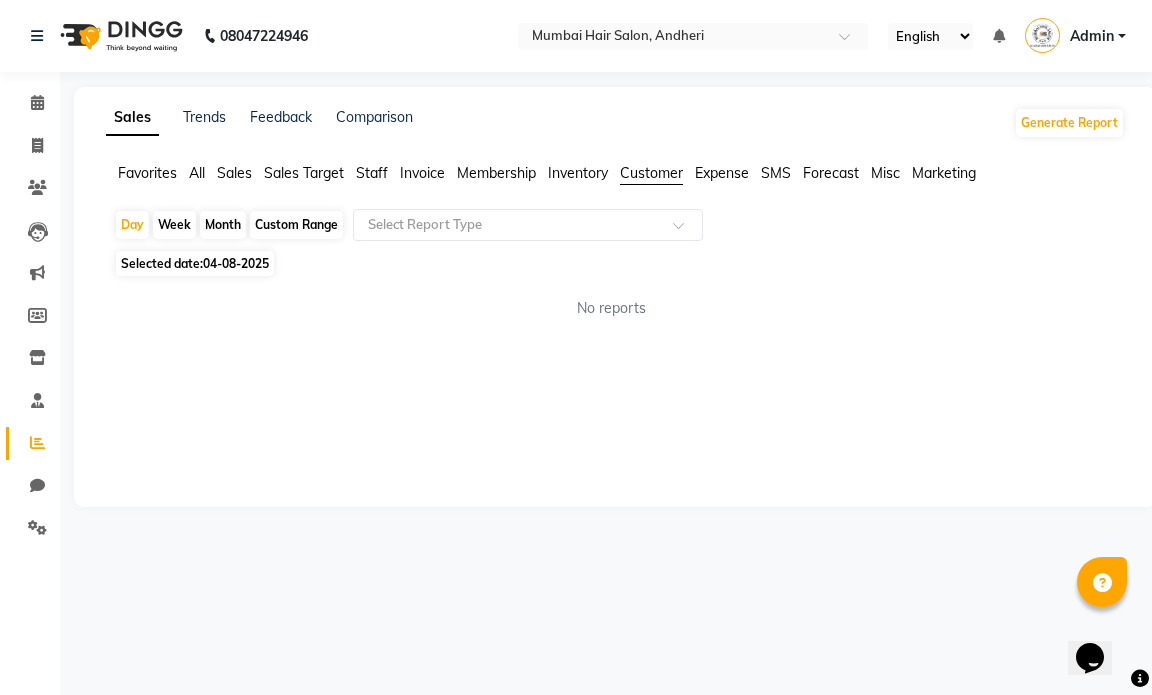 click on "Customer" 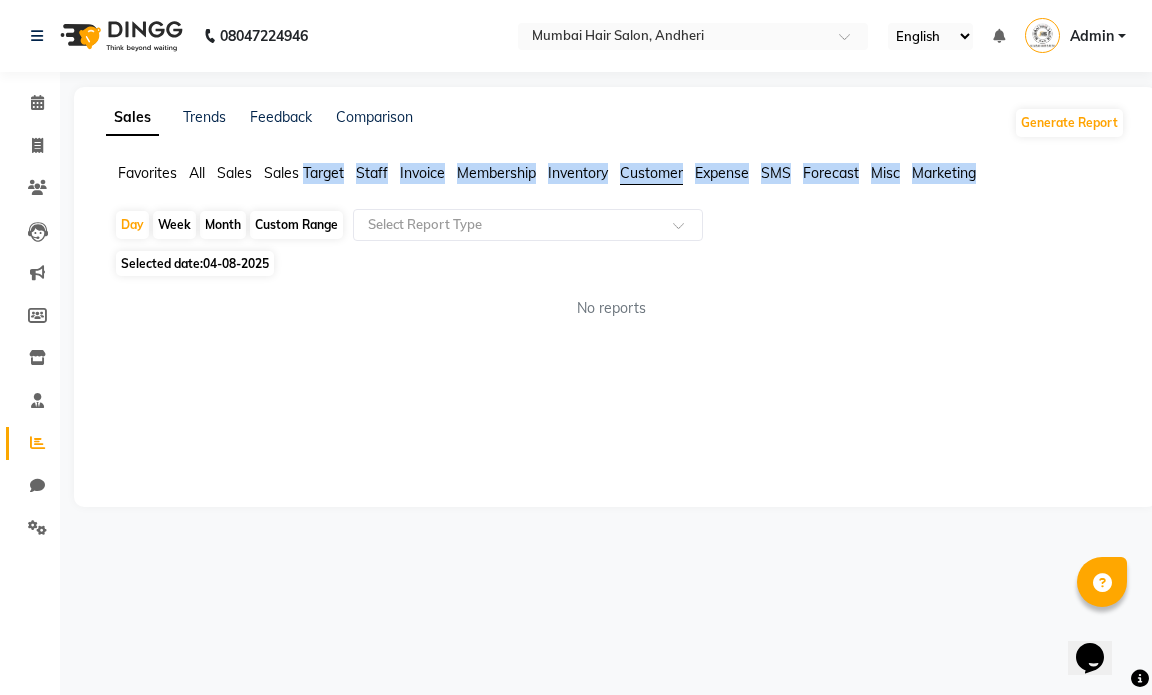 click on "Customer" 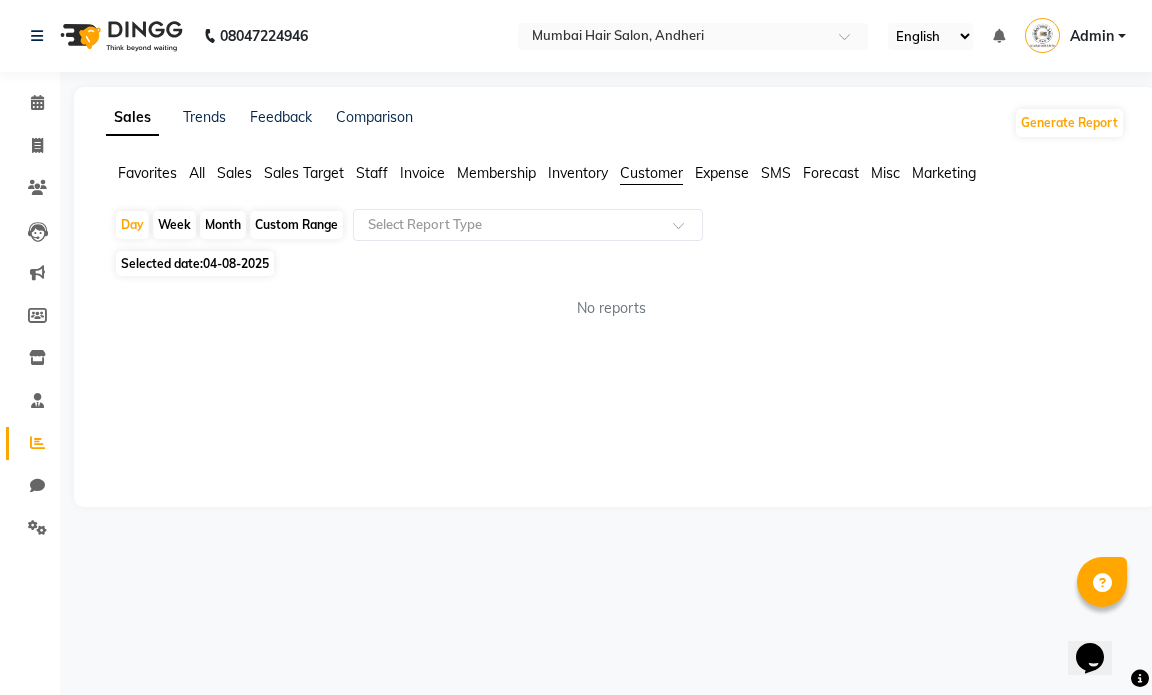 click on "Day   Week   Month   Custom Range  Select Report Type" 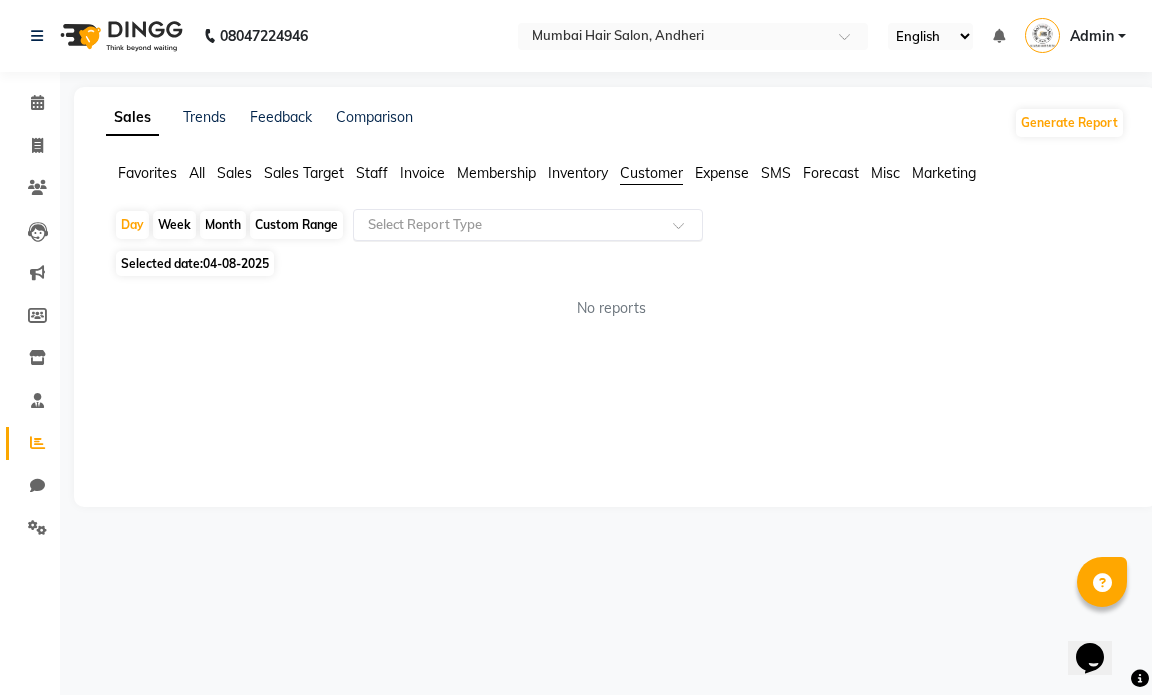 click 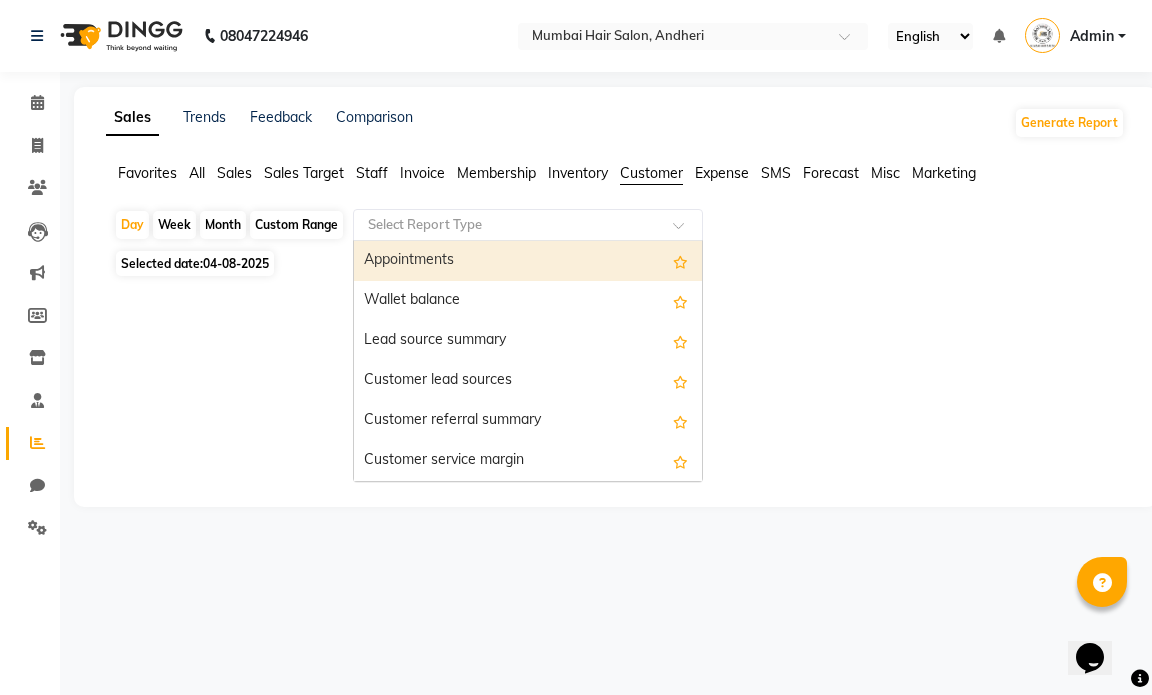 click on "Appointments" at bounding box center (528, 261) 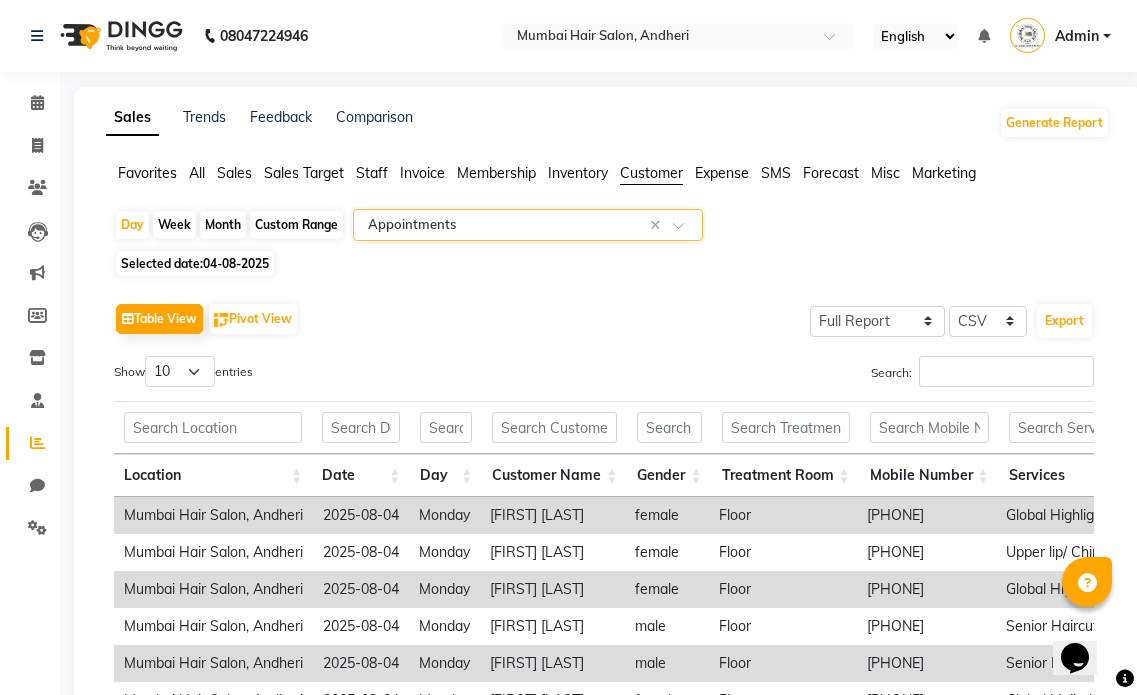 click on "SMS" 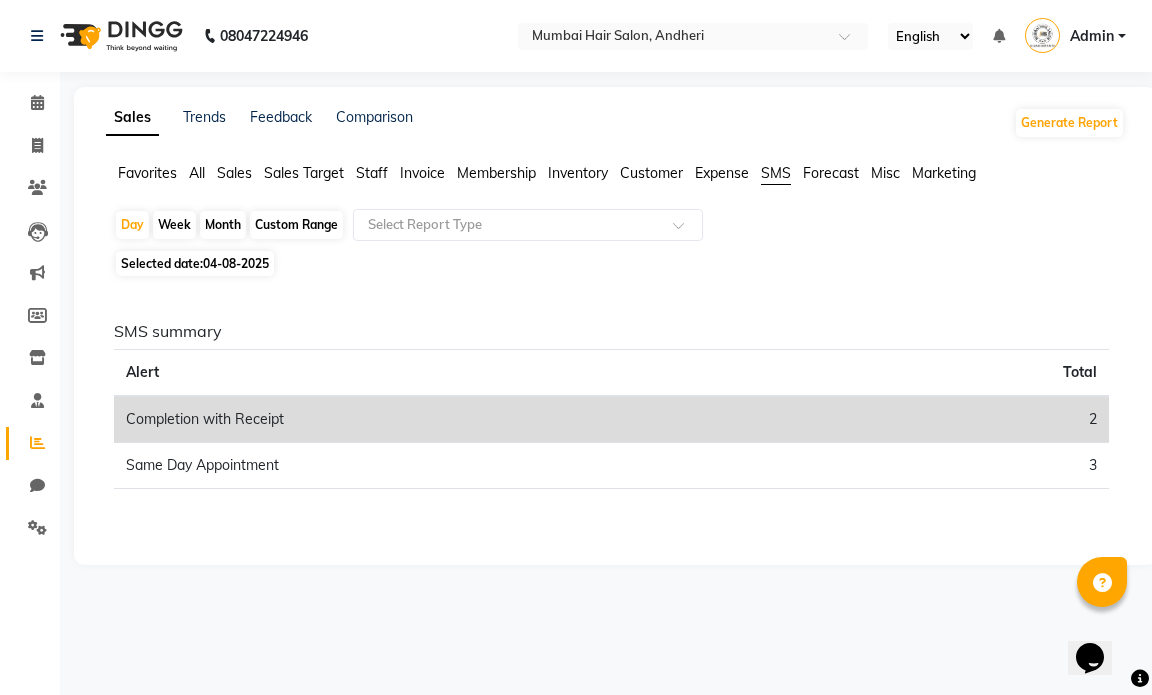 click on "Month" 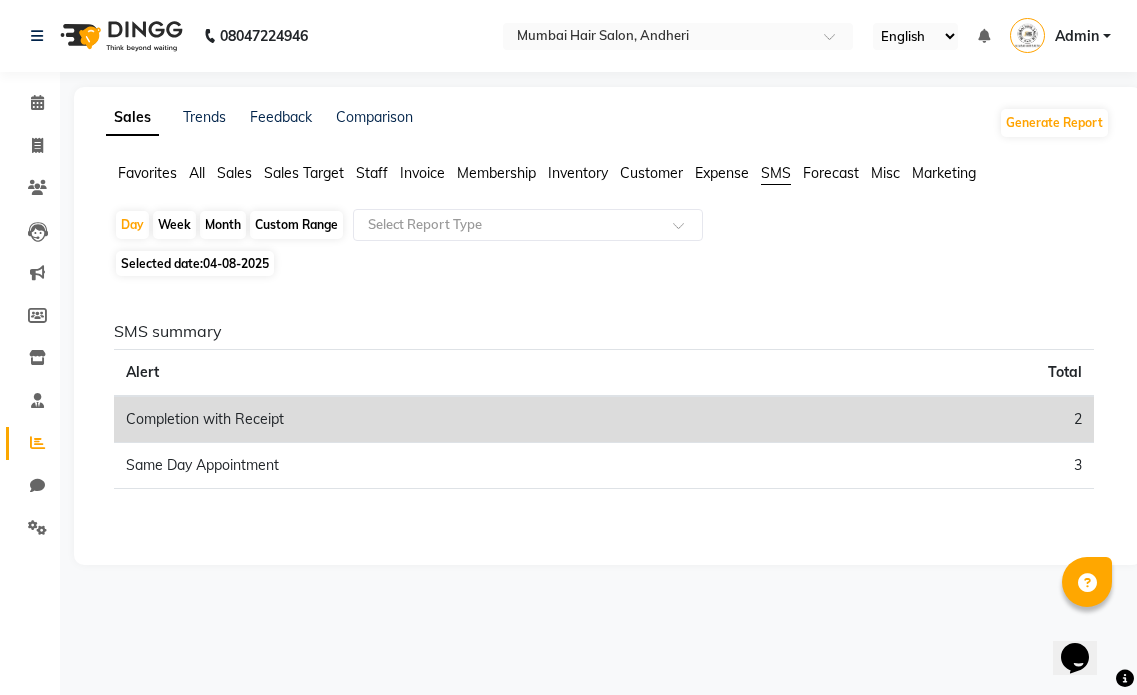 select on "8" 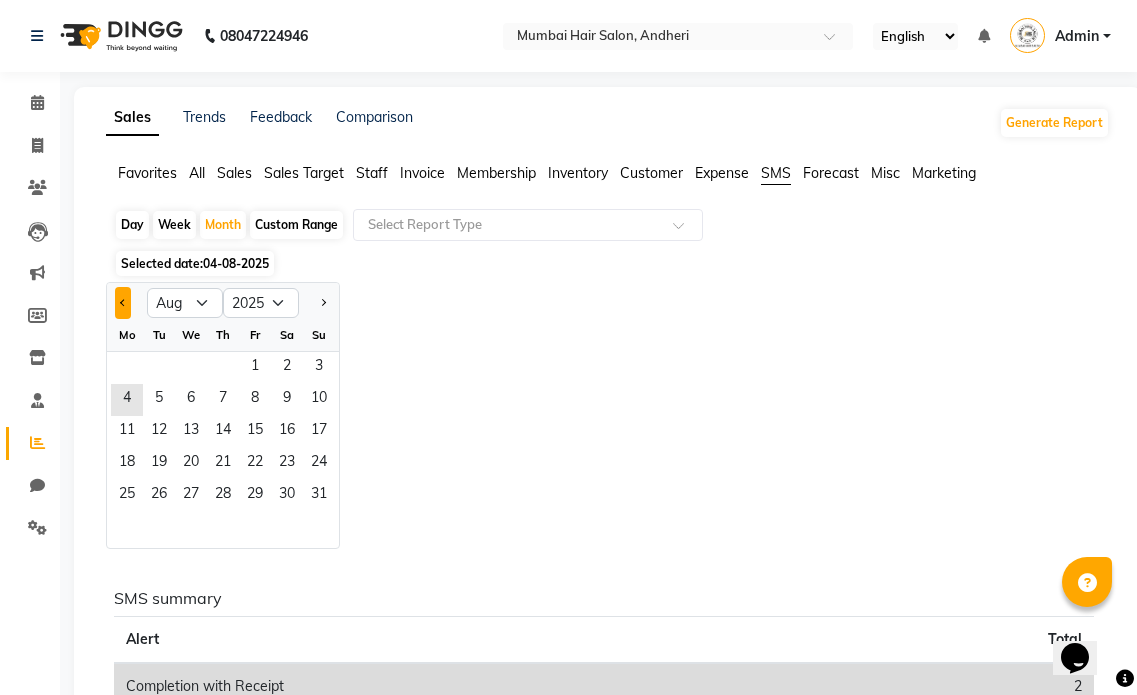 click 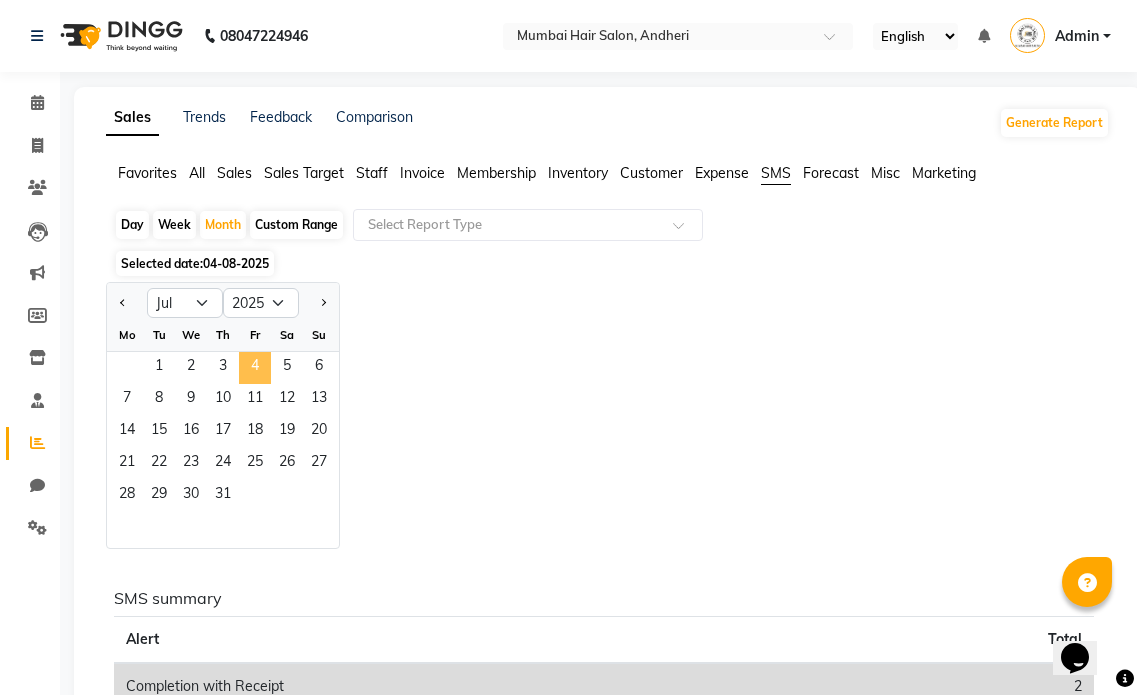 click on "4" 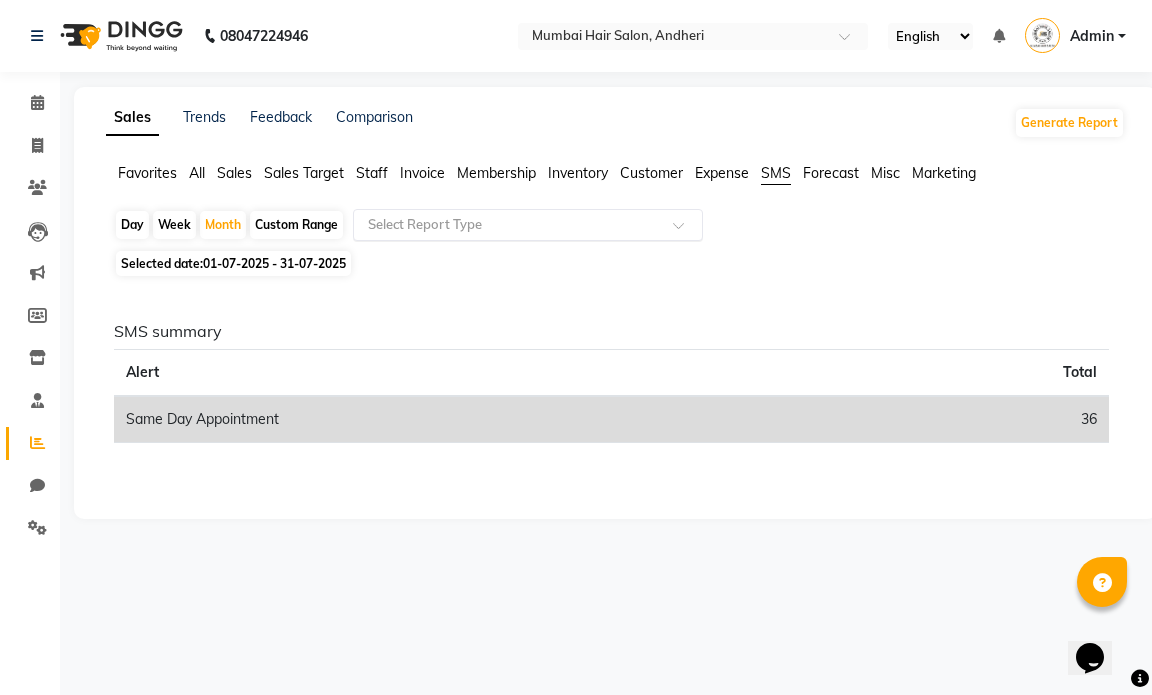 click 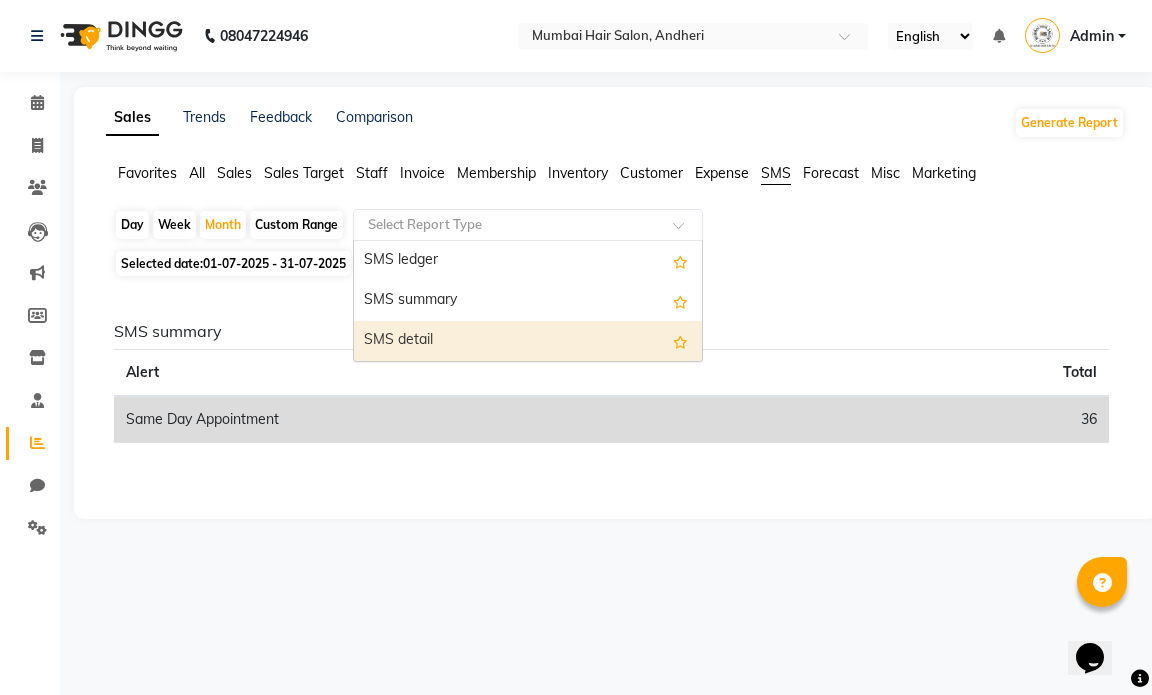 click on "SMS detail" at bounding box center (528, 341) 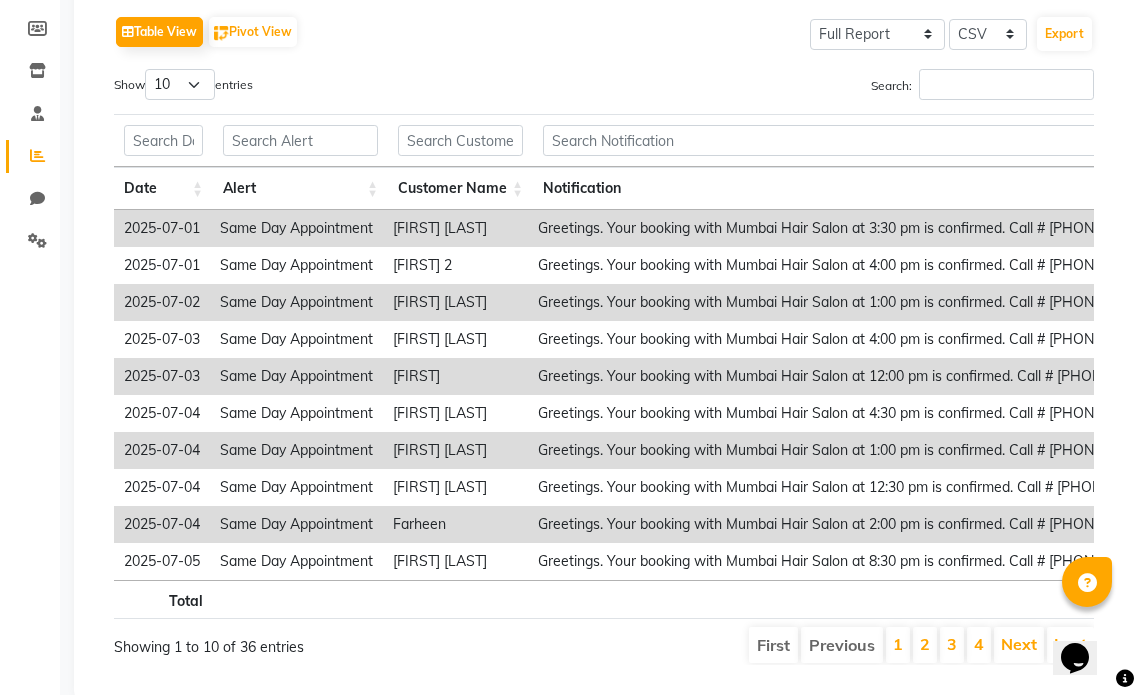 scroll, scrollTop: 300, scrollLeft: 0, axis: vertical 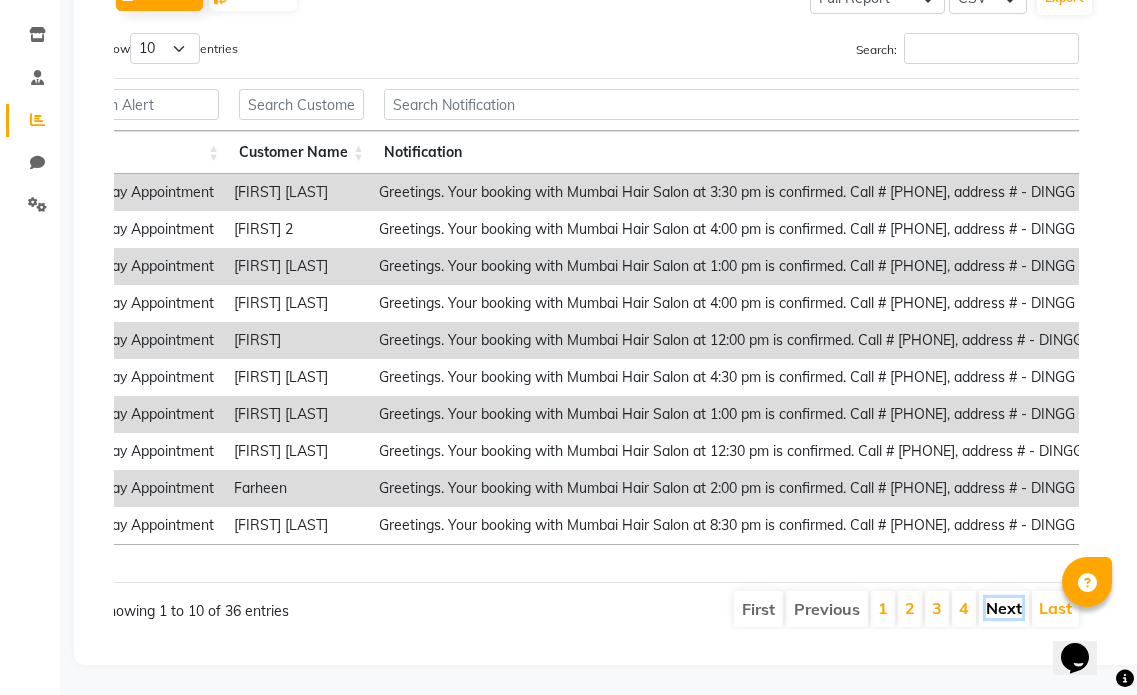 click on "Next" at bounding box center [1004, 608] 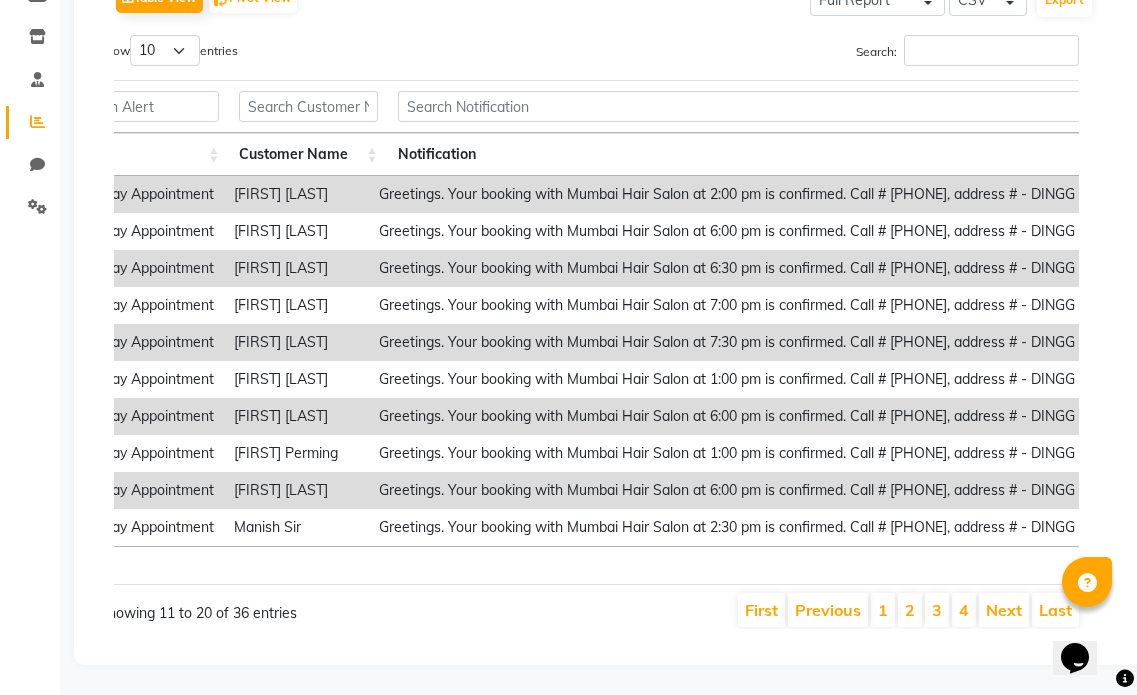 scroll, scrollTop: 351, scrollLeft: 0, axis: vertical 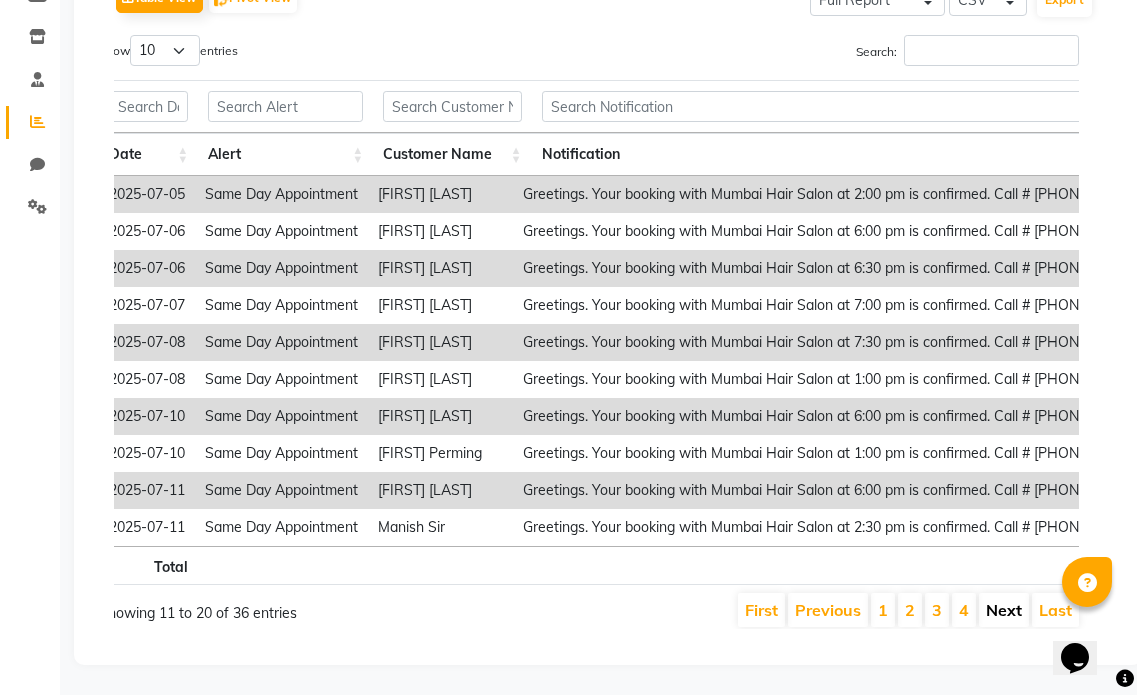 click on "Next" at bounding box center (1004, 610) 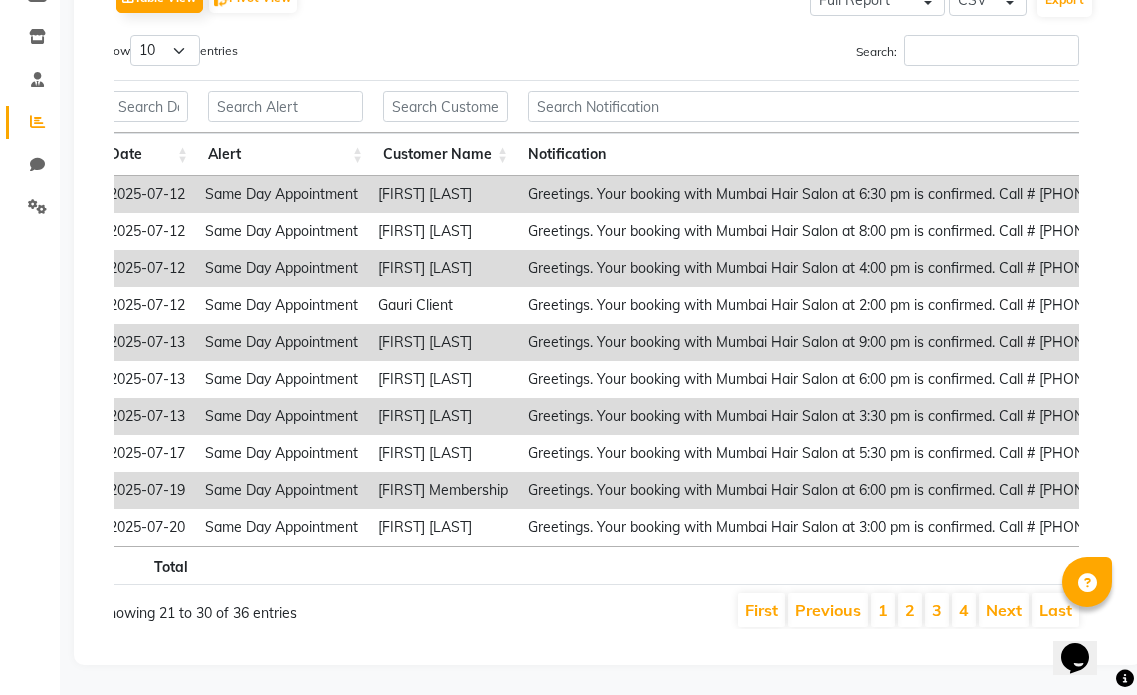 click on "Next" at bounding box center [1004, 610] 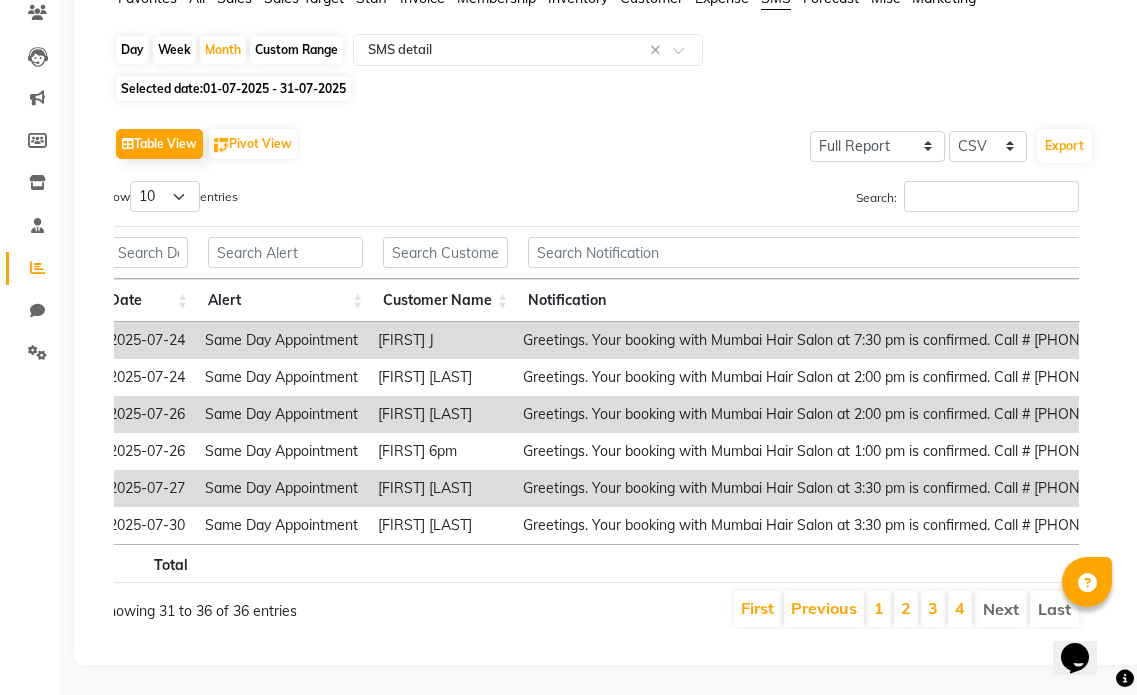 click on "1" at bounding box center [879, 609] 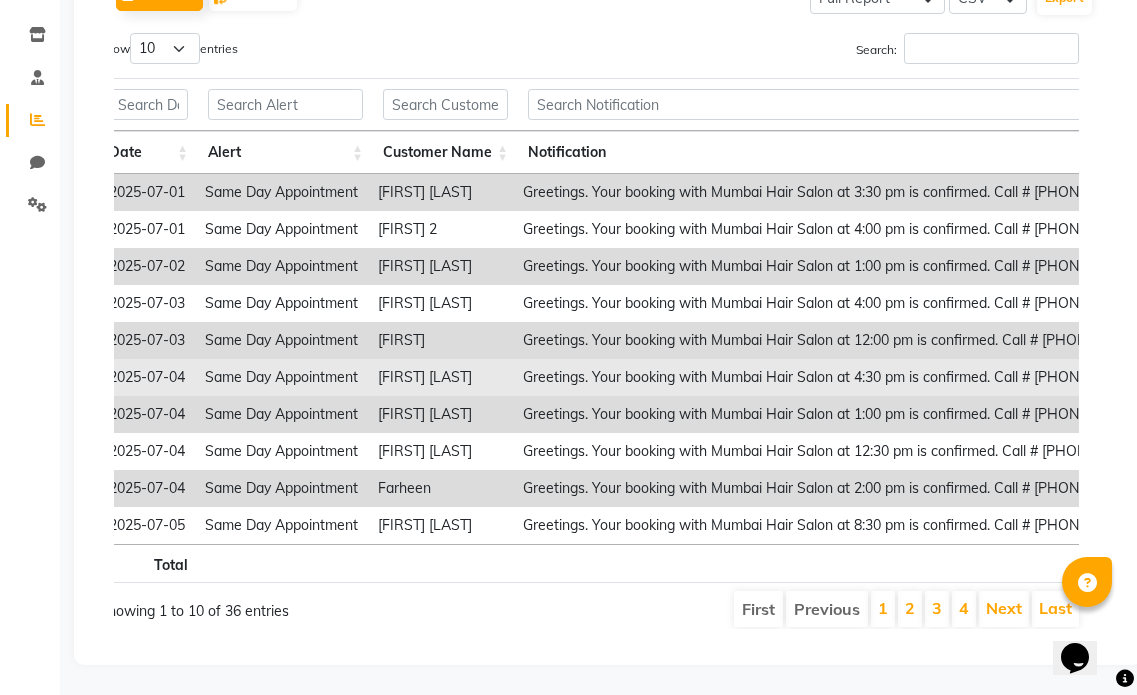 scroll, scrollTop: 353, scrollLeft: 0, axis: vertical 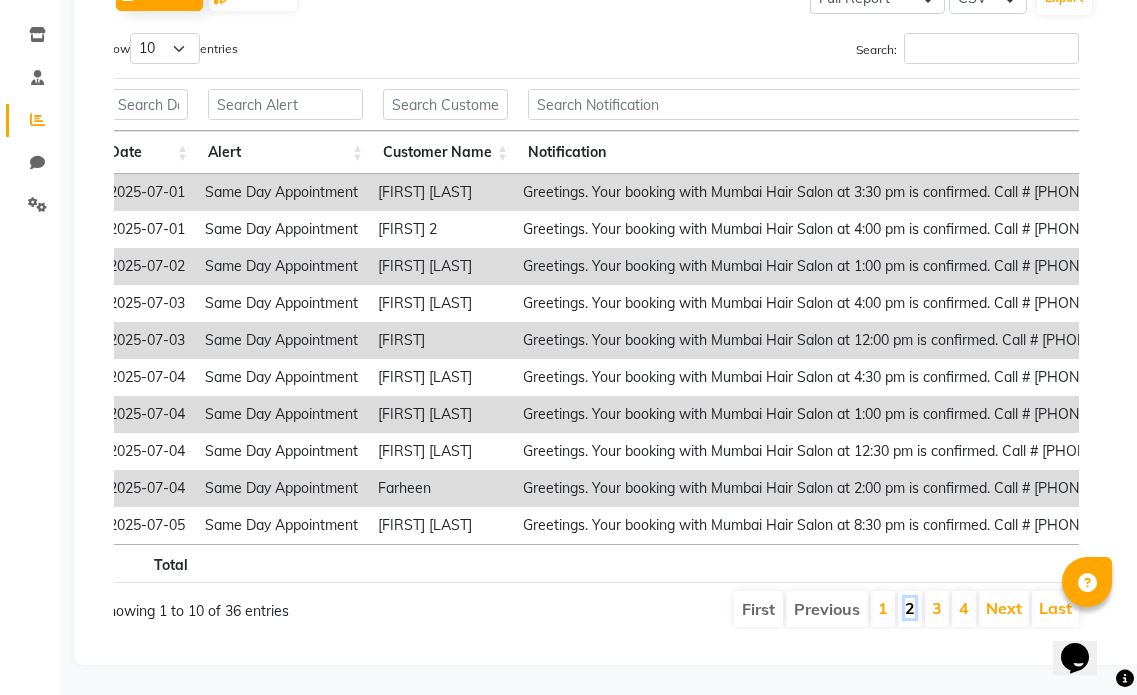 click on "2" at bounding box center [910, 608] 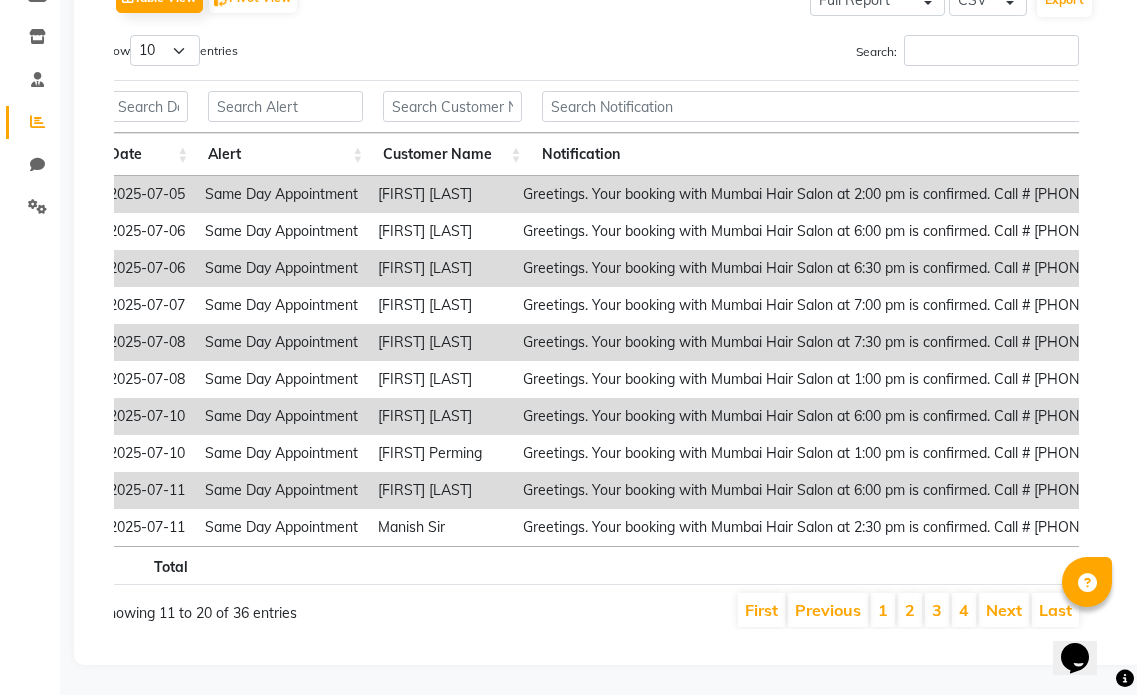 scroll, scrollTop: 351, scrollLeft: 0, axis: vertical 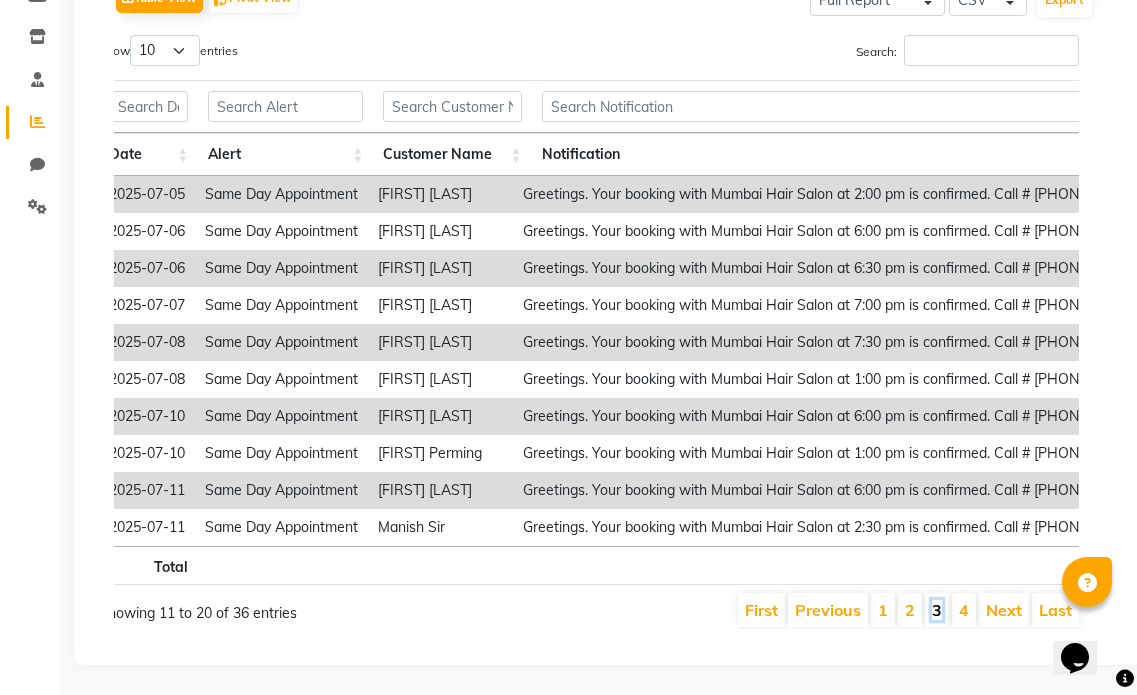 click on "3" at bounding box center (937, 610) 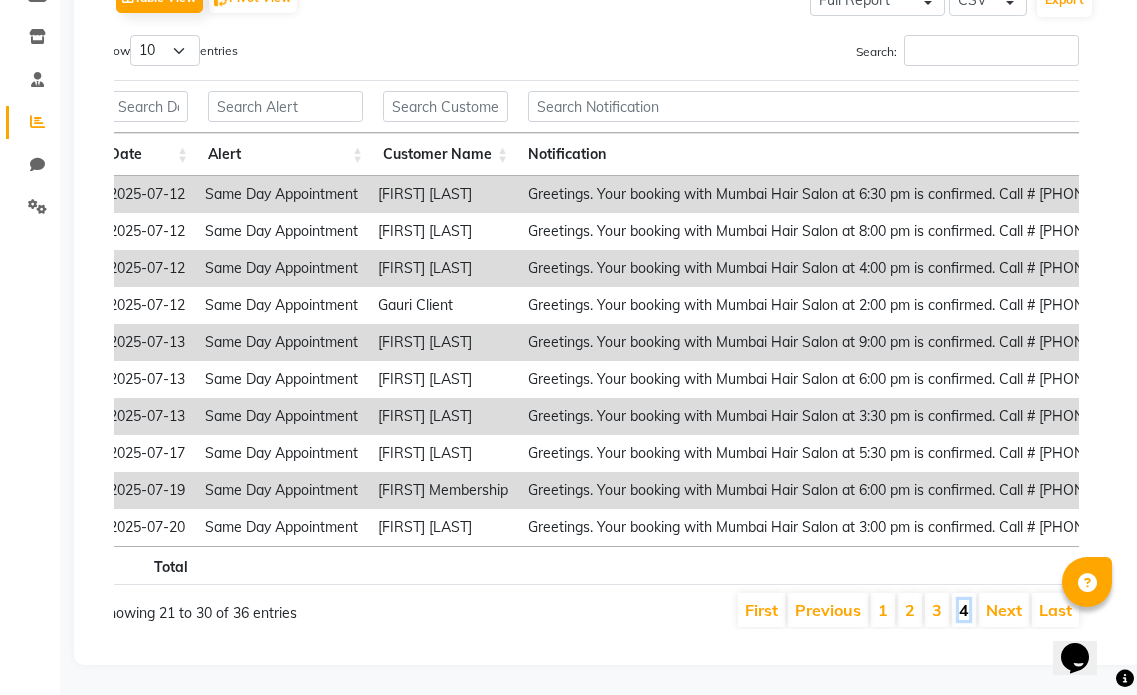 click on "4" at bounding box center (964, 610) 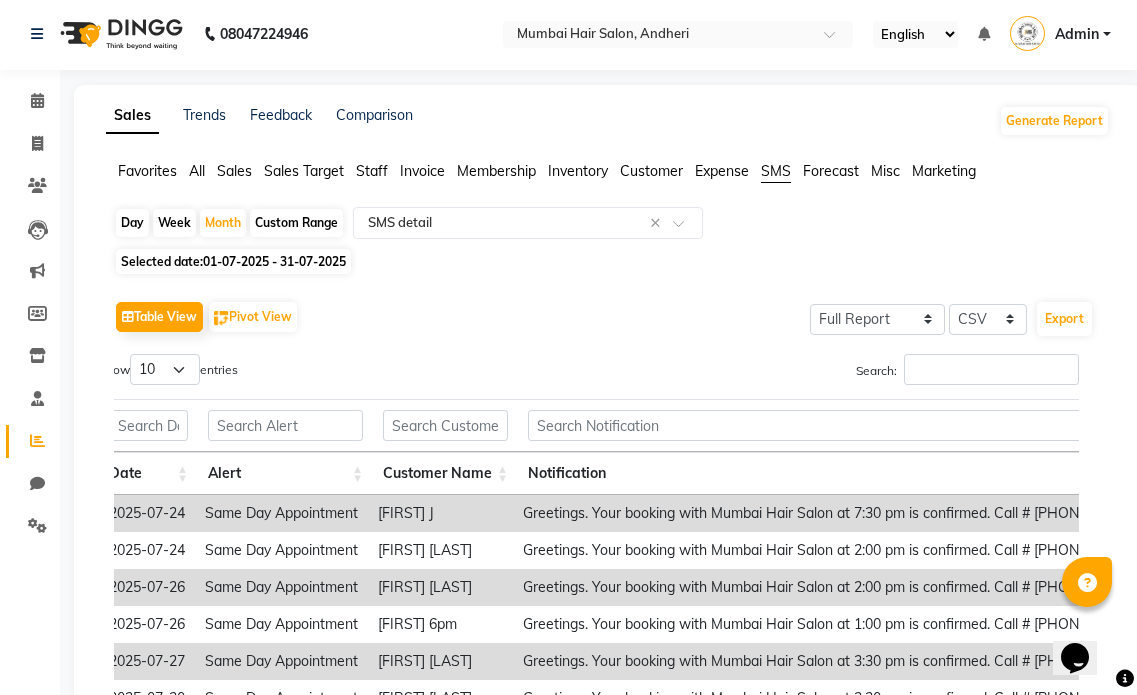 scroll, scrollTop: 0, scrollLeft: 0, axis: both 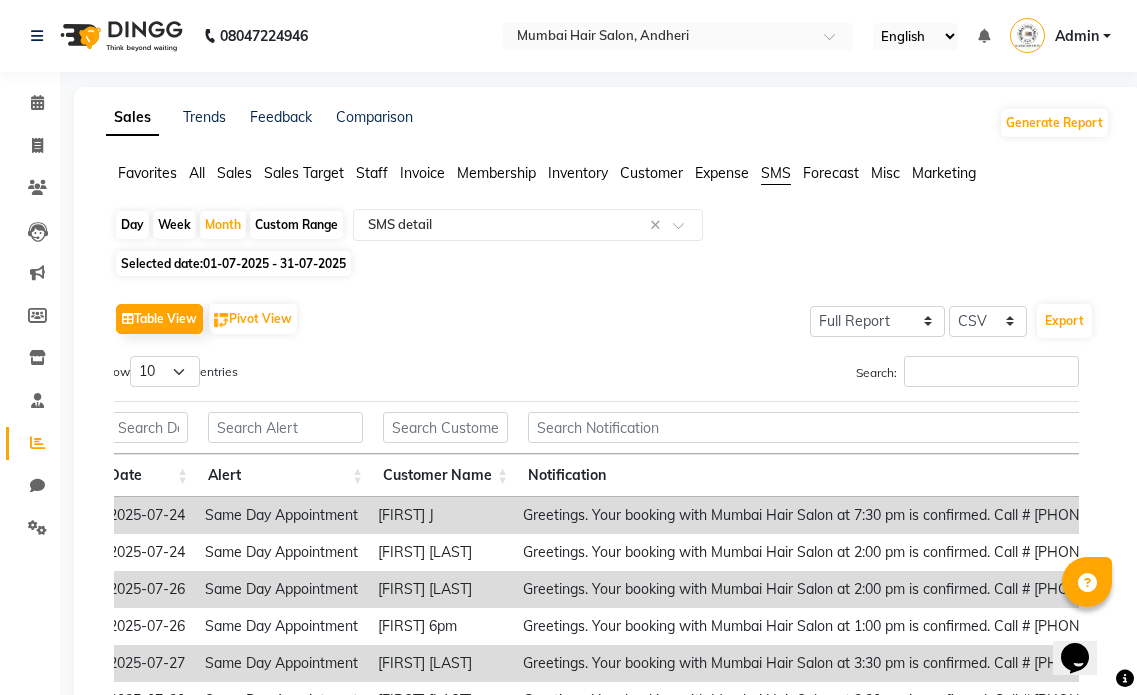 click on "Day" 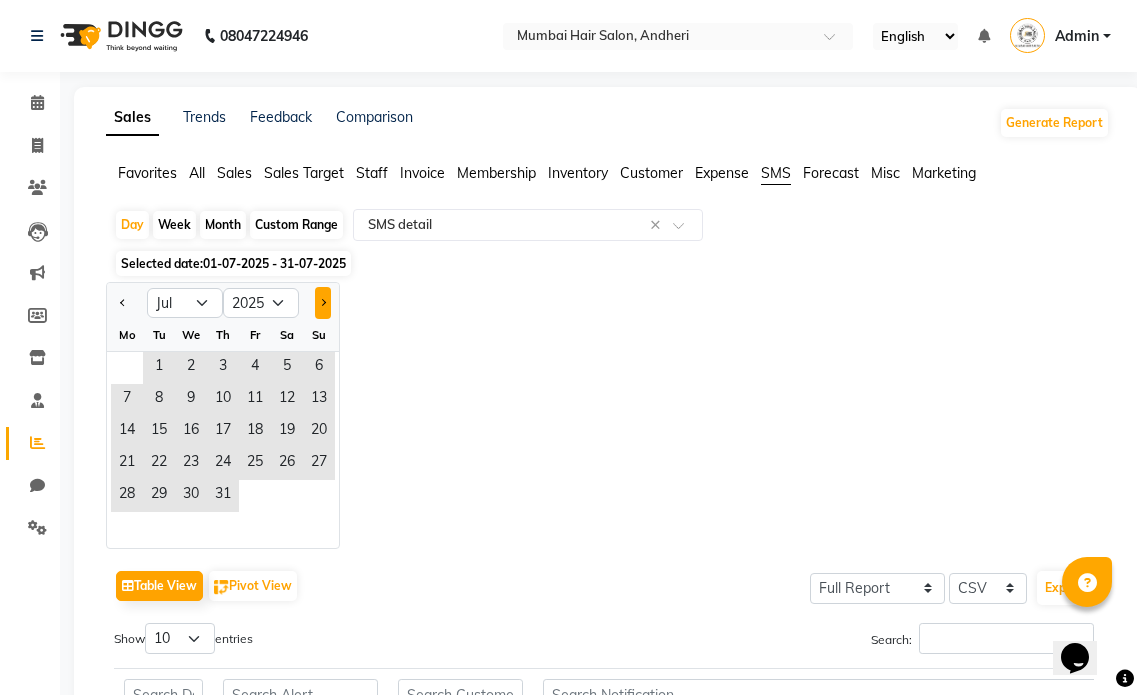 click 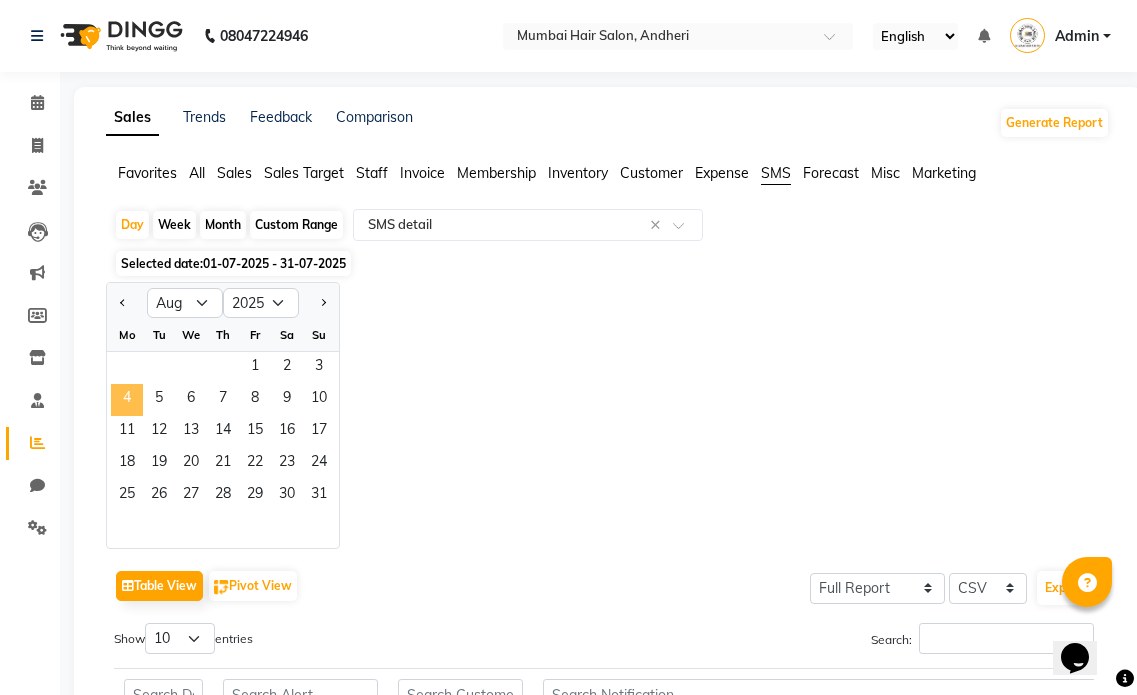 click on "4" 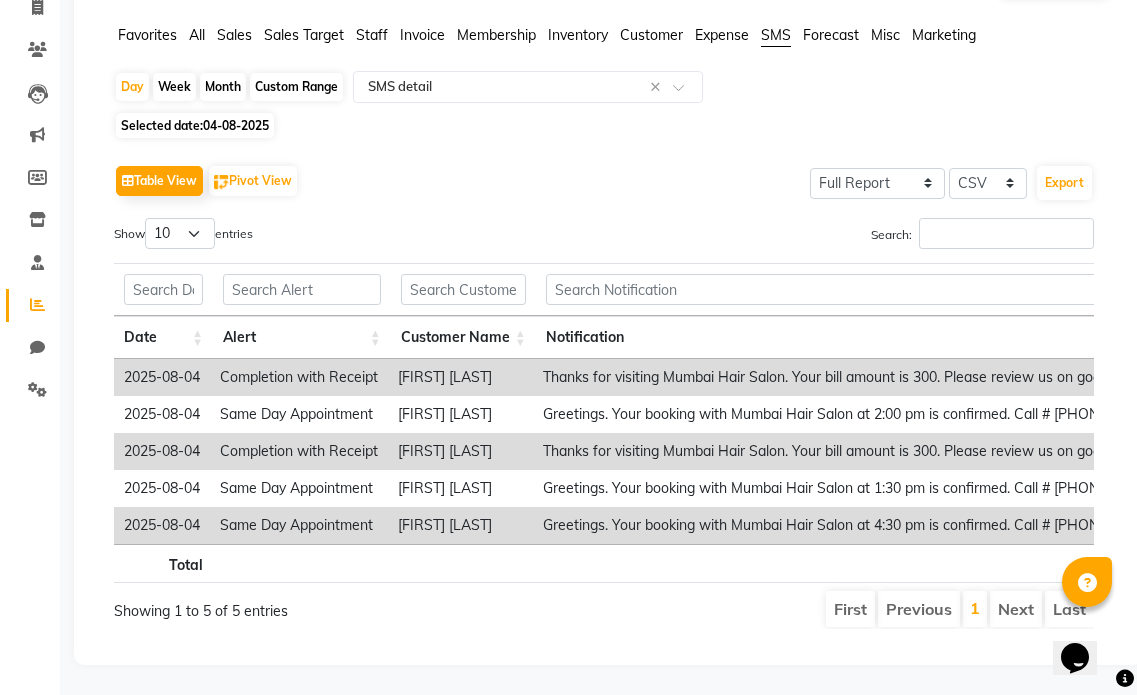scroll, scrollTop: 168, scrollLeft: 0, axis: vertical 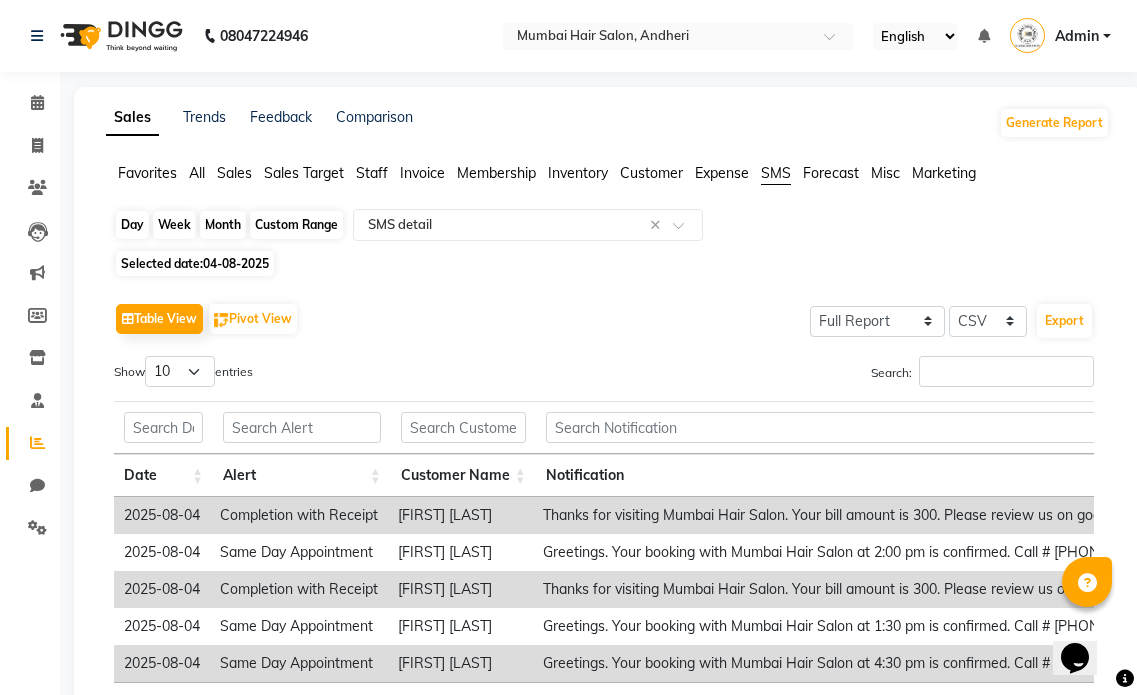 click on "Day" 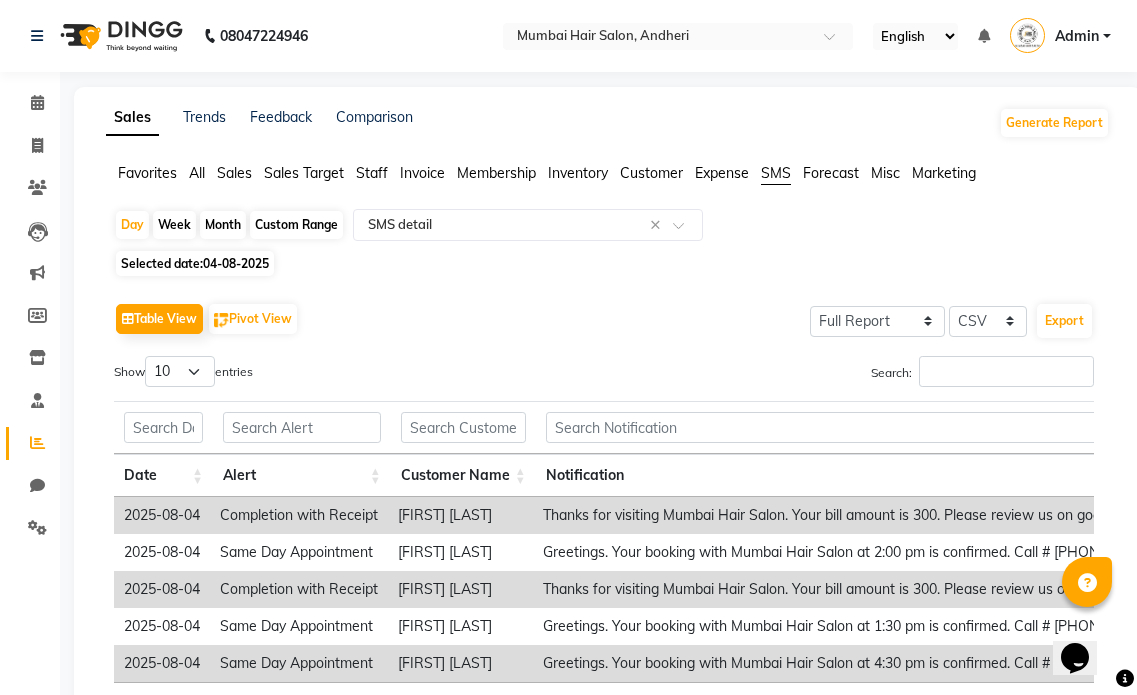 select on "8" 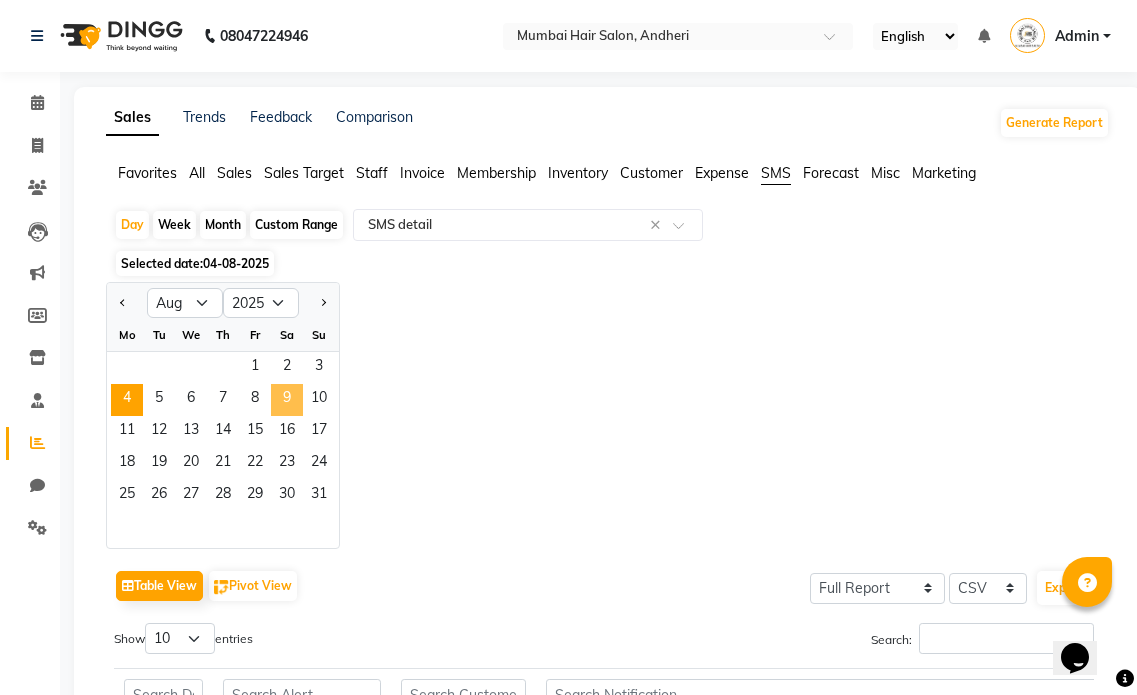 click on "9" 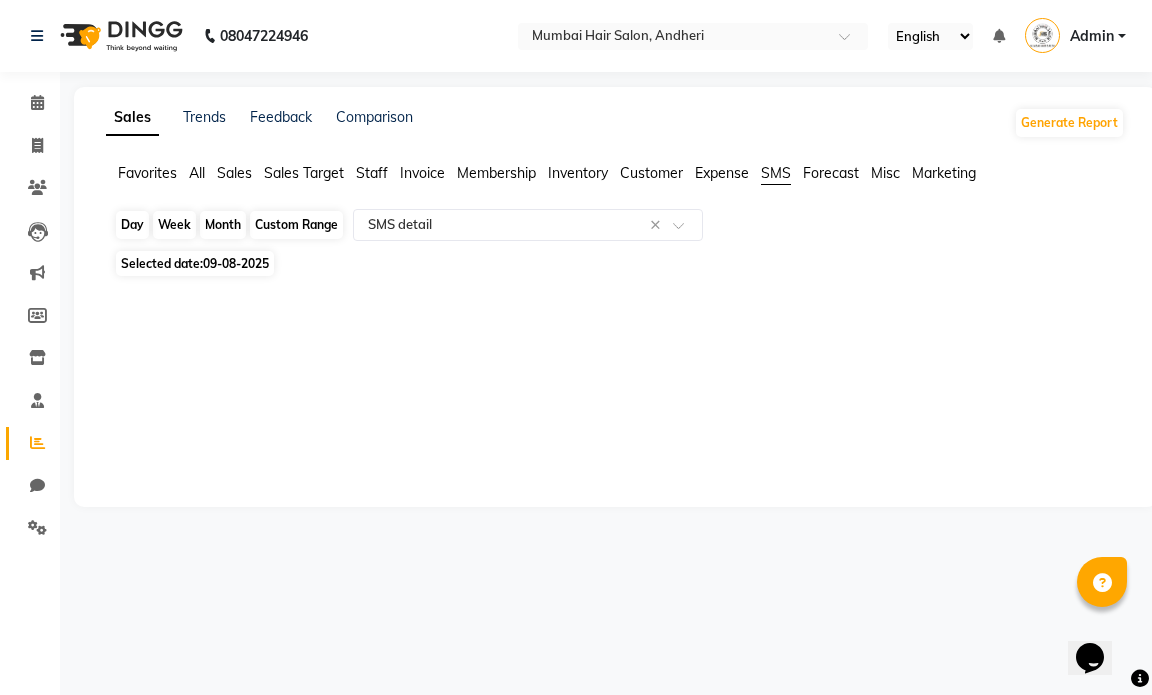click on "Day" 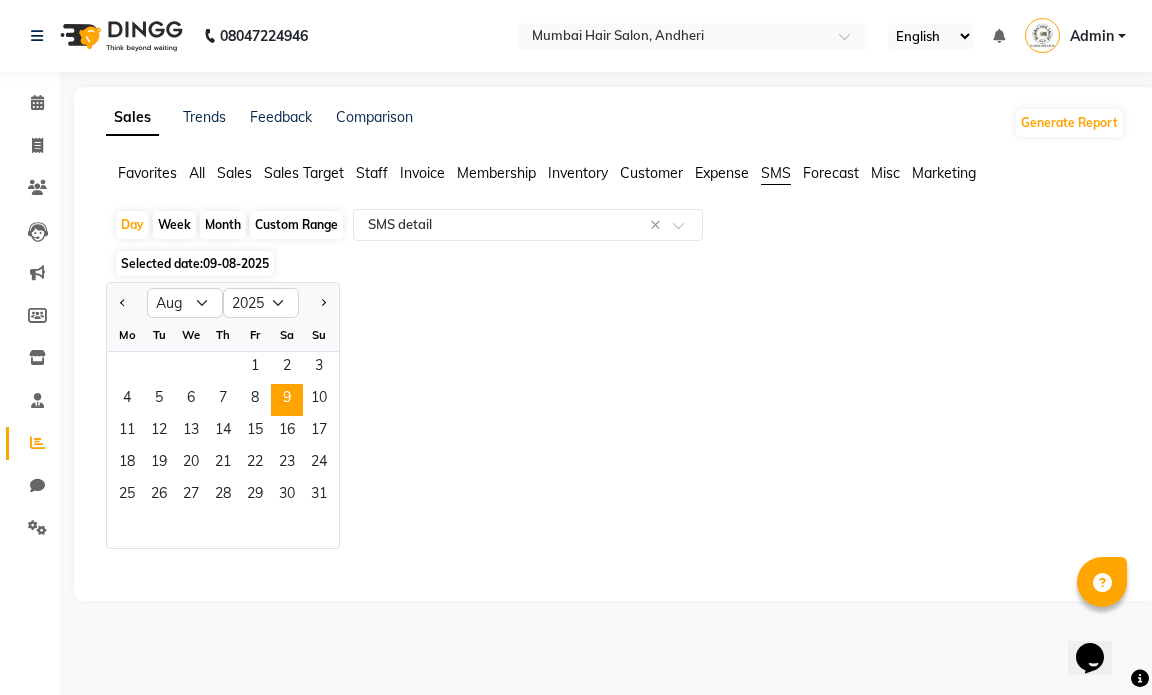 click on "Jan Feb Mar Apr May Jun Jul Aug Sep Oct Nov Dec 2015 2016 2017 2018 2019 2020 2021 2022 2023 2024 2025 2026 2027 2028 2029 2030 2031 2032 2033 2034 2035 Mo Tu We Th Fr Sa Su  1   2   3   4   5   6   7   8   9   10   11   12   13   14   15   16   17   18   19   20   21   22   23   24   25   26   27   28   29   30   31" 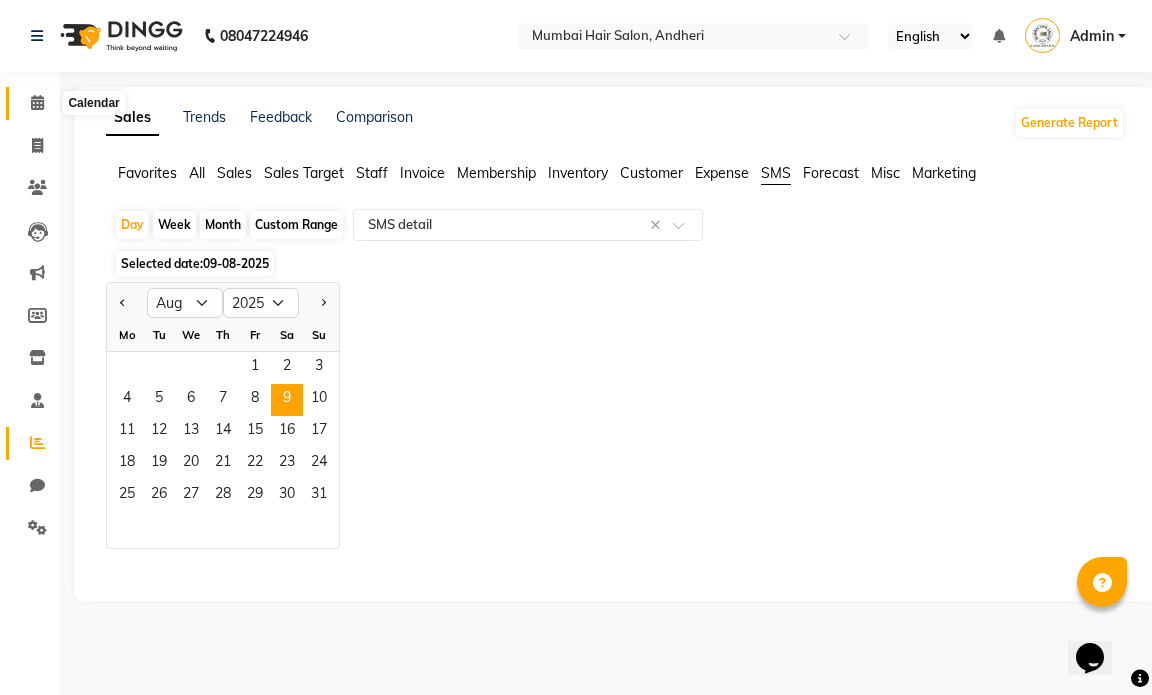 click 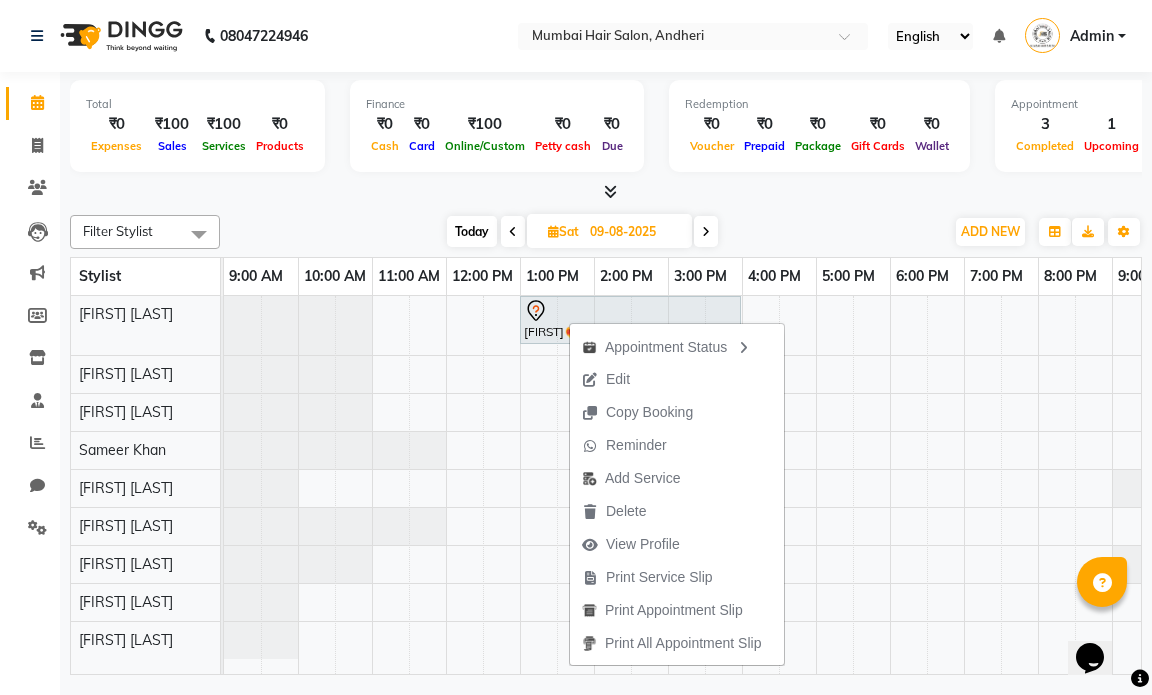 click at bounding box center [606, 192] 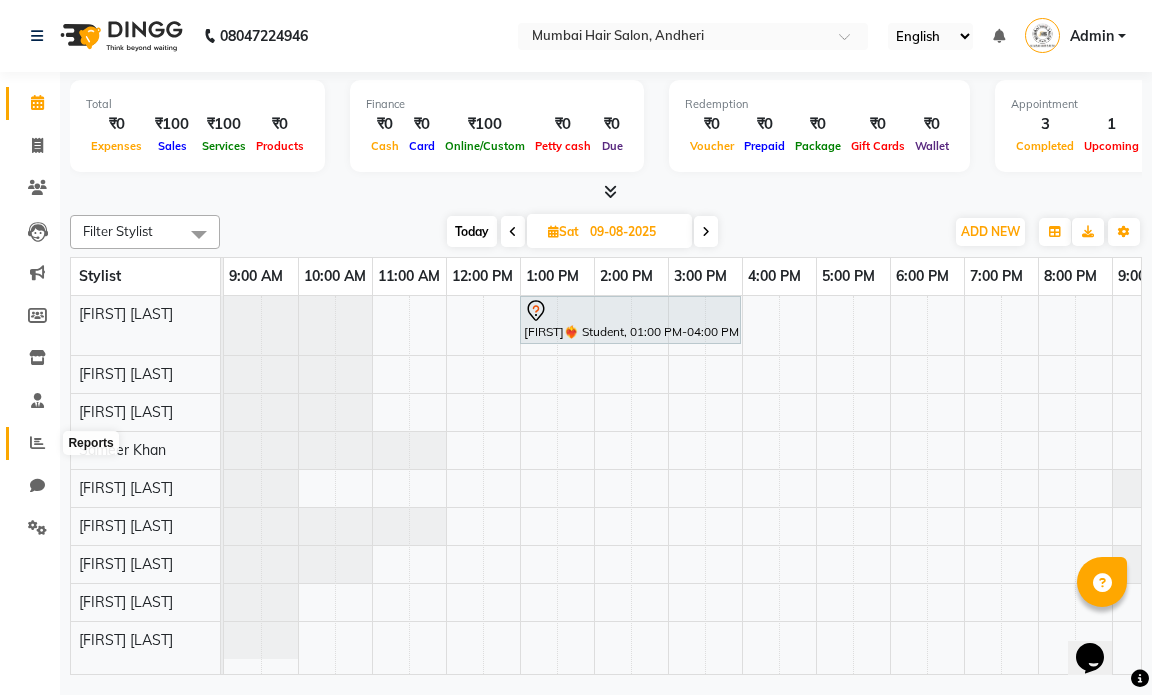 click 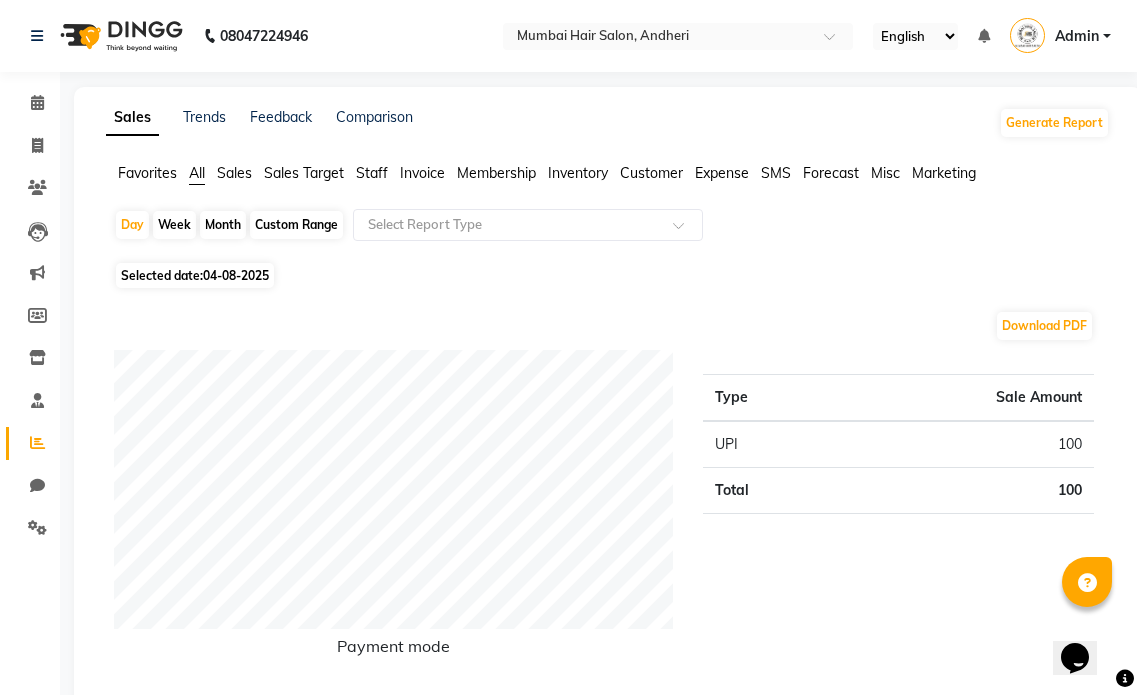 click on "Customer" 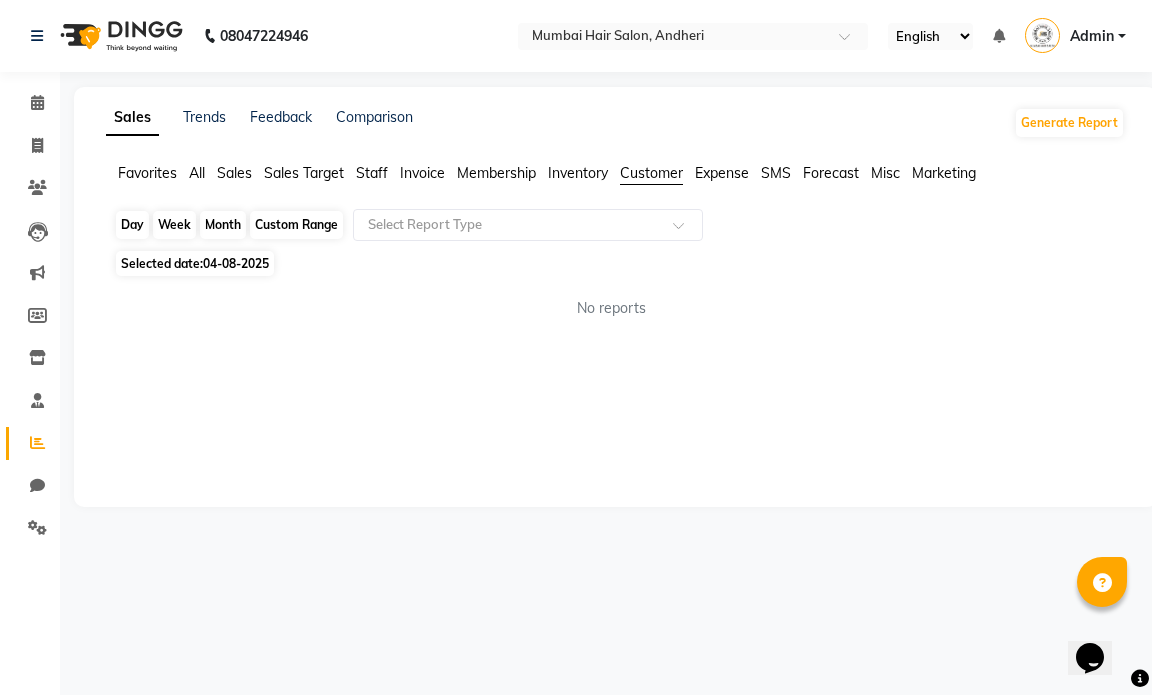 click on "Day" 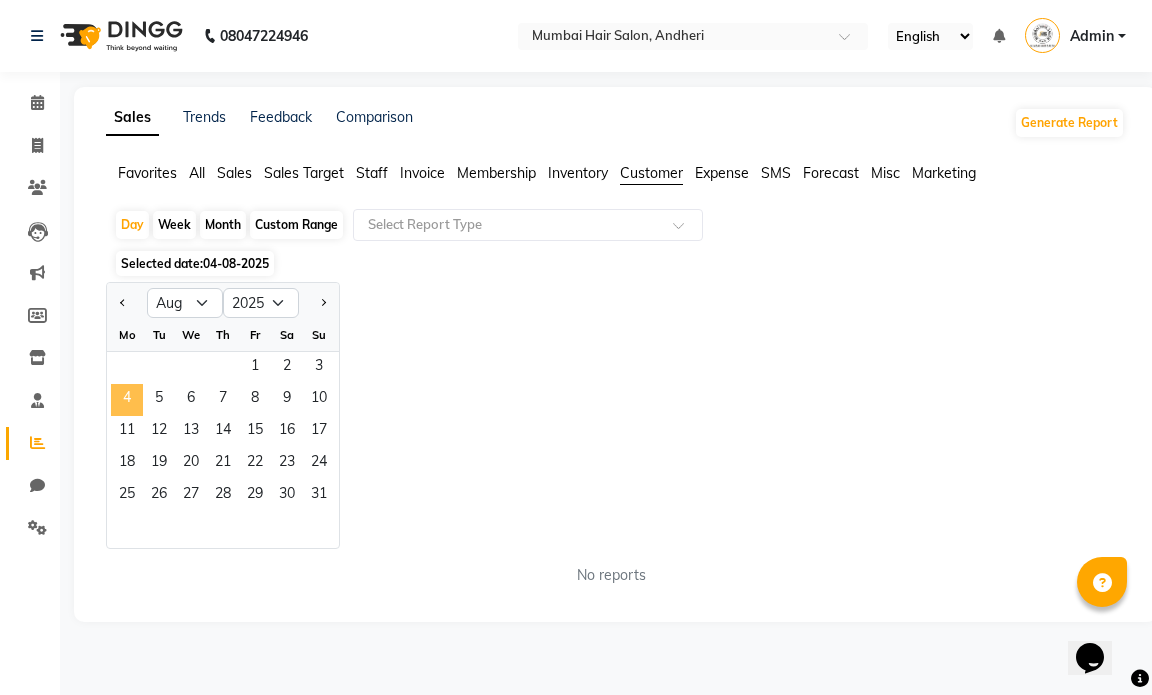 click on "4" 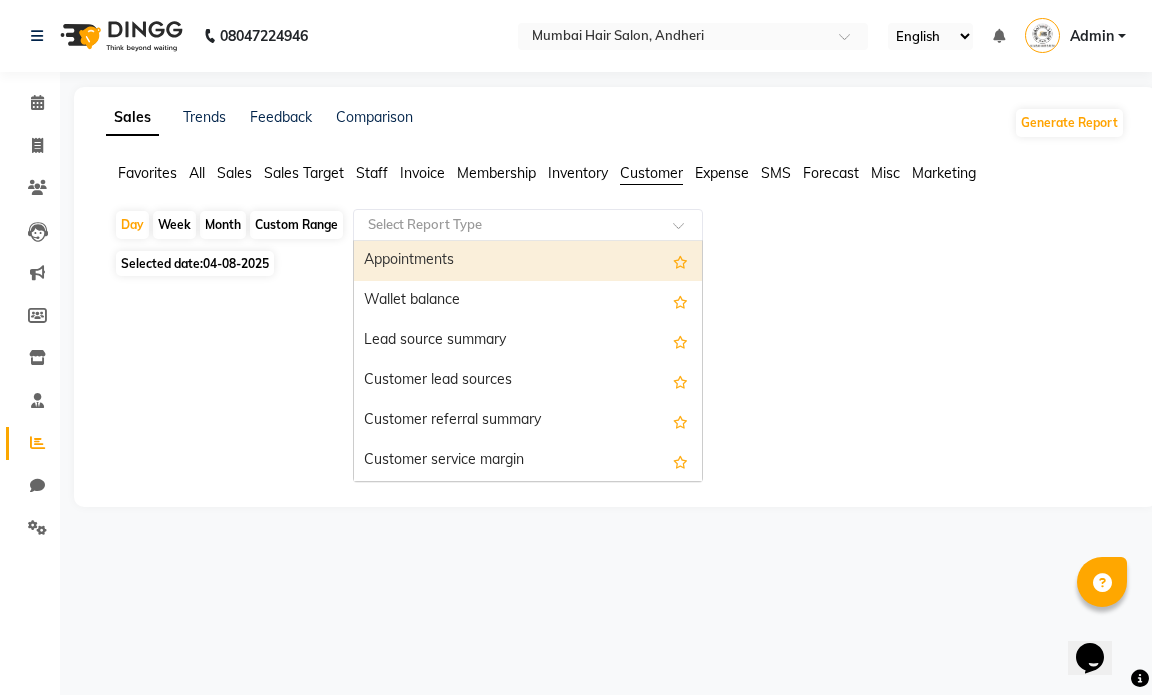 click 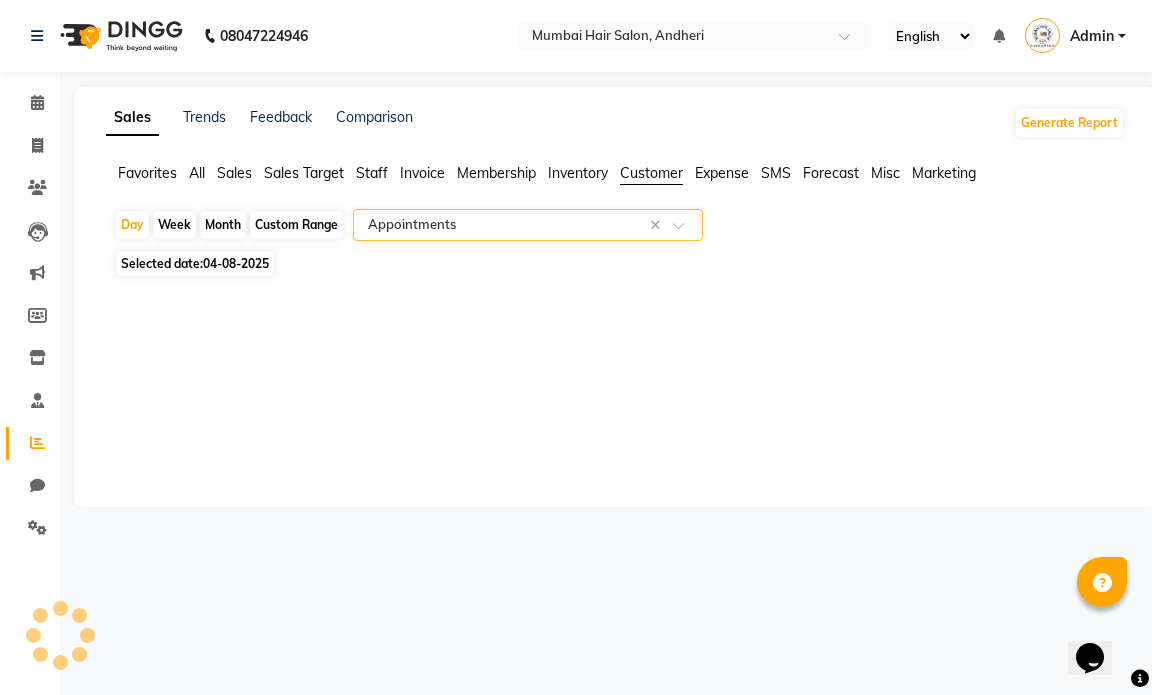 select on "full_report" 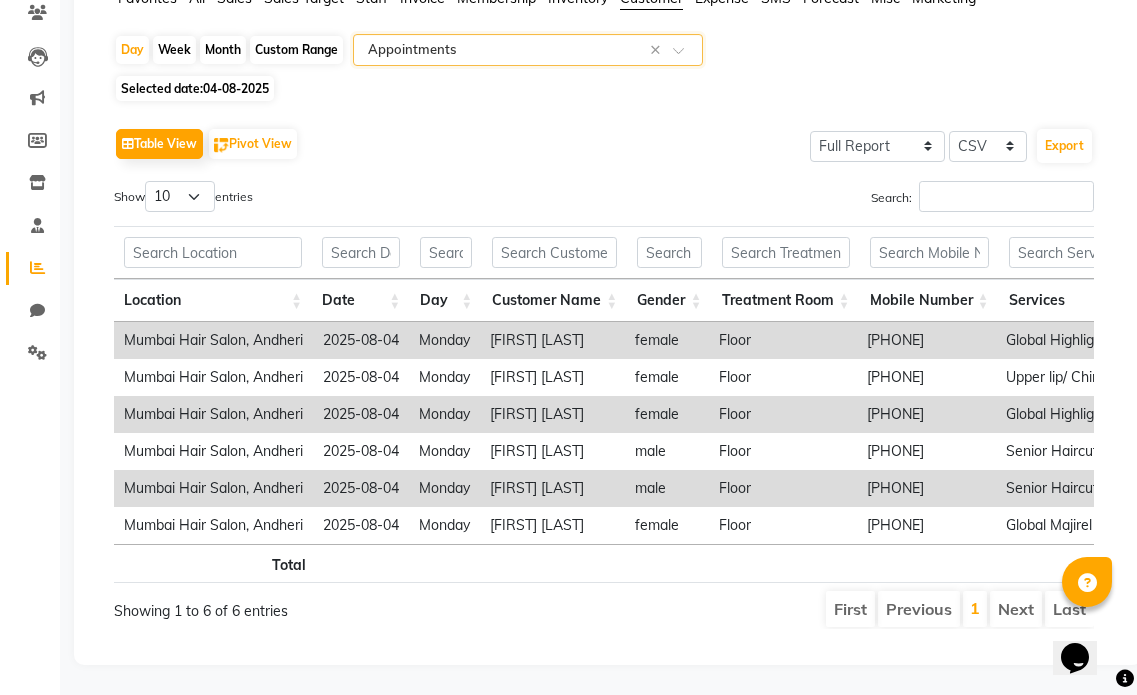 scroll, scrollTop: 205, scrollLeft: 0, axis: vertical 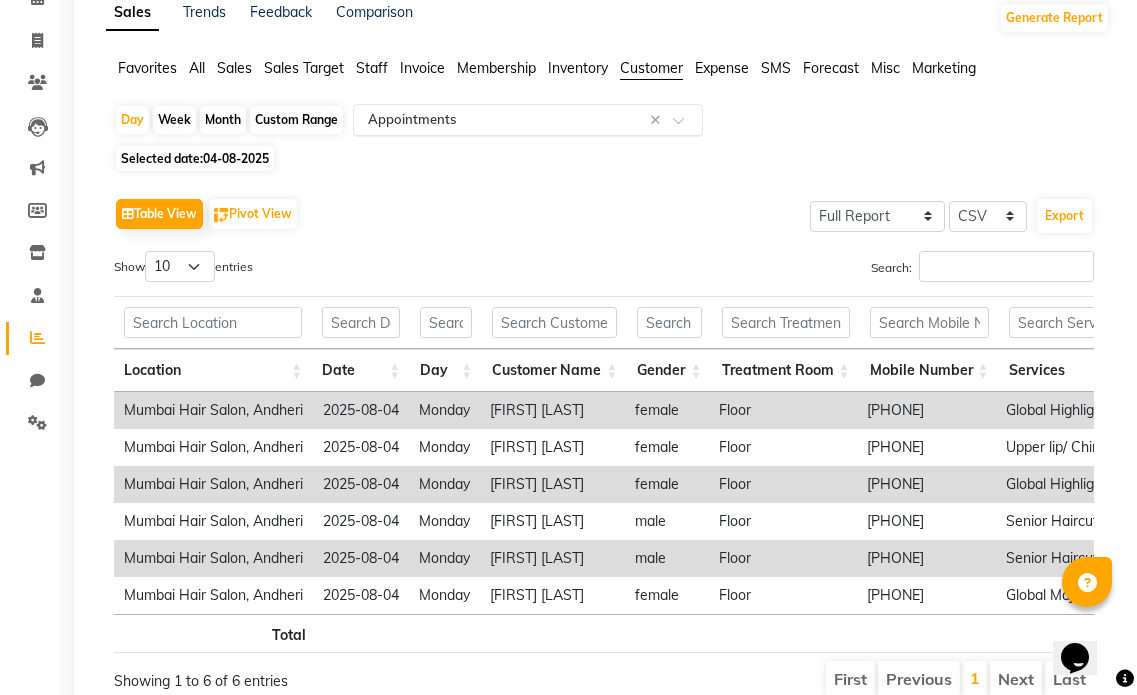 click 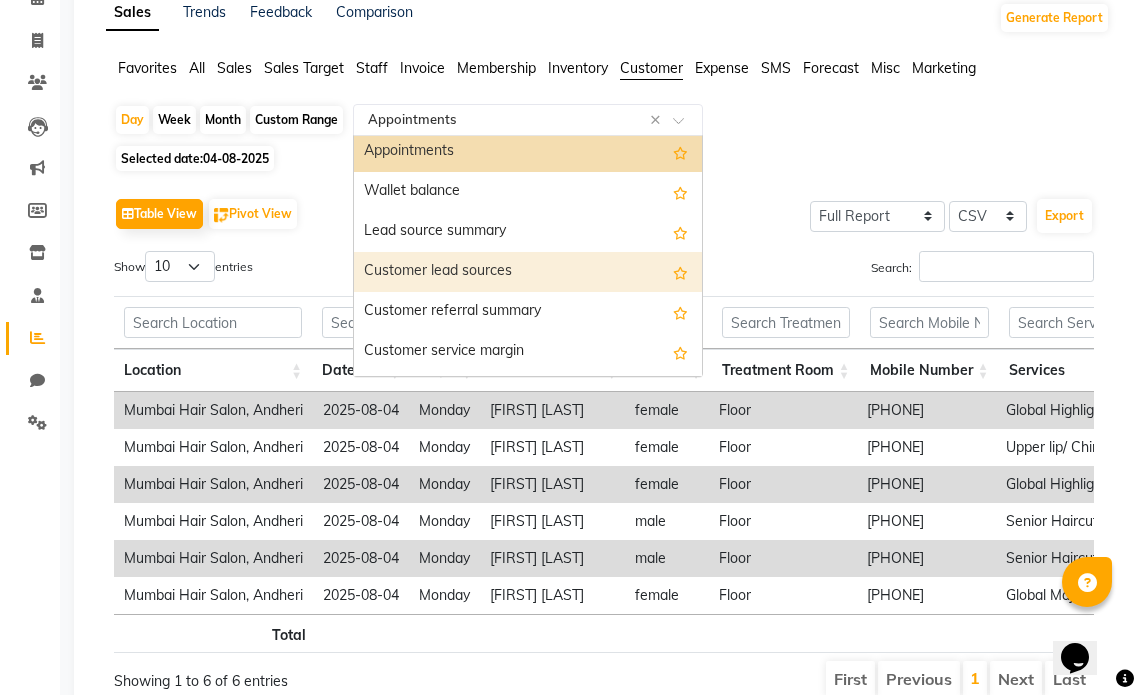 scroll, scrollTop: 0, scrollLeft: 0, axis: both 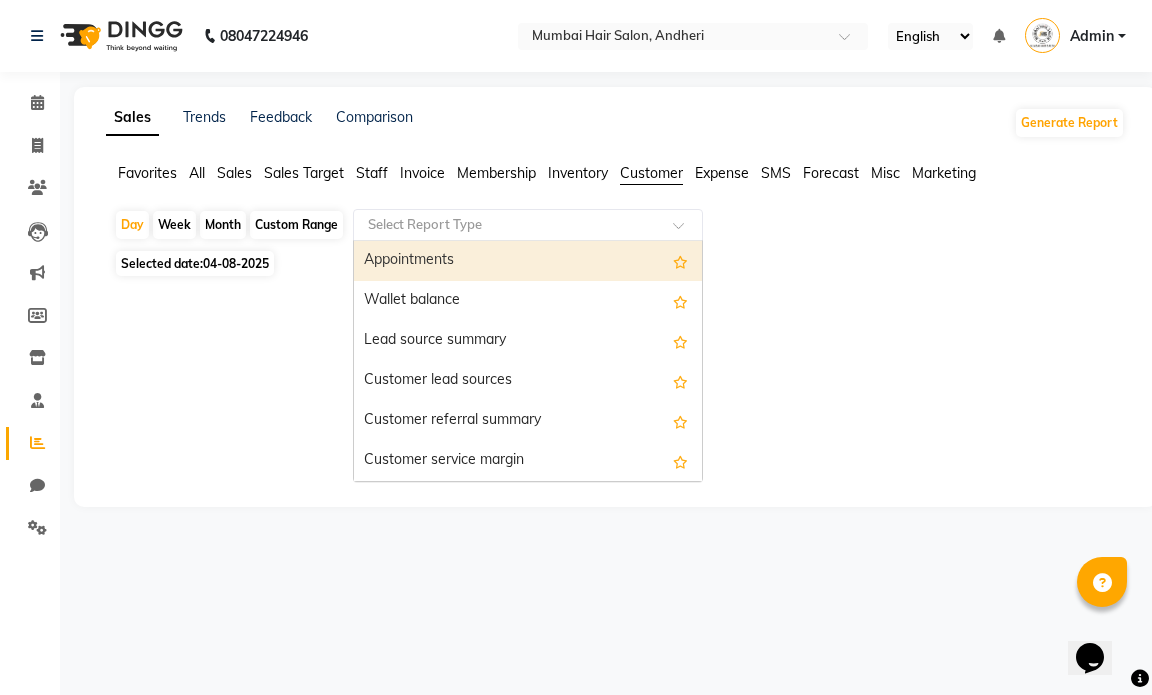 click on "Appointments" at bounding box center (528, 261) 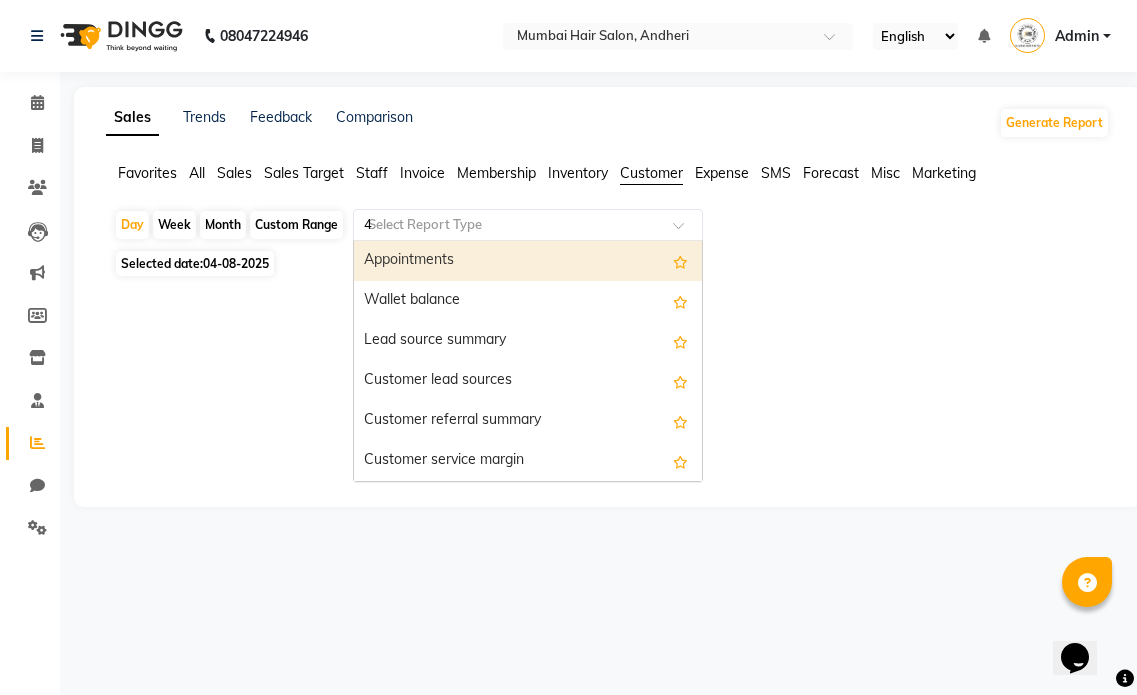select on "full_report" 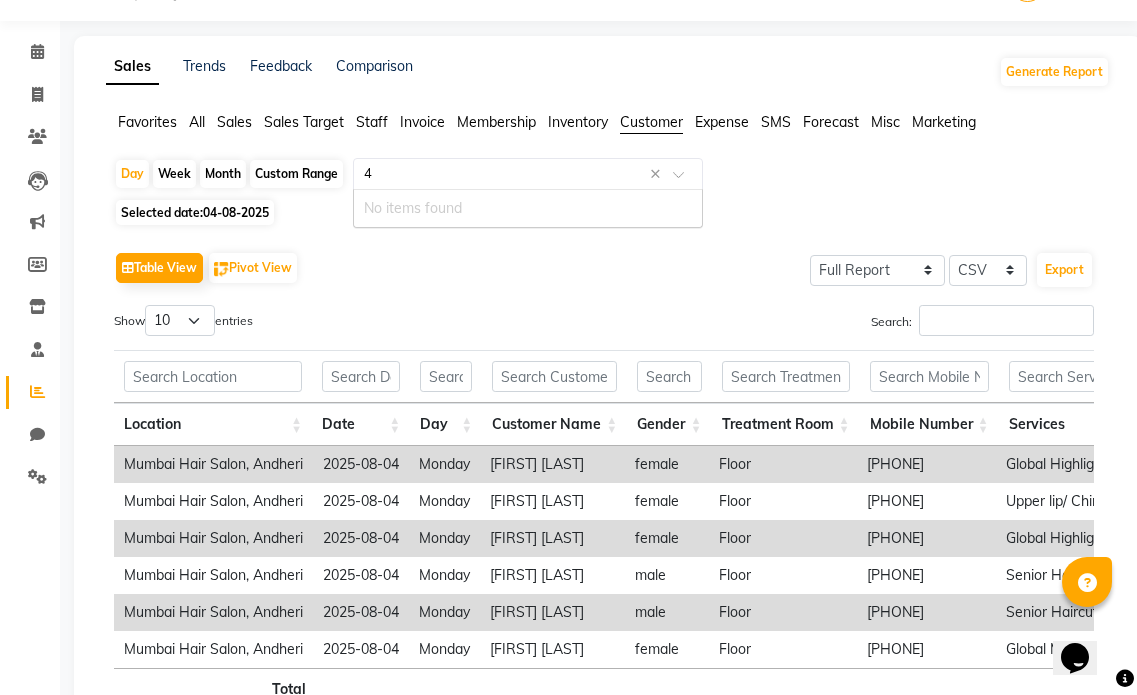 scroll, scrollTop: 100, scrollLeft: 0, axis: vertical 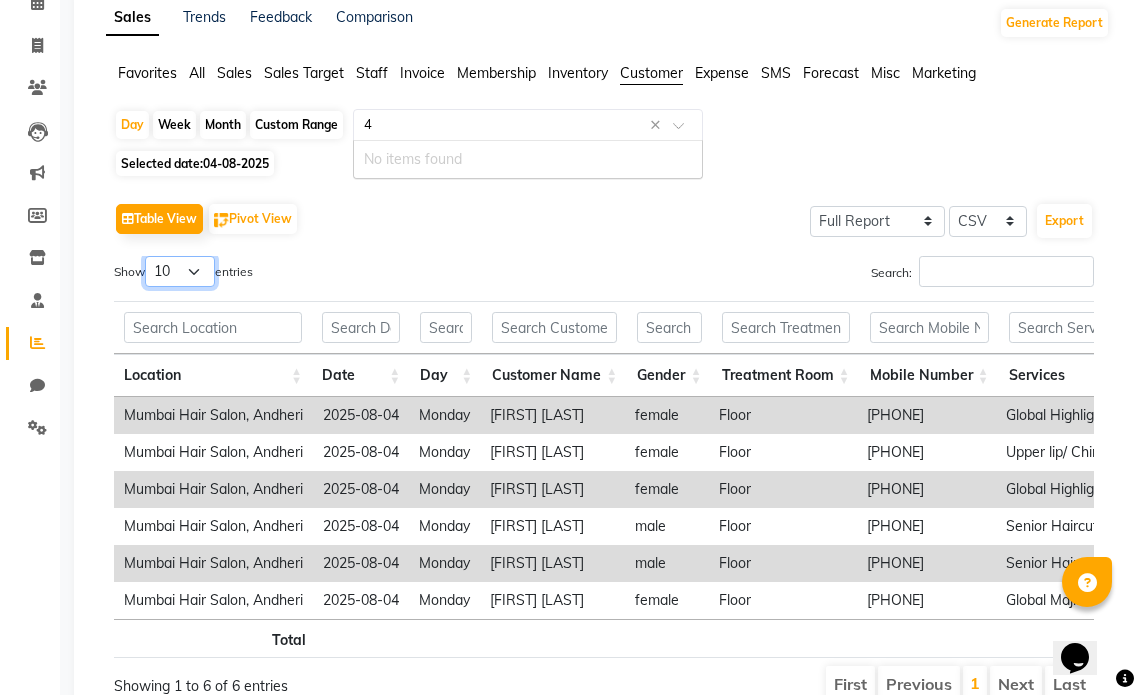 type 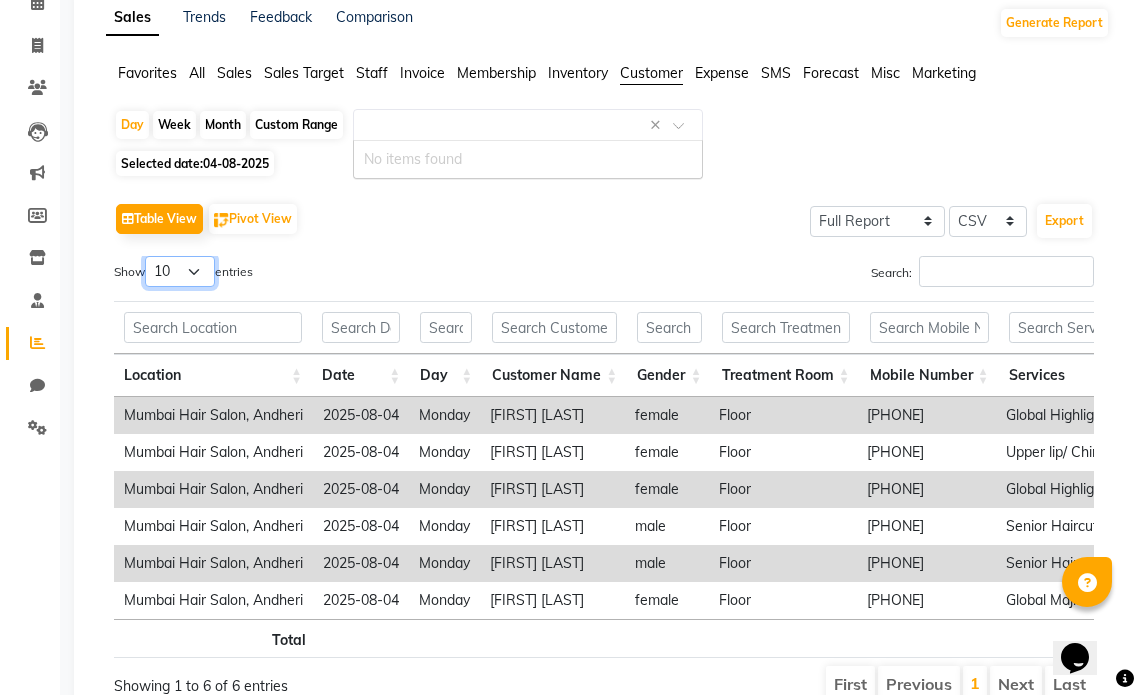 click on "10 25 50 100" at bounding box center [180, 271] 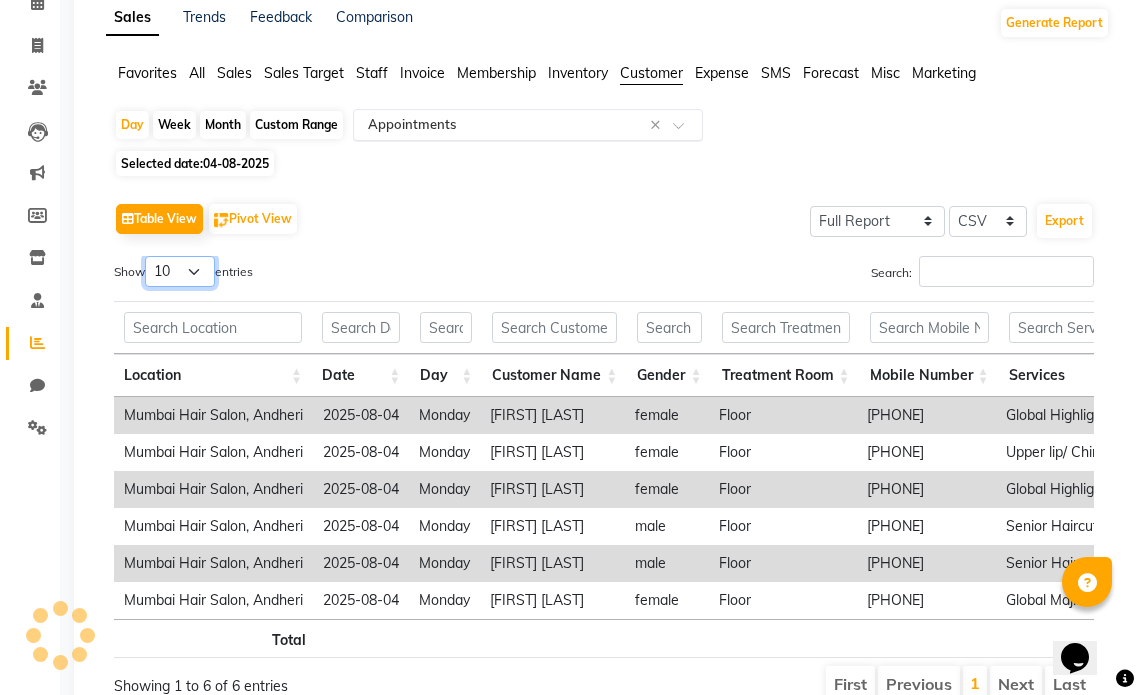 select on "100" 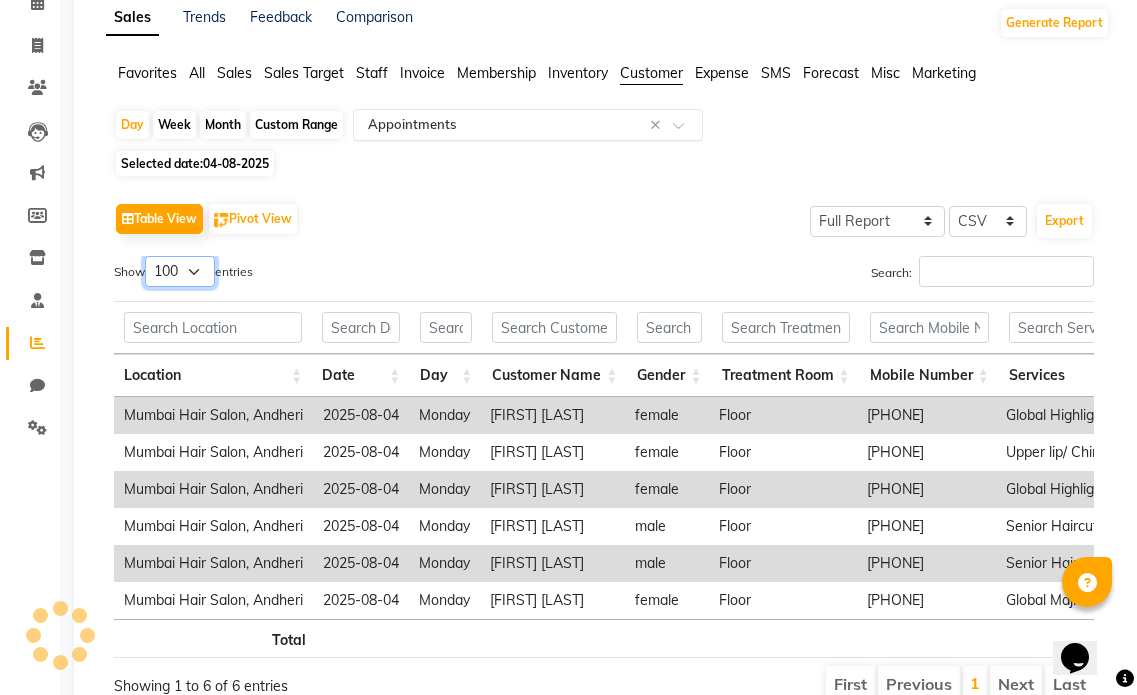 click on "10 25 50 100" at bounding box center [180, 271] 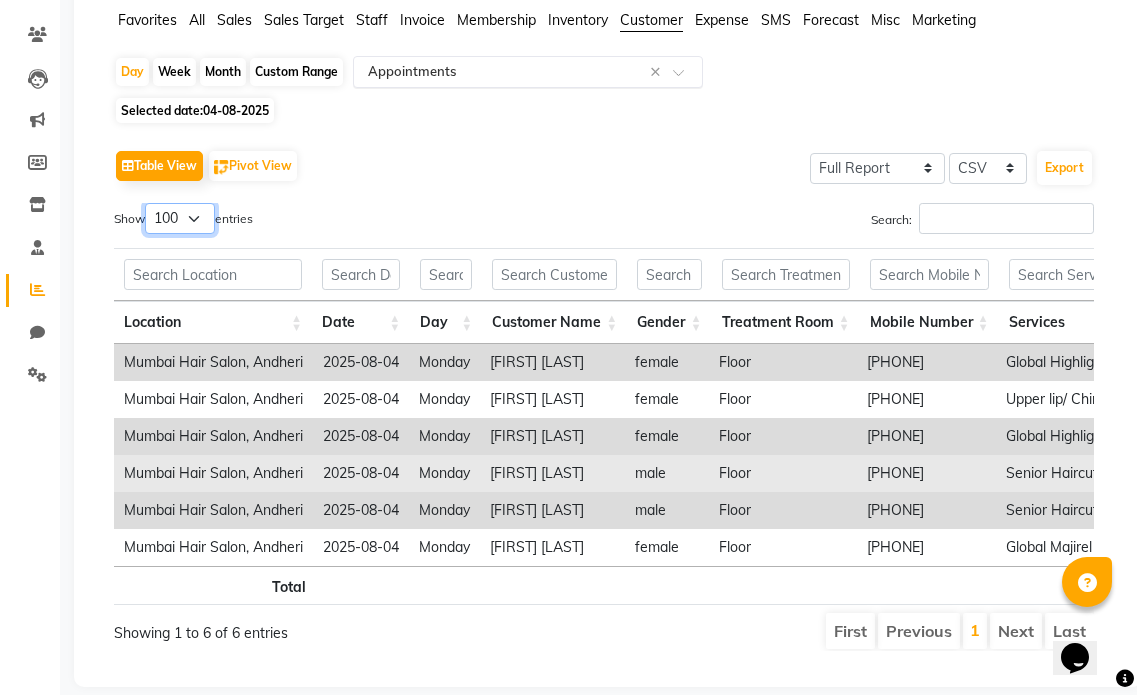 scroll, scrollTop: 205, scrollLeft: 0, axis: vertical 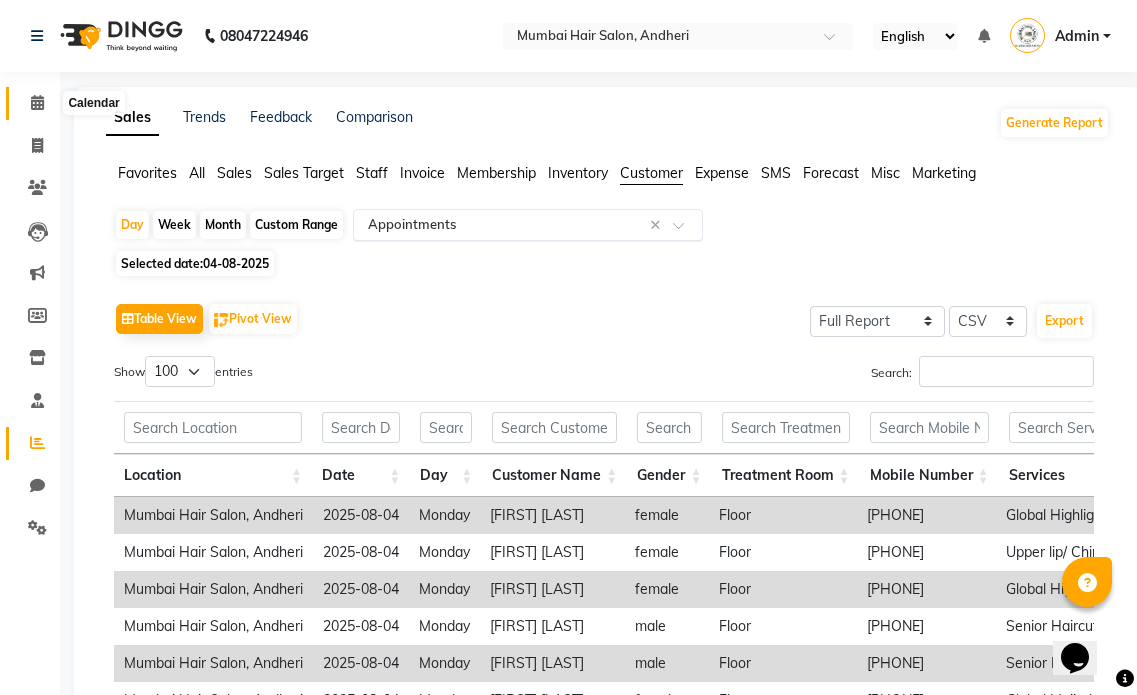 click 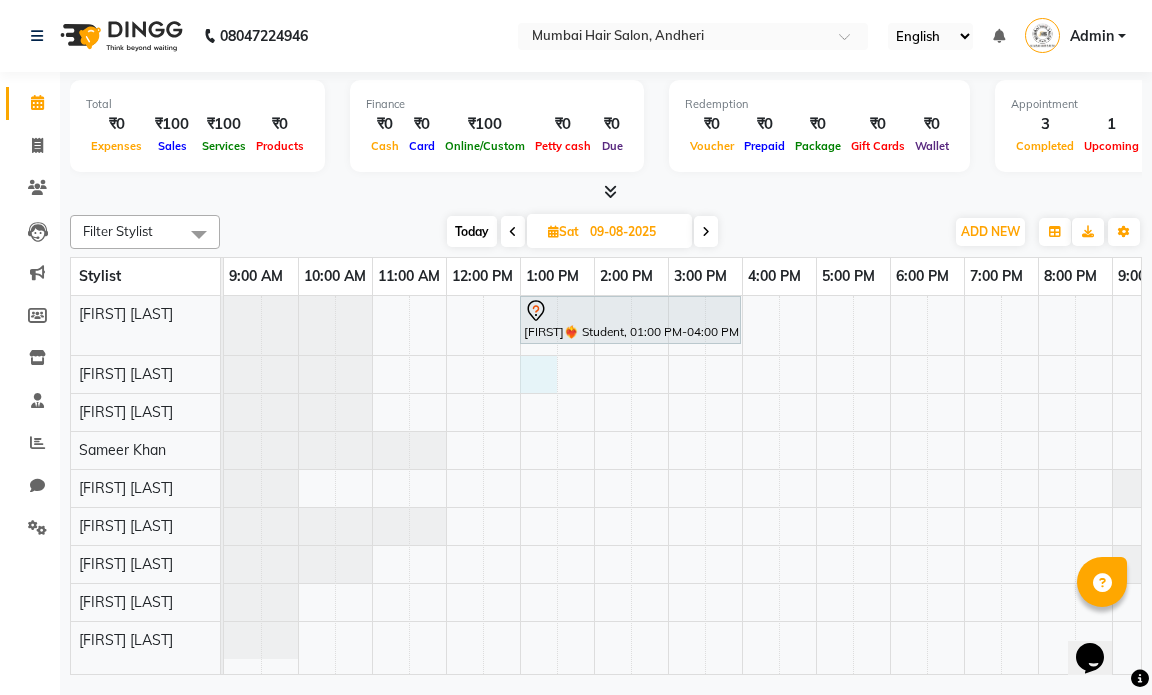 click on "[FIRST] [LAST], Student, 01:00 PM-04:00 PM, Nanoplastia OP" at bounding box center [742, 485] 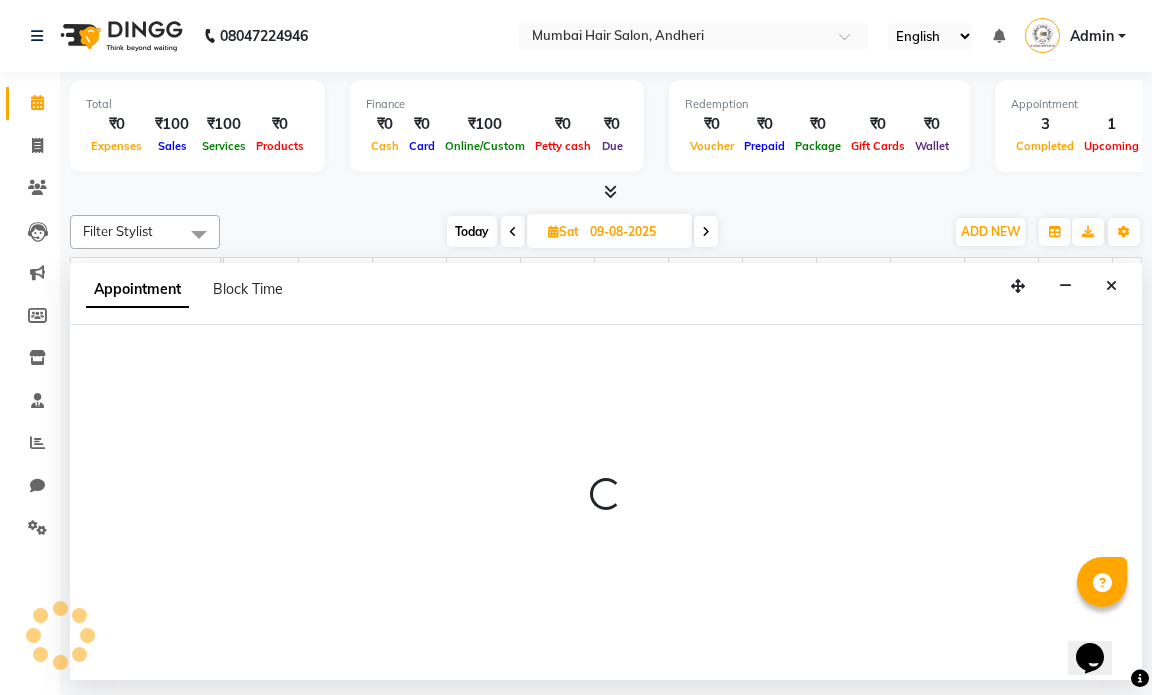 select on "66011" 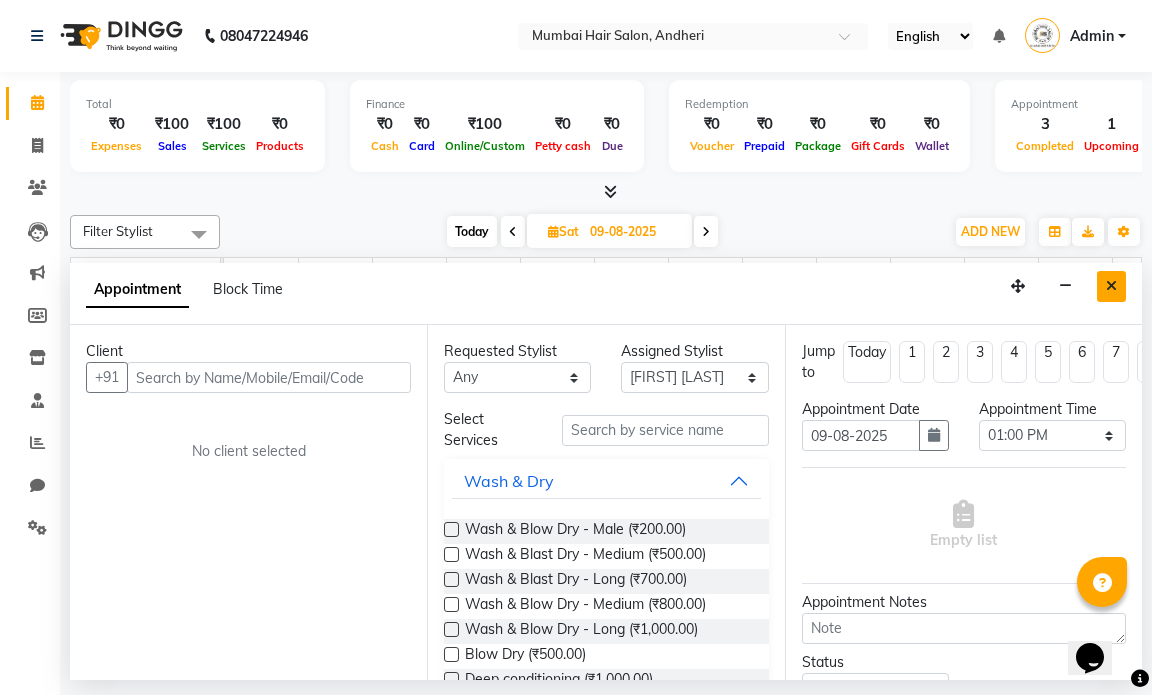 click at bounding box center (1111, 286) 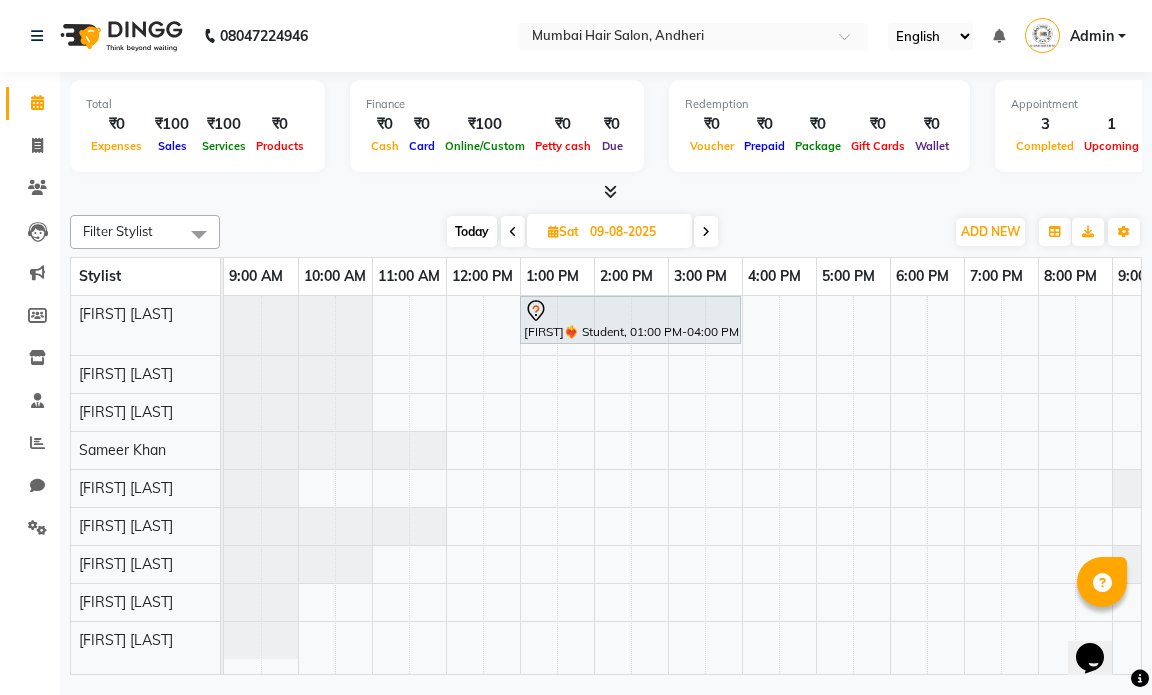 click on "[FIRST] [LAST], Student, 01:00 PM-04:00 PM, Nanoplastia OP" at bounding box center [742, 485] 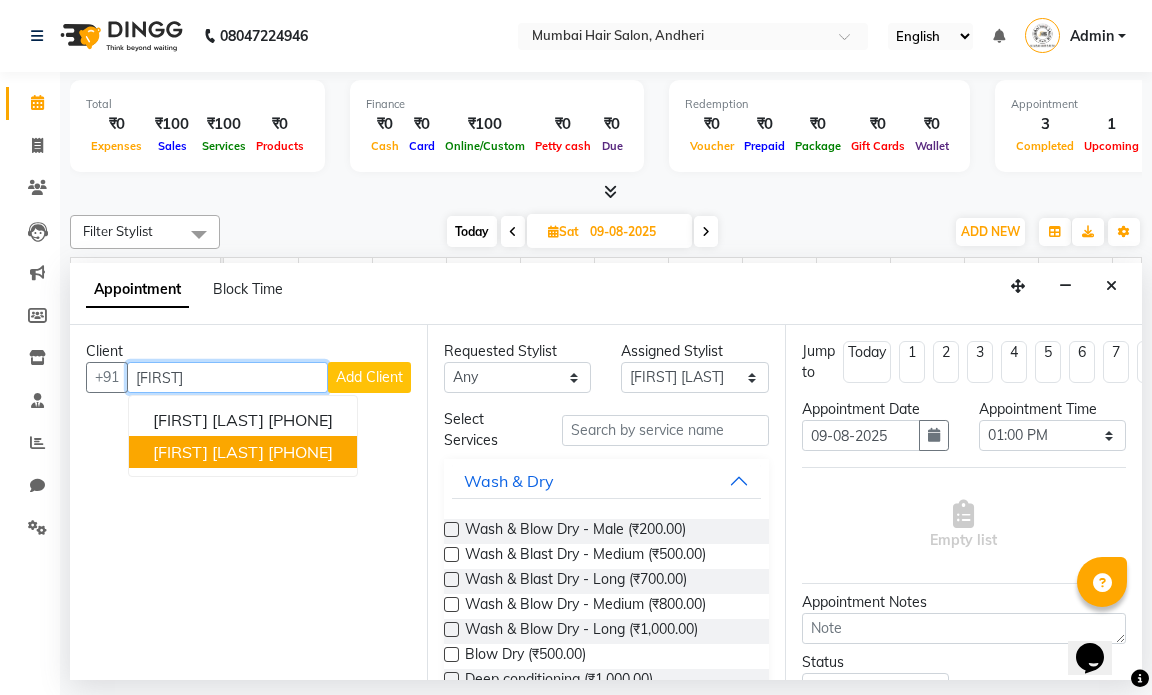 click on "[PHONE]" at bounding box center (300, 452) 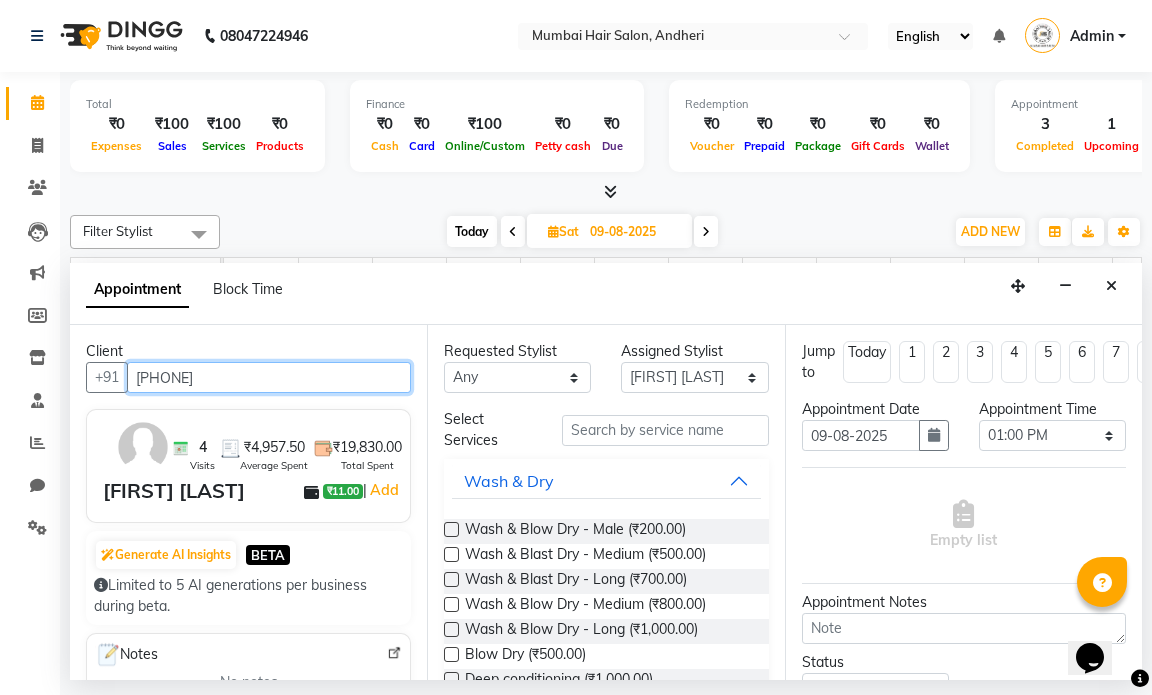type on "[PHONE]" 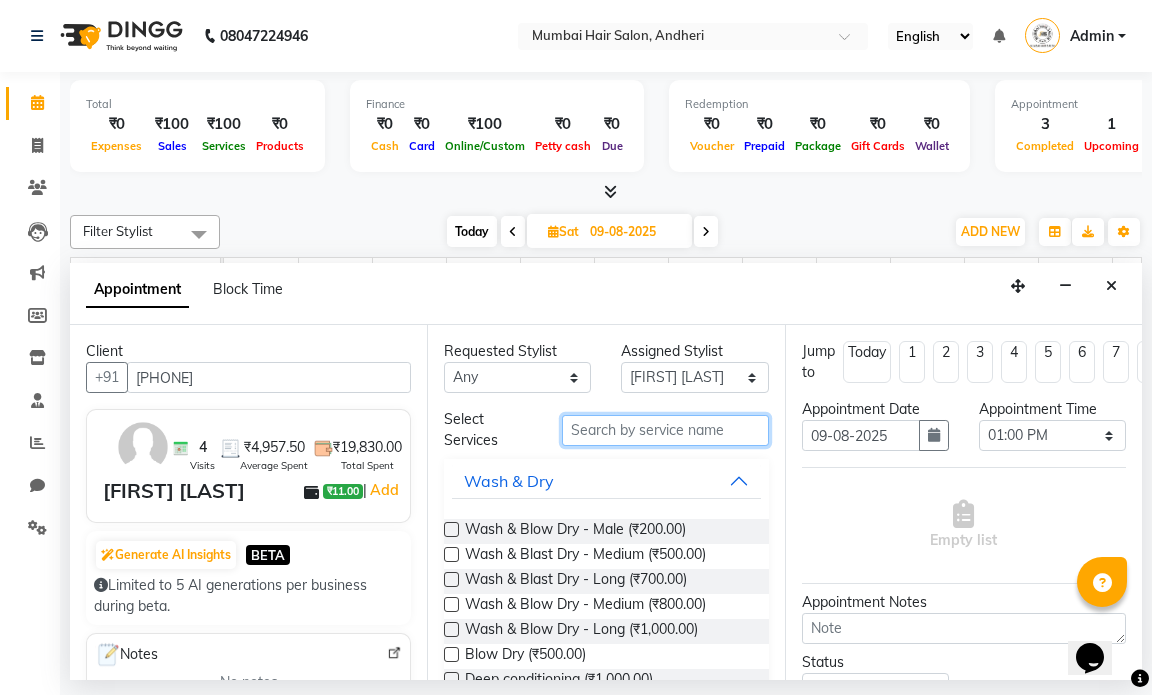 click at bounding box center (665, 430) 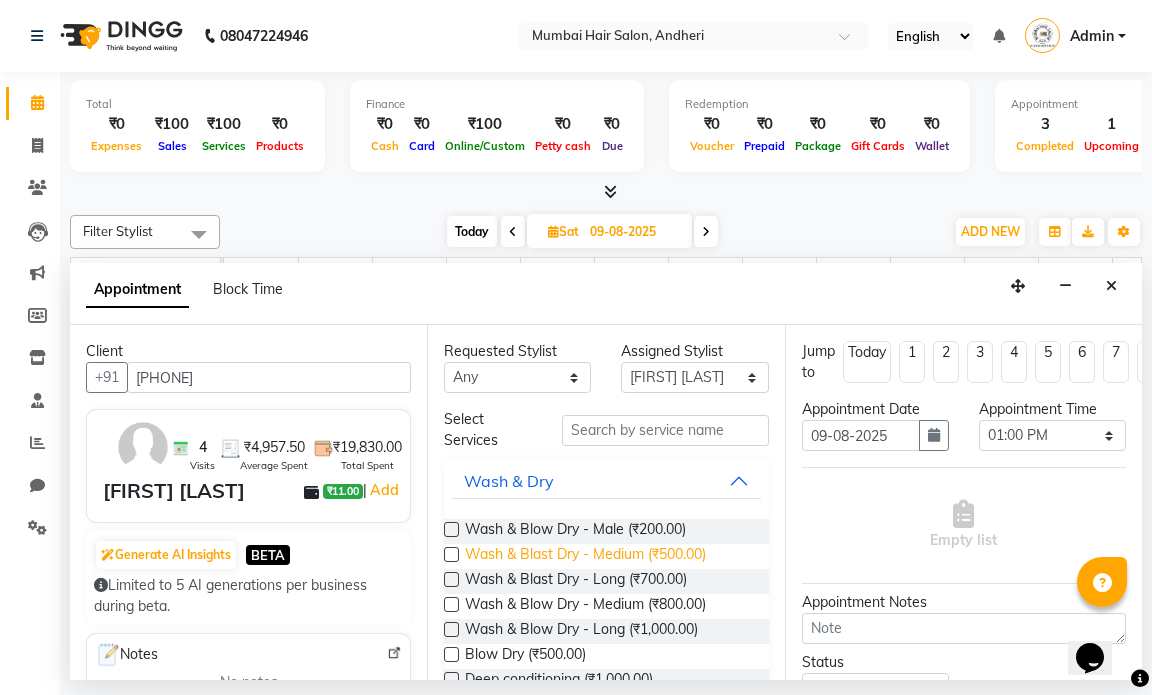 click on "Wash & Blast Dry - Medium  (₹500.00)" at bounding box center [585, 556] 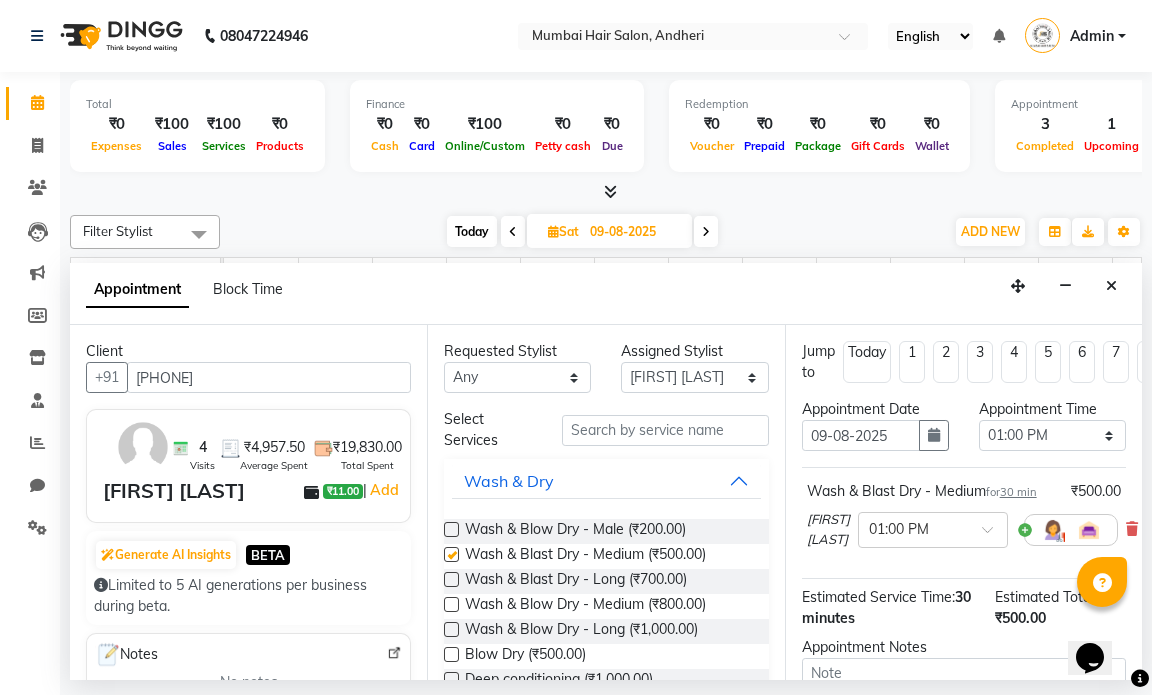checkbox on "false" 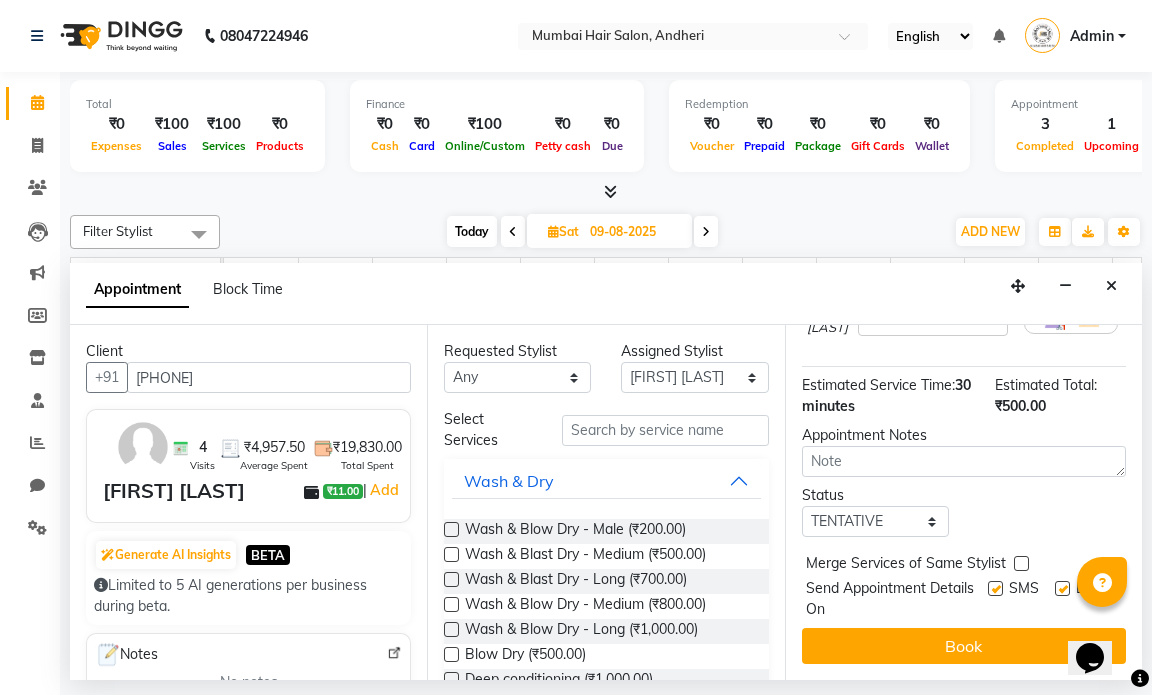 click at bounding box center [1062, 588] 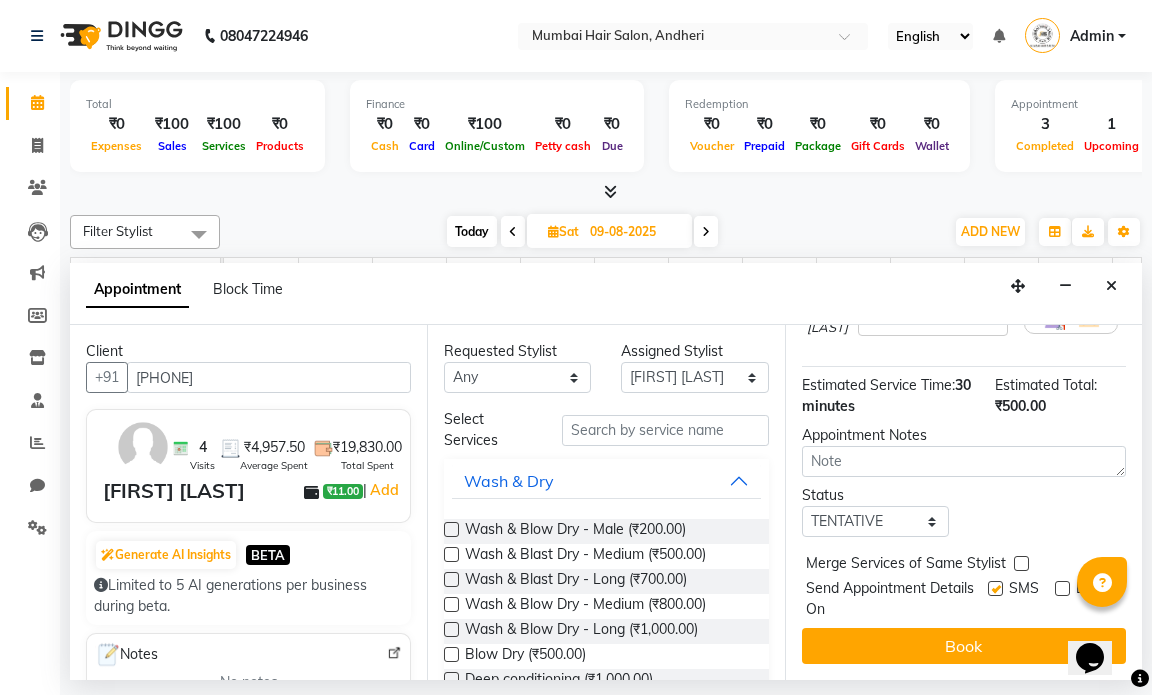 drag, startPoint x: 976, startPoint y: 565, endPoint x: 982, endPoint y: 590, distance: 25.70992 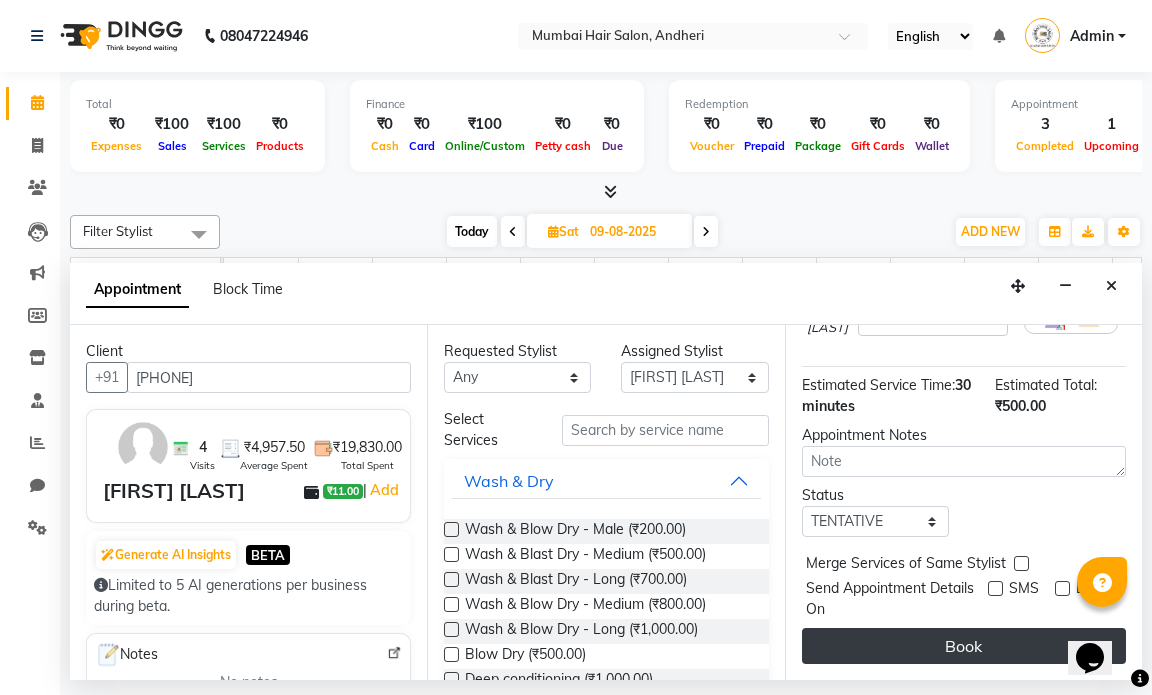 click on "Book" at bounding box center [964, 646] 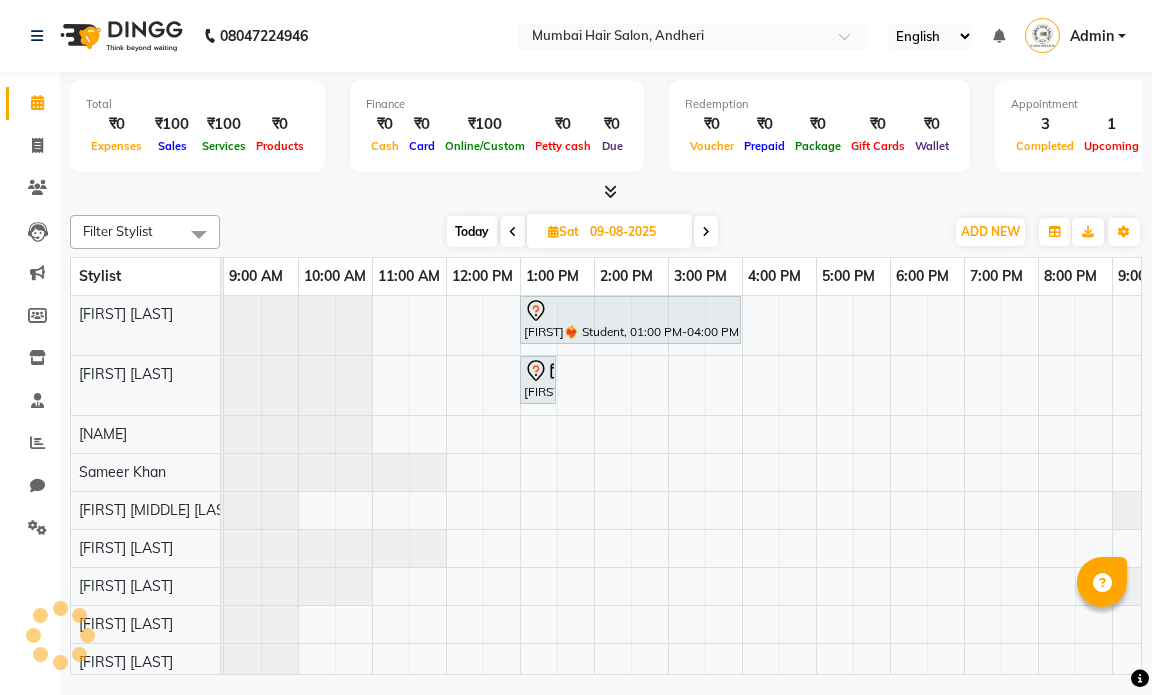 scroll, scrollTop: 0, scrollLeft: 0, axis: both 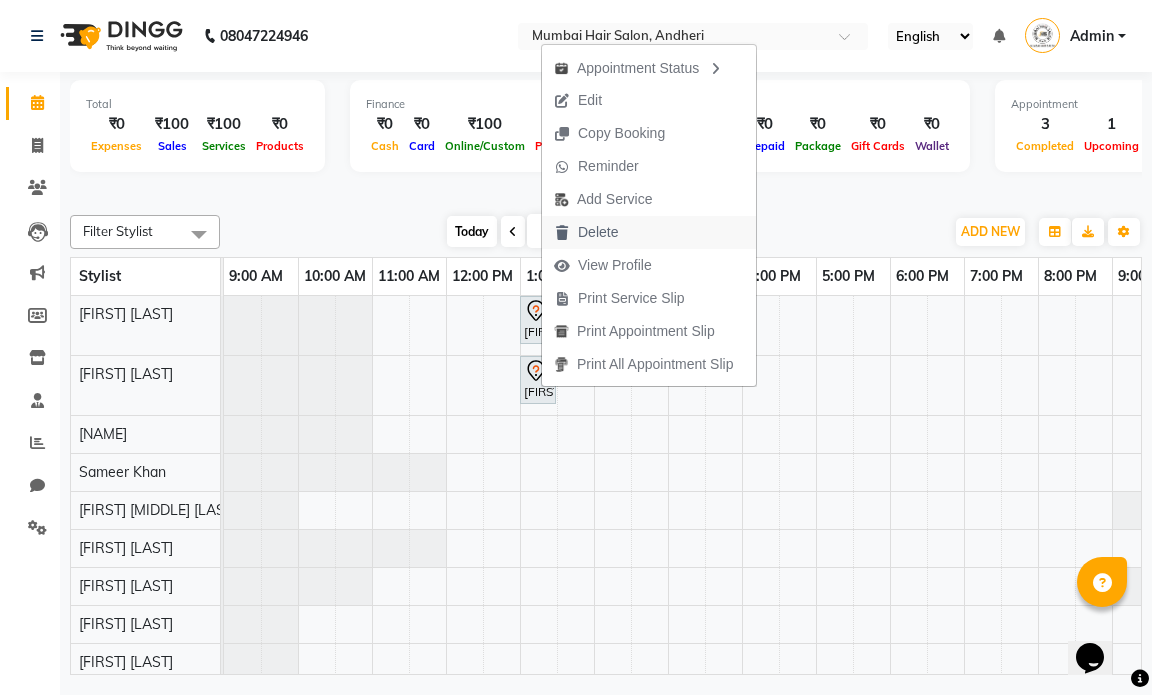 click on "Delete" at bounding box center [598, 232] 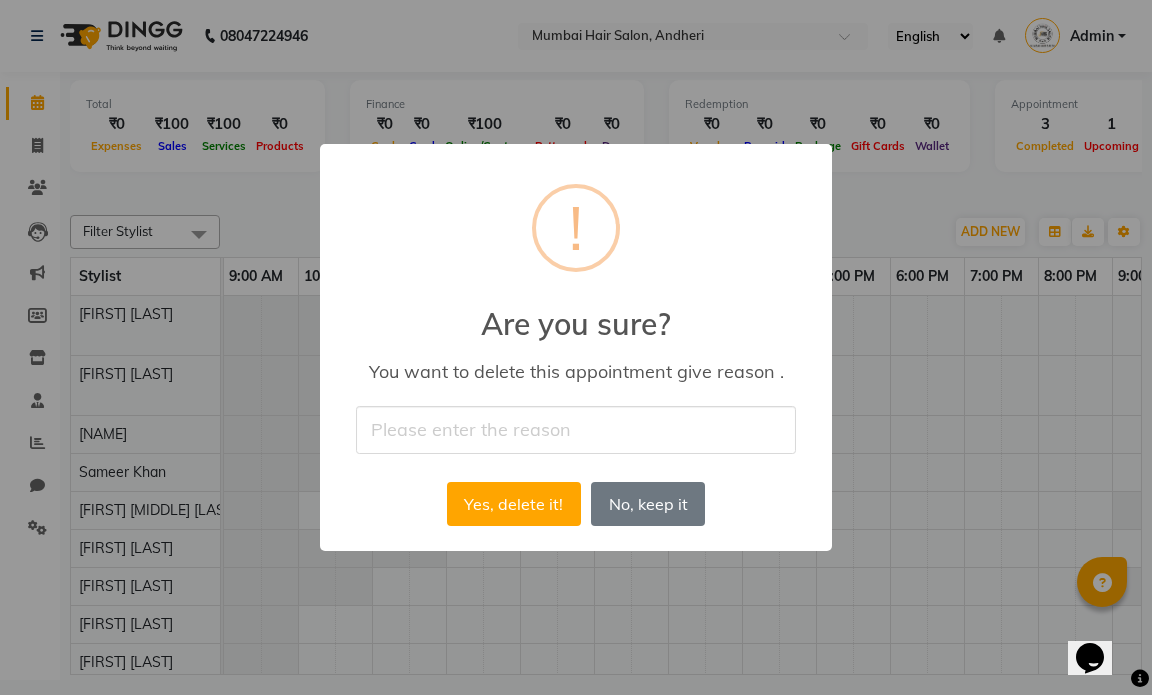 click at bounding box center (576, 429) 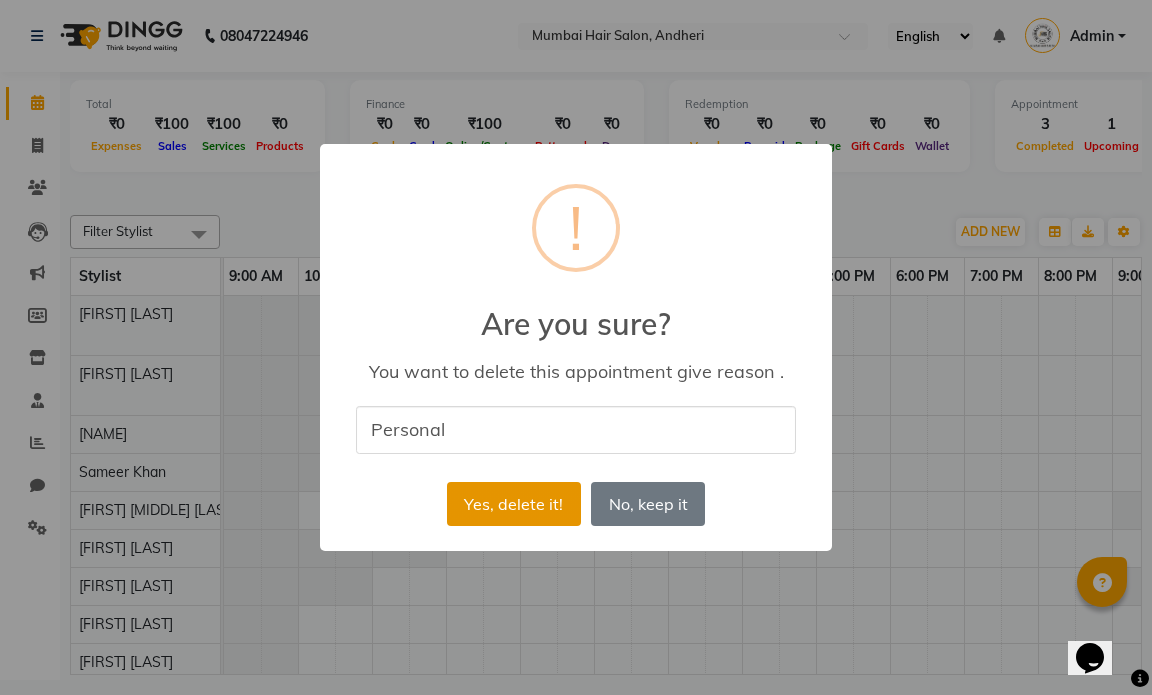 click on "Yes, delete it!" at bounding box center [514, 504] 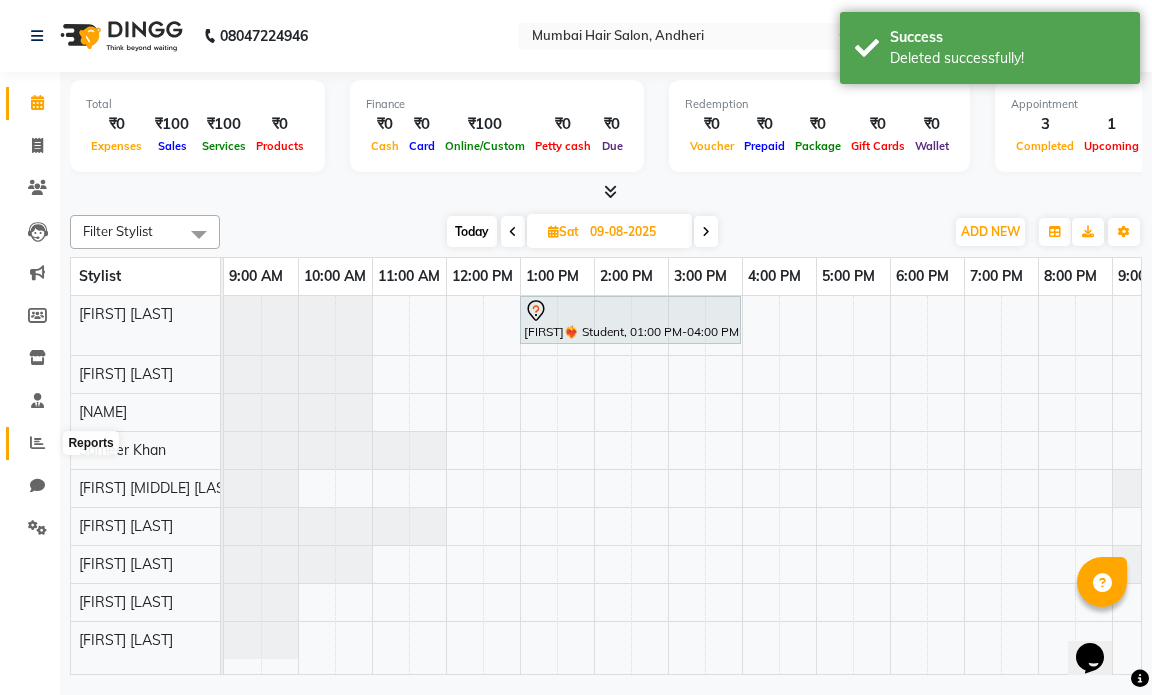 click 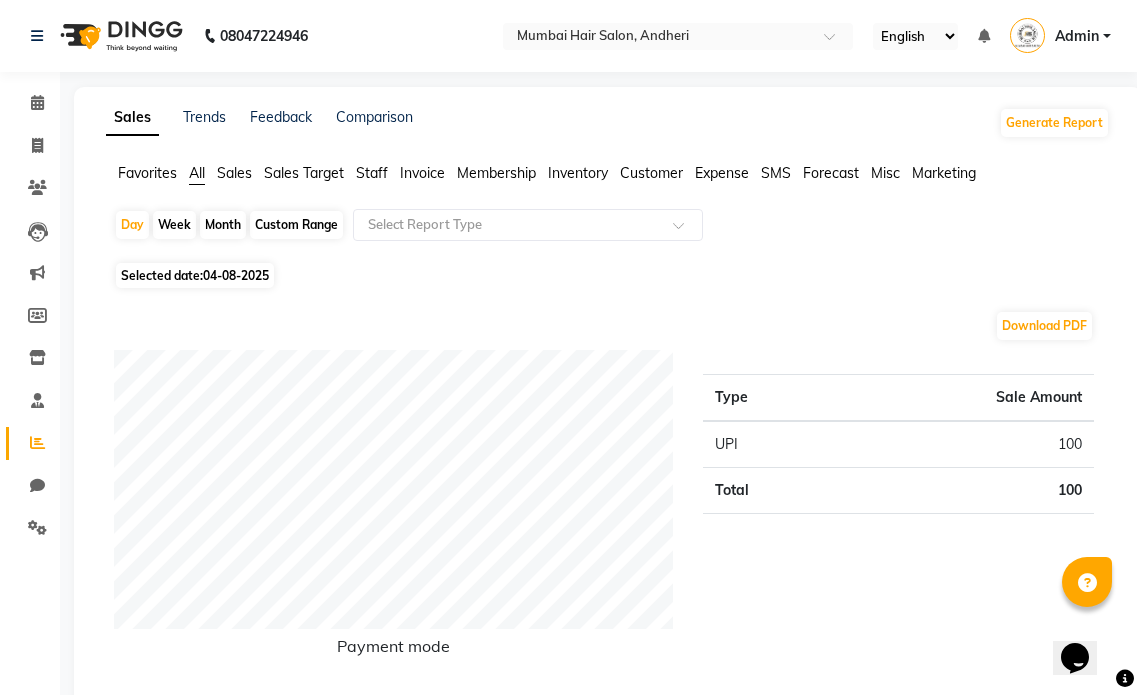click on "Customer" 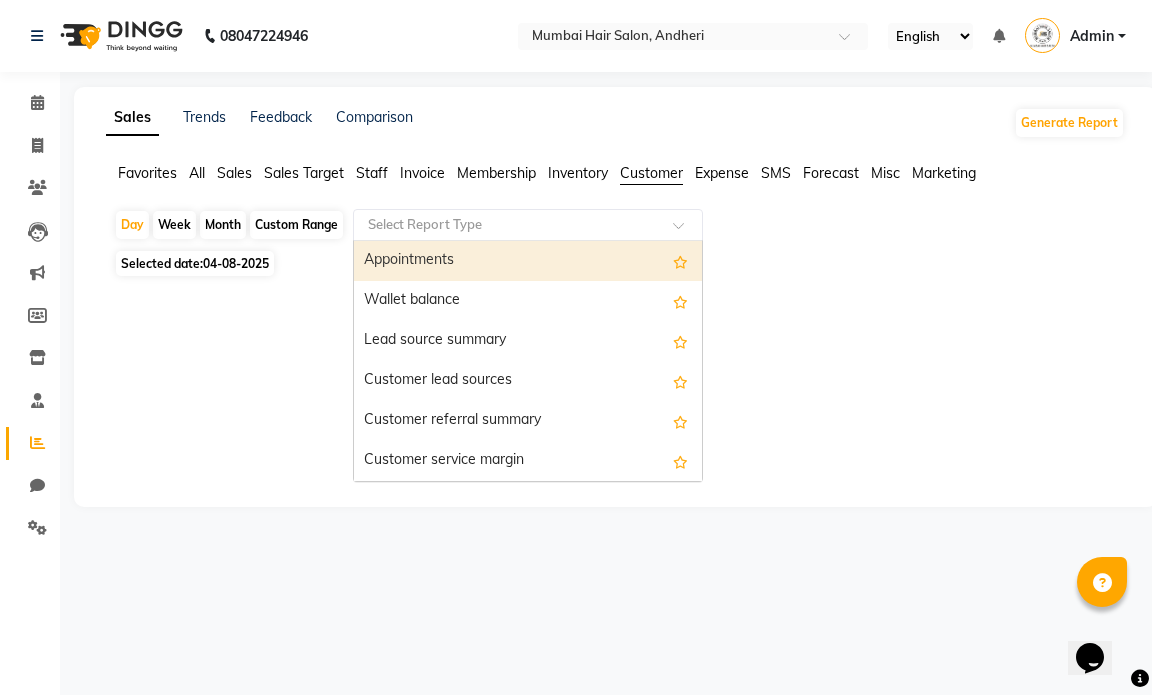 click on "Select Report Type" 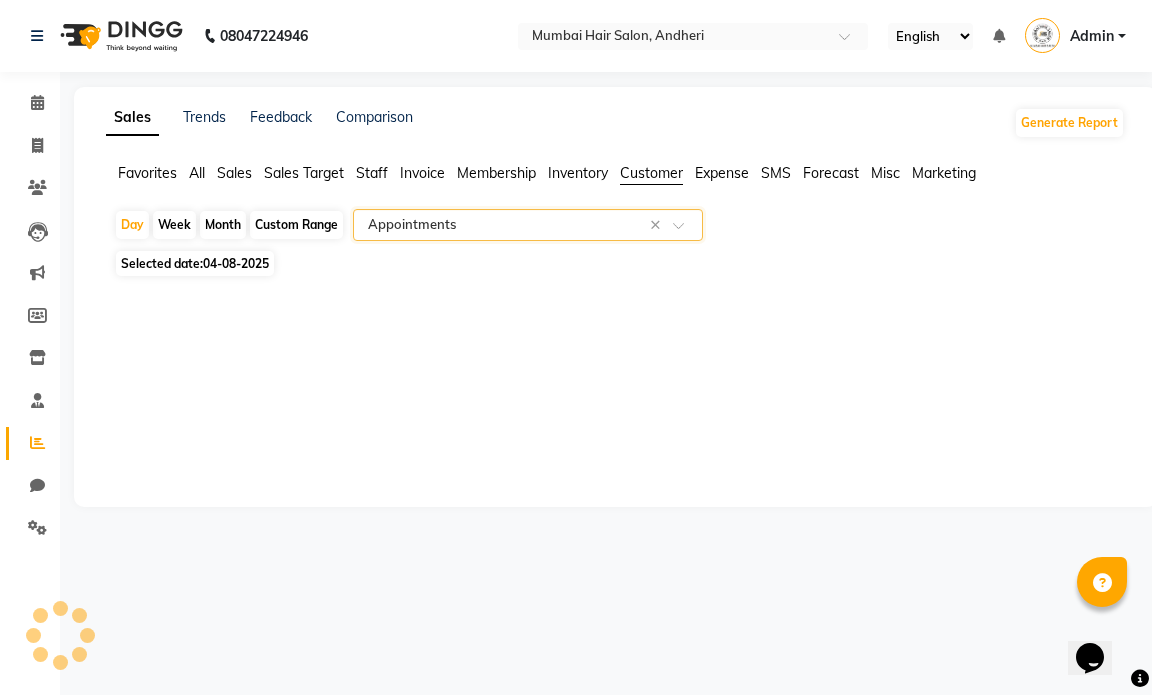 select on "full_report" 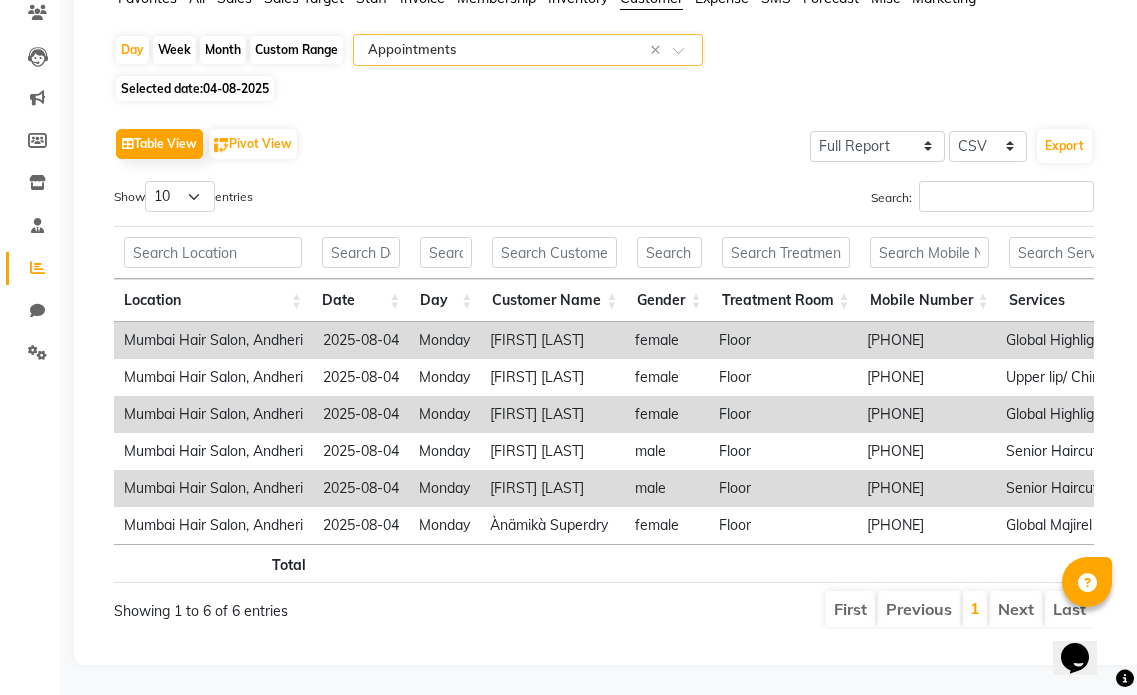 scroll, scrollTop: 105, scrollLeft: 0, axis: vertical 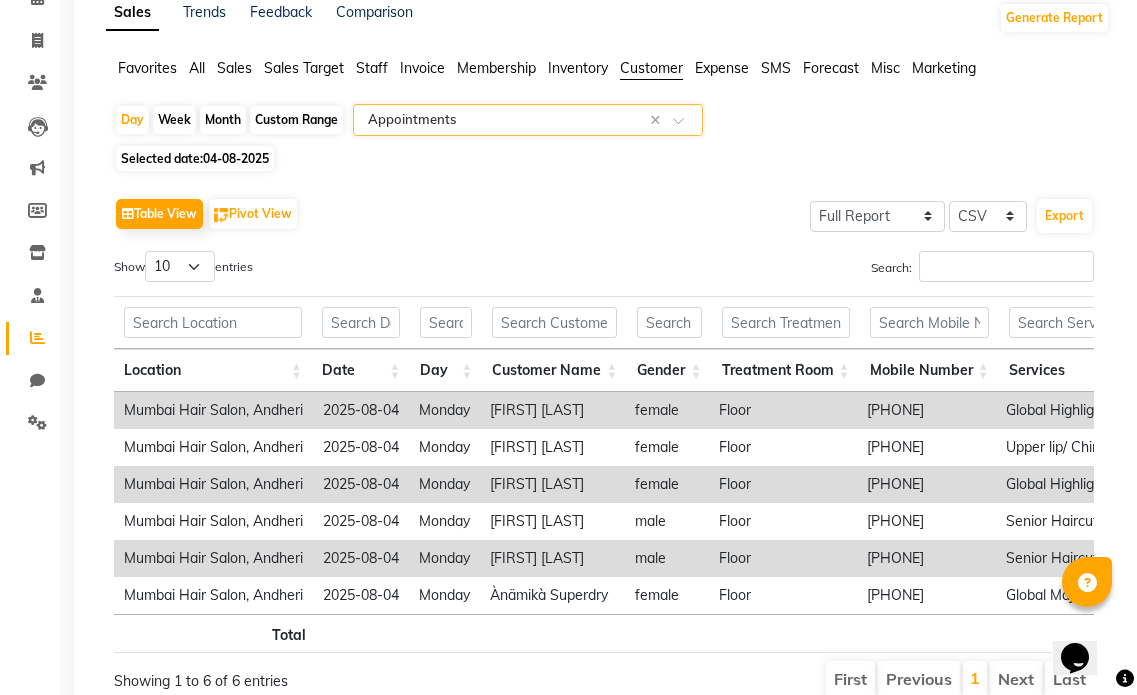 click on "04-08-2025" 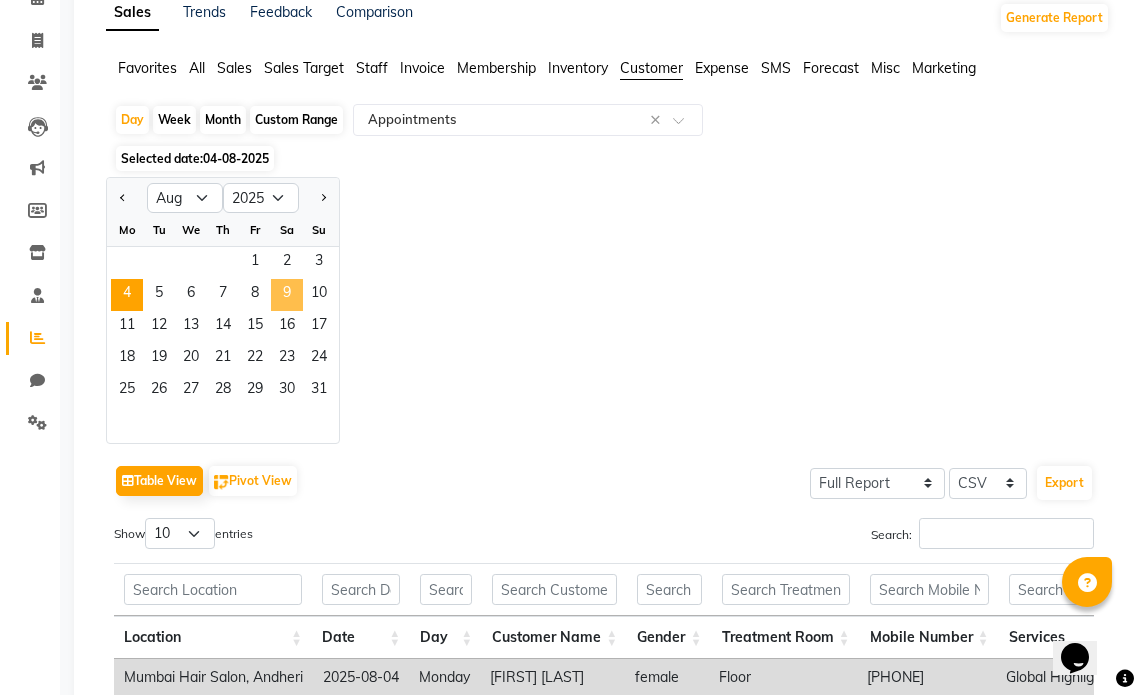 click on "9" 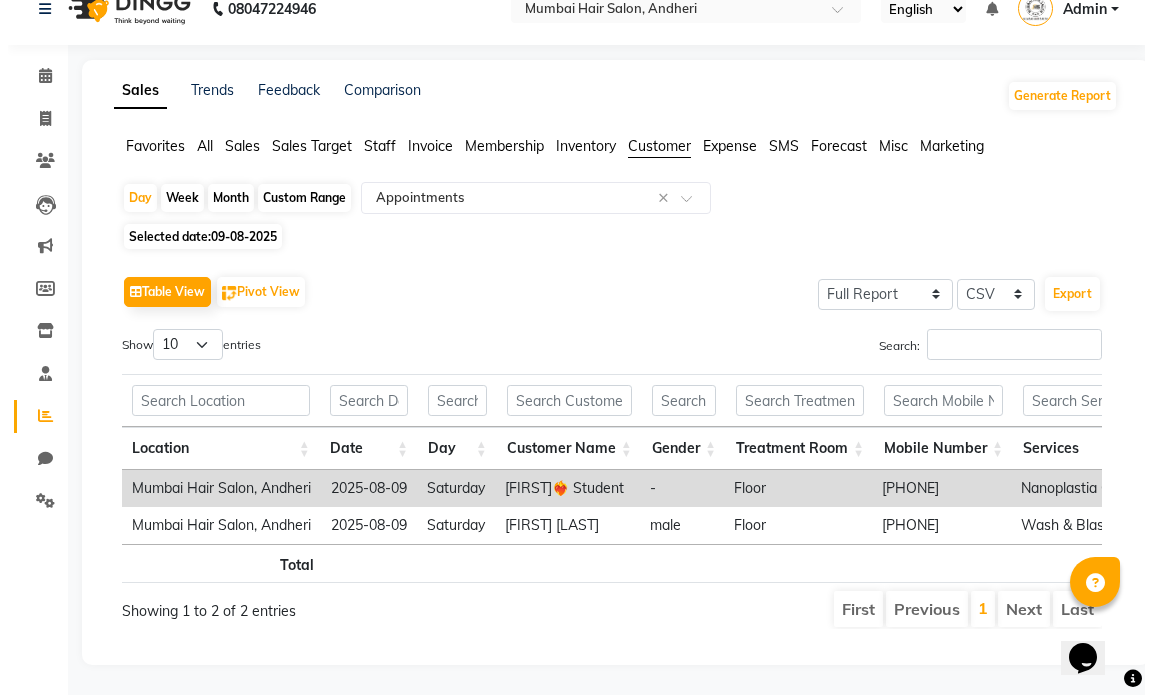 scroll, scrollTop: 0, scrollLeft: 0, axis: both 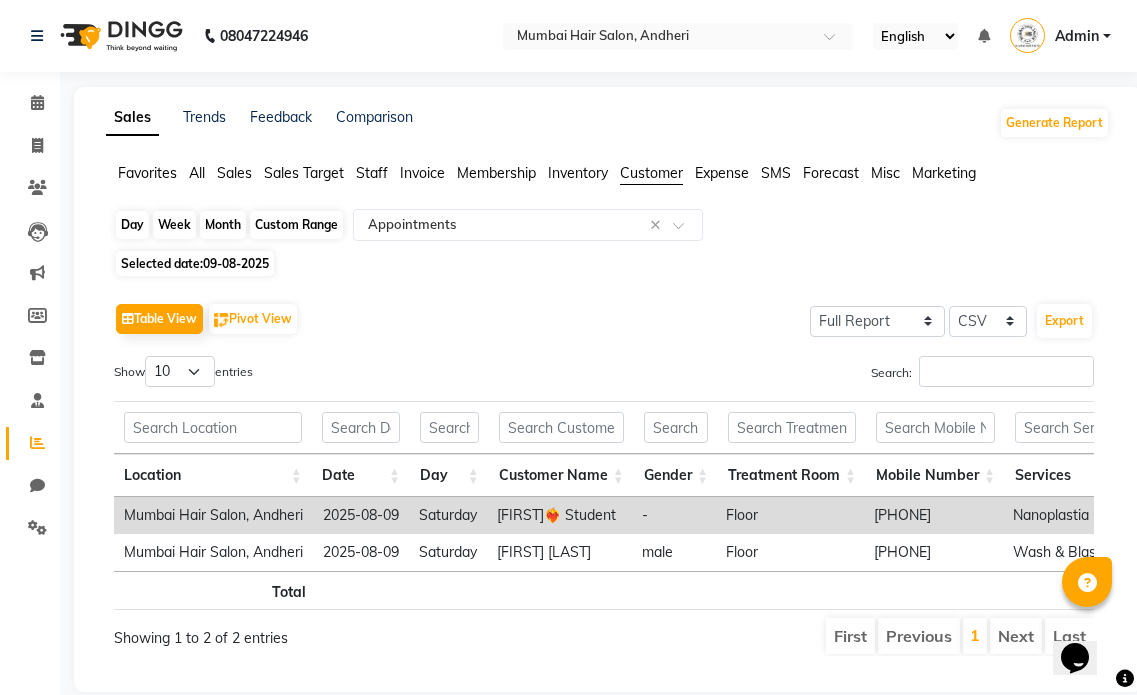 click on "Day" 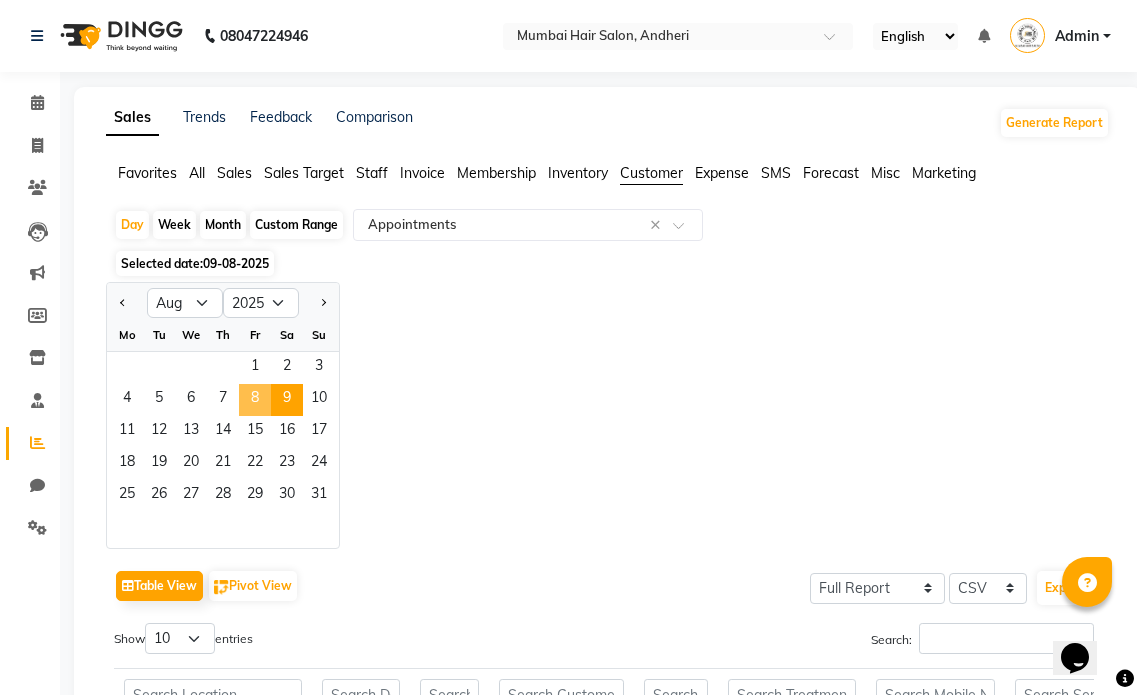 click on "8" 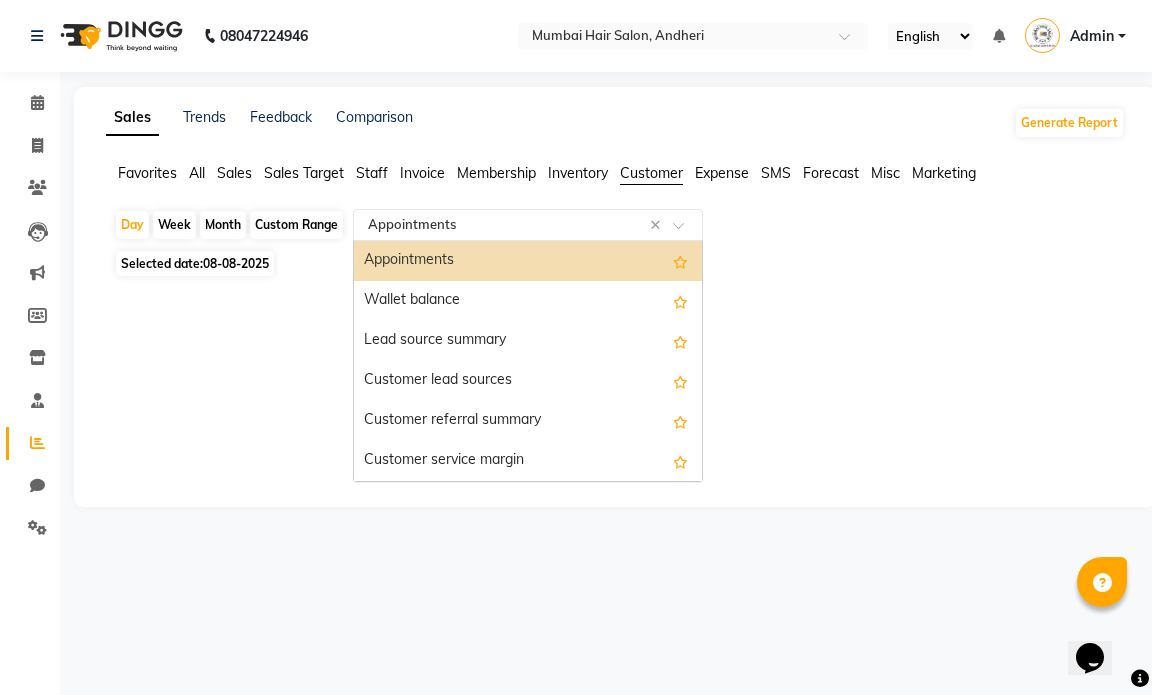 click 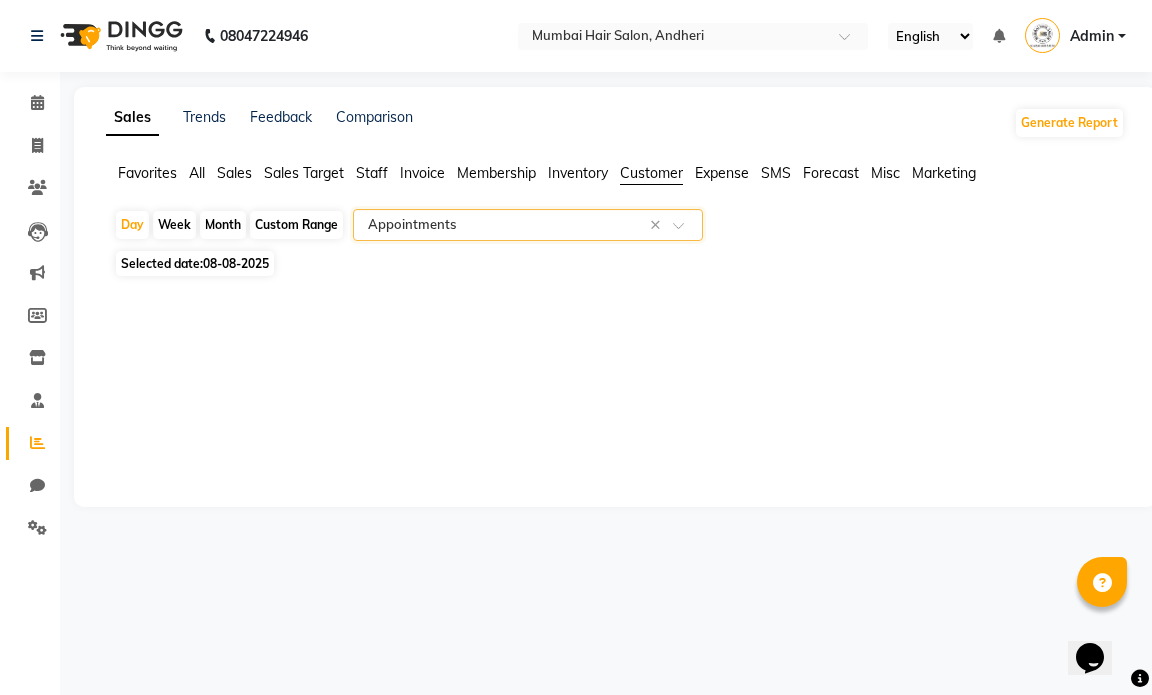 click on "Customer" 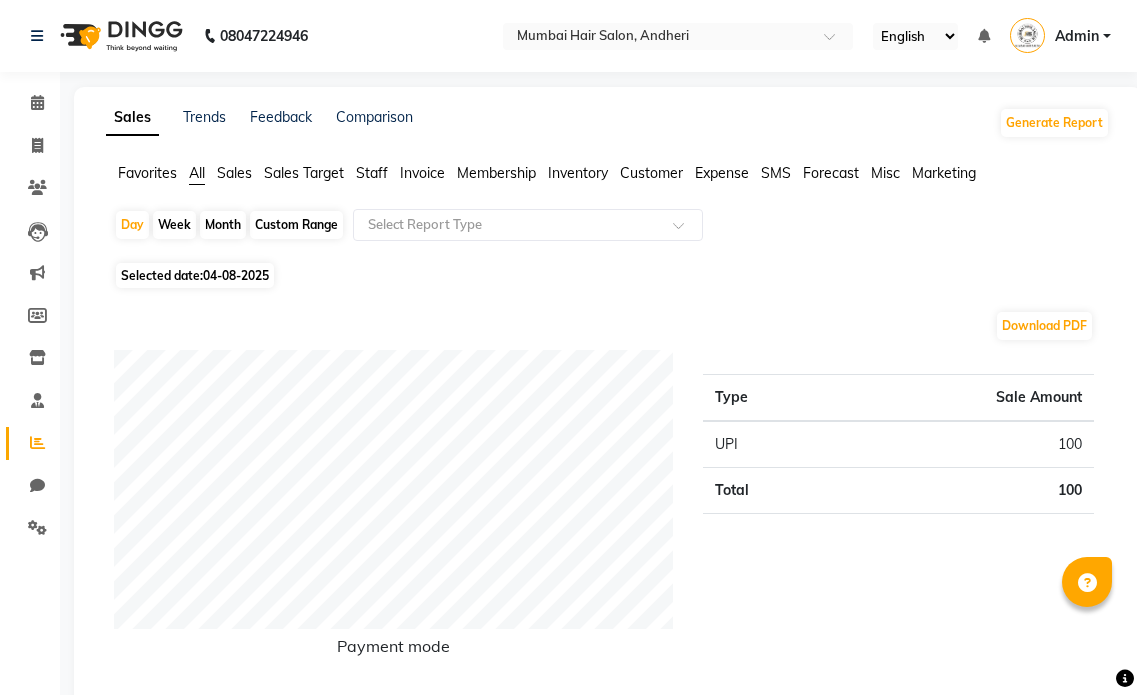scroll, scrollTop: 0, scrollLeft: 0, axis: both 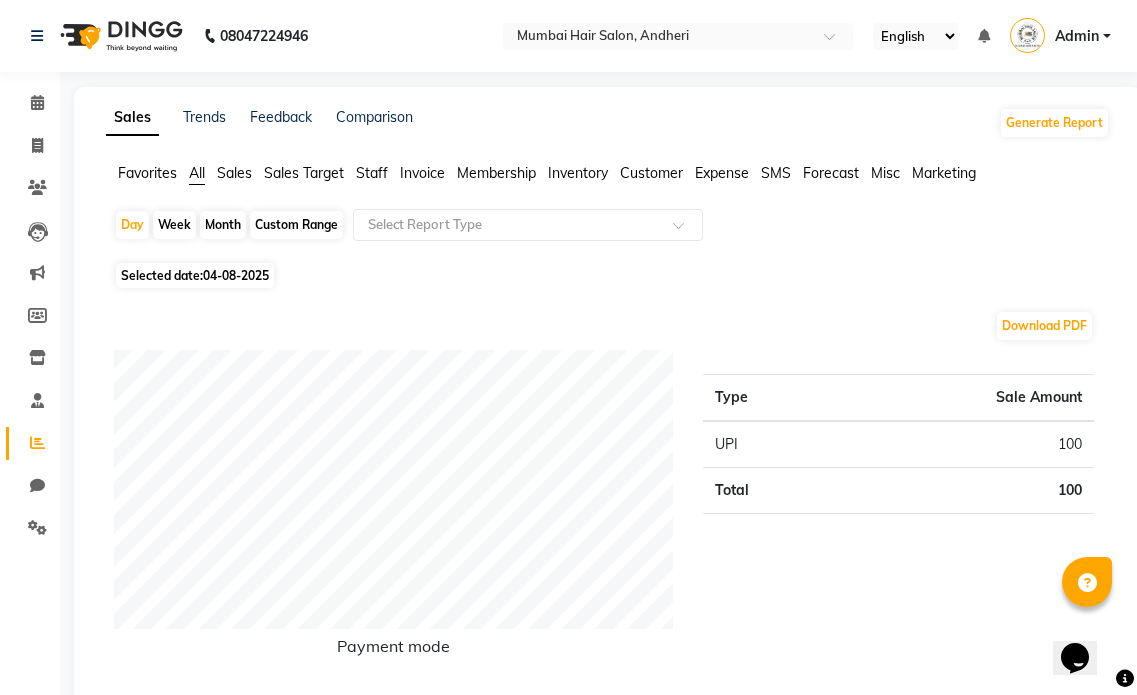 click on "Customer" 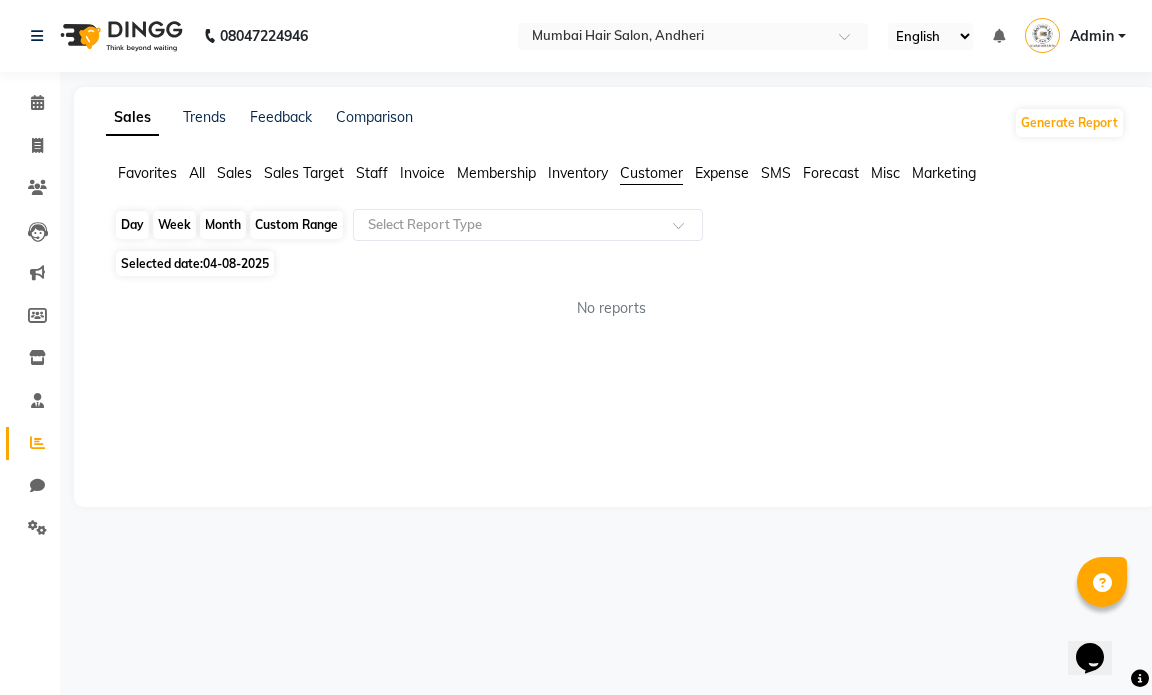 click on "Day" 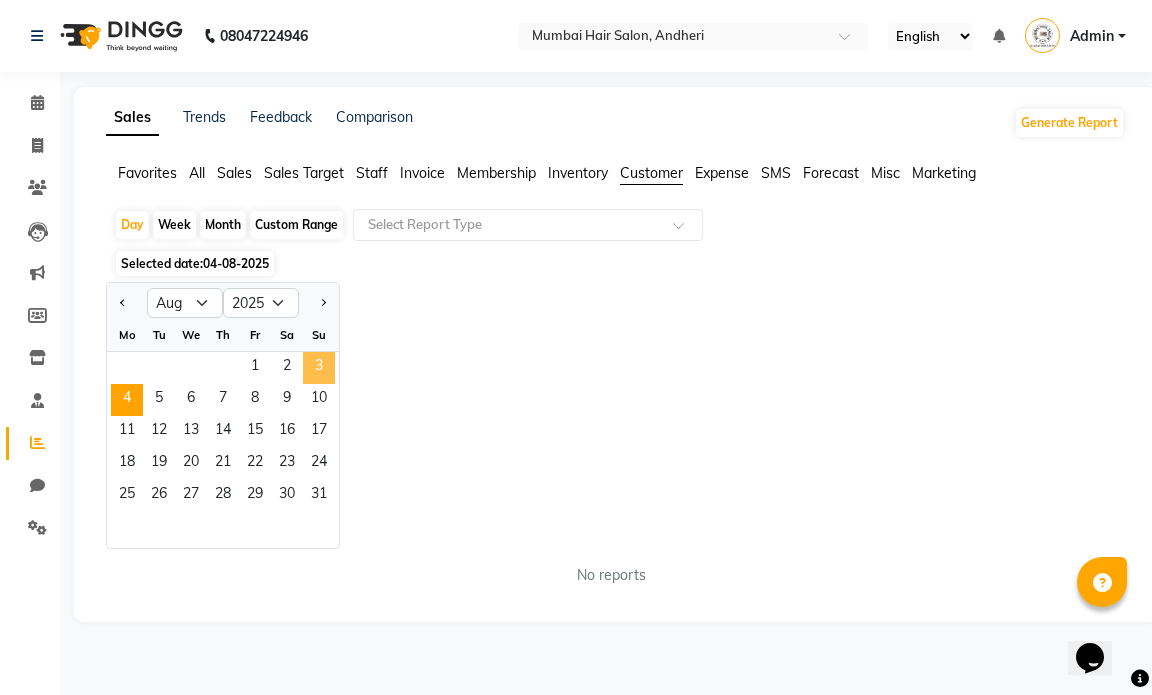 click on "3" 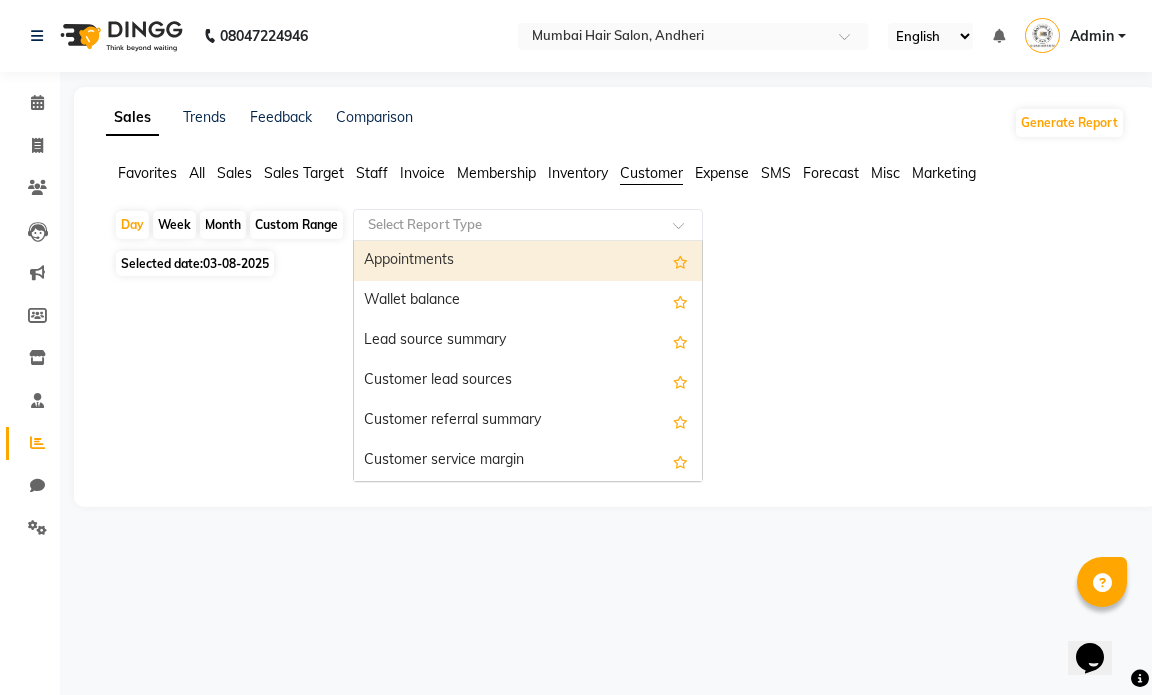click 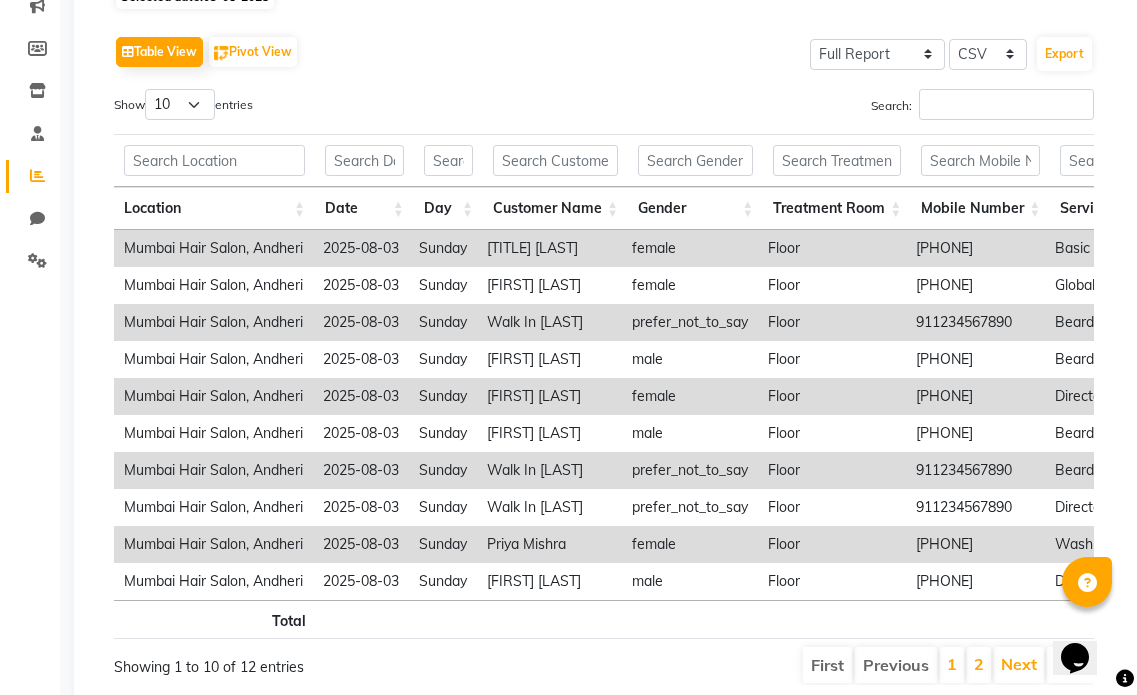 scroll, scrollTop: 300, scrollLeft: 0, axis: vertical 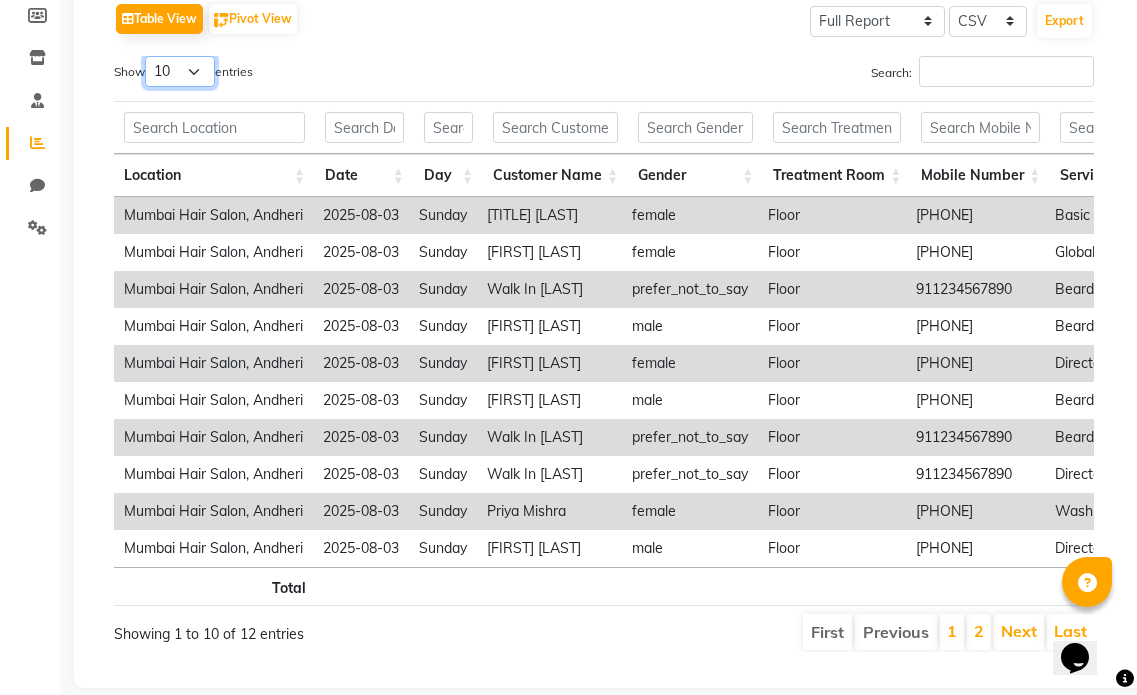 click on "10 25 50 100" at bounding box center (180, 71) 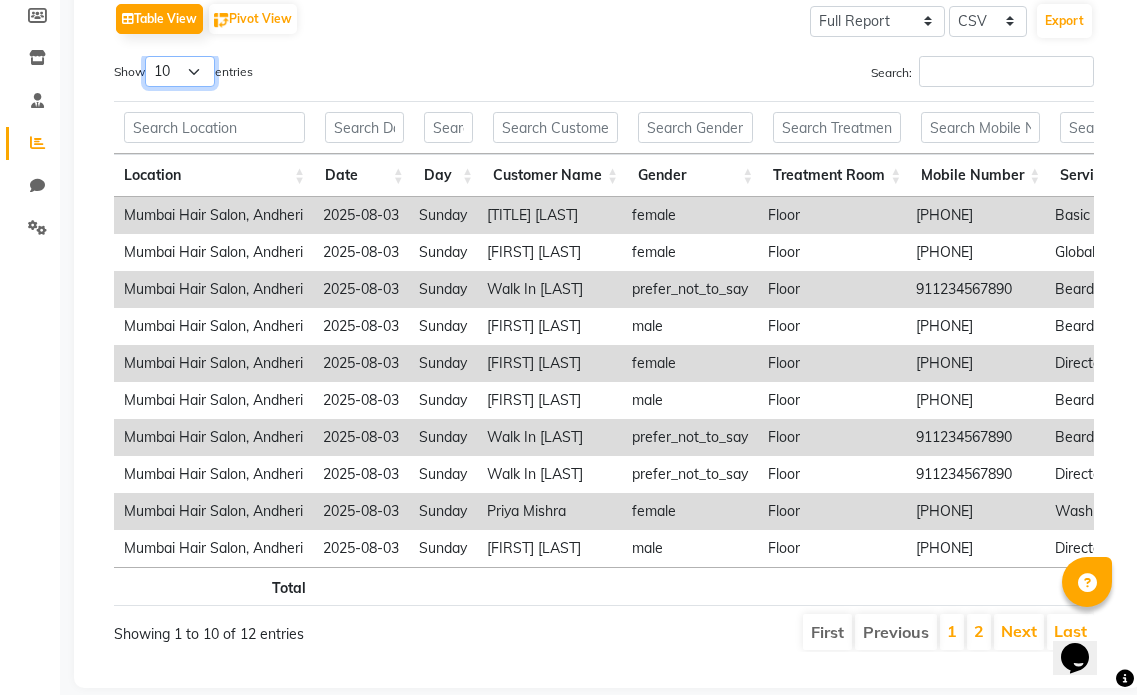 select on "25" 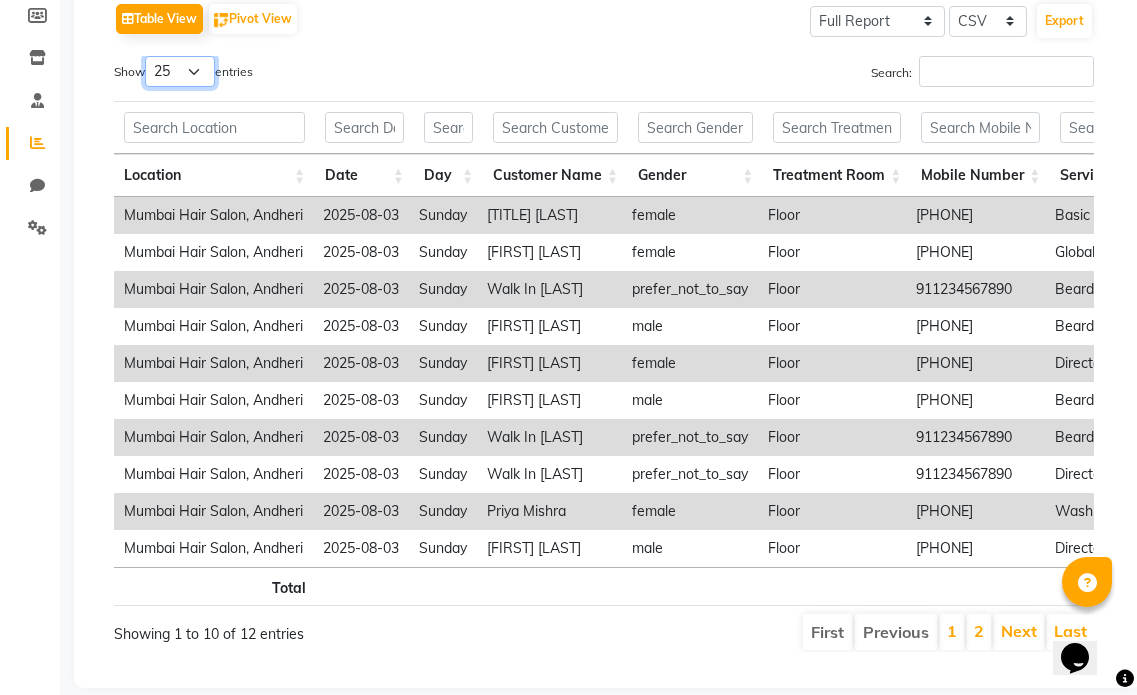 click on "10 25 50 100" at bounding box center [180, 71] 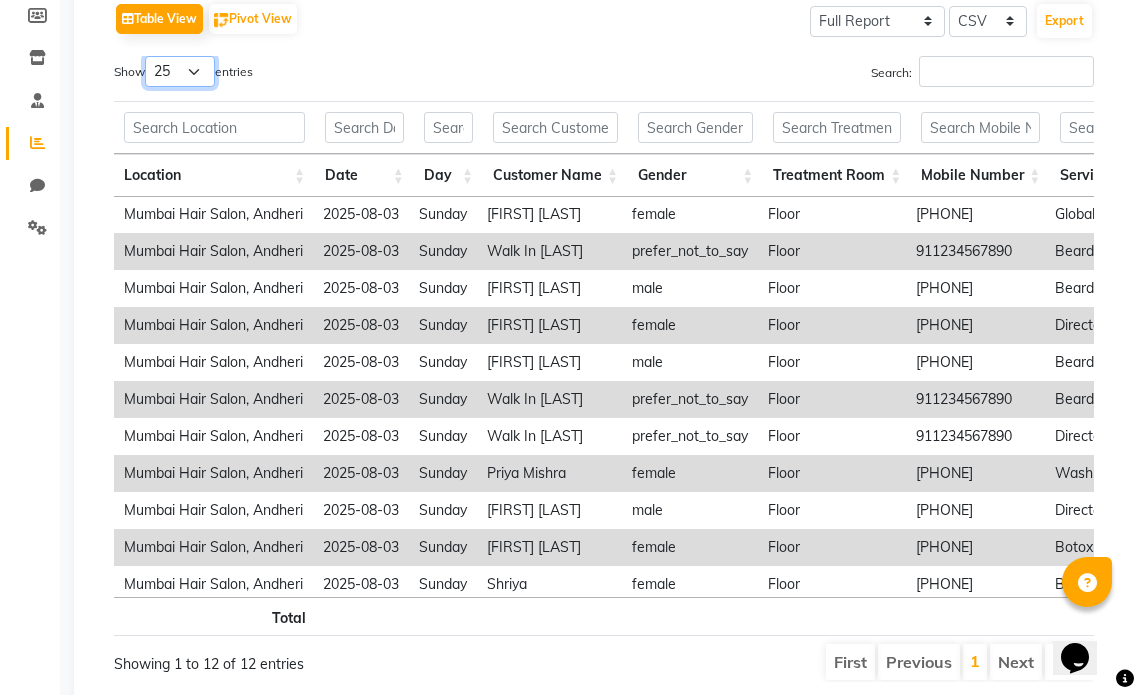 scroll, scrollTop: 59, scrollLeft: 0, axis: vertical 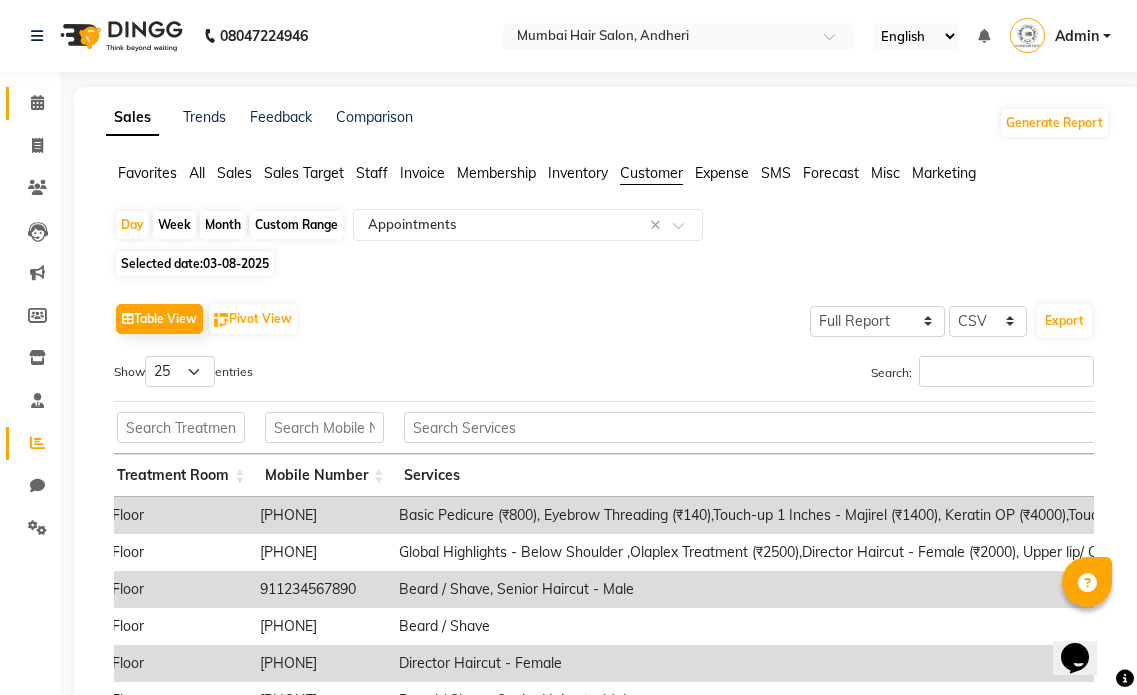 click on "Calendar" 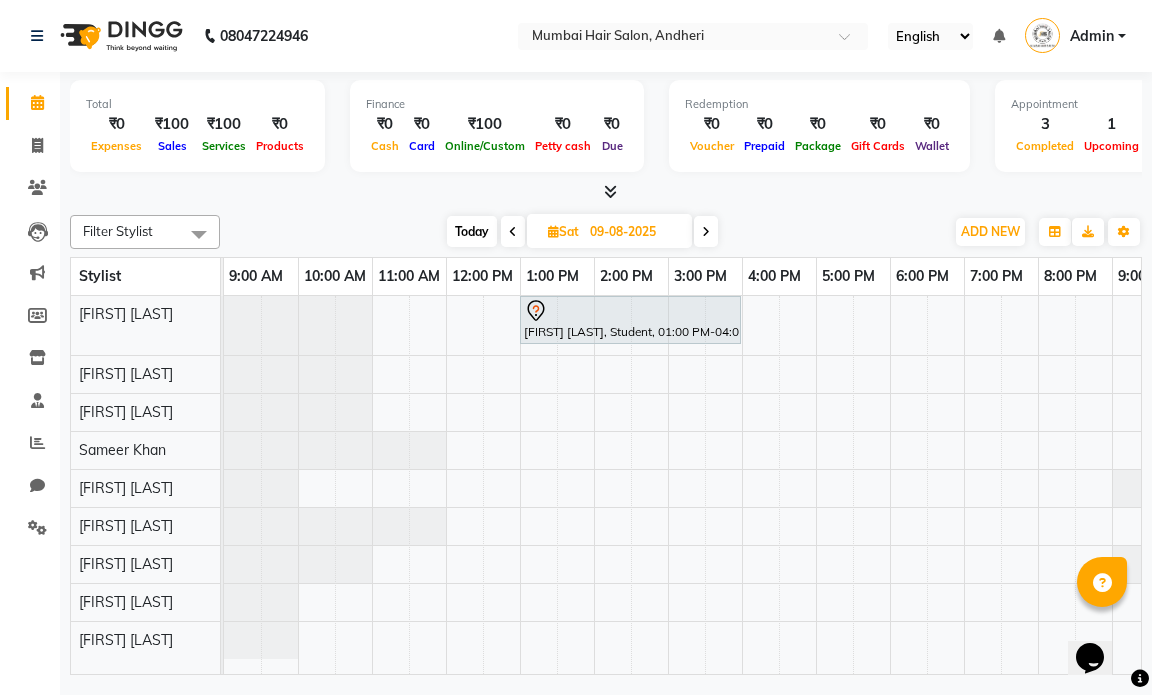 click at bounding box center [553, 231] 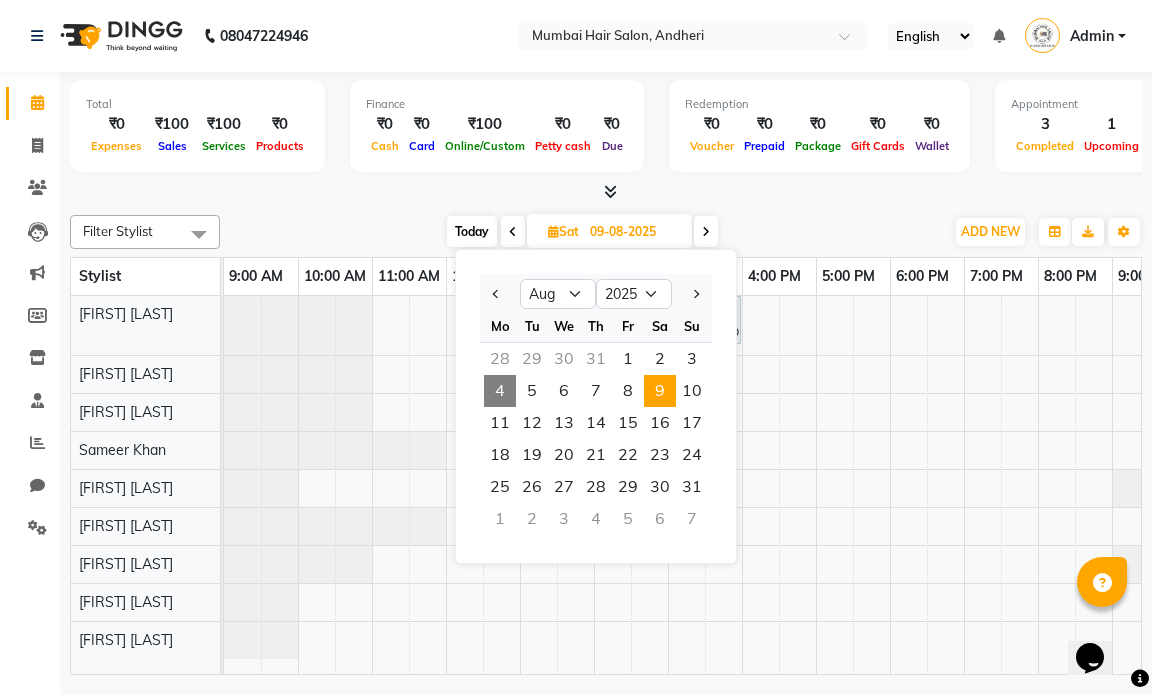 click on "4" at bounding box center [500, 391] 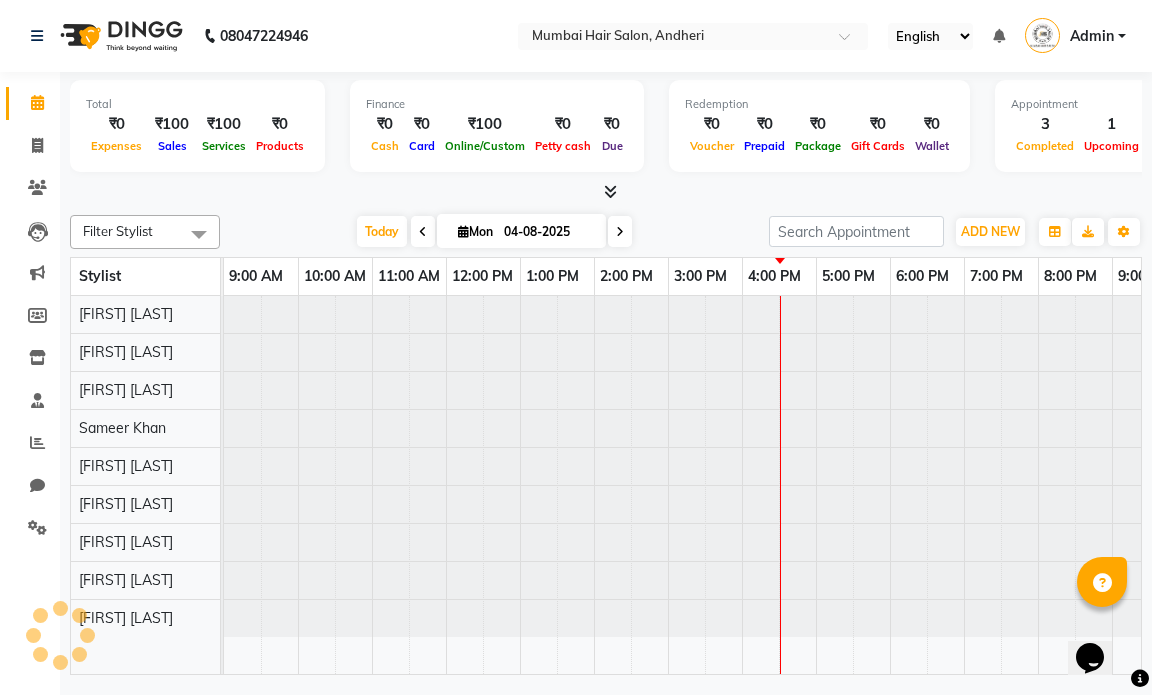 scroll, scrollTop: 0, scrollLeft: 119, axis: horizontal 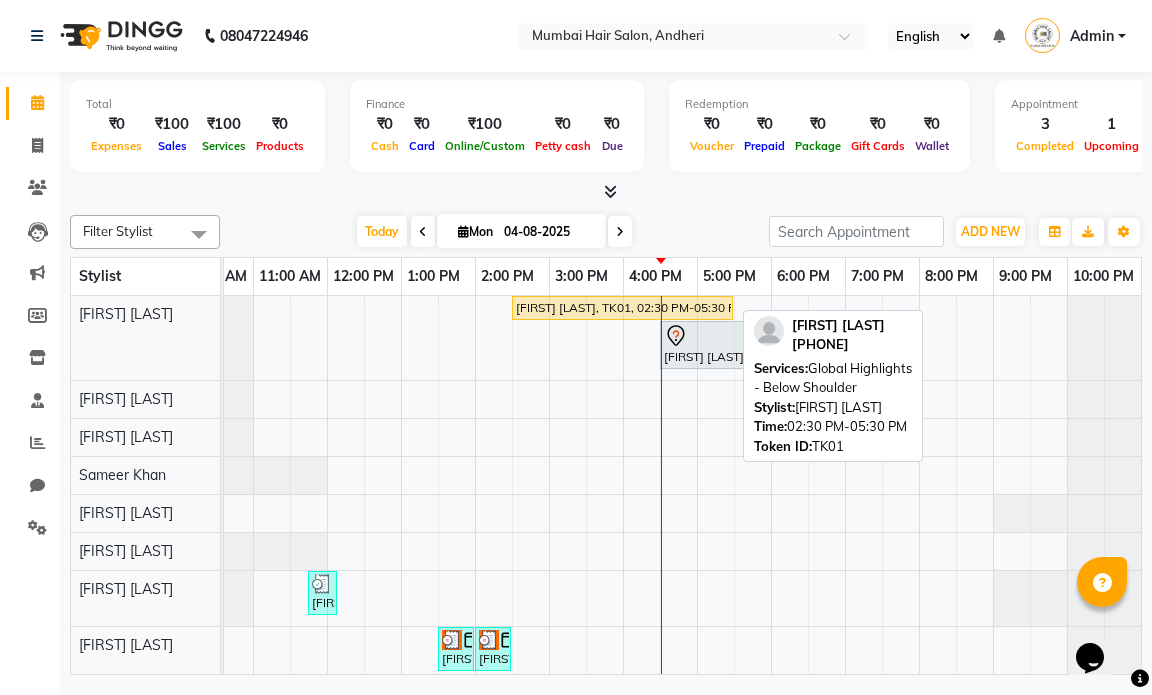 click on "[FIRST] [LAST], TK01, 02:30 PM-05:30 PM, Global Highlights - Below Shoulder" at bounding box center [622, 308] 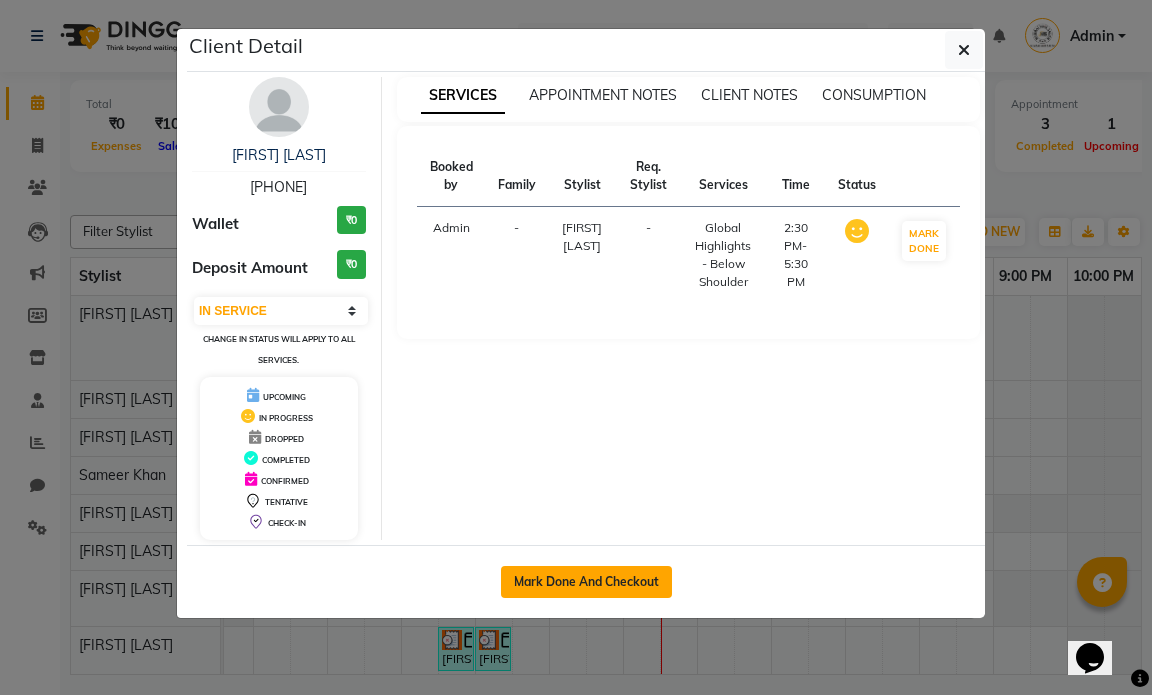 click on "Mark Done And Checkout" 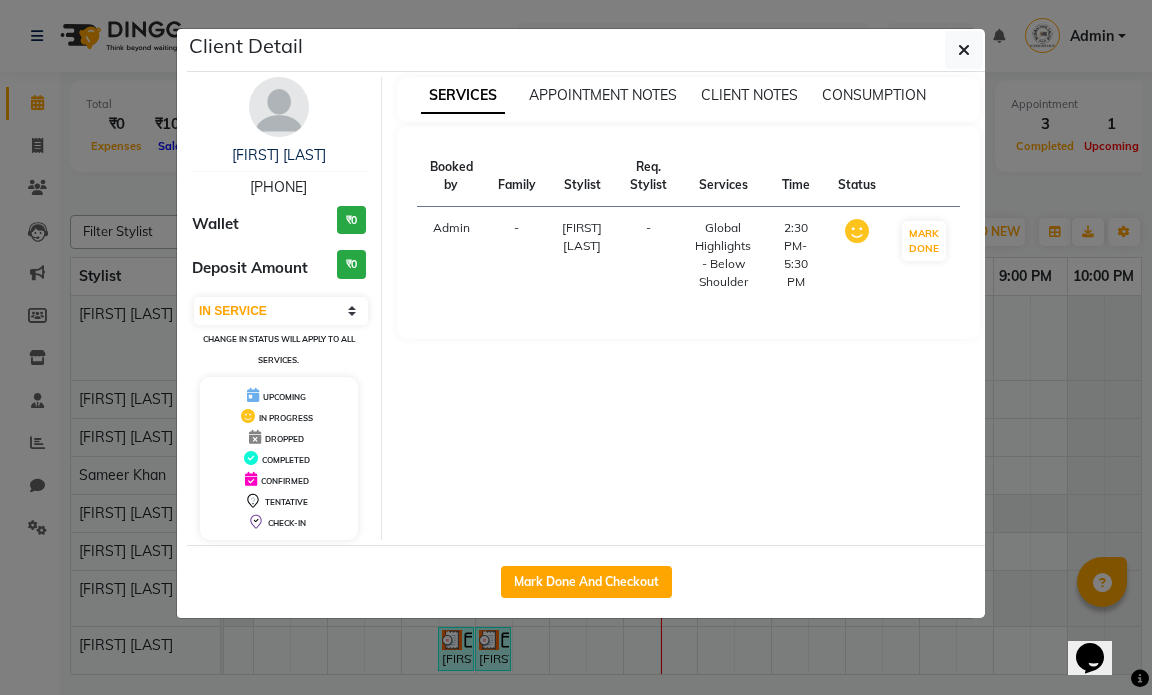 select on "service" 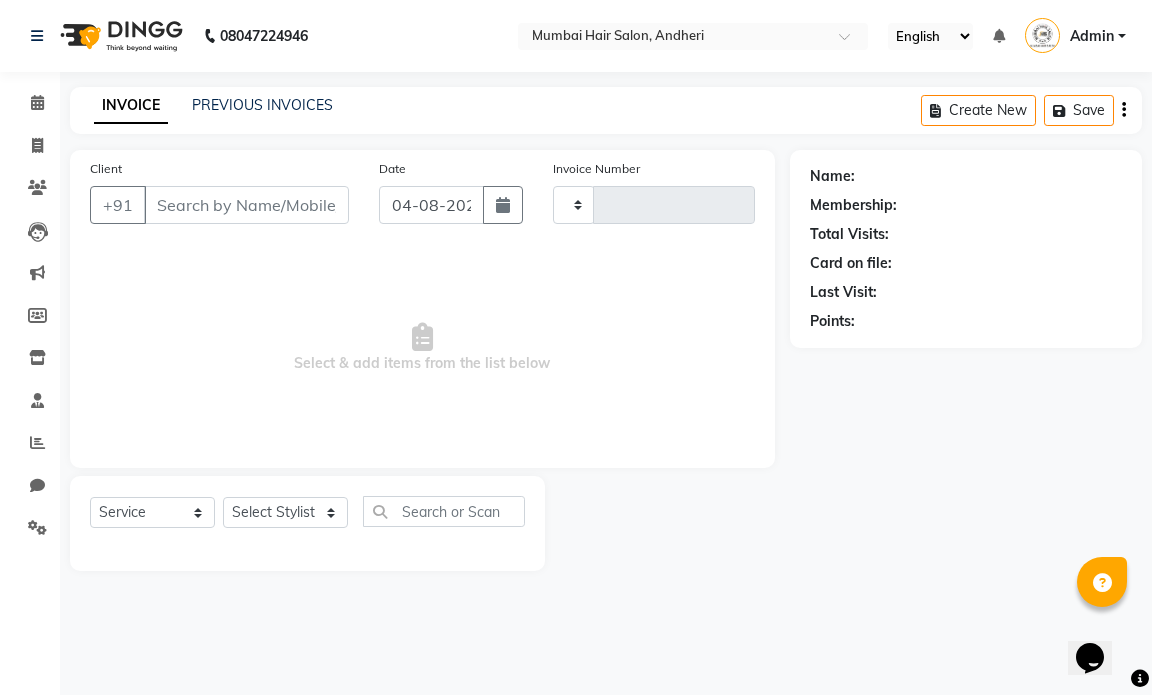 select on "3" 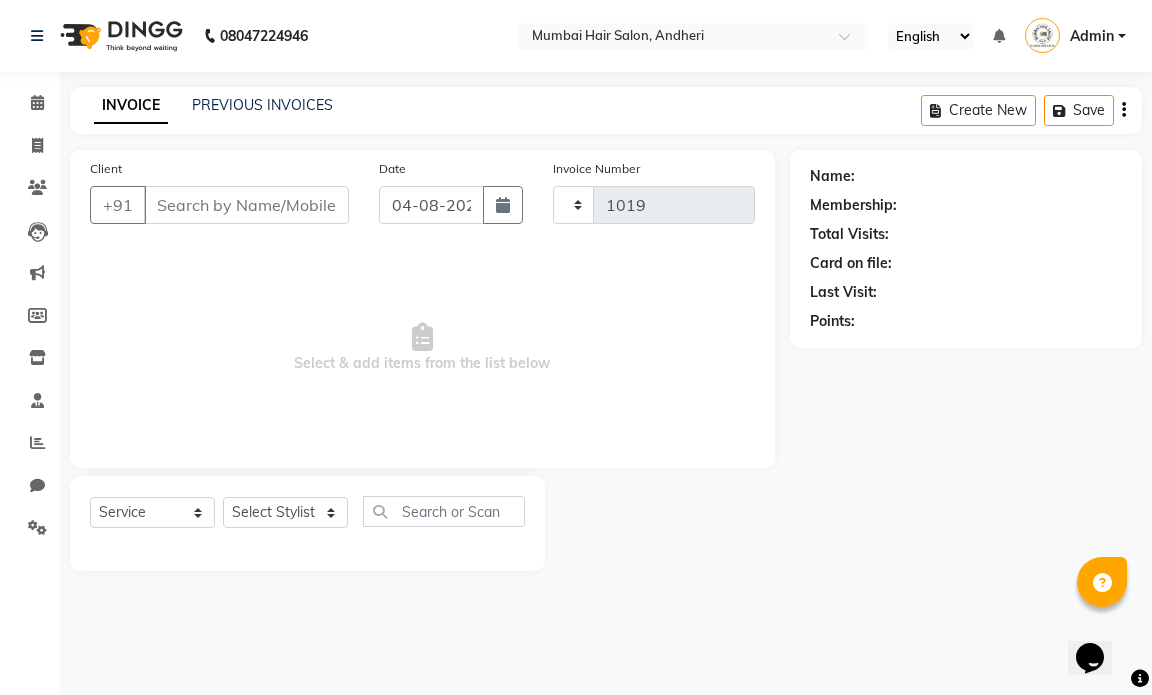 select on "7487" 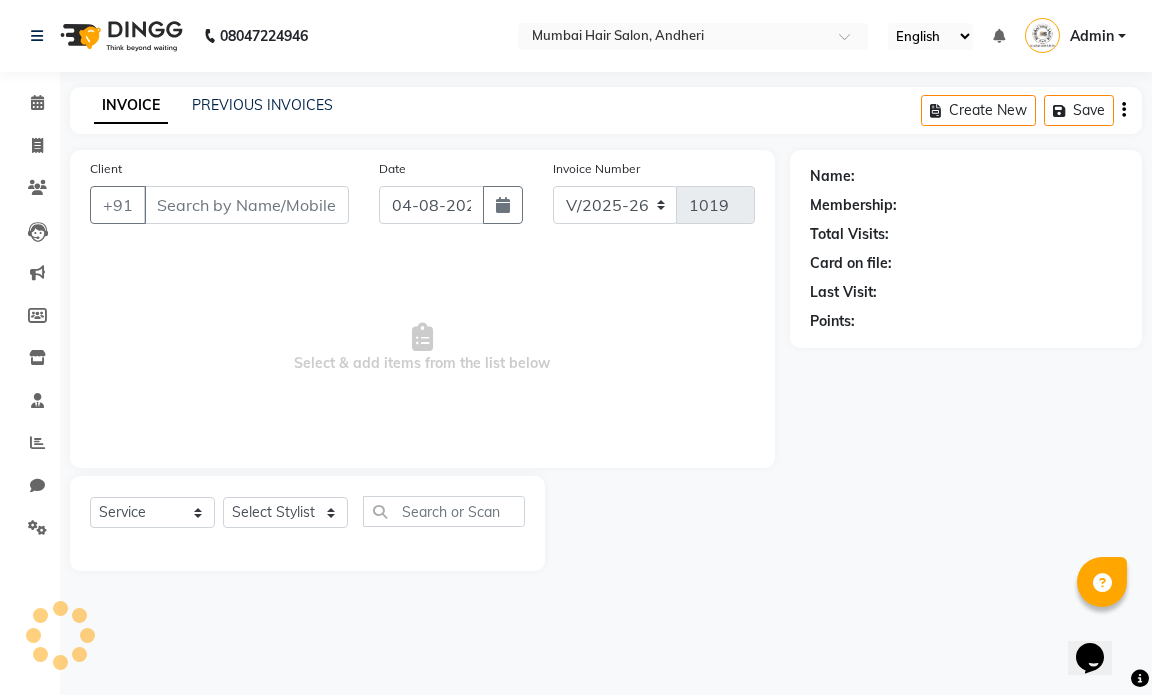 type on "[PHONE]" 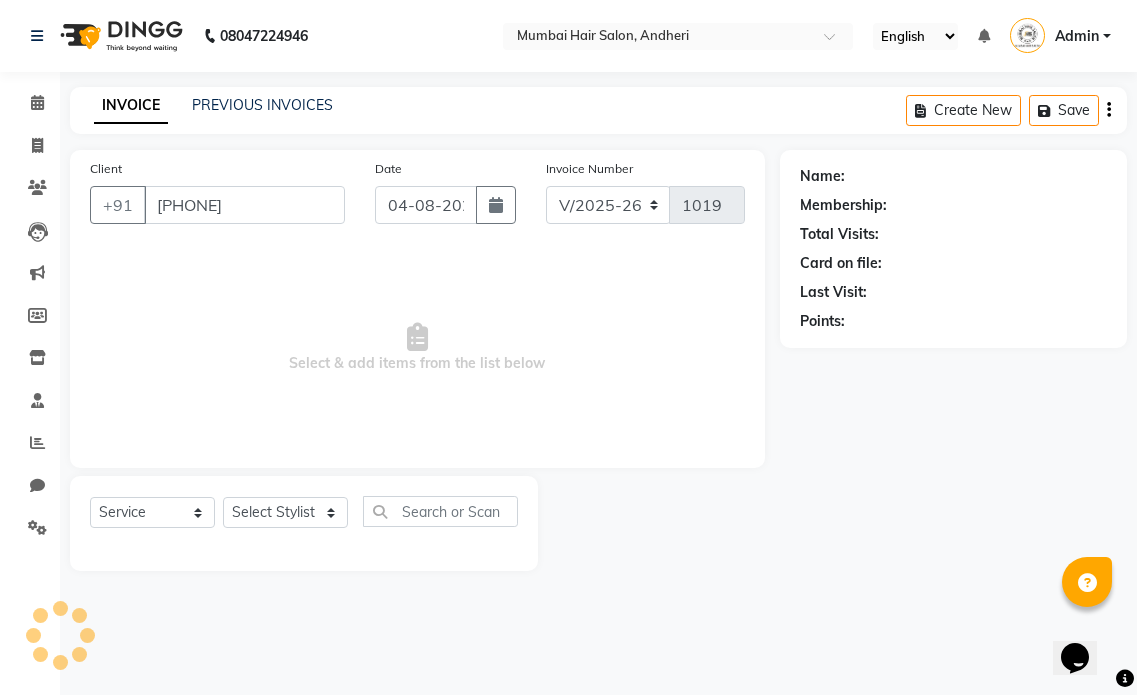 select on "66010" 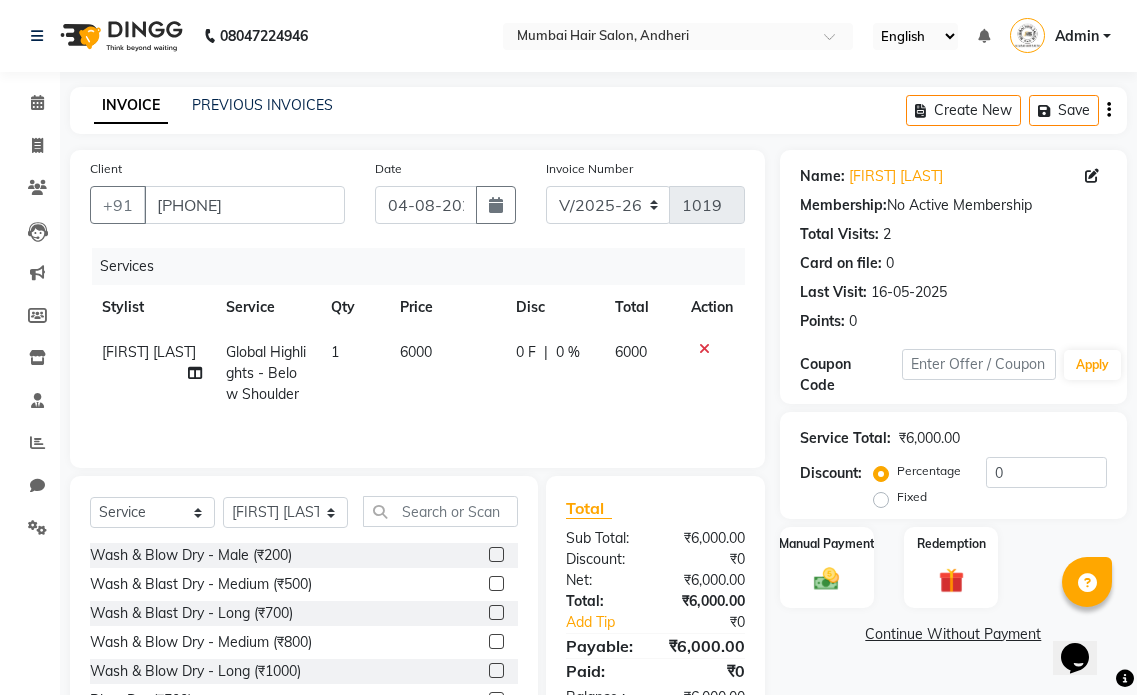 click on "6000" 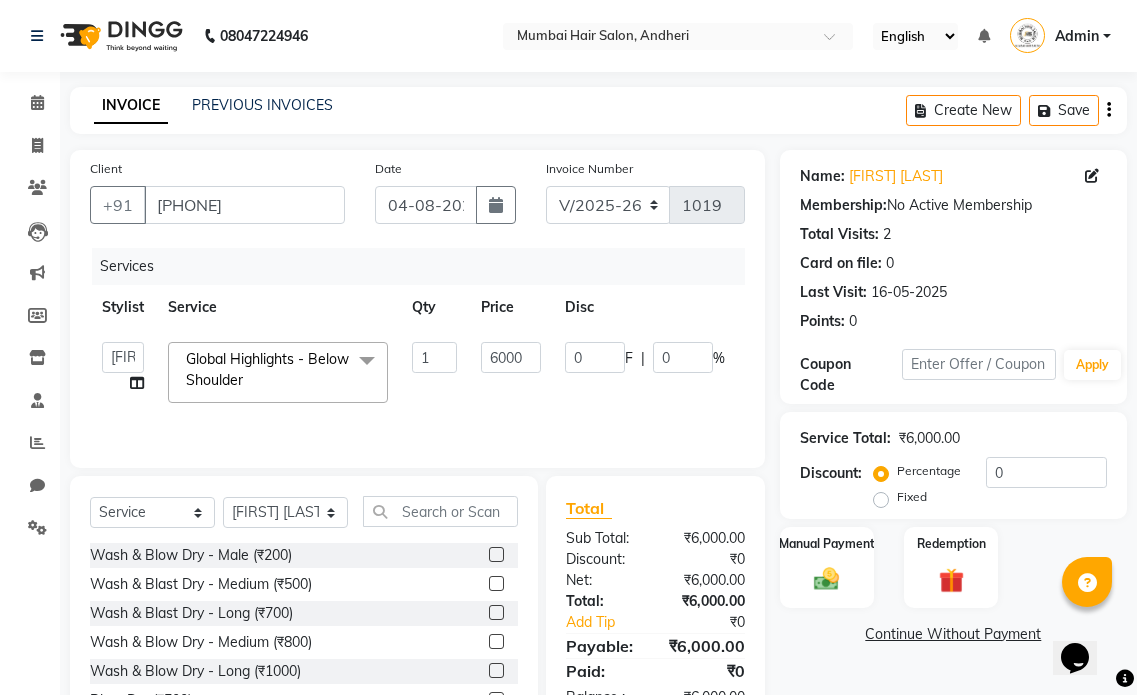 click 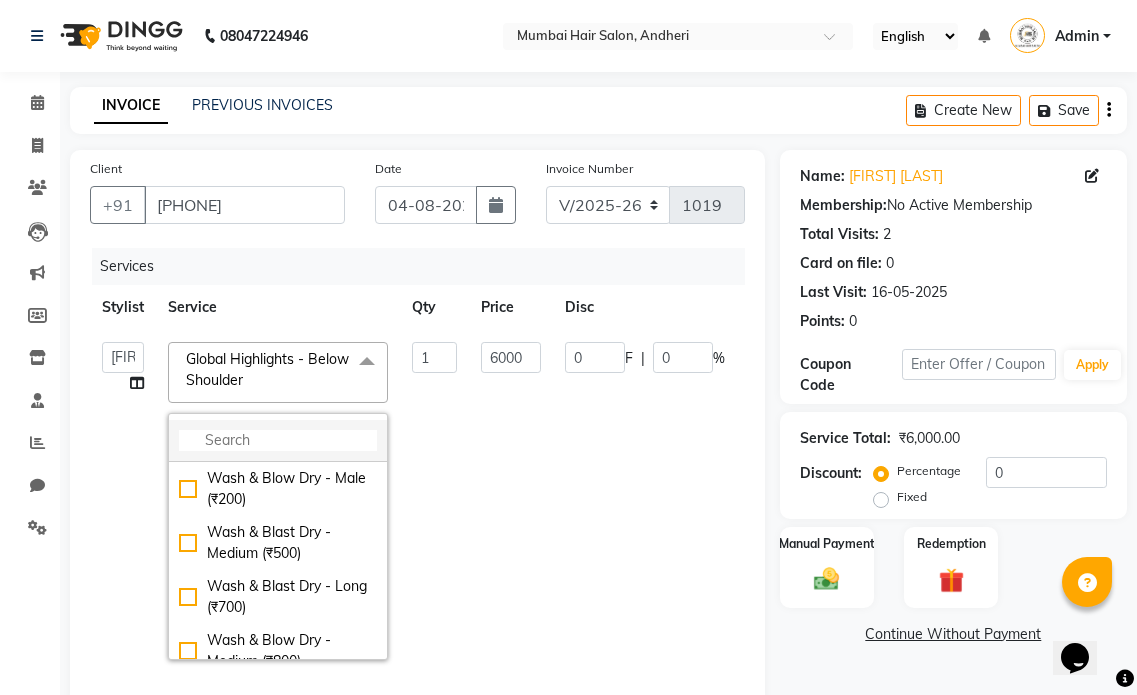 click 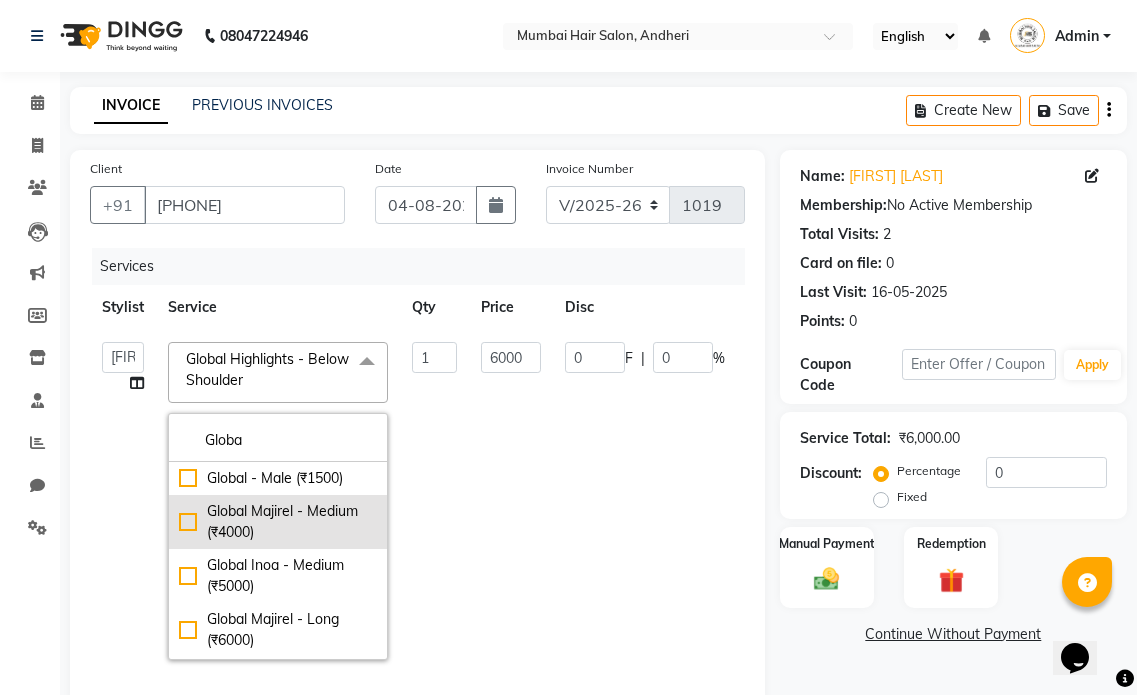 type on "Globa" 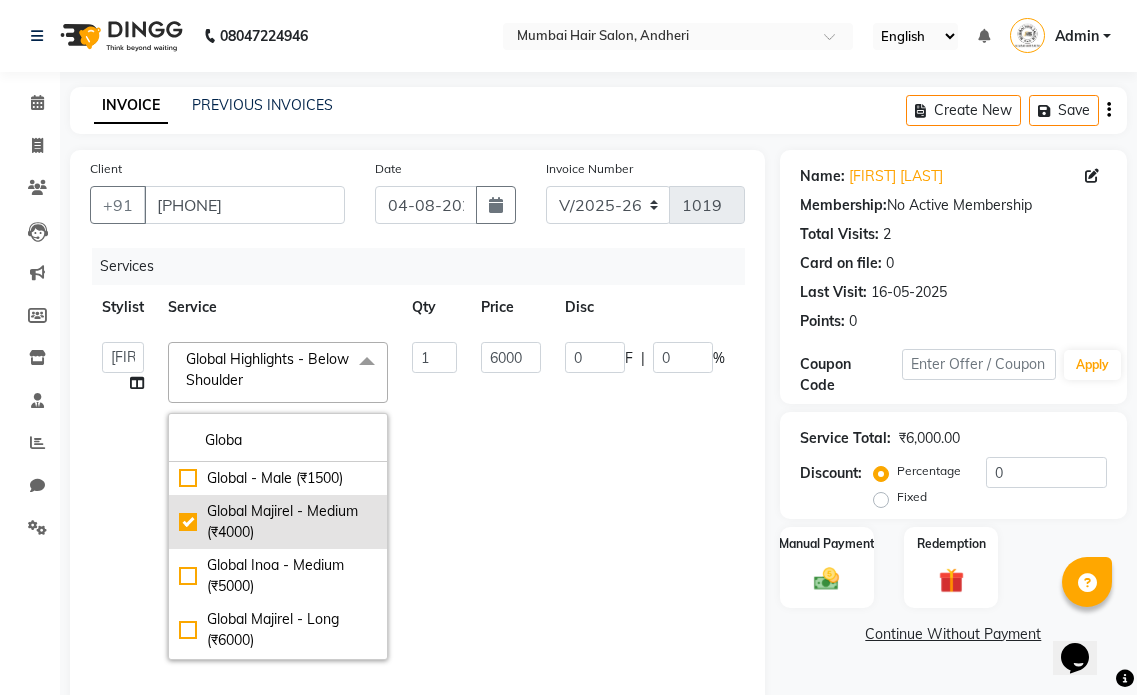 checkbox on "true" 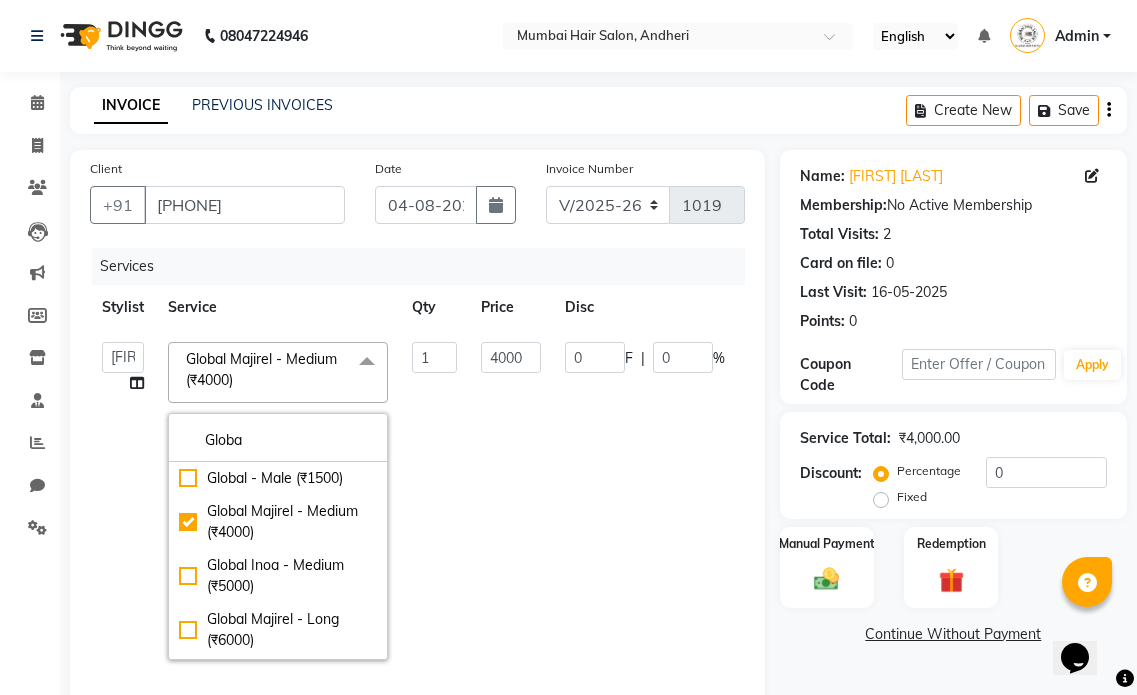 click on "4000" 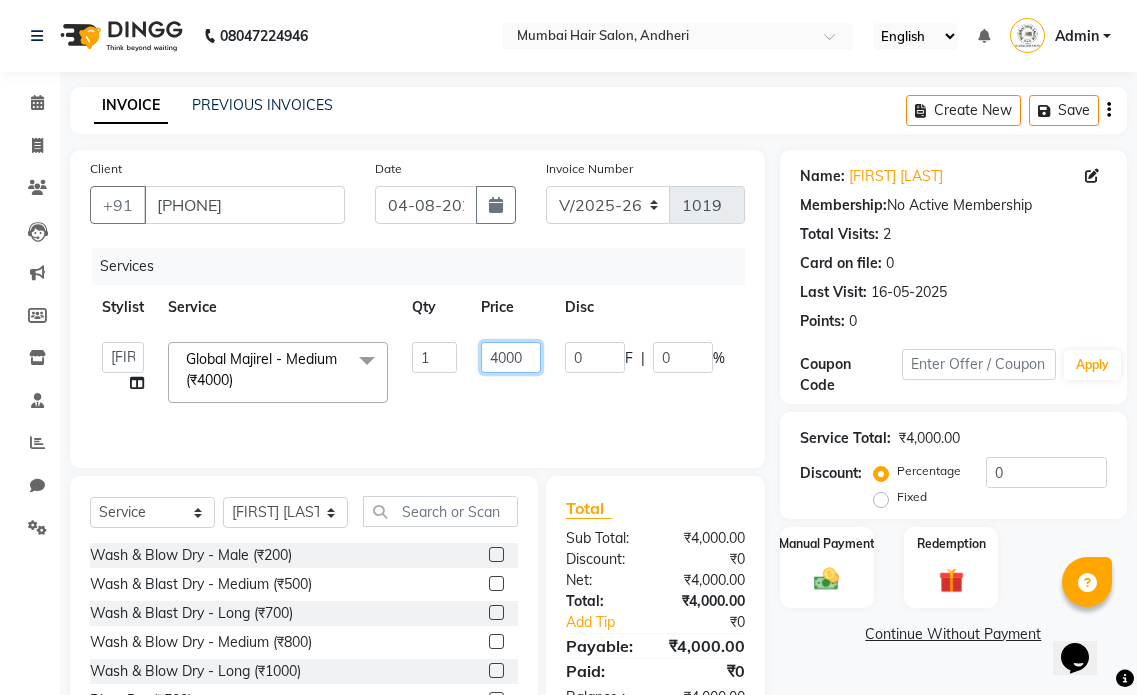click on "4000" 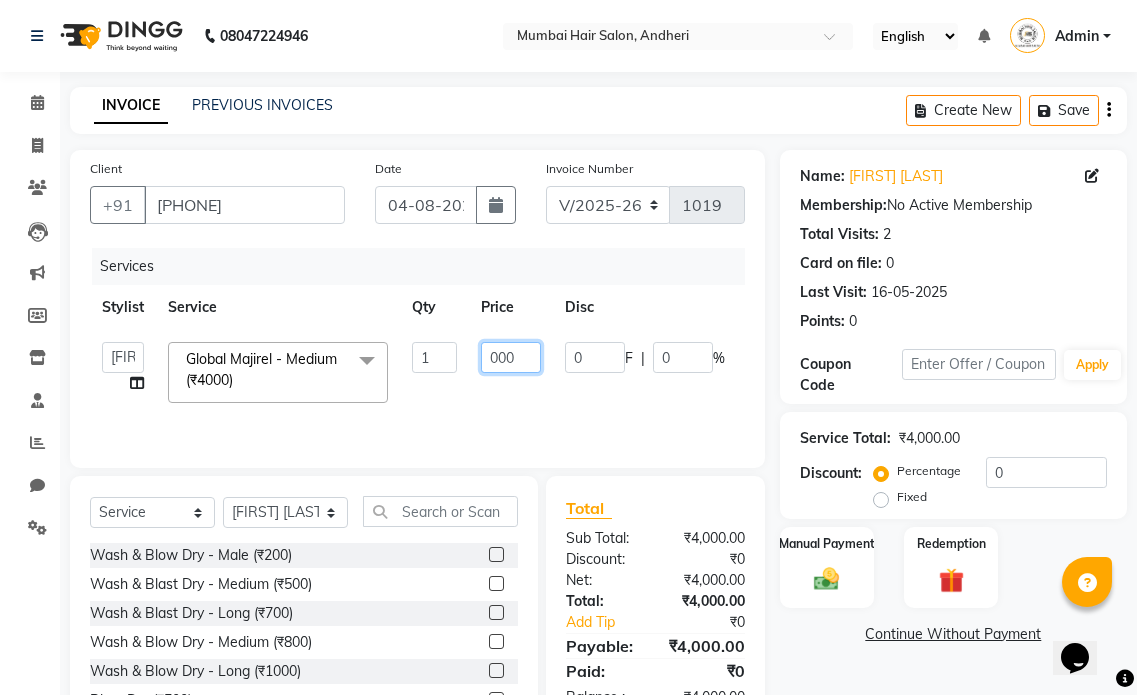 type on "5000" 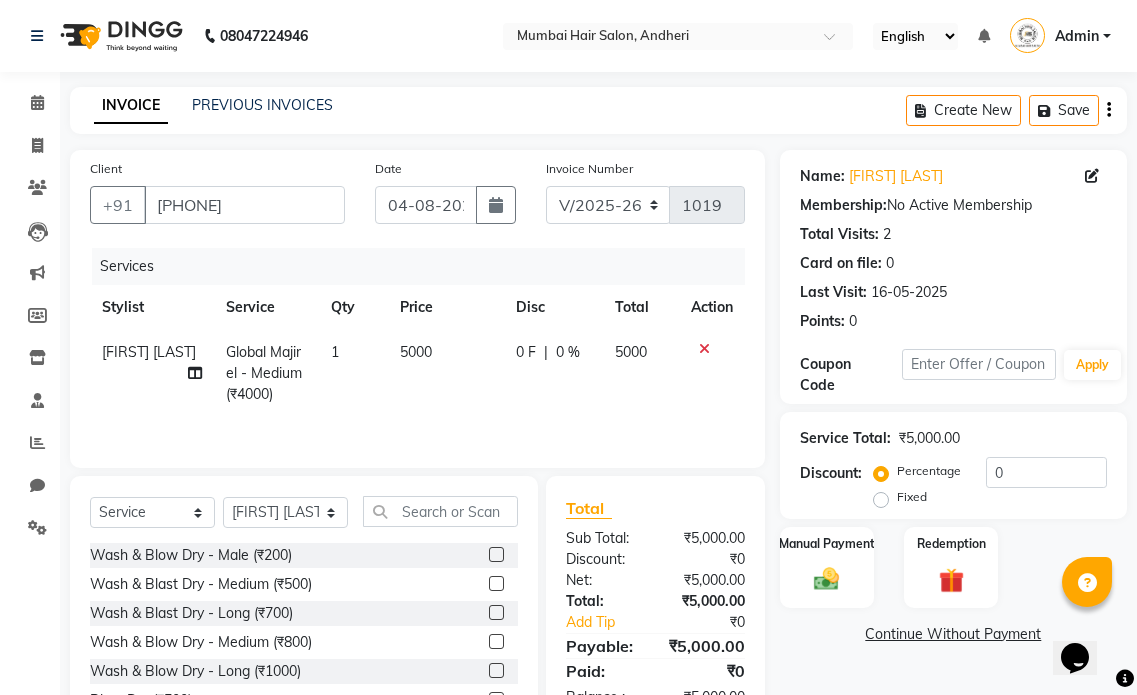click on "0 F | 0 %" 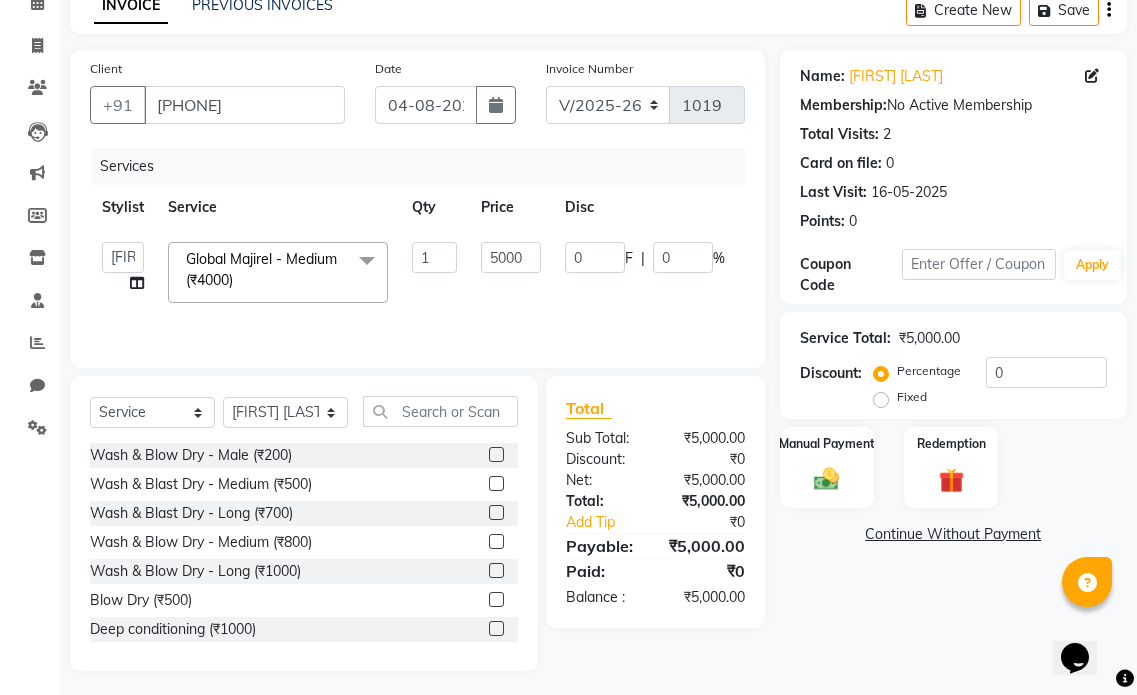 scroll, scrollTop: 106, scrollLeft: 0, axis: vertical 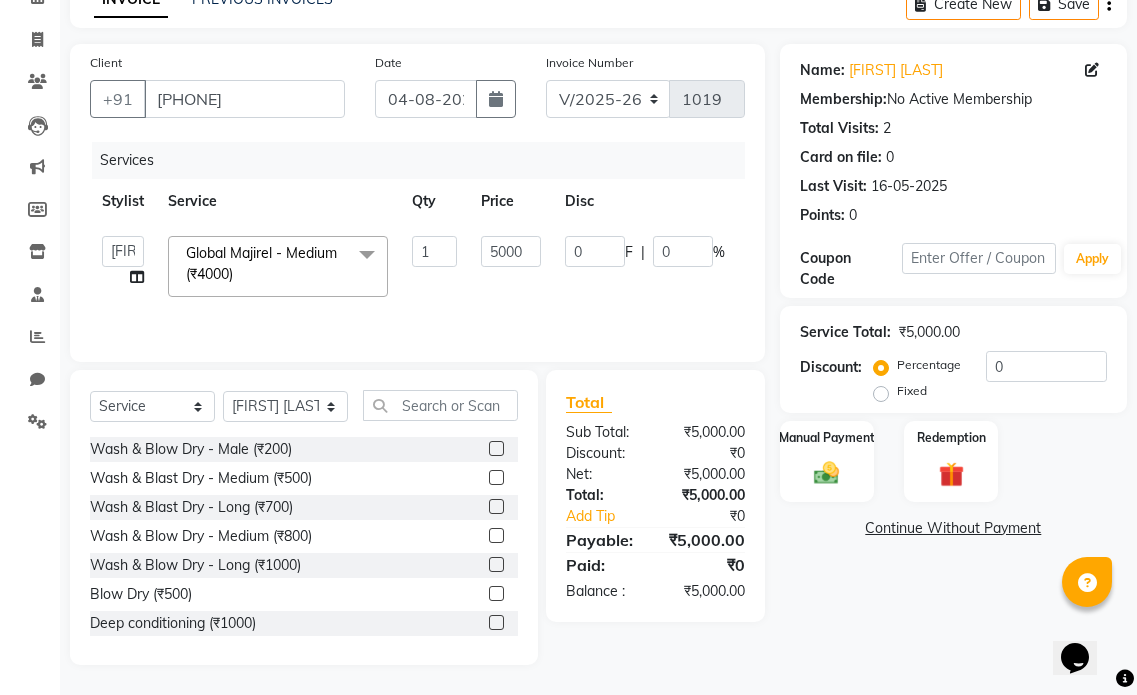 click on "Global Majirel - Medium  (₹4000)  x" 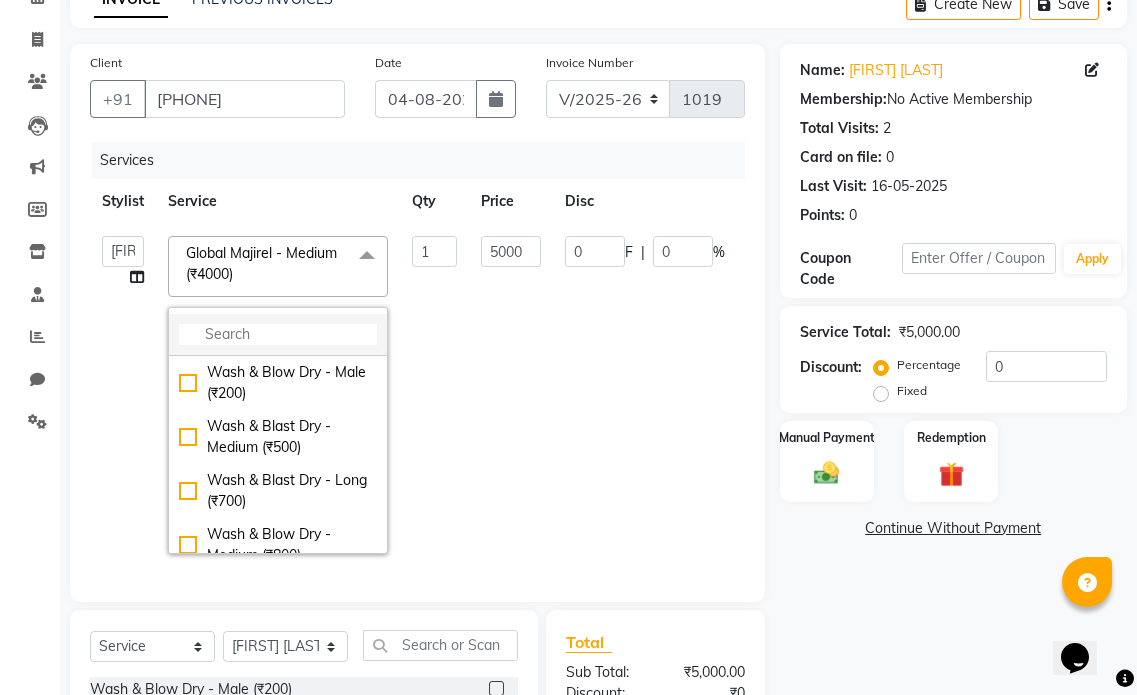 click 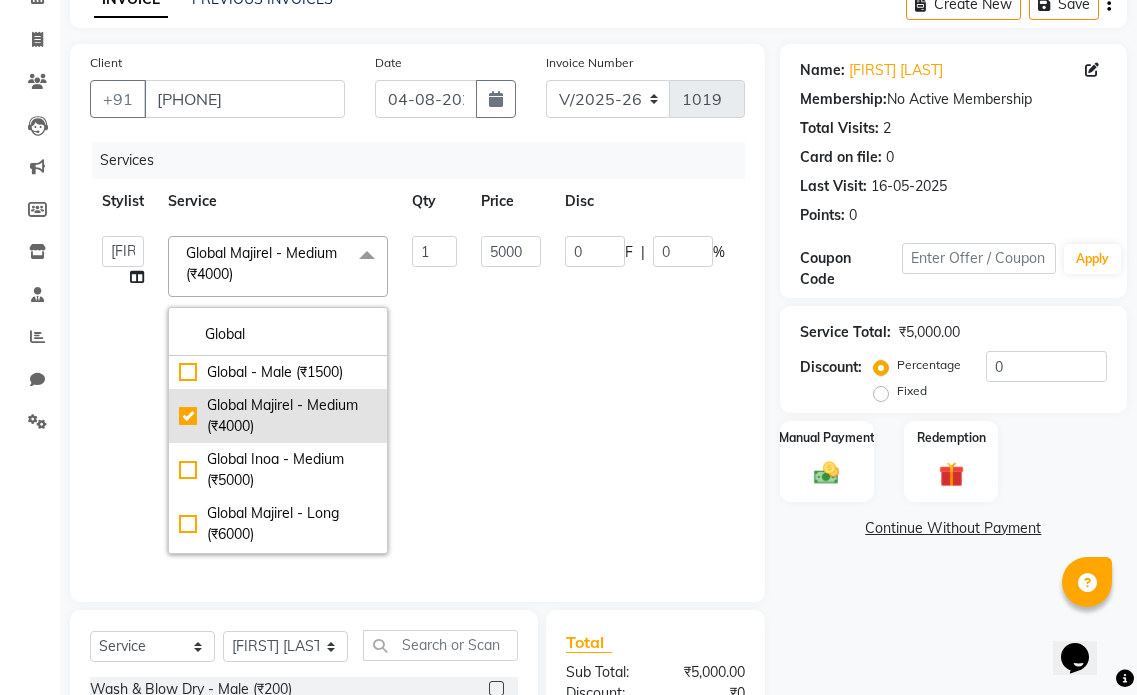 type on "Global" 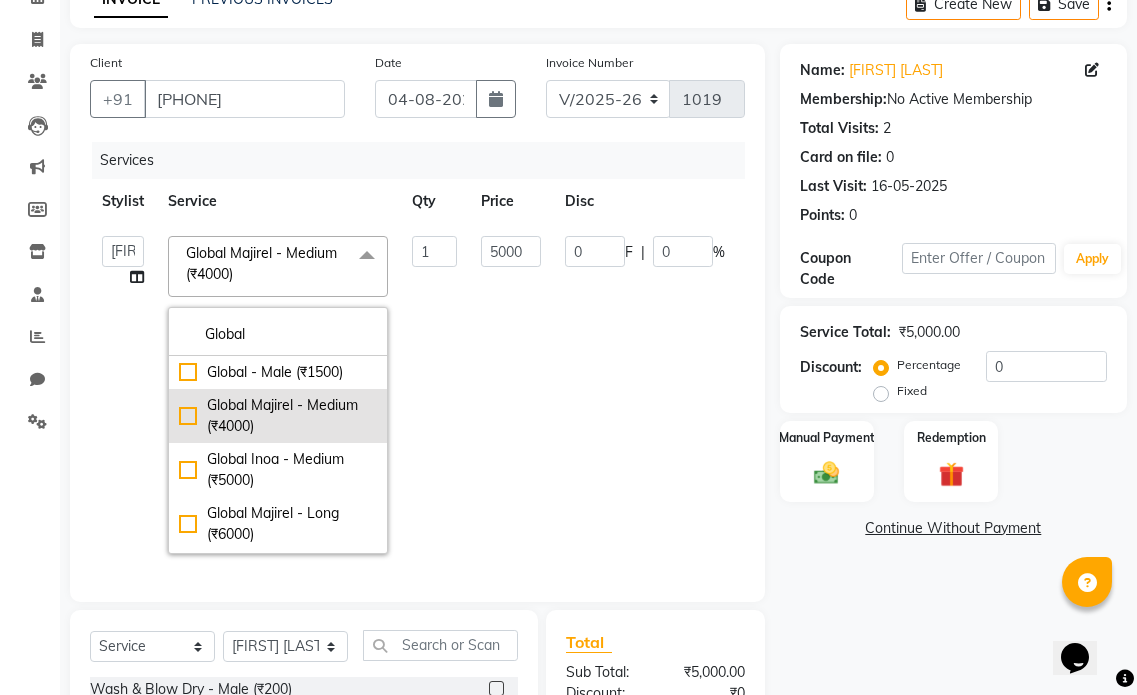 checkbox on "false" 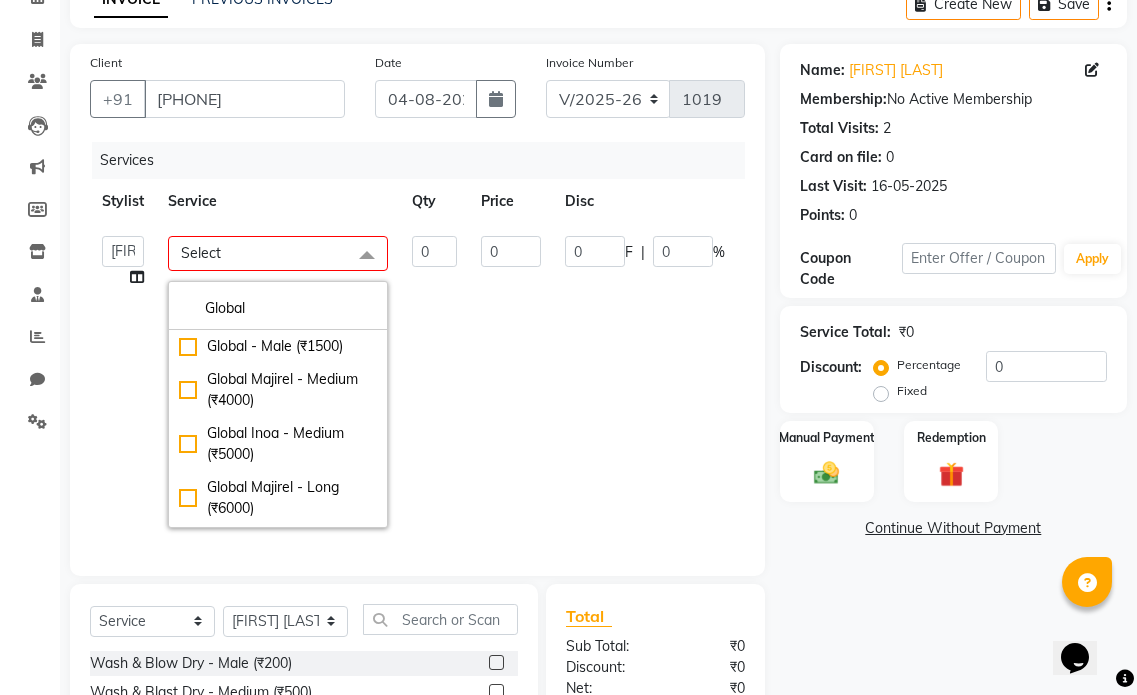 click on "0" 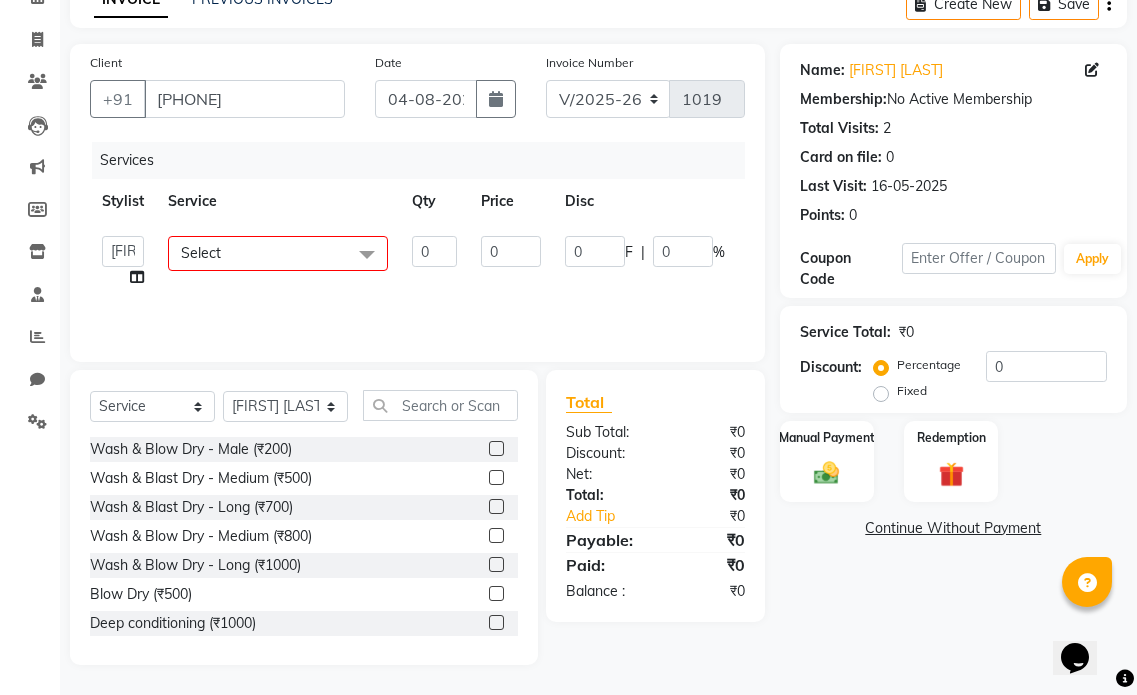 click on "Select" 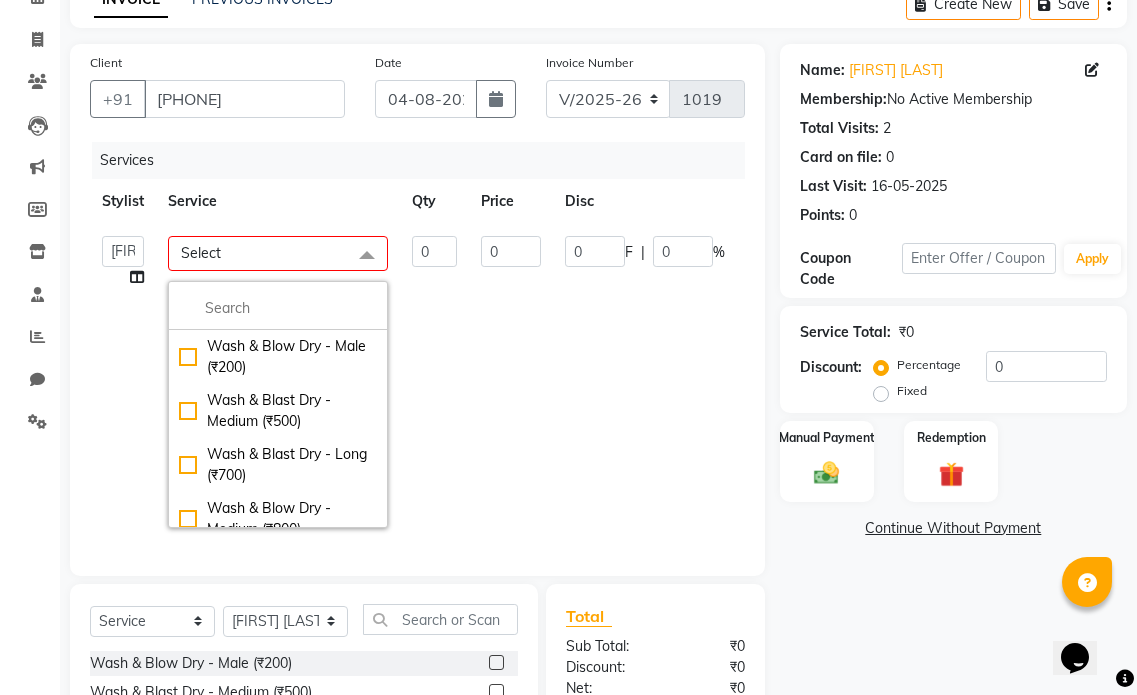 click on "Wash & Blow Dry - Male (₹200) Wash & Blast Dry - Medium  (₹500) Wash & Blast Dry - Long  (₹700) Wash & Blow Dry - Medium  (₹800) Wash & Blow Dry - Long  (₹1000) Blow Dry (₹500) Deep conditioning  (₹1000) Head Shave (₹1500) Senior Haircut - Male (₹300) Director Haircut - Male (₹500) Aditional Wash Male  (₹200) Senior Haircut - Female (₹1200) Director Haircut - Female (₹2000) Aditional Wash Female  (₹300) Beard / Shave (₹200) Hair Trim - Female (₹600) Bangs - Female  (₹500) Male Hair Setting (₹100) Ironing/Tong/Crimping - Medium (₹1500) Ironing/Tong/Crimping - Long  (₹2000) Ironing/Tong/Crimping - Below Waist   (₹2500) Glitter - Per strand (₹50) Touch-up 1 Inches - Majirel  (₹1400) Touch-up 1 Inches - Inoa   (₹1800) Touch-up Regrowth - Majirel  (₹2200) Touch-up Regrowth - Inoa   (₹2500) Global - Male (₹1500) Global Majirel - Medium  (₹4000) Global Inoa - Medium  (₹5000) Global Majirel - Long   (₹6000) Global Inoa - Long   (₹7000) Beard Color (₹500)" 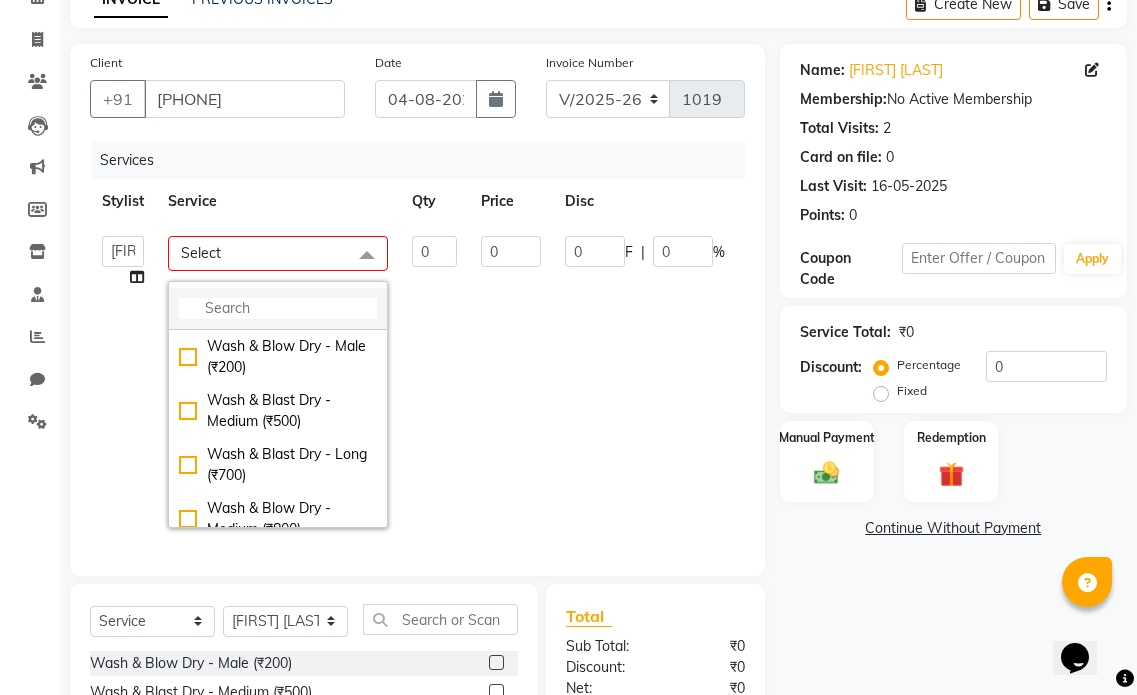 click 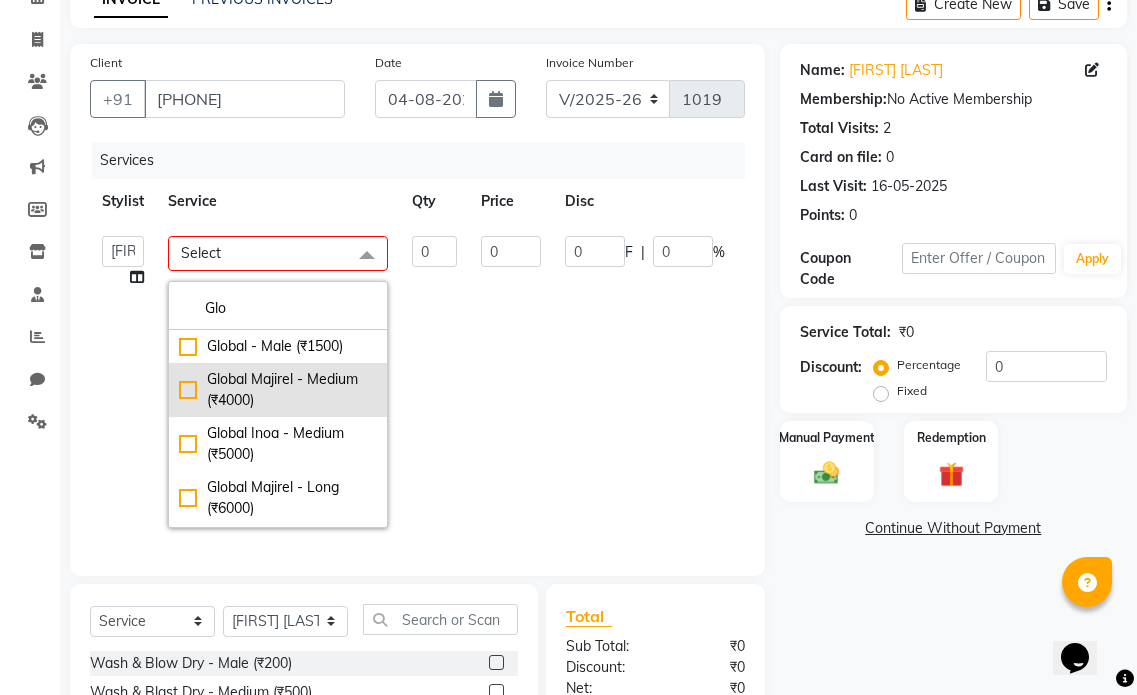 type on "Glo" 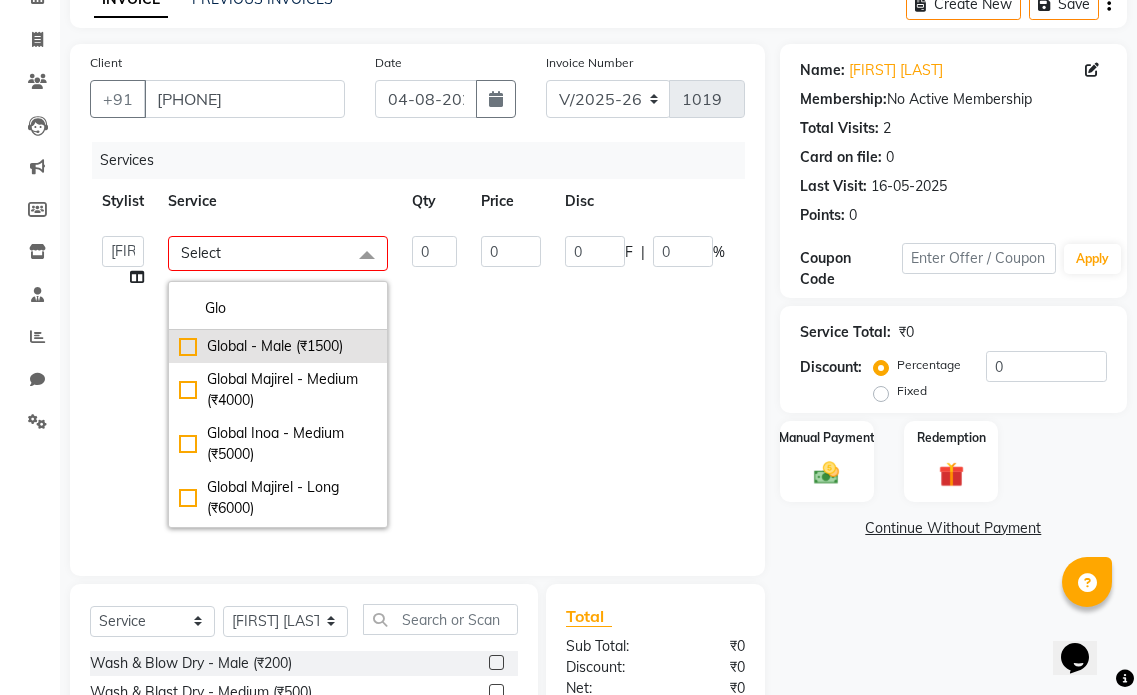 click on "Global Majirel - Medium  (₹4000)" 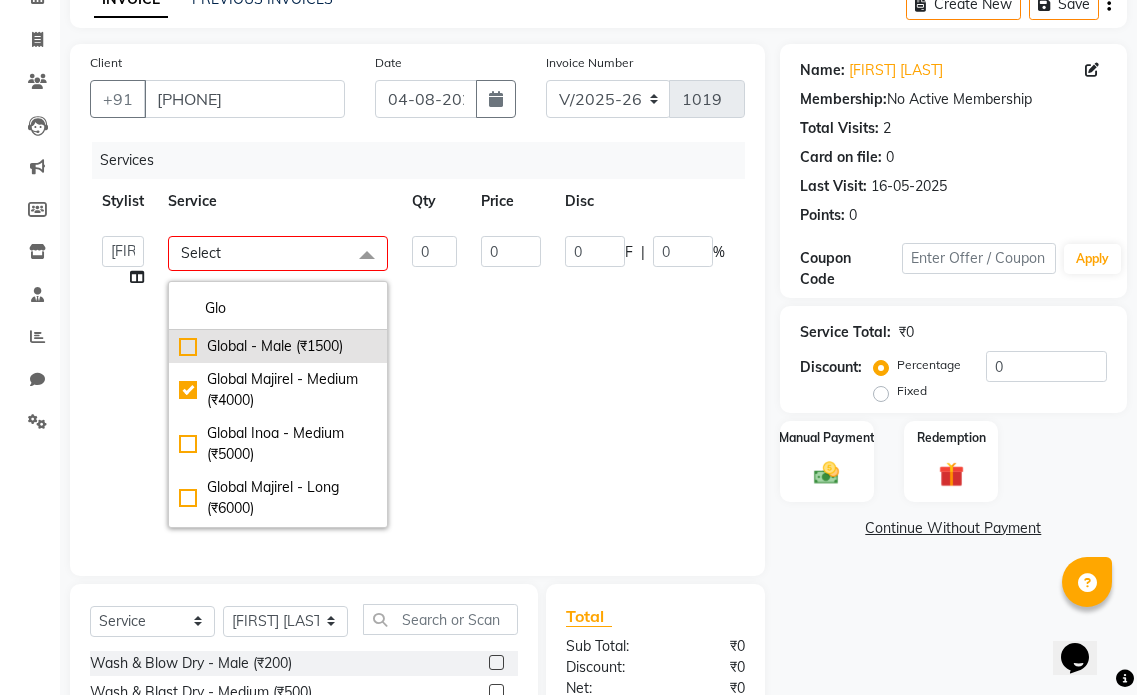 checkbox on "true" 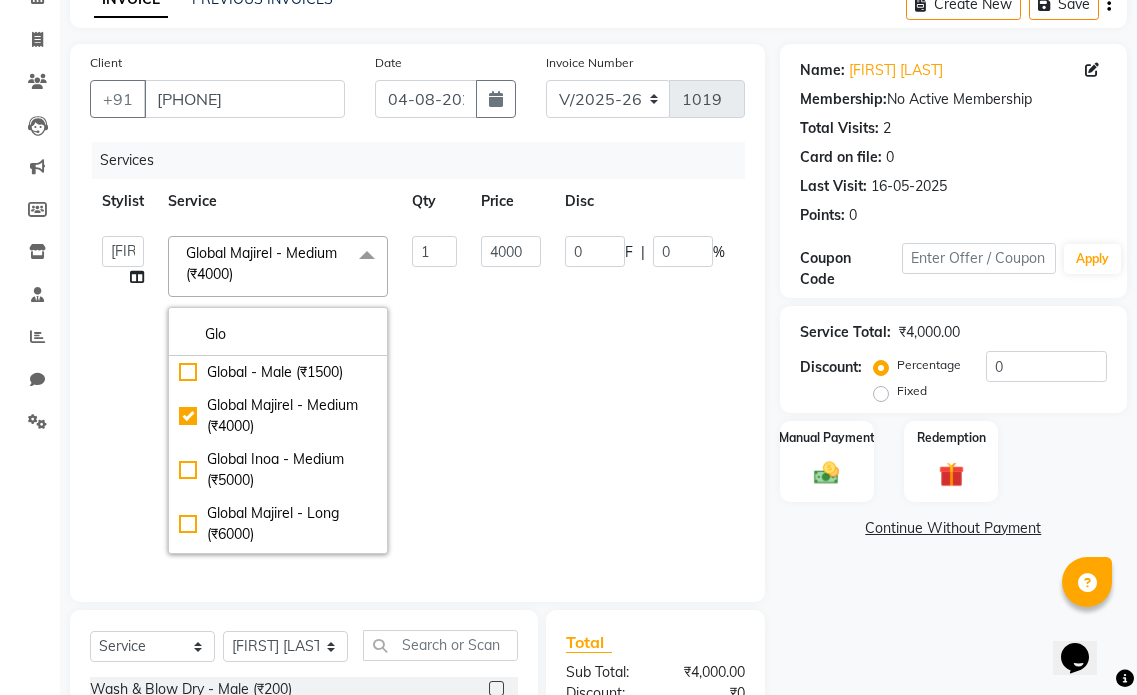 drag, startPoint x: 481, startPoint y: 342, endPoint x: 442, endPoint y: 342, distance: 39 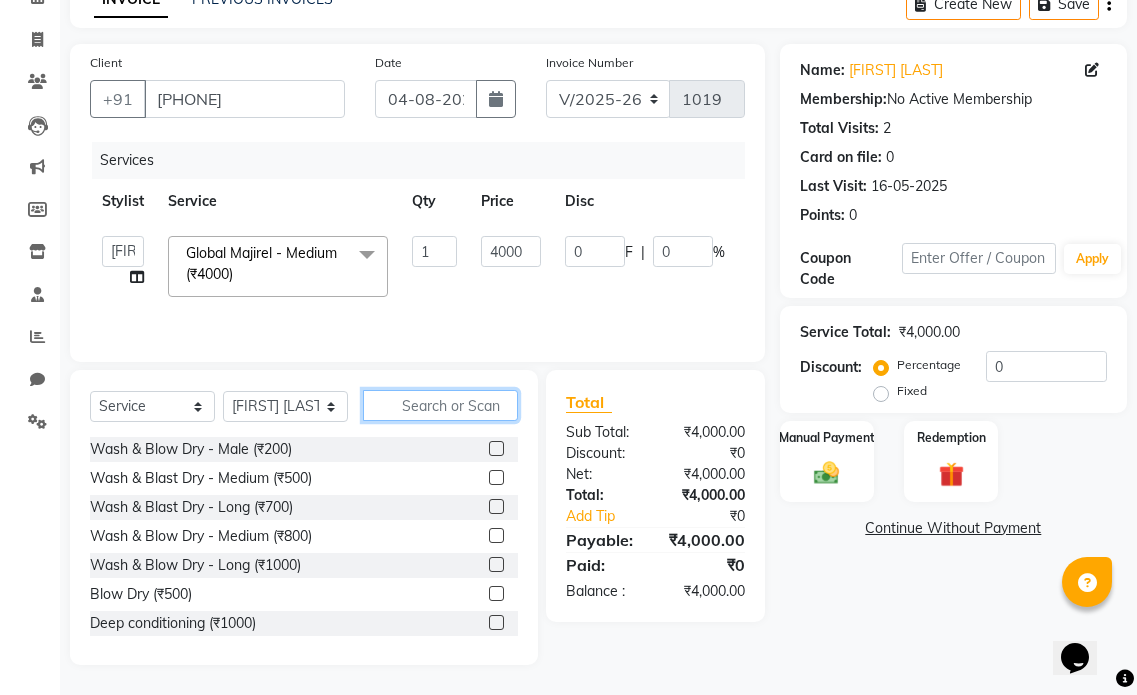 click 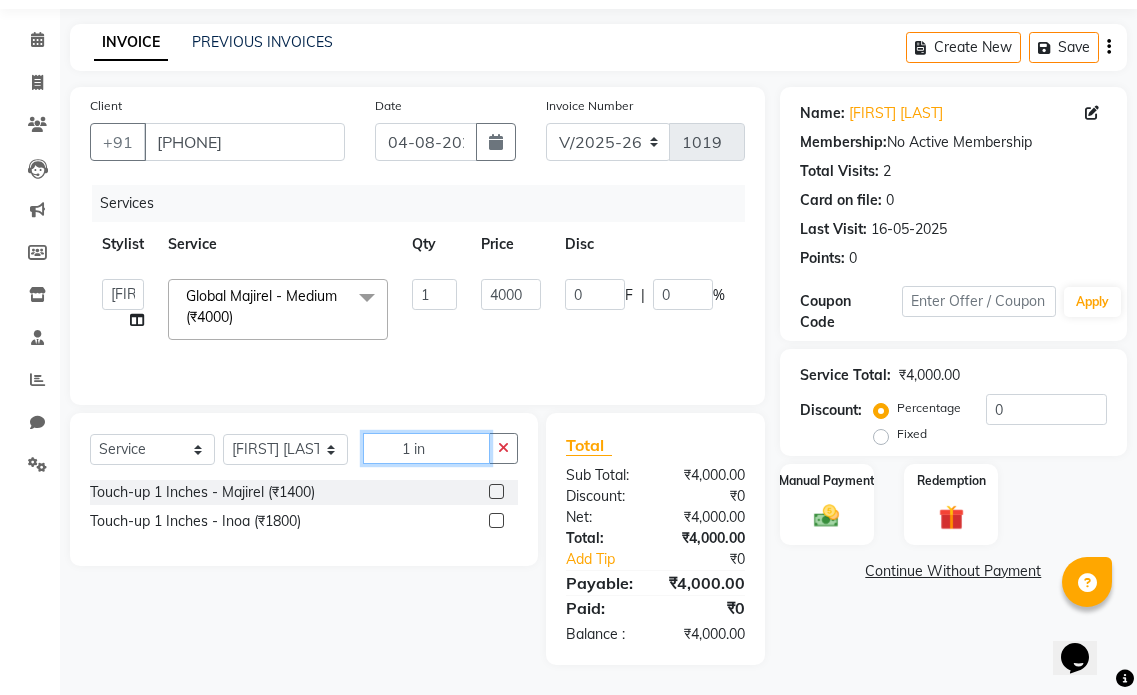 scroll, scrollTop: 63, scrollLeft: 0, axis: vertical 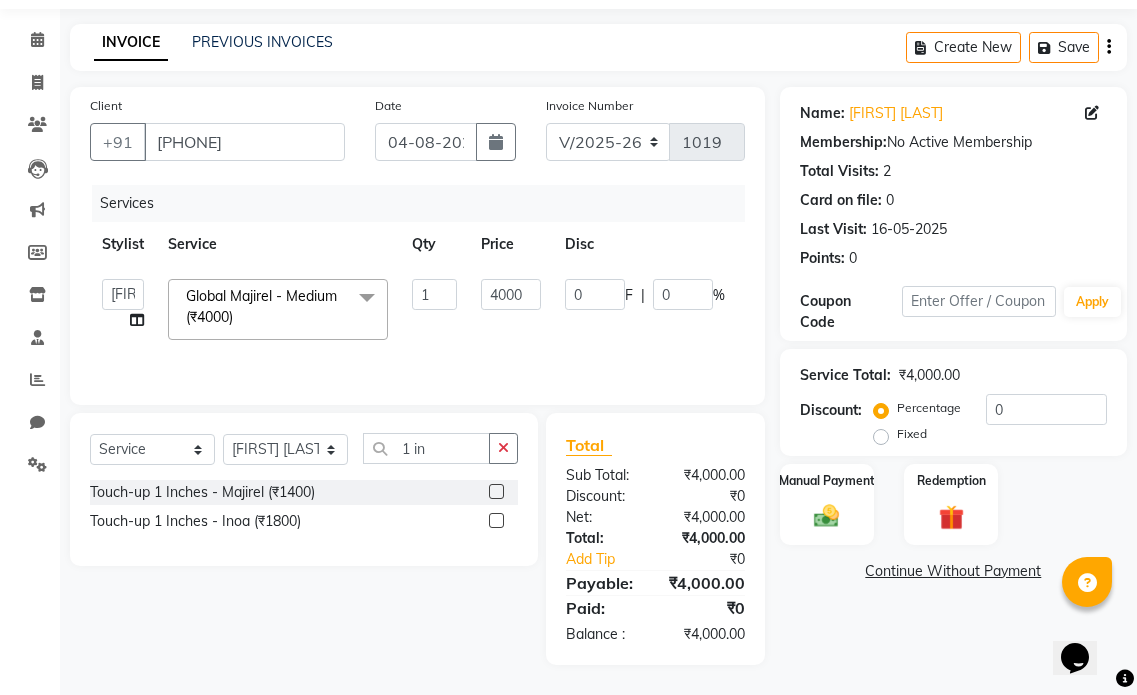 click 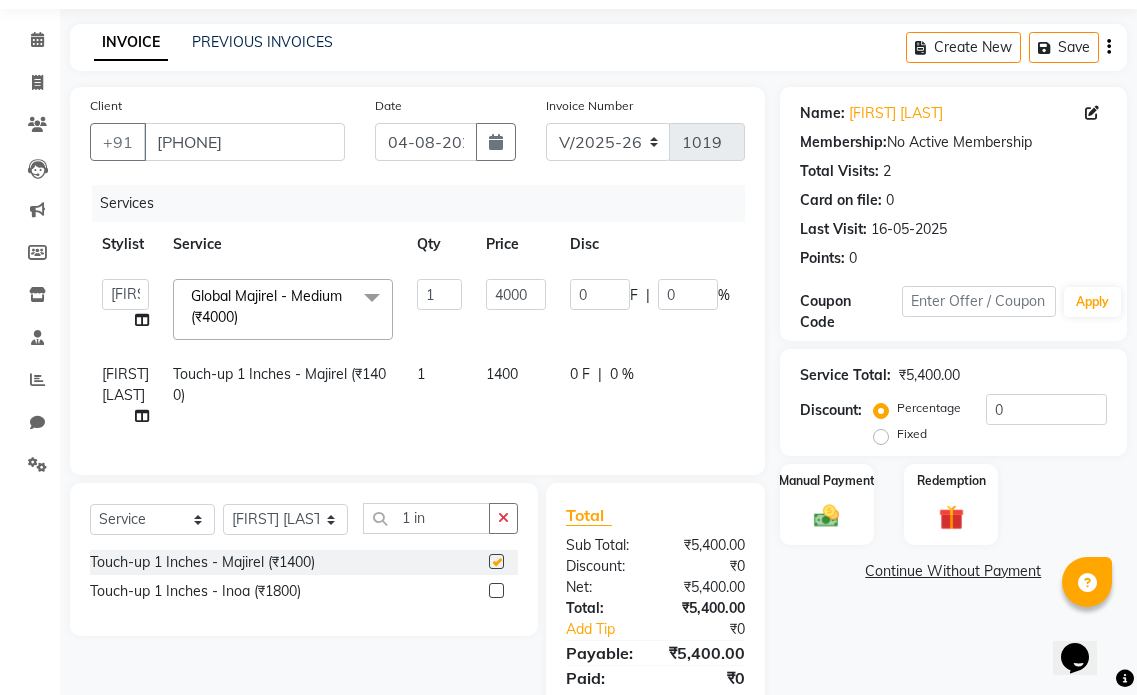 checkbox on "false" 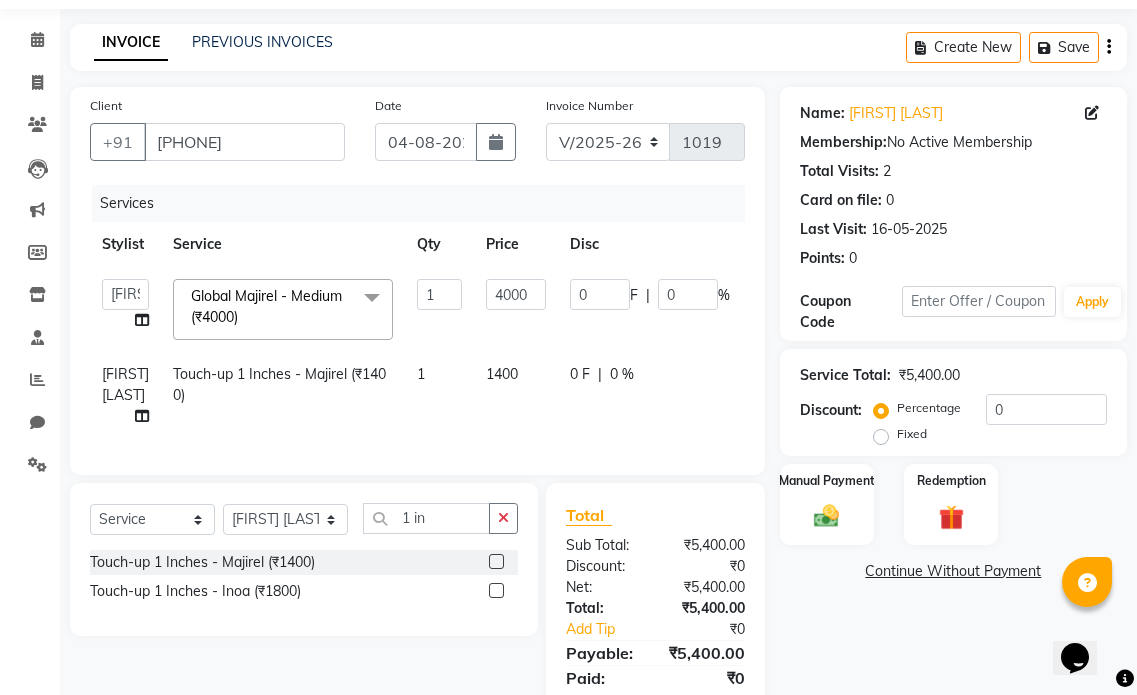 click on "0 F" 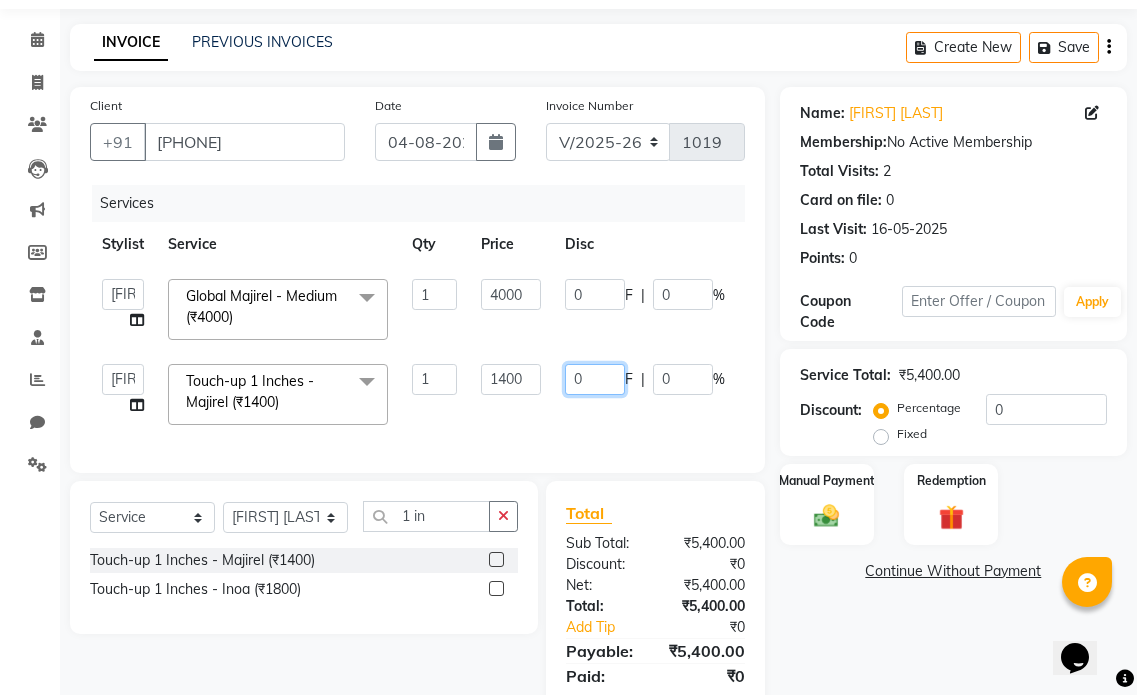 drag, startPoint x: 606, startPoint y: 386, endPoint x: 559, endPoint y: 378, distance: 47.67599 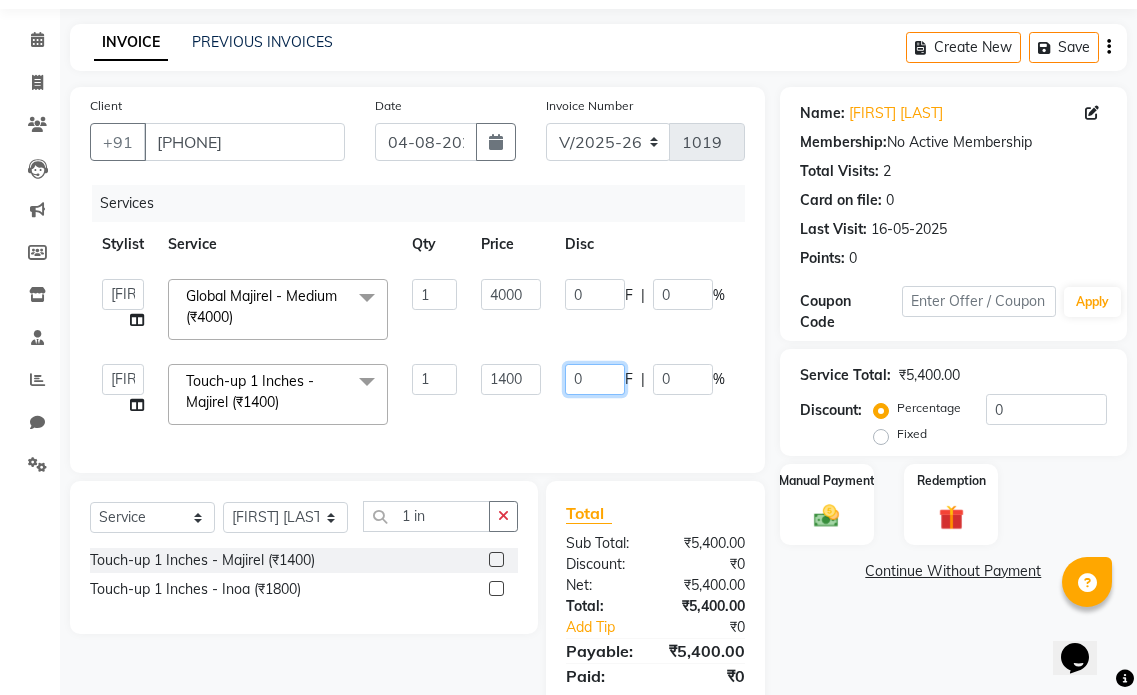 click on "0 F | 0 %" 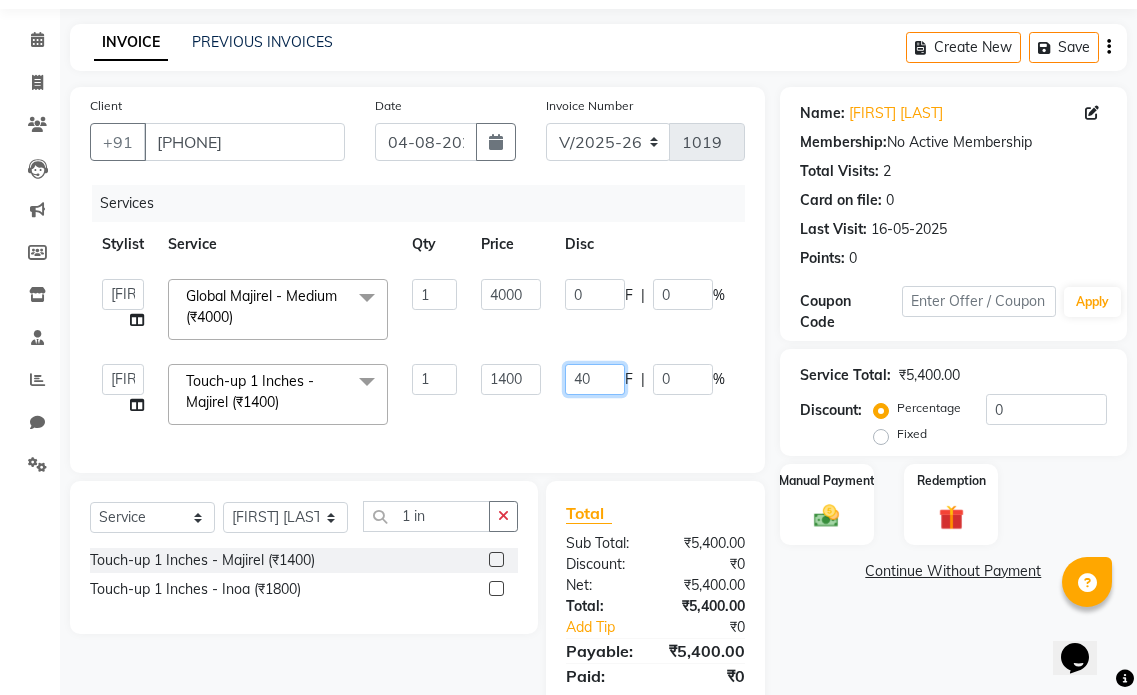 type on "400" 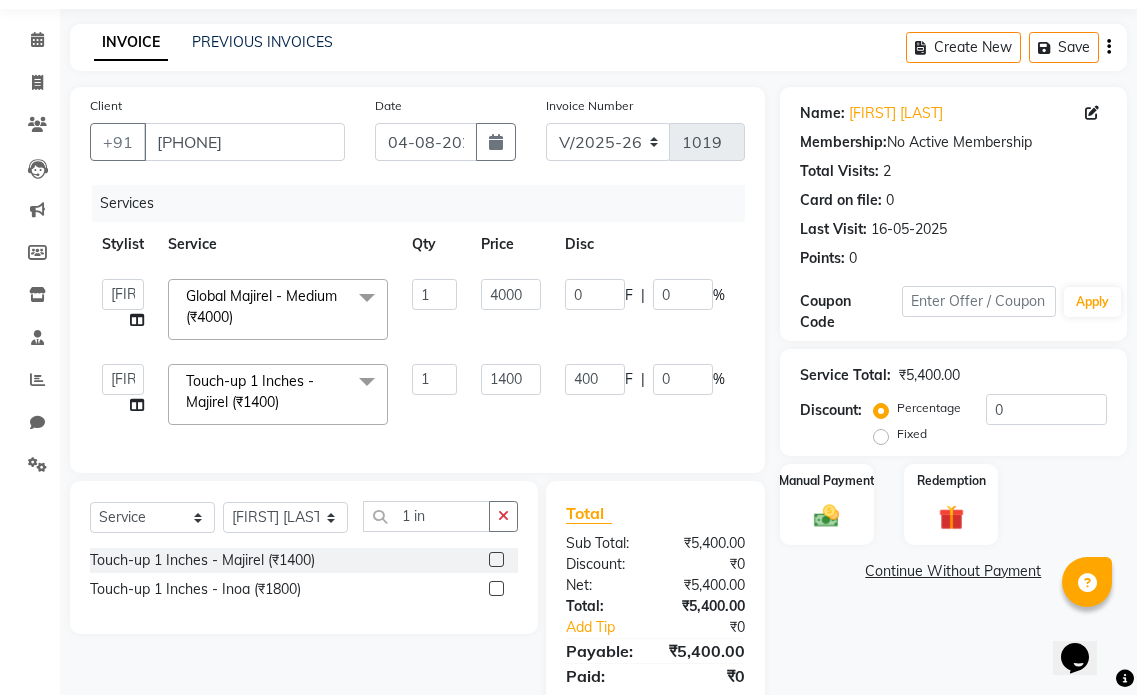 click on "400 F | 0 %" 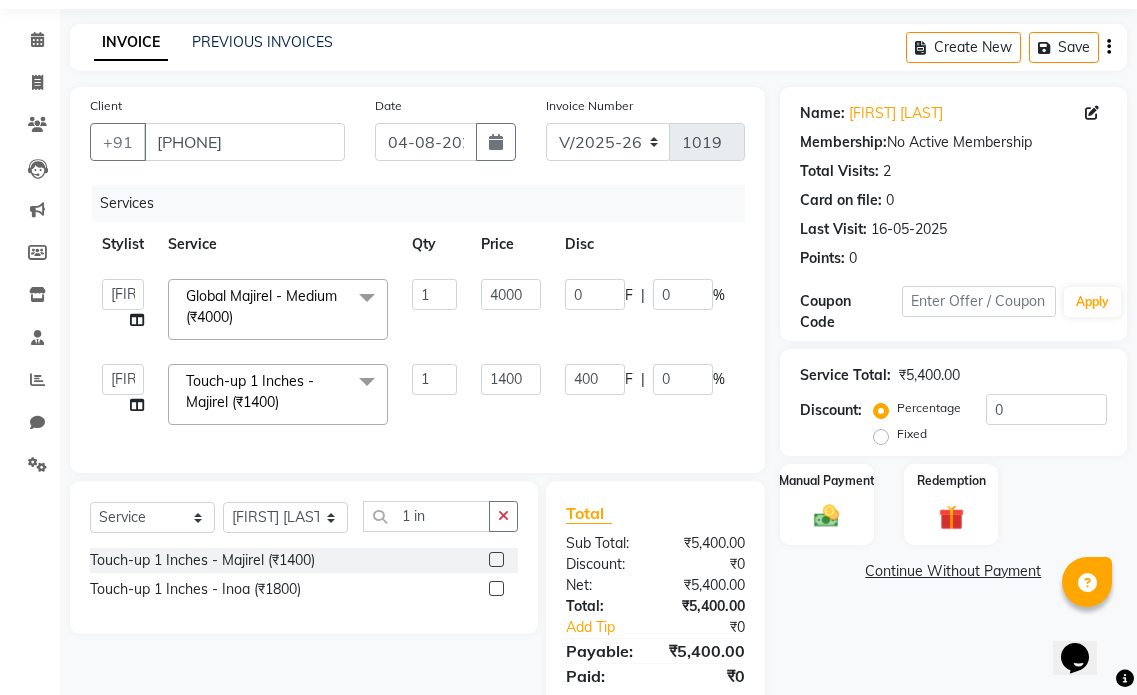select on "66010" 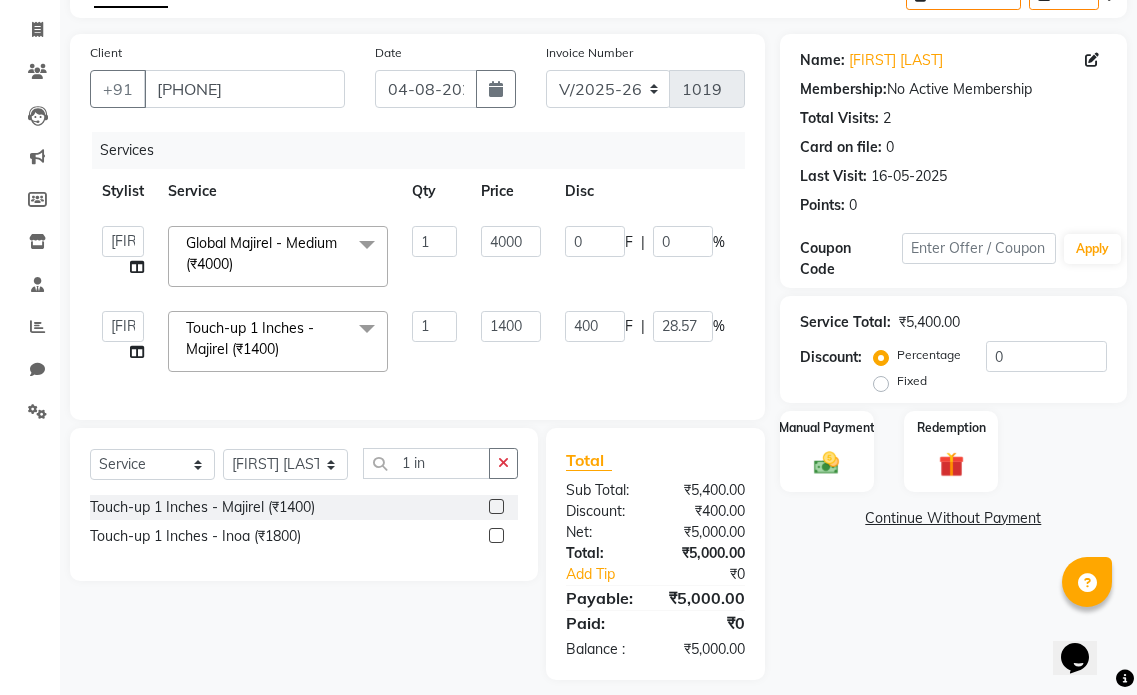 scroll, scrollTop: 146, scrollLeft: 0, axis: vertical 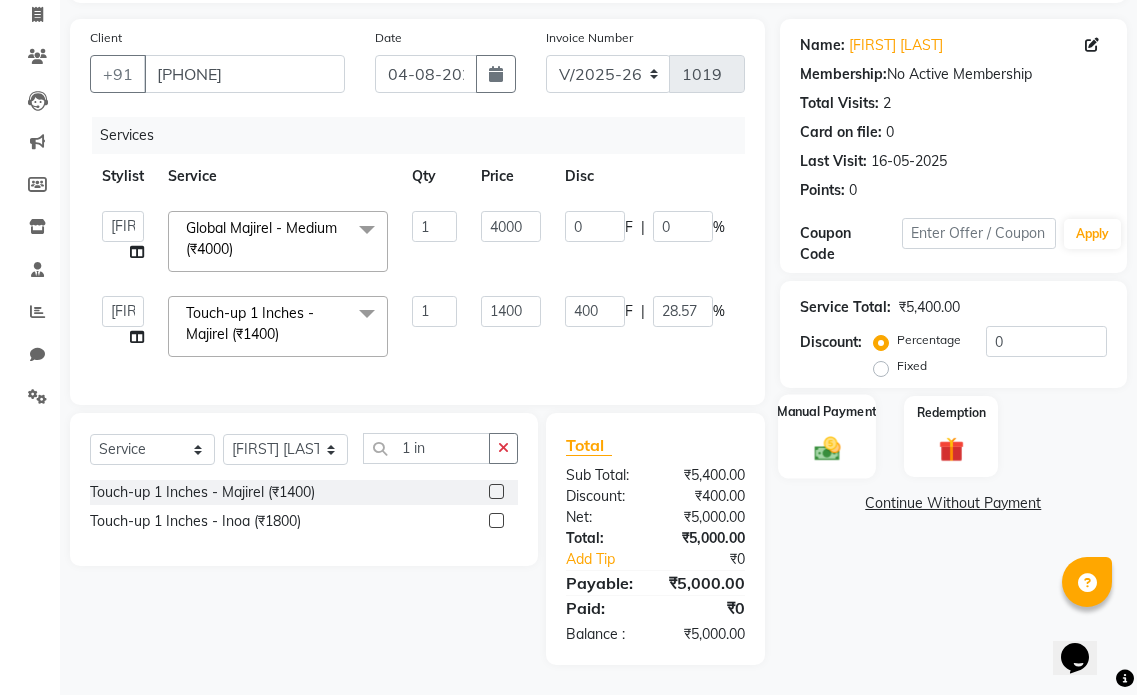 click on "Manual Payment" 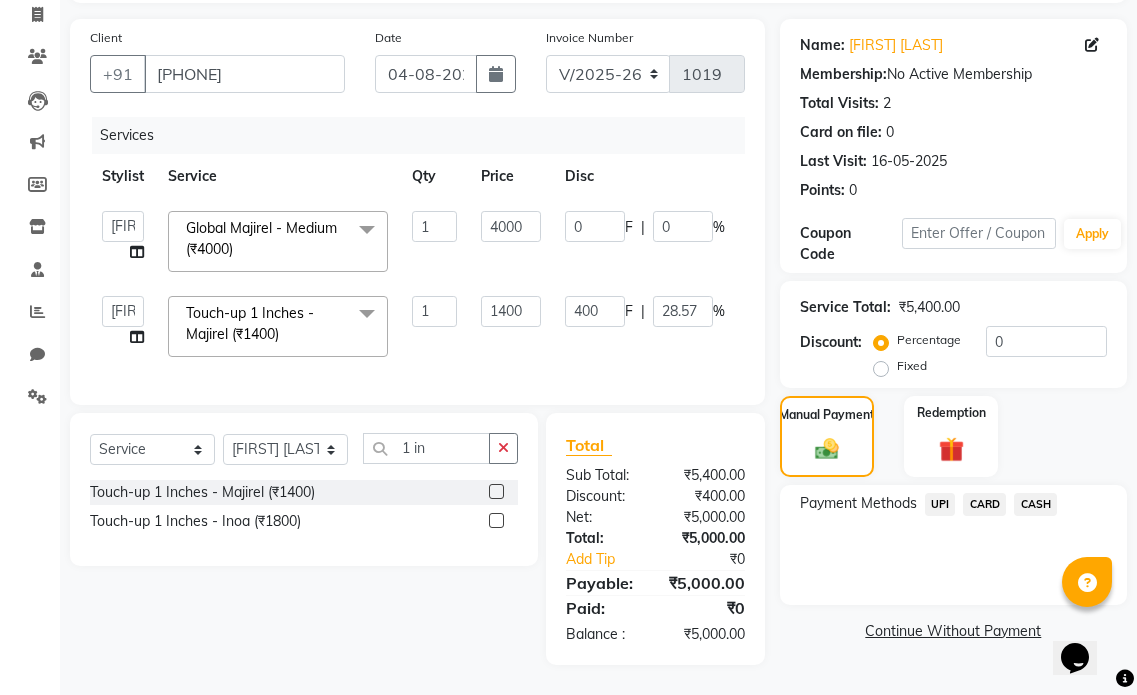 click on "CARD" 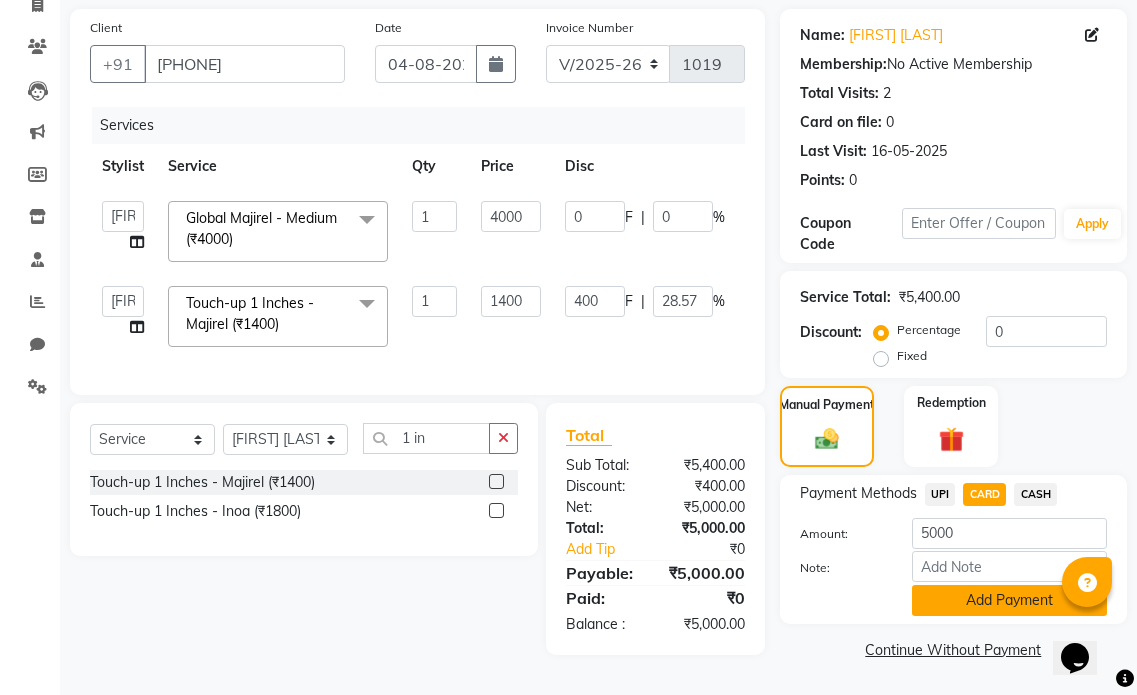 click on "Add Payment" 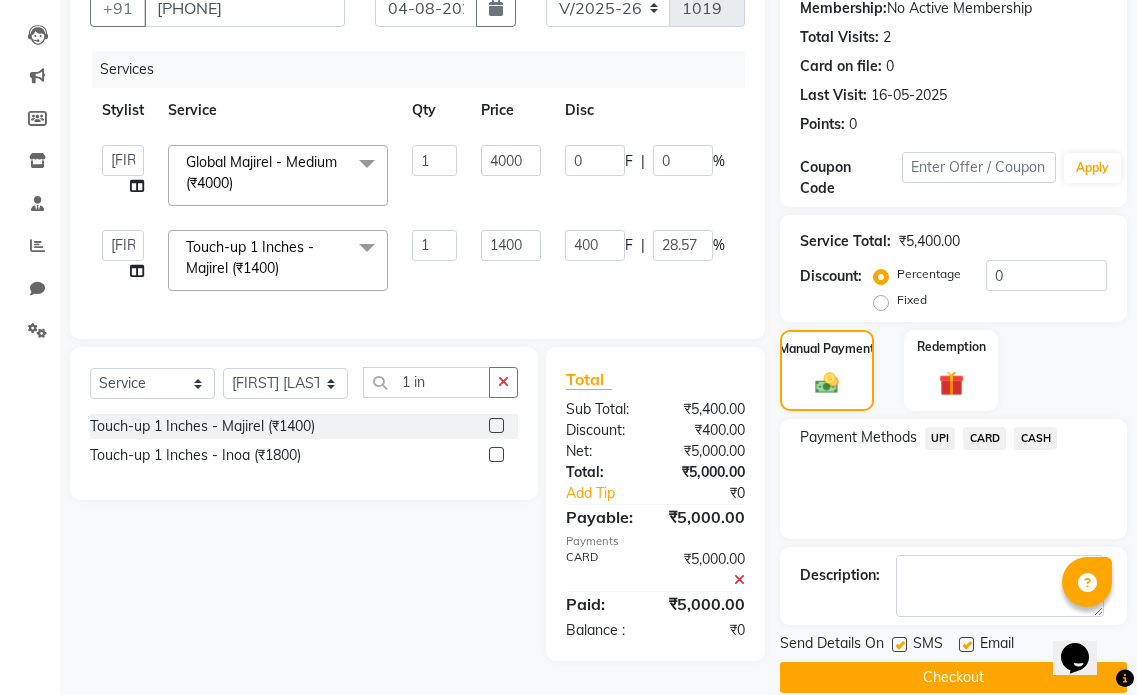 scroll, scrollTop: 225, scrollLeft: 0, axis: vertical 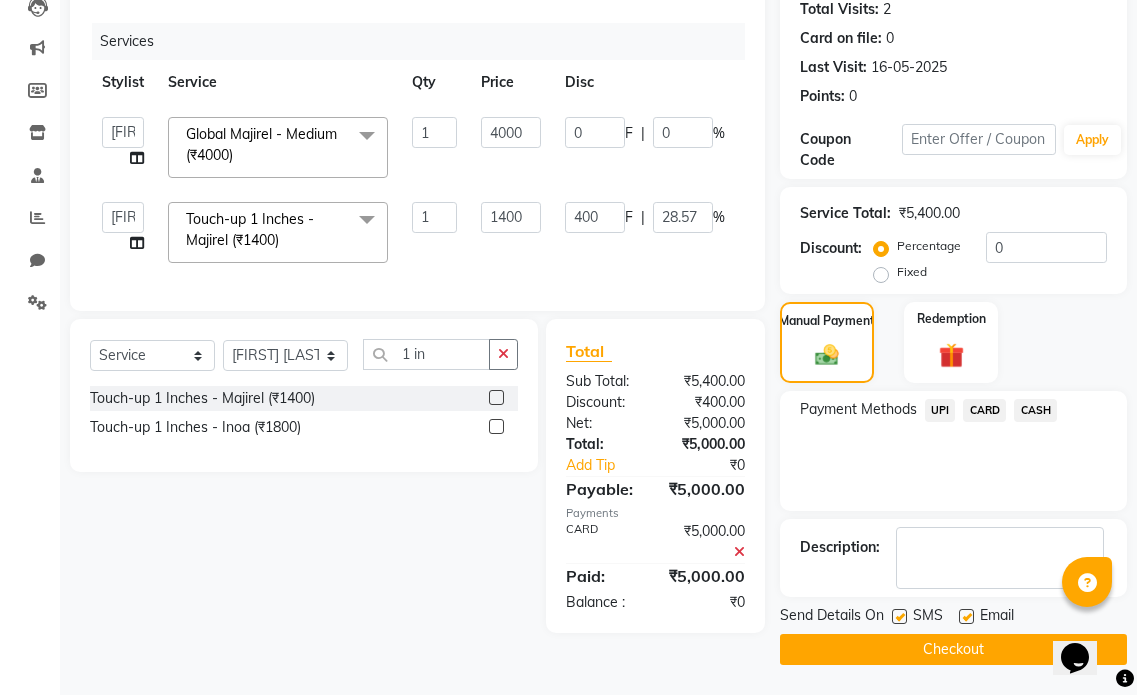 click 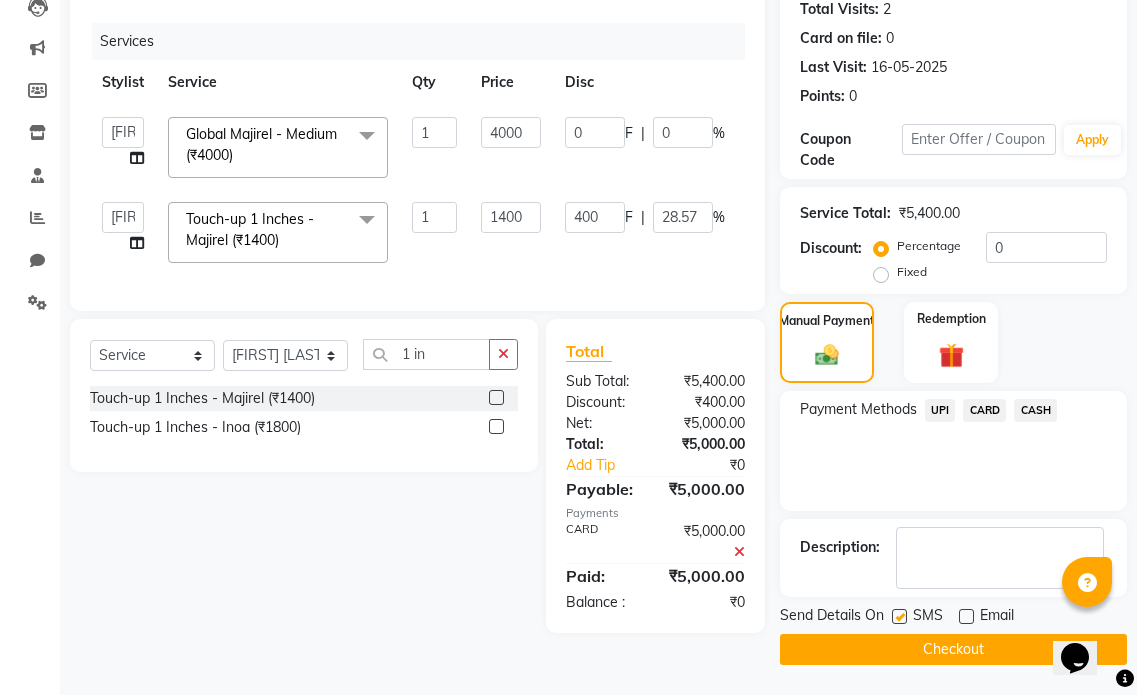 click on "Checkout" 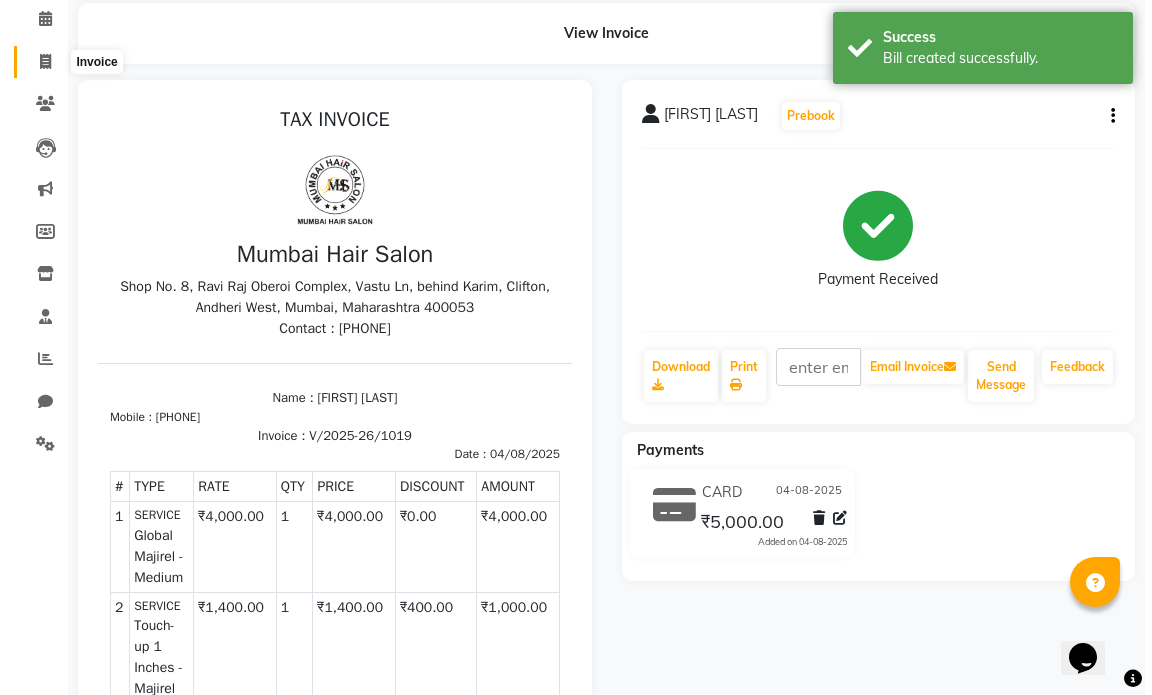 scroll, scrollTop: 0, scrollLeft: 0, axis: both 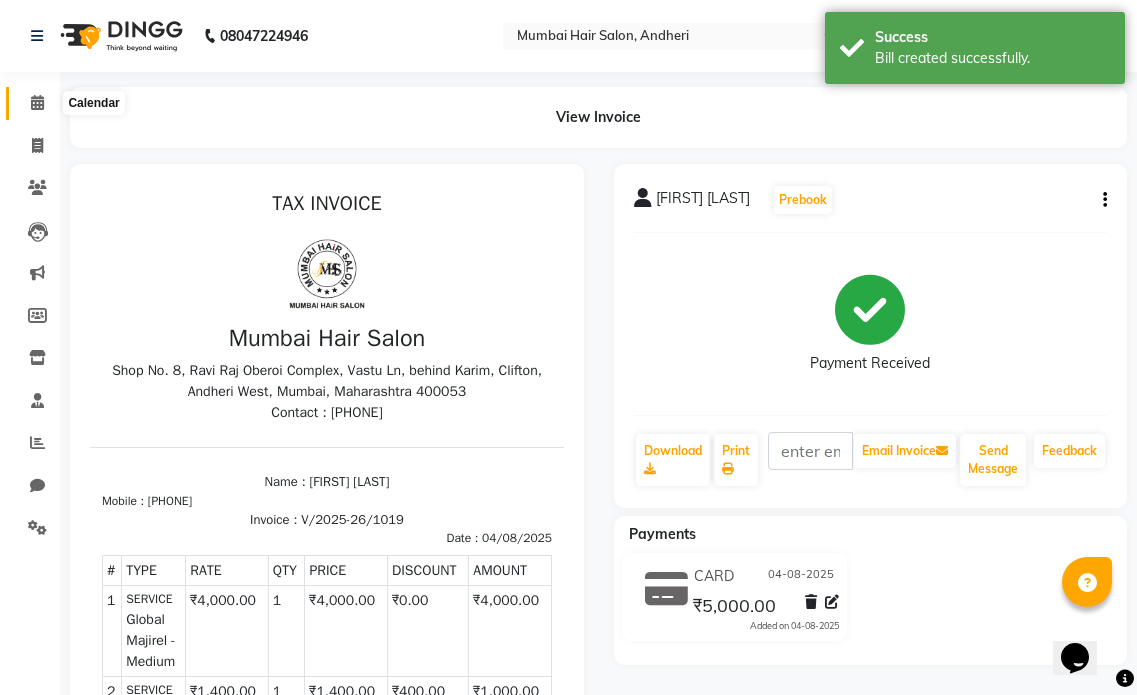 click 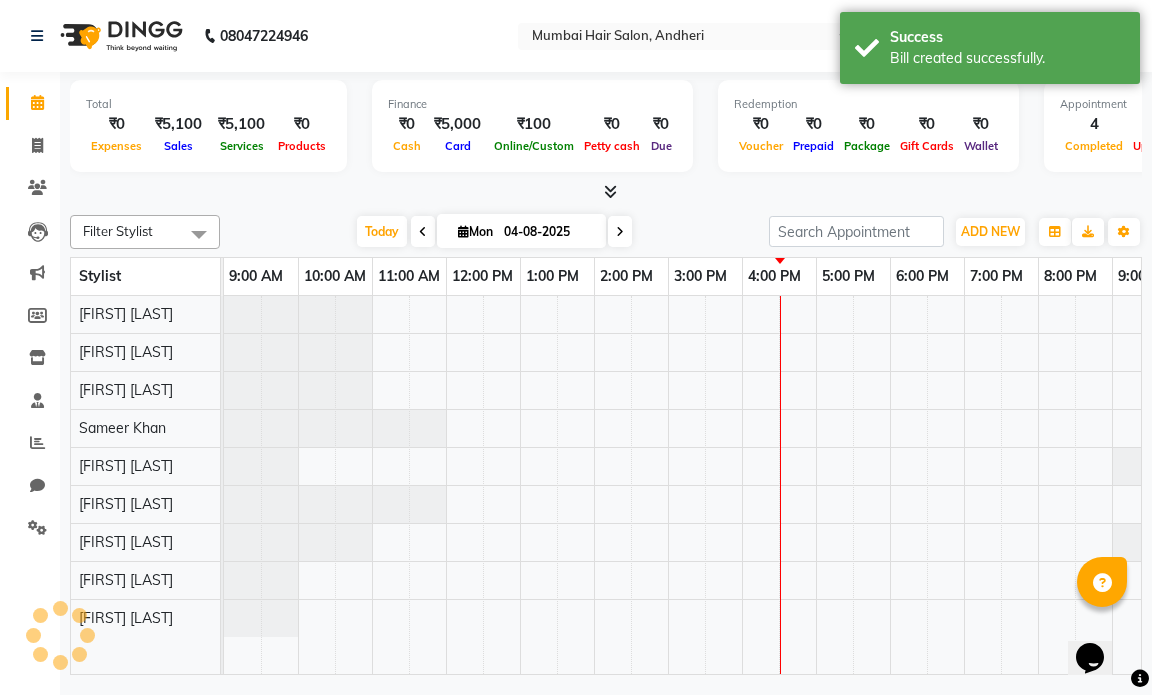 scroll, scrollTop: 0, scrollLeft: 0, axis: both 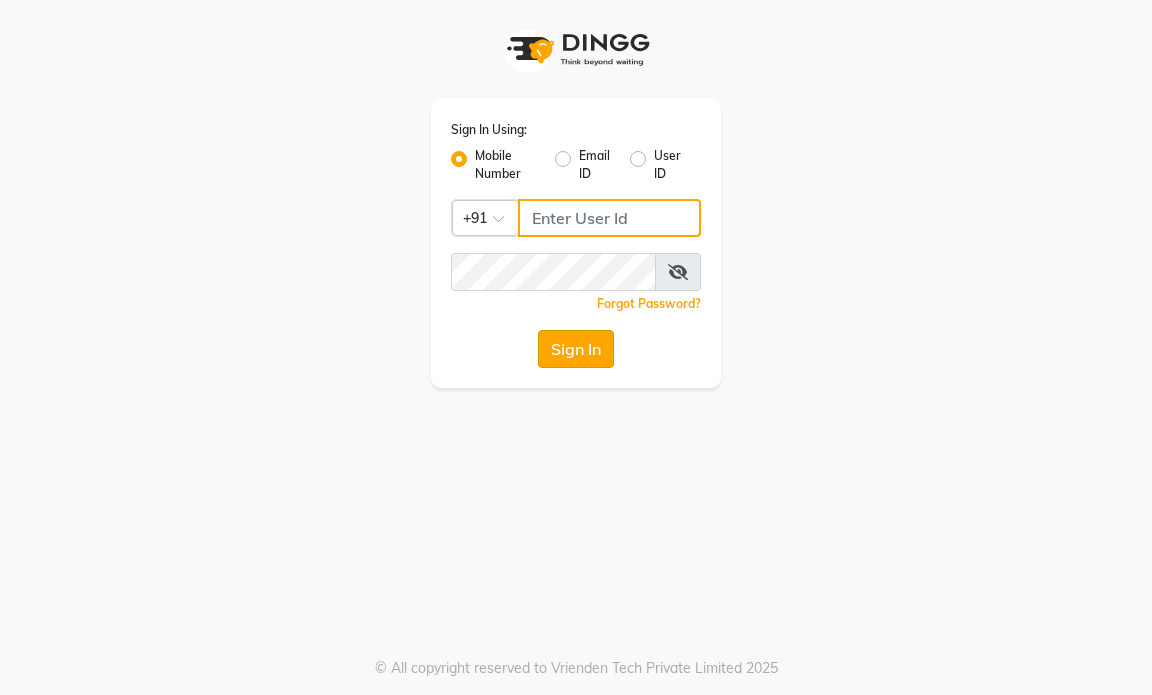 type on "9769153384" 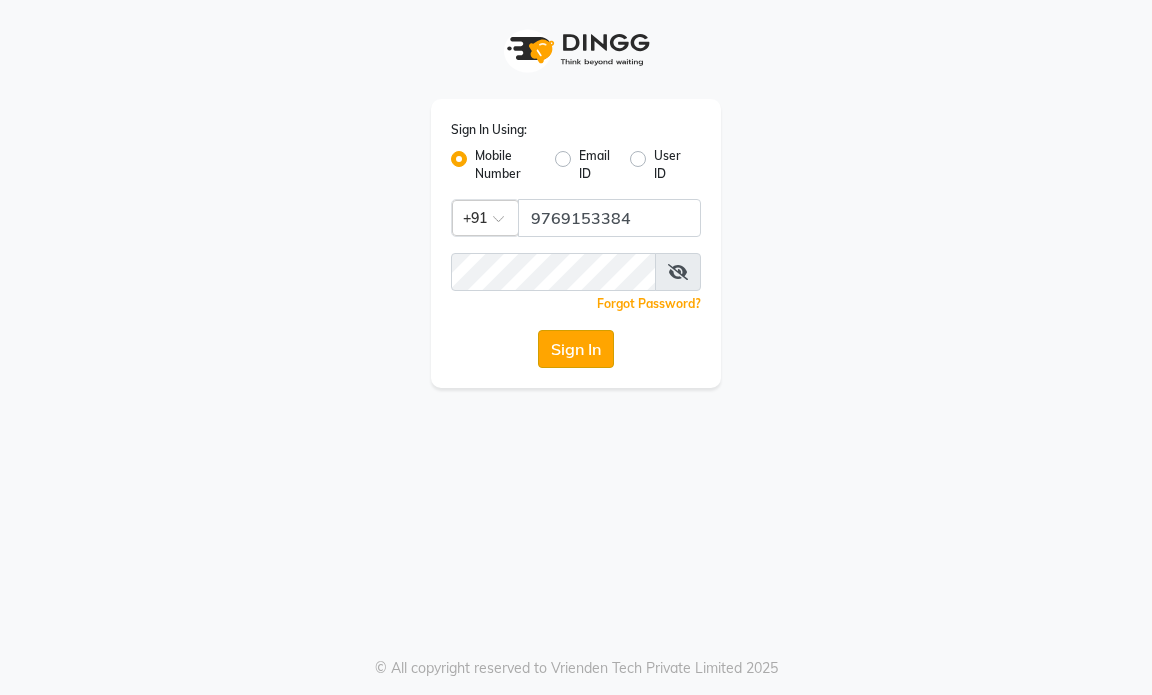 click on "Sign In" 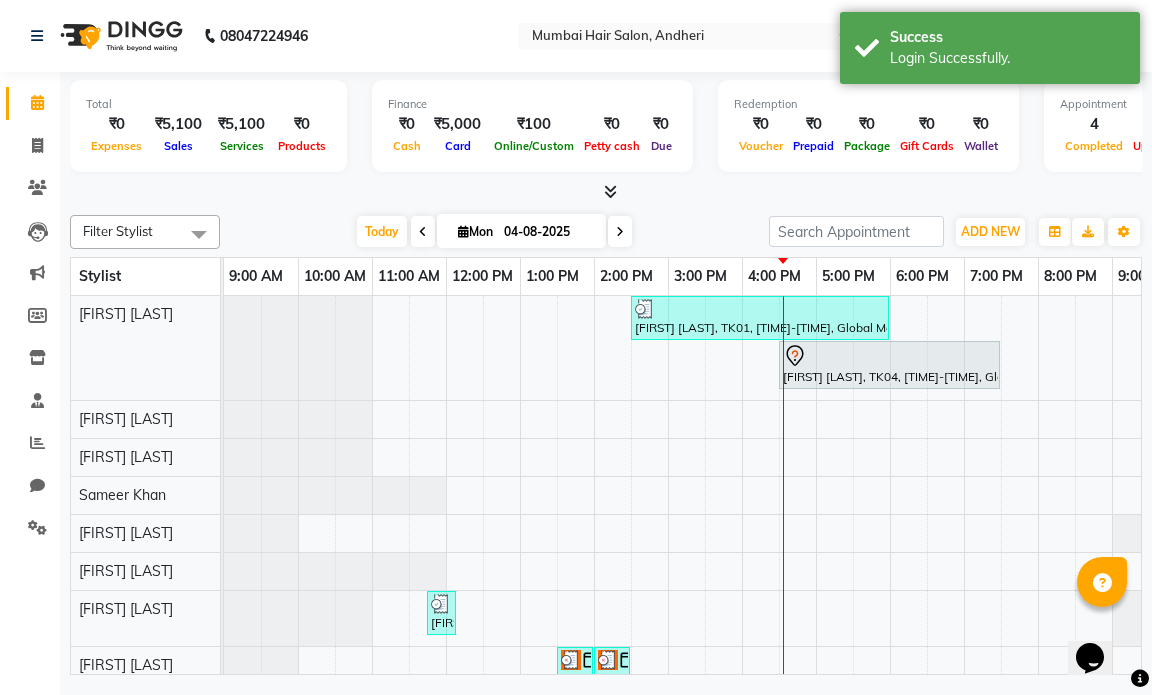 scroll, scrollTop: 0, scrollLeft: 0, axis: both 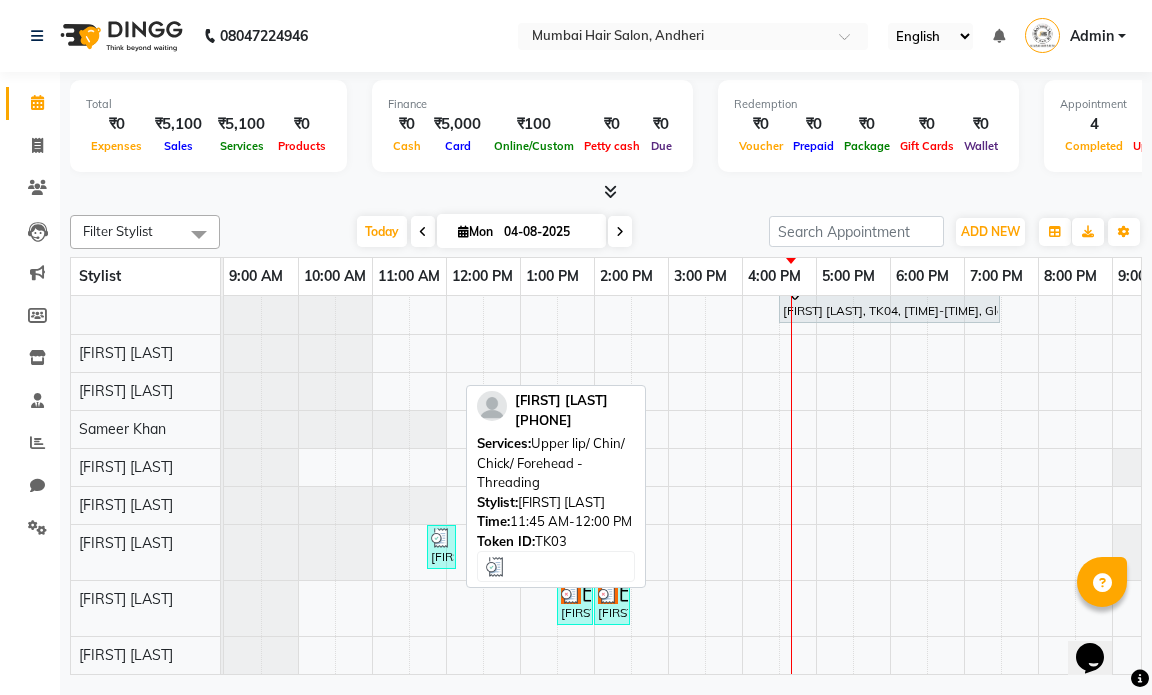 click on "[FIRST] [LAST], TK03, [TIME]-[TIME], Upper lip/ Chin/ Chick/ Forehead - Threading" at bounding box center (441, 547) 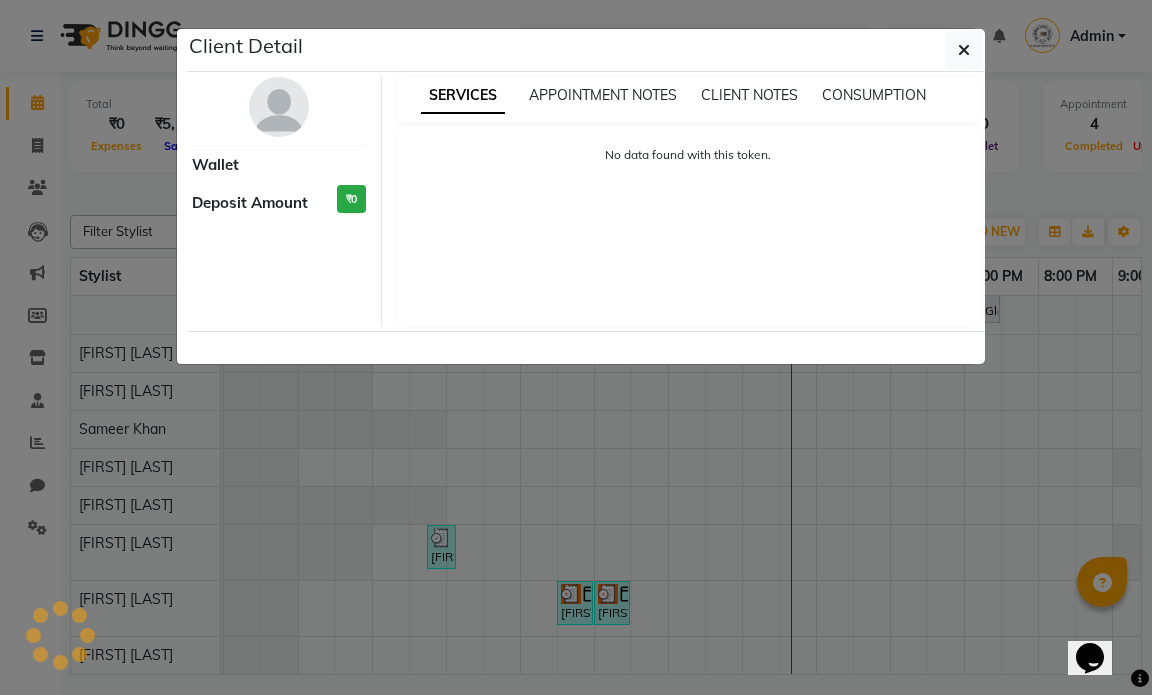 select on "3" 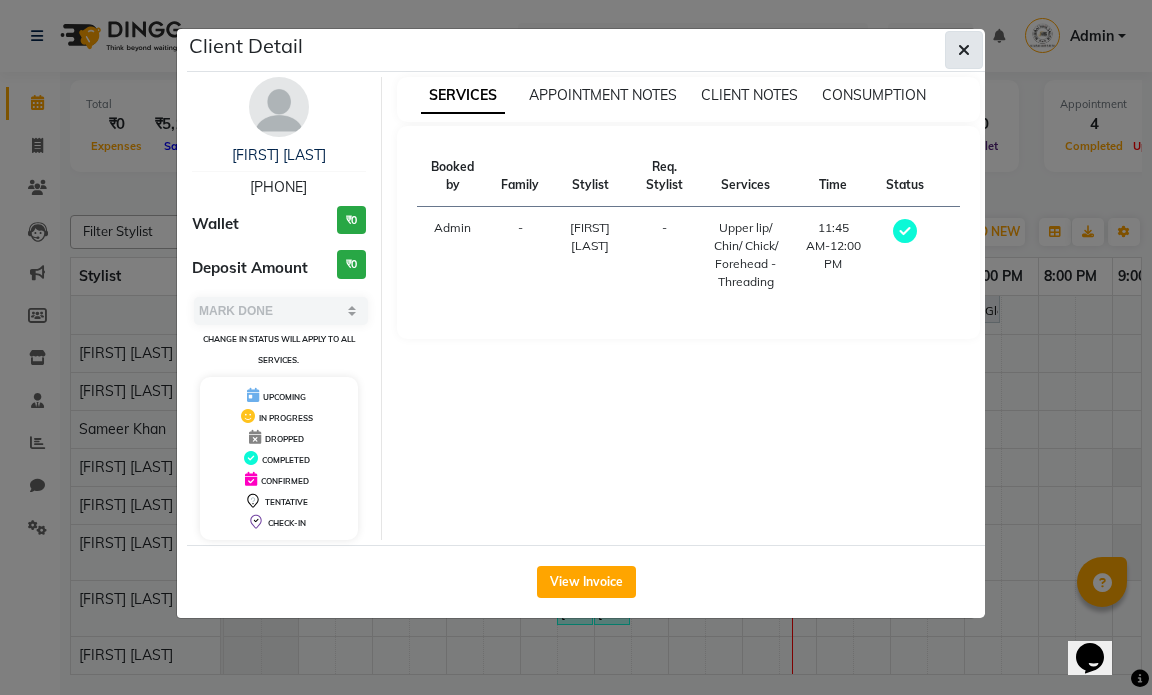 click 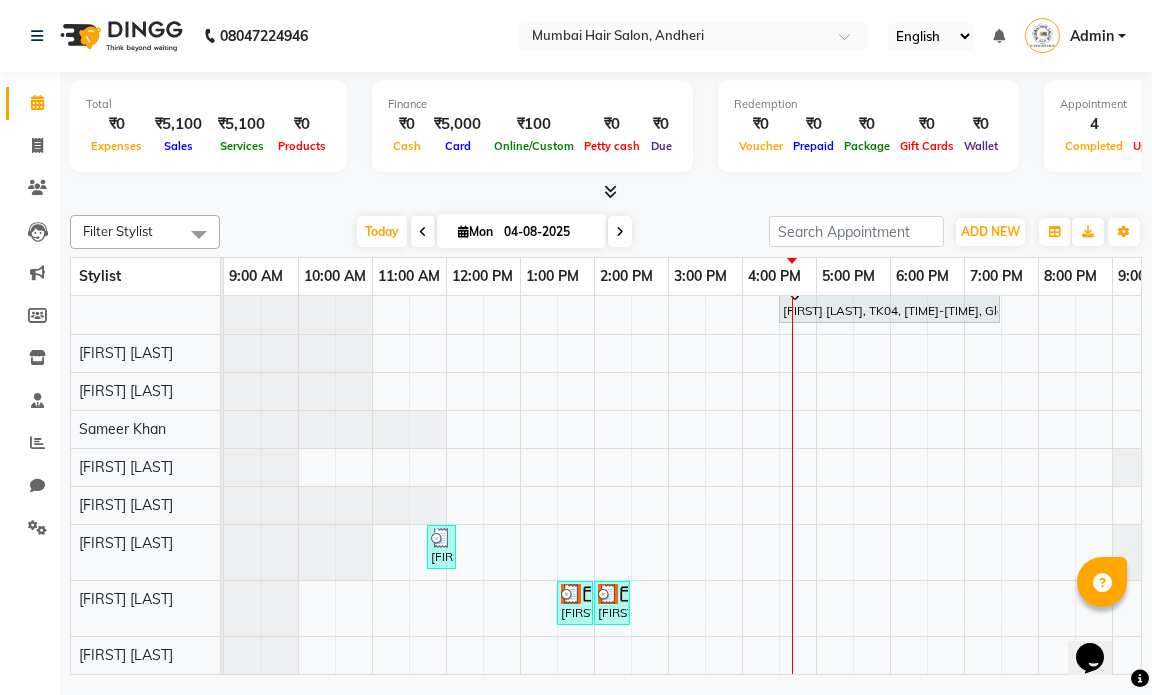 scroll, scrollTop: 22, scrollLeft: 0, axis: vertical 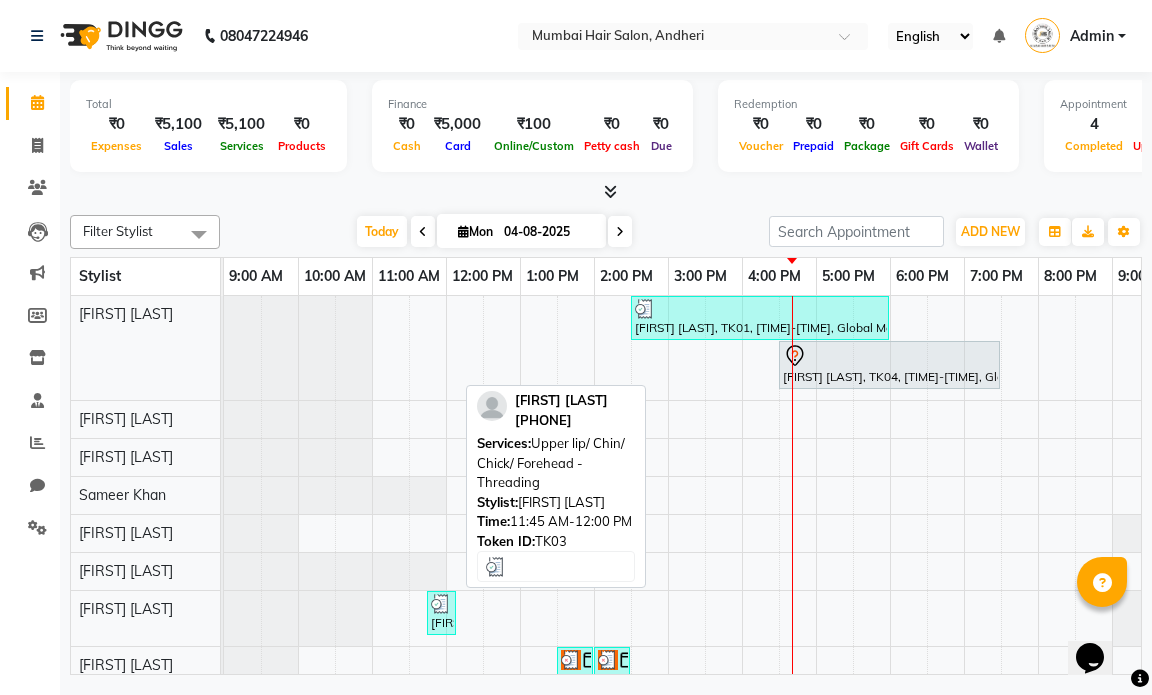 click on "[FIRST] [LAST], TK03, [TIME]-[TIME], Upper lip/ Chin/ Chick/ Forehead - Threading" at bounding box center [441, 613] 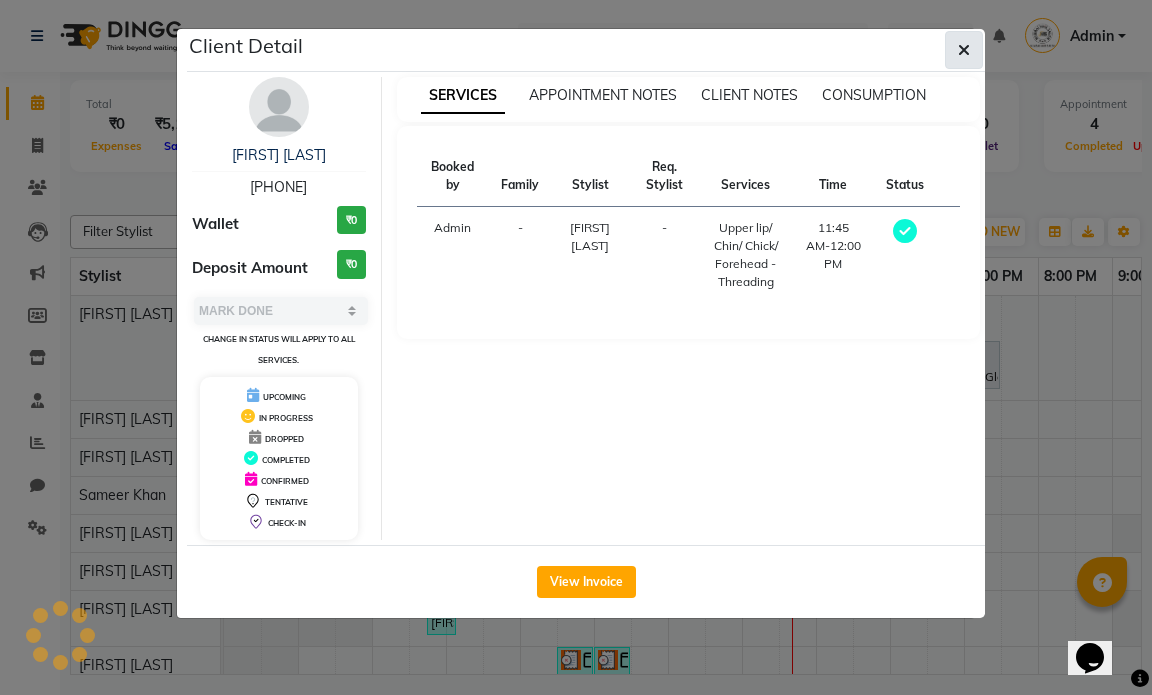 click 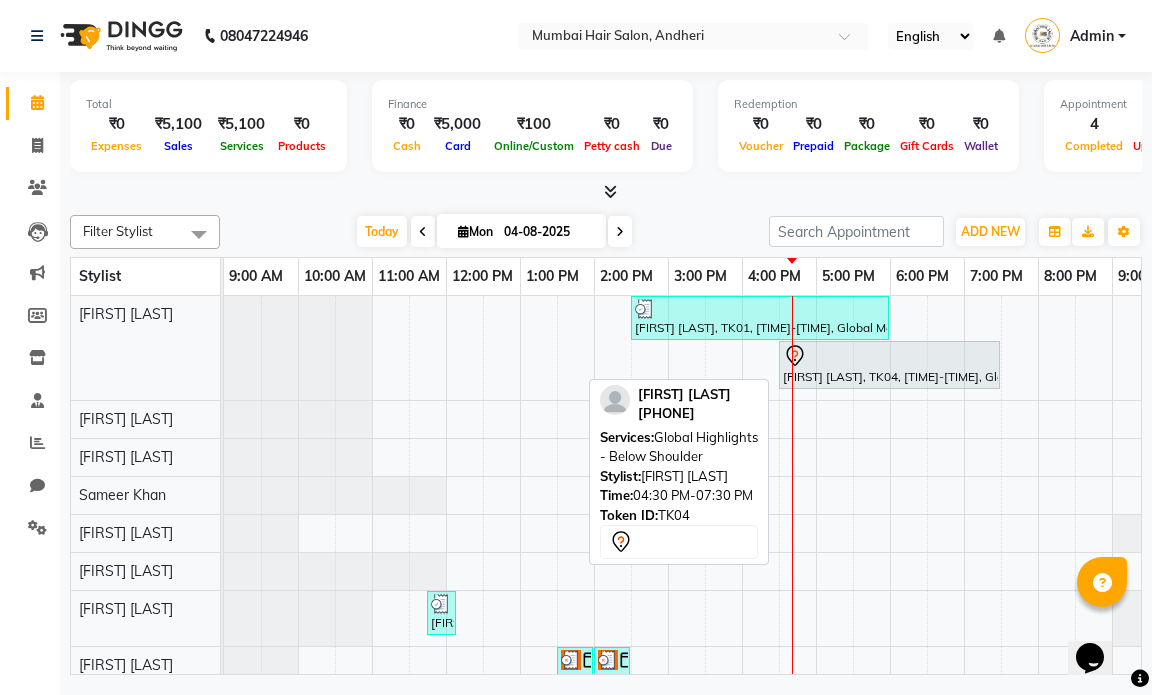 click on "[FIRST] [LAST], TK04, [TIME]-[TIME], Global Highlights - Below Shoulder" at bounding box center [889, 365] 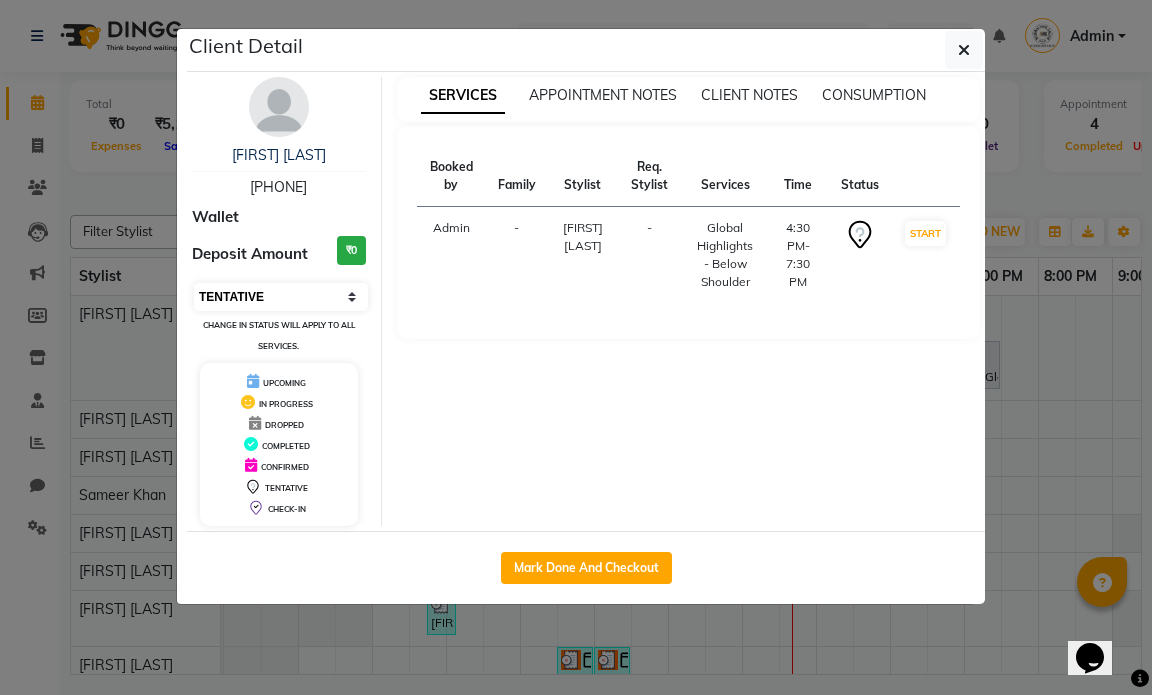 click on "Select IN SERVICE CONFIRMED TENTATIVE CHECK IN MARK DONE DROPPED UPCOMING" at bounding box center (281, 297) 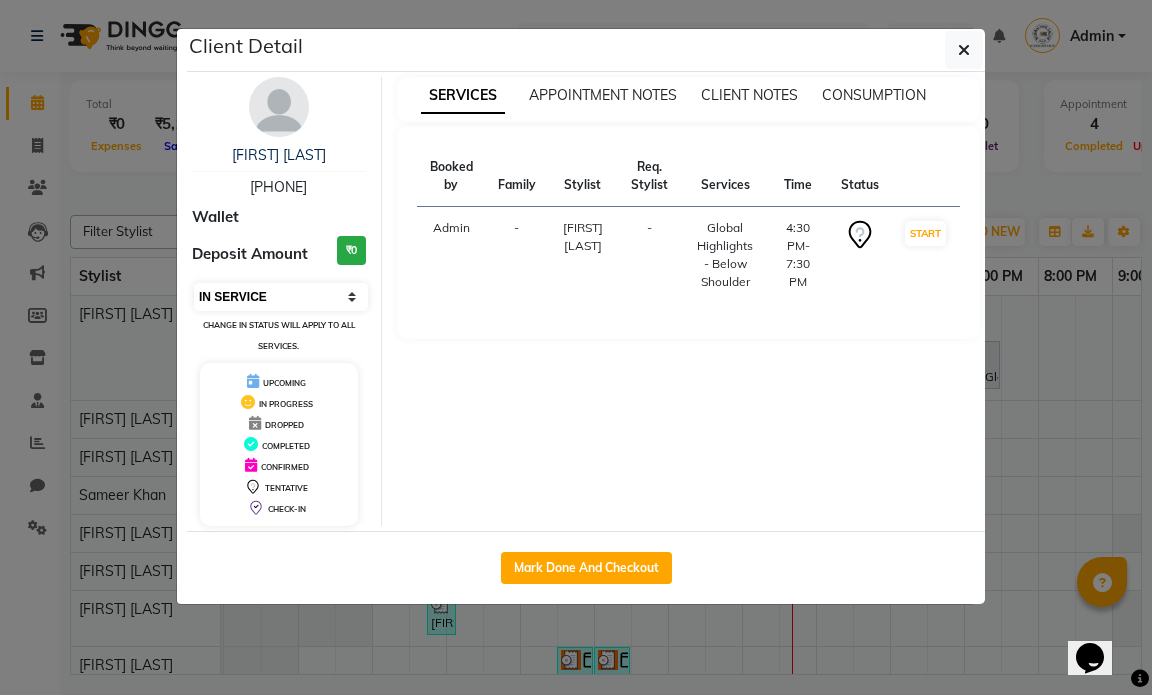 click on "Select IN SERVICE CONFIRMED TENTATIVE CHECK IN MARK DONE DROPPED UPCOMING" at bounding box center (281, 297) 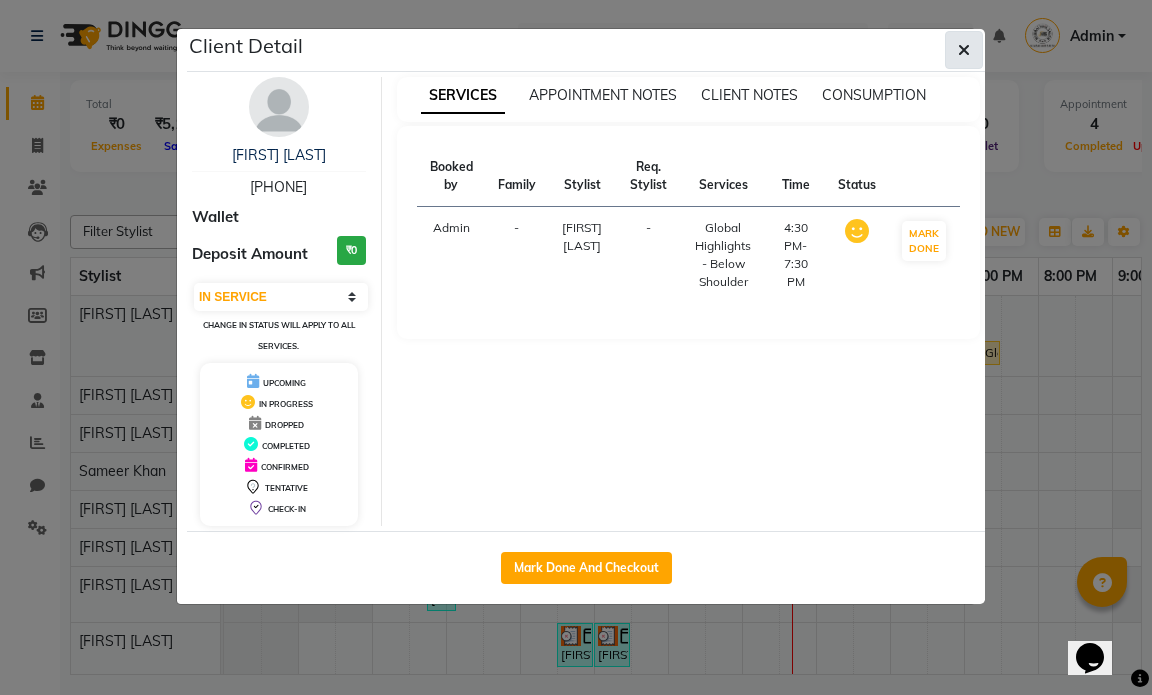 click 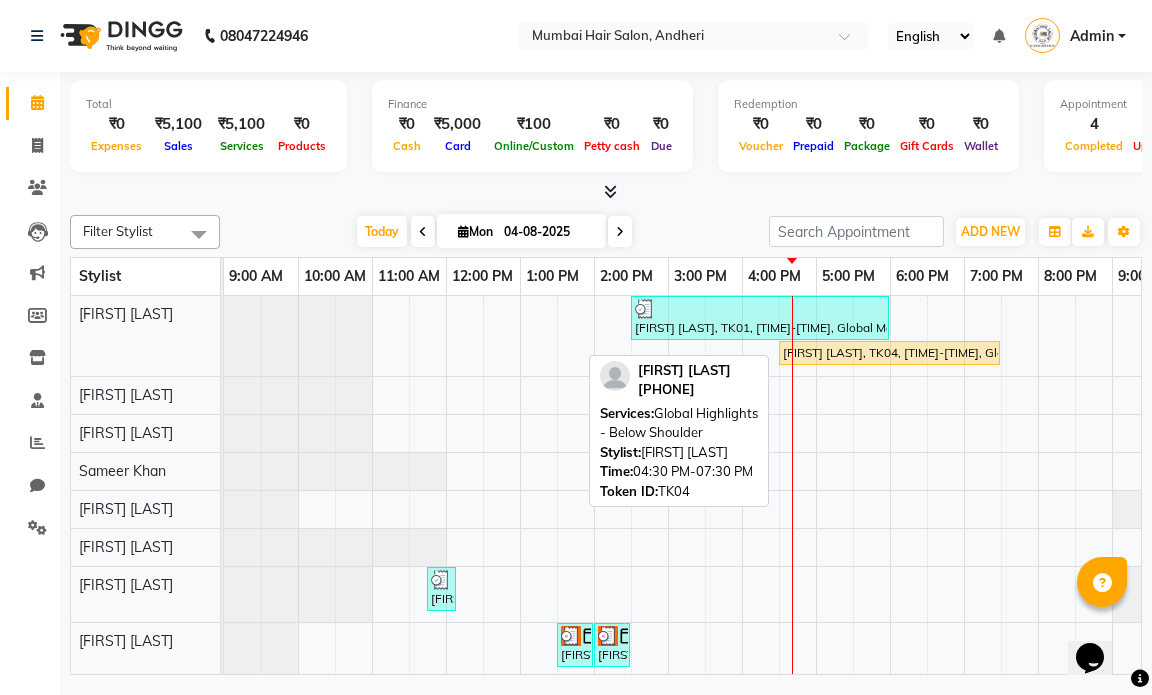 click on "[FIRST] [LAST], TK04, [TIME]-[TIME], Global Highlights - Below Shoulder" at bounding box center (889, 353) 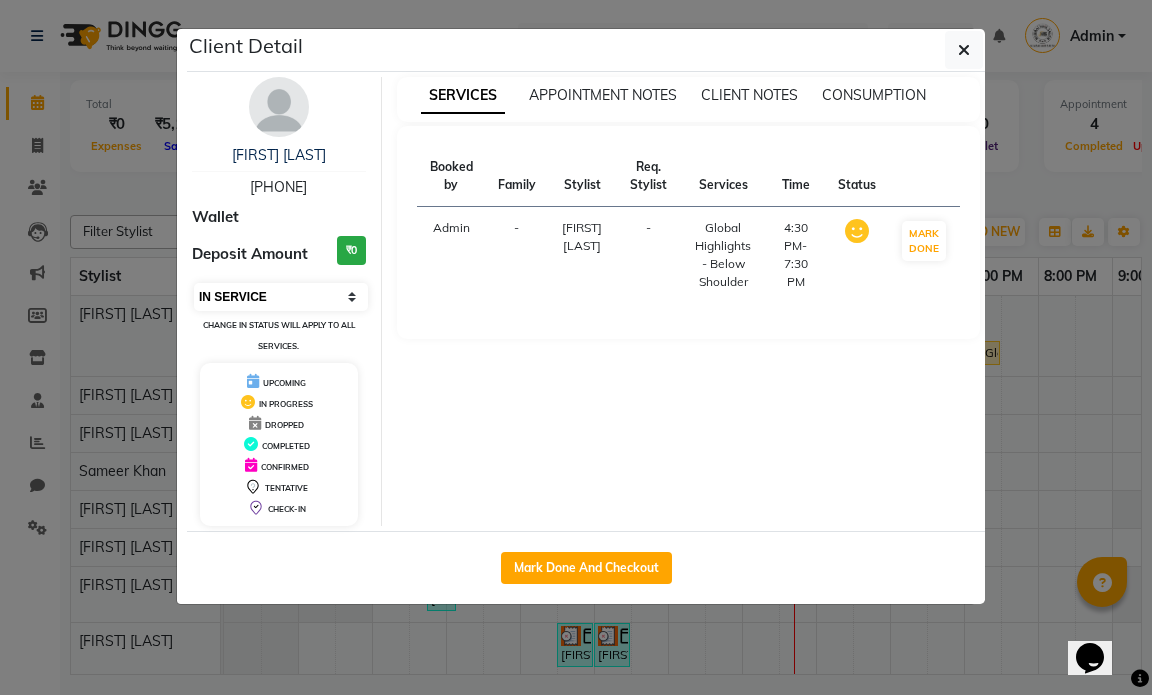 click on "Select IN SERVICE CONFIRMED TENTATIVE CHECK IN MARK DONE DROPPED UPCOMING" at bounding box center (281, 297) 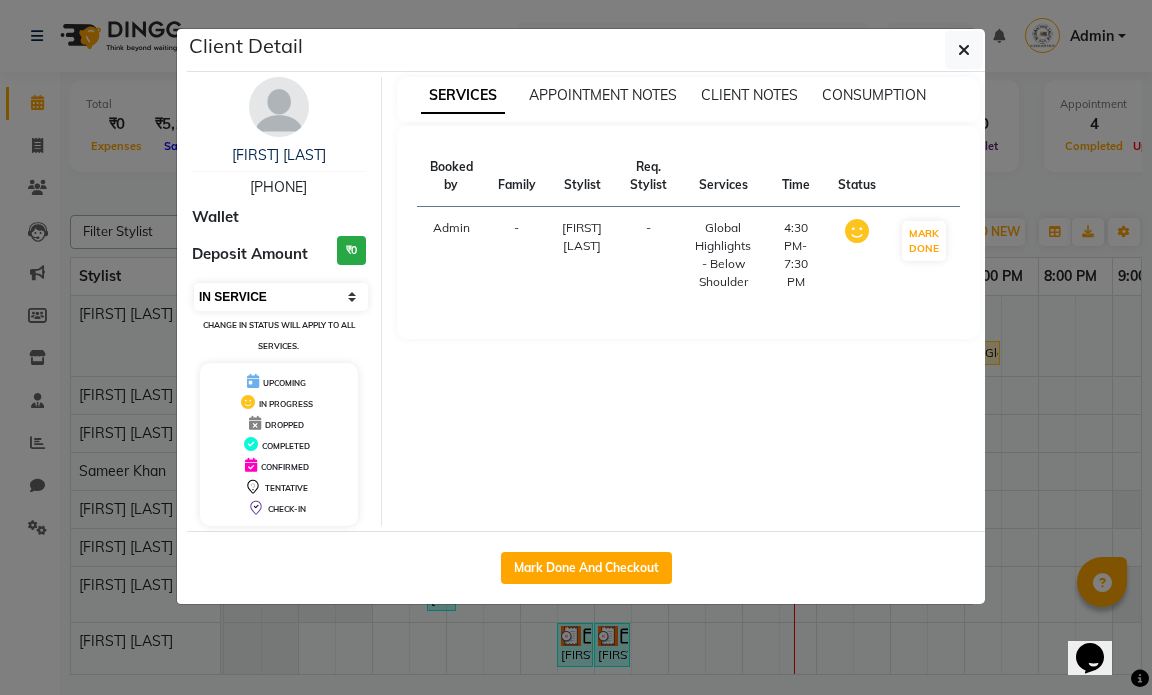 select on "7" 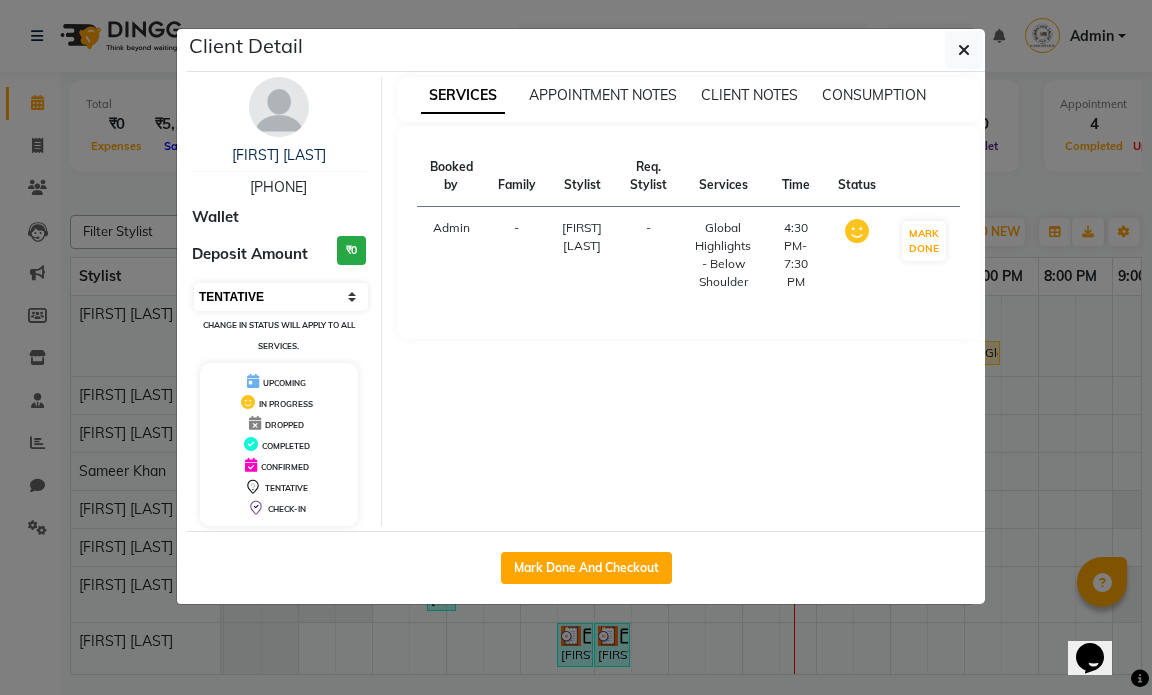 click on "Select IN SERVICE CONFIRMED TENTATIVE CHECK IN MARK DONE DROPPED UPCOMING" at bounding box center [281, 297] 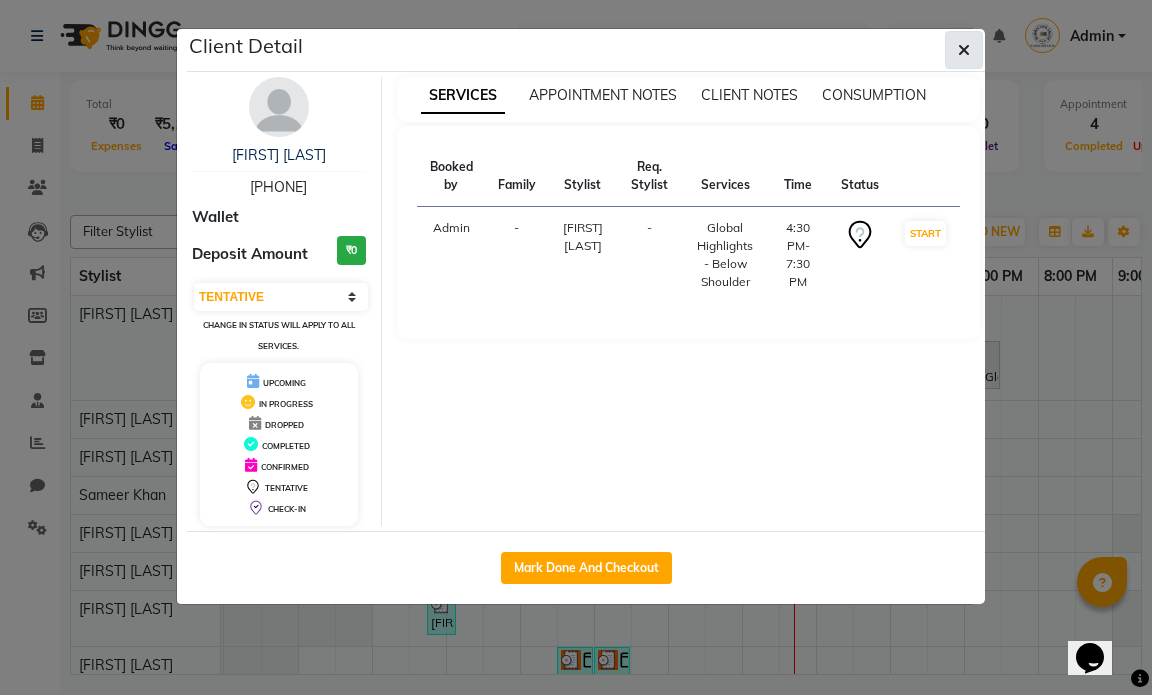 click 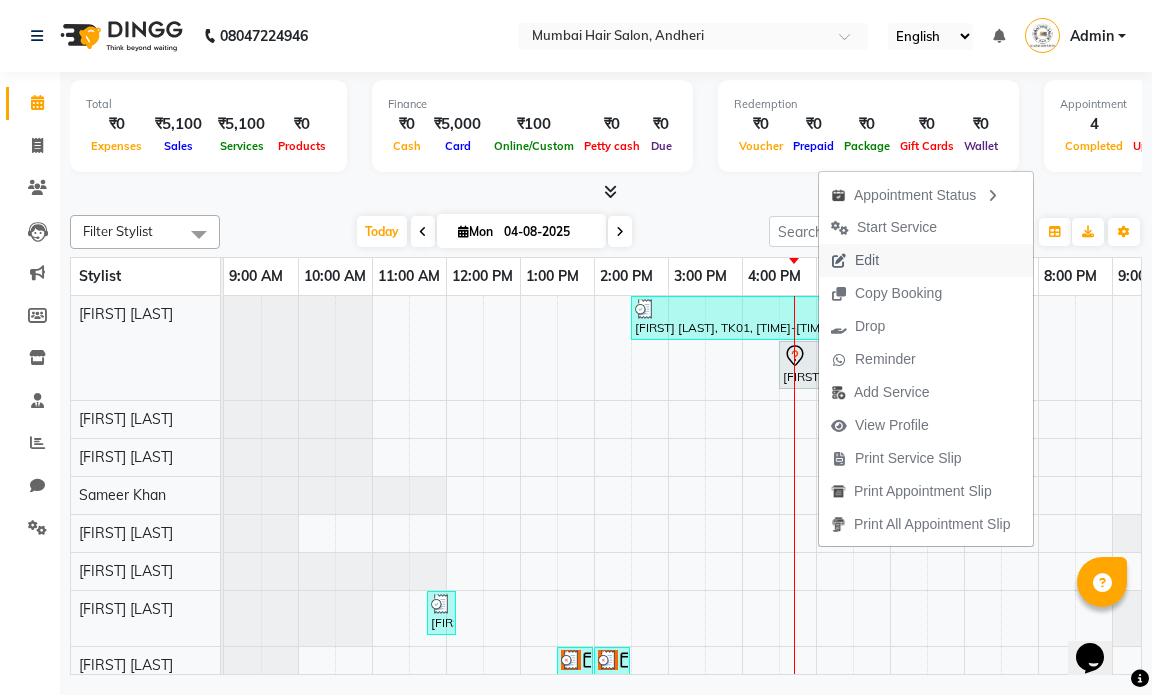 click on "Edit" at bounding box center [867, 260] 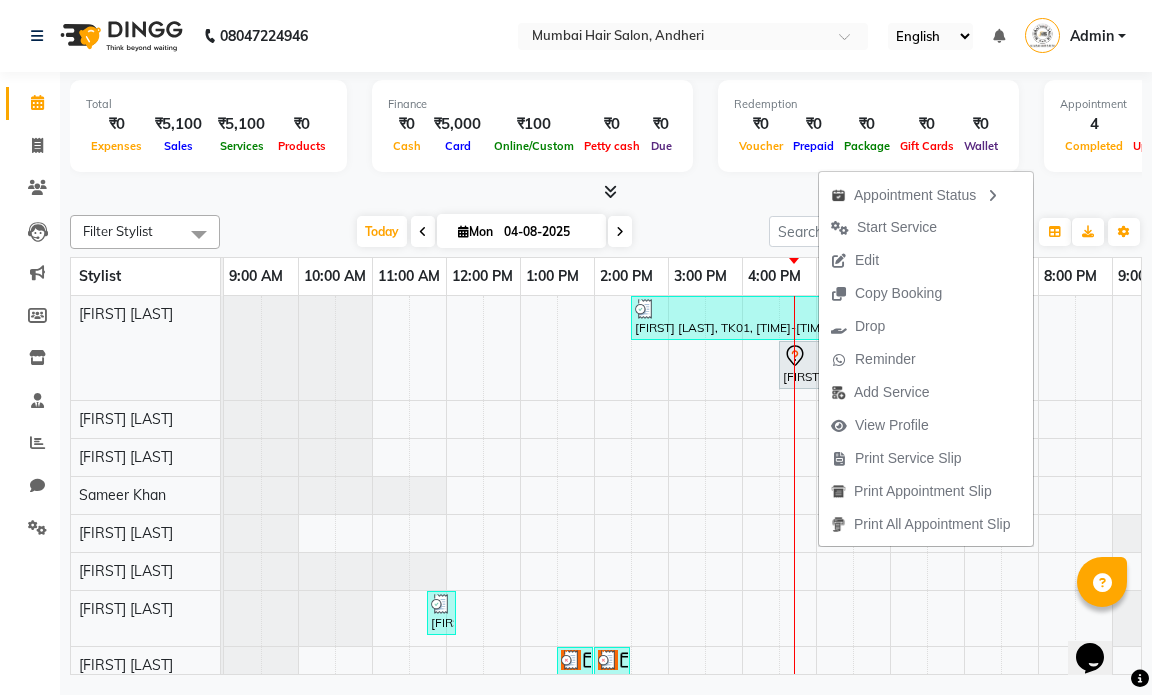 select on "tentative" 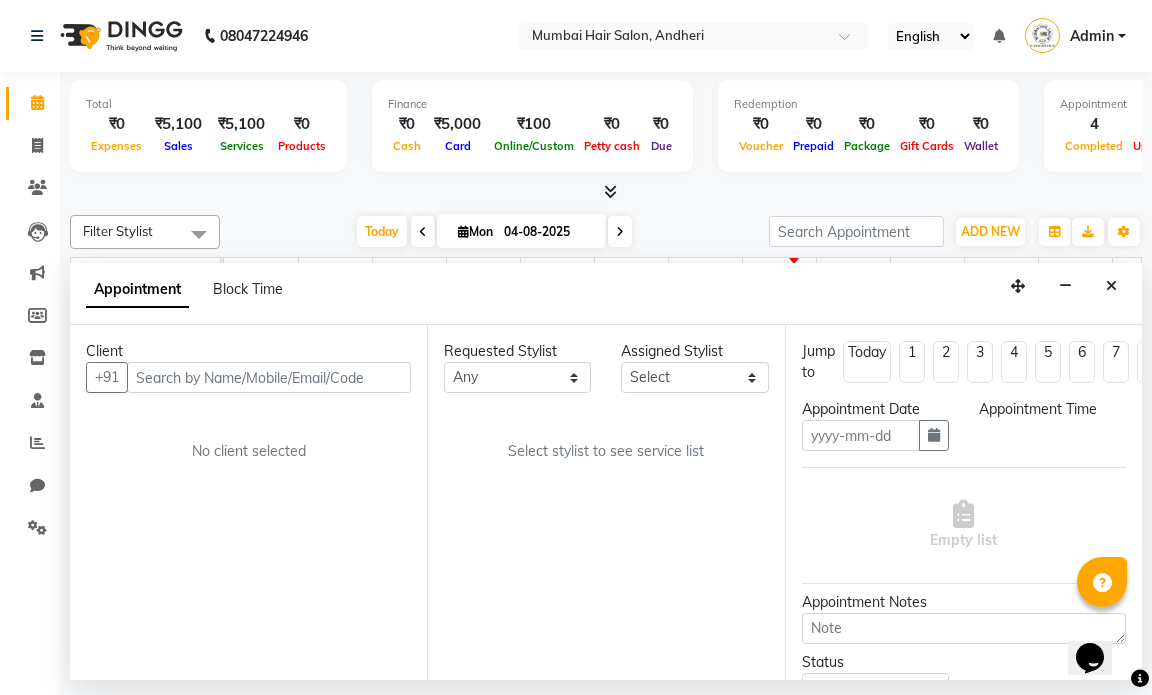type on "04-08-2025" 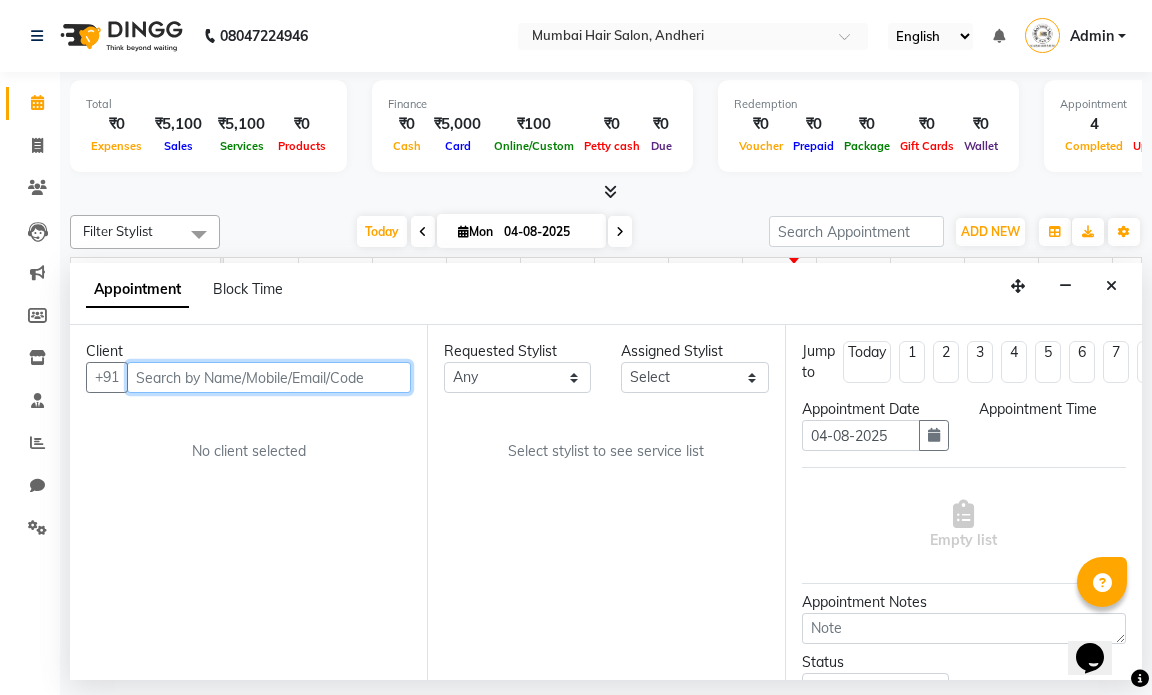 select on "66010" 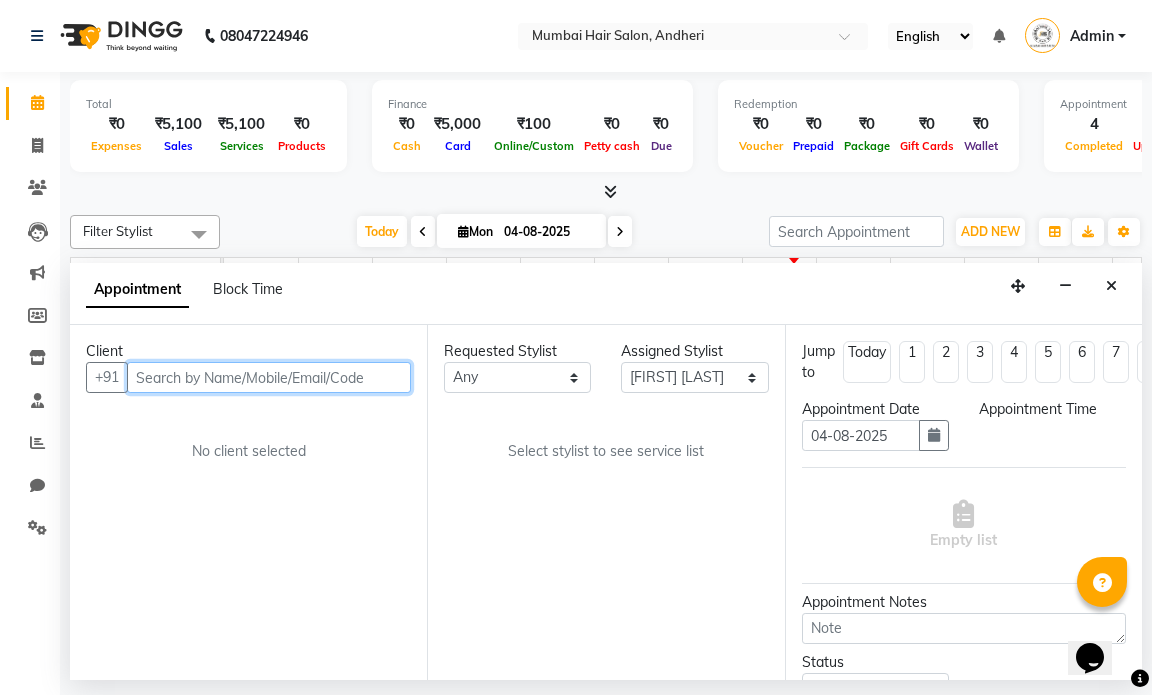 select on "990" 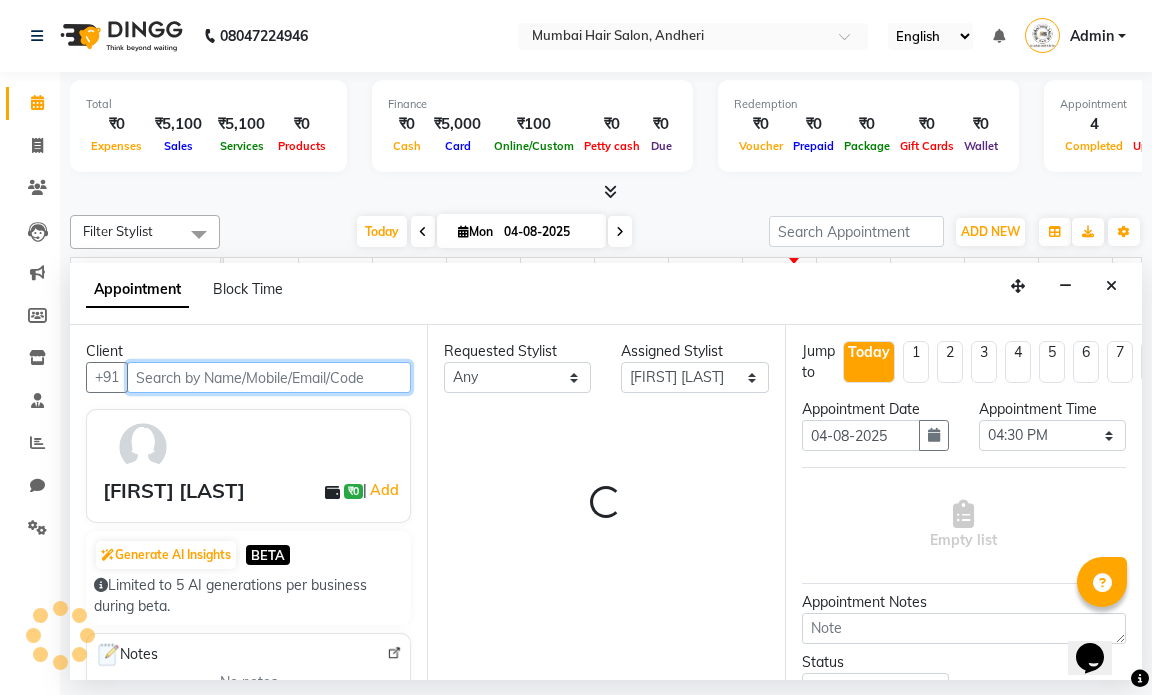 scroll, scrollTop: 0, scrollLeft: 119, axis: horizontal 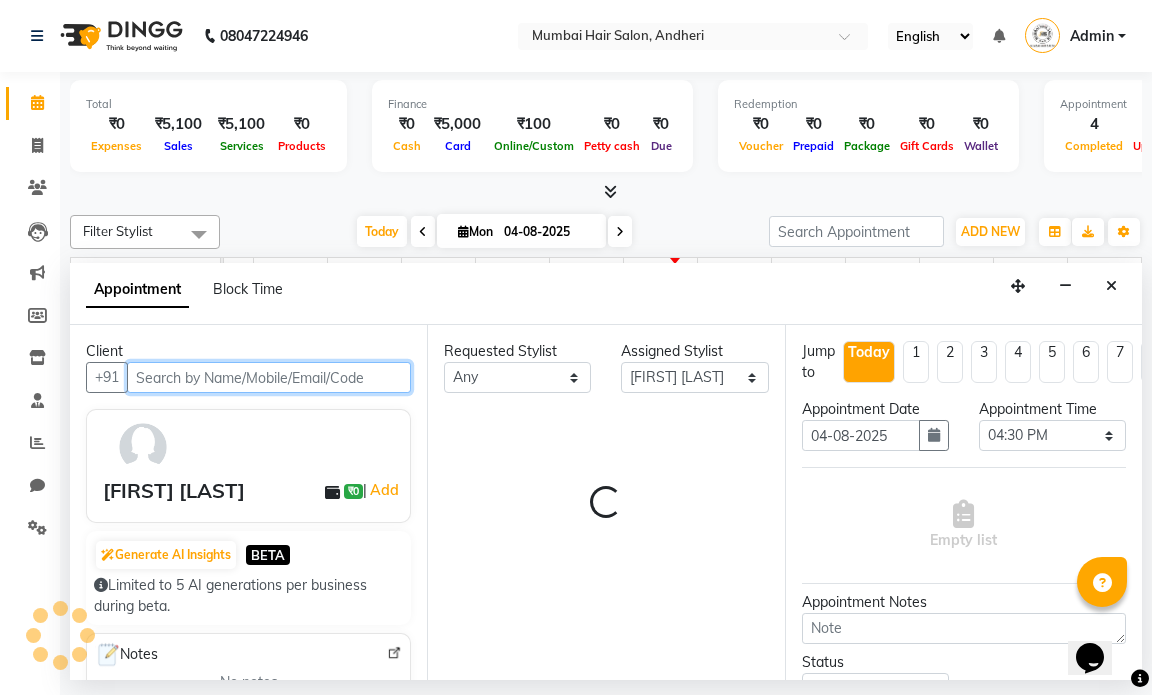 select on "3758" 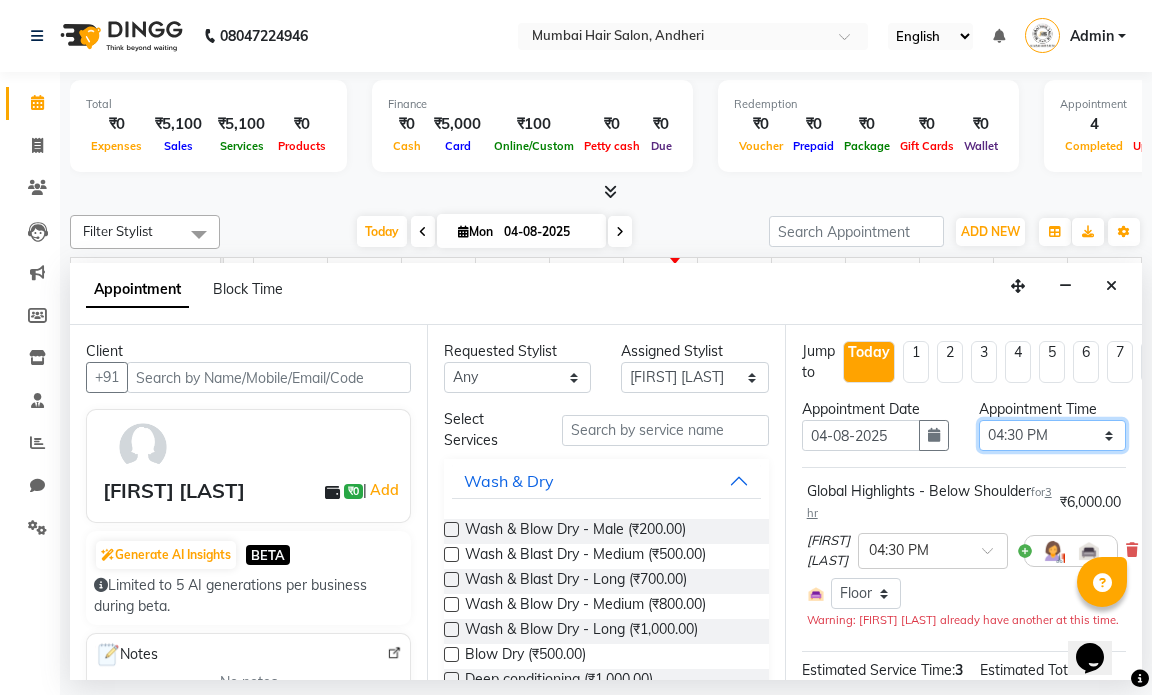 click on "Select 10:00 AM 10:15 AM 10:30 AM 10:45 AM 11:00 AM 11:15 AM 11:30 AM 11:45 AM 12:00 PM 12:15 PM 12:30 PM 12:45 PM 01:00 PM 01:15 PM 01:30 PM 01:45 PM 02:00 PM 02:15 PM 02:30 PM 02:45 PM 03:00 PM 03:15 PM 03:30 PM 03:45 PM 04:00 PM 04:15 PM 04:30 PM 04:45 PM 05:00 PM 05:15 PM 05:30 PM 05:45 PM 06:00 PM 06:15 PM 06:30 PM 06:45 PM 07:00 PM 07:15 PM 07:30 PM 07:45 PM 08:00 PM 08:15 PM 08:30 PM 08:45 PM 09:00 PM 09:15 PM 09:30 PM 09:45 PM 10:00 PM" at bounding box center [1052, 435] 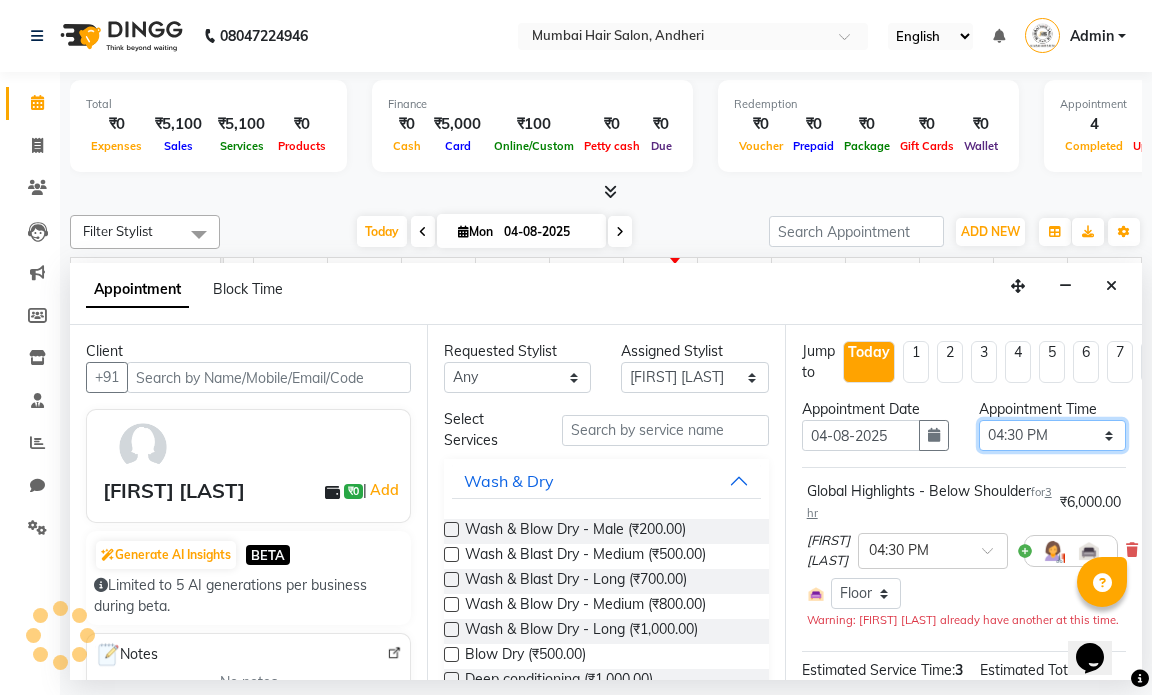 select on "1005" 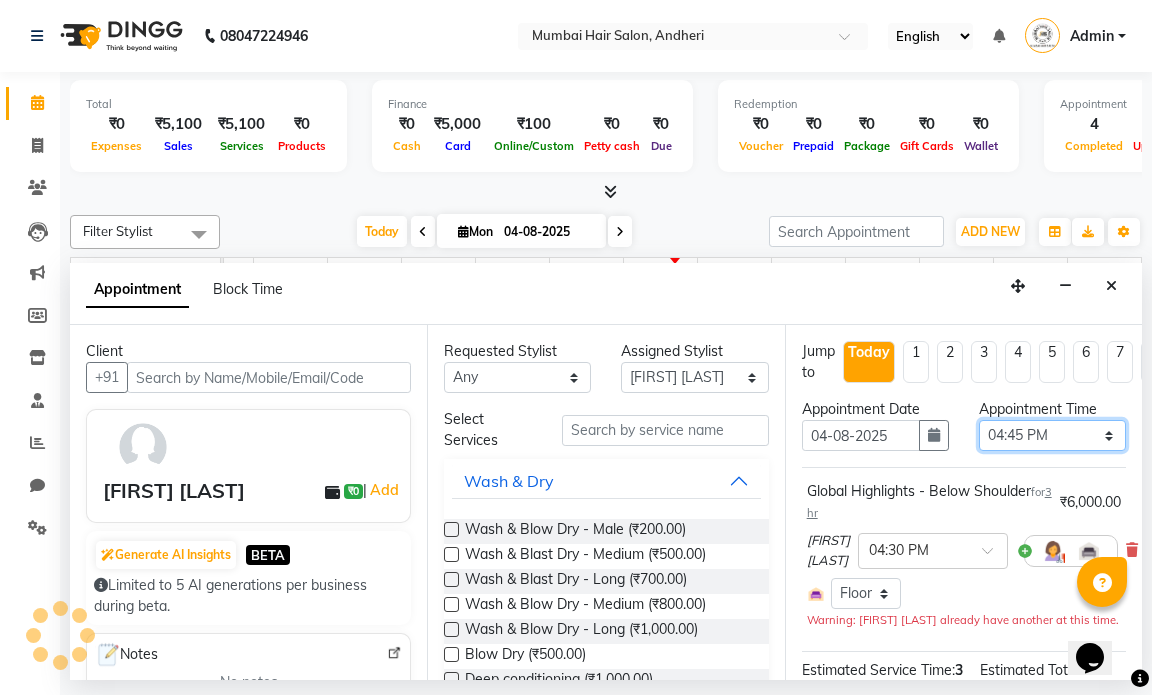 click on "Select 10:00 AM 10:15 AM 10:30 AM 10:45 AM 11:00 AM 11:15 AM 11:30 AM 11:45 AM 12:00 PM 12:15 PM 12:30 PM 12:45 PM 01:00 PM 01:15 PM 01:30 PM 01:45 PM 02:00 PM 02:15 PM 02:30 PM 02:45 PM 03:00 PM 03:15 PM 03:30 PM 03:45 PM 04:00 PM 04:15 PM 04:30 PM 04:45 PM 05:00 PM 05:15 PM 05:30 PM 05:45 PM 06:00 PM 06:15 PM 06:30 PM 06:45 PM 07:00 PM 07:15 PM 07:30 PM 07:45 PM 08:00 PM 08:15 PM 08:30 PM 08:45 PM 09:00 PM 09:15 PM 09:30 PM 09:45 PM 10:00 PM" at bounding box center (1052, 435) 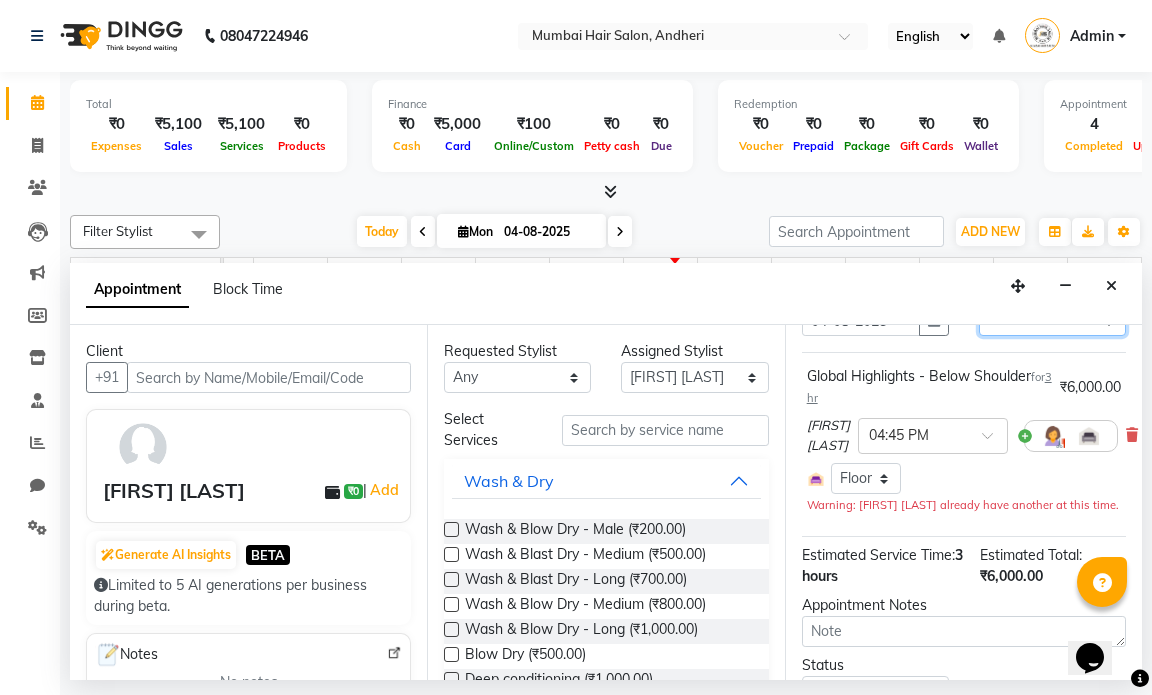 scroll, scrollTop: 225, scrollLeft: 0, axis: vertical 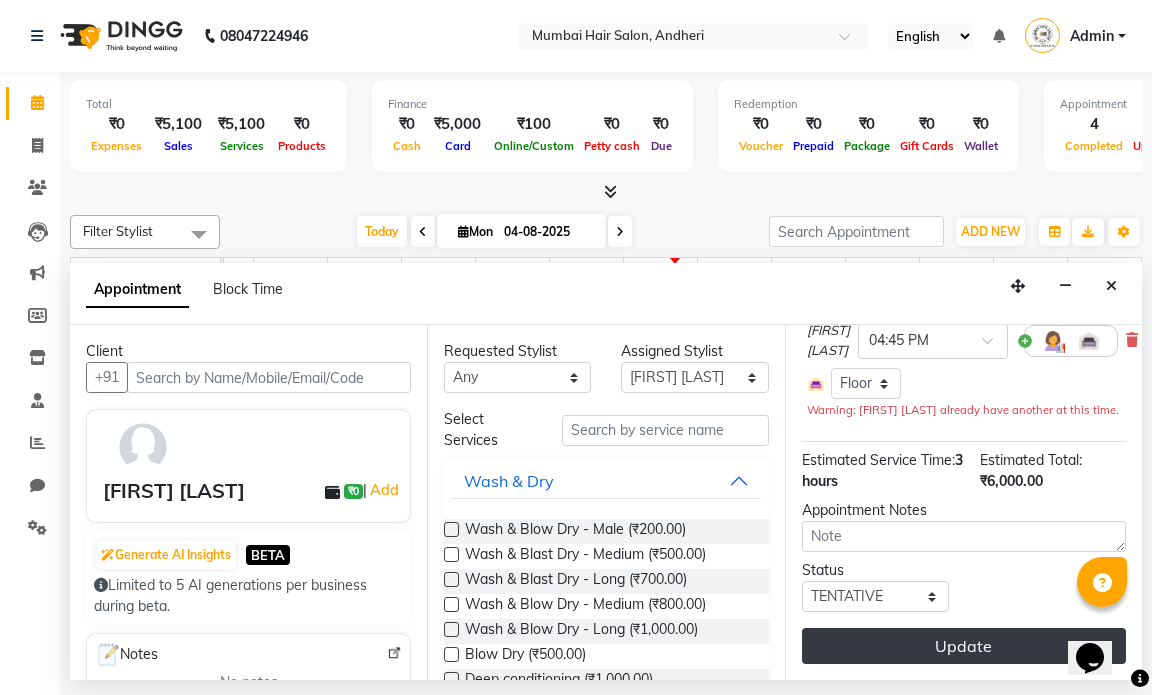 click on "Update" at bounding box center (964, 646) 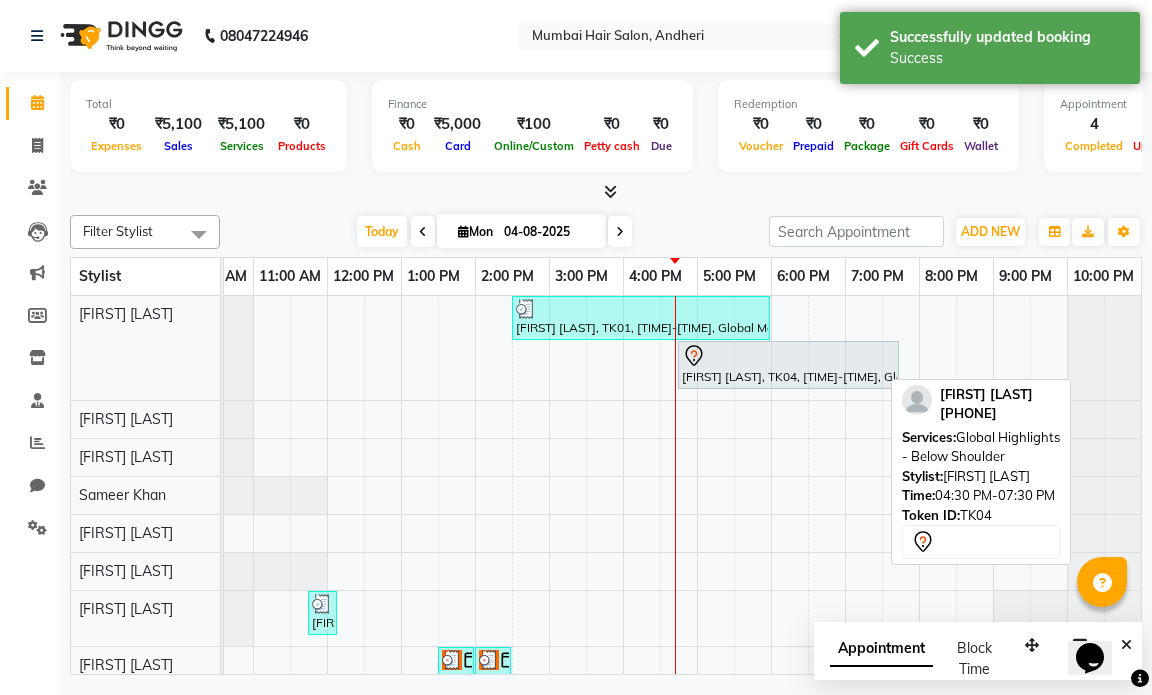 click on "[FIRST] [LAST], TK04, [TIME]-[TIME], Global Highlights - Below Shoulder" at bounding box center (788, 365) 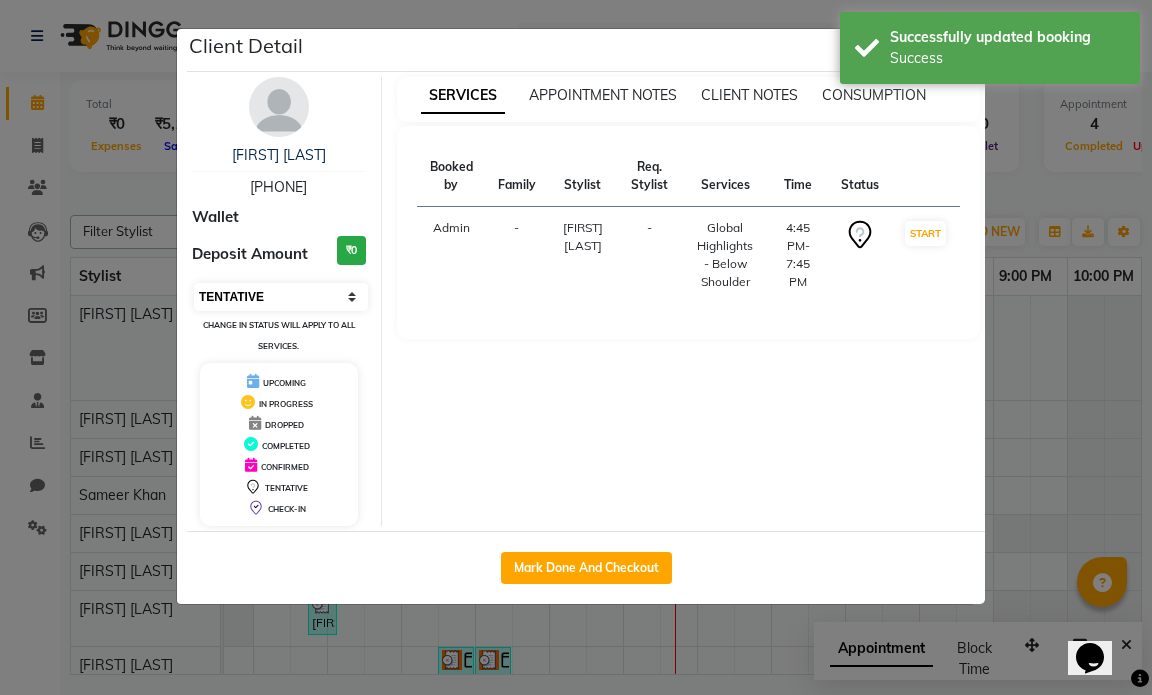 drag, startPoint x: 317, startPoint y: 293, endPoint x: 318, endPoint y: 310, distance: 17.029387 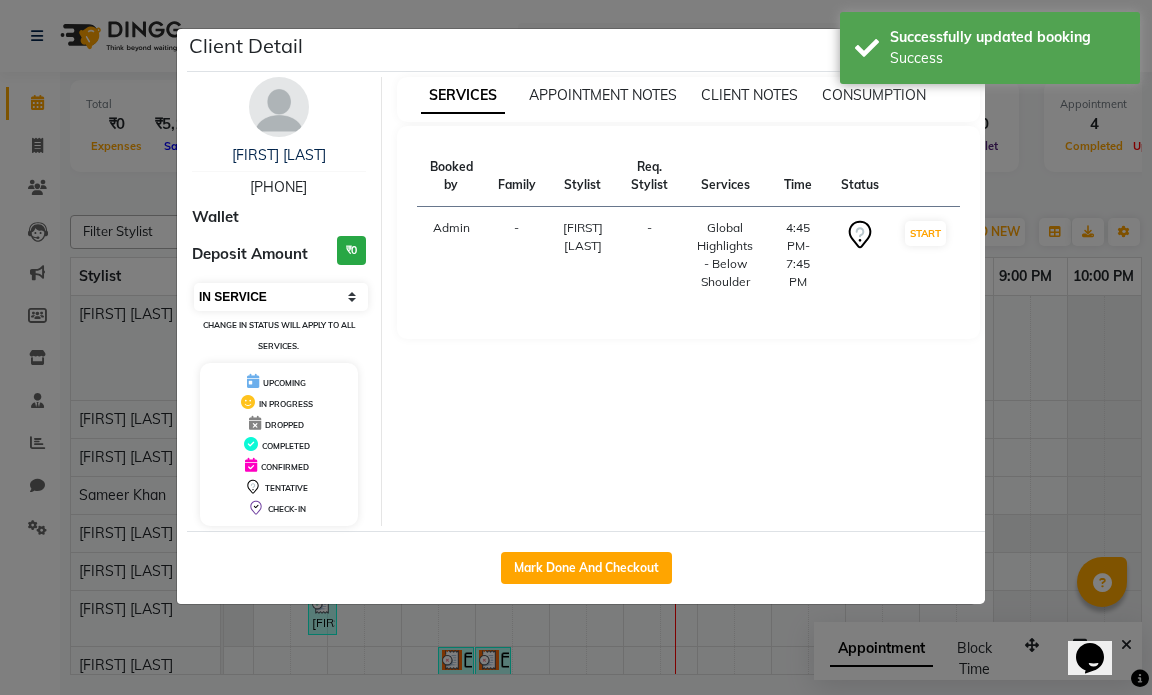 click on "Select IN SERVICE CONFIRMED TENTATIVE CHECK IN MARK DONE DROPPED UPCOMING" at bounding box center (281, 297) 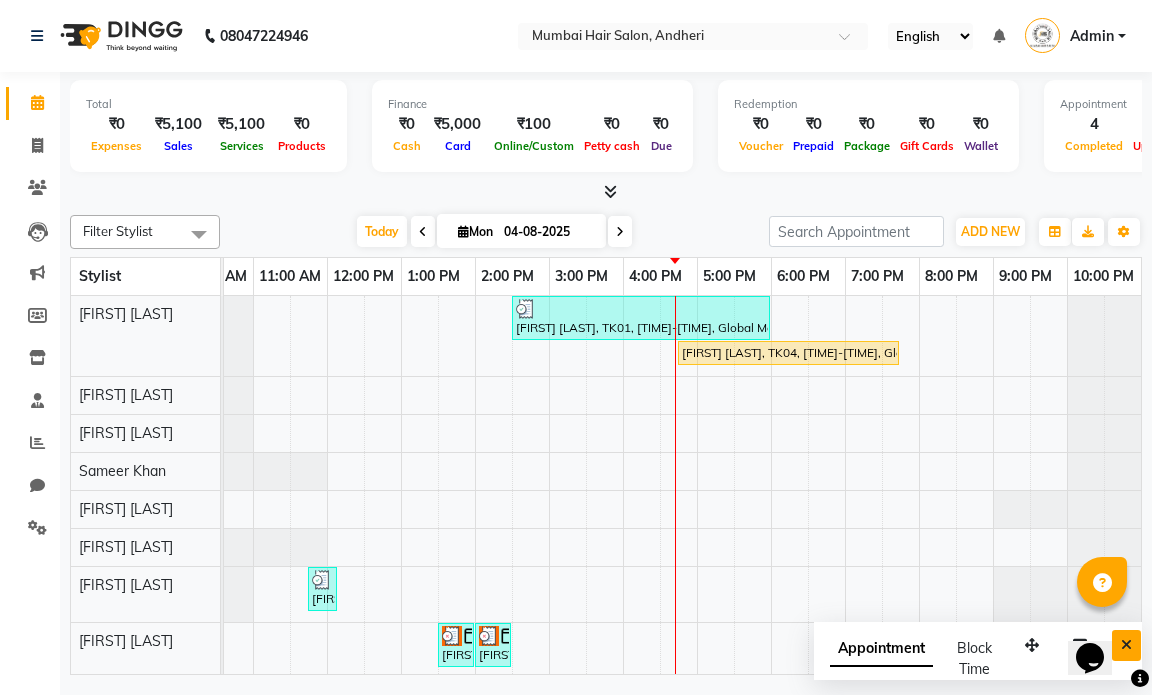 click at bounding box center (1126, 645) 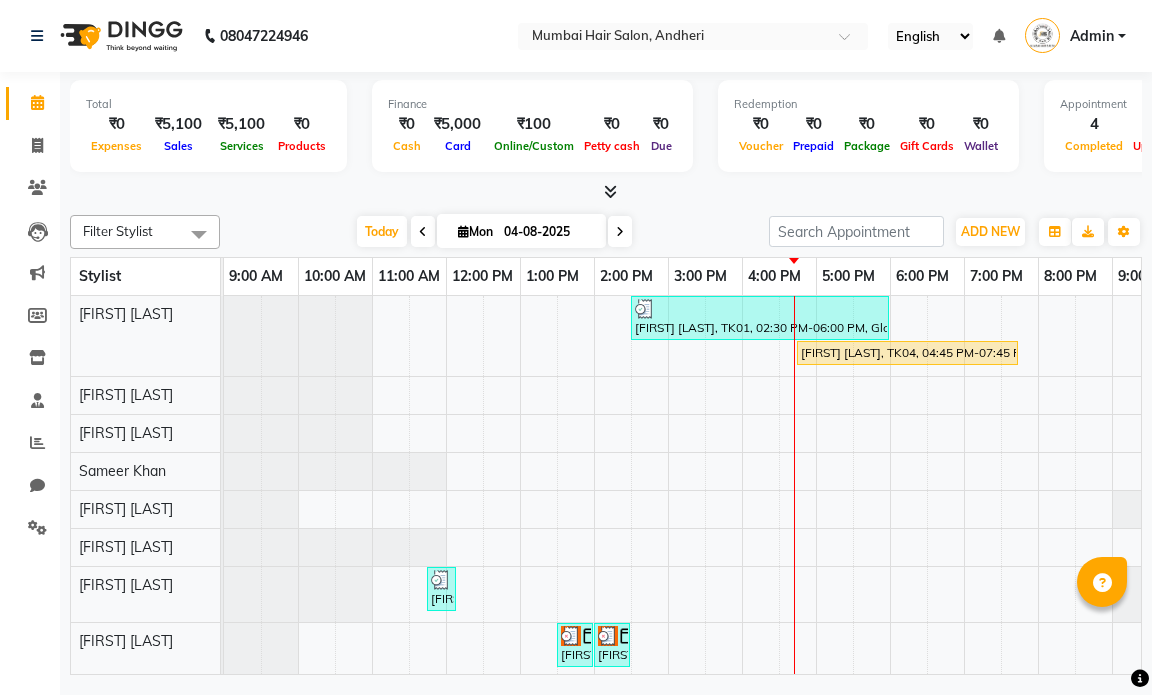 scroll, scrollTop: 0, scrollLeft: 0, axis: both 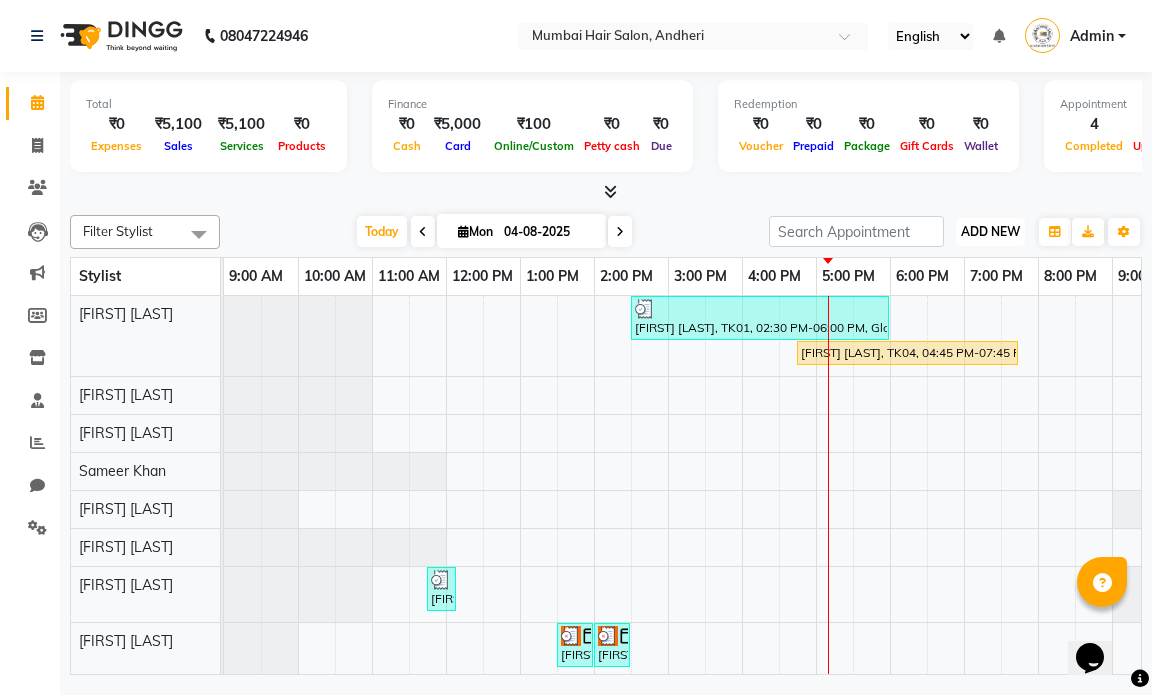 click on "ADD NEW" at bounding box center [990, 231] 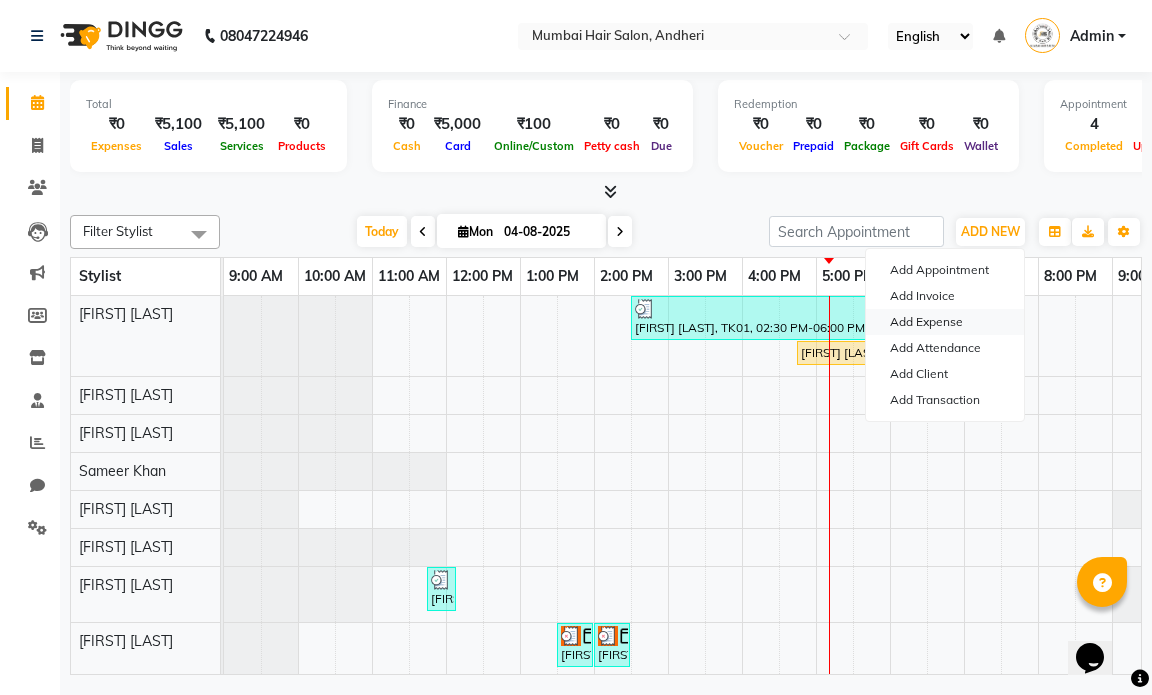 click on "Add Expense" at bounding box center (945, 322) 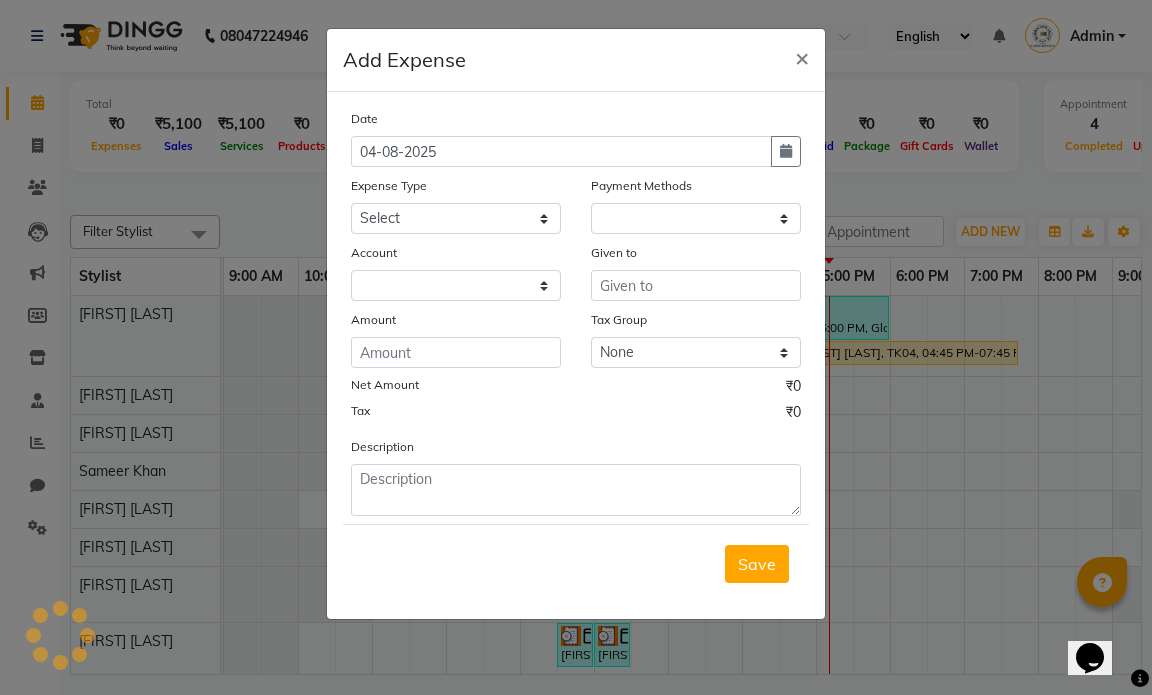 select on "1" 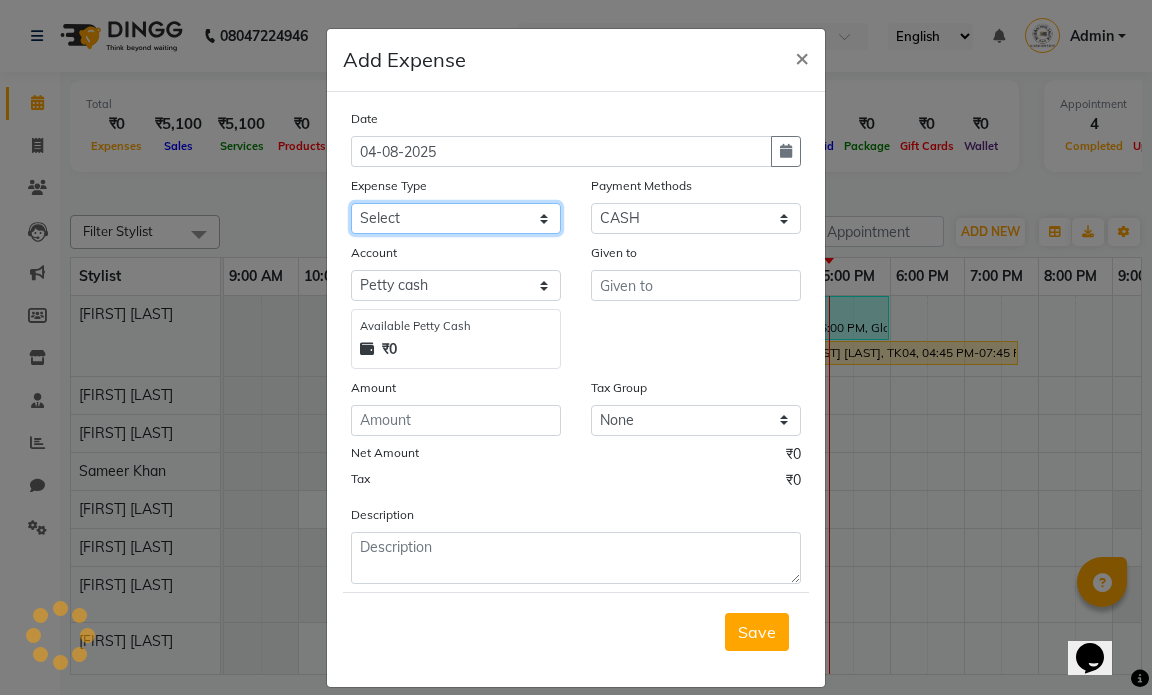 click on "Select Advance Salary Bank charges Car maintenance  Cash transfer to bank Cash transfer to hub Client Snacks Clinical charges Equipment Fuel Govt fee Incentive Insurance International purchase Loan Repayment Maintenance Marketing Miscellaneous MRA Other Pantry Product Rent Salary Staff Snacks Tax Tea & Refreshment Utilities" 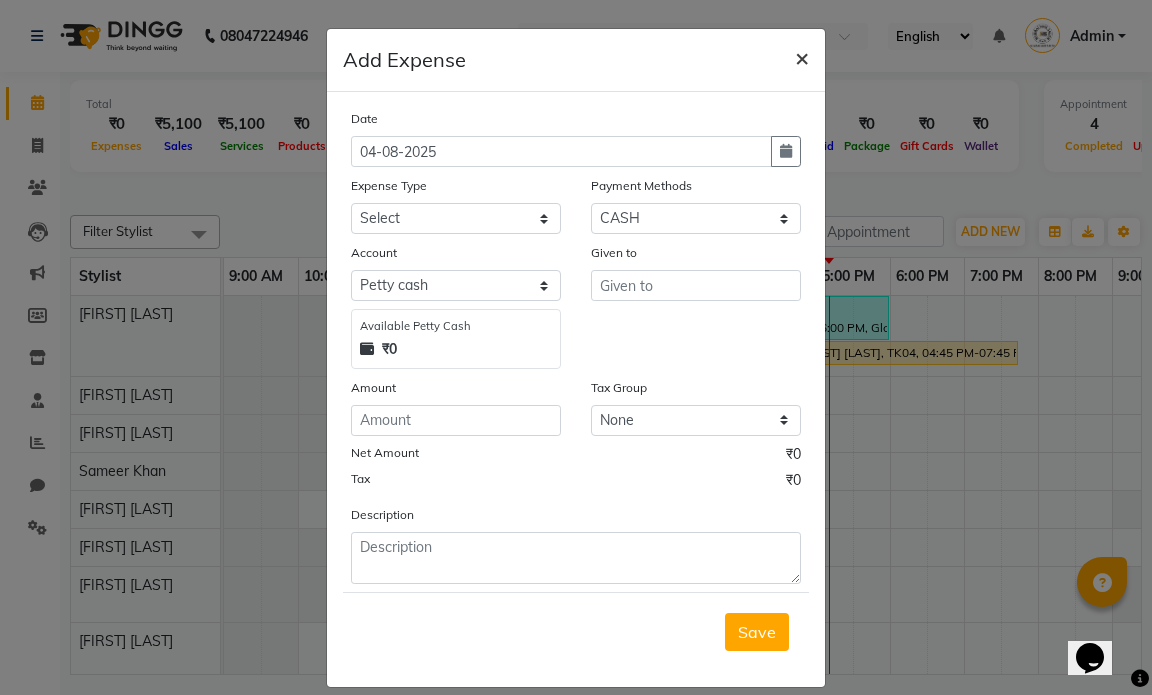 click on "×" 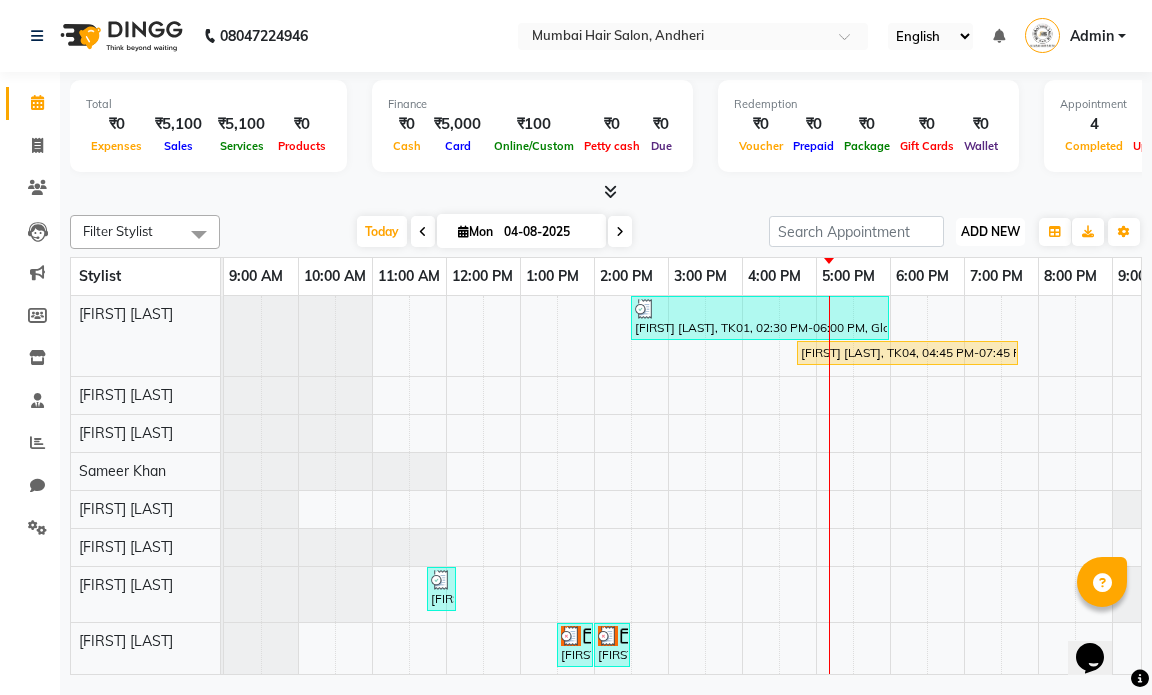 click on "ADD NEW" at bounding box center [990, 231] 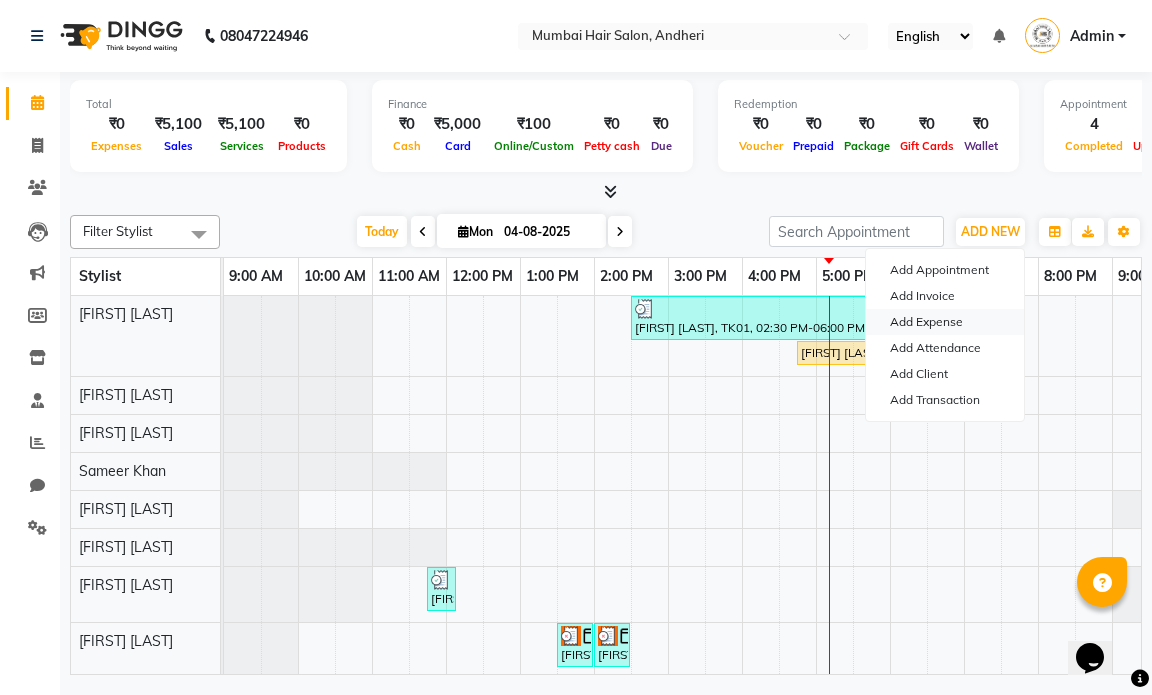 click on "Add Expense" at bounding box center [945, 322] 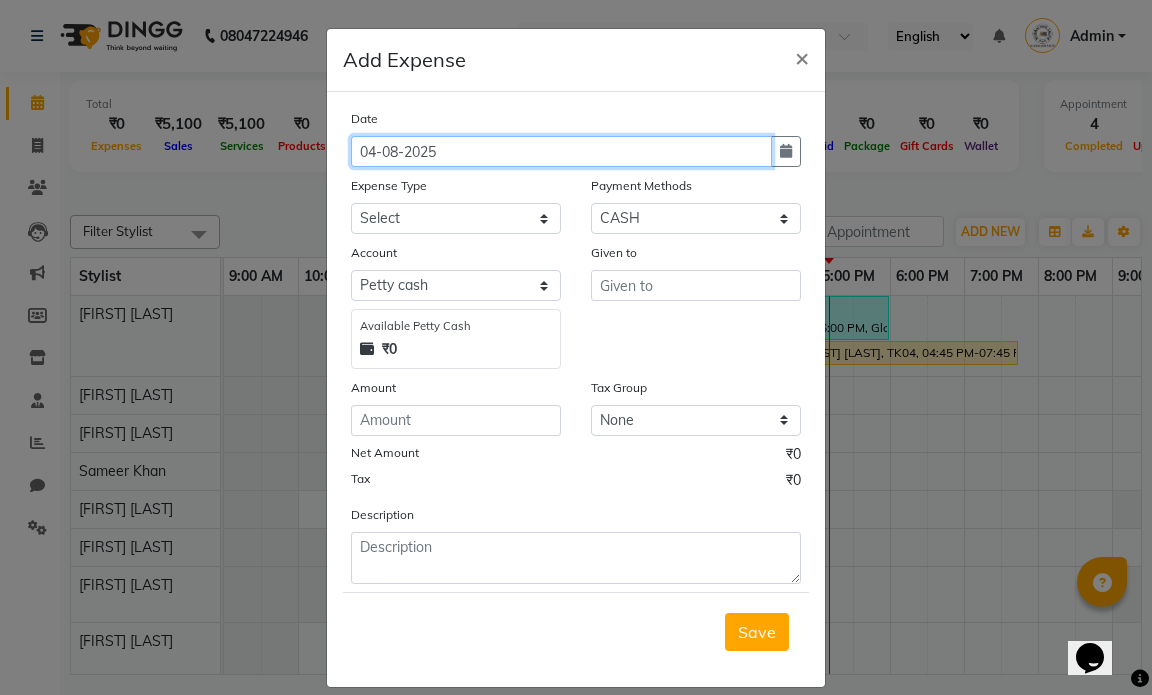 click on "04-08-2025" 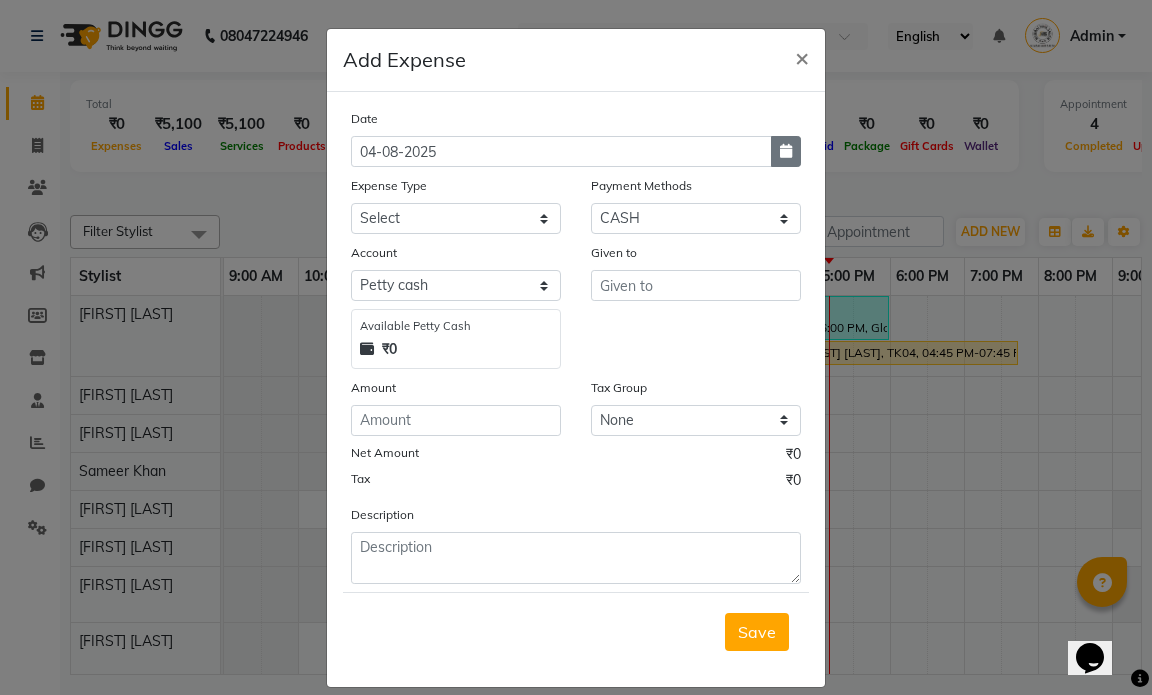 click 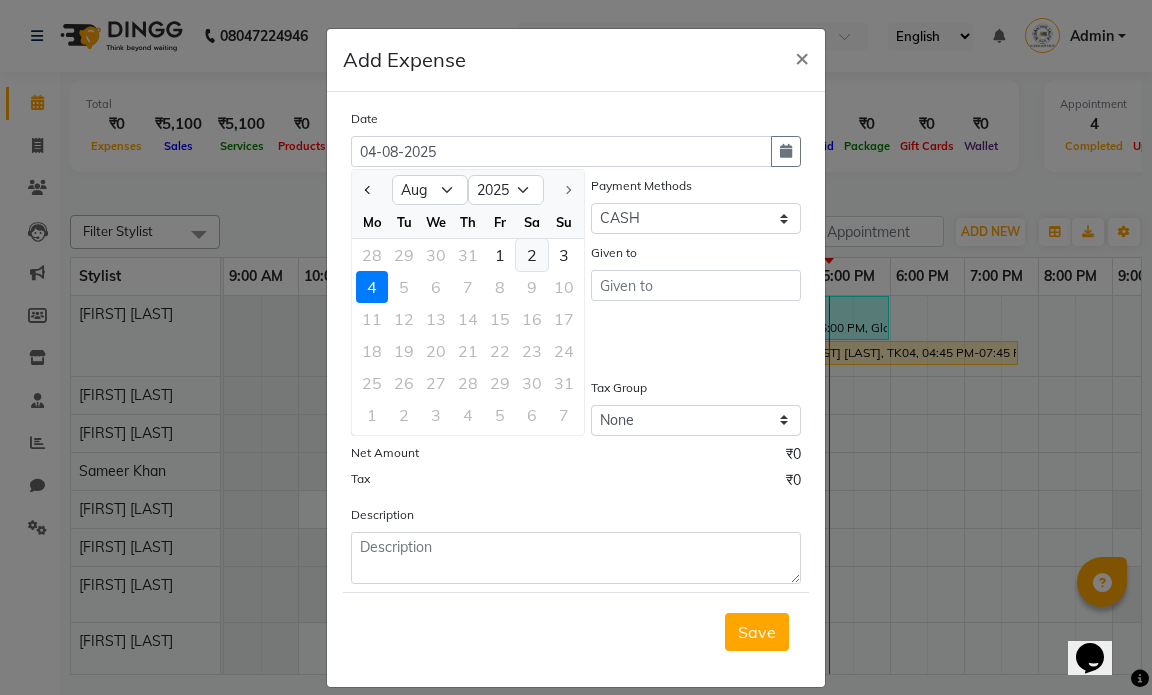 click on "2" 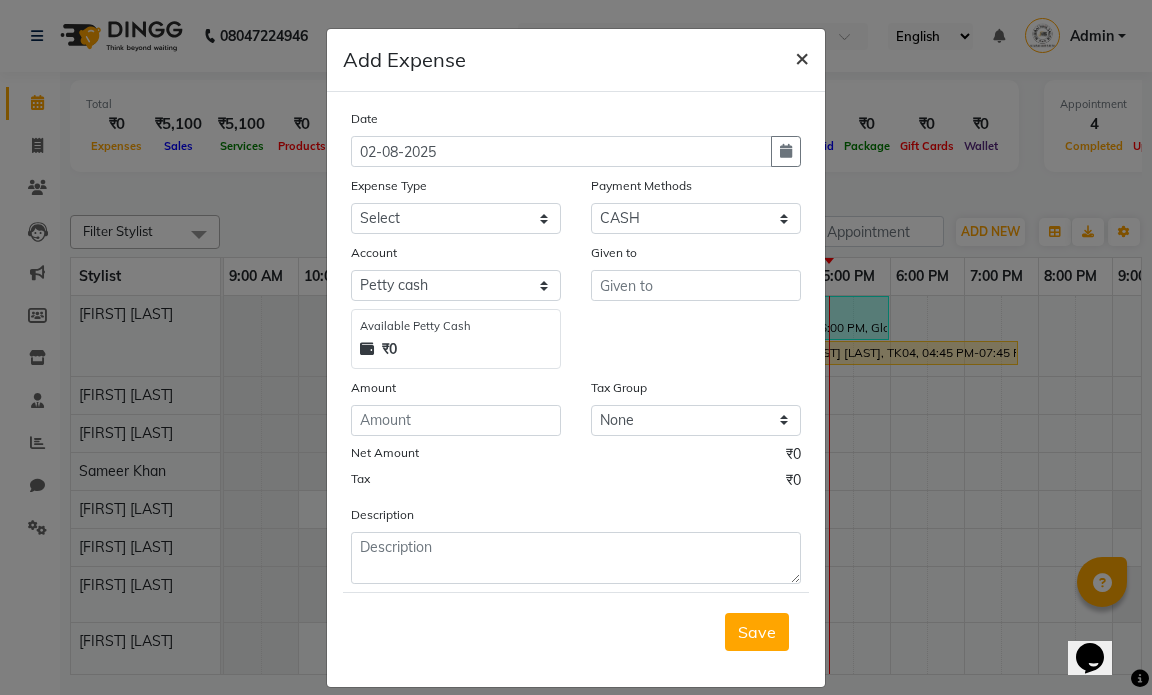 click on "×" 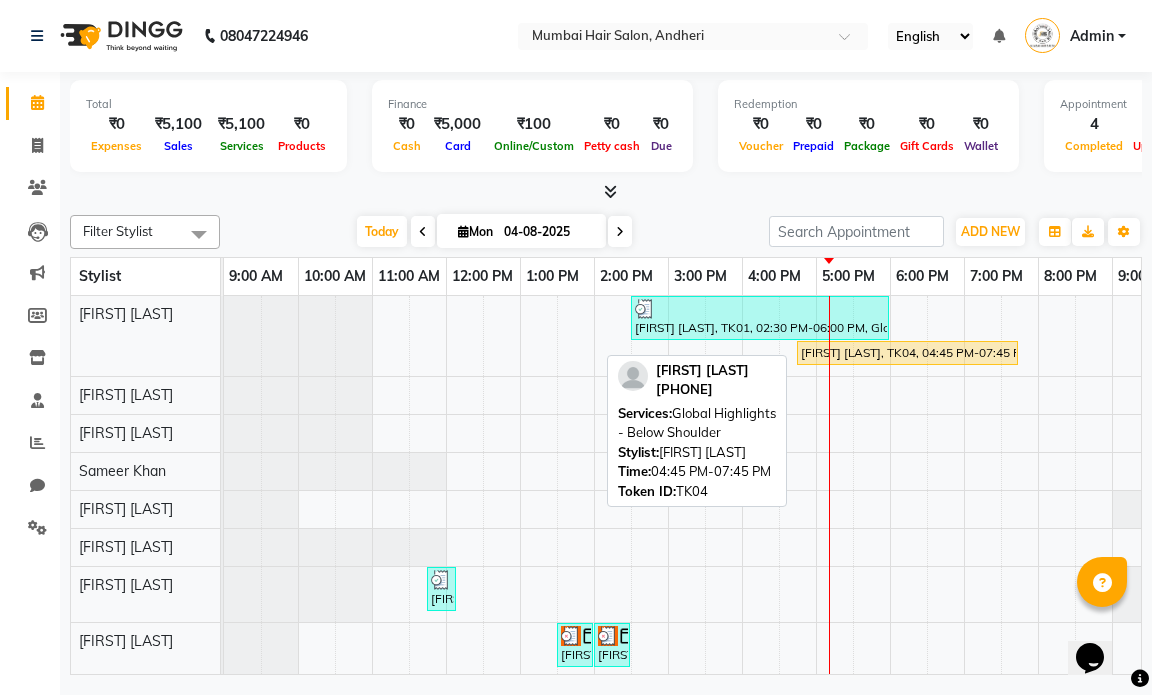 click on "[FIRST] [LAST], TK04, 04:45 PM-07:45 PM, Global Highlights - Below Shoulder" at bounding box center (907, 353) 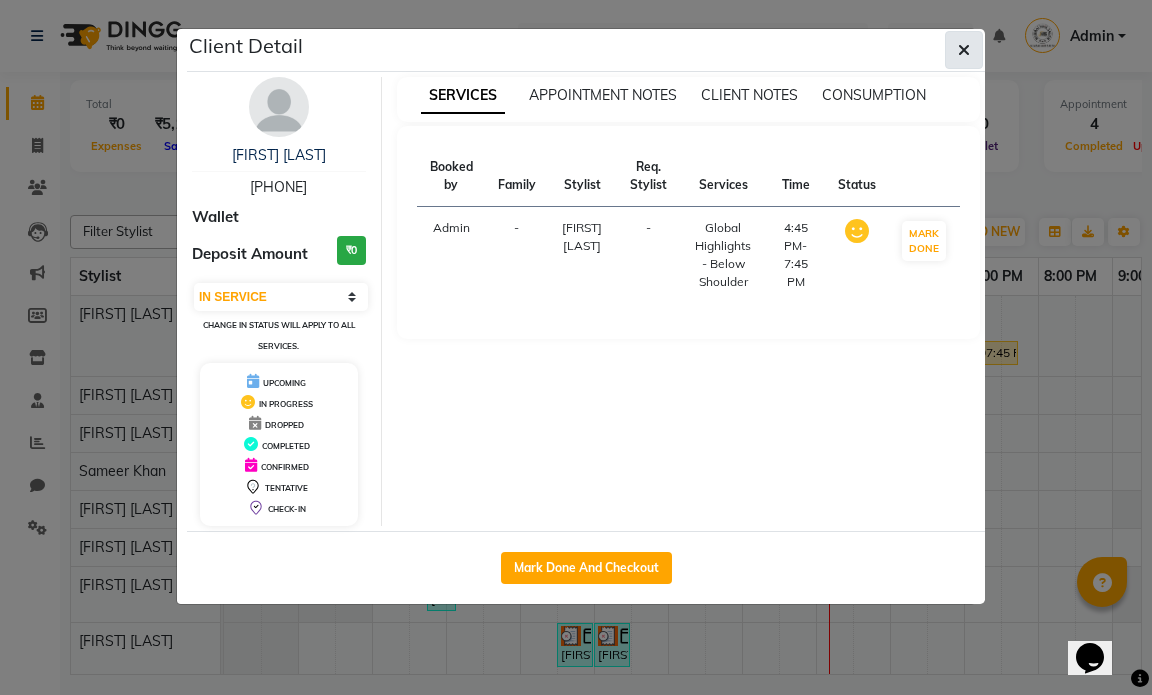 click 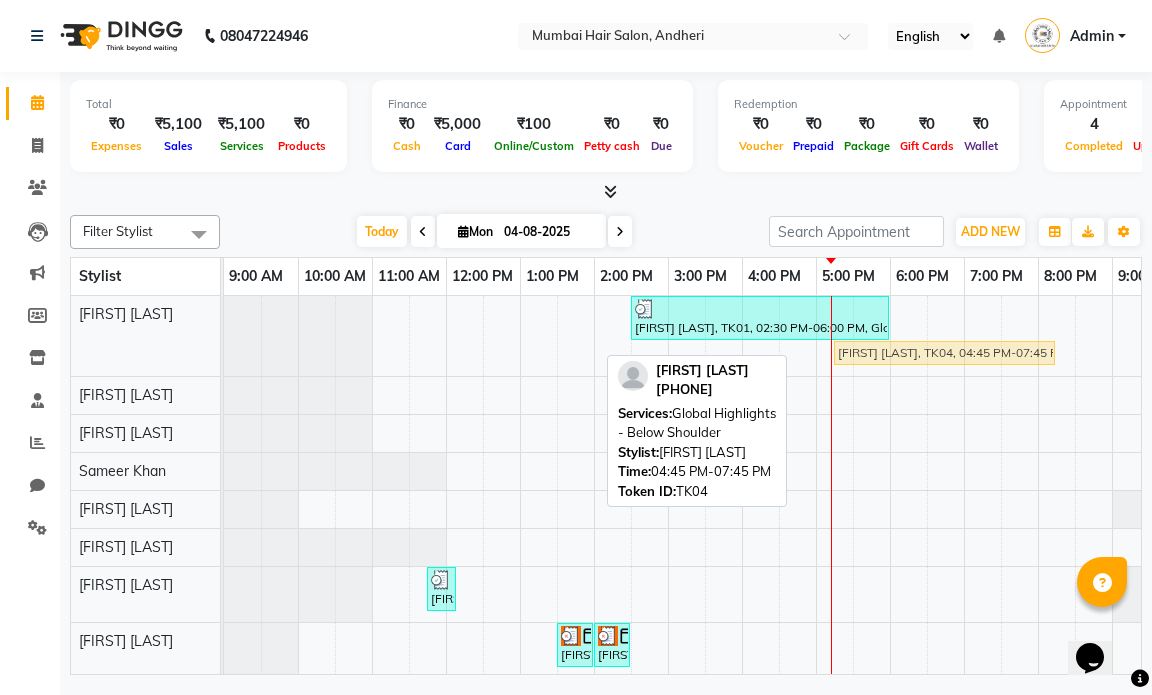 drag, startPoint x: 871, startPoint y: 356, endPoint x: 910, endPoint y: 363, distance: 39.623226 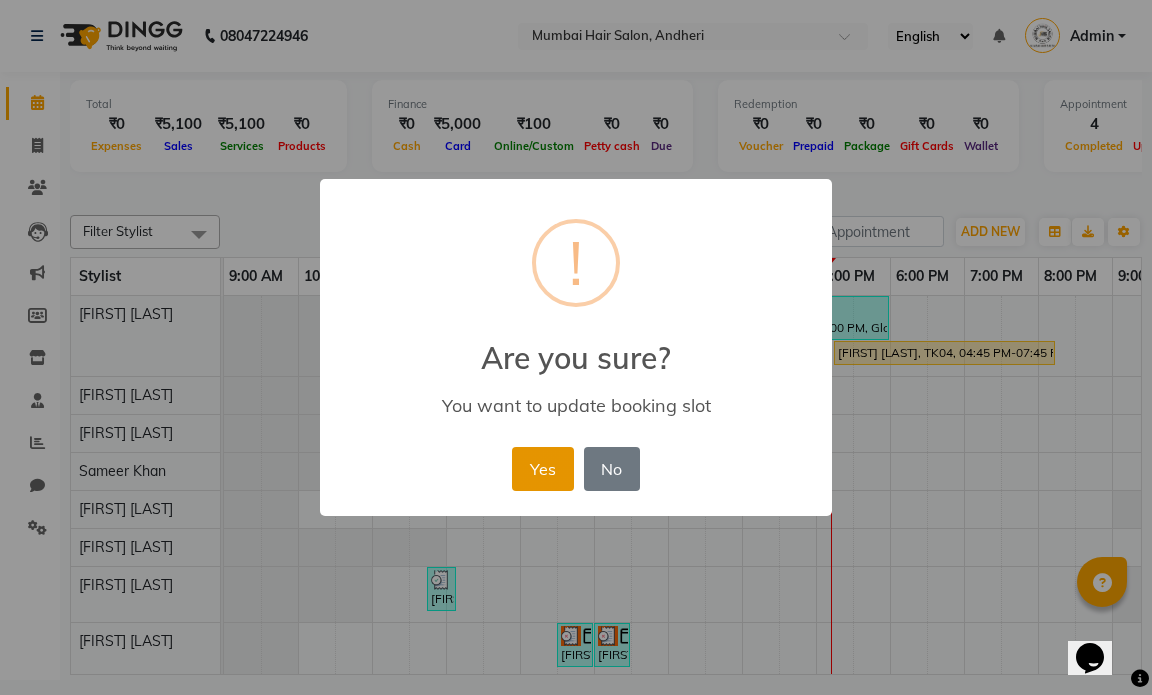 click on "Yes" at bounding box center (542, 469) 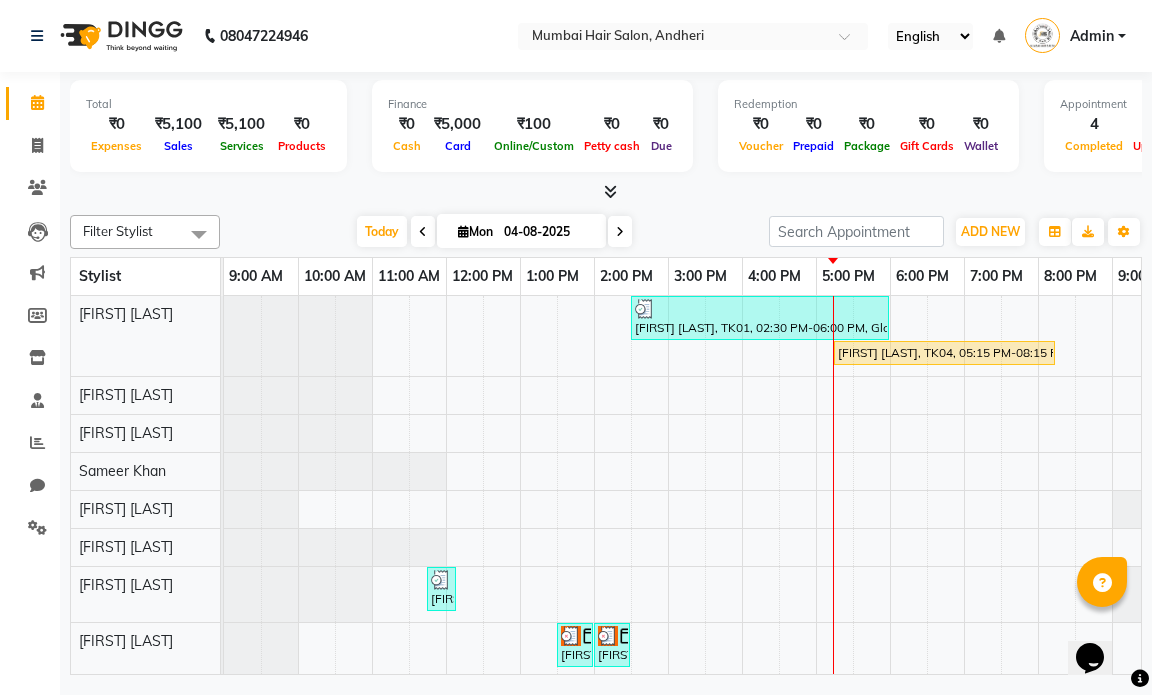 scroll, scrollTop: 36, scrollLeft: 0, axis: vertical 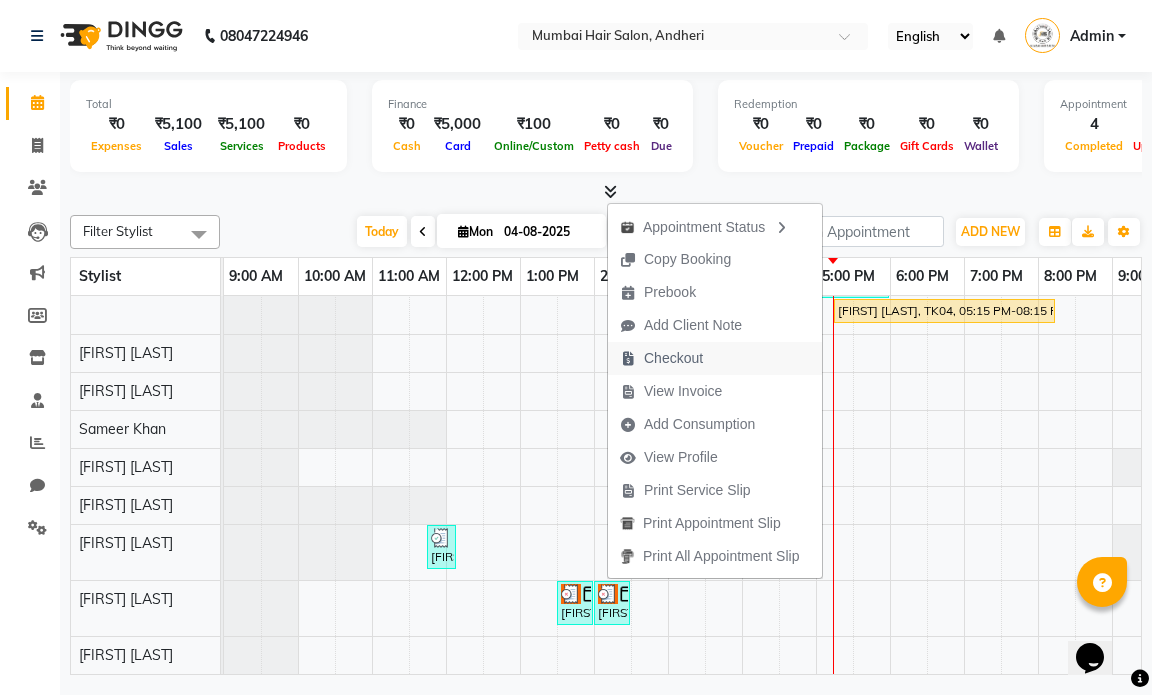 click on "Checkout" at bounding box center [673, 358] 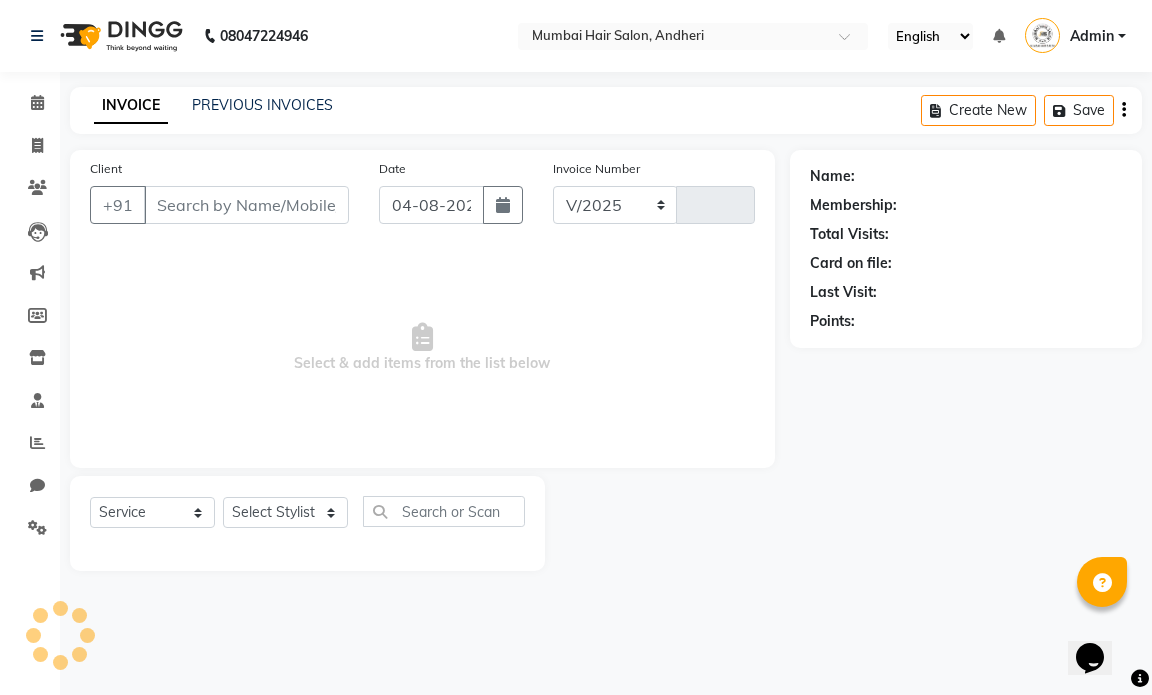 select on "7487" 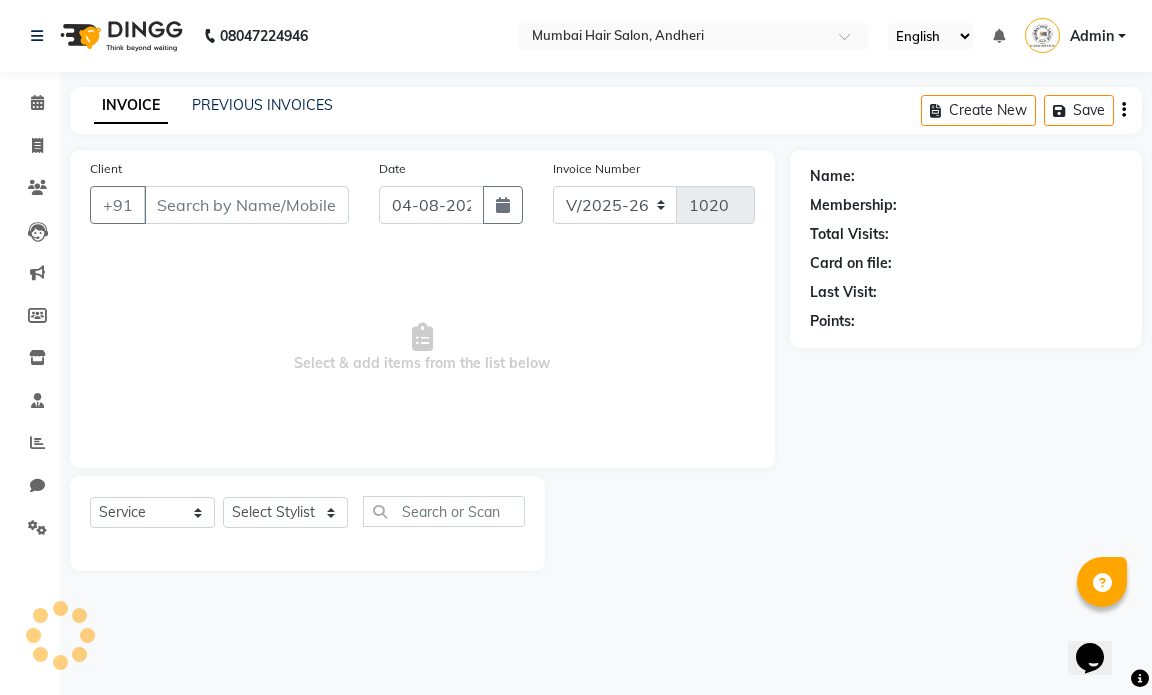 type on "[PHONE]" 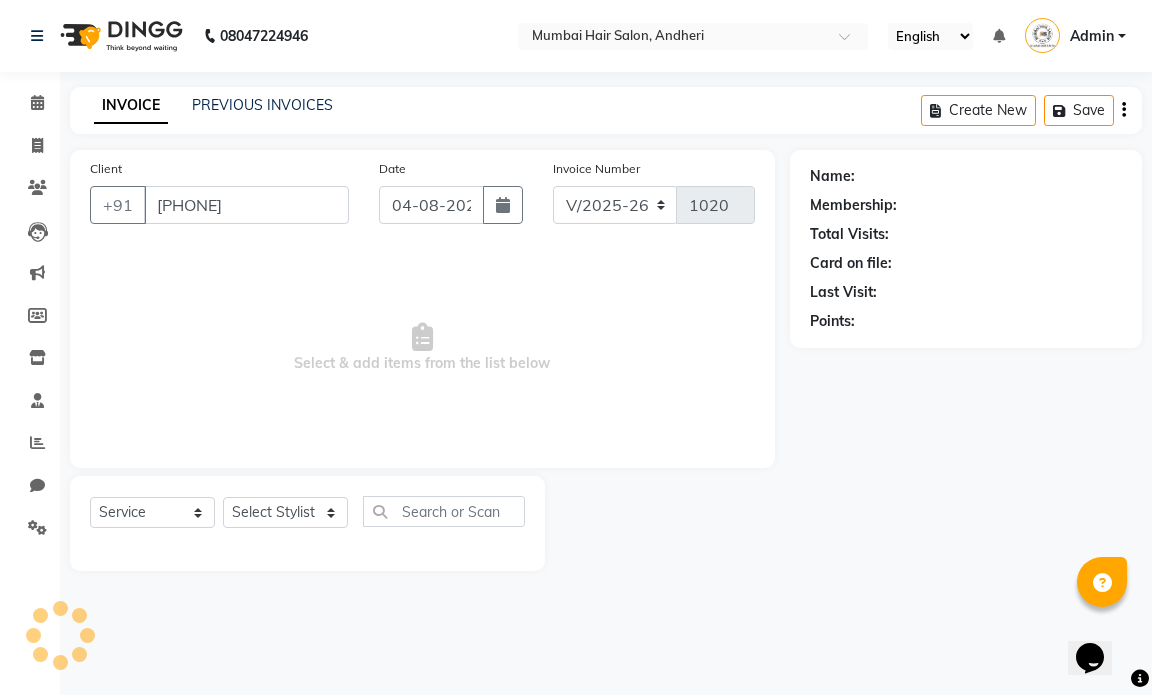 select on "66095" 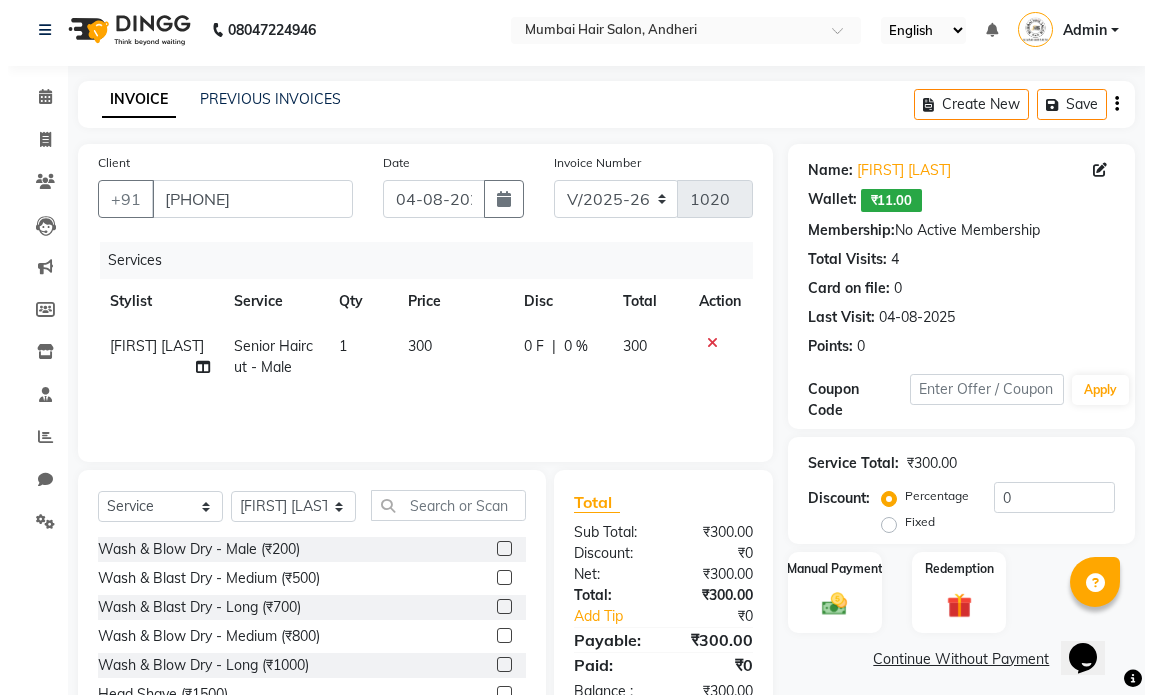 scroll, scrollTop: 0, scrollLeft: 0, axis: both 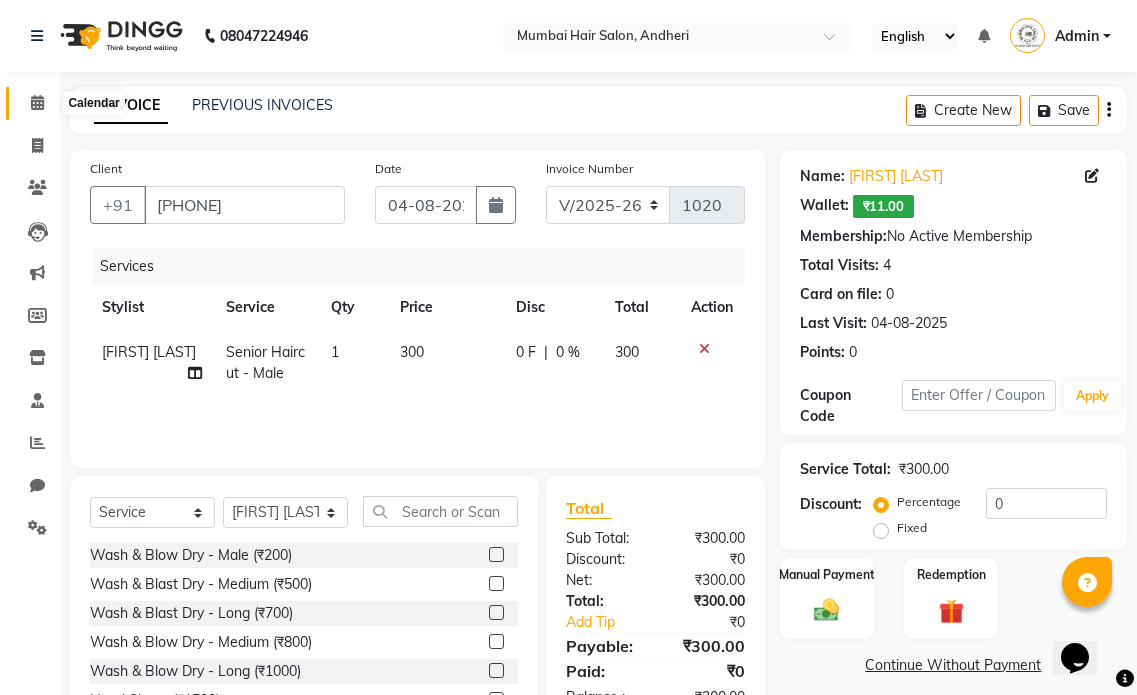 click 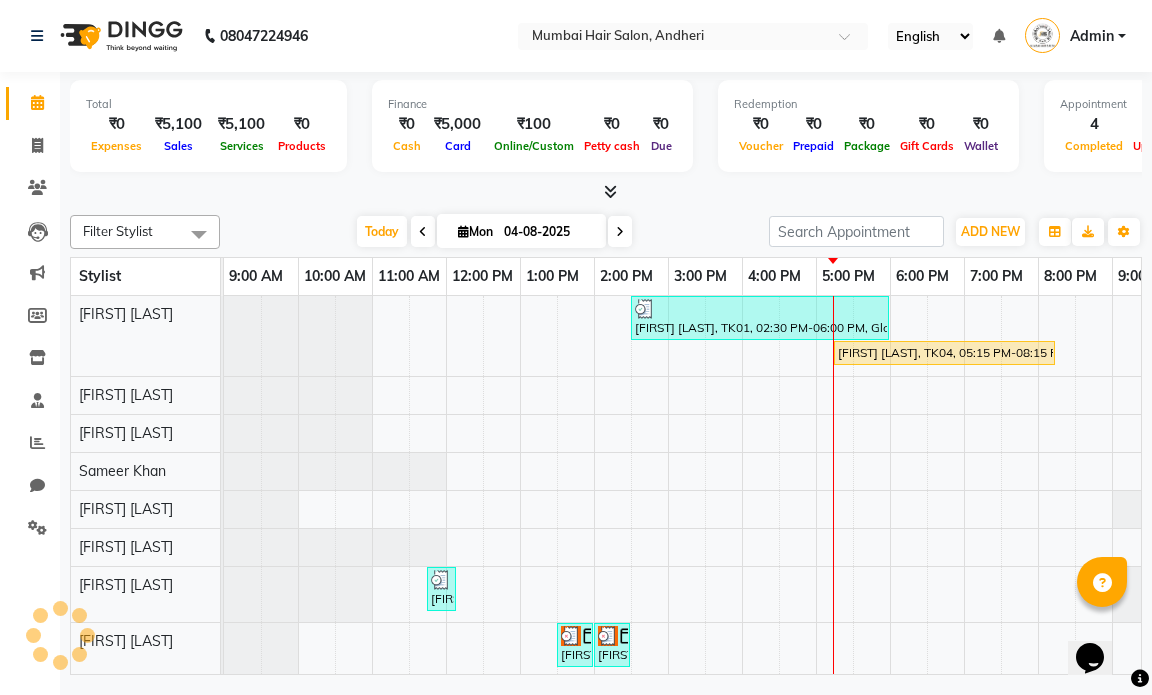 scroll, scrollTop: 0, scrollLeft: 0, axis: both 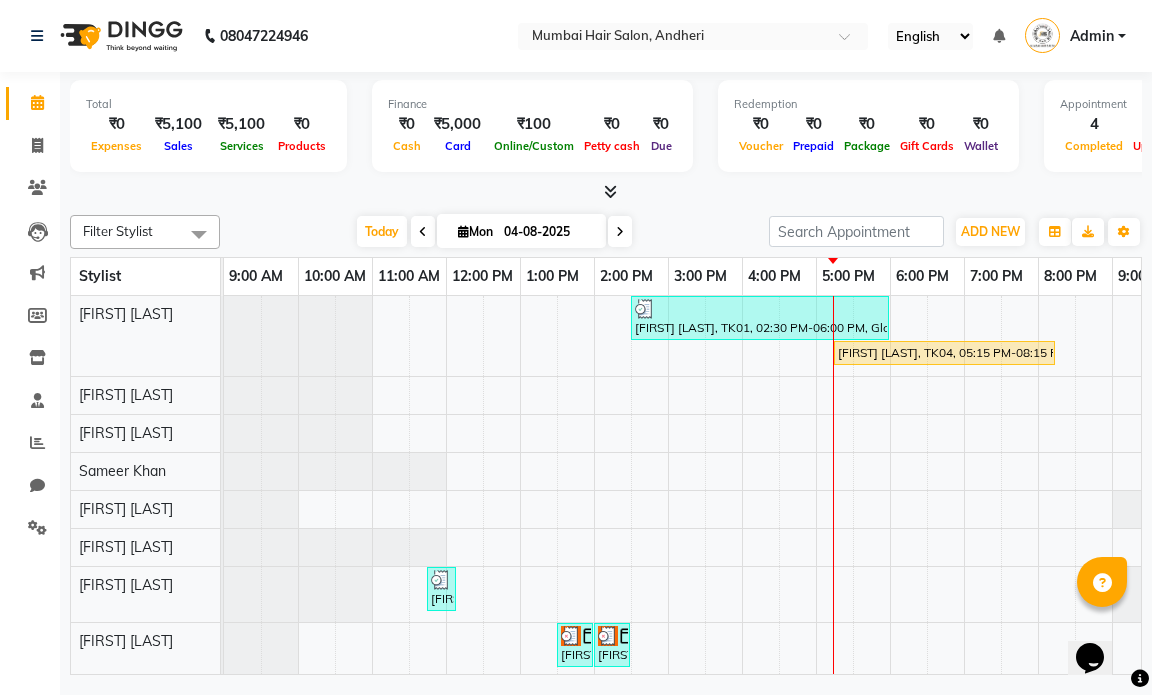 click on "04-08-2025" at bounding box center (548, 232) 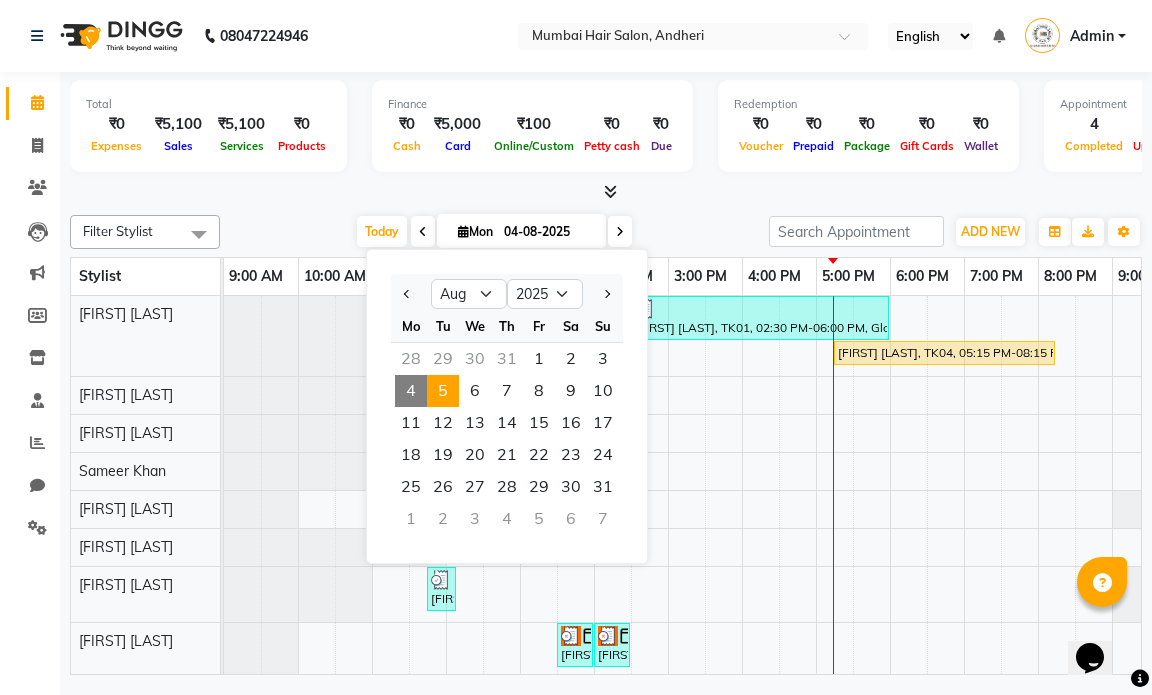 click on "5" at bounding box center (443, 391) 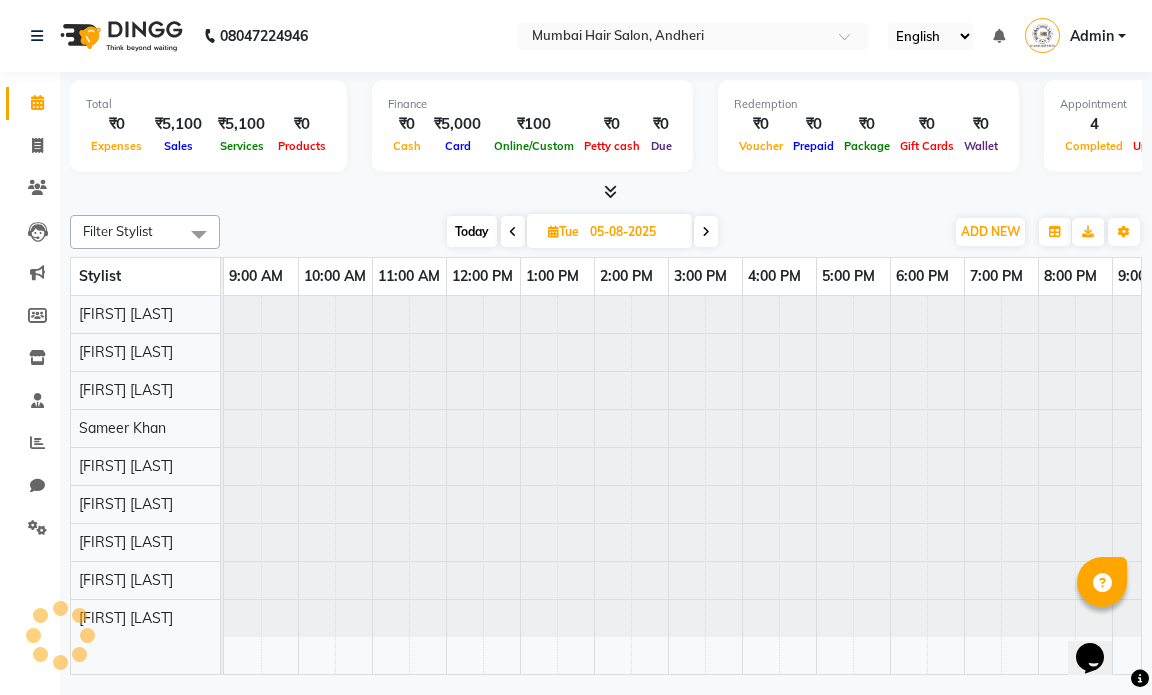 scroll, scrollTop: 0, scrollLeft: 119, axis: horizontal 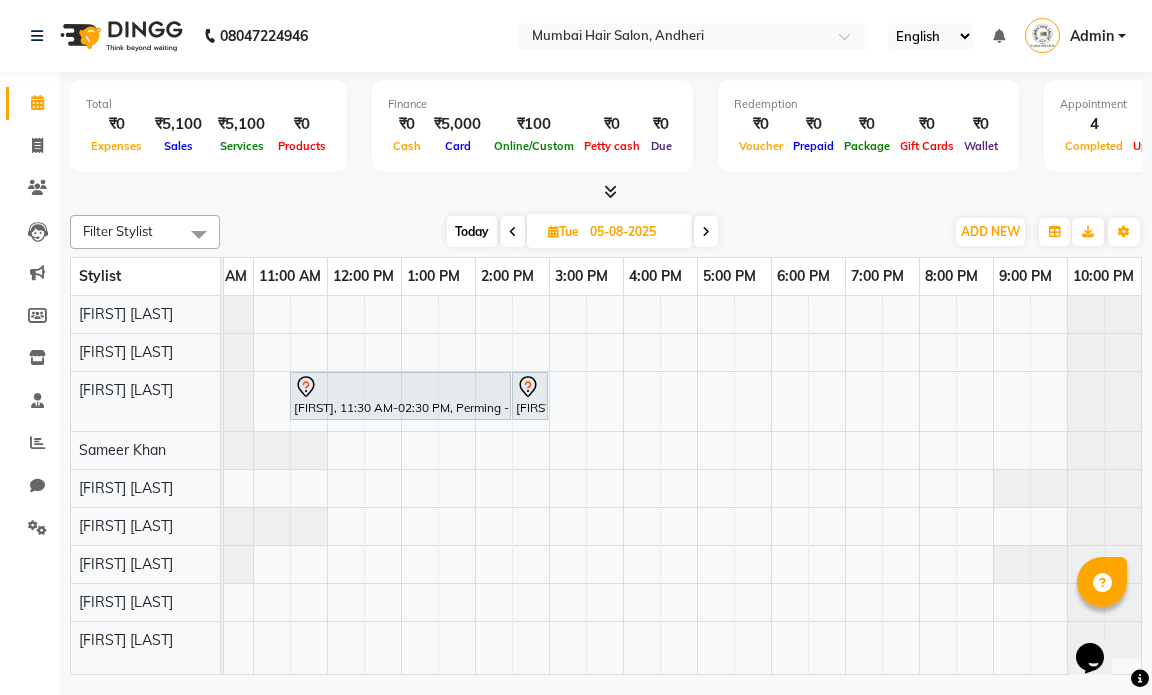 click at bounding box center (706, 232) 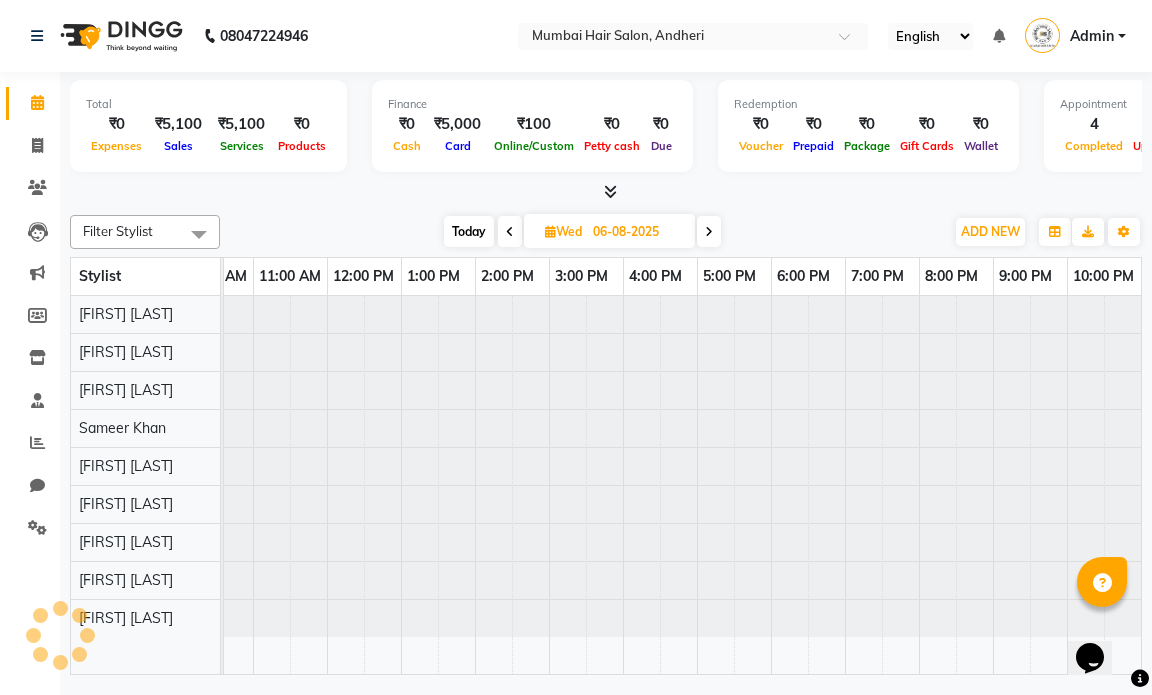 scroll, scrollTop: 0, scrollLeft: 119, axis: horizontal 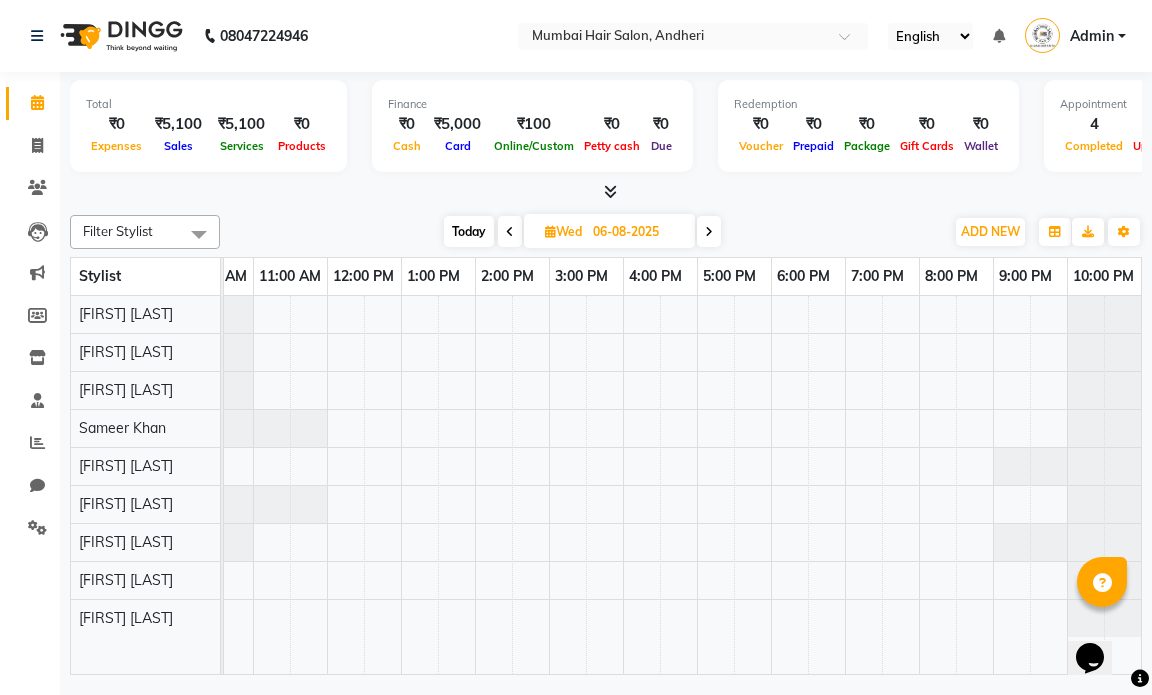click at bounding box center [510, 231] 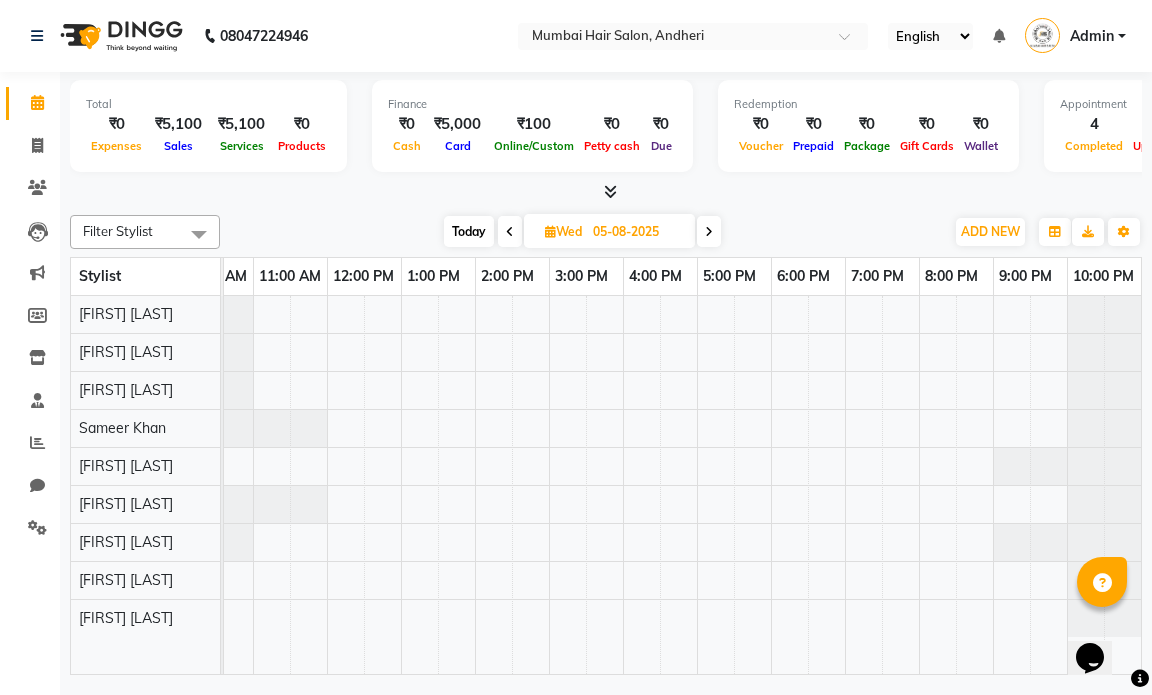 scroll, scrollTop: 0, scrollLeft: 119, axis: horizontal 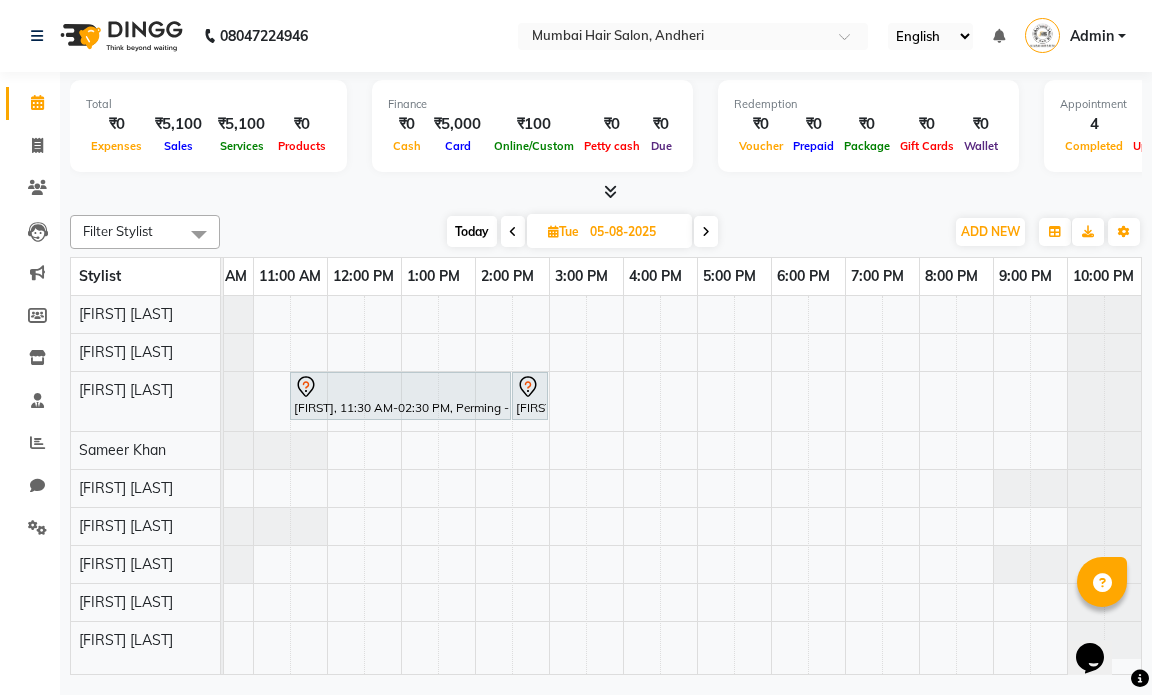 click on "05-08-2025" at bounding box center (634, 232) 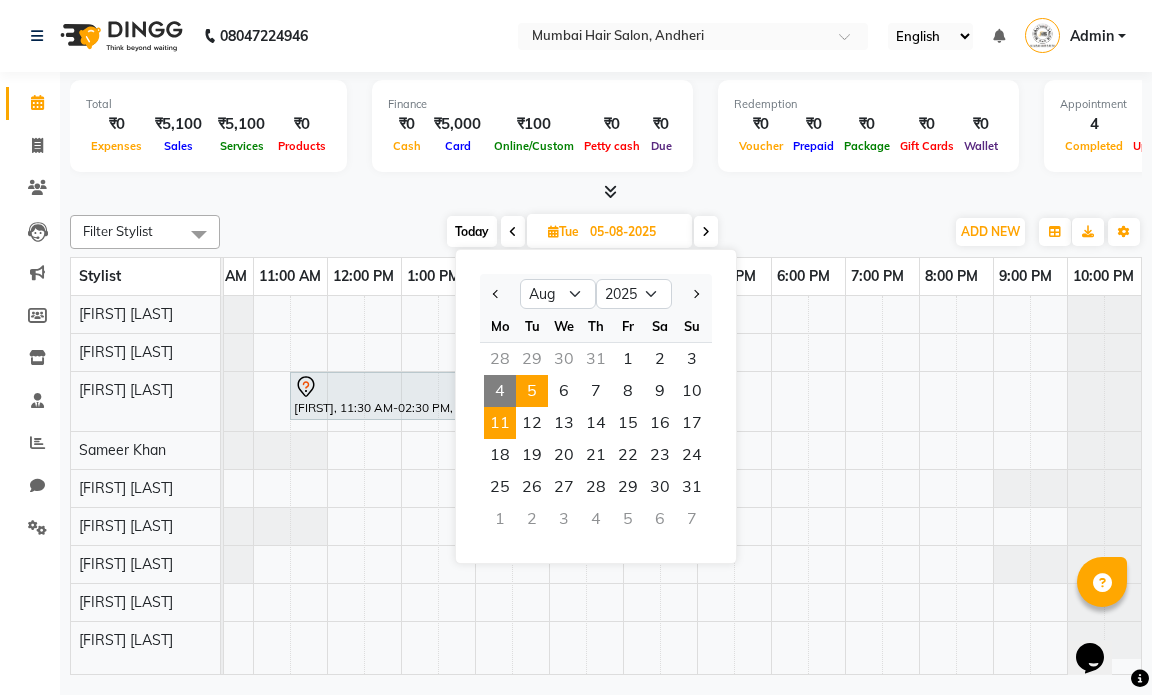 click on "11" at bounding box center [500, 423] 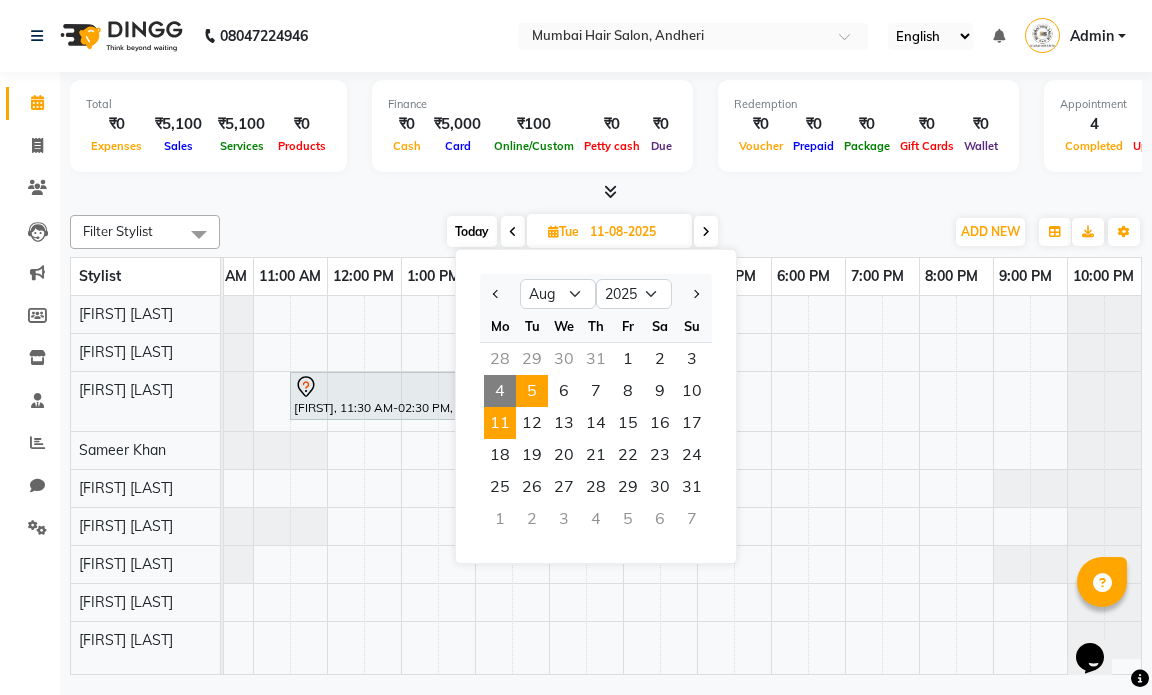 scroll, scrollTop: 0, scrollLeft: 119, axis: horizontal 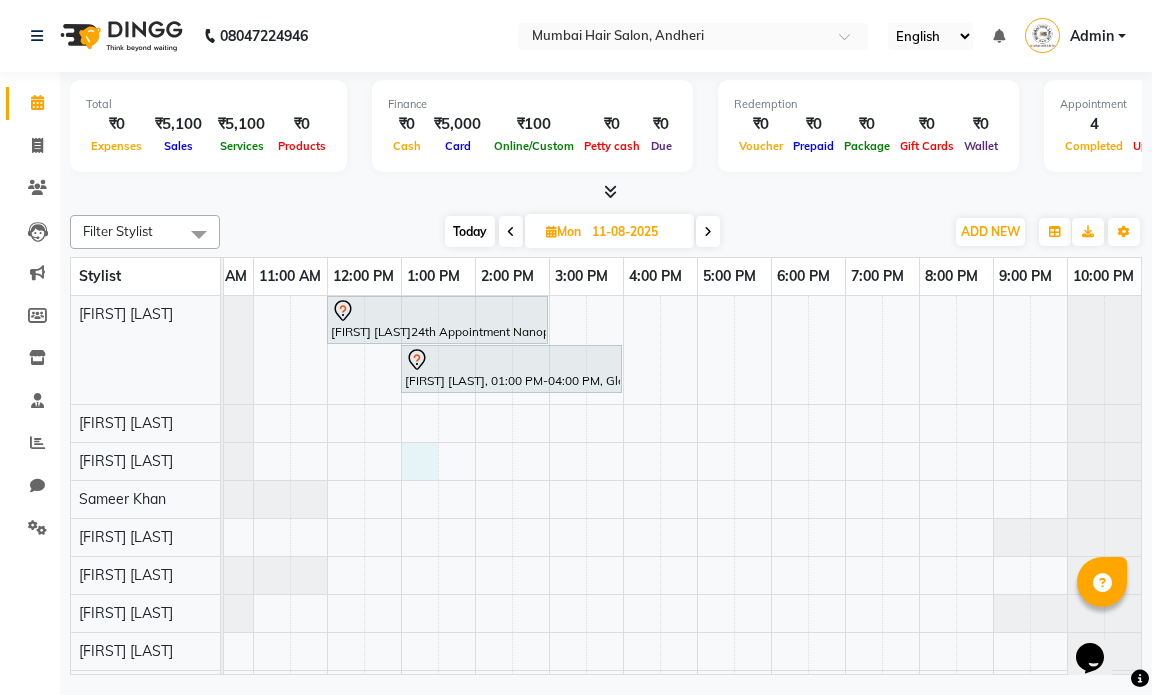 click on "[FIRST] [LAST]24th Appointment Nanoplastia Global, 12:00 PM-03:00 PM, Nanoplastia OP             [FIRST] [LAST], 01:00 PM-04:00 PM, Global Highlights - Below Shoulder" at bounding box center (623, 502) 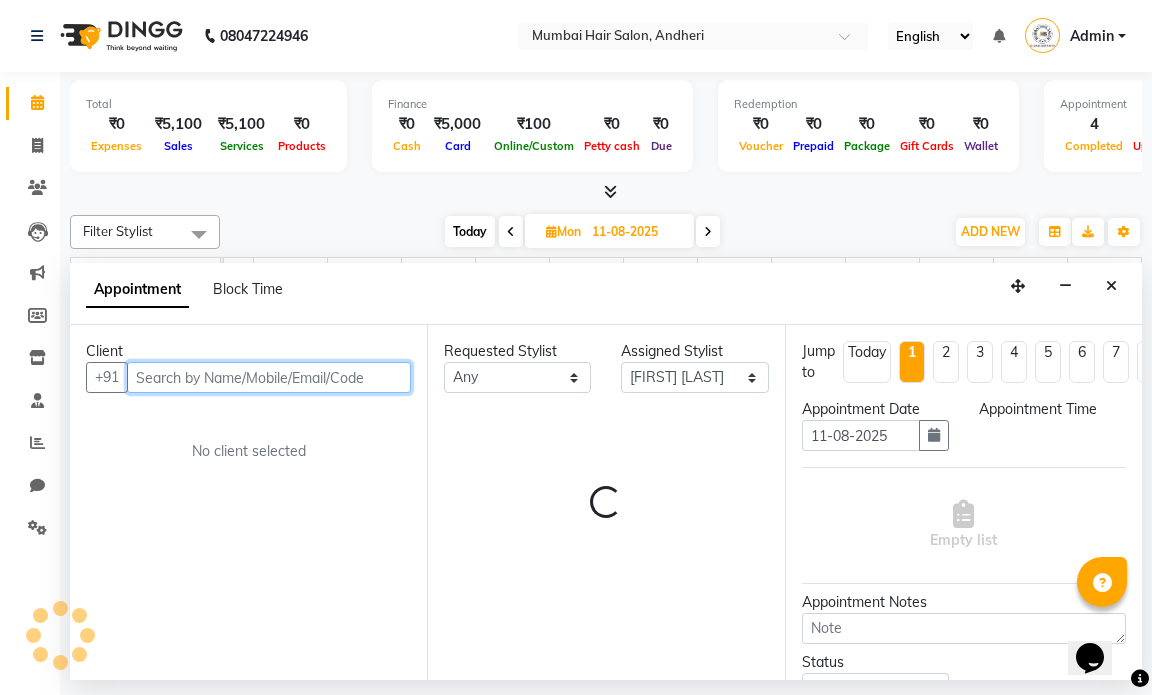 select on "780" 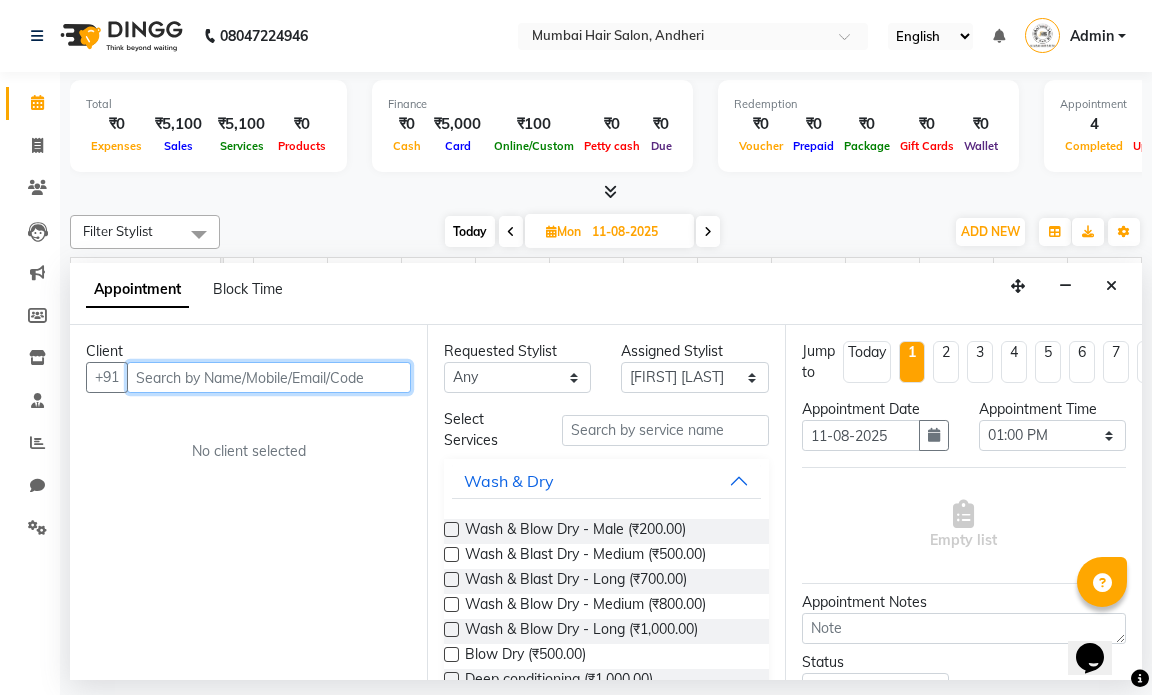 paste on "[PHONE]" 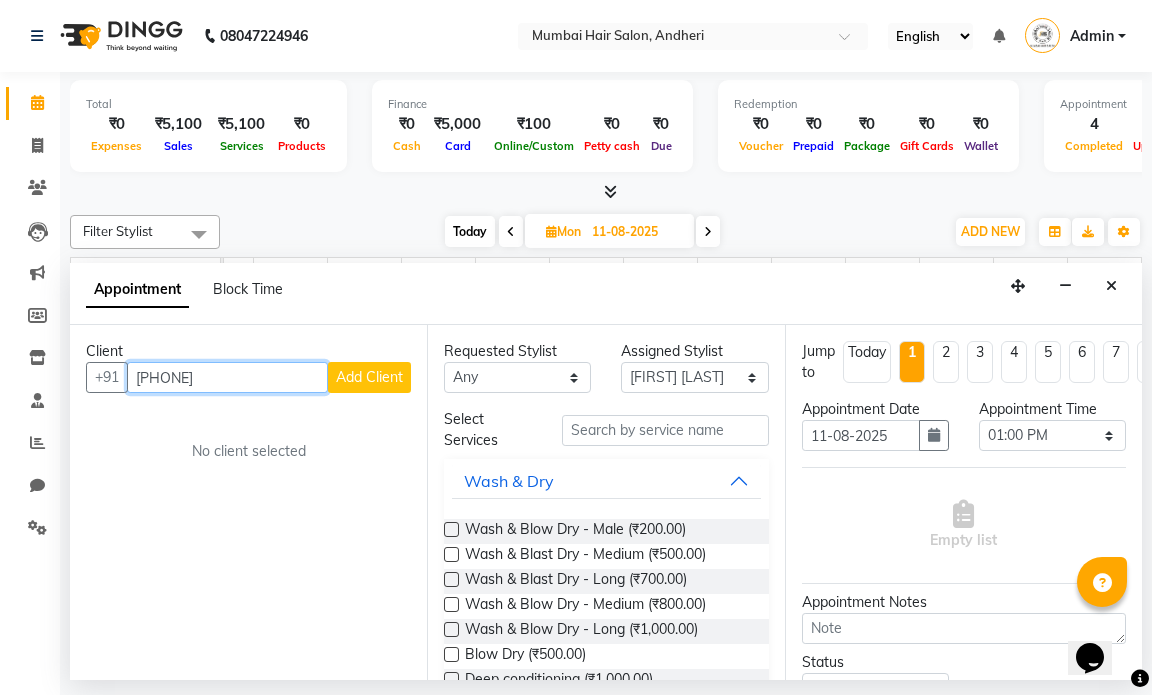 click on "[PHONE]" at bounding box center [227, 377] 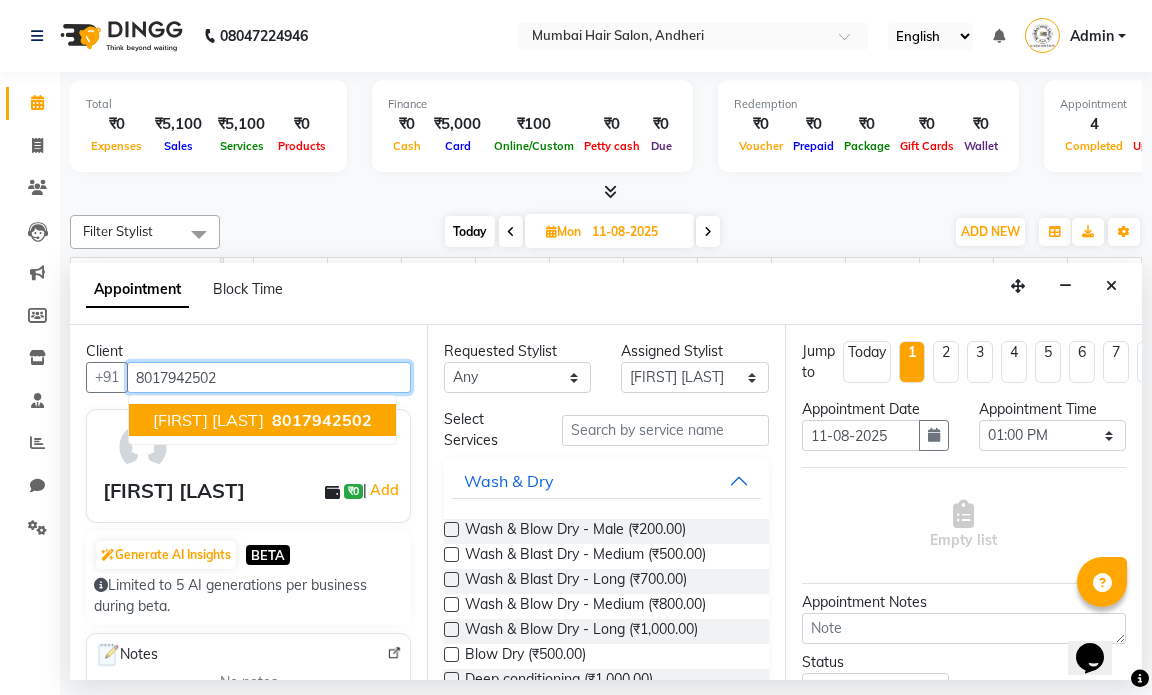 click on "8017942502" at bounding box center [322, 420] 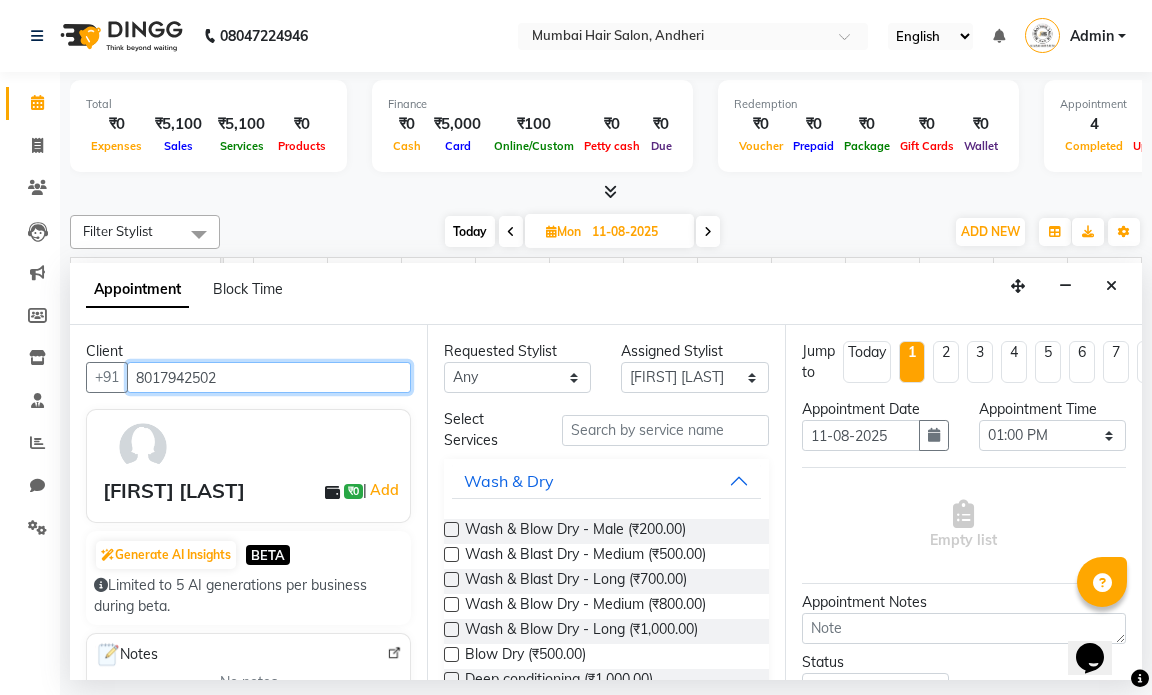 type on "8017942502" 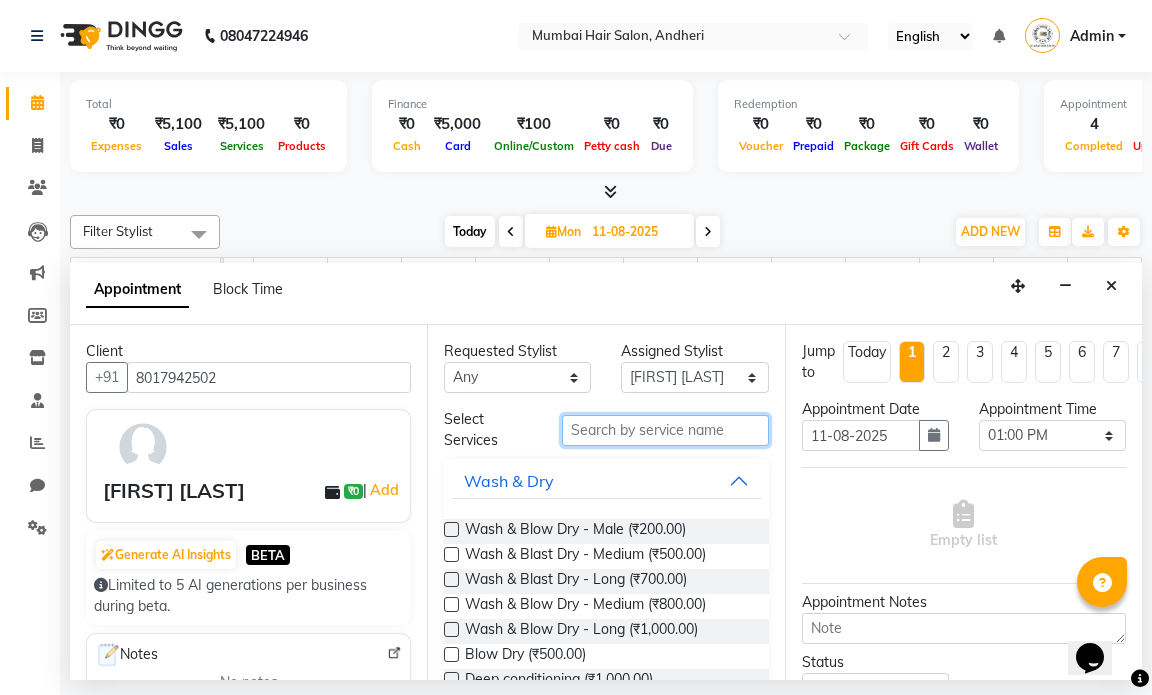 click at bounding box center [665, 430] 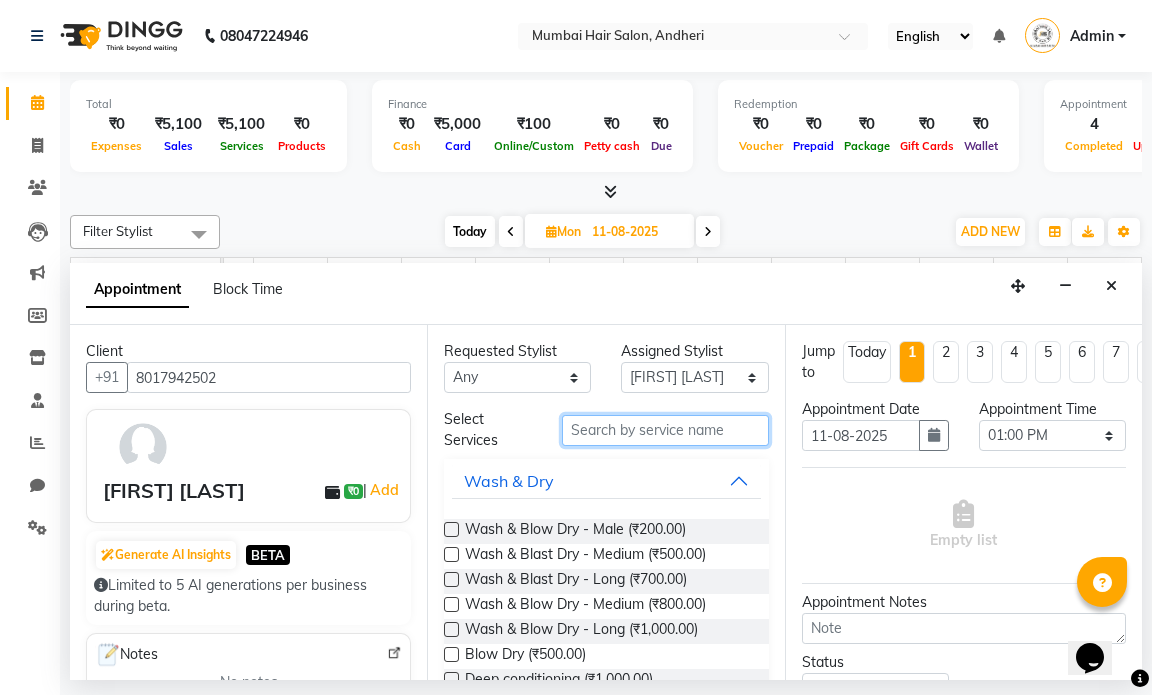 click at bounding box center [665, 430] 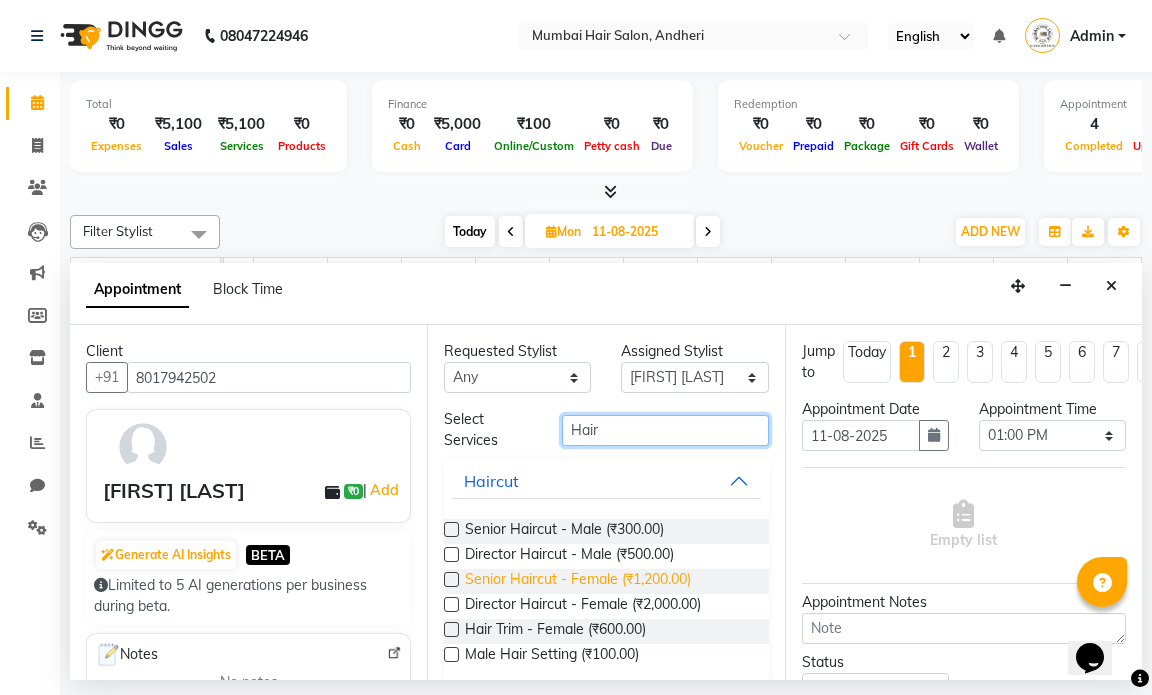 type on "Hair" 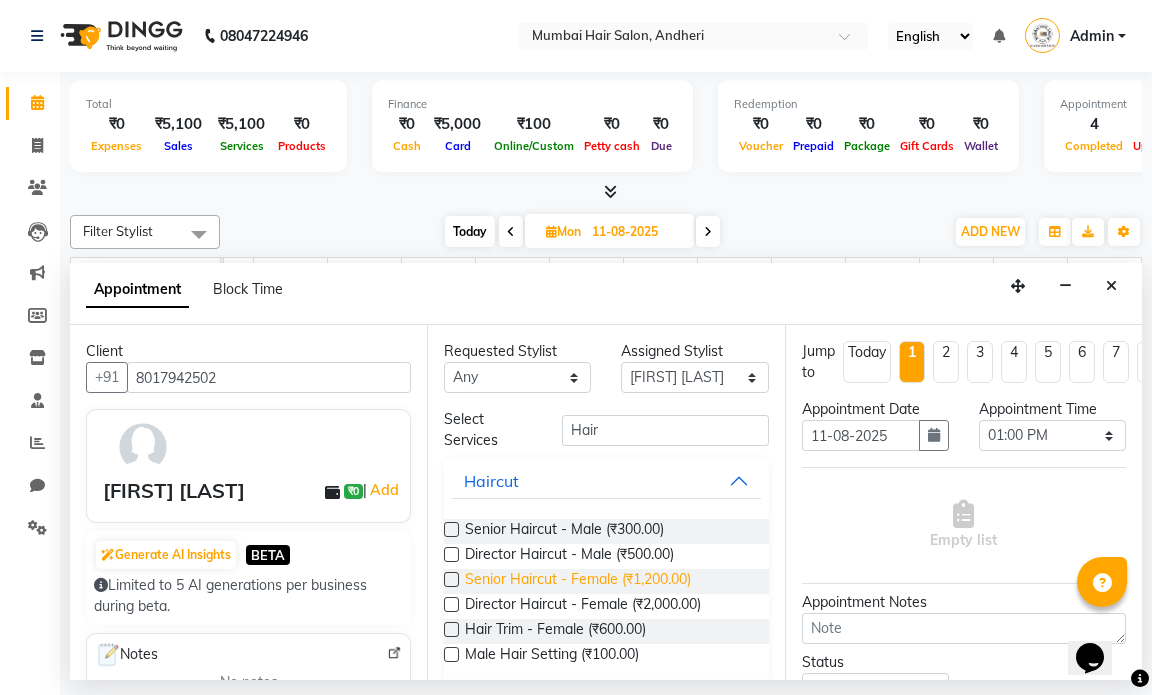 click on "Senior Haircut - Female (₹1,200.00)" at bounding box center (578, 581) 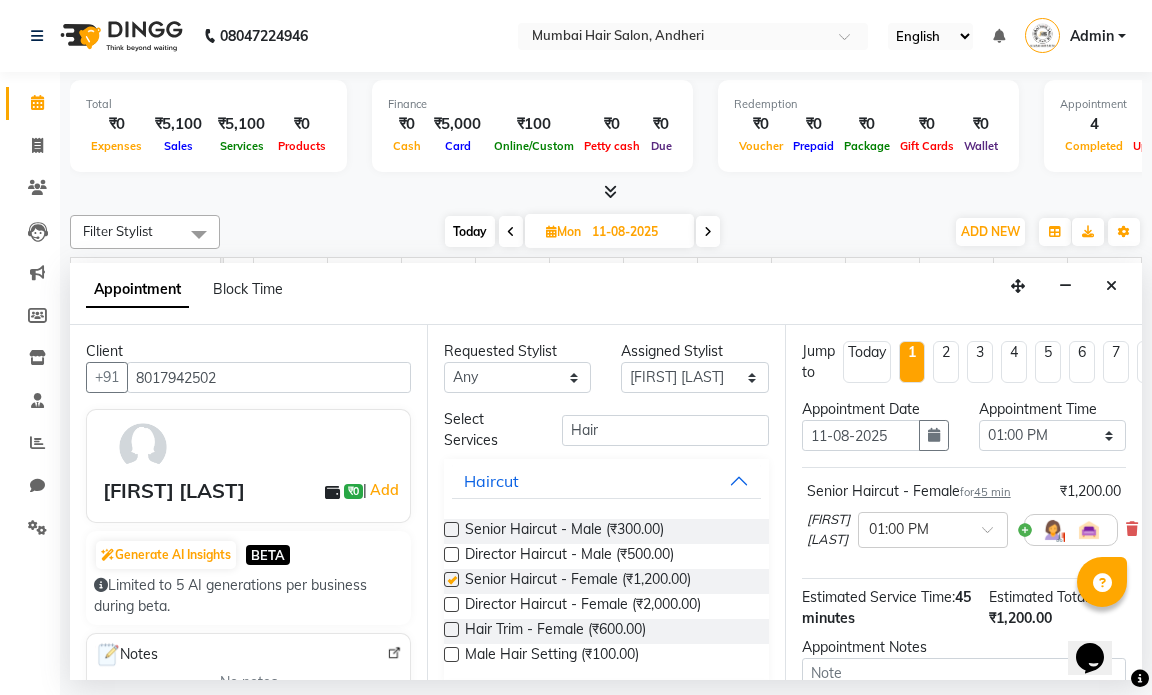 checkbox on "false" 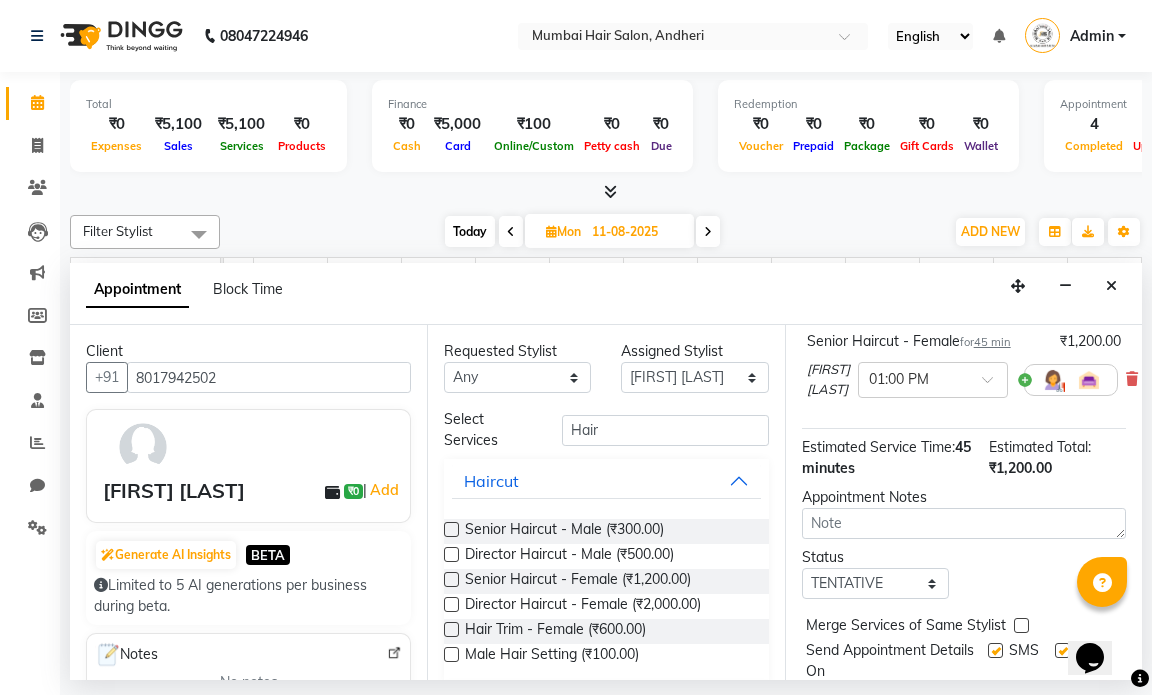 scroll, scrollTop: 227, scrollLeft: 0, axis: vertical 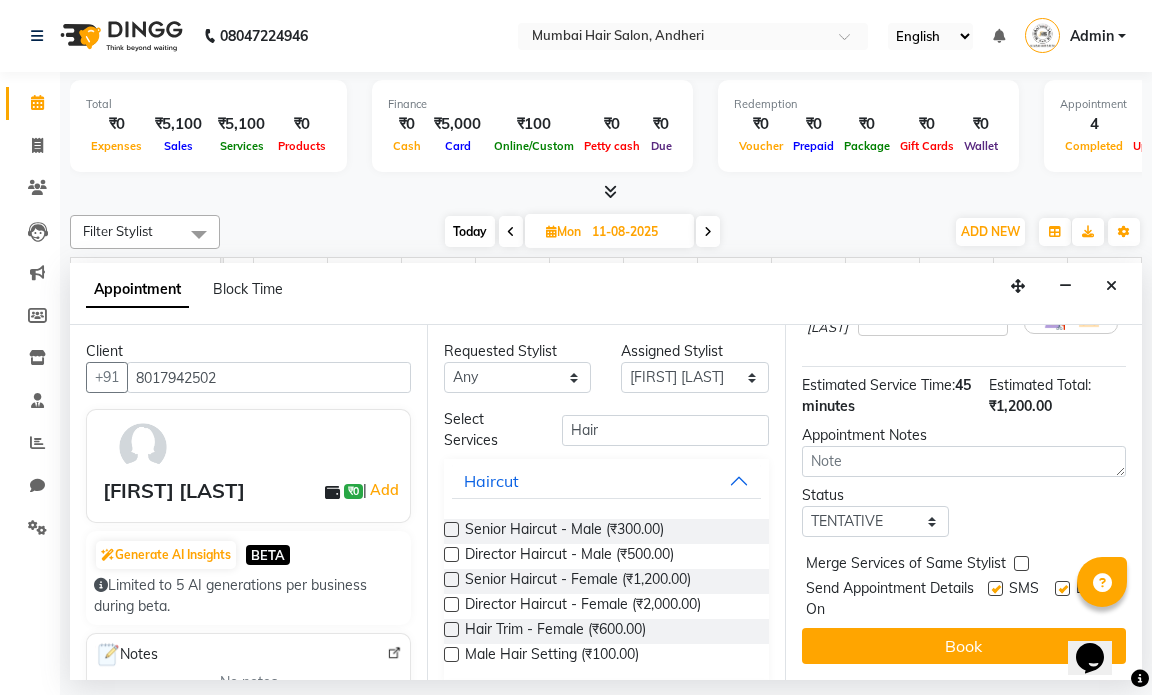 click at bounding box center [1062, 588] 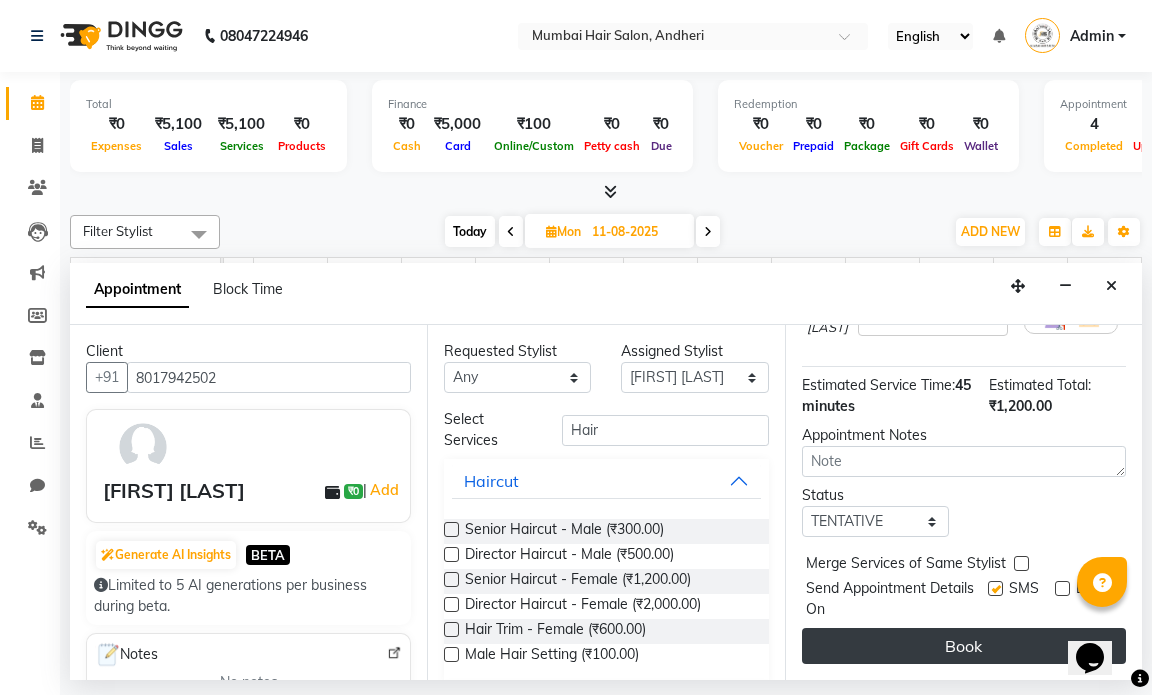 click on "Book" at bounding box center (964, 646) 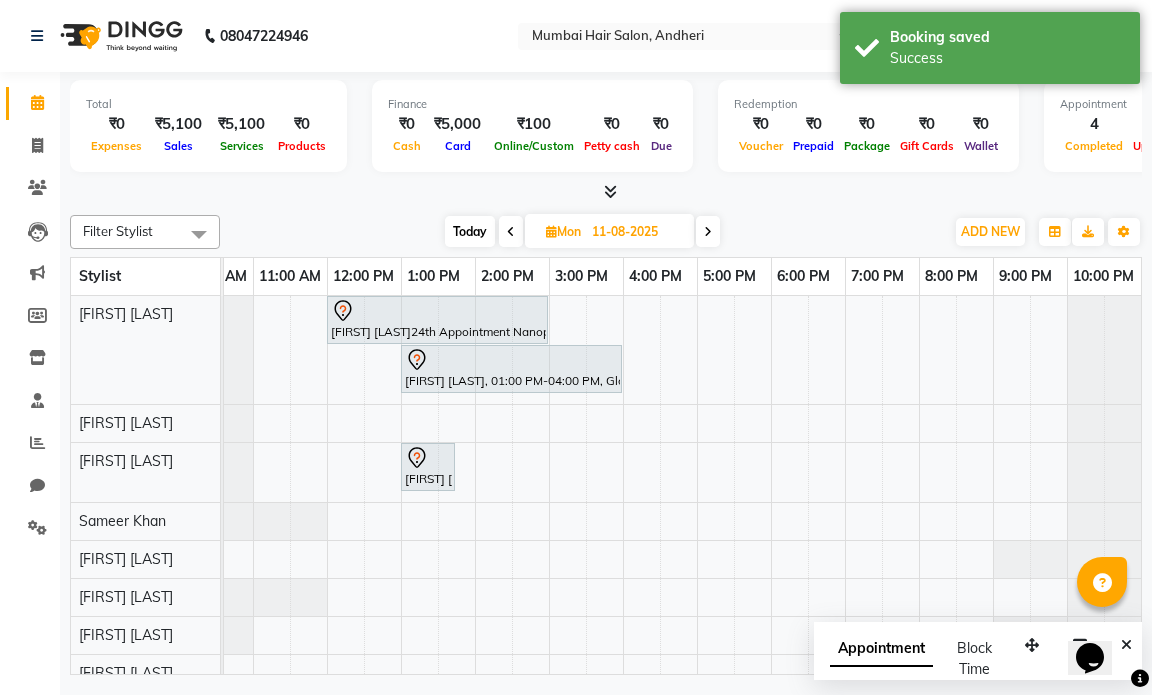 scroll, scrollTop: 71, scrollLeft: 119, axis: both 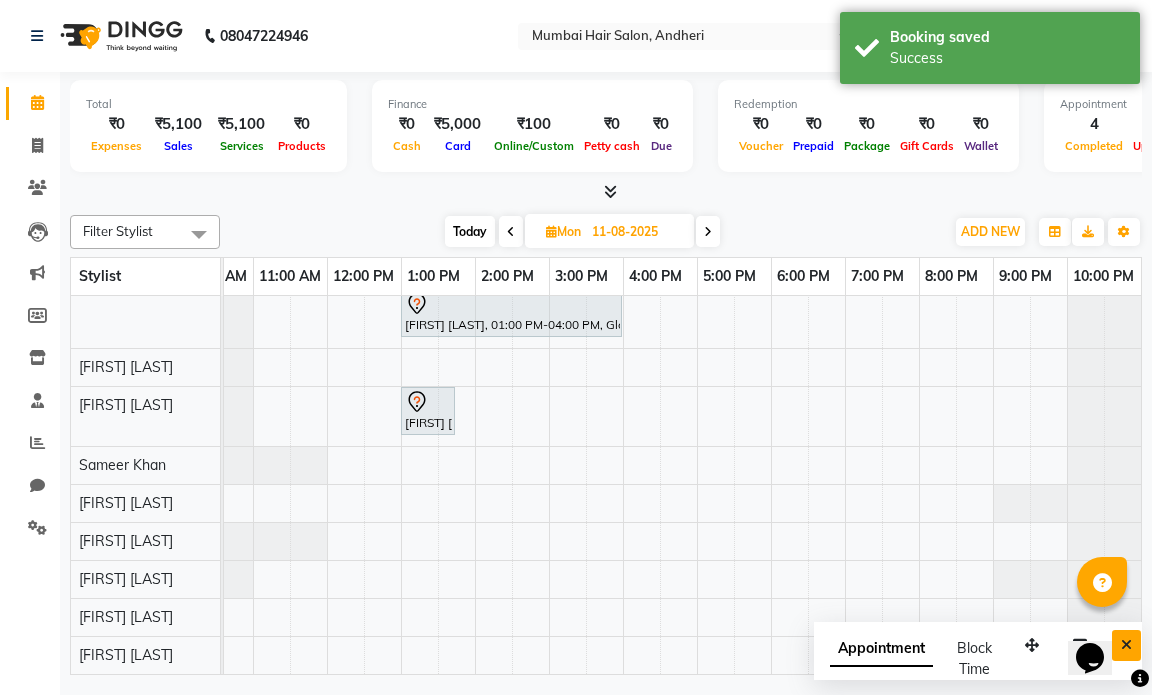 click at bounding box center (1126, 645) 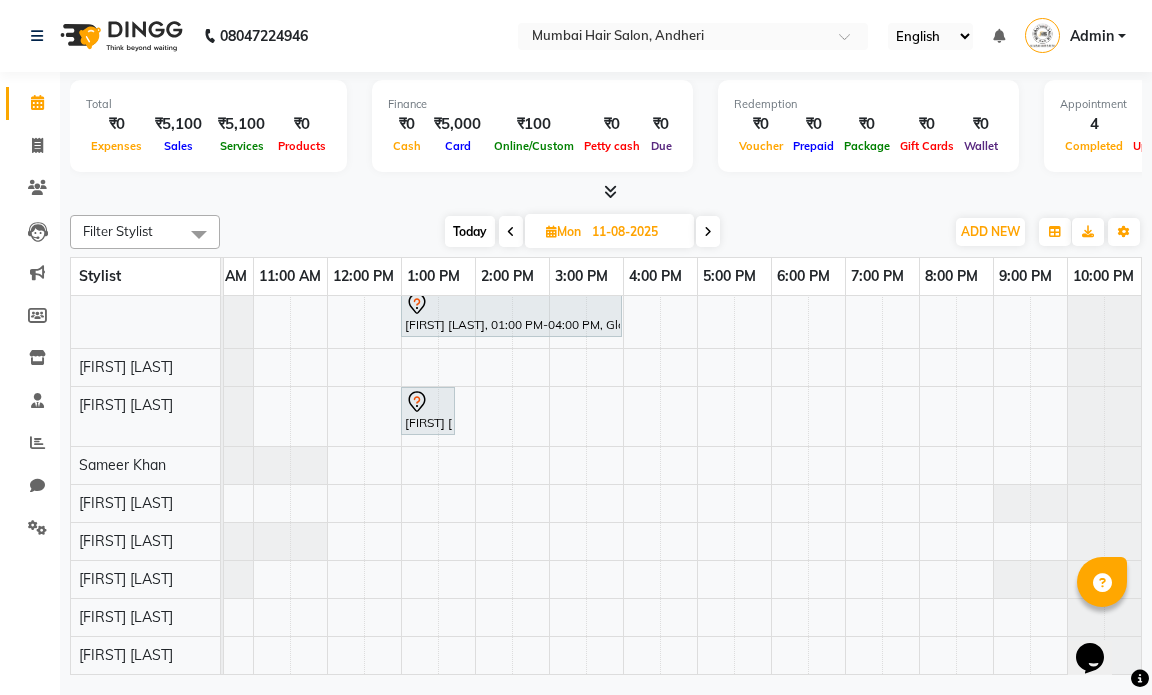 click at bounding box center [511, 231] 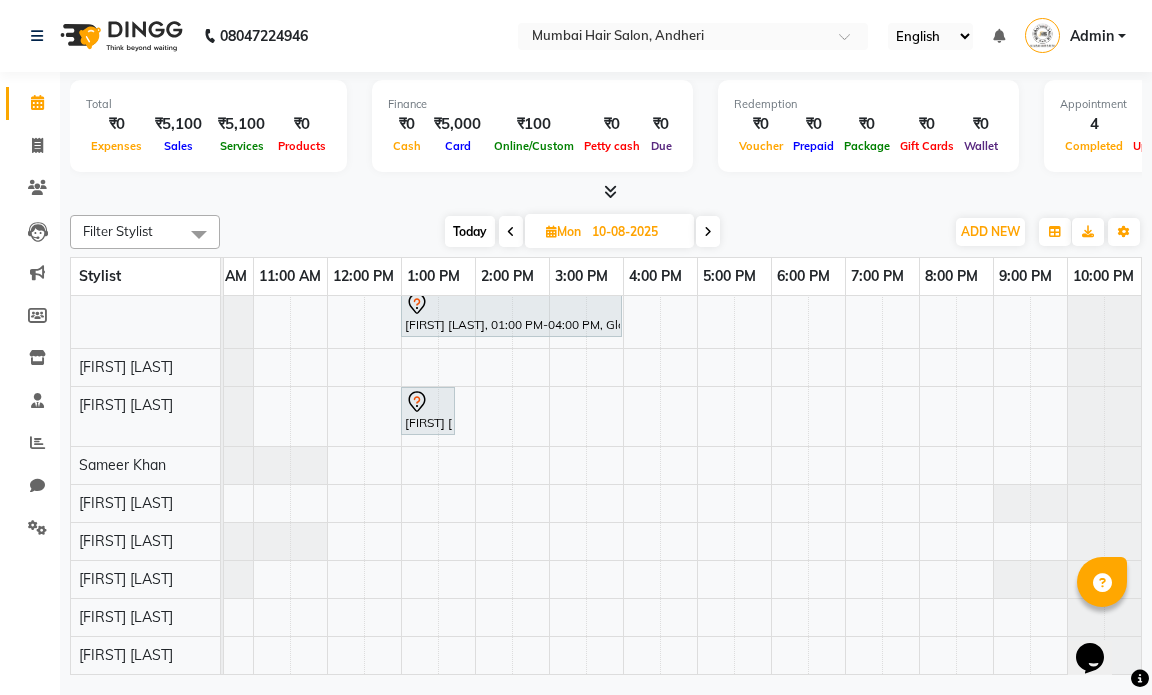 scroll, scrollTop: 0, scrollLeft: 119, axis: horizontal 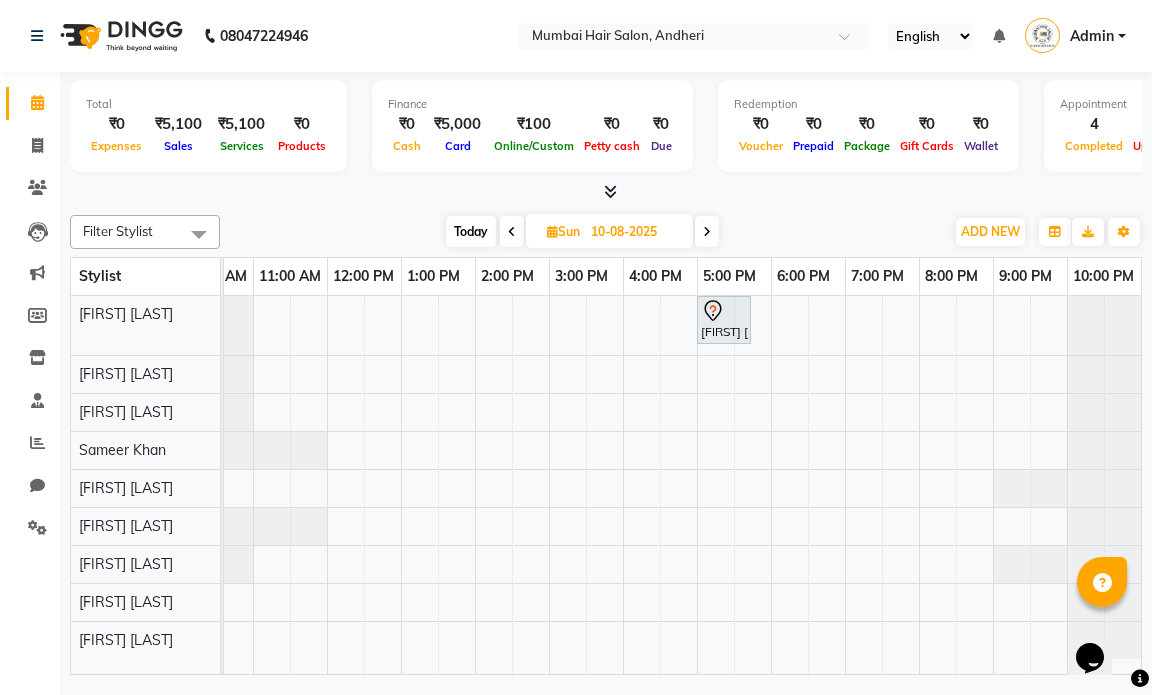 click at bounding box center (512, 232) 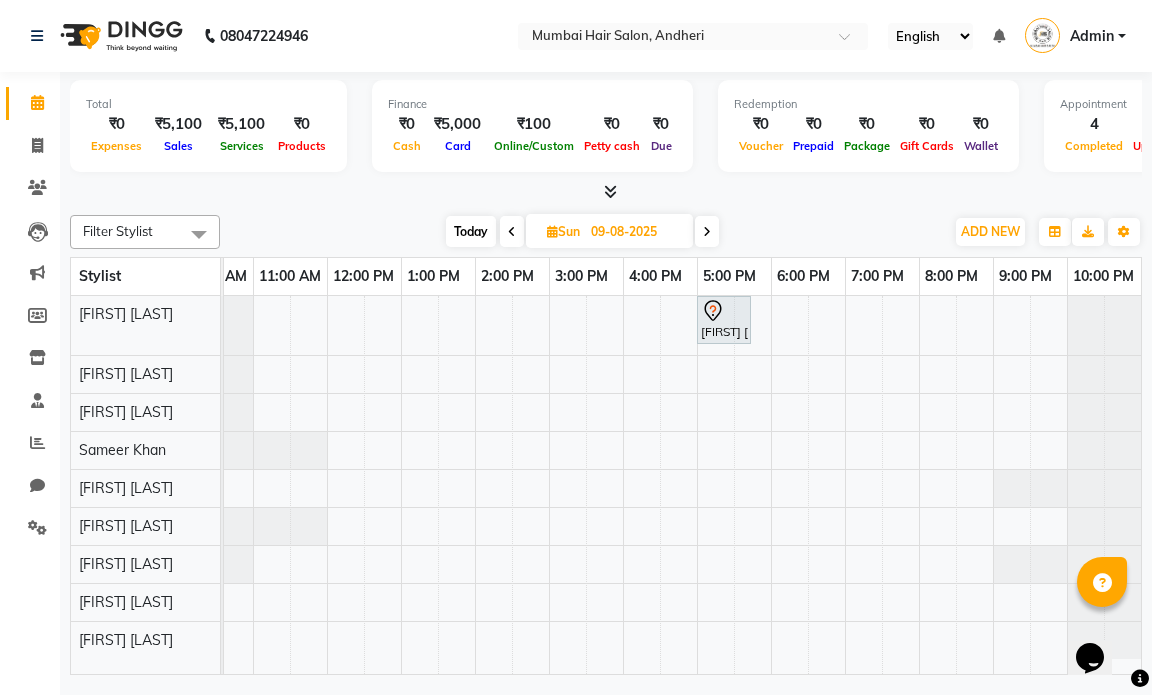 scroll, scrollTop: 0, scrollLeft: 0, axis: both 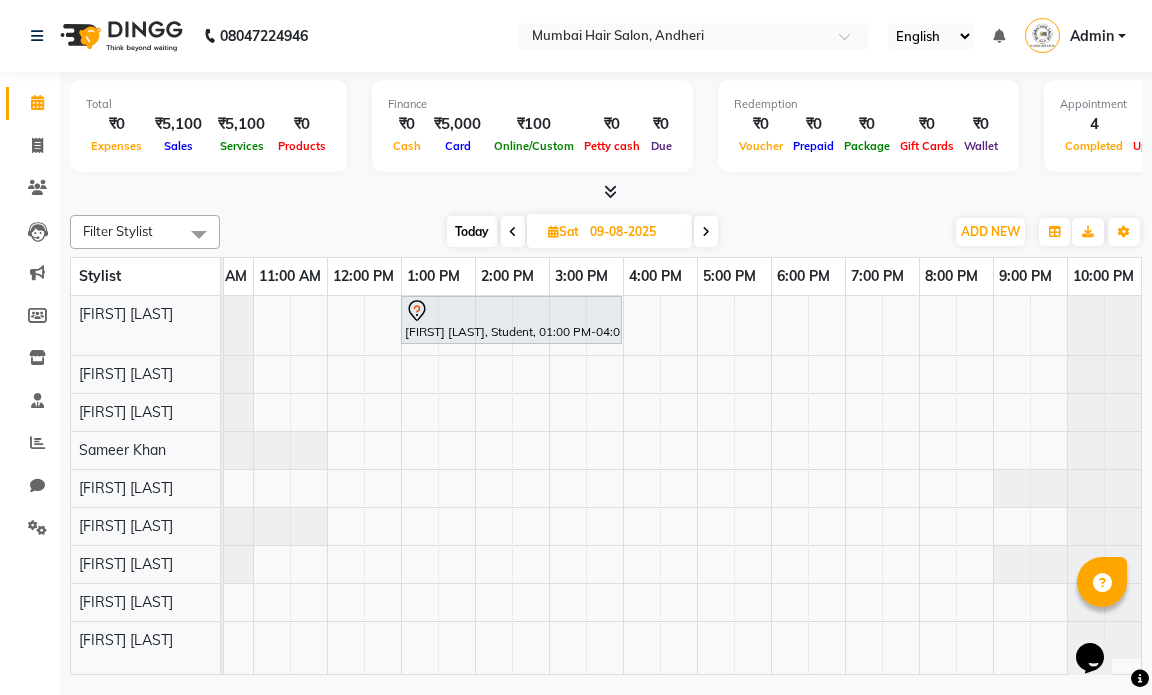 click at bounding box center [513, 232] 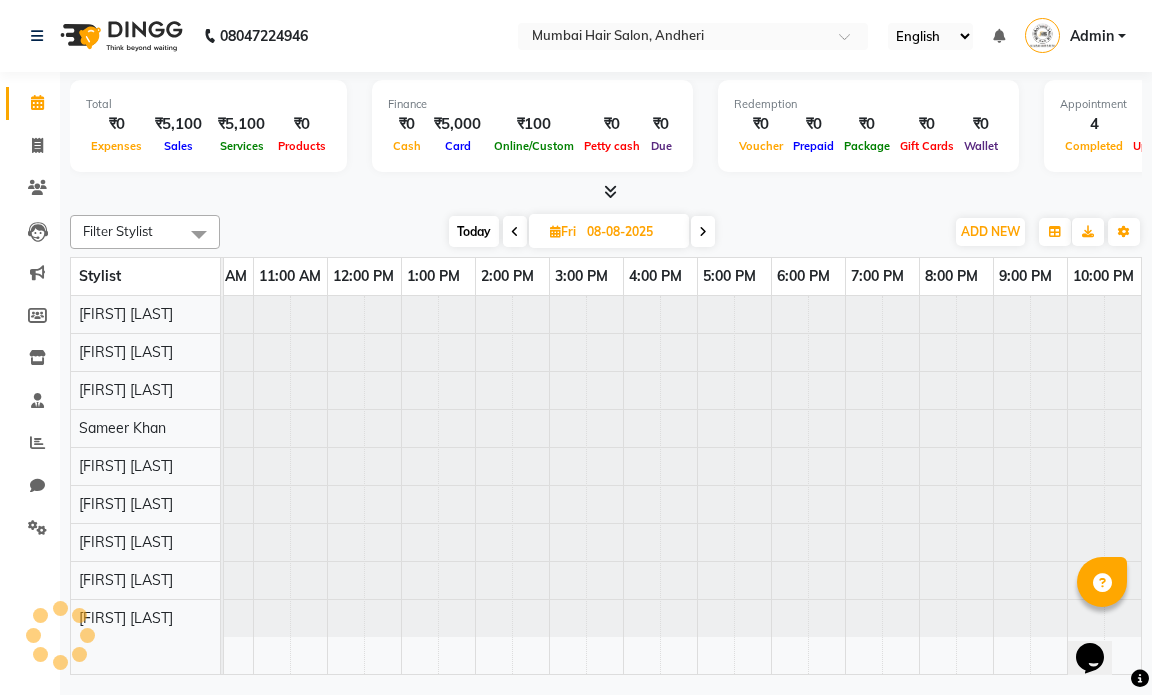 scroll, scrollTop: 0, scrollLeft: 0, axis: both 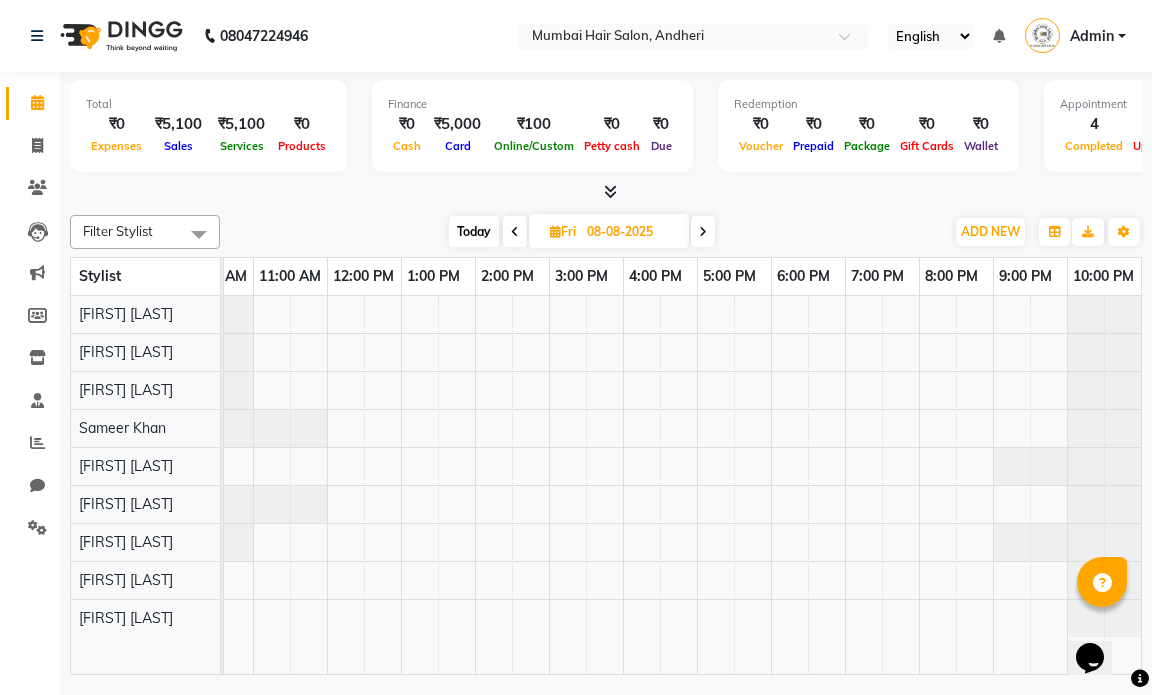 click at bounding box center (515, 232) 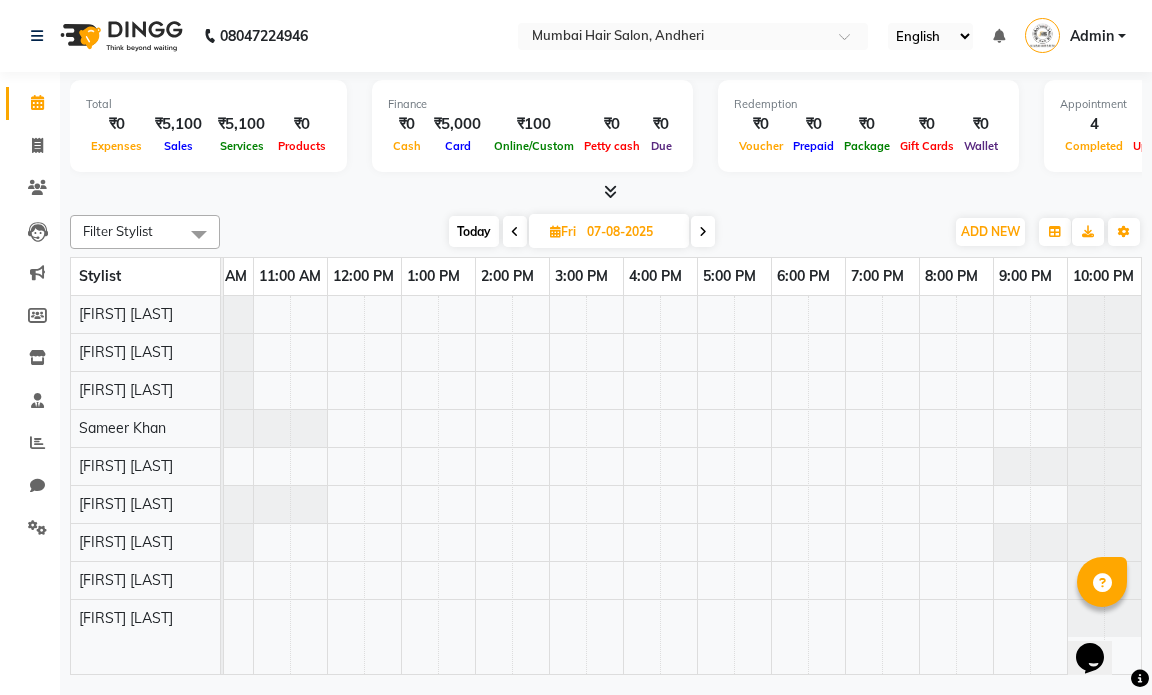 scroll, scrollTop: 0, scrollLeft: 119, axis: horizontal 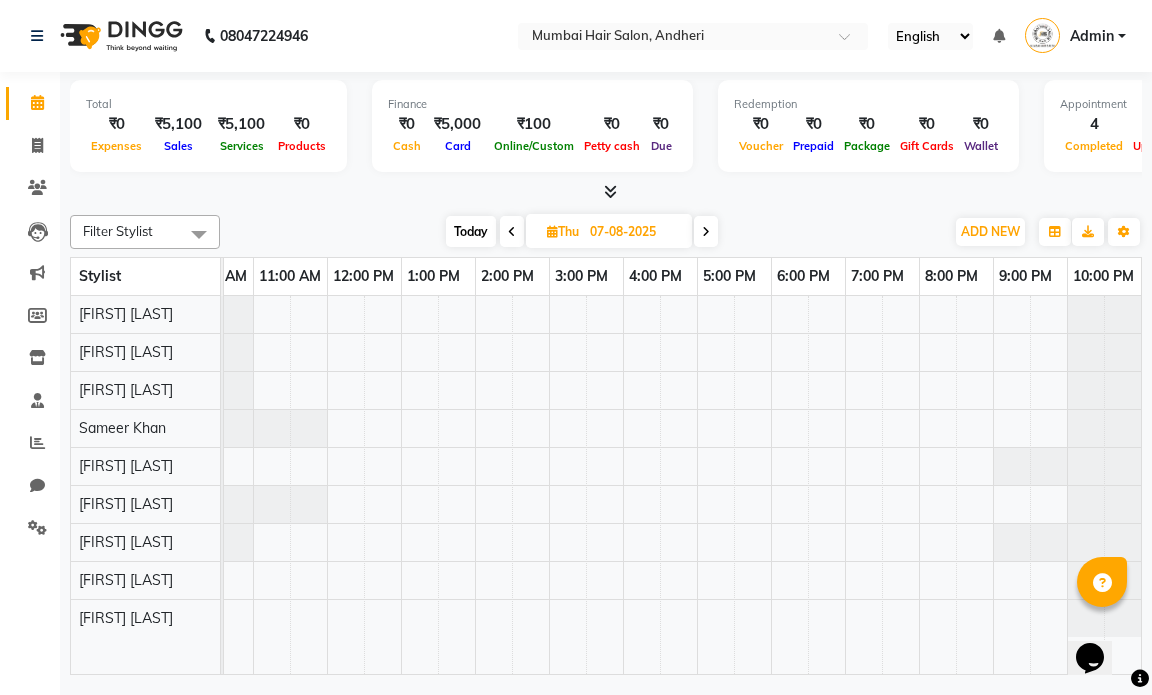 click at bounding box center (512, 232) 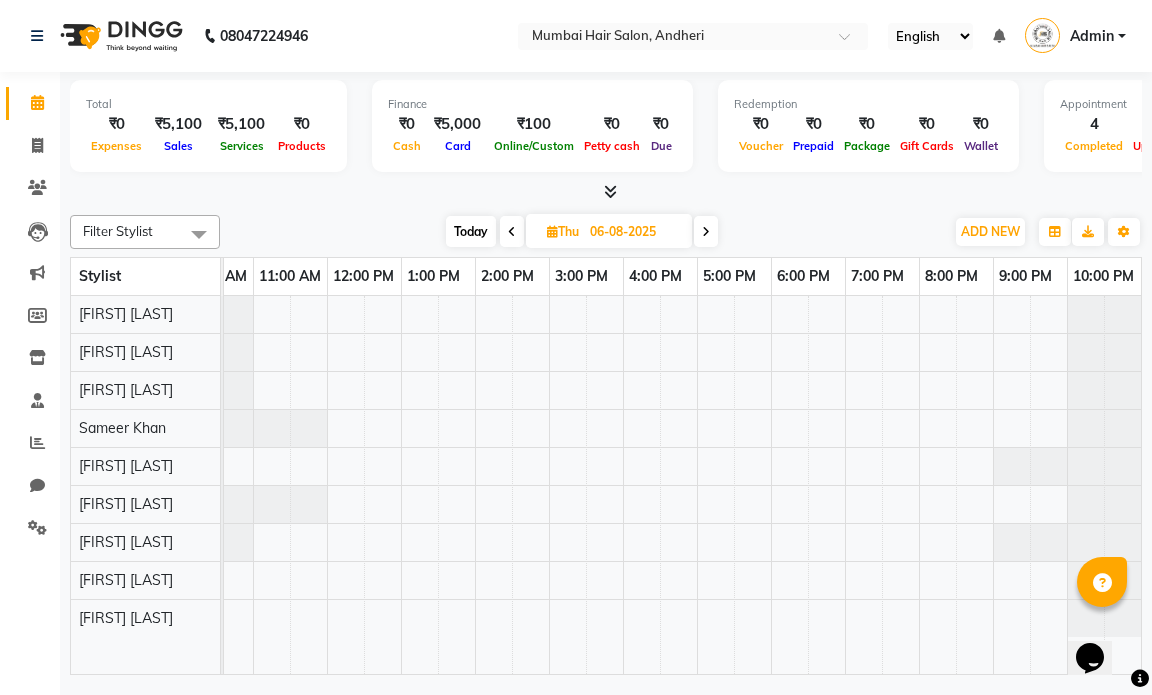 scroll, scrollTop: 0, scrollLeft: 119, axis: horizontal 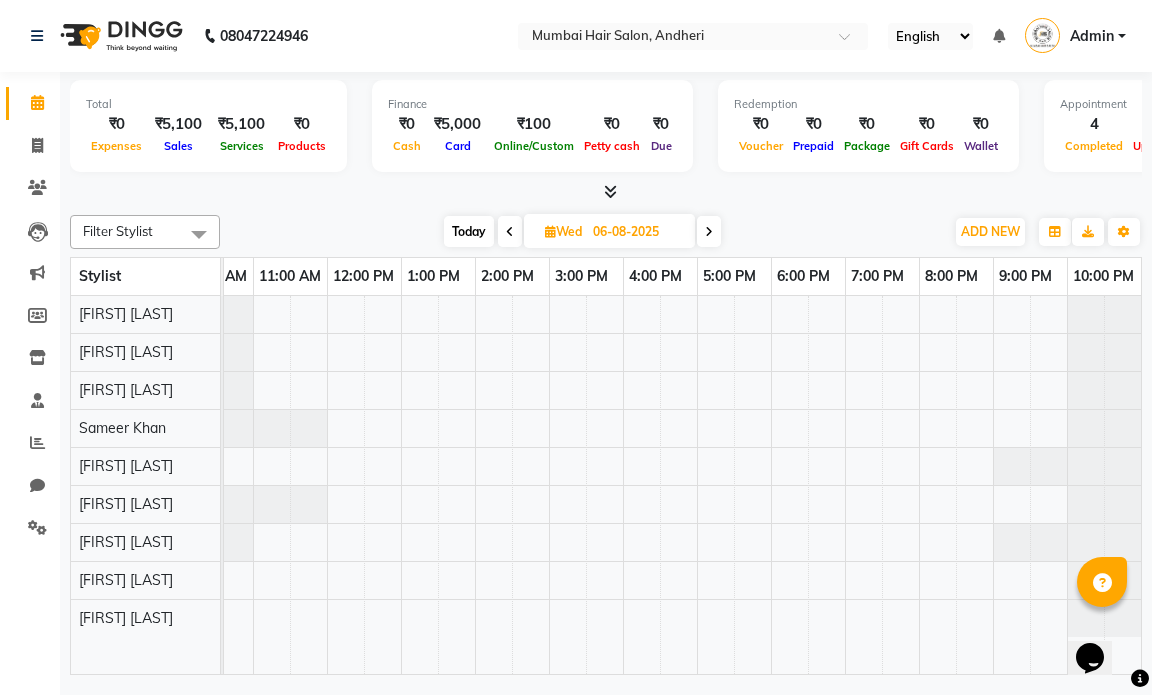 click at bounding box center (510, 232) 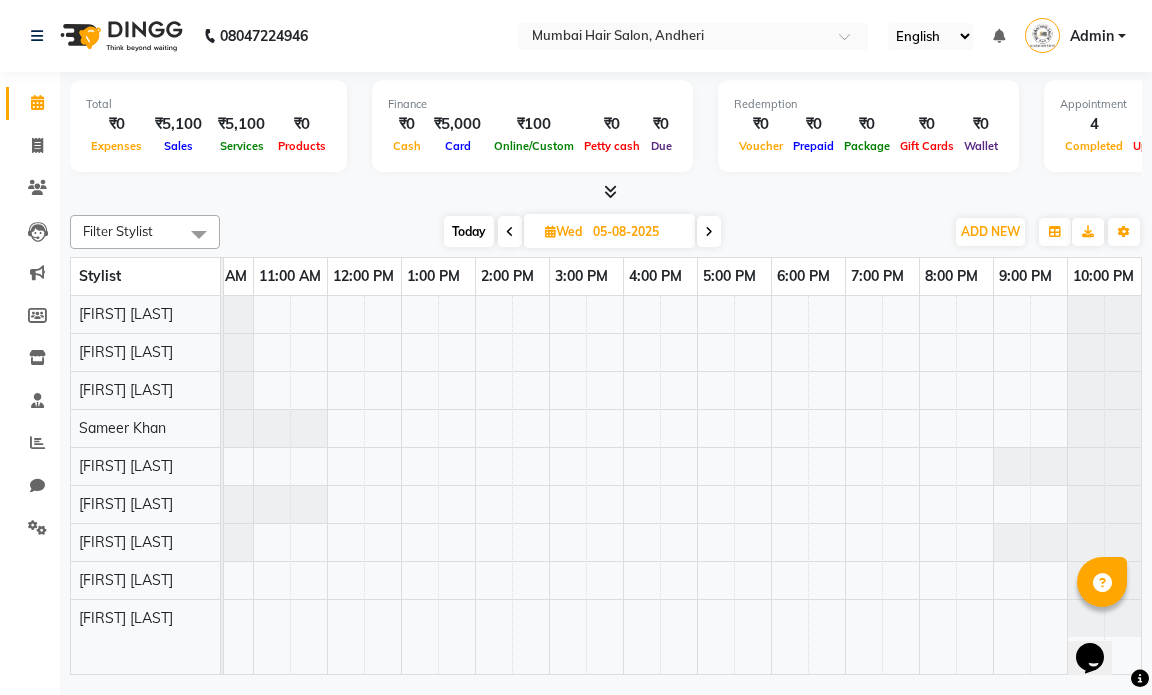 scroll, scrollTop: 0, scrollLeft: 119, axis: horizontal 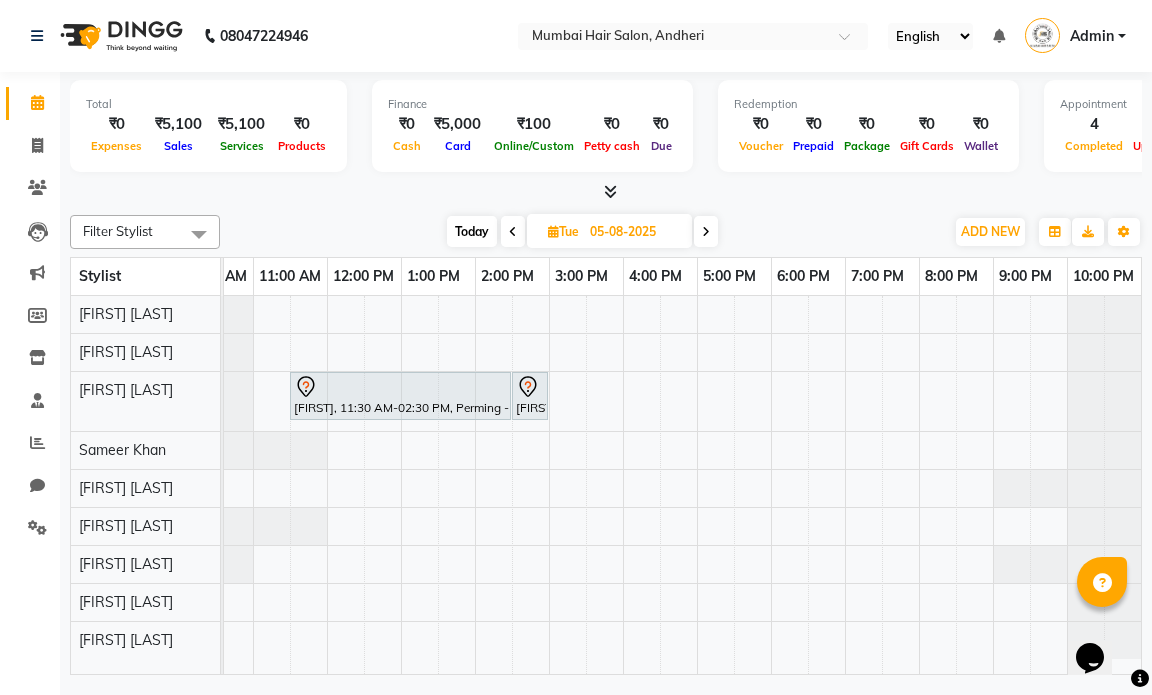 click at bounding box center [513, 232] 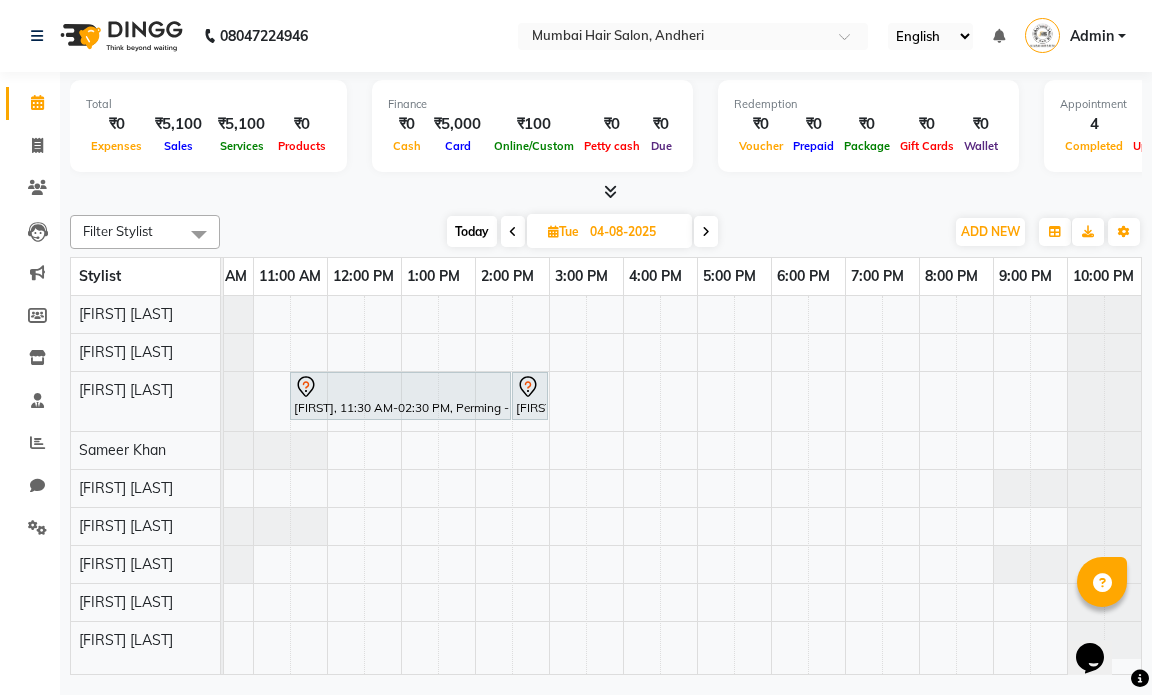 scroll, scrollTop: 0, scrollLeft: 119, axis: horizontal 